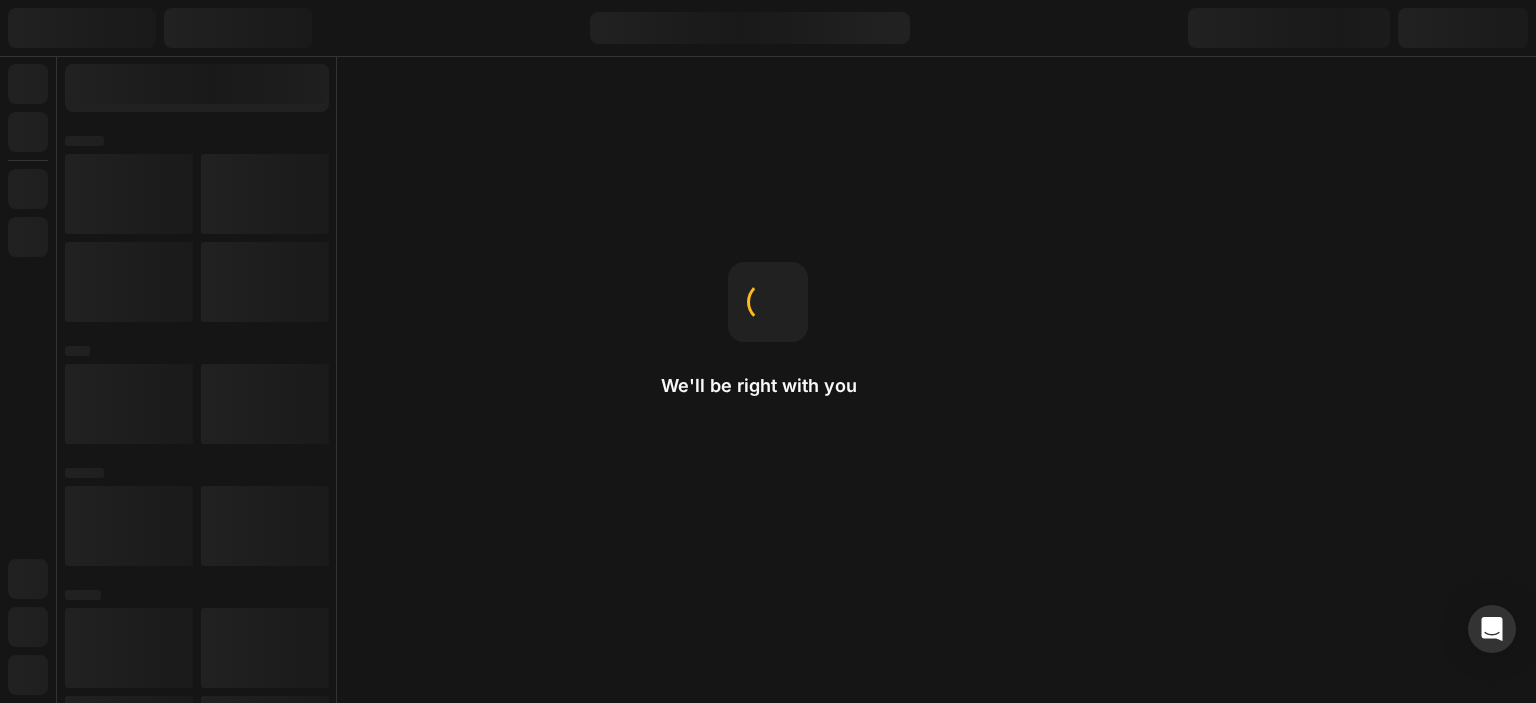scroll, scrollTop: 0, scrollLeft: 0, axis: both 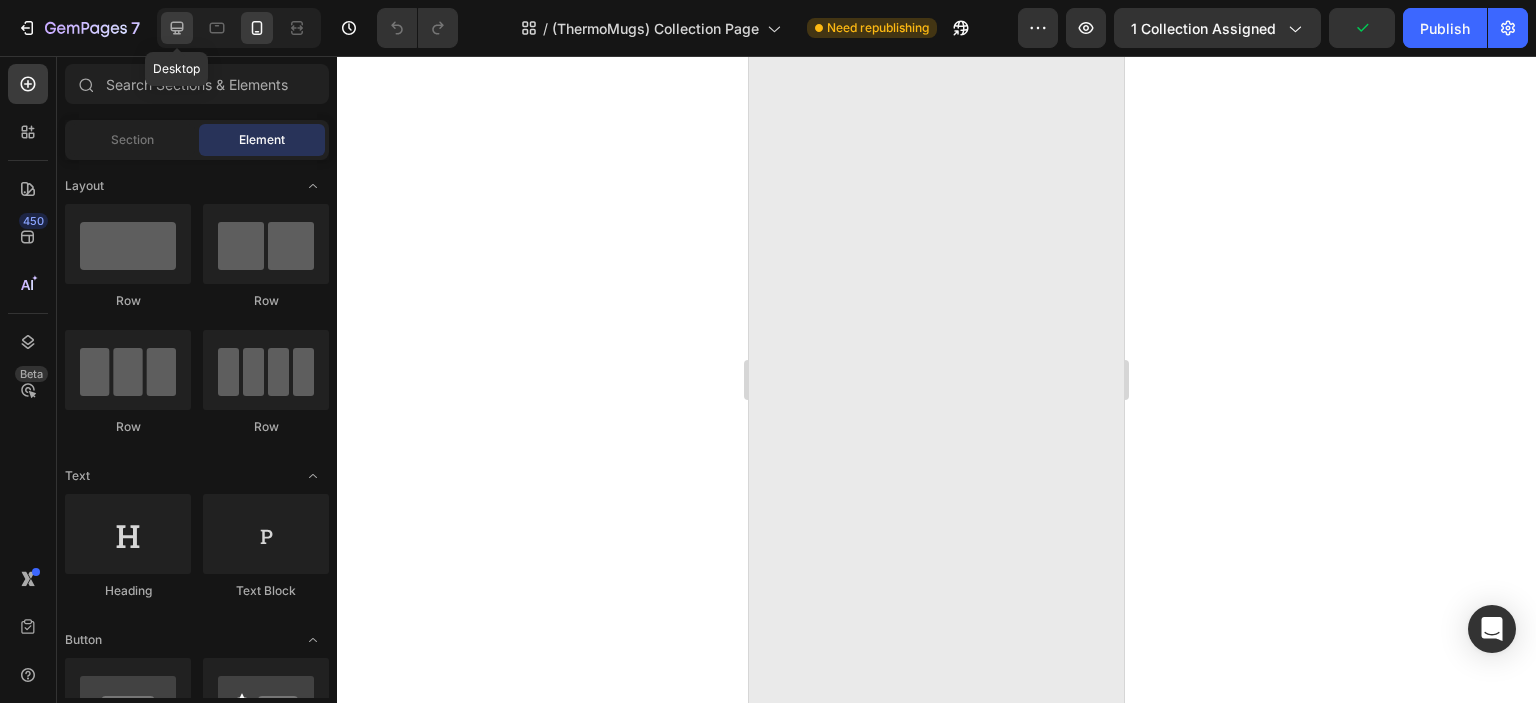 click 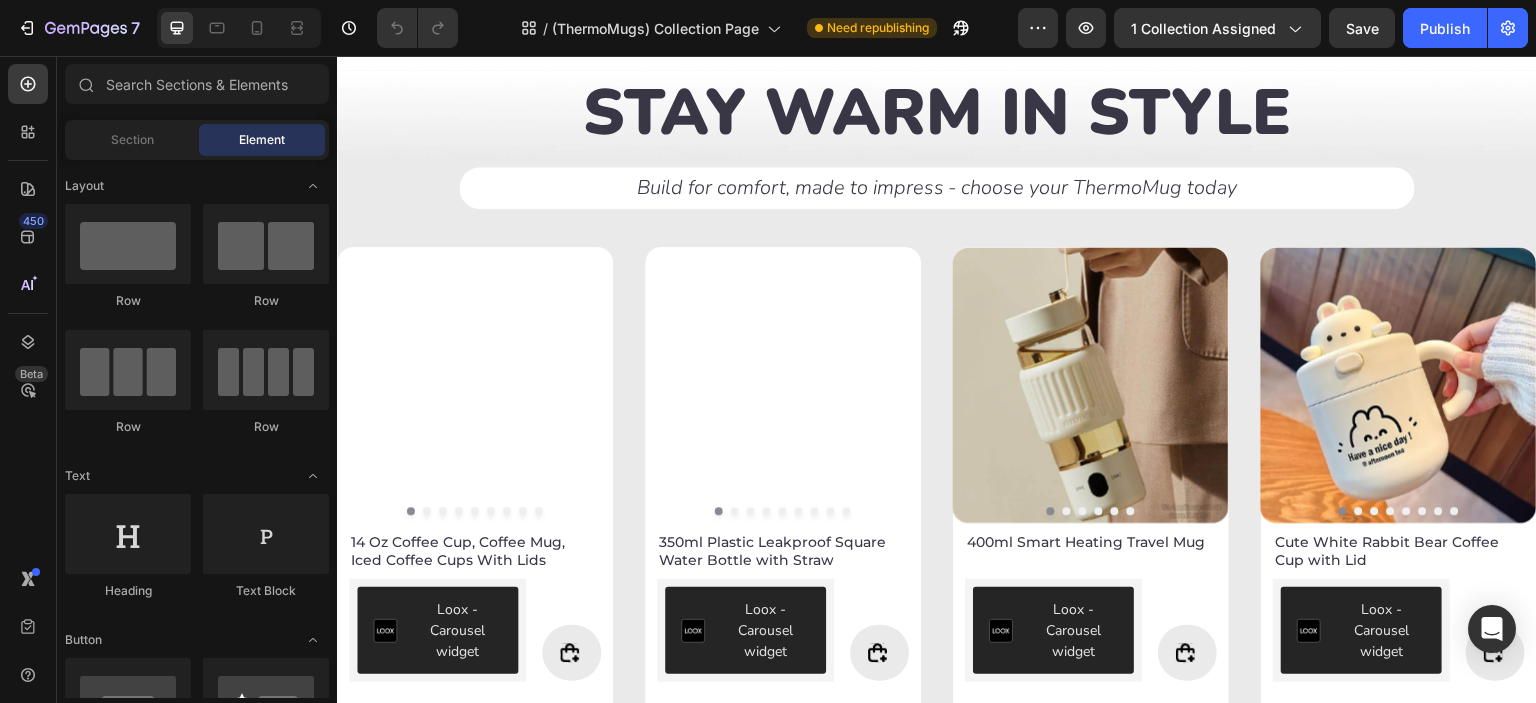 scroll, scrollTop: 0, scrollLeft: 0, axis: both 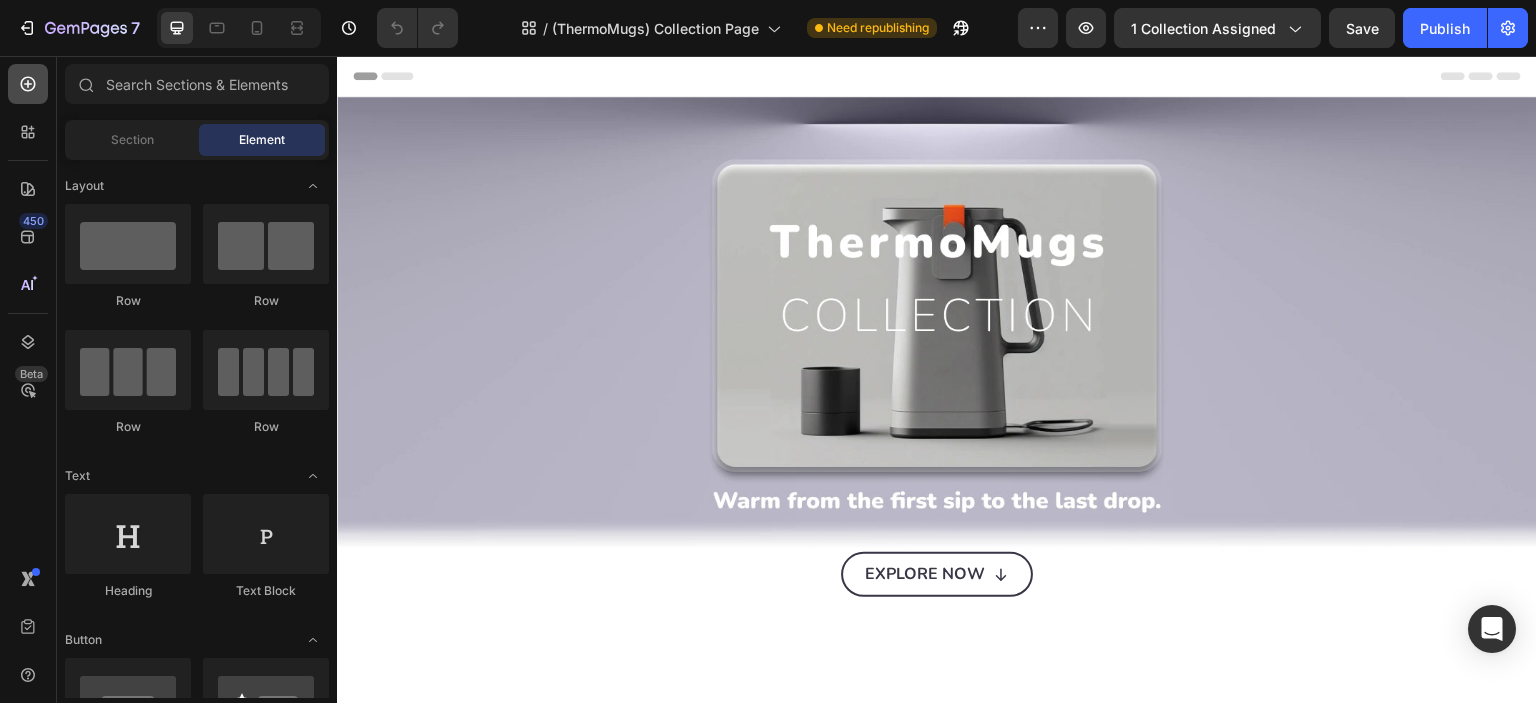 click 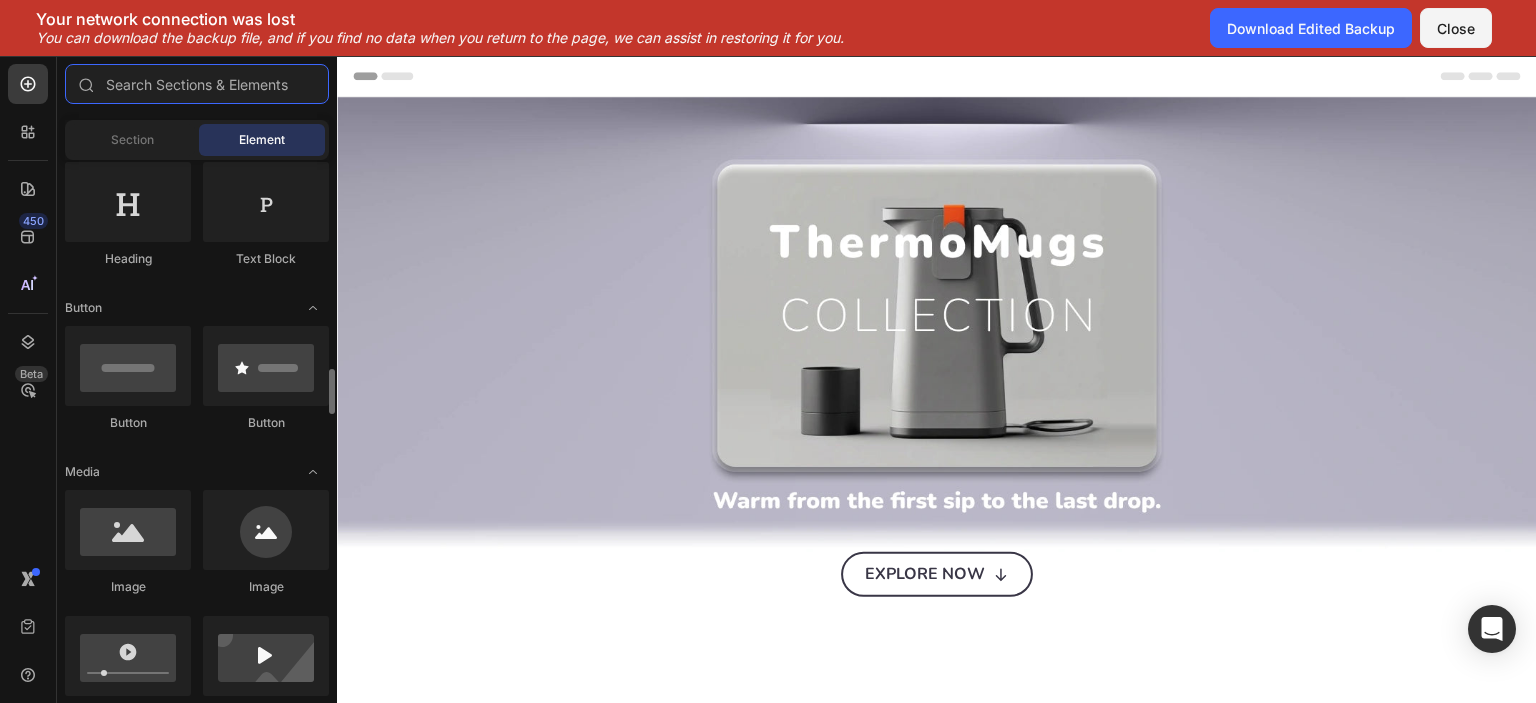 scroll, scrollTop: 499, scrollLeft: 0, axis: vertical 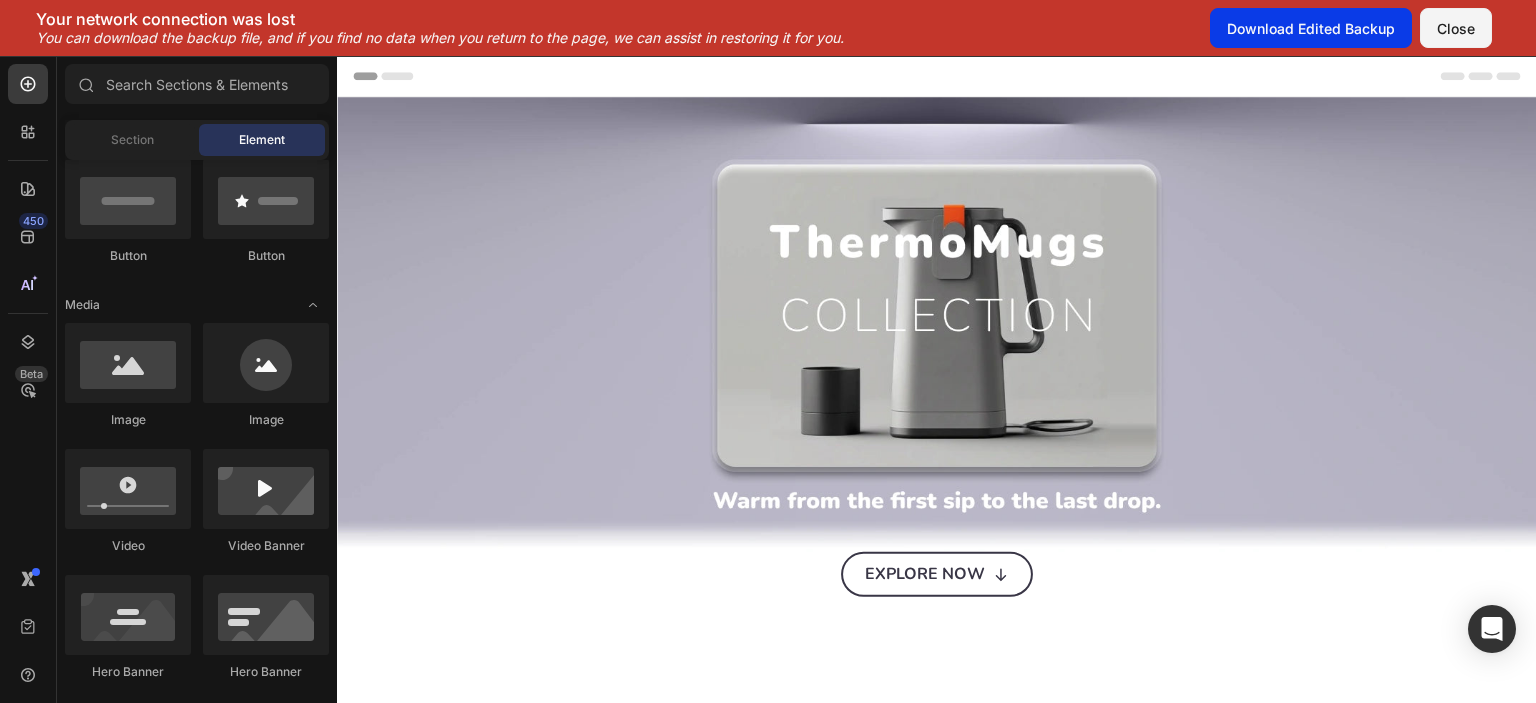 click on "Download Edited Backup" at bounding box center [1311, 28] 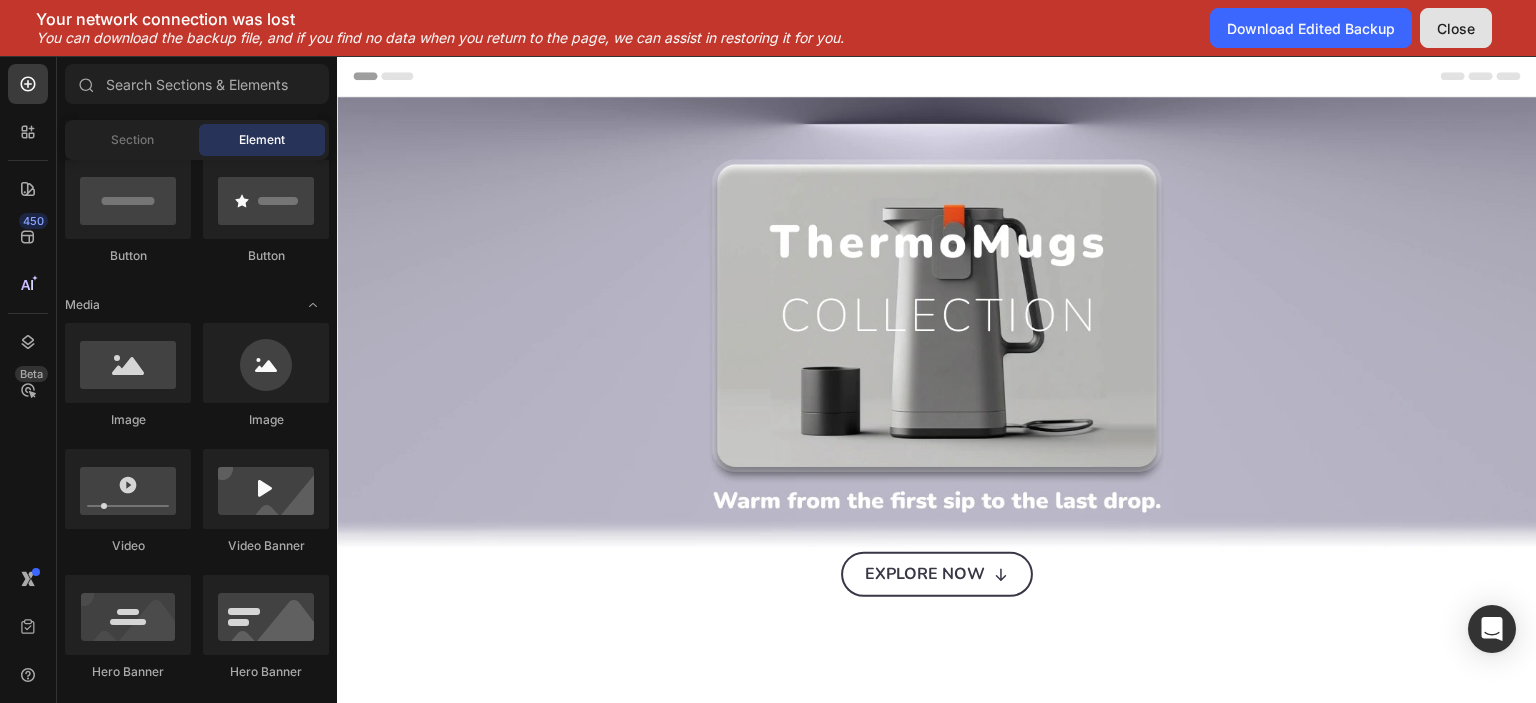 click on "Close" at bounding box center (1456, 28) 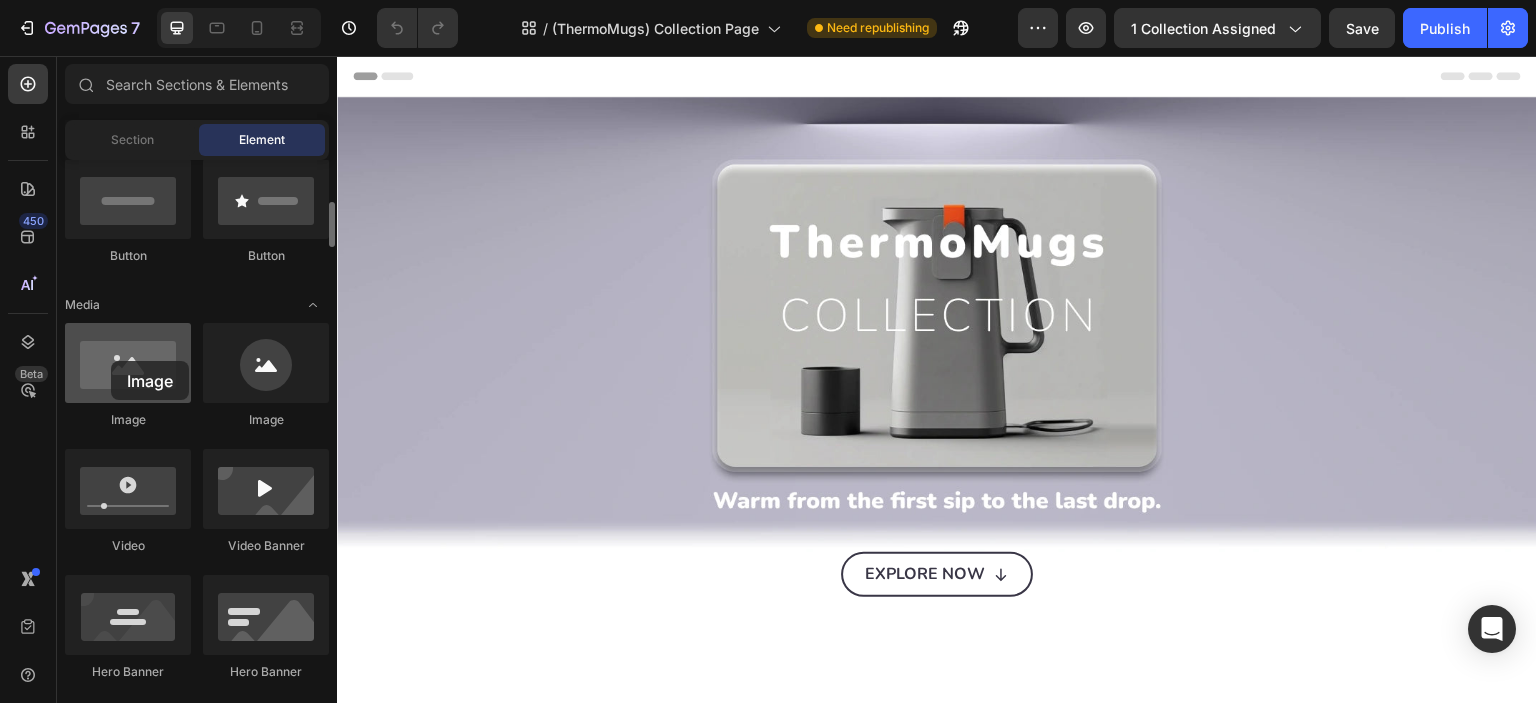 drag, startPoint x: 123, startPoint y: 363, endPoint x: 111, endPoint y: 361, distance: 12.165525 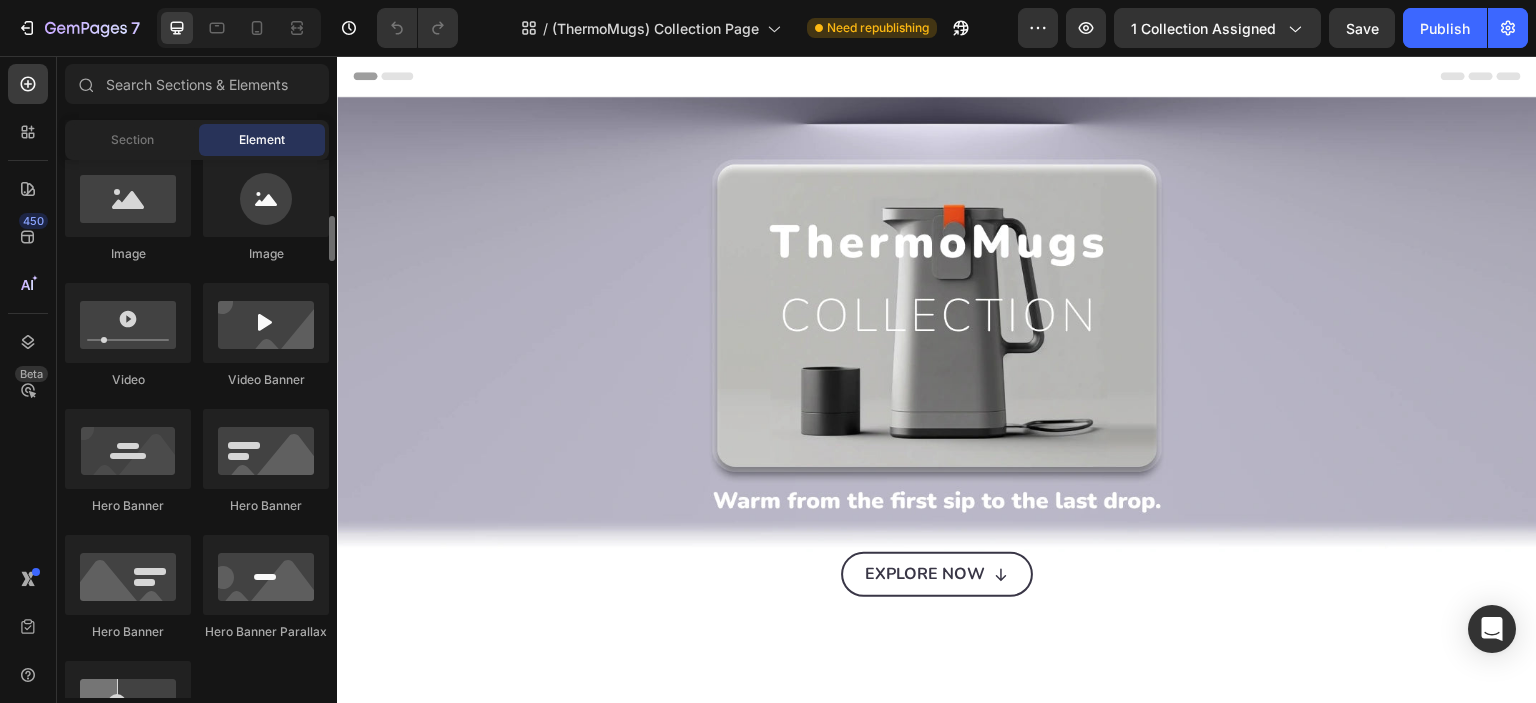 scroll, scrollTop: 499, scrollLeft: 0, axis: vertical 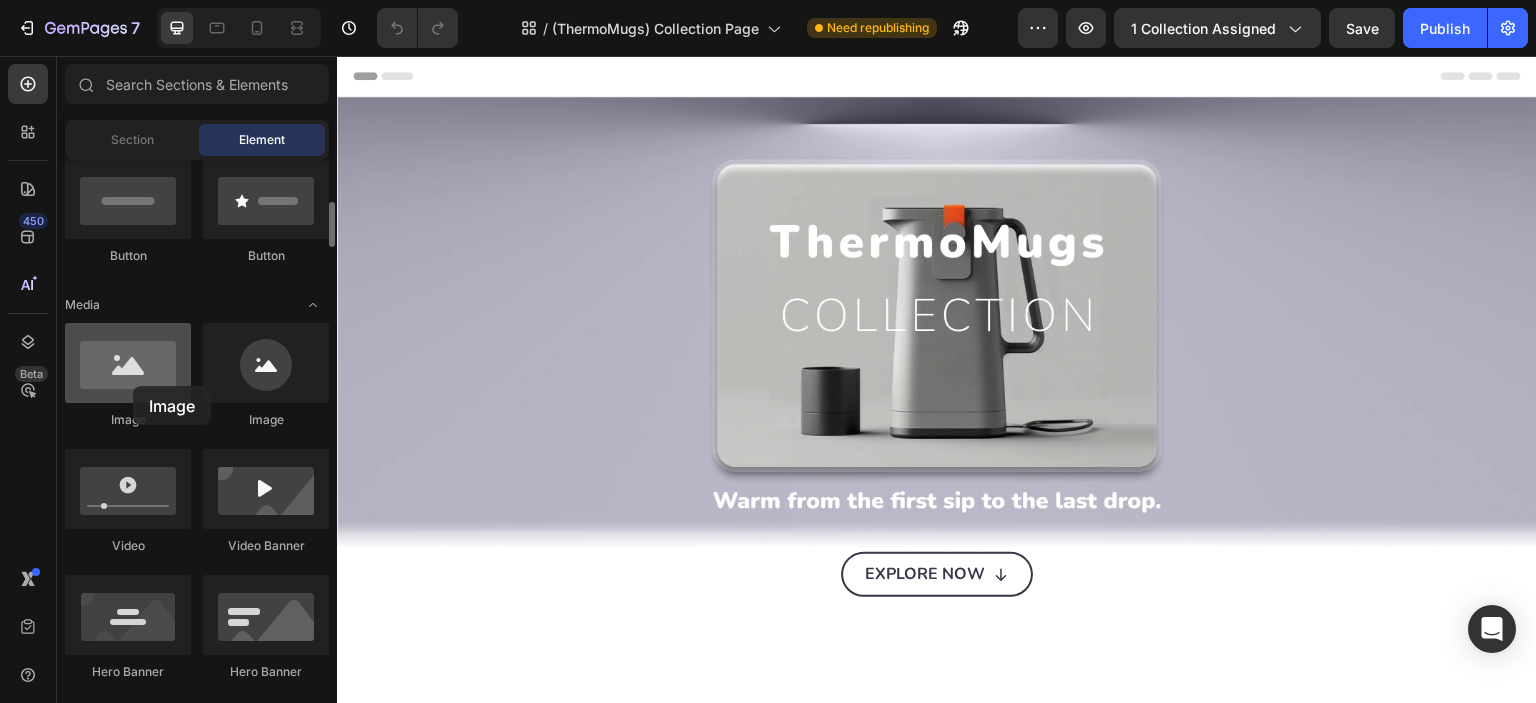click at bounding box center (128, 363) 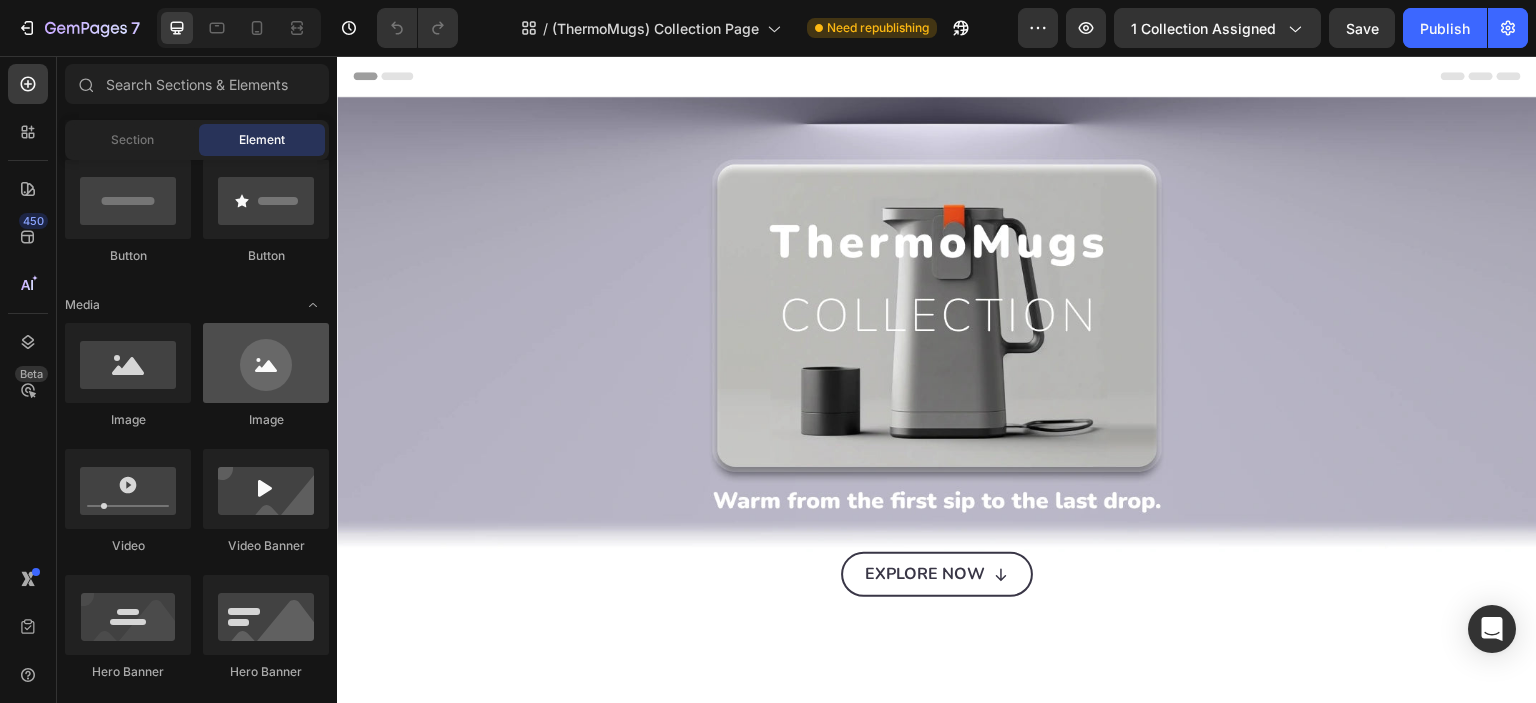 scroll, scrollTop: 0, scrollLeft: 0, axis: both 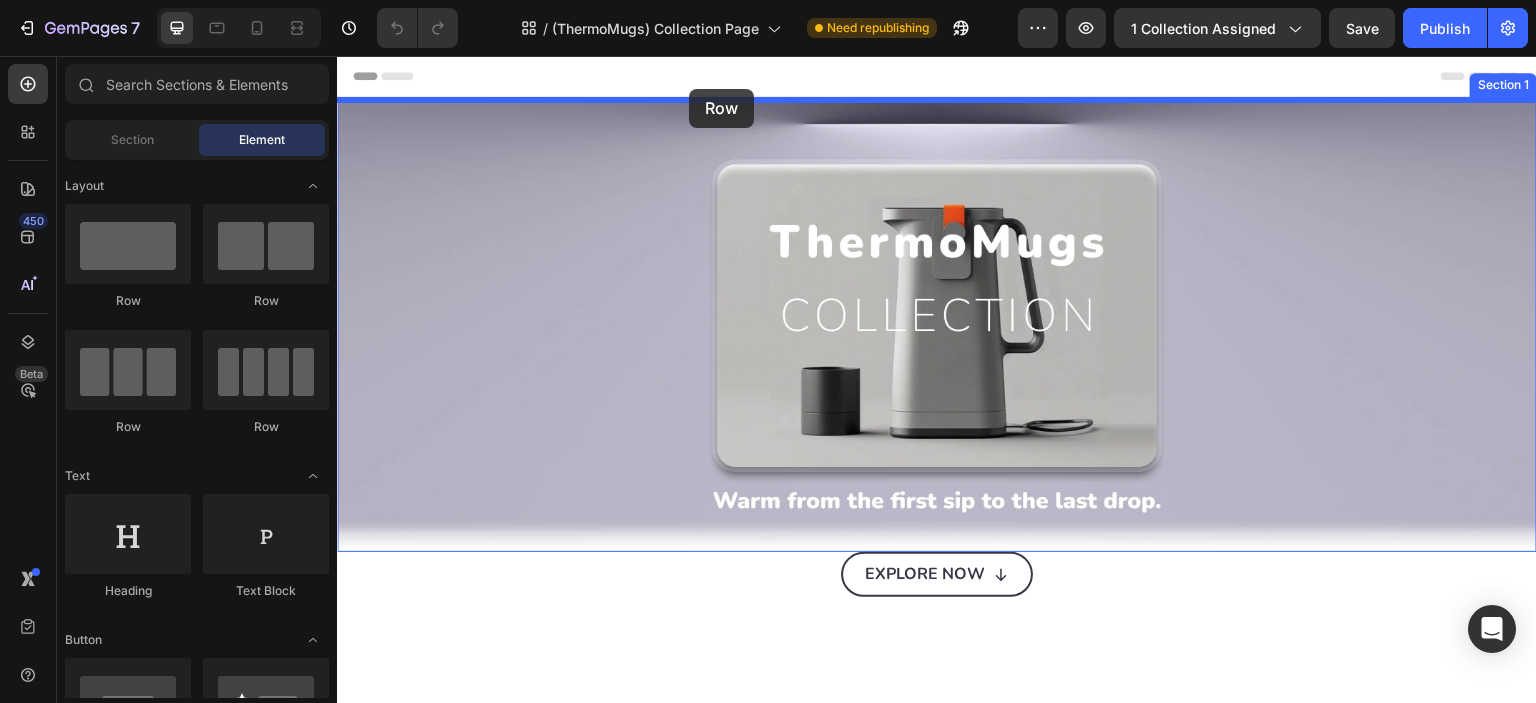 drag, startPoint x: 472, startPoint y: 325, endPoint x: 689, endPoint y: 89, distance: 320.601 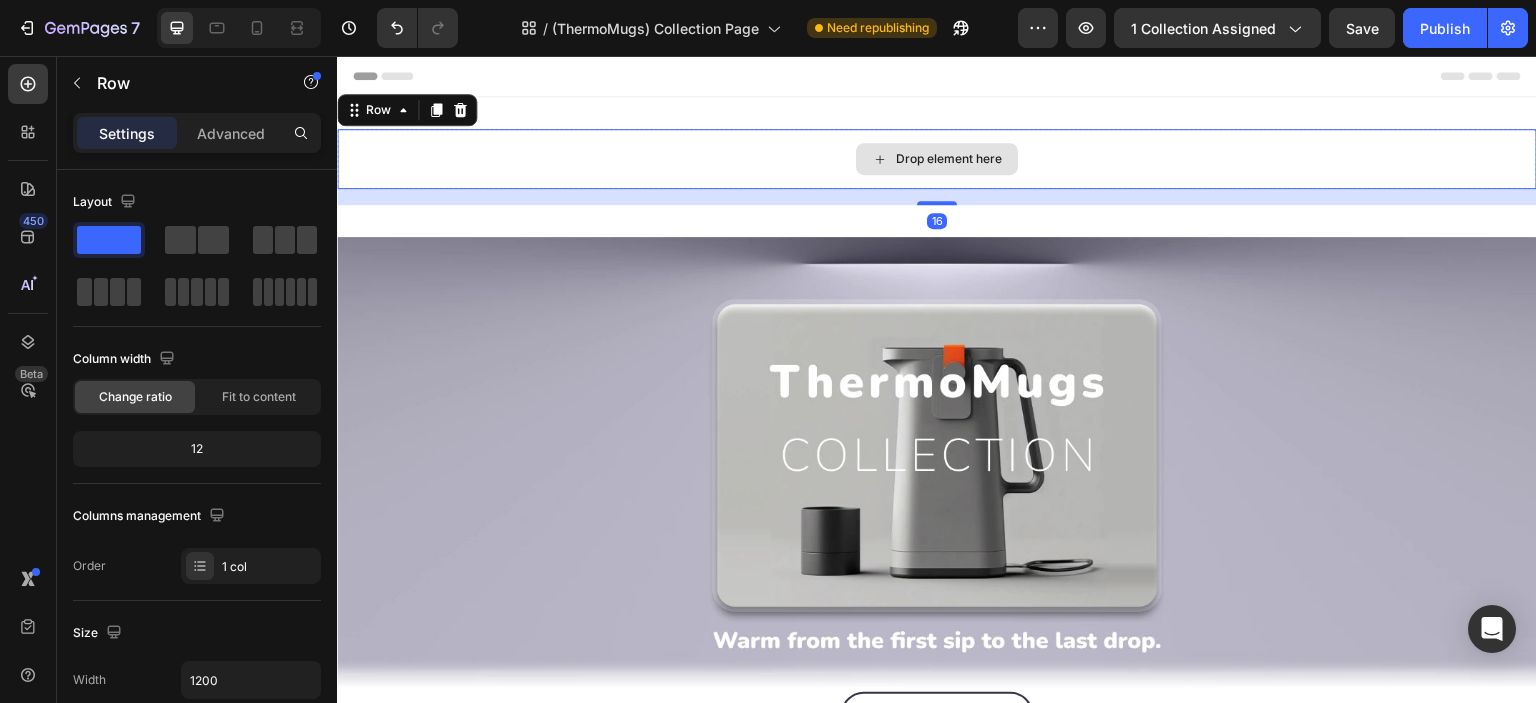 click on "Drop element here" at bounding box center [937, 159] 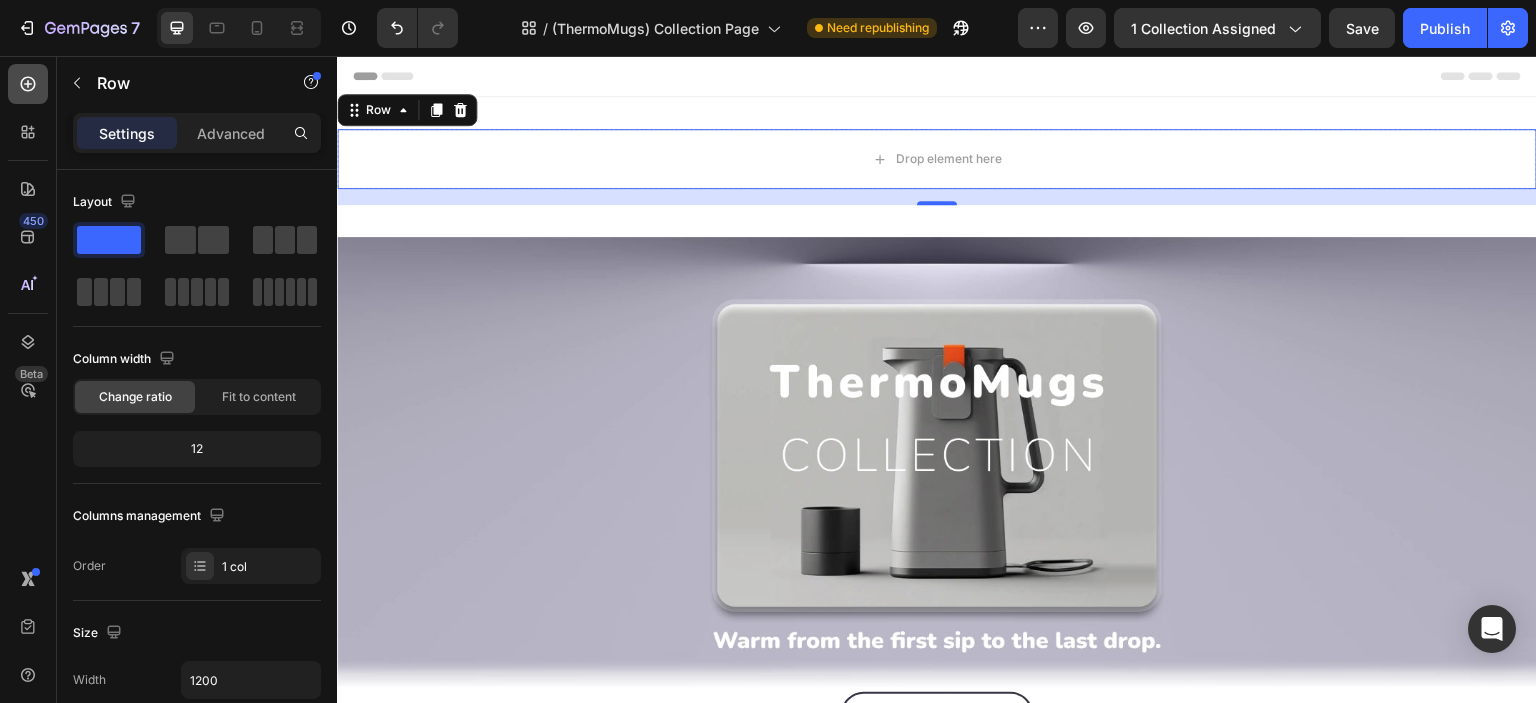 click 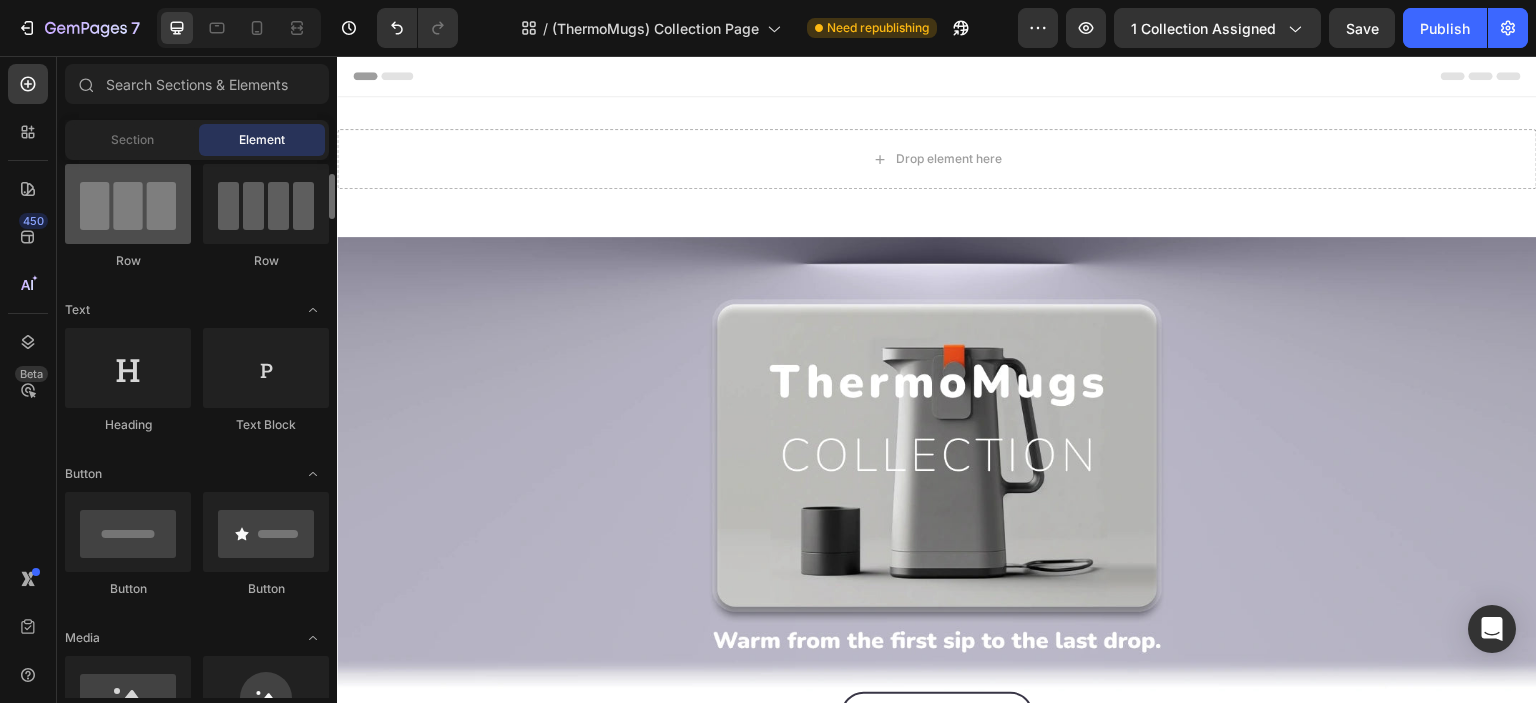 scroll, scrollTop: 332, scrollLeft: 0, axis: vertical 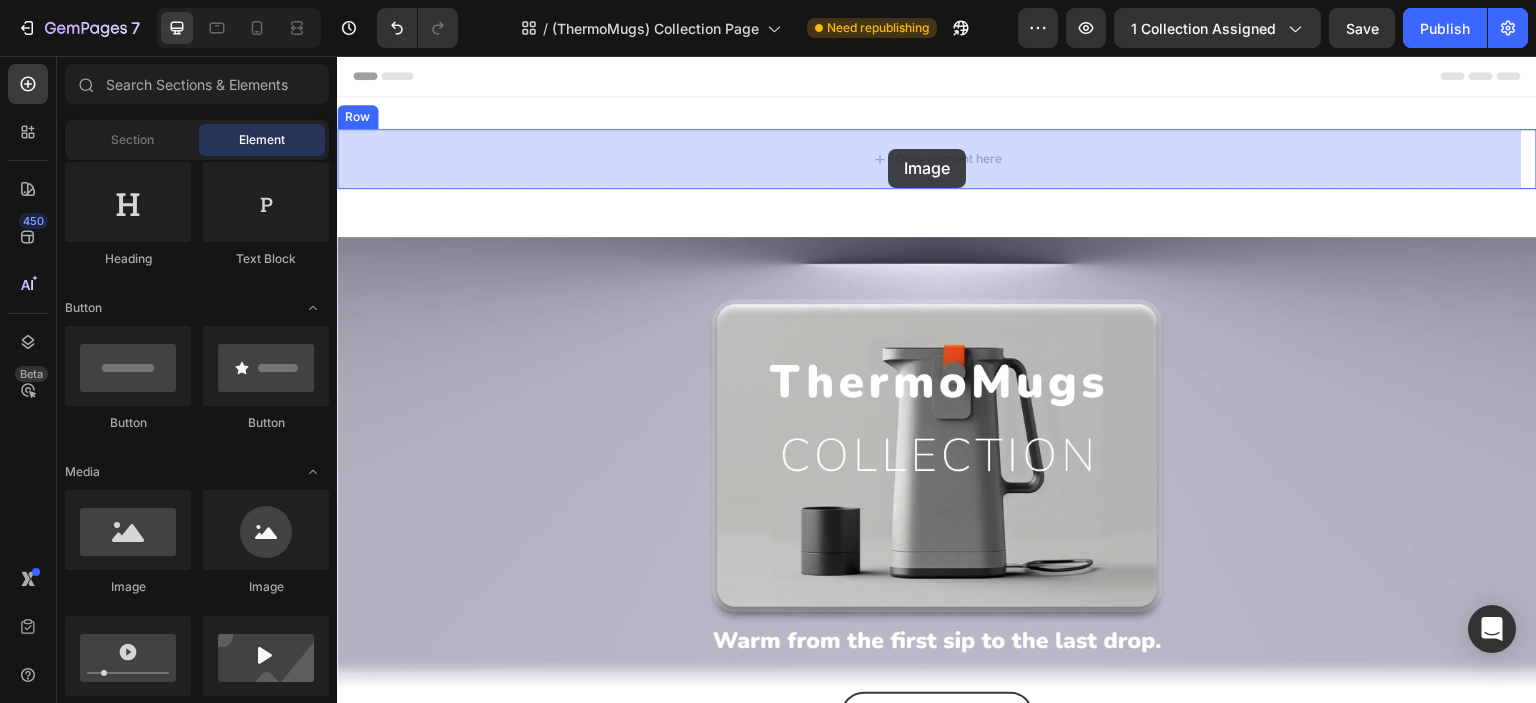 drag, startPoint x: 451, startPoint y: 576, endPoint x: 888, endPoint y: 149, distance: 610.9812 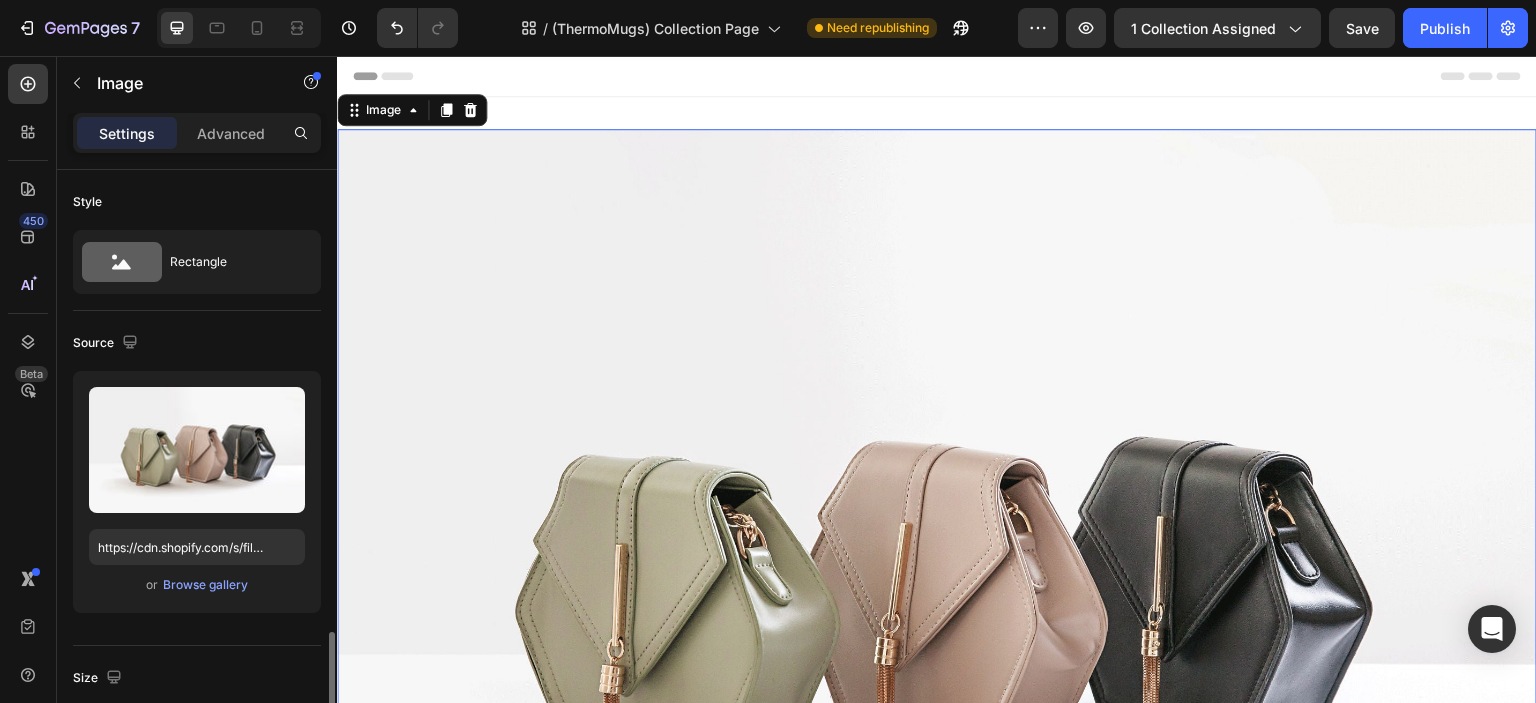 scroll, scrollTop: 332, scrollLeft: 0, axis: vertical 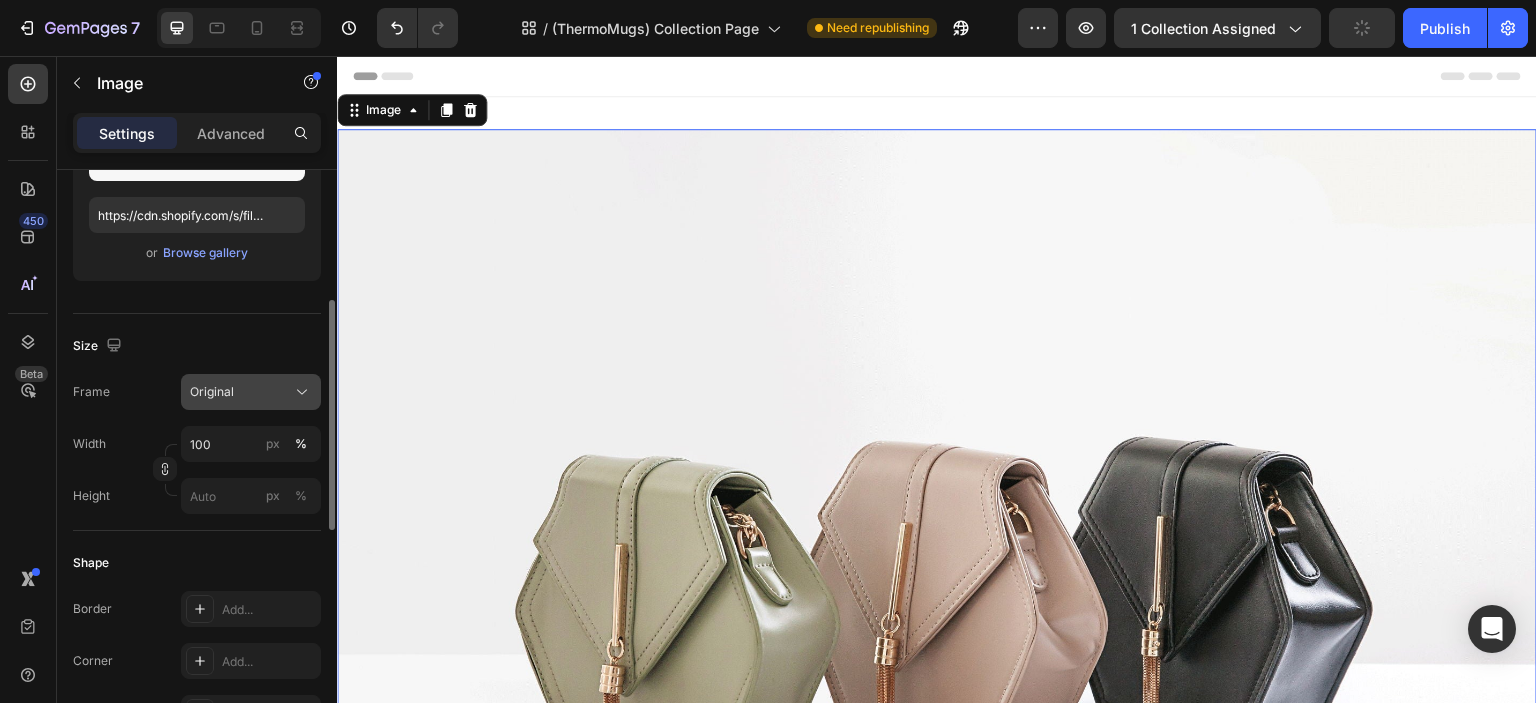 click on "Original" 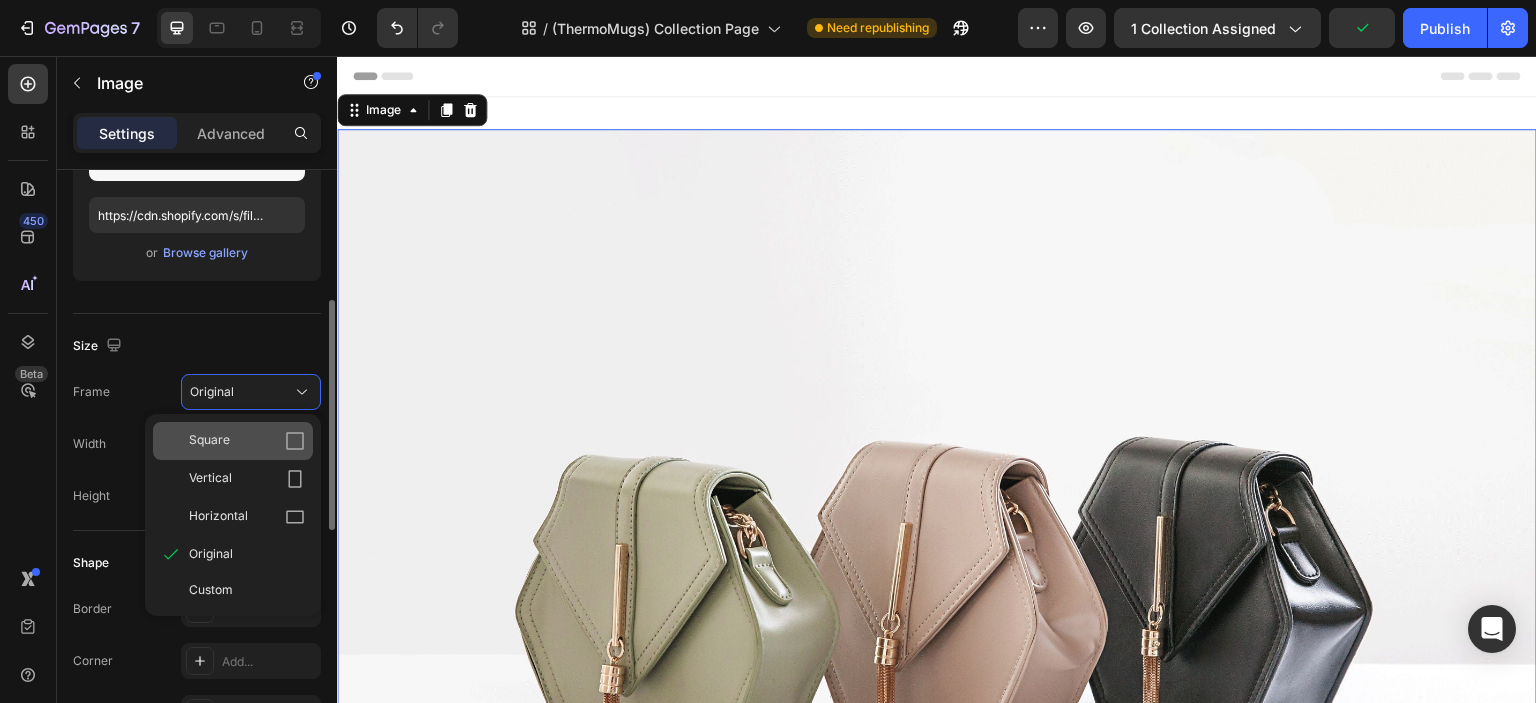 click on "Square" at bounding box center [247, 441] 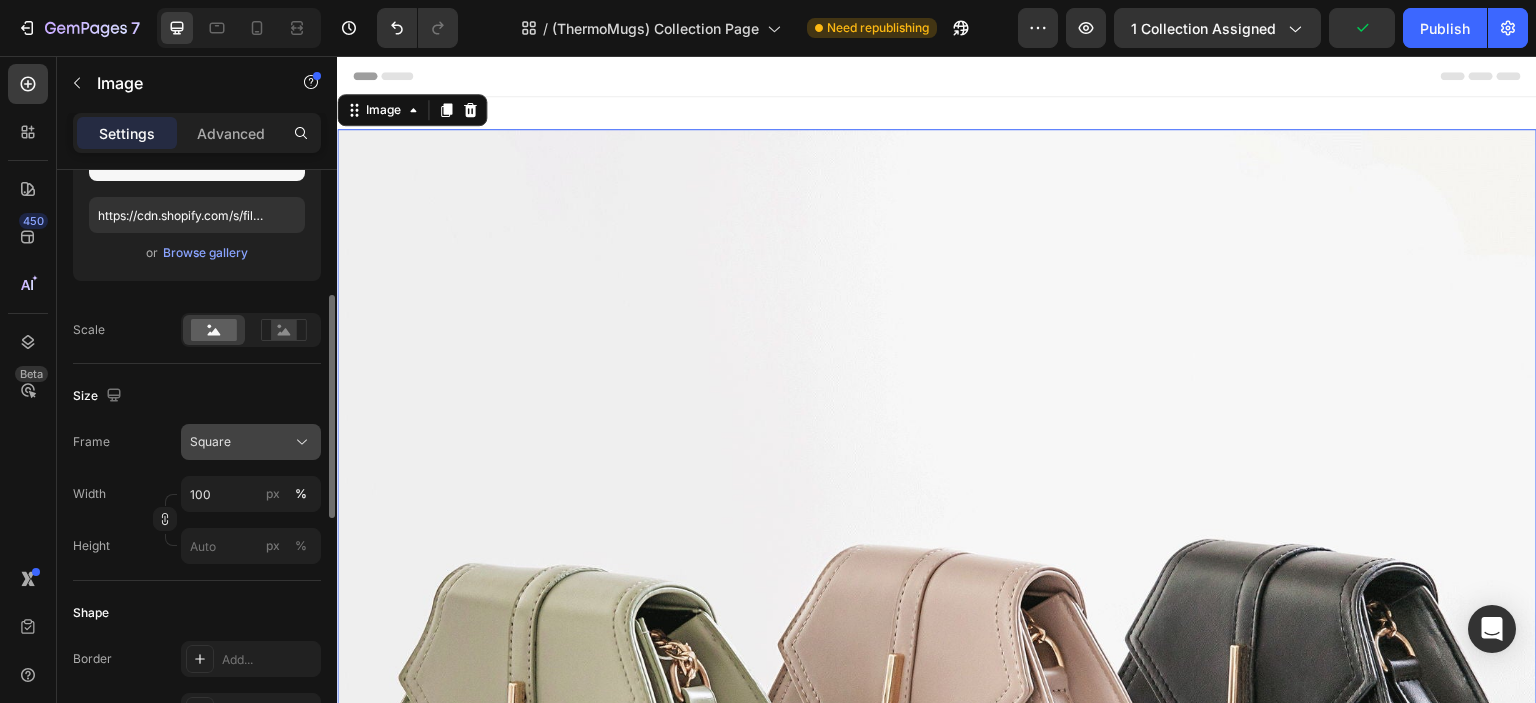 click on "Square" at bounding box center [251, 442] 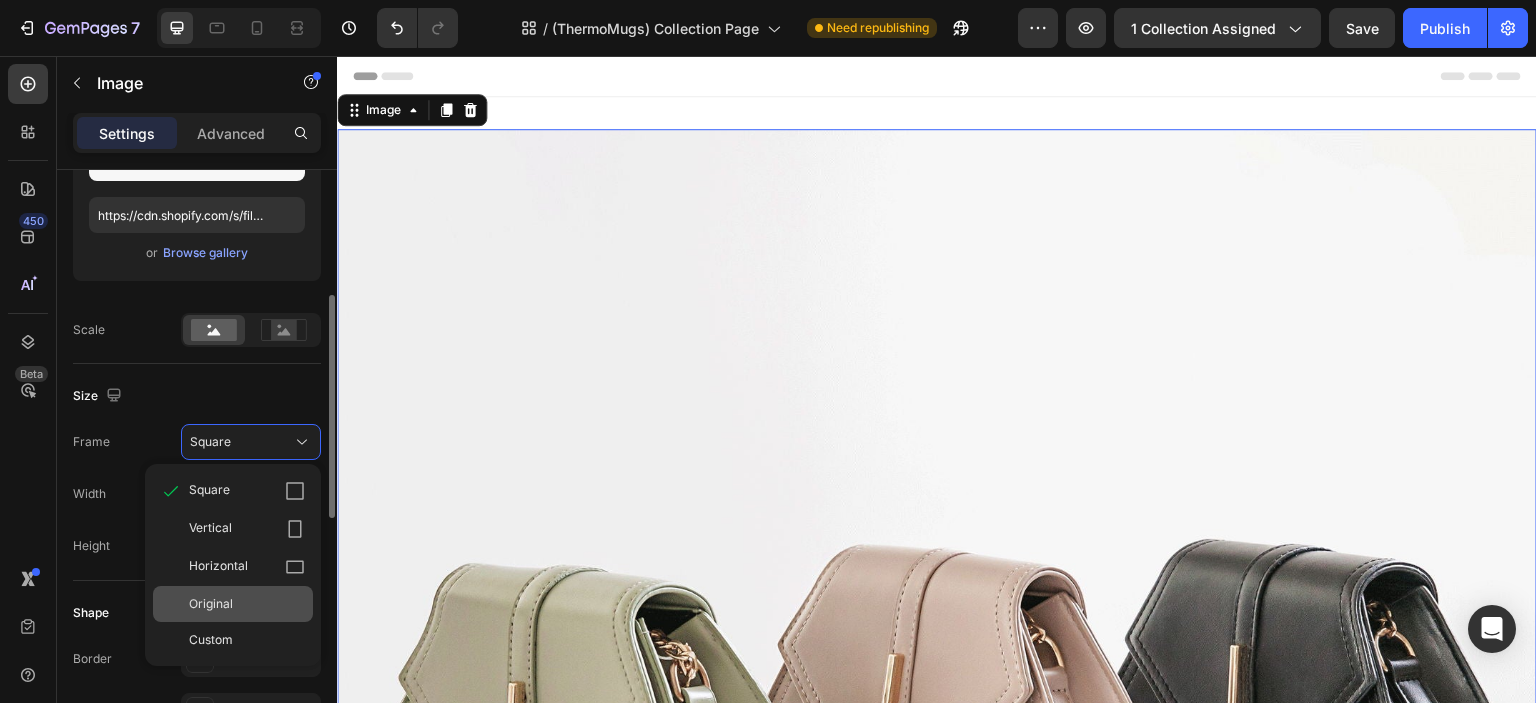 click on "Original" 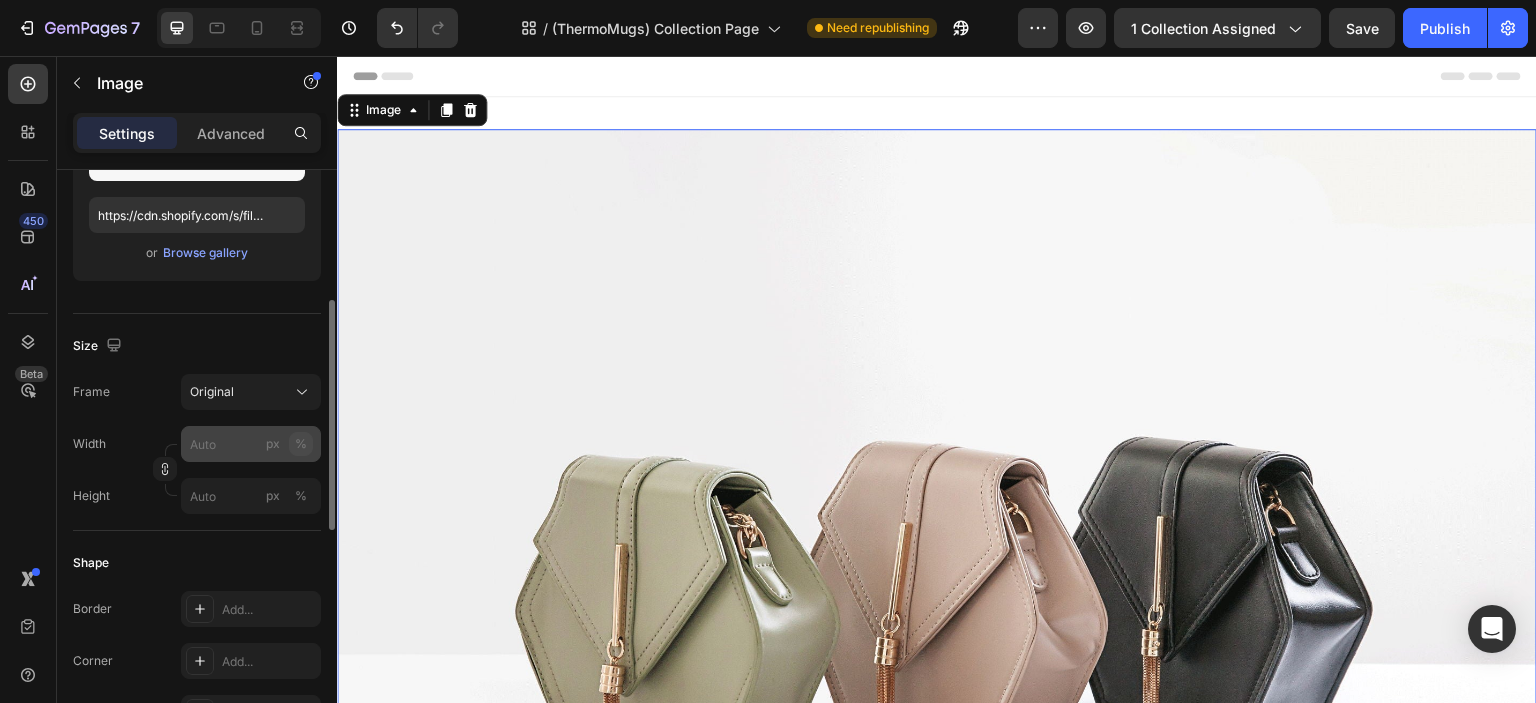 click on "%" 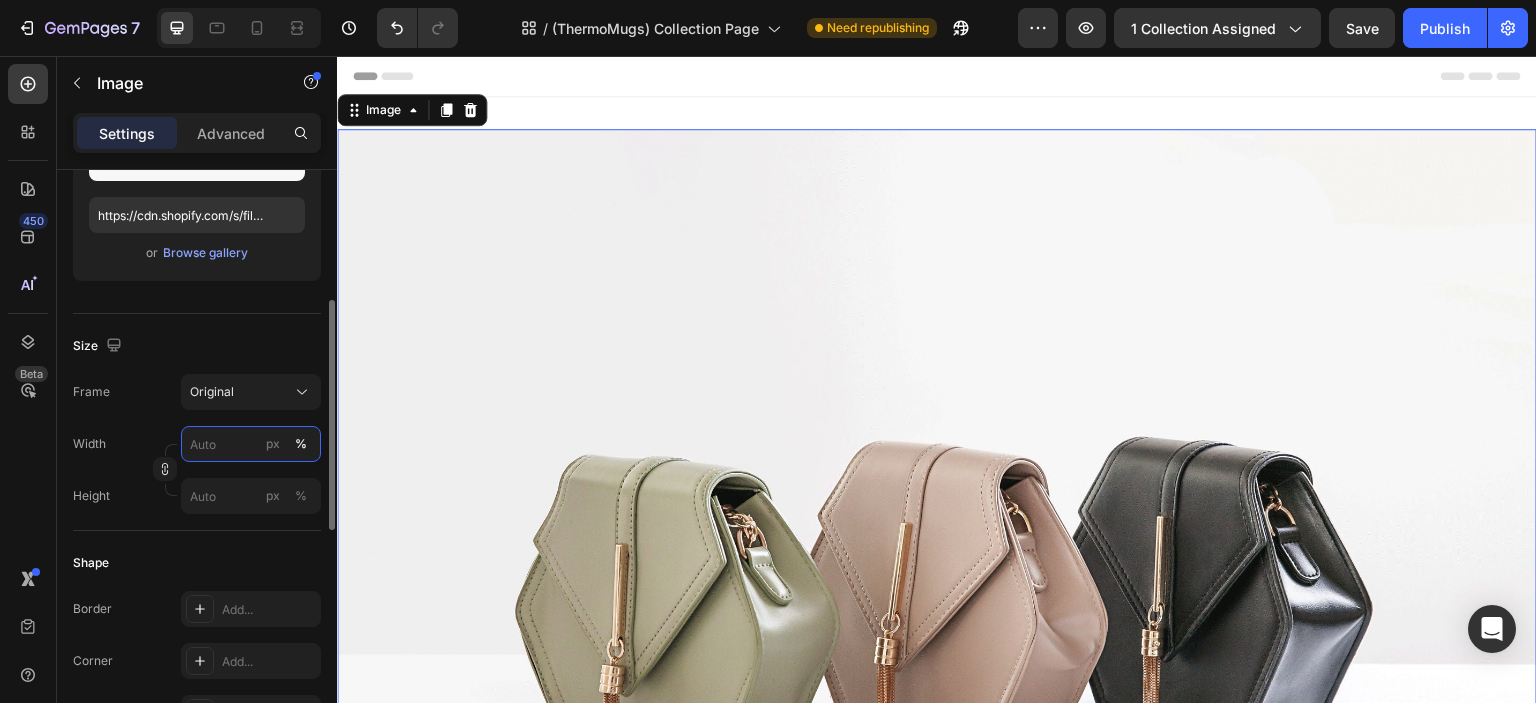 click on "px %" at bounding box center (251, 444) 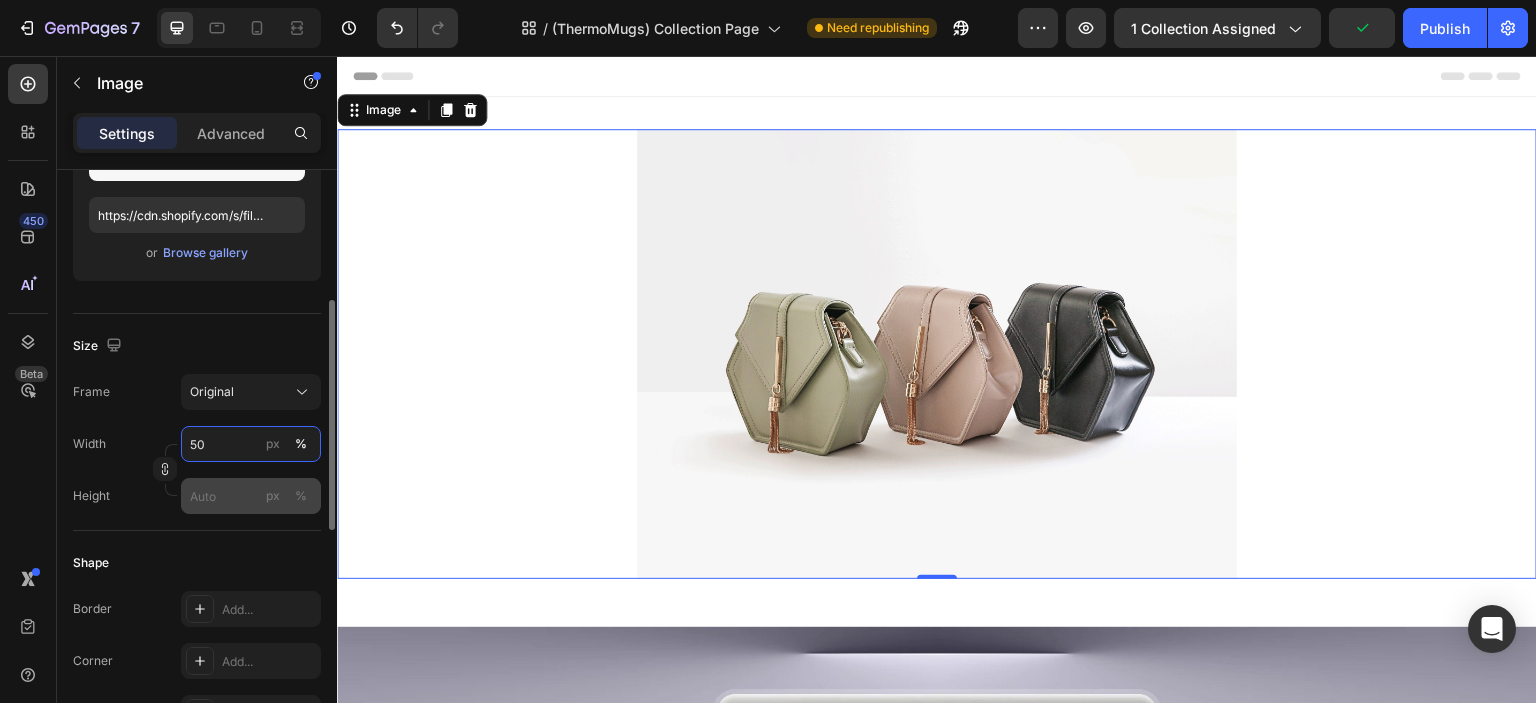 type on "50" 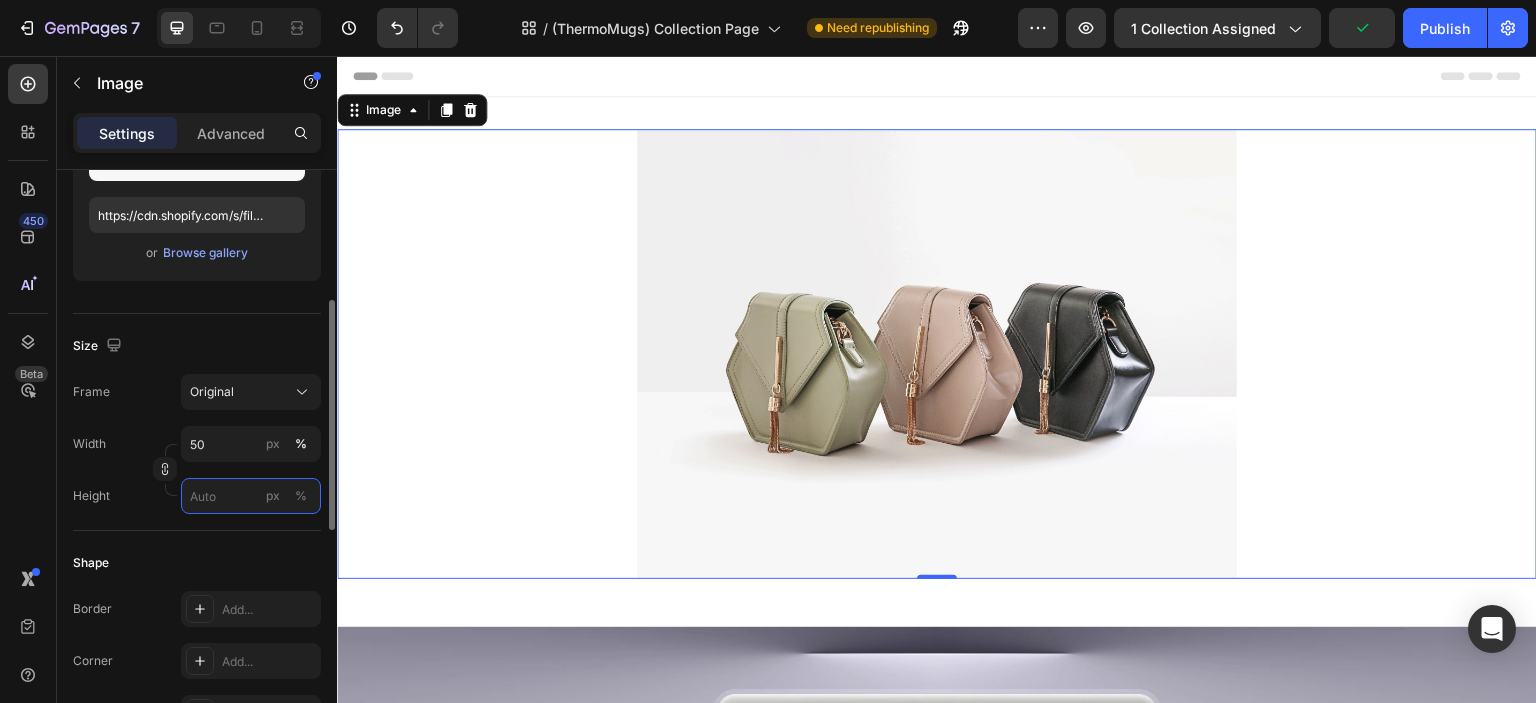 click on "px %" at bounding box center [251, 496] 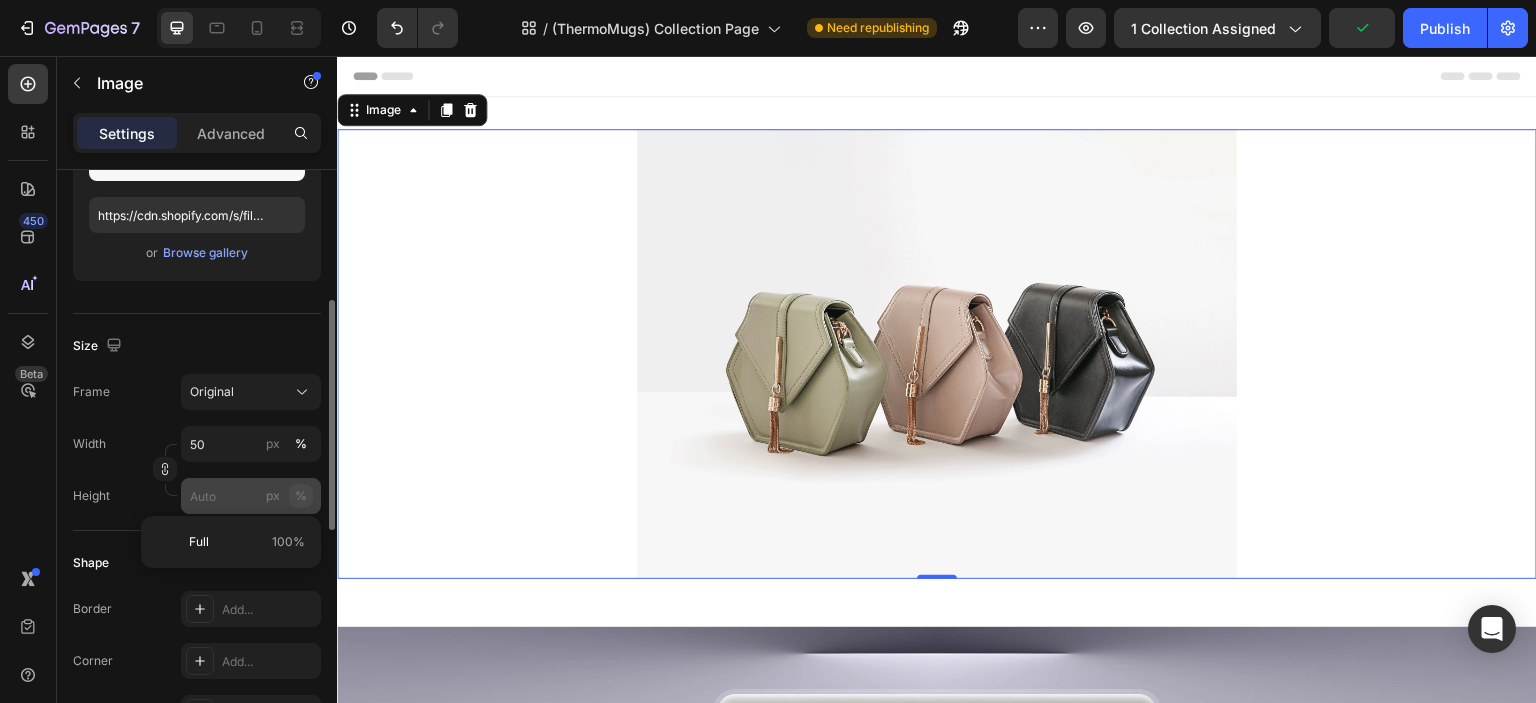 click on "%" 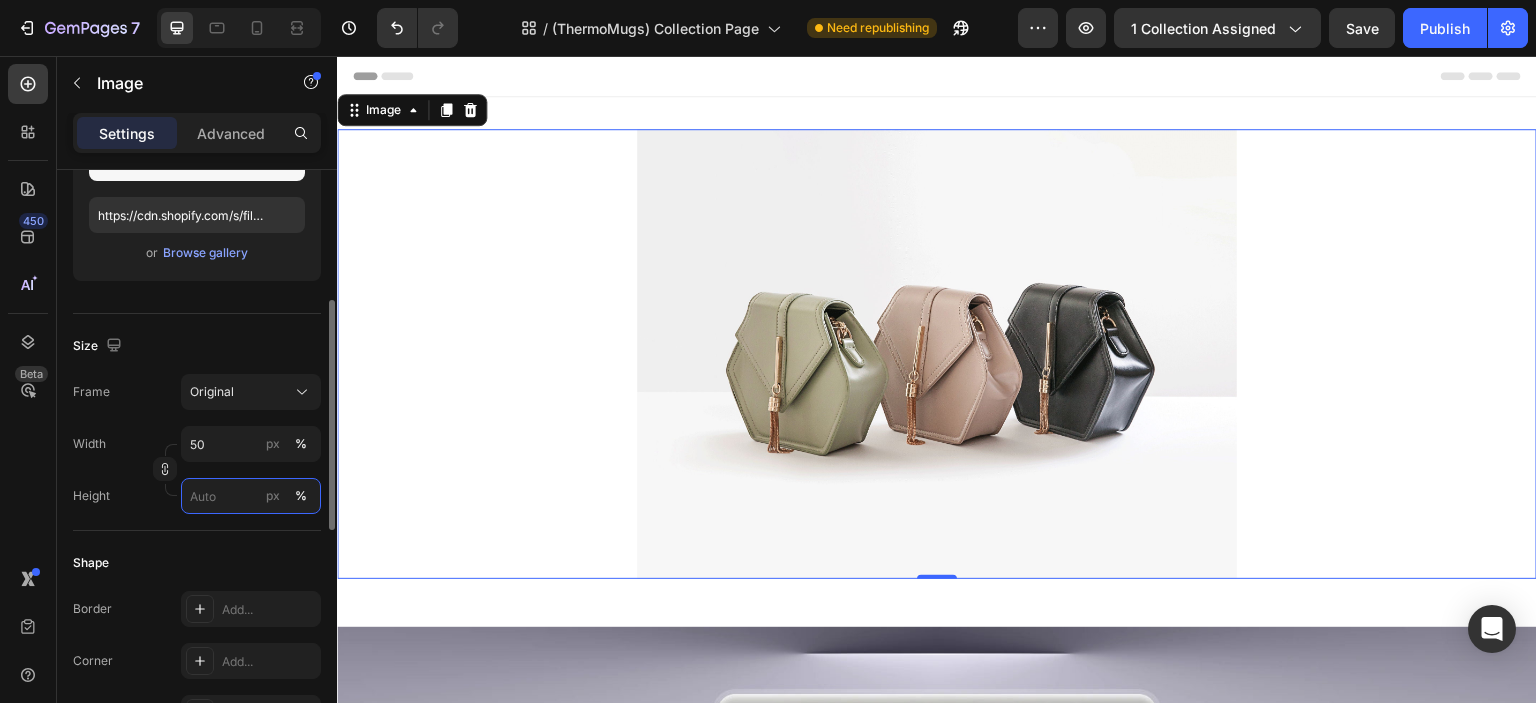 click on "px %" at bounding box center [251, 496] 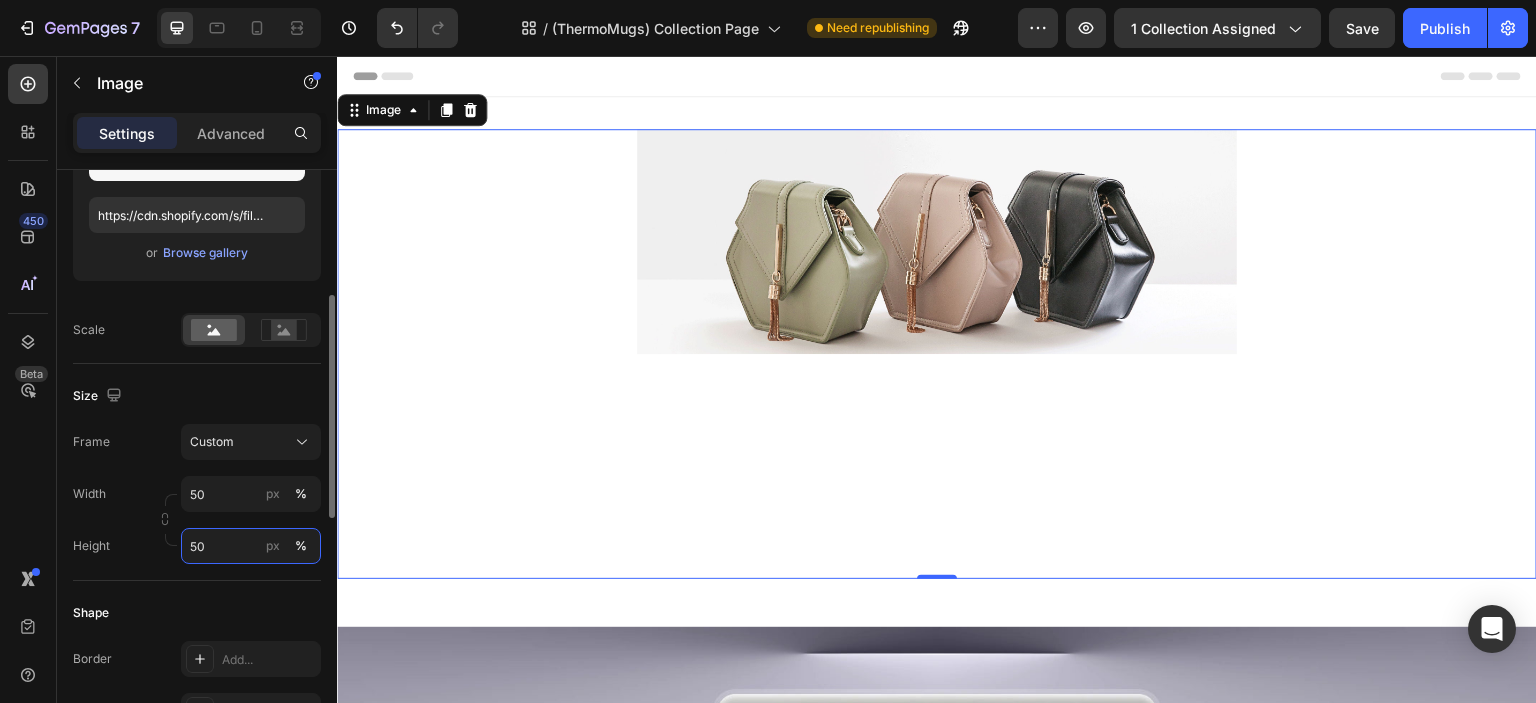 type on "50" 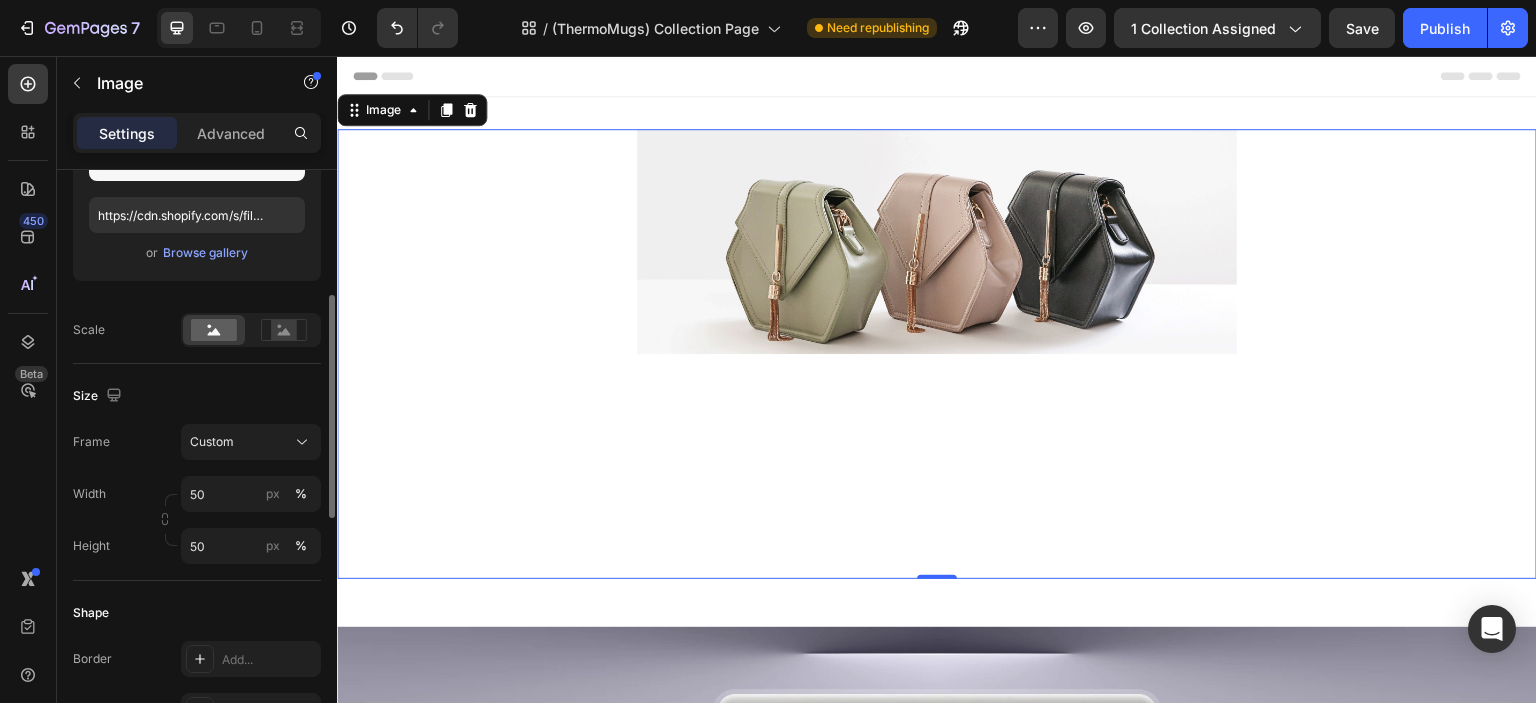 click on "Size" at bounding box center [197, 396] 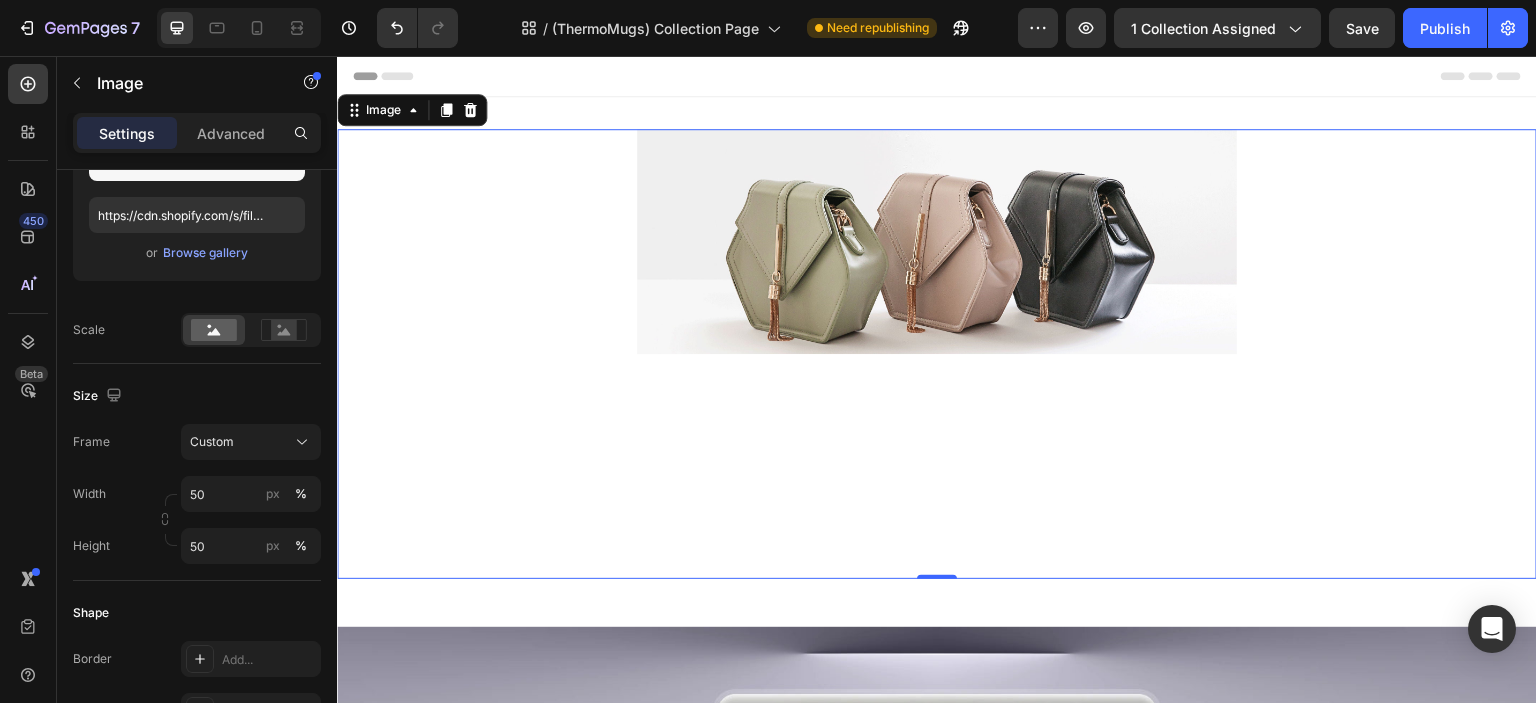 click at bounding box center (937, 241) 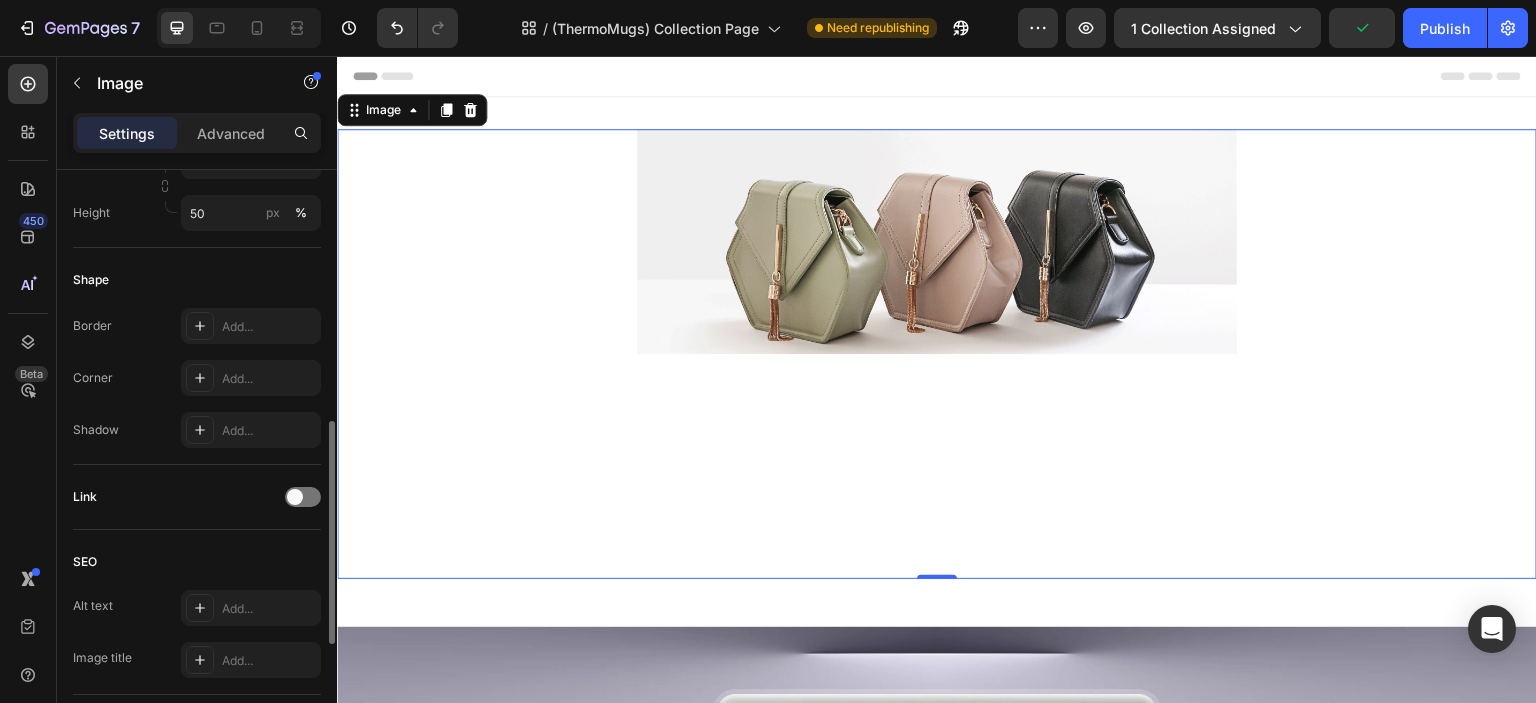 scroll, scrollTop: 832, scrollLeft: 0, axis: vertical 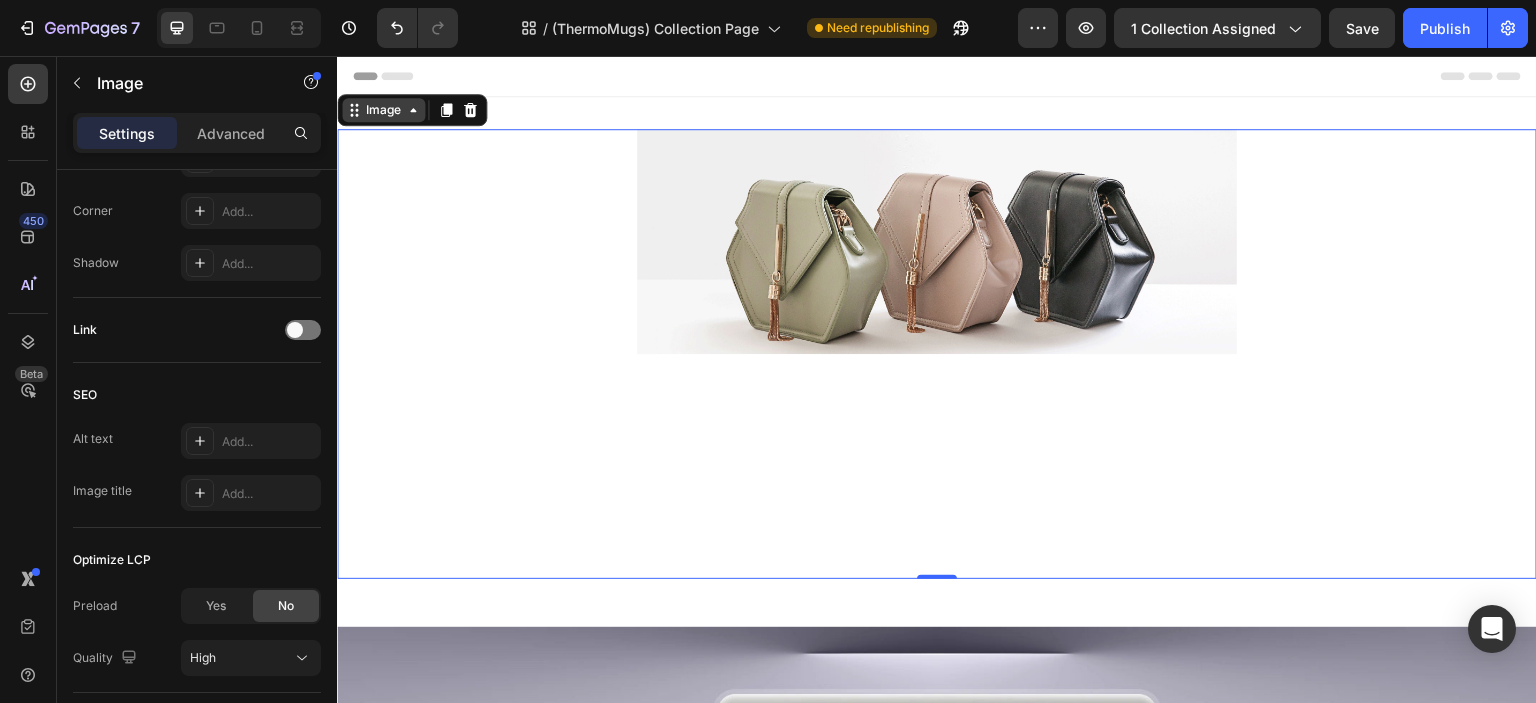 click on "Image" at bounding box center (383, 110) 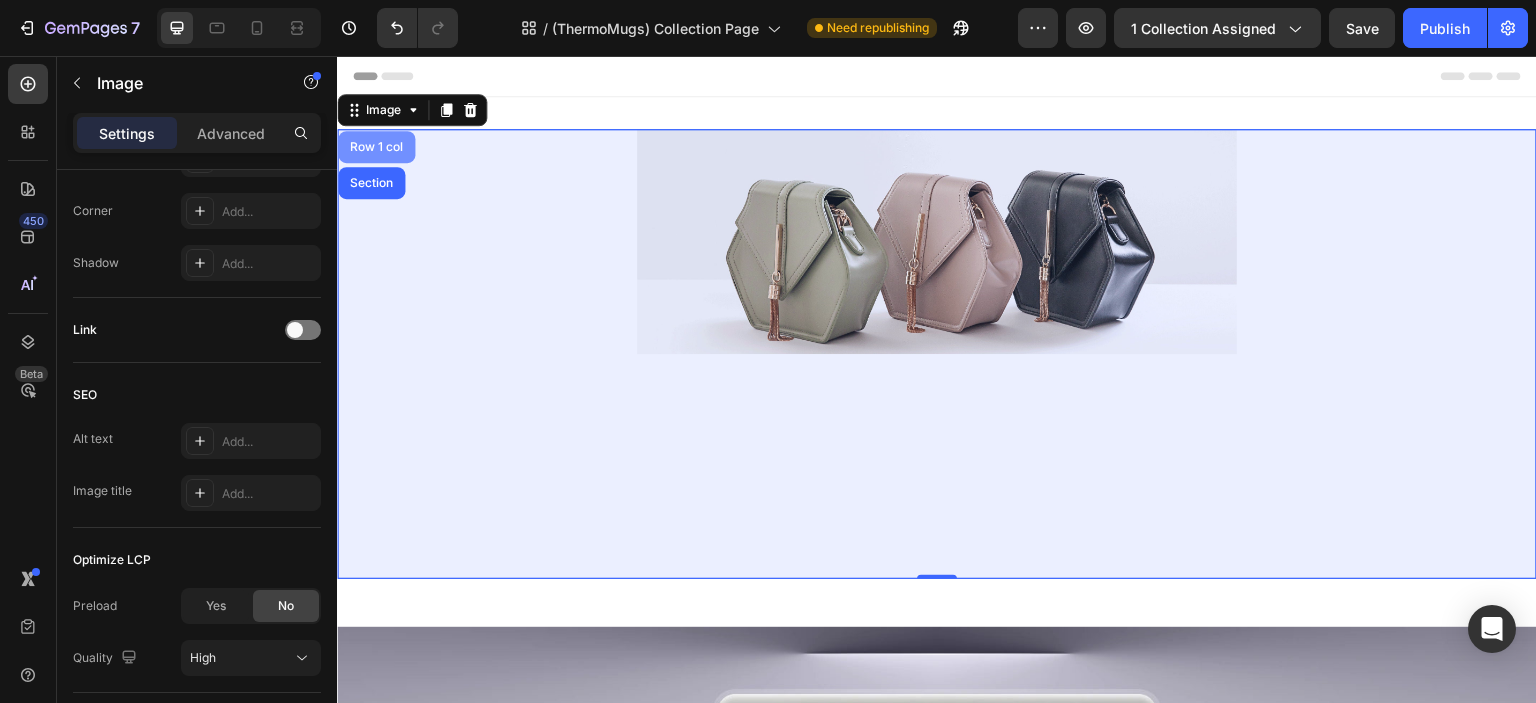 click on "Row 1 col" at bounding box center [376, 147] 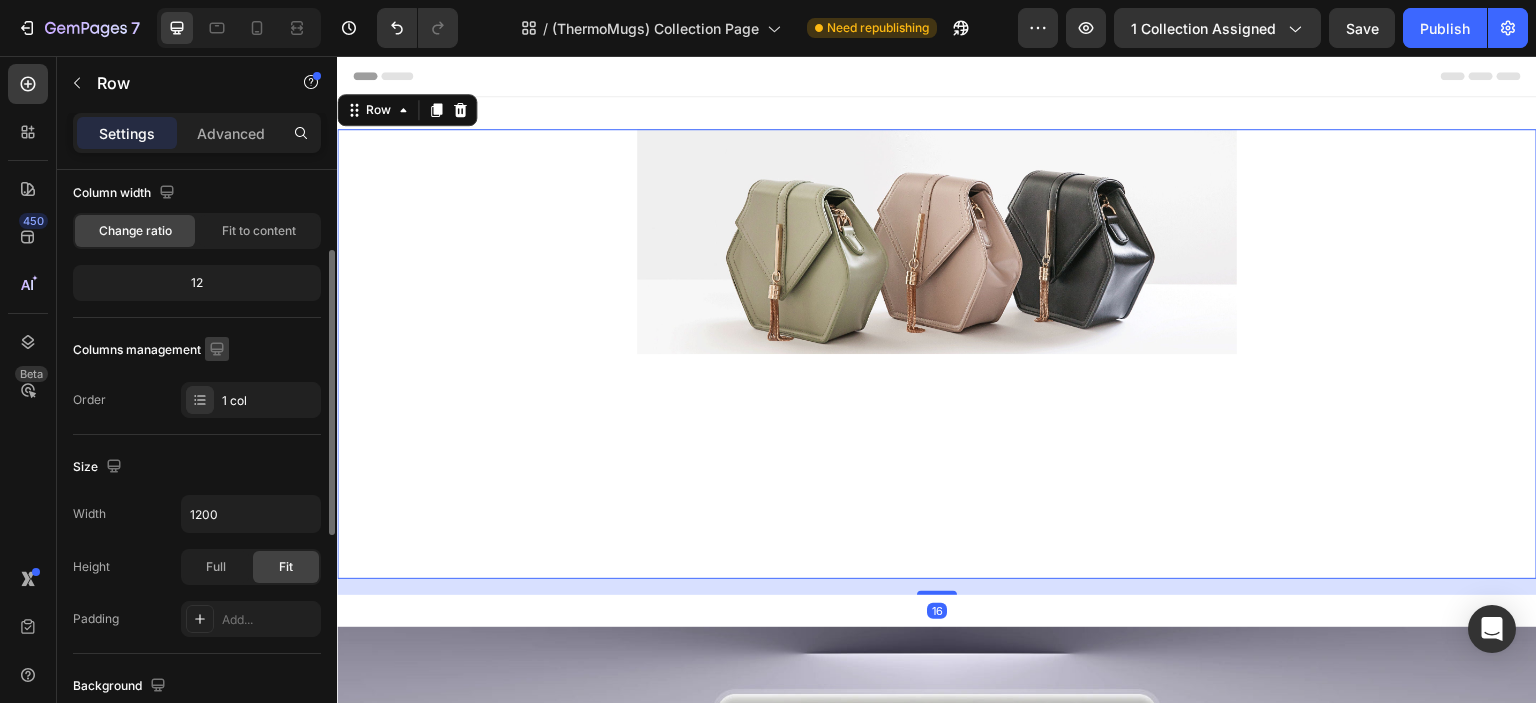 scroll, scrollTop: 628, scrollLeft: 0, axis: vertical 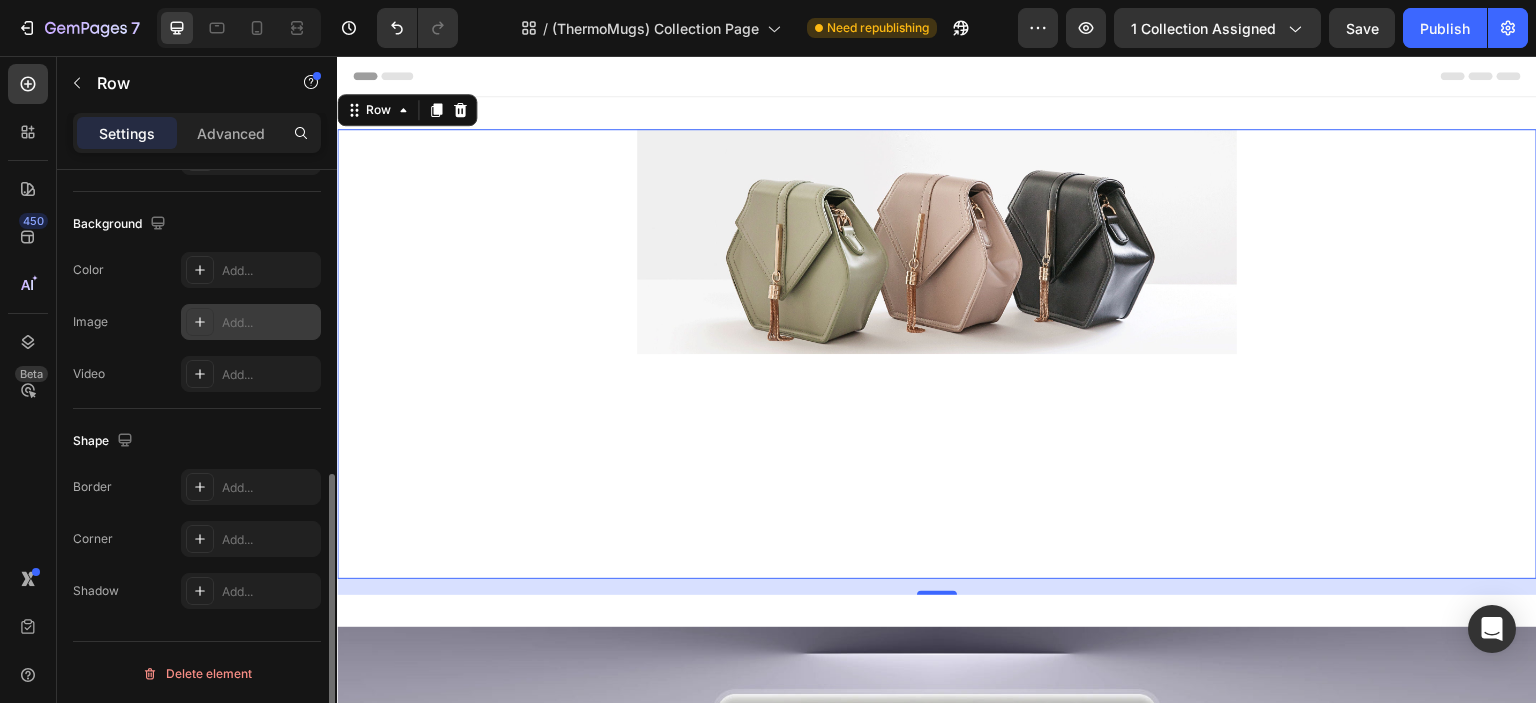 click 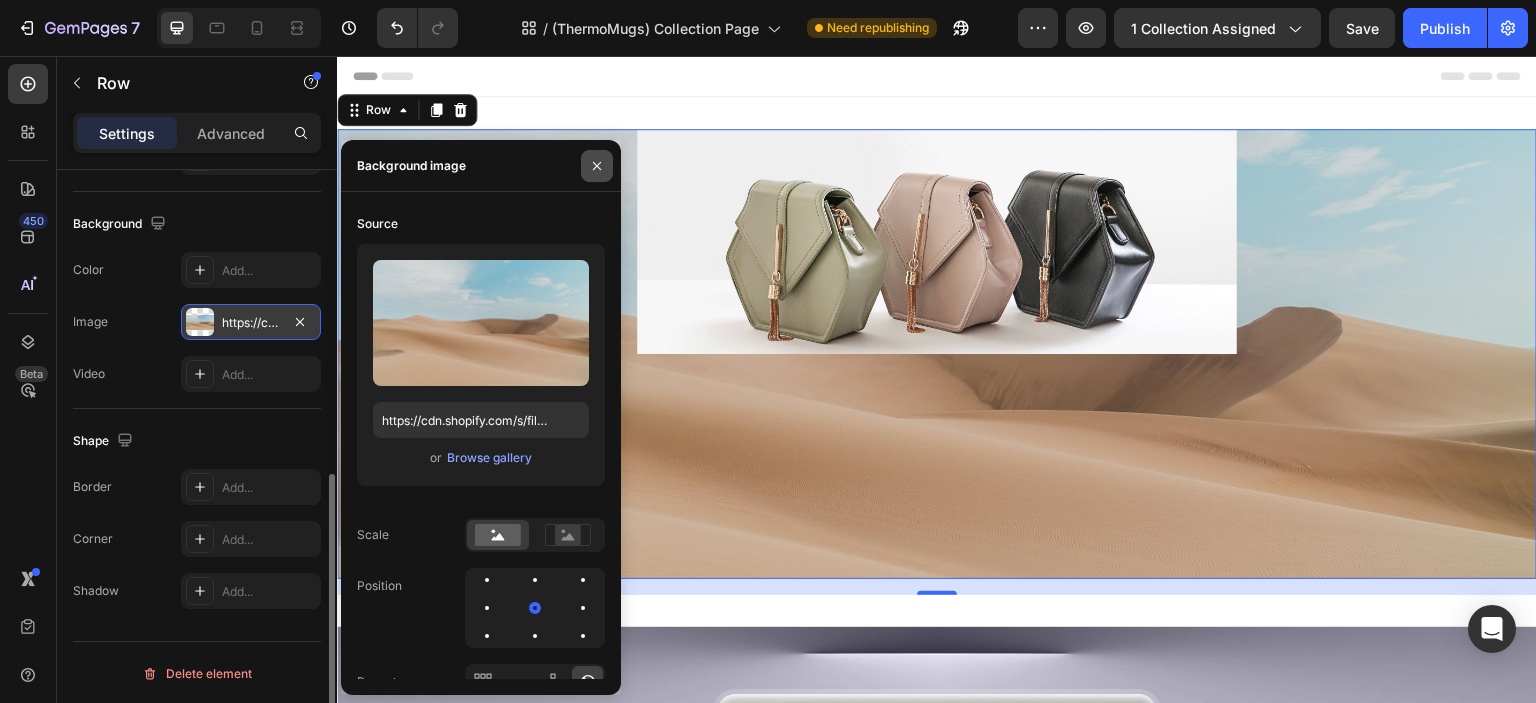 click 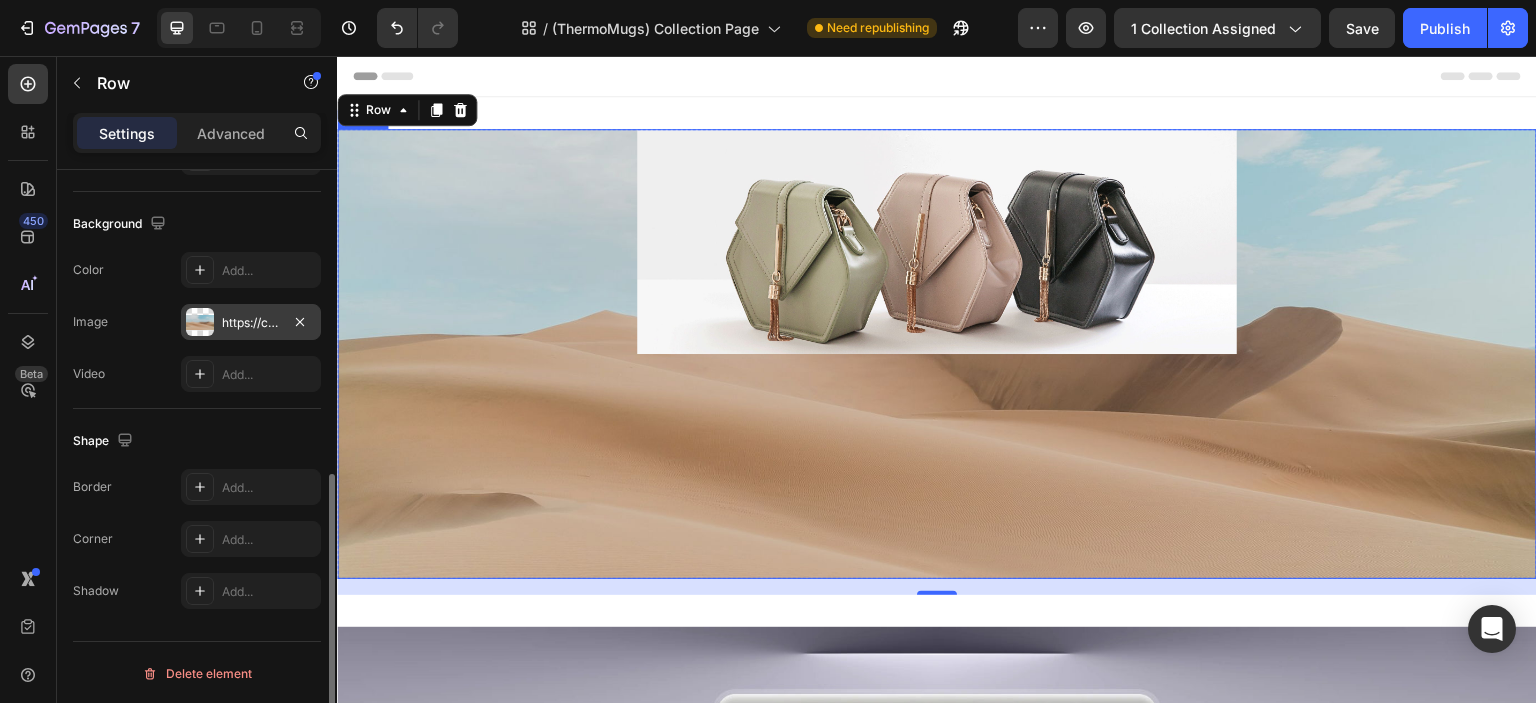 click at bounding box center (937, 241) 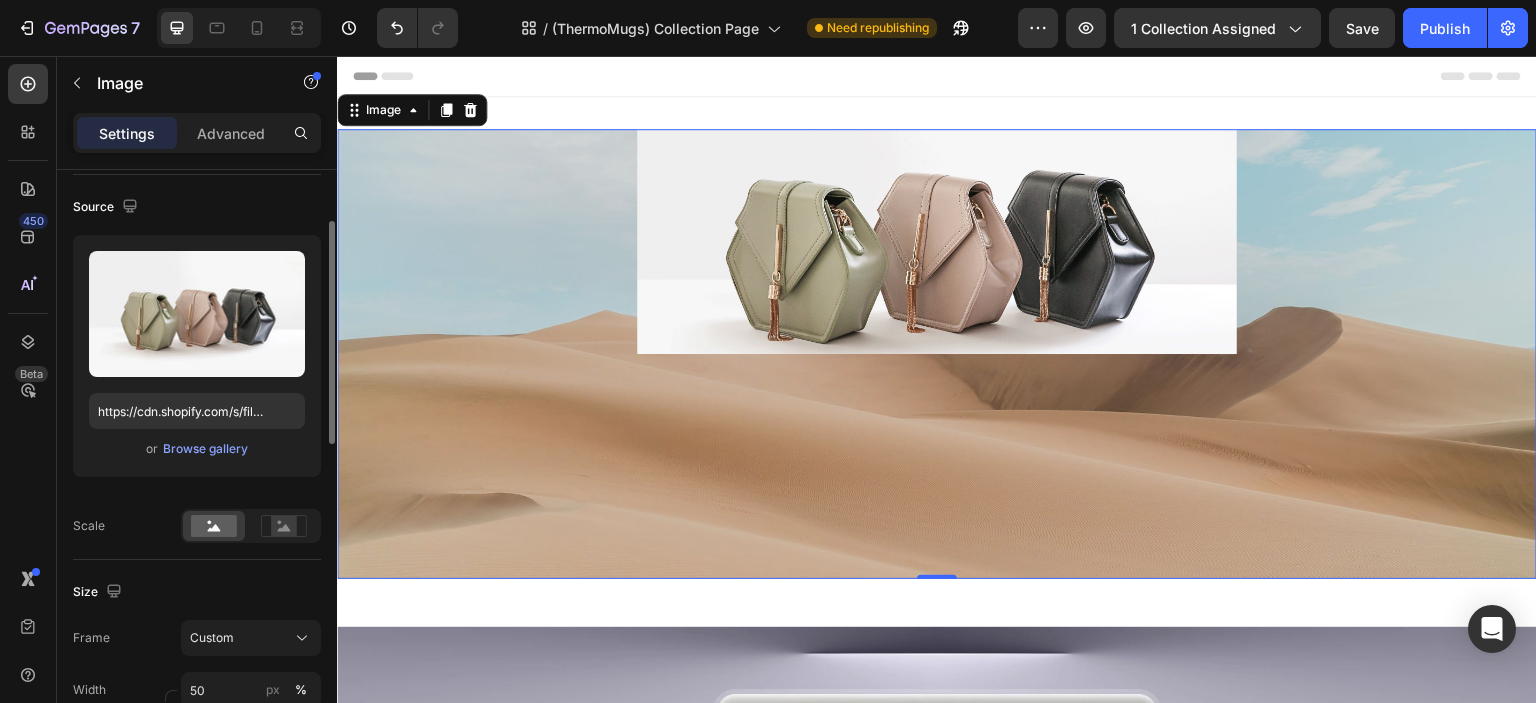 scroll, scrollTop: 0, scrollLeft: 0, axis: both 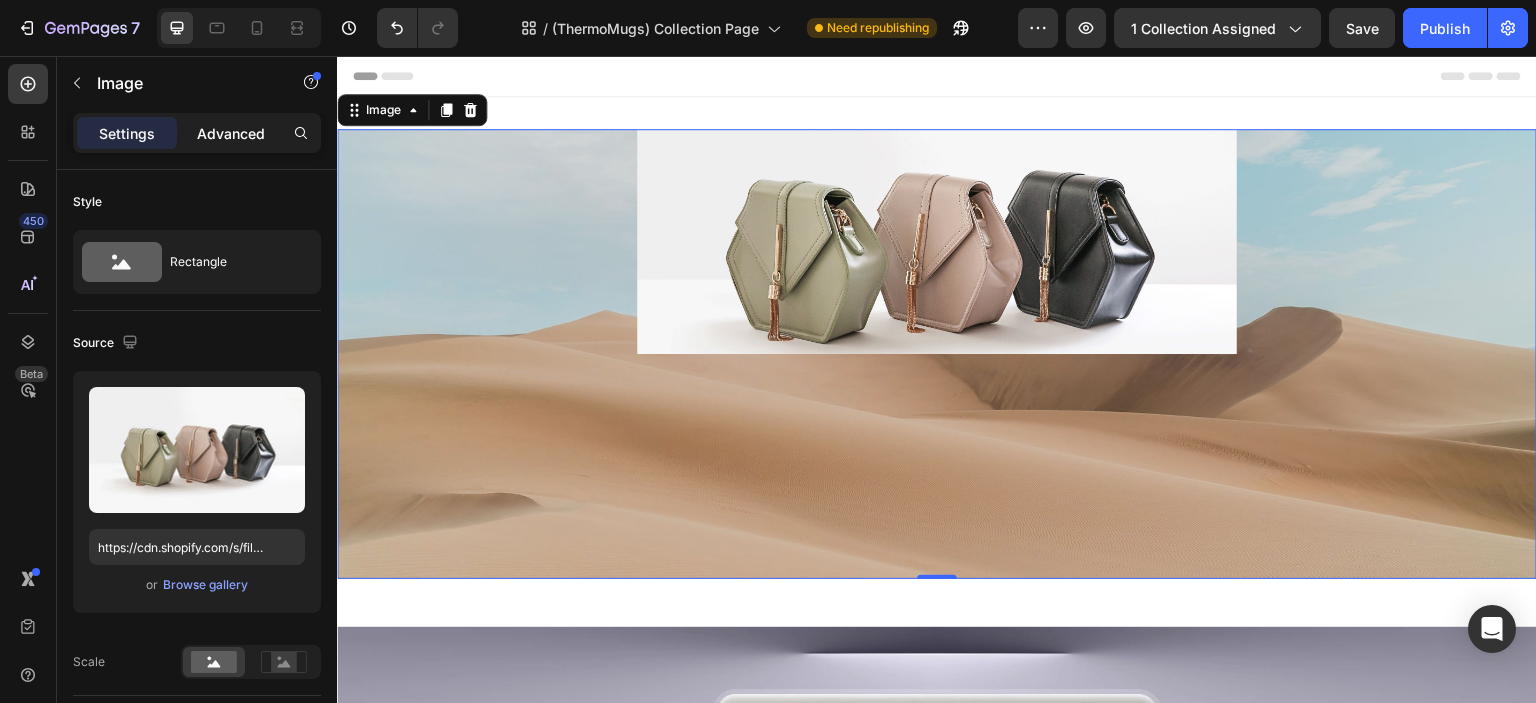 click on "Advanced" at bounding box center [231, 133] 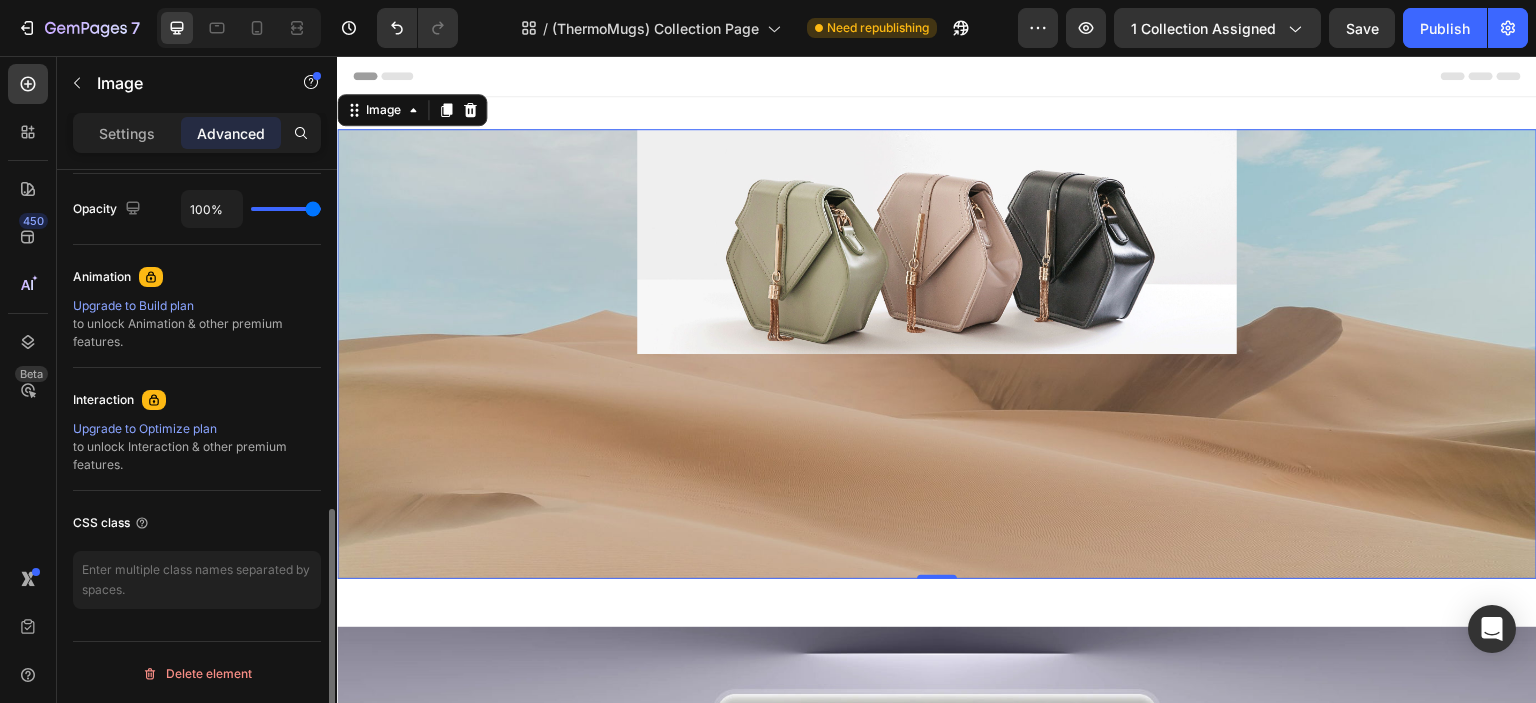 scroll, scrollTop: 0, scrollLeft: 0, axis: both 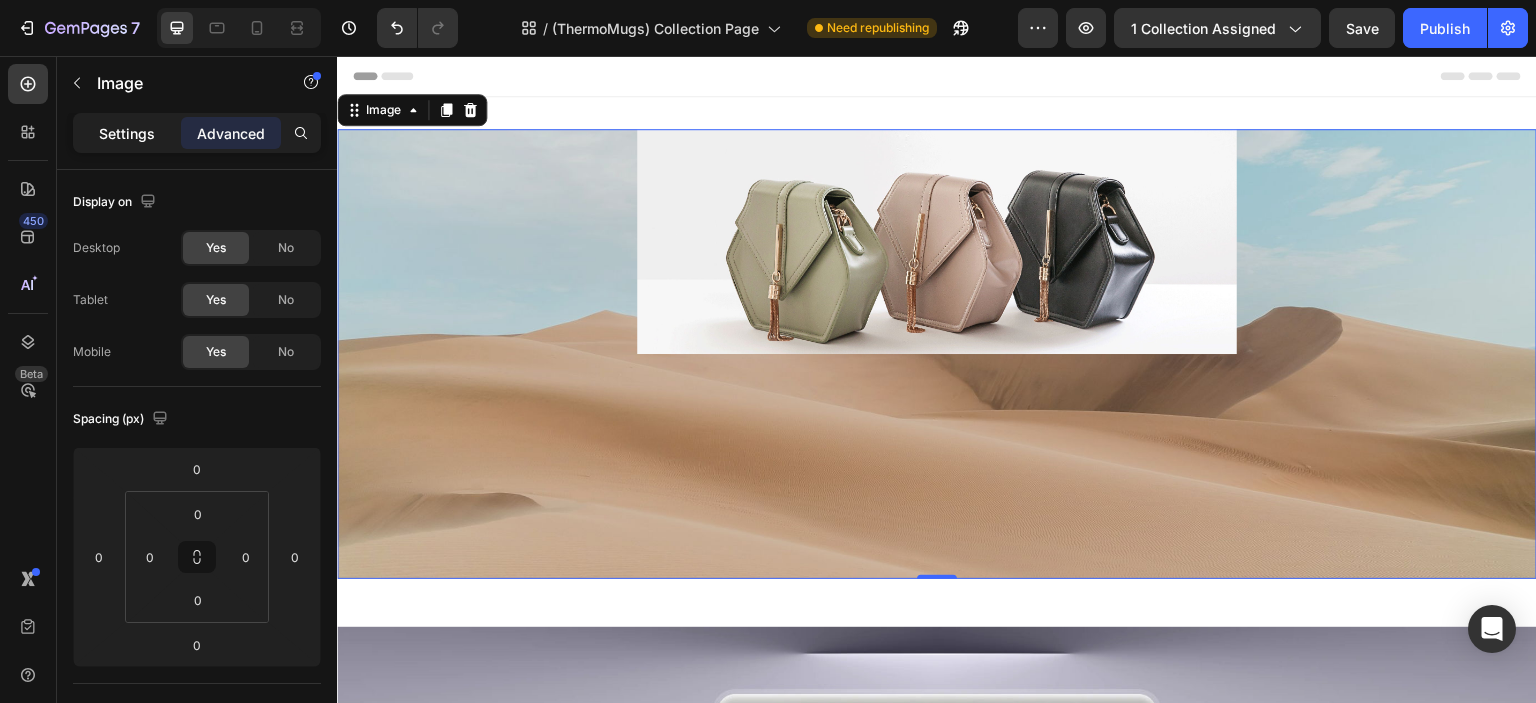 click on "Settings" at bounding box center [127, 133] 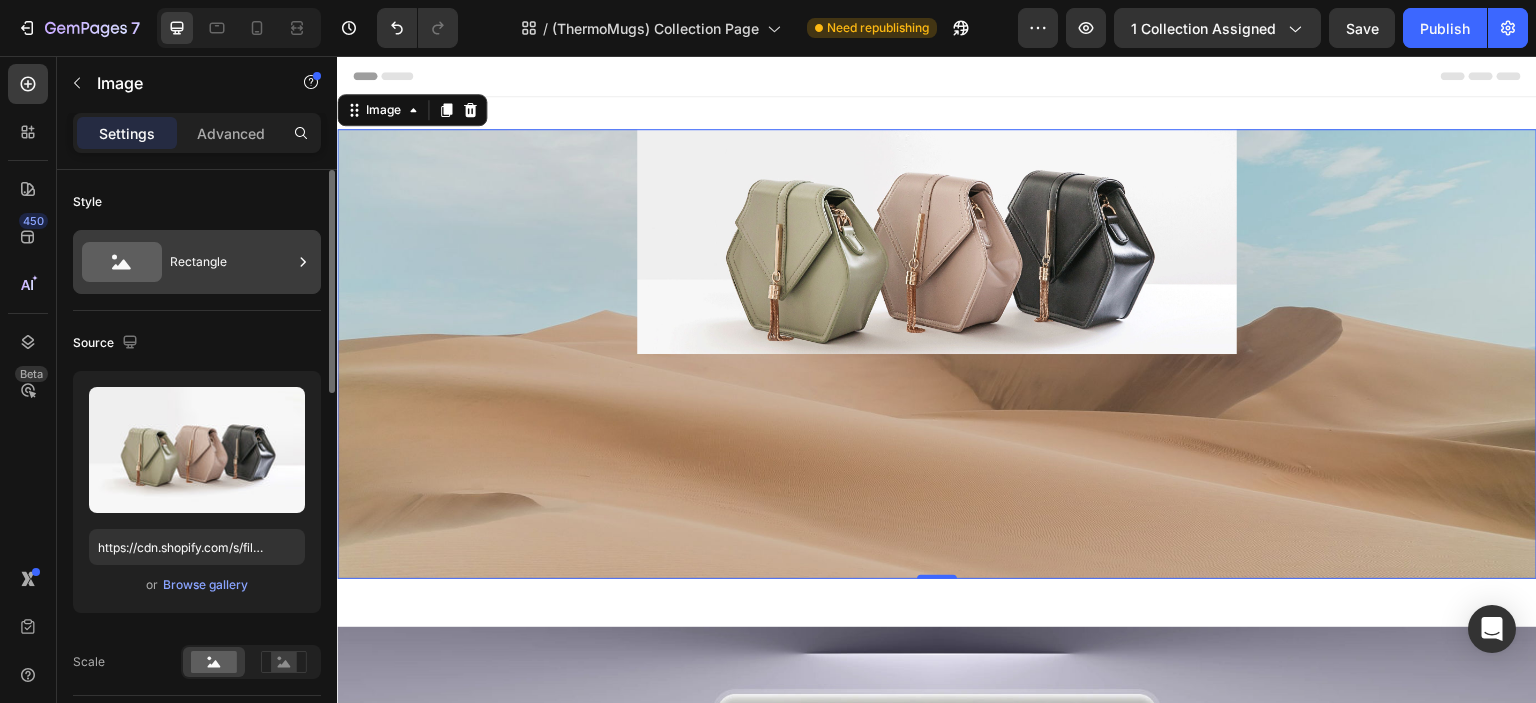 click on "Rectangle" at bounding box center [231, 262] 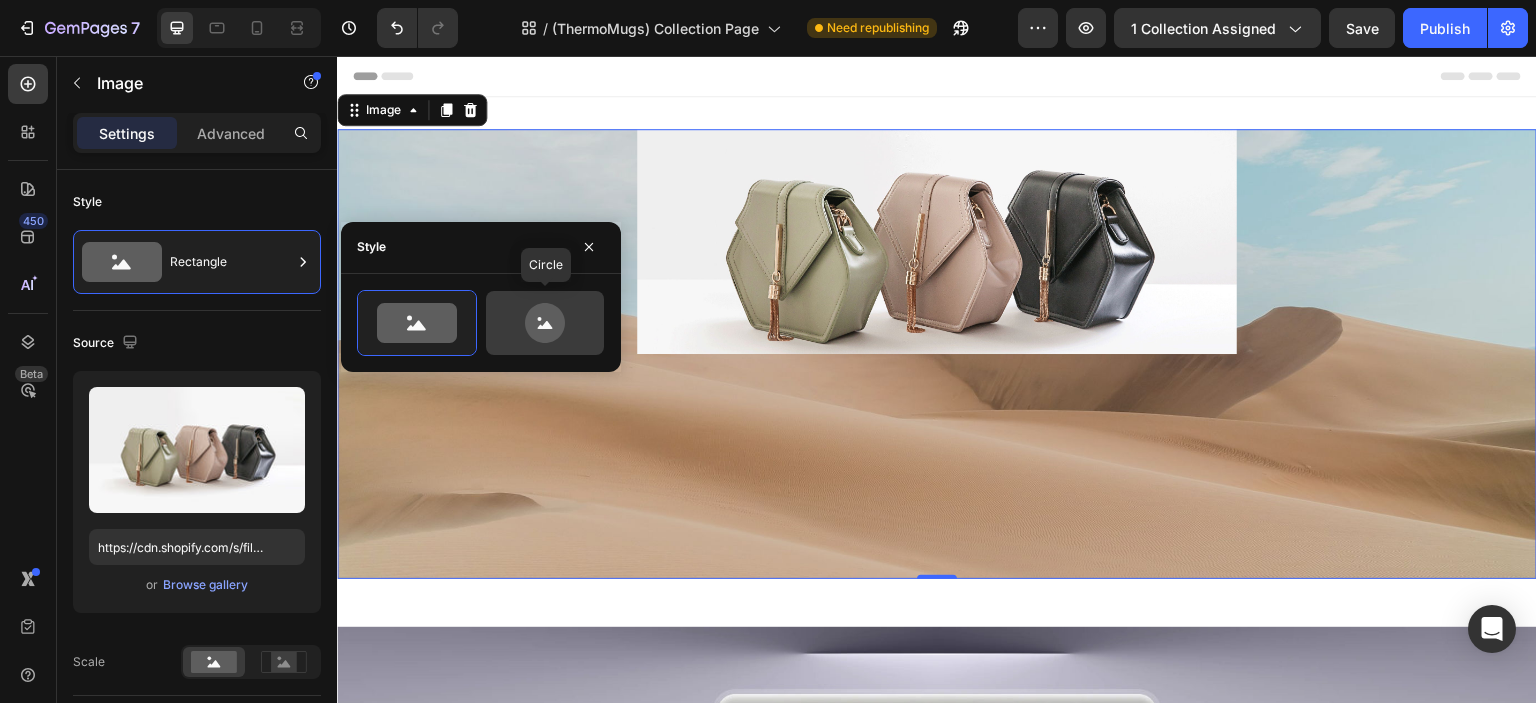 click 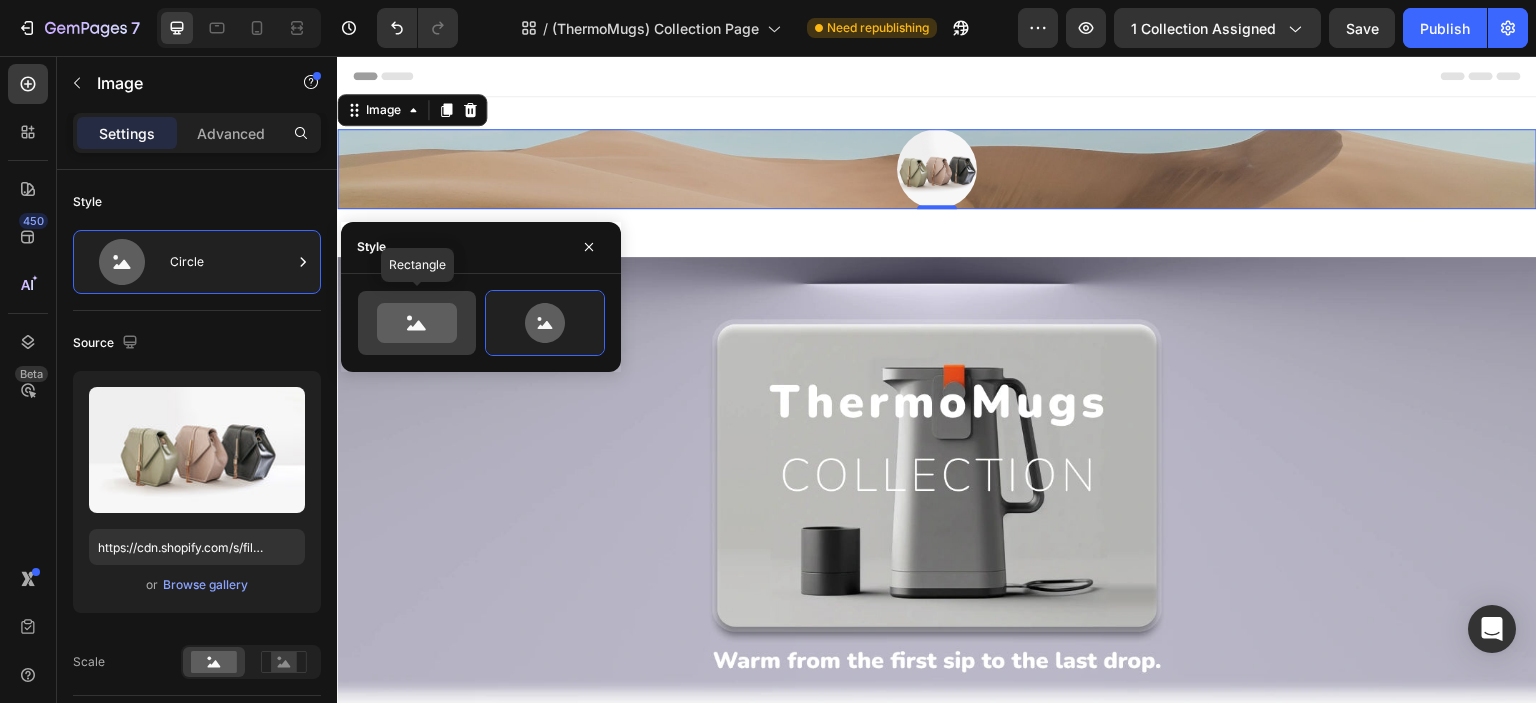 click 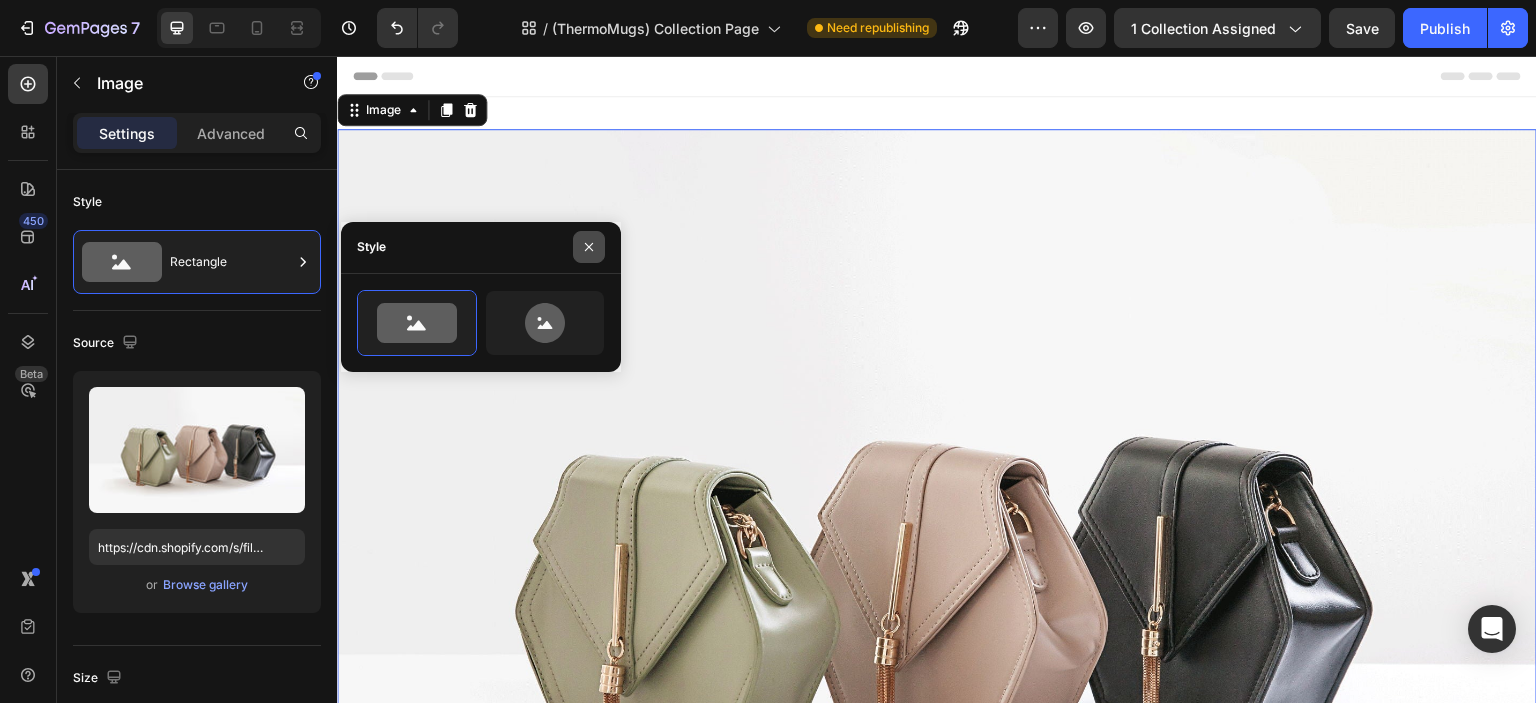 click 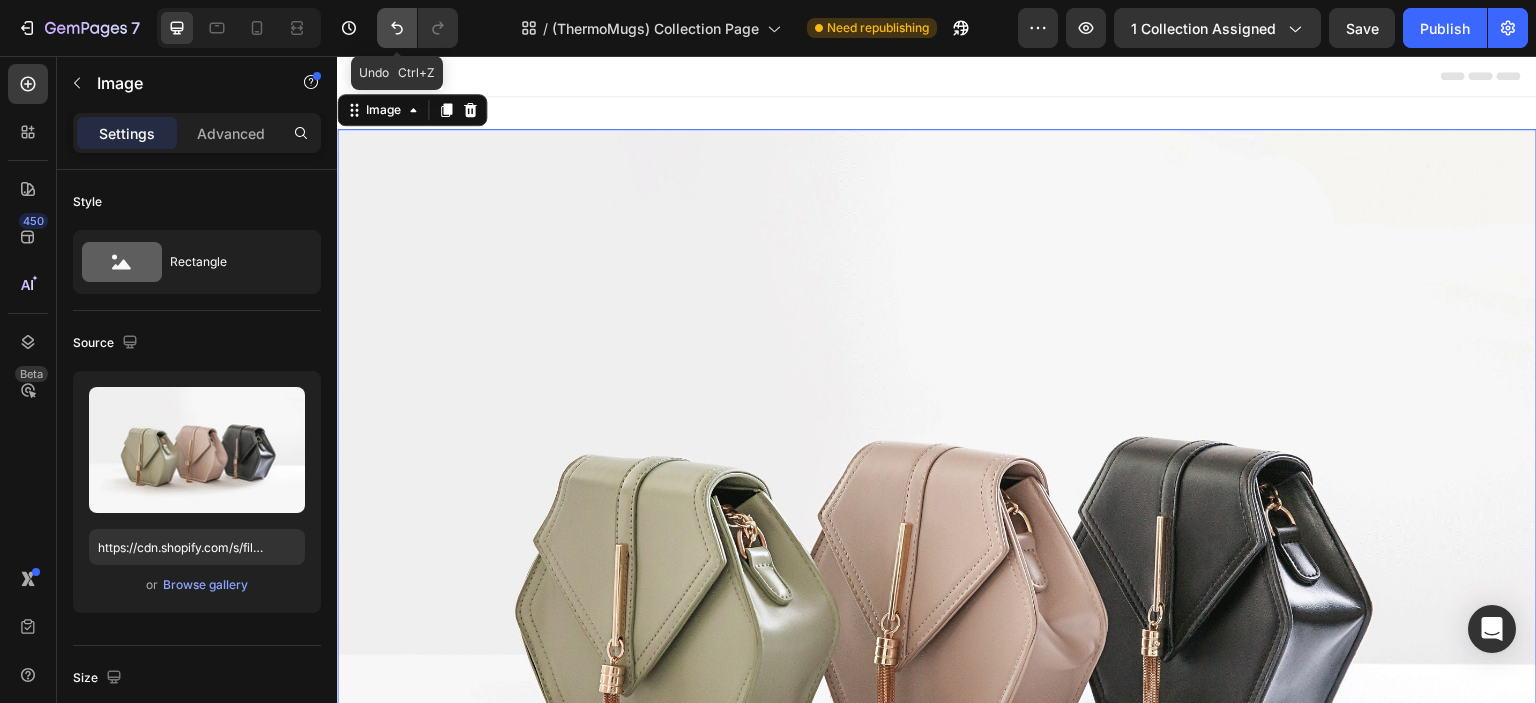 click 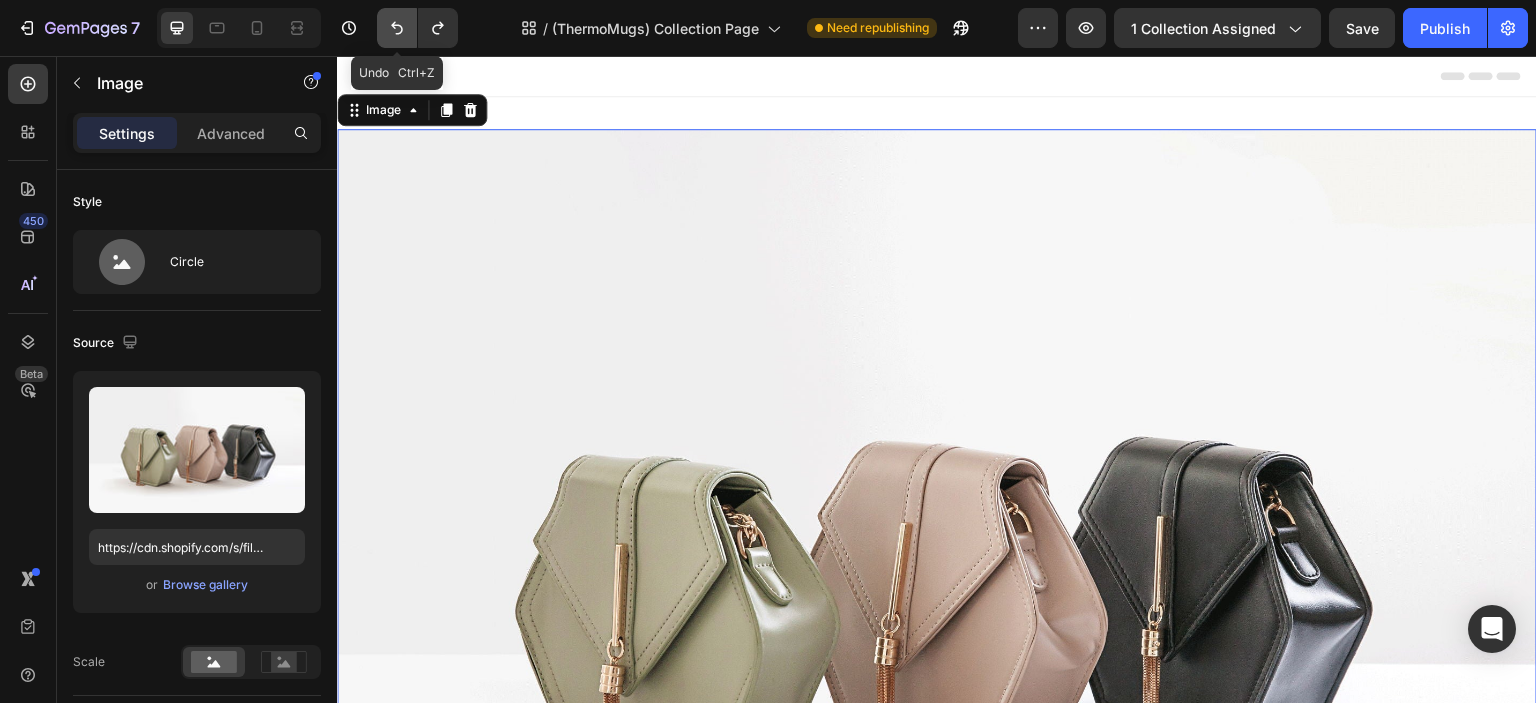 click 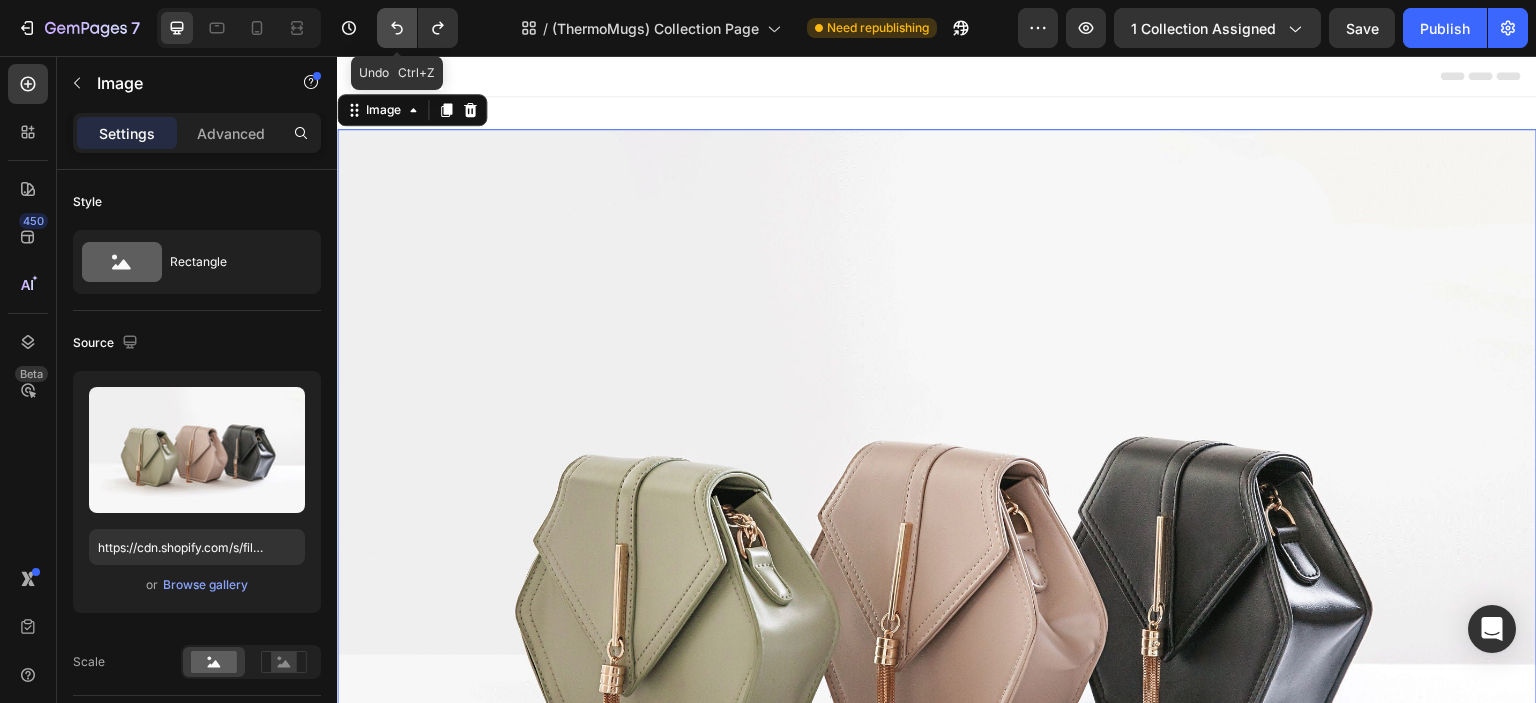 click 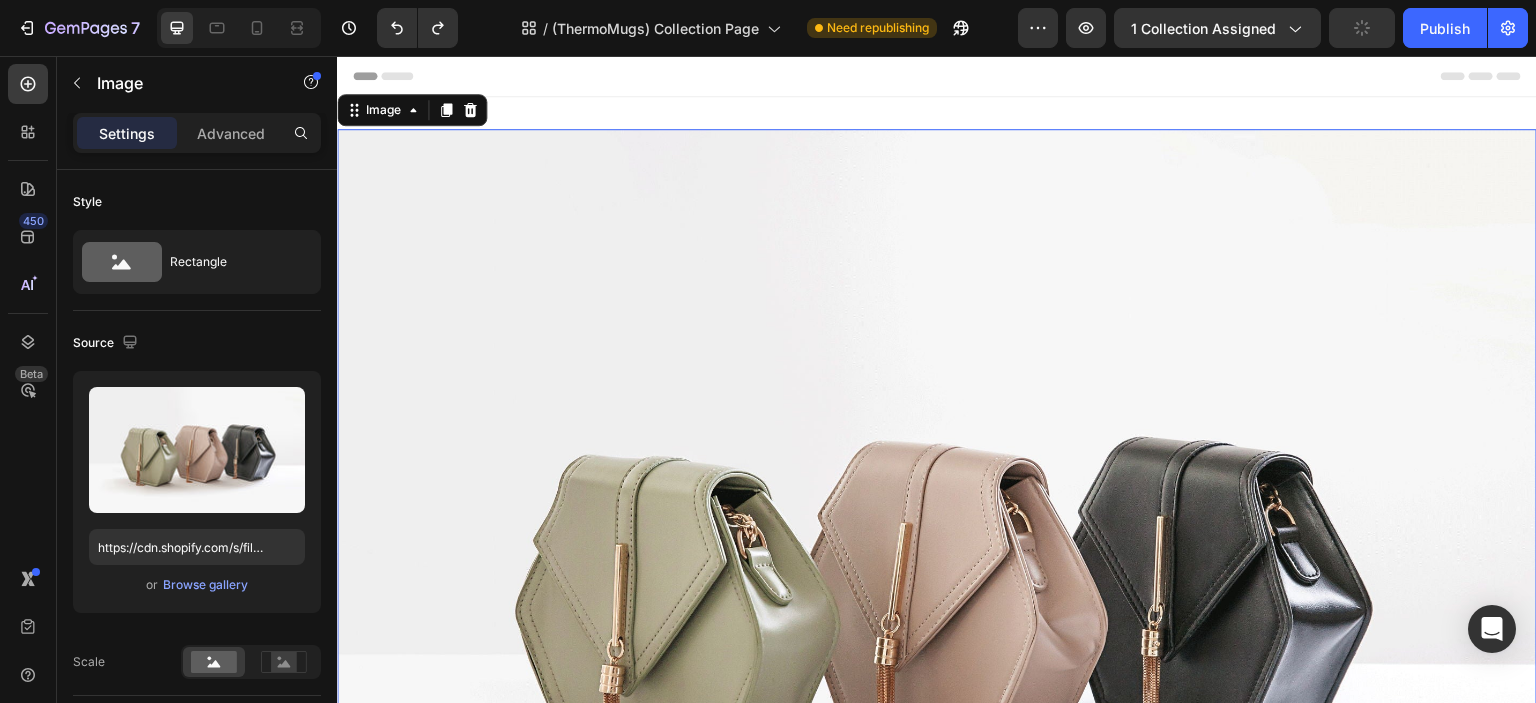 click at bounding box center [937, 579] 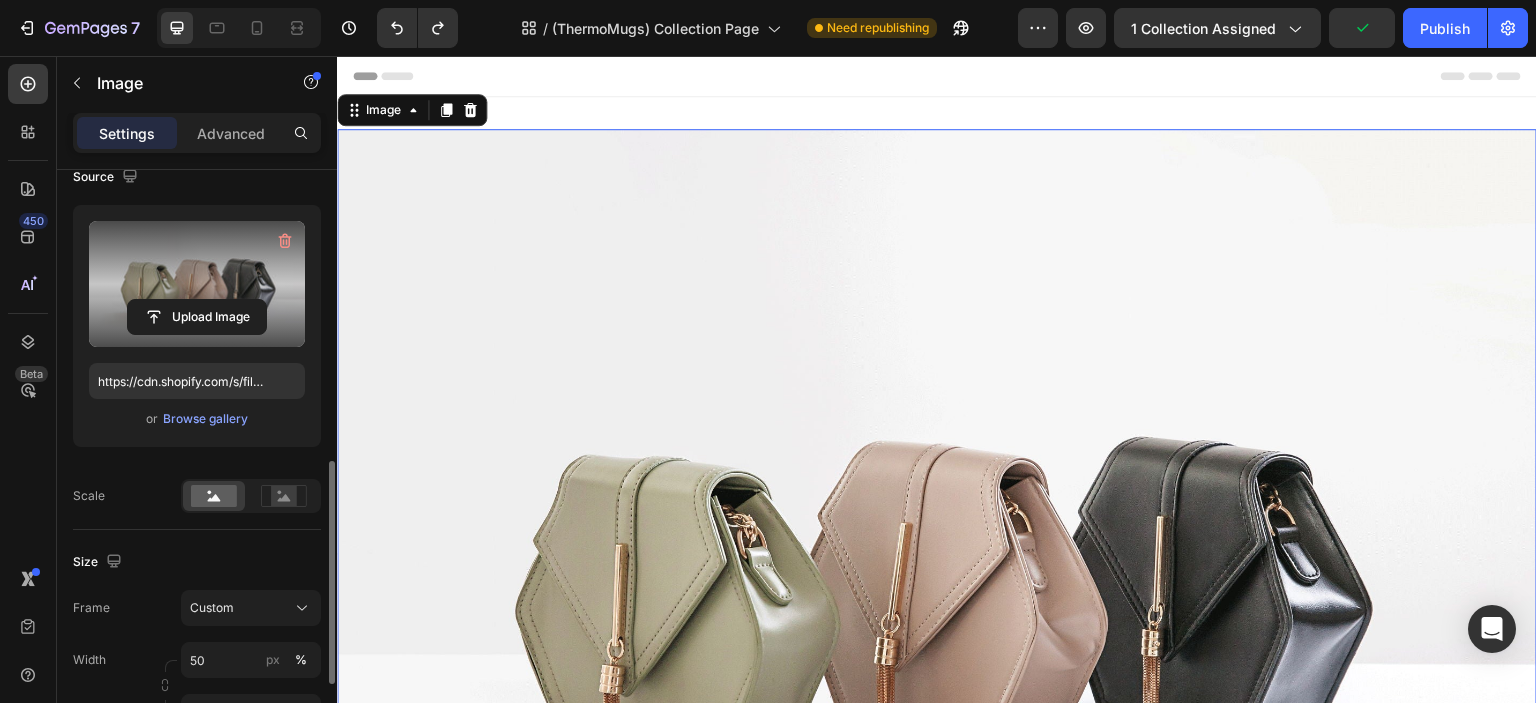 scroll, scrollTop: 332, scrollLeft: 0, axis: vertical 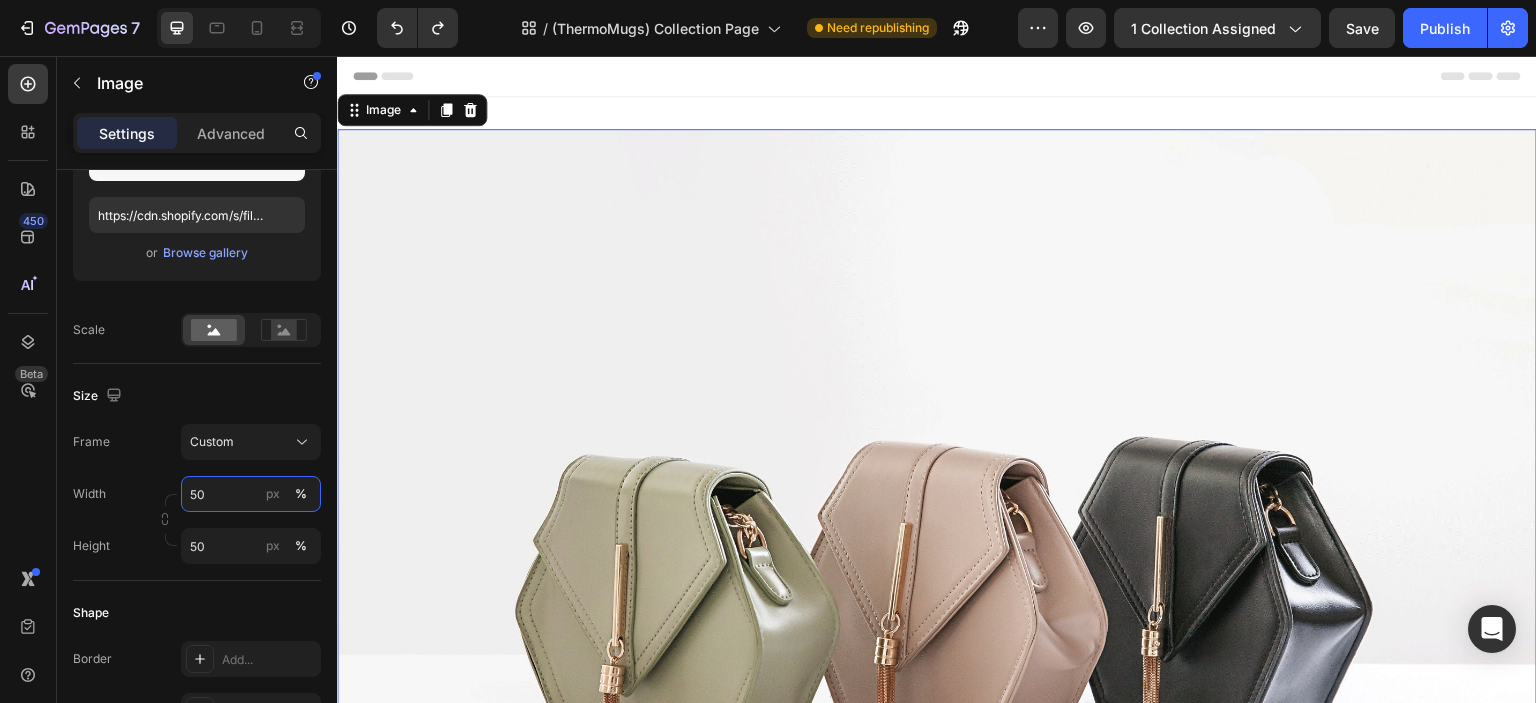 click on "50" at bounding box center [251, 494] 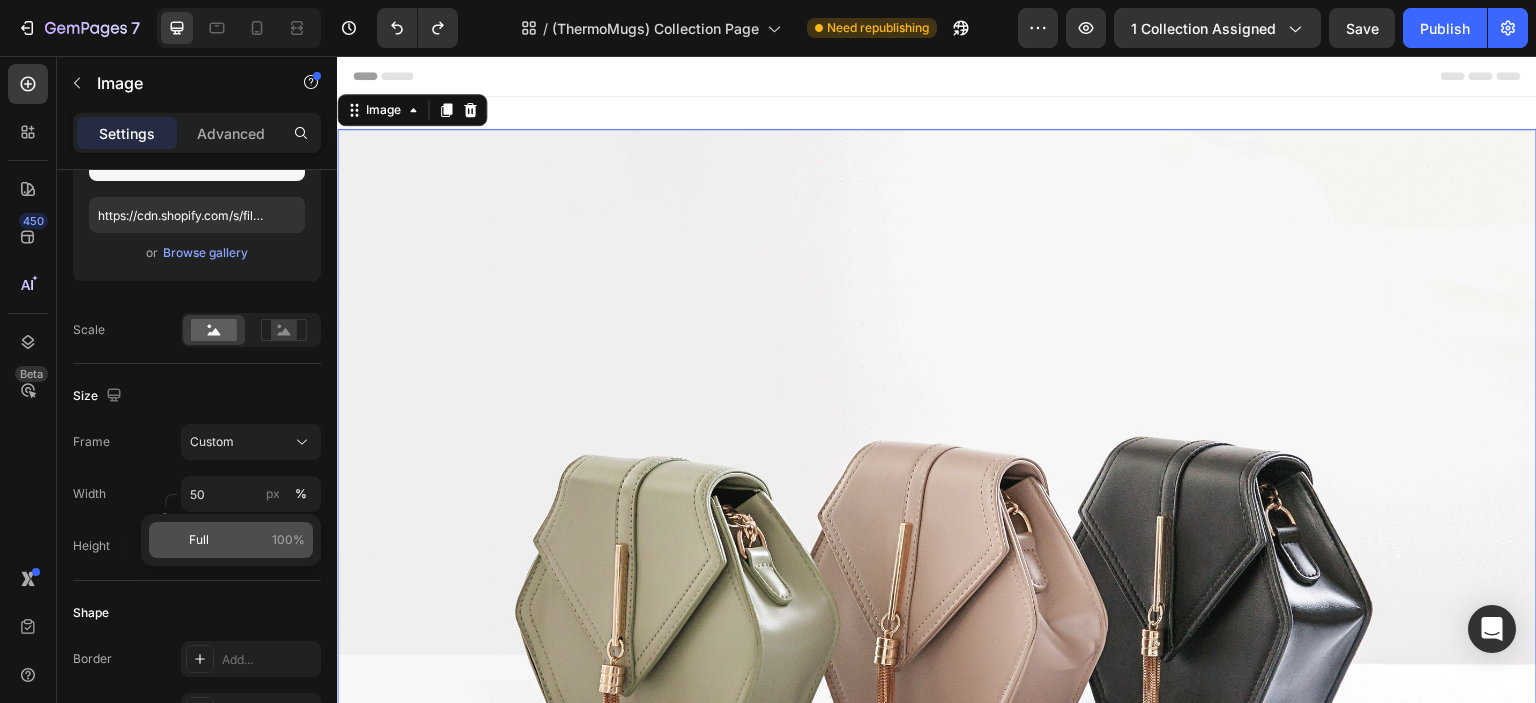 click on "Full 100%" at bounding box center [247, 540] 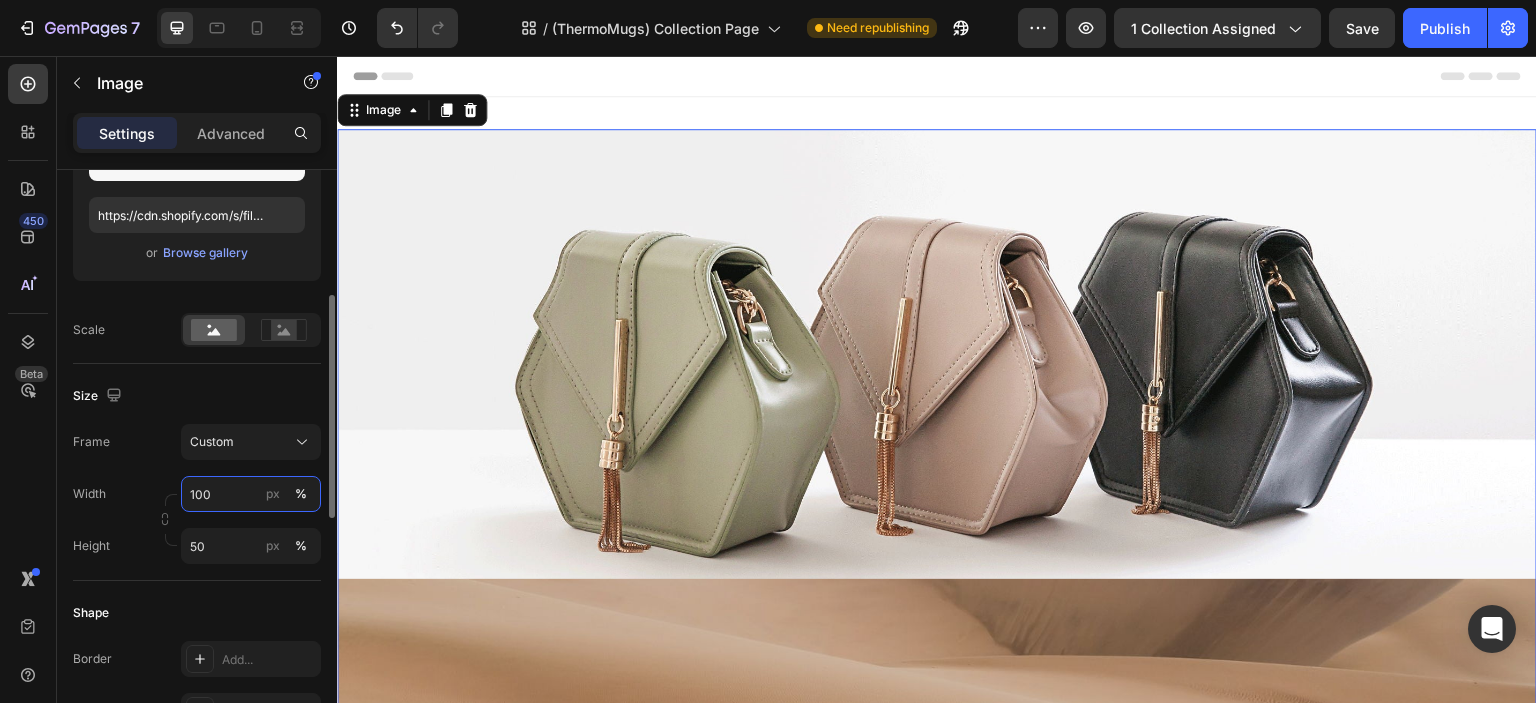 click on "100" at bounding box center (251, 494) 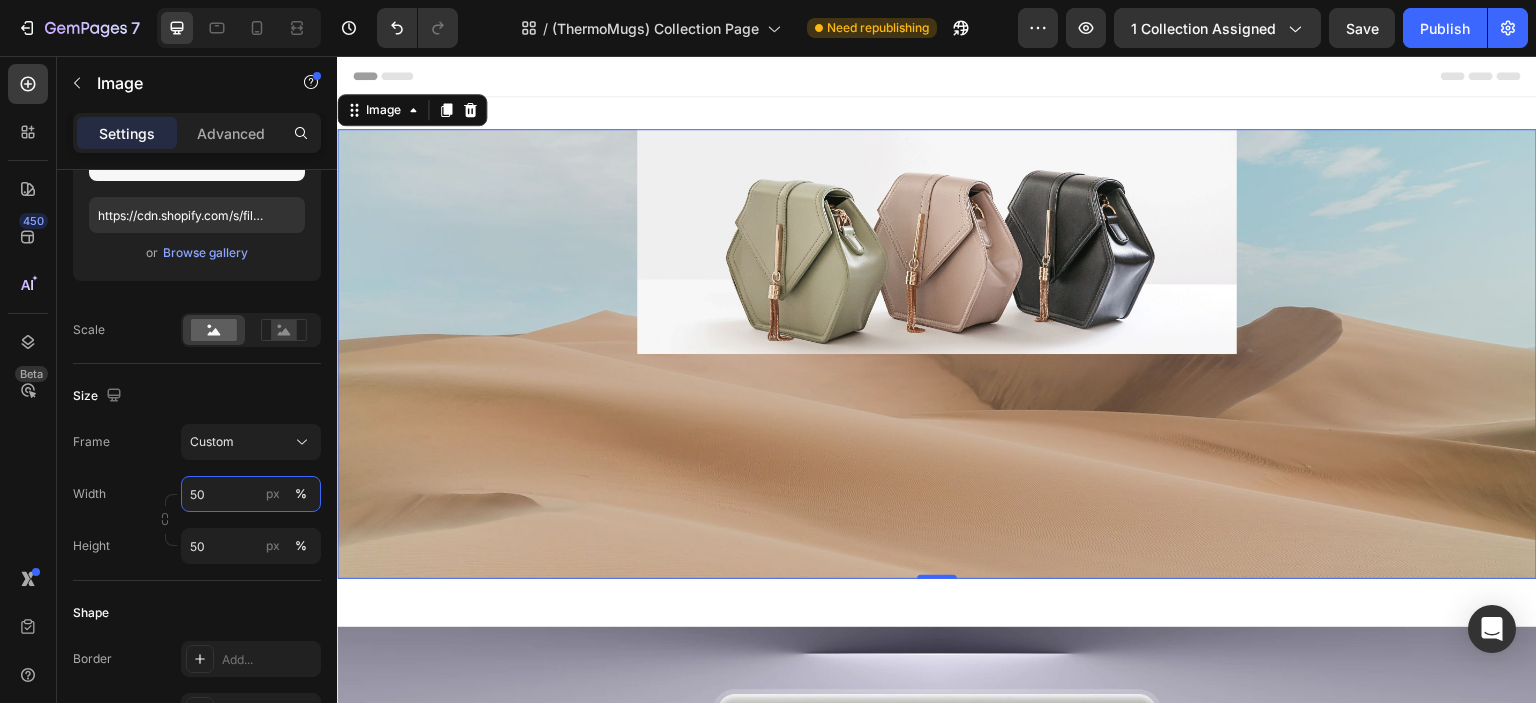 type on "50" 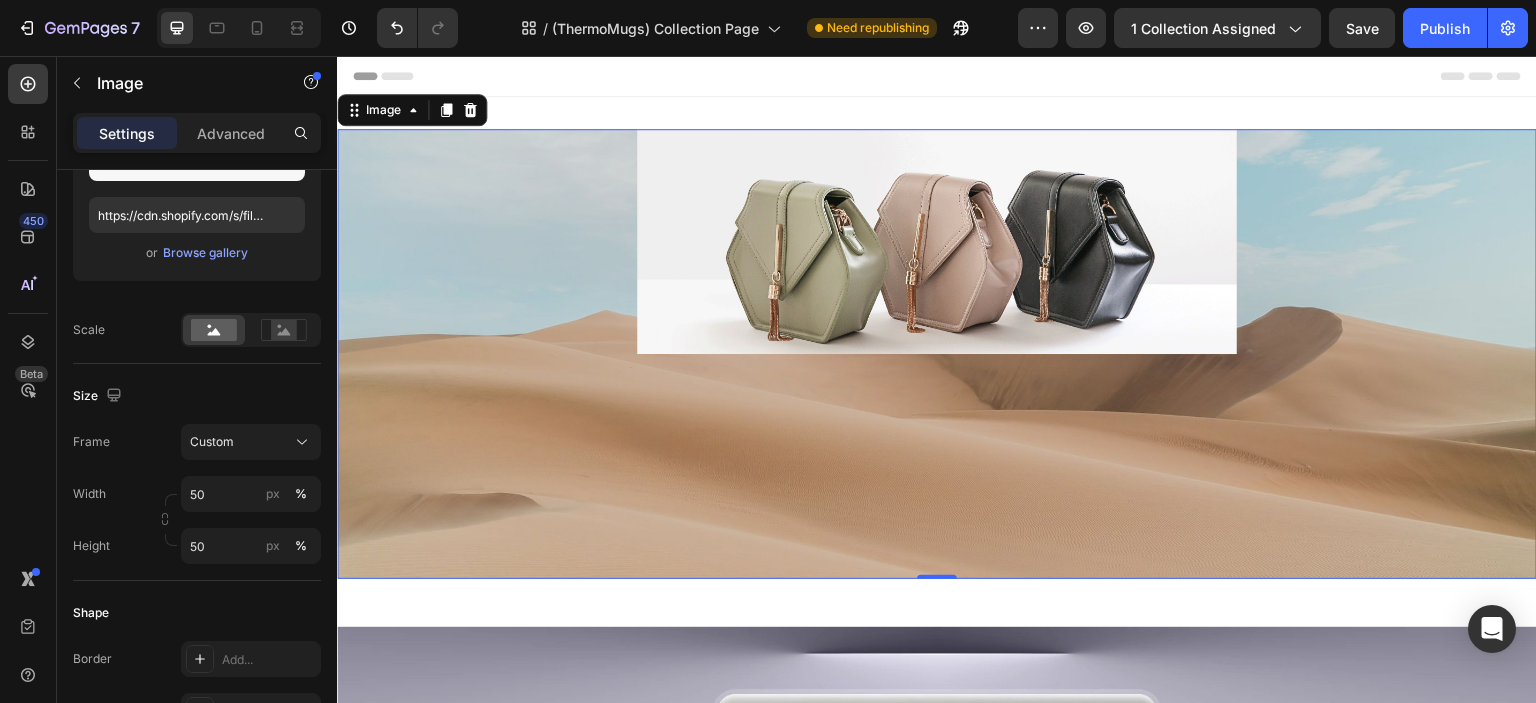 click at bounding box center [937, 241] 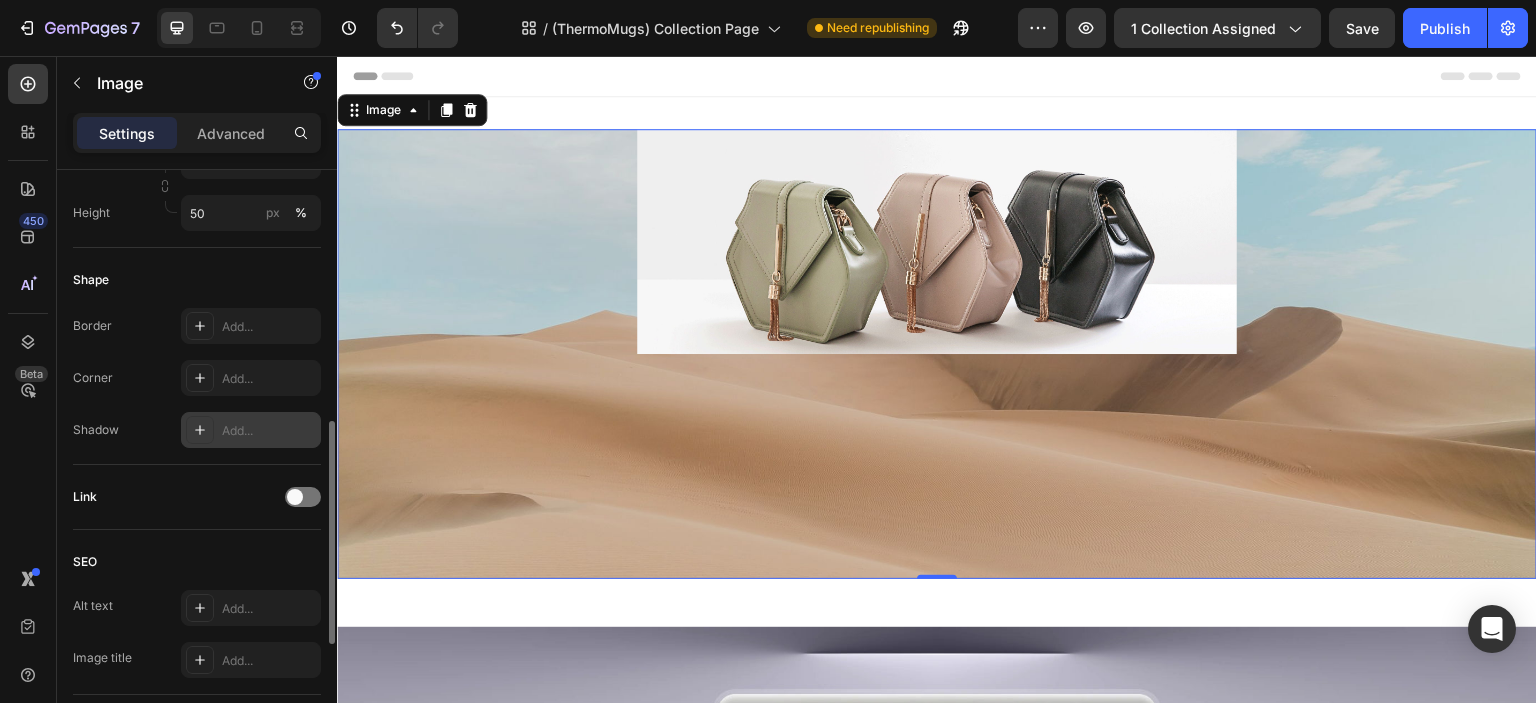 scroll, scrollTop: 332, scrollLeft: 0, axis: vertical 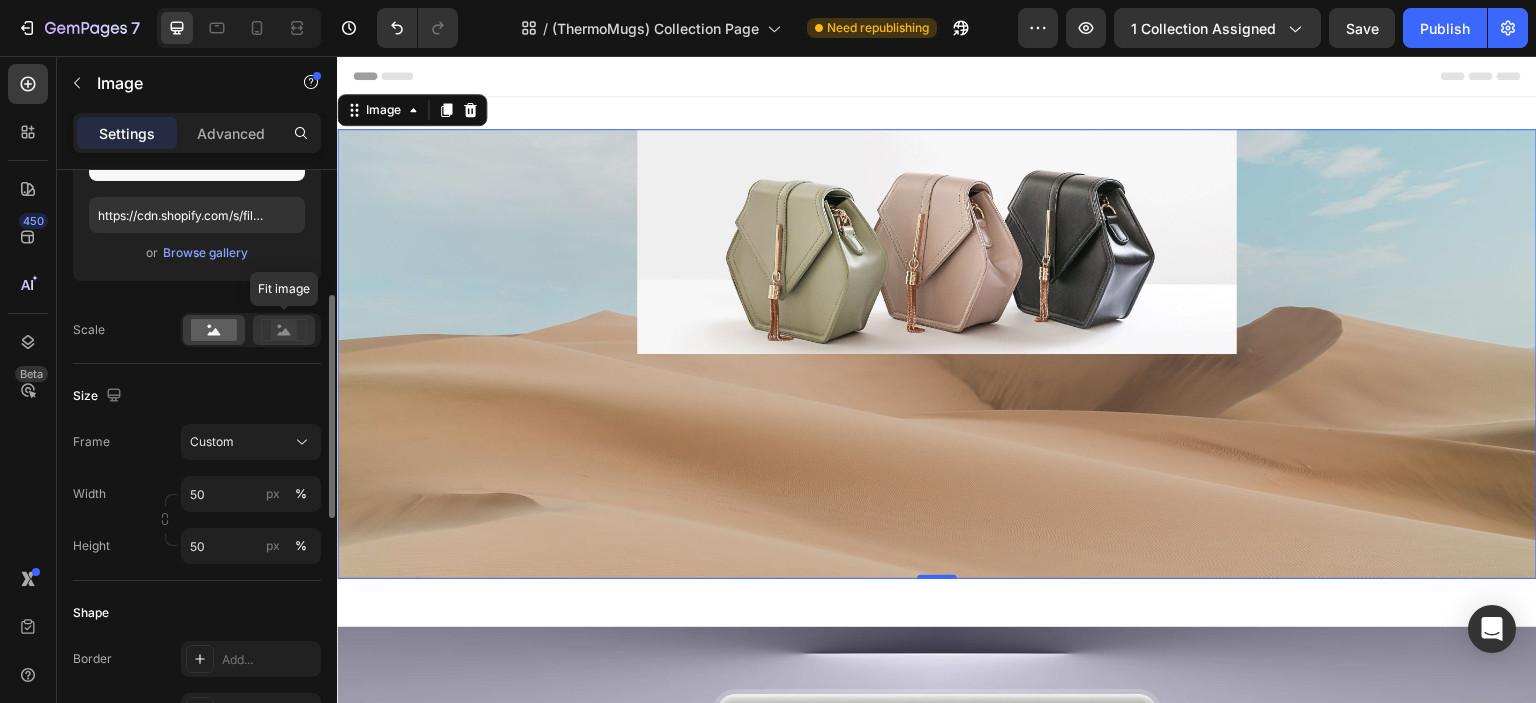 click 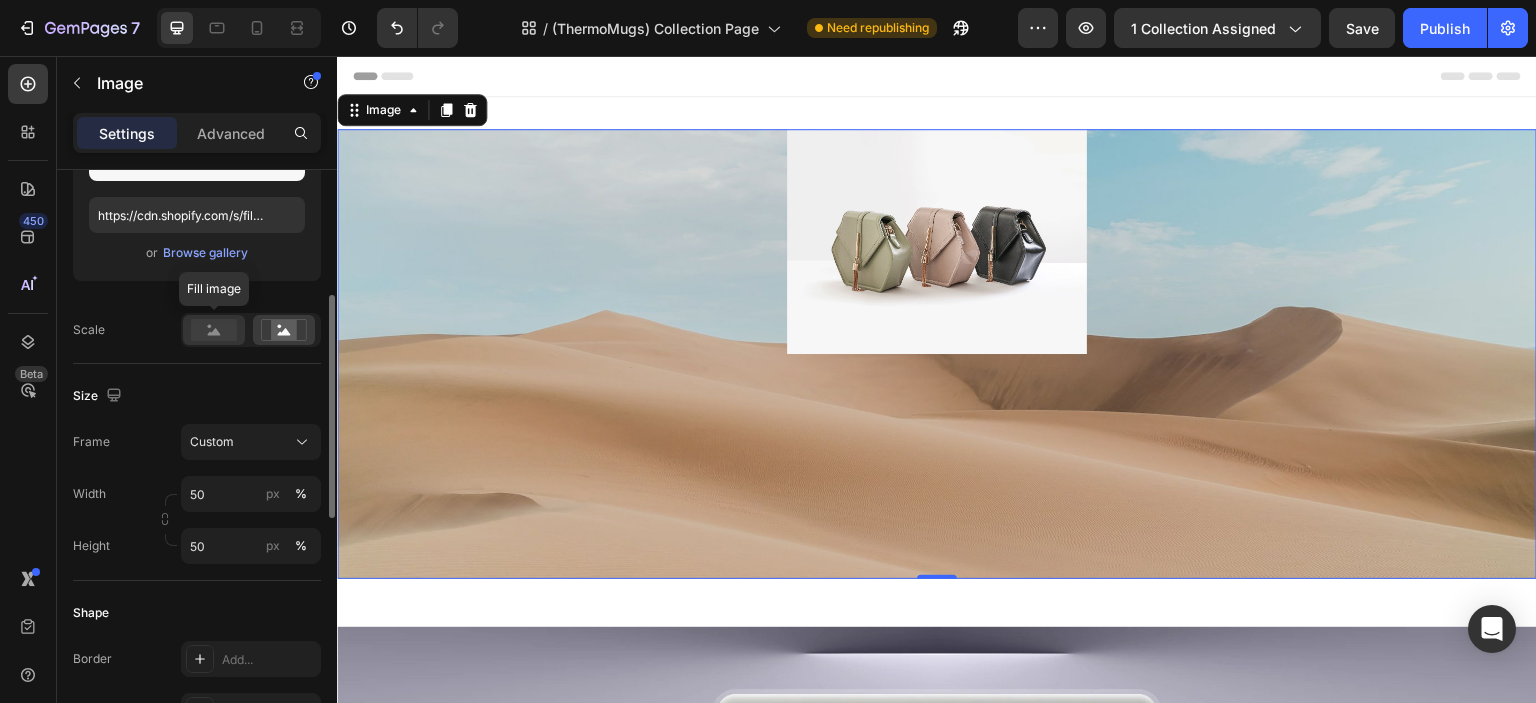 click 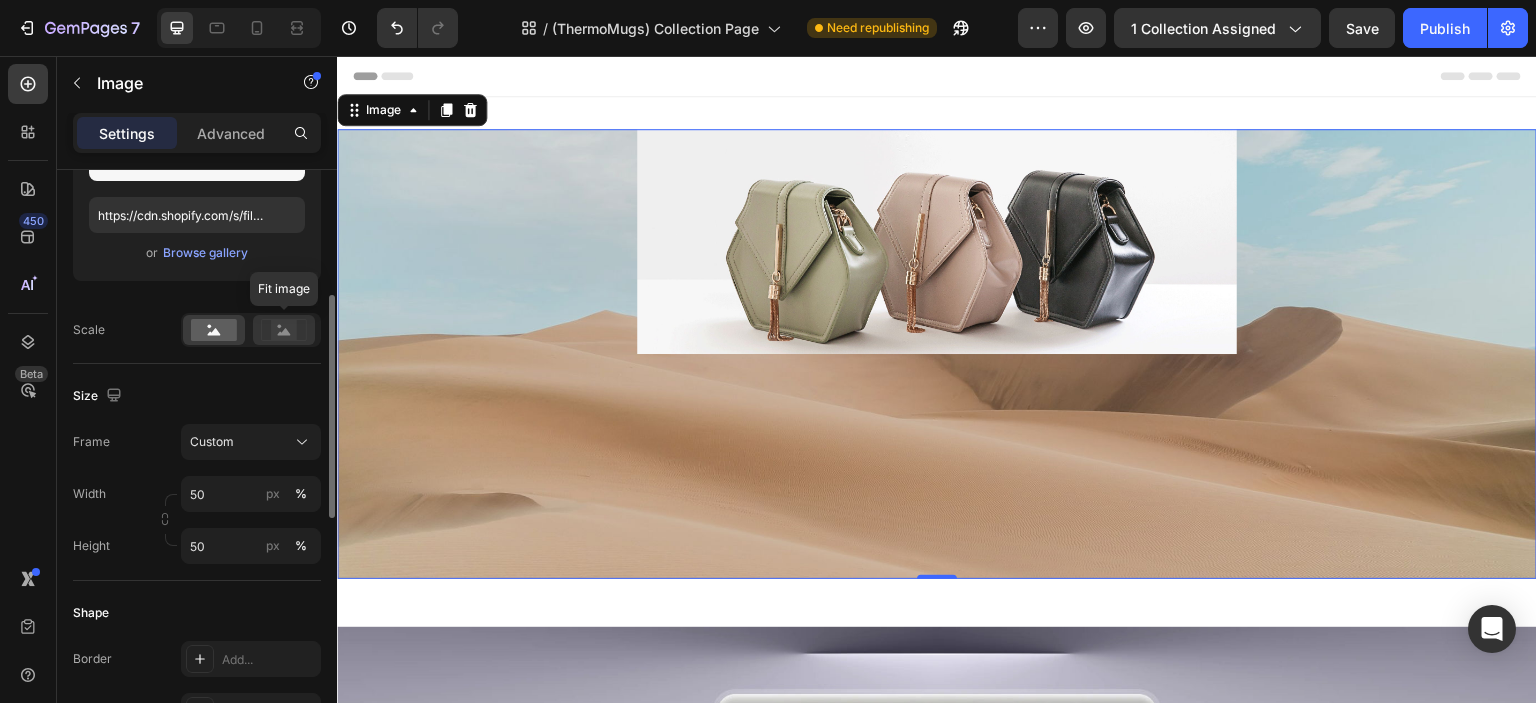 click 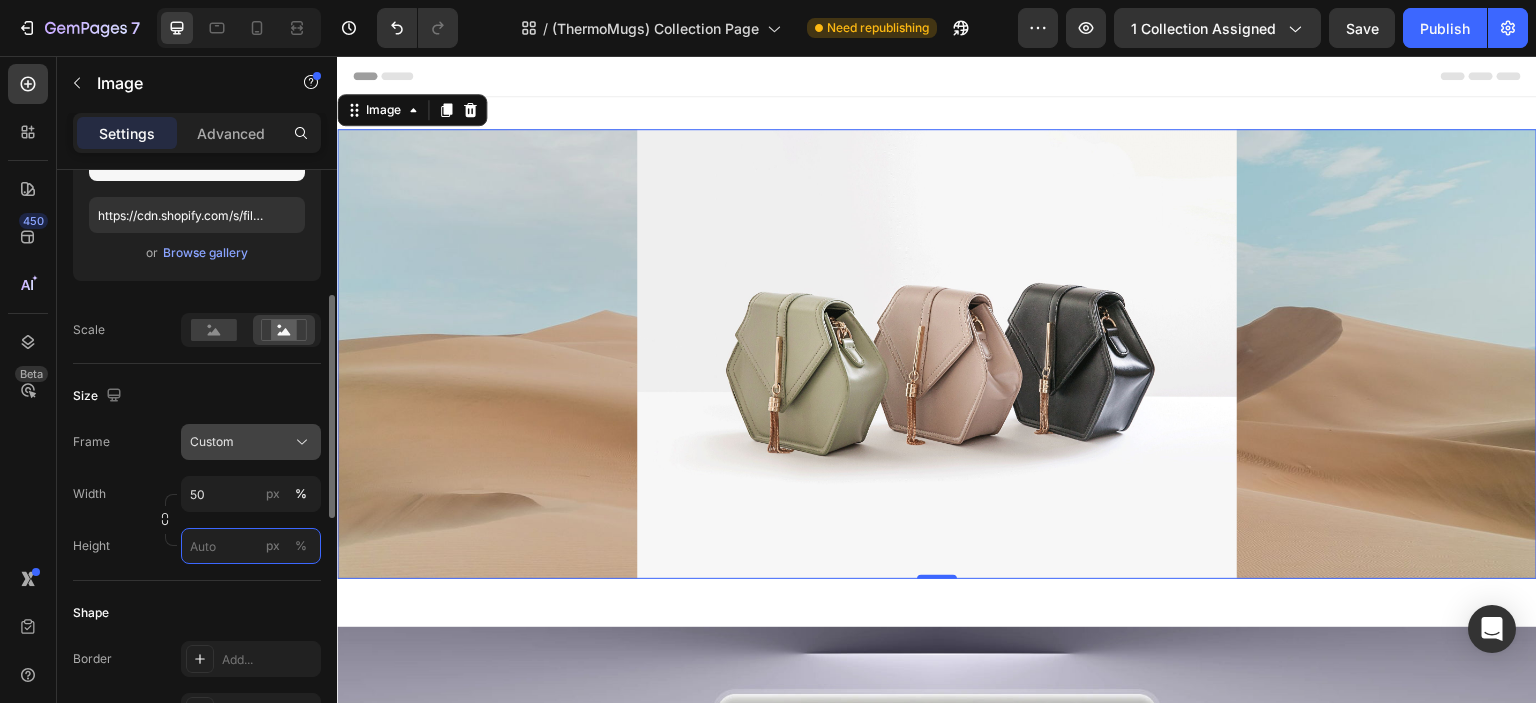 type 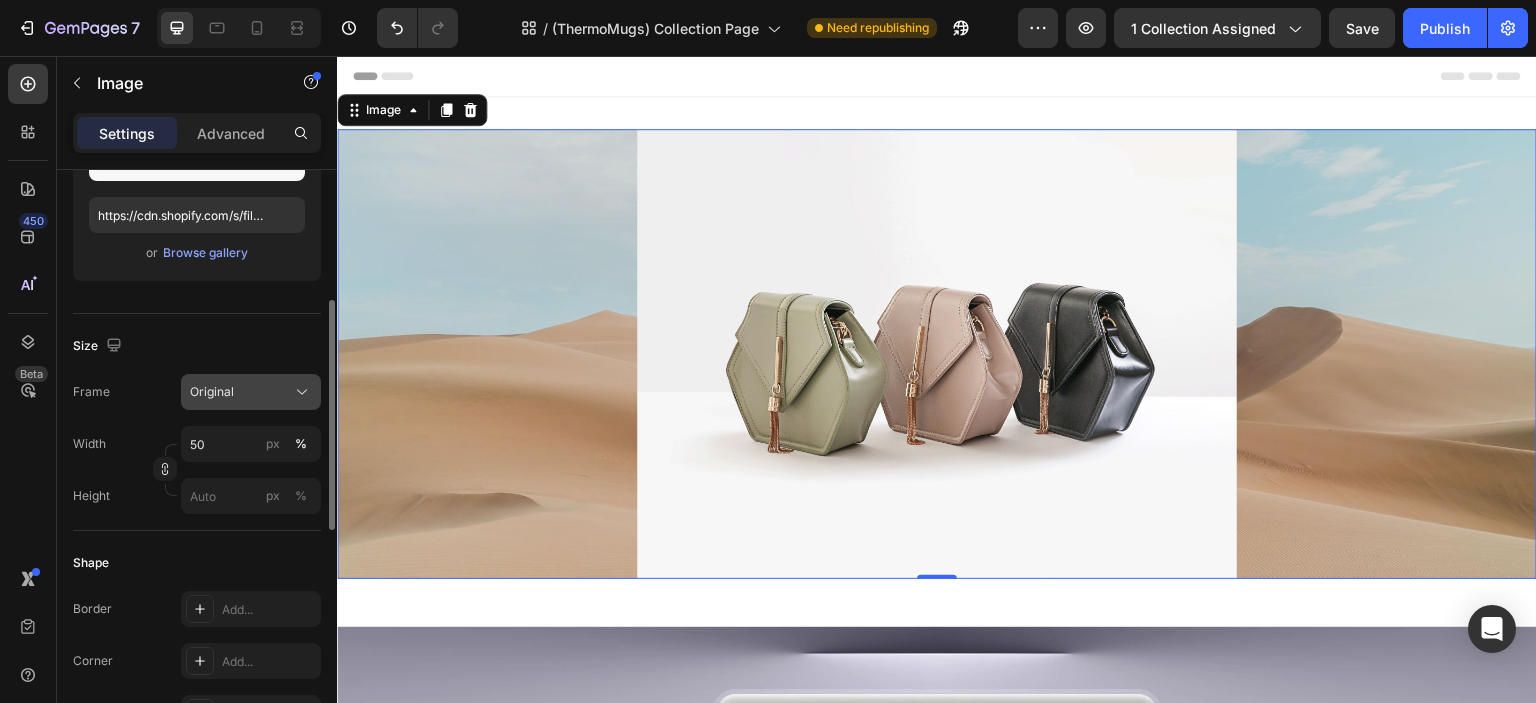 click on "Frame Original Width 50 px % Height px %" 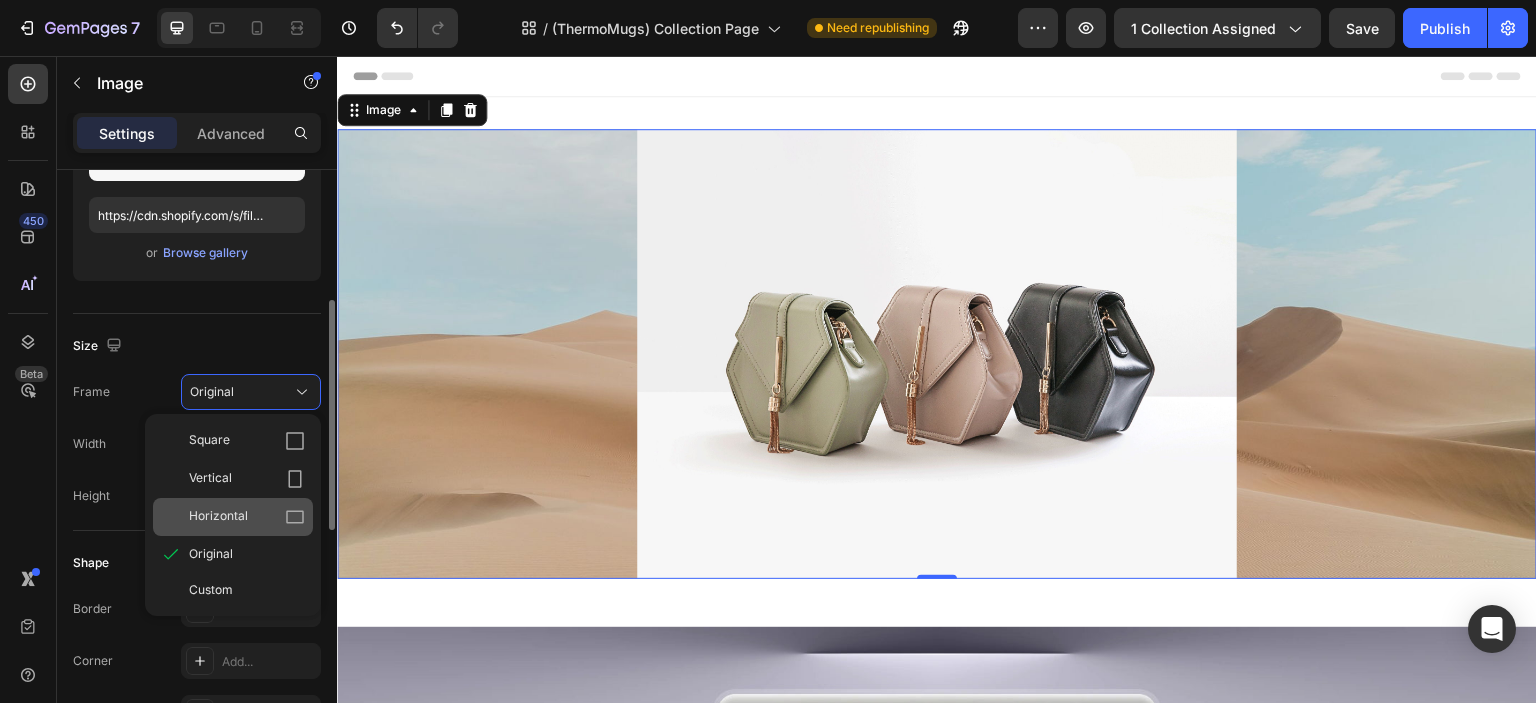 click on "Horizontal" at bounding box center (218, 517) 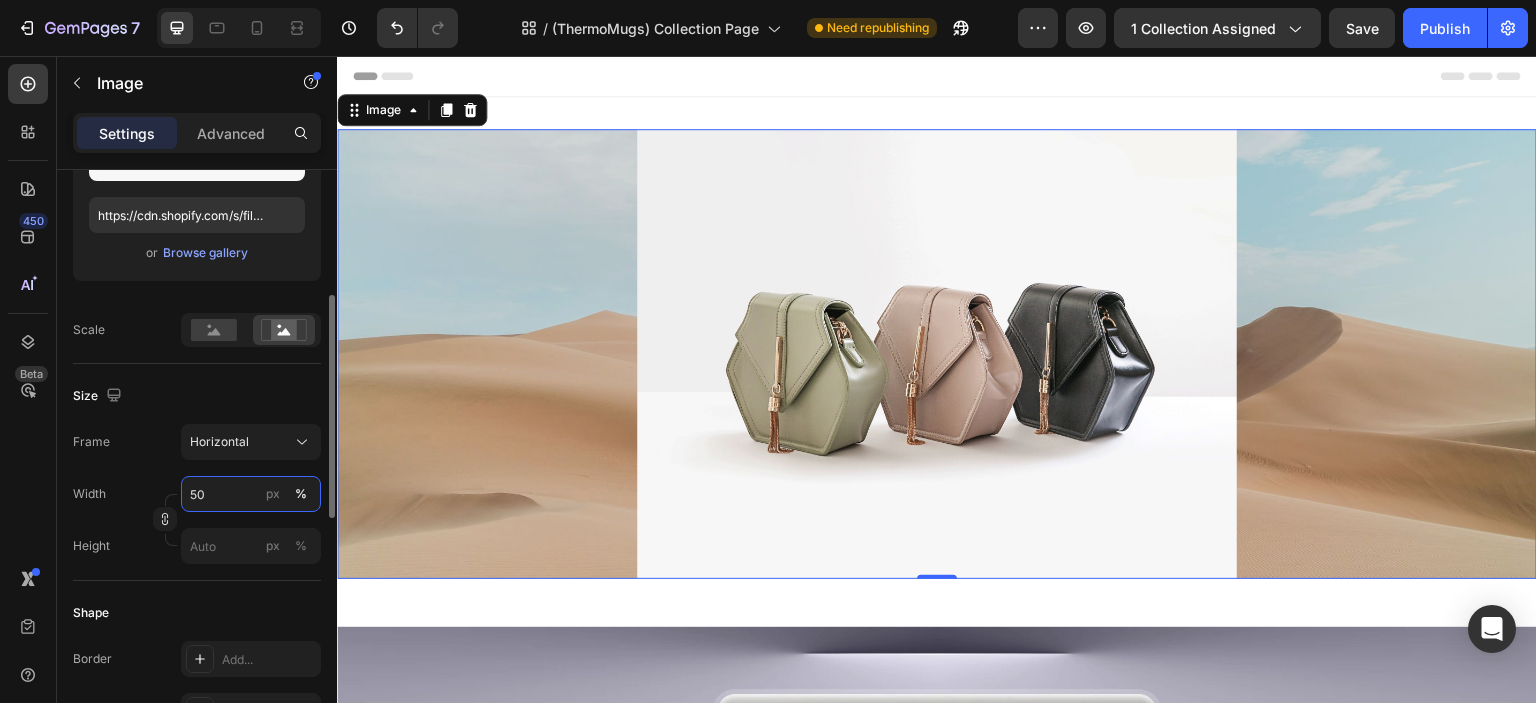click on "50" at bounding box center [251, 494] 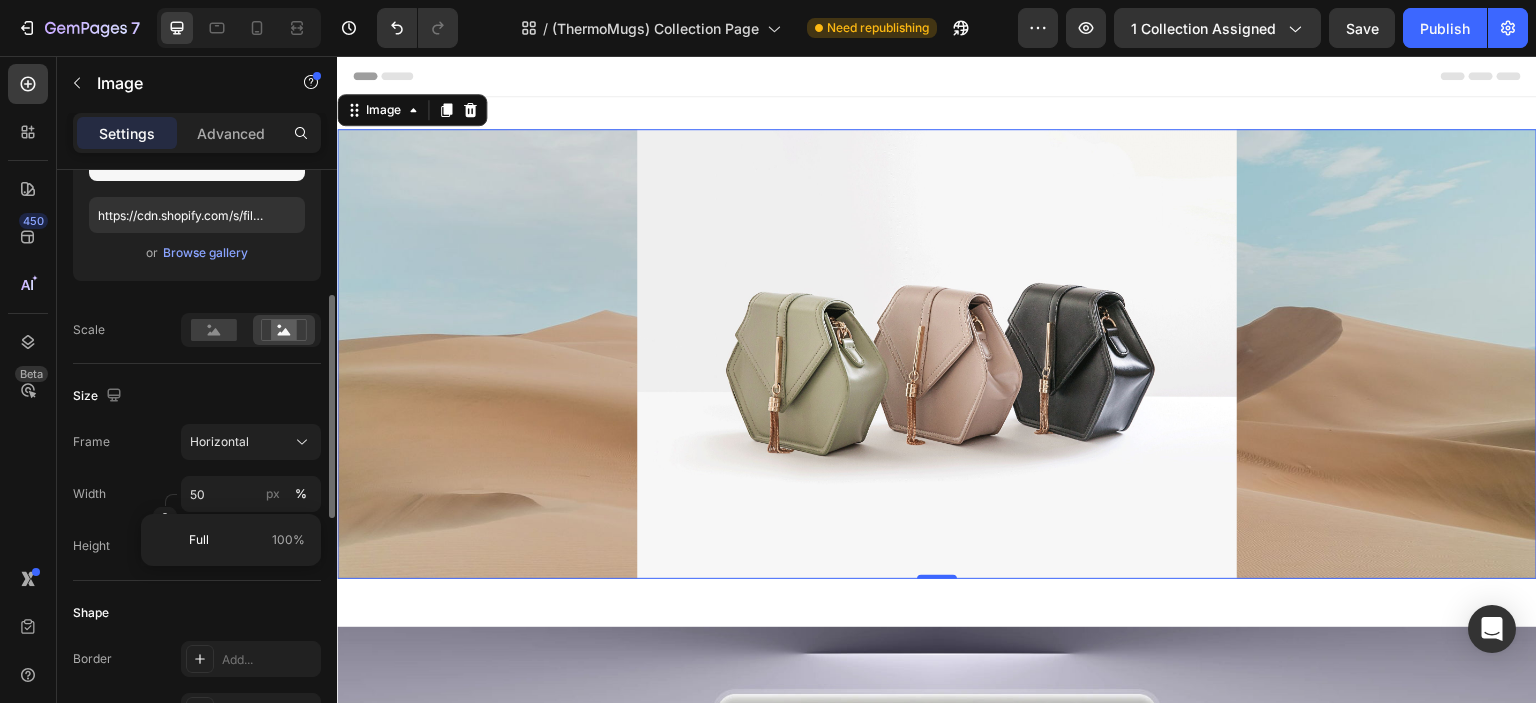 click on "Frame Horizontal Width 50 px % Height px %" 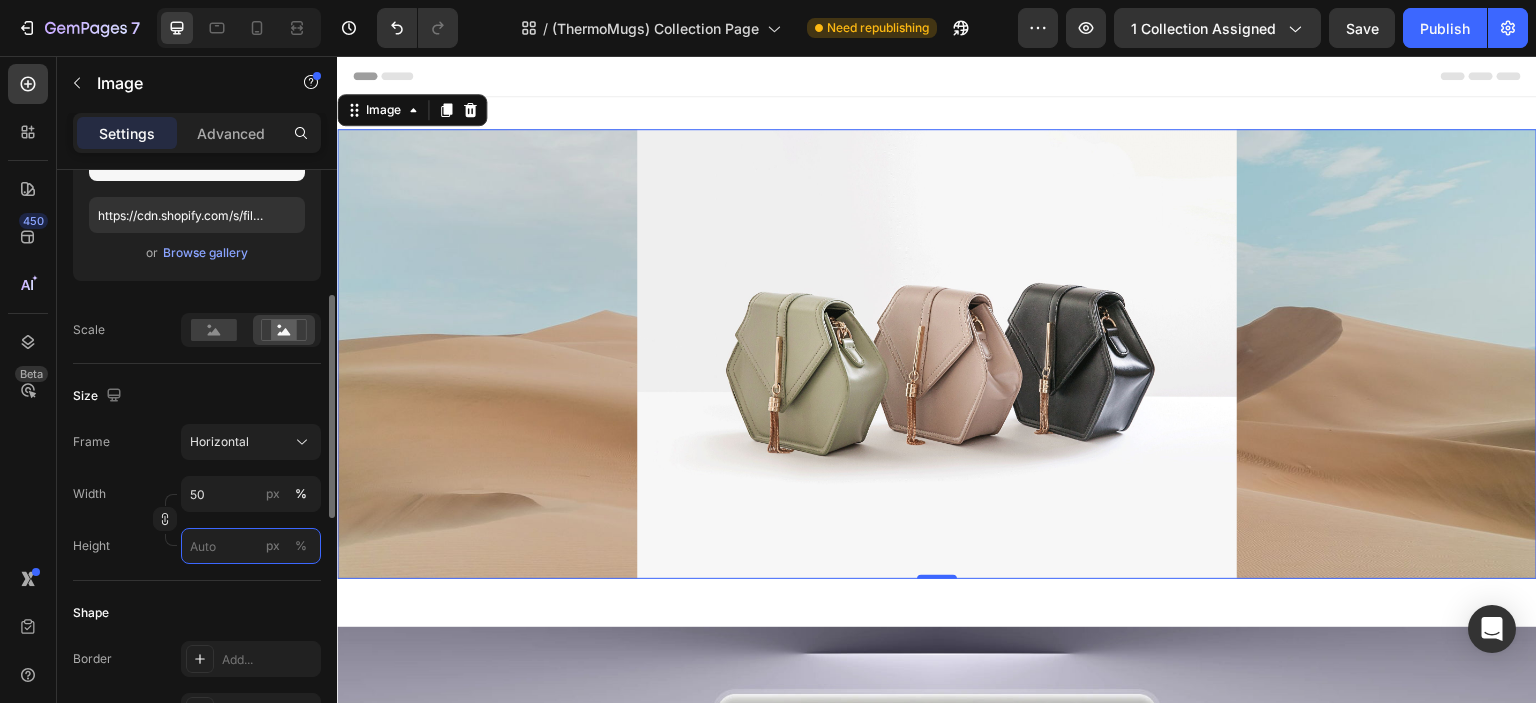 click on "px %" at bounding box center [251, 546] 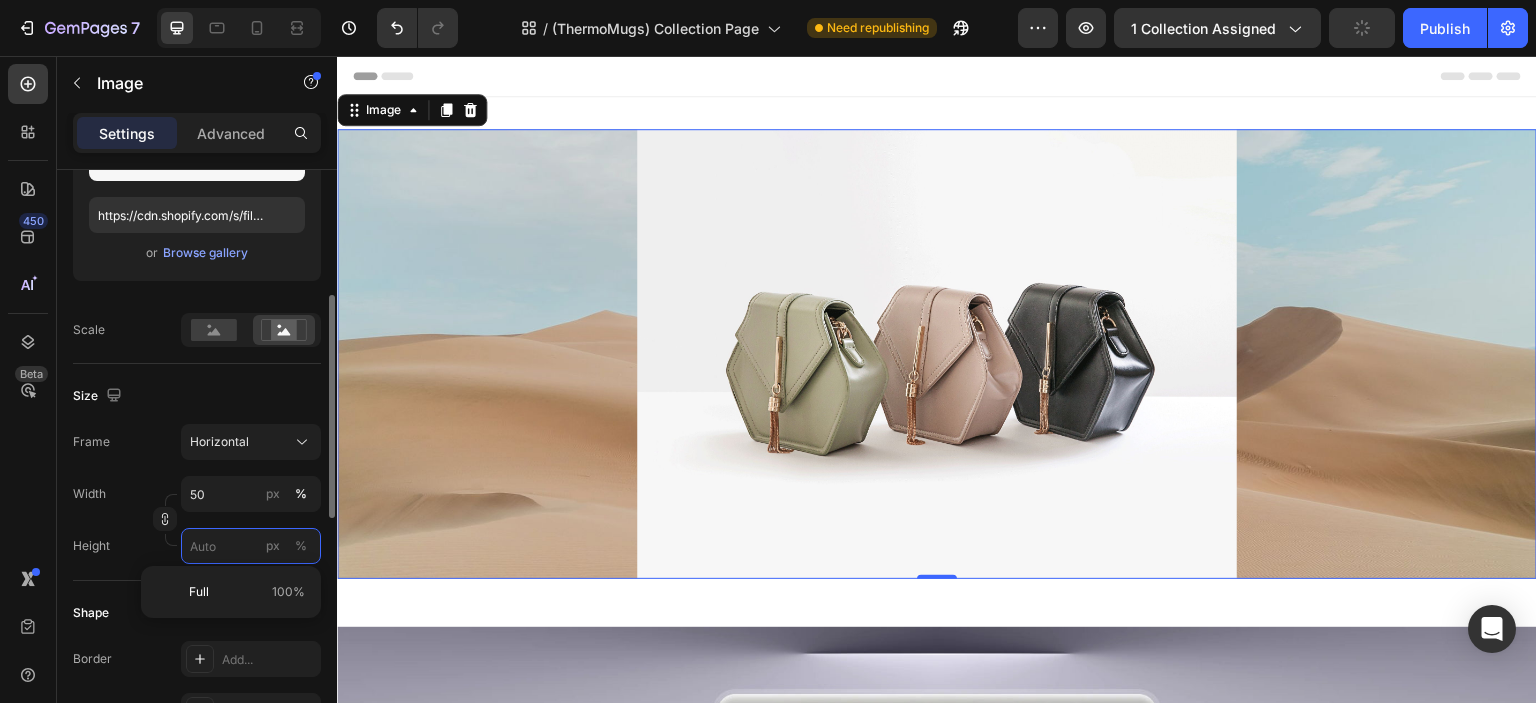 type on "7" 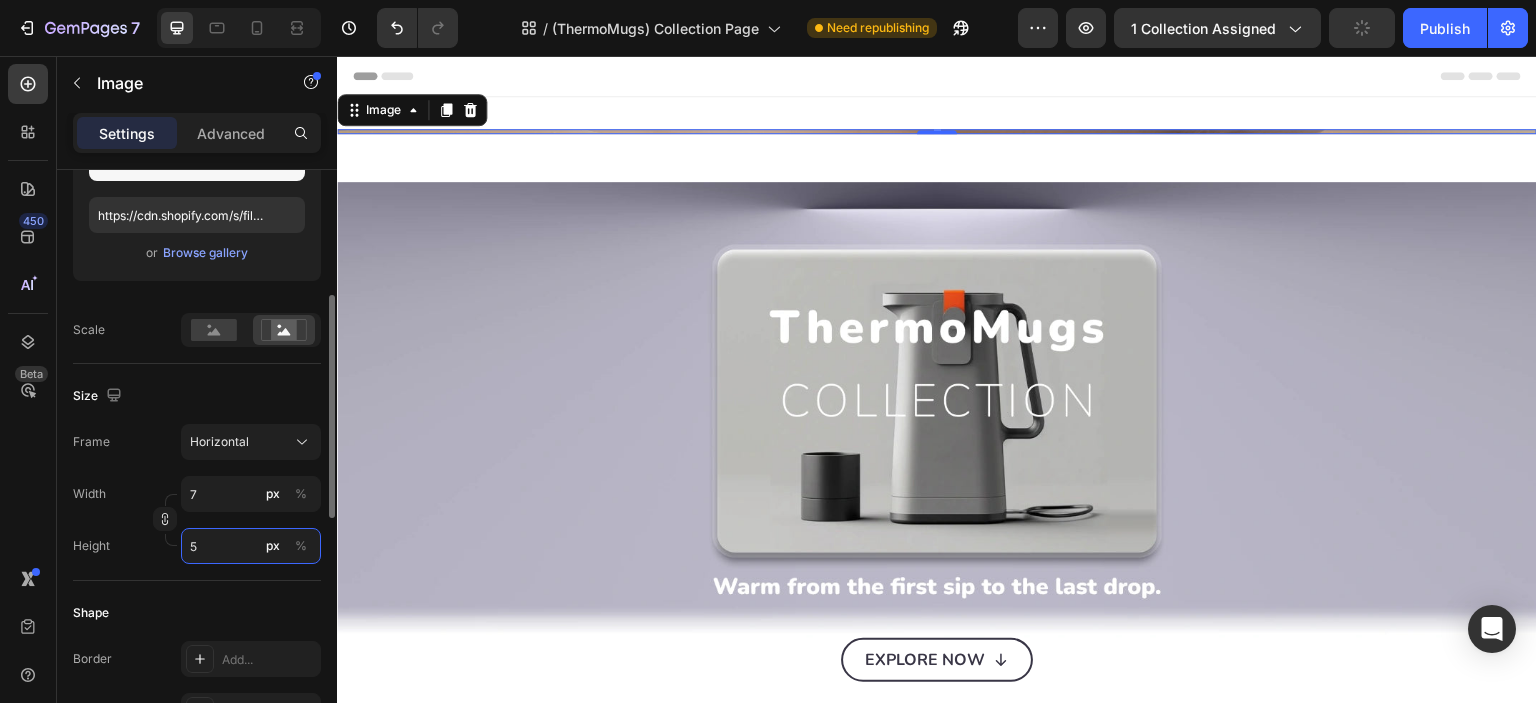 type on "67" 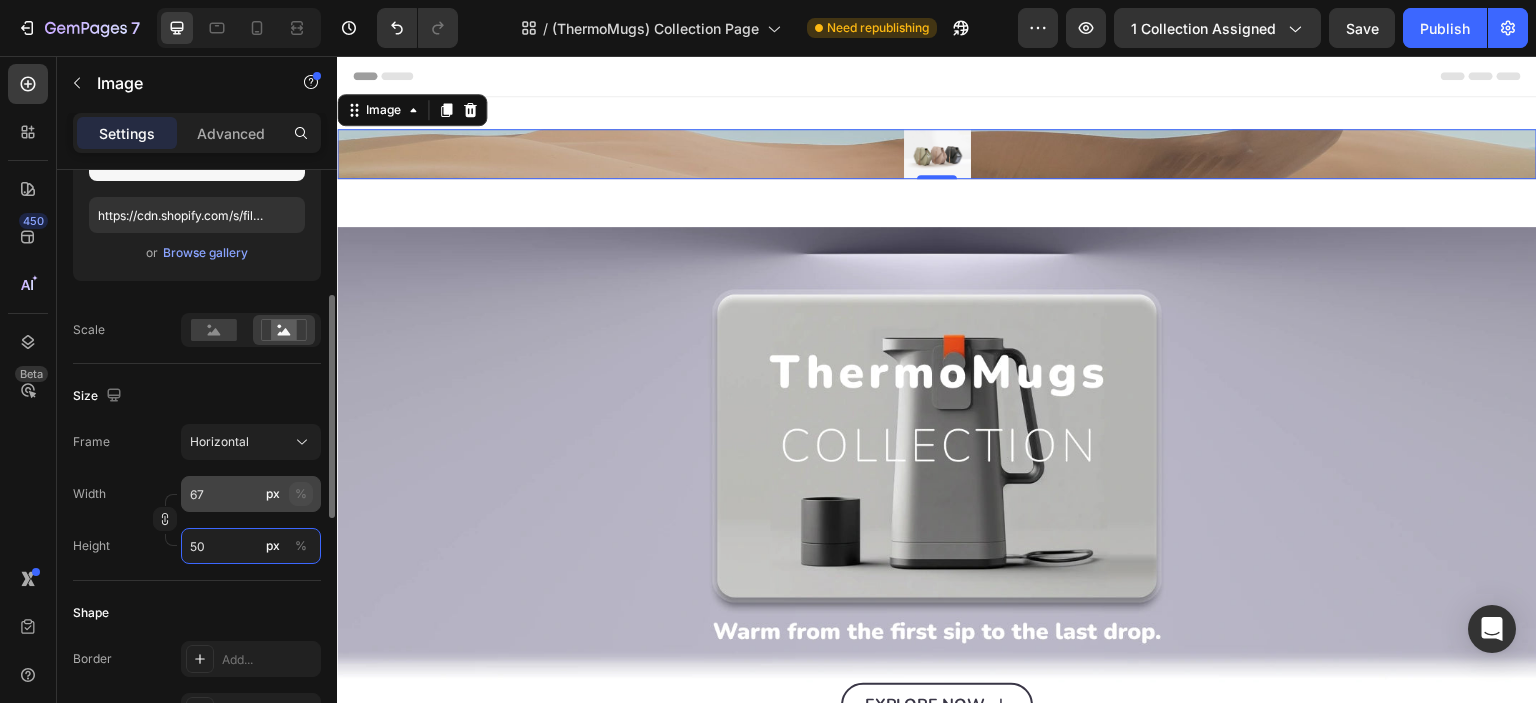 type on "50" 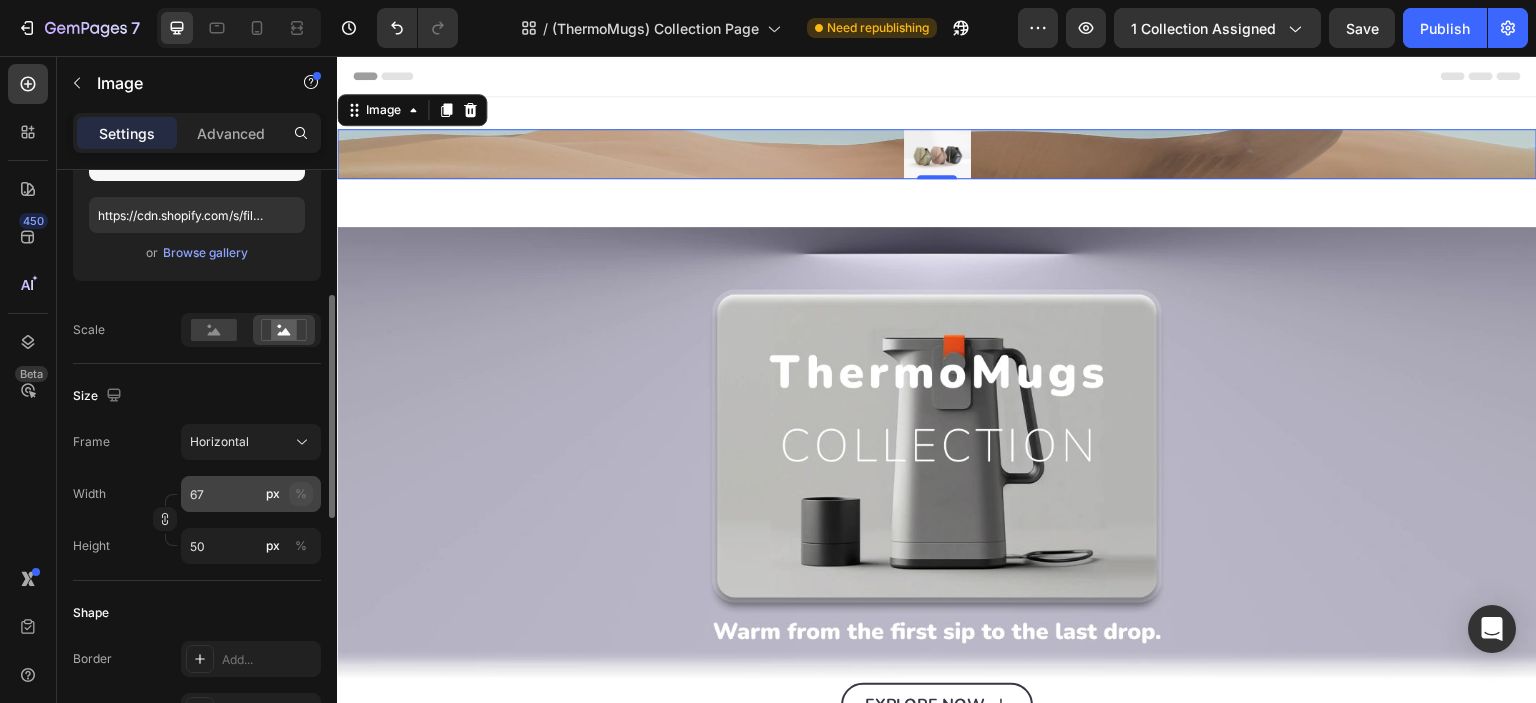 click on "%" 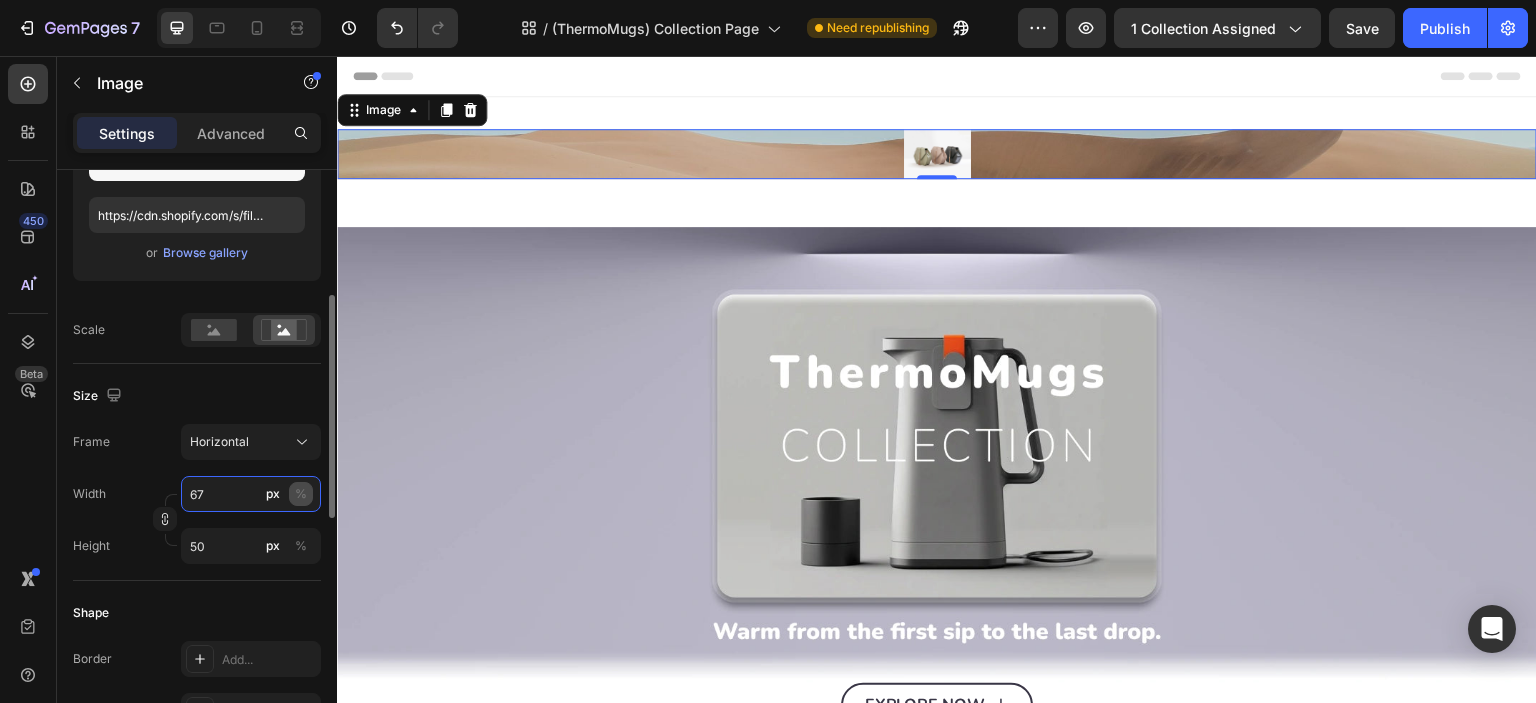 type 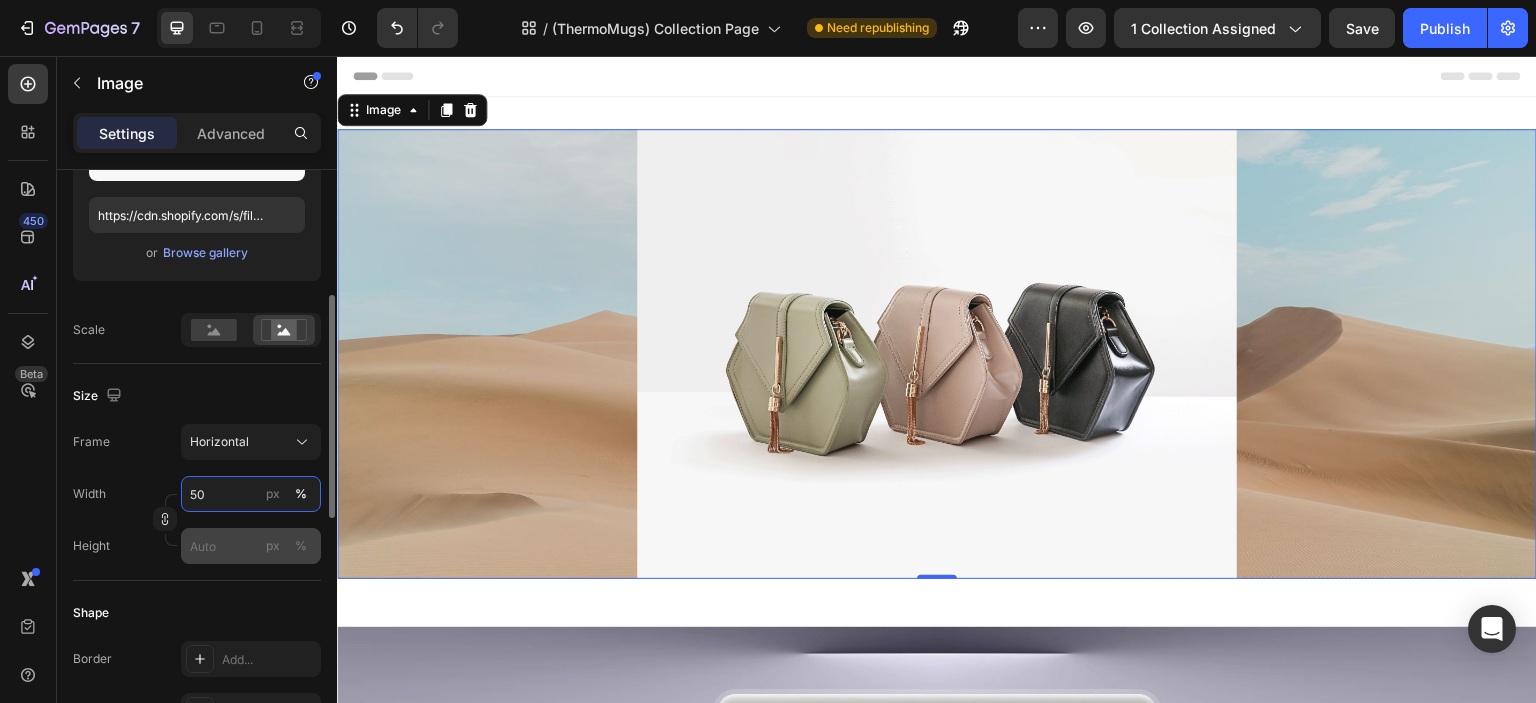 type on "50" 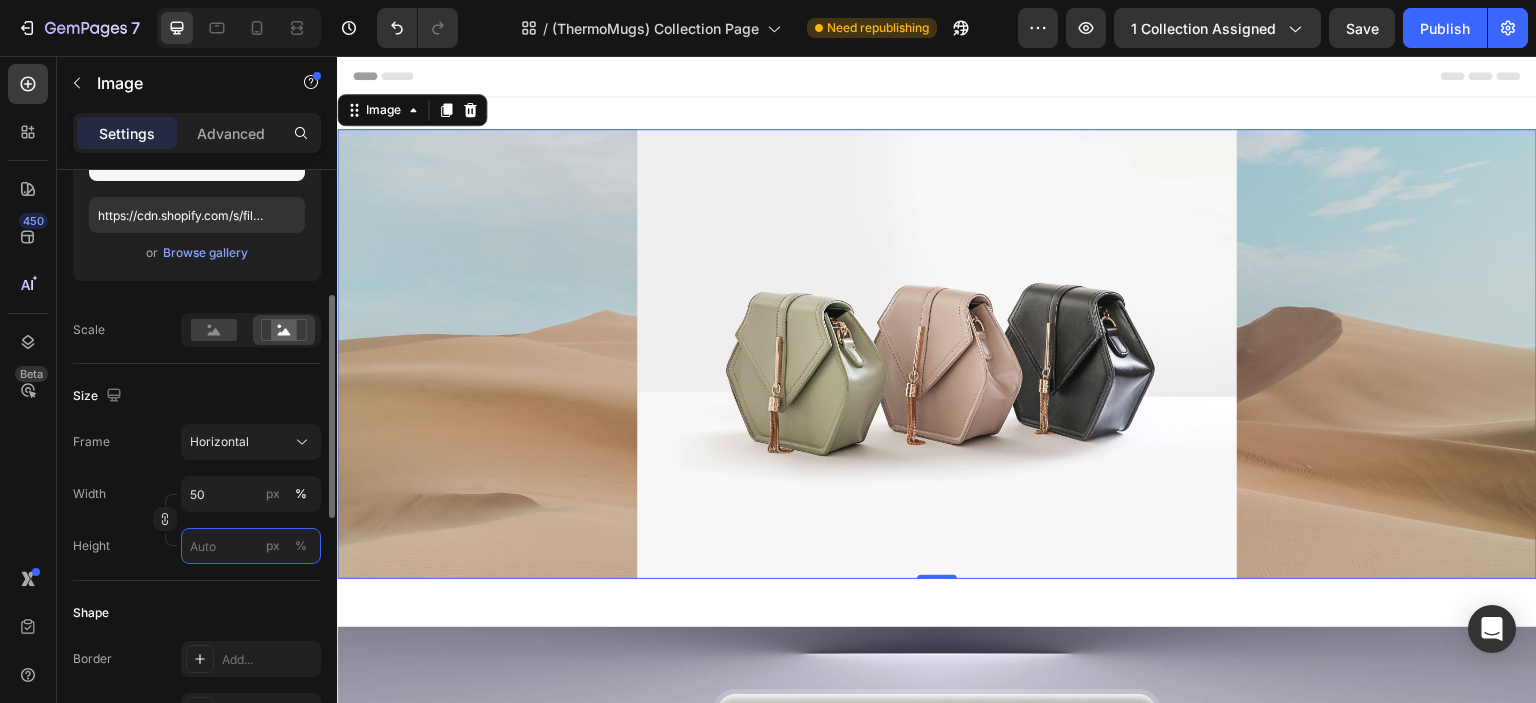 click on "px %" at bounding box center (251, 546) 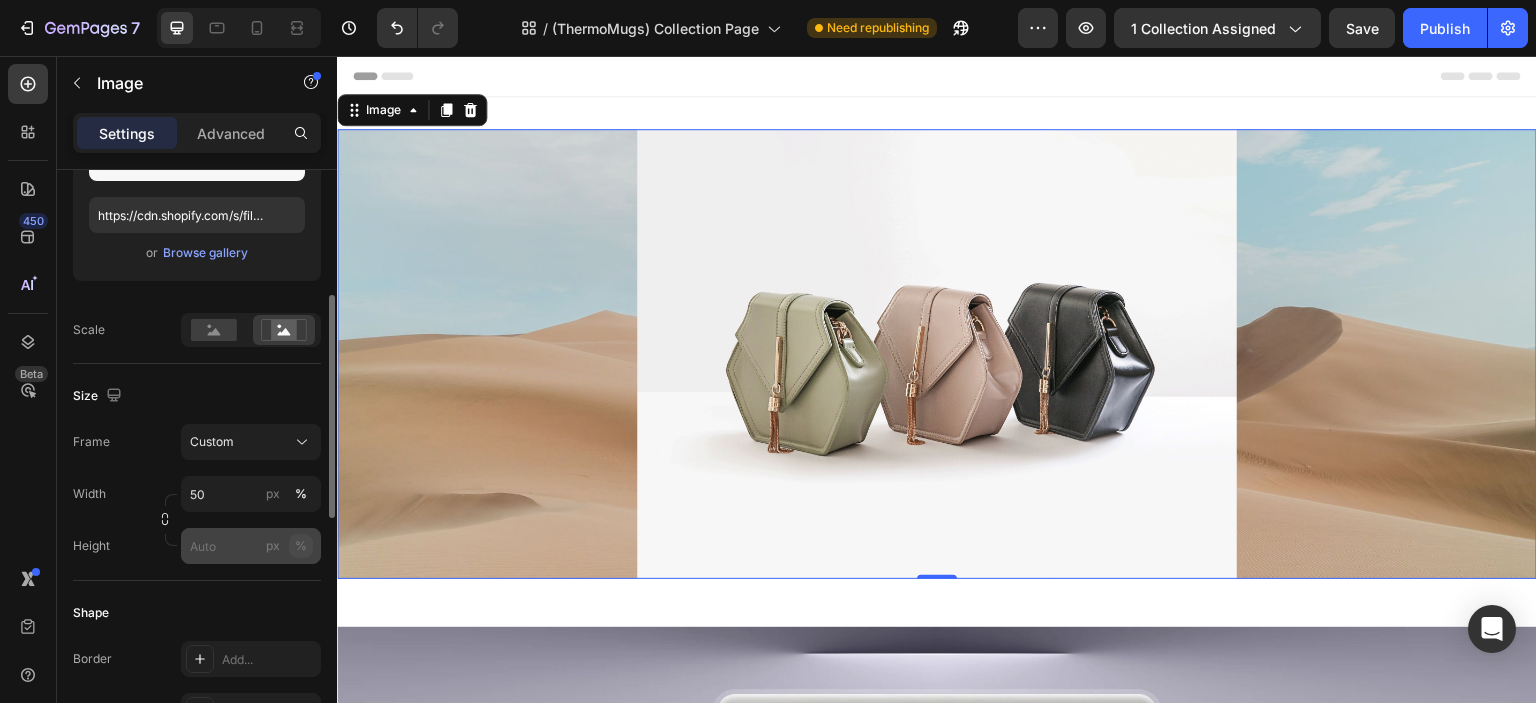 click on "%" 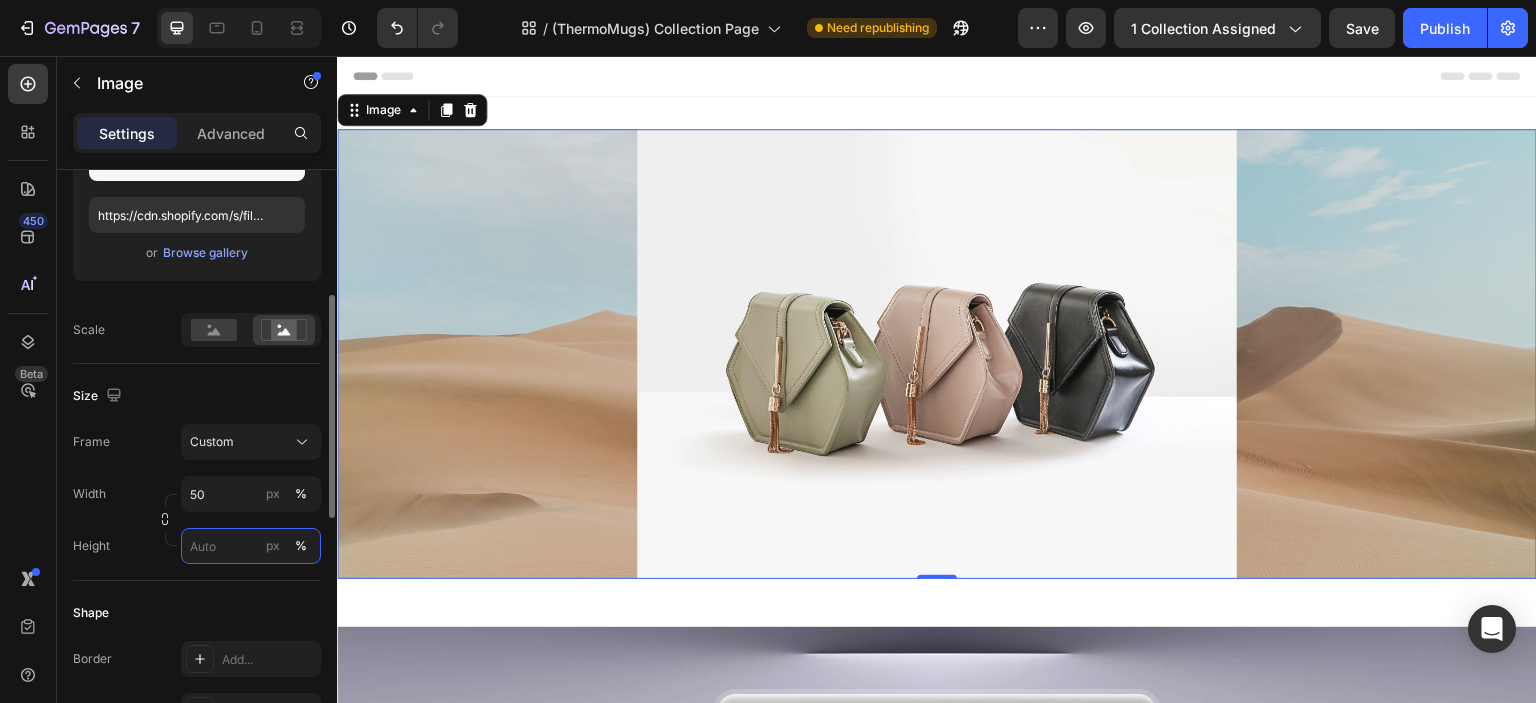 click on "px %" at bounding box center [251, 546] 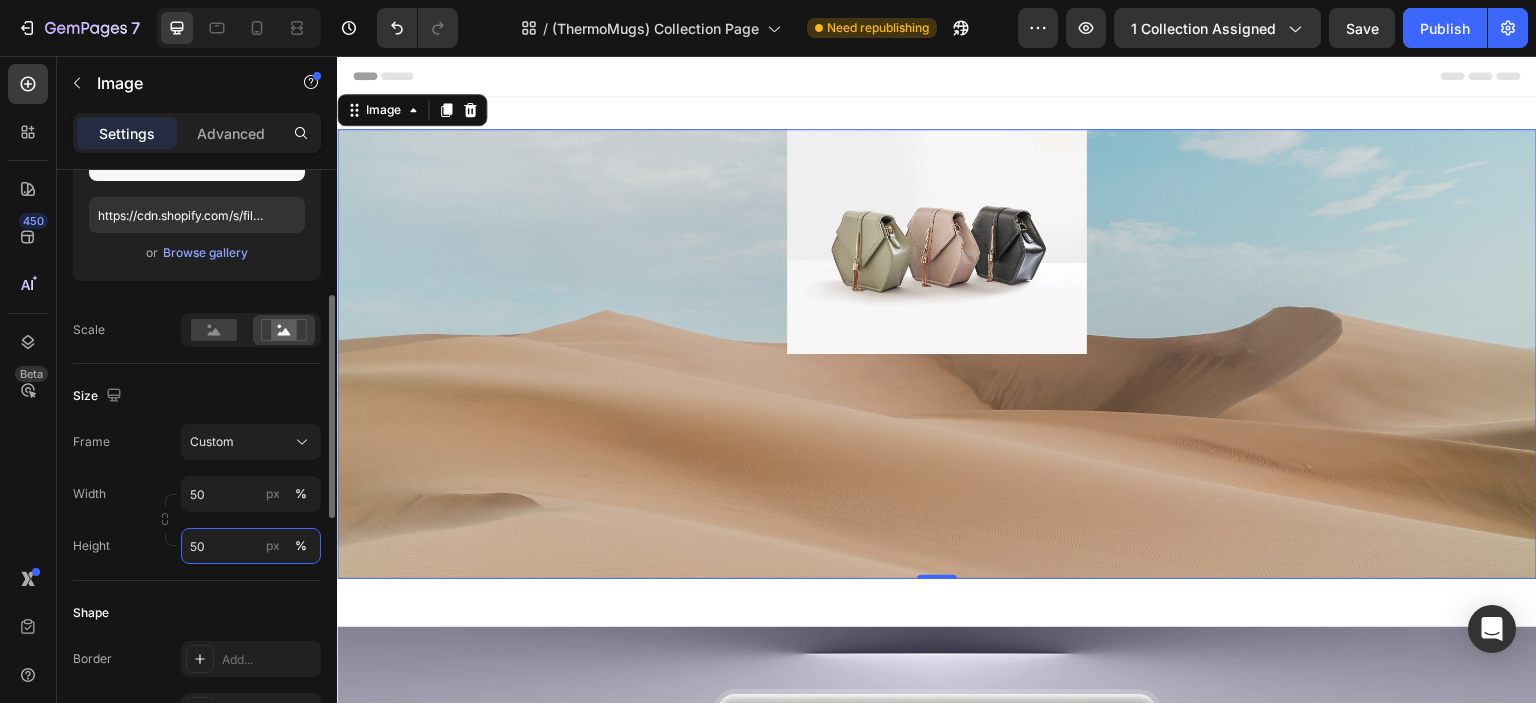 type on "50" 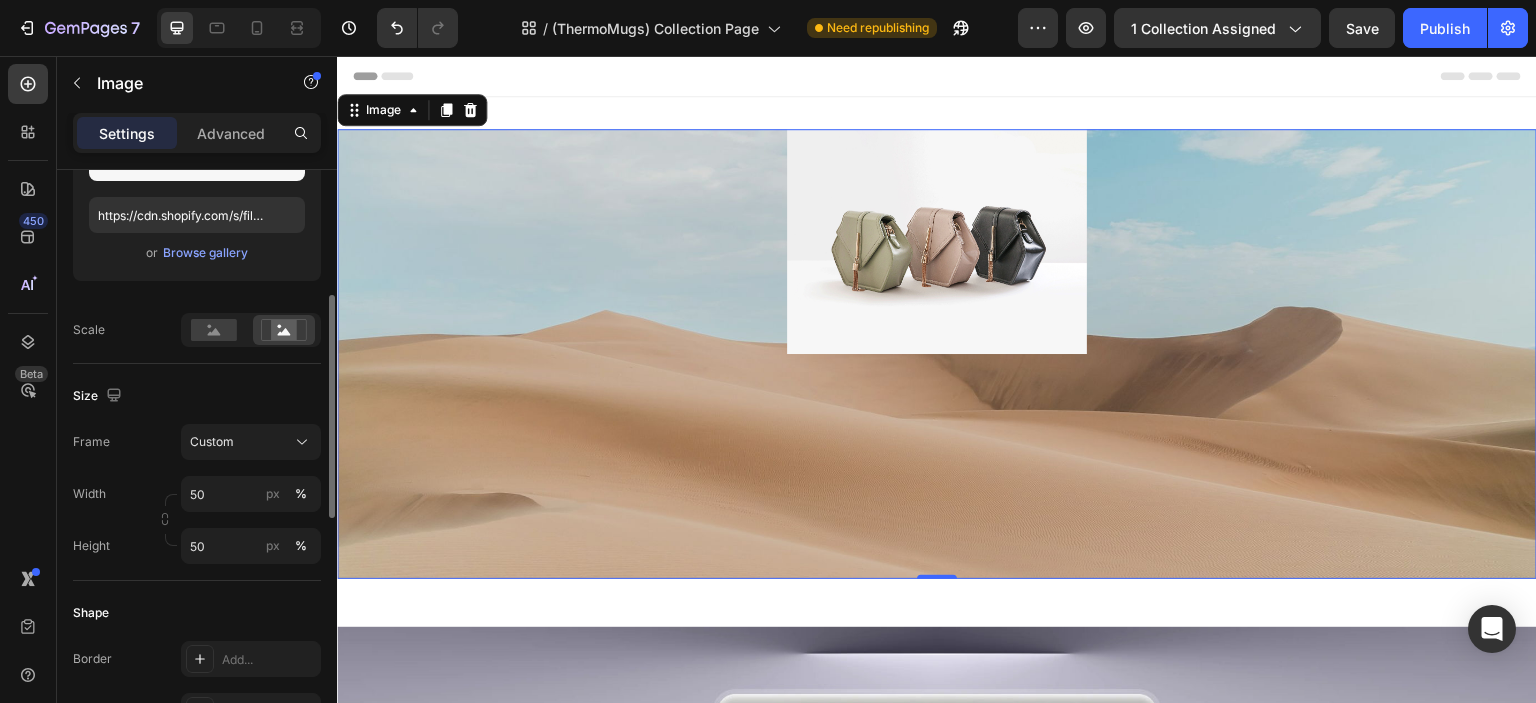 click on "Size" at bounding box center (197, 396) 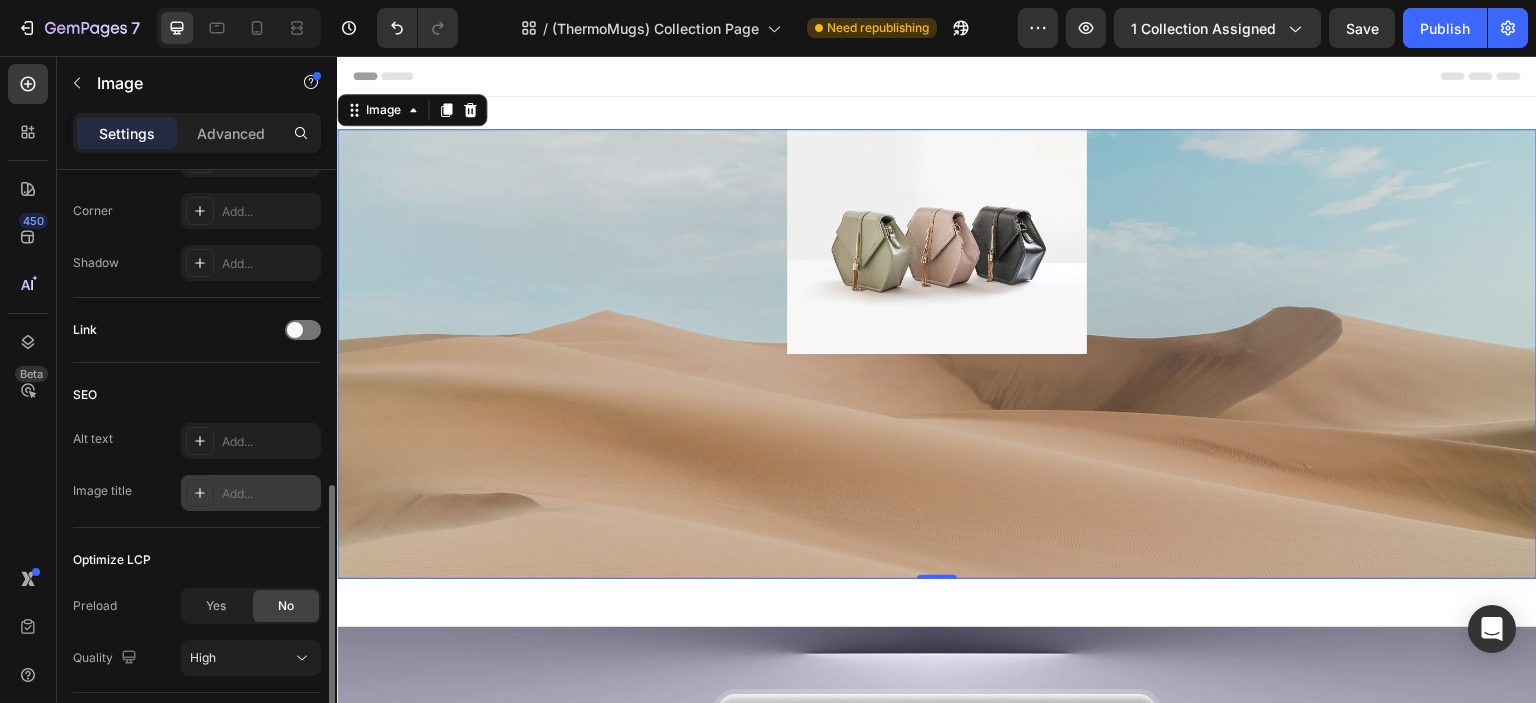 scroll, scrollTop: 968, scrollLeft: 0, axis: vertical 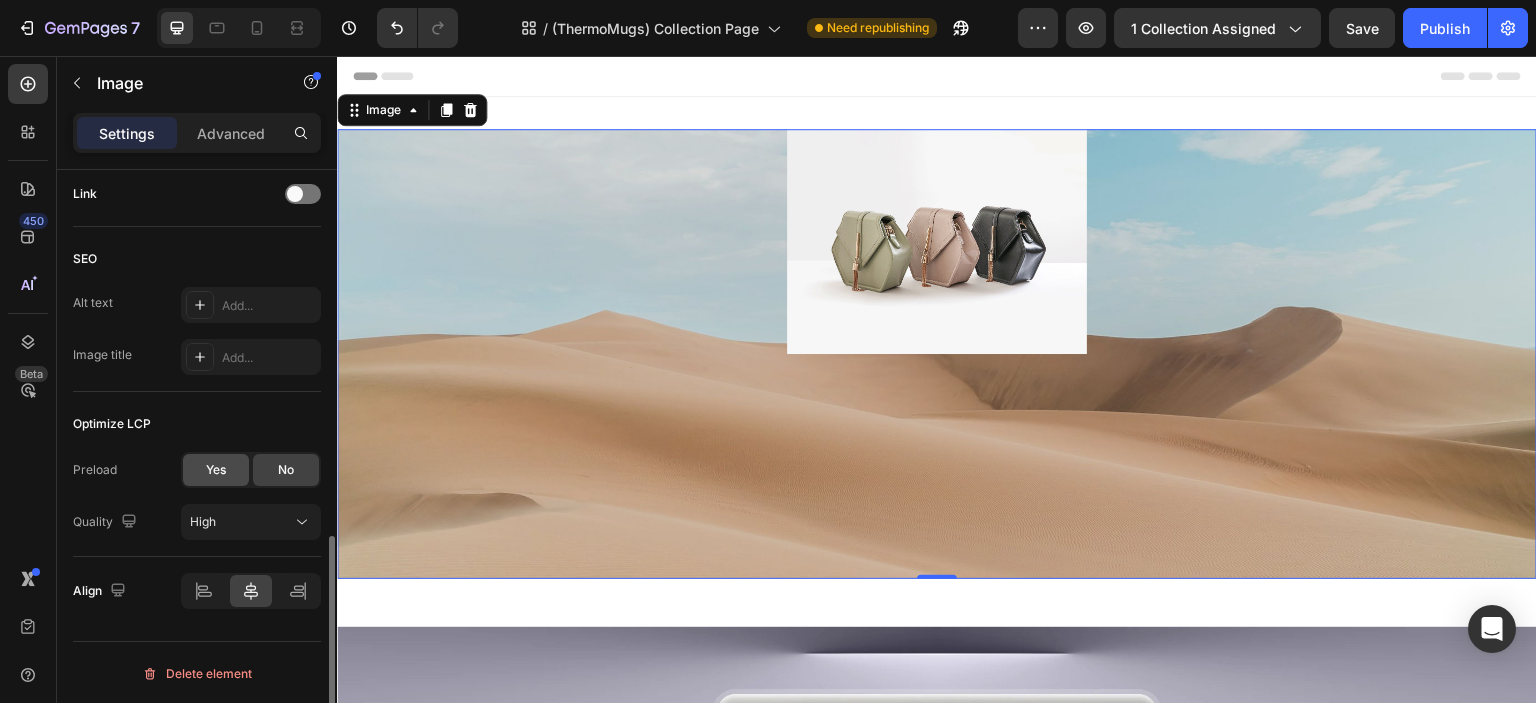 click on "Yes" 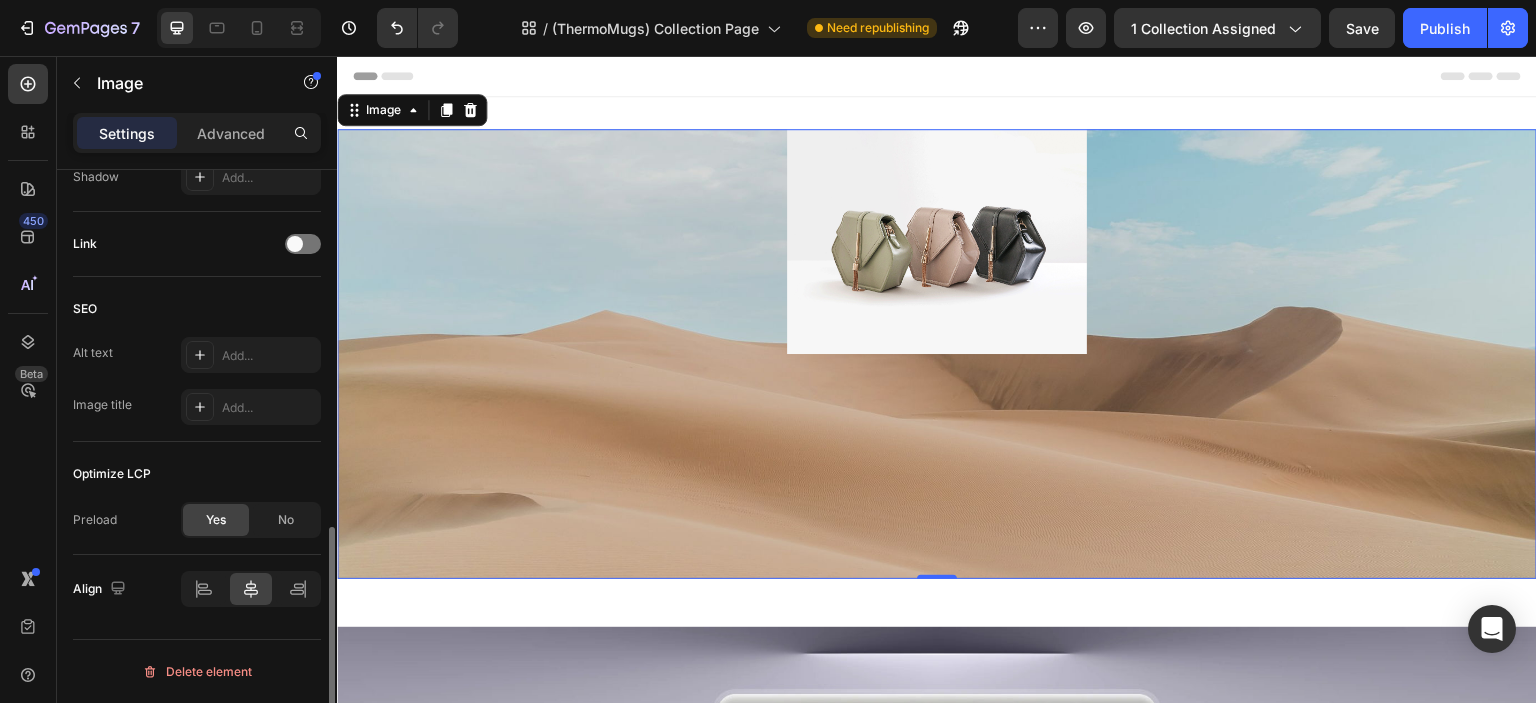 scroll, scrollTop: 916, scrollLeft: 0, axis: vertical 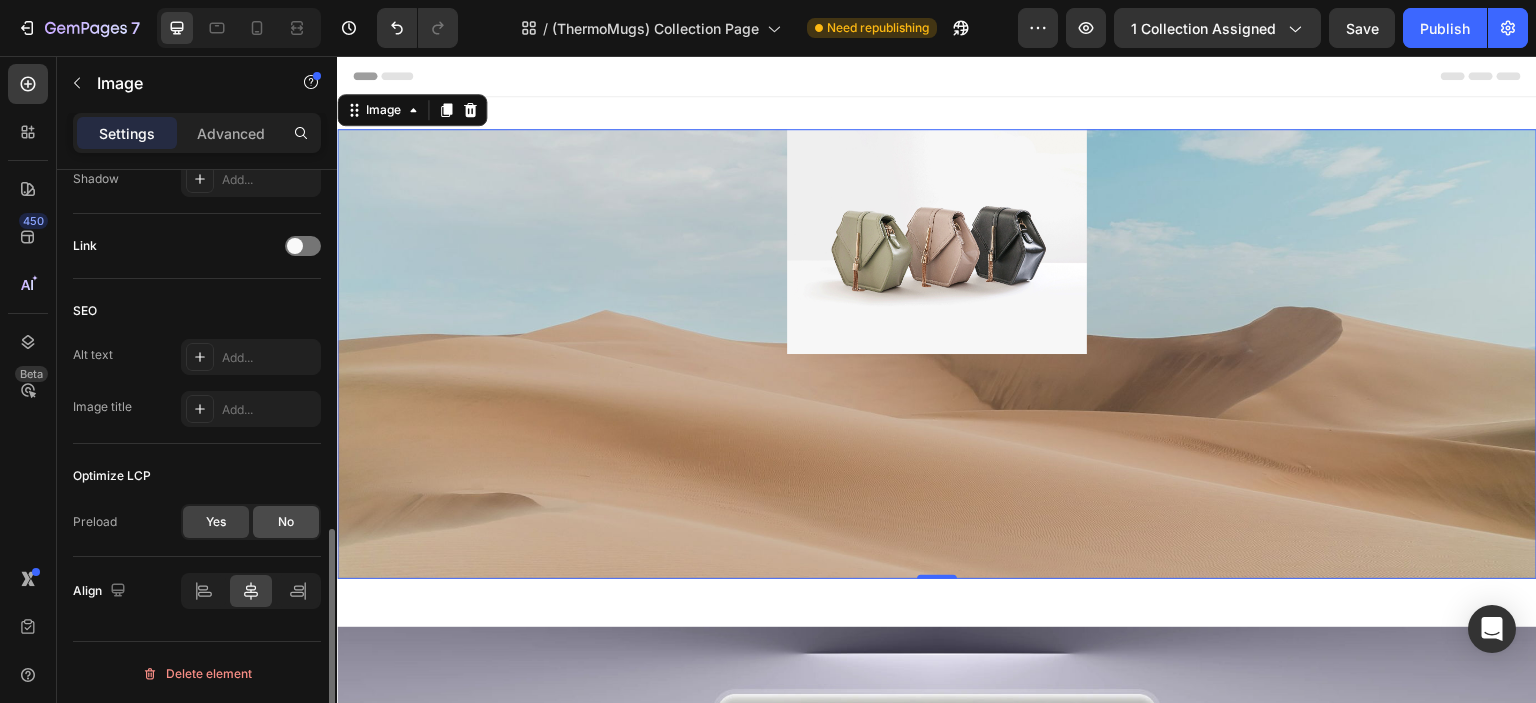 click on "No" 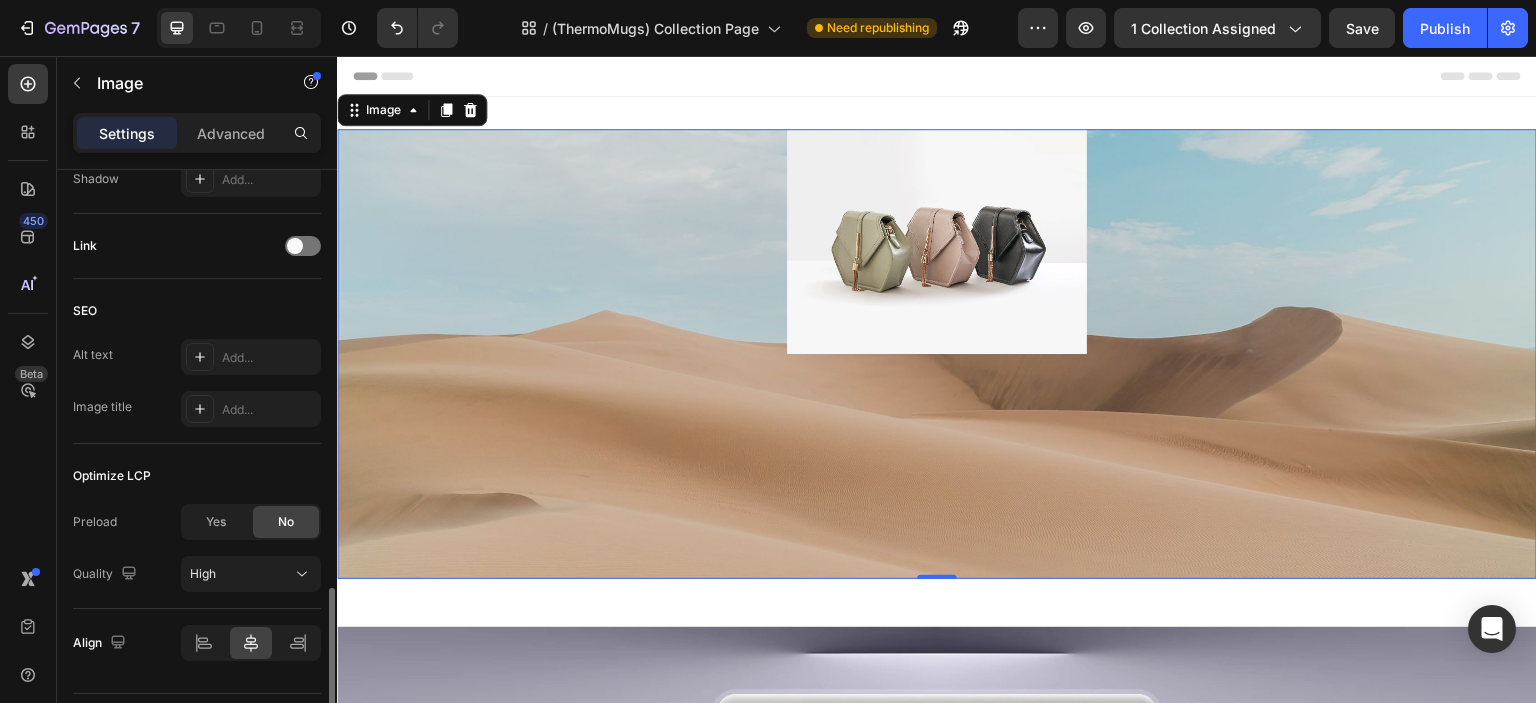 scroll, scrollTop: 968, scrollLeft: 0, axis: vertical 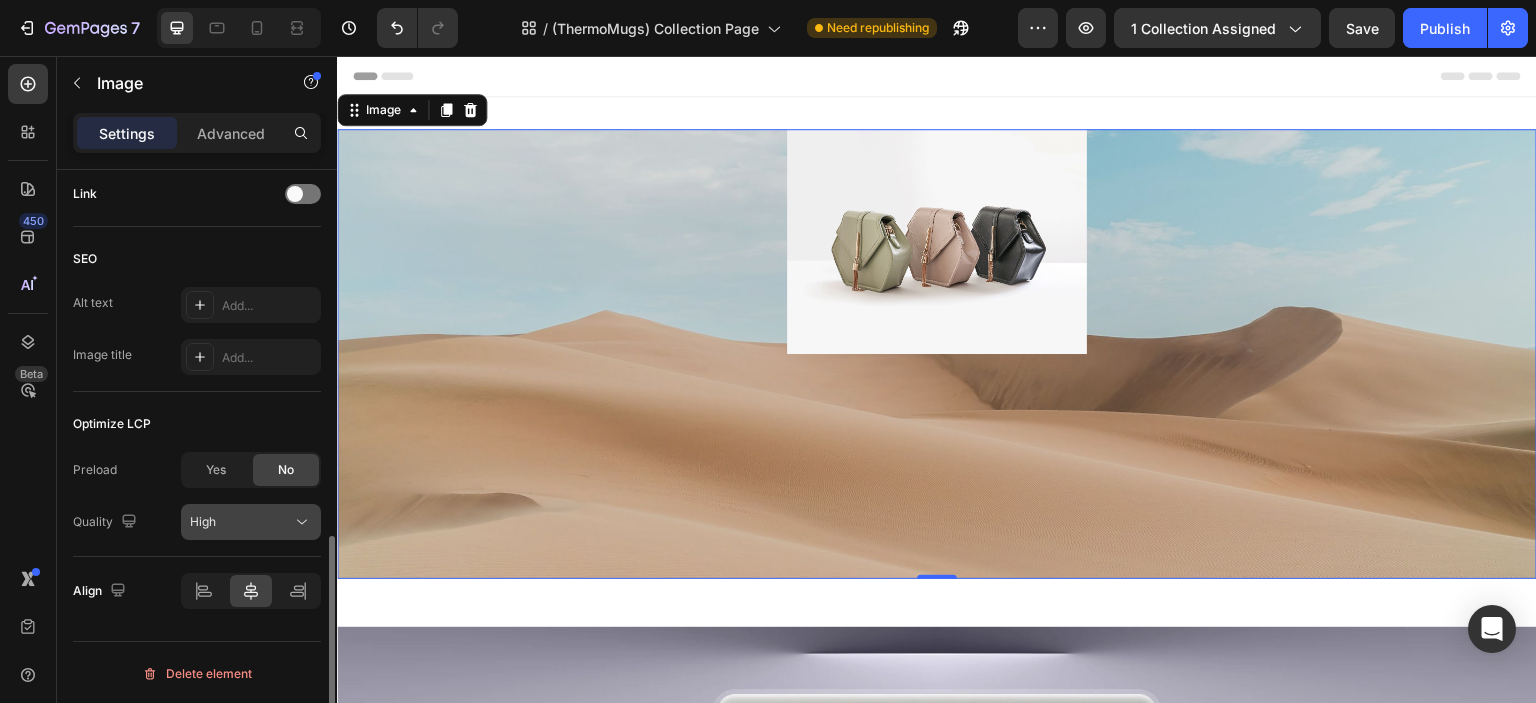 click on "High" 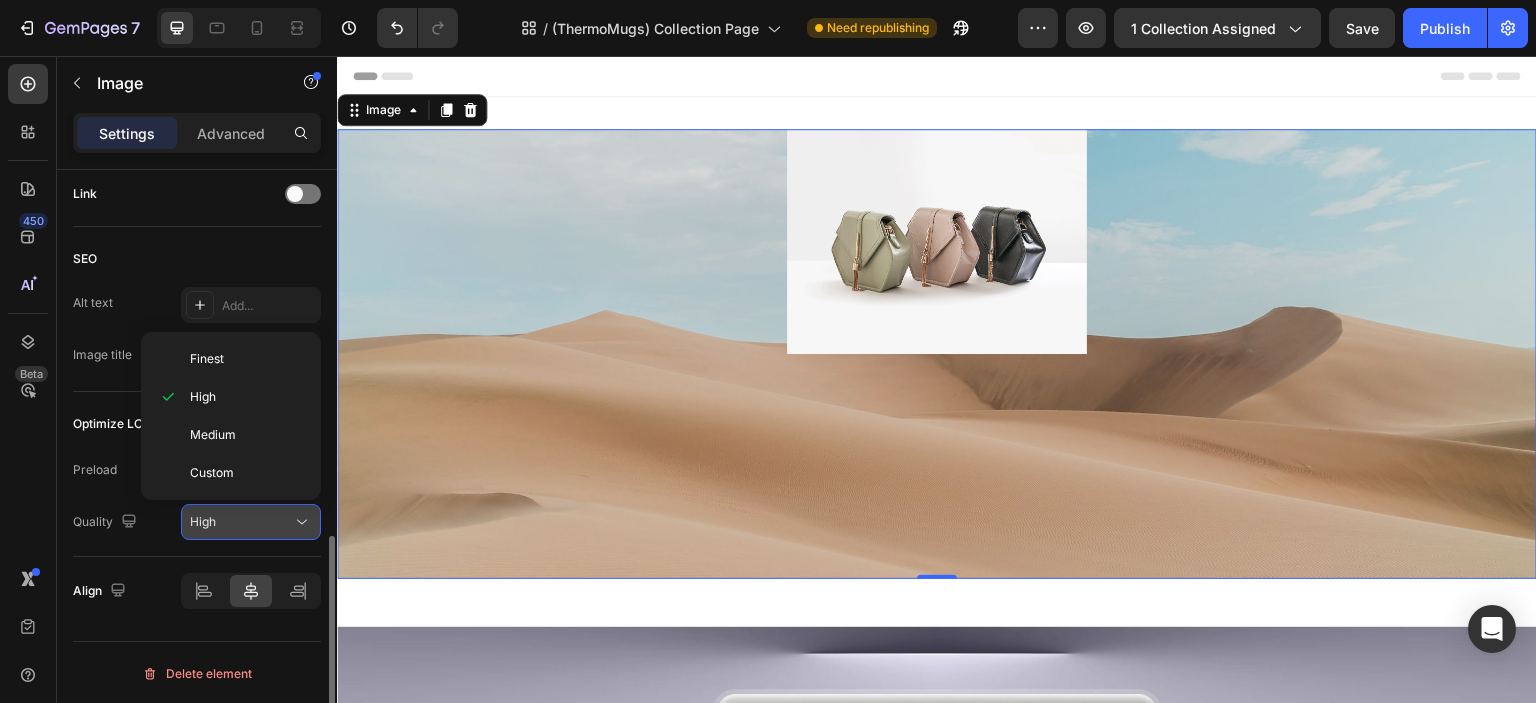 click on "High" 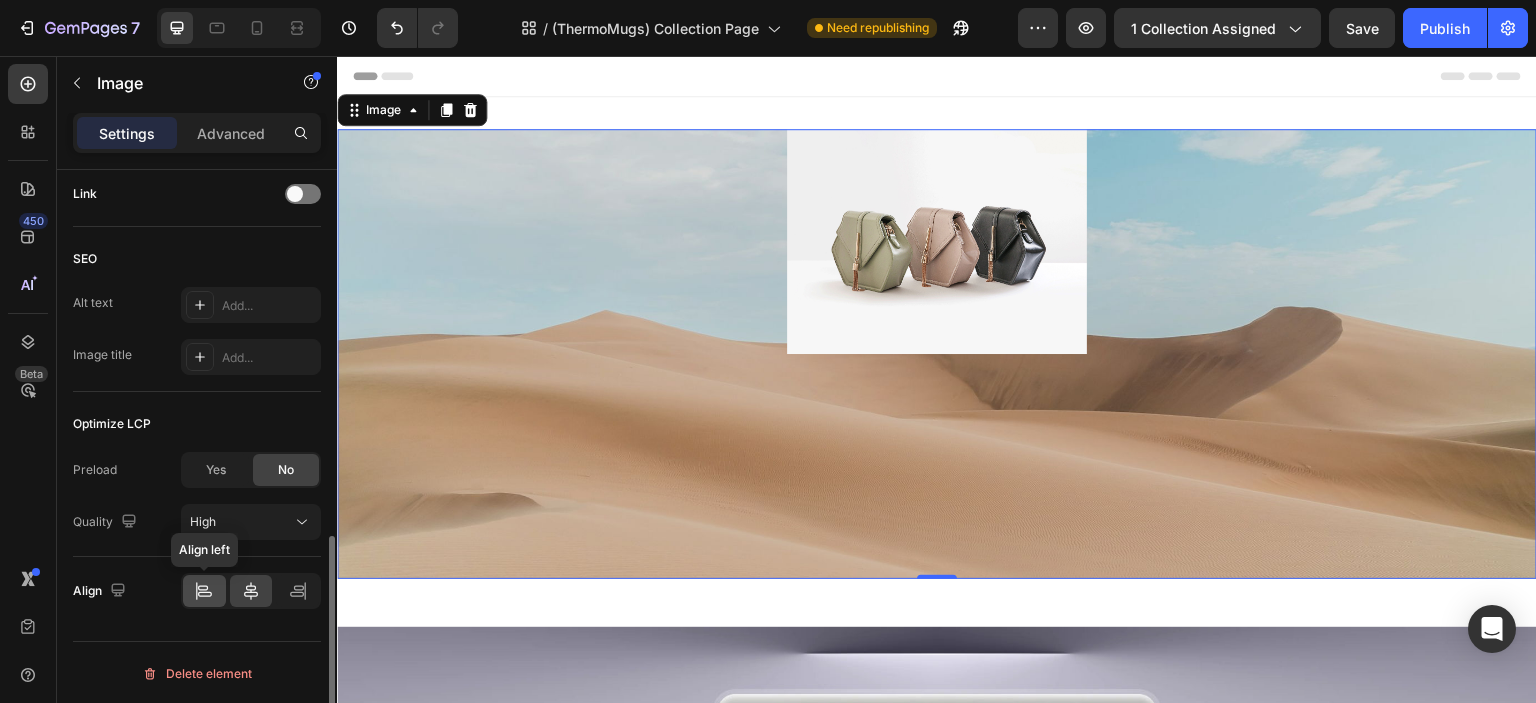 click 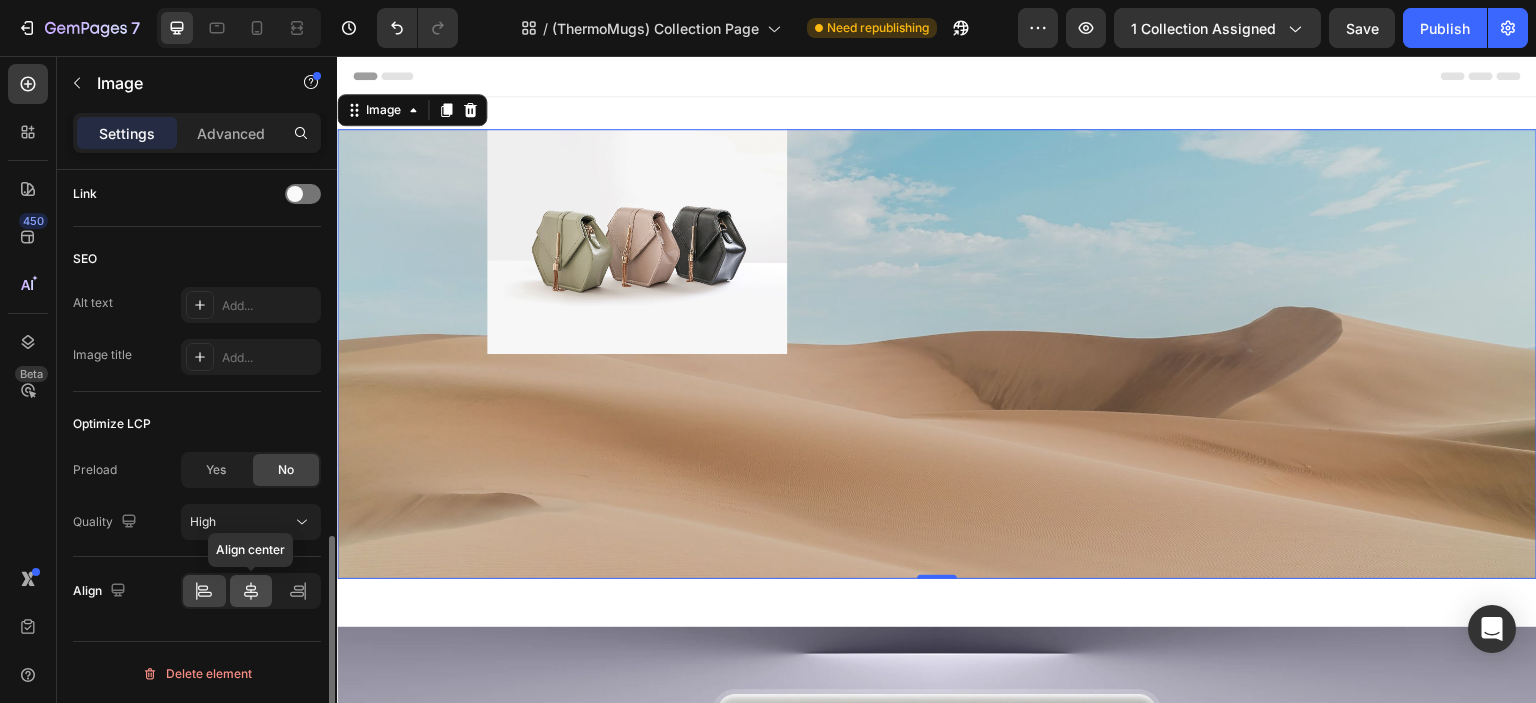 click 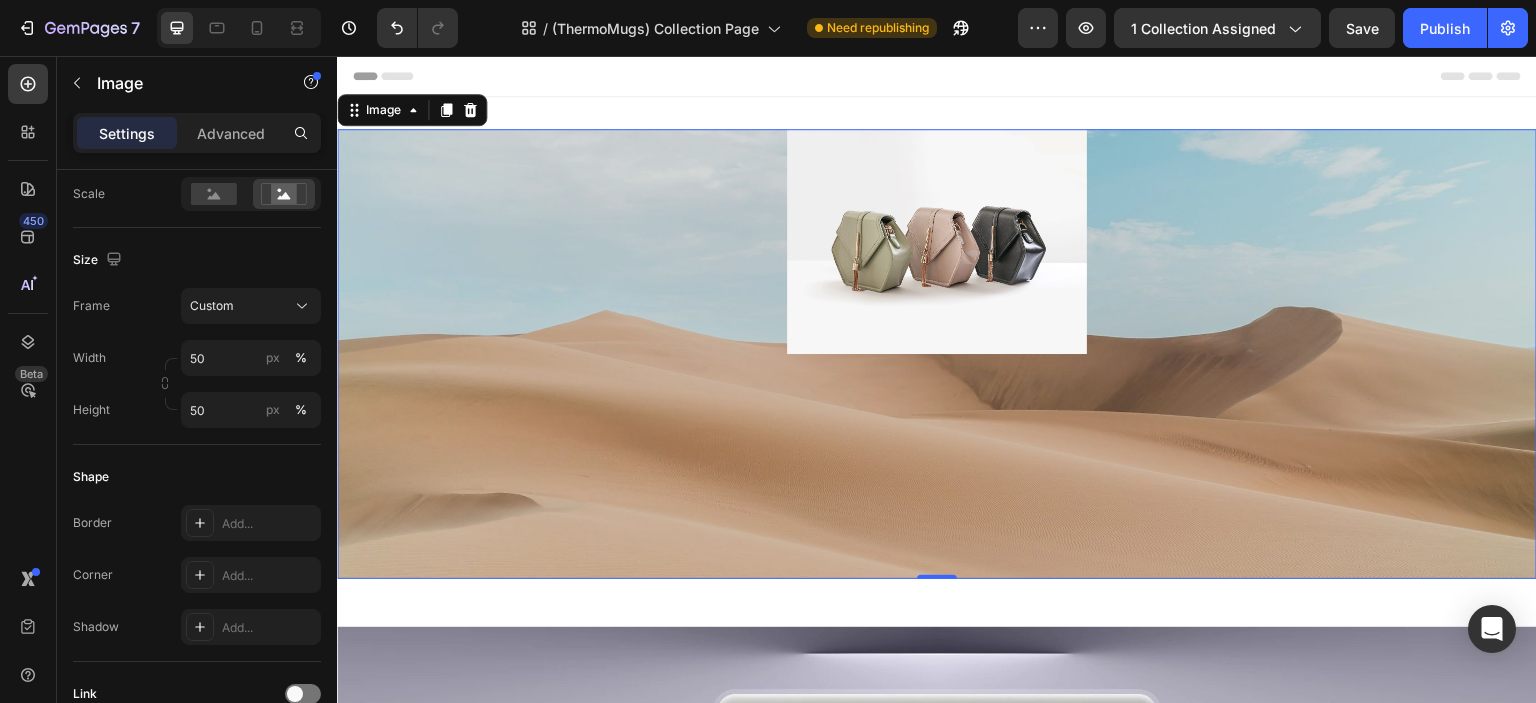 scroll, scrollTop: 0, scrollLeft: 0, axis: both 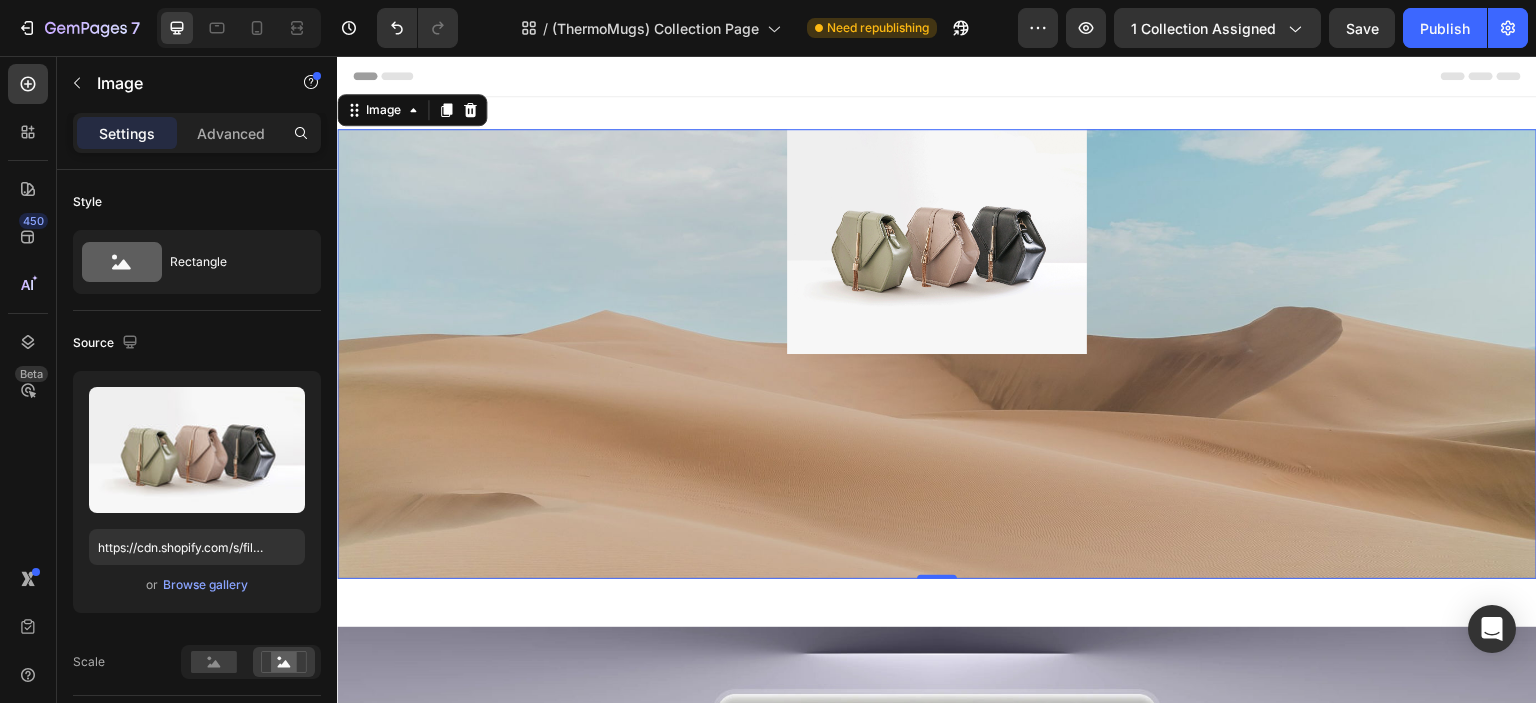 click at bounding box center (937, 241) 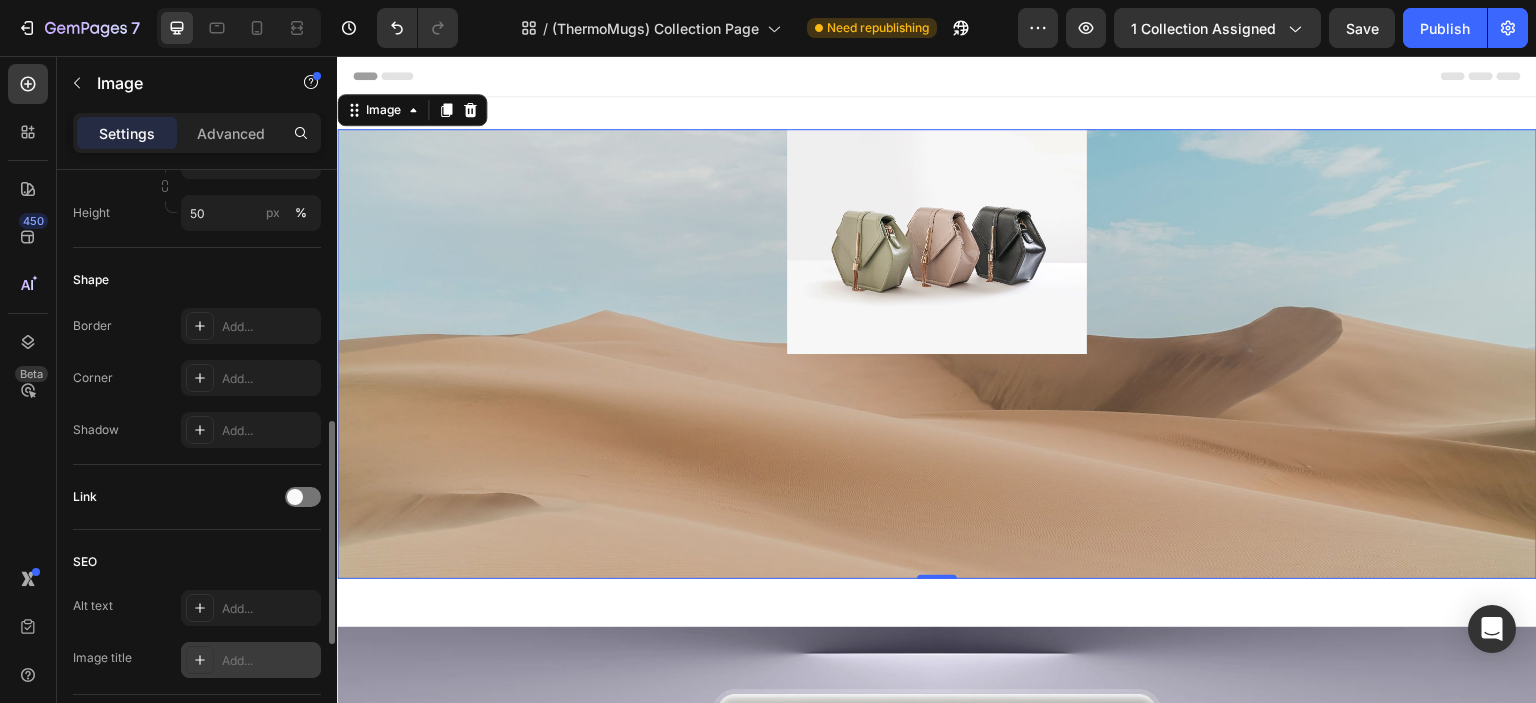 scroll, scrollTop: 968, scrollLeft: 0, axis: vertical 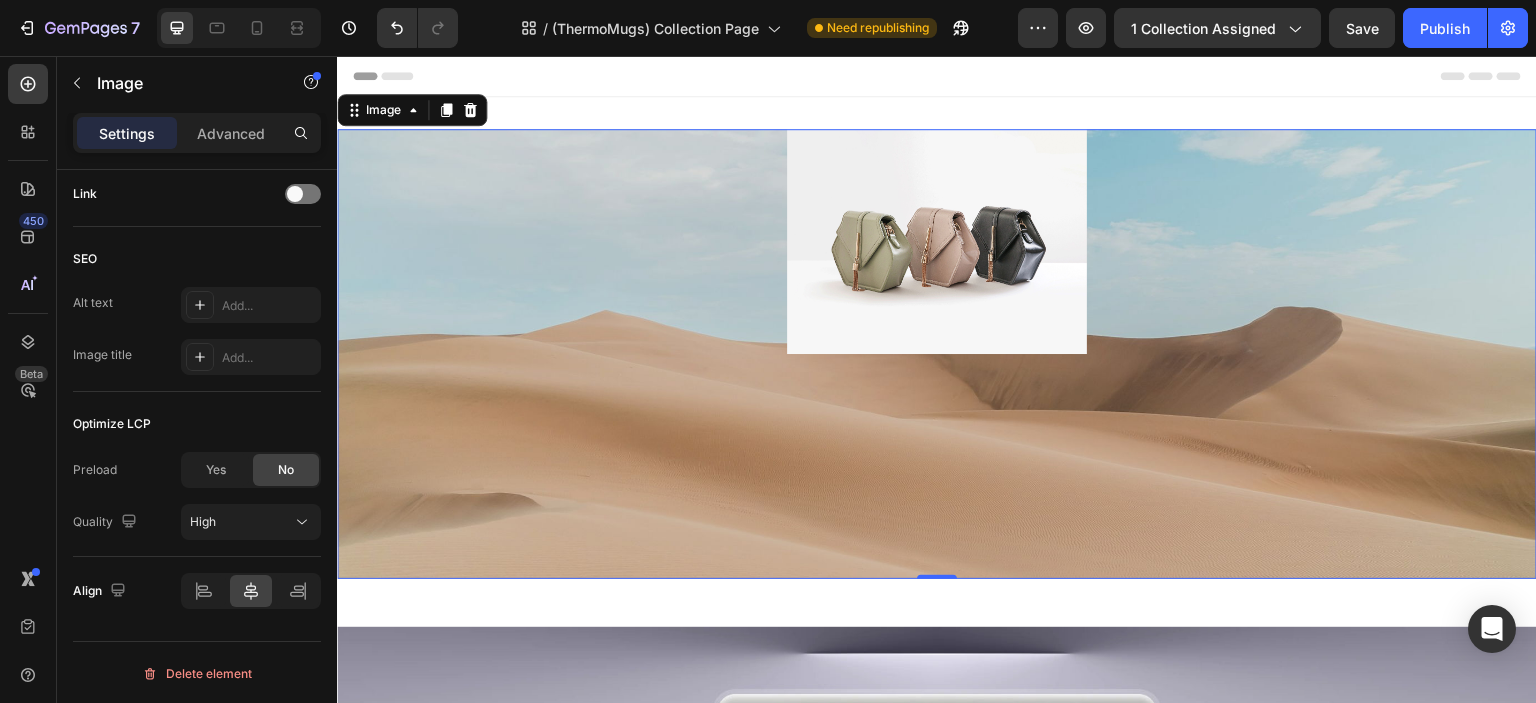click on "Delete element" at bounding box center (197, 674) 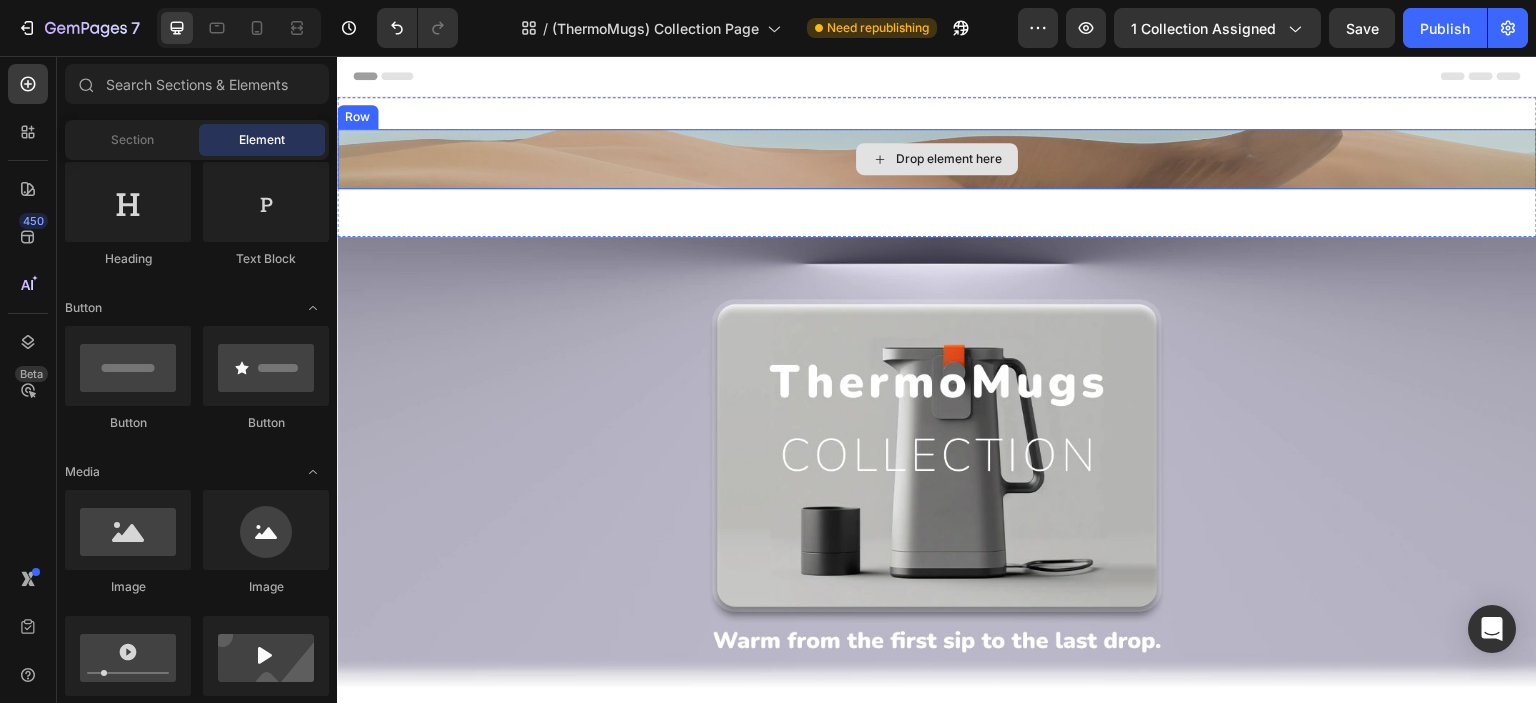 click on "Drop element here" at bounding box center (949, 159) 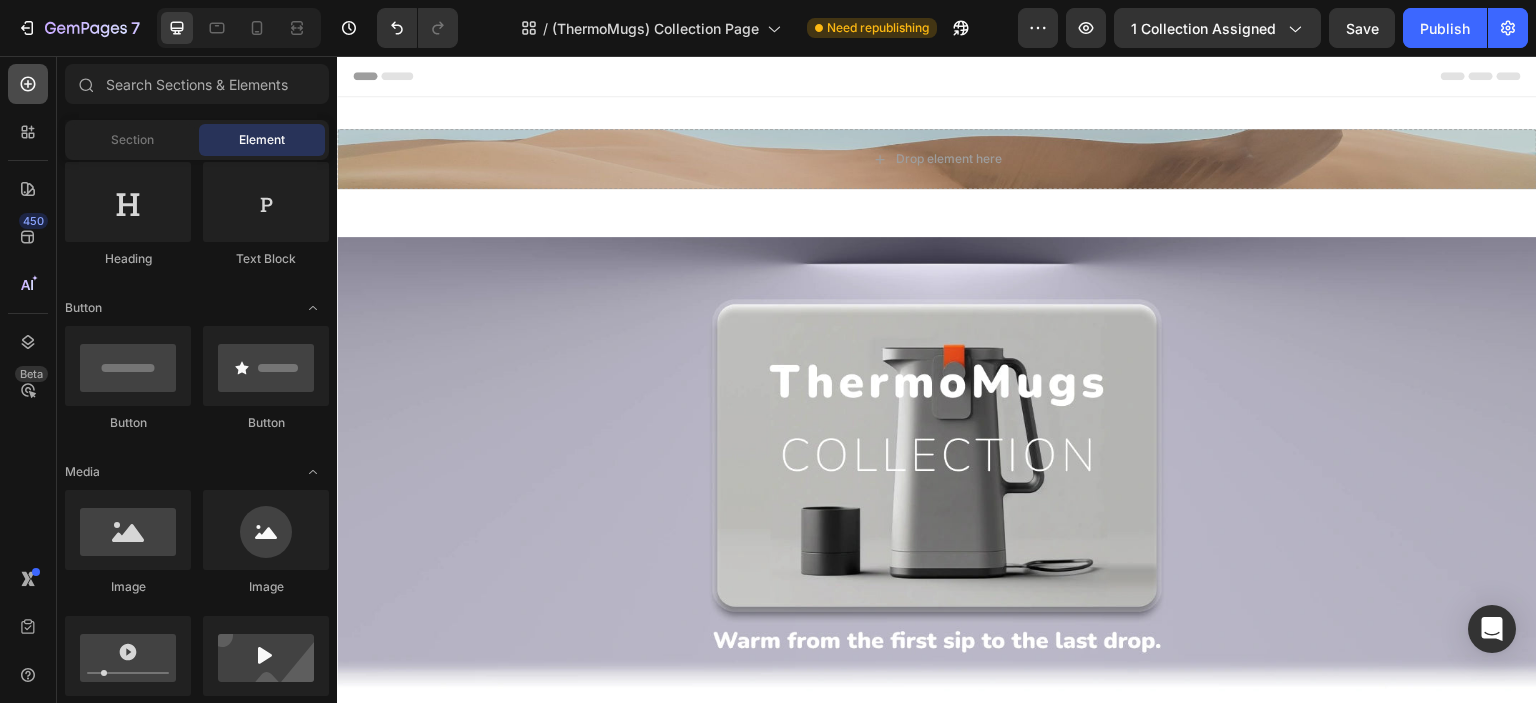 click 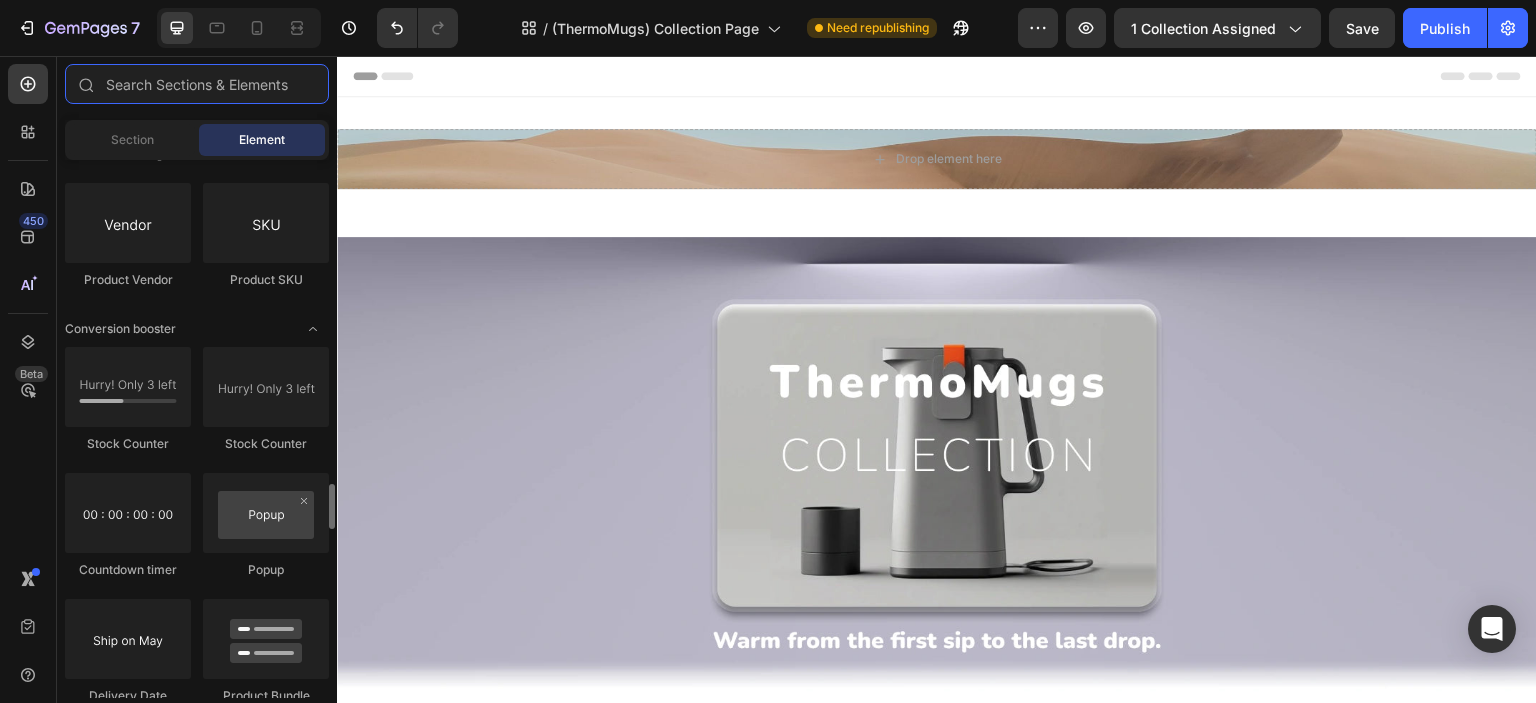 scroll, scrollTop: 3660, scrollLeft: 0, axis: vertical 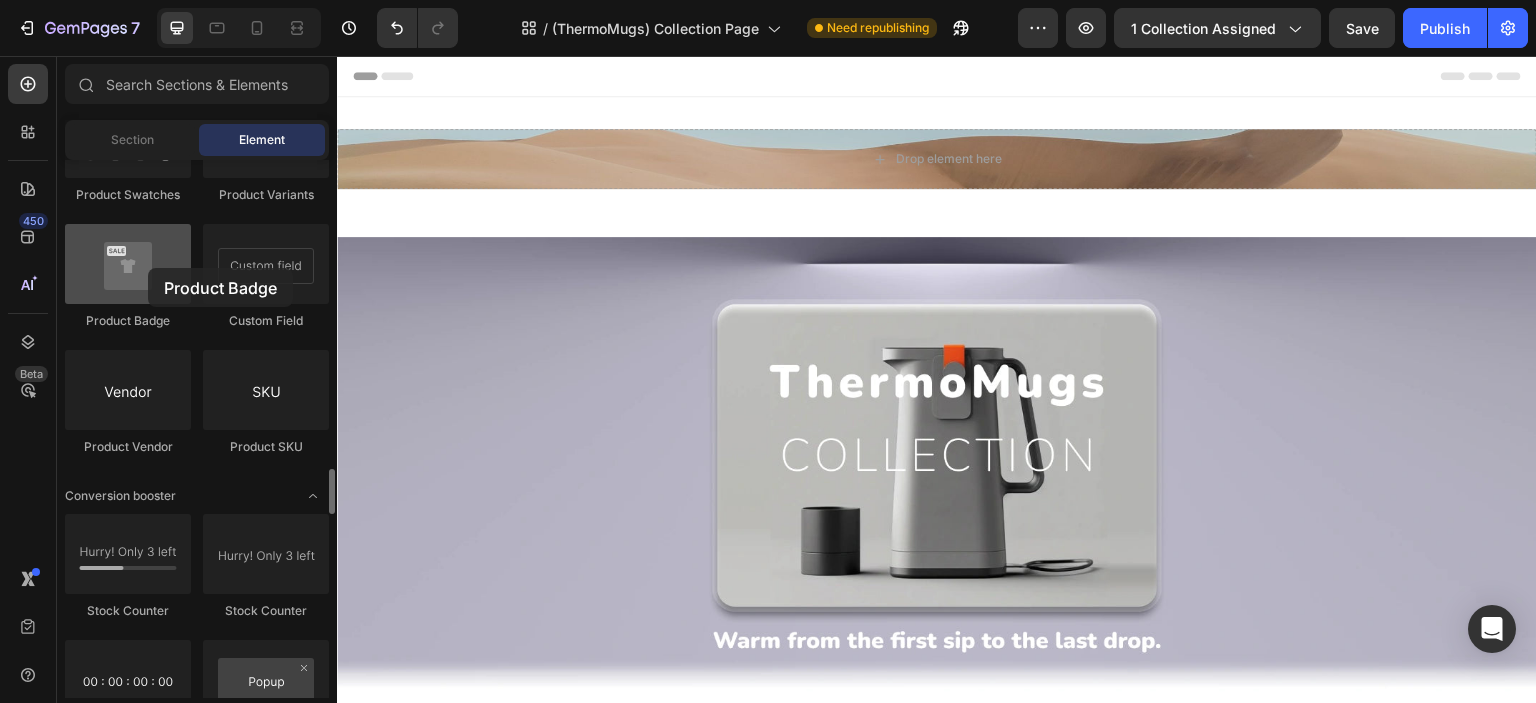 drag, startPoint x: 147, startPoint y: 256, endPoint x: 145, endPoint y: 269, distance: 13.152946 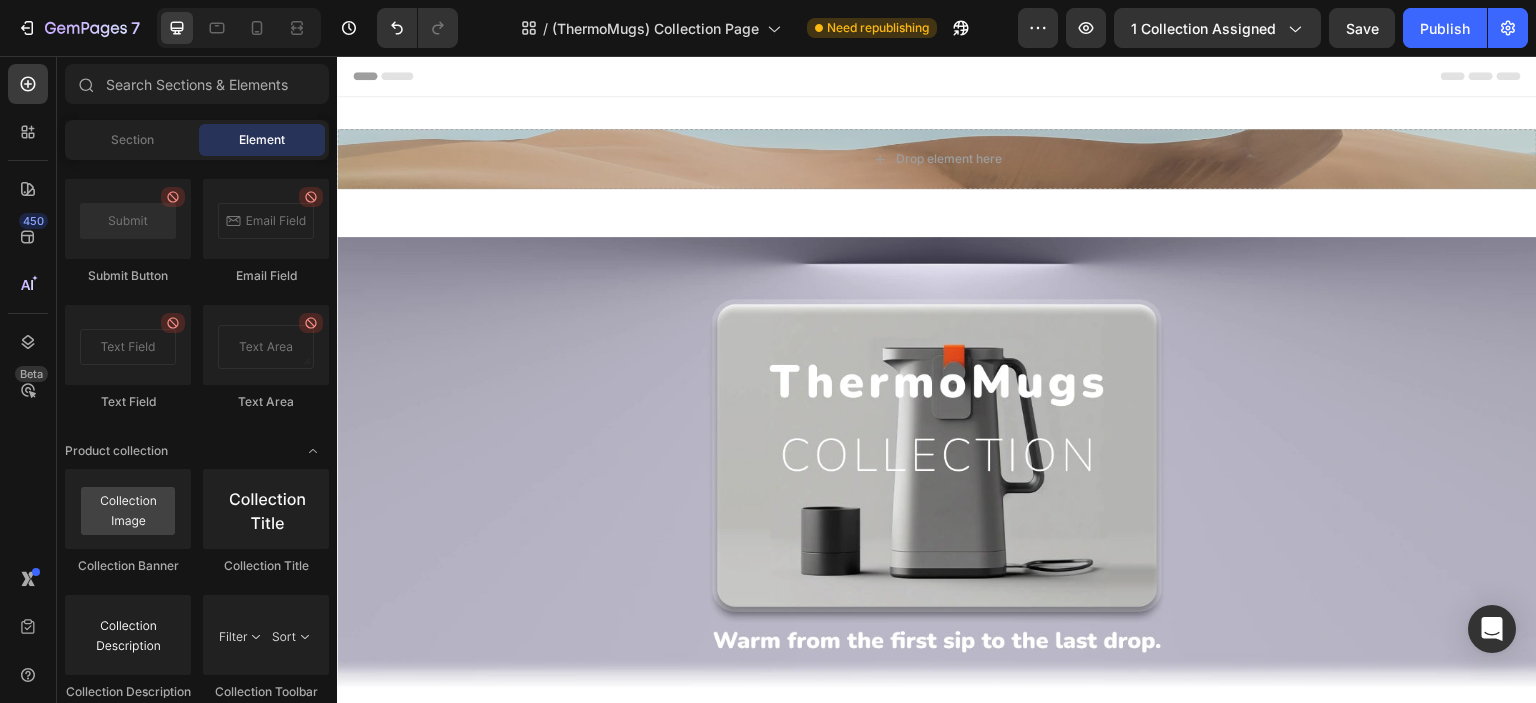 scroll, scrollTop: 4992, scrollLeft: 0, axis: vertical 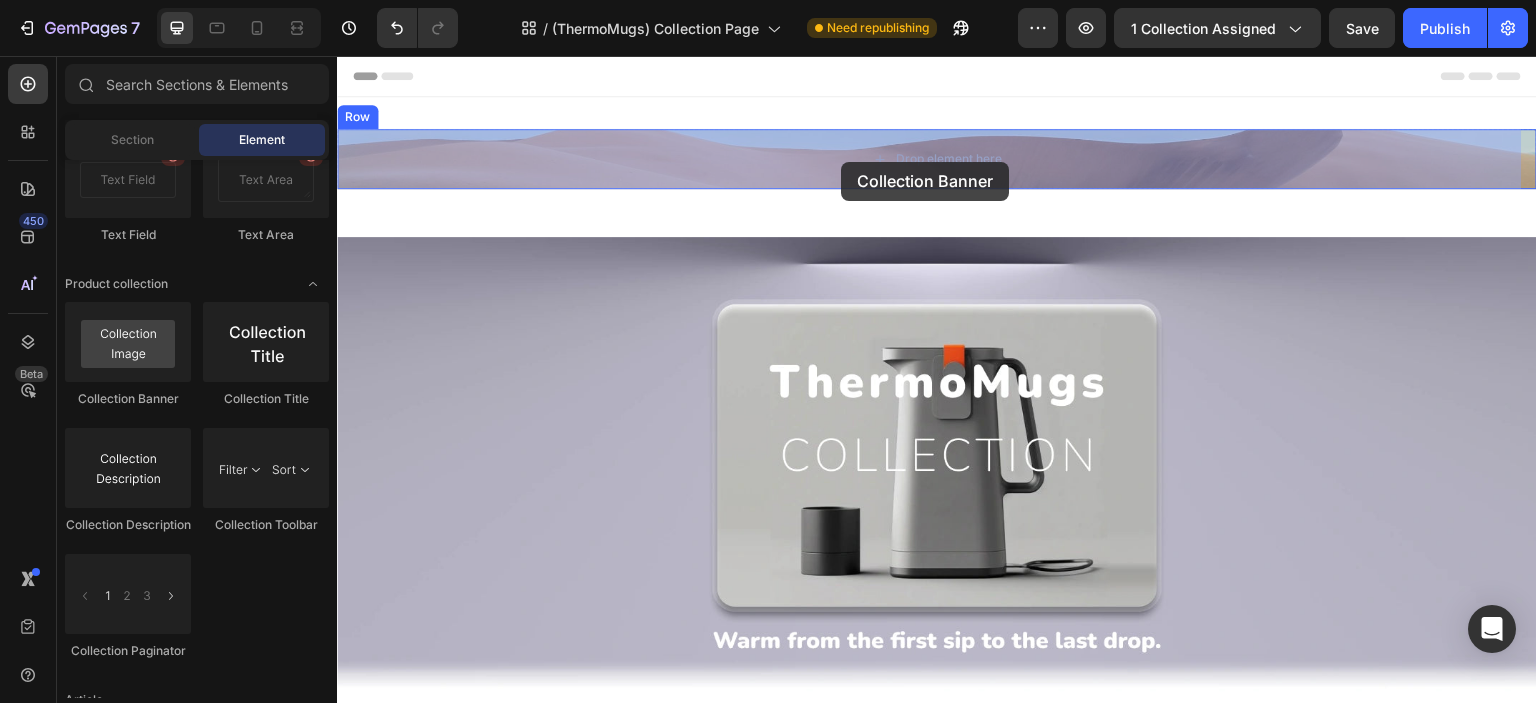 drag, startPoint x: 459, startPoint y: 402, endPoint x: 841, endPoint y: 162, distance: 451.13635 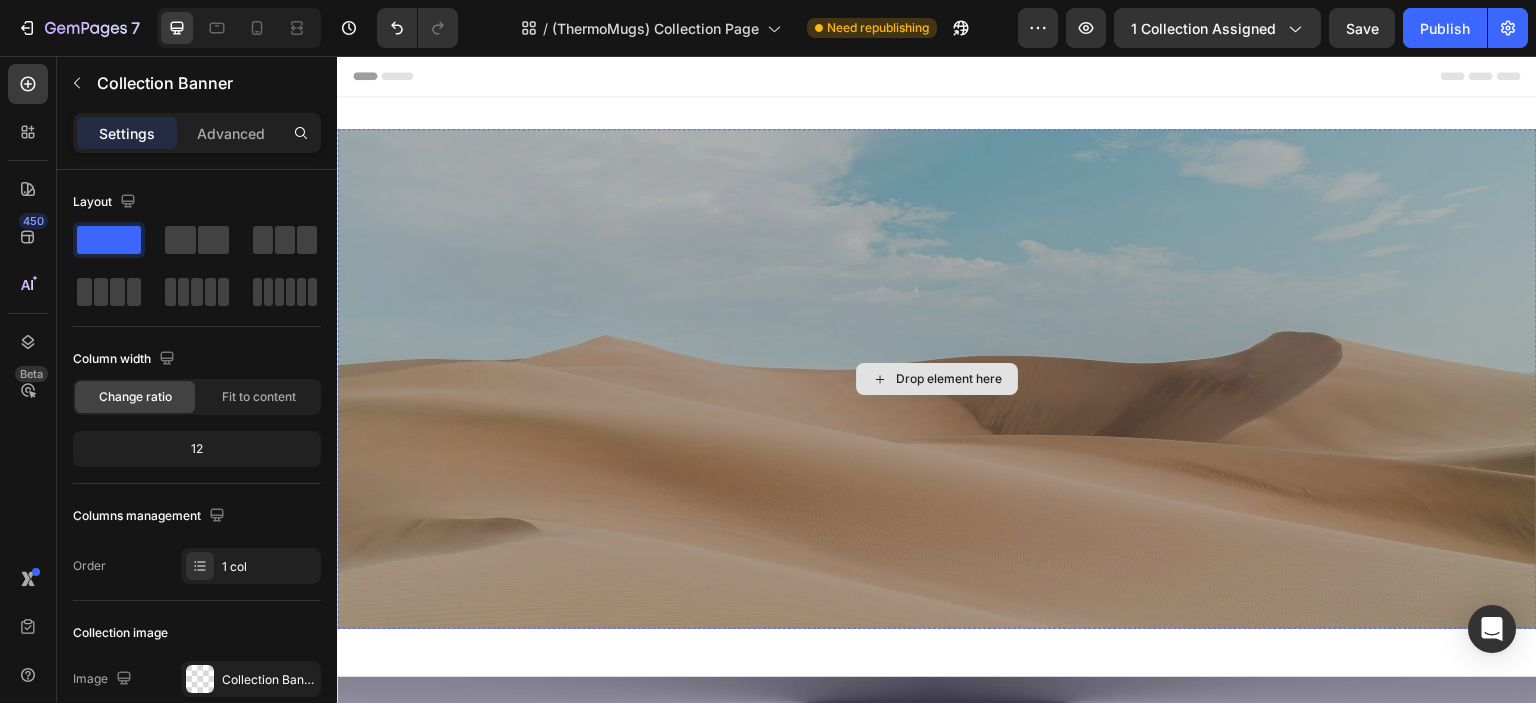 click on "Drop element here" at bounding box center (937, 379) 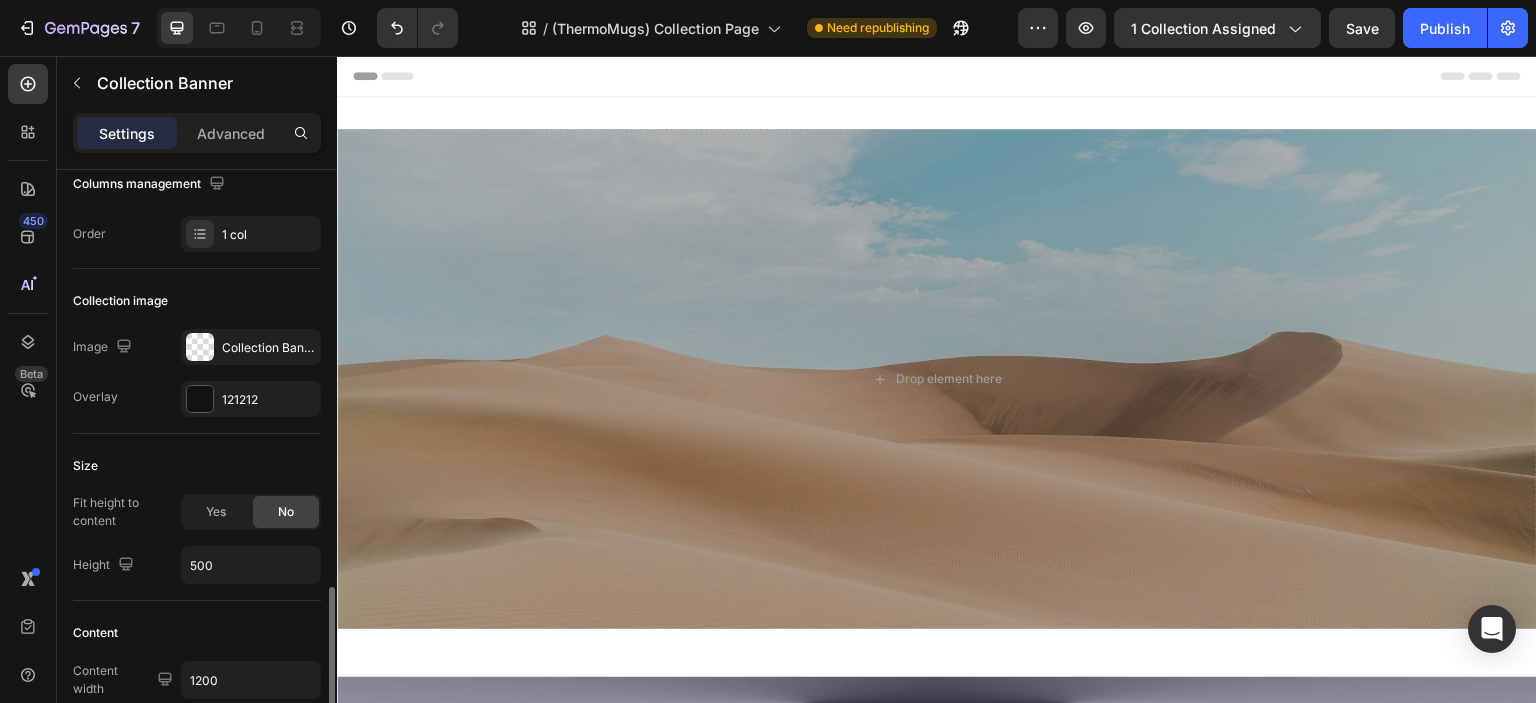 scroll, scrollTop: 499, scrollLeft: 0, axis: vertical 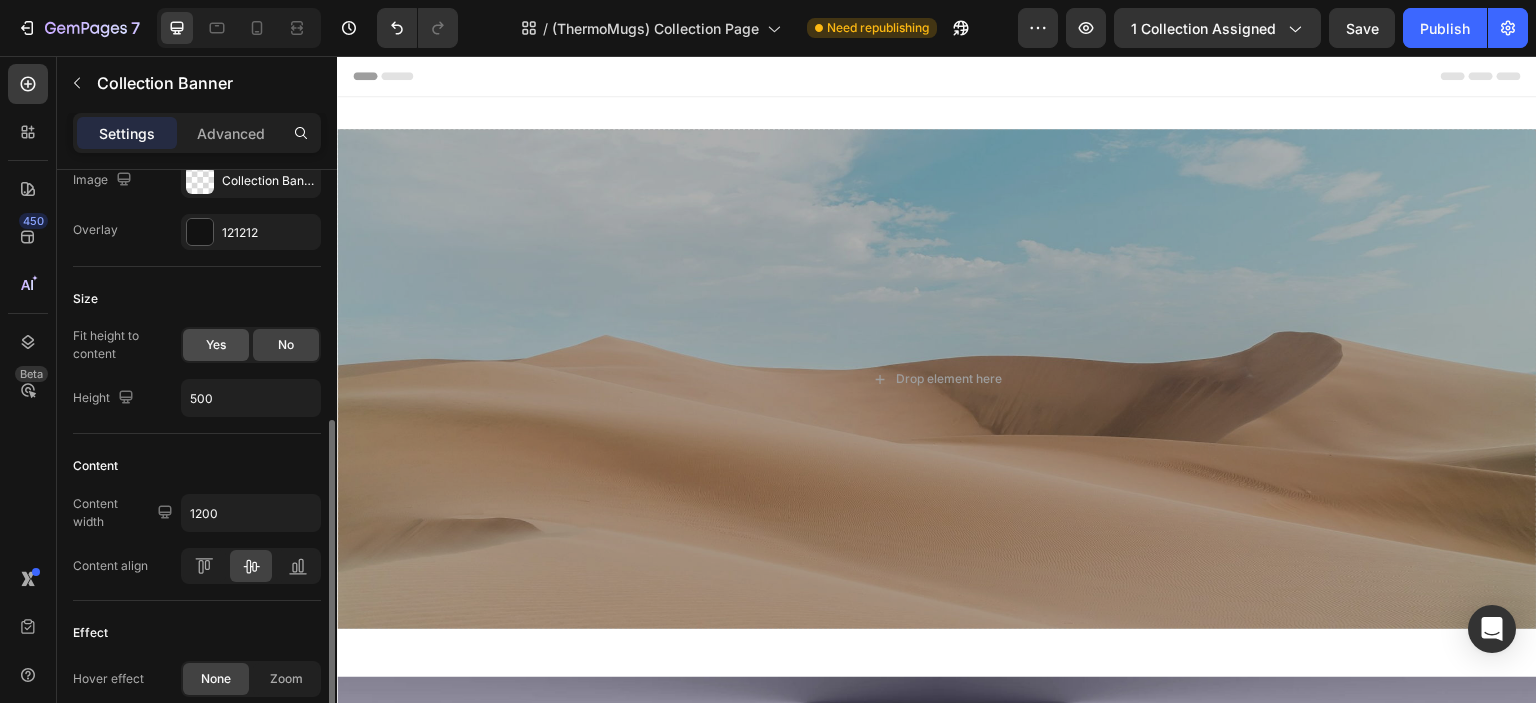 click on "Yes" 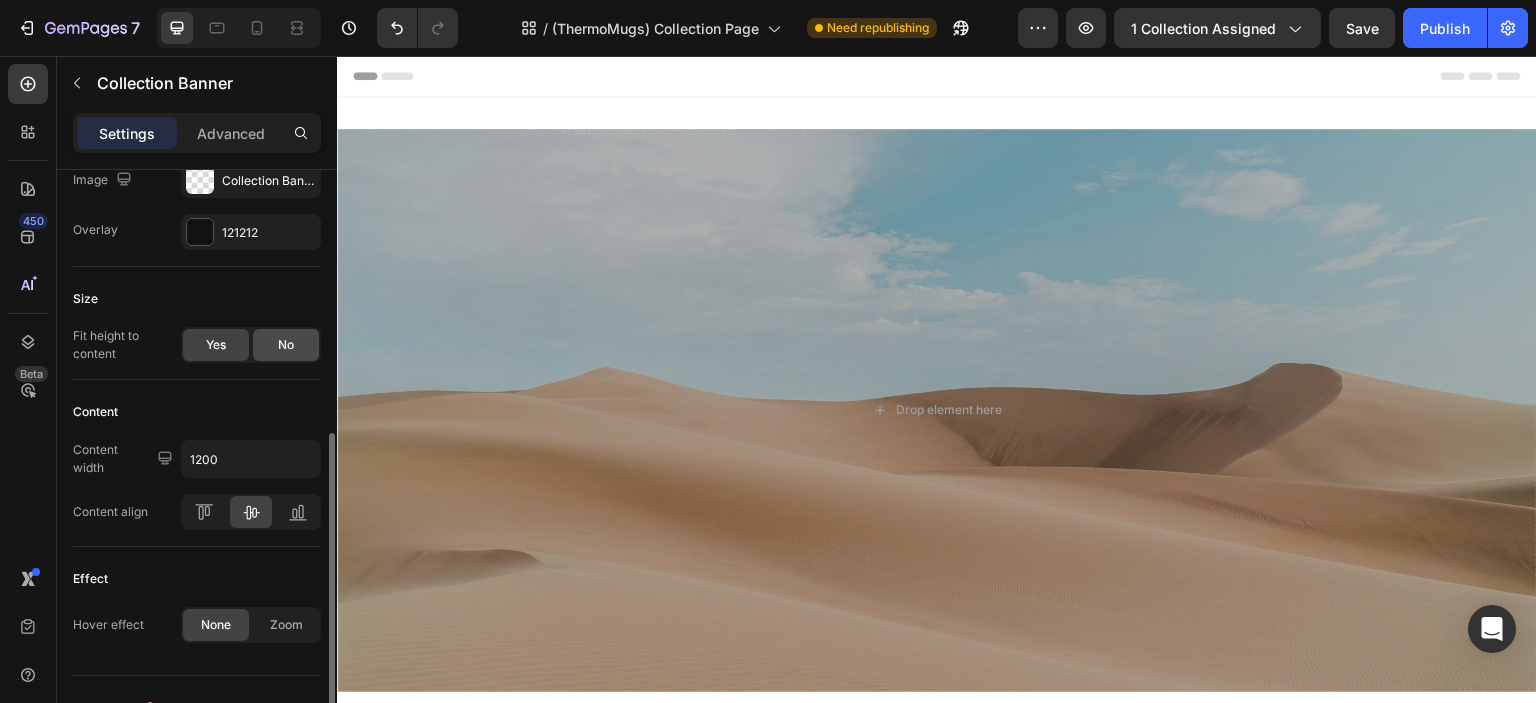 click on "No" 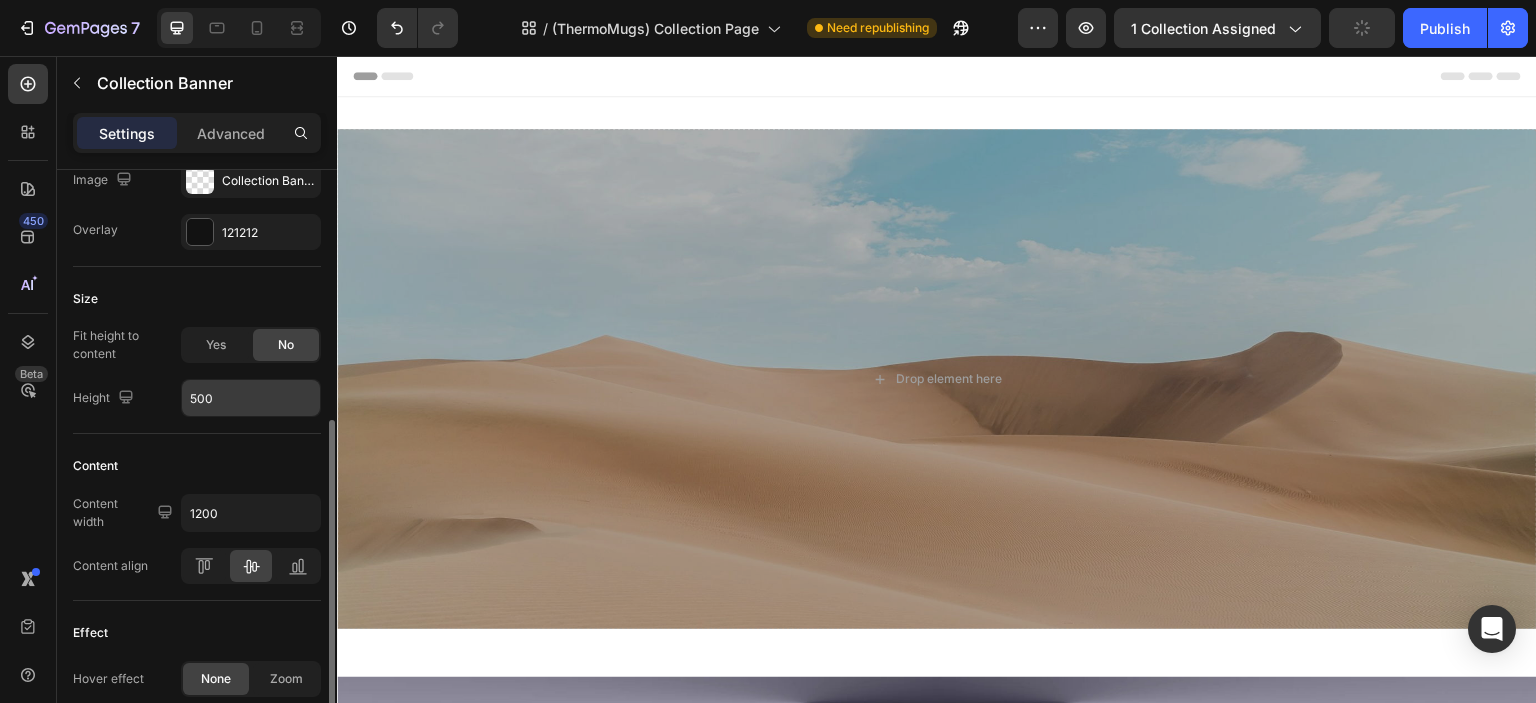 click on "500" at bounding box center (251, 398) 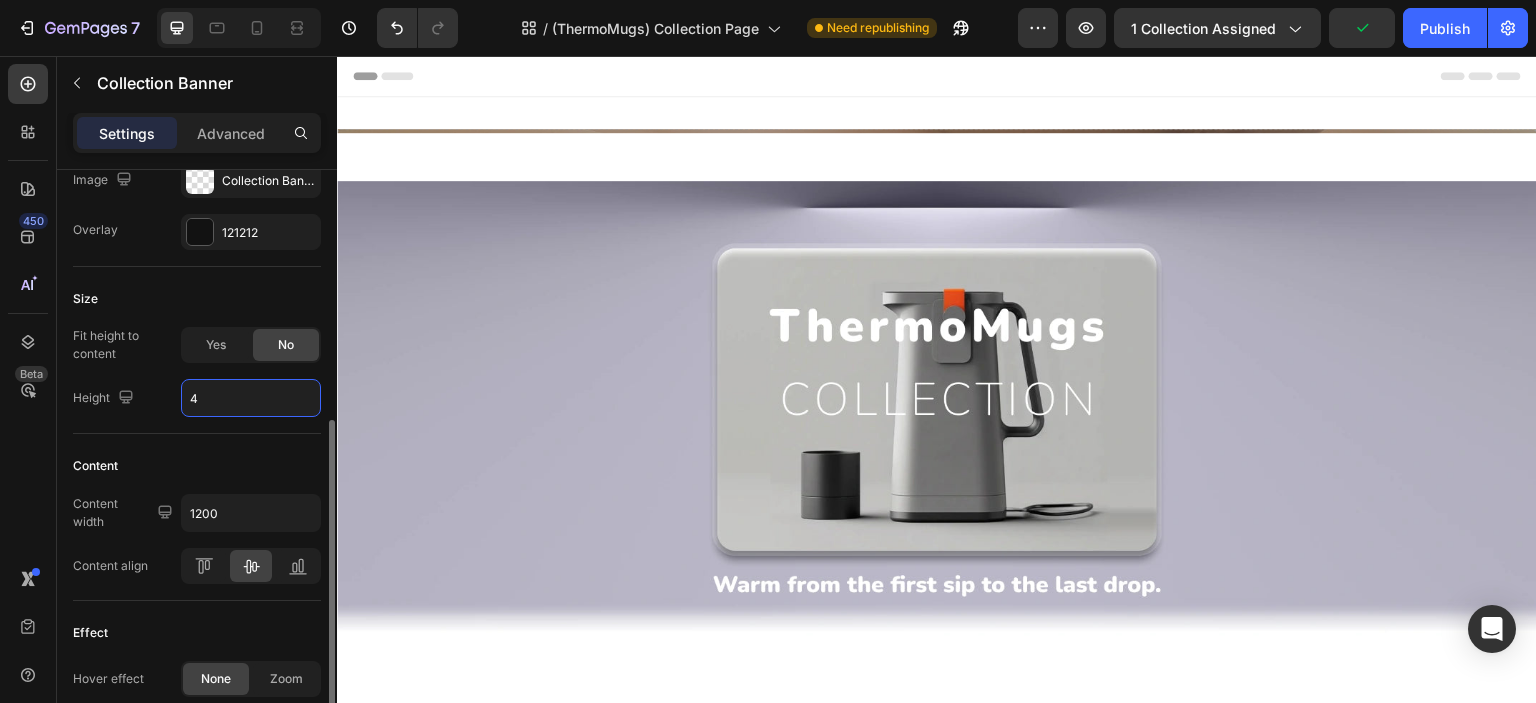 type on "40" 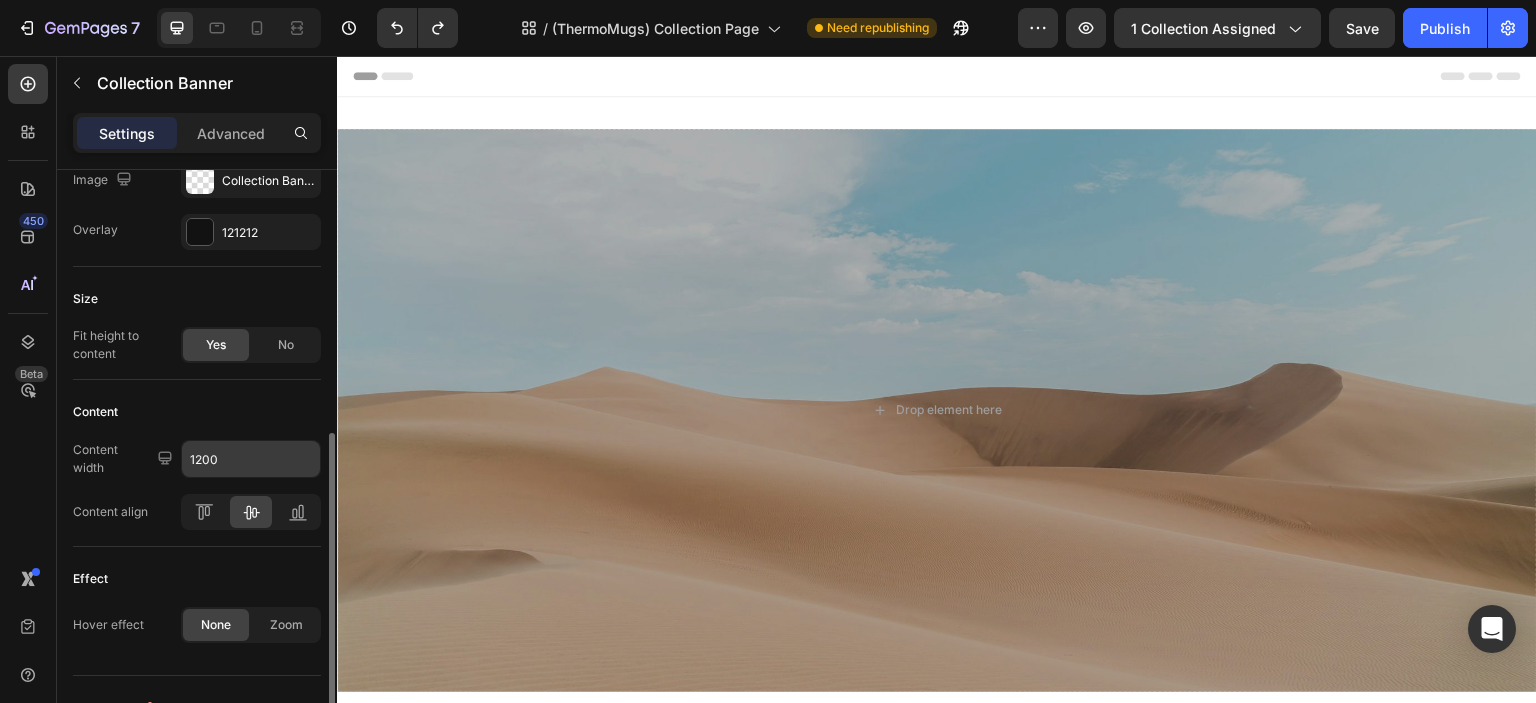 click on "1200" at bounding box center [251, 459] 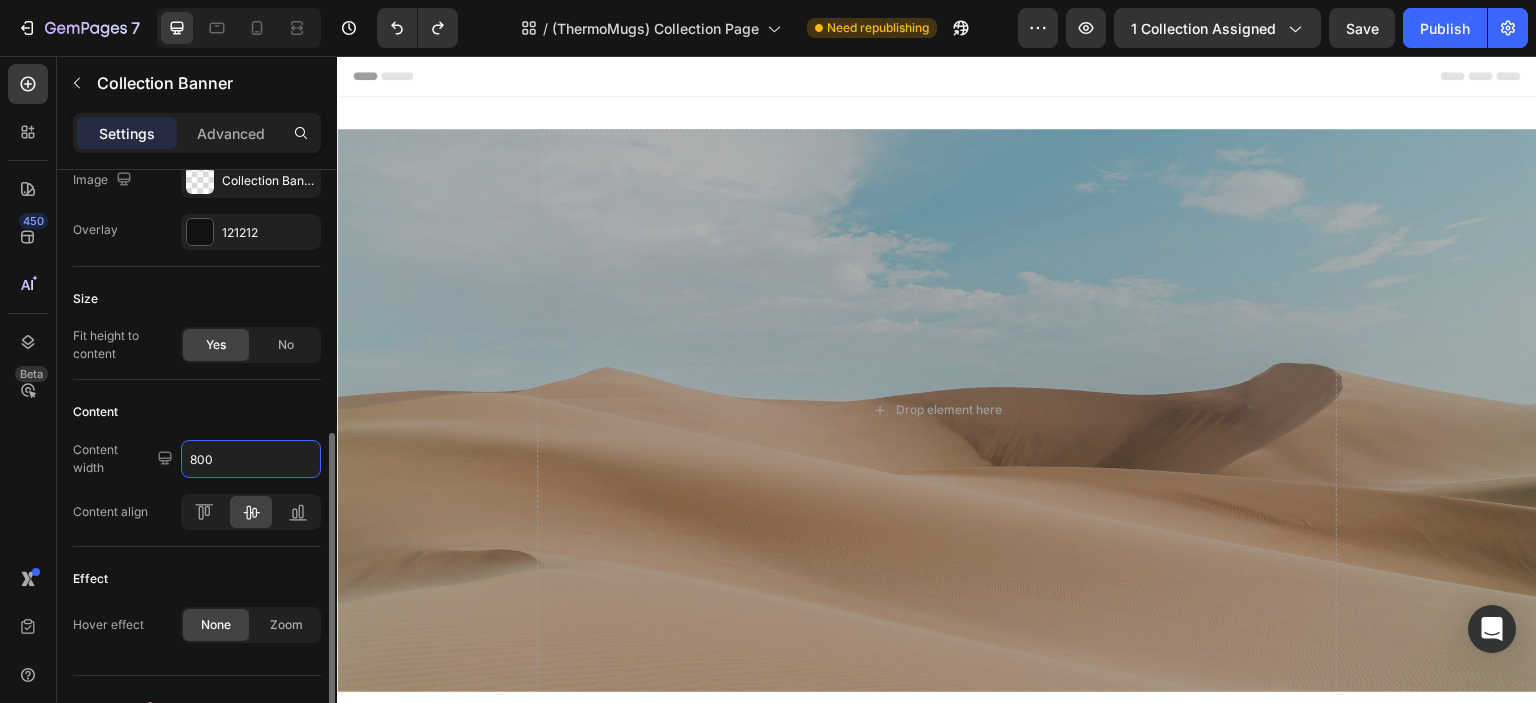 type on "800" 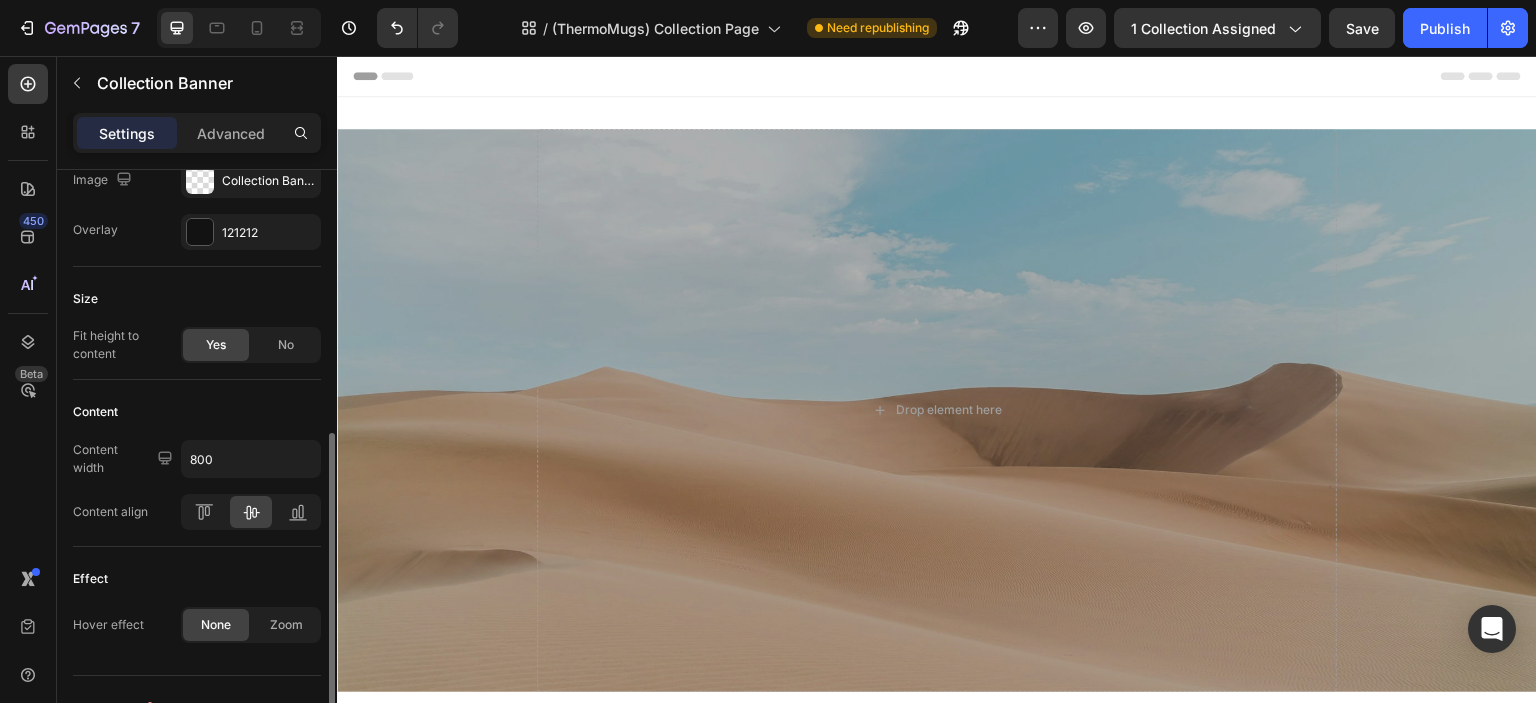 click on "Content Content width 800 Content align" 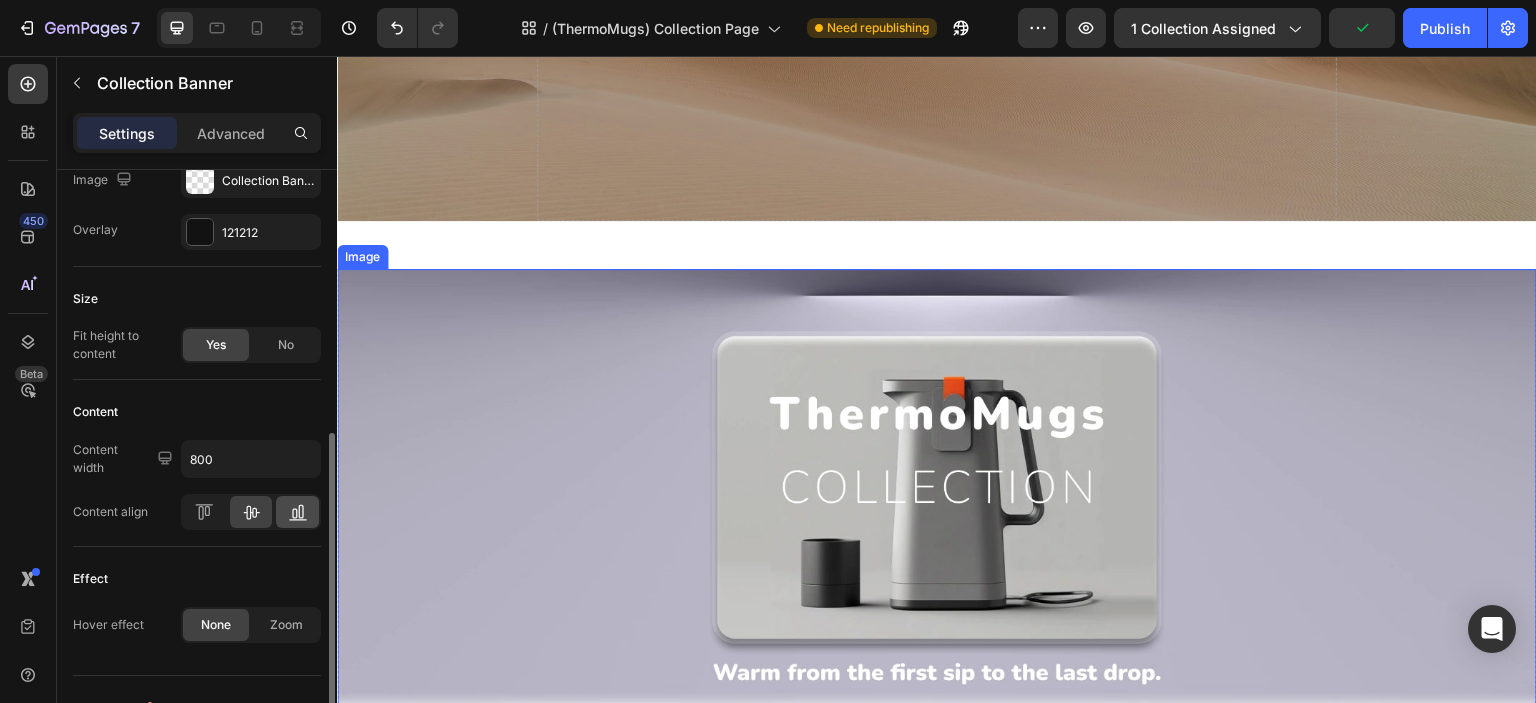 scroll, scrollTop: 500, scrollLeft: 0, axis: vertical 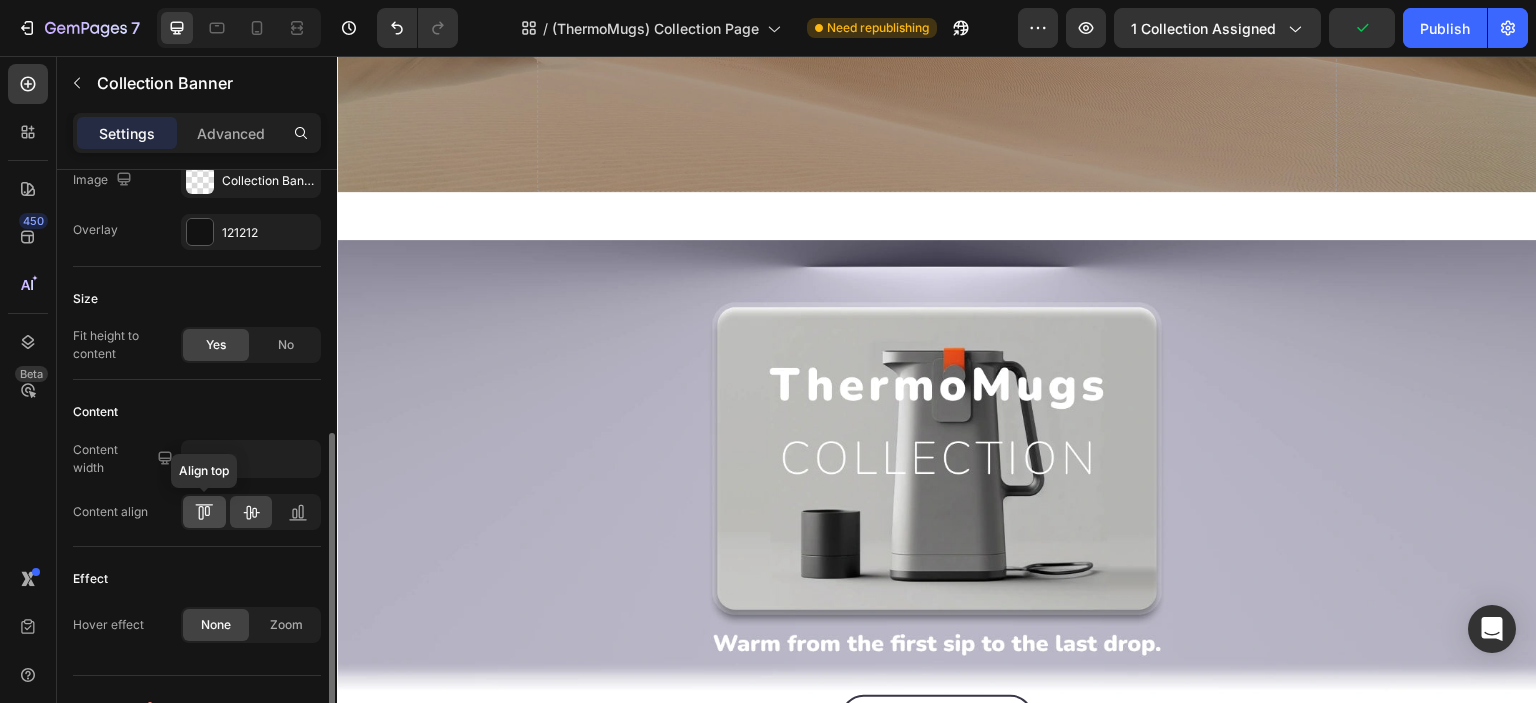 click 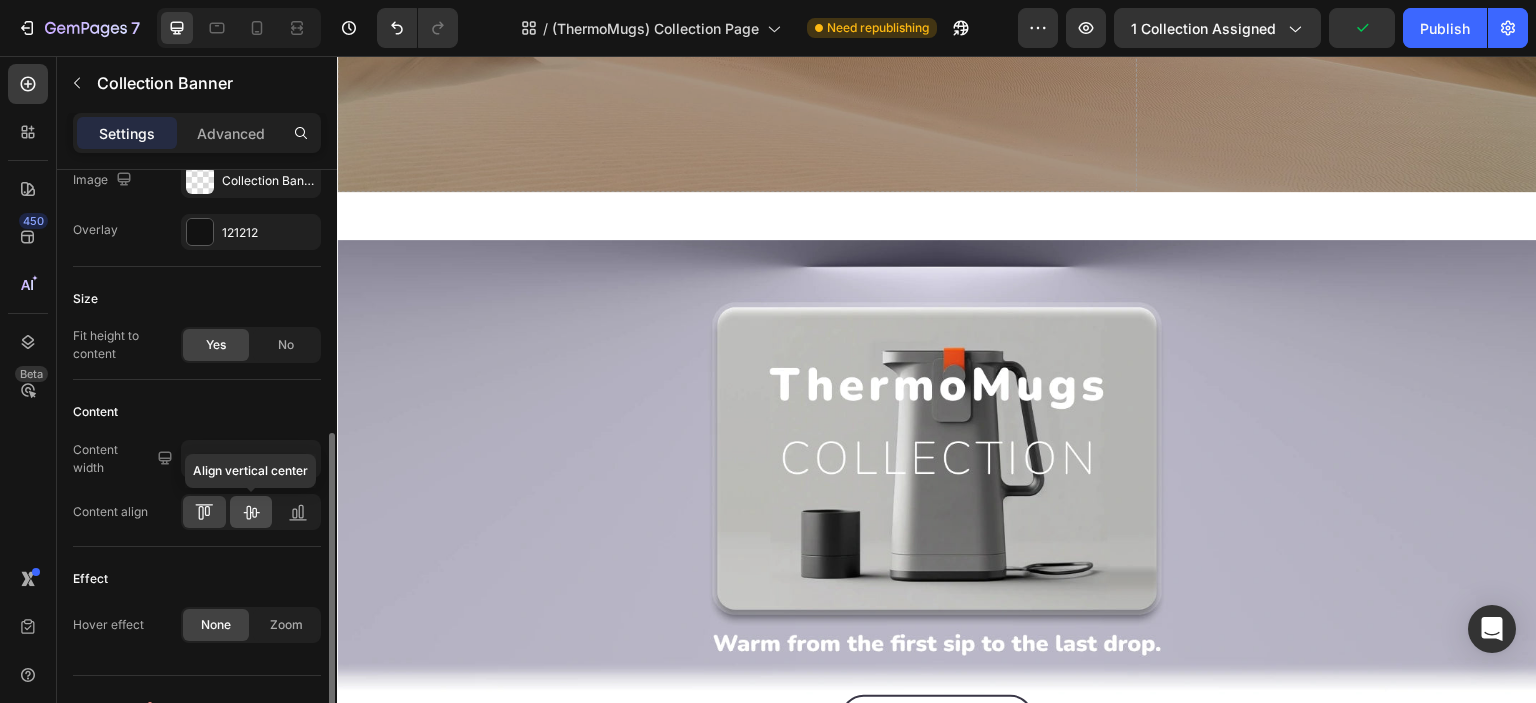 click 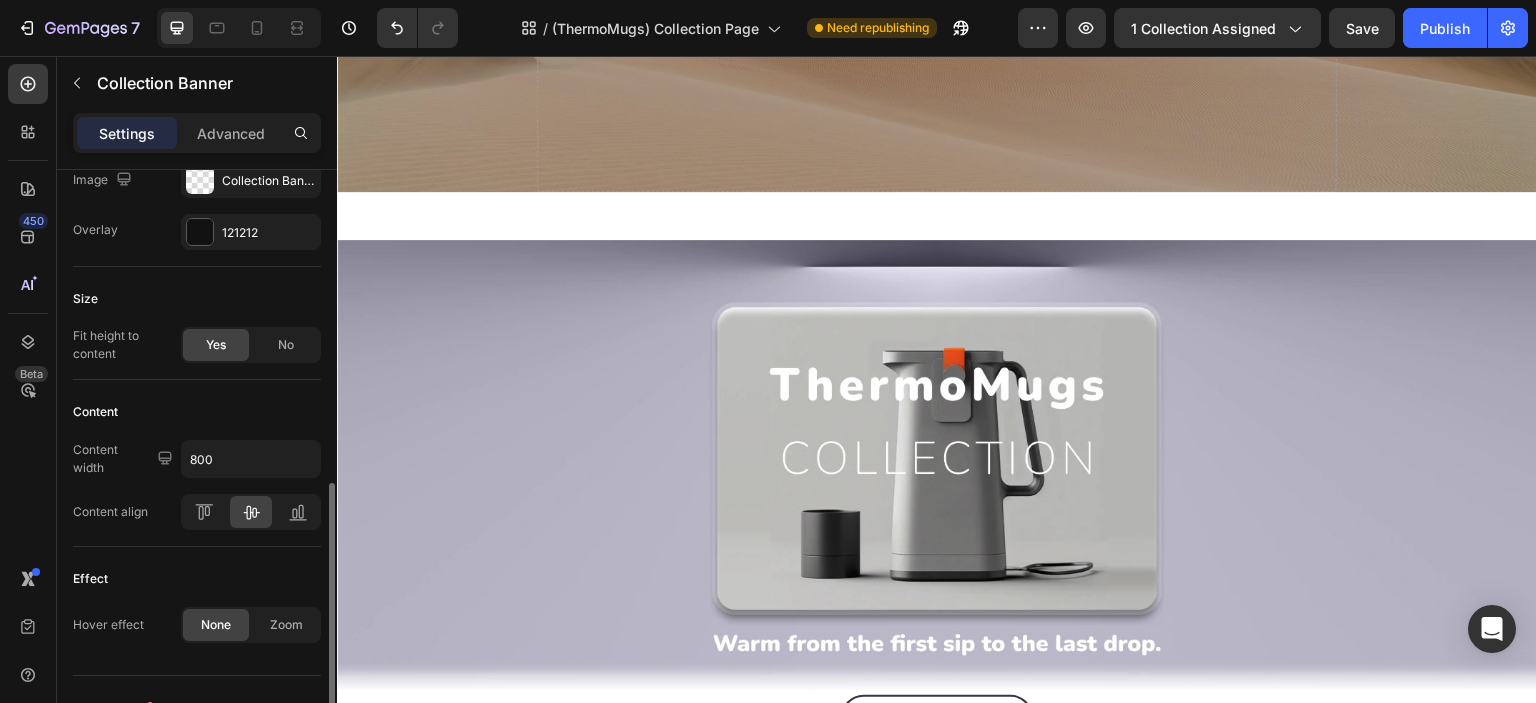 scroll, scrollTop: 532, scrollLeft: 0, axis: vertical 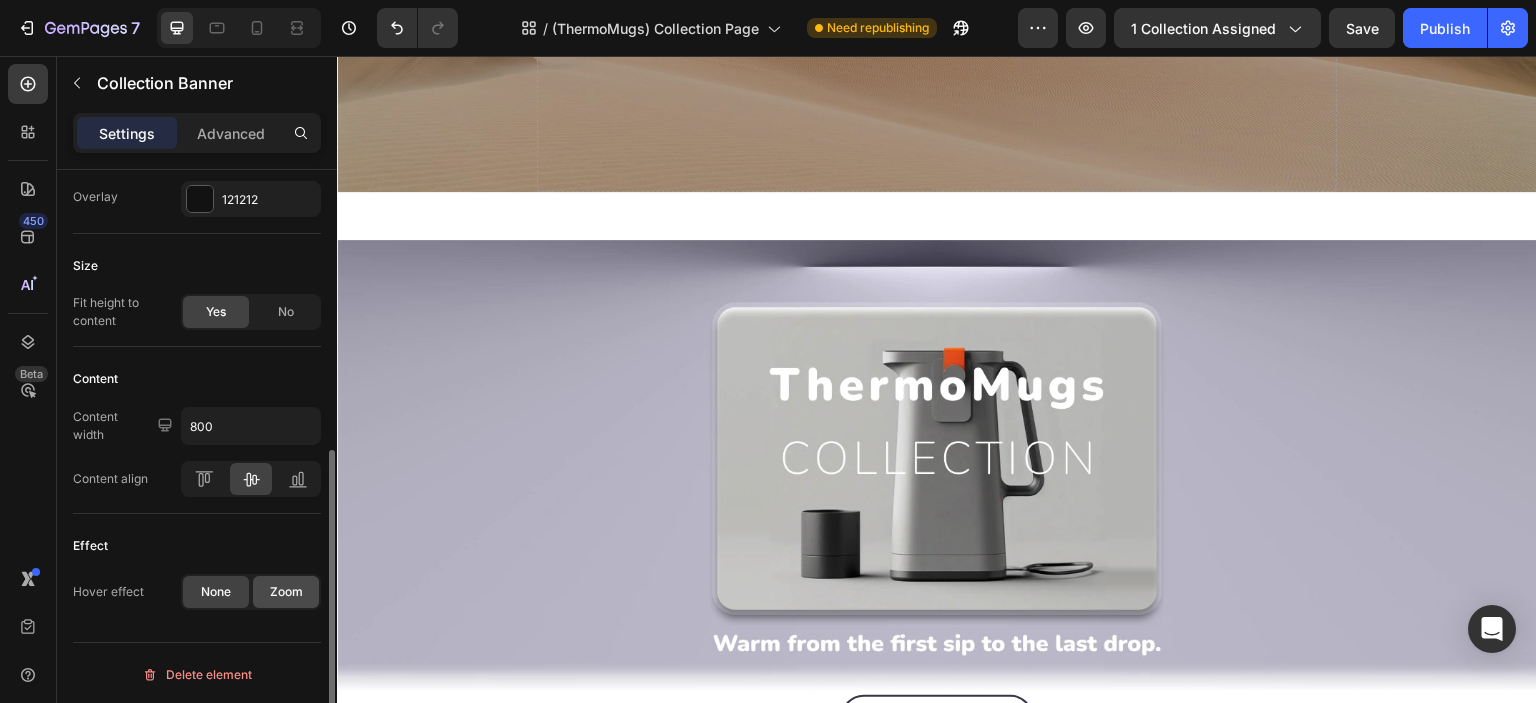 click on "Zoom" 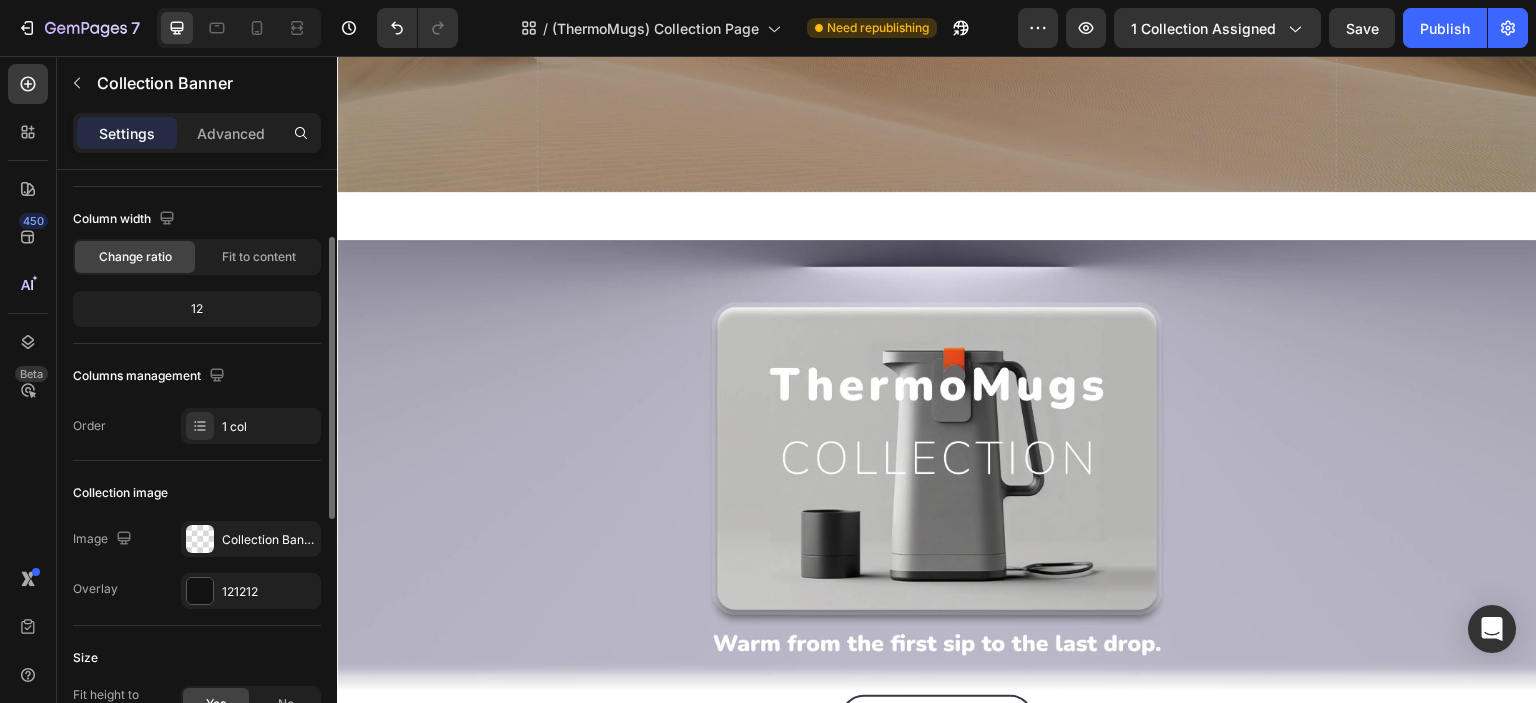scroll, scrollTop: 0, scrollLeft: 0, axis: both 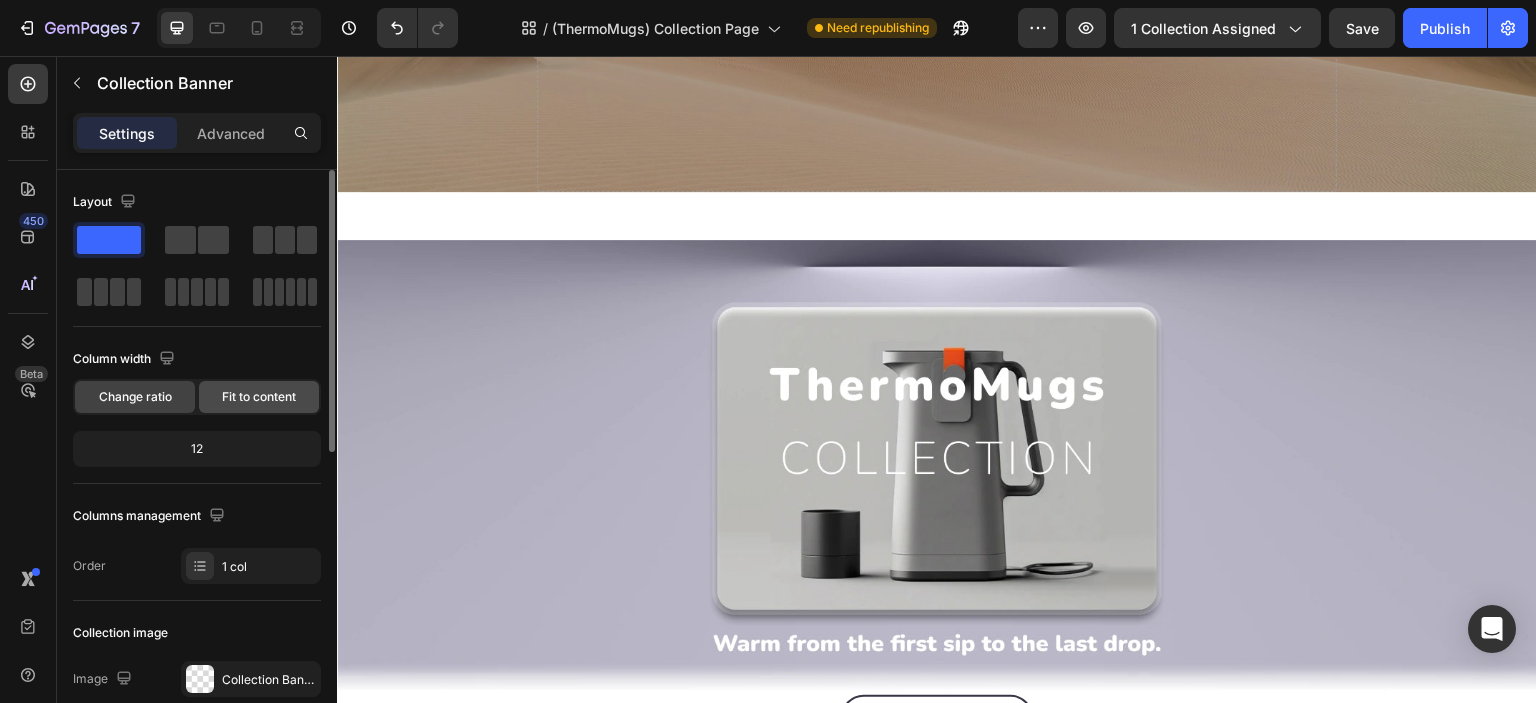 click on "Fit to content" 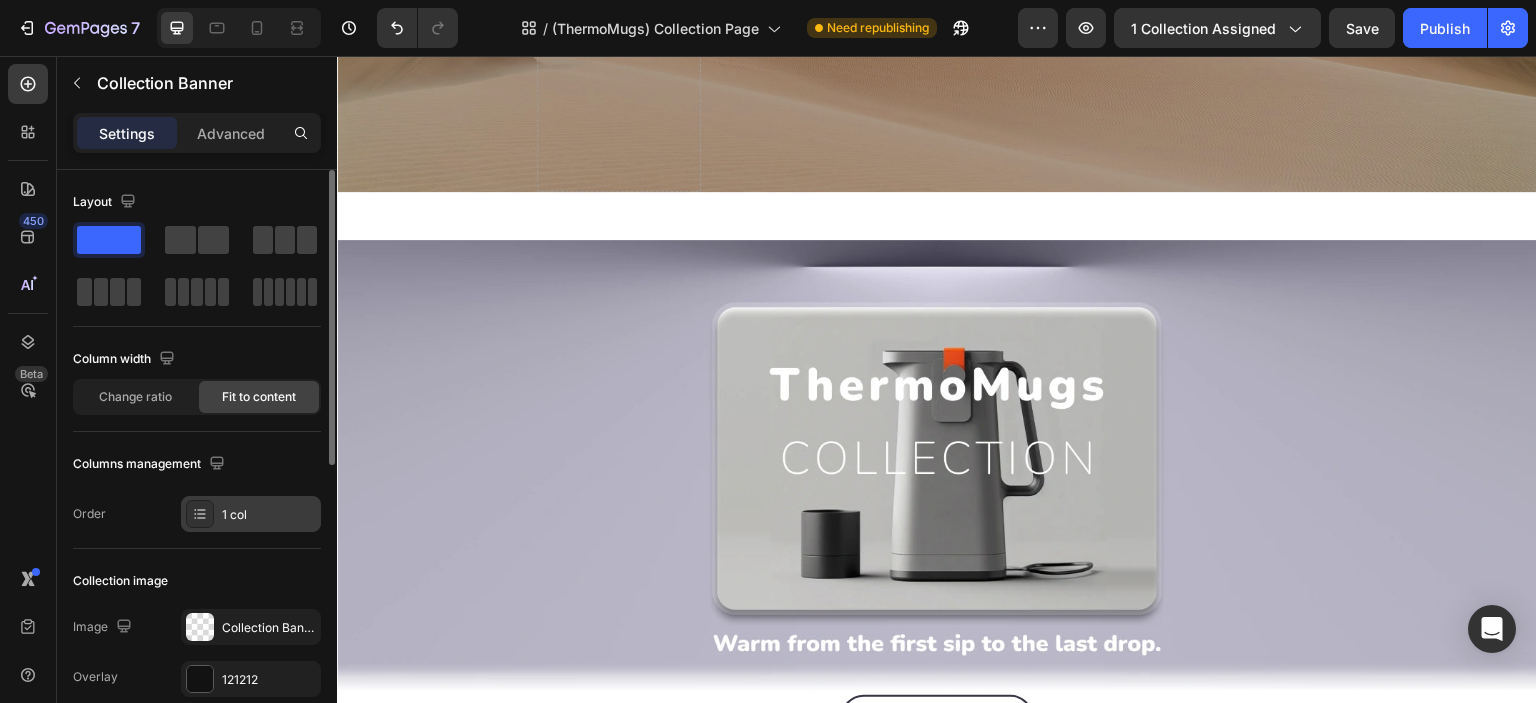 click on "1 col" at bounding box center (269, 515) 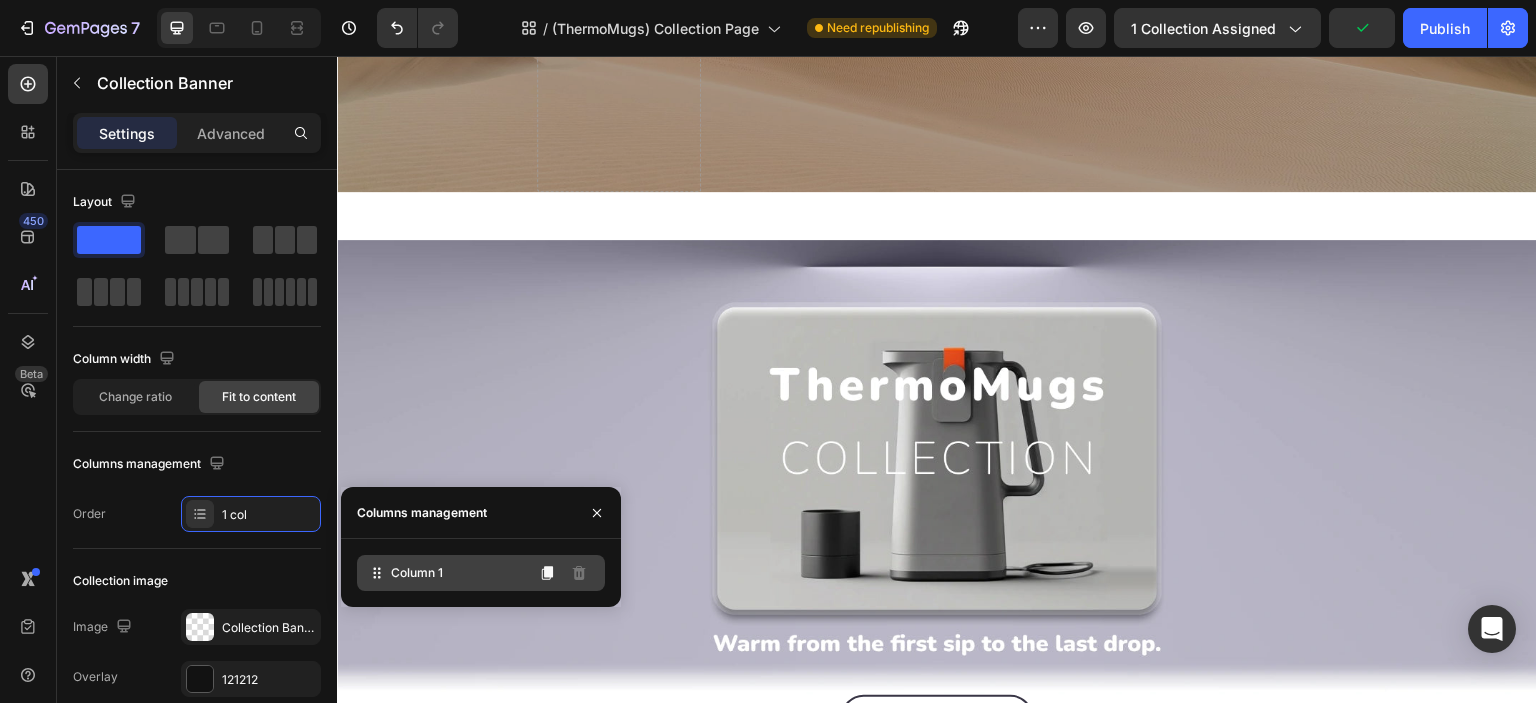 click on "Column 1" 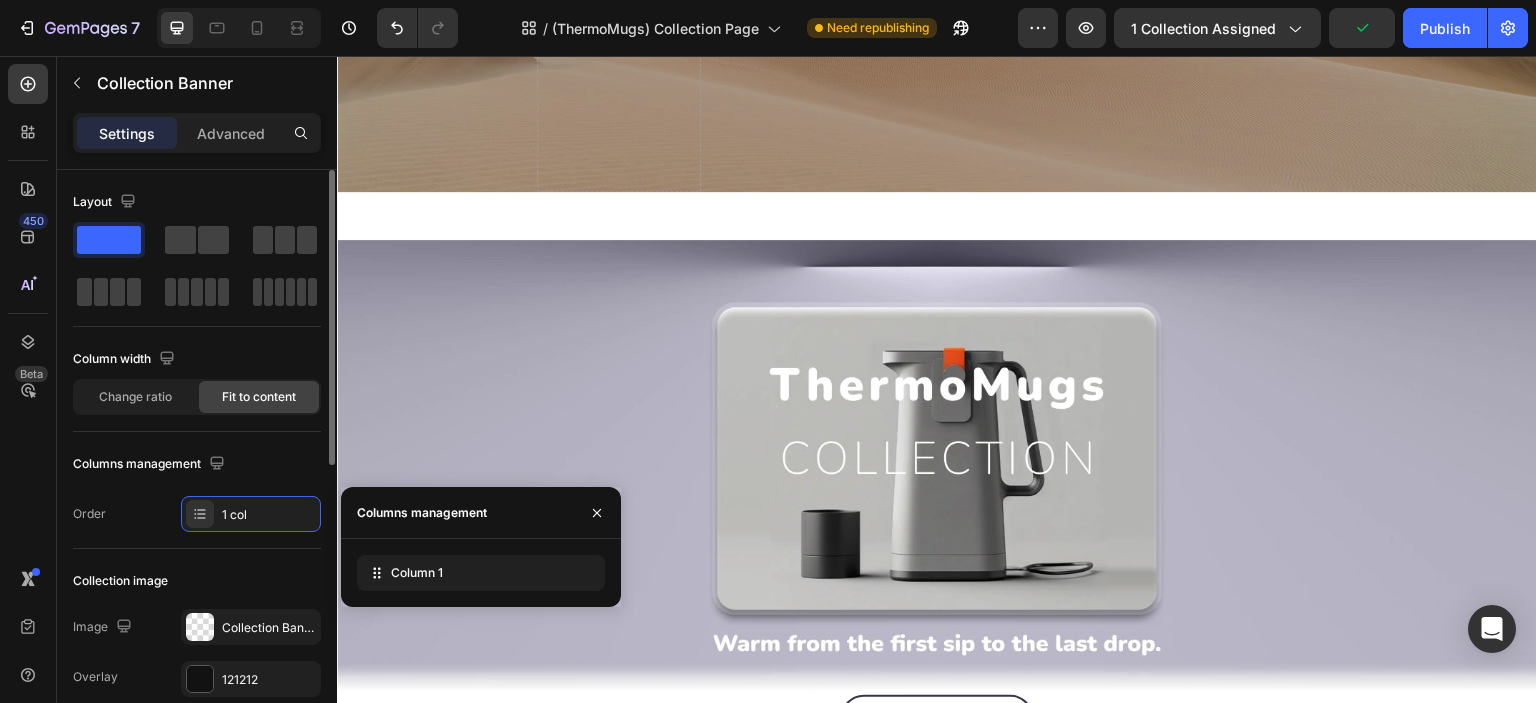 click on "Columns management" at bounding box center [197, 464] 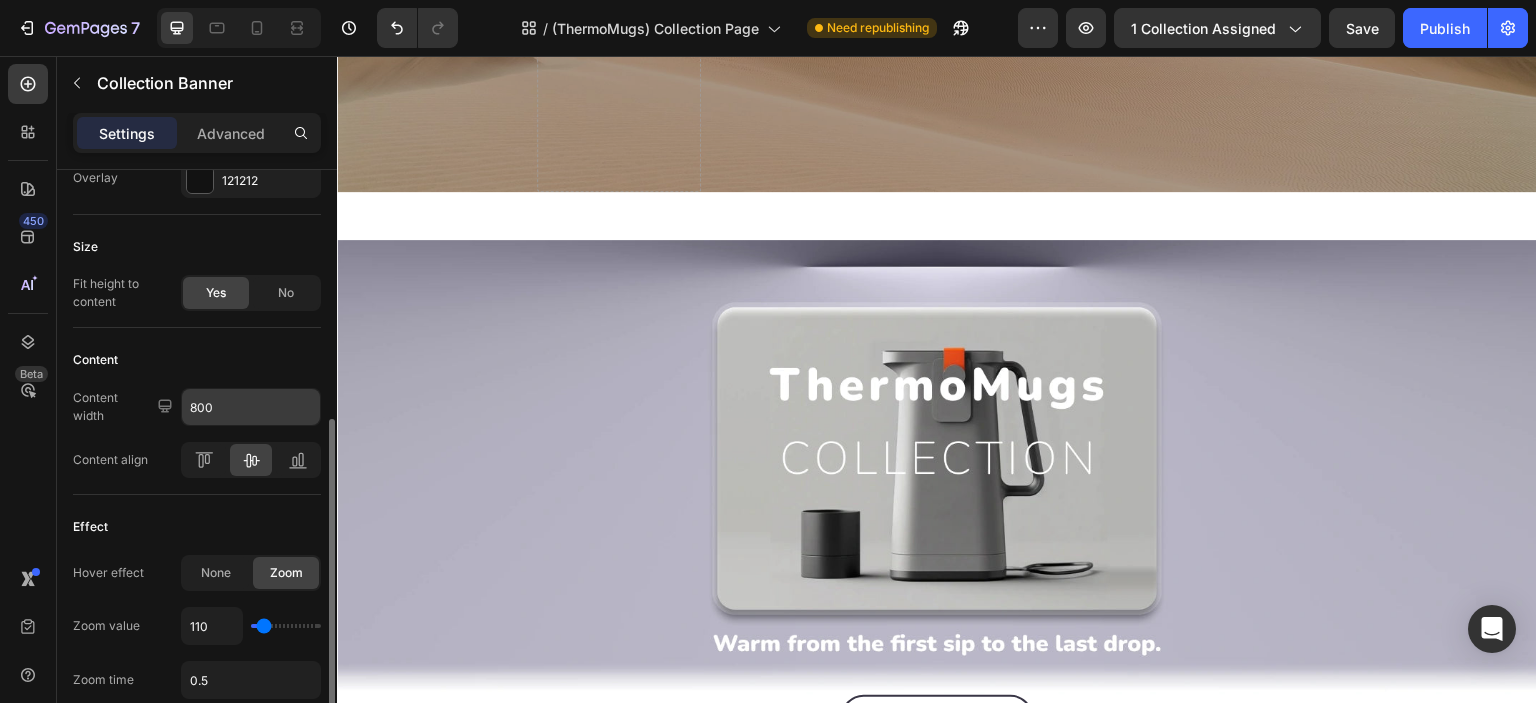 scroll, scrollTop: 332, scrollLeft: 0, axis: vertical 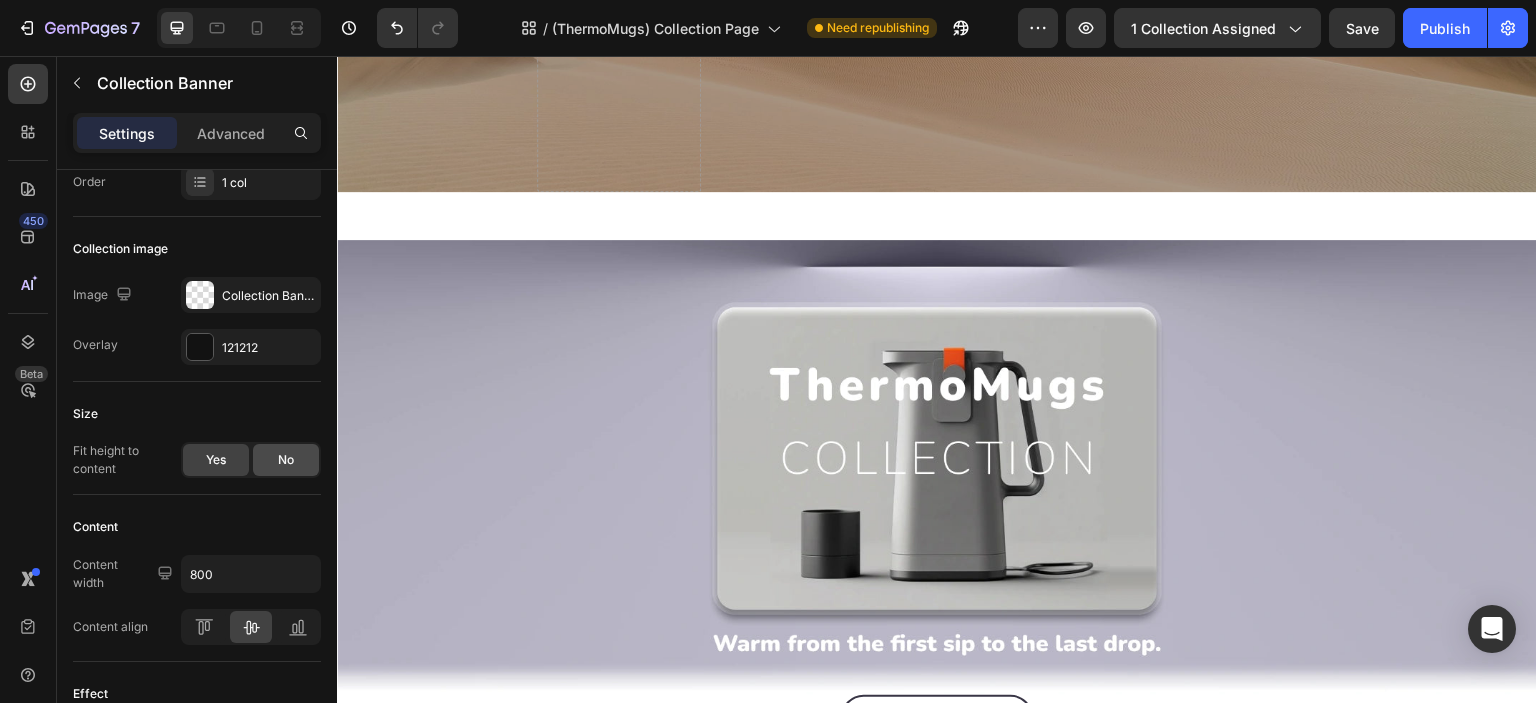 click on "No" 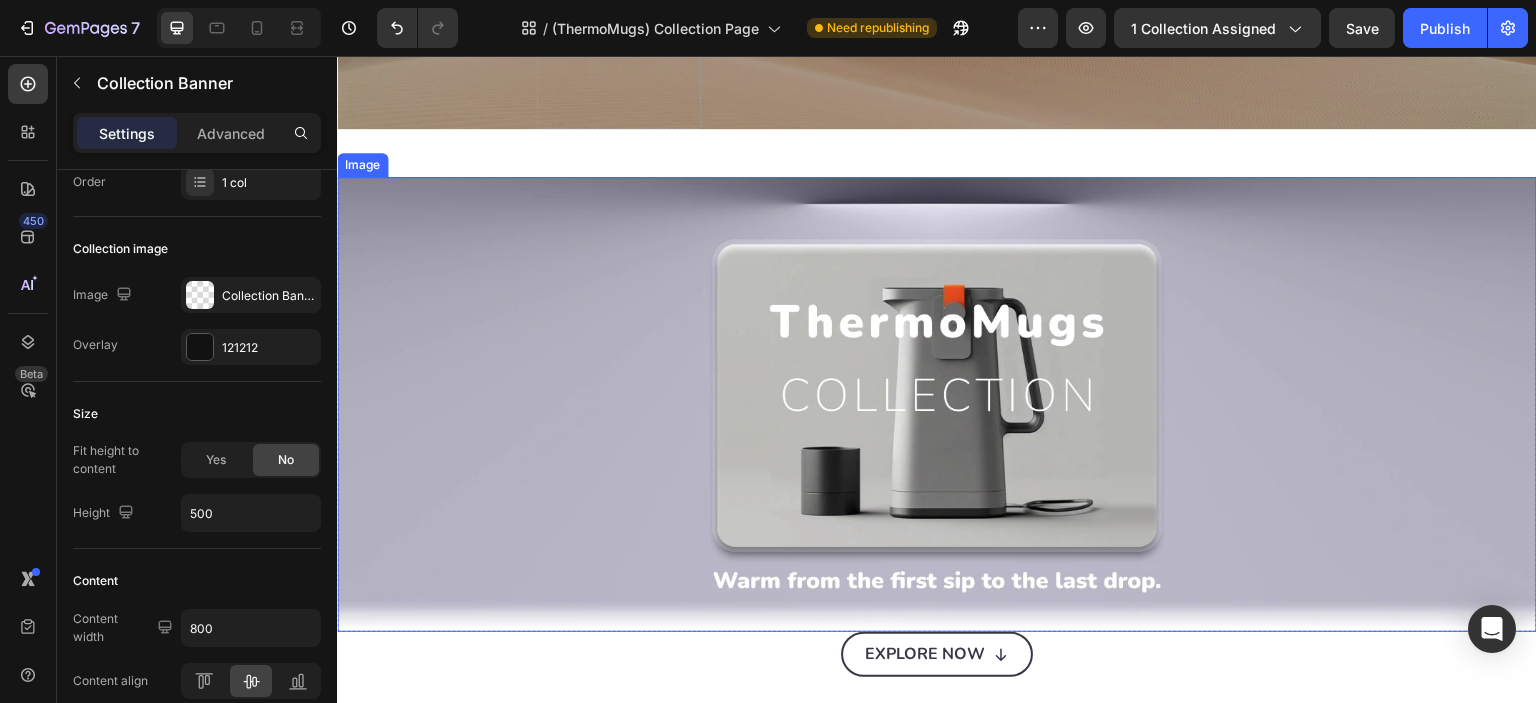 scroll, scrollTop: 0, scrollLeft: 0, axis: both 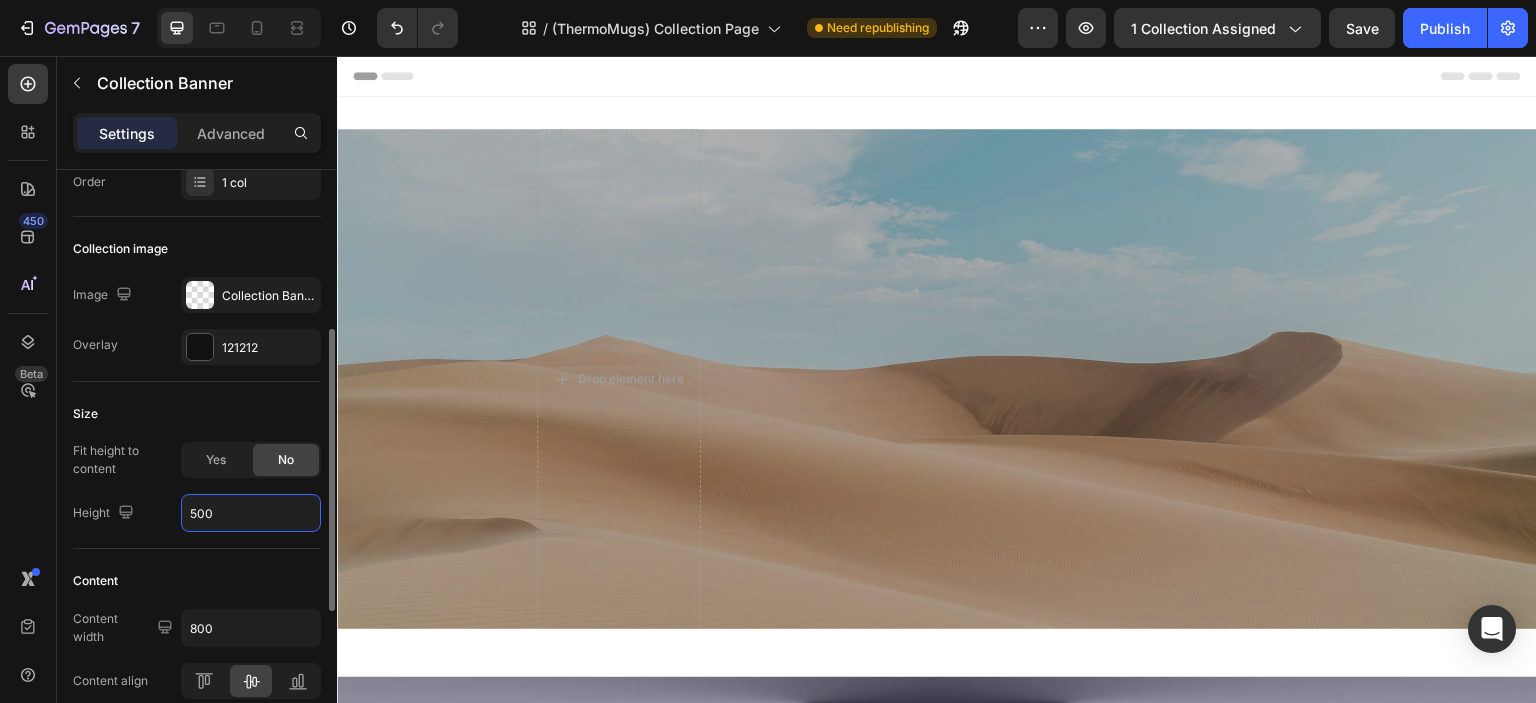 click on "500" at bounding box center (251, 513) 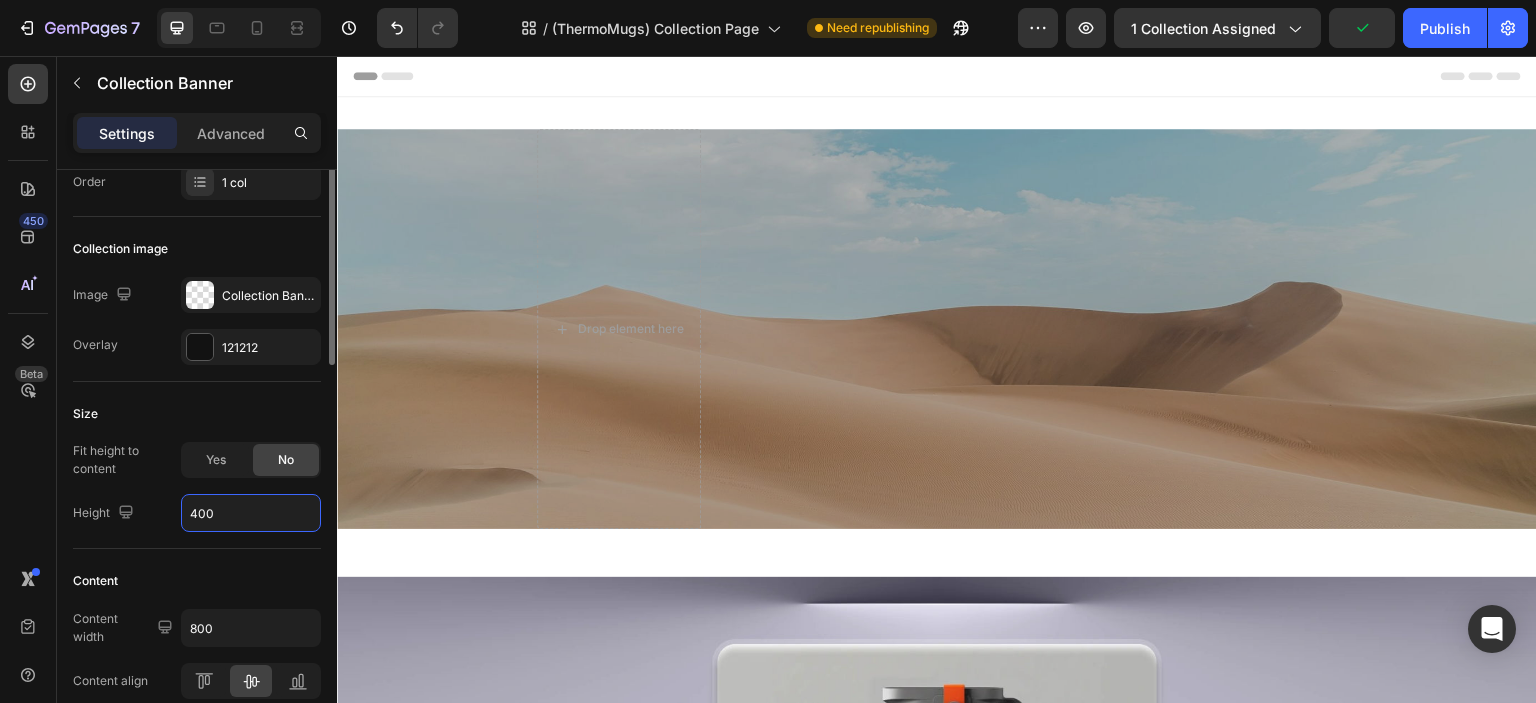 scroll, scrollTop: 0, scrollLeft: 0, axis: both 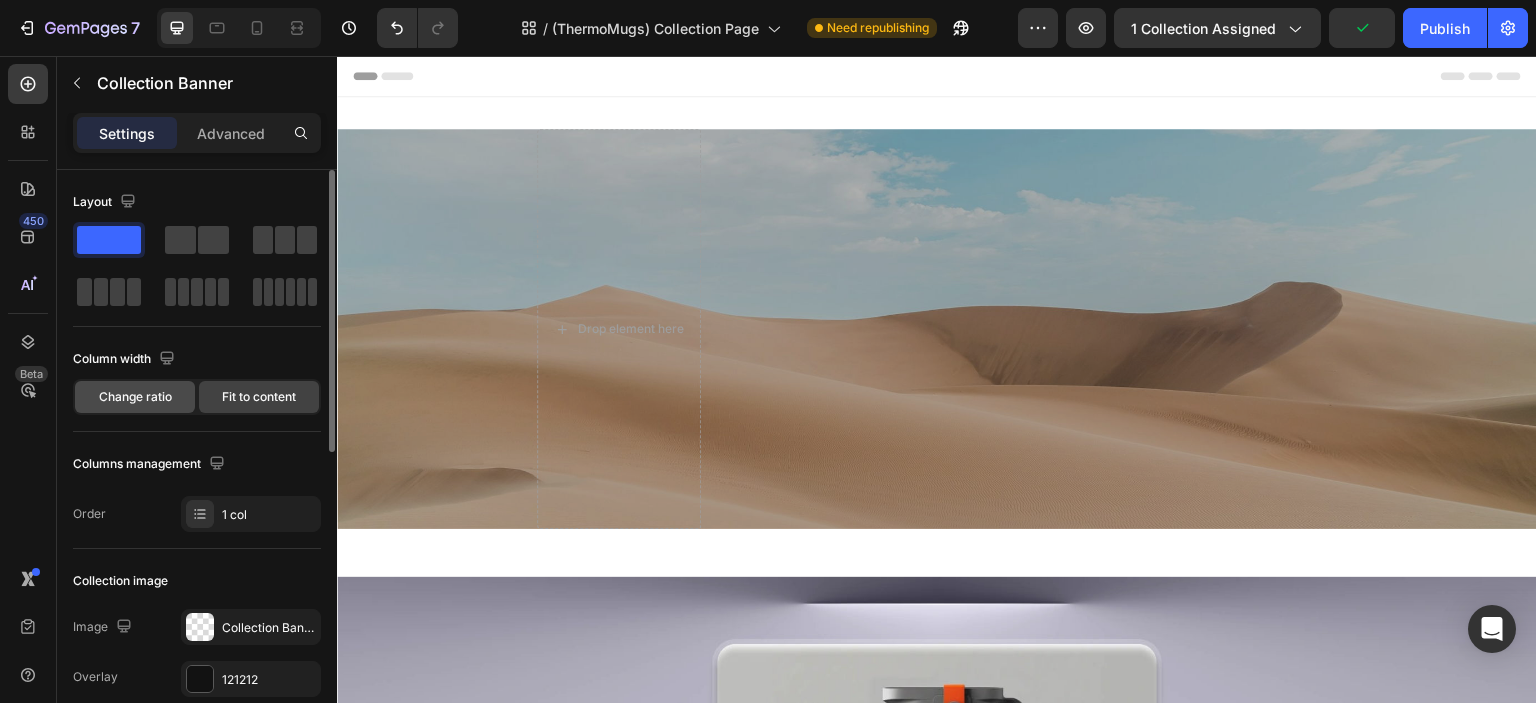 type on "400" 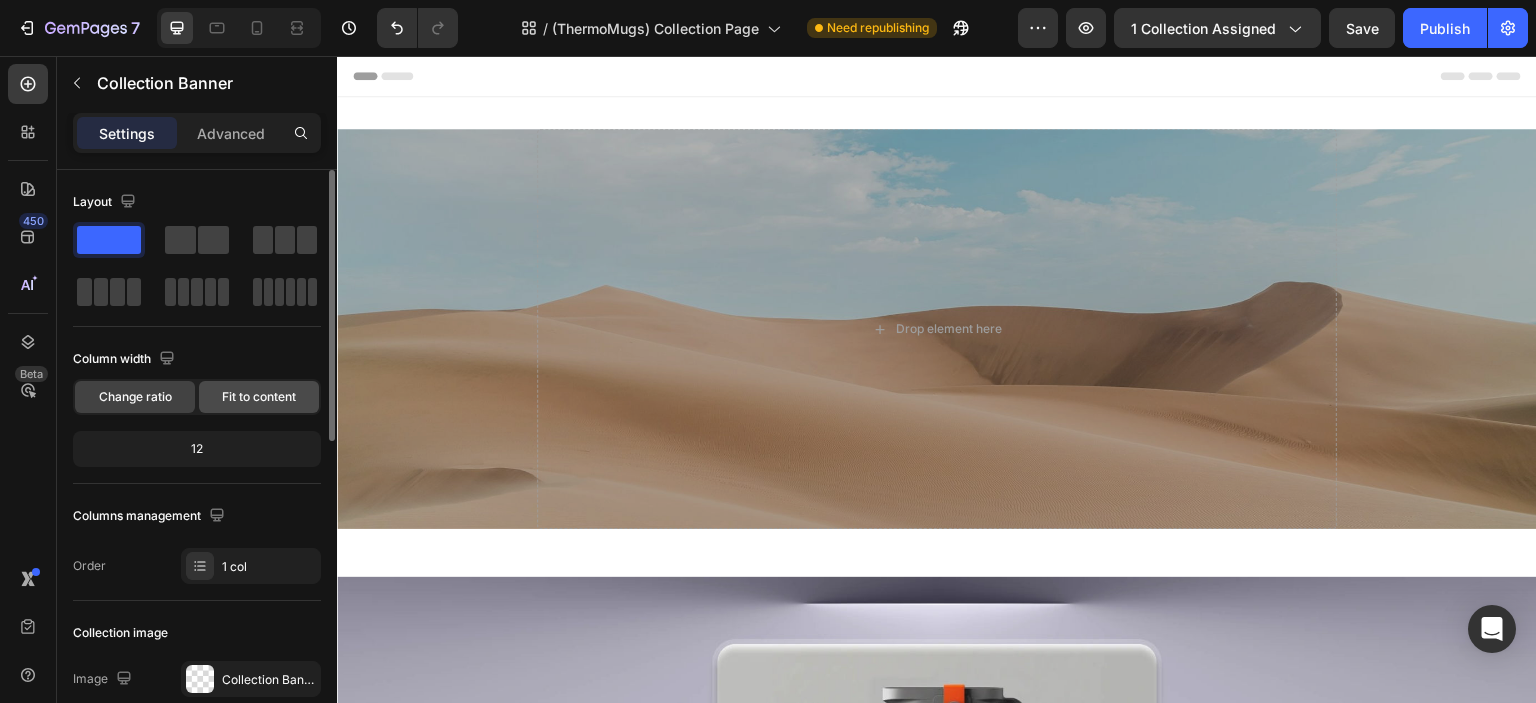 click on "Fit to content" 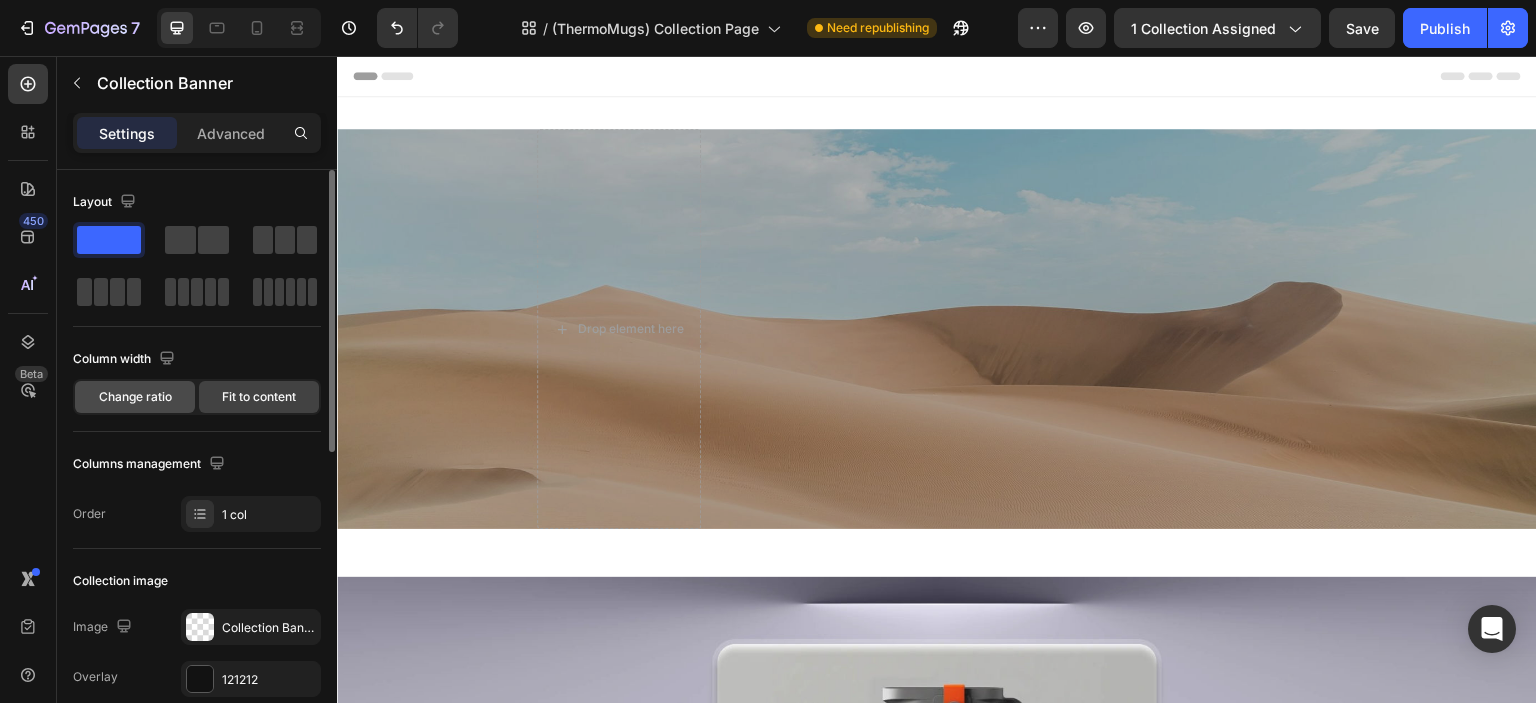 click on "Change ratio" 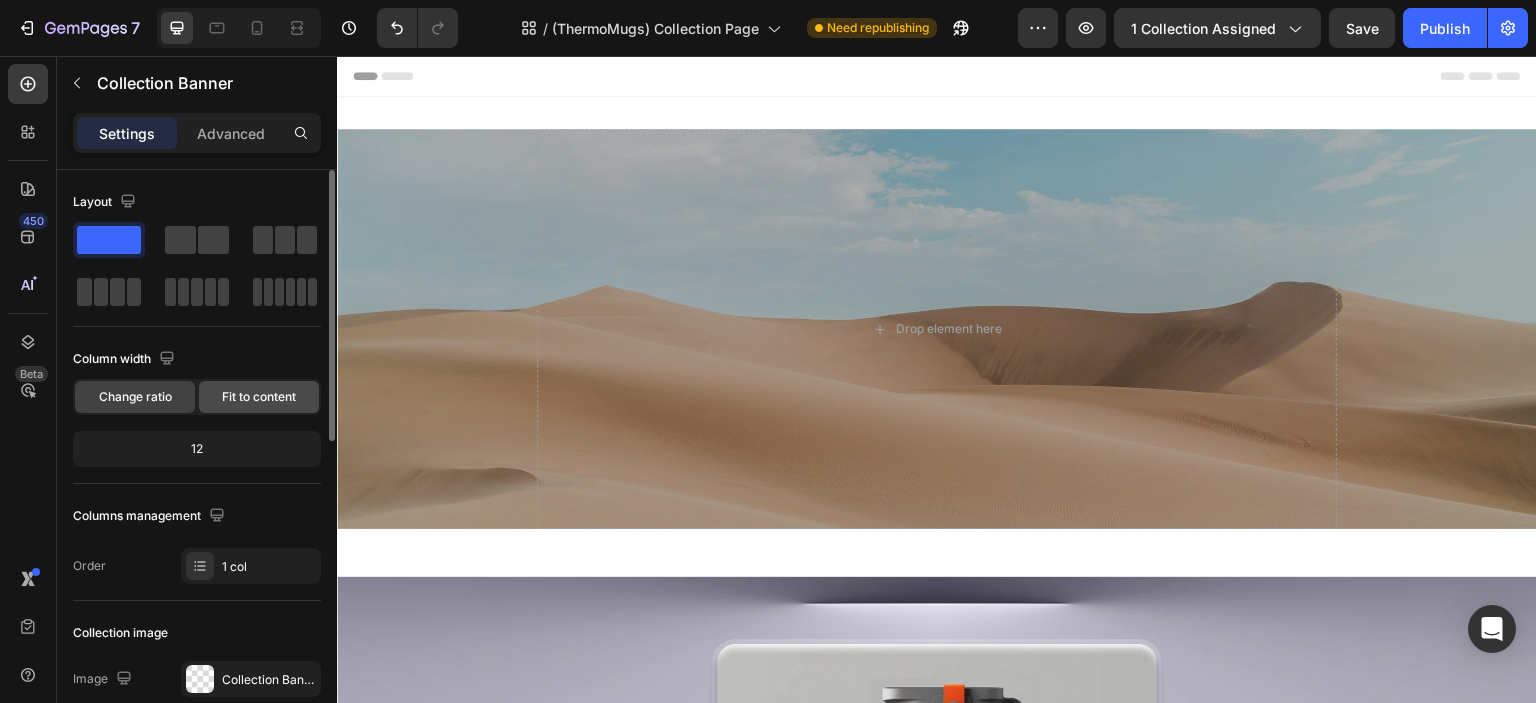 click on "Fit to content" 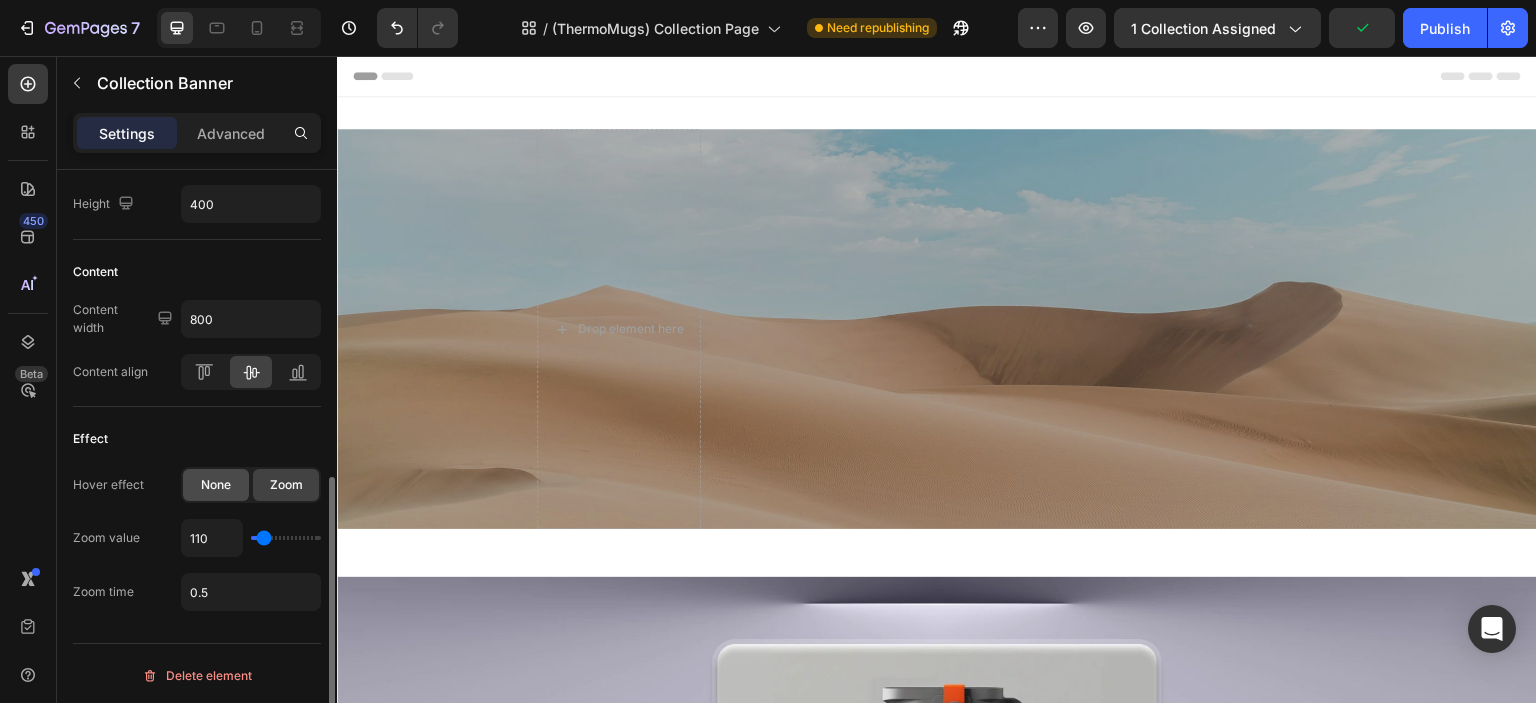 scroll, scrollTop: 0, scrollLeft: 0, axis: both 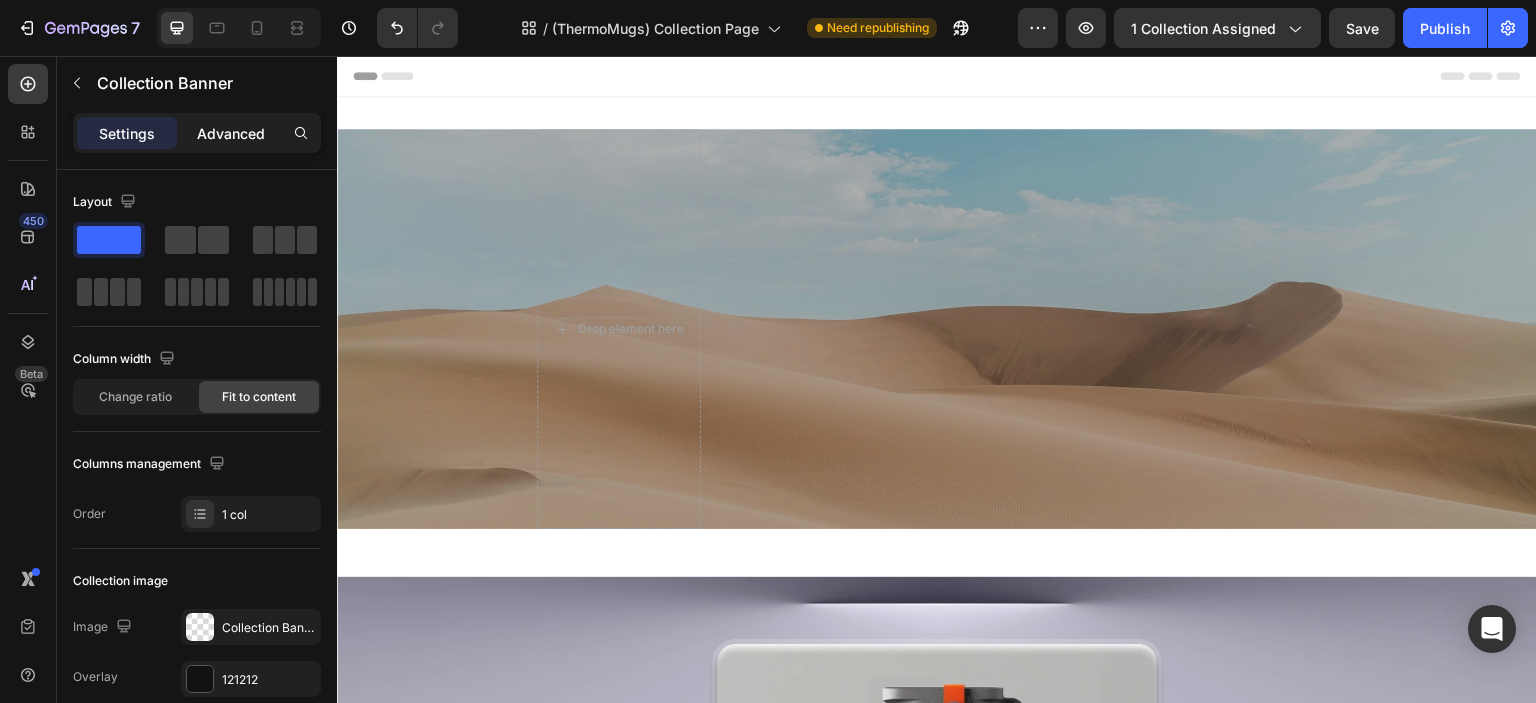 click on "Advanced" at bounding box center [231, 133] 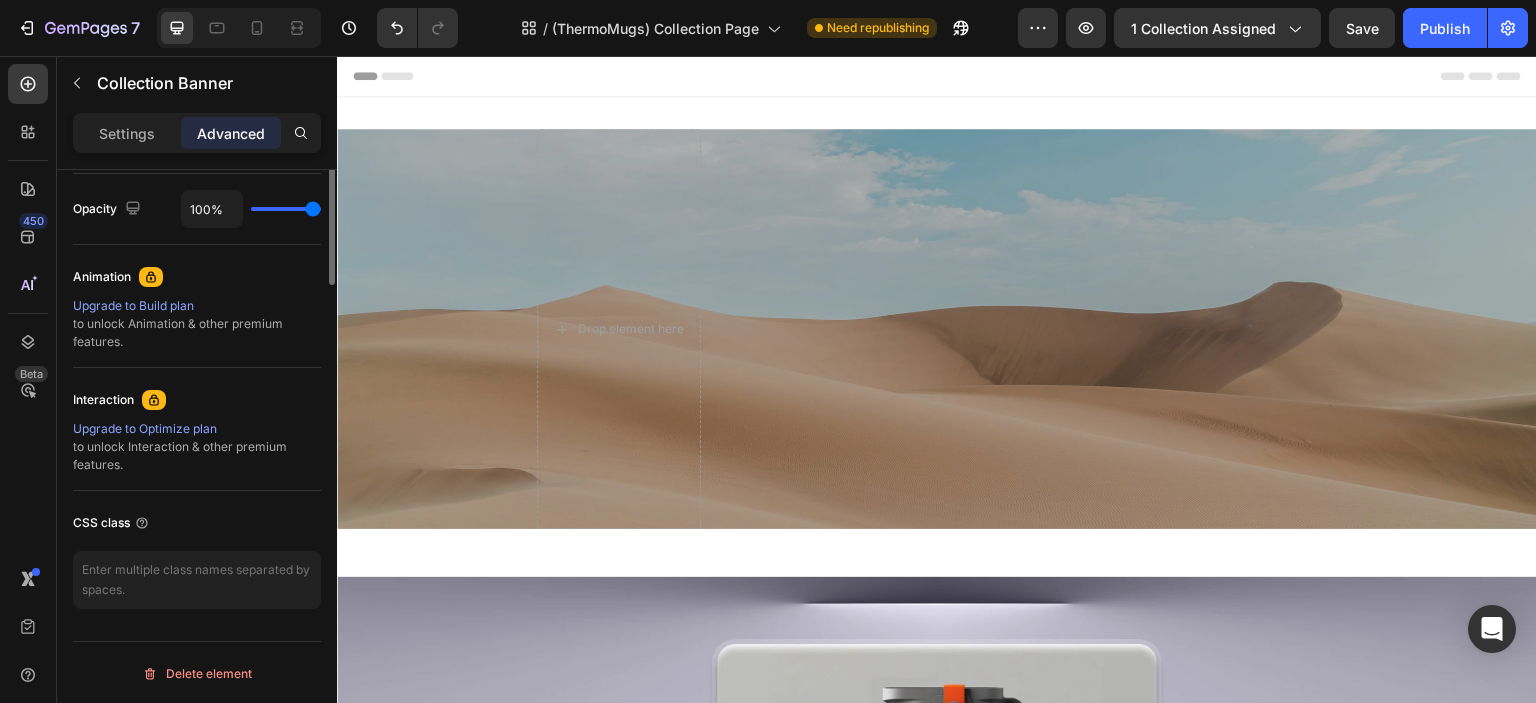 scroll, scrollTop: 0, scrollLeft: 0, axis: both 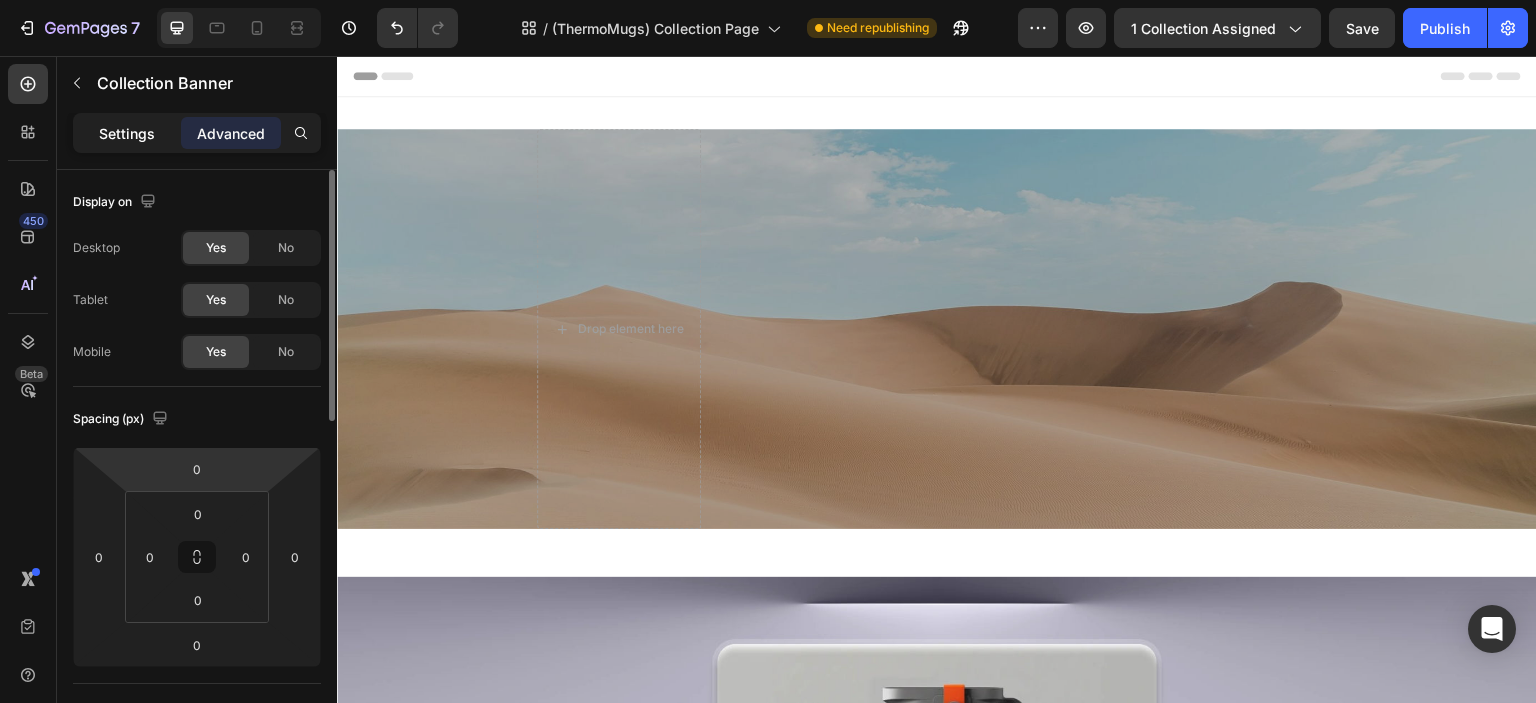 click on "Settings" at bounding box center (127, 133) 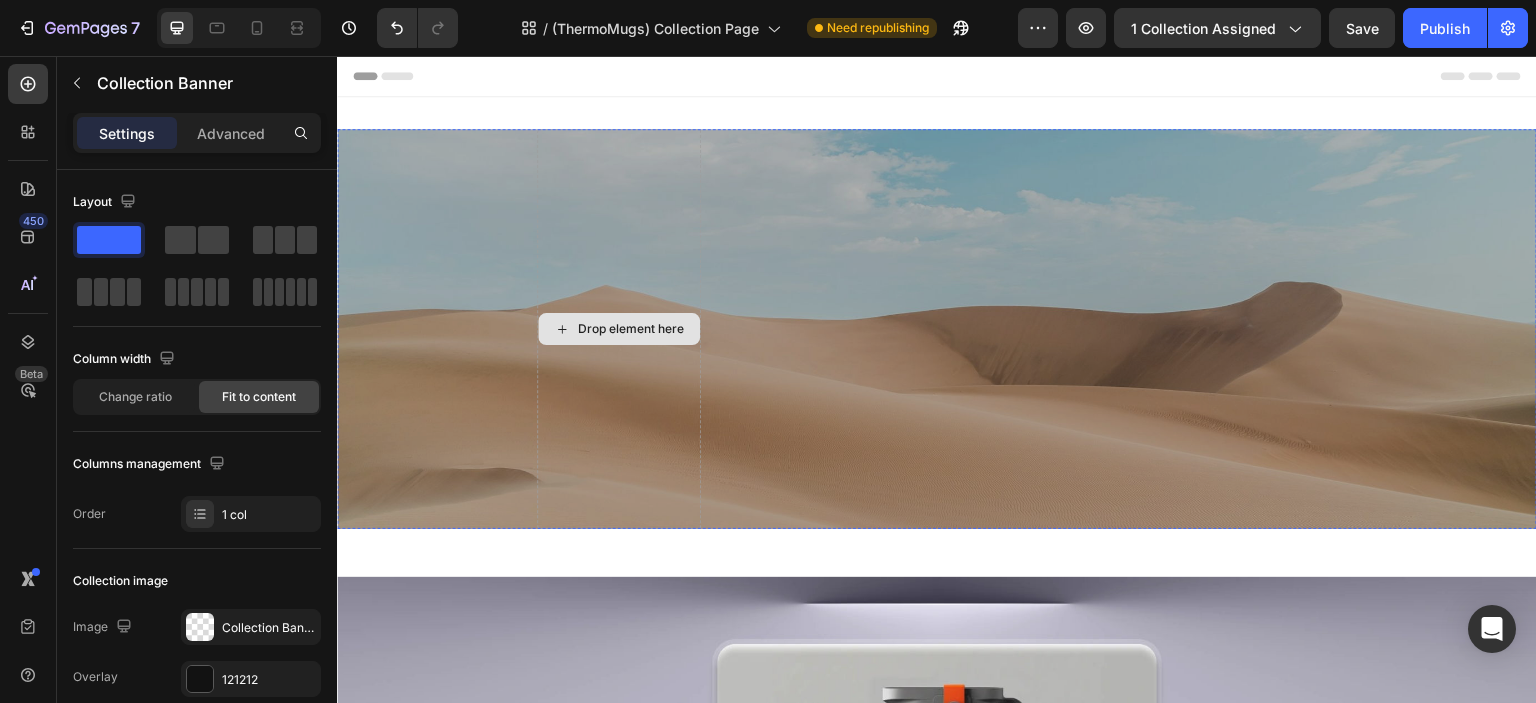 click on "Drop element here" at bounding box center [619, 329] 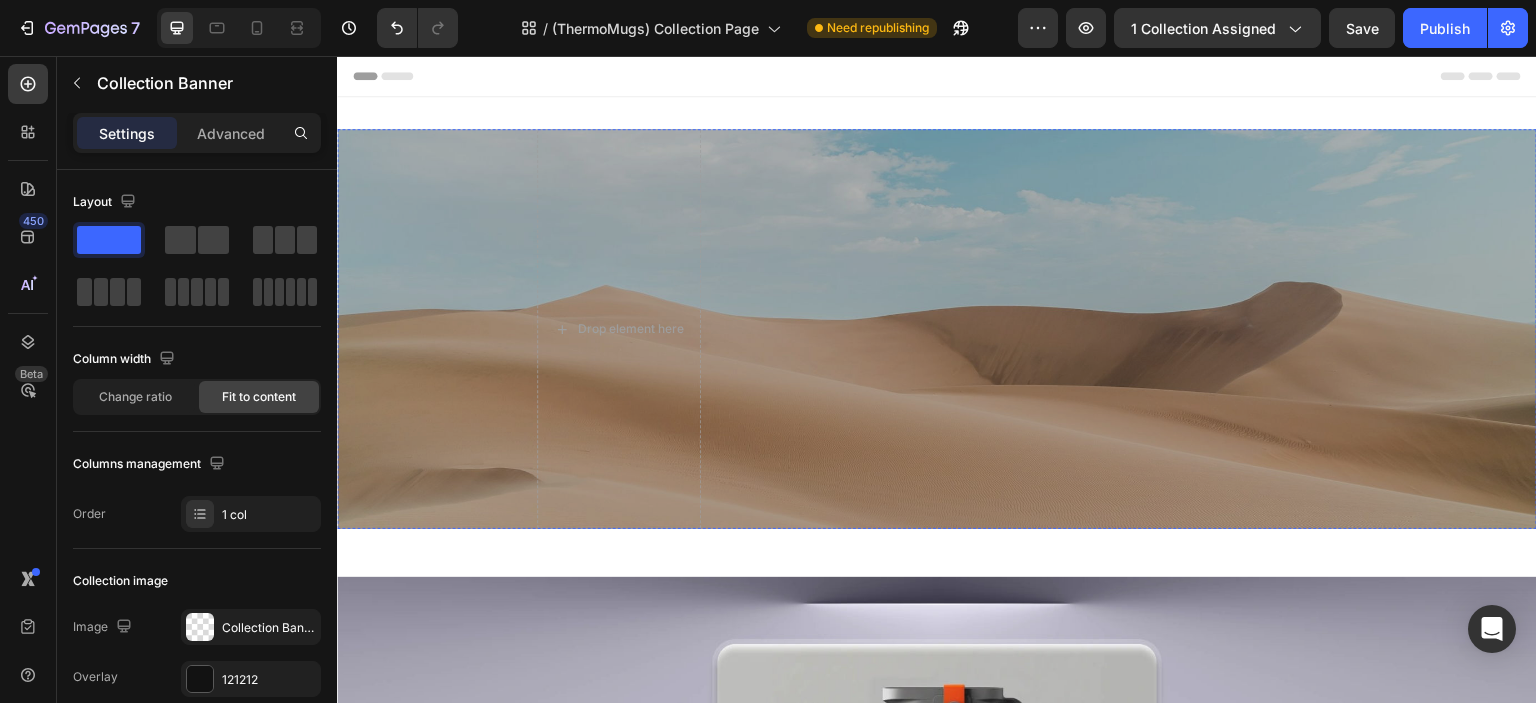 click on "Drop element here Collection Banner   0" at bounding box center [937, 329] 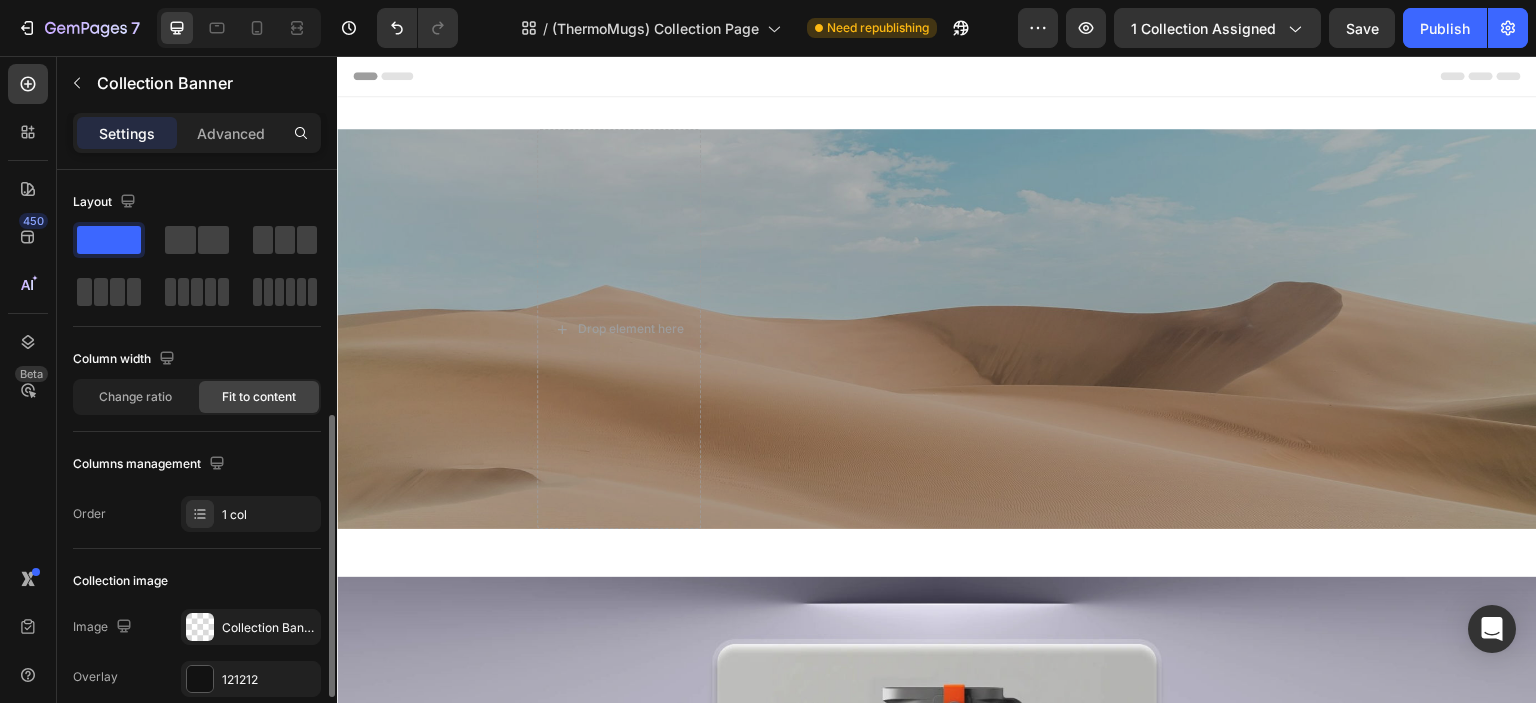 scroll, scrollTop: 166, scrollLeft: 0, axis: vertical 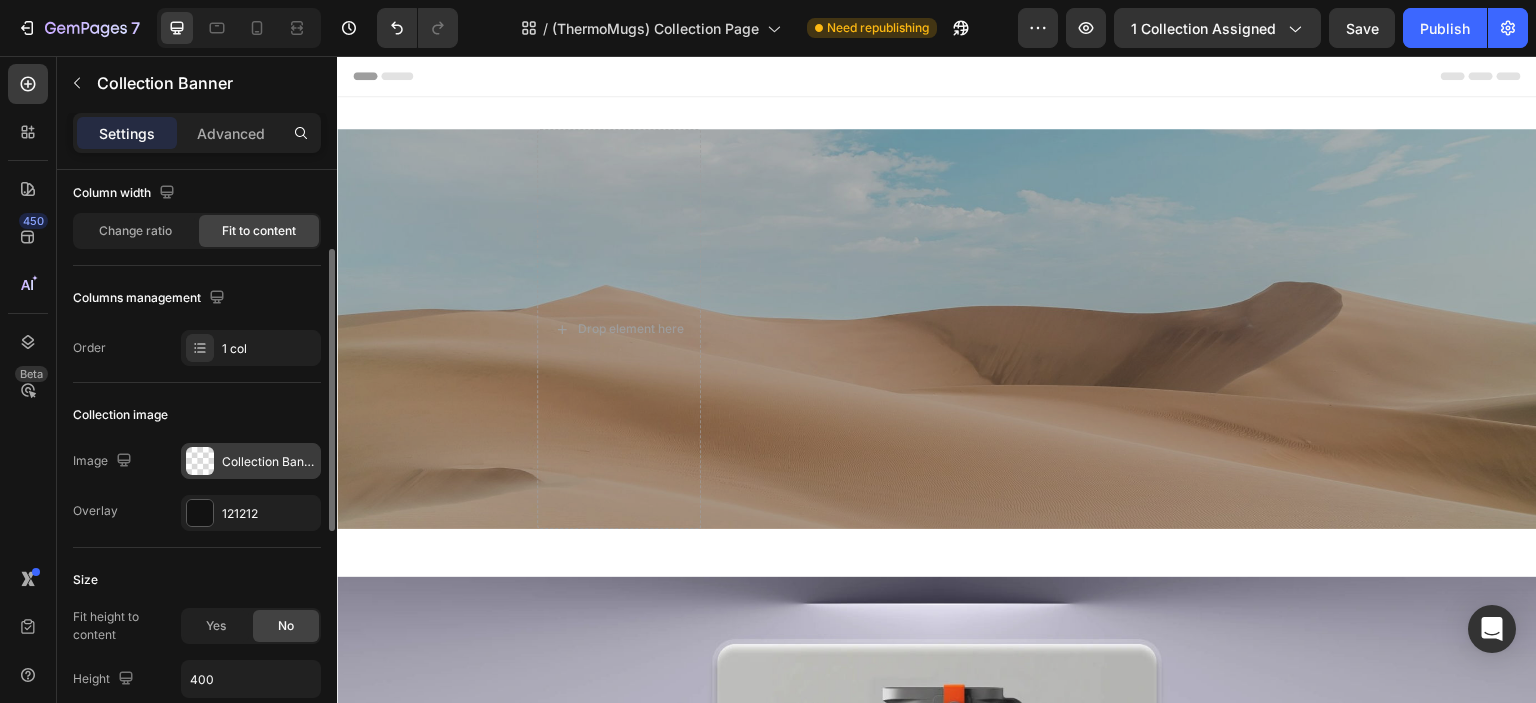 click on "Collection Banner" at bounding box center (269, 462) 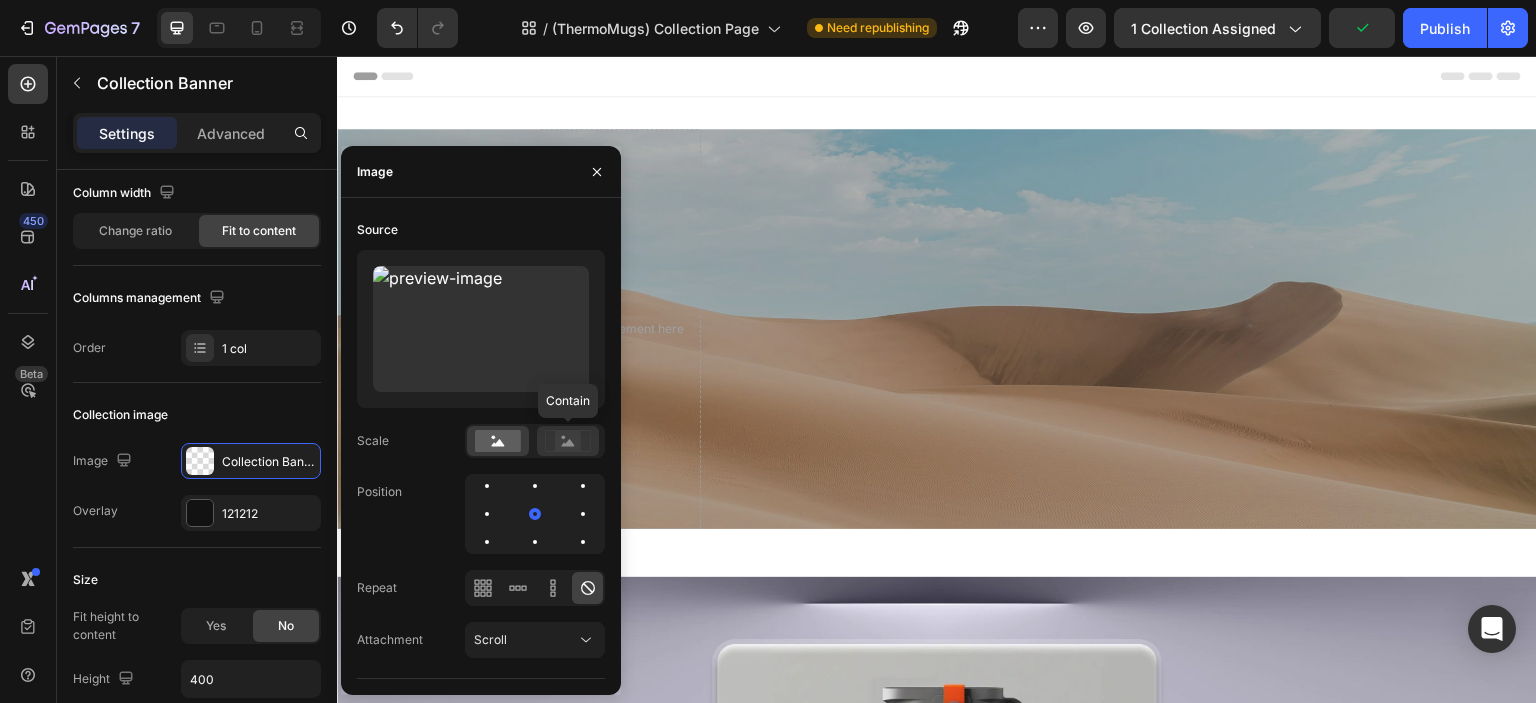 click 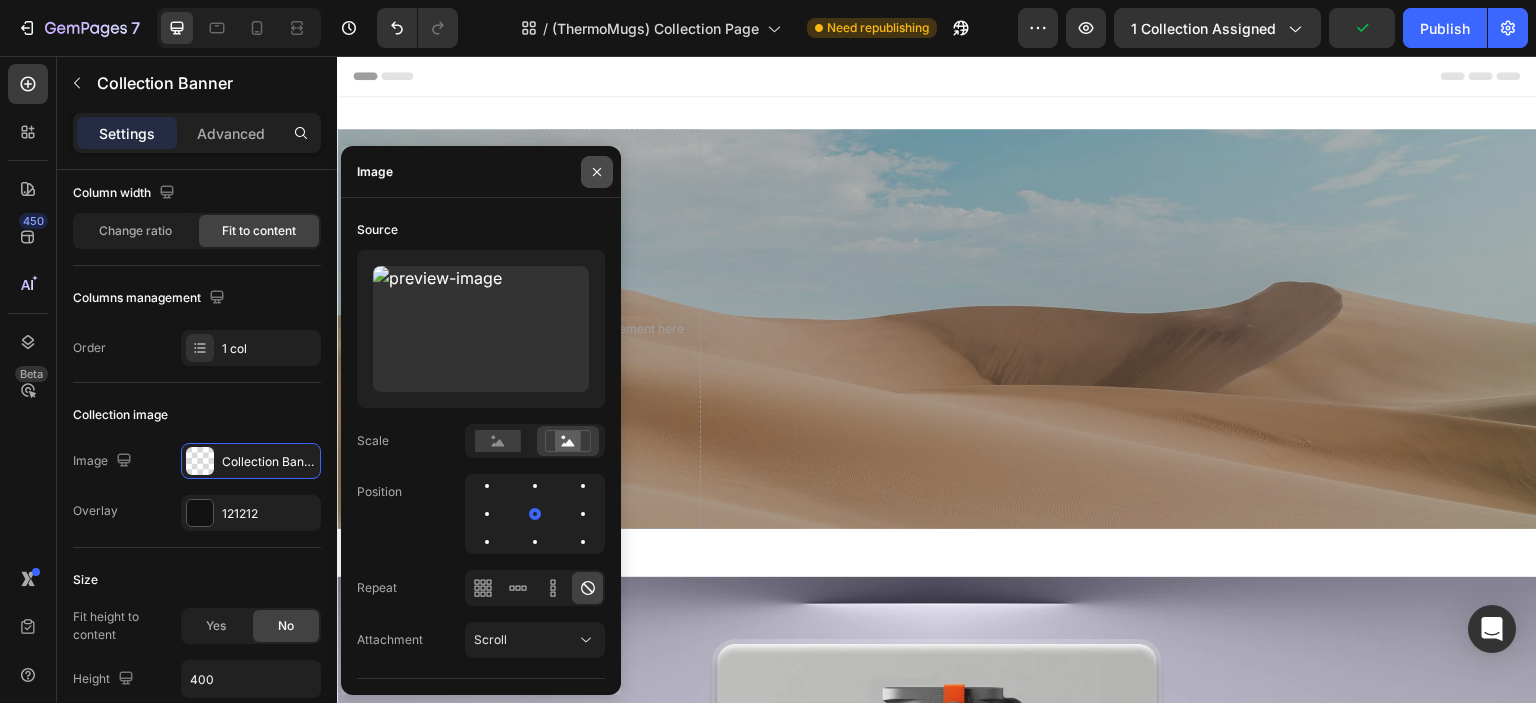 click 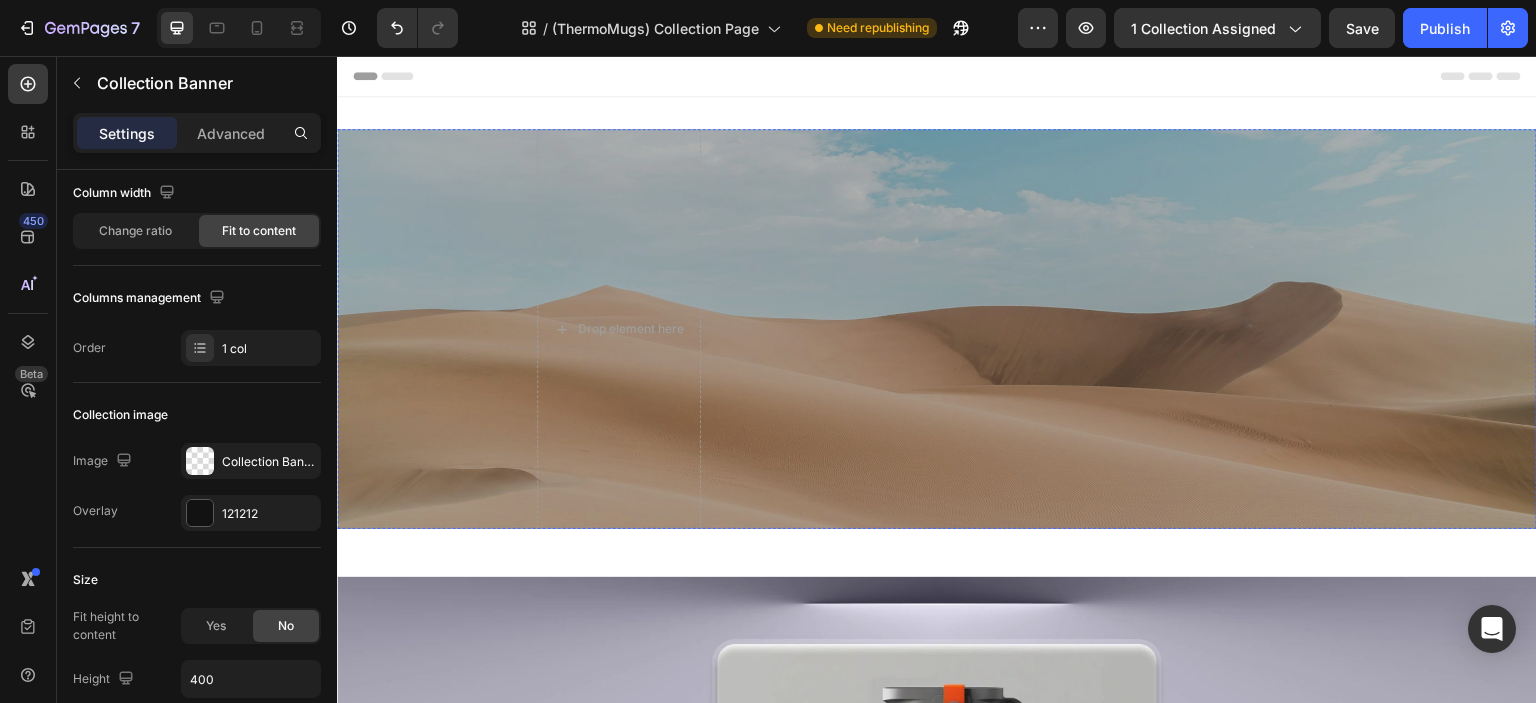 click at bounding box center [937, 329] 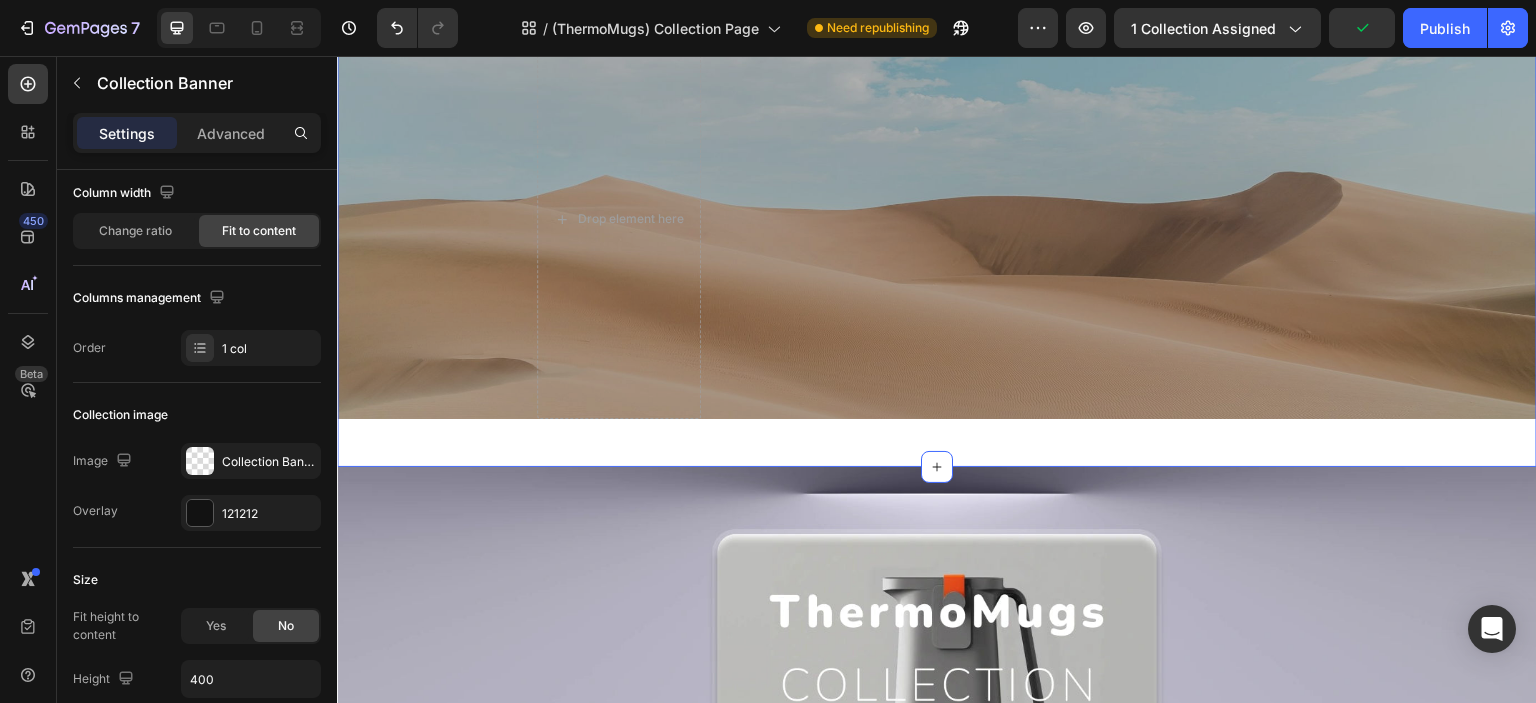 scroll, scrollTop: 166, scrollLeft: 0, axis: vertical 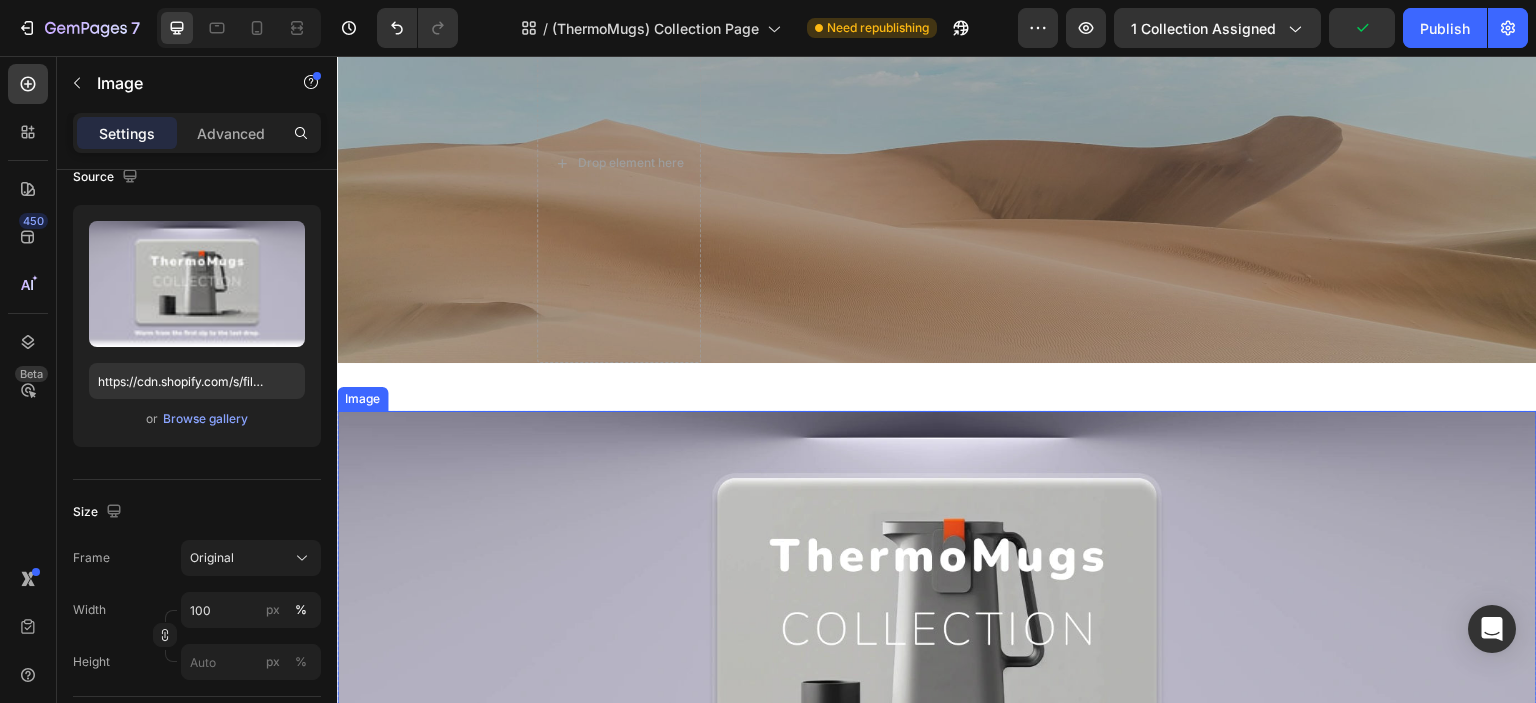 click at bounding box center [937, 638] 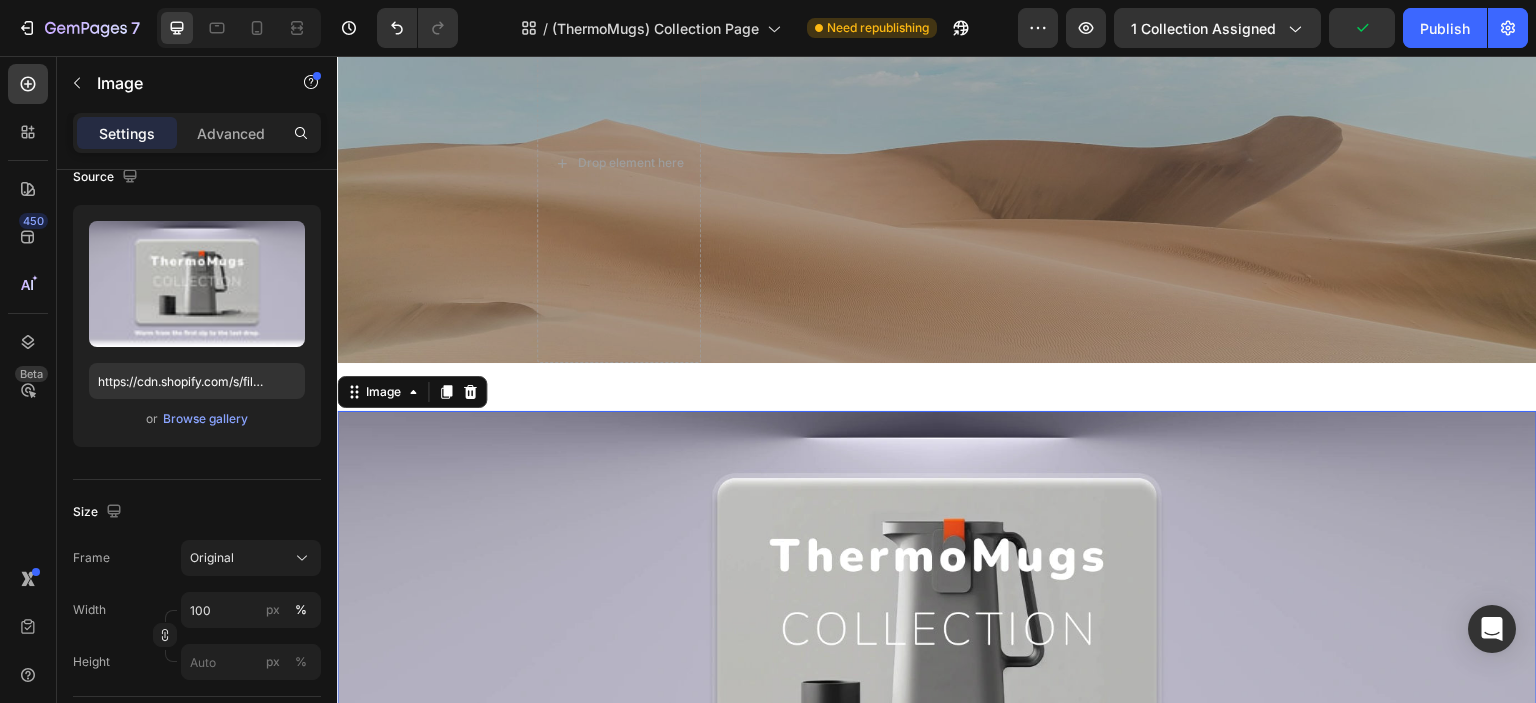 scroll, scrollTop: 0, scrollLeft: 0, axis: both 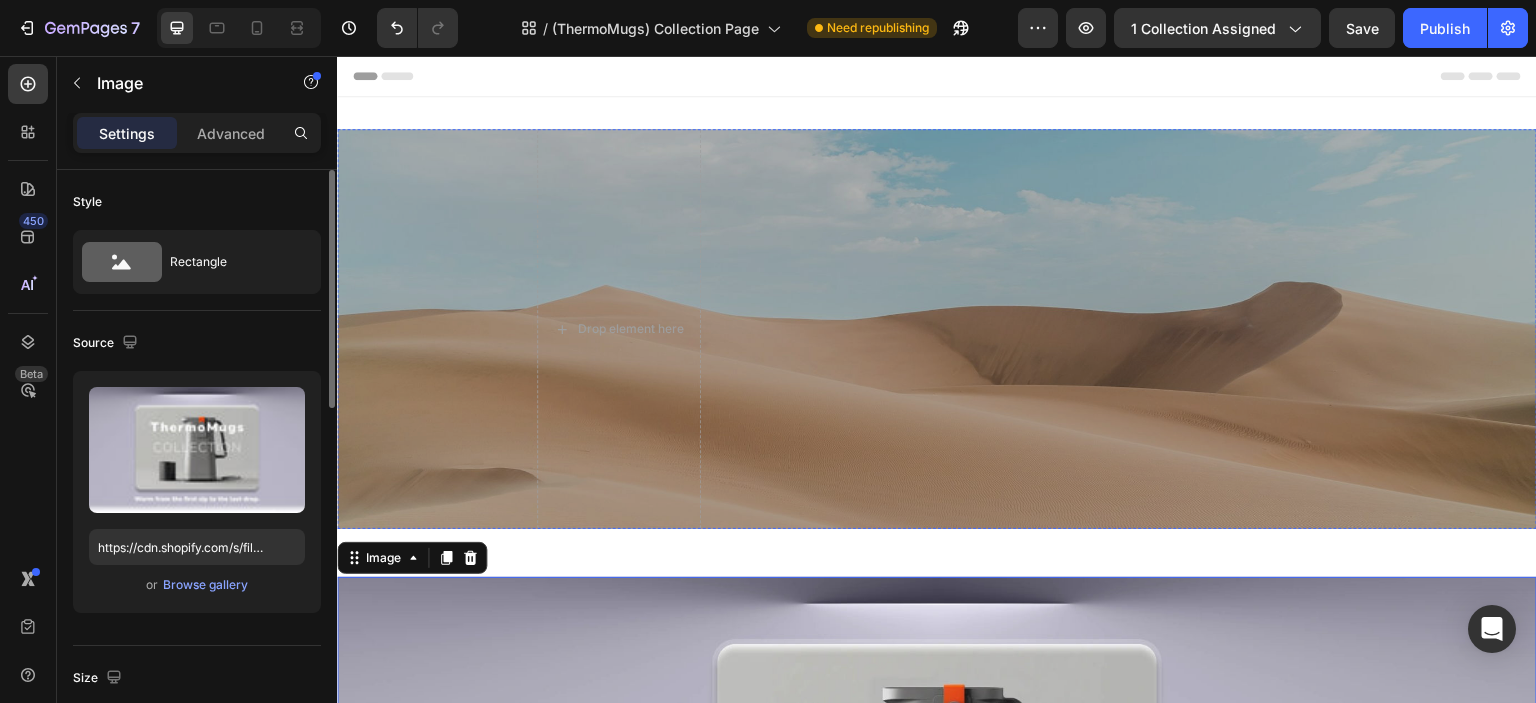 click at bounding box center (937, 329) 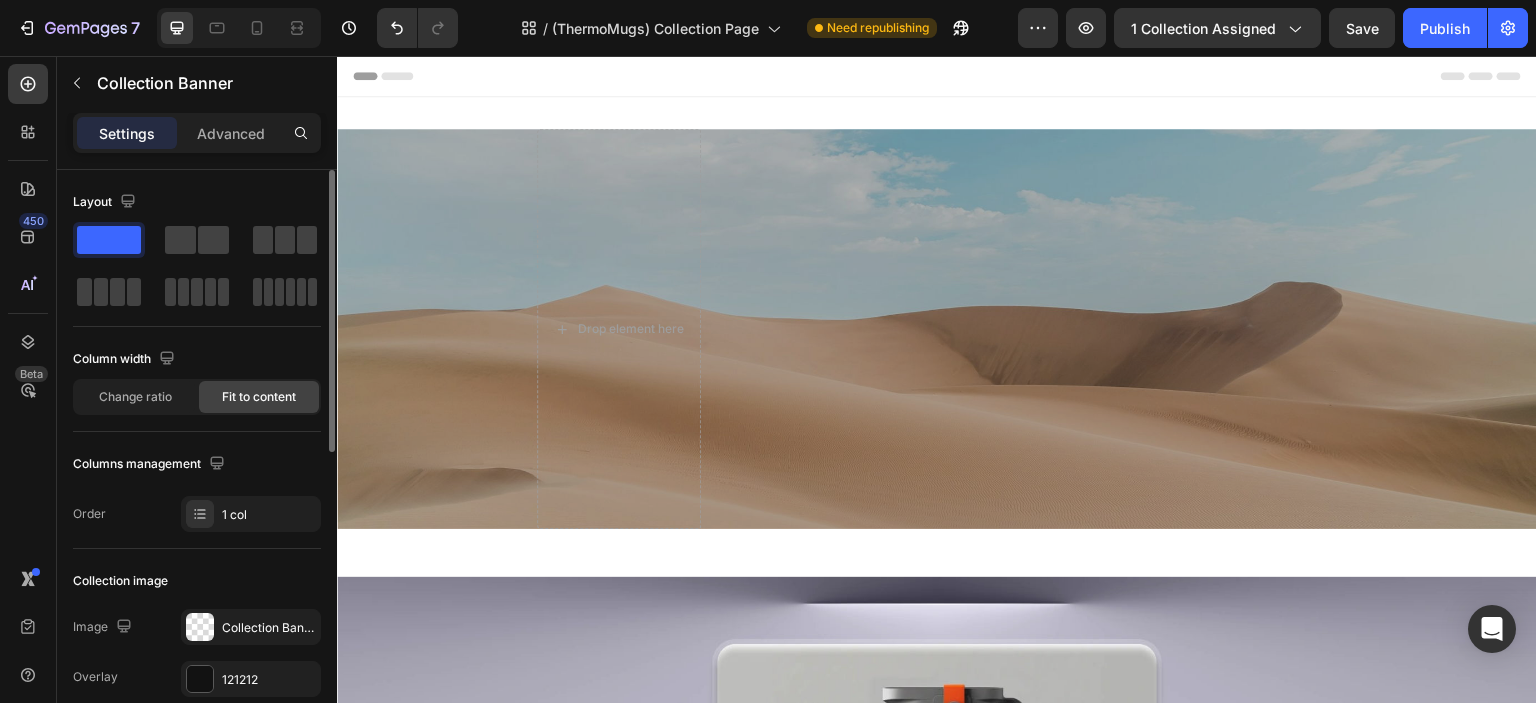 scroll, scrollTop: 641, scrollLeft: 0, axis: vertical 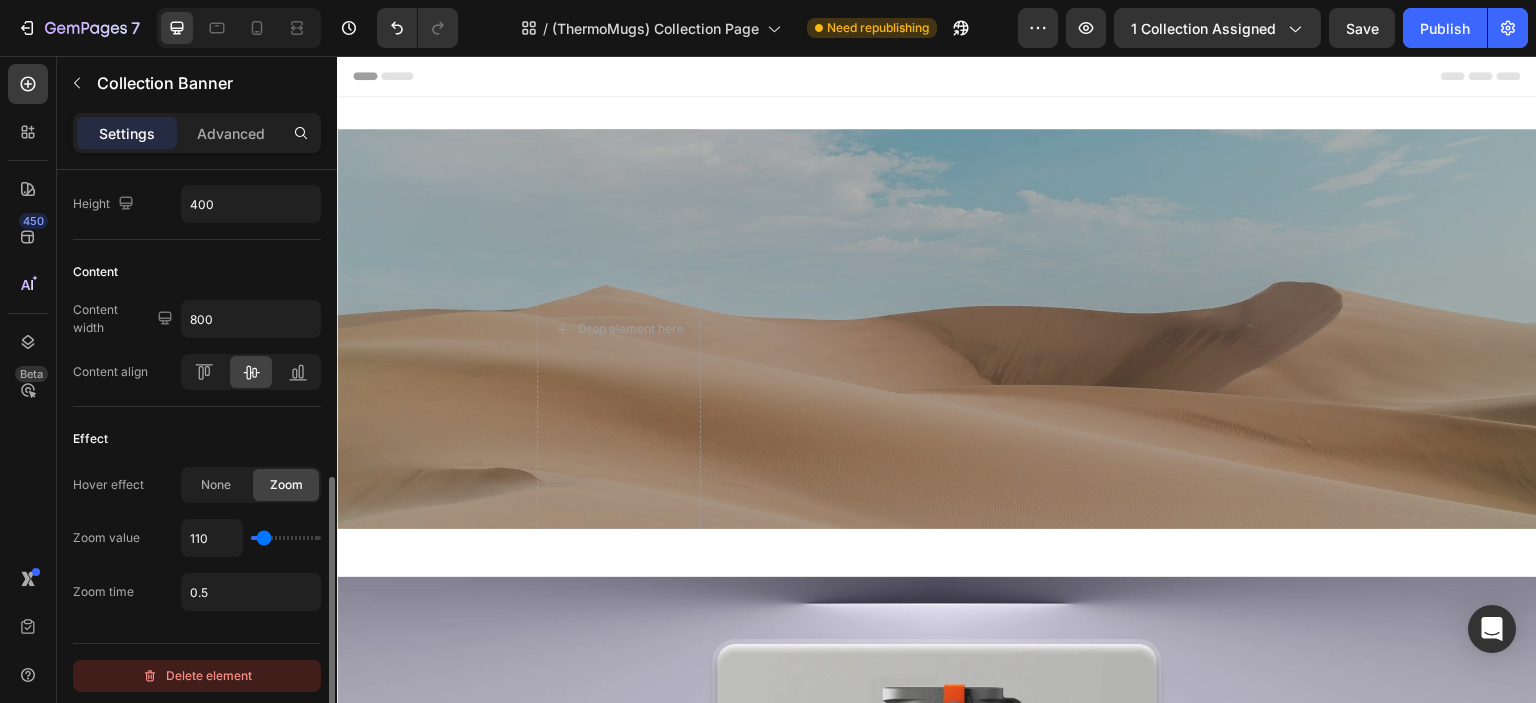 click on "Delete element" at bounding box center [197, 676] 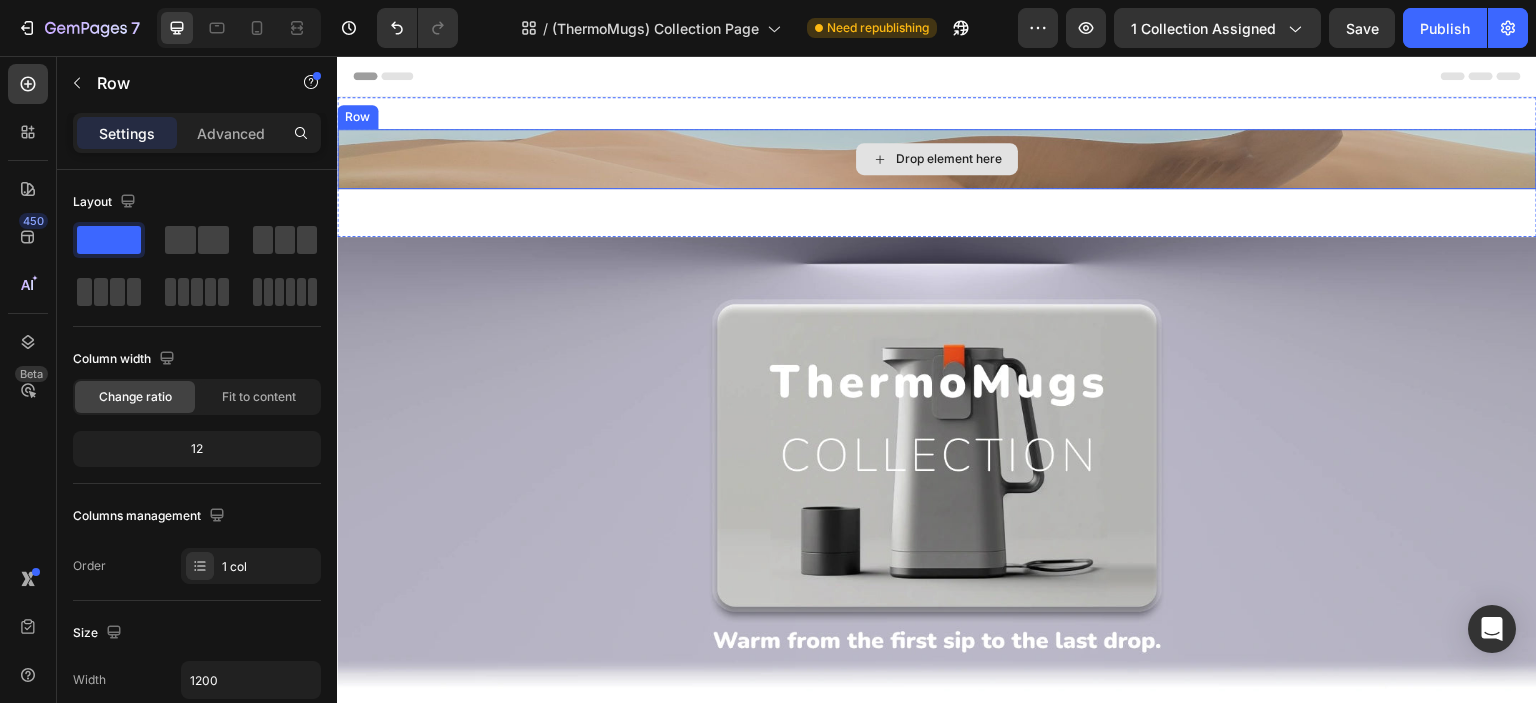 click on "Drop element here" at bounding box center [937, 159] 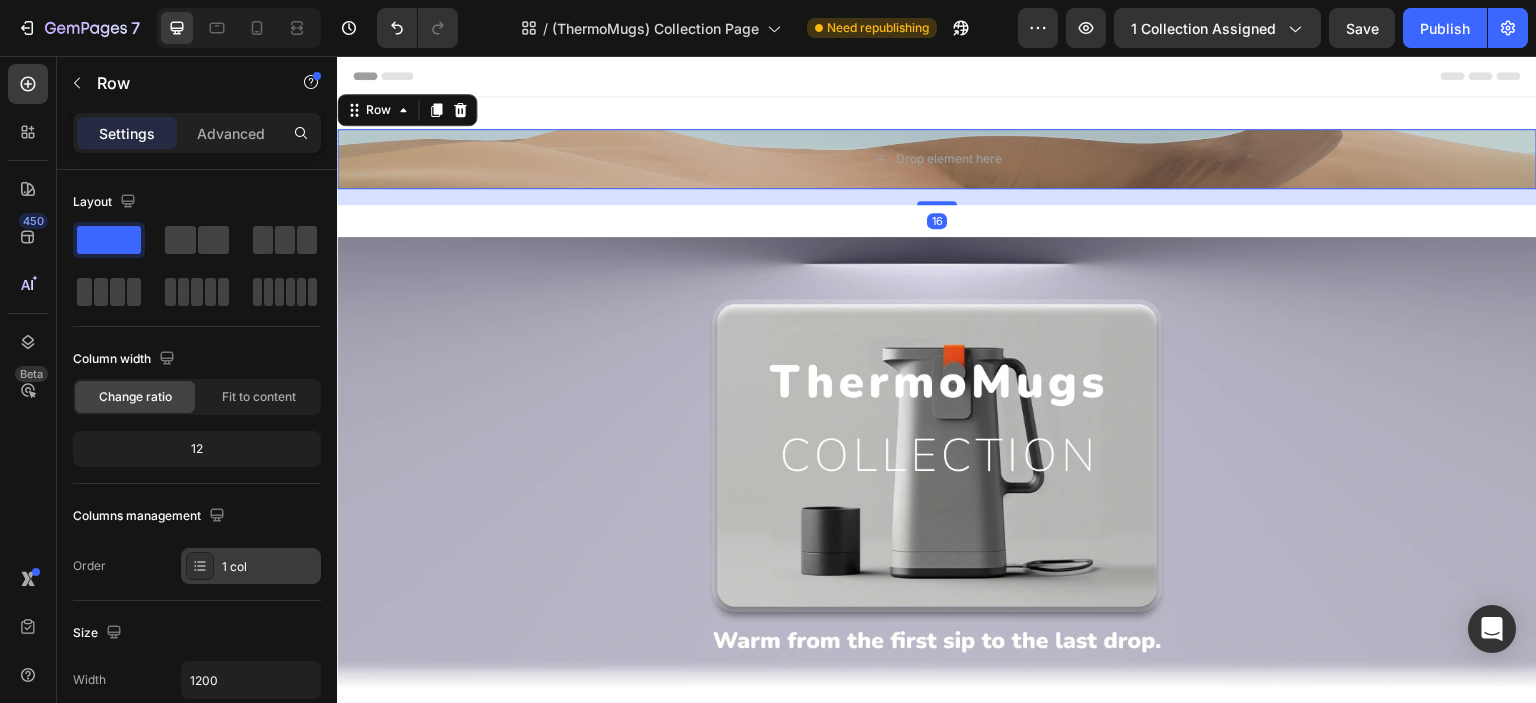 scroll, scrollTop: 628, scrollLeft: 0, axis: vertical 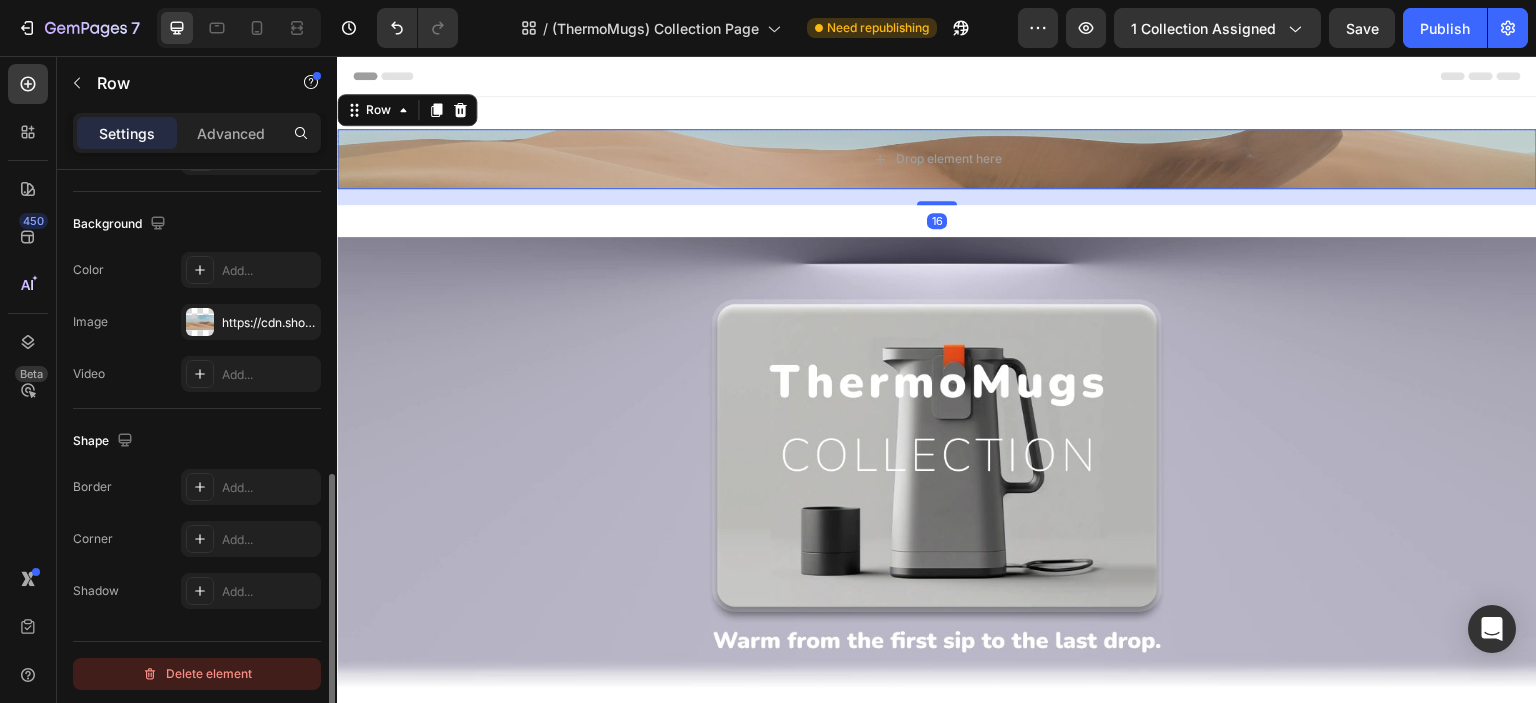 click on "Delete element" at bounding box center [197, 674] 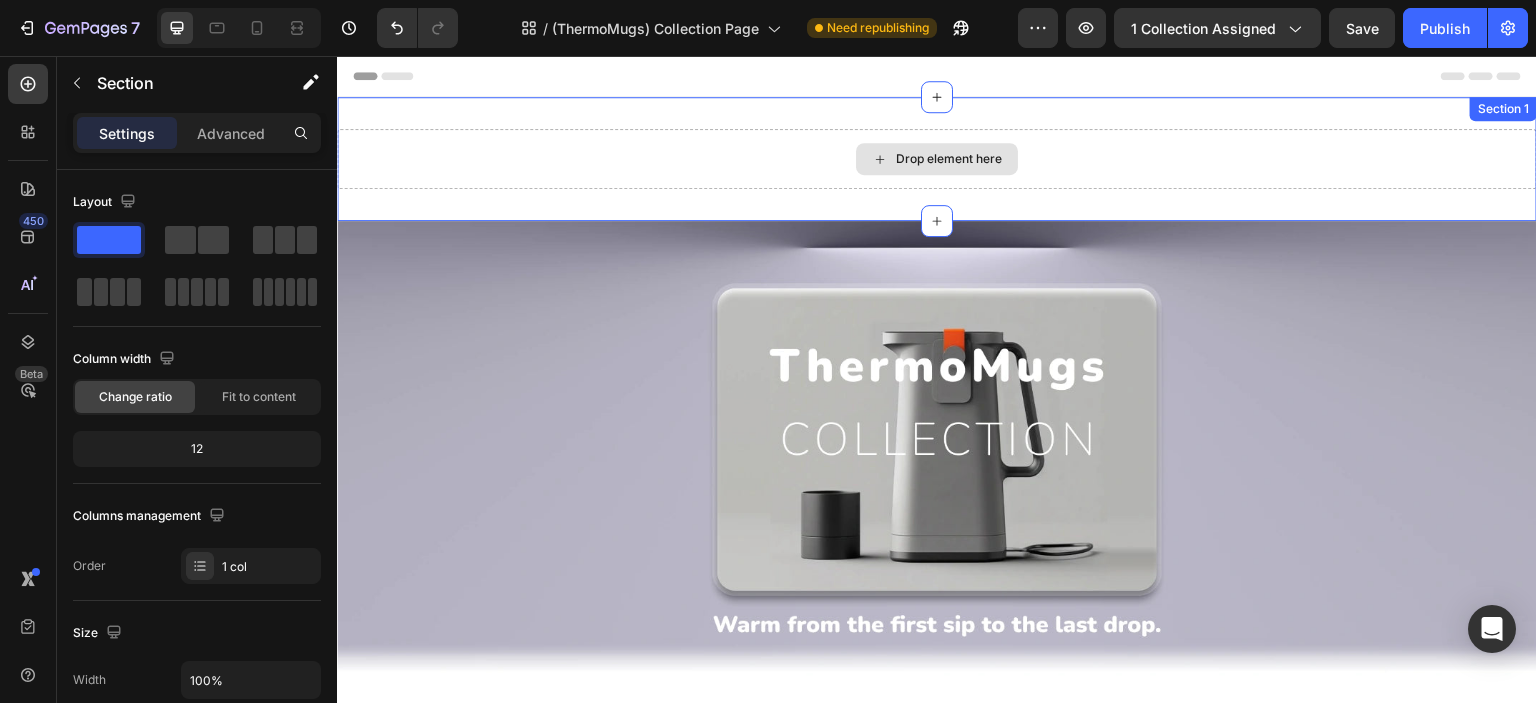 click on "Drop element here" at bounding box center (937, 159) 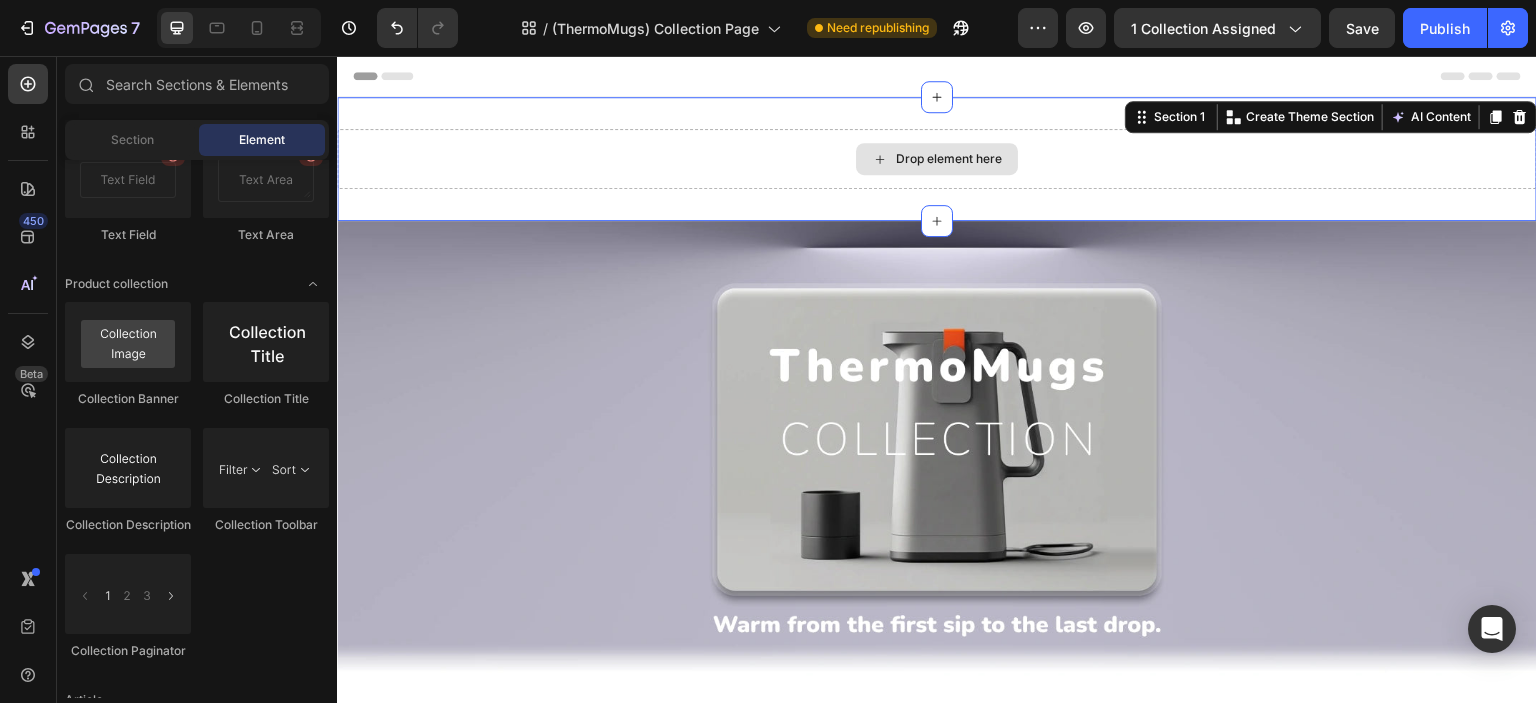 click on "Drop element here" at bounding box center (937, 159) 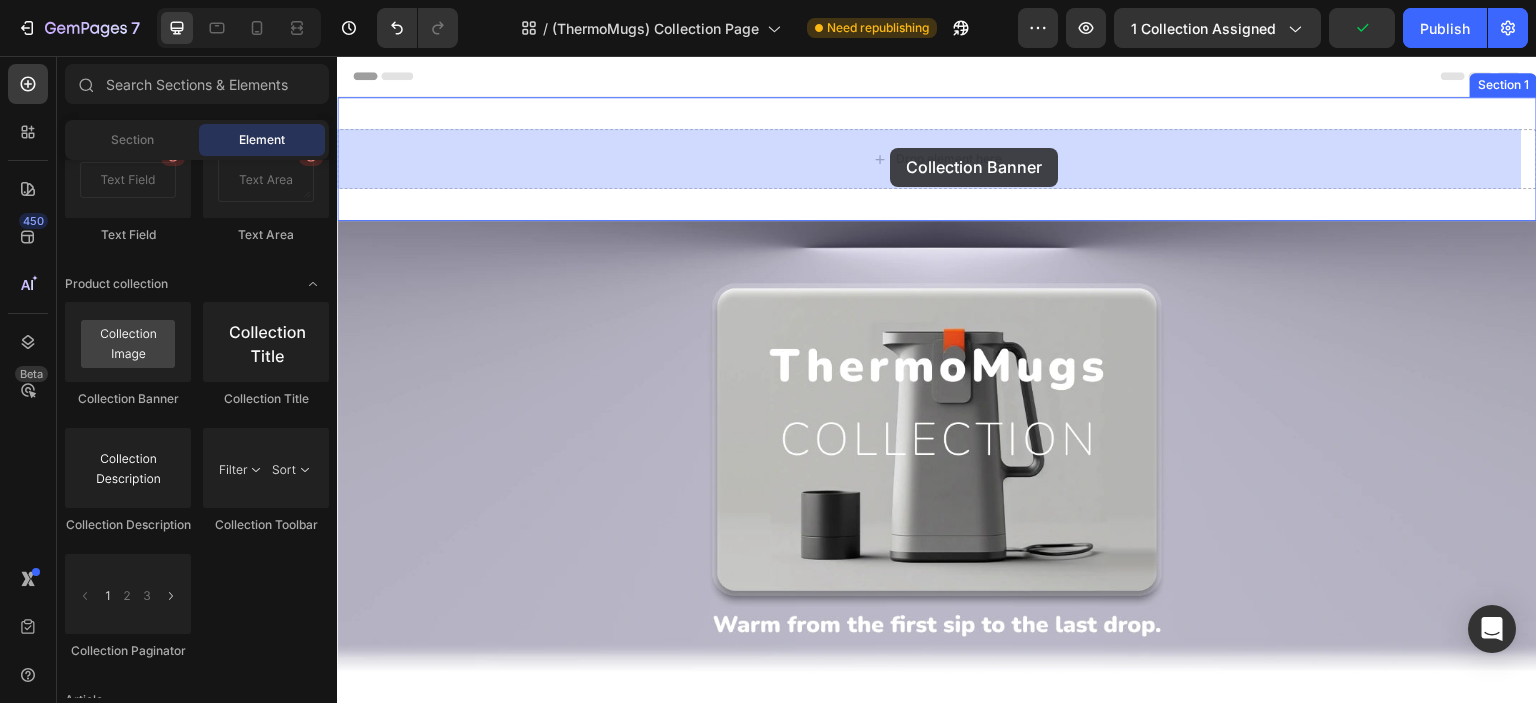 drag, startPoint x: 477, startPoint y: 414, endPoint x: 646, endPoint y: 198, distance: 274.25717 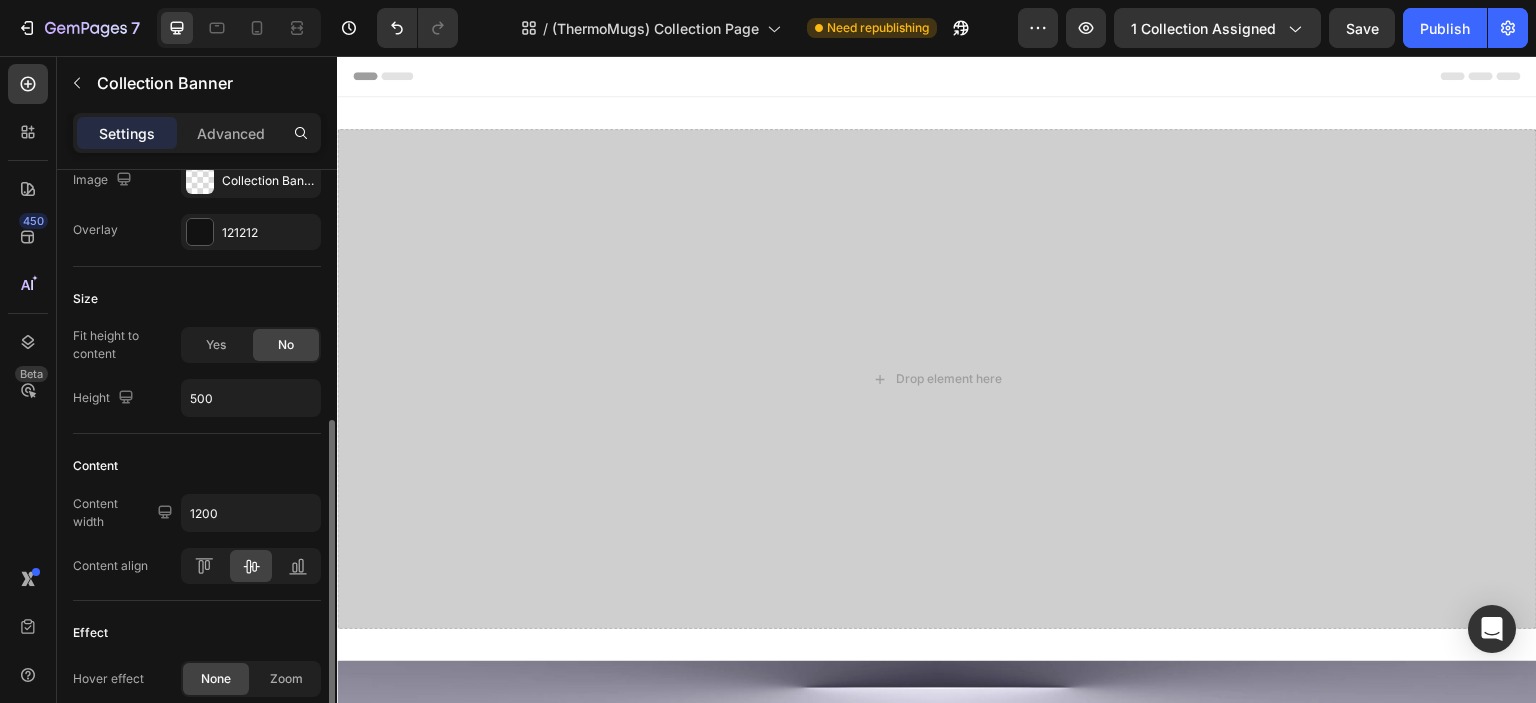 scroll, scrollTop: 332, scrollLeft: 0, axis: vertical 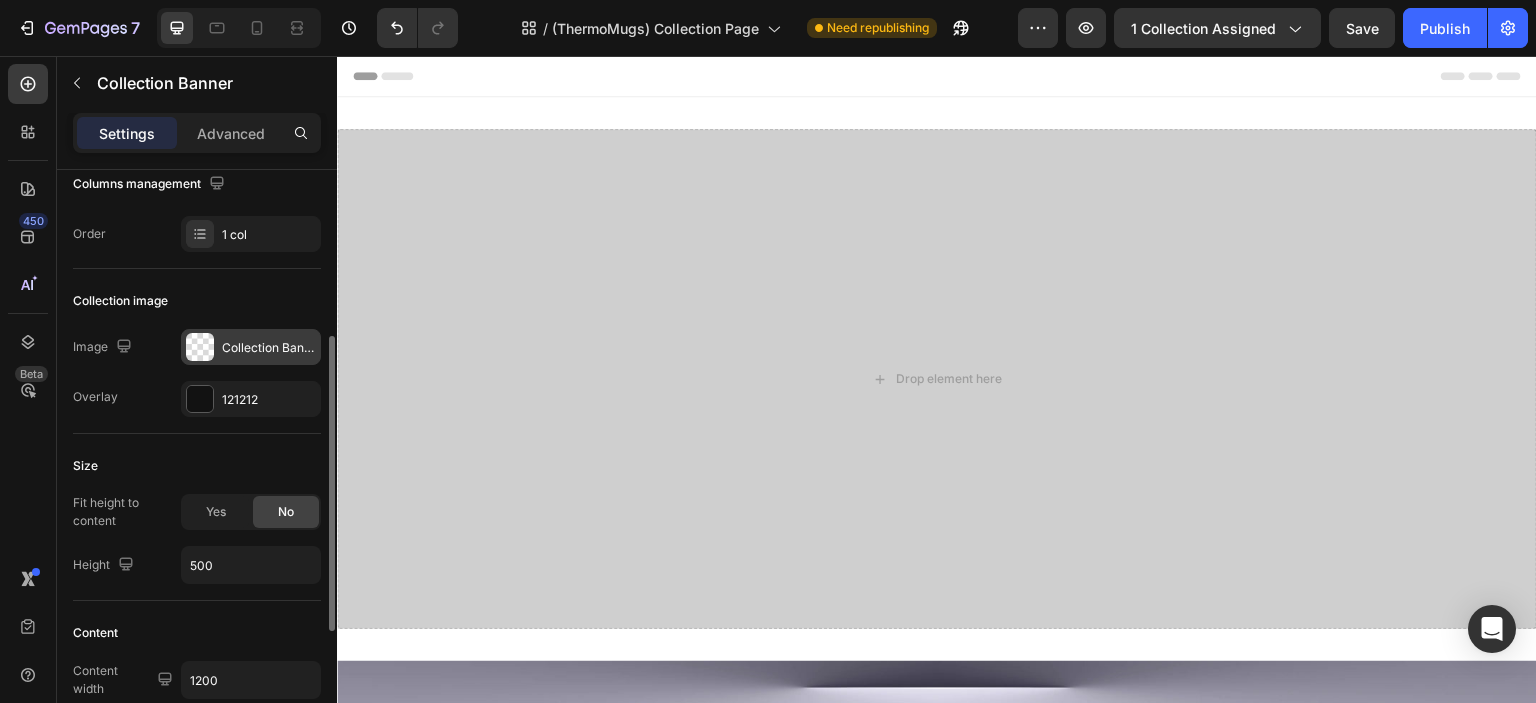 click on "Collection Banner" at bounding box center (269, 348) 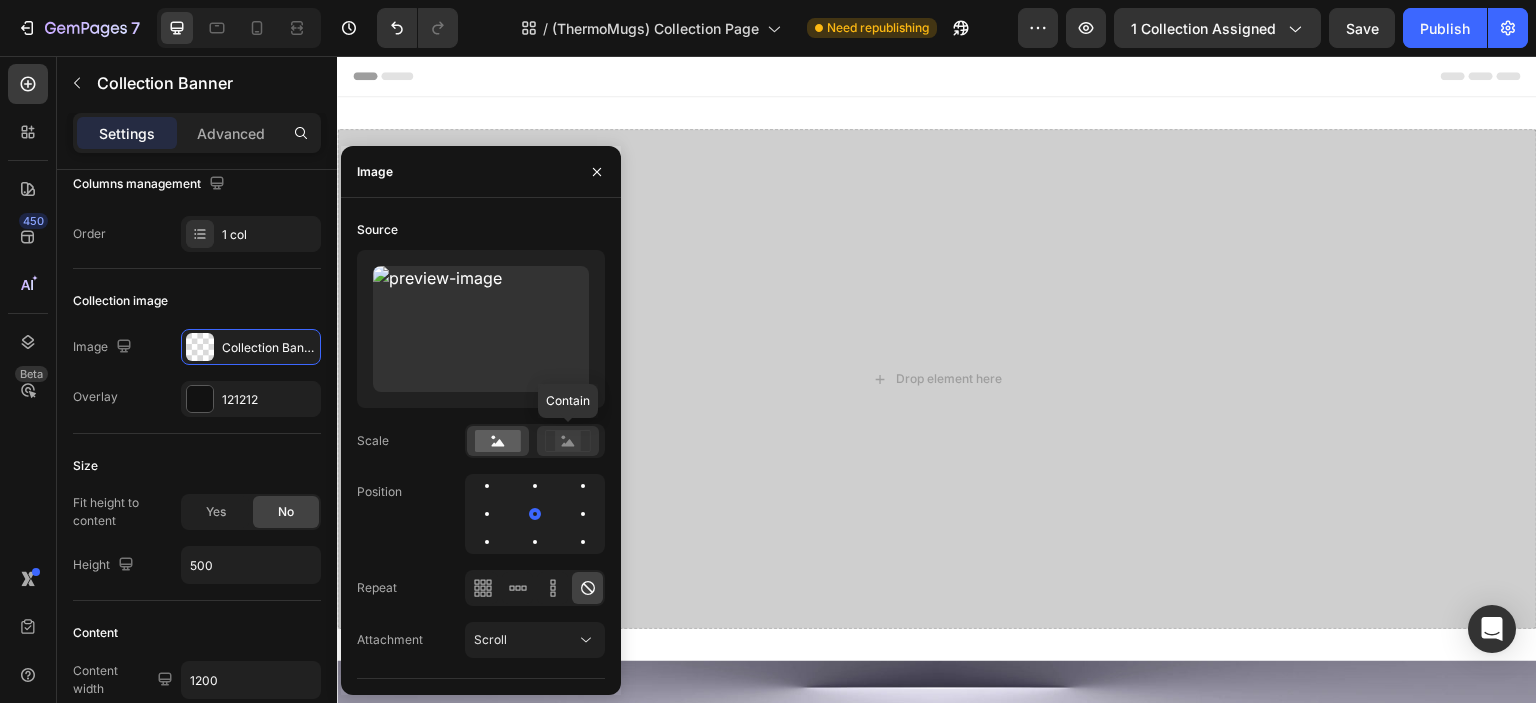 click 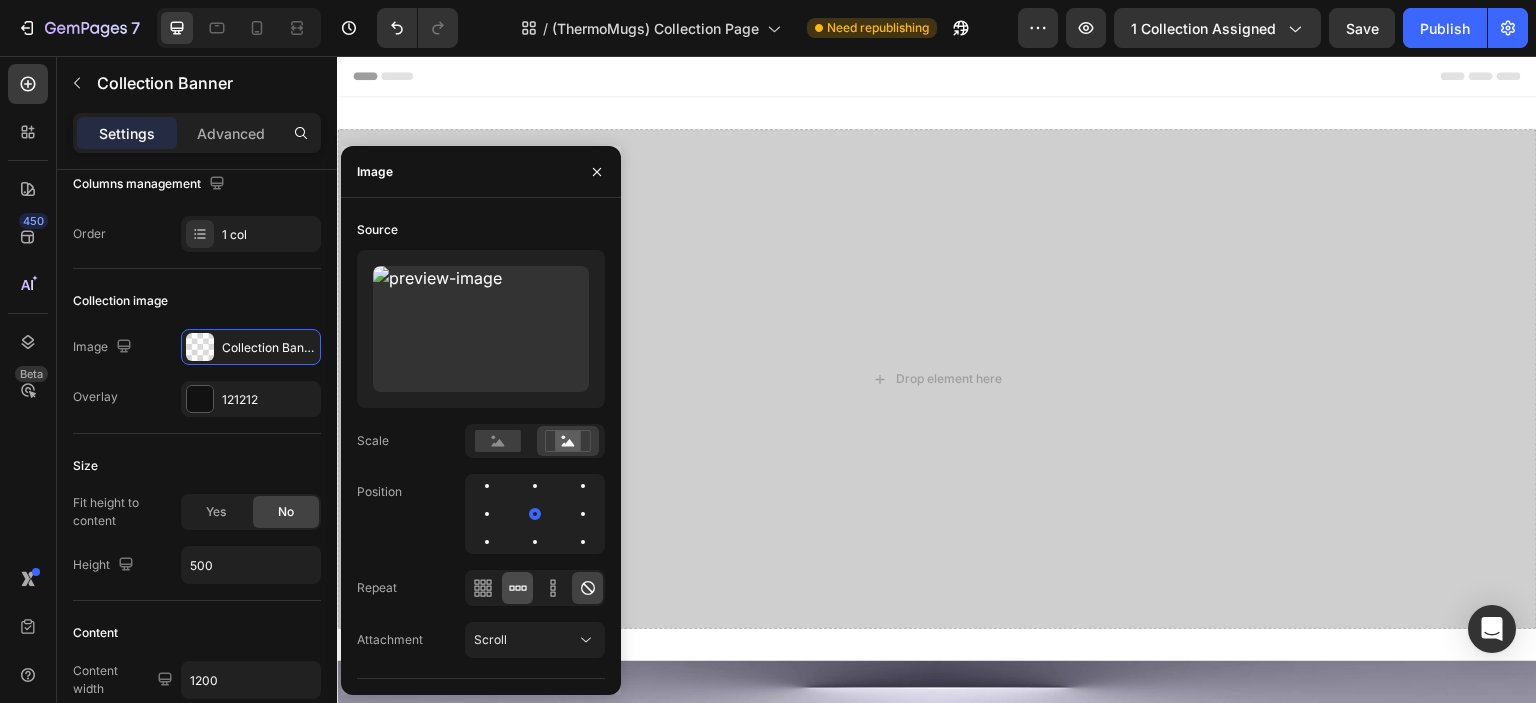 click 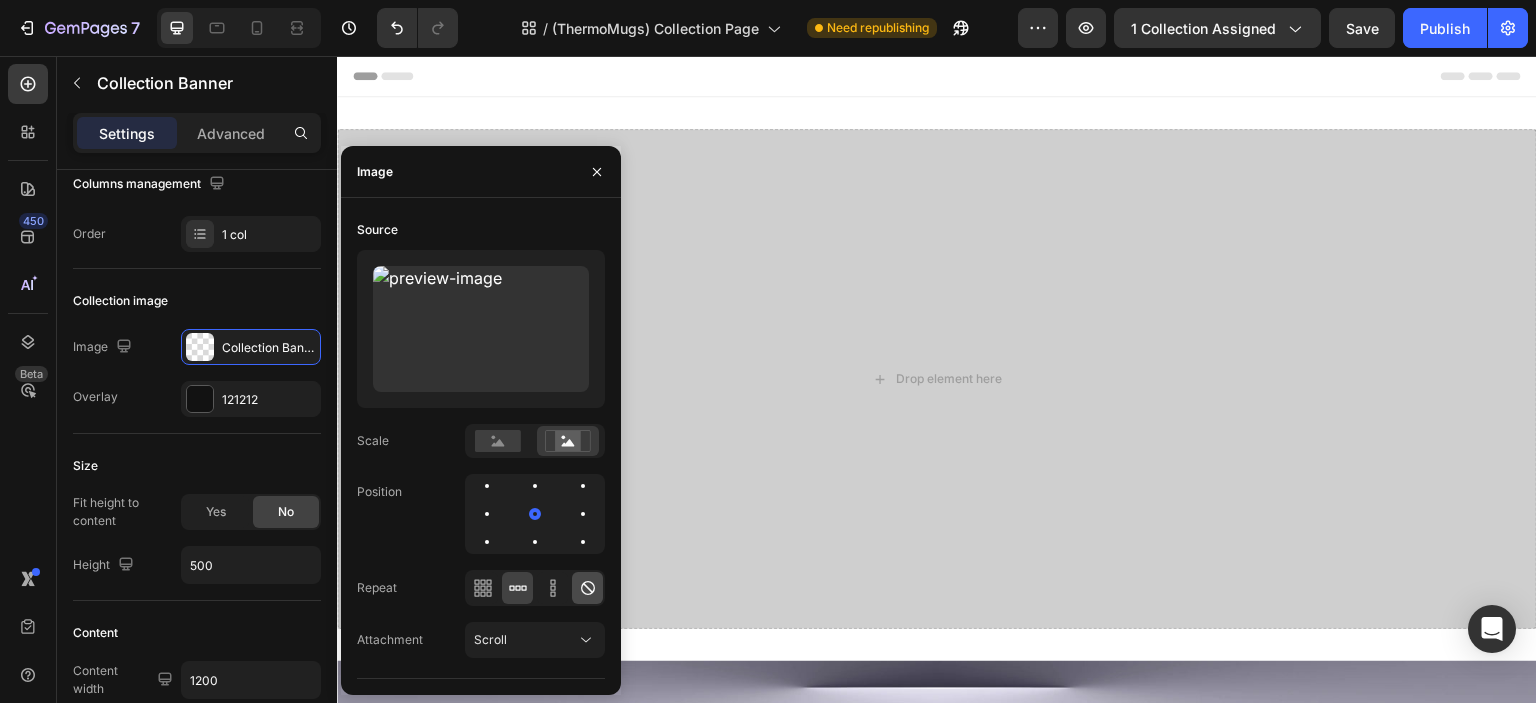 click 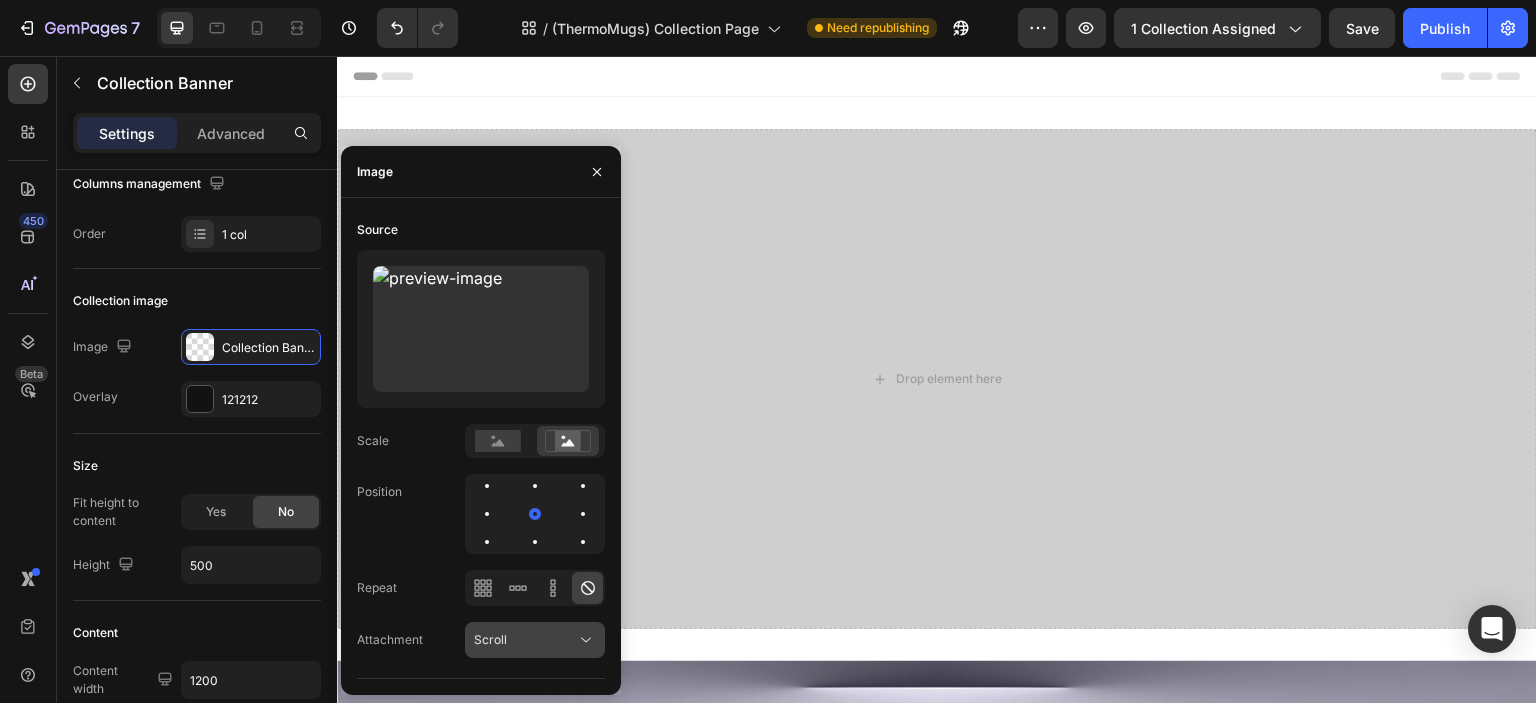 click on "Scroll" 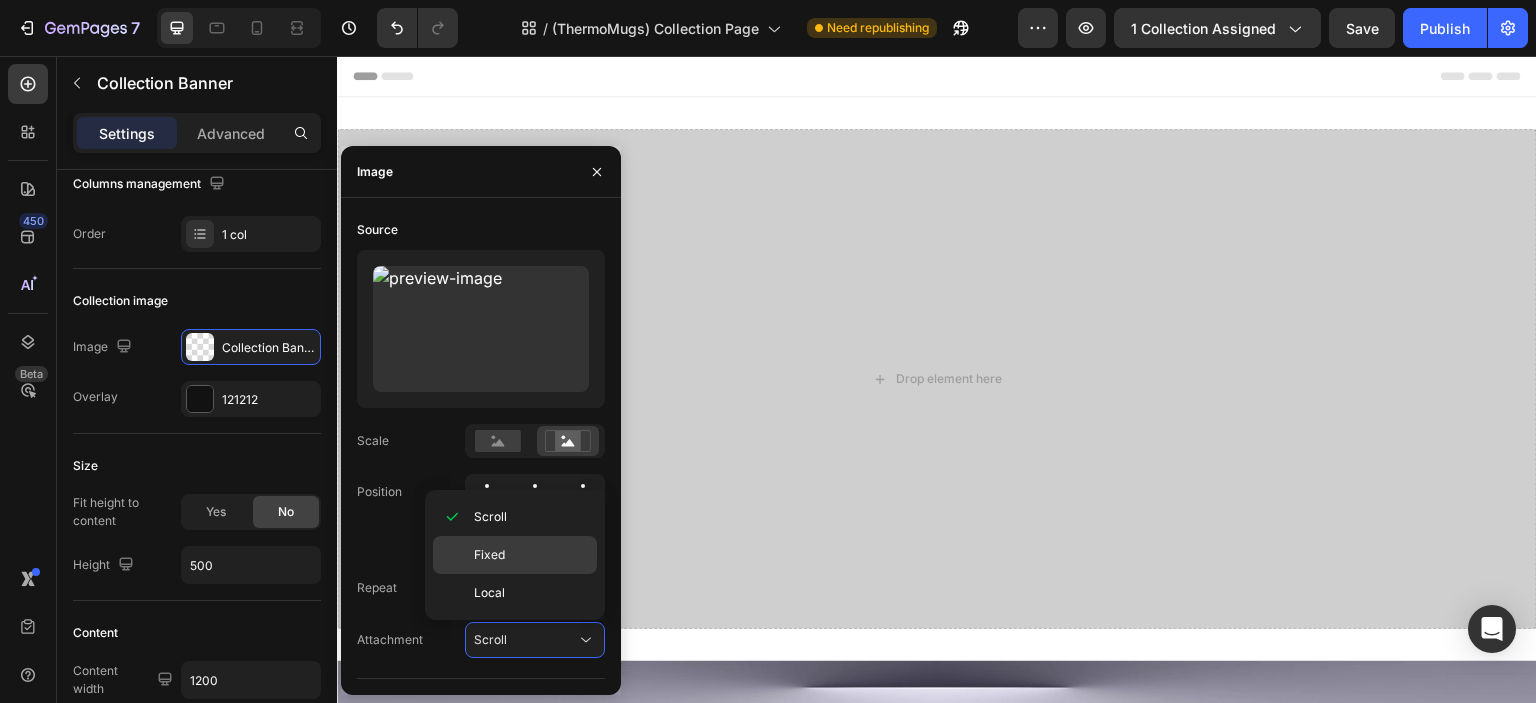click on "Fixed" at bounding box center (531, 555) 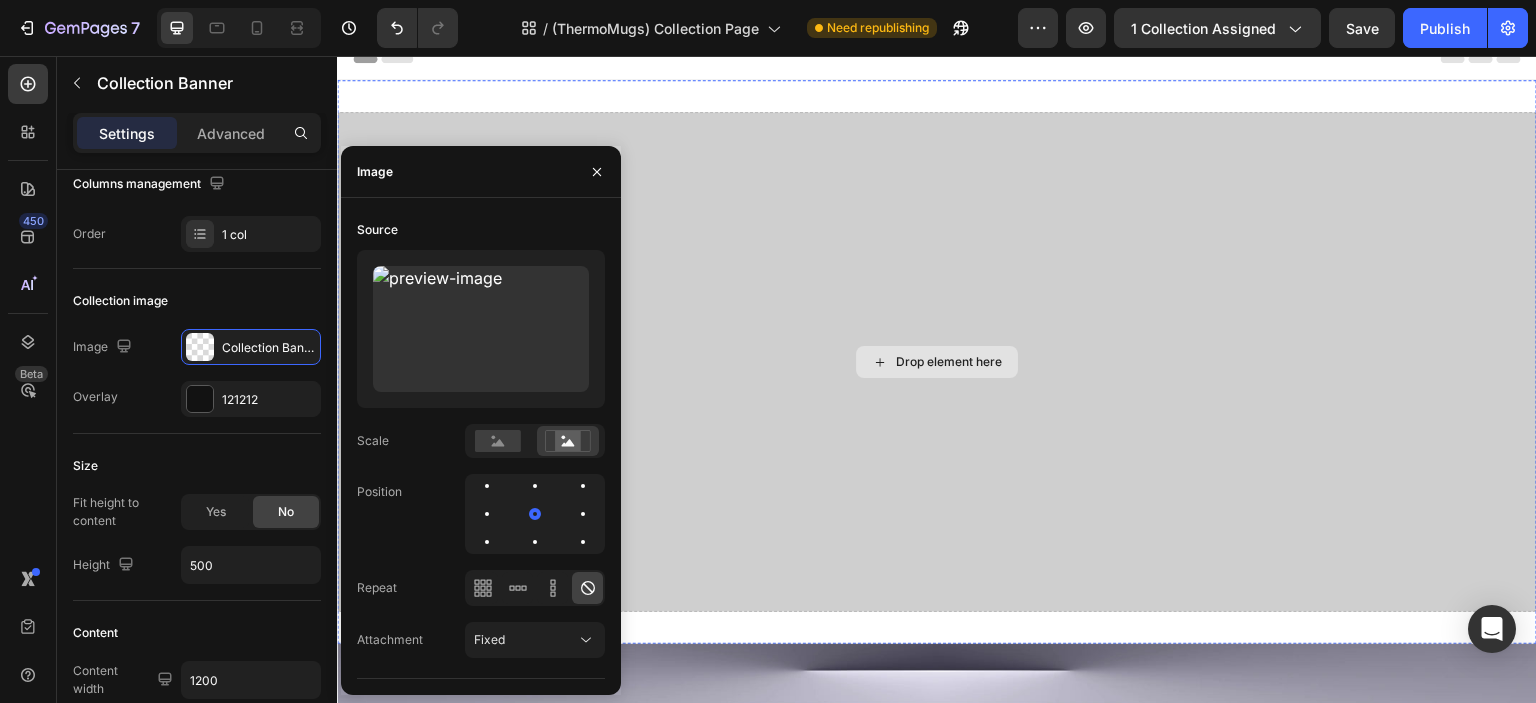 scroll, scrollTop: 0, scrollLeft: 0, axis: both 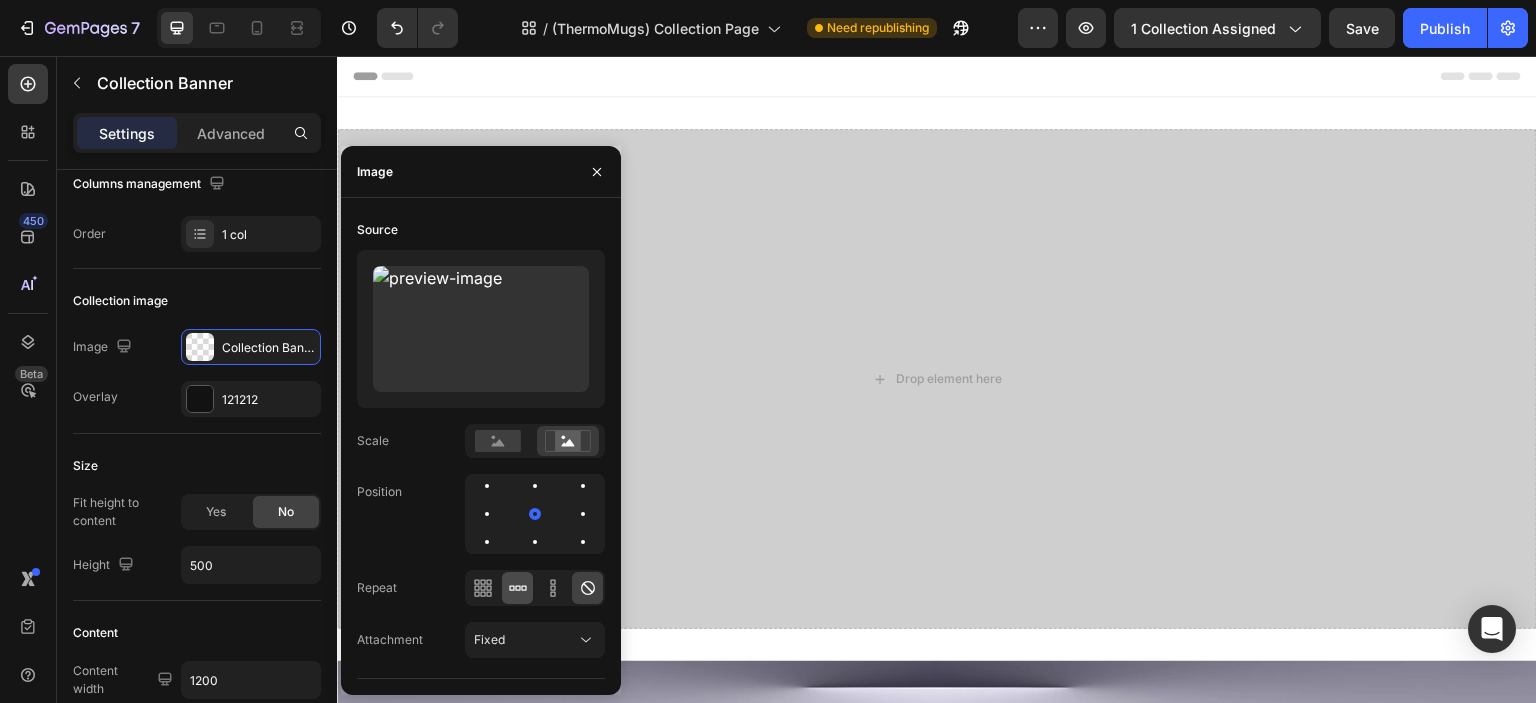 click 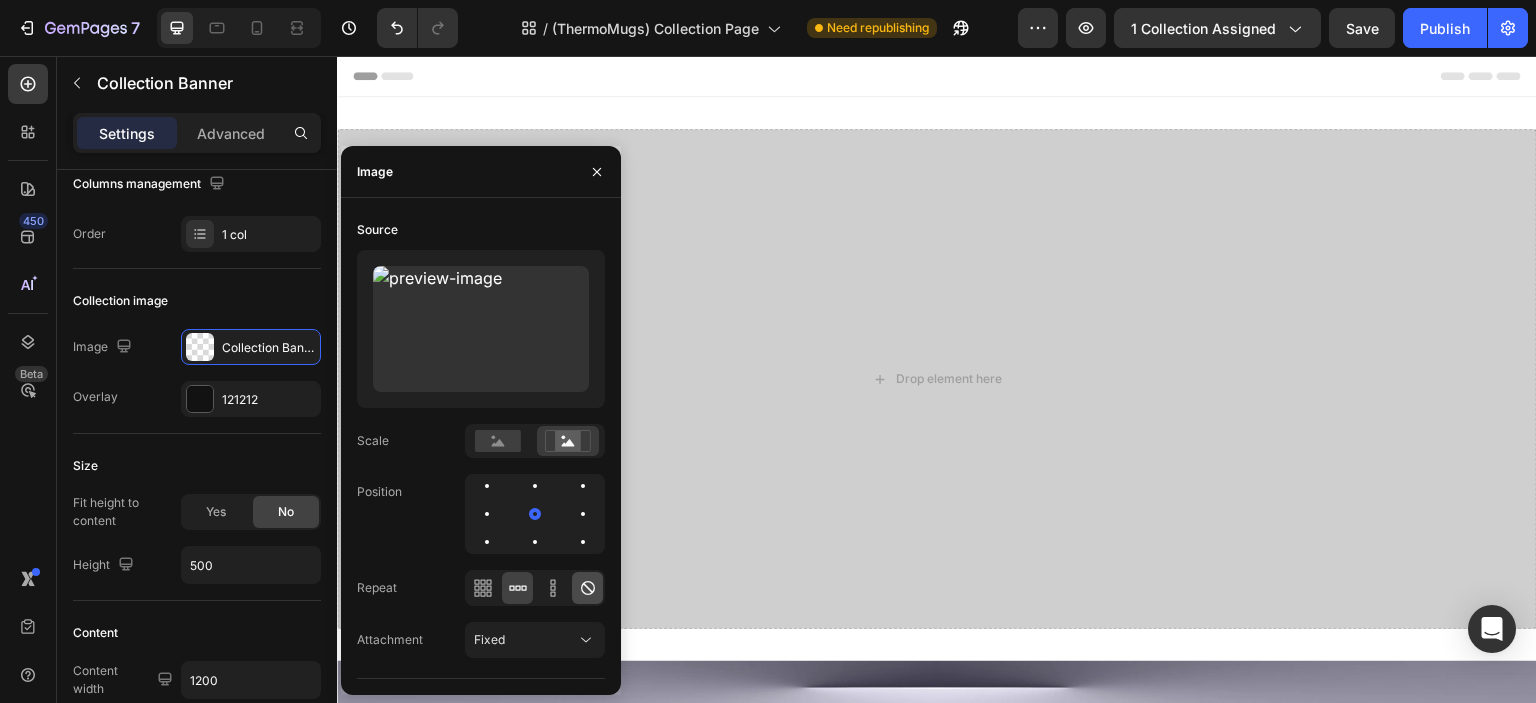 click 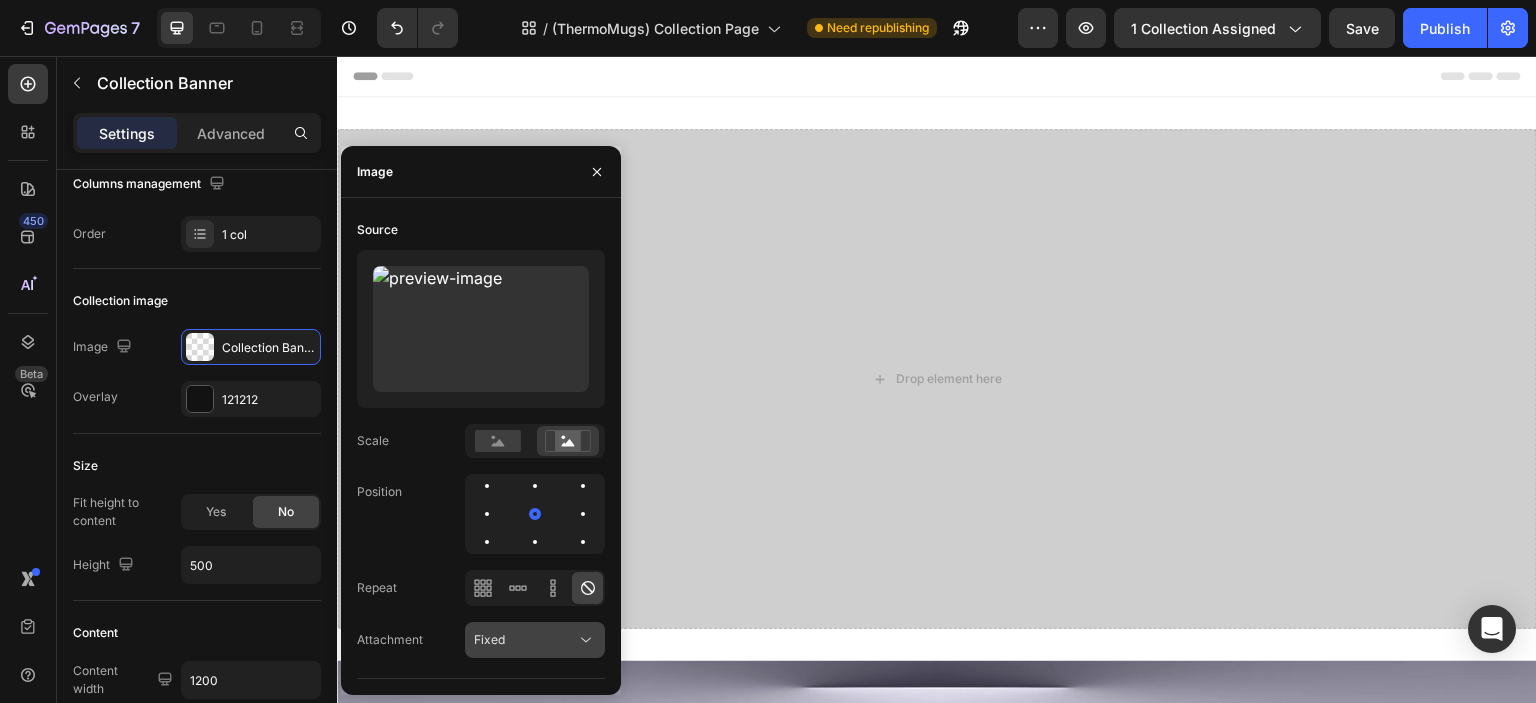 click on "Fixed" at bounding box center (525, 640) 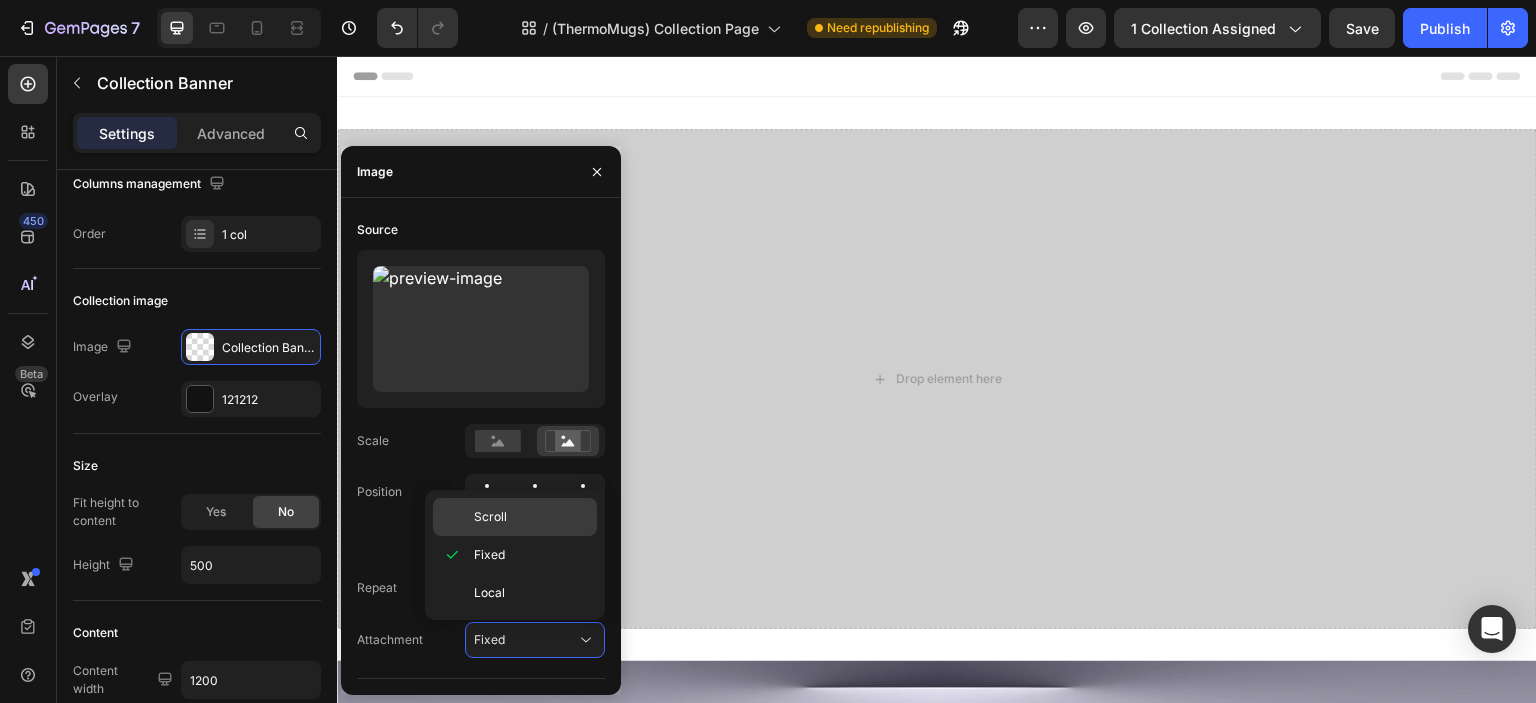 click on "Scroll" at bounding box center (490, 517) 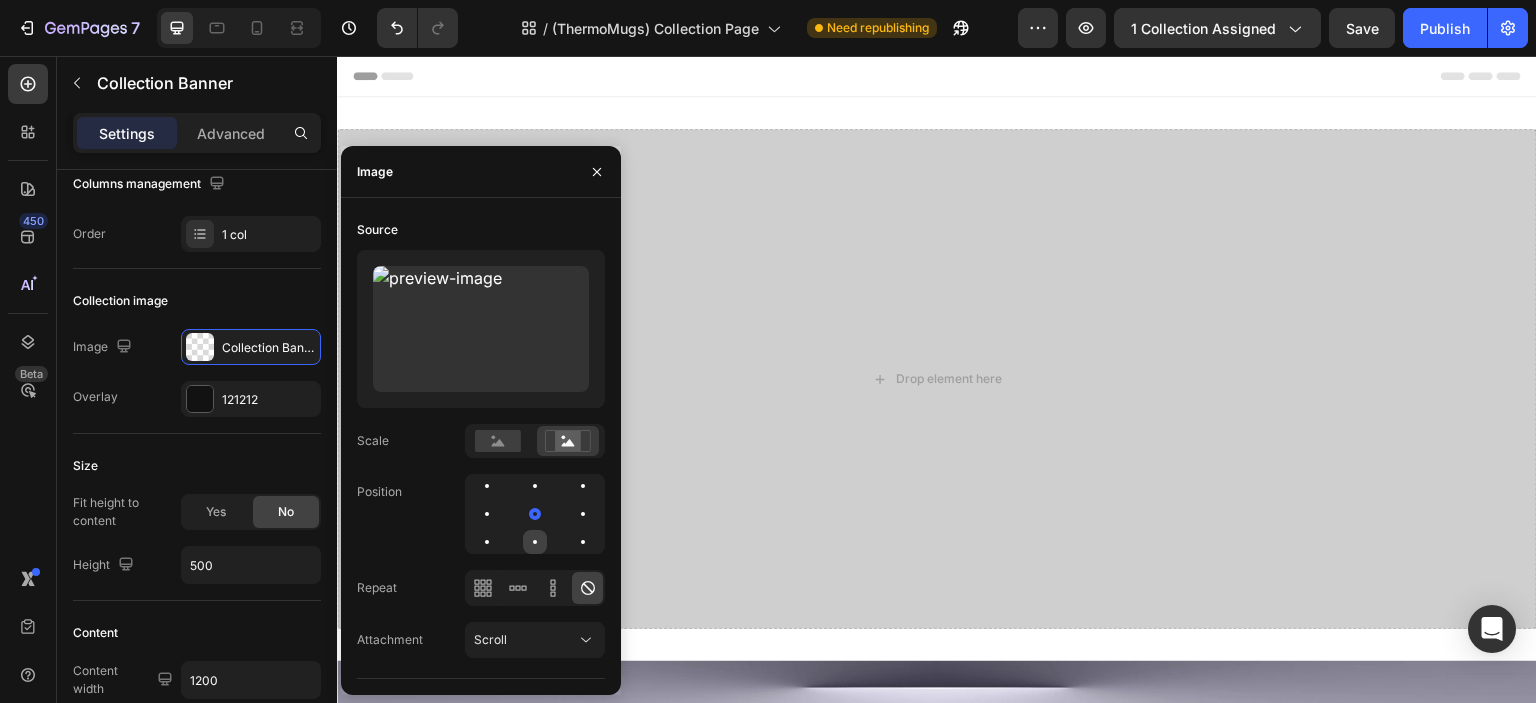 click 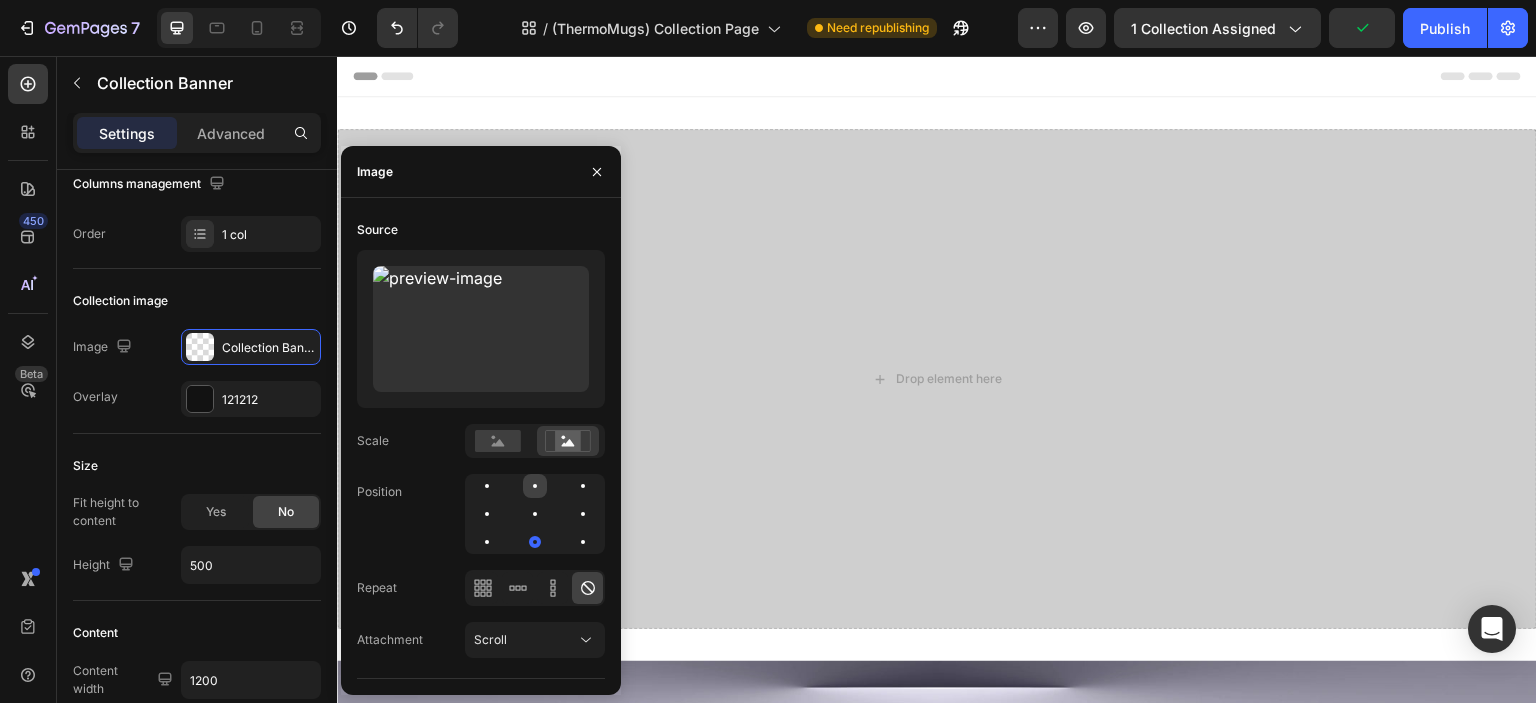click at bounding box center (535, 486) 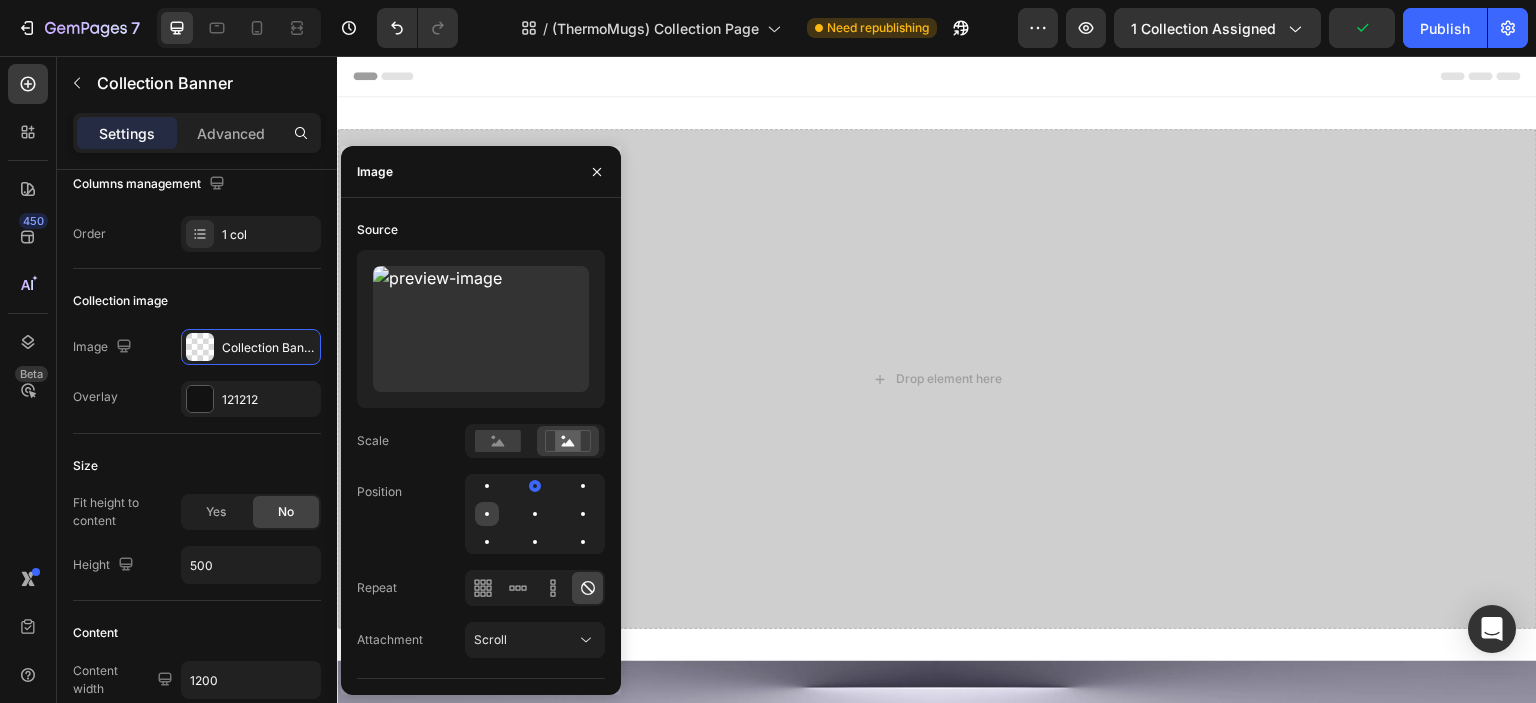 click at bounding box center [487, 514] 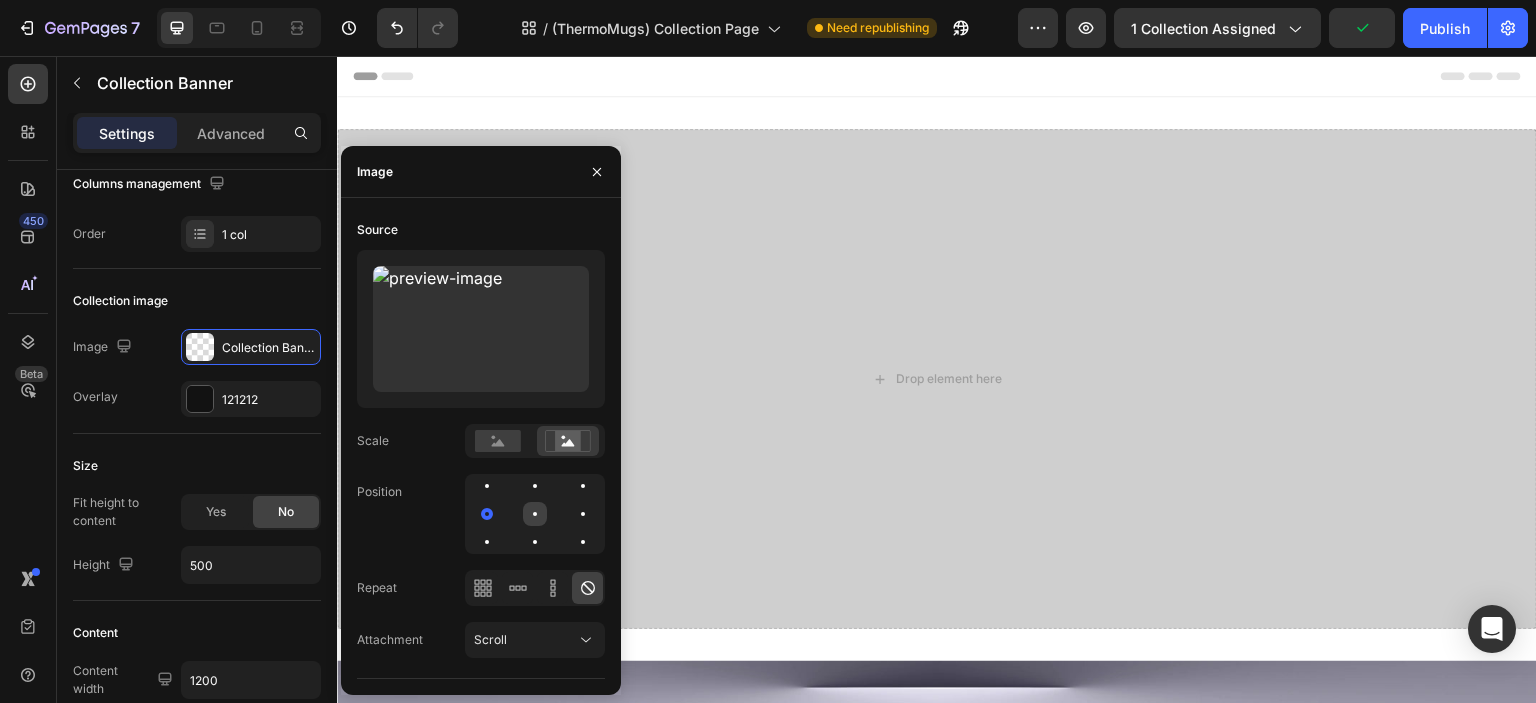 click 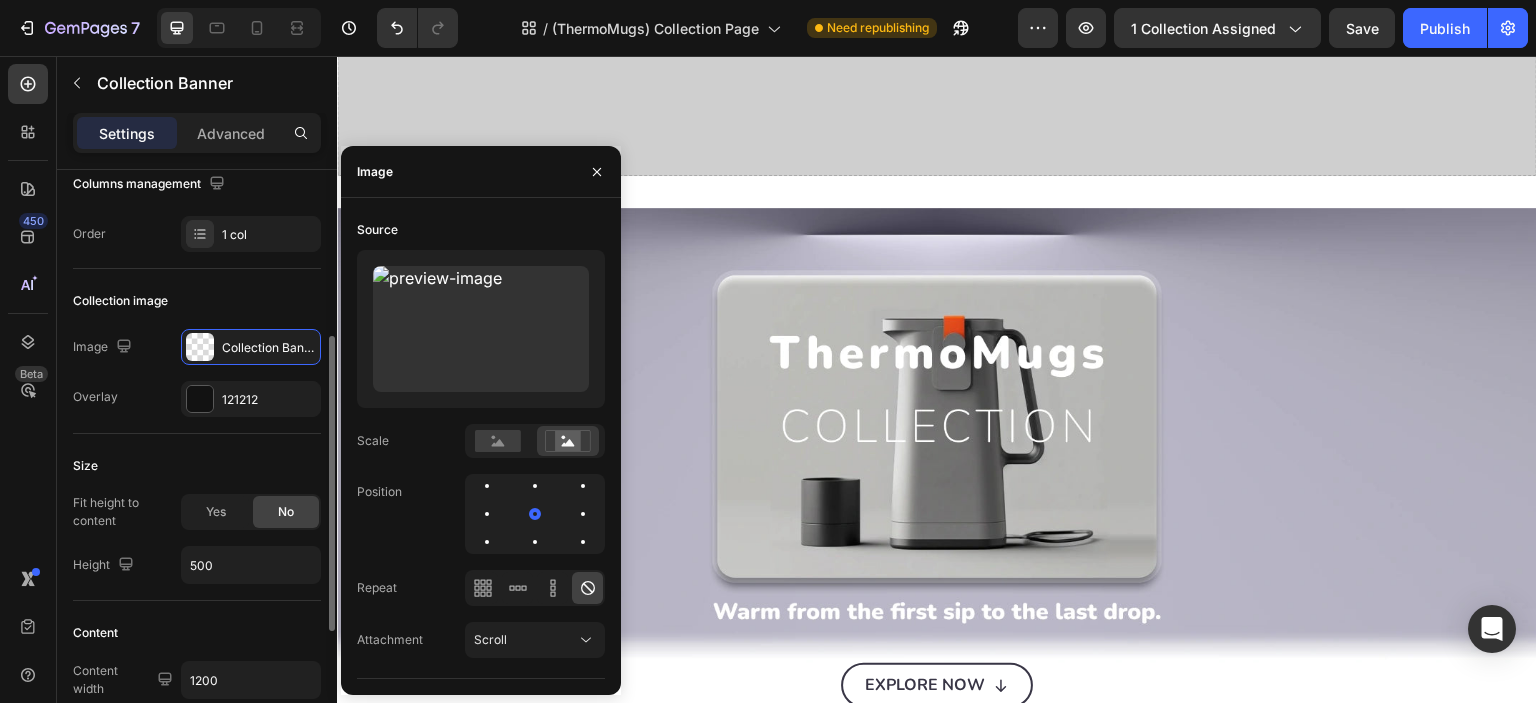 scroll, scrollTop: 500, scrollLeft: 0, axis: vertical 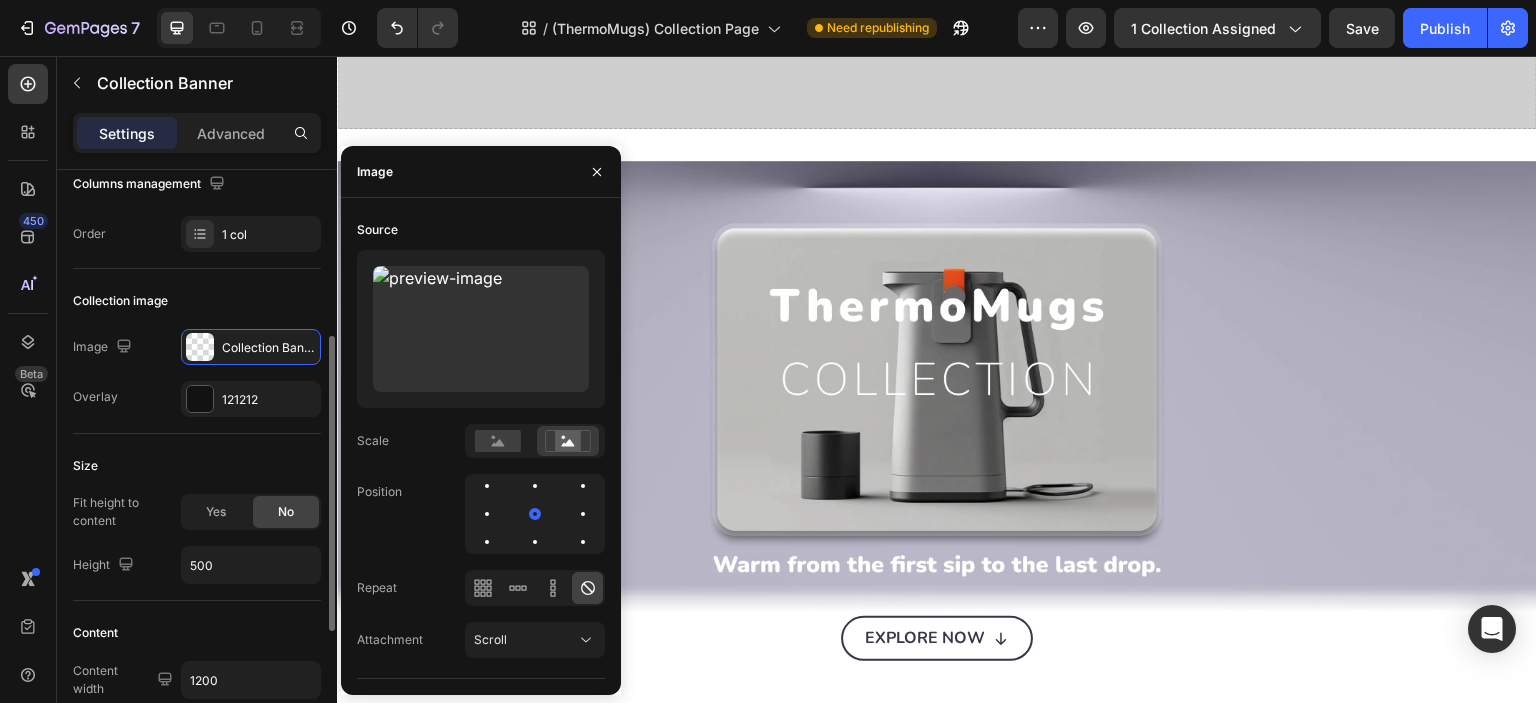 click on "Size Fit height to content Yes No Height 500" 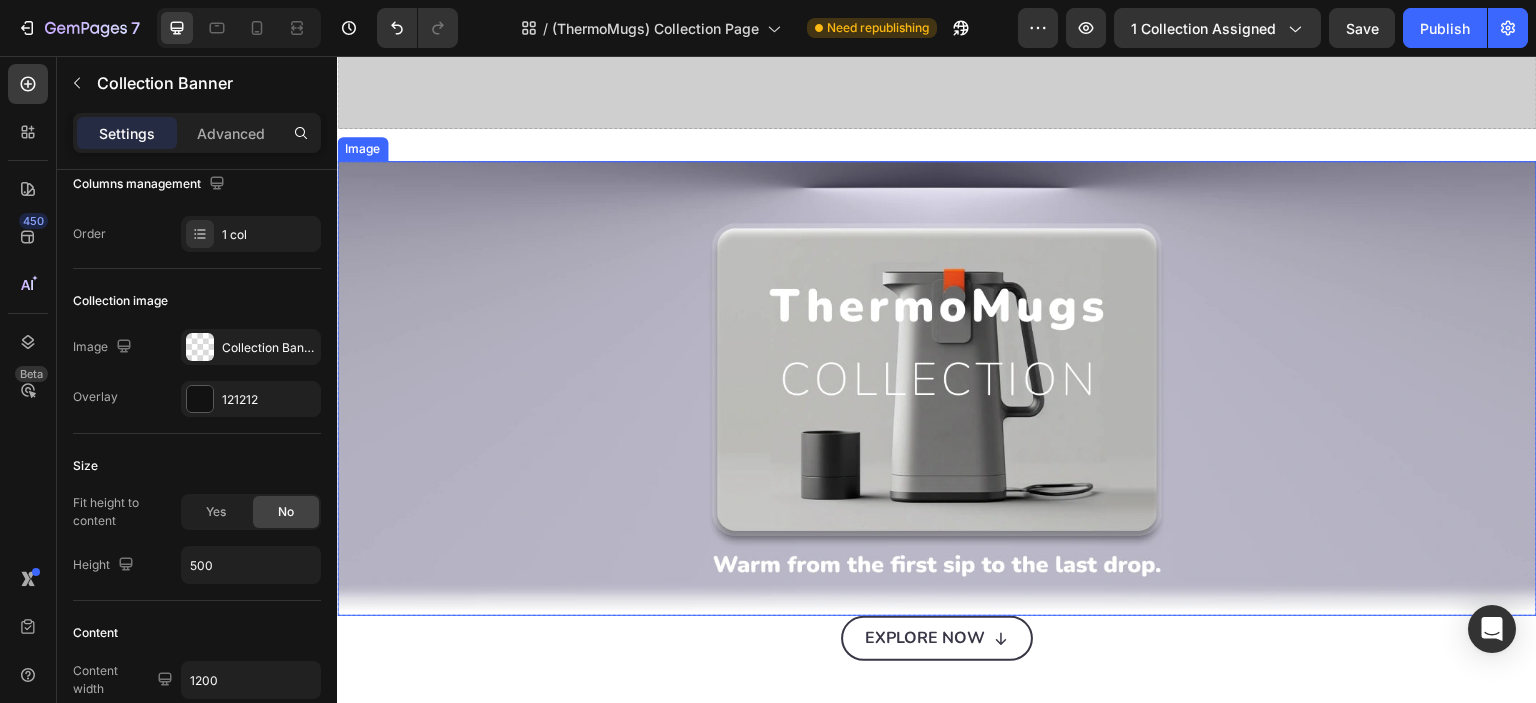 scroll, scrollTop: 0, scrollLeft: 0, axis: both 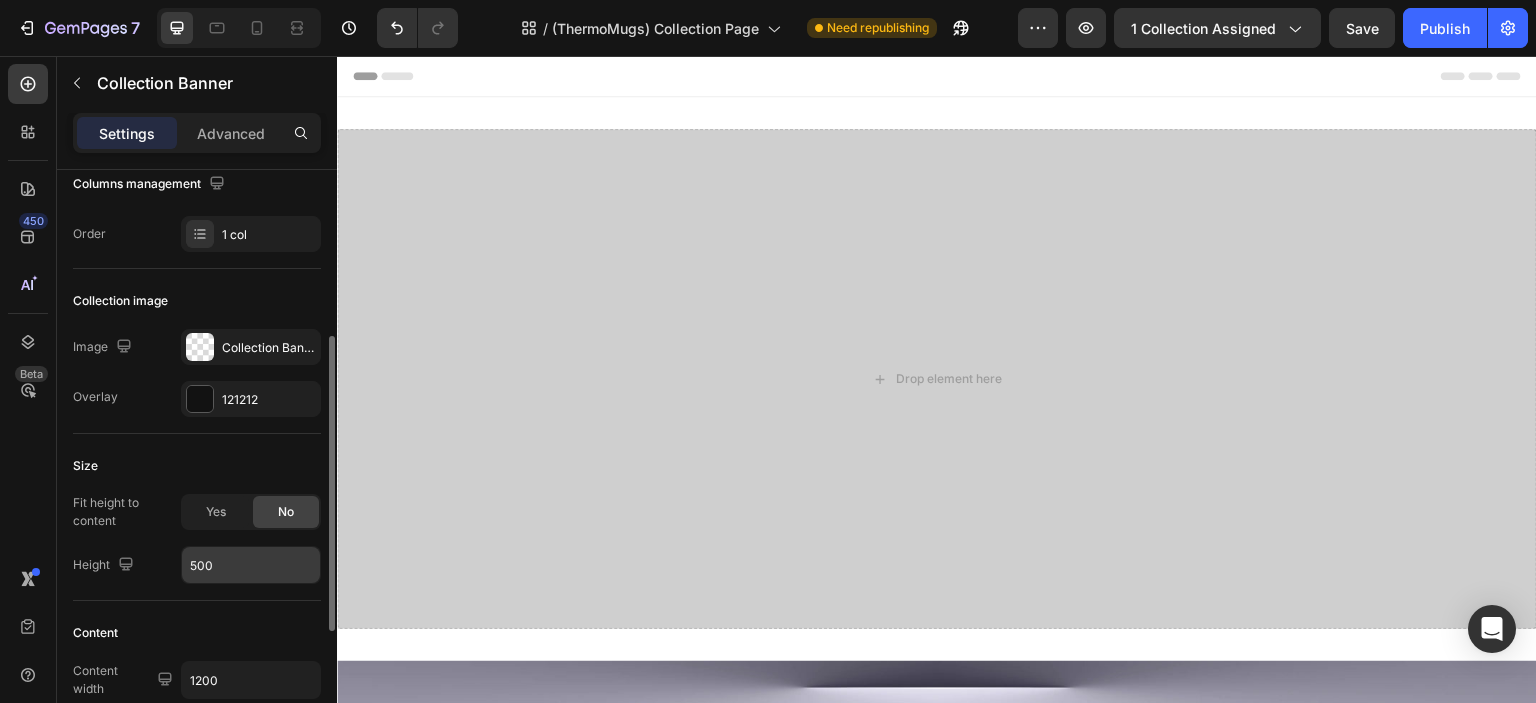 click on "500" at bounding box center (251, 565) 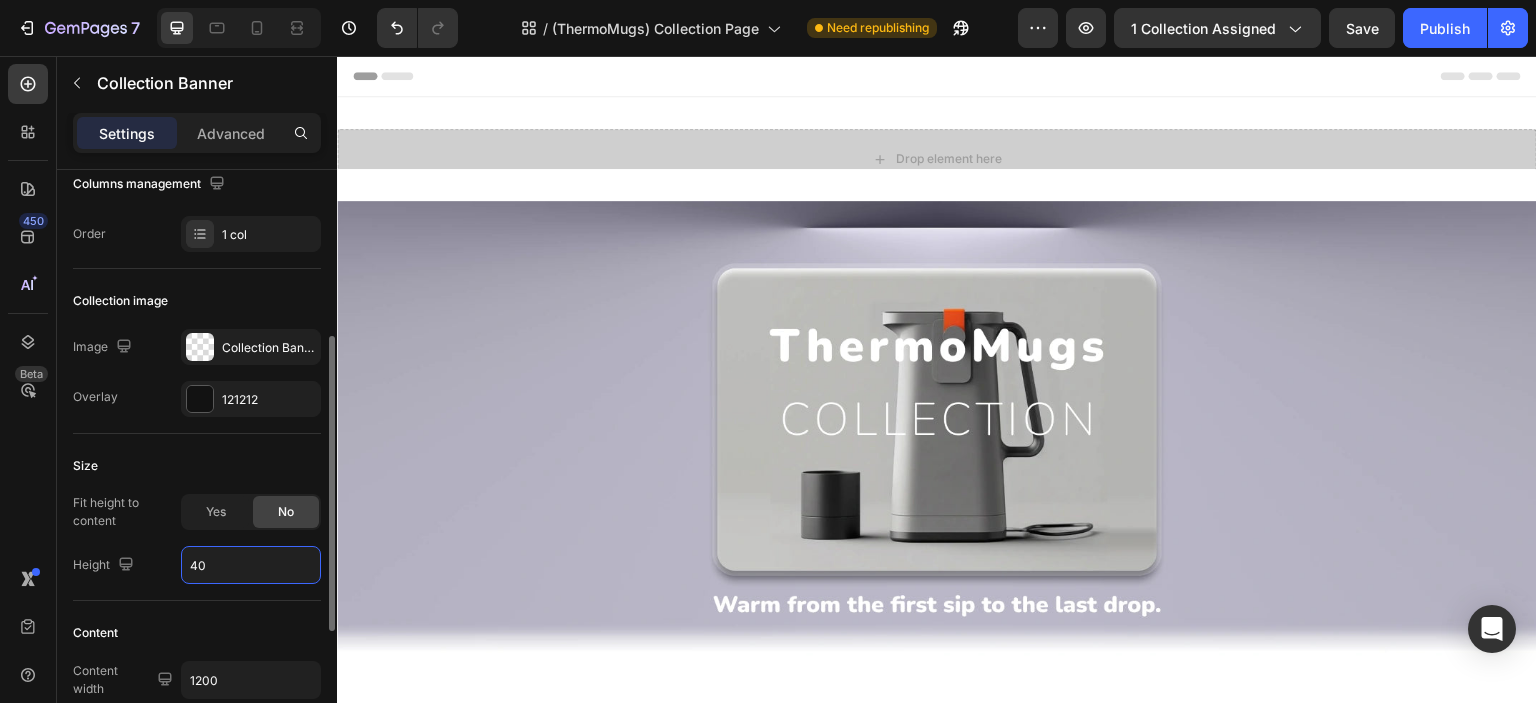 type on "4" 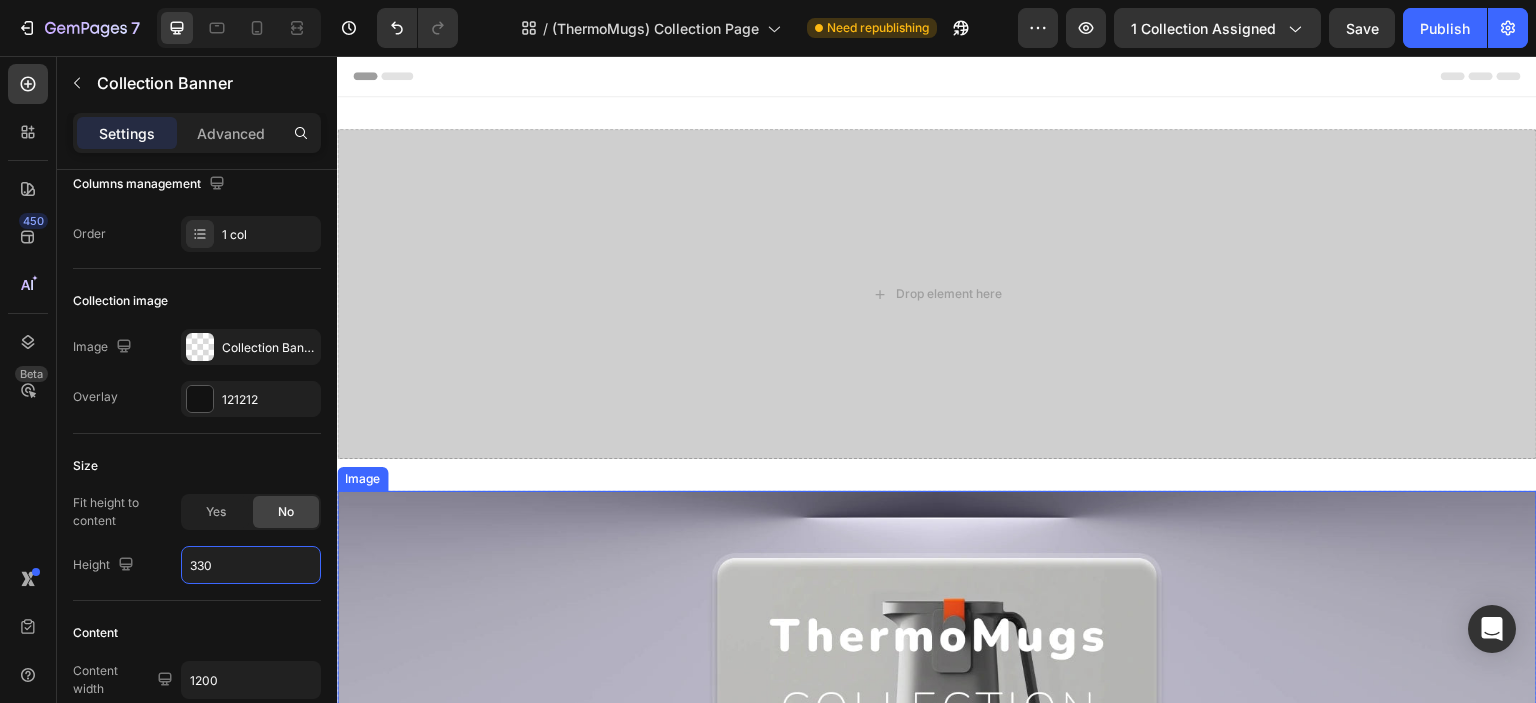 scroll, scrollTop: 166, scrollLeft: 0, axis: vertical 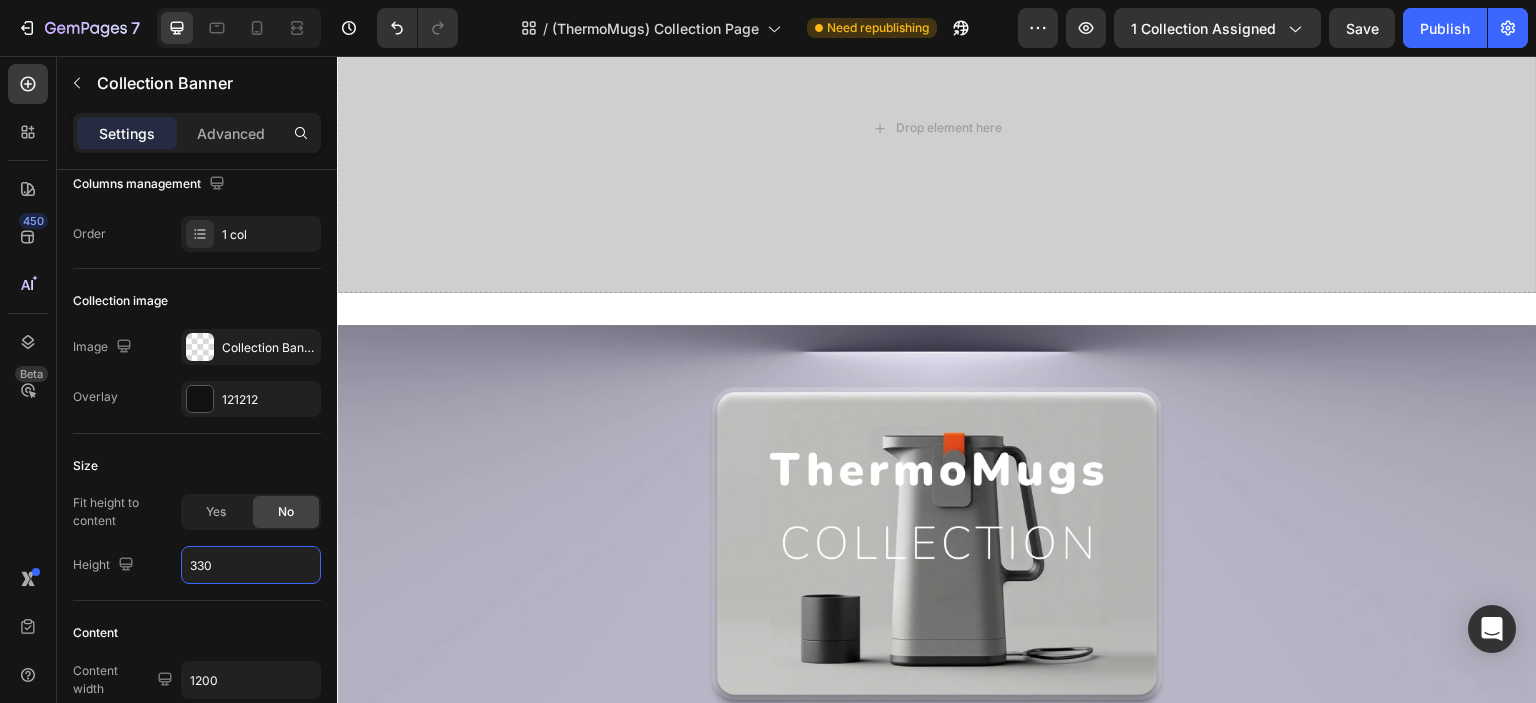 type on "330" 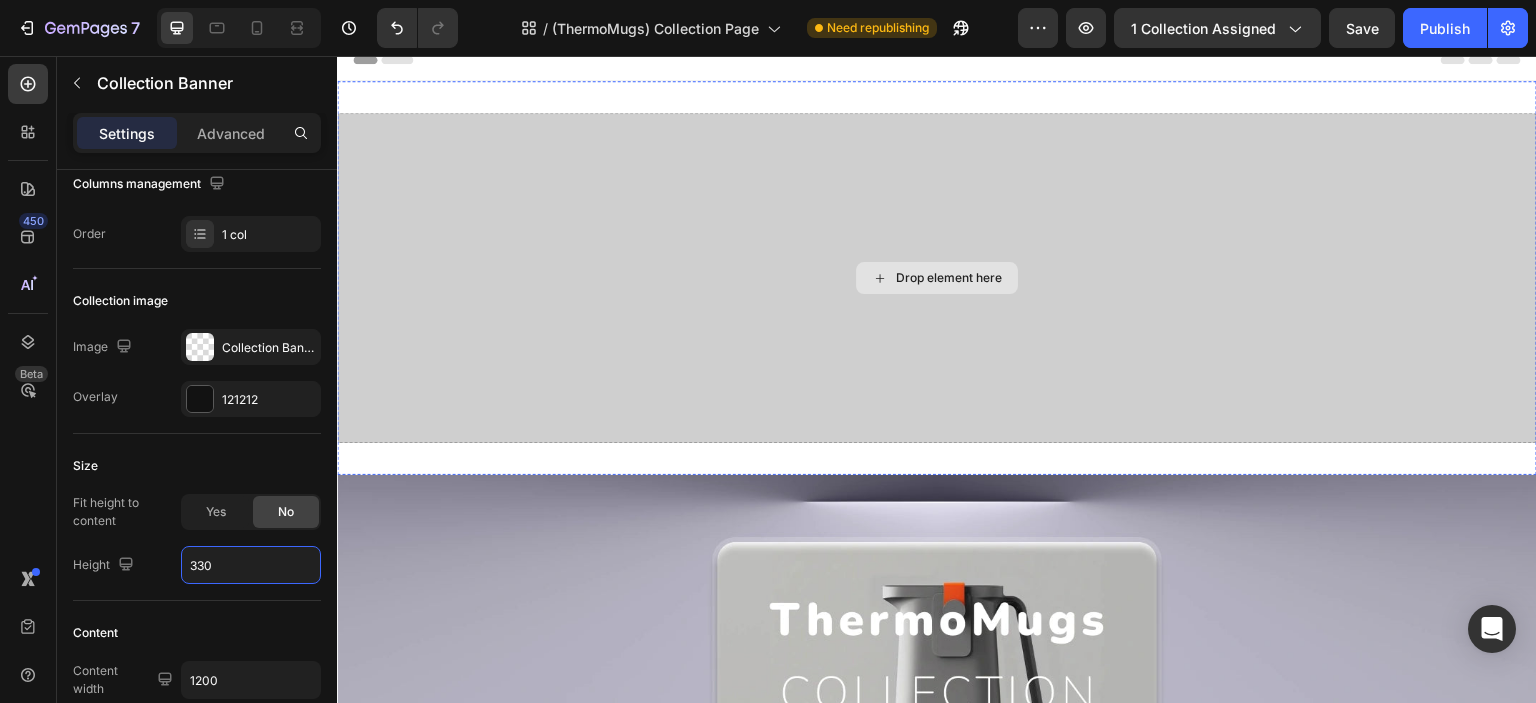 scroll, scrollTop: 0, scrollLeft: 0, axis: both 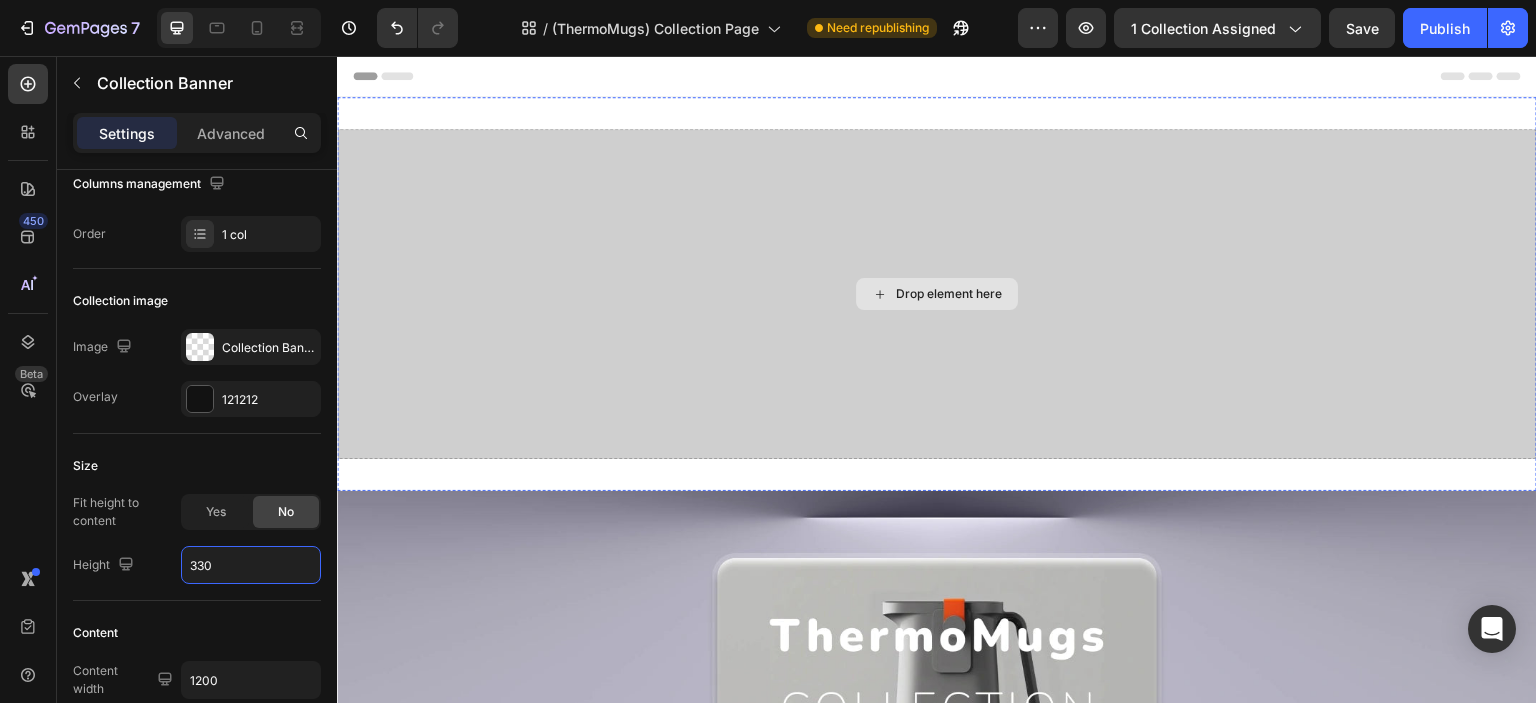 click on "Drop element here" at bounding box center (937, 294) 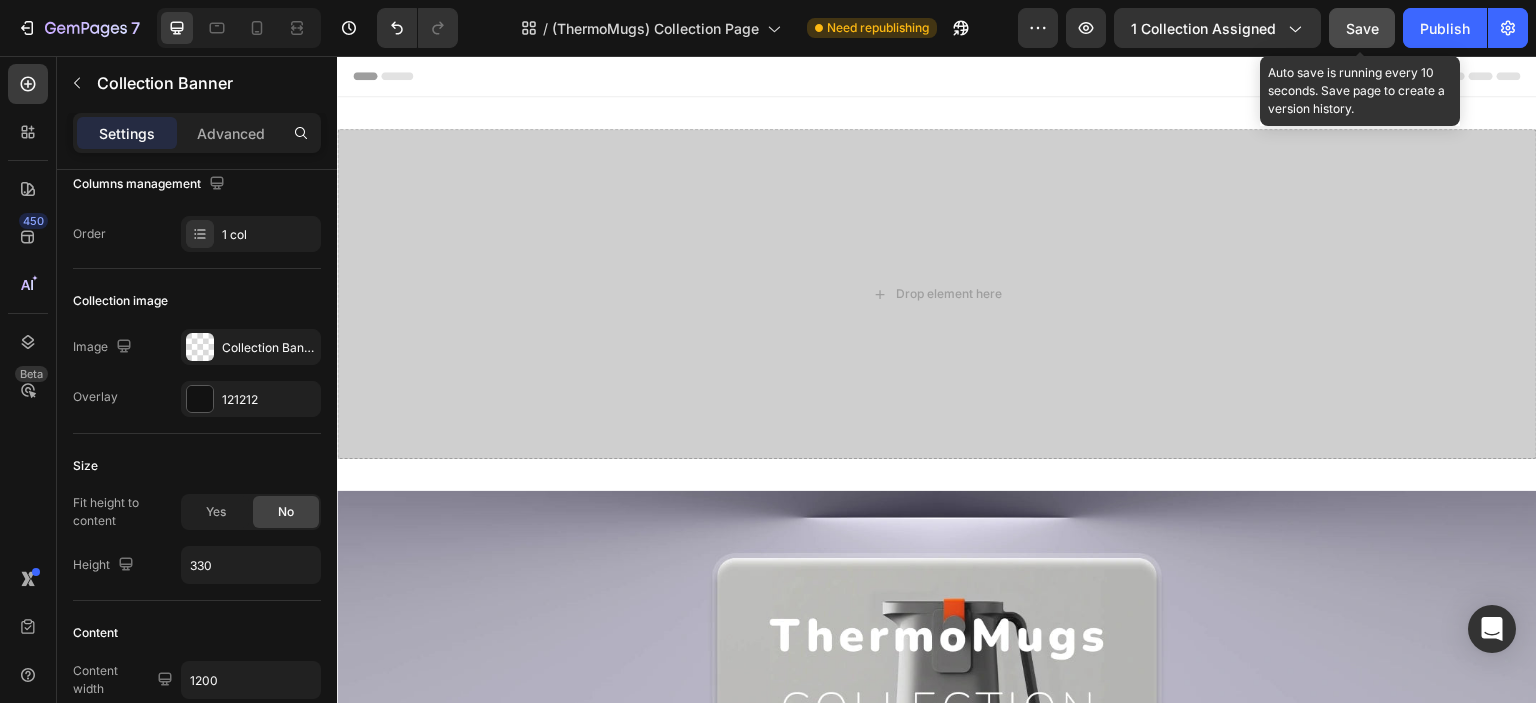 click on "Save" at bounding box center [1362, 28] 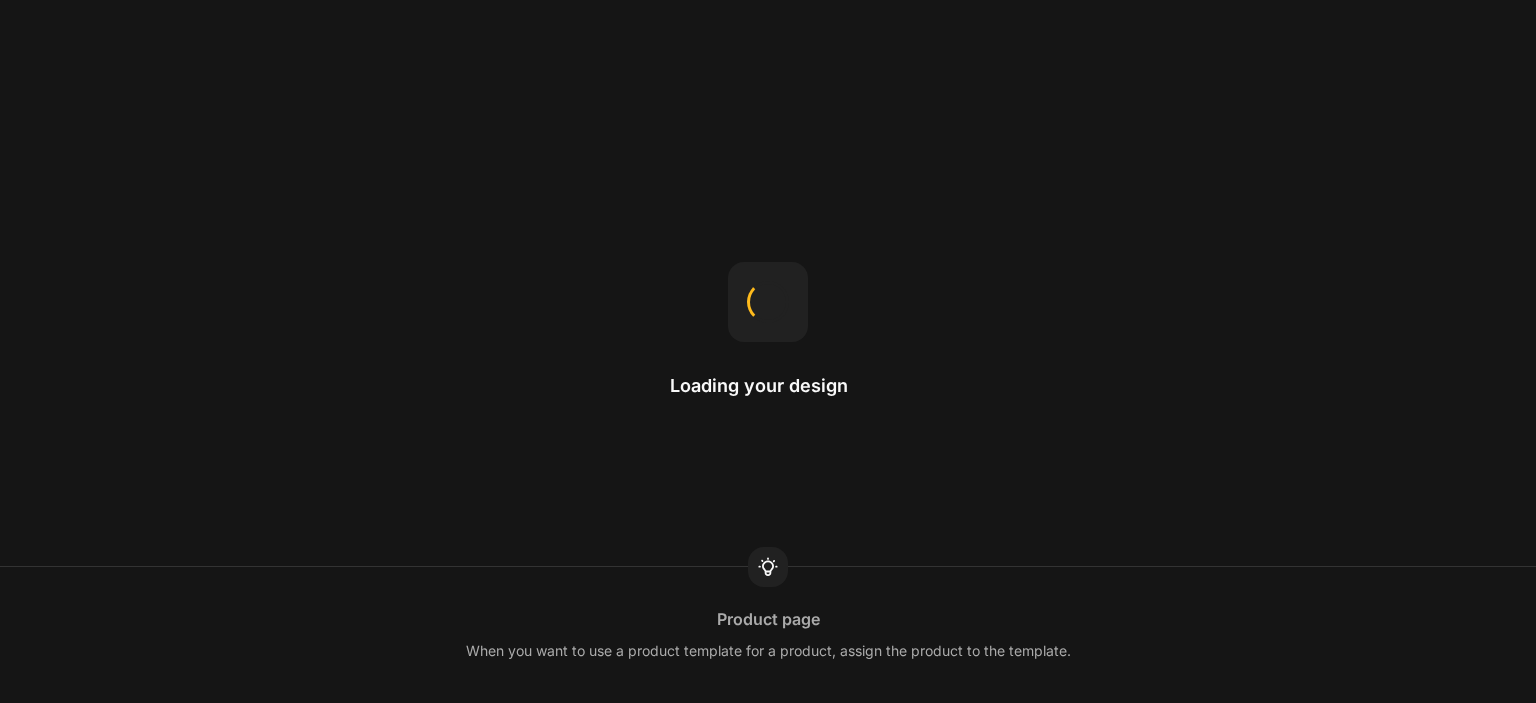 scroll, scrollTop: 0, scrollLeft: 0, axis: both 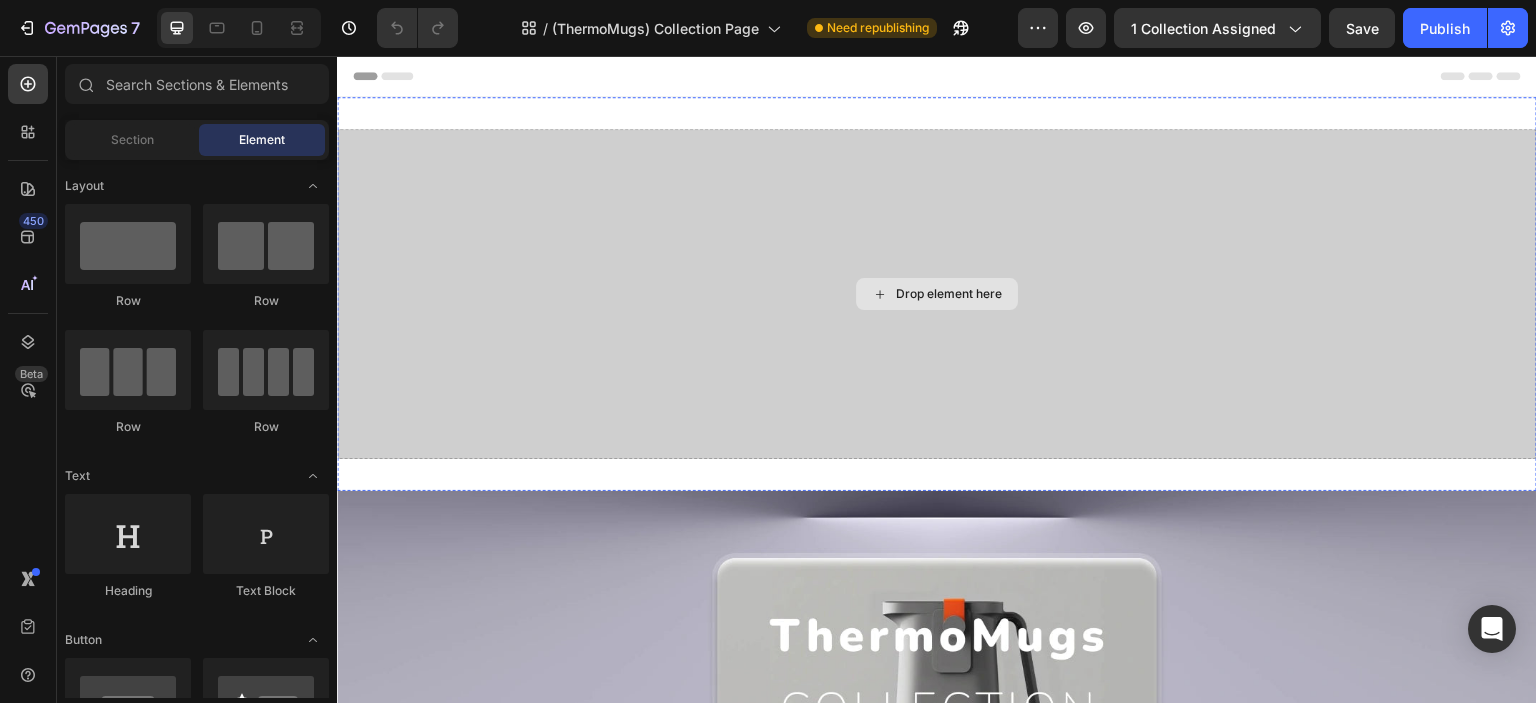 click on "Drop element here" at bounding box center (937, 294) 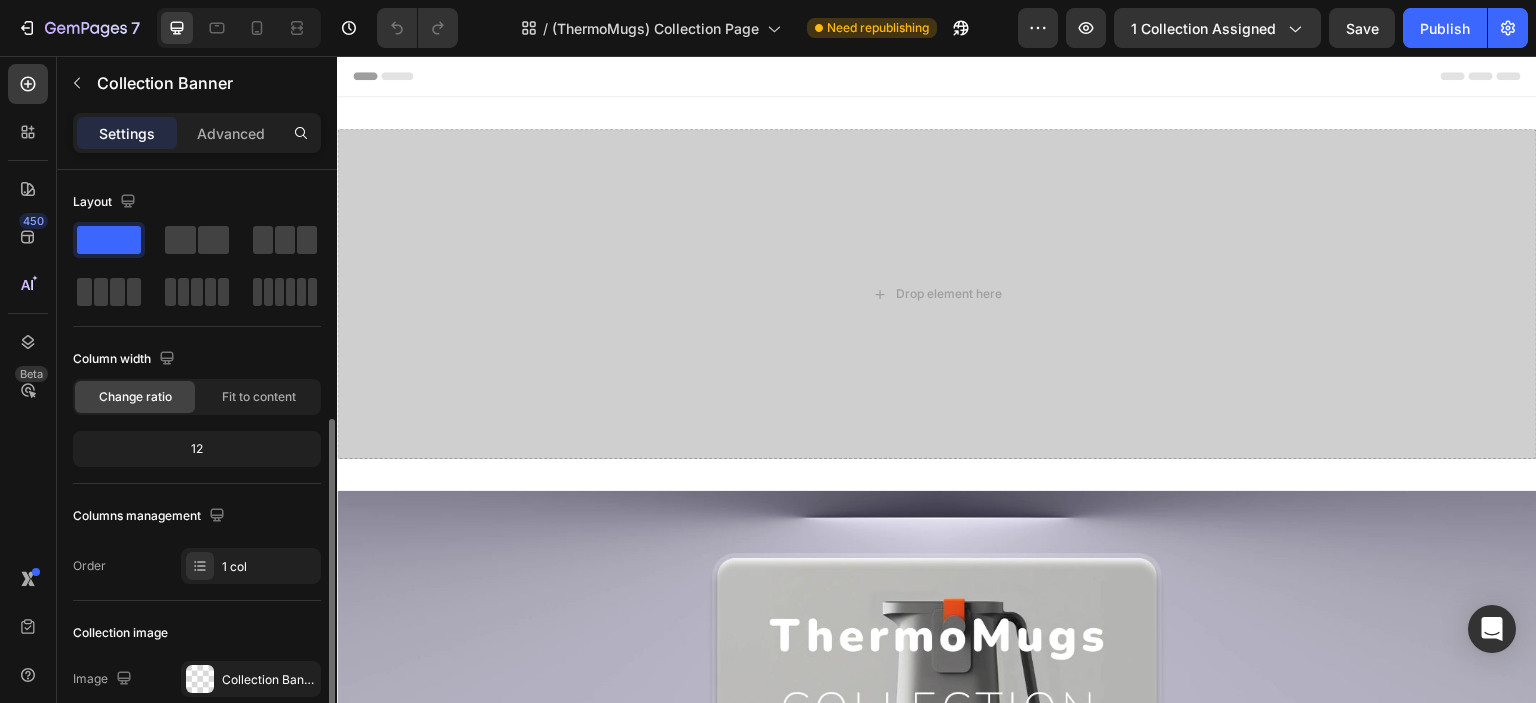 scroll, scrollTop: 332, scrollLeft: 0, axis: vertical 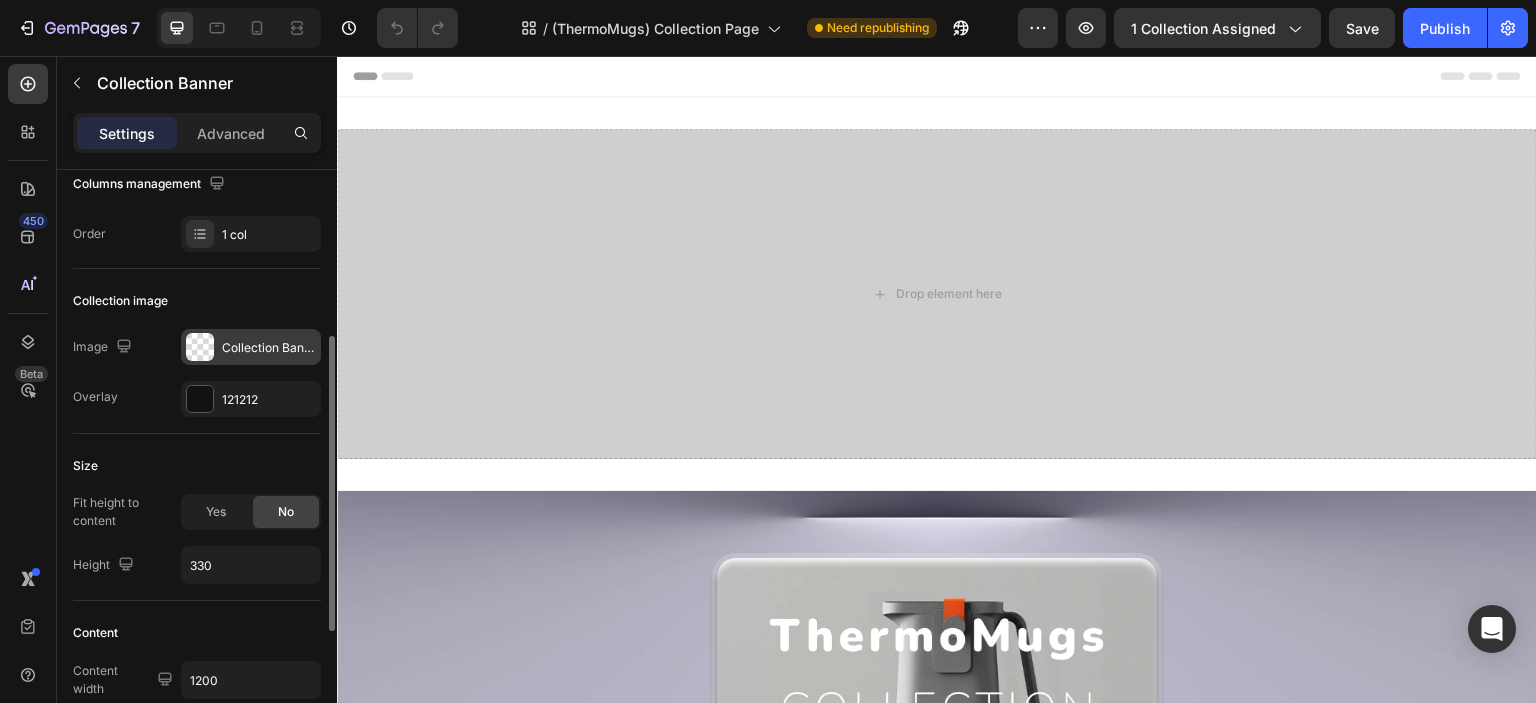 click on "Collection Banner" at bounding box center (269, 348) 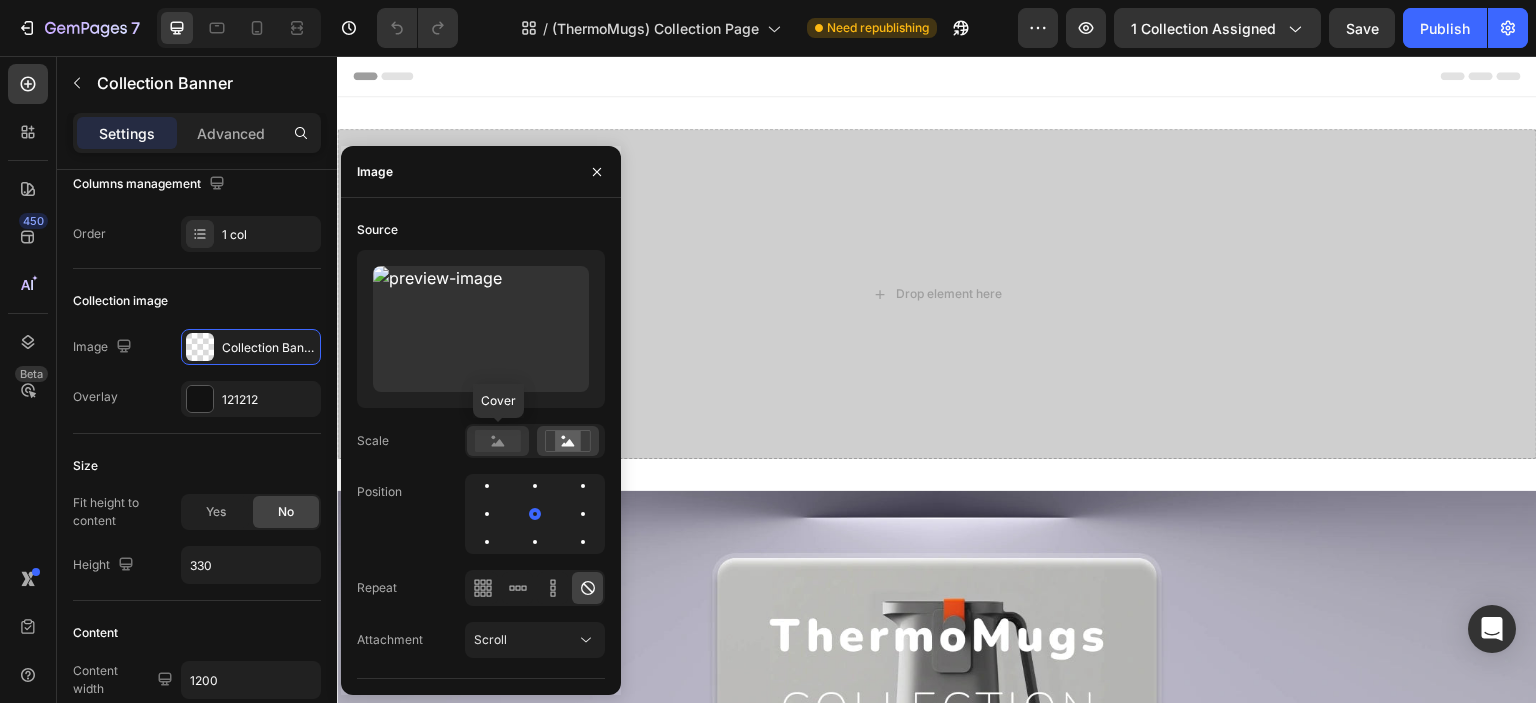 click 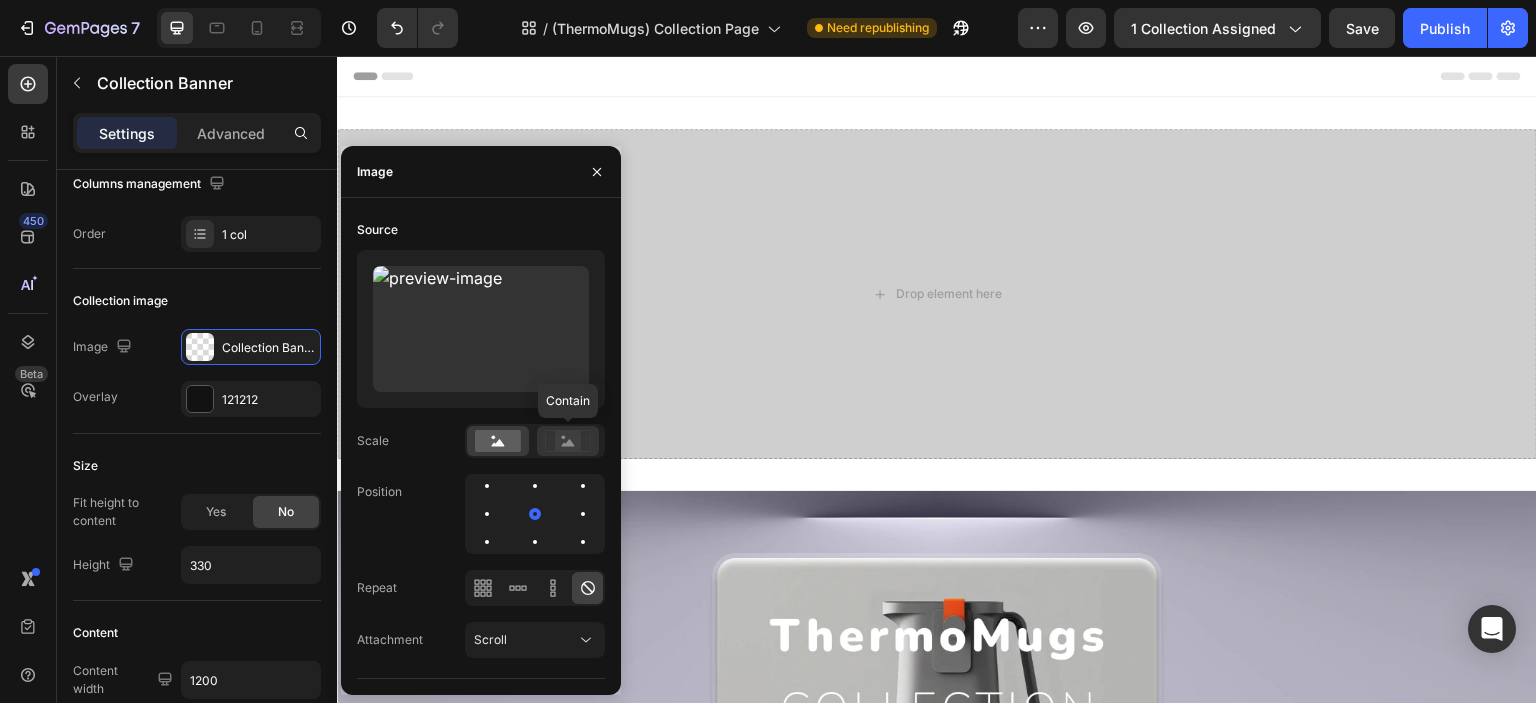 click 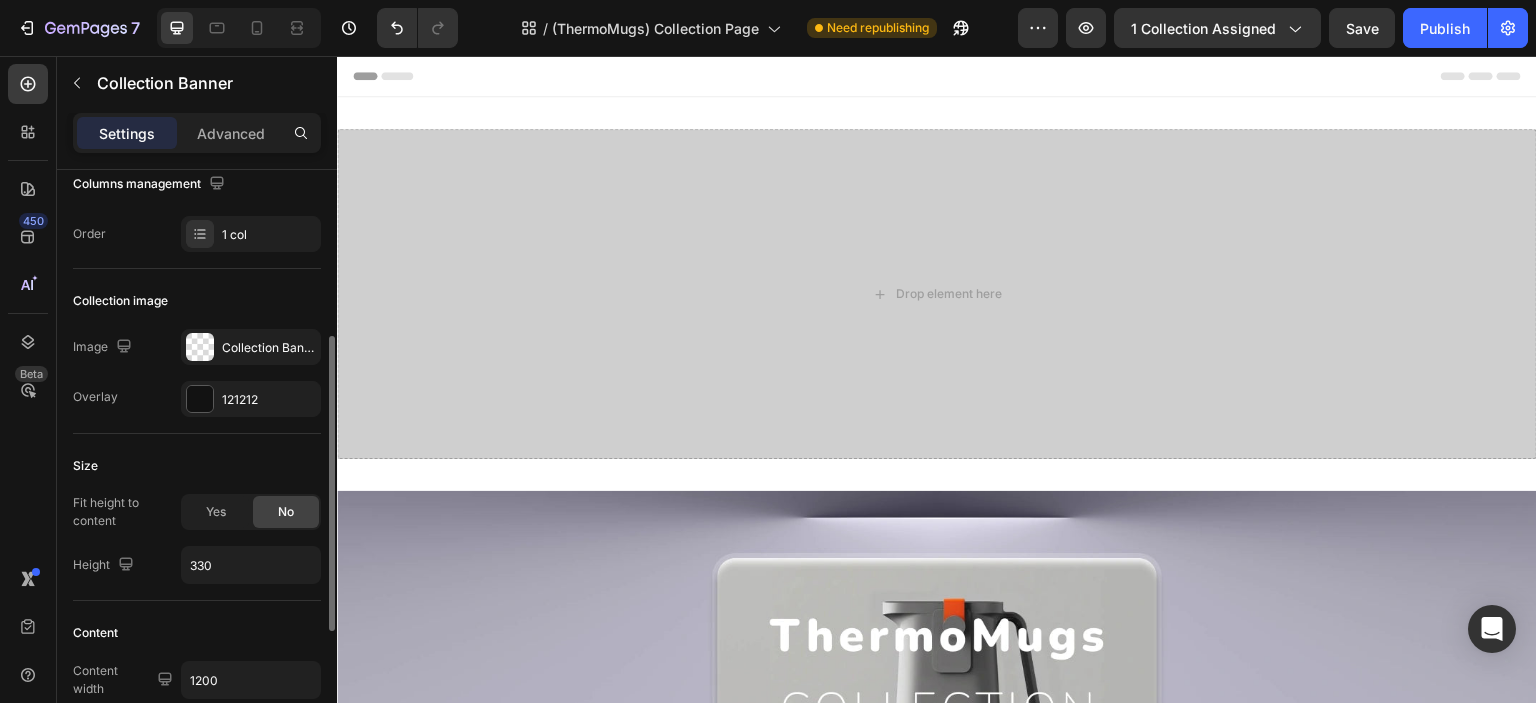 click on "Size Fit height to content Yes No Height 330" 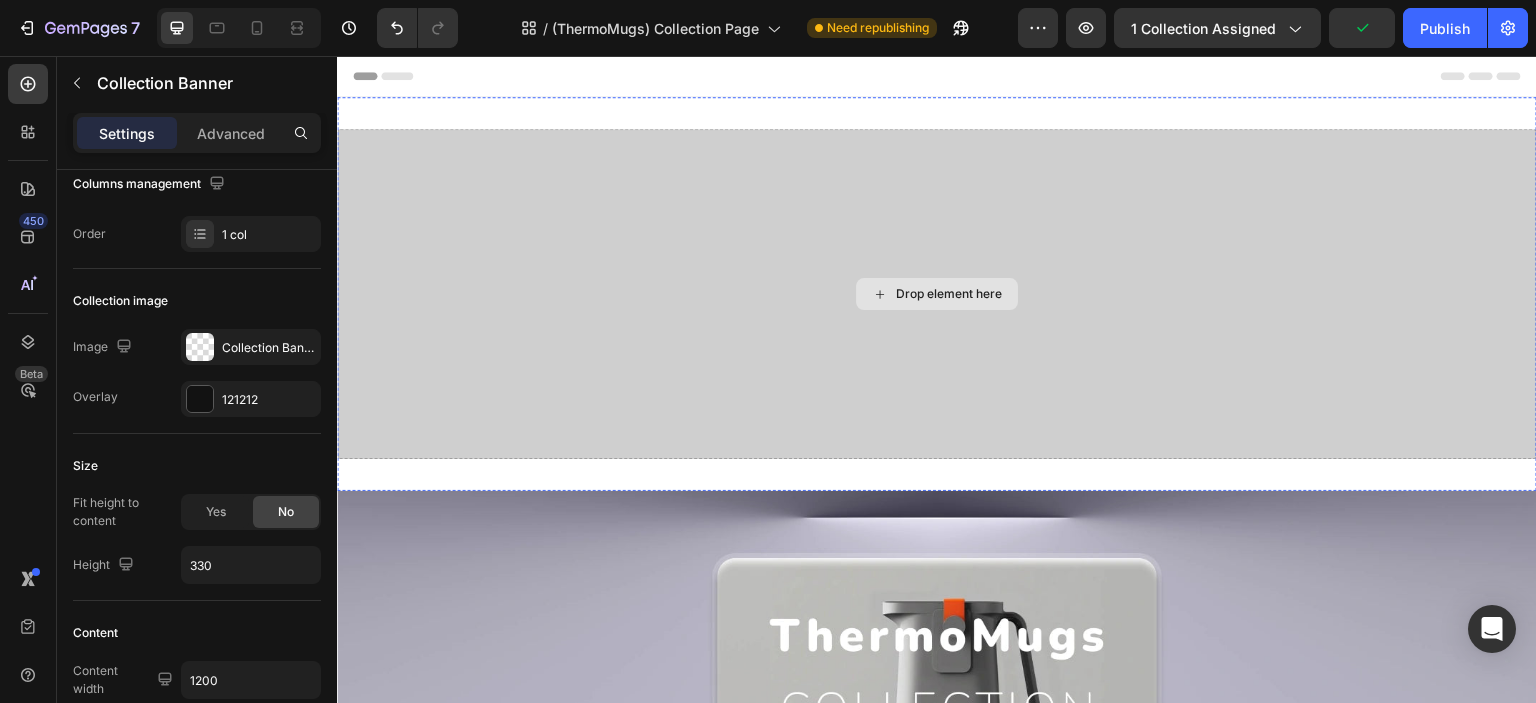 click on "Drop element here" at bounding box center [937, 294] 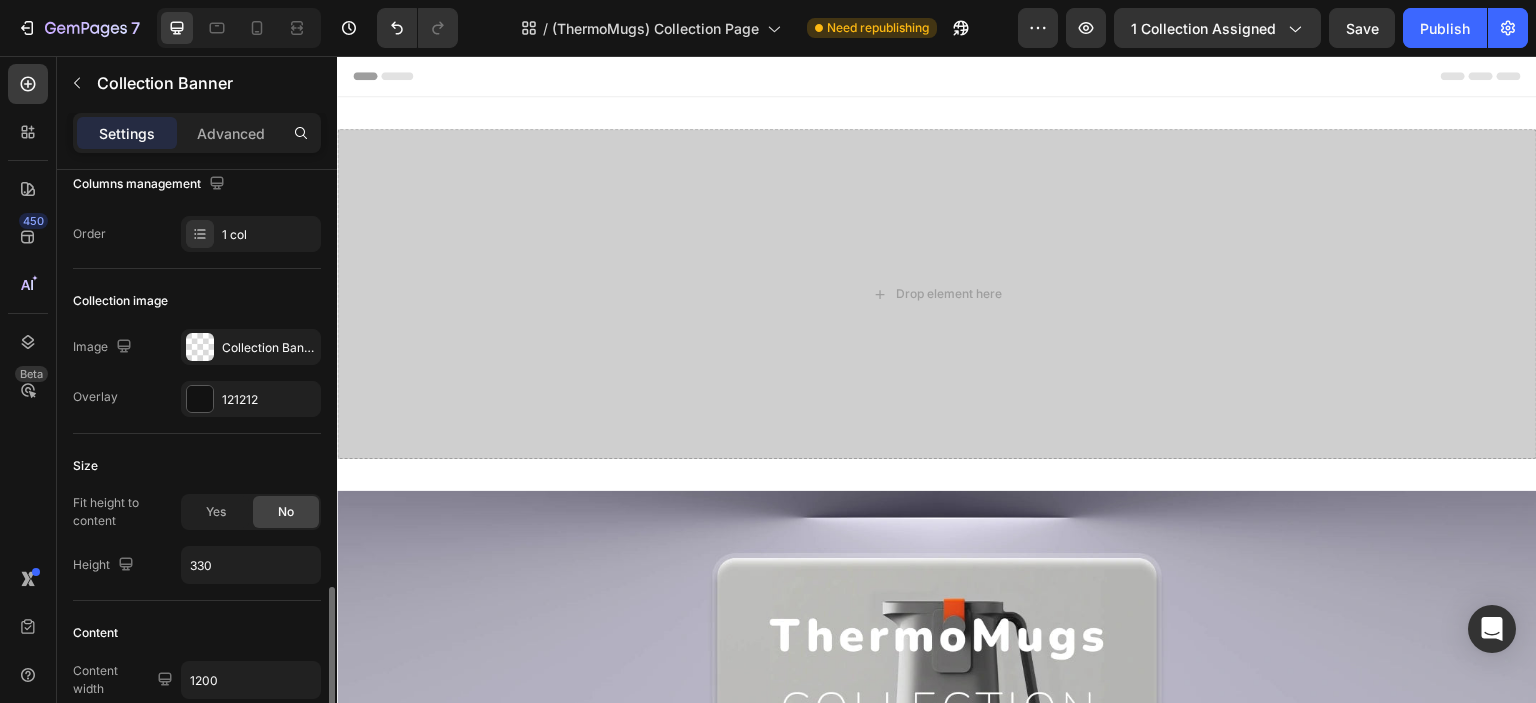 scroll, scrollTop: 586, scrollLeft: 0, axis: vertical 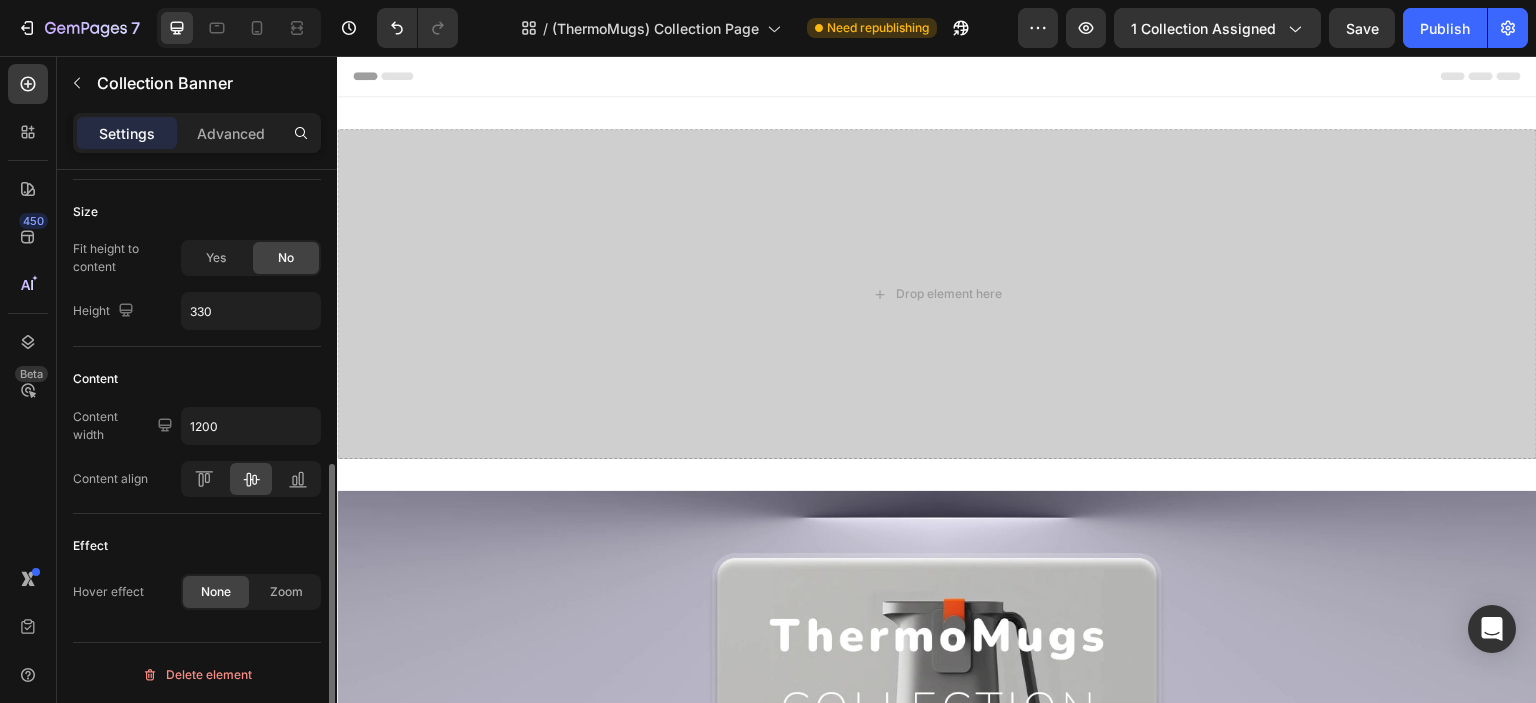 click on "Delete element" at bounding box center [197, 674] 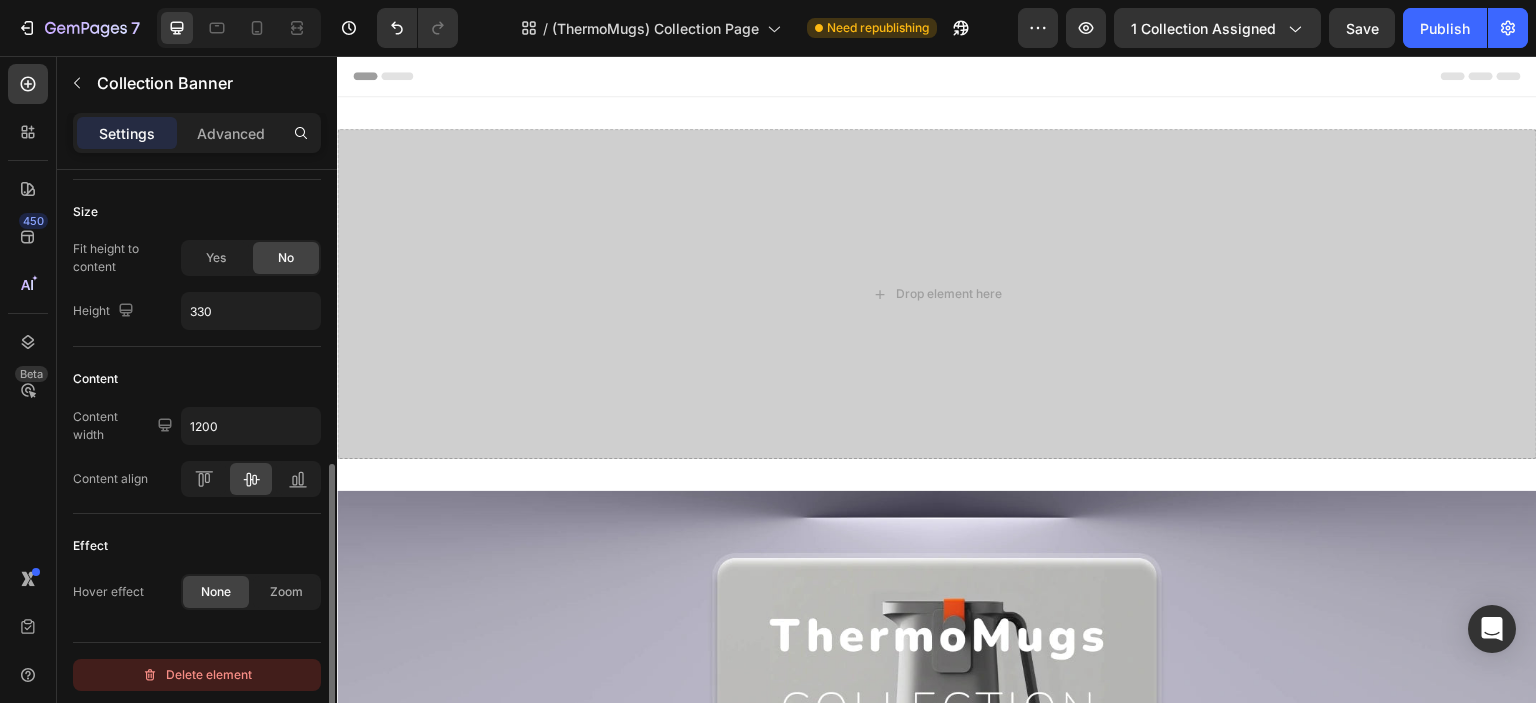 click on "Delete element" at bounding box center [197, 675] 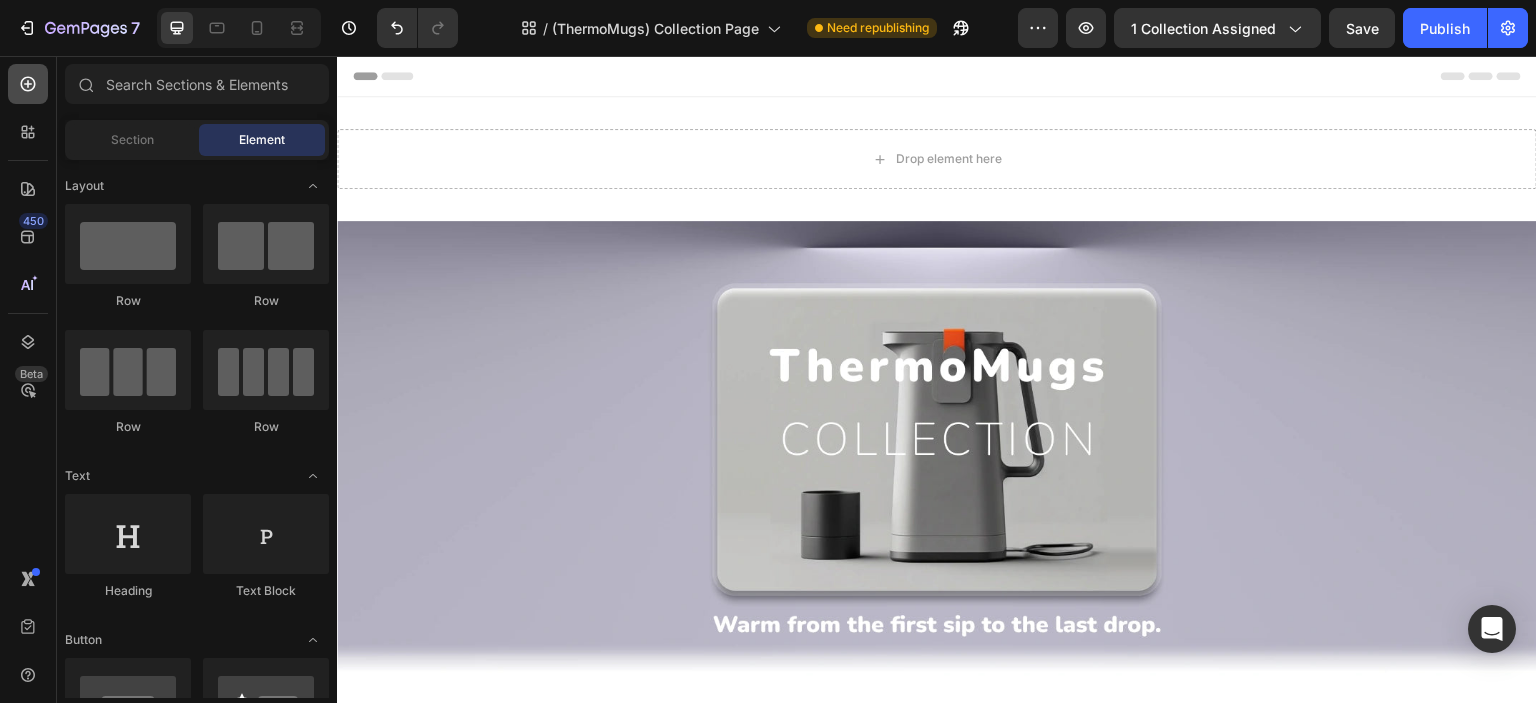 click 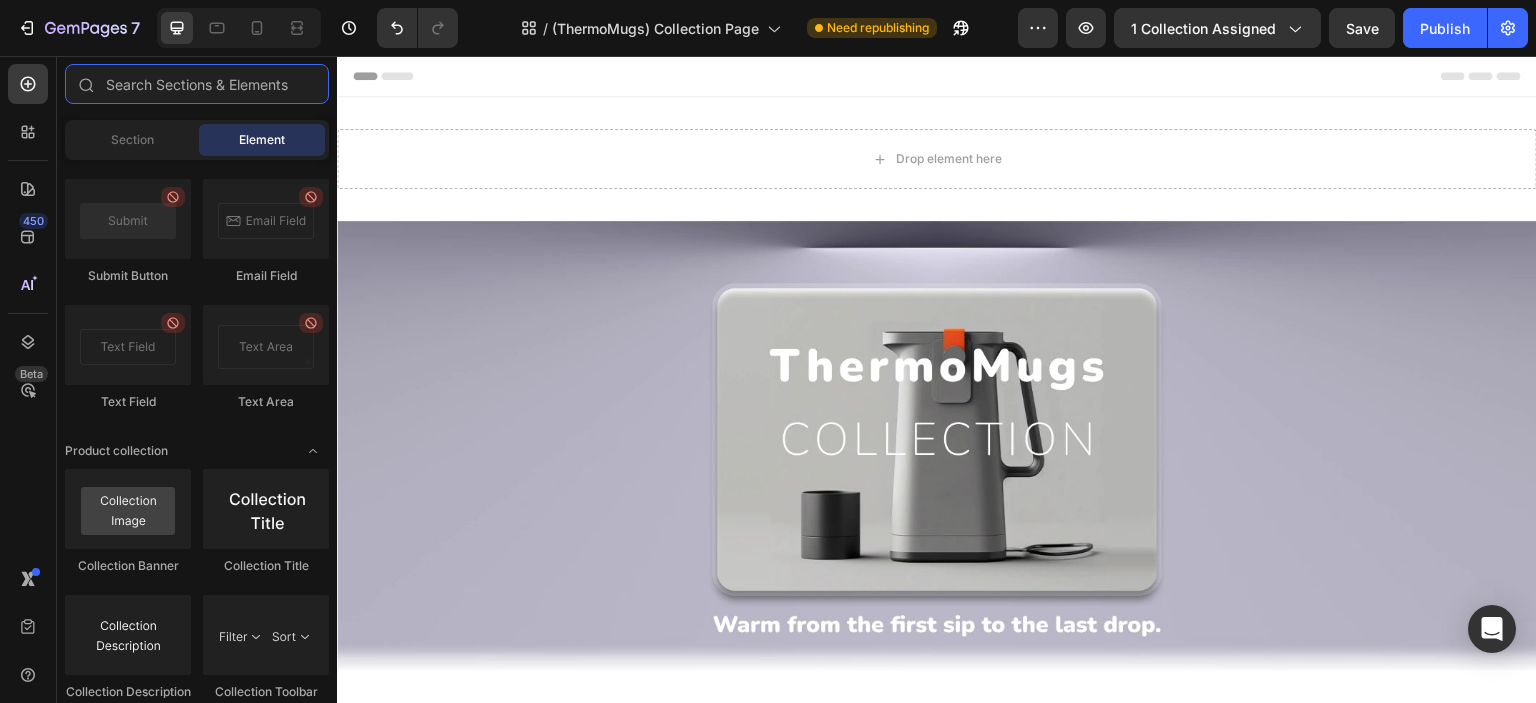 scroll, scrollTop: 5158, scrollLeft: 0, axis: vertical 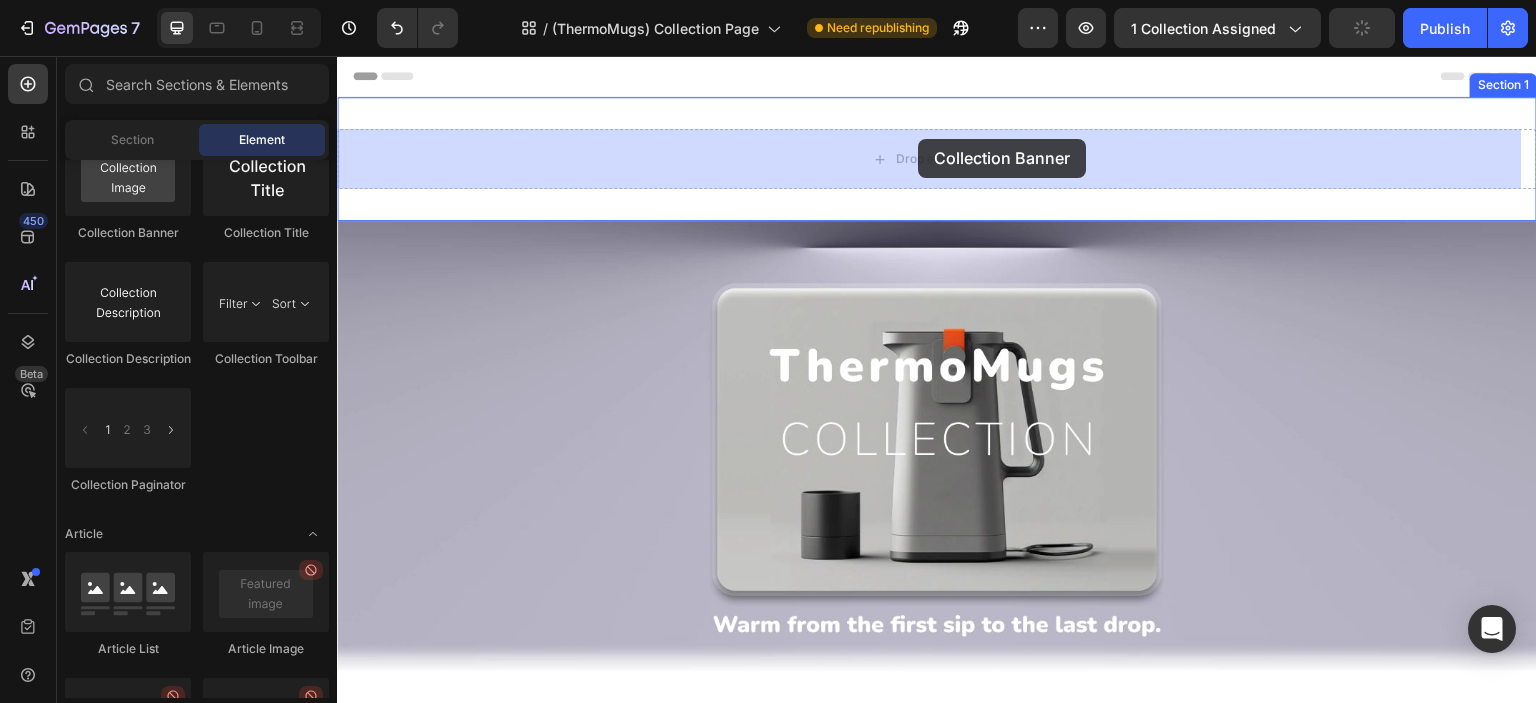 drag, startPoint x: 440, startPoint y: 247, endPoint x: 918, endPoint y: 139, distance: 490.04898 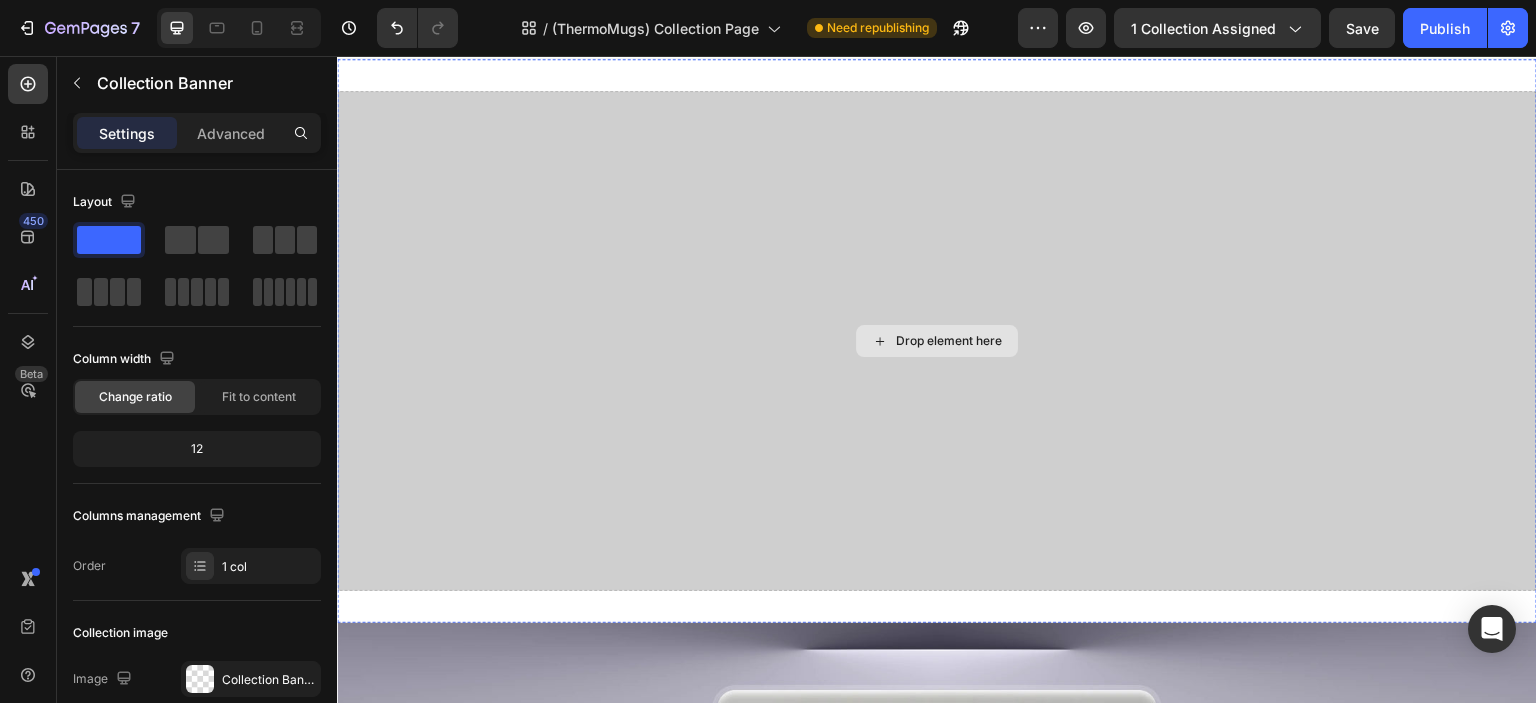 scroll, scrollTop: 0, scrollLeft: 0, axis: both 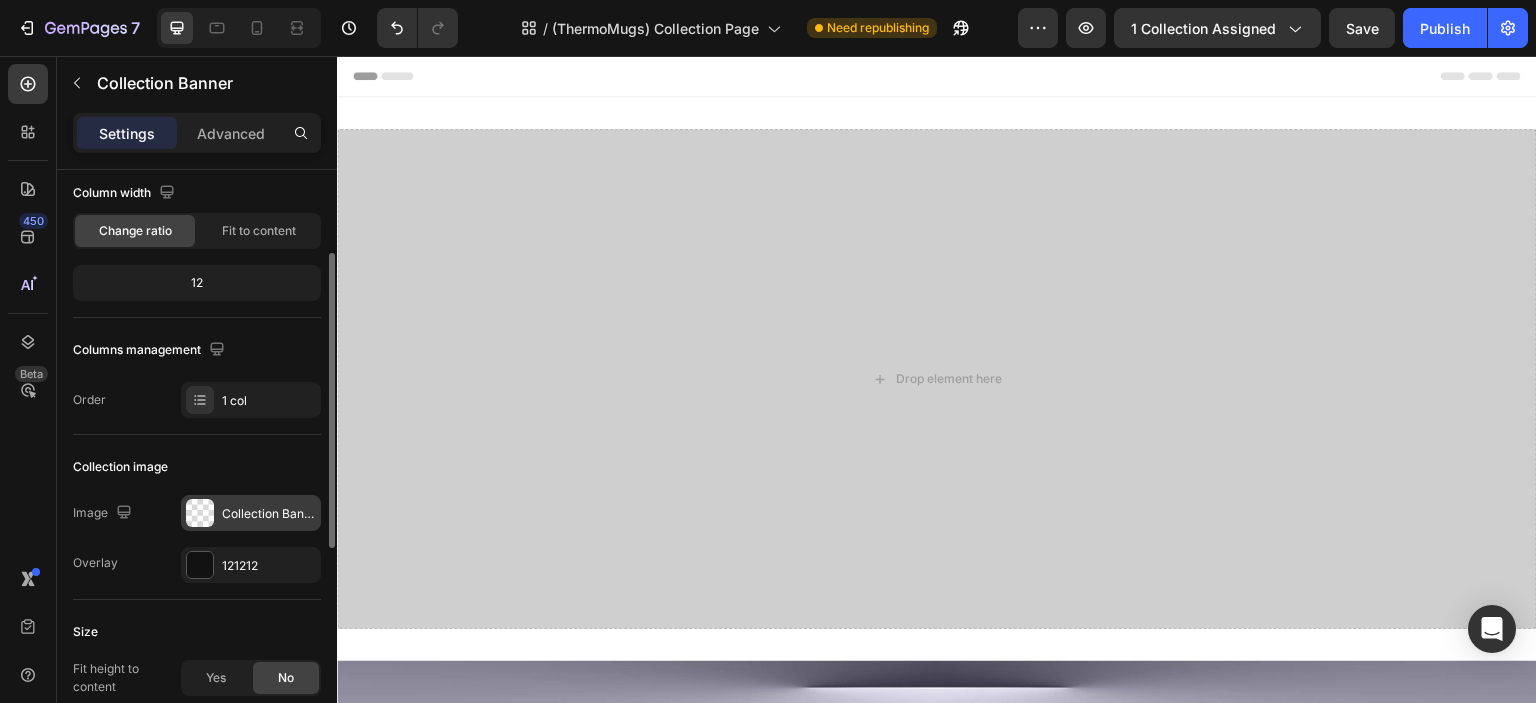 click on "Collection Banner" at bounding box center (251, 513) 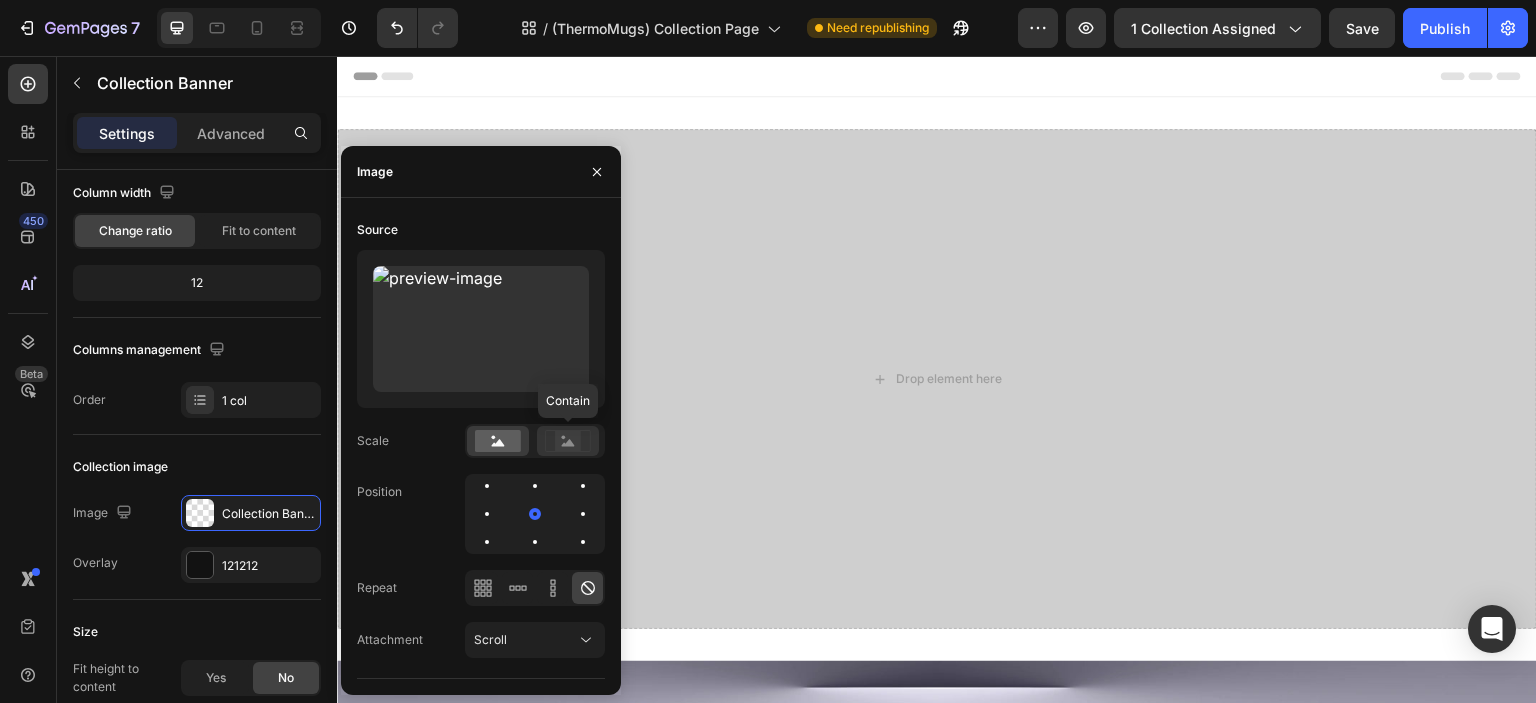 click 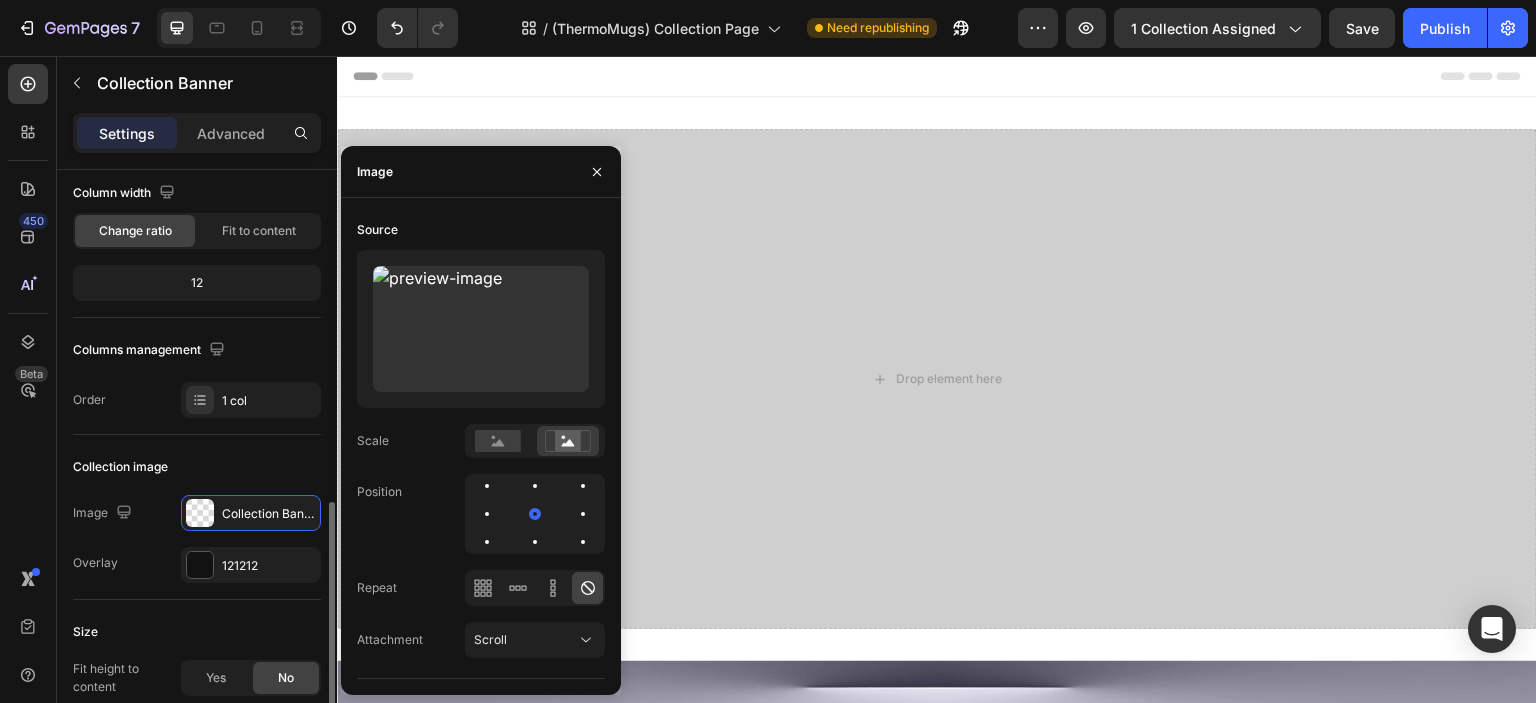 scroll, scrollTop: 499, scrollLeft: 0, axis: vertical 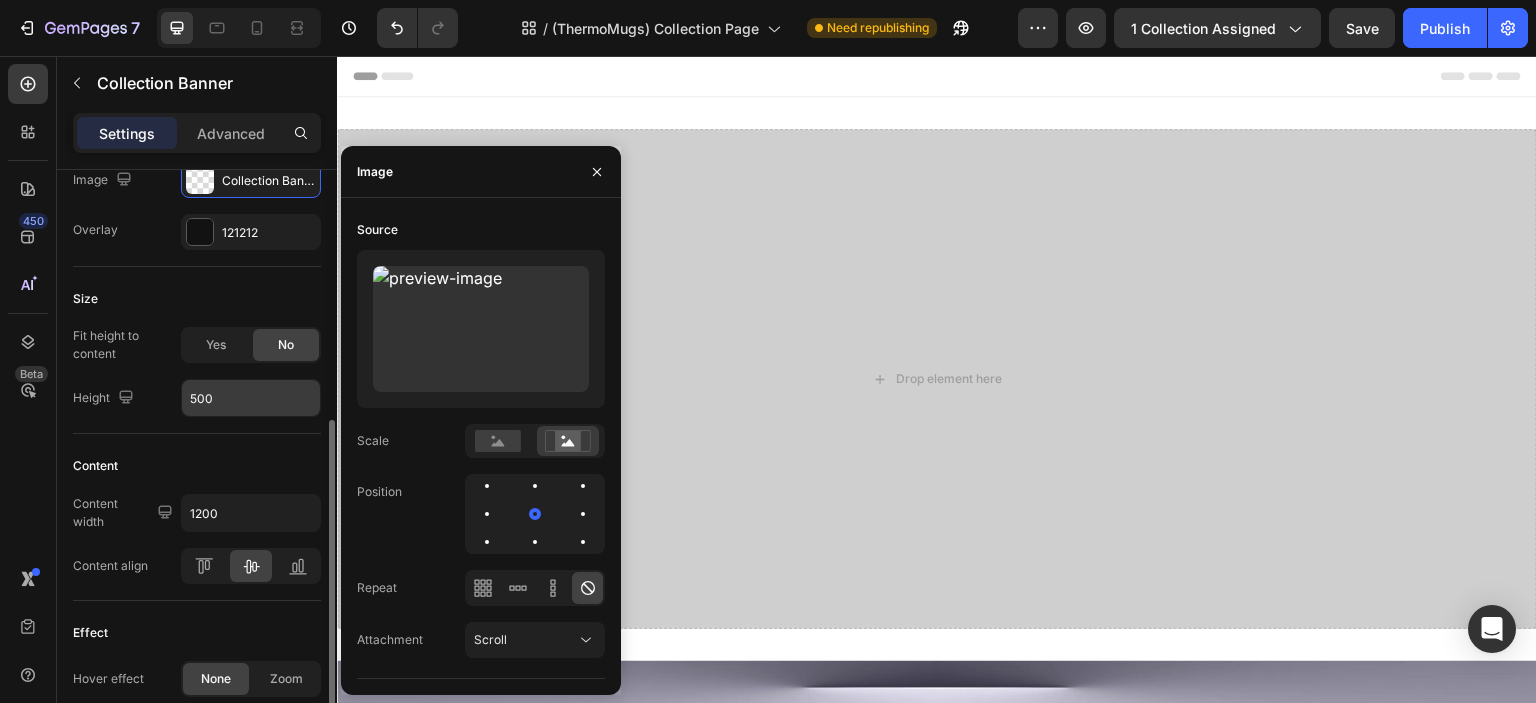 click on "500" at bounding box center [251, 398] 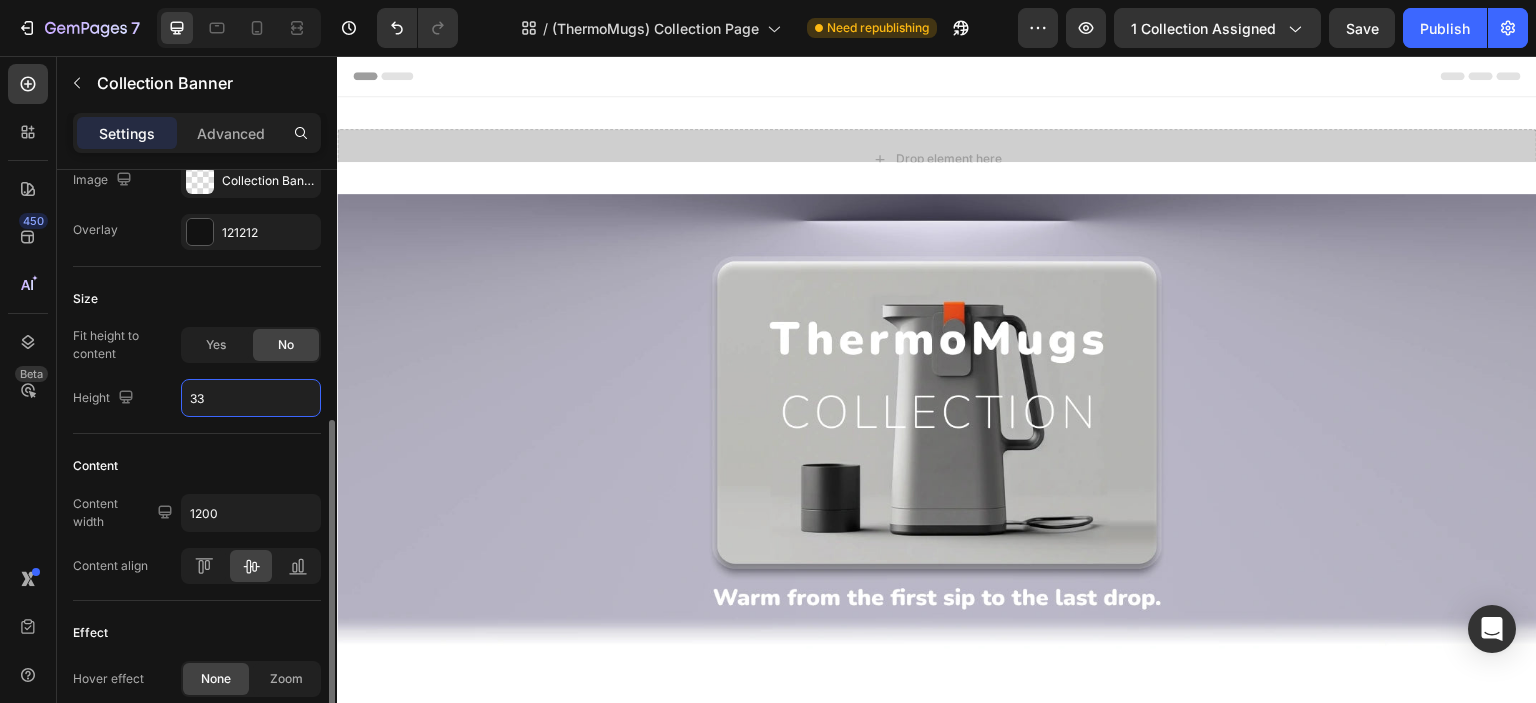type on "330" 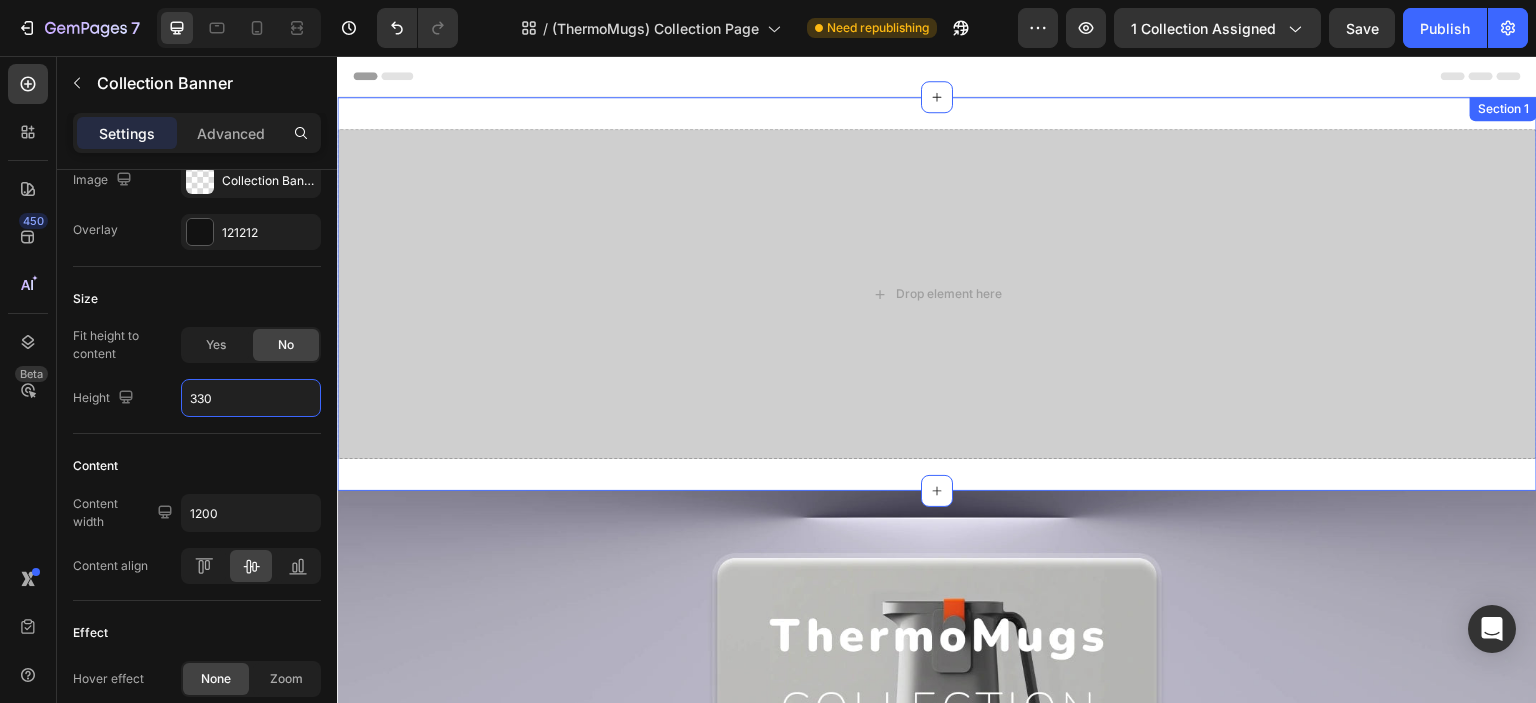 click on "Drop element here Collection Banner   0 Section 1" at bounding box center (937, 294) 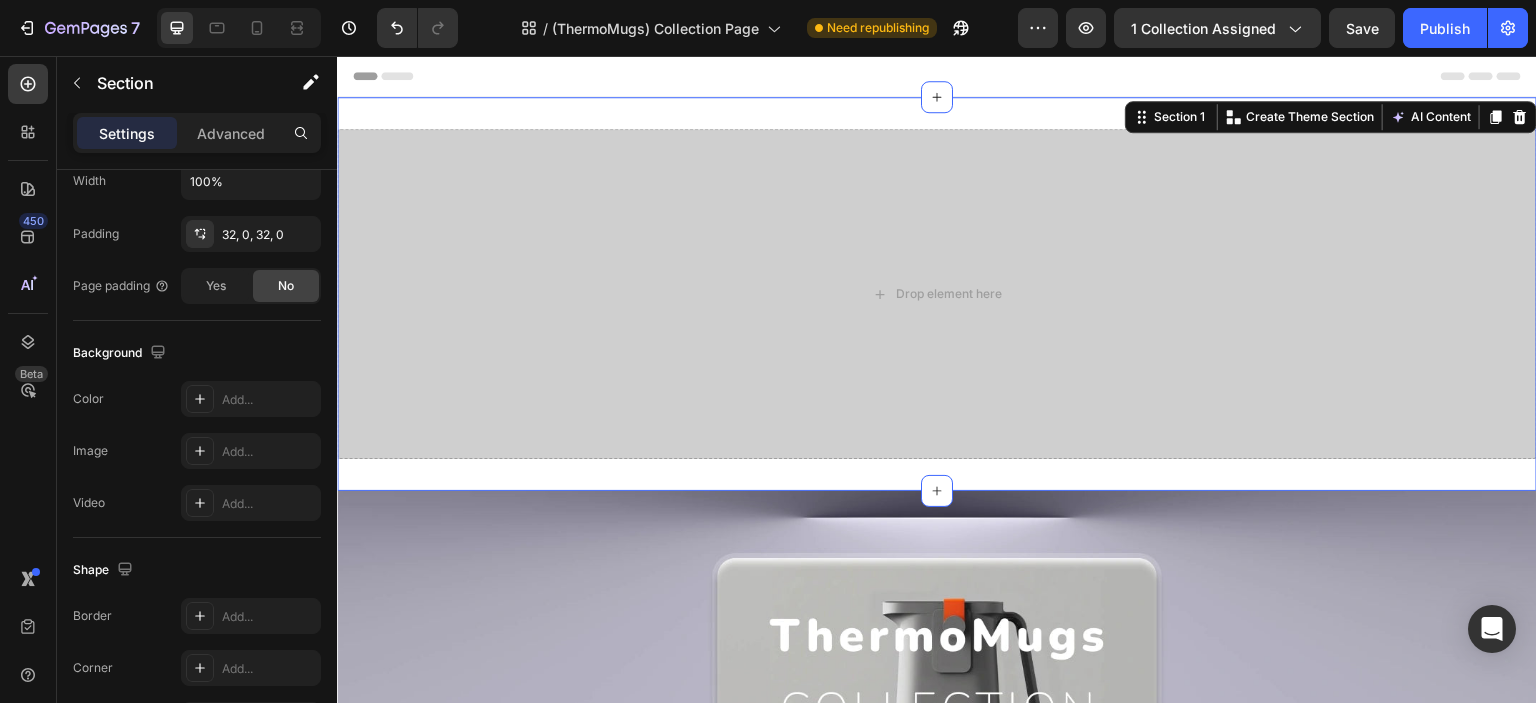 scroll, scrollTop: 0, scrollLeft: 0, axis: both 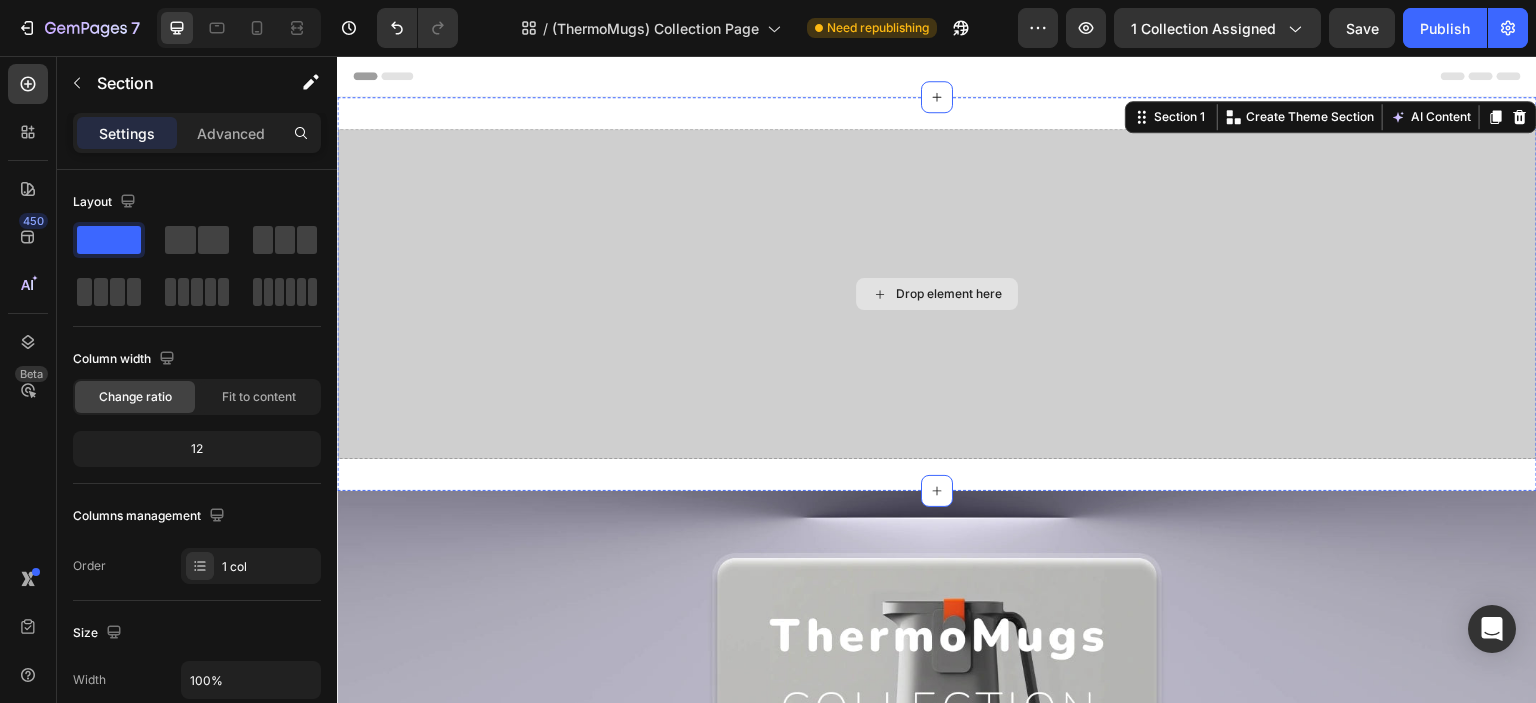 click on "Drop element here" at bounding box center [937, 294] 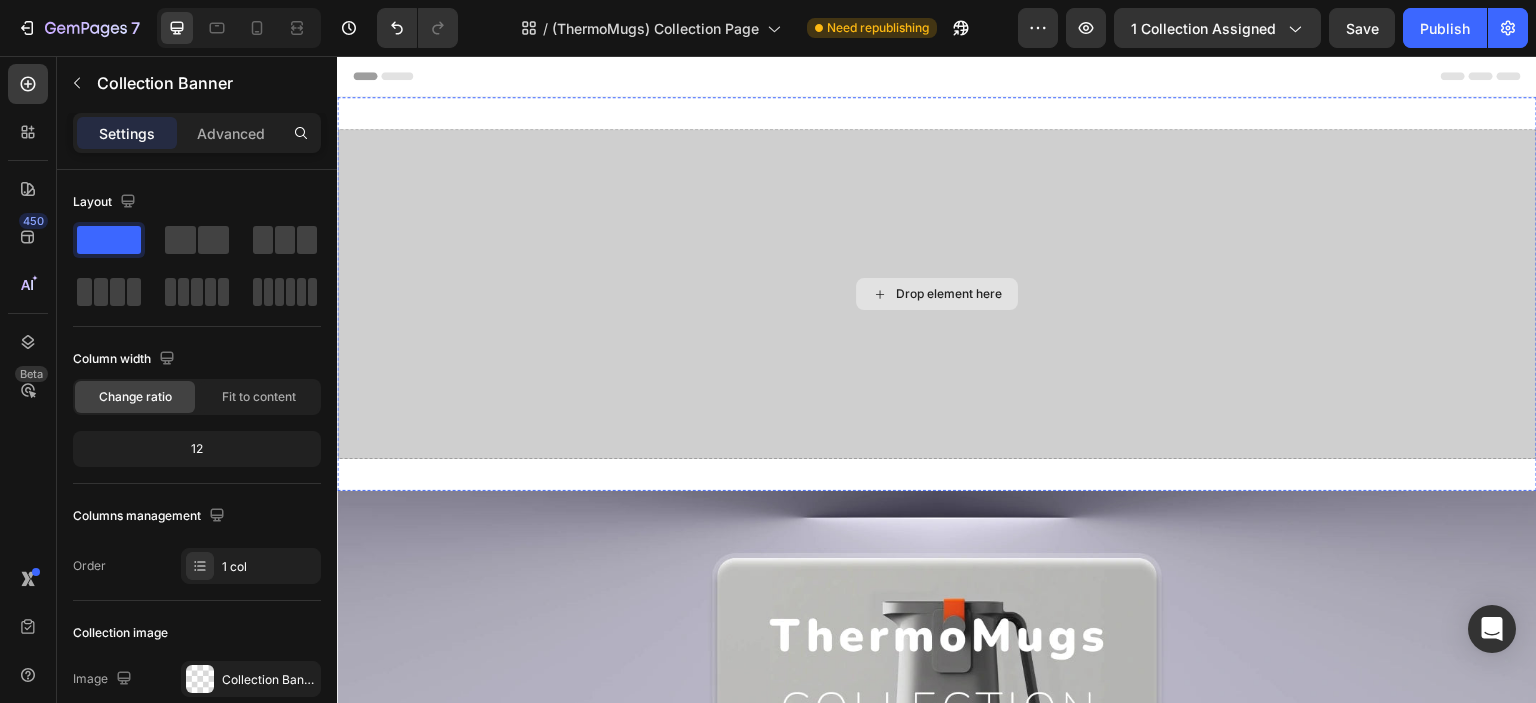 click on "Drop element here" at bounding box center [937, 294] 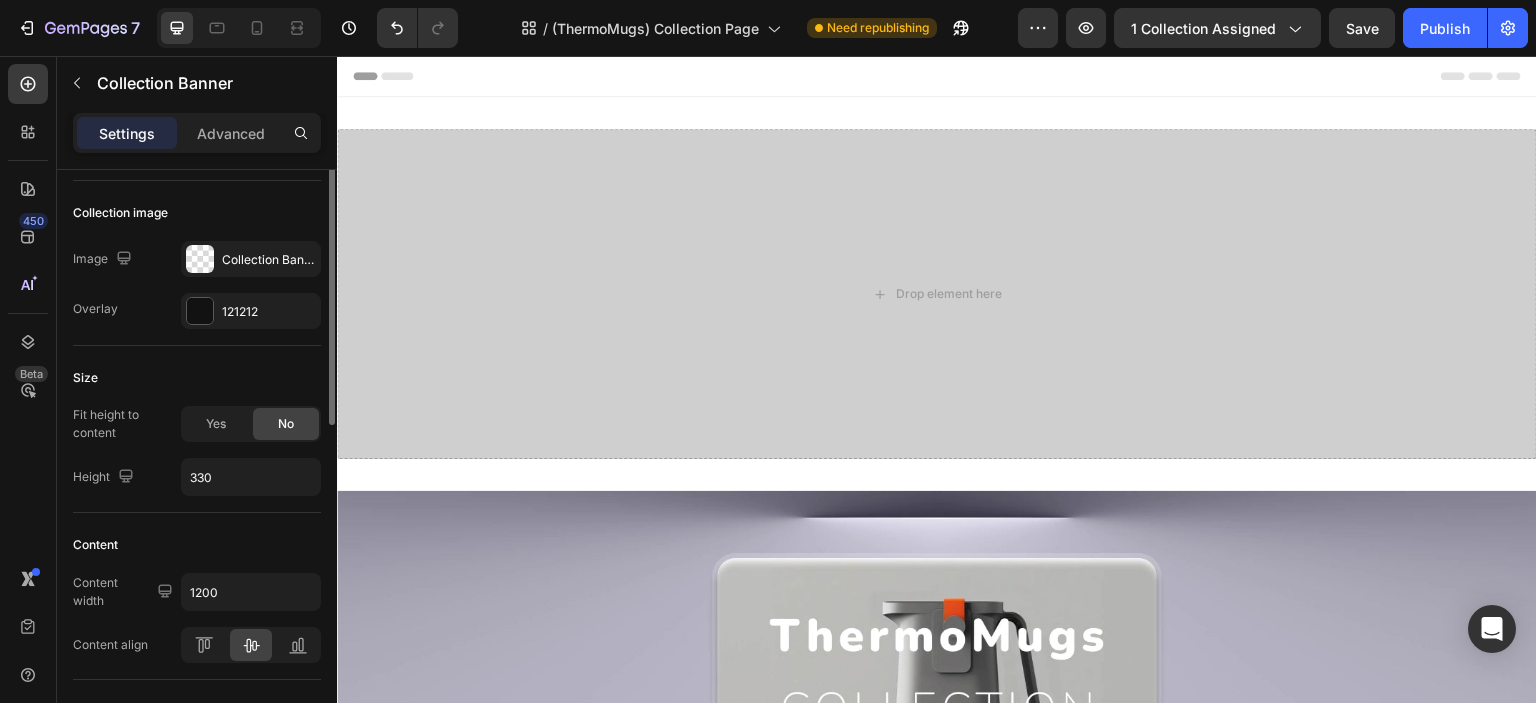 scroll, scrollTop: 0, scrollLeft: 0, axis: both 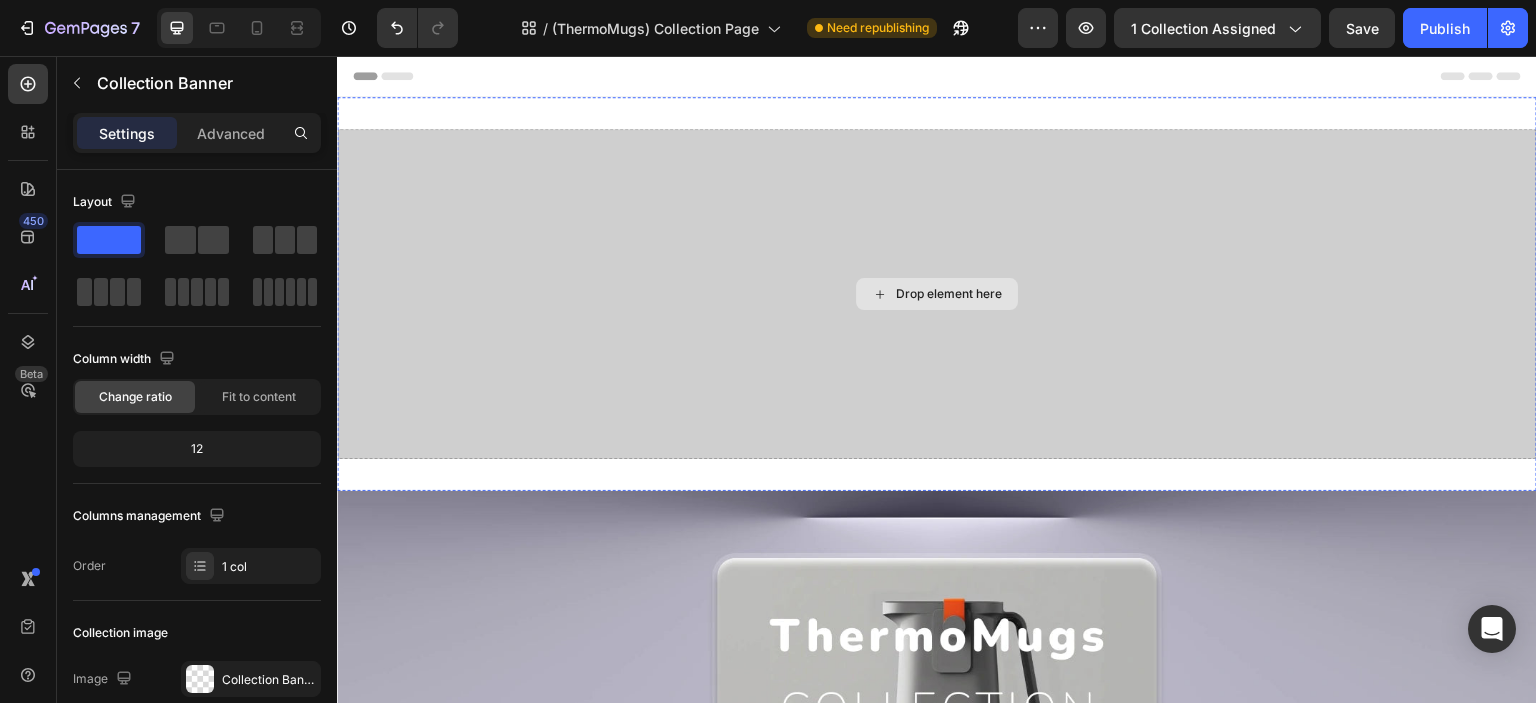 click on "Drop element here" at bounding box center [937, 294] 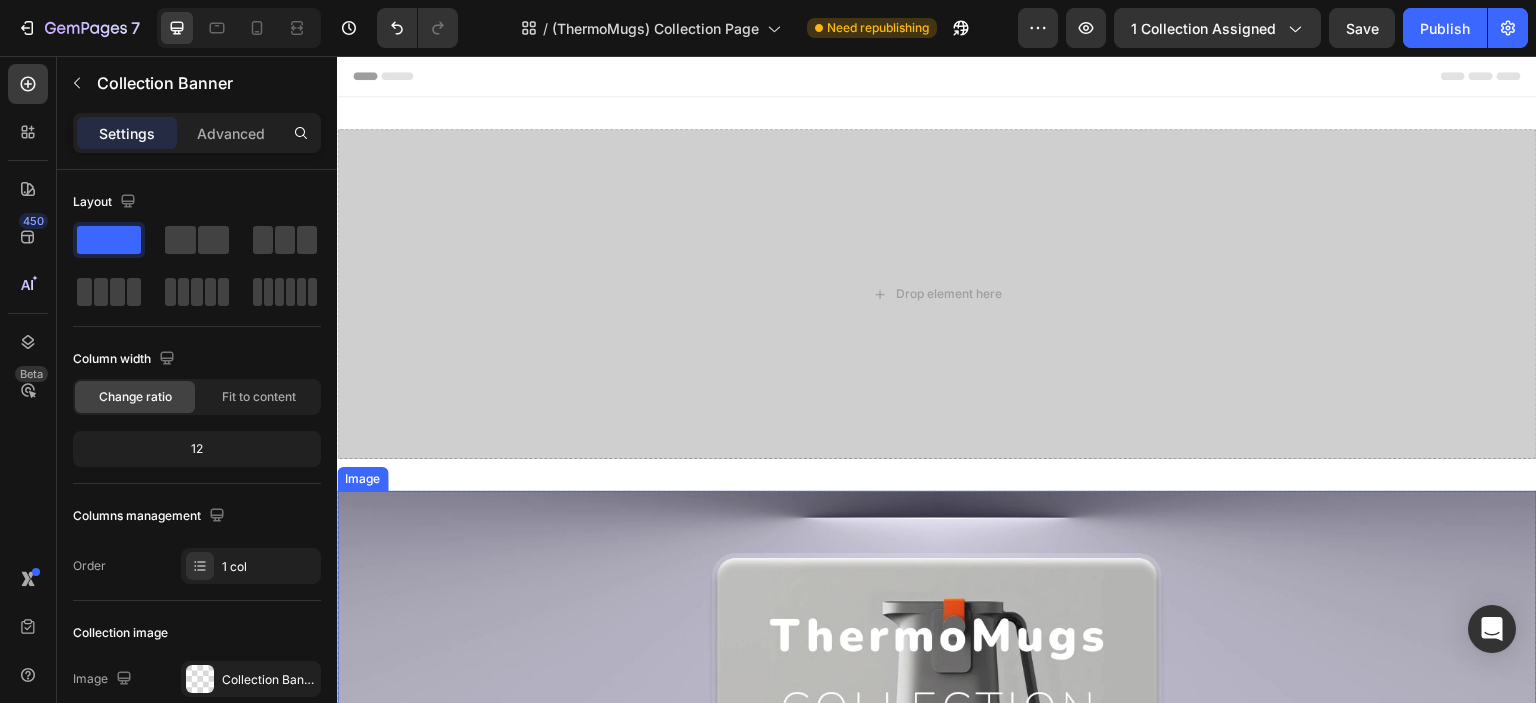 click at bounding box center [937, 718] 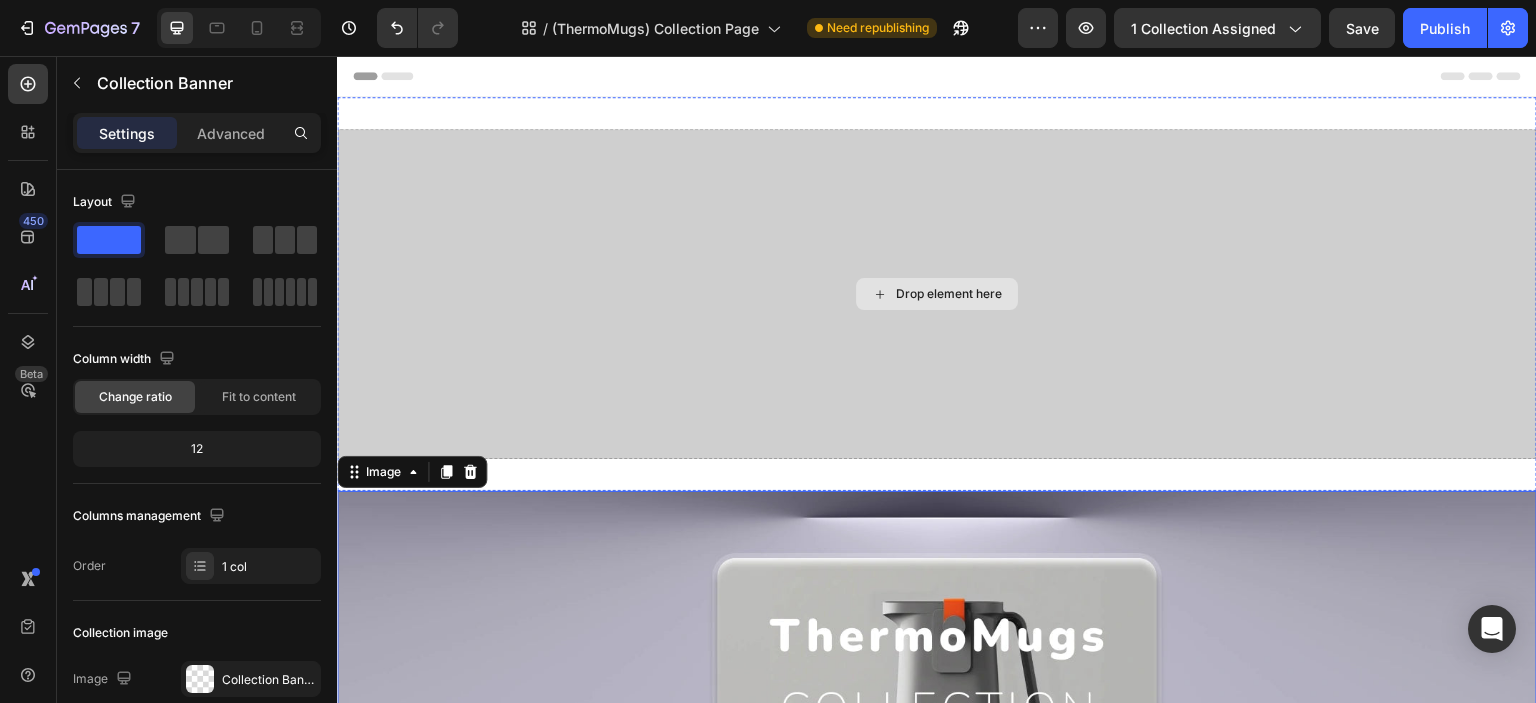click on "Drop element here" at bounding box center [937, 294] 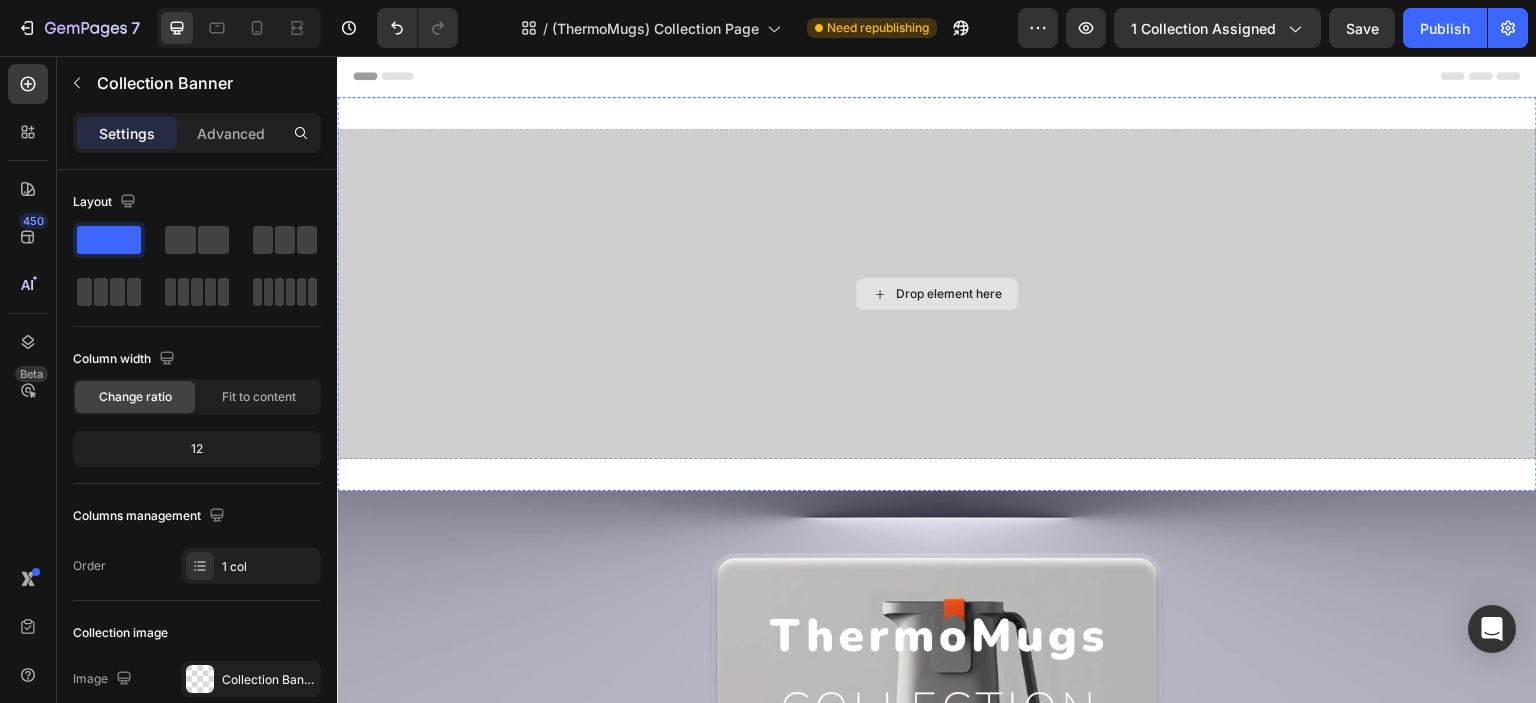 click on "Drop element here" at bounding box center (937, 294) 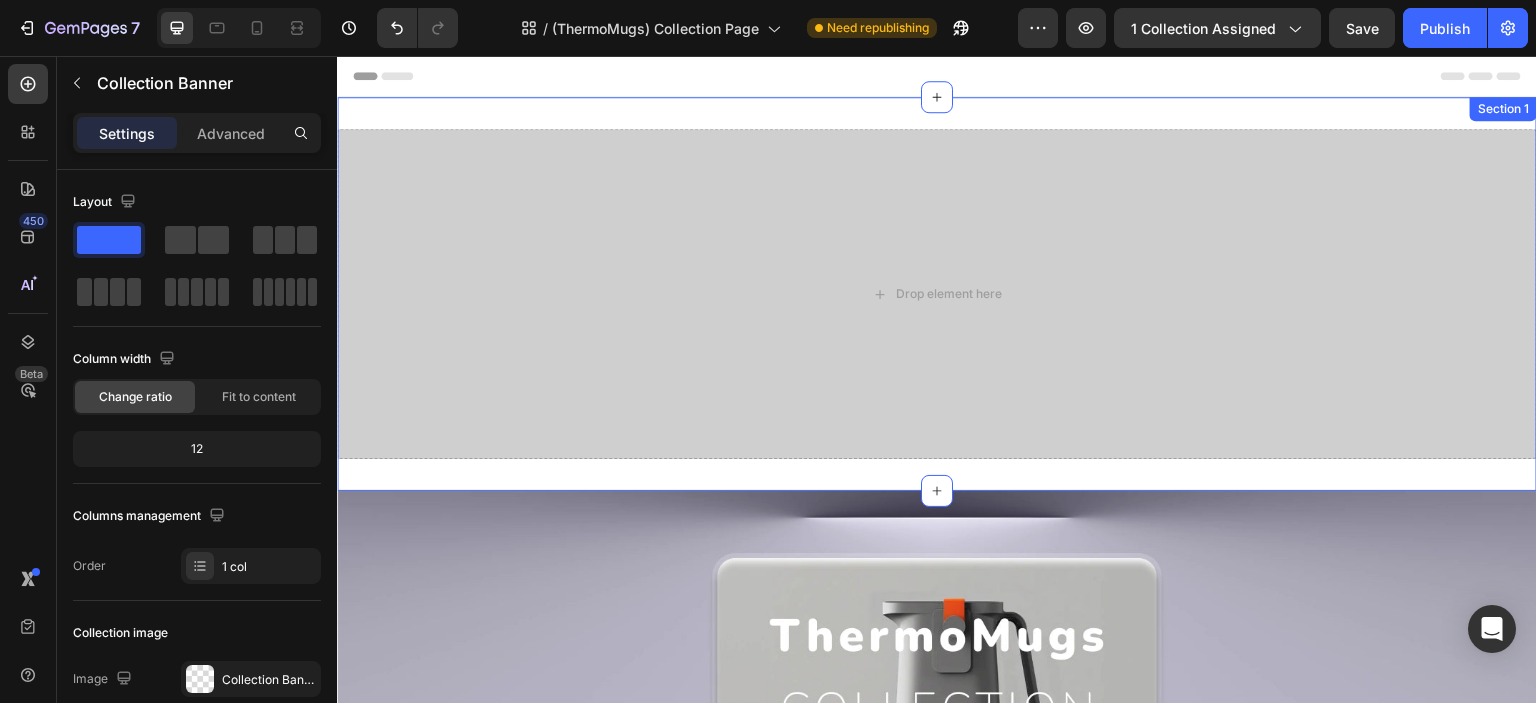 click on "Drop element here Collection Banner   0 Section 1" at bounding box center (937, 294) 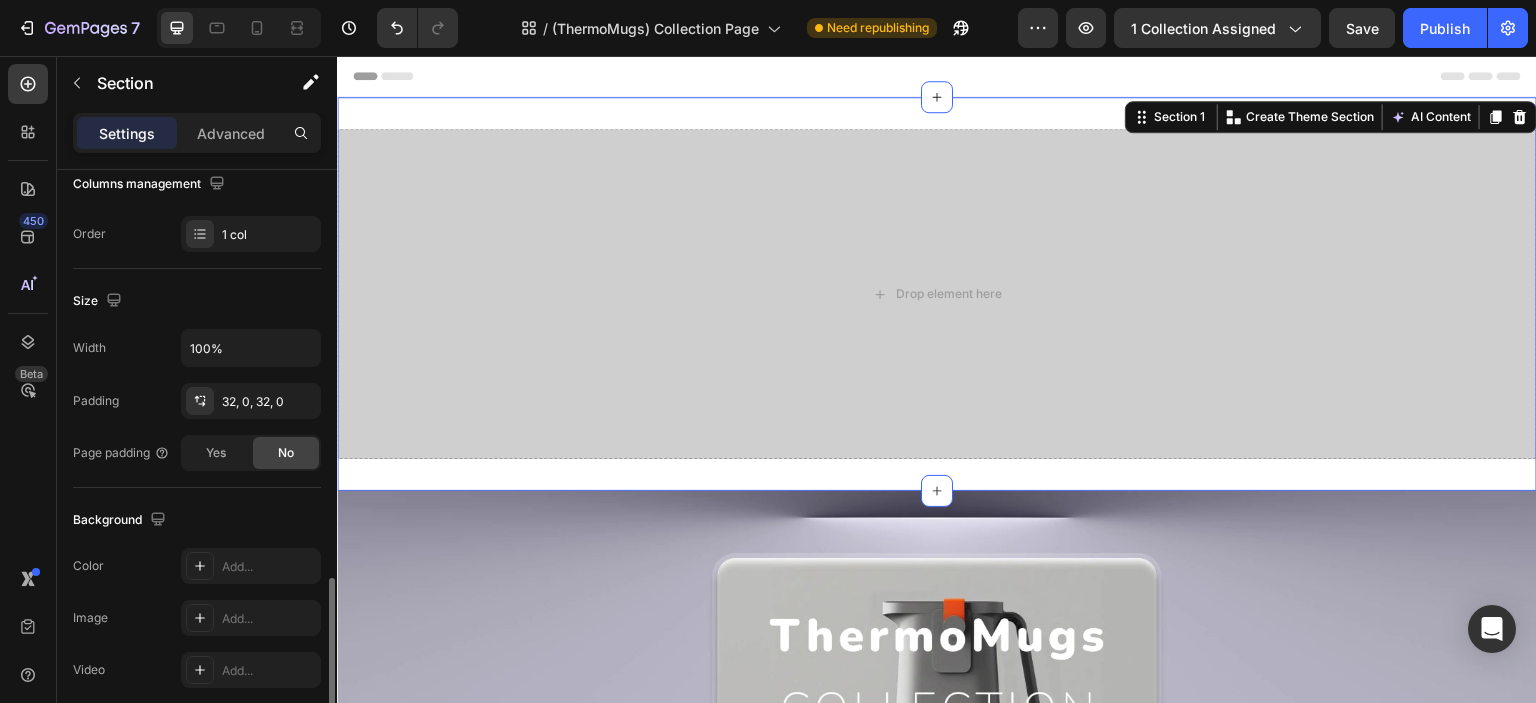 scroll, scrollTop: 628, scrollLeft: 0, axis: vertical 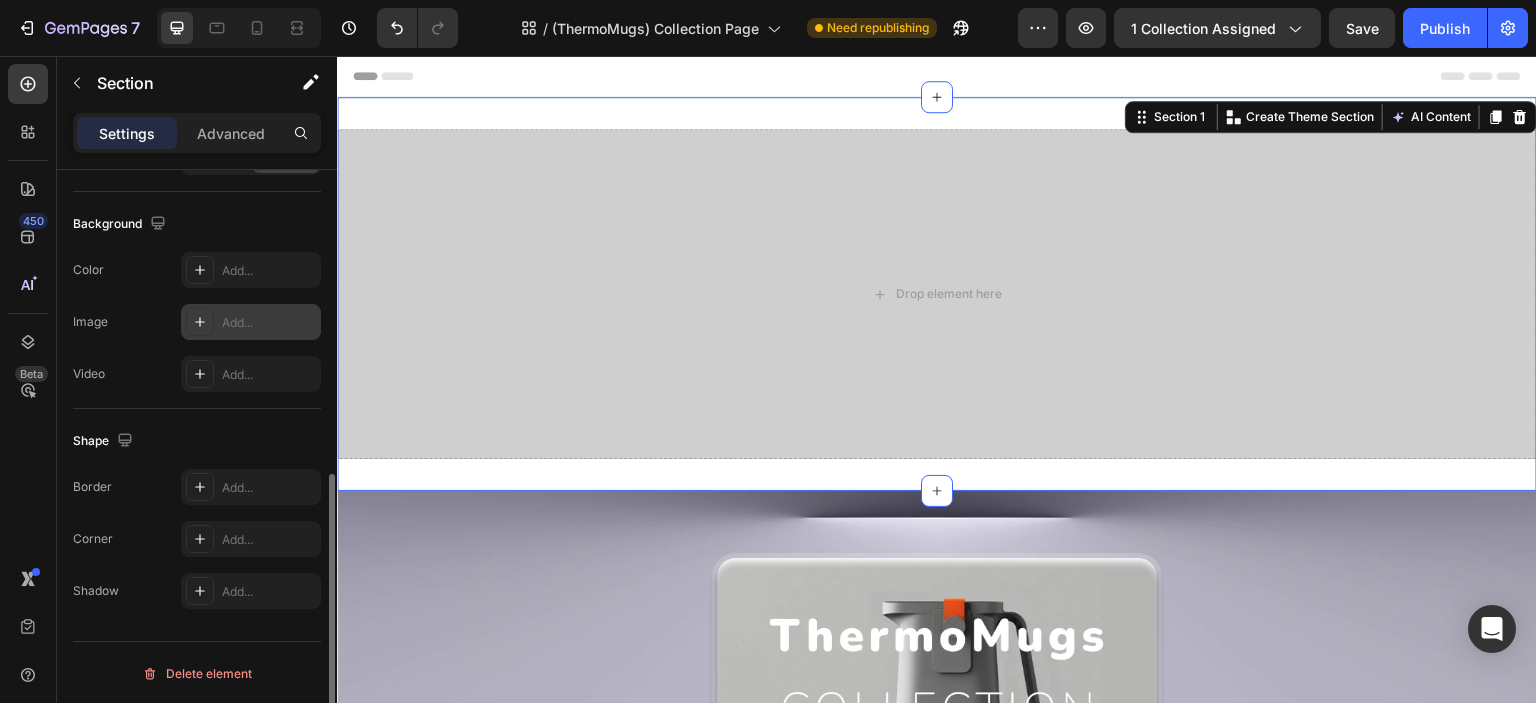 click 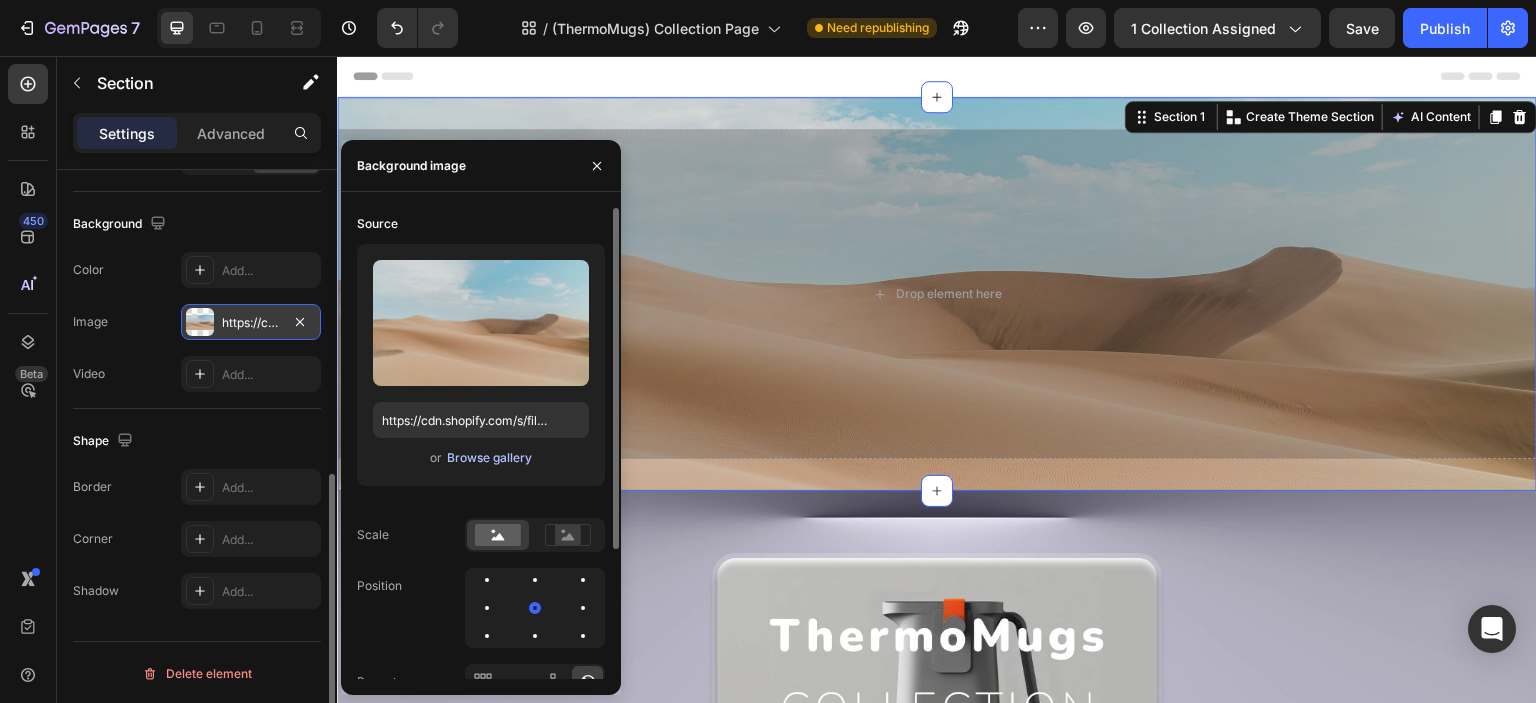 click on "Browse gallery" at bounding box center [489, 458] 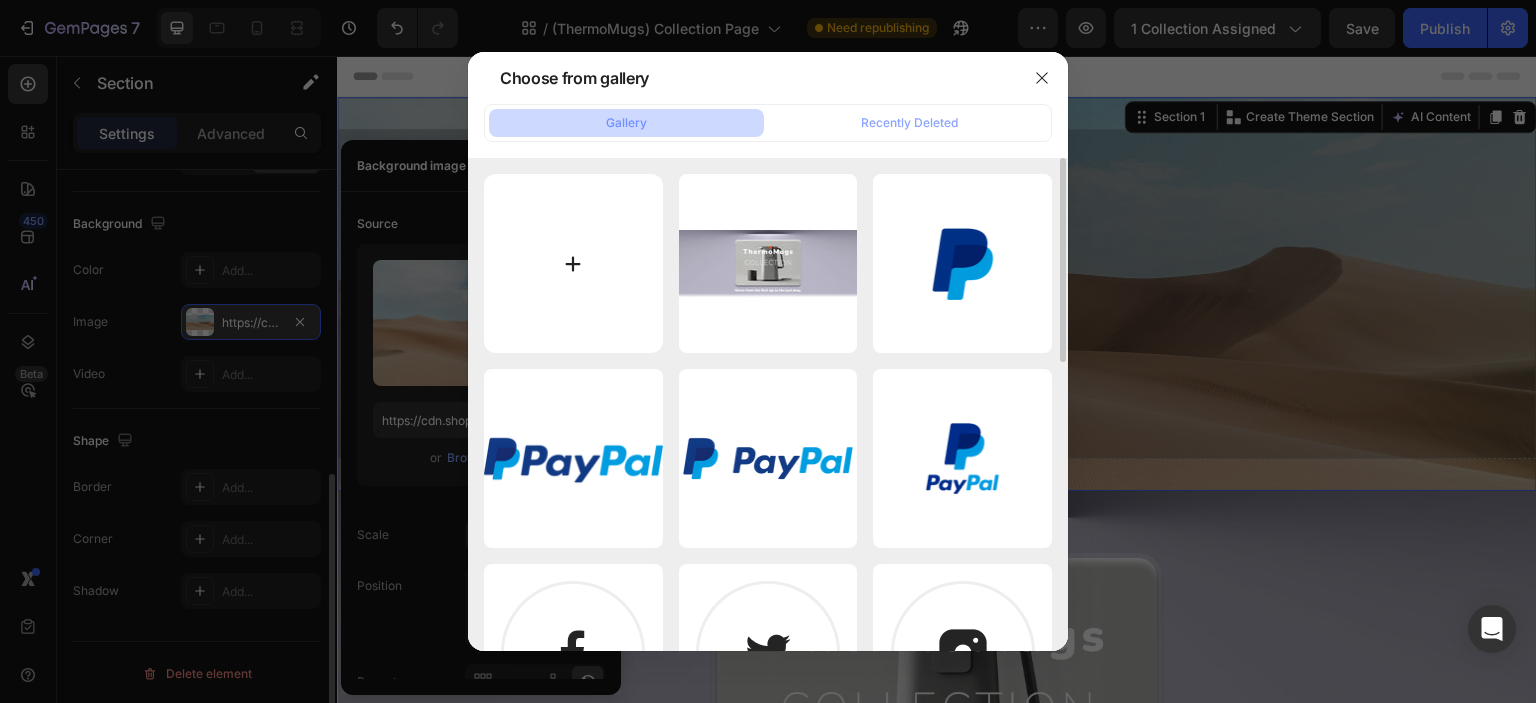 click at bounding box center [573, 263] 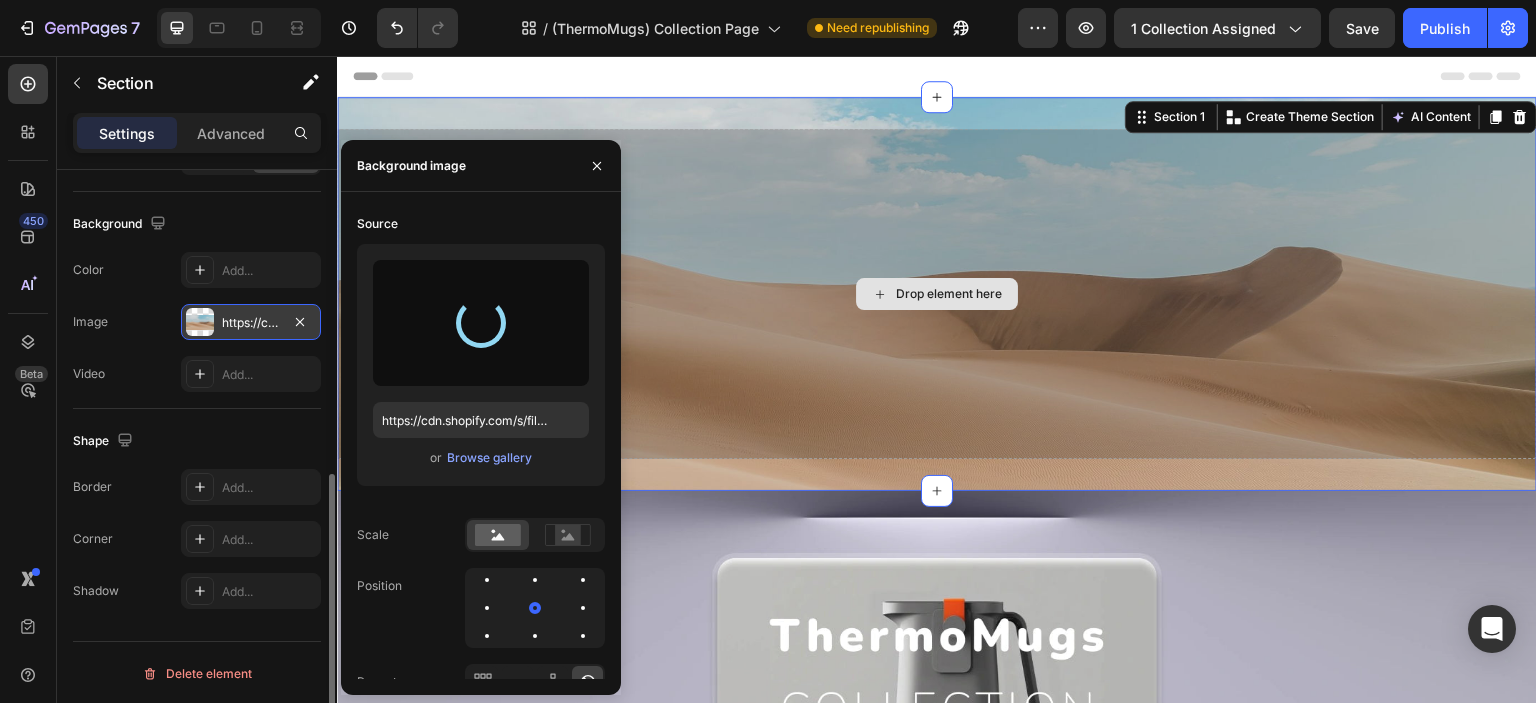 type on "https://cdn.shopify.com/s/files/1/0609/2478/8807/files/gempages_567299303811318825-39f92d99-0386-4ce8-ba2a-9fcf7a7e7f2d.png" 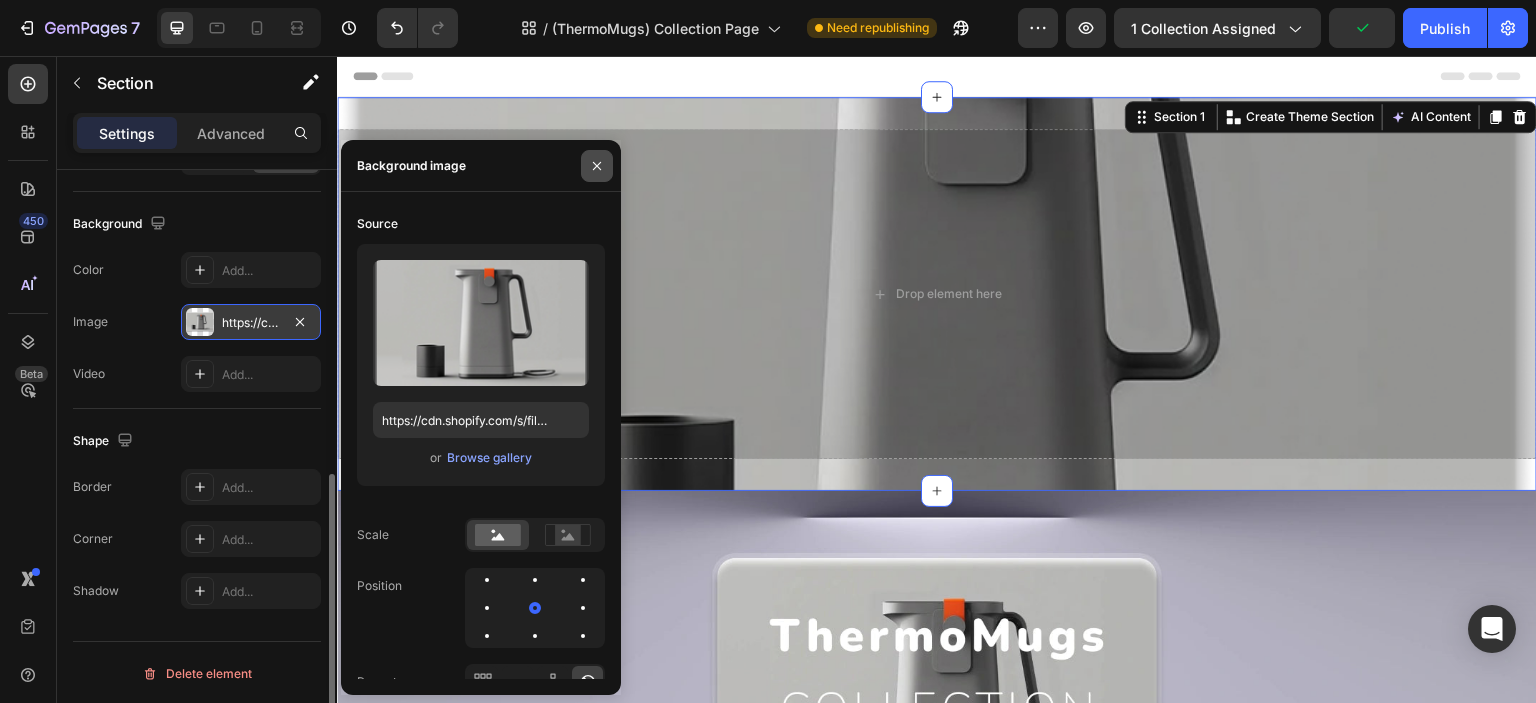 click 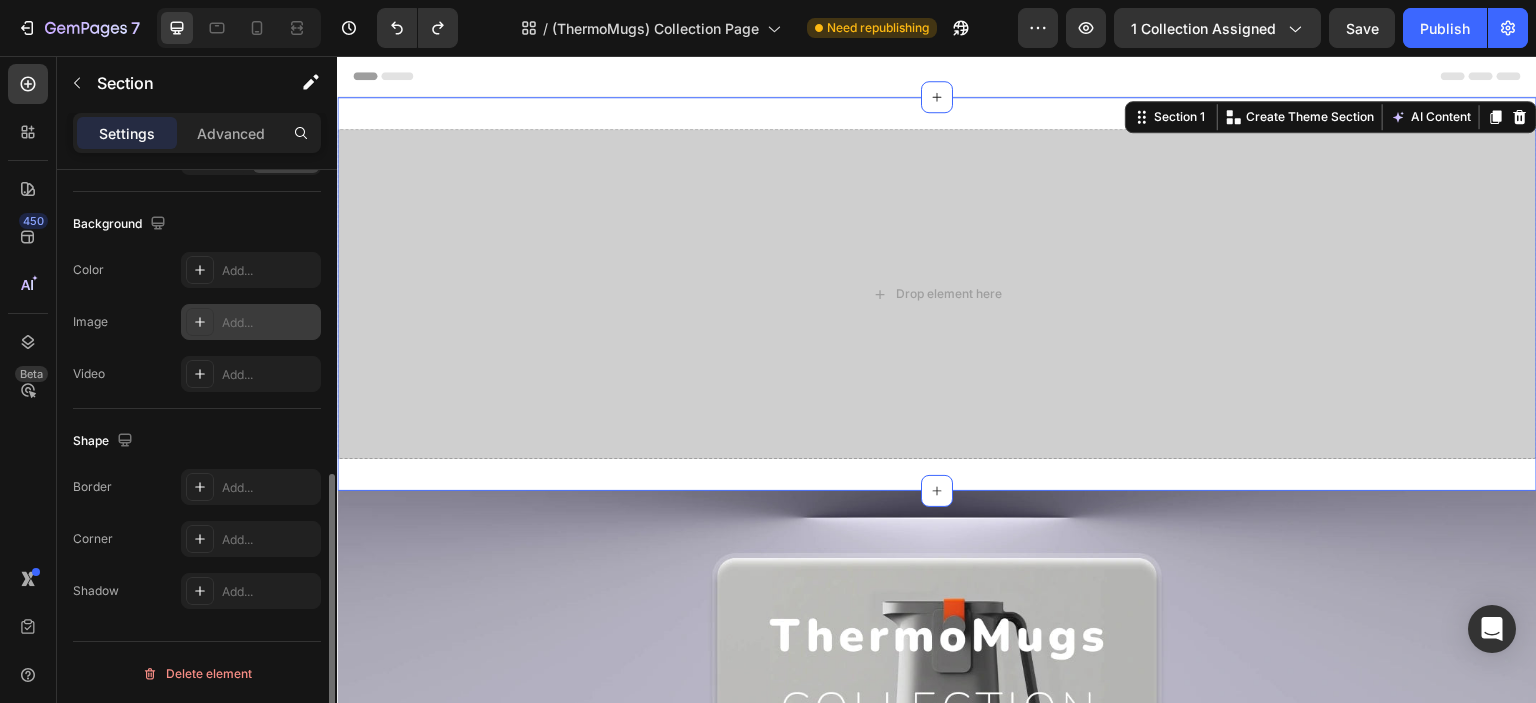 click 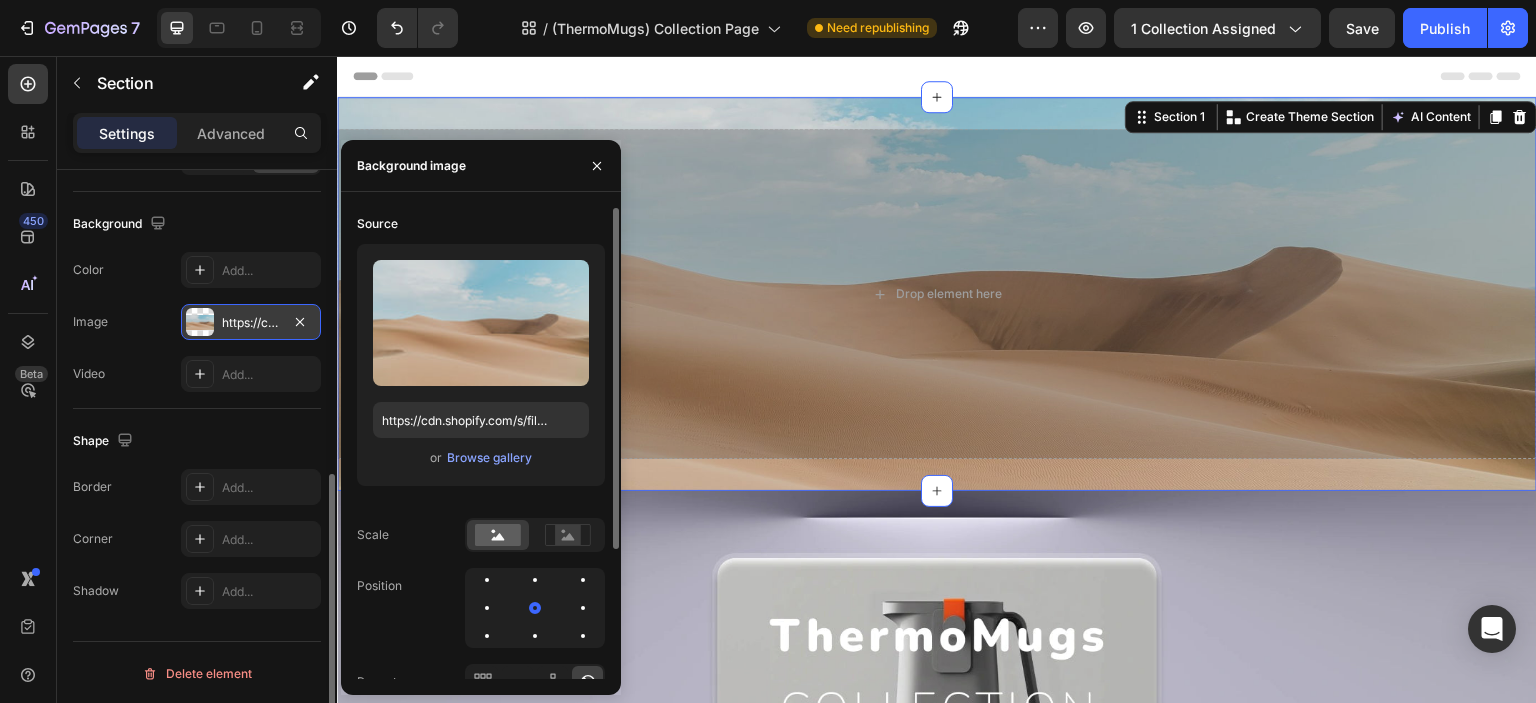 click on "or  Browse gallery" at bounding box center [481, 458] 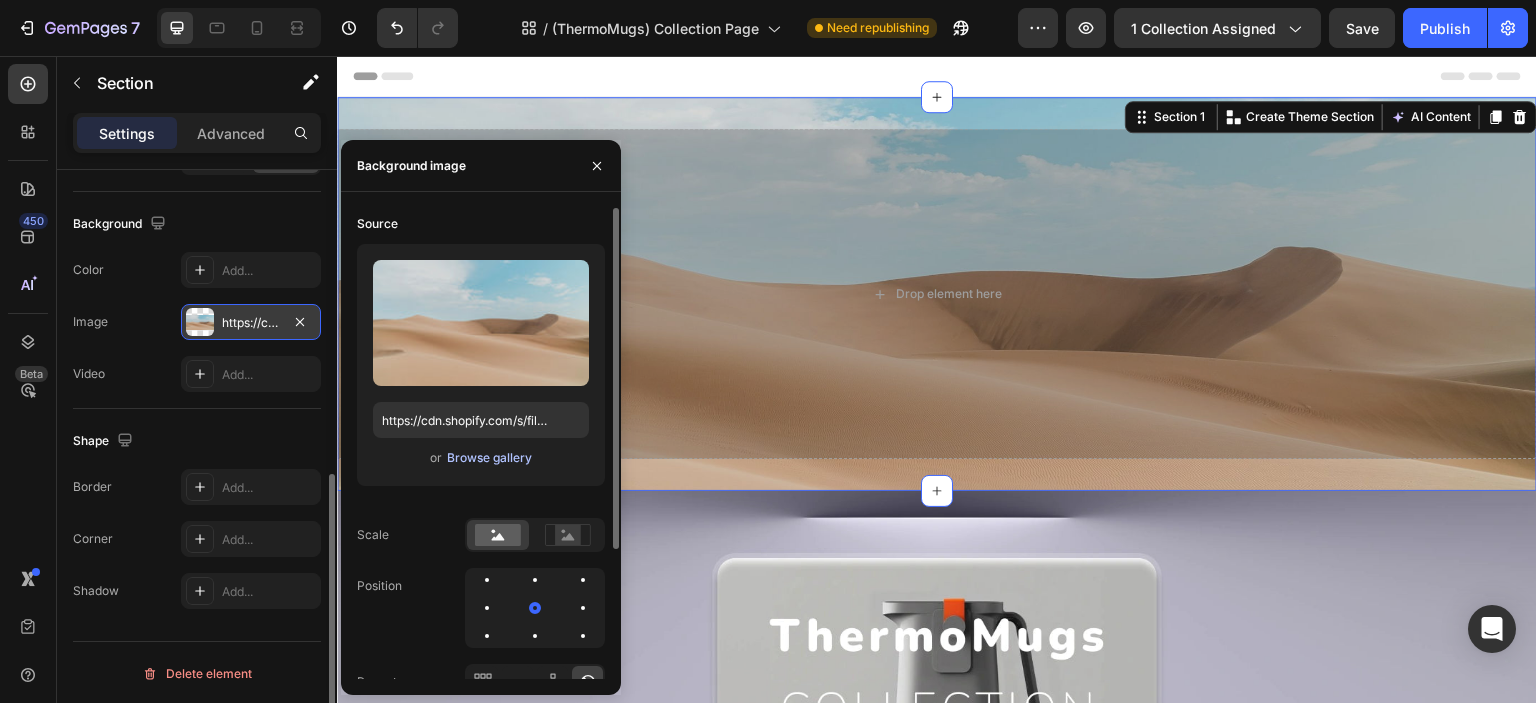 click on "Browse gallery" at bounding box center [489, 458] 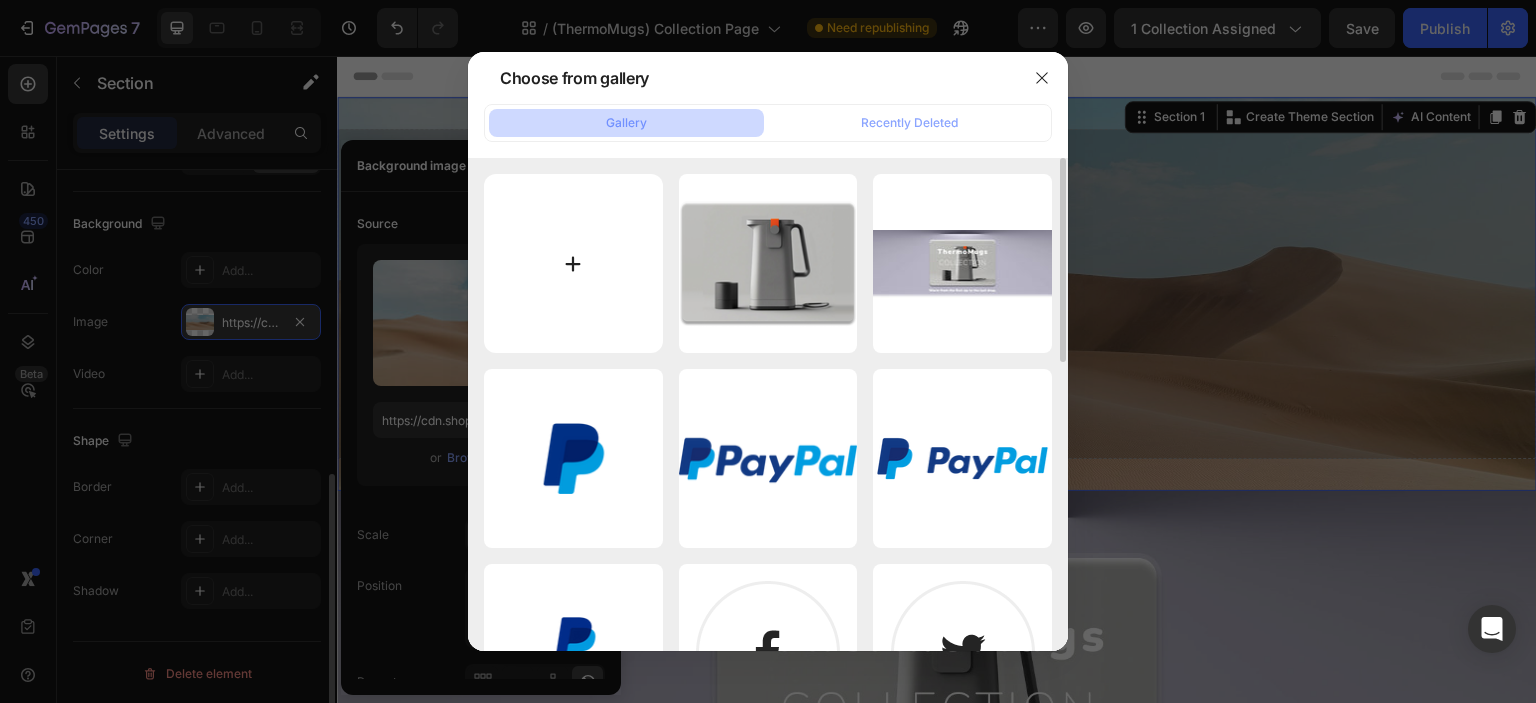 click at bounding box center [573, 263] 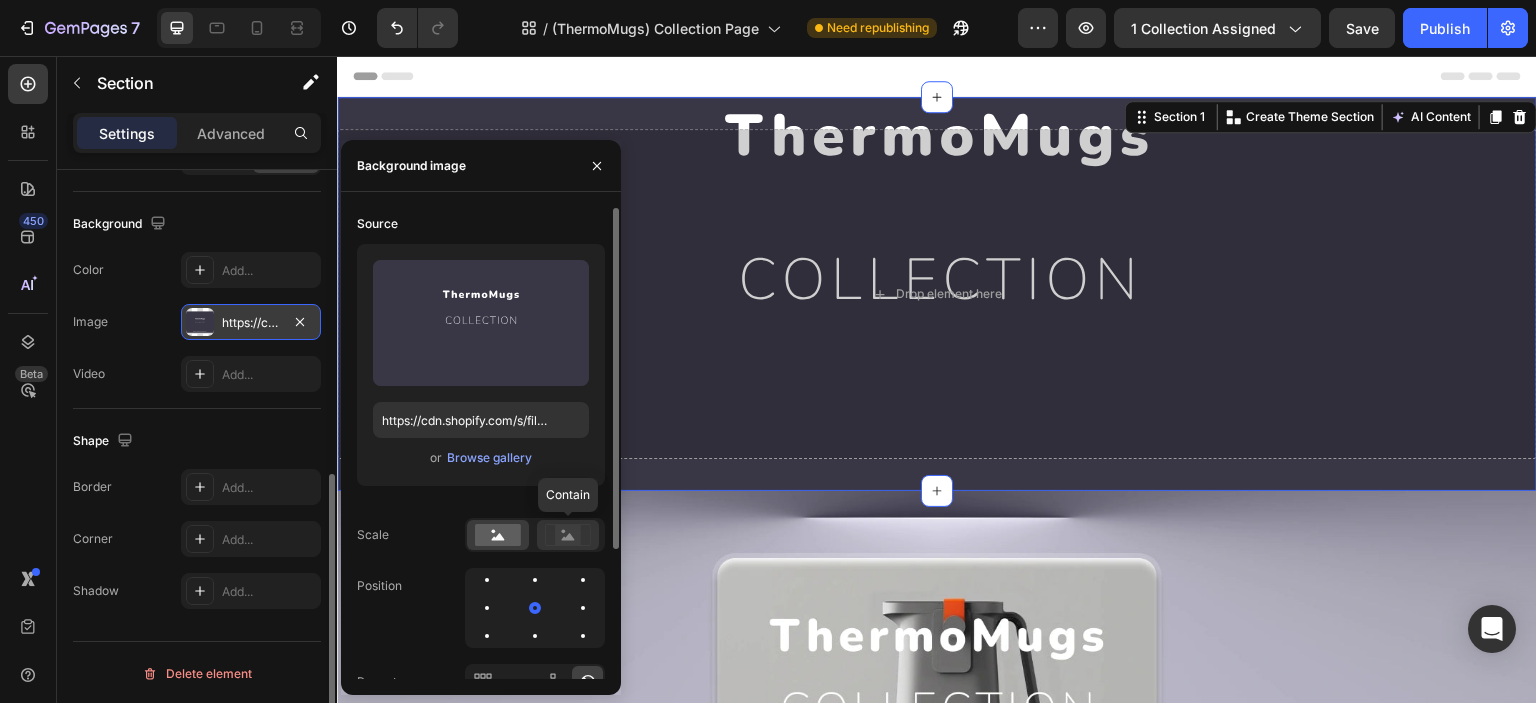 click 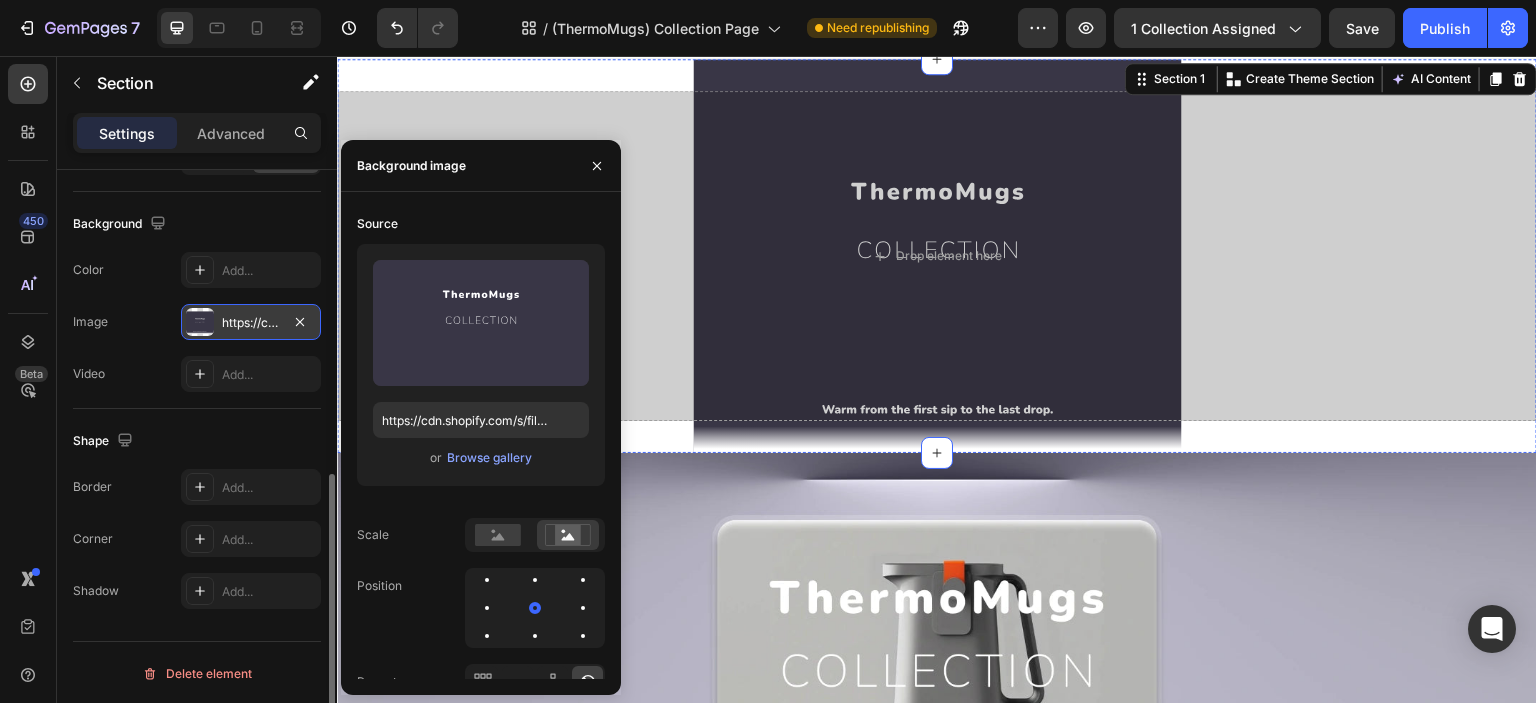 scroll, scrollTop: 0, scrollLeft: 0, axis: both 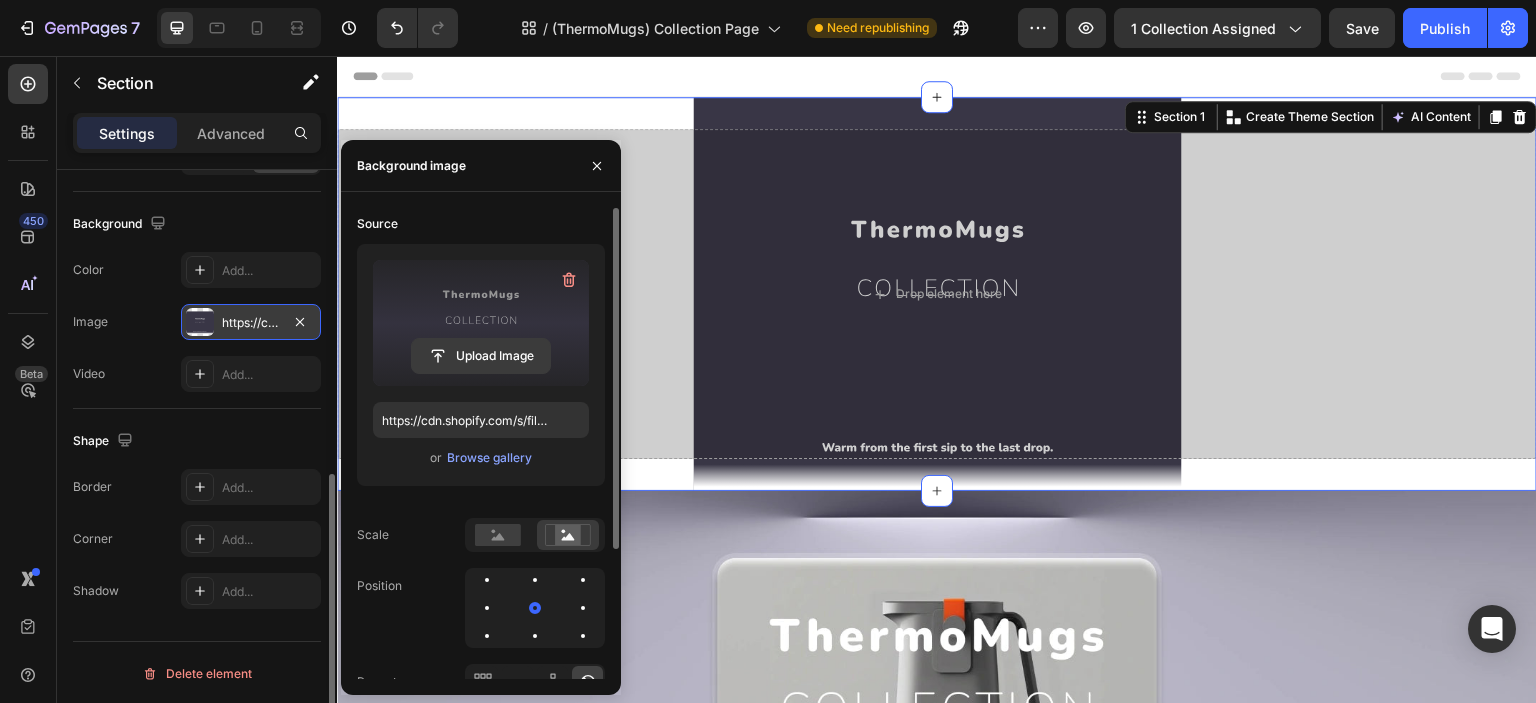 click 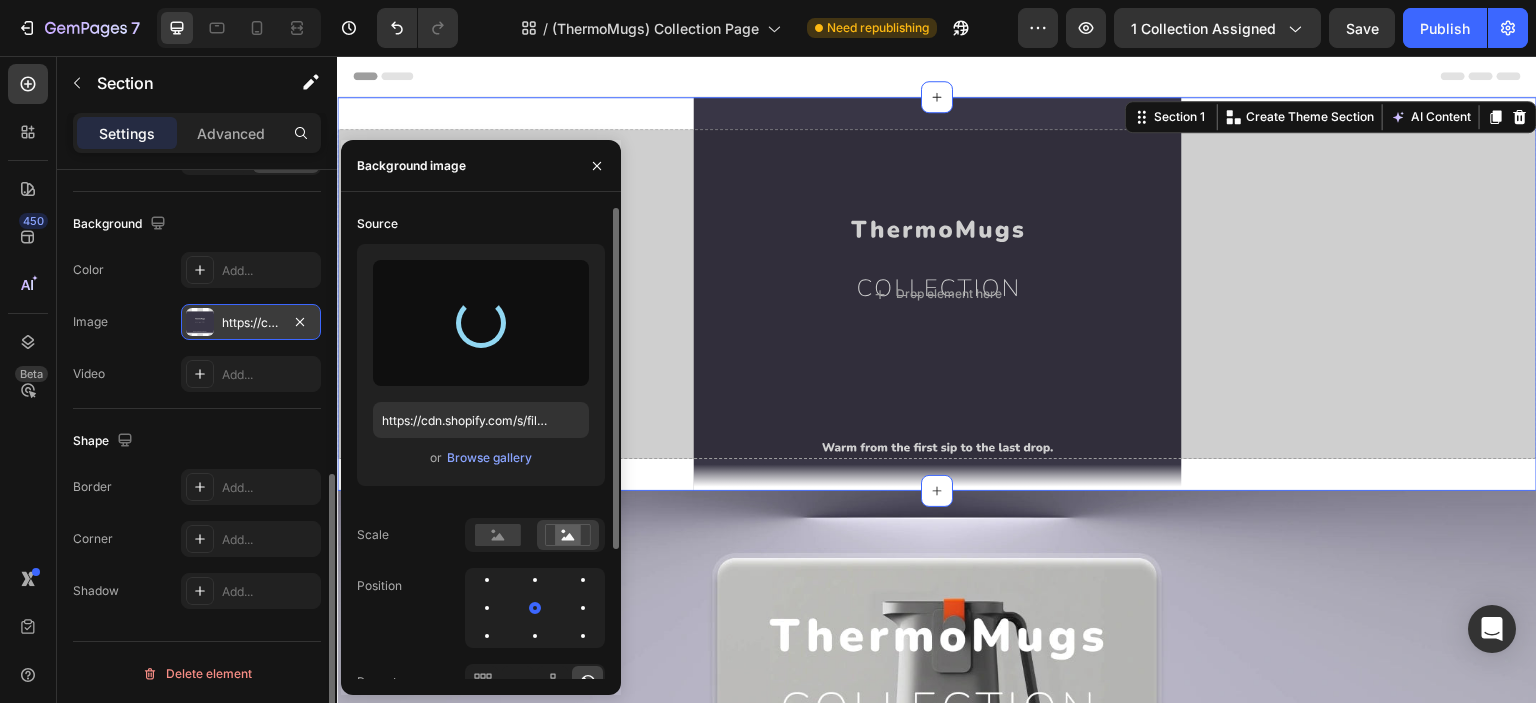type on "https://cdn.shopify.com/s/files/1/0609/2478/8807/files/gempages_567299303811318825-bc228ba8-04b6-4c7f-975f-220e0deeef53.svg" 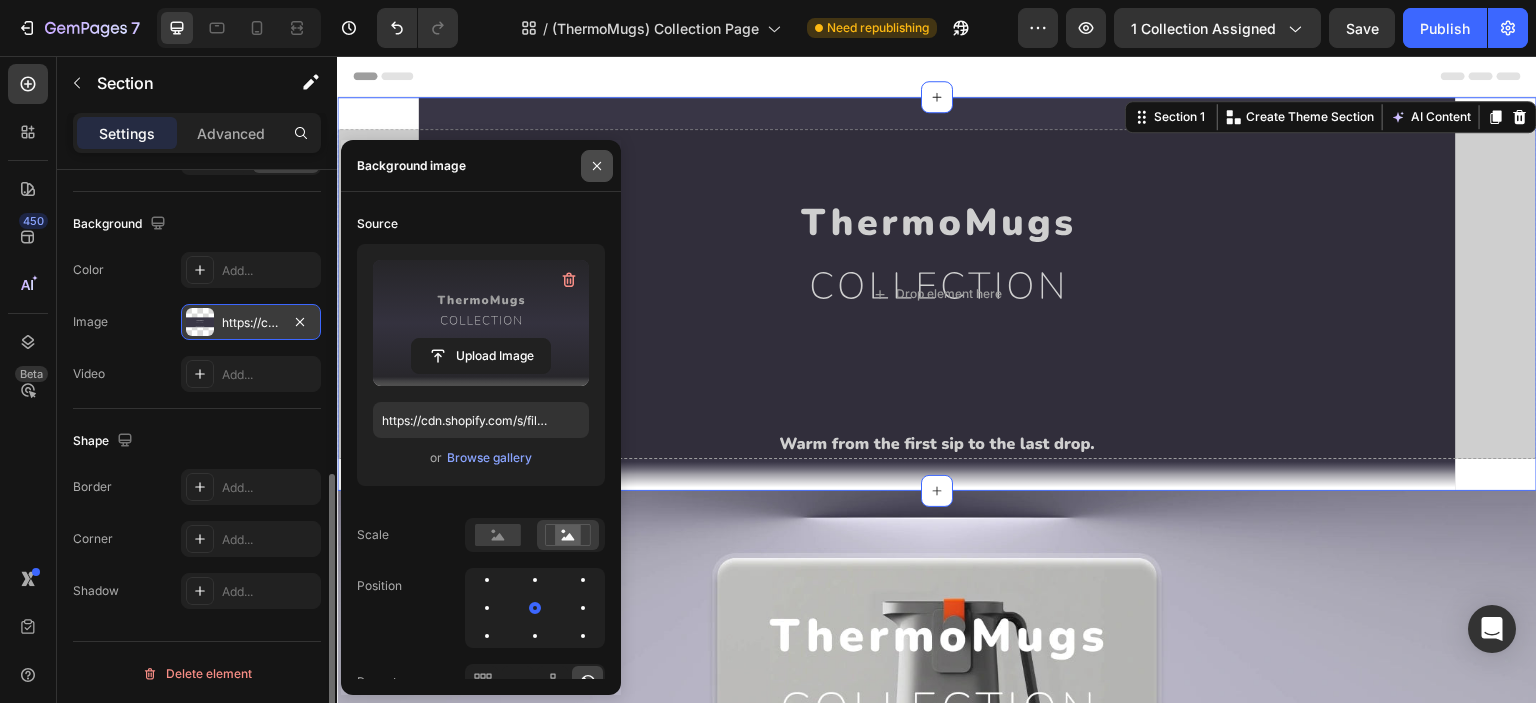 click 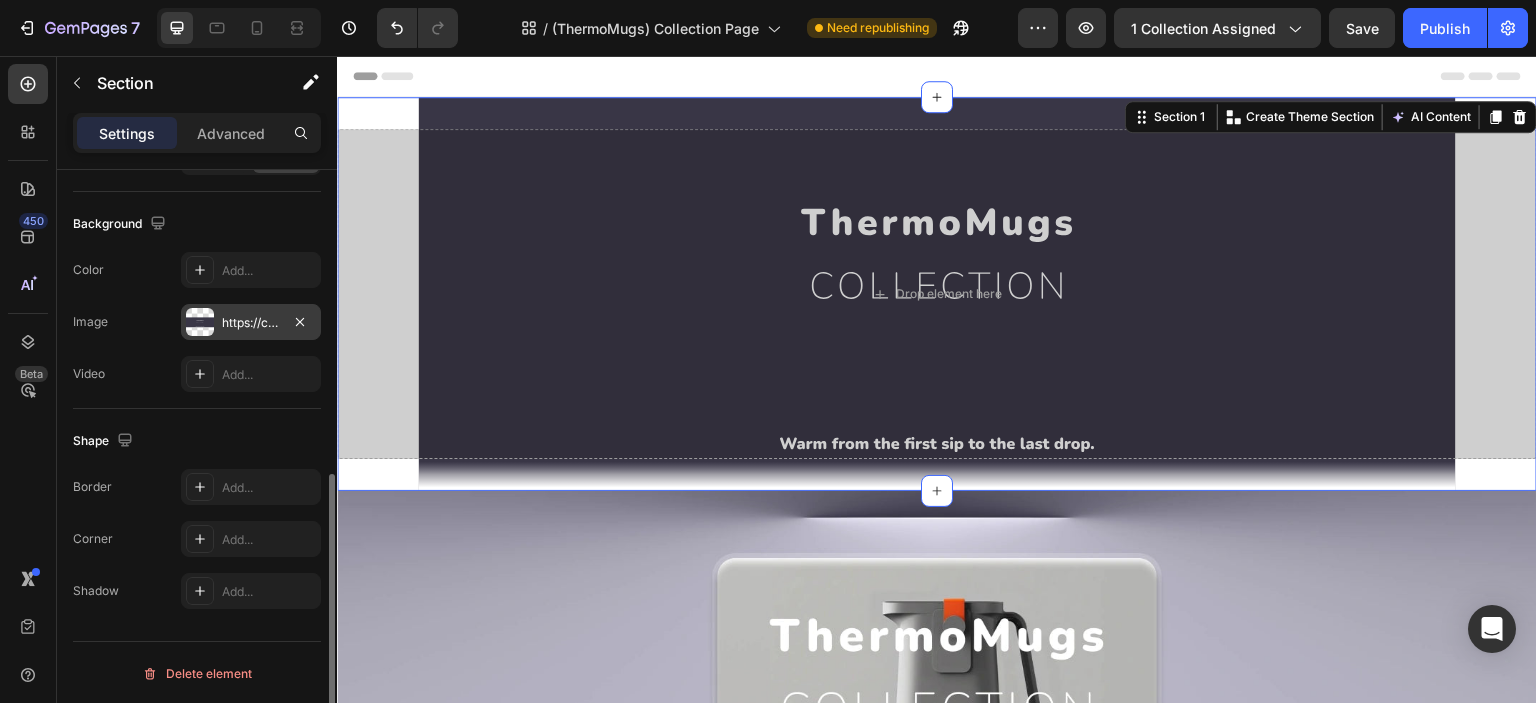 click at bounding box center (200, 322) 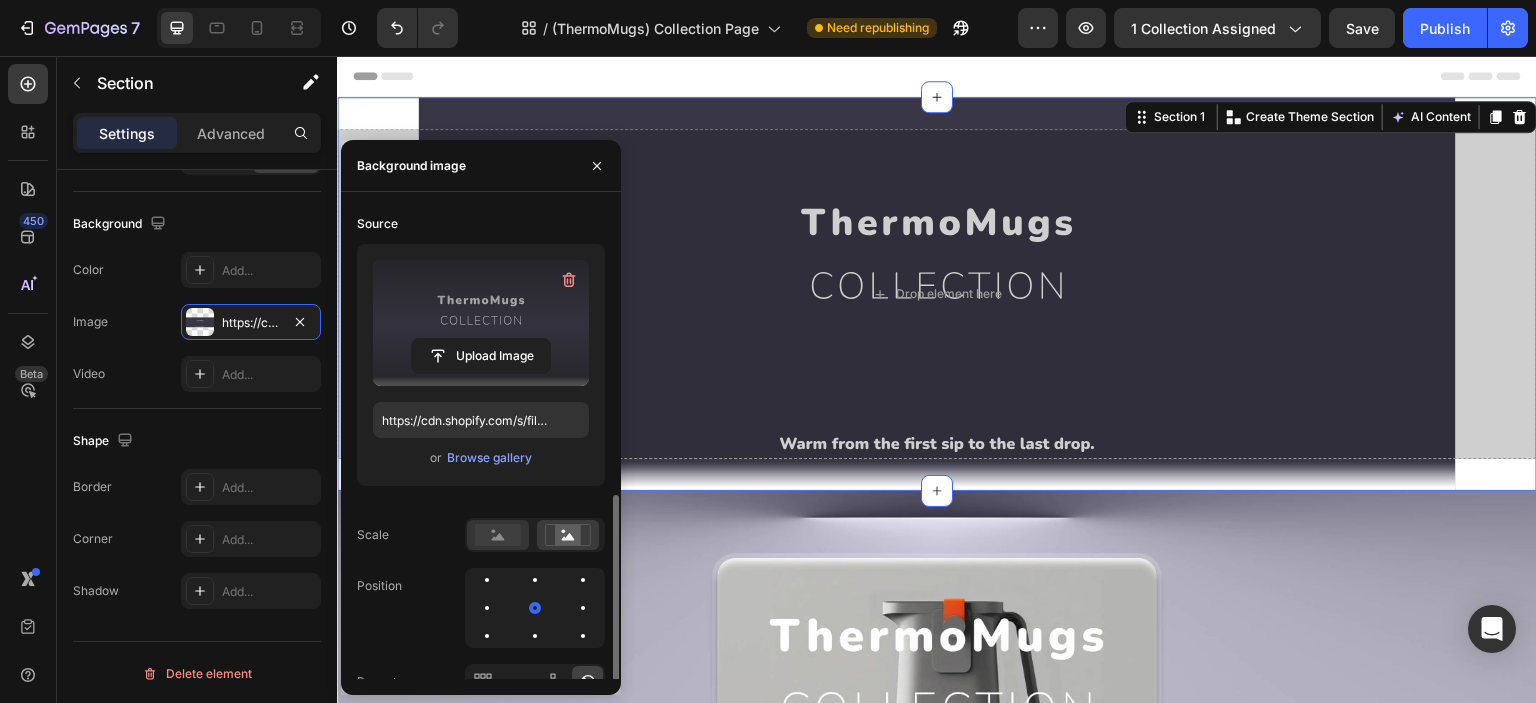 scroll, scrollTop: 177, scrollLeft: 0, axis: vertical 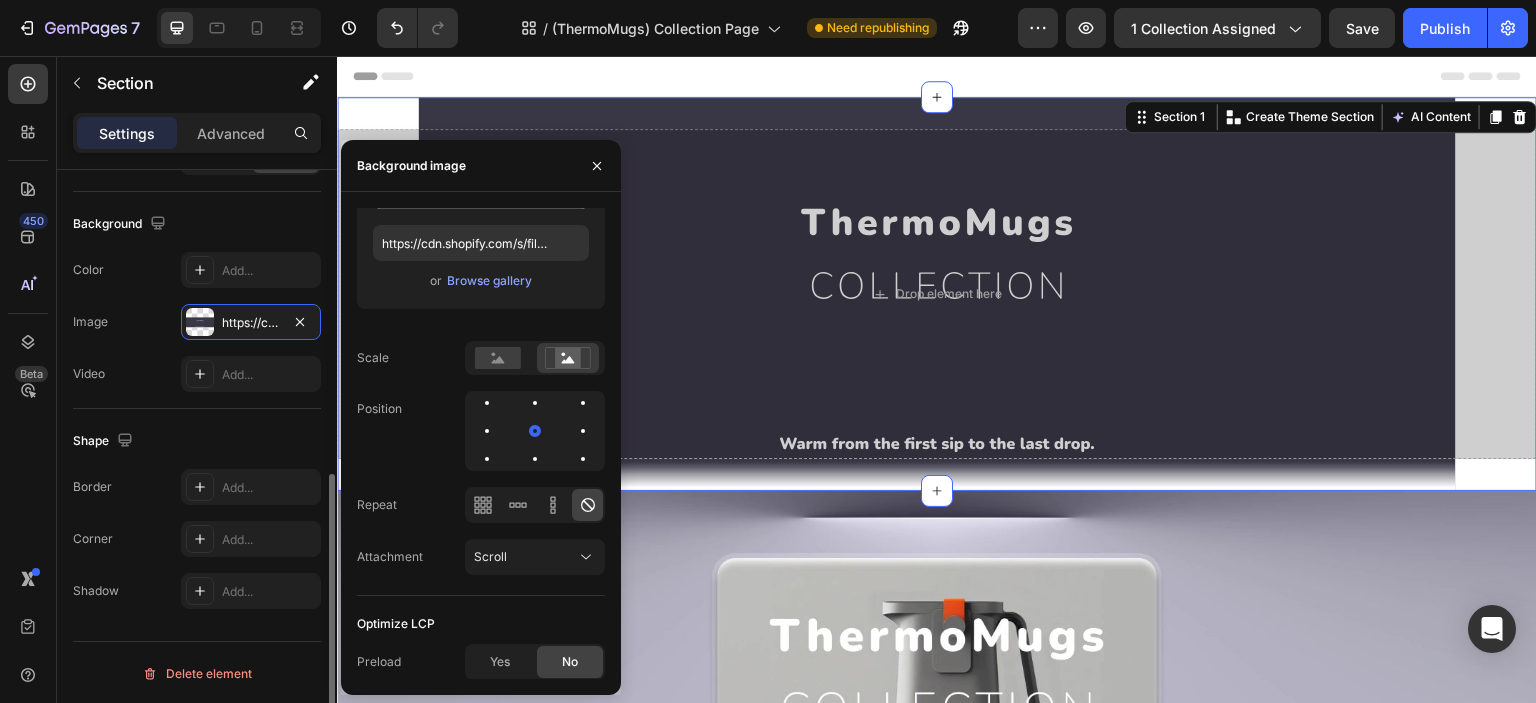 click on "Shape" at bounding box center (197, 441) 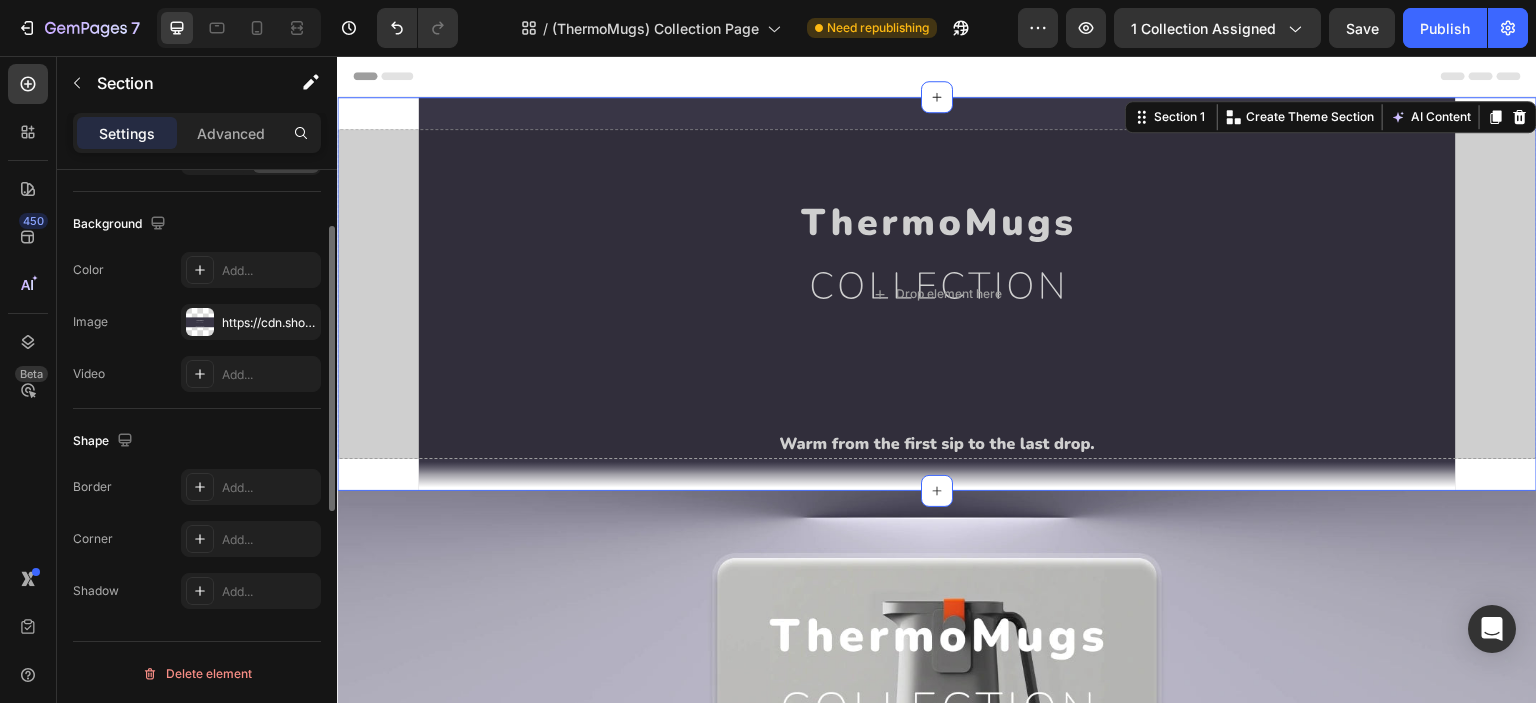 scroll, scrollTop: 295, scrollLeft: 0, axis: vertical 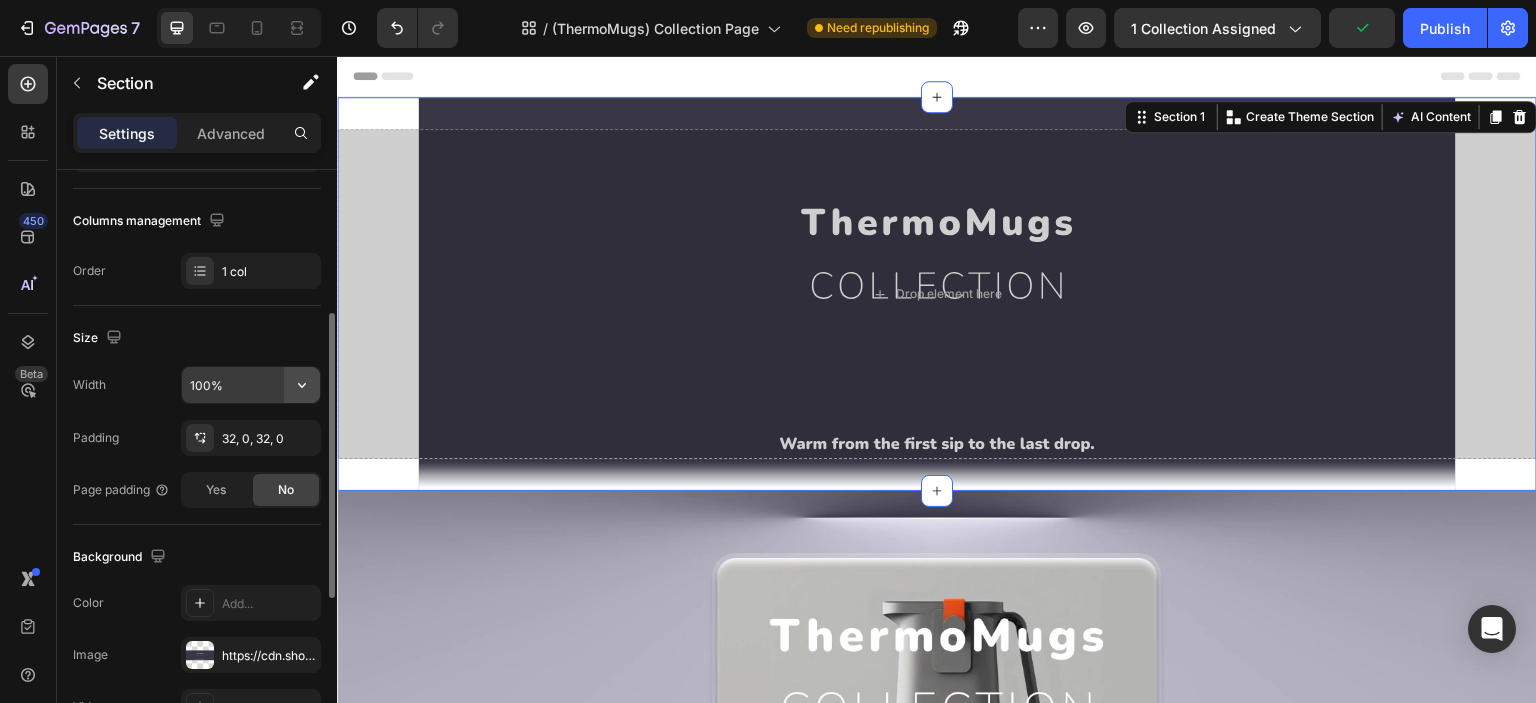 click 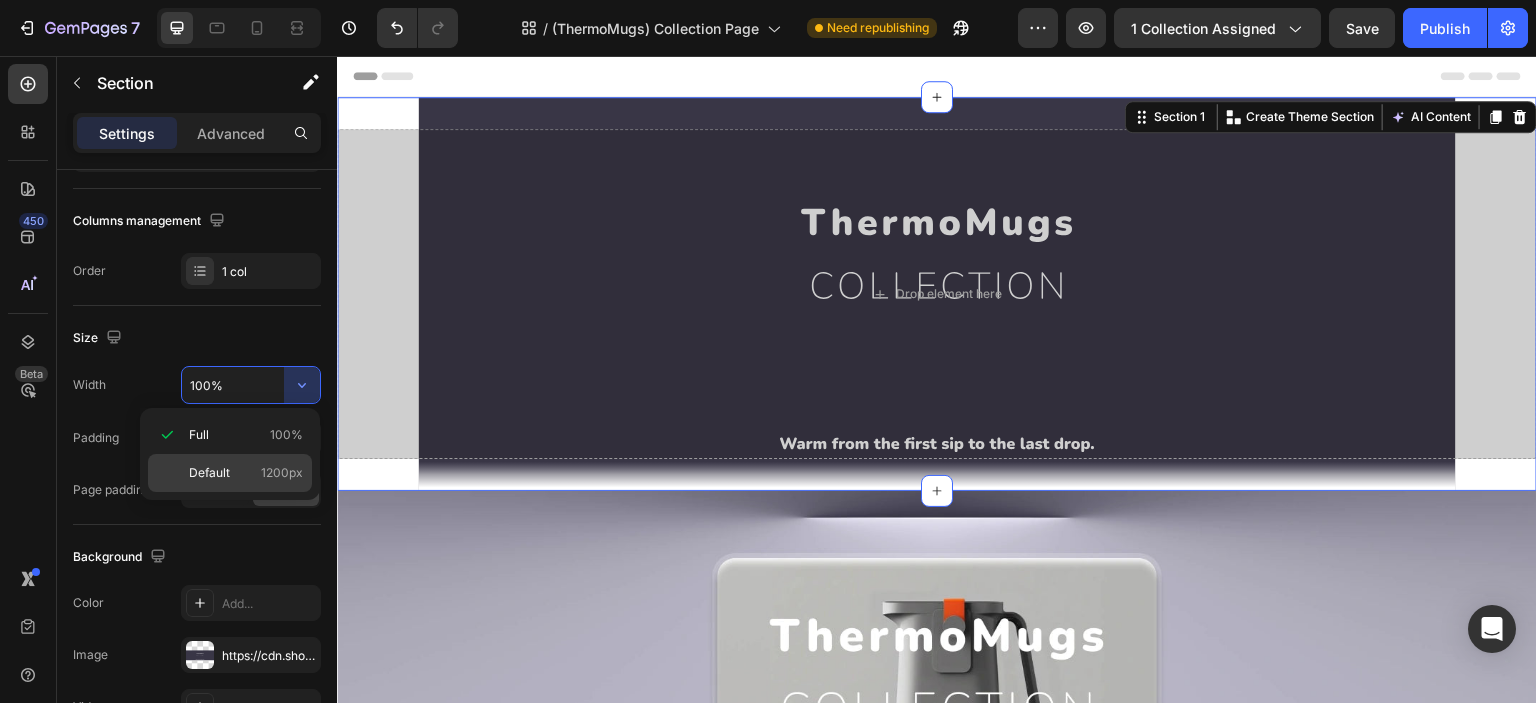 click on "Default" at bounding box center [209, 473] 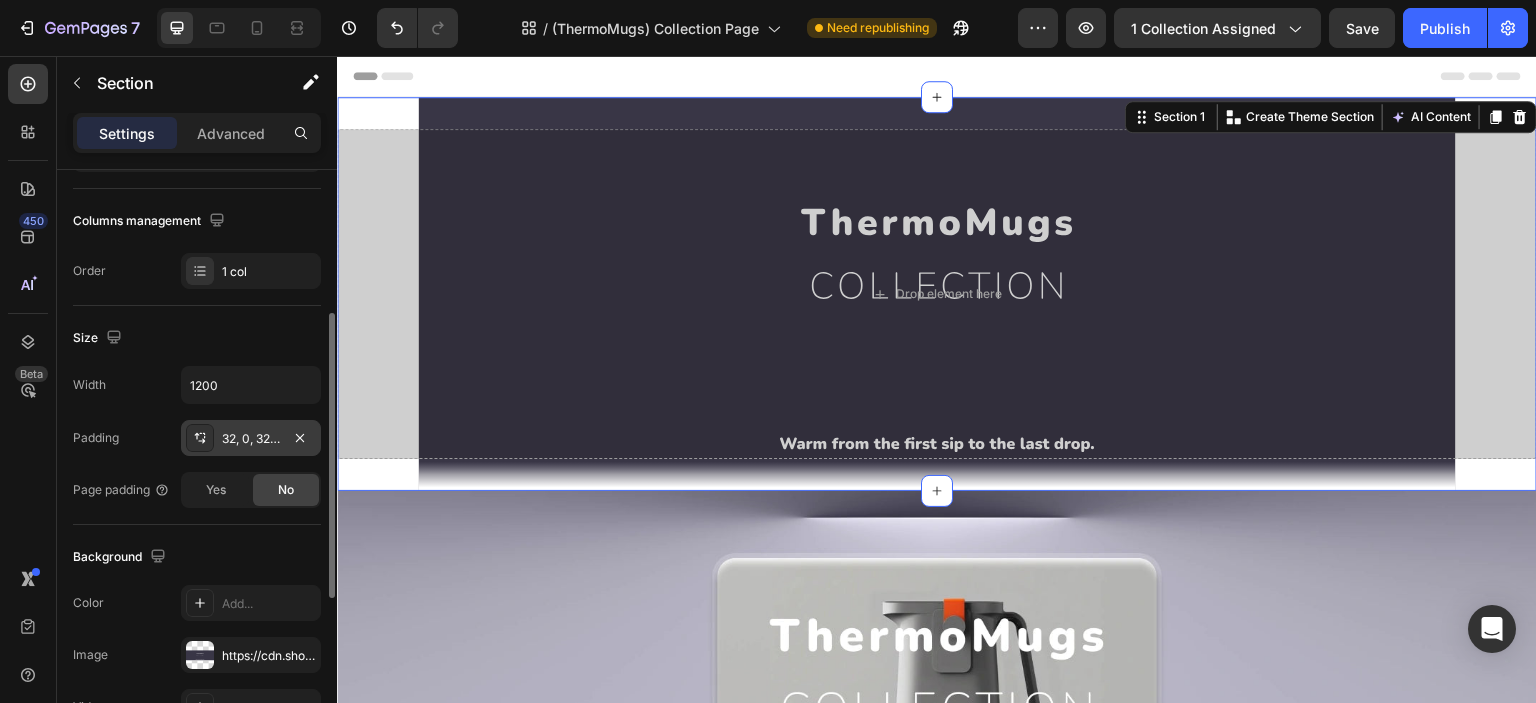 click on "32, 0, 32, 0" at bounding box center [251, 439] 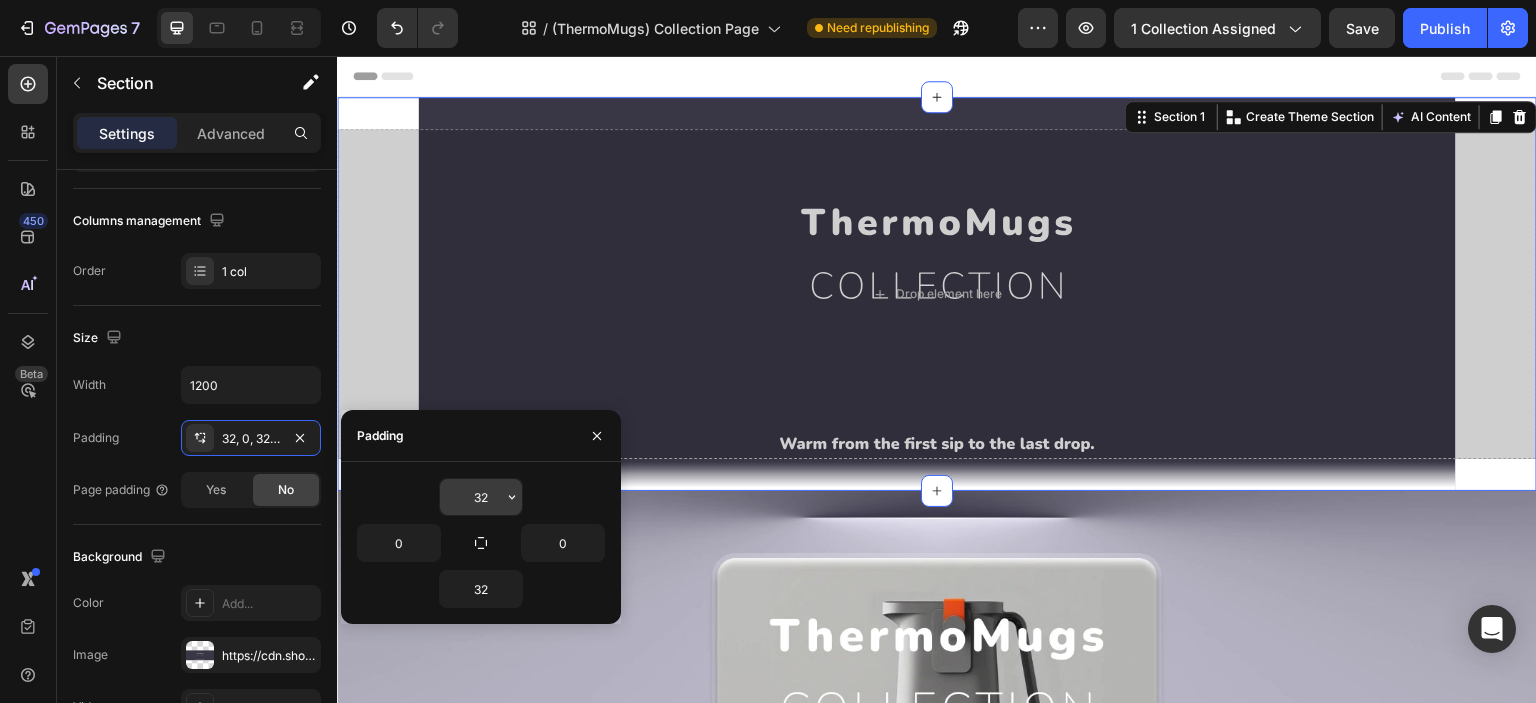 click on "32" at bounding box center [481, 497] 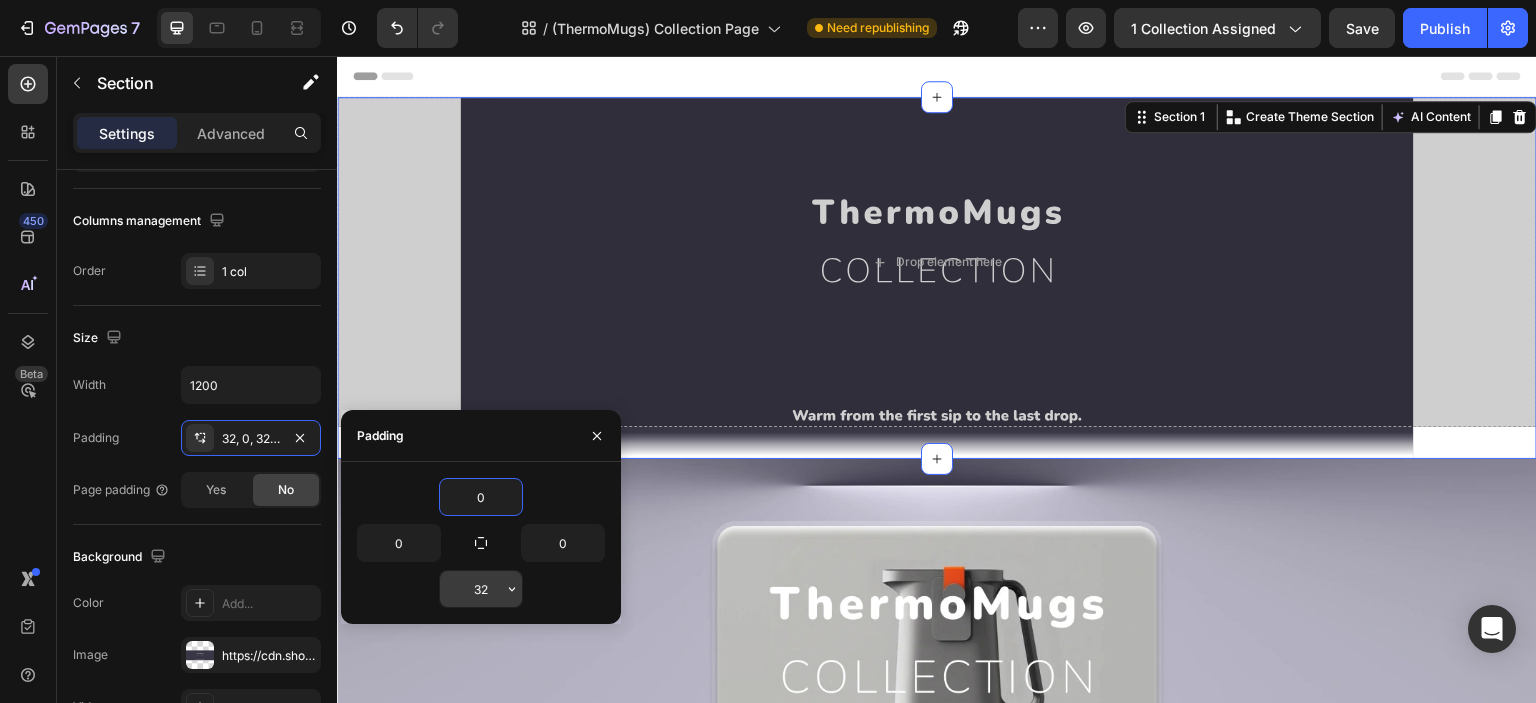 type on "0" 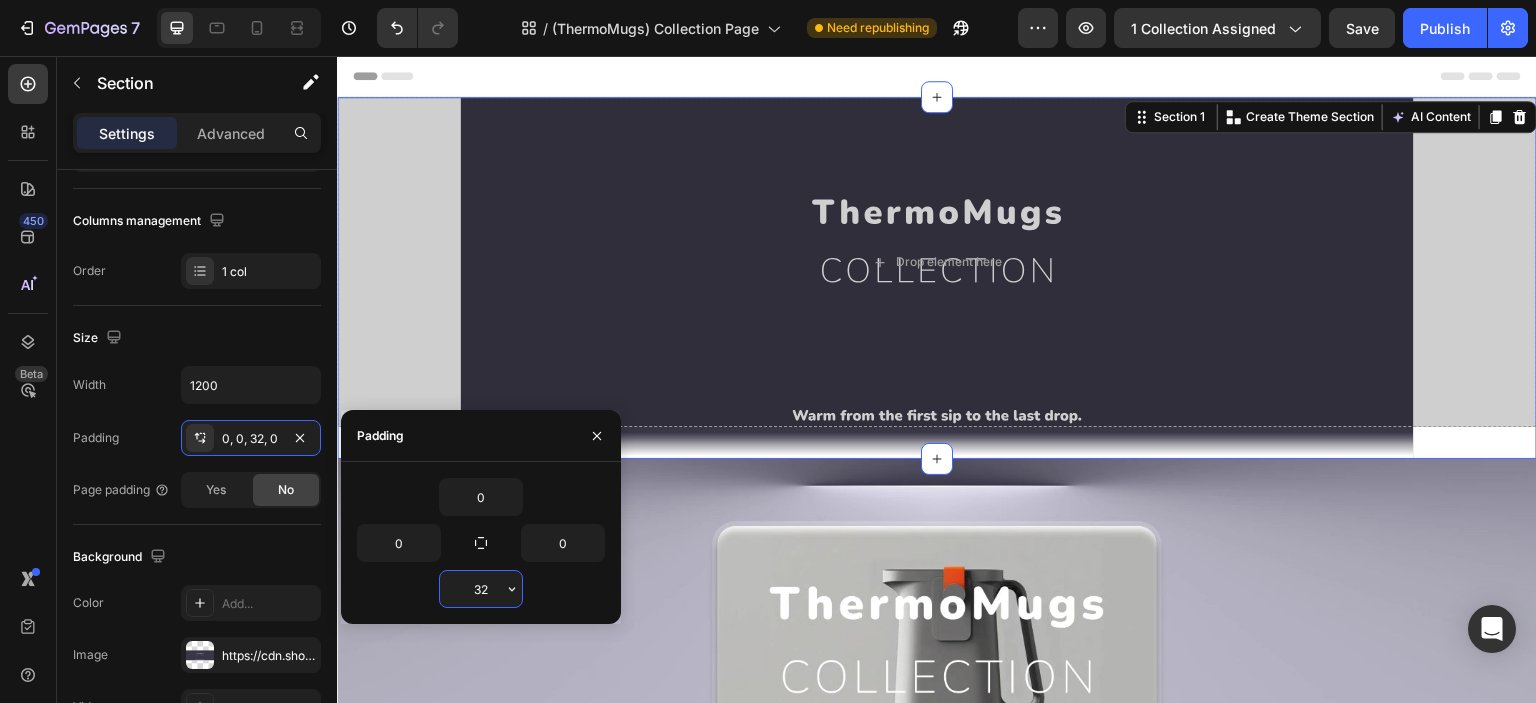 type on "0" 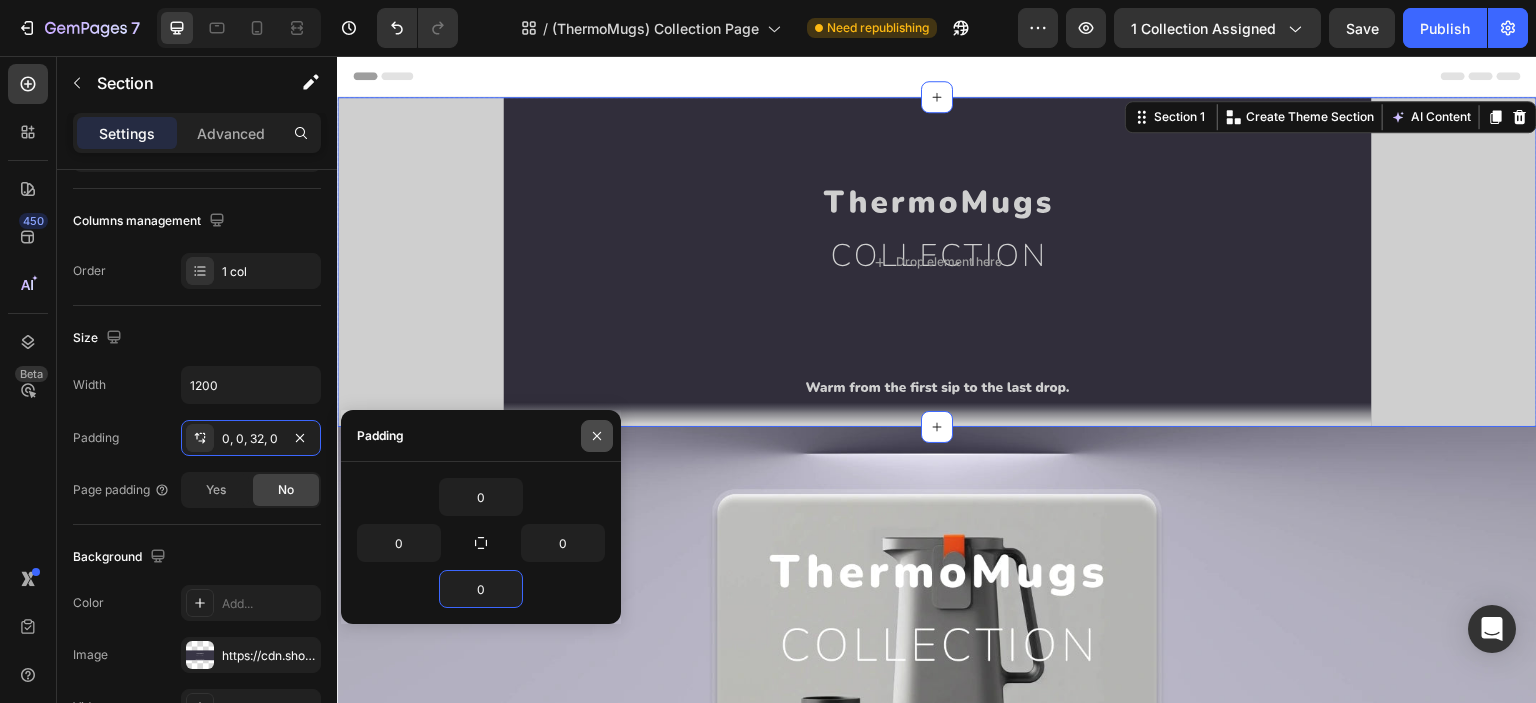 click at bounding box center [597, 436] 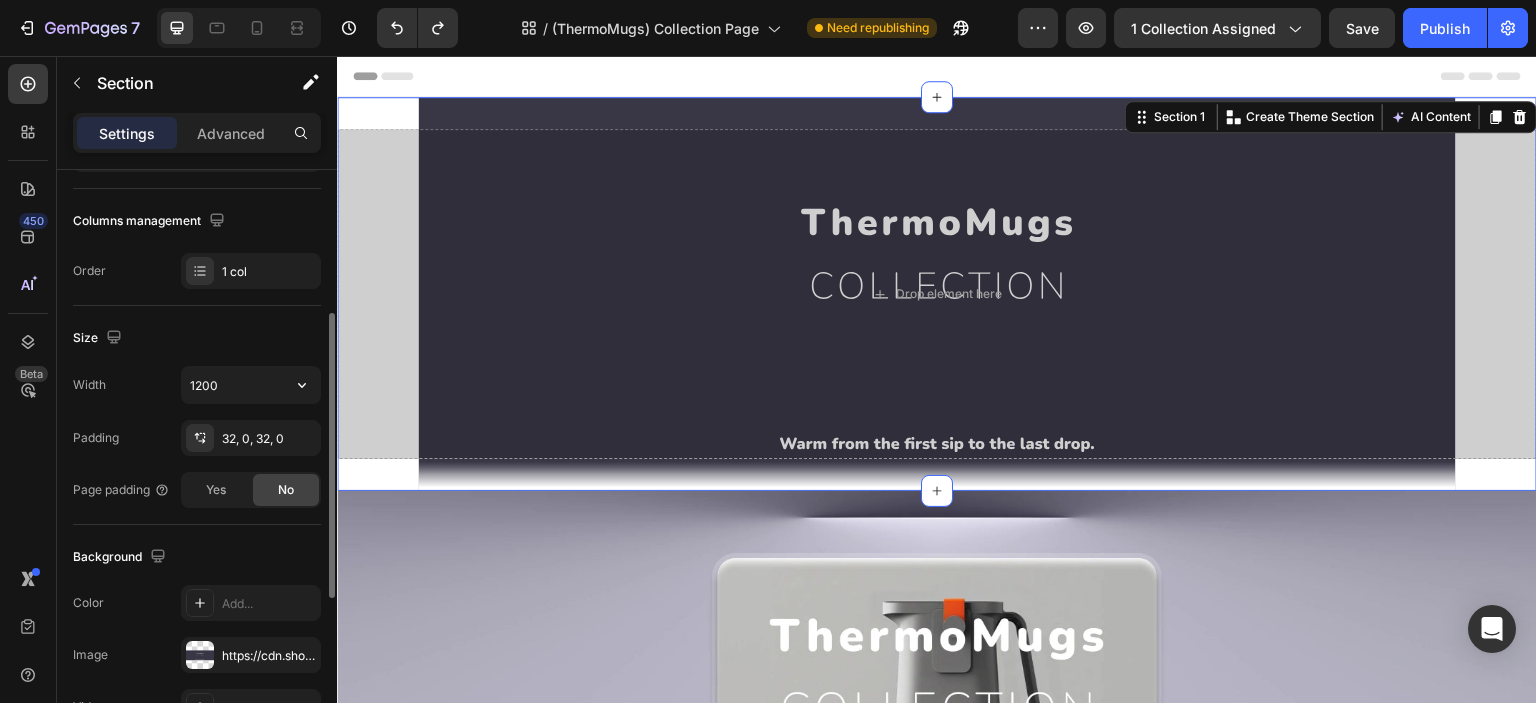 scroll, scrollTop: 0, scrollLeft: 0, axis: both 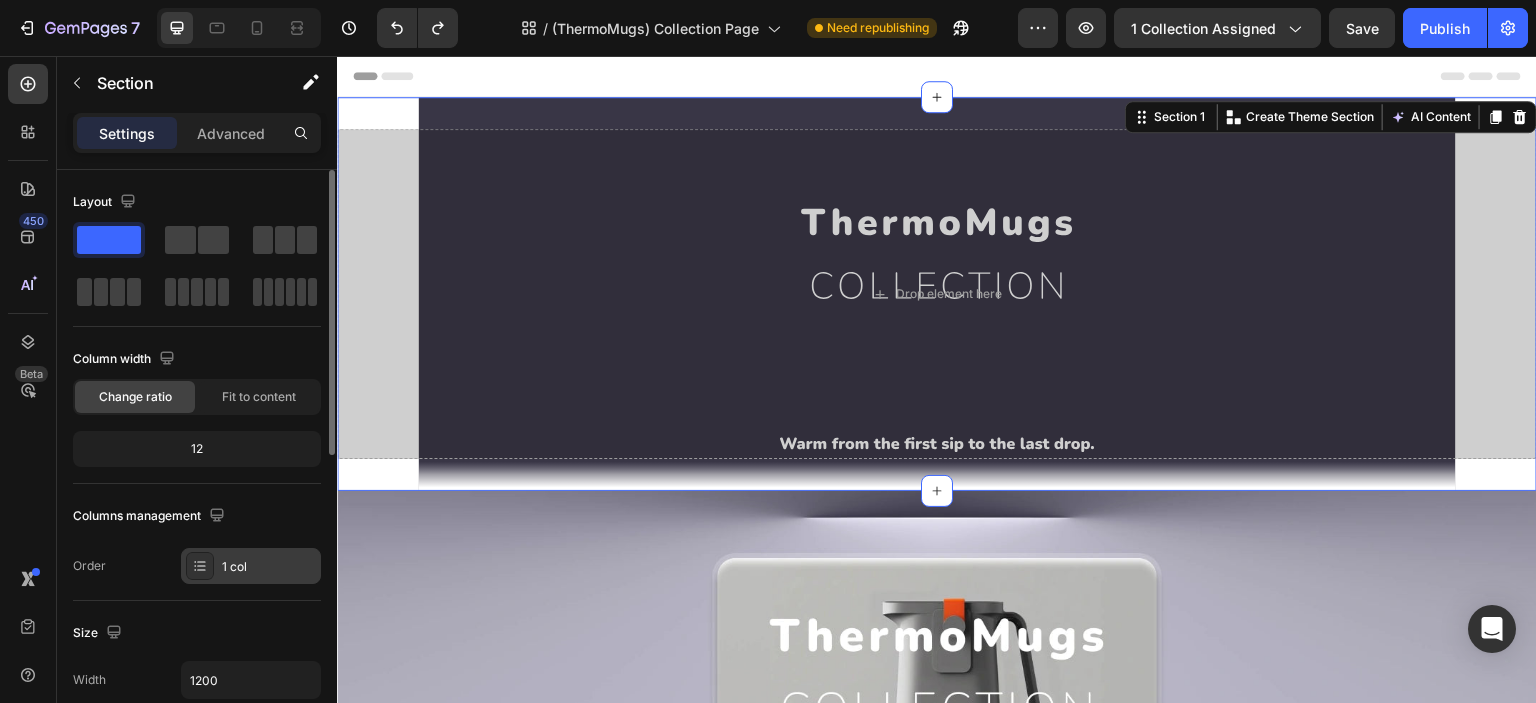 click on "1 col" at bounding box center [269, 567] 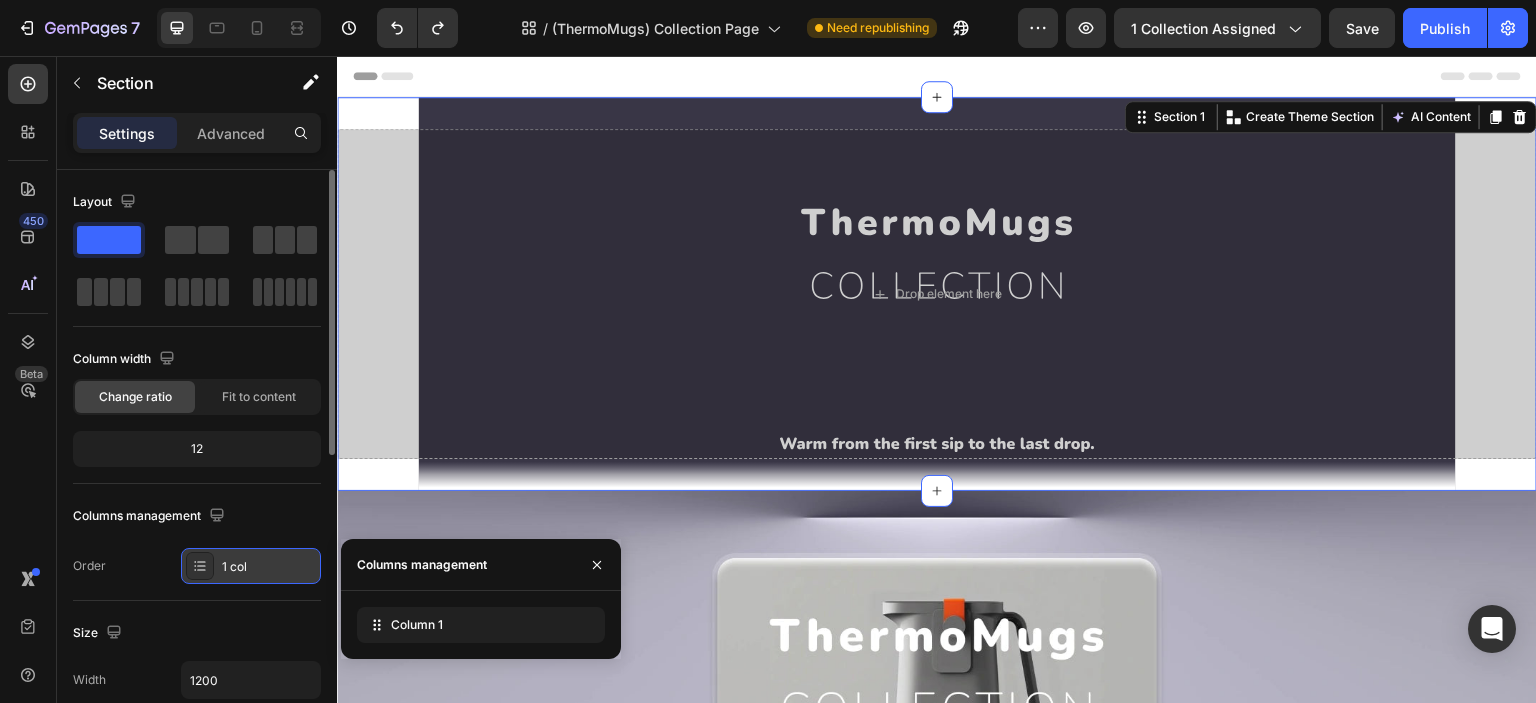 click on "1 col" at bounding box center [269, 567] 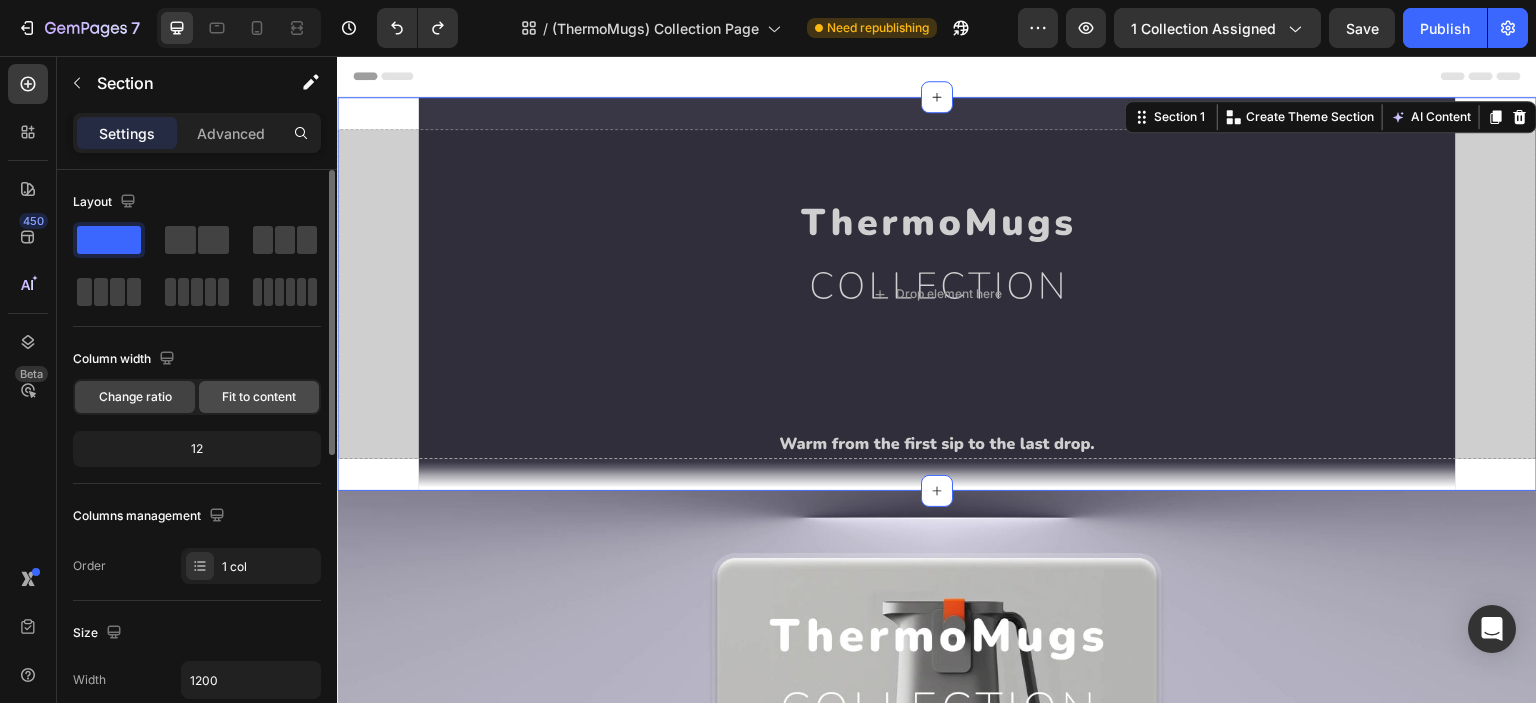 click on "Fit to content" 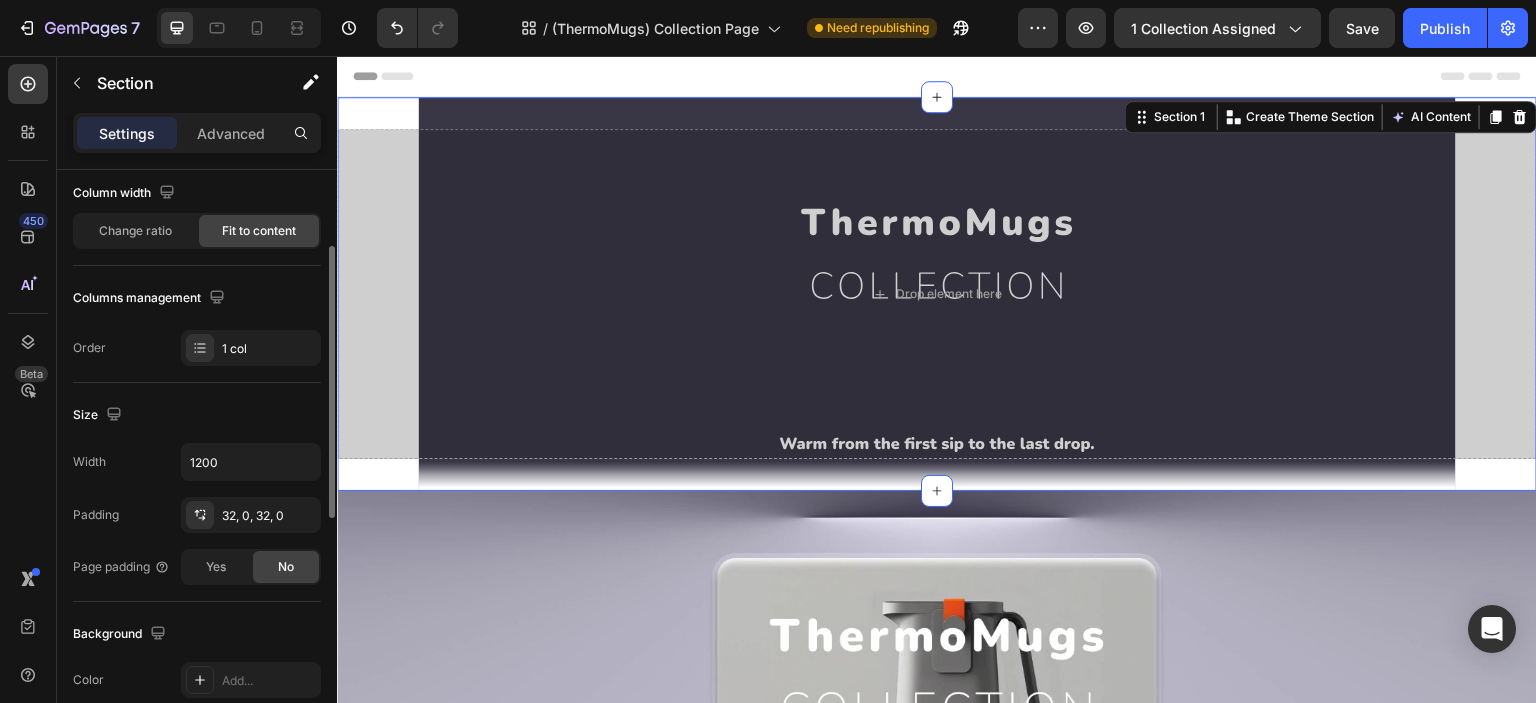 scroll, scrollTop: 0, scrollLeft: 0, axis: both 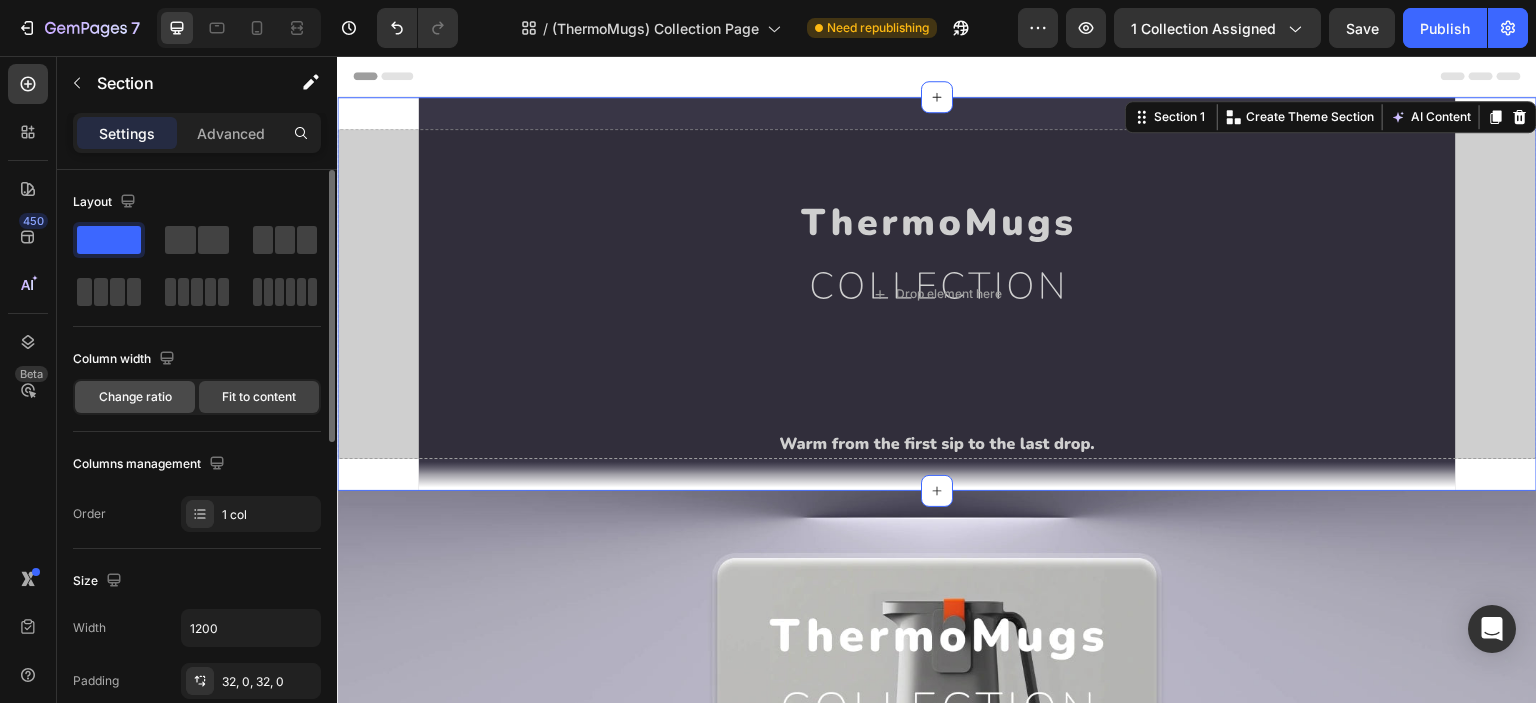 click on "Change ratio" 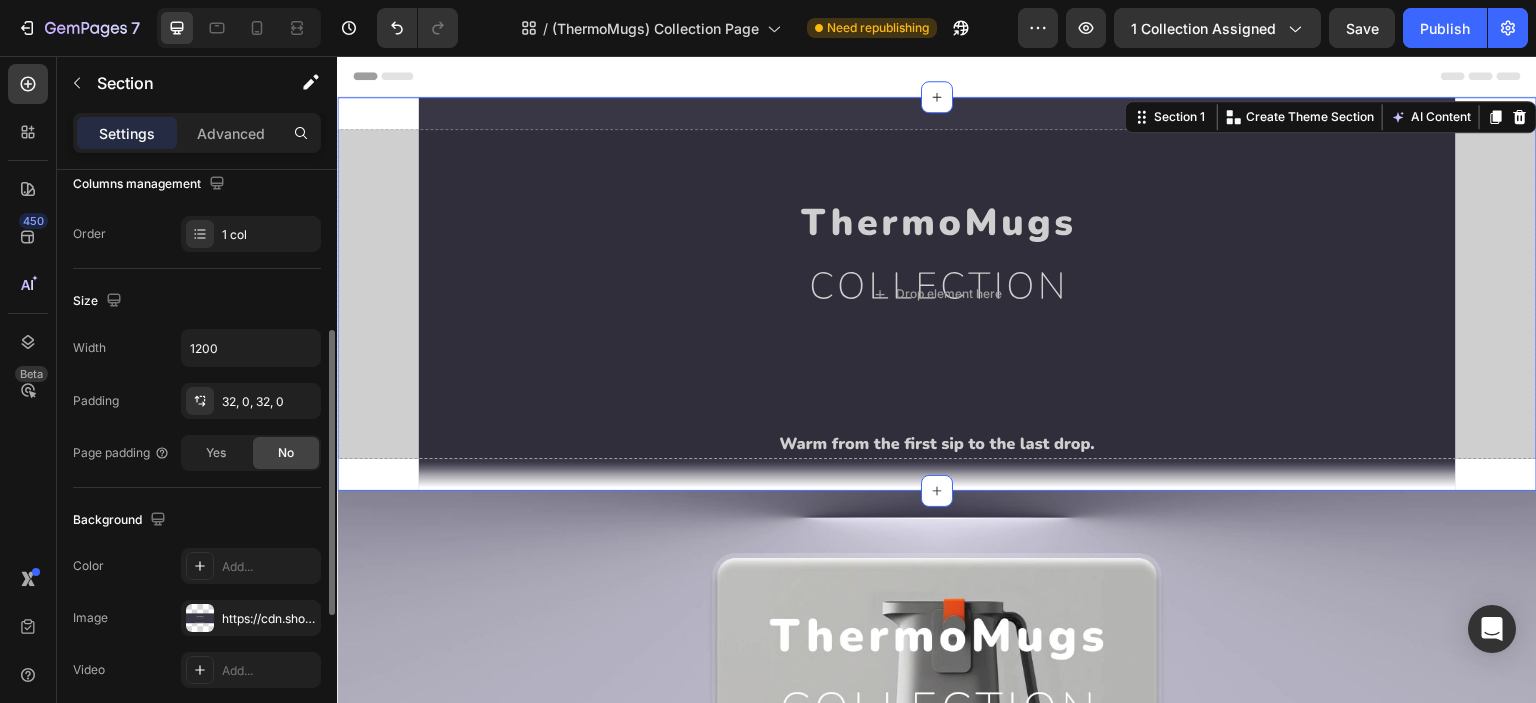 scroll, scrollTop: 499, scrollLeft: 0, axis: vertical 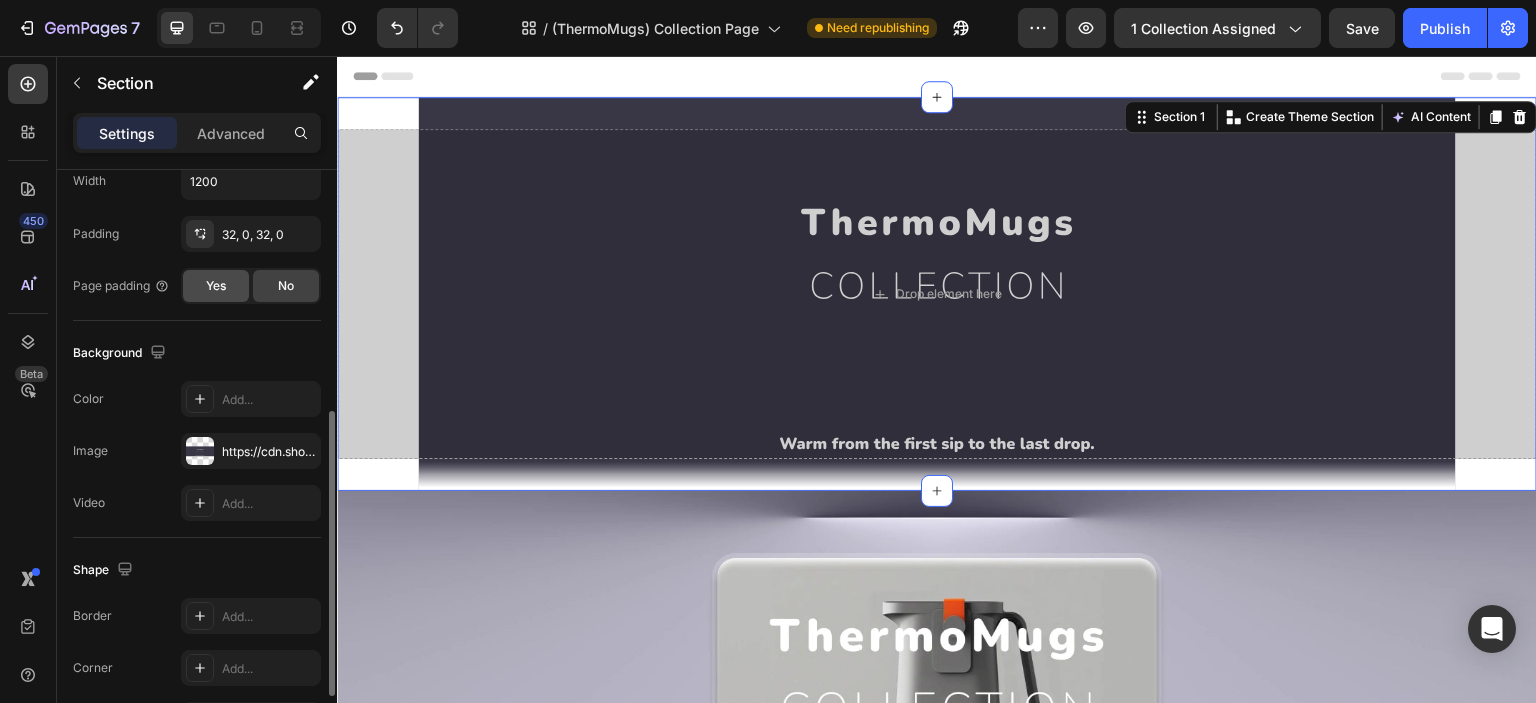 click on "Yes" 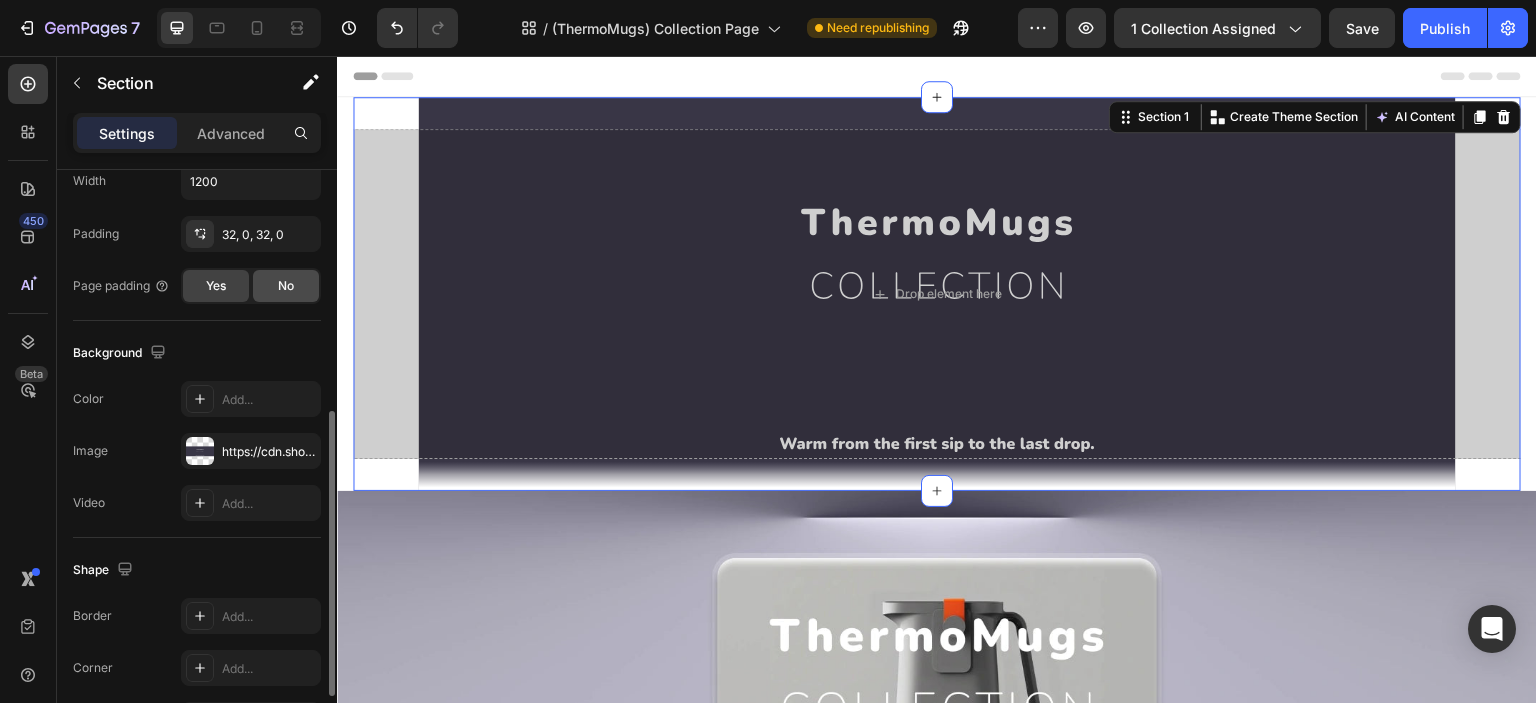 click on "No" 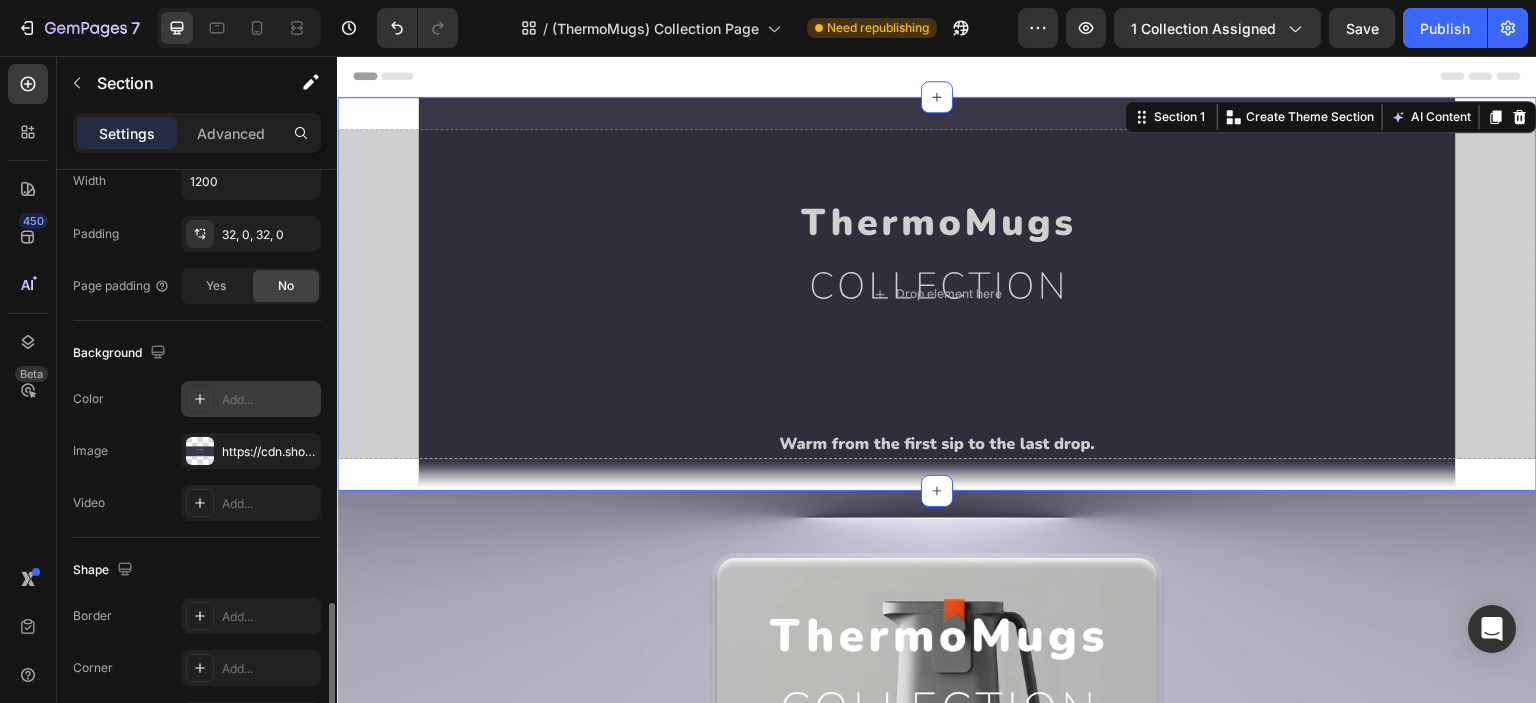 scroll, scrollTop: 628, scrollLeft: 0, axis: vertical 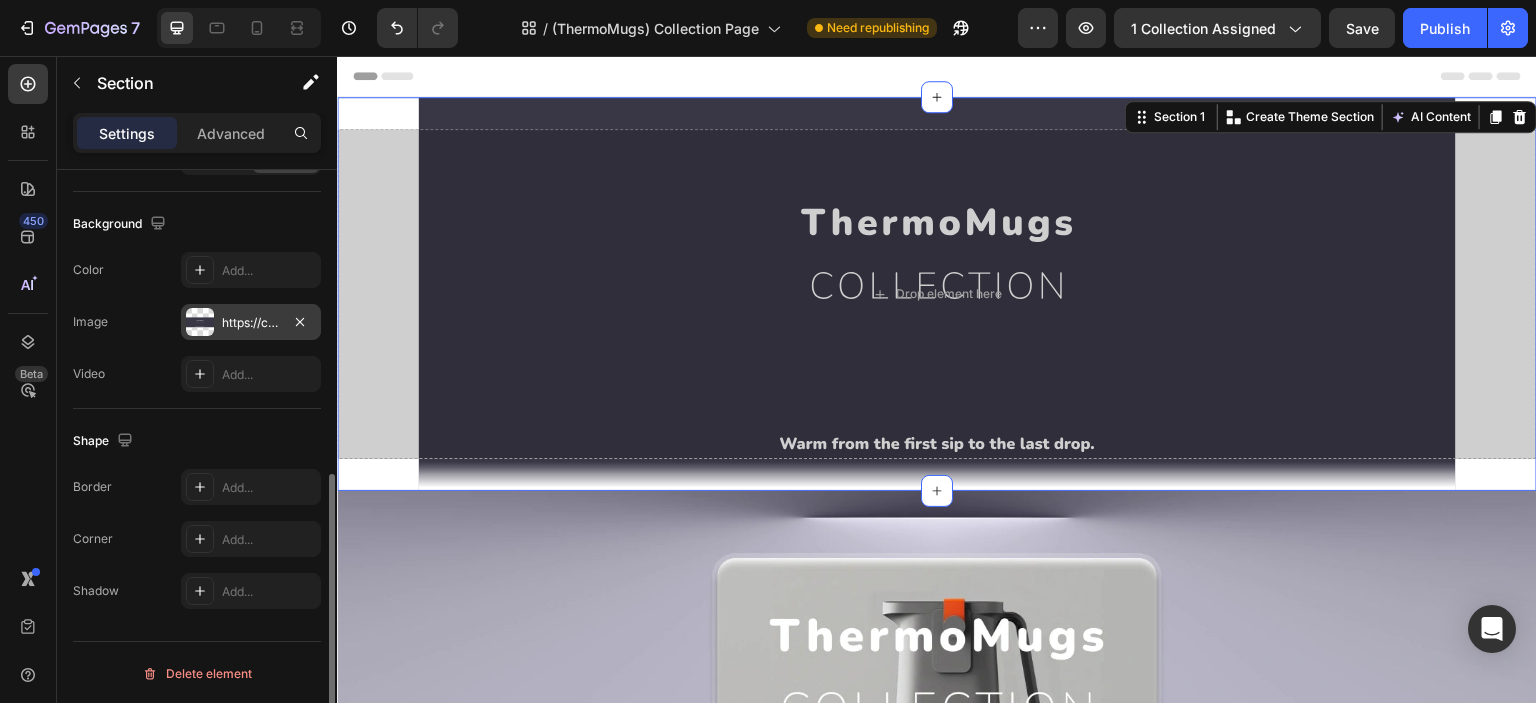 click on "https://cdn.shopify.com/s/files/1/0609/2478/8807/files/gempages_567299303811318825-bc228ba8-04b6-4c7f-975f-220e0deeef53.svg" at bounding box center [251, 322] 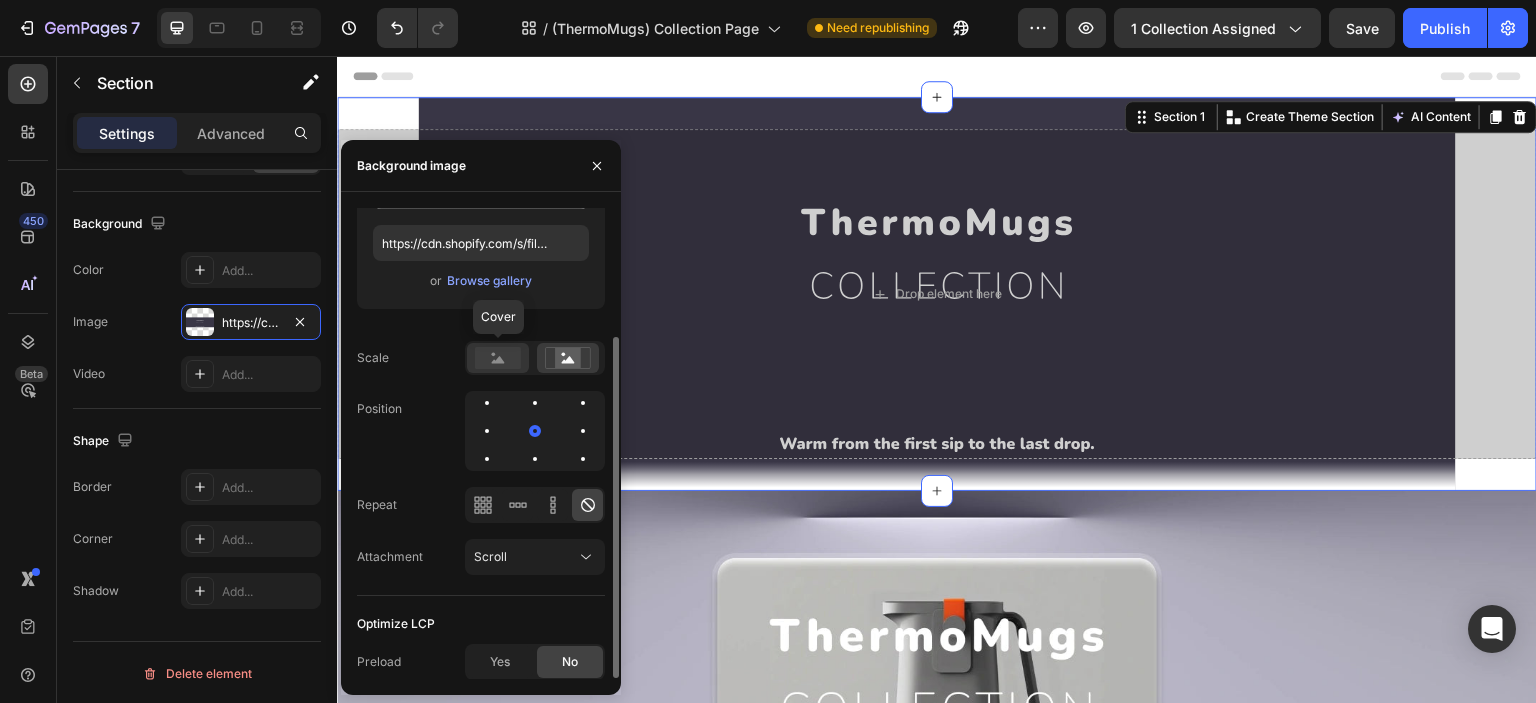 click 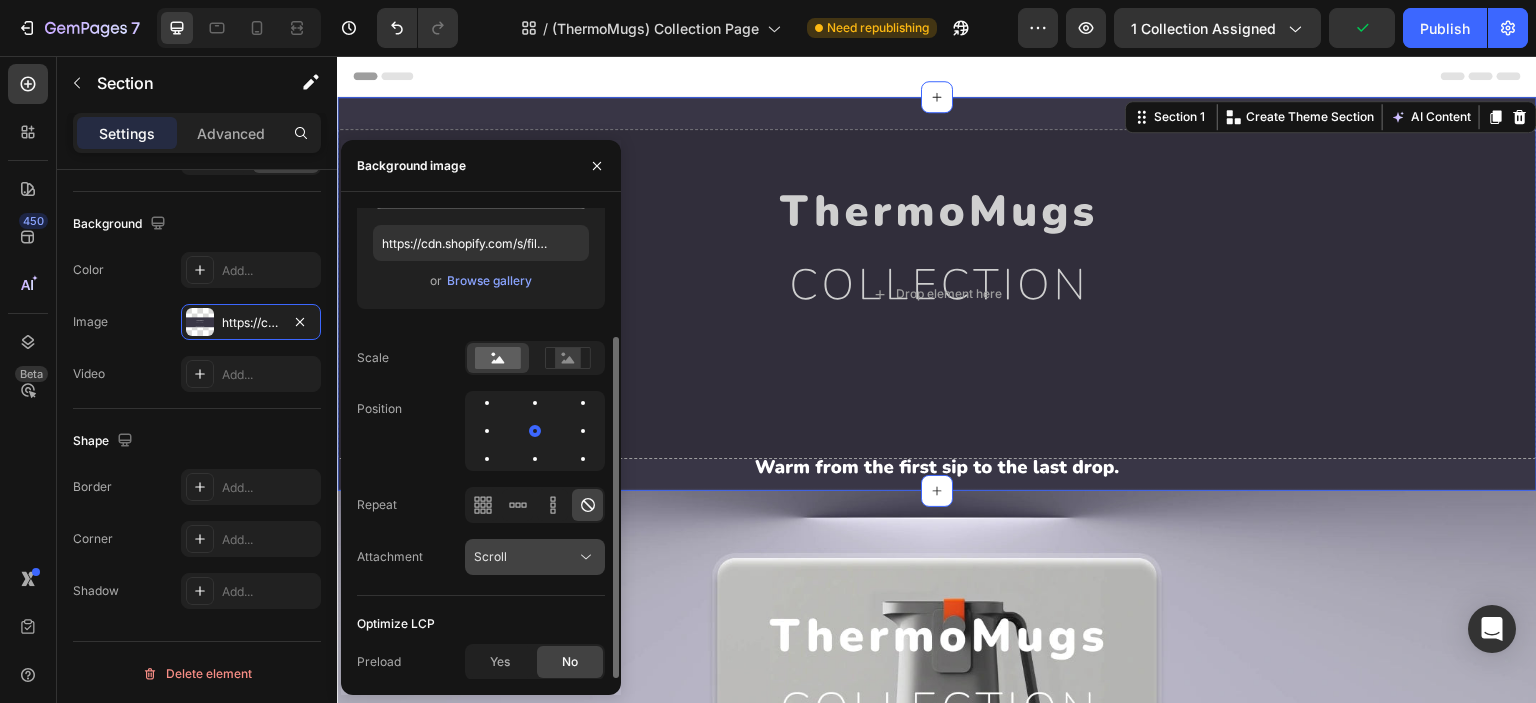 click on "Scroll" at bounding box center (525, 557) 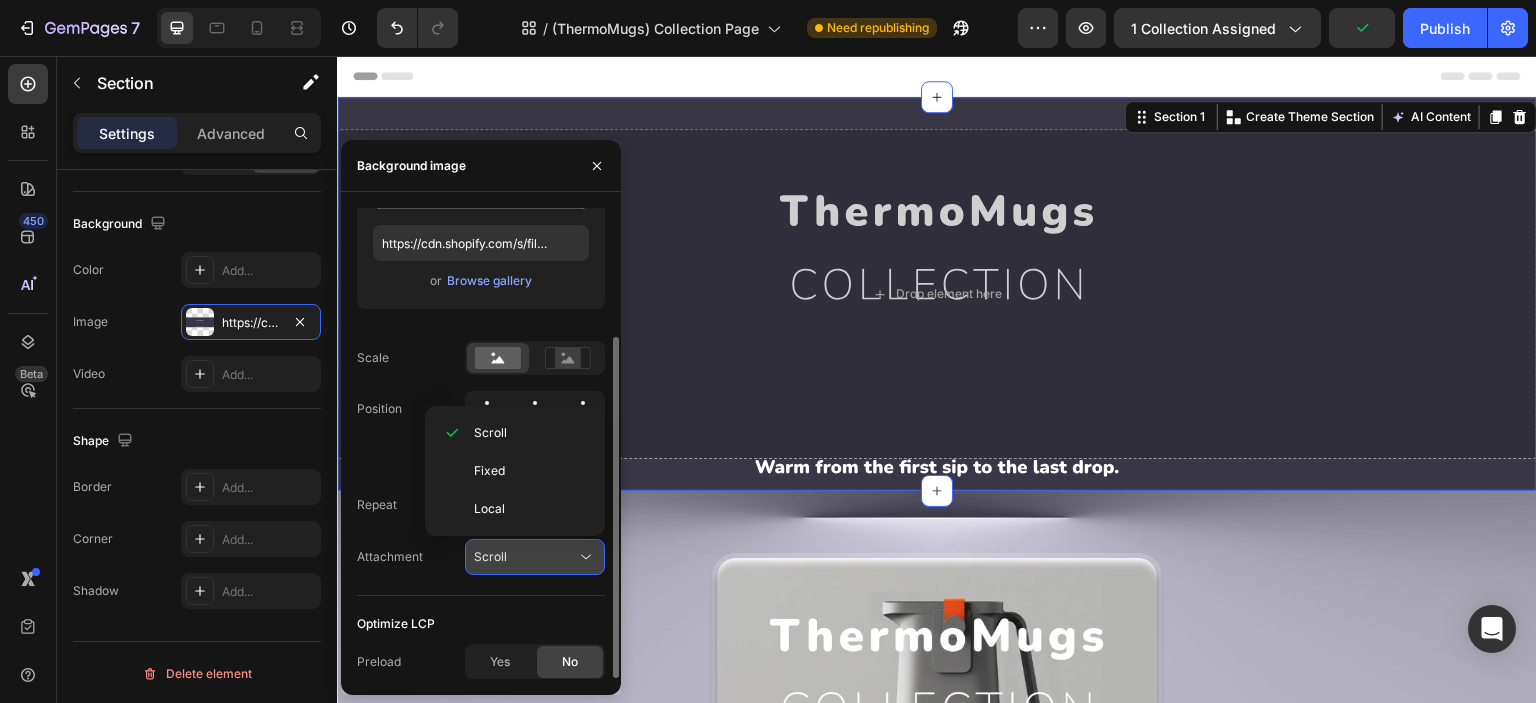 click on "Scroll" at bounding box center (525, 557) 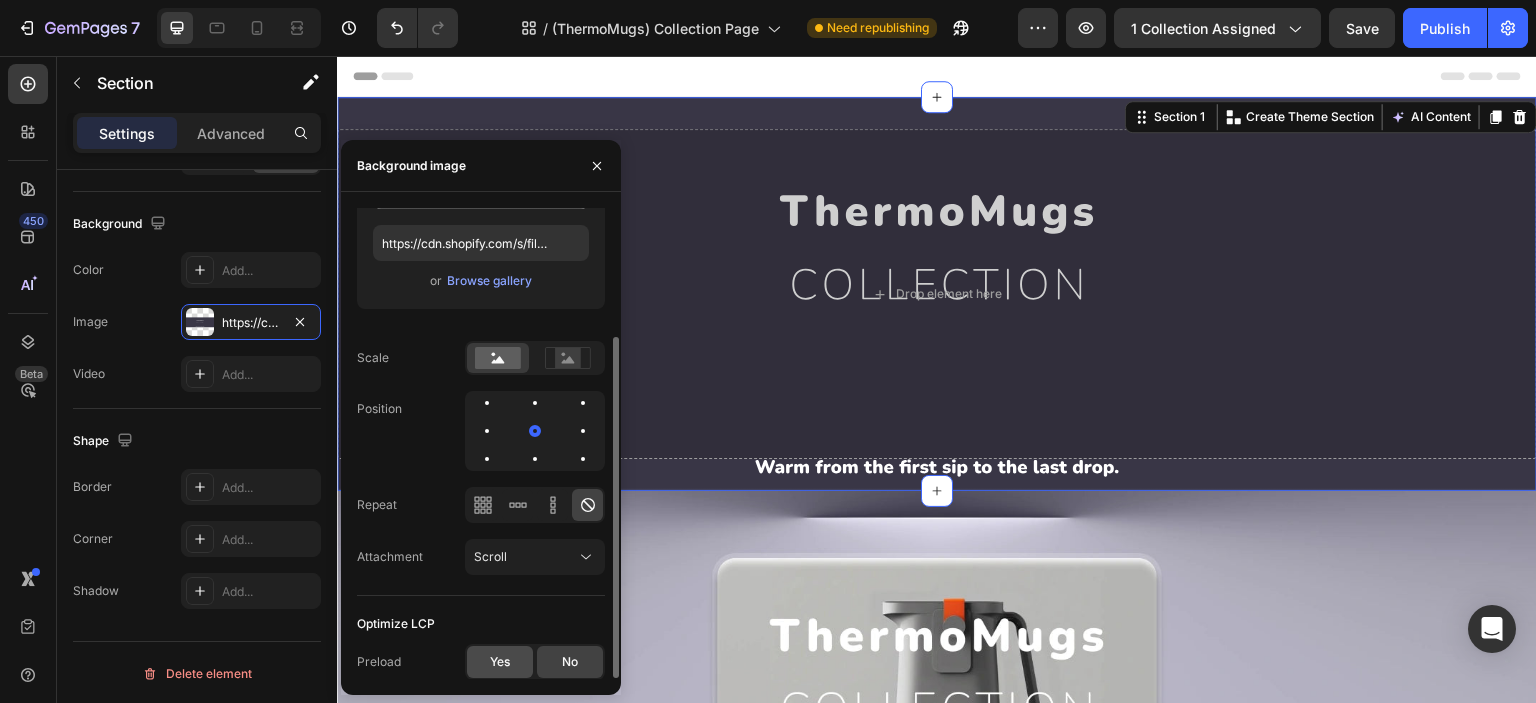 click on "Yes" 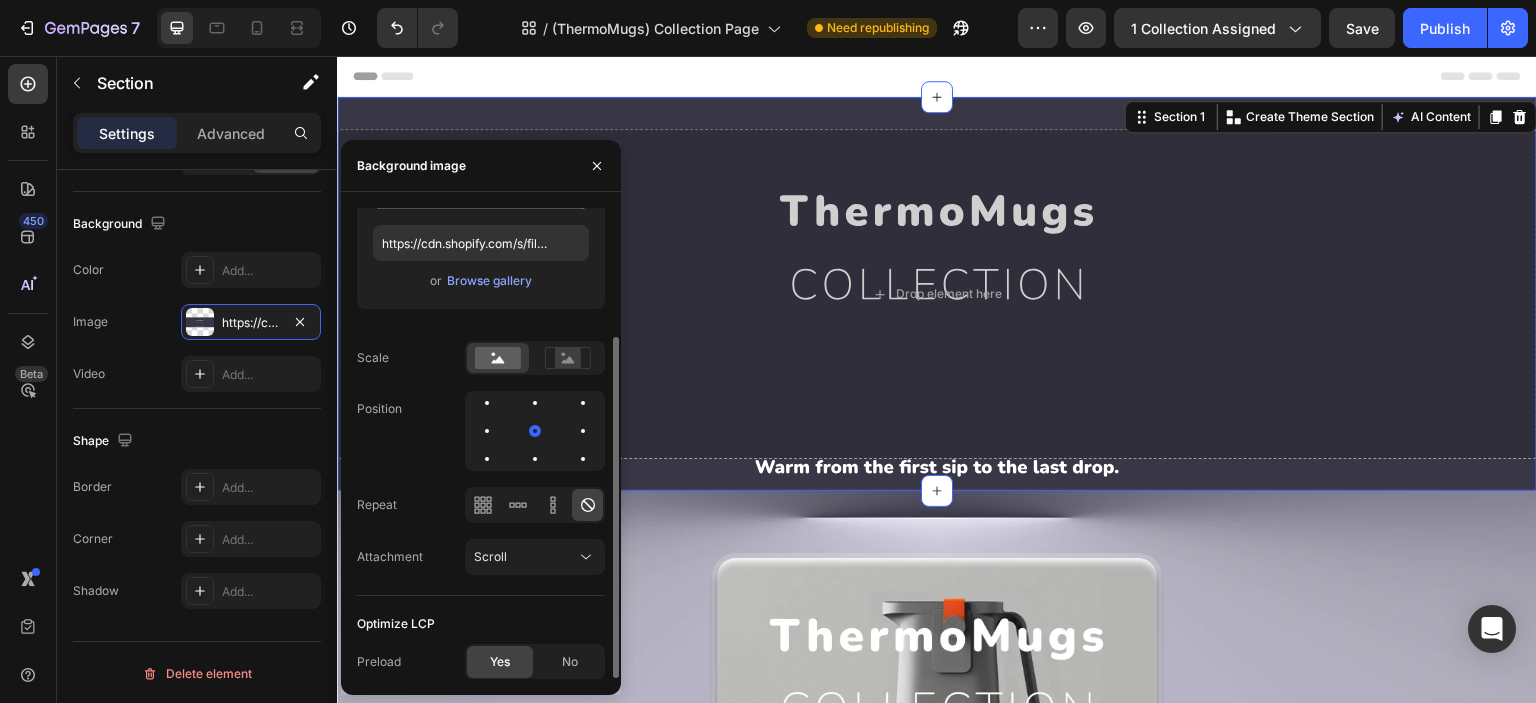 click on "Yes" 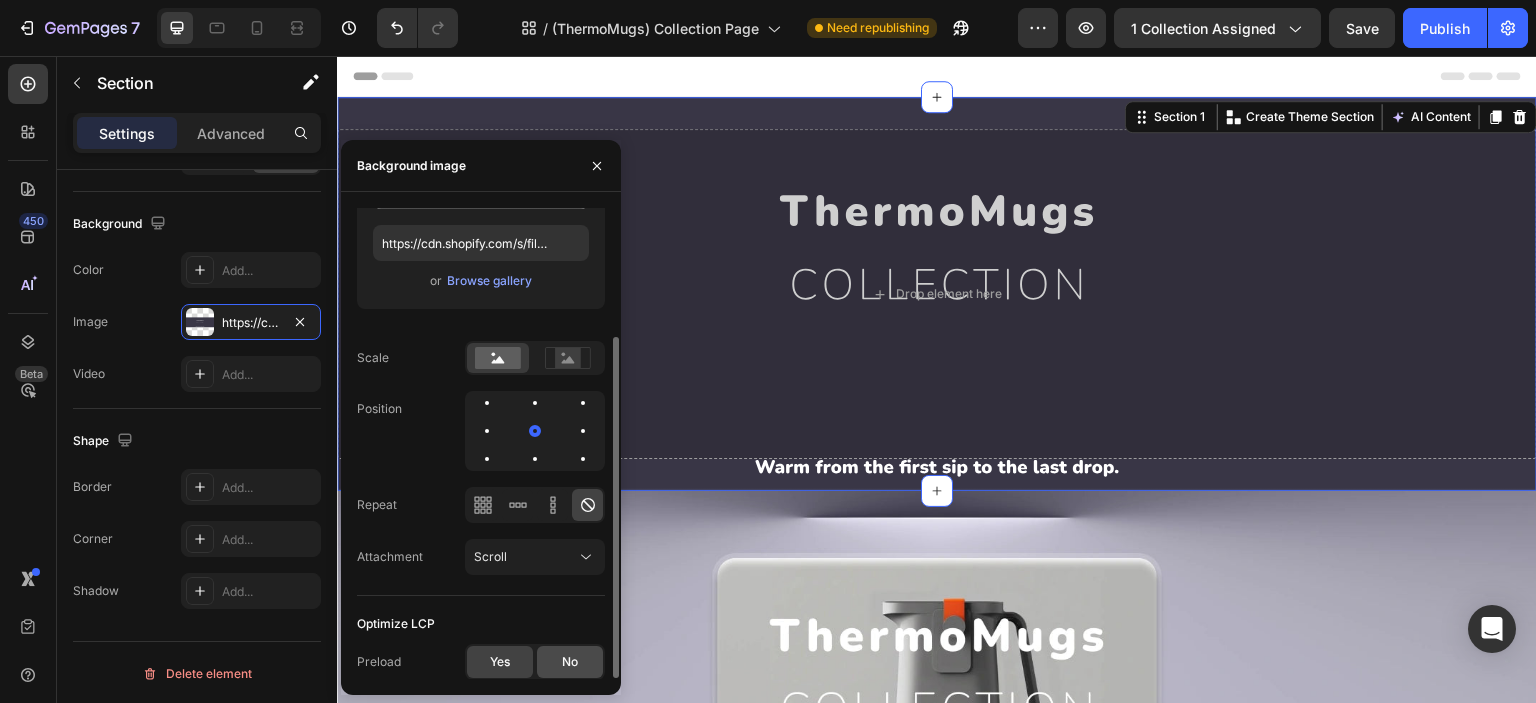 click on "No" 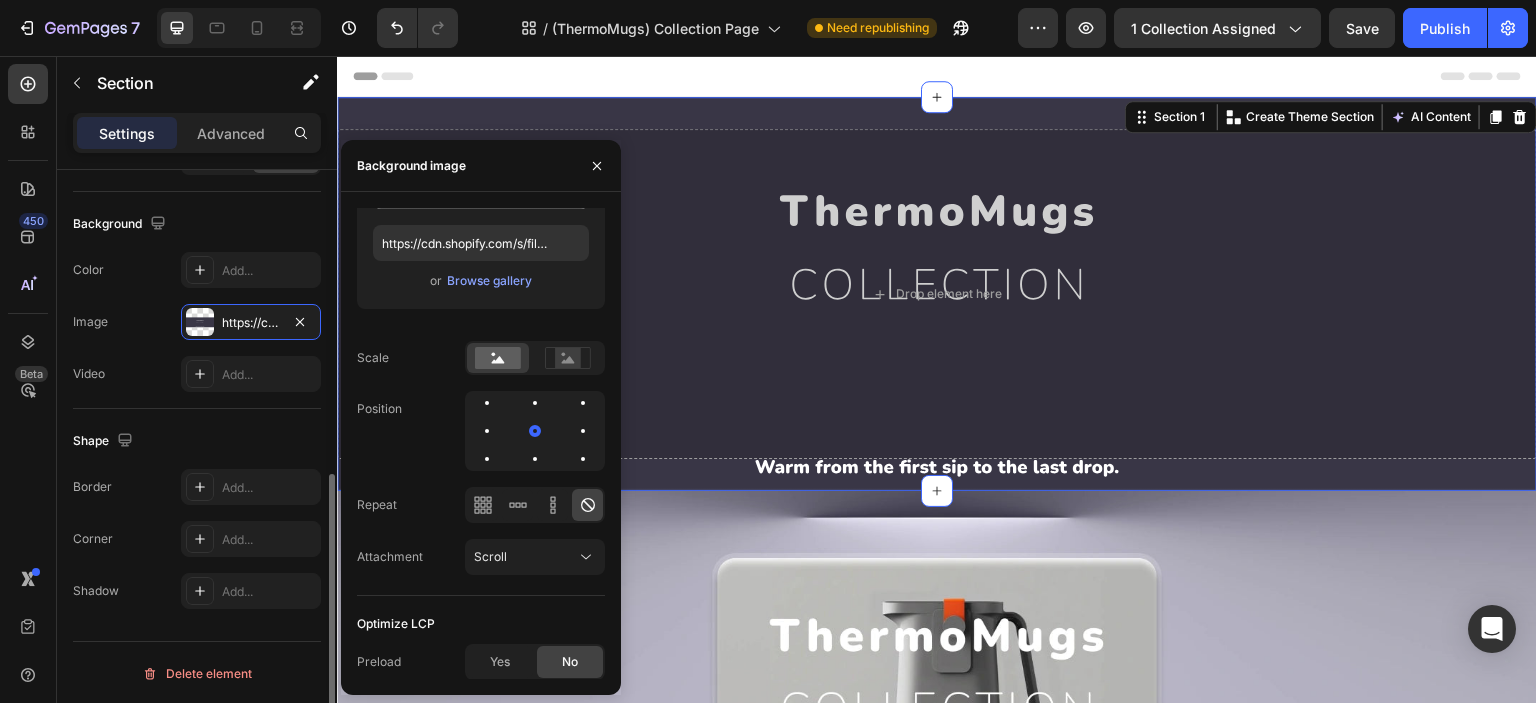 click on "Background The changes might be hidden by the video. Color Add... Image https://cdn.shopify.com/s/files/1/0609/2478/8807/files/gempages_567299303811318825-bc228ba8-04b6-4c7f-975f-220e0deeef53.svg Video Add..." 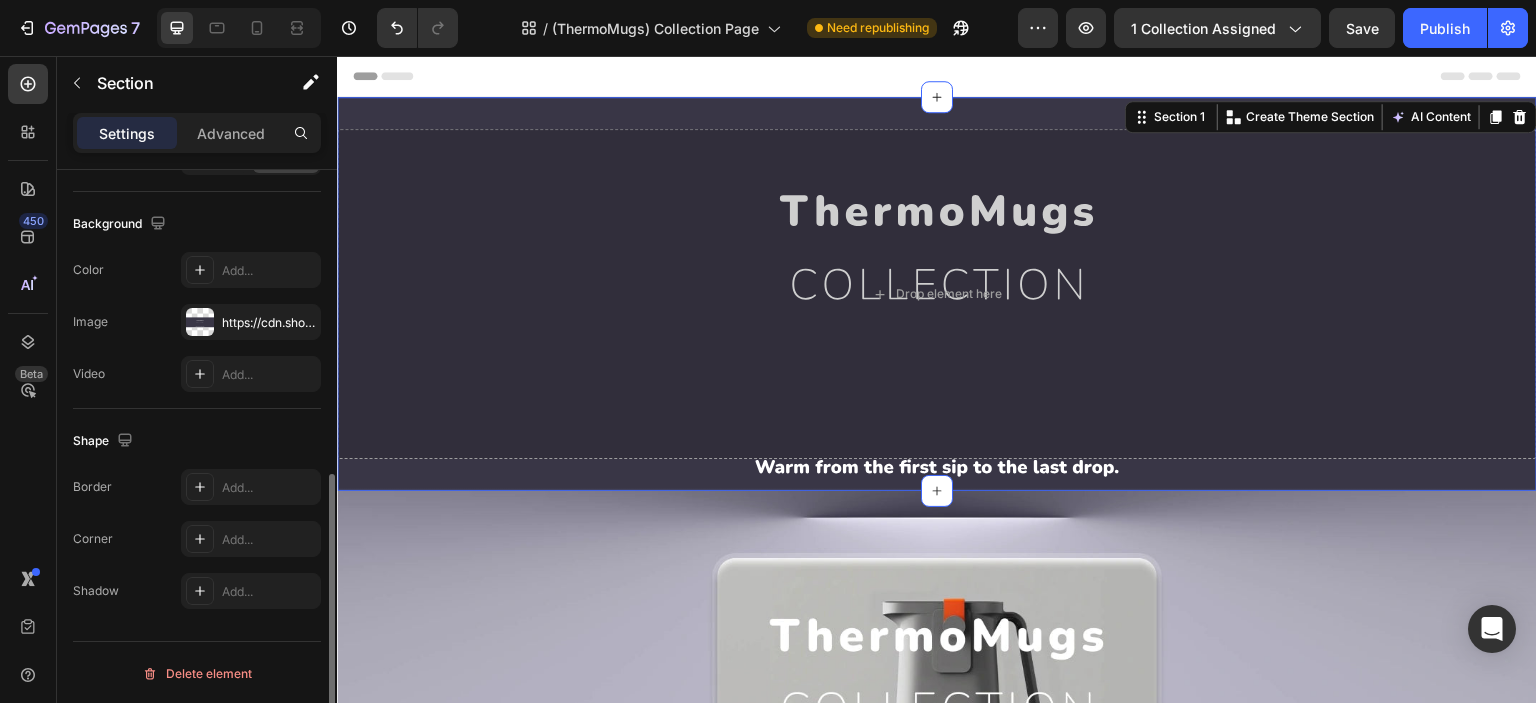 scroll, scrollTop: 295, scrollLeft: 0, axis: vertical 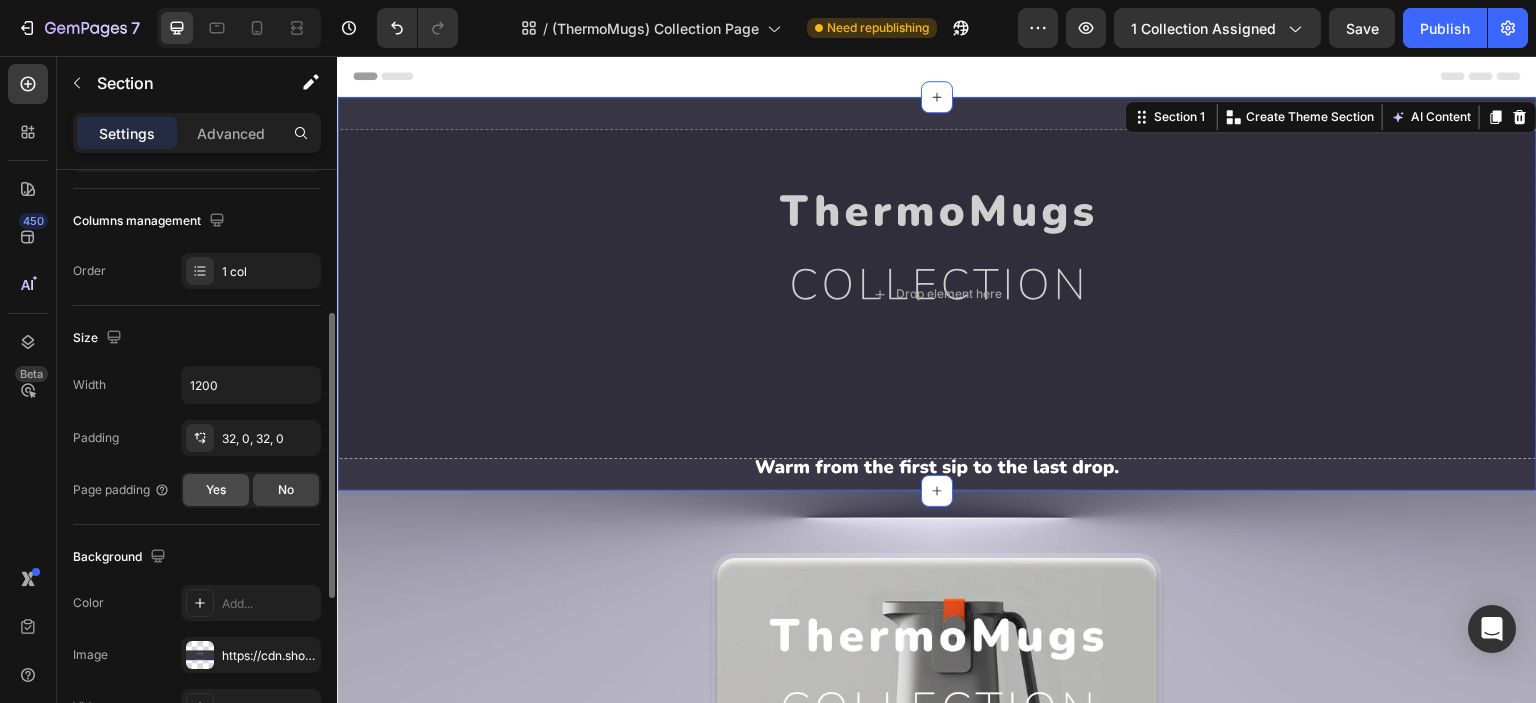 click on "Yes" 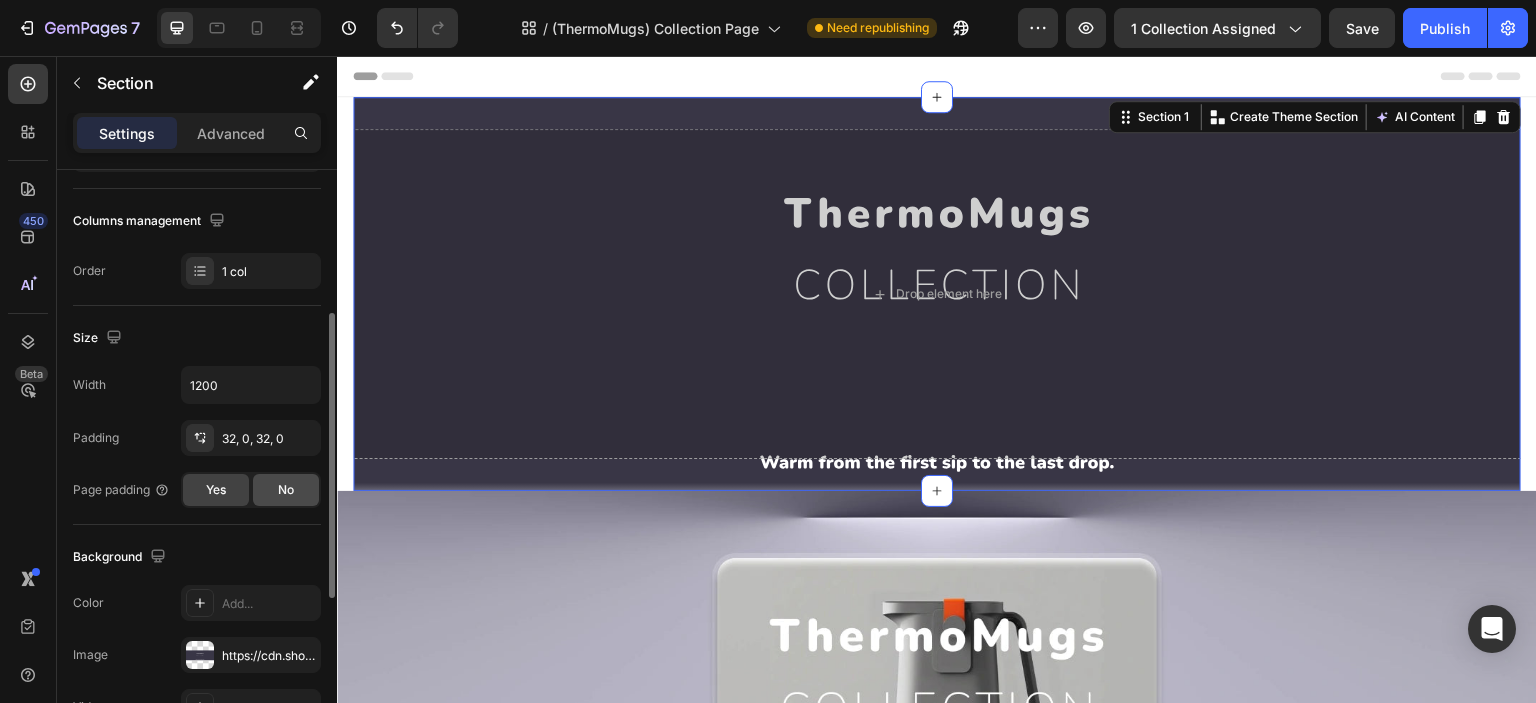 click on "No" 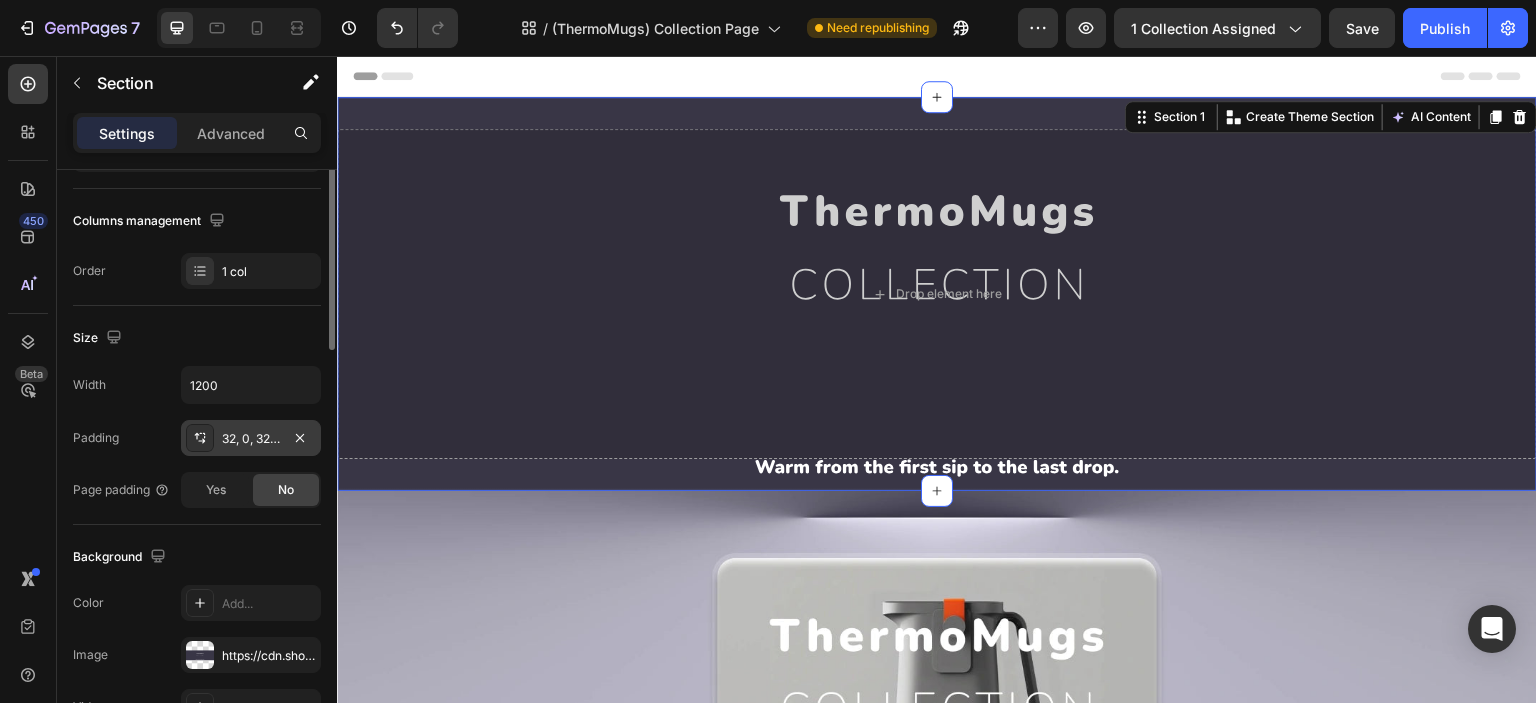 scroll, scrollTop: 0, scrollLeft: 0, axis: both 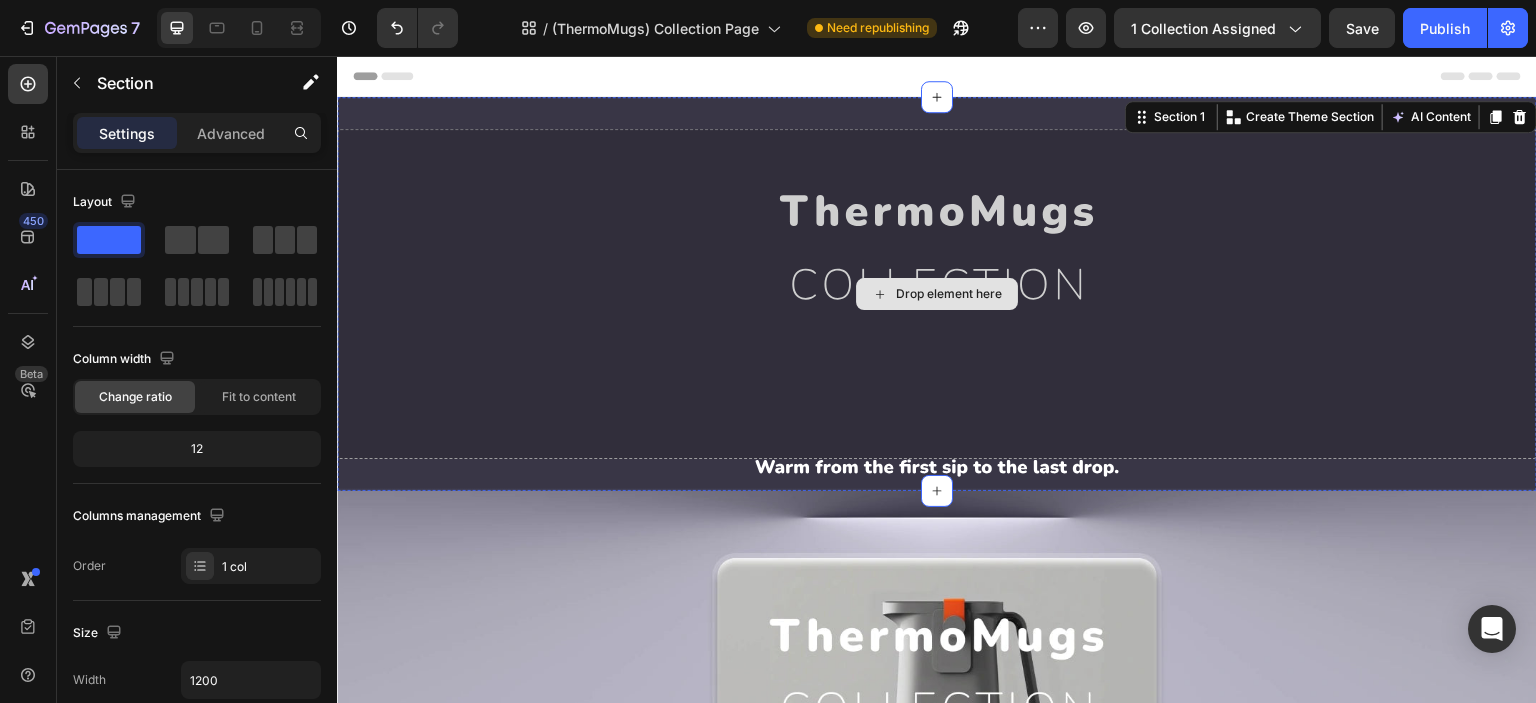 click on "Drop element here" at bounding box center [937, 294] 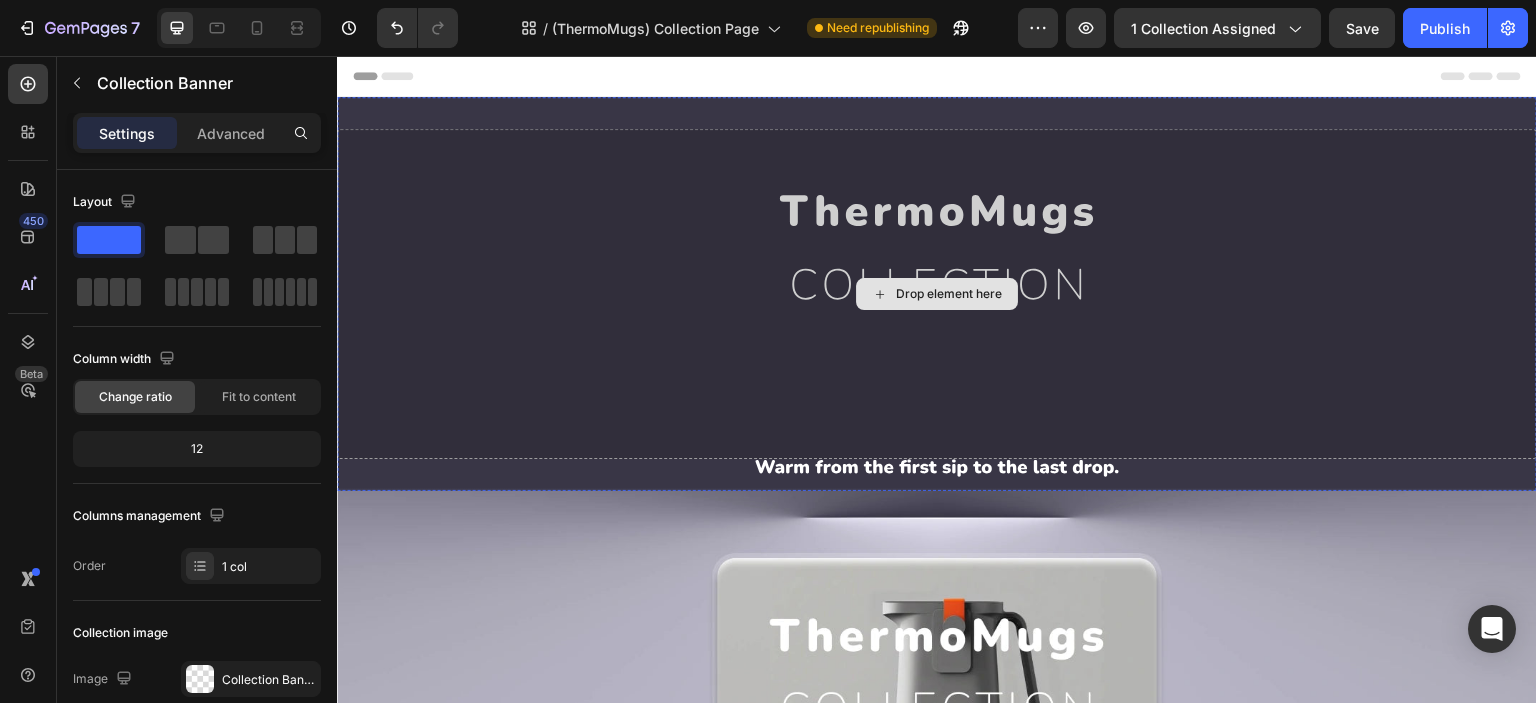 click on "Drop element here" at bounding box center [937, 294] 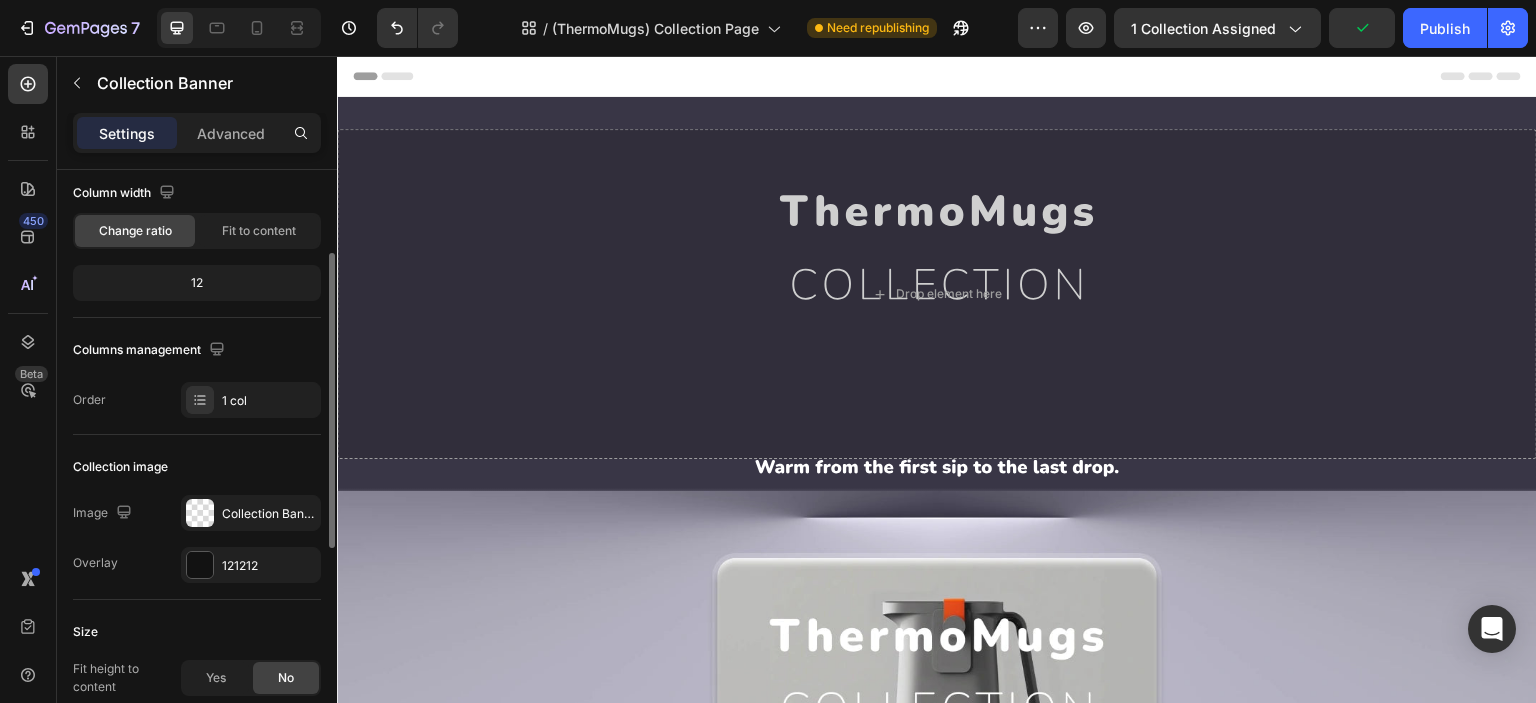 scroll, scrollTop: 332, scrollLeft: 0, axis: vertical 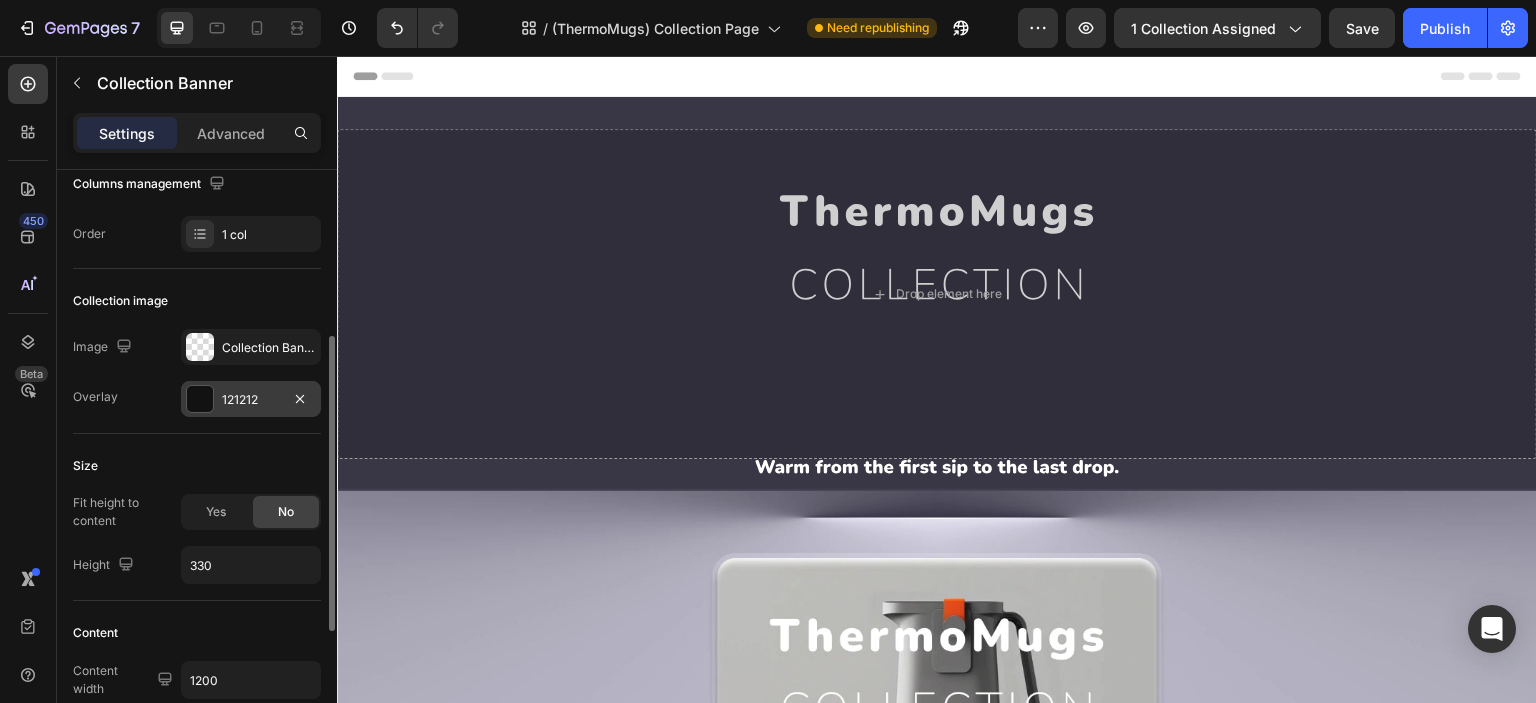 click at bounding box center [200, 399] 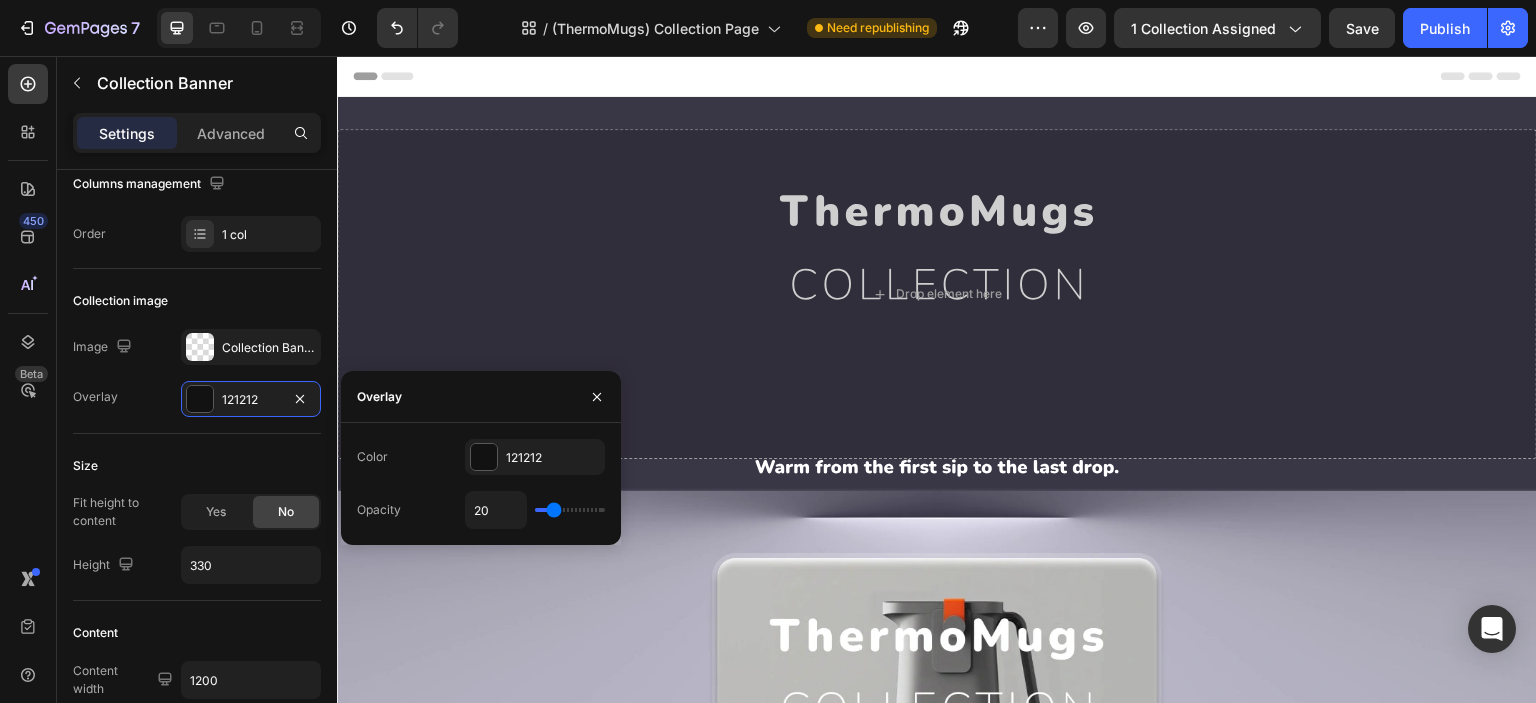 type on "18" 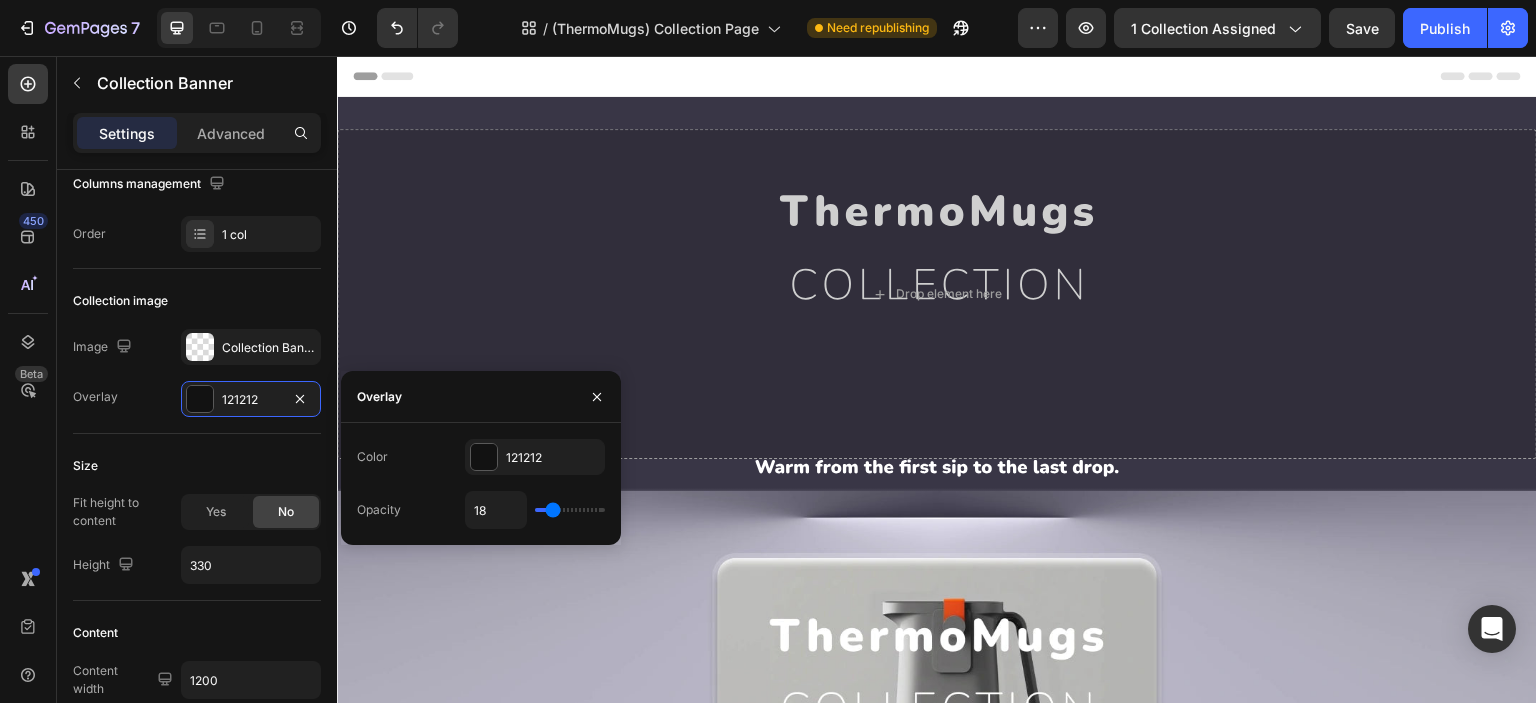type on "6" 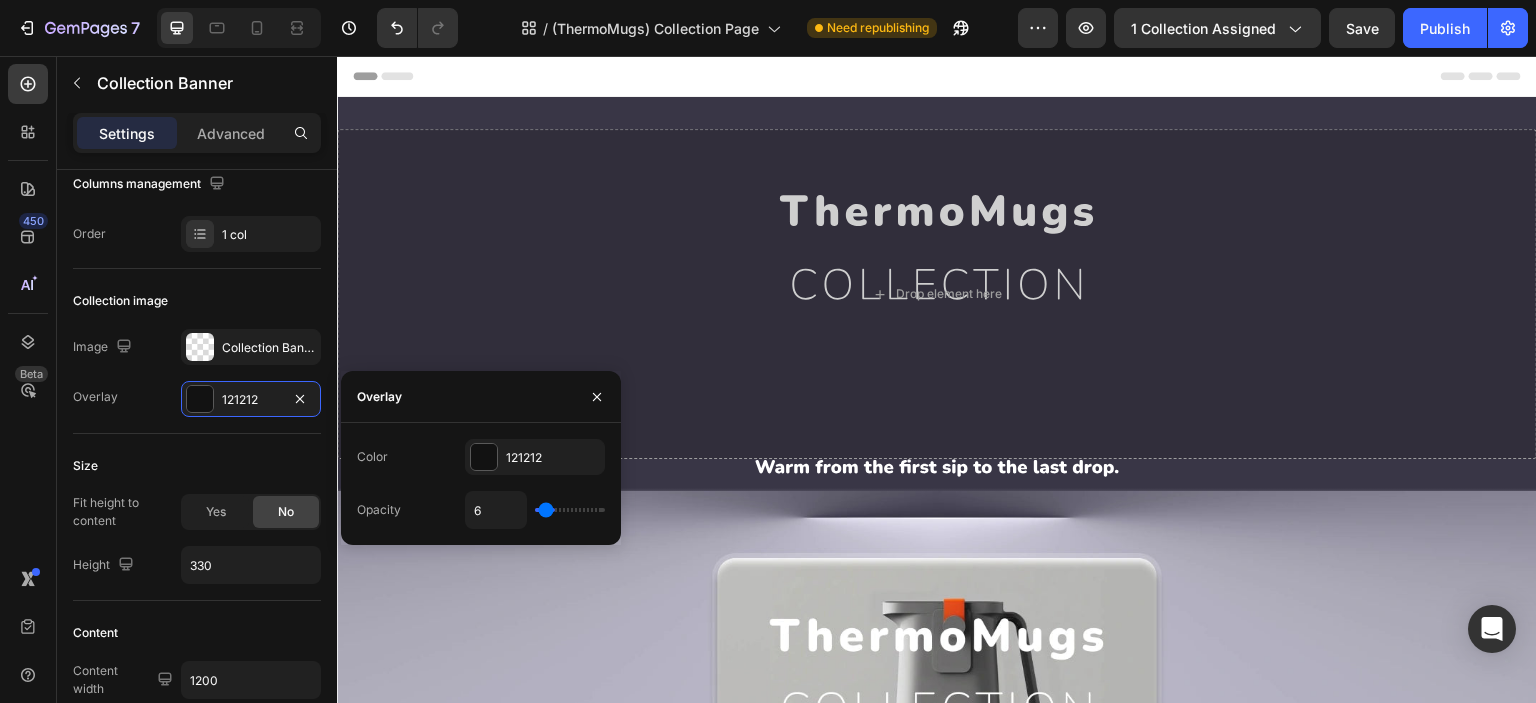 type on "0" 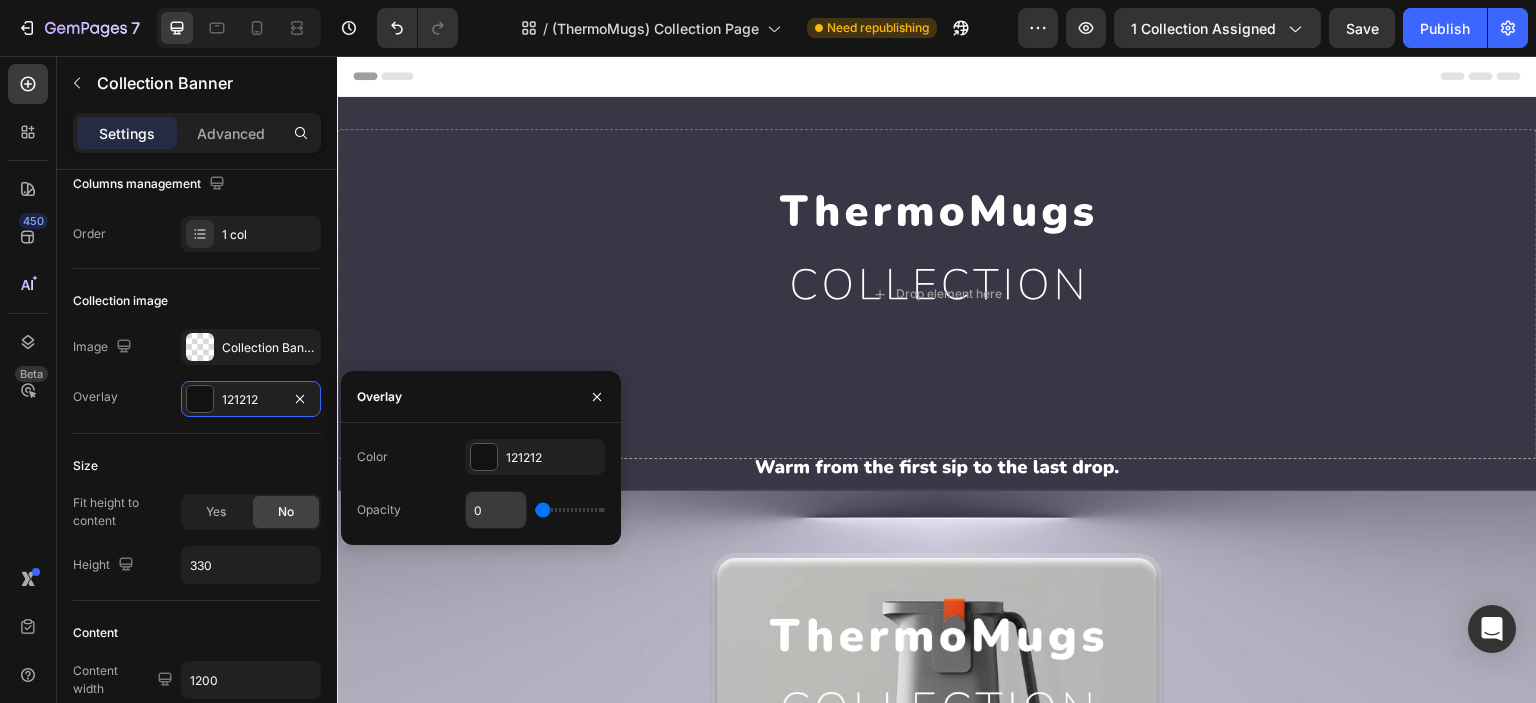 drag, startPoint x: 553, startPoint y: 515, endPoint x: 496, endPoint y: 515, distance: 57 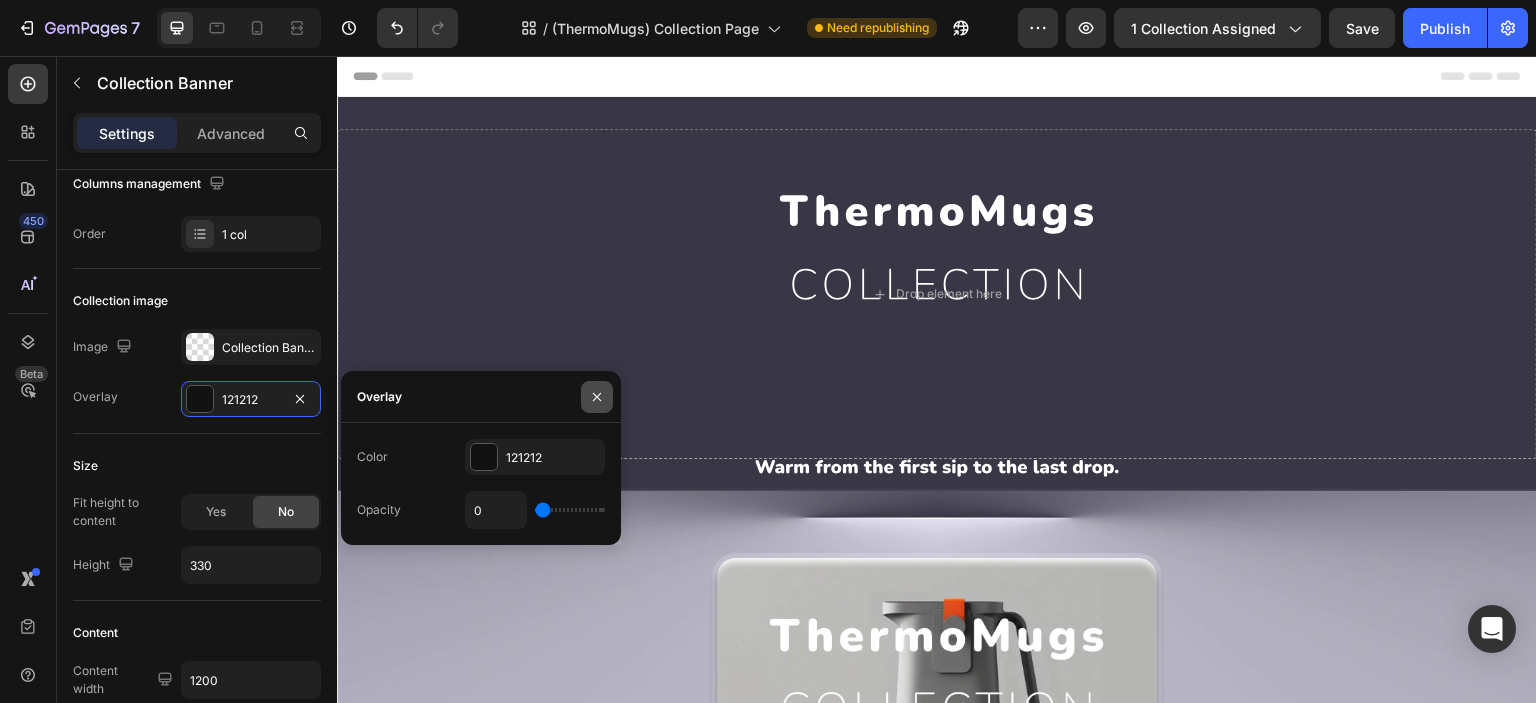 click 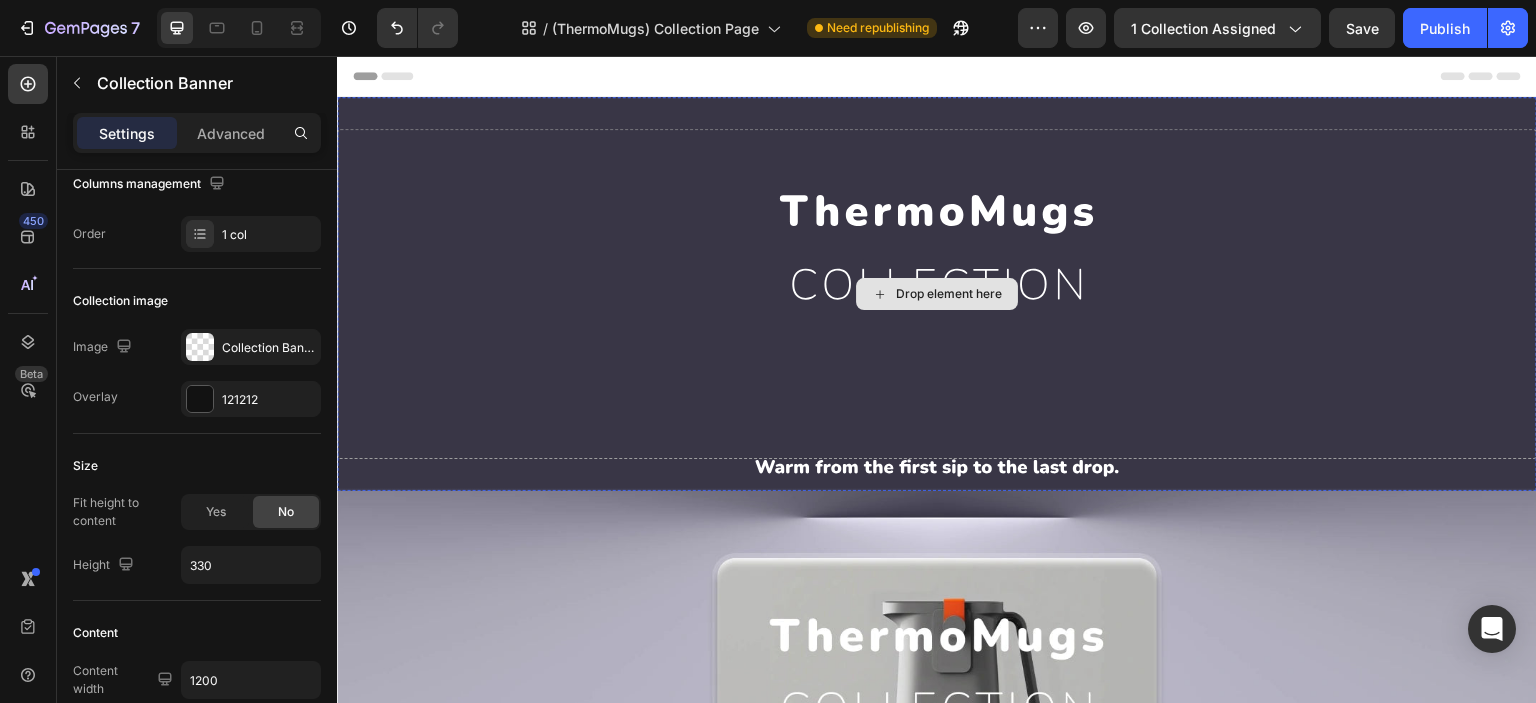 click on "Drop element here" at bounding box center (937, 294) 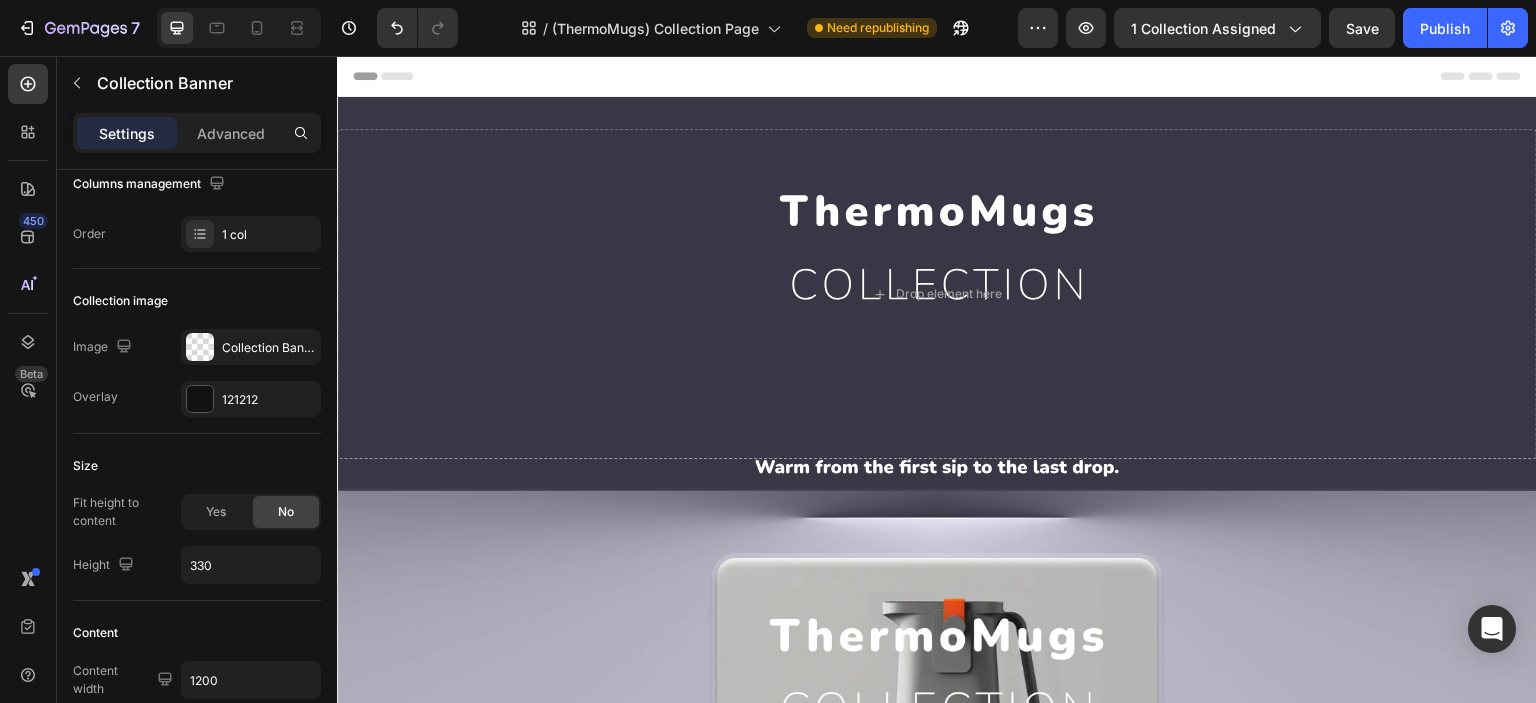 scroll, scrollTop: 0, scrollLeft: 0, axis: both 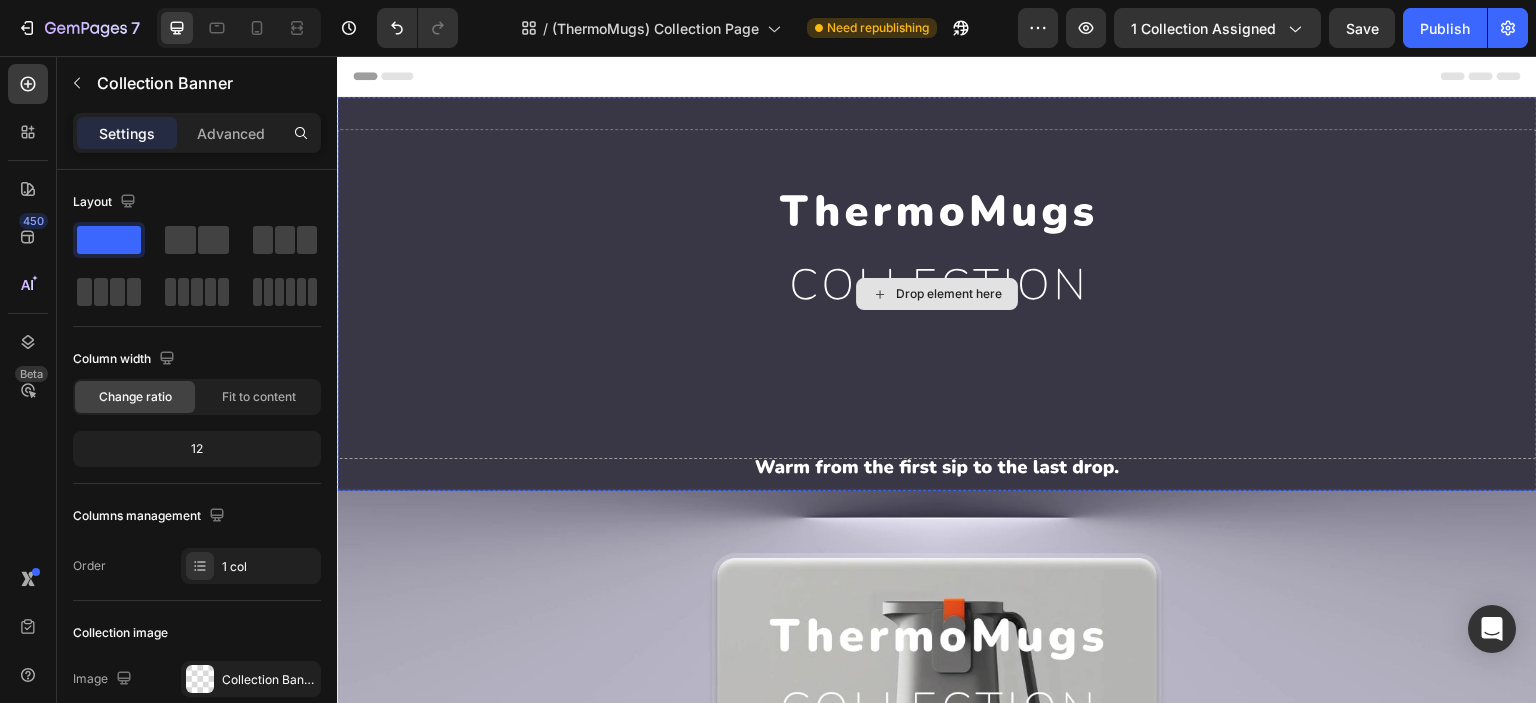 click on "Drop element here" at bounding box center (937, 294) 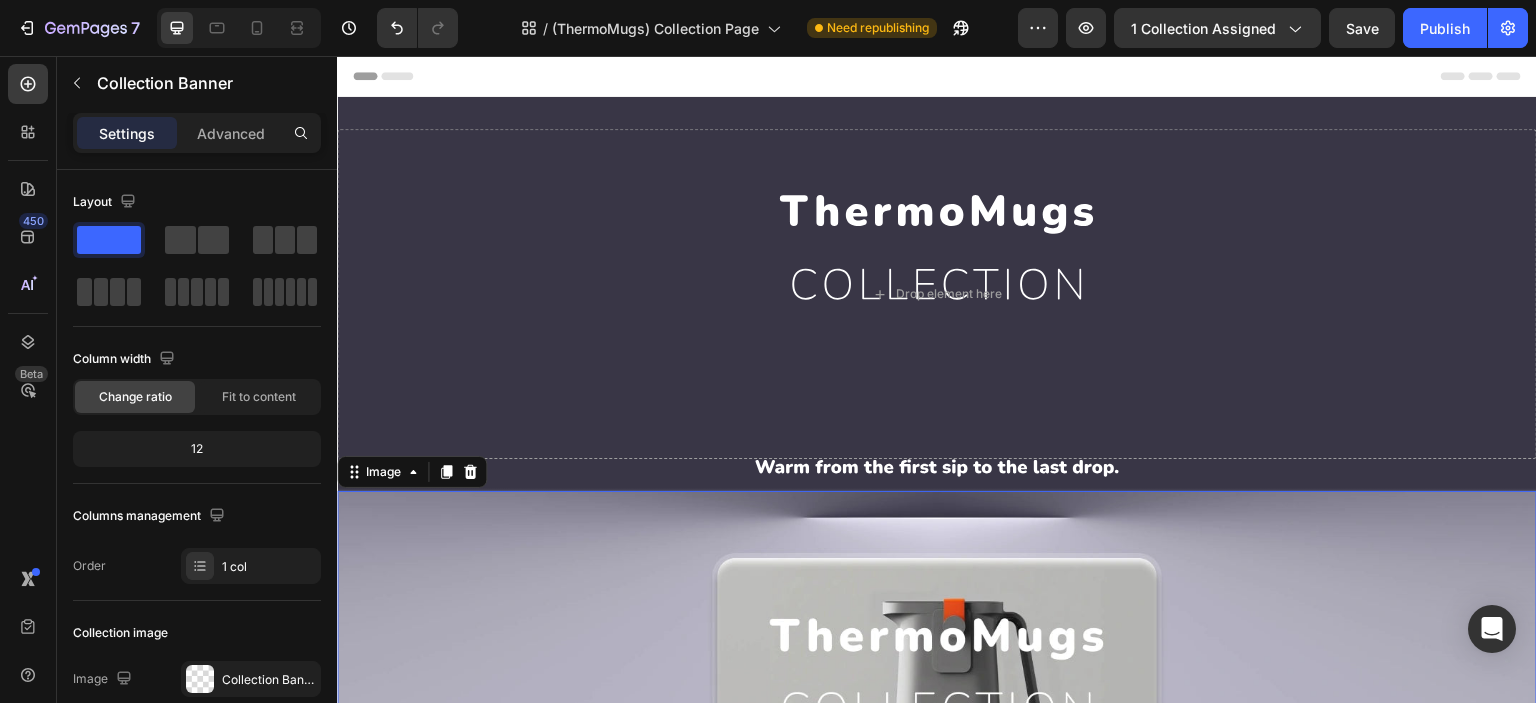 click at bounding box center [937, 718] 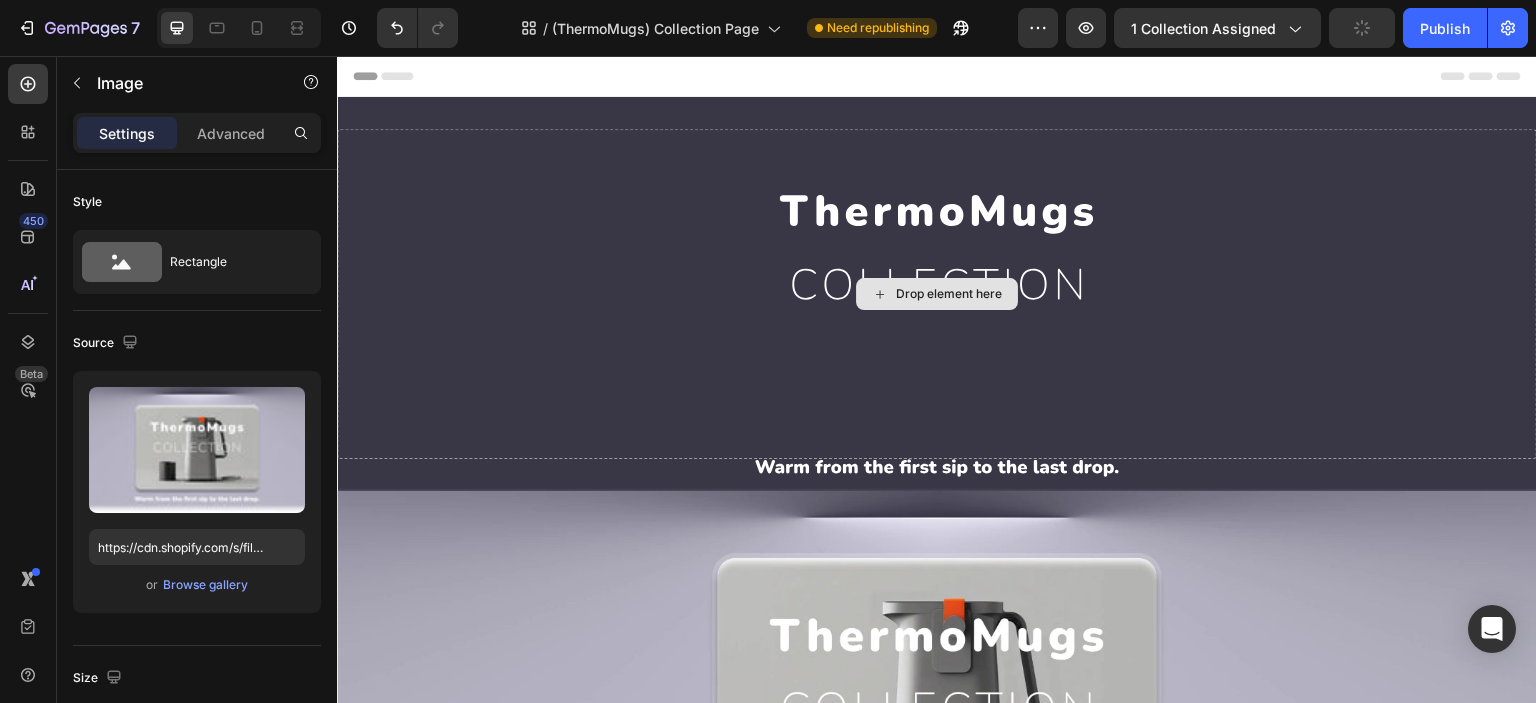 click on "Drop element here" at bounding box center (937, 294) 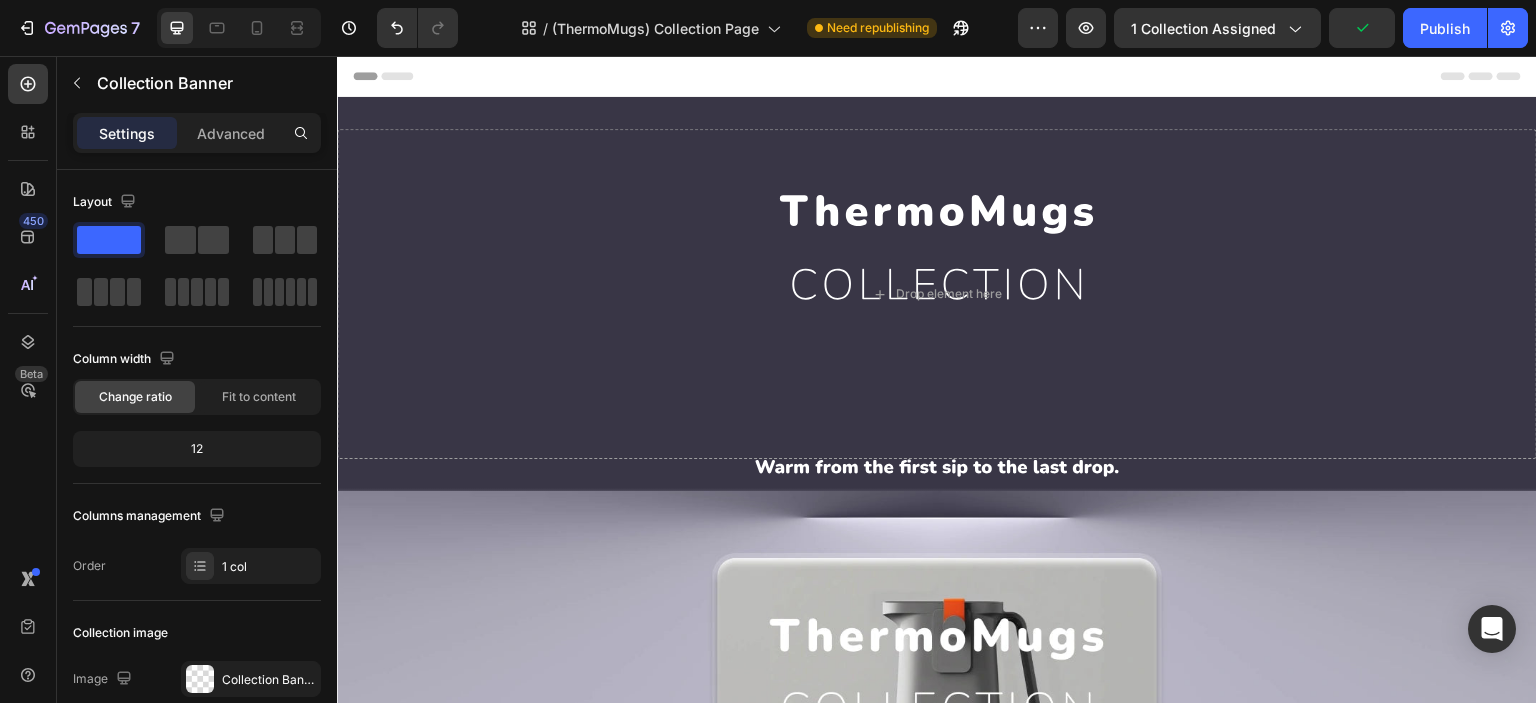 click on "Header" at bounding box center [937, 76] 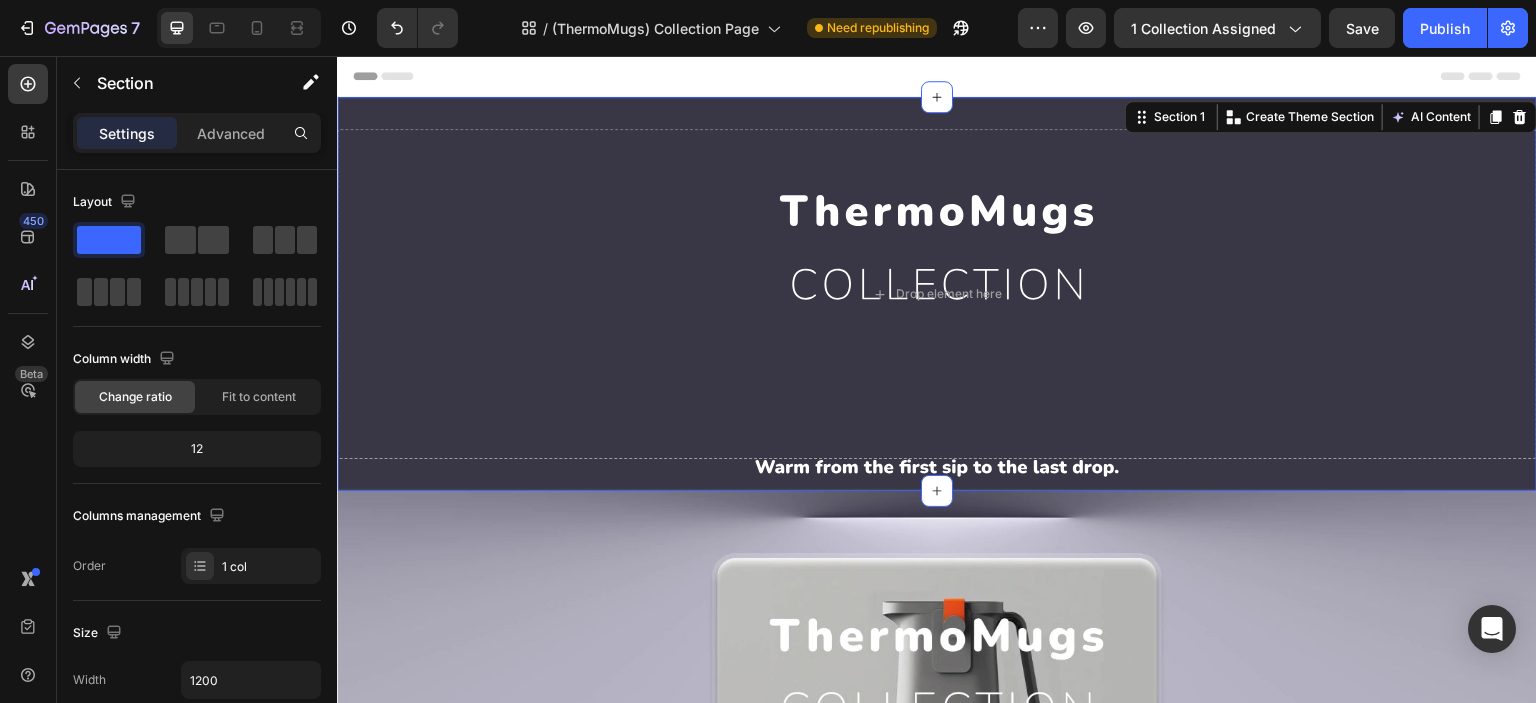 click on "Drop element here Collection Banner Section 1   You can create reusable sections Create Theme Section AI Content Write with GemAI What would you like to describe here? Tone and Voice Persuasive Product Automatic Magnetic Mixer Coffee Cup Show more Generate" at bounding box center [937, 294] 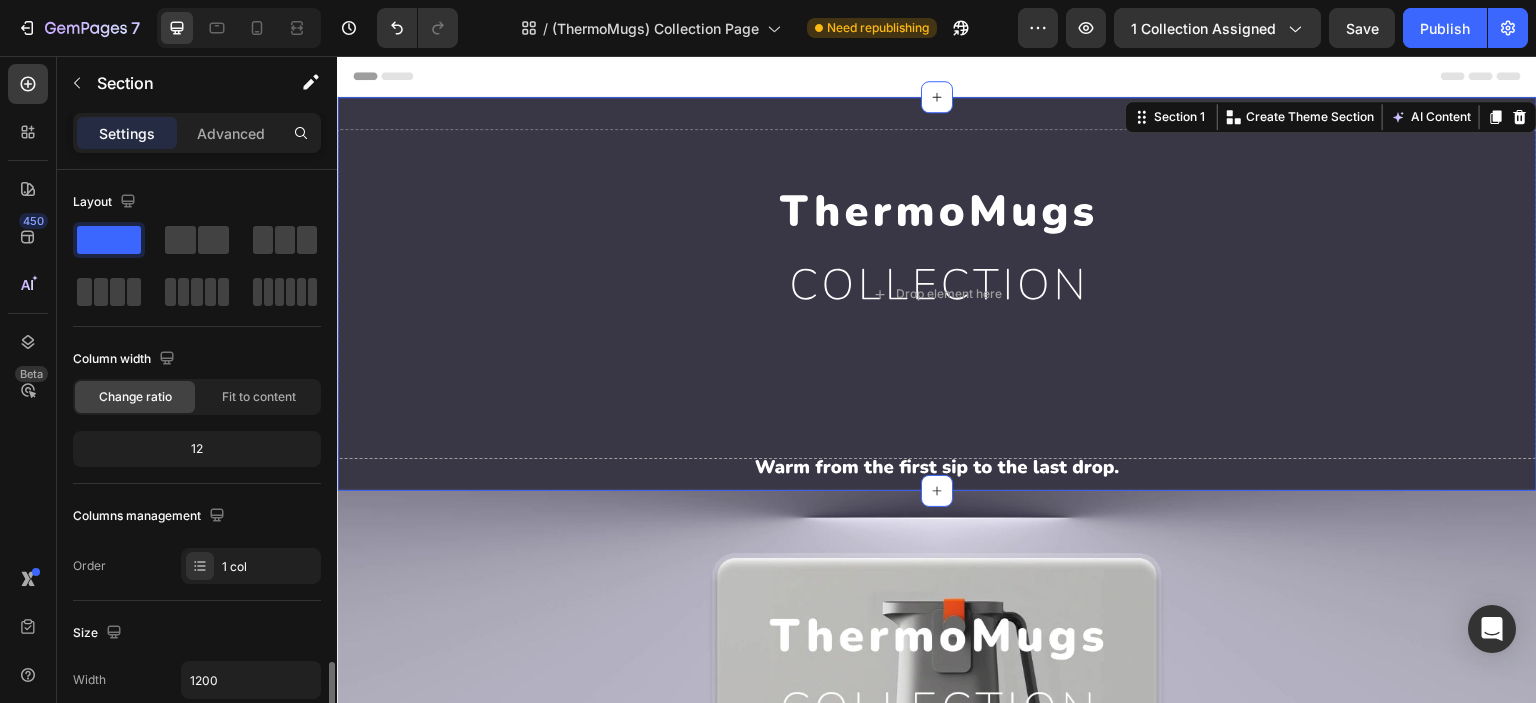 scroll, scrollTop: 332, scrollLeft: 0, axis: vertical 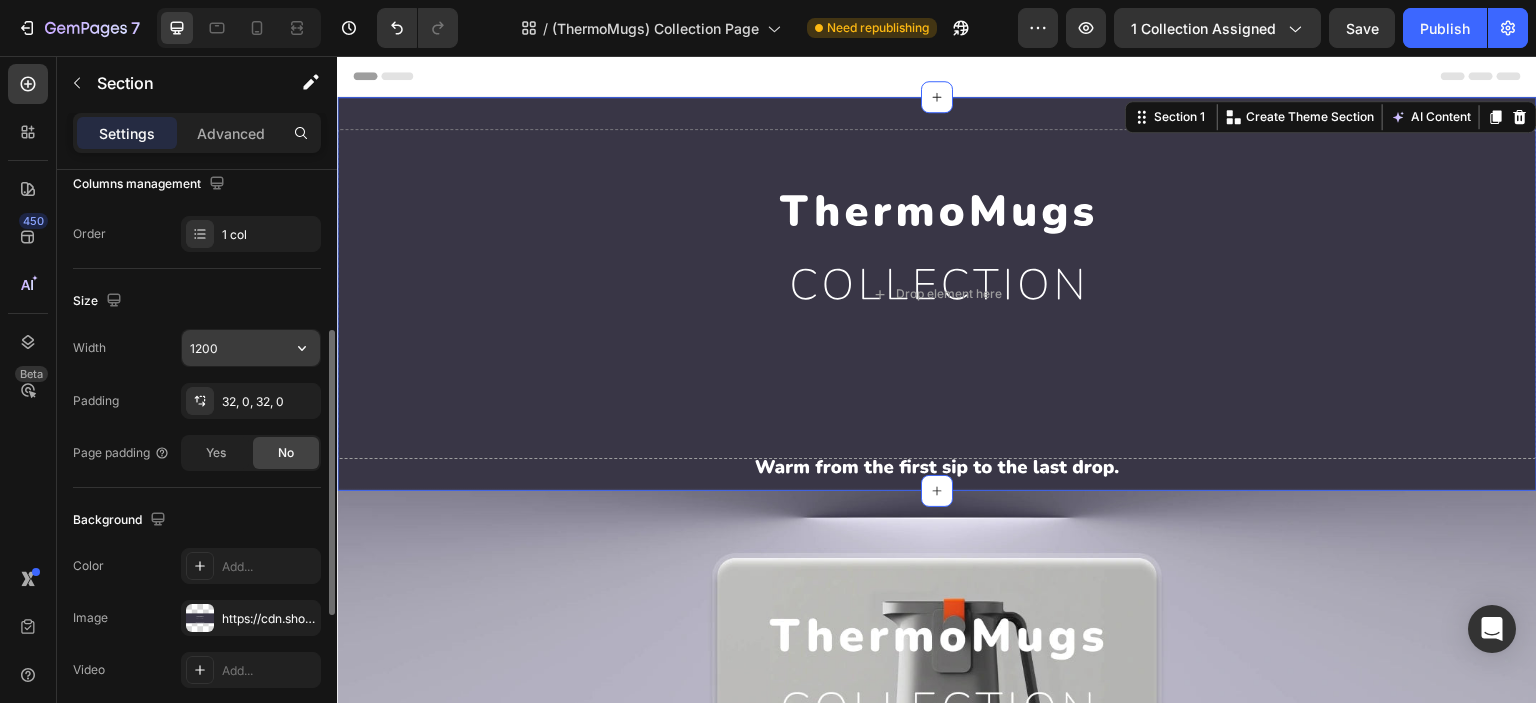 click on "1200" at bounding box center [251, 348] 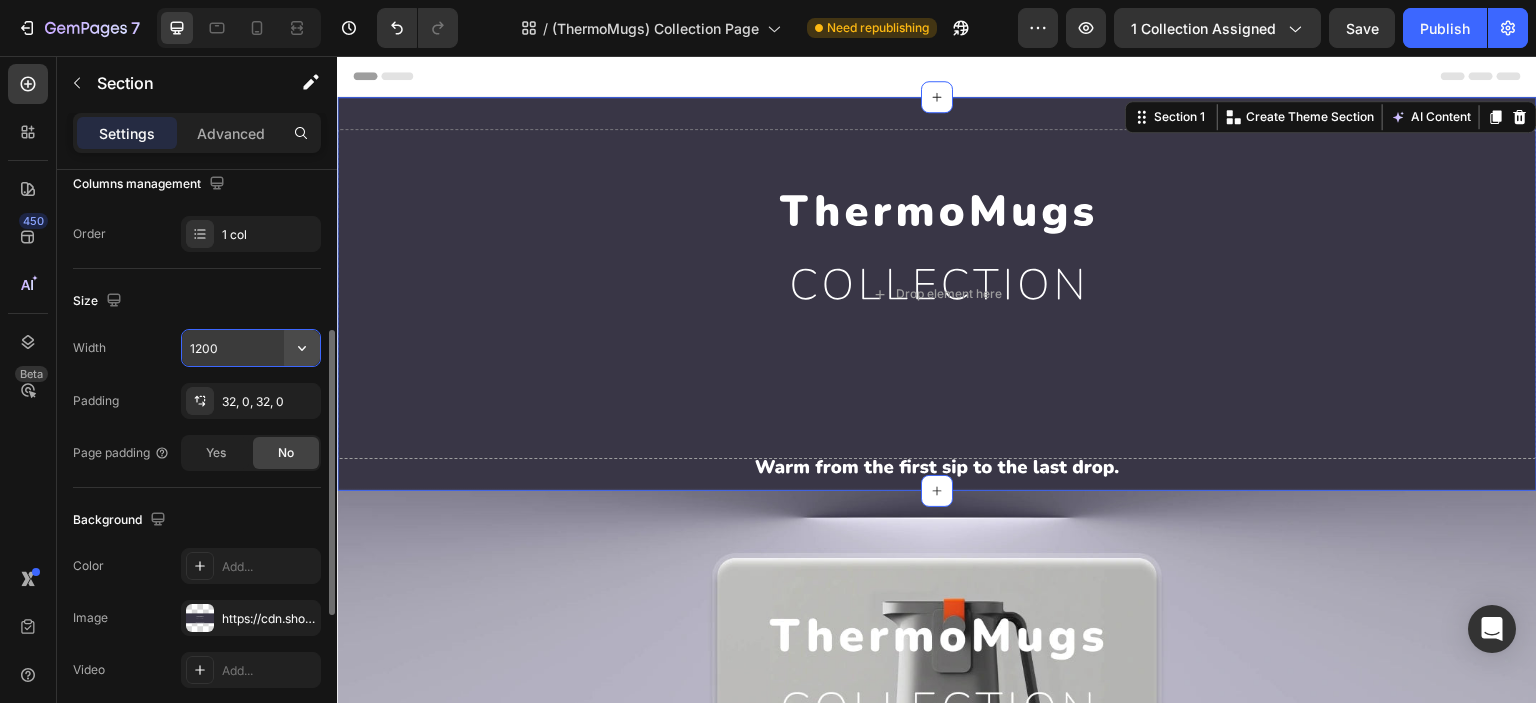 click 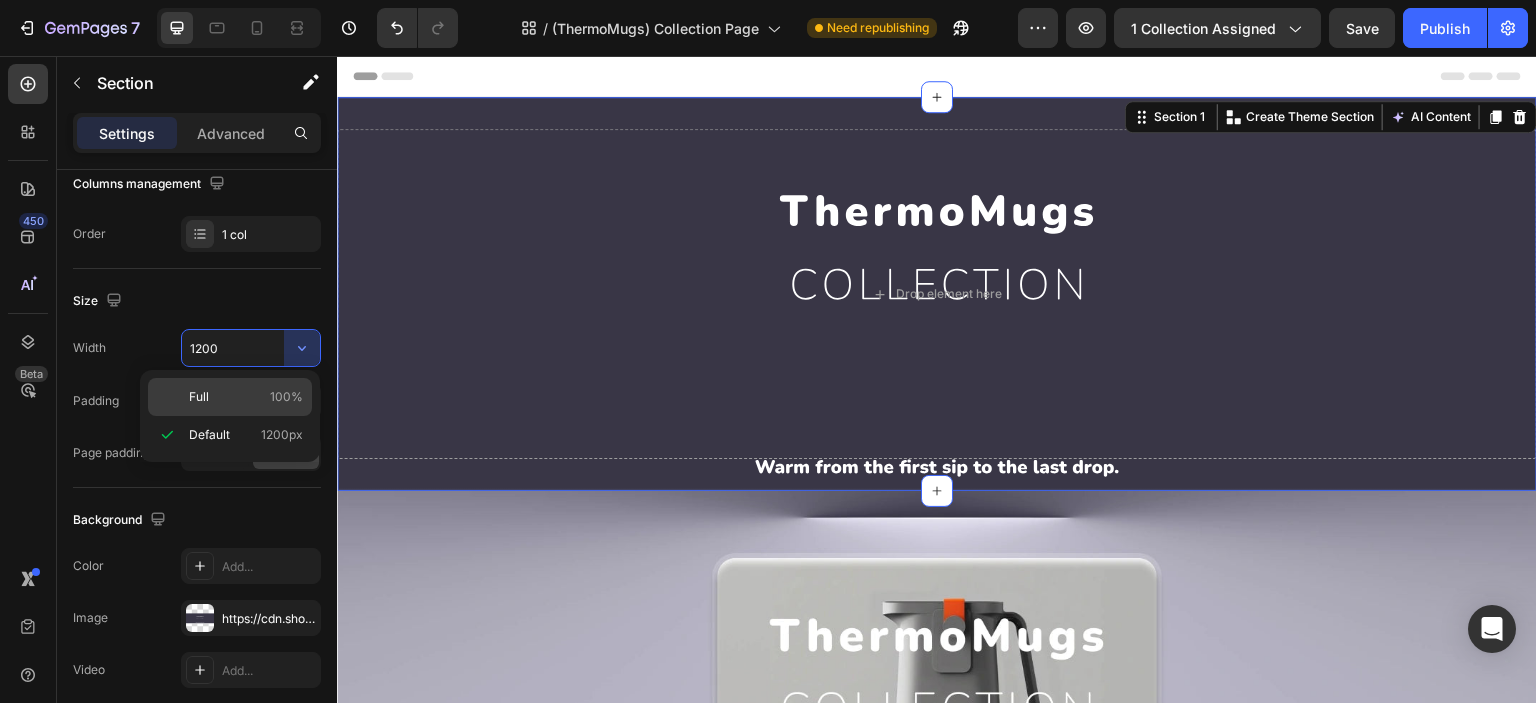 click on "Full 100%" 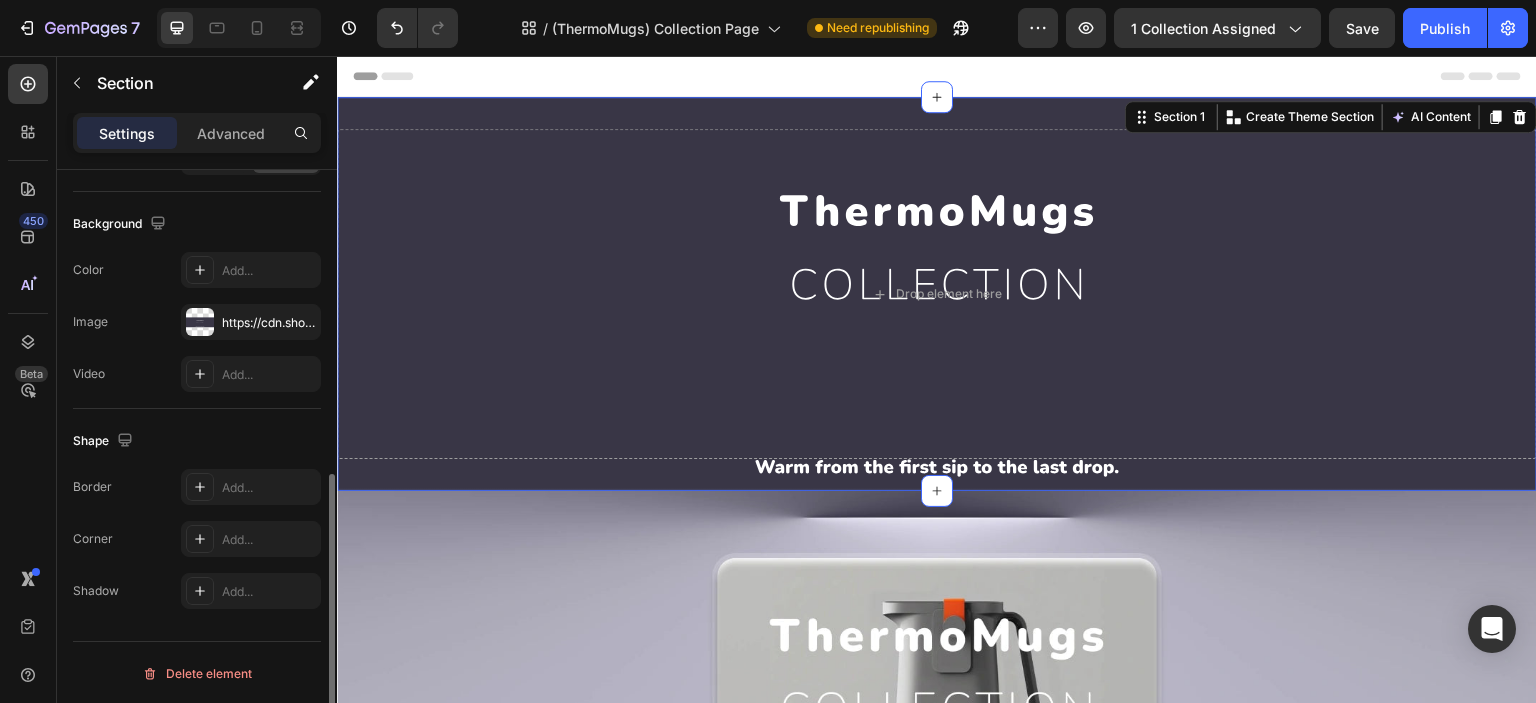scroll, scrollTop: 0, scrollLeft: 0, axis: both 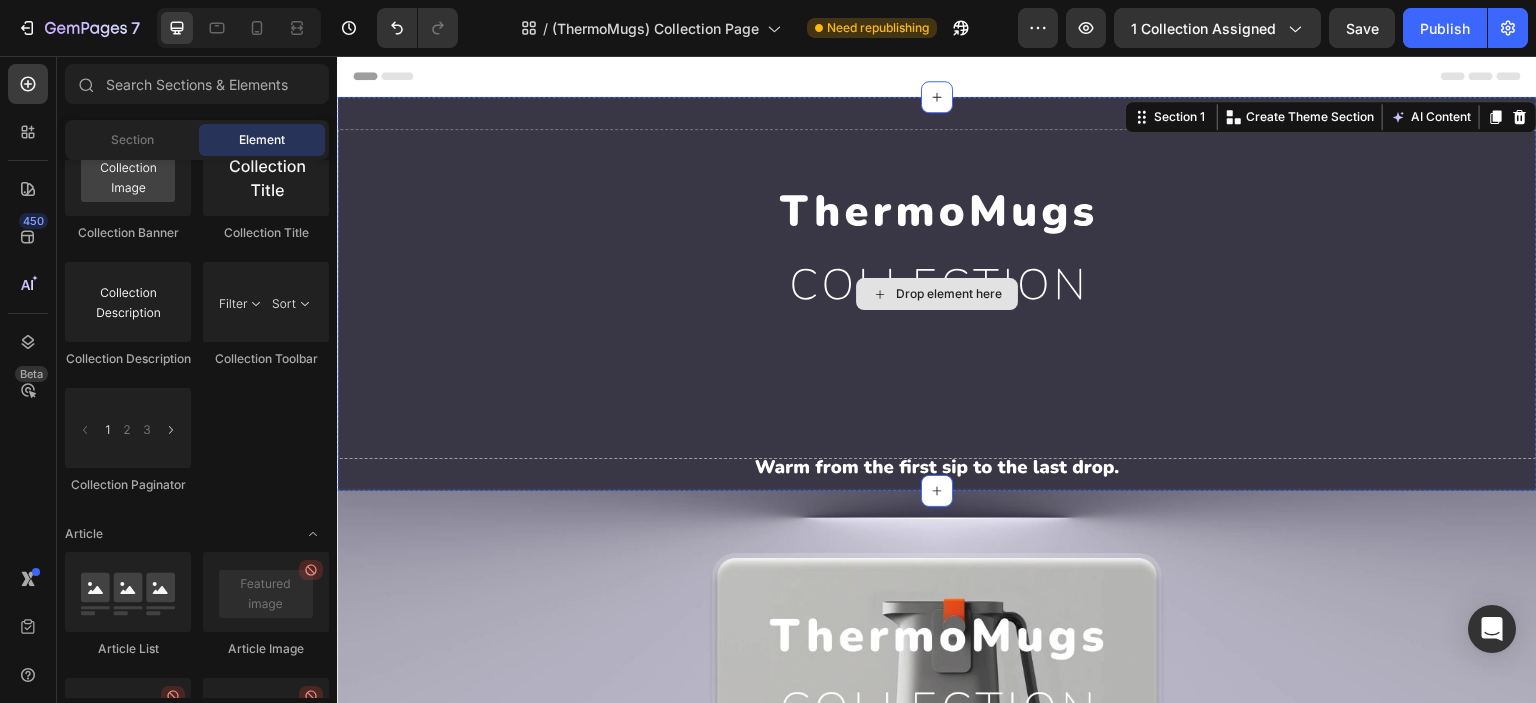 click on "Drop element here" at bounding box center (949, 294) 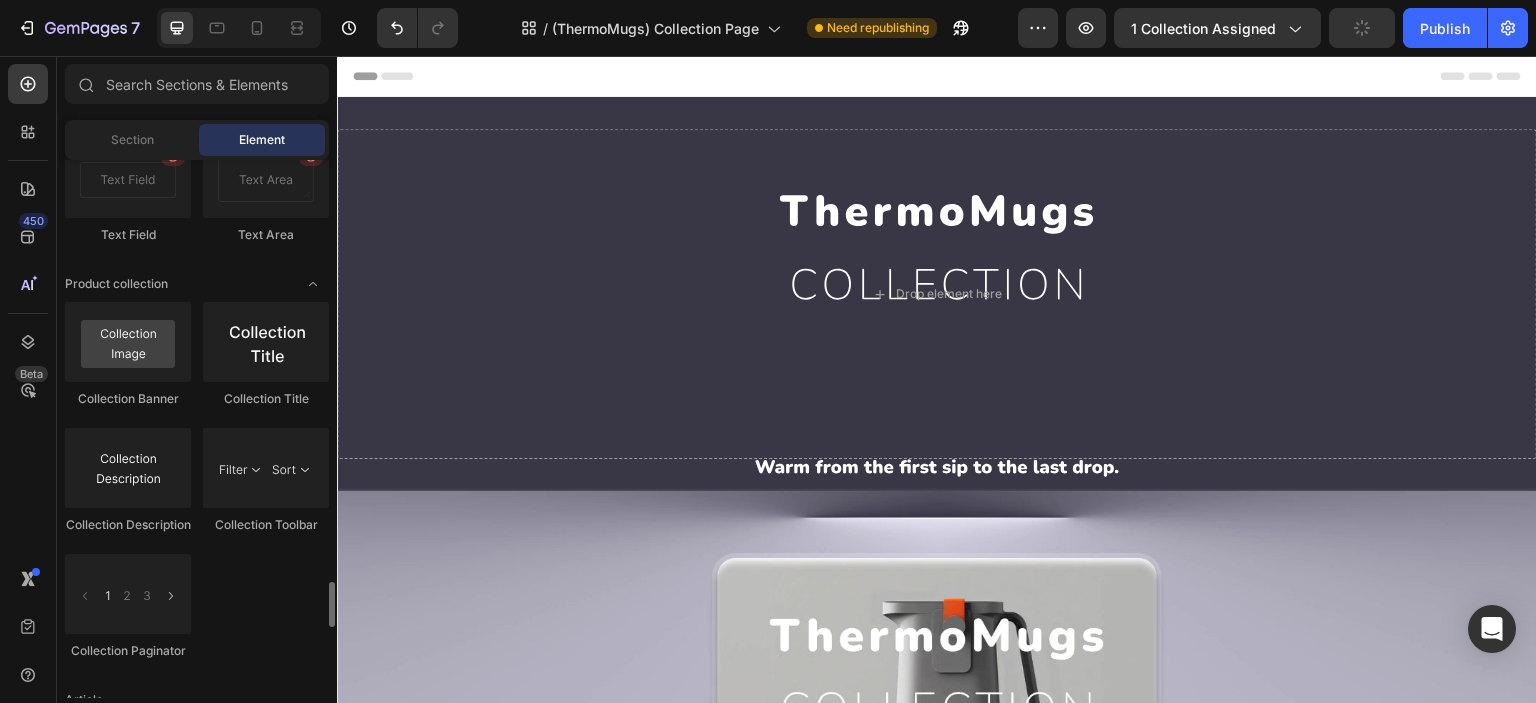 scroll, scrollTop: 4825, scrollLeft: 0, axis: vertical 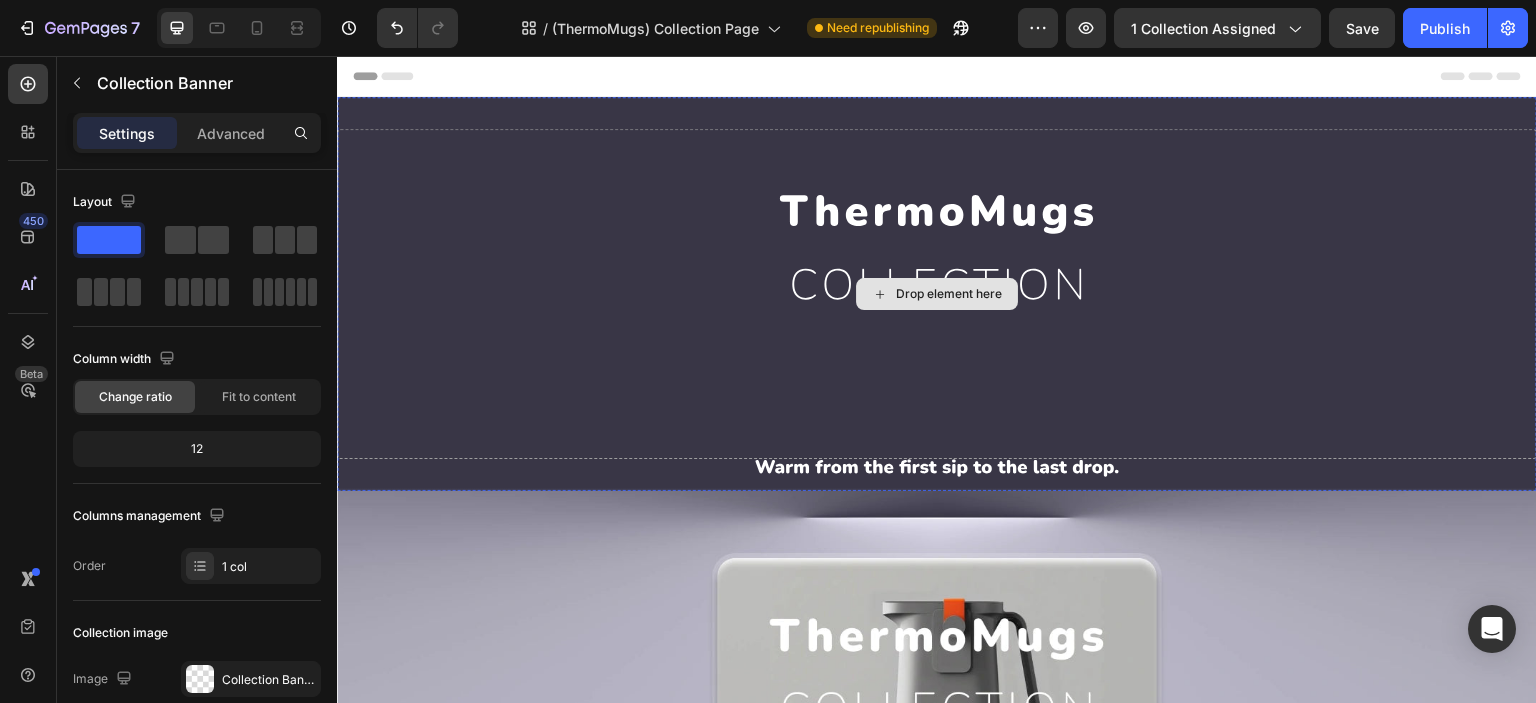 click on "Drop element here" at bounding box center [937, 294] 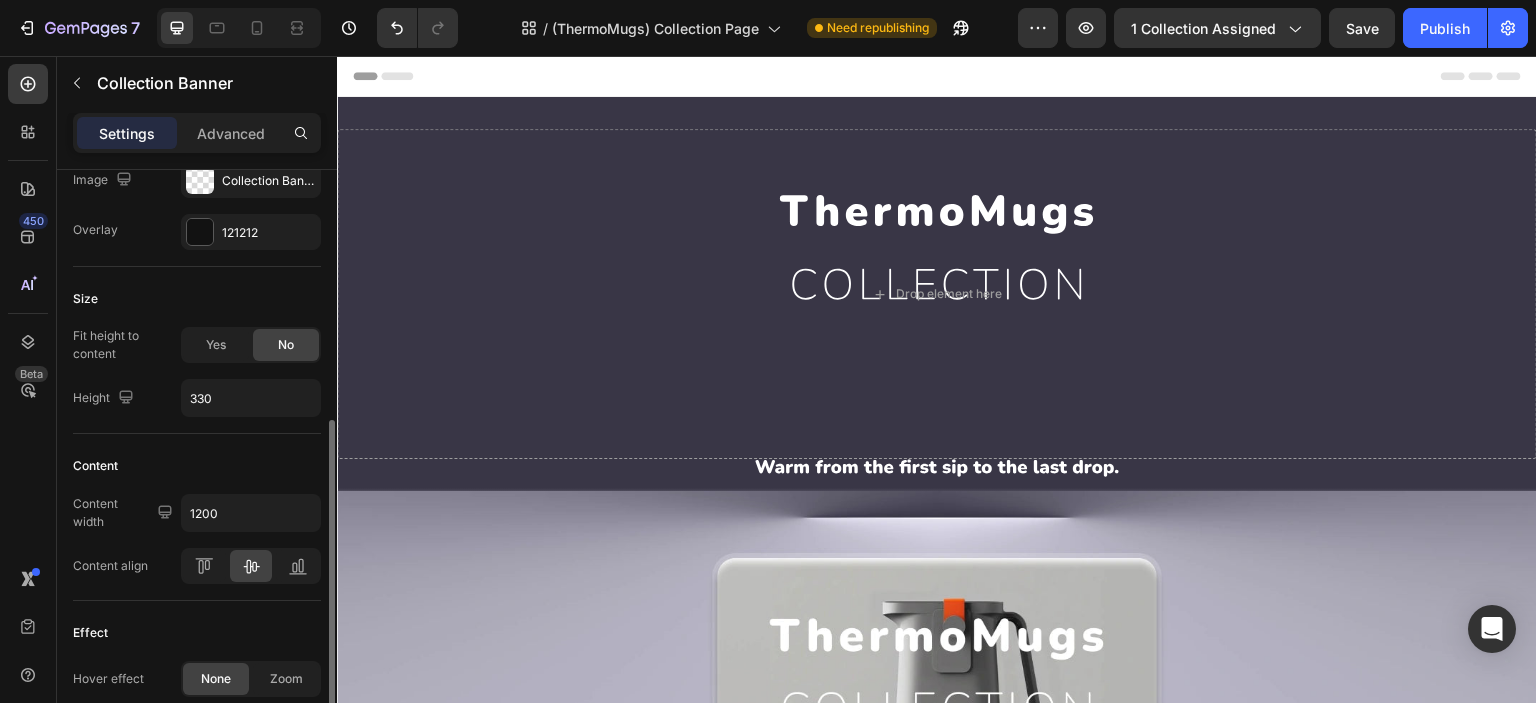 scroll, scrollTop: 0, scrollLeft: 0, axis: both 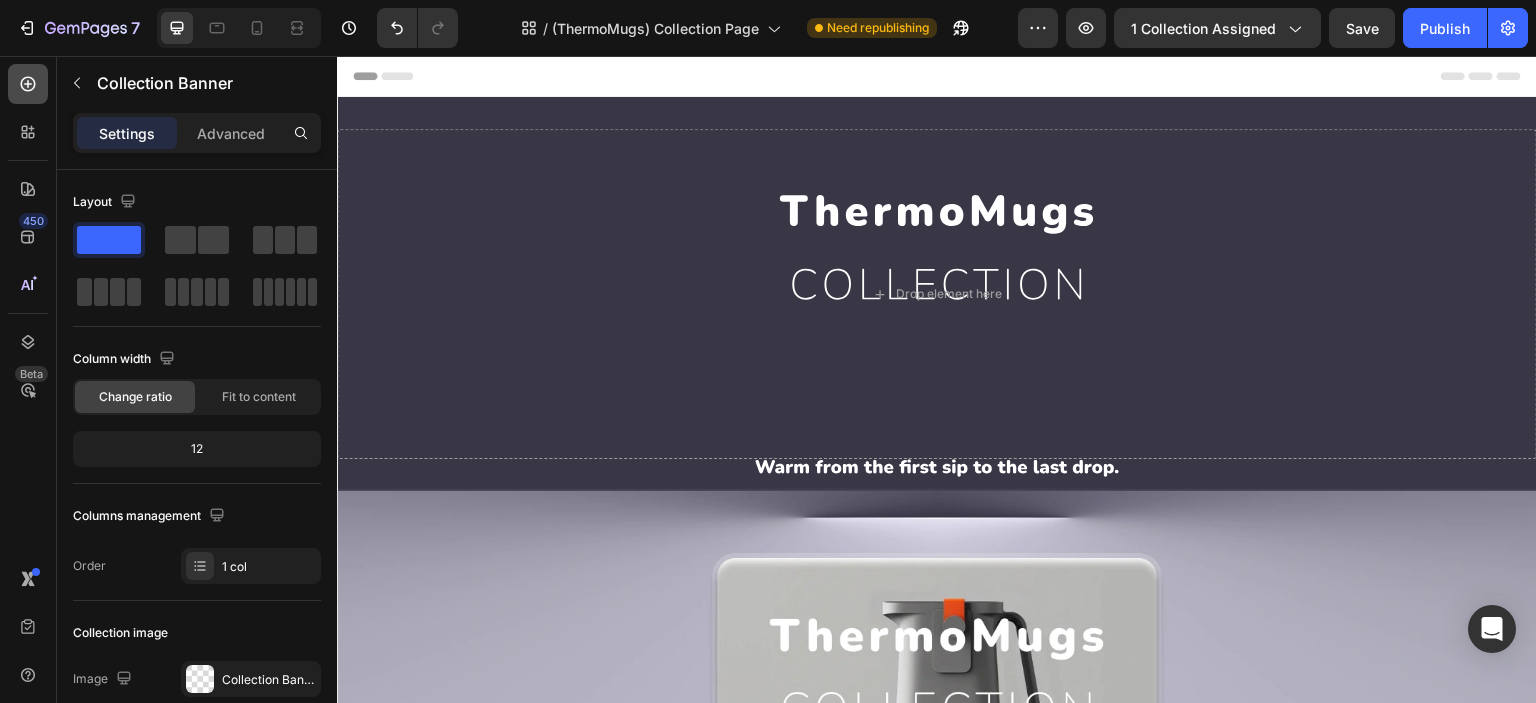 click 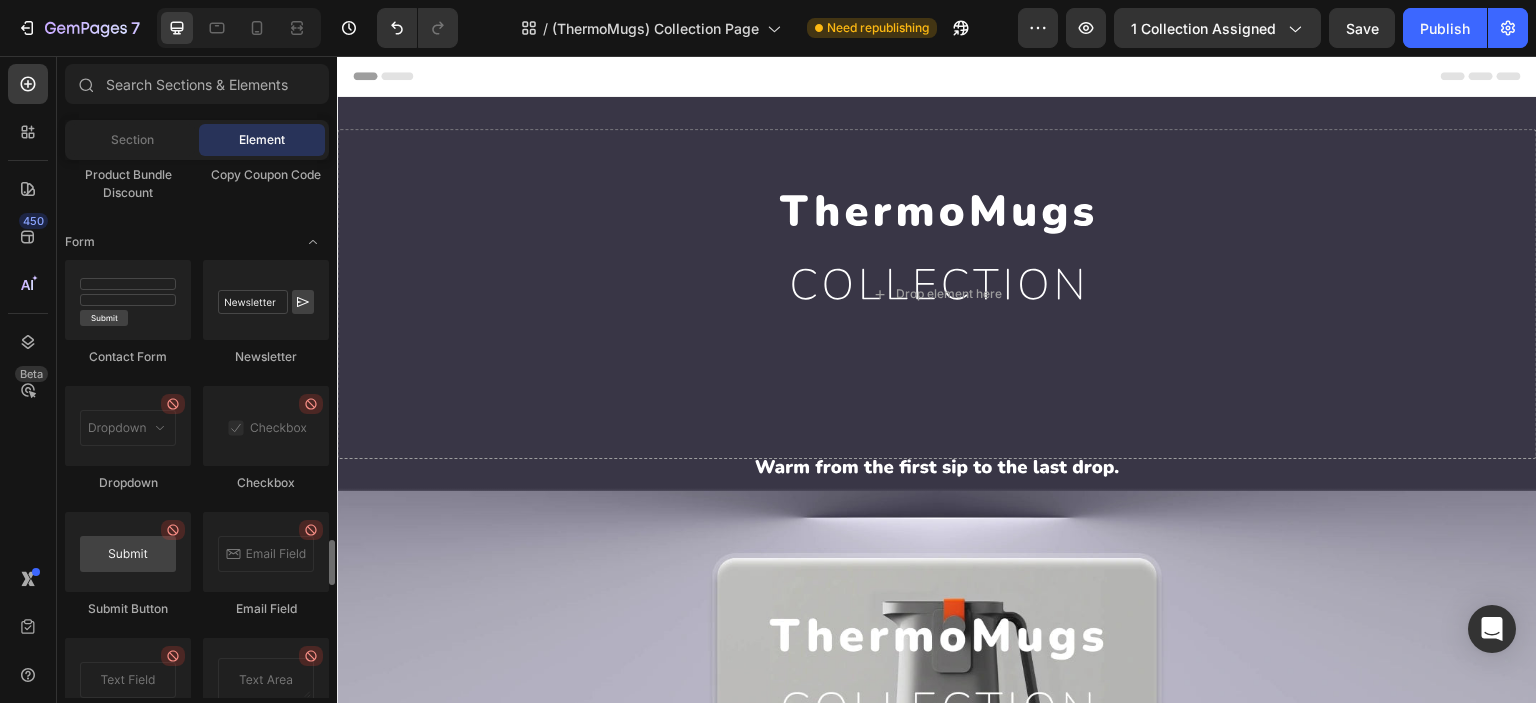 scroll, scrollTop: 4825, scrollLeft: 0, axis: vertical 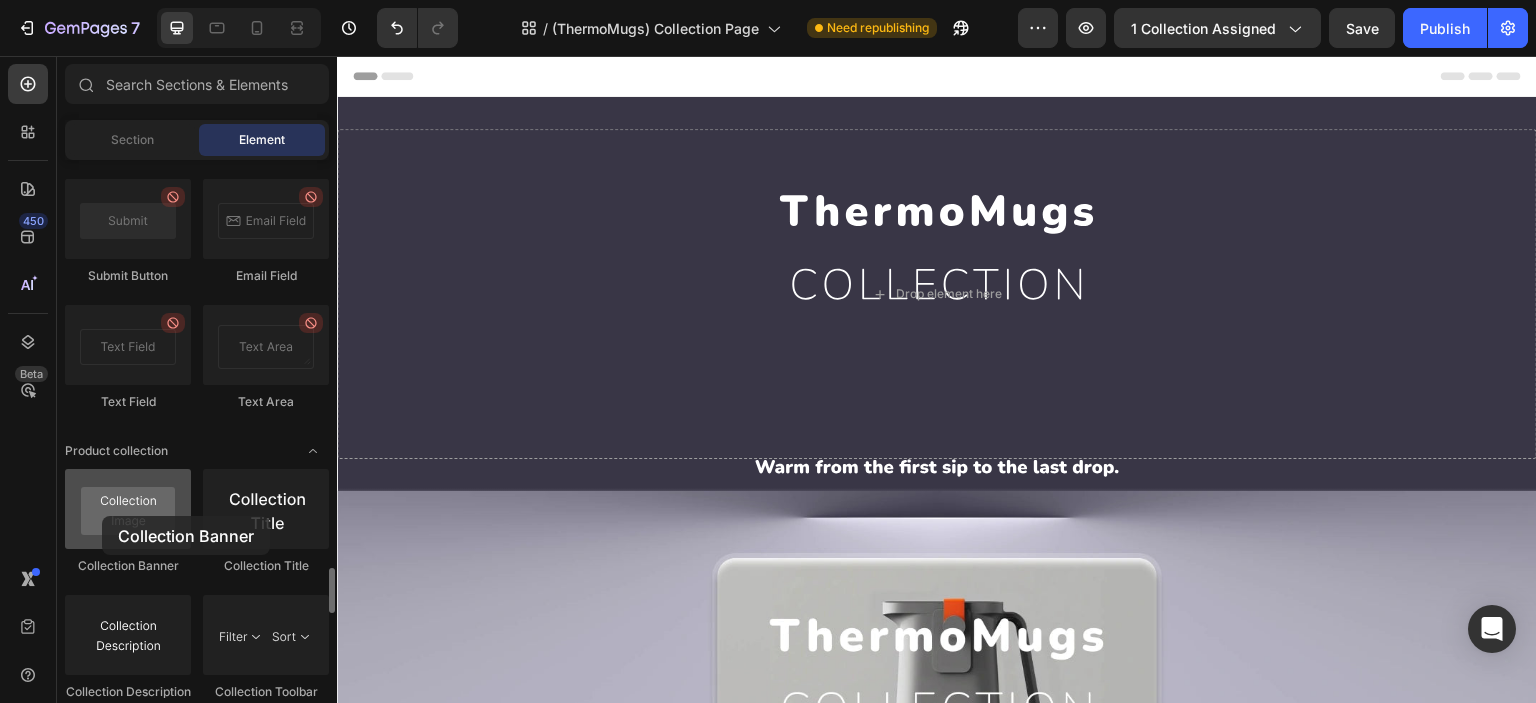 click at bounding box center [128, 509] 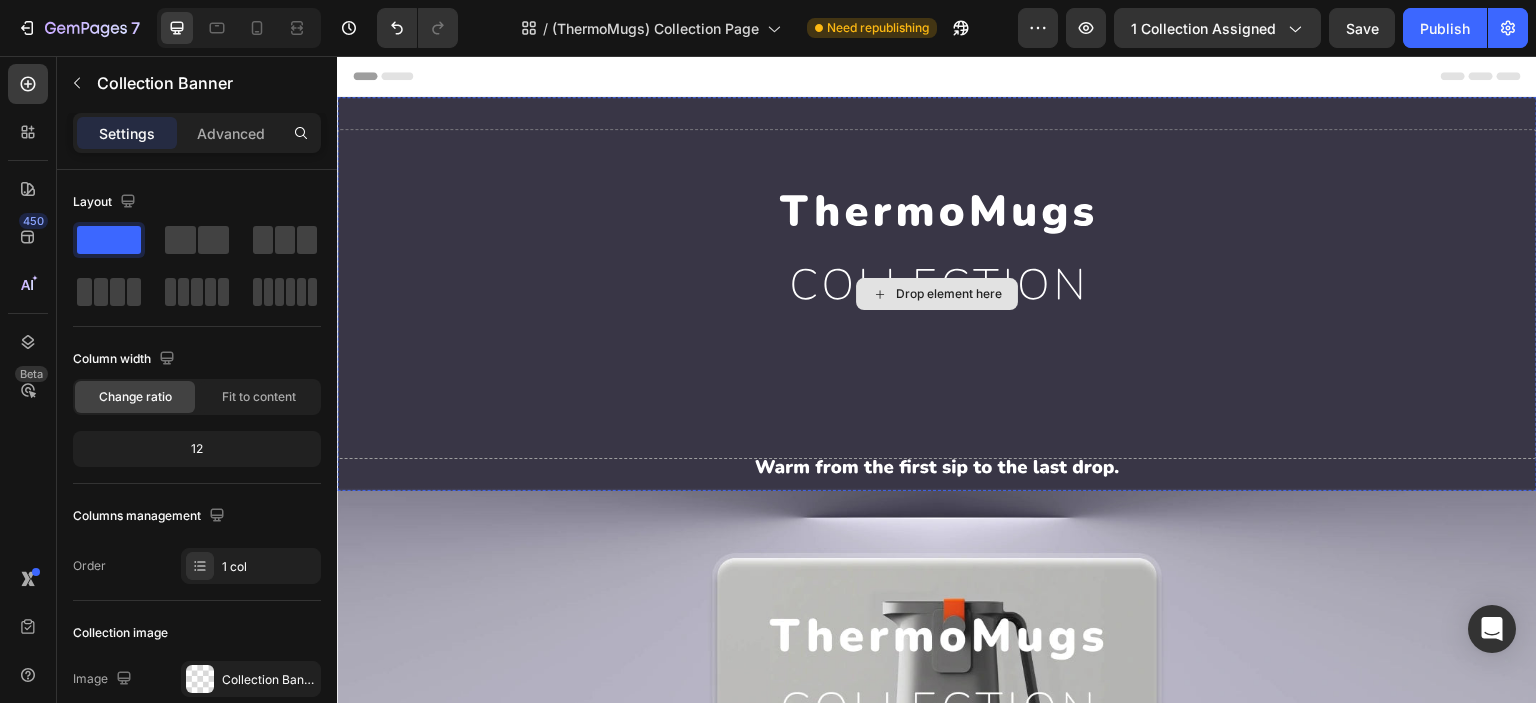 click on "Drop element here" at bounding box center [937, 294] 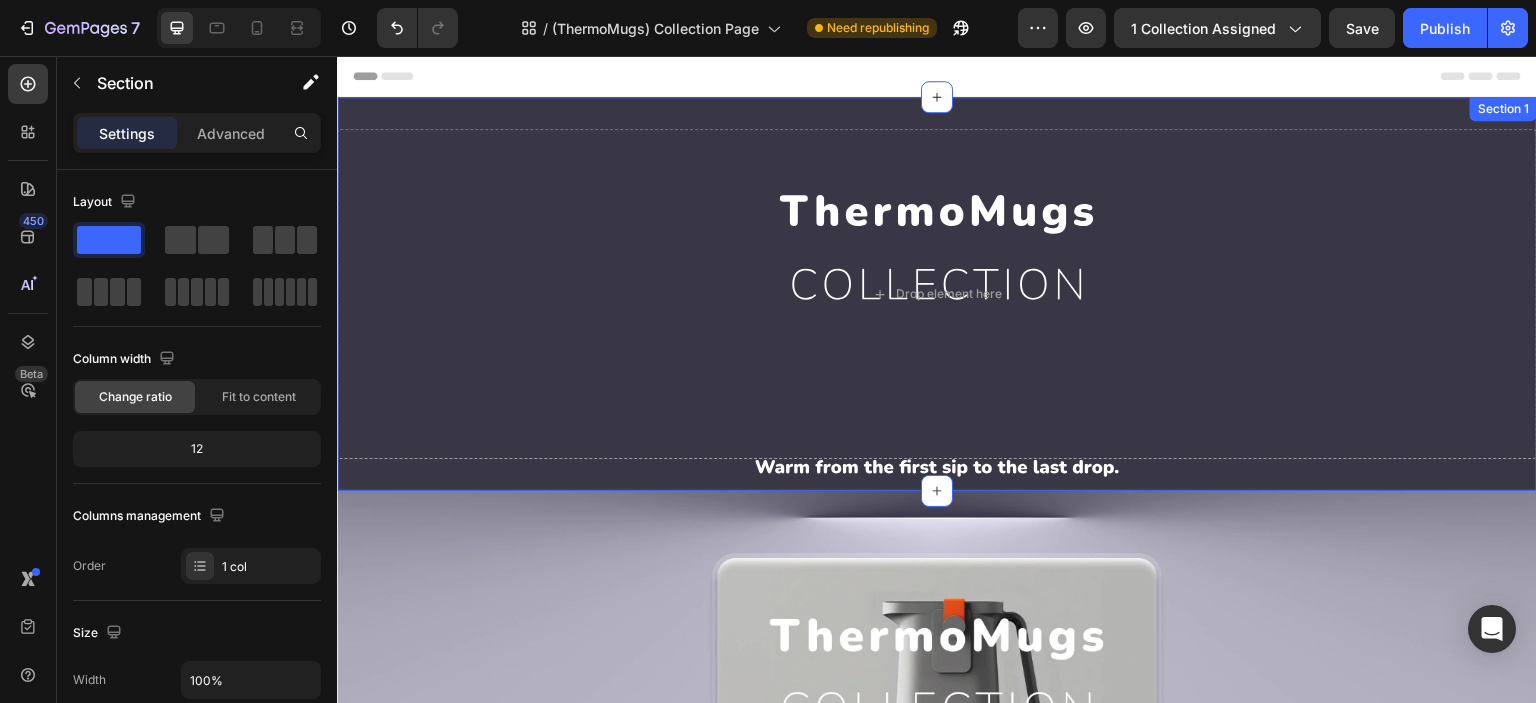 click on "Drop element here Collection Banner   0 Section 1" at bounding box center [937, 294] 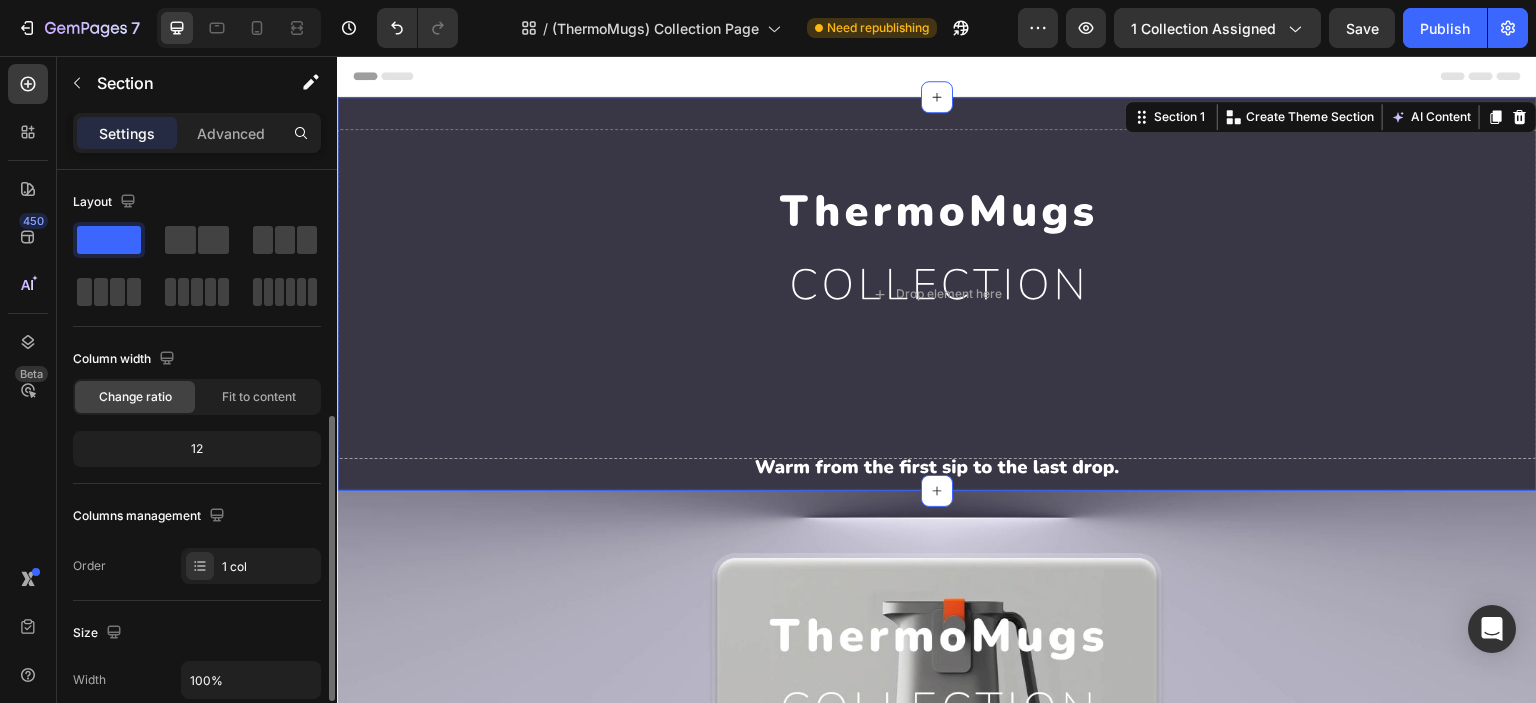 scroll, scrollTop: 166, scrollLeft: 0, axis: vertical 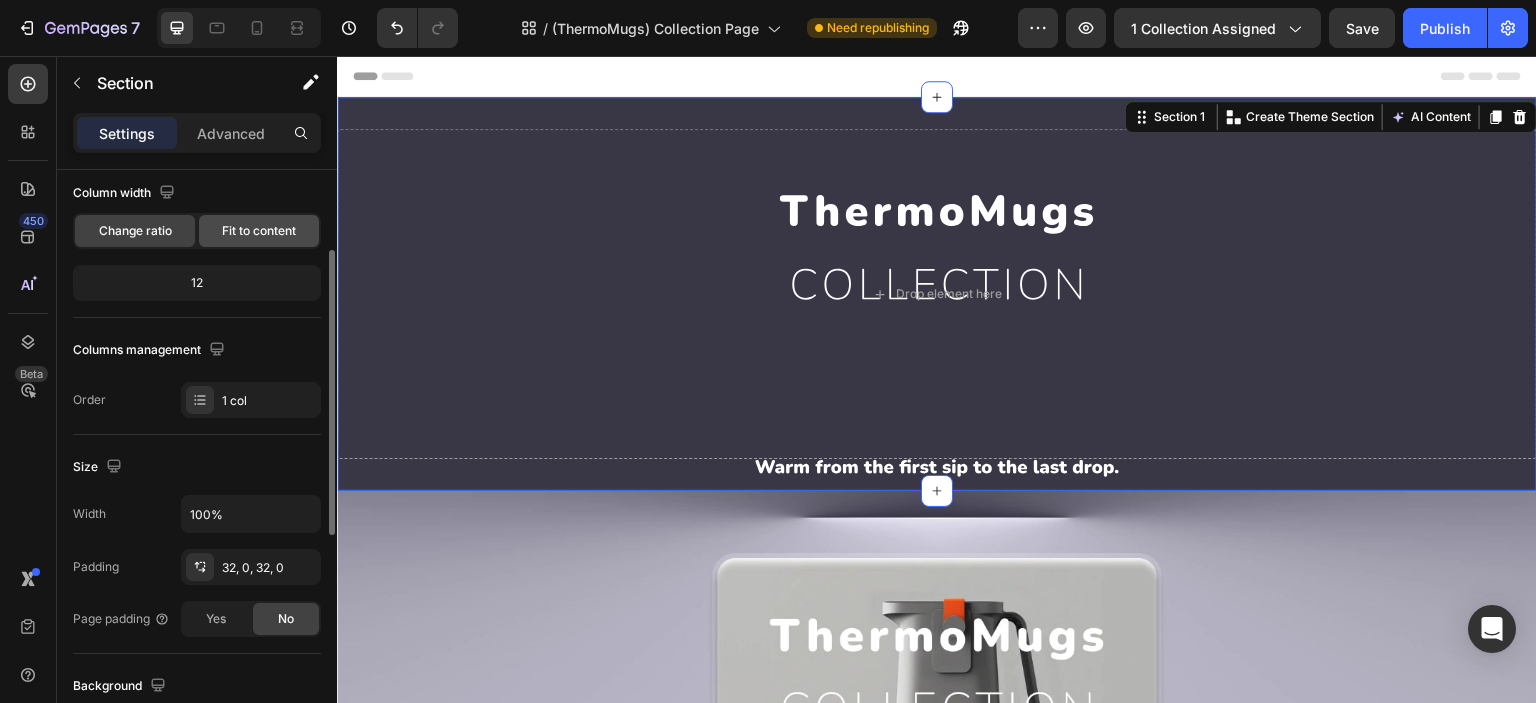 click on "Fit to content" 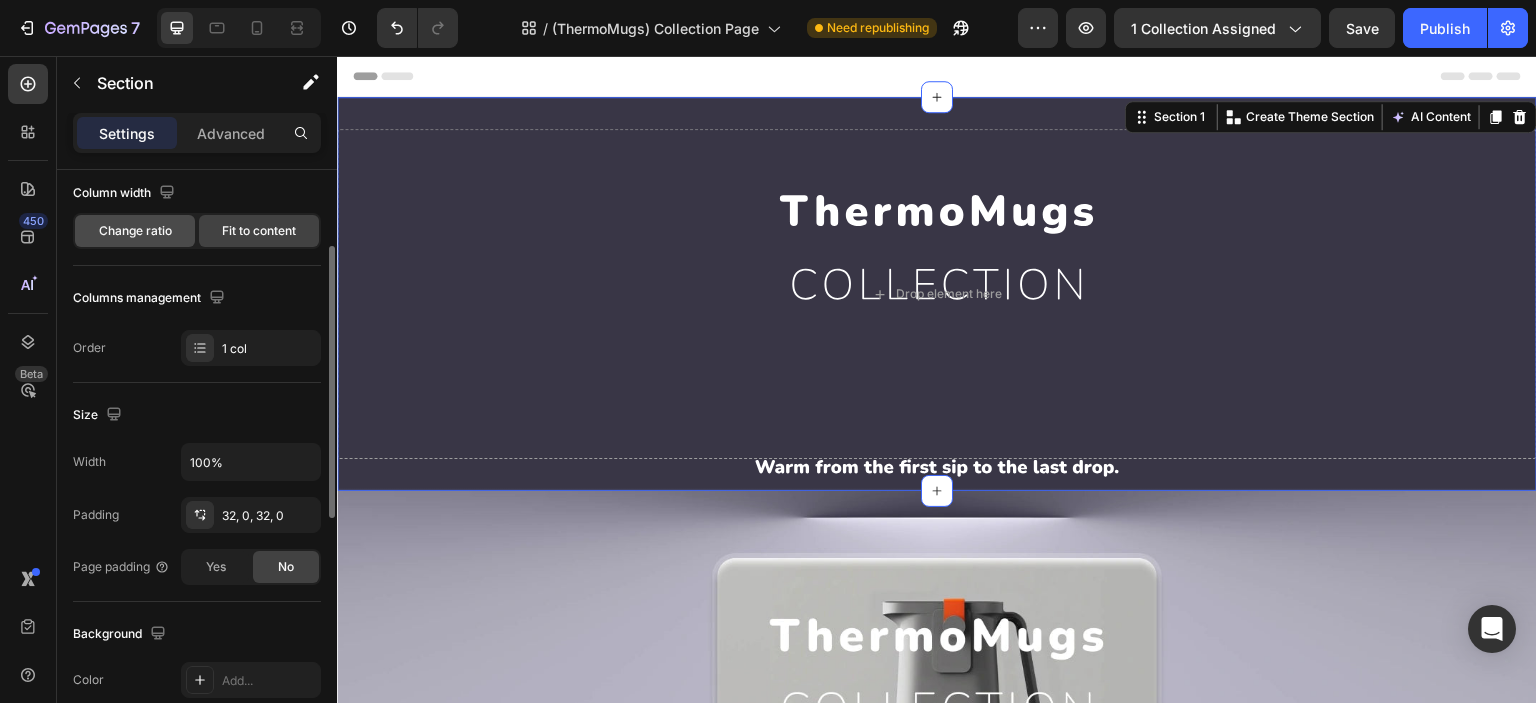 click on "Change ratio" 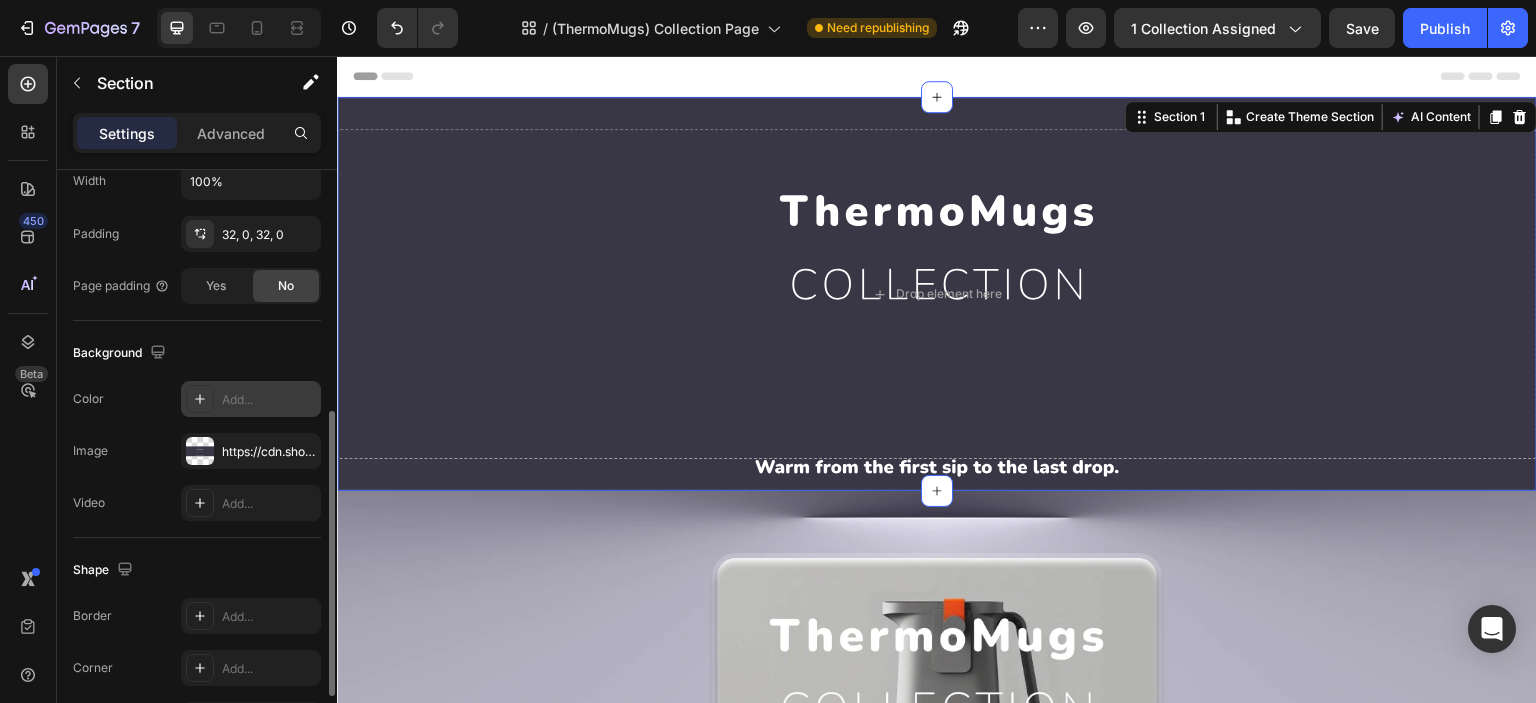 scroll, scrollTop: 332, scrollLeft: 0, axis: vertical 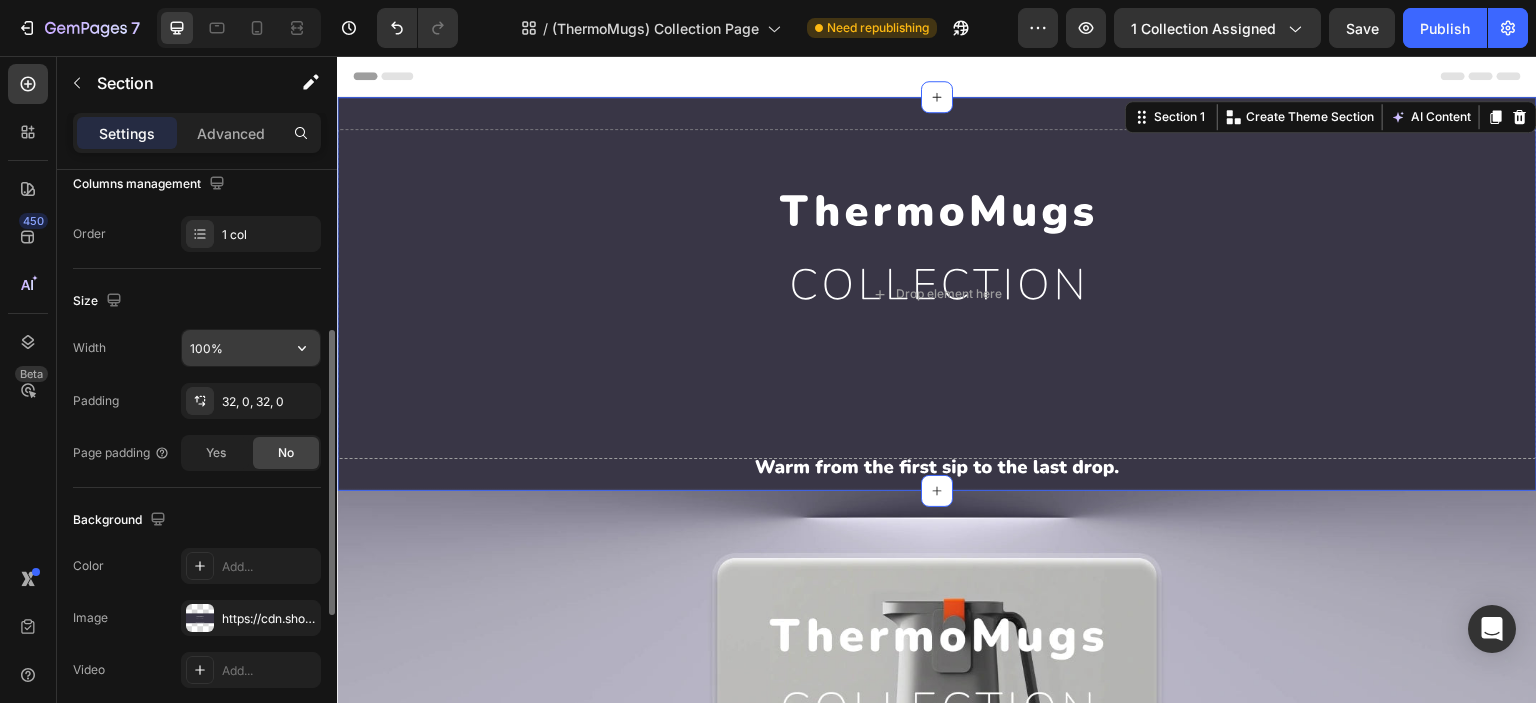click on "100%" at bounding box center (251, 348) 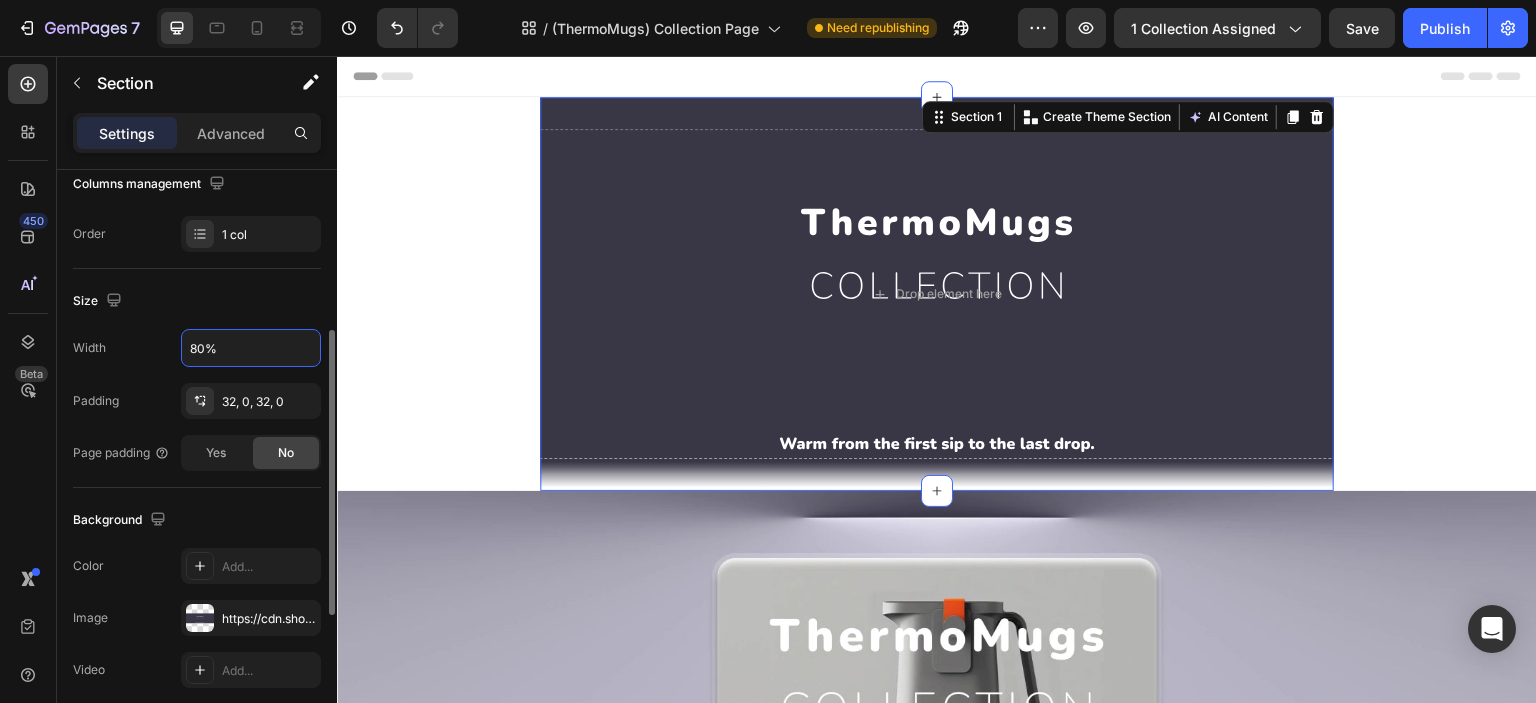 type on "80%" 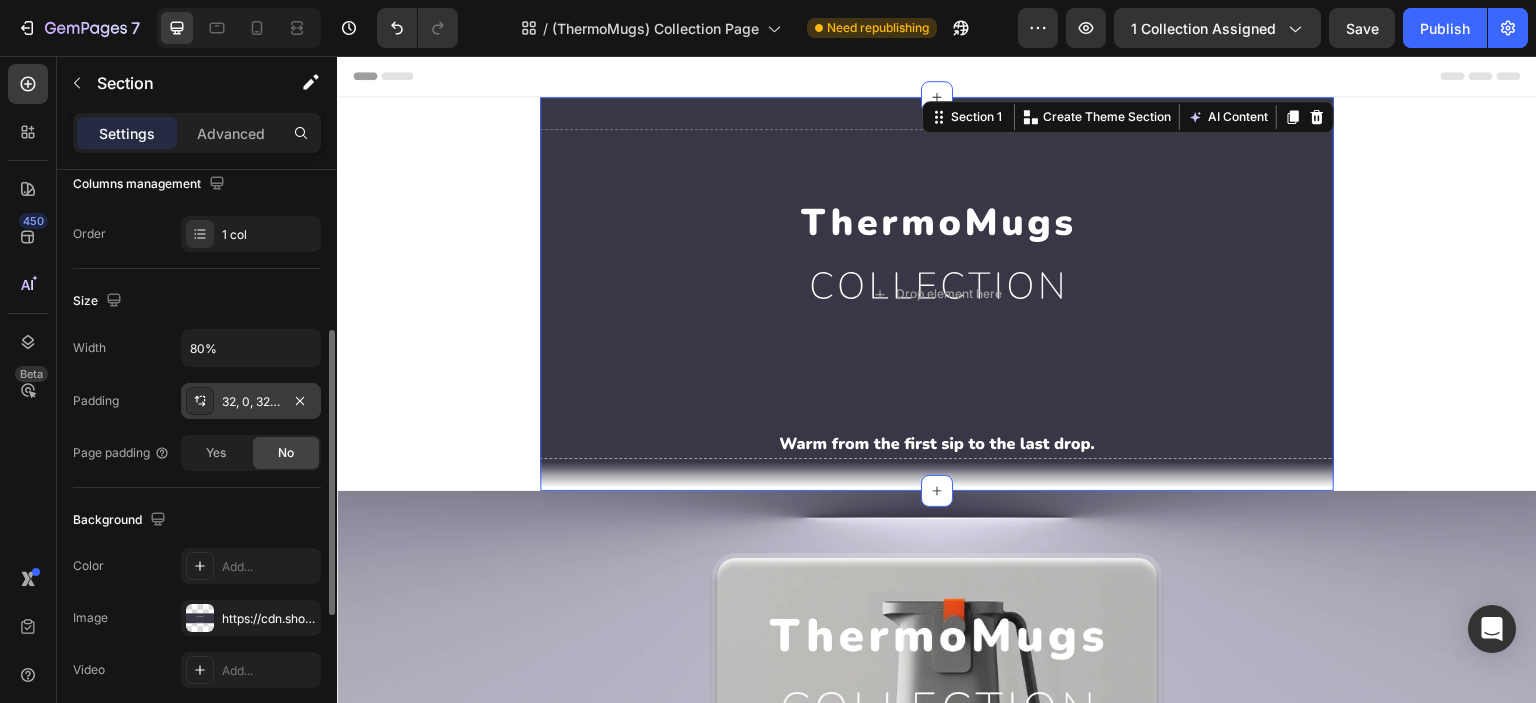 click 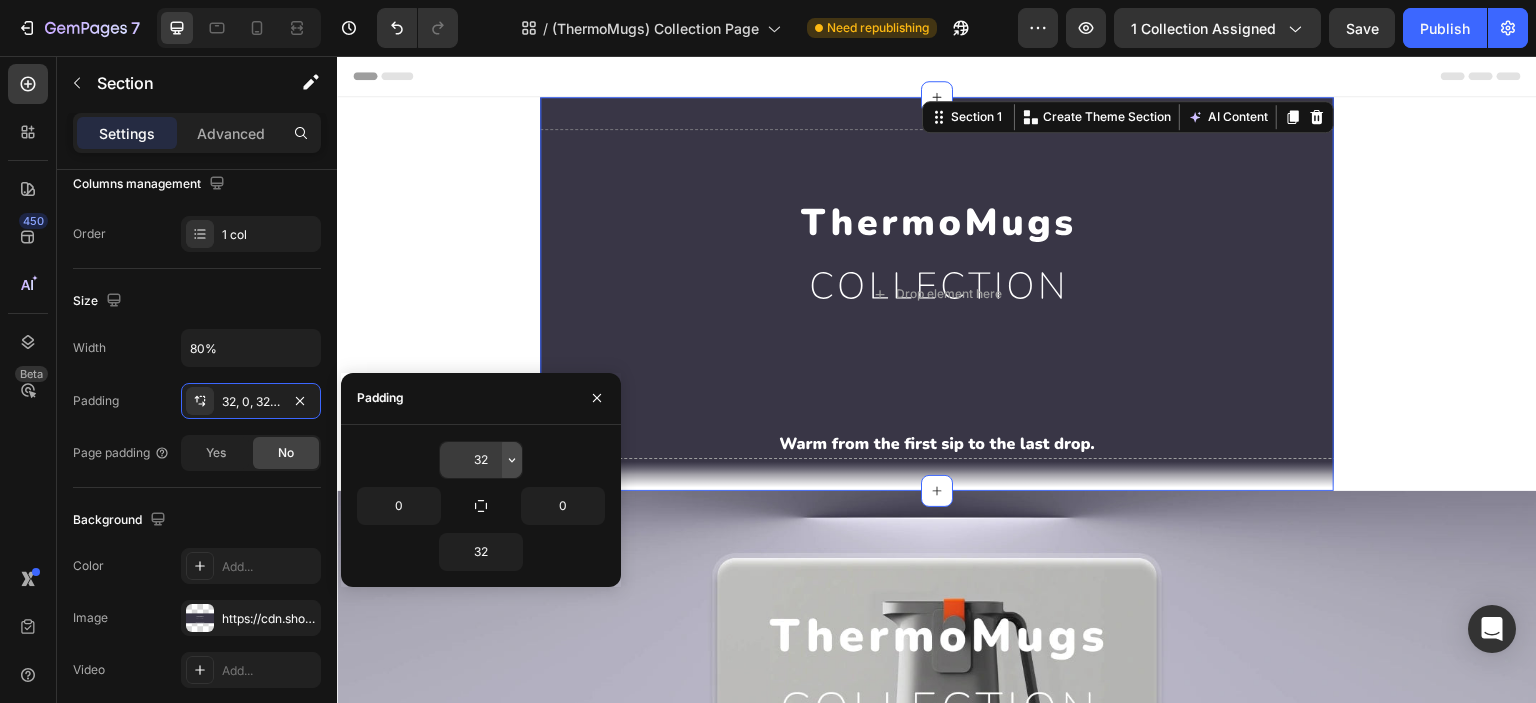 click 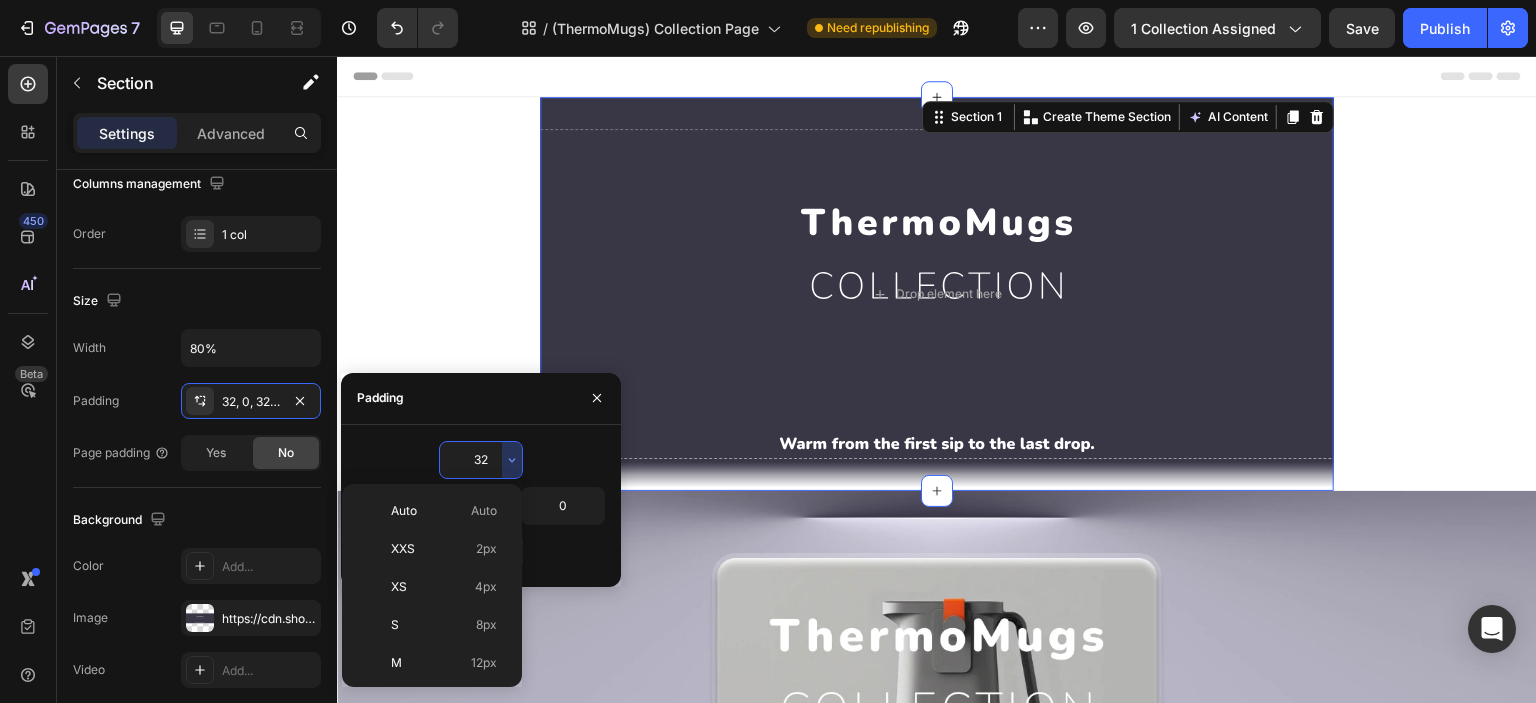 scroll, scrollTop: 144, scrollLeft: 0, axis: vertical 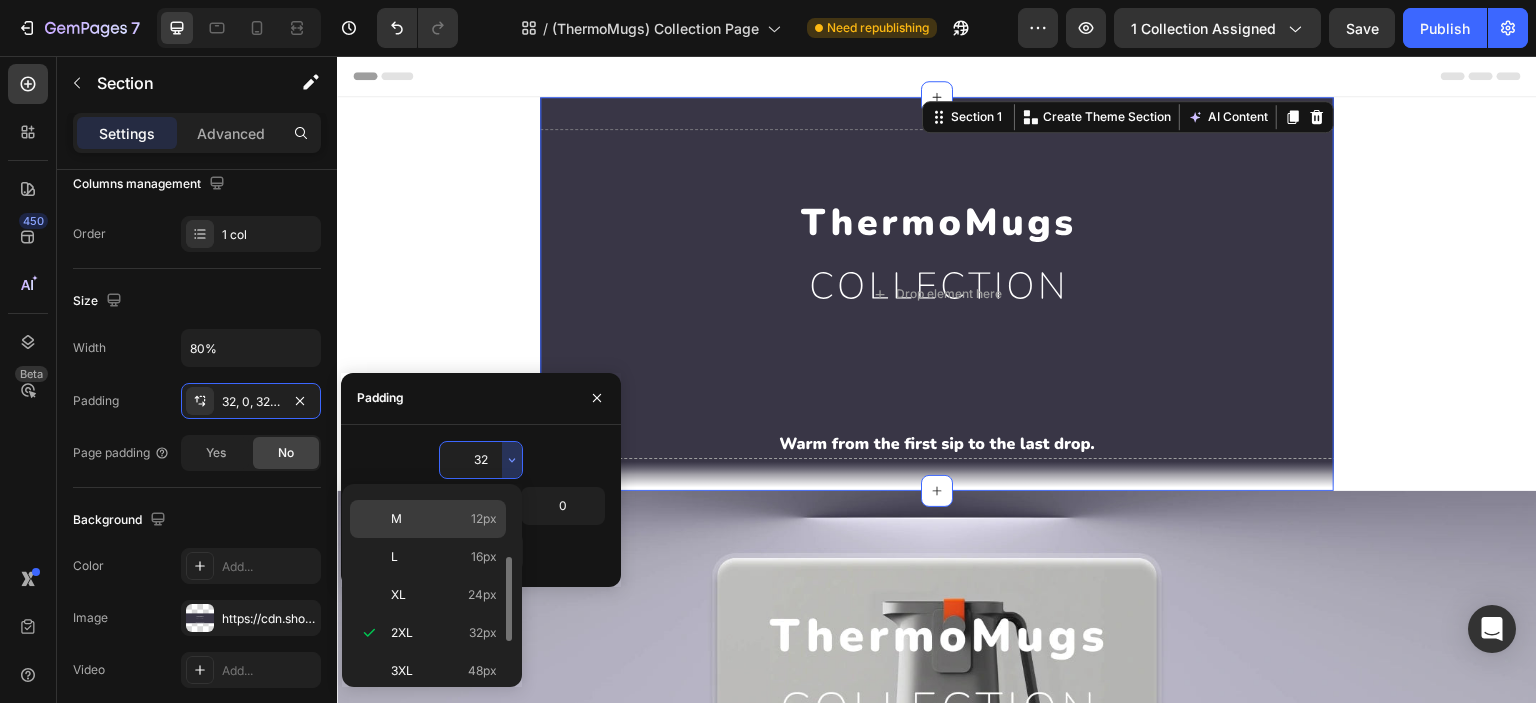 click on "M 12px" at bounding box center (444, 519) 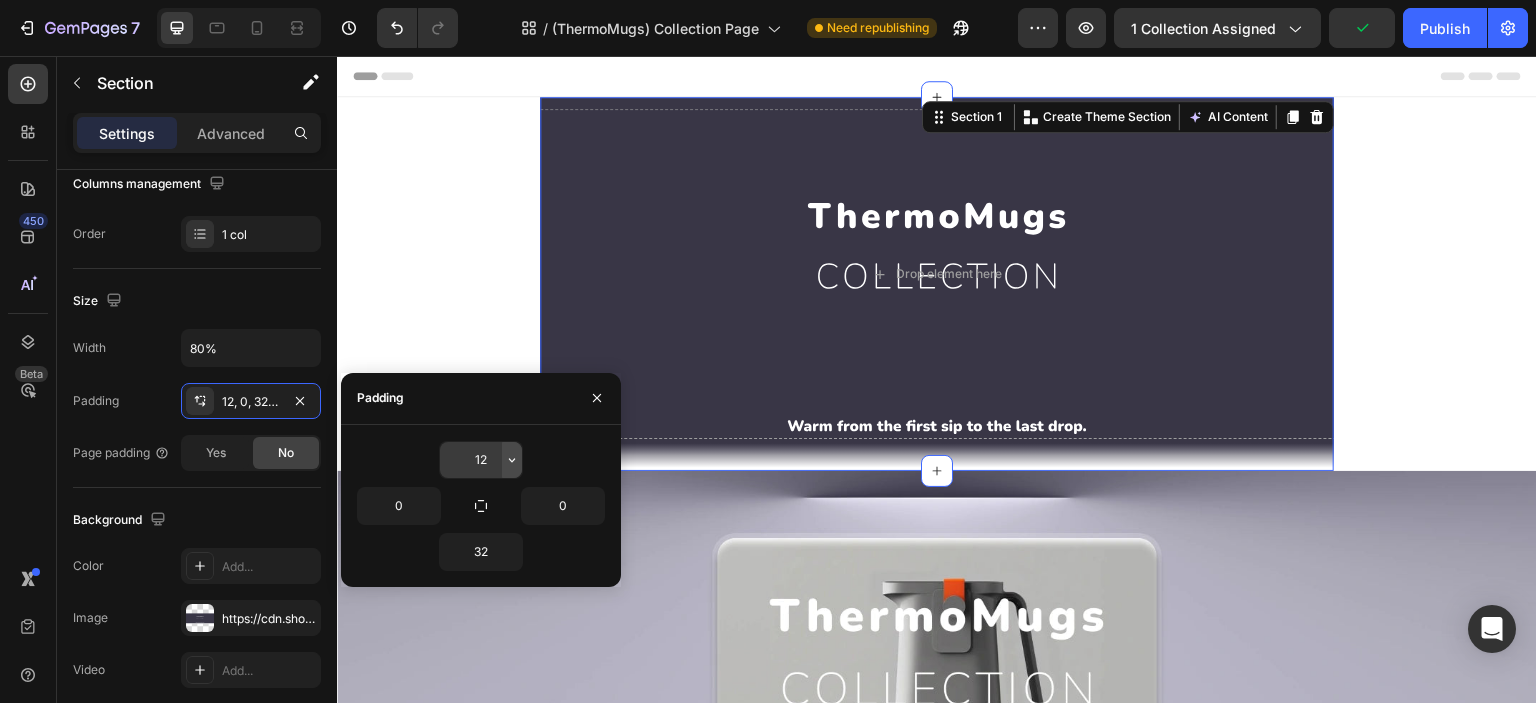 click 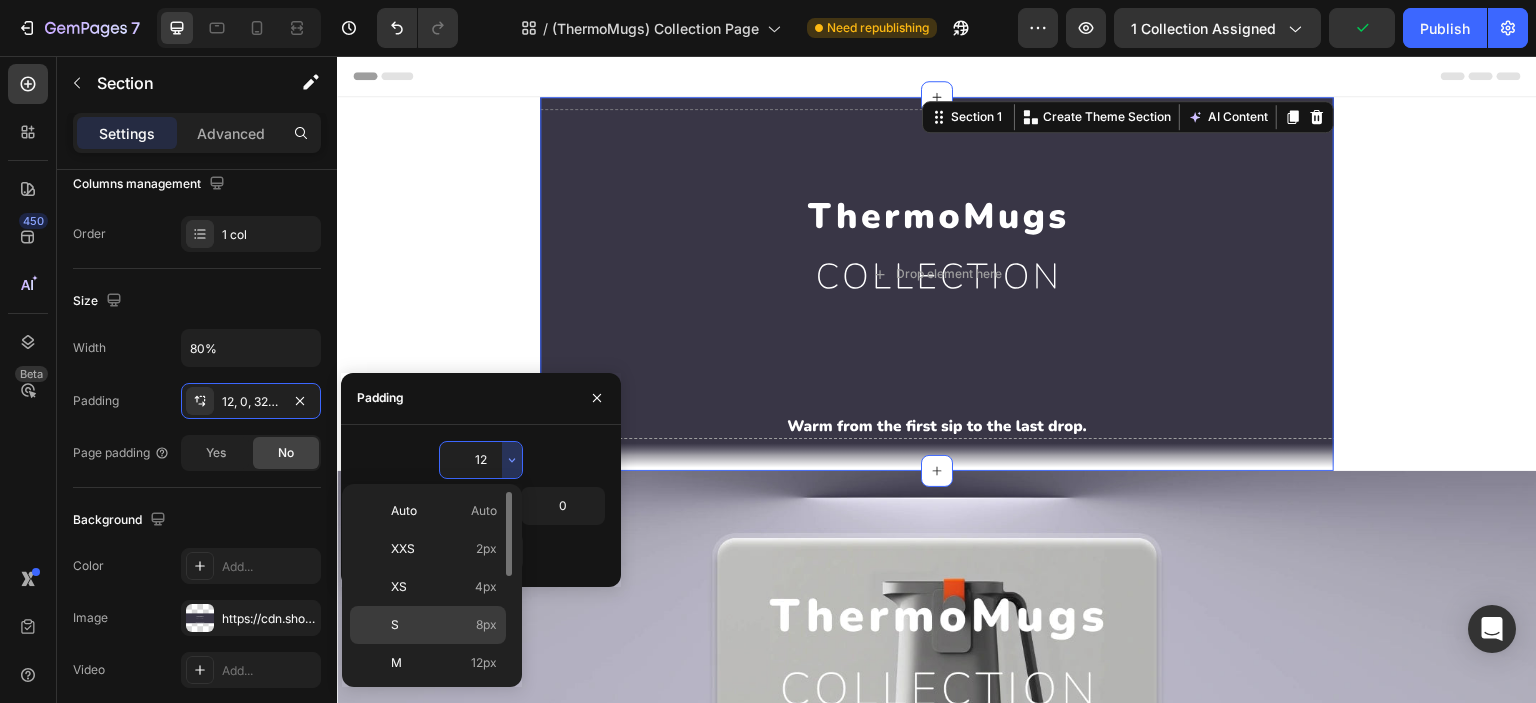 click on "S 8px" 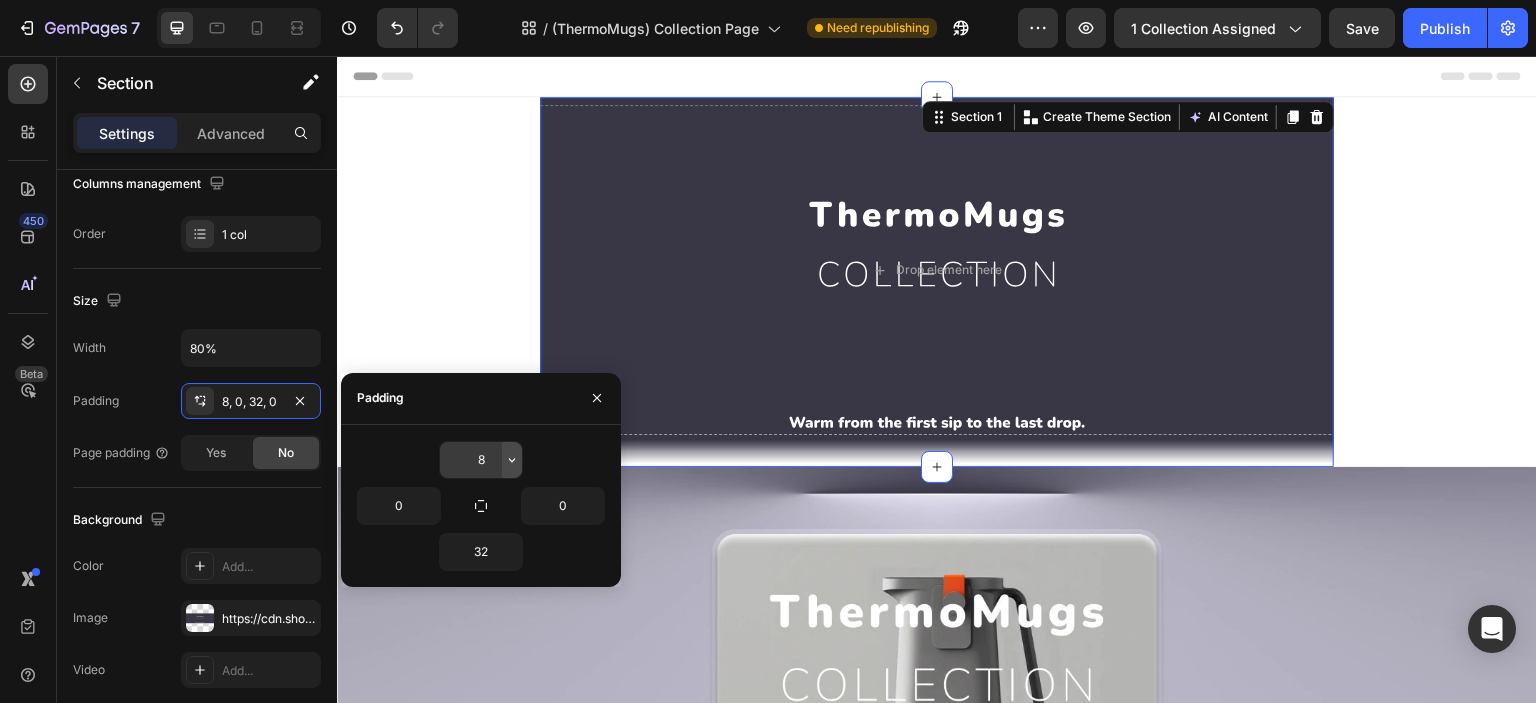 click 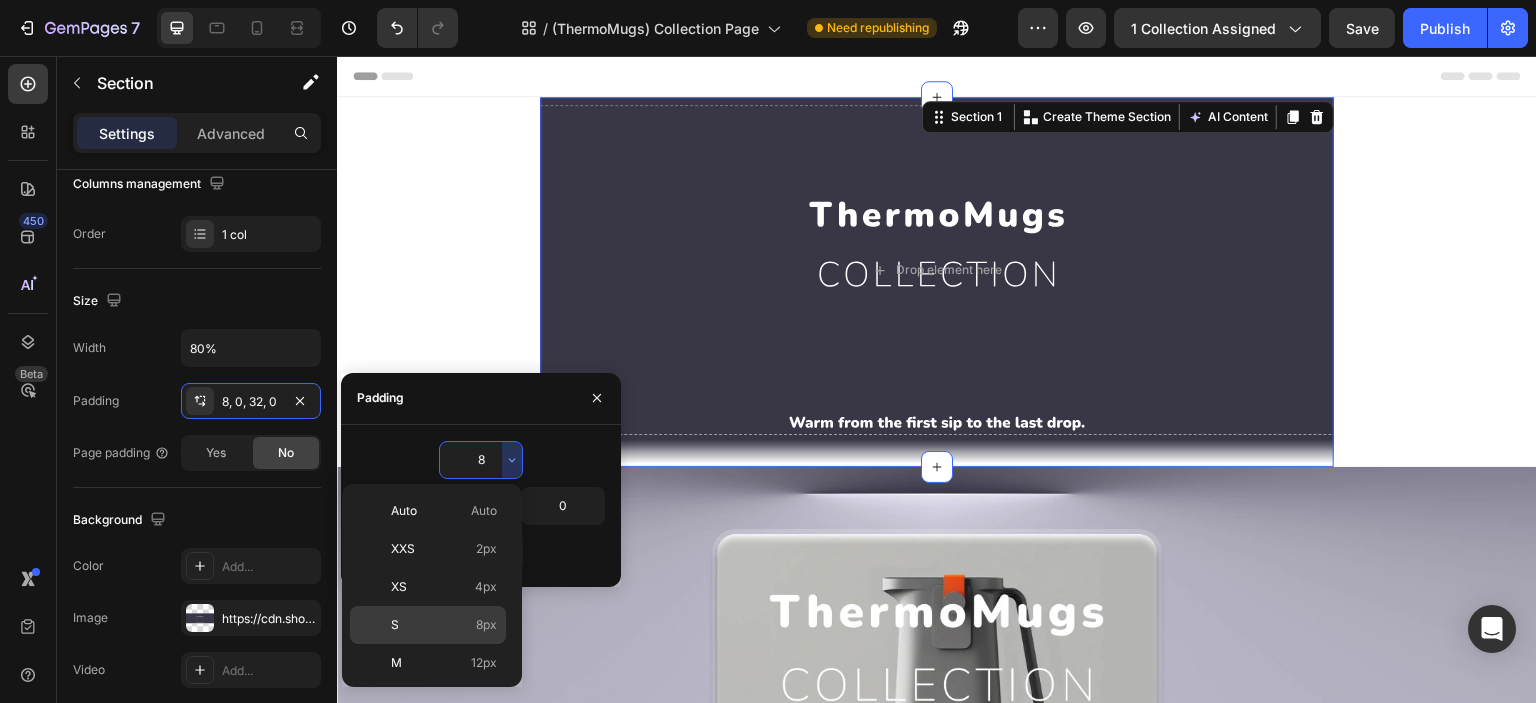 scroll, scrollTop: 226, scrollLeft: 0, axis: vertical 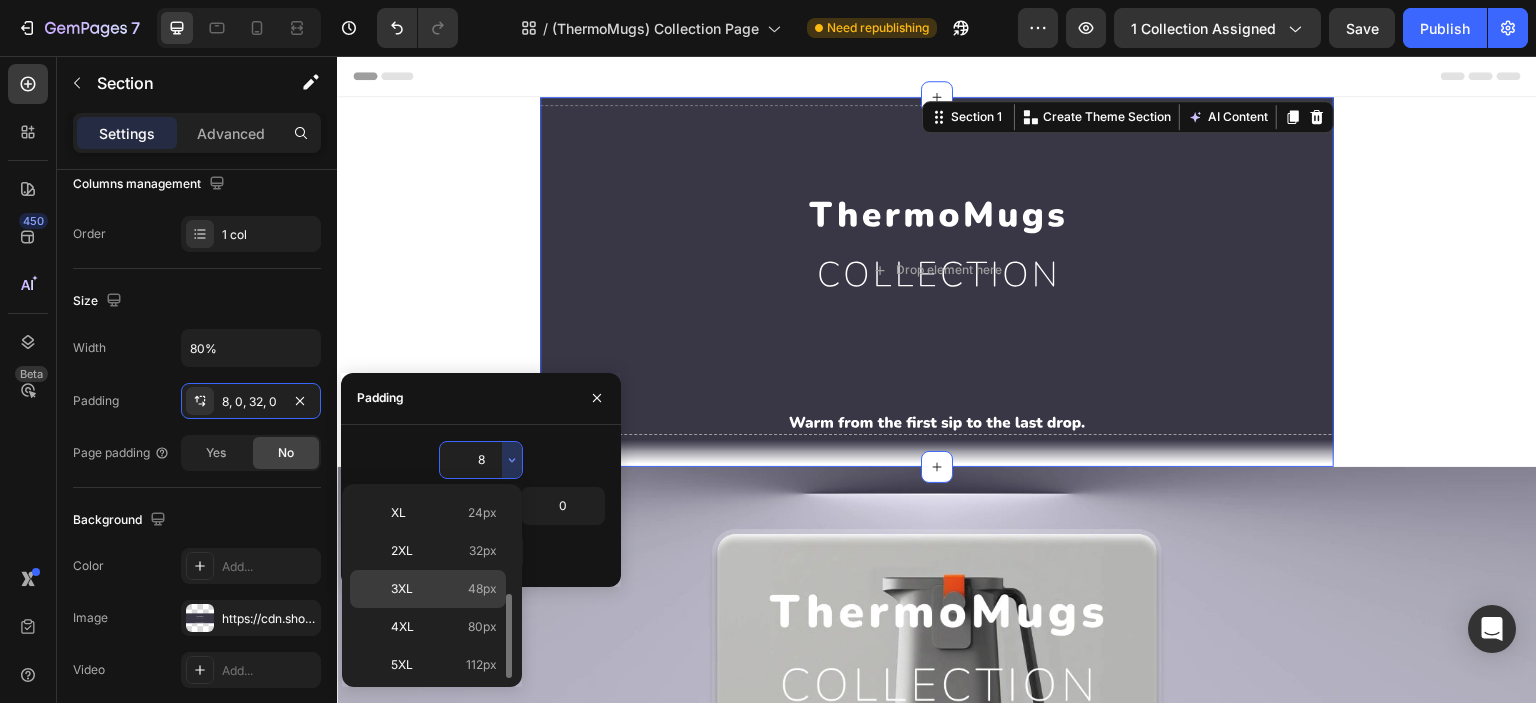 click on "3XL" at bounding box center [402, 589] 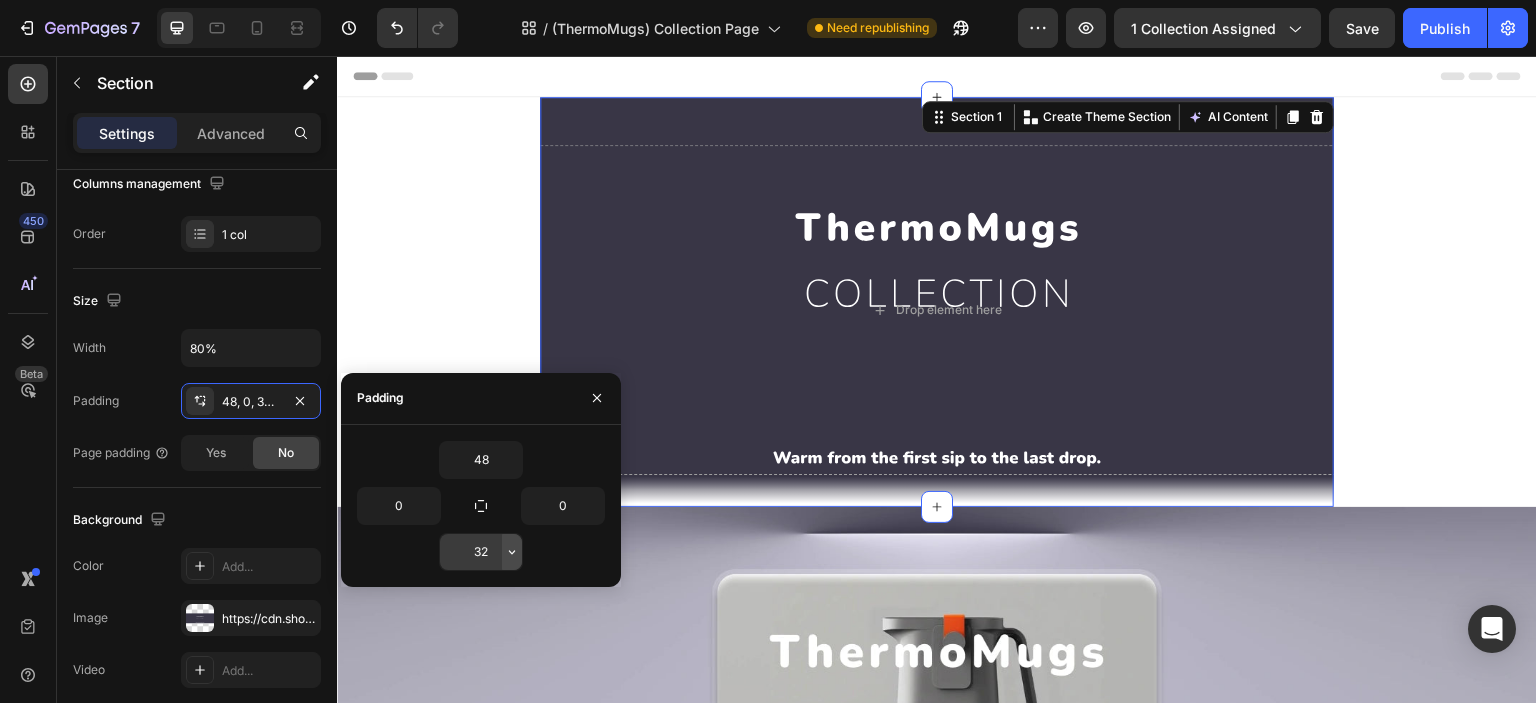 click 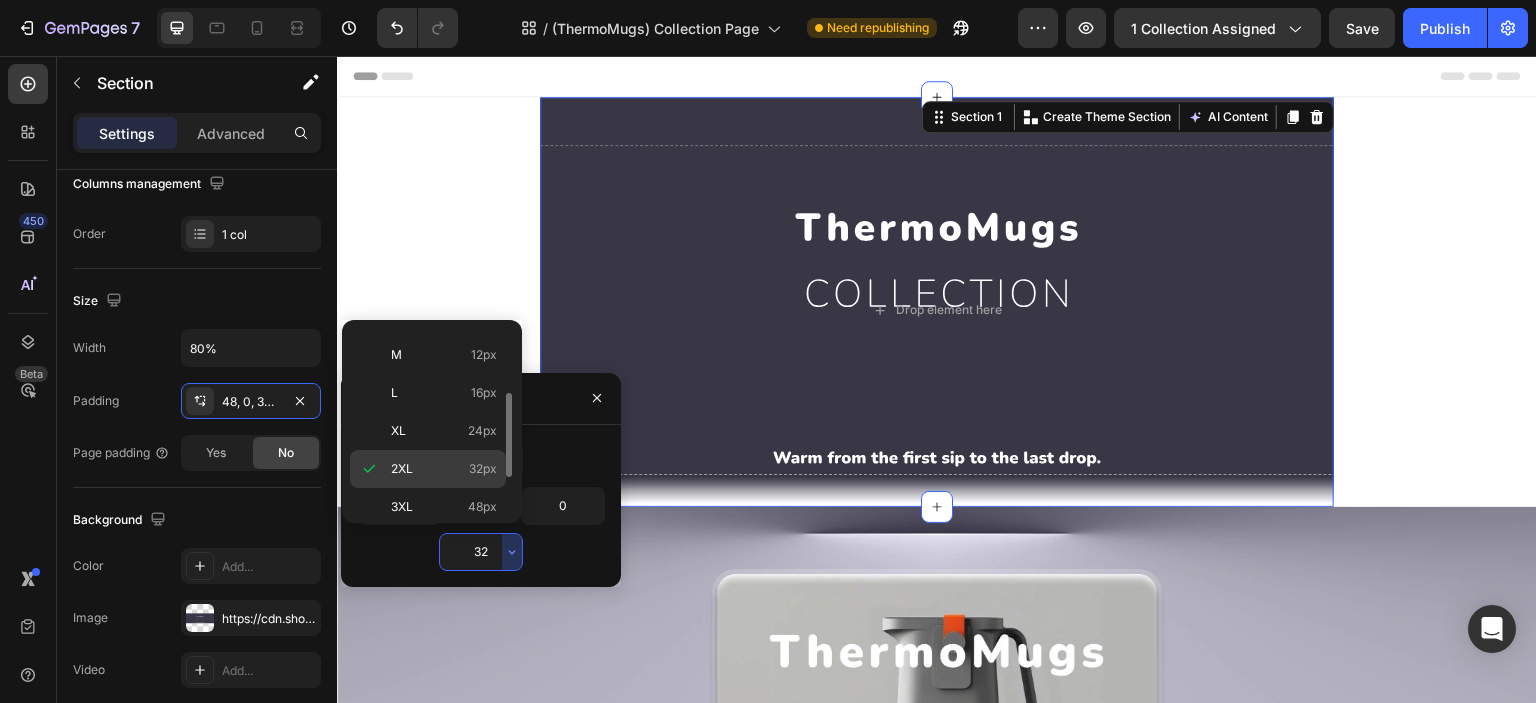 scroll, scrollTop: 226, scrollLeft: 0, axis: vertical 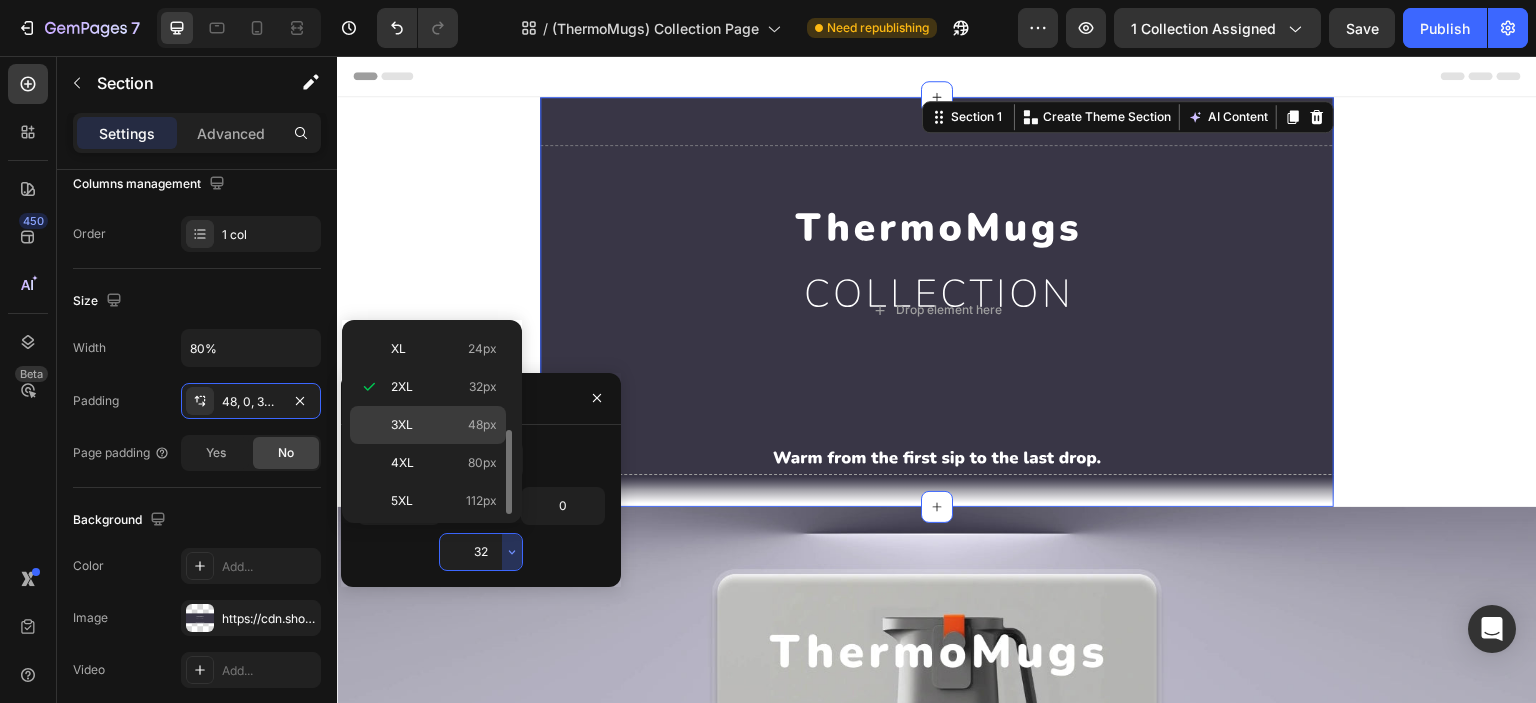 click on "3XL" at bounding box center (402, 425) 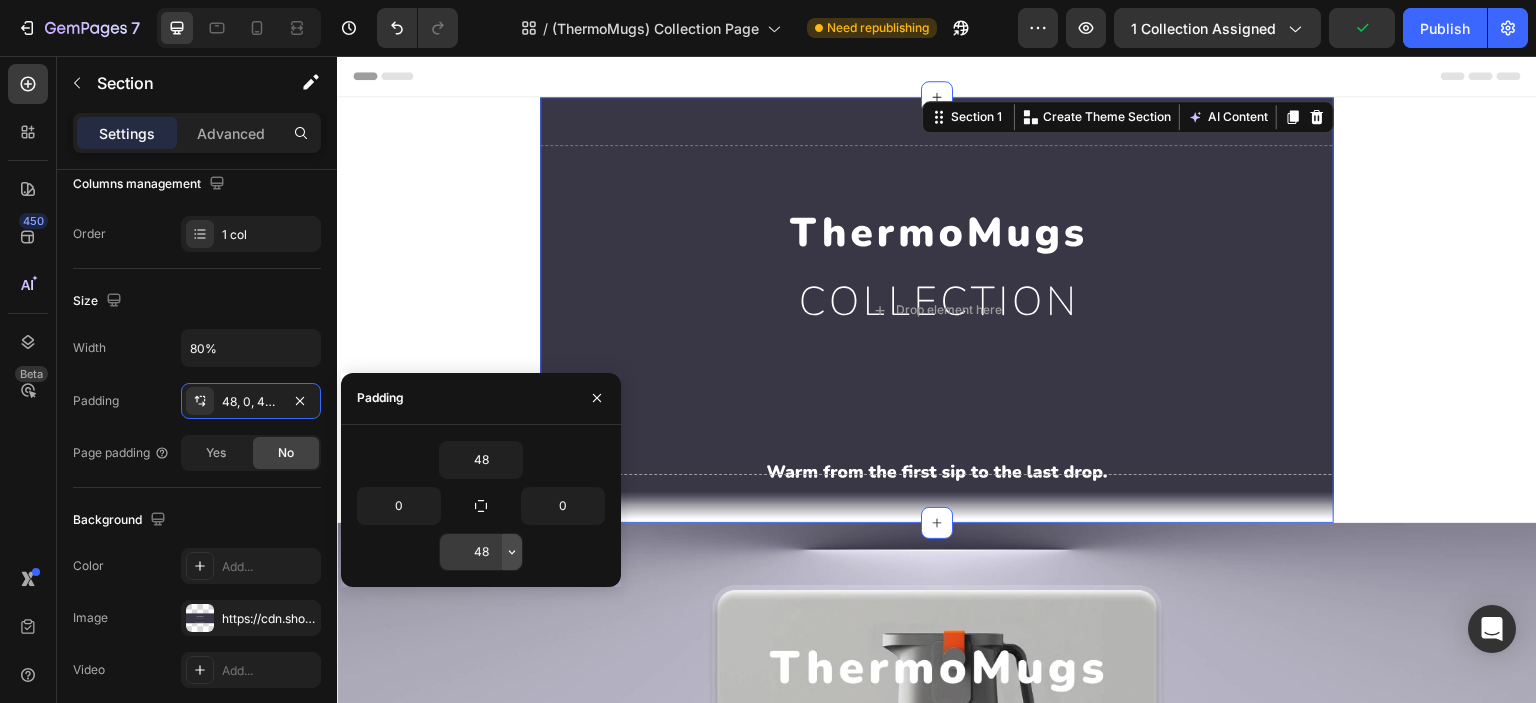 click 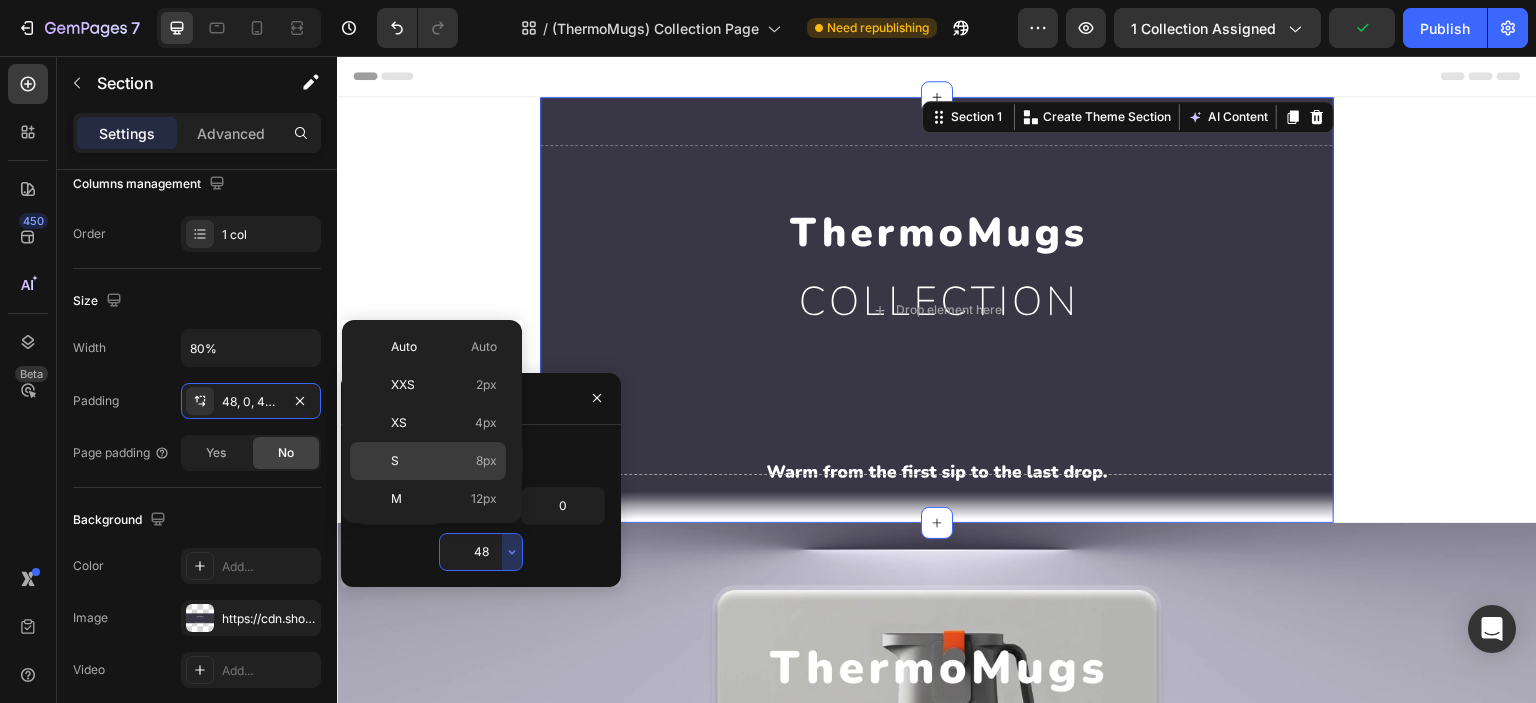 scroll, scrollTop: 226, scrollLeft: 0, axis: vertical 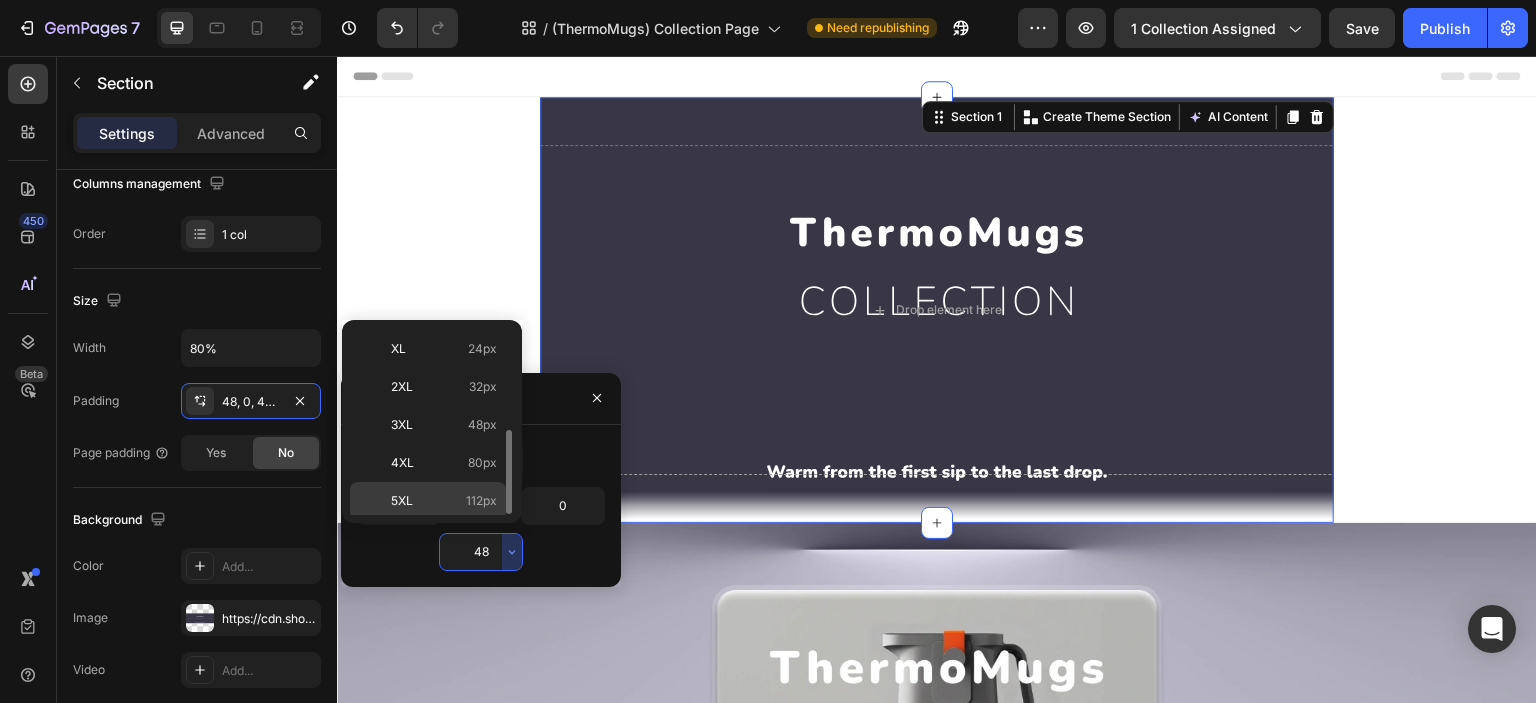 click on "5XL 112px" at bounding box center [444, 501] 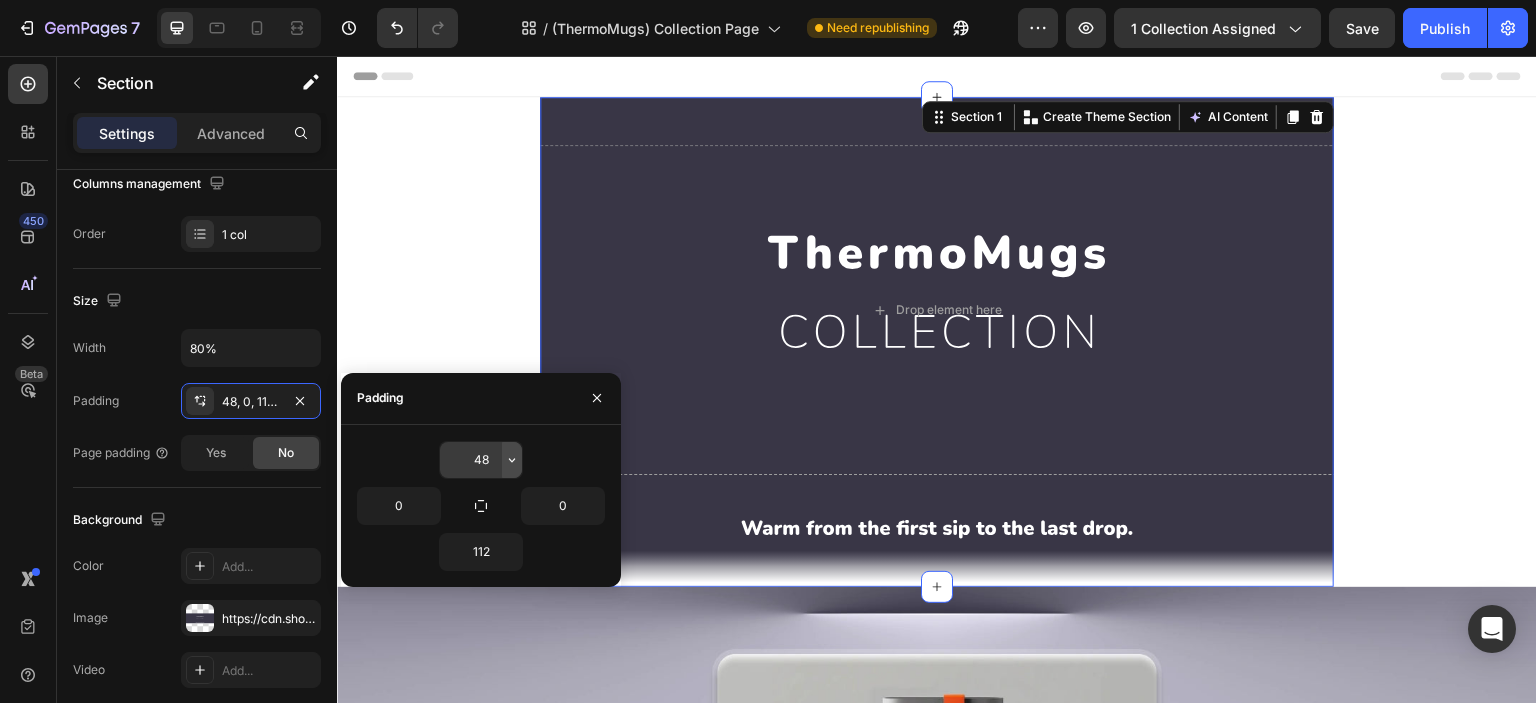 click 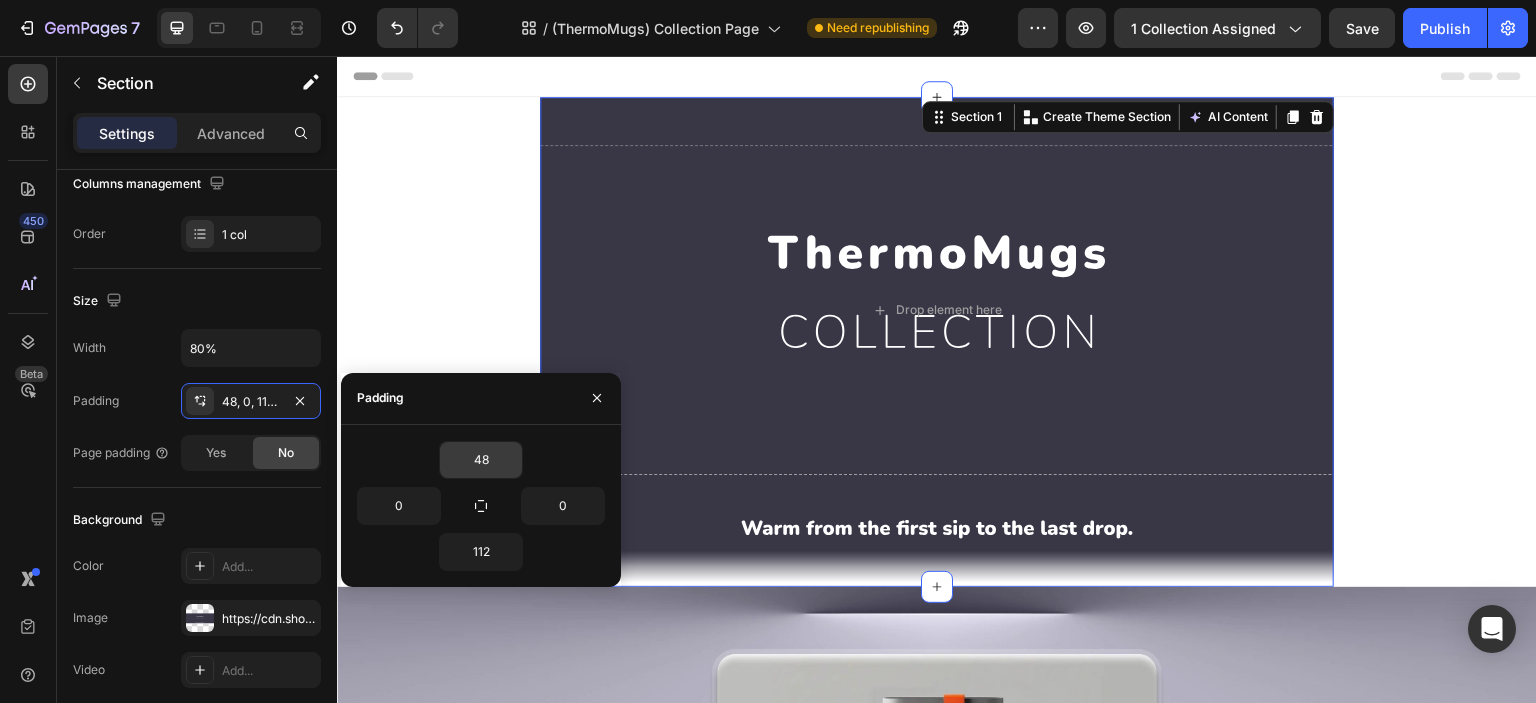 click on "48" at bounding box center (481, 460) 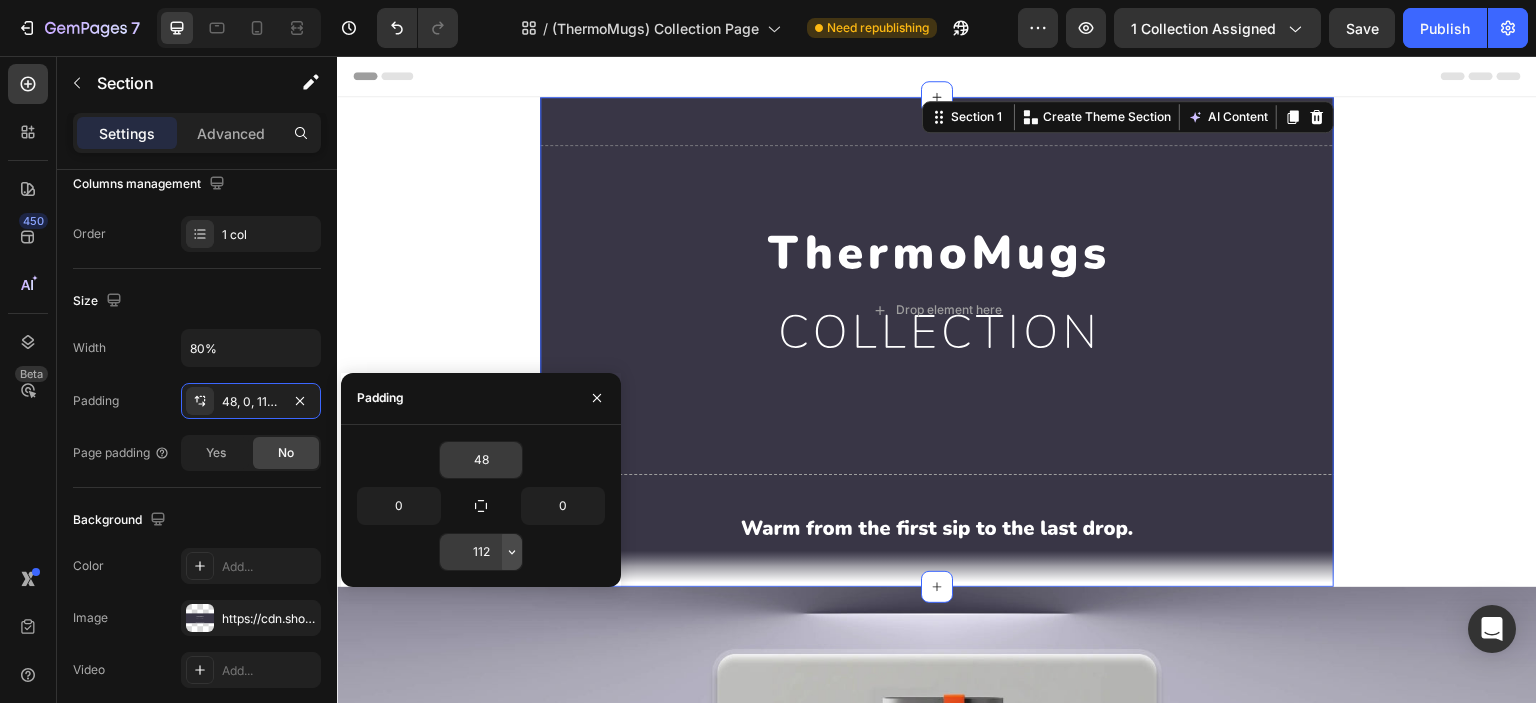 click 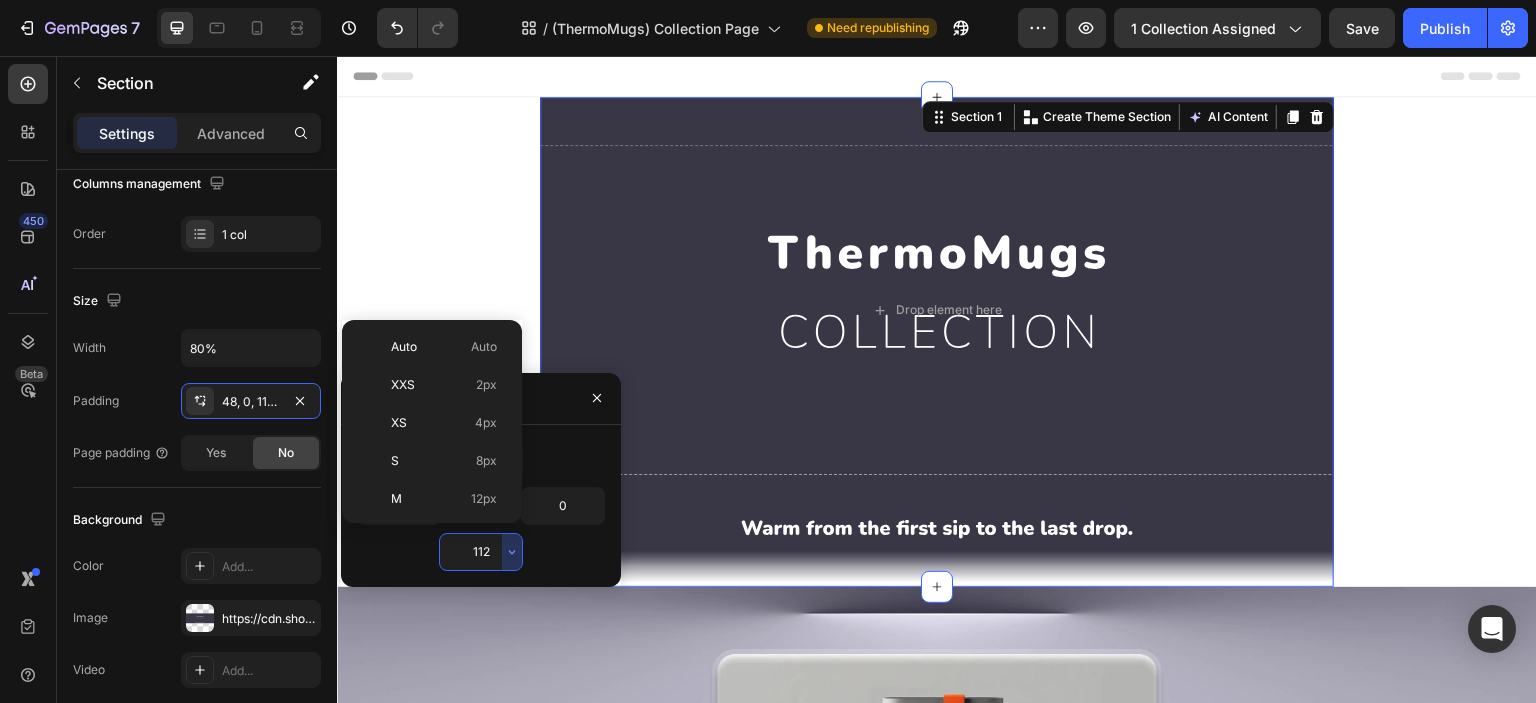 scroll, scrollTop: 226, scrollLeft: 0, axis: vertical 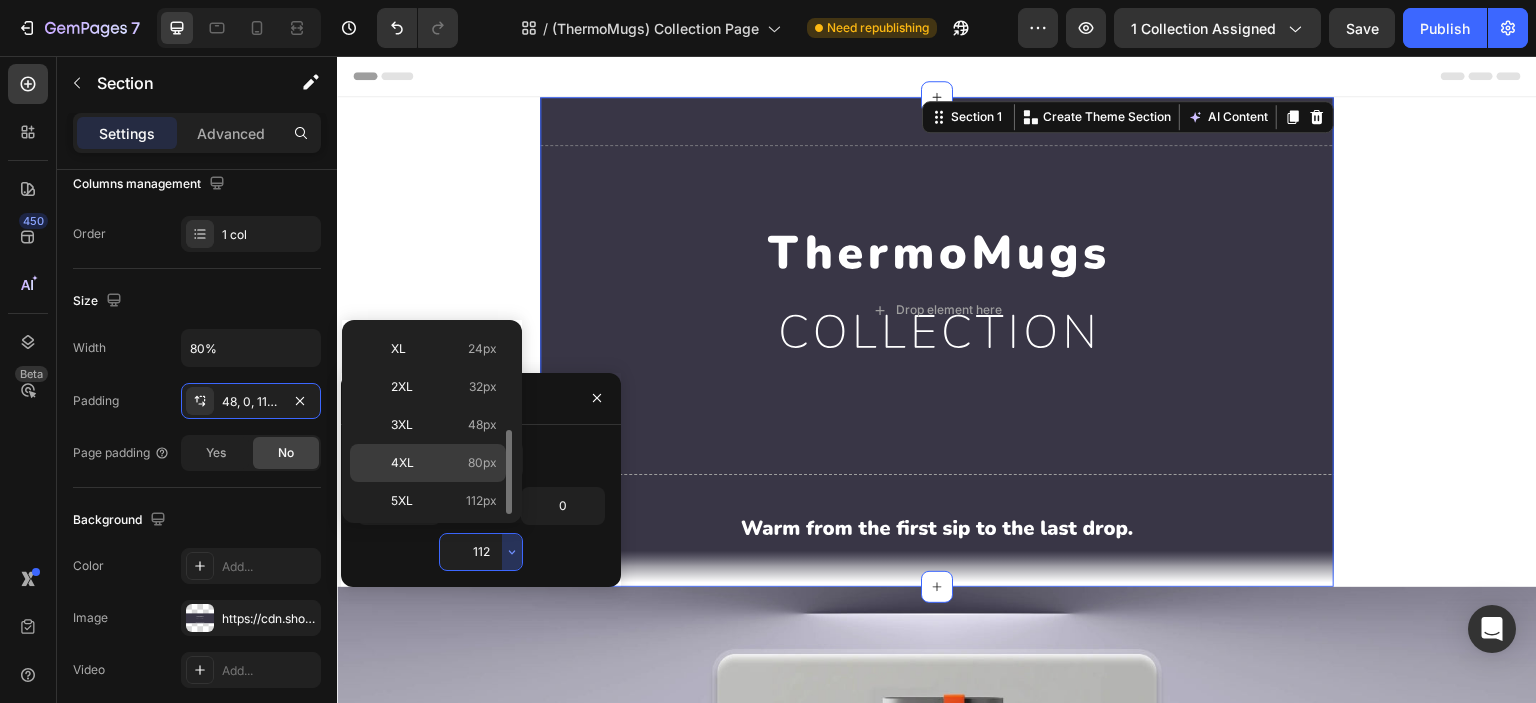 click on "4XL 80px" at bounding box center (444, 463) 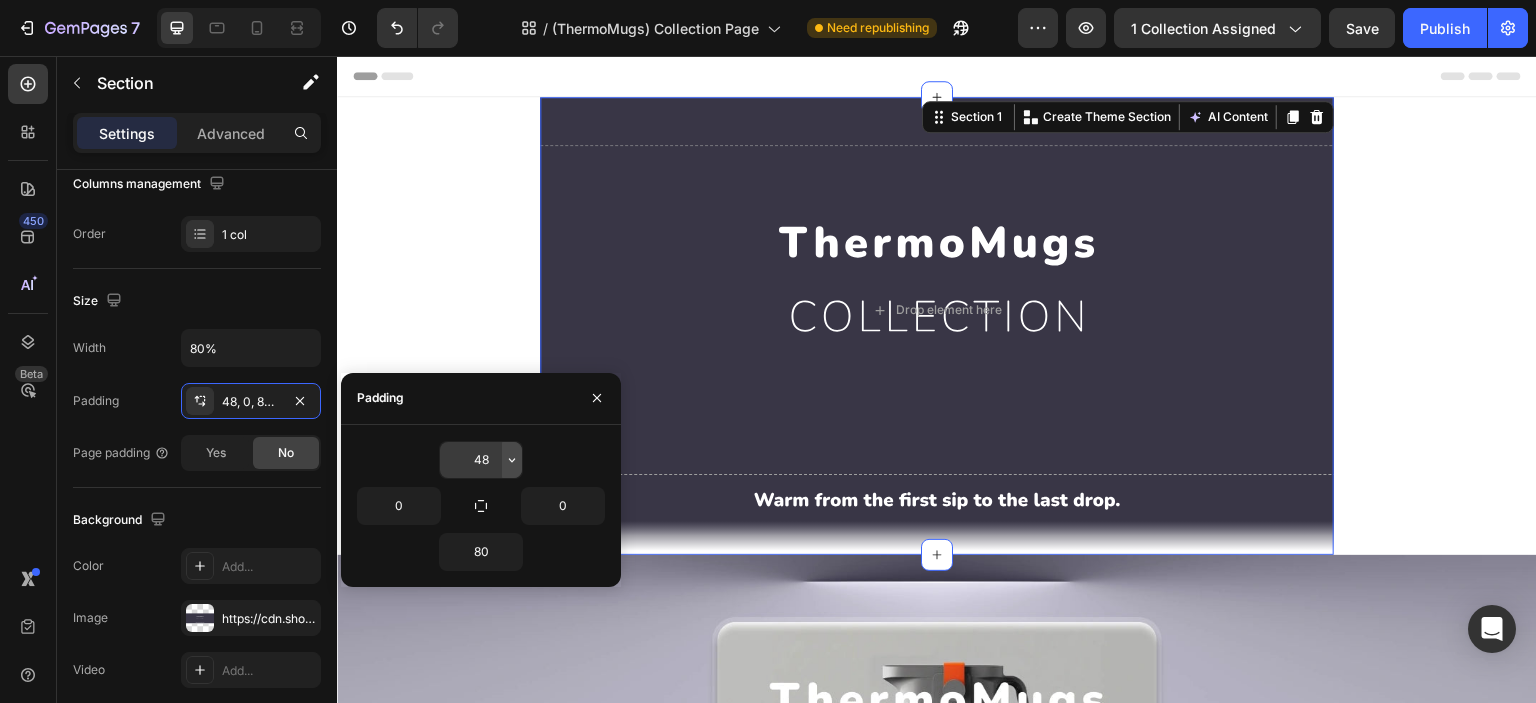 click 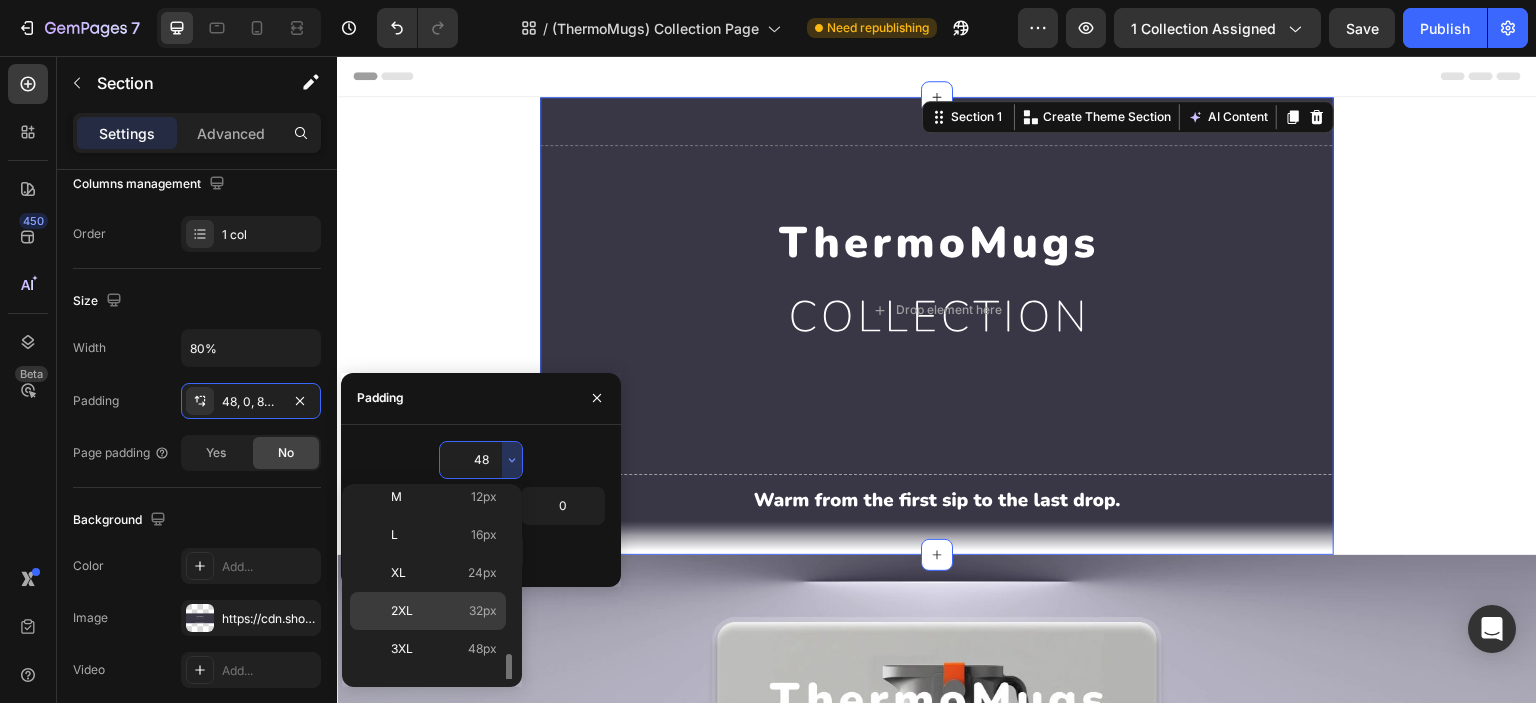 scroll, scrollTop: 226, scrollLeft: 0, axis: vertical 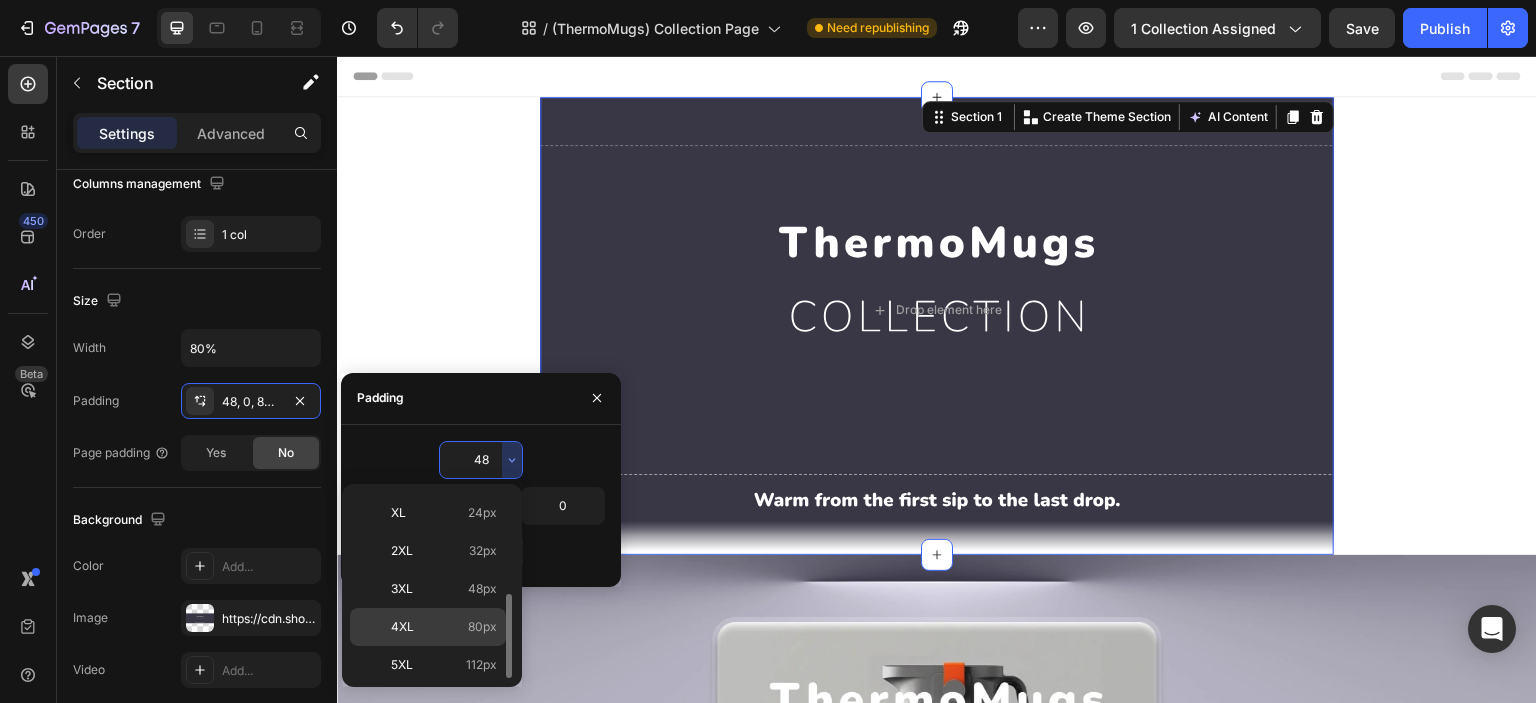 click on "4XL 80px" at bounding box center [444, 627] 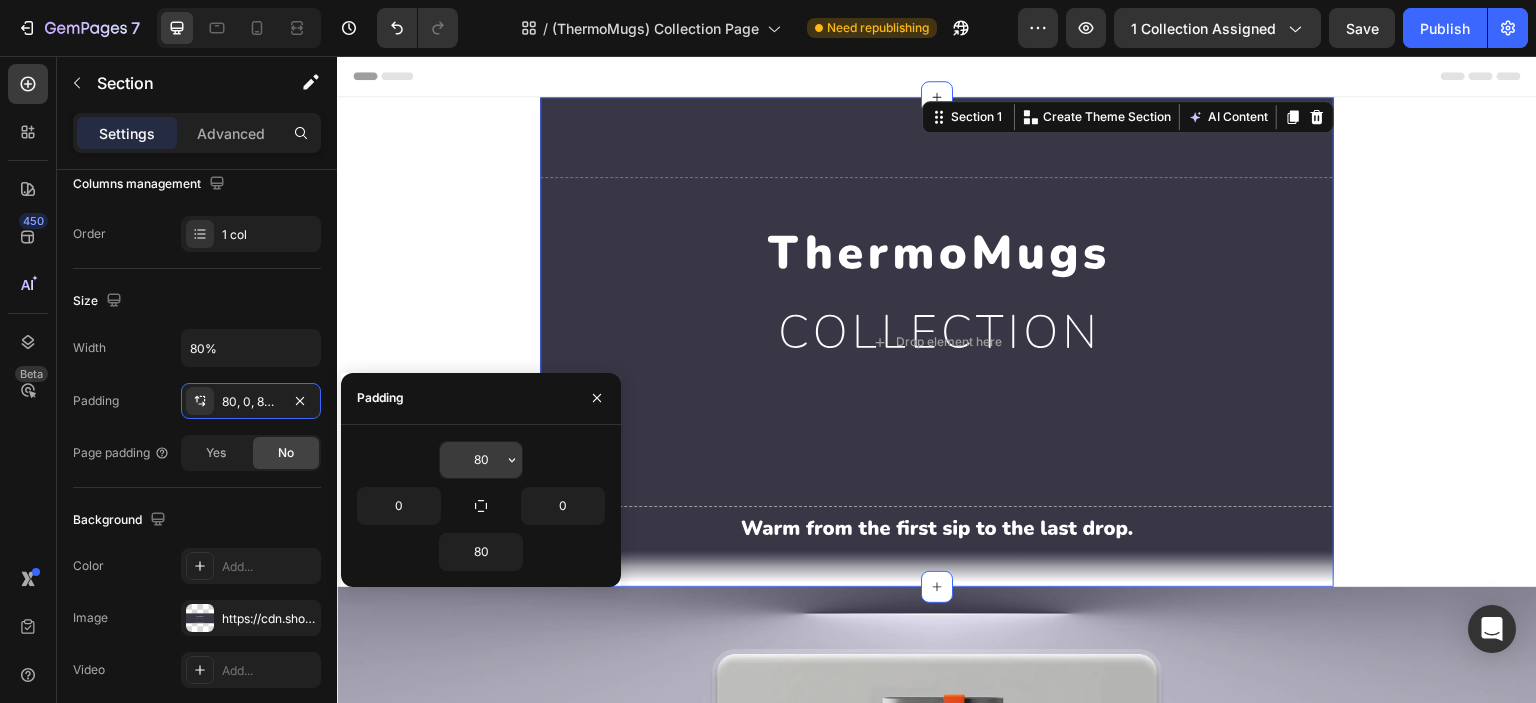 click on "80" at bounding box center (481, 460) 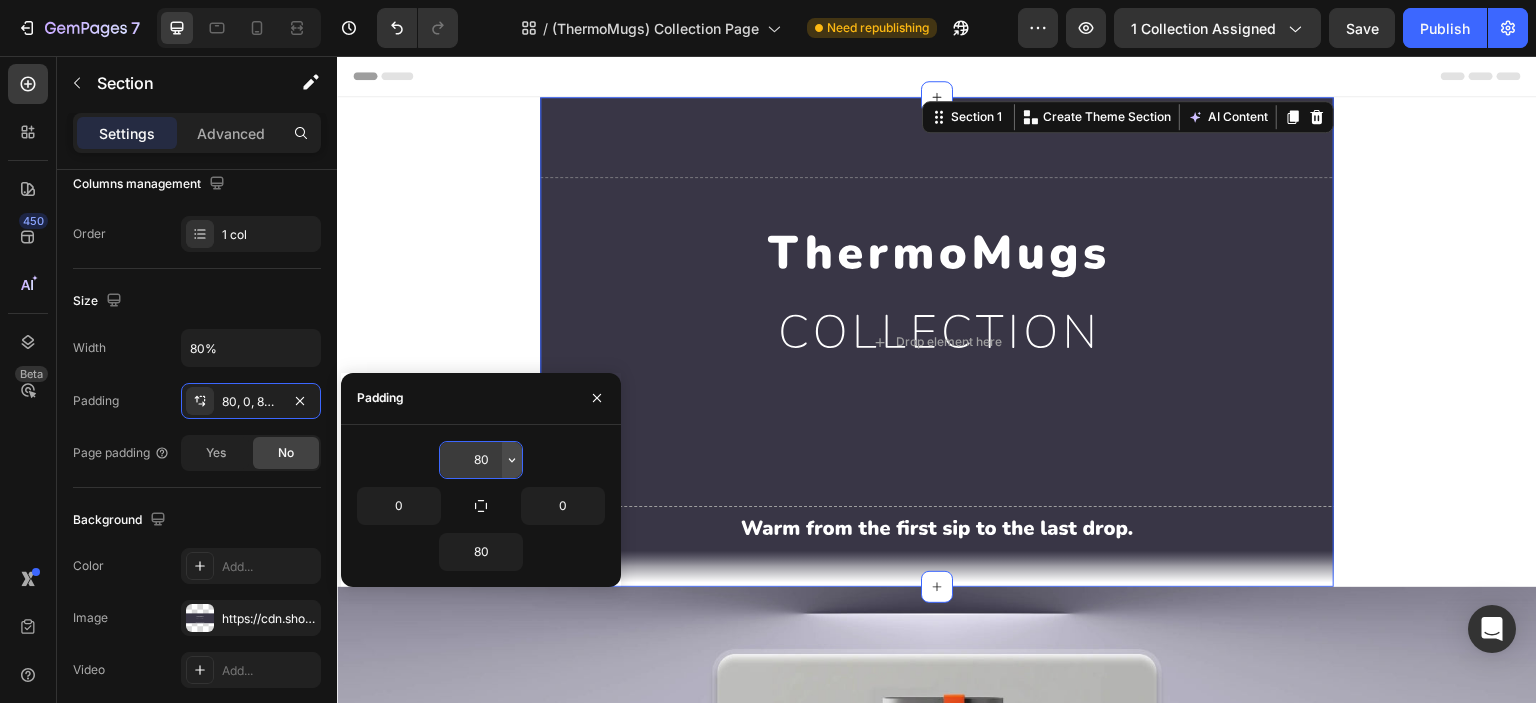 click 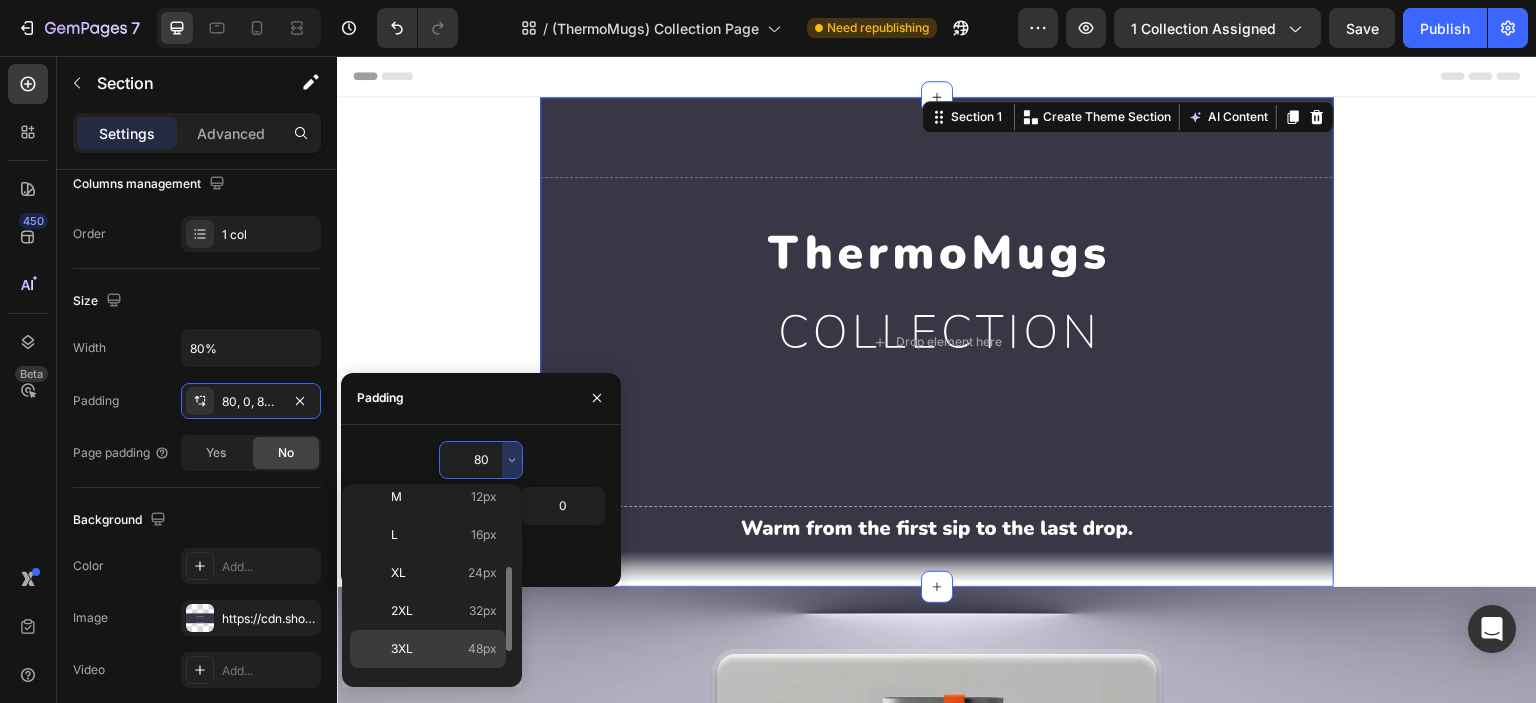 scroll, scrollTop: 226, scrollLeft: 0, axis: vertical 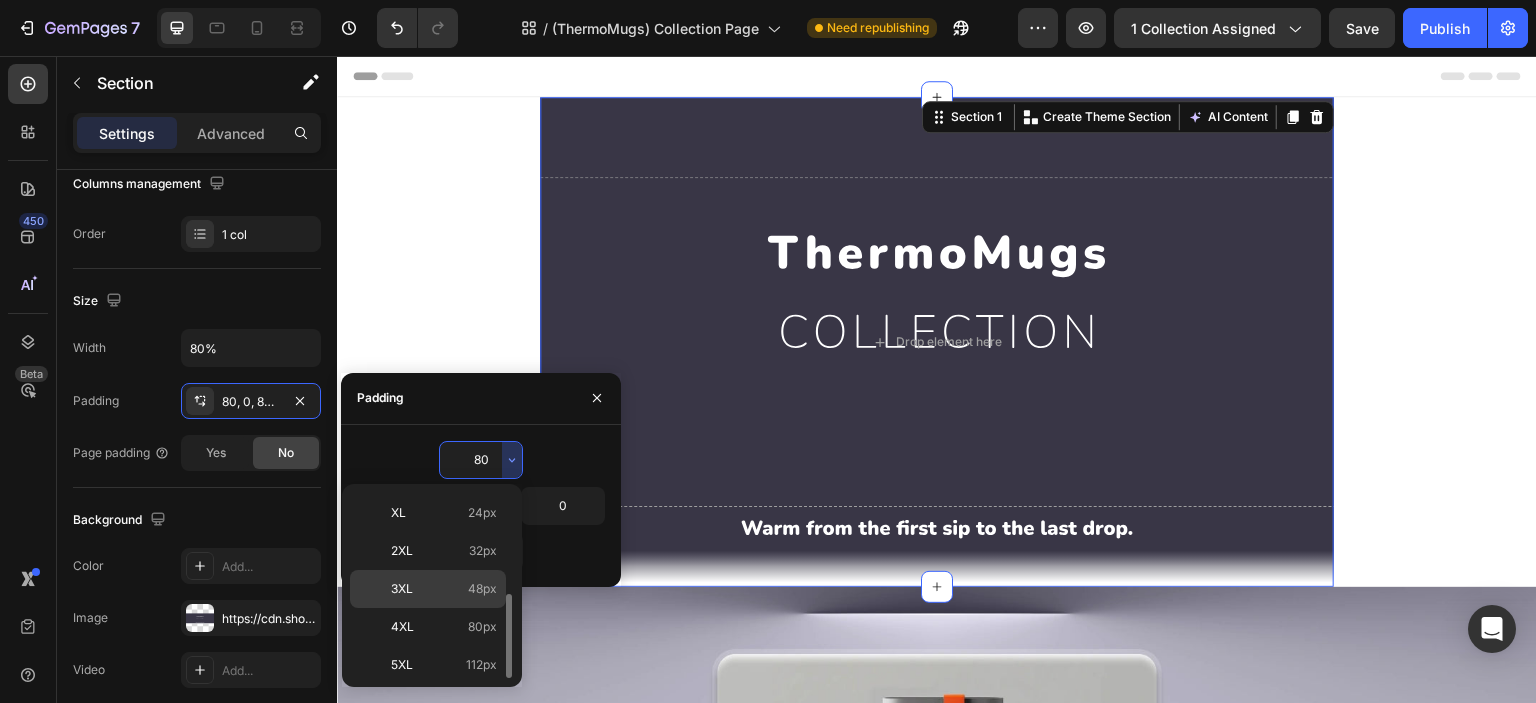 click on "3XL 48px" at bounding box center [444, 589] 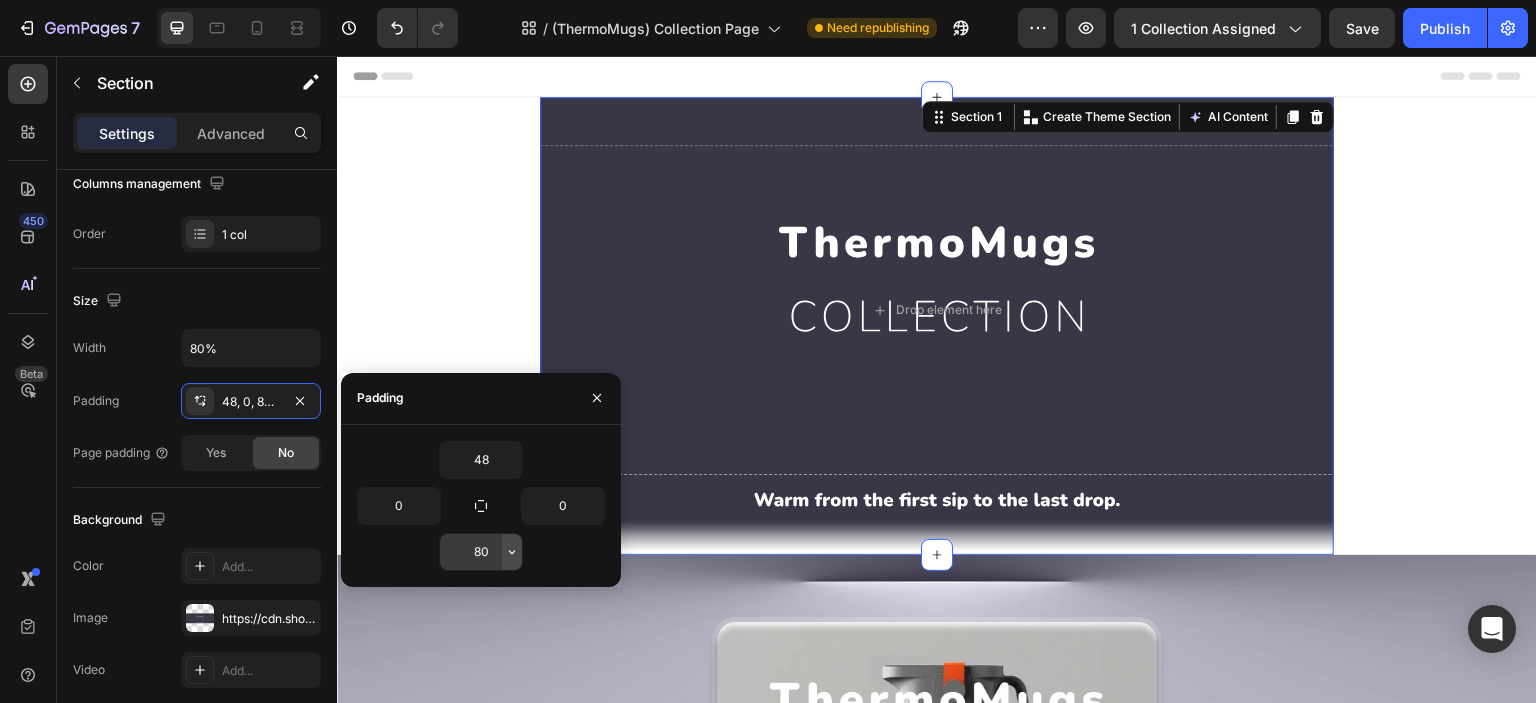 click 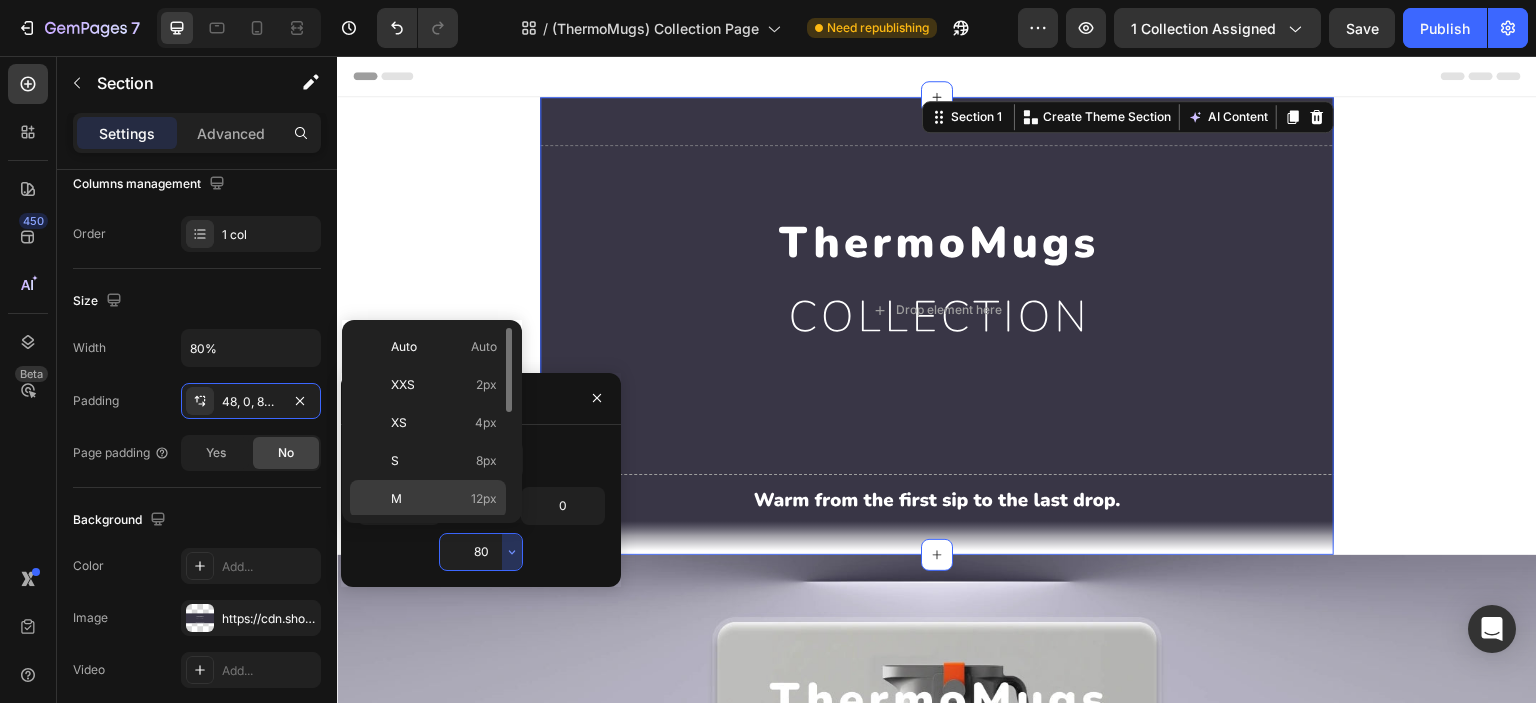 scroll, scrollTop: 226, scrollLeft: 0, axis: vertical 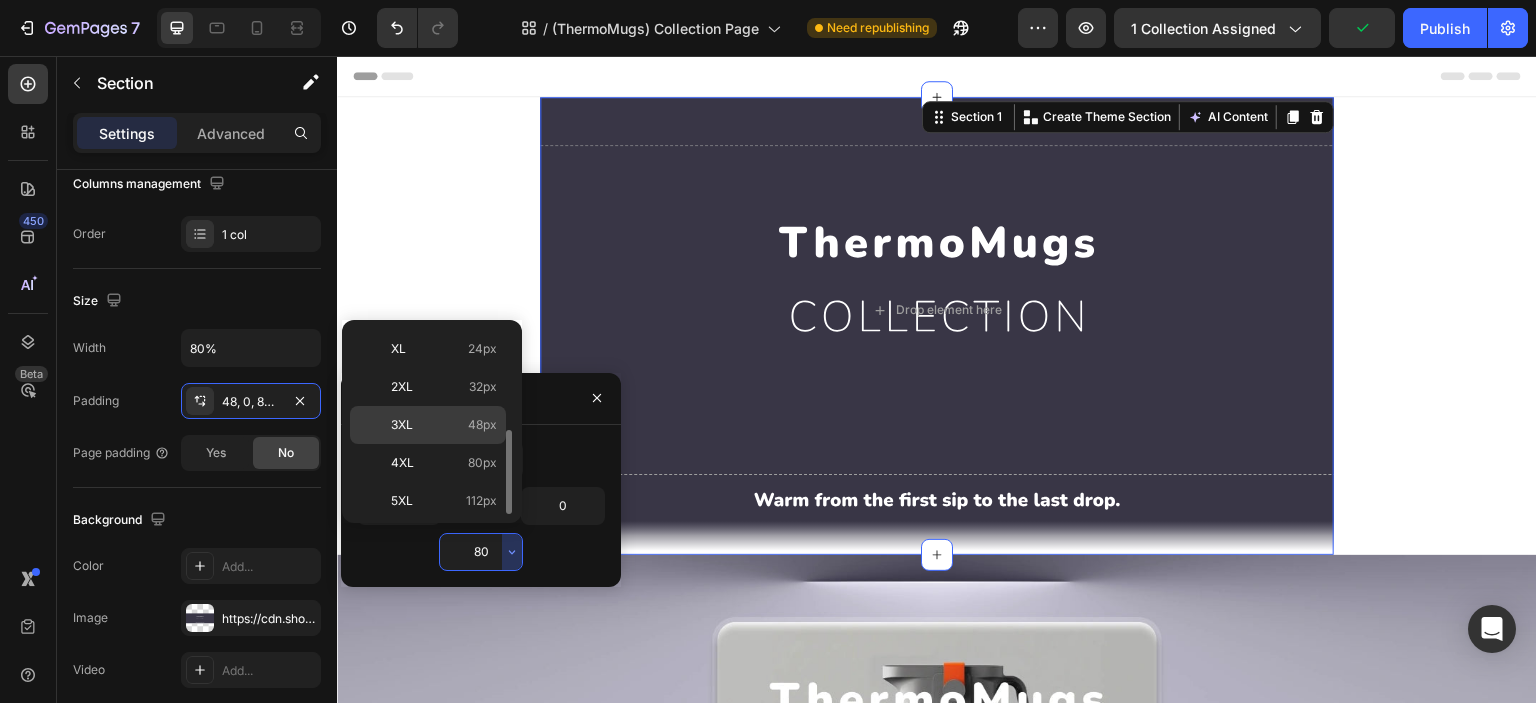 click on "3XL 48px" 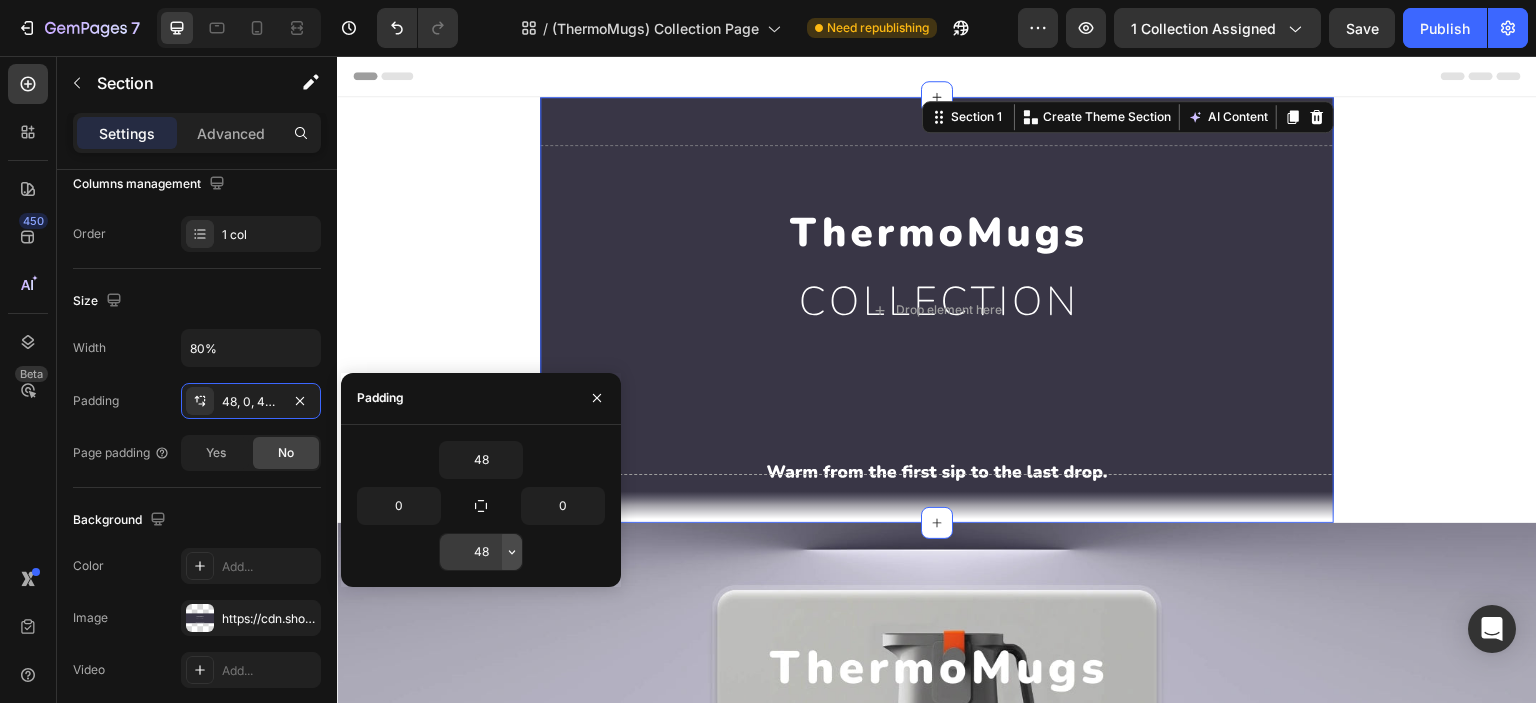 click 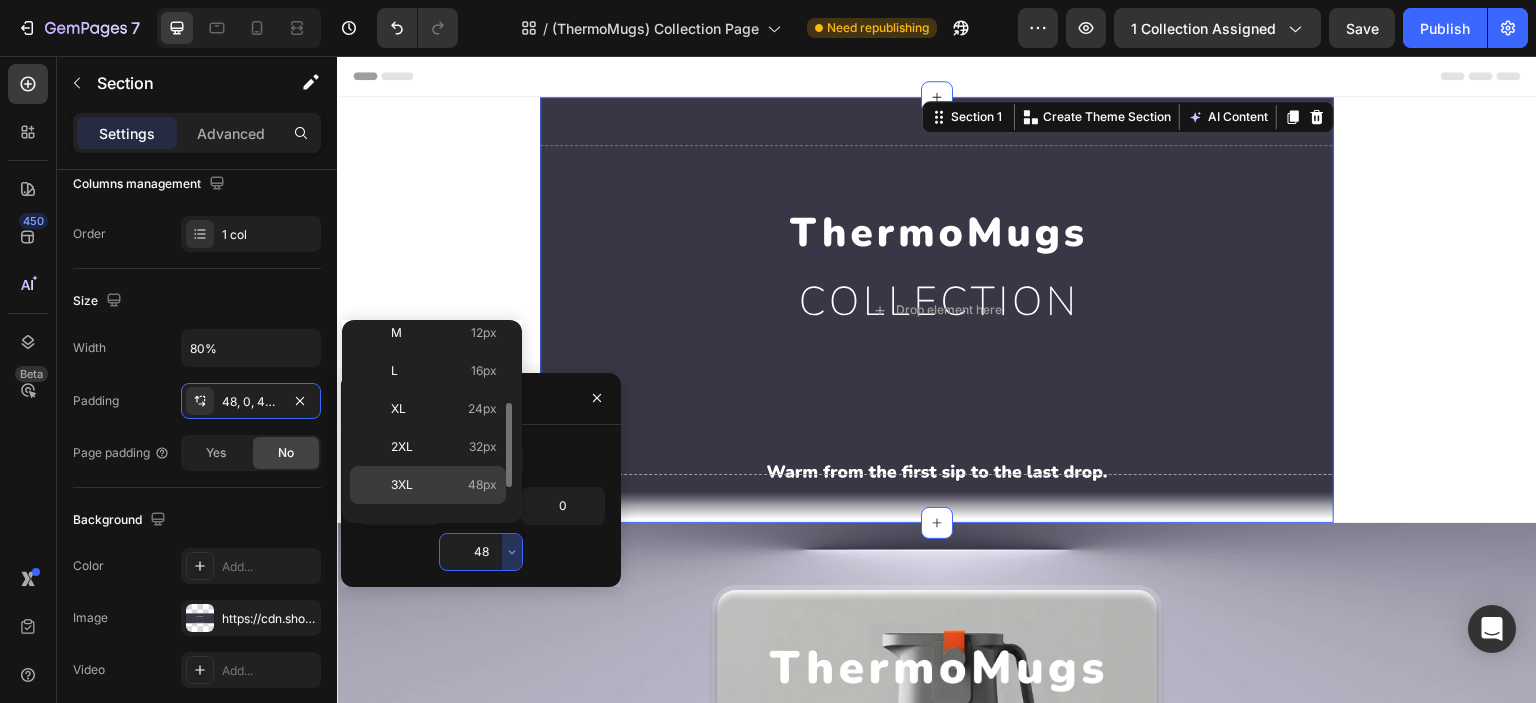 scroll, scrollTop: 226, scrollLeft: 0, axis: vertical 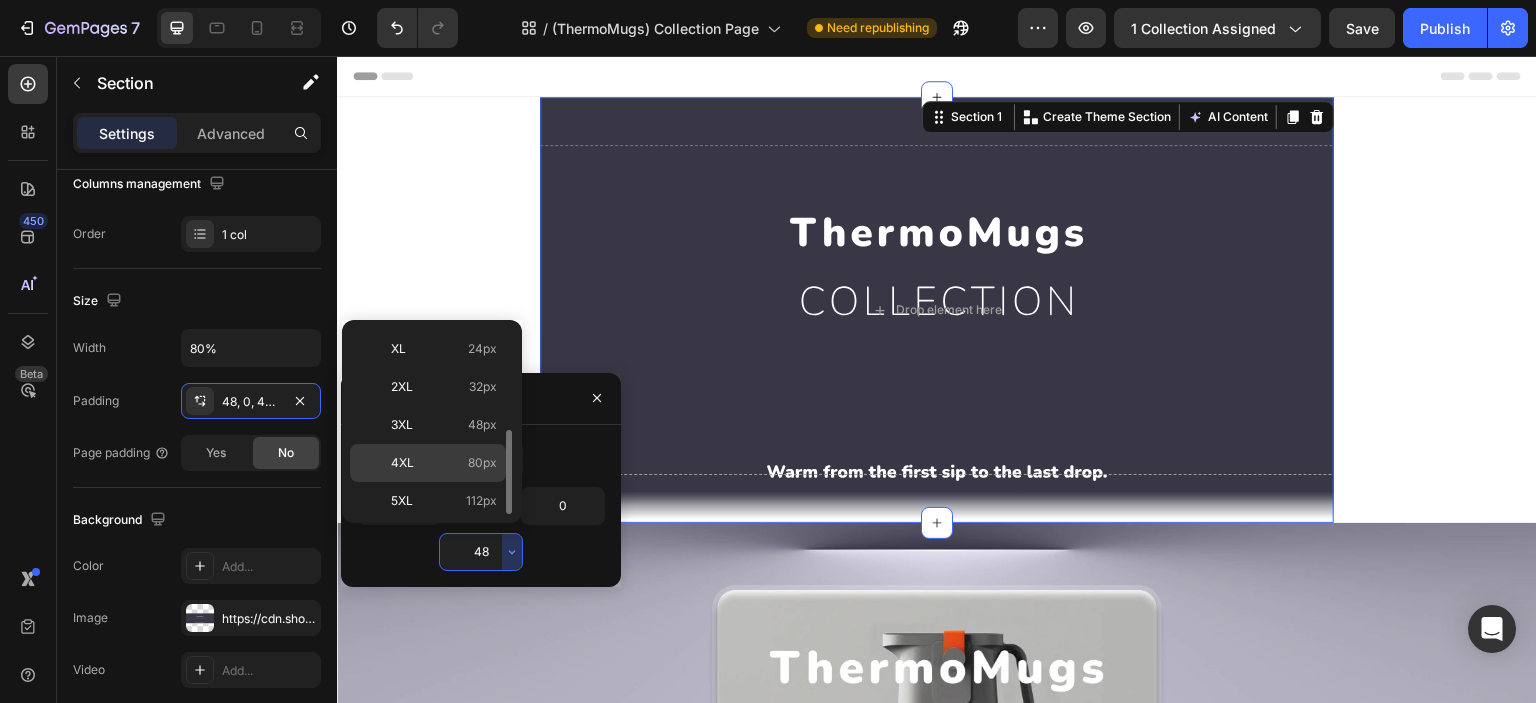 click on "4XL 80px" at bounding box center (444, 463) 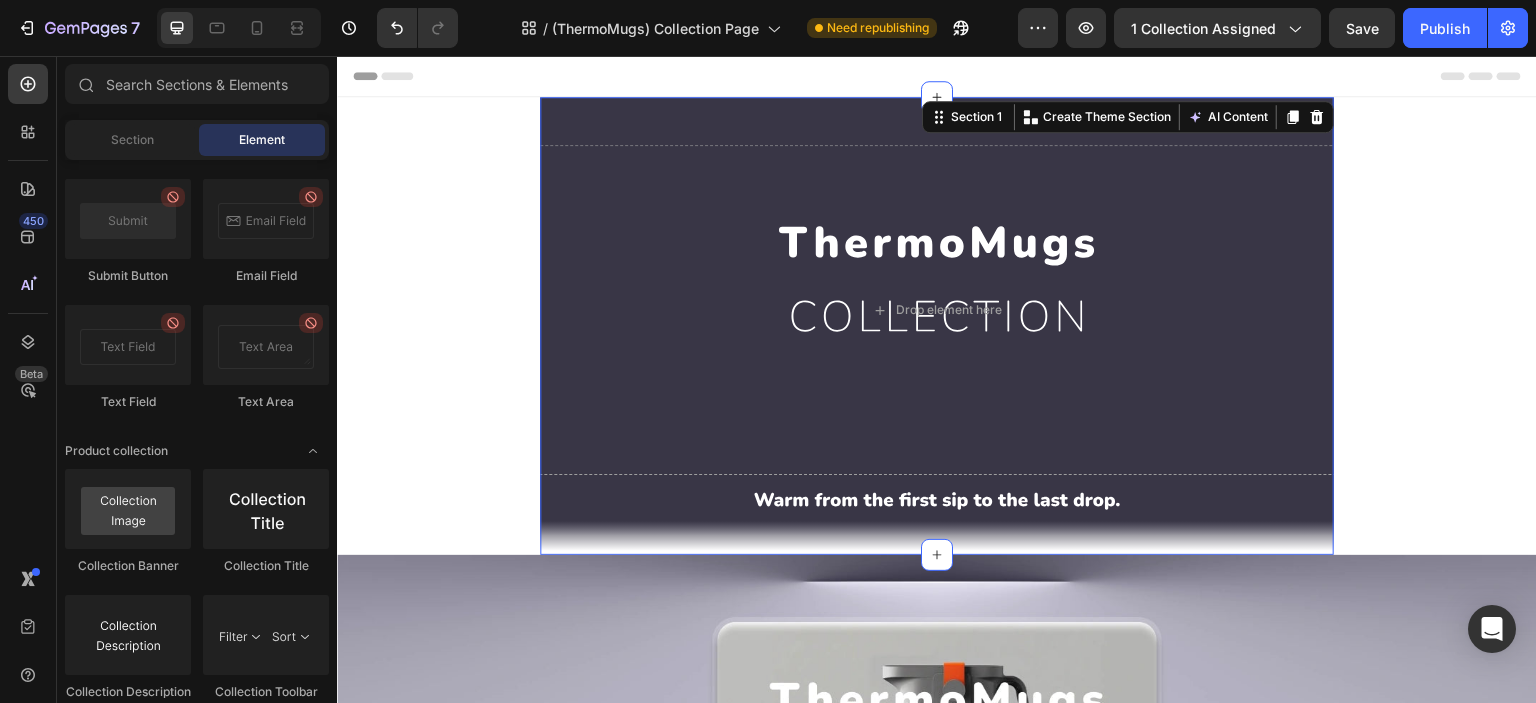 click on "Drop element here Collection Banner Section 1   You can create reusable sections Create Theme Section AI Content Write with GemAI What would you like to describe here? Tone and Voice Persuasive Product Automatic Magnetic Mixer Coffee Cup Show more Generate" at bounding box center (937, 326) 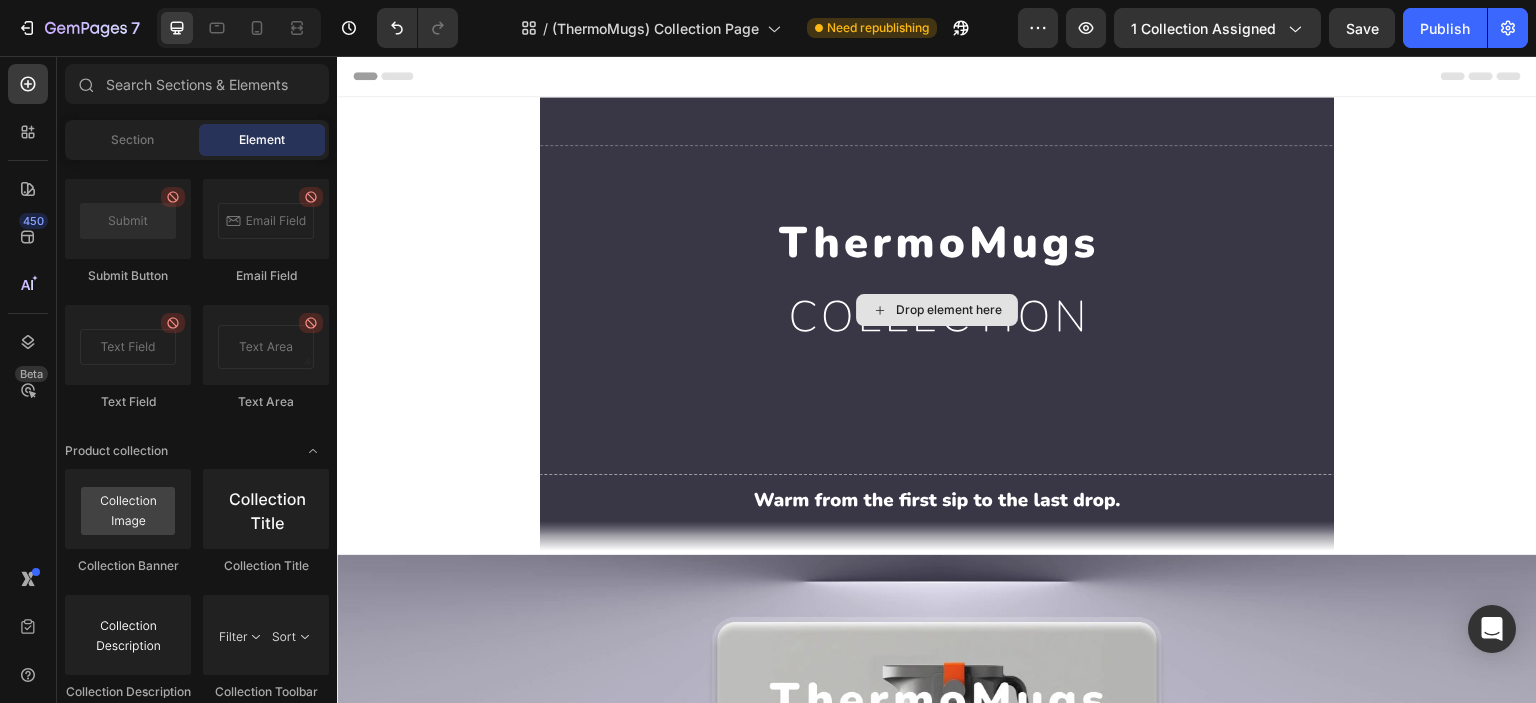 click on "Drop element here" at bounding box center [937, 310] 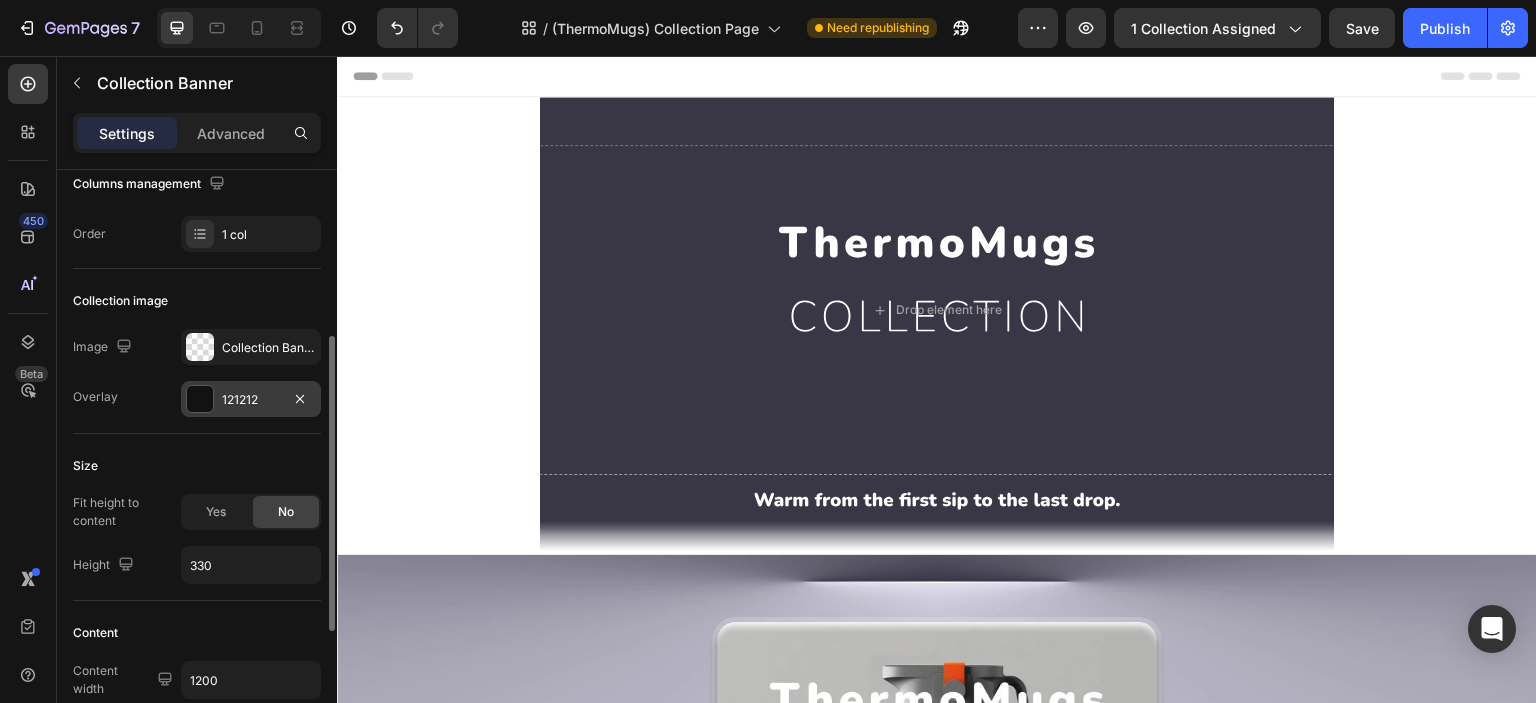 scroll, scrollTop: 499, scrollLeft: 0, axis: vertical 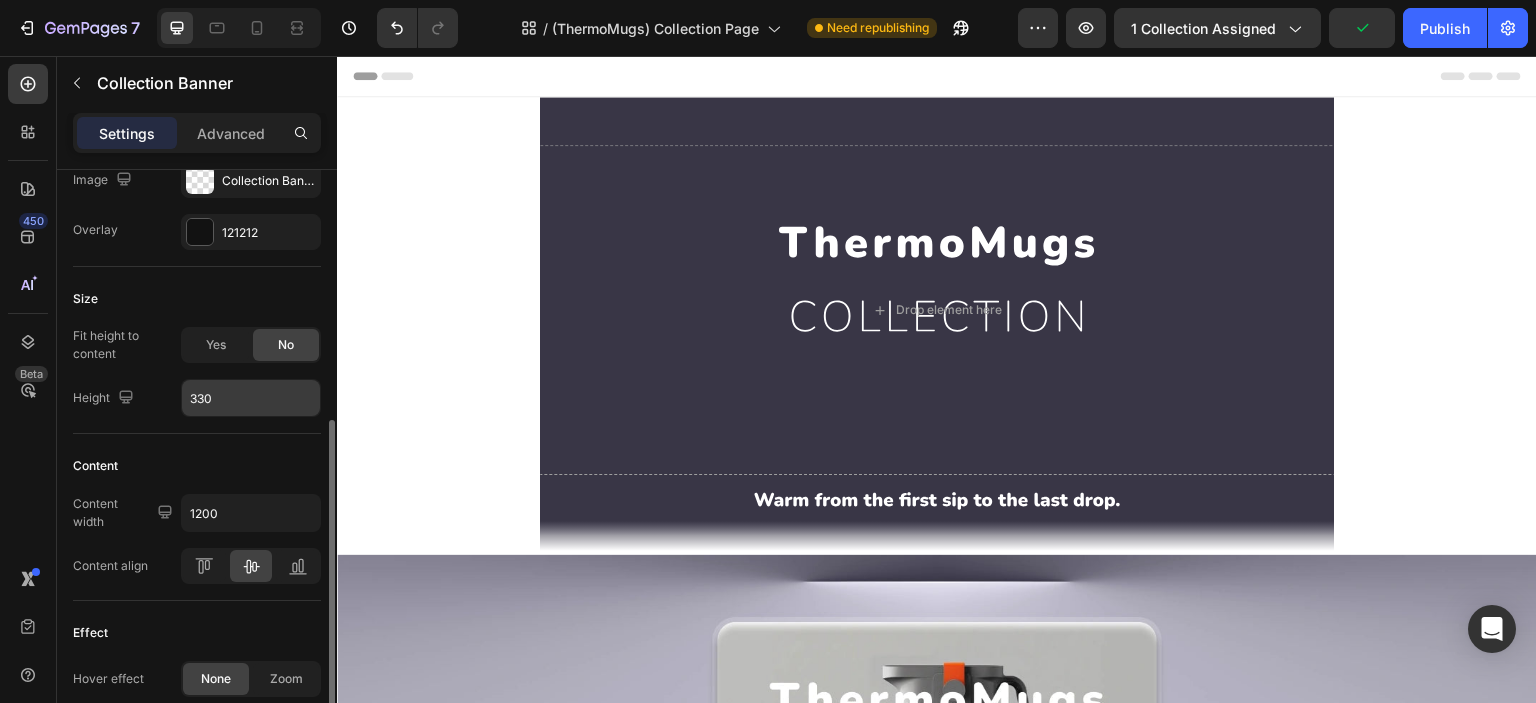 click on "330" at bounding box center [251, 398] 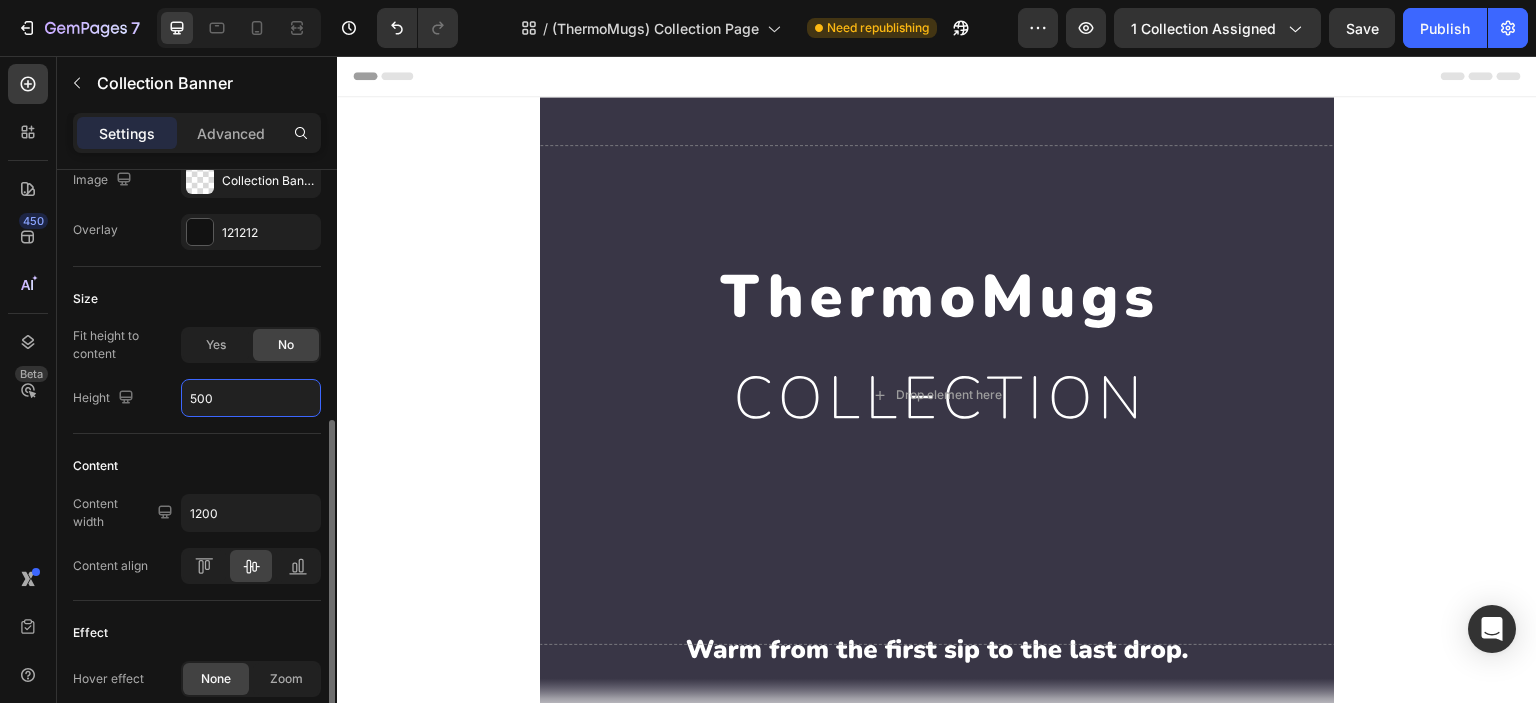 type on "330" 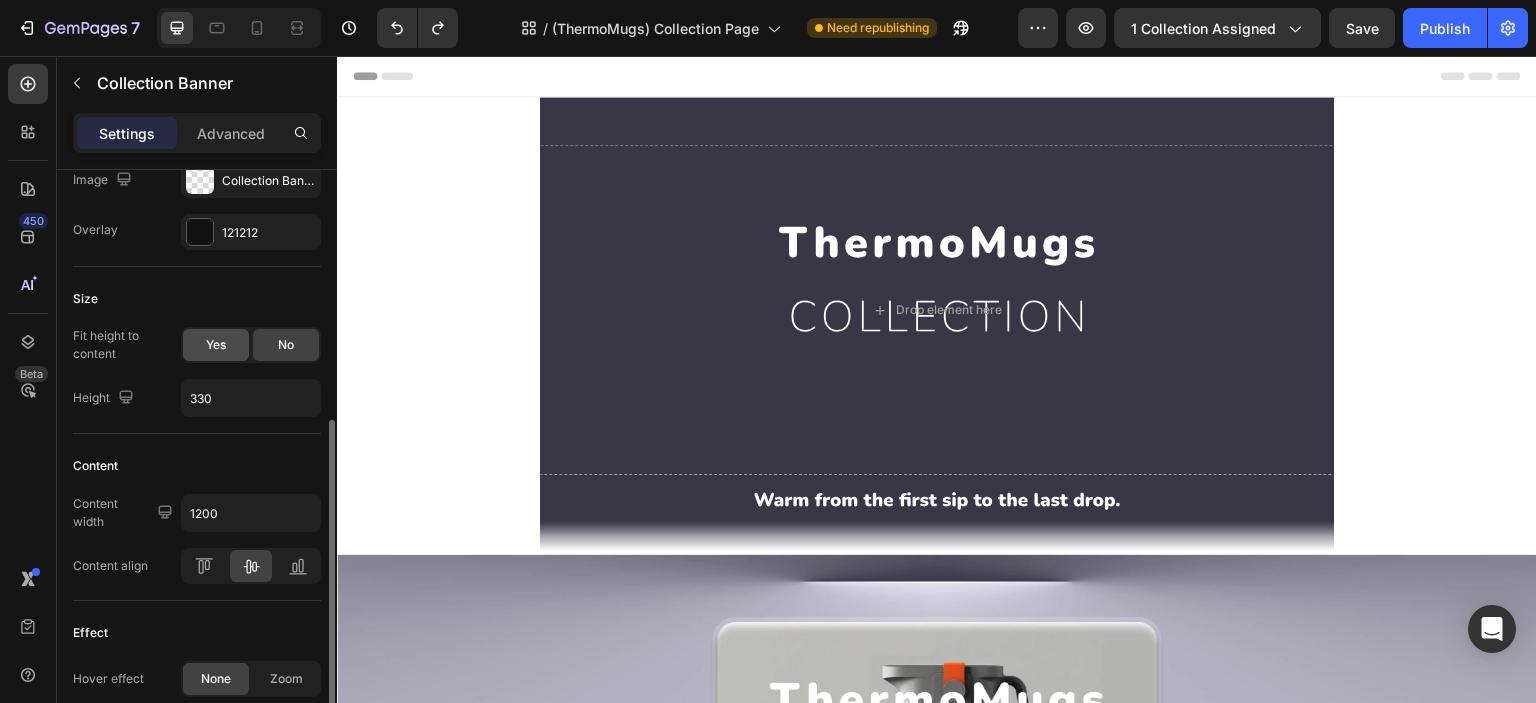 click on "Yes" 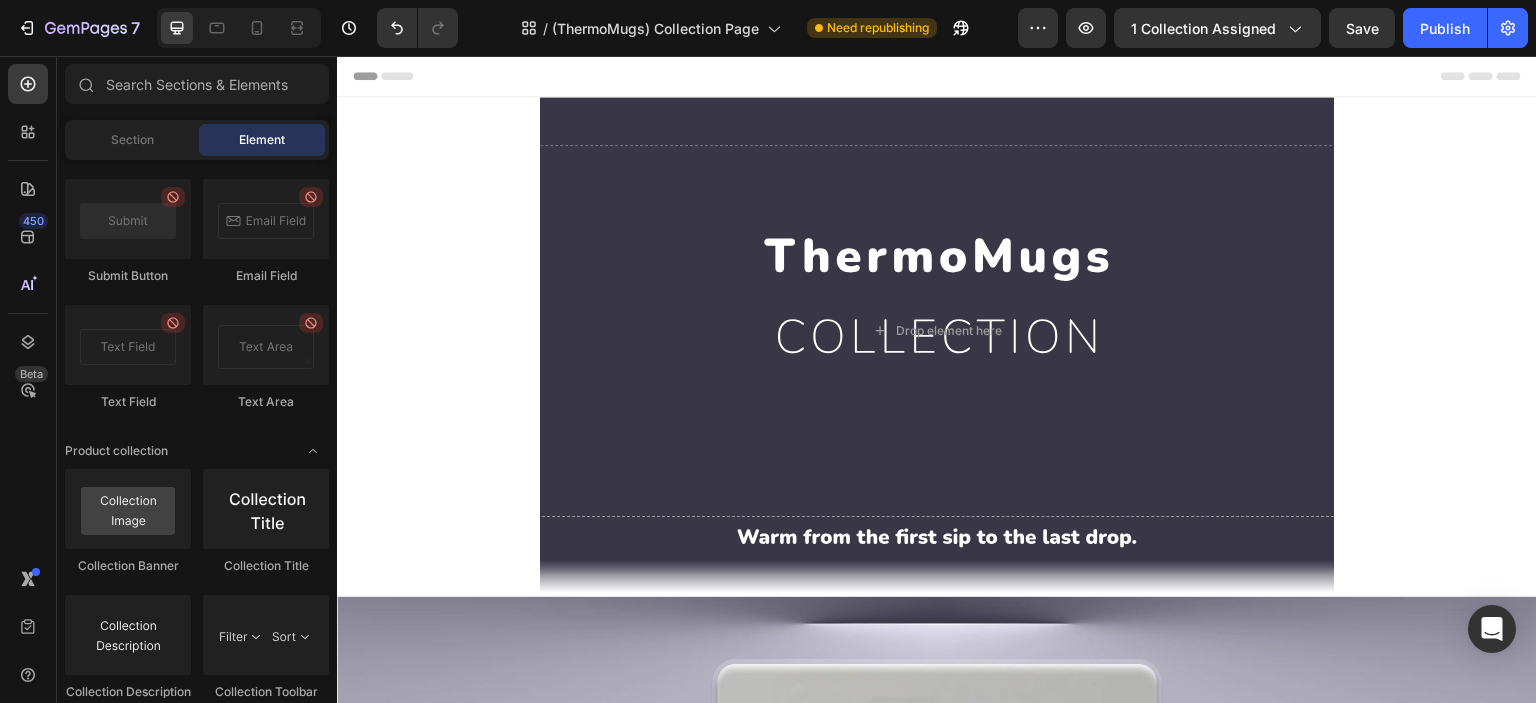 click on "Drop element here Collection Banner   0 Section 1" at bounding box center [937, 347] 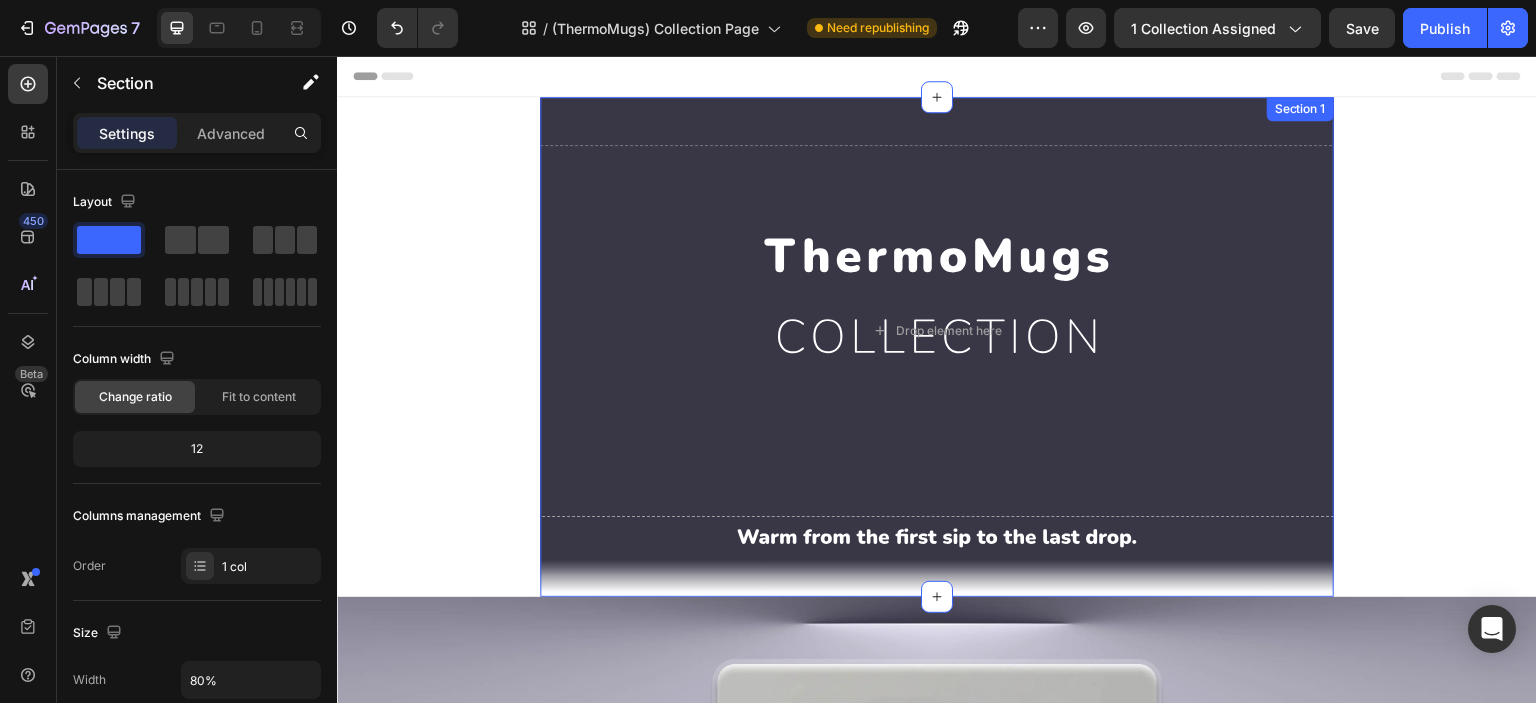 click on "Drop element here Collection Banner Section 1" at bounding box center (937, 347) 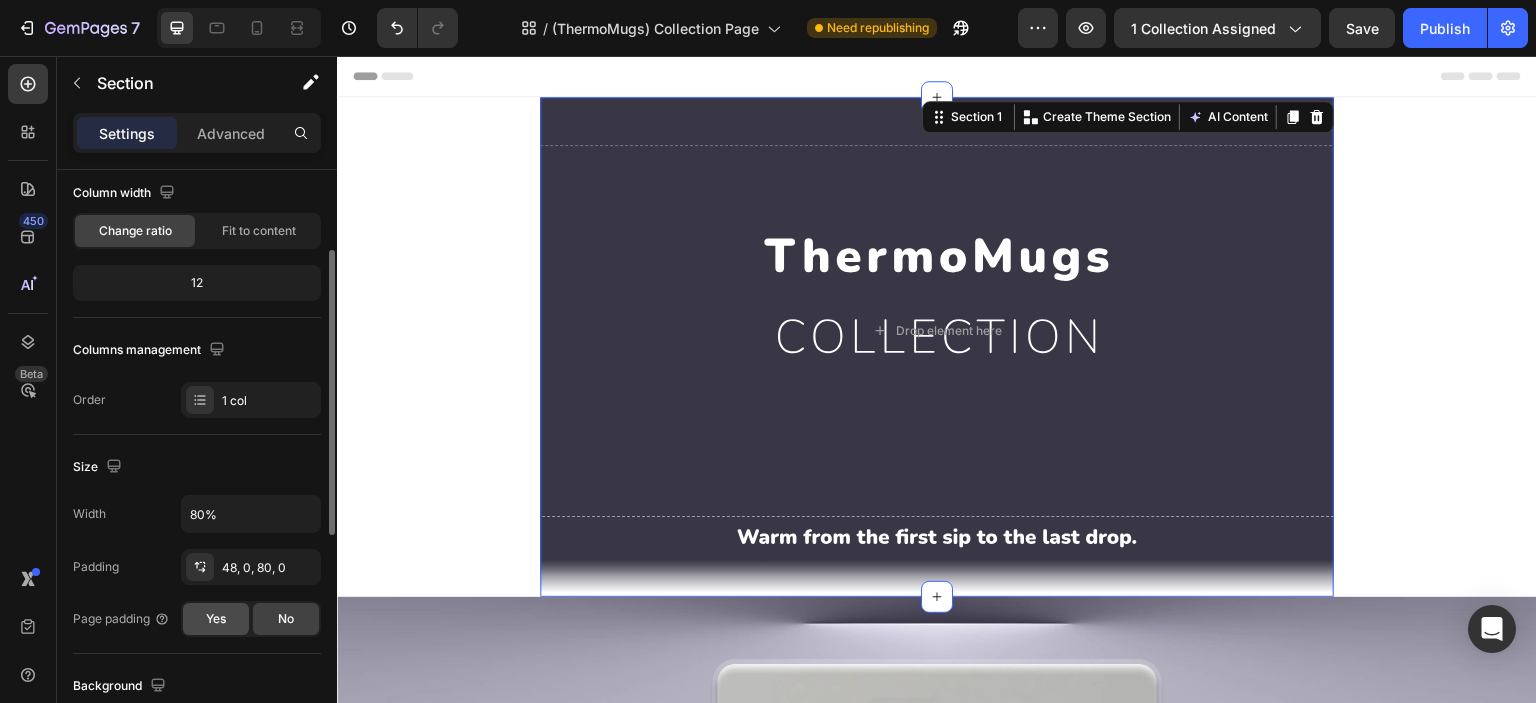 scroll, scrollTop: 332, scrollLeft: 0, axis: vertical 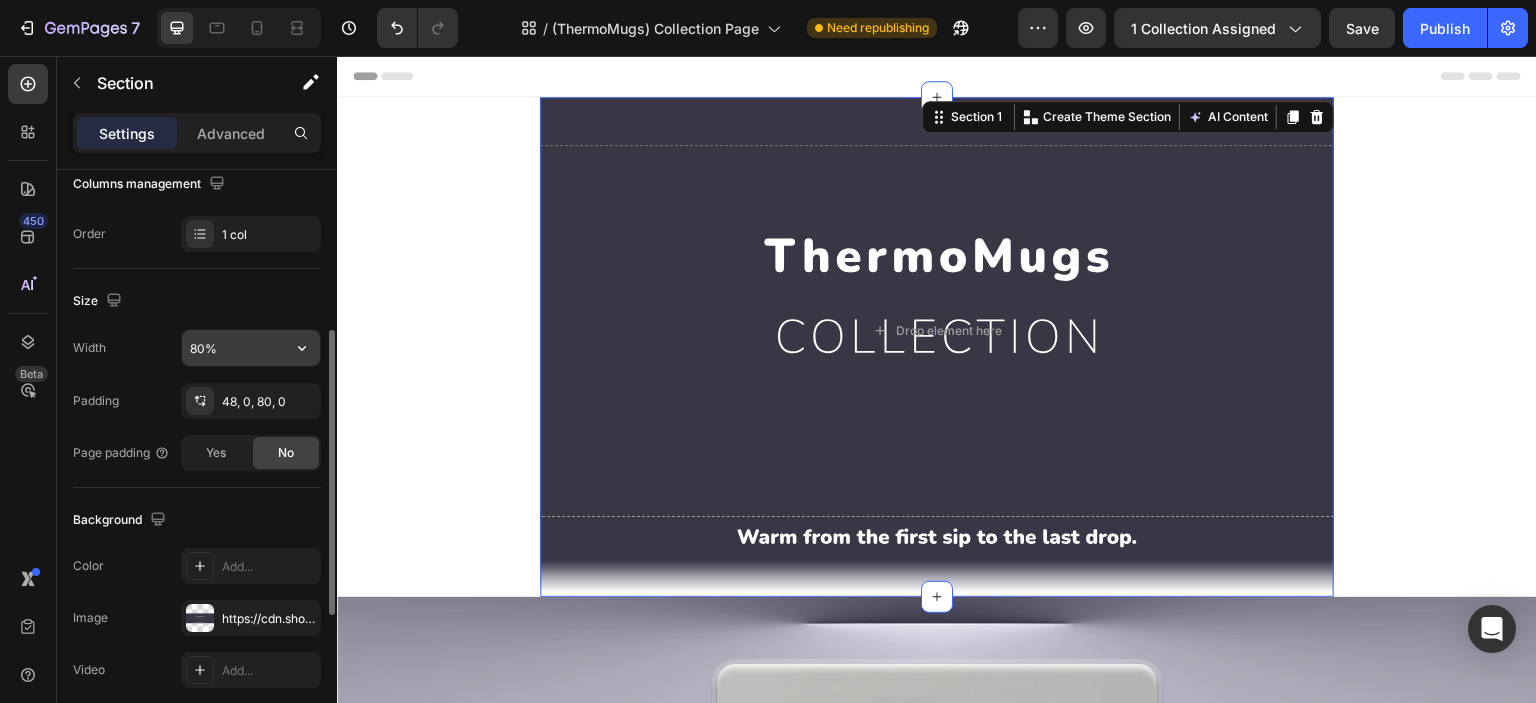 click on "80%" at bounding box center (251, 348) 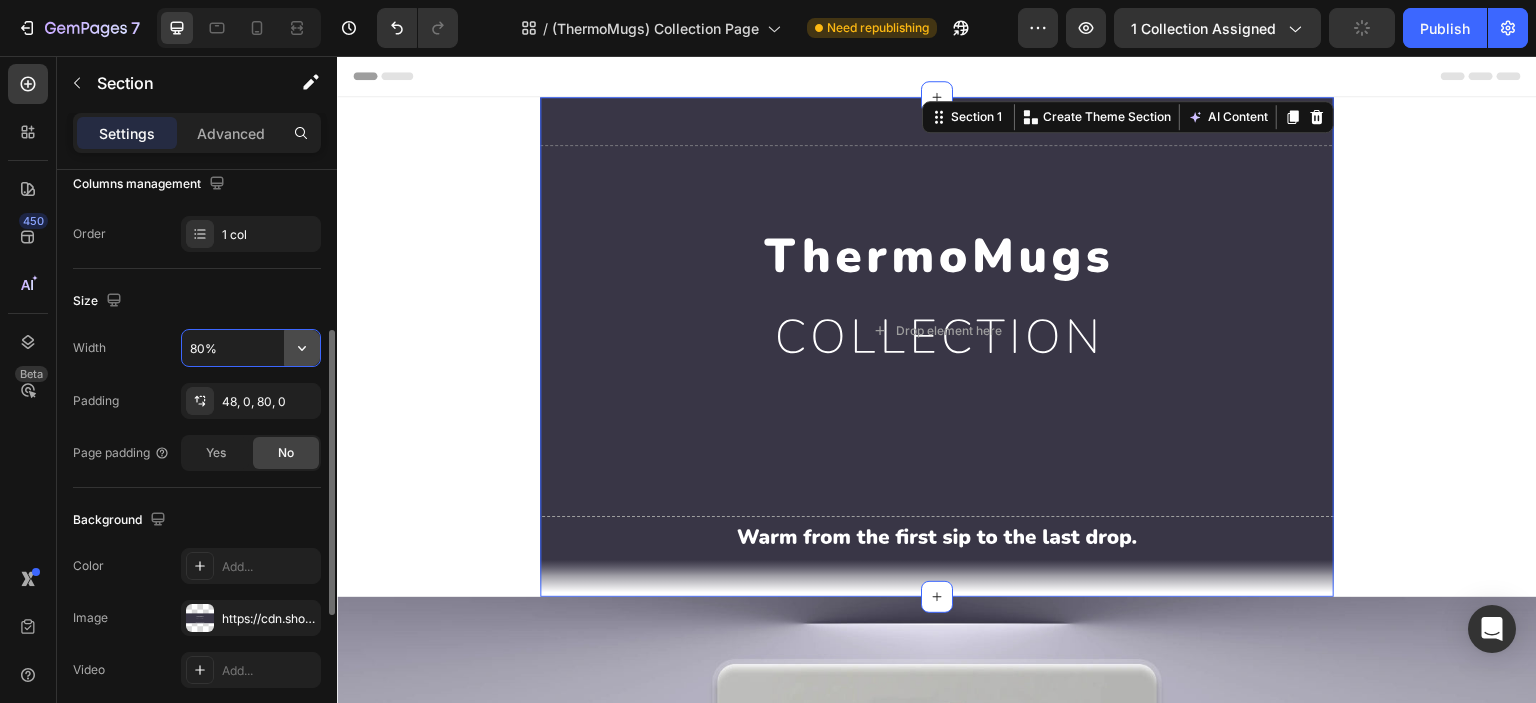 click 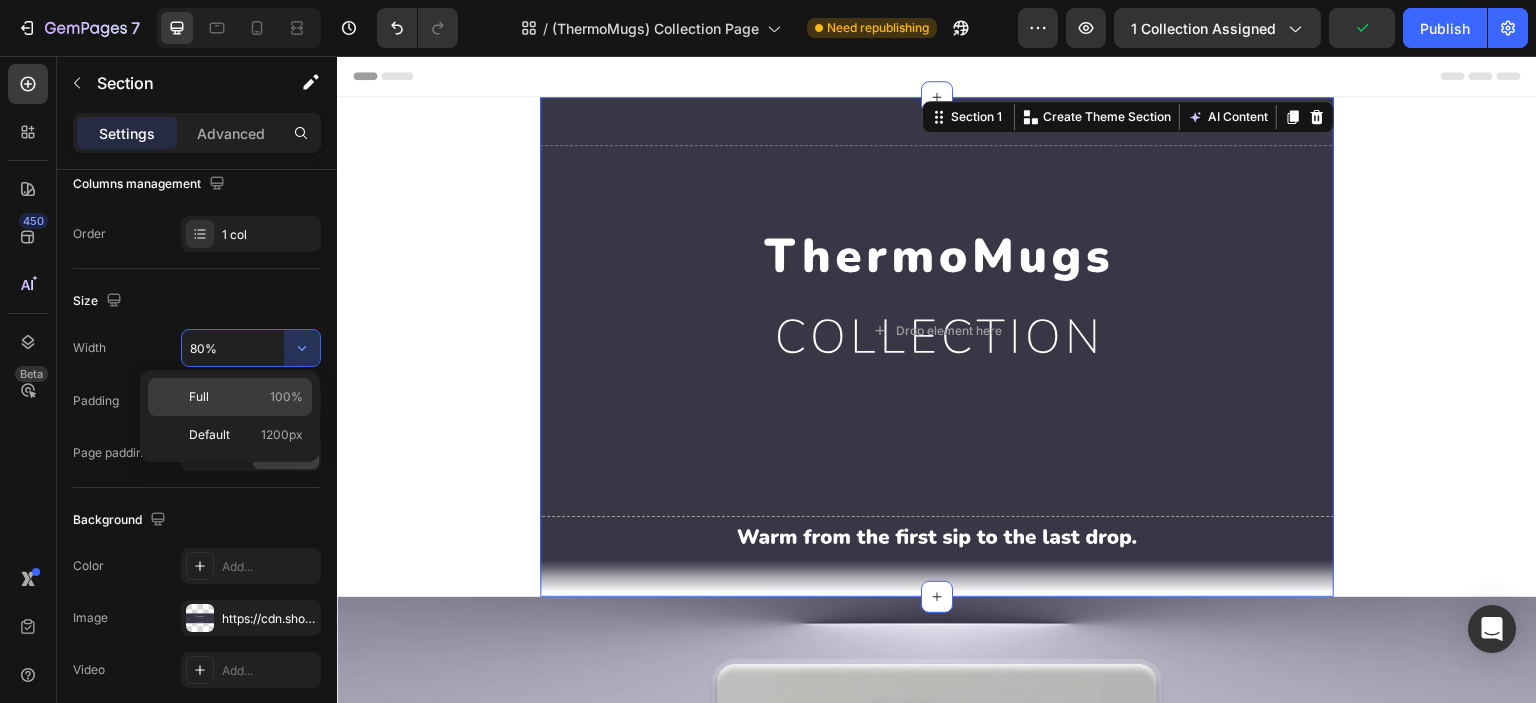 click on "Full 100%" at bounding box center [246, 397] 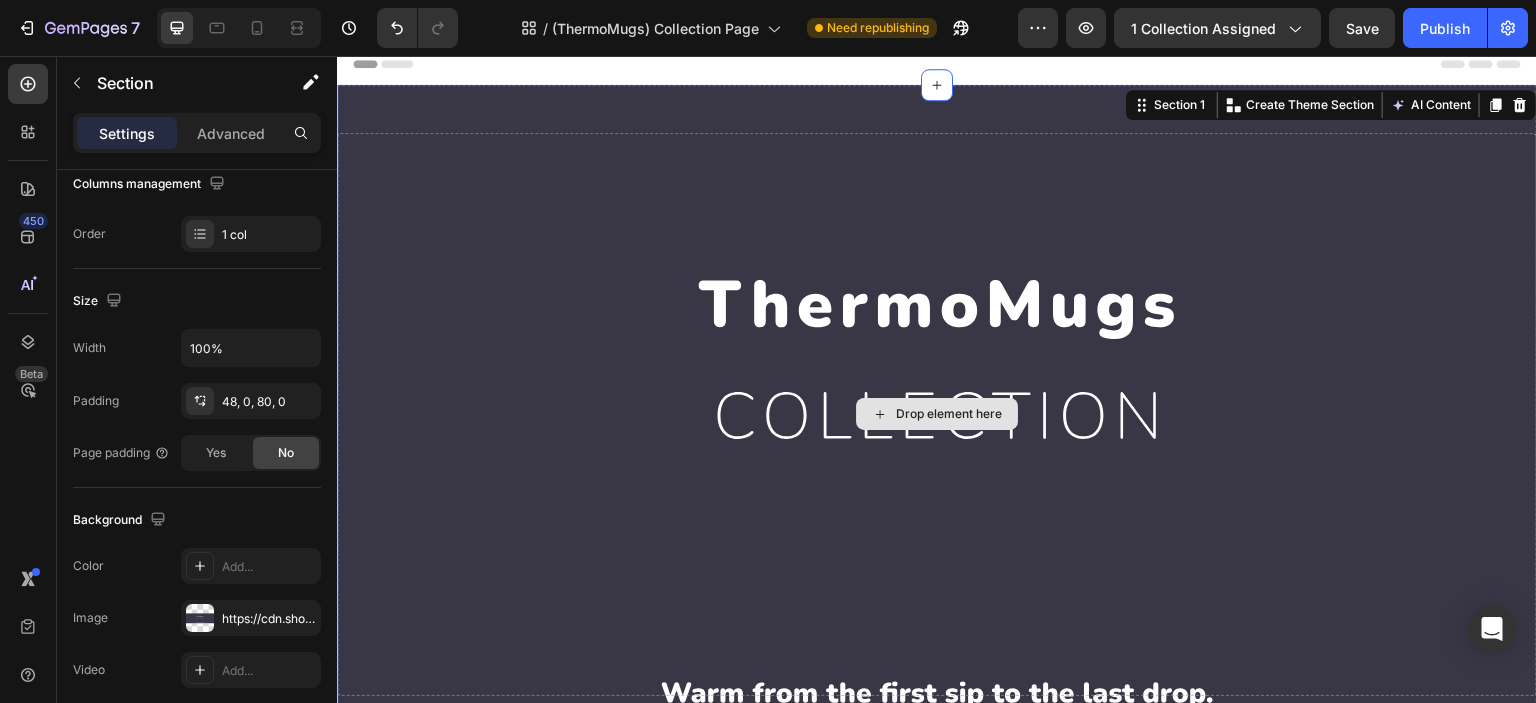scroll, scrollTop: 0, scrollLeft: 0, axis: both 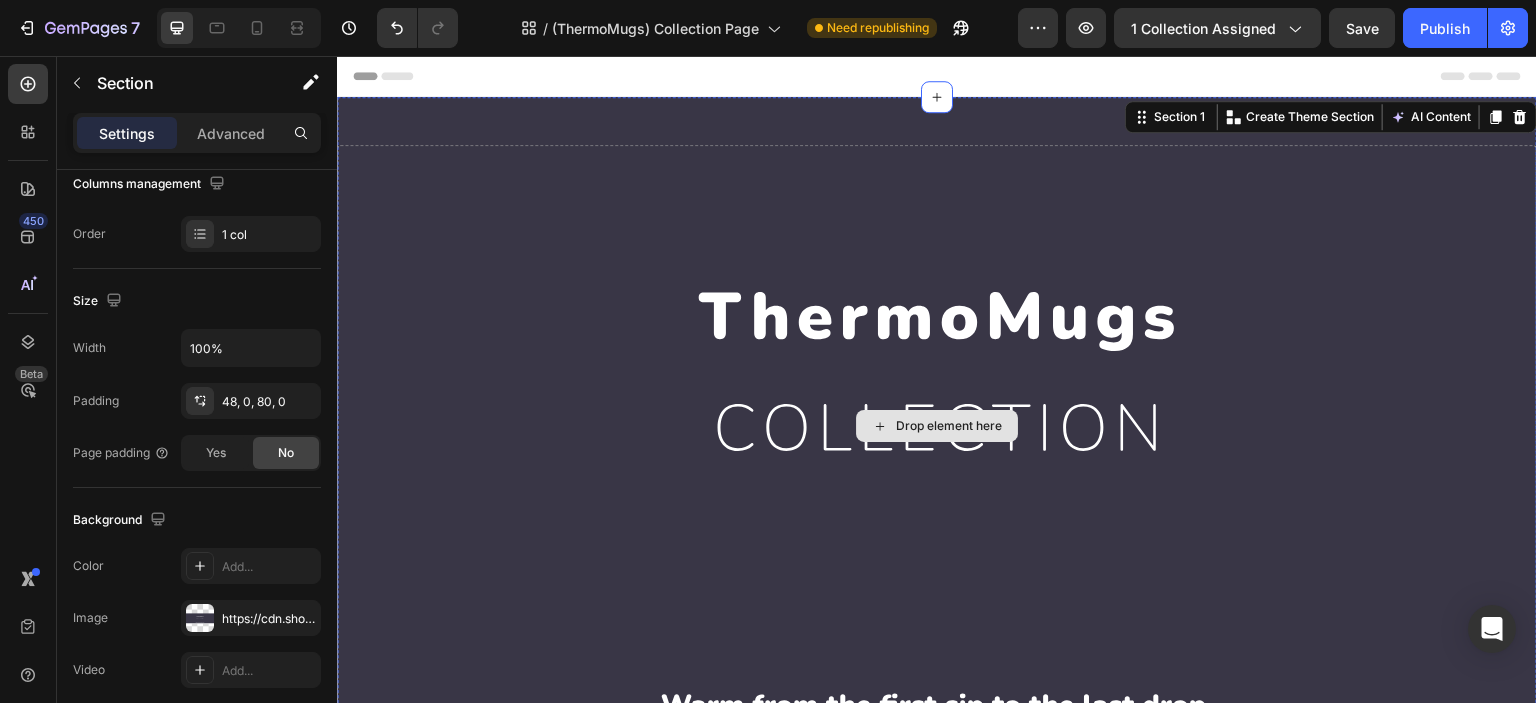click on "Drop element here" at bounding box center [949, 426] 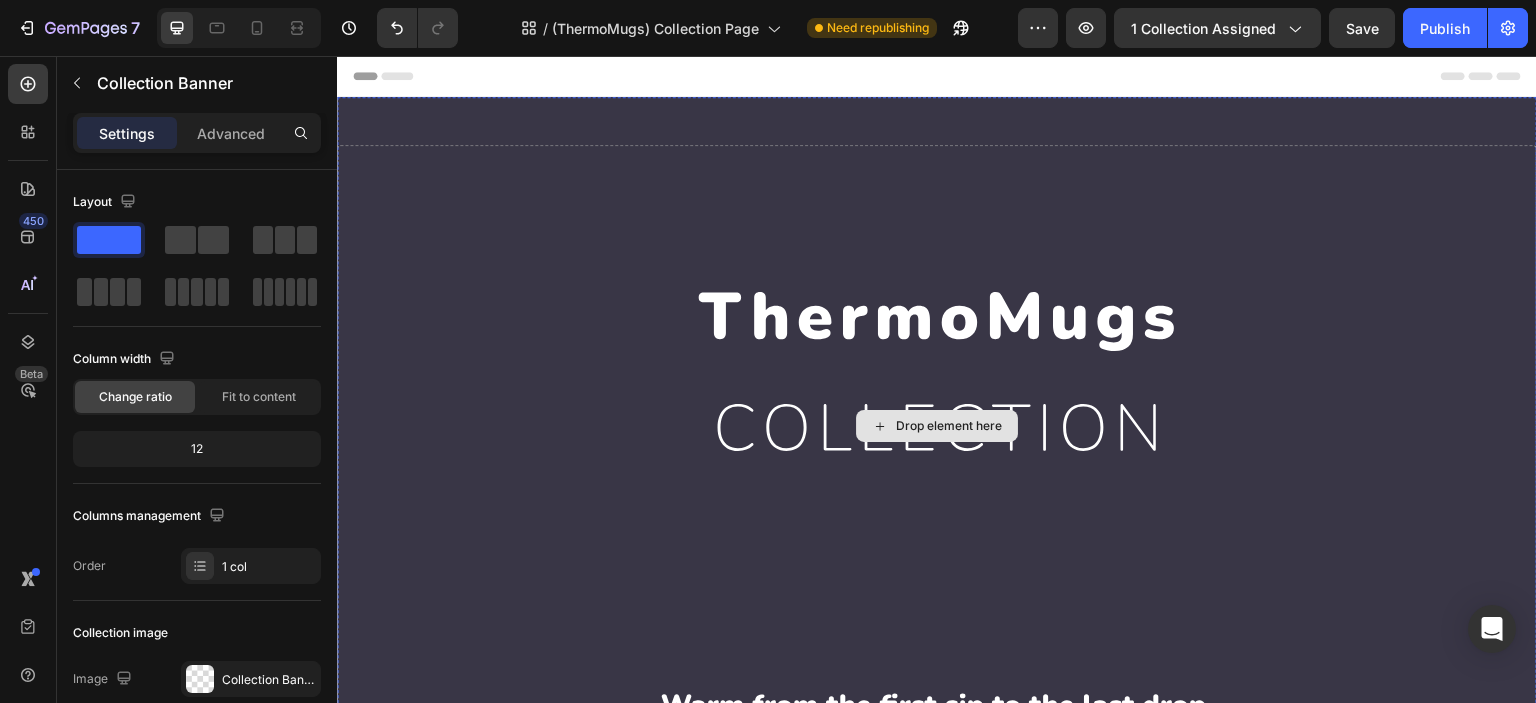 click on "Drop element here" at bounding box center [937, 426] 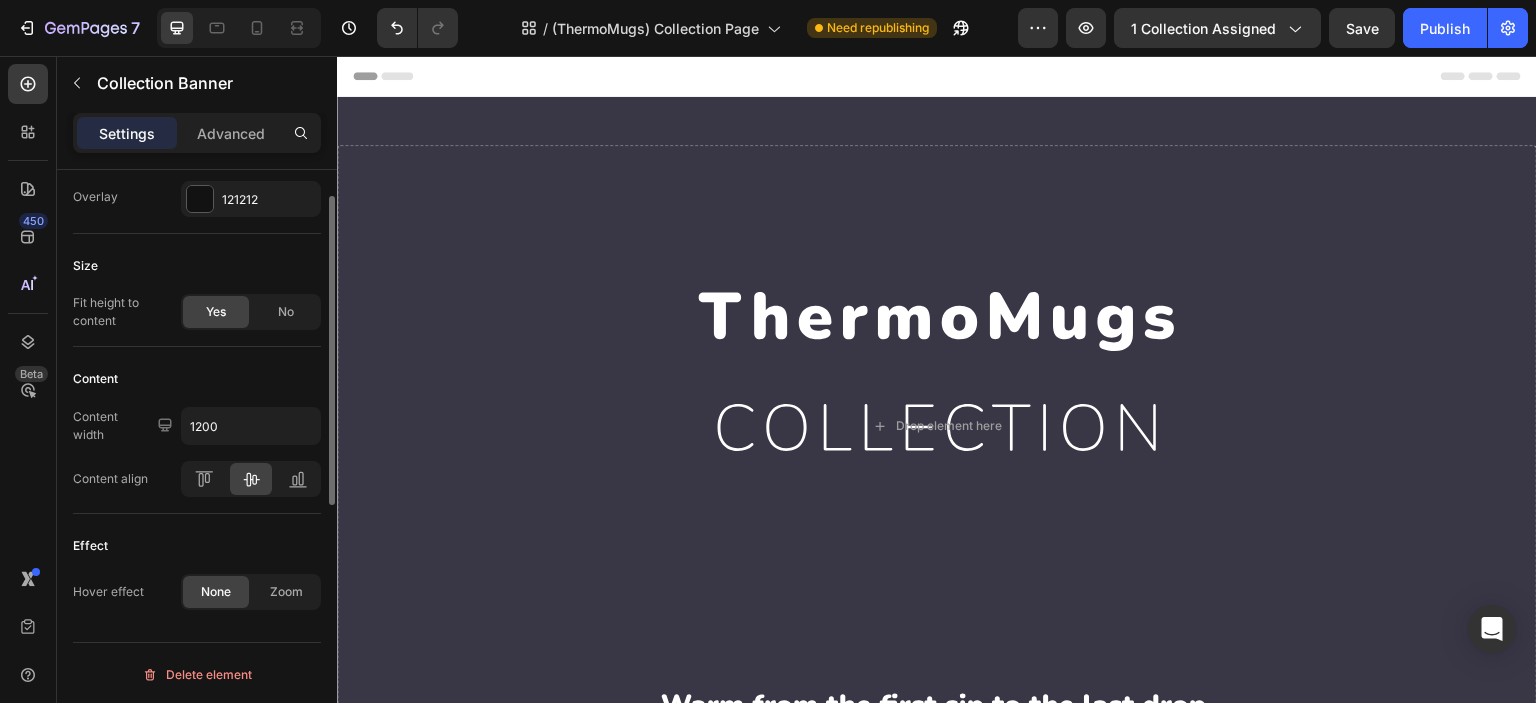 scroll, scrollTop: 200, scrollLeft: 0, axis: vertical 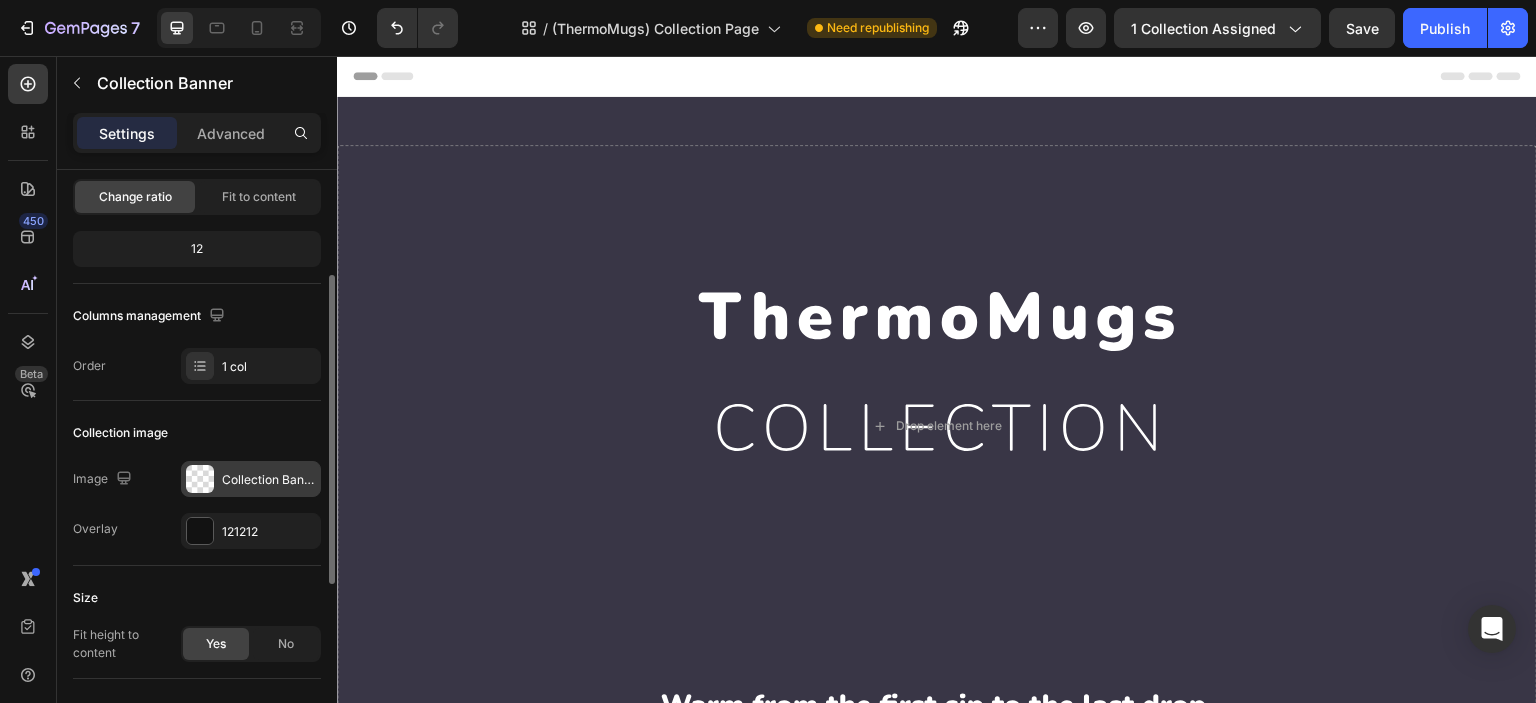 click on "Collection Banner" at bounding box center [251, 479] 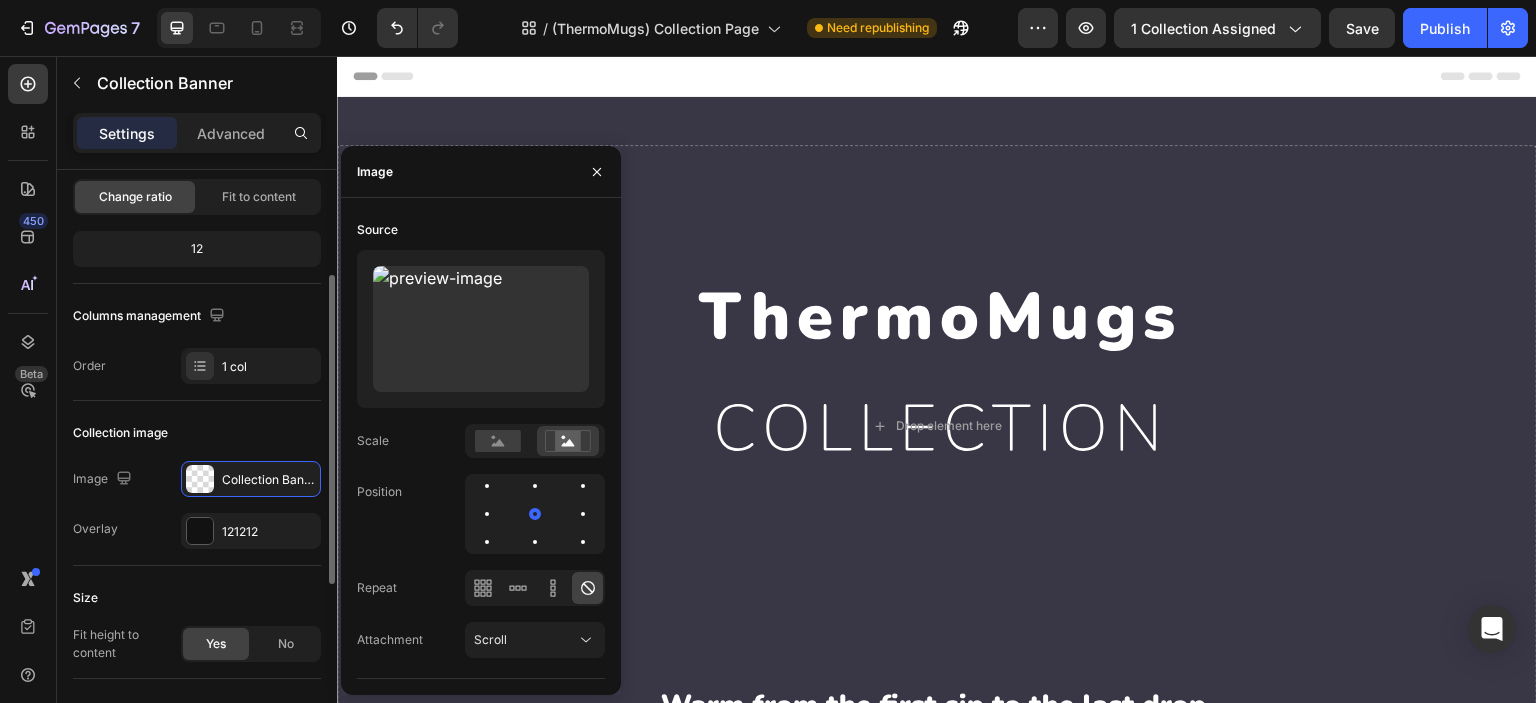 click on "Collection image Image Collection Banner Overlay 121212" 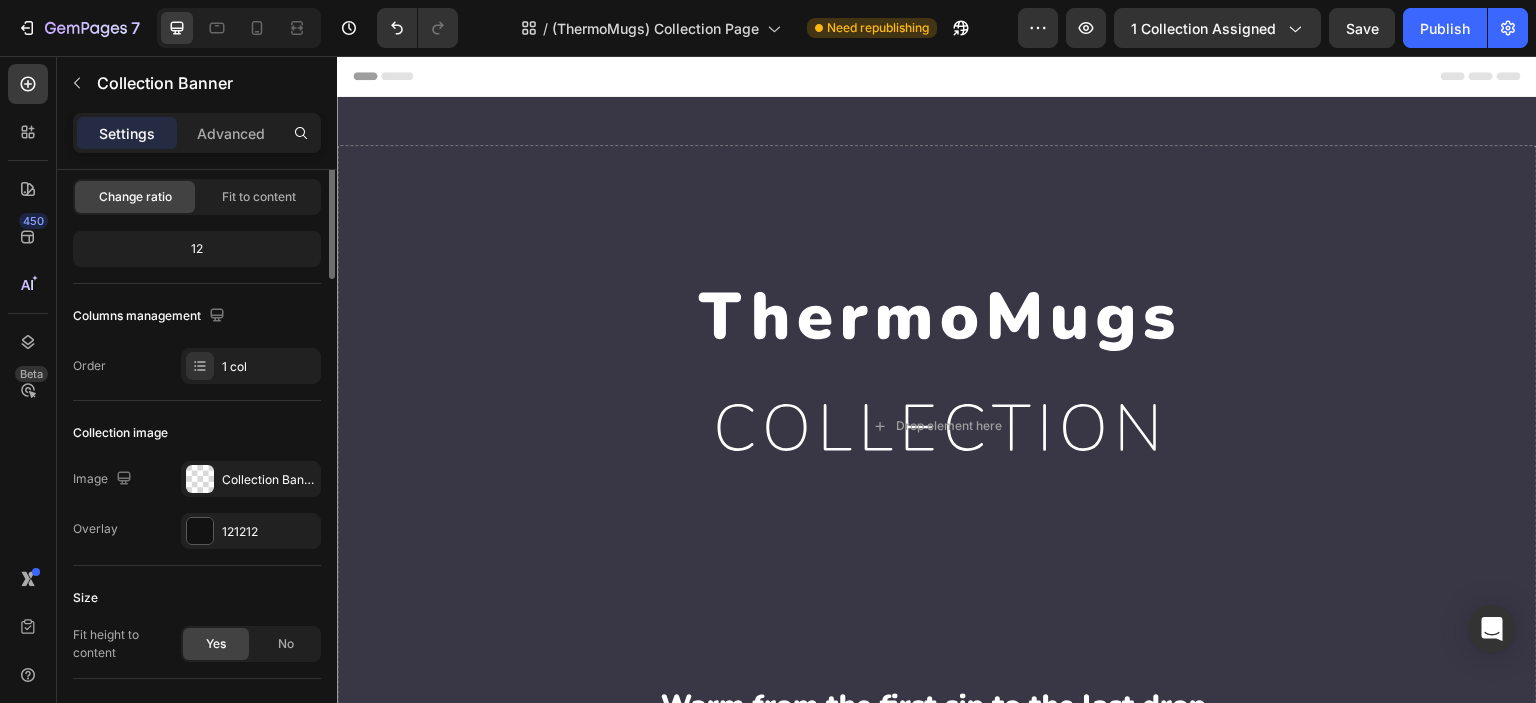 scroll, scrollTop: 0, scrollLeft: 0, axis: both 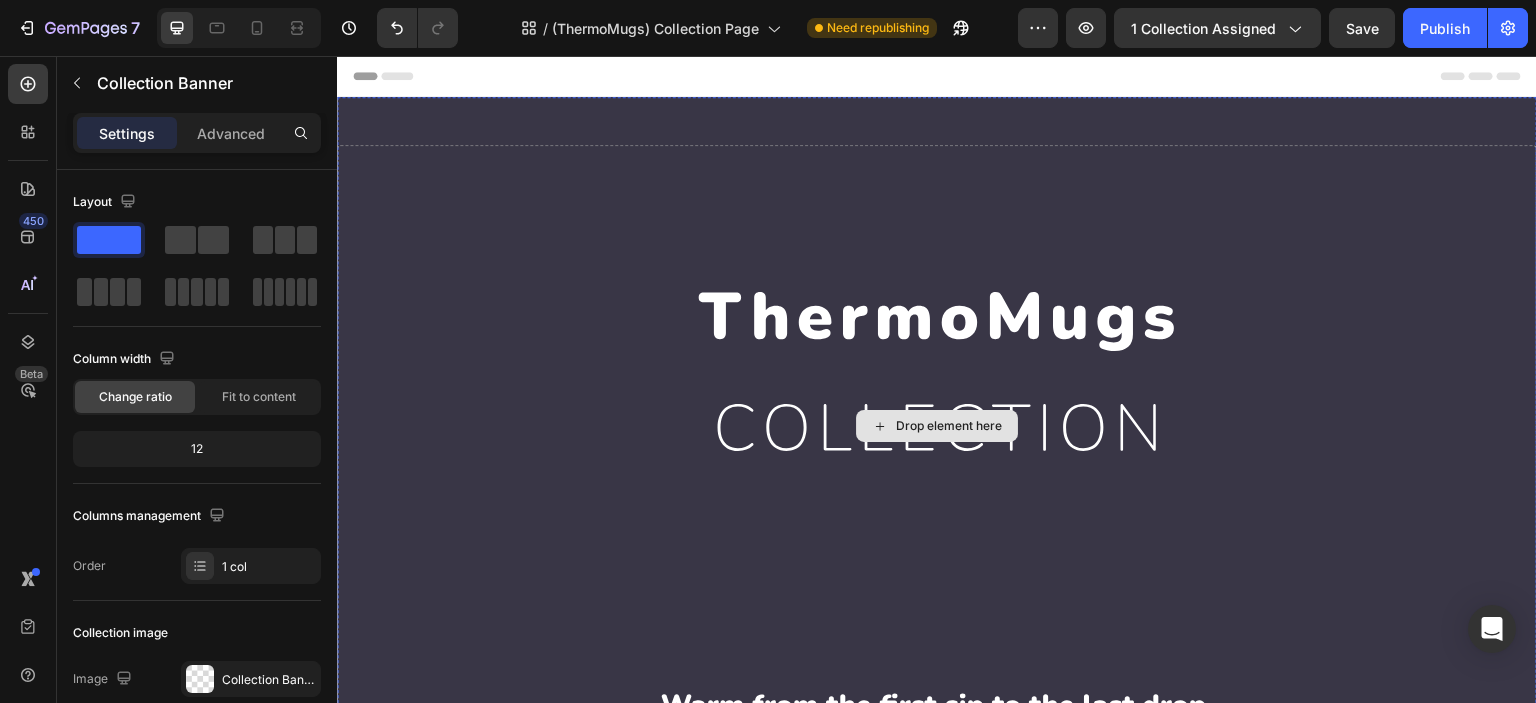 click on "Drop element here" at bounding box center [937, 426] 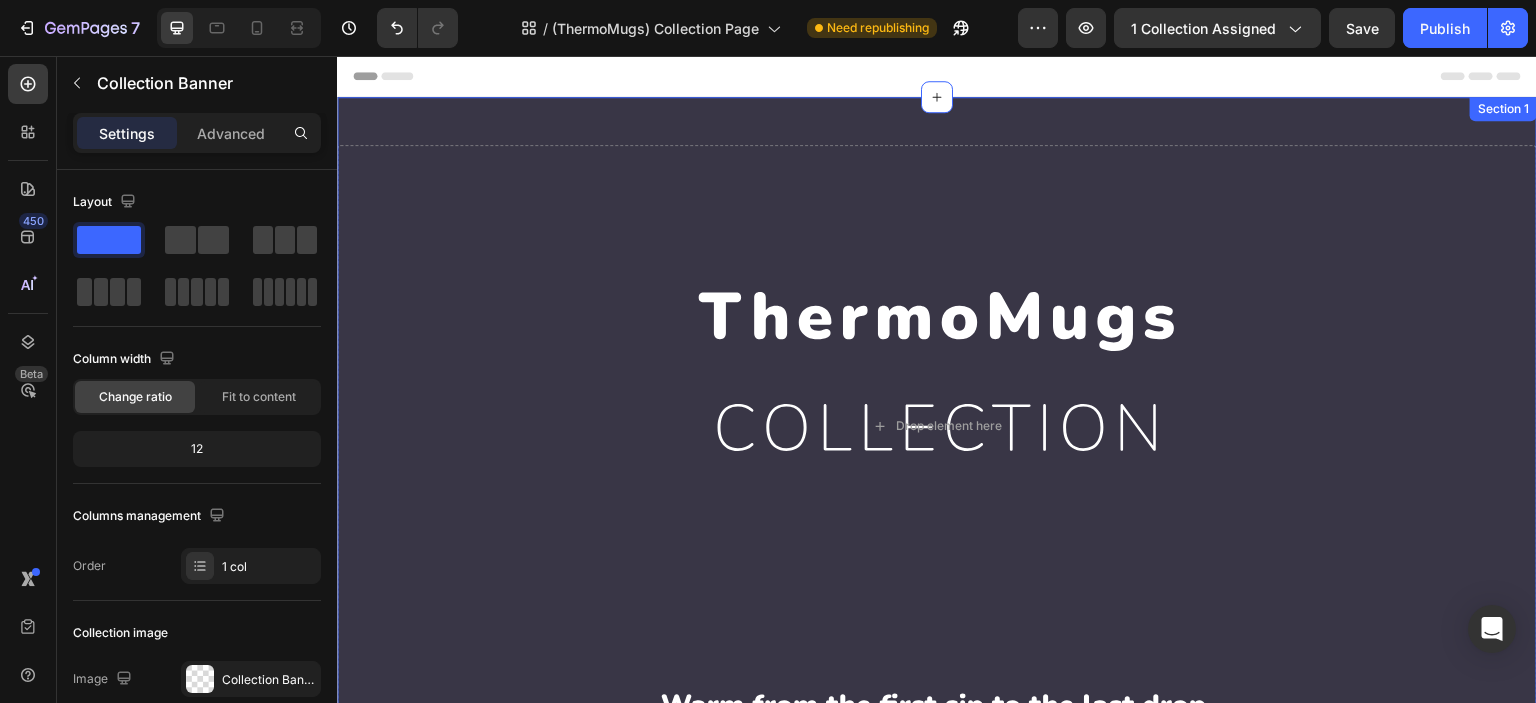 click on "Drop element here Collection Banner   0 Section 1" at bounding box center (937, 442) 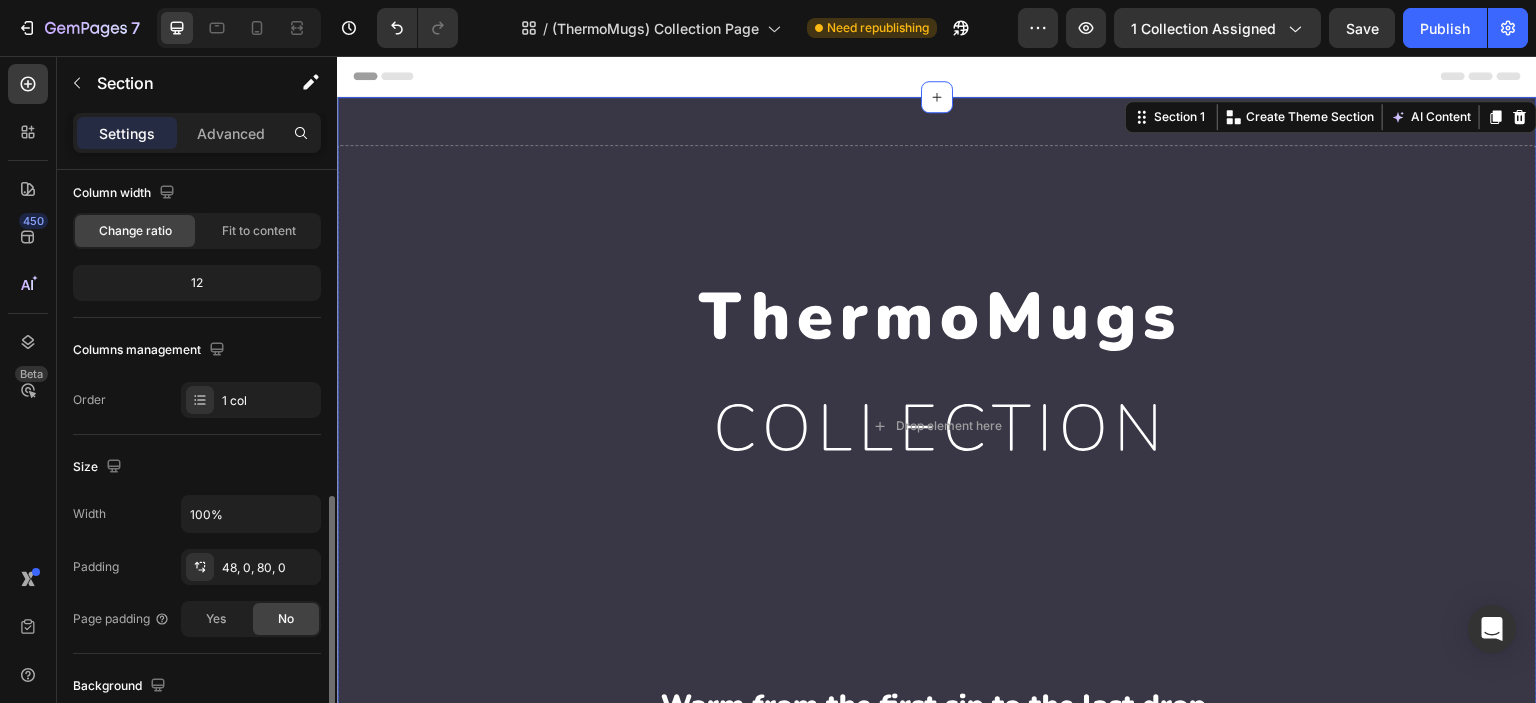 scroll, scrollTop: 332, scrollLeft: 0, axis: vertical 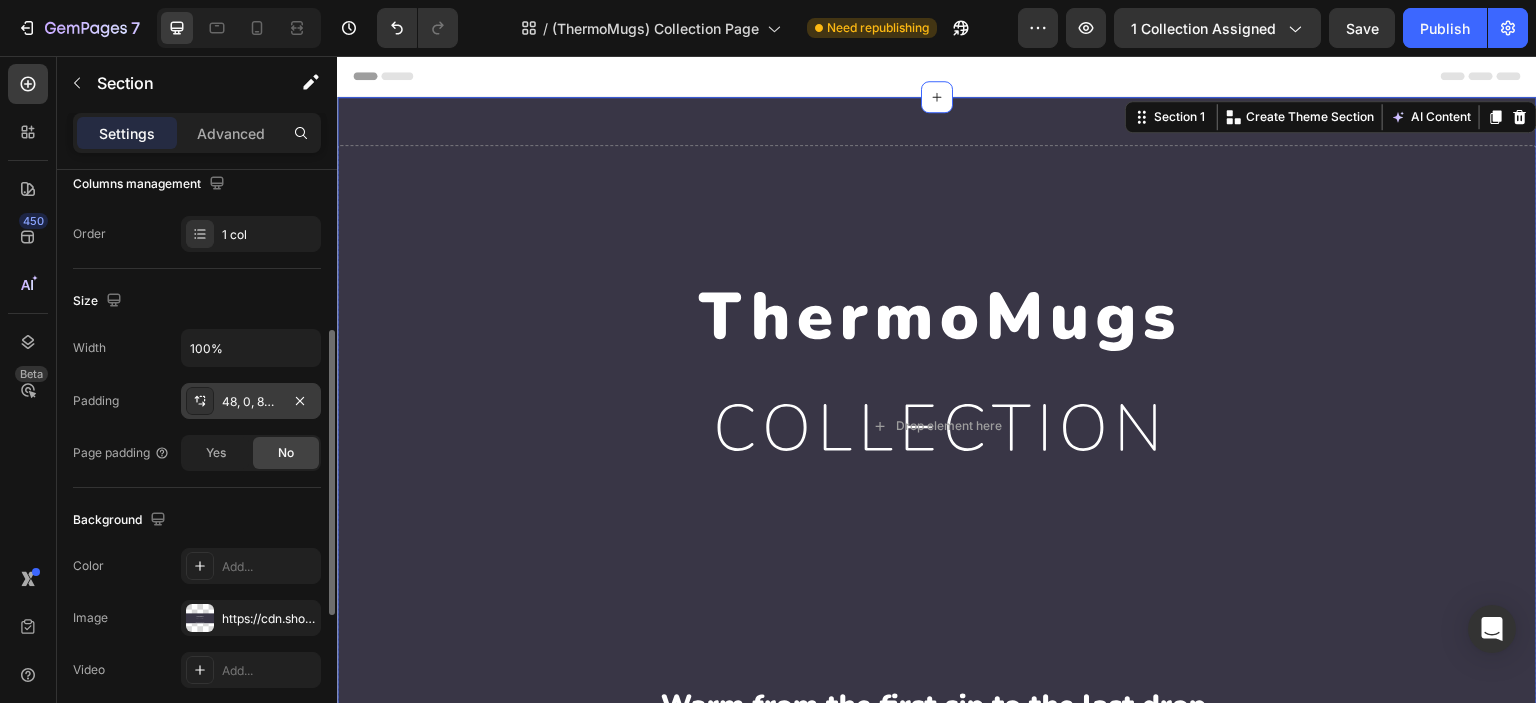 click 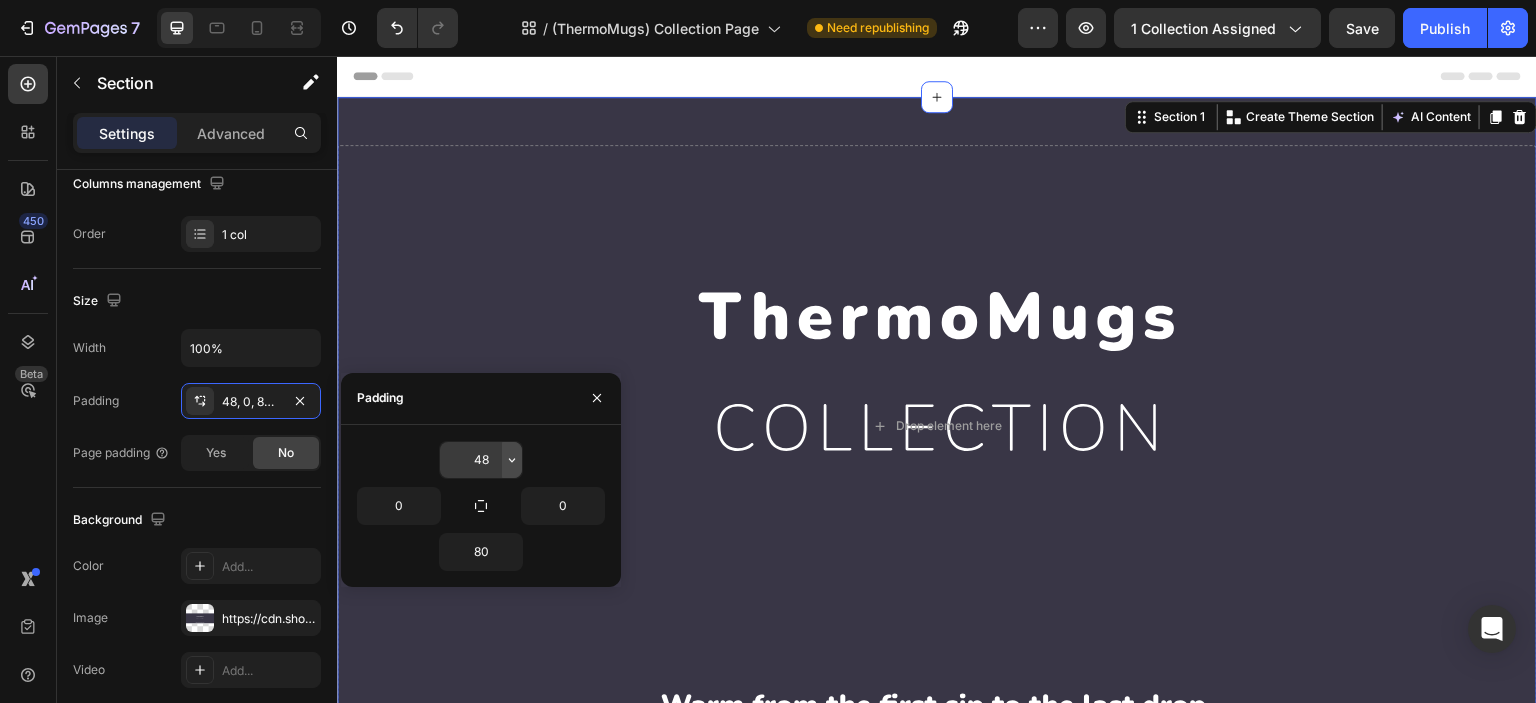 click 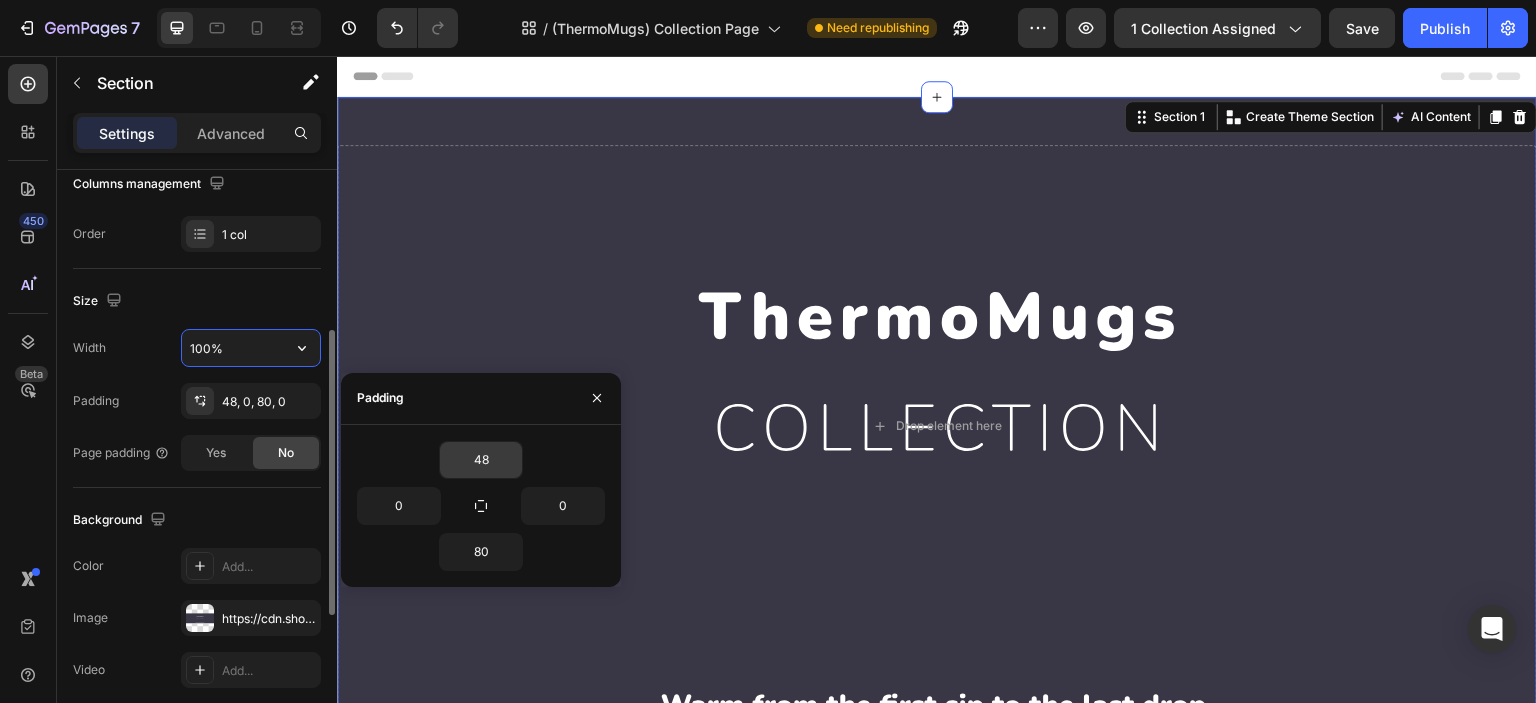 click on "100%" at bounding box center (251, 348) 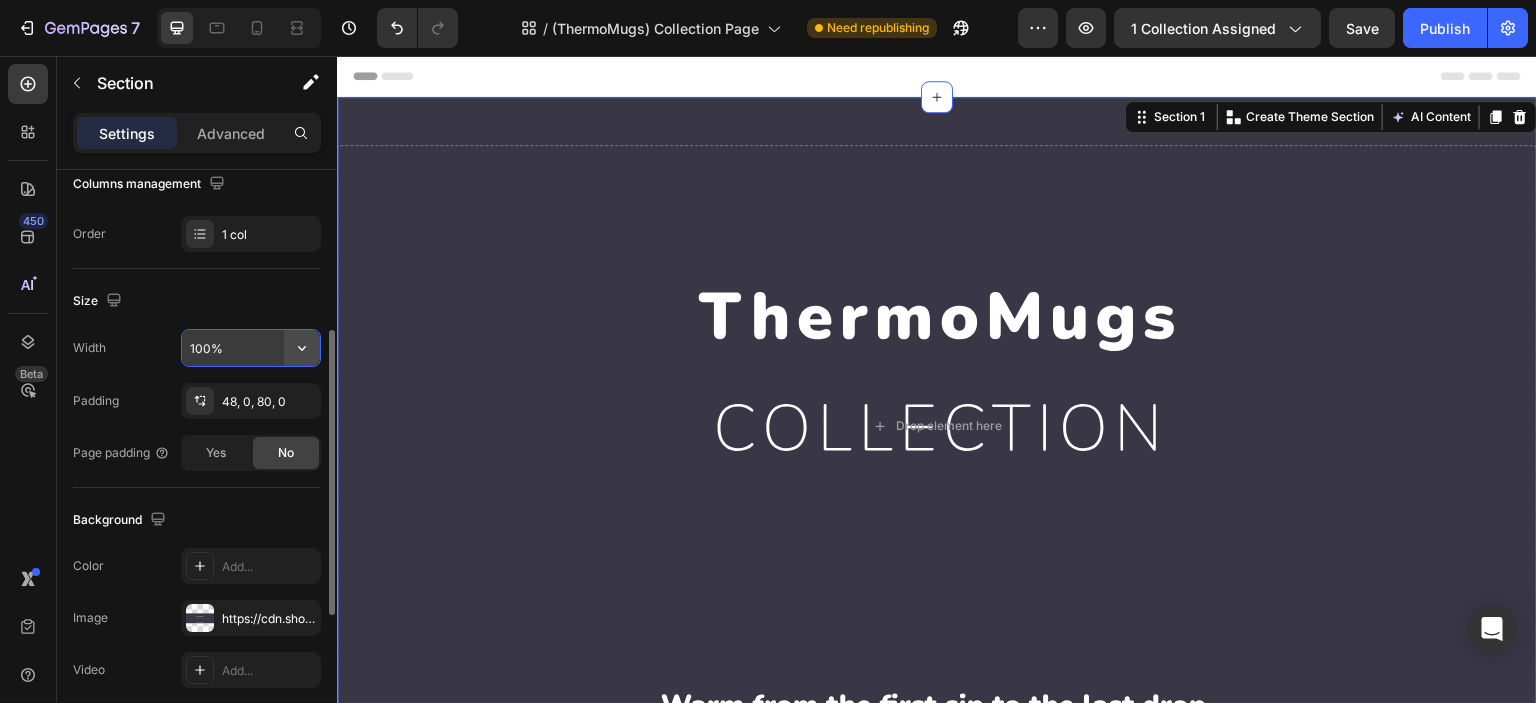 click 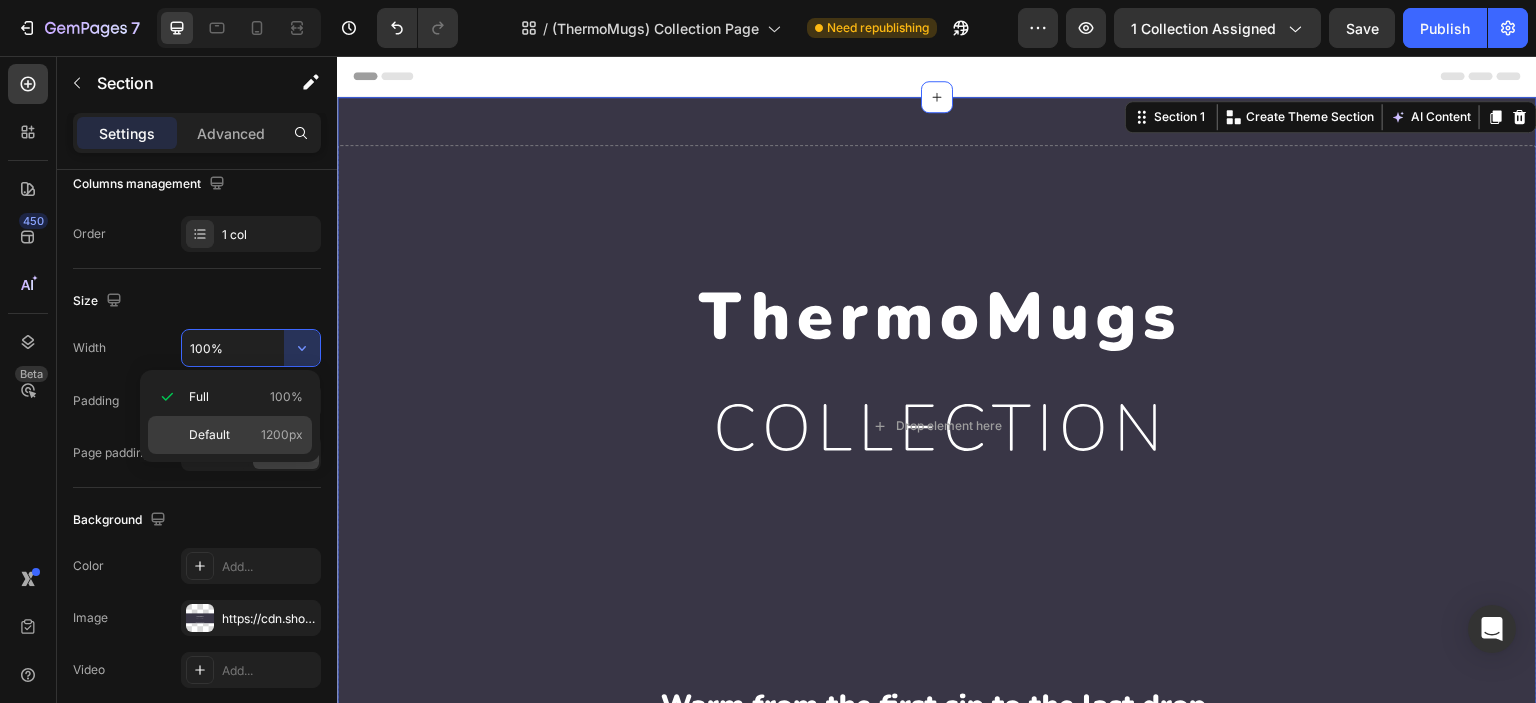 click on "Default 1200px" at bounding box center (246, 435) 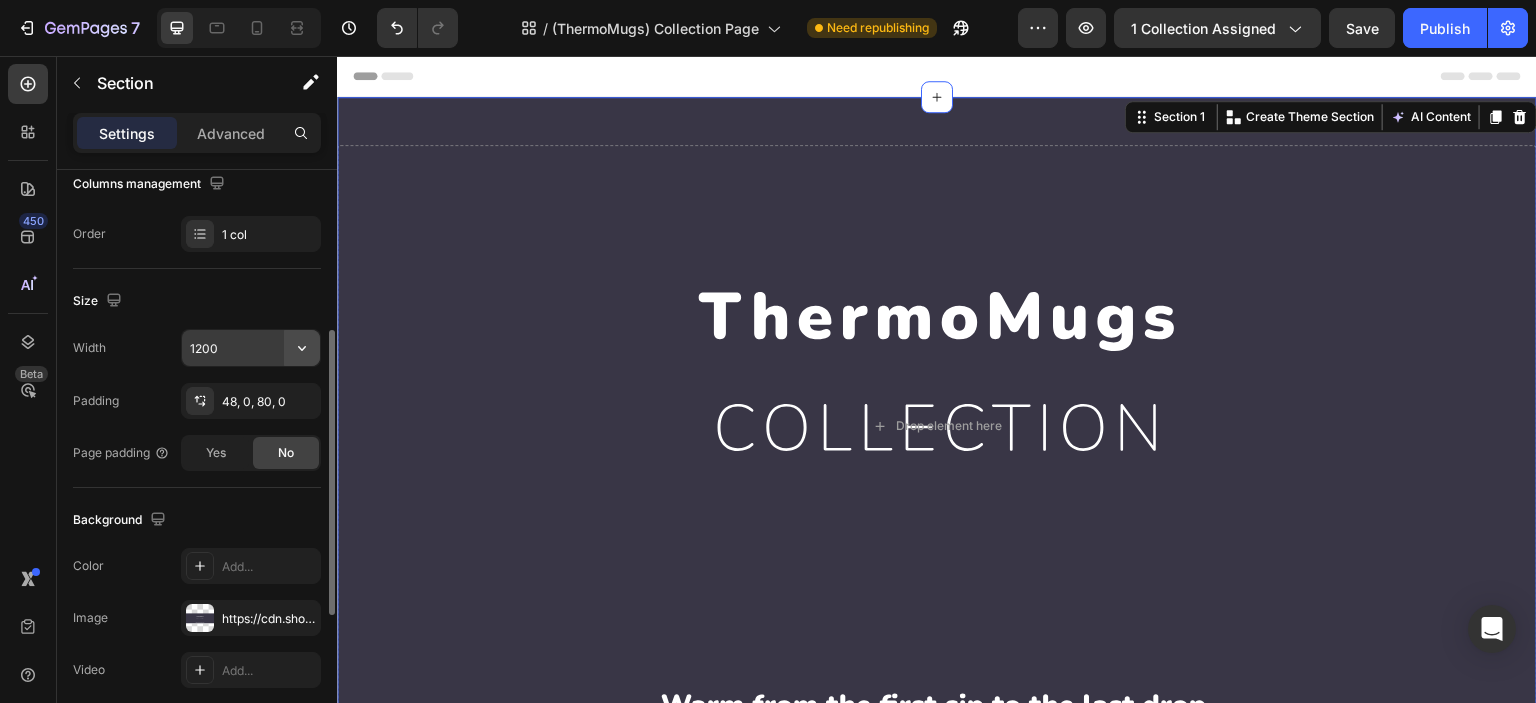 click 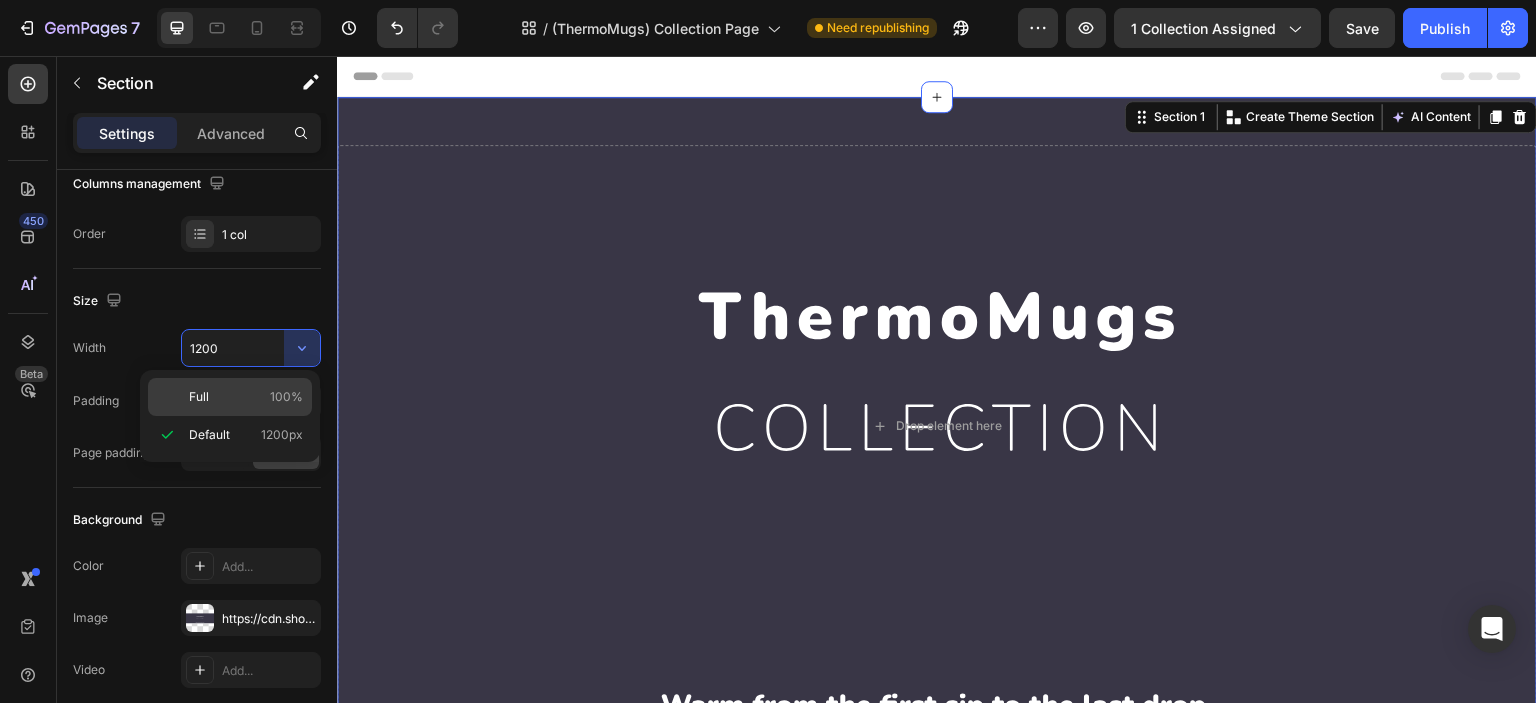 click on "Full 100%" at bounding box center [246, 397] 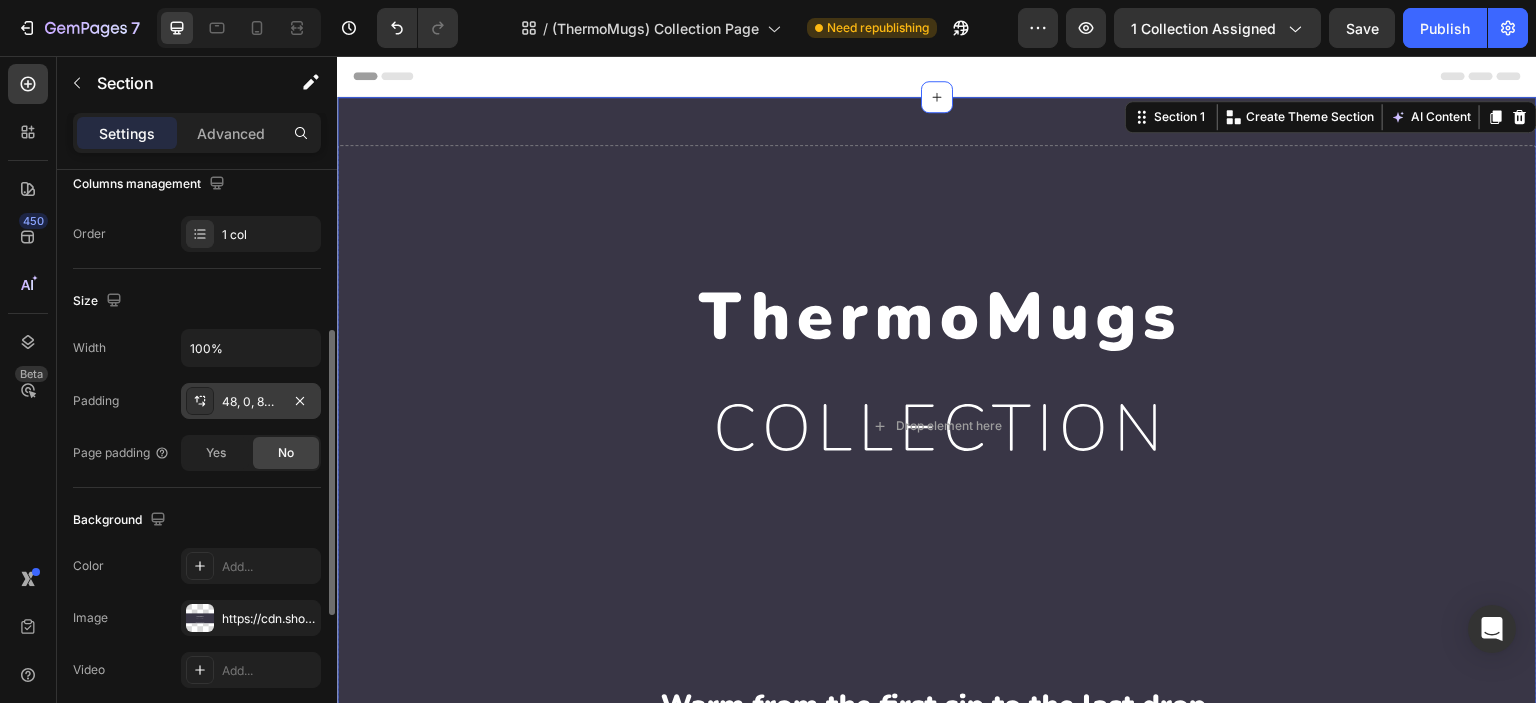 click 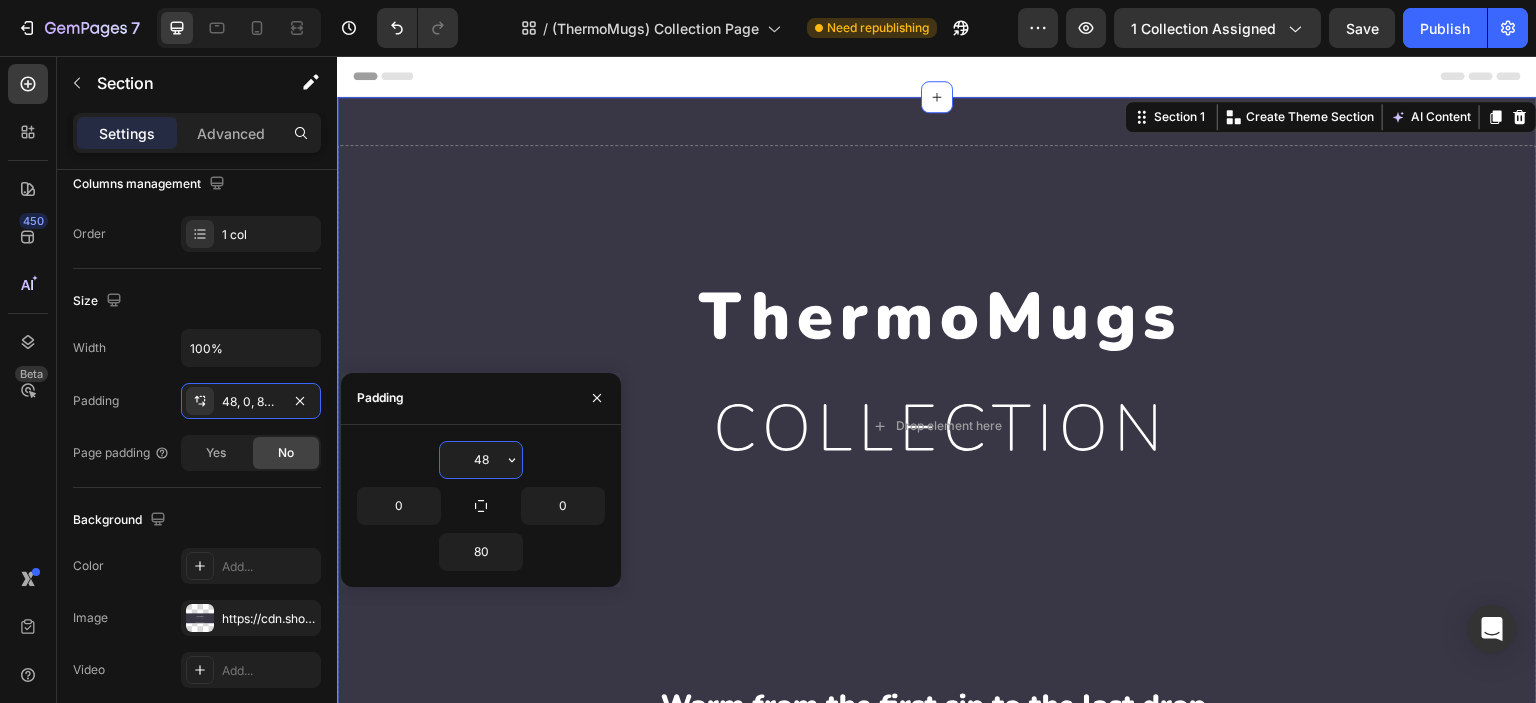 click on "48" at bounding box center (481, 460) 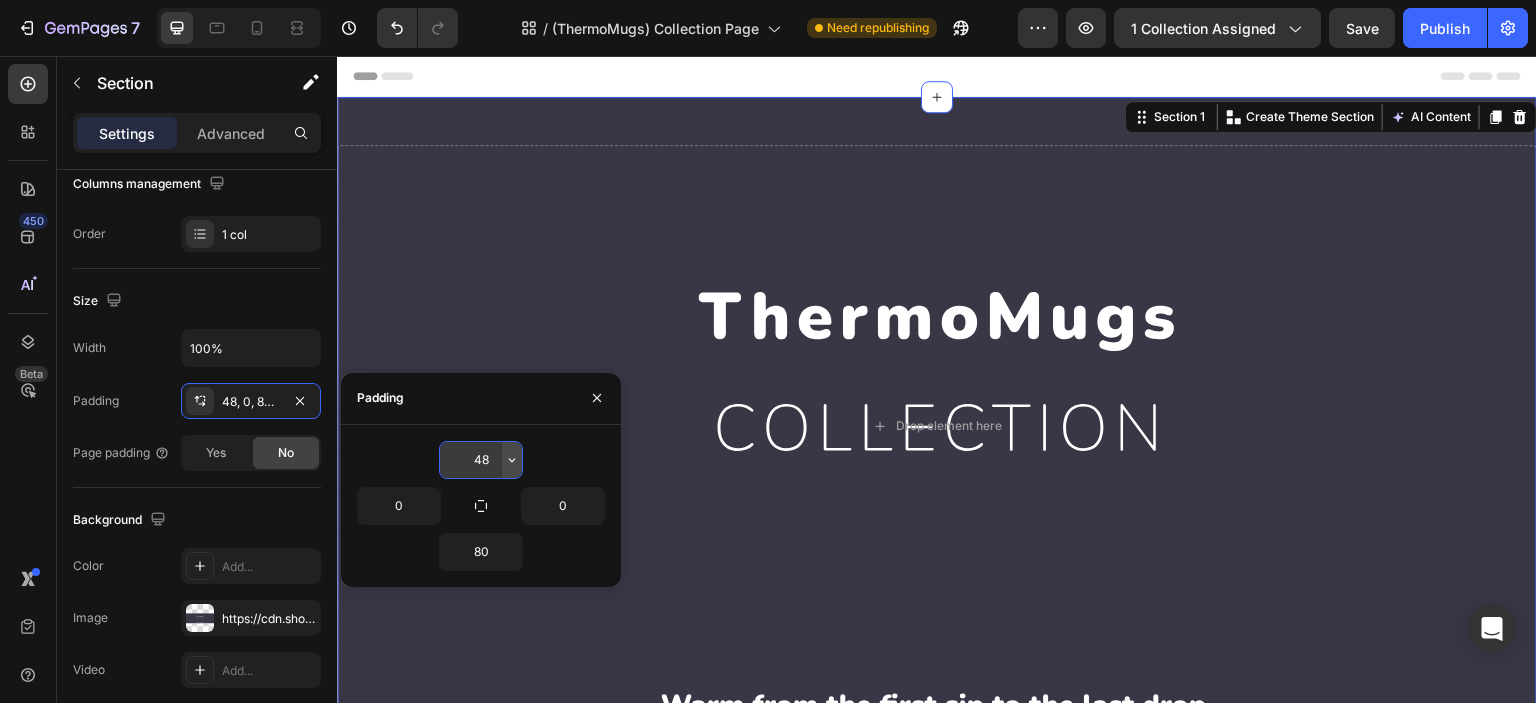 click 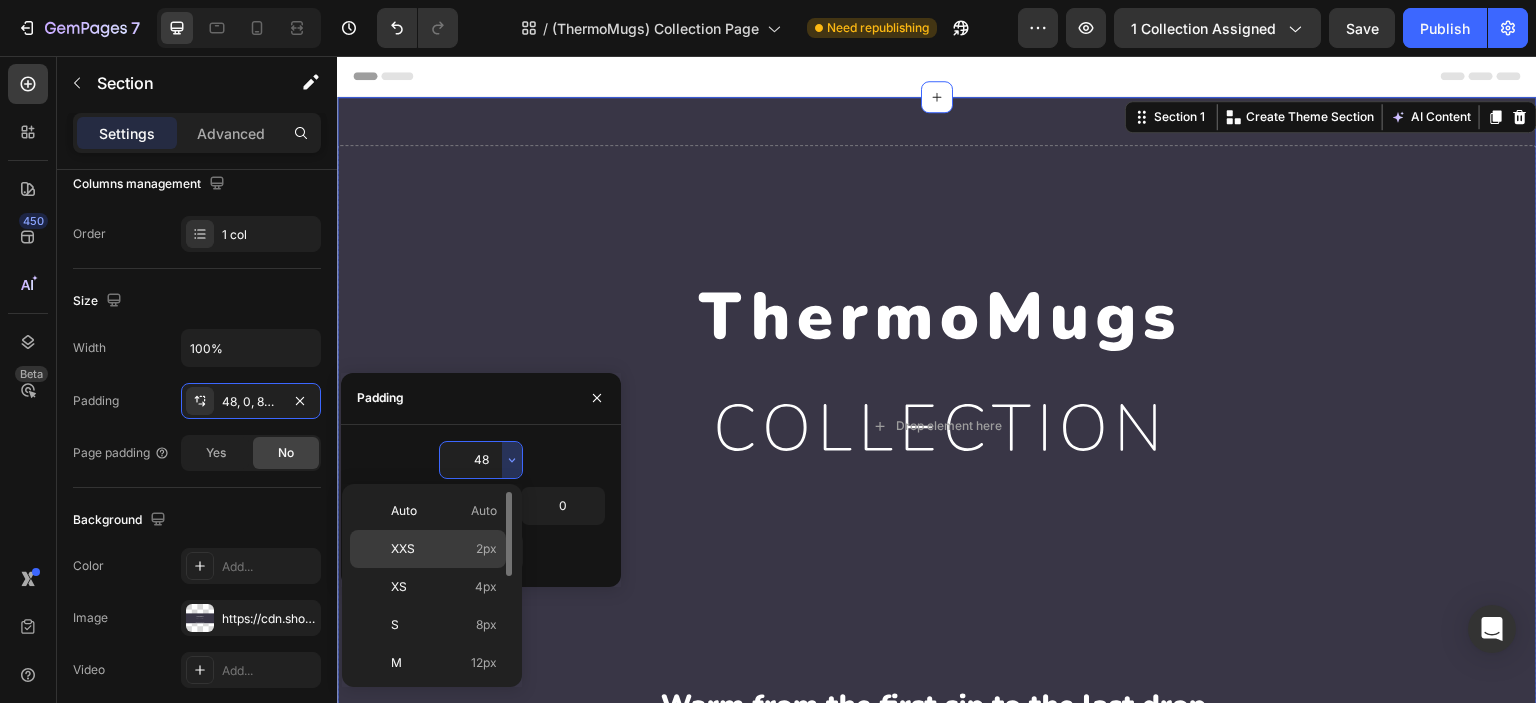 click on "XXS 2px" at bounding box center (444, 549) 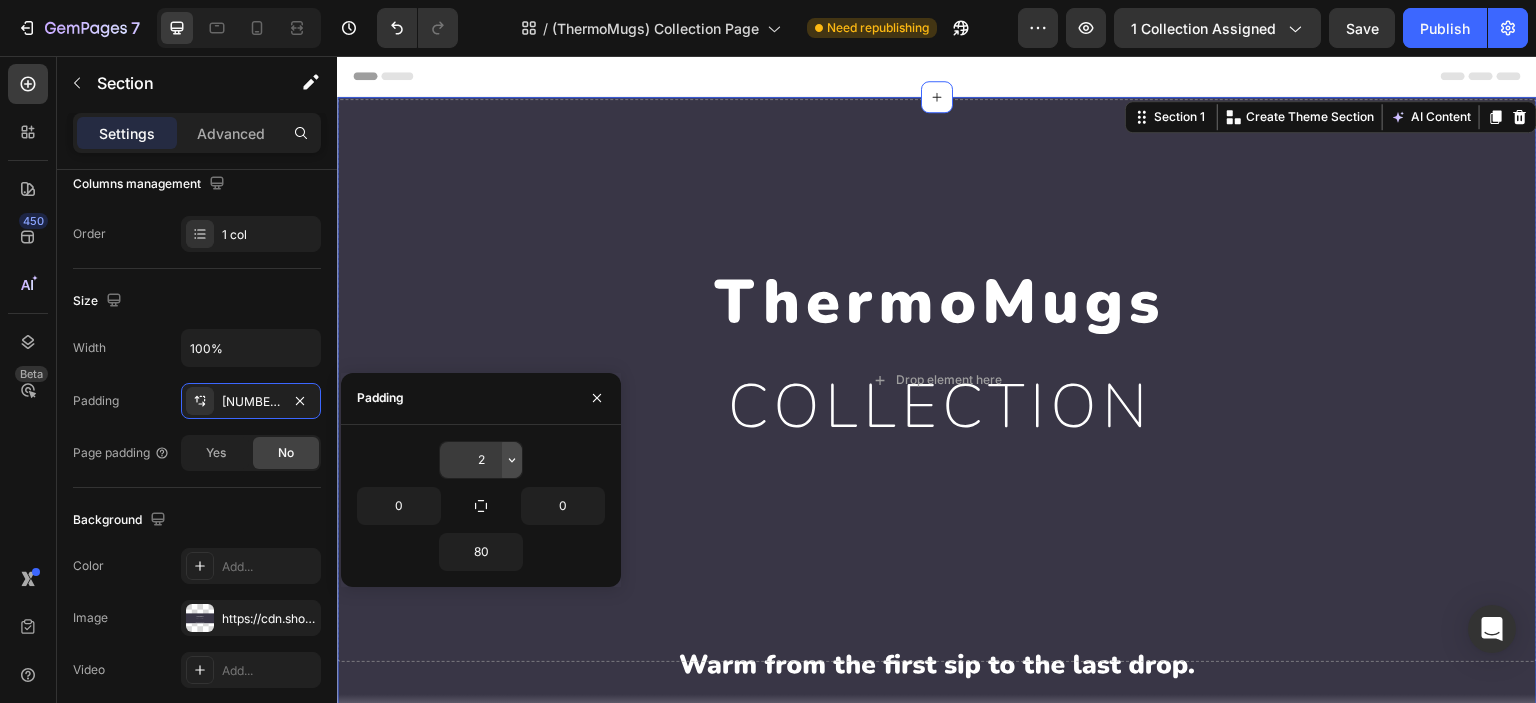 click 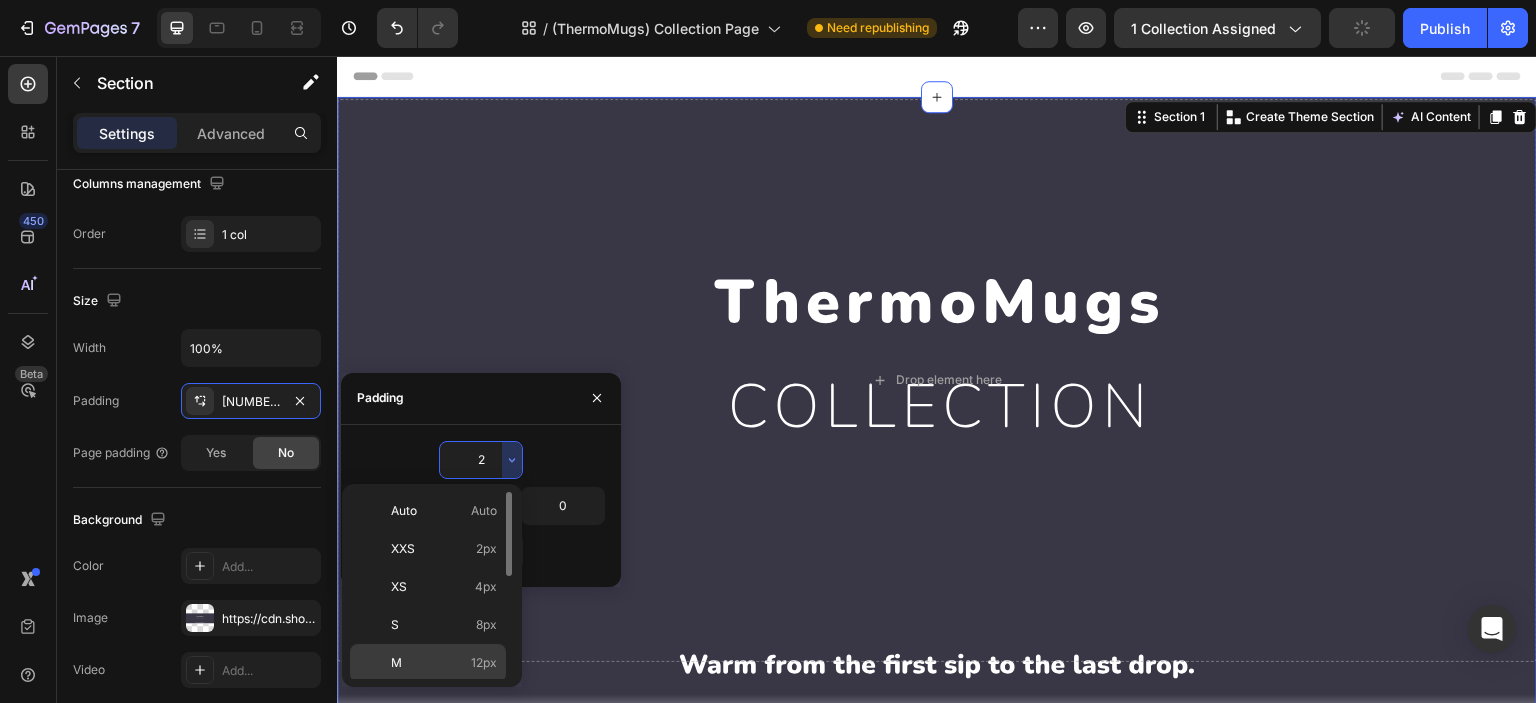 click on "M 12px" at bounding box center (444, 663) 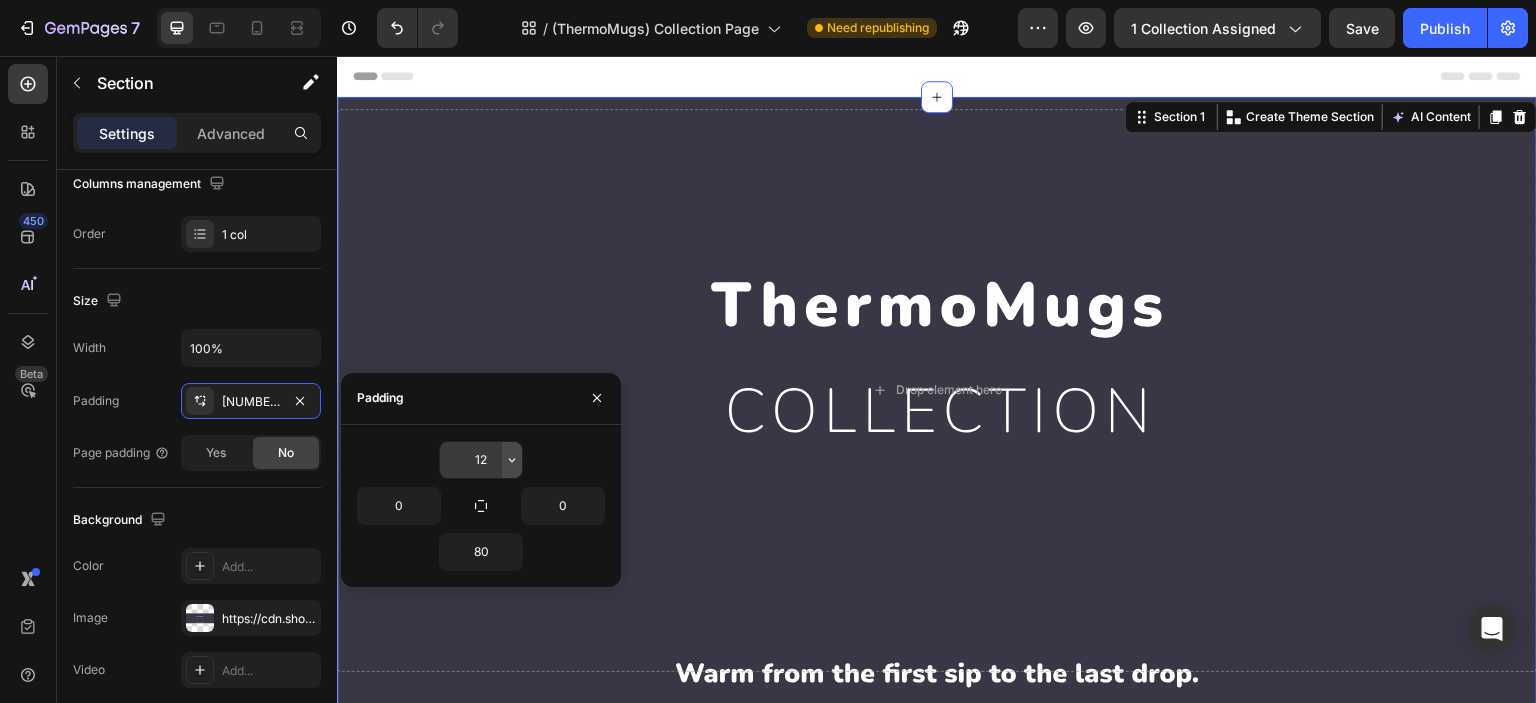 click 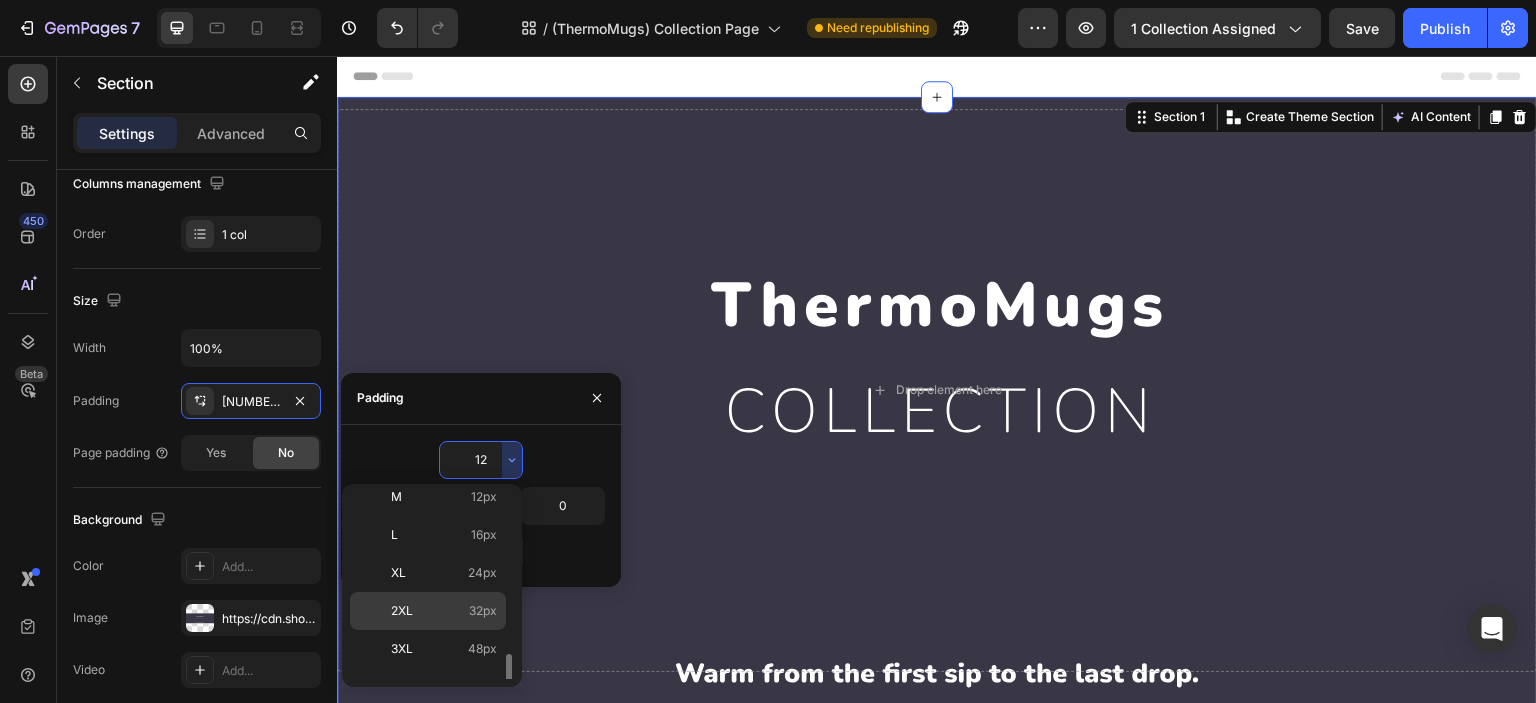 scroll, scrollTop: 226, scrollLeft: 0, axis: vertical 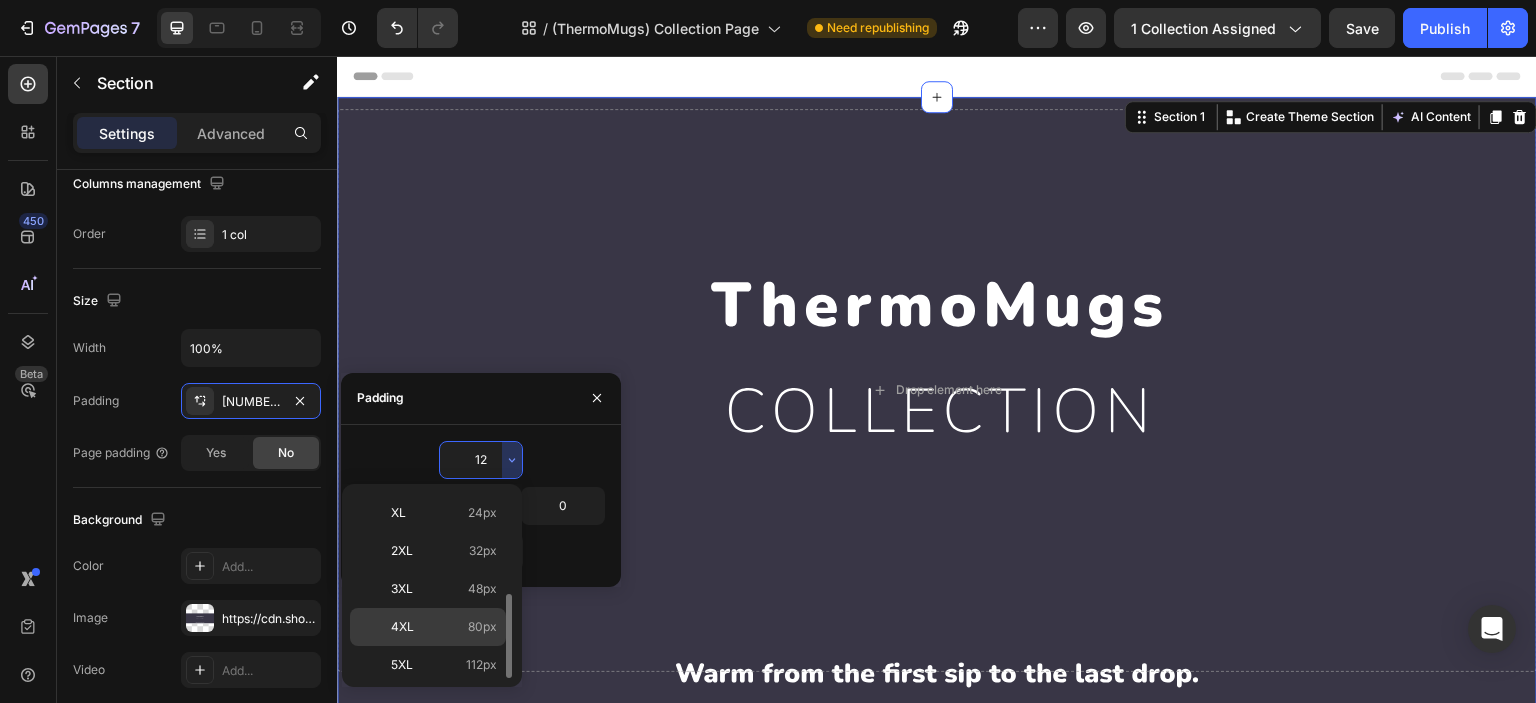click on "4XL" at bounding box center [402, 627] 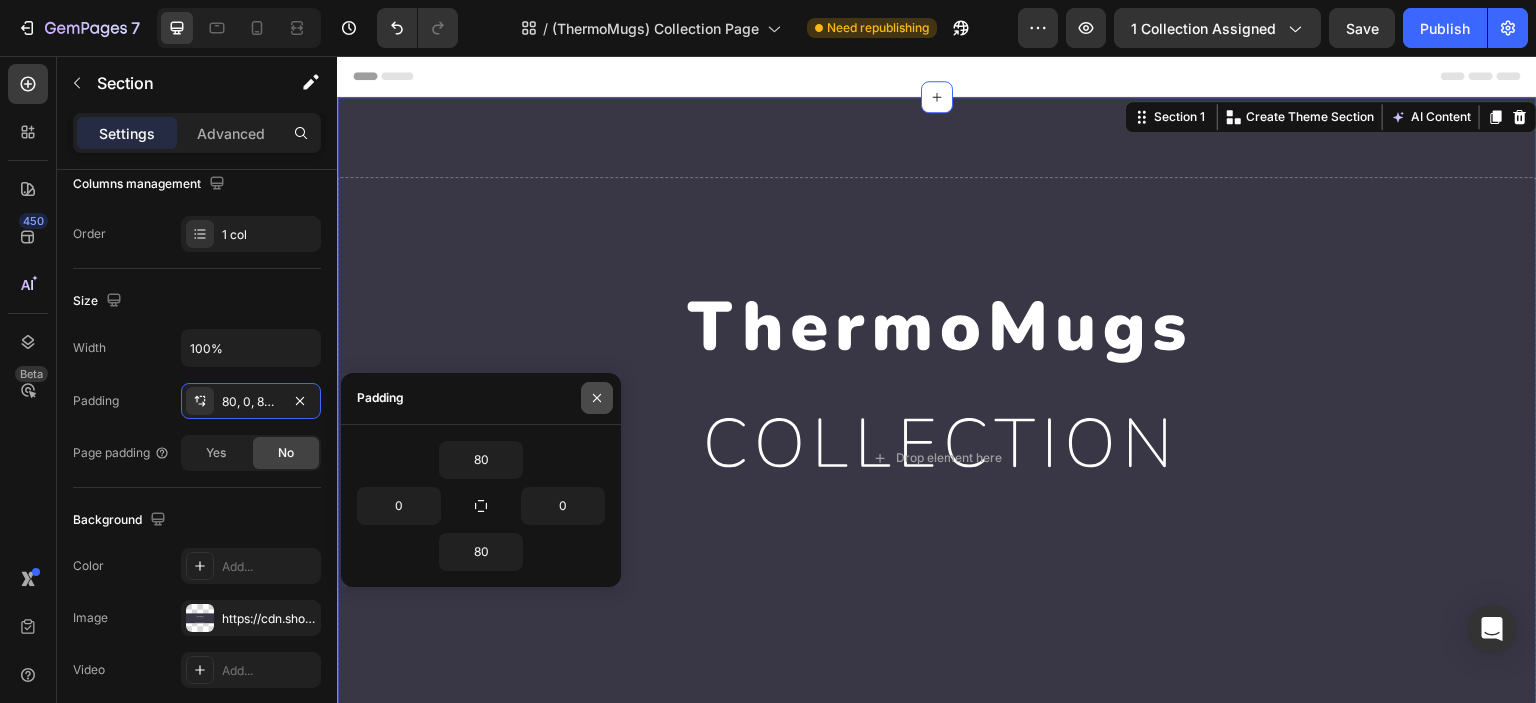 click 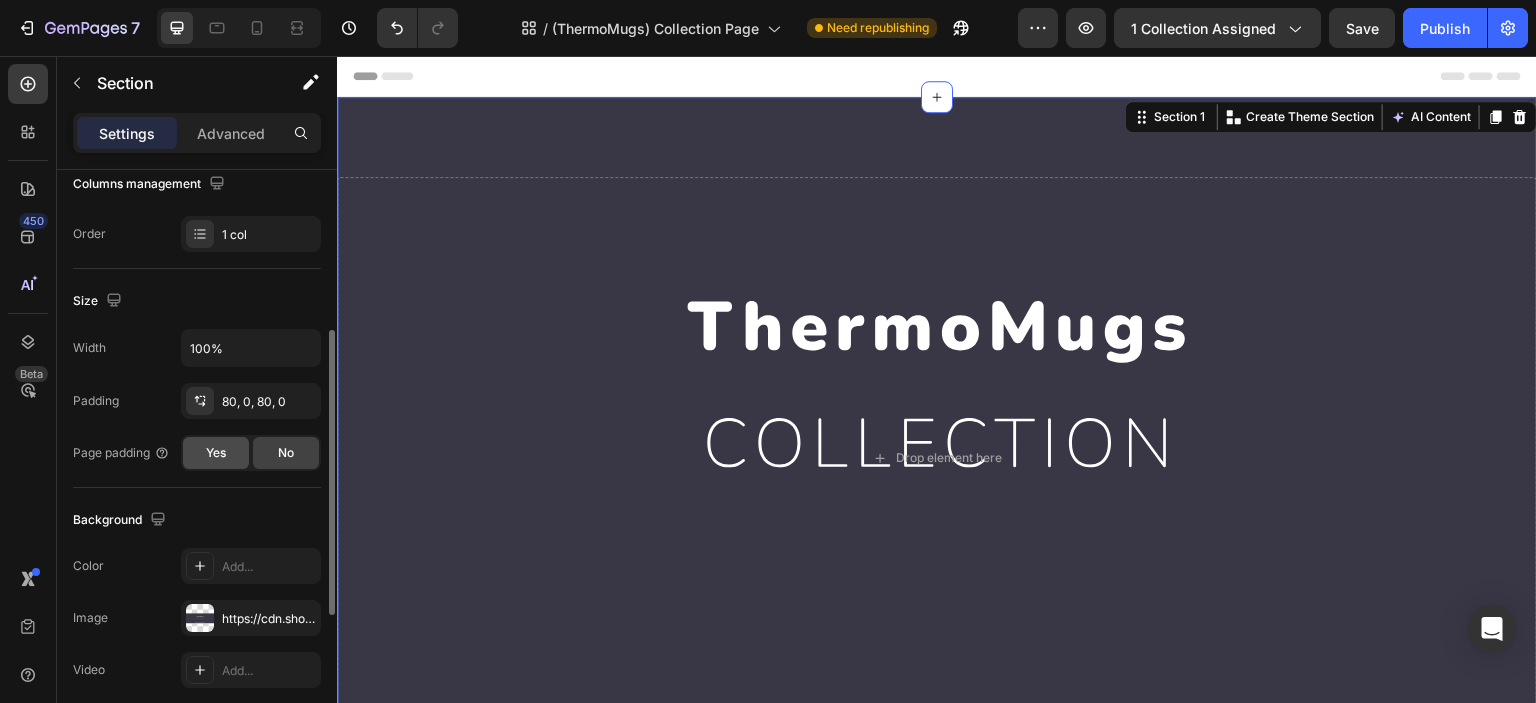click on "Yes" 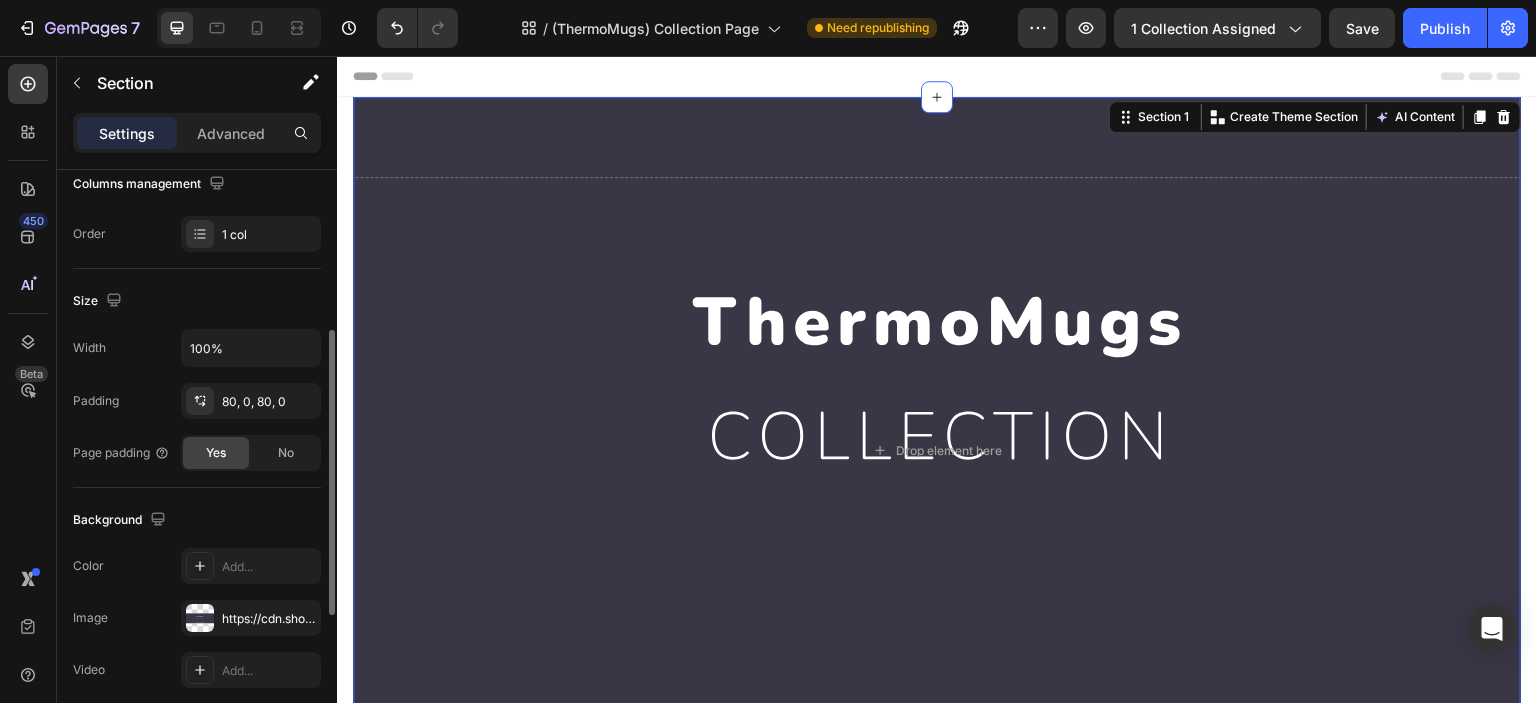 click on "Yes No" at bounding box center [251, 453] 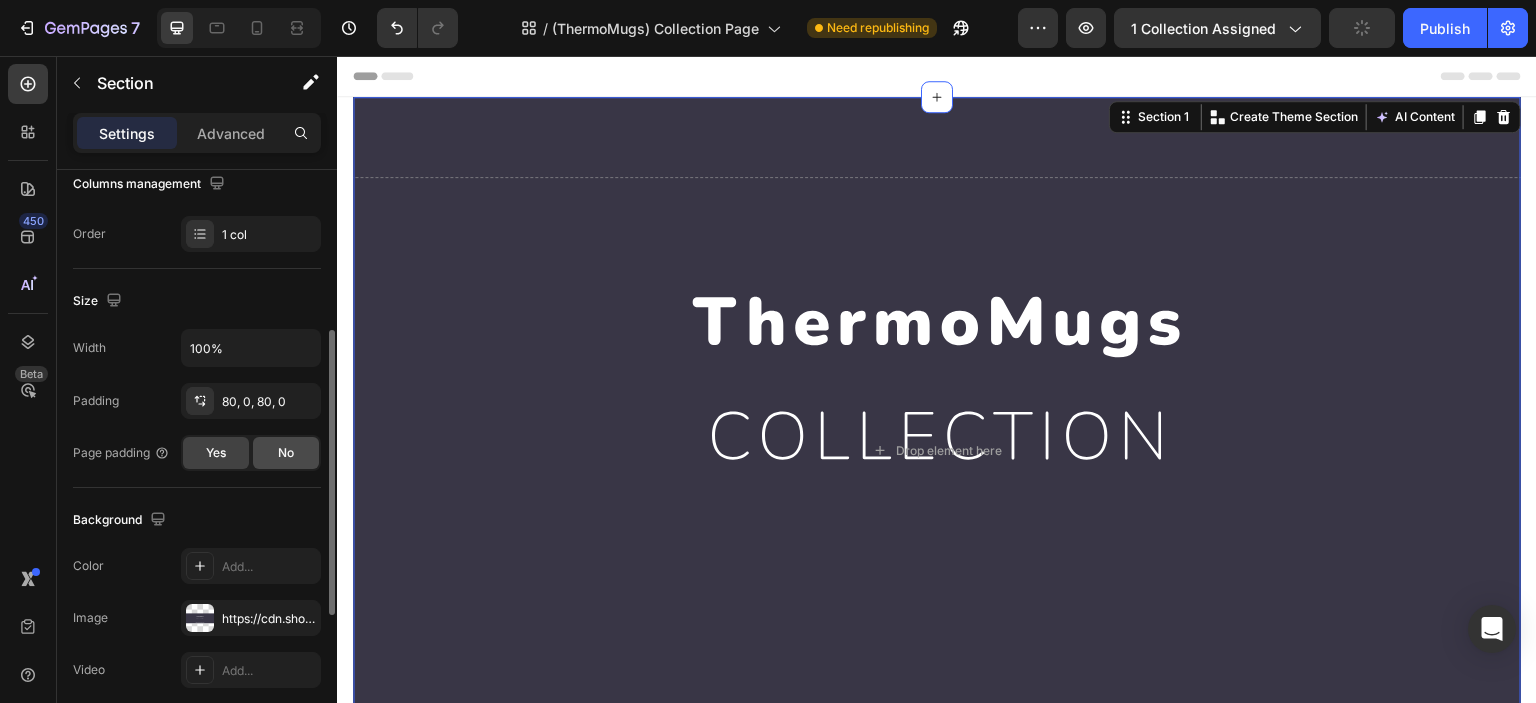 click on "No" 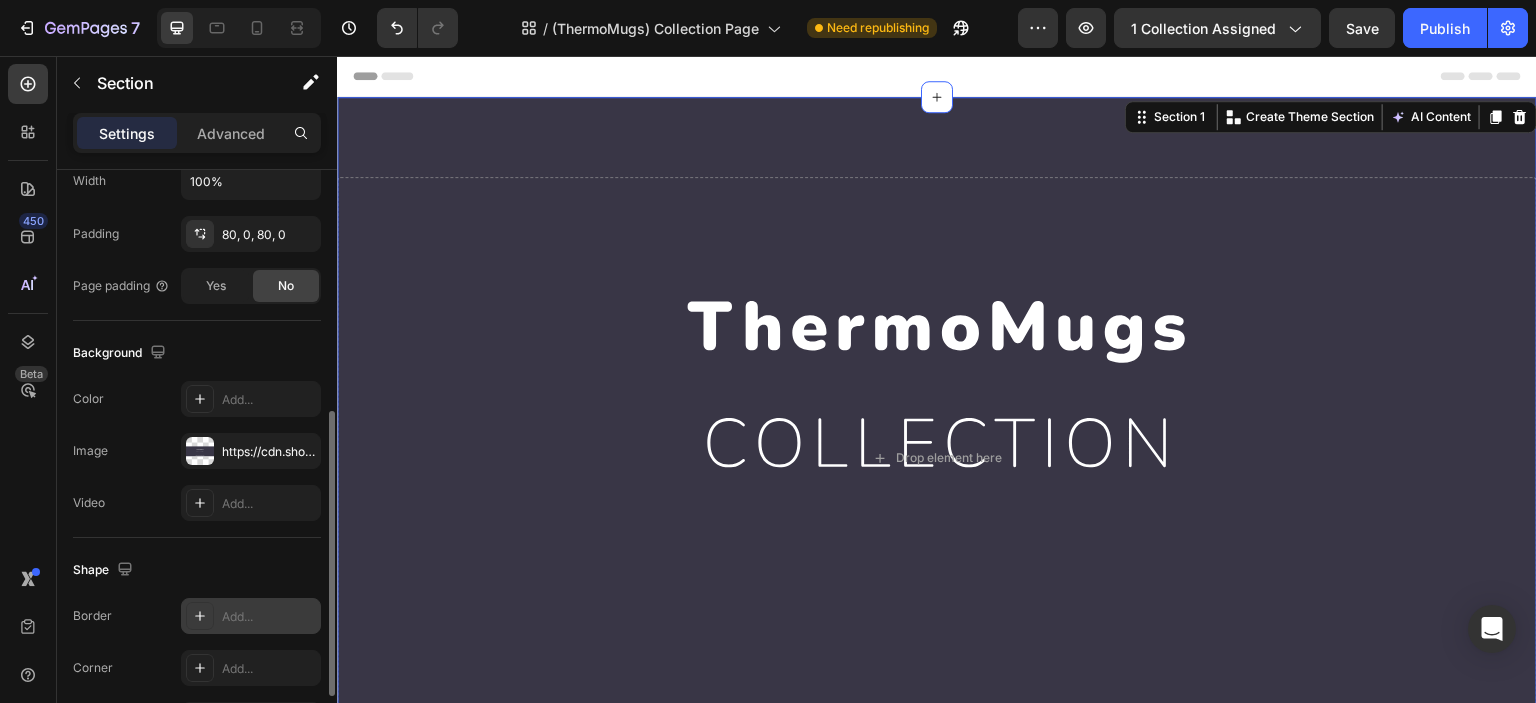 scroll, scrollTop: 628, scrollLeft: 0, axis: vertical 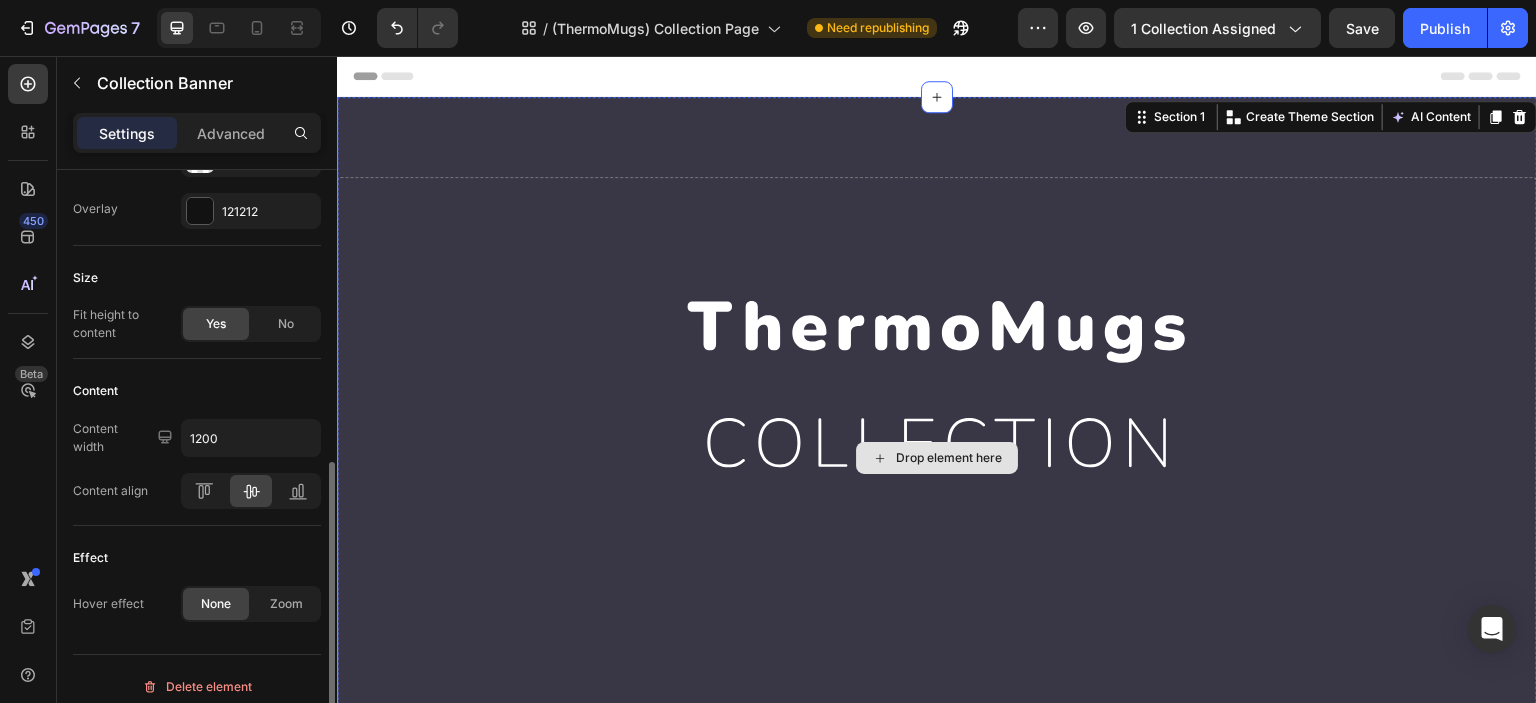 click on "Drop element here" at bounding box center (937, 458) 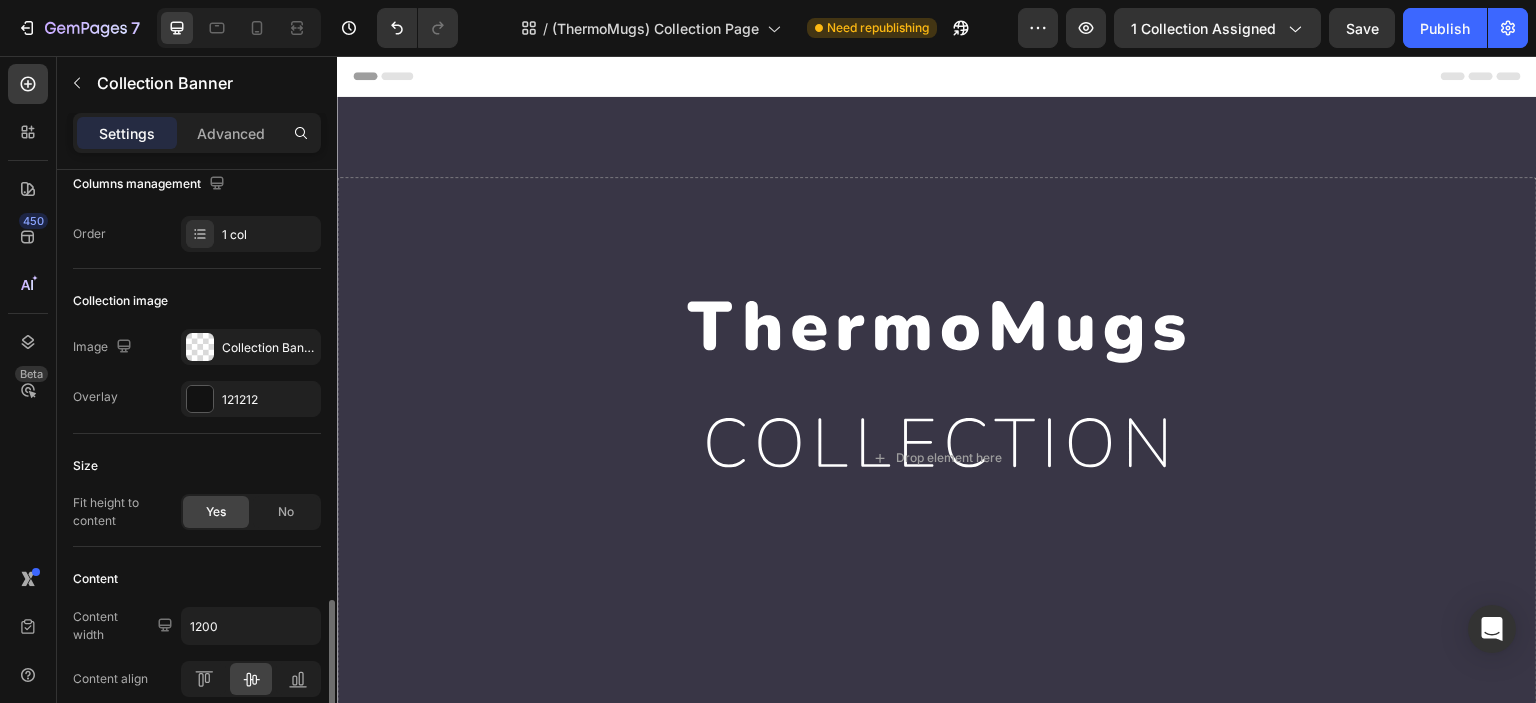 scroll, scrollTop: 499, scrollLeft: 0, axis: vertical 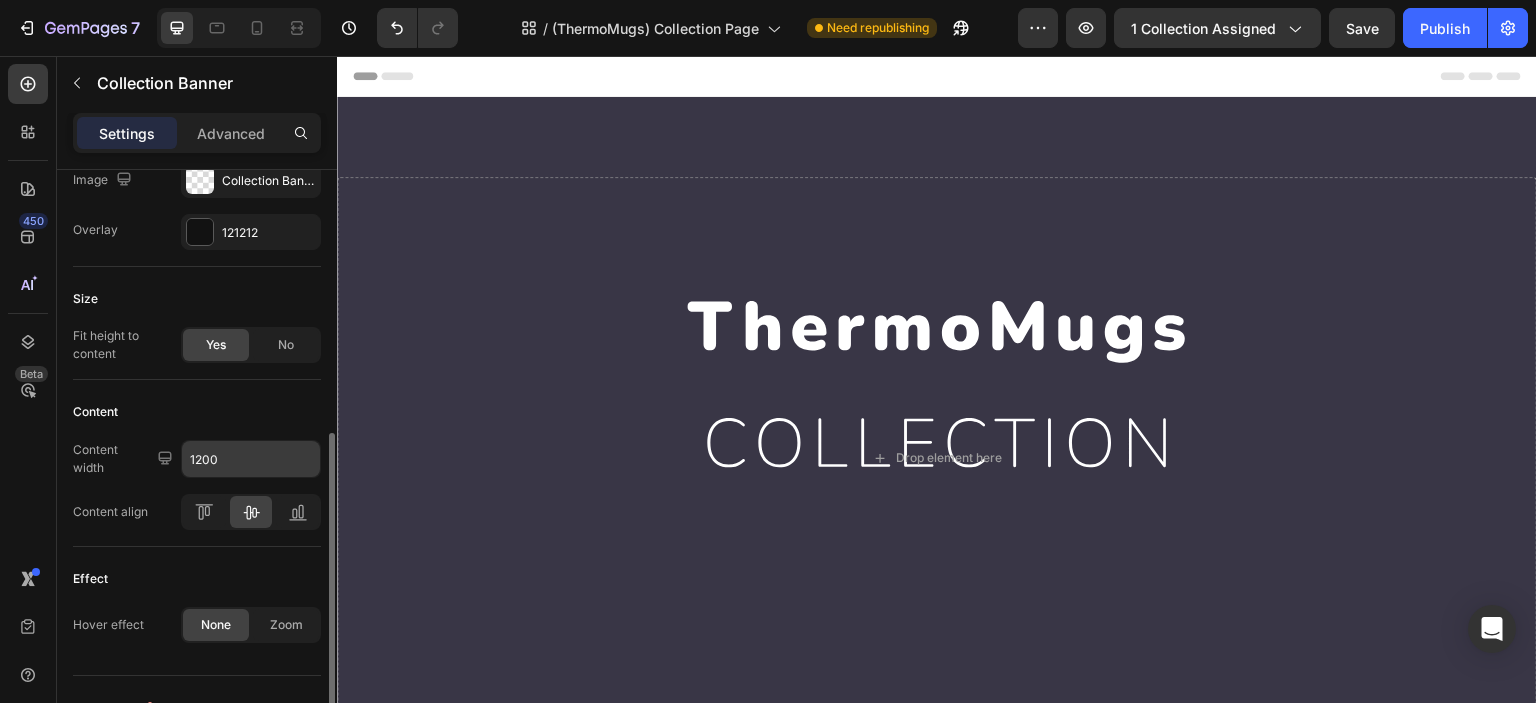 click on "1200" at bounding box center (251, 459) 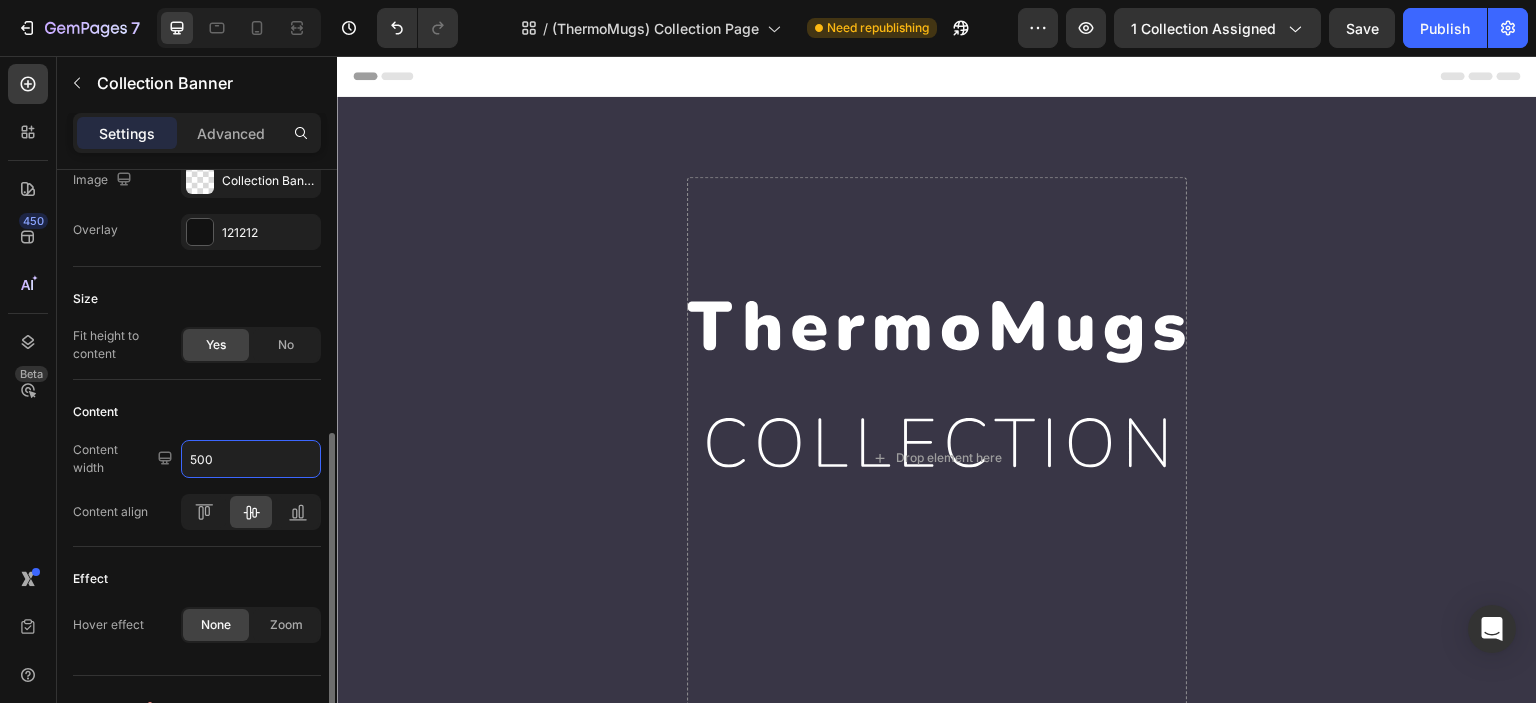 type on "500" 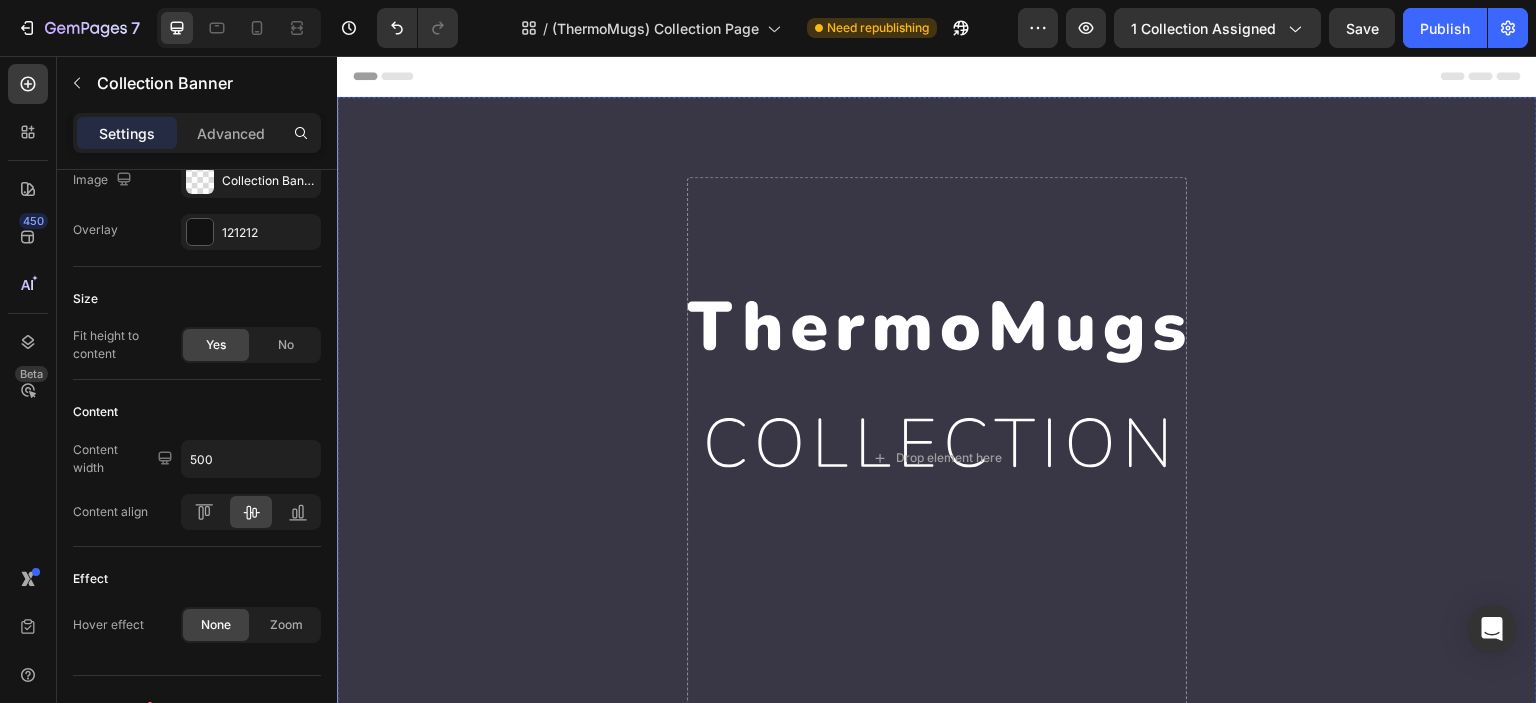 click at bounding box center [937, 458] 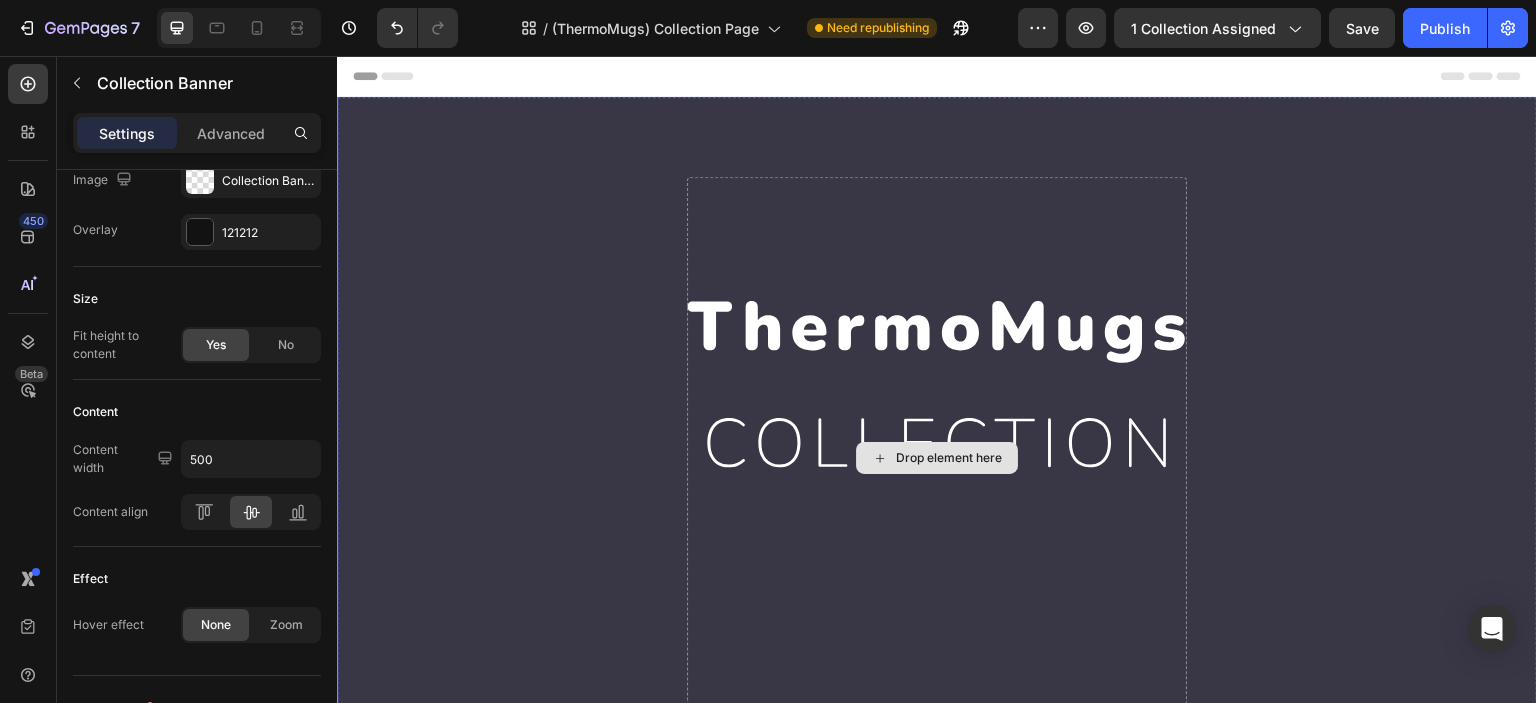 click on "Drop element here" at bounding box center [937, 458] 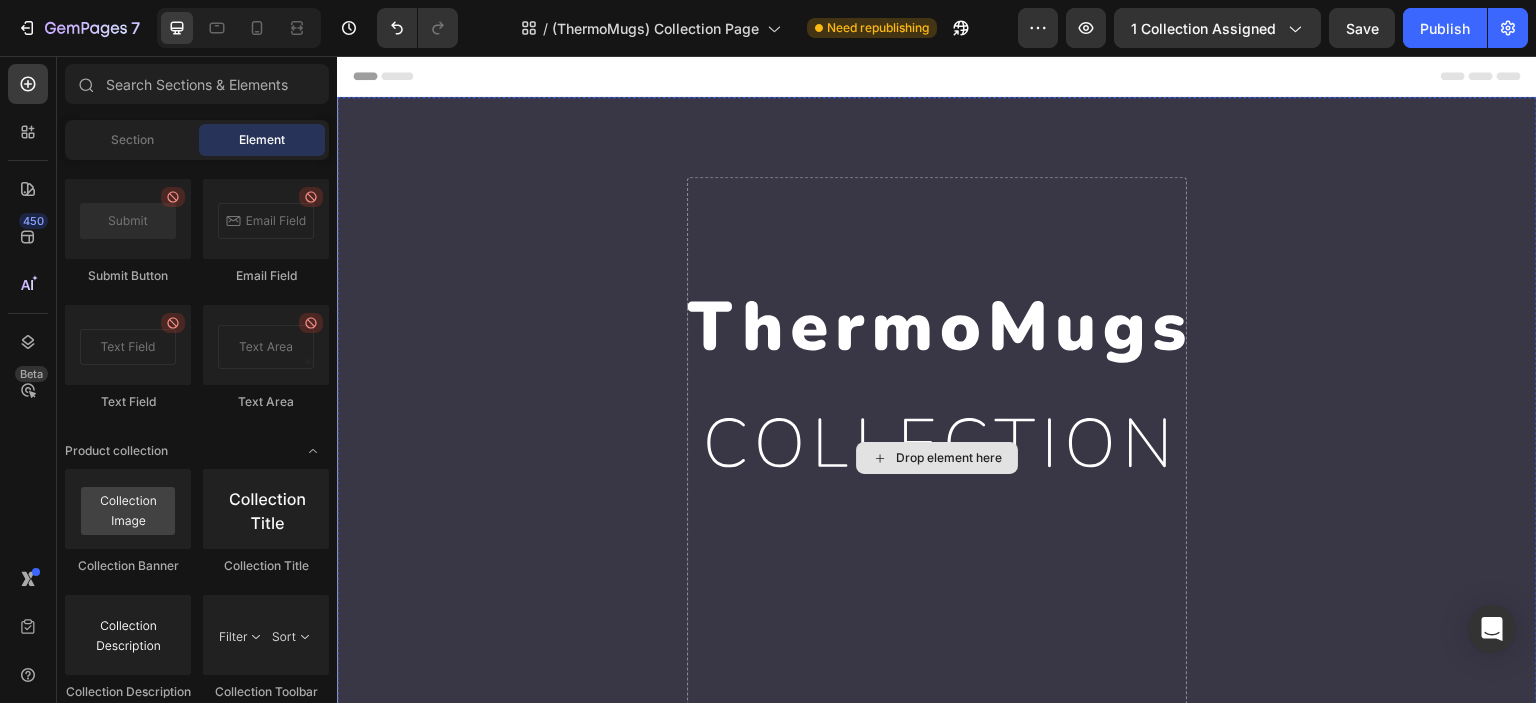 click on "Drop element here" at bounding box center [949, 458] 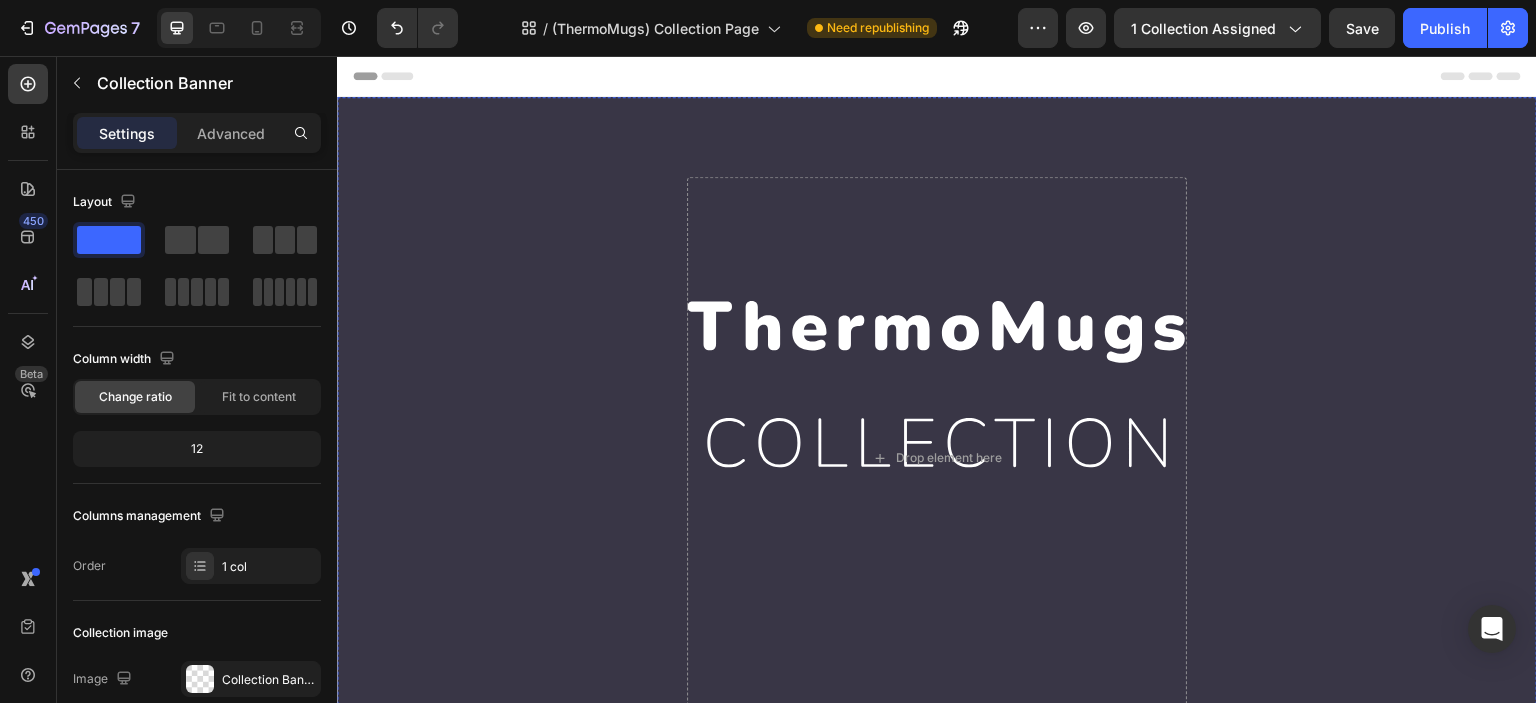click at bounding box center (937, 458) 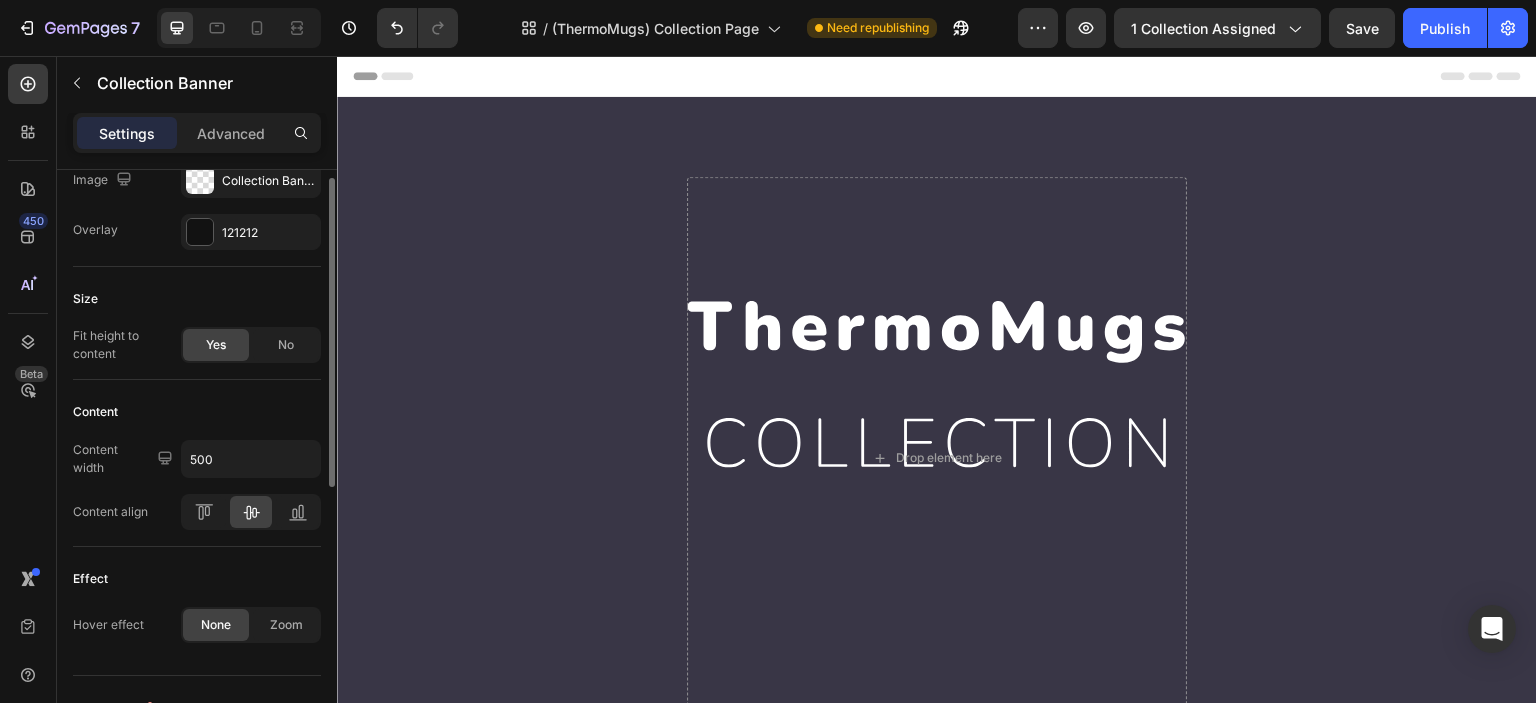 scroll, scrollTop: 332, scrollLeft: 0, axis: vertical 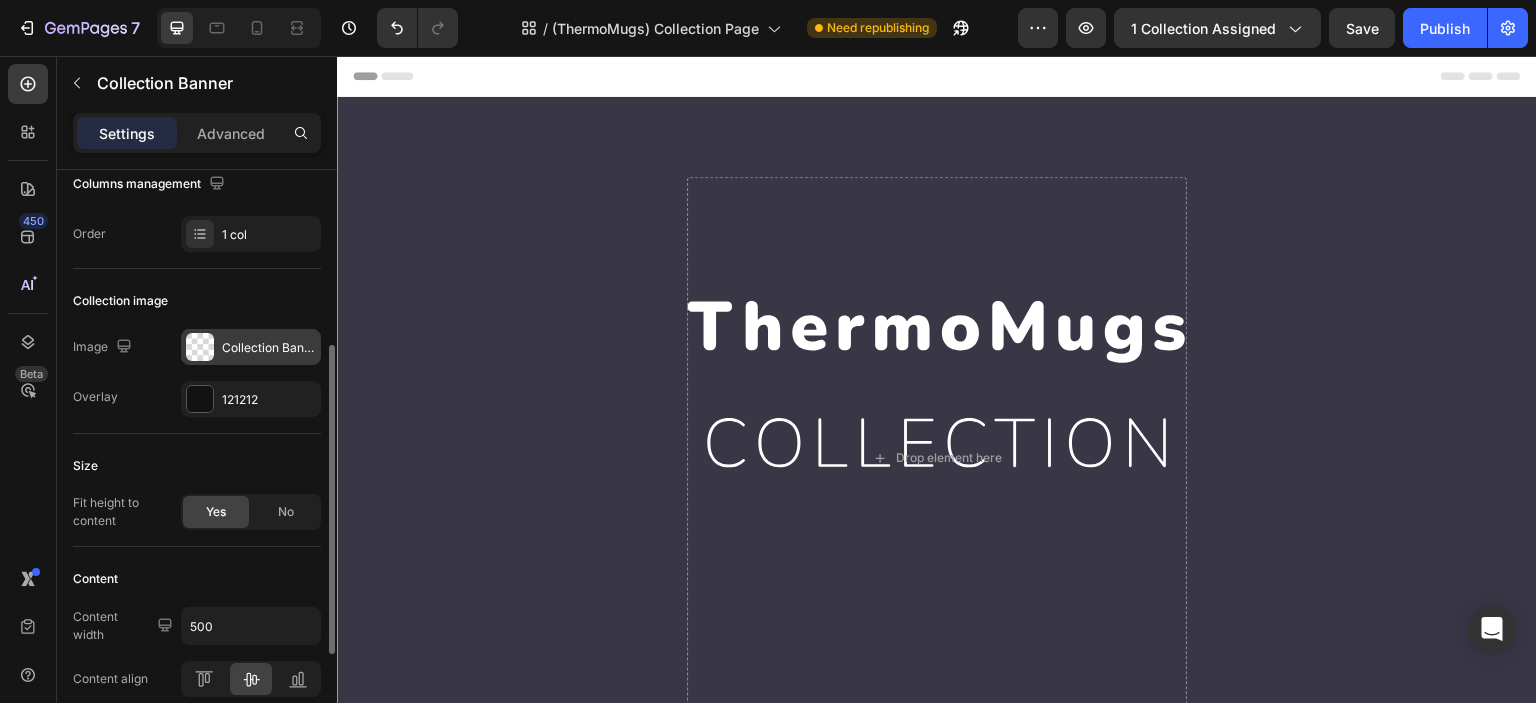 click on "Collection Banner" at bounding box center (269, 348) 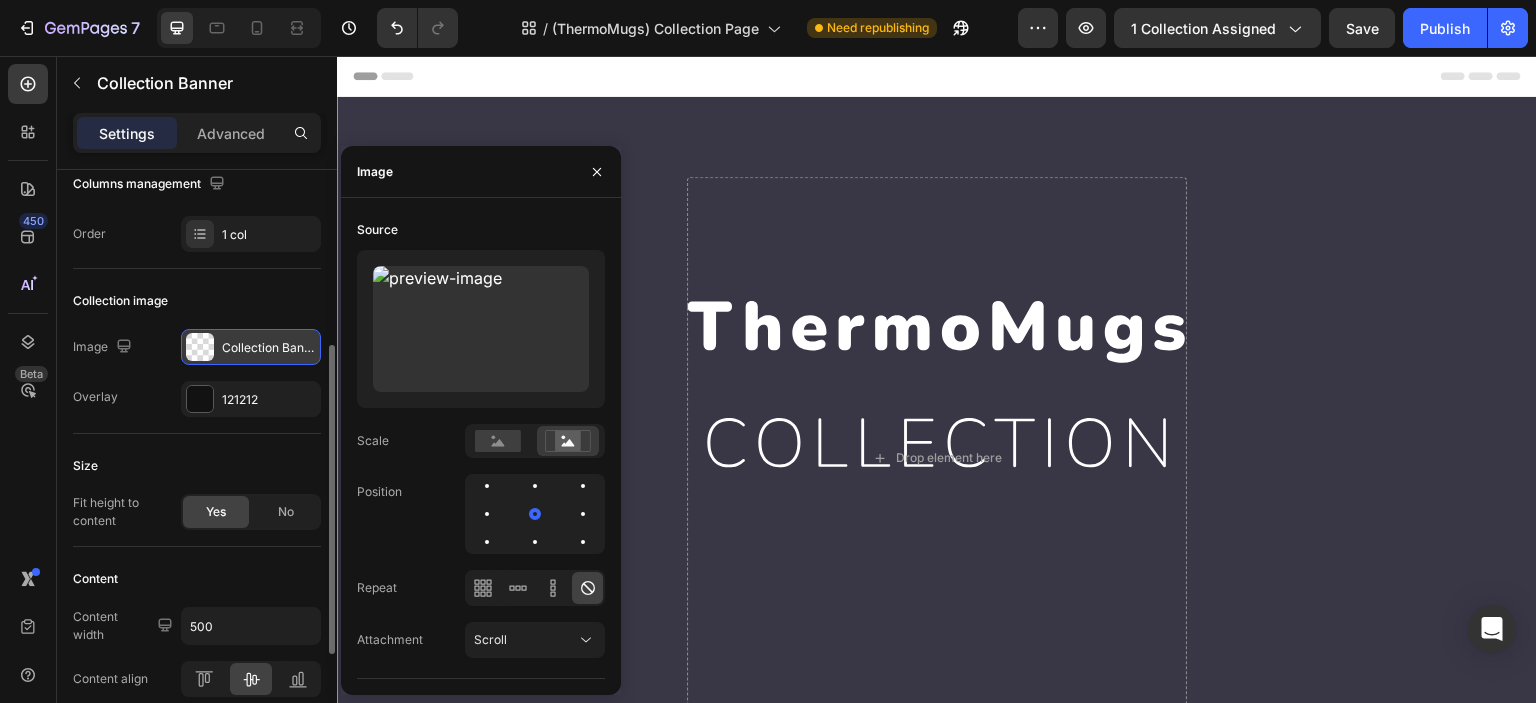 click on "Collection Banner" at bounding box center [269, 348] 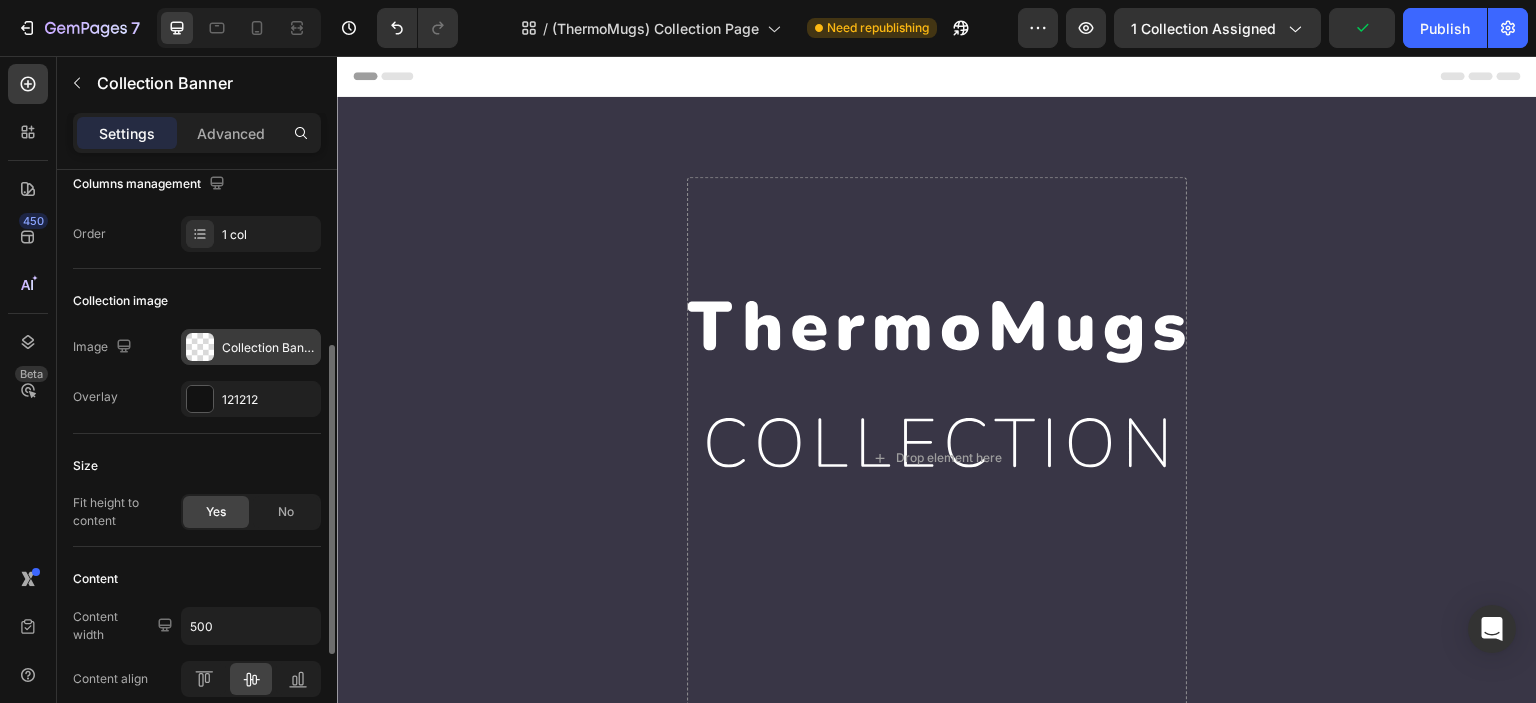 click at bounding box center (200, 347) 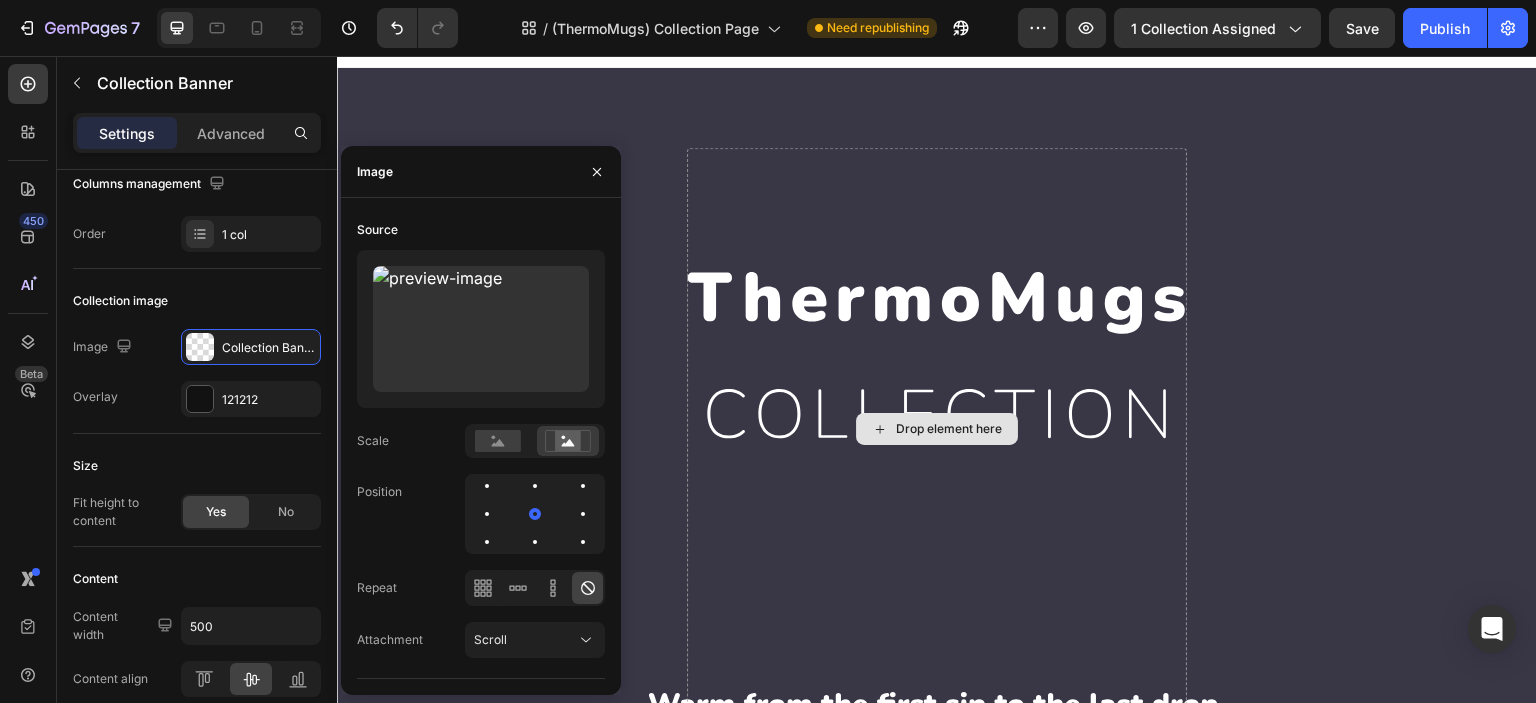scroll, scrollTop: 0, scrollLeft: 0, axis: both 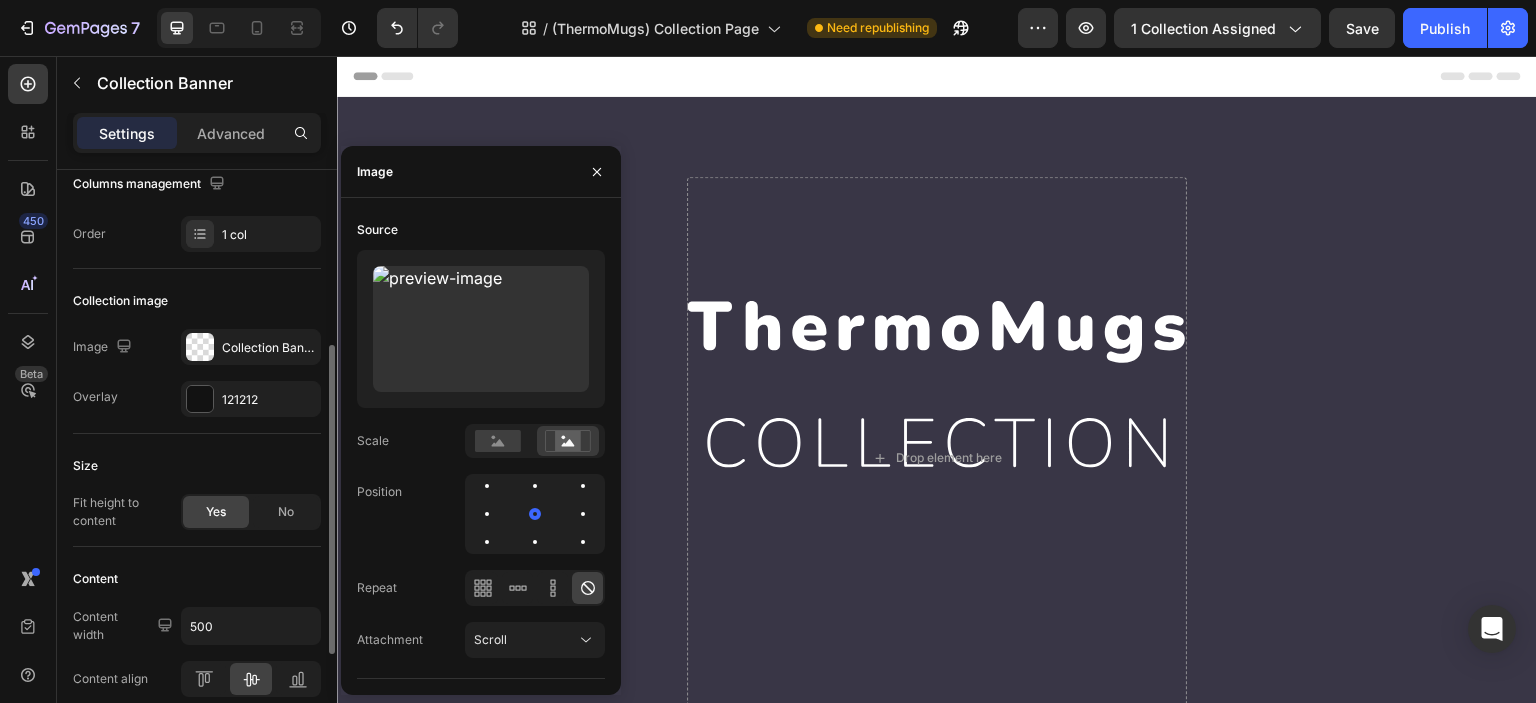click on "Collection image" at bounding box center (197, 301) 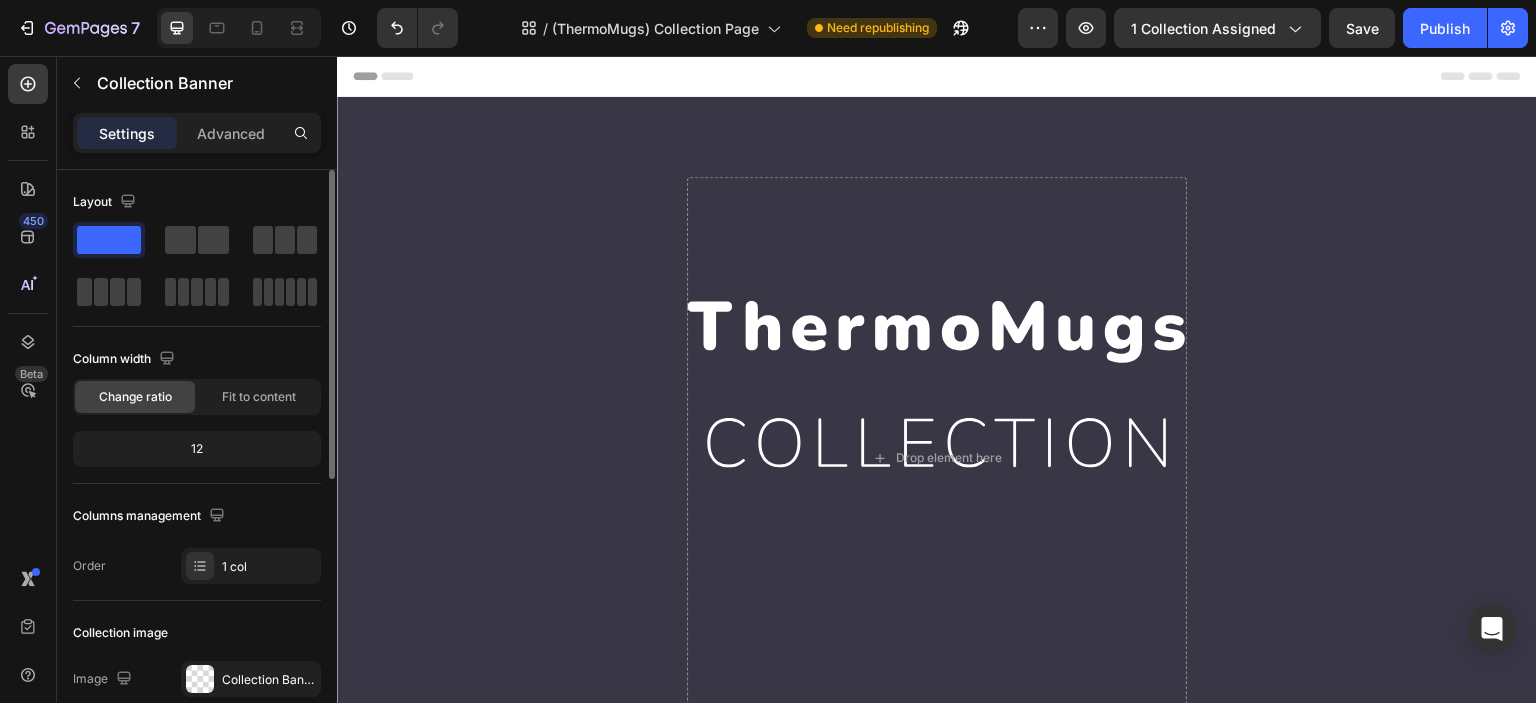 scroll, scrollTop: 166, scrollLeft: 0, axis: vertical 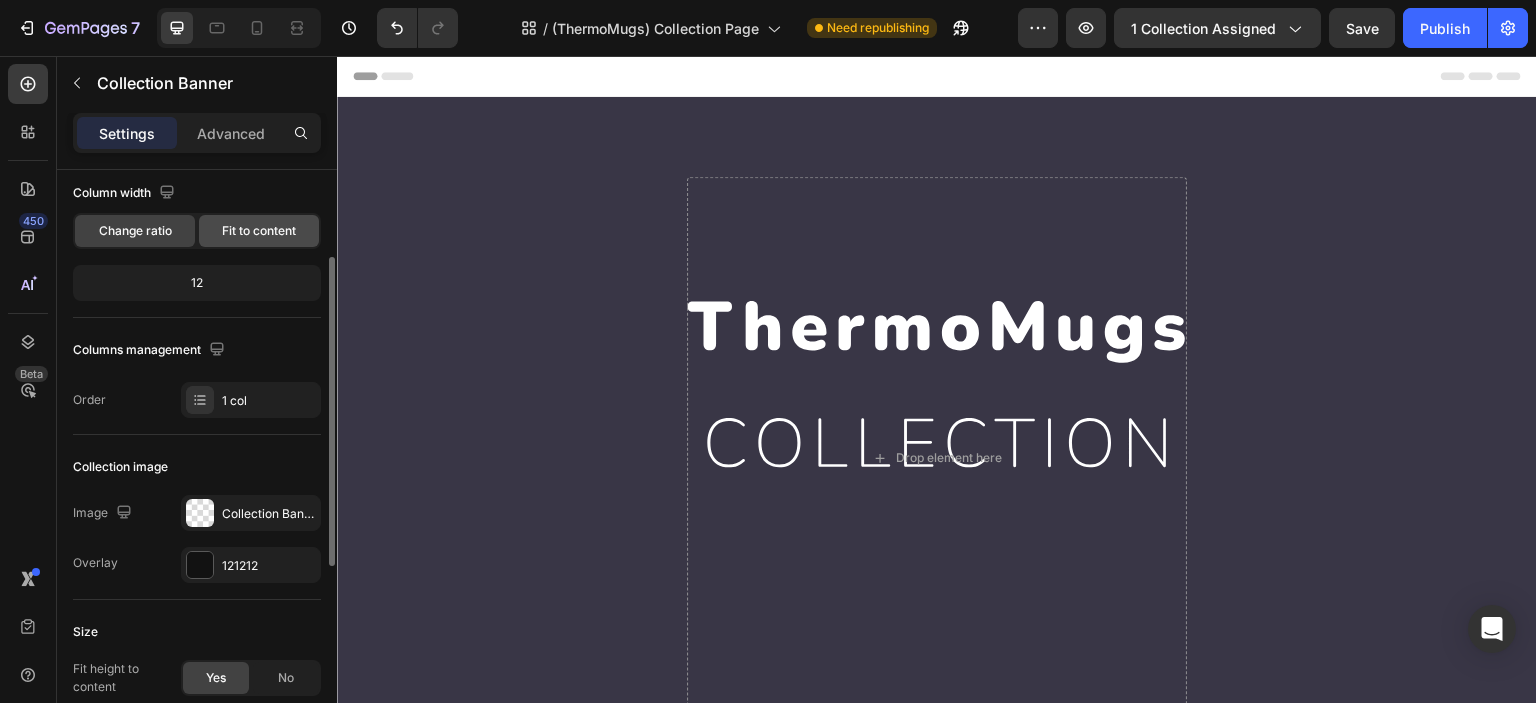 click on "Fit to content" 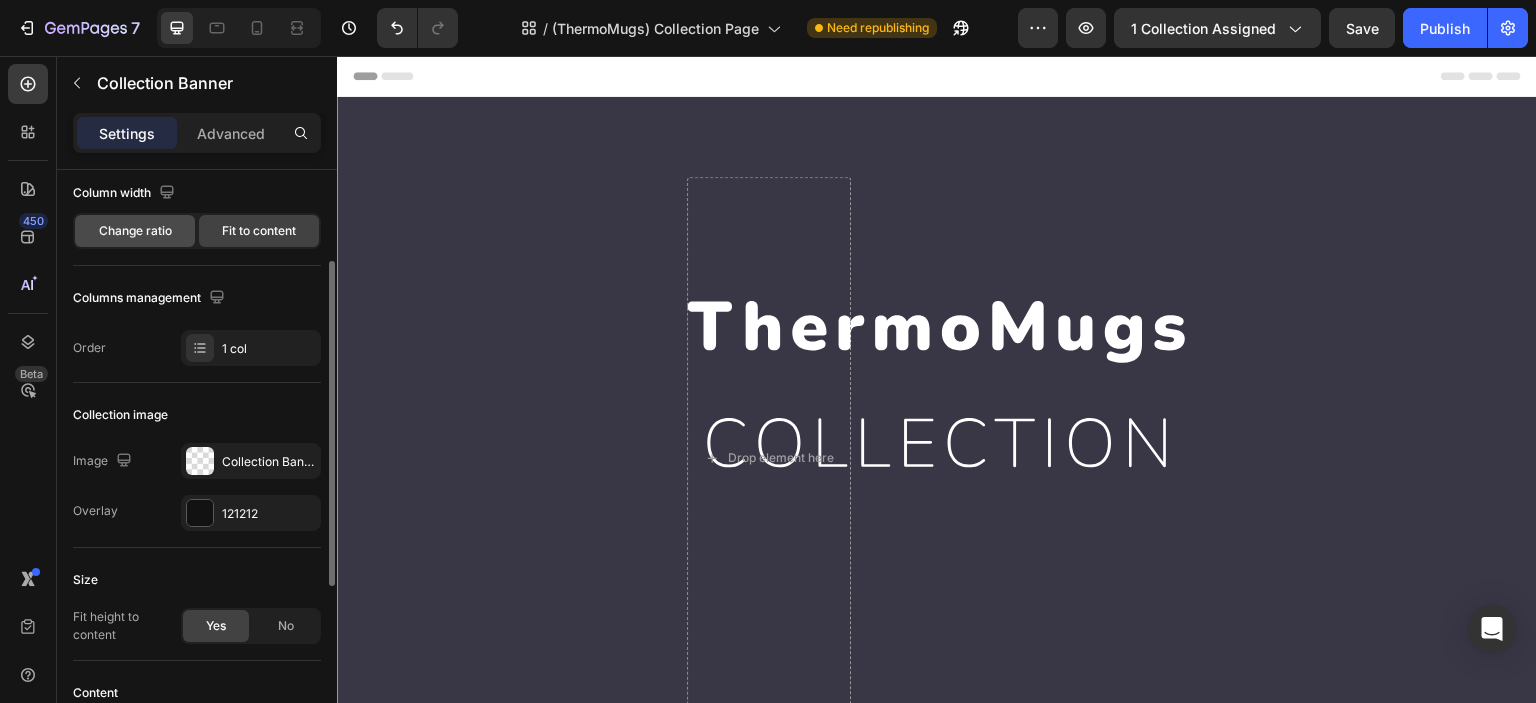 click on "Change ratio" 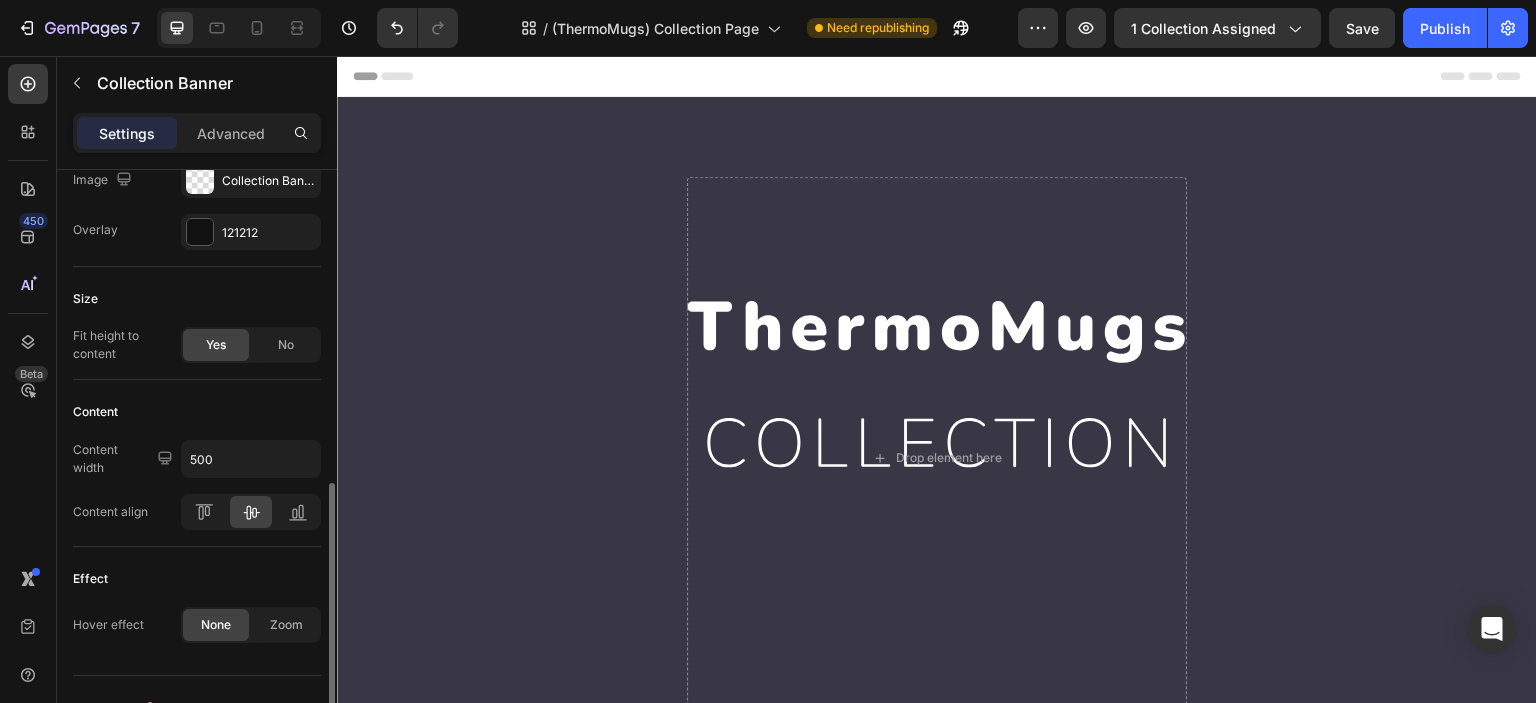scroll, scrollTop: 532, scrollLeft: 0, axis: vertical 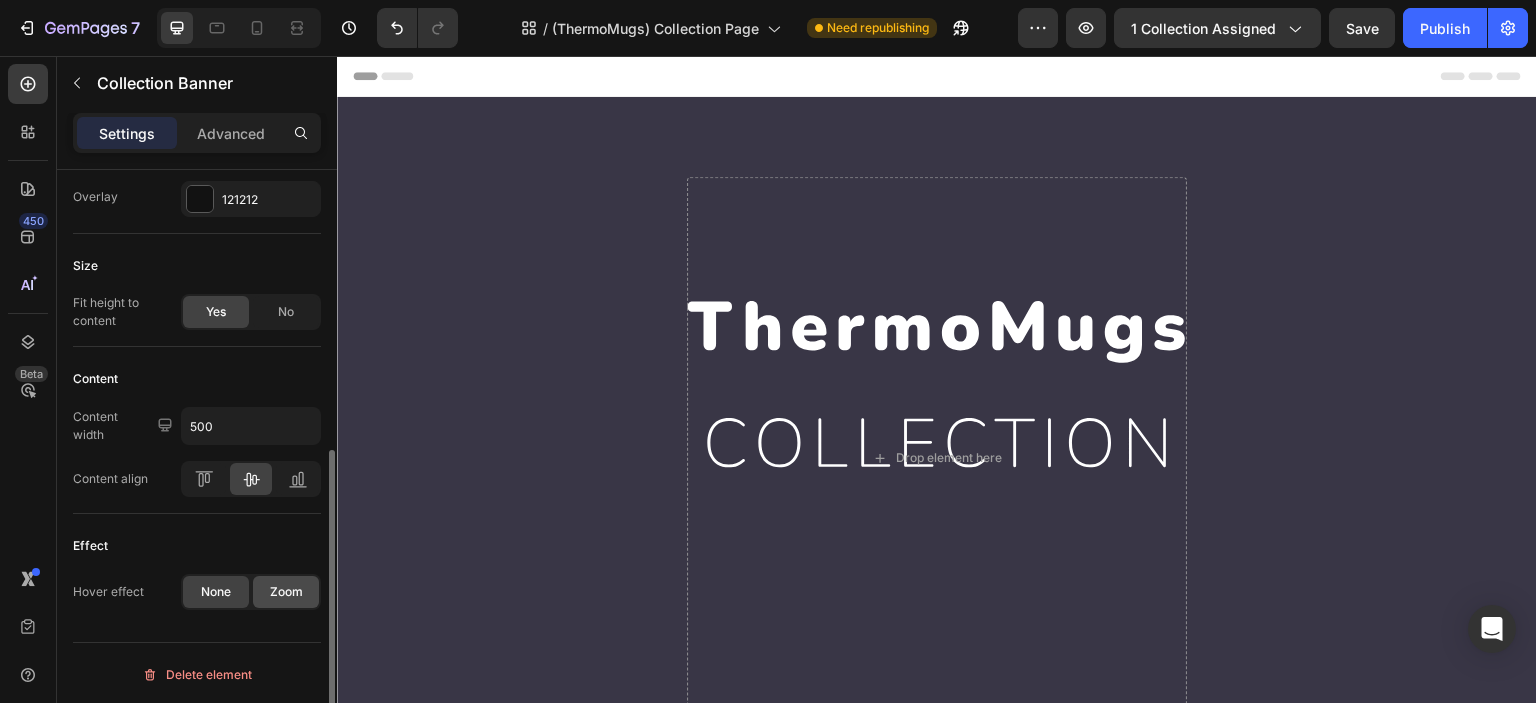 click on "Zoom" 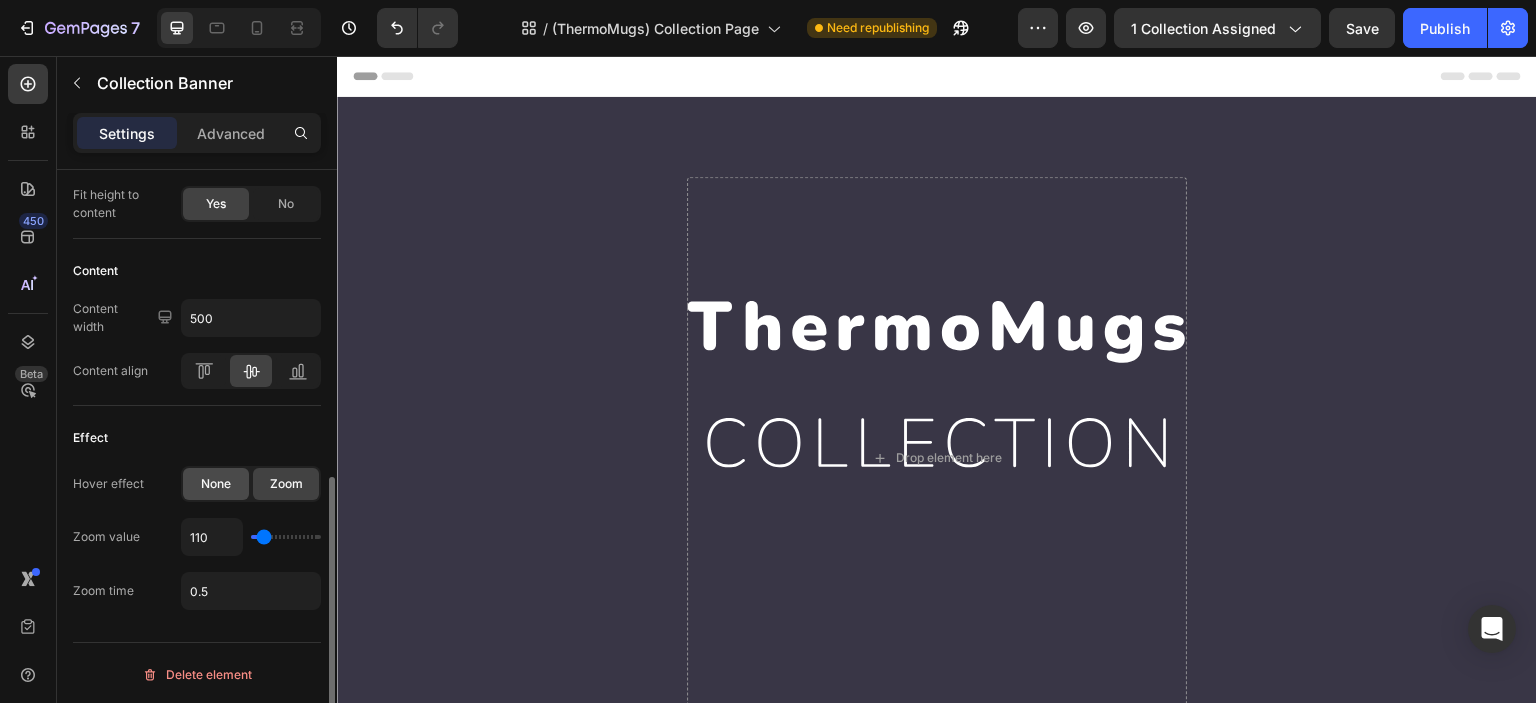 click on "None" 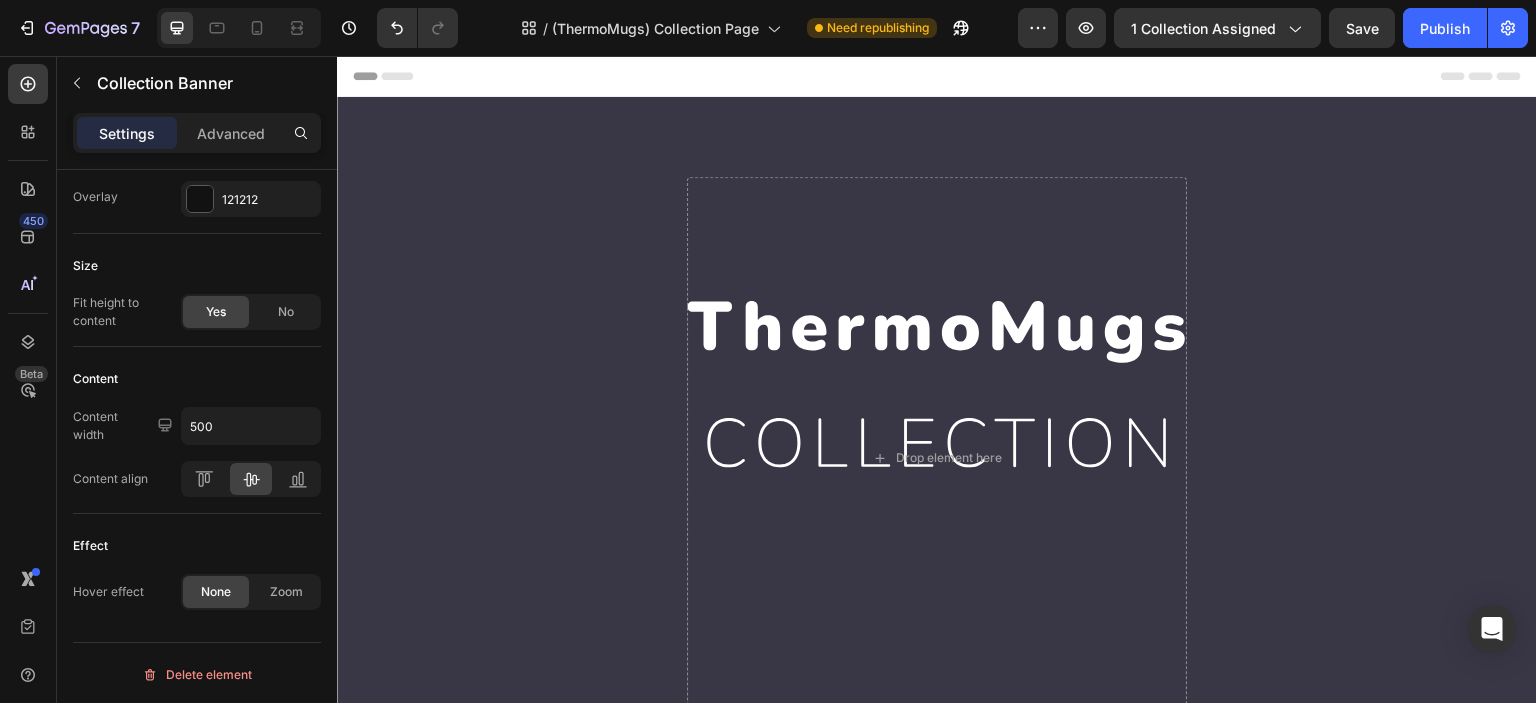 scroll, scrollTop: 0, scrollLeft: 0, axis: both 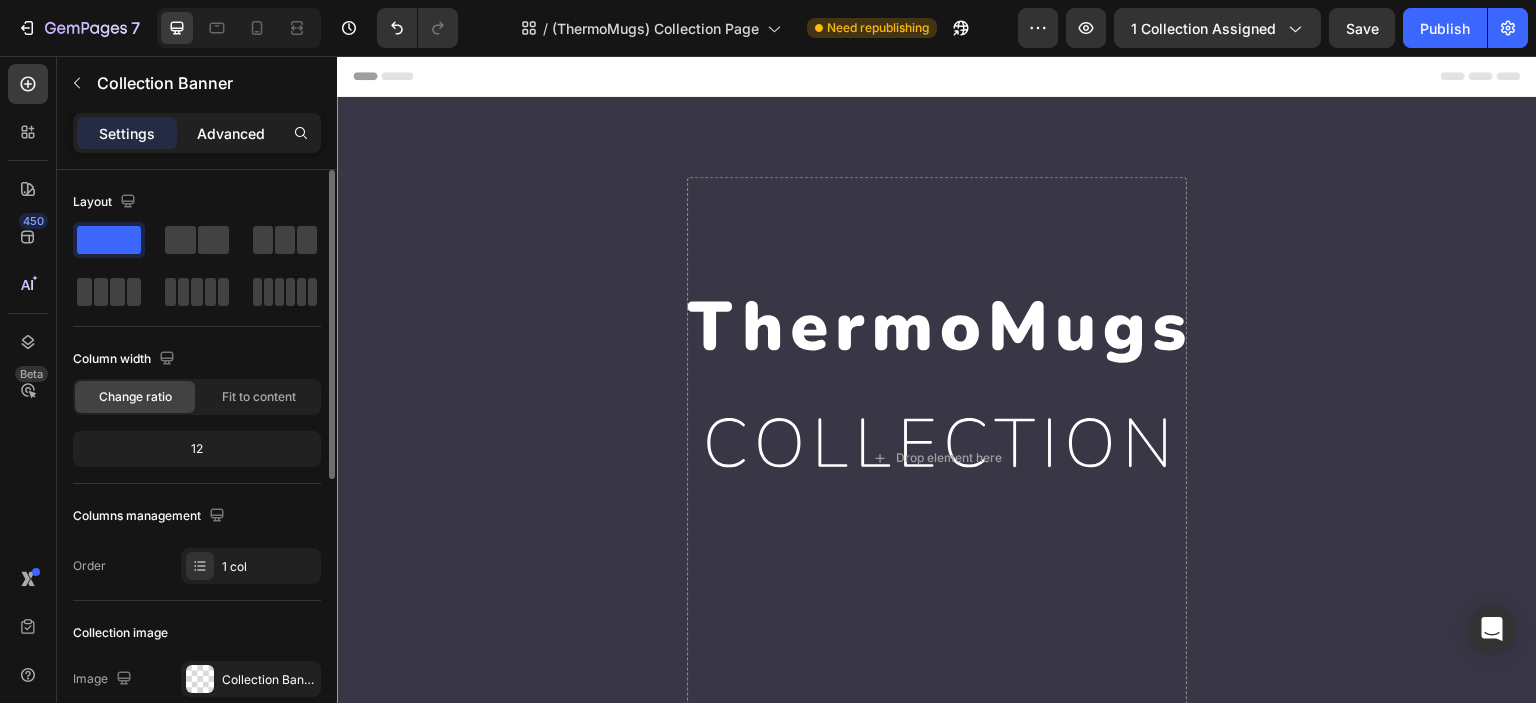 click on "Advanced" at bounding box center [231, 133] 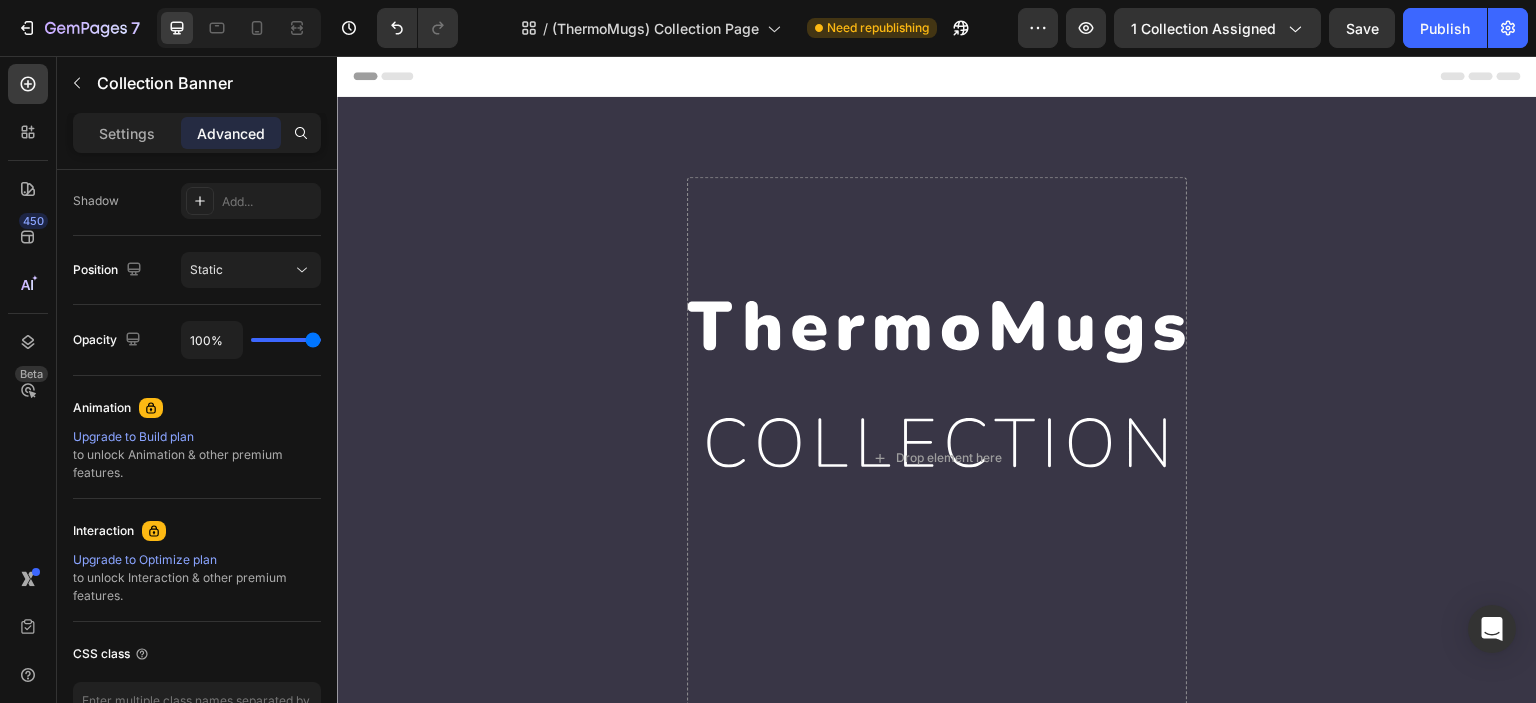 scroll, scrollTop: 0, scrollLeft: 0, axis: both 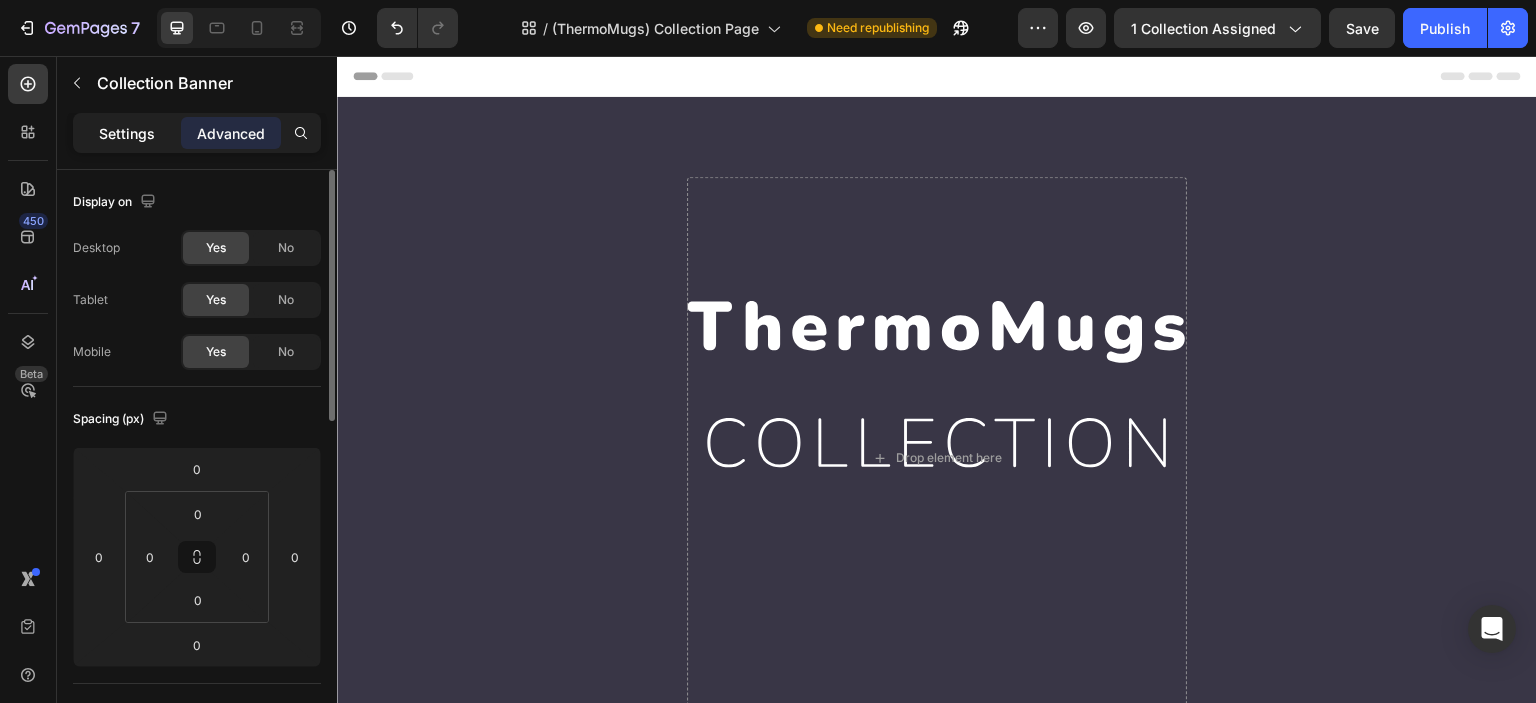 click on "Settings" at bounding box center (127, 133) 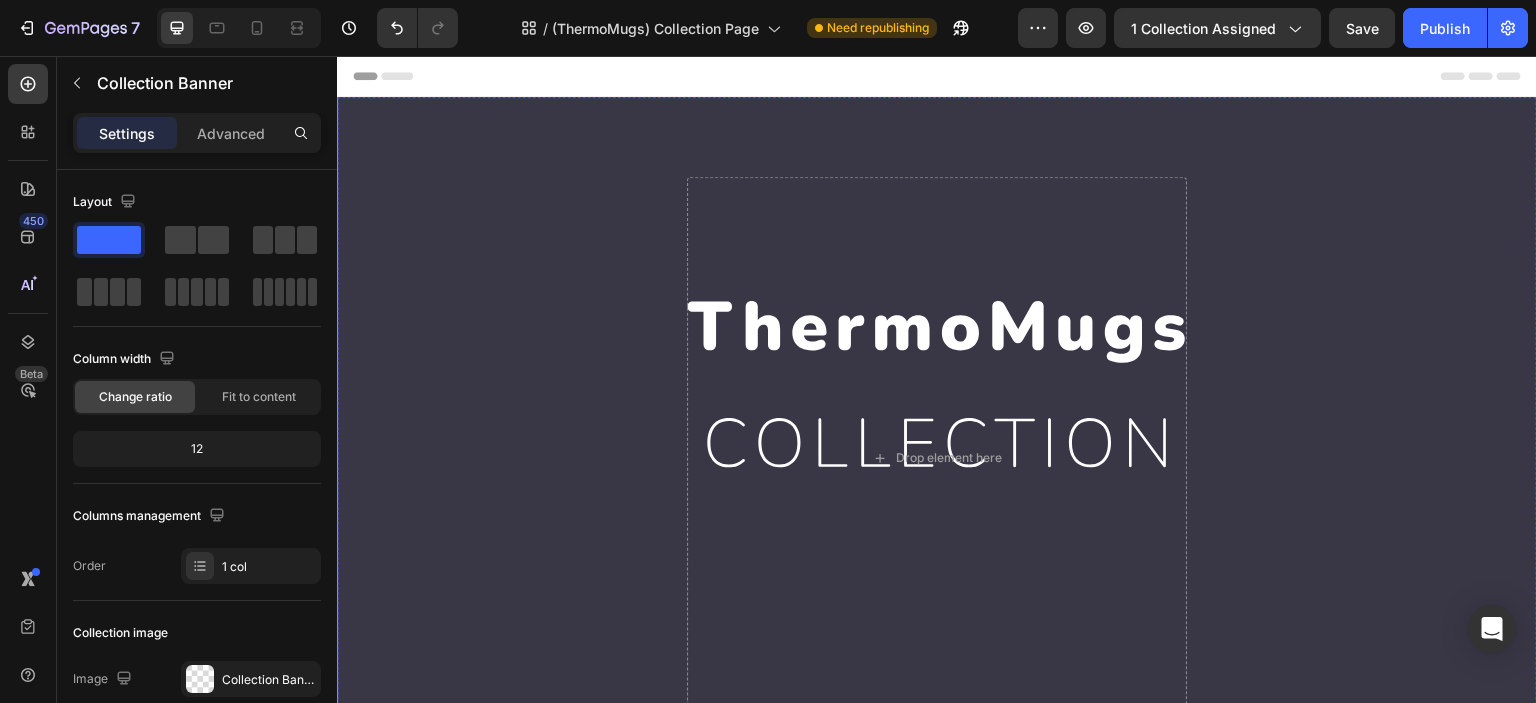 click at bounding box center [937, 458] 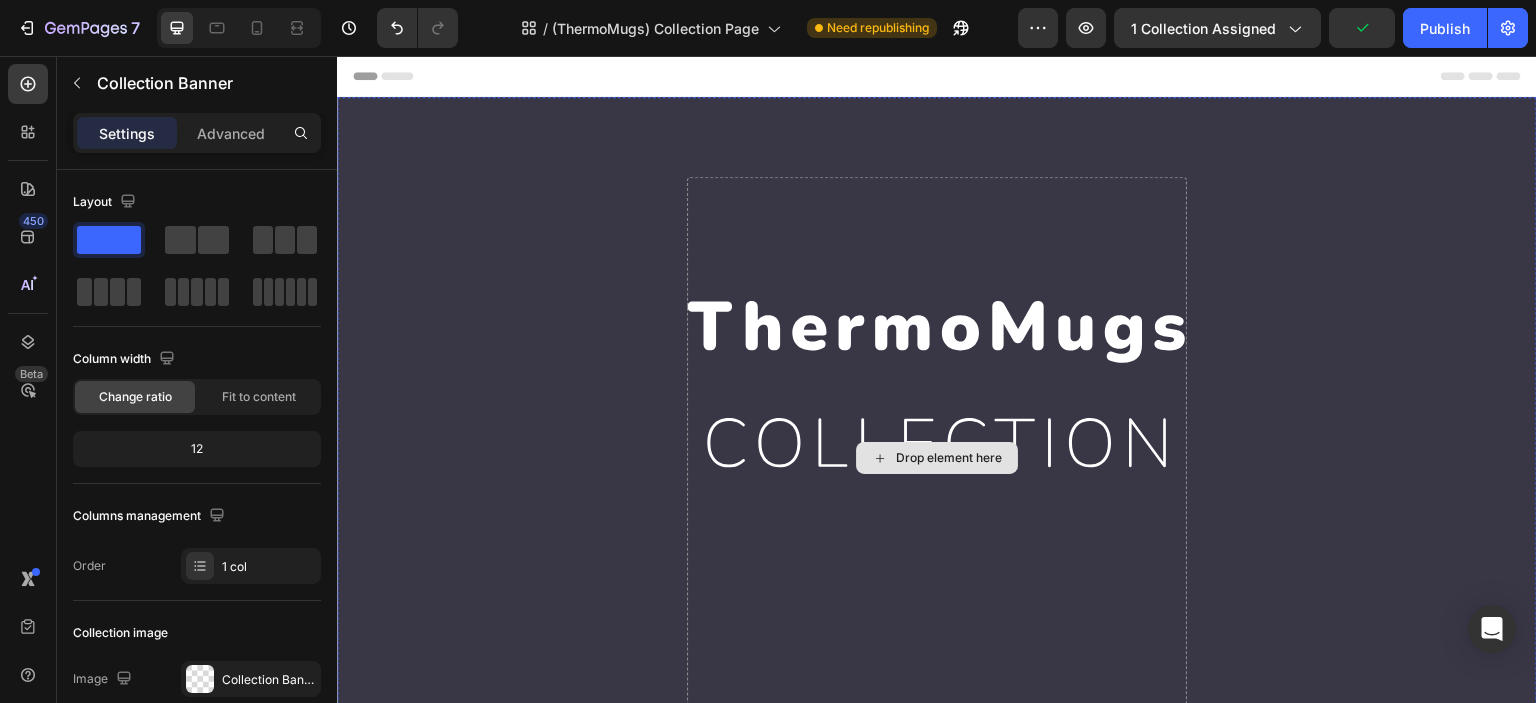 click on "Drop element here" at bounding box center (937, 458) 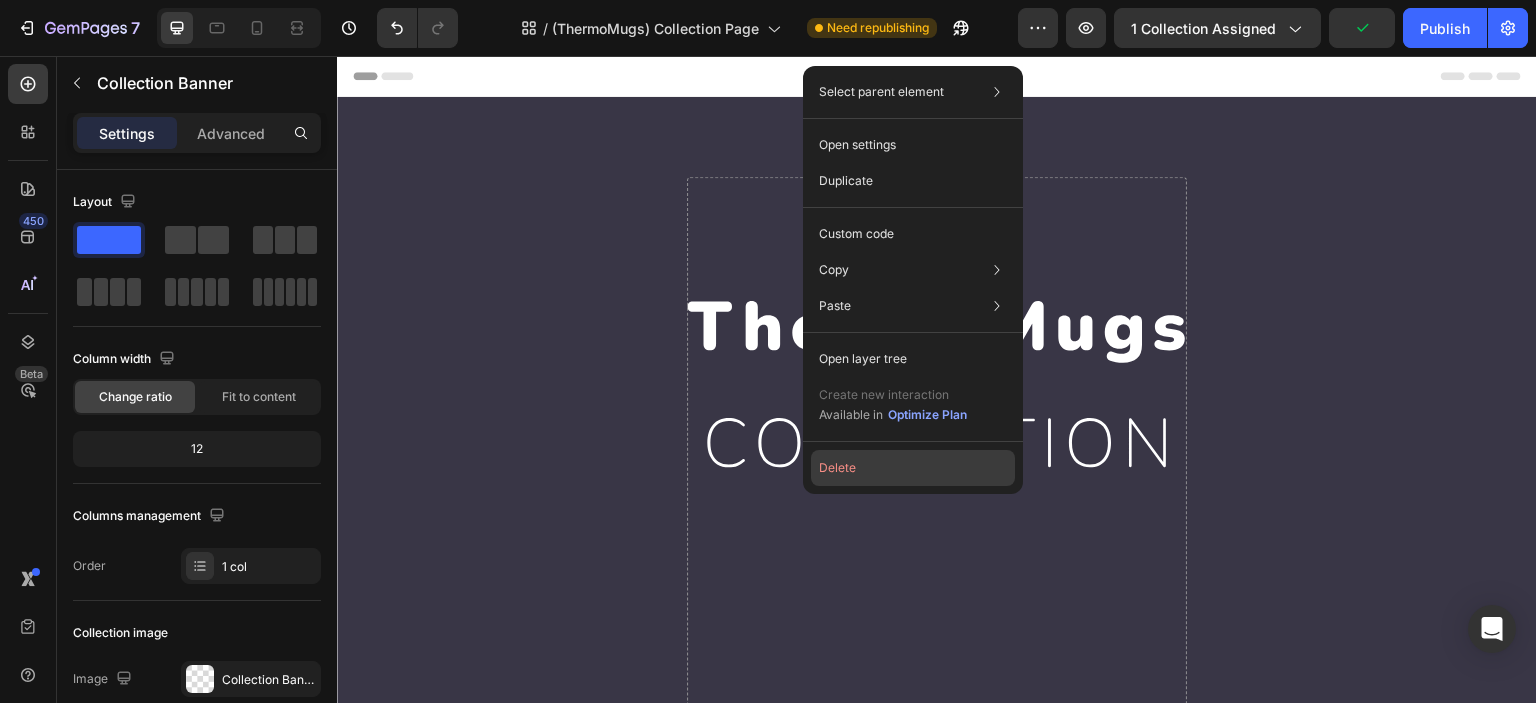click on "Delete" 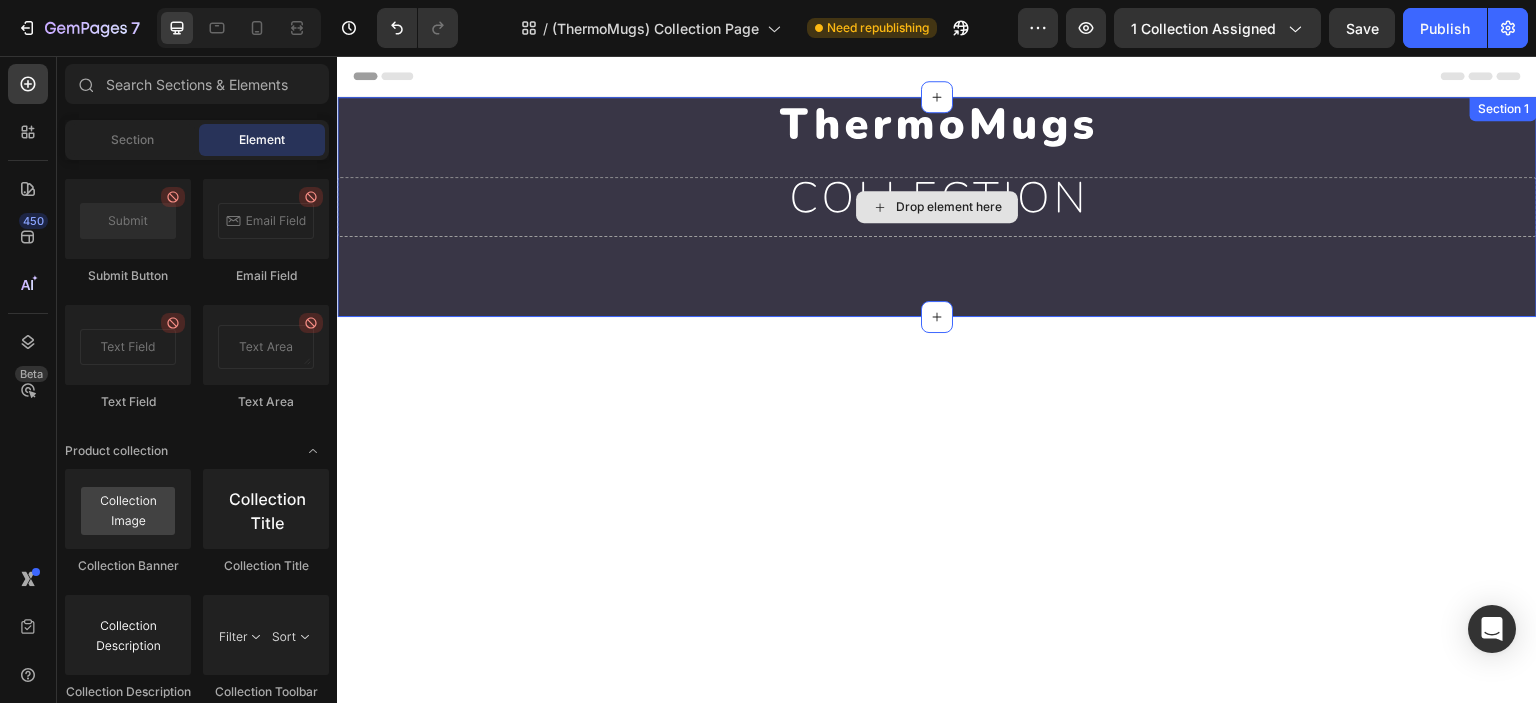 click on "Drop element here" at bounding box center (949, 207) 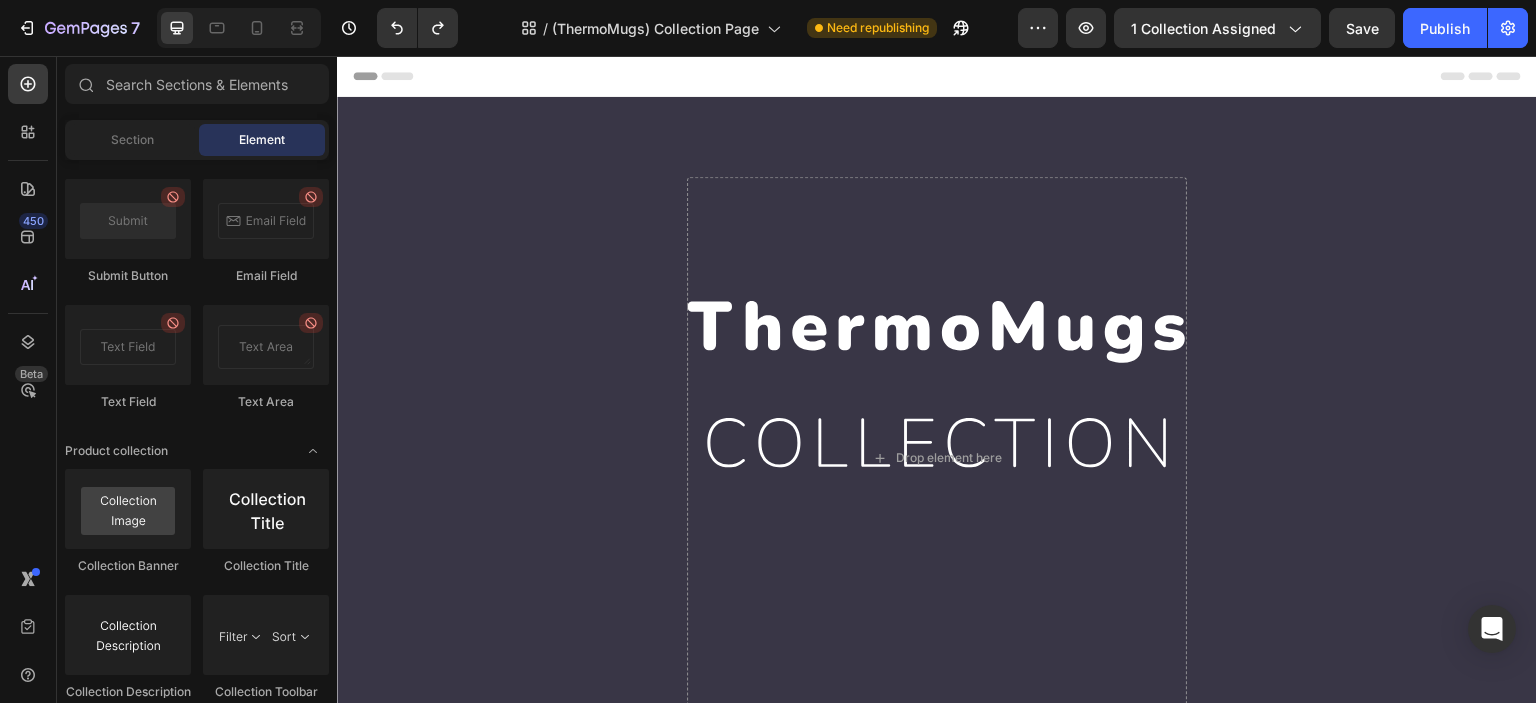 click at bounding box center (937, 458) 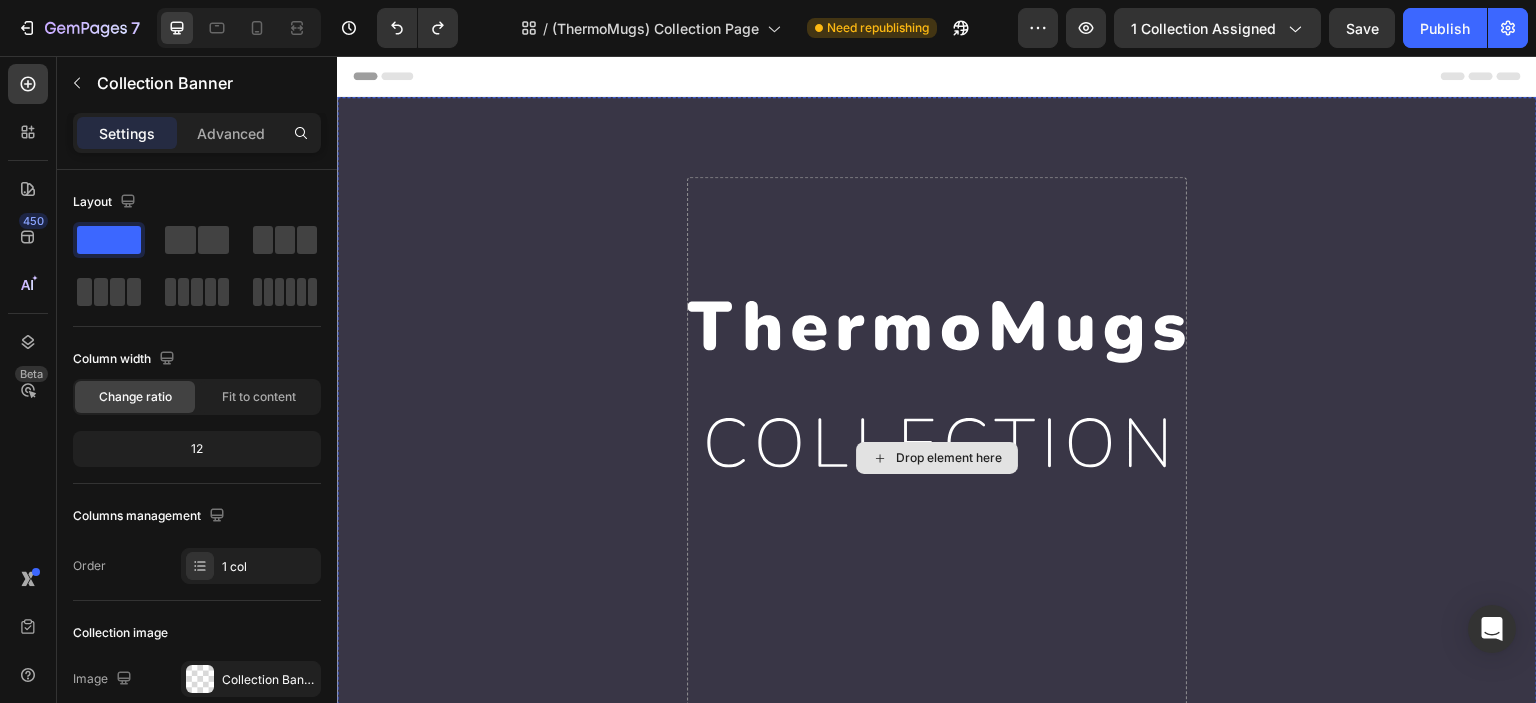 click on "Drop element here" at bounding box center [937, 458] 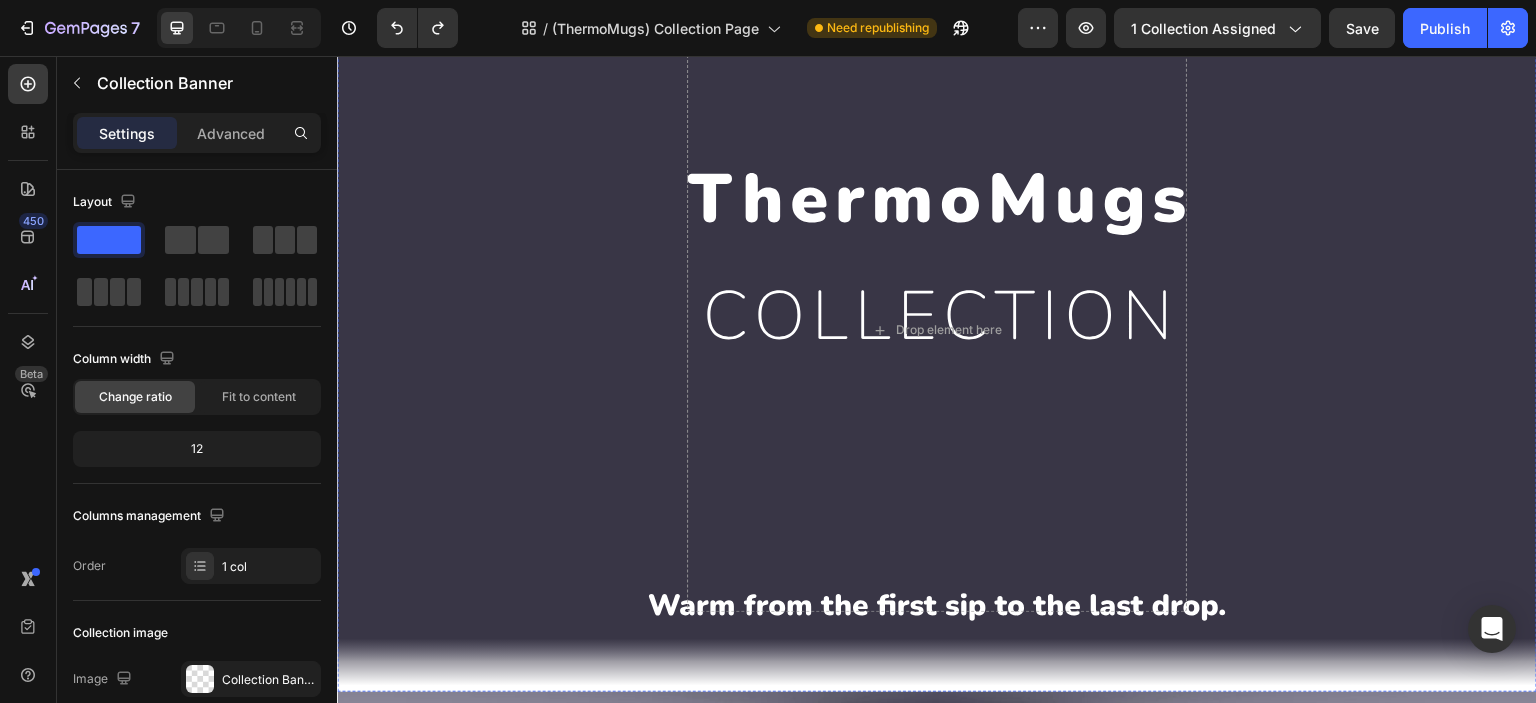 scroll, scrollTop: 166, scrollLeft: 0, axis: vertical 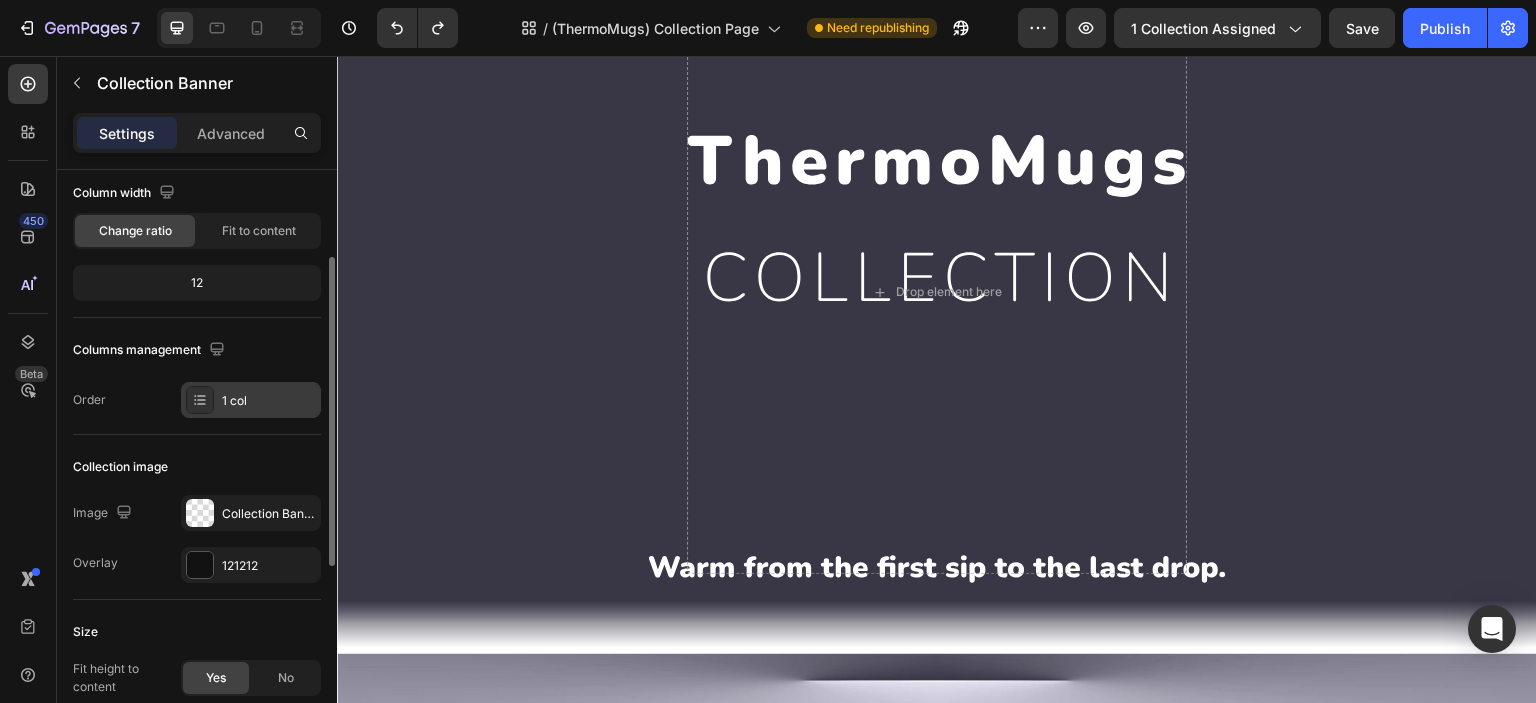 click on "1 col" at bounding box center (269, 401) 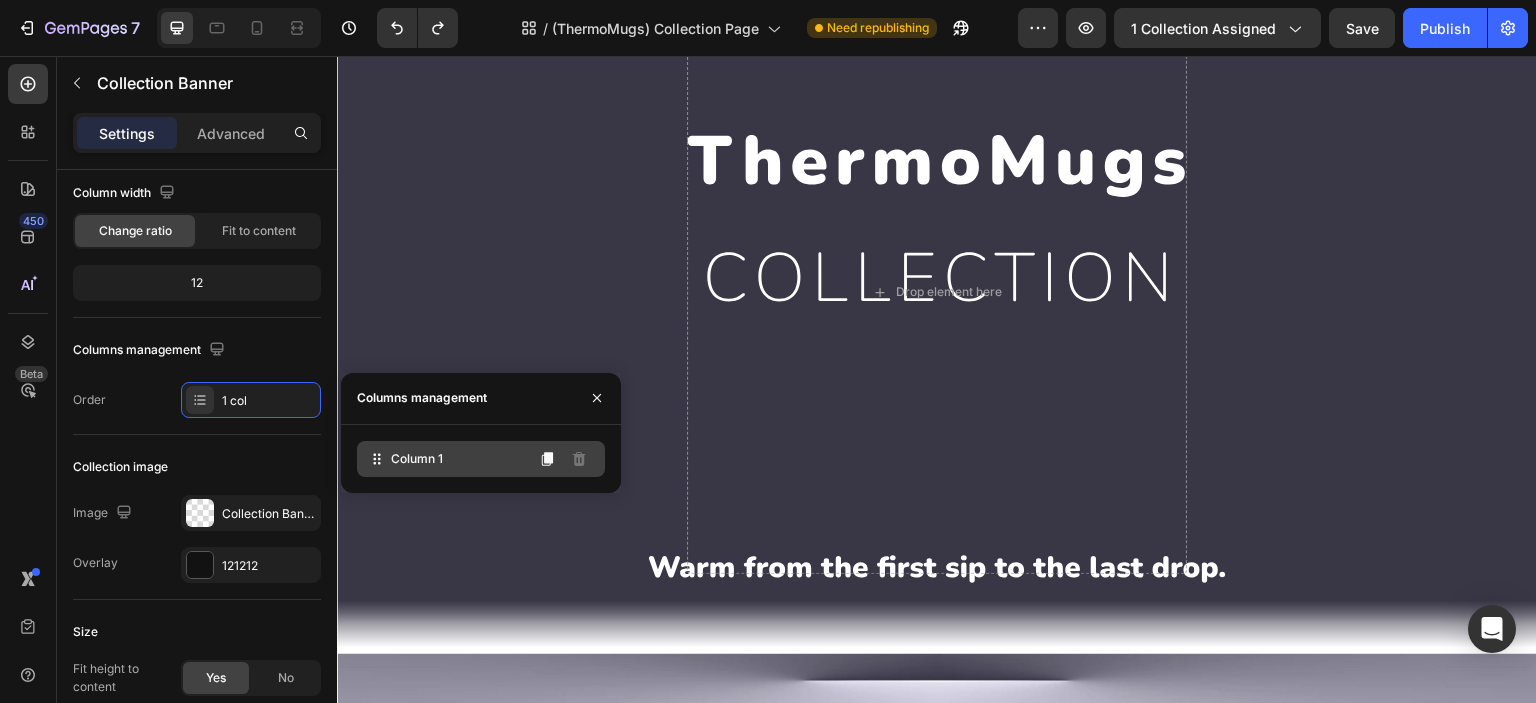 click on "Column 1" at bounding box center (417, 459) 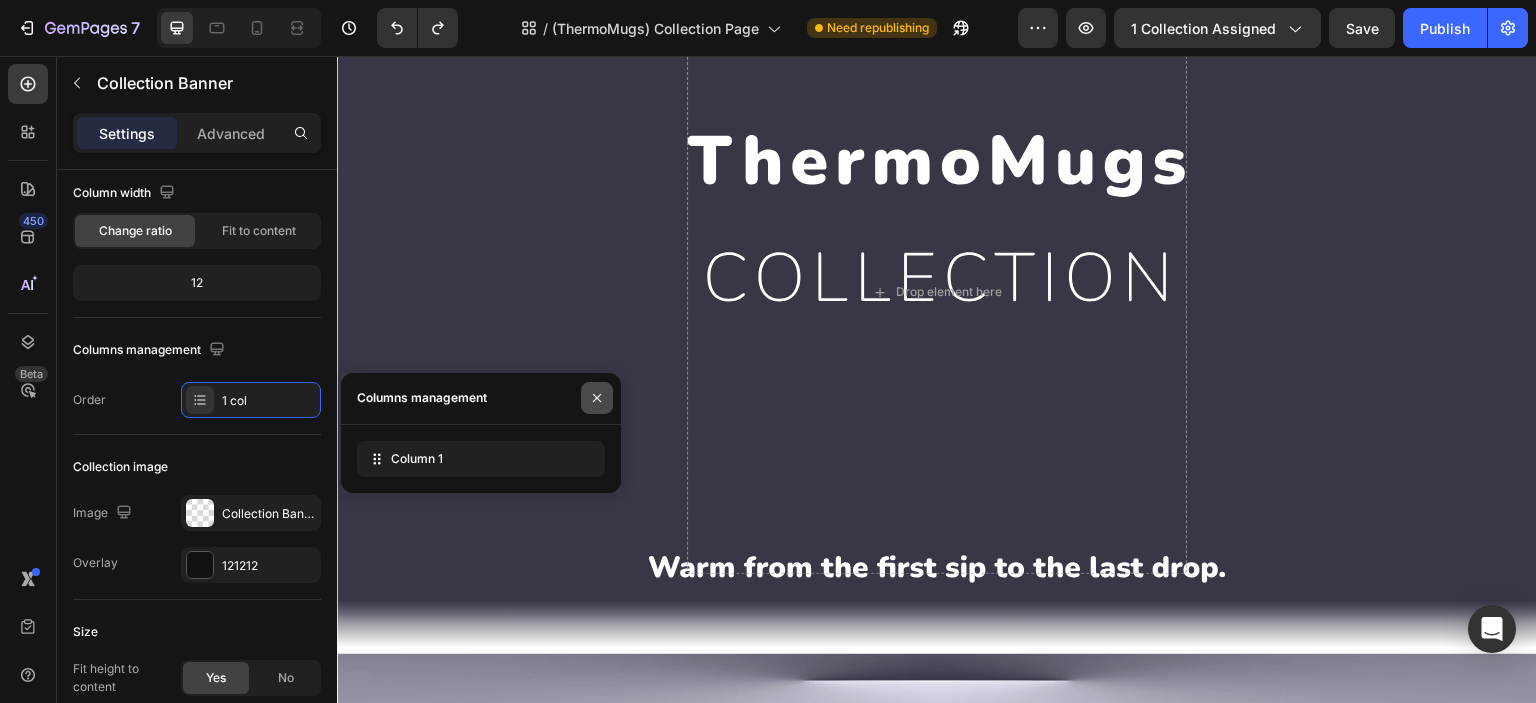 click at bounding box center (597, 398) 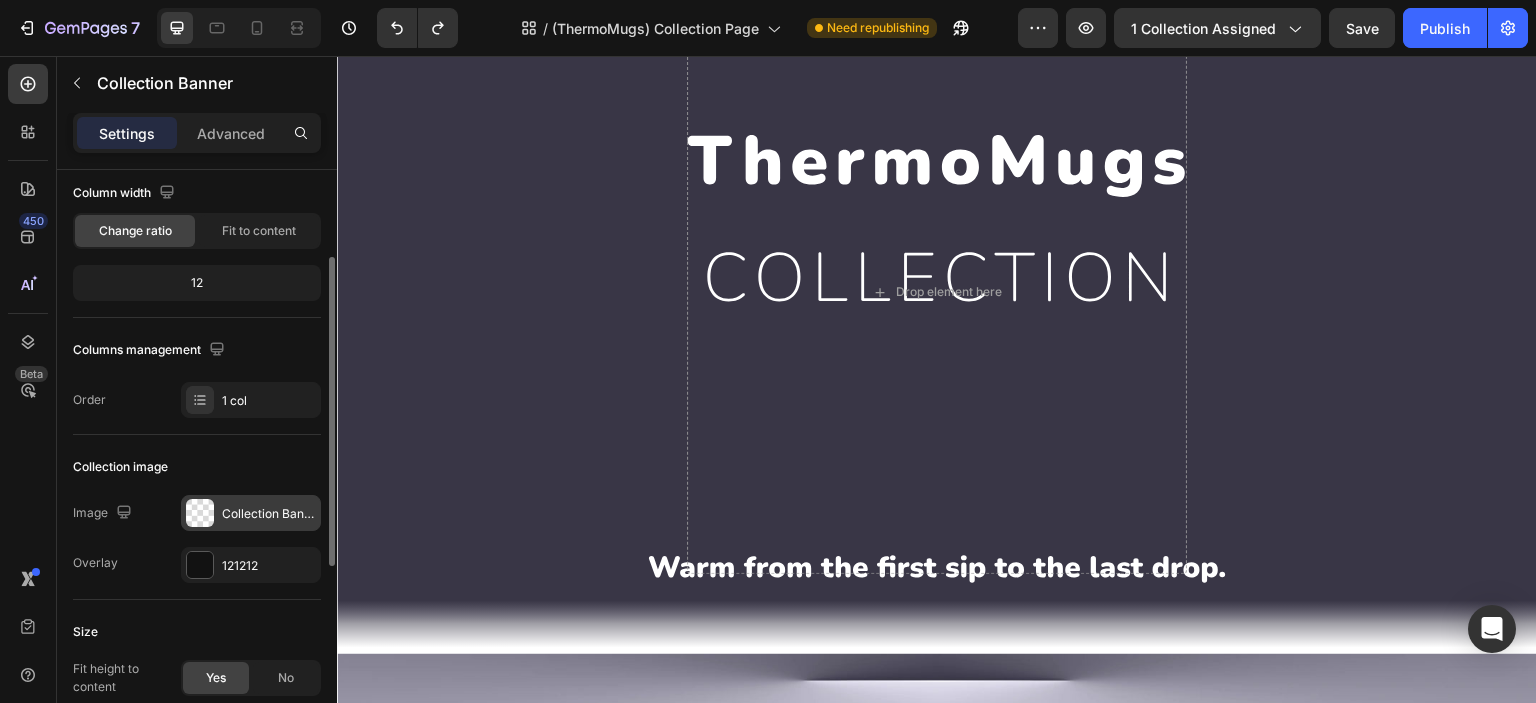 scroll, scrollTop: 332, scrollLeft: 0, axis: vertical 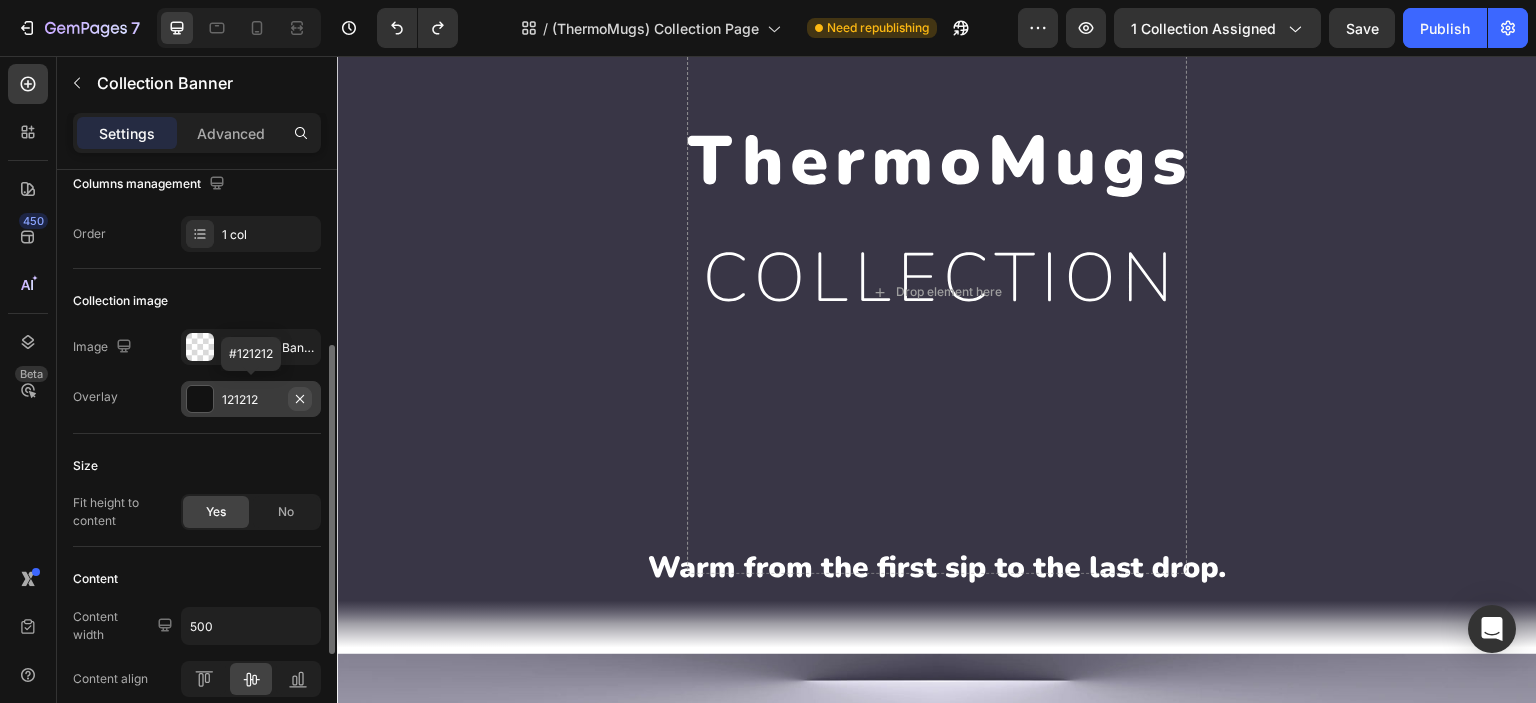 click 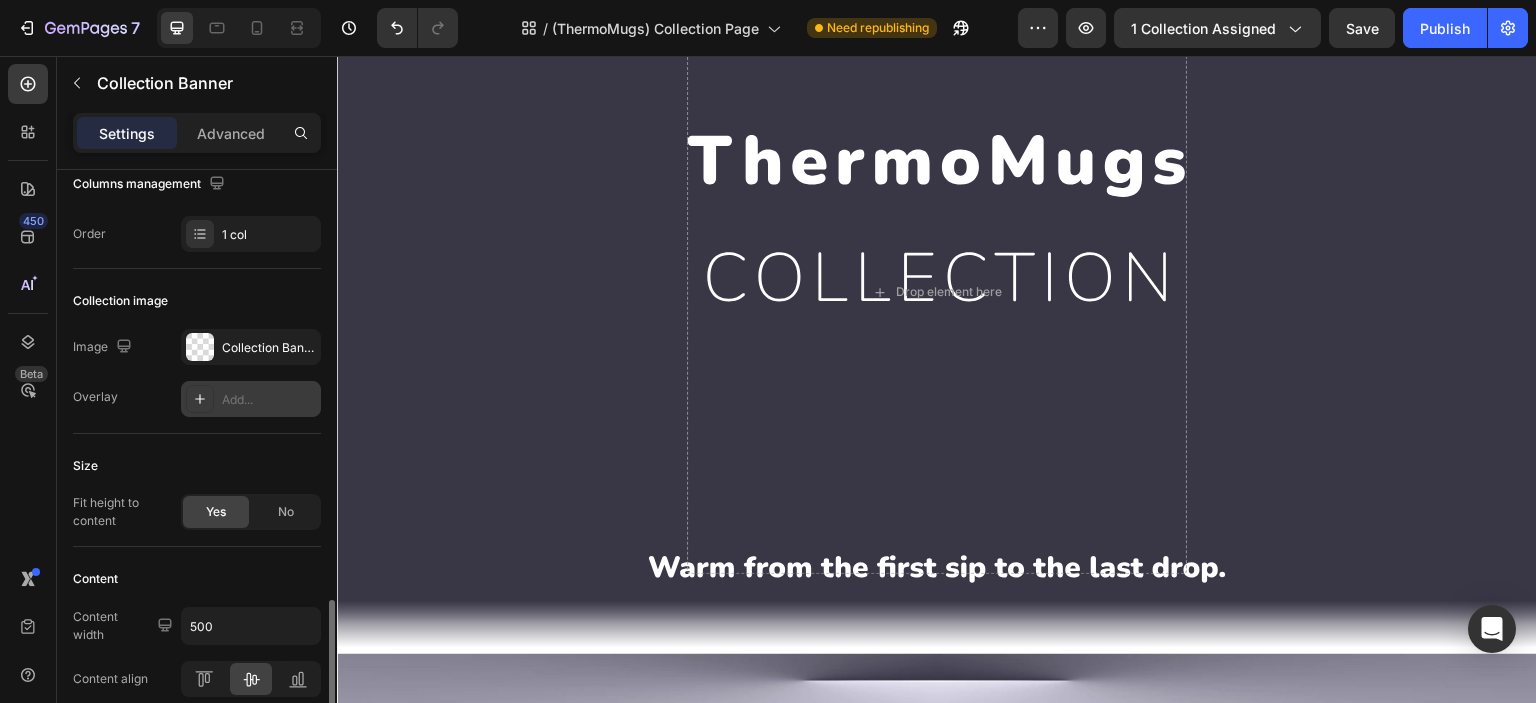 scroll, scrollTop: 499, scrollLeft: 0, axis: vertical 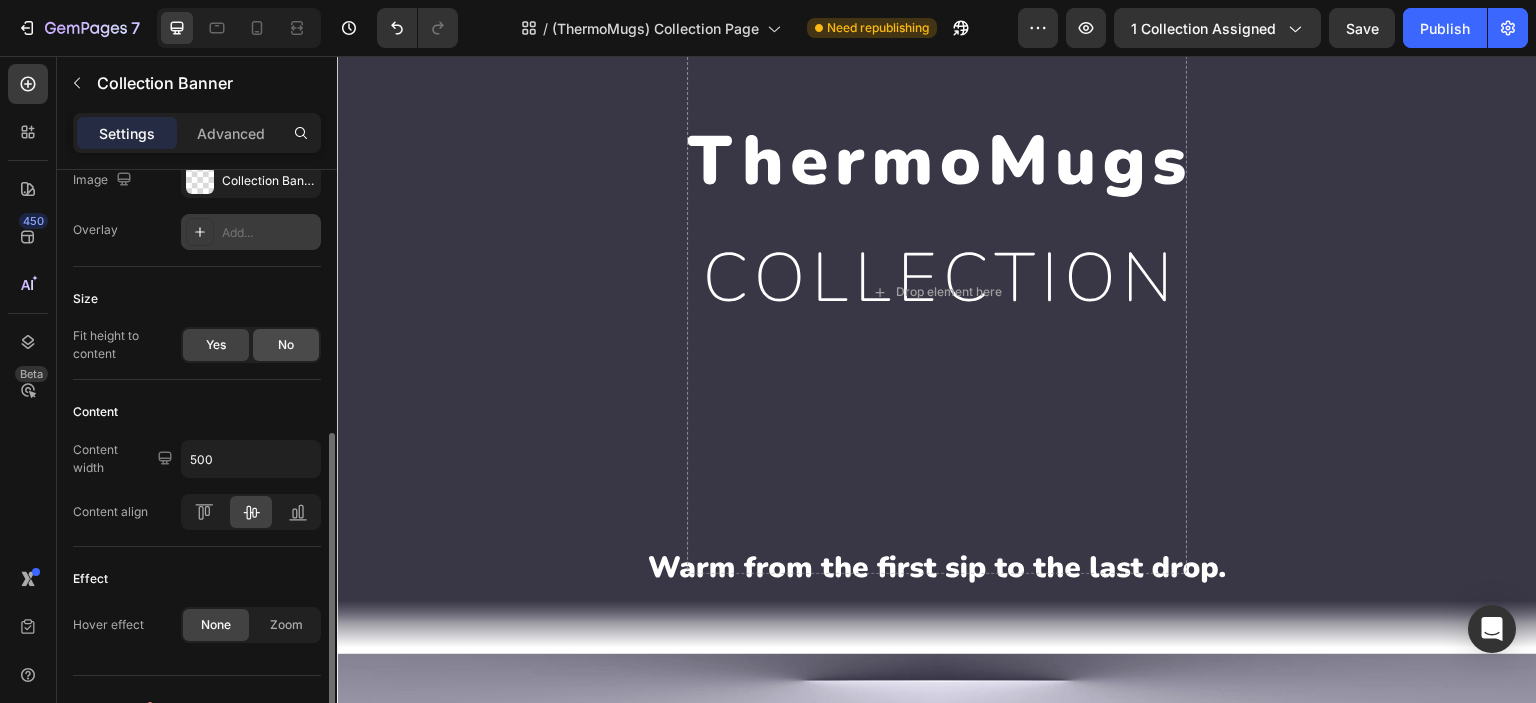 click on "No" 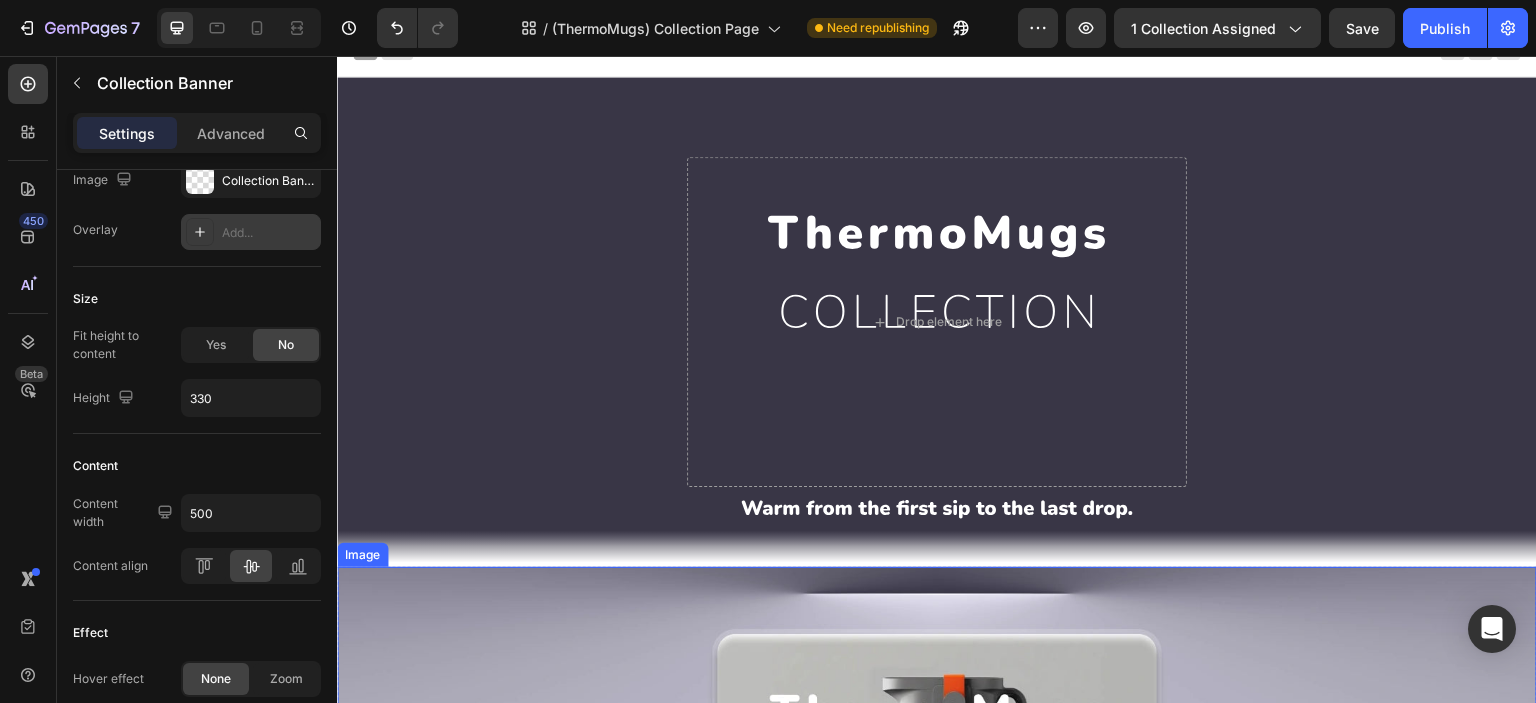 scroll, scrollTop: 0, scrollLeft: 0, axis: both 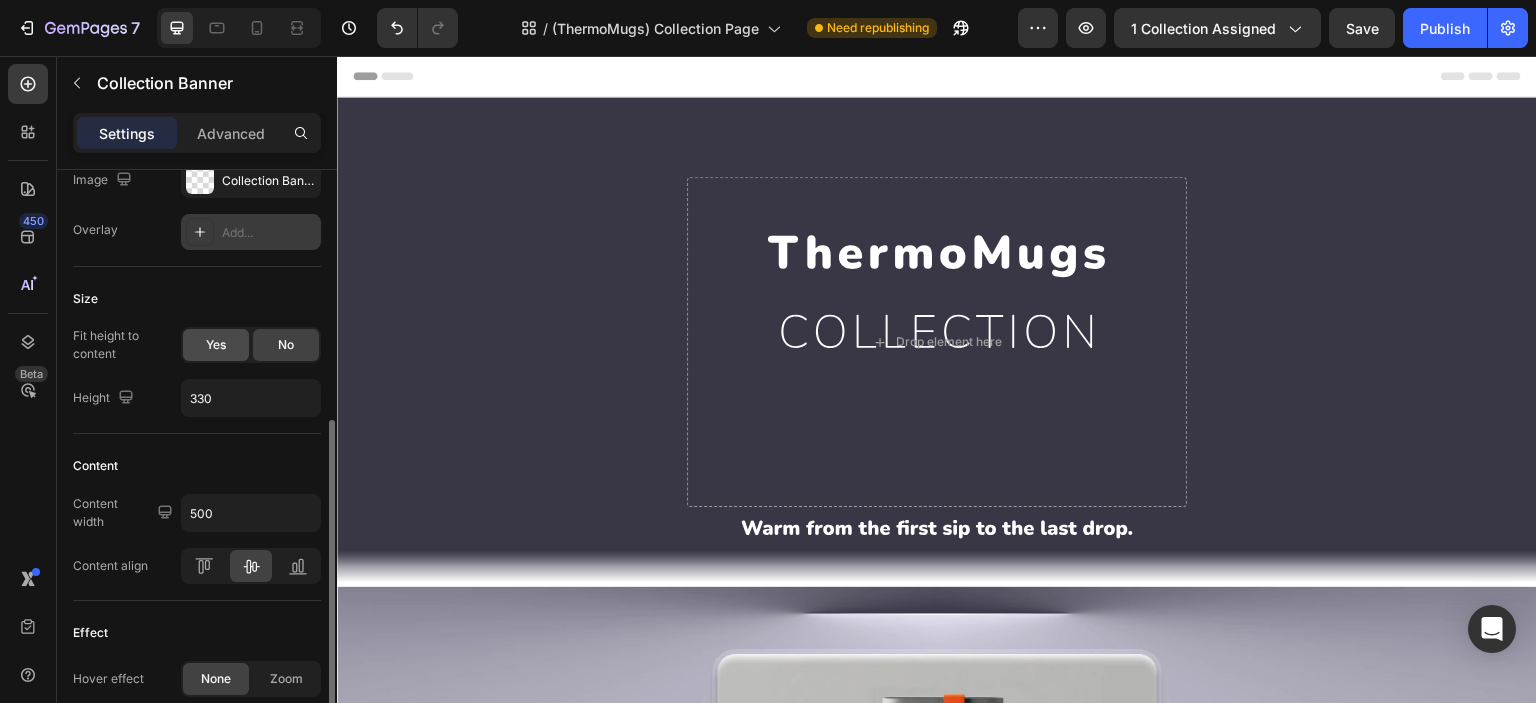 click on "Yes" 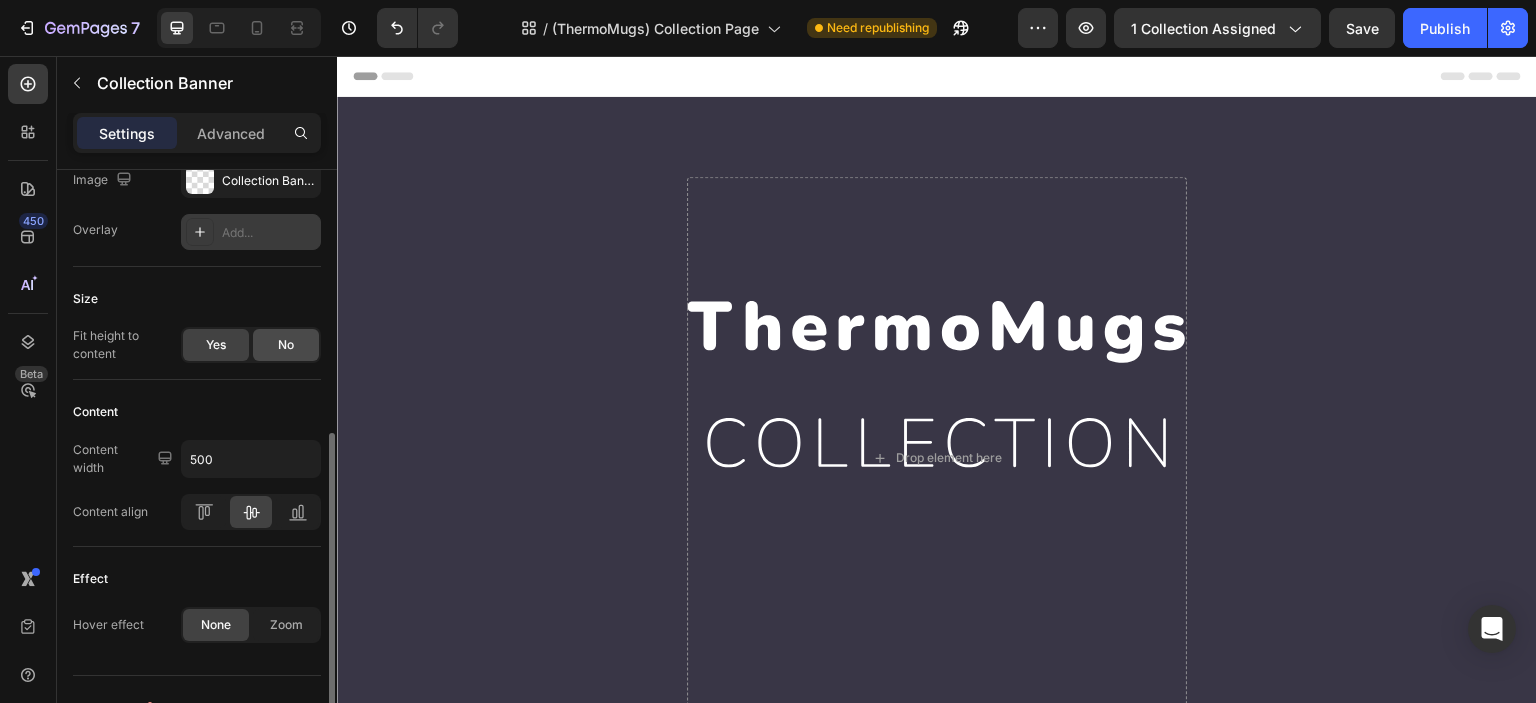 click on "No" 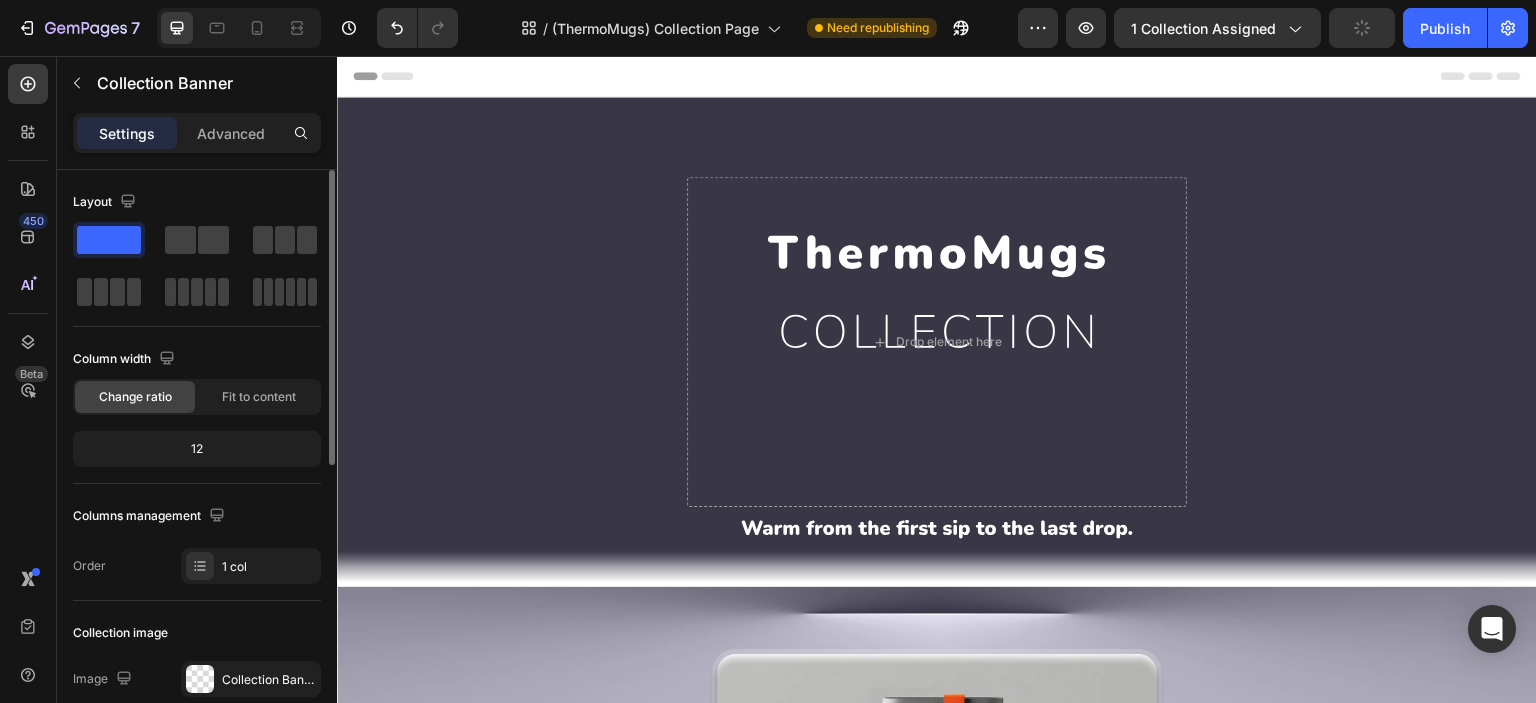 scroll, scrollTop: 166, scrollLeft: 0, axis: vertical 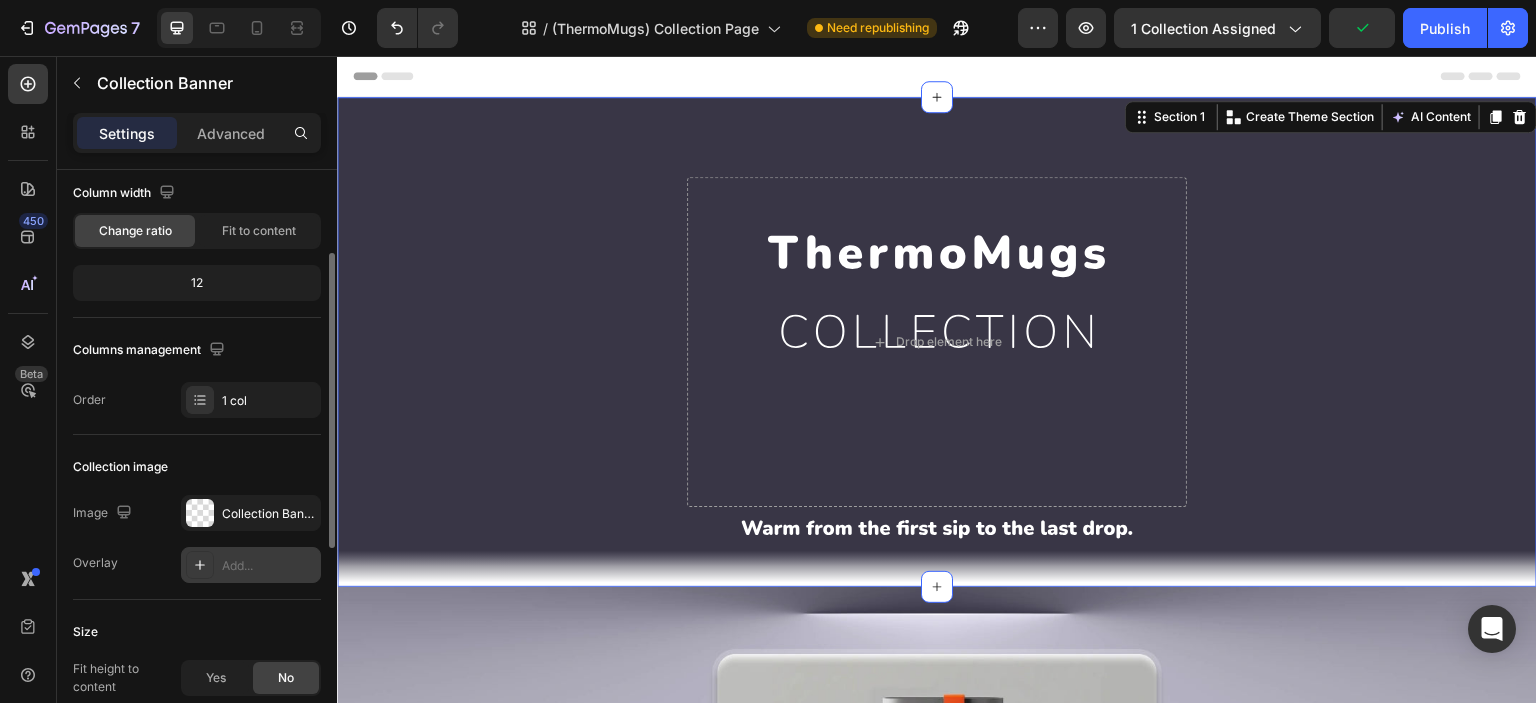 click on "Drop element here Collection Banner Section 1   You can create reusable sections Create Theme Section AI Content Write with GemAI What would you like to describe here? Tone and Voice Persuasive Product Automatic Magnetic Mixer Coffee Cup Show more Generate" at bounding box center (937, 342) 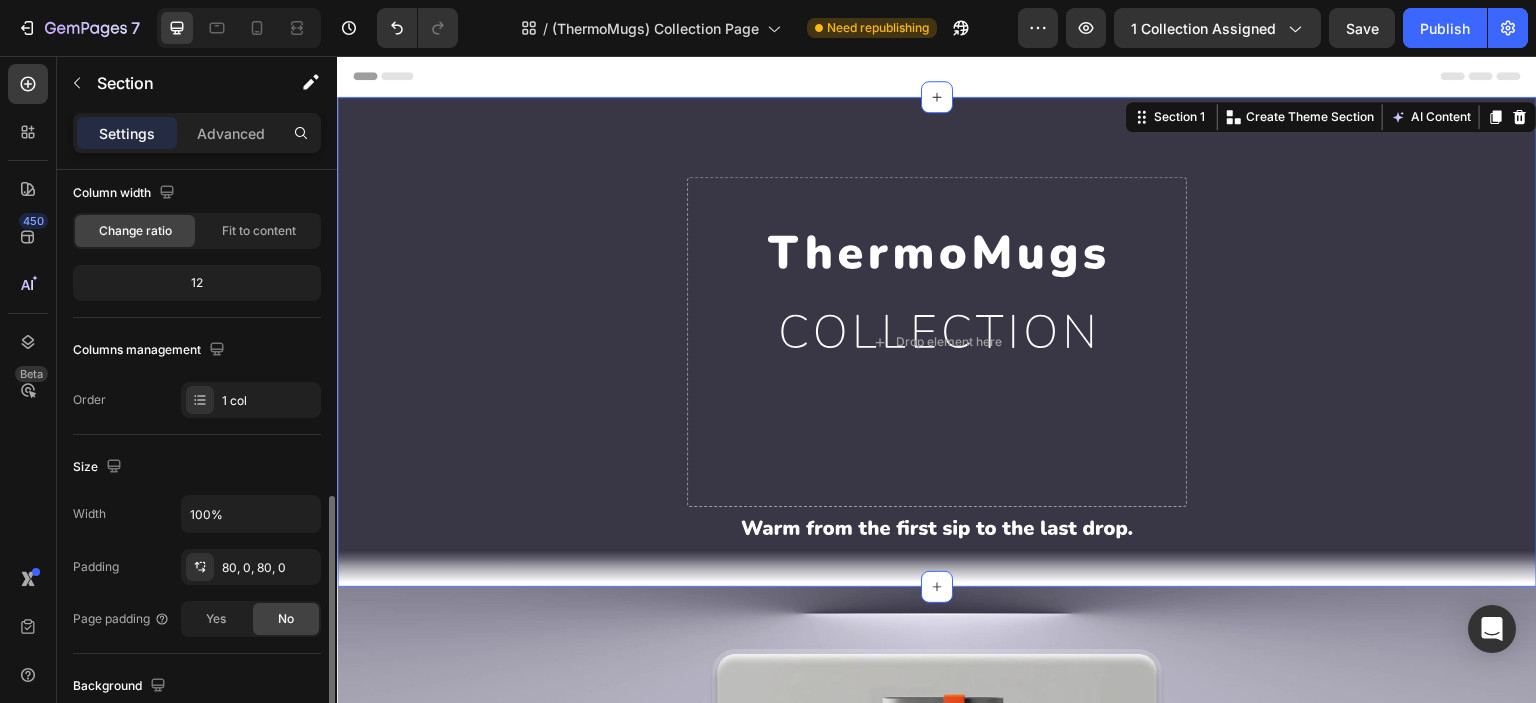 scroll, scrollTop: 332, scrollLeft: 0, axis: vertical 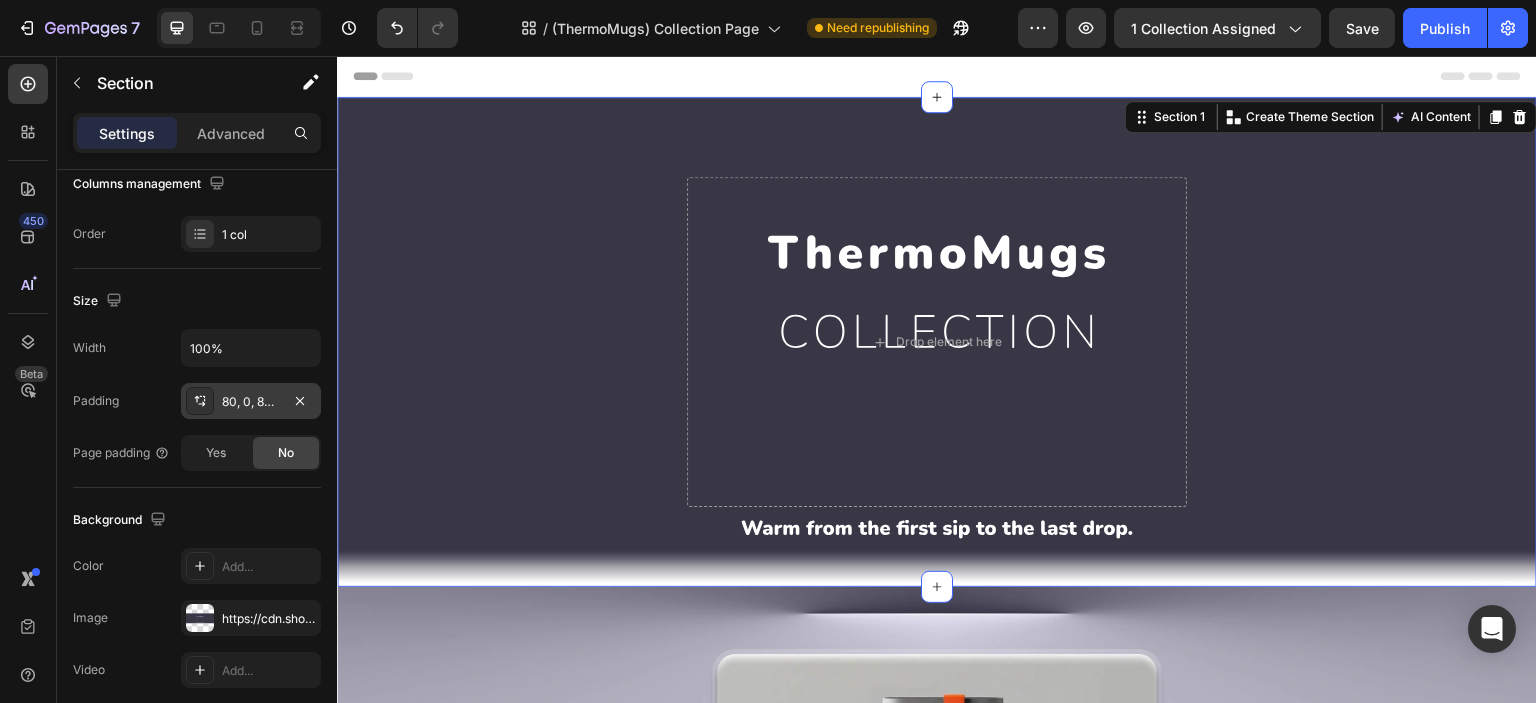 click 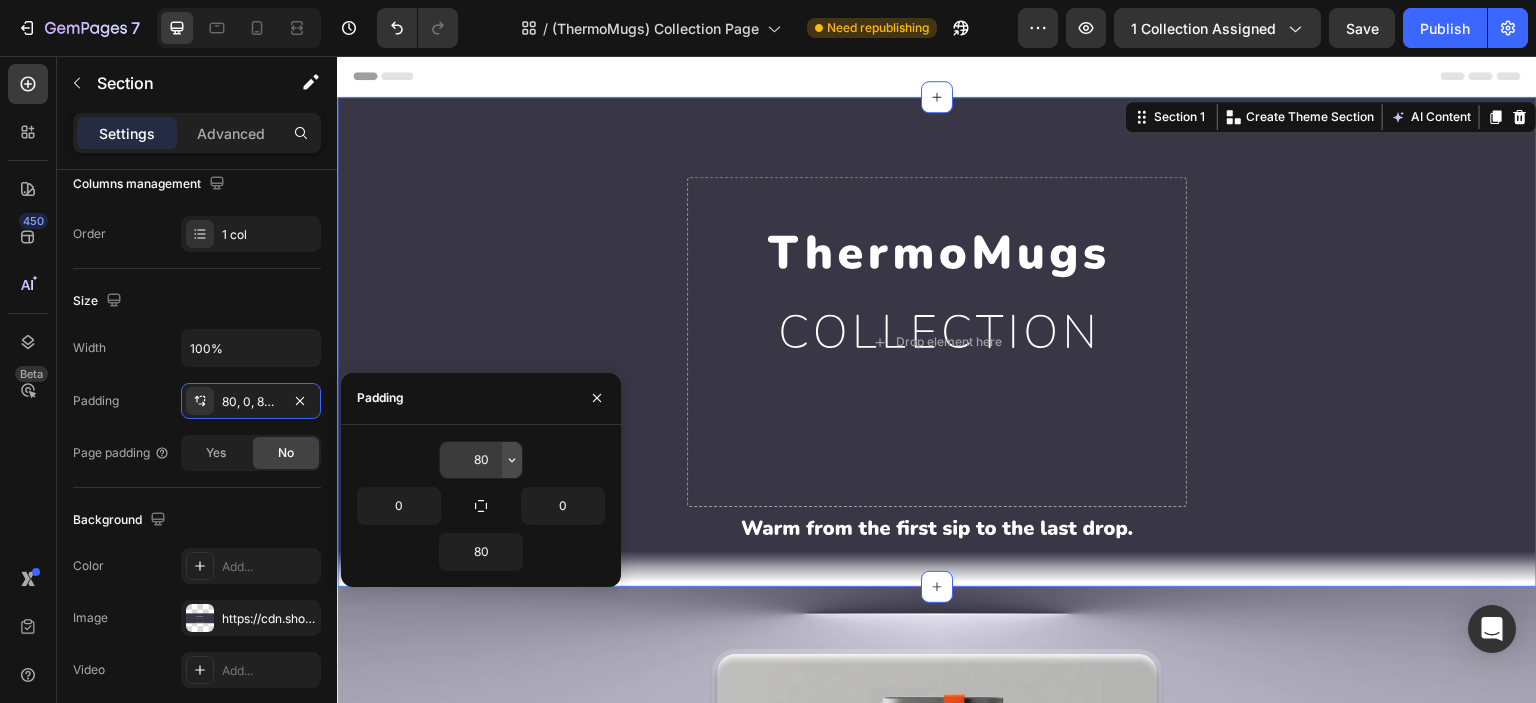 click 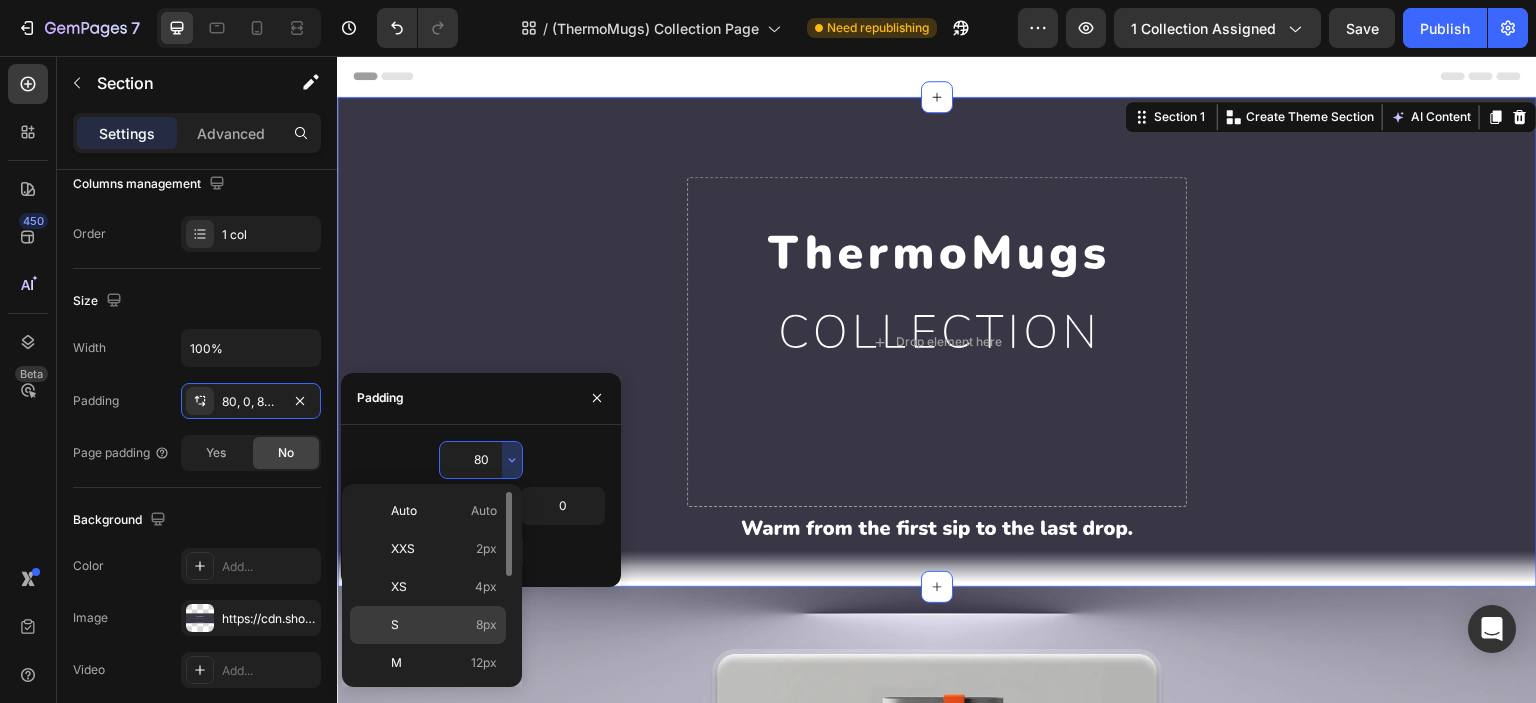 scroll, scrollTop: 166, scrollLeft: 0, axis: vertical 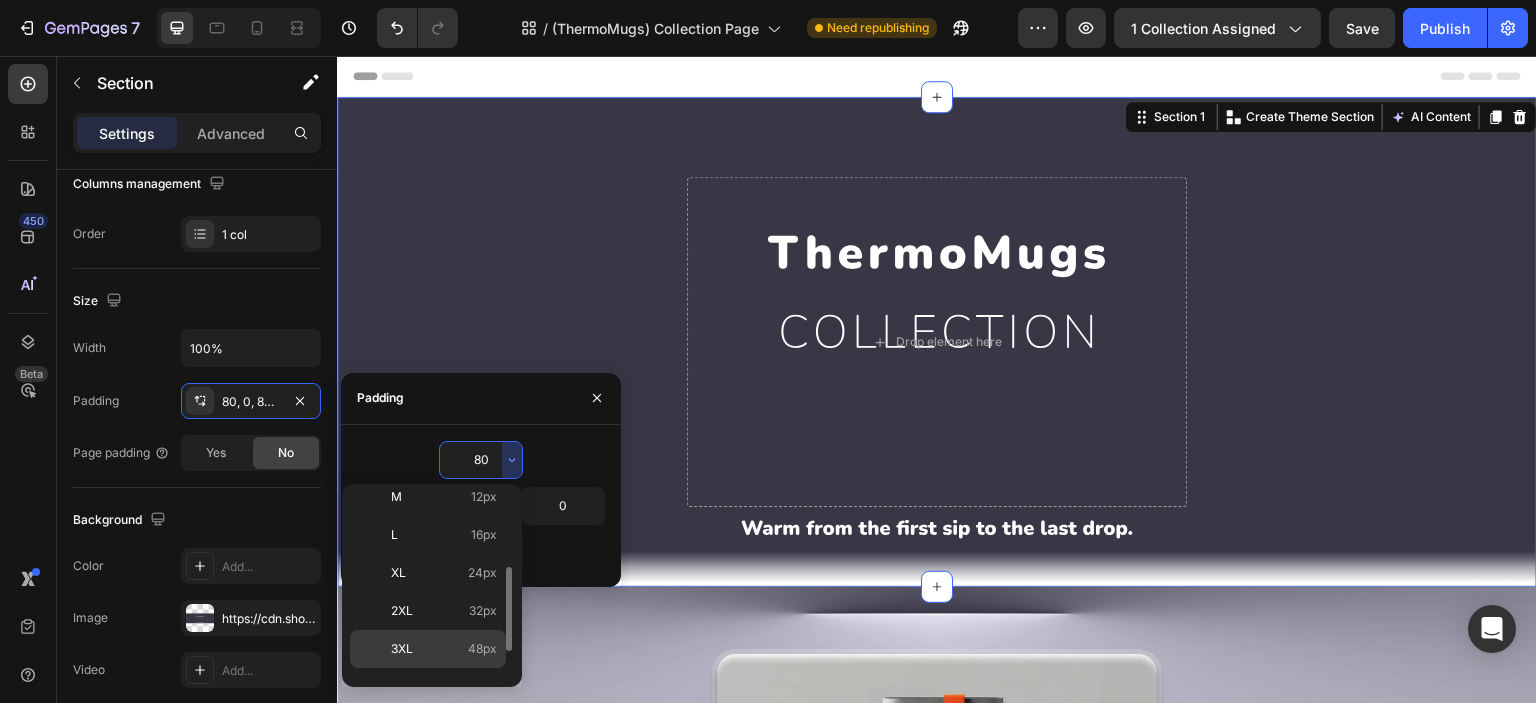 click on "3XL" at bounding box center (402, 649) 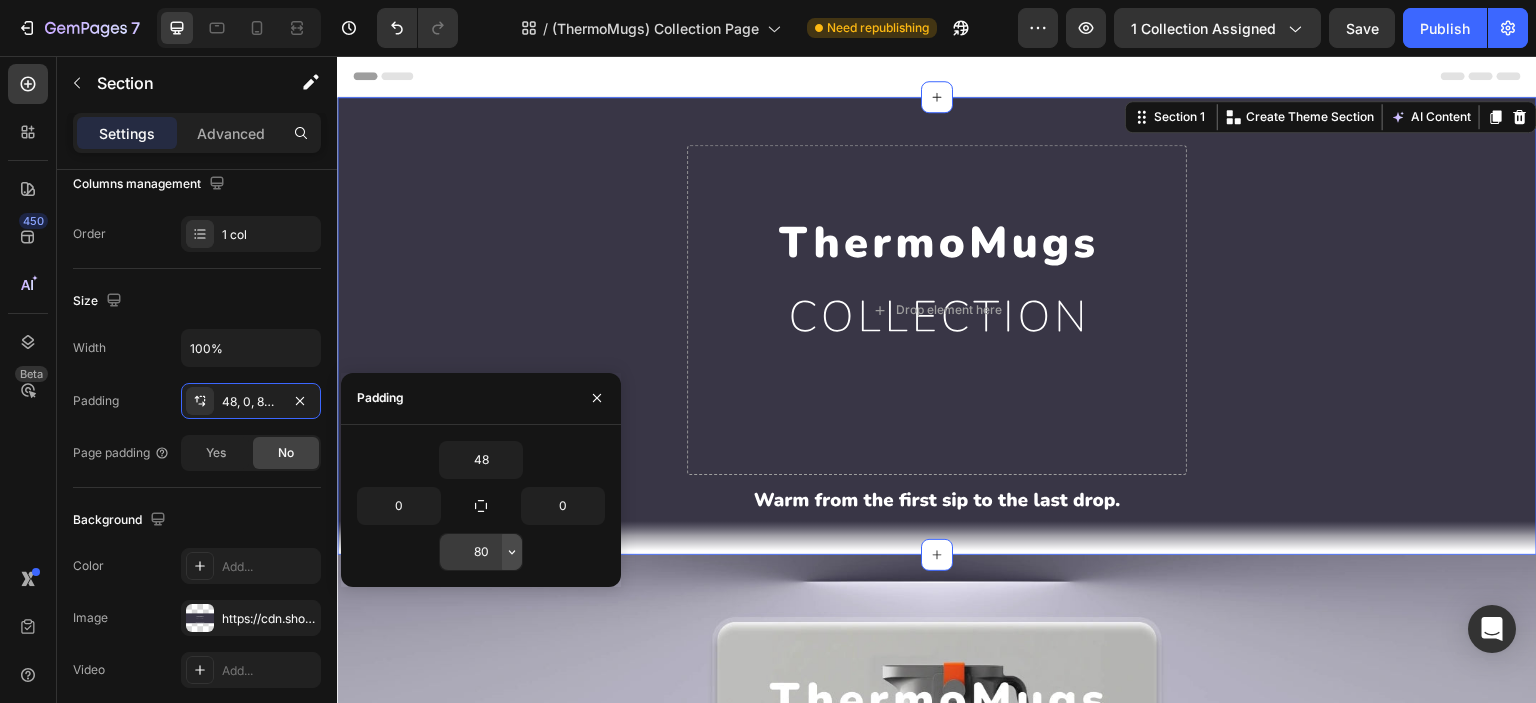 click 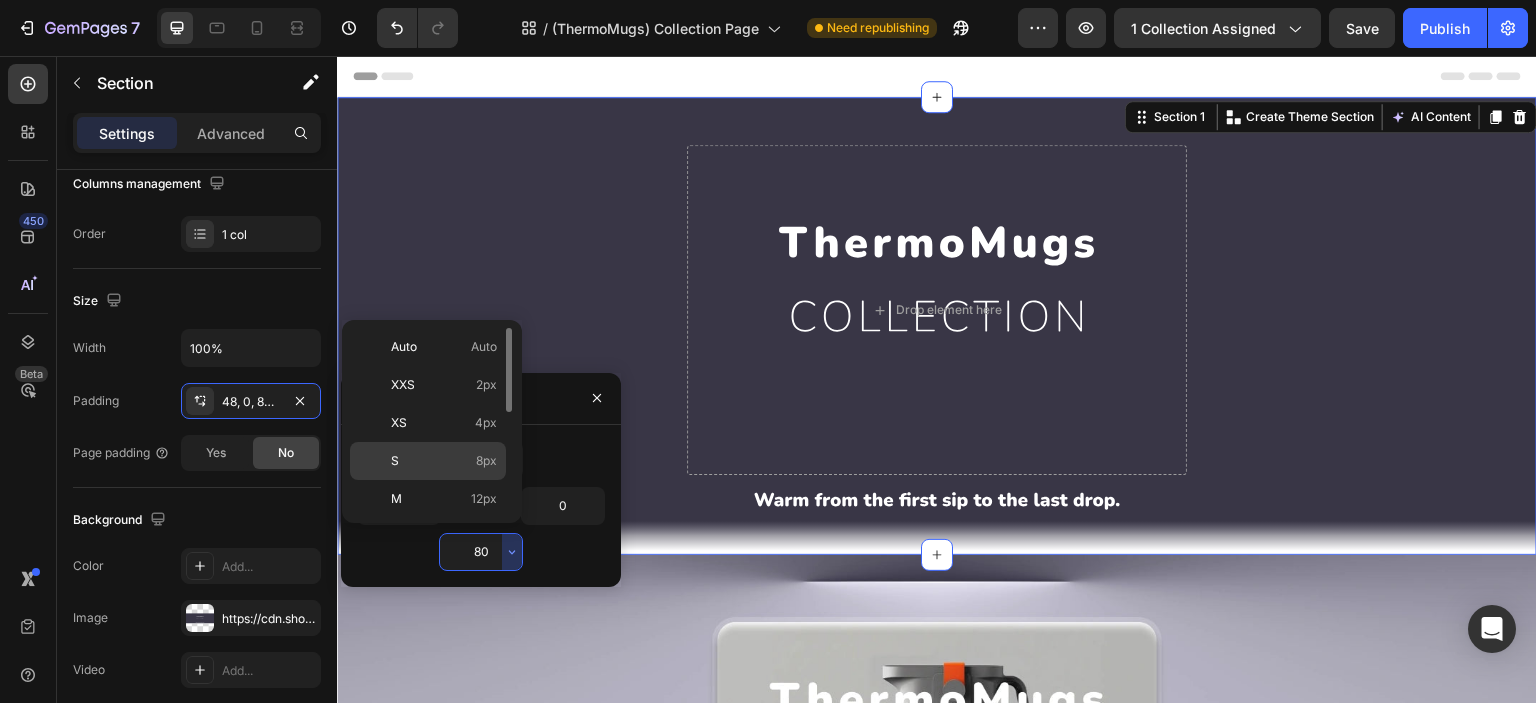 scroll, scrollTop: 166, scrollLeft: 0, axis: vertical 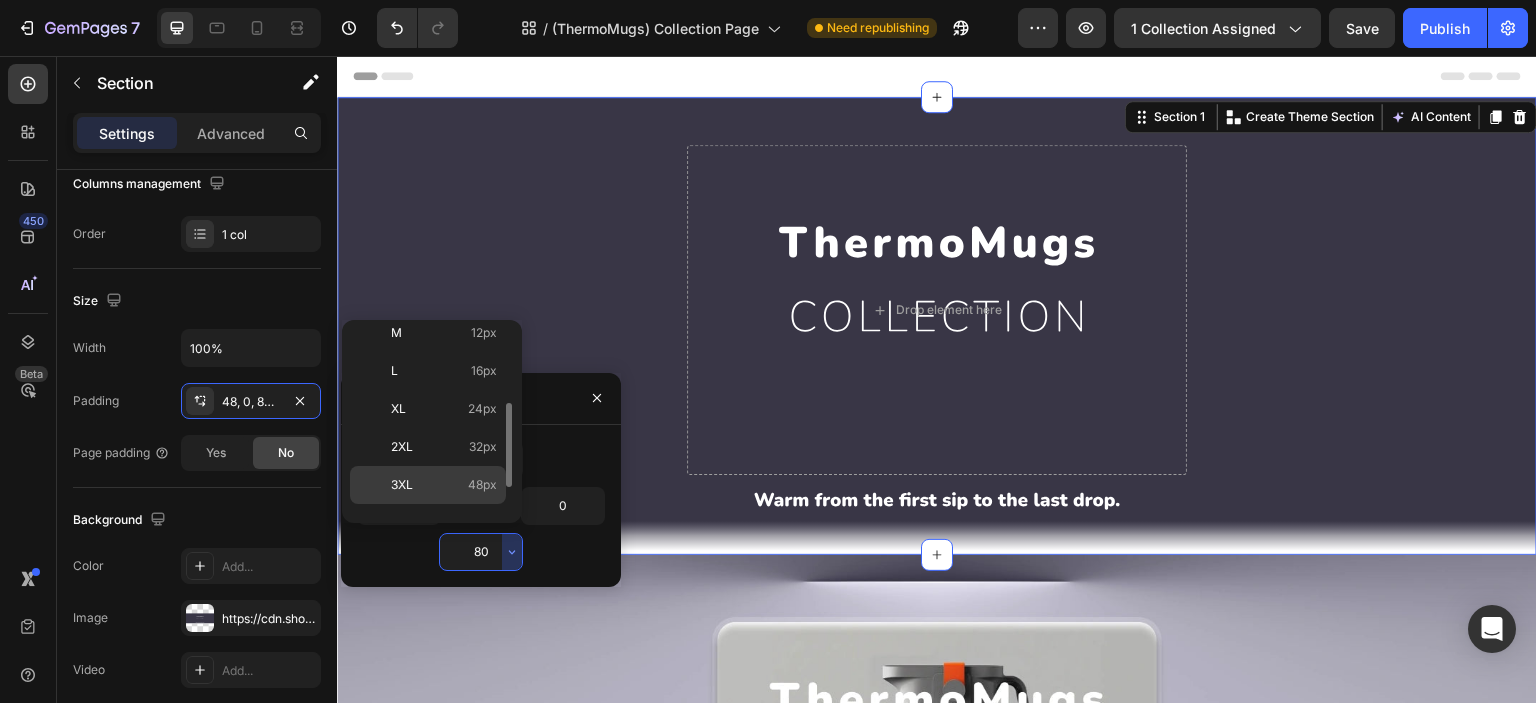 click on "3XL 48px" at bounding box center (444, 485) 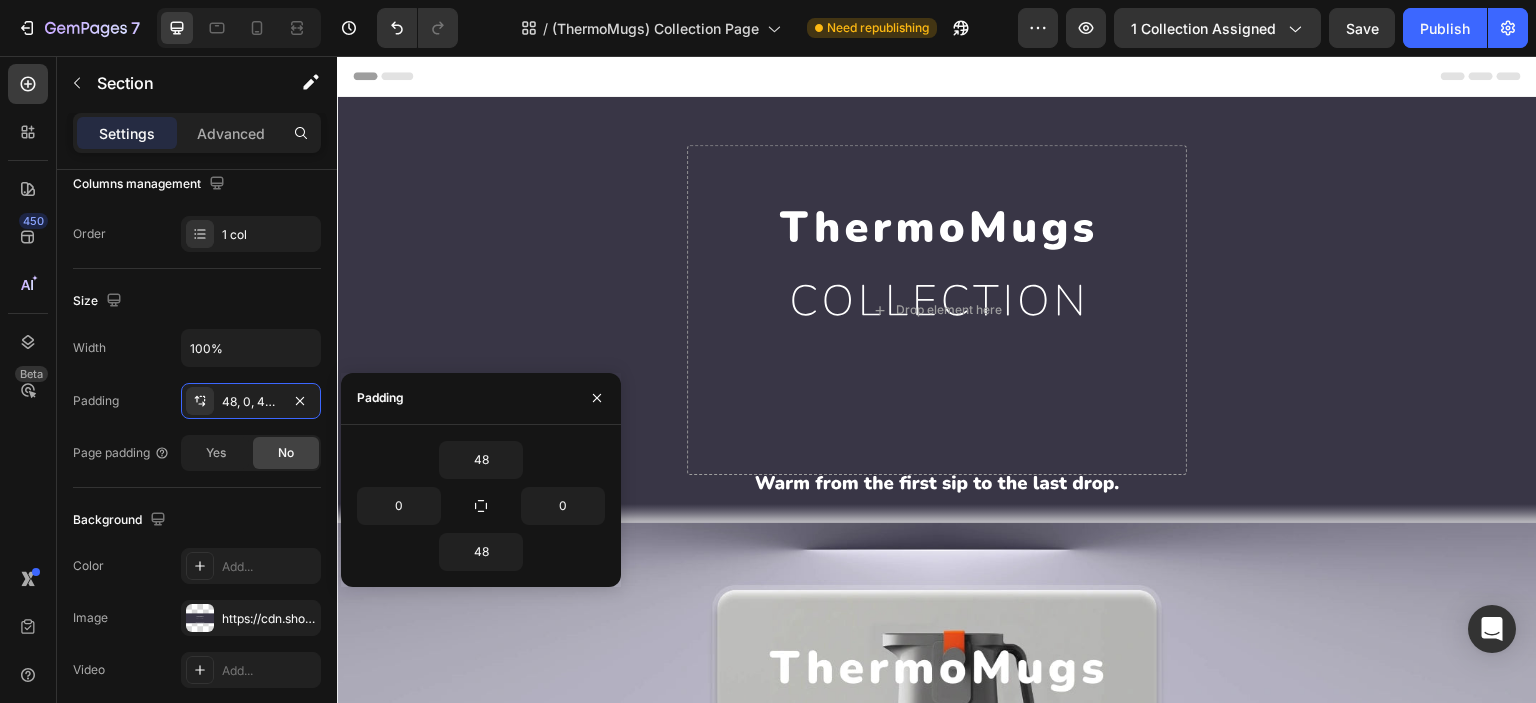 click at bounding box center (937, 310) 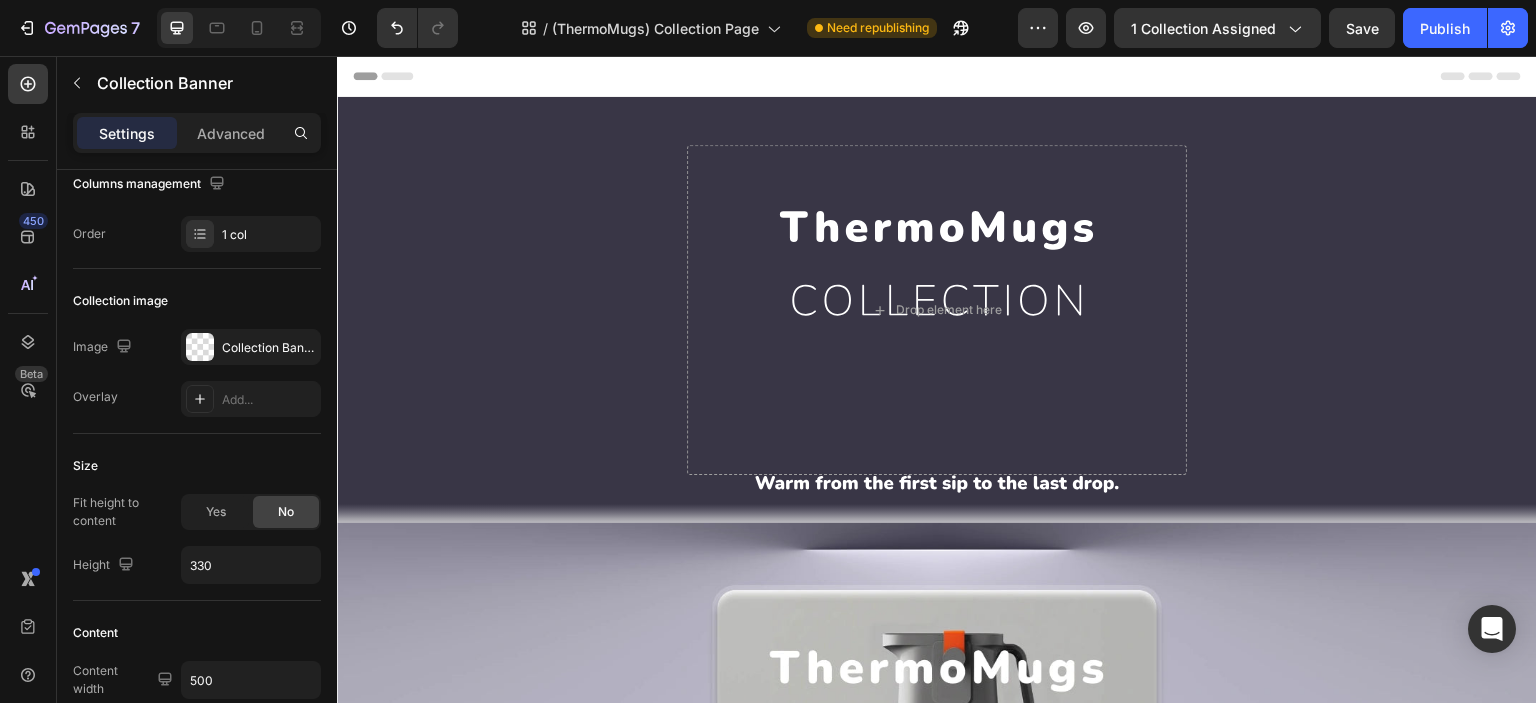 scroll, scrollTop: 0, scrollLeft: 0, axis: both 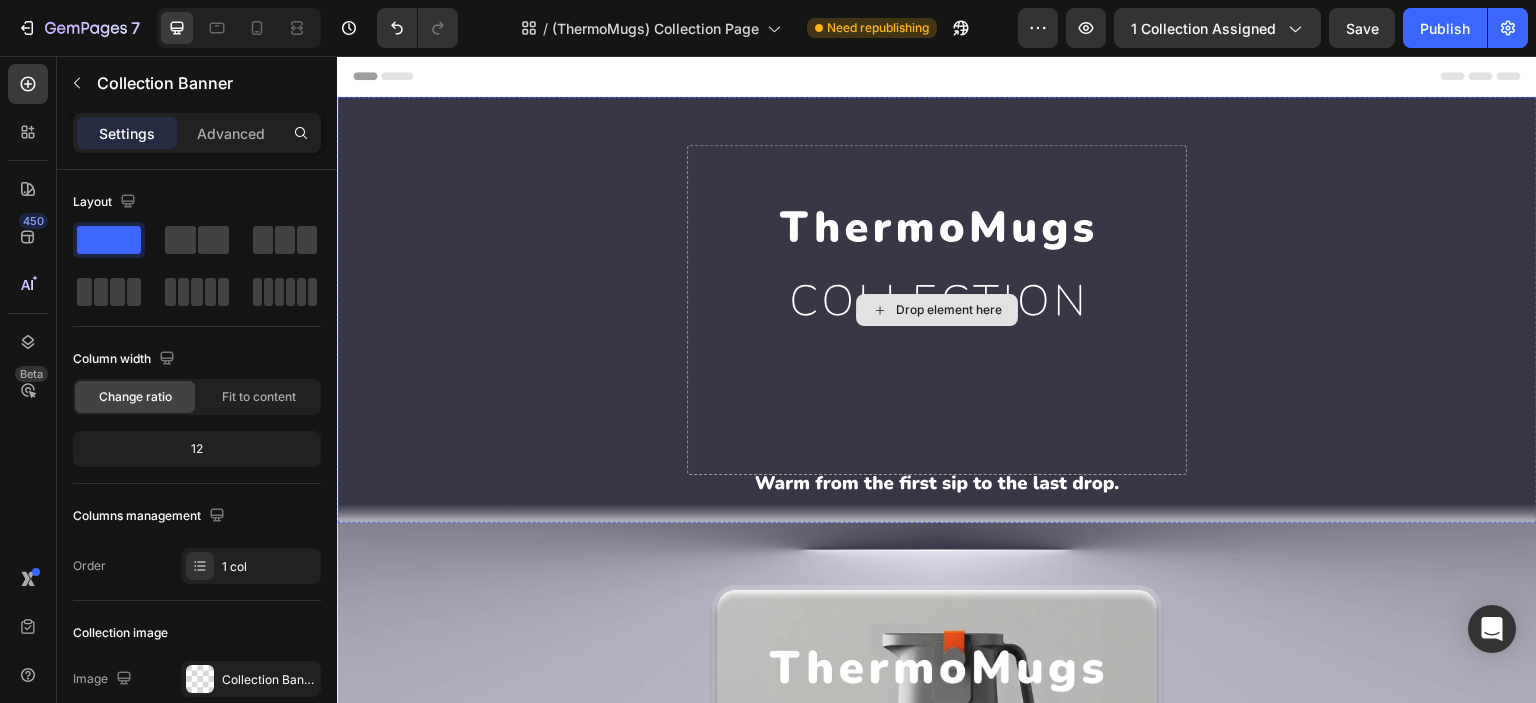 click on "Drop element here" at bounding box center [937, 310] 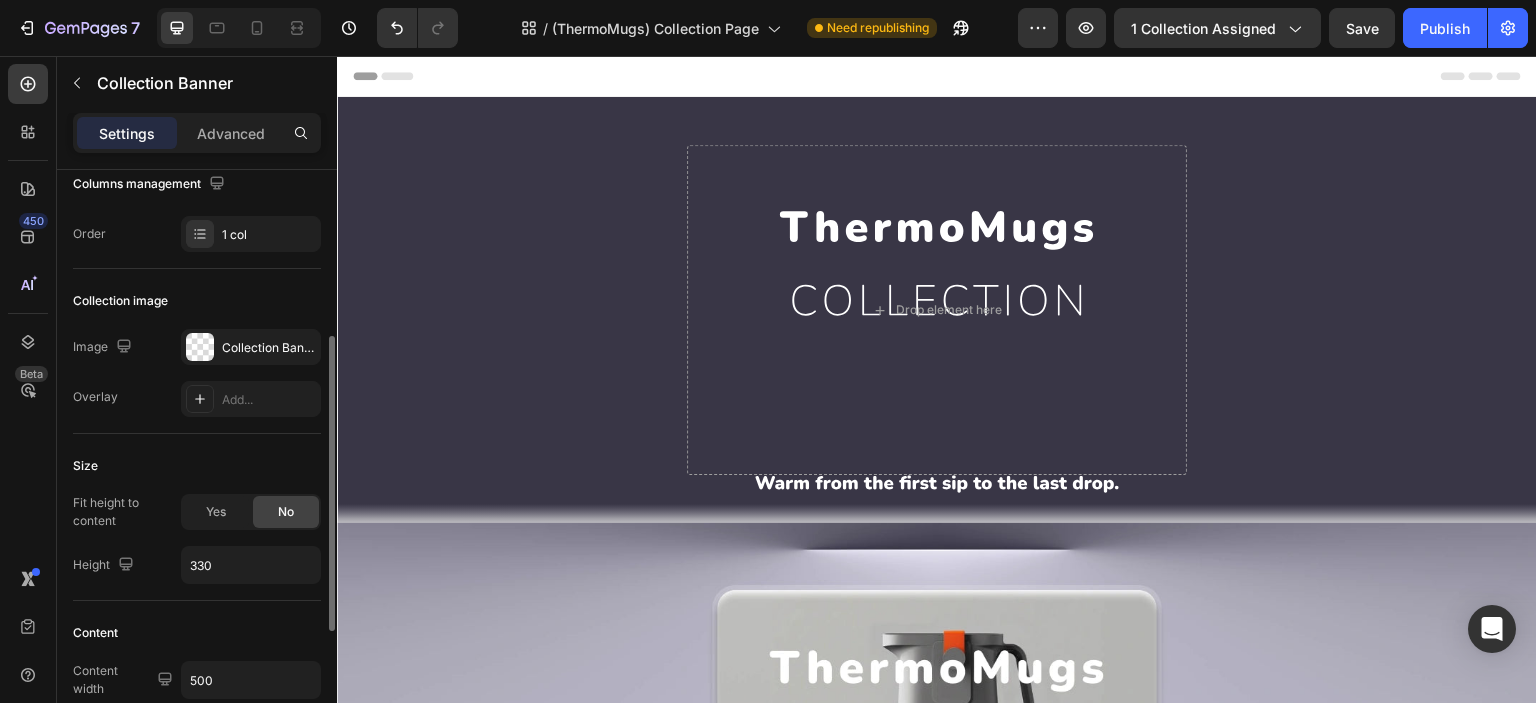 scroll, scrollTop: 499, scrollLeft: 0, axis: vertical 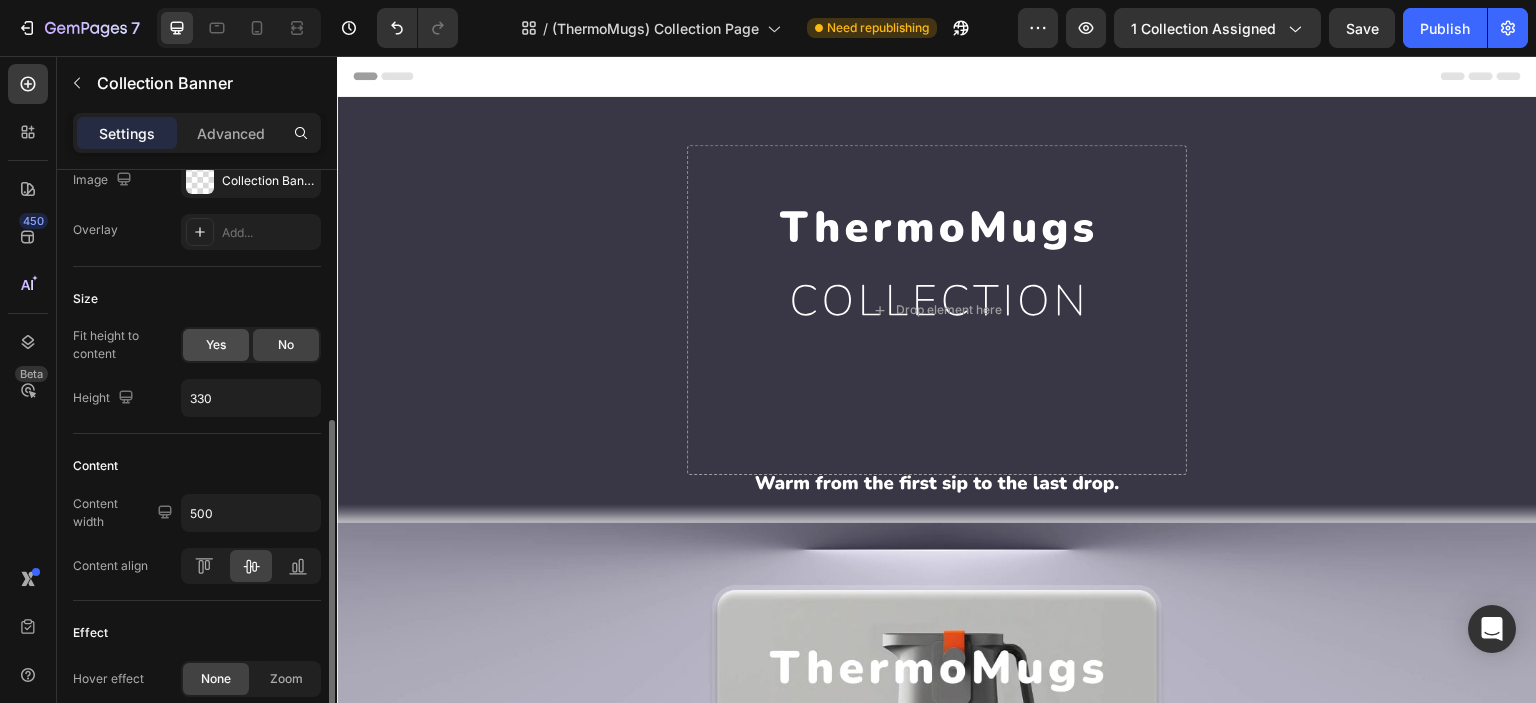 click on "Yes" 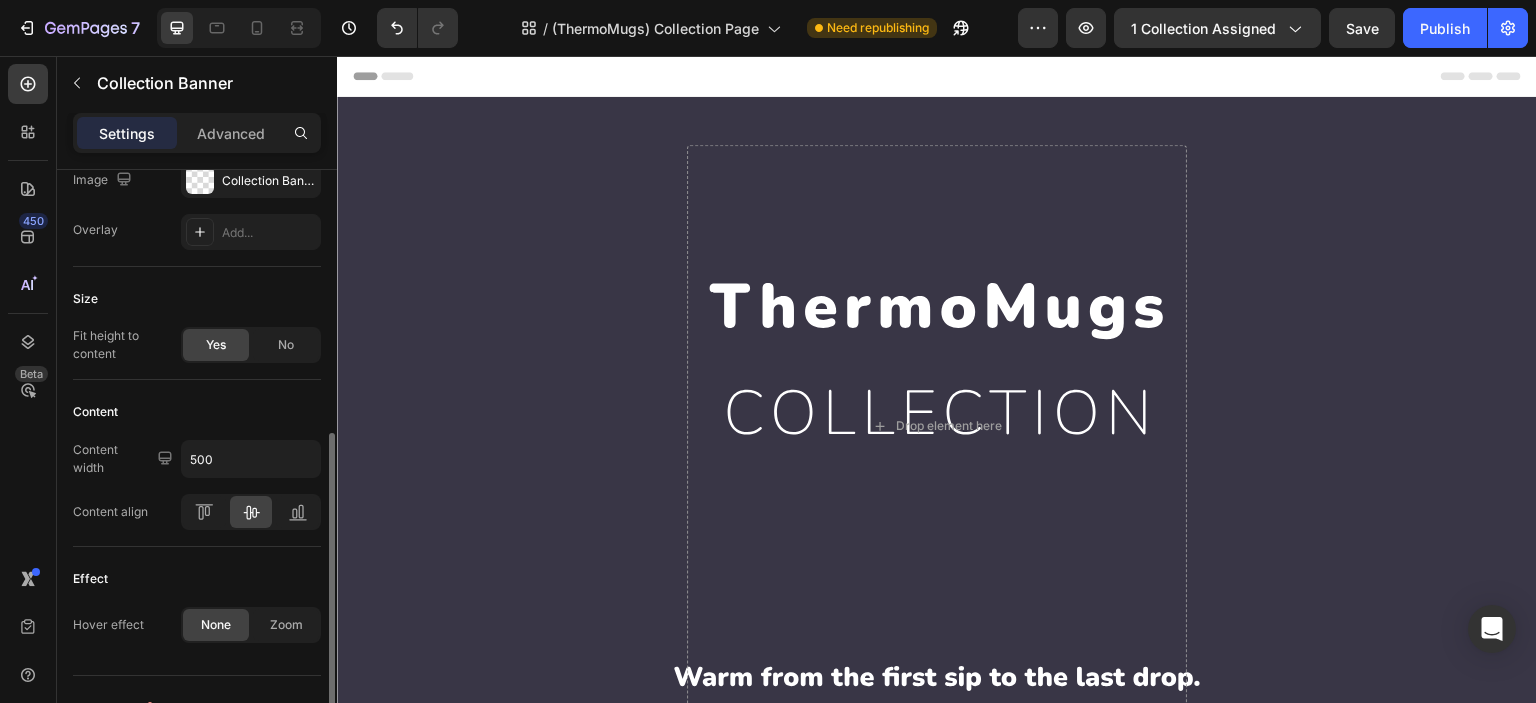 click on "Yes No" at bounding box center [251, 345] 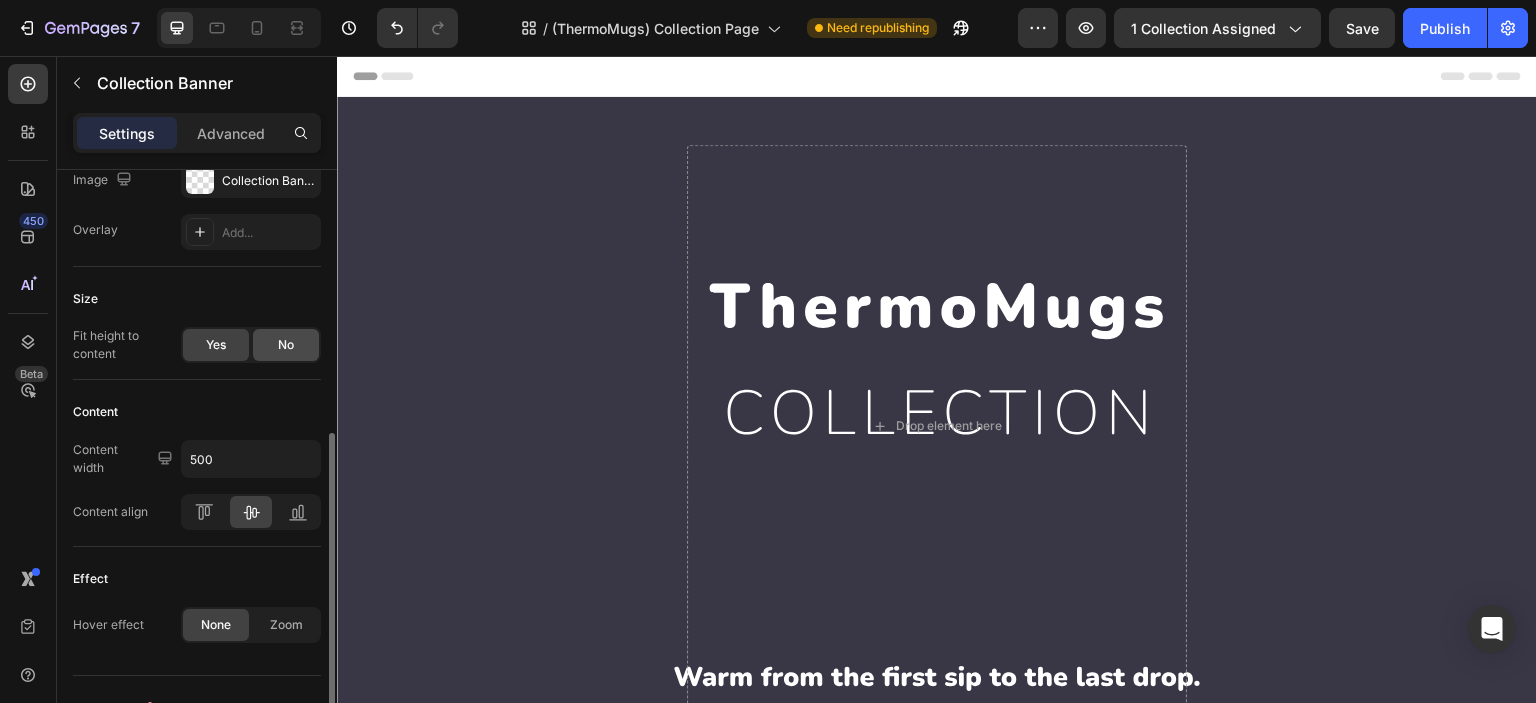 click on "No" 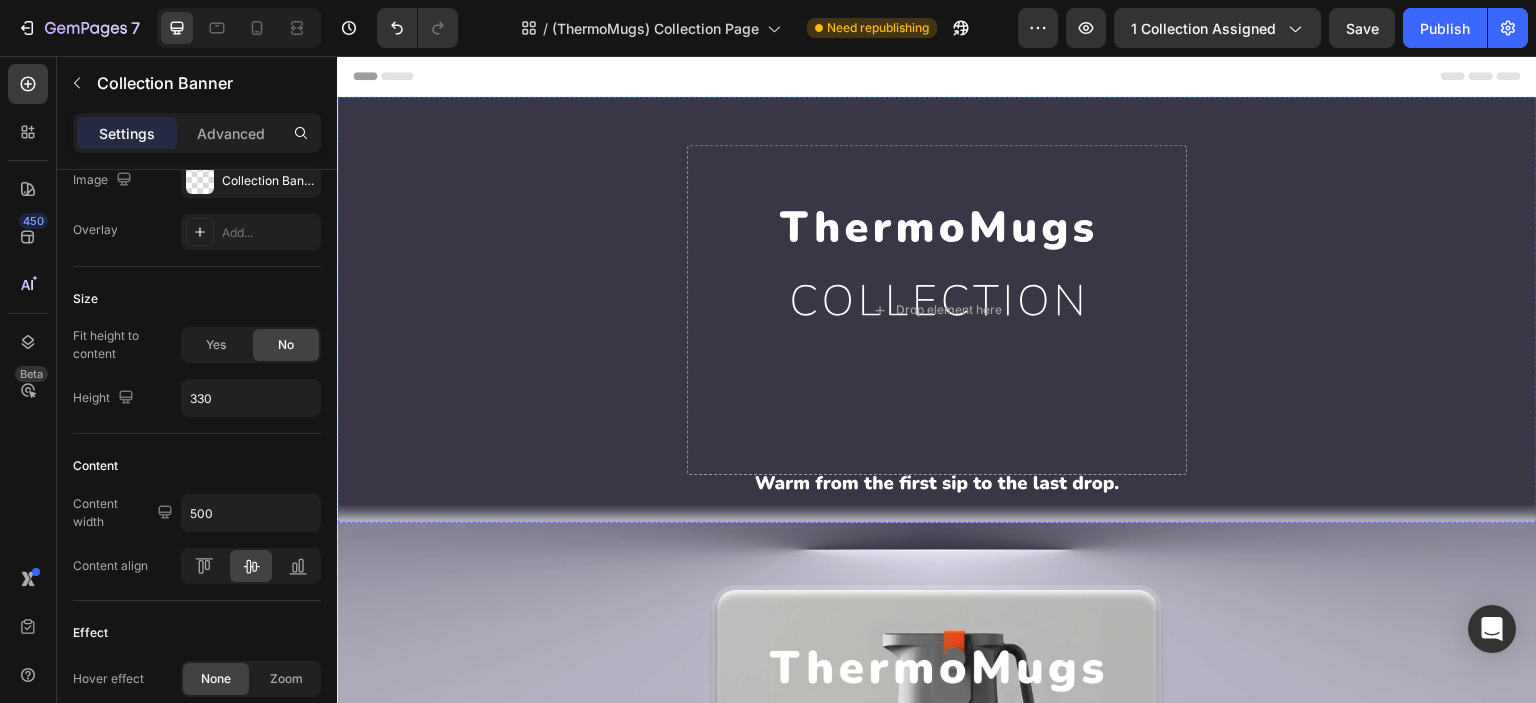 click at bounding box center [937, 310] 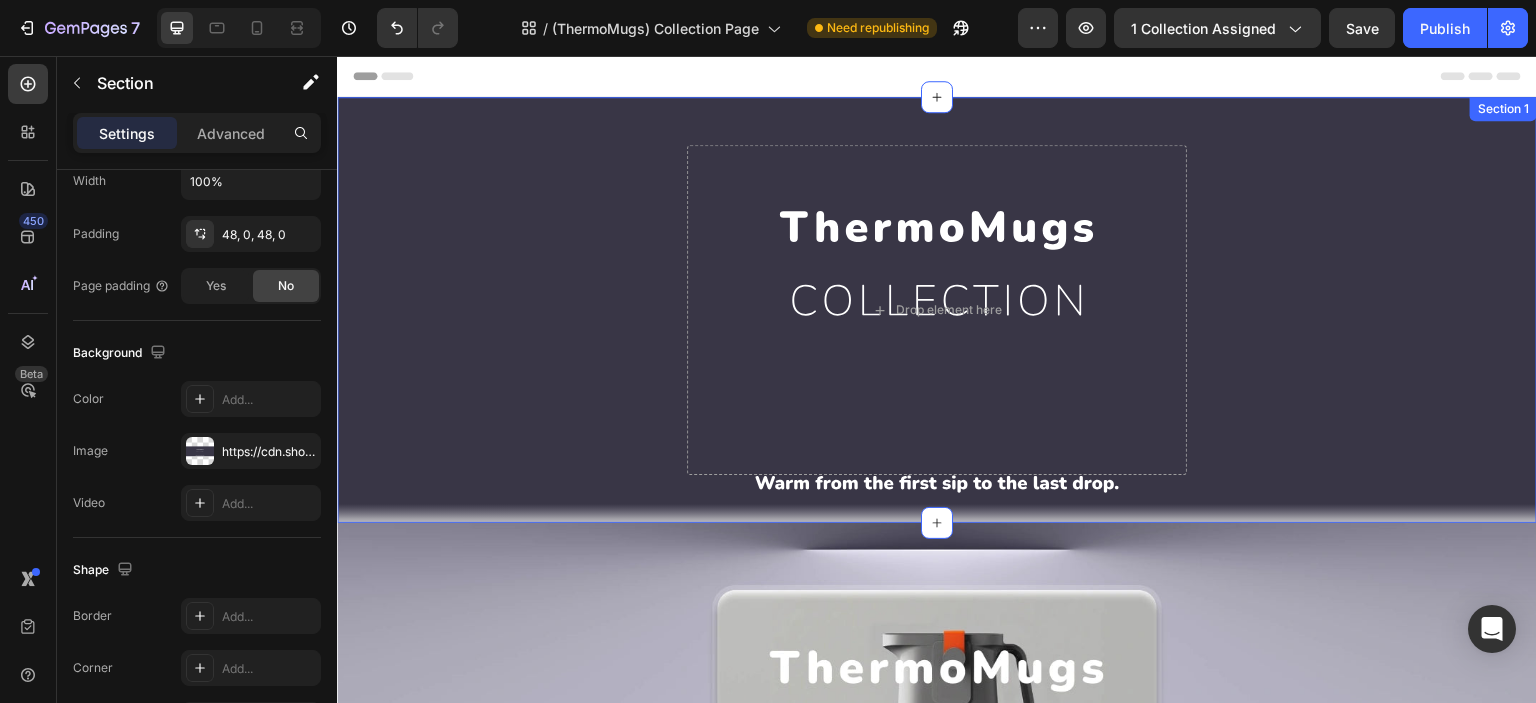click on "Drop element here Collection Banner   0 Section 1" at bounding box center [937, 310] 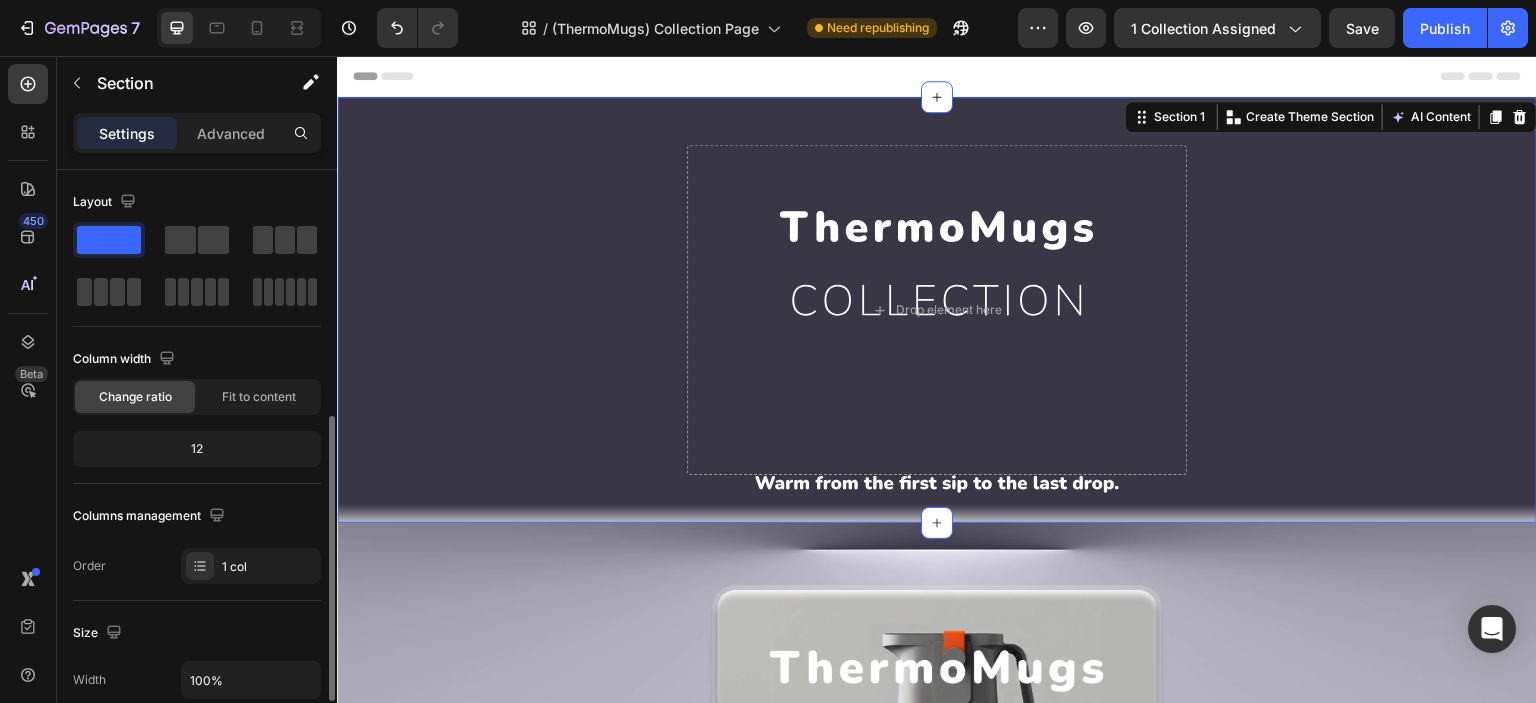 scroll, scrollTop: 332, scrollLeft: 0, axis: vertical 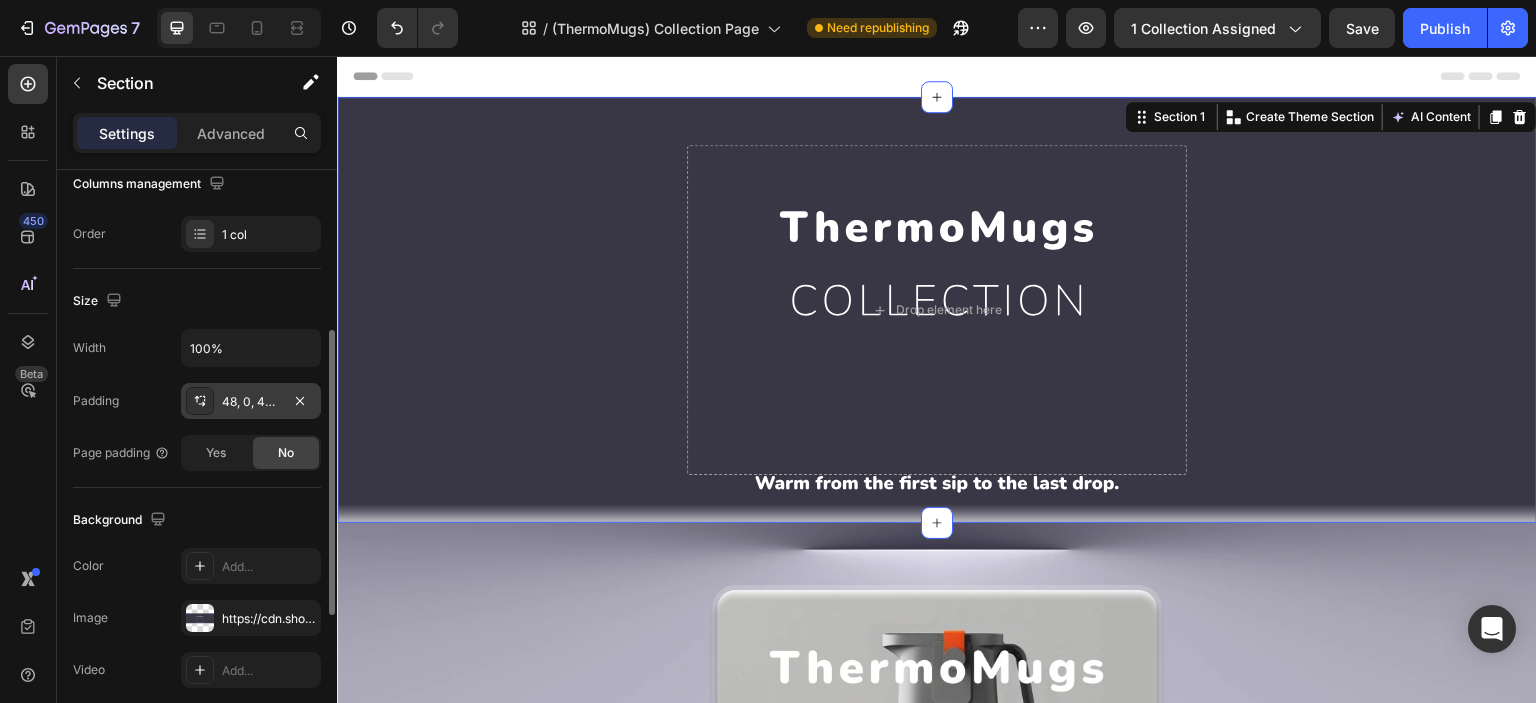 click on "48, 0, 48, 0" at bounding box center [251, 402] 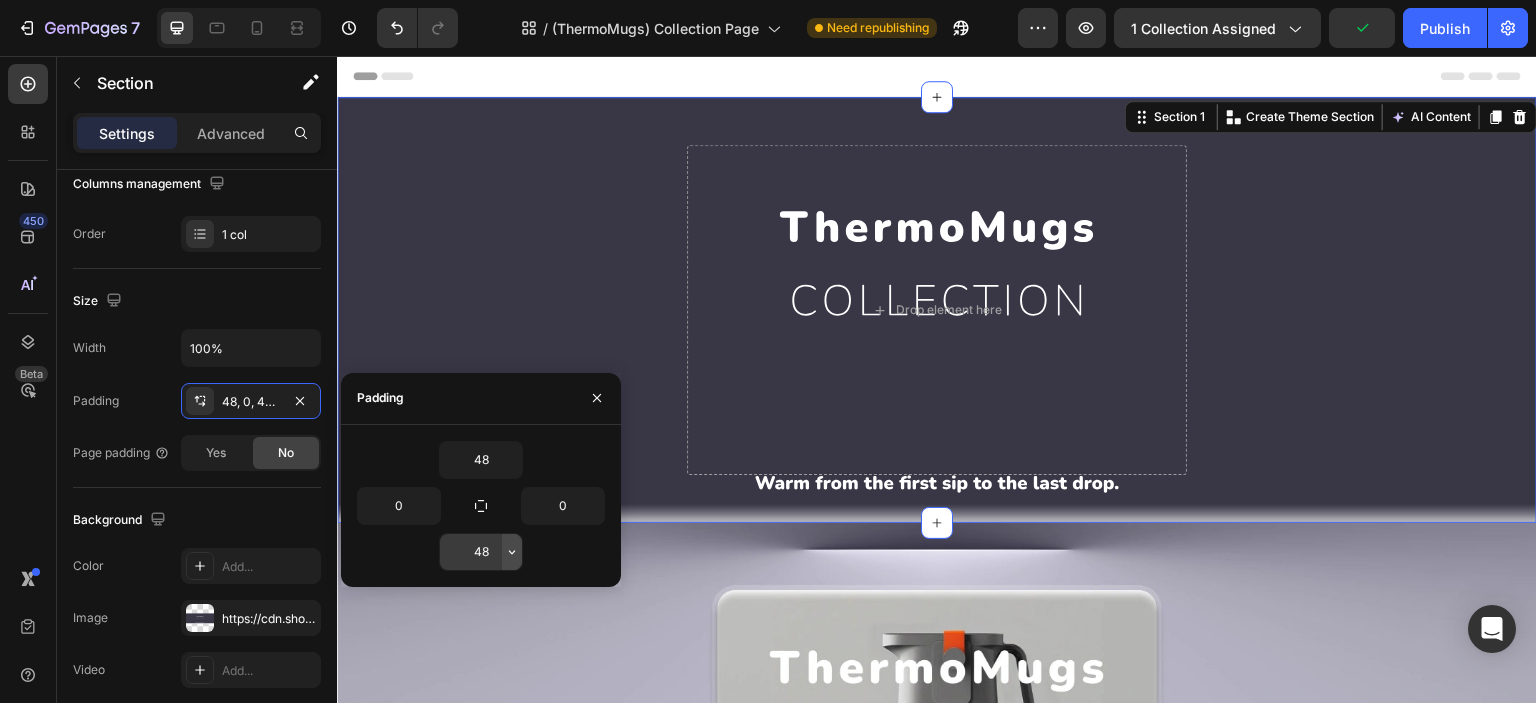 click 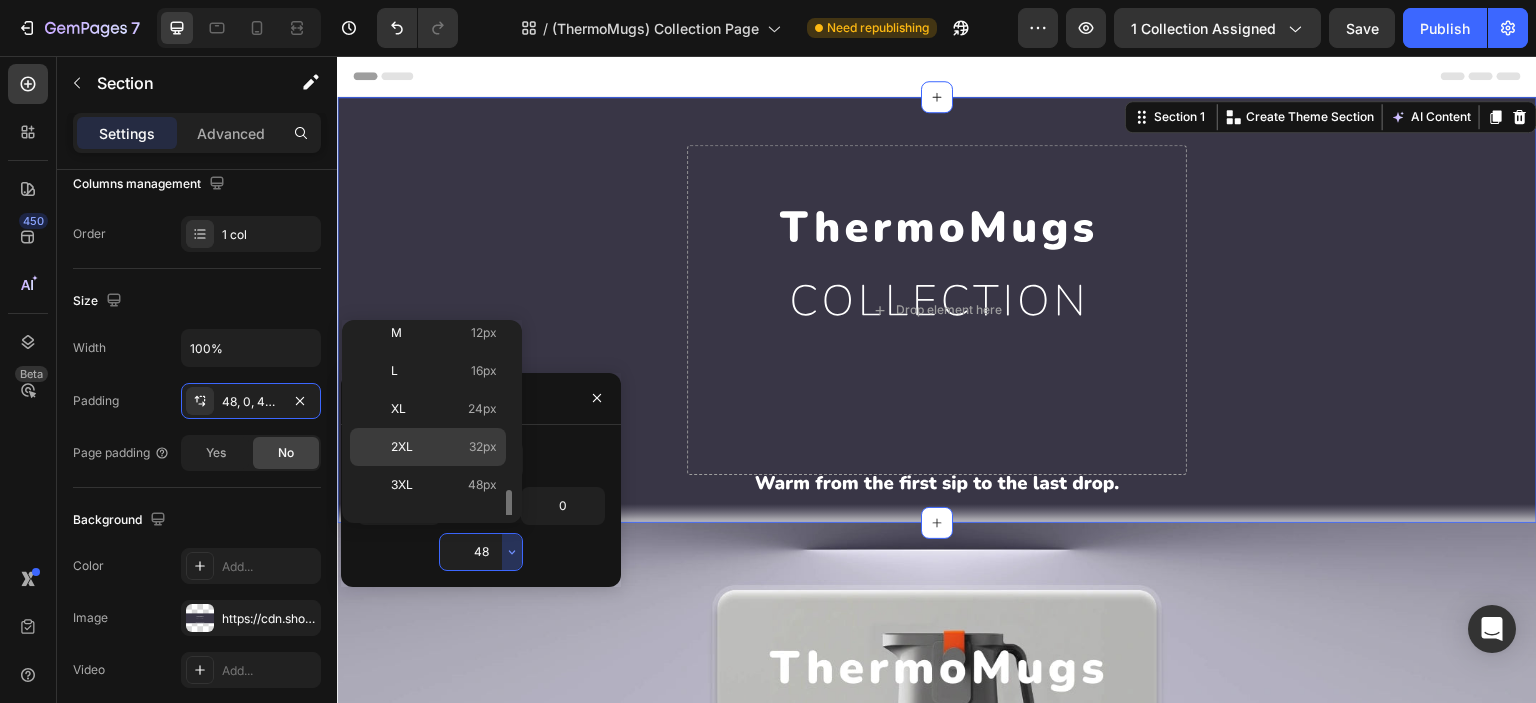 scroll, scrollTop: 226, scrollLeft: 0, axis: vertical 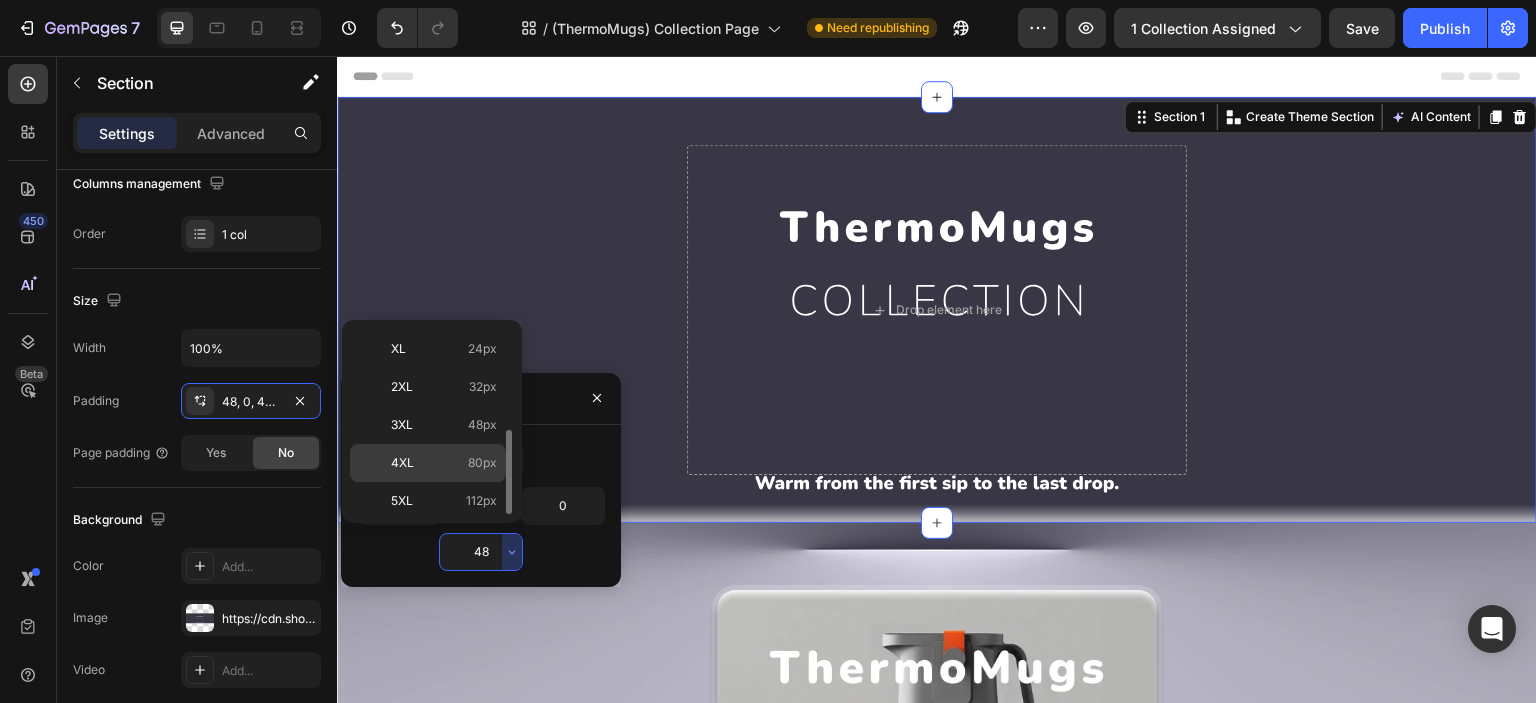 click on "4XL 80px" at bounding box center [444, 463] 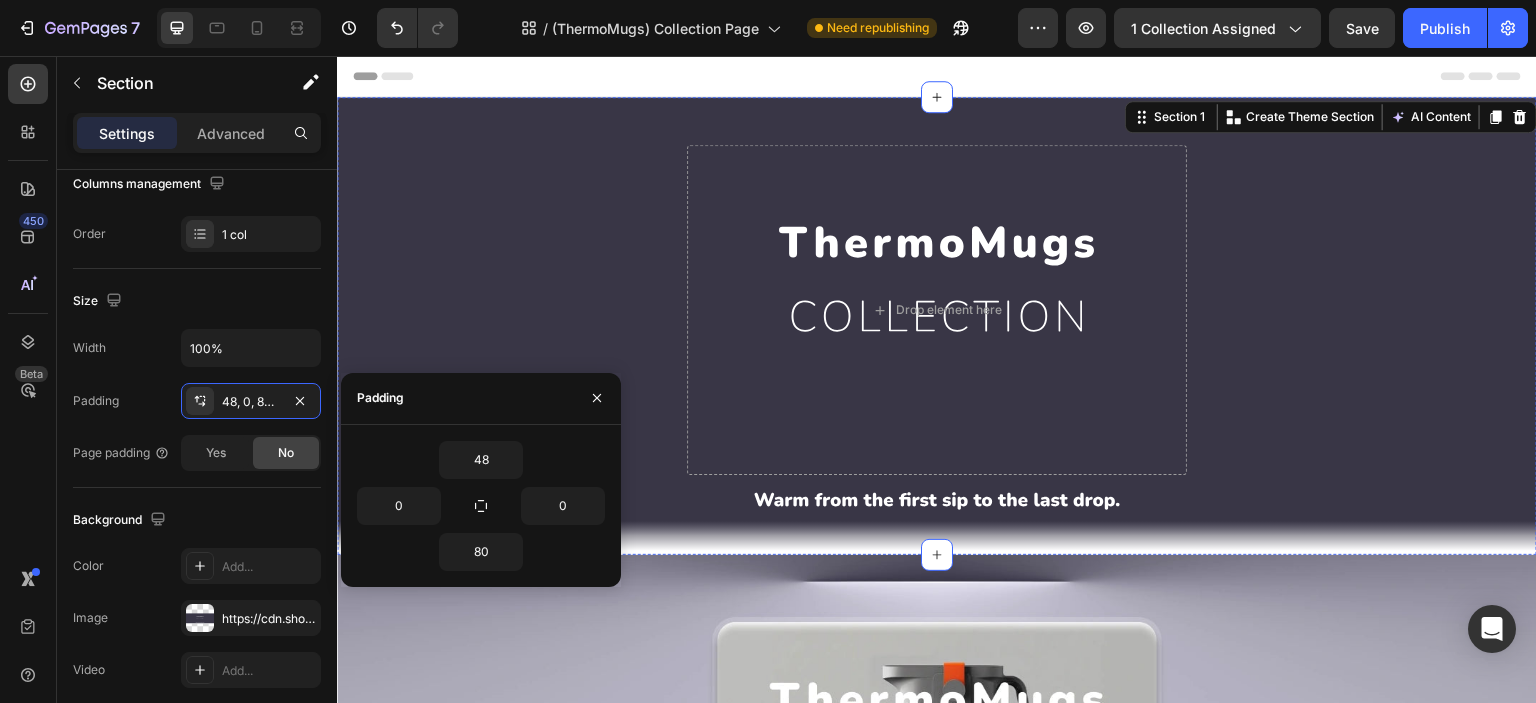 click at bounding box center [937, 310] 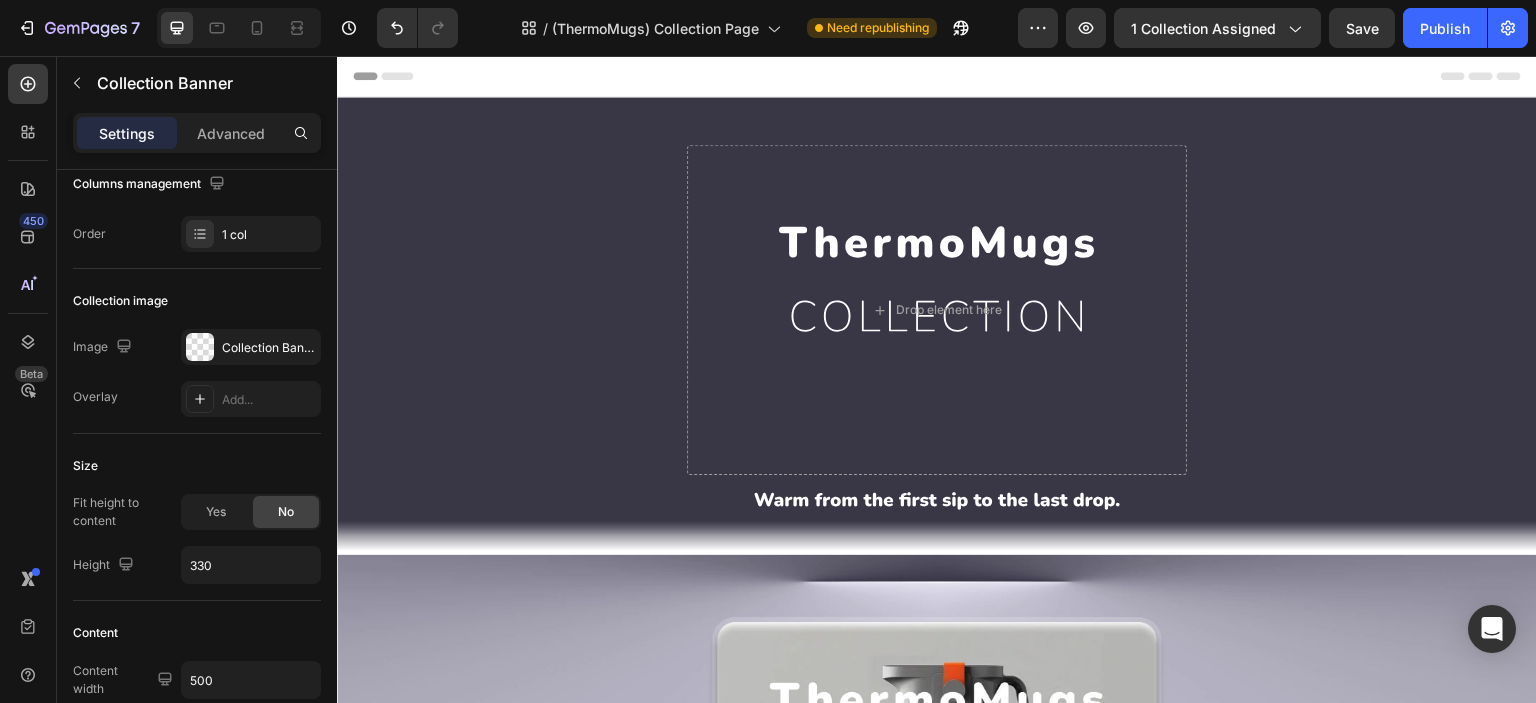 scroll, scrollTop: 0, scrollLeft: 0, axis: both 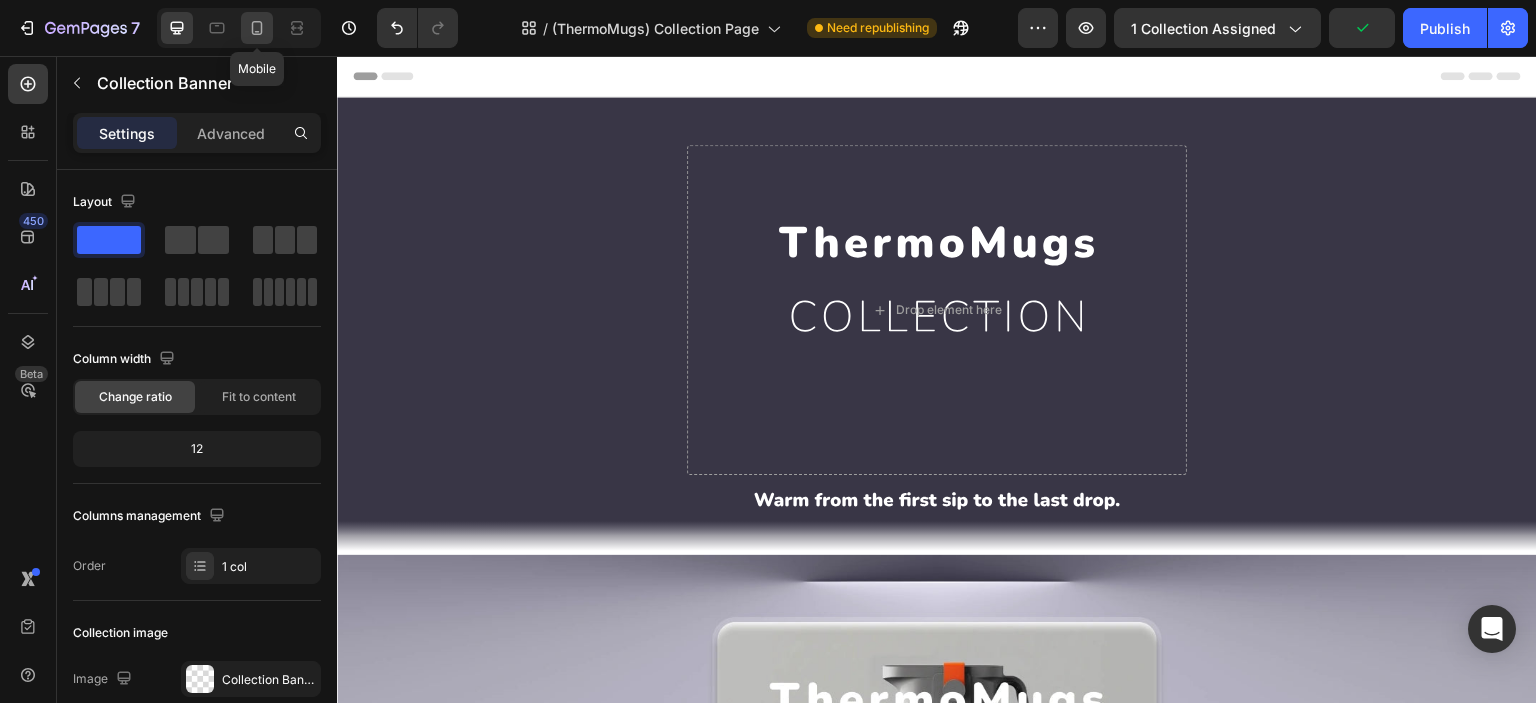 click 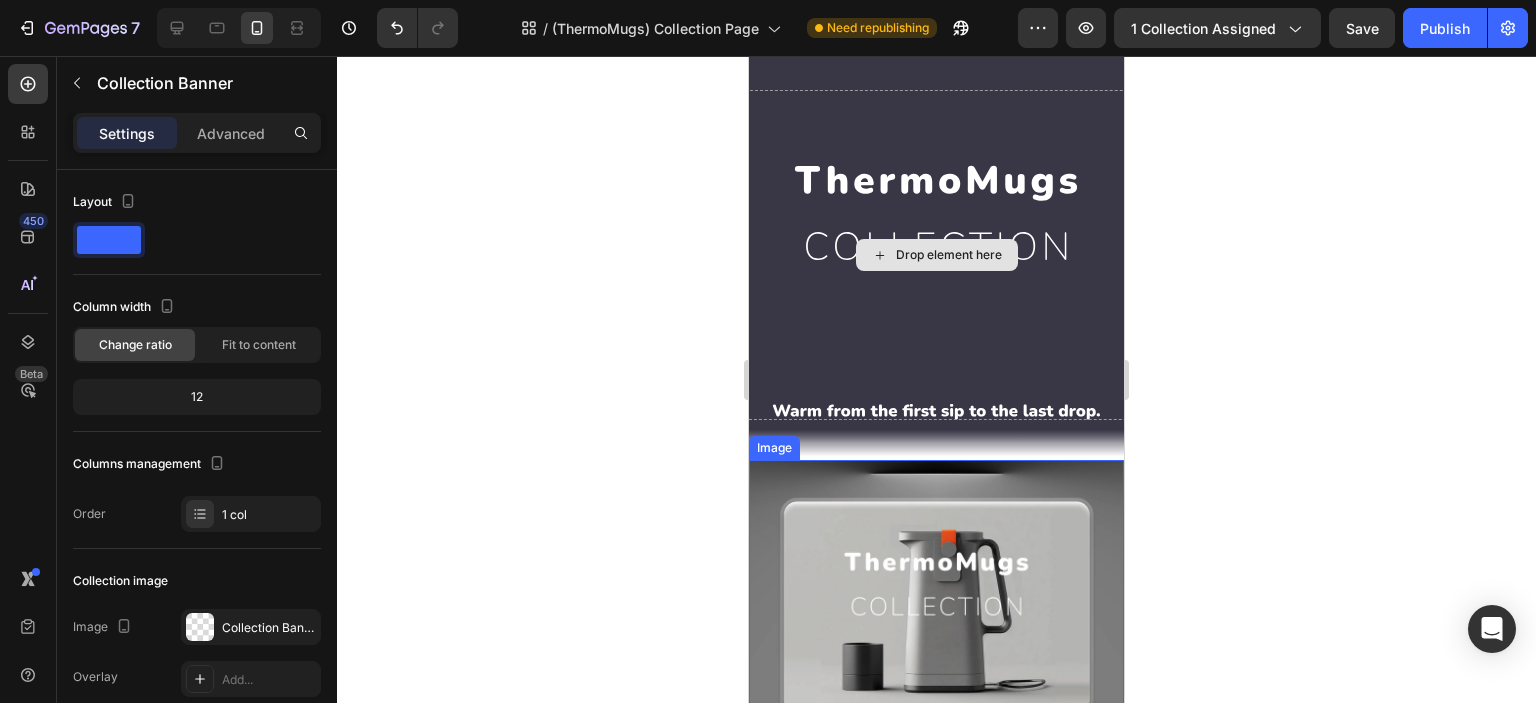 scroll, scrollTop: 0, scrollLeft: 0, axis: both 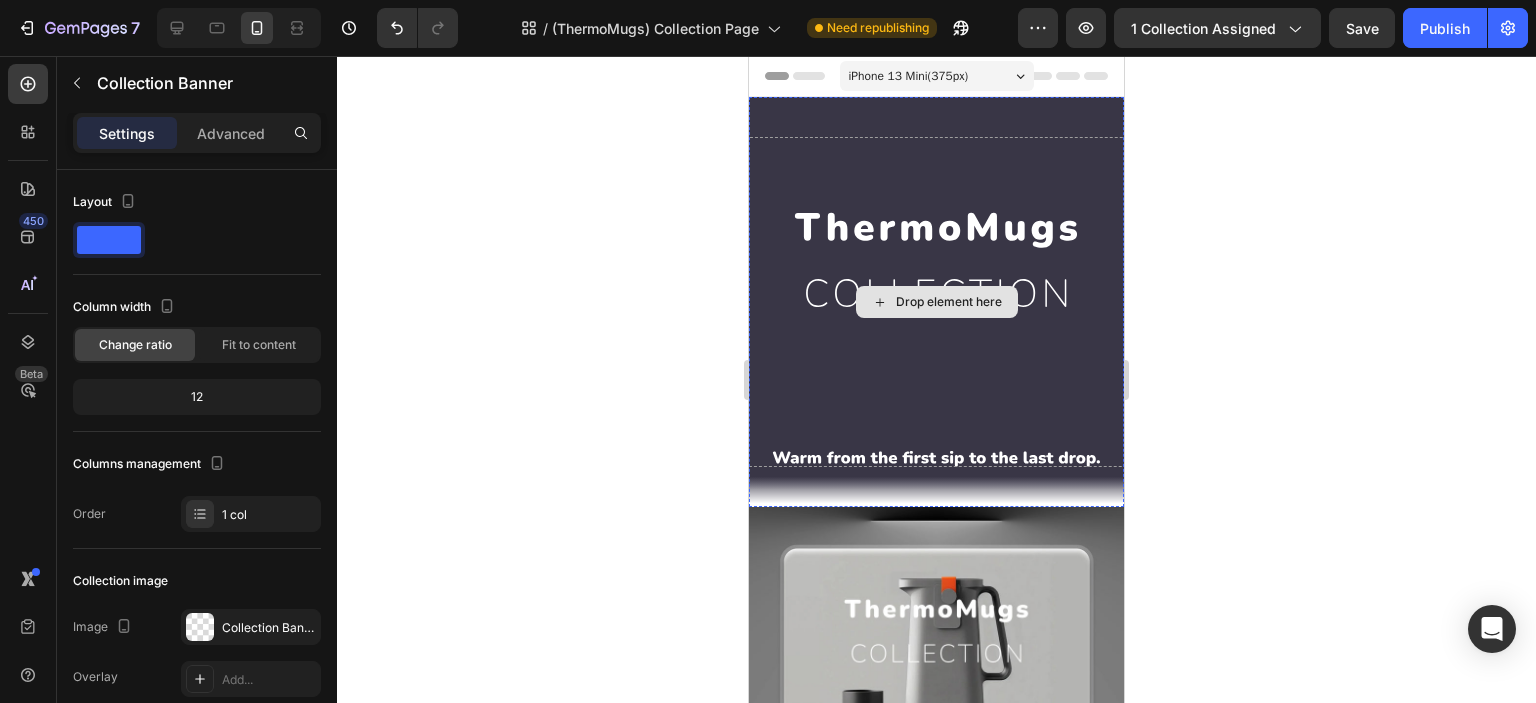 click on "Drop element here" at bounding box center [937, 302] 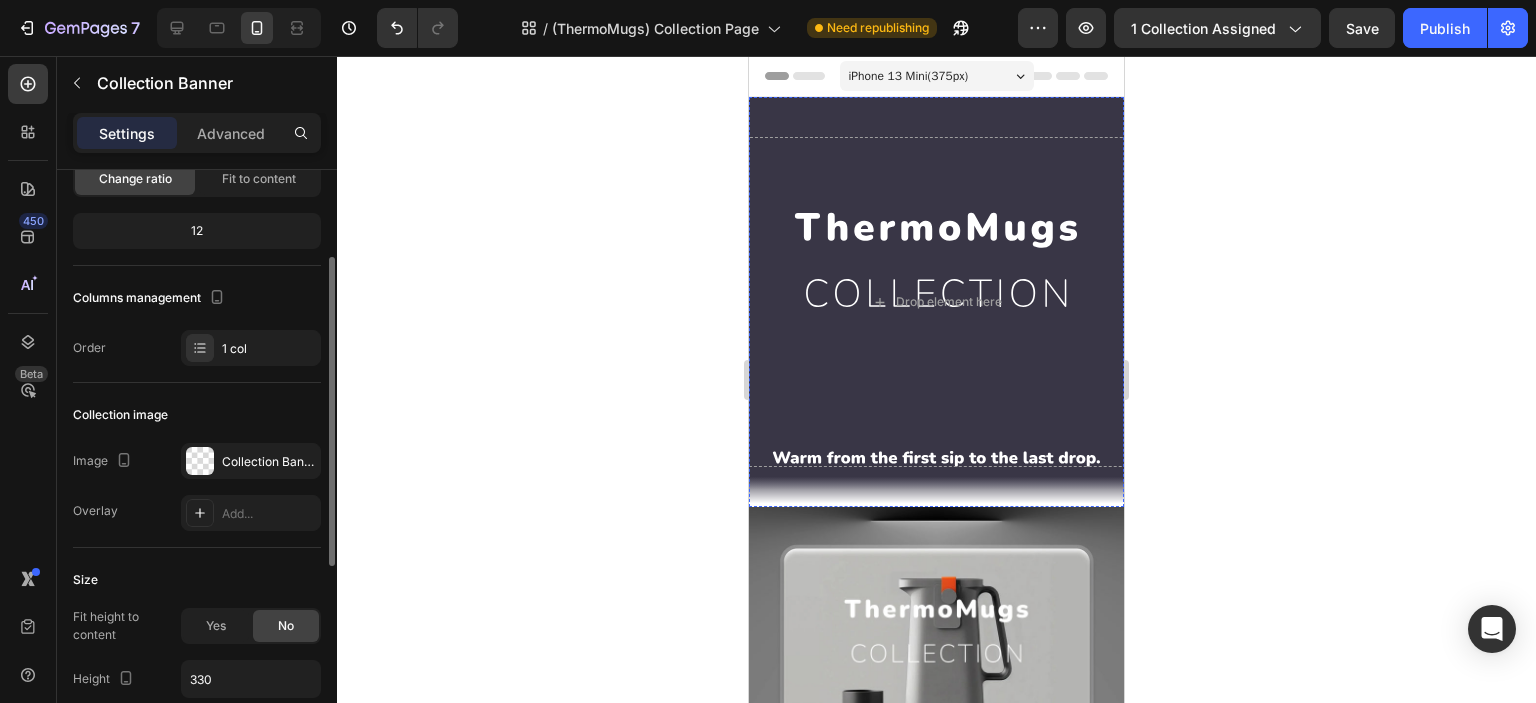 scroll, scrollTop: 332, scrollLeft: 0, axis: vertical 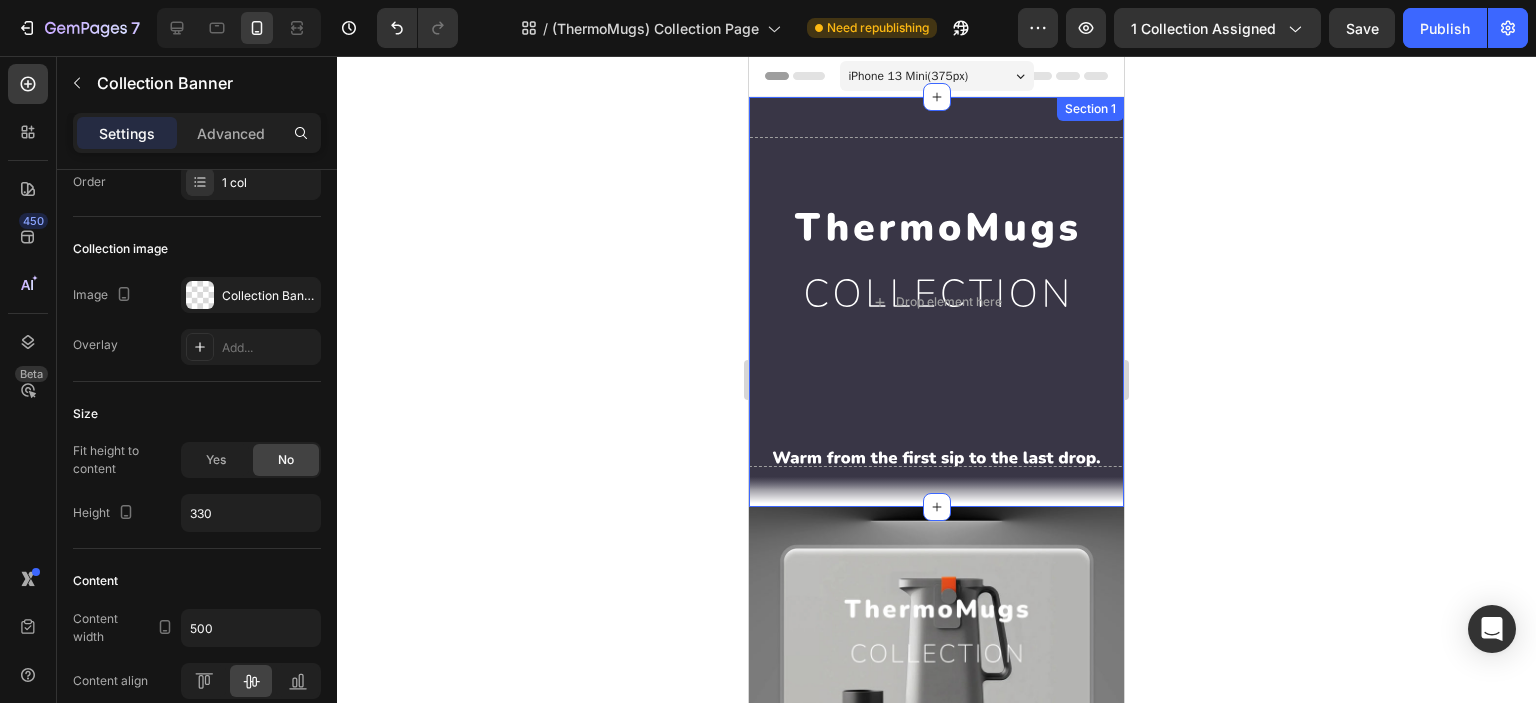 click on "Drop element here Collection Banner   0 Section 1" at bounding box center (936, 302) 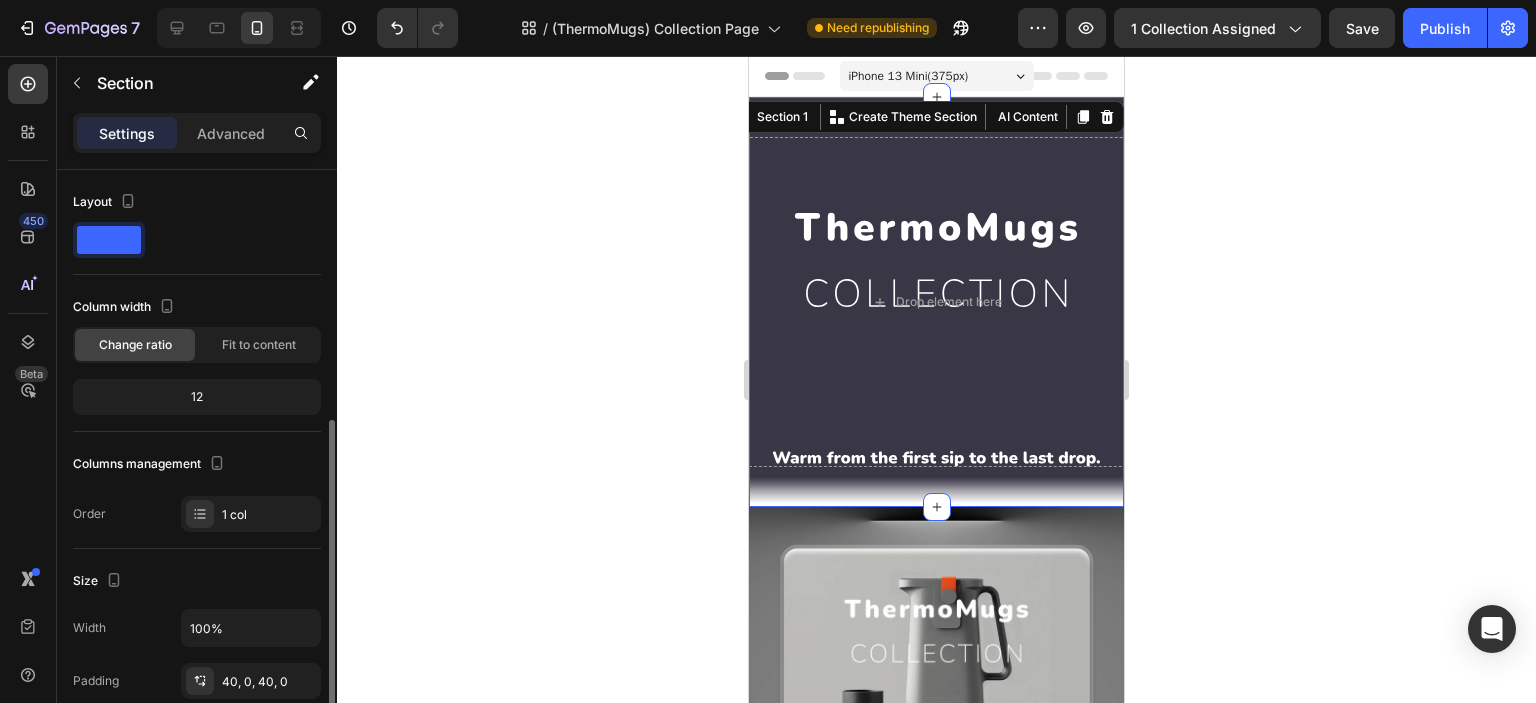 scroll, scrollTop: 332, scrollLeft: 0, axis: vertical 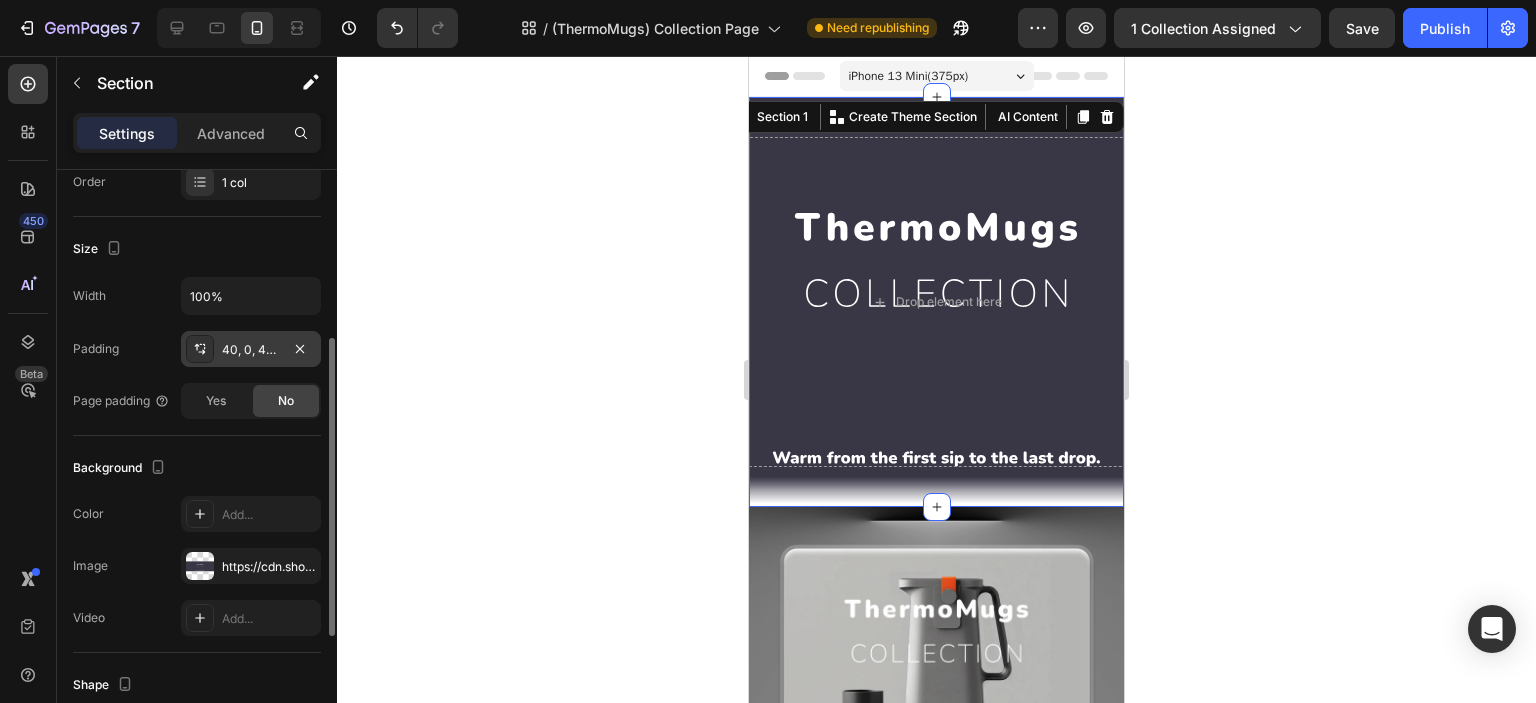 click 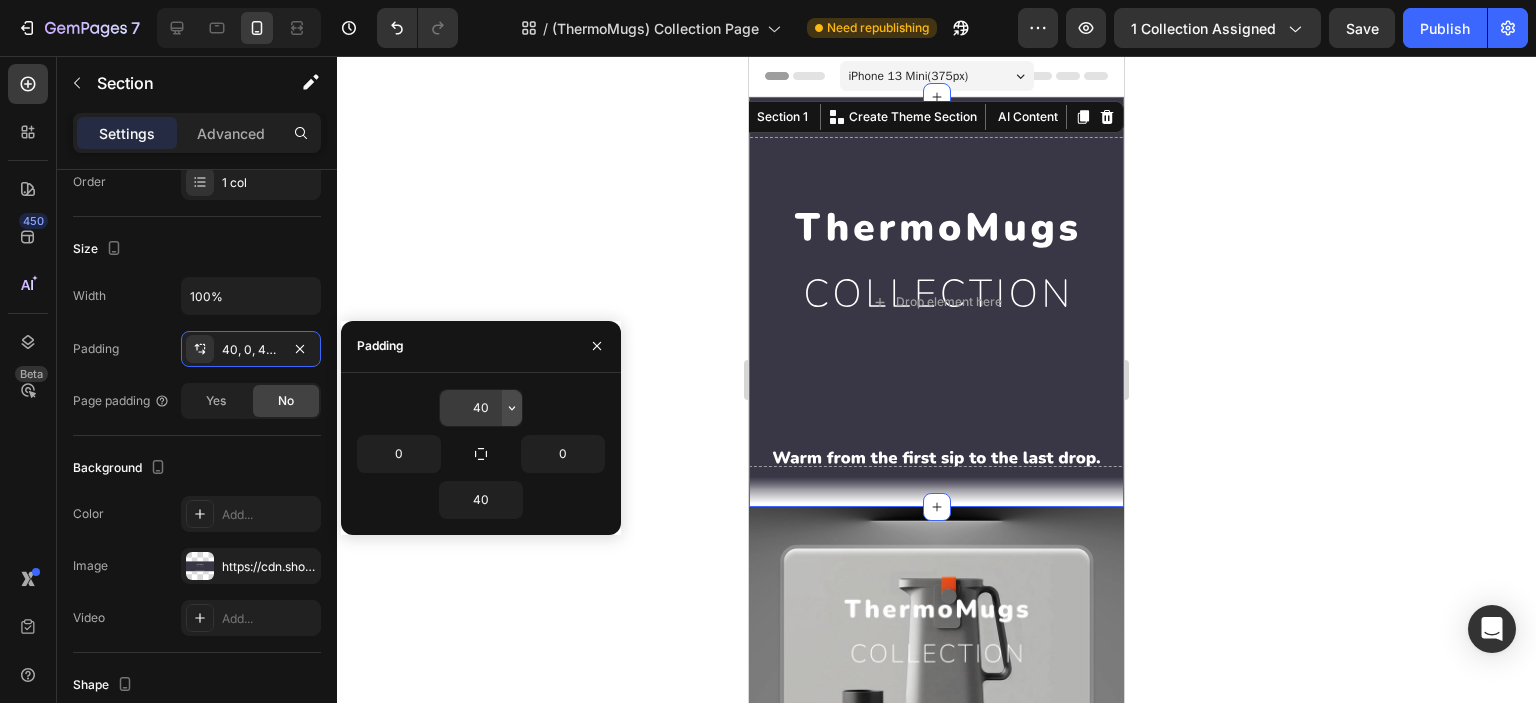 click 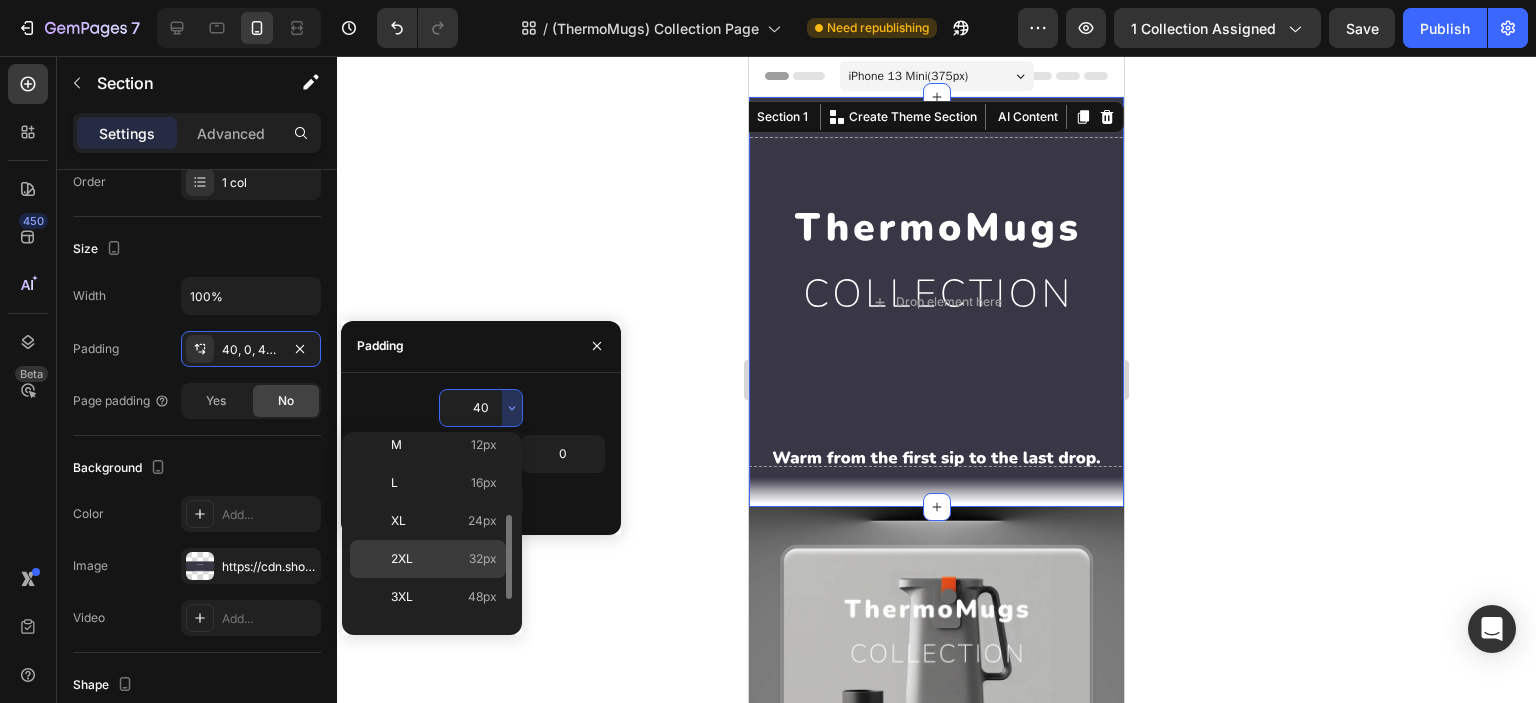 scroll, scrollTop: 226, scrollLeft: 0, axis: vertical 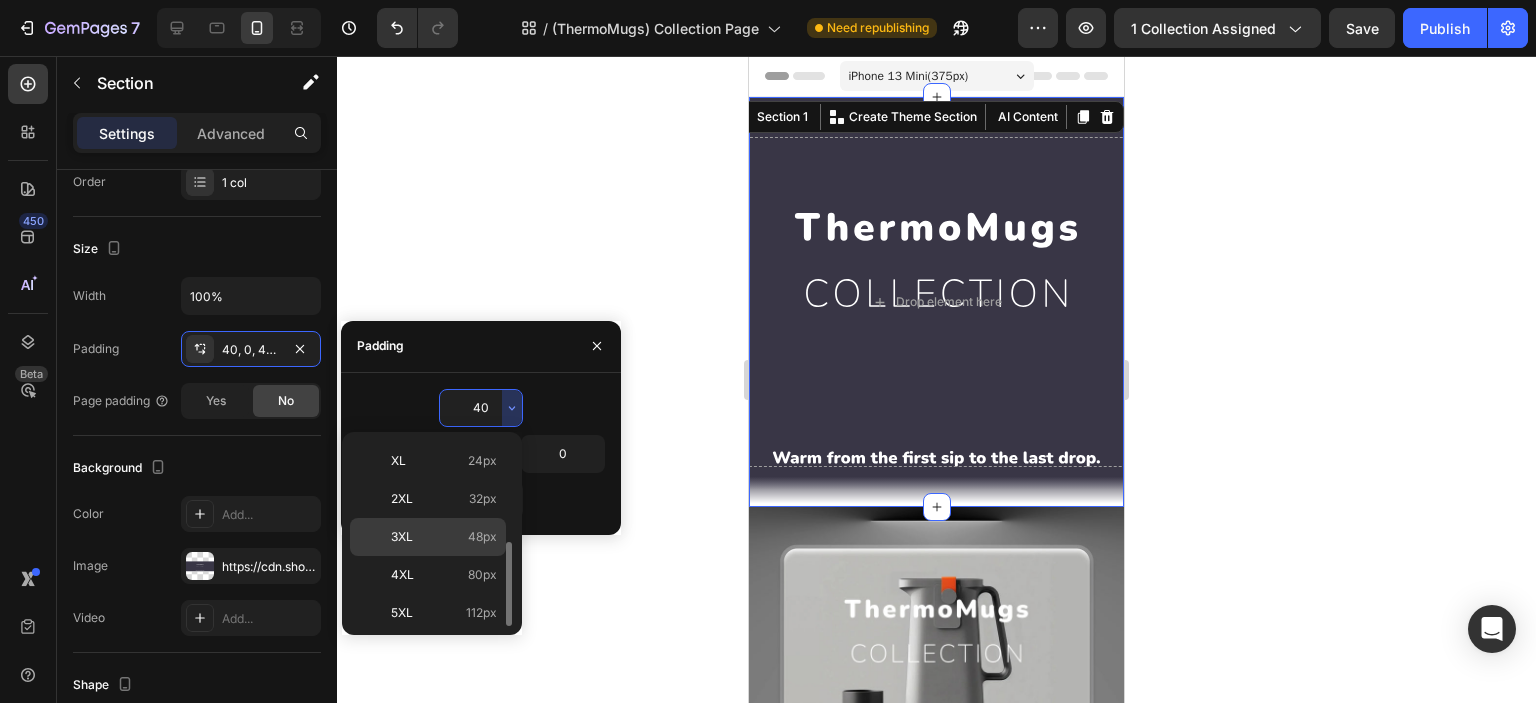 click on "3XL 48px" at bounding box center [444, 537] 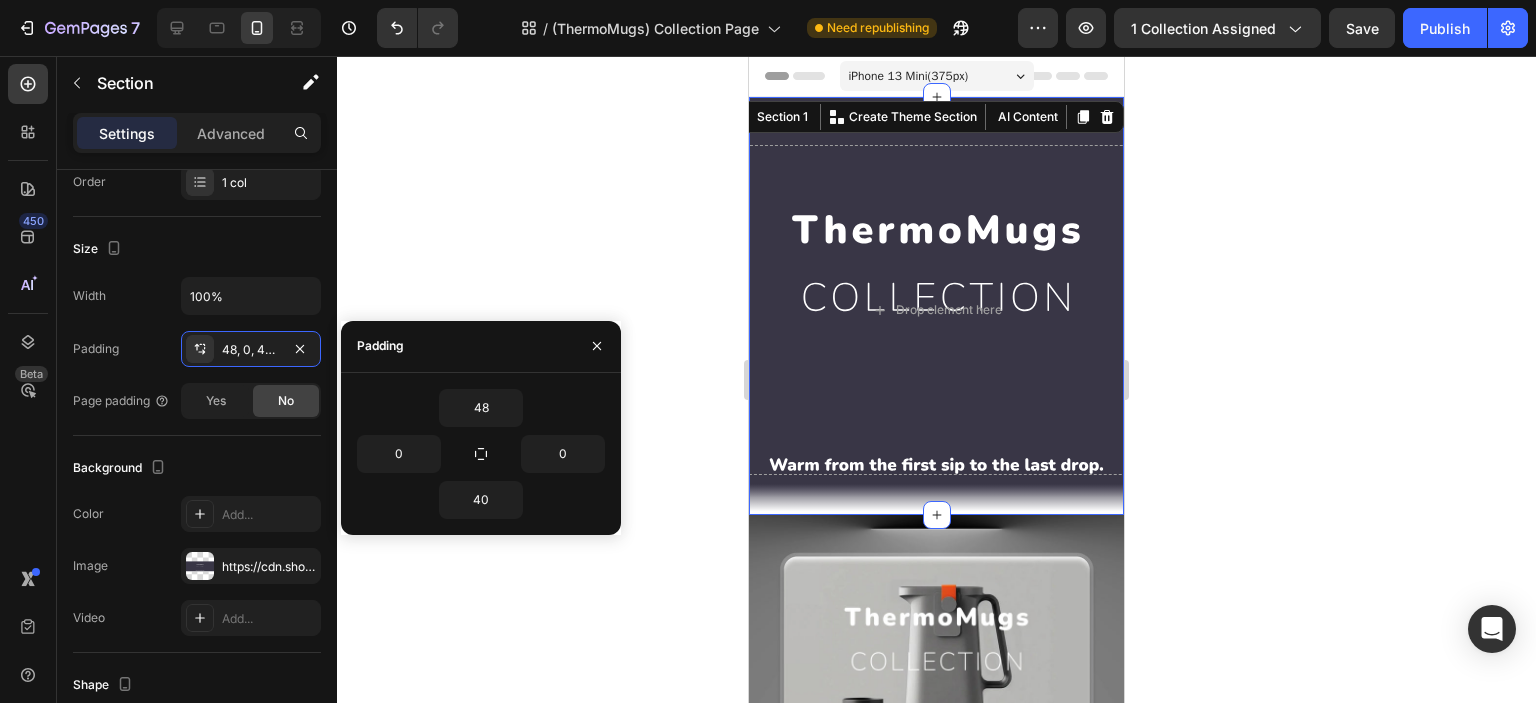 type on "40" 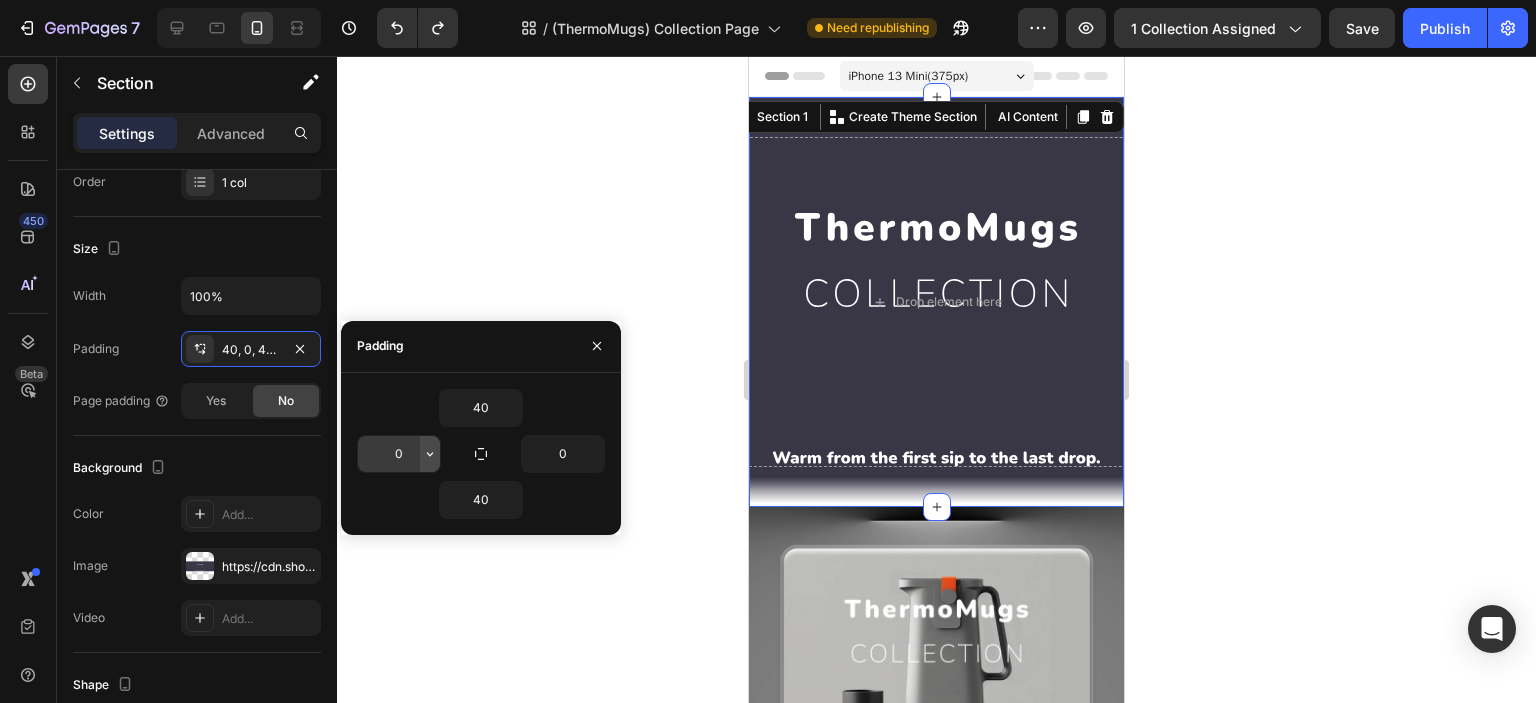 click 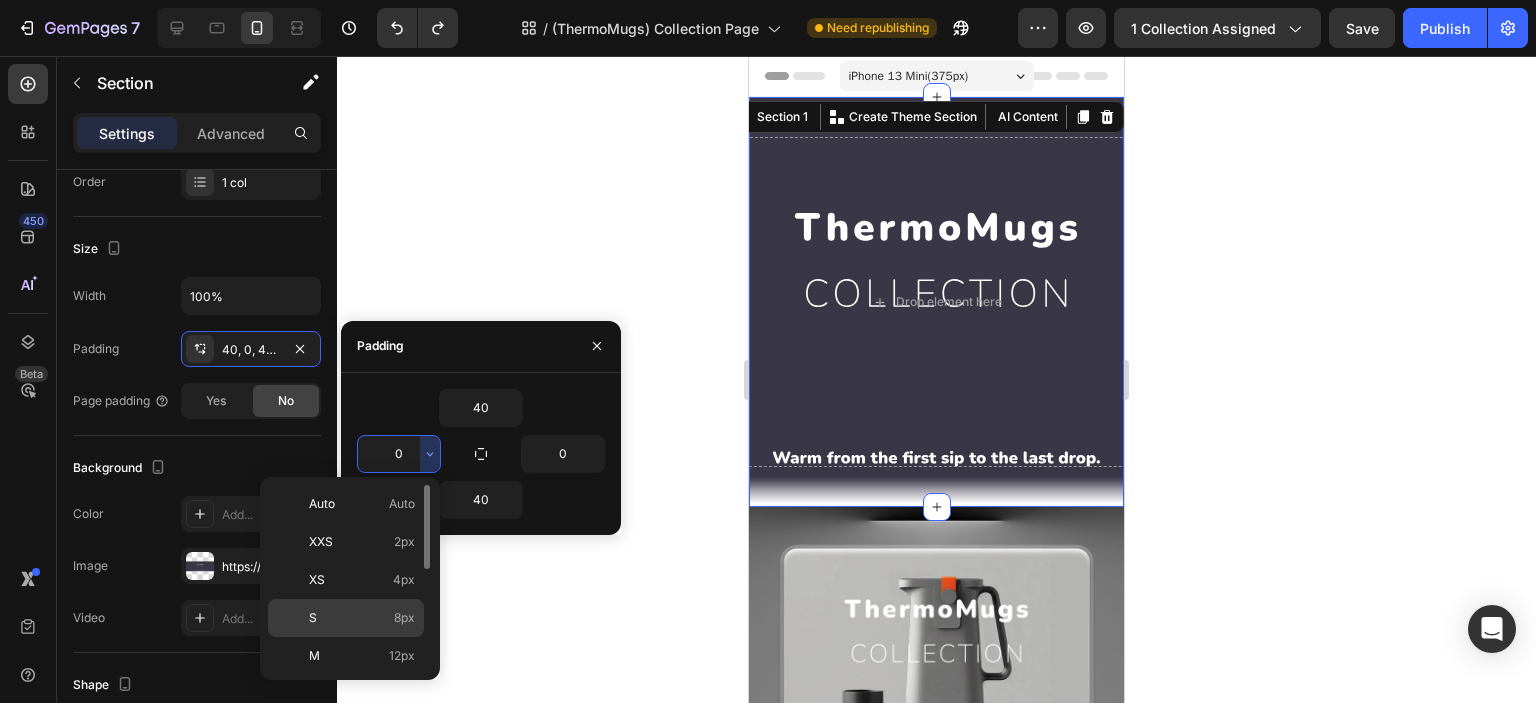 click on "S 8px" at bounding box center (362, 618) 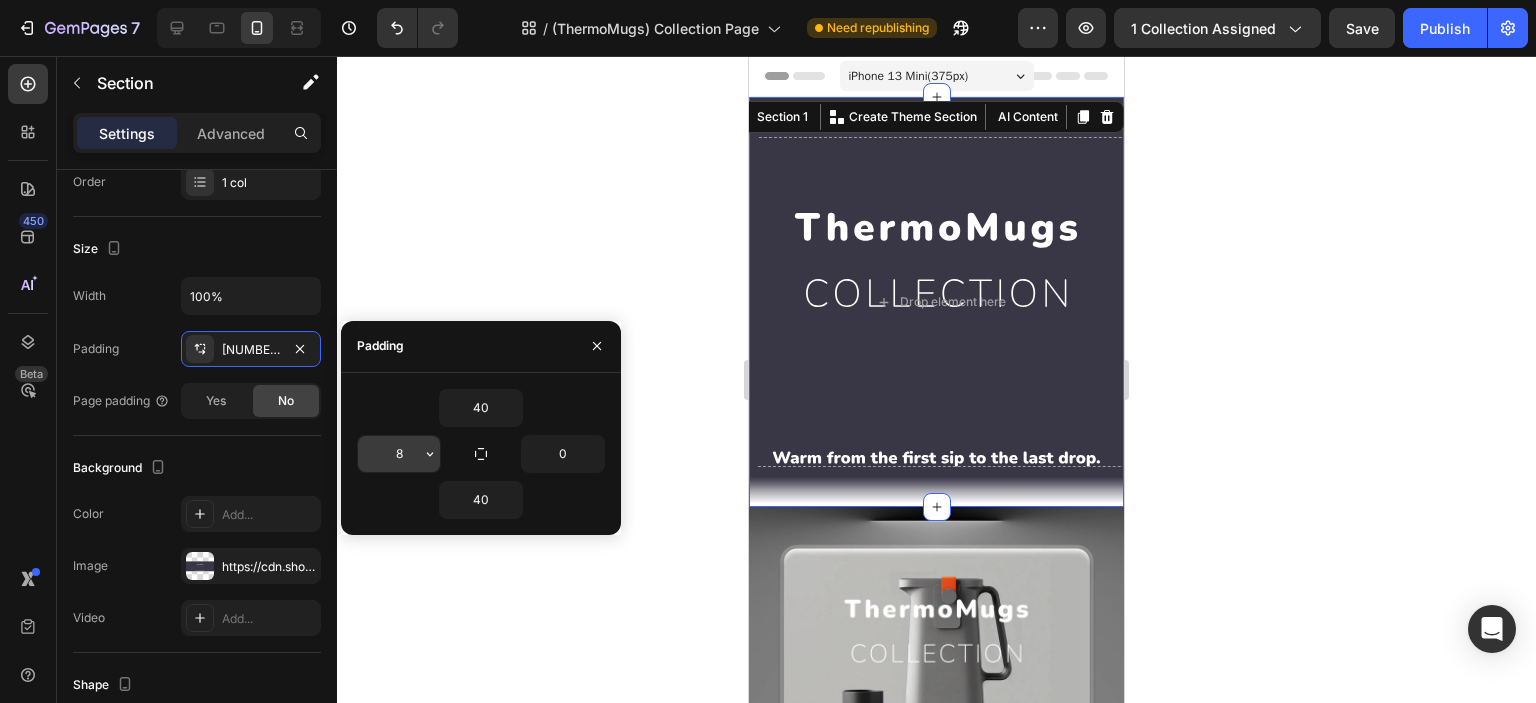 click on "8" at bounding box center (399, 454) 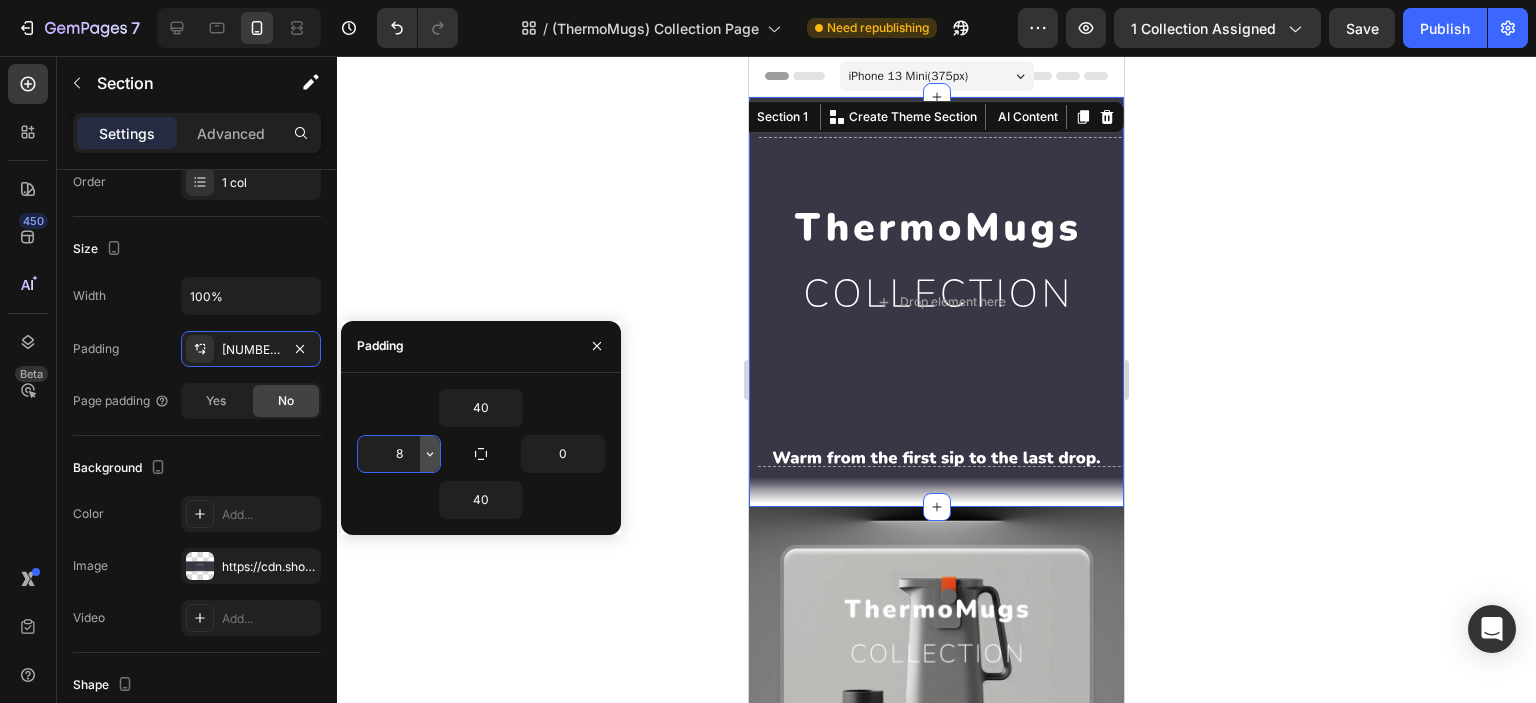 click 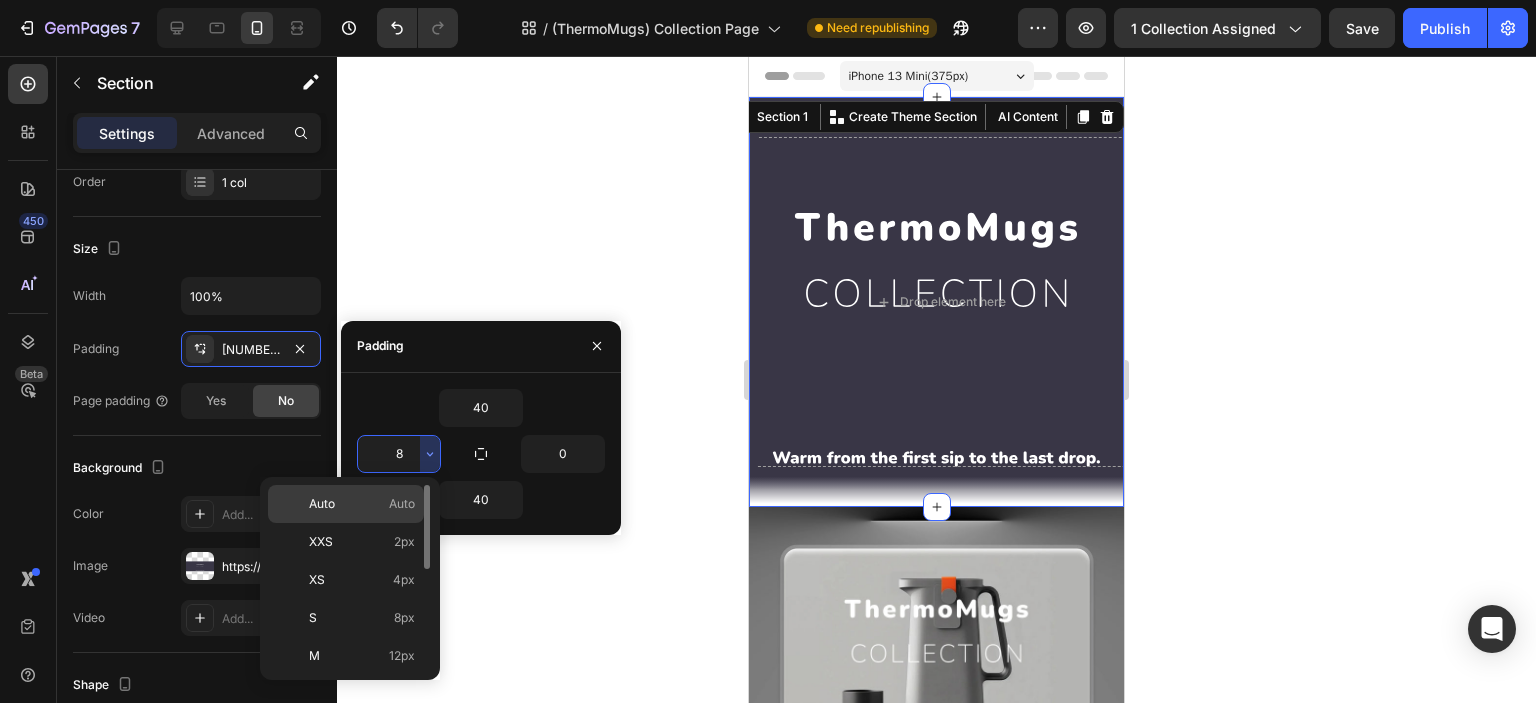 click on "Auto Auto" at bounding box center (362, 504) 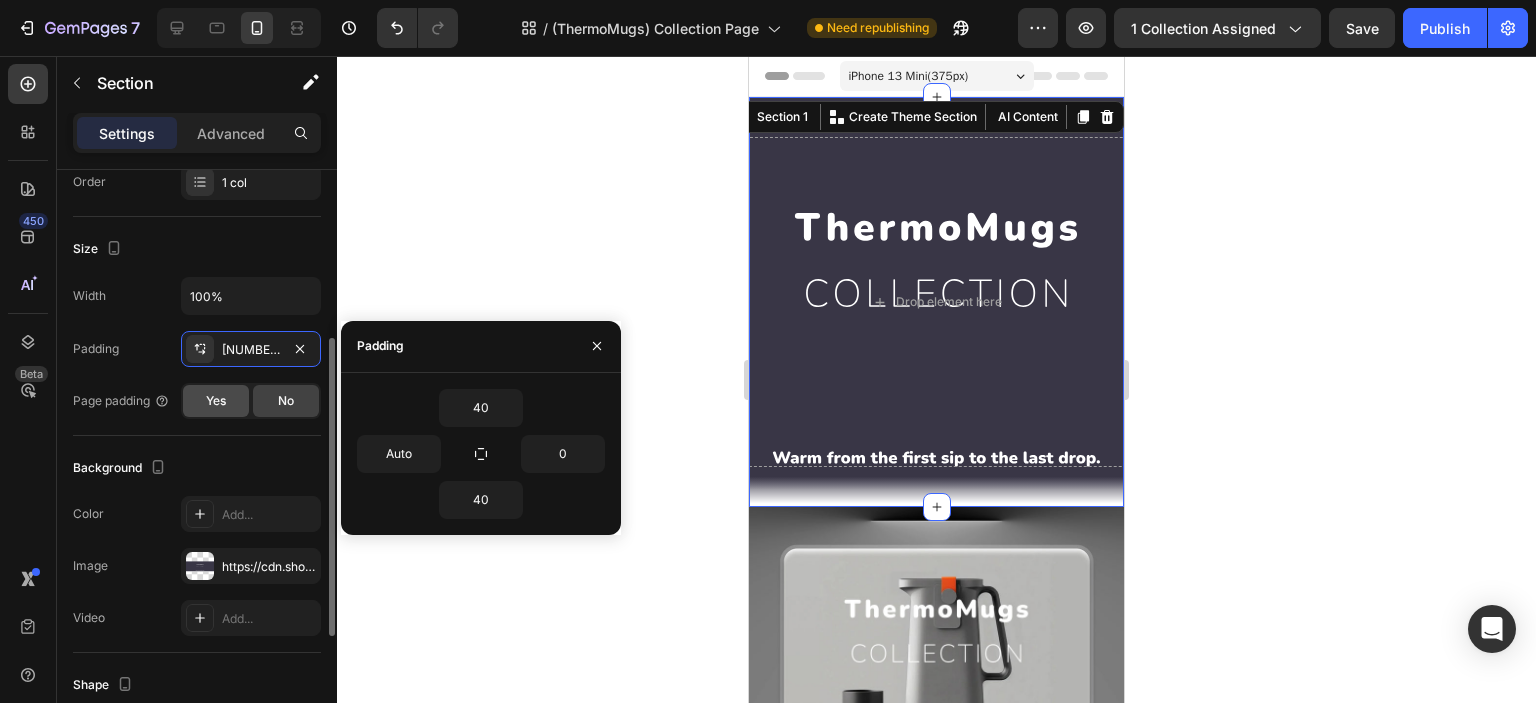 click on "Yes" 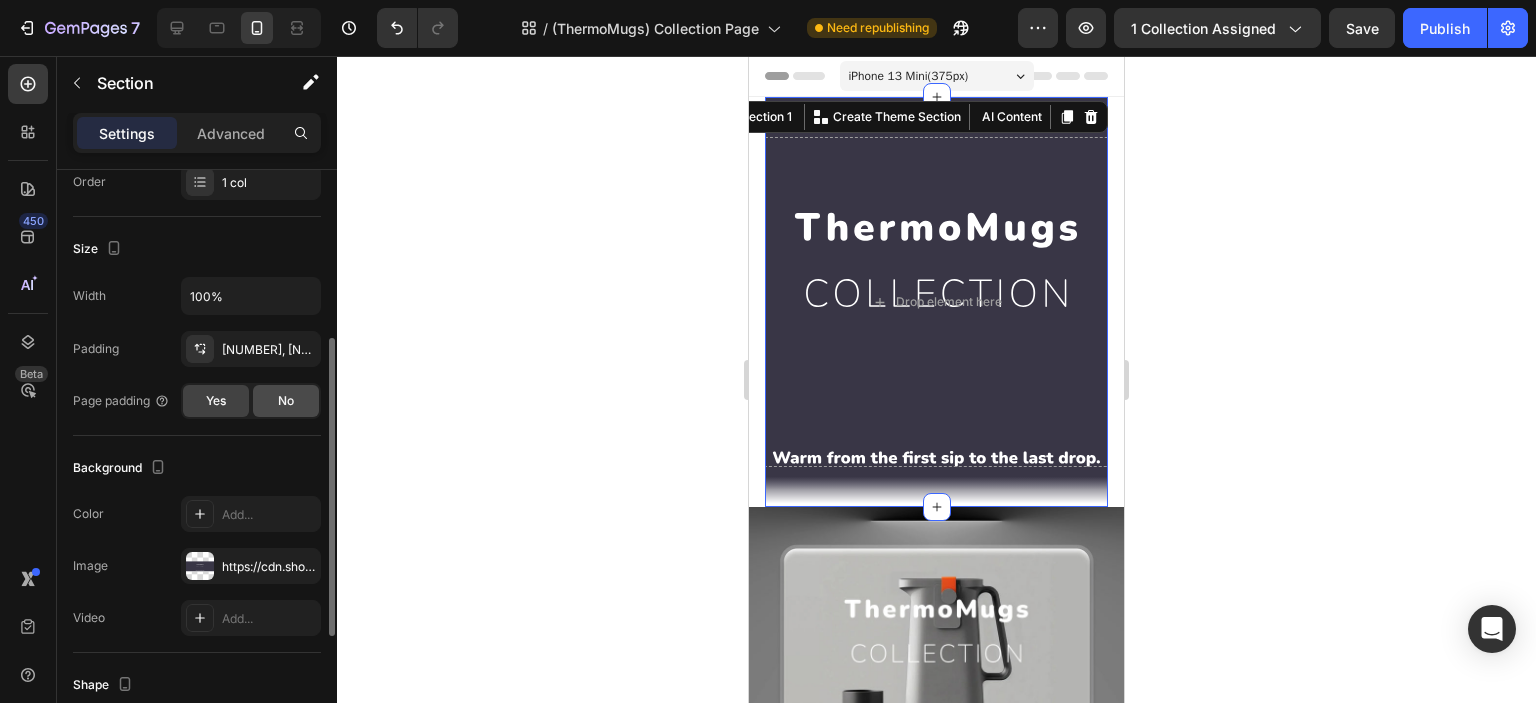 click on "No" 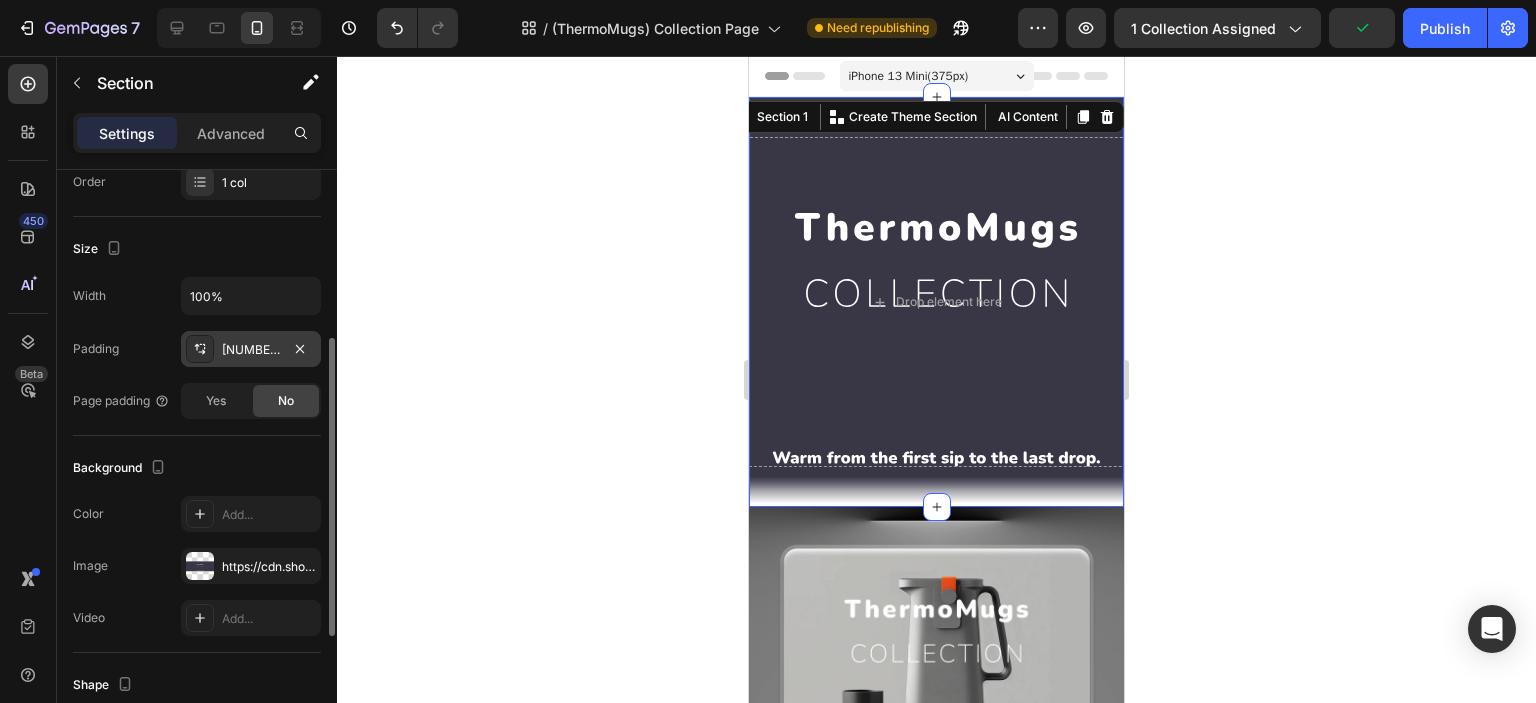 click on "40, 0, 40, Auto" at bounding box center (251, 349) 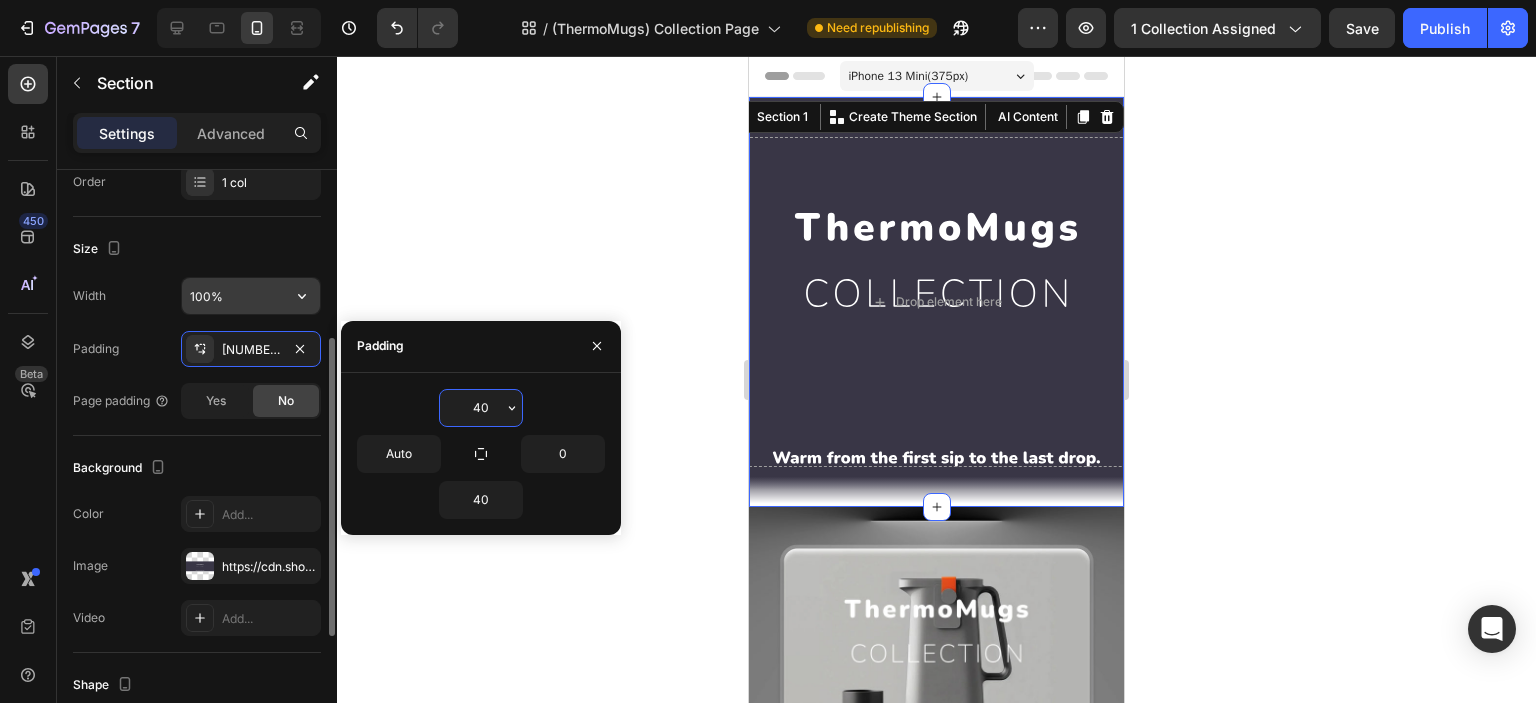 click on "100%" at bounding box center [251, 296] 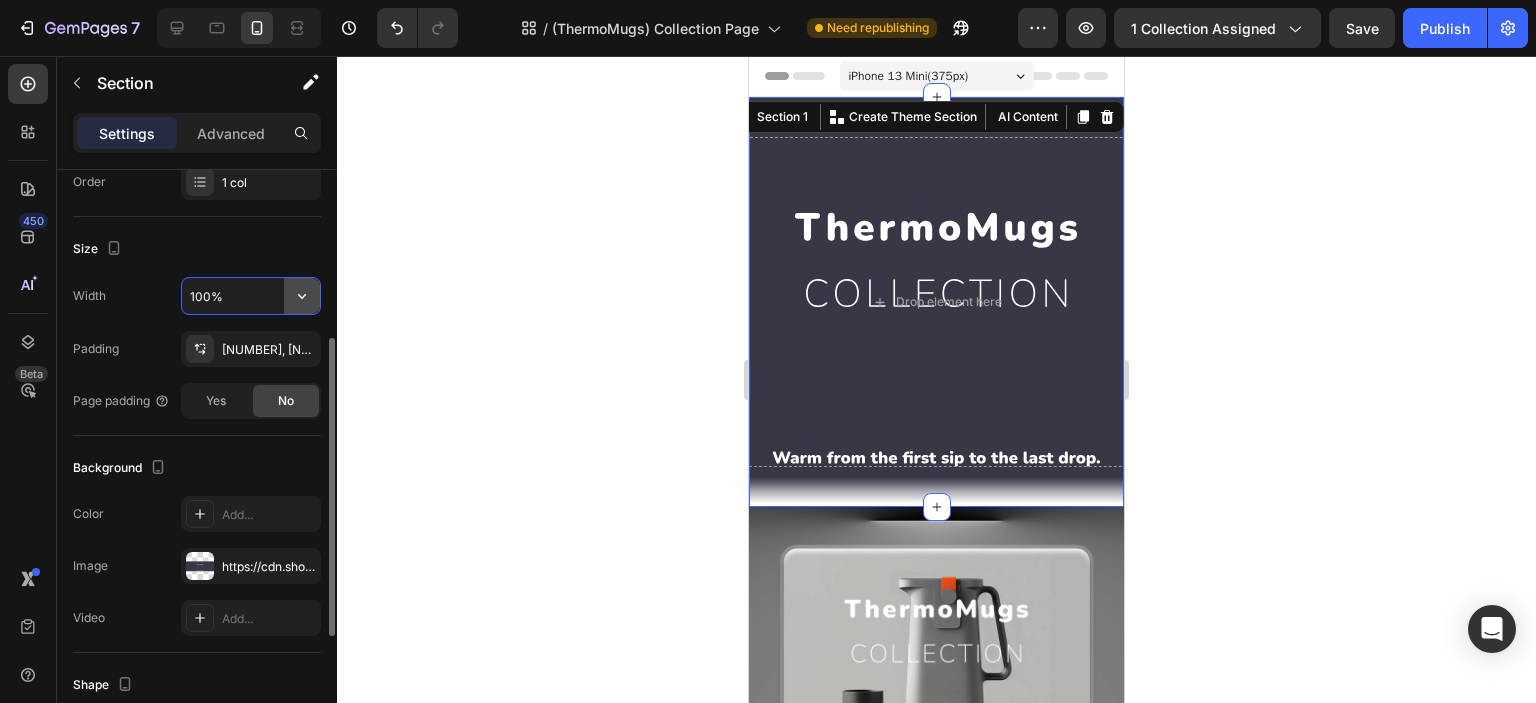 click 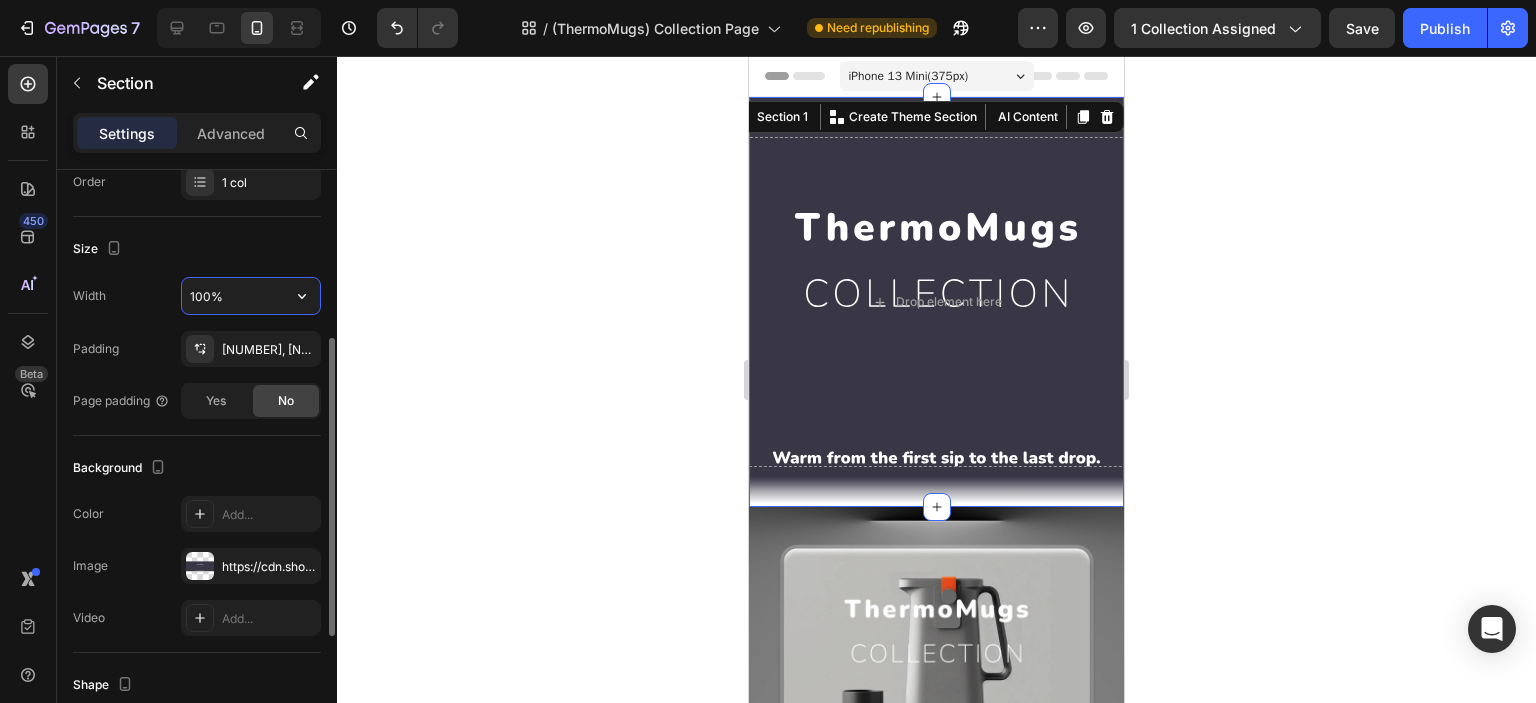 click on "100%" at bounding box center [251, 296] 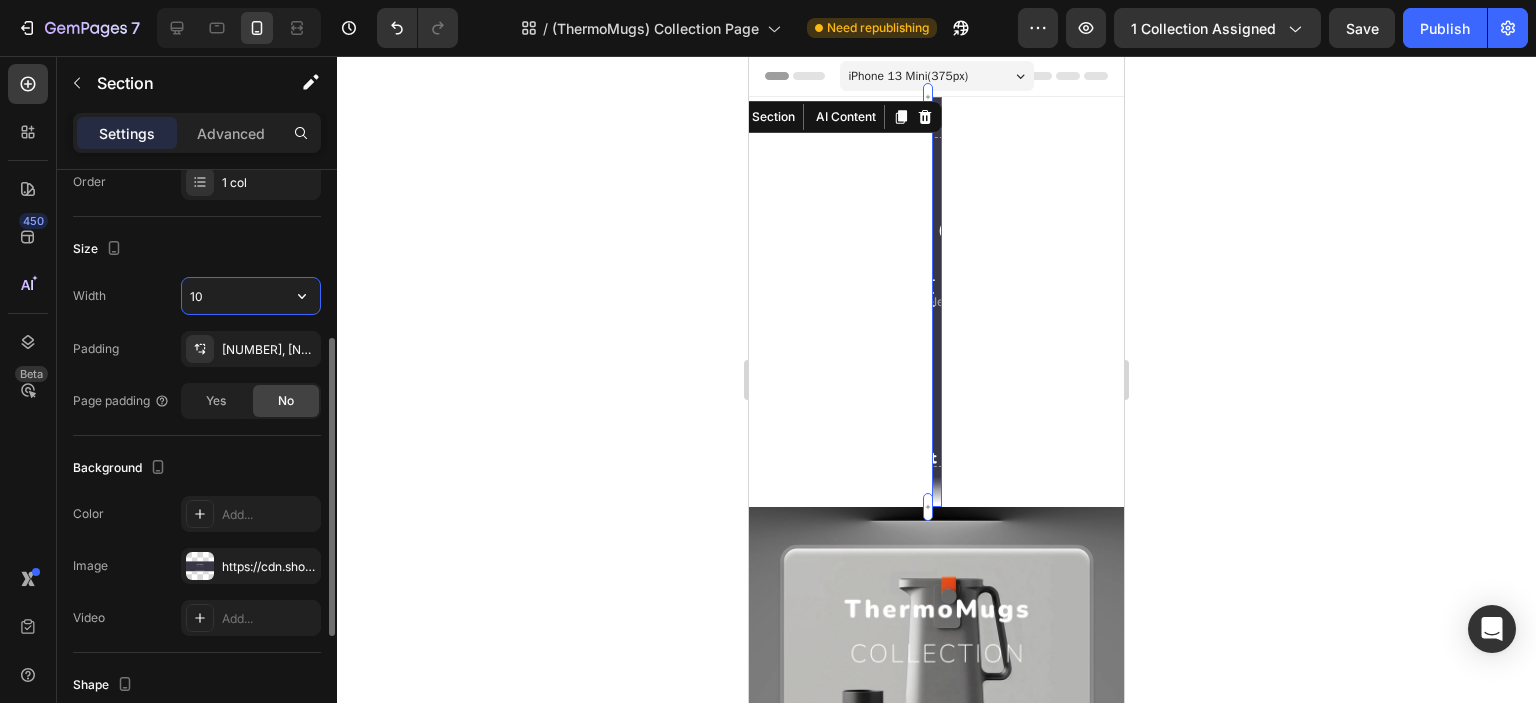type on "1" 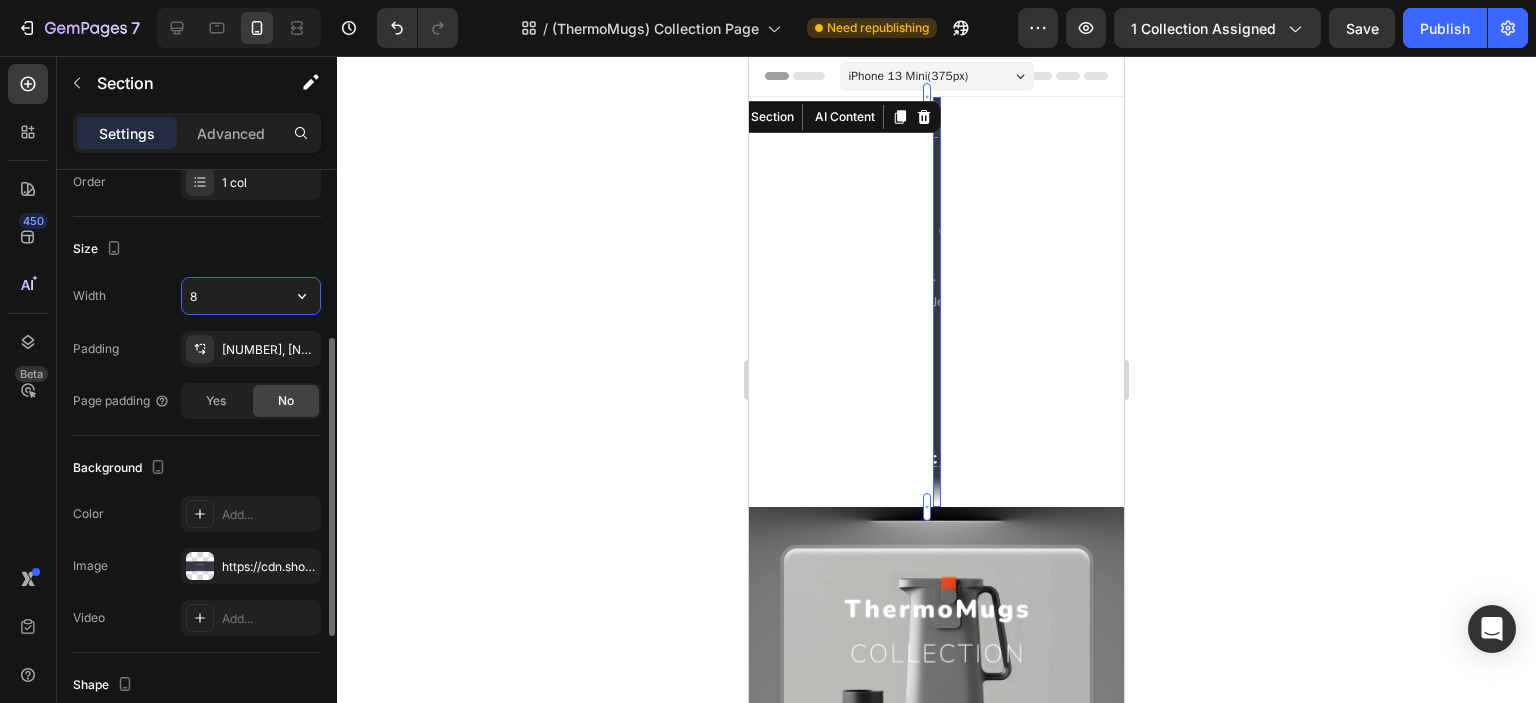 type on "80" 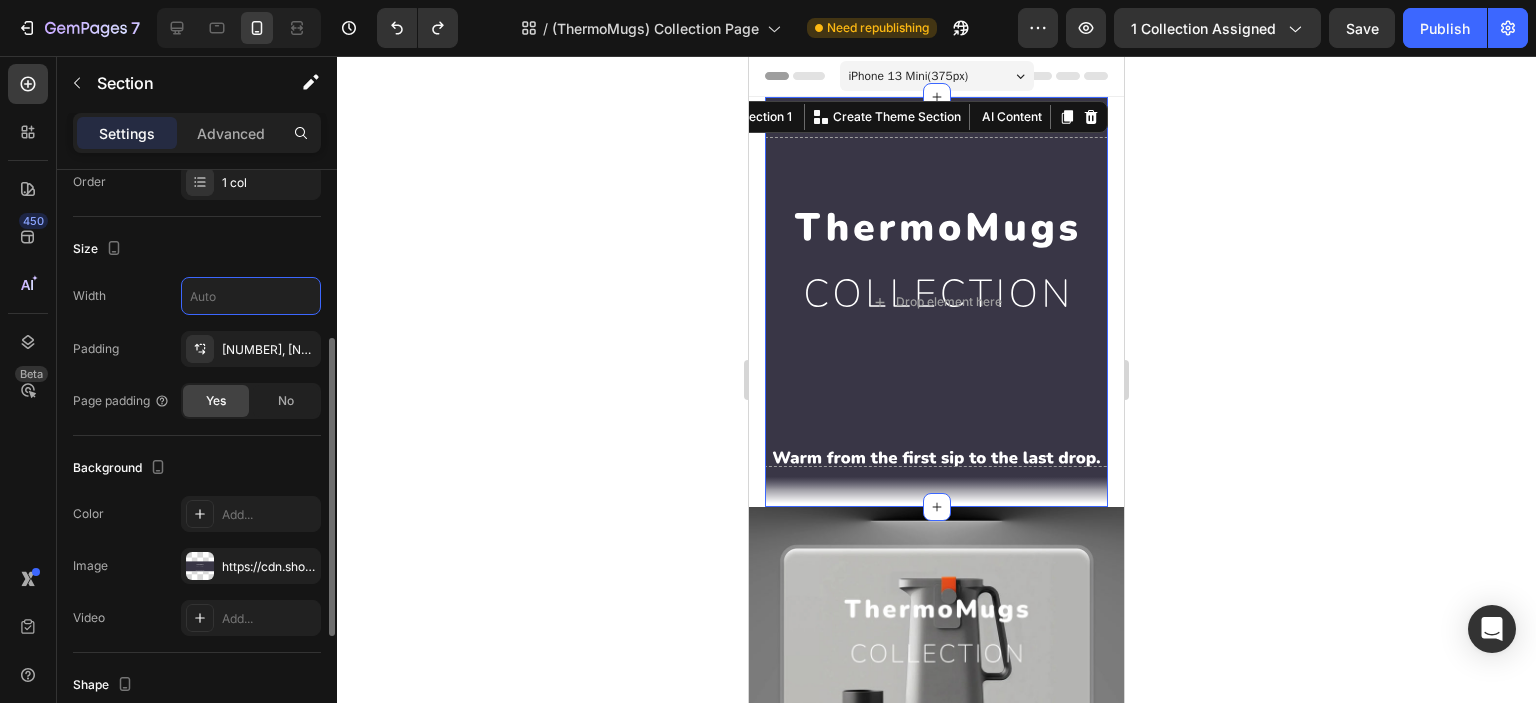 type on "100%" 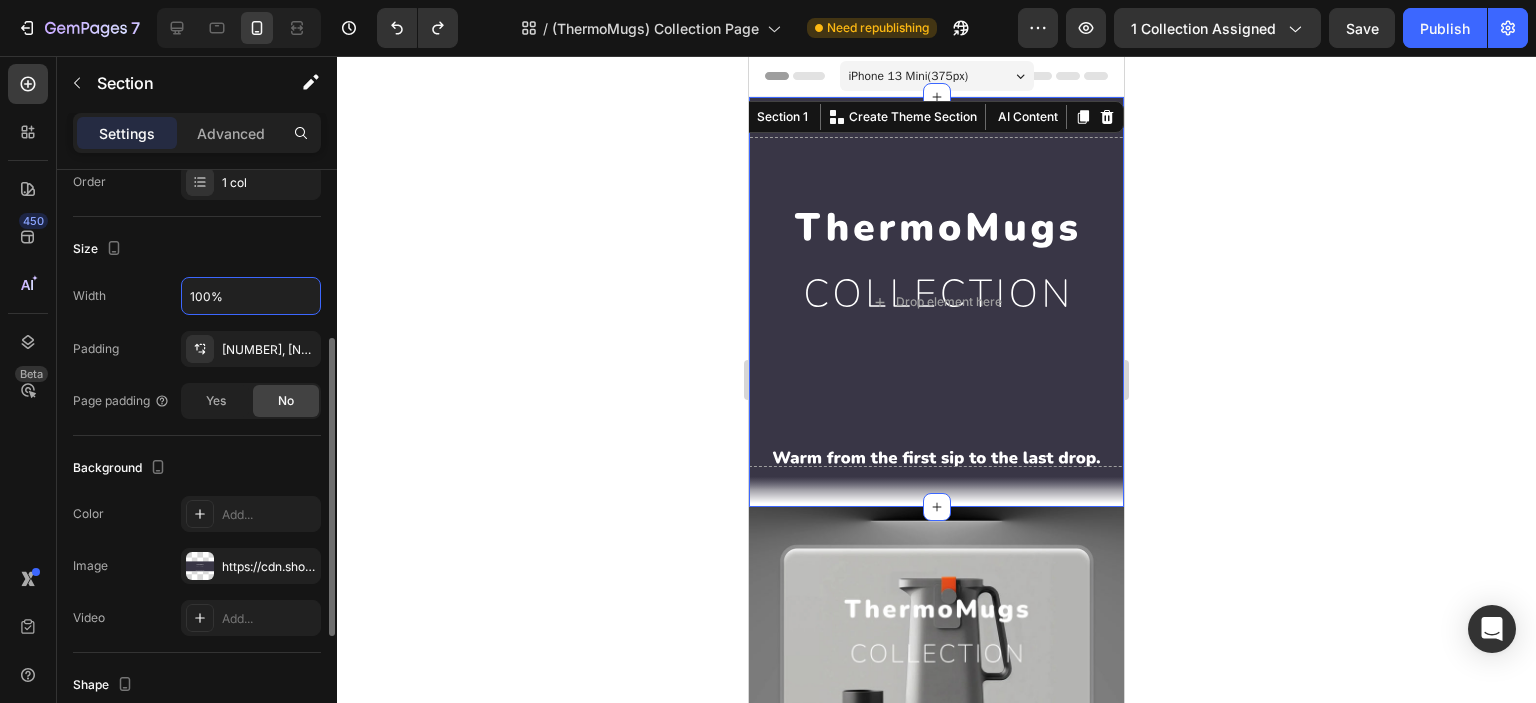 click on "Size" at bounding box center (197, 249) 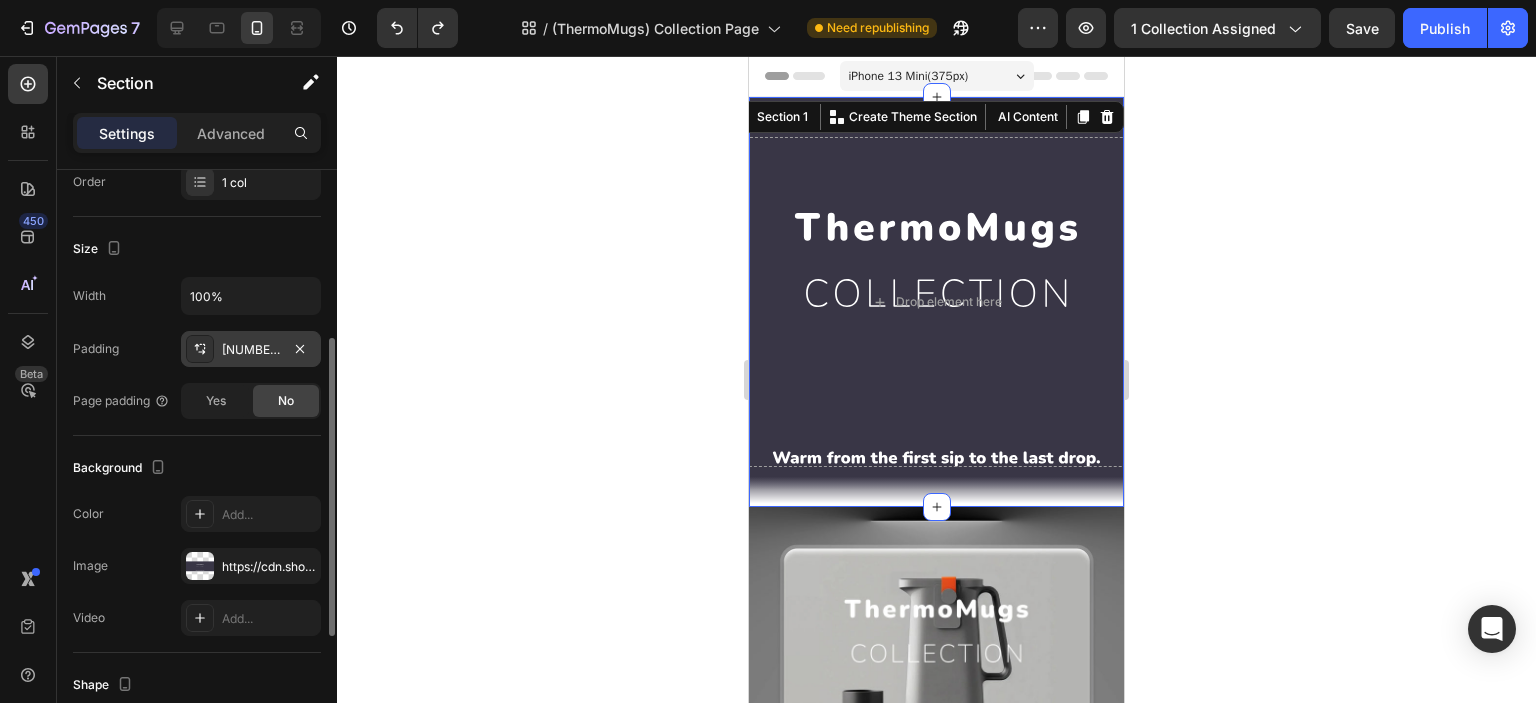 click on "40, 0, 40, Auto" at bounding box center [251, 349] 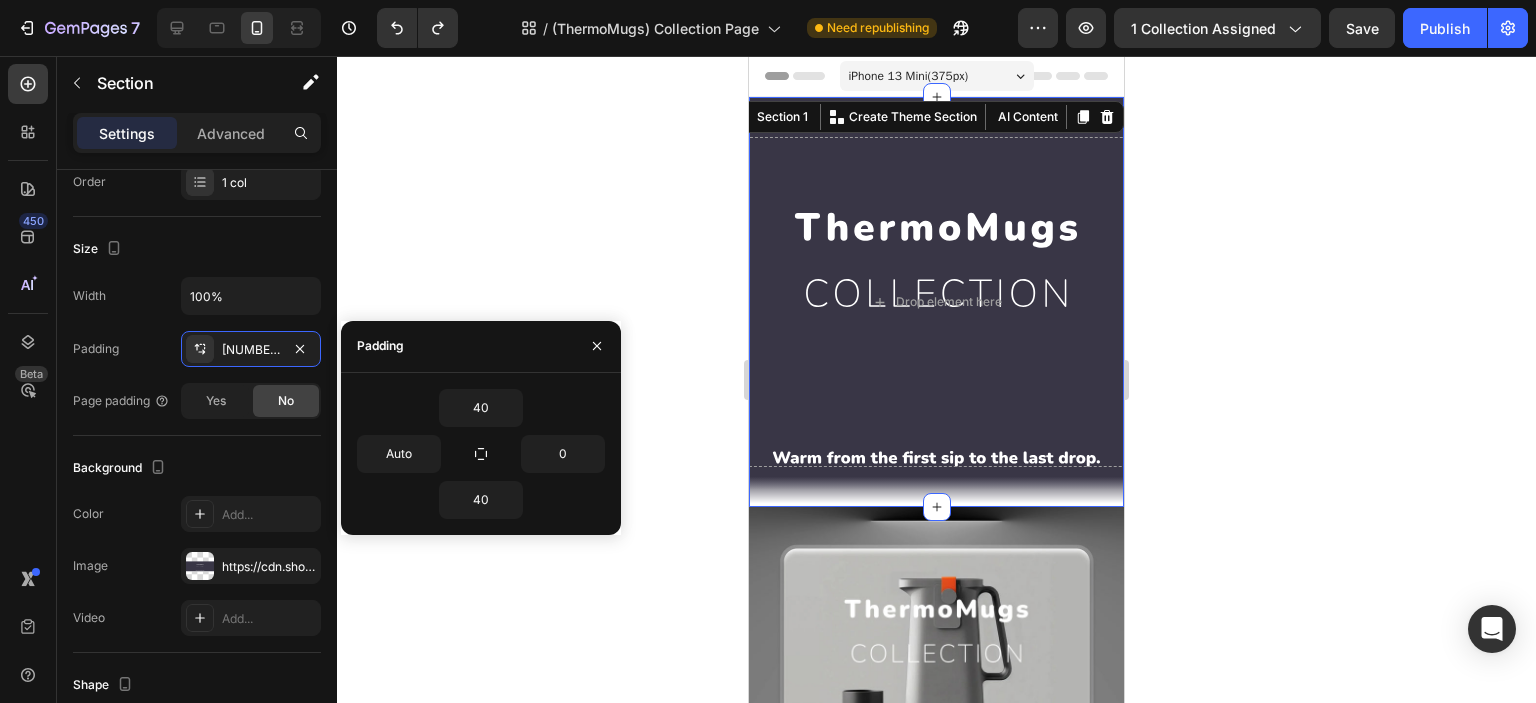 click on "40" at bounding box center (481, 408) 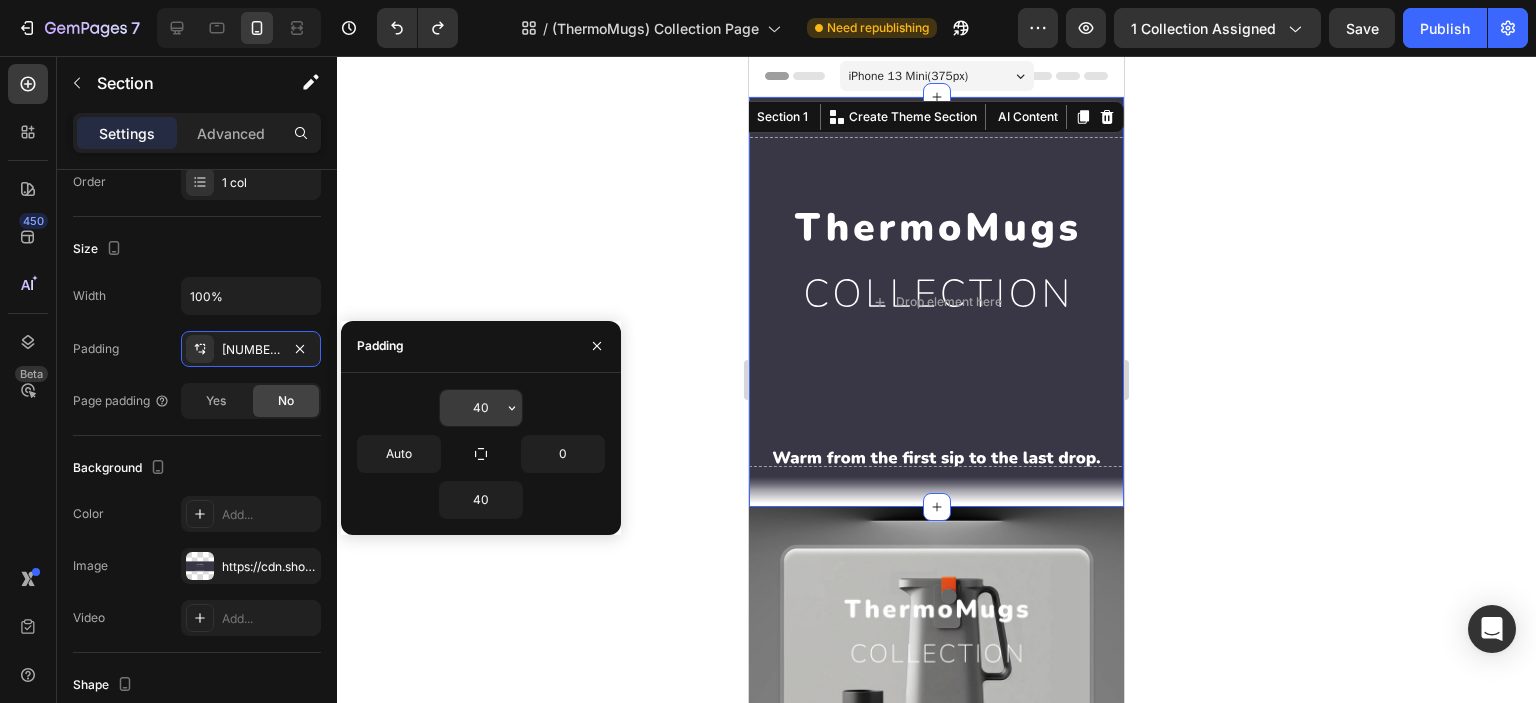 click on "40" at bounding box center [481, 408] 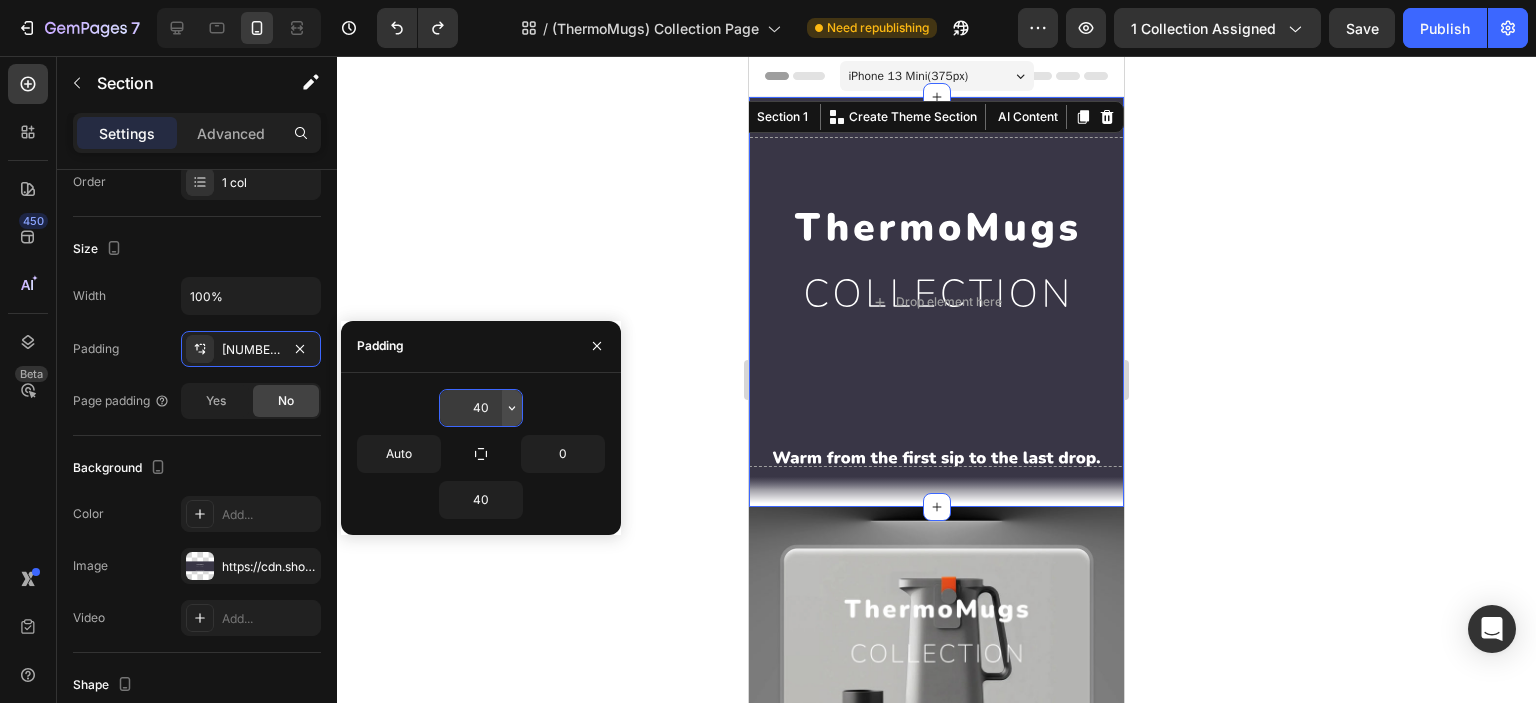 click 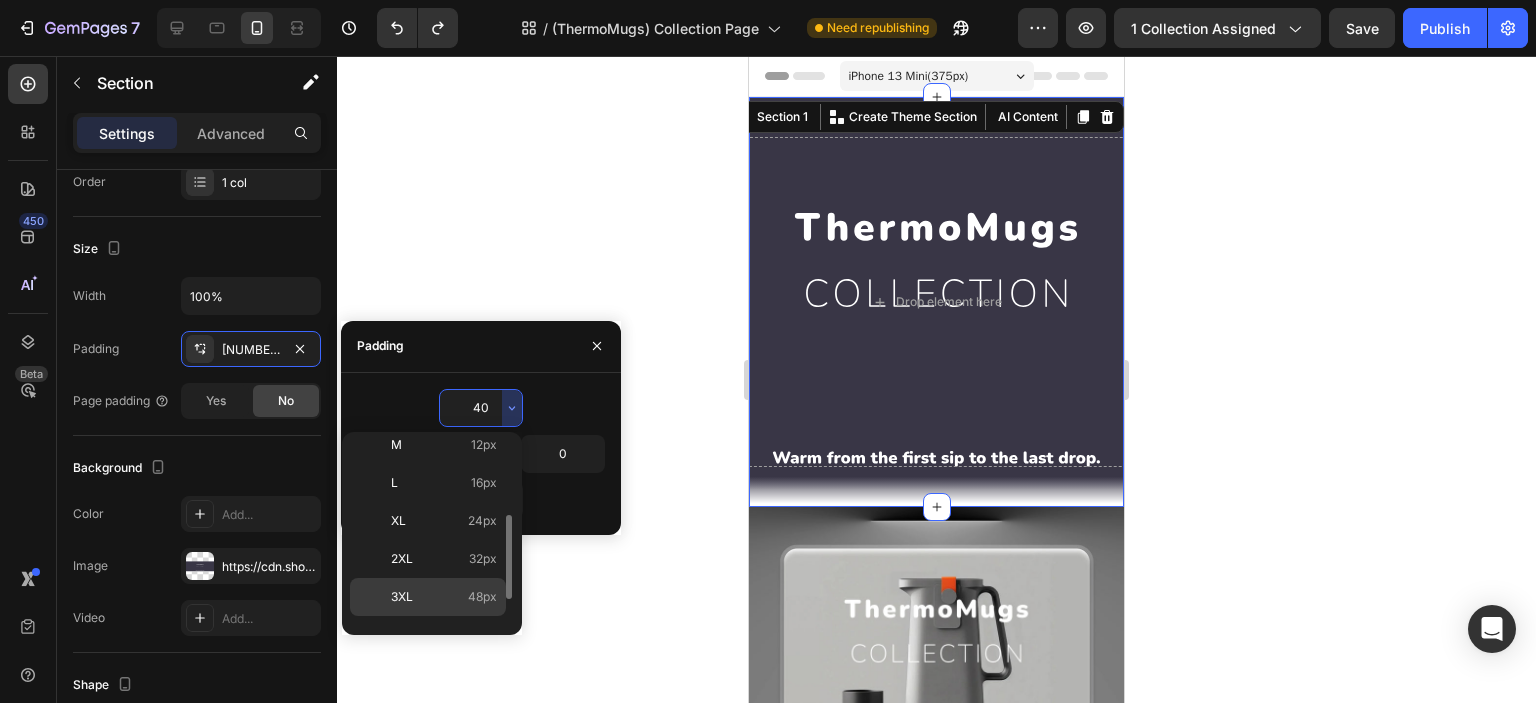 scroll, scrollTop: 226, scrollLeft: 0, axis: vertical 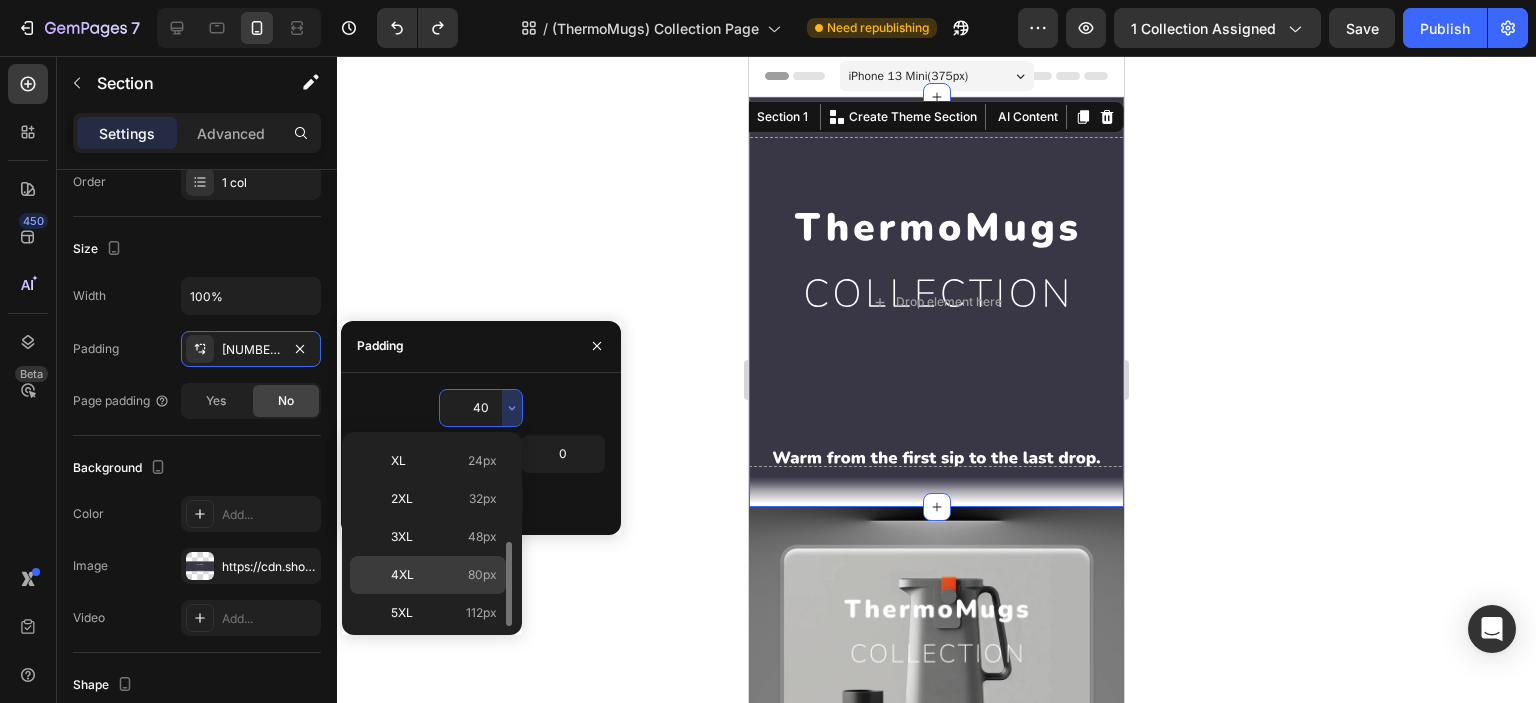 click on "4XL 80px" at bounding box center [444, 575] 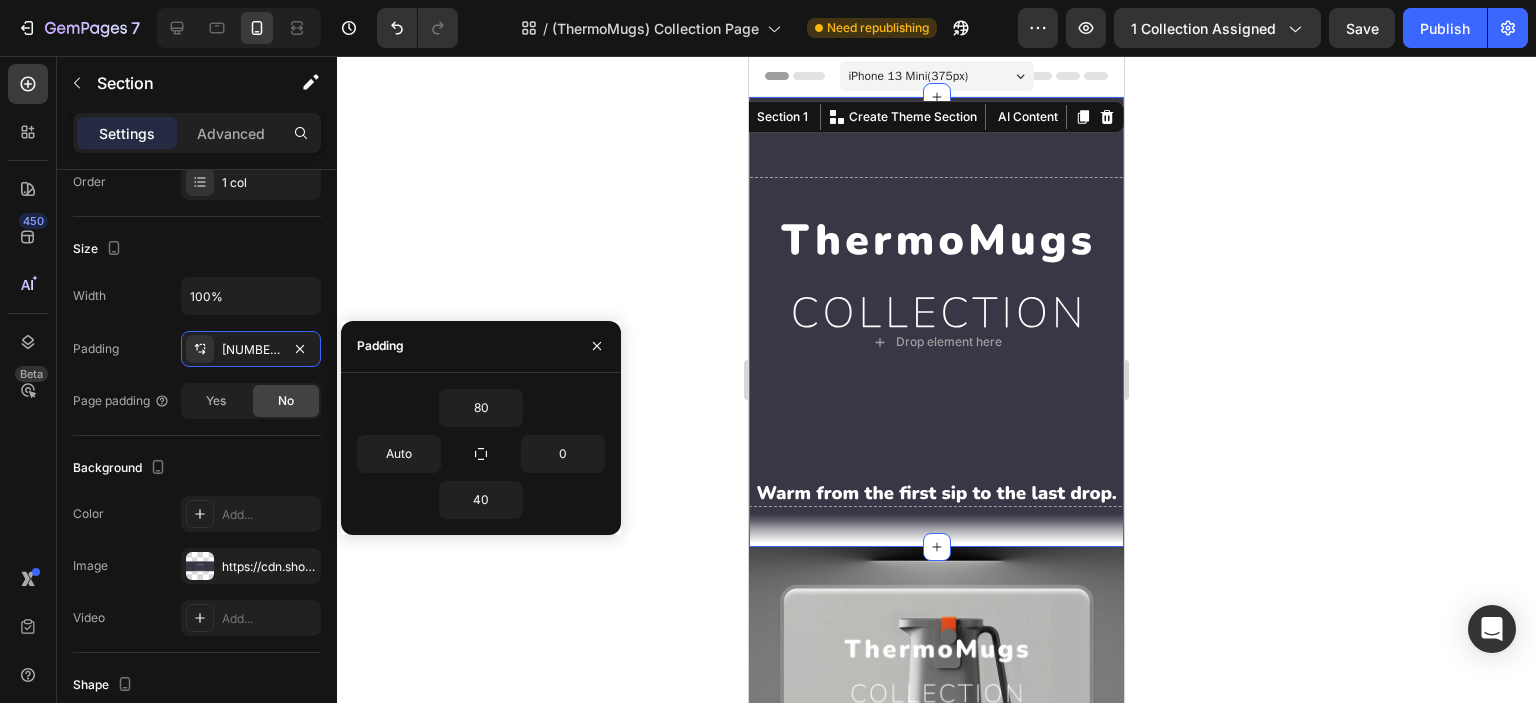 type on "40" 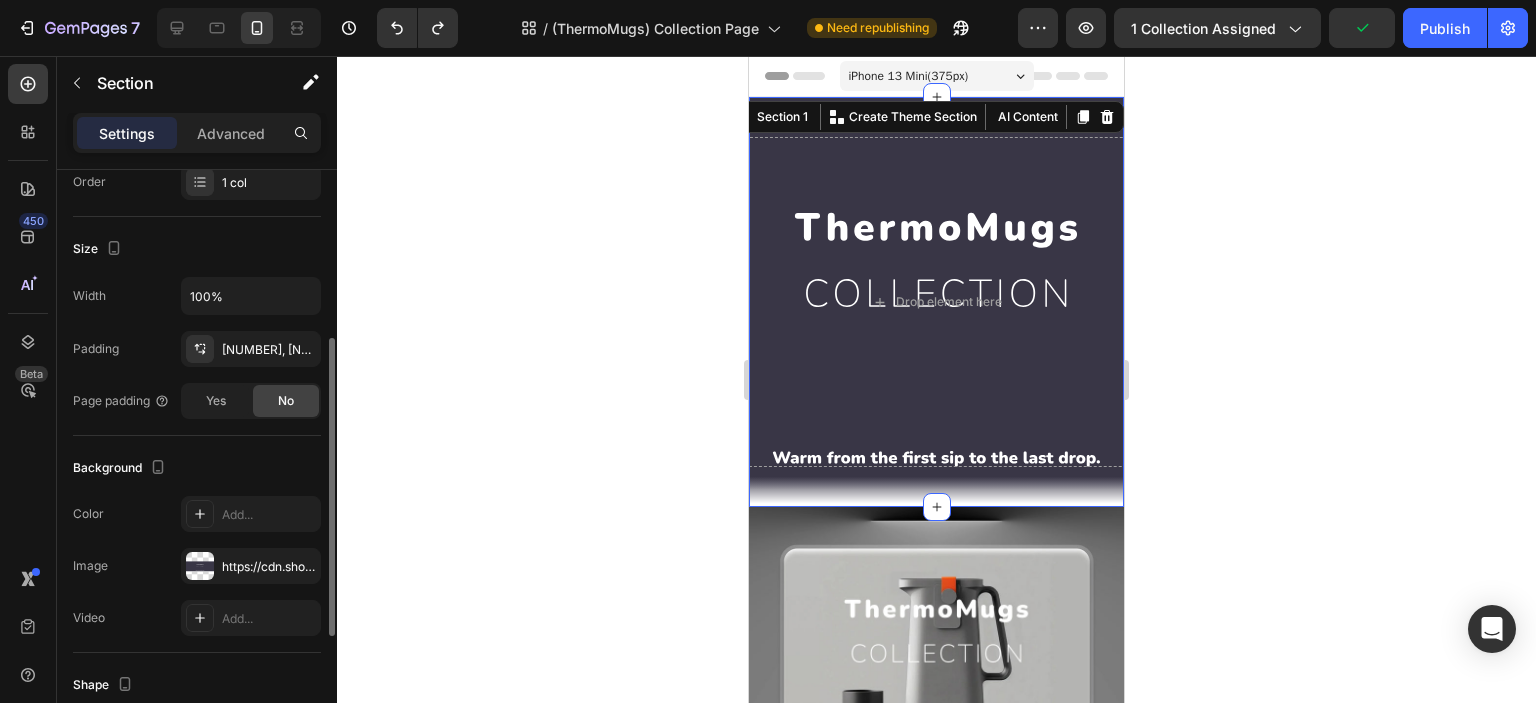 click on "Size" at bounding box center (197, 249) 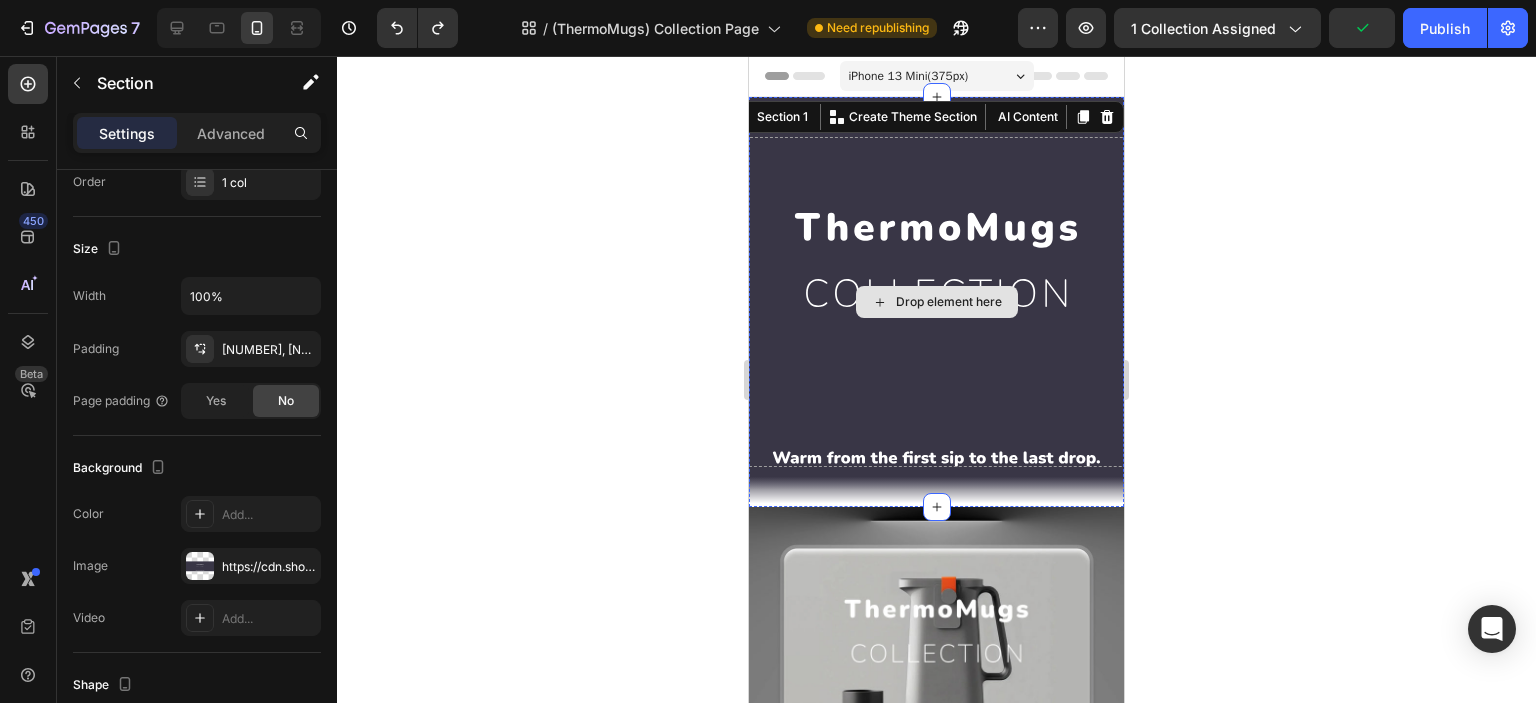 click on "Drop element here" at bounding box center (937, 302) 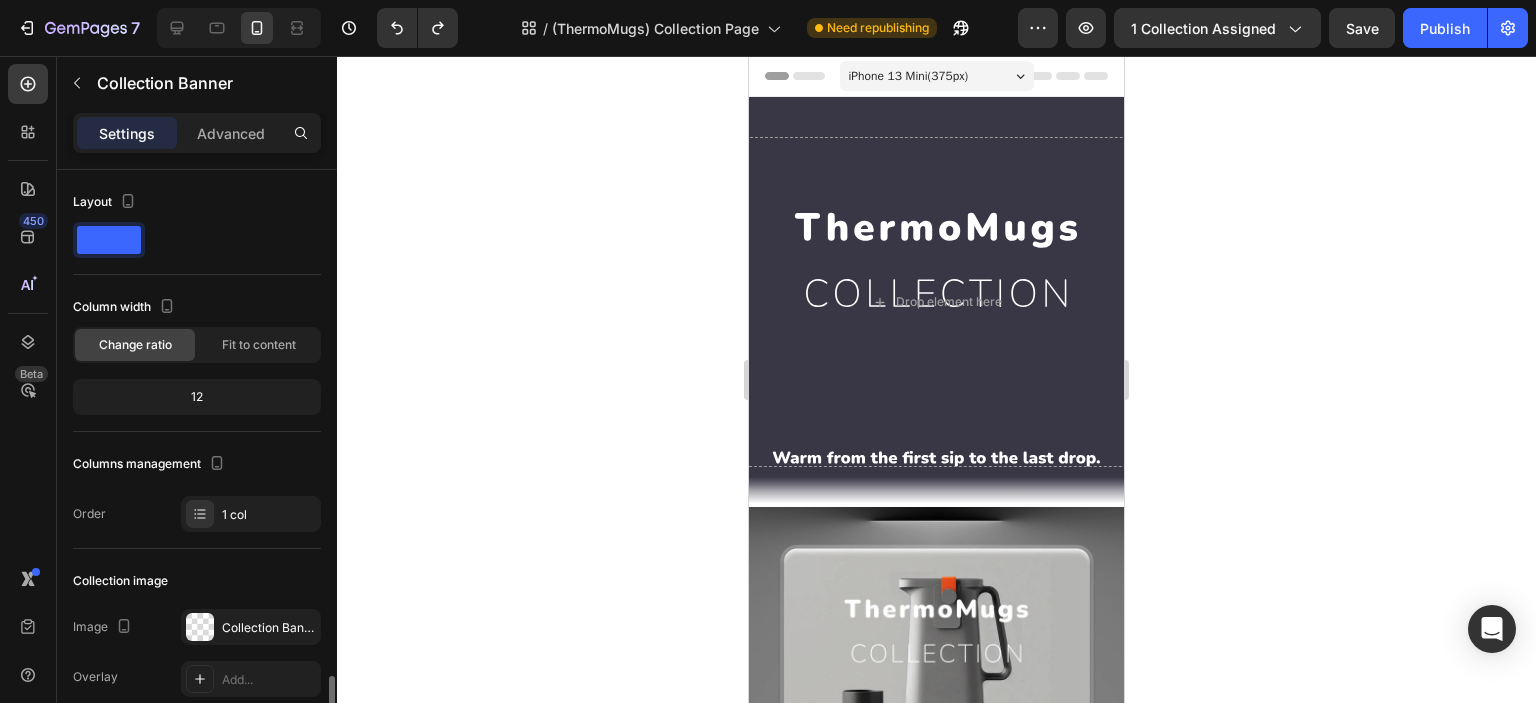 scroll, scrollTop: 332, scrollLeft: 0, axis: vertical 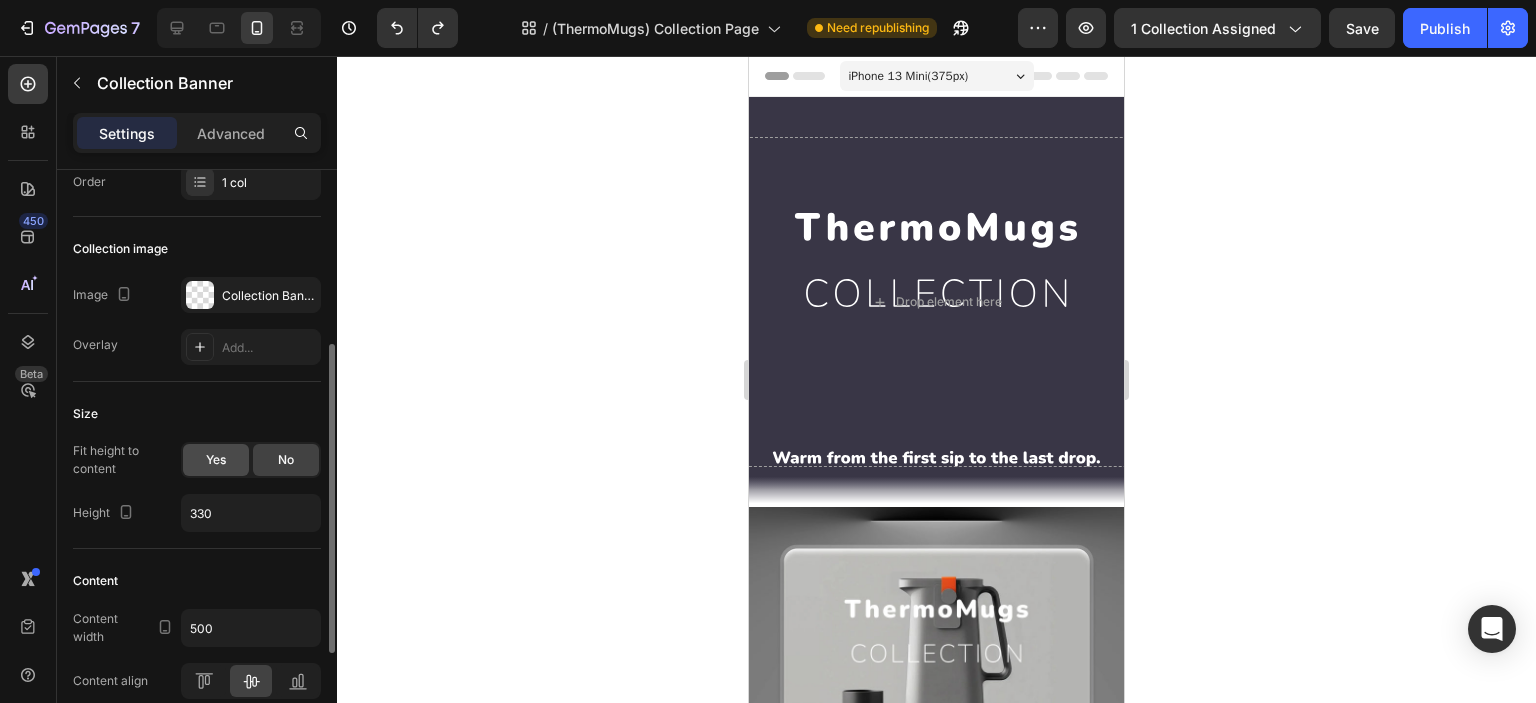 click on "Yes" 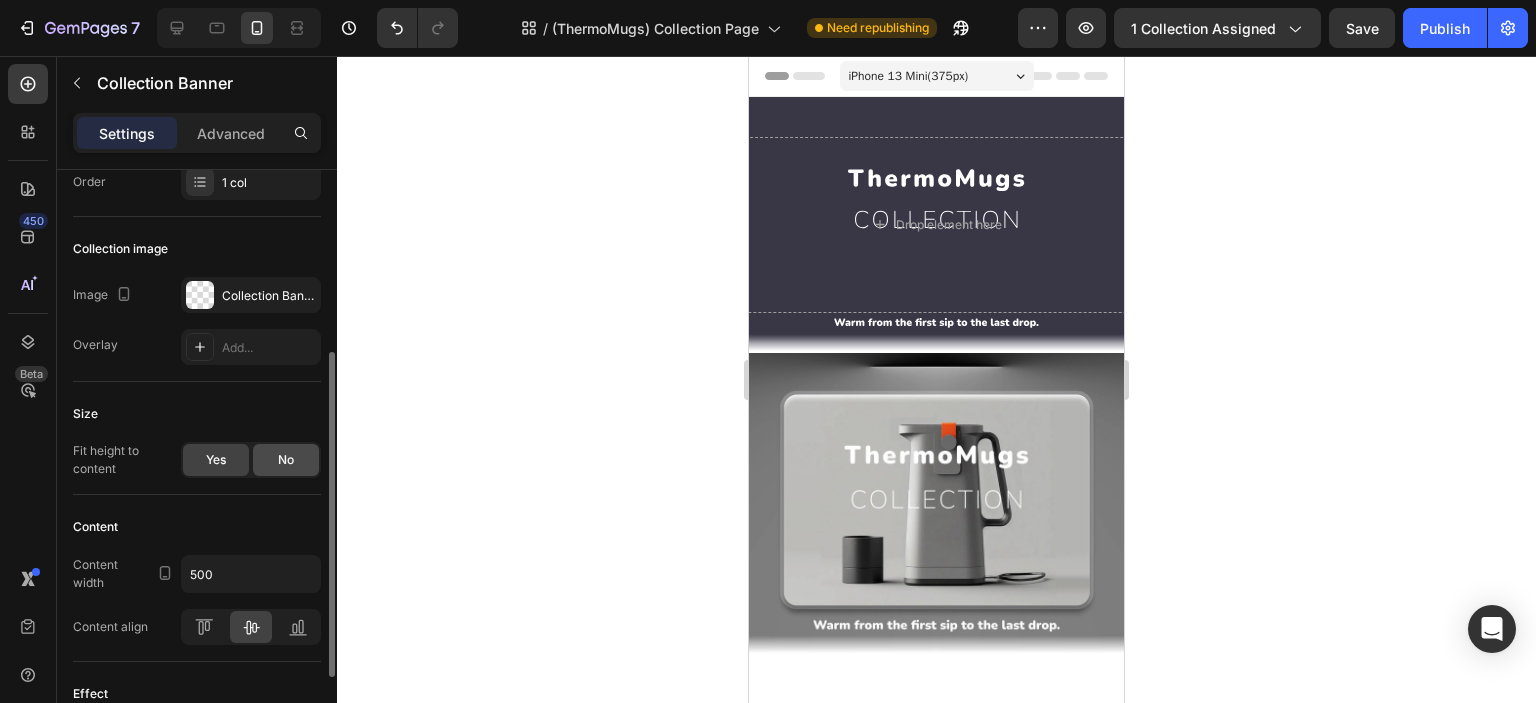 click on "No" 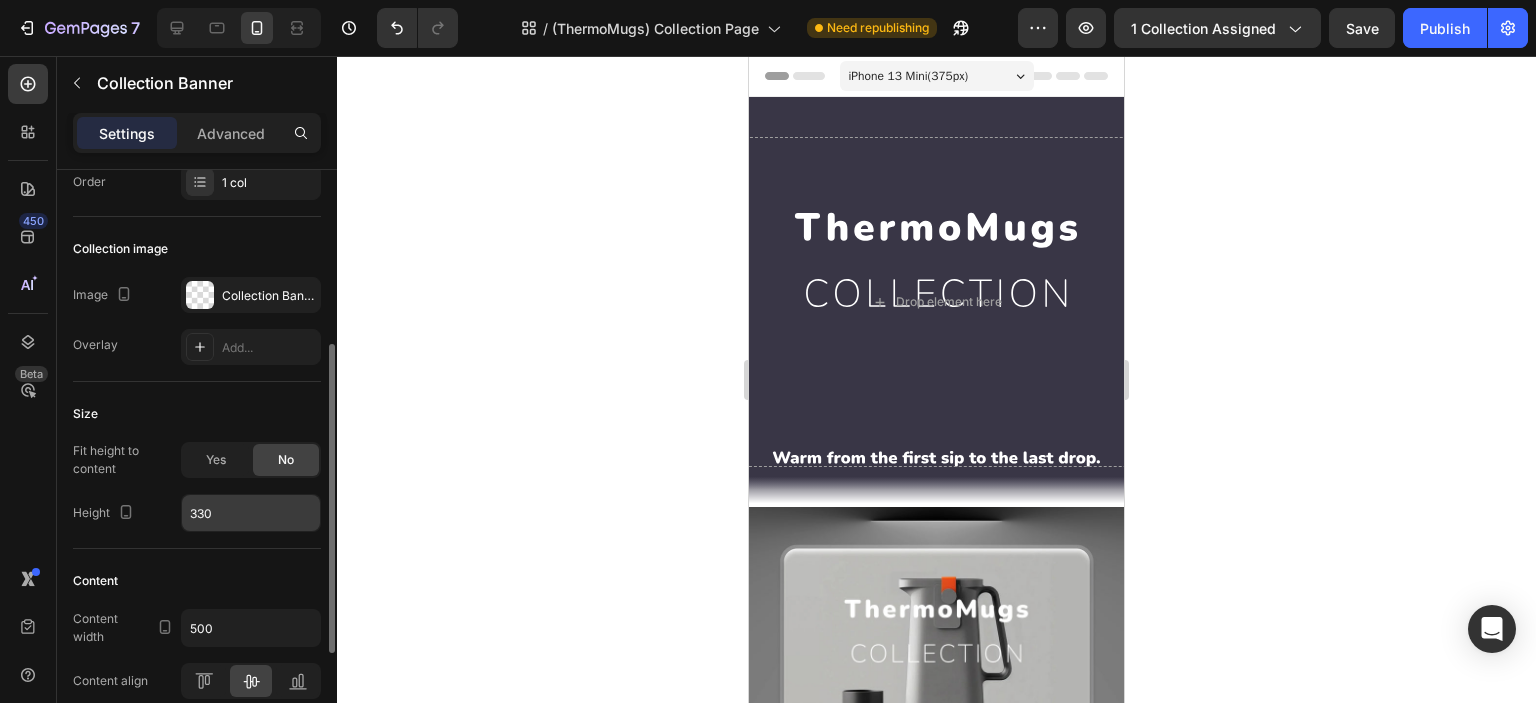 click on "330" at bounding box center [251, 513] 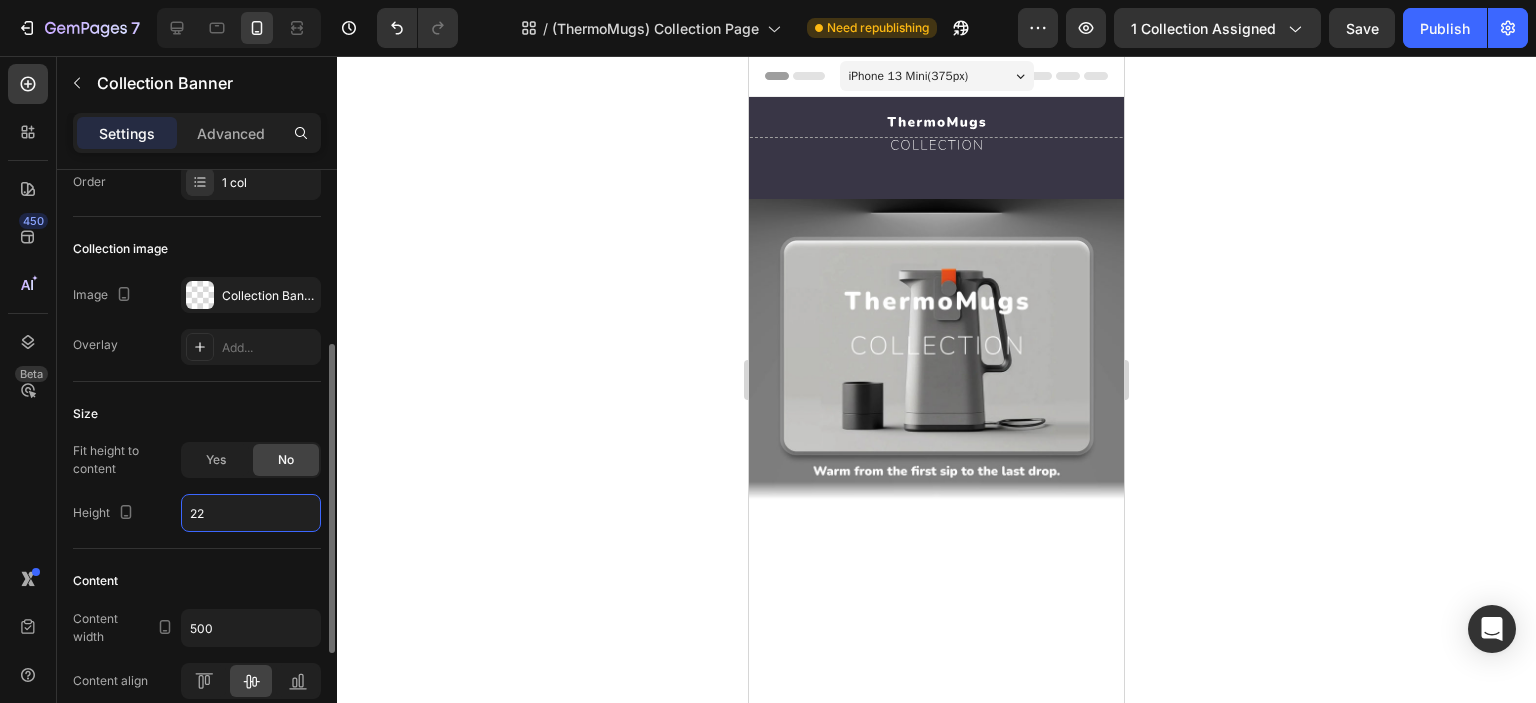 type on "220" 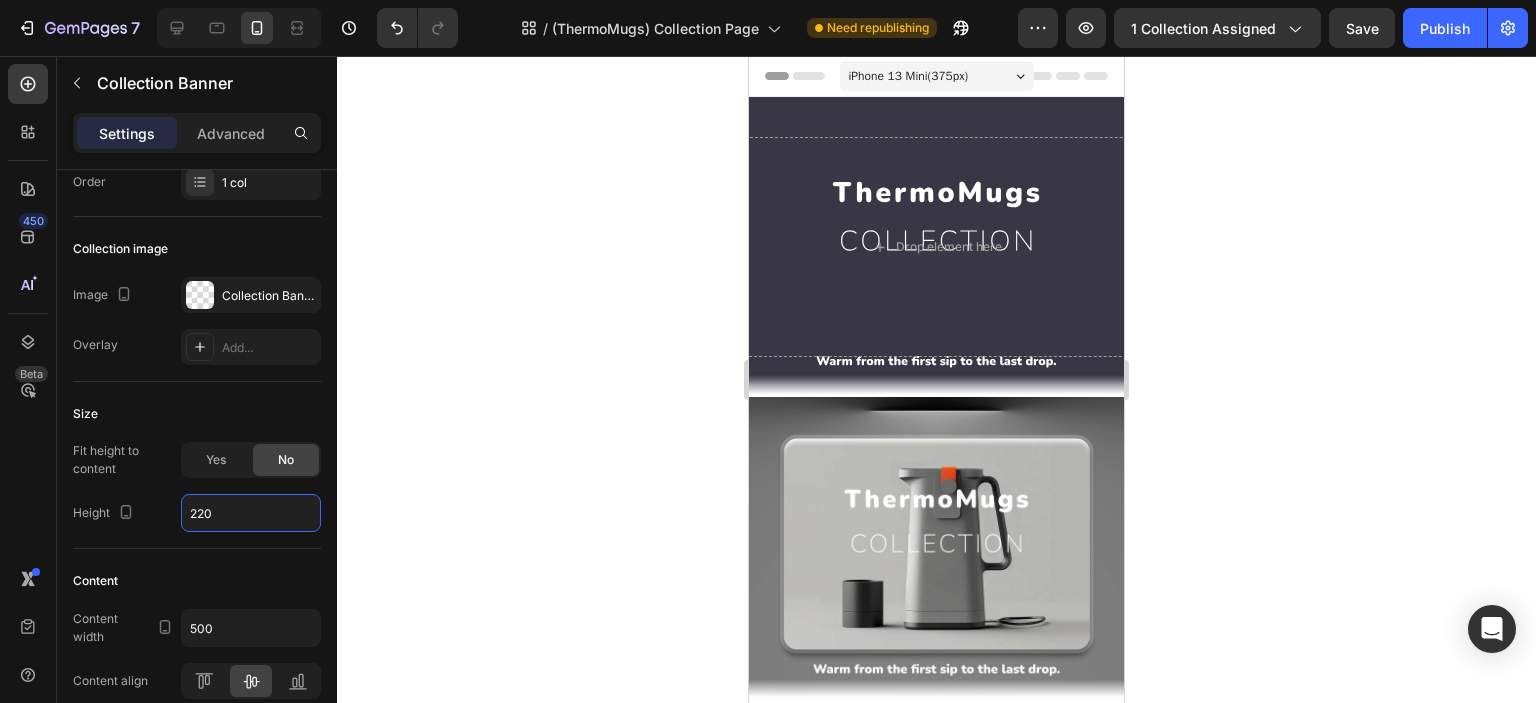 click 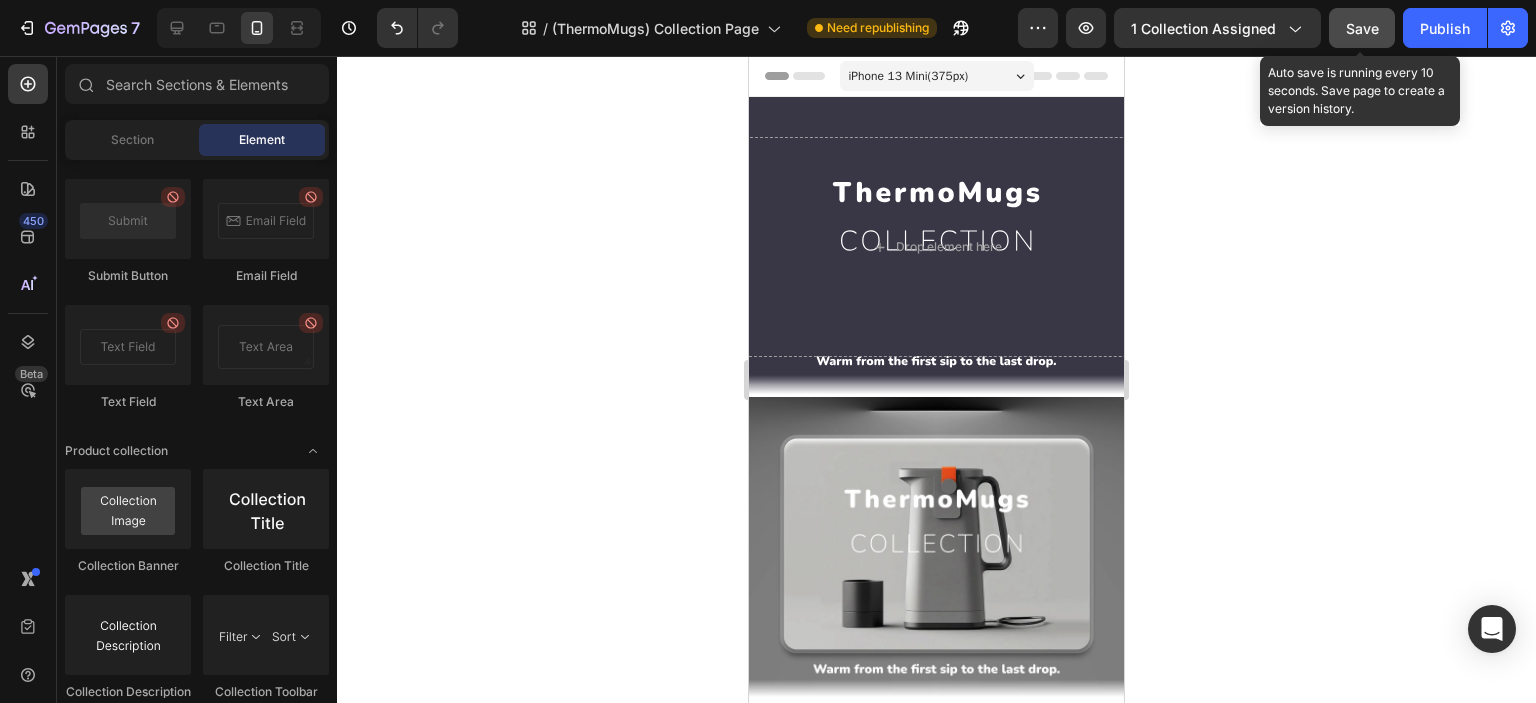 click on "Save" at bounding box center [1362, 28] 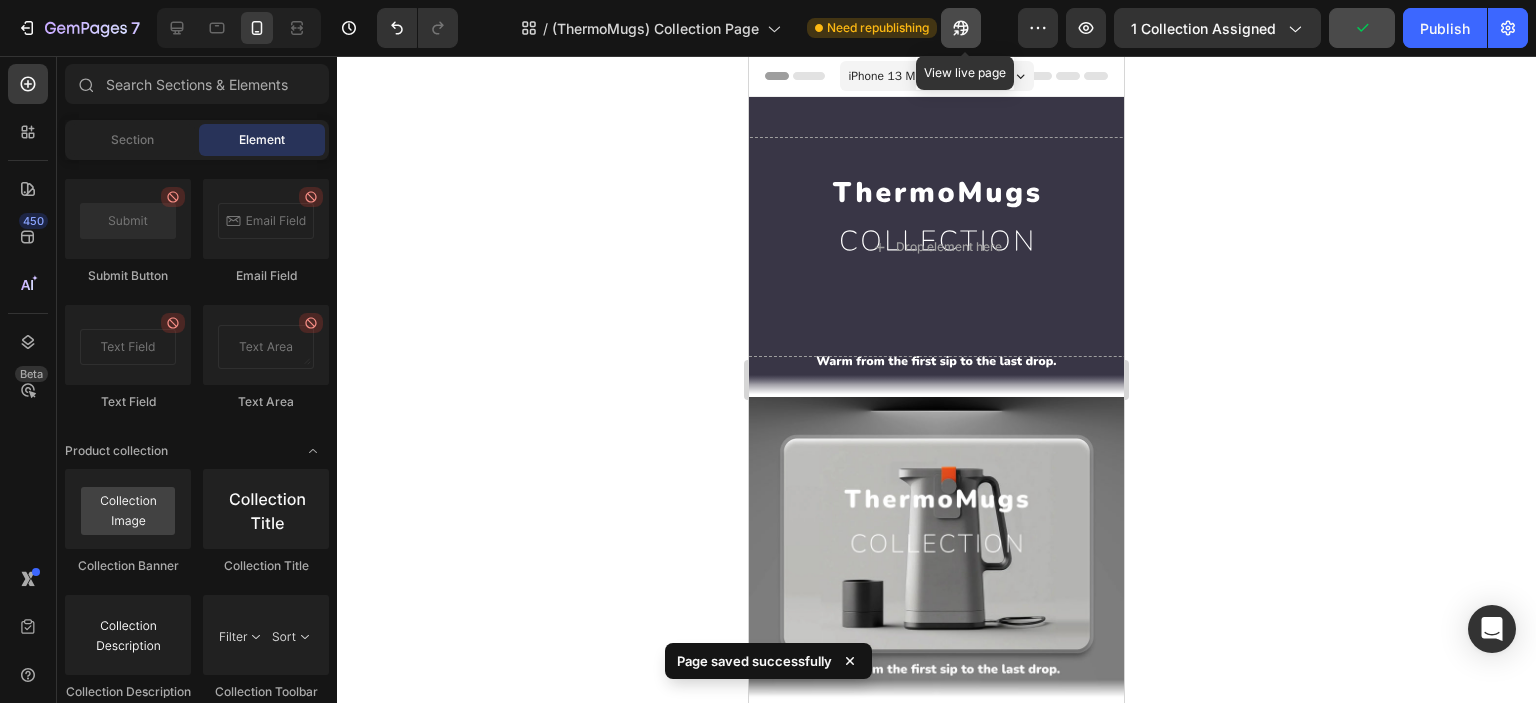 click 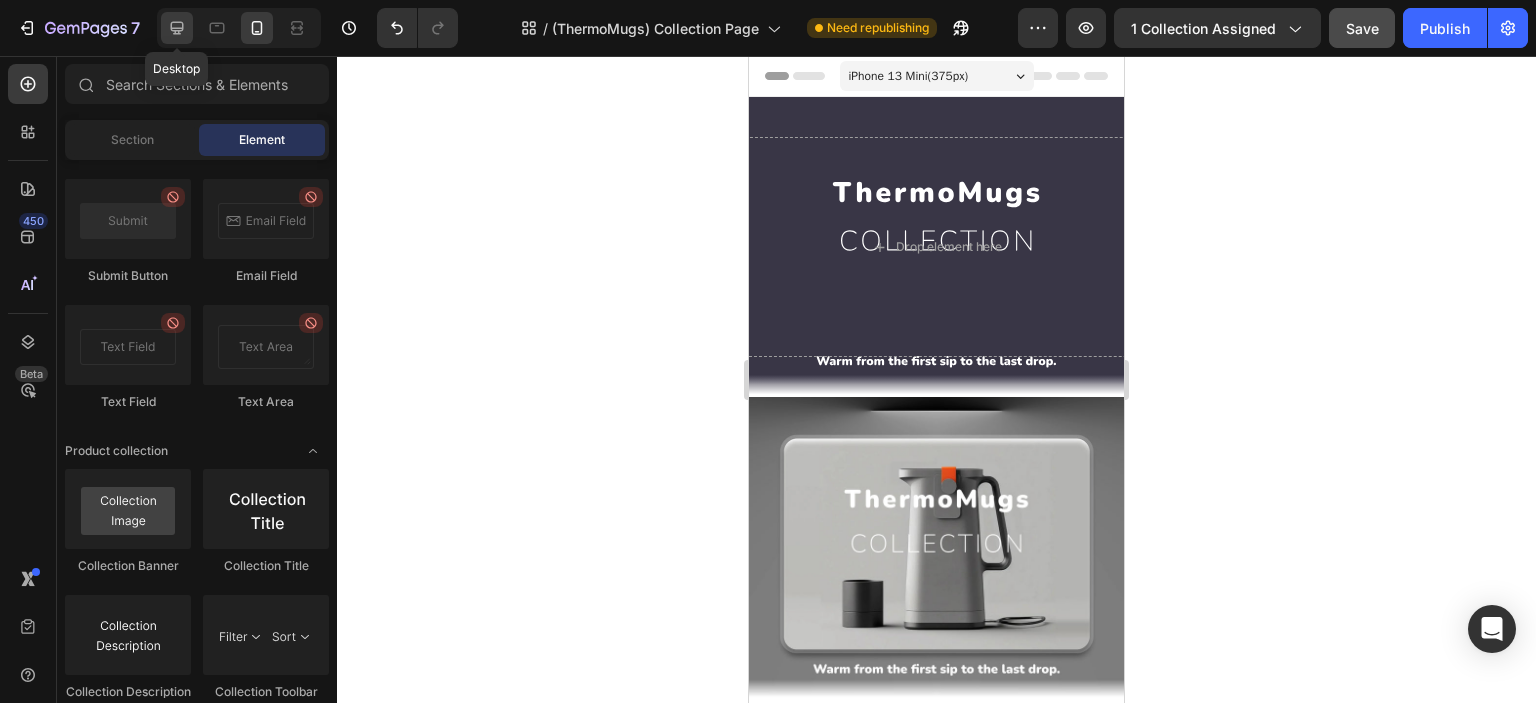 click 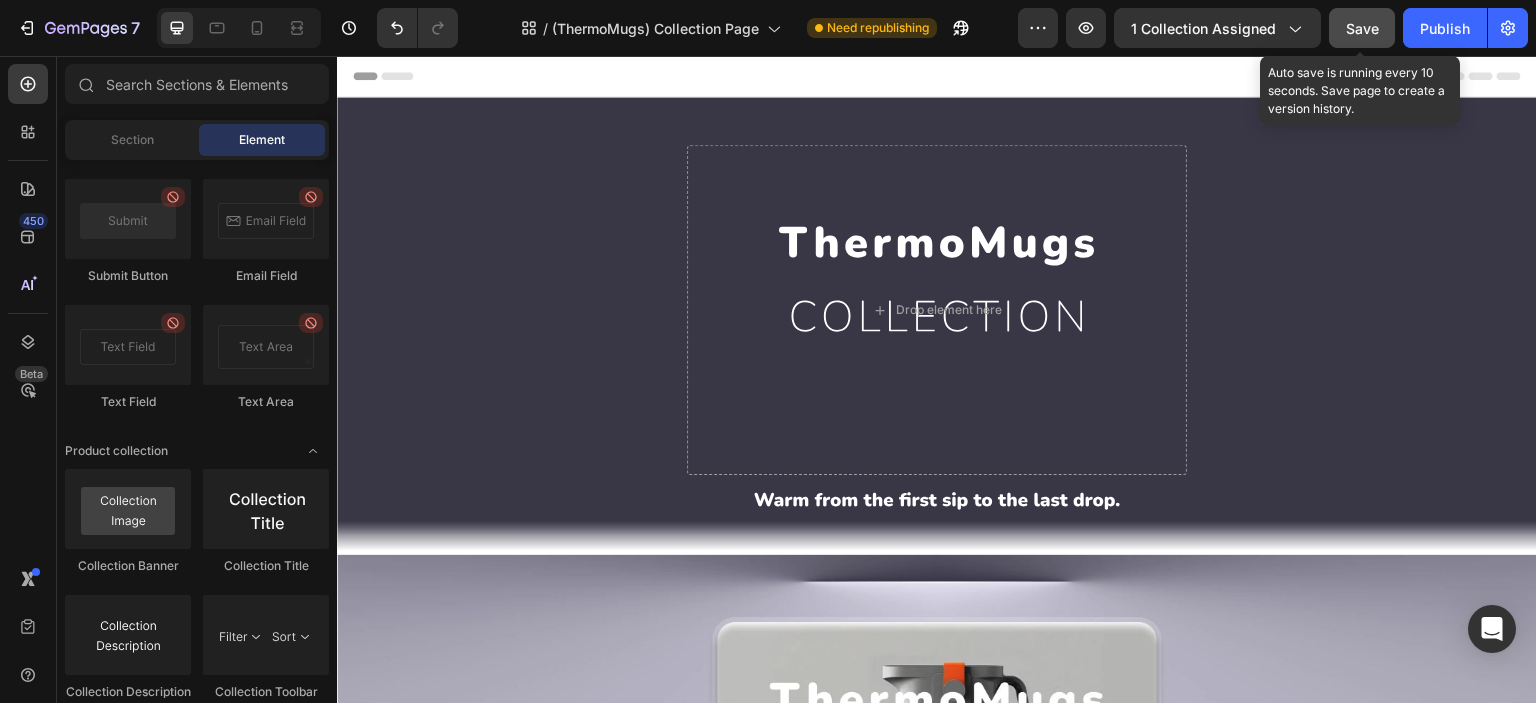 click on "Save" at bounding box center (1362, 28) 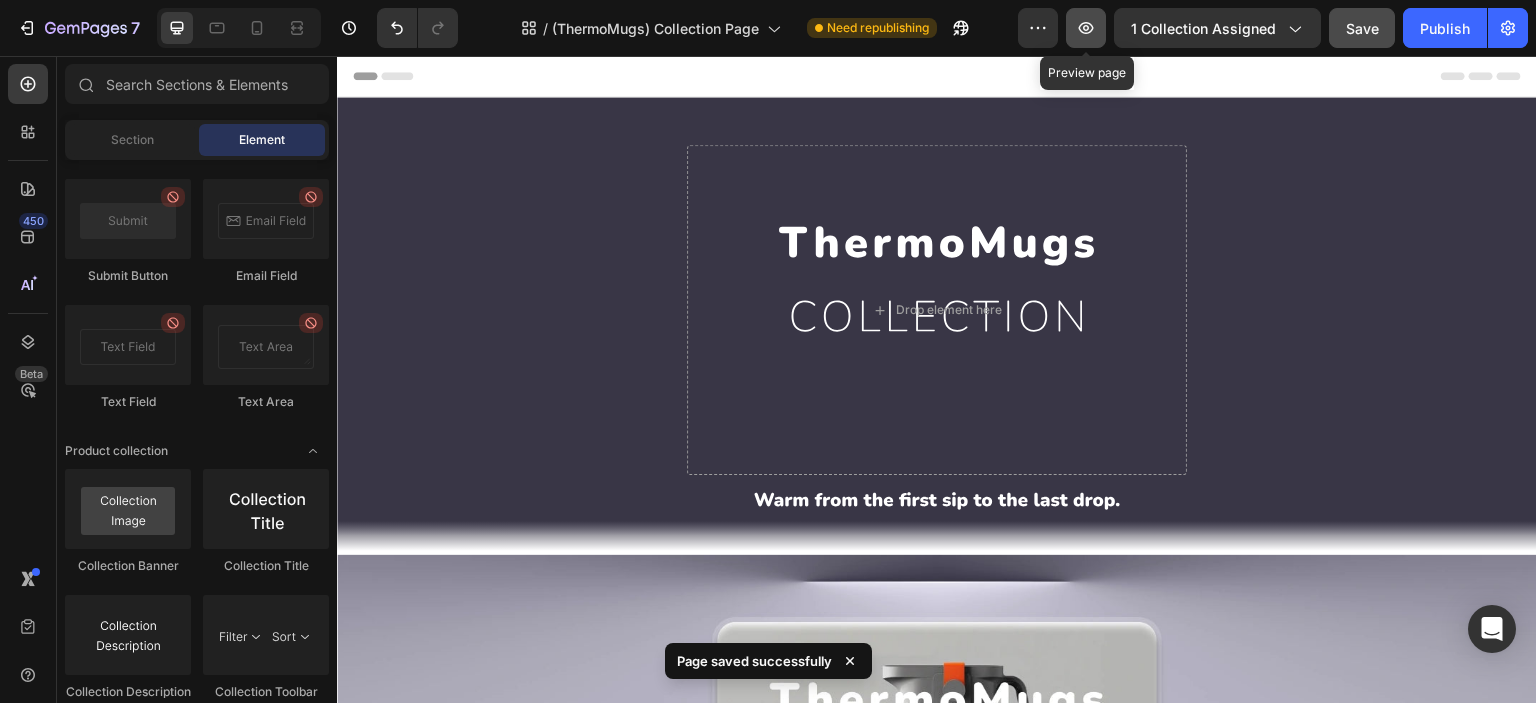 click 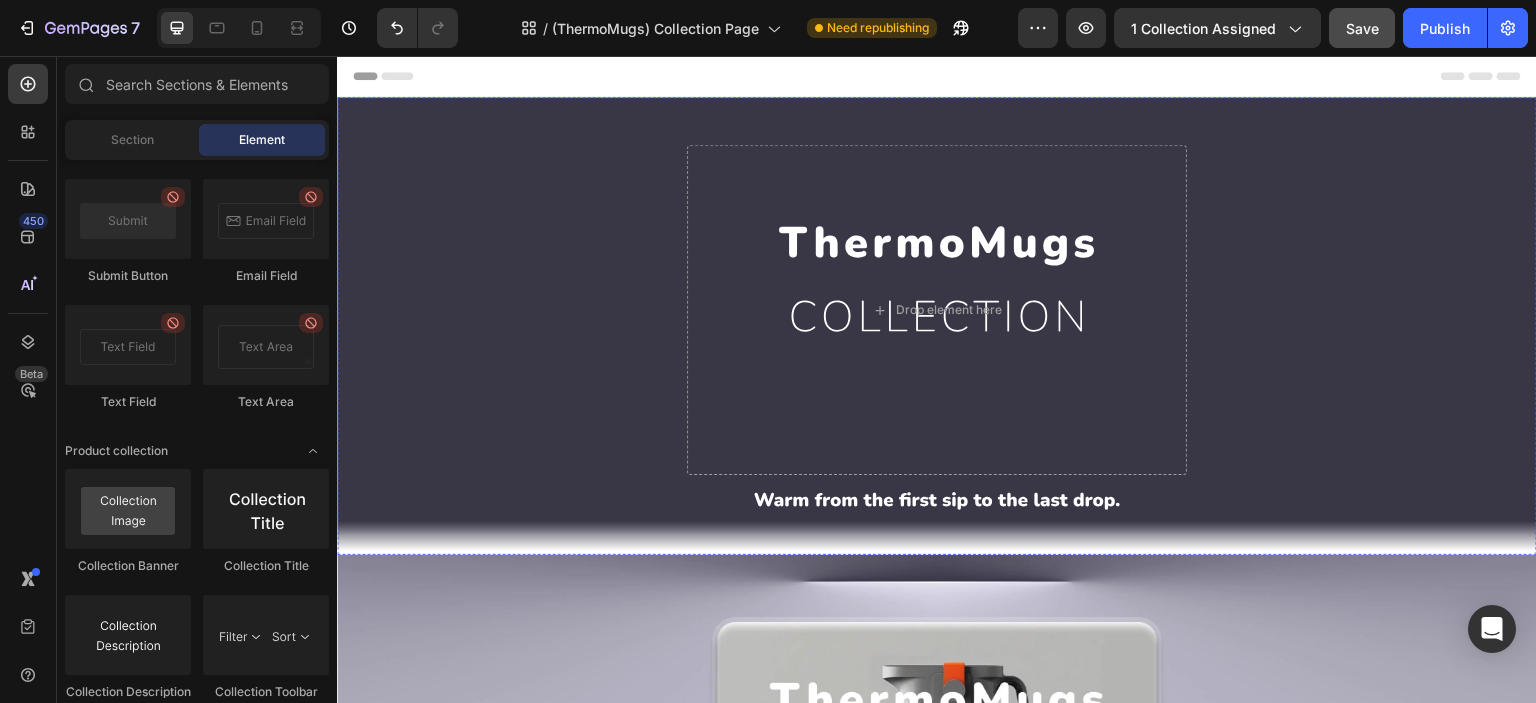 click at bounding box center (937, 310) 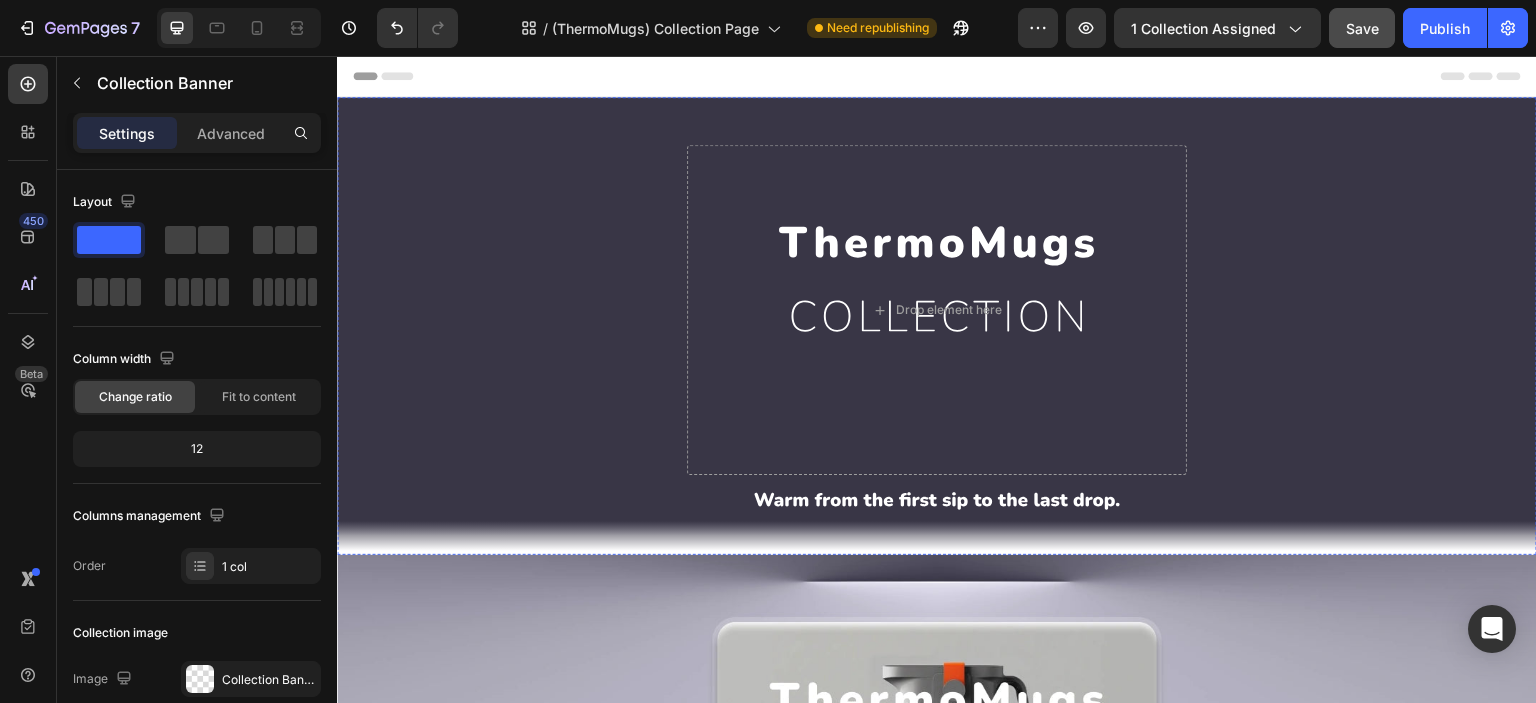 scroll, scrollTop: 166, scrollLeft: 0, axis: vertical 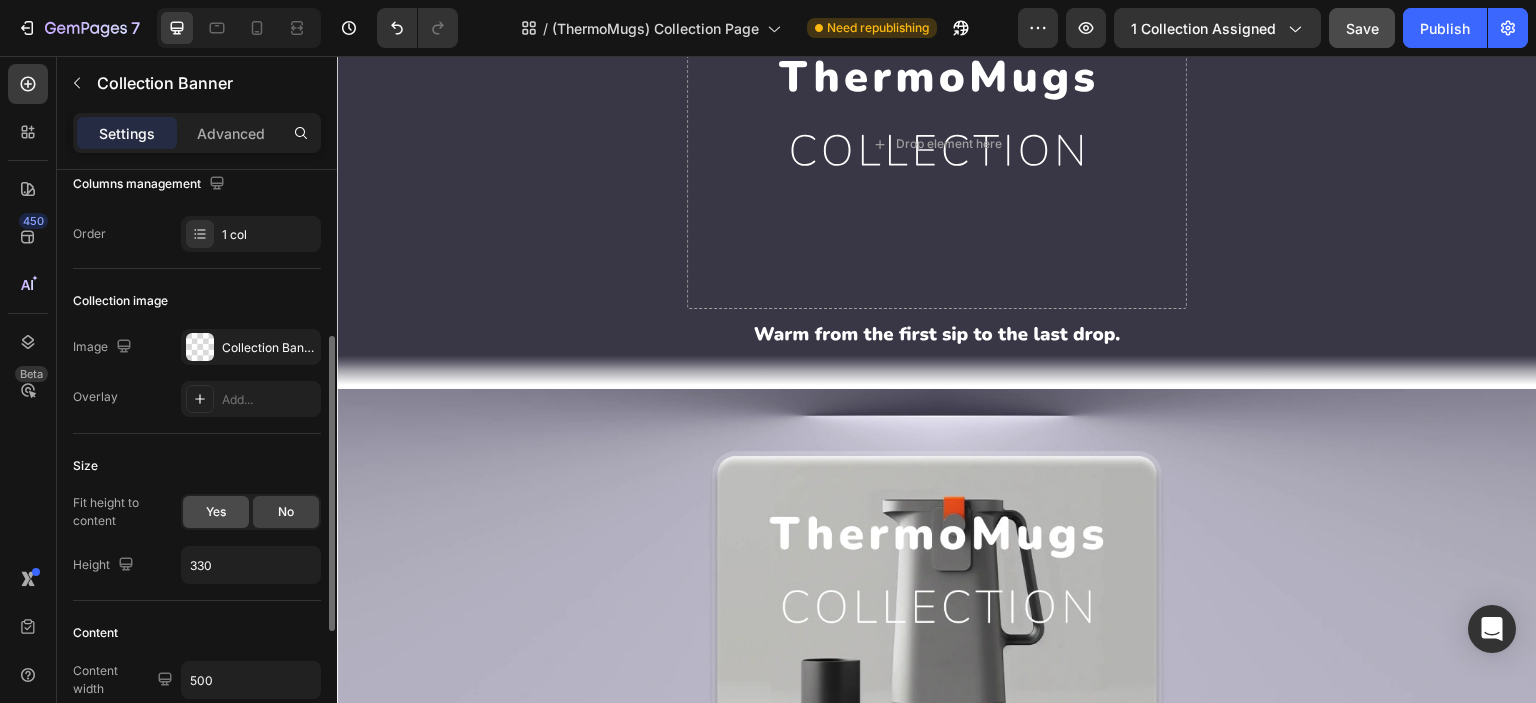 click on "Yes" 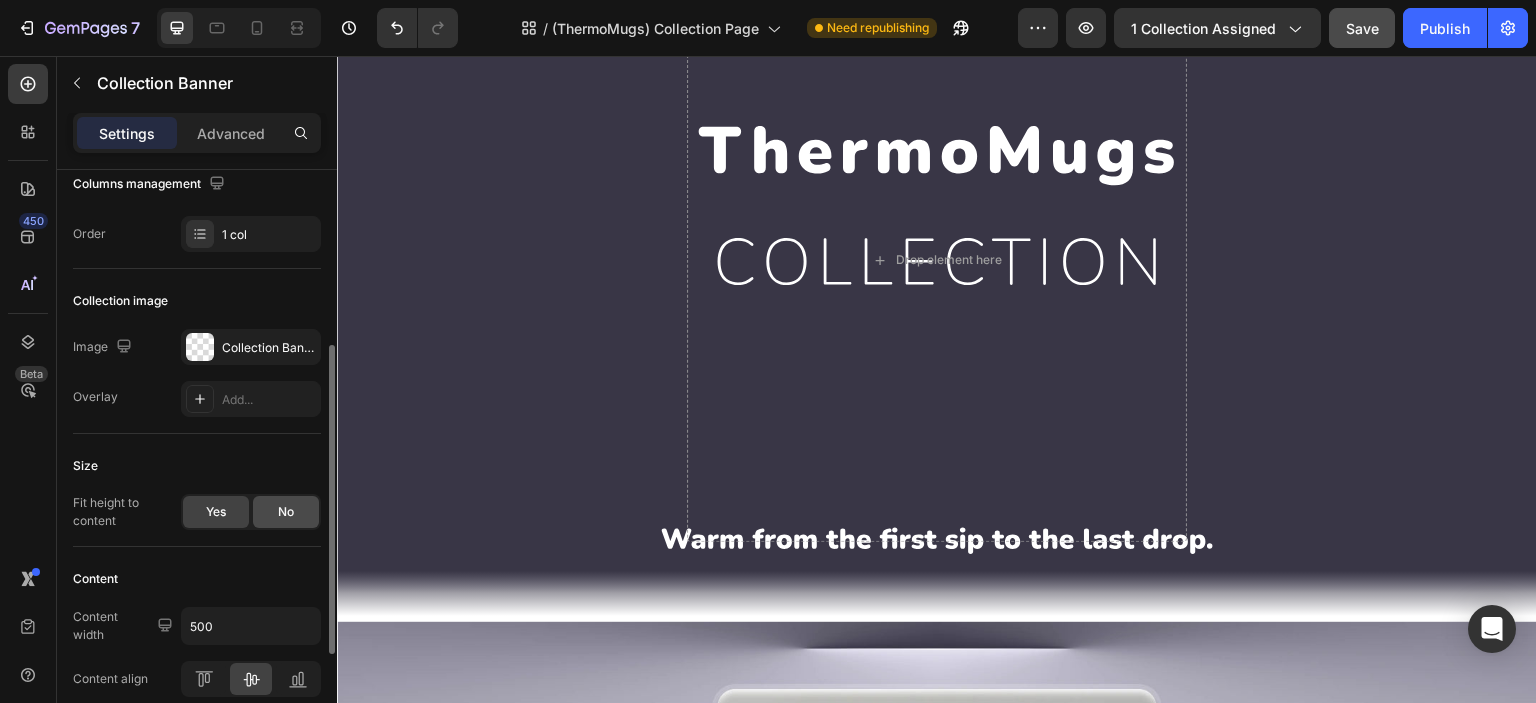 click on "No" 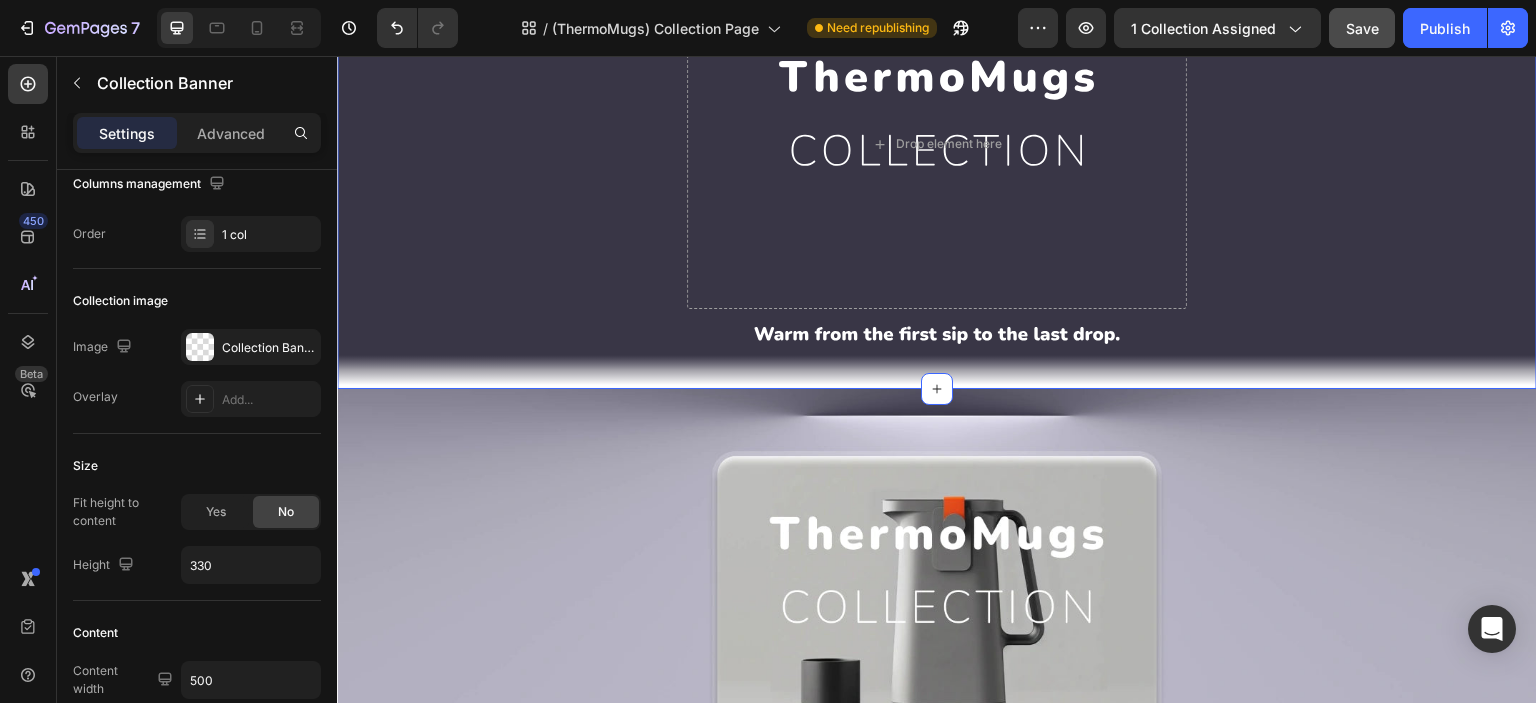 click on "Drop element here Collection Banner   0 Section 1" at bounding box center [937, 160] 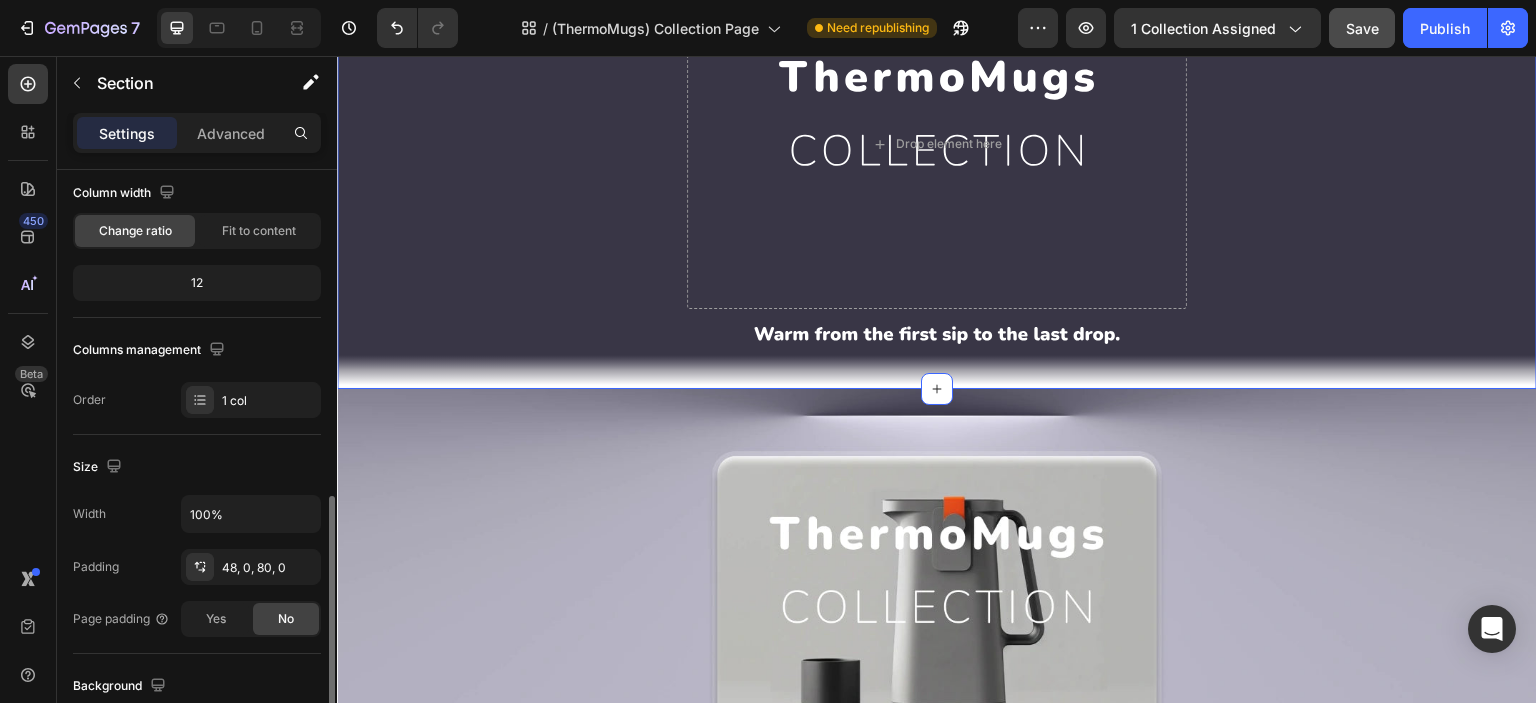 scroll, scrollTop: 332, scrollLeft: 0, axis: vertical 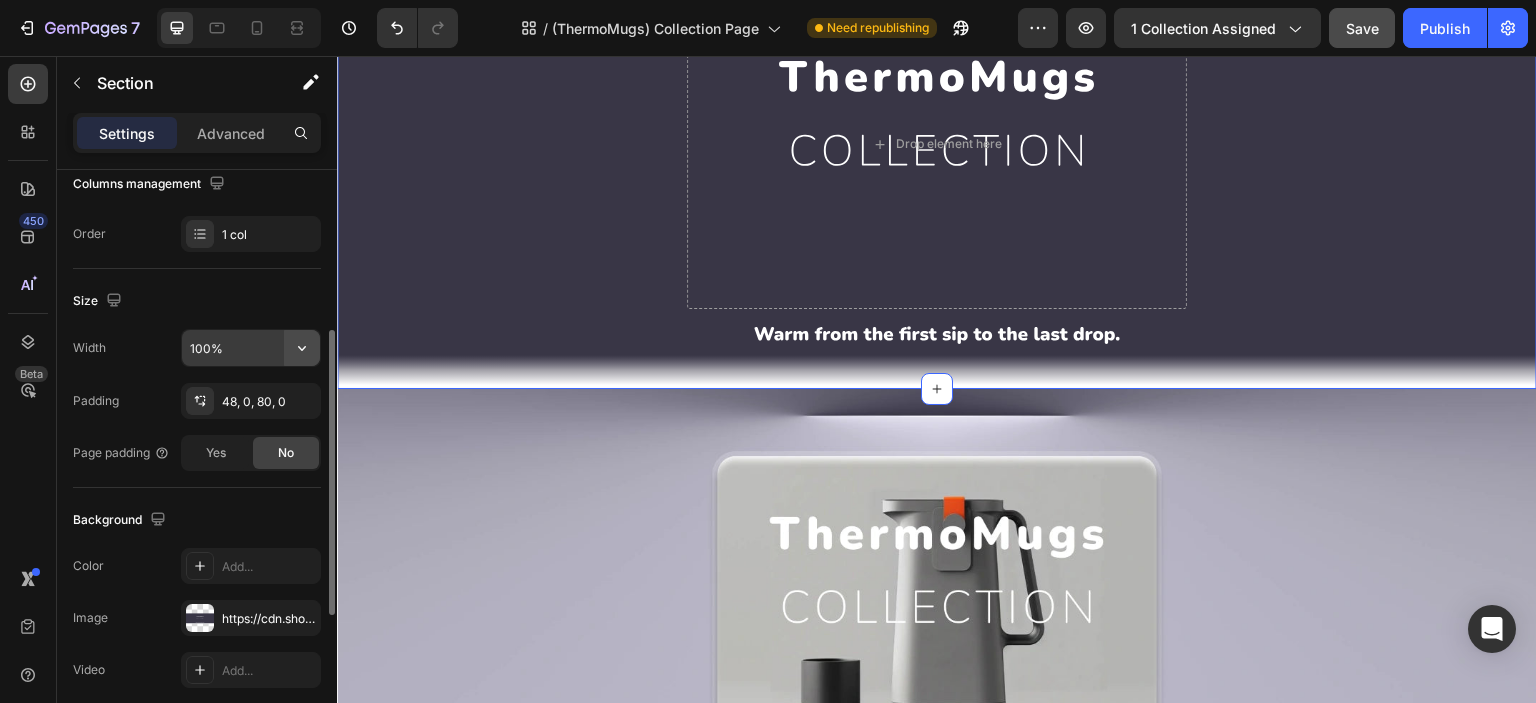 click 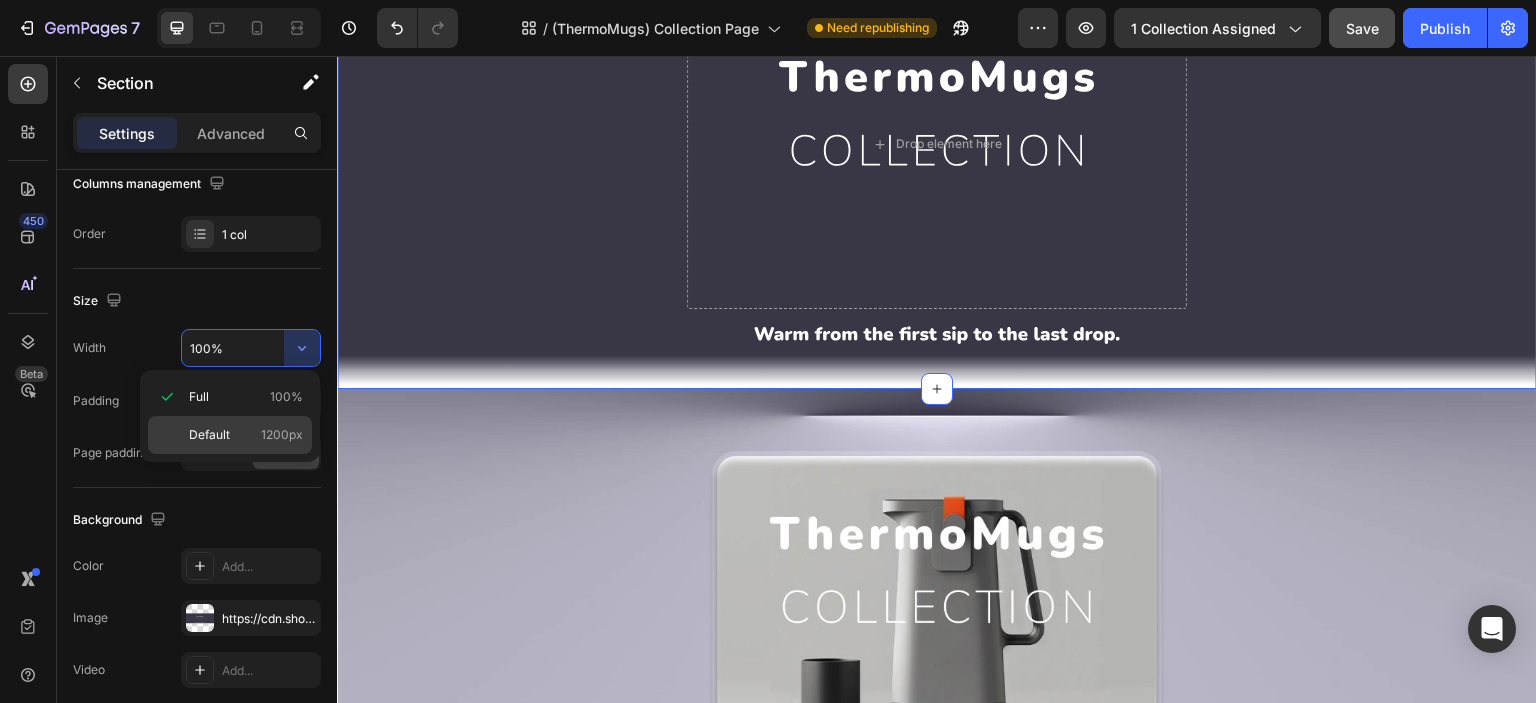 click on "Default 1200px" at bounding box center (246, 435) 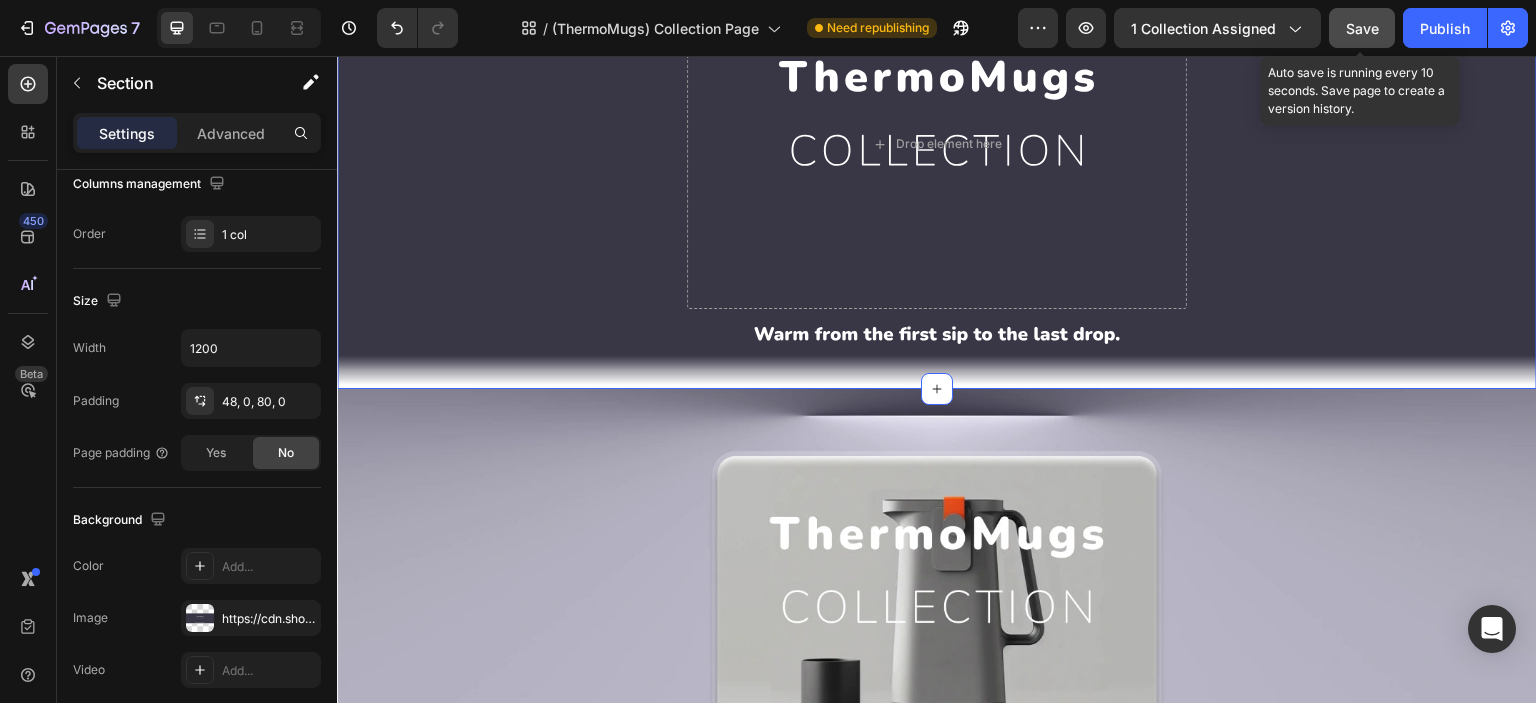 click on "Save" at bounding box center (1362, 28) 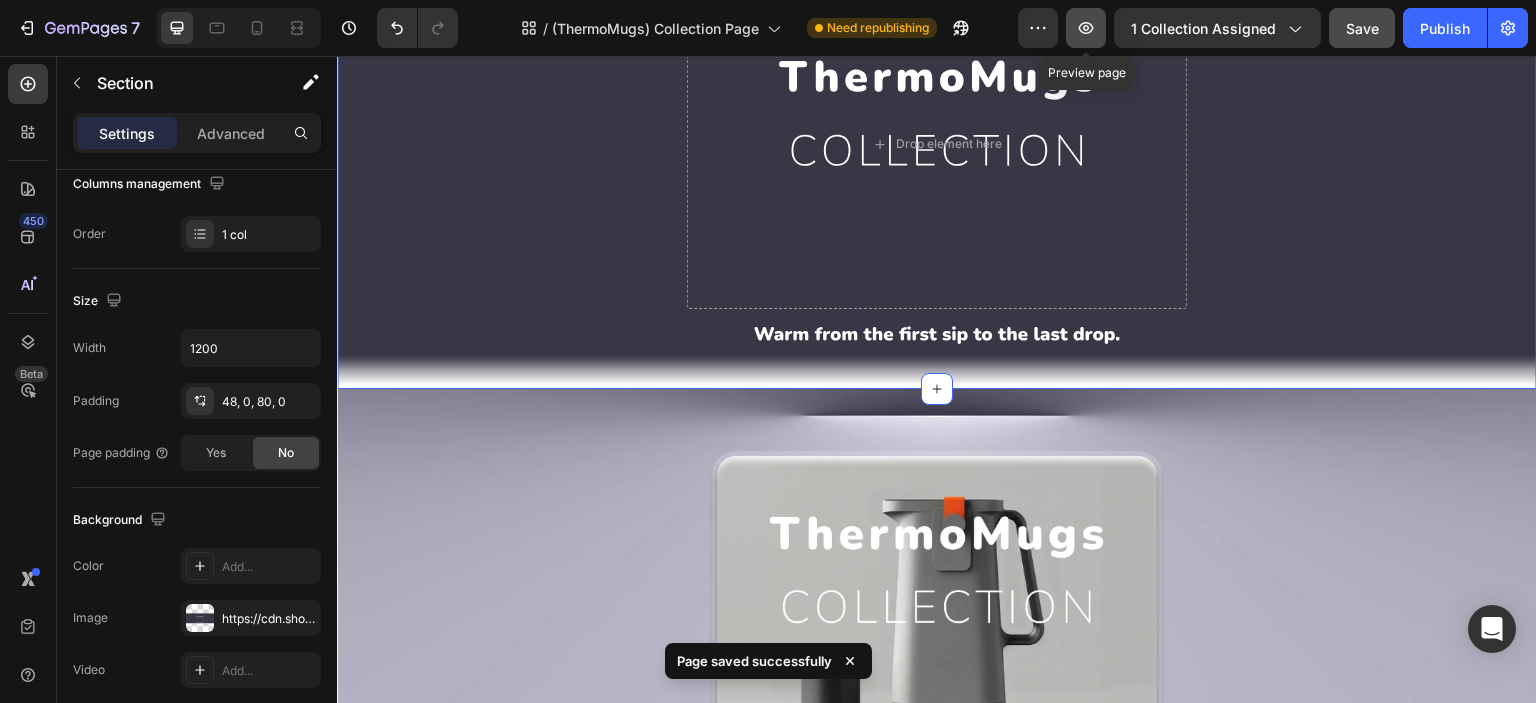 click 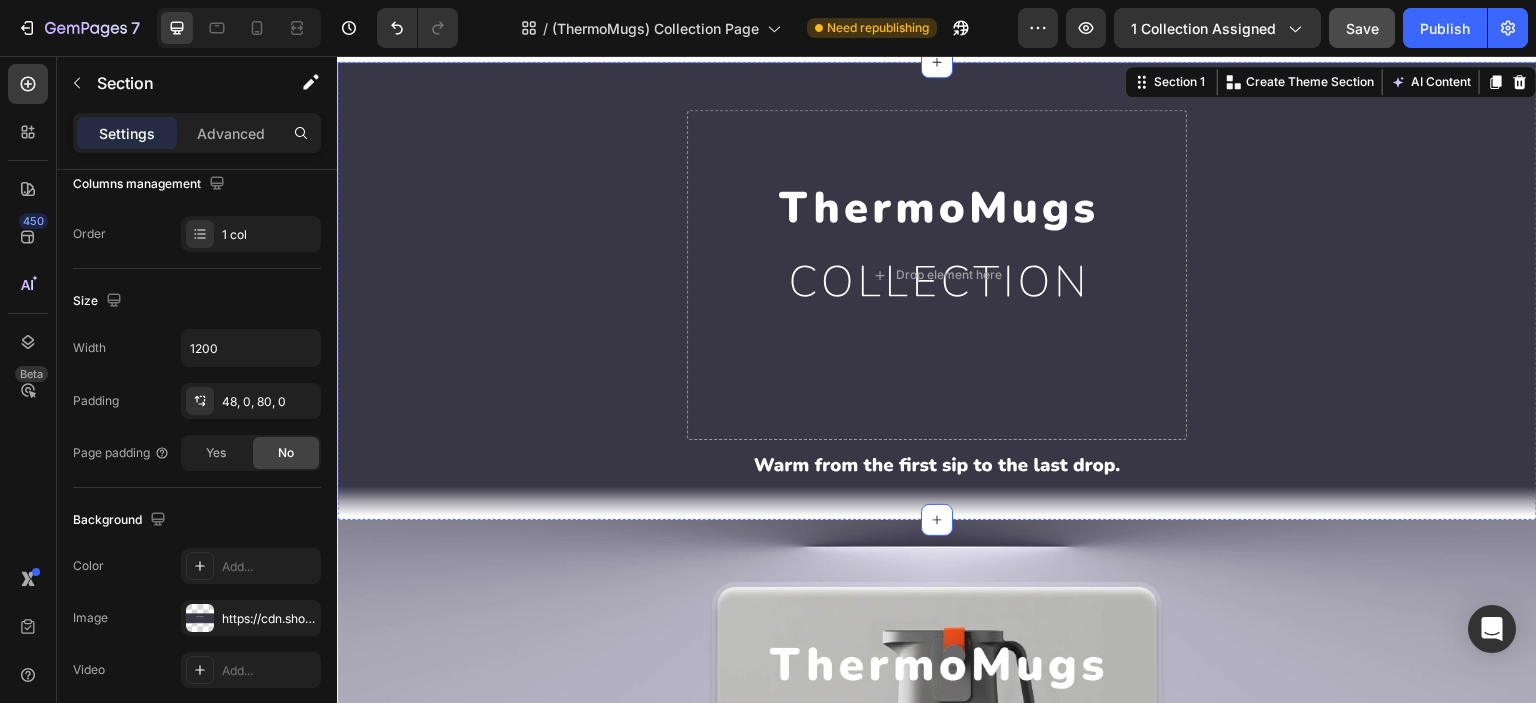 scroll, scrollTop: 0, scrollLeft: 0, axis: both 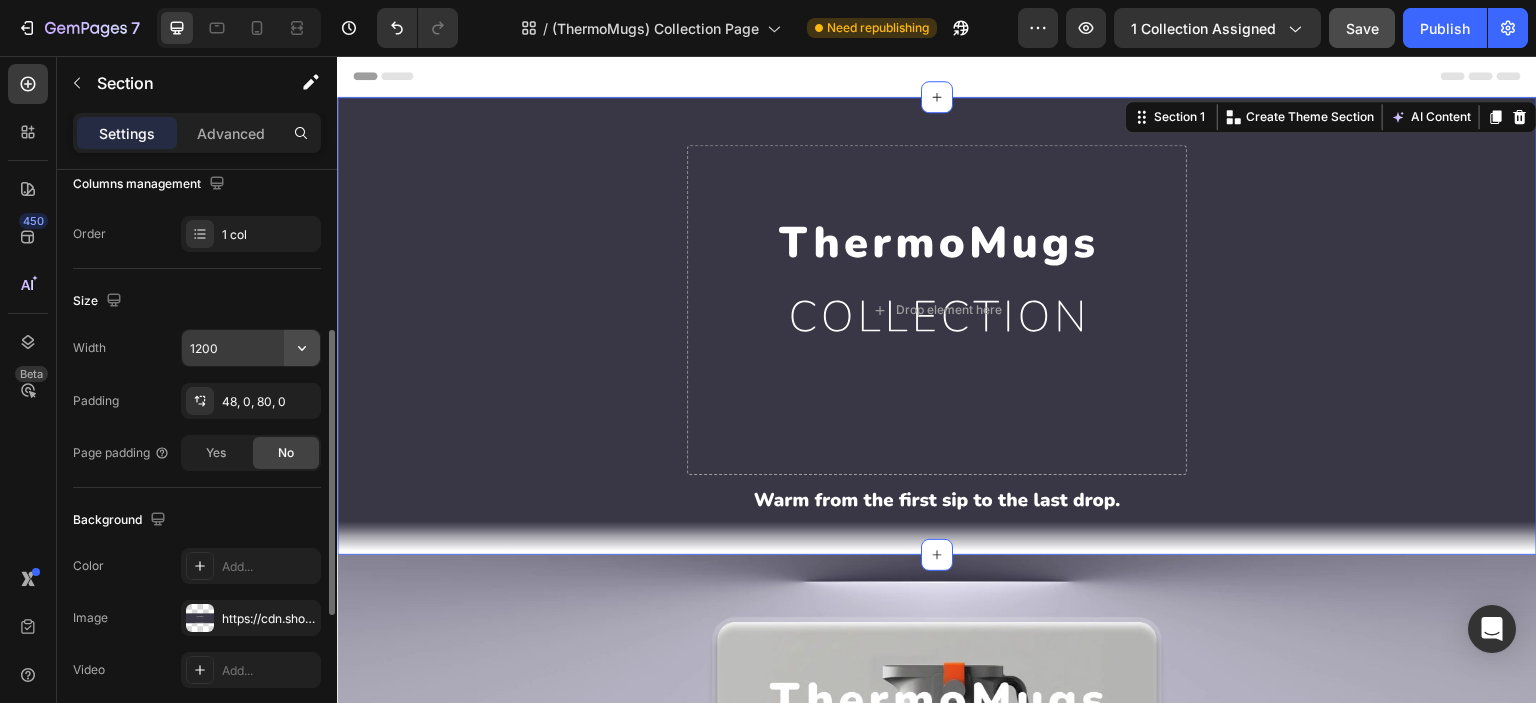 click 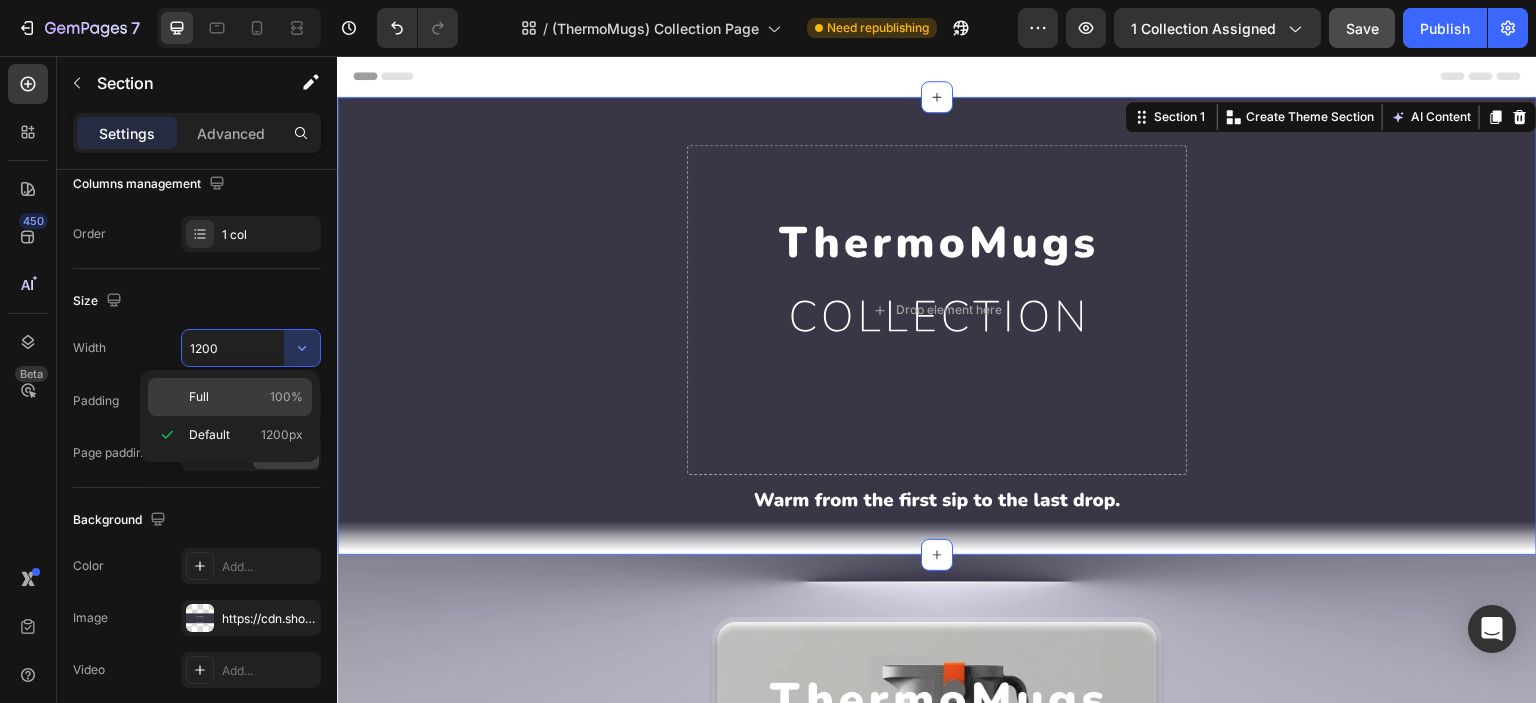 click on "Full 100%" at bounding box center [246, 397] 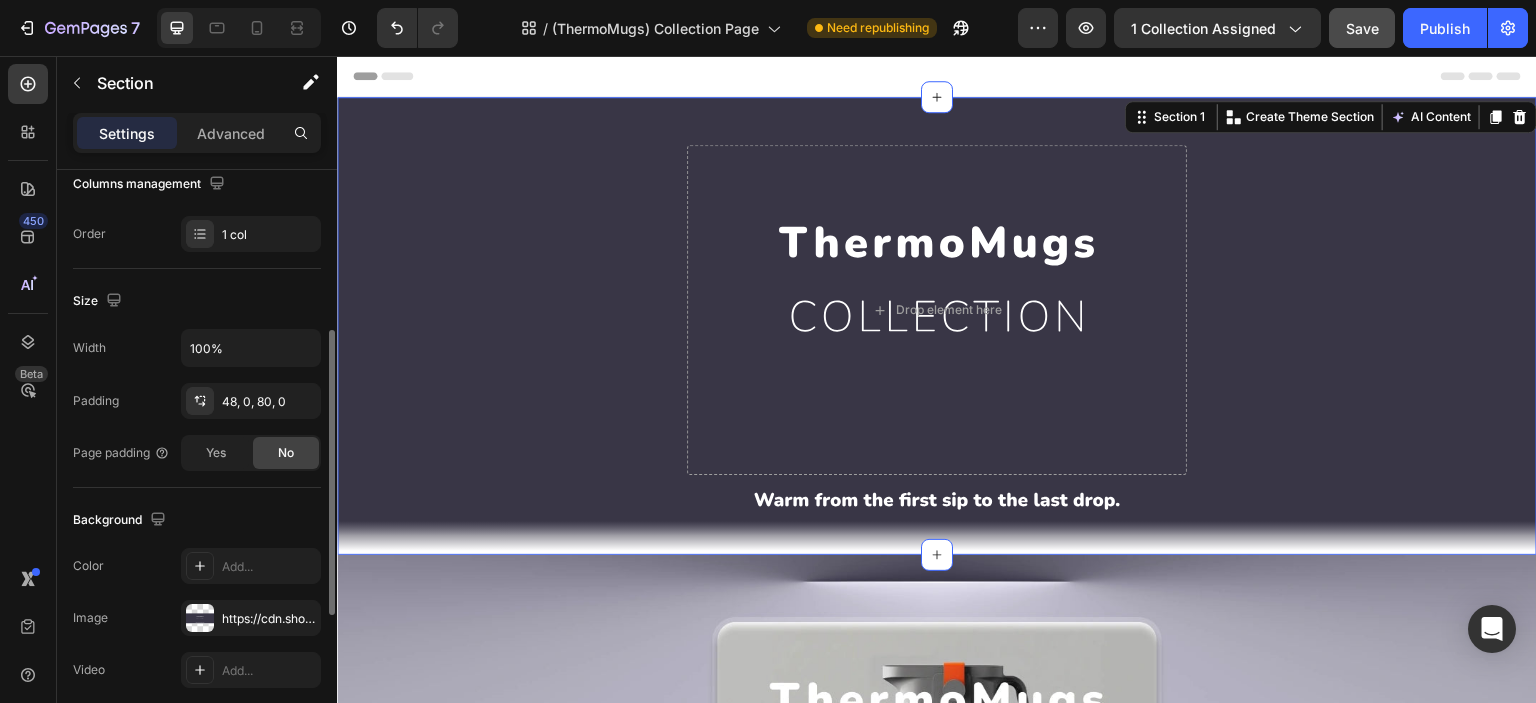 click on "Size" at bounding box center [197, 301] 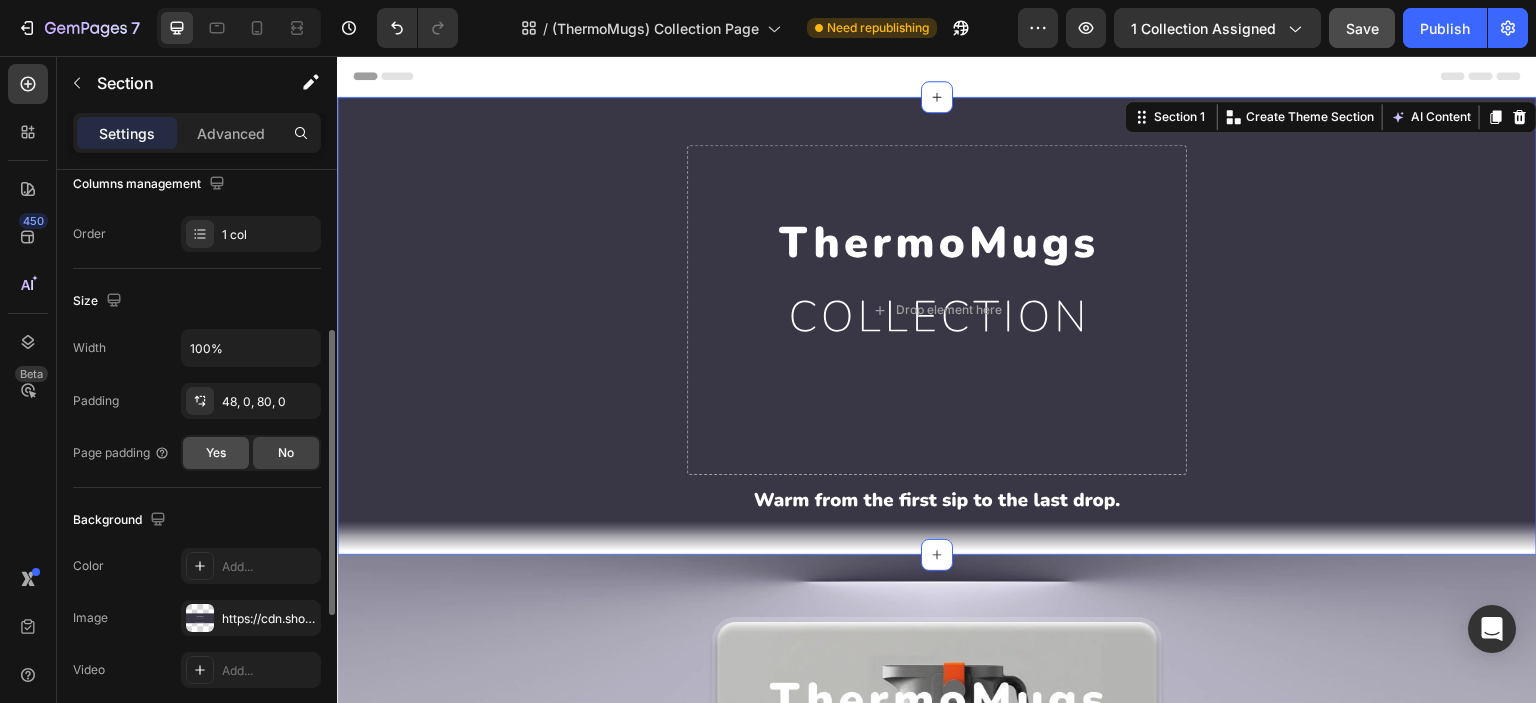 click on "Yes" 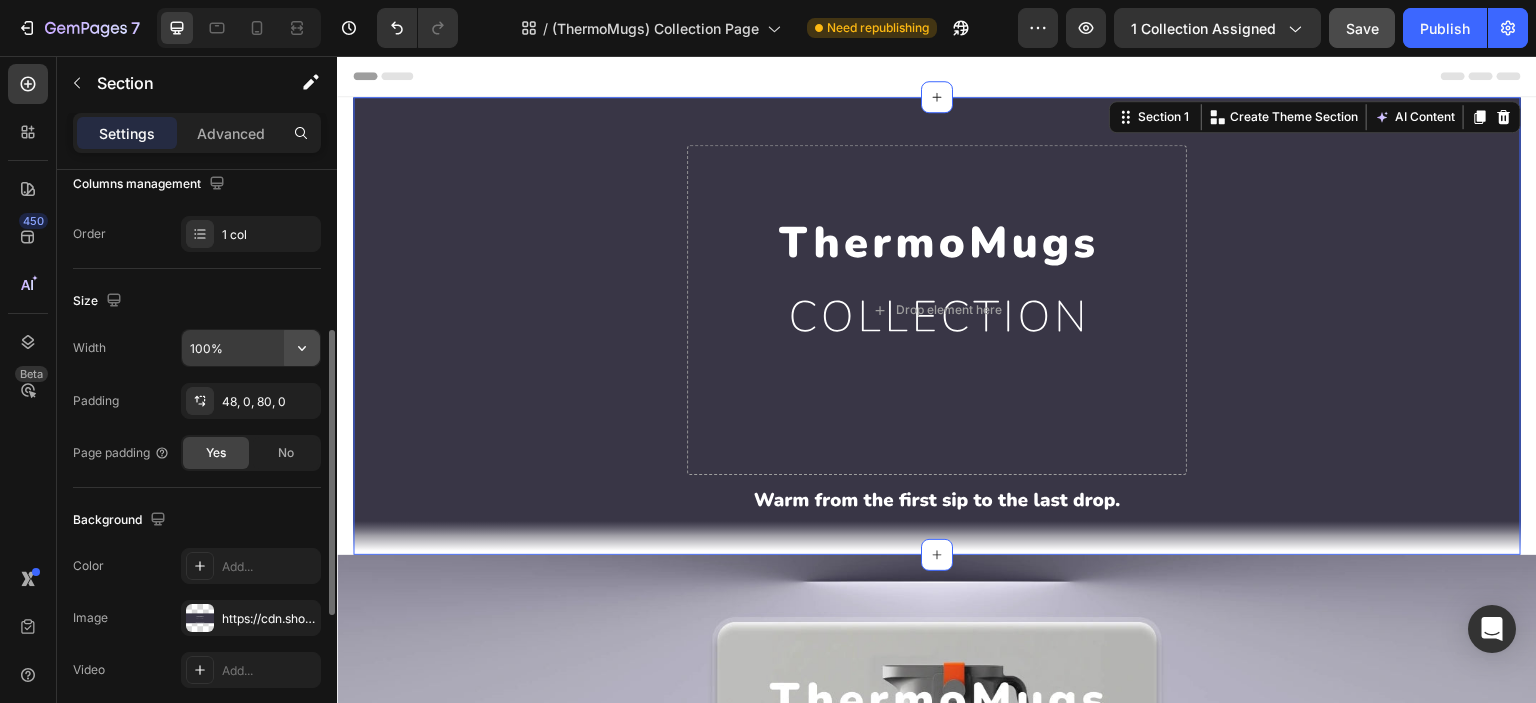 click 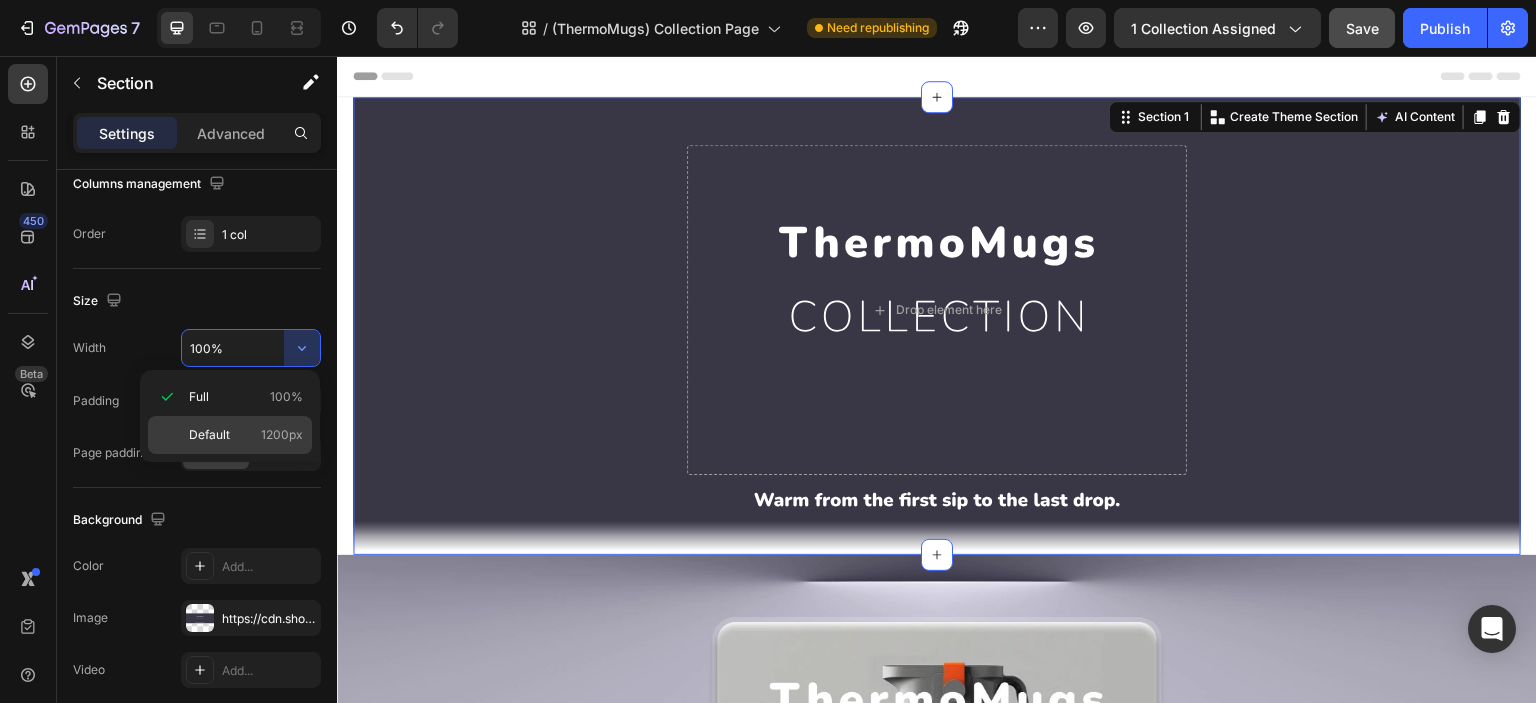 click on "Default" at bounding box center (209, 435) 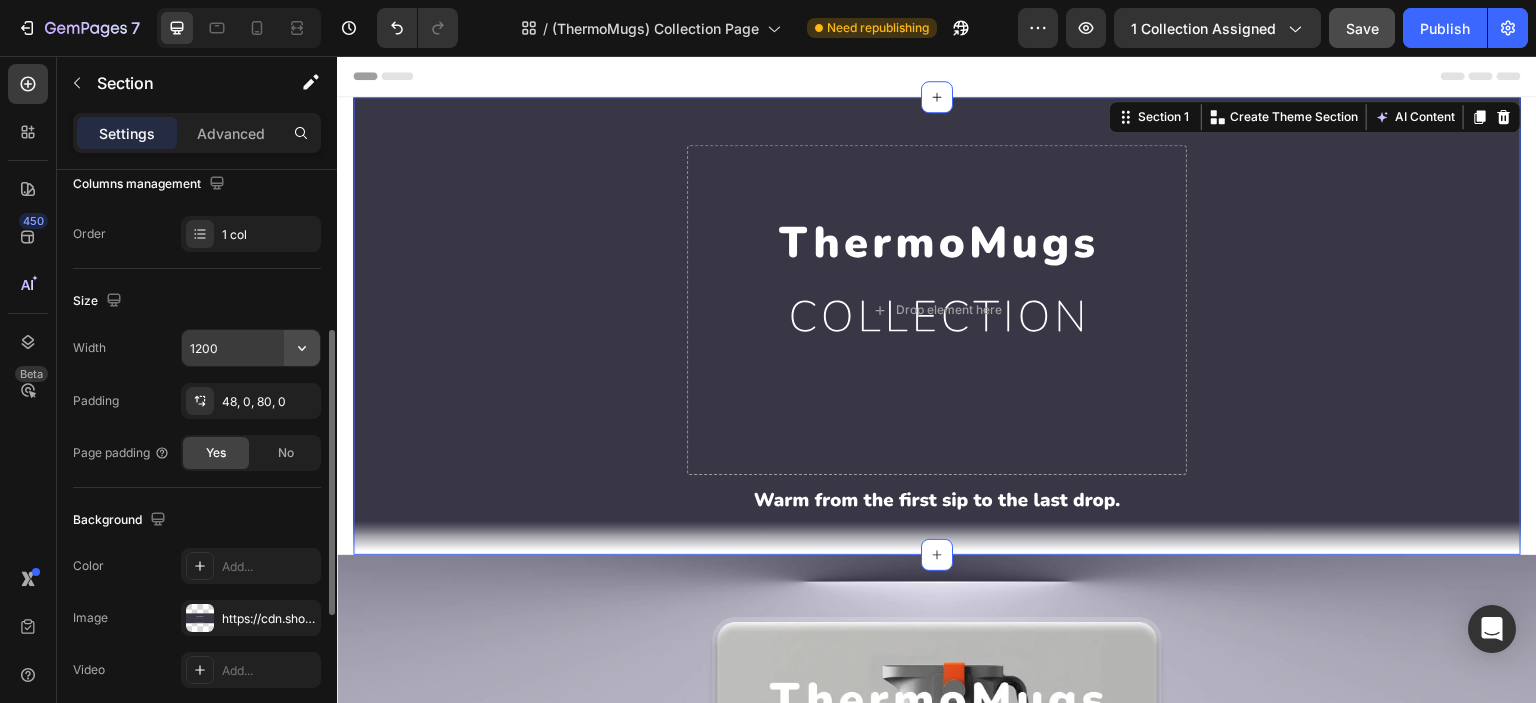 click 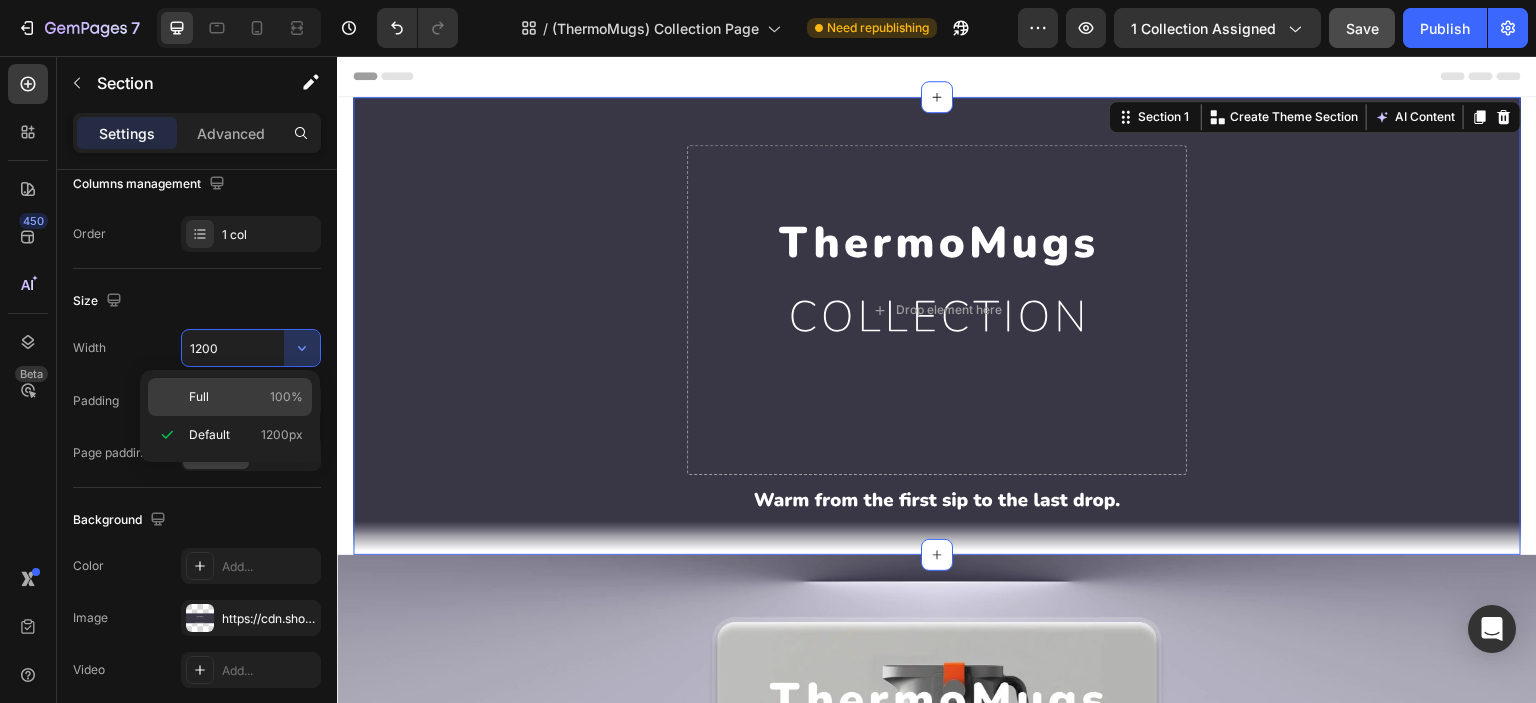 click on "Full 100%" at bounding box center [246, 397] 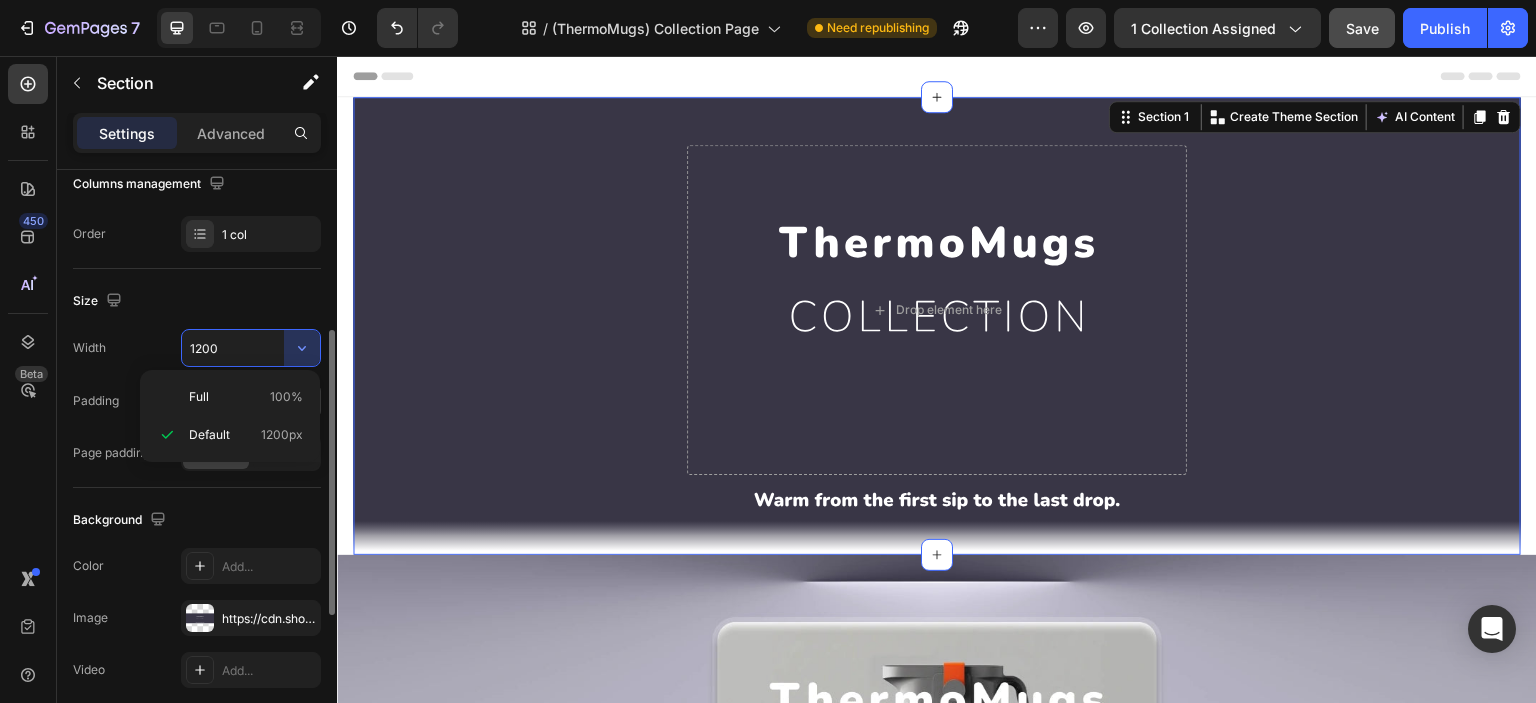 type on "100%" 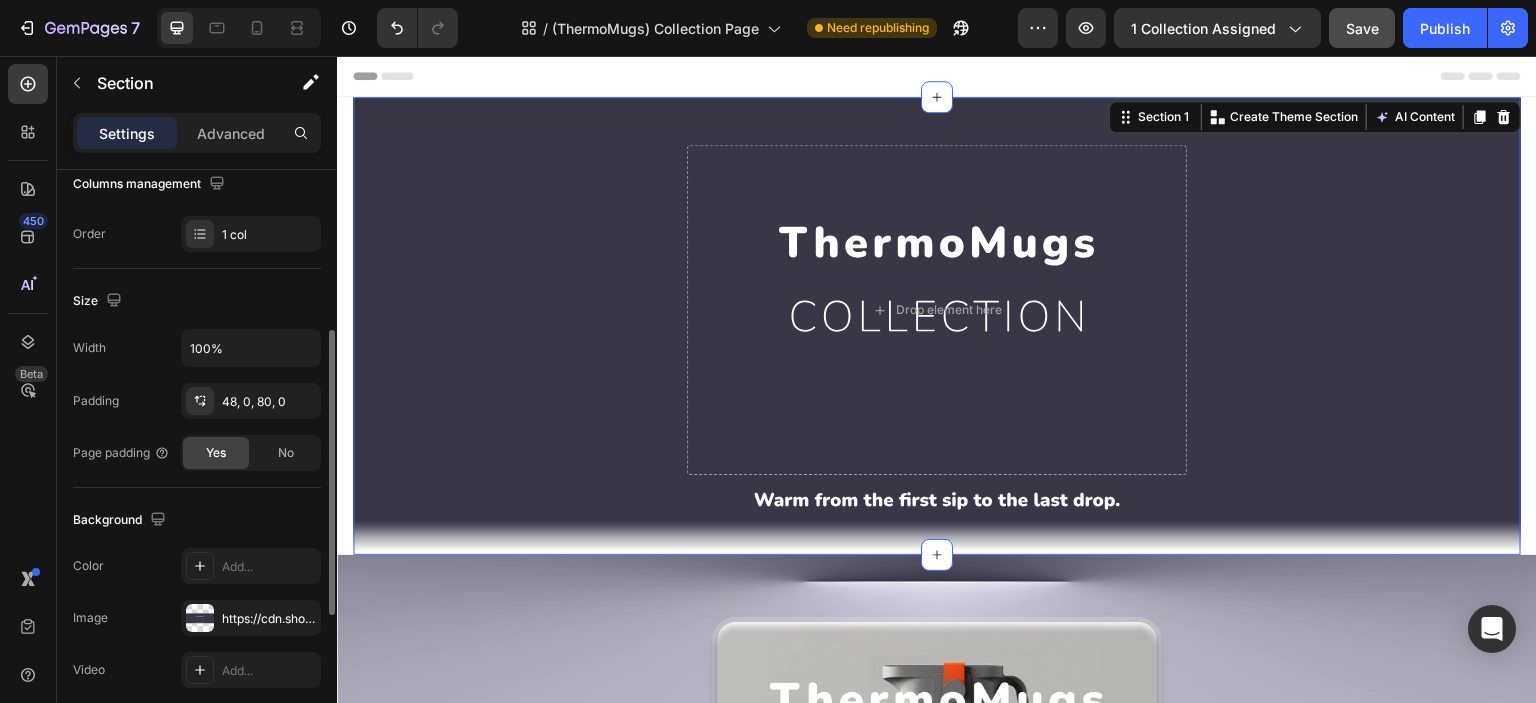click on "Size" at bounding box center (197, 301) 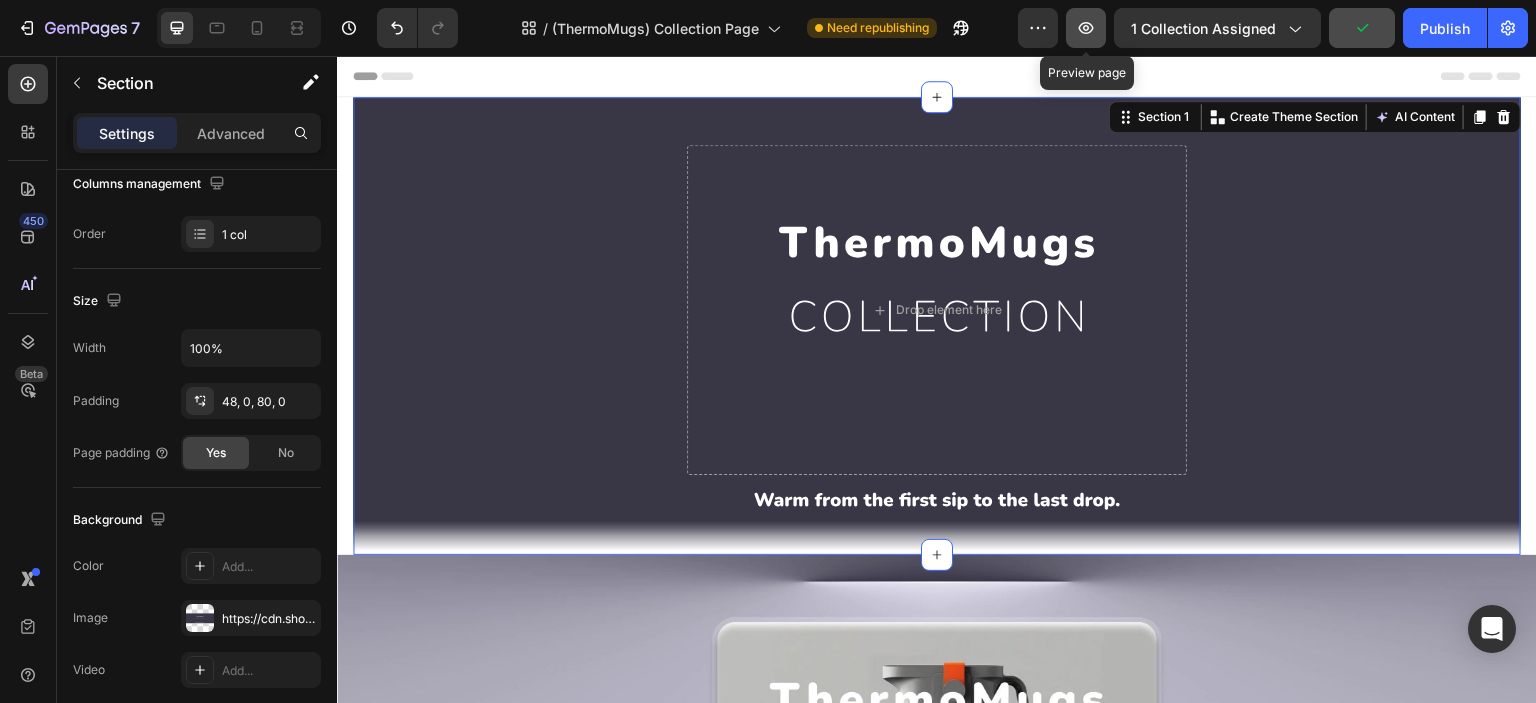 click 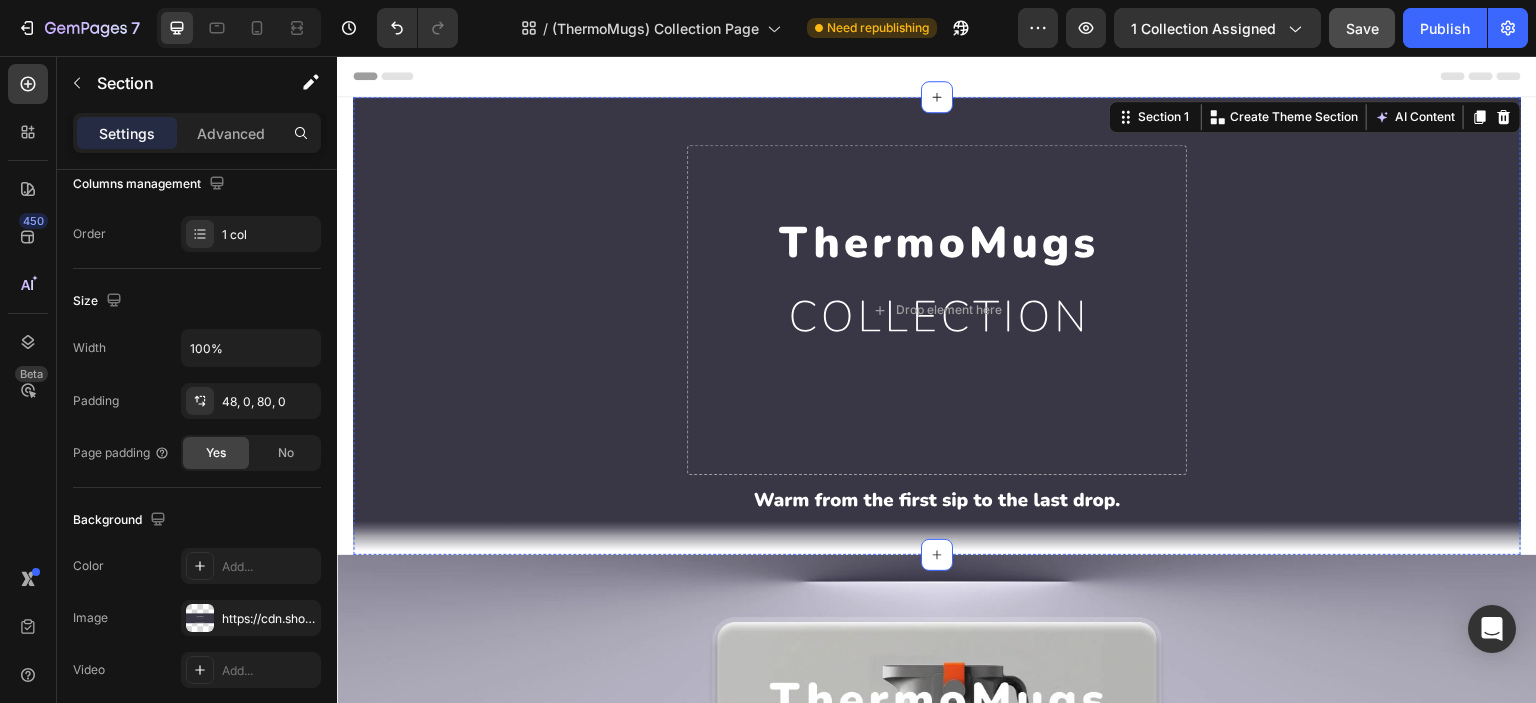 click at bounding box center [937, 310] 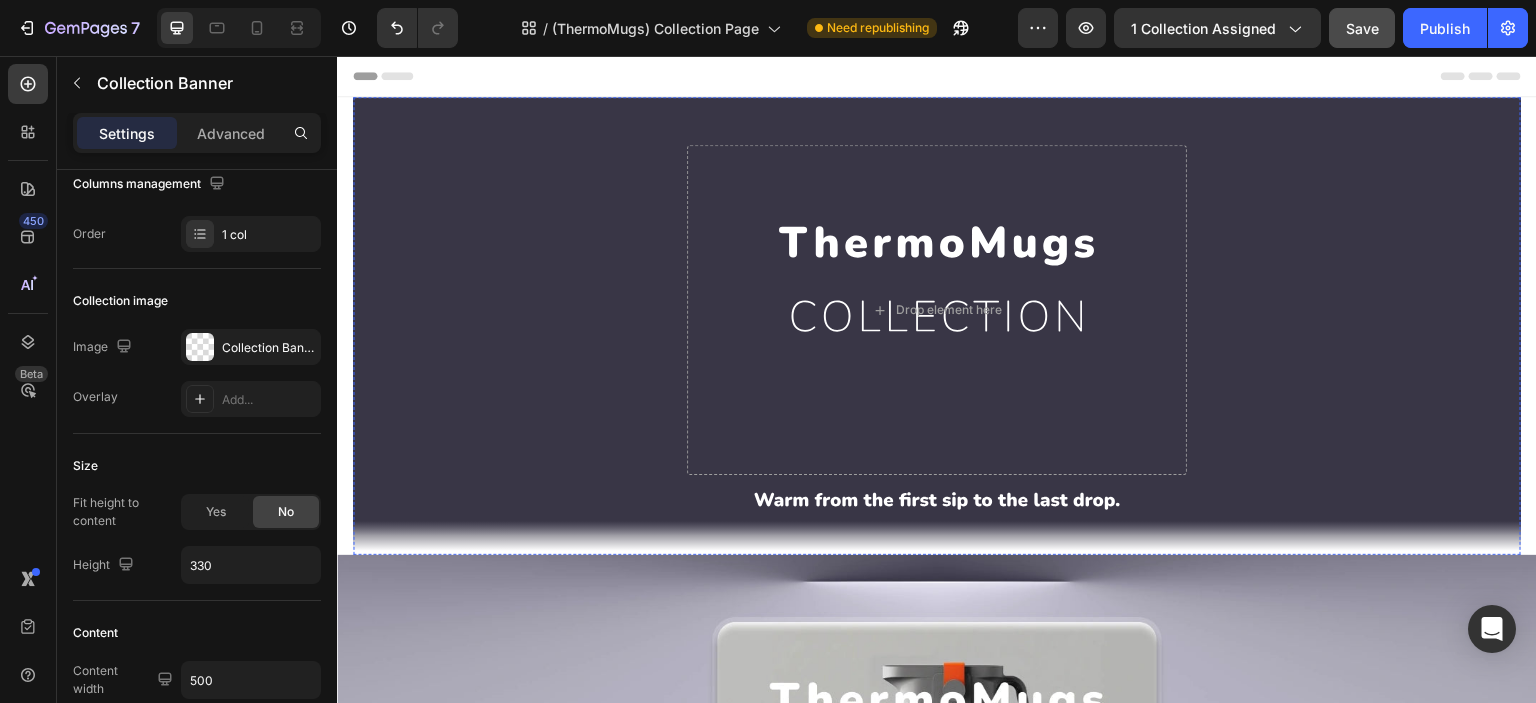 scroll, scrollTop: 0, scrollLeft: 0, axis: both 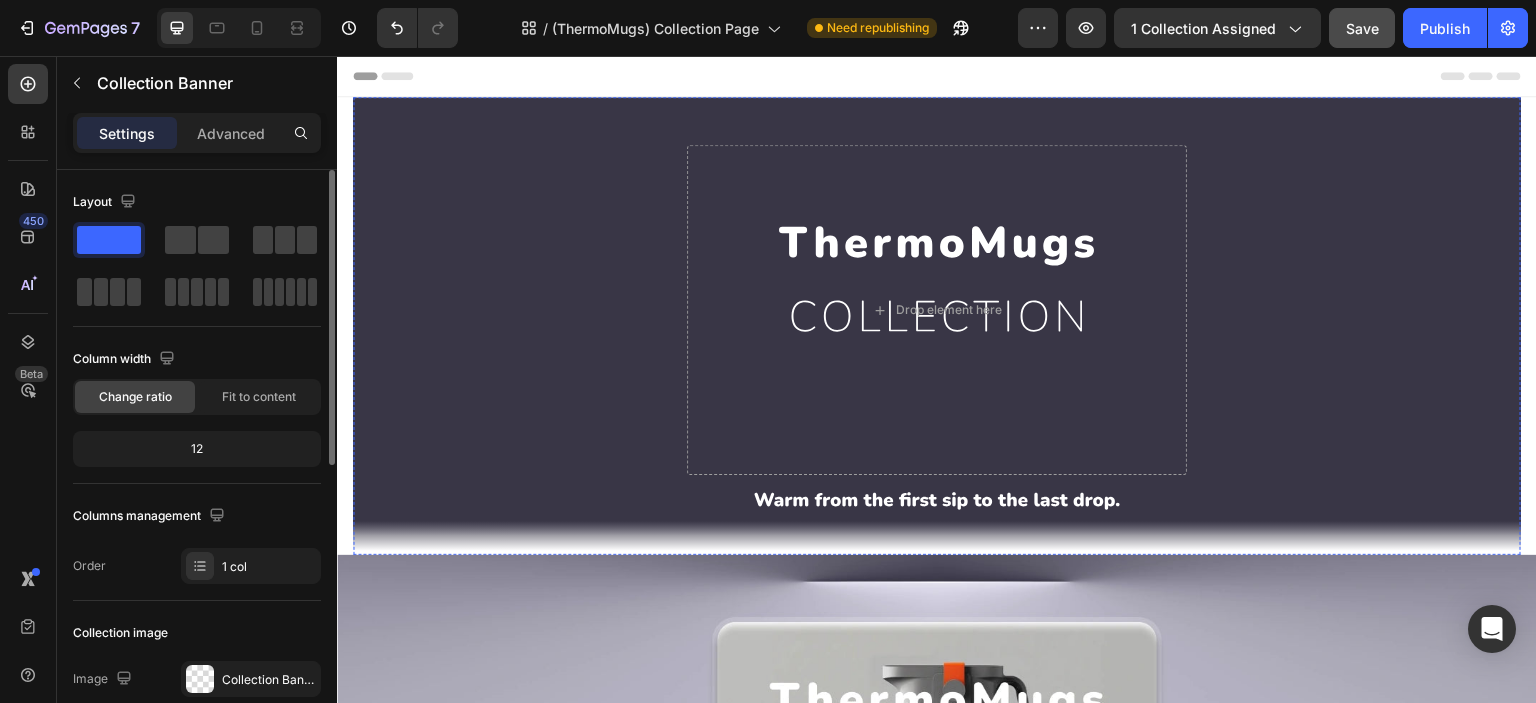 click at bounding box center [937, 310] 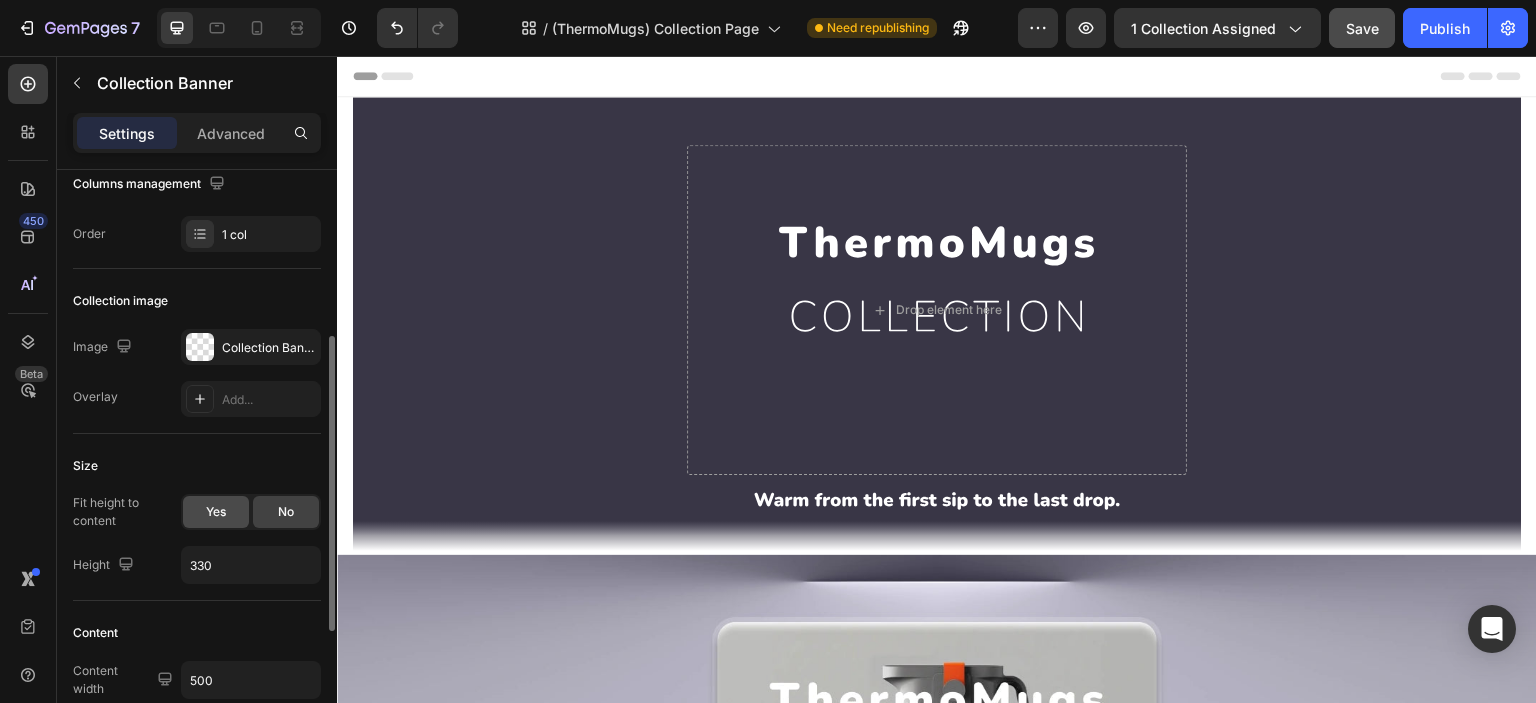 scroll, scrollTop: 499, scrollLeft: 0, axis: vertical 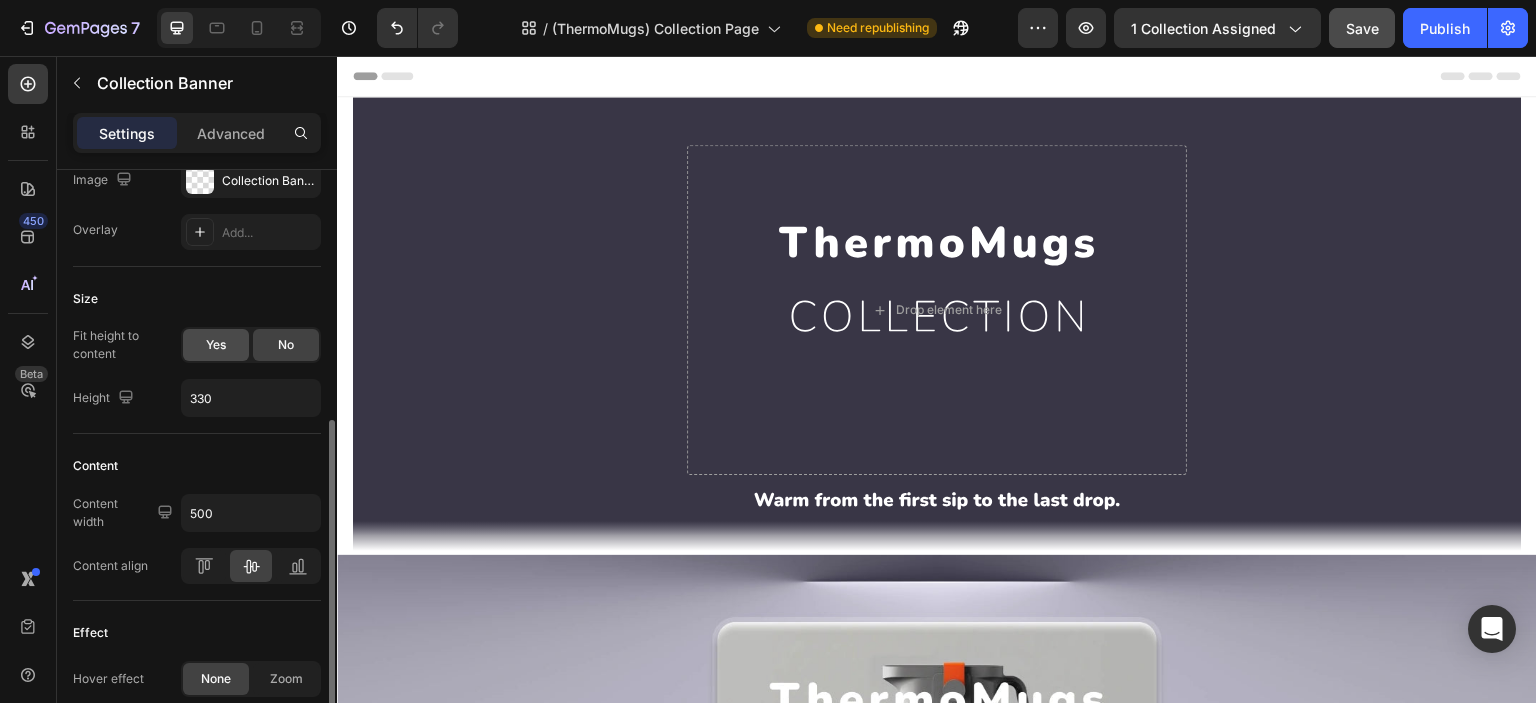 click on "Yes" 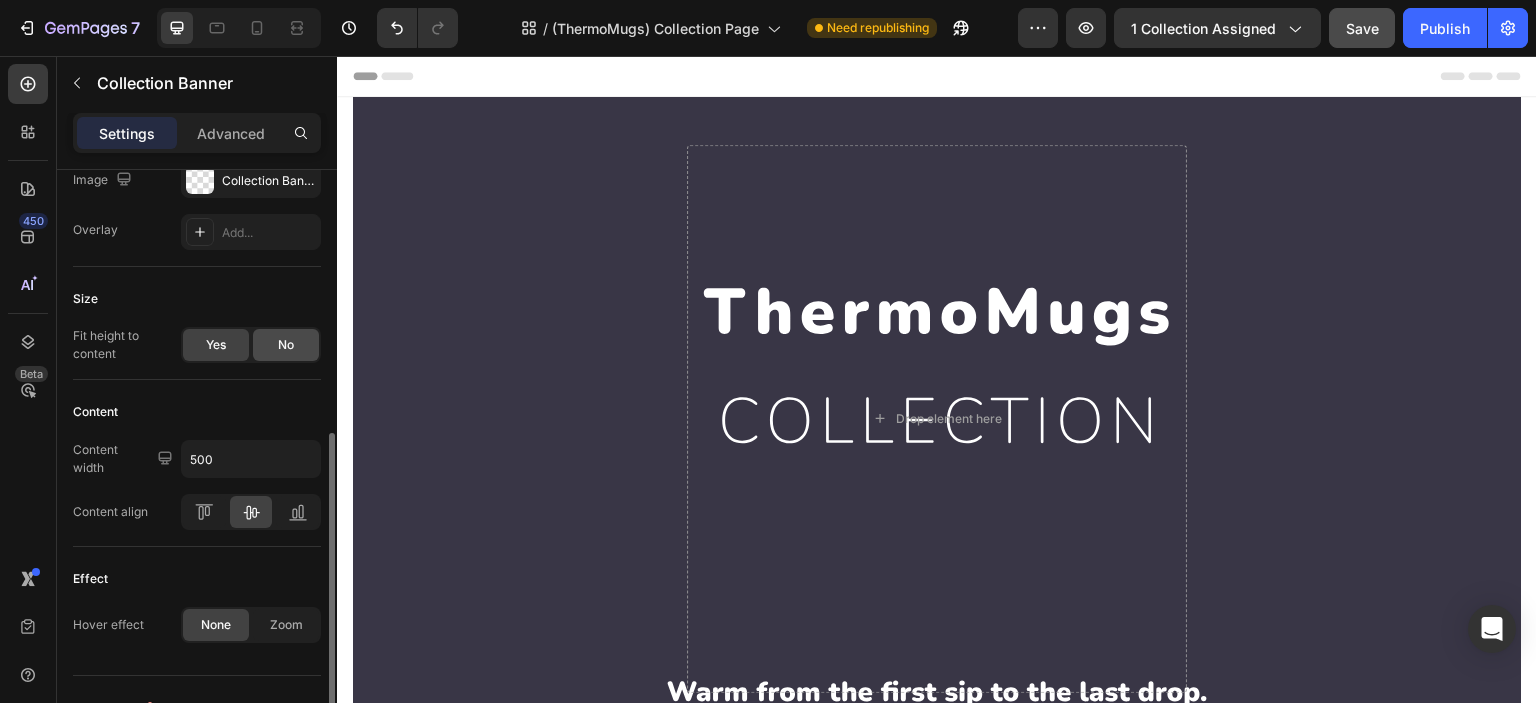 click on "No" 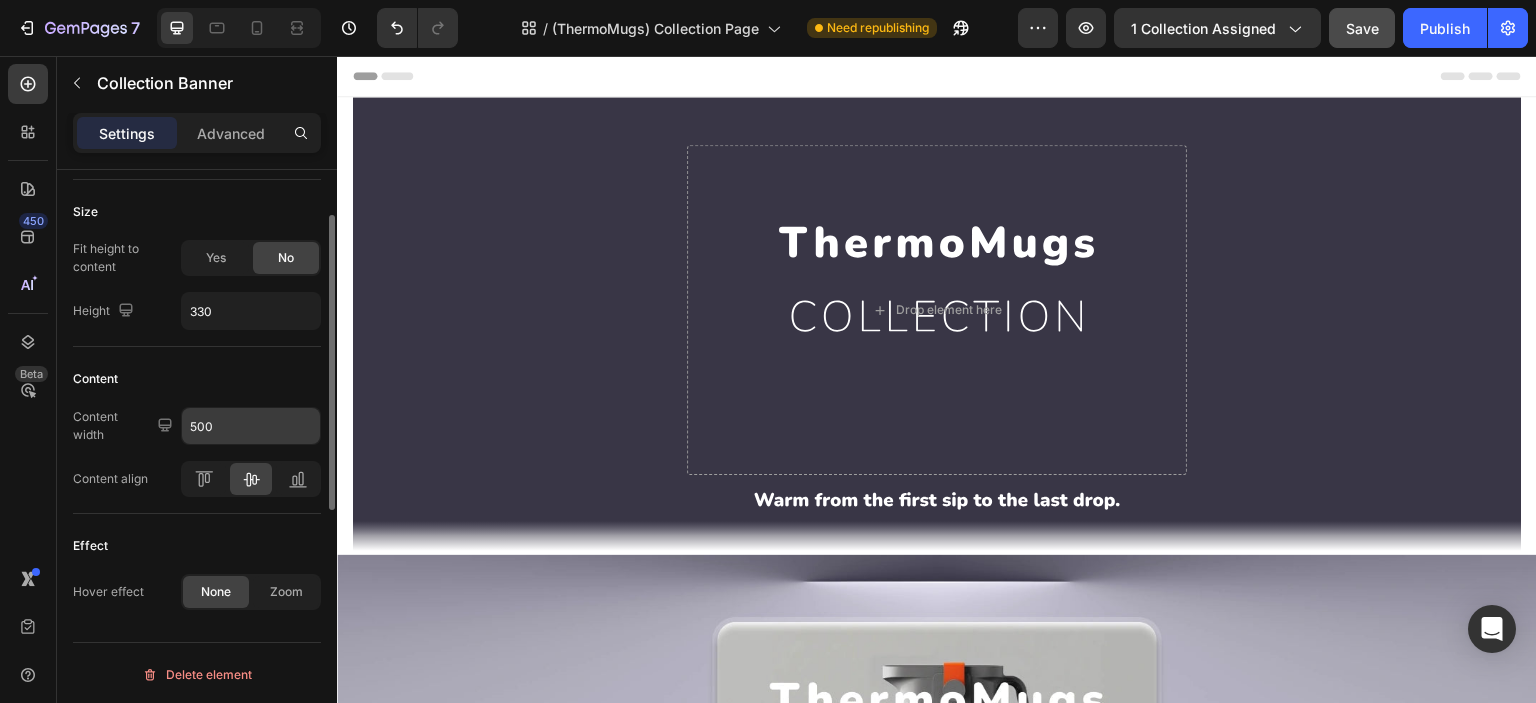 scroll, scrollTop: 420, scrollLeft: 0, axis: vertical 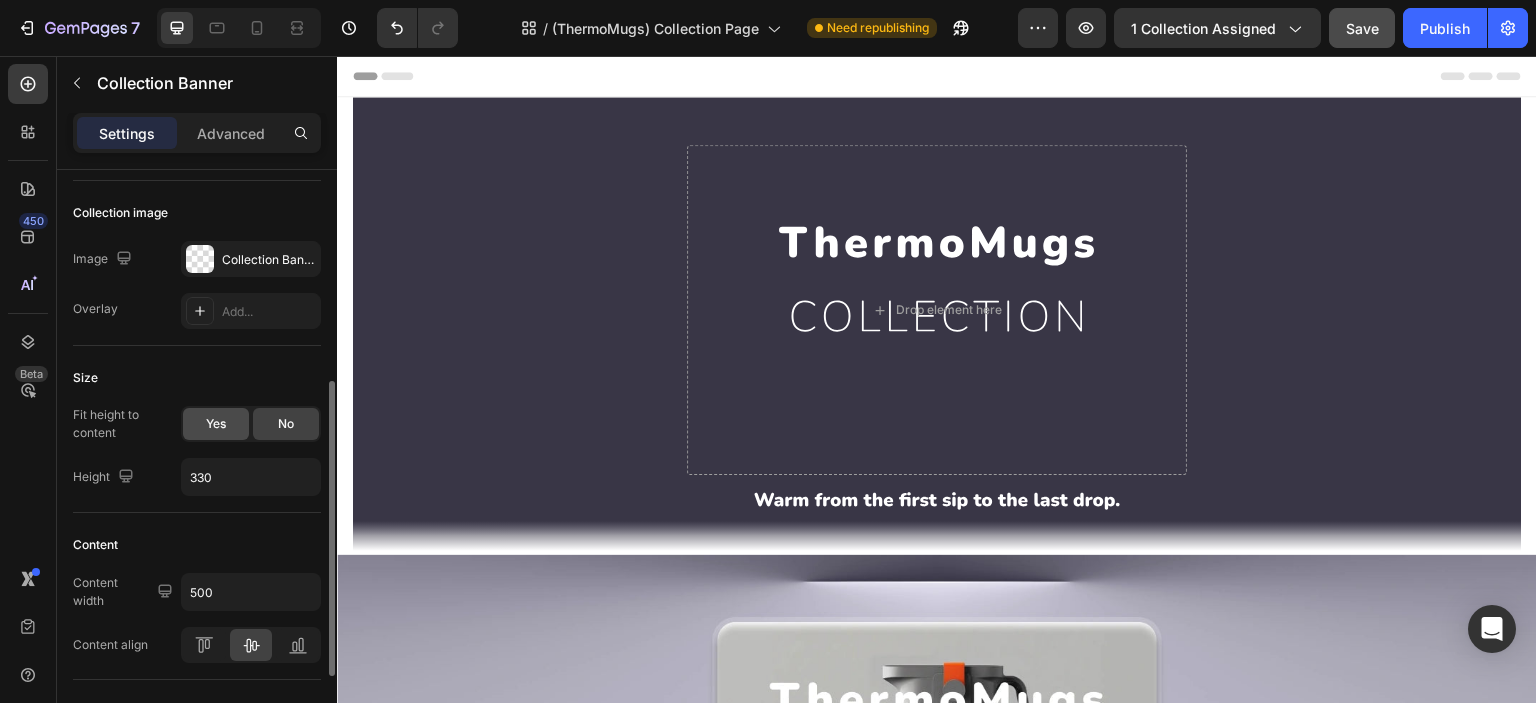 click on "Yes" 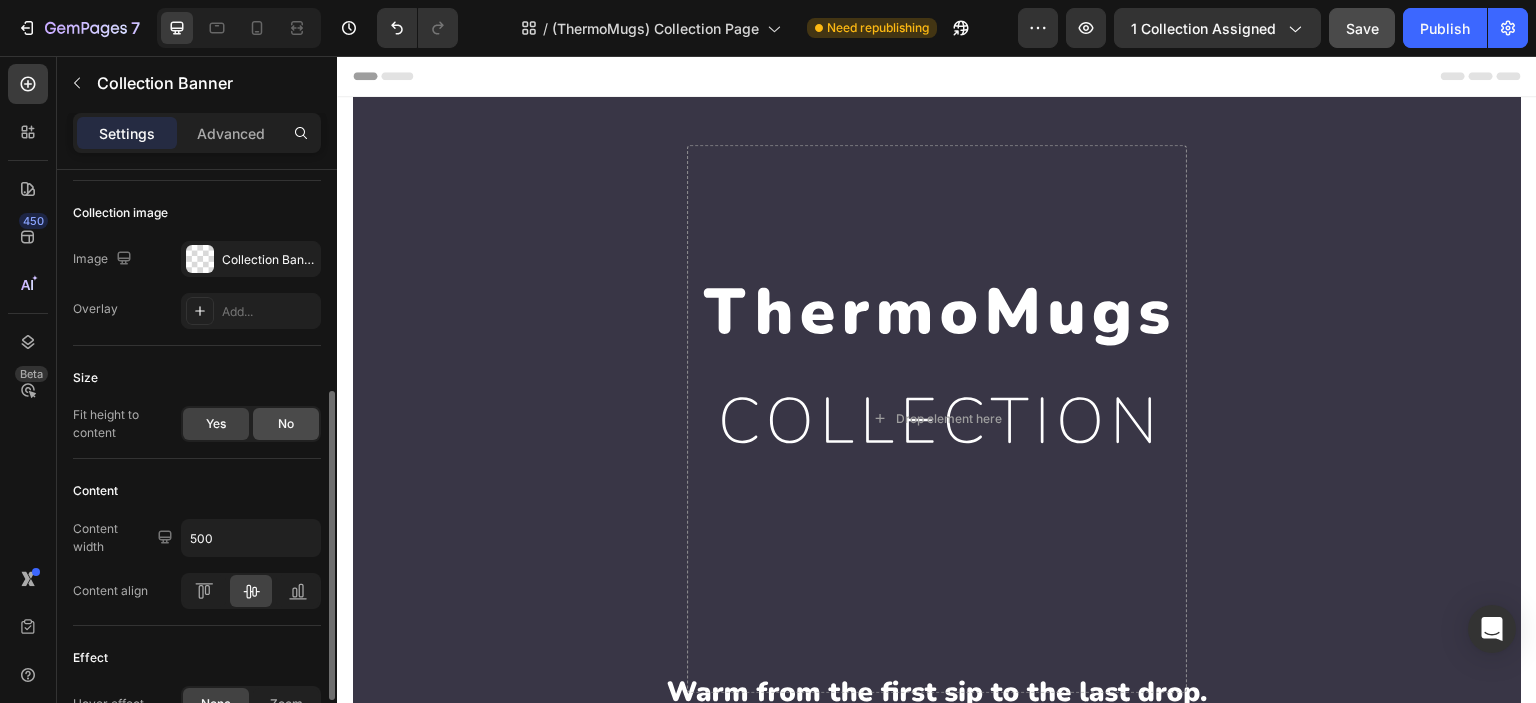click on "No" 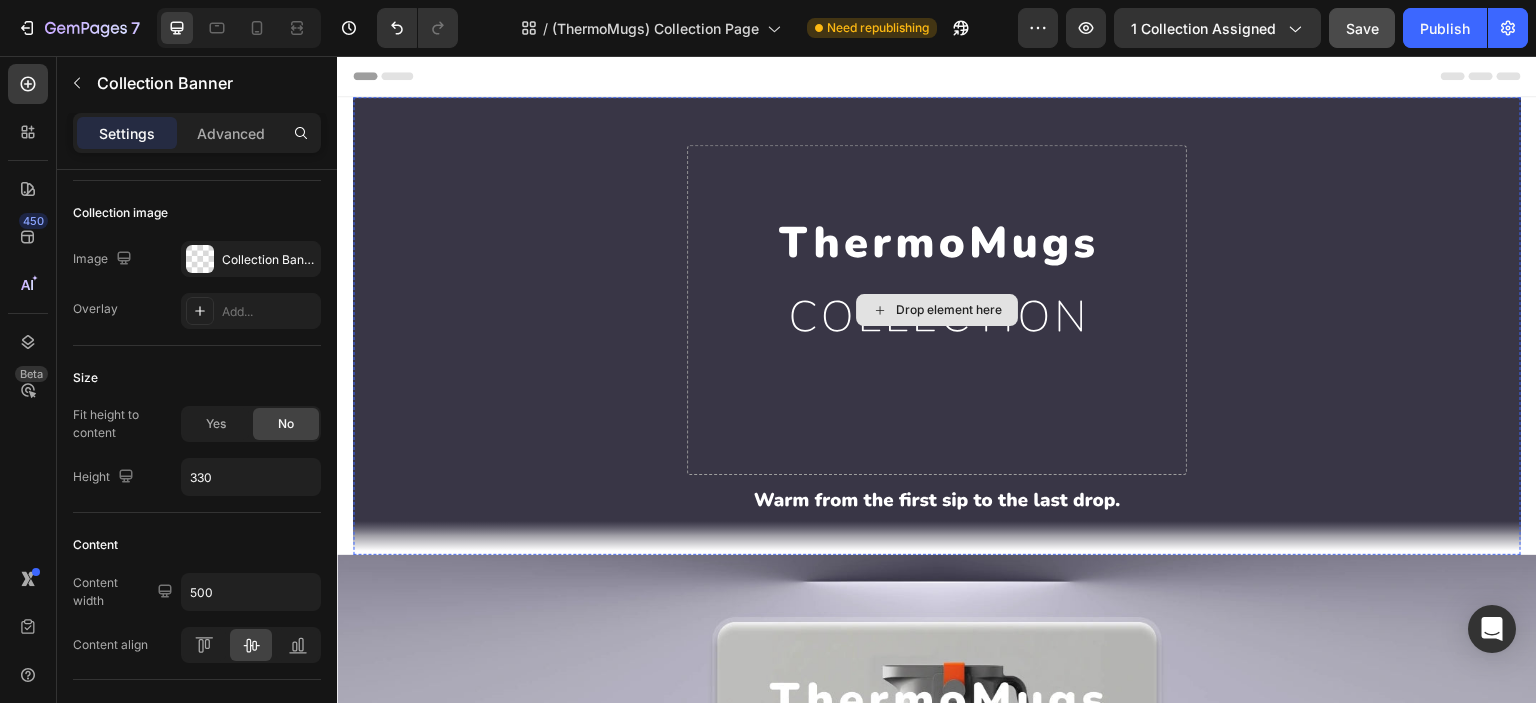 click on "Drop element here" at bounding box center [937, 310] 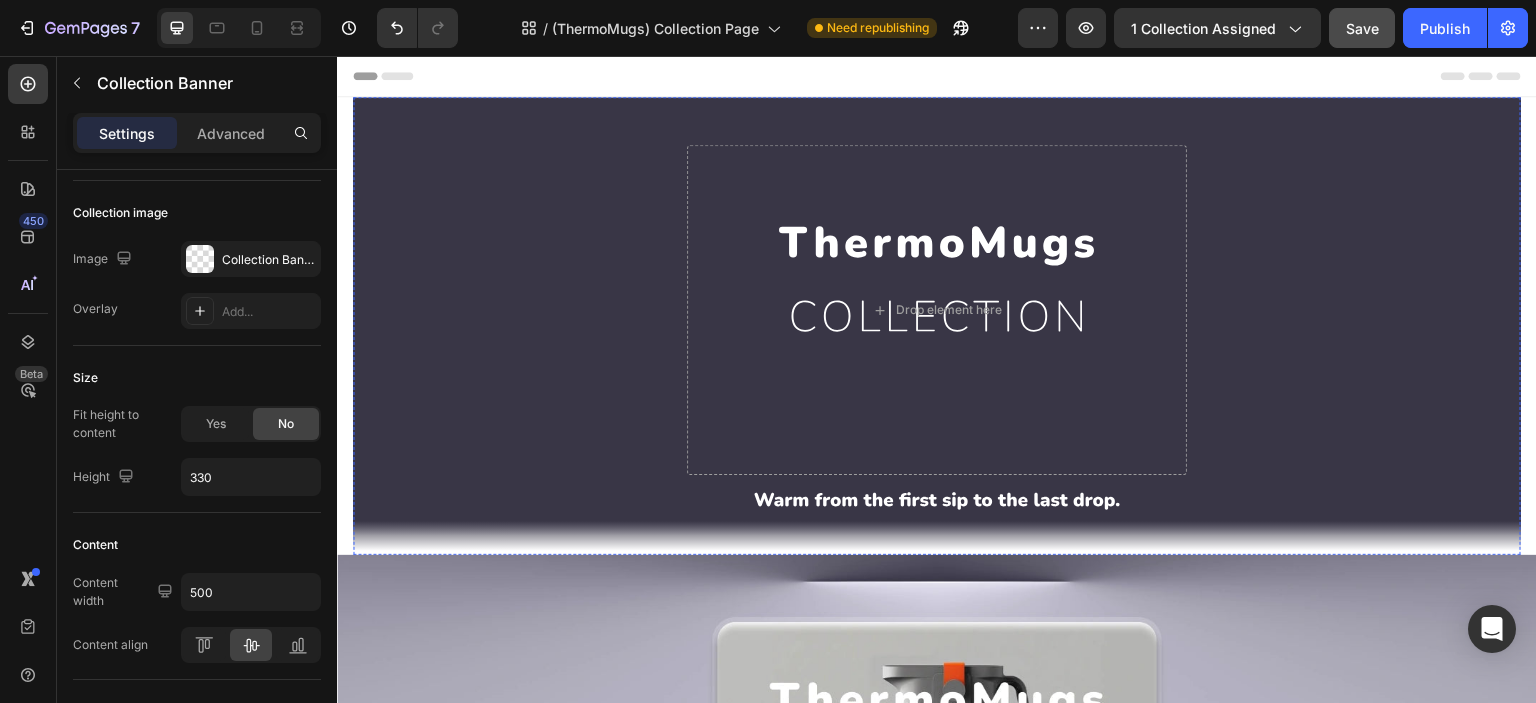 click at bounding box center [937, 310] 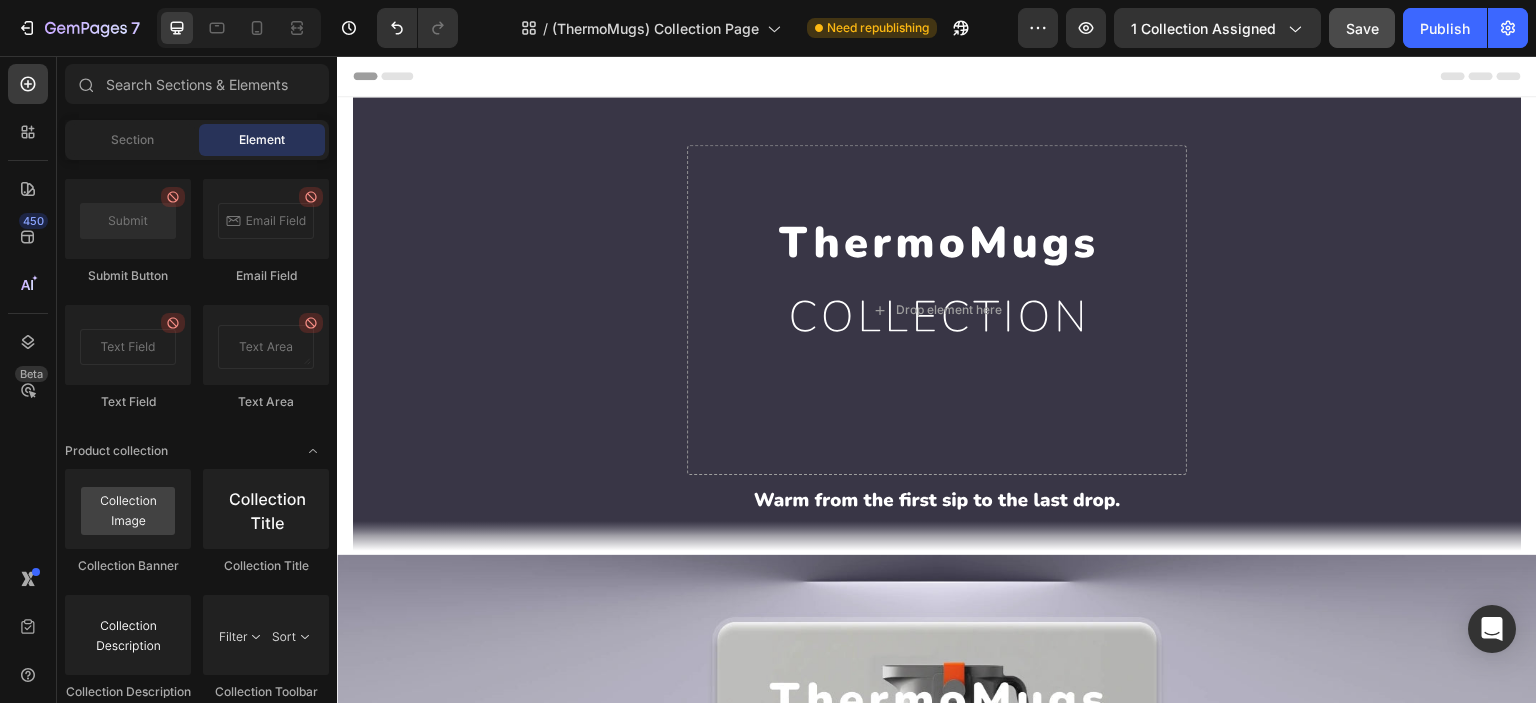 click on "Drop element here Collection Banner Section 1" at bounding box center [937, 326] 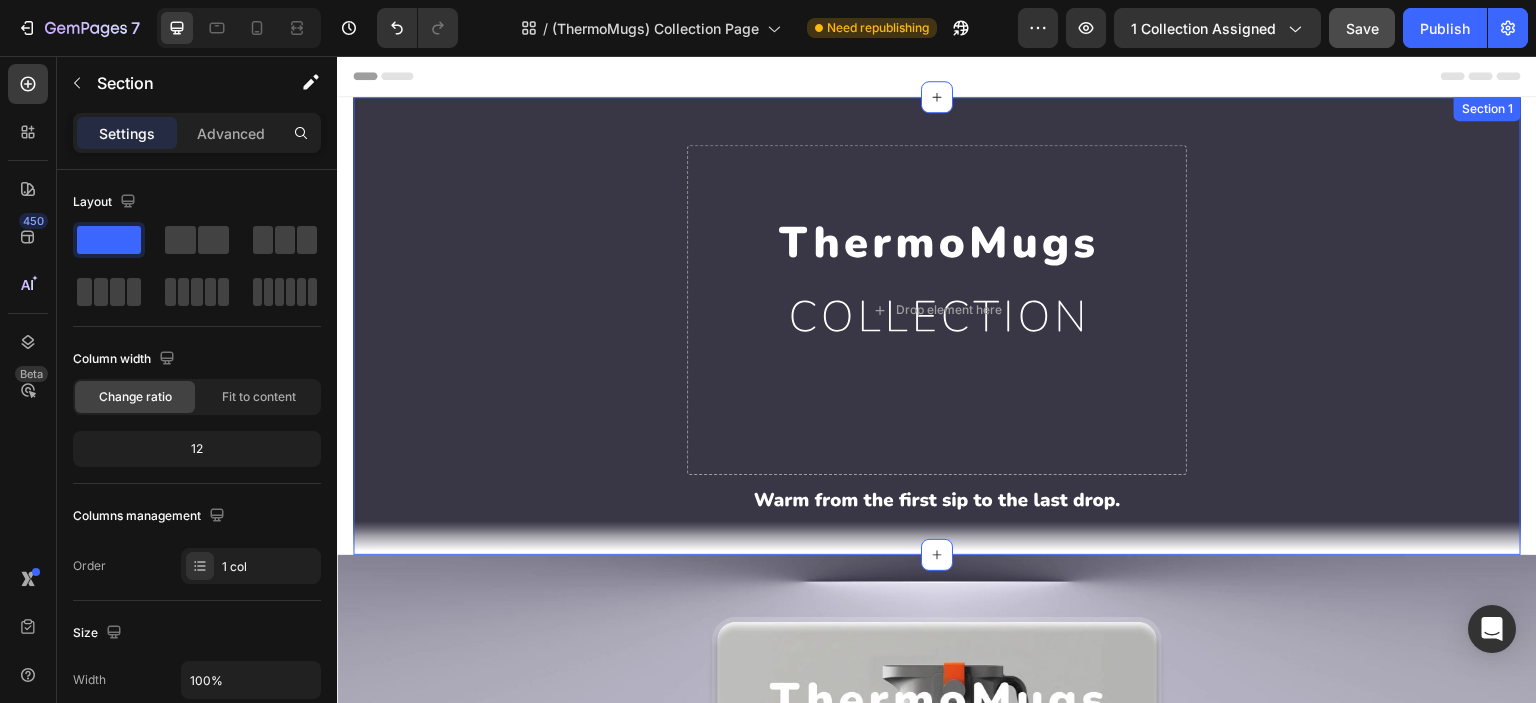 click on "Drop element here Collection Banner Section 1" at bounding box center [937, 326] 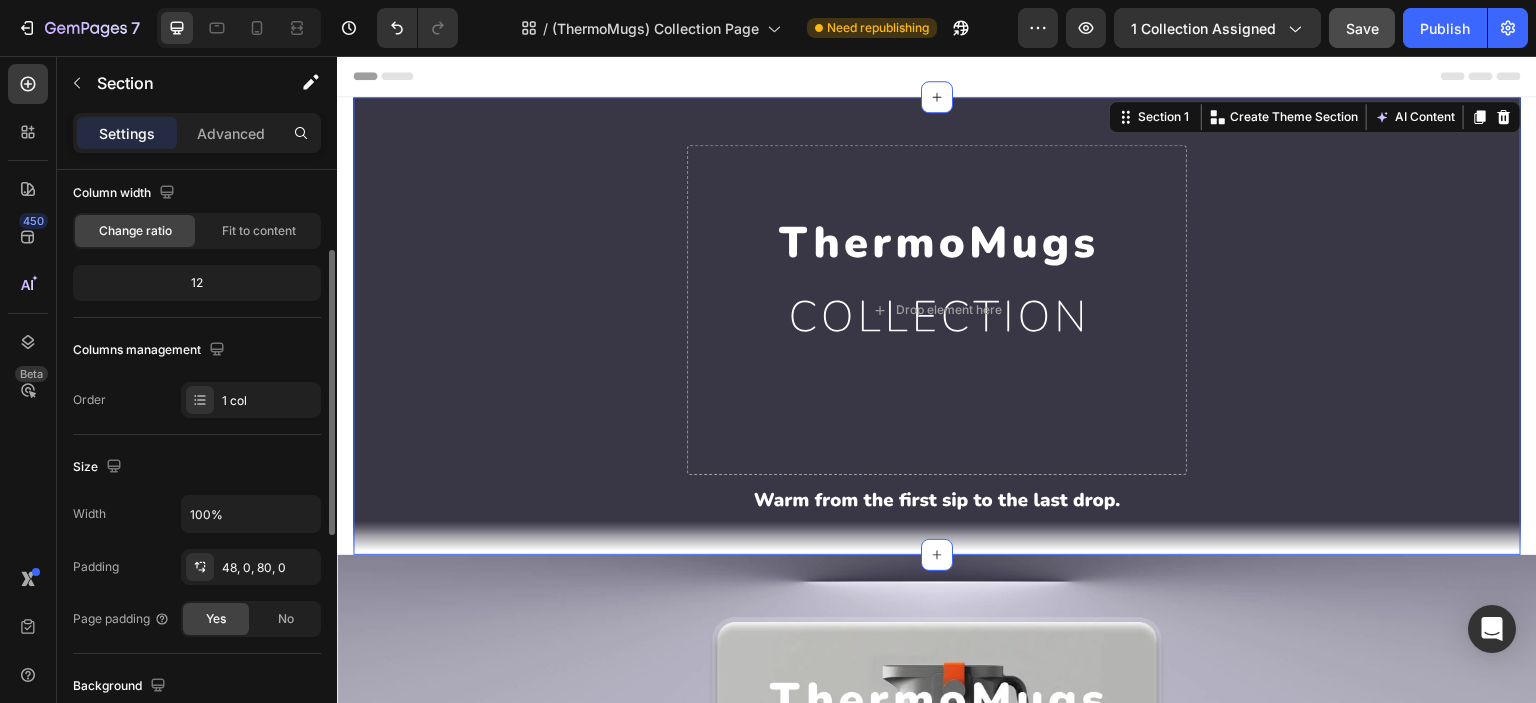 scroll, scrollTop: 332, scrollLeft: 0, axis: vertical 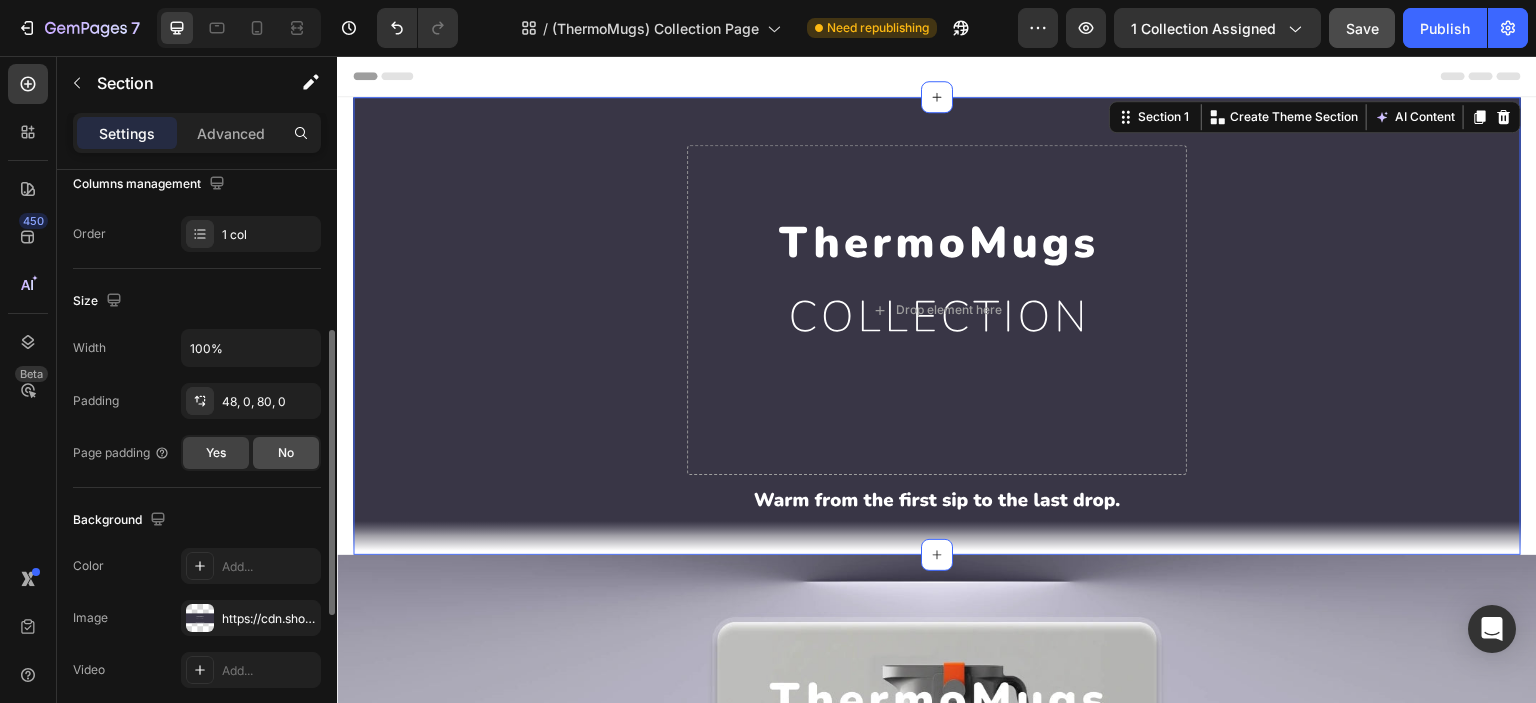 click on "No" 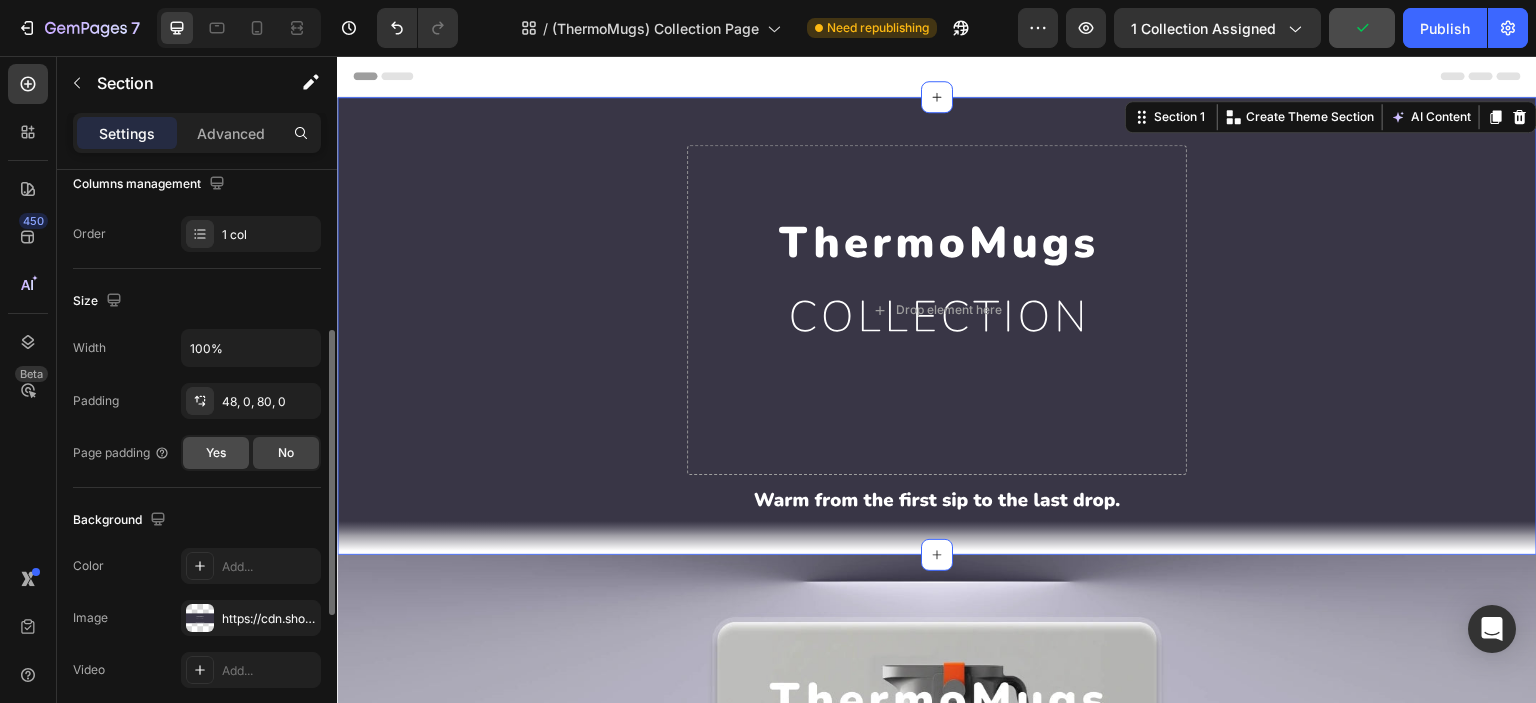 click on "Yes" 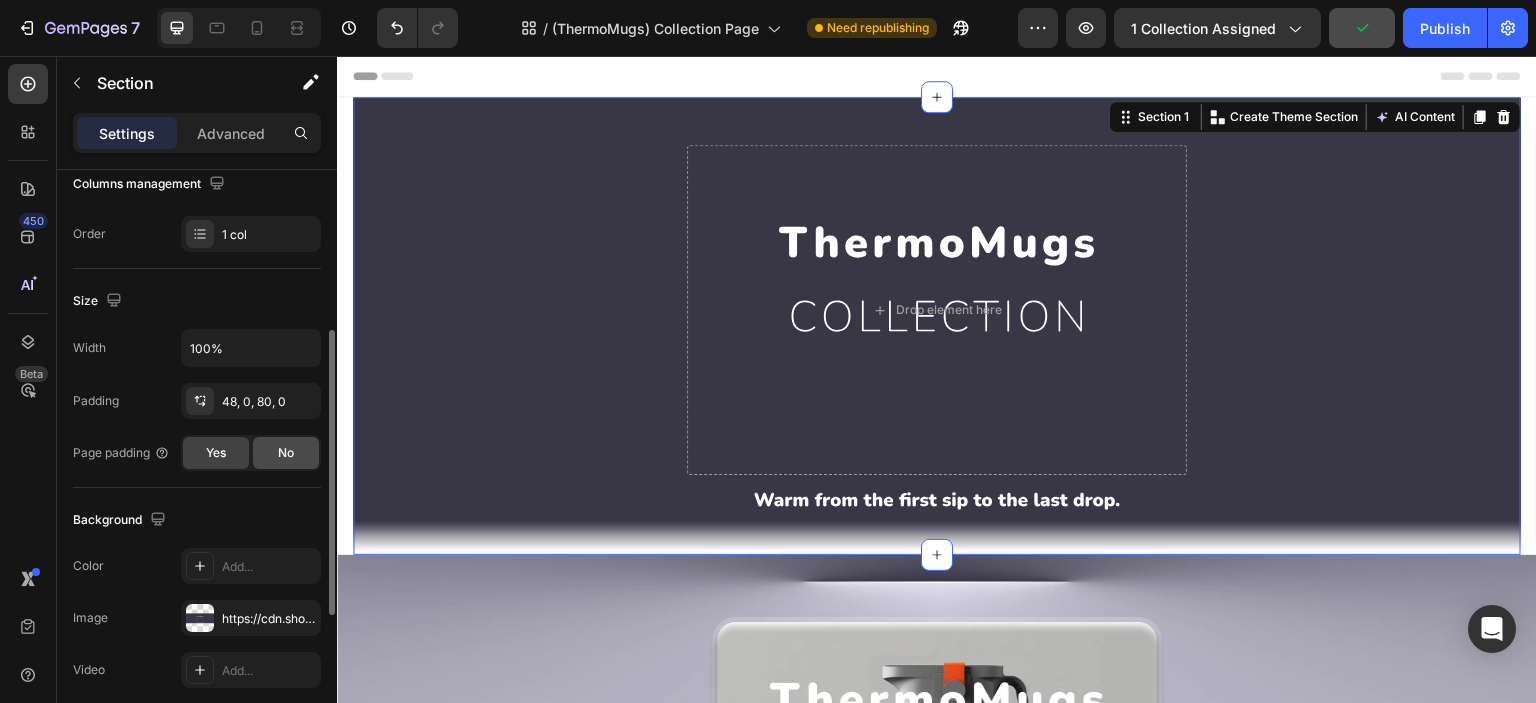 click on "No" 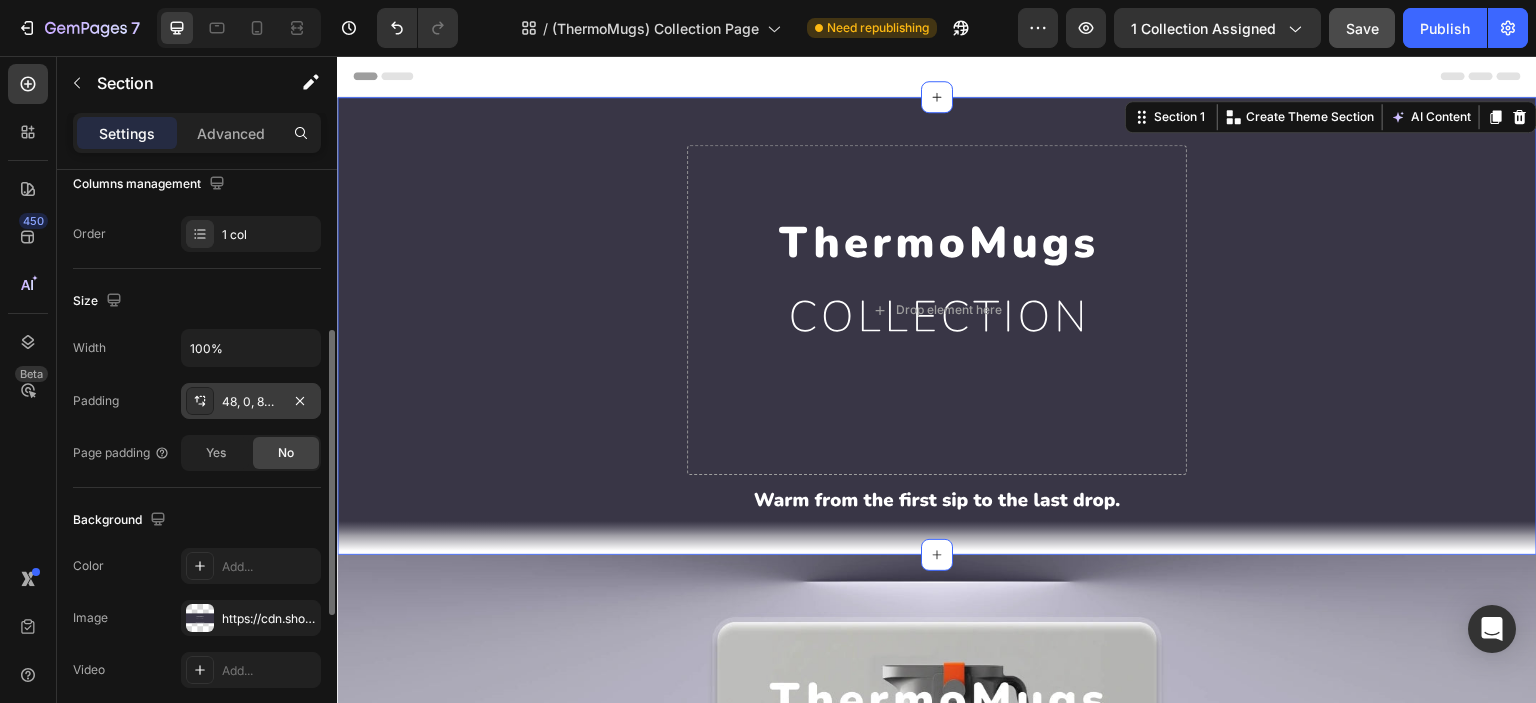 click at bounding box center [200, 401] 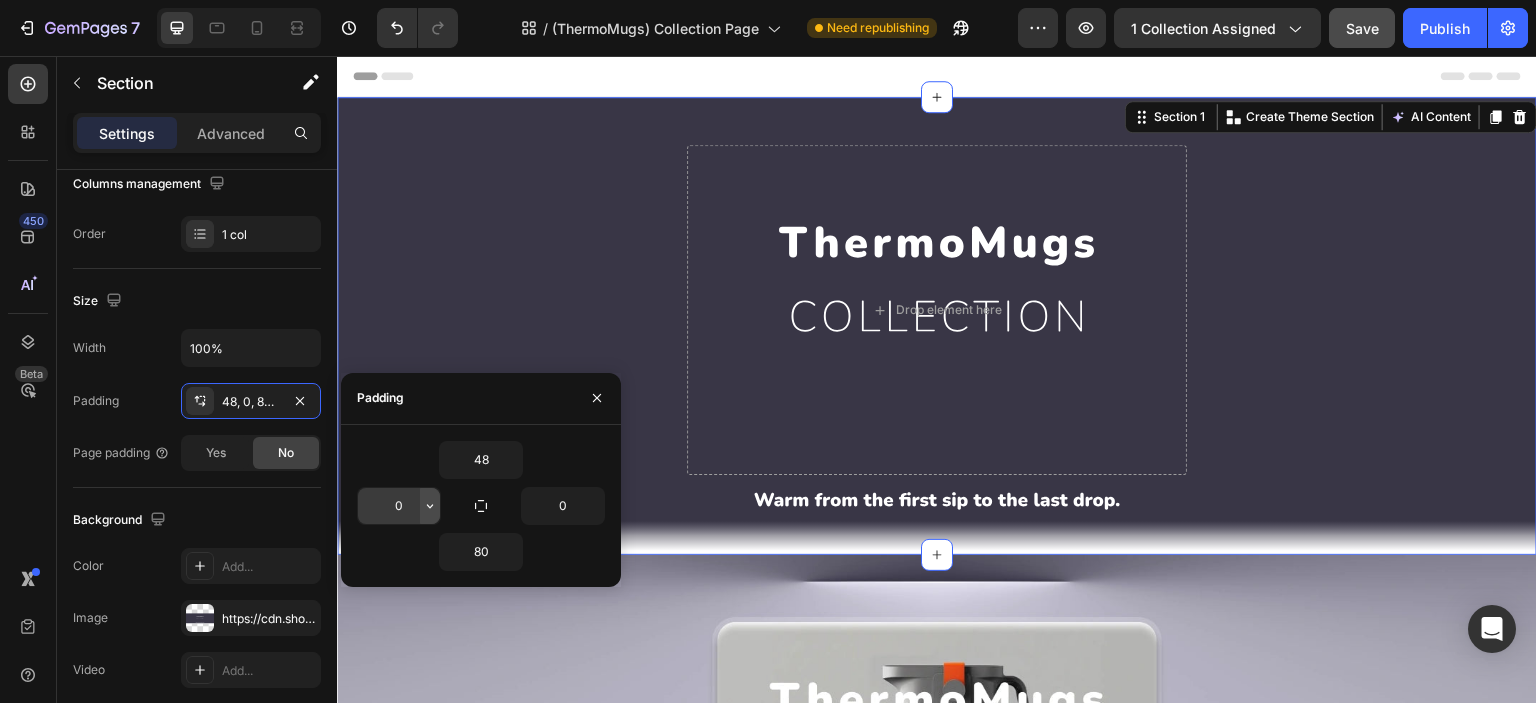 click 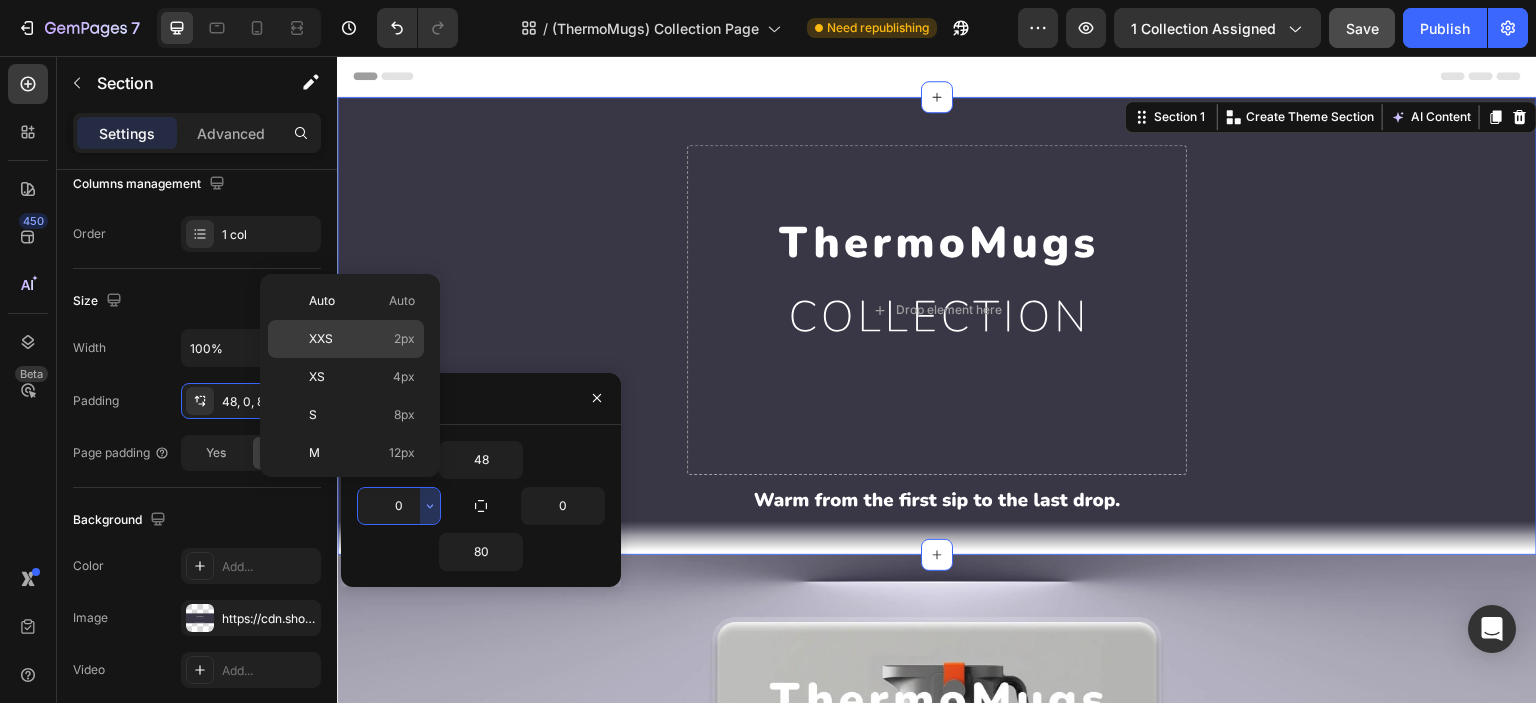 scroll, scrollTop: 226, scrollLeft: 0, axis: vertical 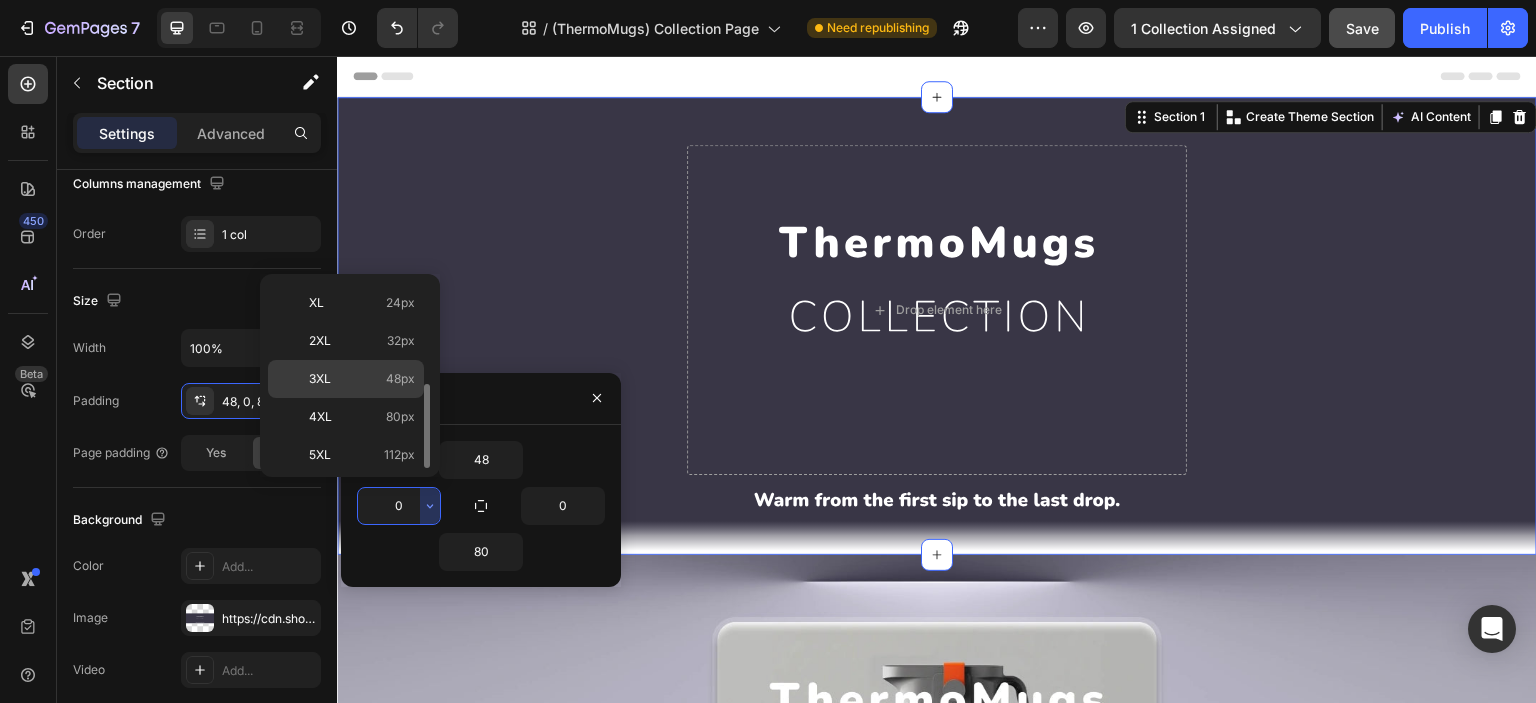 click on "3XL 48px" 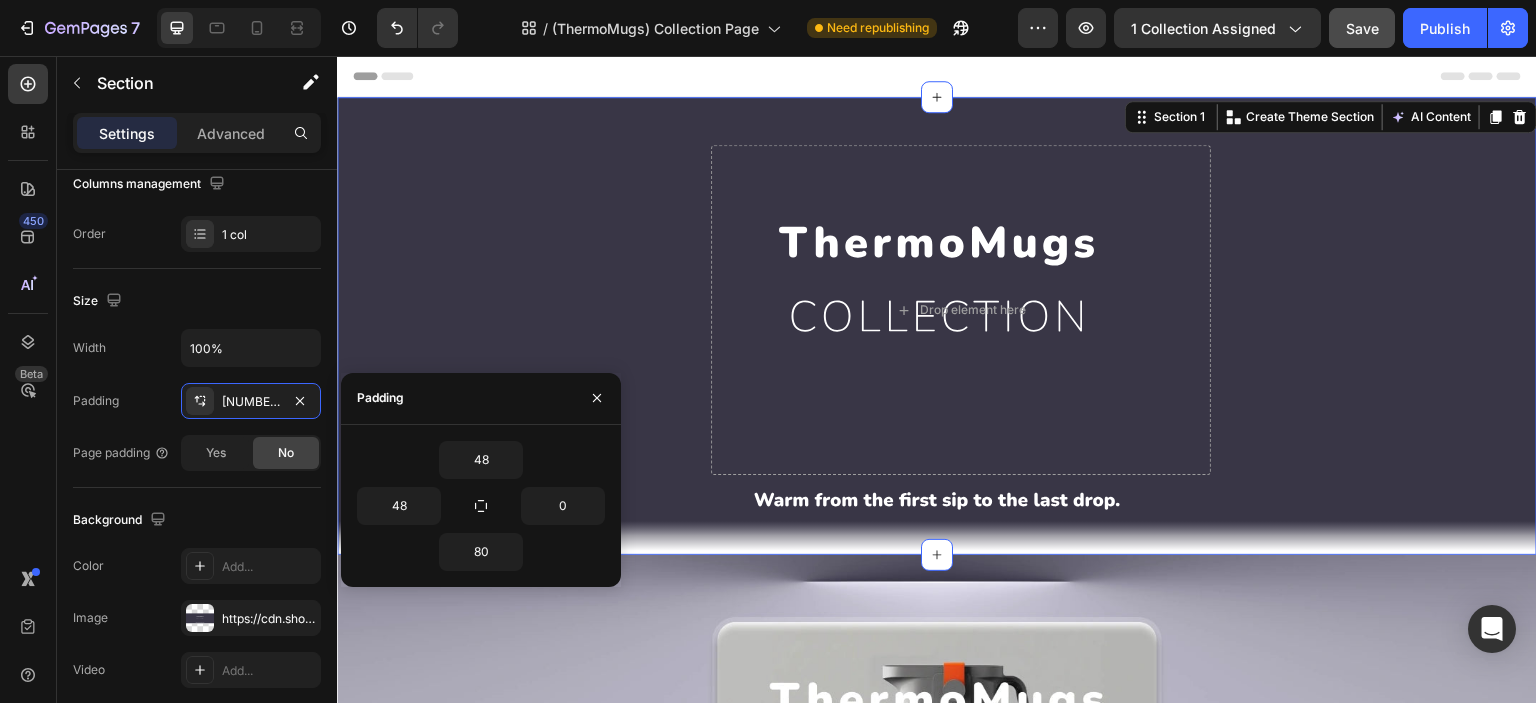 type on "0" 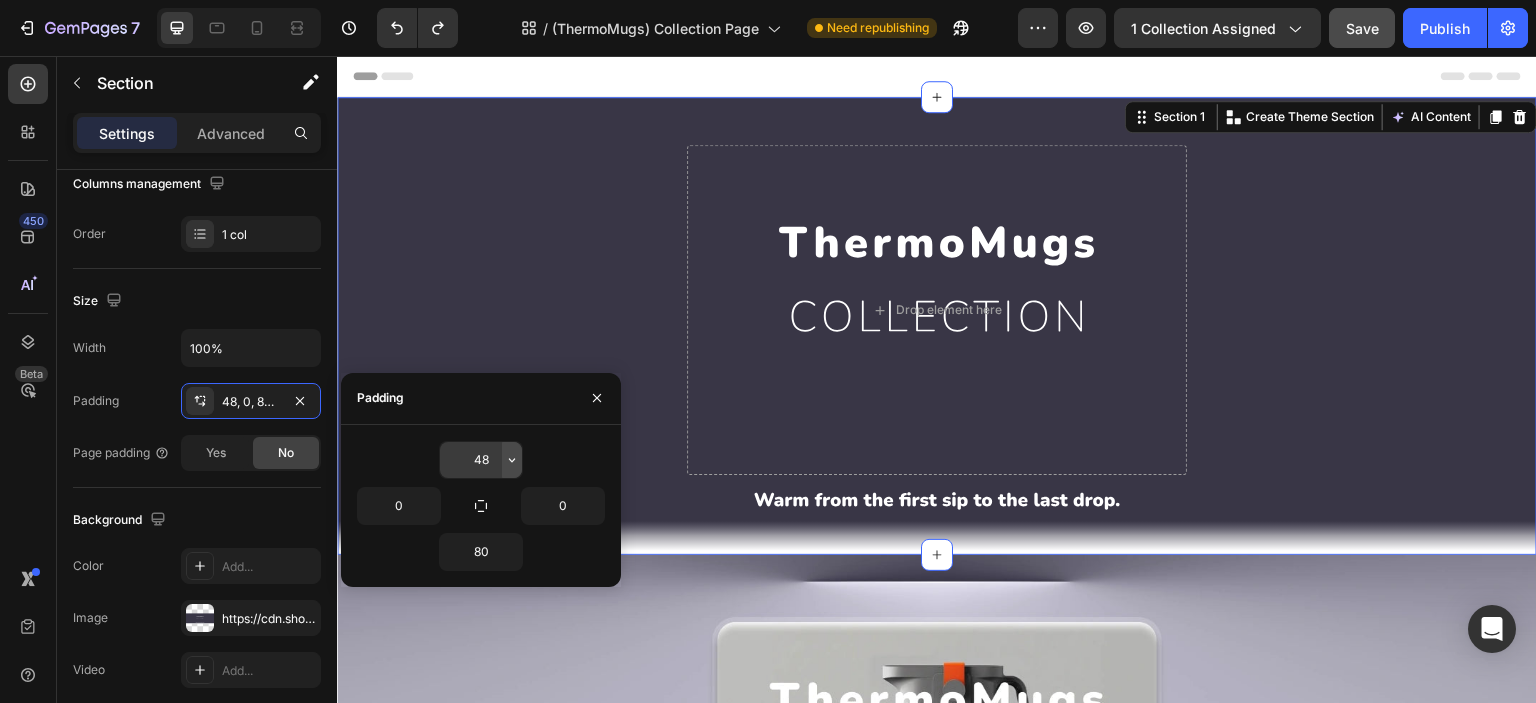 click 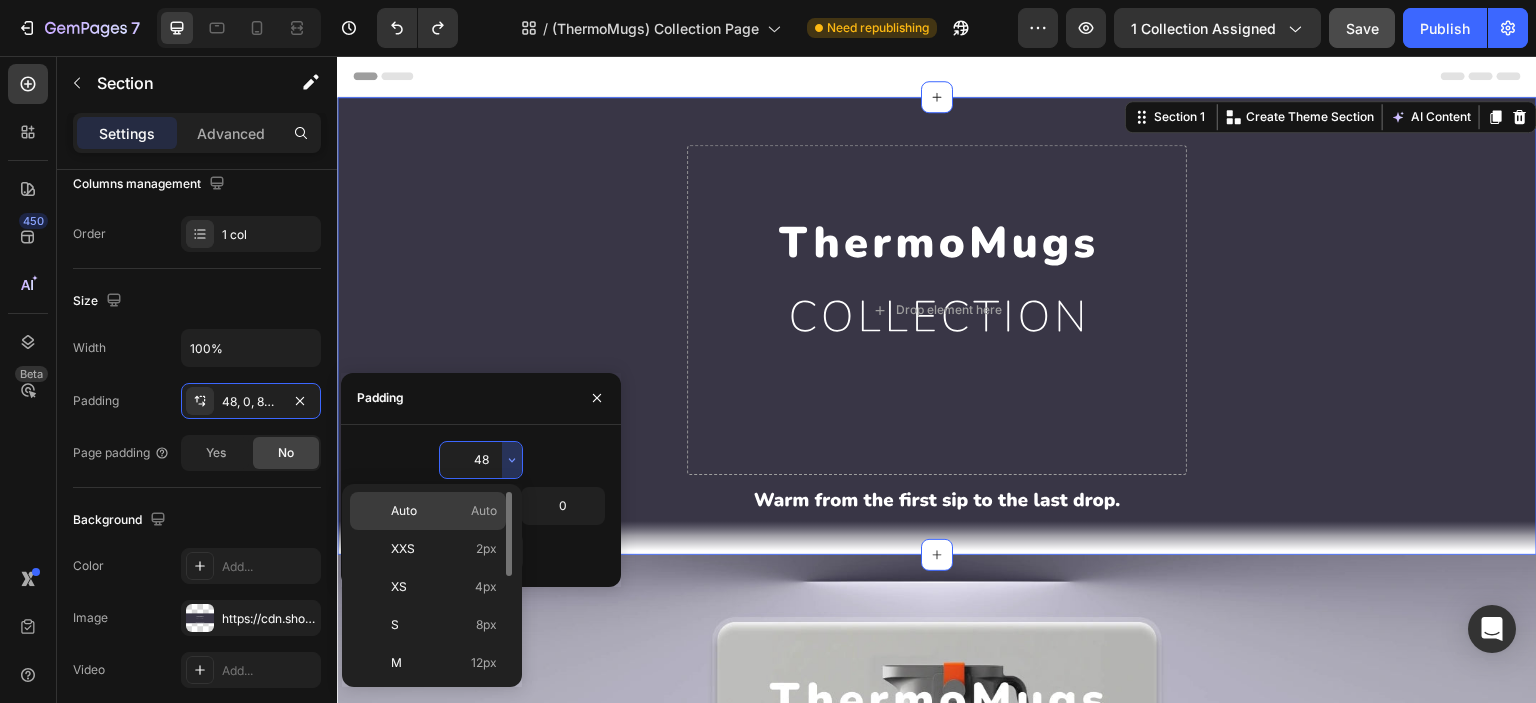 click on "Auto Auto" at bounding box center (444, 511) 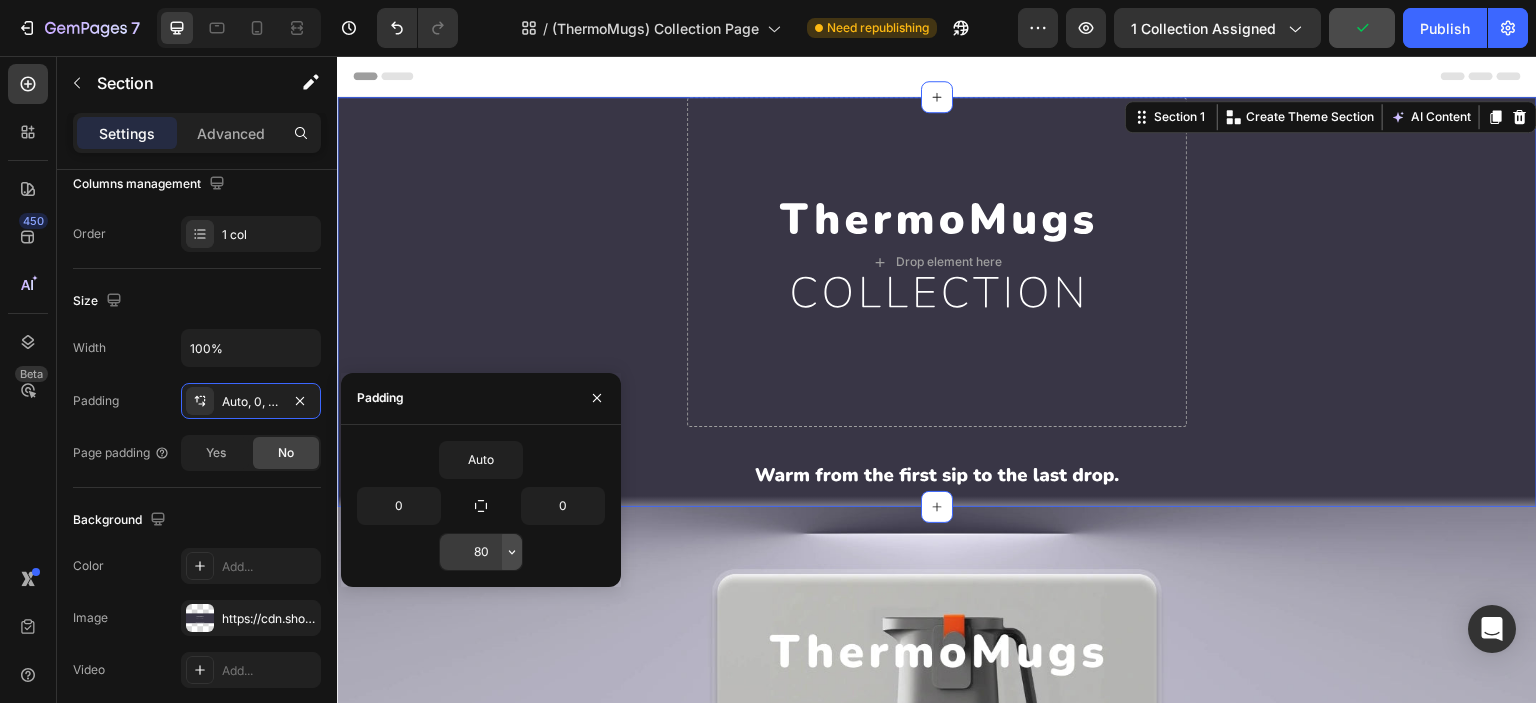 click 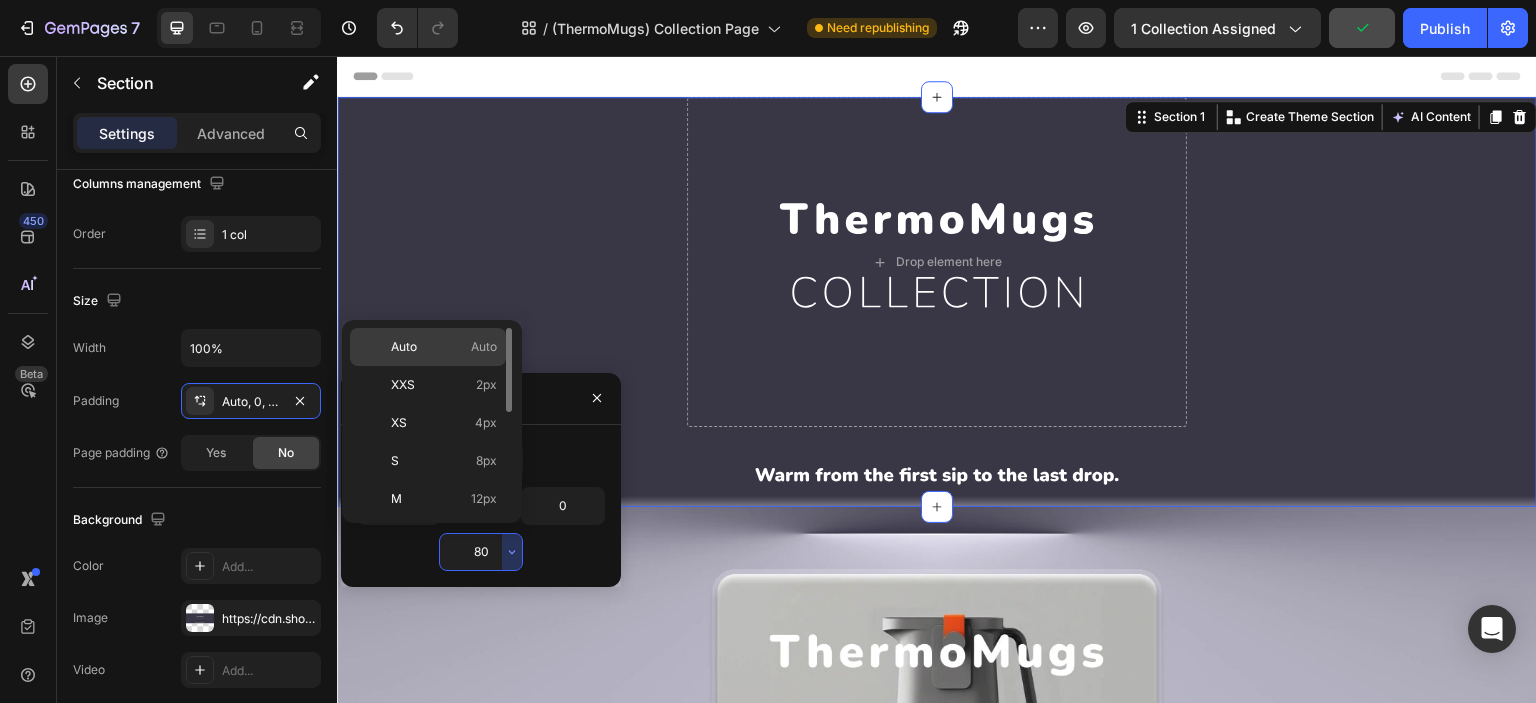 click on "Auto Auto" at bounding box center (444, 347) 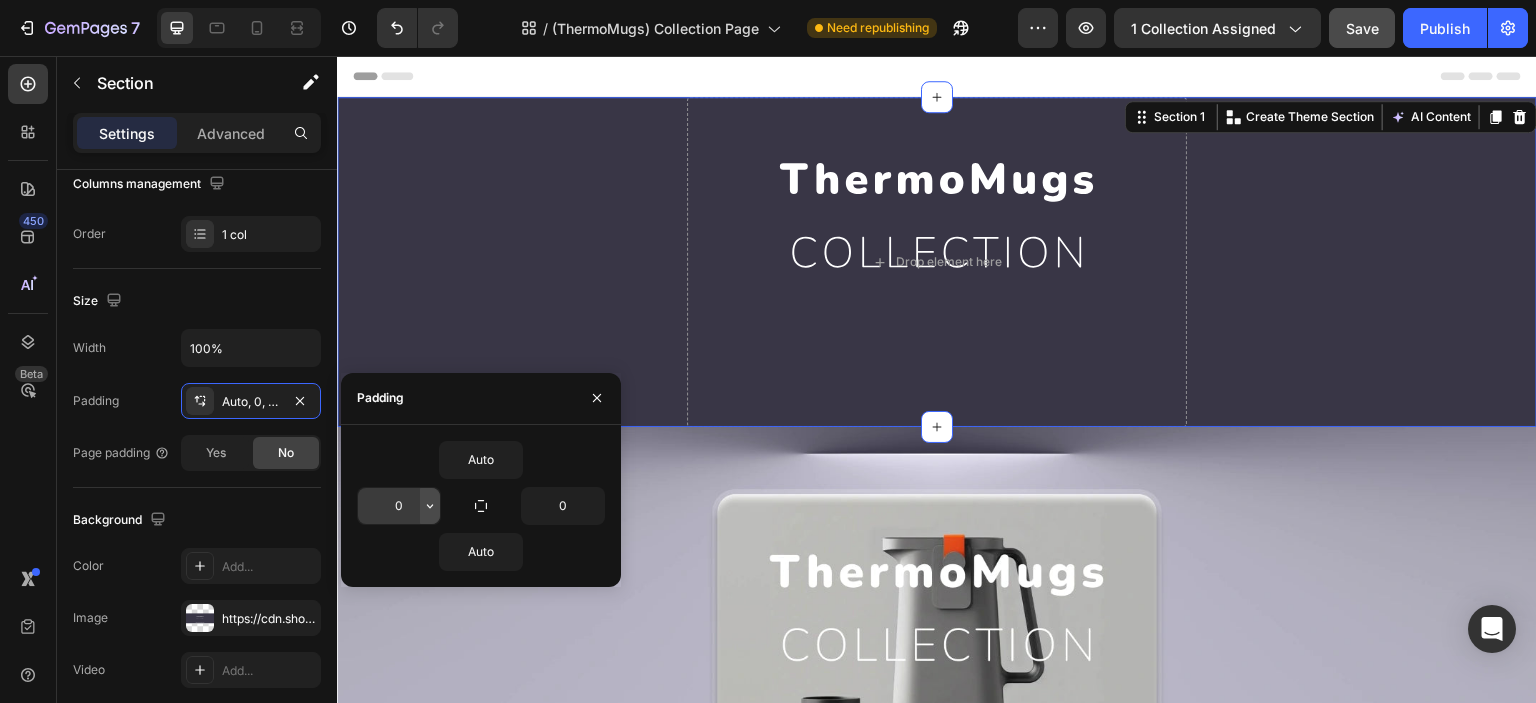 click 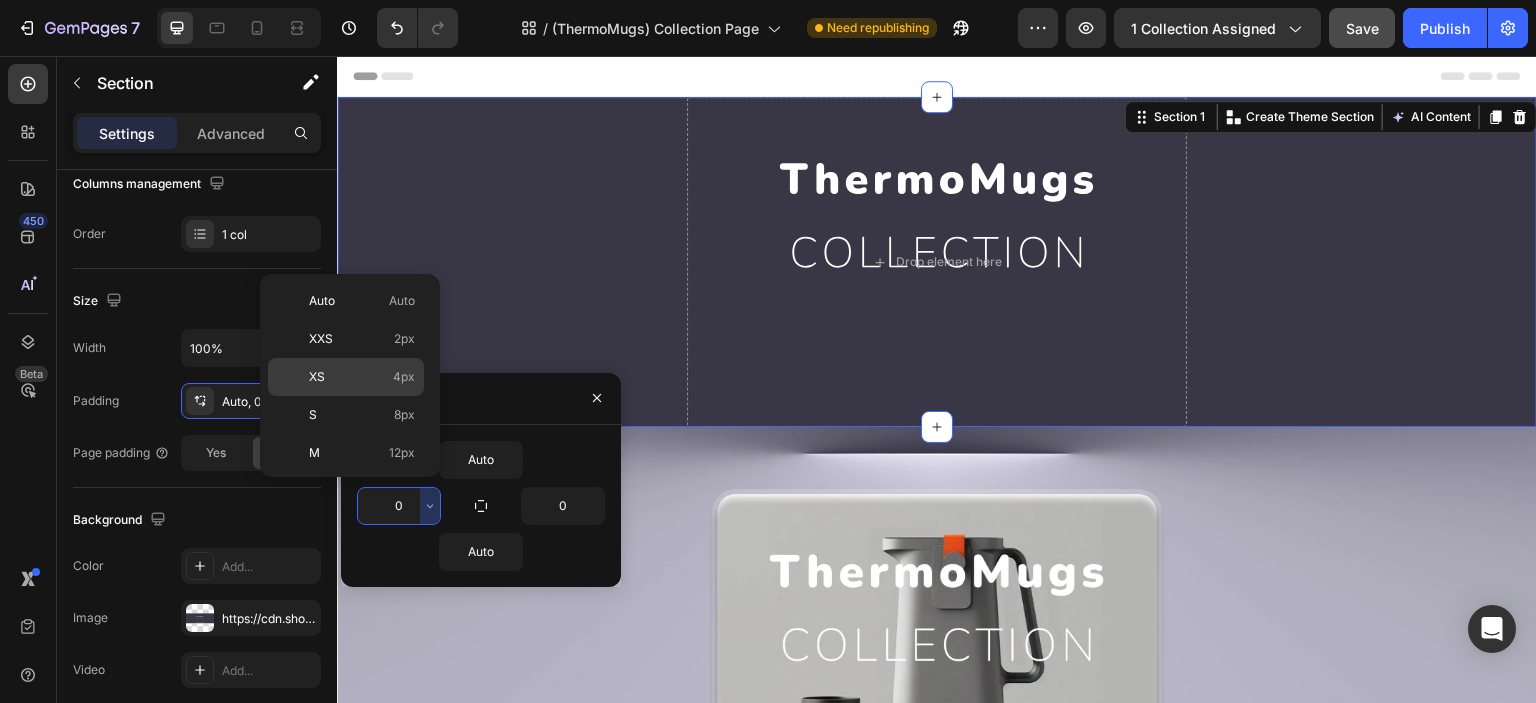 scroll, scrollTop: 226, scrollLeft: 0, axis: vertical 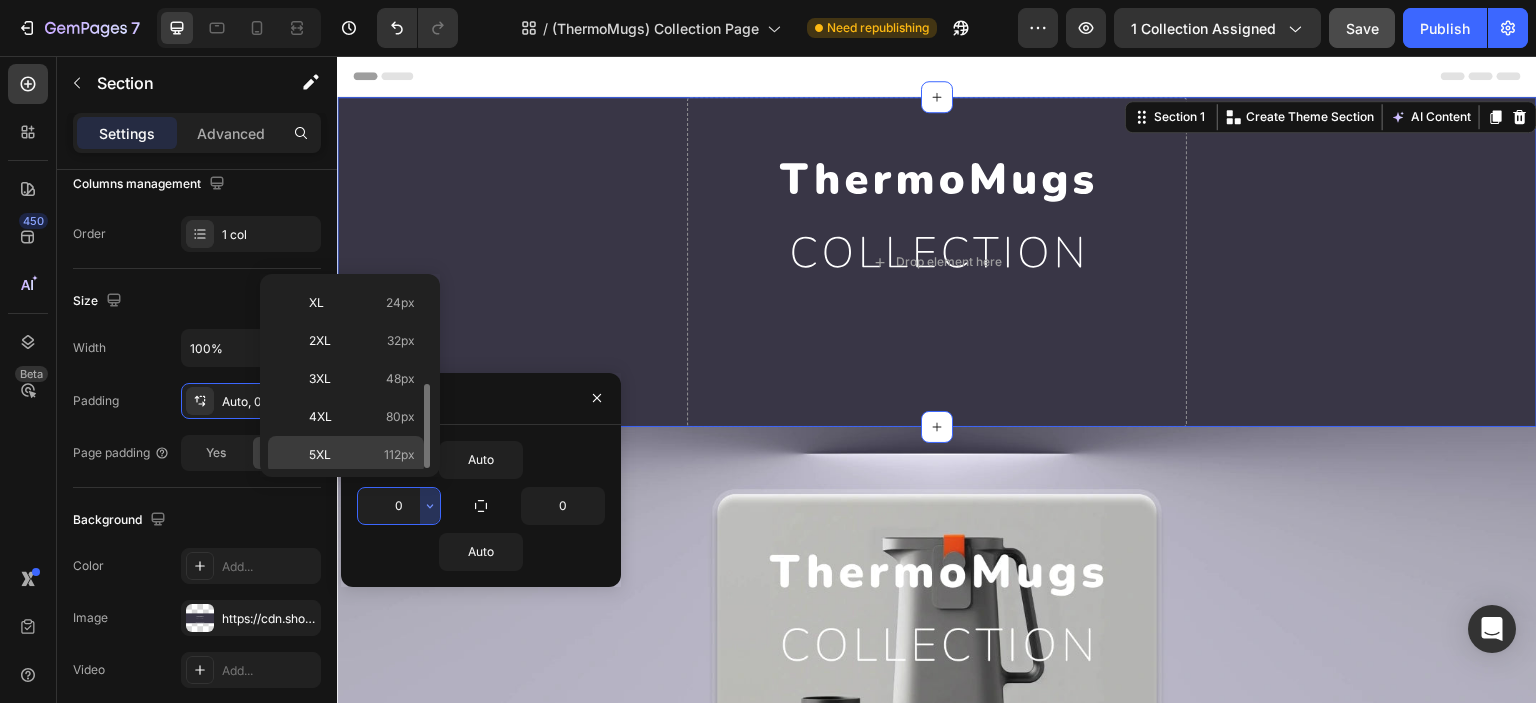 click on "5XL 112px" 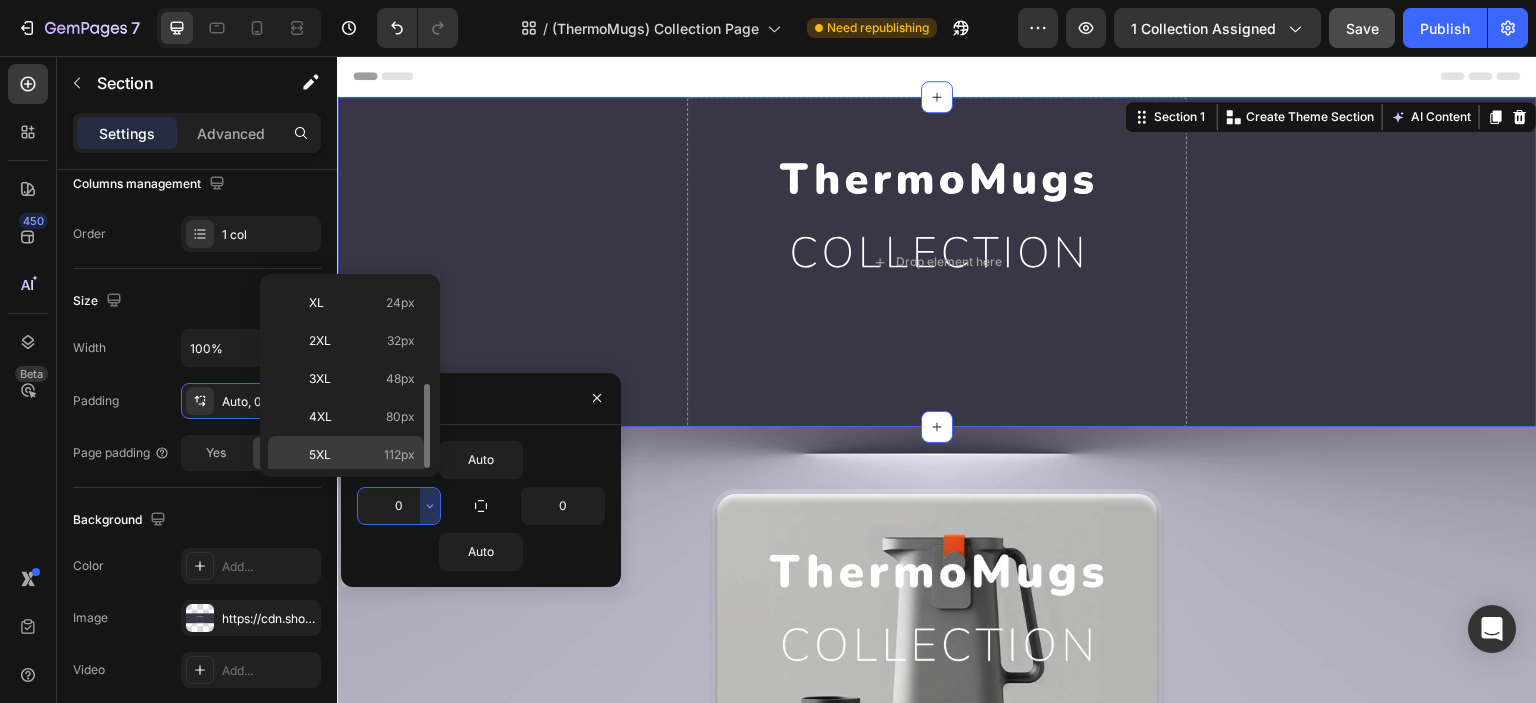 type on "112" 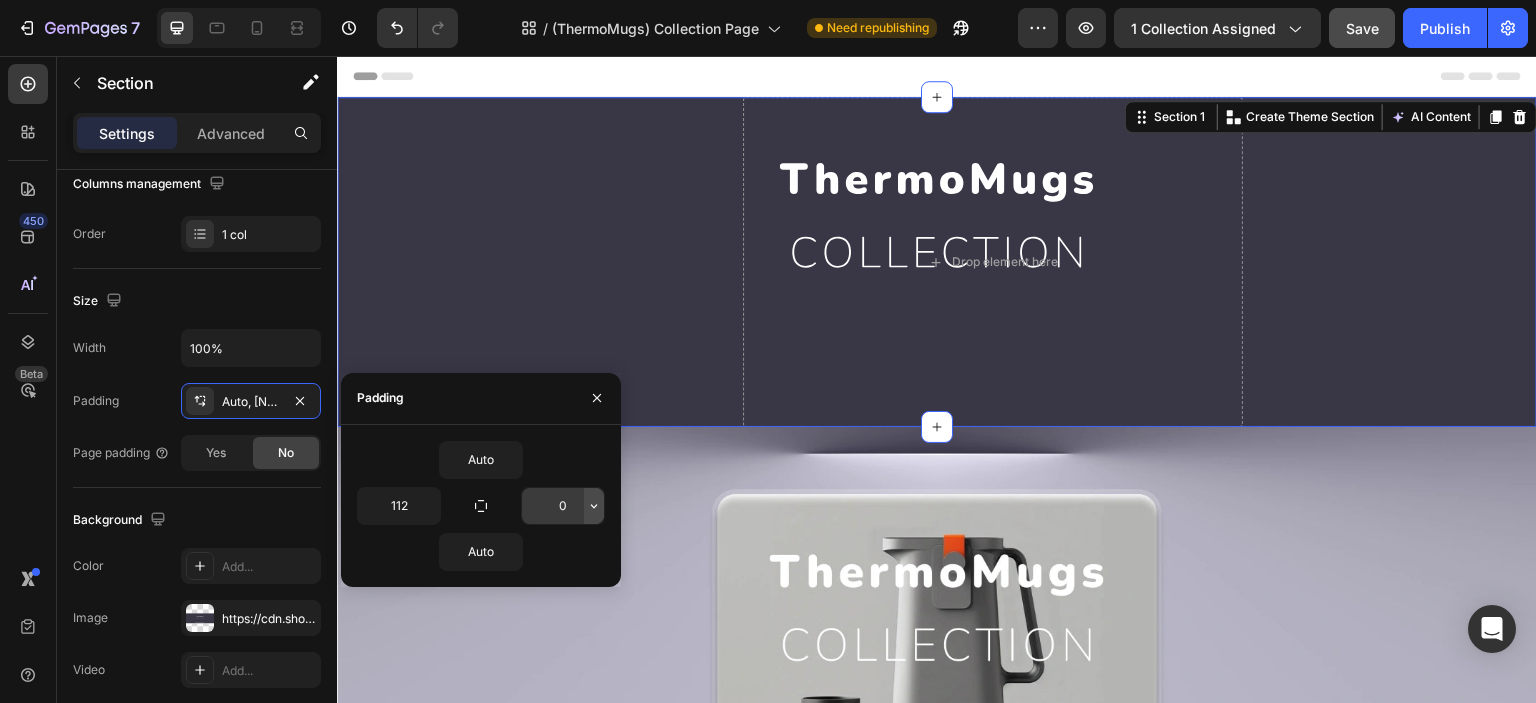 click 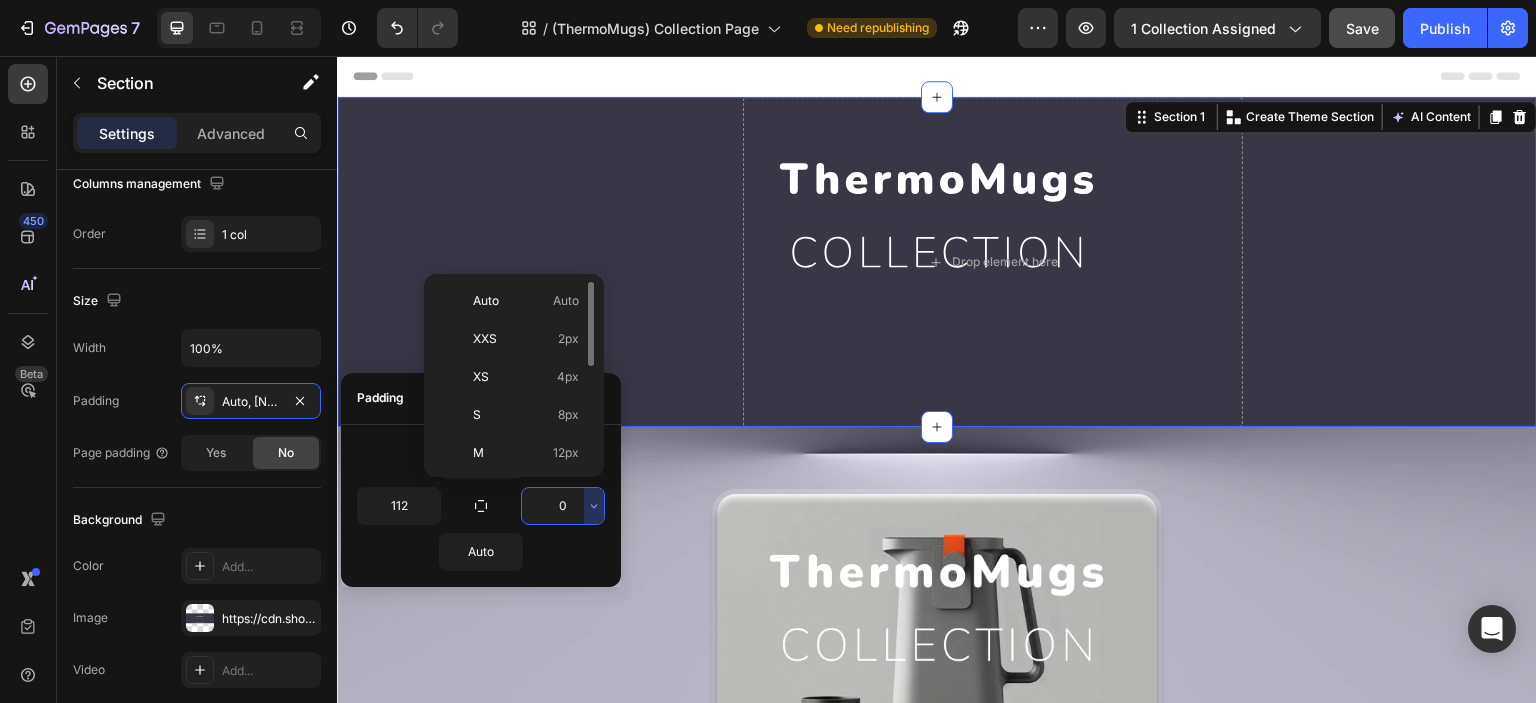 scroll, scrollTop: 226, scrollLeft: 0, axis: vertical 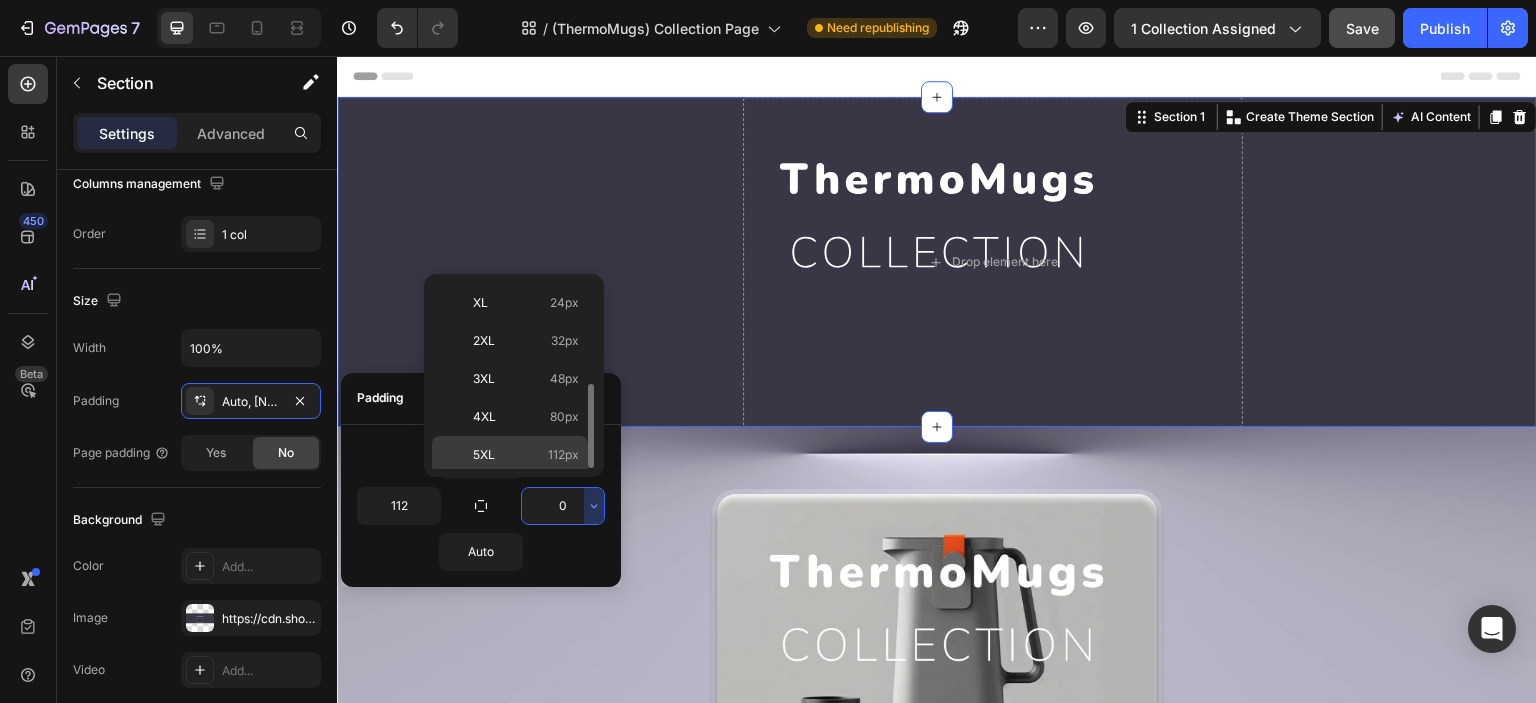 click on "5XL 112px" at bounding box center (526, 455) 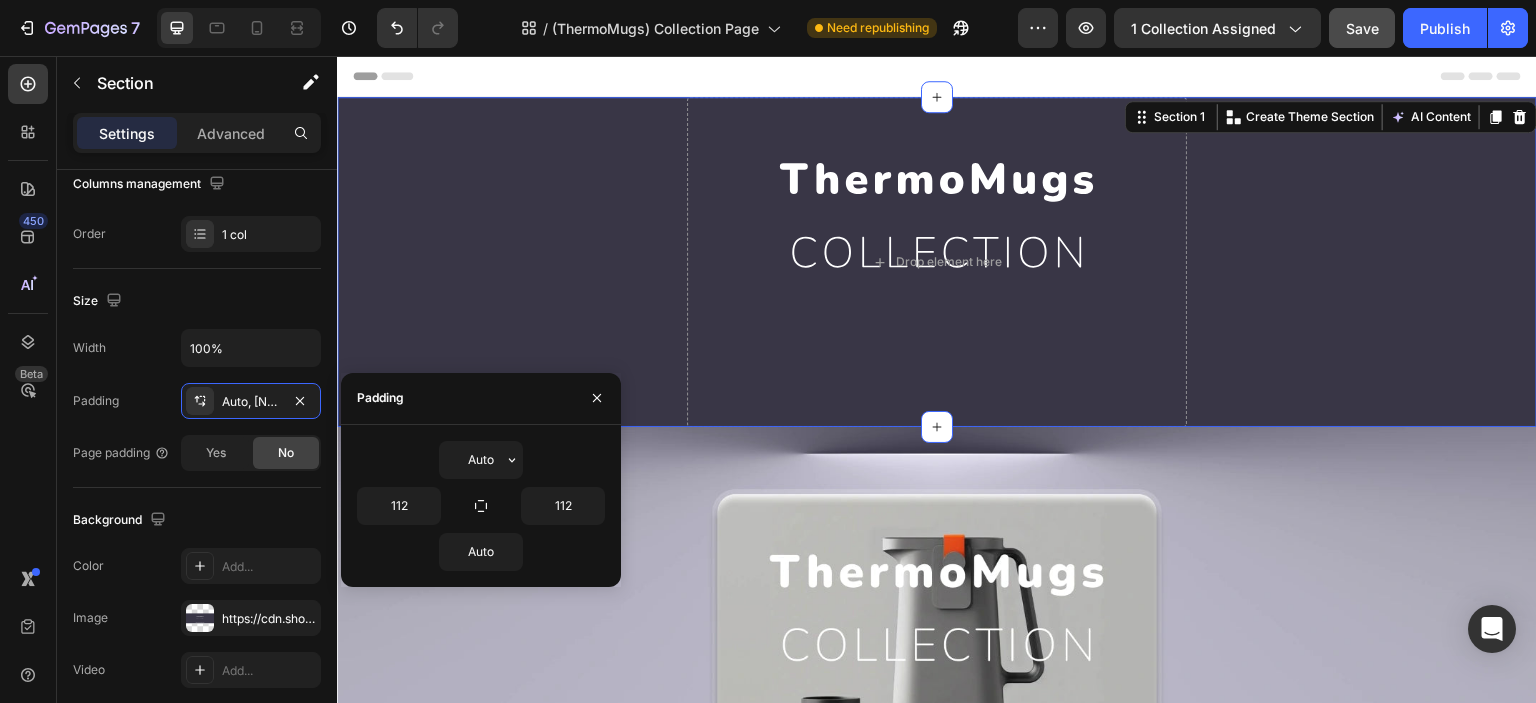 type on "0" 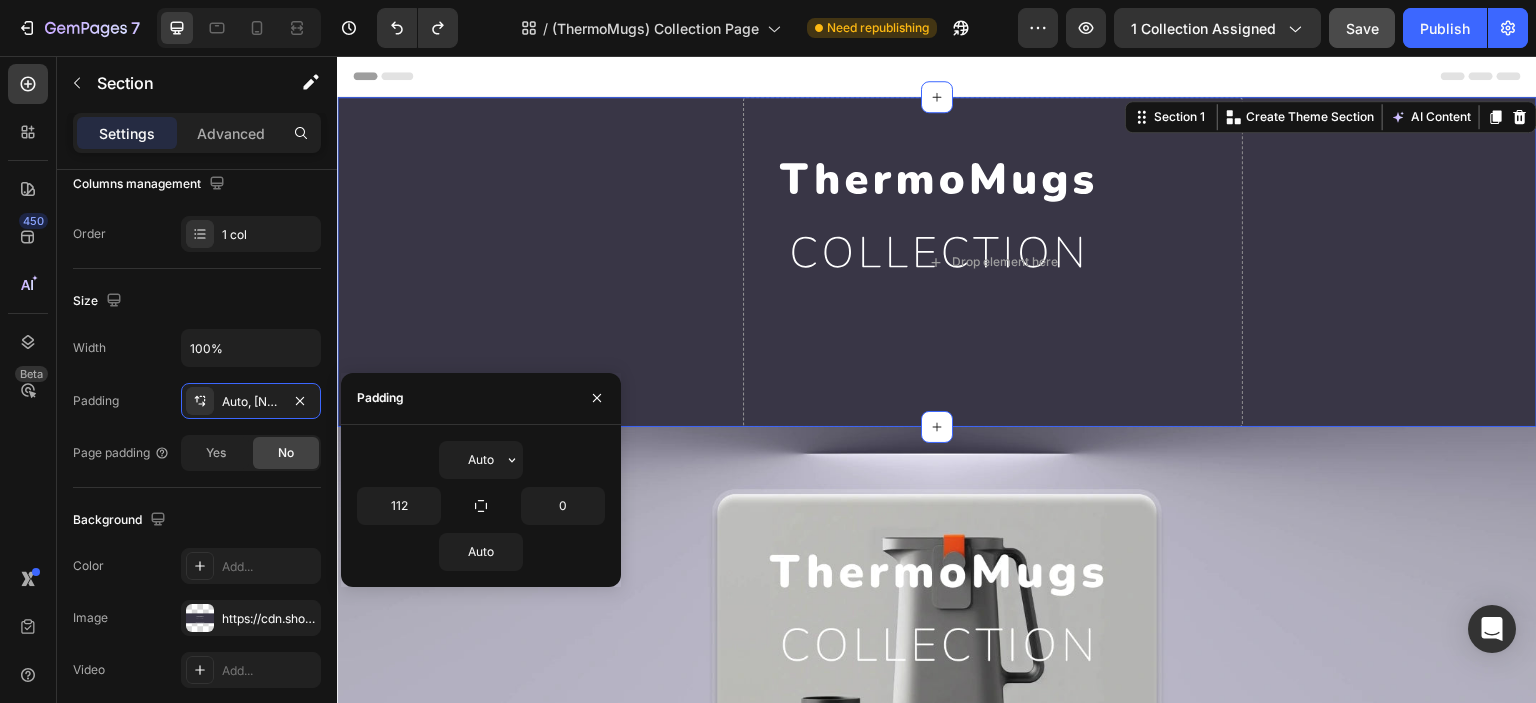 type on "0" 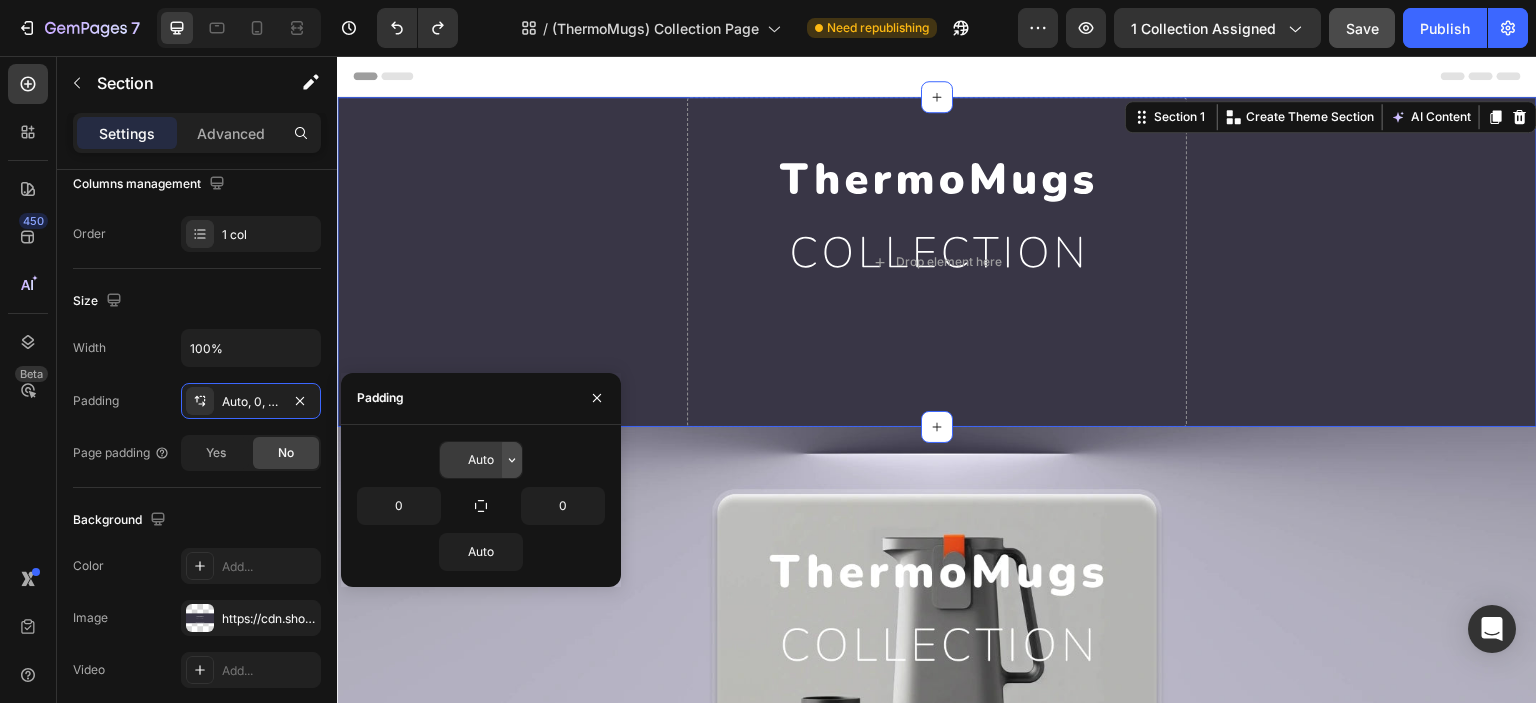 click 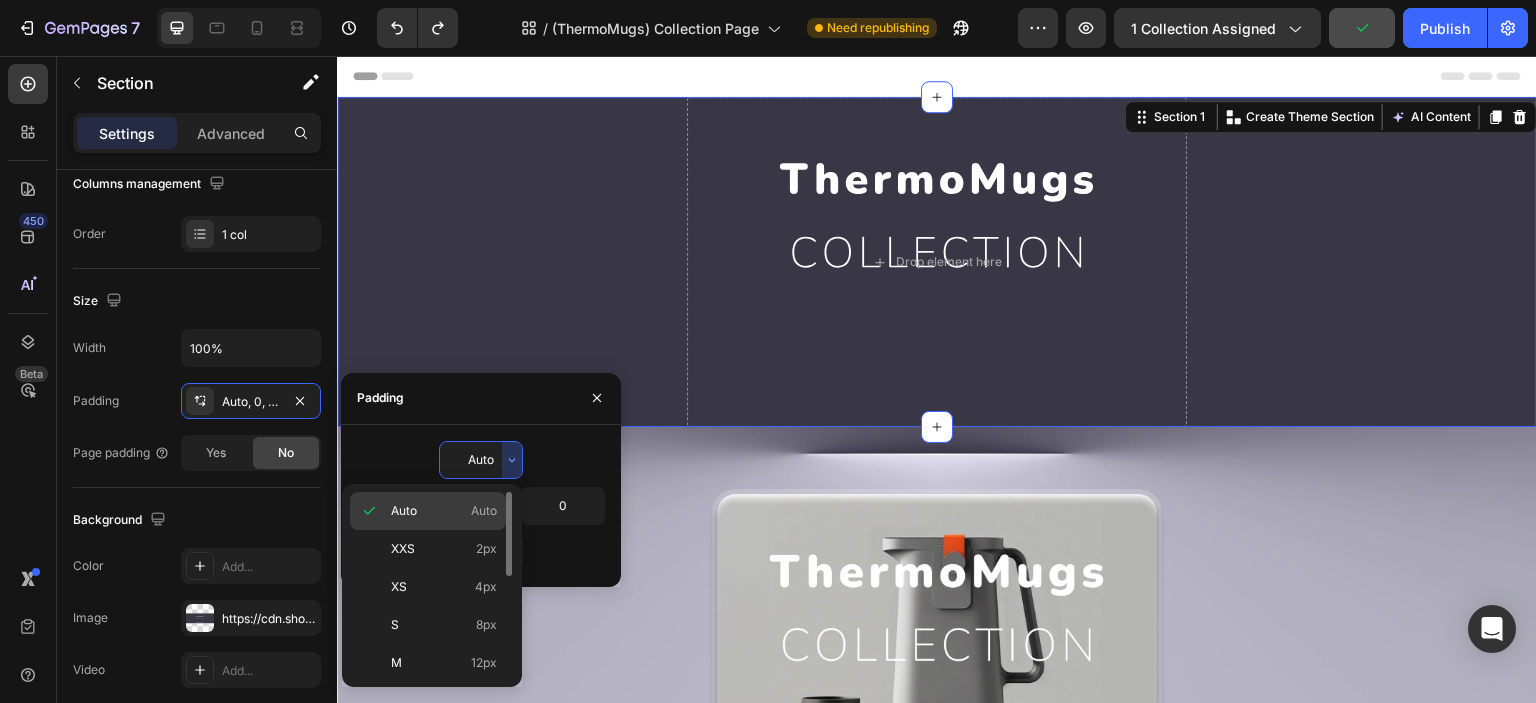 type 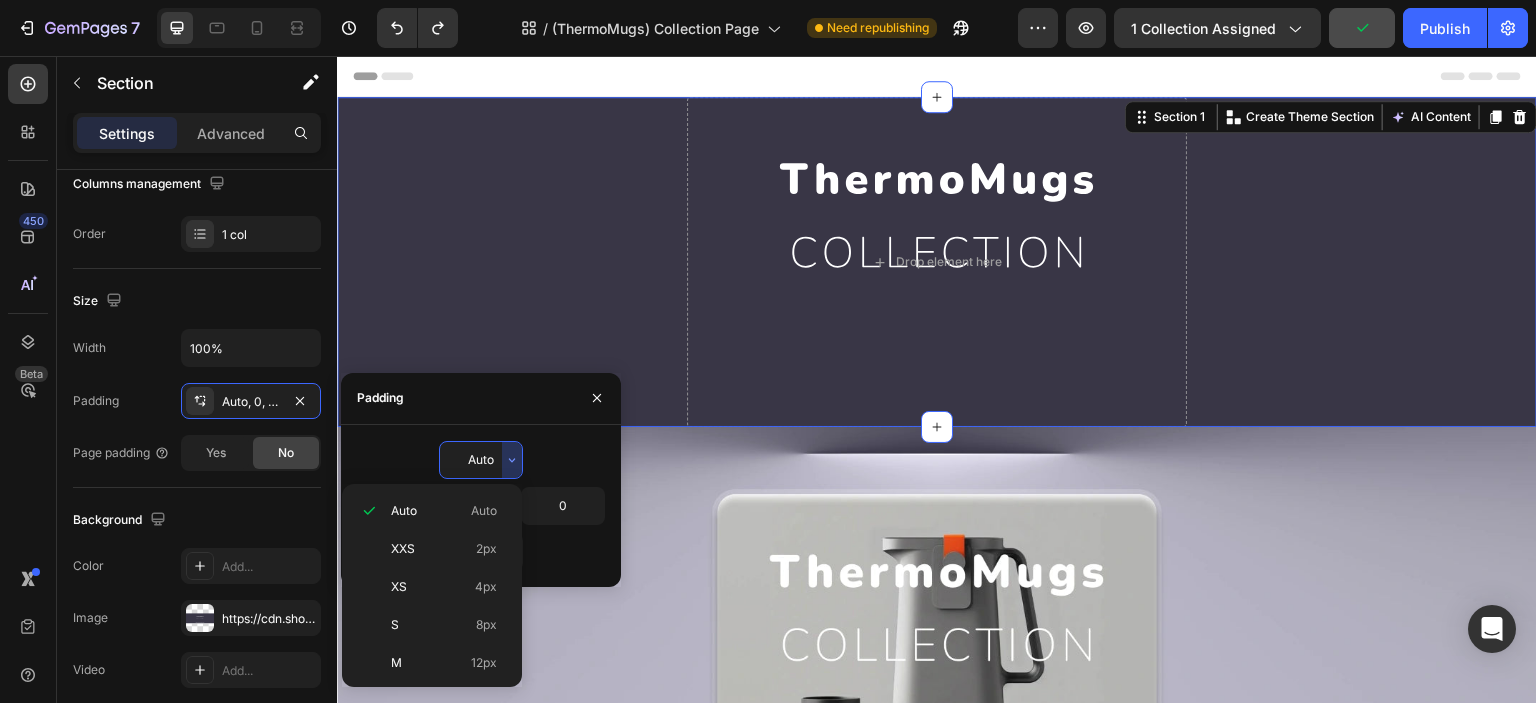 type on "80" 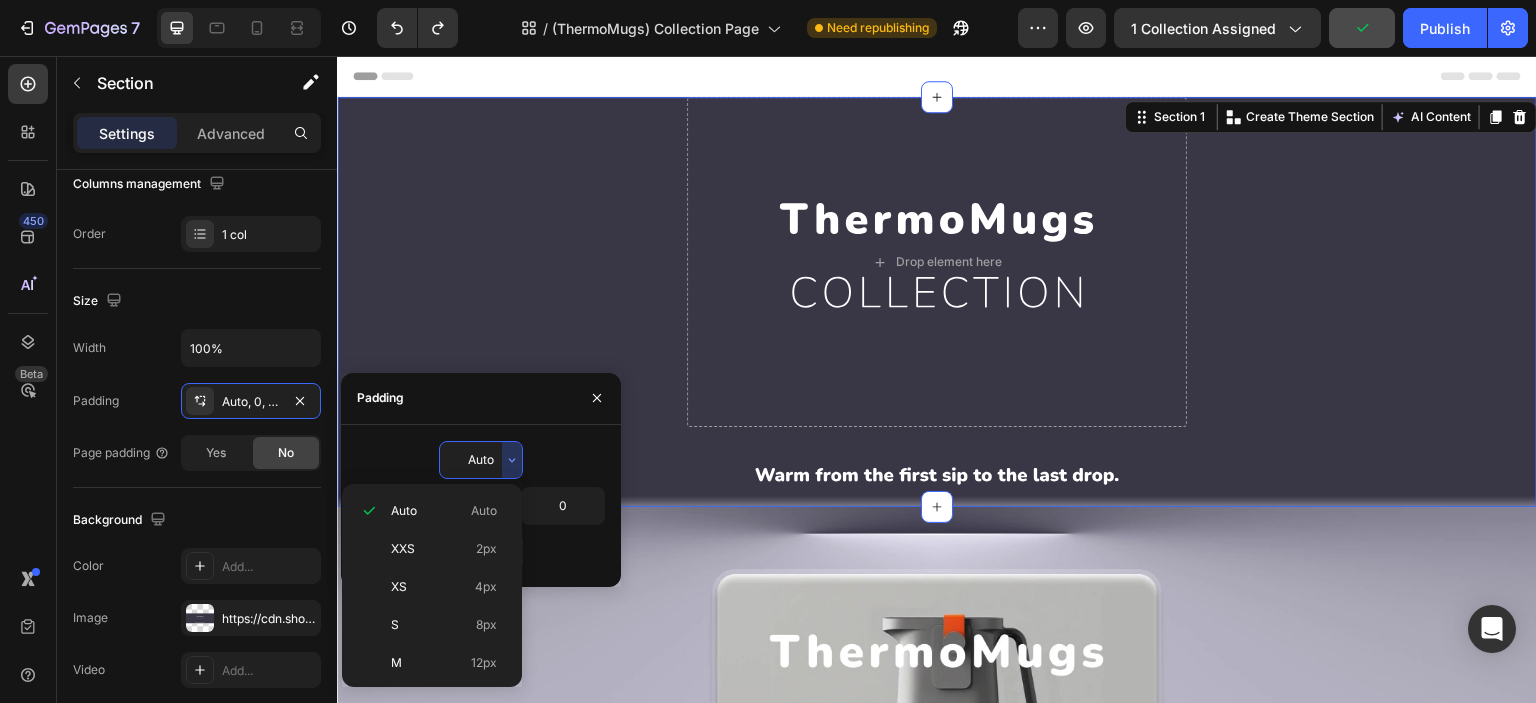 type on "48" 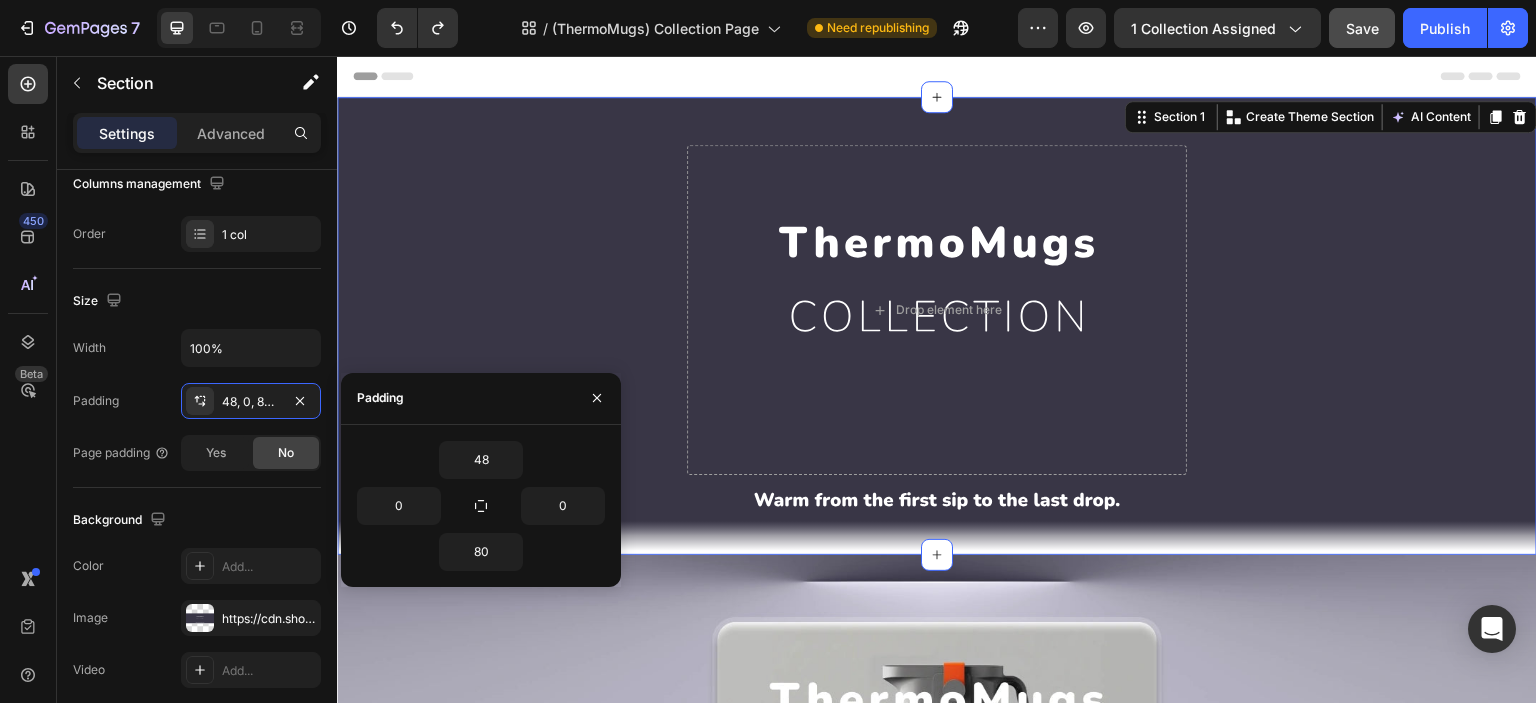 click on "48" at bounding box center [481, 460] 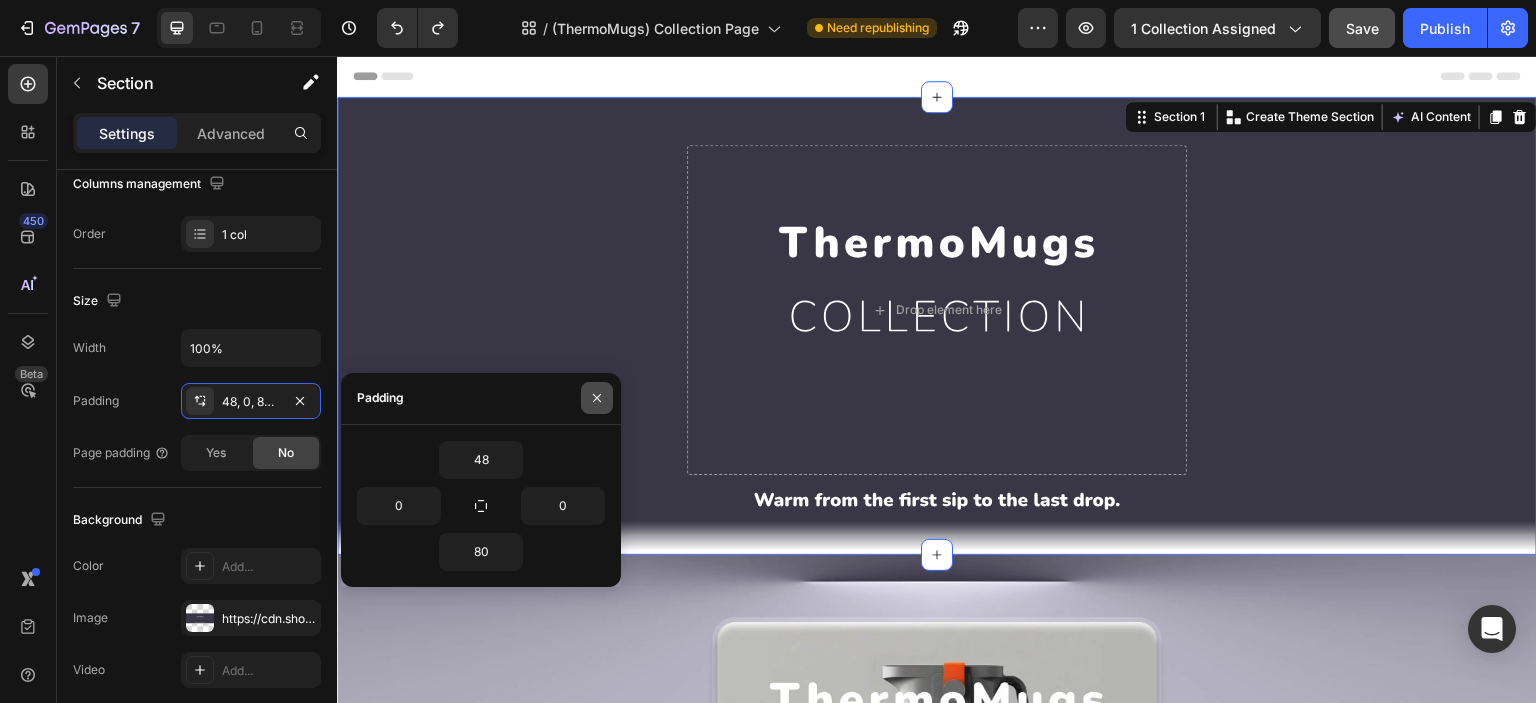 click 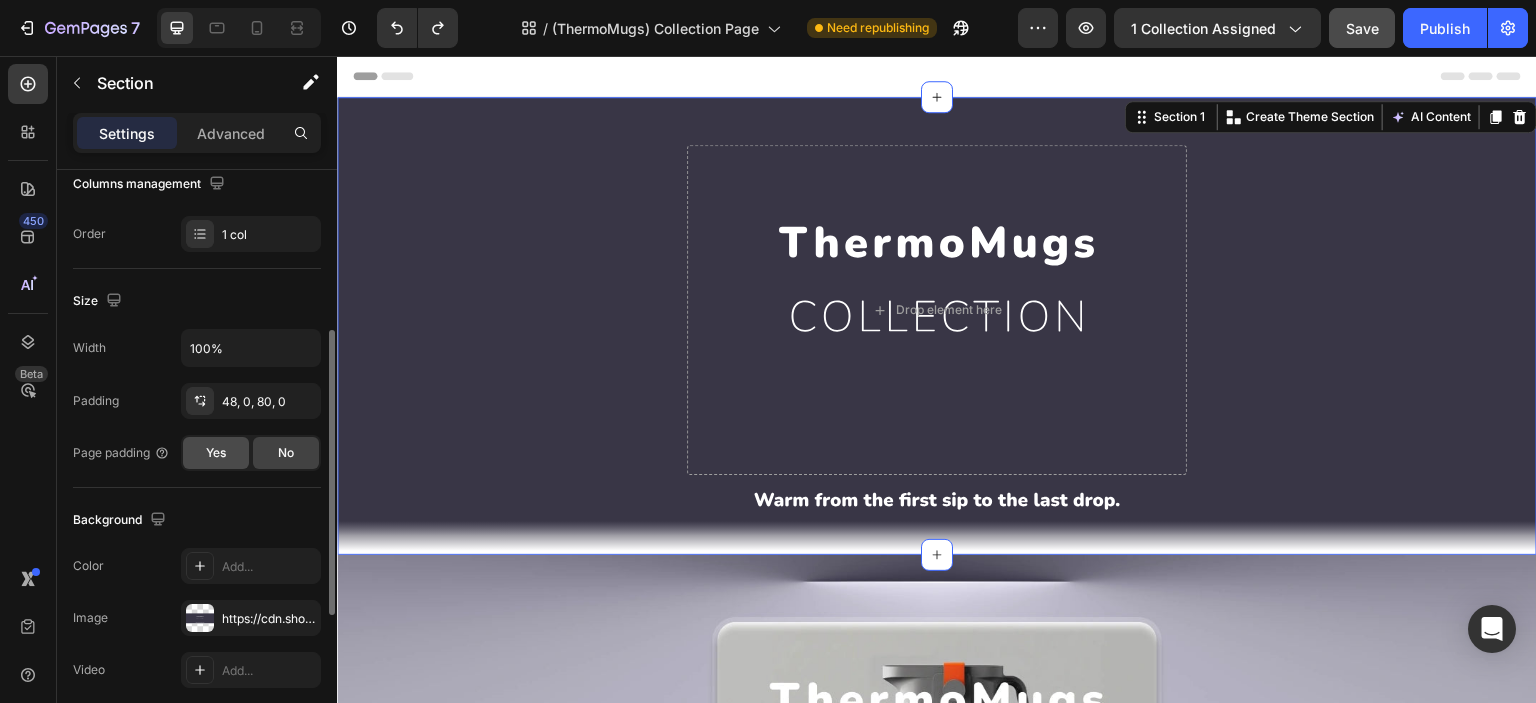 click on "Yes" 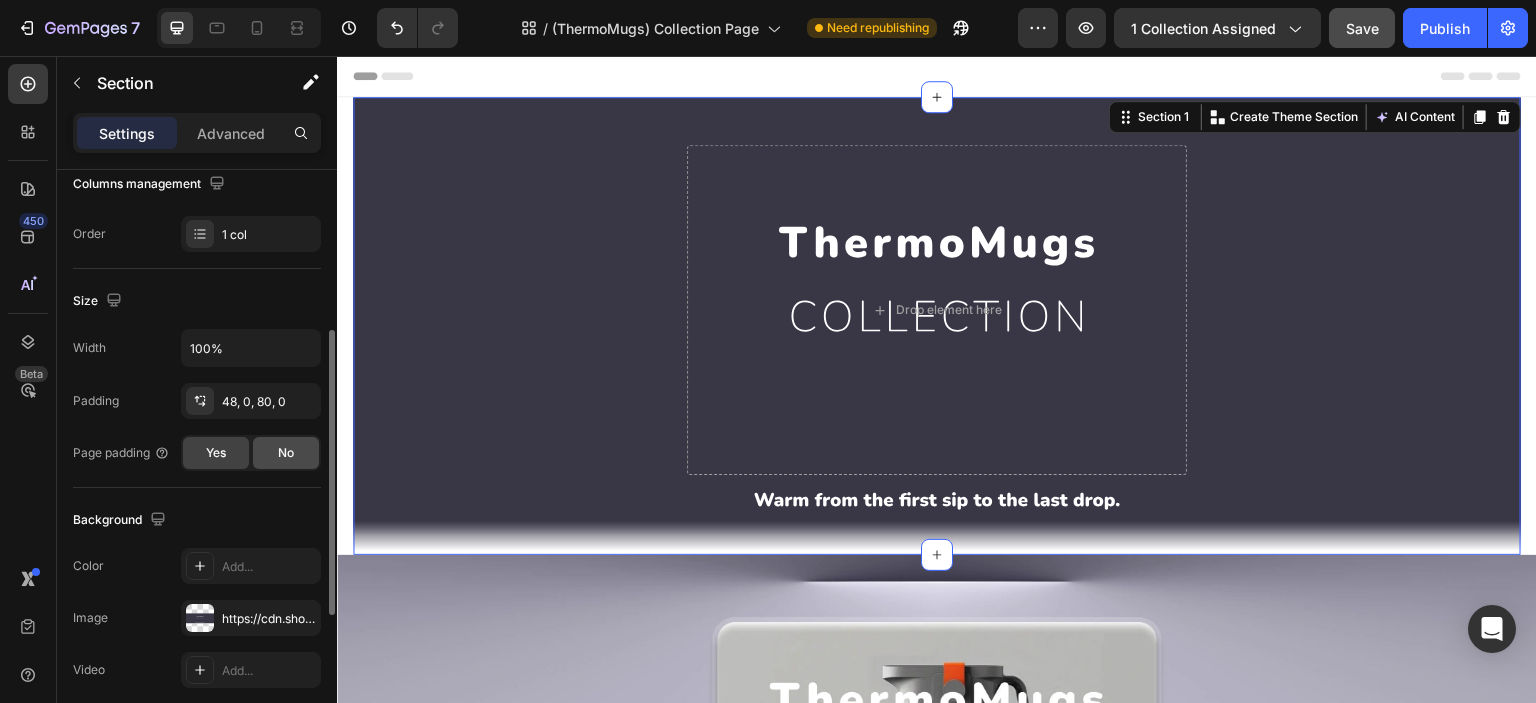 click on "No" 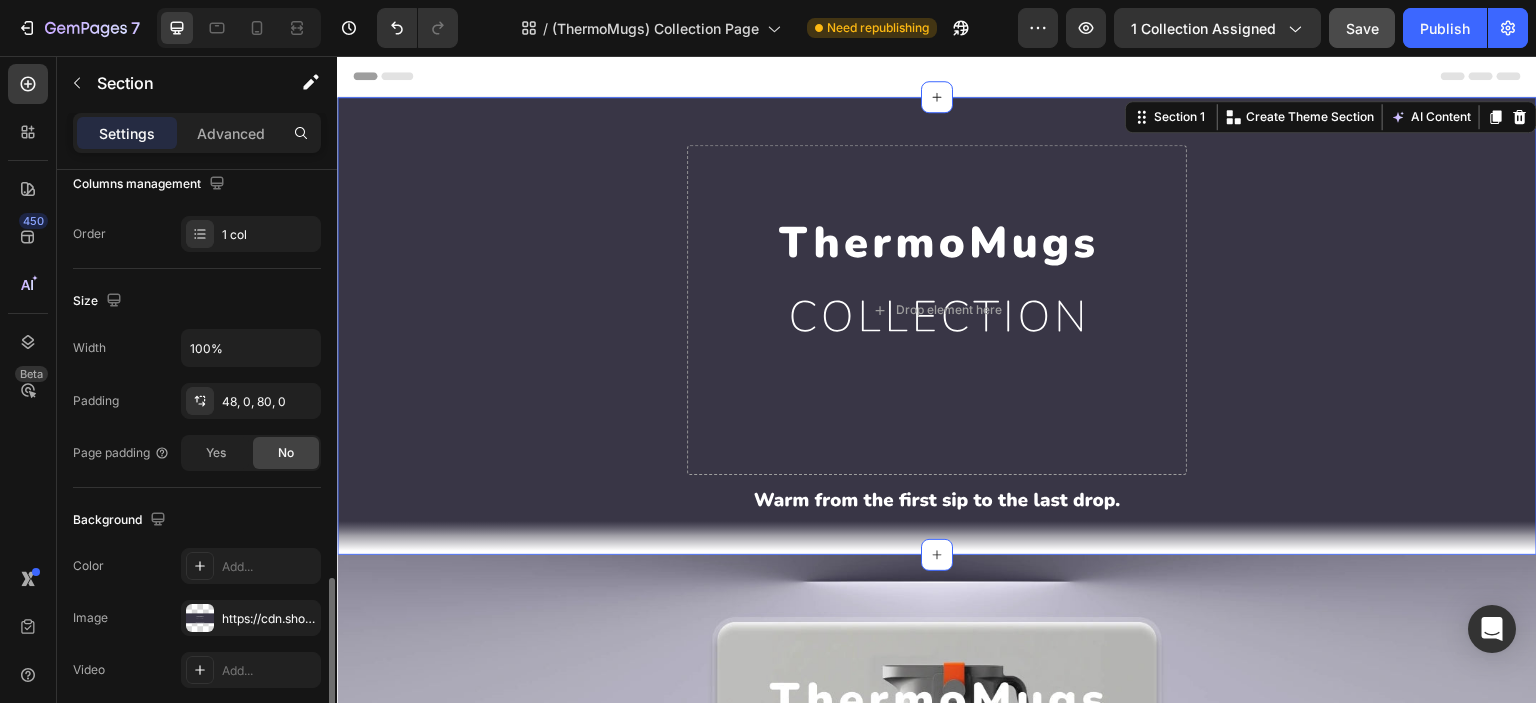scroll, scrollTop: 499, scrollLeft: 0, axis: vertical 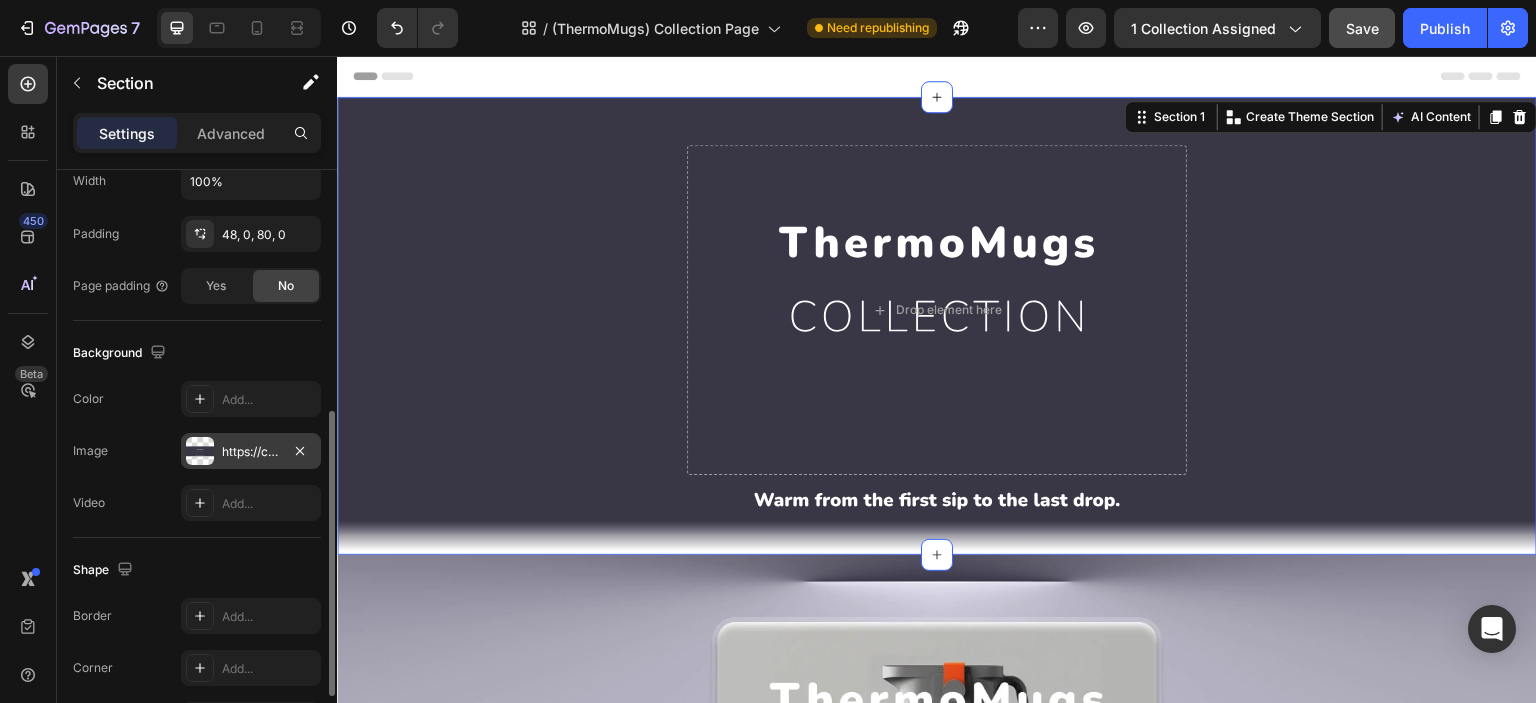 click at bounding box center [200, 451] 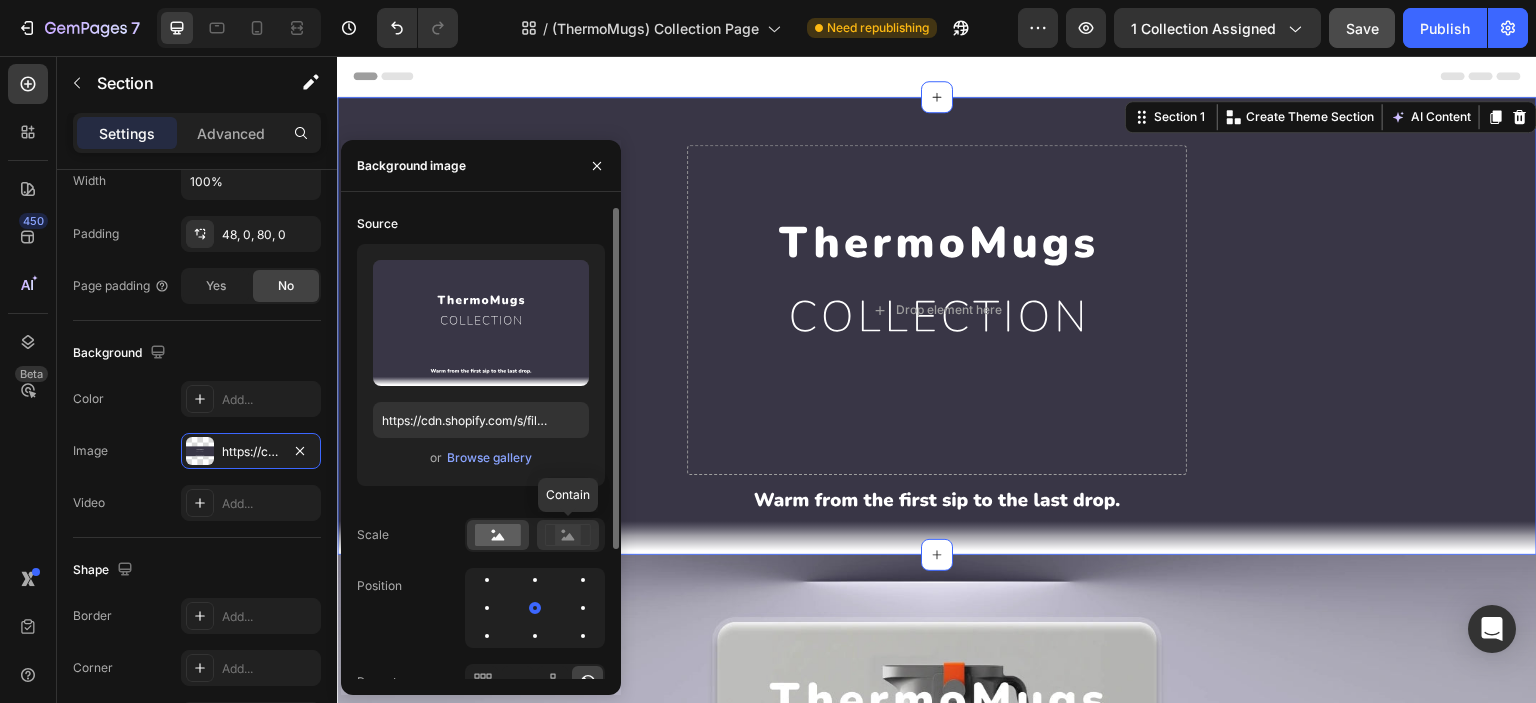 click 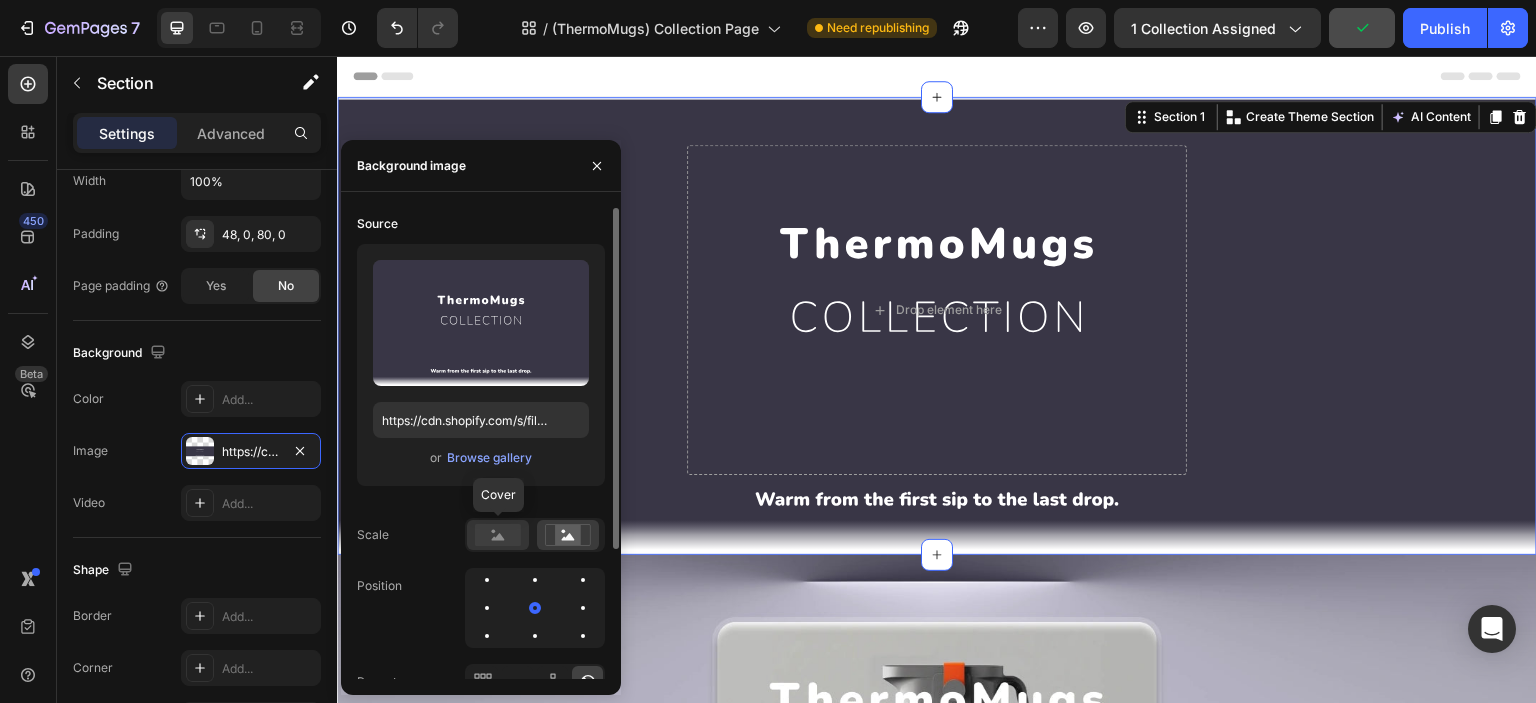 click 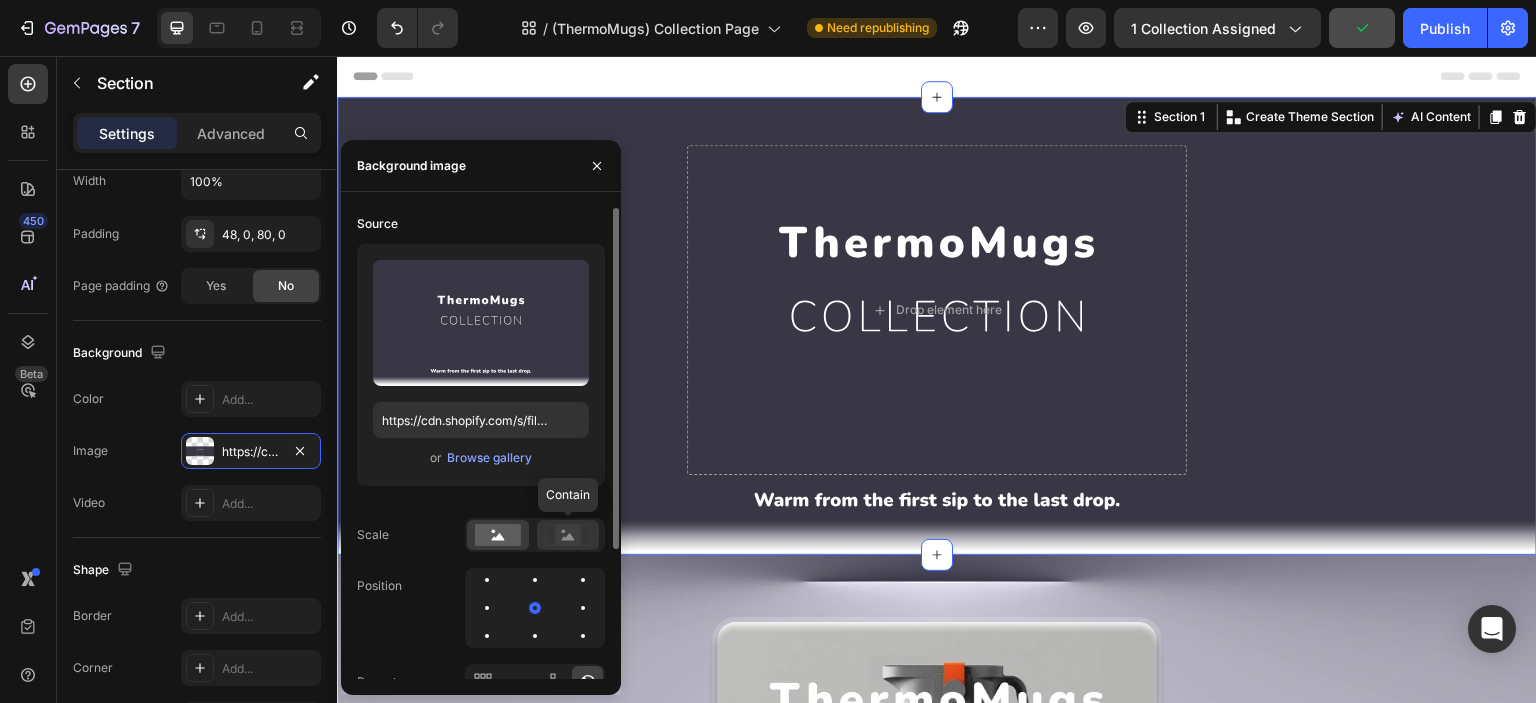 click 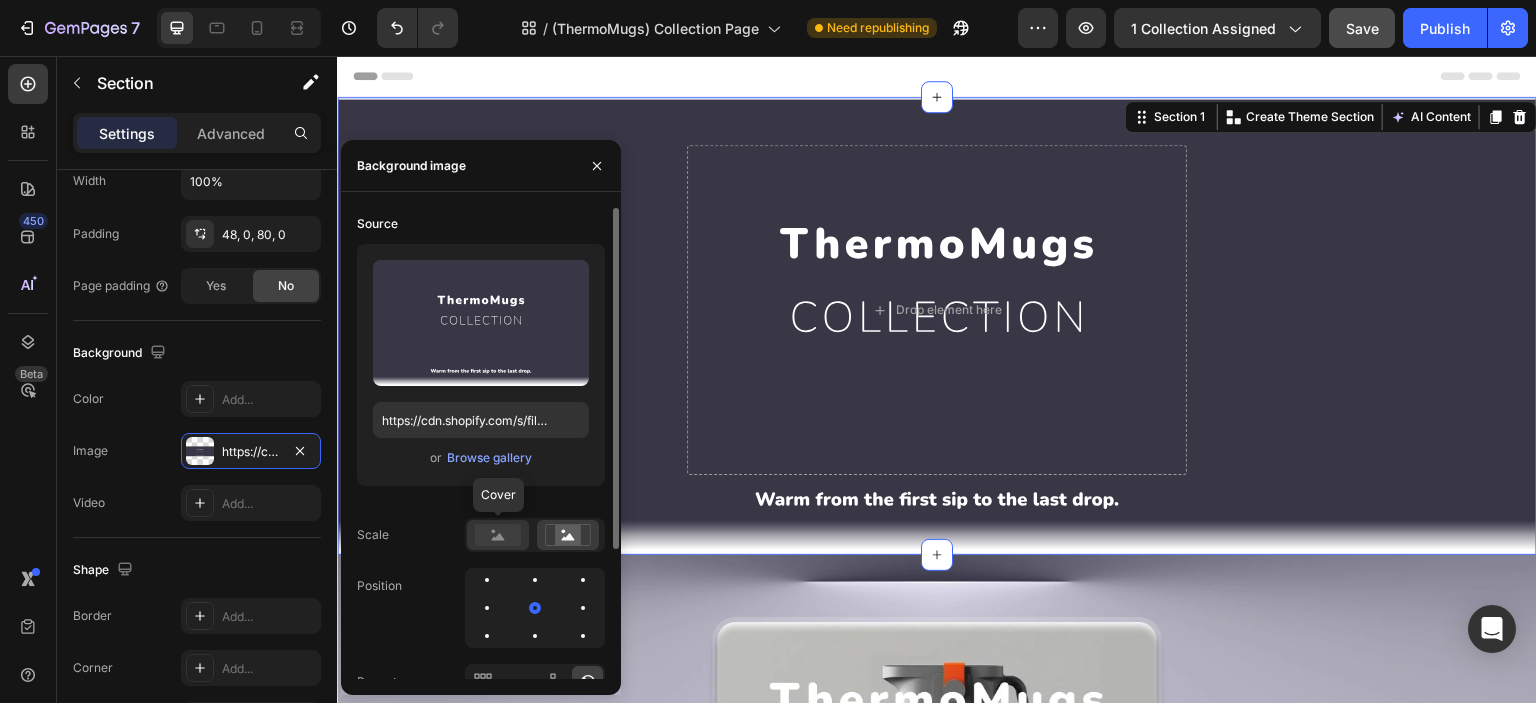 click 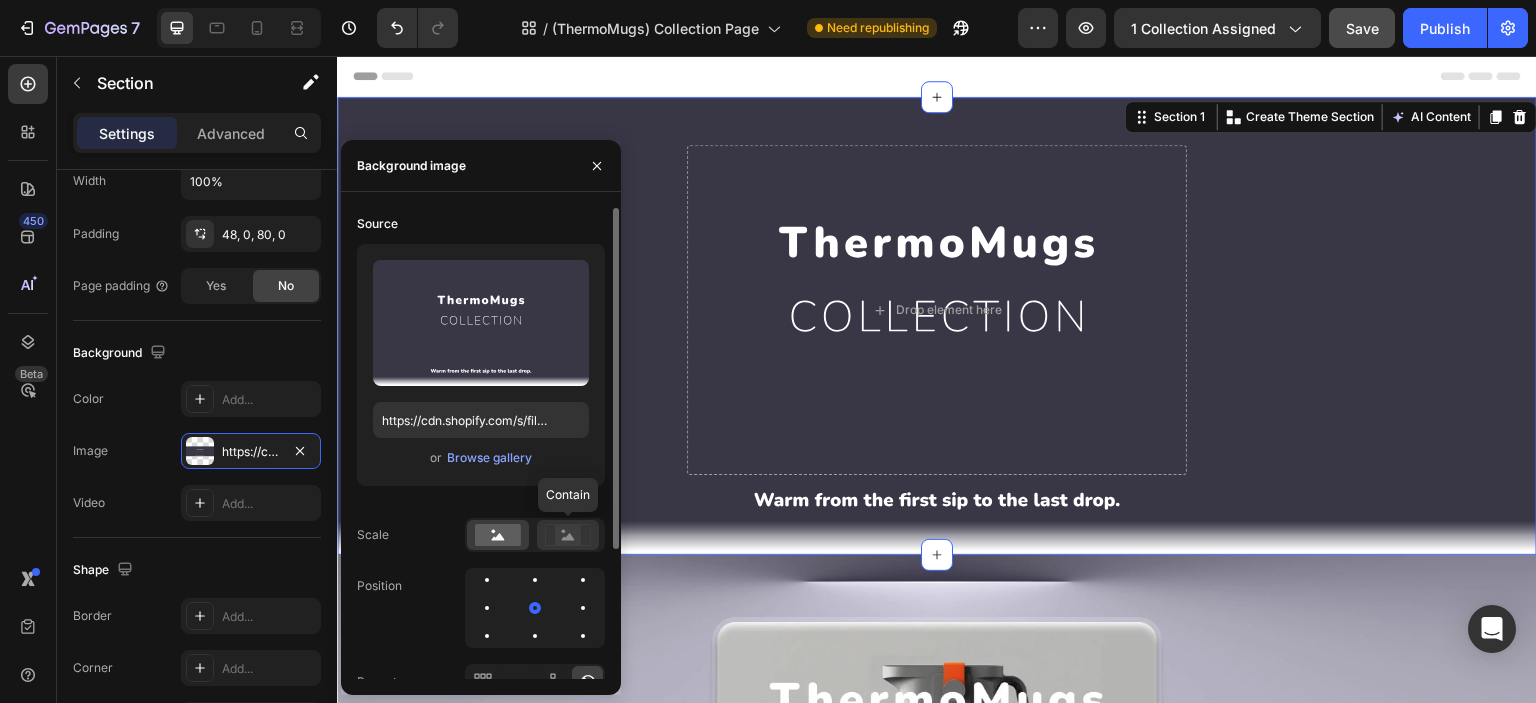 click 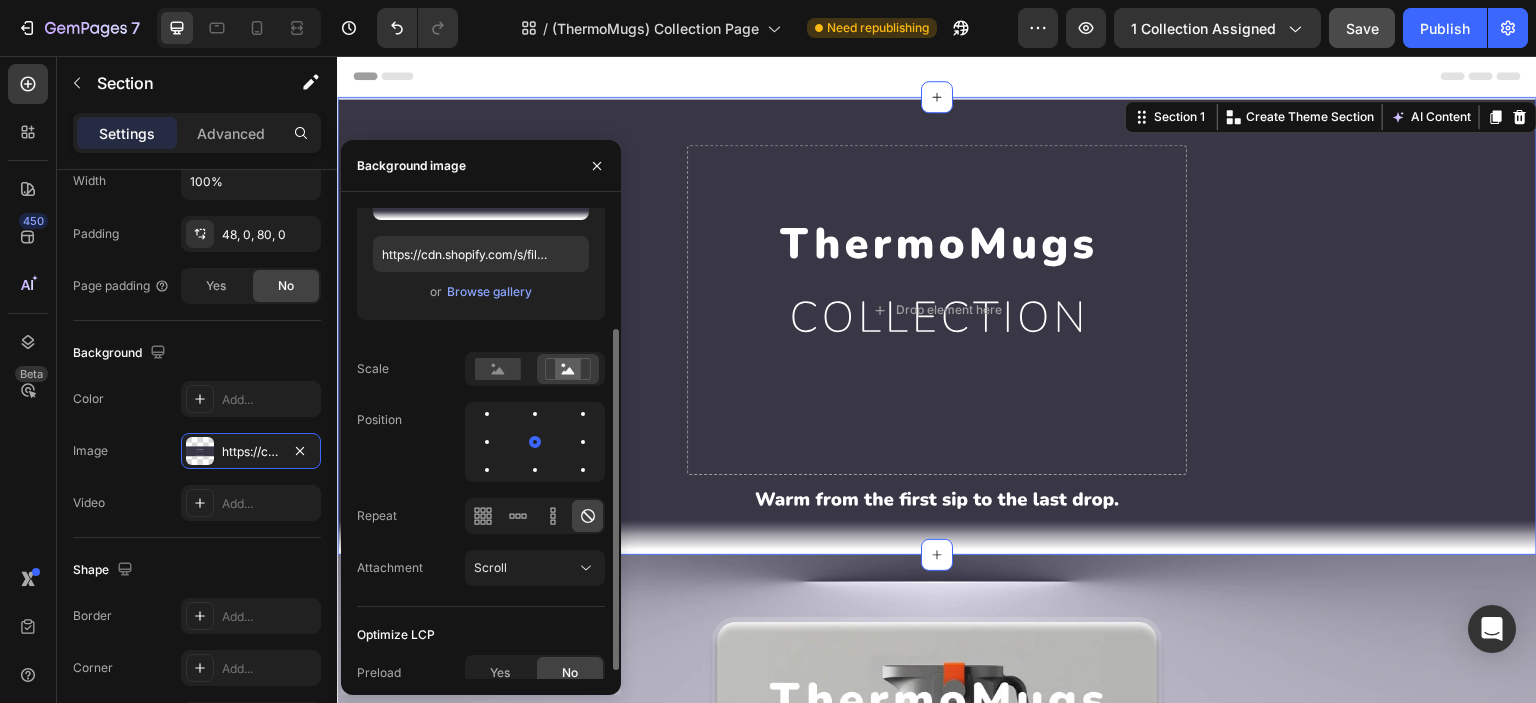 scroll, scrollTop: 177, scrollLeft: 0, axis: vertical 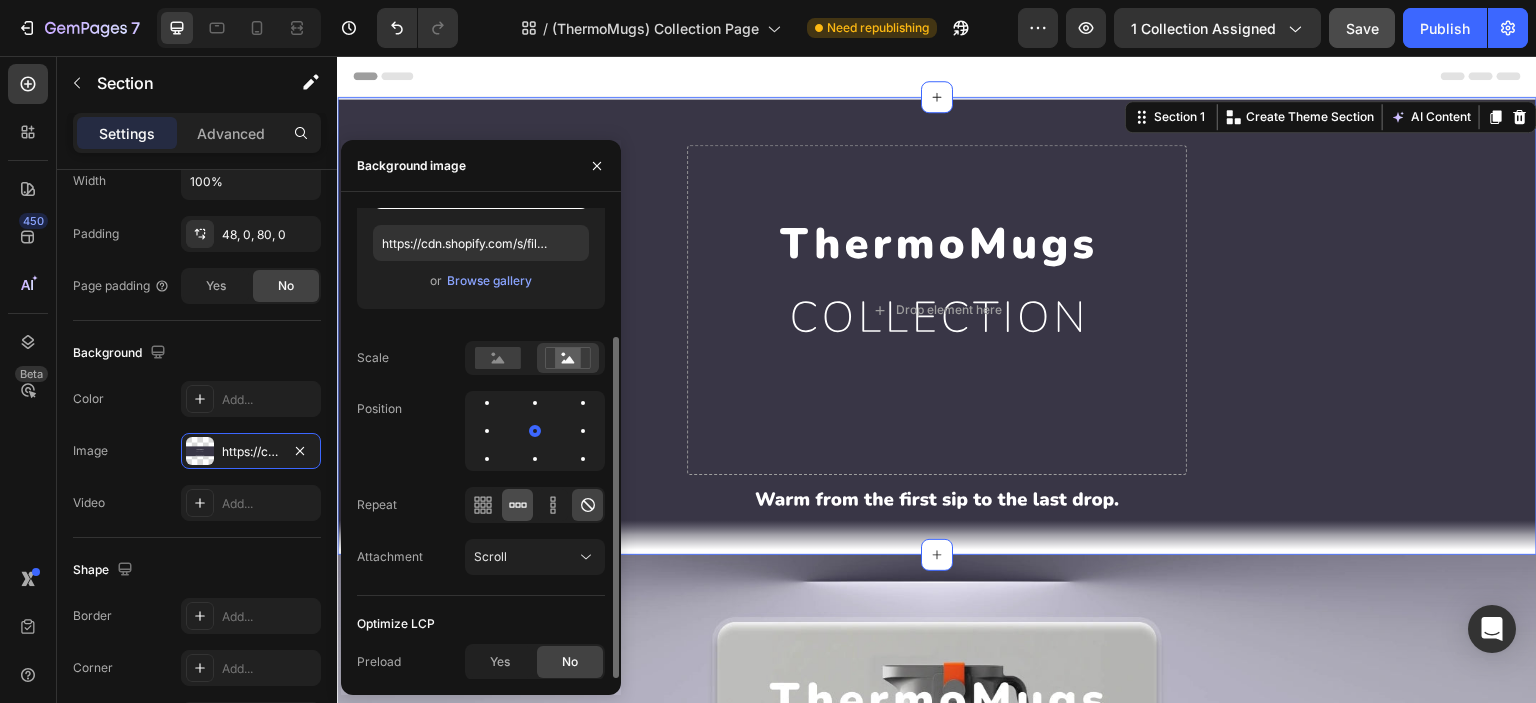 click 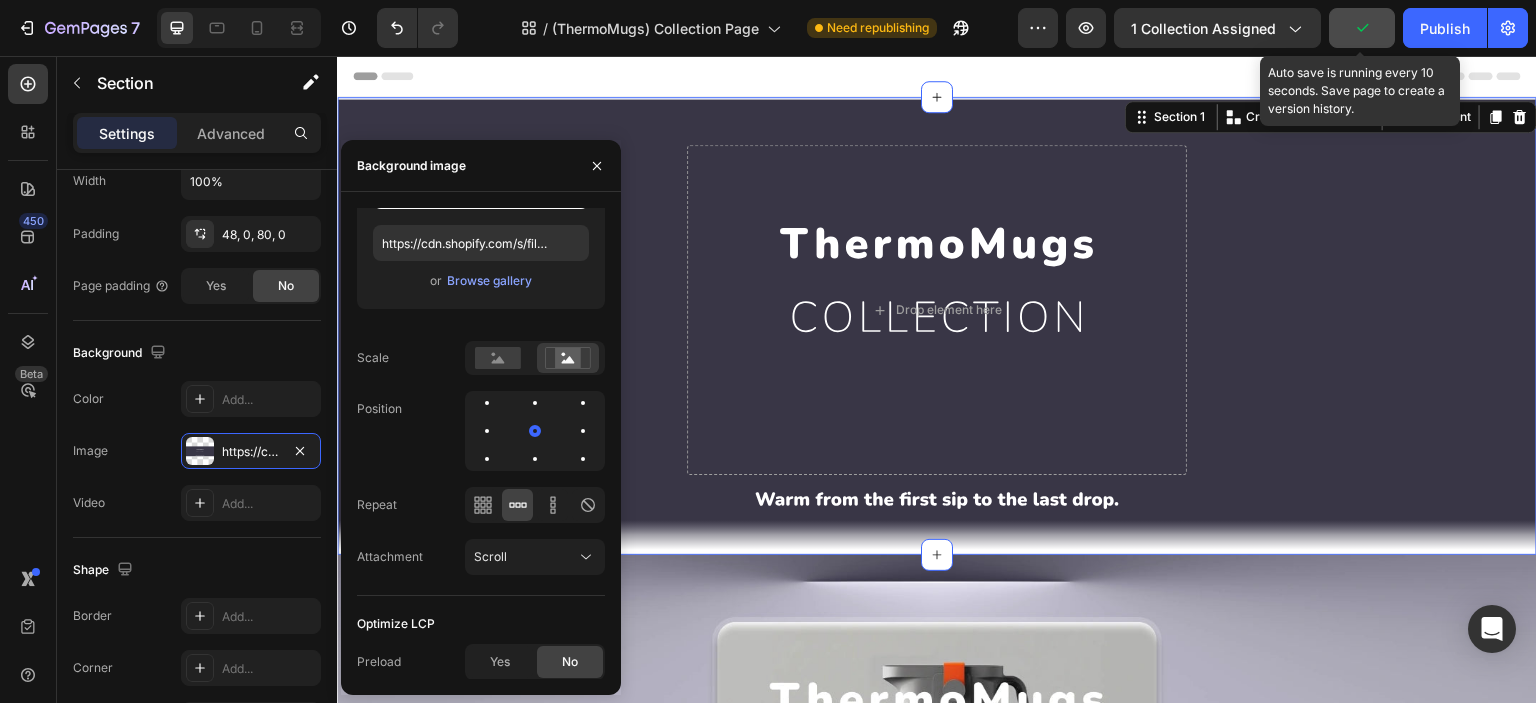 click 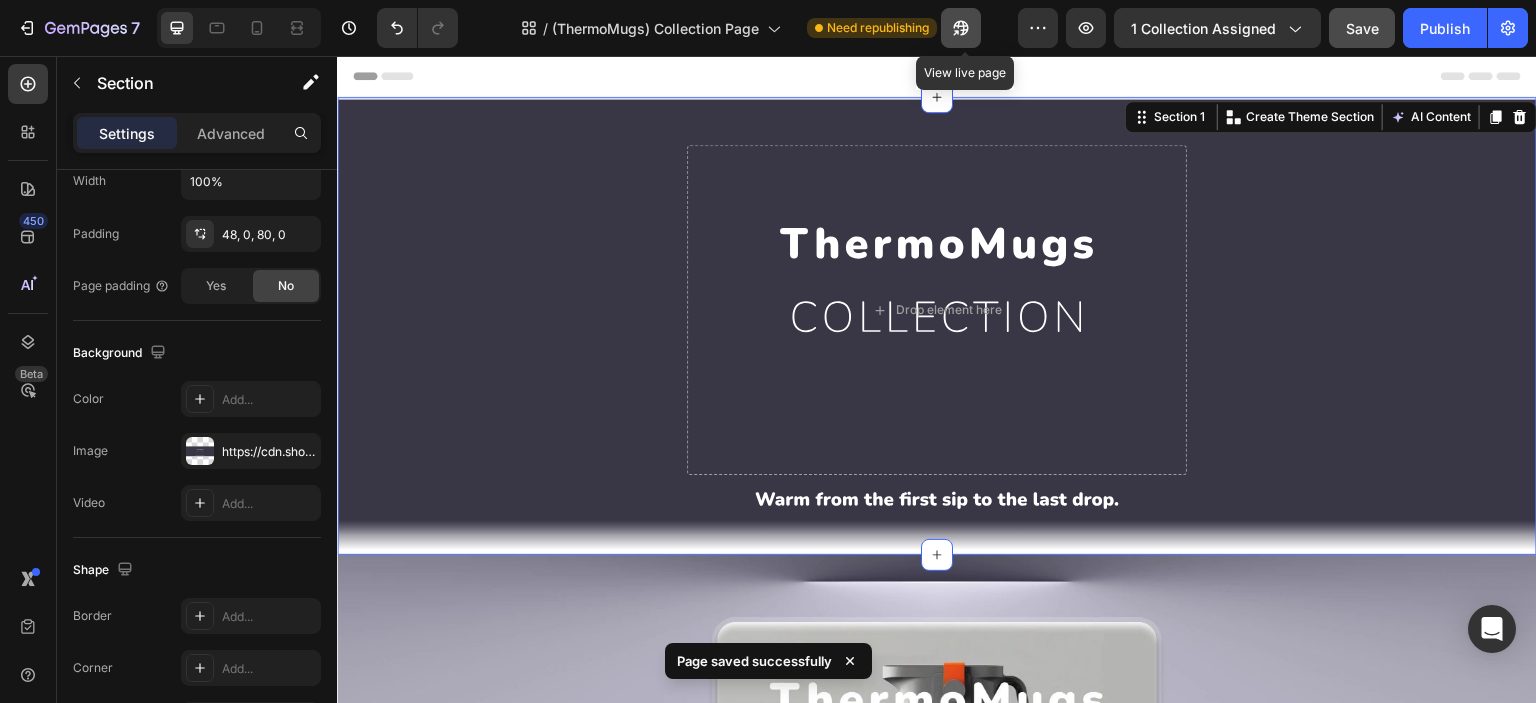 click 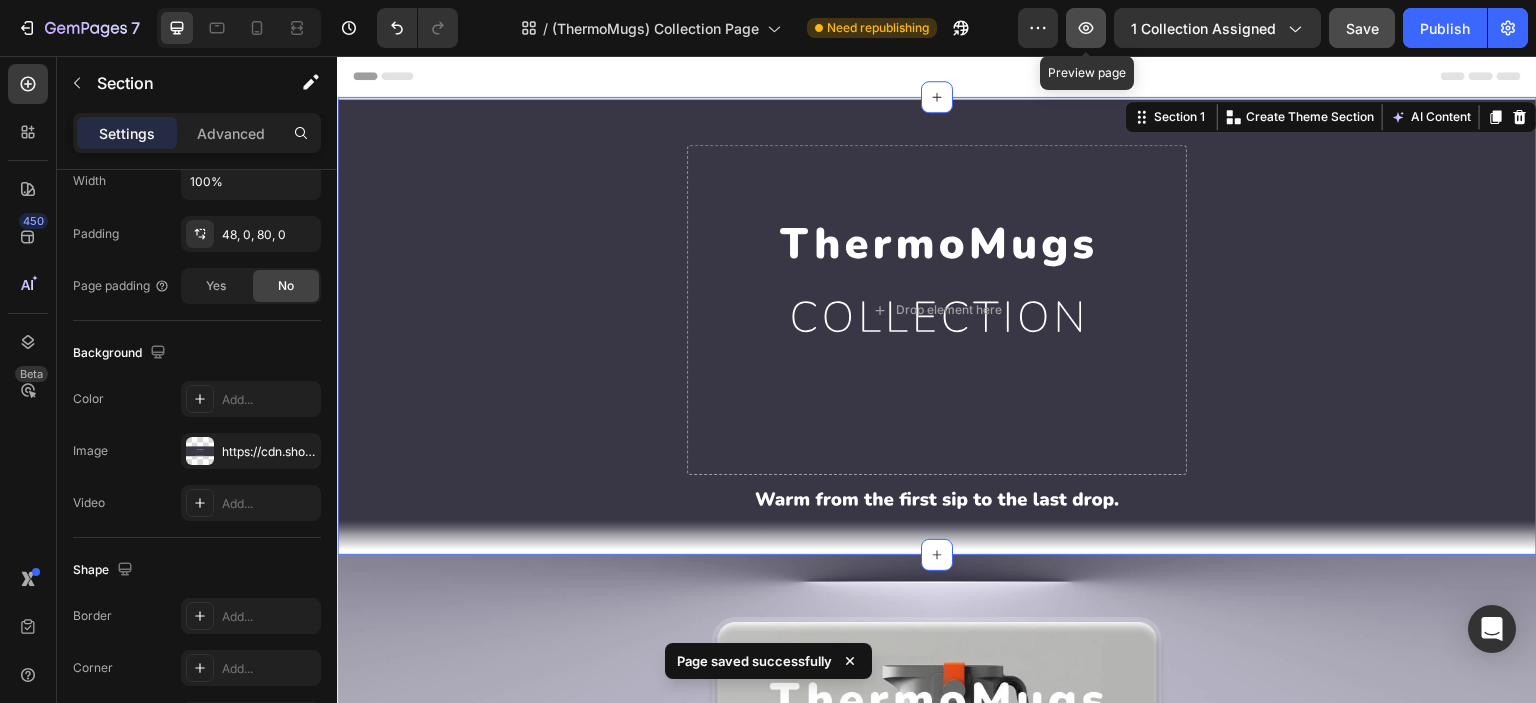 click 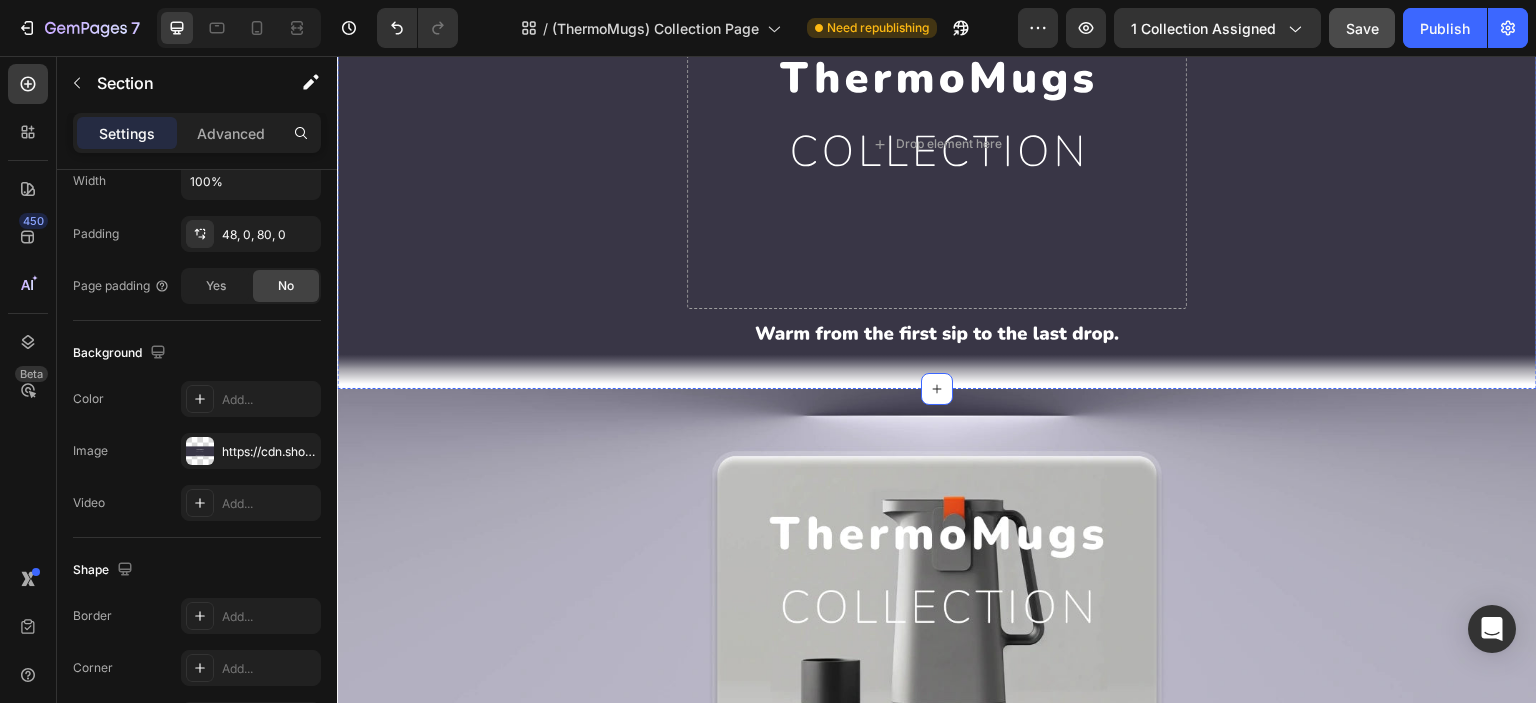 scroll, scrollTop: 0, scrollLeft: 0, axis: both 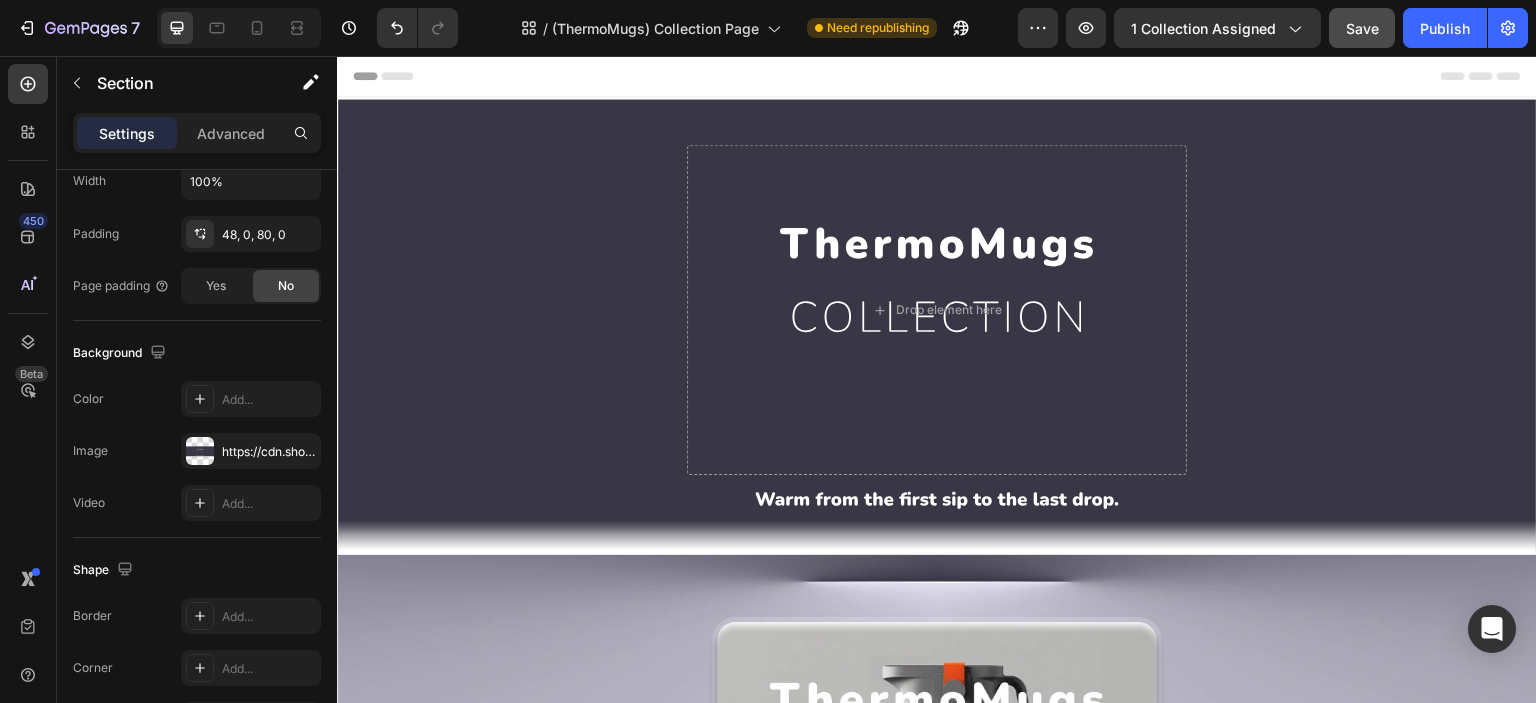 click at bounding box center (937, 310) 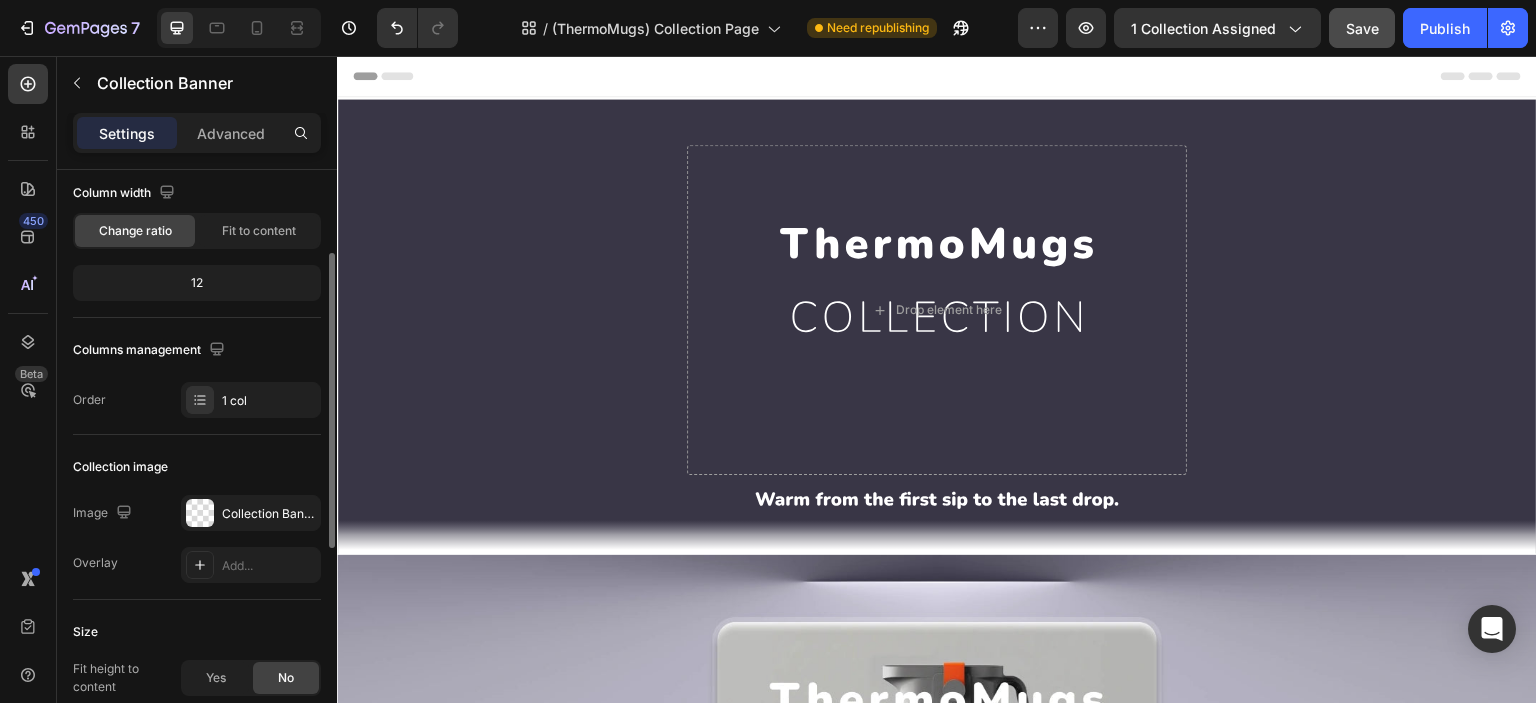 scroll, scrollTop: 332, scrollLeft: 0, axis: vertical 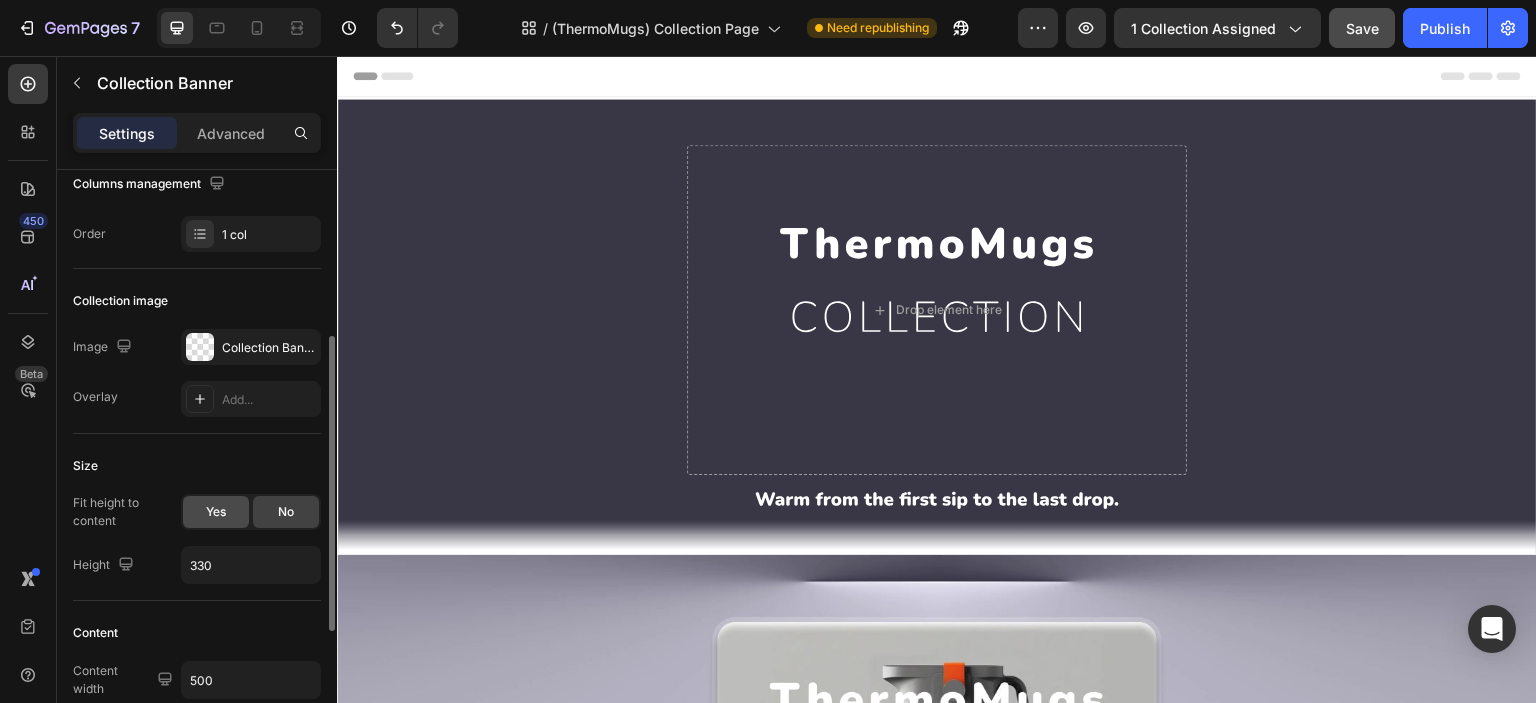 click on "Yes" 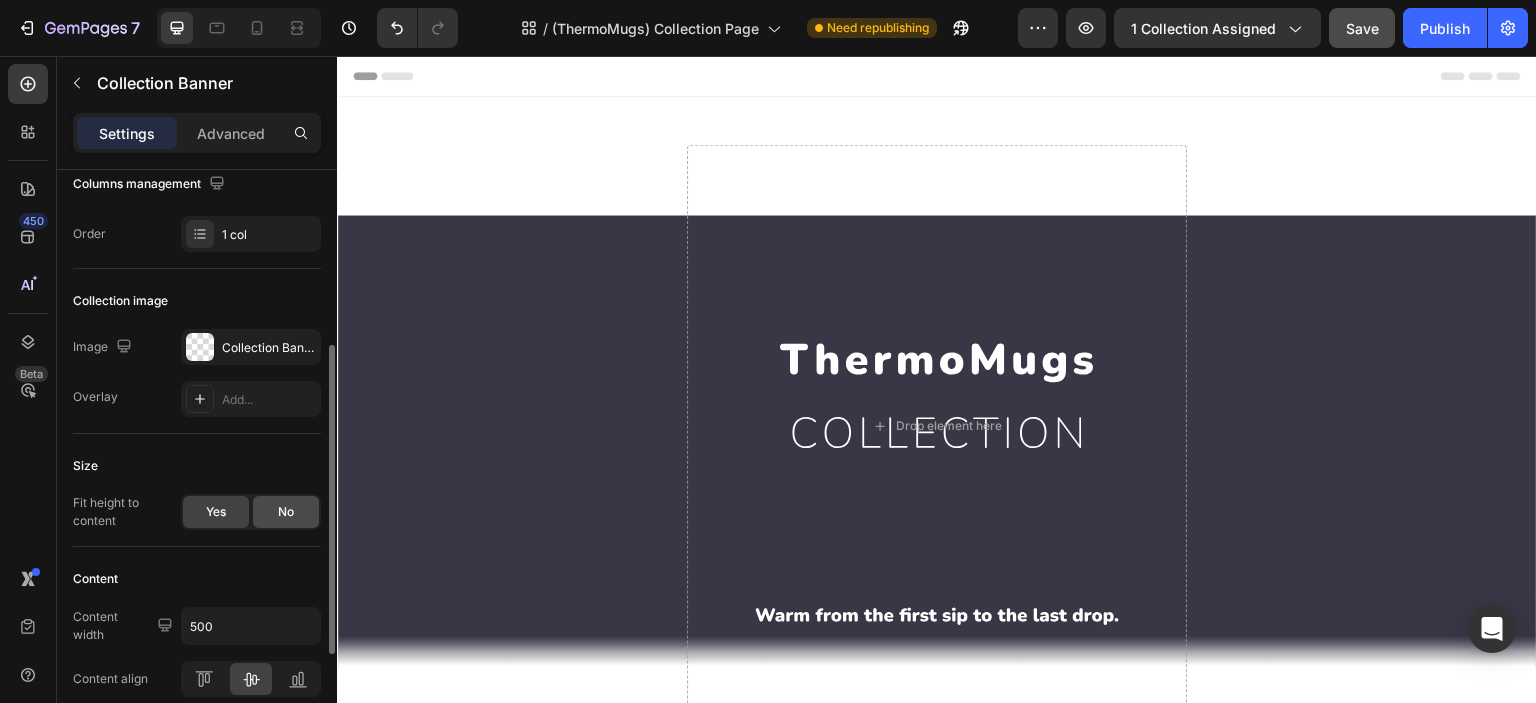 click on "No" 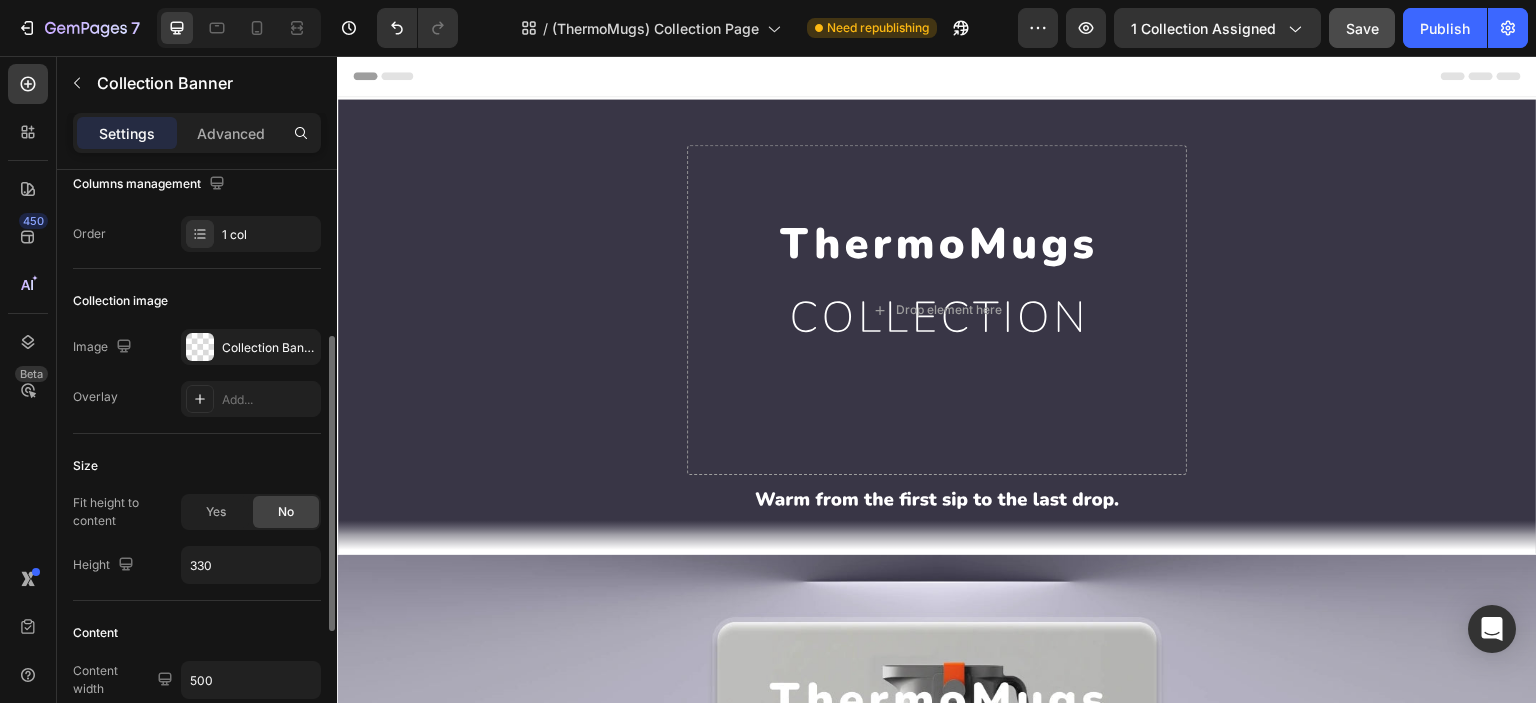 scroll, scrollTop: 499, scrollLeft: 0, axis: vertical 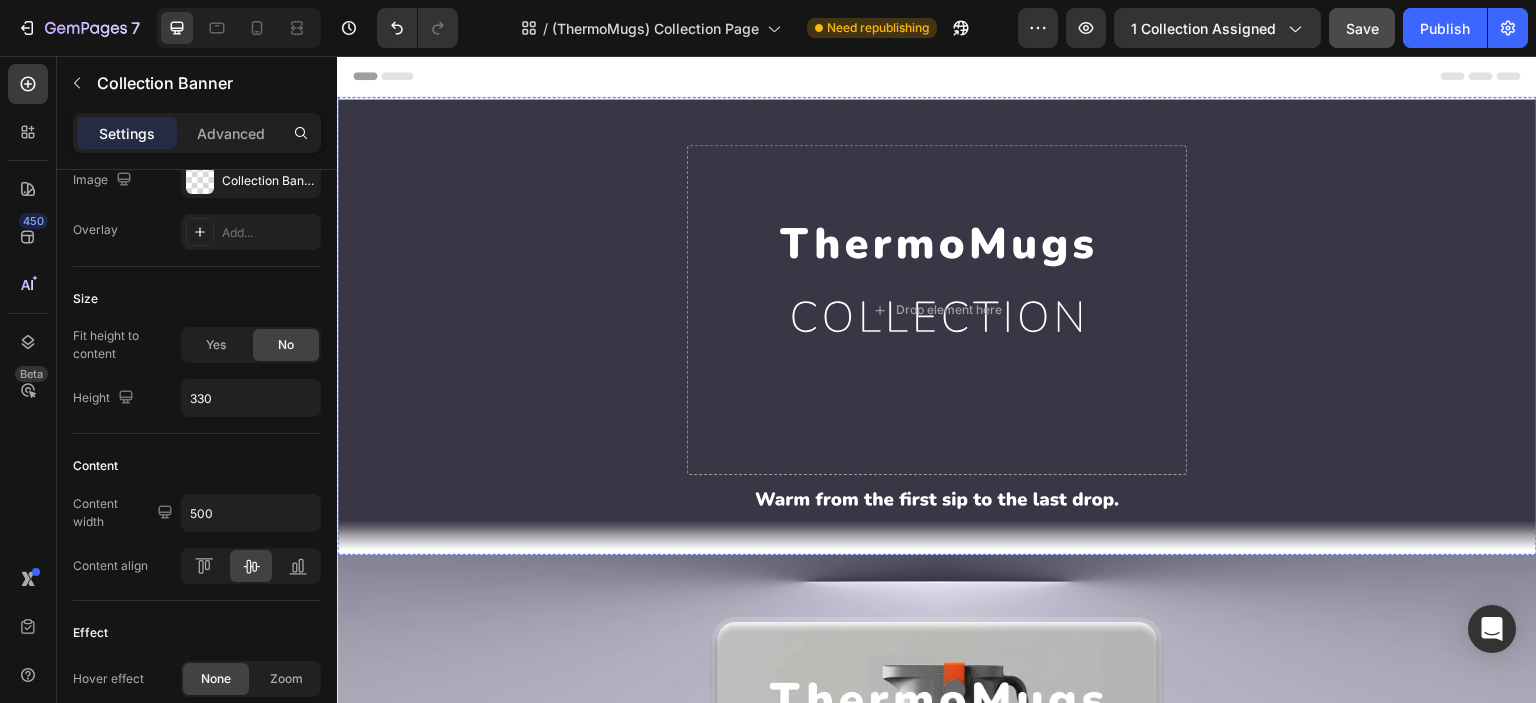 click at bounding box center [937, 310] 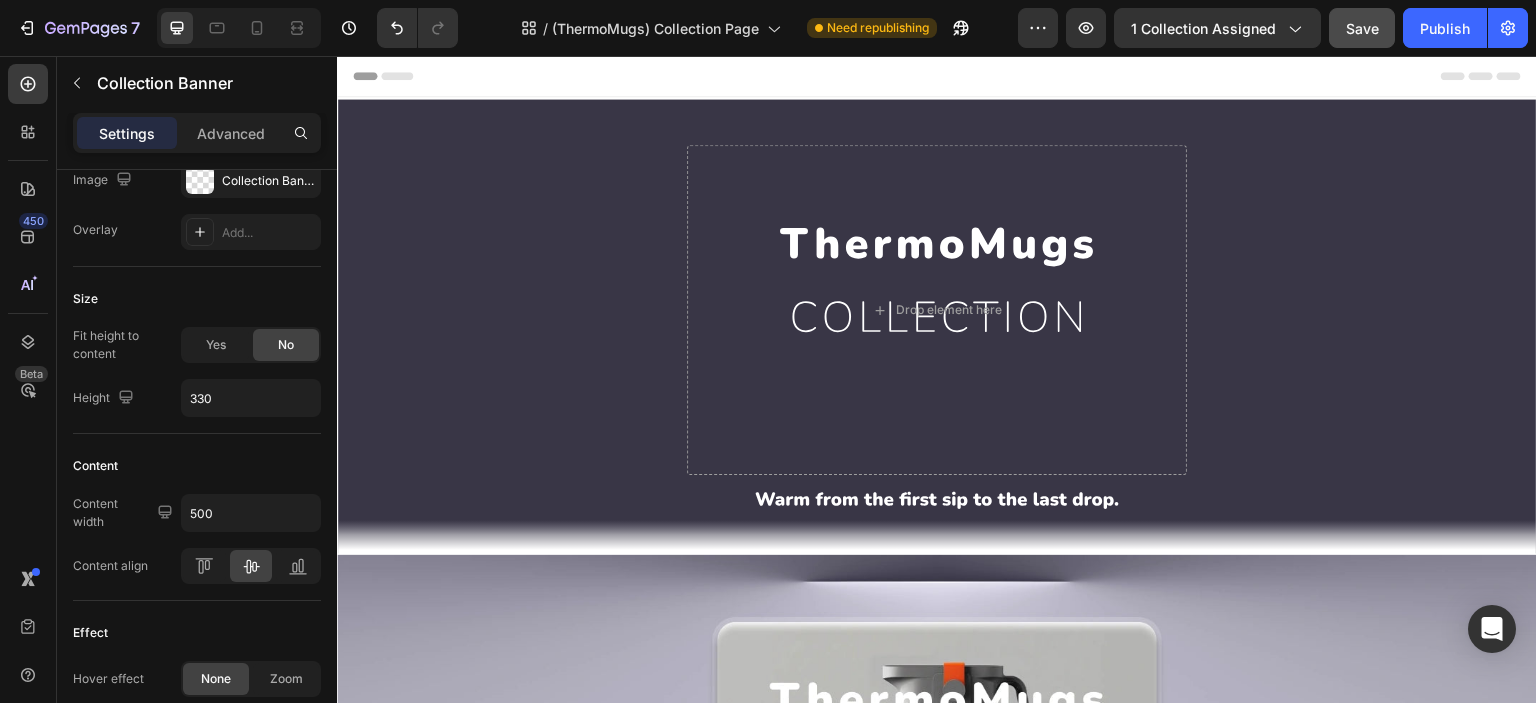 scroll, scrollTop: 0, scrollLeft: 0, axis: both 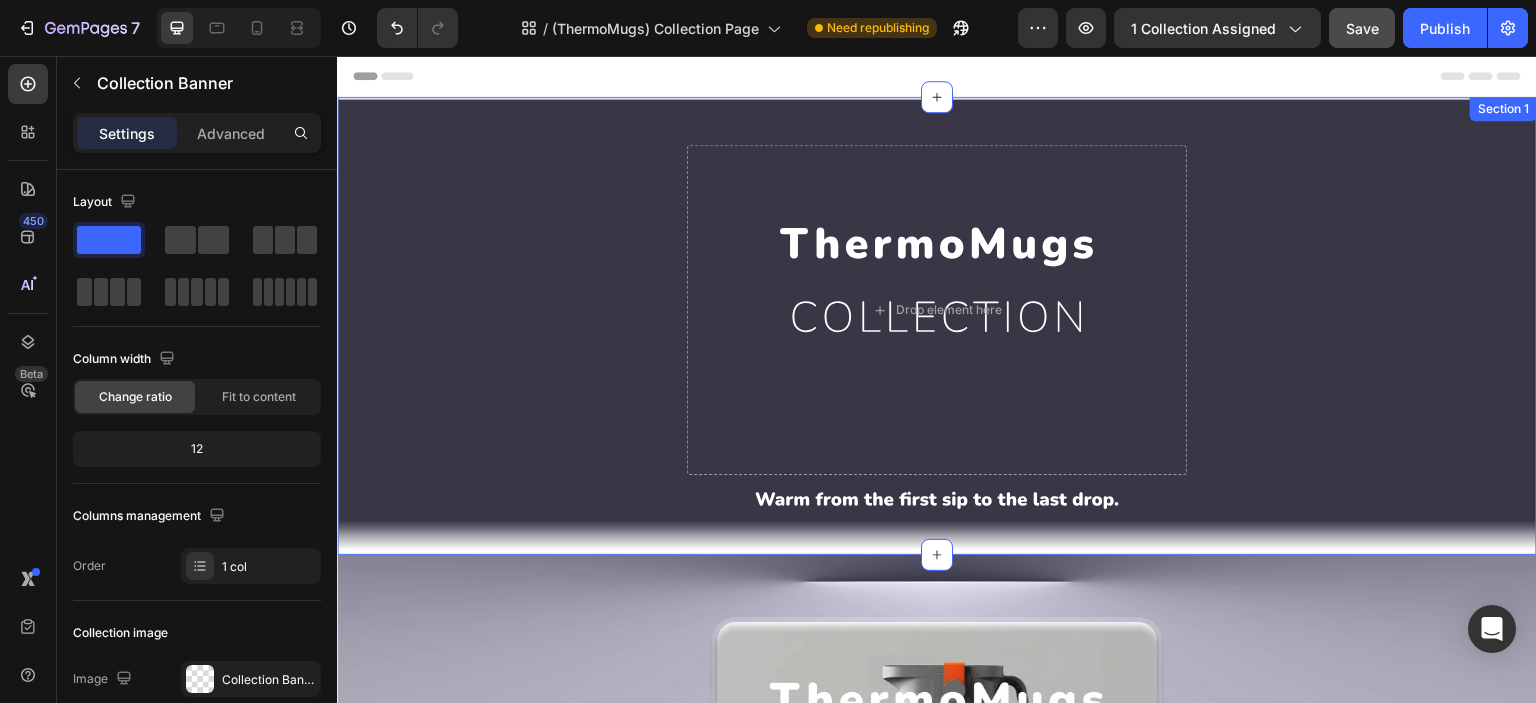 click on "Drop element here Collection Banner   0 Section 1" at bounding box center [937, 326] 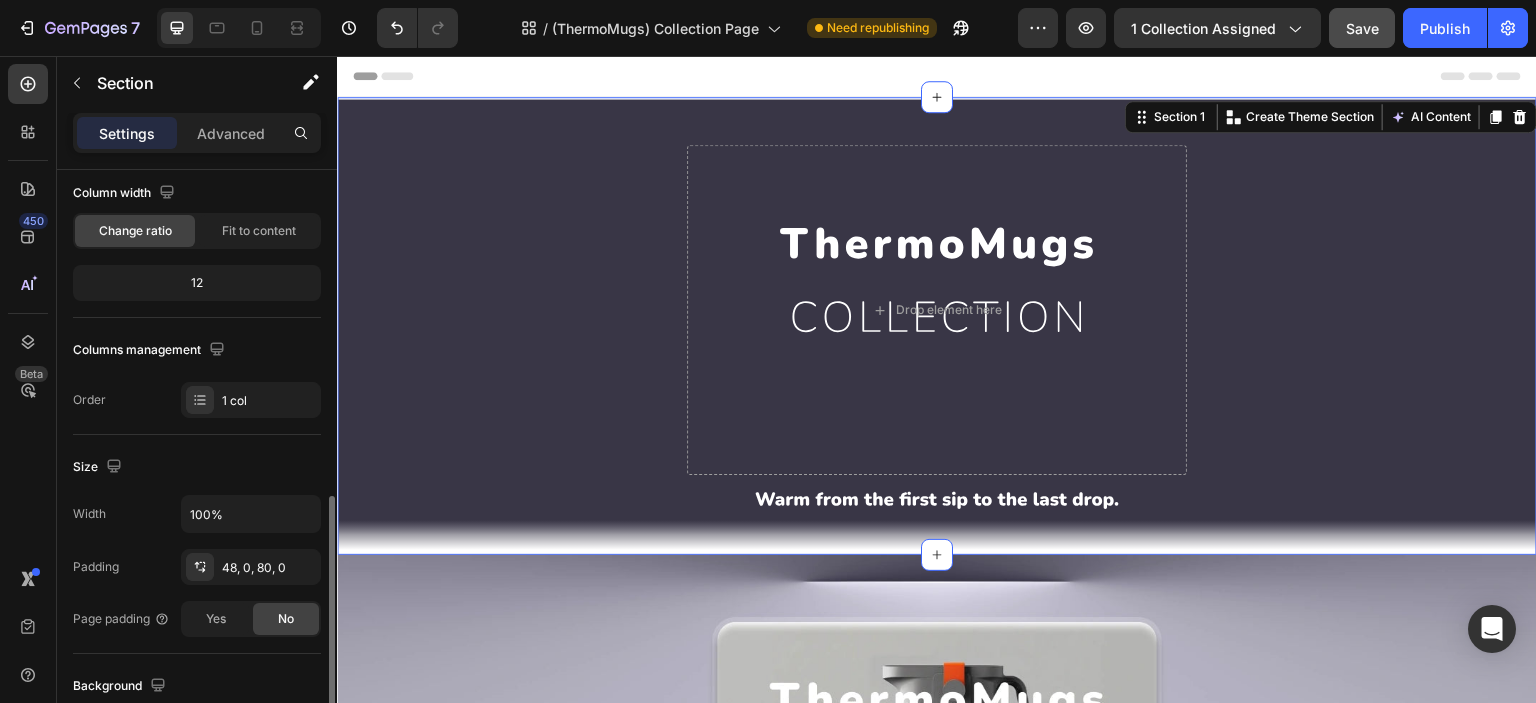scroll, scrollTop: 332, scrollLeft: 0, axis: vertical 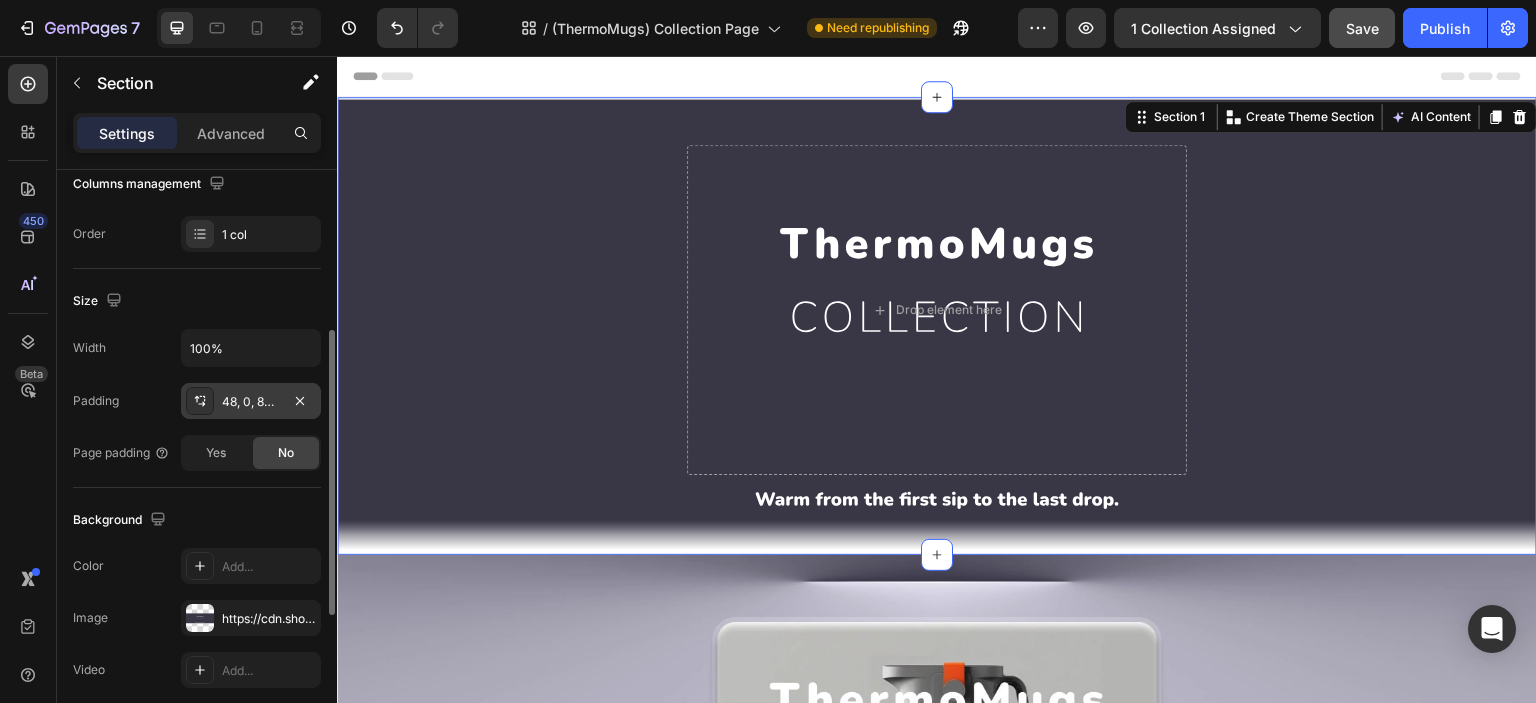 click 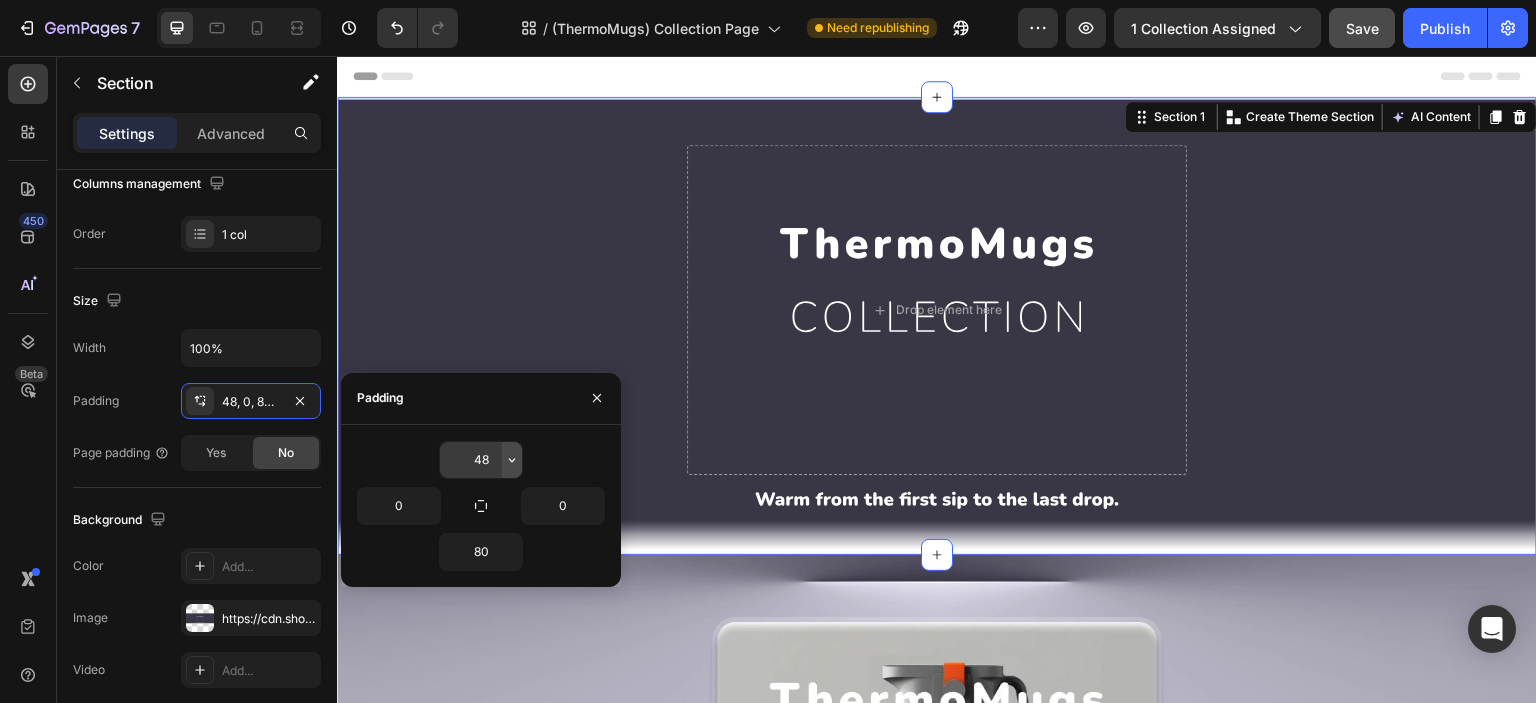 click 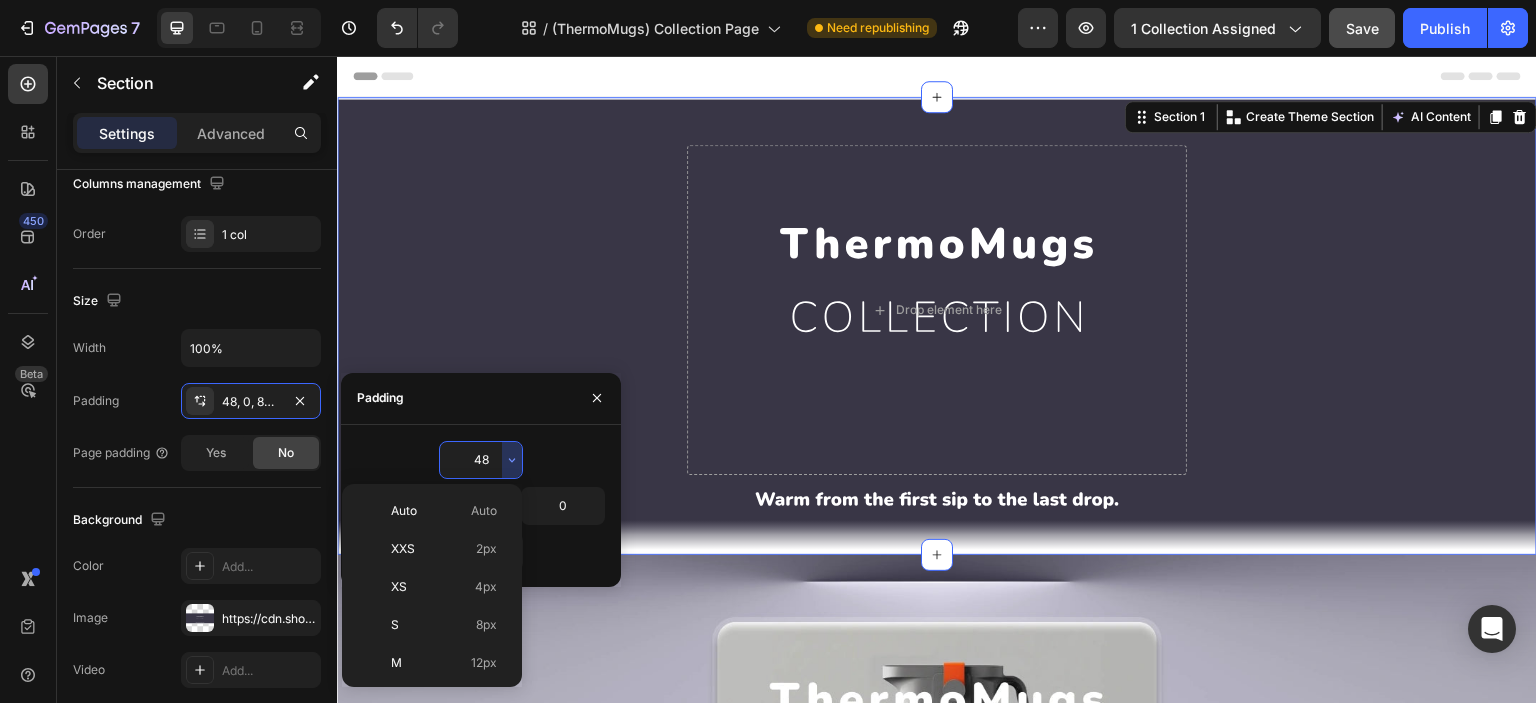 click on "48" at bounding box center (481, 460) 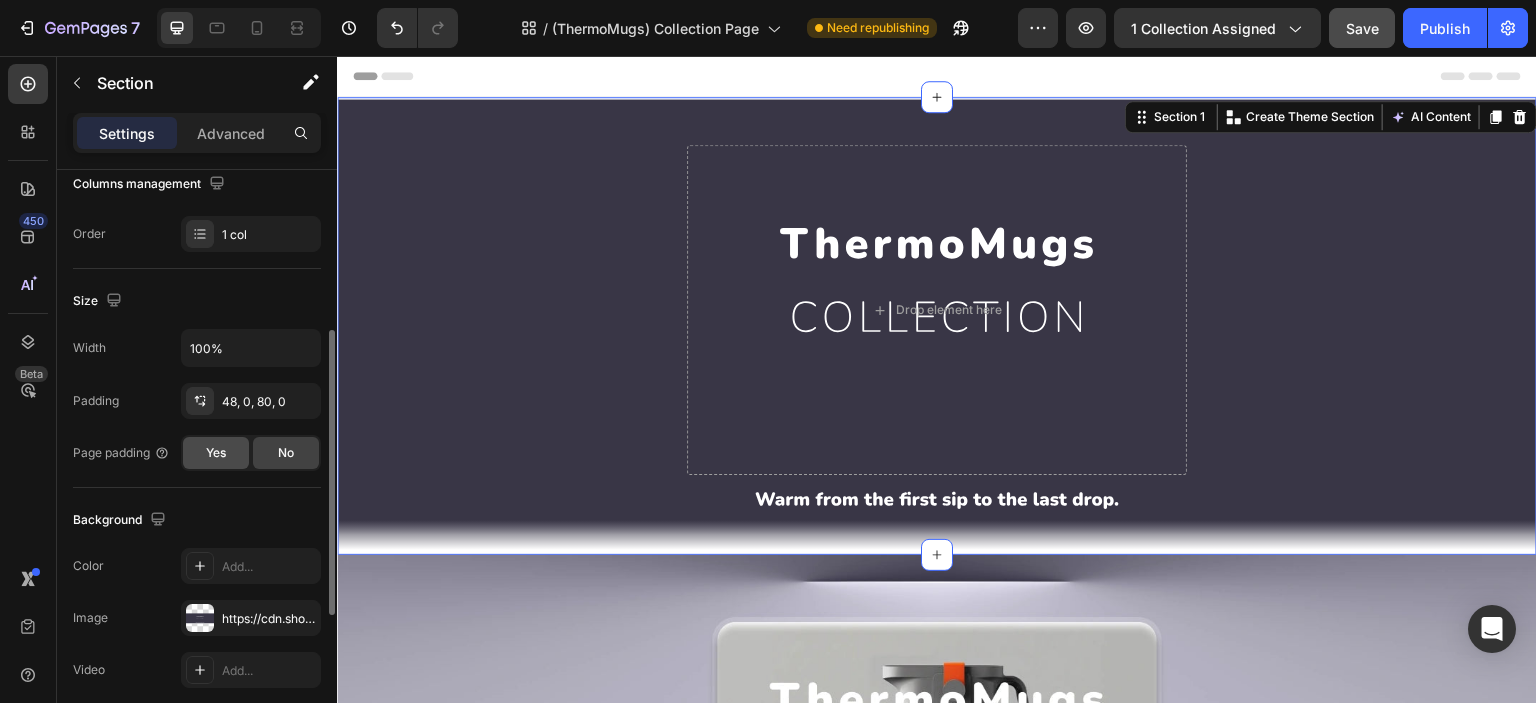 click on "Yes" 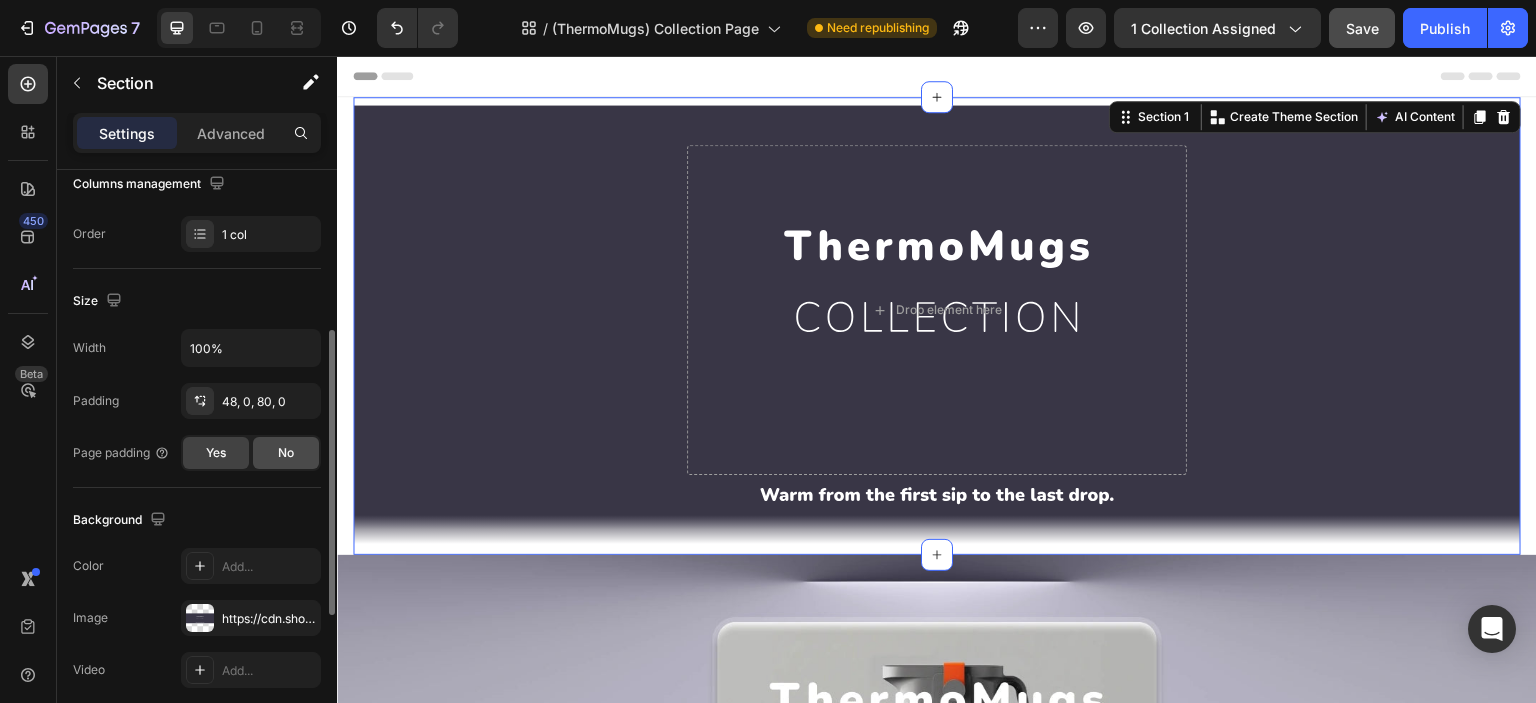 click on "No" 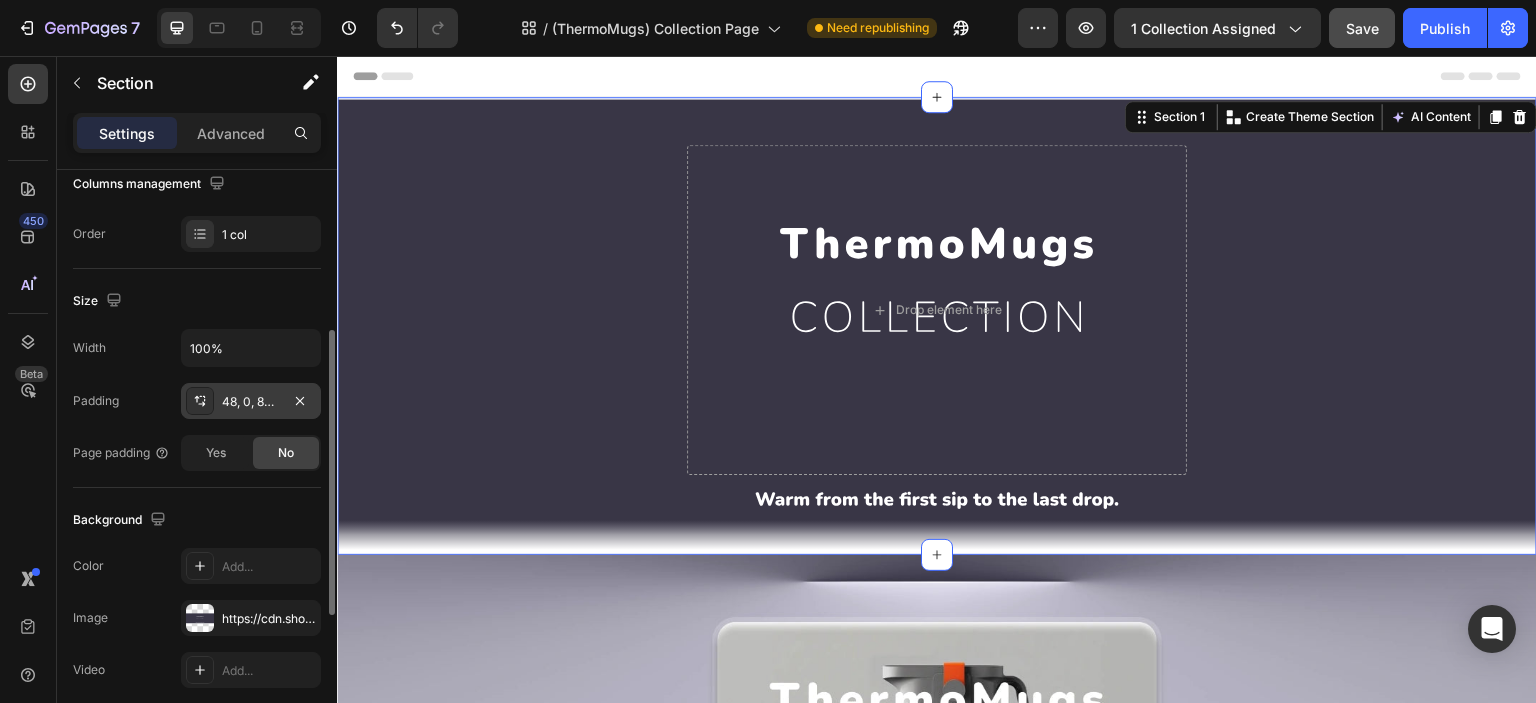 click 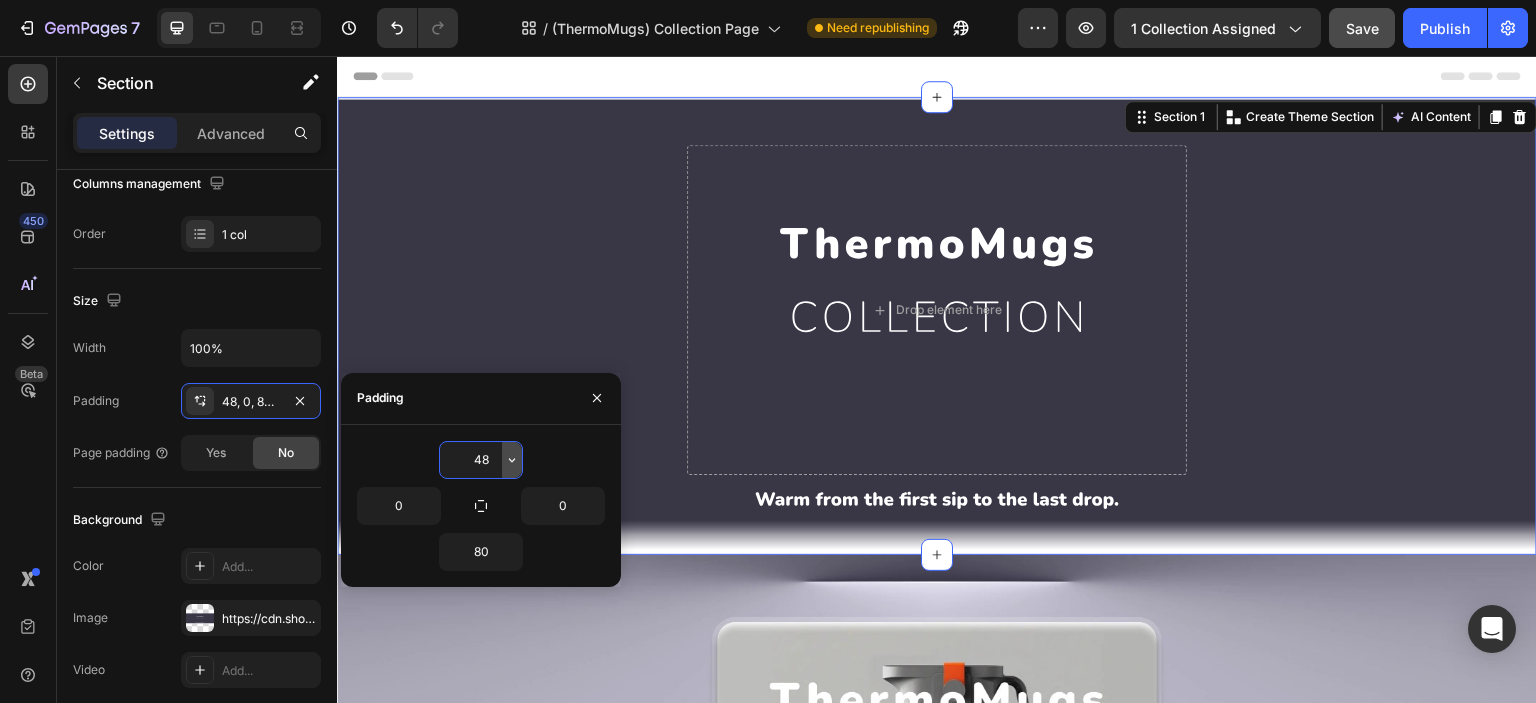 click 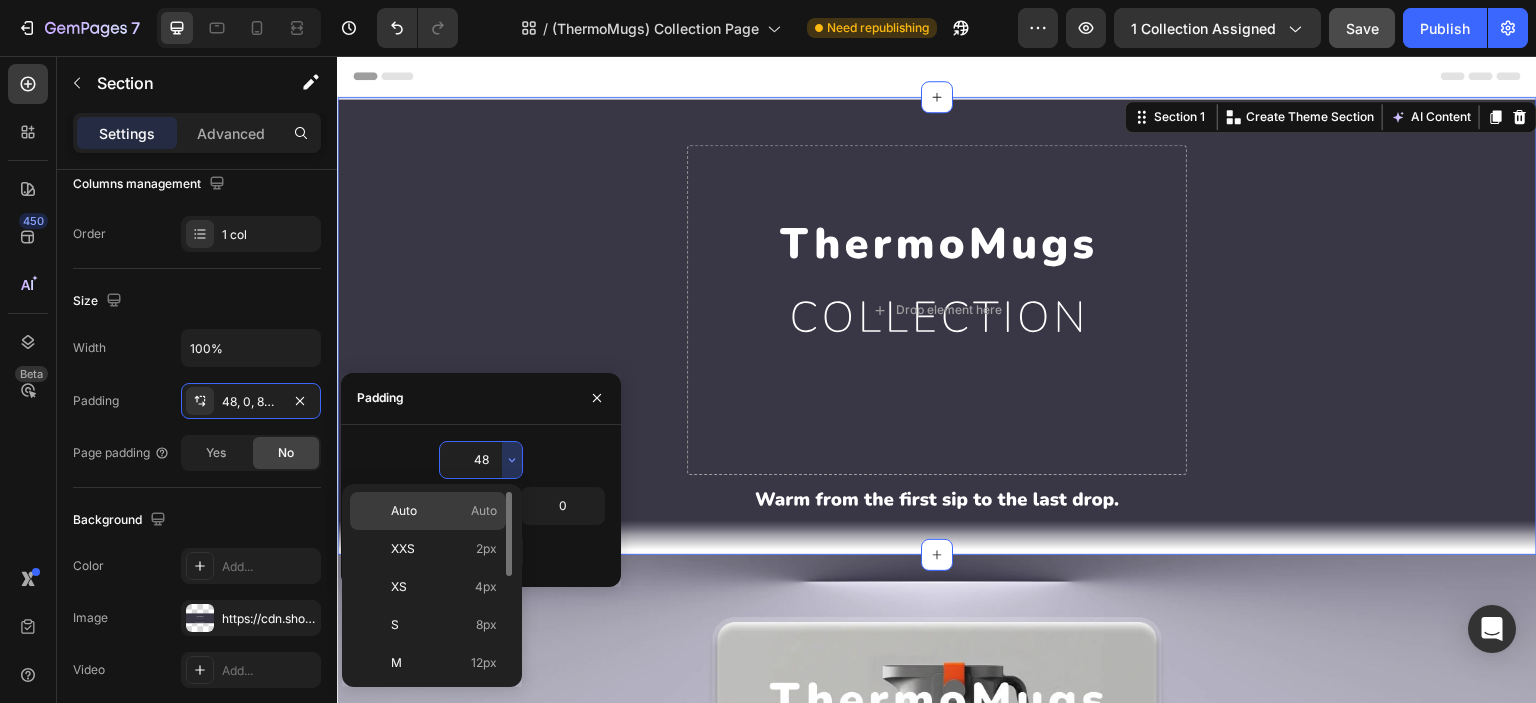 click on "Auto Auto" at bounding box center (444, 511) 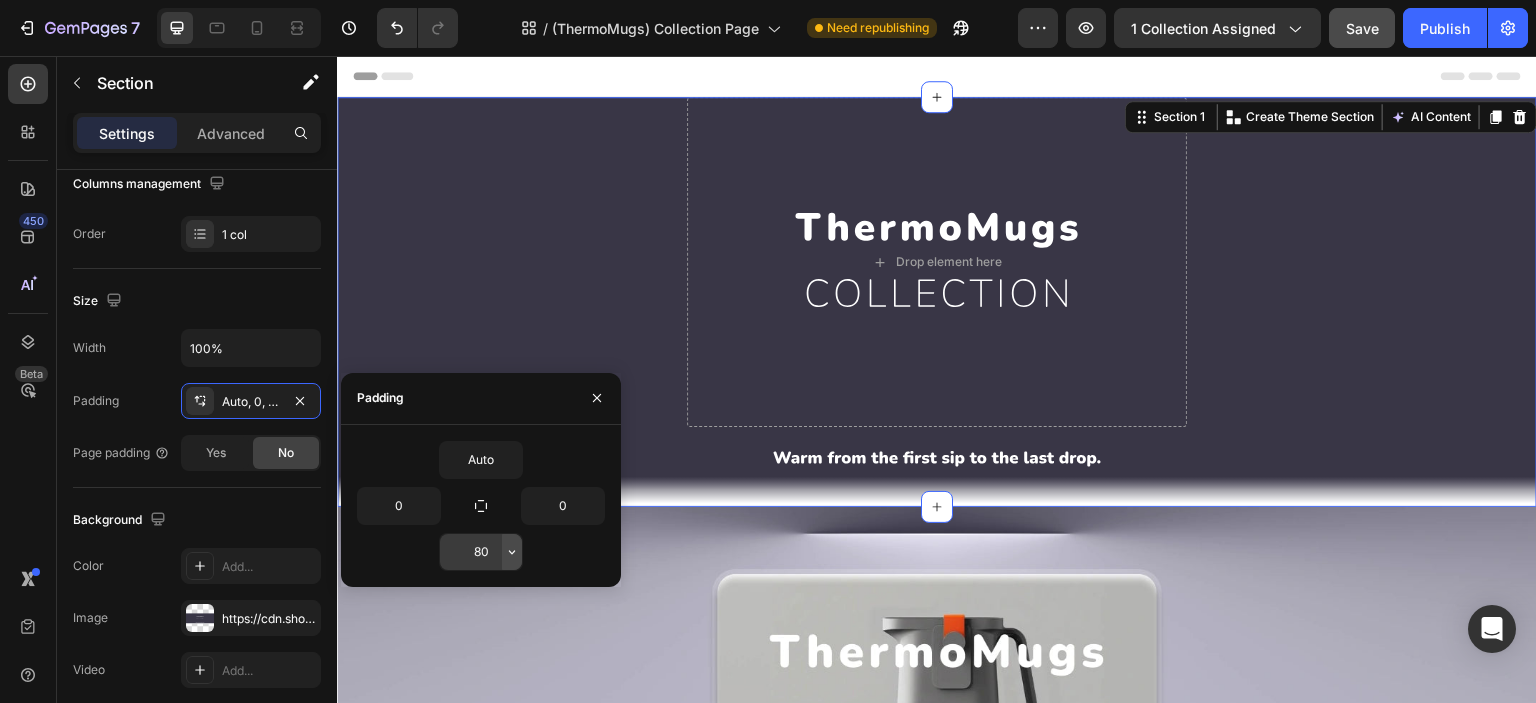 click 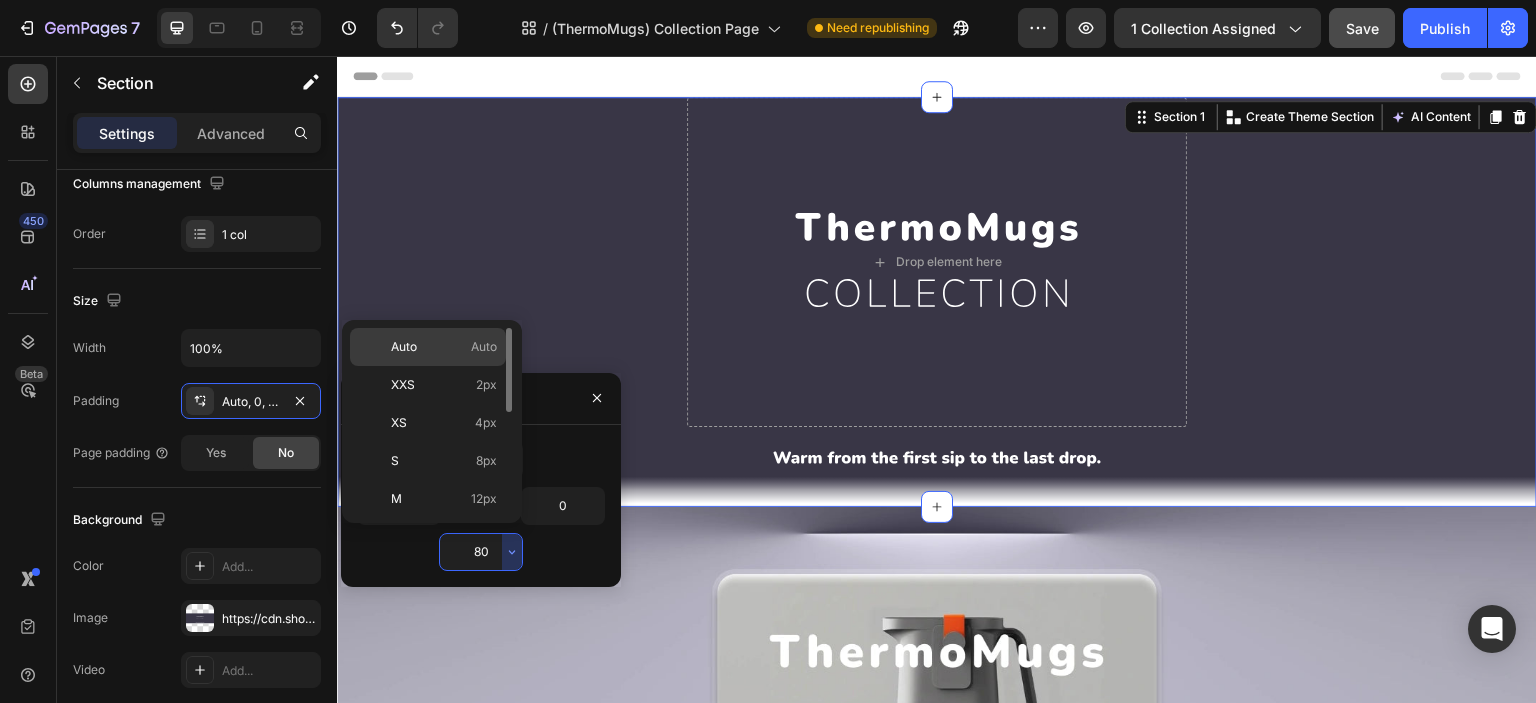 click on "Auto Auto" at bounding box center [444, 347] 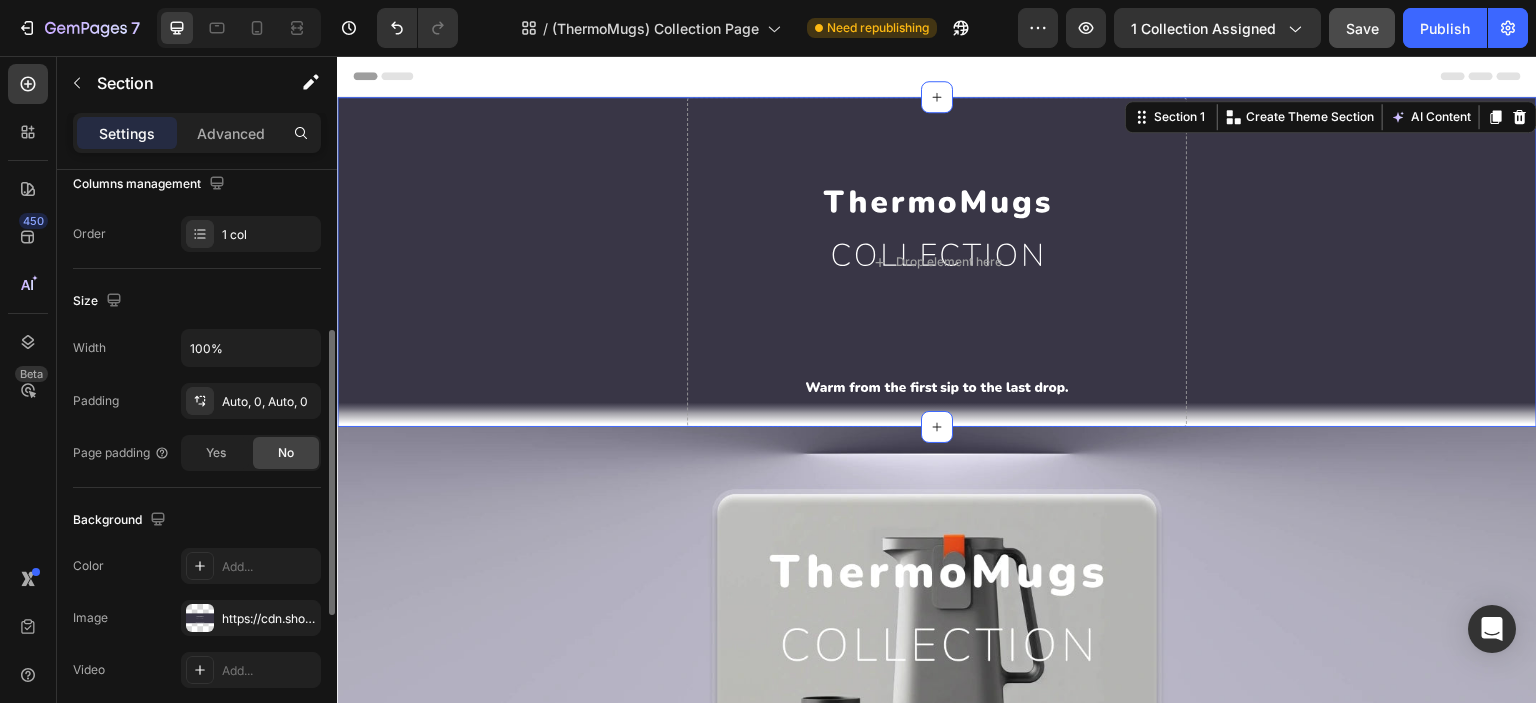 click on "Size" at bounding box center [197, 301] 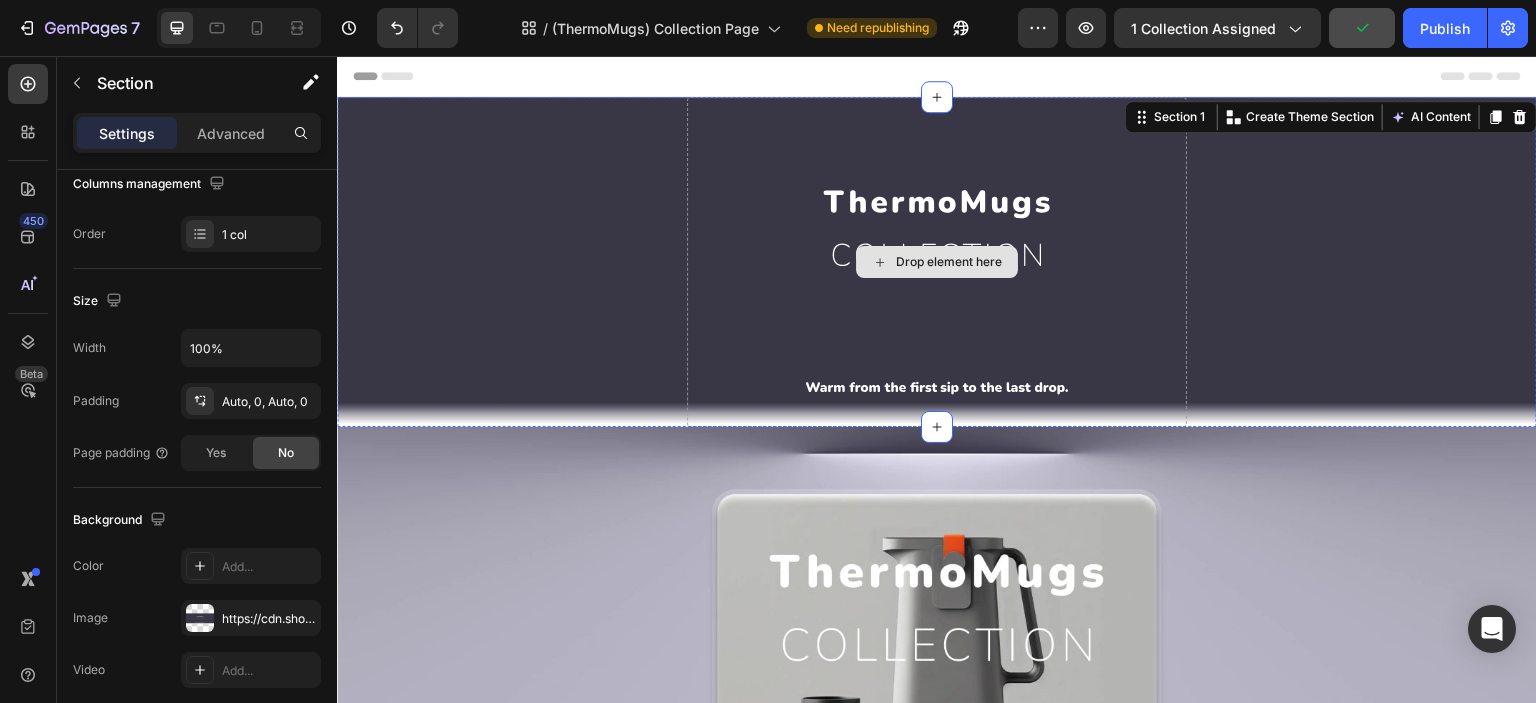 click on "Drop element here" at bounding box center [937, 262] 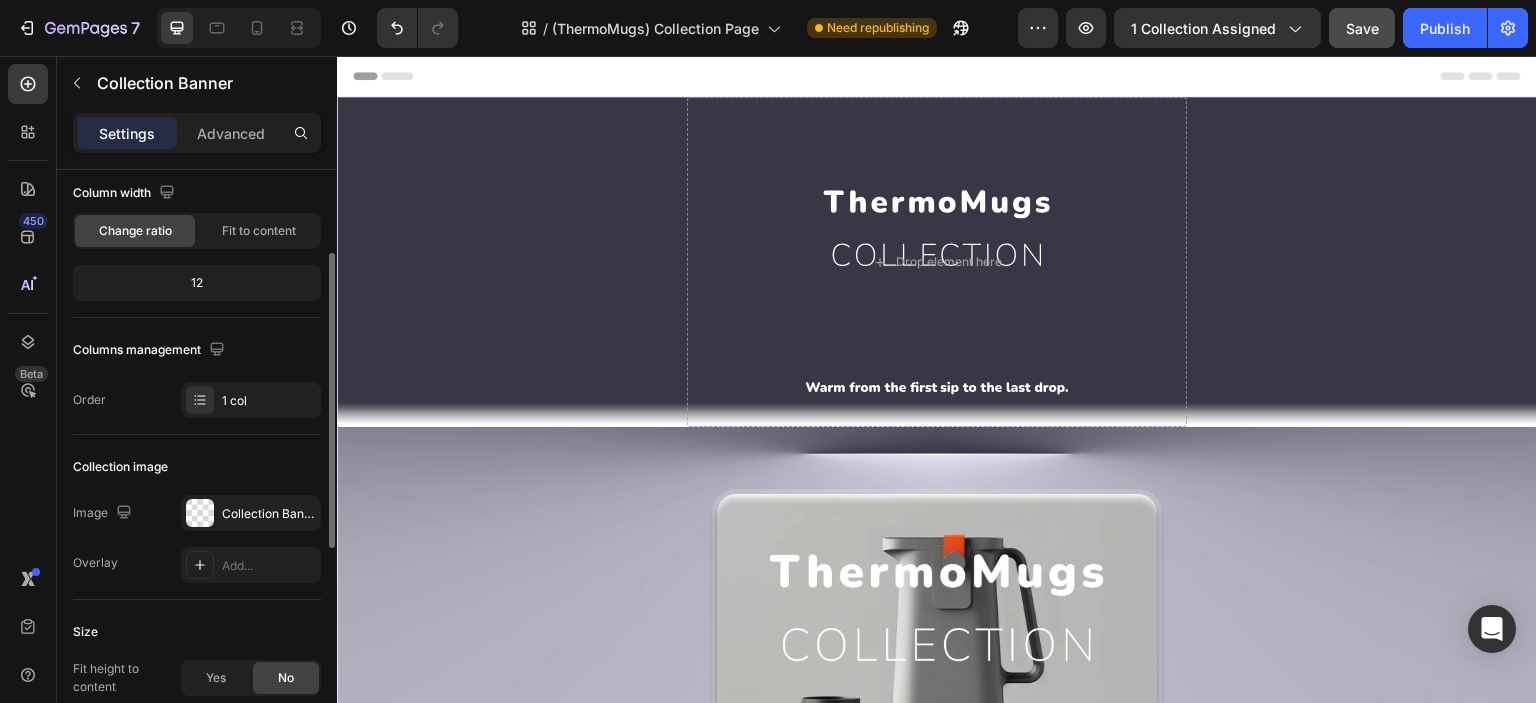scroll, scrollTop: 332, scrollLeft: 0, axis: vertical 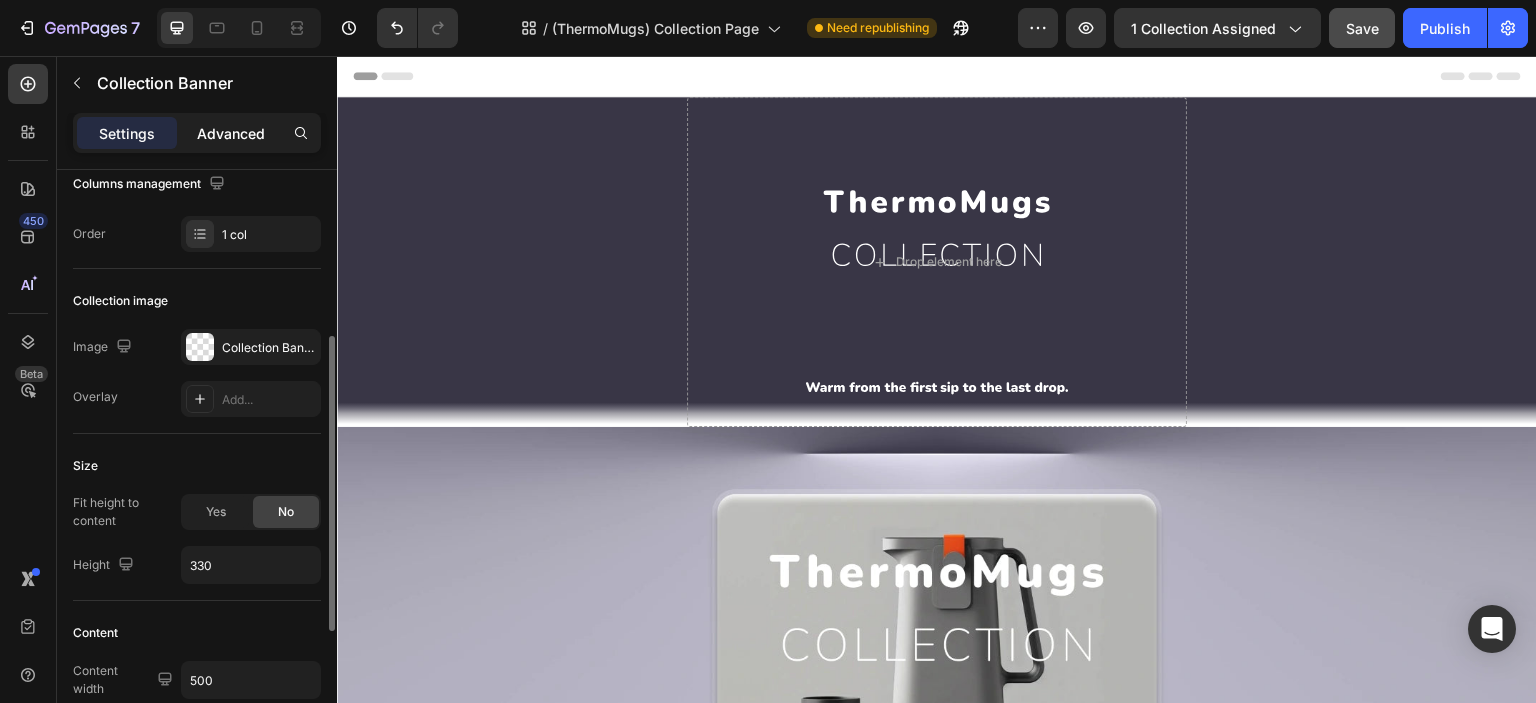 click on "Advanced" at bounding box center [231, 133] 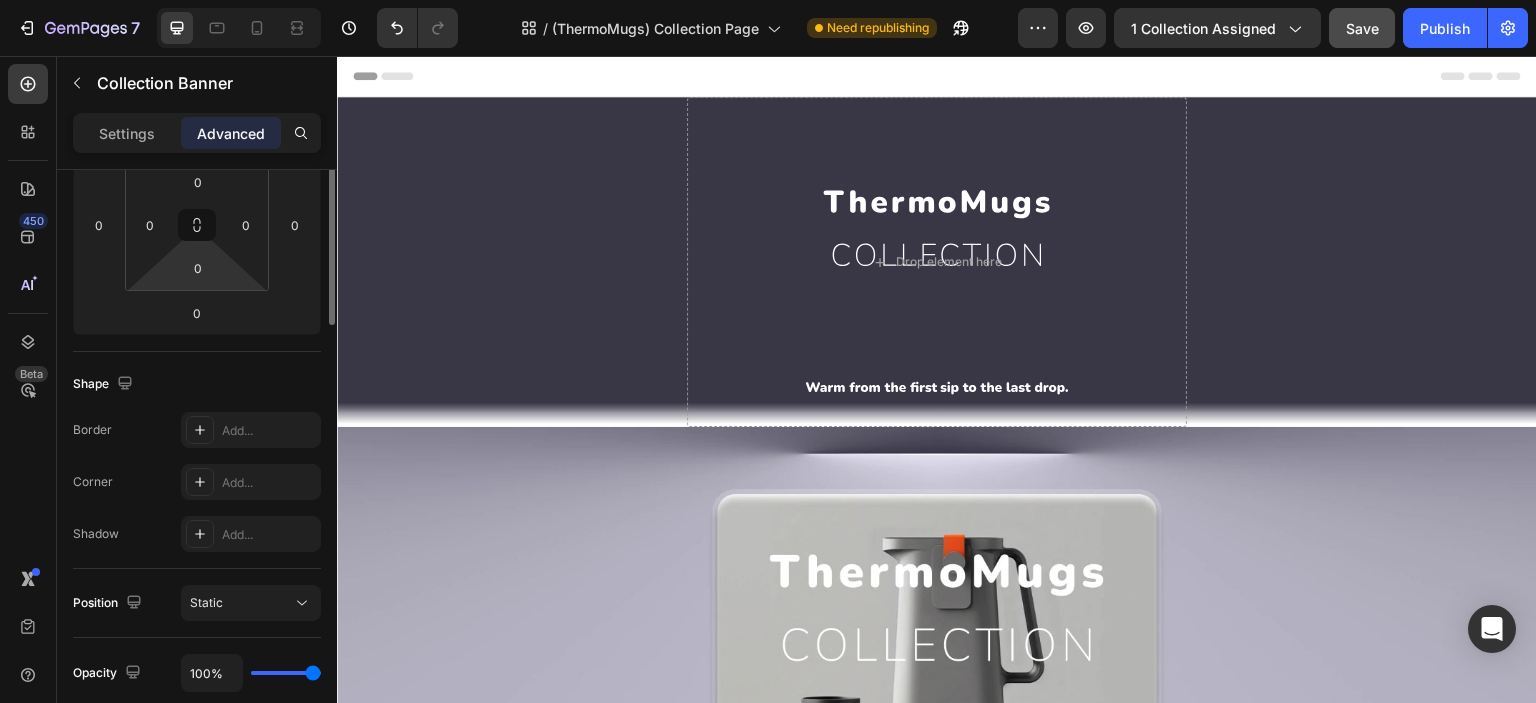 scroll, scrollTop: 166, scrollLeft: 0, axis: vertical 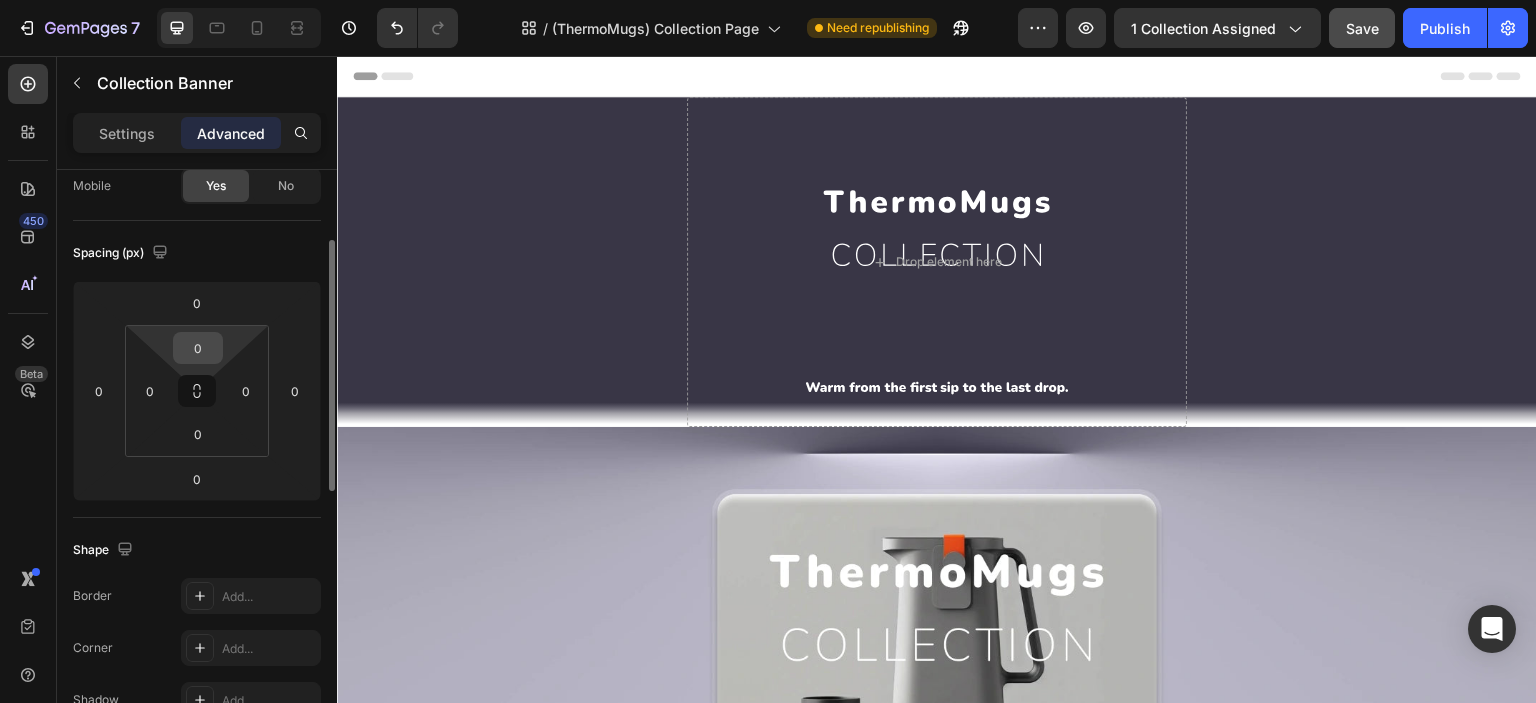 click on "0" at bounding box center (198, 348) 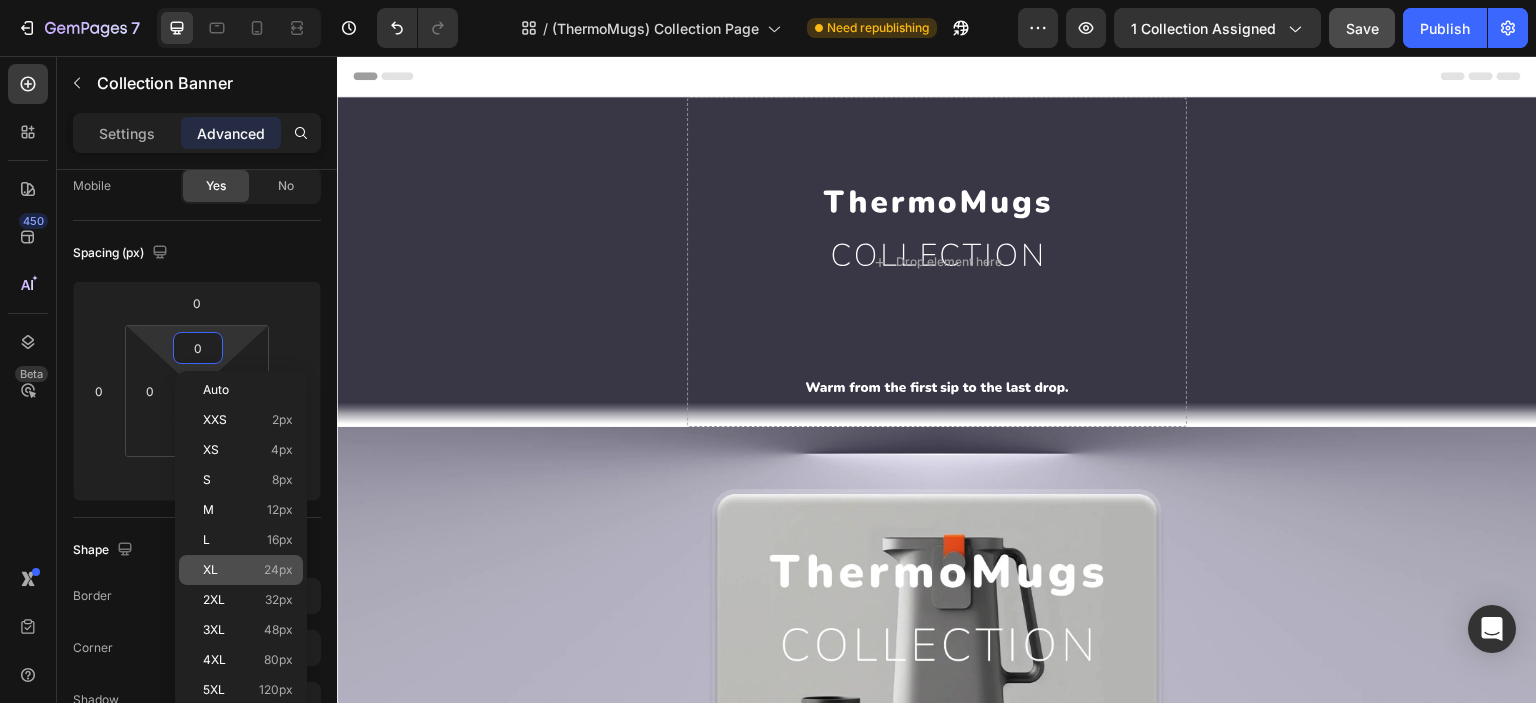 click on "XL" at bounding box center [210, 570] 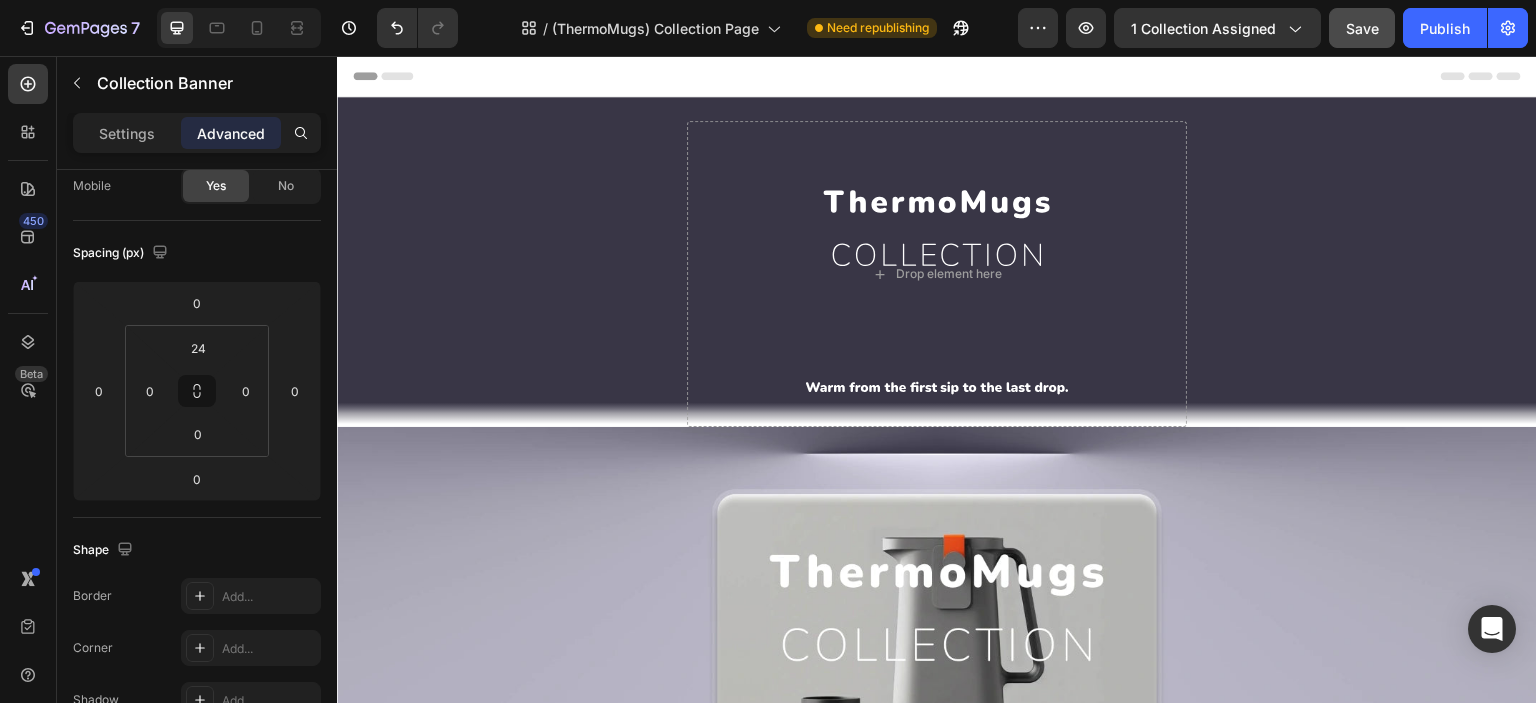 type on "0" 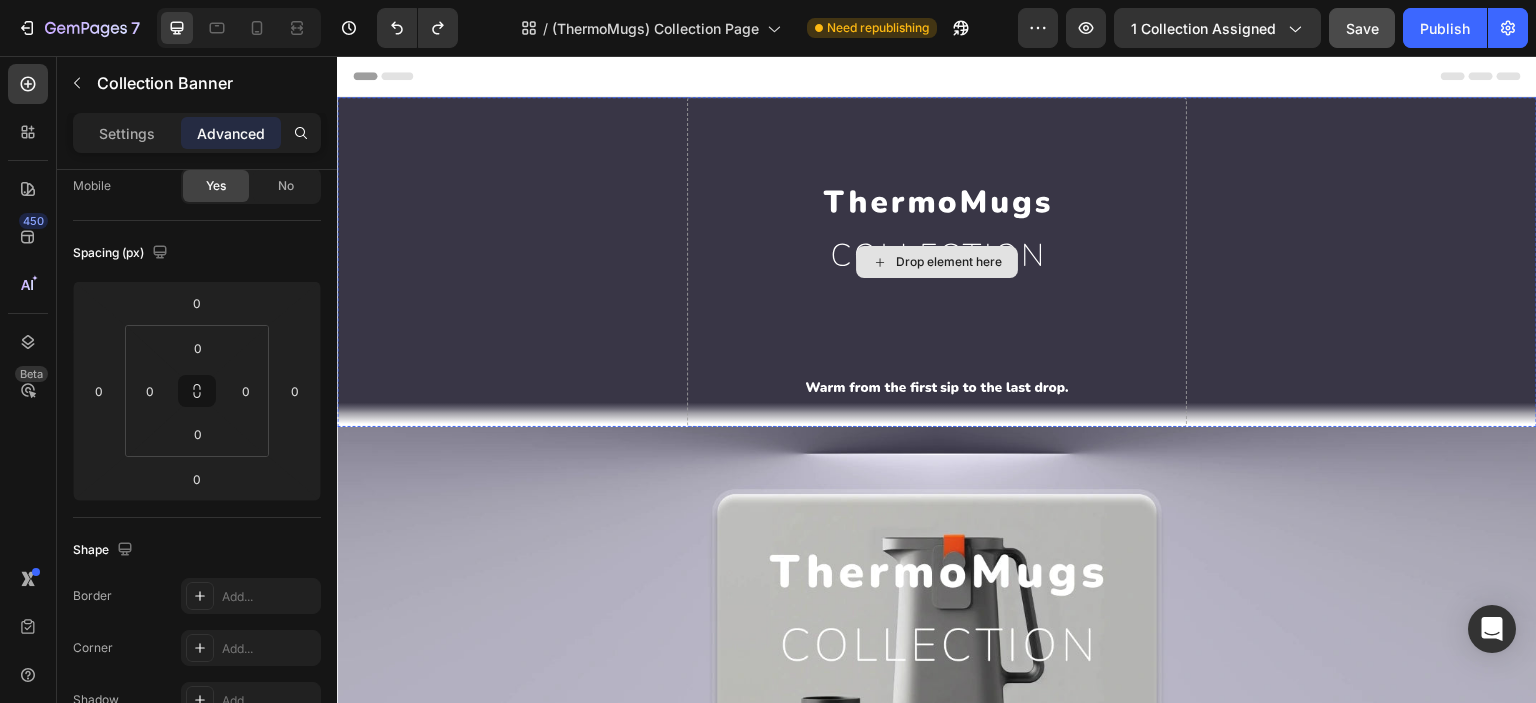 click on "Drop element here" at bounding box center [937, 262] 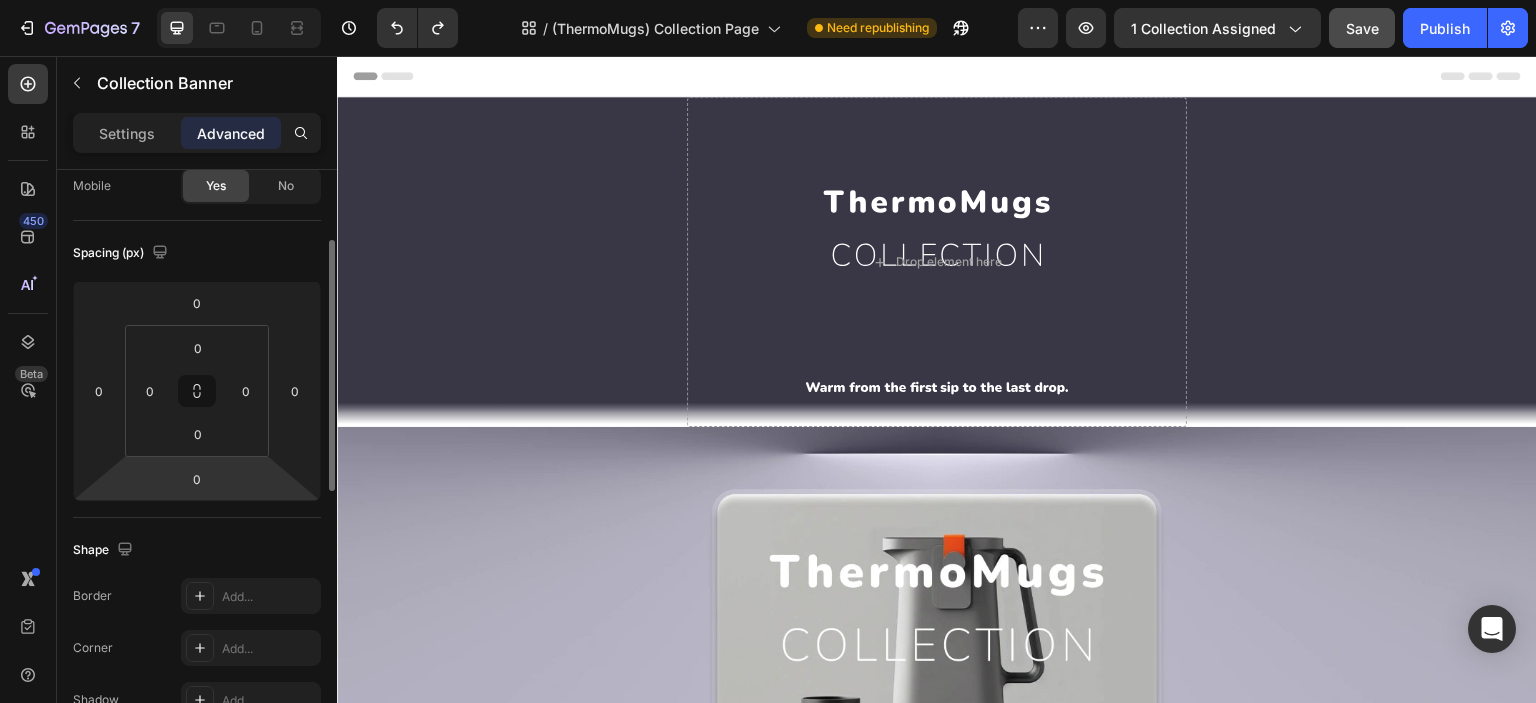 scroll, scrollTop: 499, scrollLeft: 0, axis: vertical 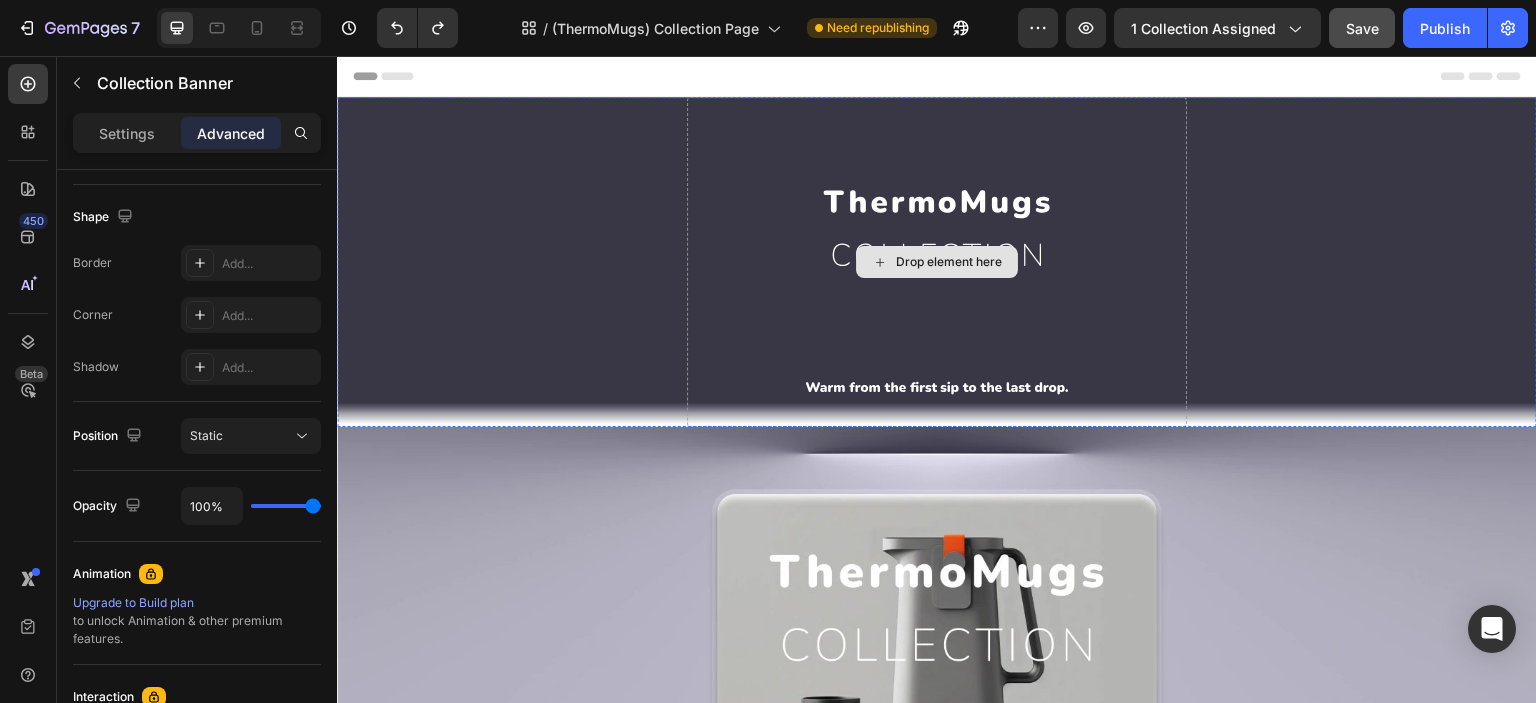 click on "Drop element here" at bounding box center (937, 262) 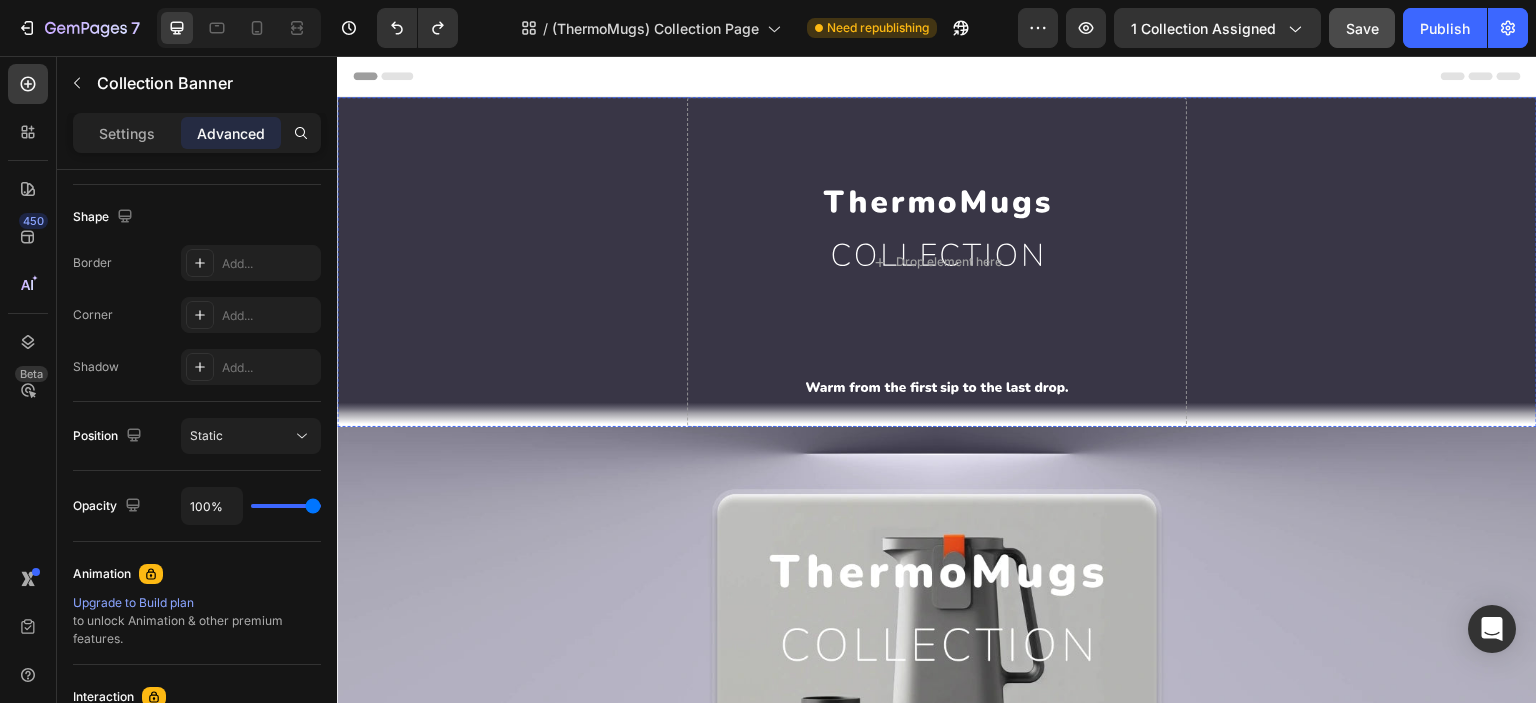 click at bounding box center (937, 262) 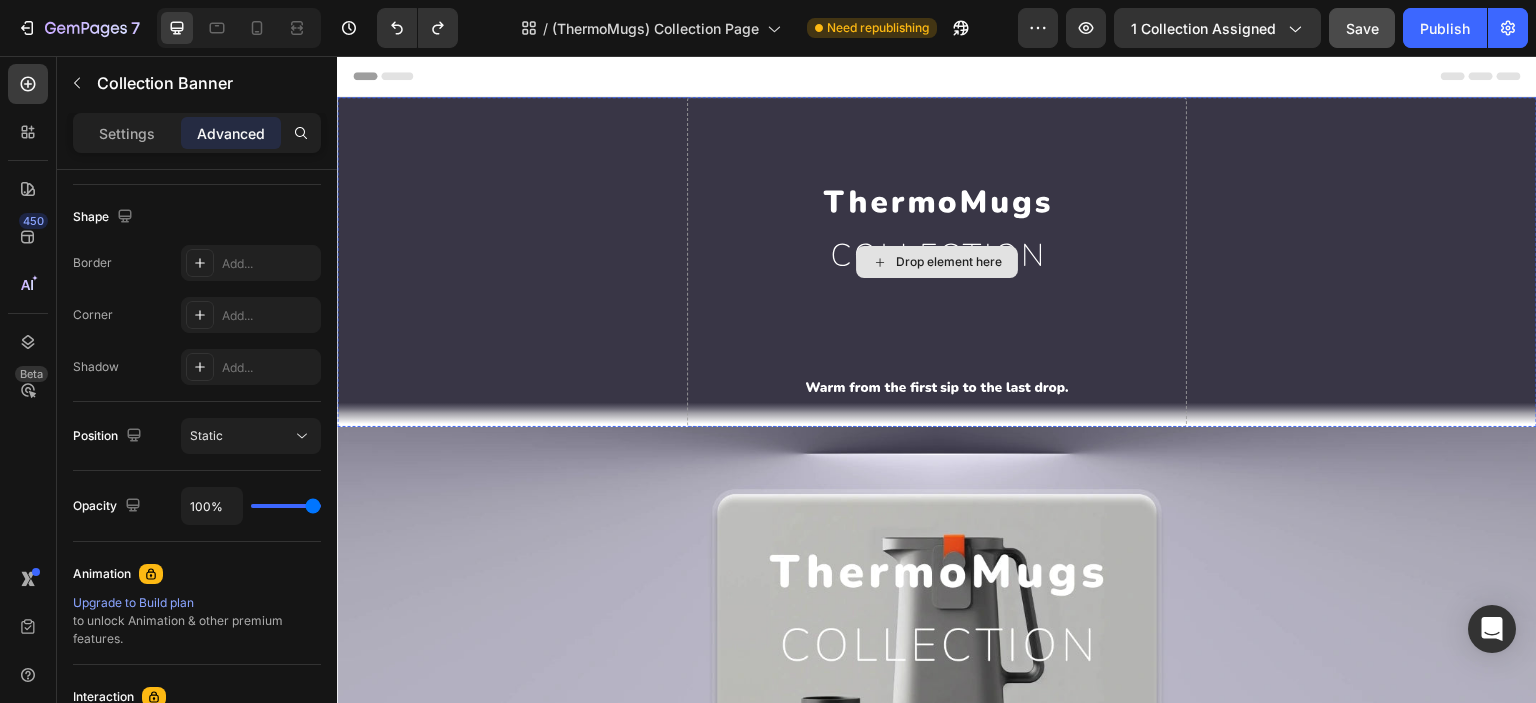 click on "Drop element here" at bounding box center (937, 262) 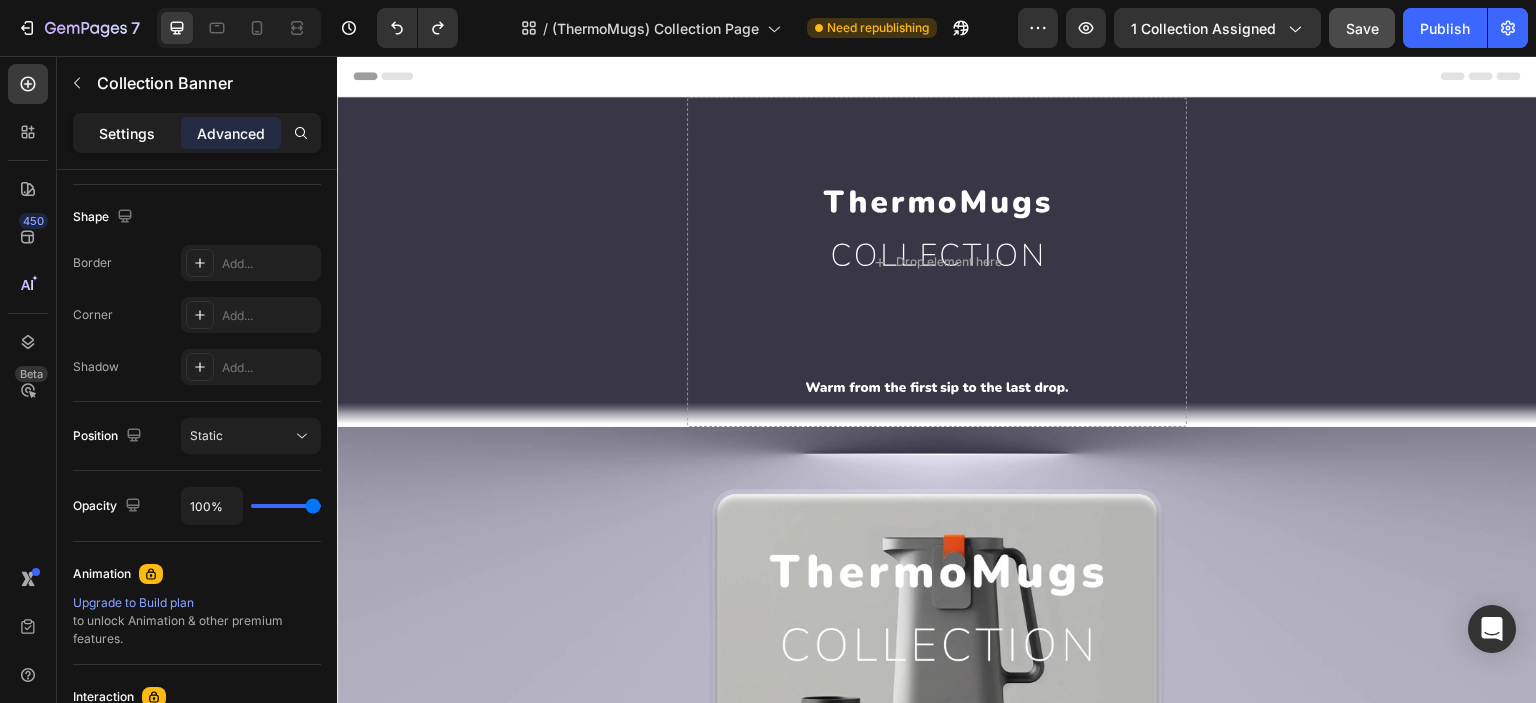 click on "Settings" at bounding box center (127, 133) 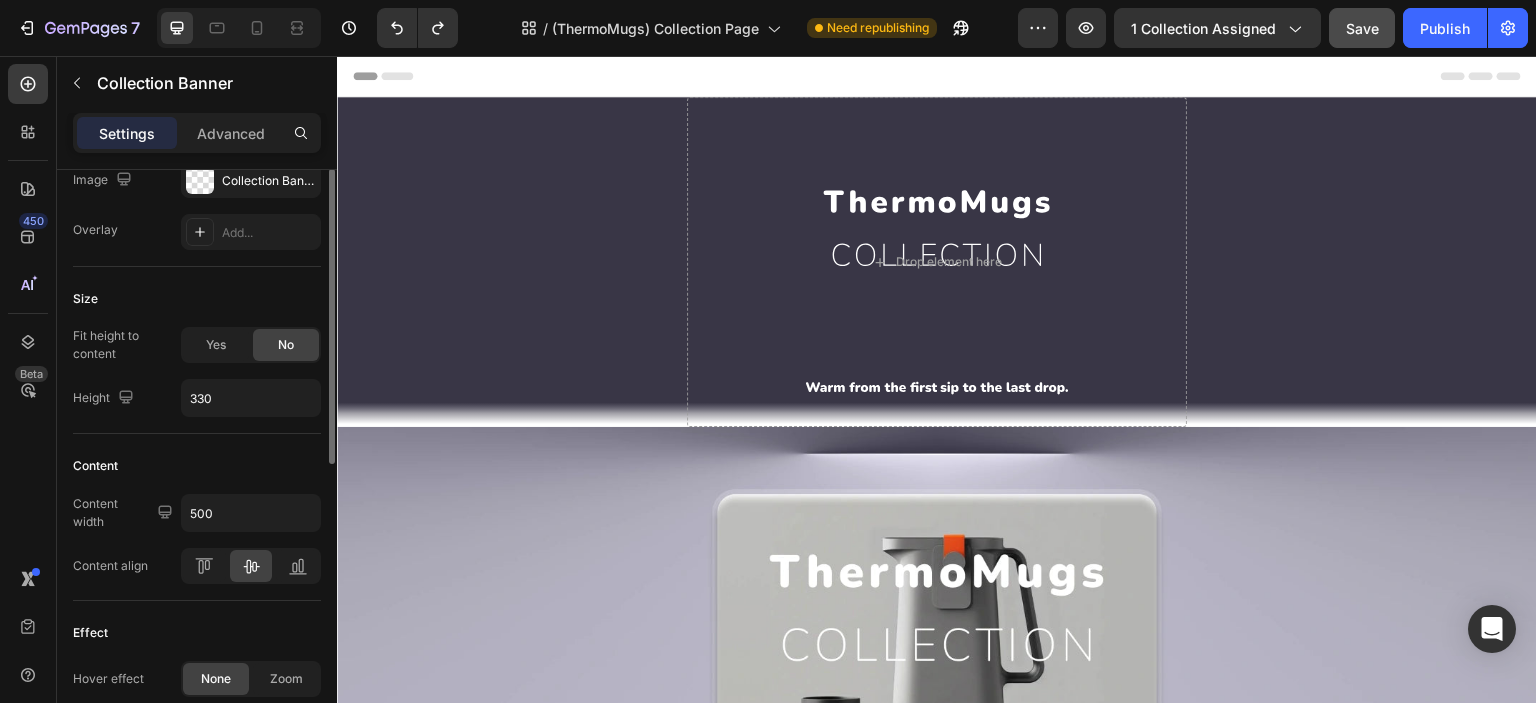 scroll, scrollTop: 332, scrollLeft: 0, axis: vertical 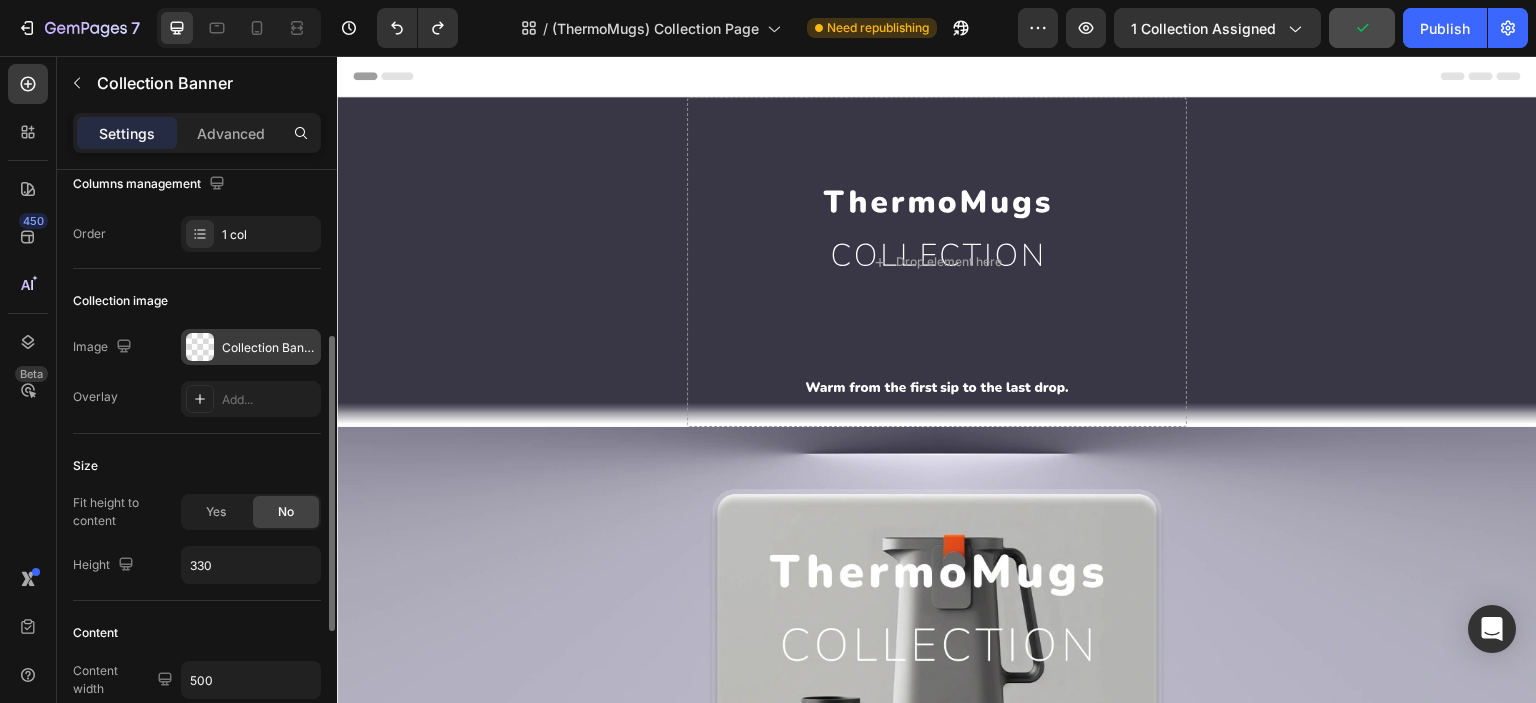 click at bounding box center [200, 347] 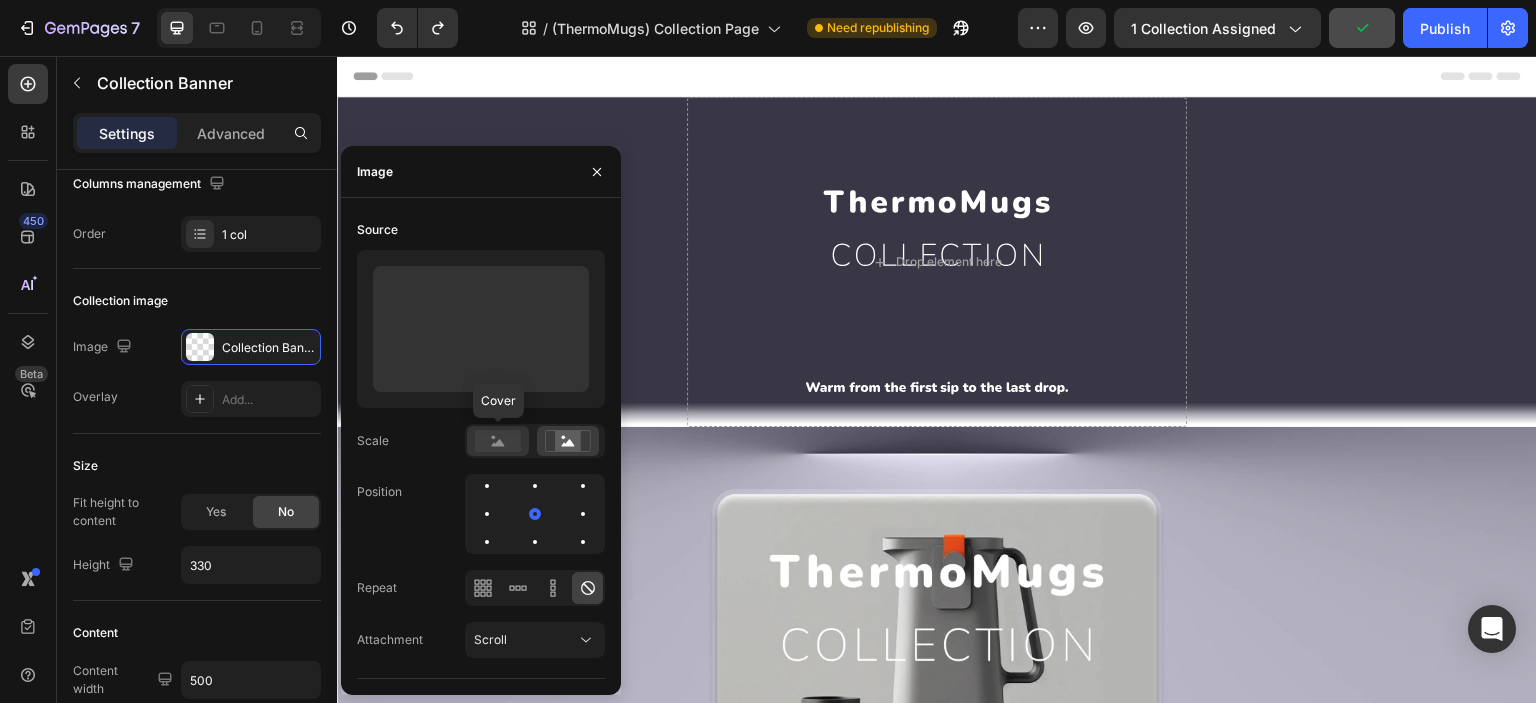 click 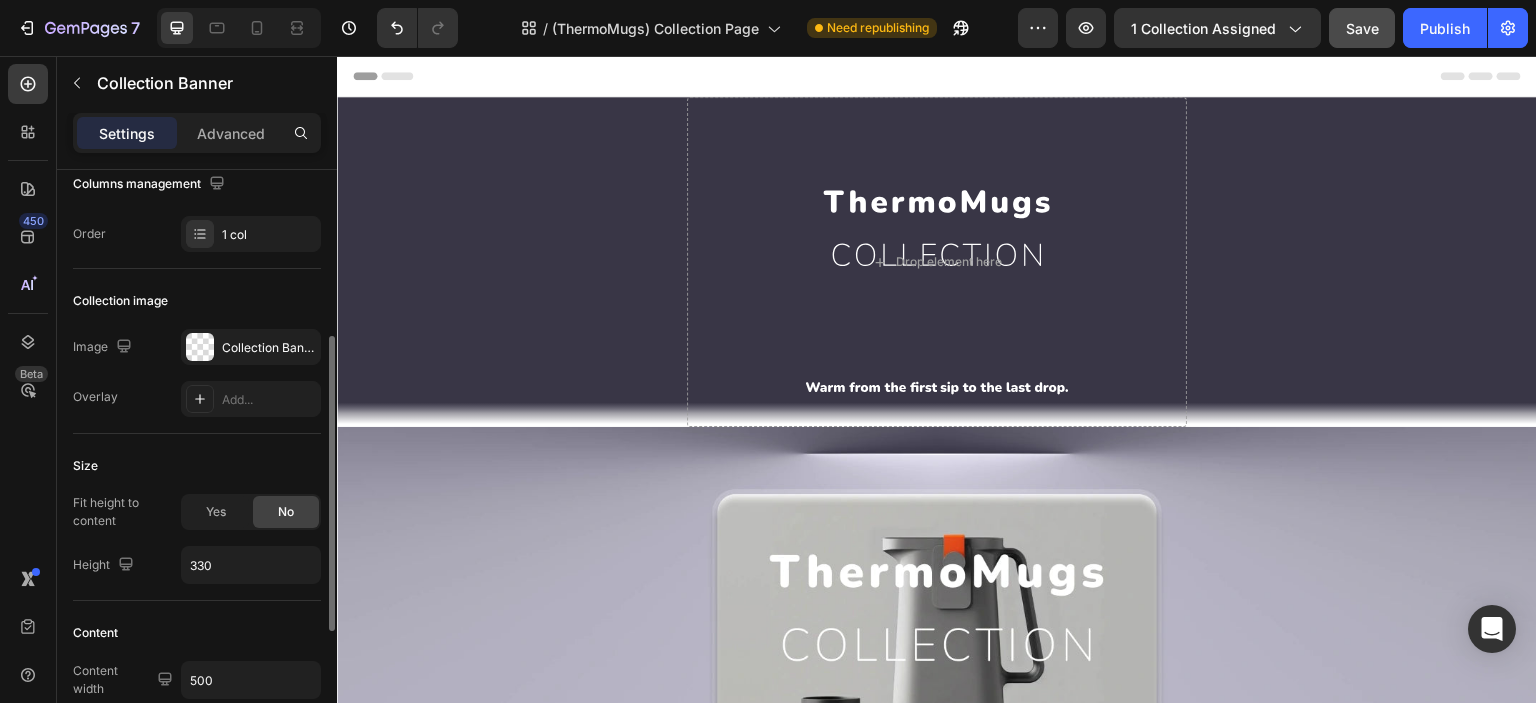 click on "Size Fit height to content Yes No Height 330" 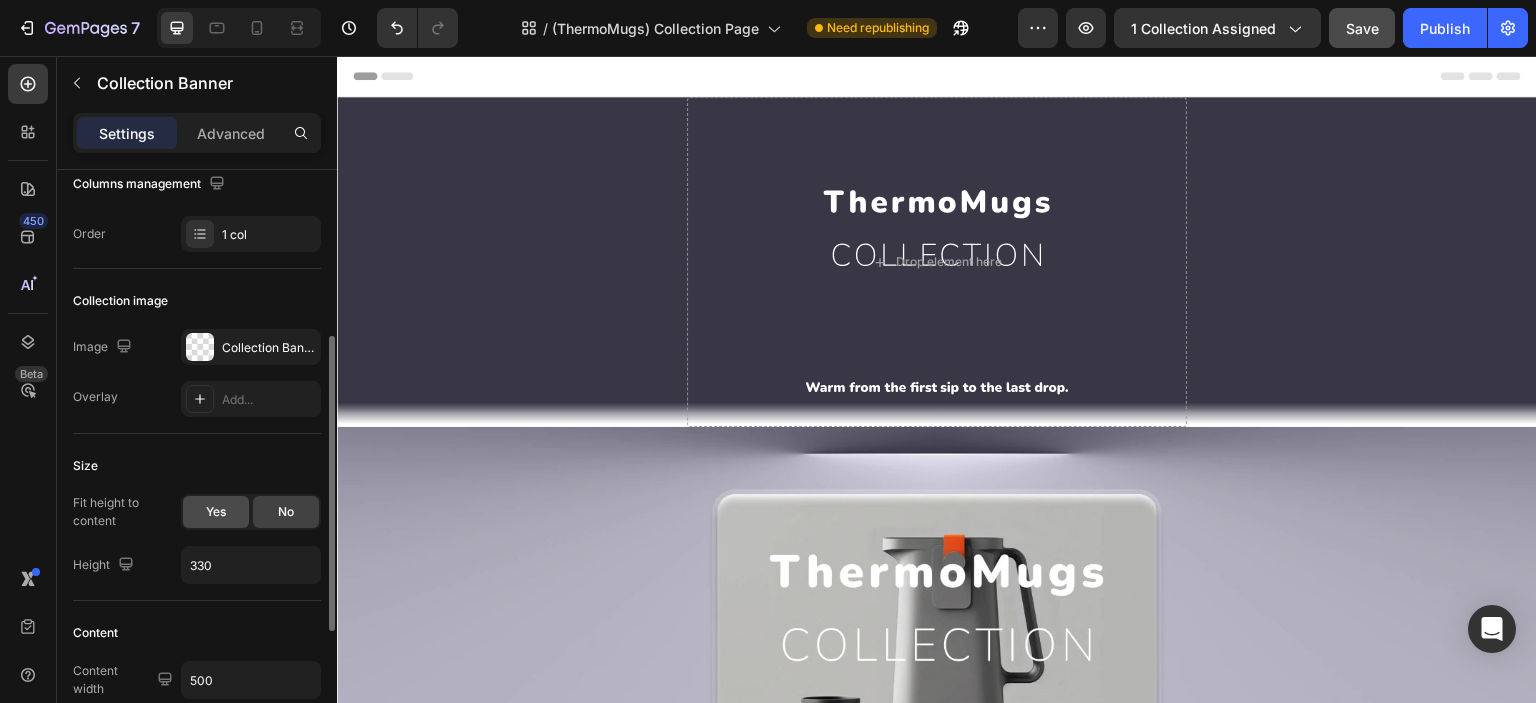click on "Yes" 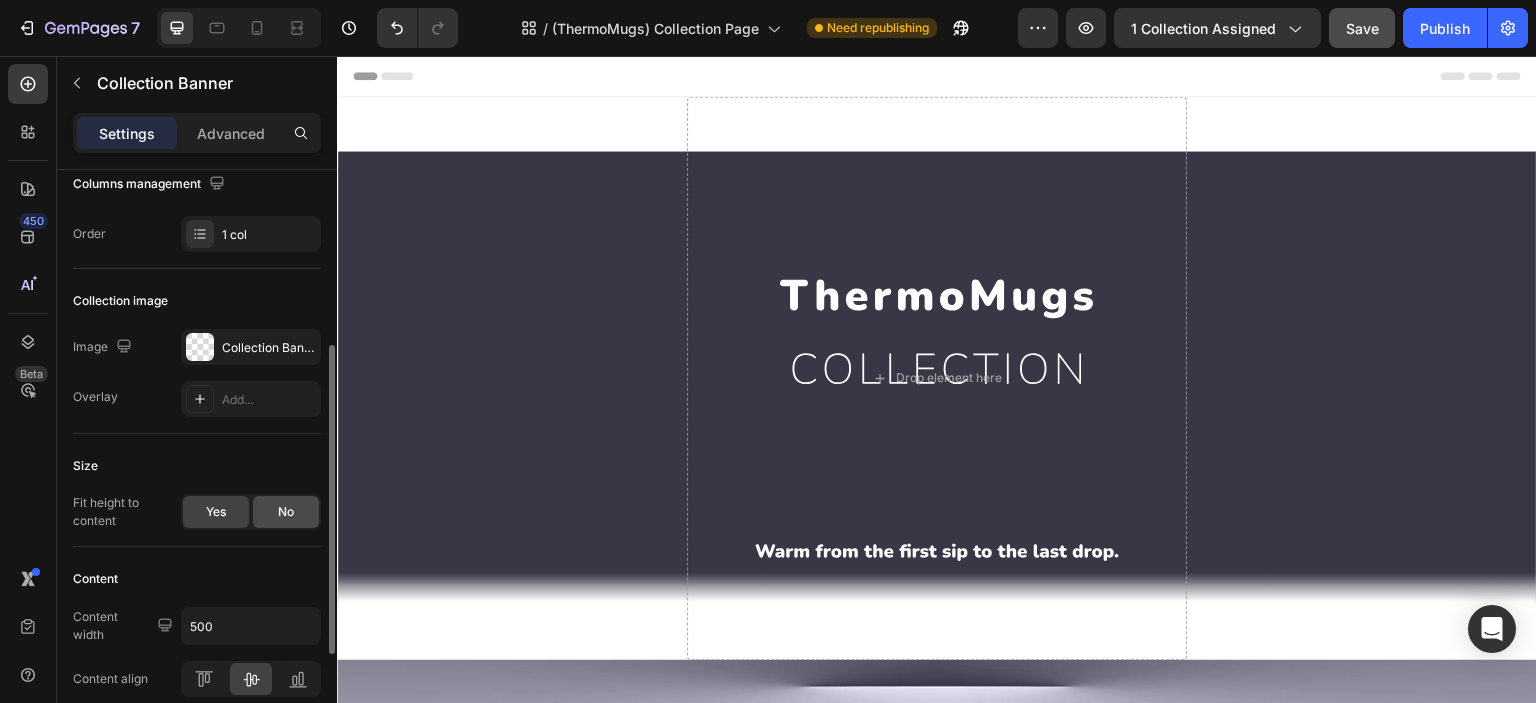click on "No" 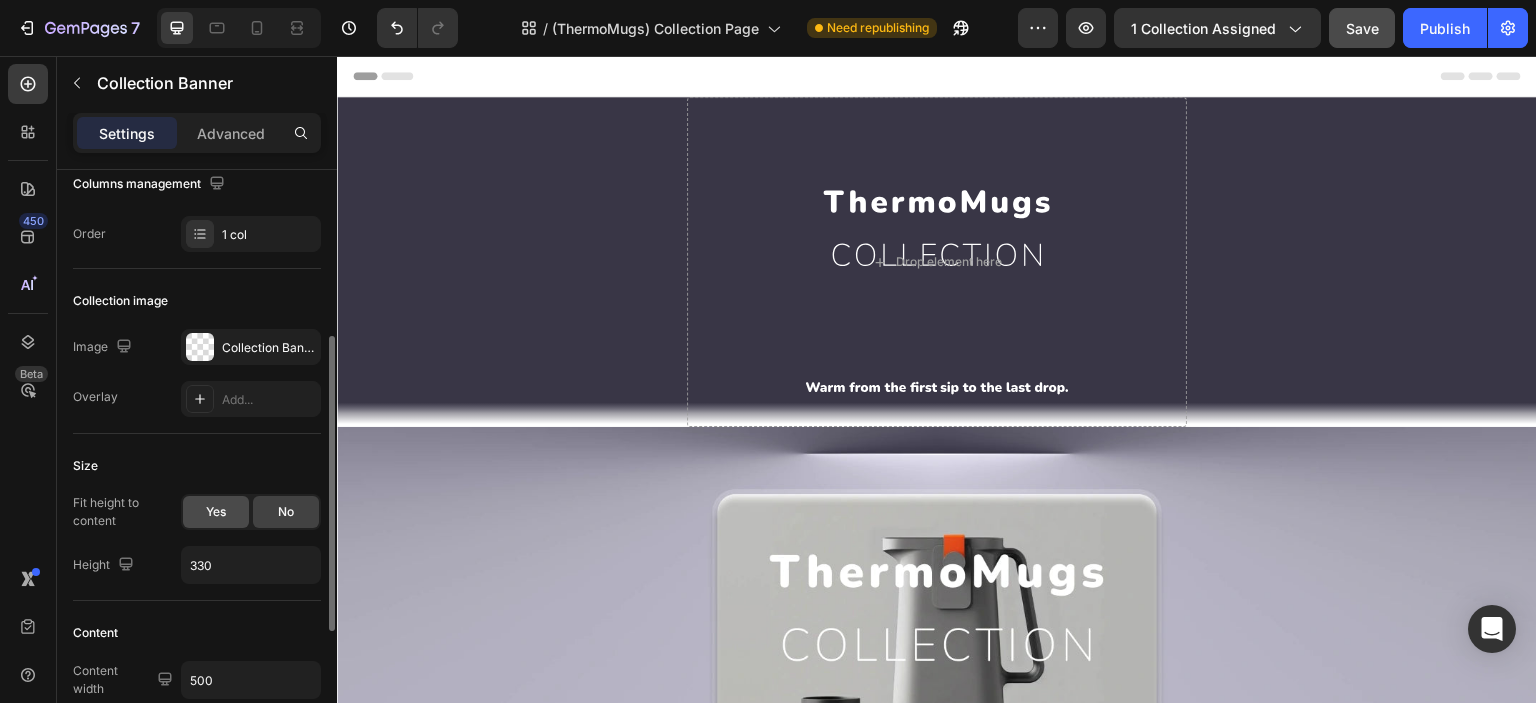 click on "Yes" 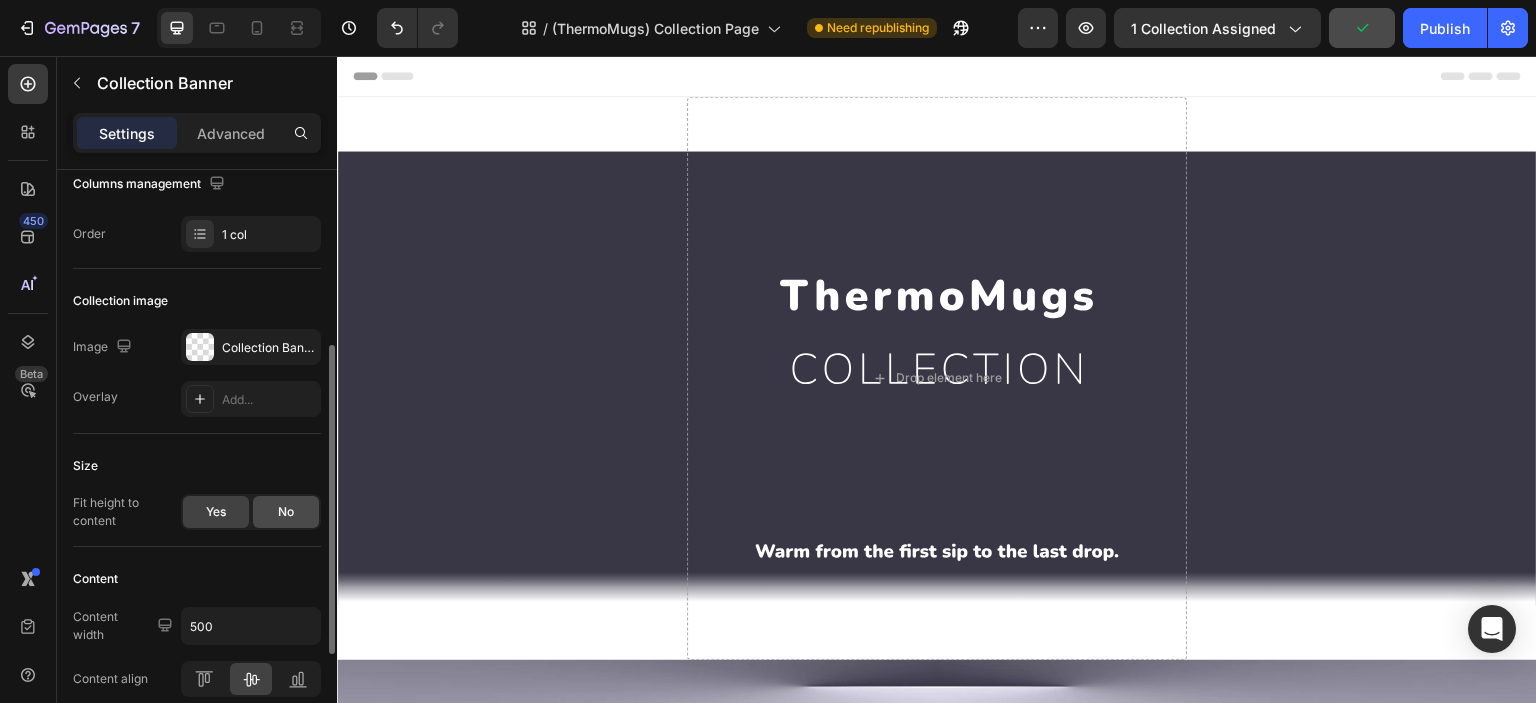 click on "No" 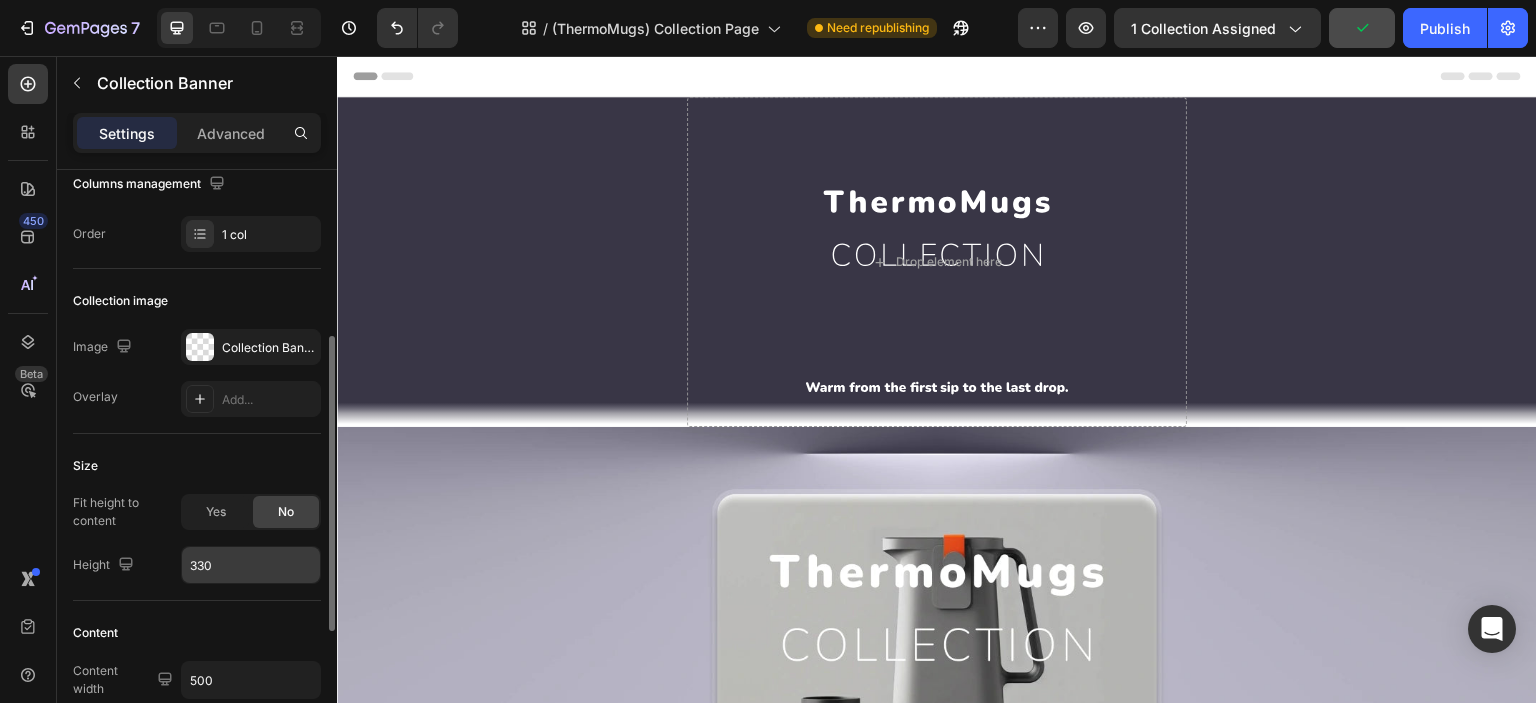 click on "330" at bounding box center (251, 565) 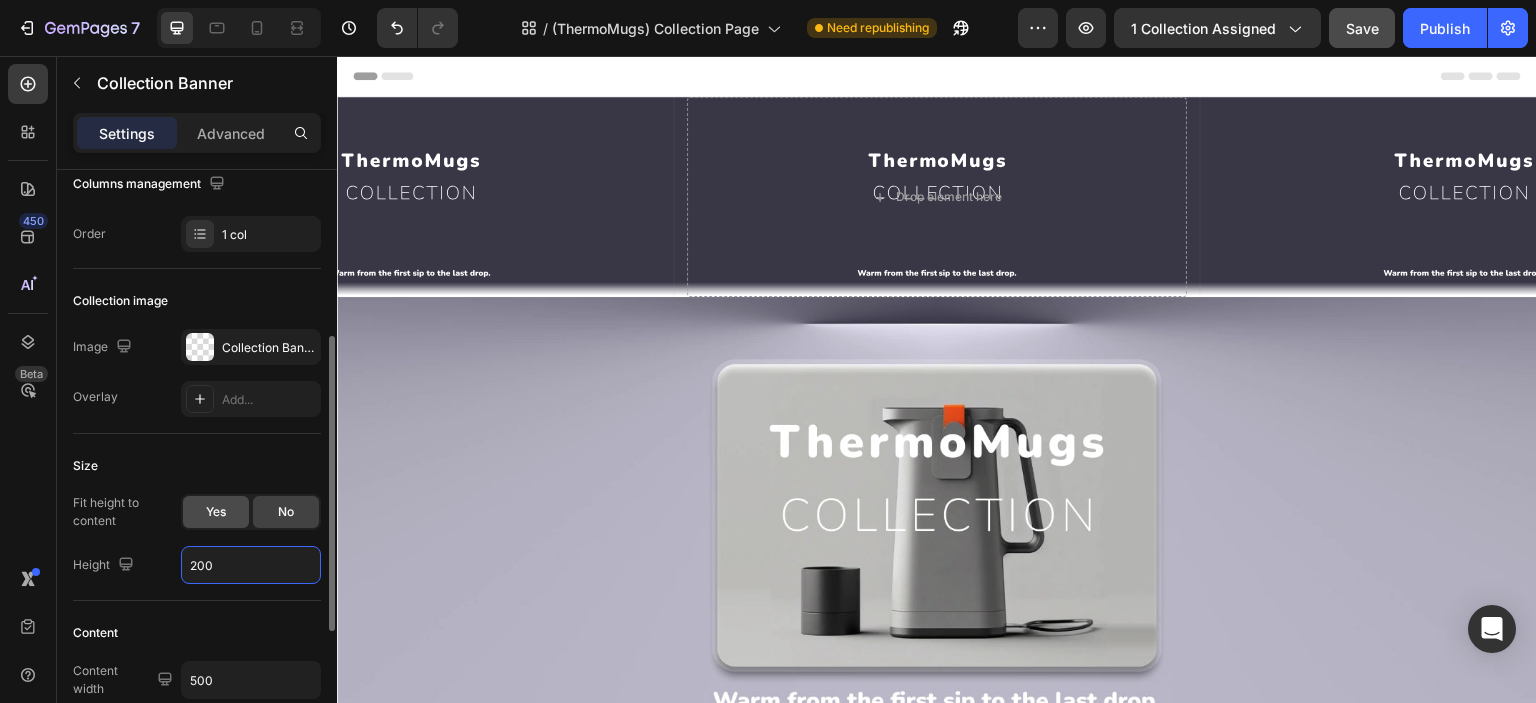 type on "200" 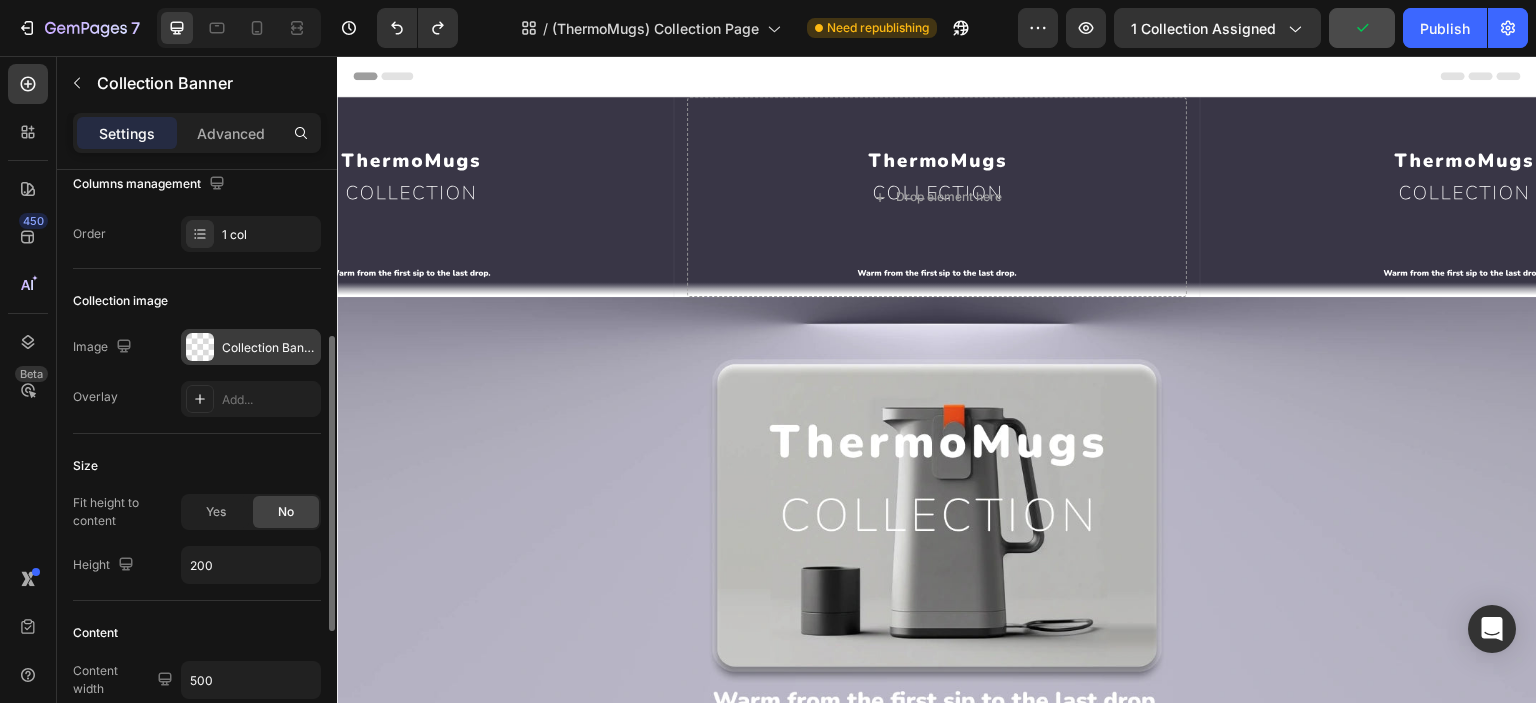 type on "330" 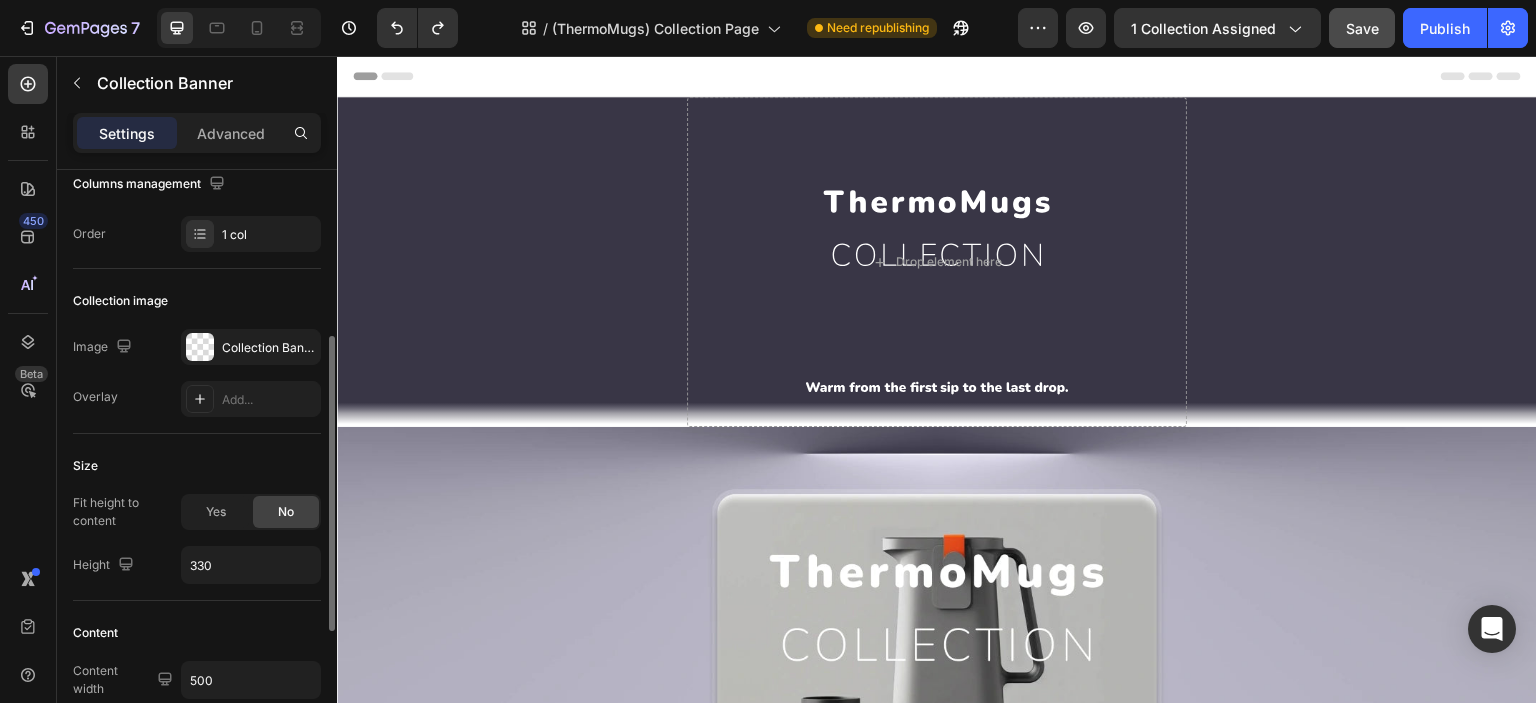 scroll, scrollTop: 499, scrollLeft: 0, axis: vertical 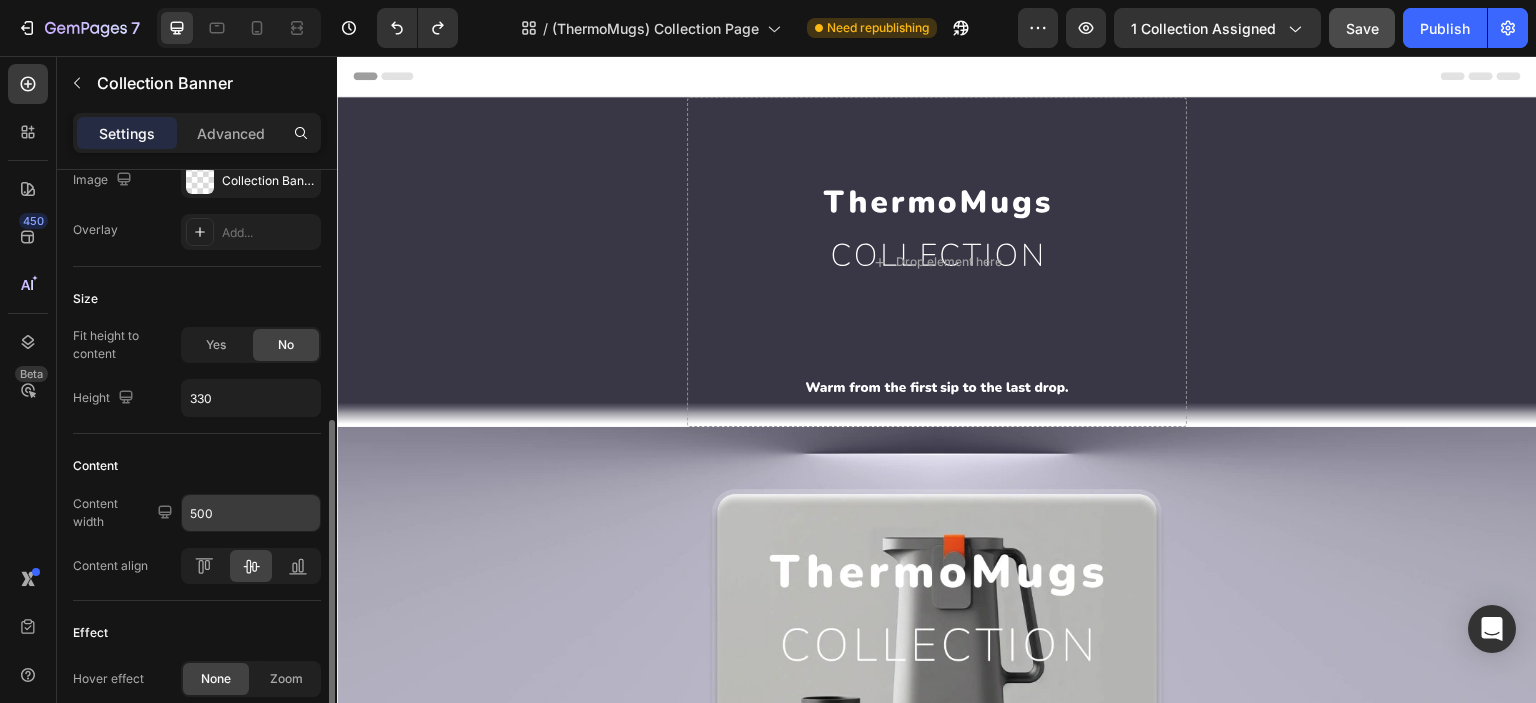 click on "500" at bounding box center [251, 513] 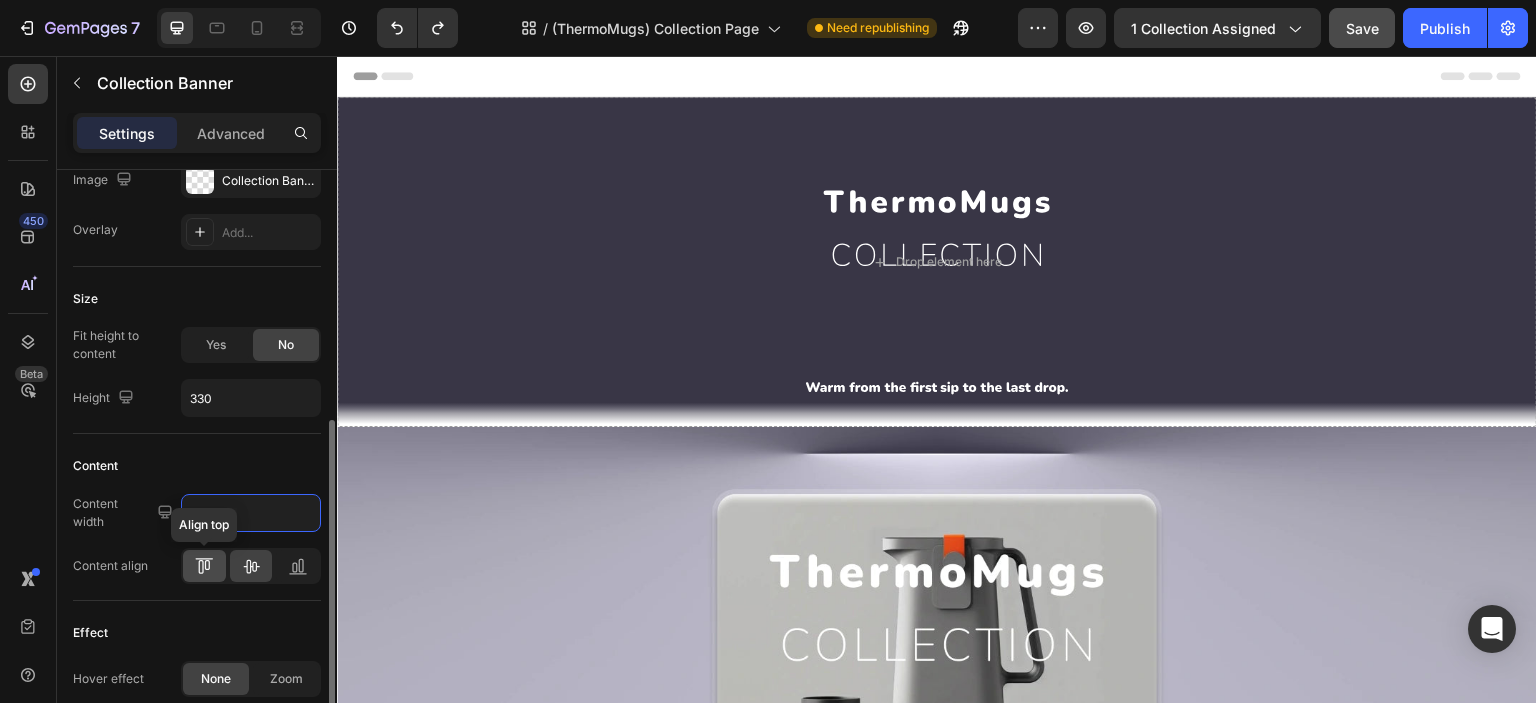 type on "1200" 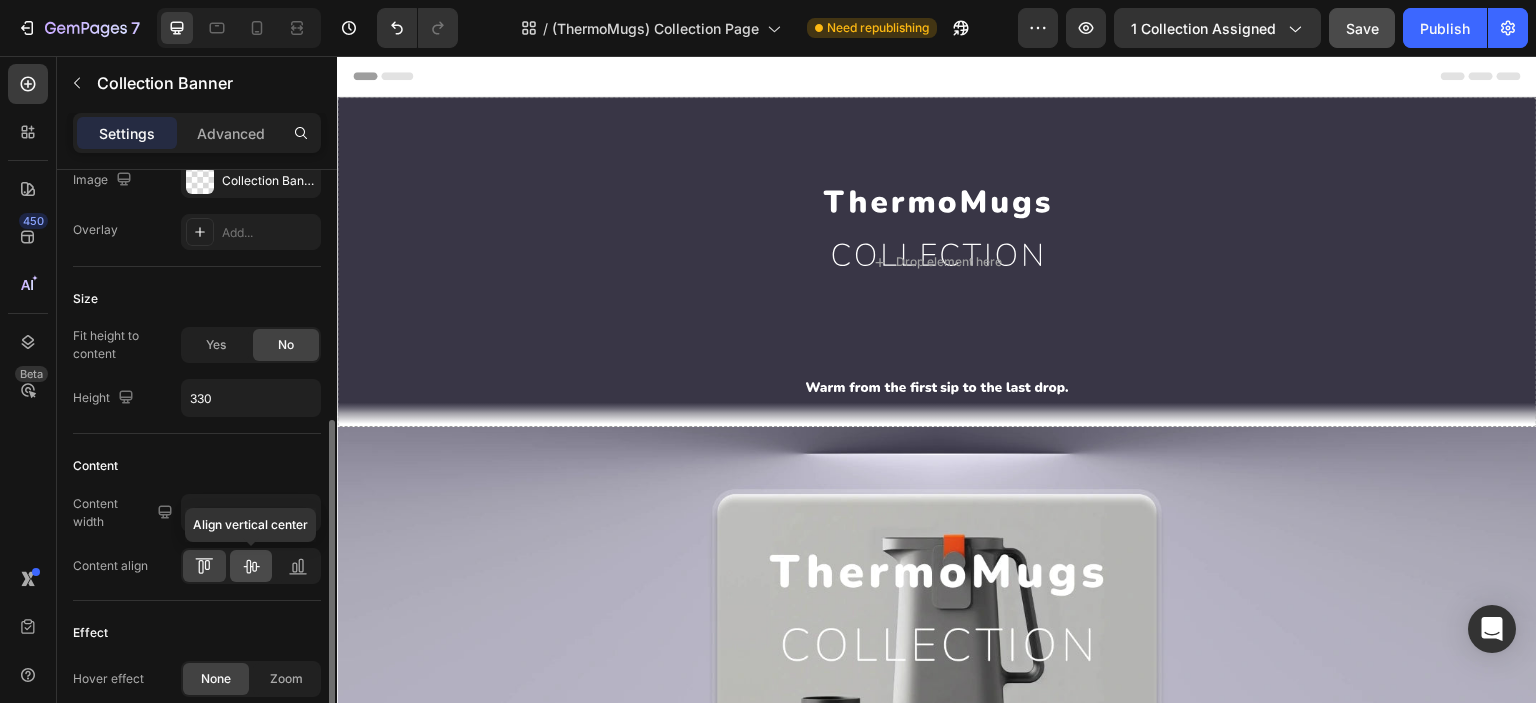click 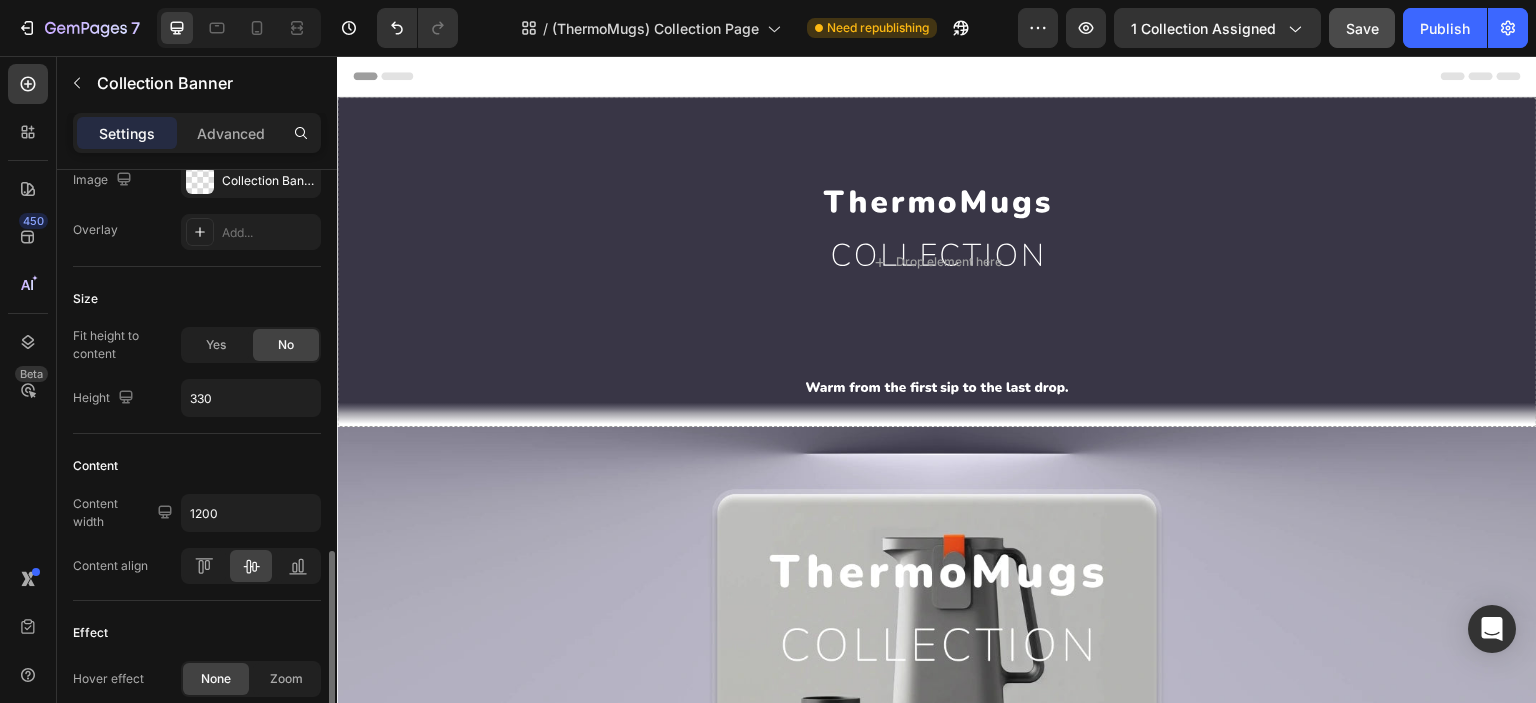 scroll, scrollTop: 586, scrollLeft: 0, axis: vertical 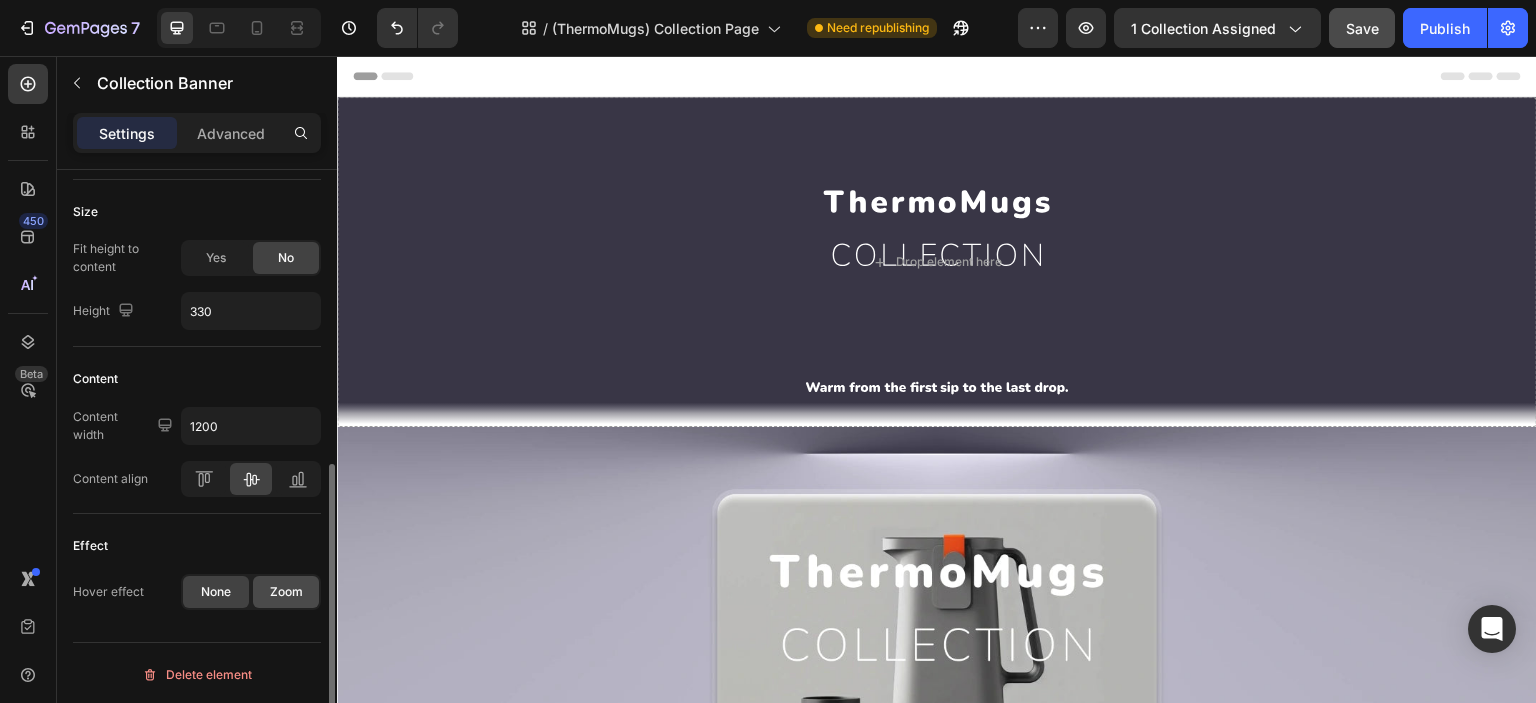 click on "Zoom" 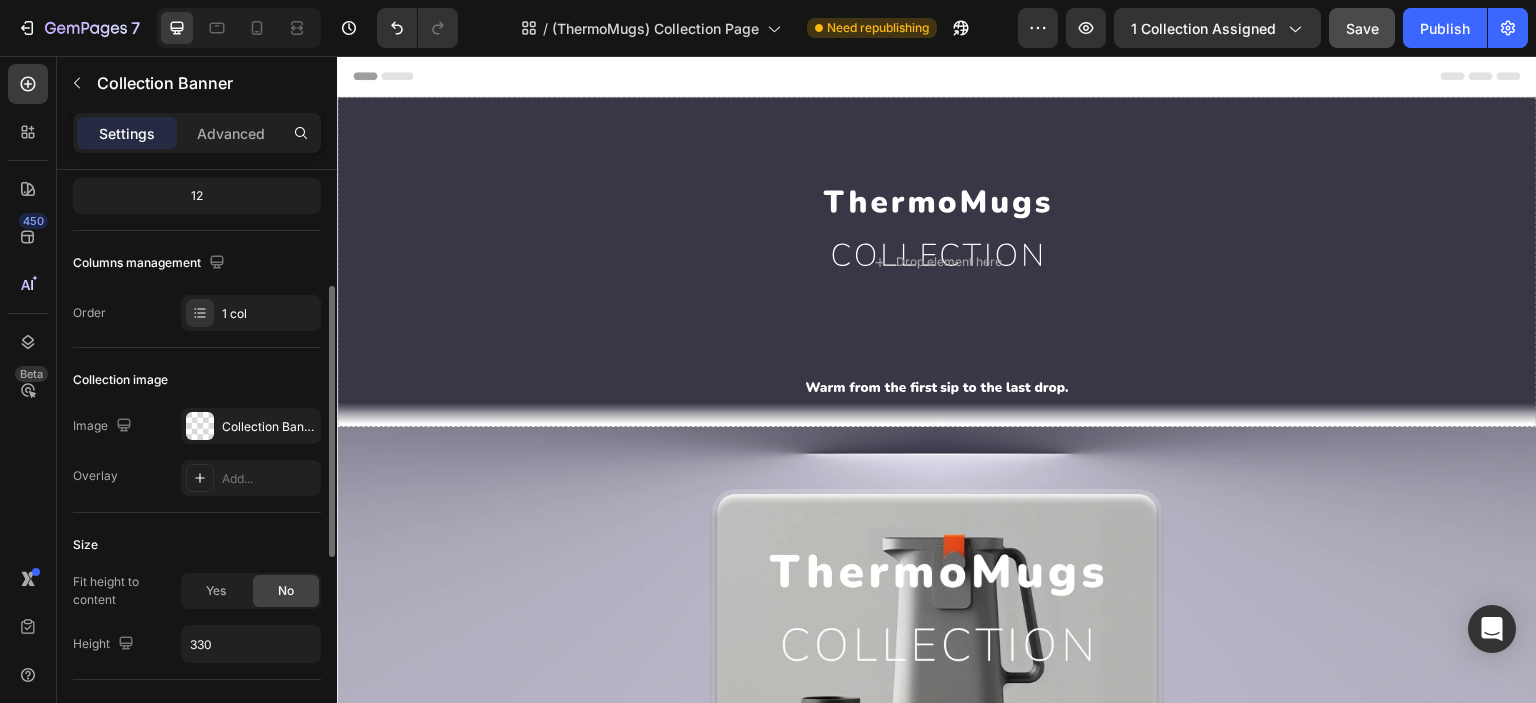scroll, scrollTop: 87, scrollLeft: 0, axis: vertical 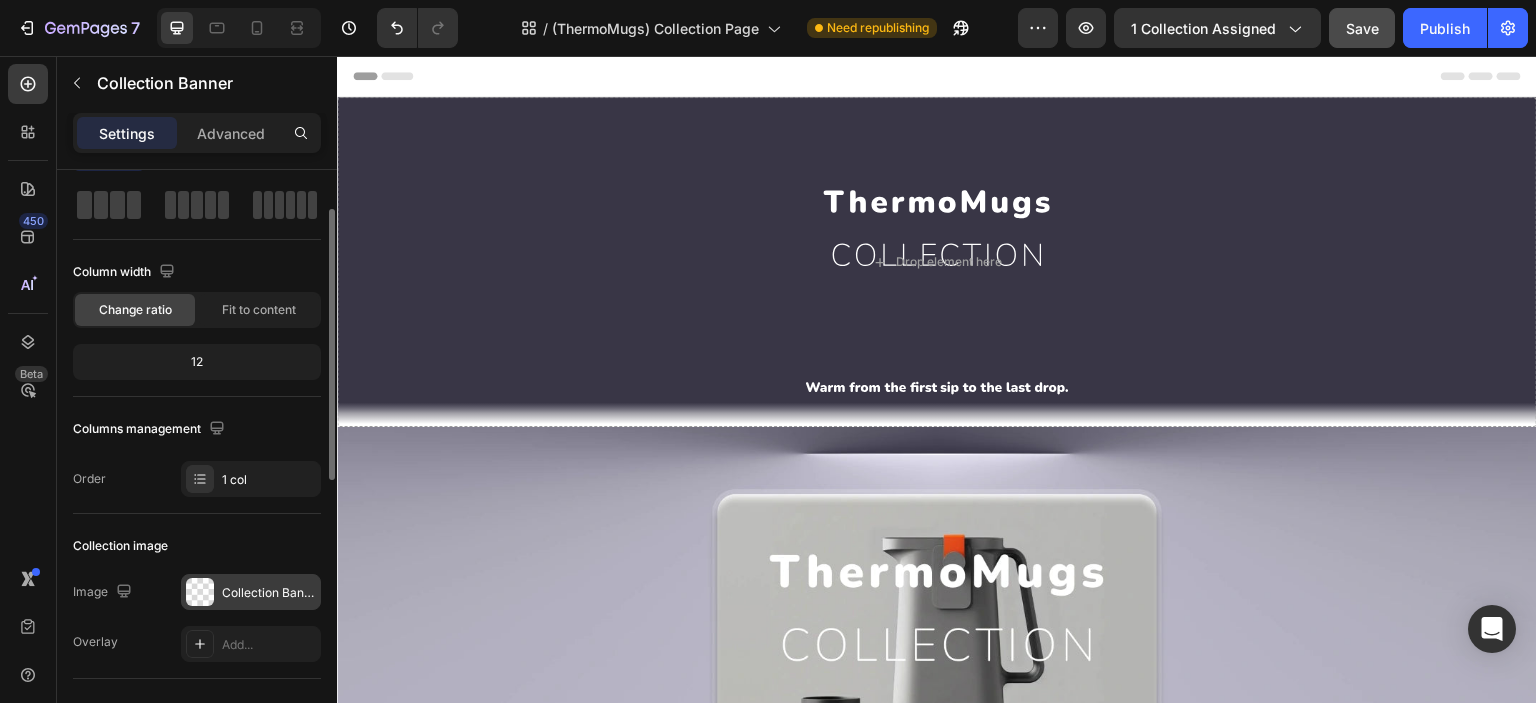 click at bounding box center [200, 592] 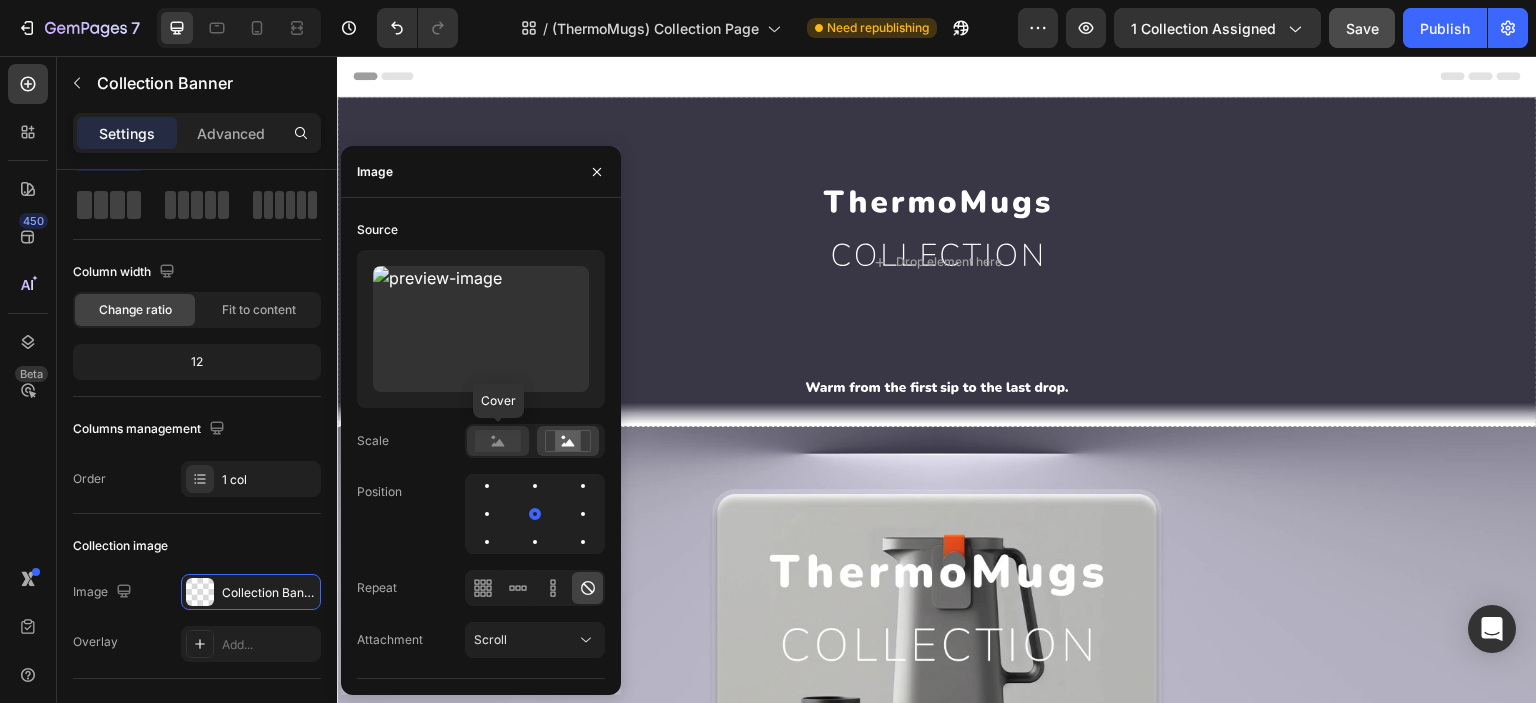 click 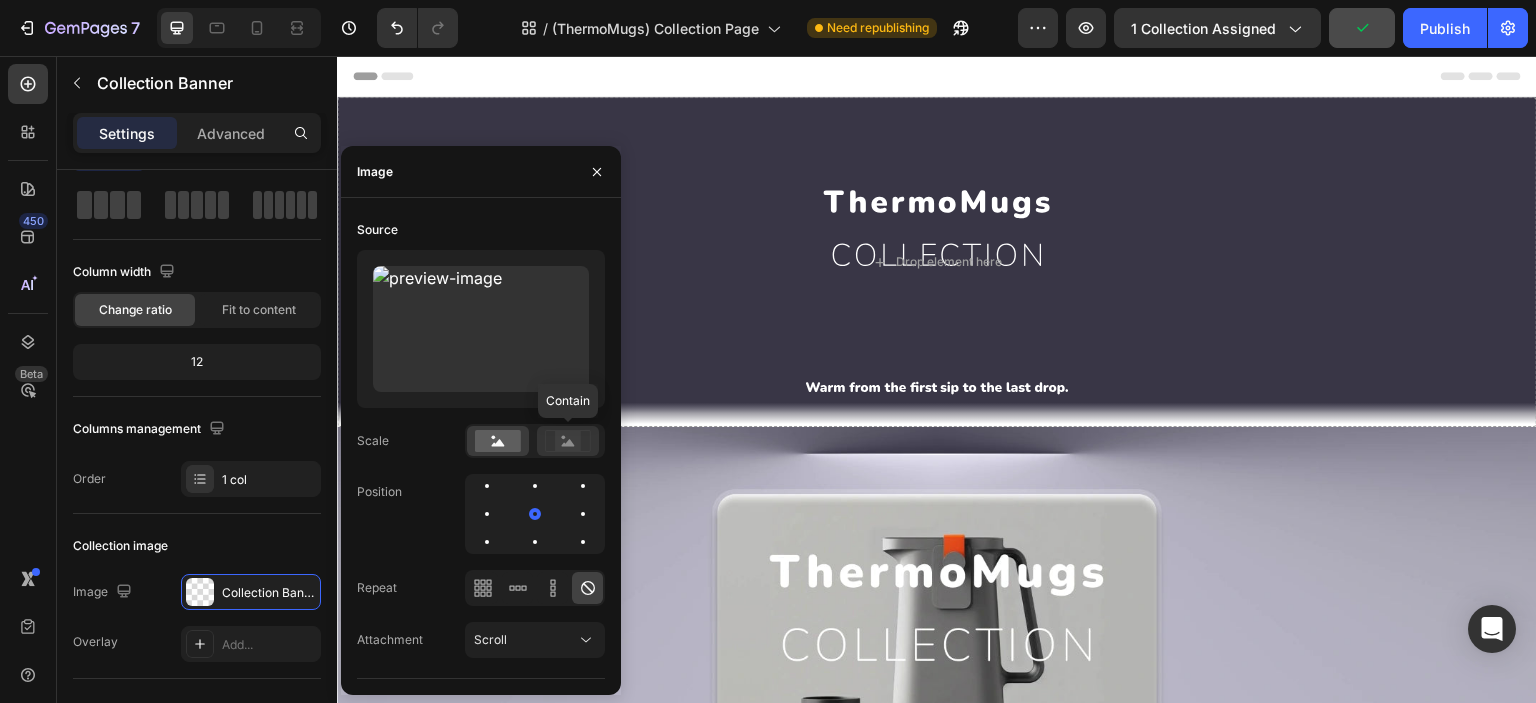 click 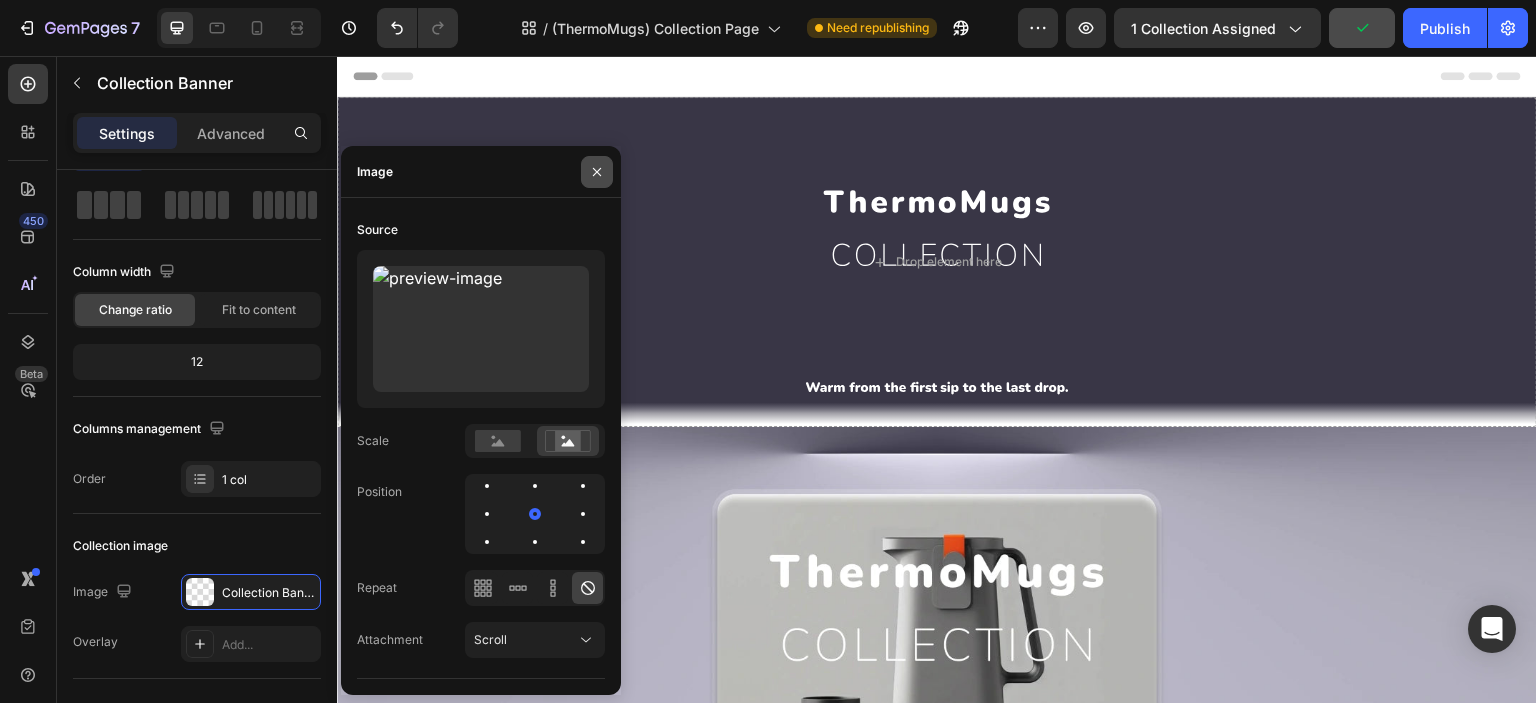 click 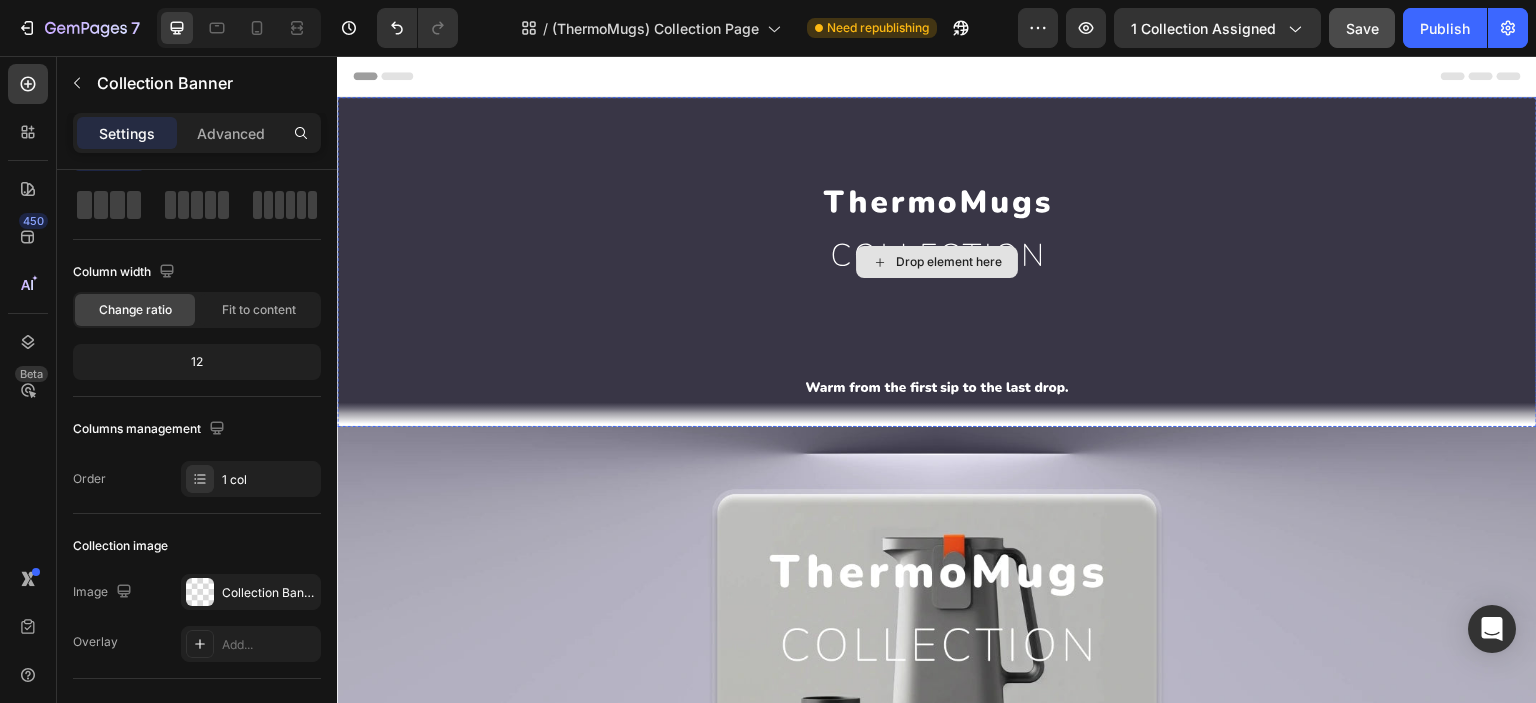 click on "Drop element here" at bounding box center [937, 262] 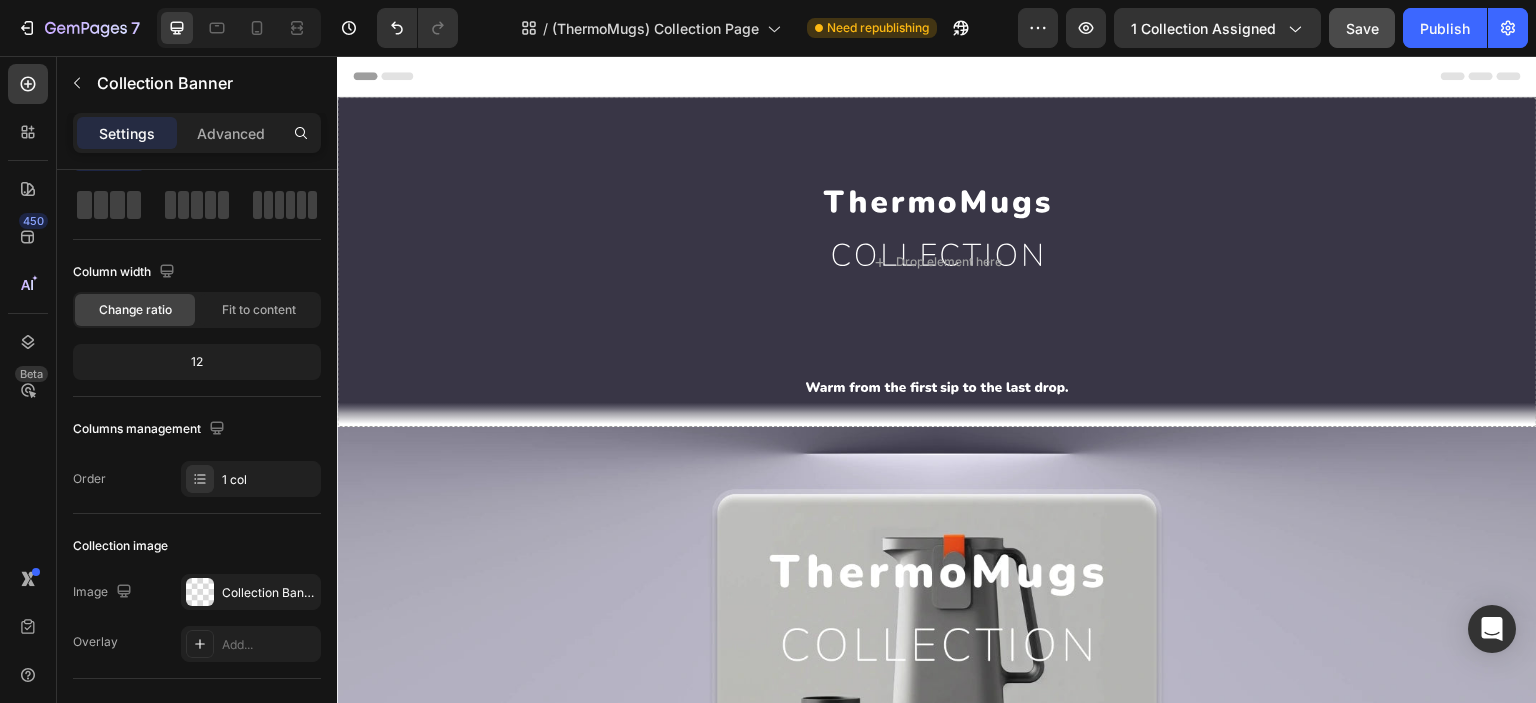 click on "Header" at bounding box center (937, 76) 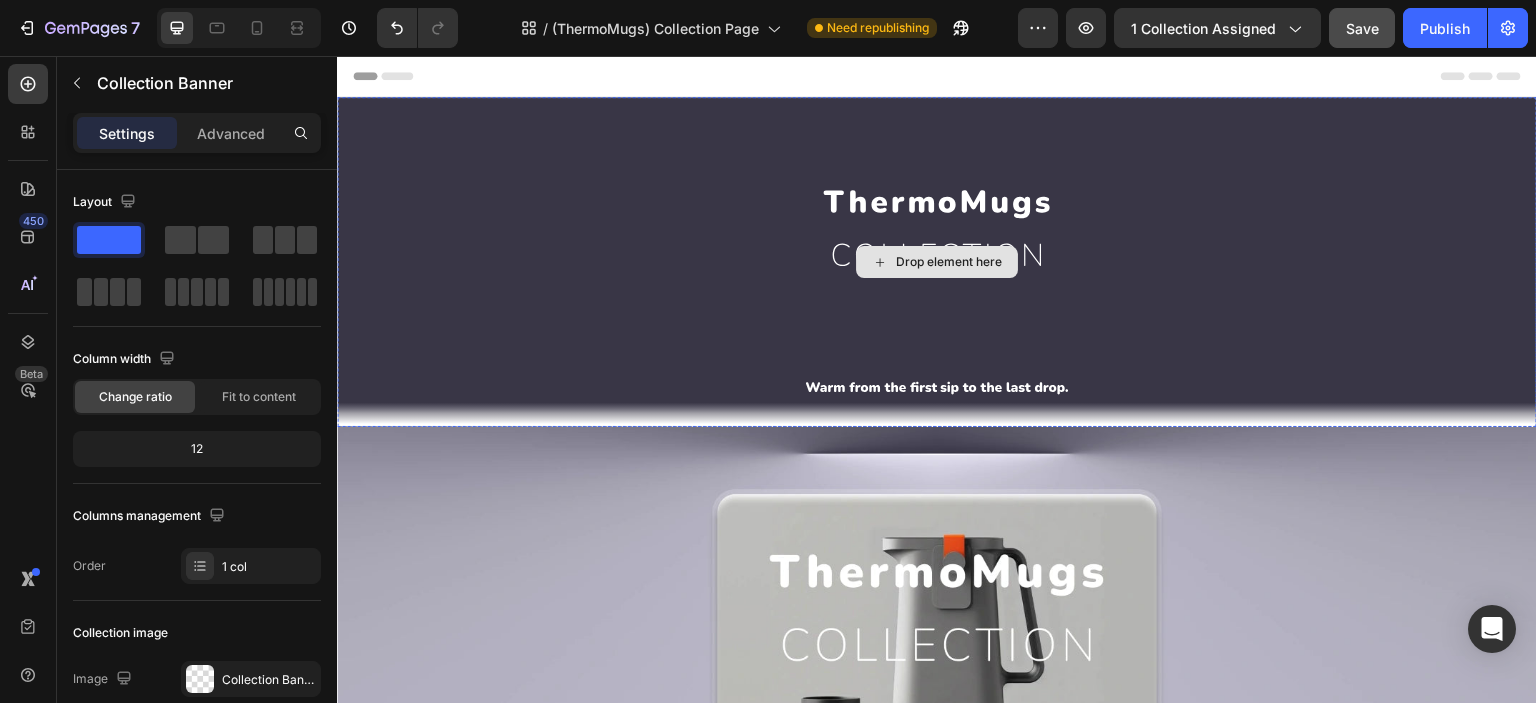 click on "Drop element here" at bounding box center (937, 262) 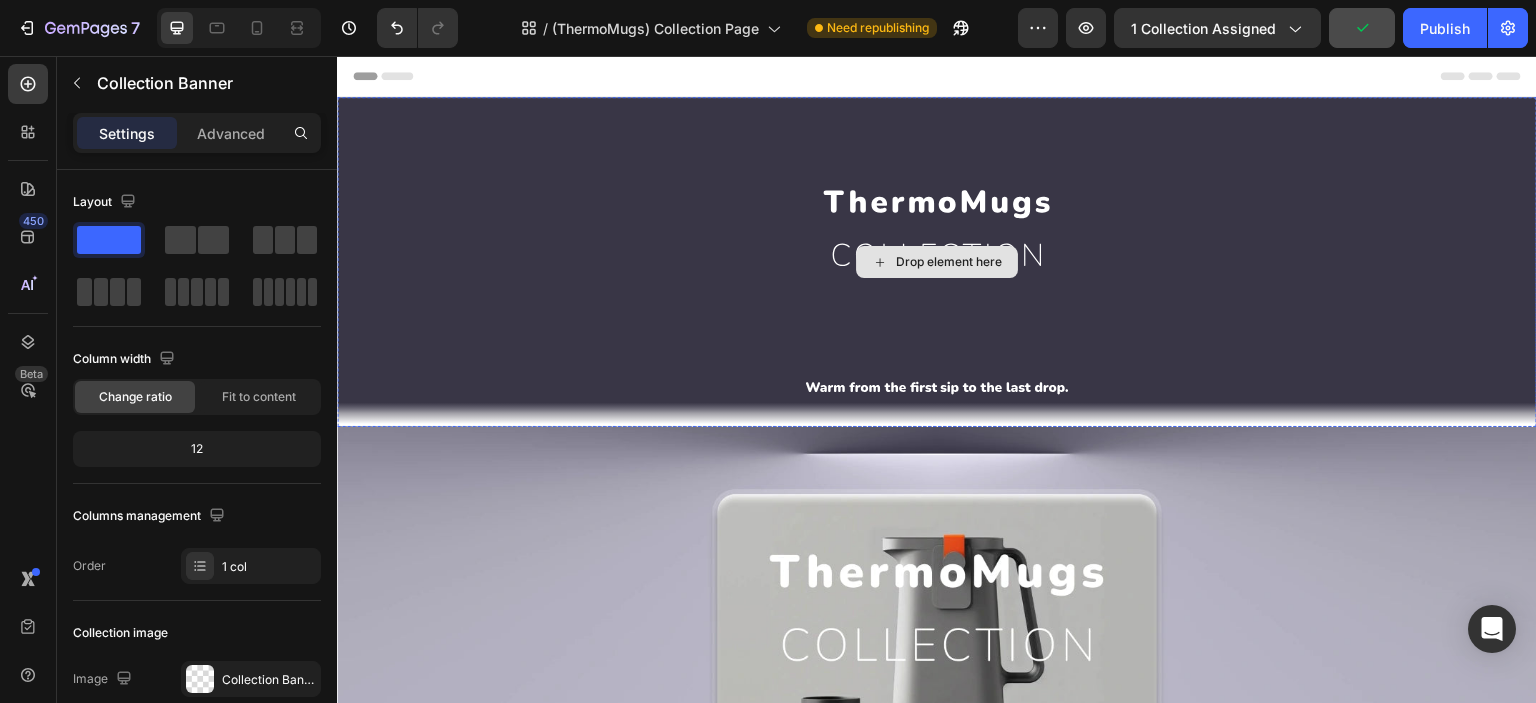 click on "Drop element here" at bounding box center [937, 262] 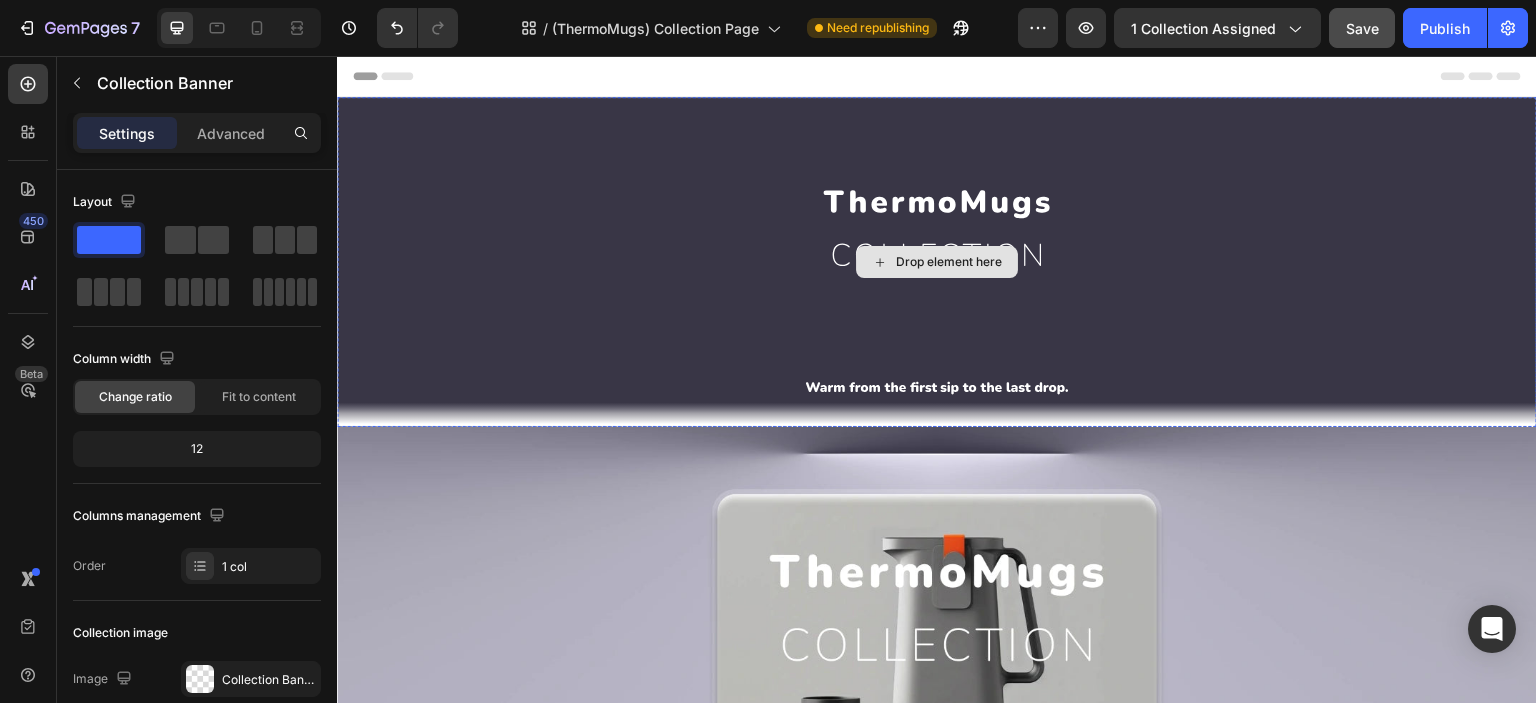 click on "Drop element here" at bounding box center [937, 262] 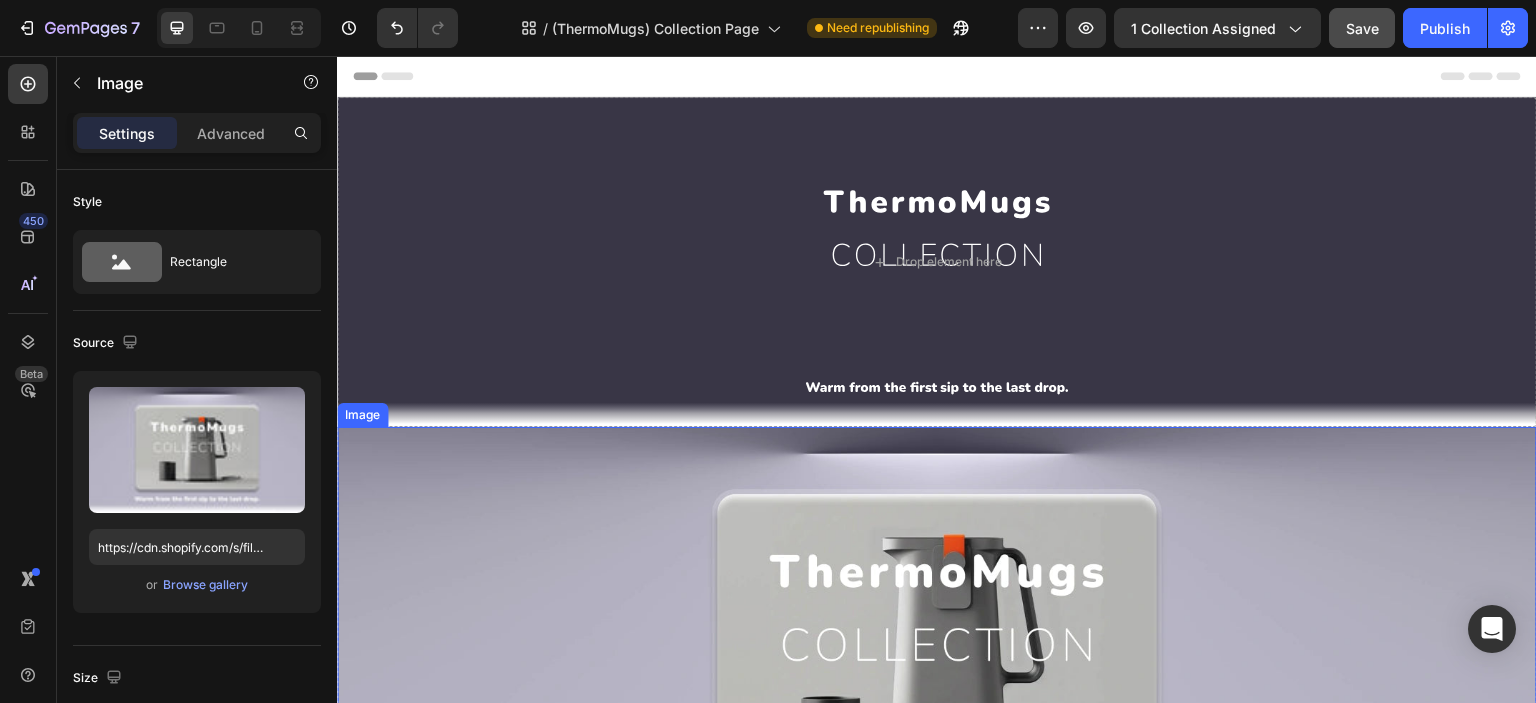 click at bounding box center (937, 654) 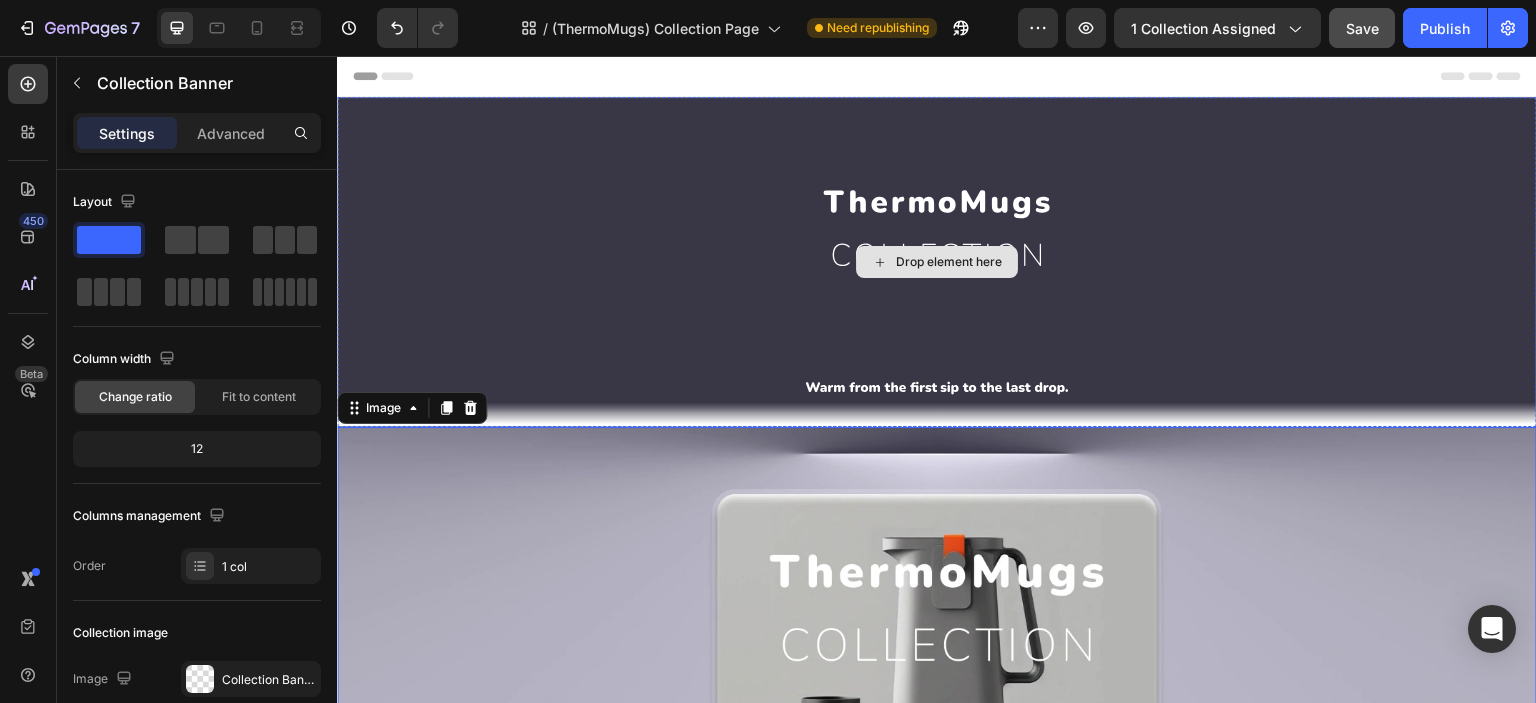 click on "Drop element here" at bounding box center [937, 262] 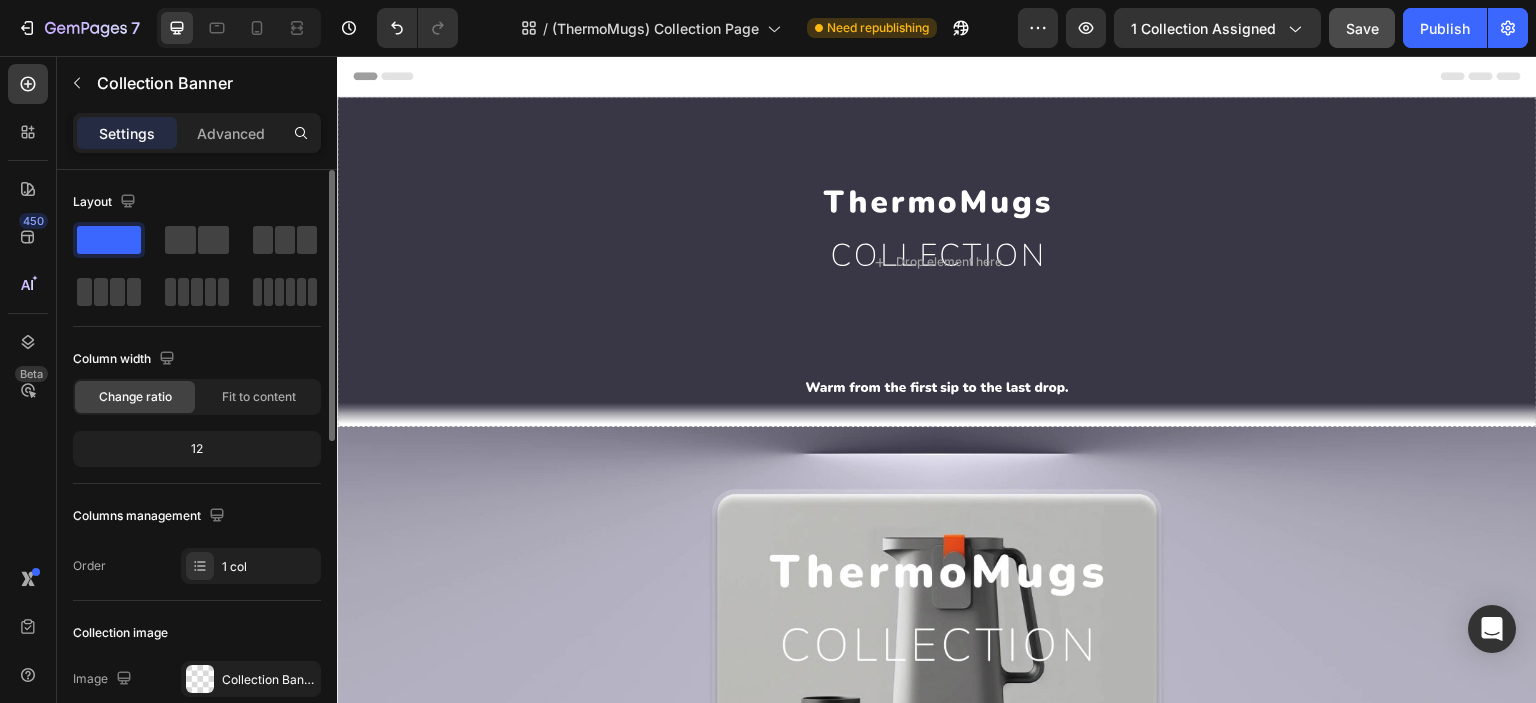 scroll, scrollTop: 332, scrollLeft: 0, axis: vertical 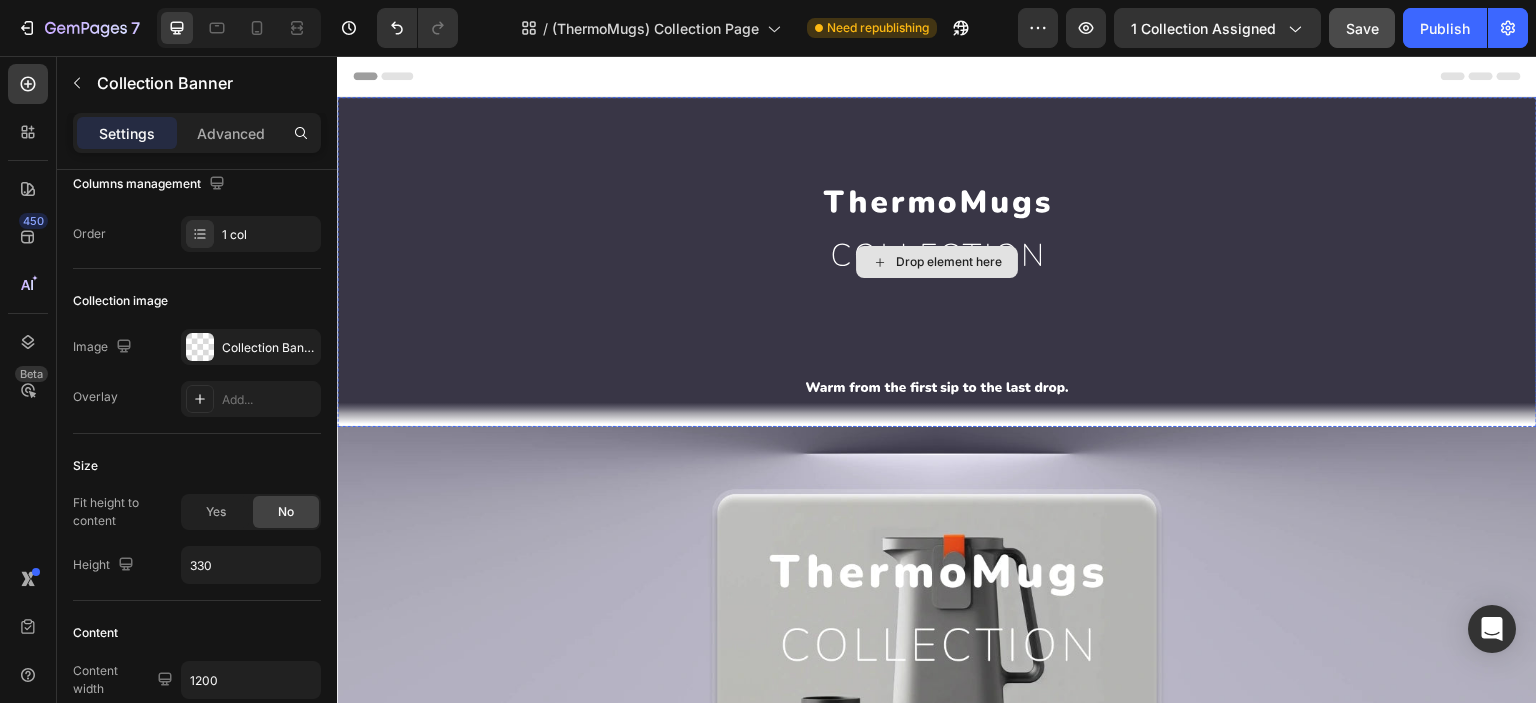 click on "Drop element here" at bounding box center [937, 262] 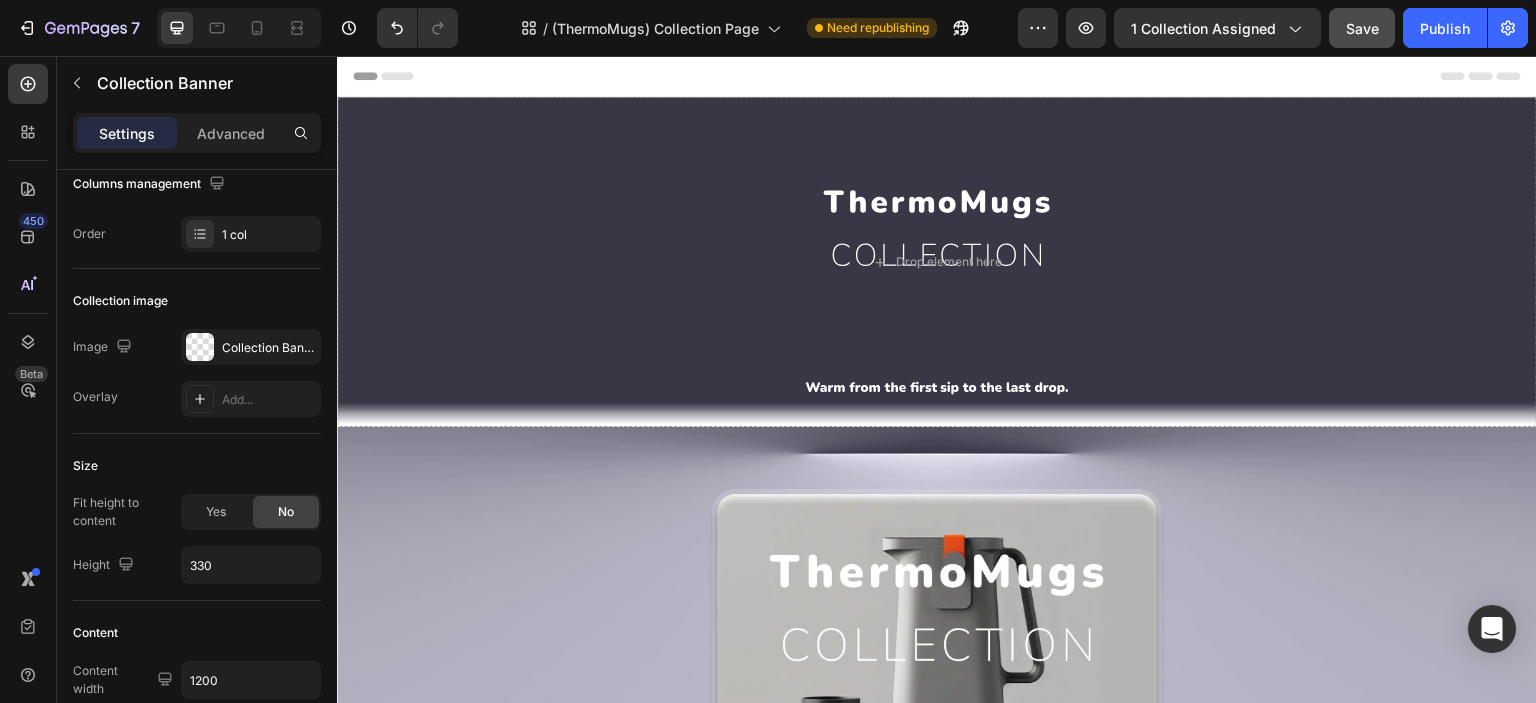 scroll, scrollTop: 693, scrollLeft: 0, axis: vertical 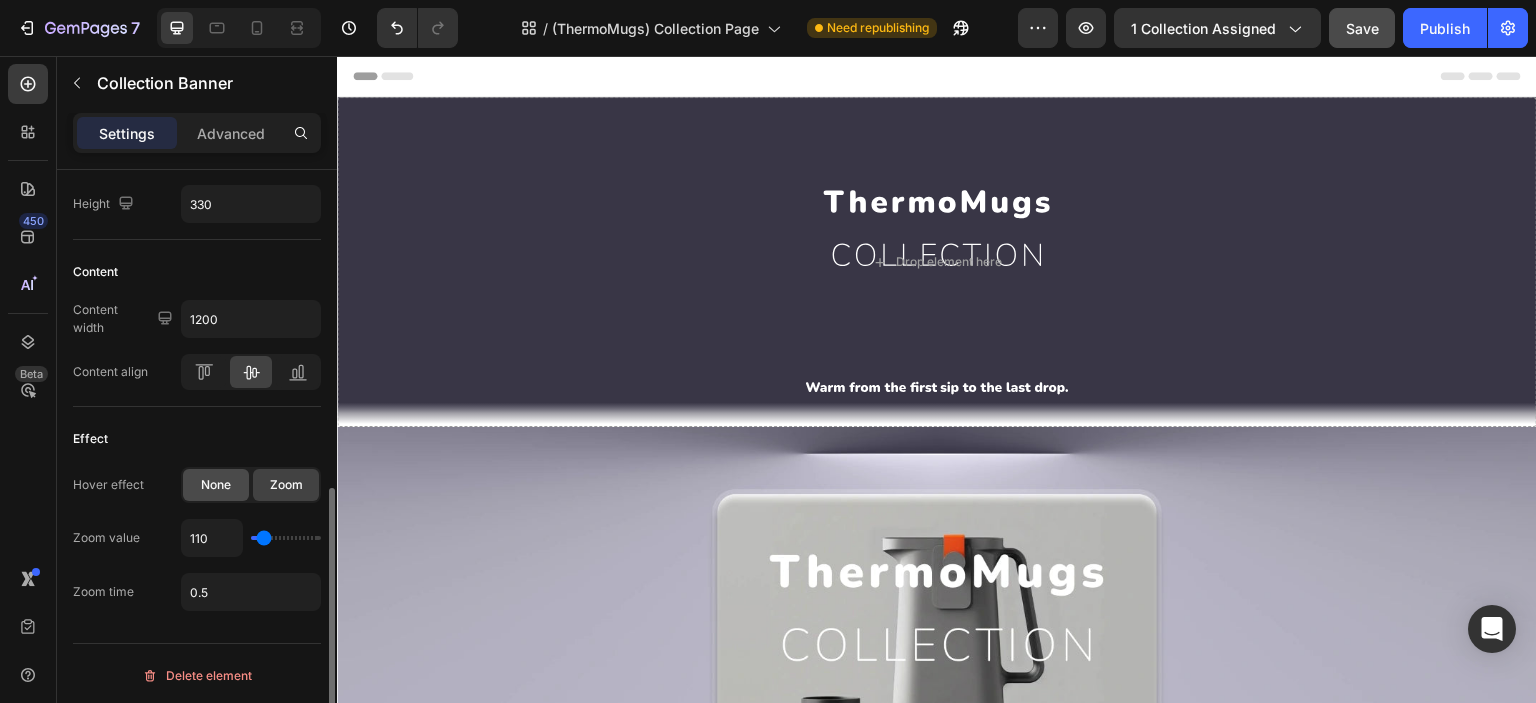 click on "None" 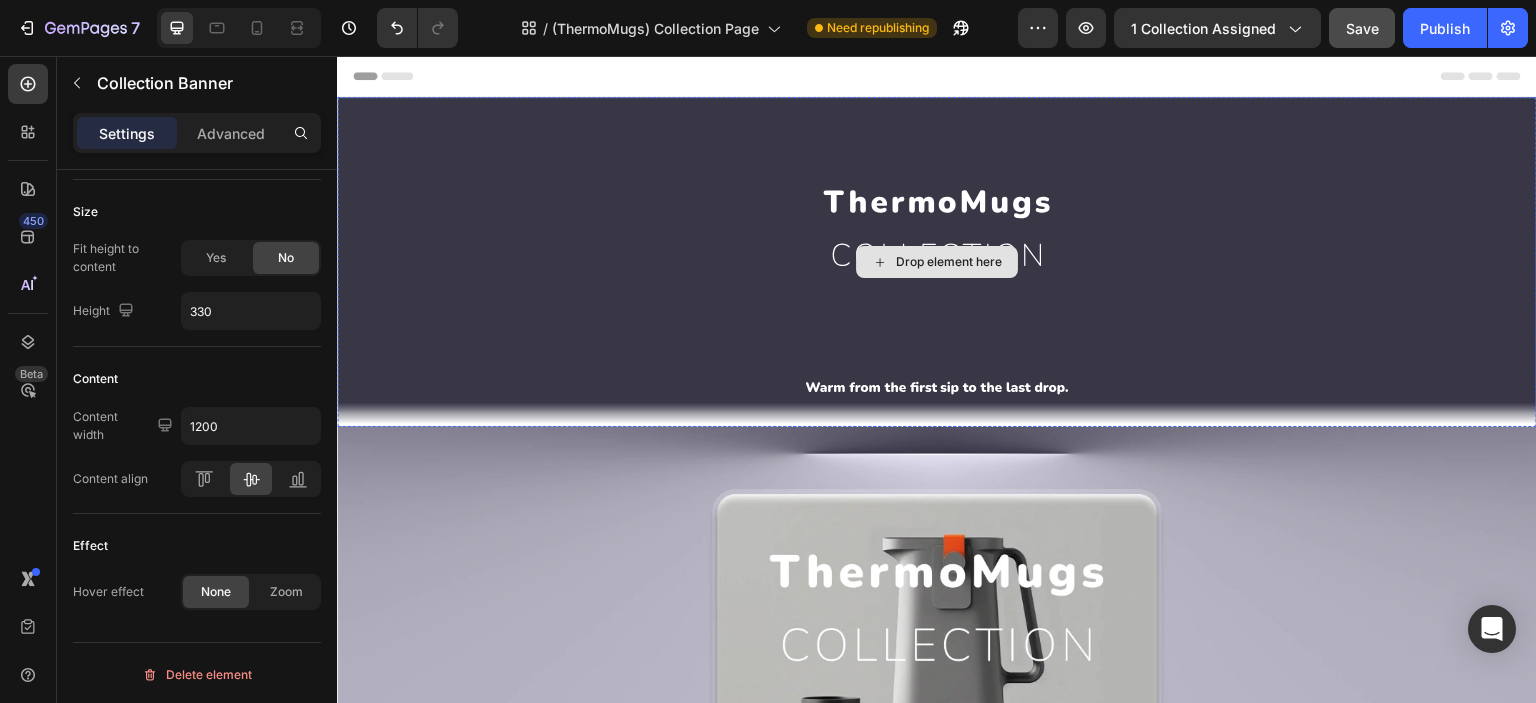 click on "Drop element here" at bounding box center [937, 262] 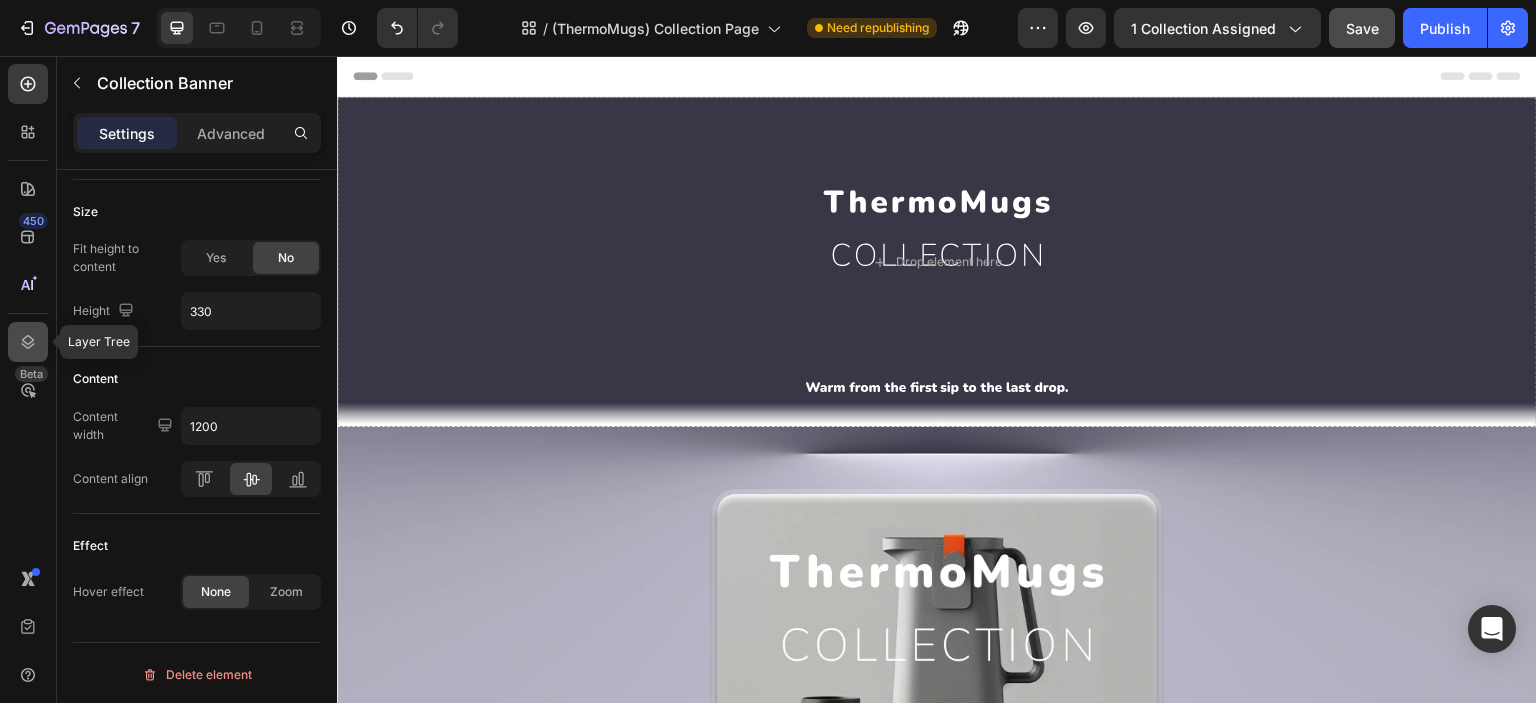click 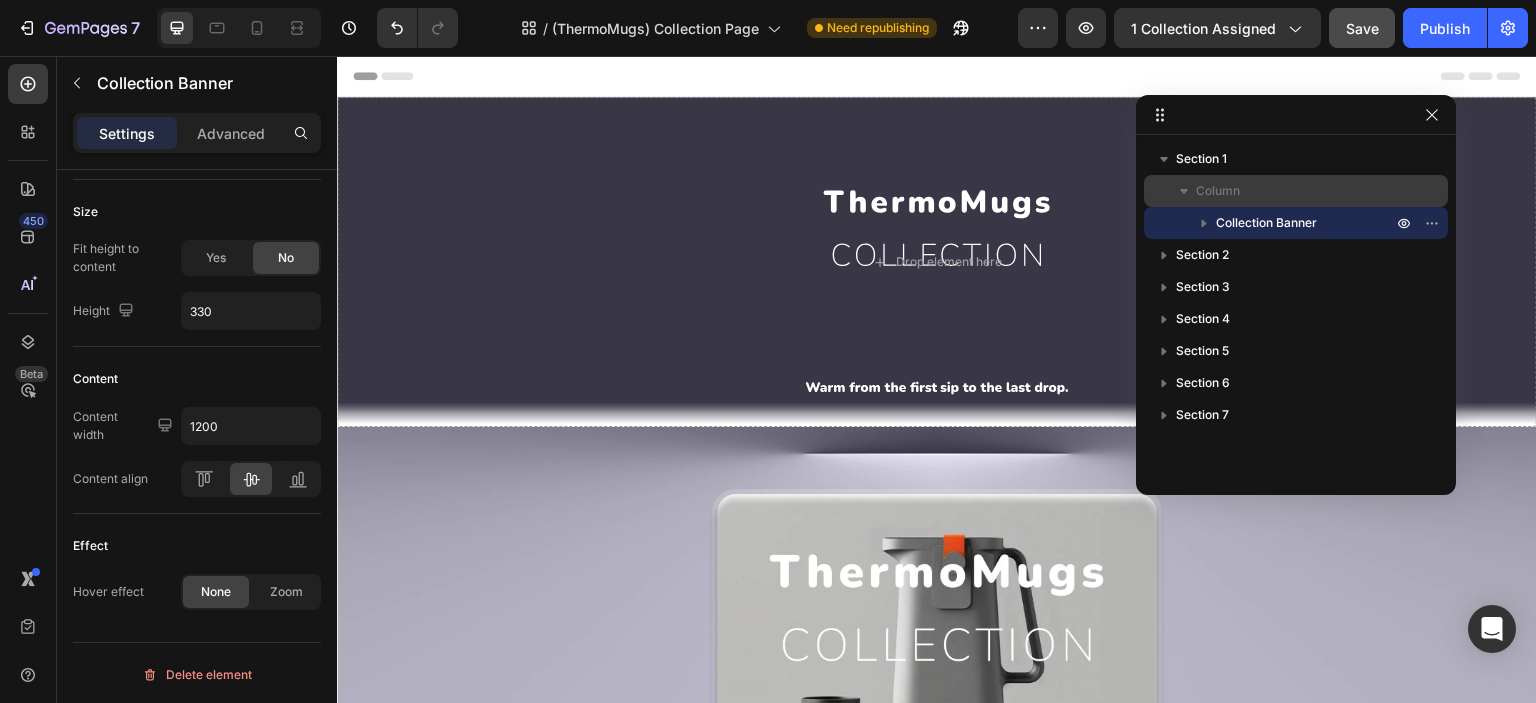 click on "Column" at bounding box center (1218, 191) 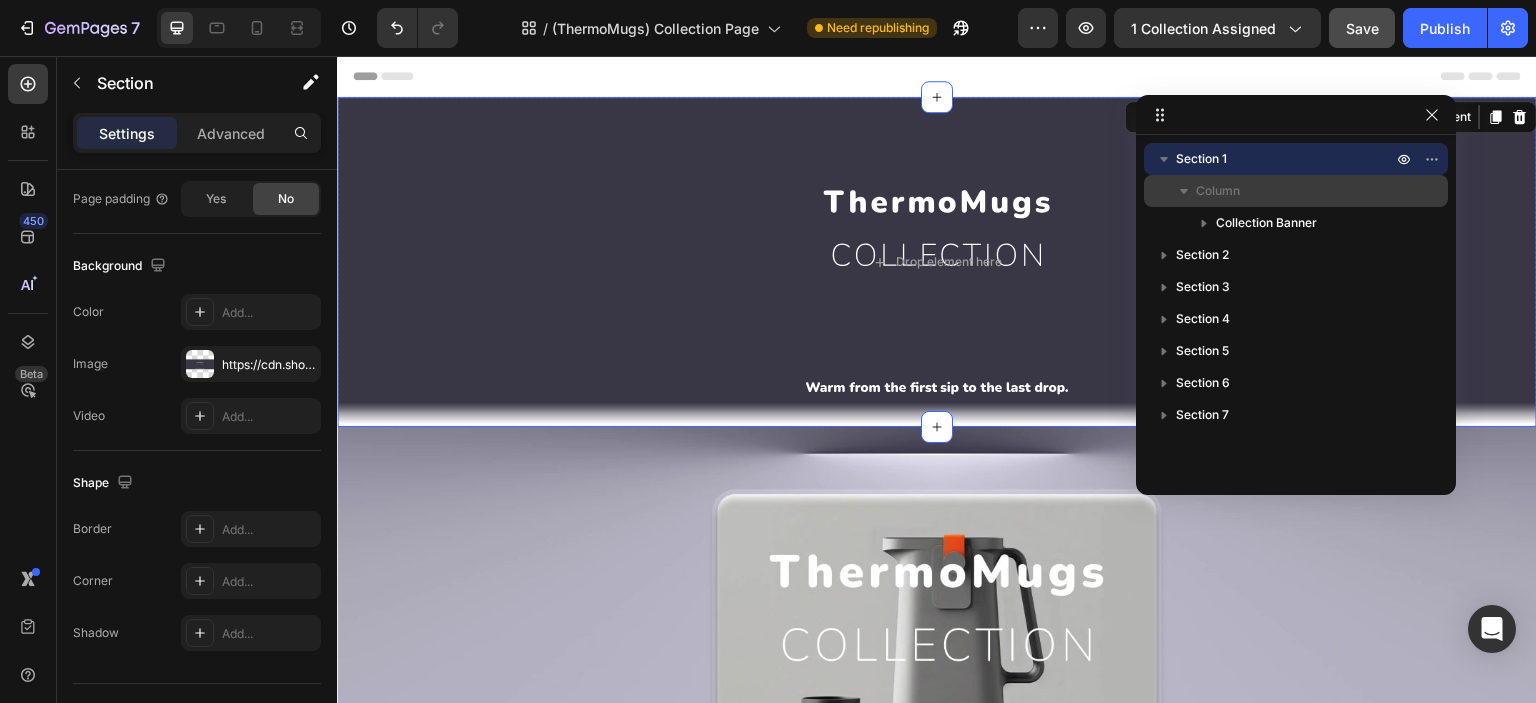 scroll, scrollTop: 0, scrollLeft: 0, axis: both 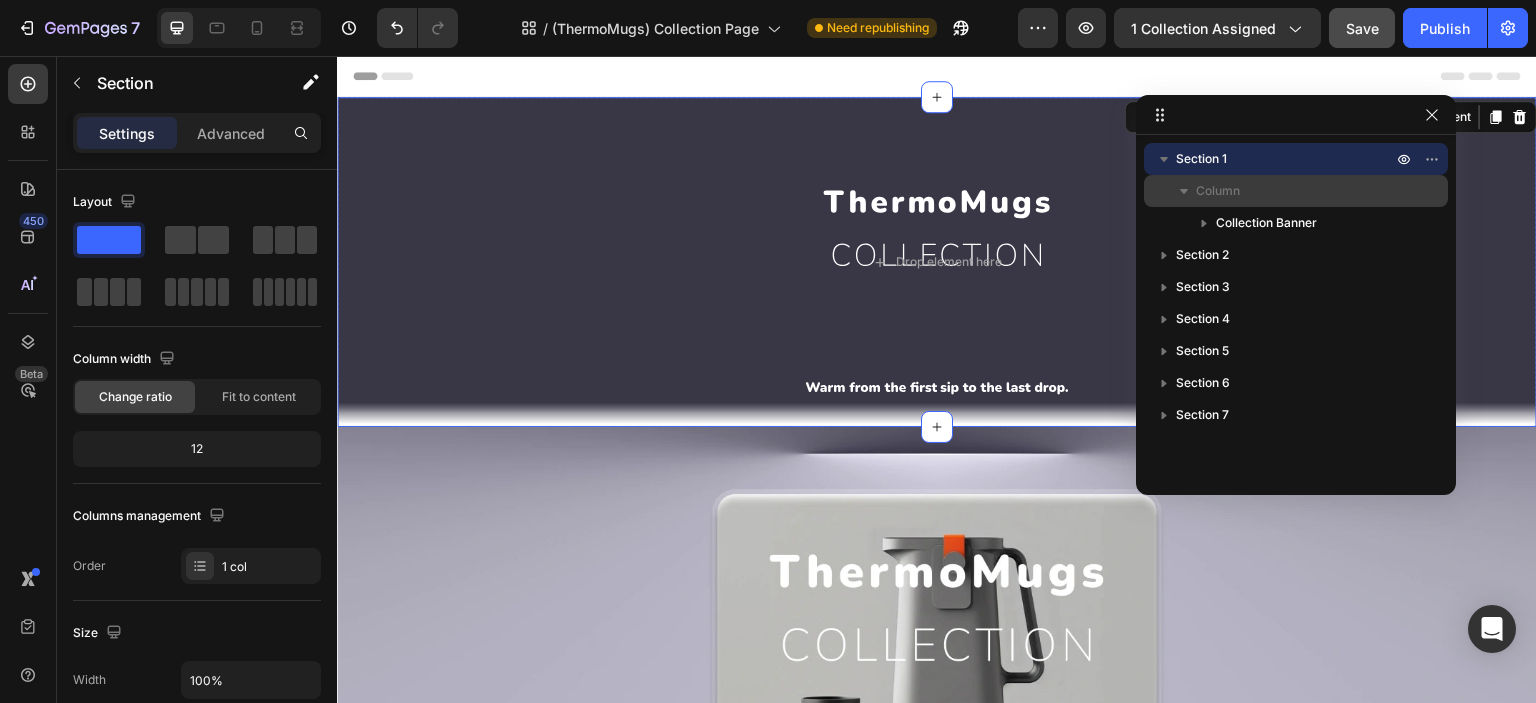 click on "Column" at bounding box center (1218, 191) 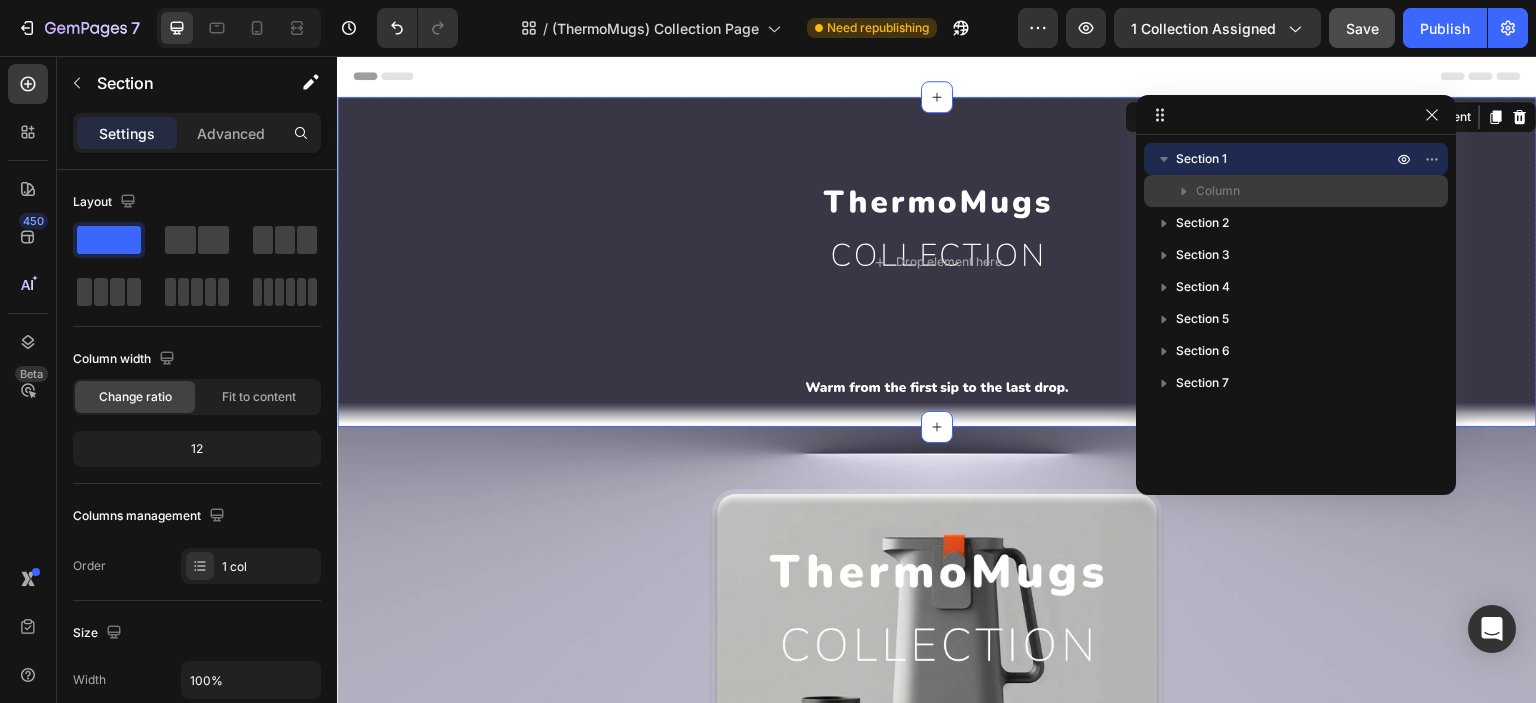 click on "Column" at bounding box center [1218, 191] 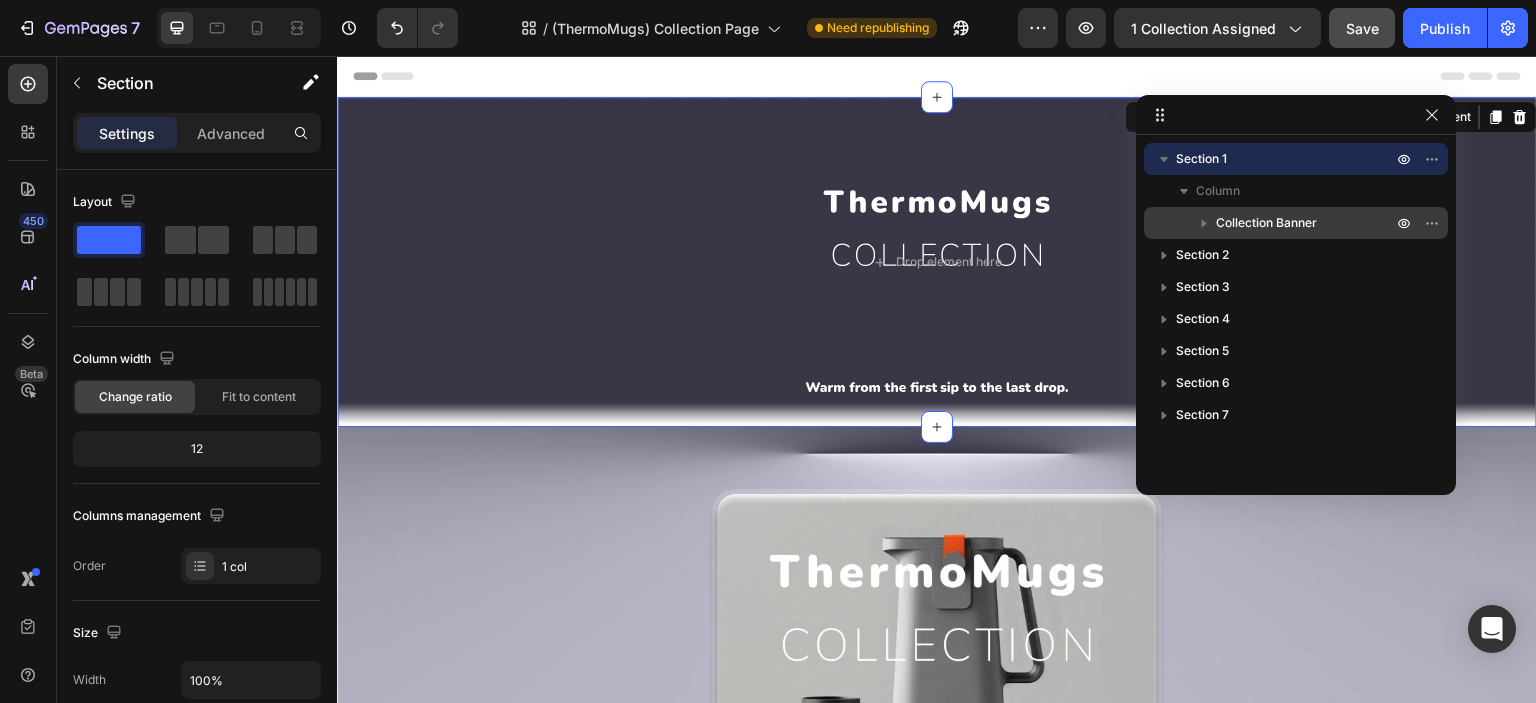 click on "Collection Banner" at bounding box center (1266, 223) 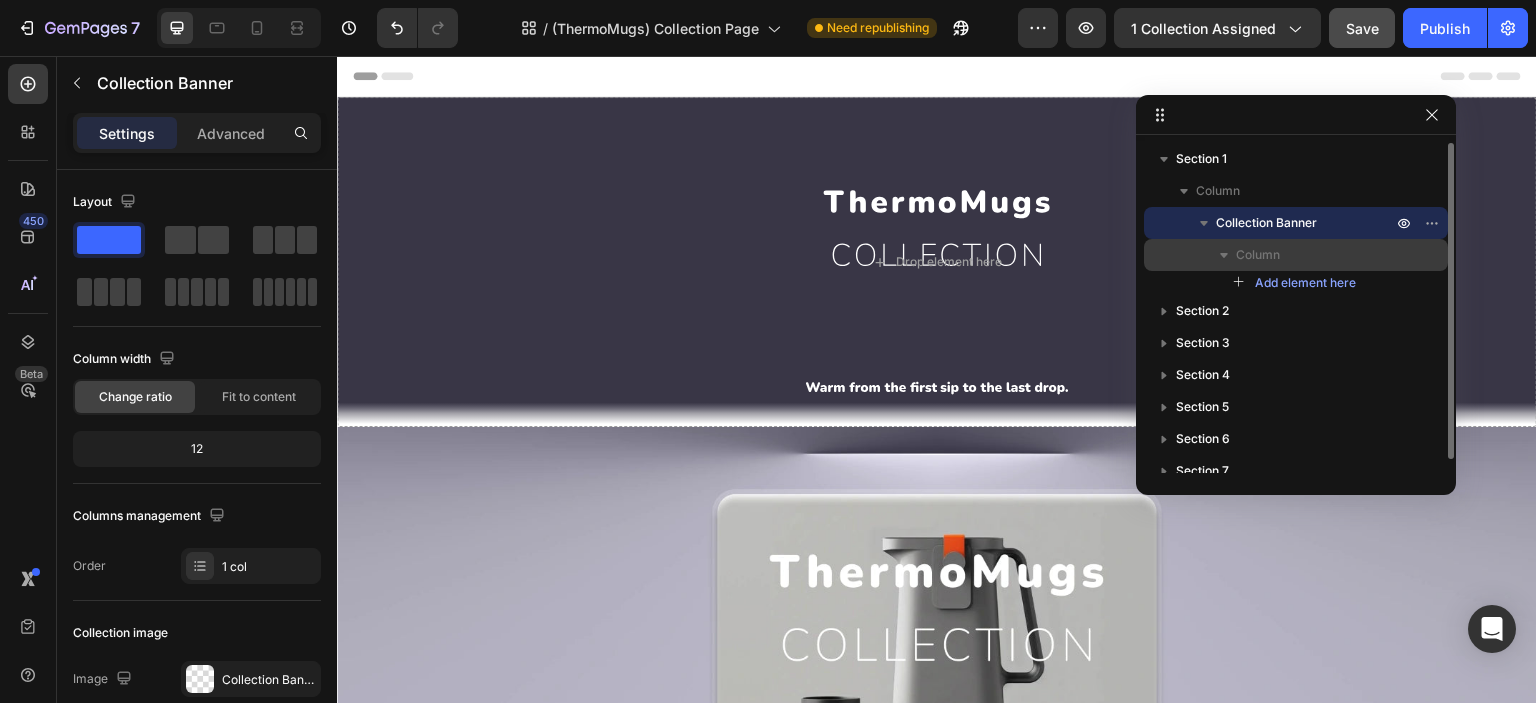 click 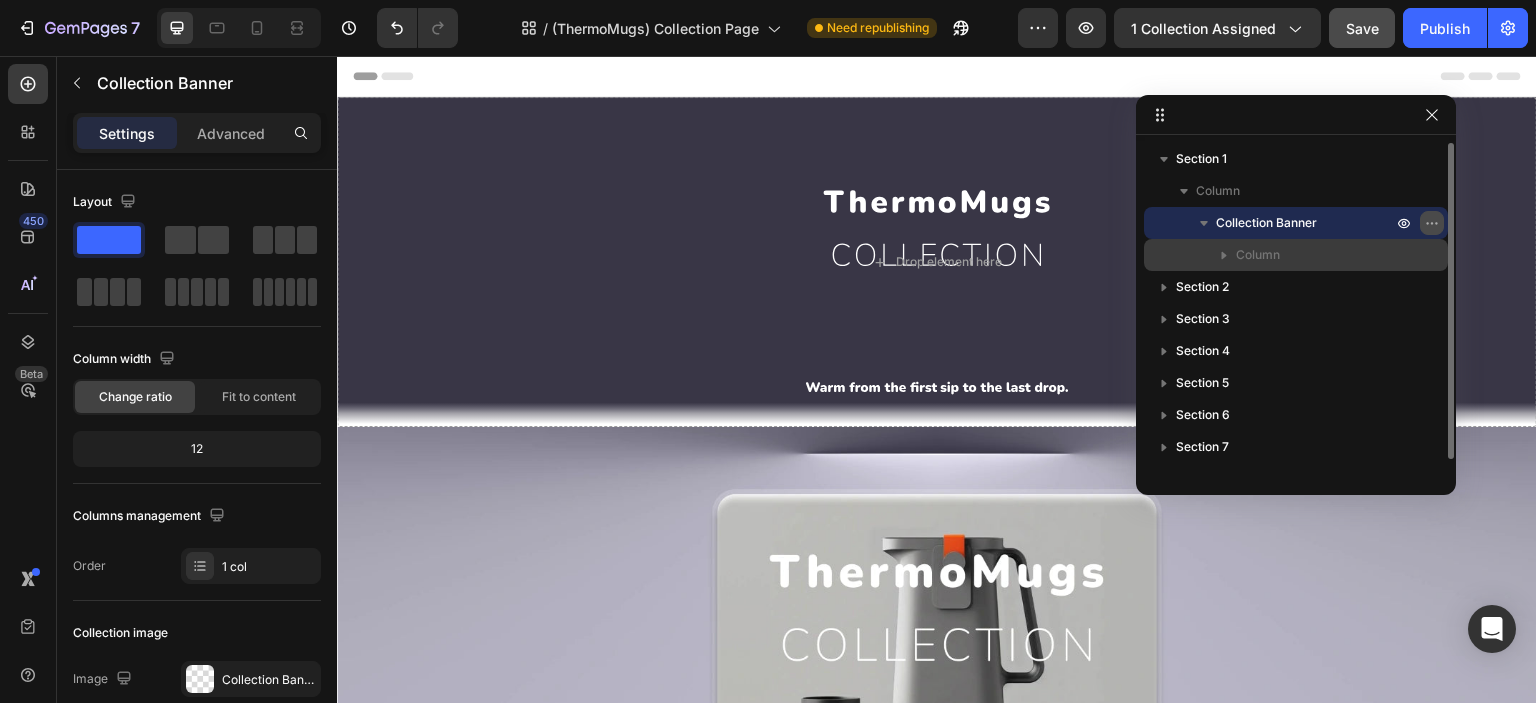 click 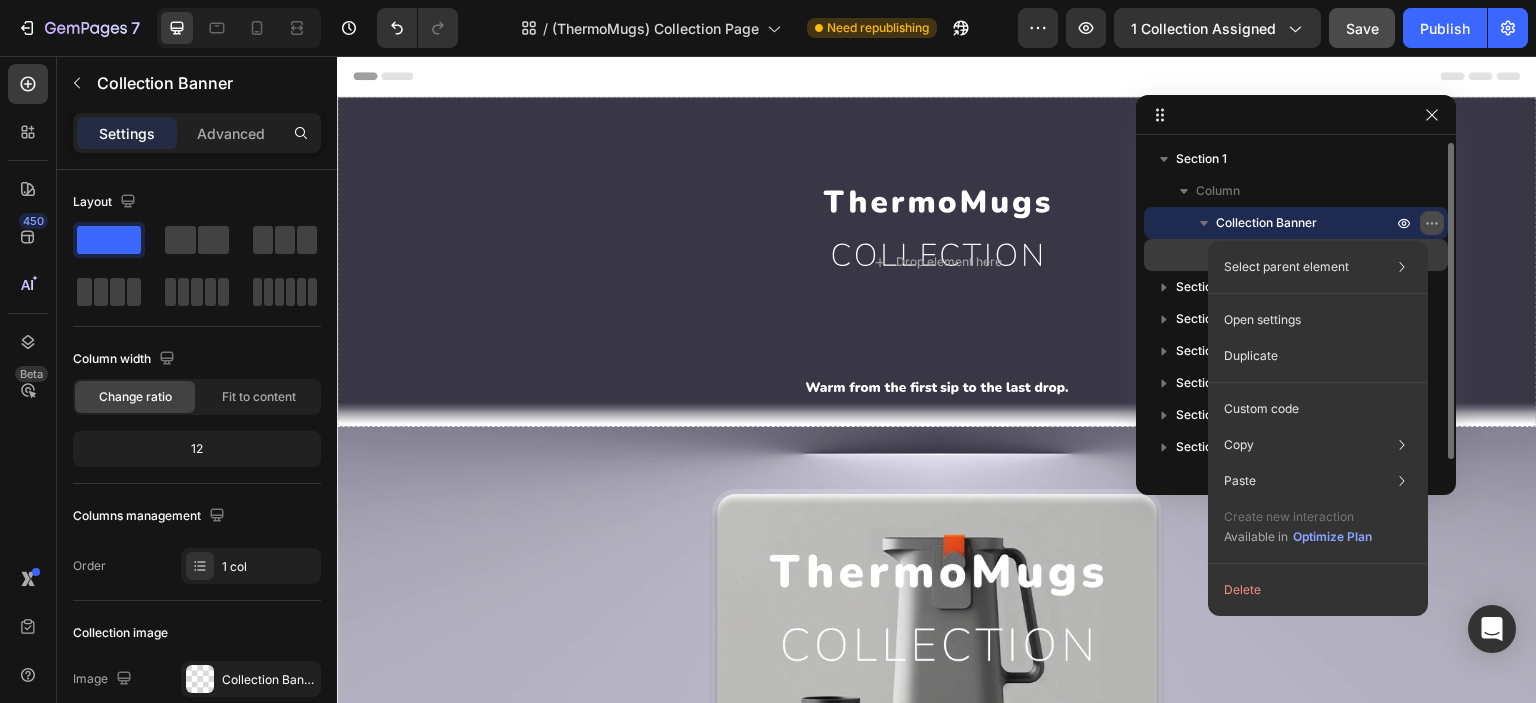 click 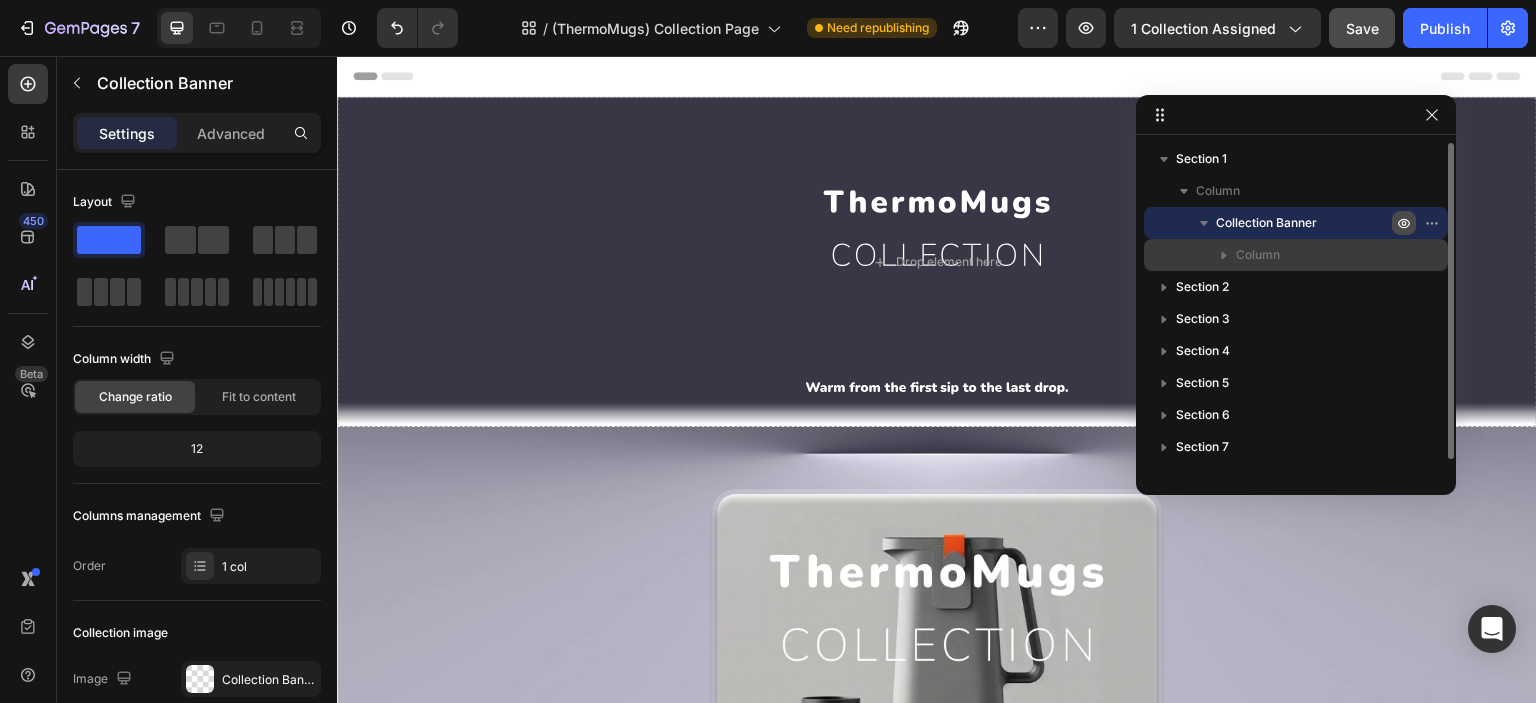 click 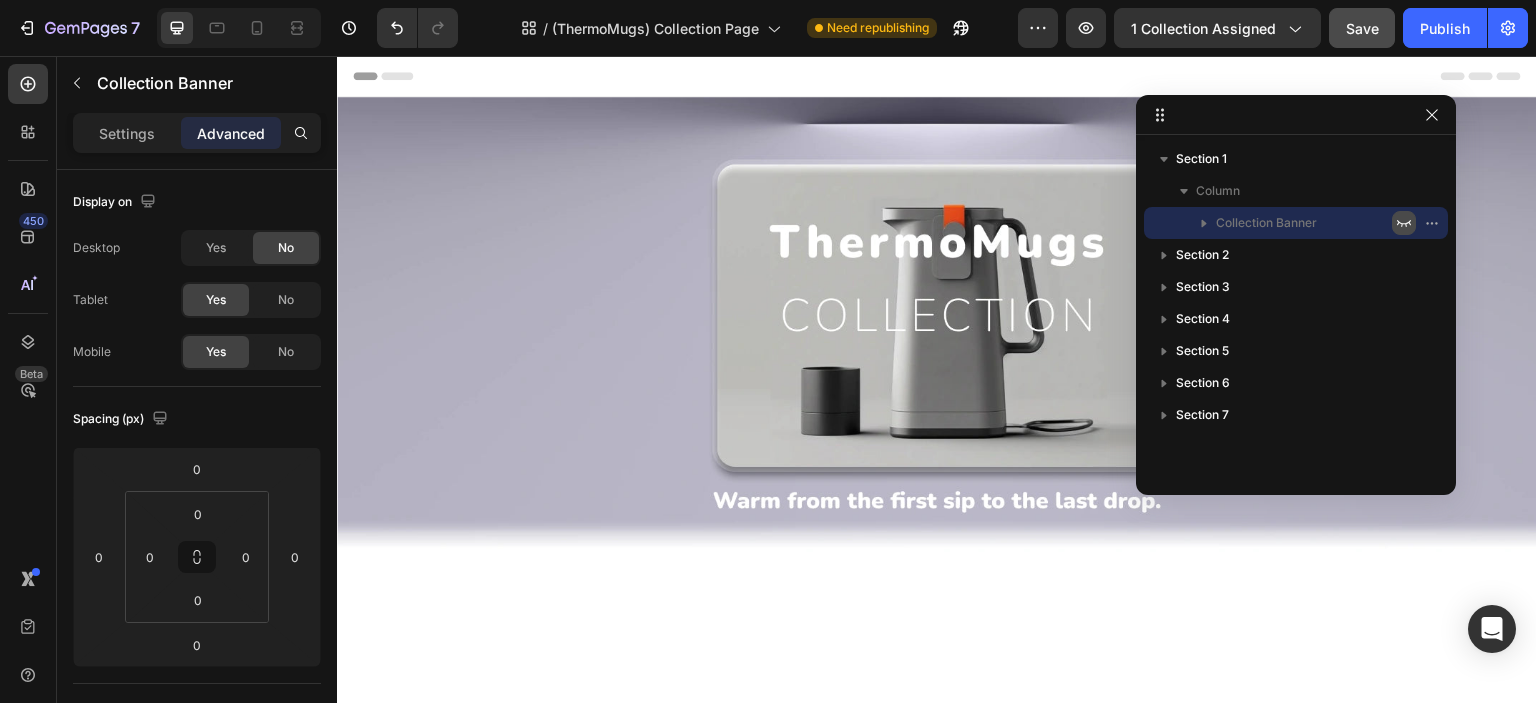 click 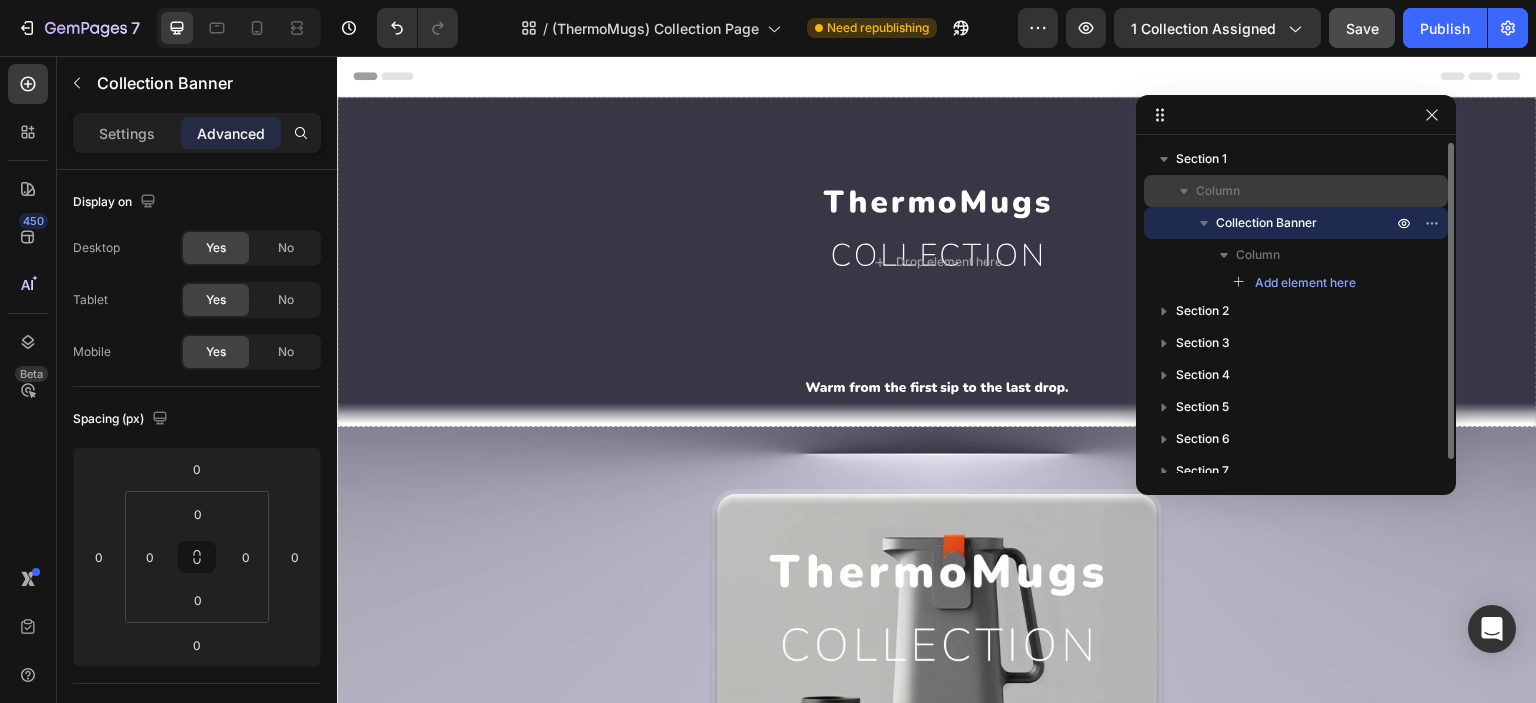 click on "Column" at bounding box center (1296, 191) 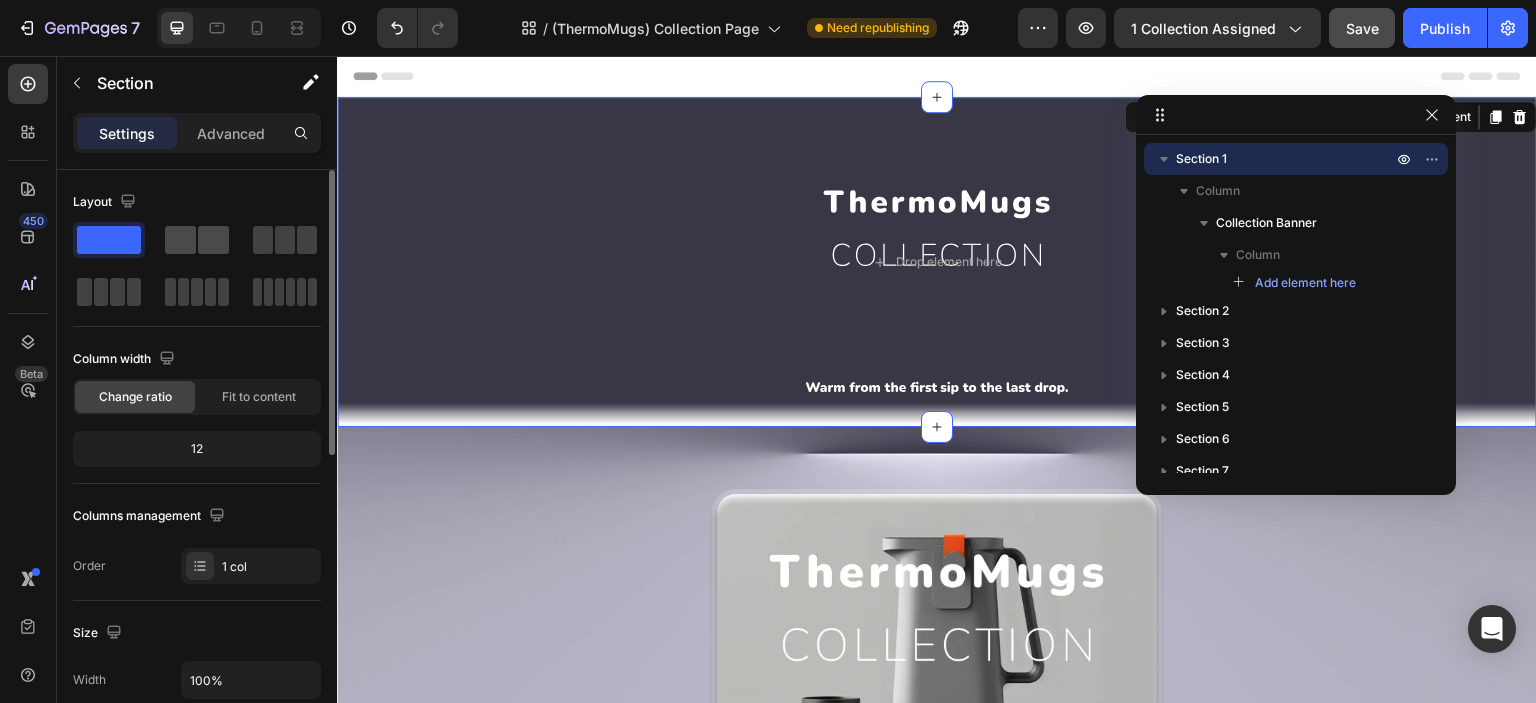 click 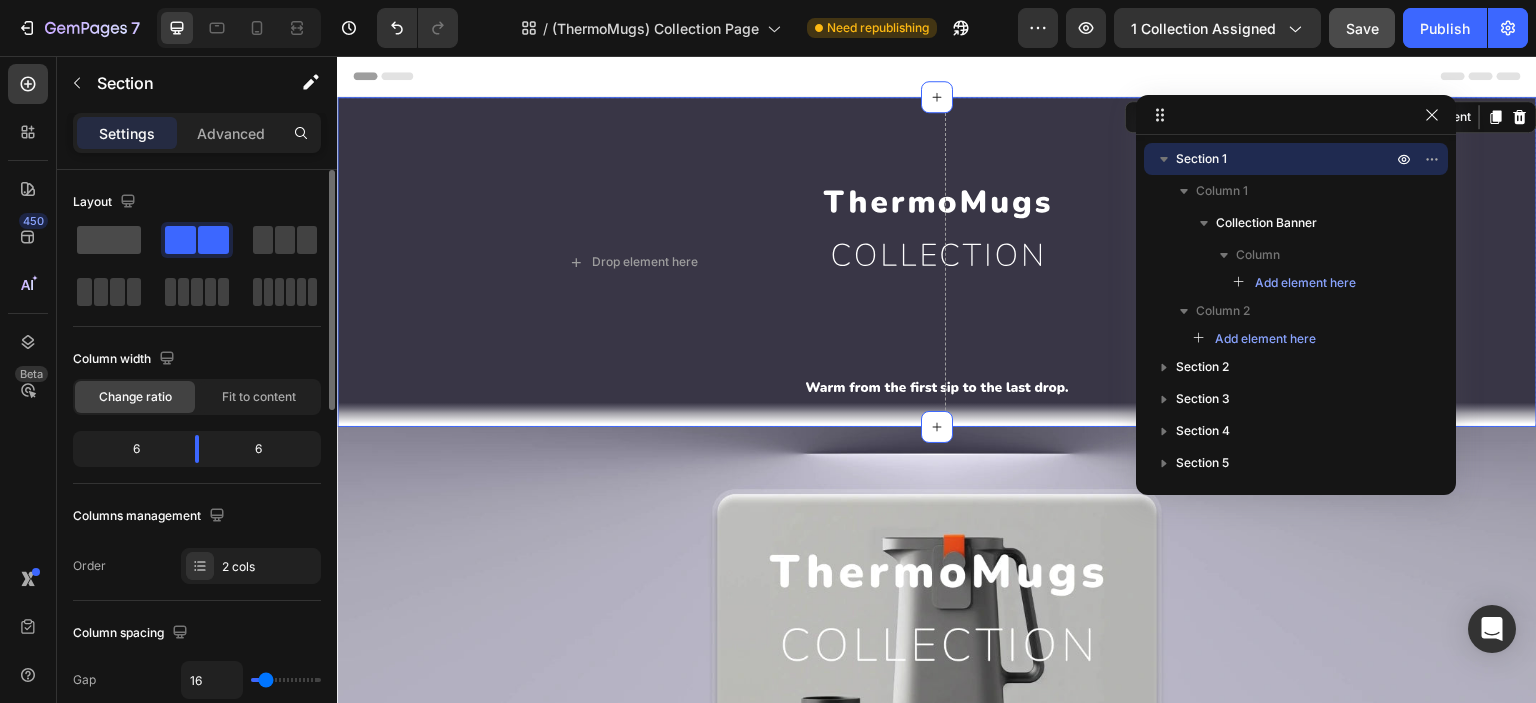click 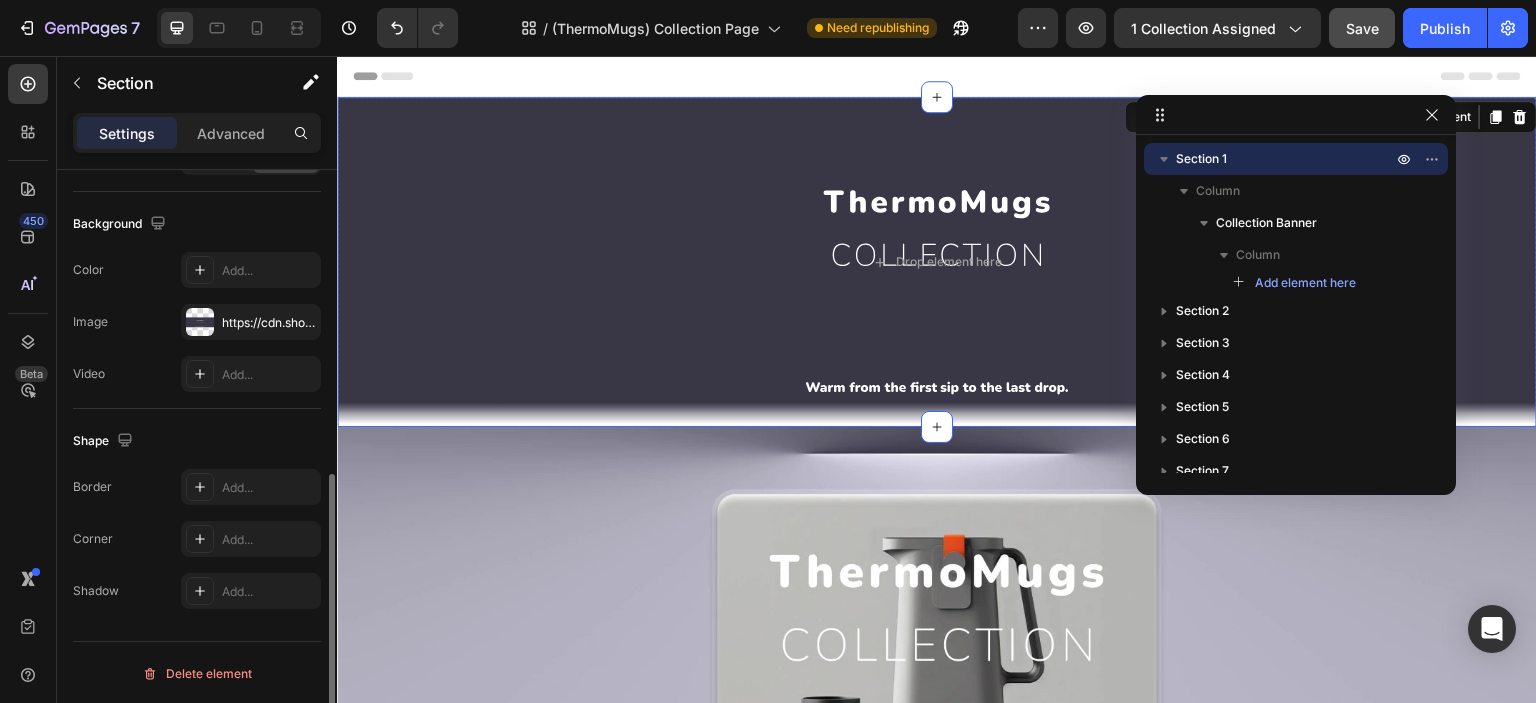 scroll, scrollTop: 461, scrollLeft: 0, axis: vertical 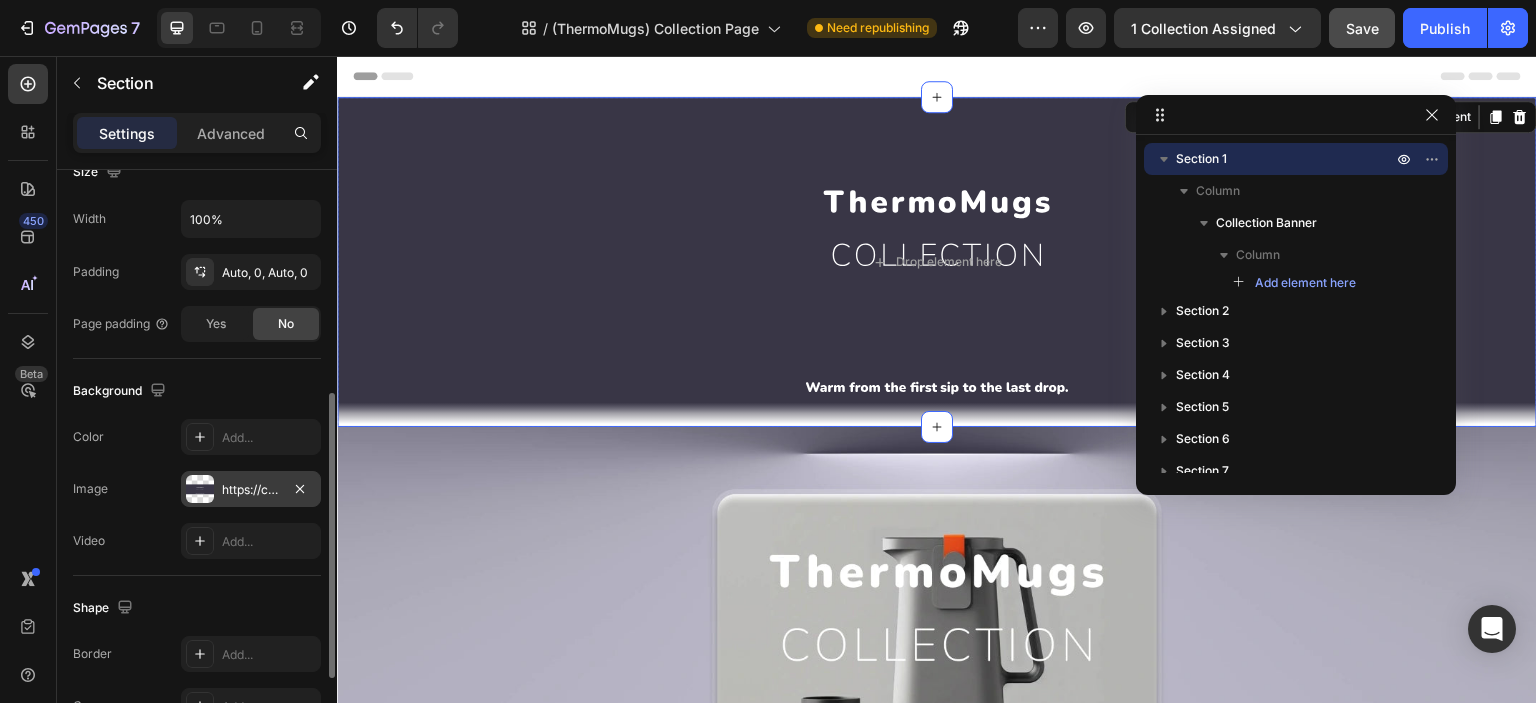 click at bounding box center (200, 489) 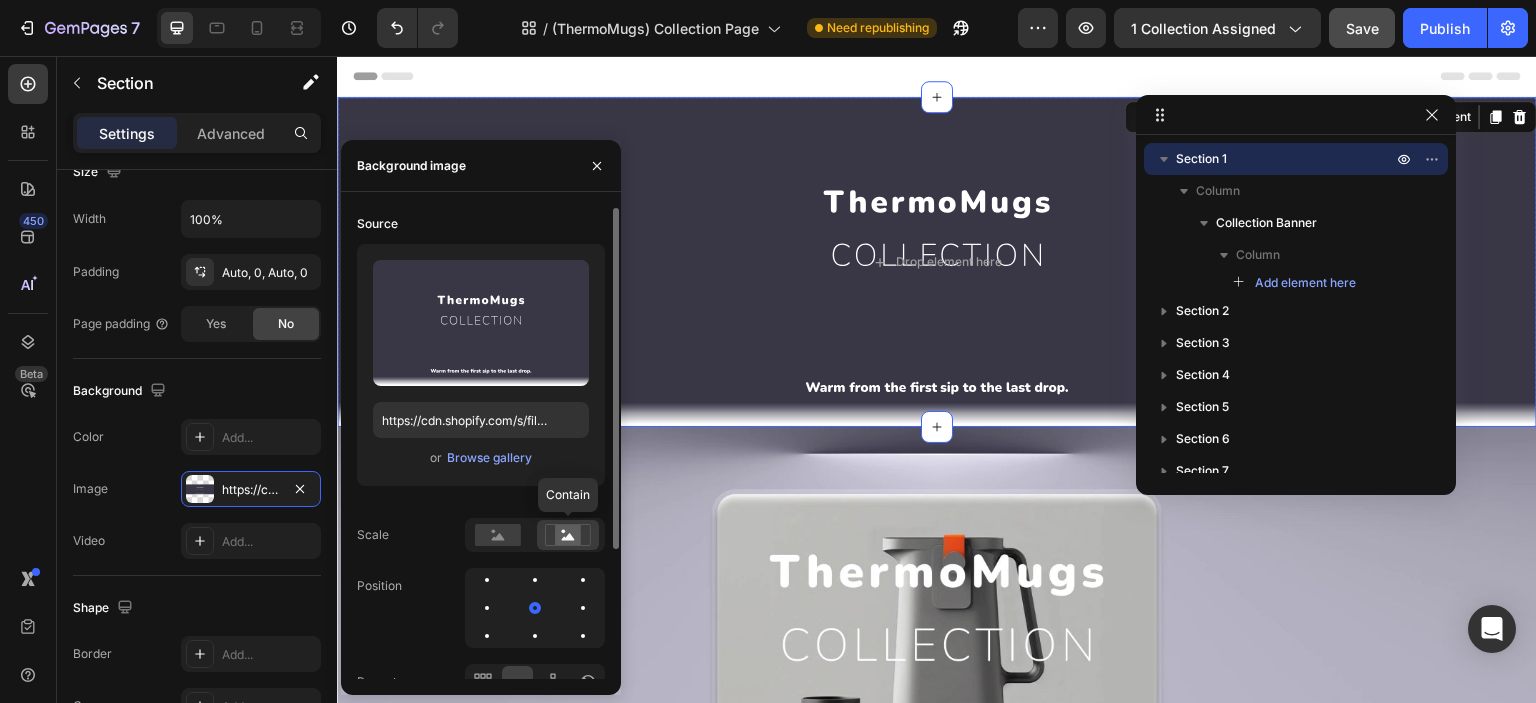 click 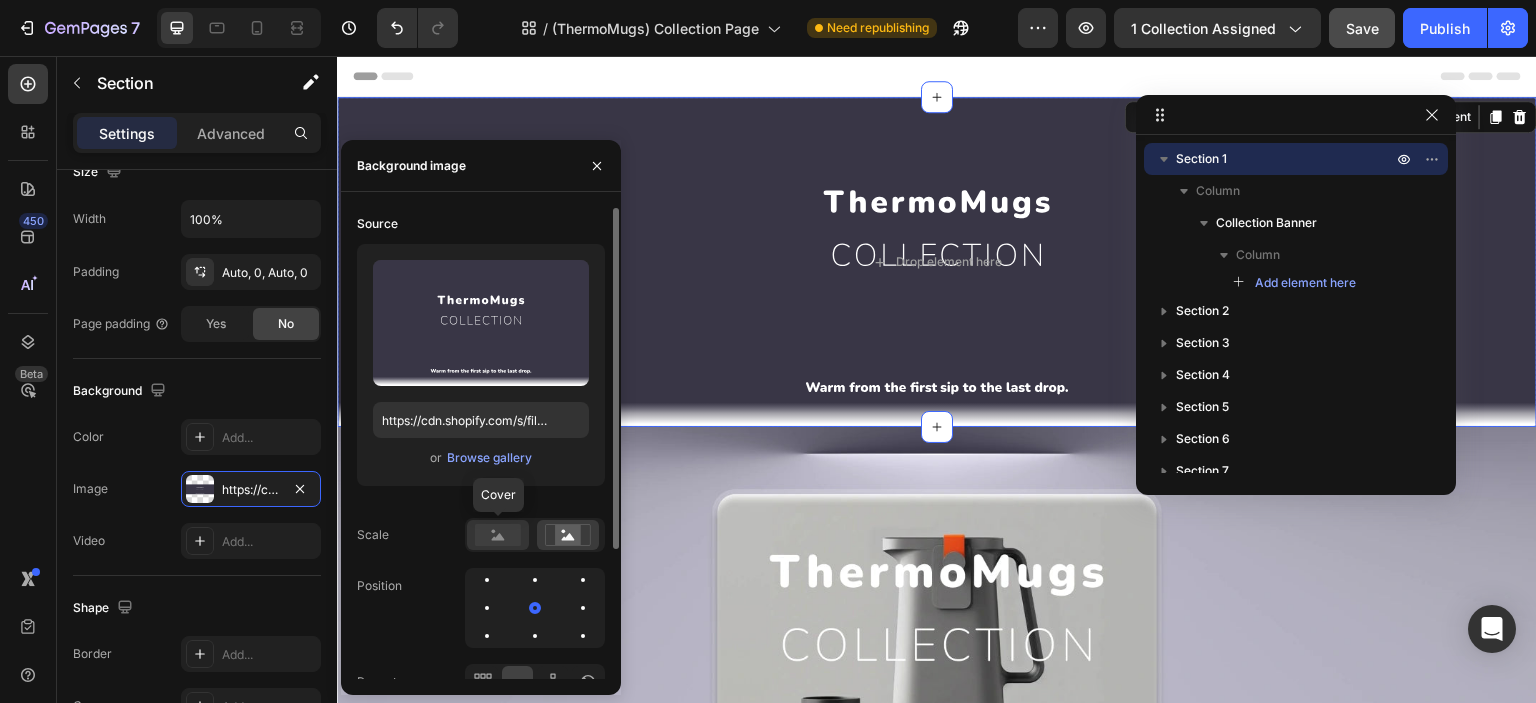click 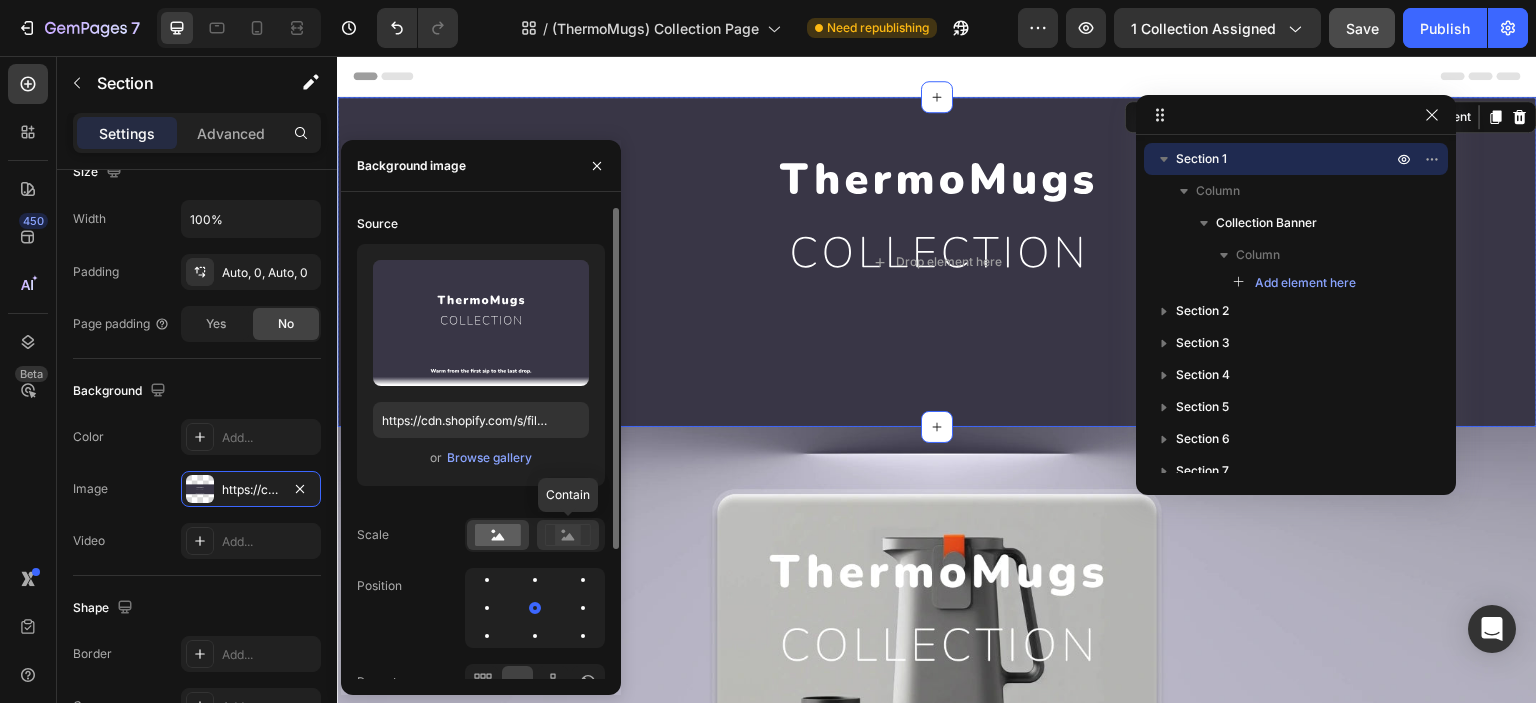 click 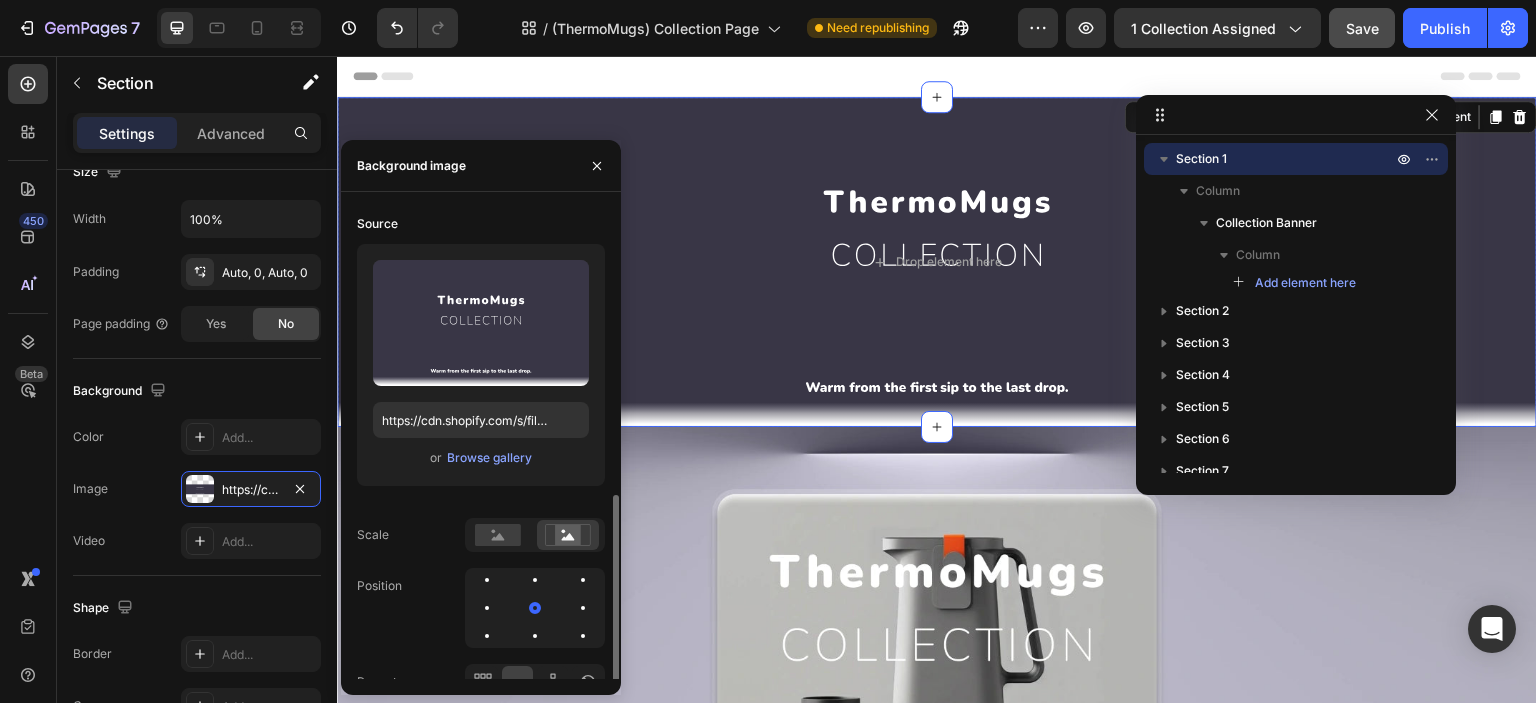 scroll, scrollTop: 166, scrollLeft: 0, axis: vertical 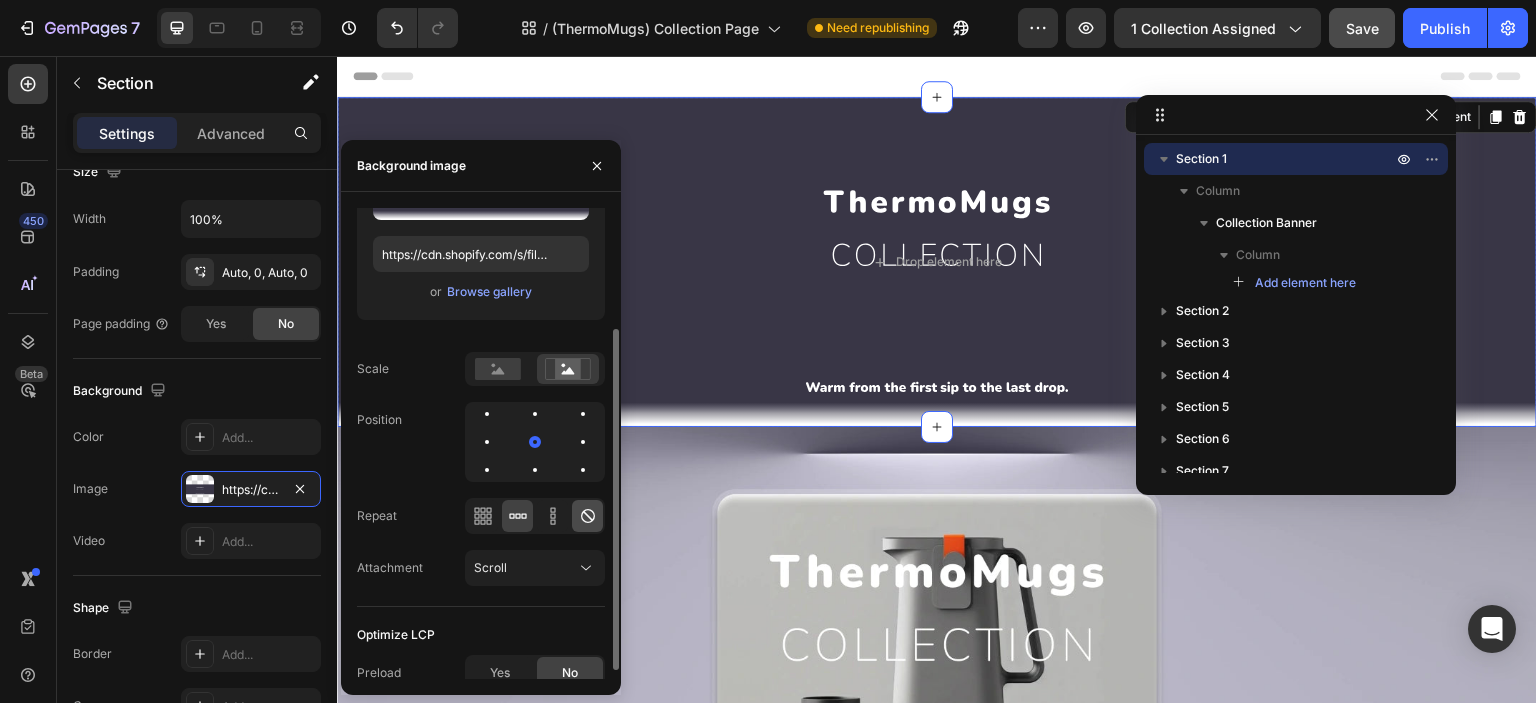 click 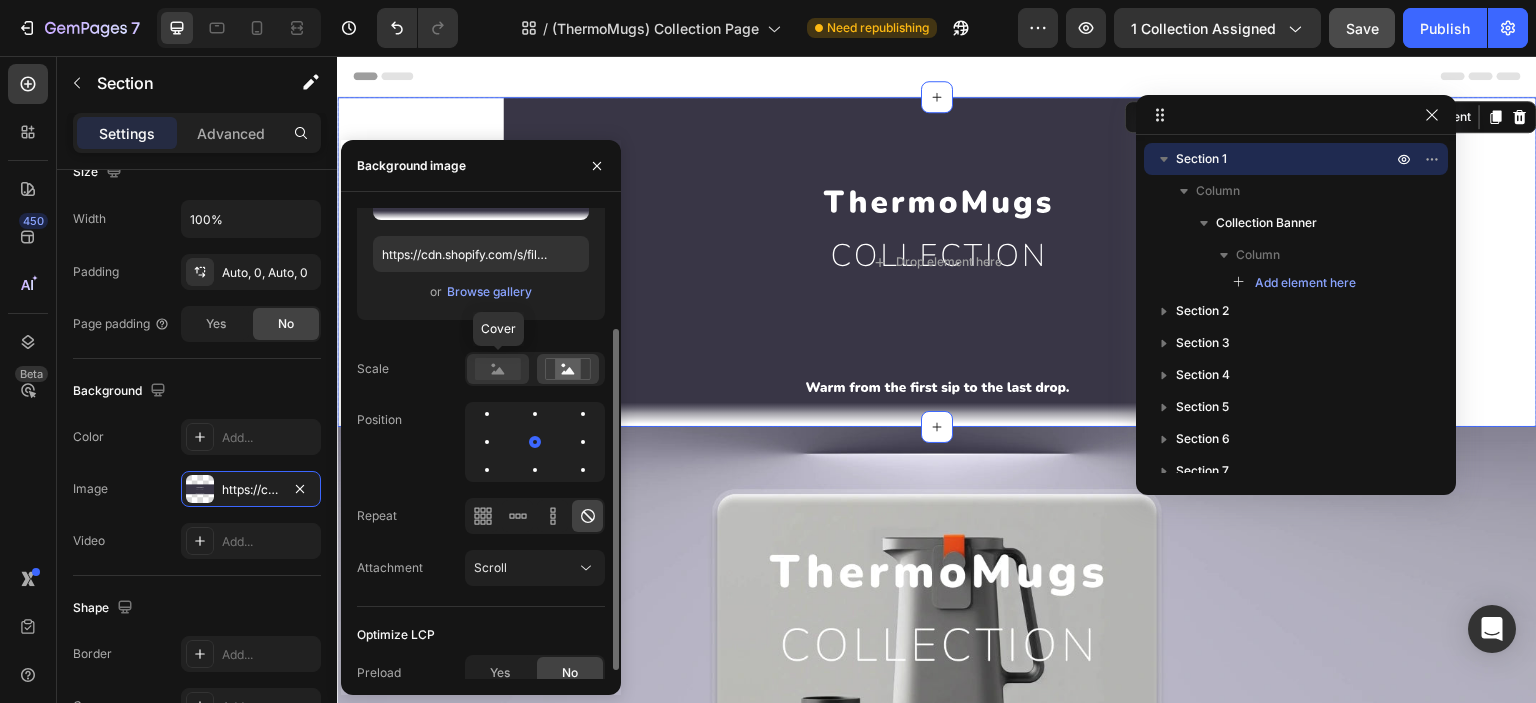 click 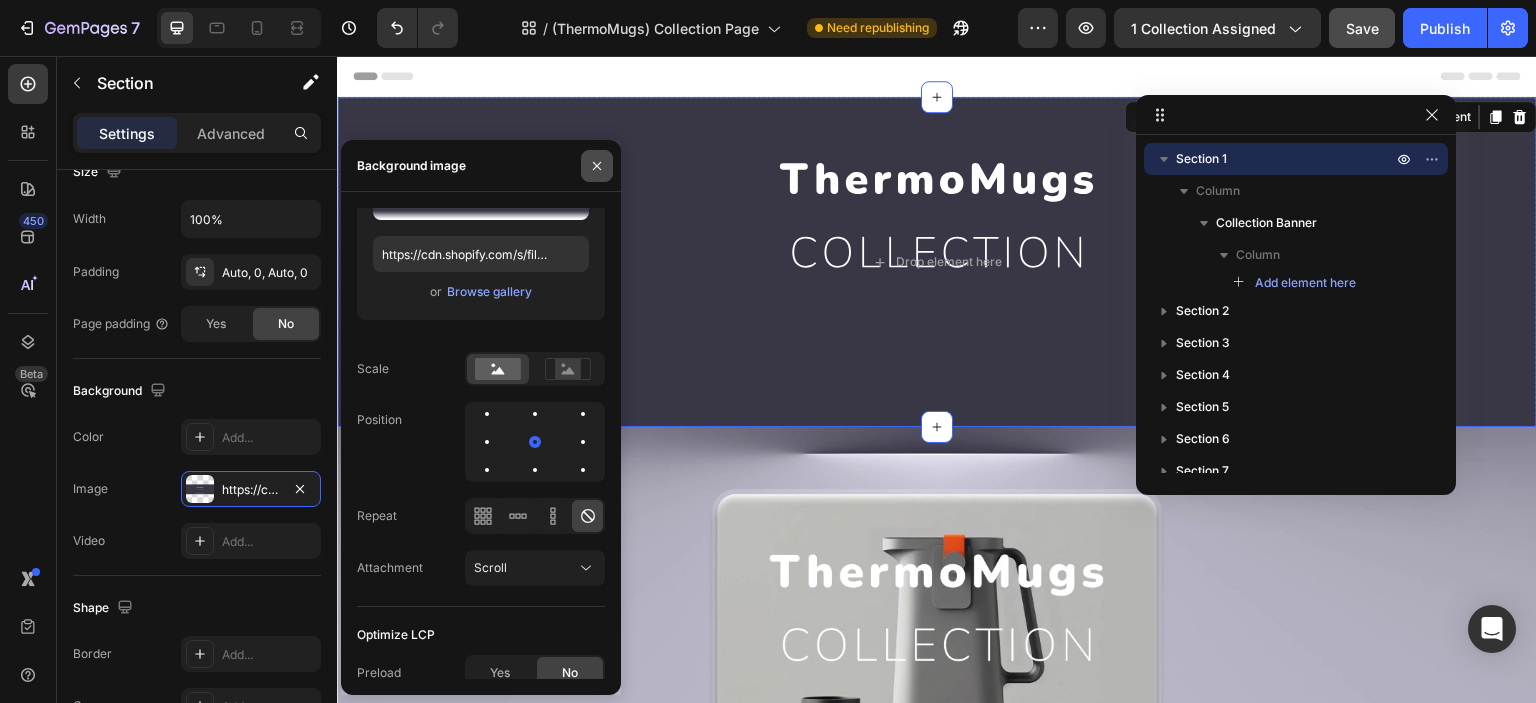 click 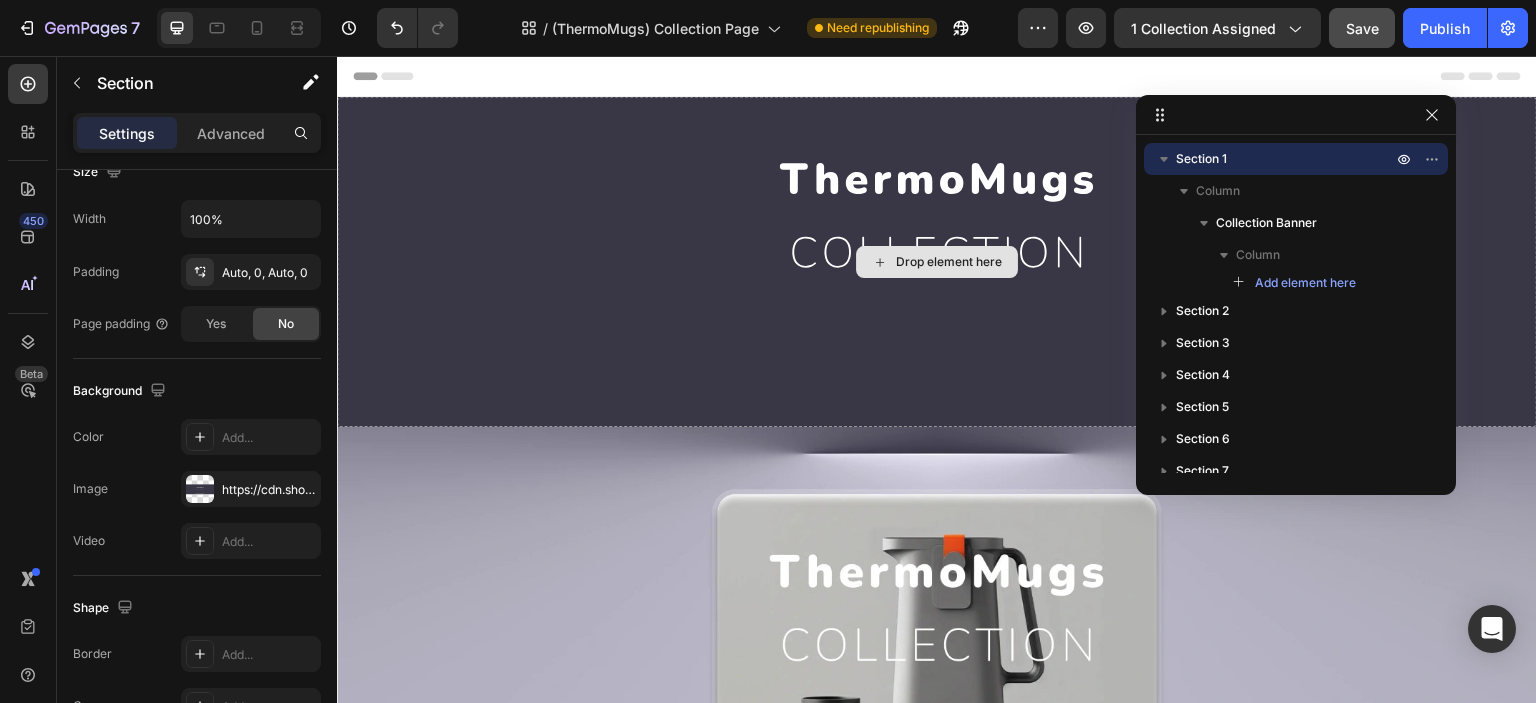 click on "Drop element here" at bounding box center (937, 262) 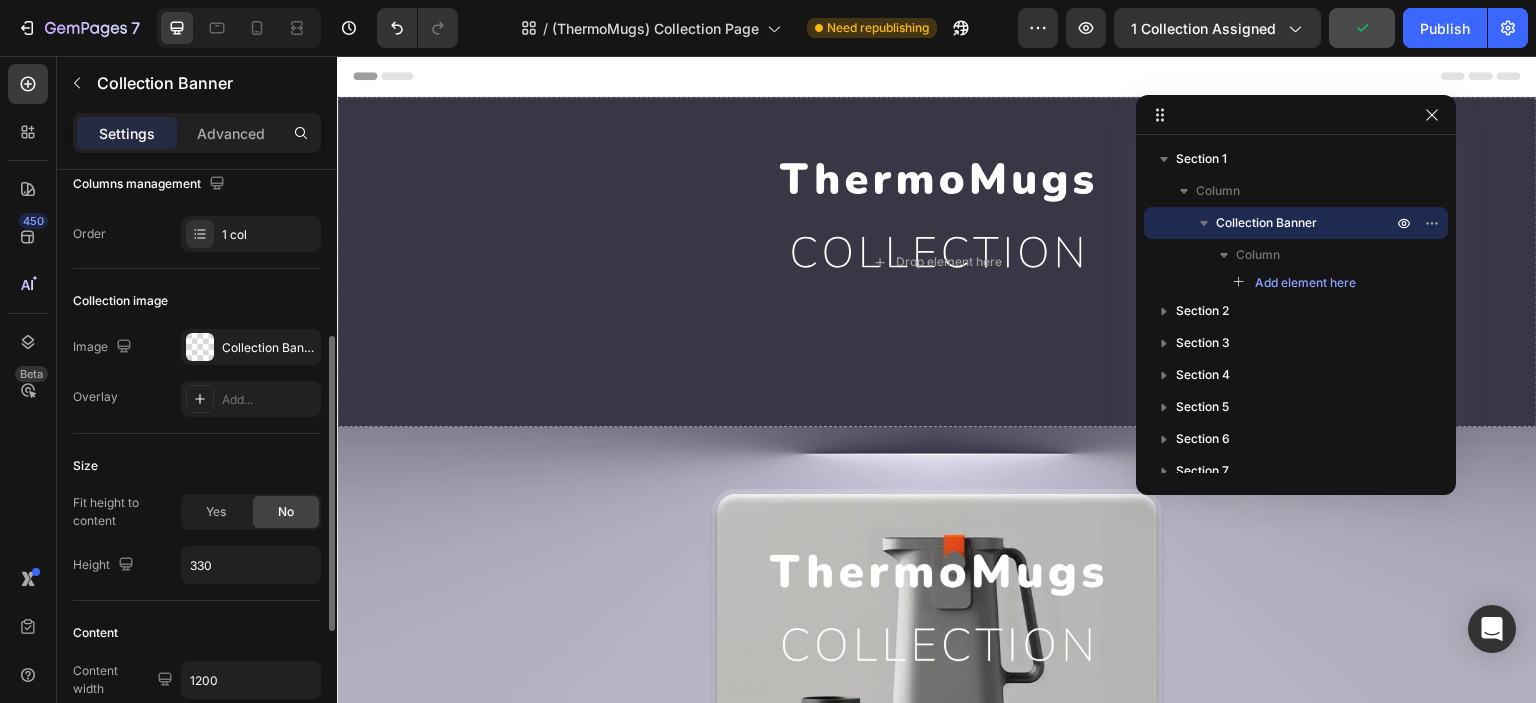 scroll, scrollTop: 499, scrollLeft: 0, axis: vertical 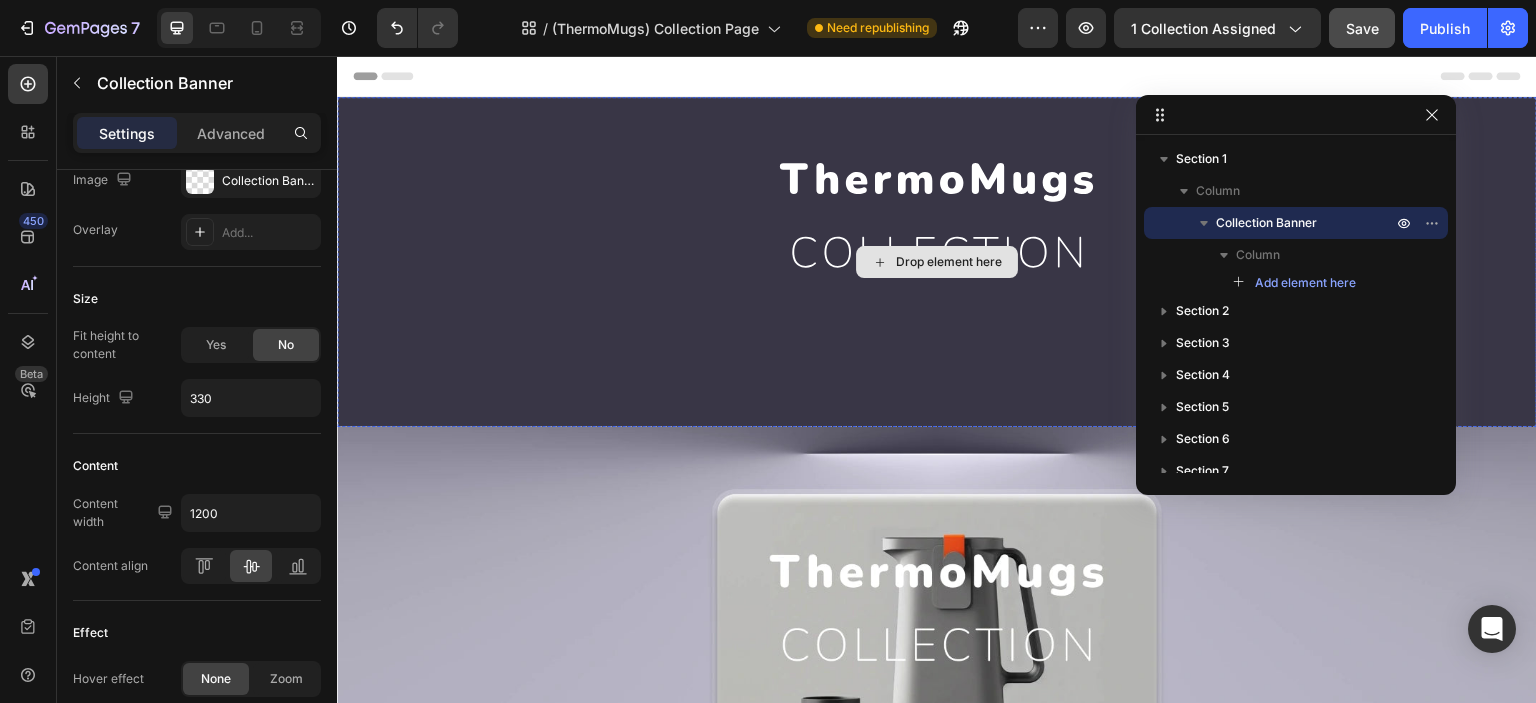 click on "Drop element here" at bounding box center [937, 262] 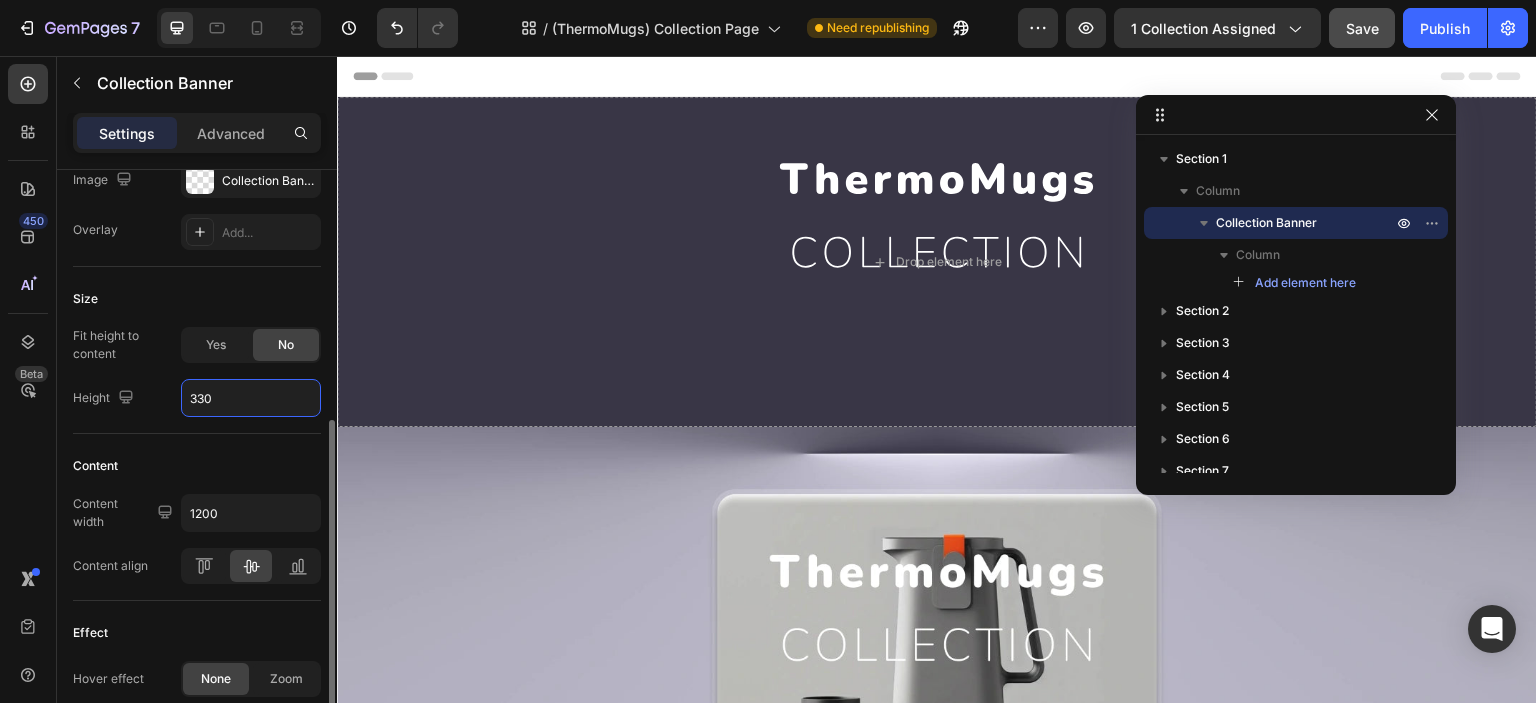 click on "330" at bounding box center [251, 398] 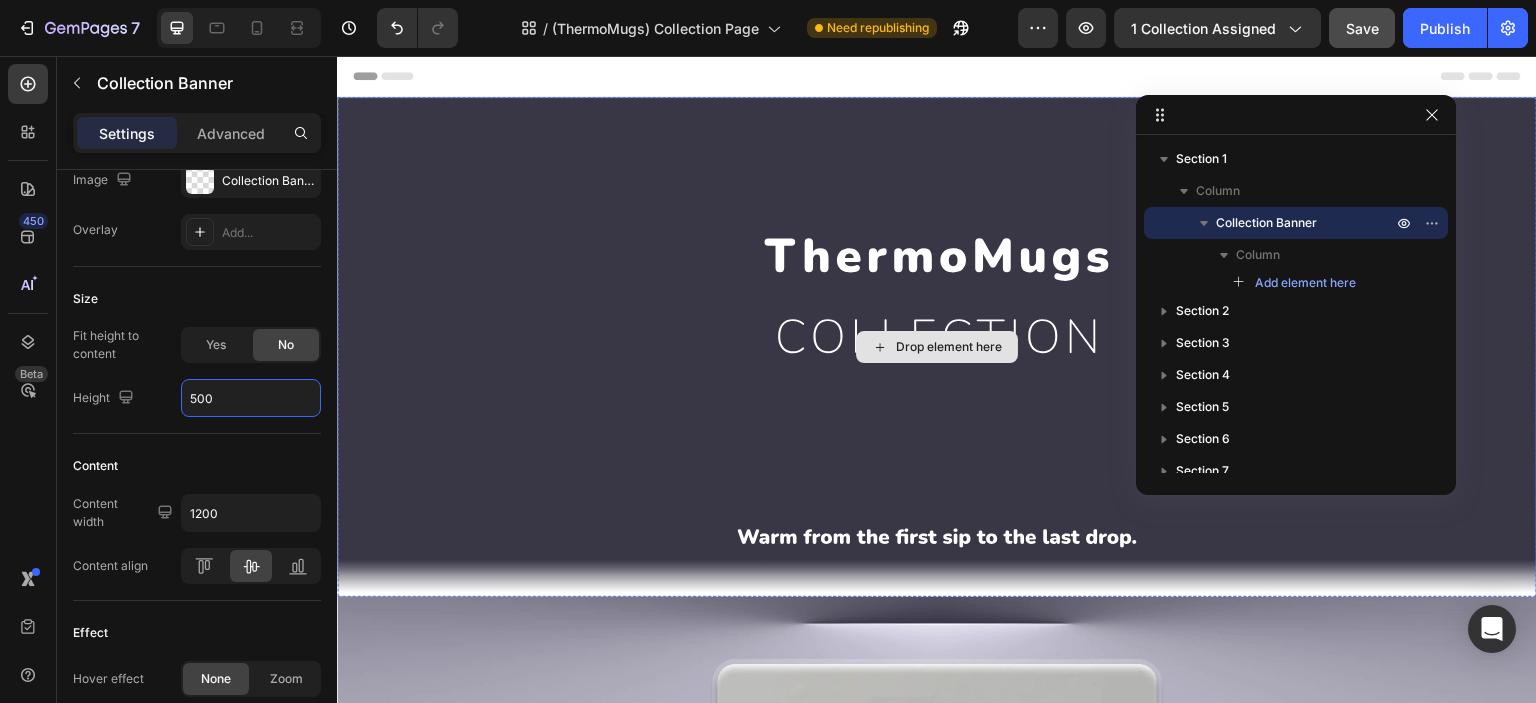 type on "330" 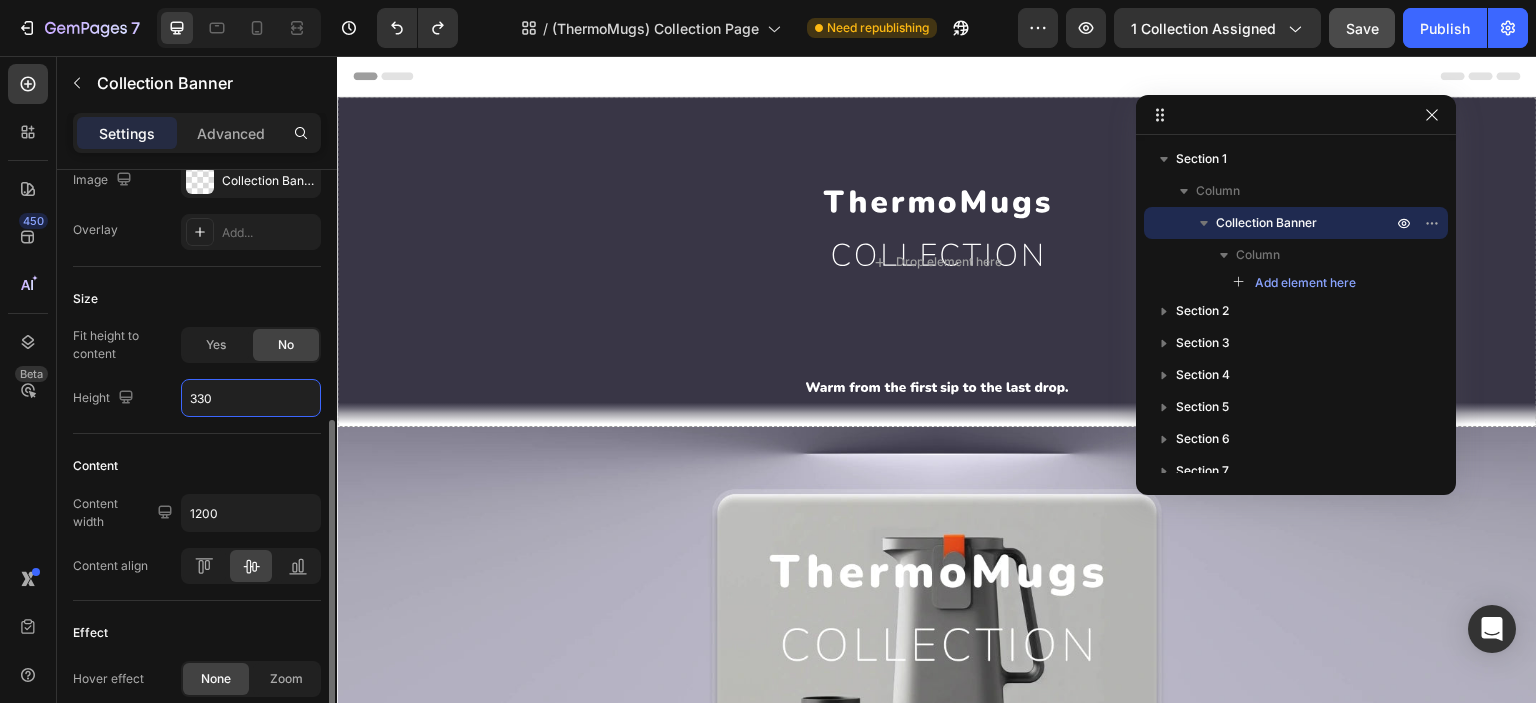 click on "Size" at bounding box center [197, 299] 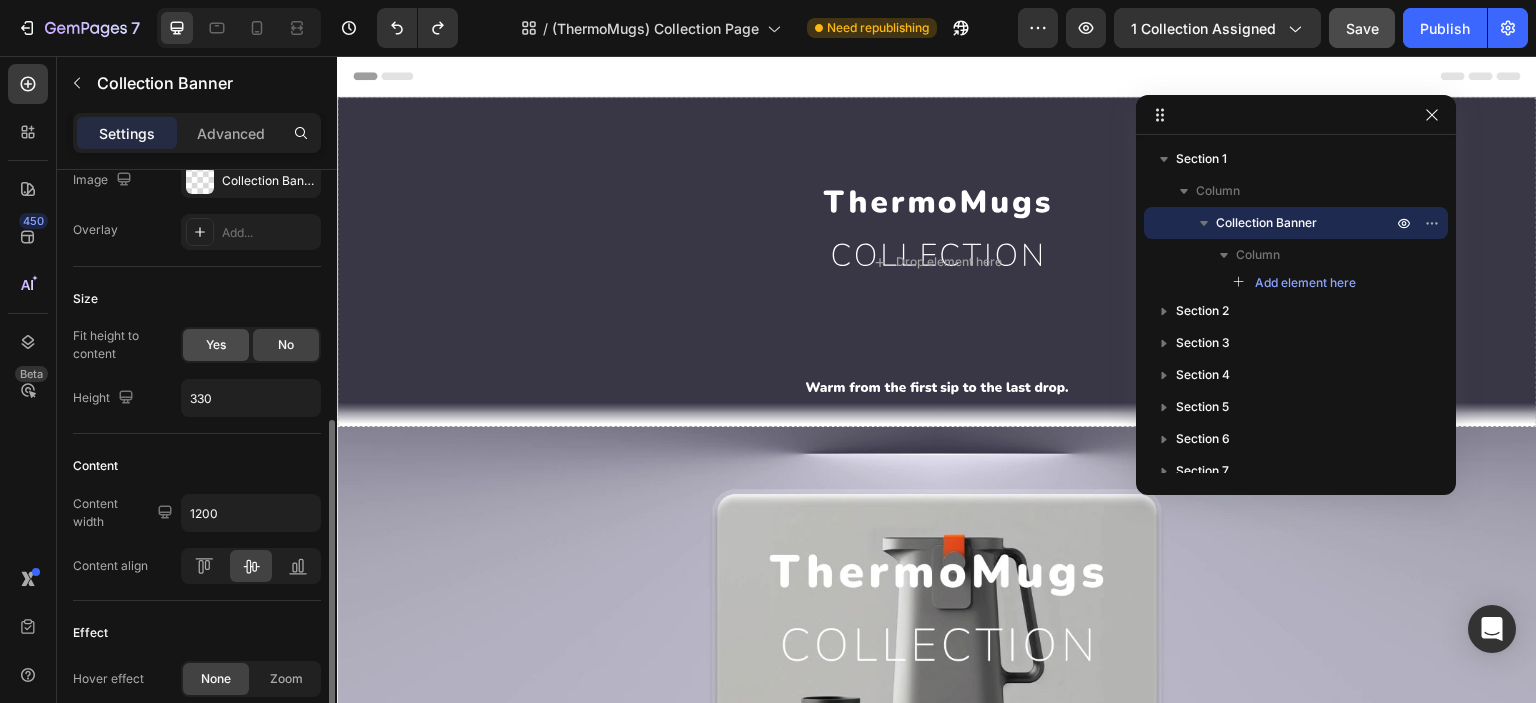 click on "Yes" 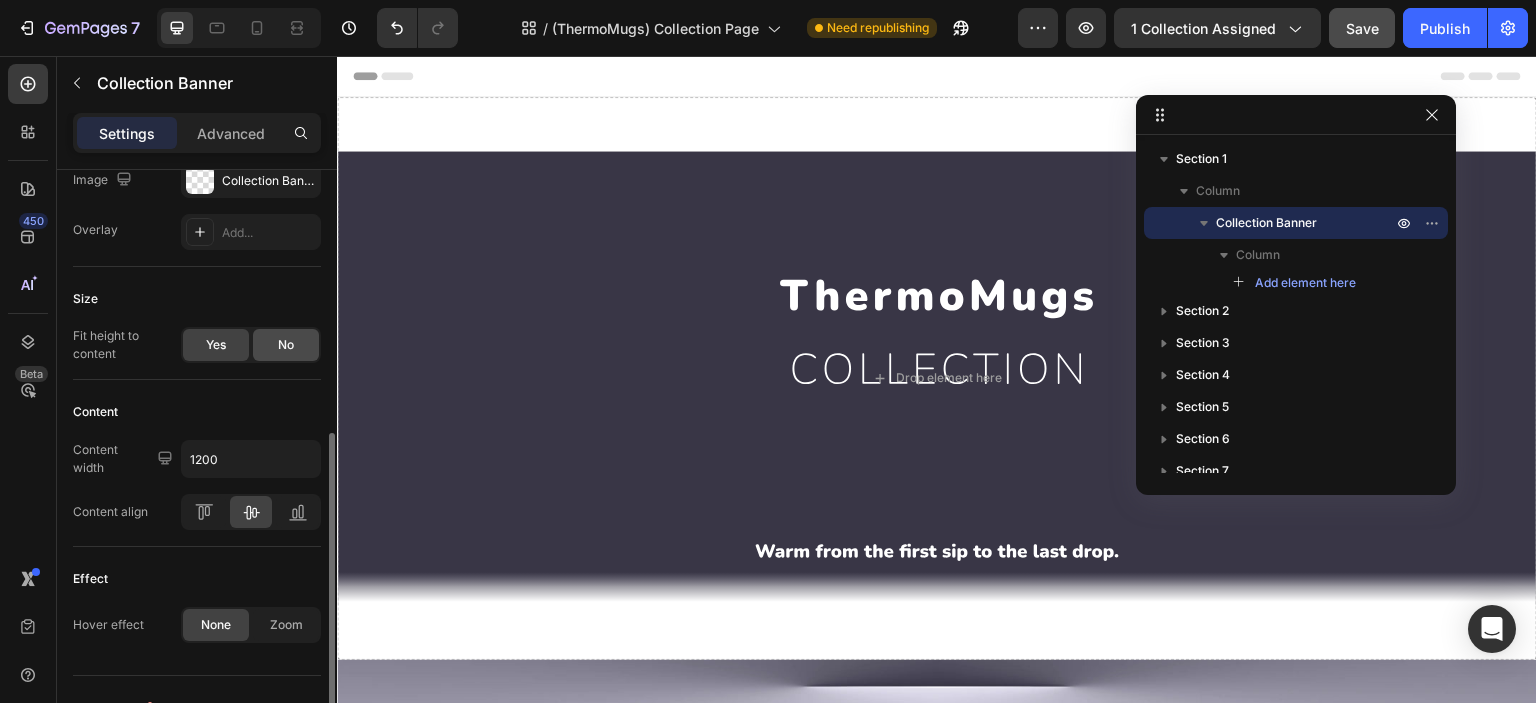 click on "No" 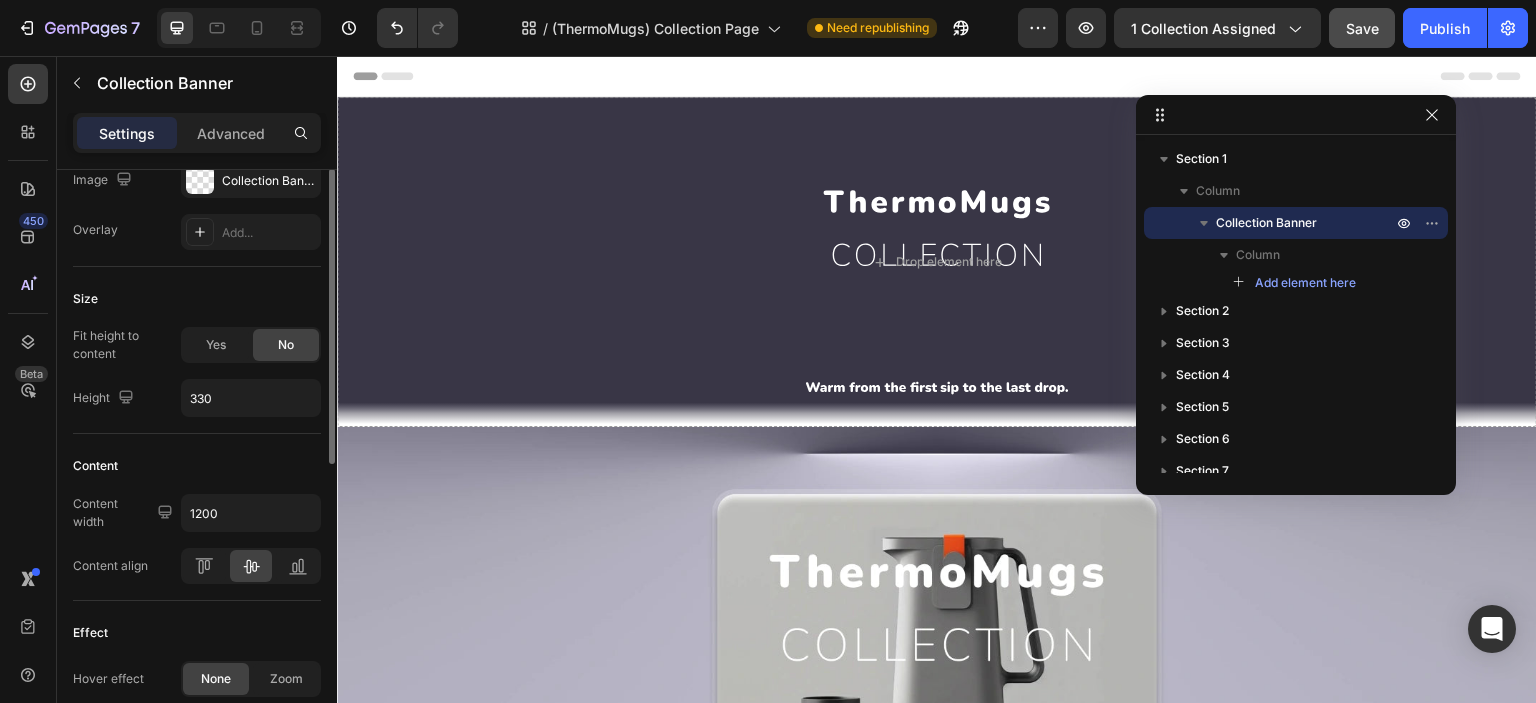 scroll, scrollTop: 0, scrollLeft: 0, axis: both 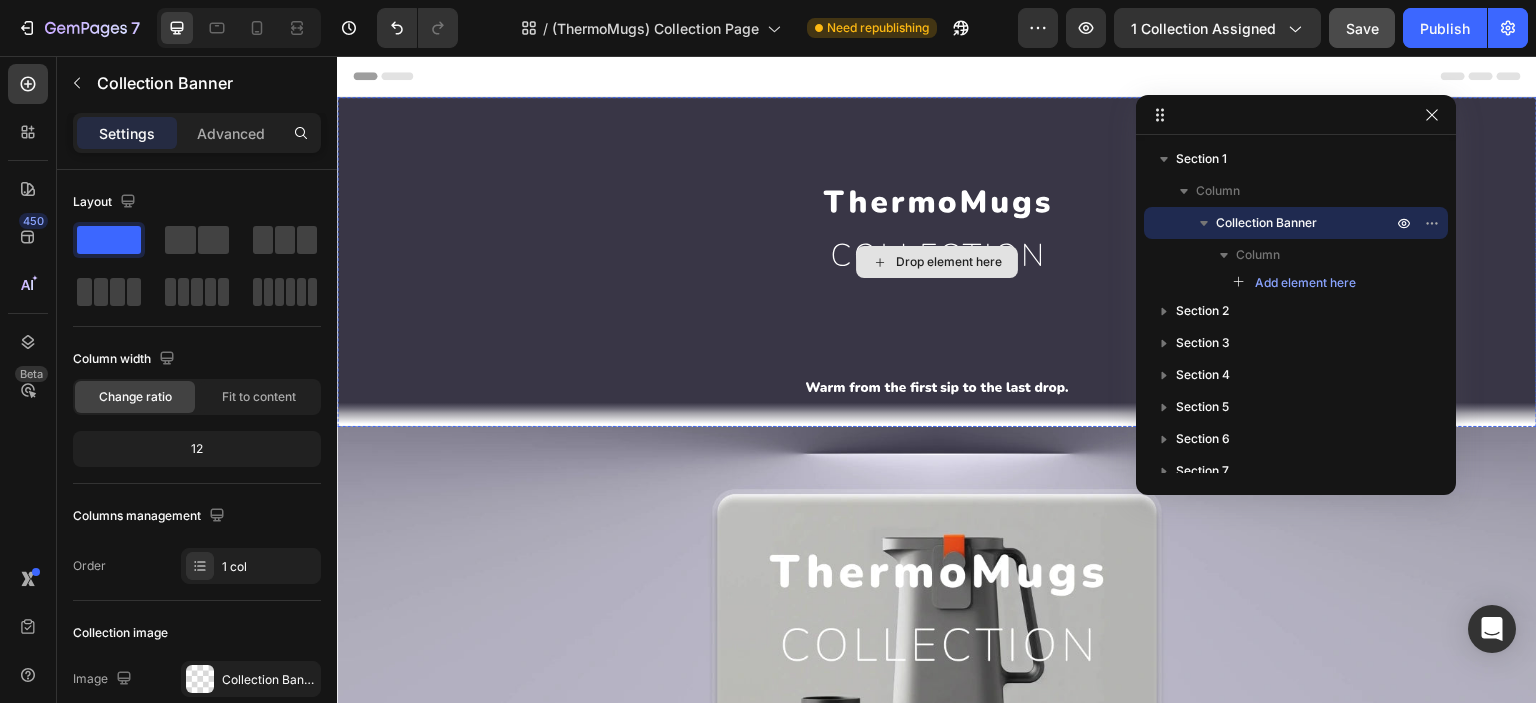 click on "Drop element here" at bounding box center [937, 262] 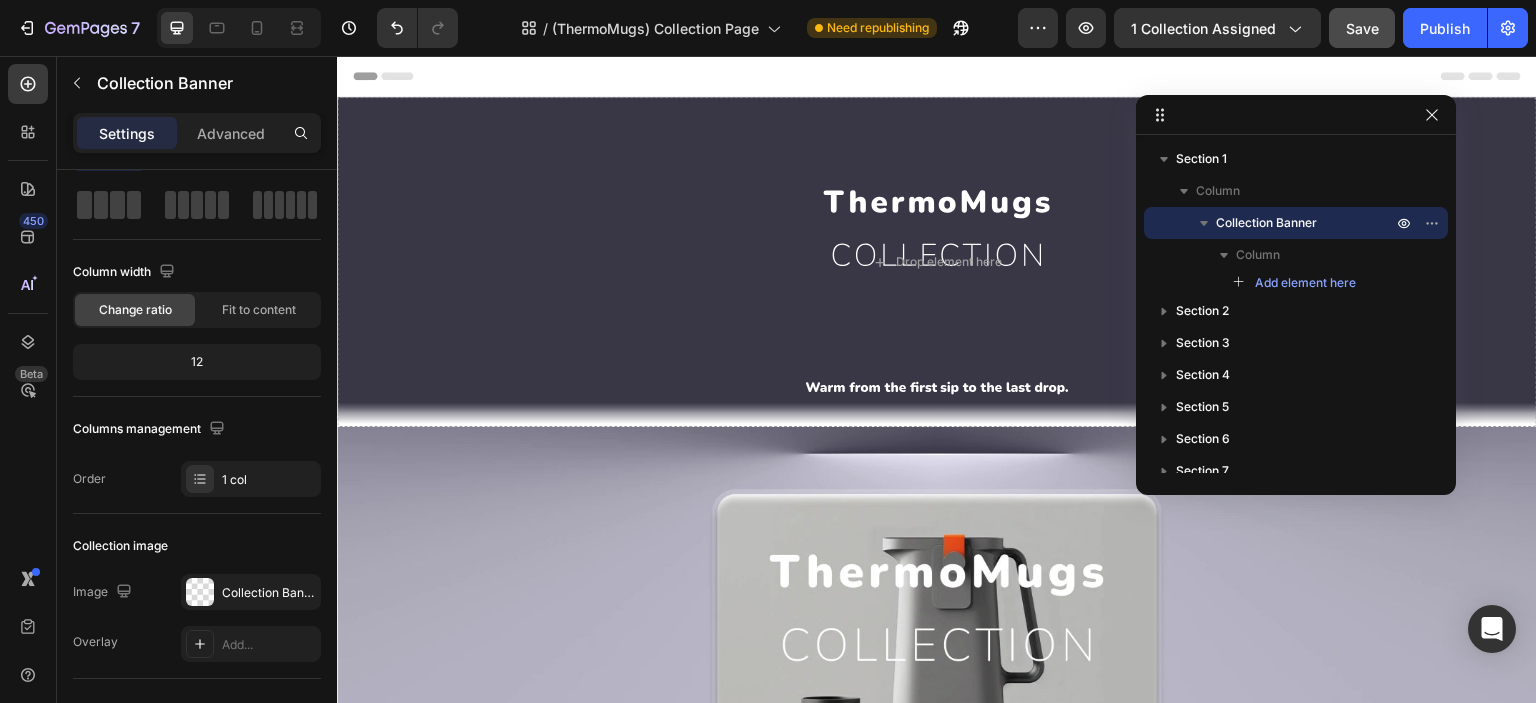 scroll, scrollTop: 420, scrollLeft: 0, axis: vertical 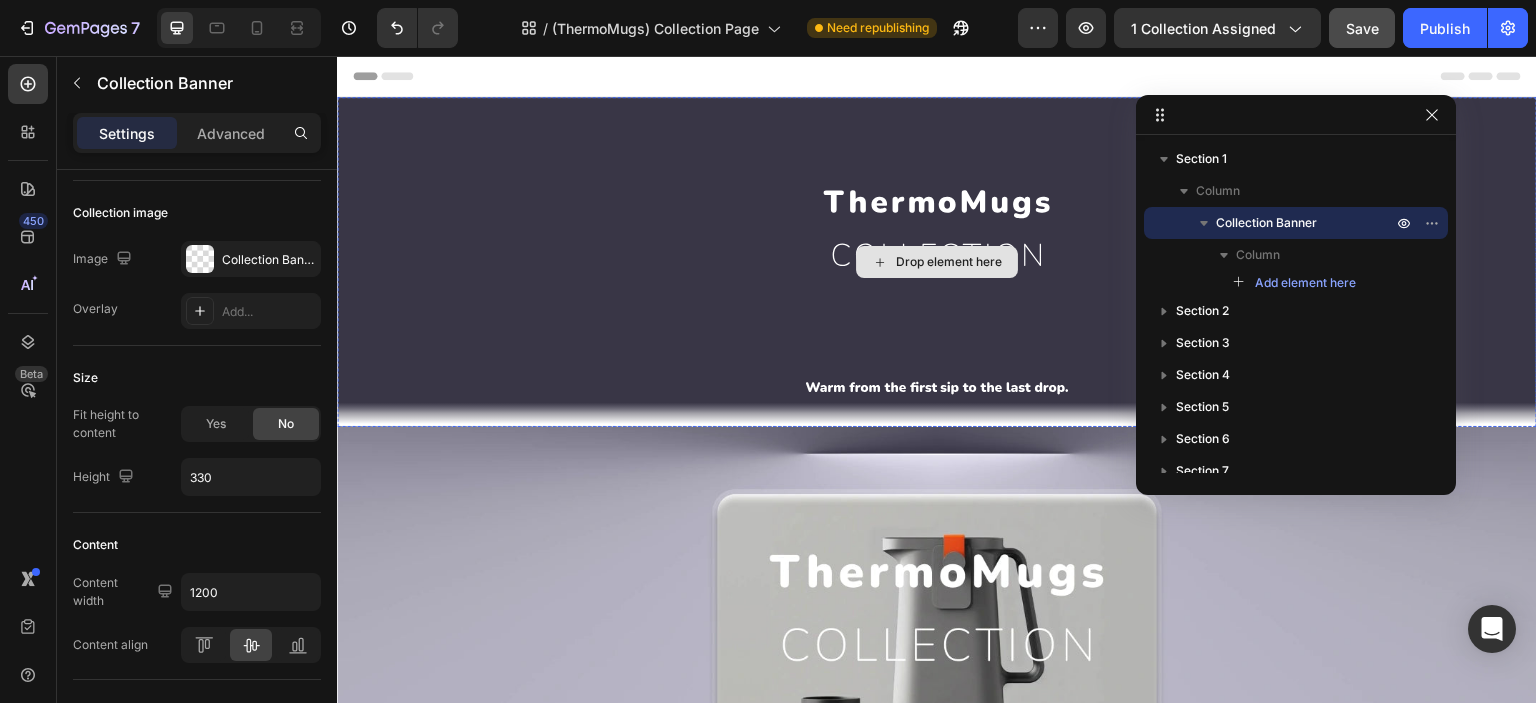 click on "Drop element here" at bounding box center (937, 262) 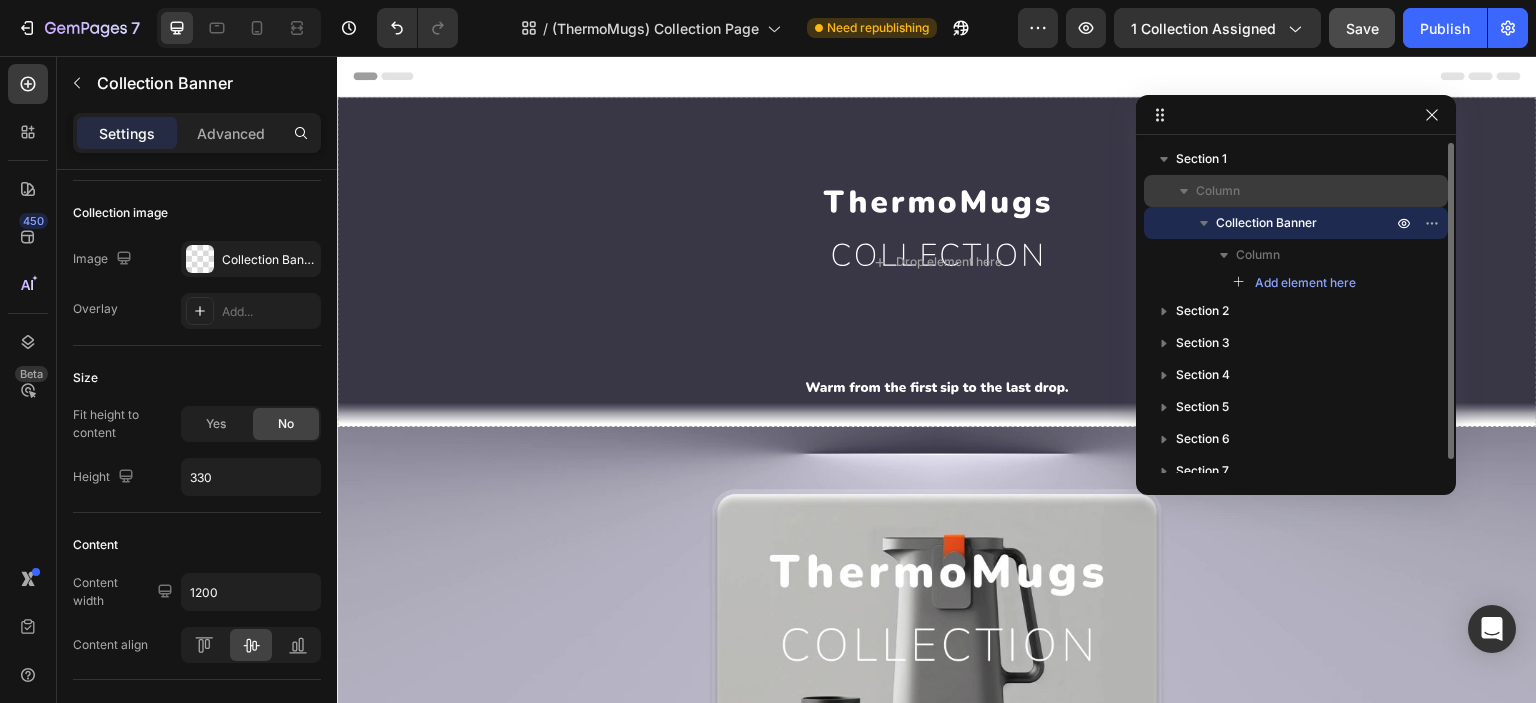click on "Column" at bounding box center [1218, 191] 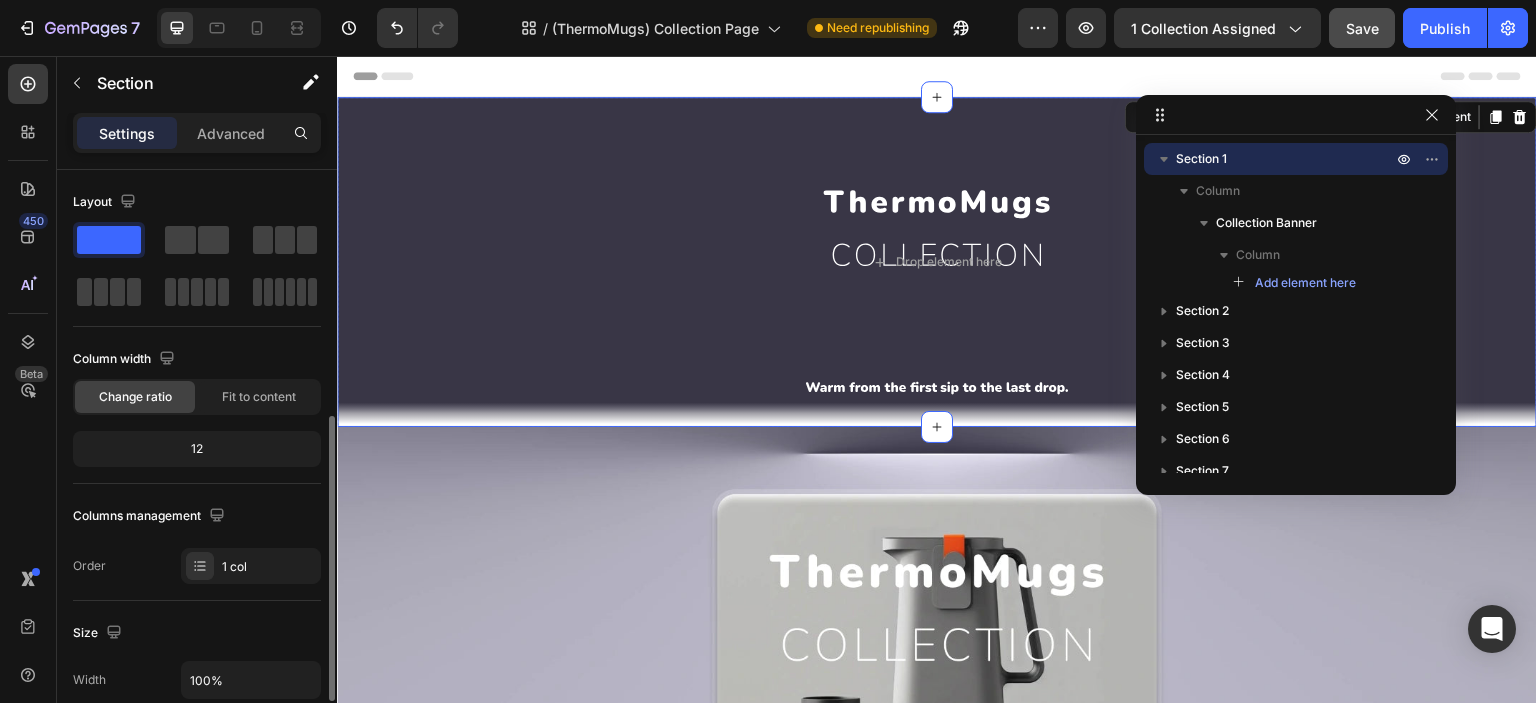 scroll, scrollTop: 166, scrollLeft: 0, axis: vertical 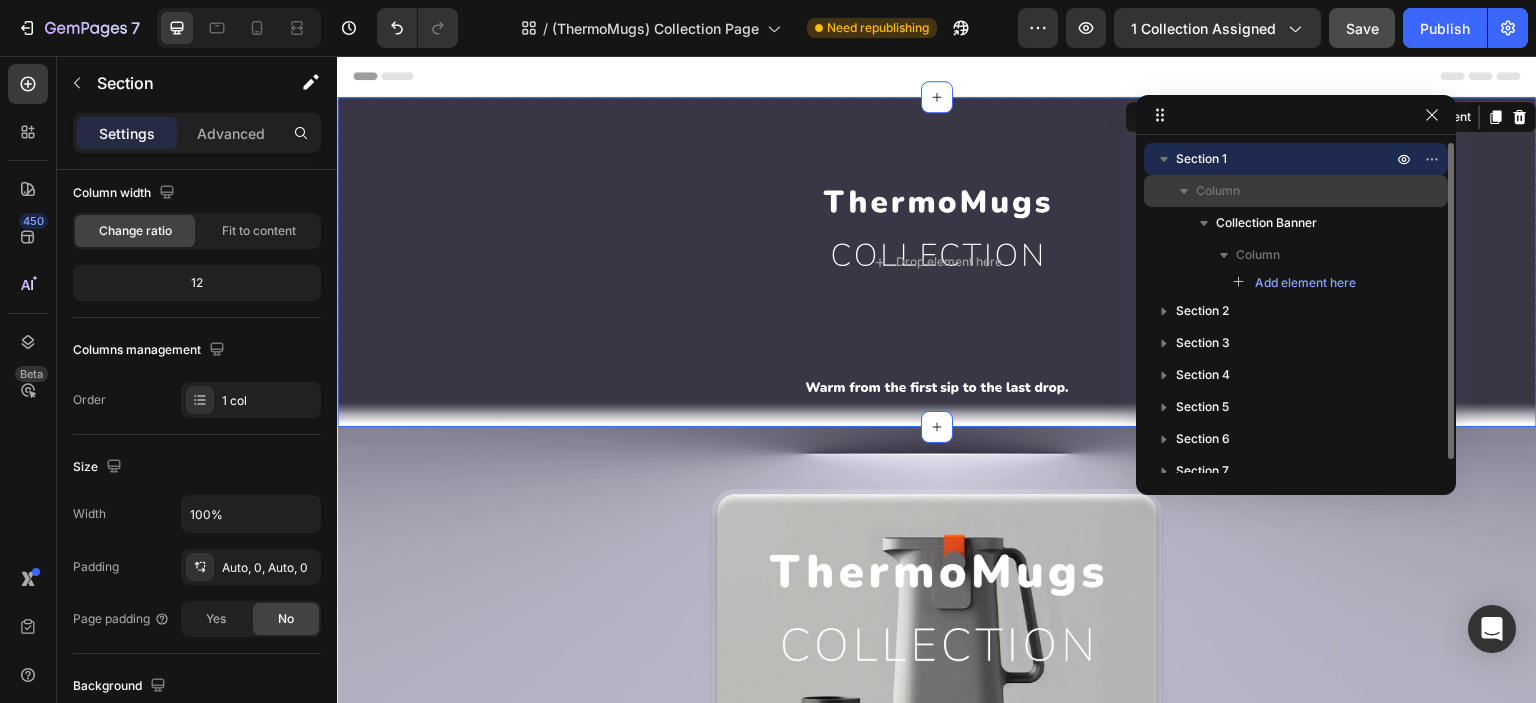 click on "Column" at bounding box center (1218, 191) 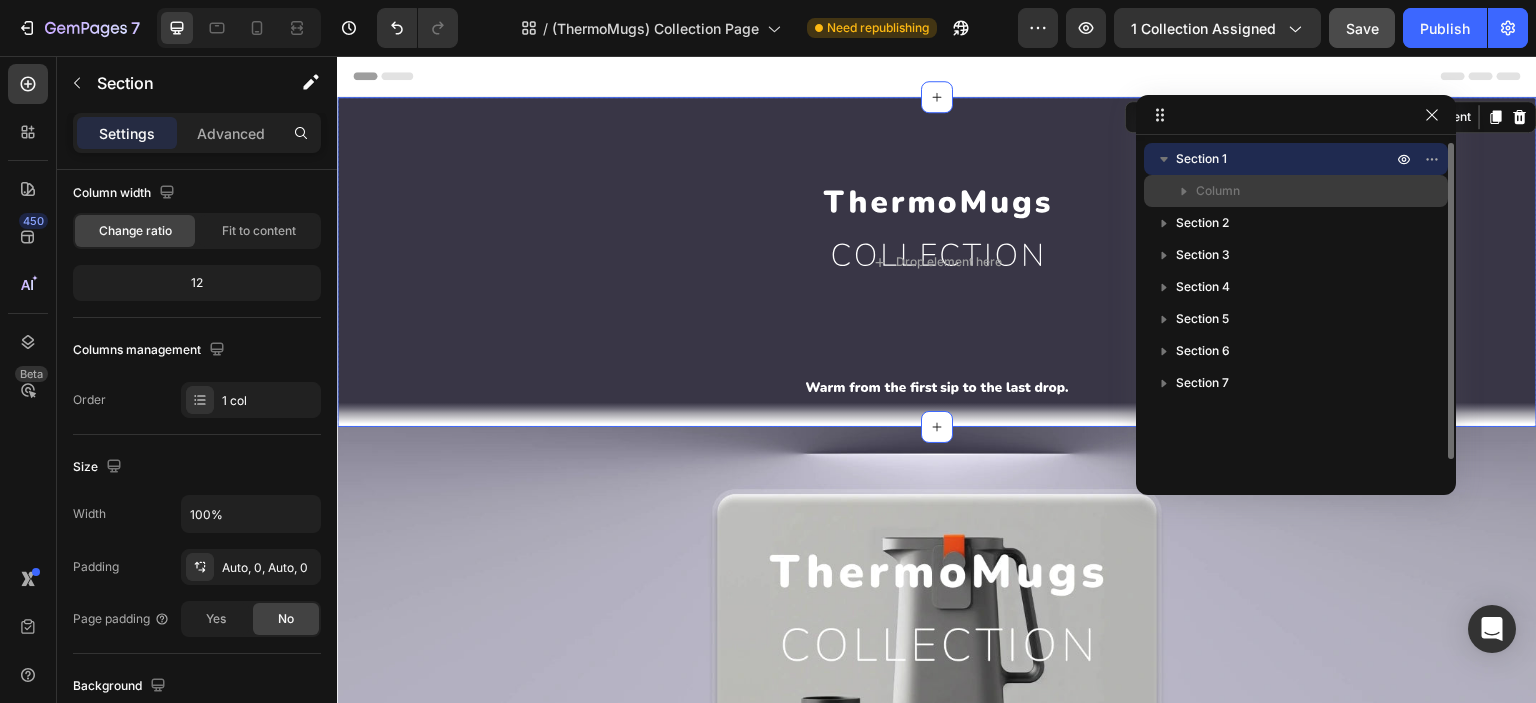 click on "Column" at bounding box center [1218, 191] 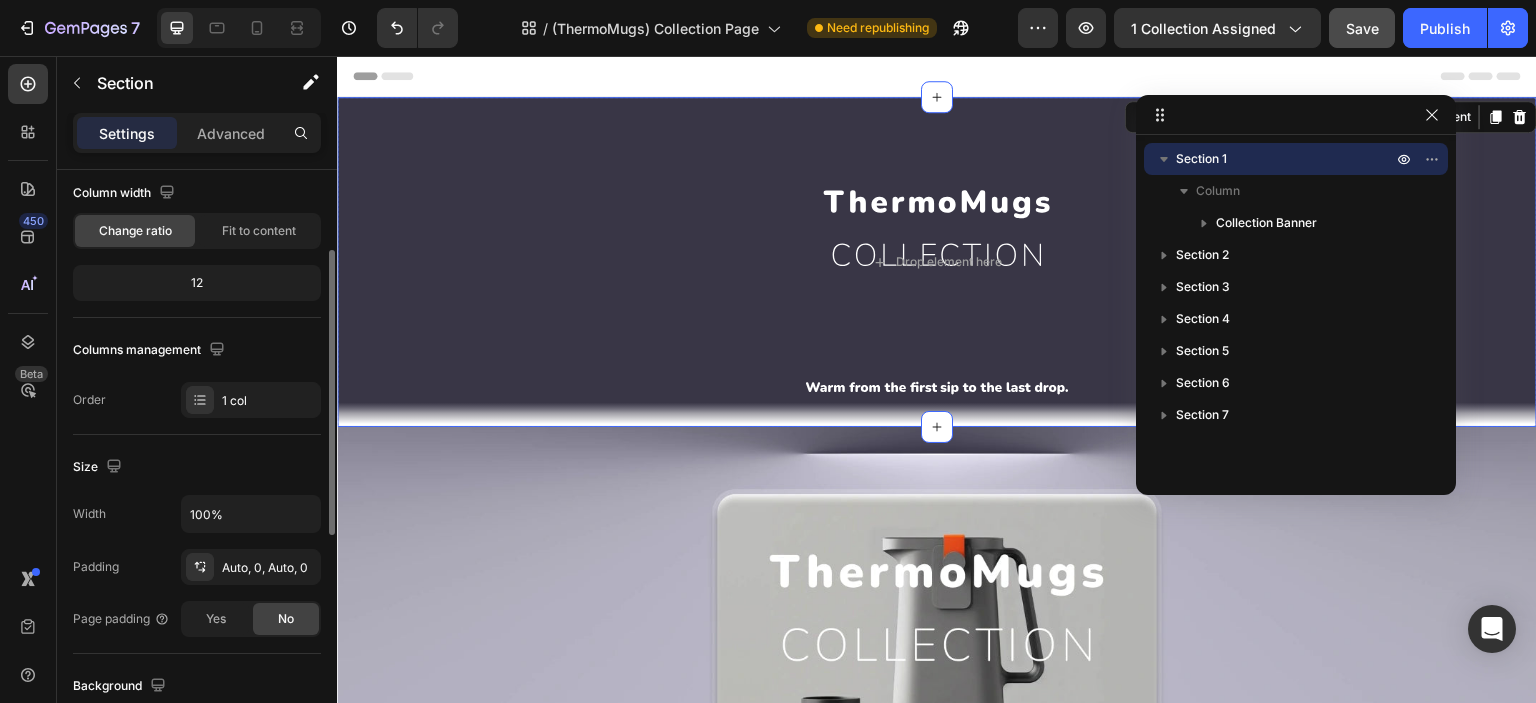 scroll, scrollTop: 332, scrollLeft: 0, axis: vertical 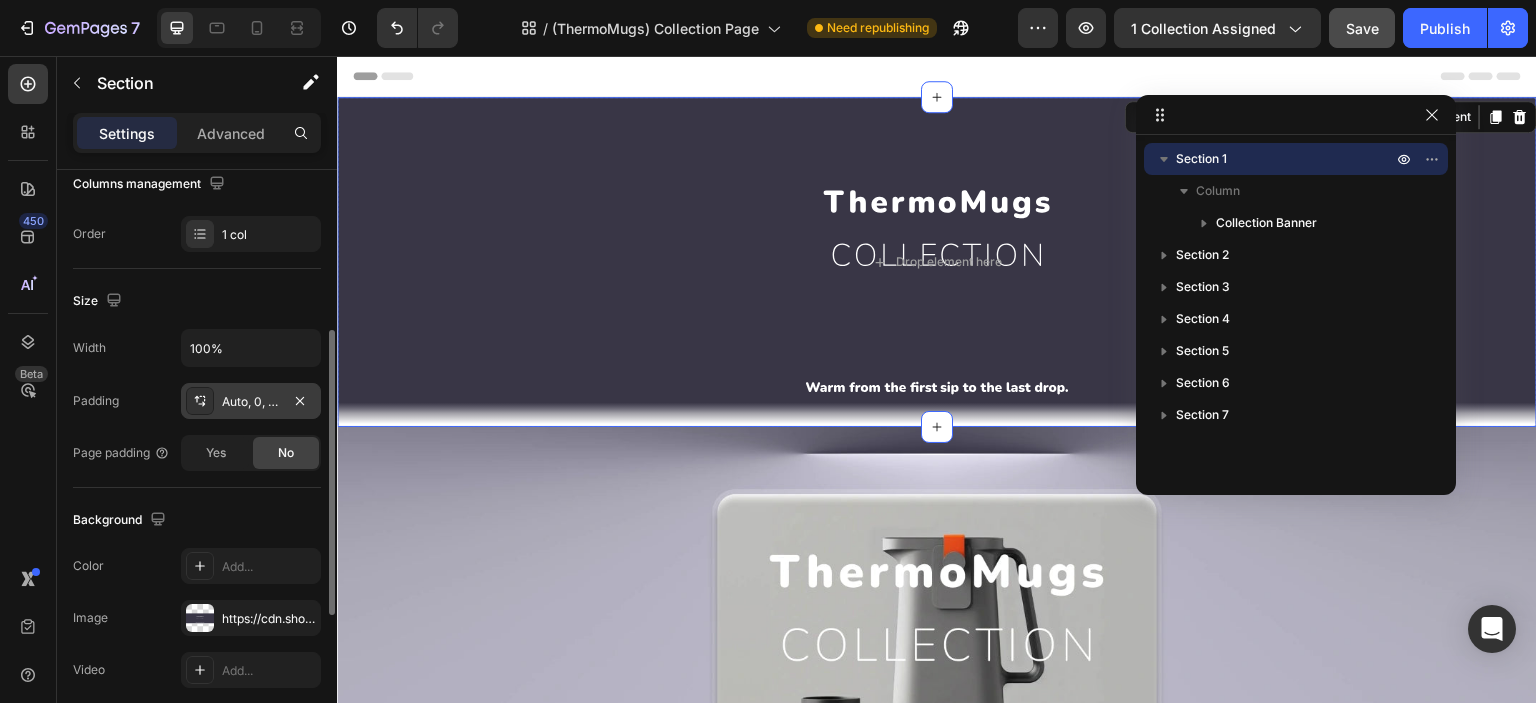click at bounding box center (200, 401) 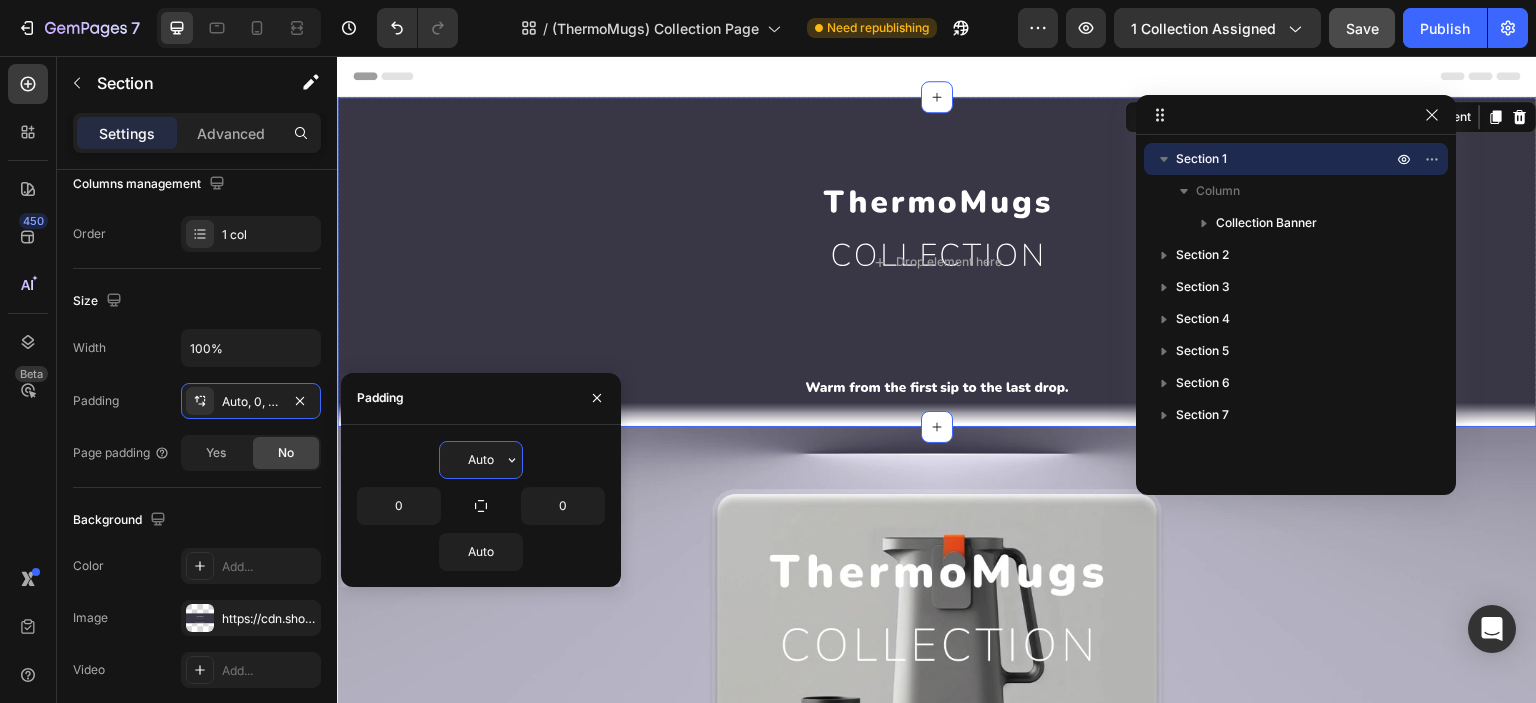 click on "Auto" at bounding box center [481, 460] 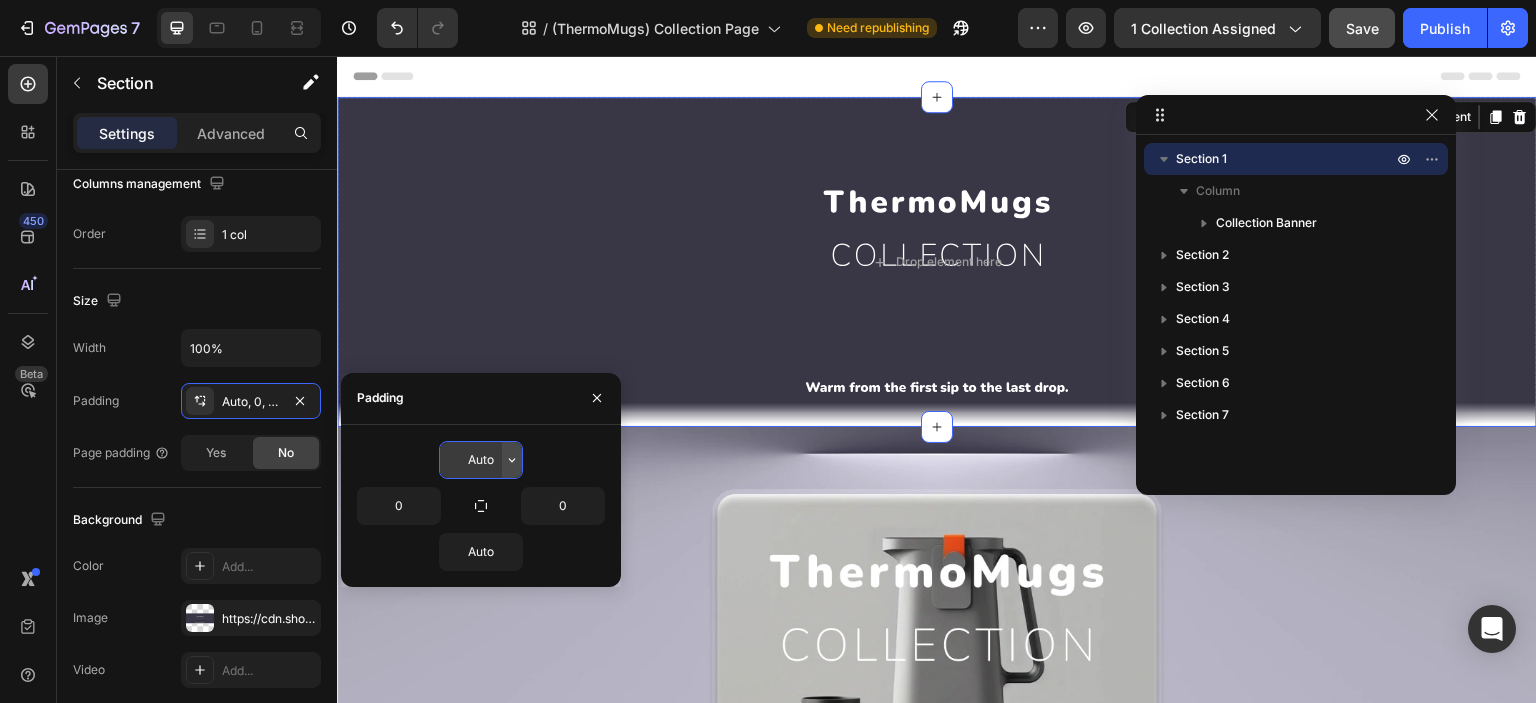 click 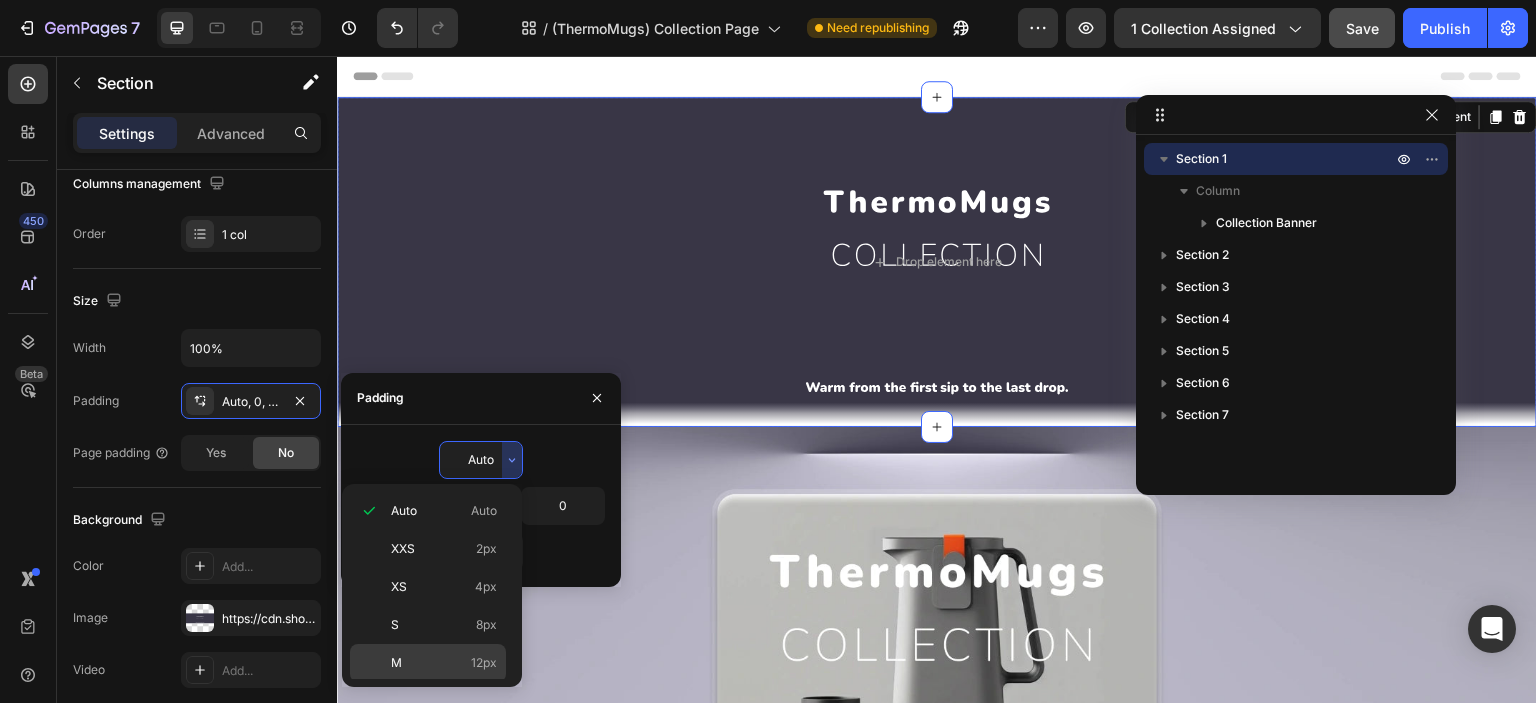 scroll, scrollTop: 226, scrollLeft: 0, axis: vertical 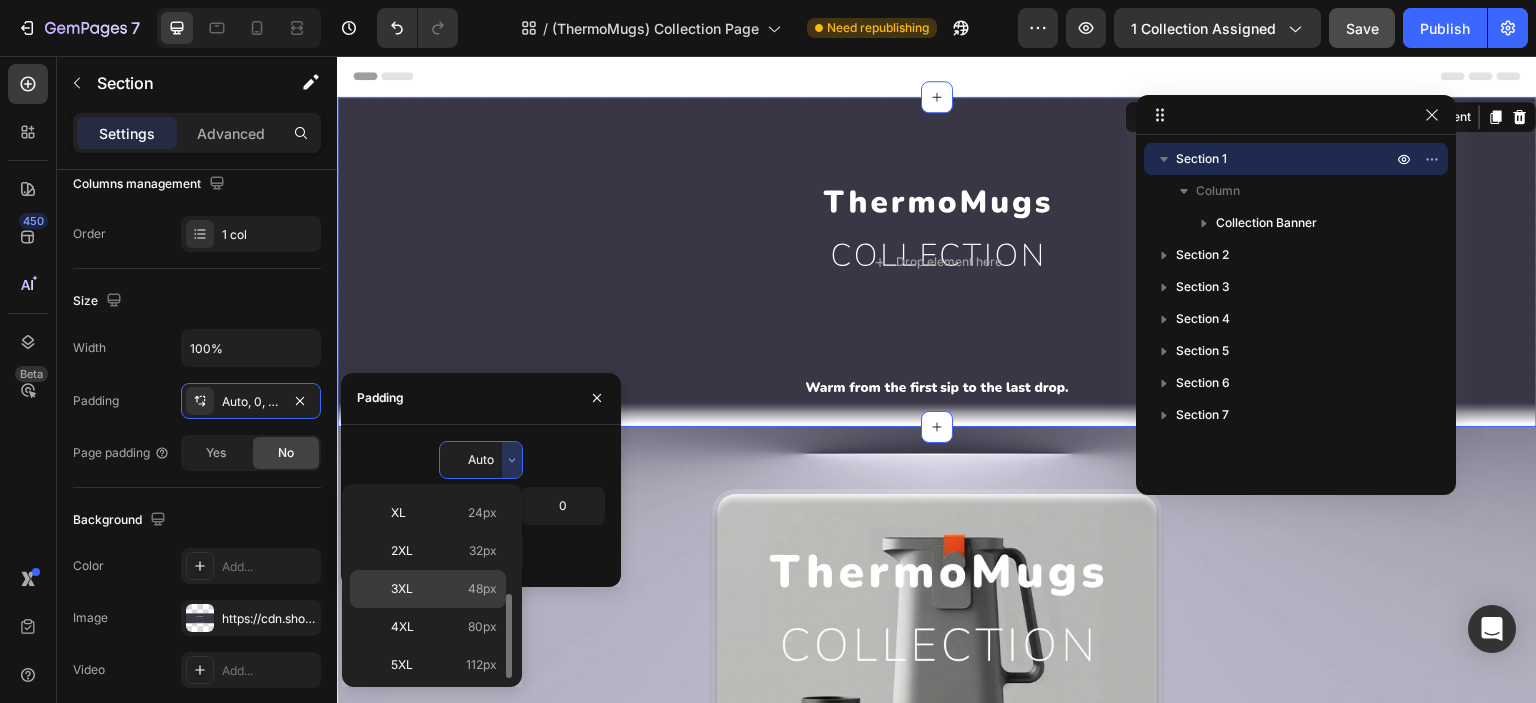 click on "3XL 48px" at bounding box center (444, 589) 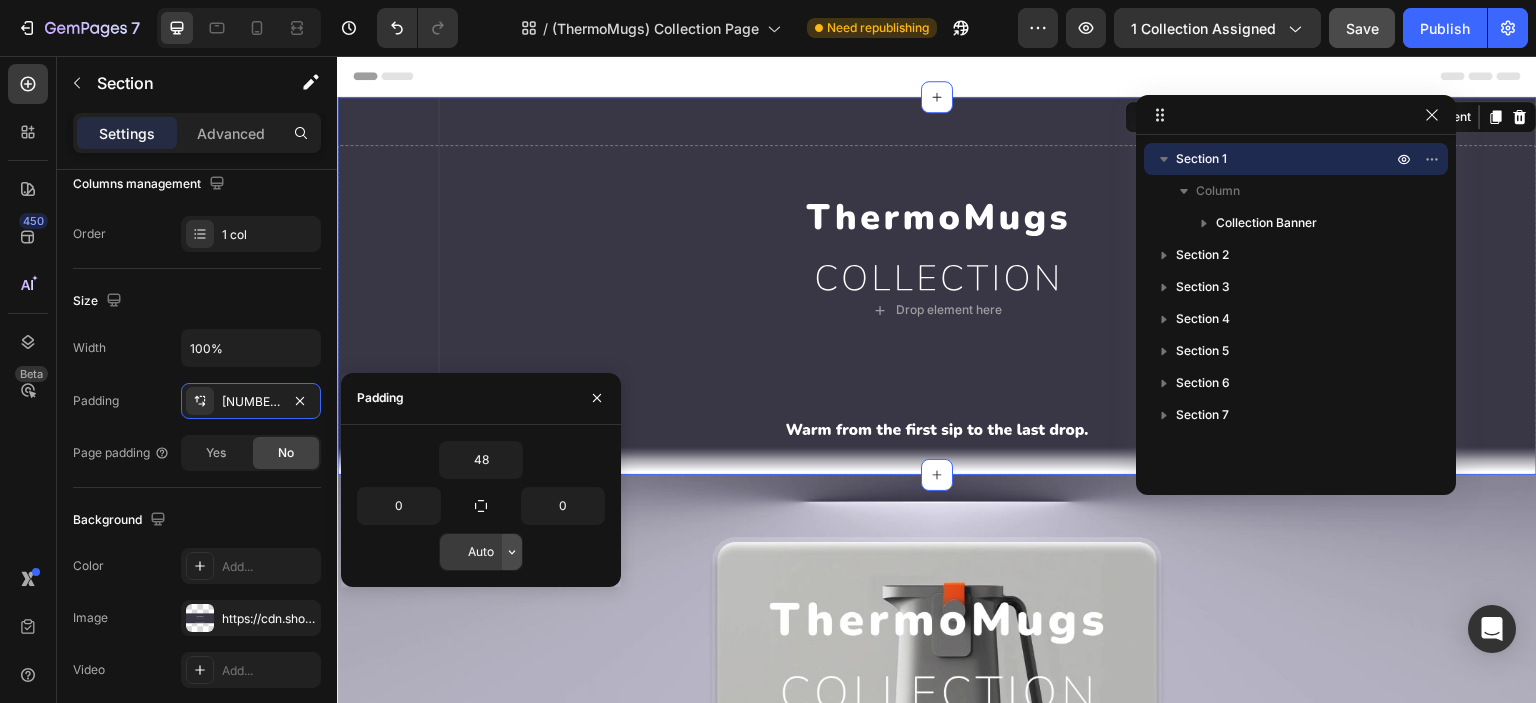click 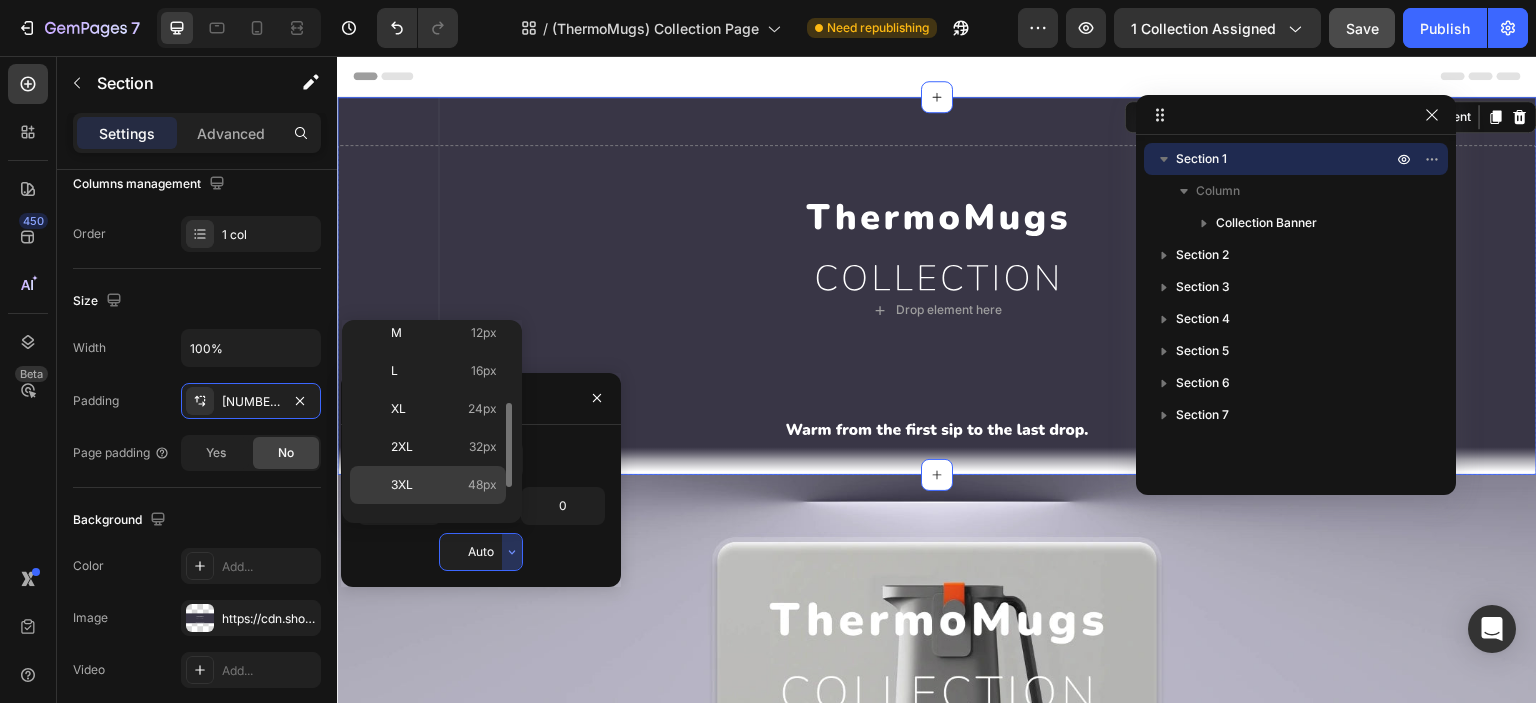 scroll, scrollTop: 226, scrollLeft: 0, axis: vertical 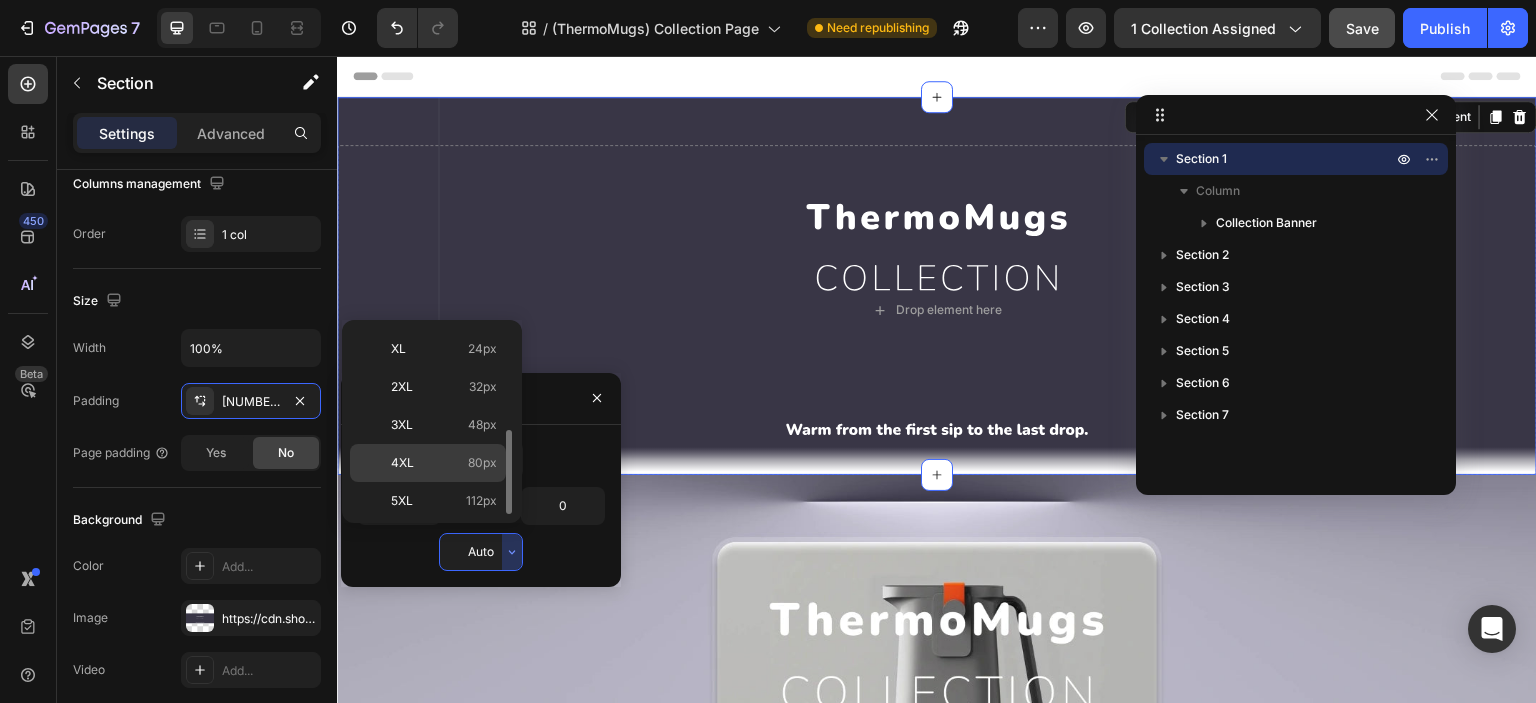 click on "4XL 80px" at bounding box center (444, 463) 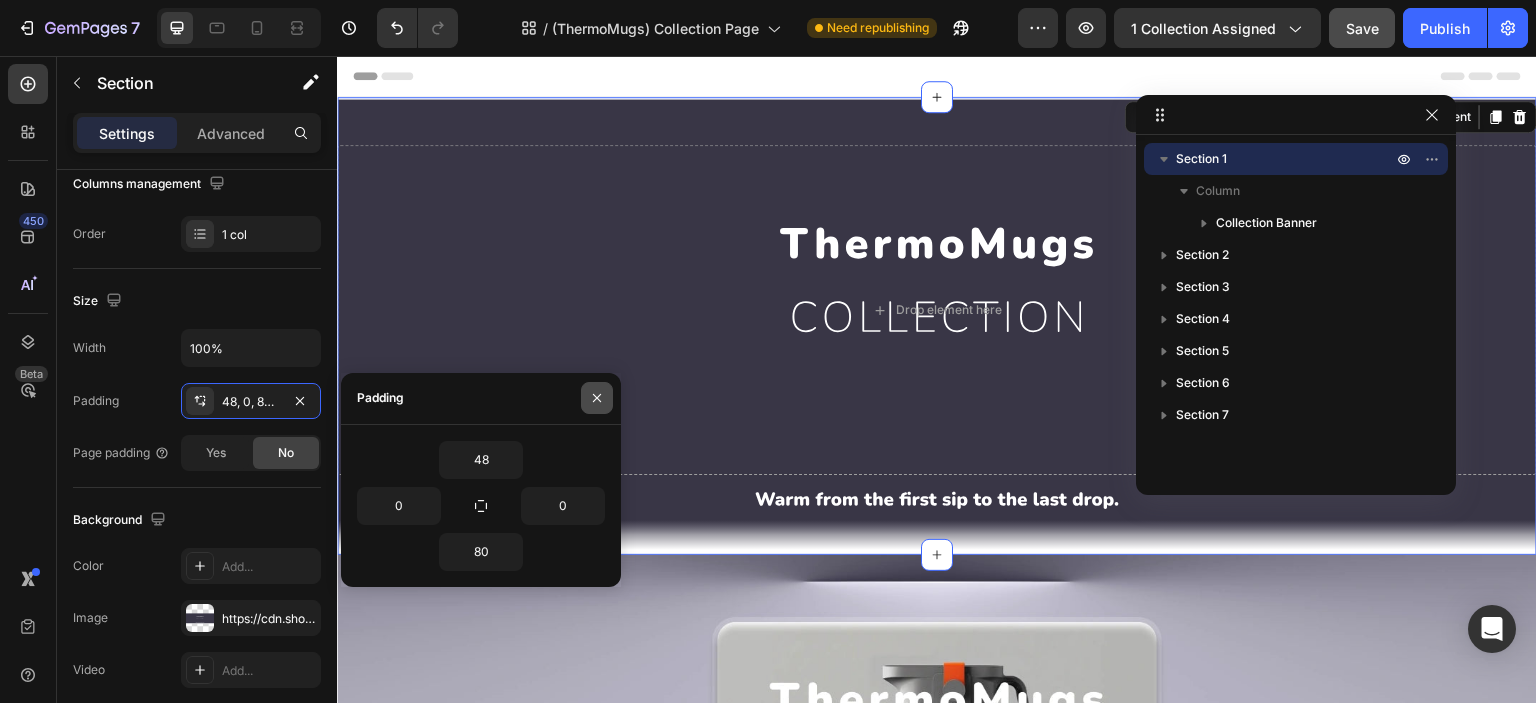 drag, startPoint x: 597, startPoint y: 395, endPoint x: 263, endPoint y: 340, distance: 338.49814 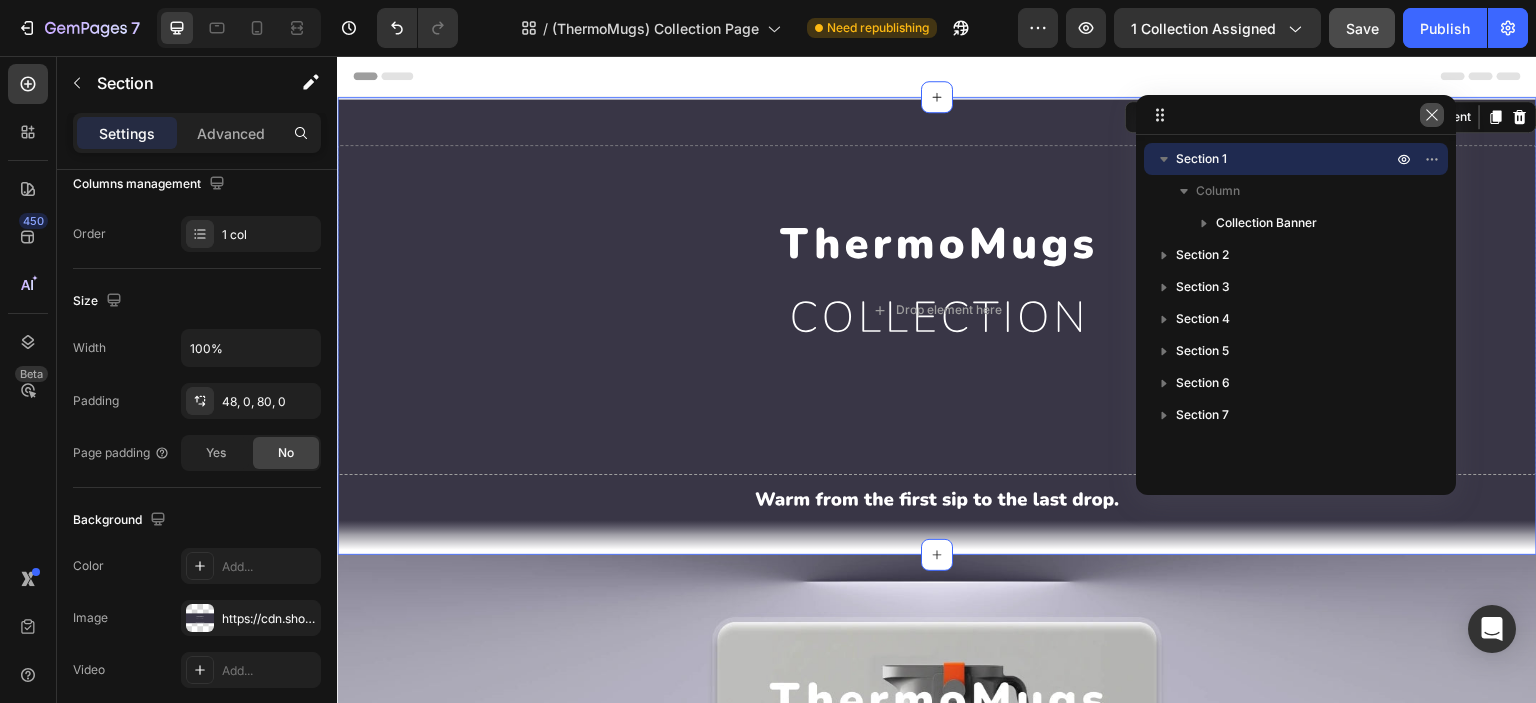 click 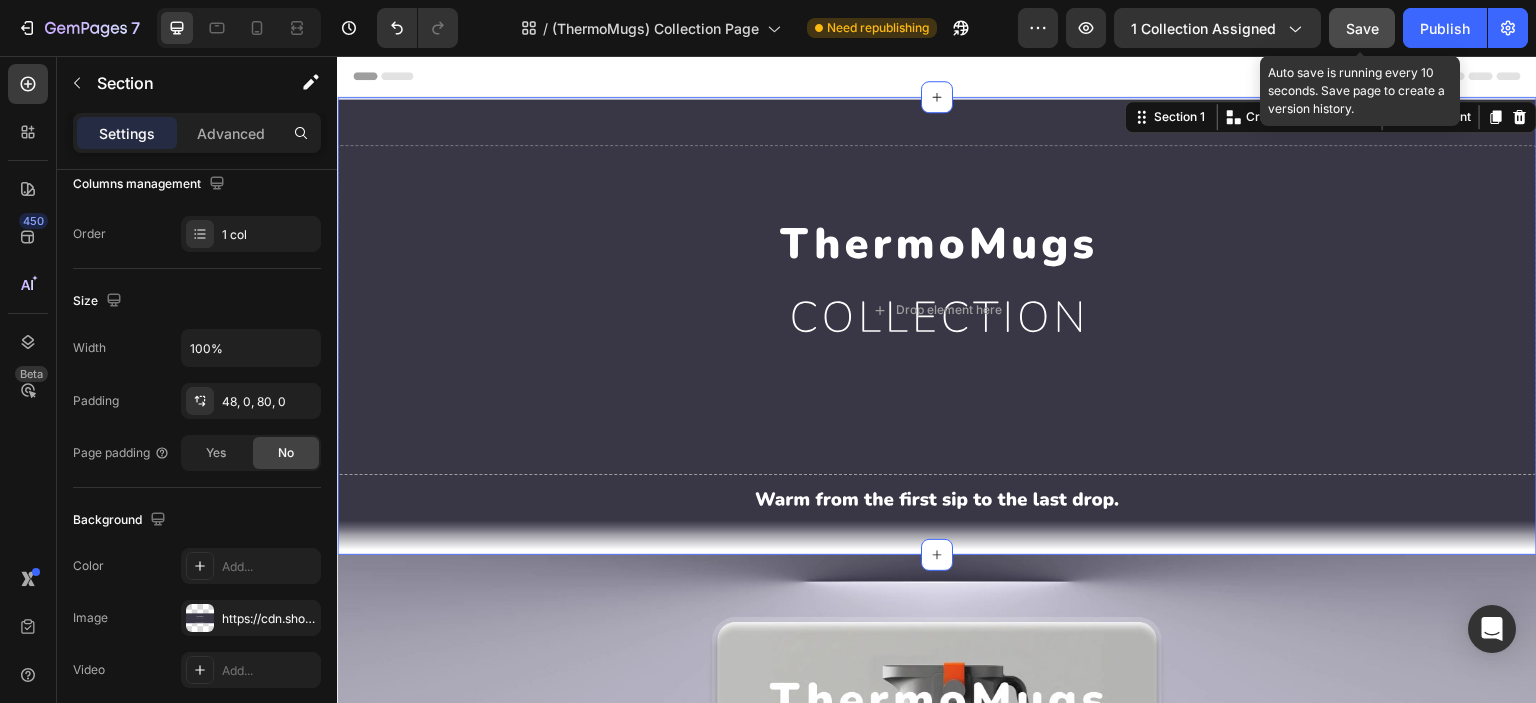 click on "Save" 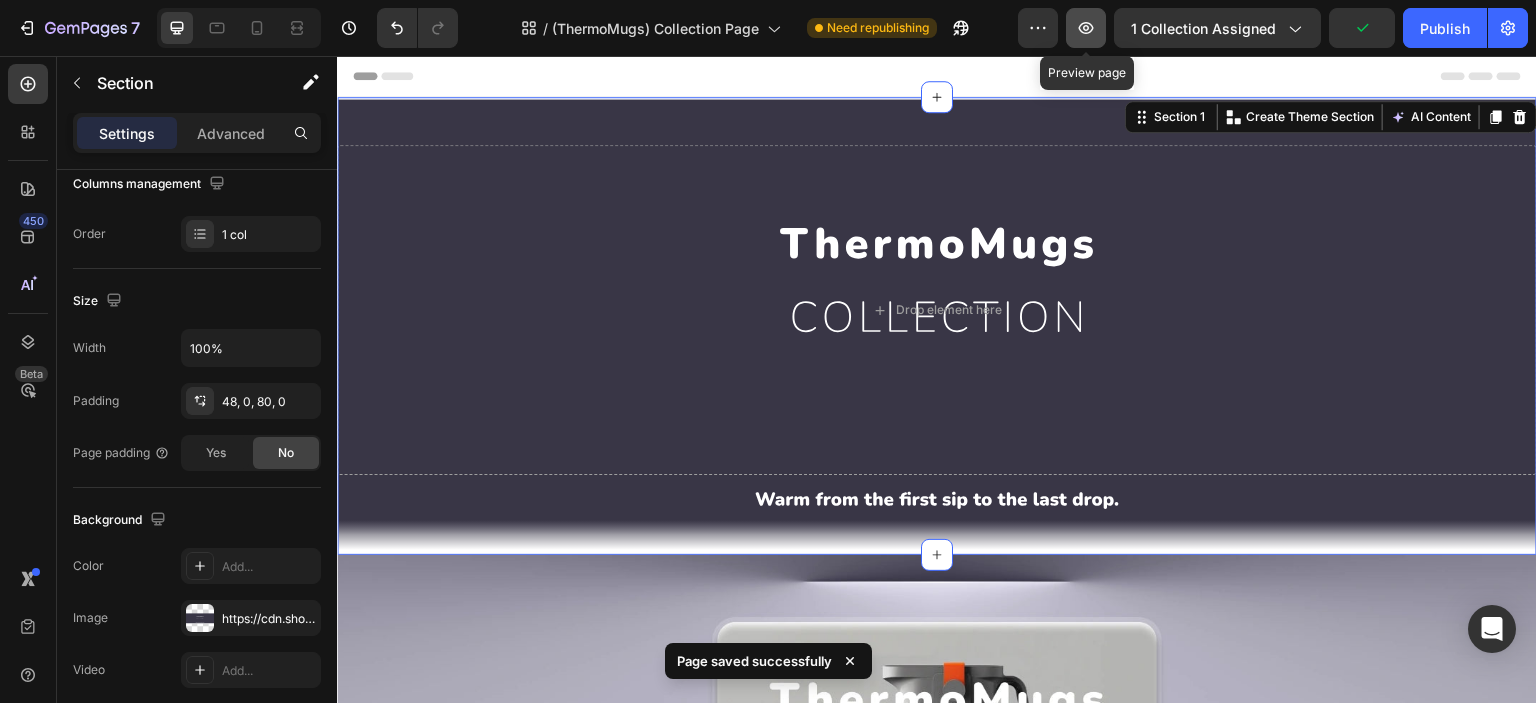 click 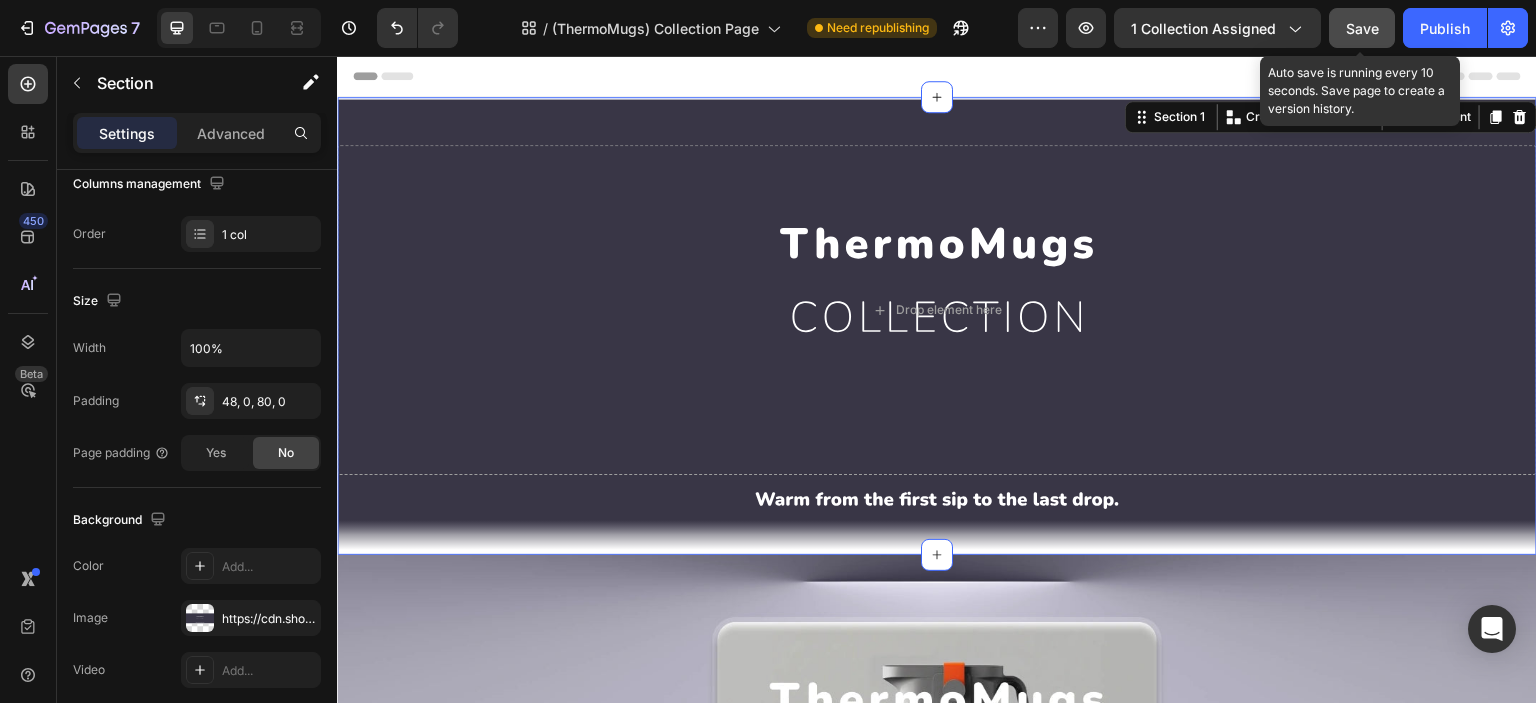 click on "Save" 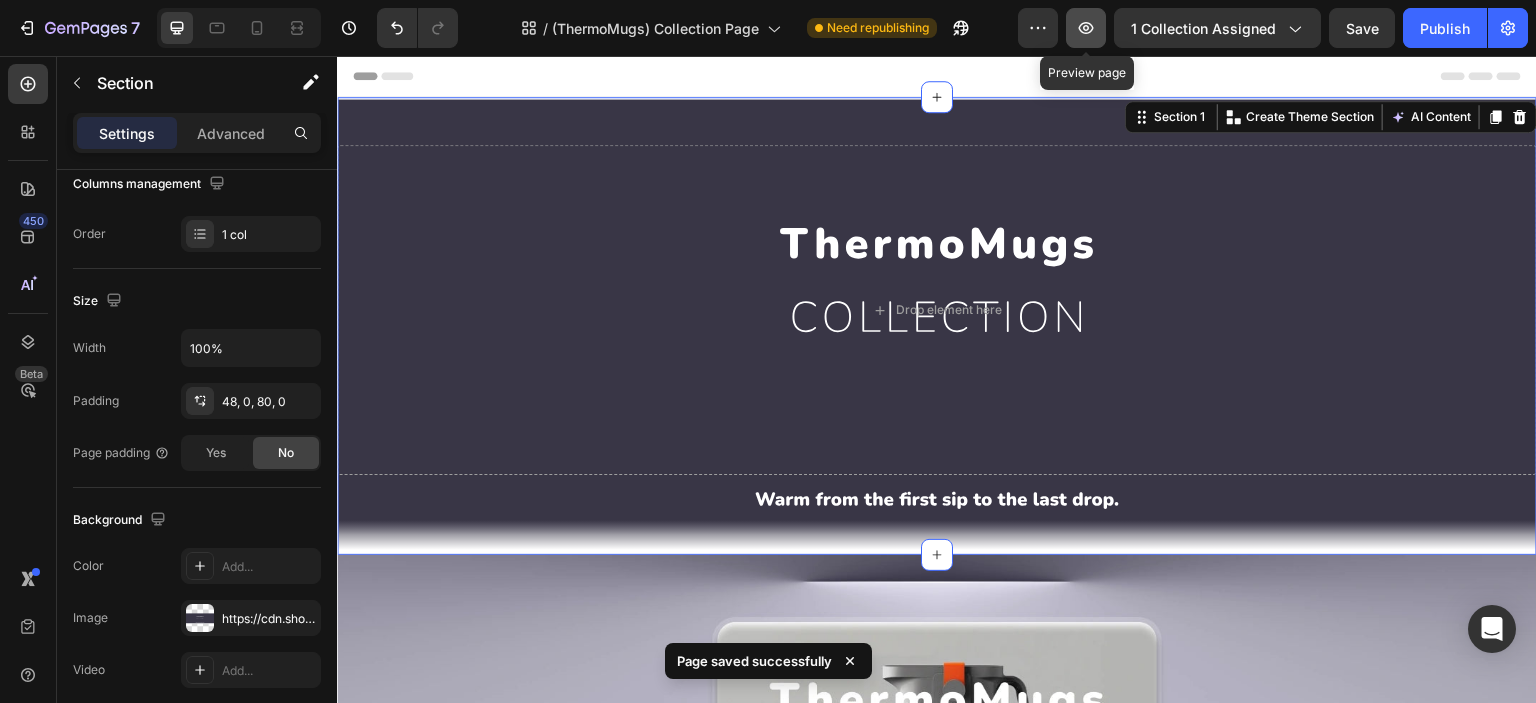 click 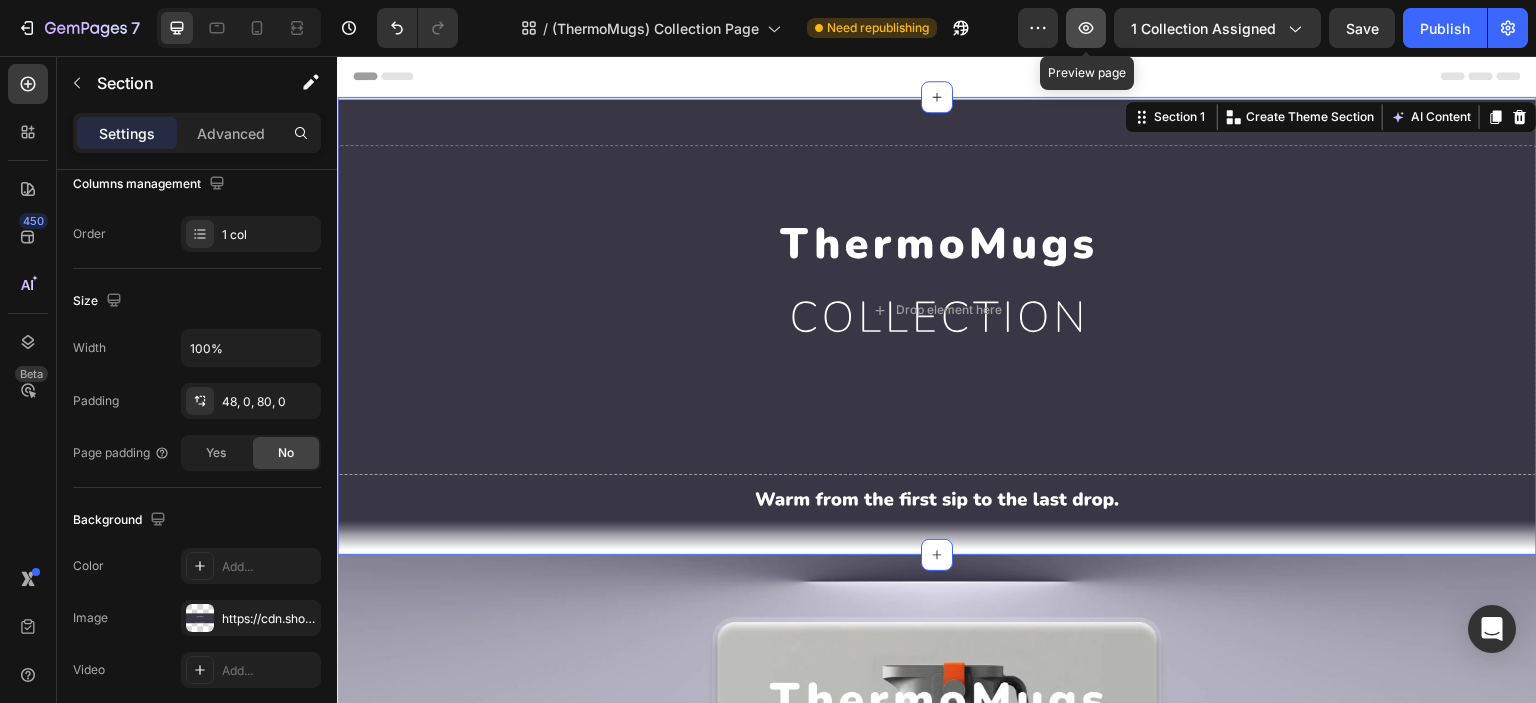 click 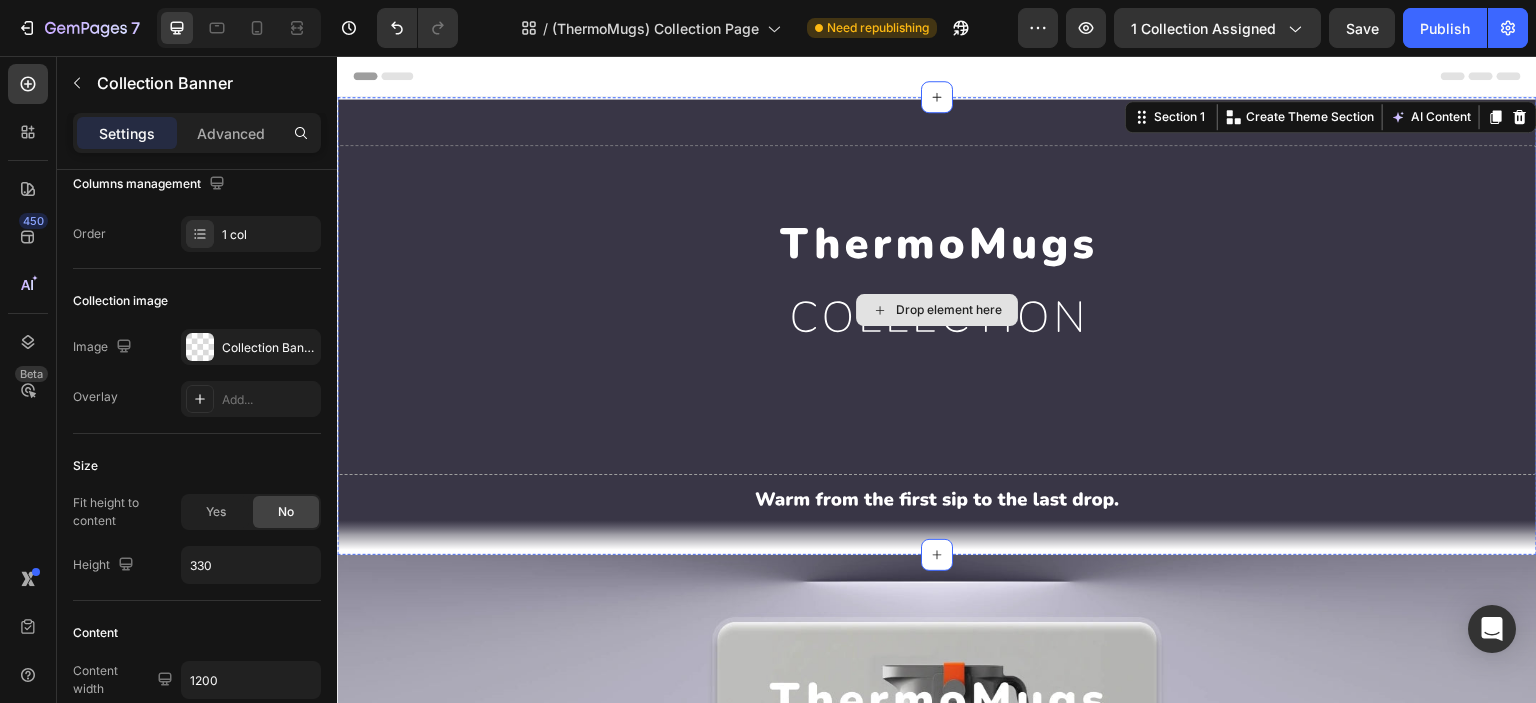 click on "Drop element here" at bounding box center (937, 310) 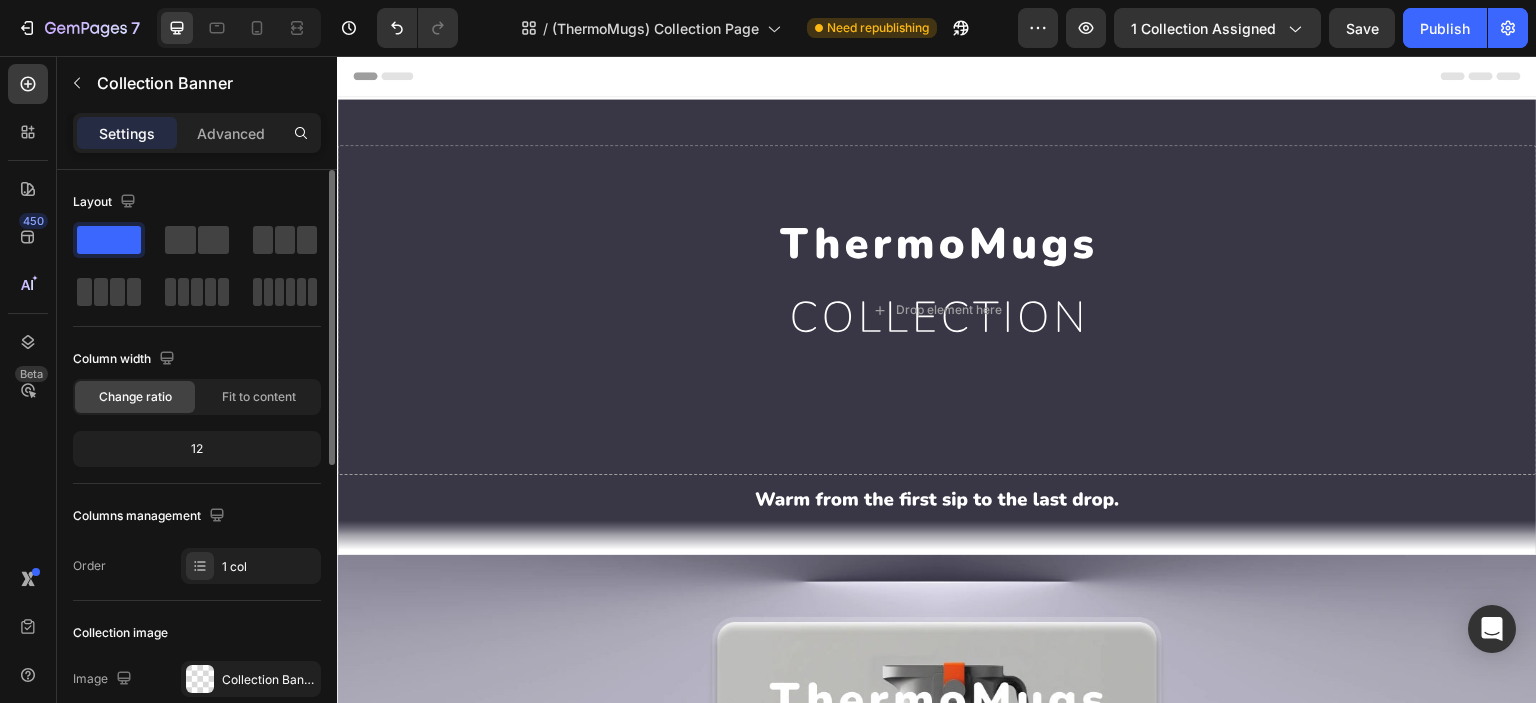 scroll, scrollTop: 166, scrollLeft: 0, axis: vertical 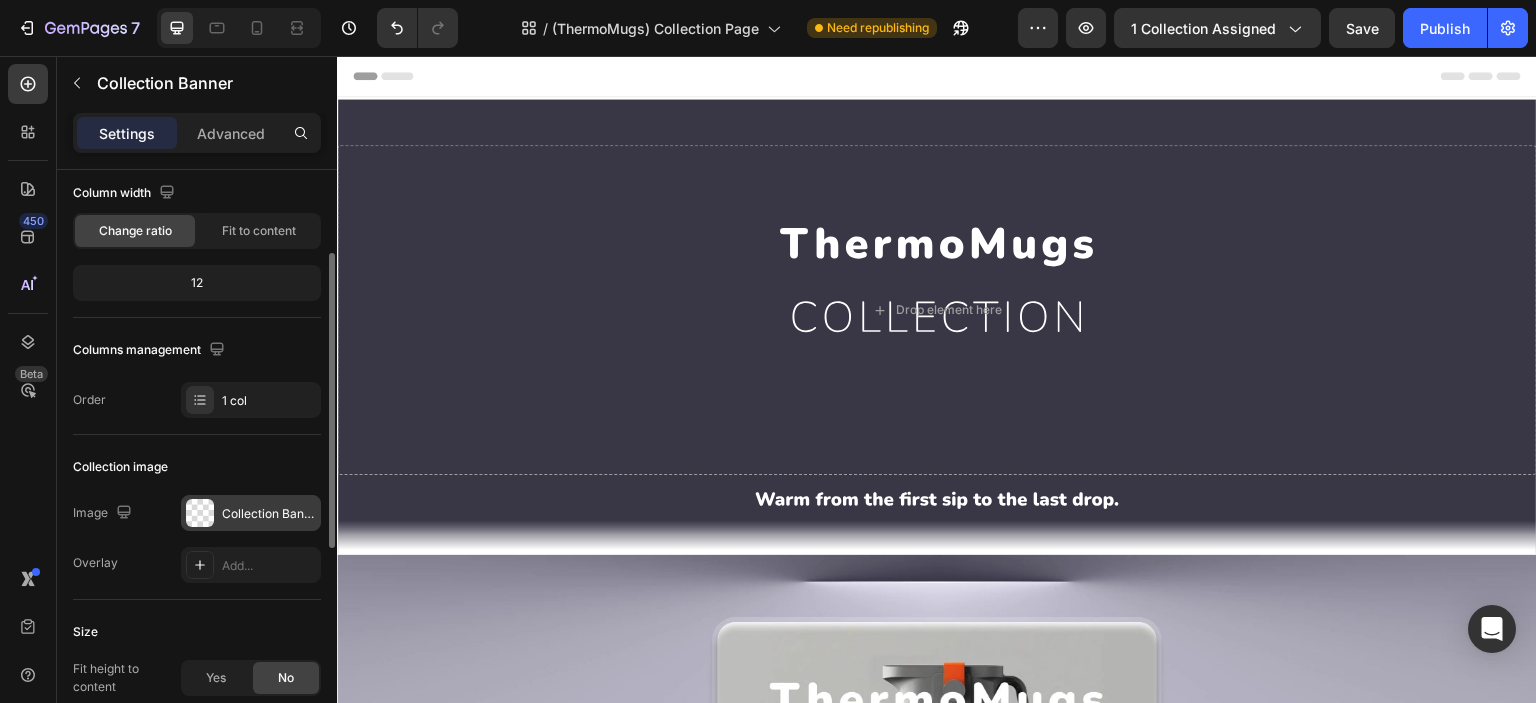 click at bounding box center [200, 513] 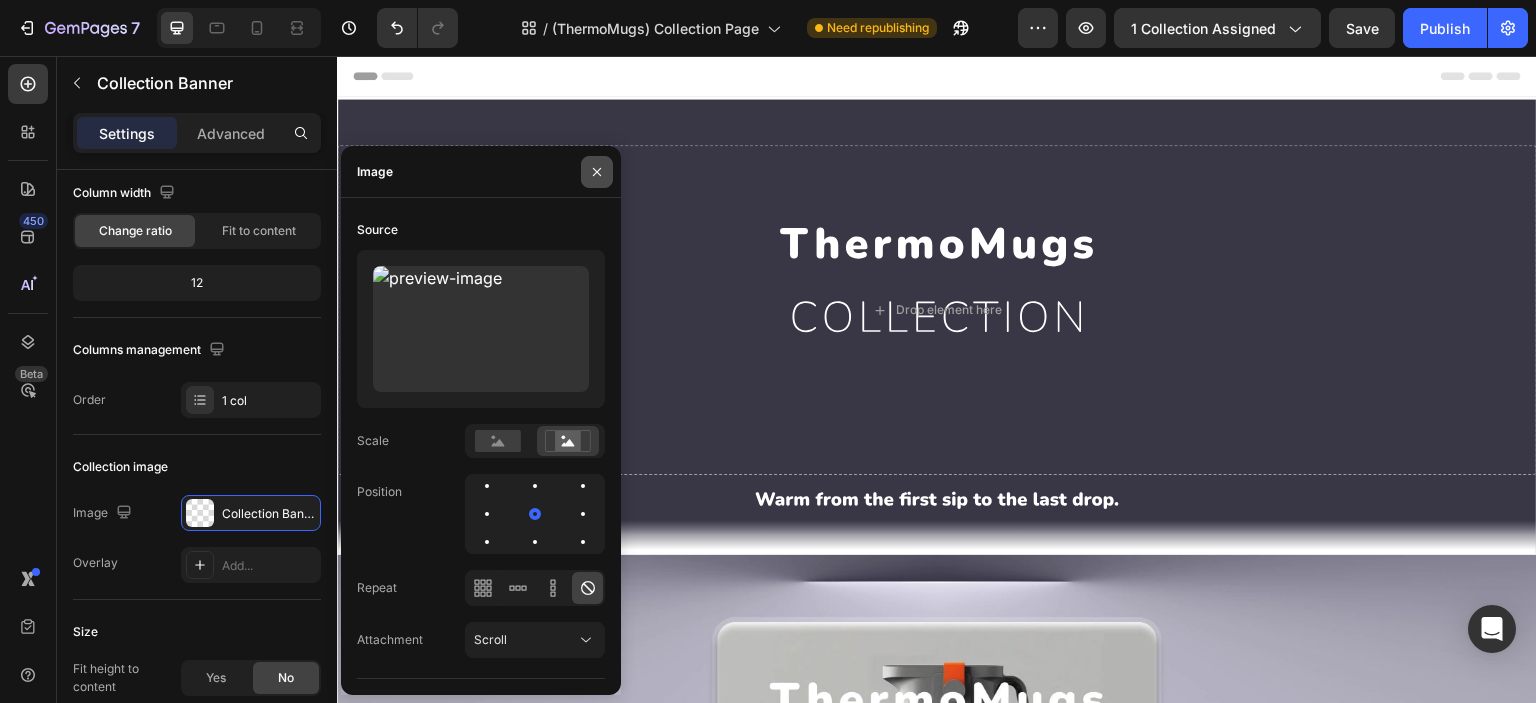 click 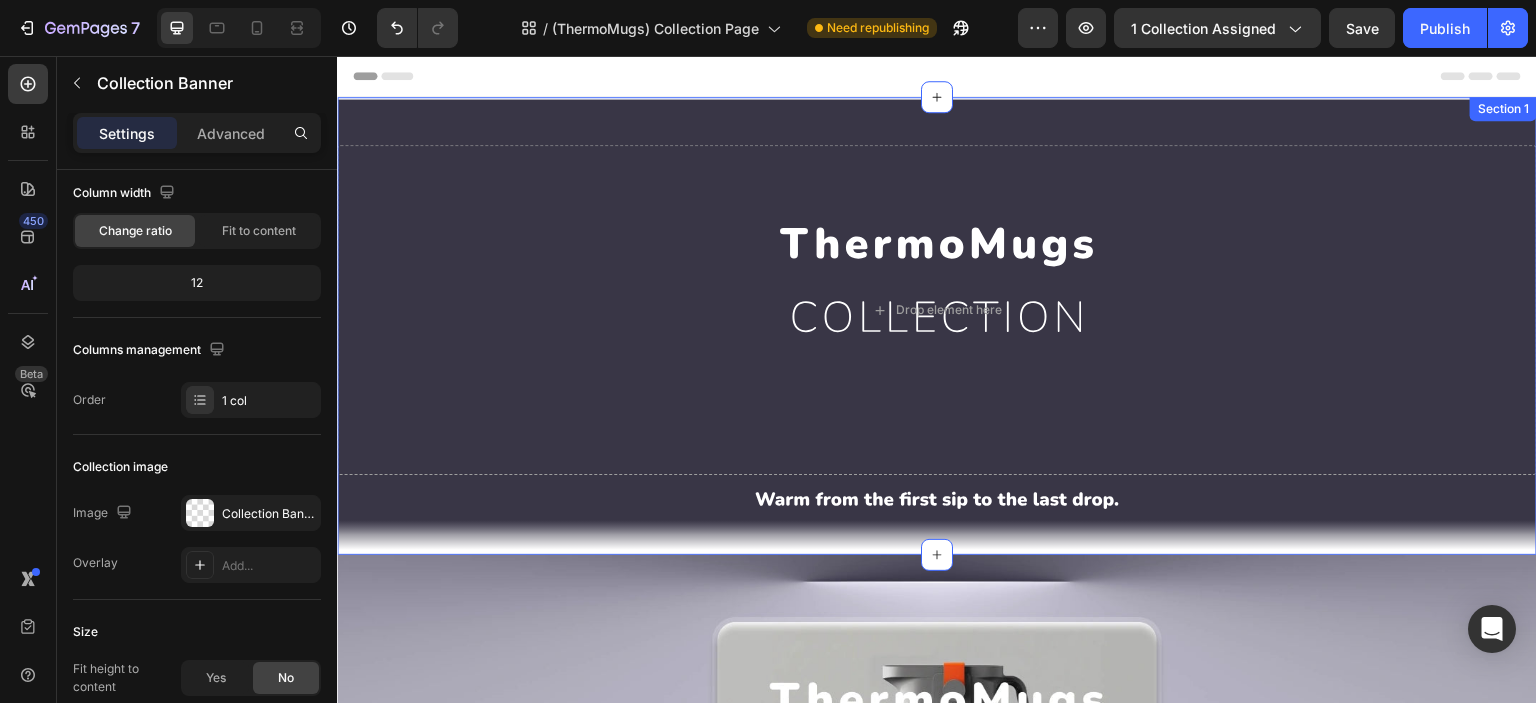 click on "Drop element here Collection Banner   0 Section 1" at bounding box center (937, 326) 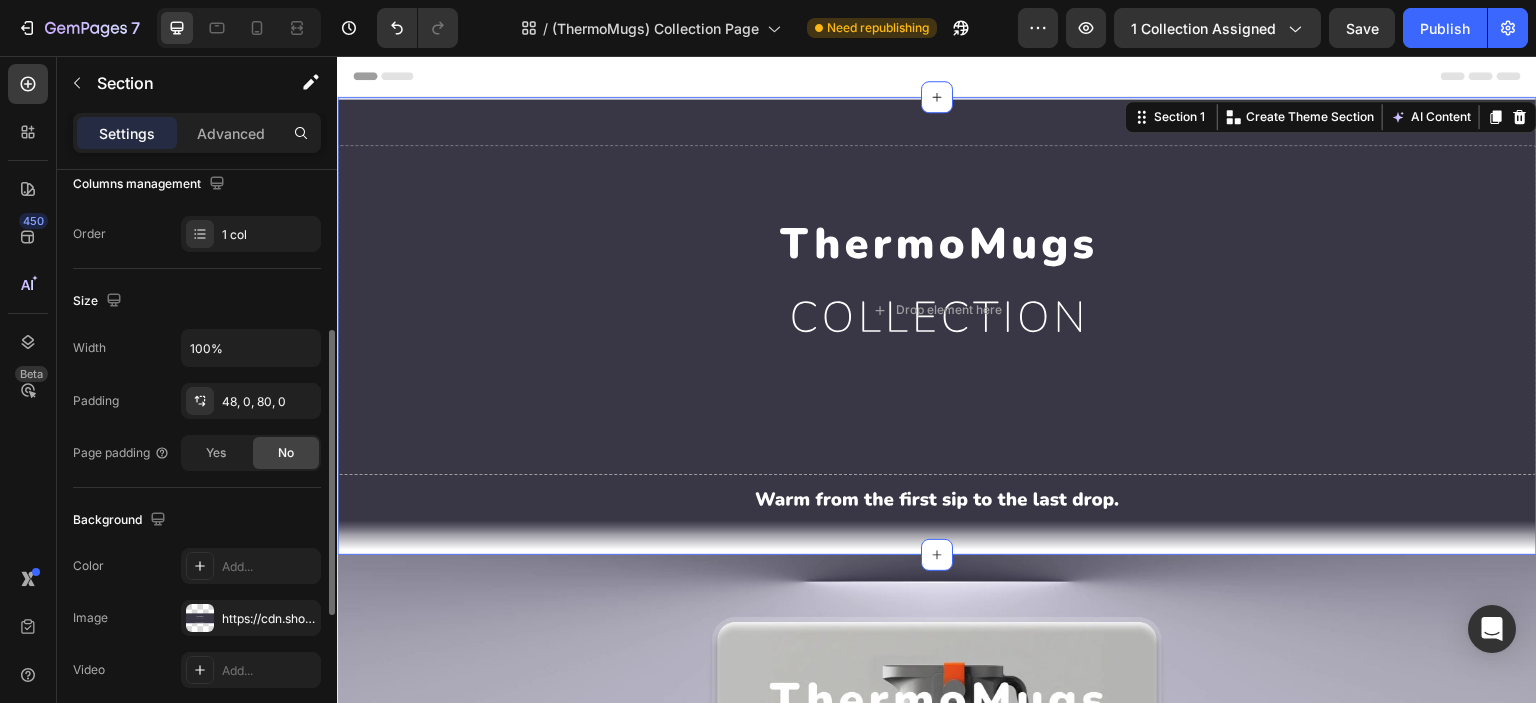 scroll, scrollTop: 499, scrollLeft: 0, axis: vertical 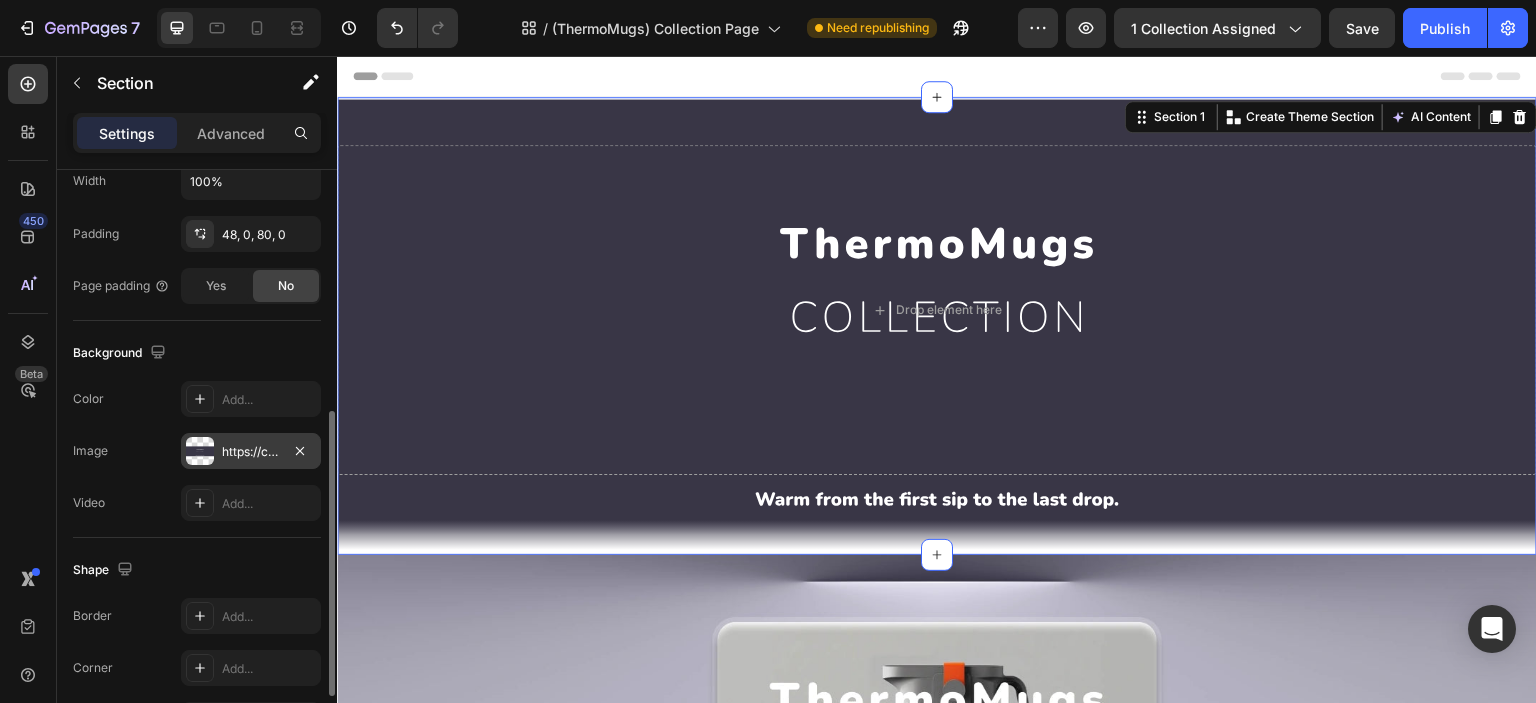 click on "https://cdn.shopify.com/s/files/1/0609/2478/8807/files/gempages_567299303811318825-bc228ba8-04b6-4c7f-975f-220e0deeef53.svg" at bounding box center (251, 451) 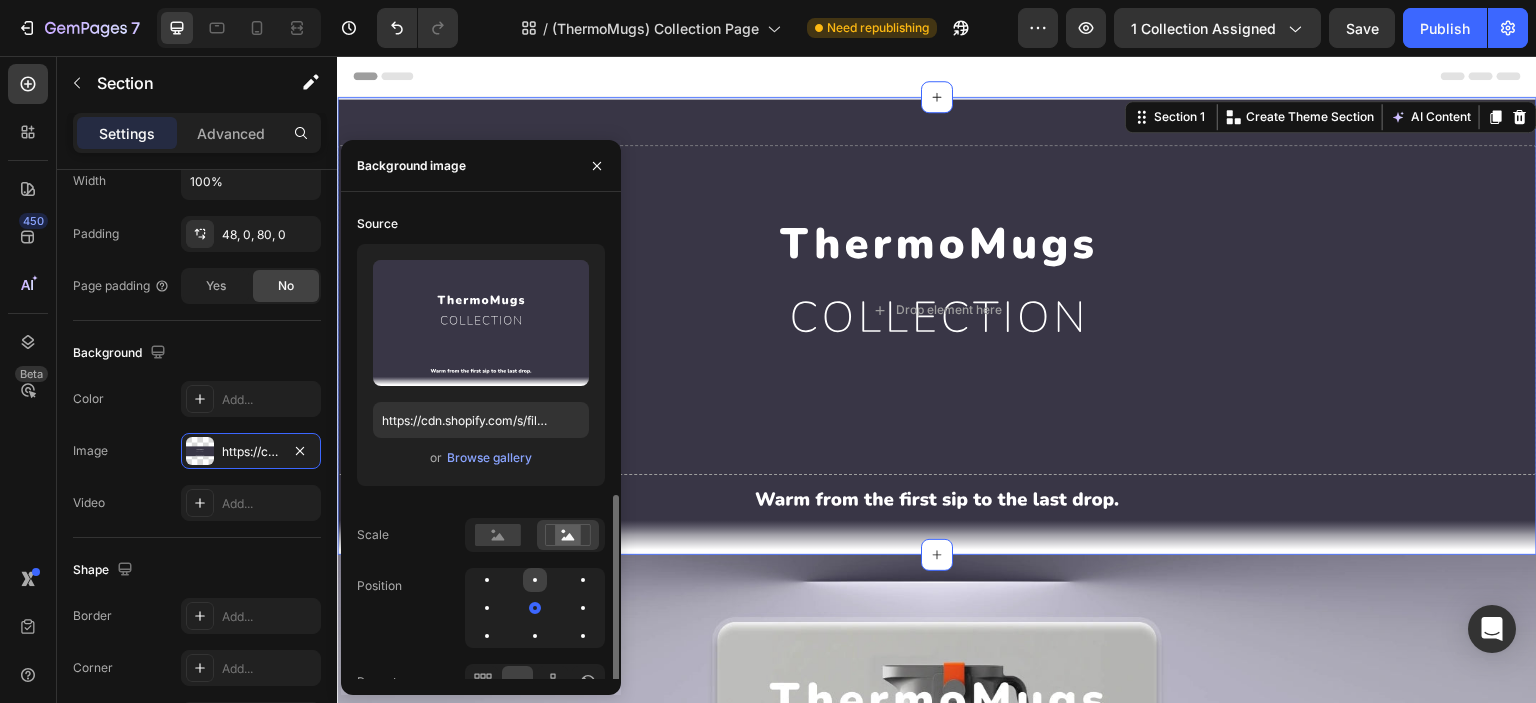 scroll, scrollTop: 166, scrollLeft: 0, axis: vertical 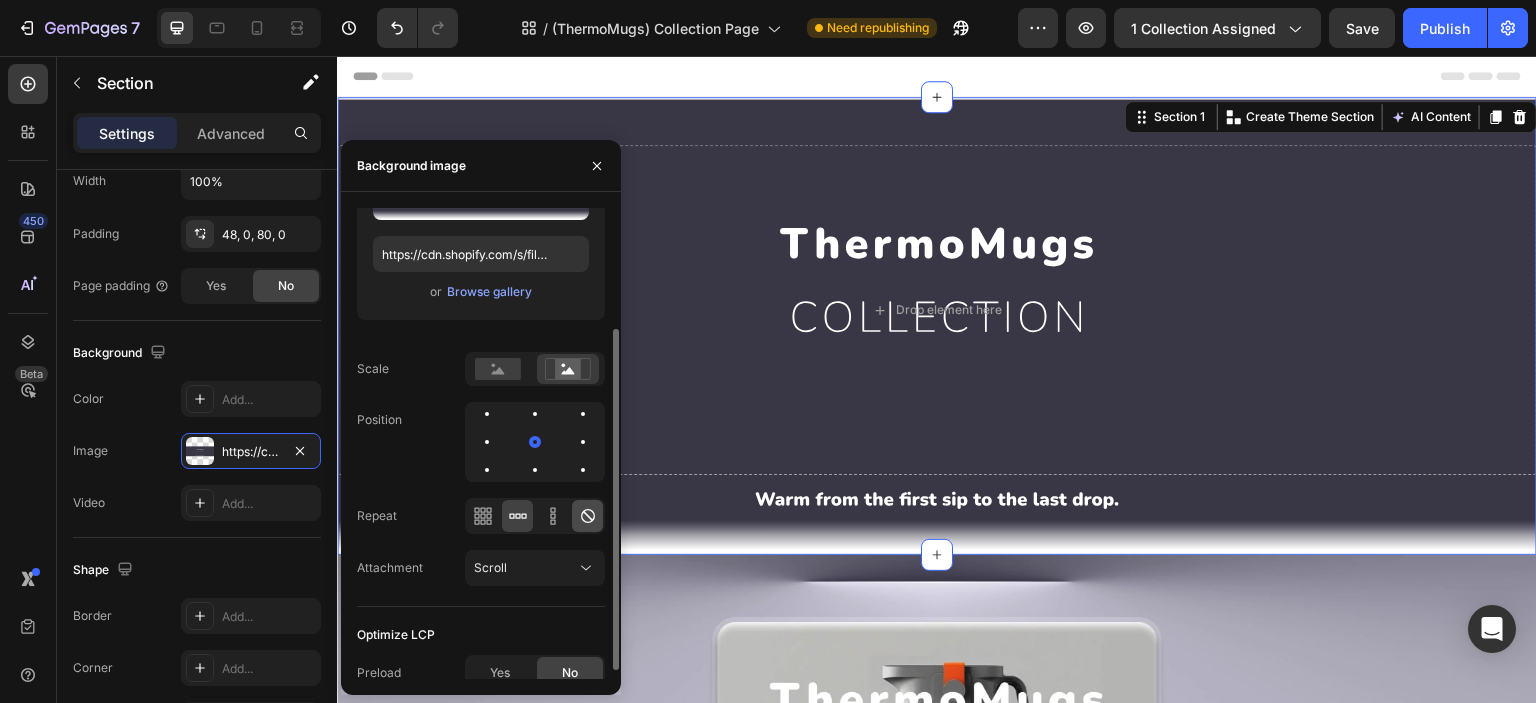 click 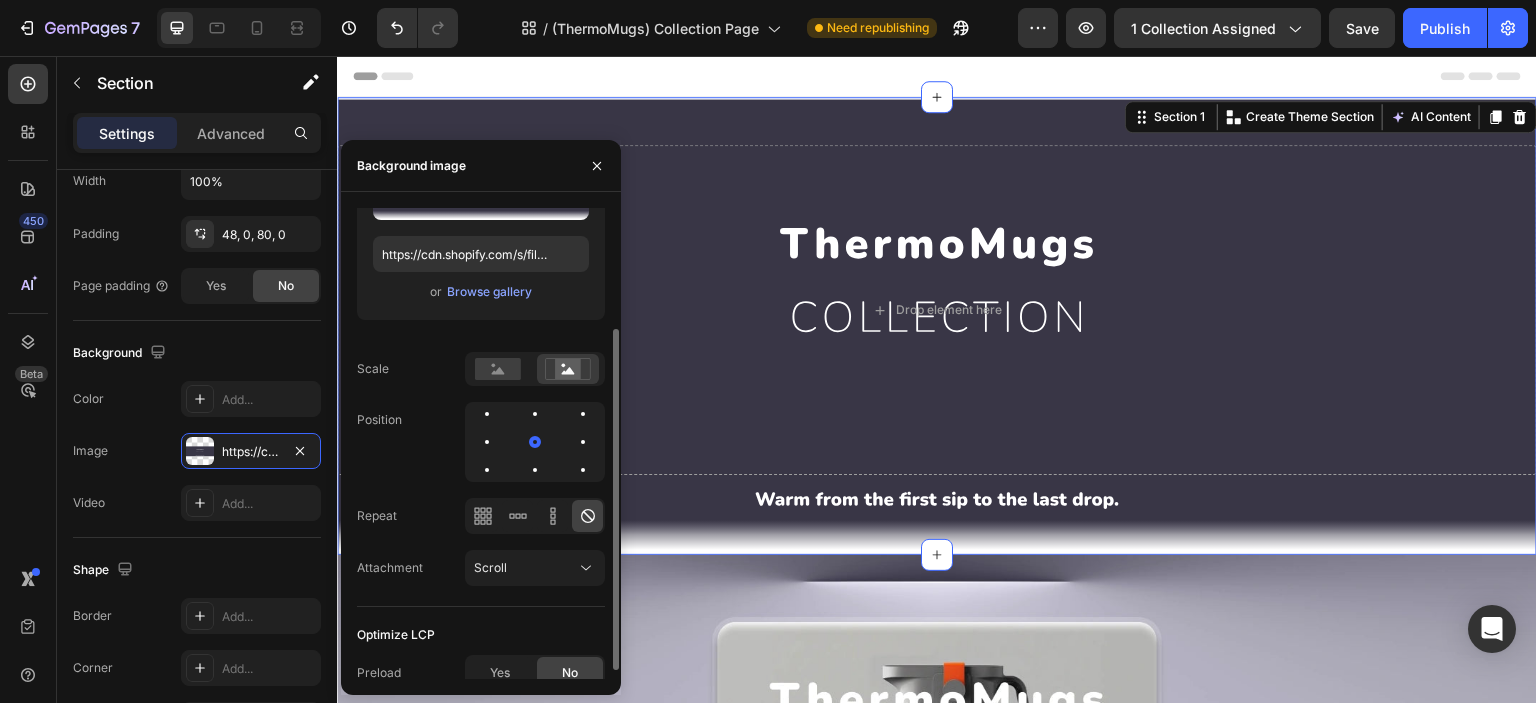 scroll, scrollTop: 177, scrollLeft: 0, axis: vertical 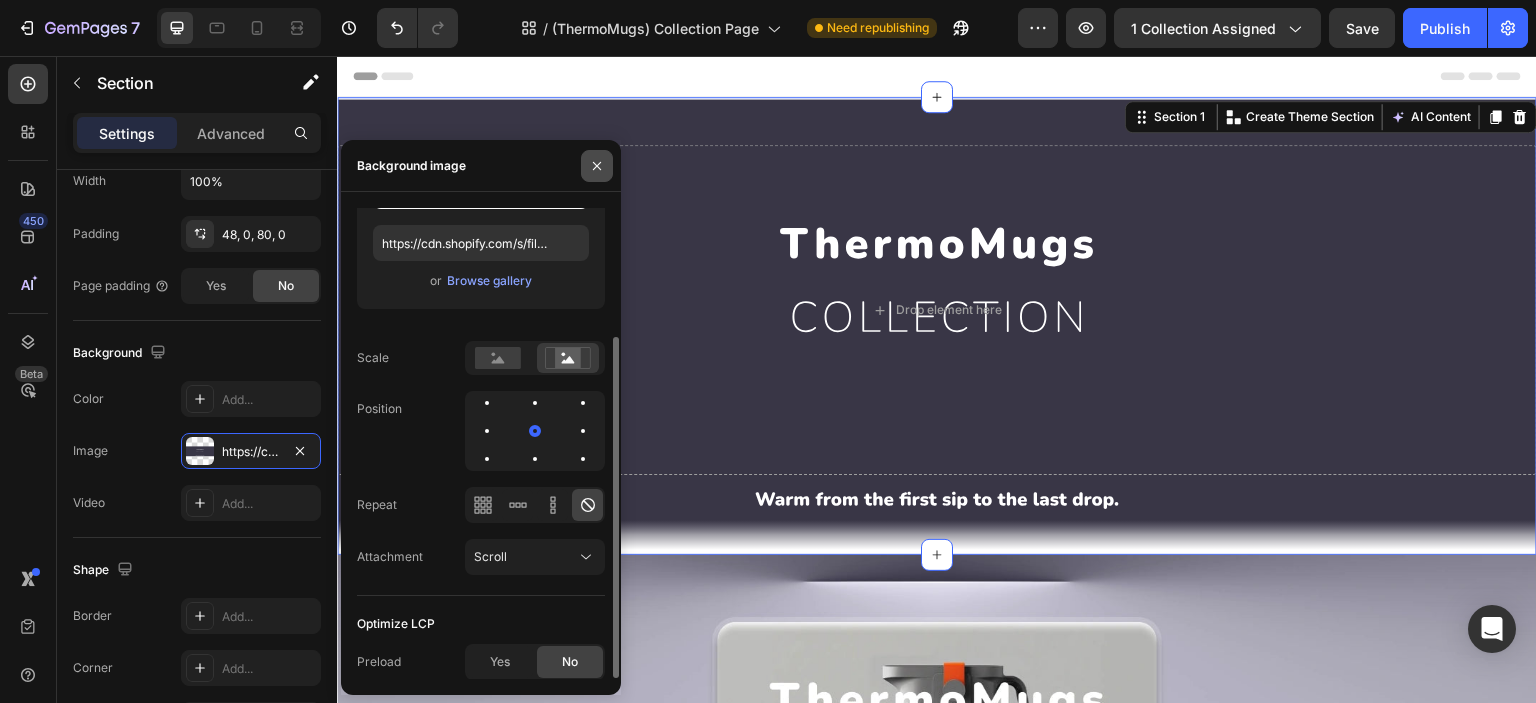 click 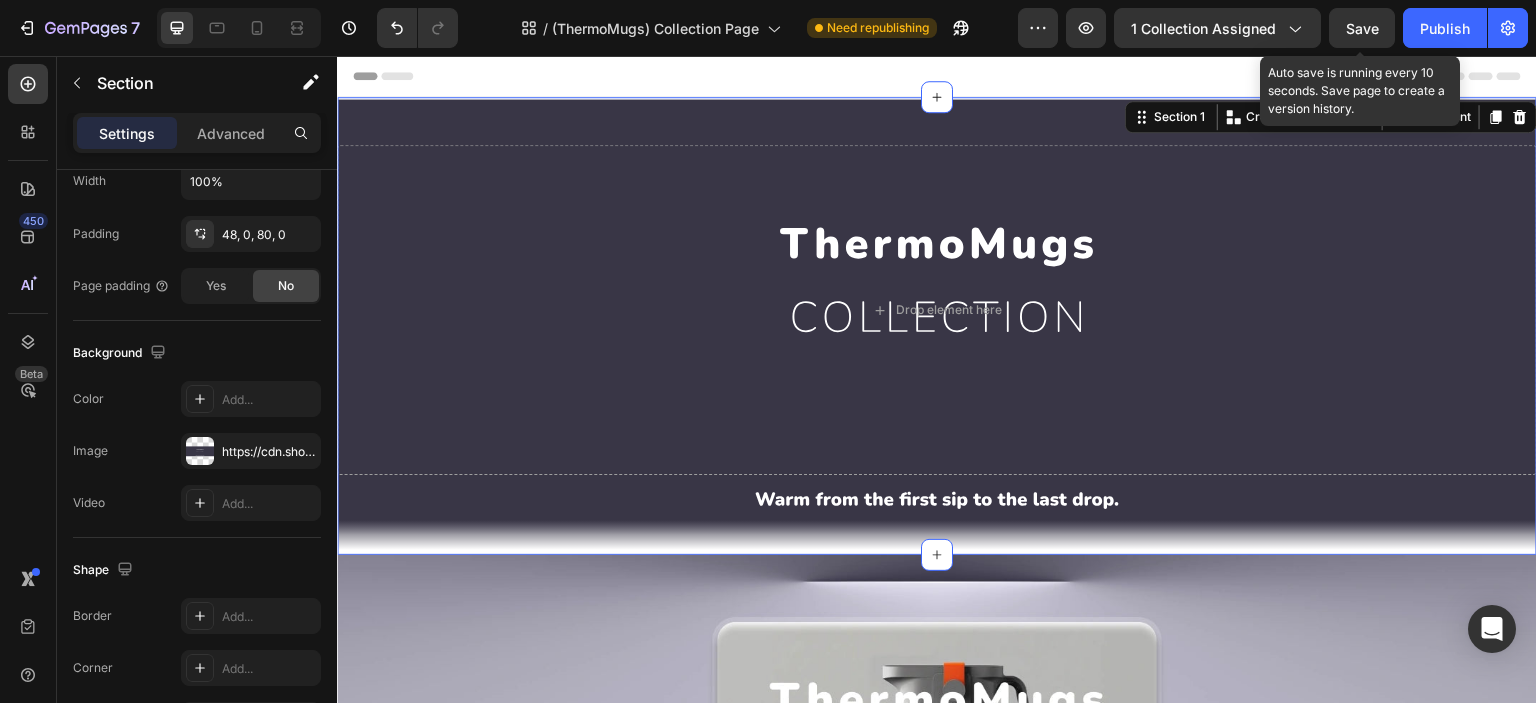 click on "Save" at bounding box center [1362, 28] 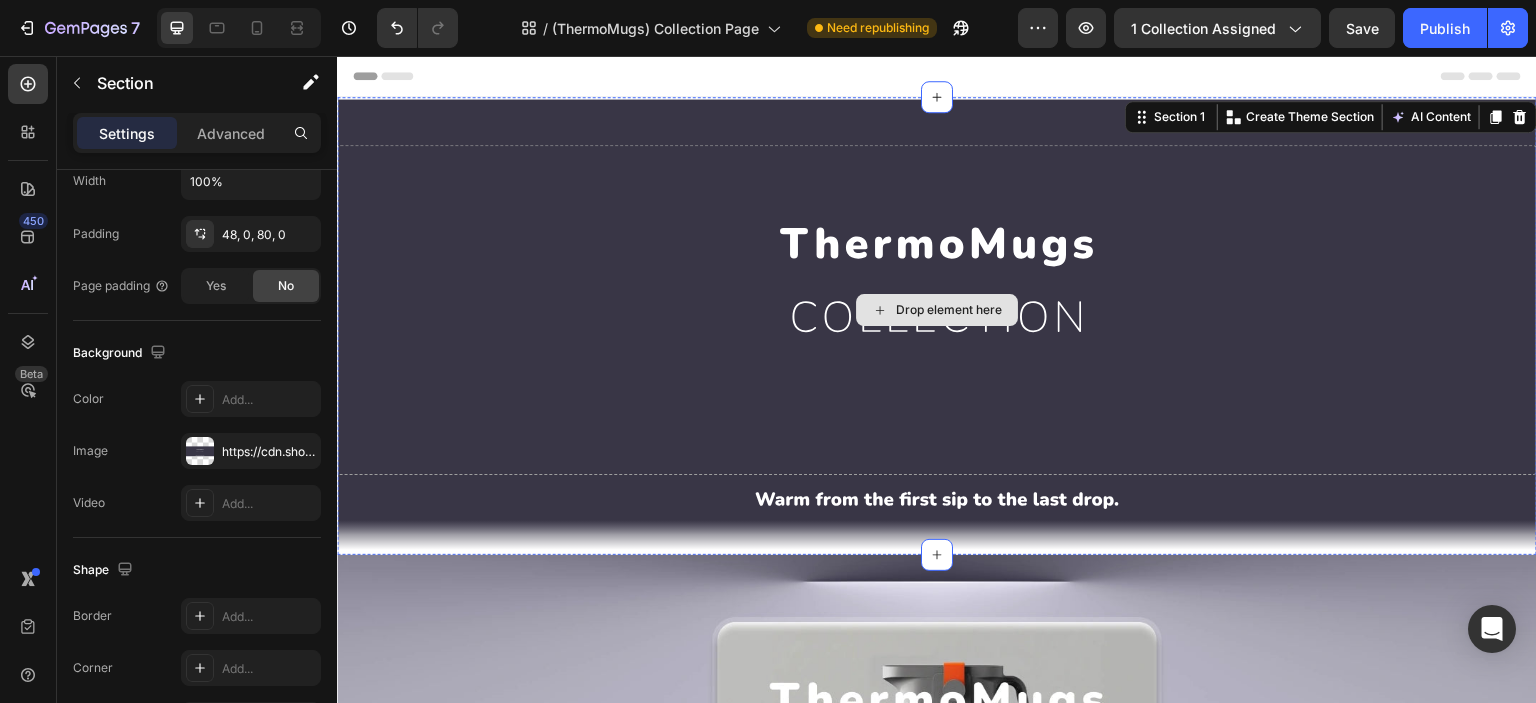 click on "Drop element here" at bounding box center (937, 310) 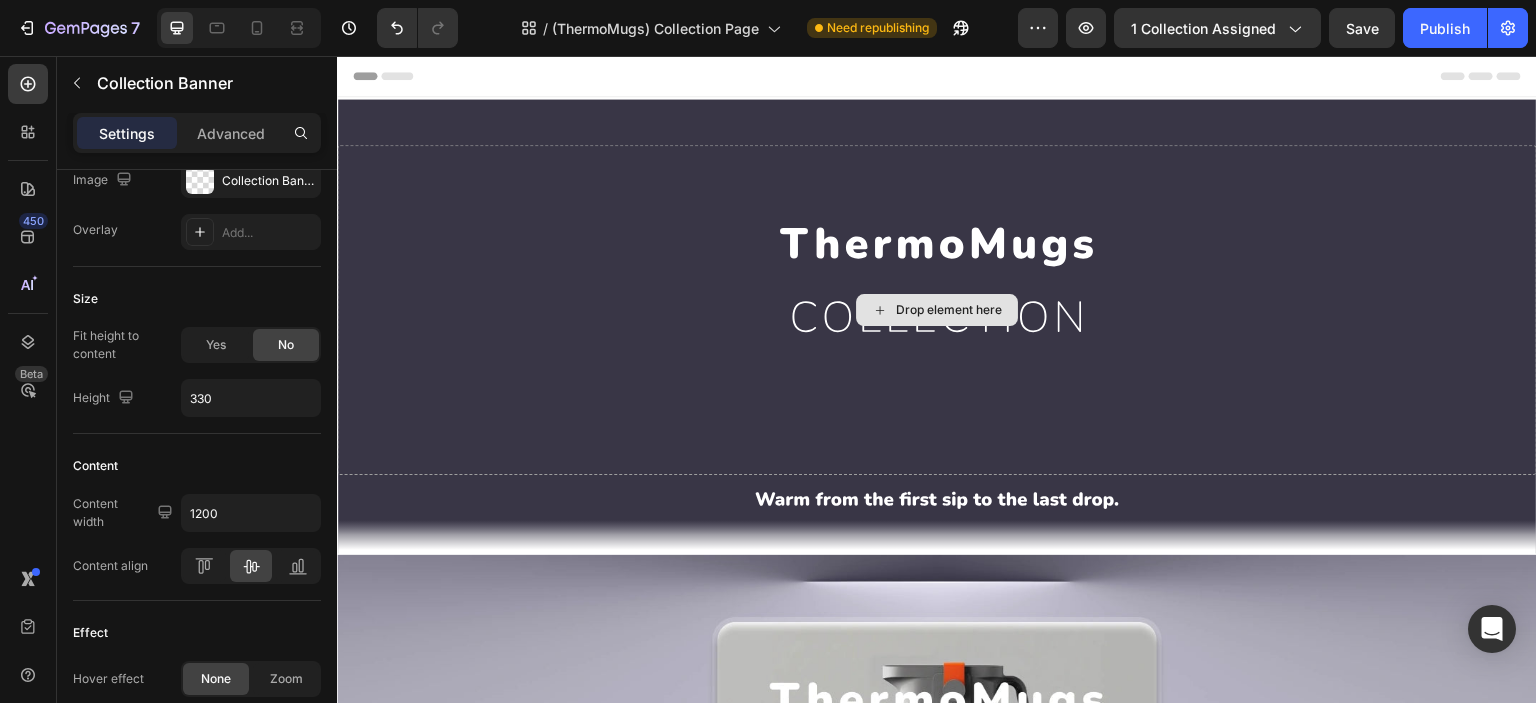scroll, scrollTop: 0, scrollLeft: 0, axis: both 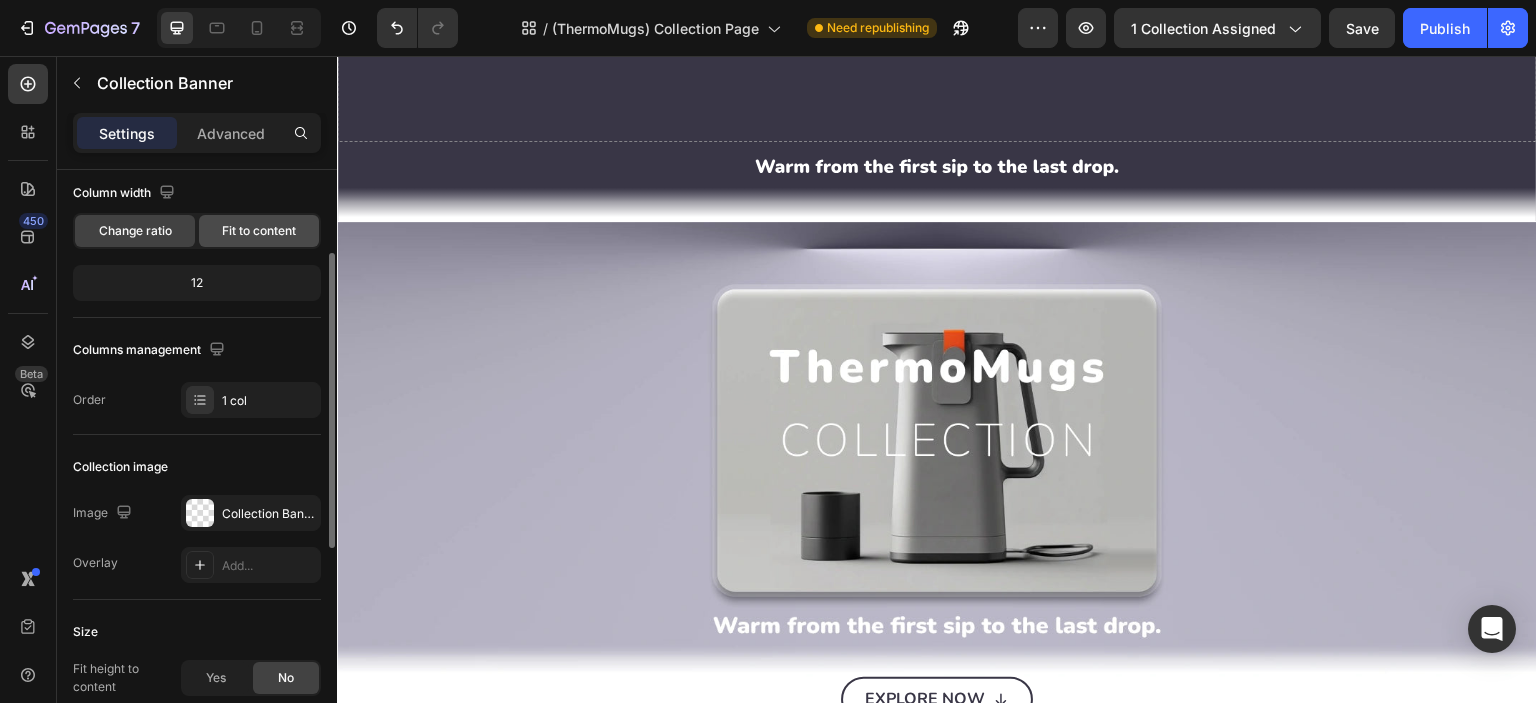 click on "Fit to content" 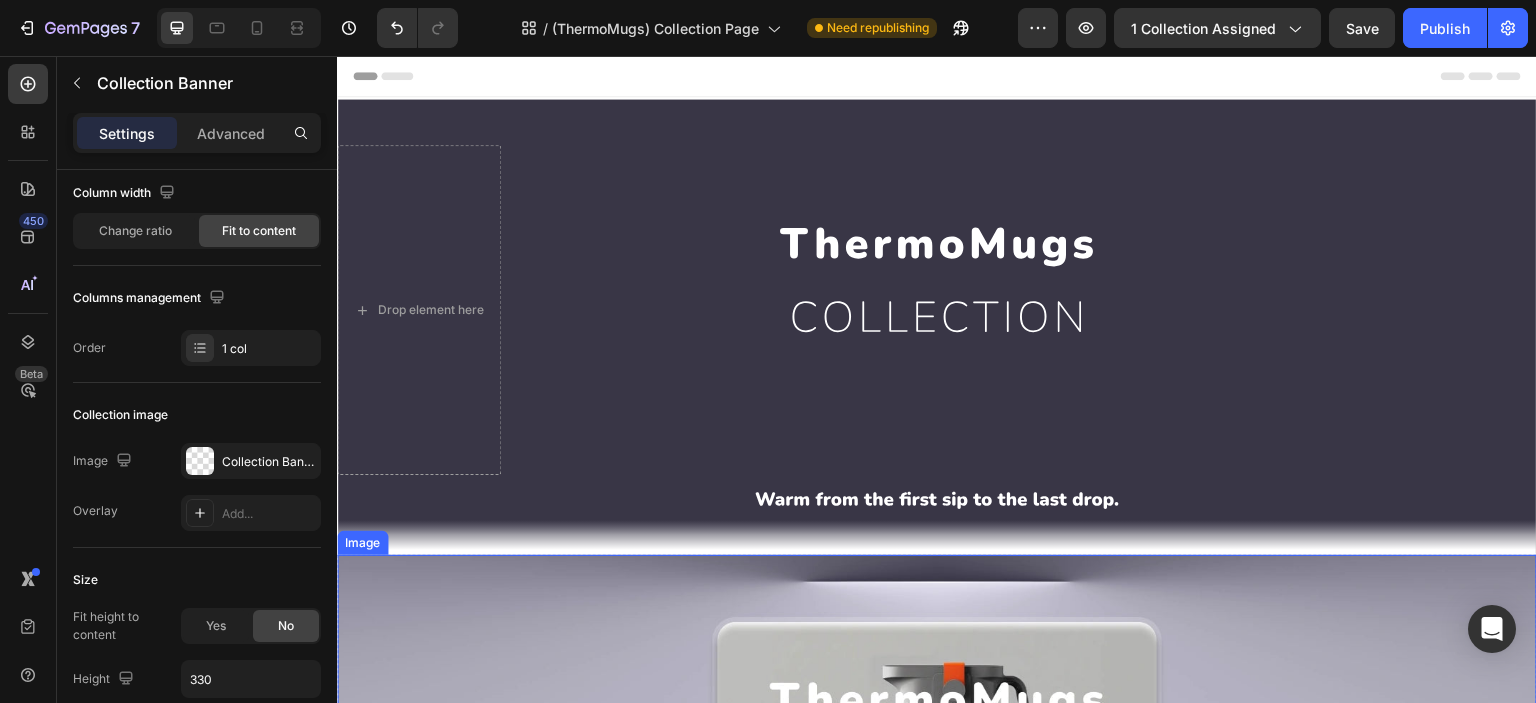 scroll, scrollTop: 0, scrollLeft: 0, axis: both 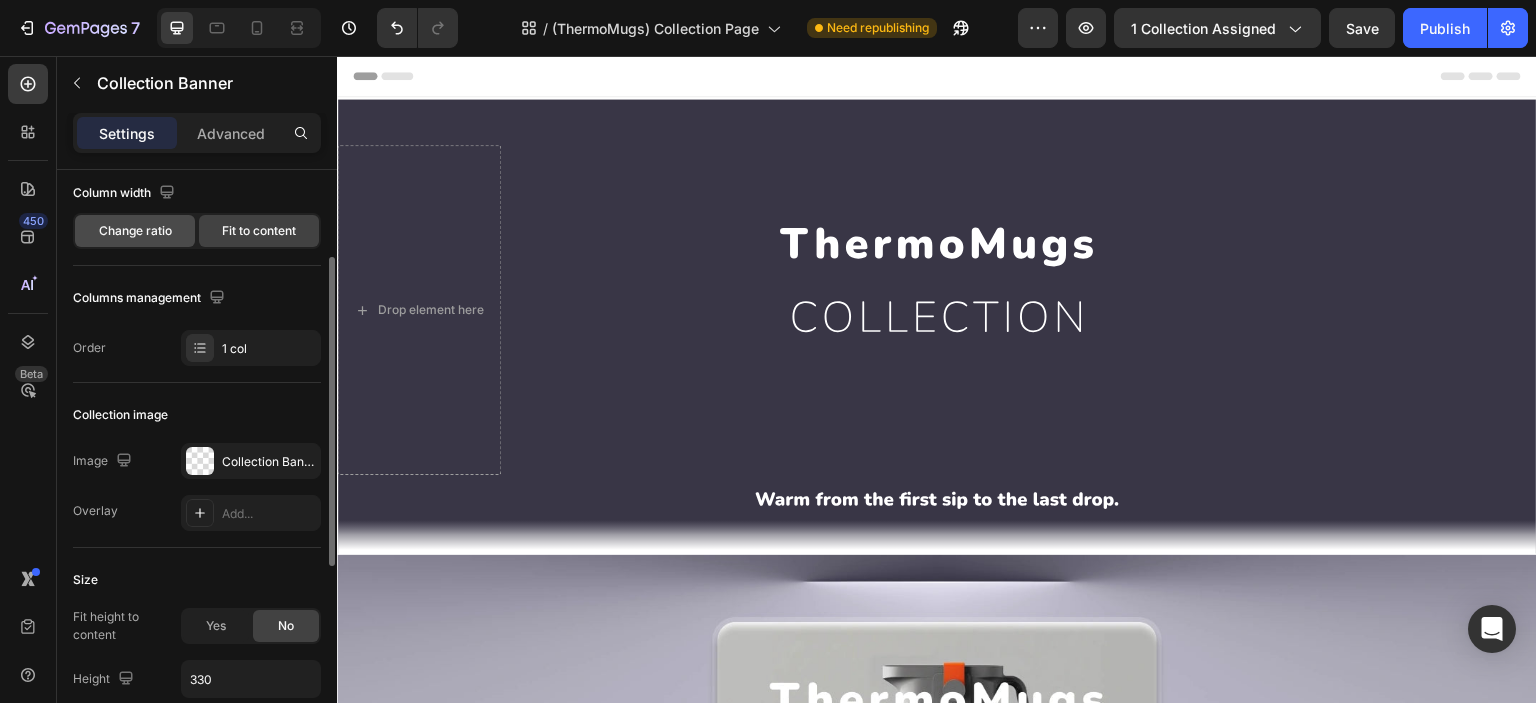 click on "Change ratio" 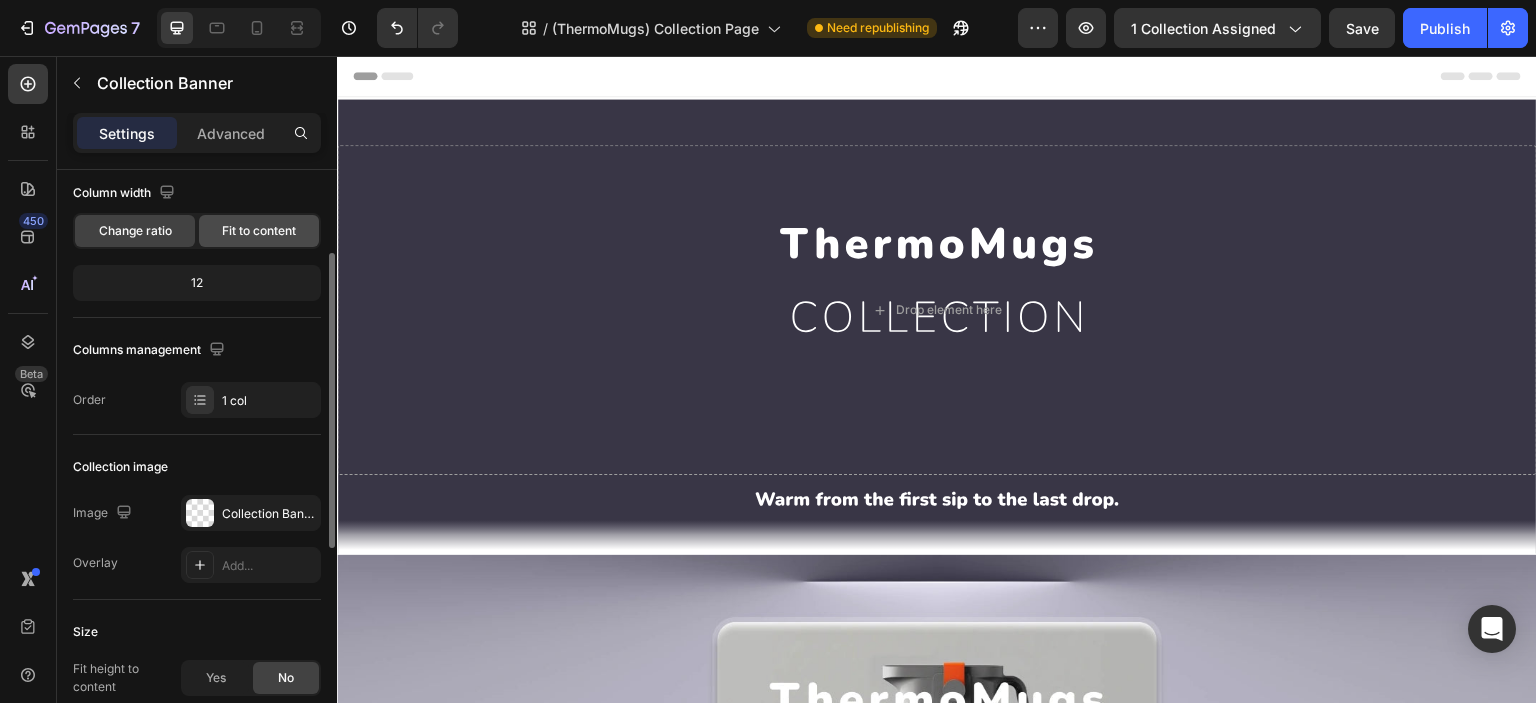 click on "Fit to content" 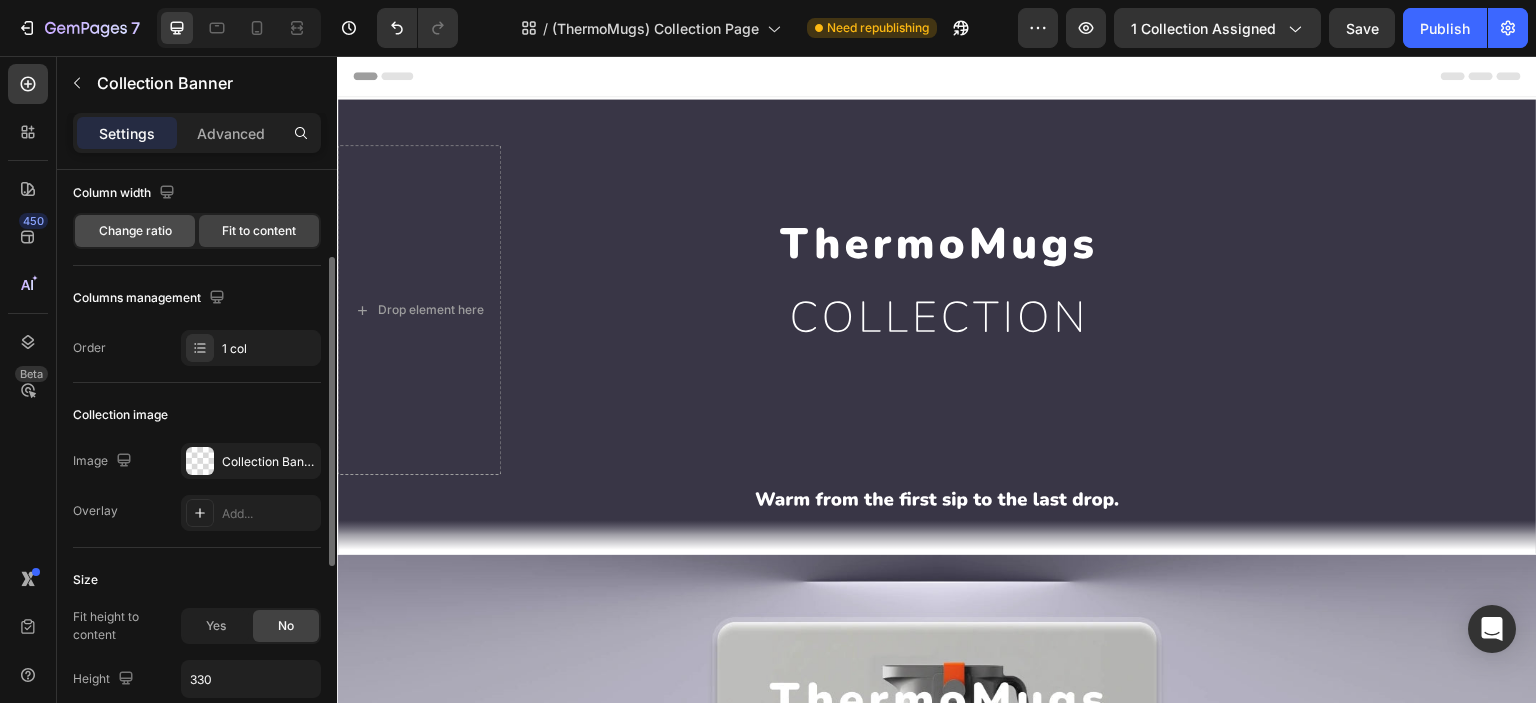 click on "Change ratio" 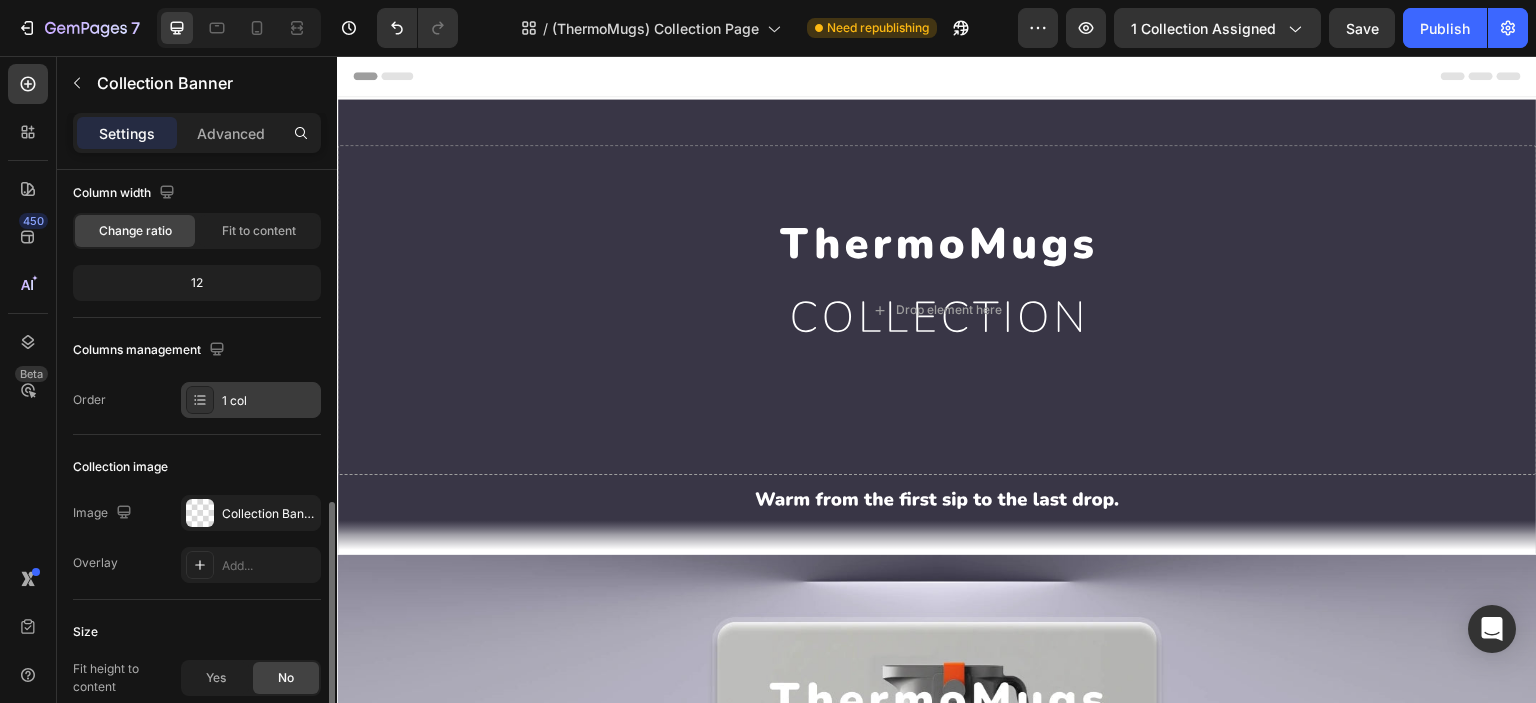 scroll, scrollTop: 332, scrollLeft: 0, axis: vertical 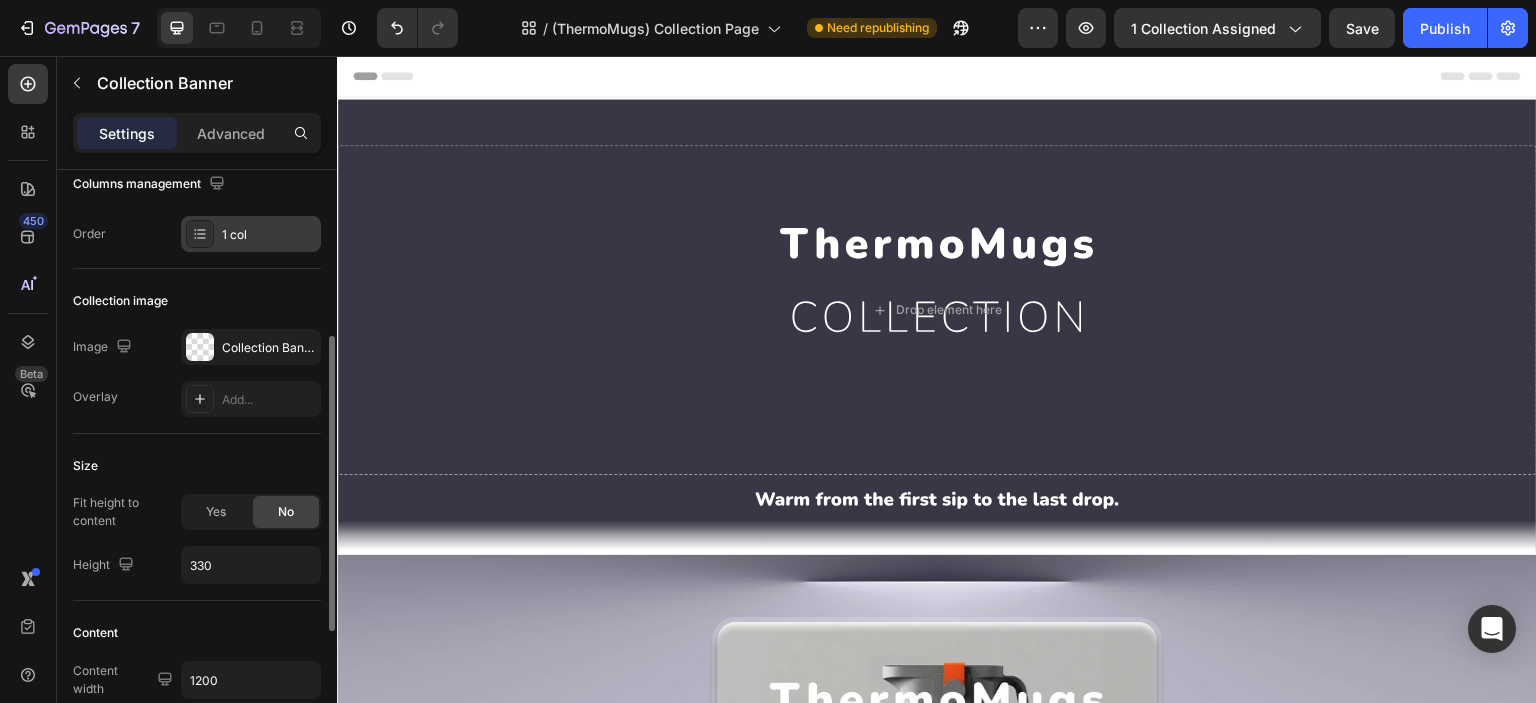 click on "1 col" at bounding box center [269, 235] 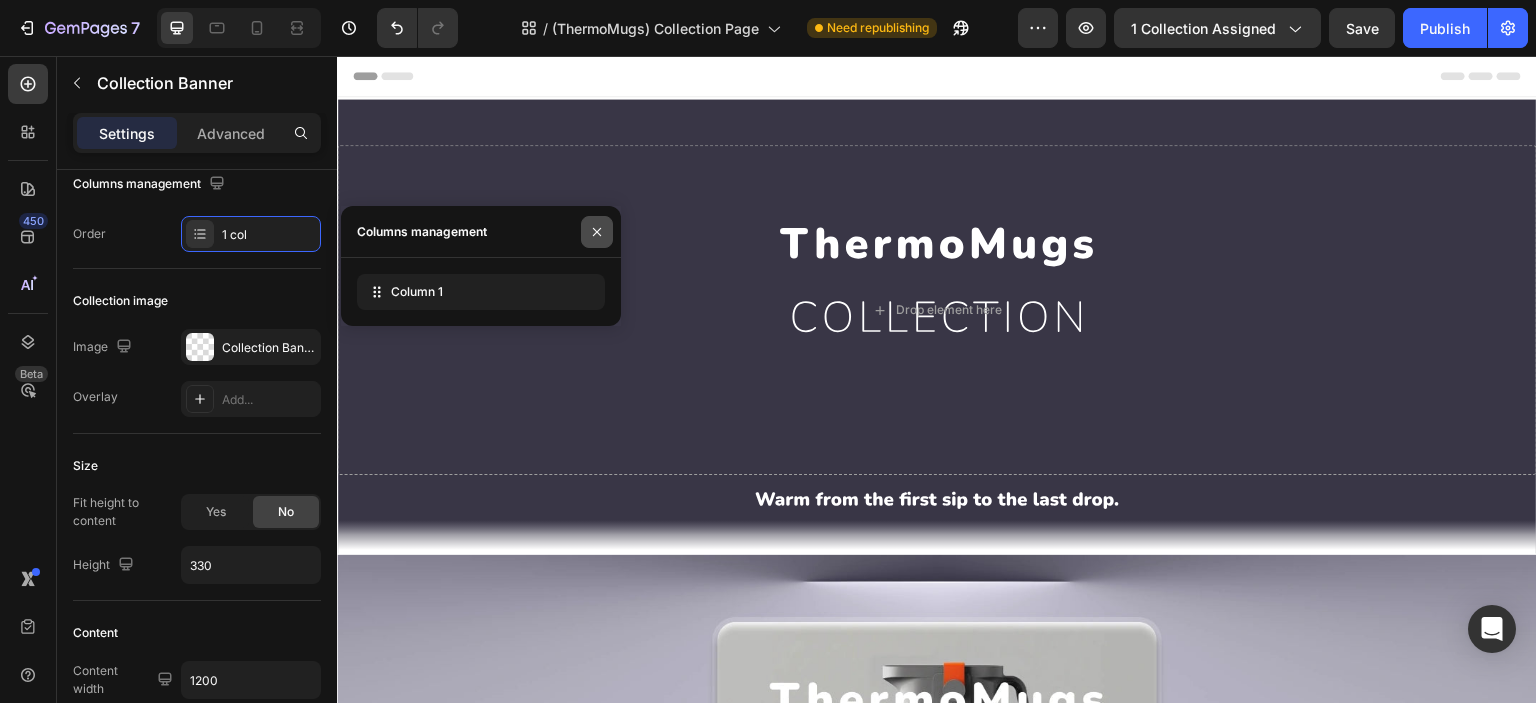 click 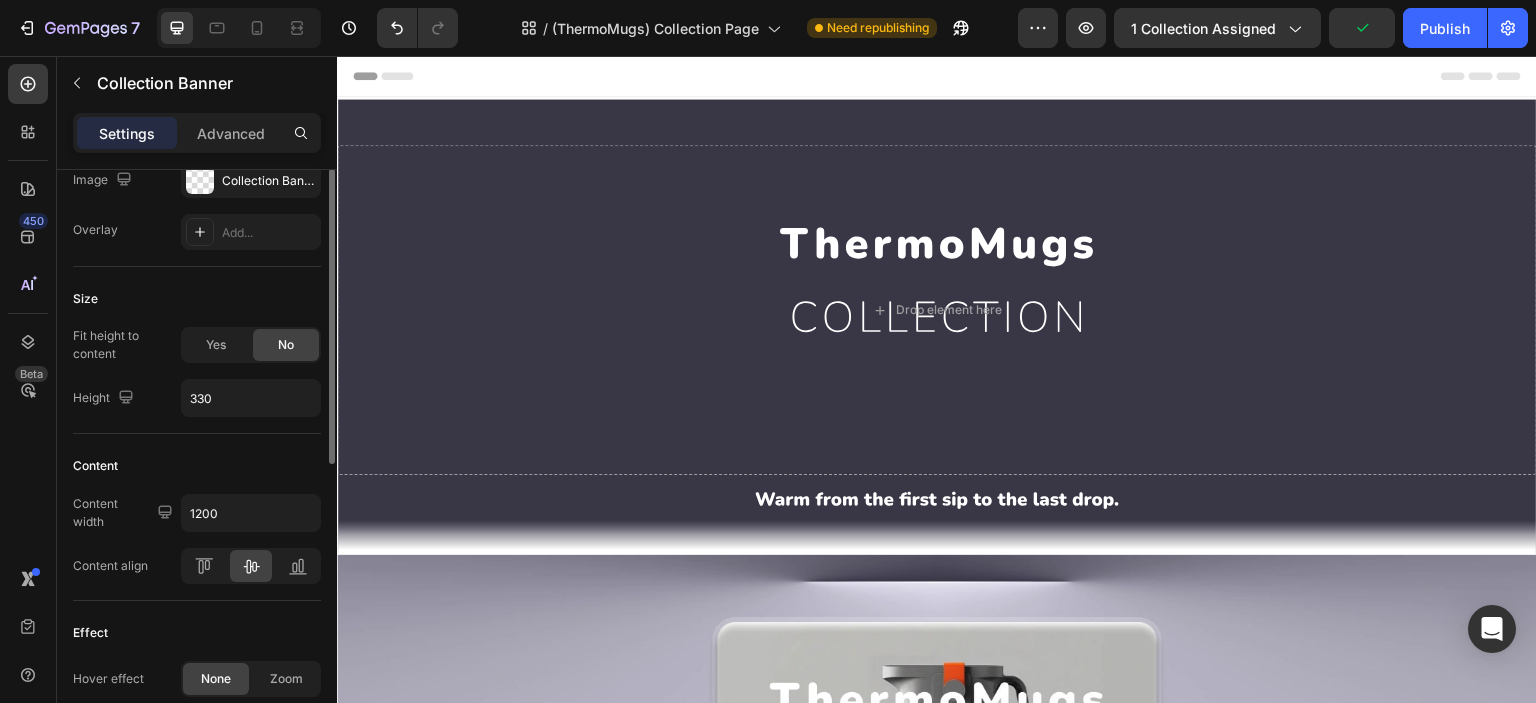 scroll, scrollTop: 332, scrollLeft: 0, axis: vertical 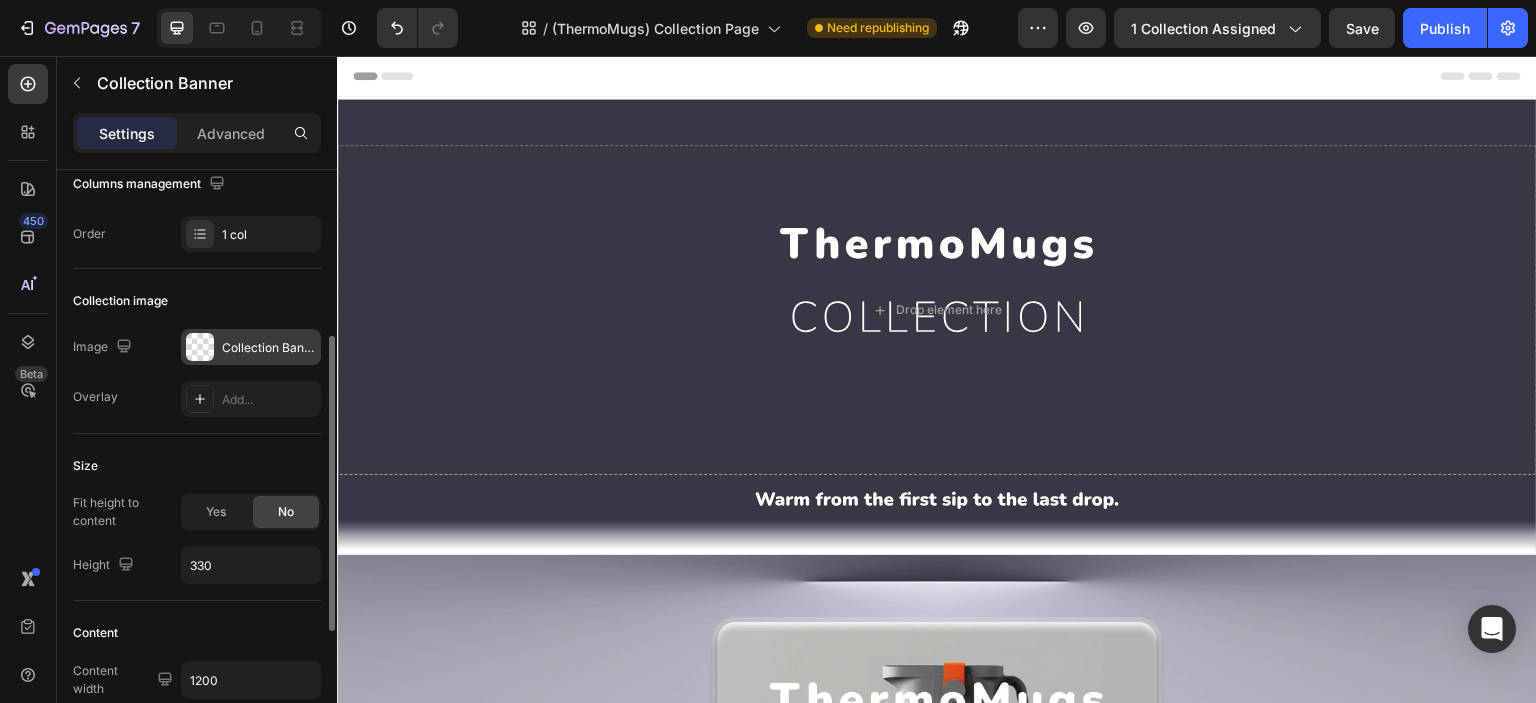 click at bounding box center [200, 347] 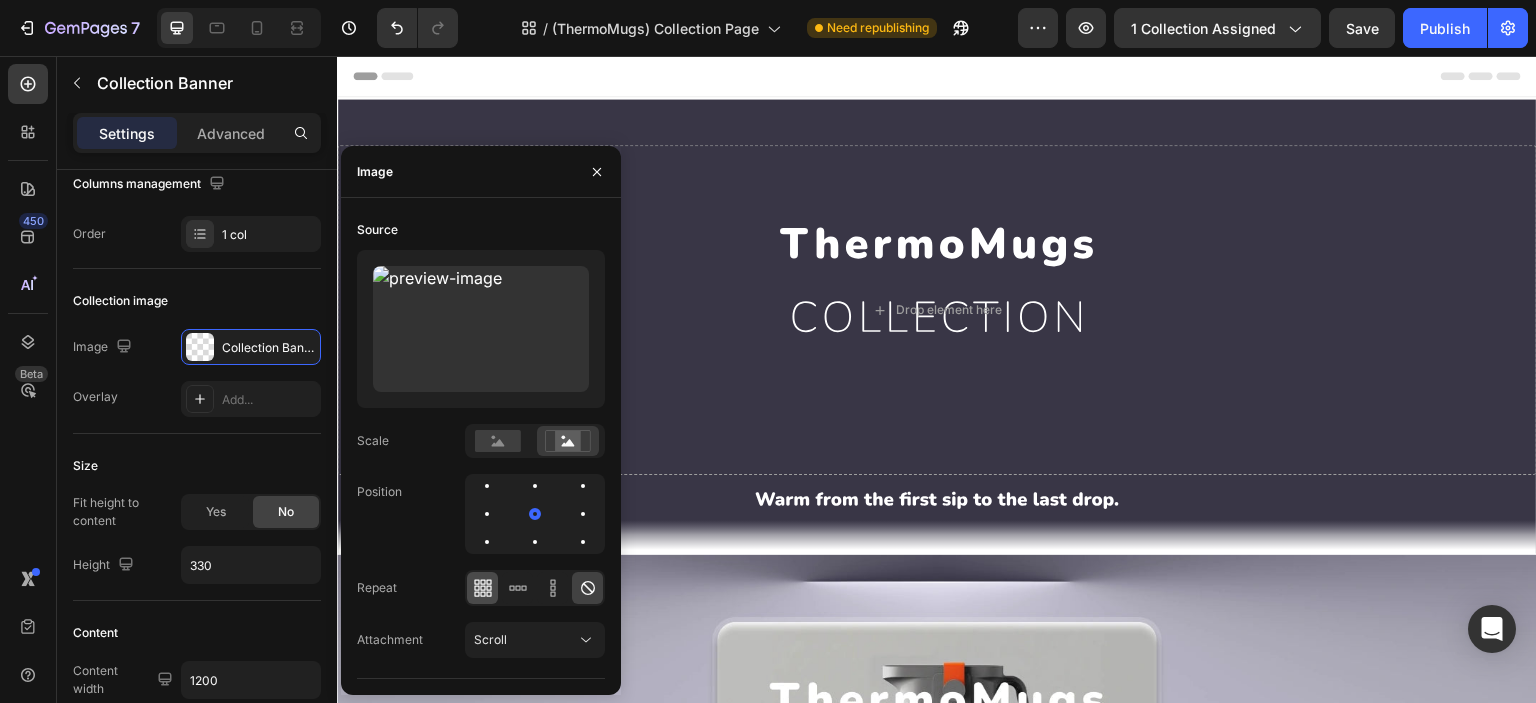 click 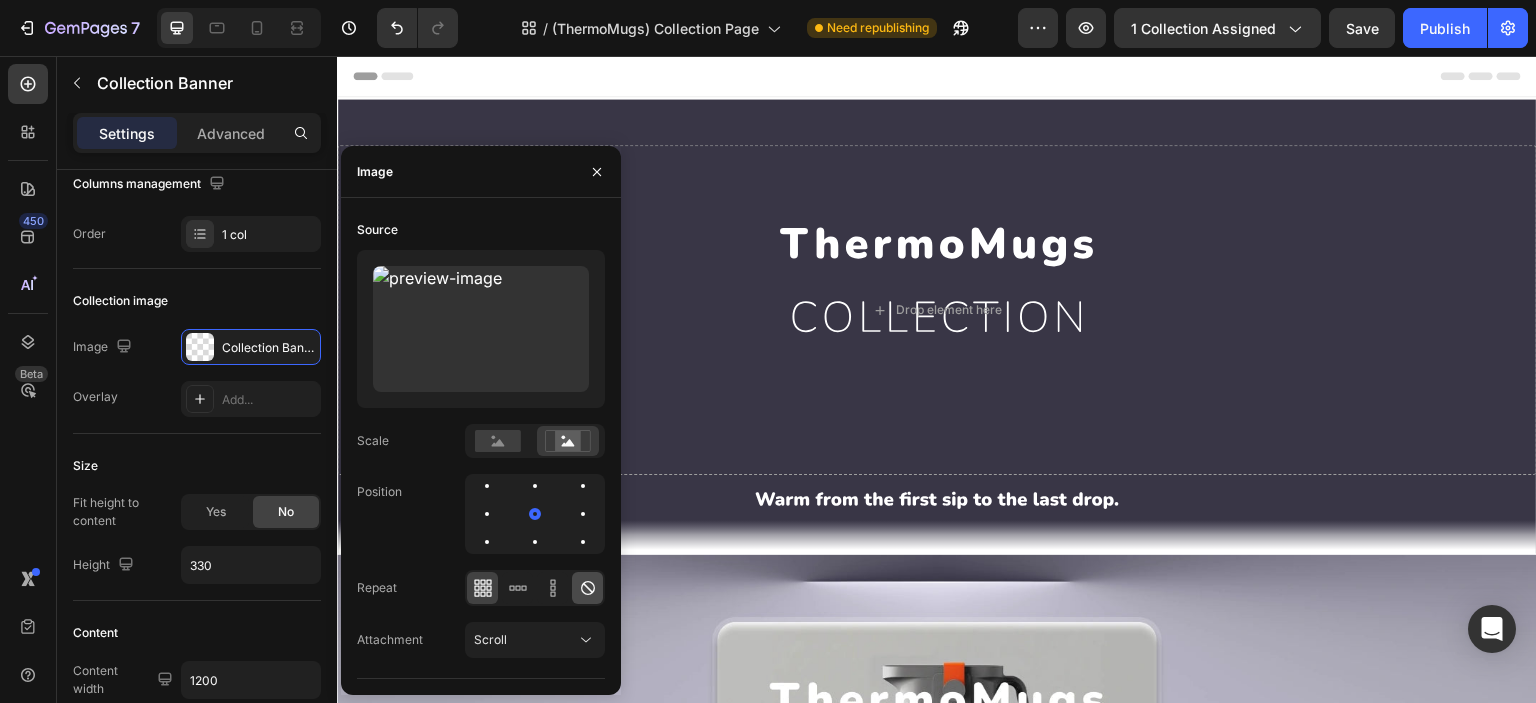 click 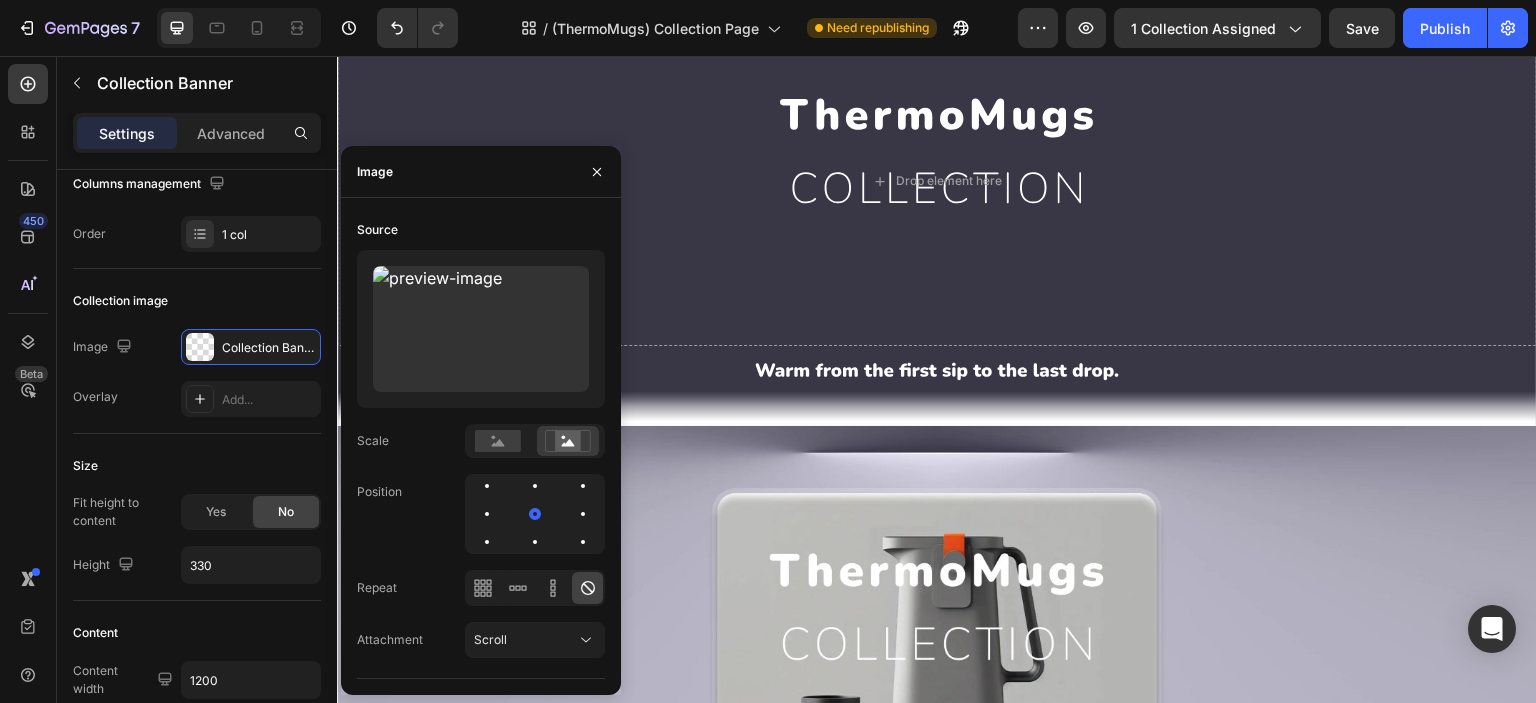 scroll, scrollTop: 166, scrollLeft: 0, axis: vertical 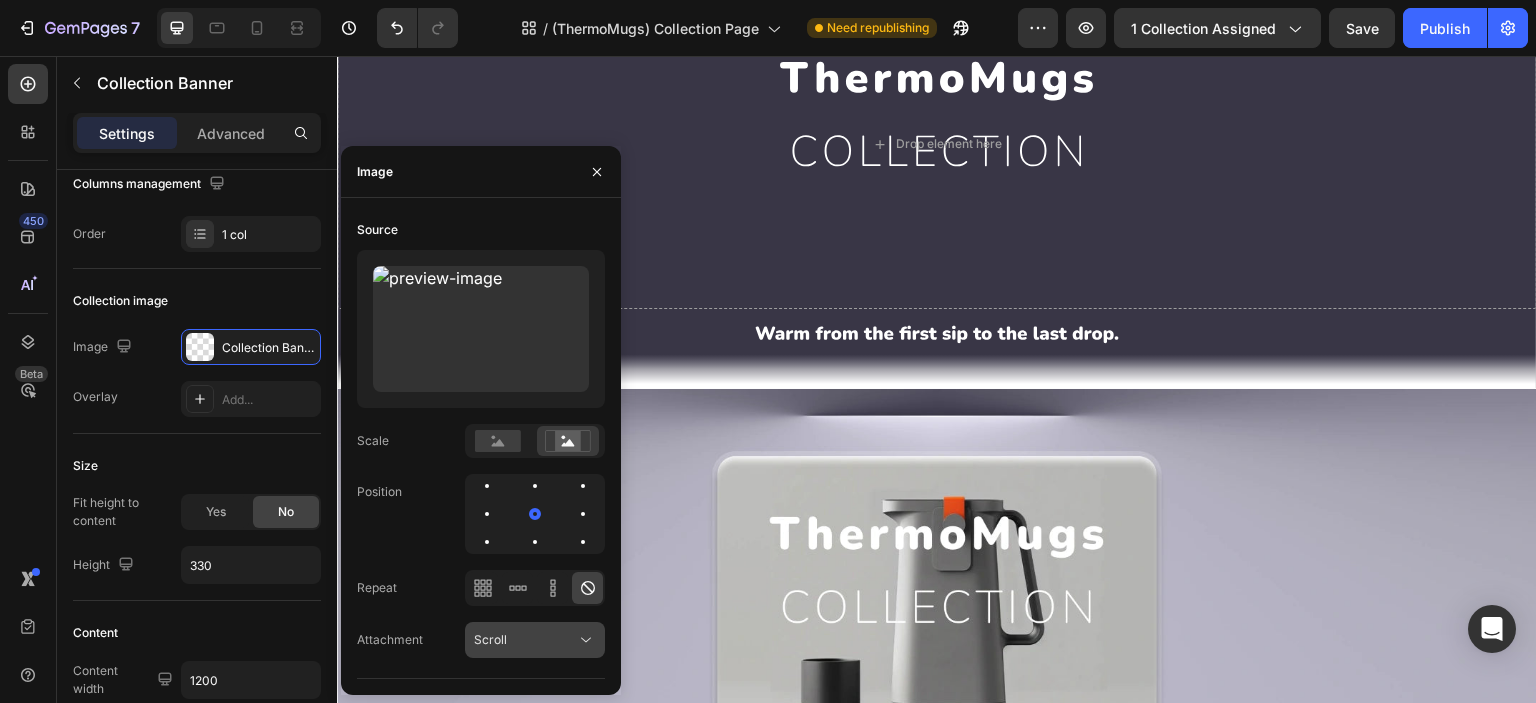click on "Scroll" at bounding box center [525, 640] 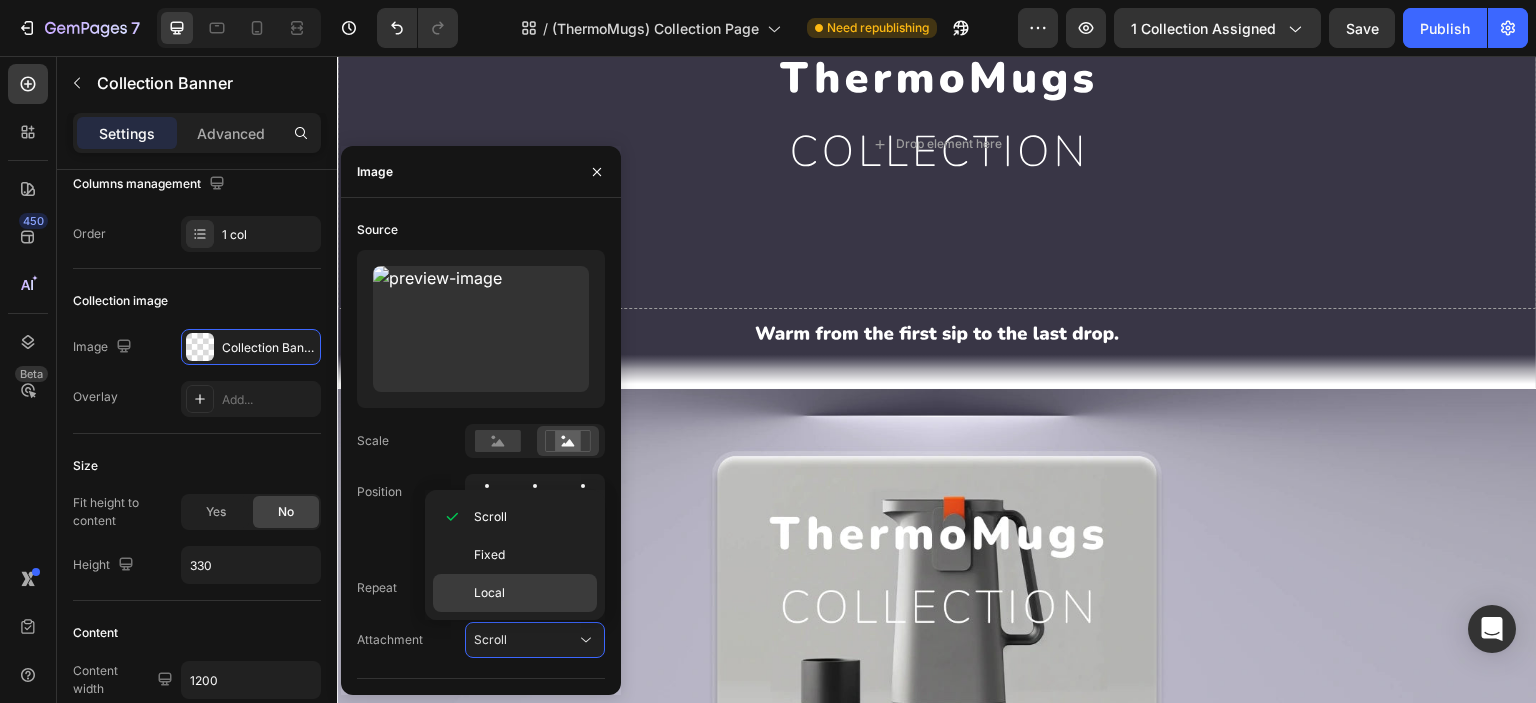 click on "Local" 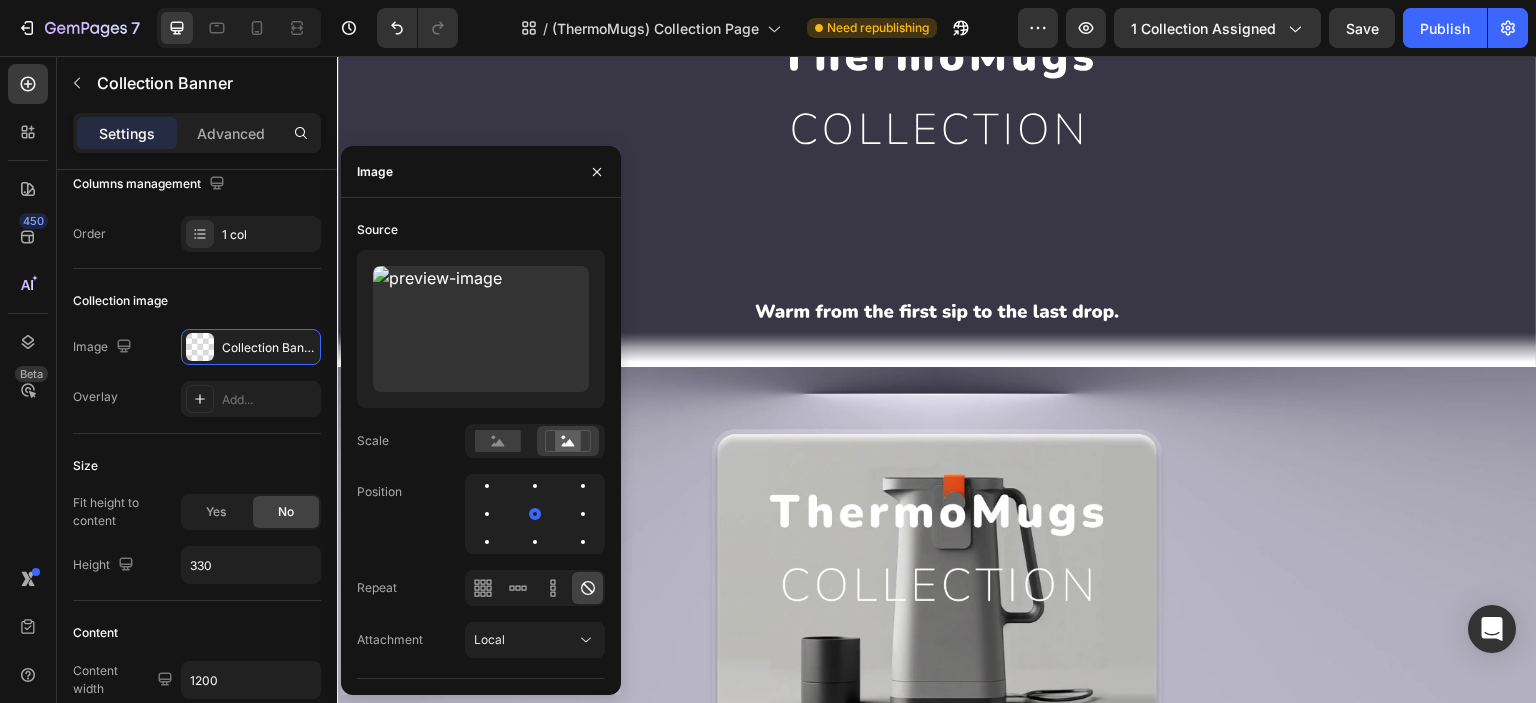 scroll, scrollTop: 0, scrollLeft: 0, axis: both 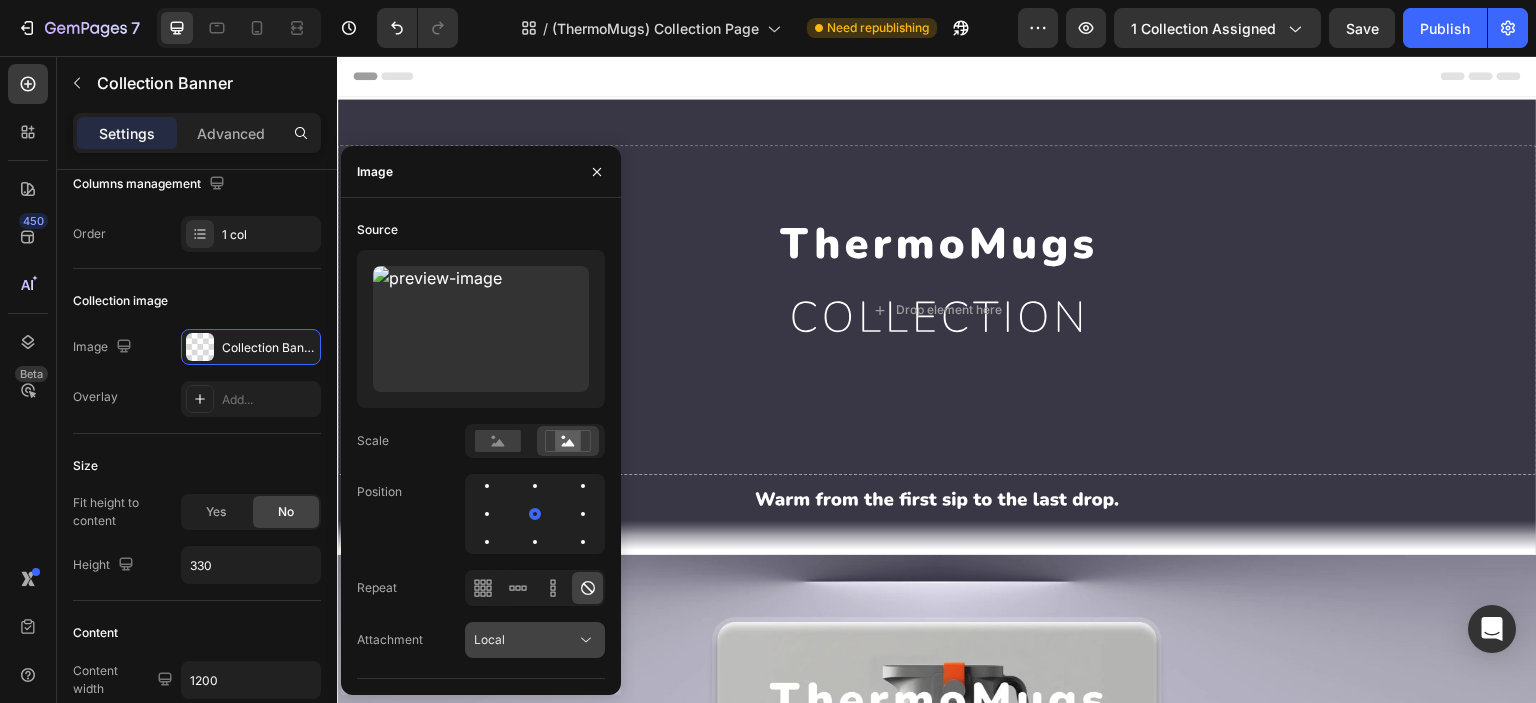 click on "Local" at bounding box center (489, 639) 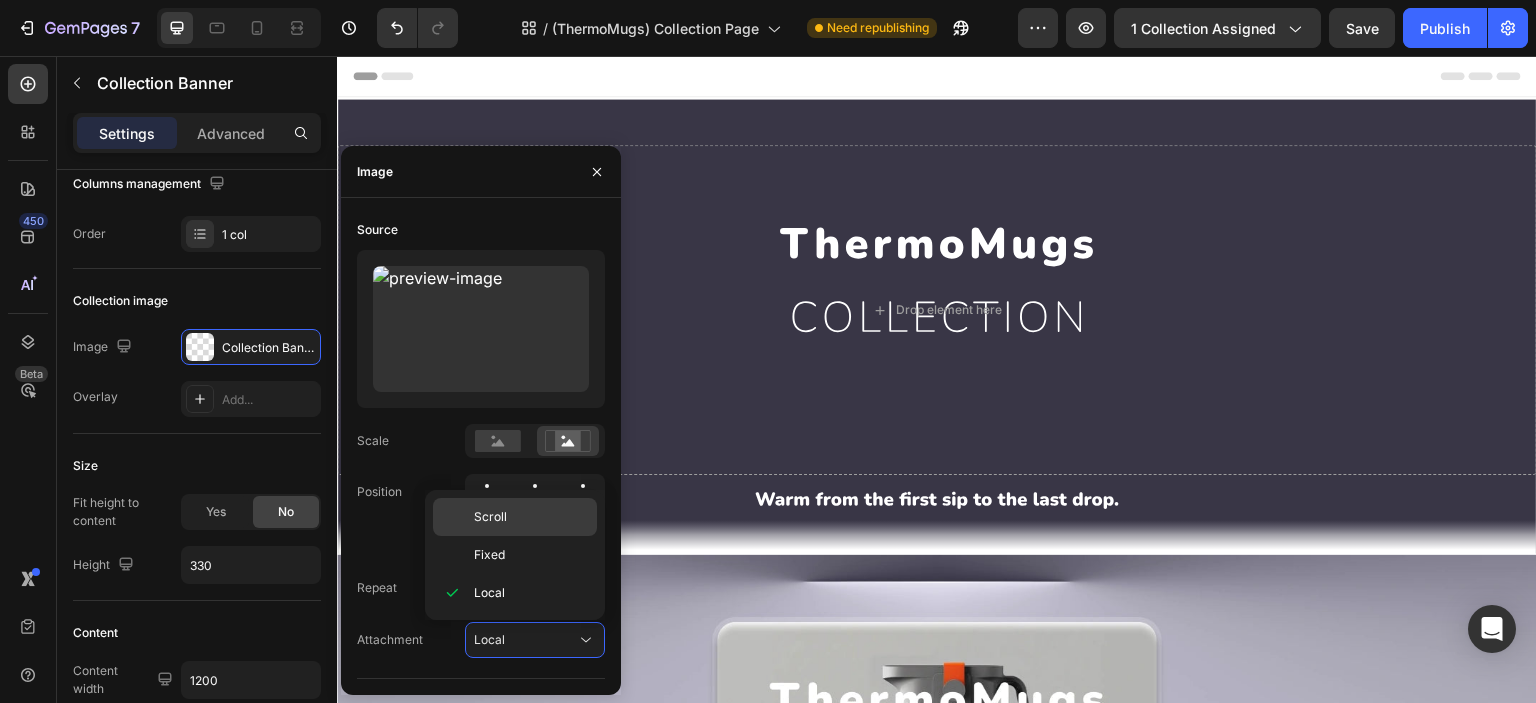 click on "Scroll" at bounding box center [490, 517] 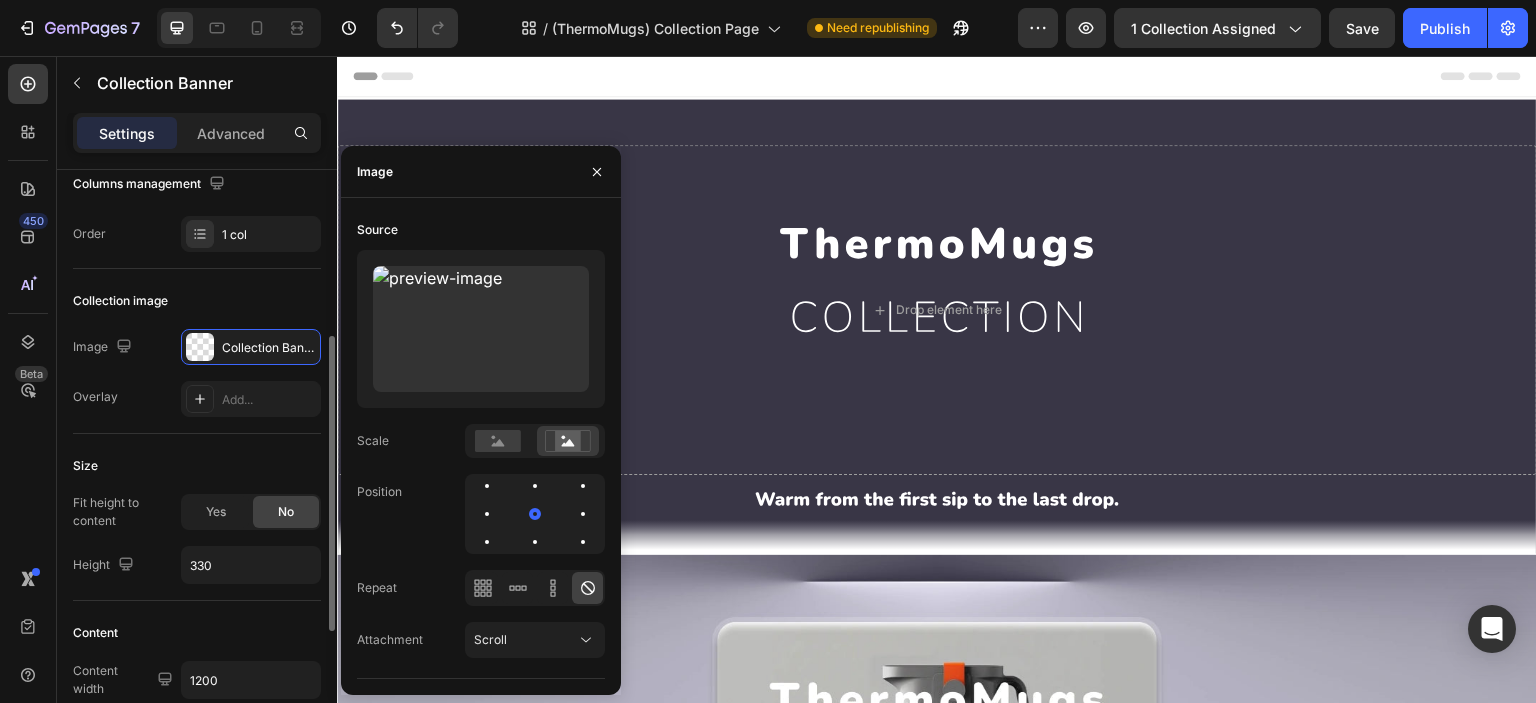 click on "Size Fit height to content Yes No Height 330" 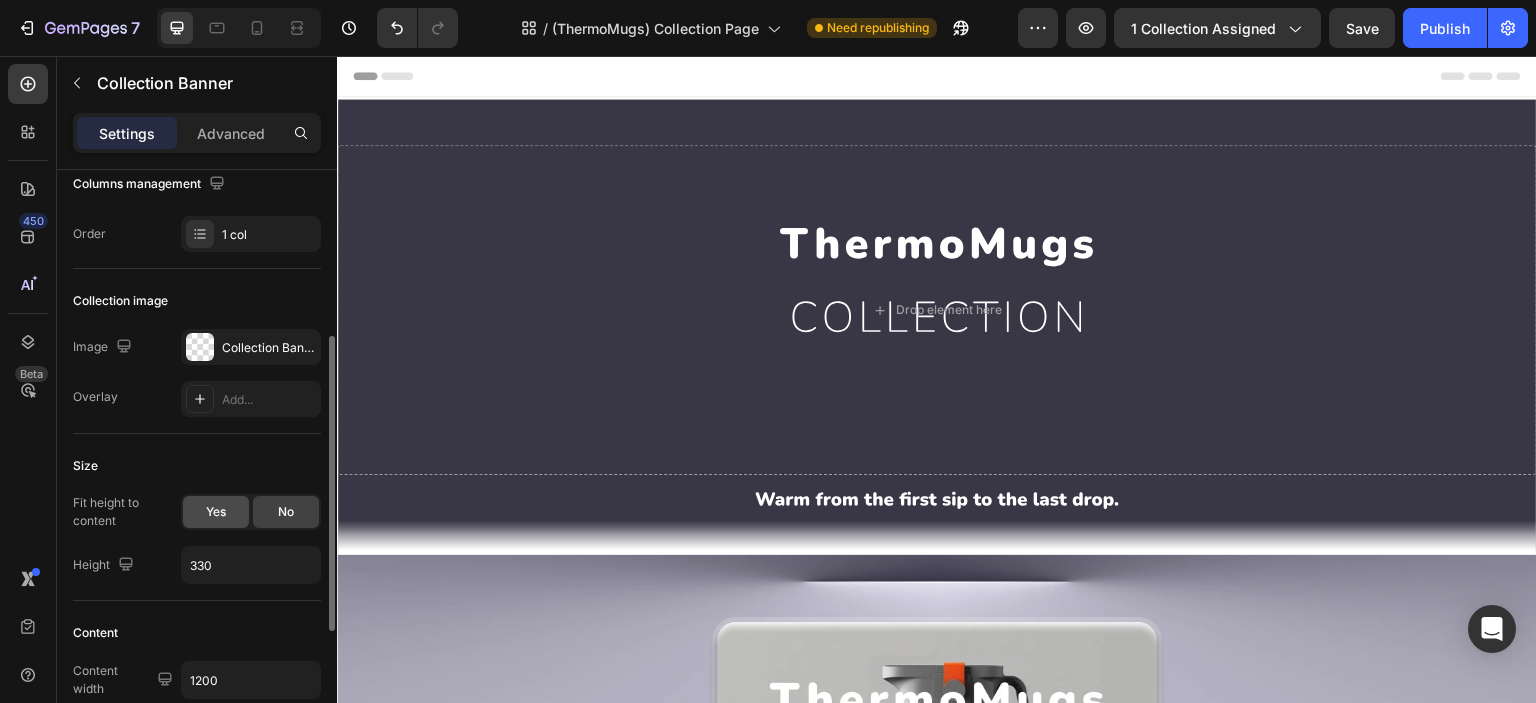 click on "Yes" 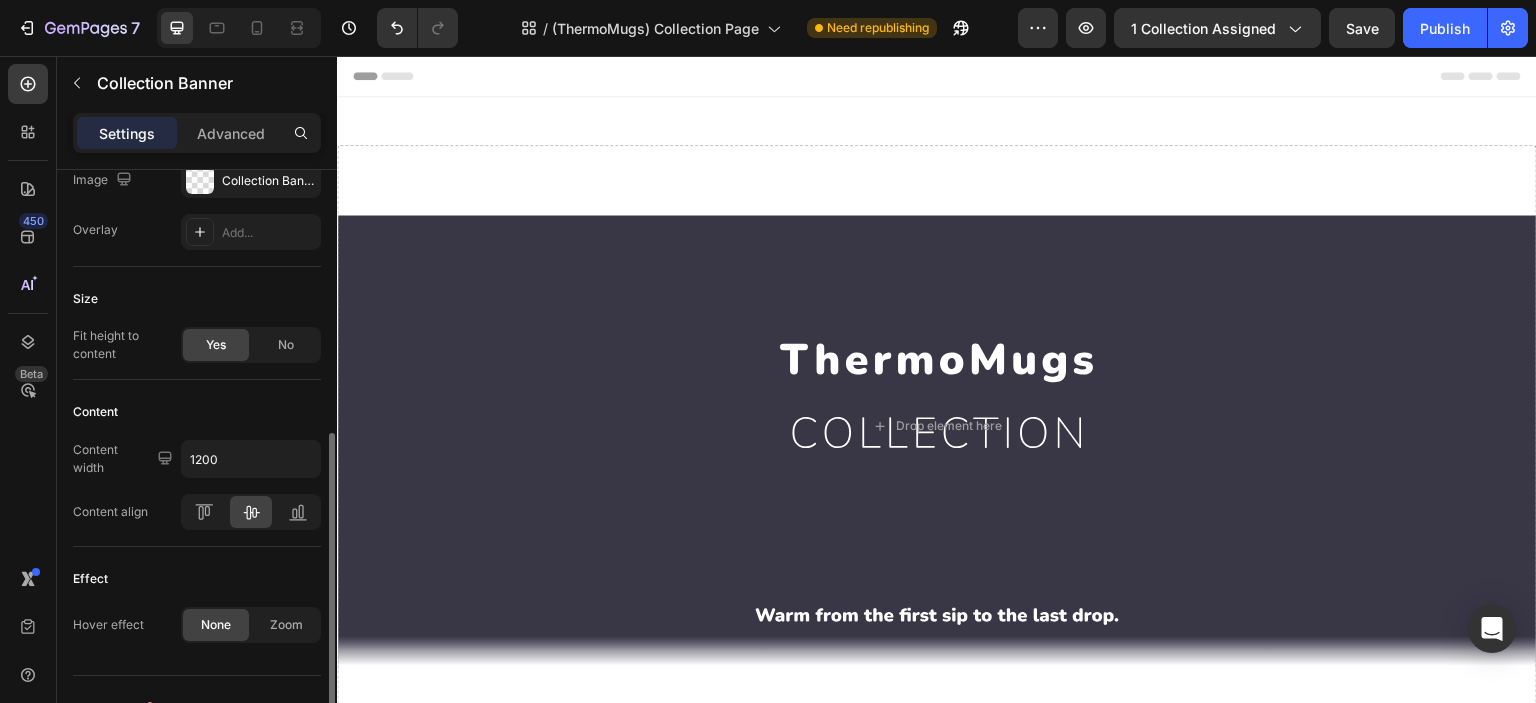 scroll, scrollTop: 0, scrollLeft: 0, axis: both 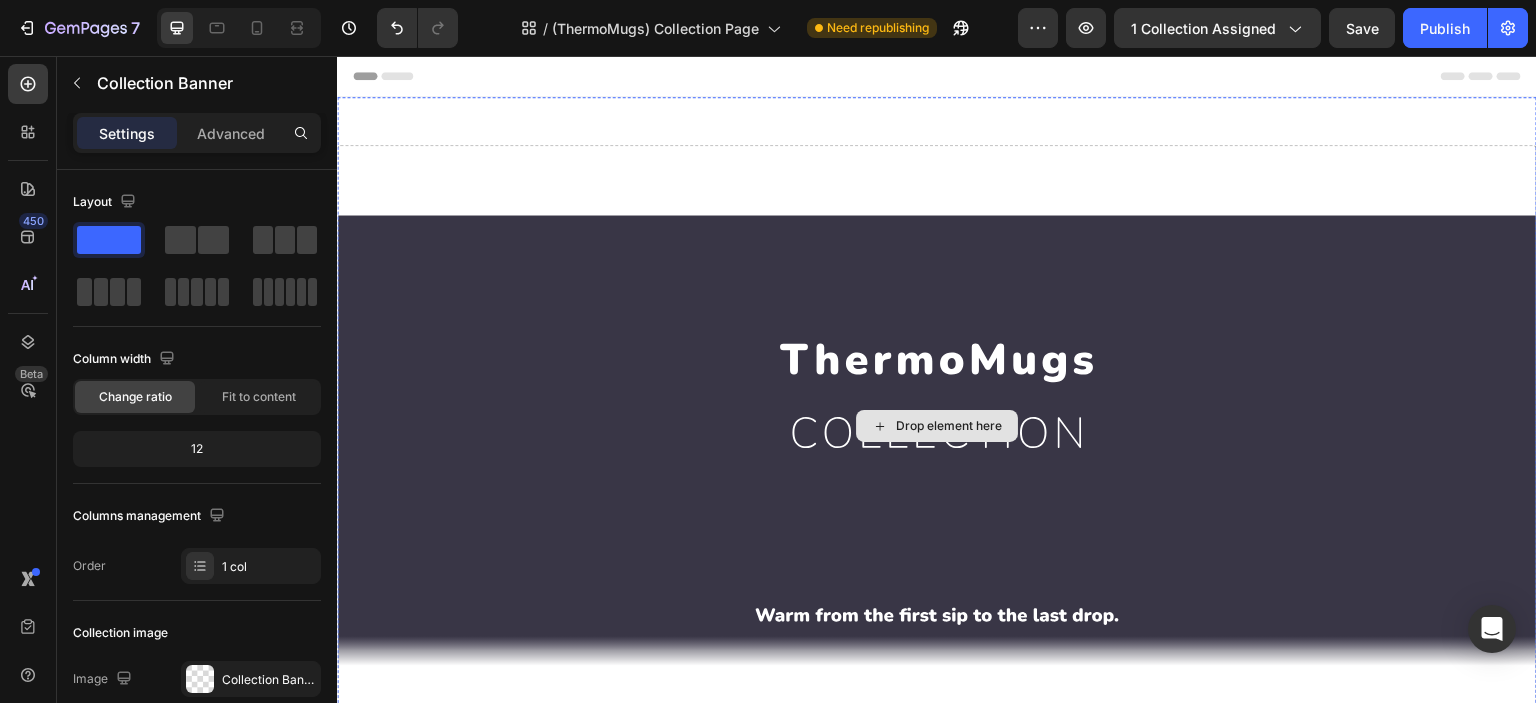 click on "Drop element here" at bounding box center [937, 426] 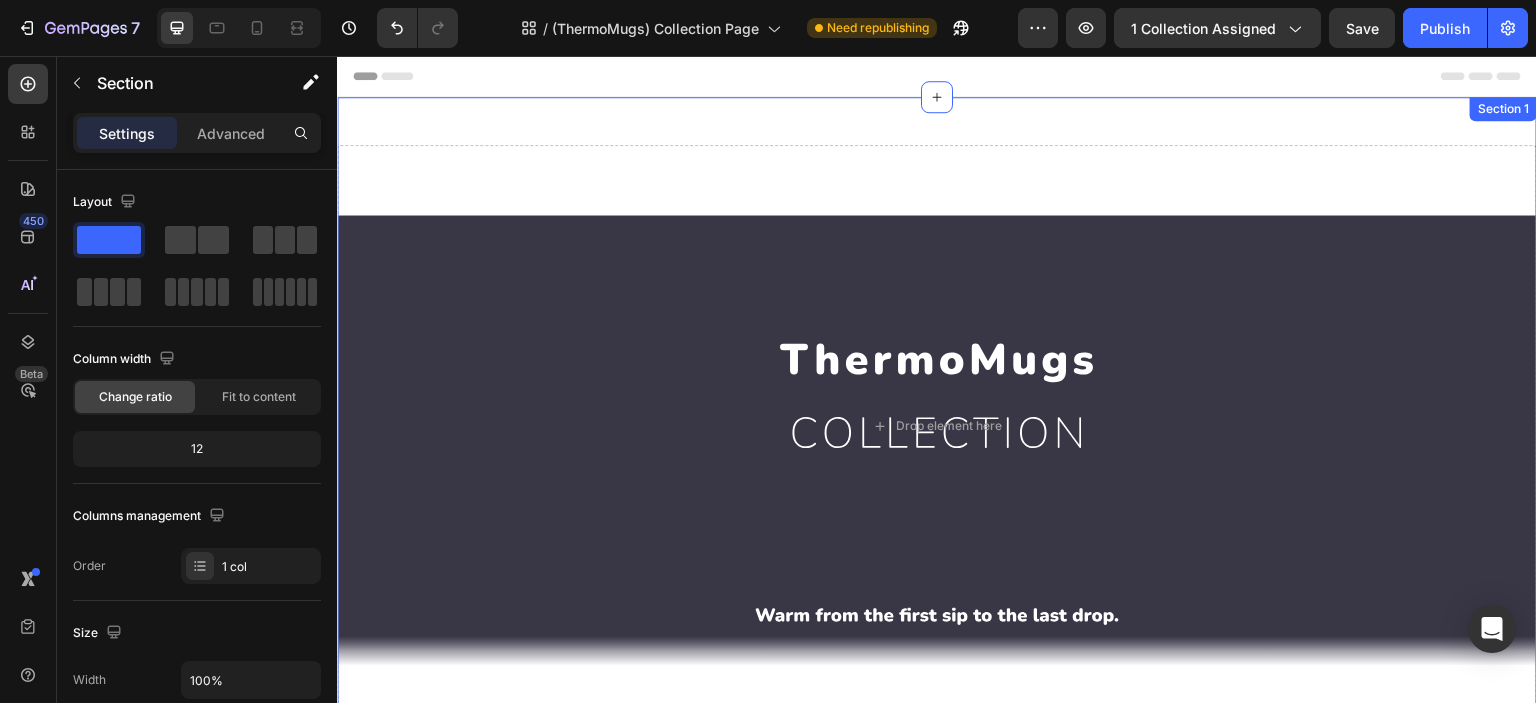 click on "Drop element here Collection Banner Section 1" at bounding box center [937, 442] 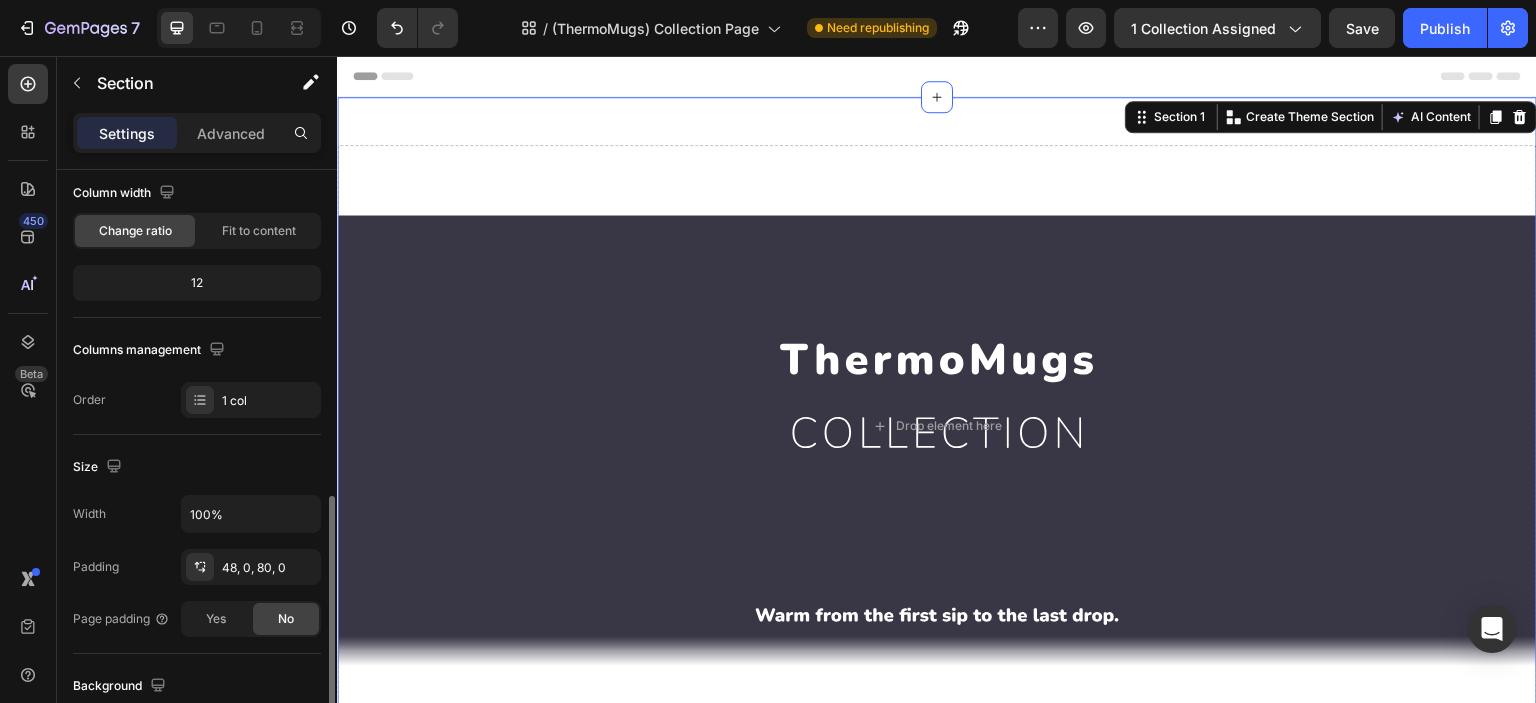 scroll, scrollTop: 332, scrollLeft: 0, axis: vertical 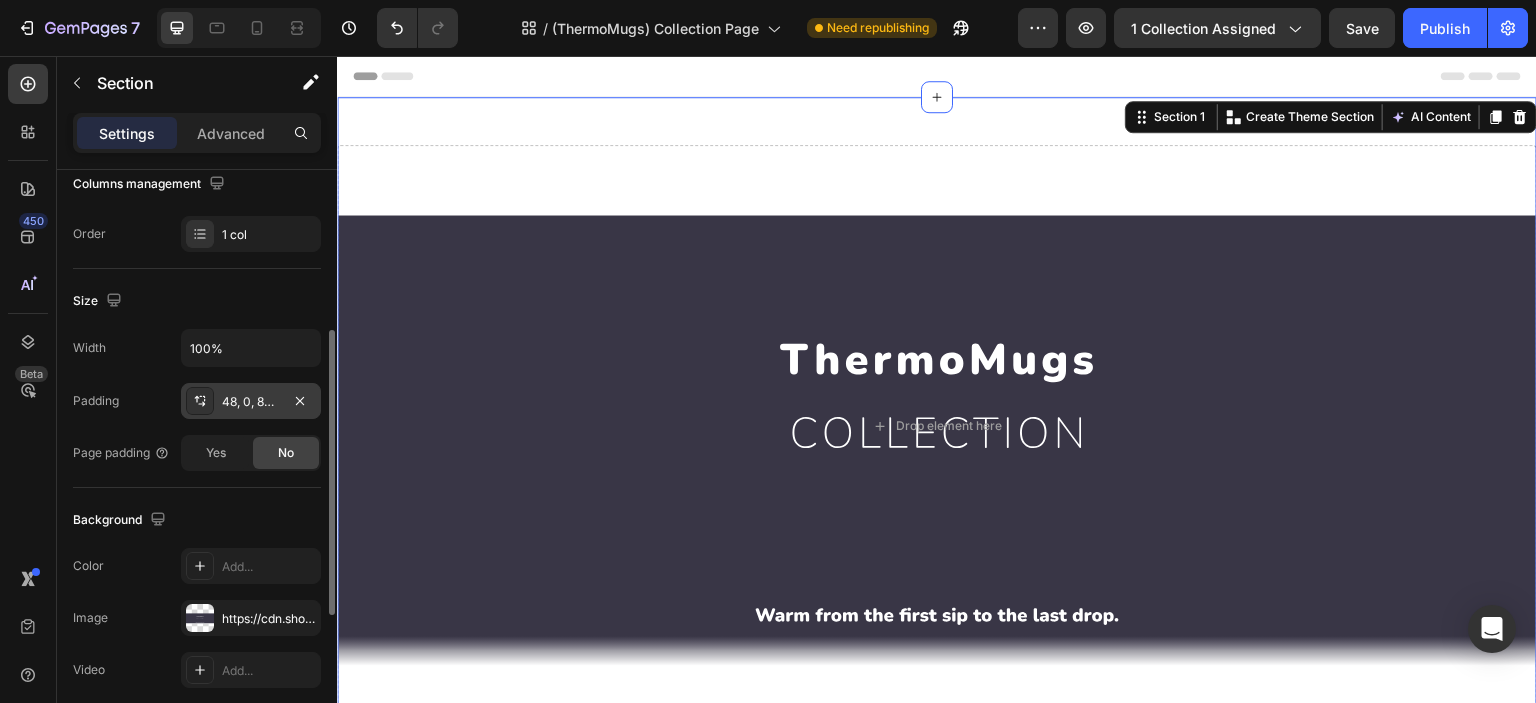 click on "48, 0, 80, 0" at bounding box center (251, 402) 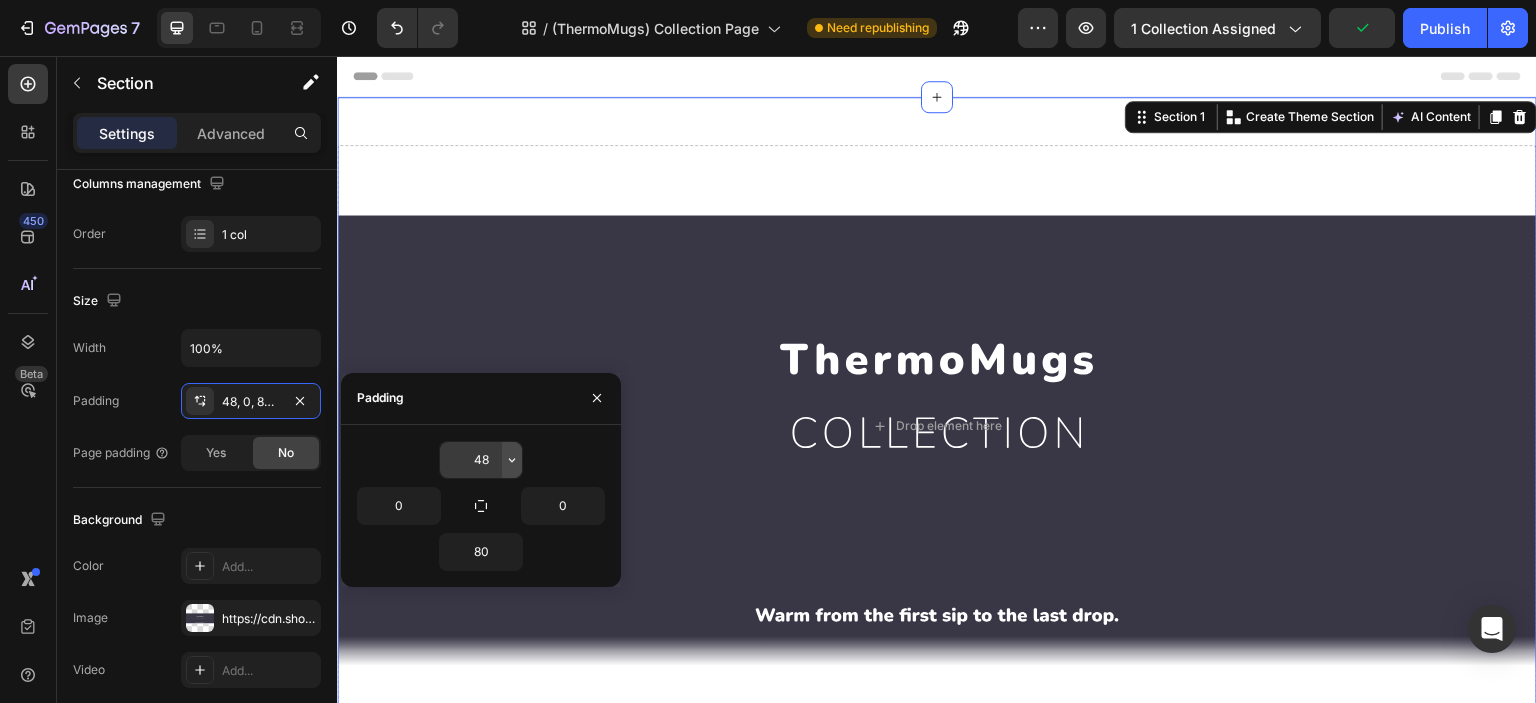 click 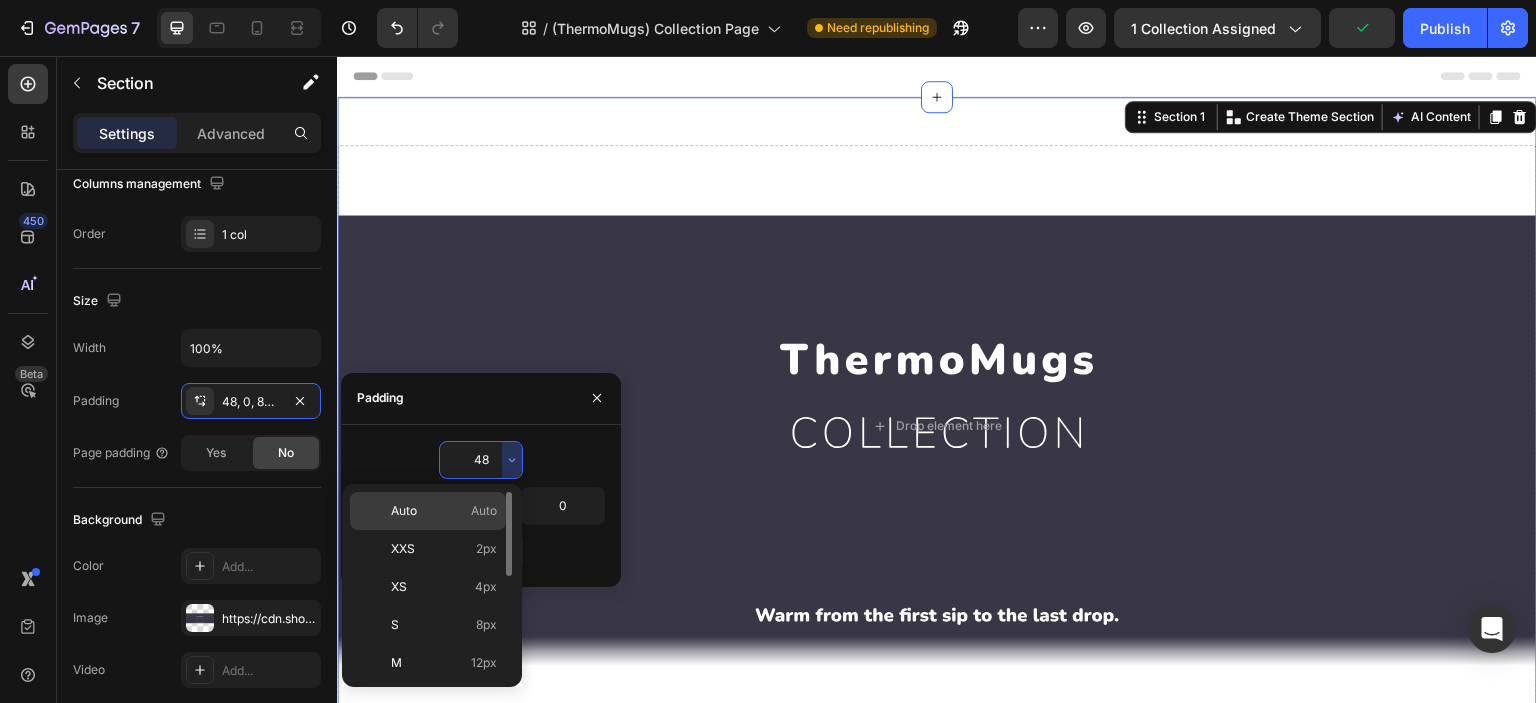 click on "Auto Auto" at bounding box center (444, 511) 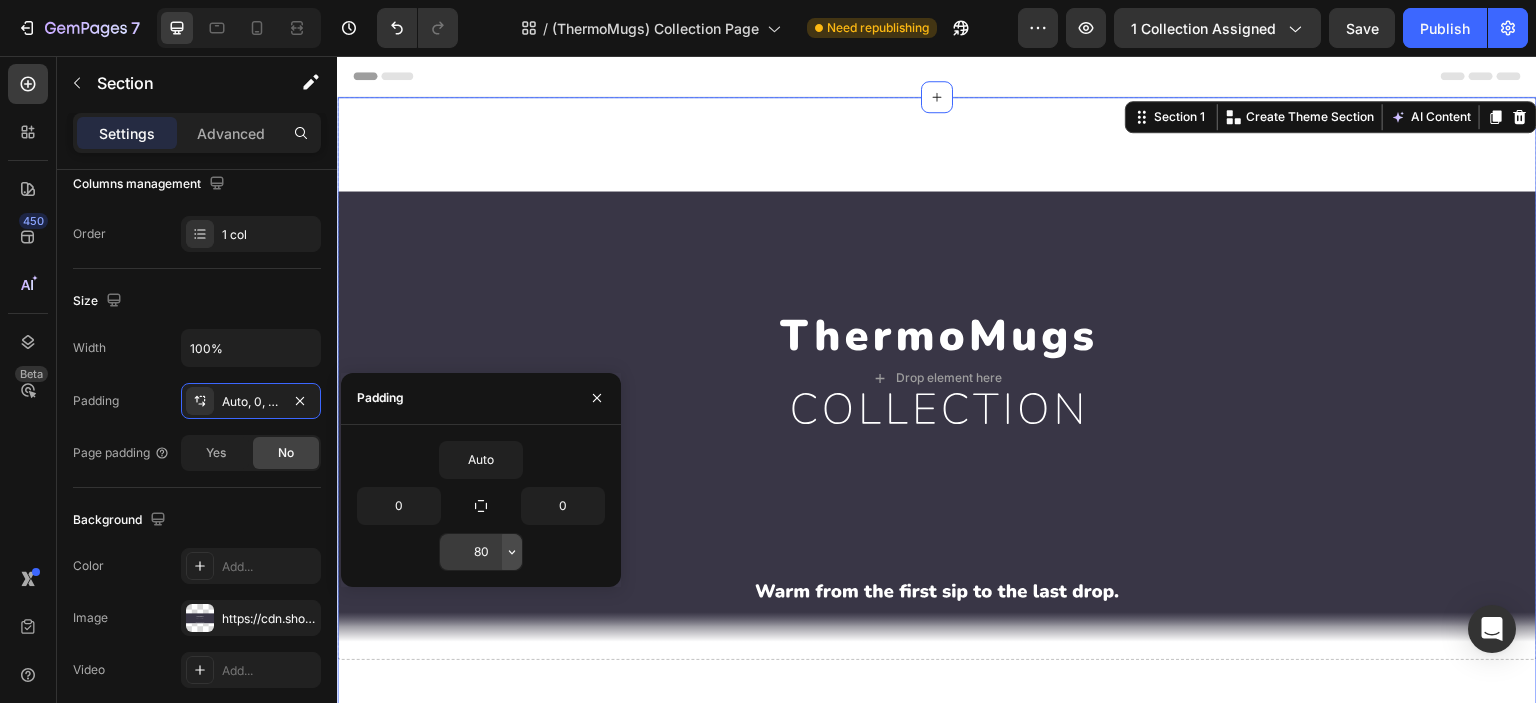 click 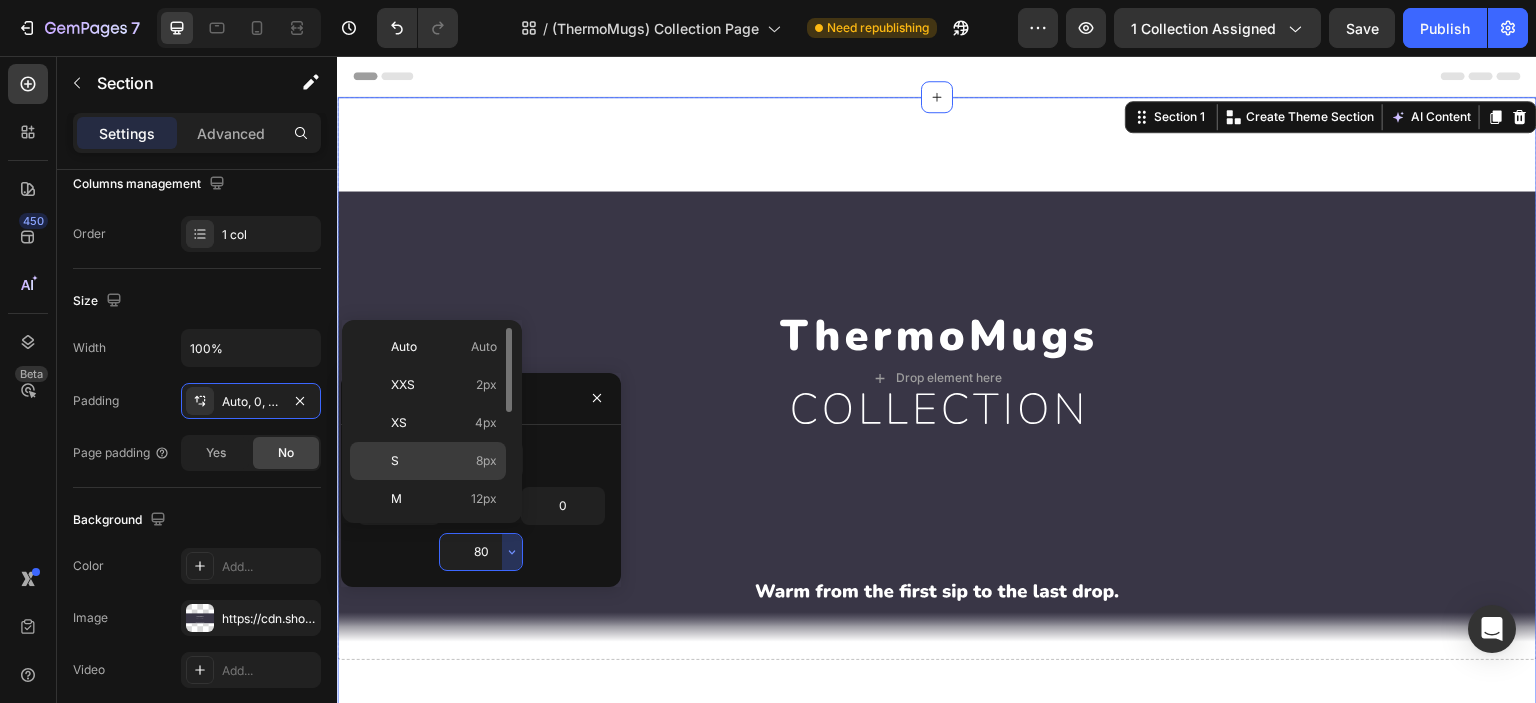 scroll, scrollTop: 226, scrollLeft: 0, axis: vertical 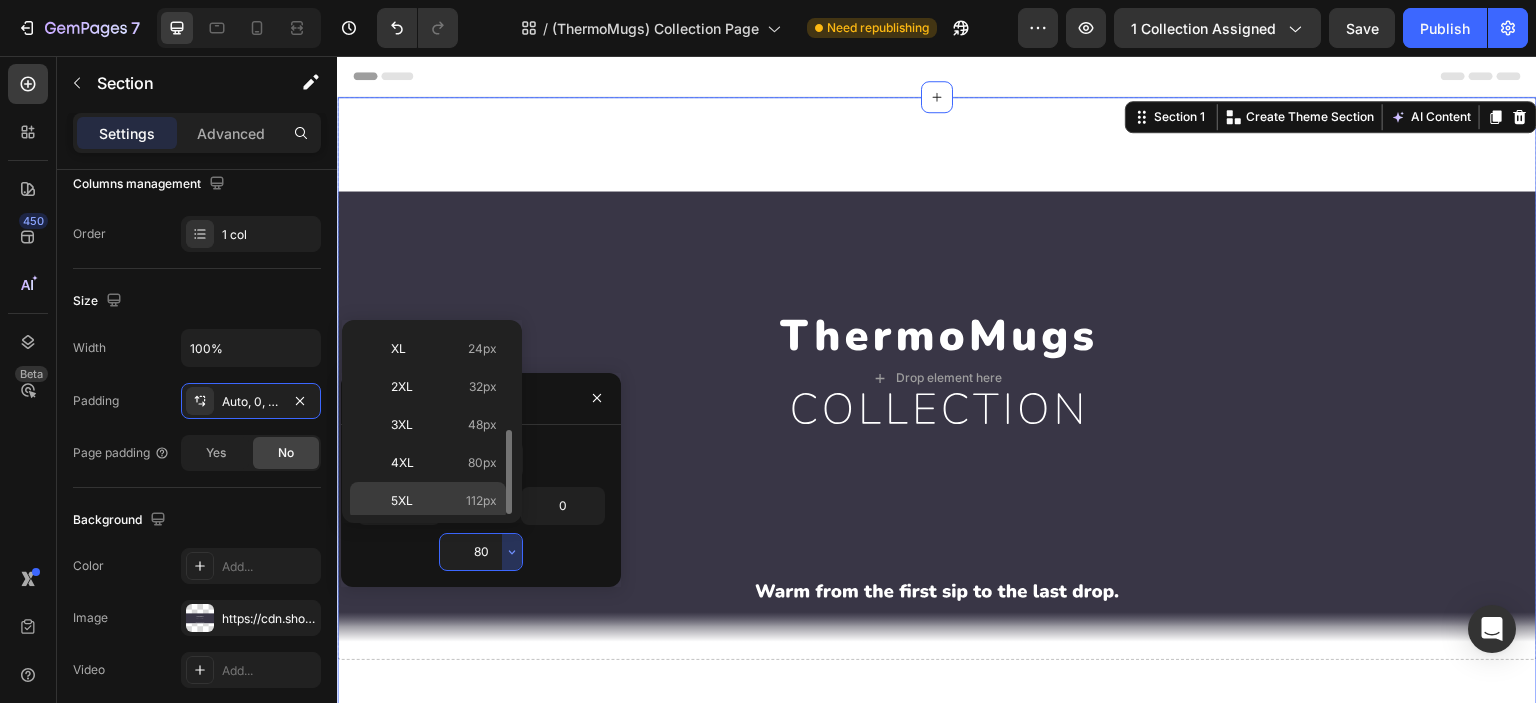 click on "5XL 112px" 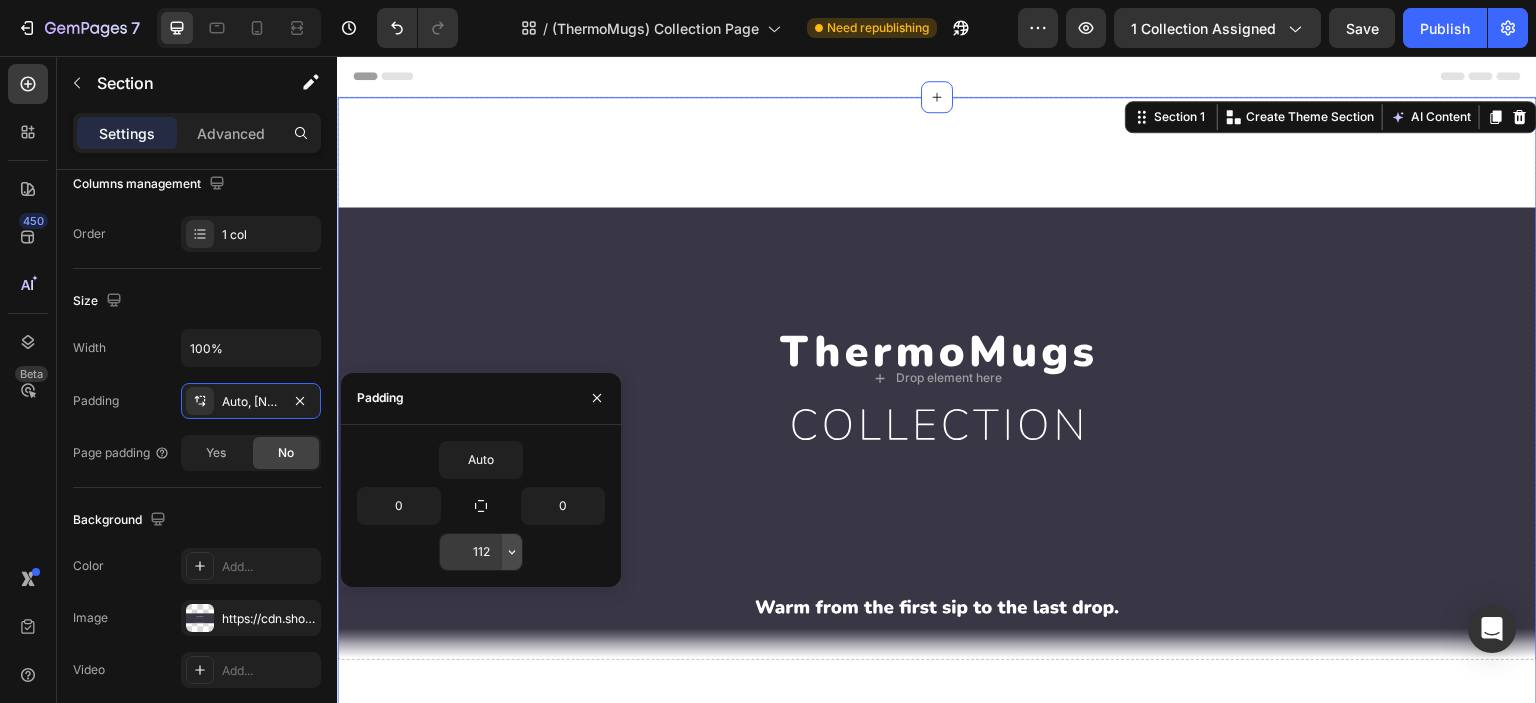 click 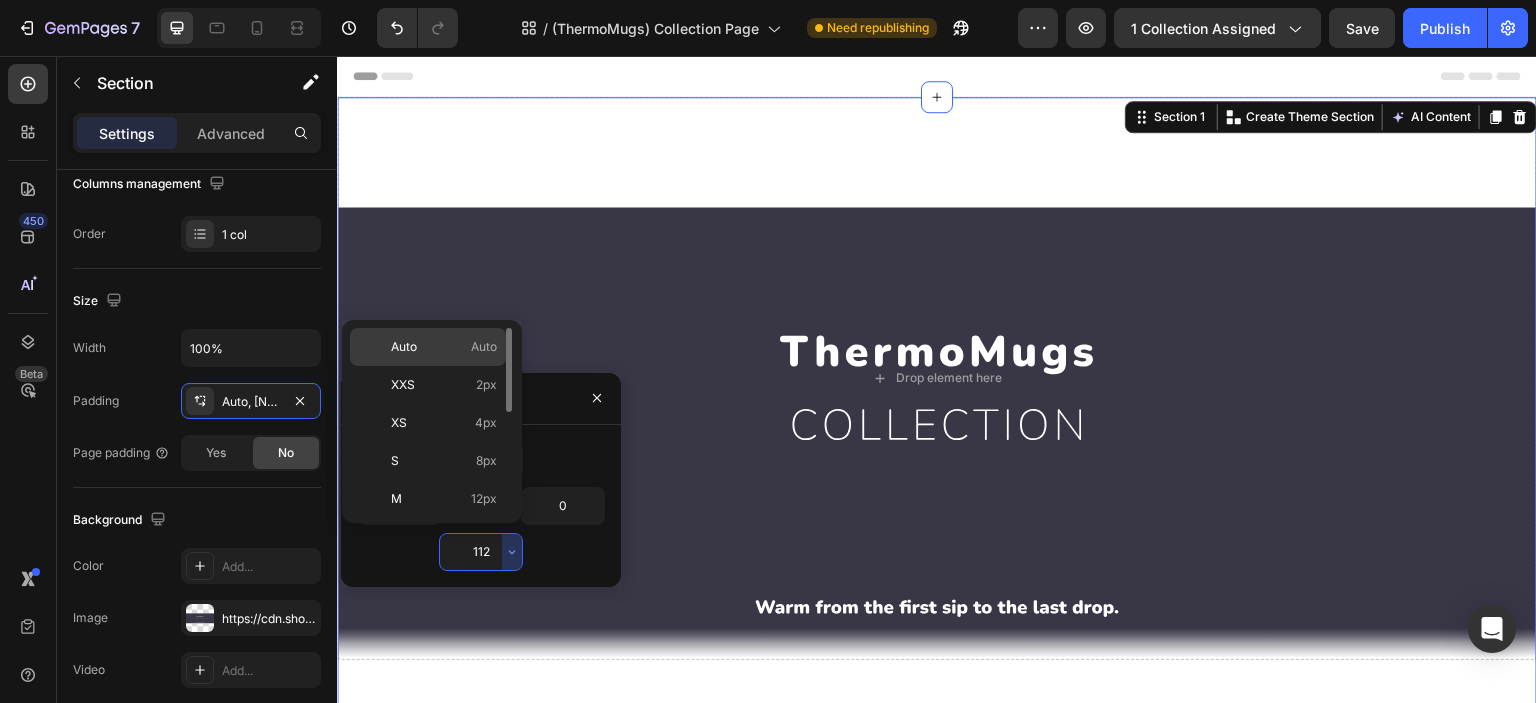 click on "Auto Auto" at bounding box center [444, 347] 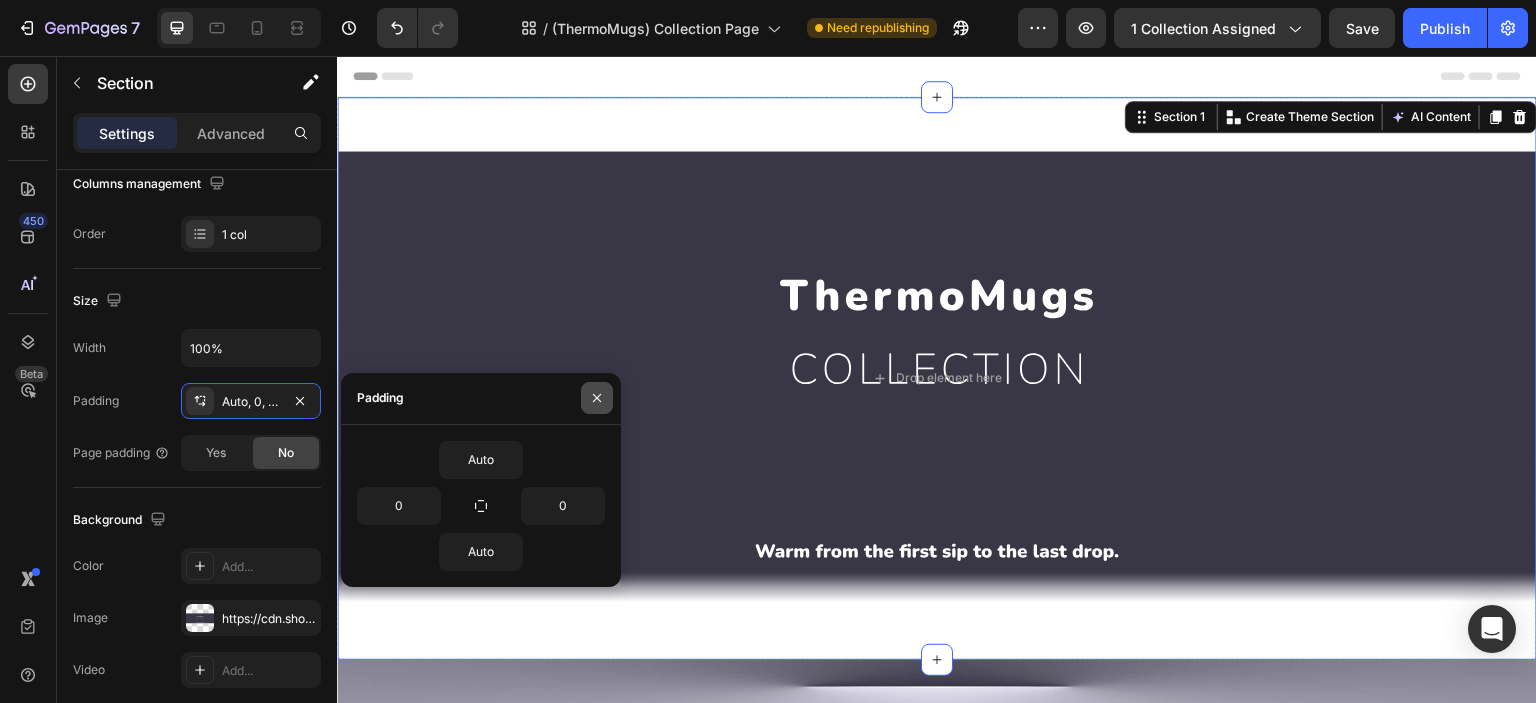 click 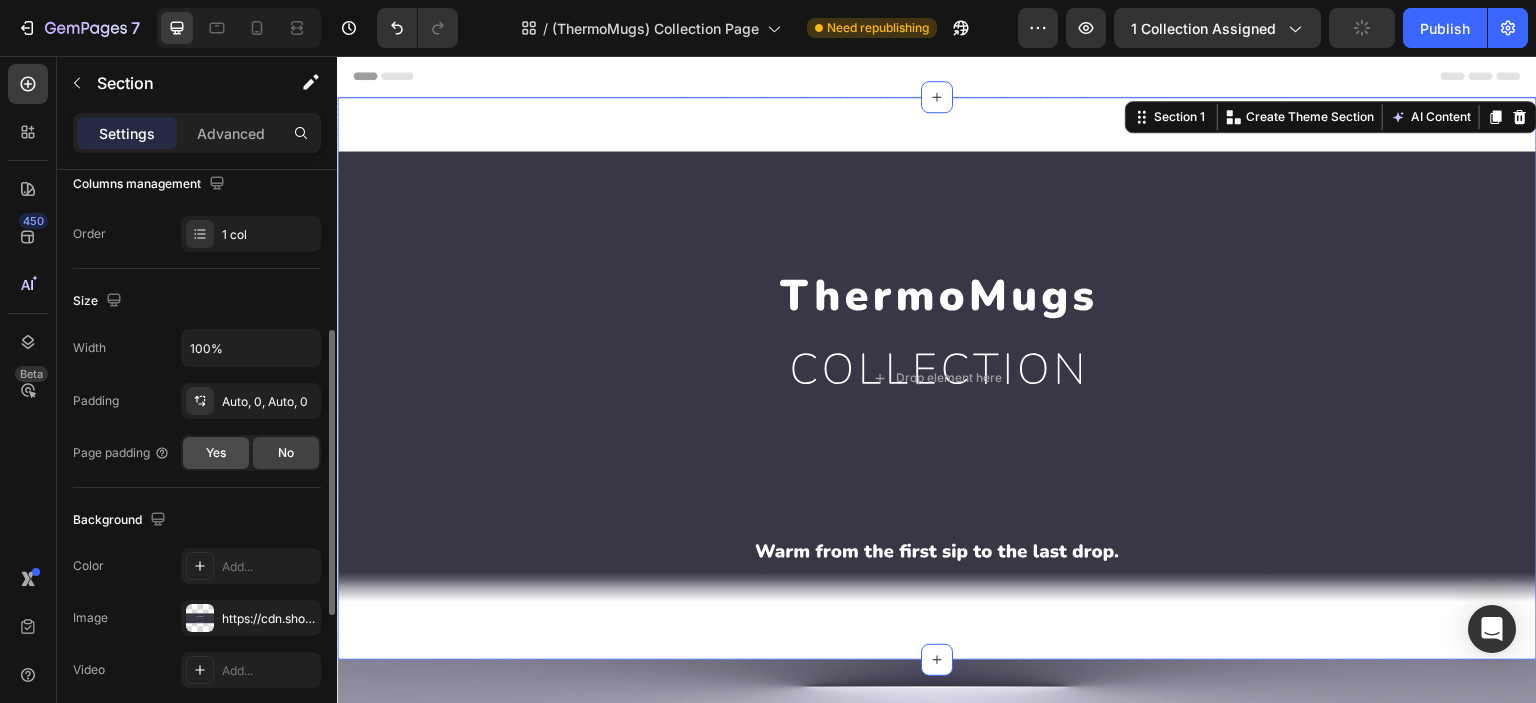 scroll, scrollTop: 499, scrollLeft: 0, axis: vertical 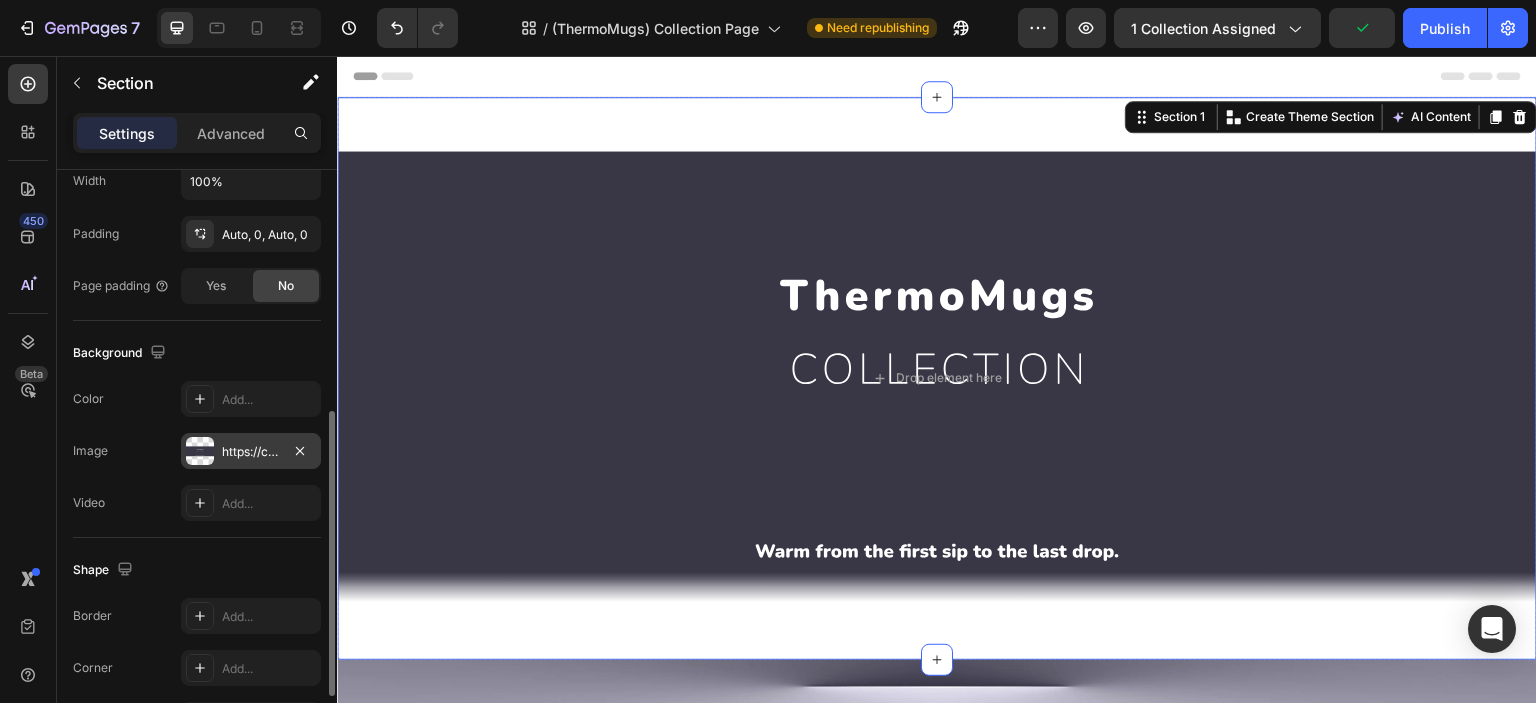 click at bounding box center (200, 451) 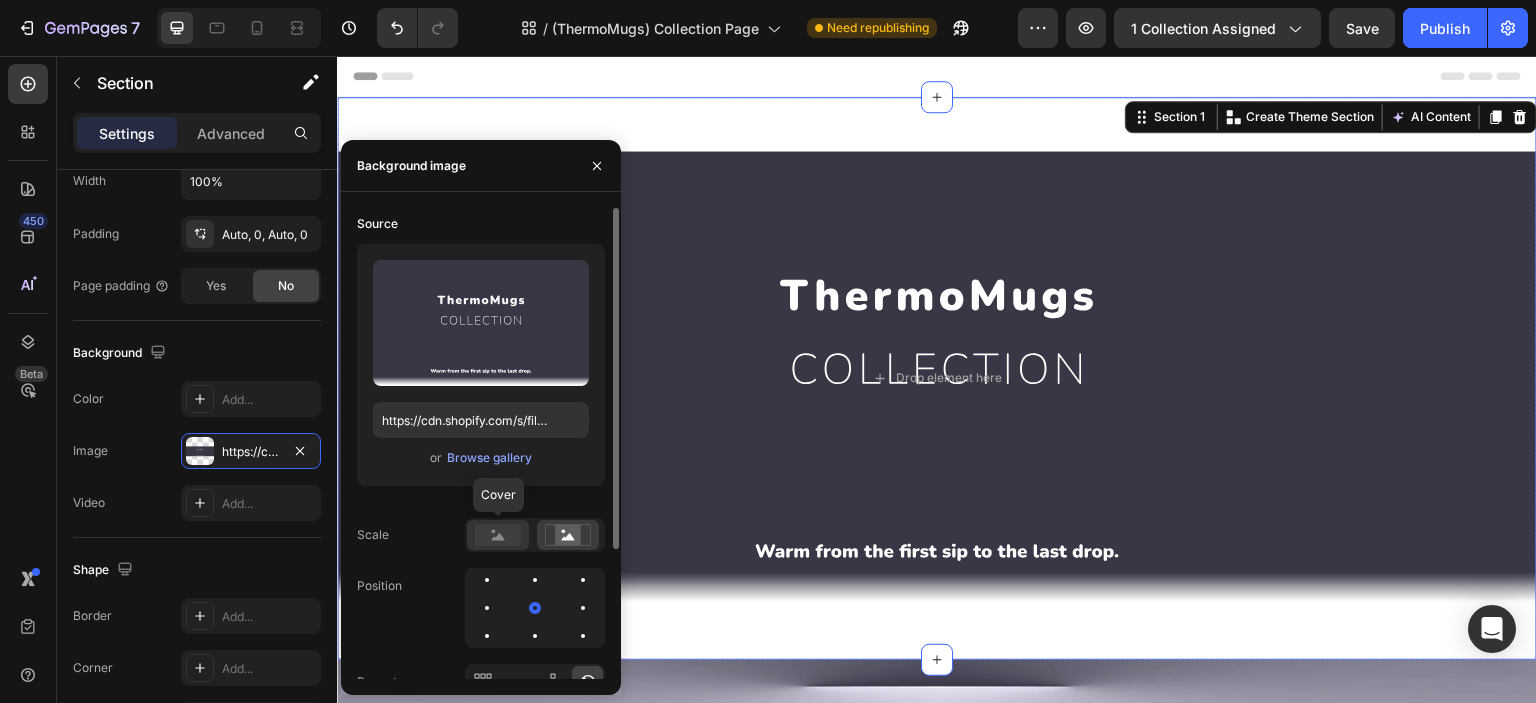 click 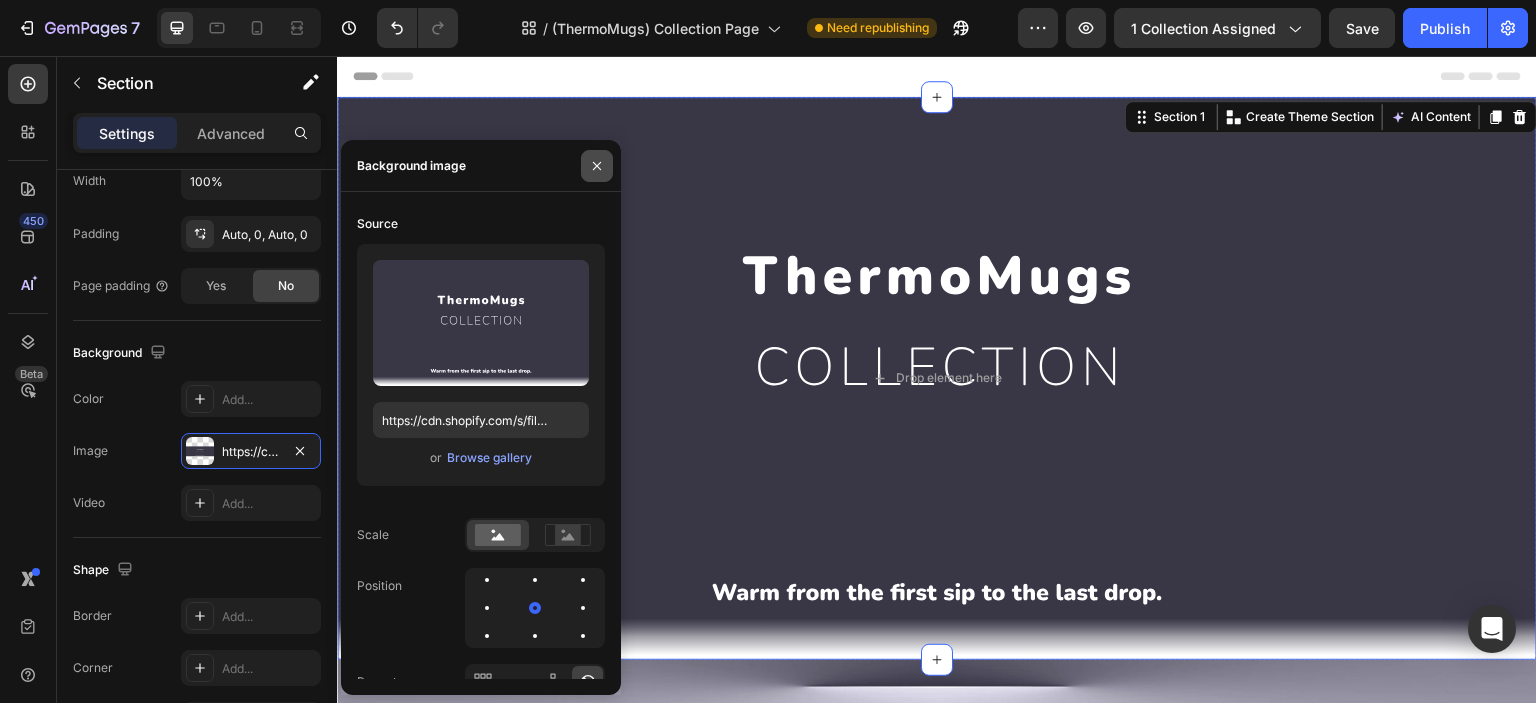 click 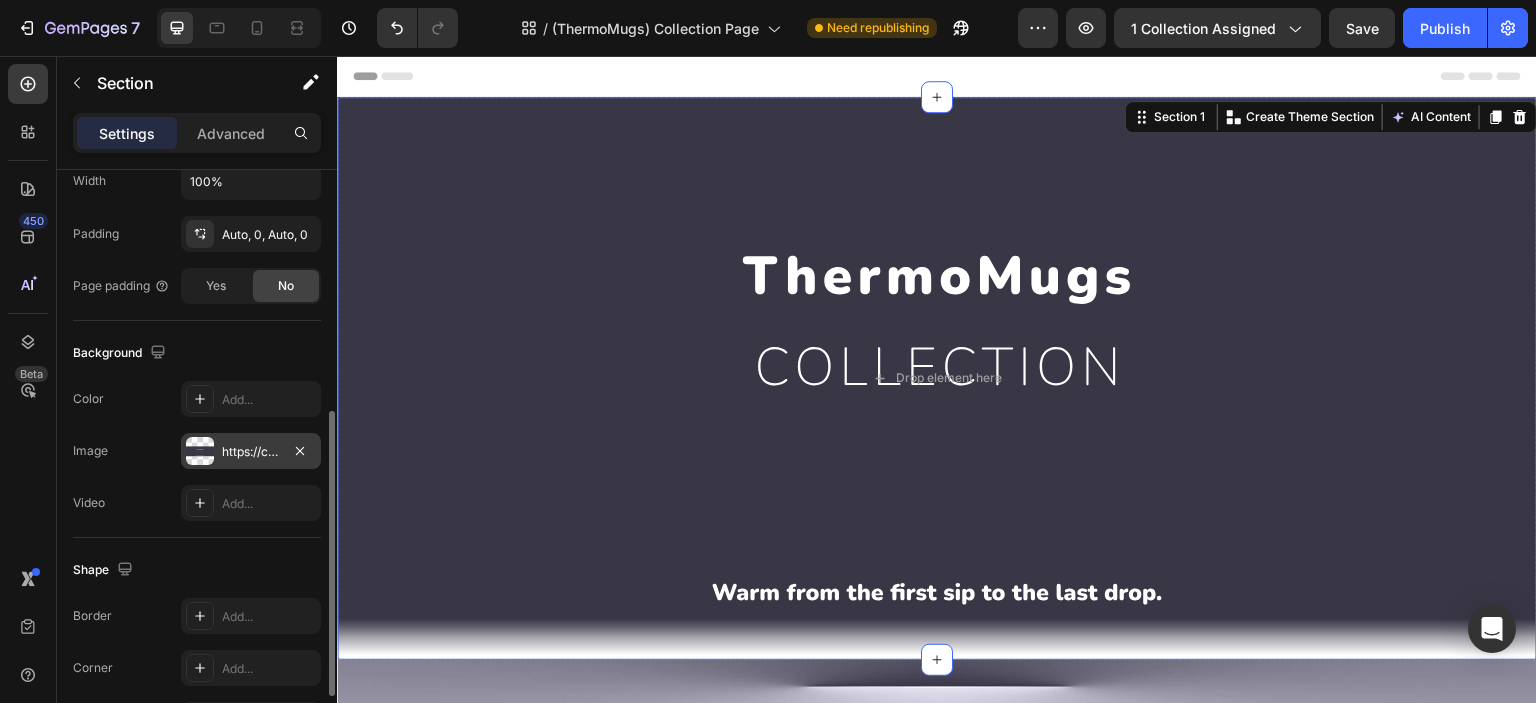 scroll, scrollTop: 332, scrollLeft: 0, axis: vertical 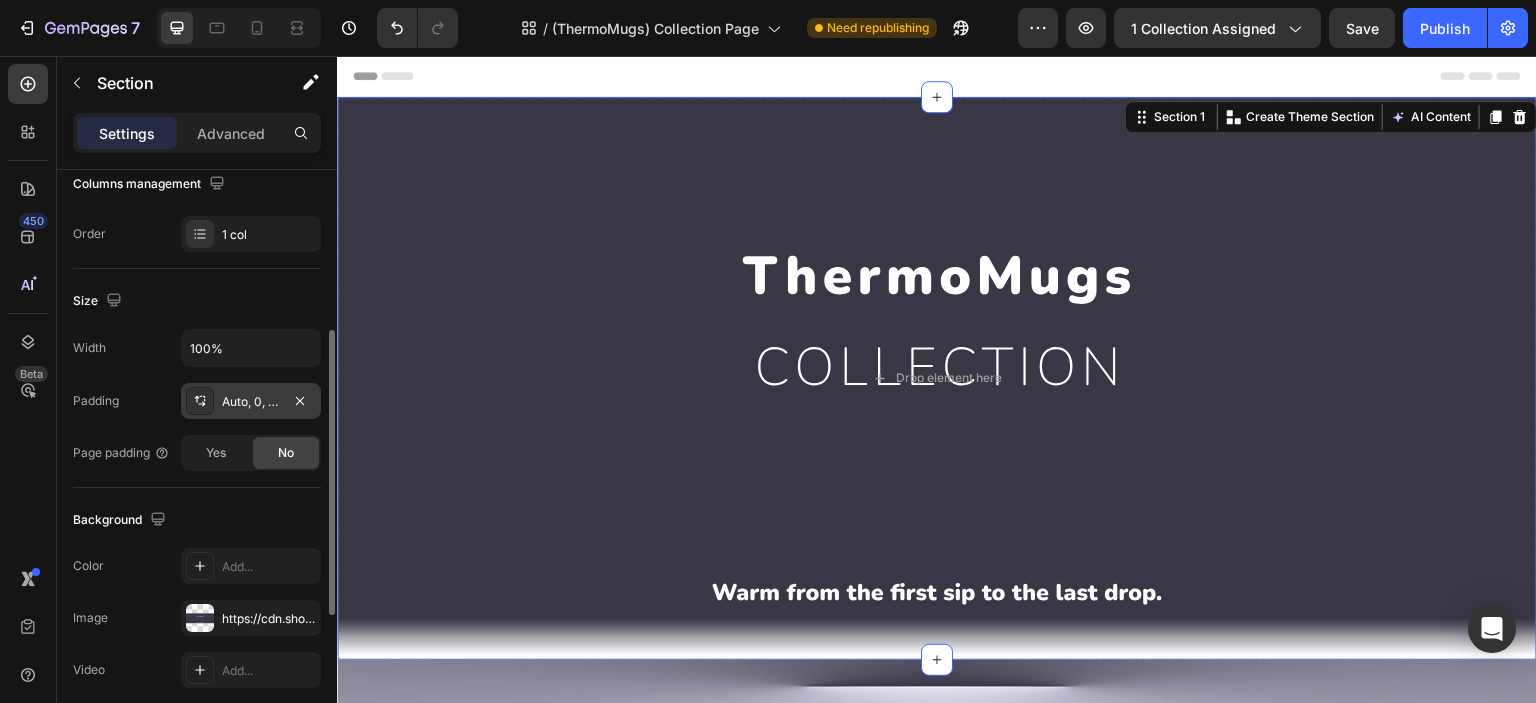 click 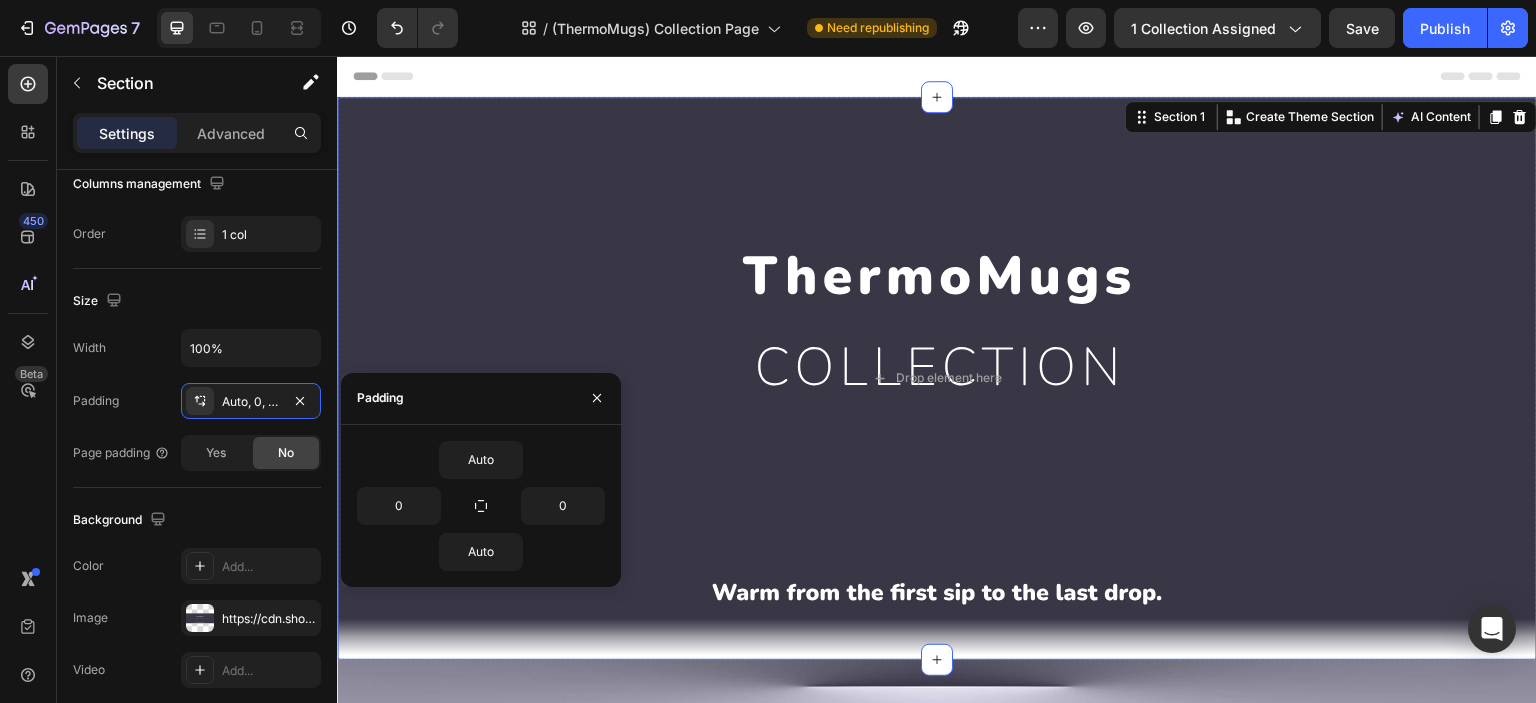 click on "Auto" at bounding box center [481, 460] 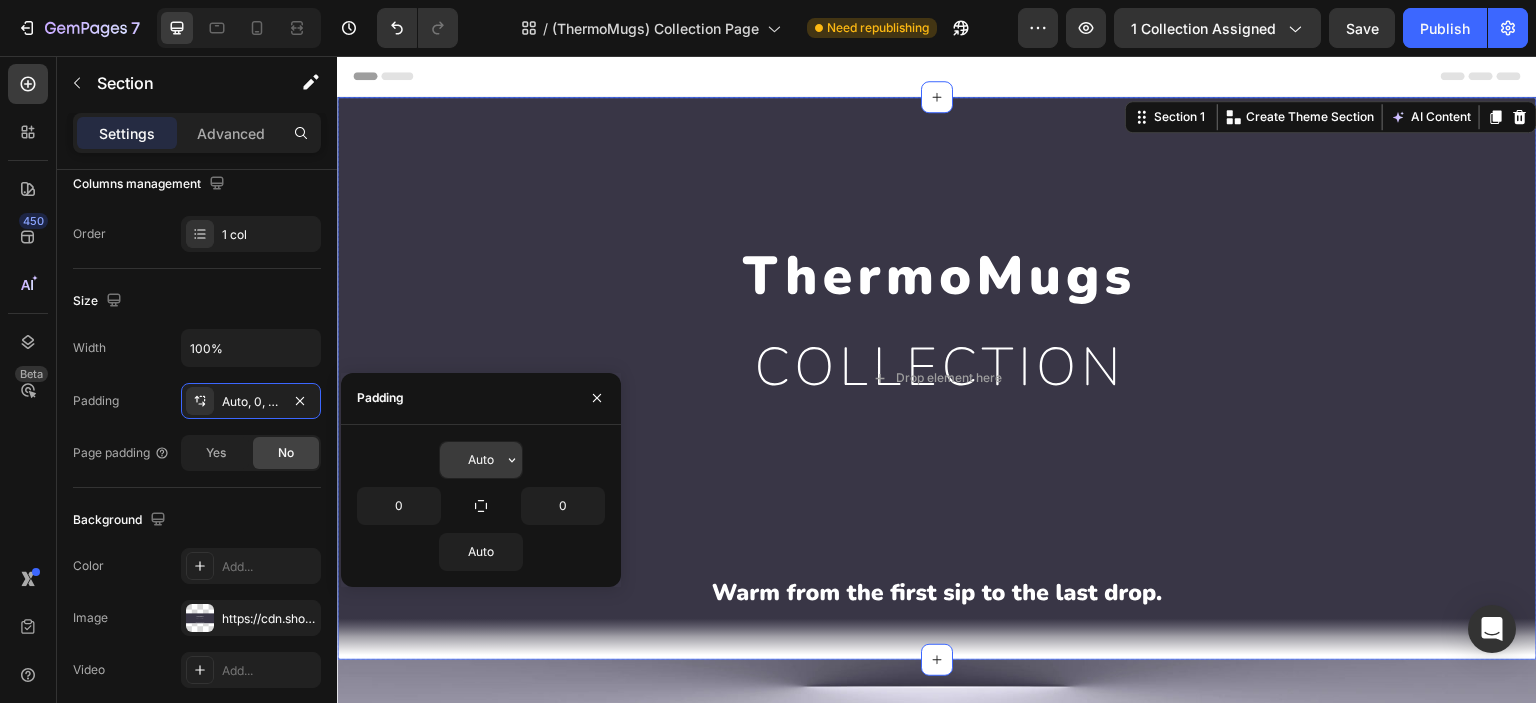 click 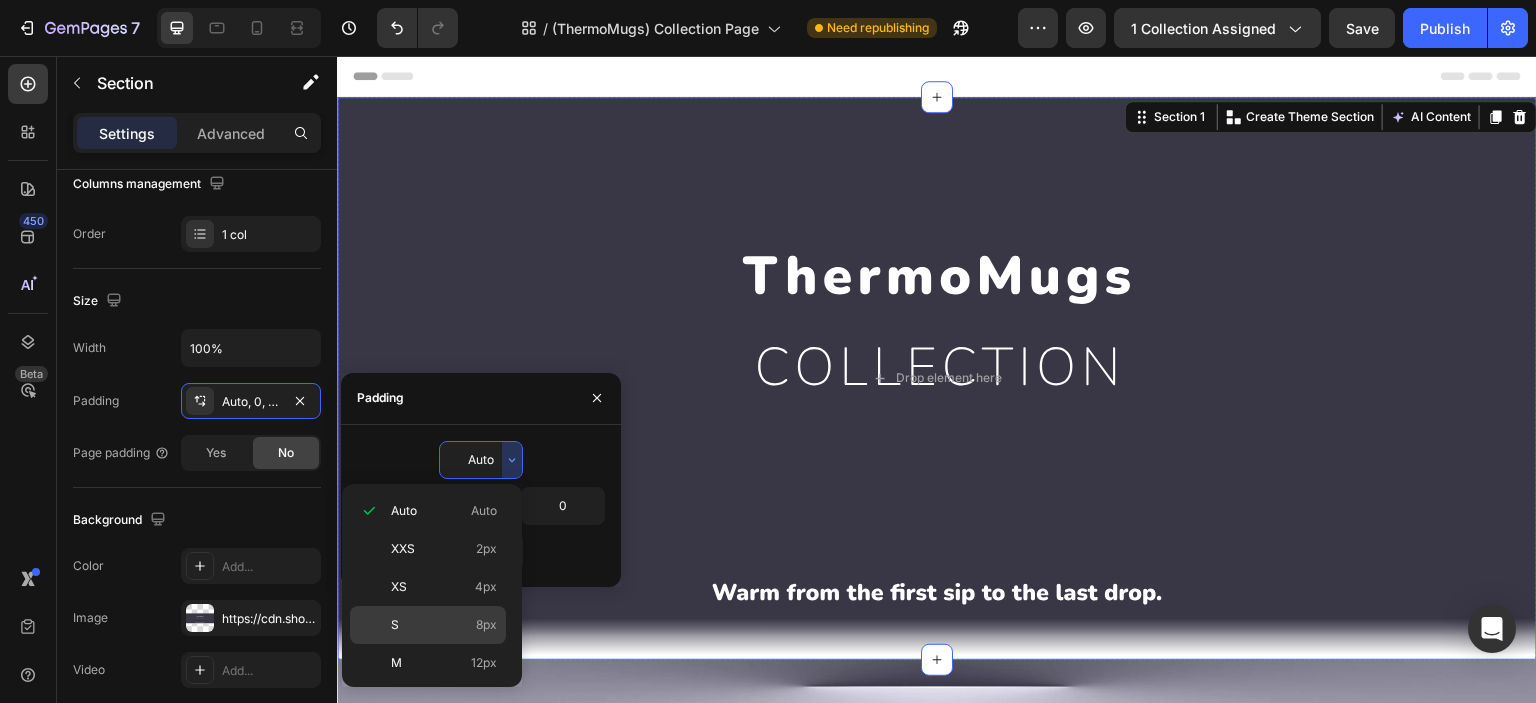 scroll, scrollTop: 226, scrollLeft: 0, axis: vertical 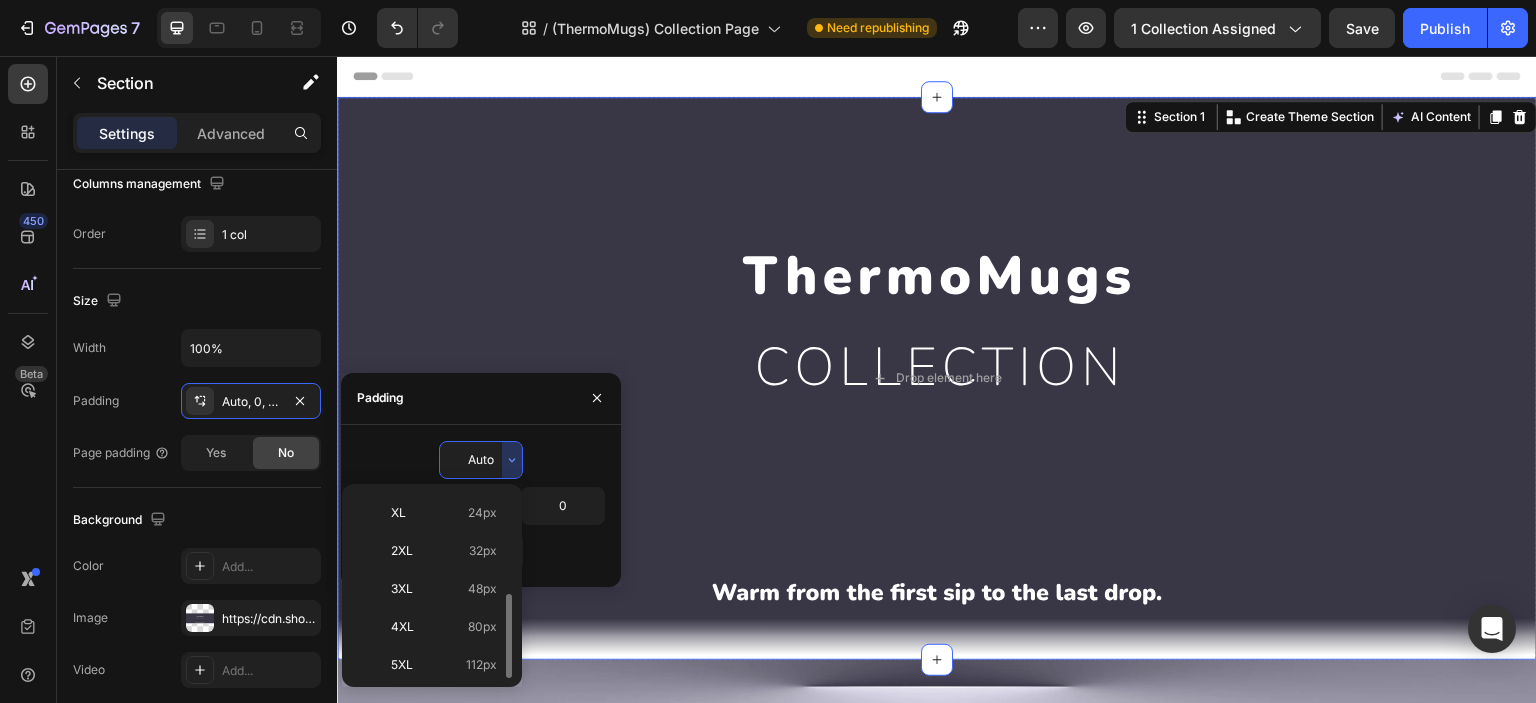 click on "4XL 80px" 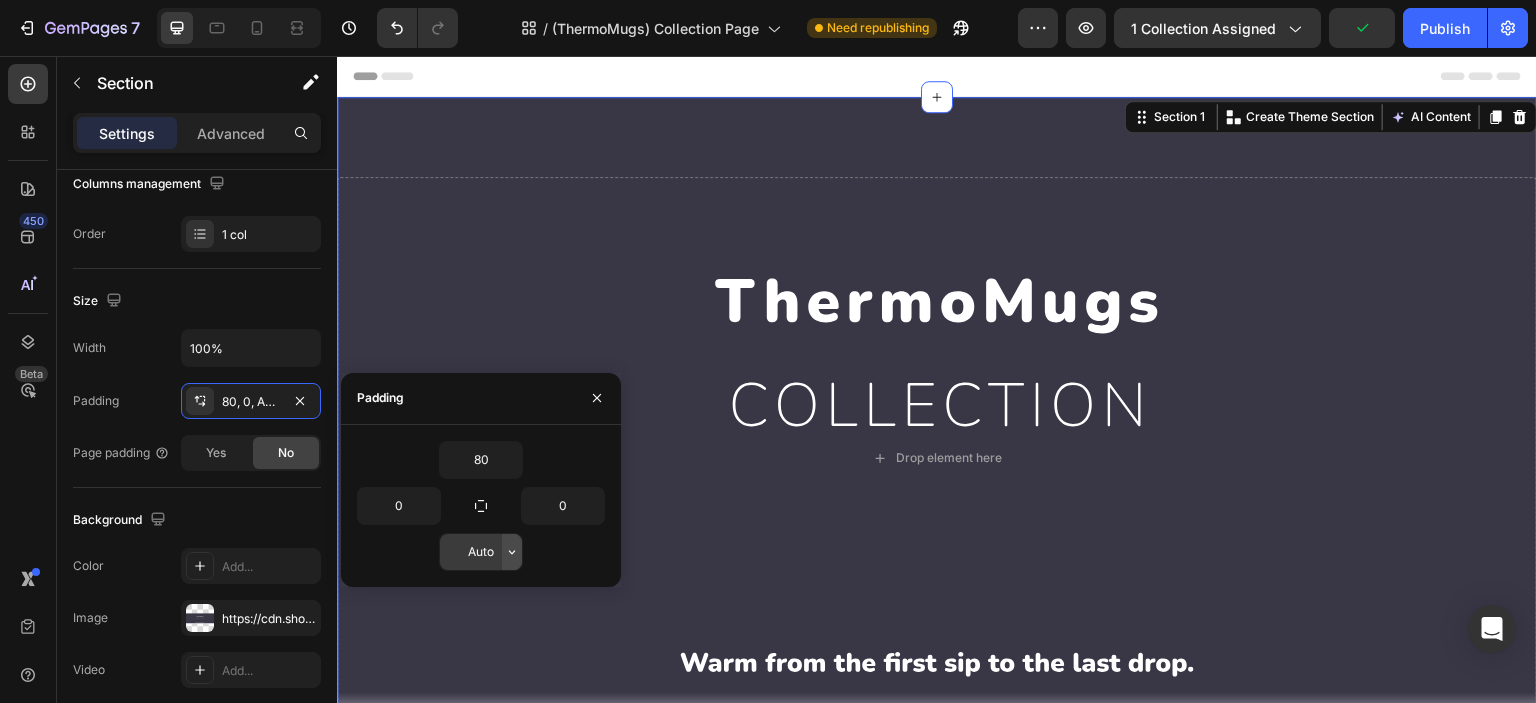 click 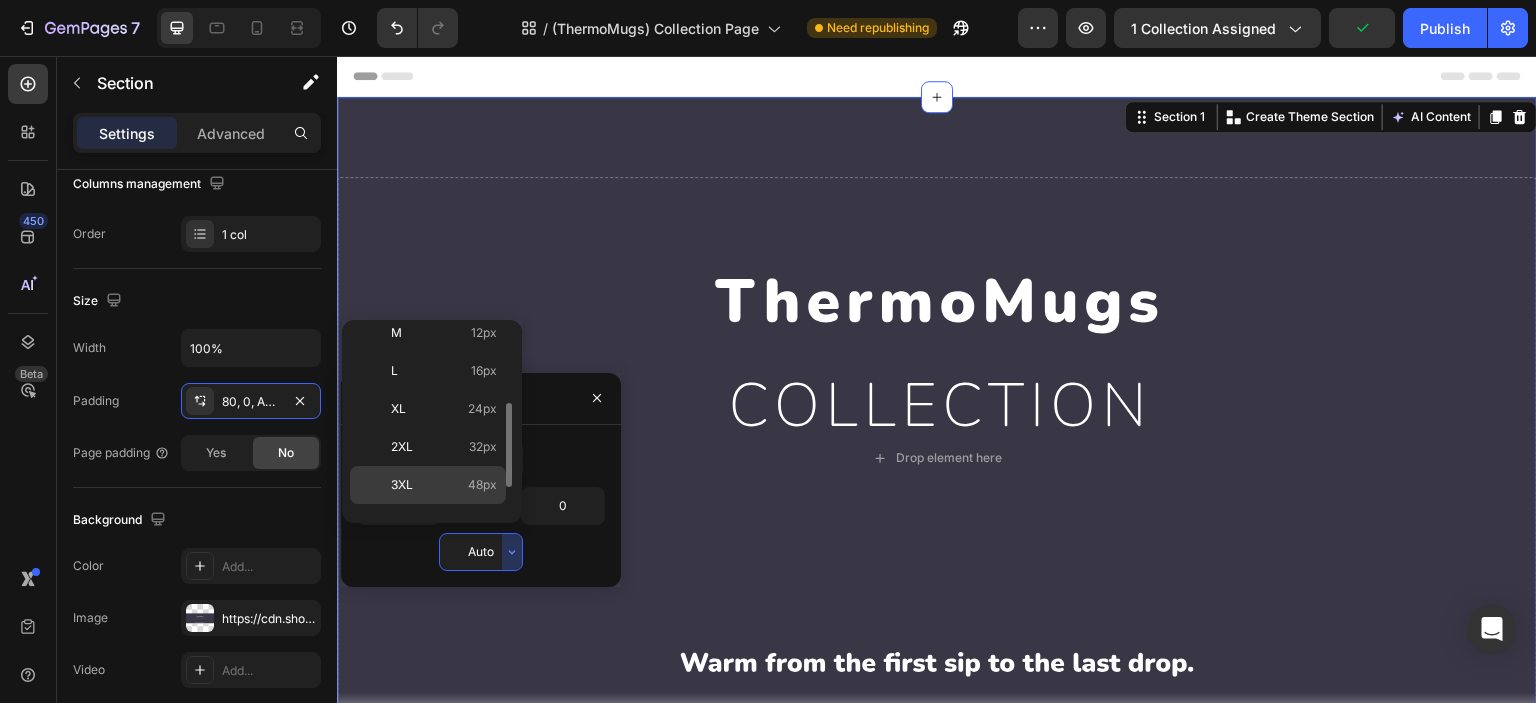 scroll, scrollTop: 226, scrollLeft: 0, axis: vertical 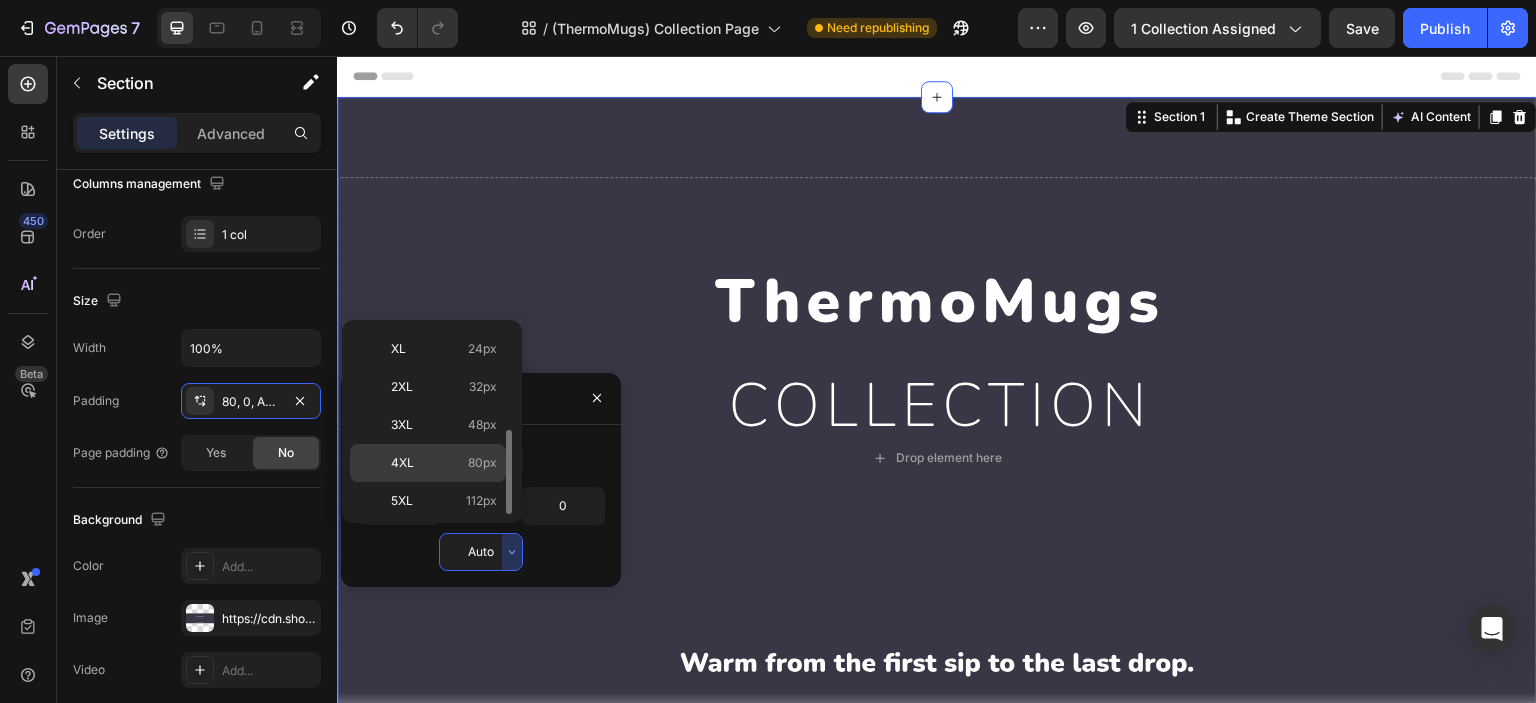 click on "4XL 80px" 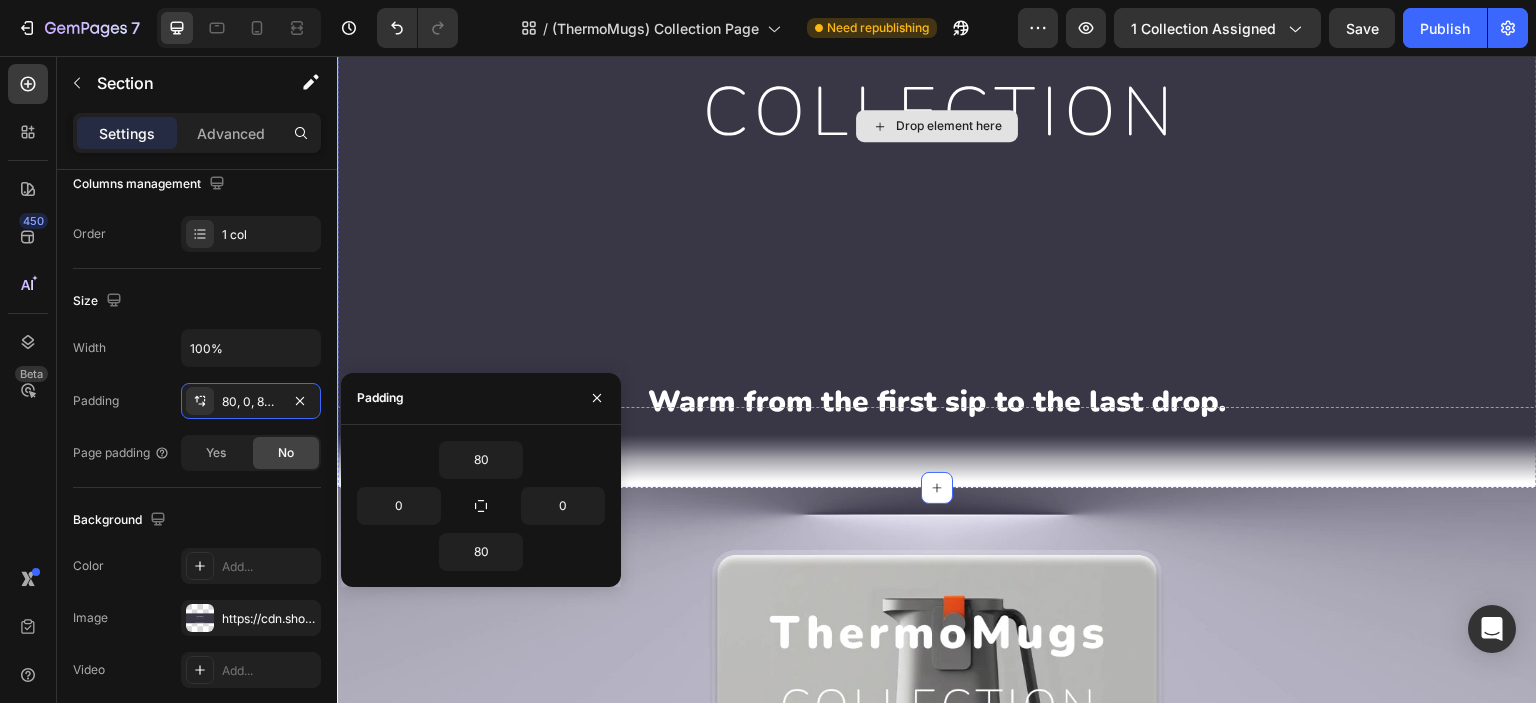 scroll, scrollTop: 333, scrollLeft: 0, axis: vertical 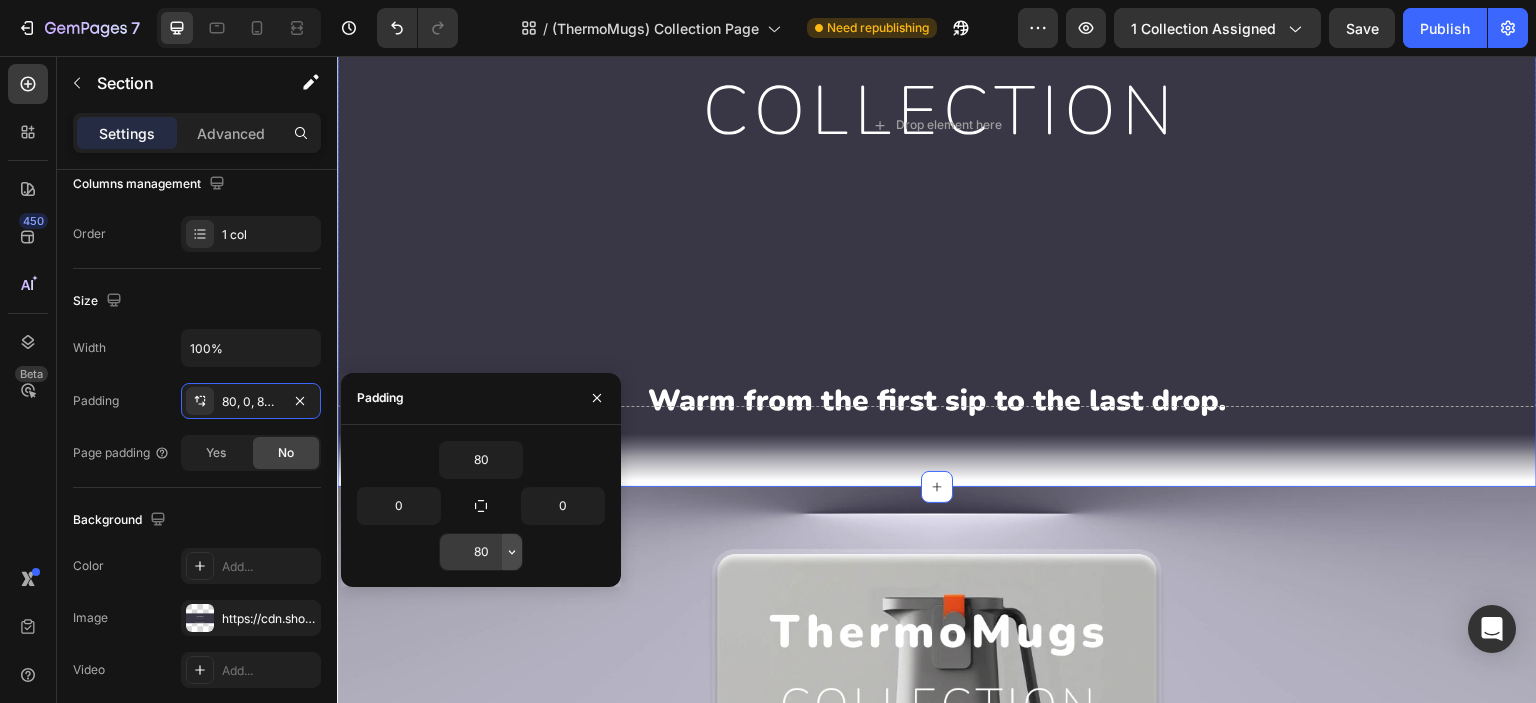 click 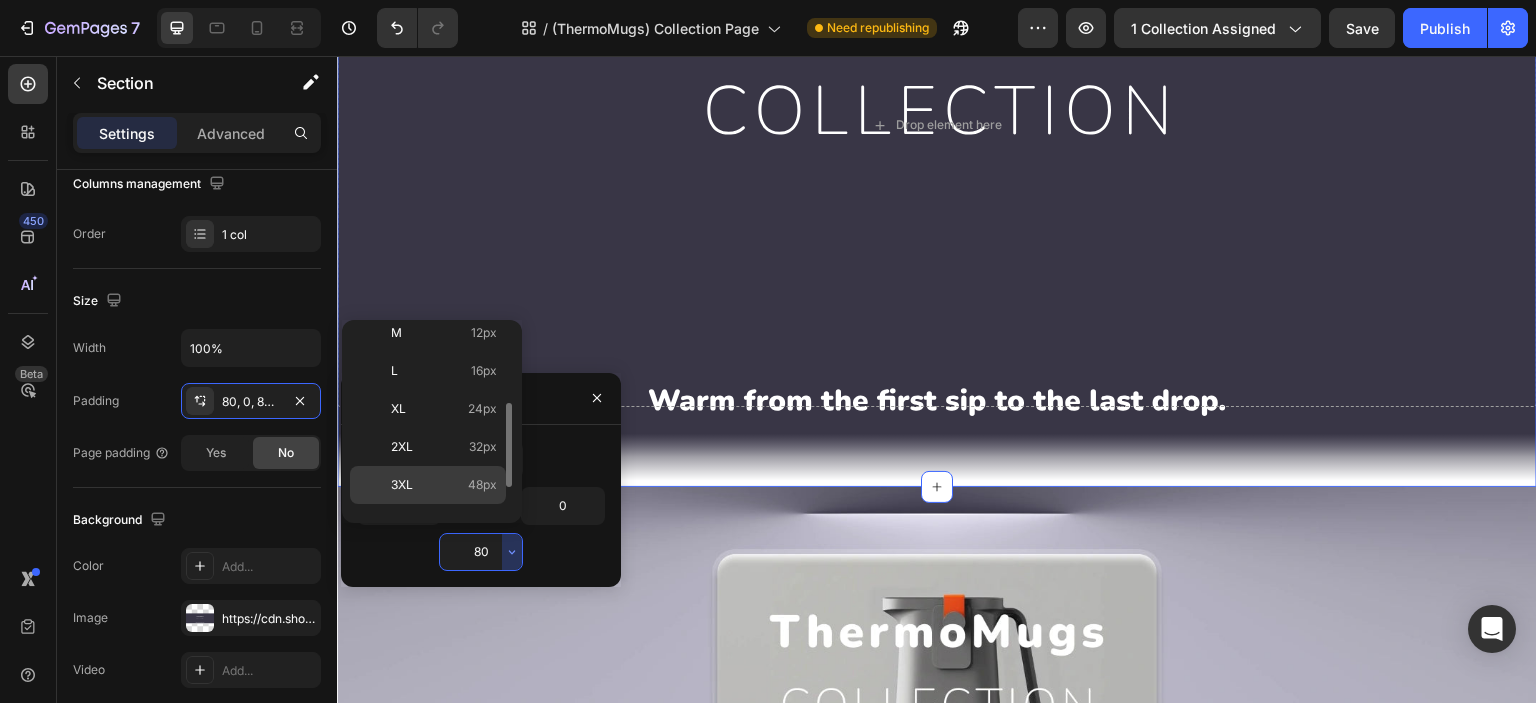 scroll, scrollTop: 226, scrollLeft: 0, axis: vertical 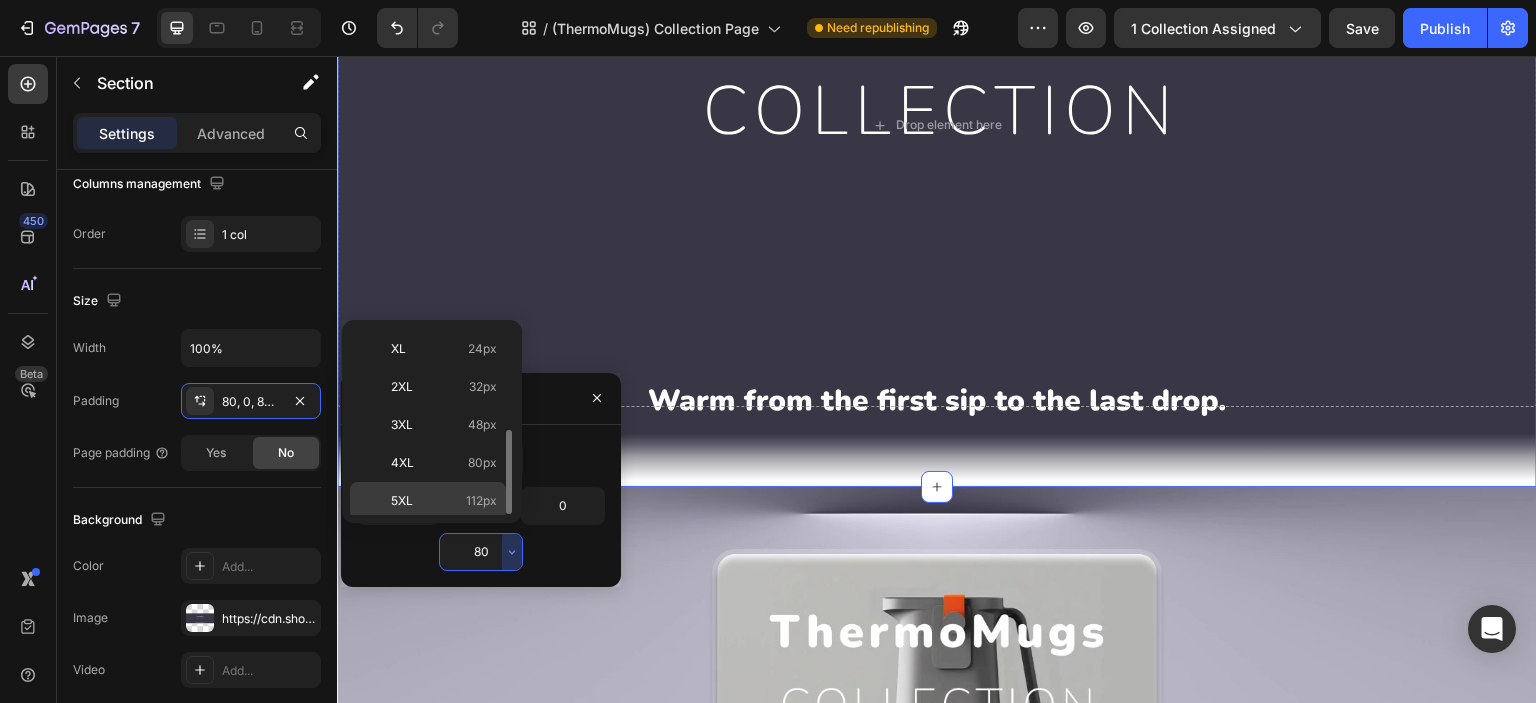 click on "5XL 112px" 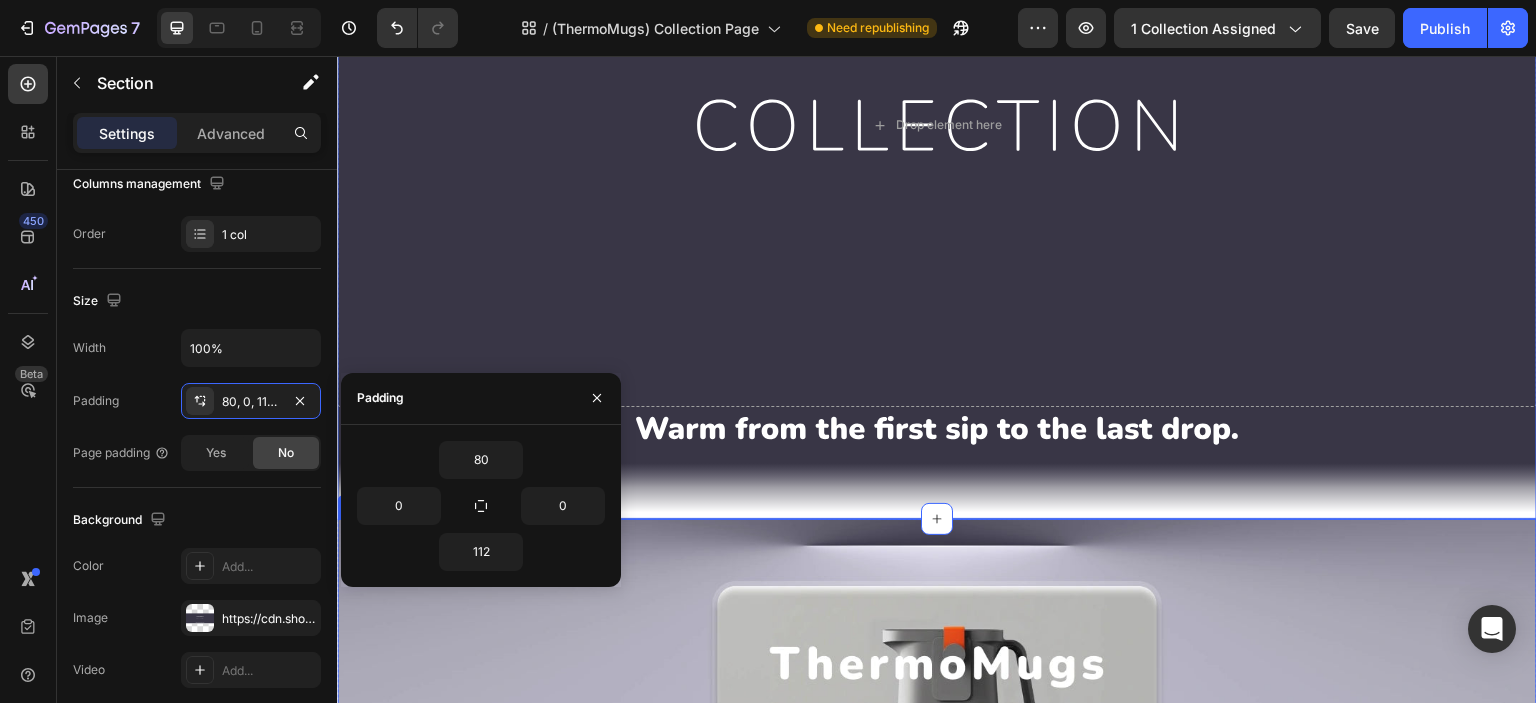 click at bounding box center (937, 746) 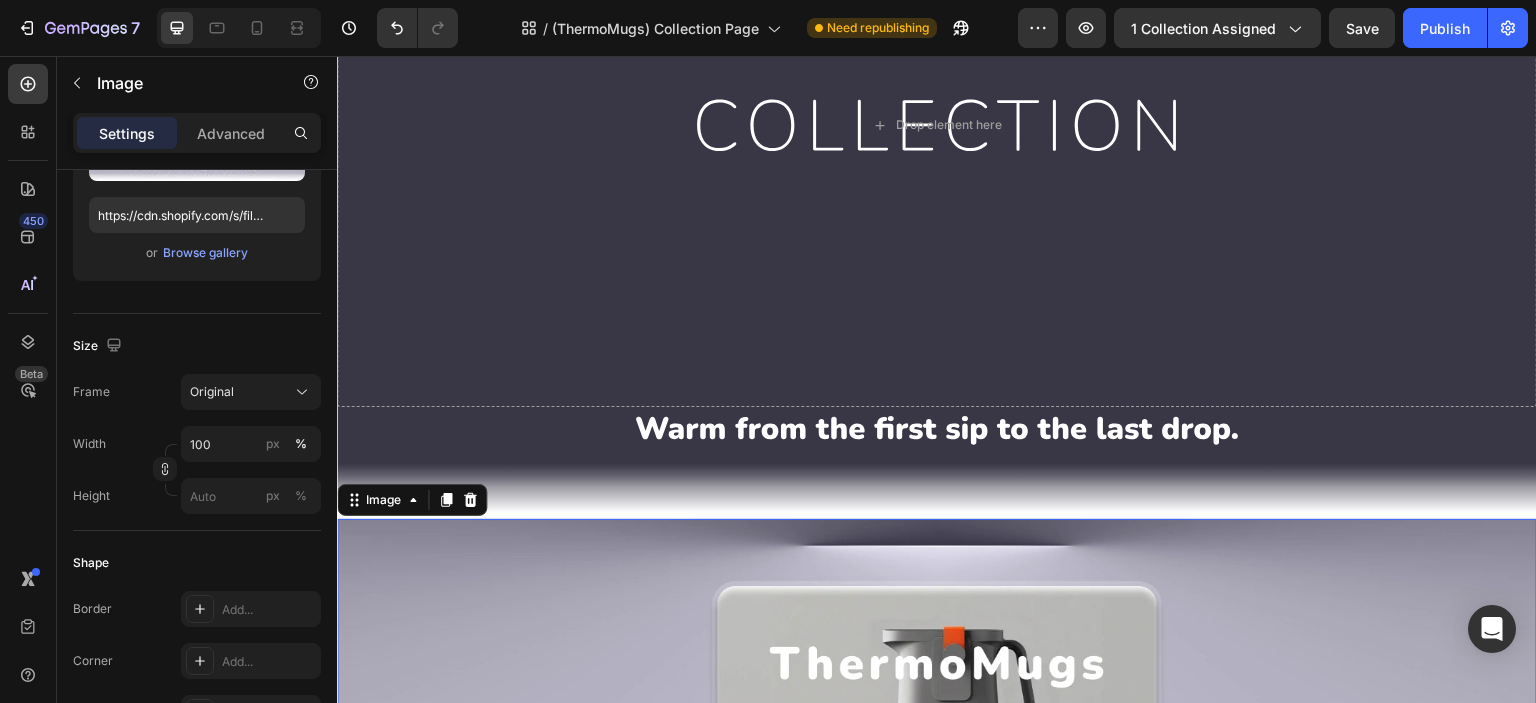 scroll, scrollTop: 0, scrollLeft: 0, axis: both 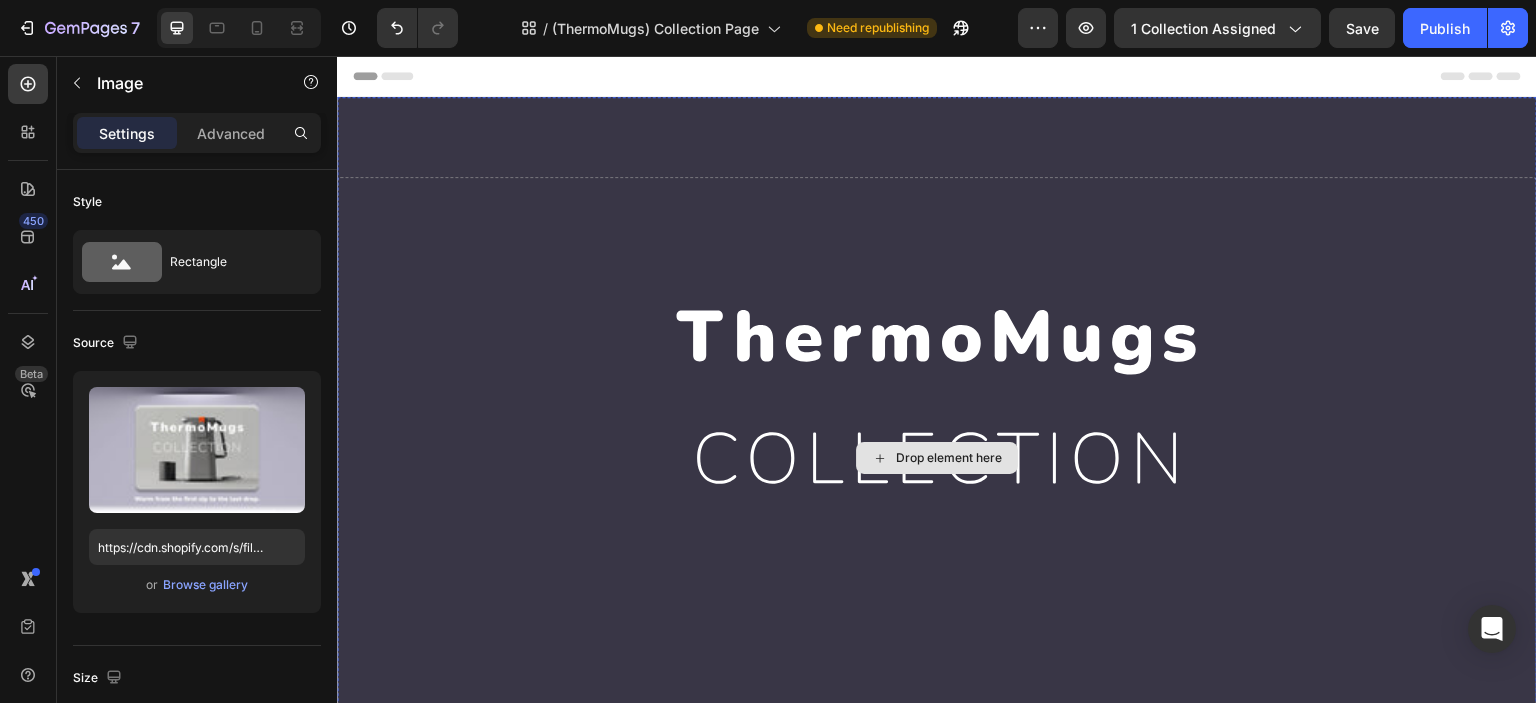 click on "Drop element here" at bounding box center (937, 458) 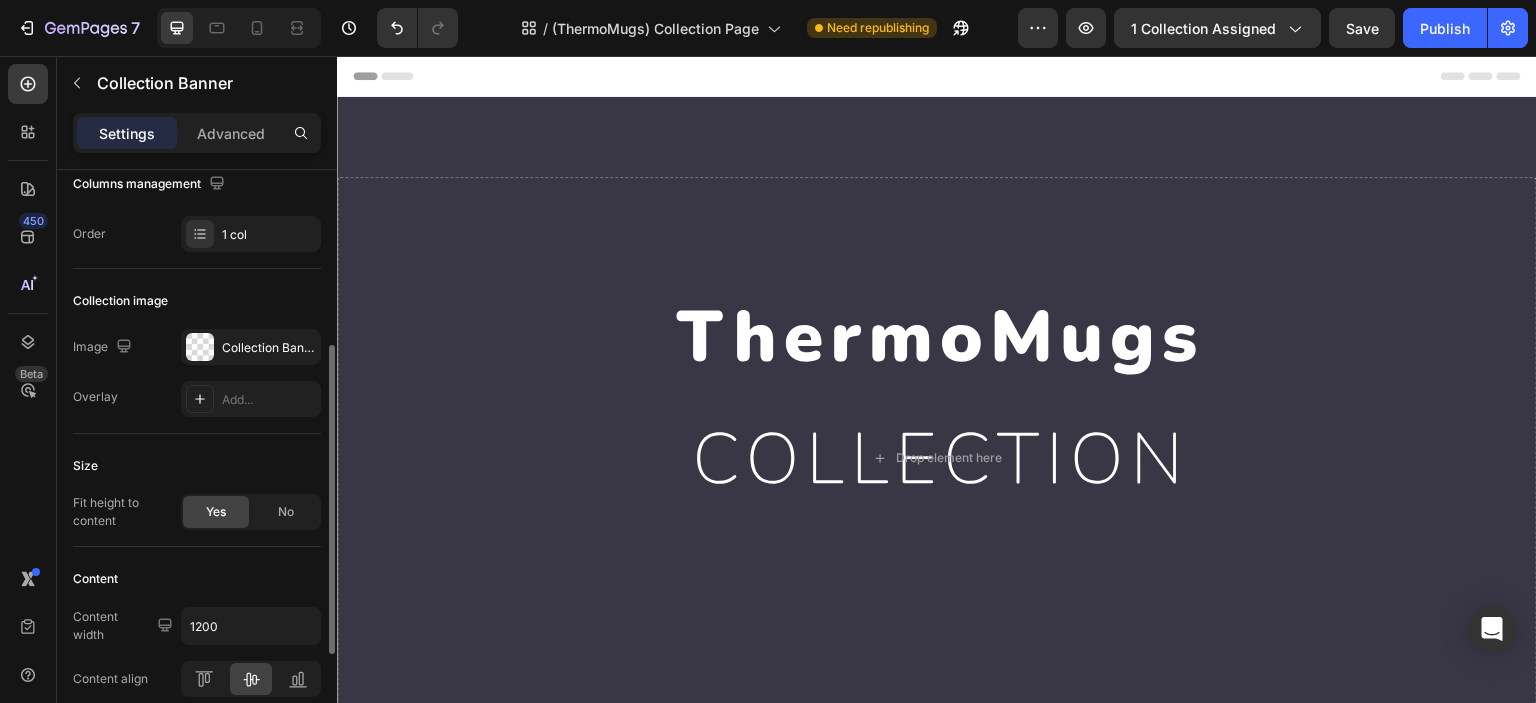 scroll, scrollTop: 499, scrollLeft: 0, axis: vertical 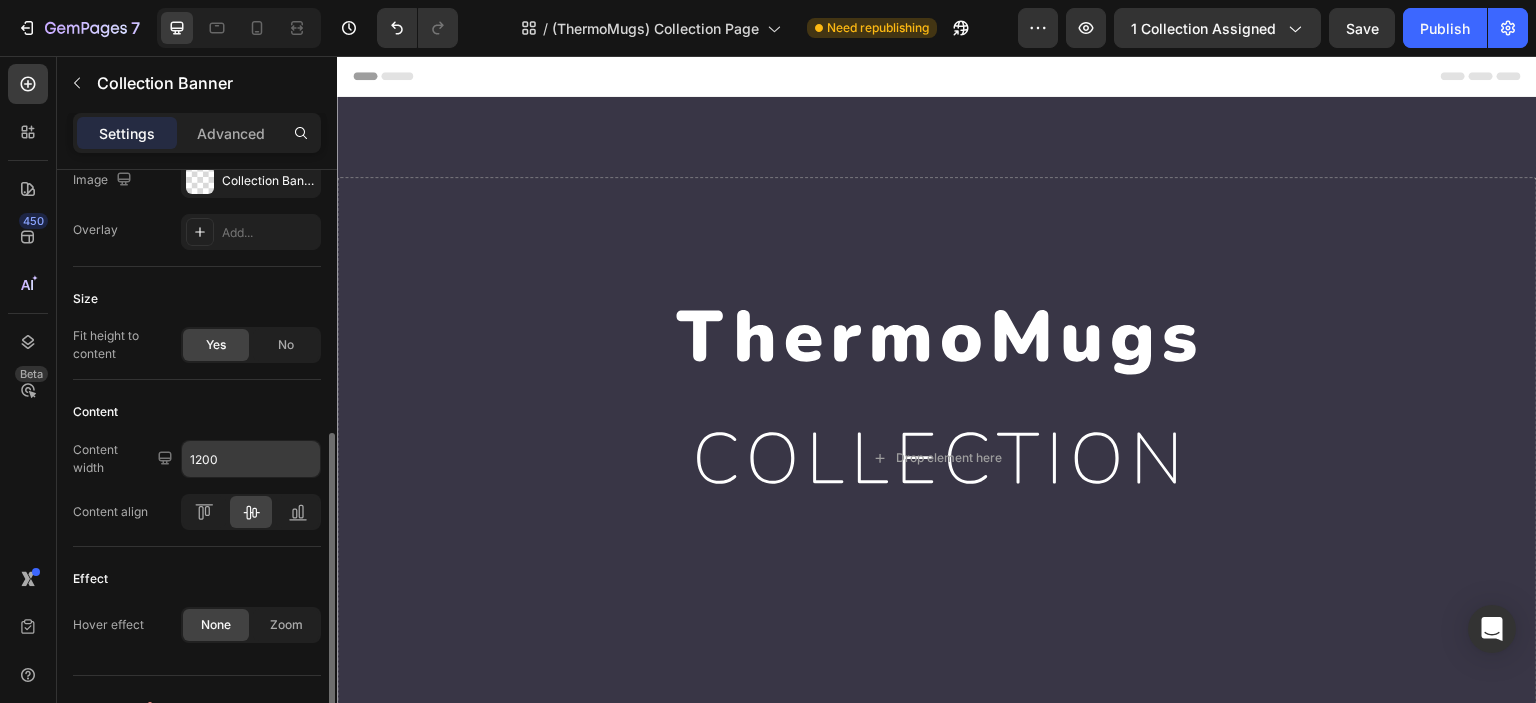 click on "1200" at bounding box center (251, 459) 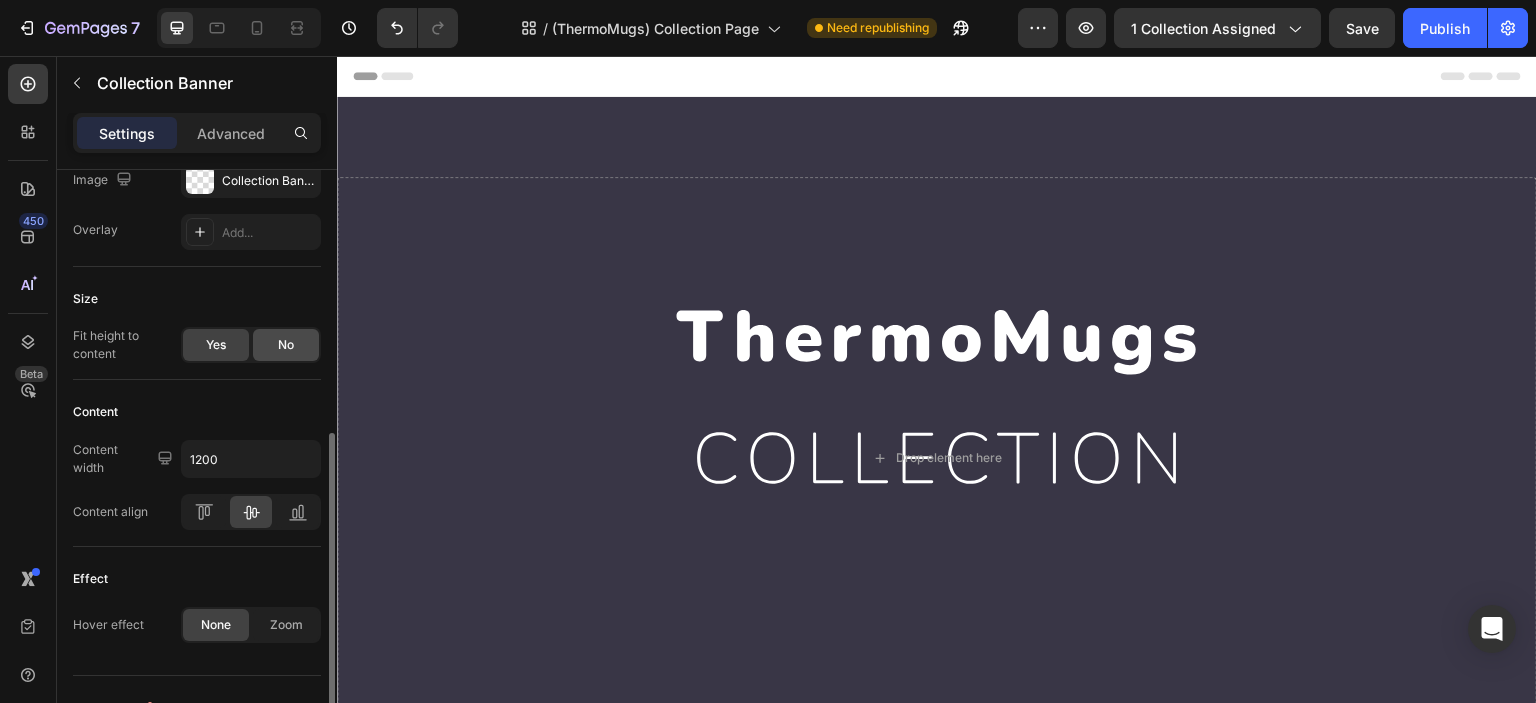 click on "No" 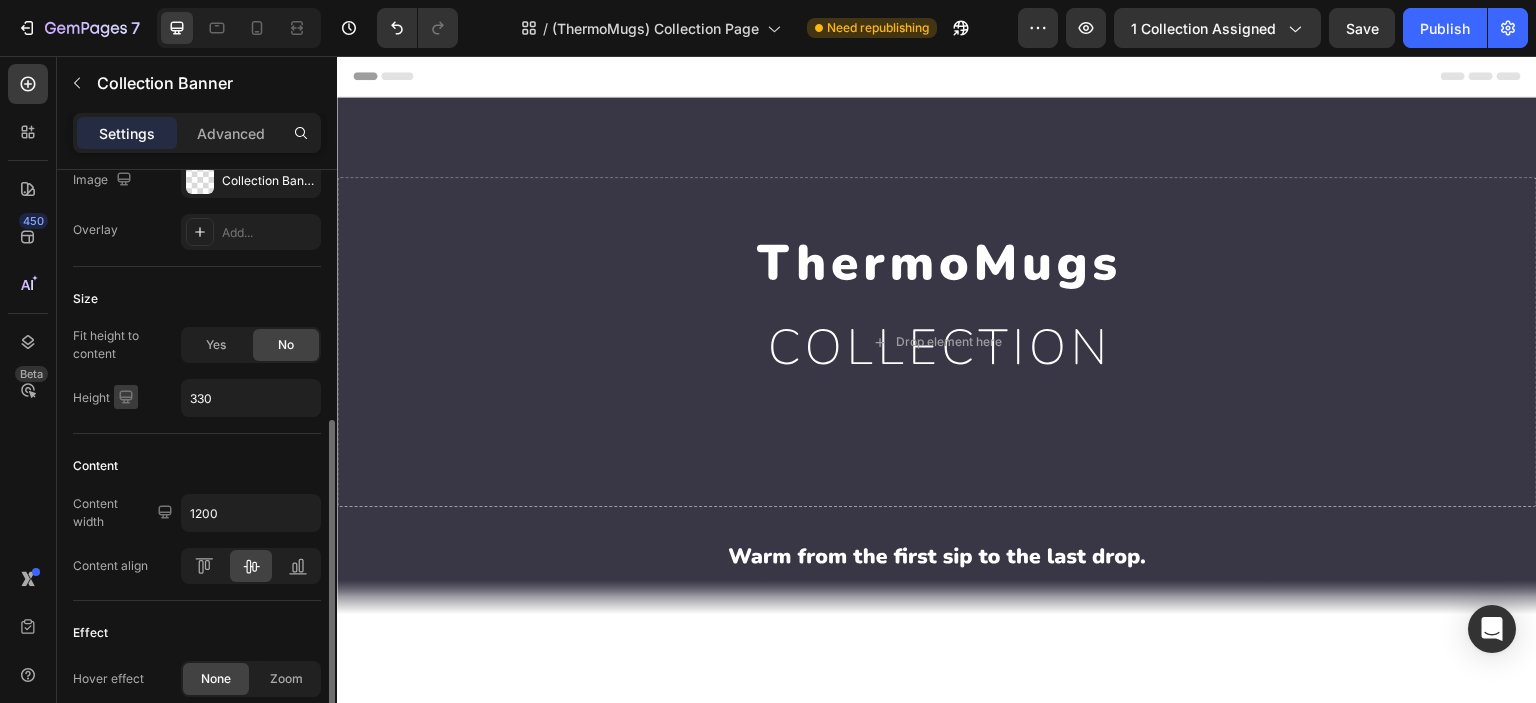 click 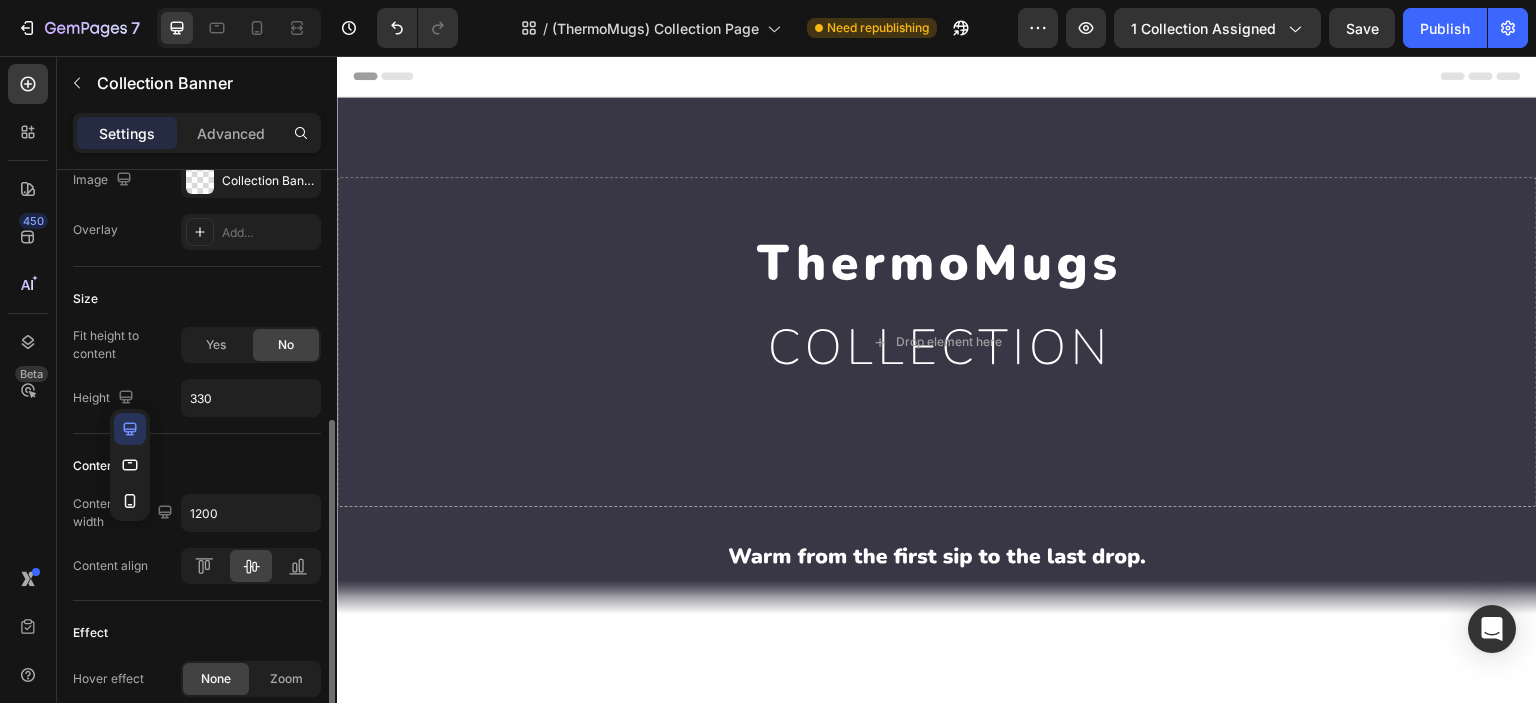 click on "Fit height to content Yes No Height 330" at bounding box center (197, 372) 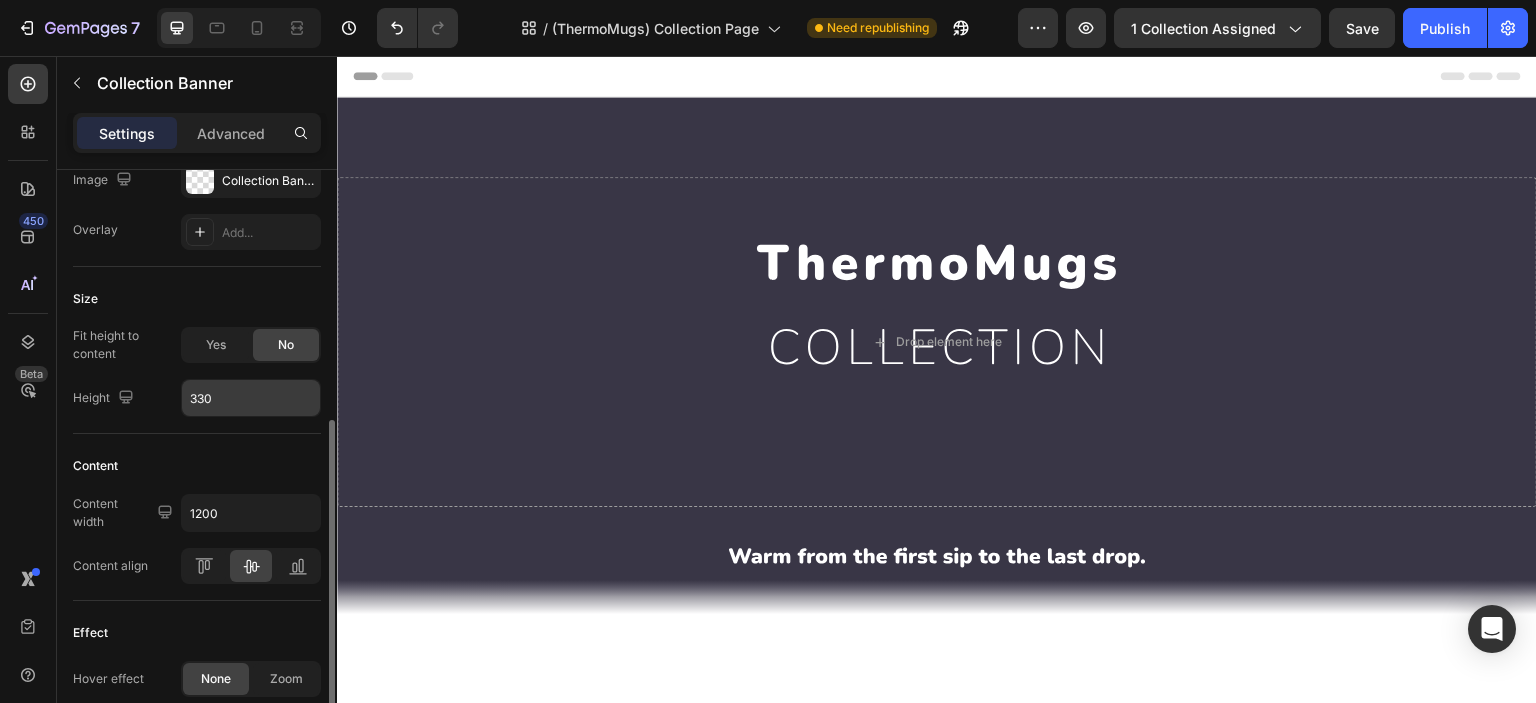 click on "330" at bounding box center (251, 398) 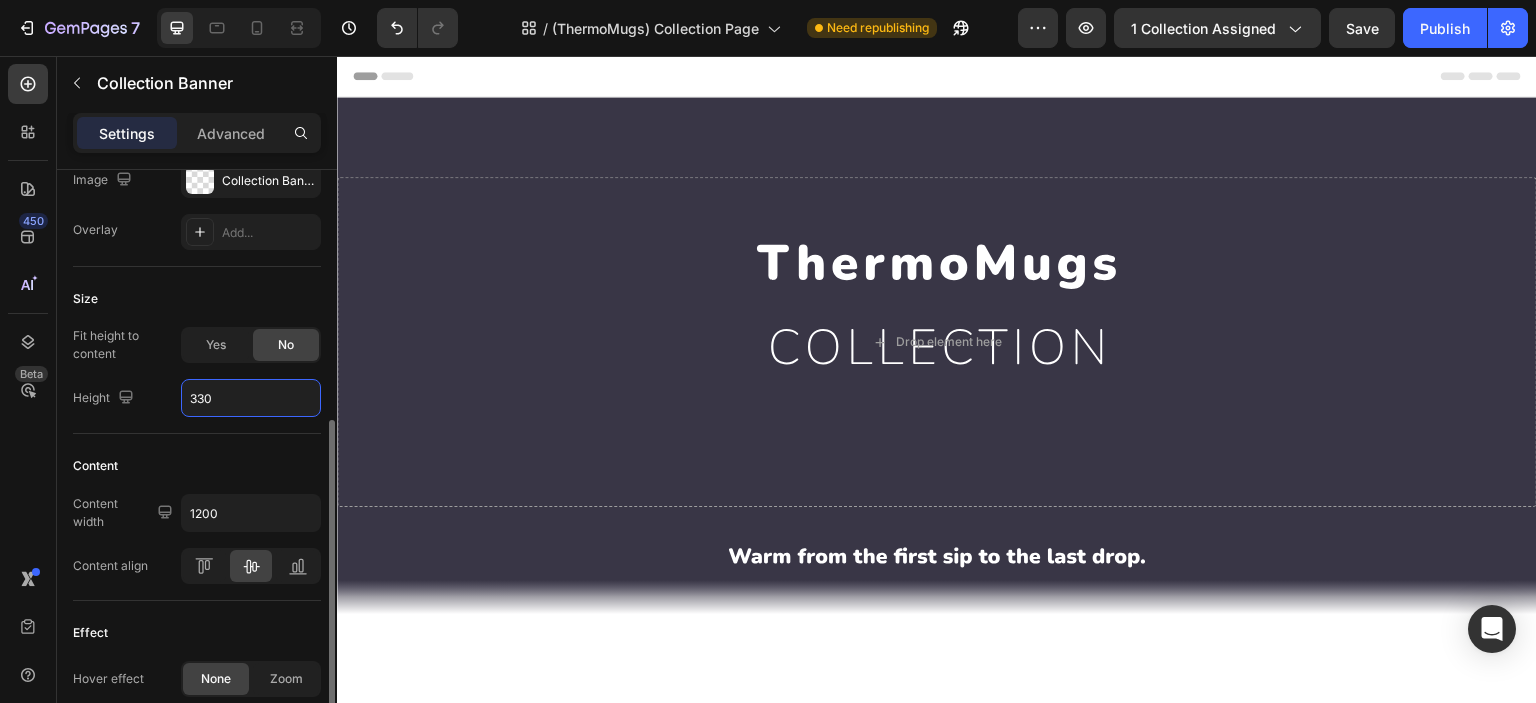 click on "Fit height to content Yes No Height 330" at bounding box center [197, 372] 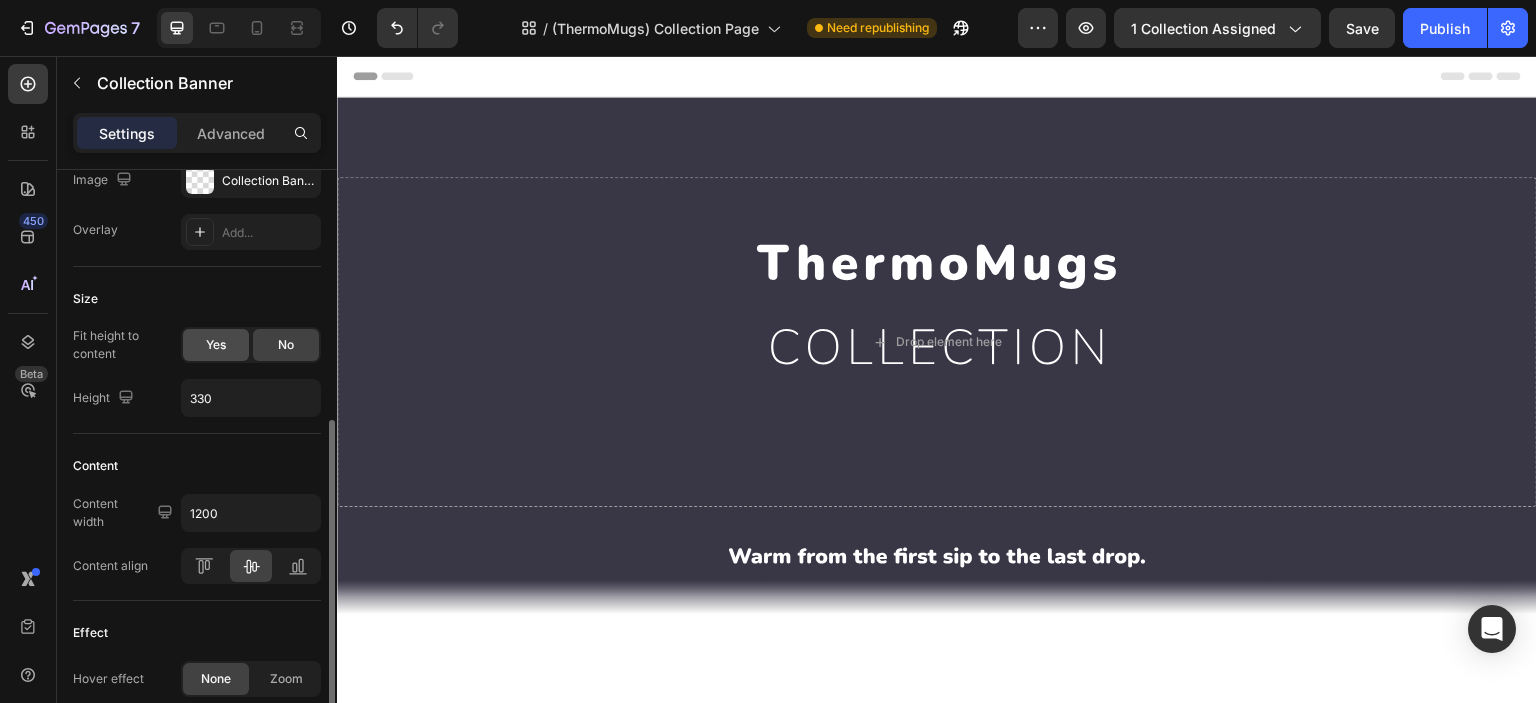 click on "Yes" 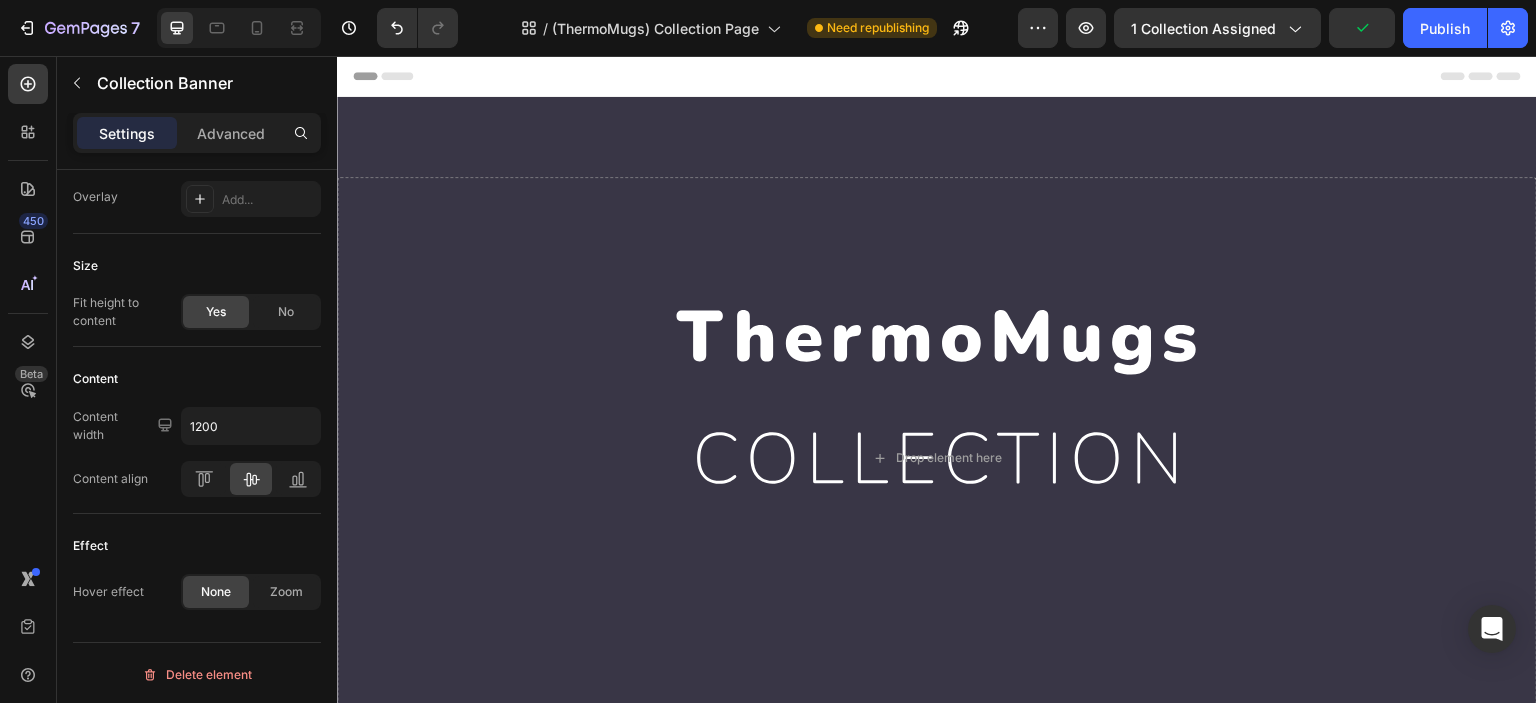 scroll, scrollTop: 0, scrollLeft: 0, axis: both 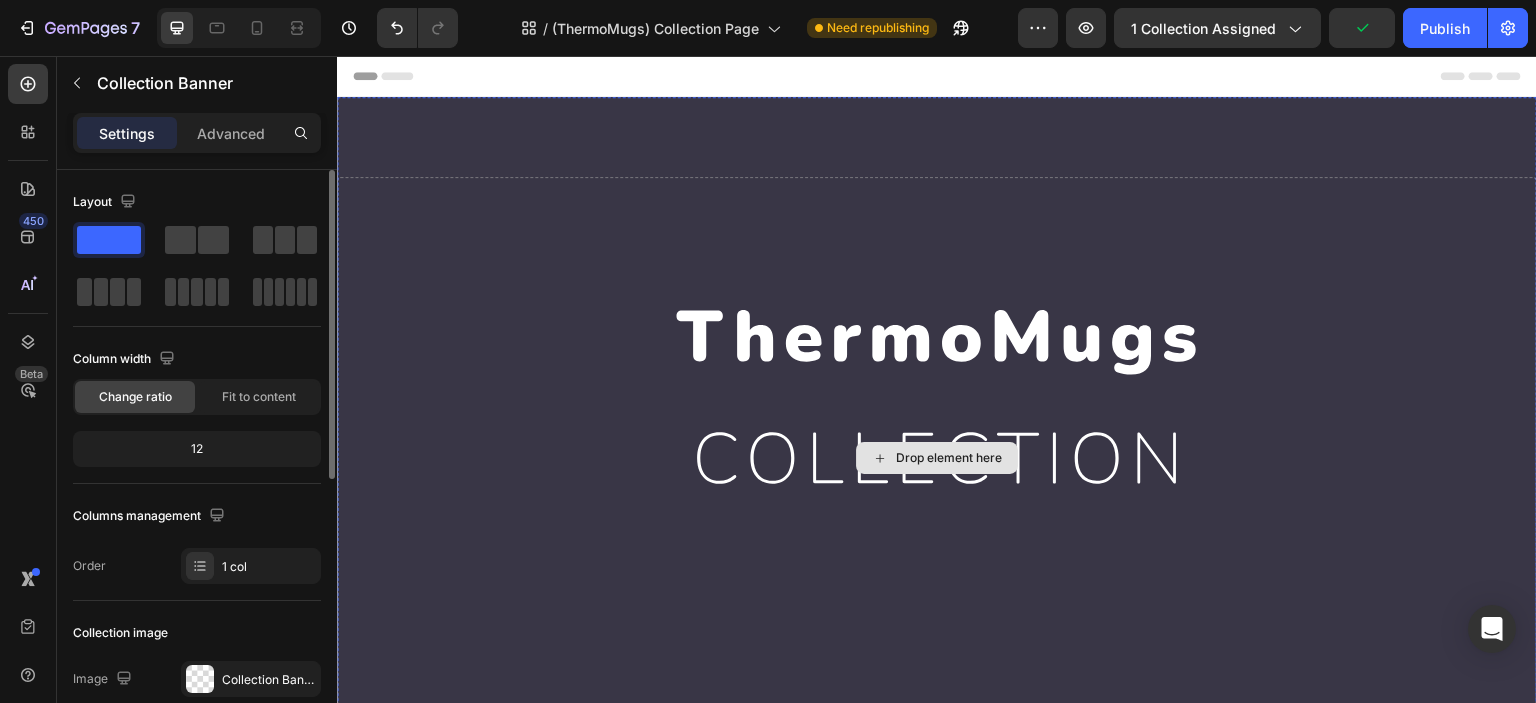 click on "Drop element here" at bounding box center [937, 458] 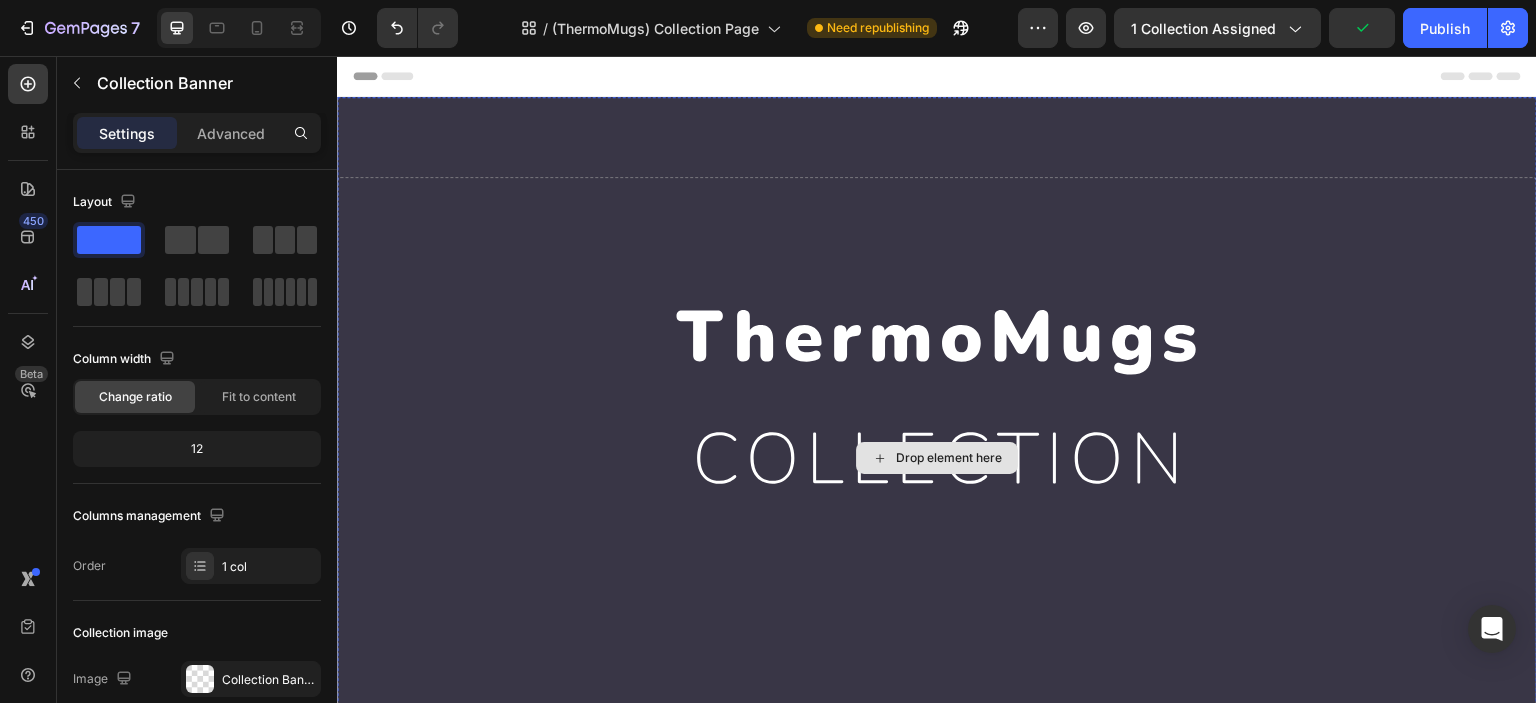 click on "Drop element here" at bounding box center [937, 458] 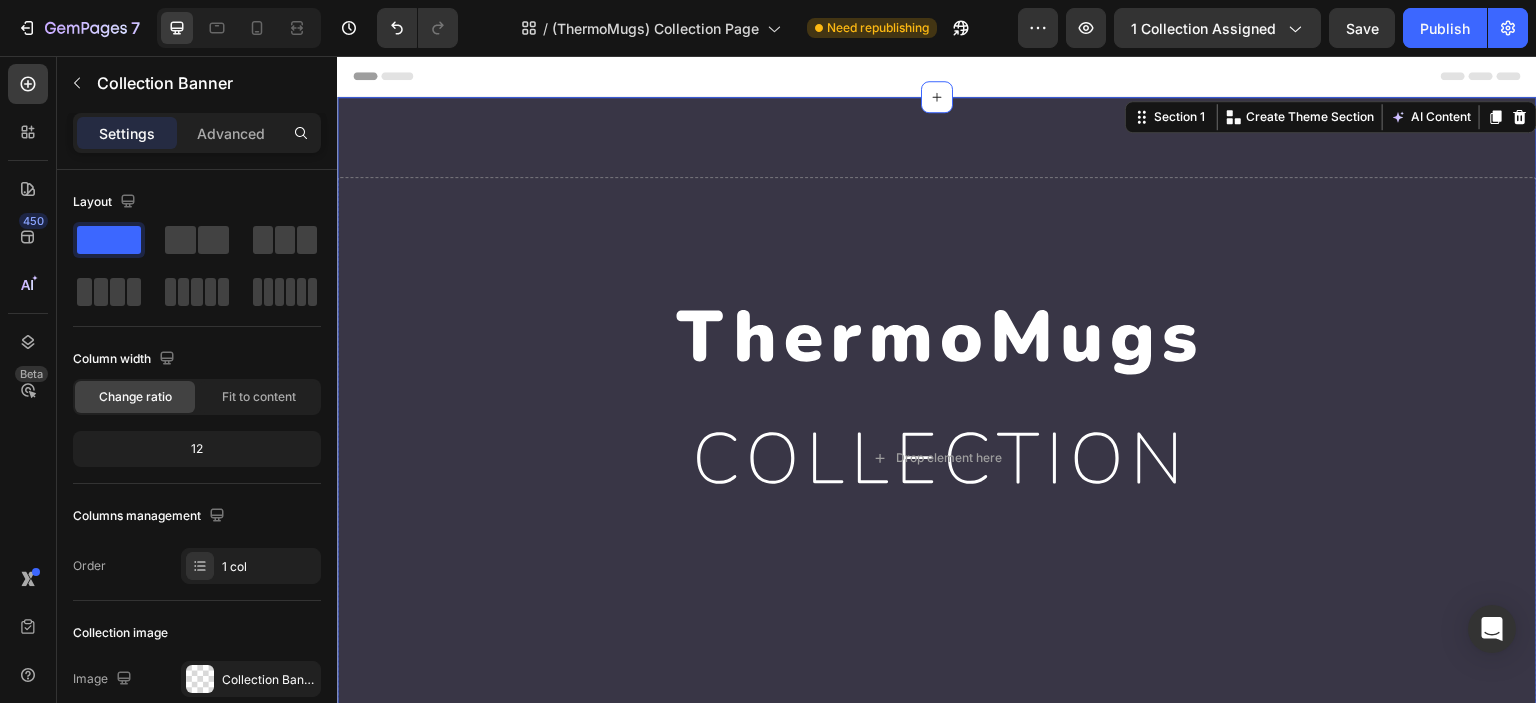click on "Drop element here Collection Banner Section 1   You can create reusable sections Create Theme Section AI Content Write with GemAI What would you like to describe here? Tone and Voice Persuasive Product Automatic Magnetic Mixer Coffee Cup Show more Generate" at bounding box center (937, 474) 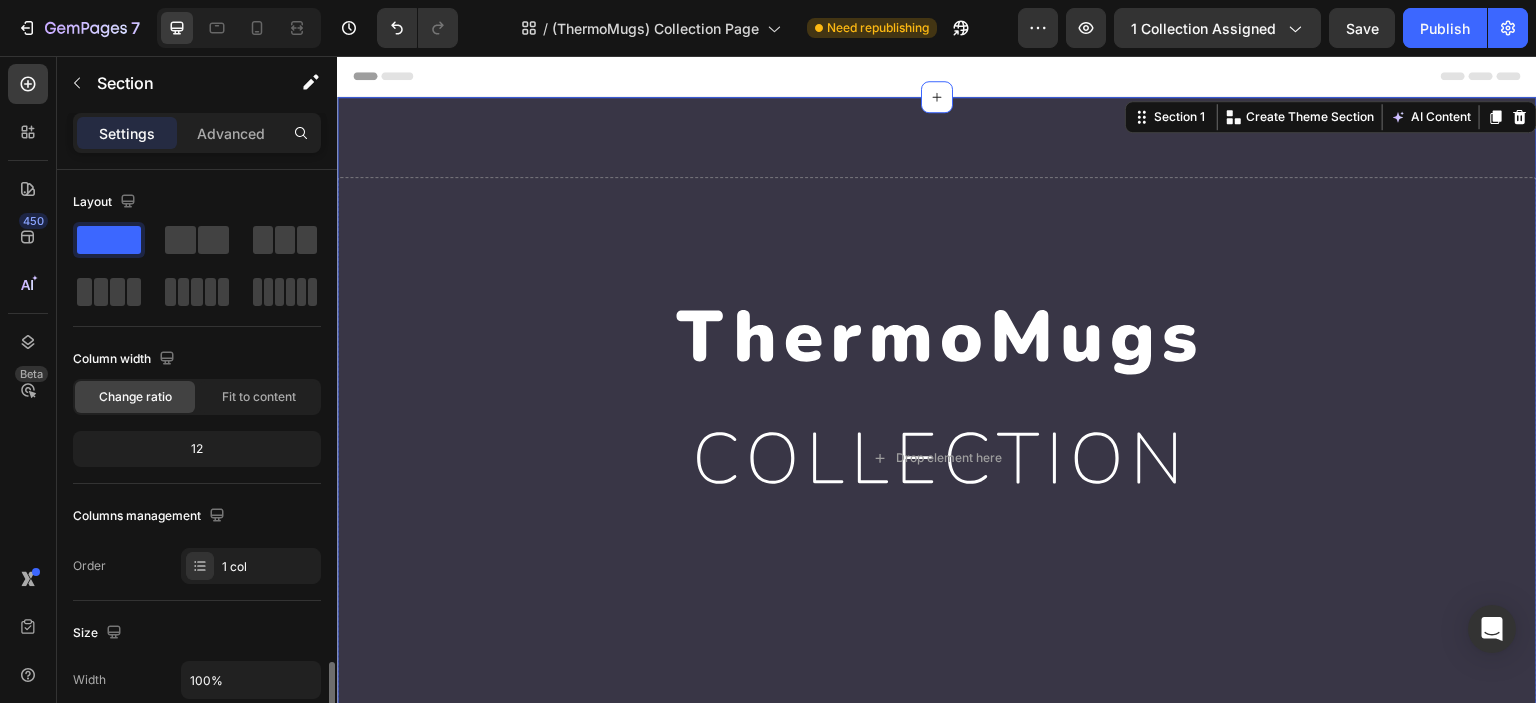 scroll, scrollTop: 332, scrollLeft: 0, axis: vertical 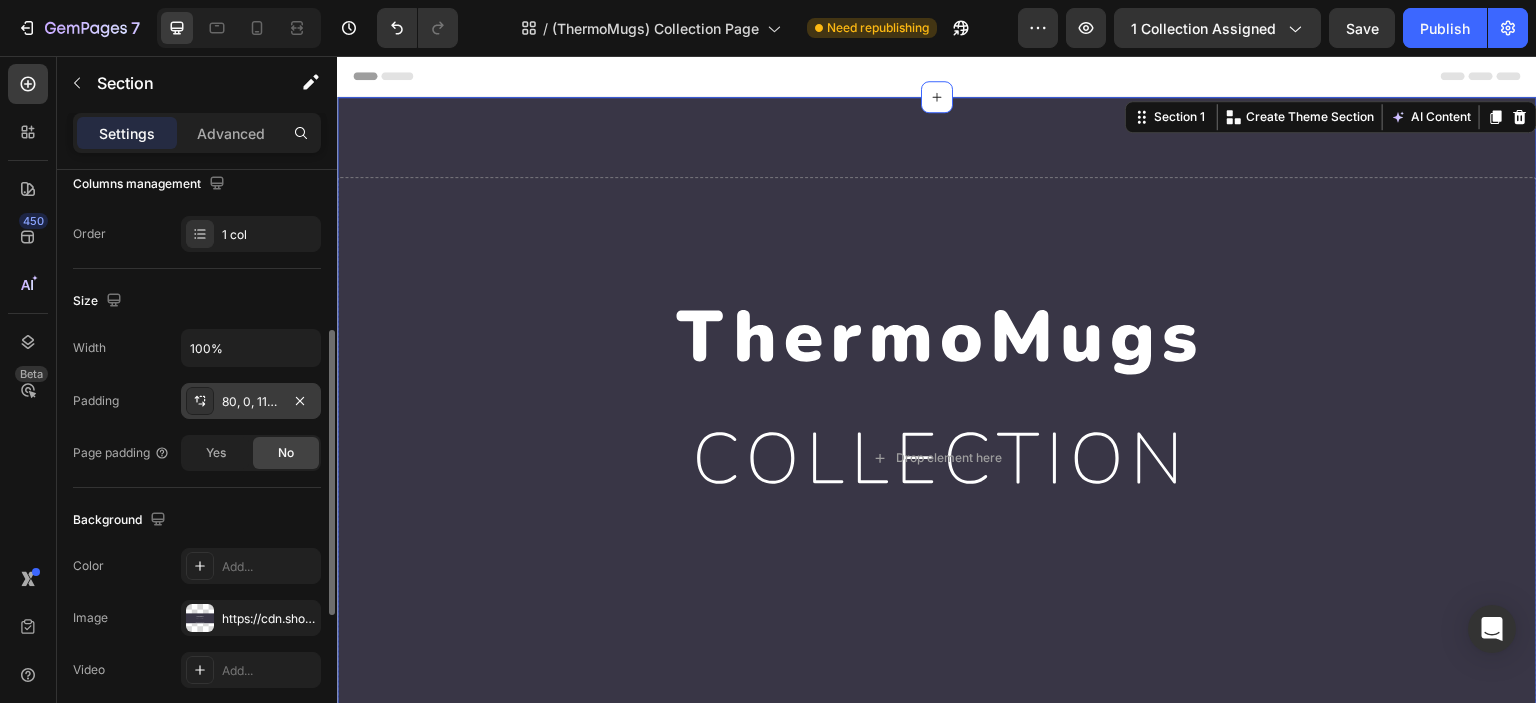 click on "80, 0, 112, 0" at bounding box center [251, 402] 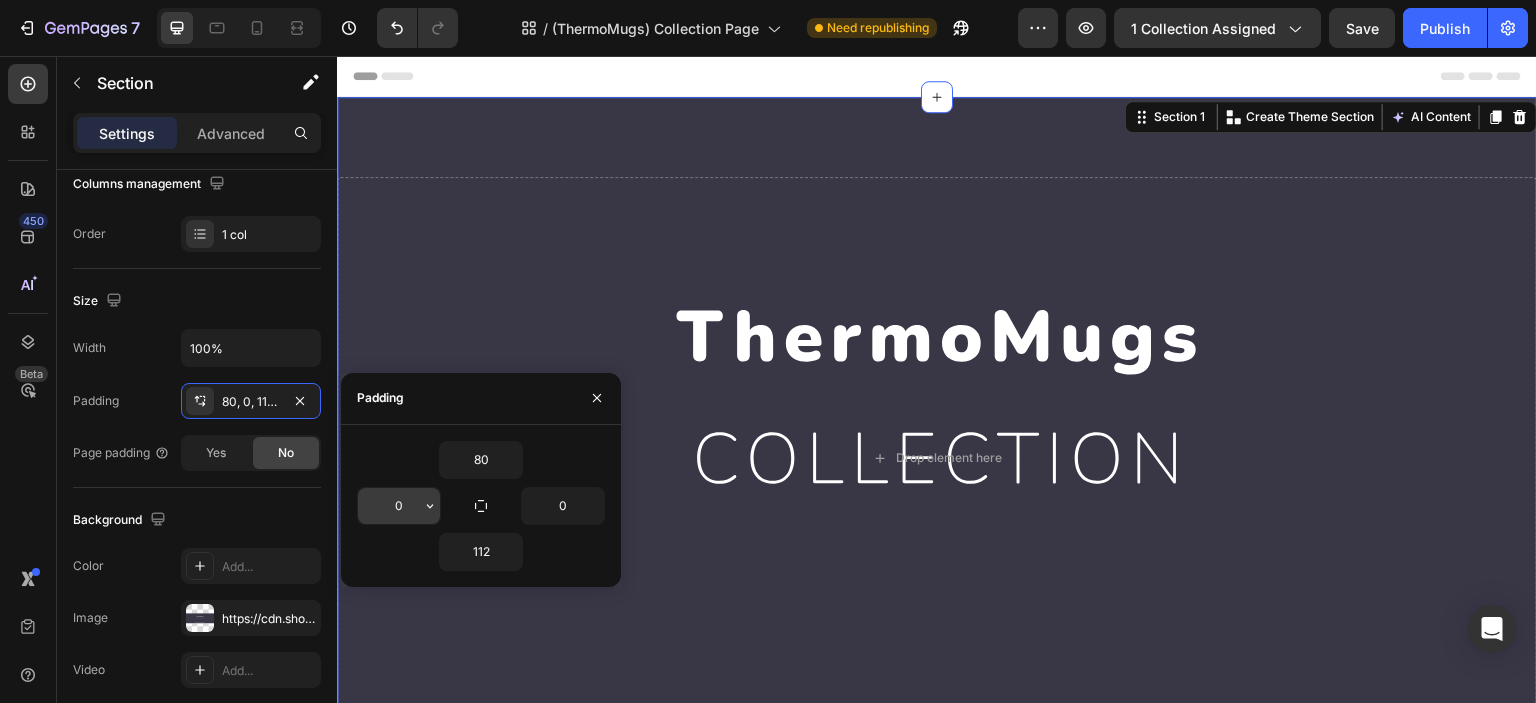 click 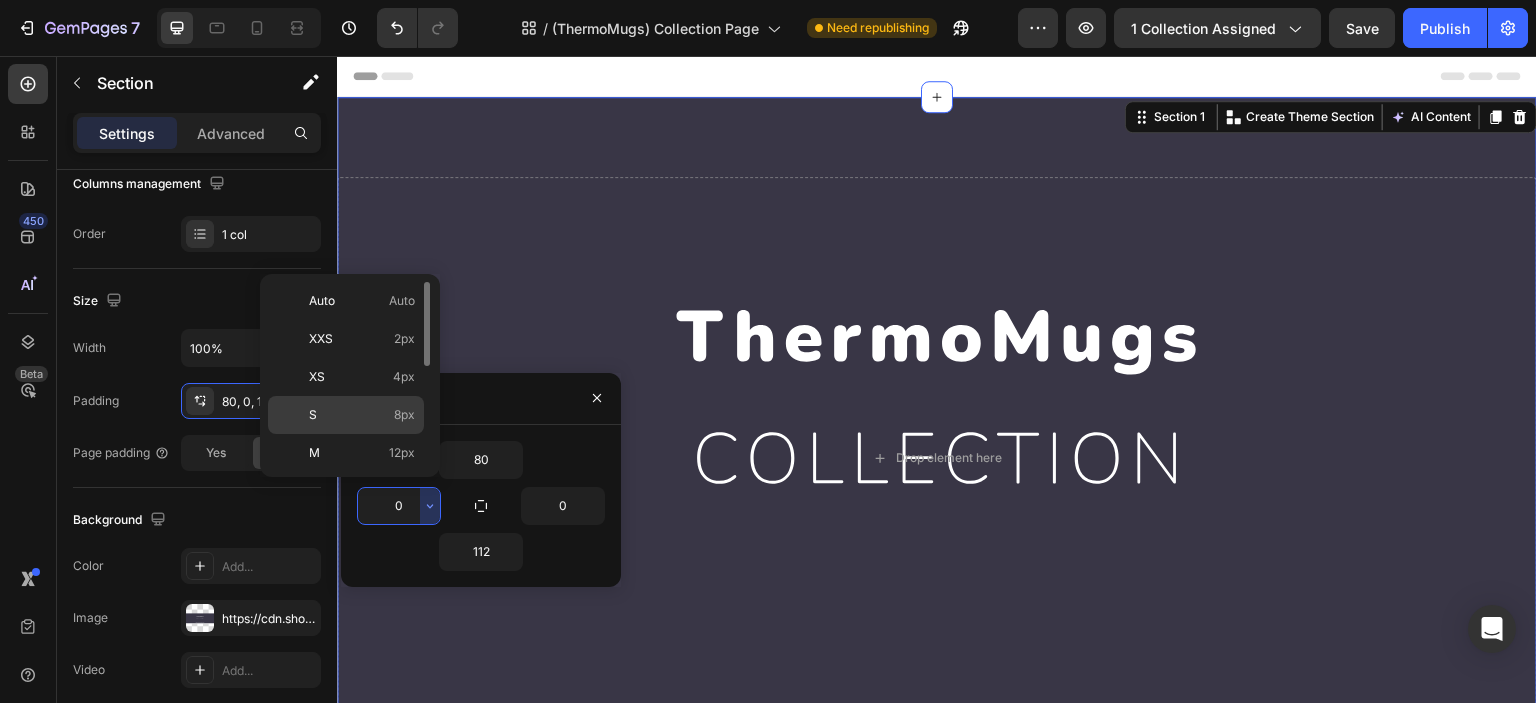scroll, scrollTop: 226, scrollLeft: 0, axis: vertical 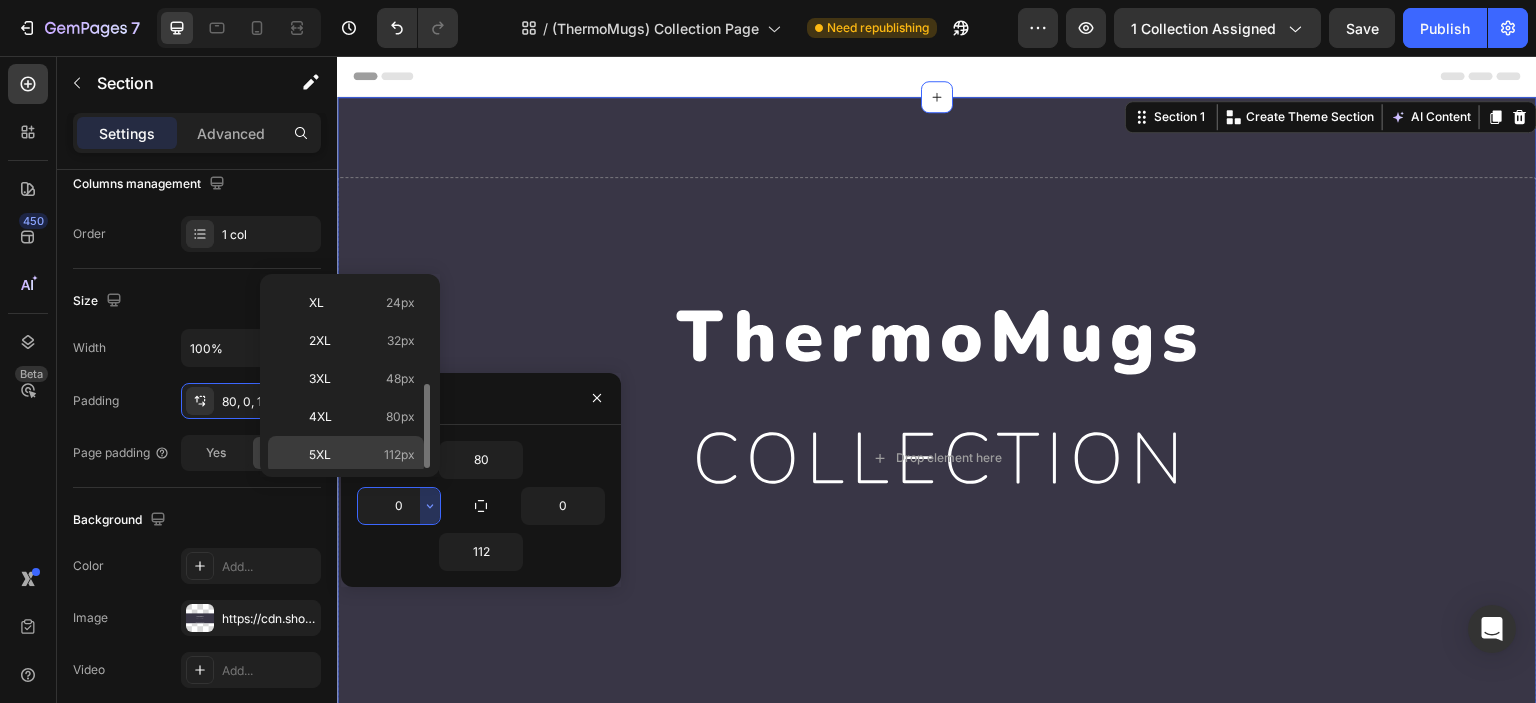click on "5XL 112px" 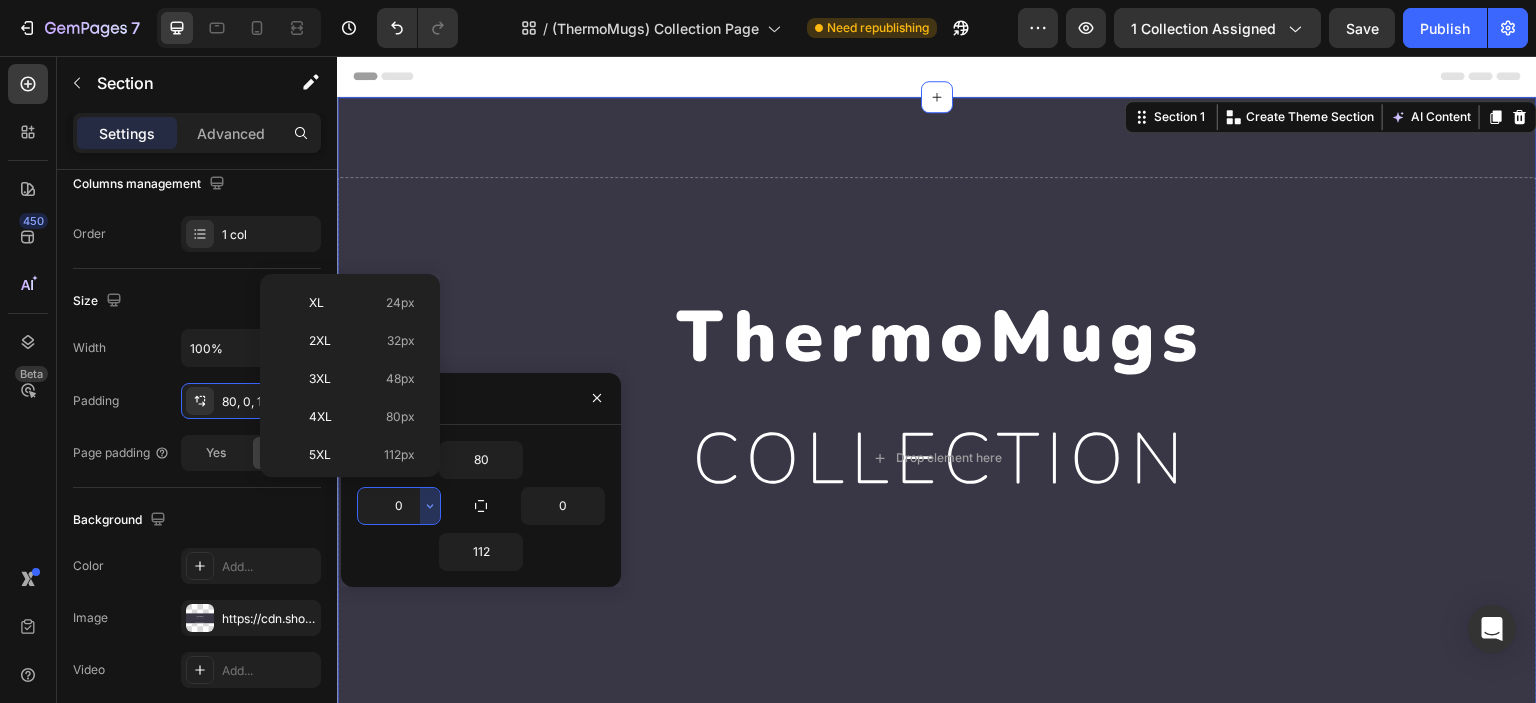 type on "112" 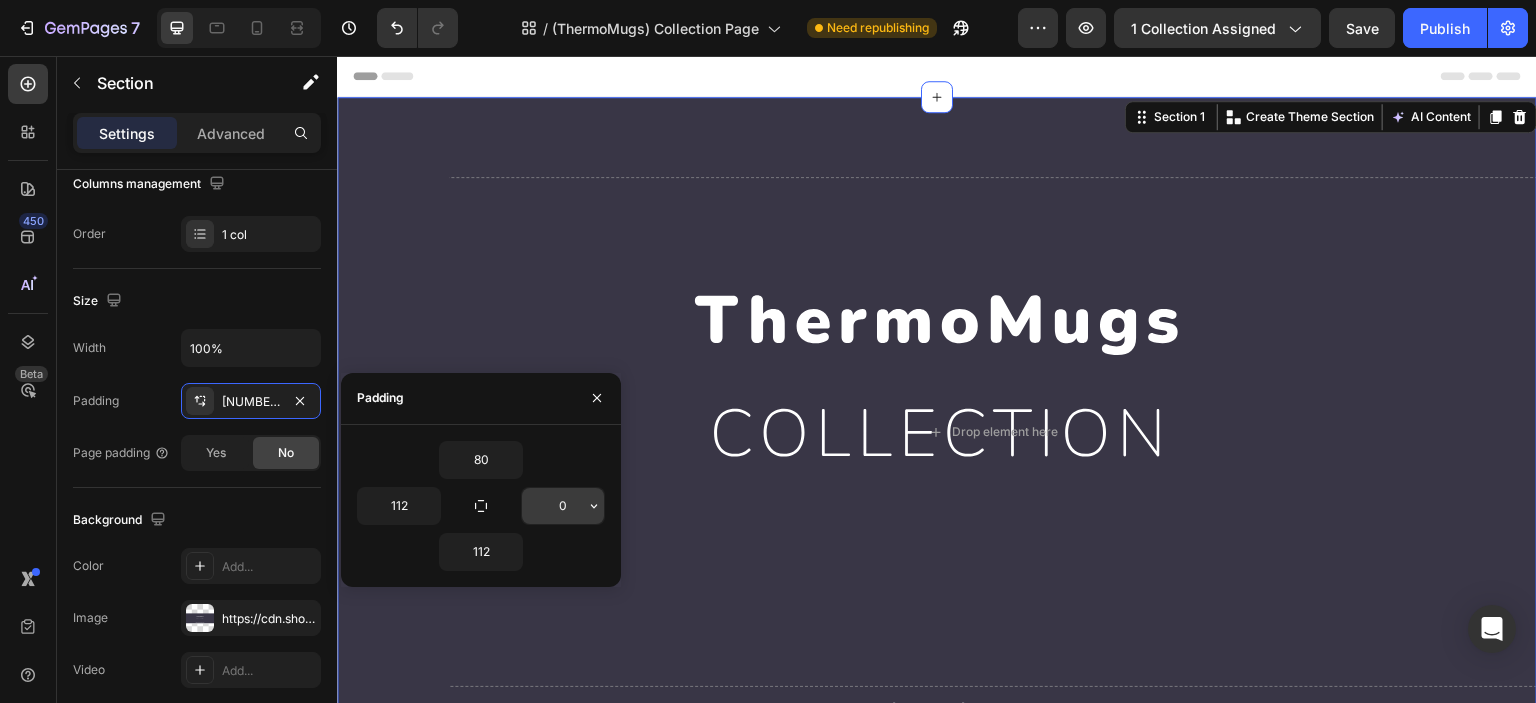 click 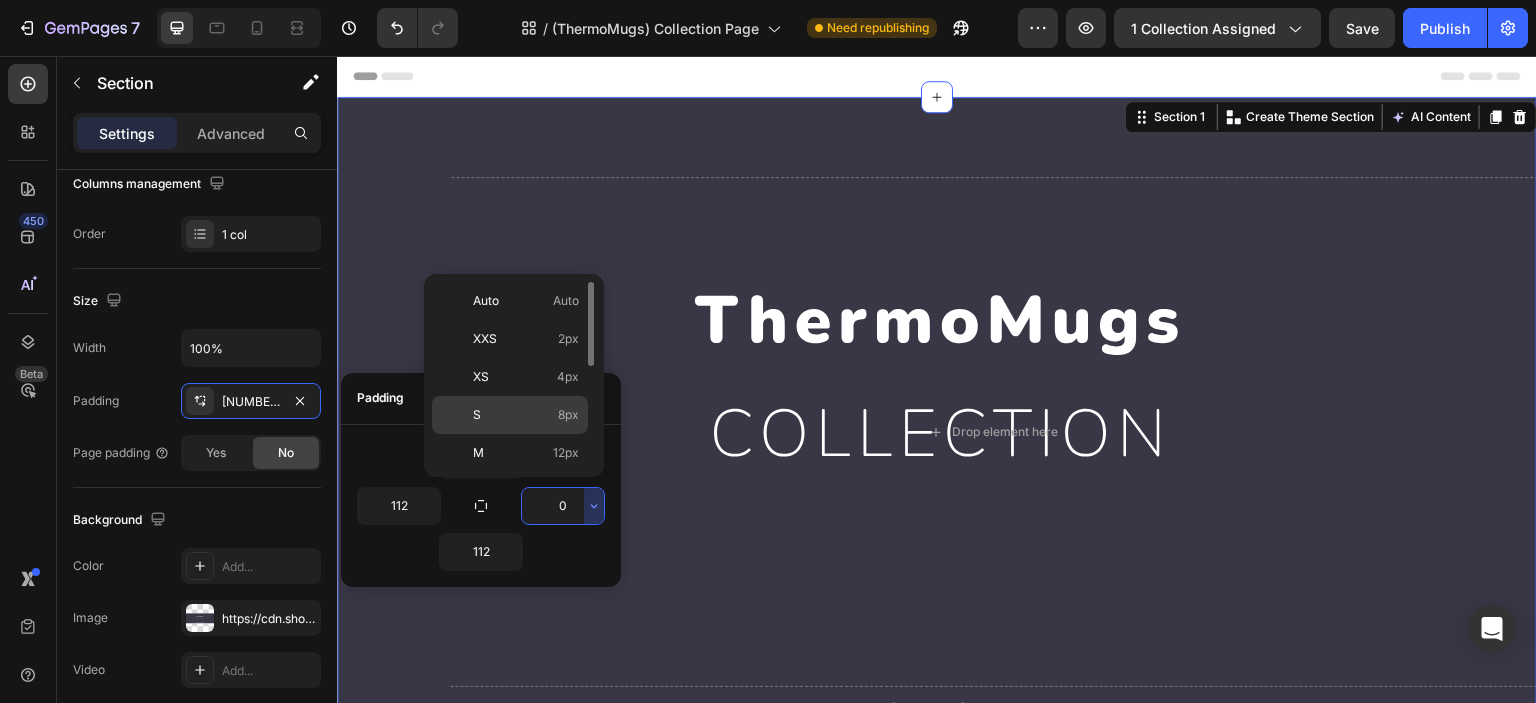 scroll, scrollTop: 226, scrollLeft: 0, axis: vertical 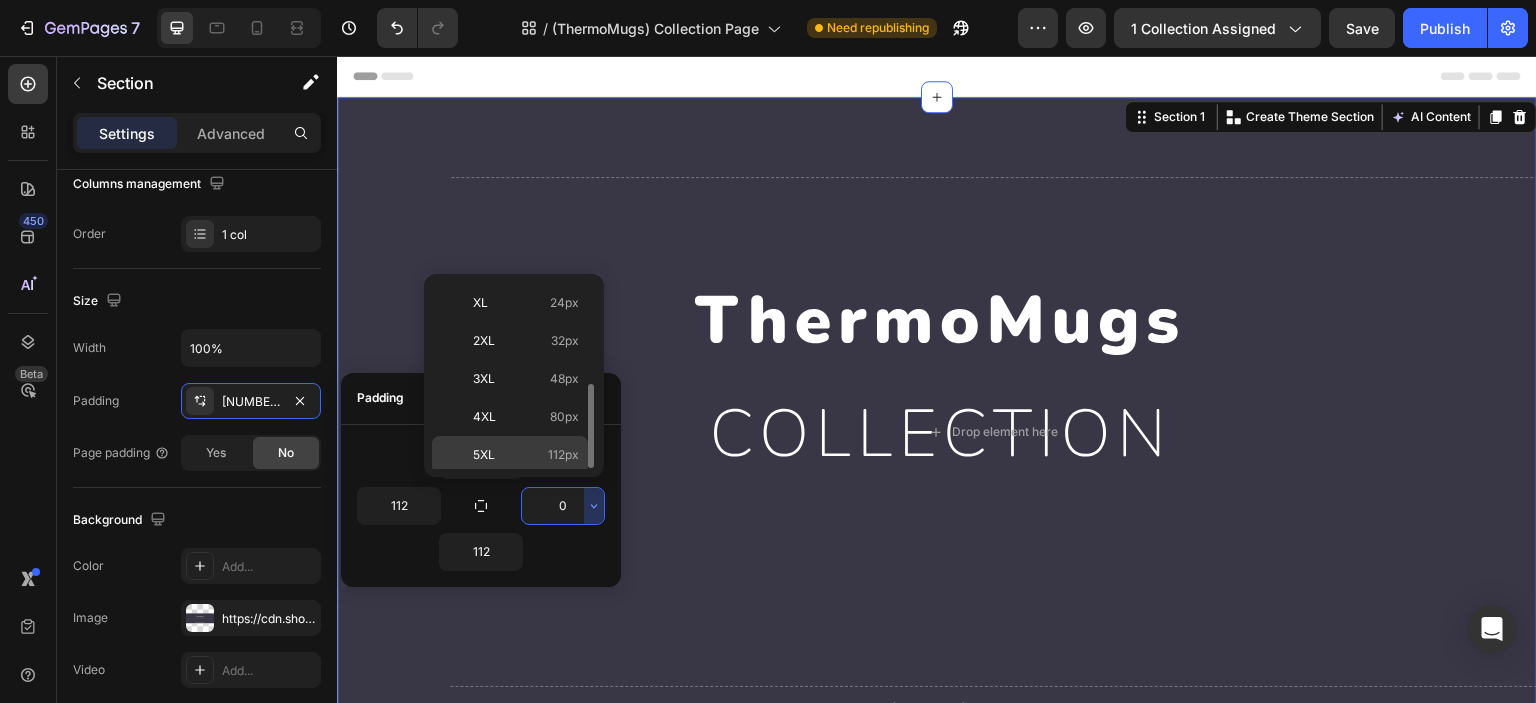 click on "5XL 112px" at bounding box center (526, 455) 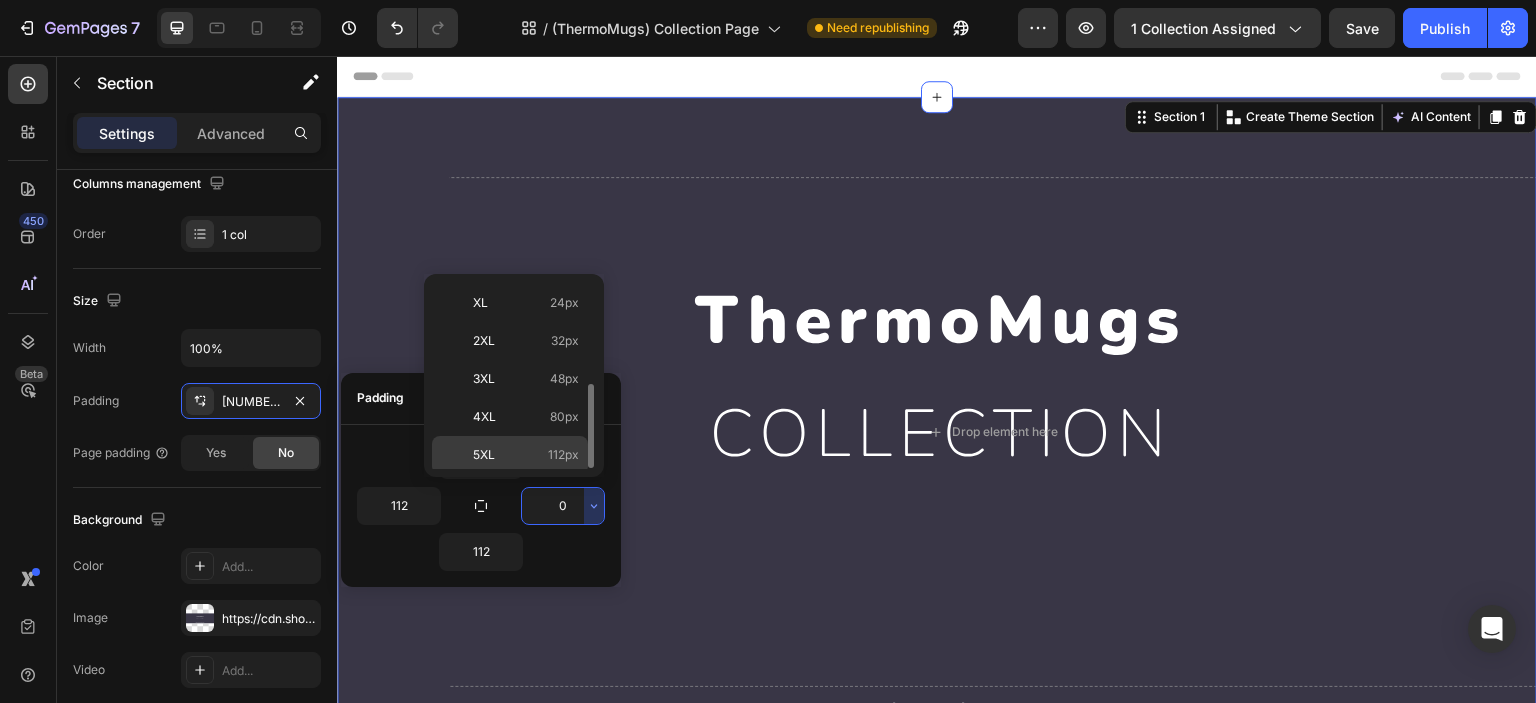 type on "112" 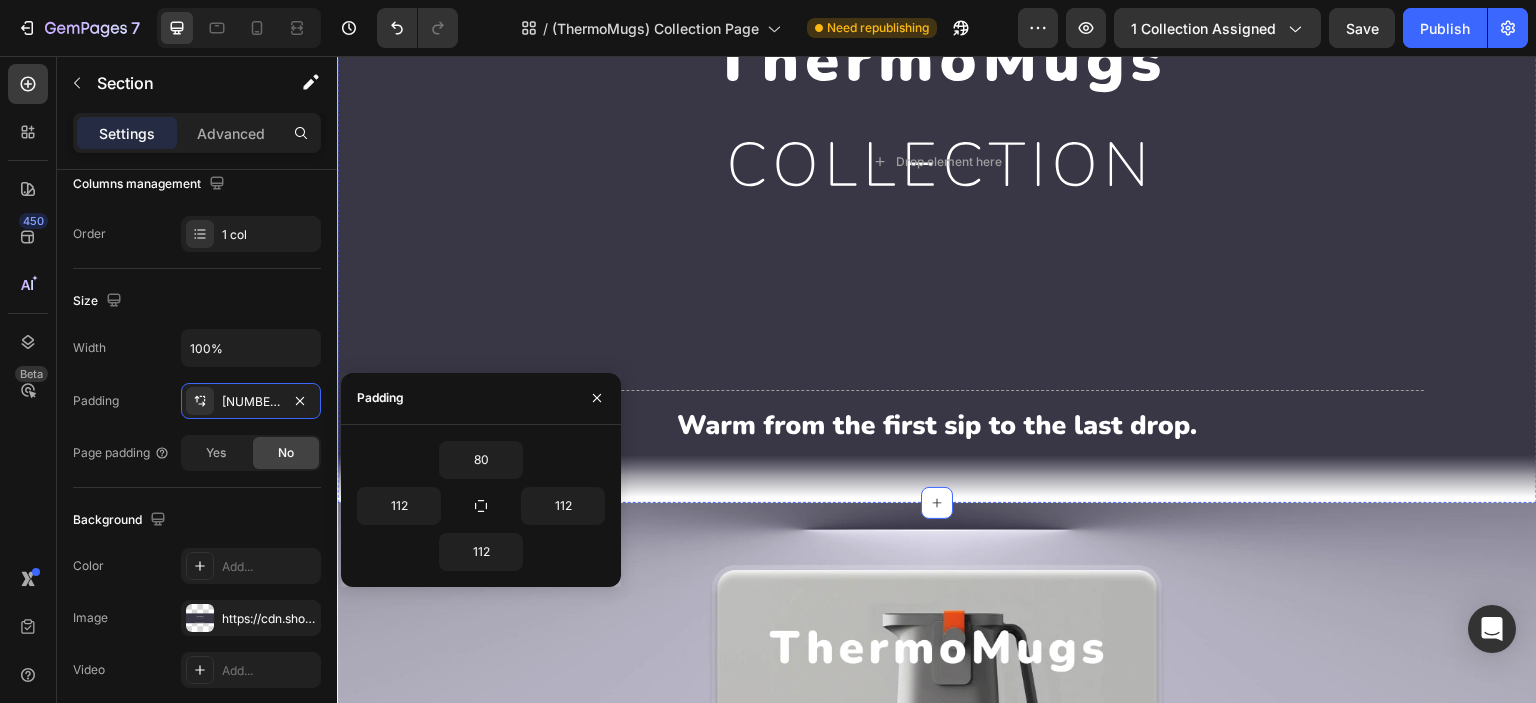scroll, scrollTop: 0, scrollLeft: 0, axis: both 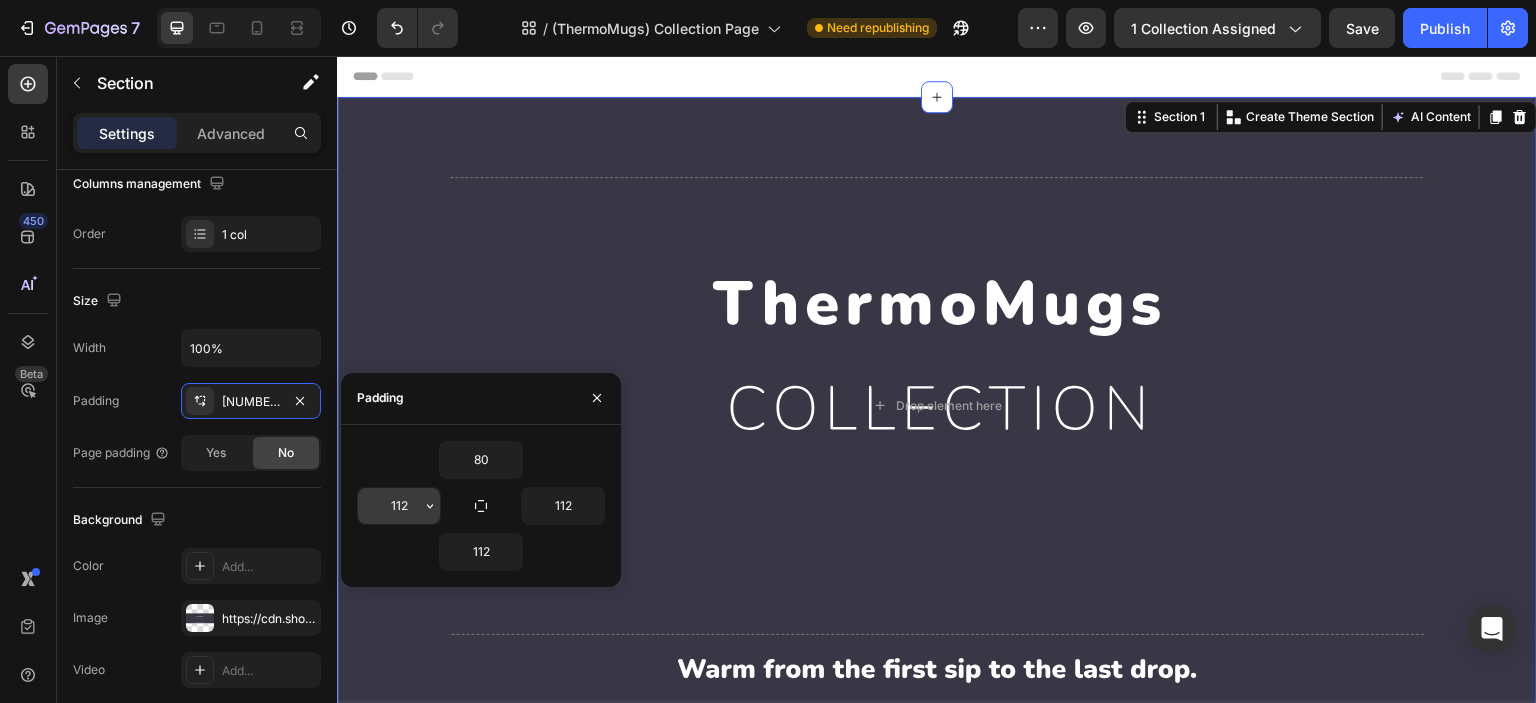 click on "112" at bounding box center (399, 506) 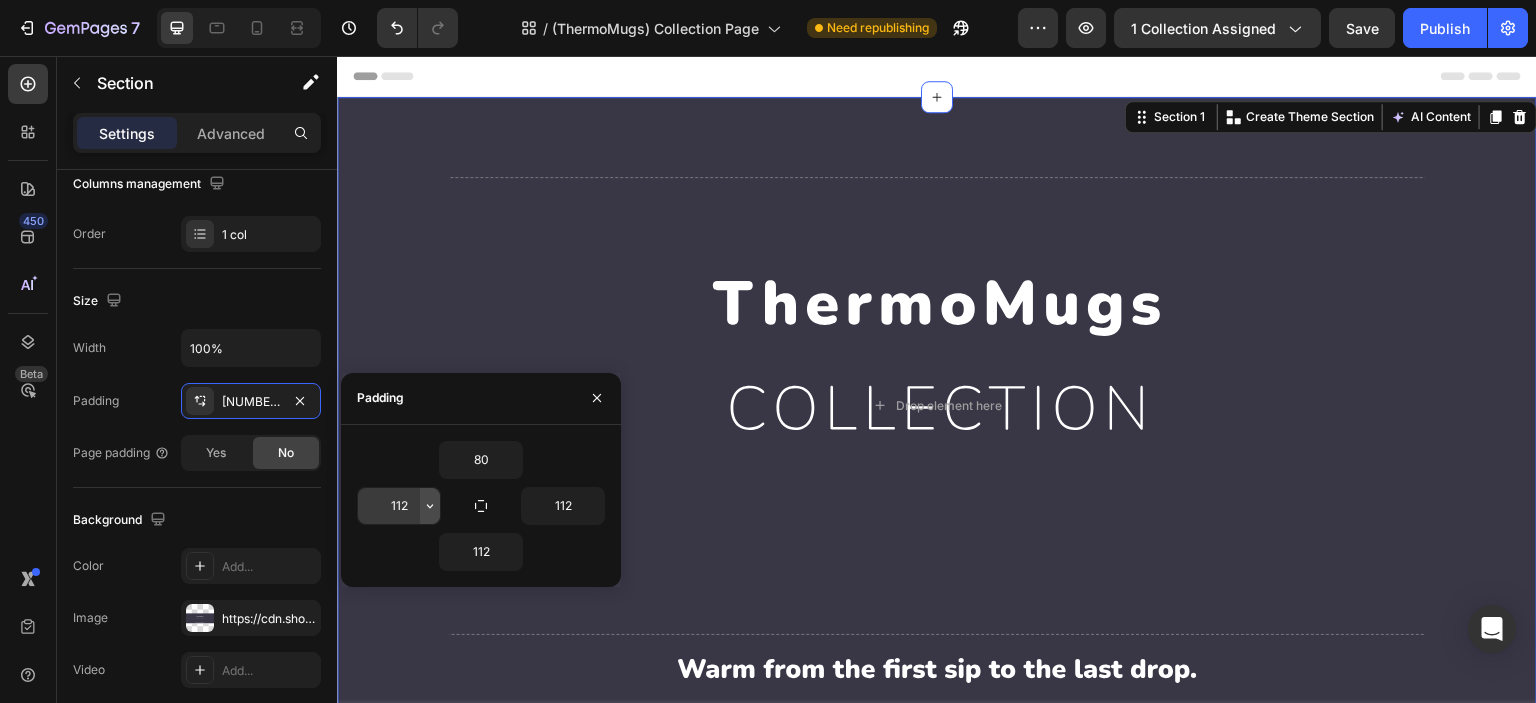 click 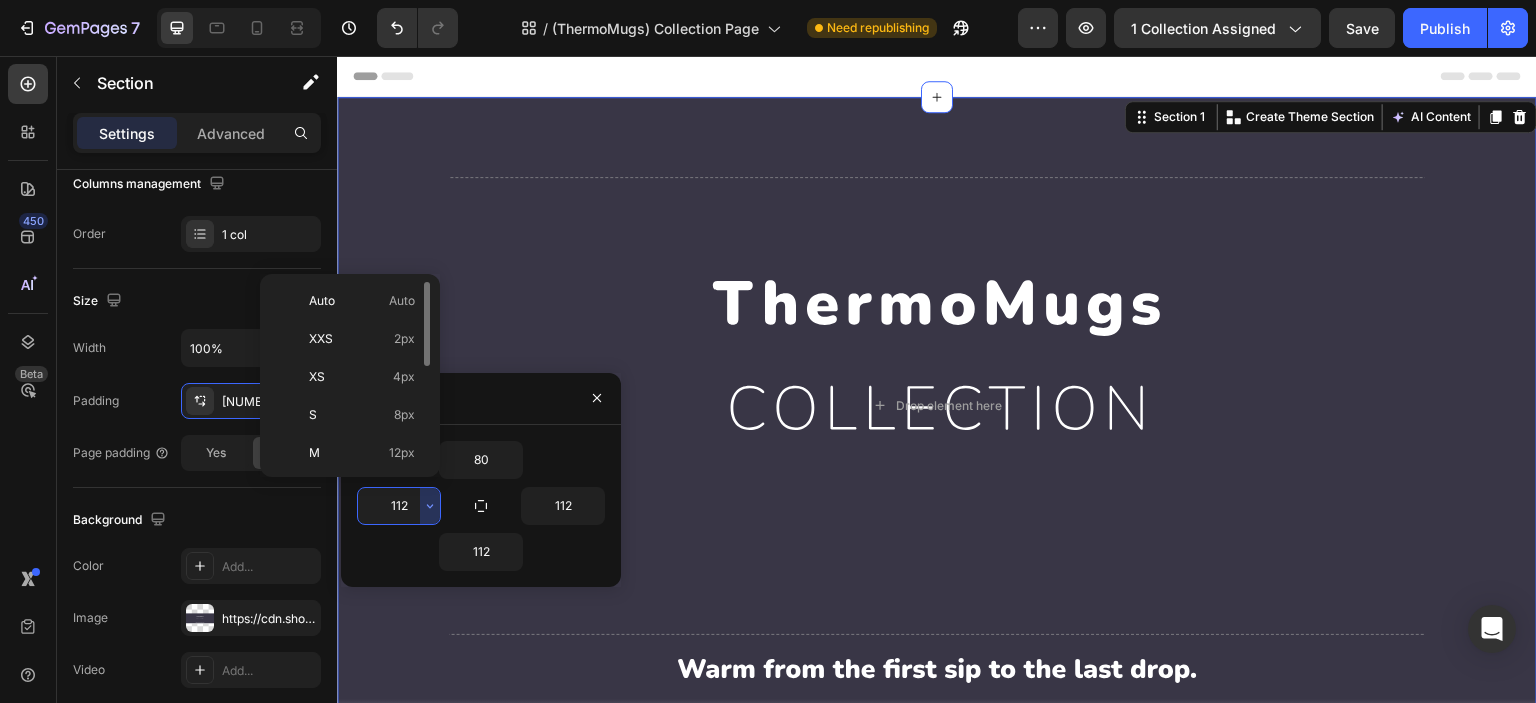 scroll, scrollTop: 226, scrollLeft: 0, axis: vertical 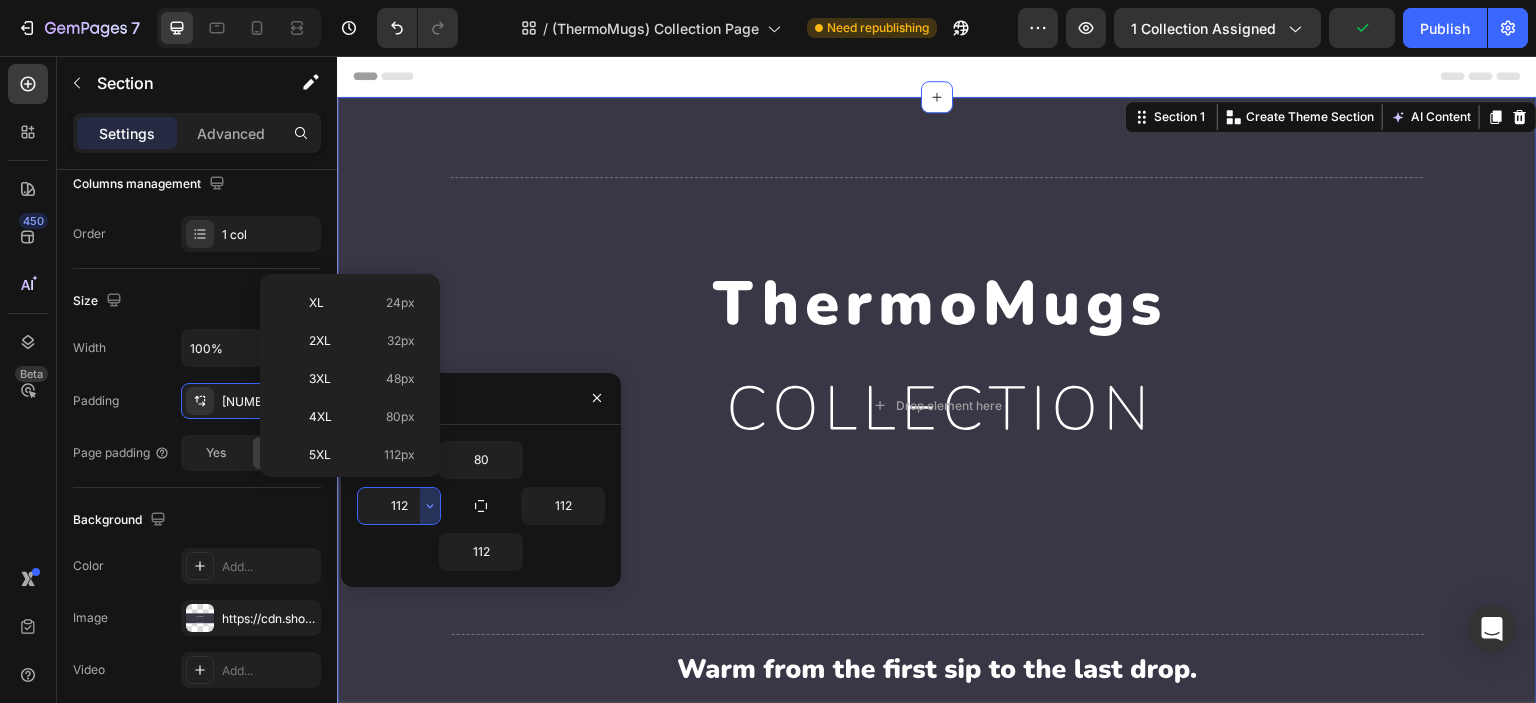 click on "112" at bounding box center (399, 506) 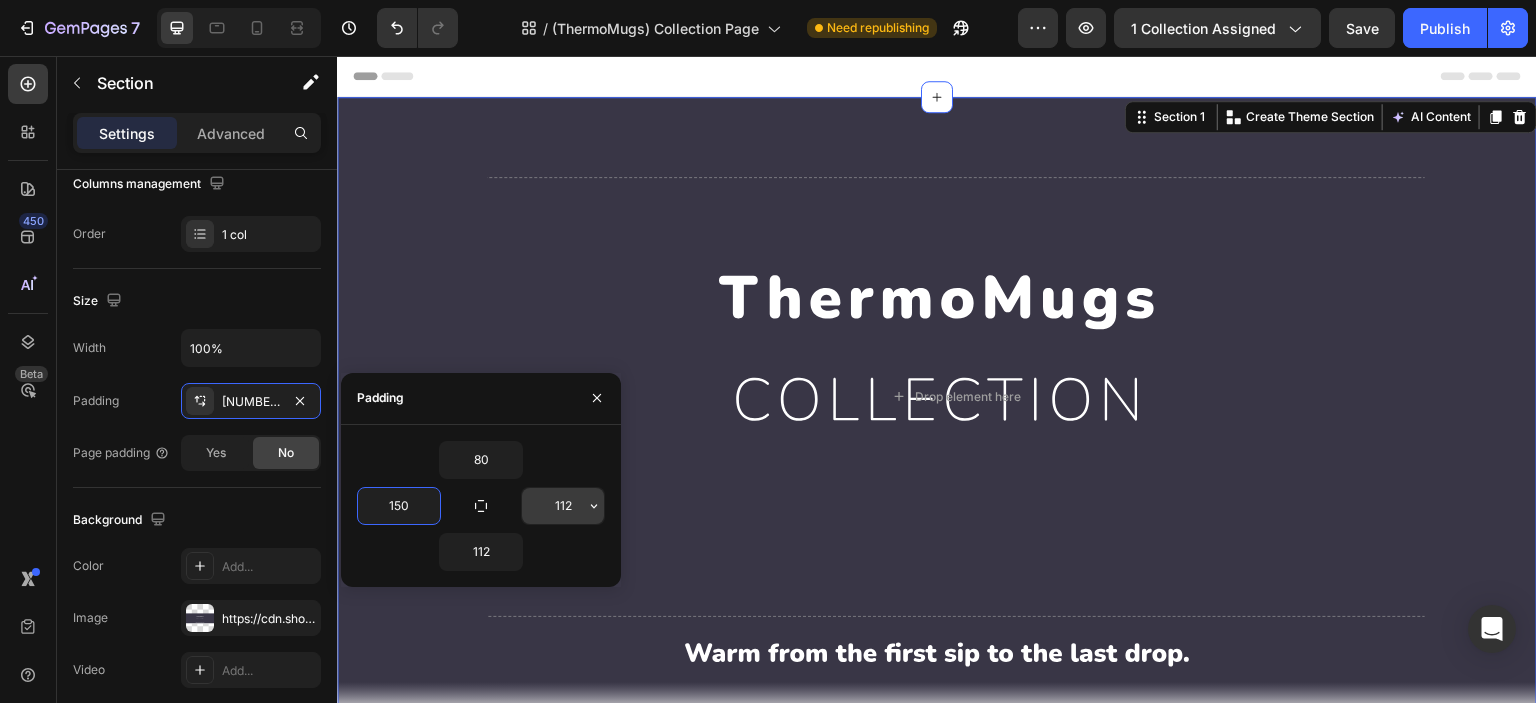 type on "150" 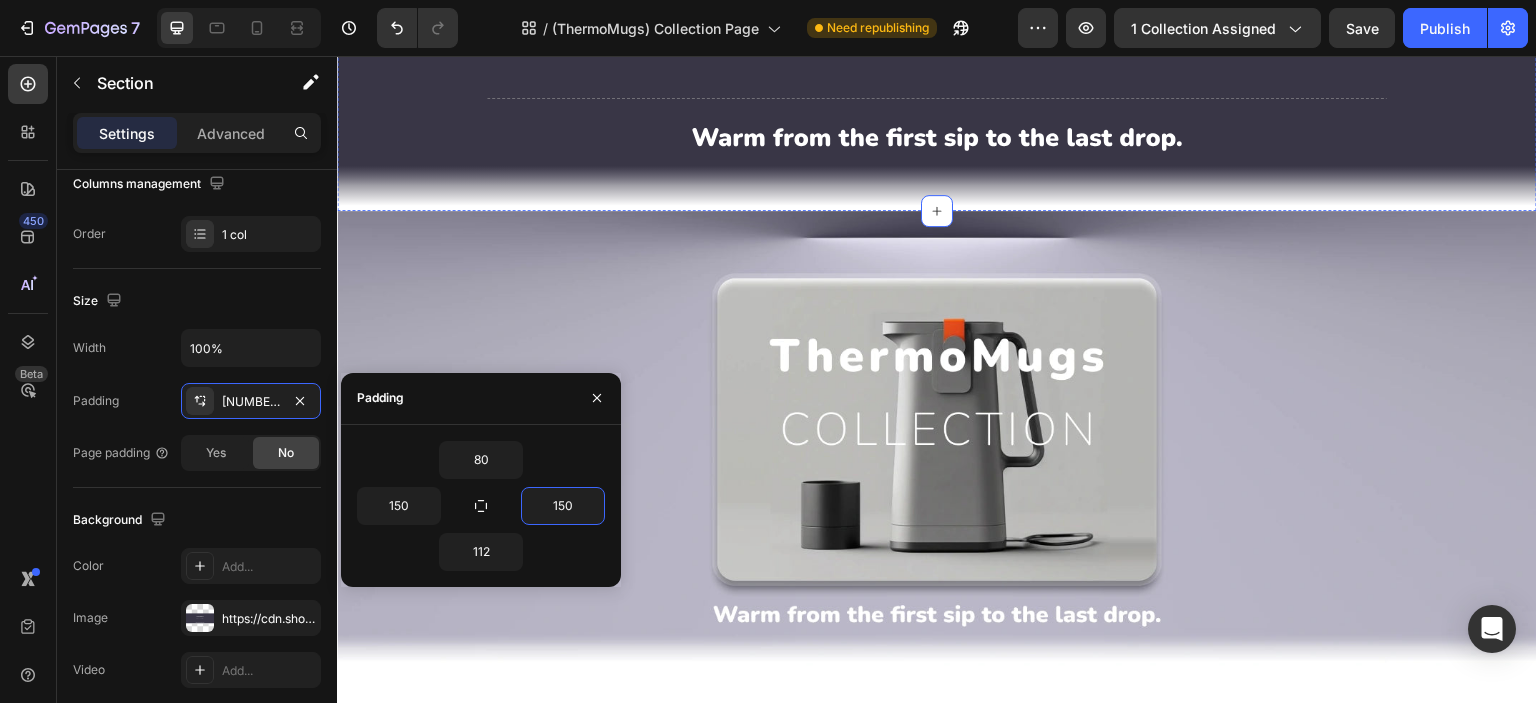 scroll, scrollTop: 166, scrollLeft: 0, axis: vertical 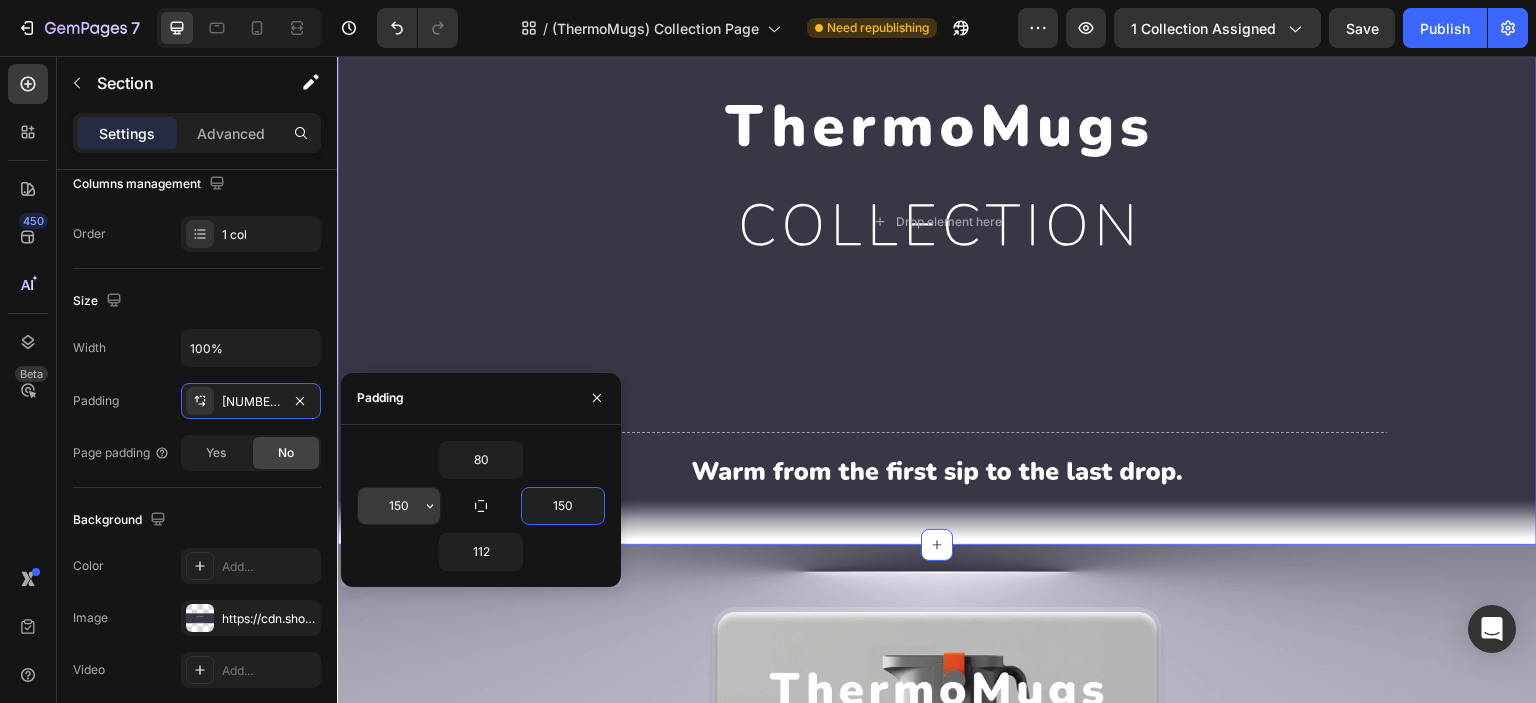 type on "150" 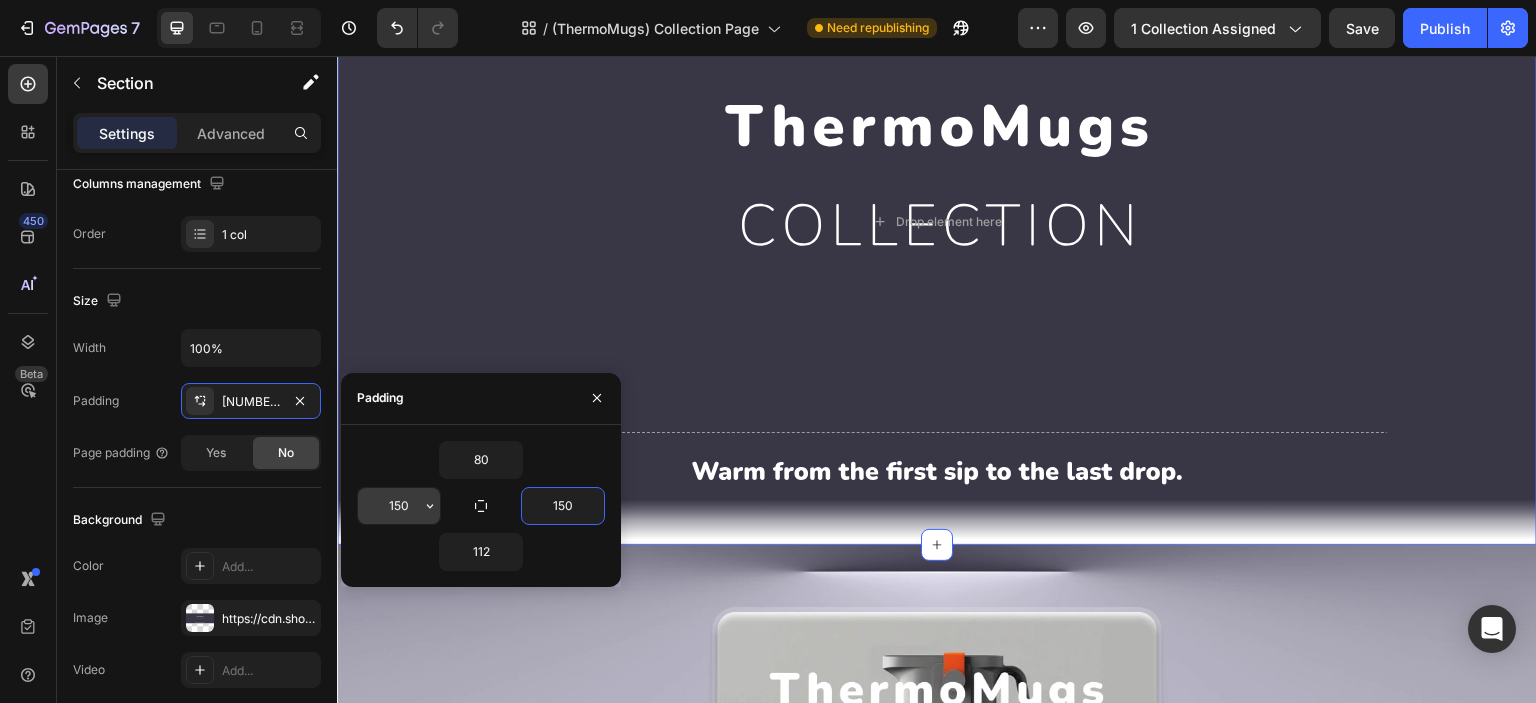 click on "150" at bounding box center [399, 506] 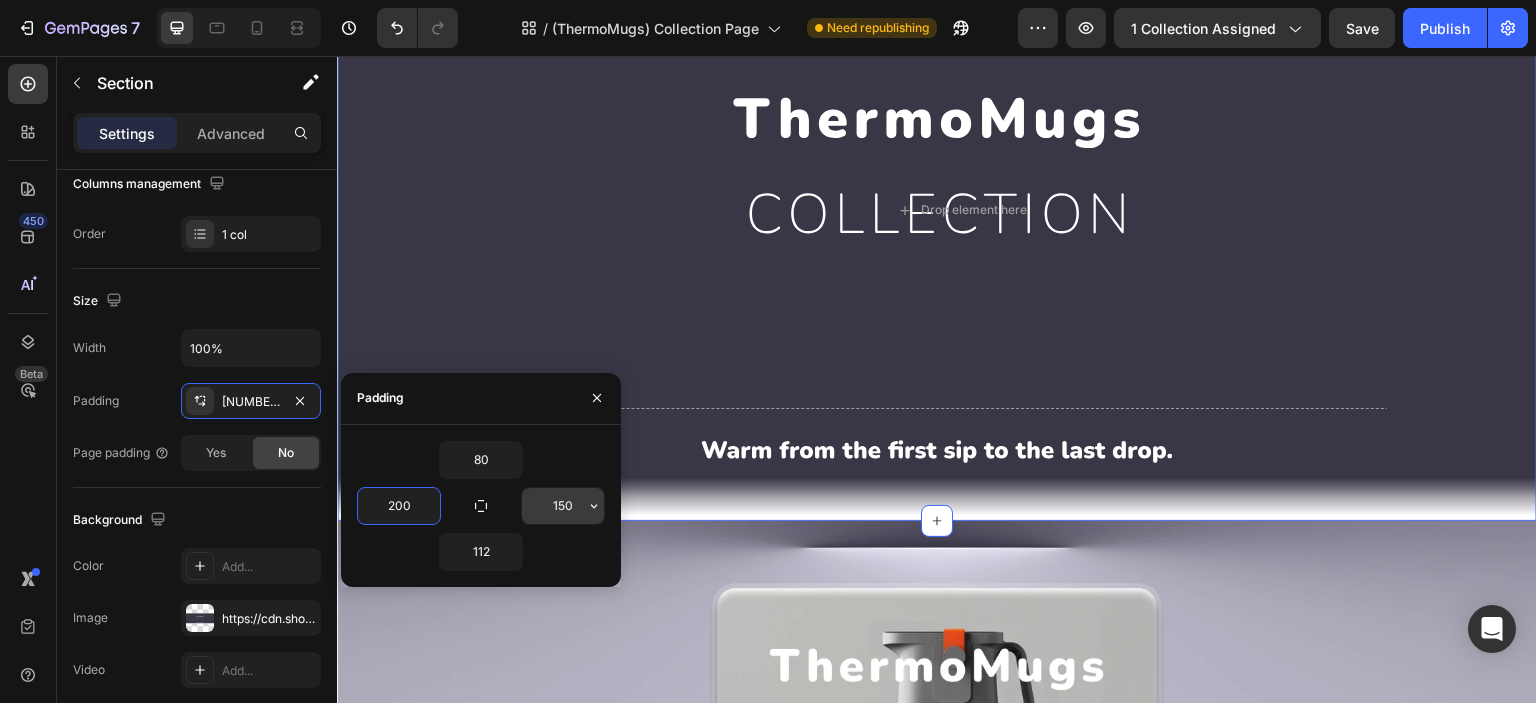 type on "200" 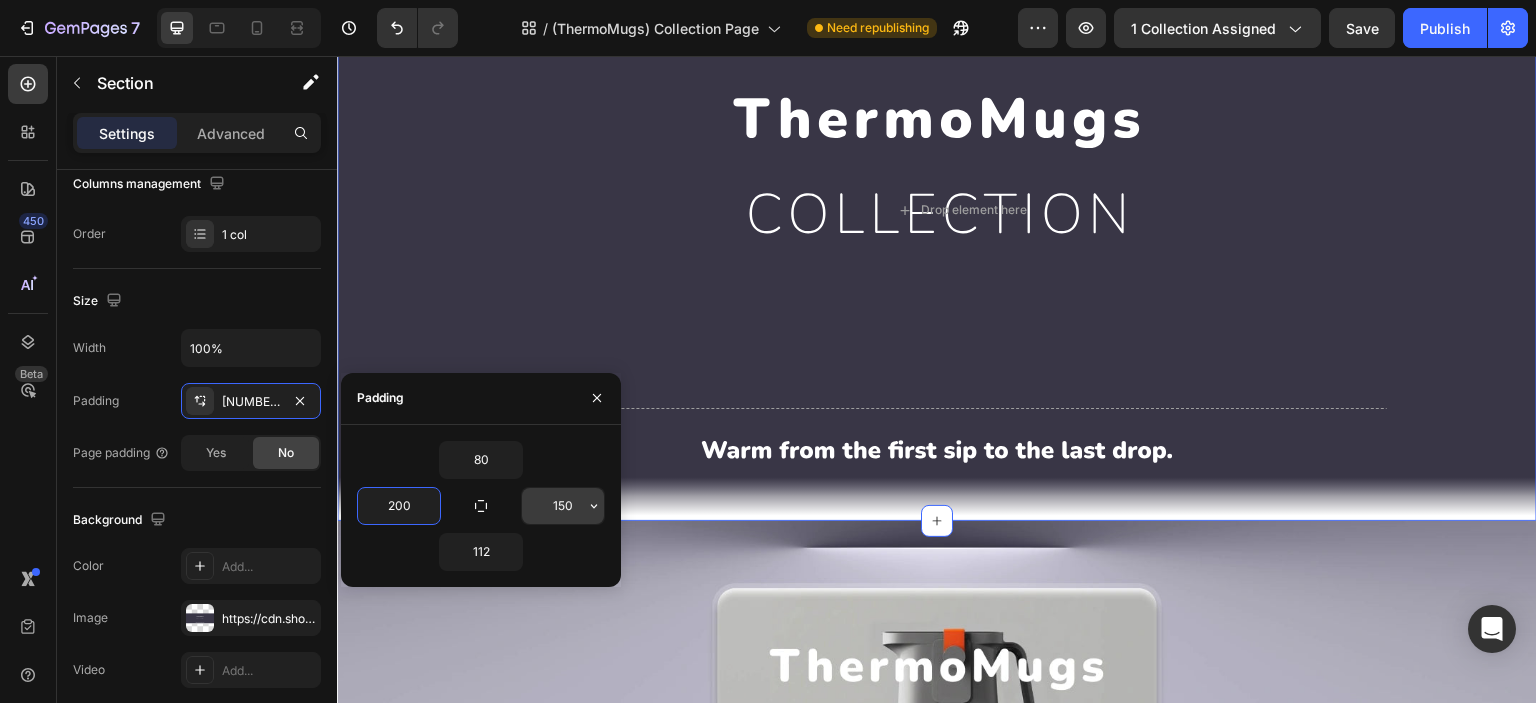 click on "150" at bounding box center (563, 506) 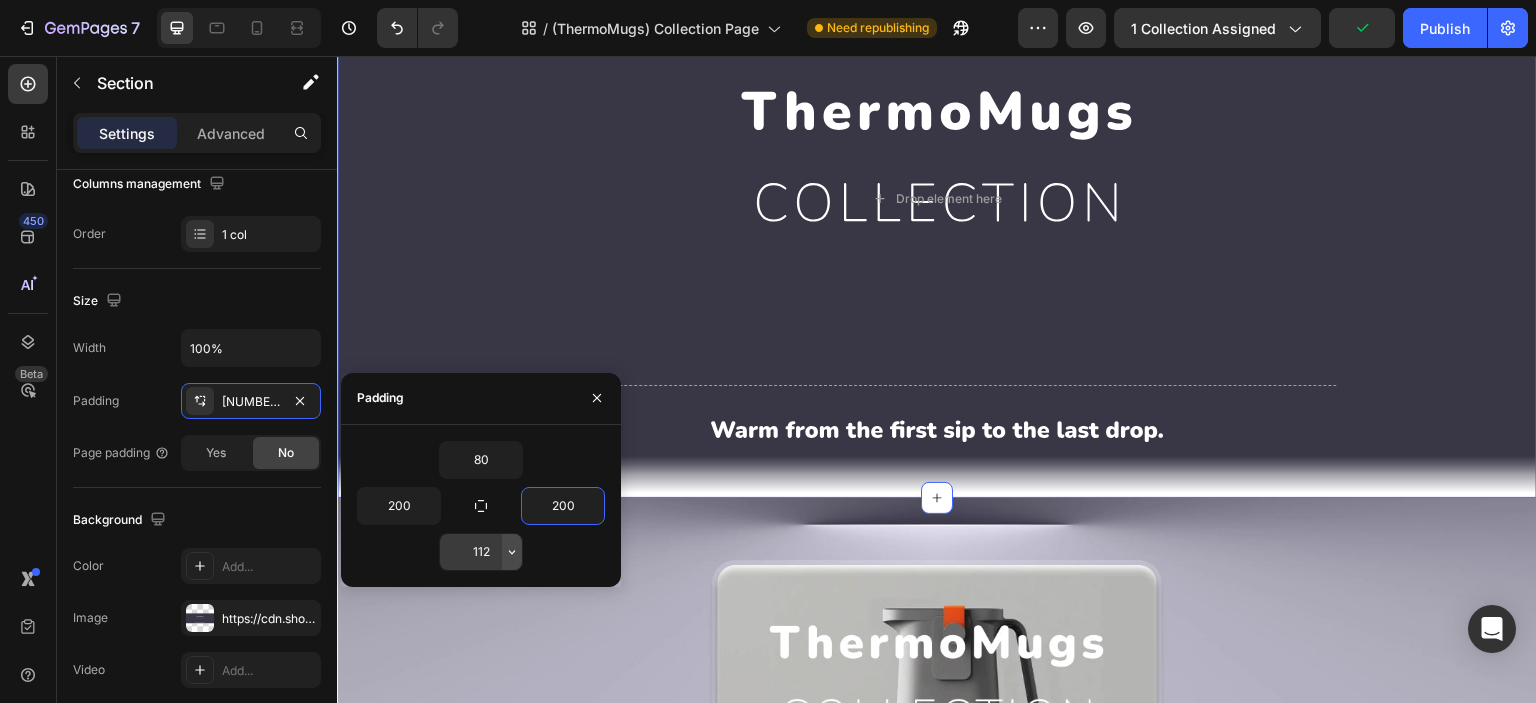 type on "200" 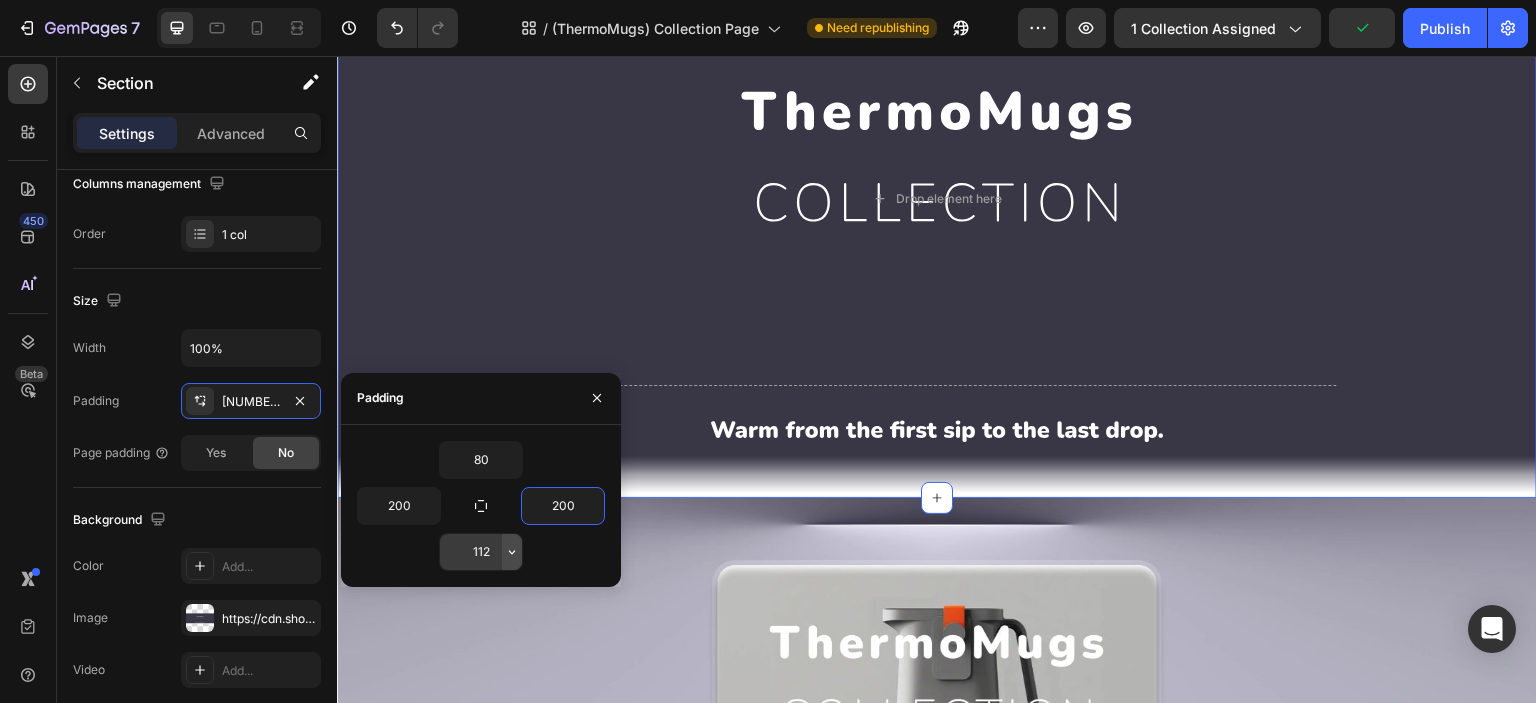 click 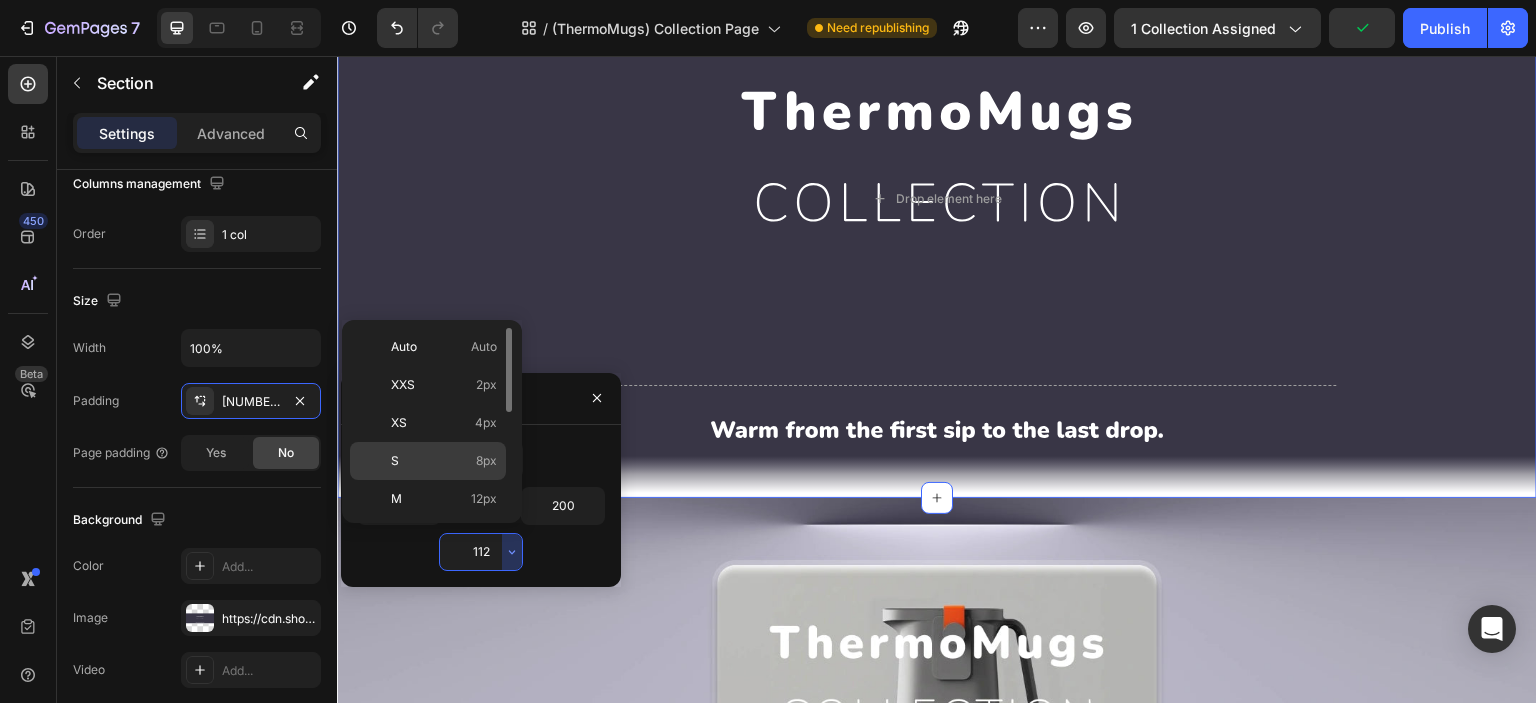 scroll, scrollTop: 226, scrollLeft: 0, axis: vertical 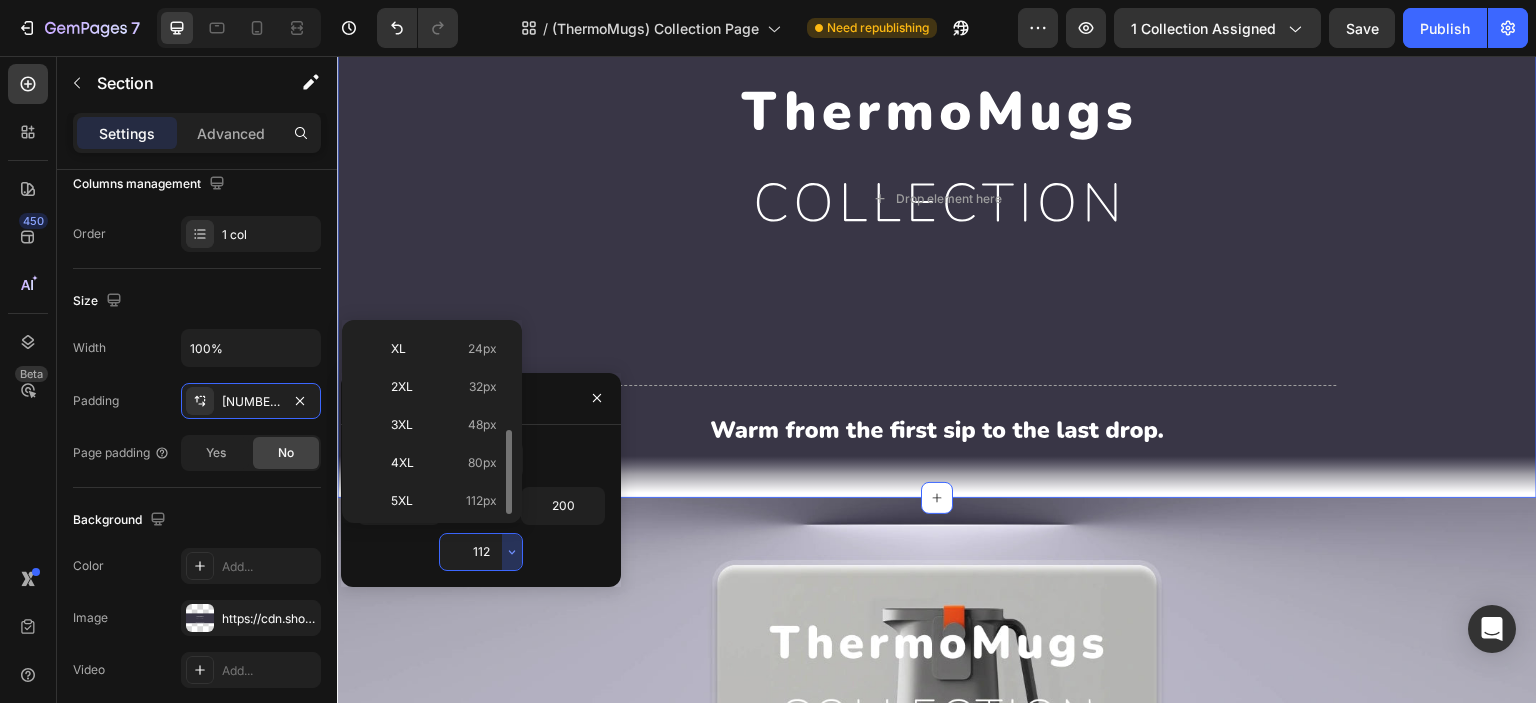 click on "4XL 80px" at bounding box center [444, 463] 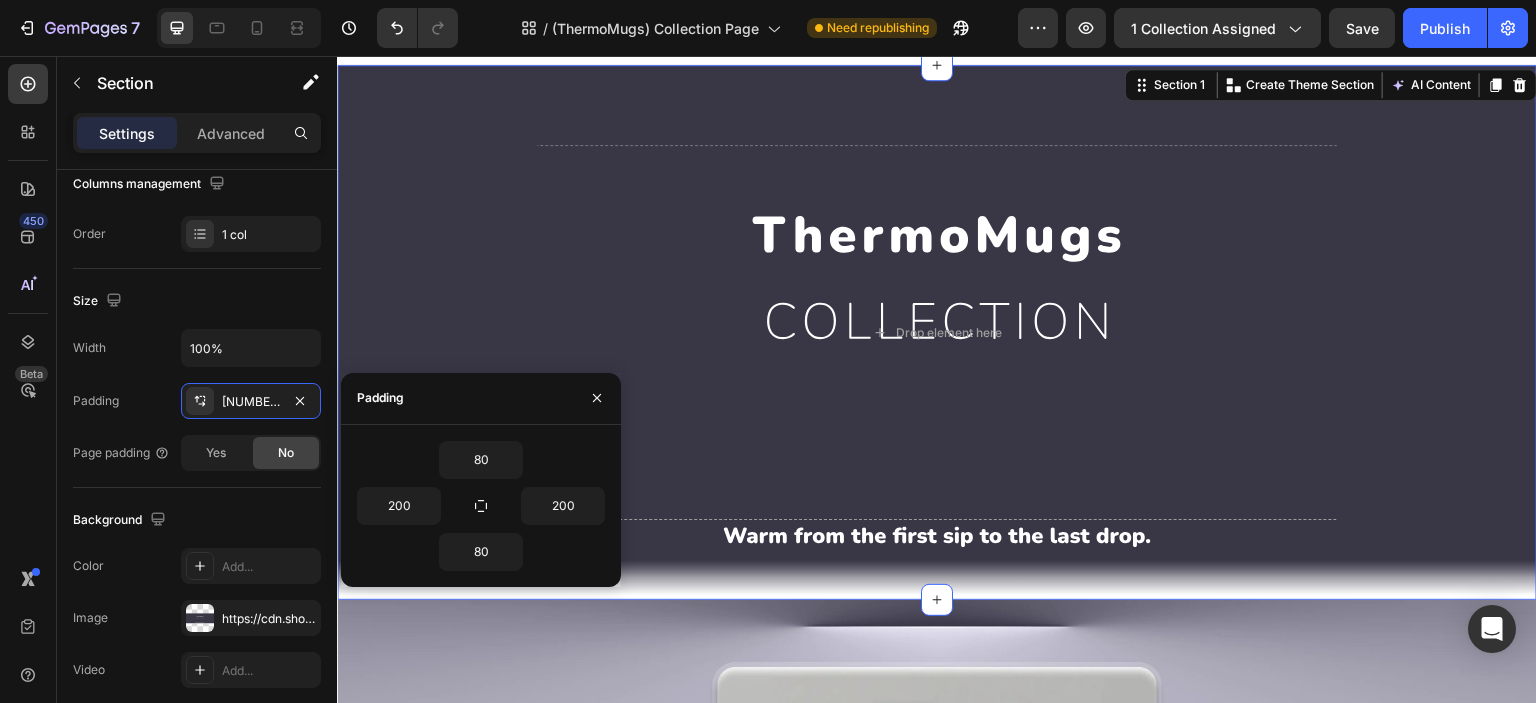 scroll, scrollTop: 0, scrollLeft: 0, axis: both 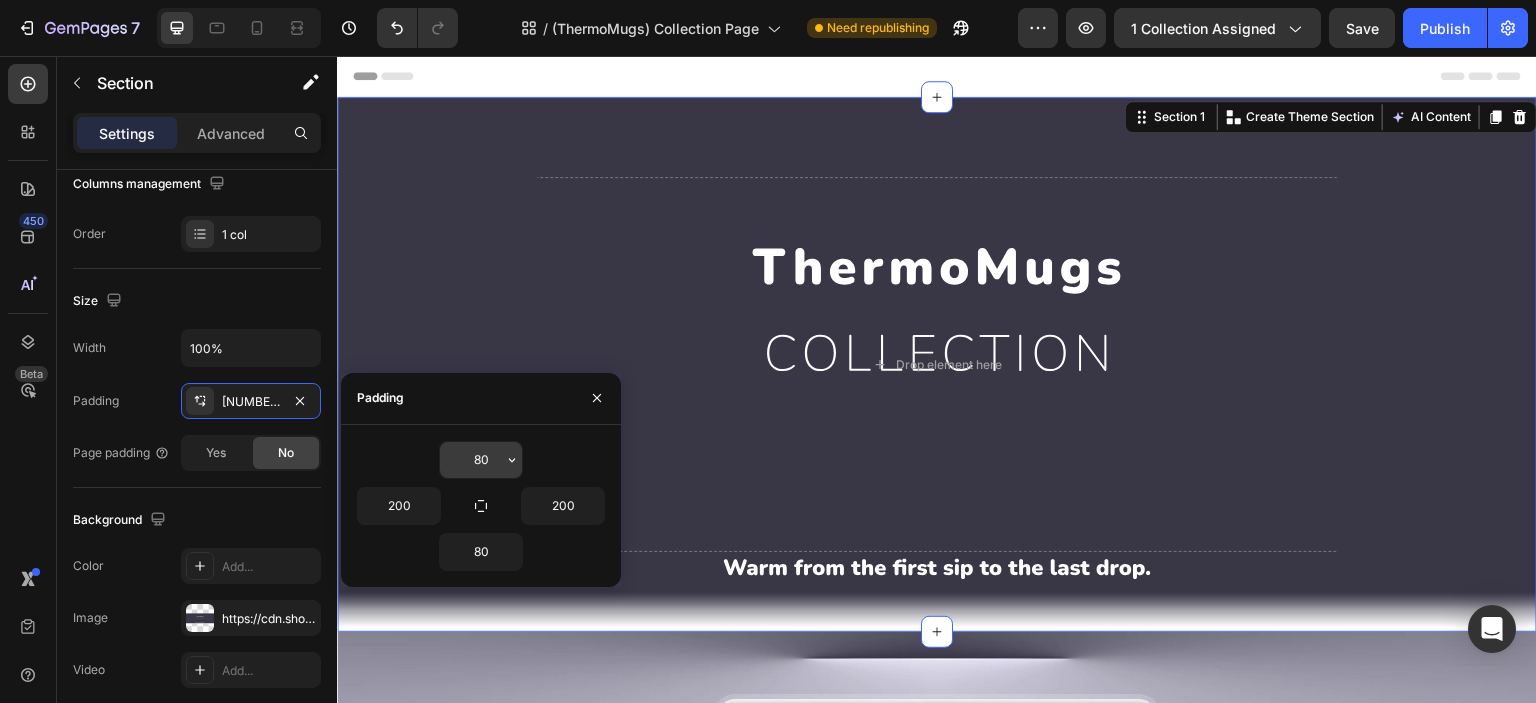 click on "80" at bounding box center [481, 460] 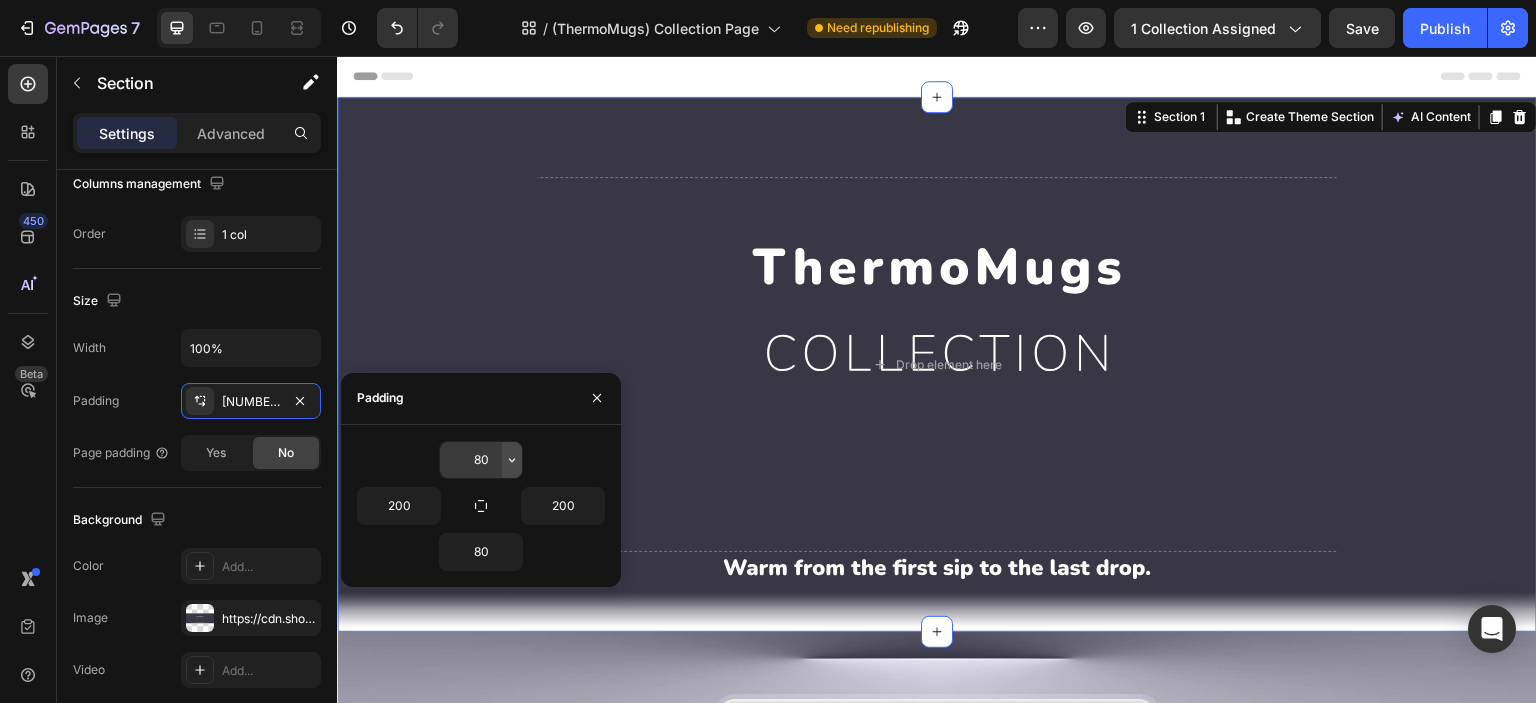 click 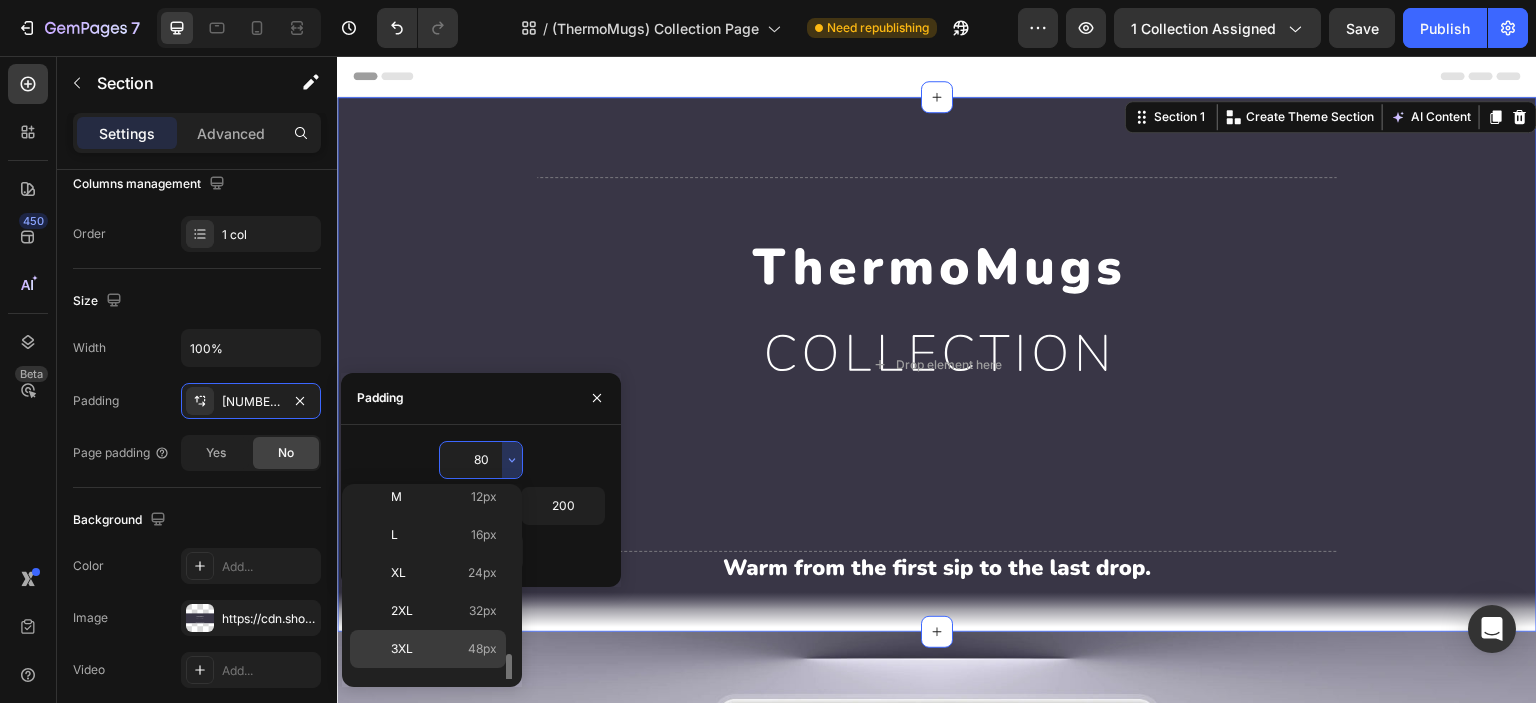 scroll, scrollTop: 226, scrollLeft: 0, axis: vertical 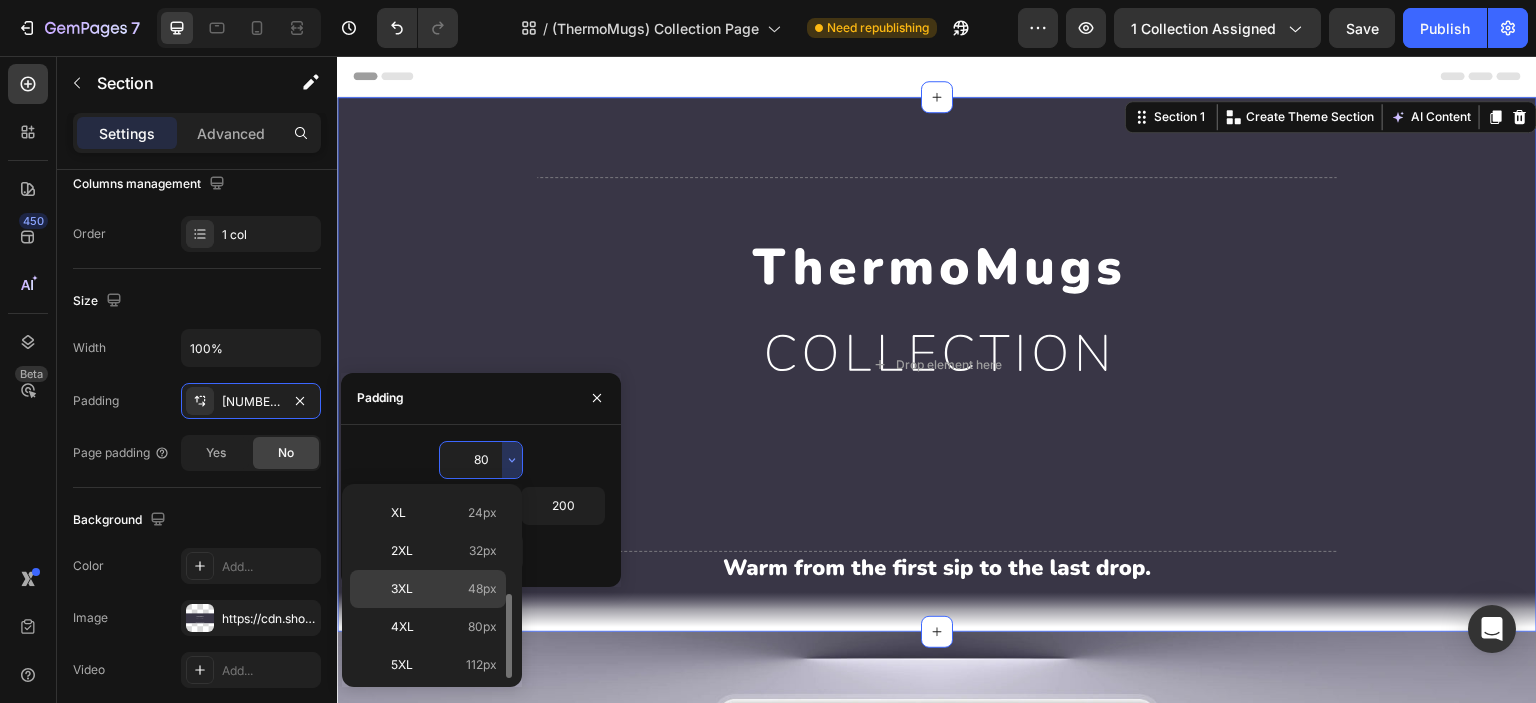 click on "3XL 48px" at bounding box center [444, 589] 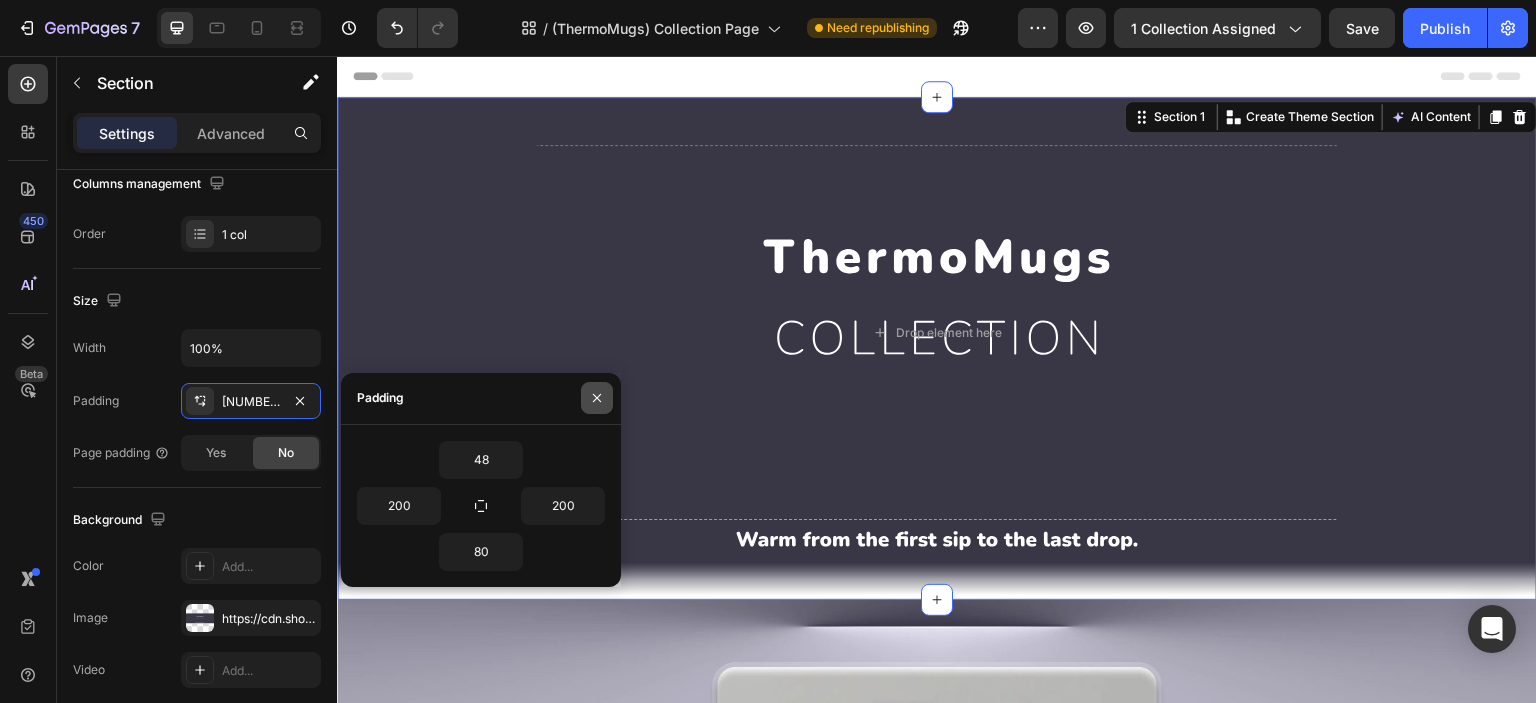 click 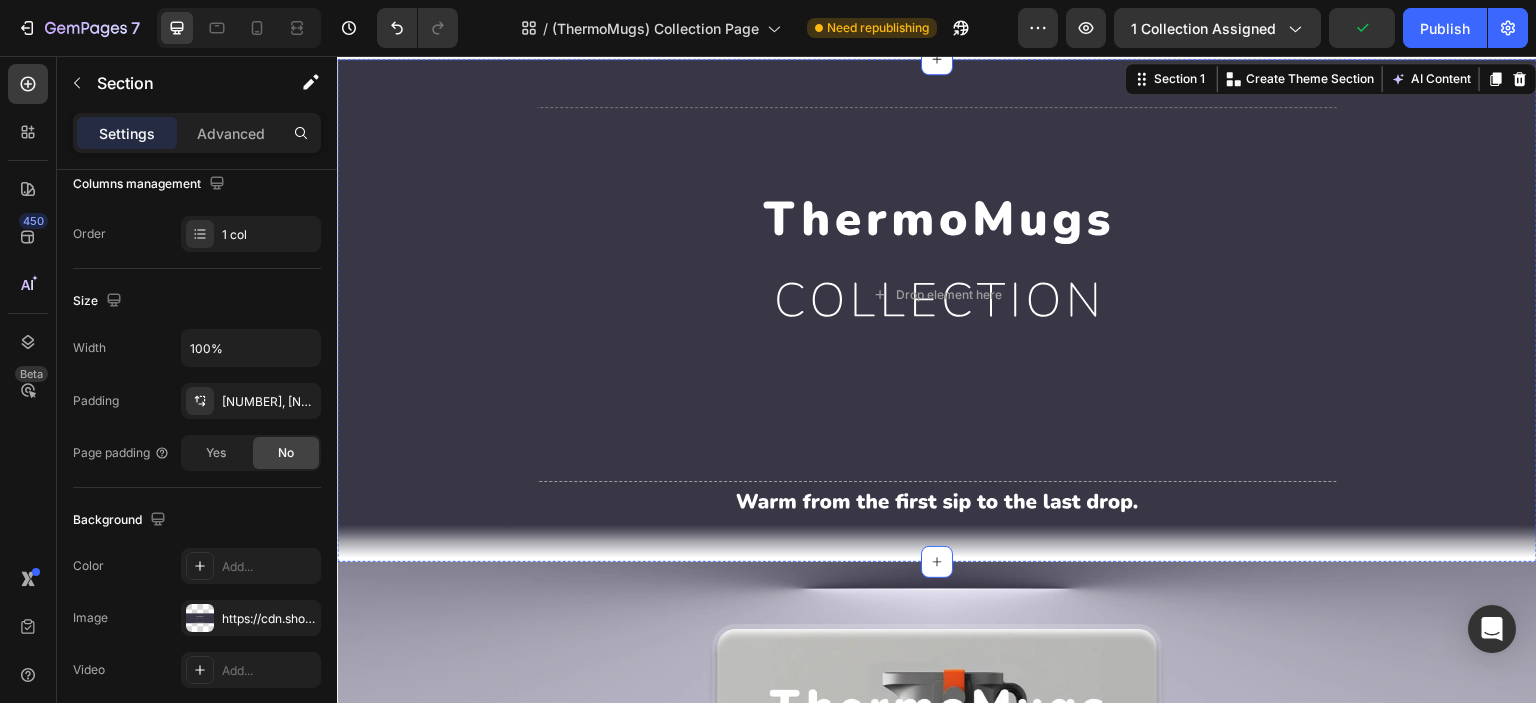 scroll, scrollTop: 0, scrollLeft: 0, axis: both 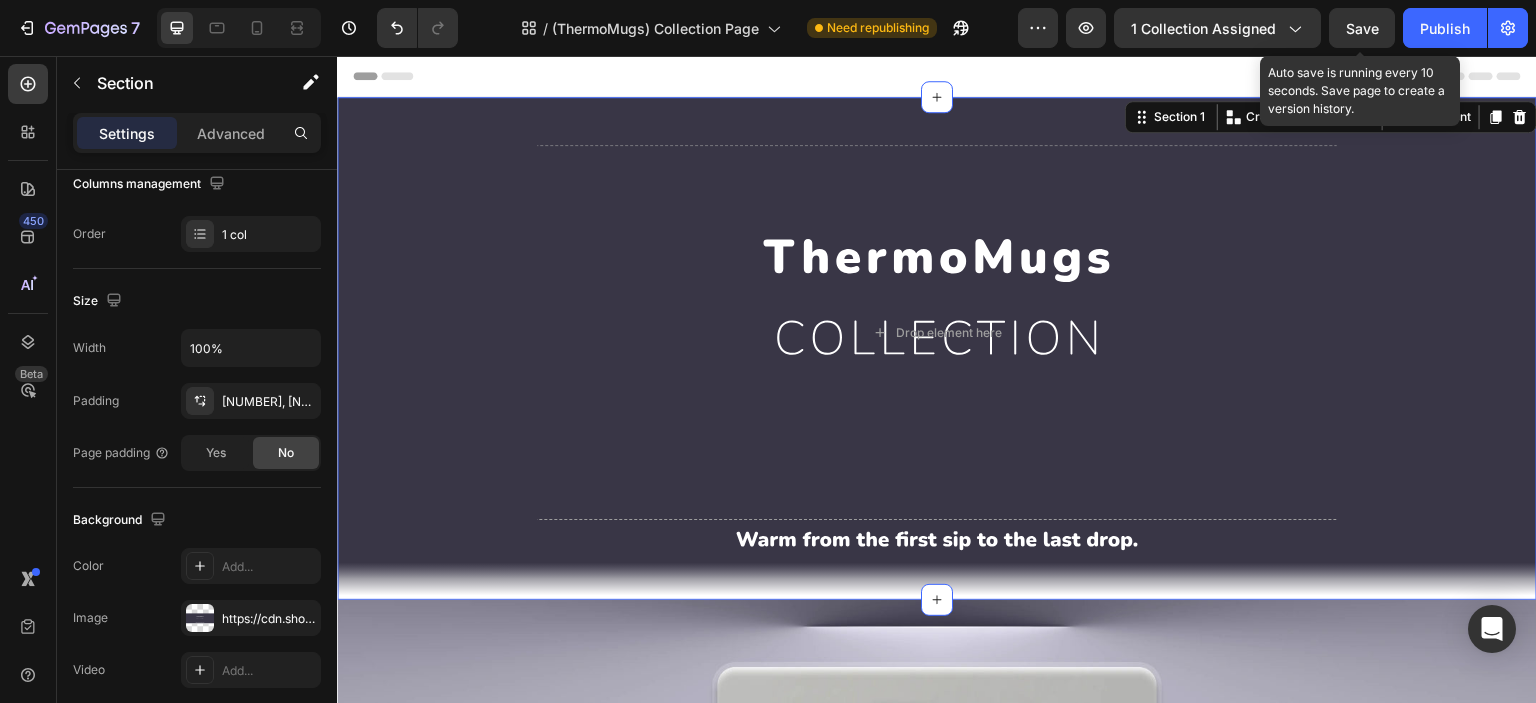 click on "Save" at bounding box center (1362, 28) 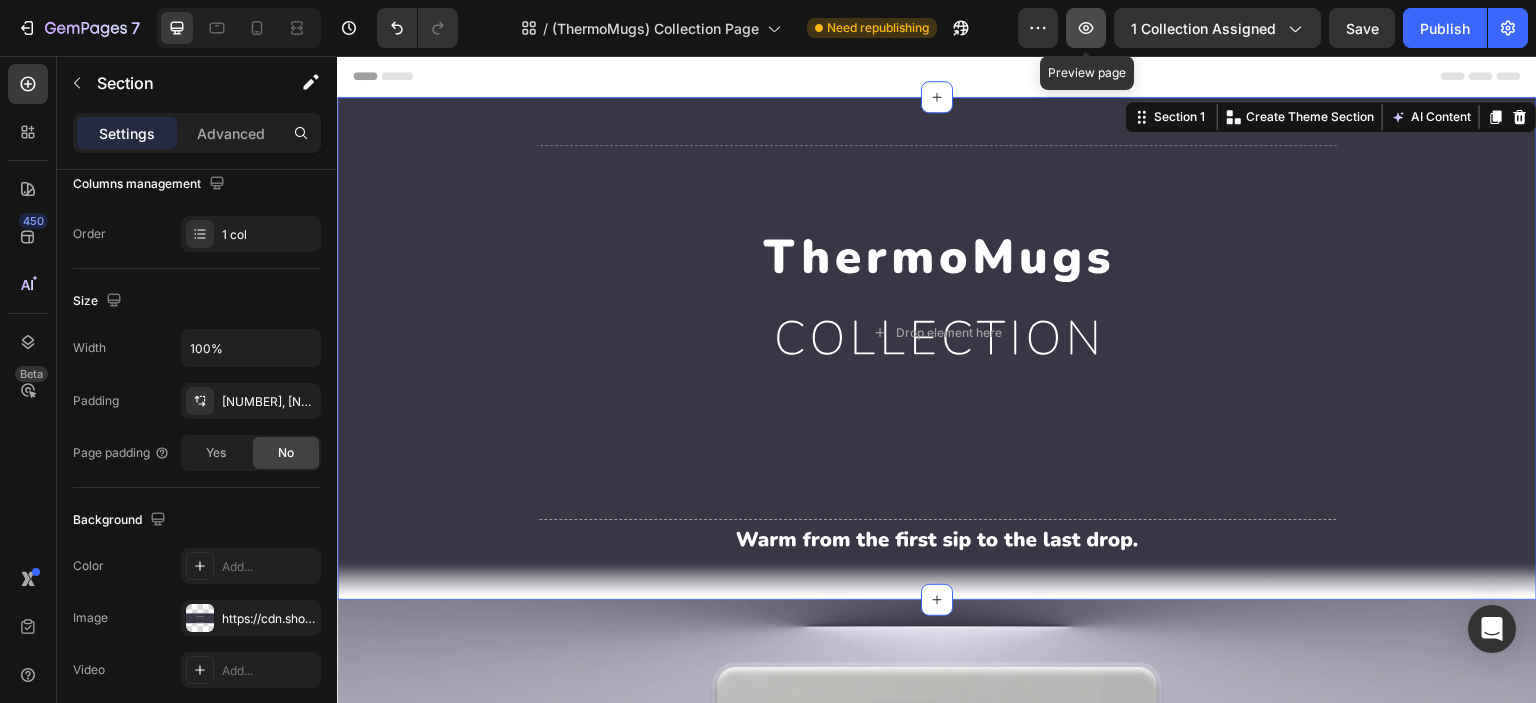 click 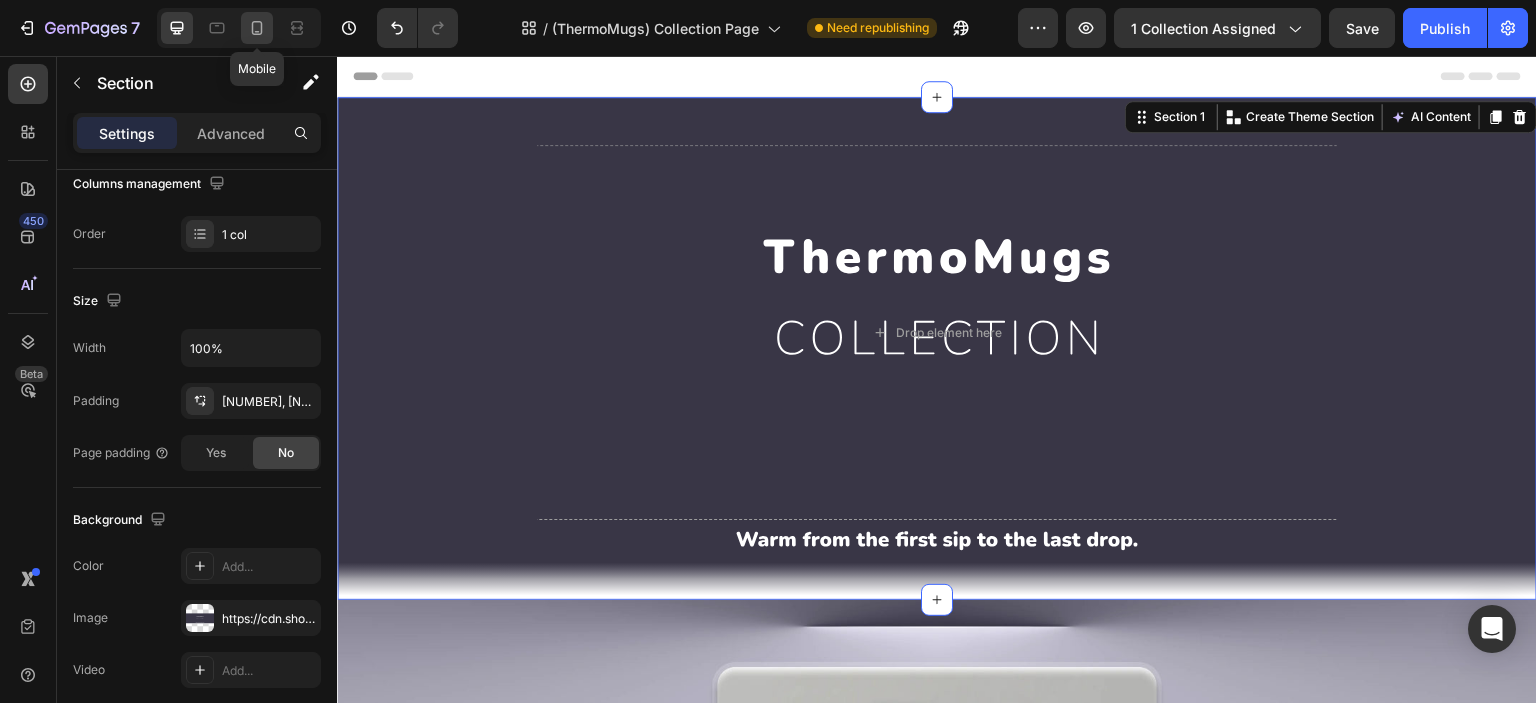 click 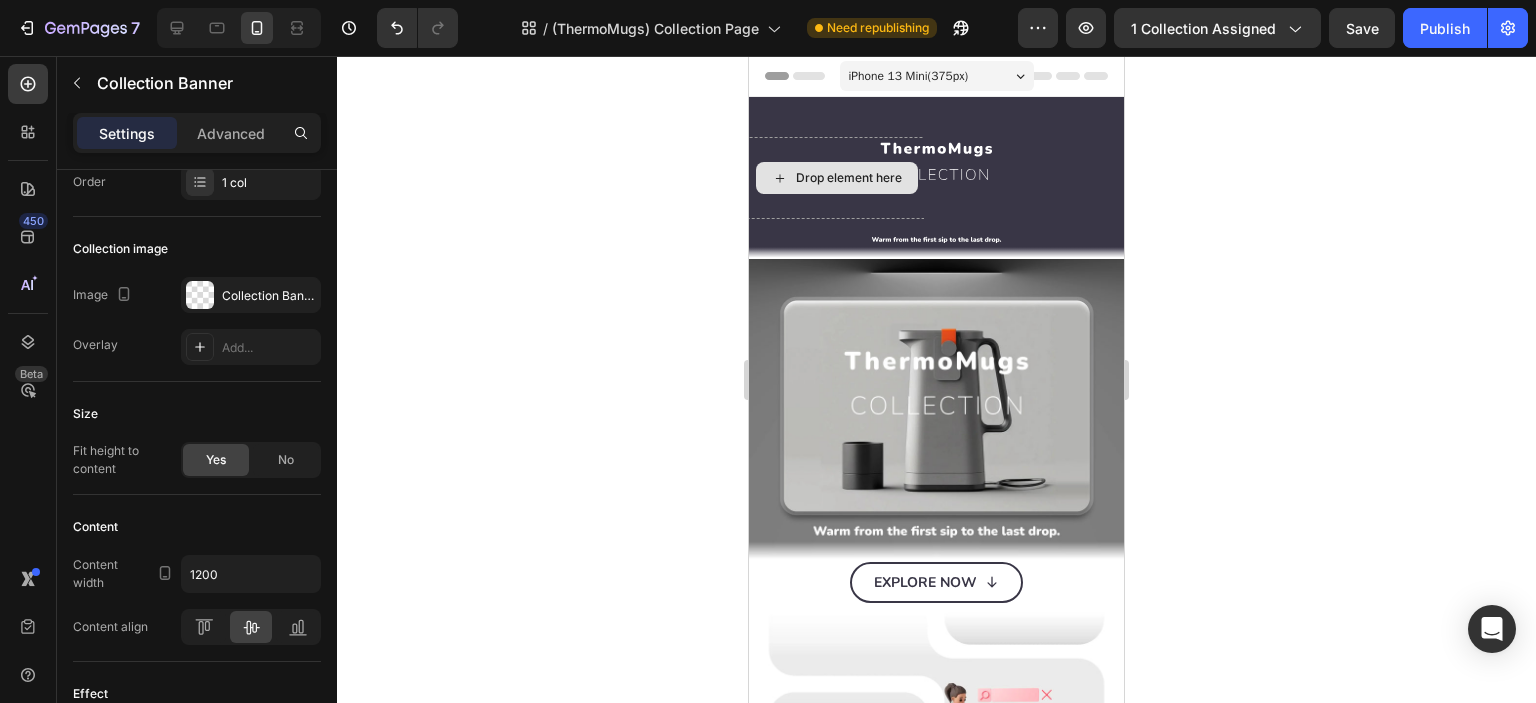 click on "Drop element here" at bounding box center (837, 178) 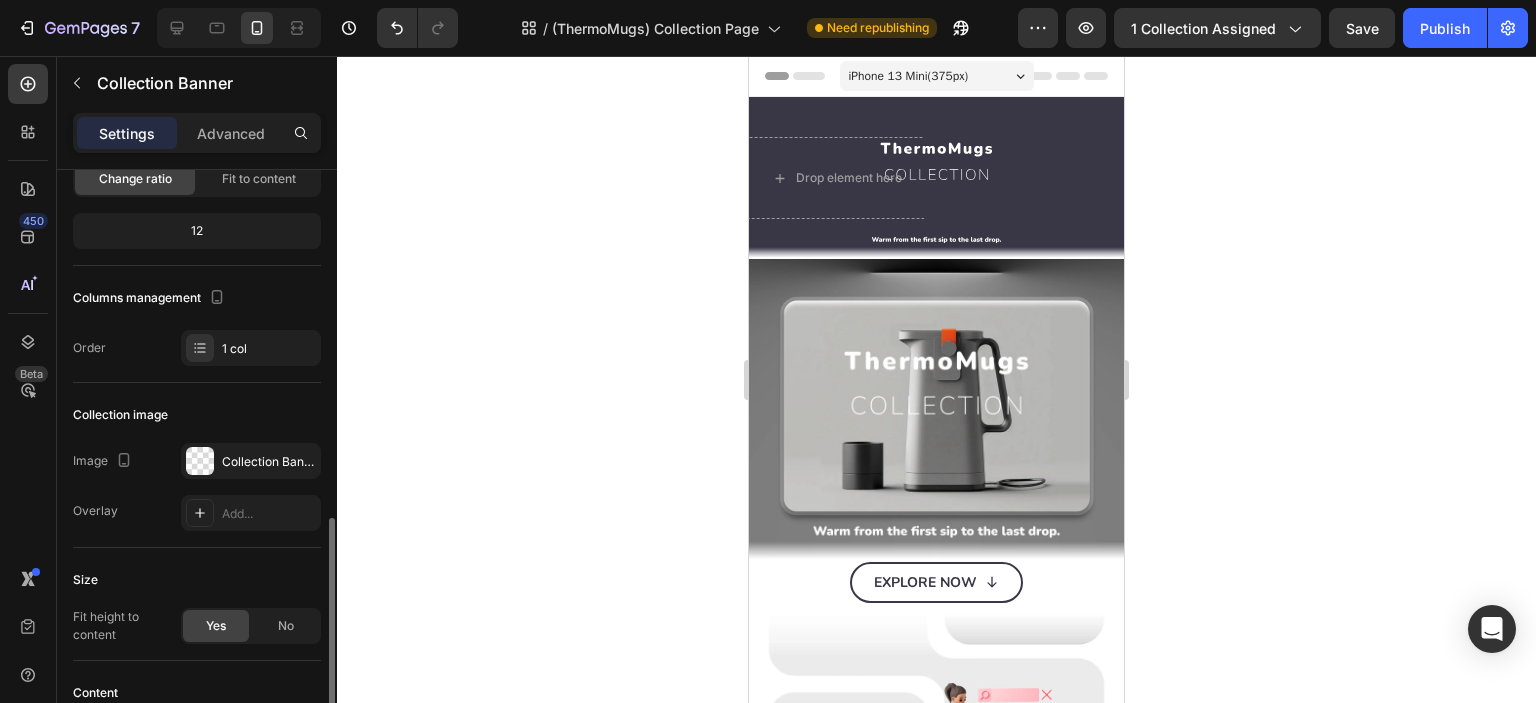 scroll, scrollTop: 332, scrollLeft: 0, axis: vertical 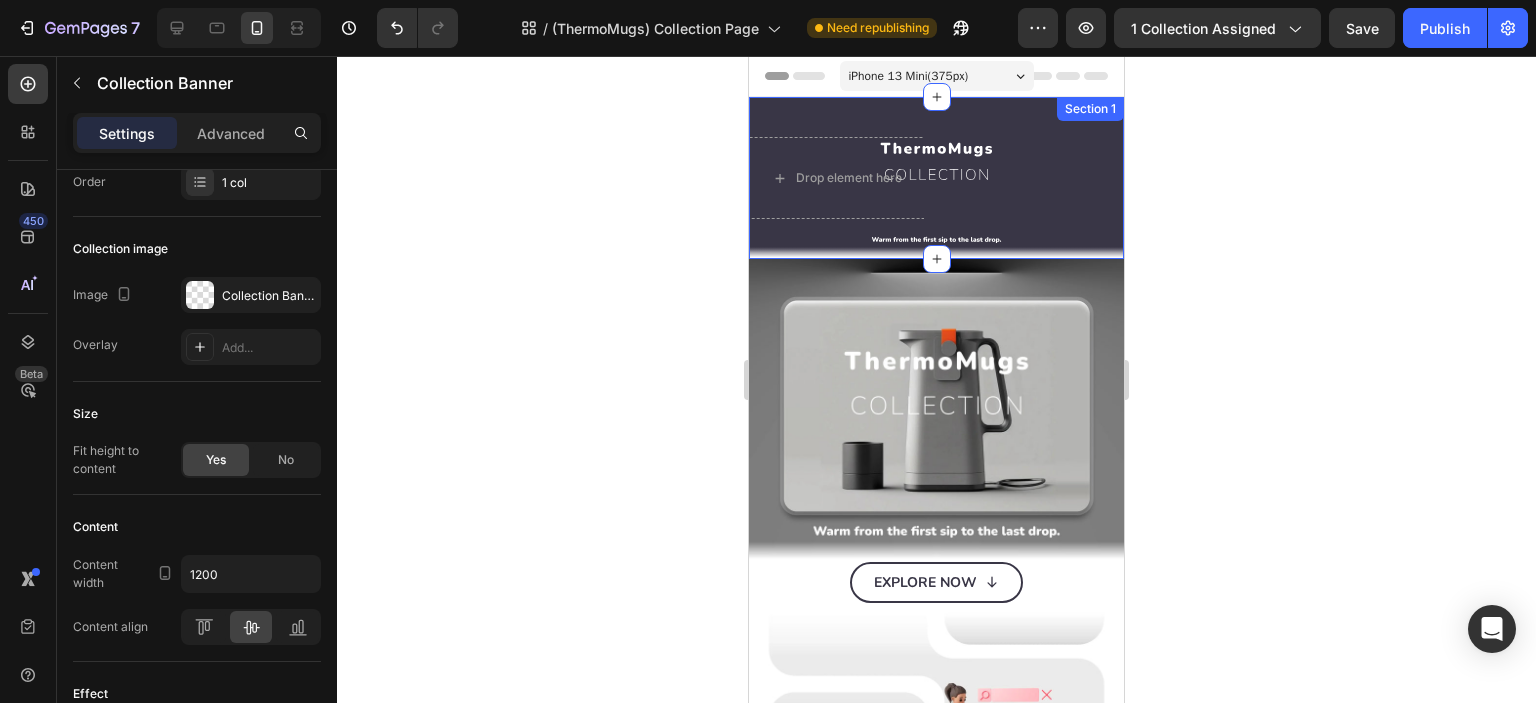 click on "Drop element here Collection Banner   0 Section 1" at bounding box center (936, 178) 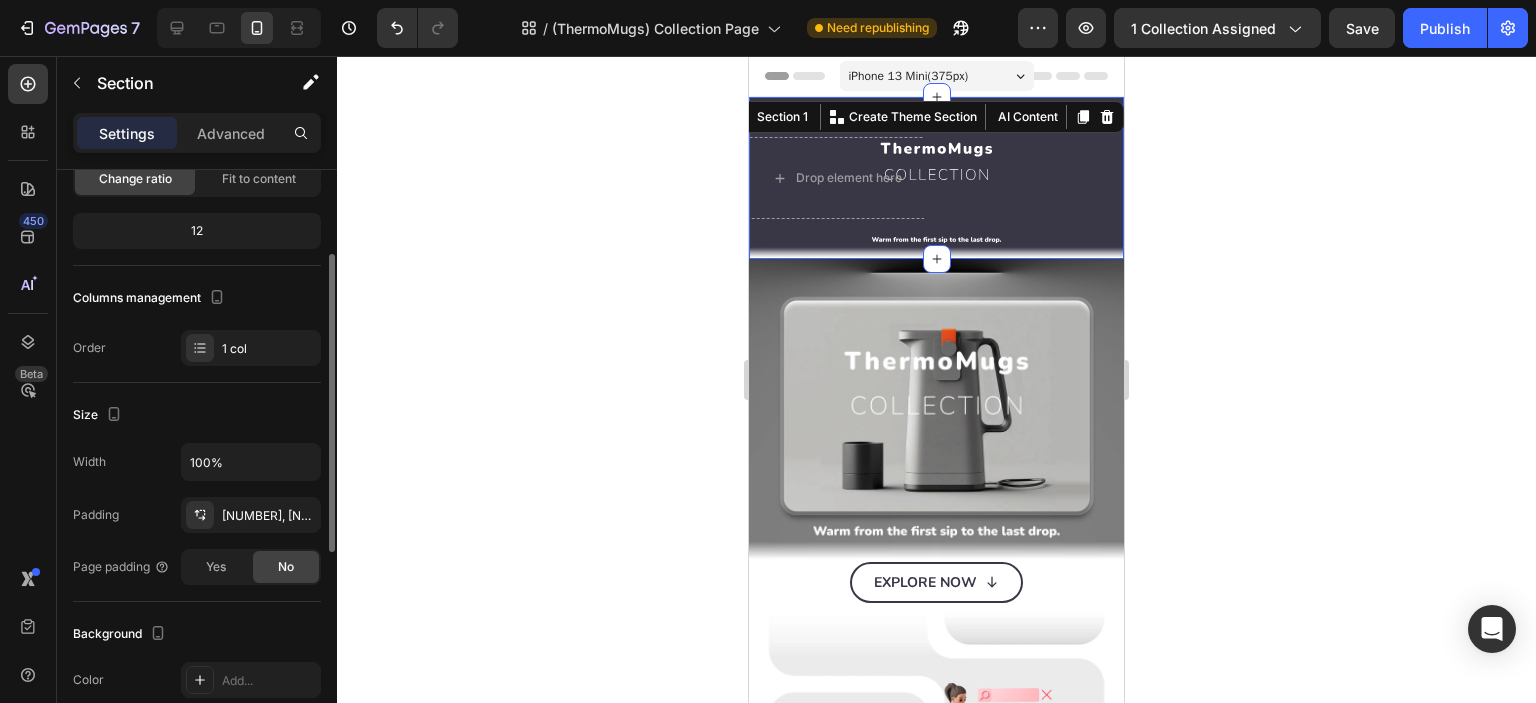 scroll, scrollTop: 332, scrollLeft: 0, axis: vertical 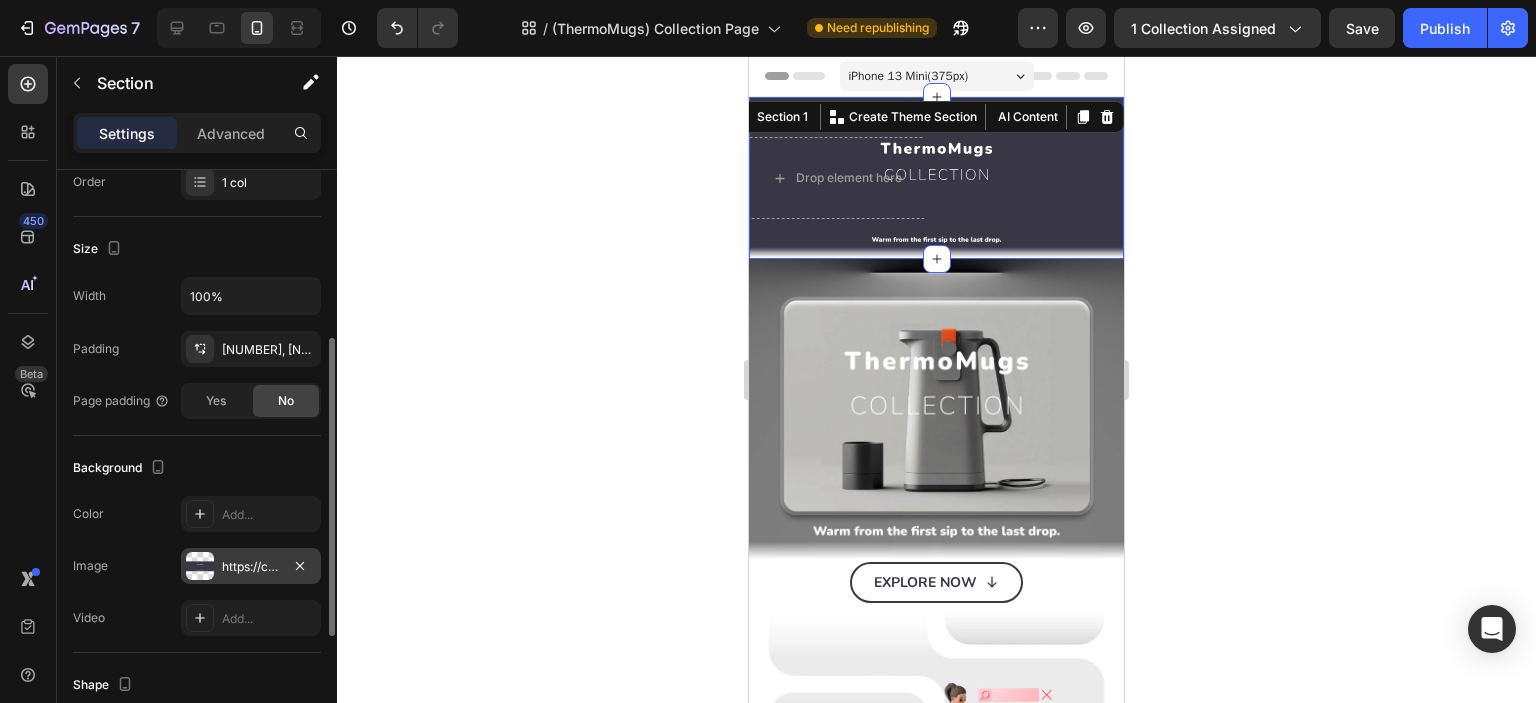 click at bounding box center [200, 566] 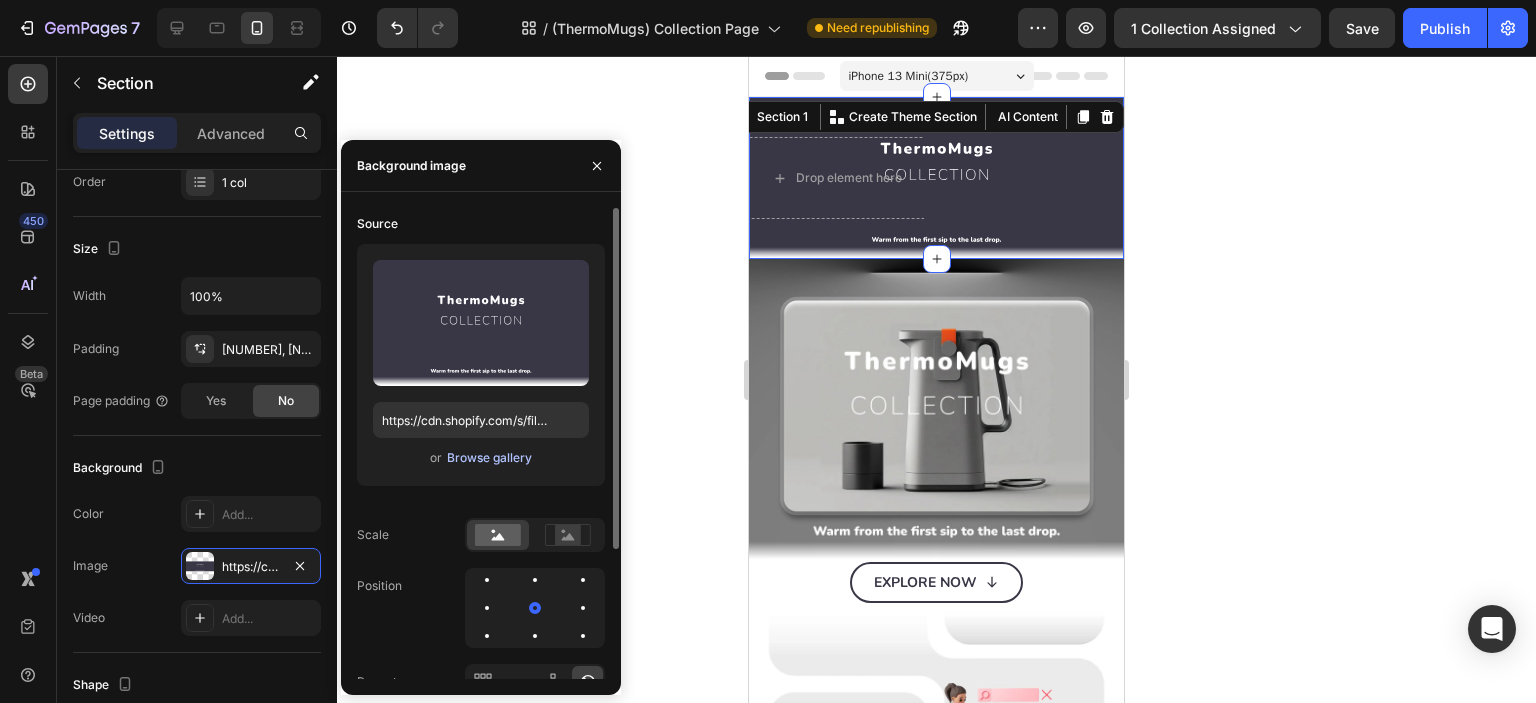 click on "Browse gallery" at bounding box center (489, 458) 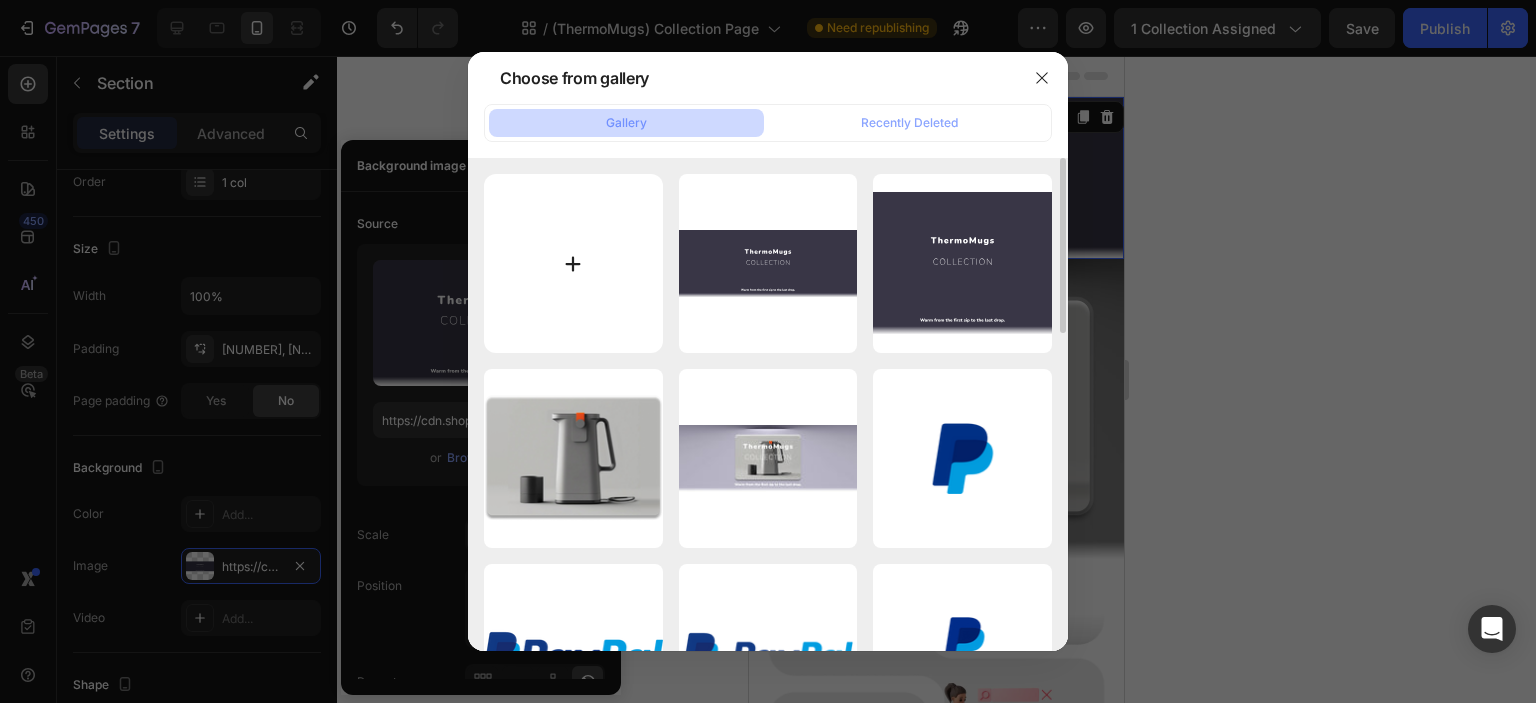 click at bounding box center (573, 263) 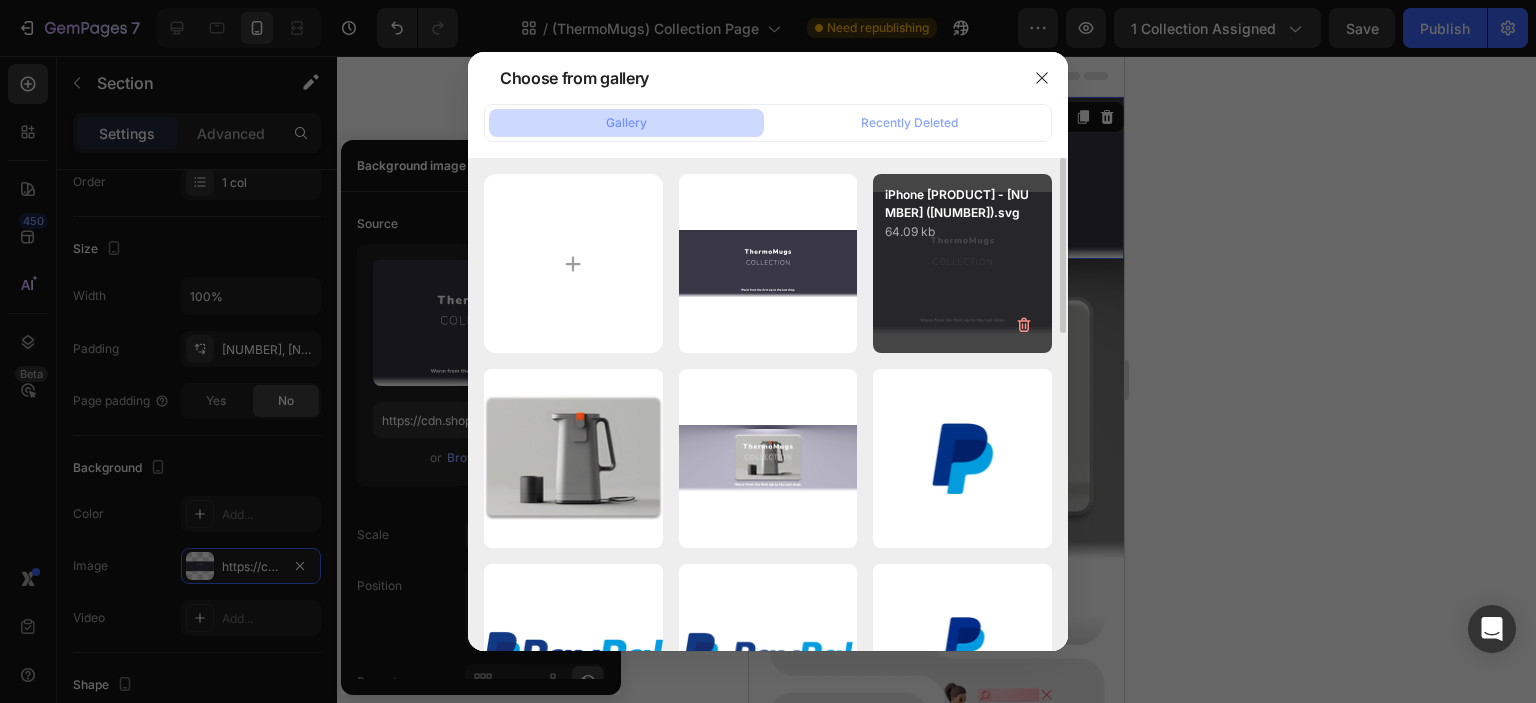 click on "iPhone 16 Pro - 6 (15).svg 64.09 kb" at bounding box center [962, 263] 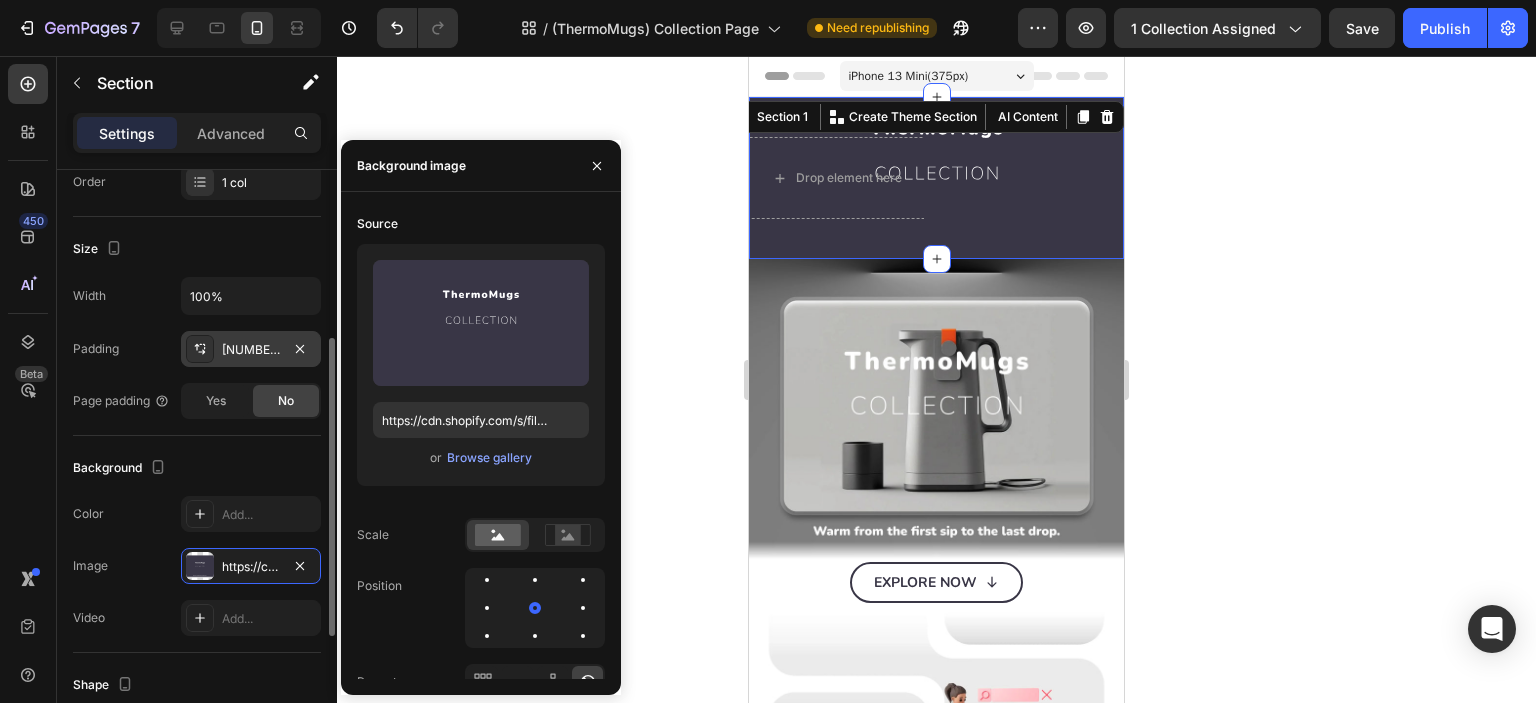 click 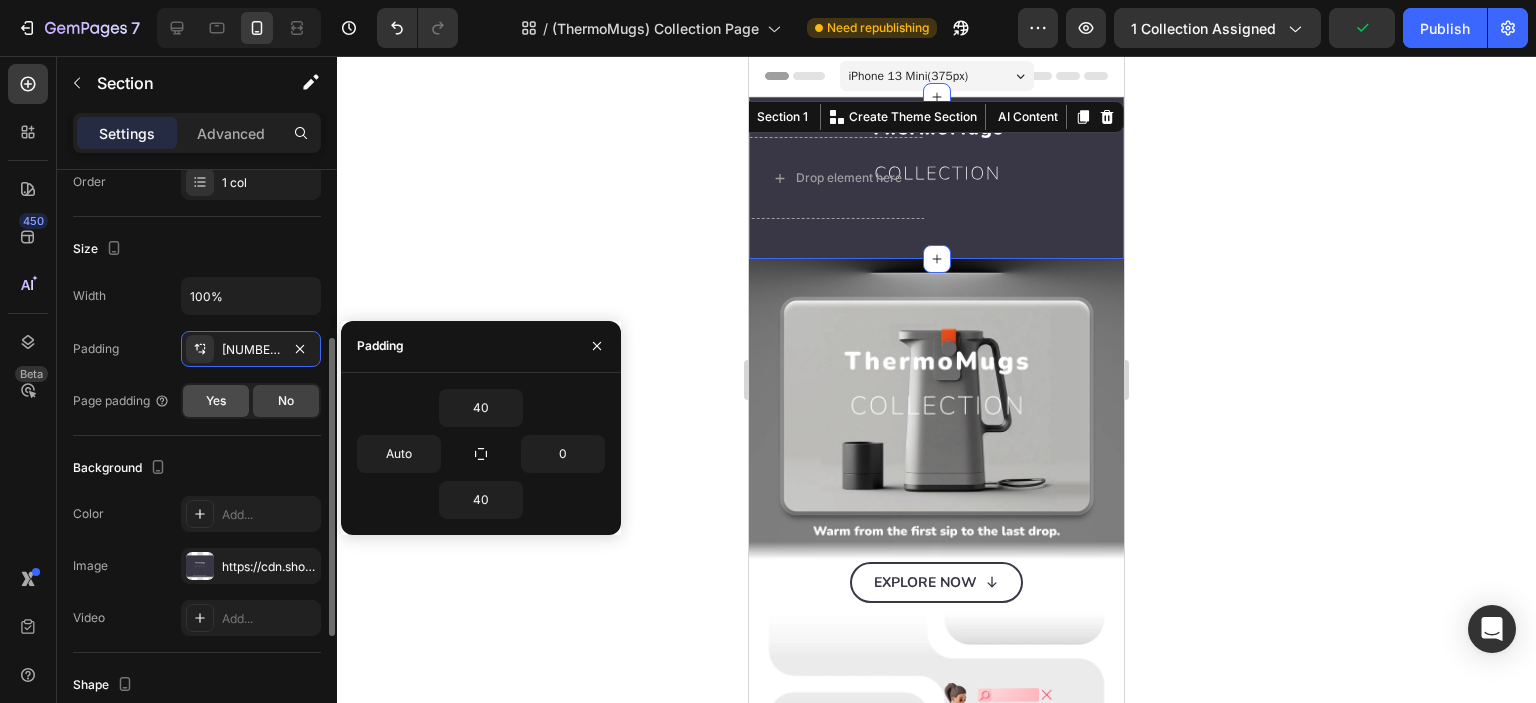 click on "Yes" 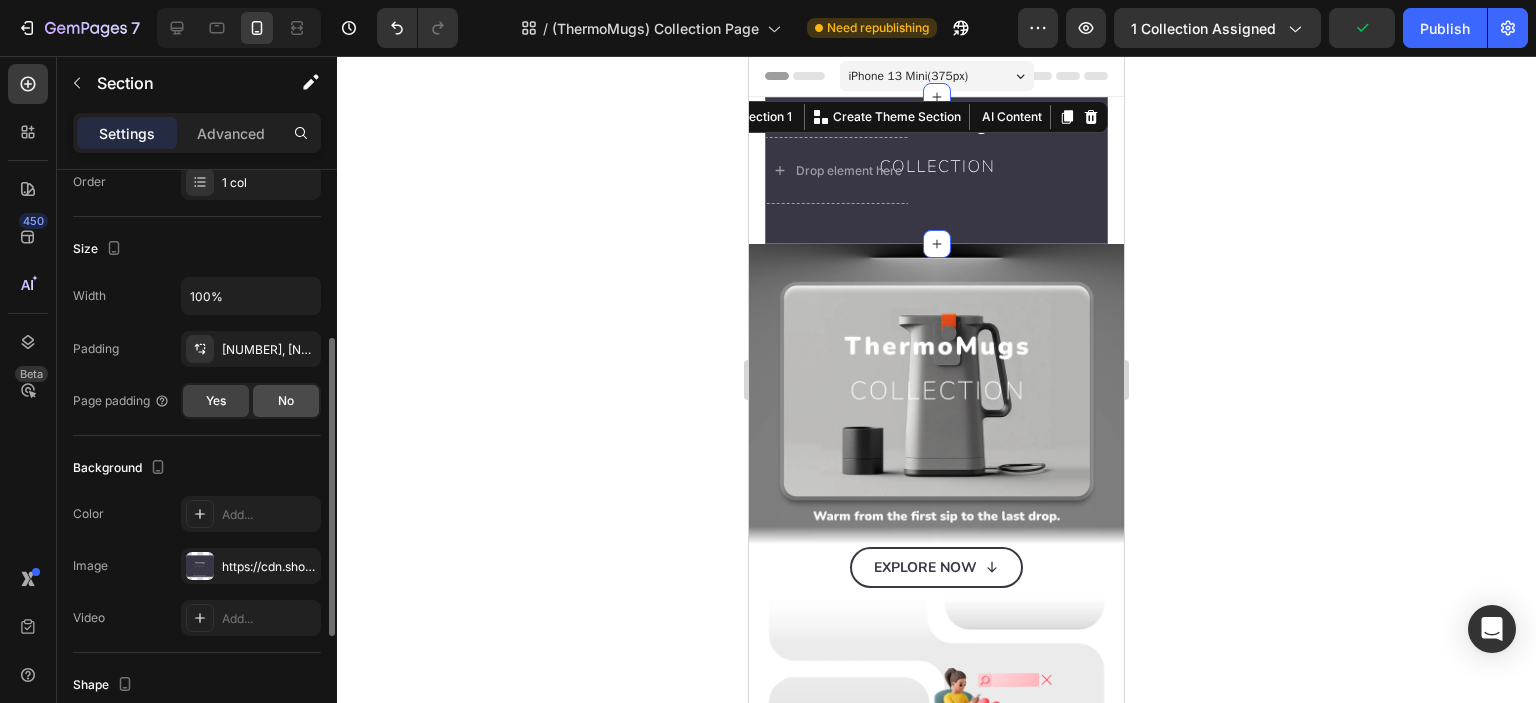 click on "No" 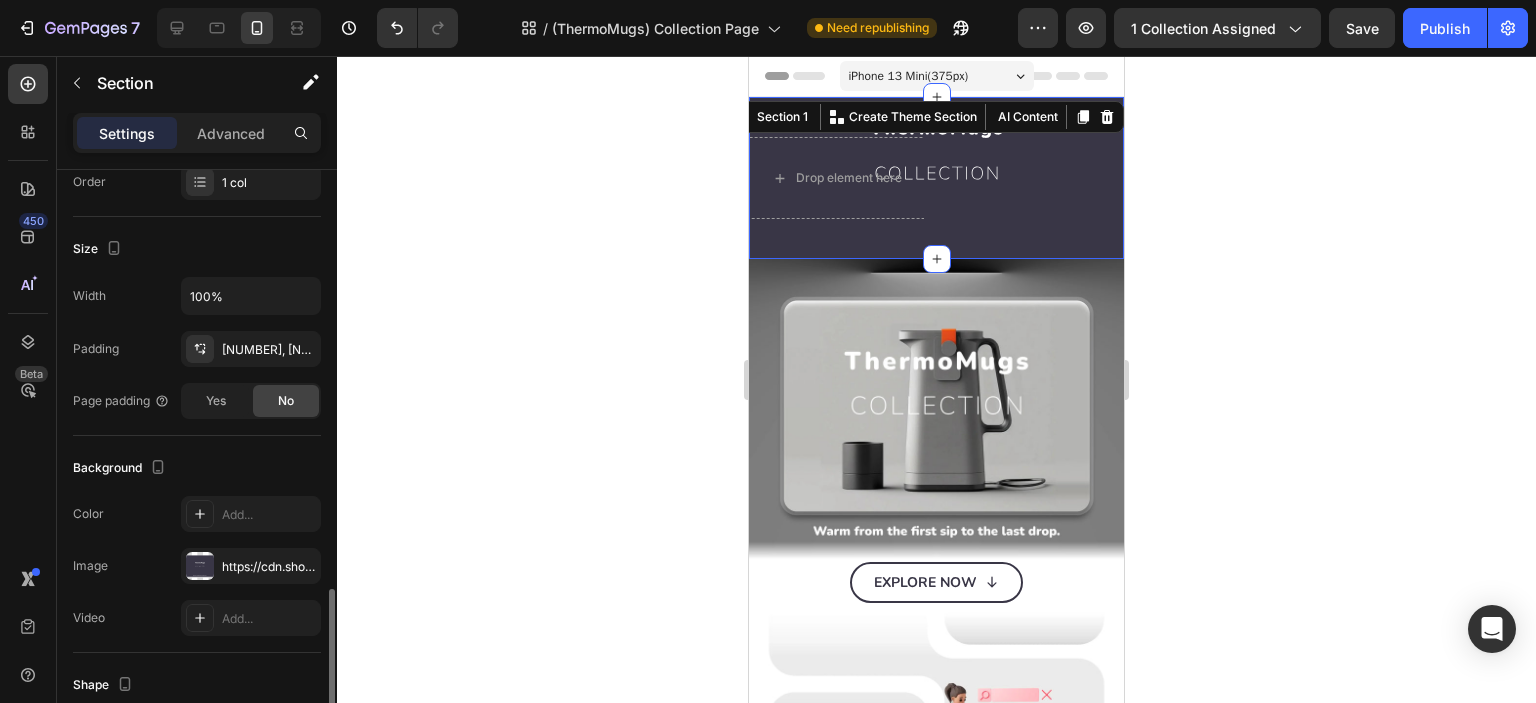 scroll, scrollTop: 499, scrollLeft: 0, axis: vertical 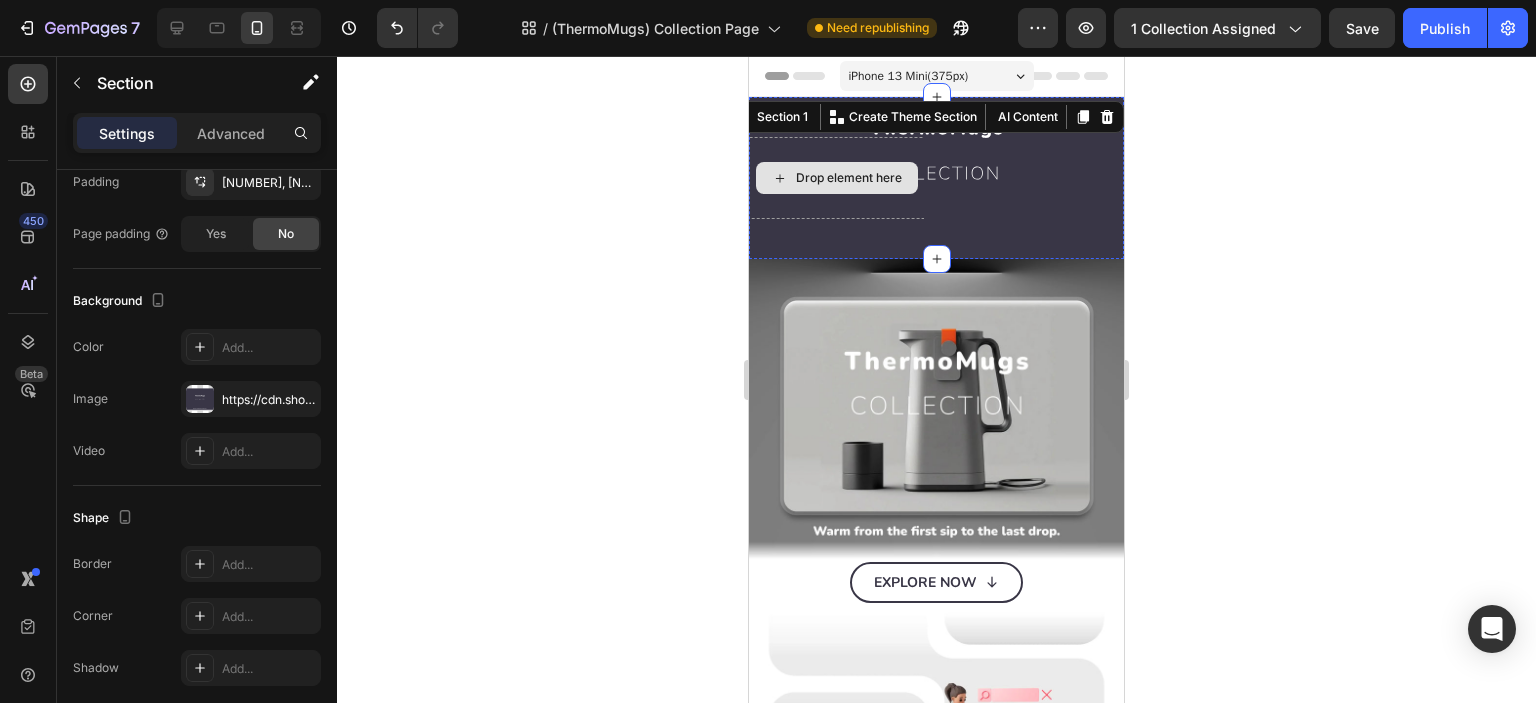 click on "Drop element here" at bounding box center (837, 178) 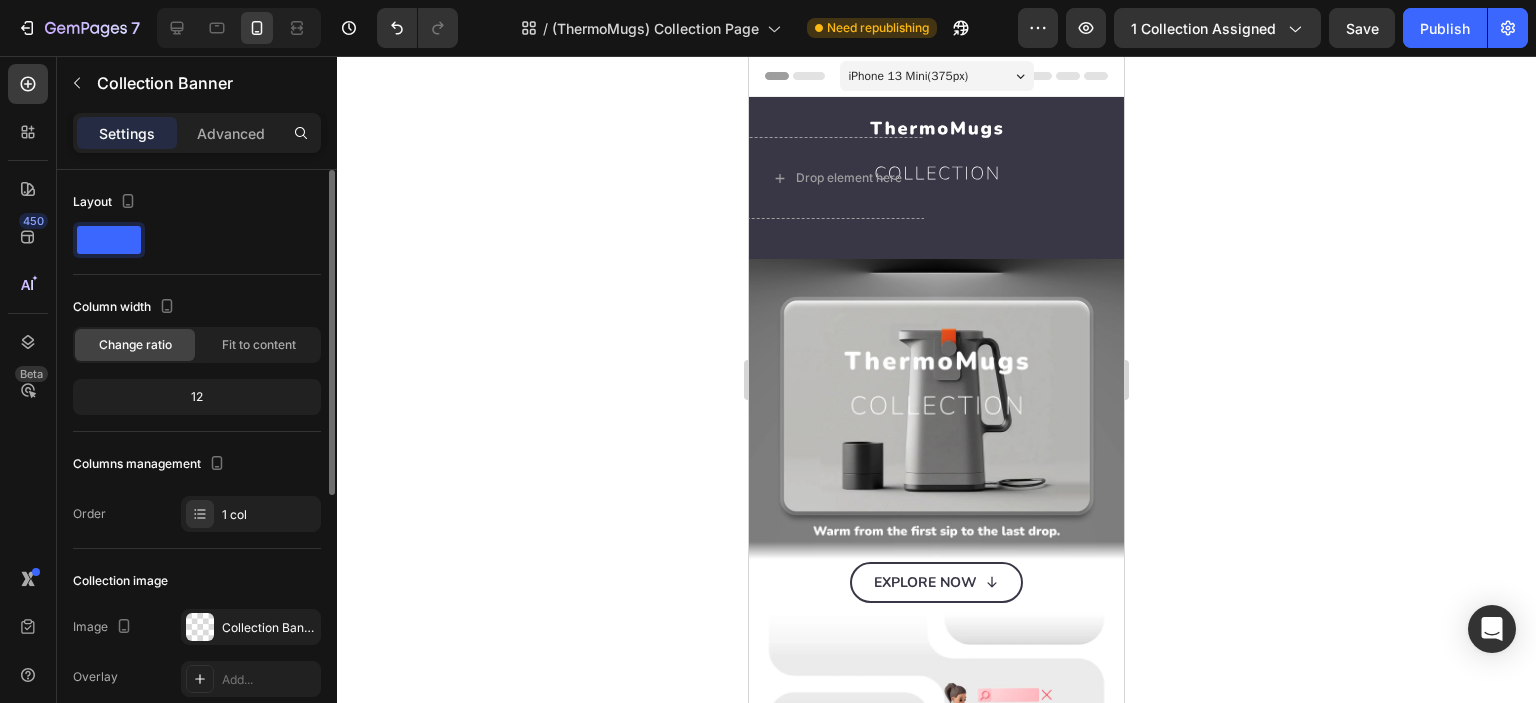 scroll, scrollTop: 332, scrollLeft: 0, axis: vertical 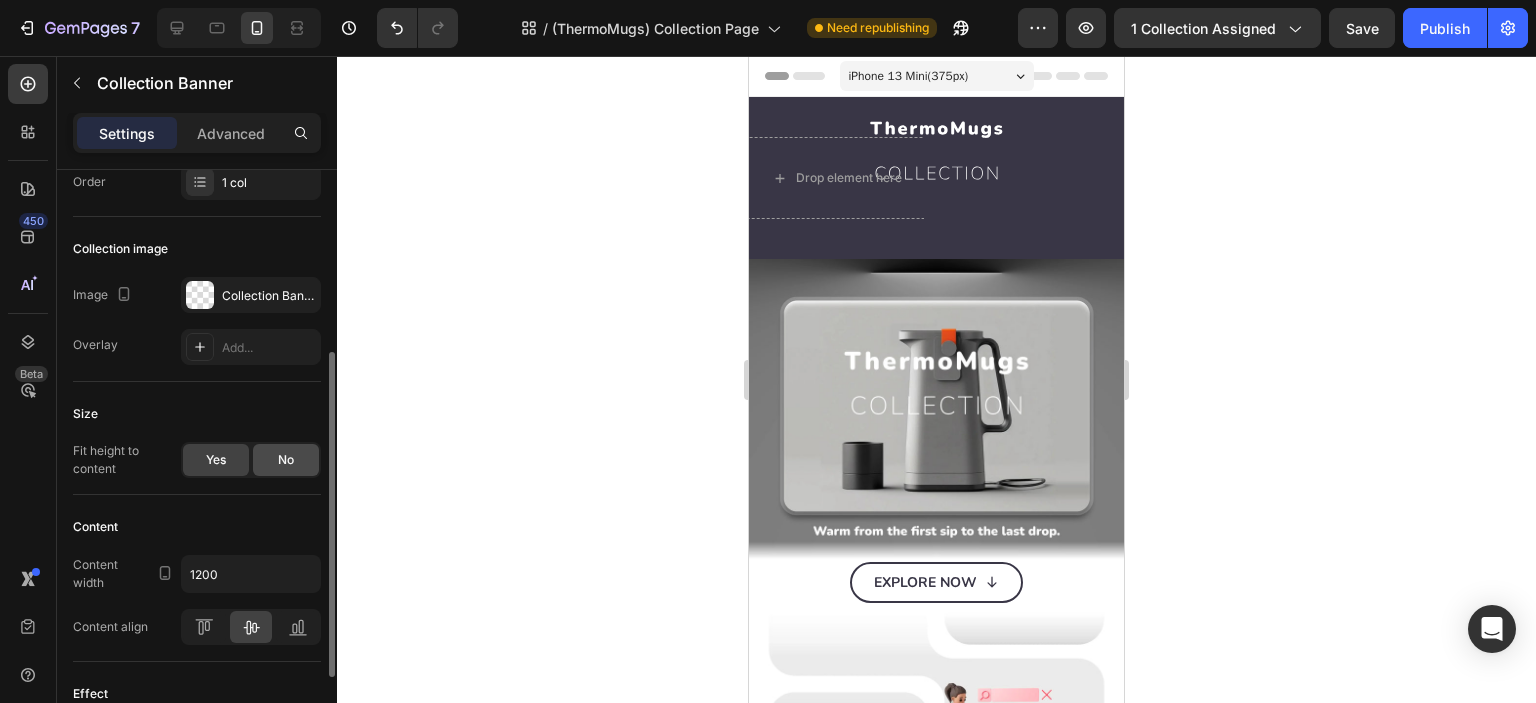 click on "No" 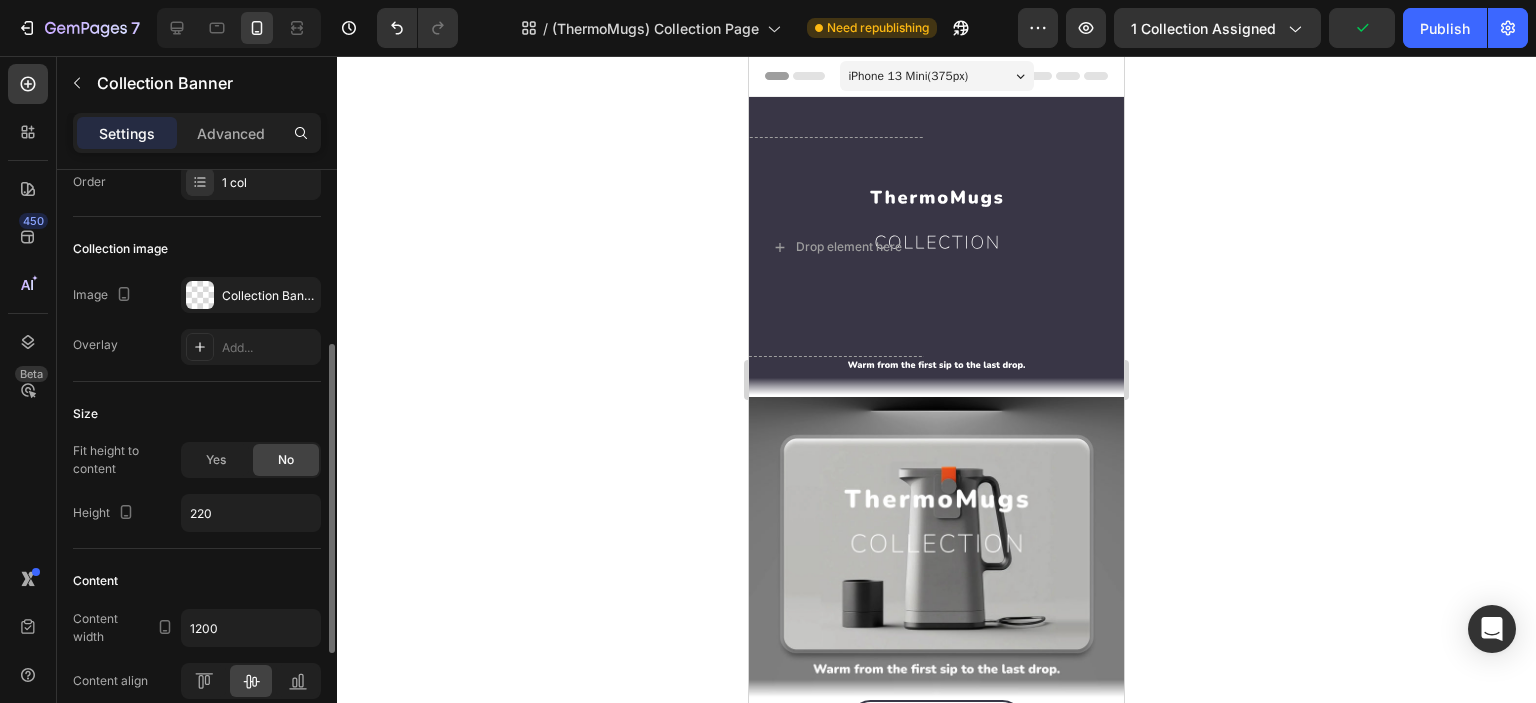 click on "Size" at bounding box center (197, 414) 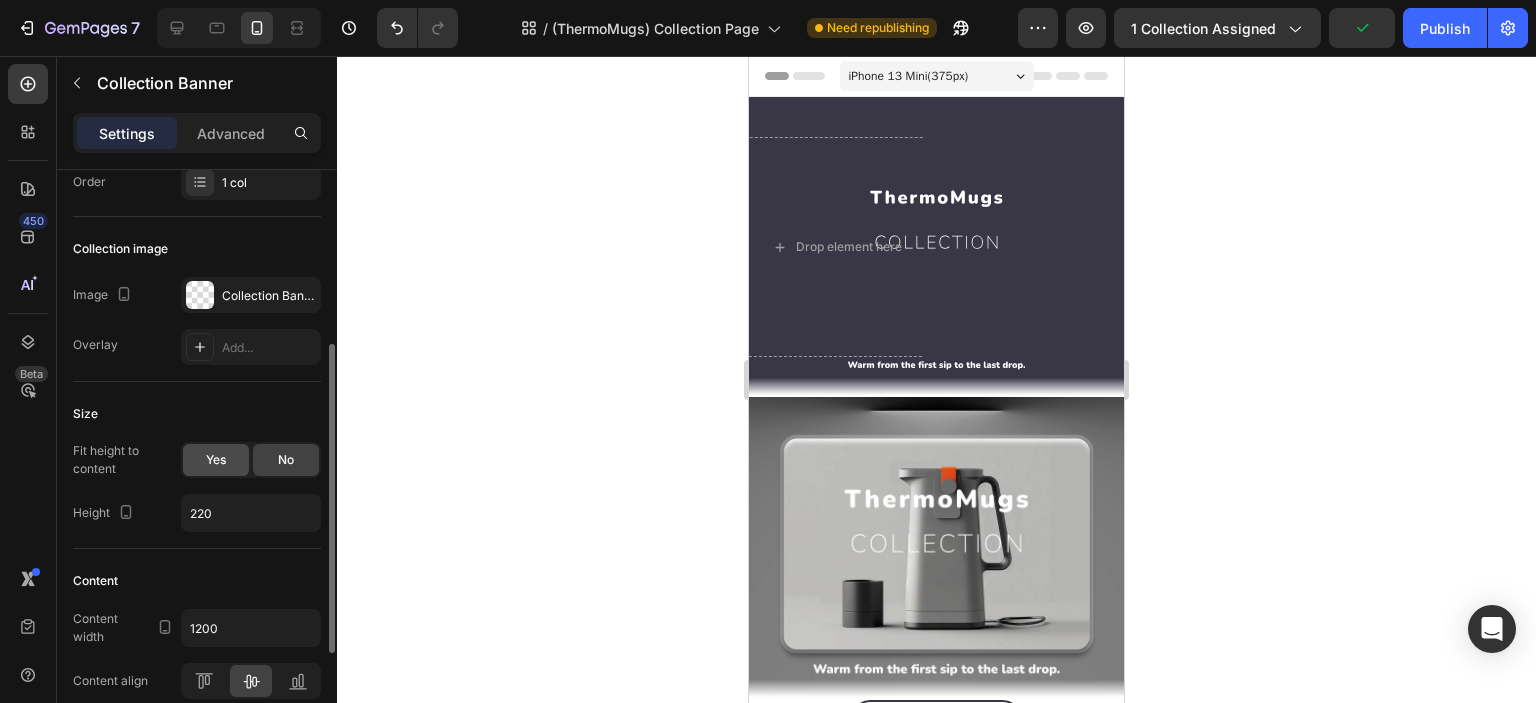 click on "Yes" 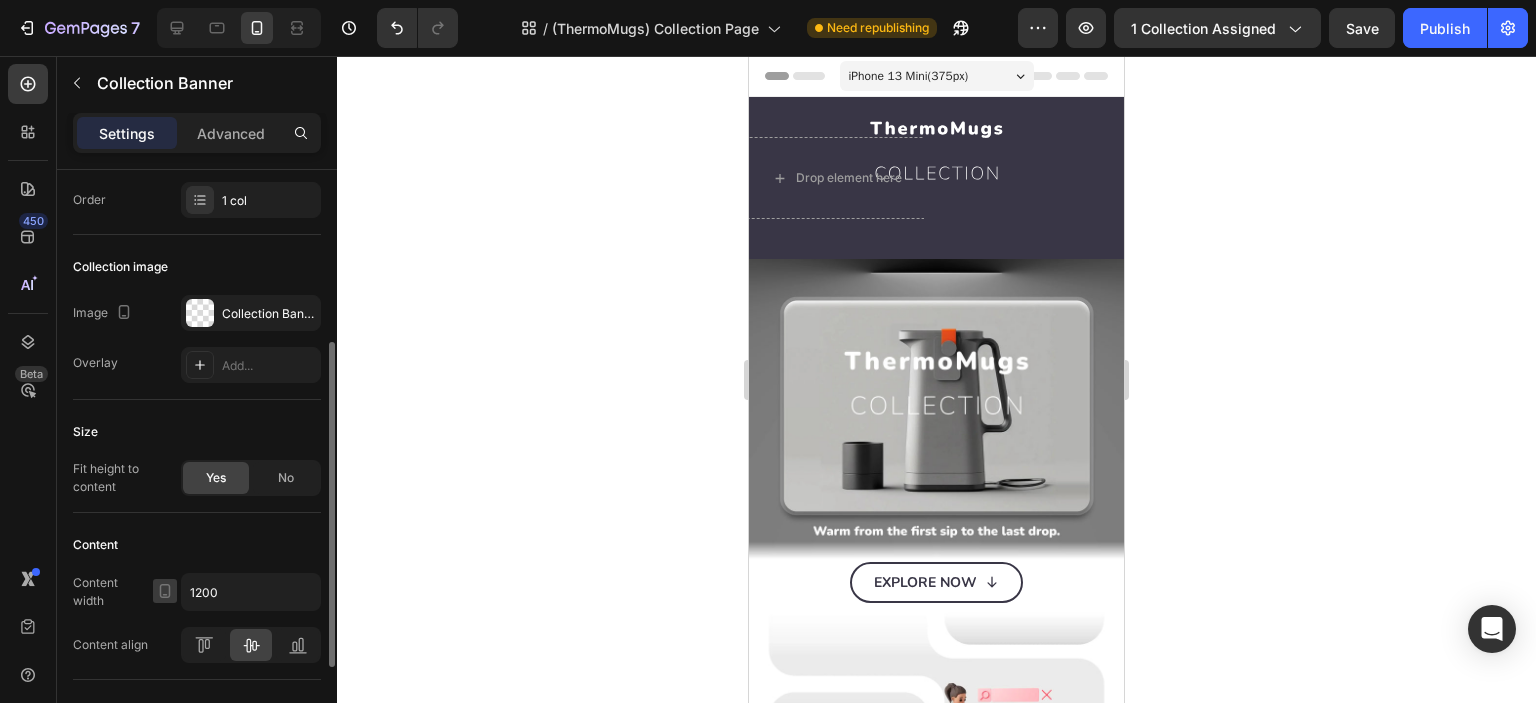 scroll, scrollTop: 148, scrollLeft: 0, axis: vertical 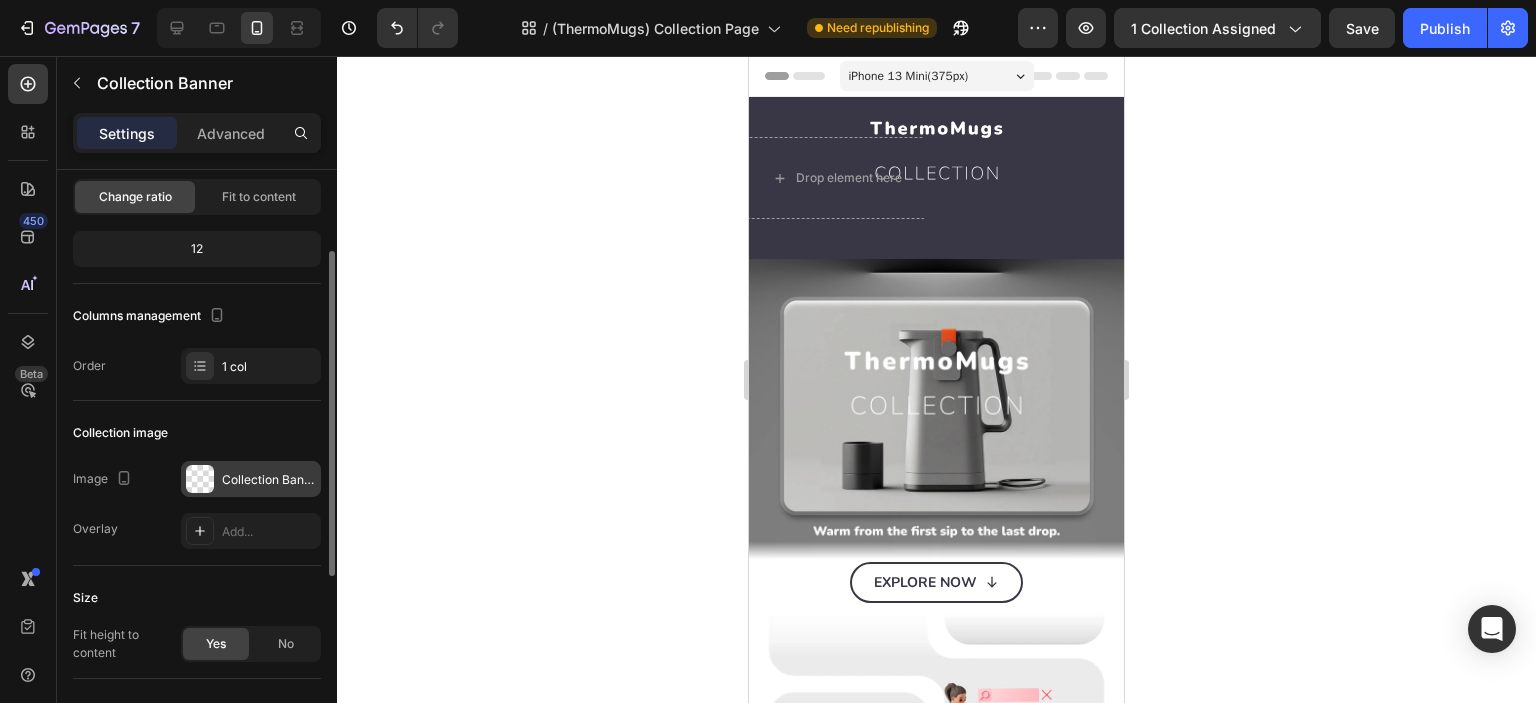 click at bounding box center [200, 479] 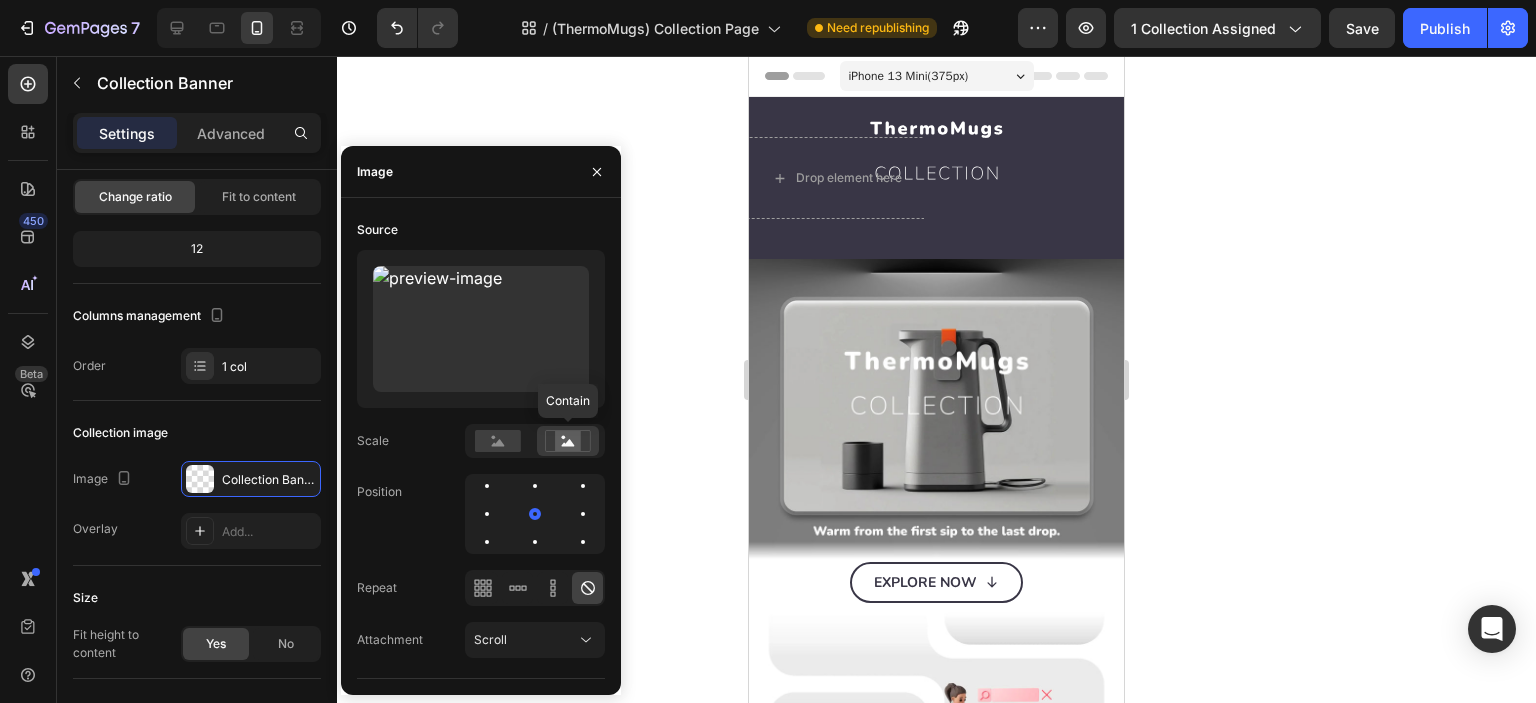 click 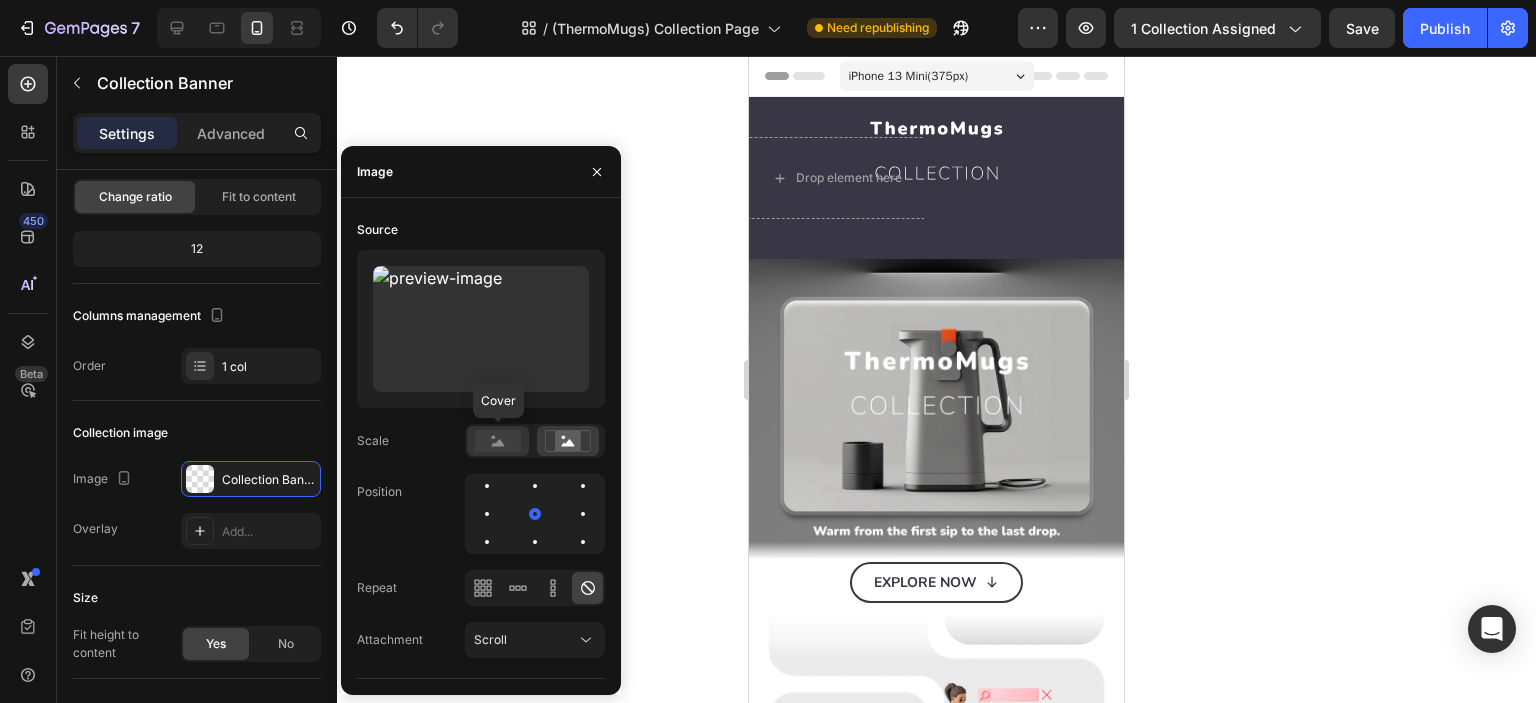 click 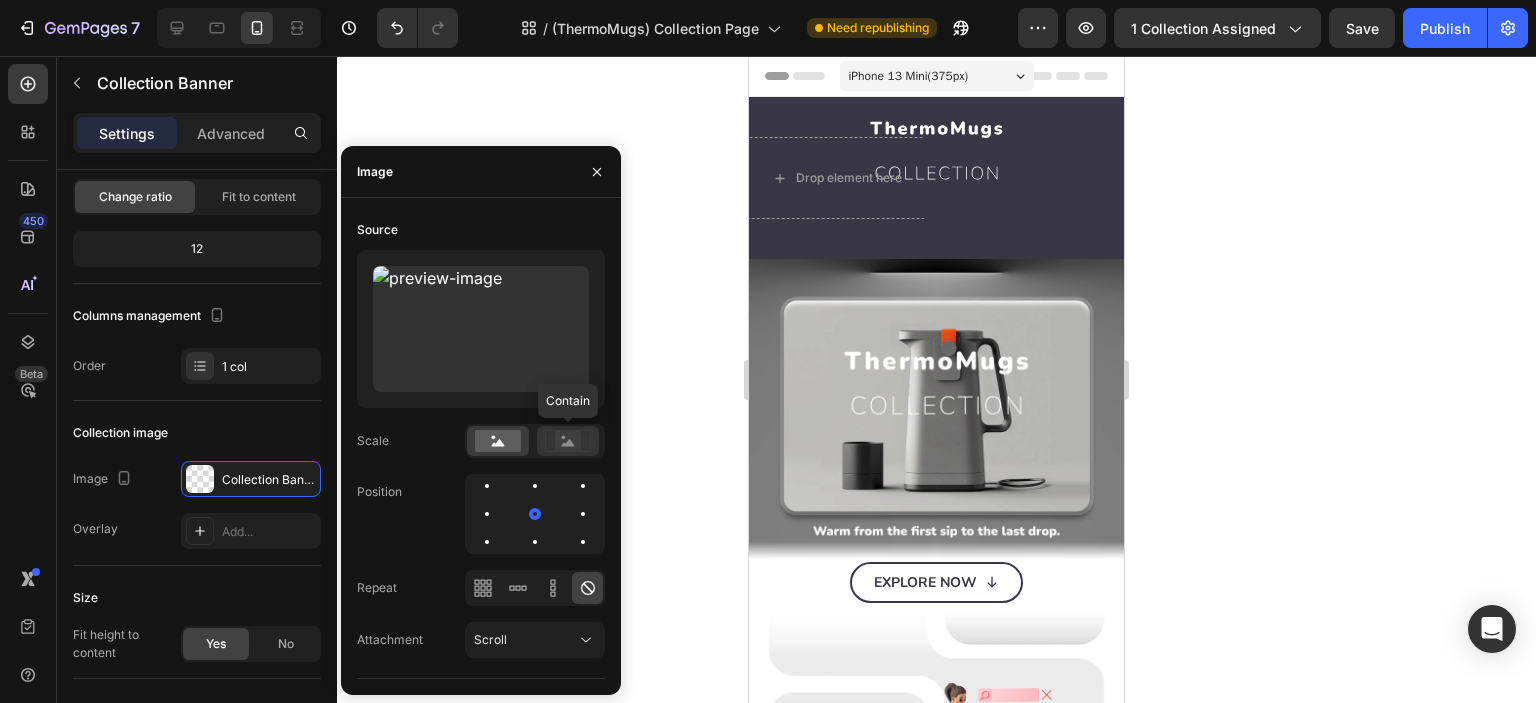 click 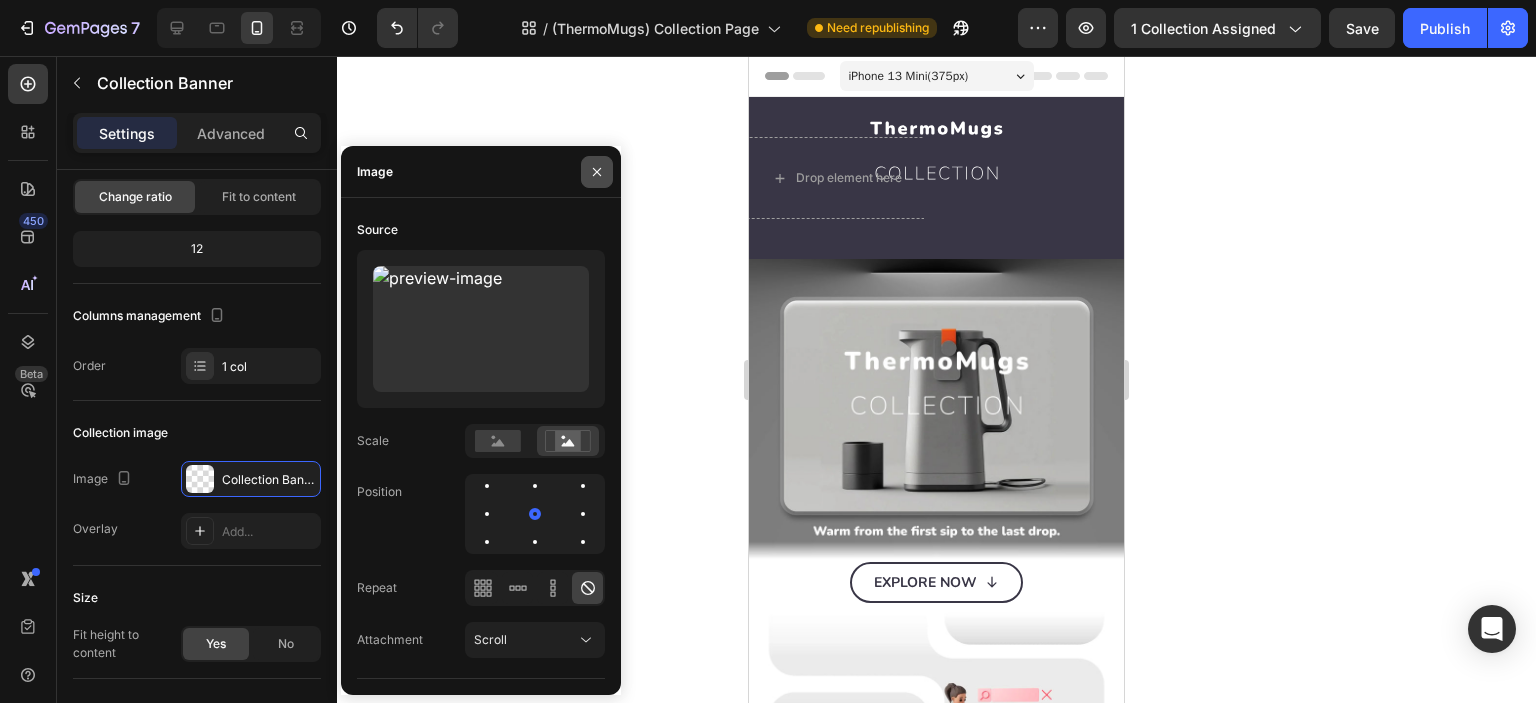 click 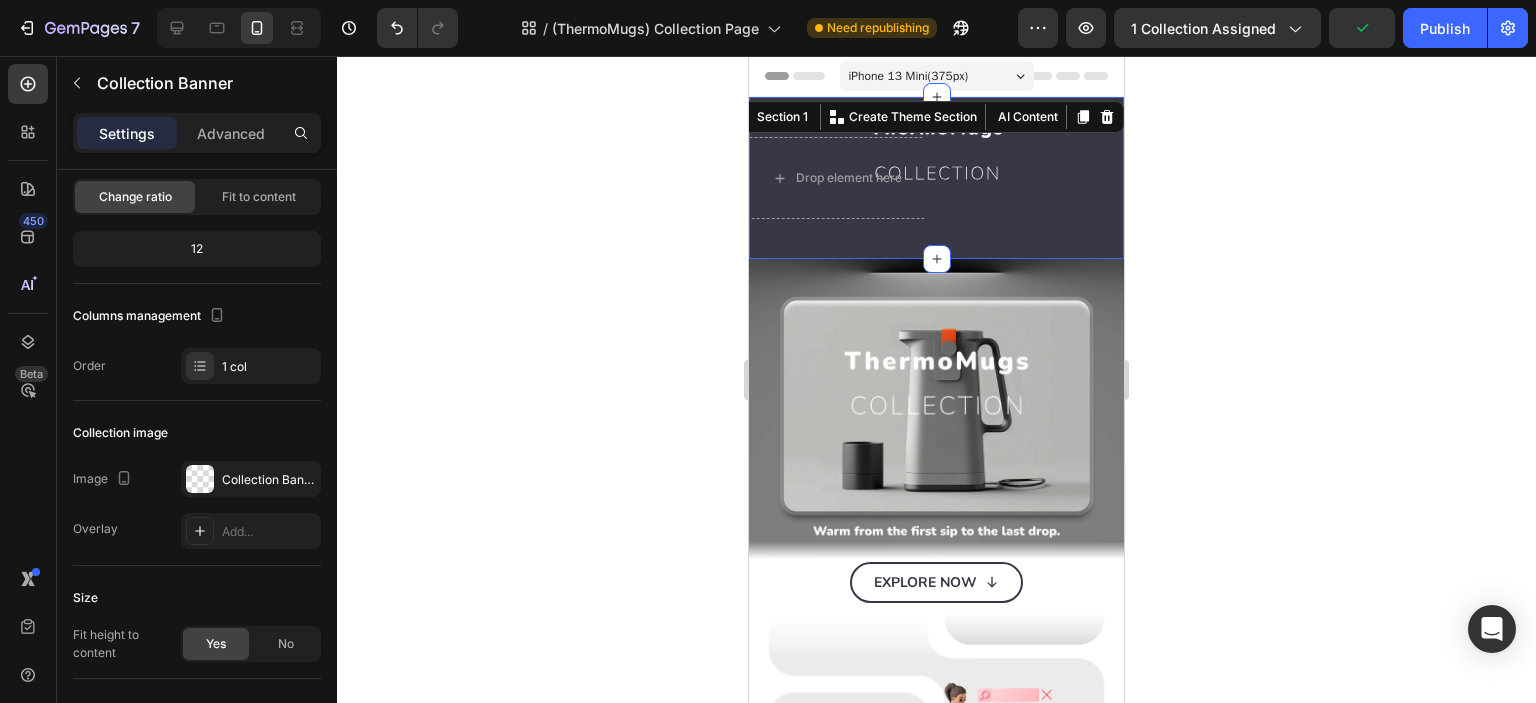 click on "Drop element here Collection Banner Section 1   You can create reusable sections Create Theme Section AI Content Write with GemAI What would you like to describe here? Tone and Voice Persuasive Product Show more Generate" at bounding box center (936, 178) 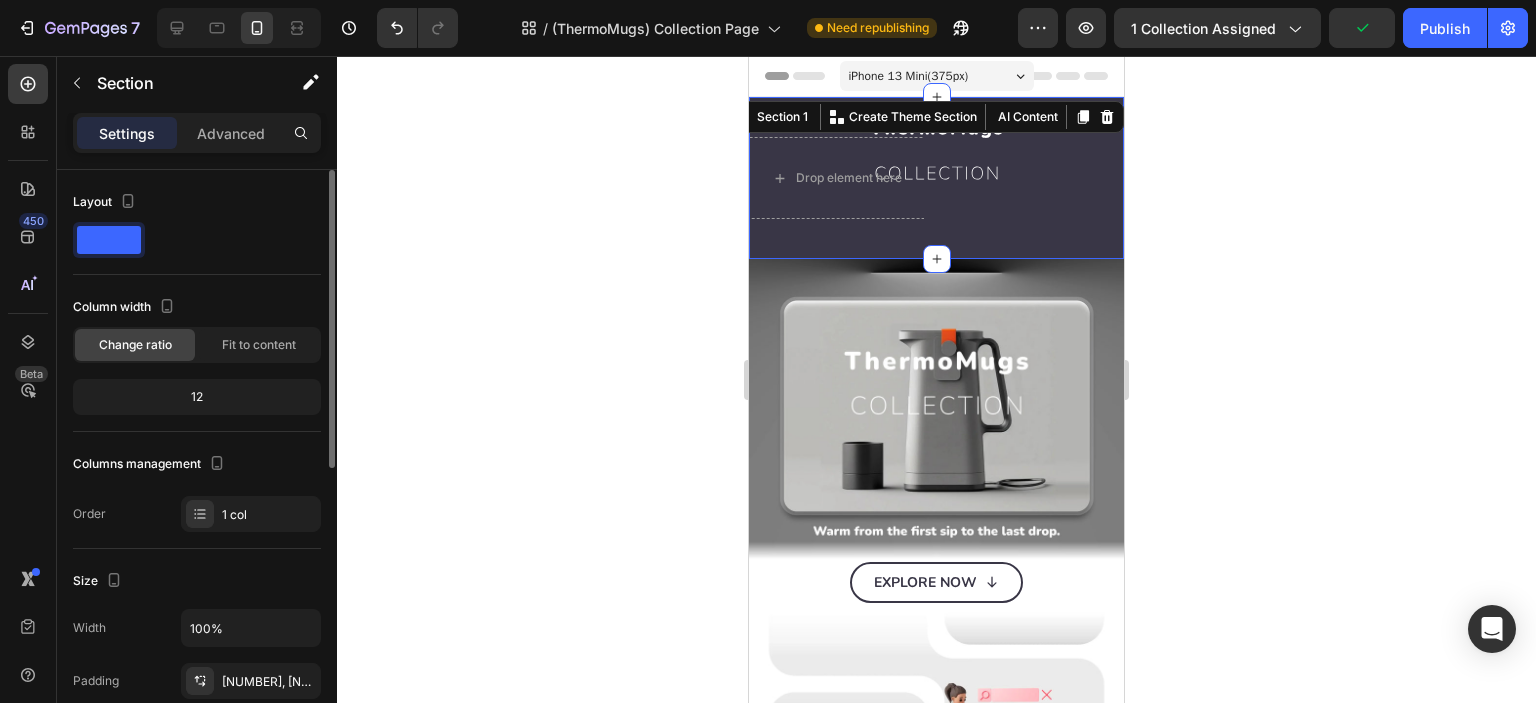 scroll, scrollTop: 332, scrollLeft: 0, axis: vertical 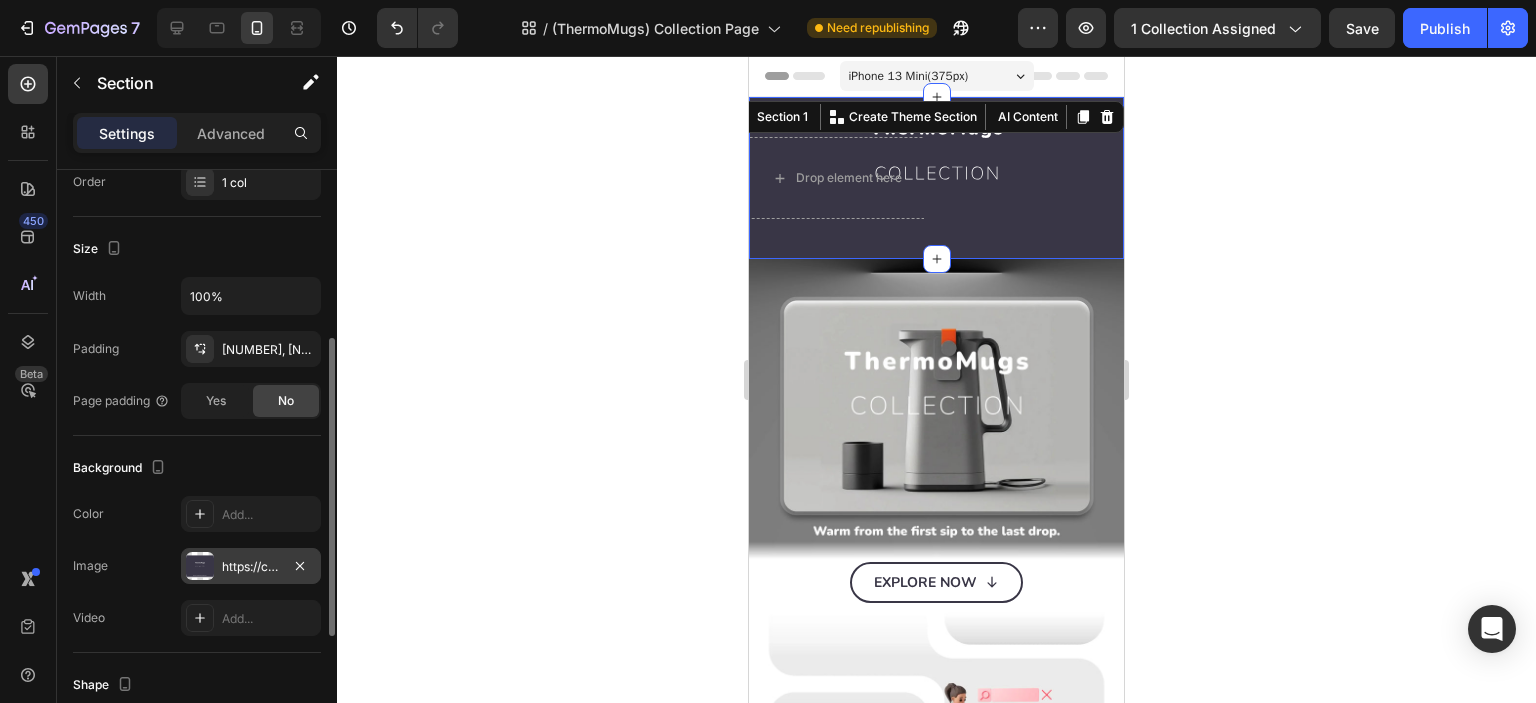click on "https://cdn.shopify.com/s/files/1/0609/2478/8807/files/gempages_567299303811318825-c320efbc-b497-408f-b000-9e601086cb9d.svg" at bounding box center [251, 566] 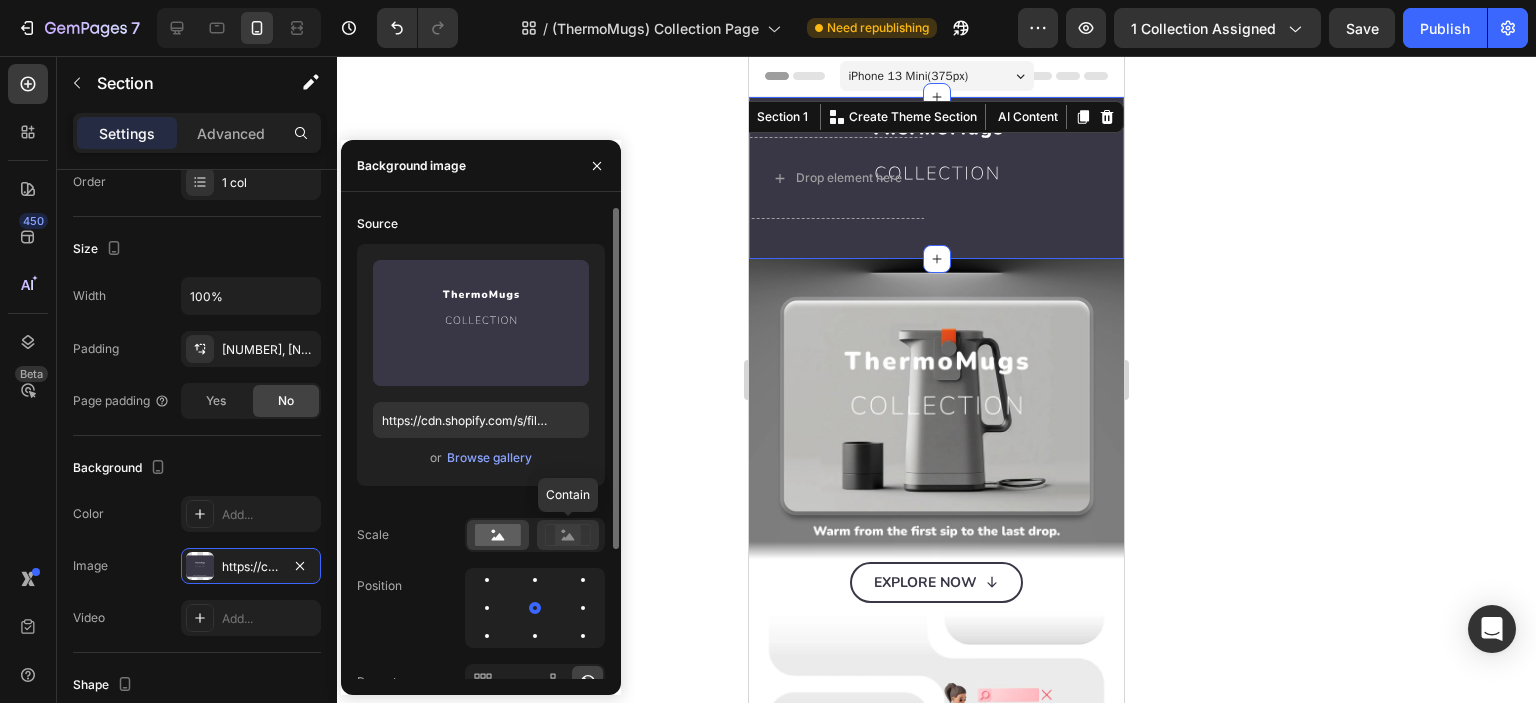 click 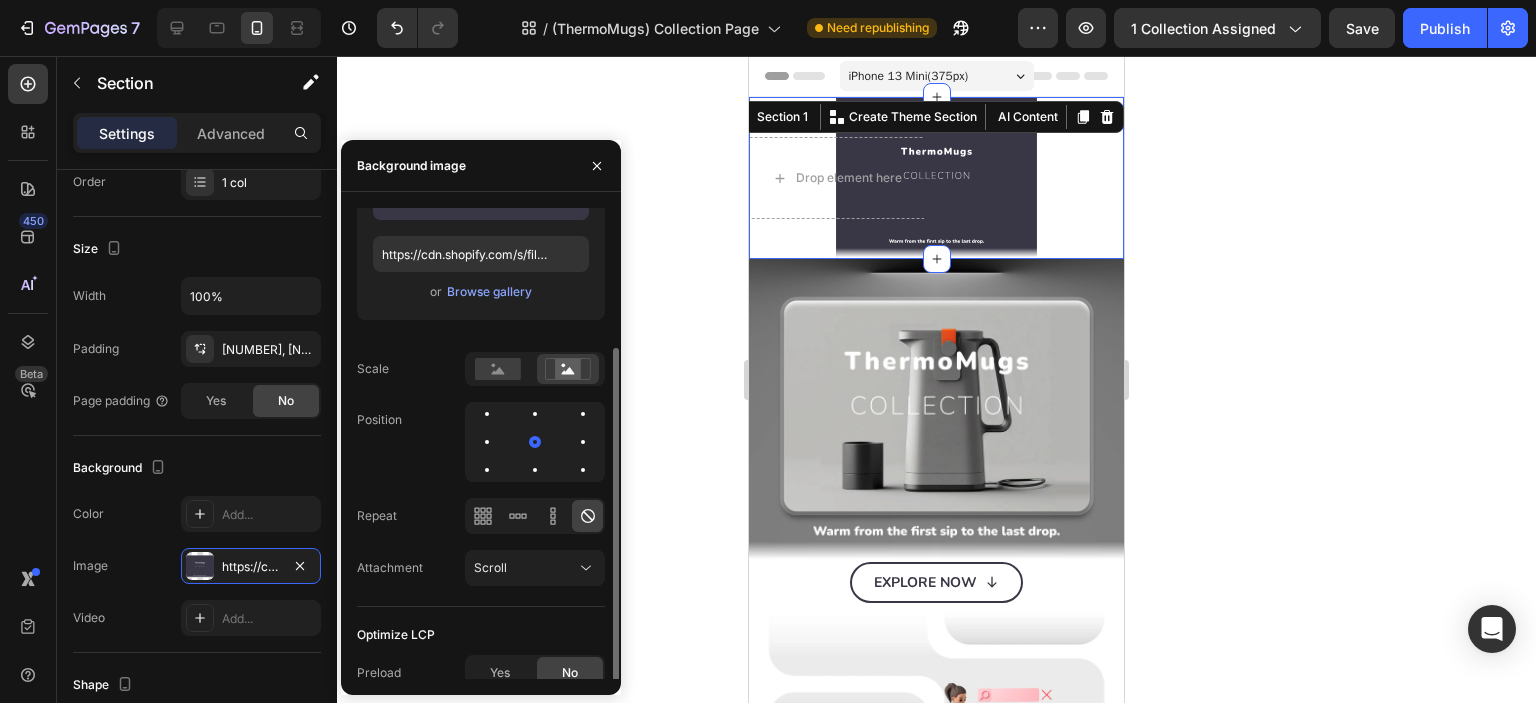 scroll, scrollTop: 177, scrollLeft: 0, axis: vertical 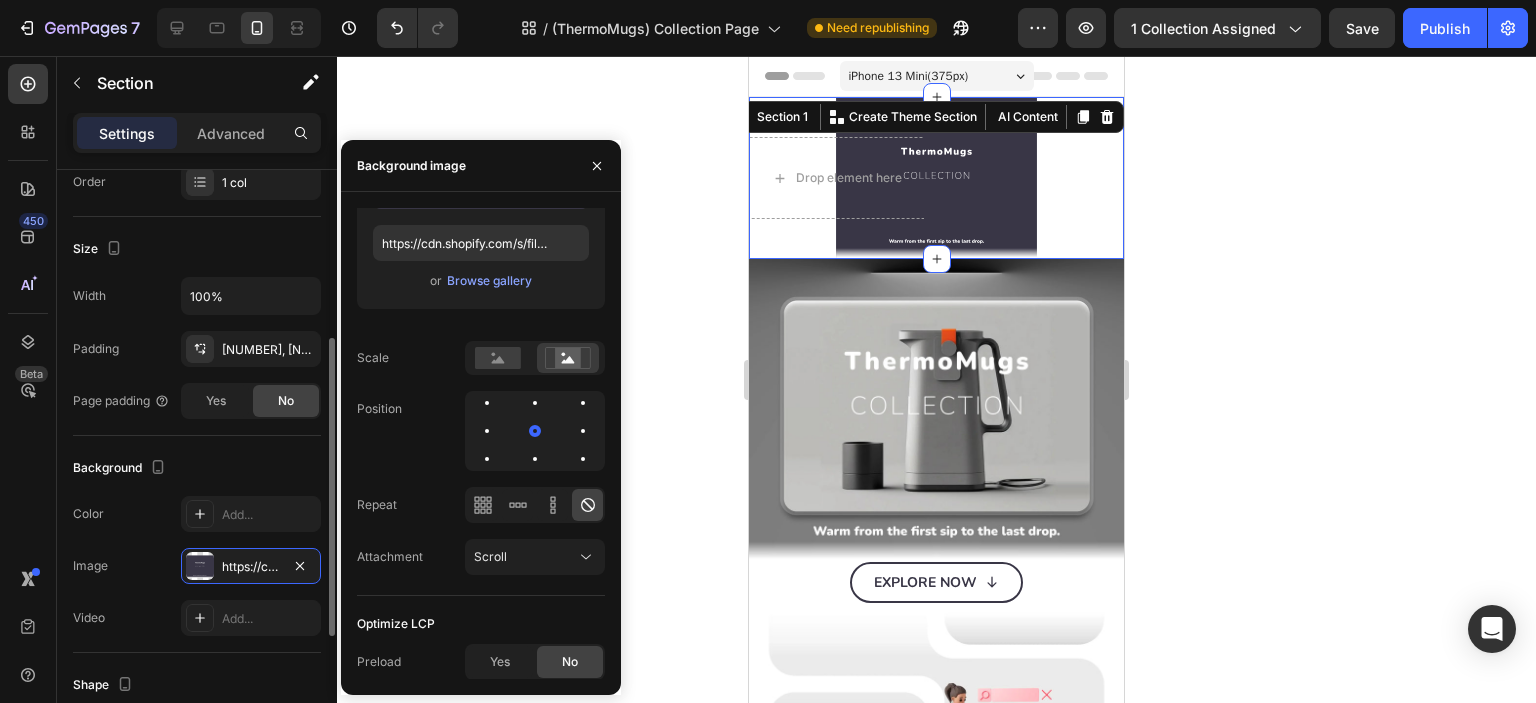click on "Background" at bounding box center (197, 468) 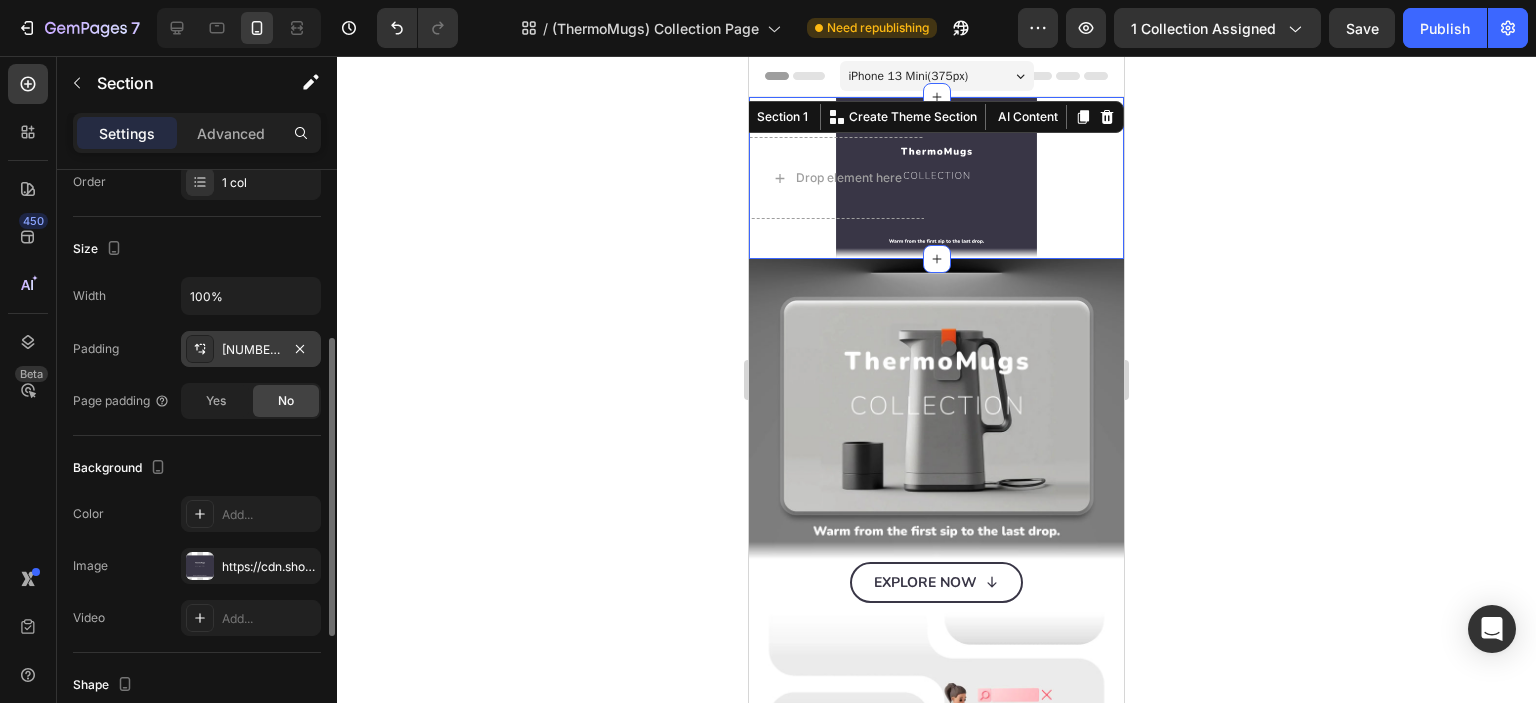 click 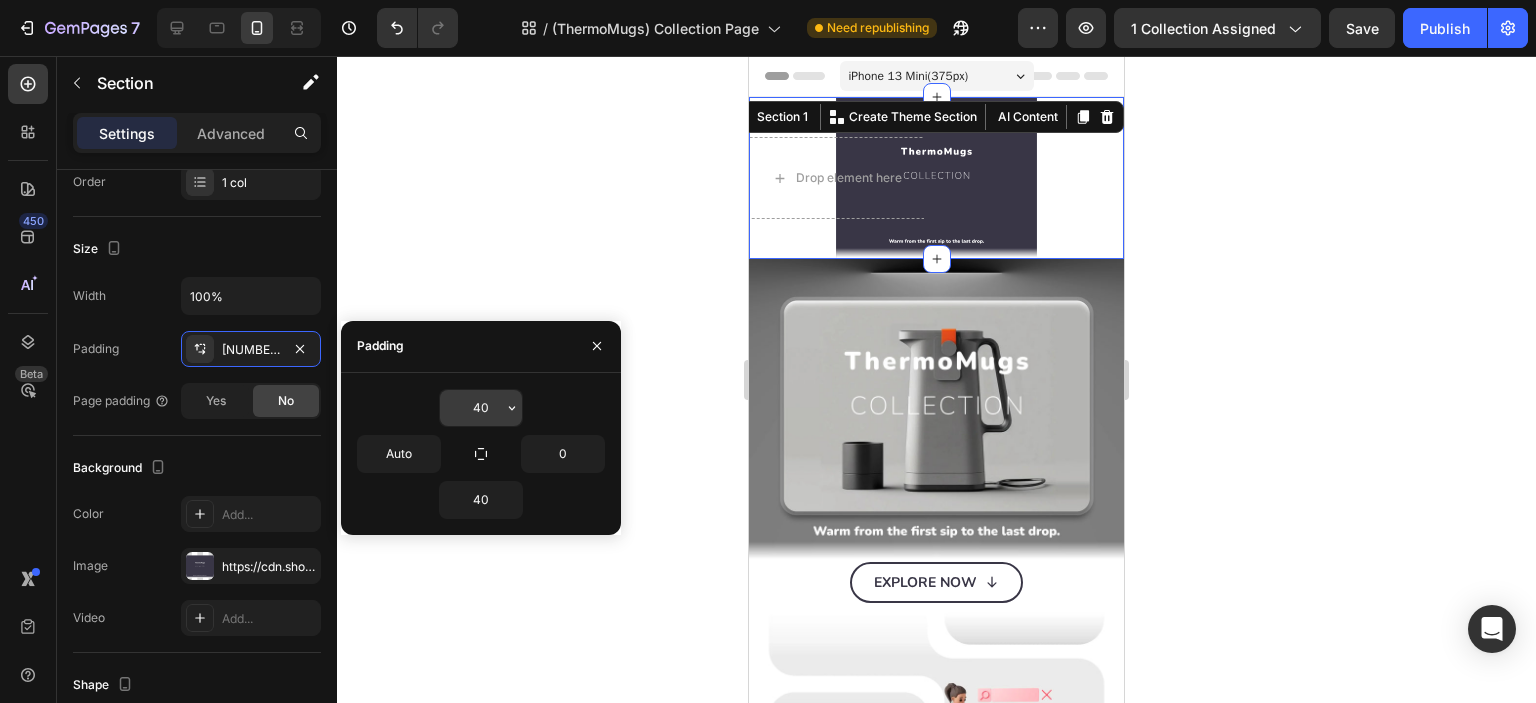 click on "40" at bounding box center (481, 408) 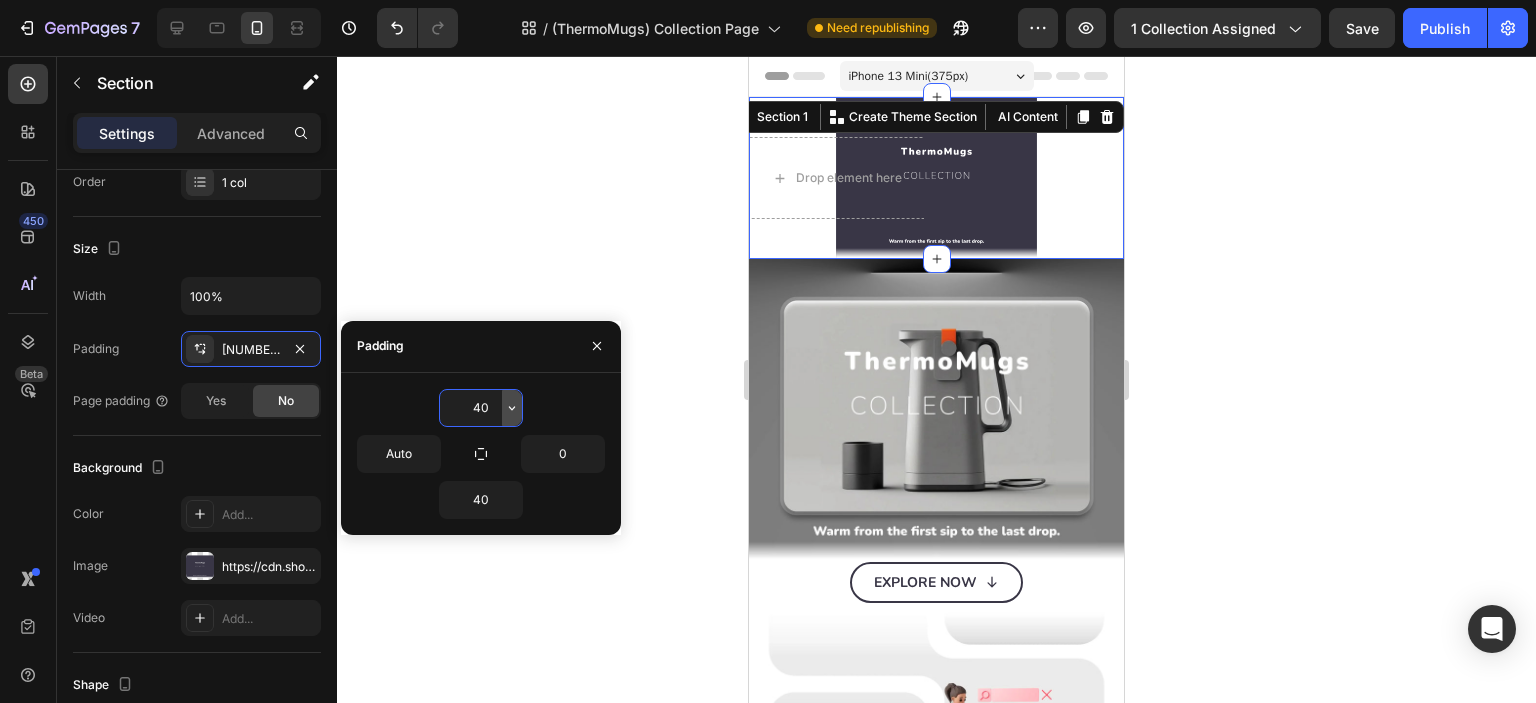 click 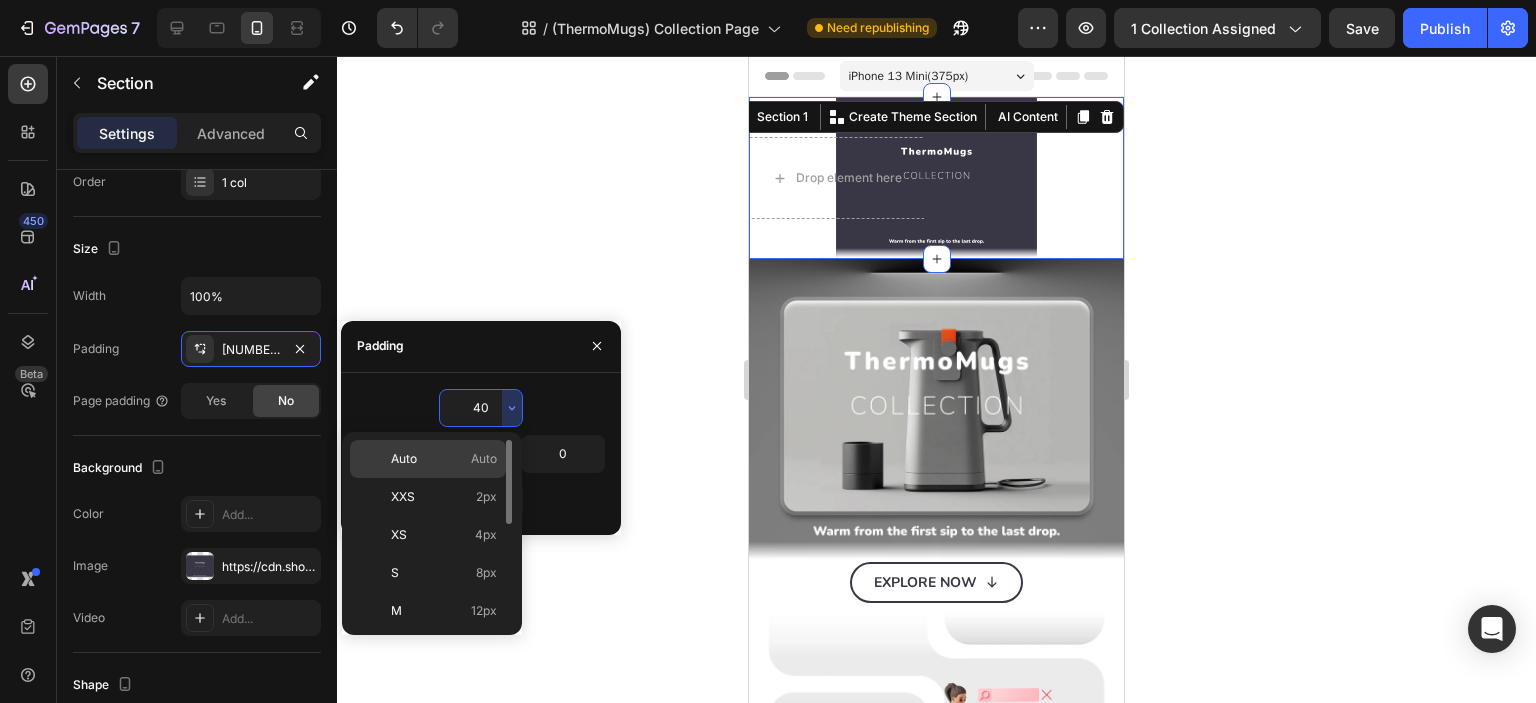 click on "Auto Auto" at bounding box center [444, 459] 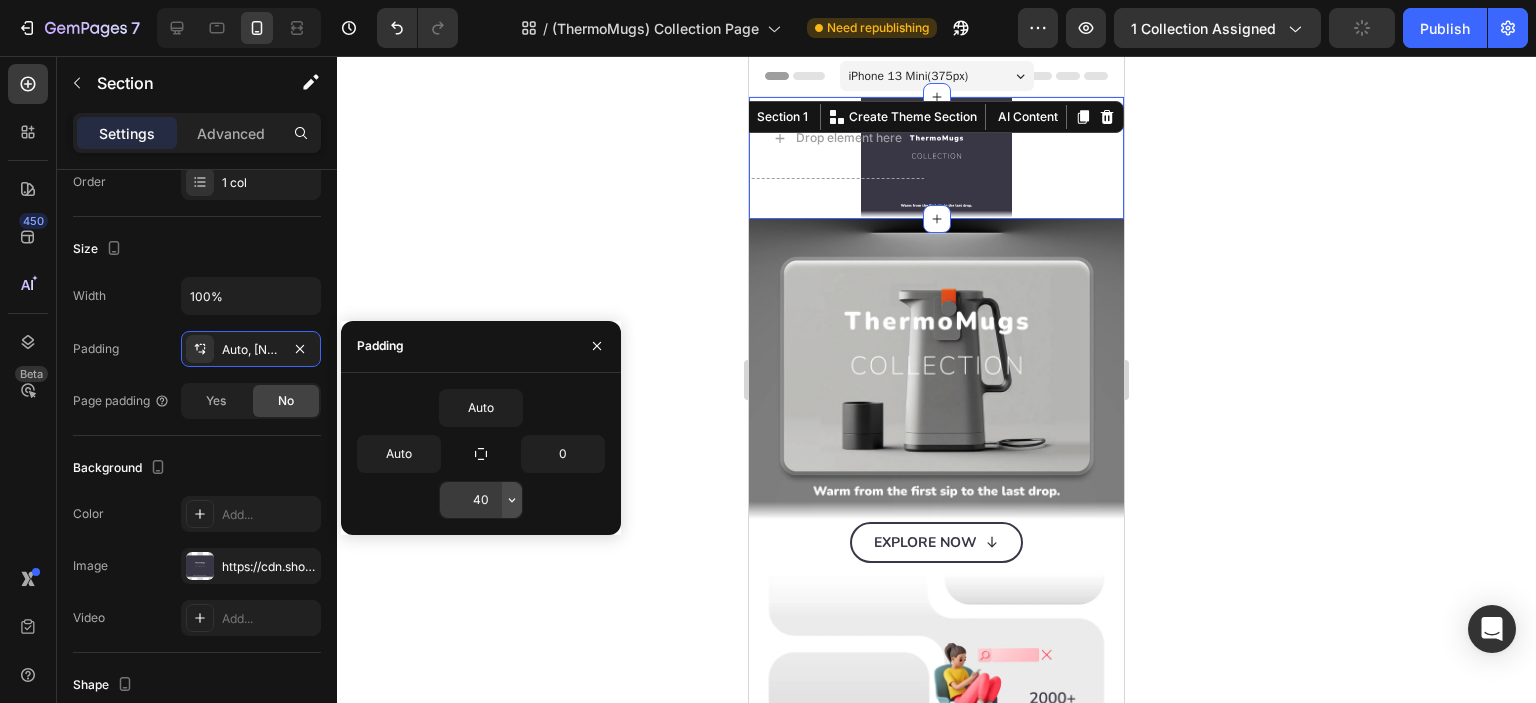 click 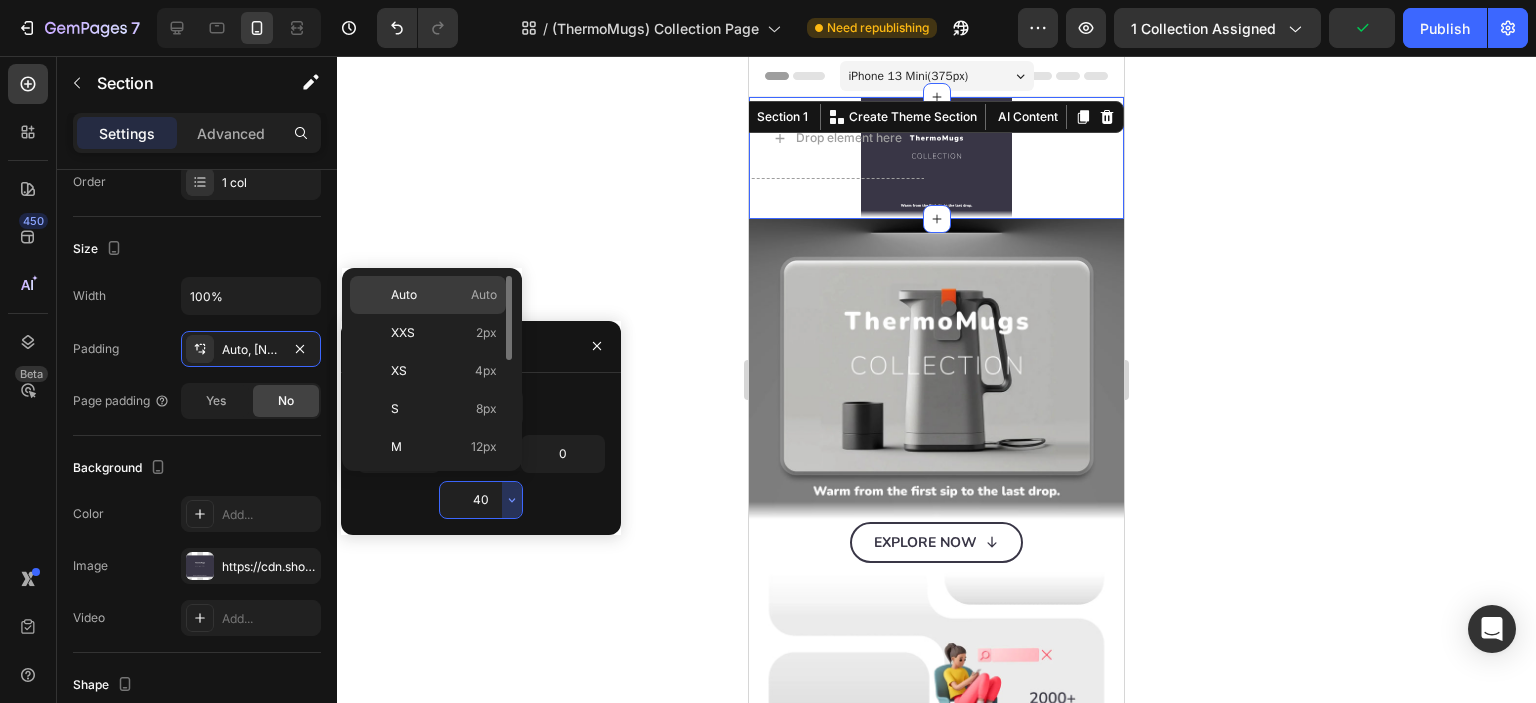 click on "Auto Auto" at bounding box center [444, 295] 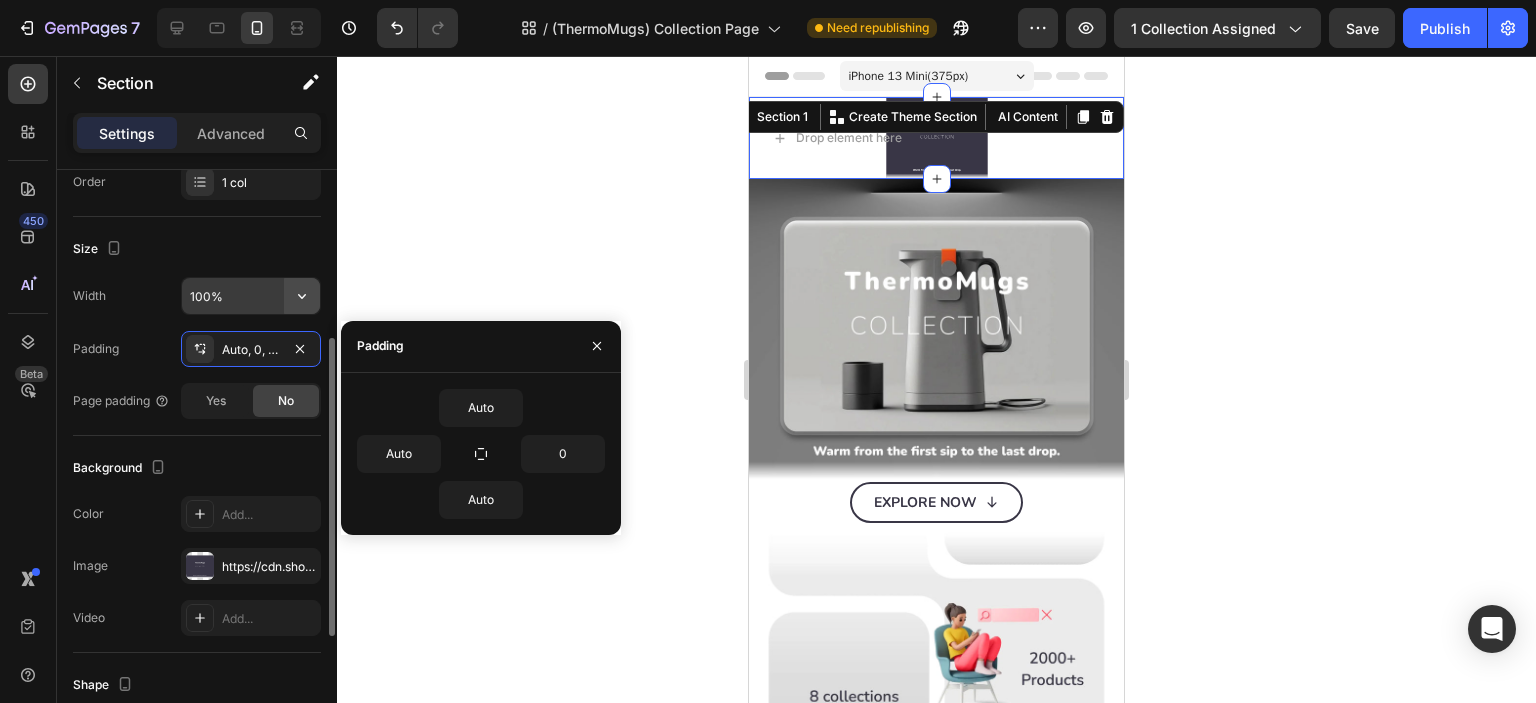 click 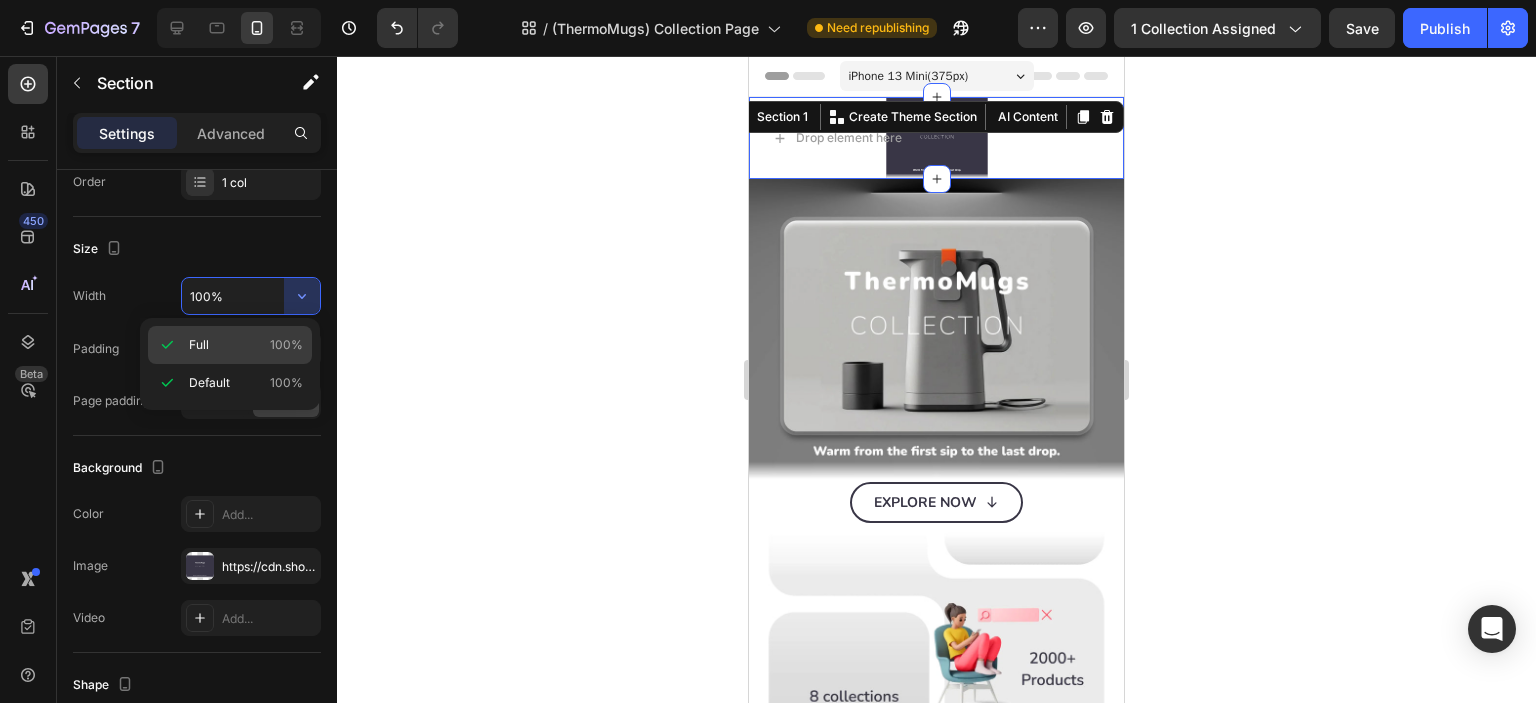 click on "Full 100%" at bounding box center [246, 345] 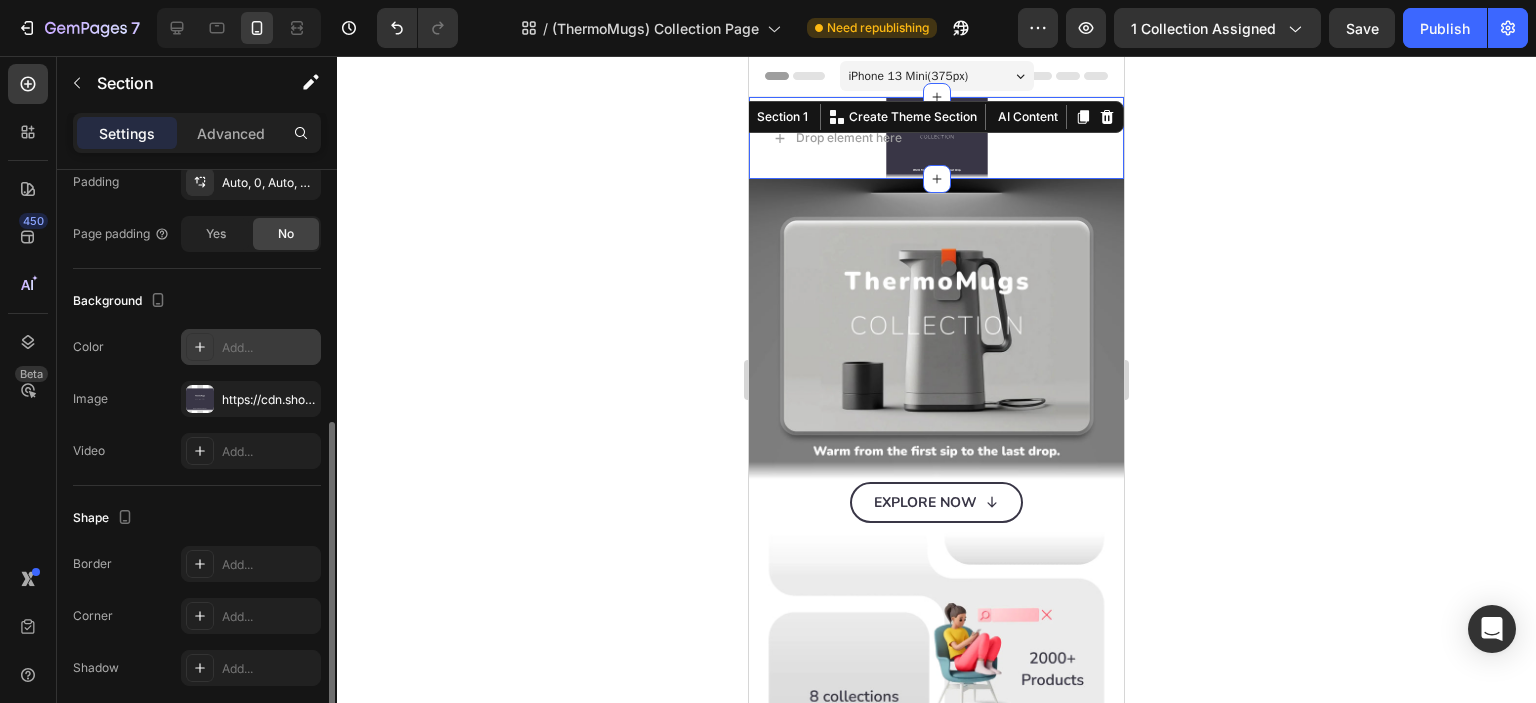 scroll, scrollTop: 576, scrollLeft: 0, axis: vertical 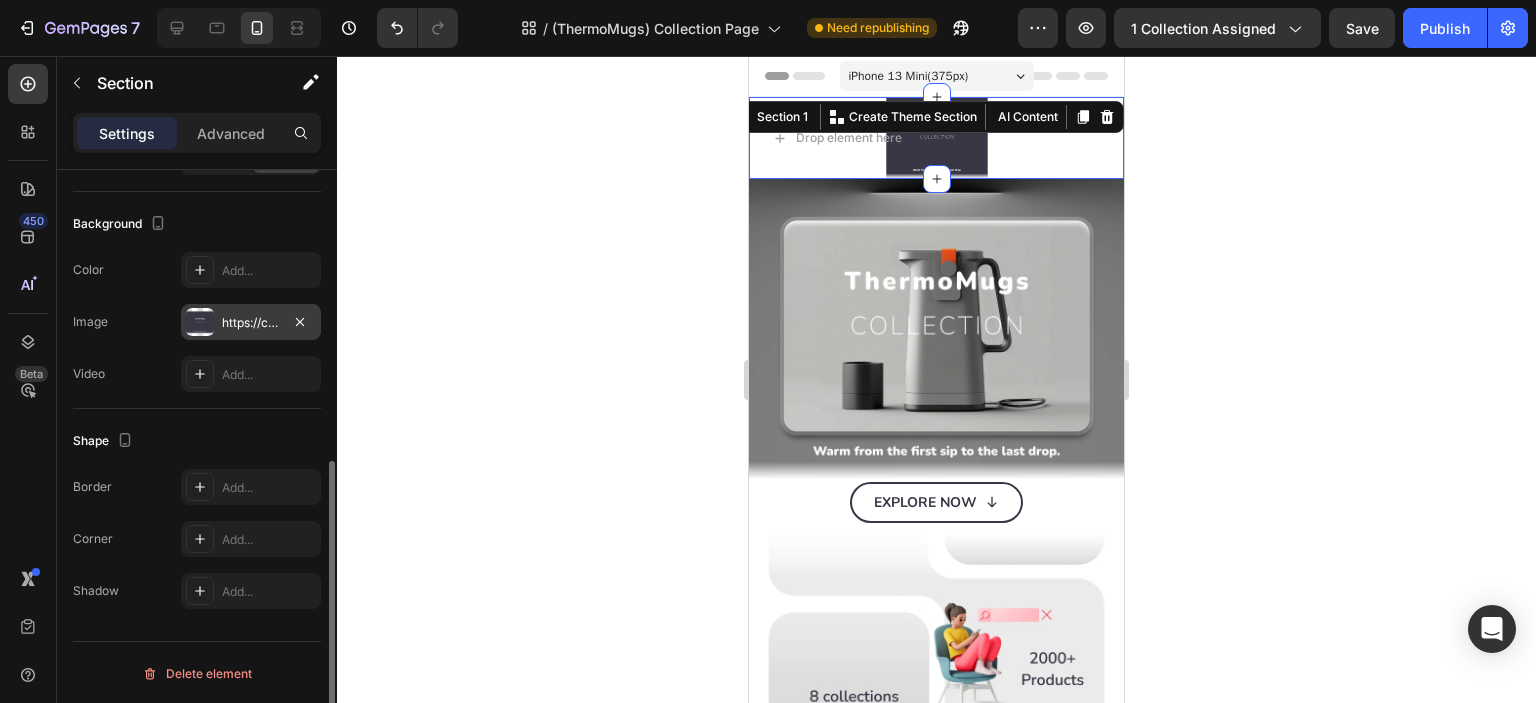 click at bounding box center [200, 322] 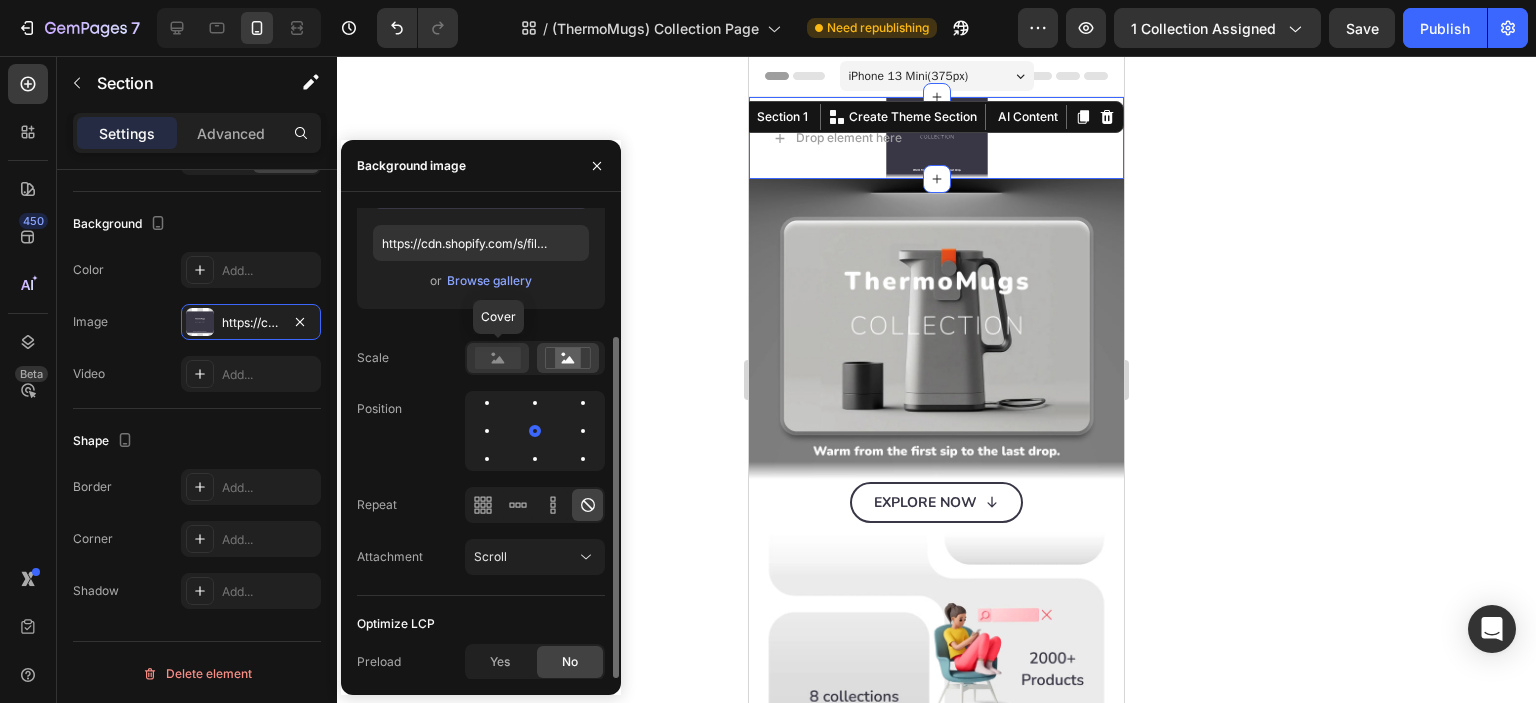 click 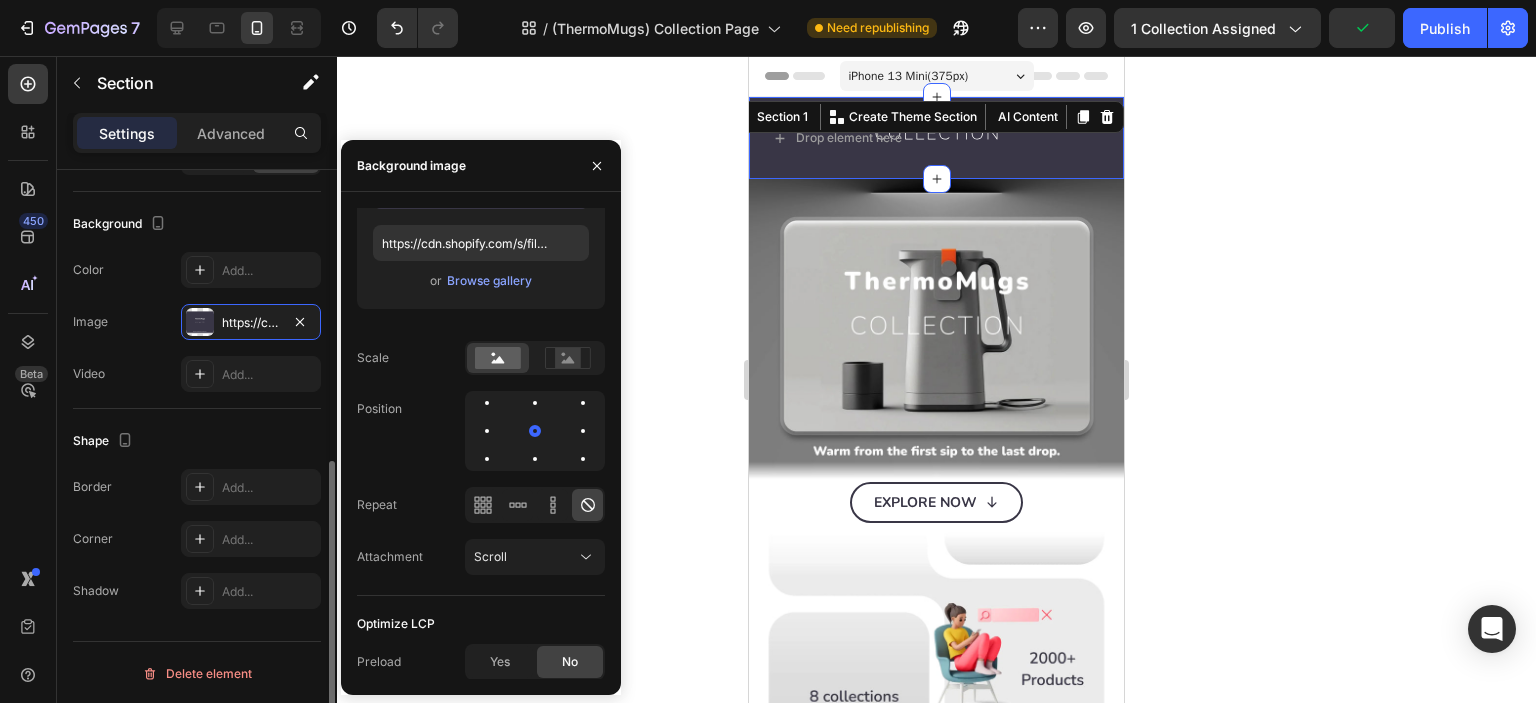 click on "Background" at bounding box center [197, 224] 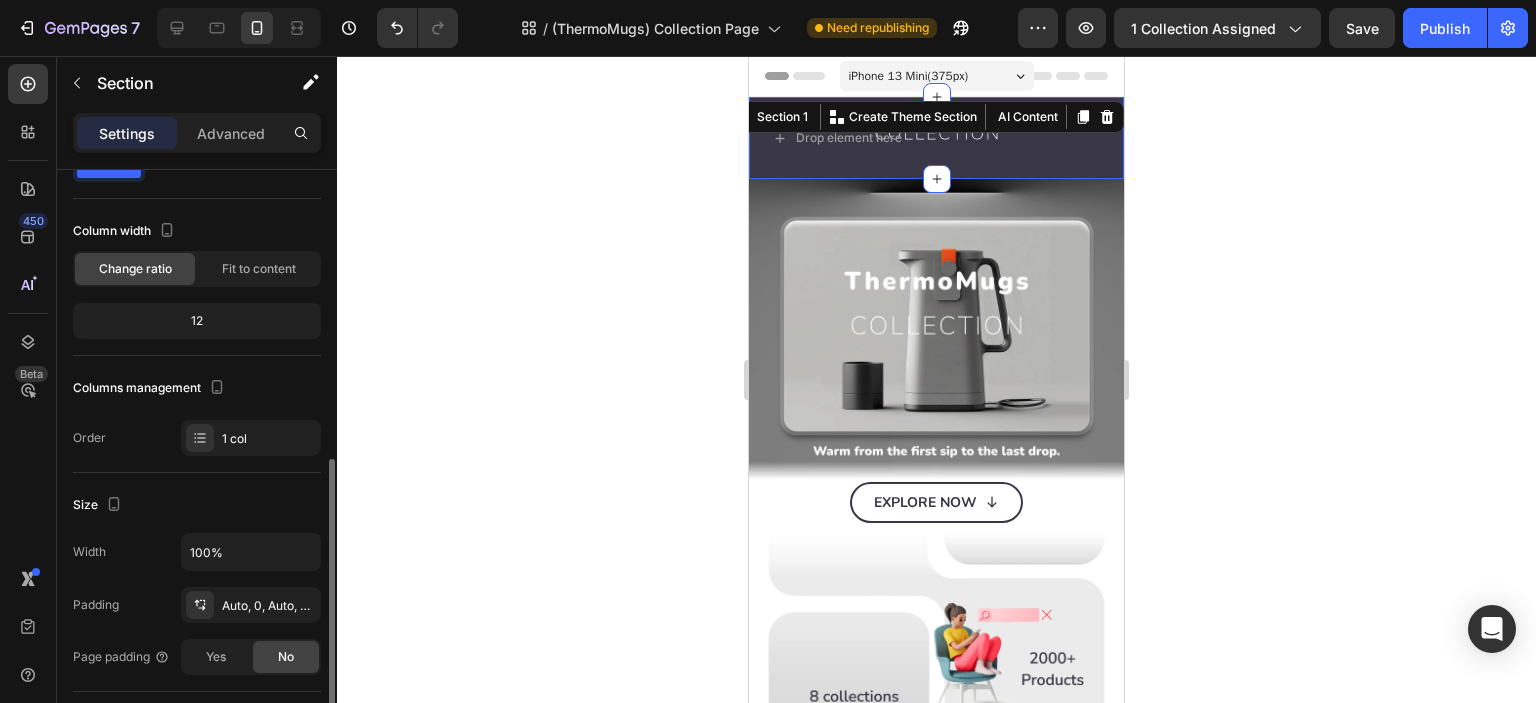 scroll, scrollTop: 243, scrollLeft: 0, axis: vertical 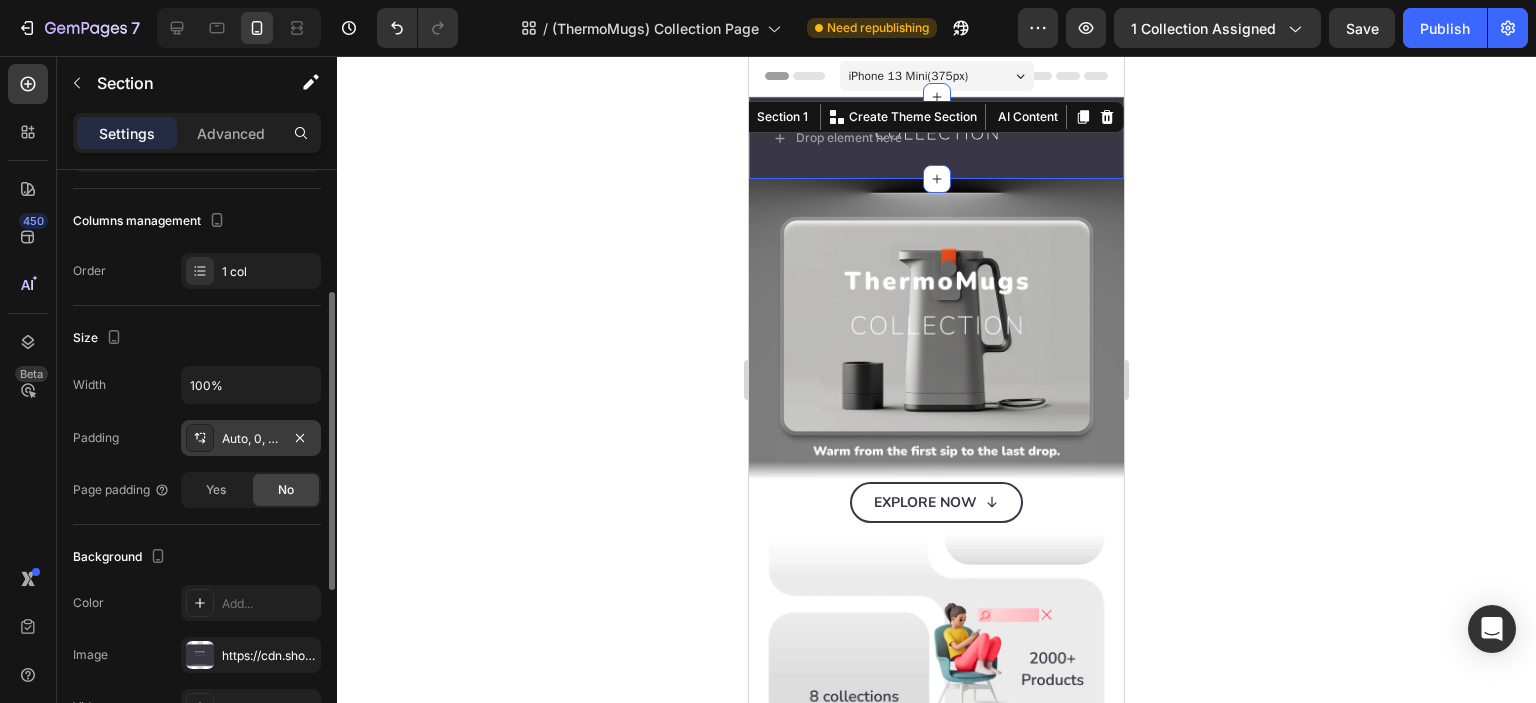 click 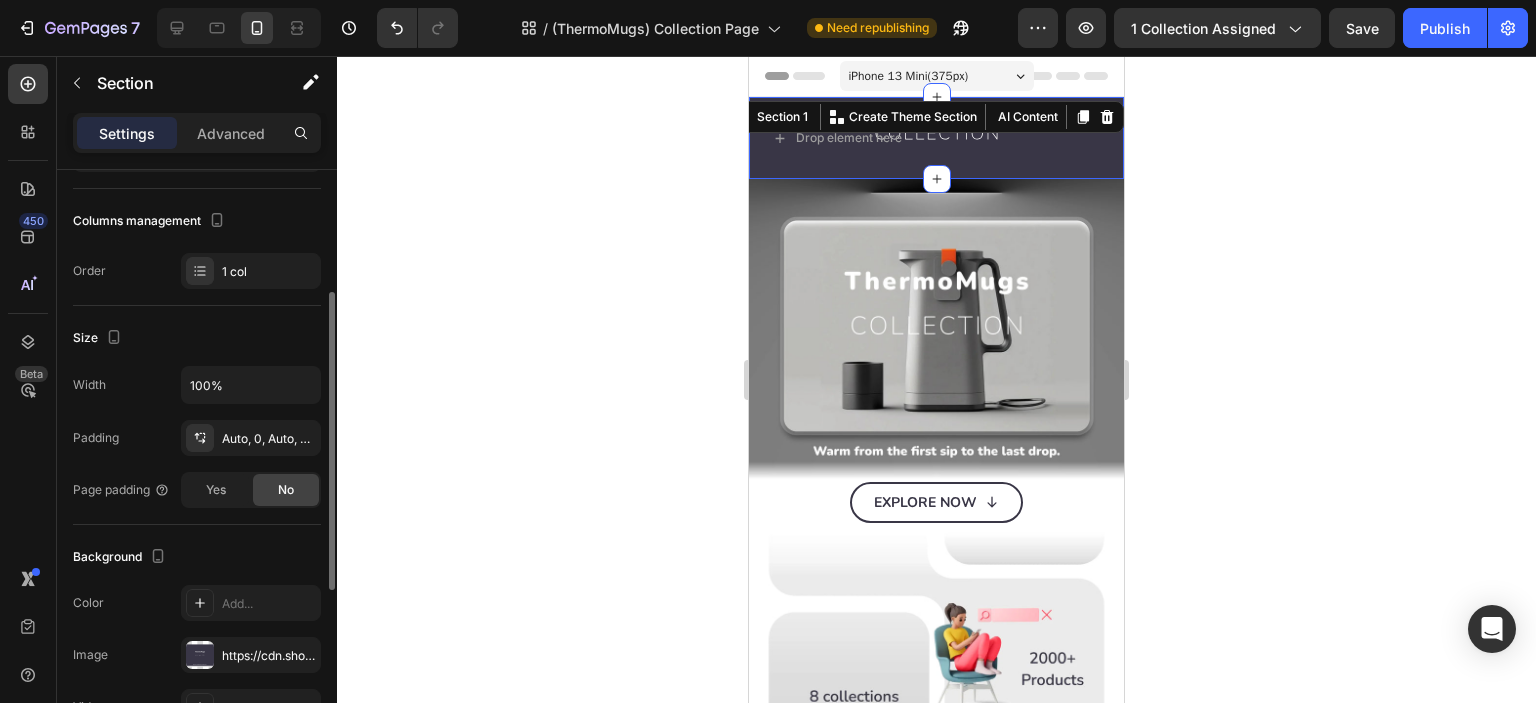 click on "Size" at bounding box center (197, 338) 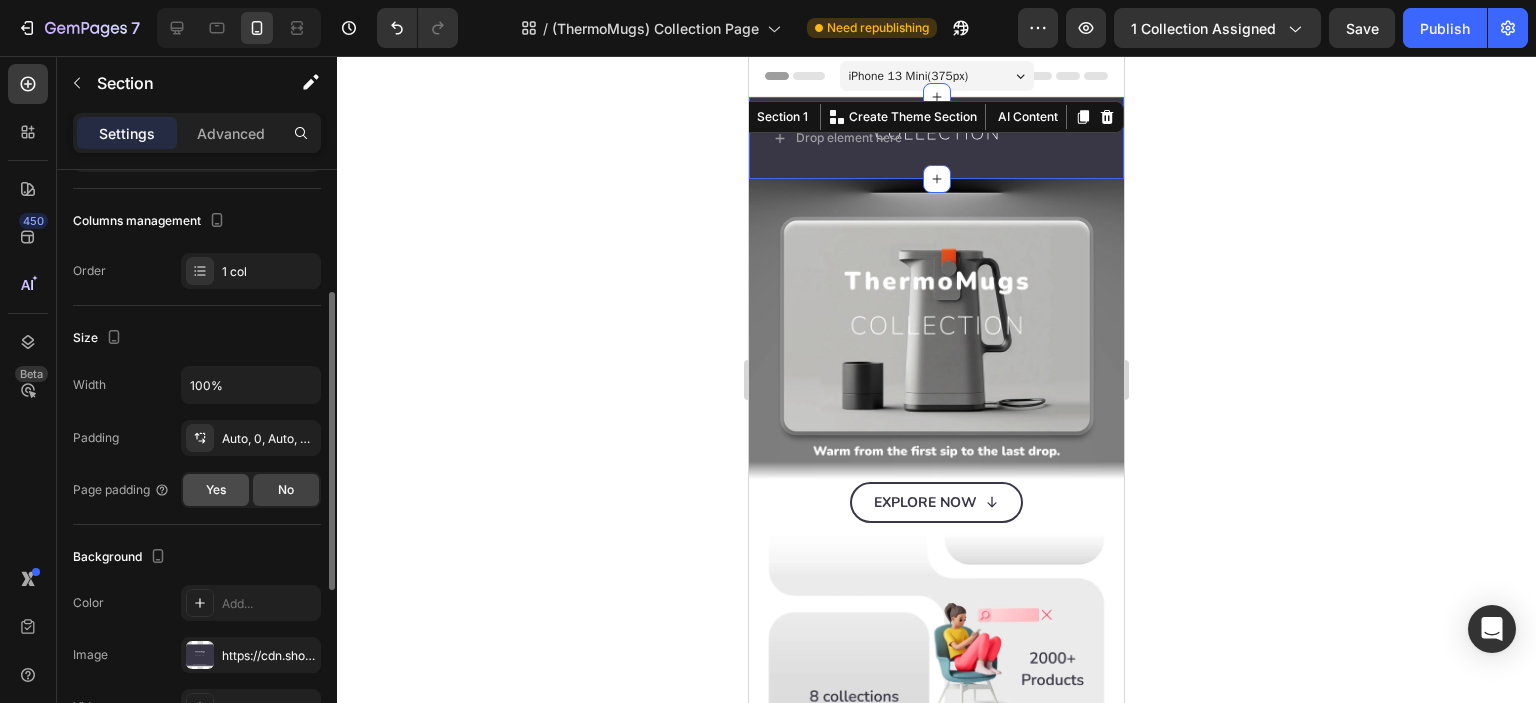 click on "Yes" 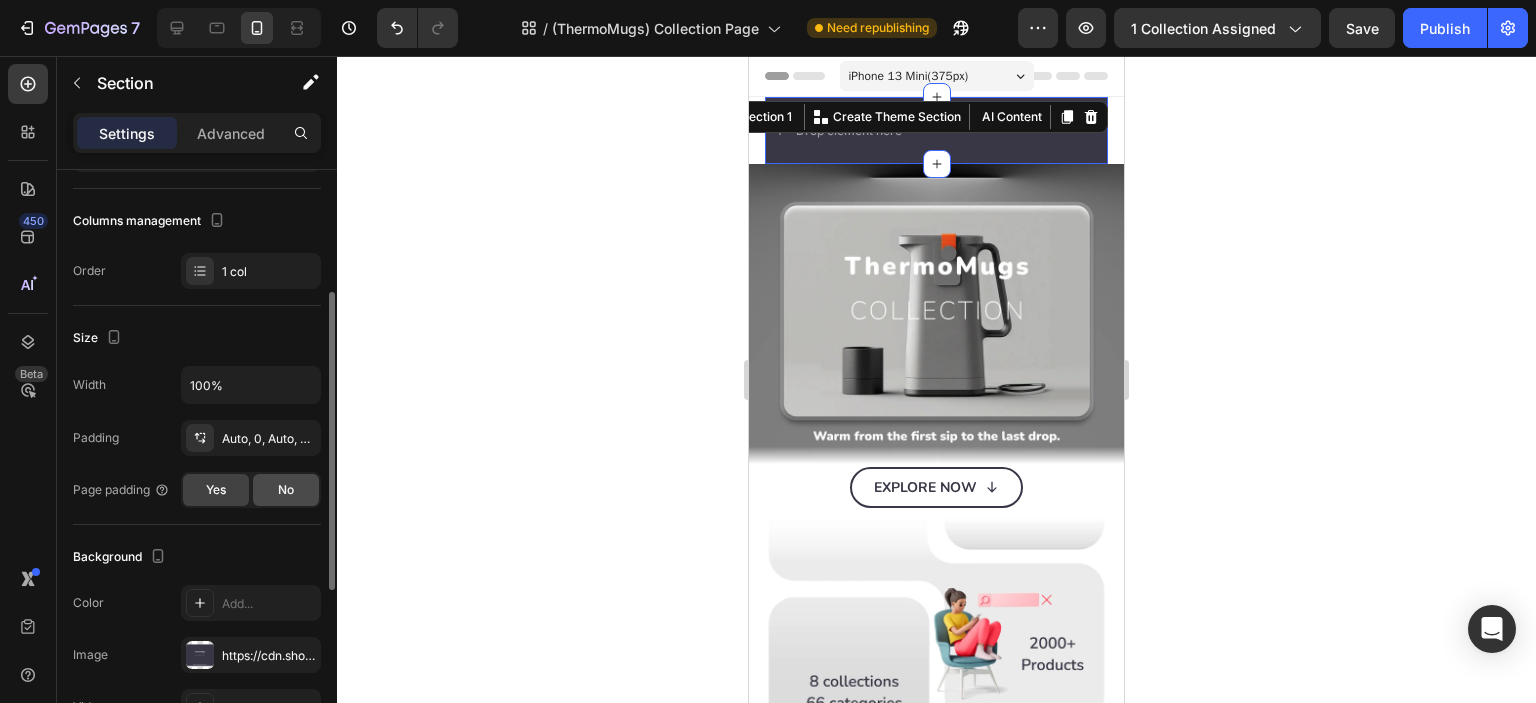 click on "No" 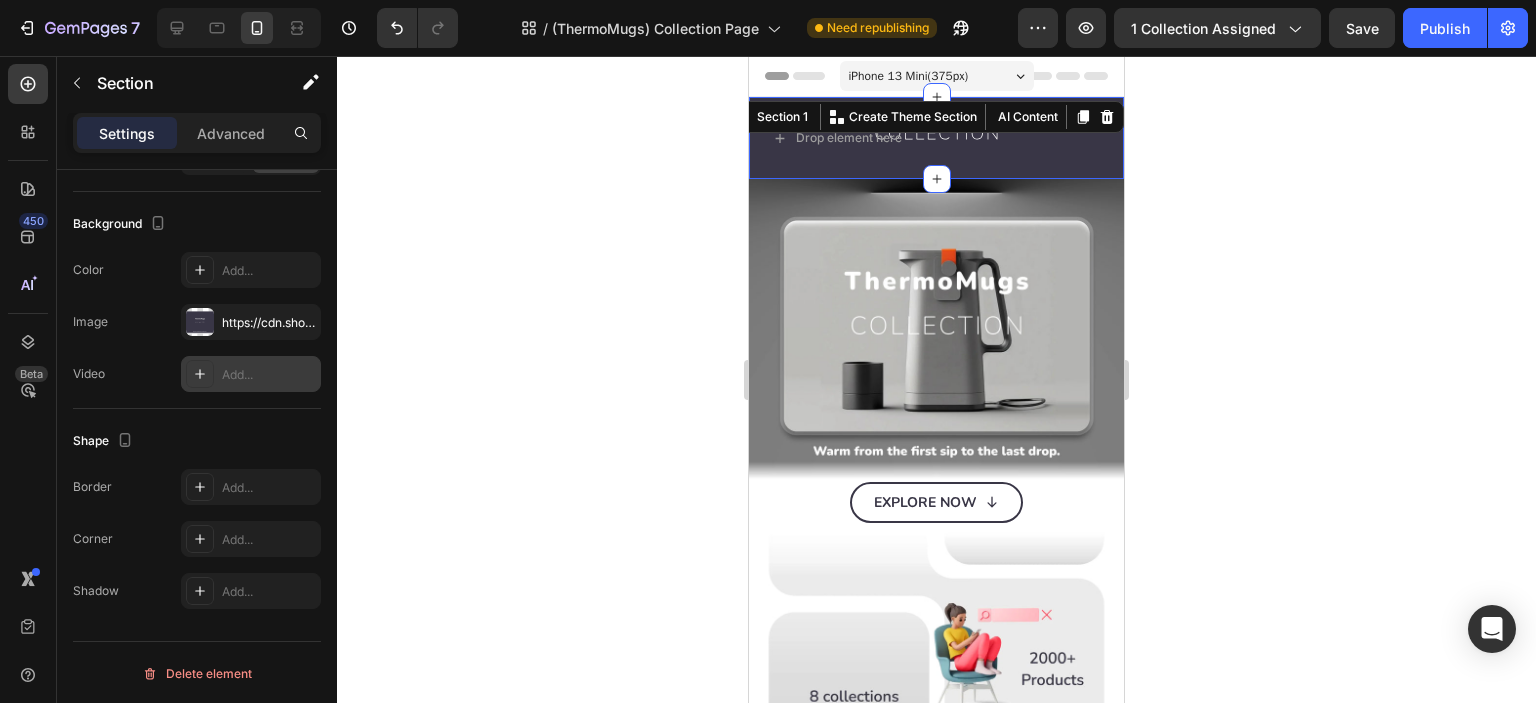 scroll, scrollTop: 76, scrollLeft: 0, axis: vertical 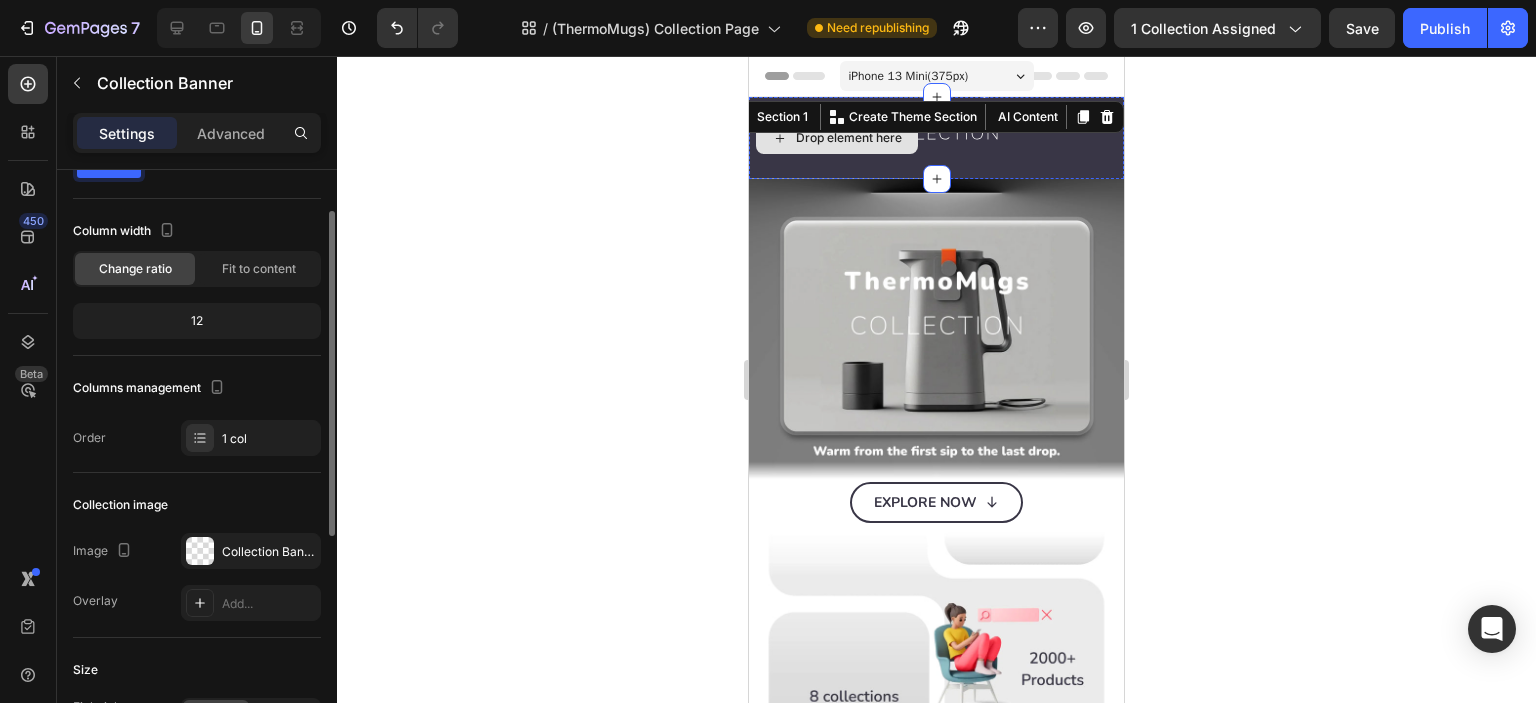 click on "Drop element here" at bounding box center [837, 138] 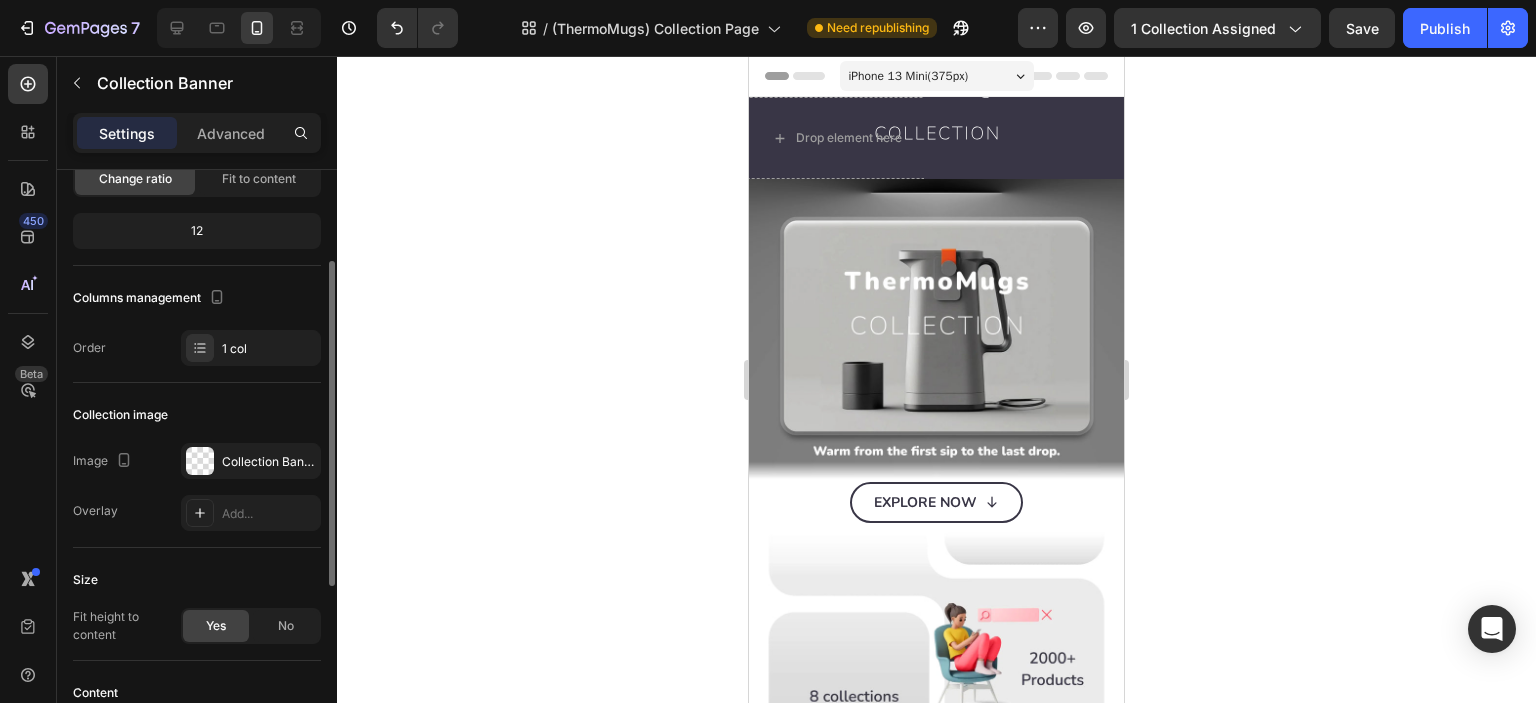 scroll, scrollTop: 332, scrollLeft: 0, axis: vertical 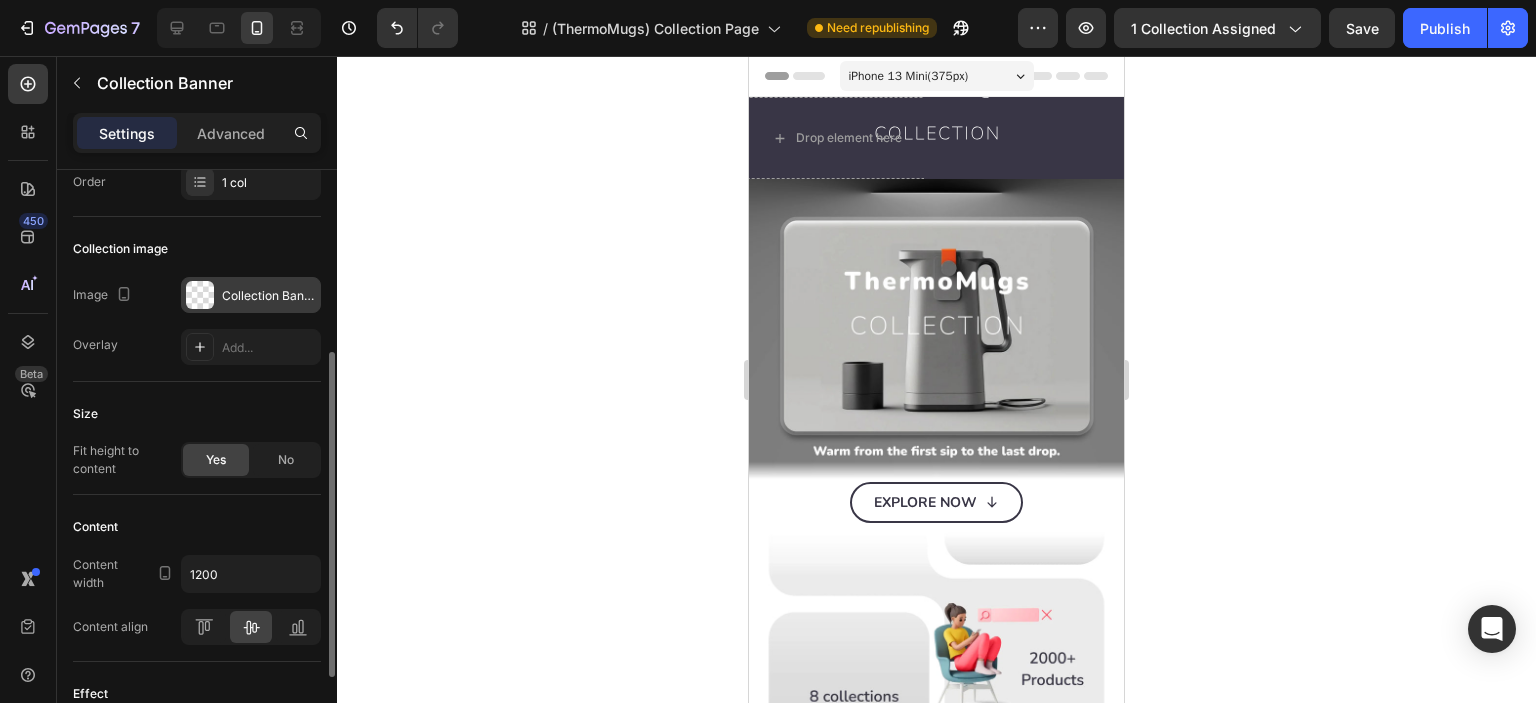 click at bounding box center (200, 295) 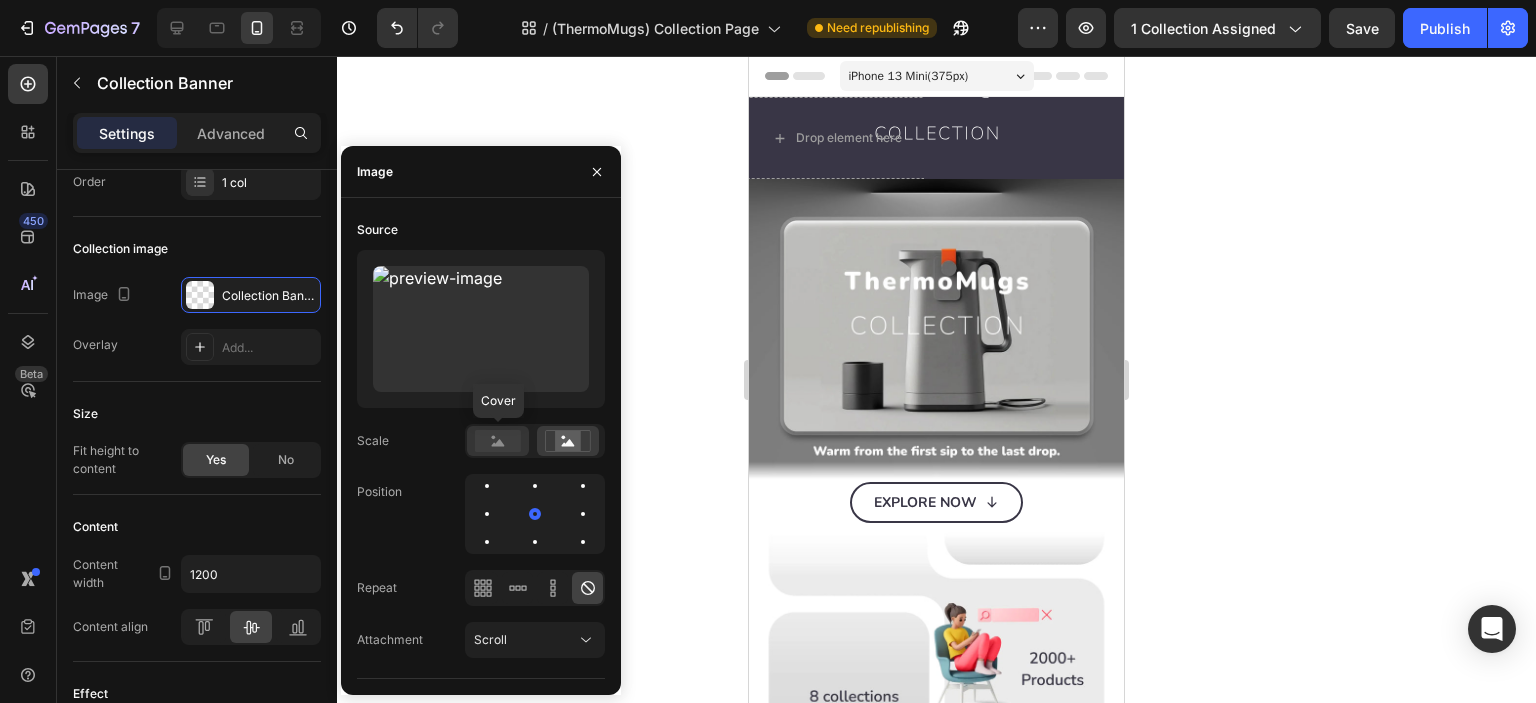 click 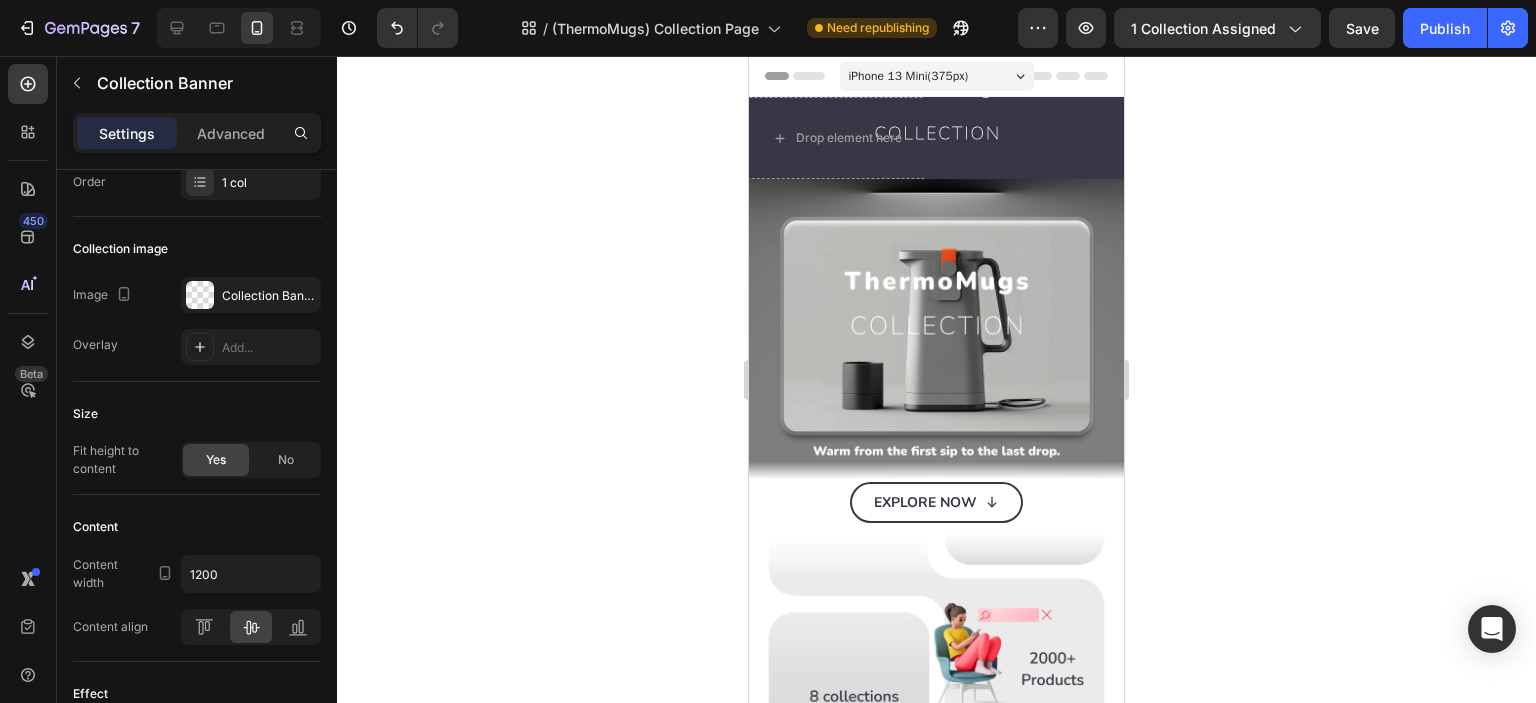 click on "Size Fit height to content Yes No" 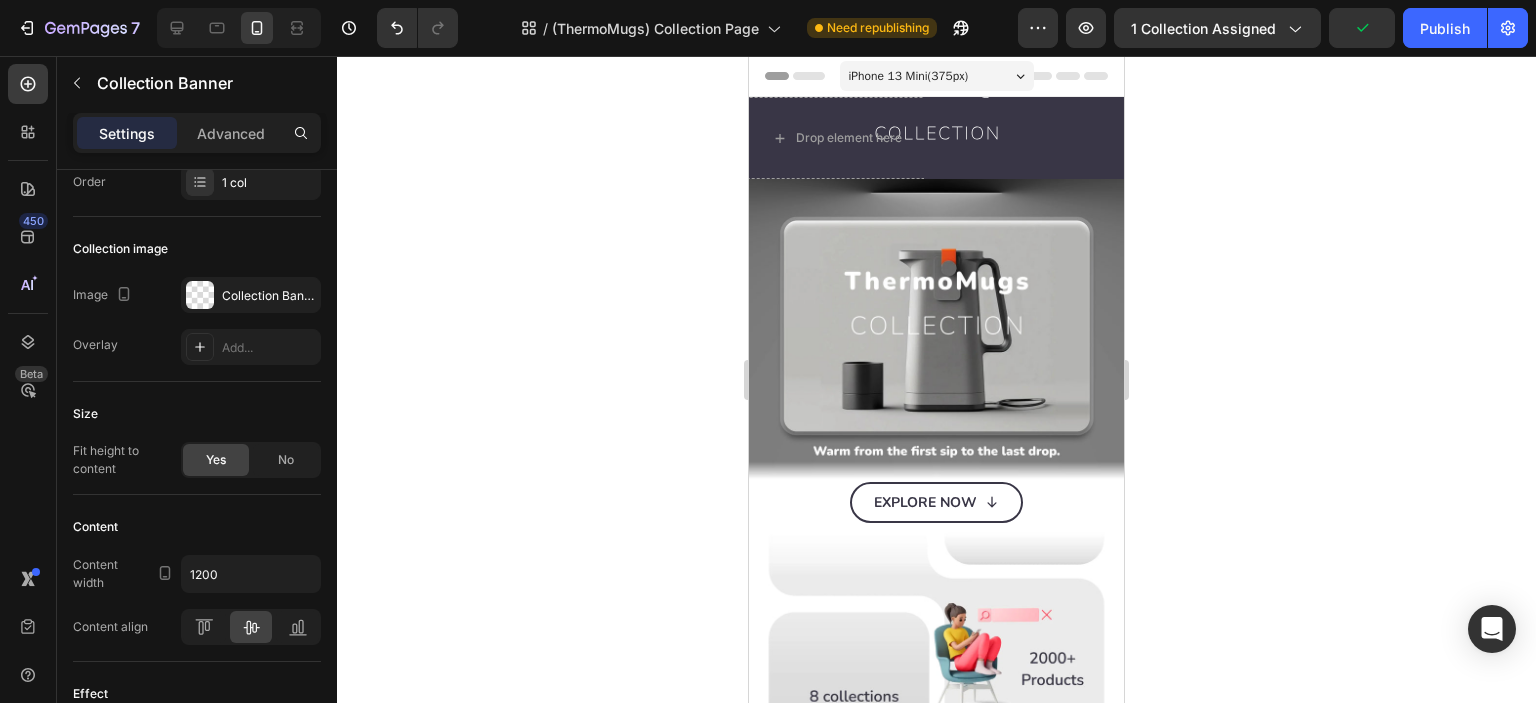 scroll, scrollTop: 480, scrollLeft: 0, axis: vertical 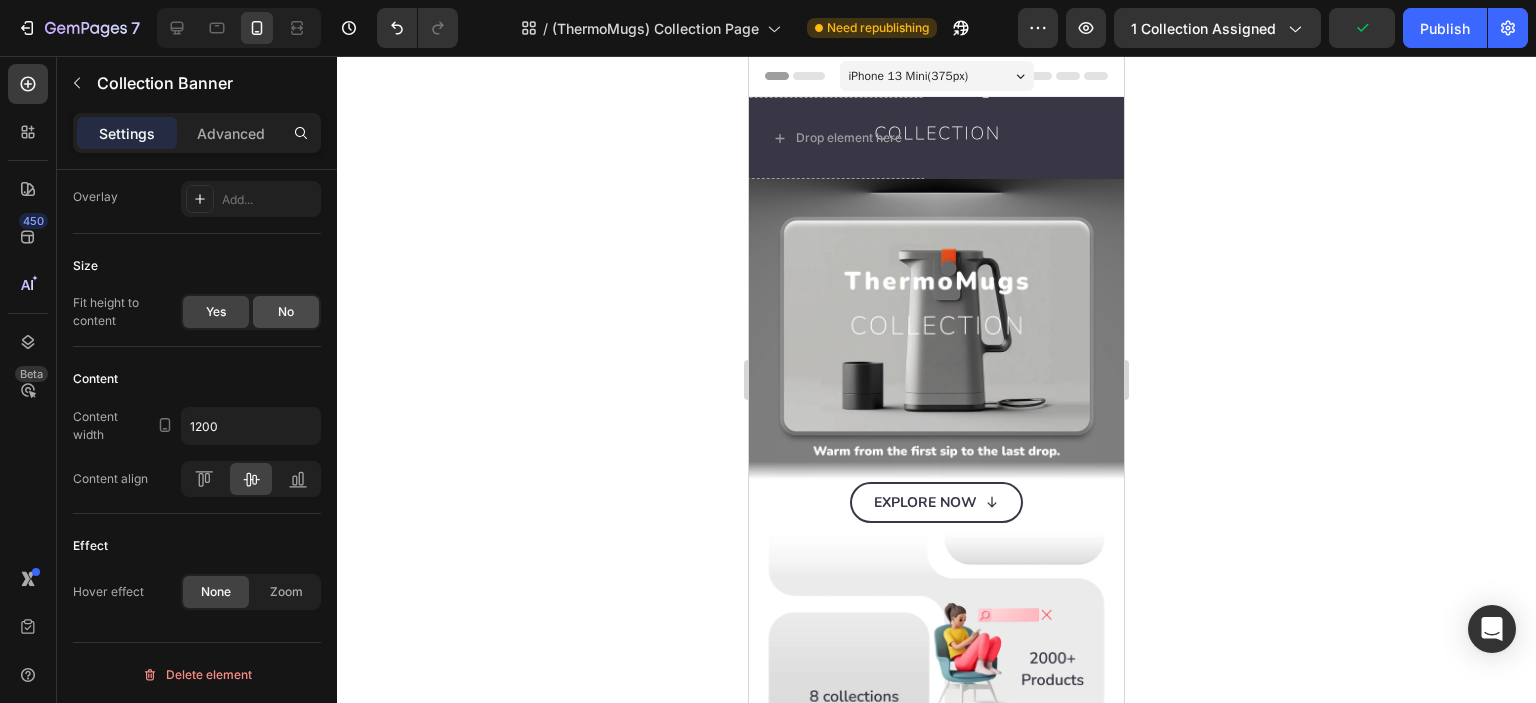 click on "No" 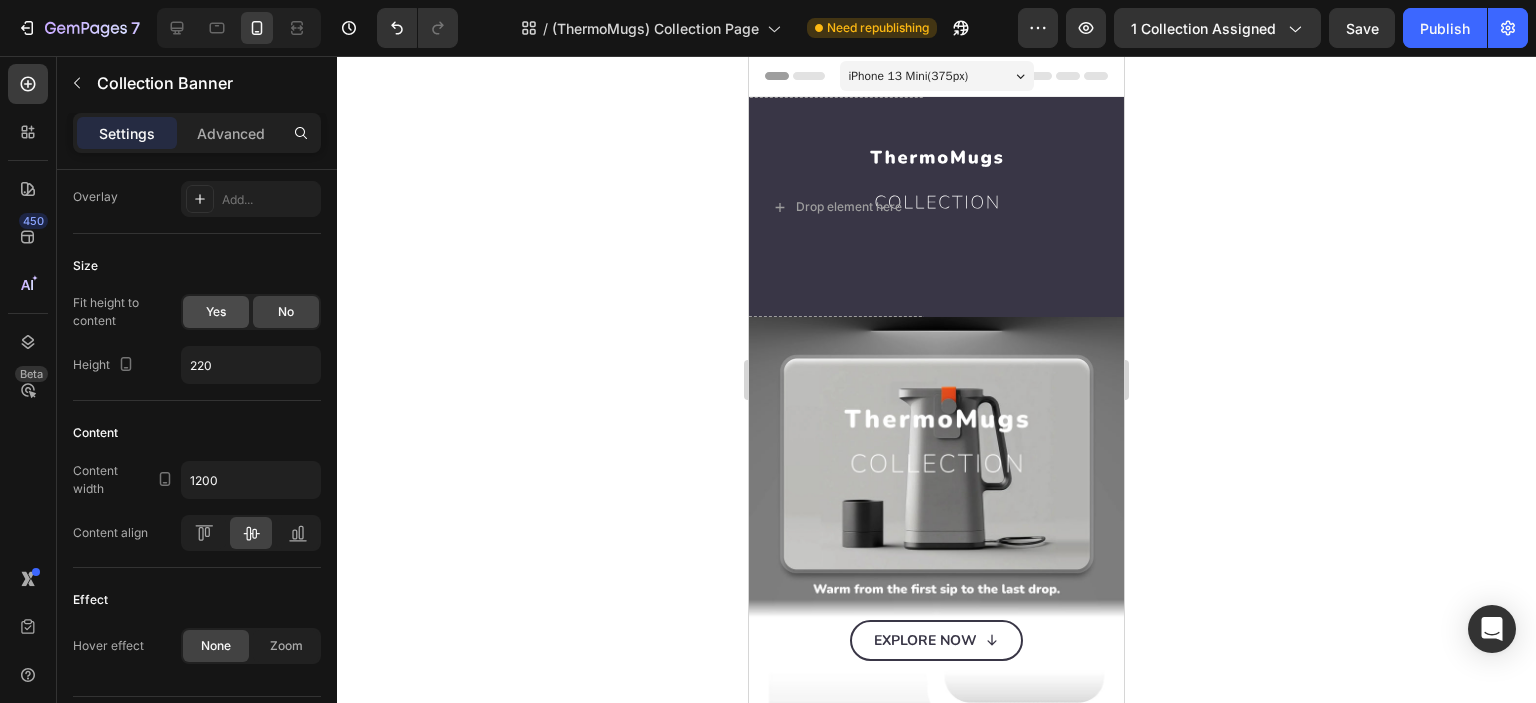 click on "Yes" 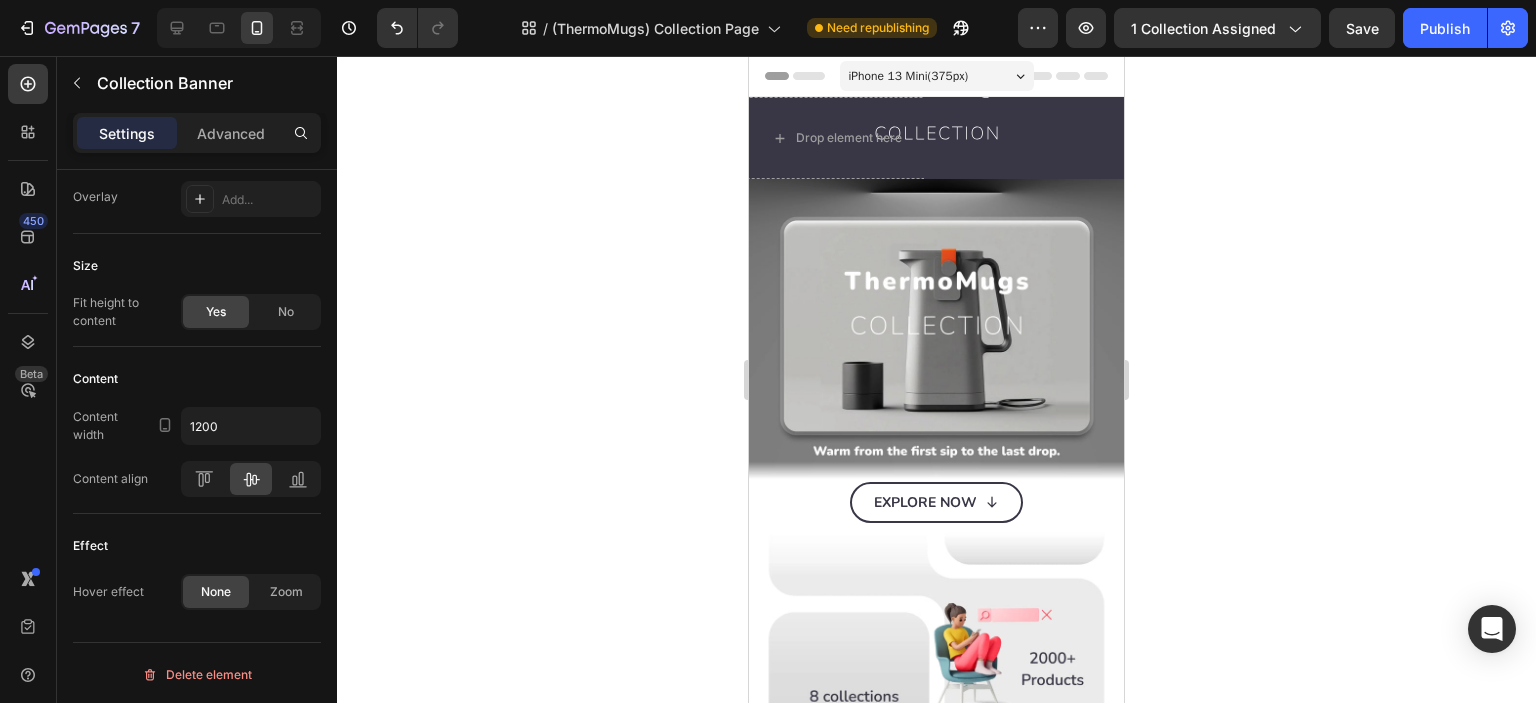 scroll, scrollTop: 0, scrollLeft: 0, axis: both 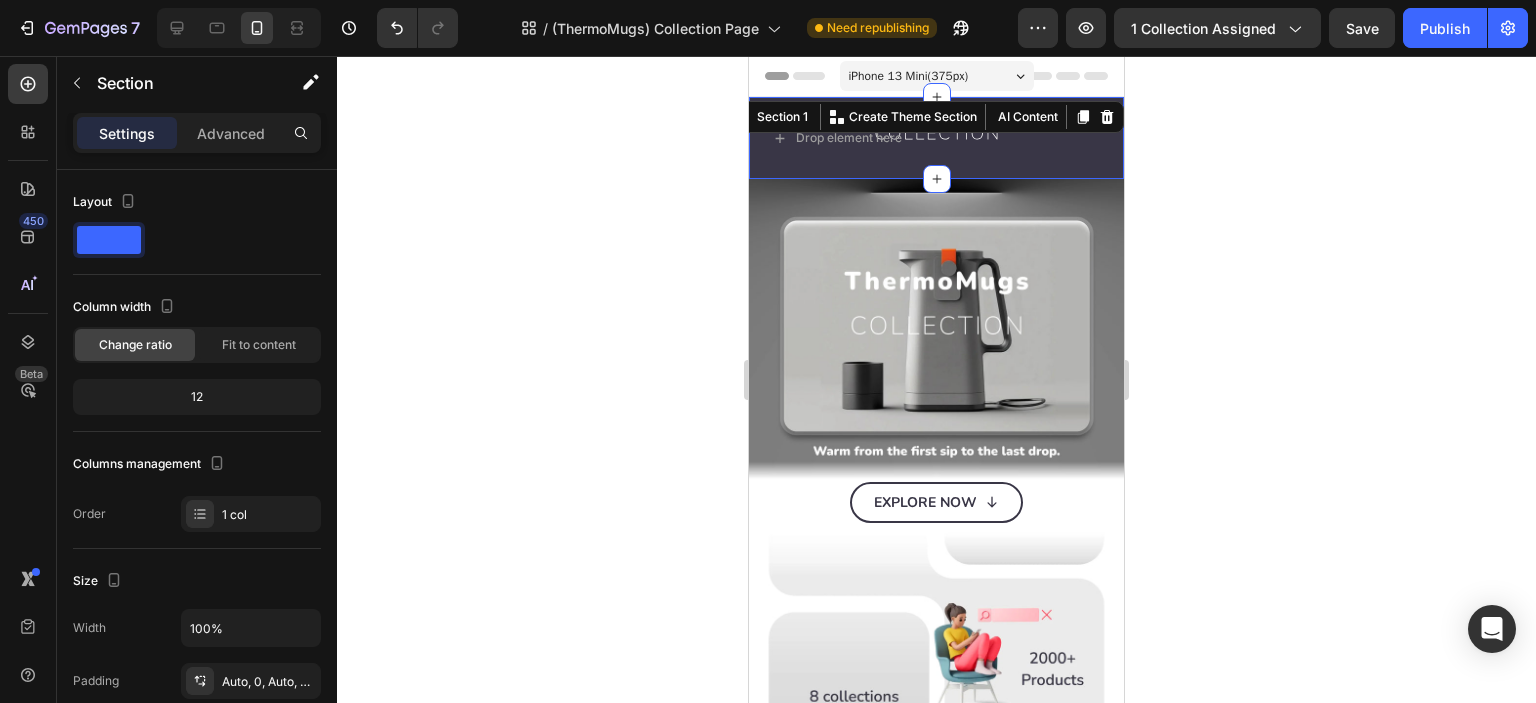 click on "Drop element here Collection Banner Section 1   You can create reusable sections Create Theme Section AI Content Write with GemAI What would you like to describe here? Tone and Voice Persuasive Product Automatic Magnetic Mixer Coffee Cup Show more Generate" at bounding box center [936, 138] 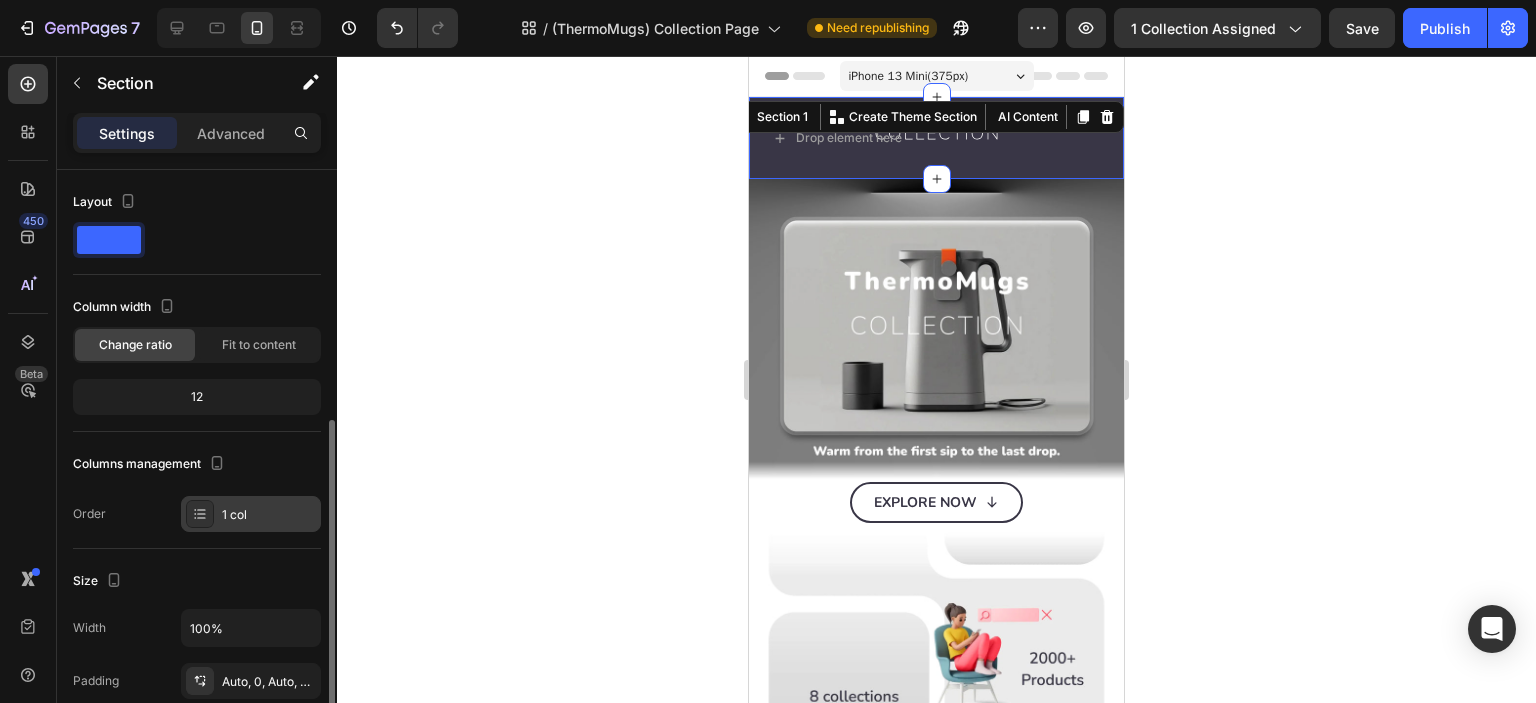 scroll, scrollTop: 332, scrollLeft: 0, axis: vertical 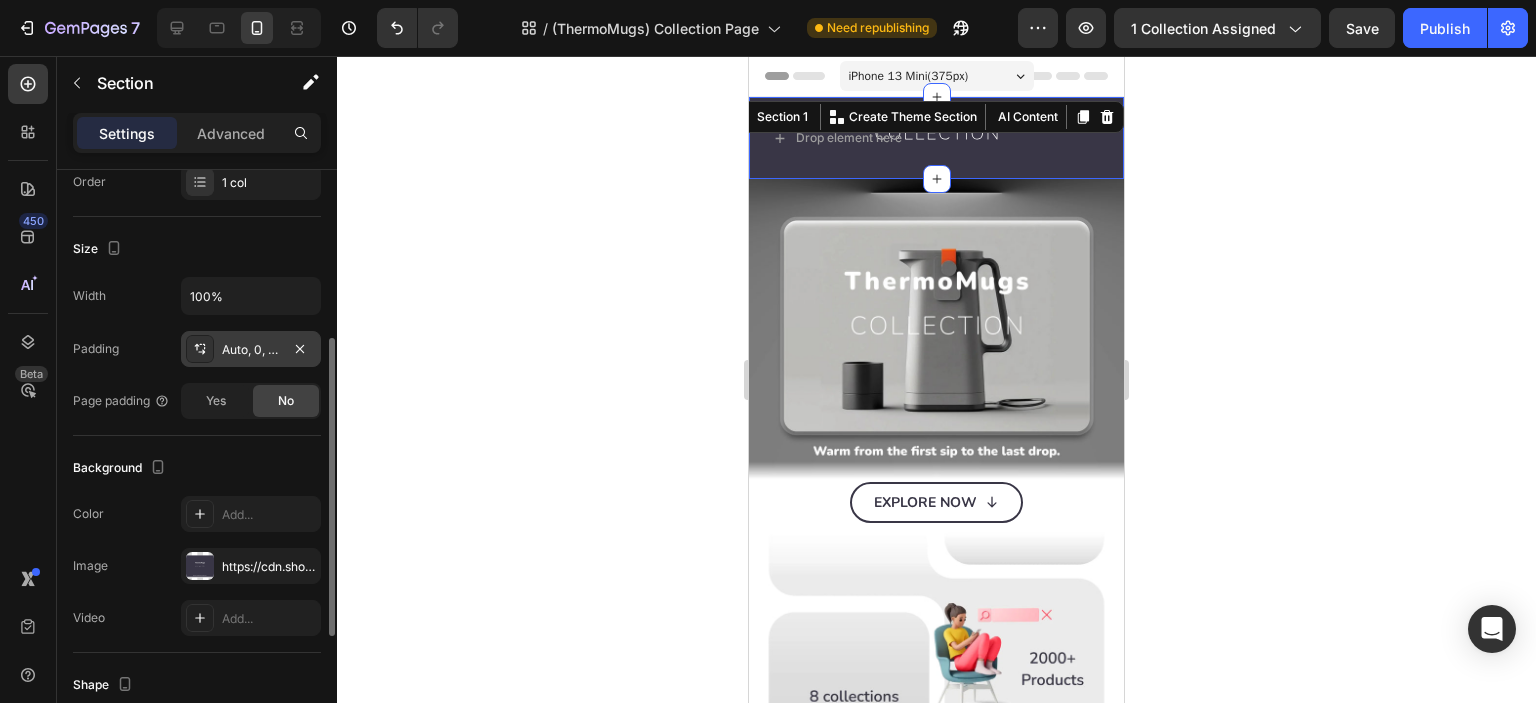 click on "Auto, 0, Auto, Auto" at bounding box center (251, 350) 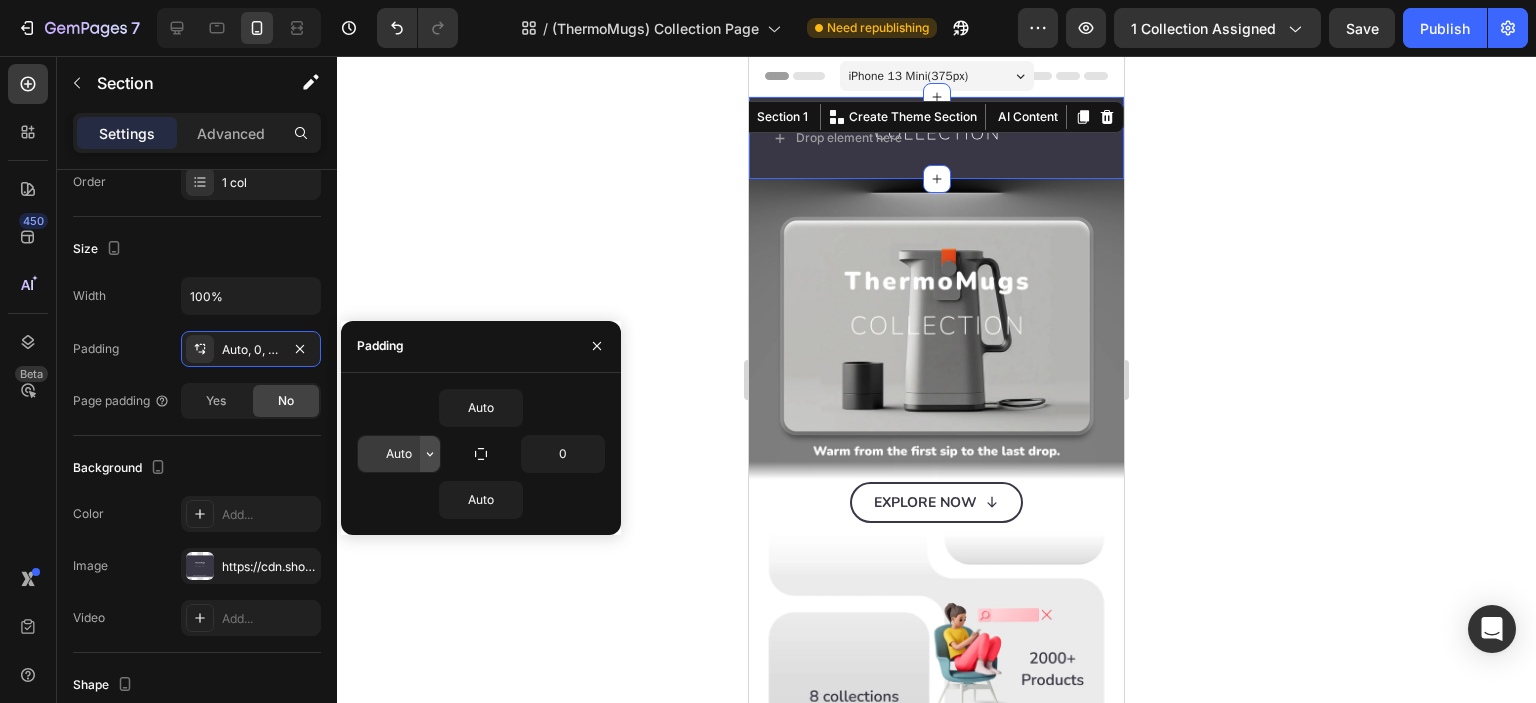 click 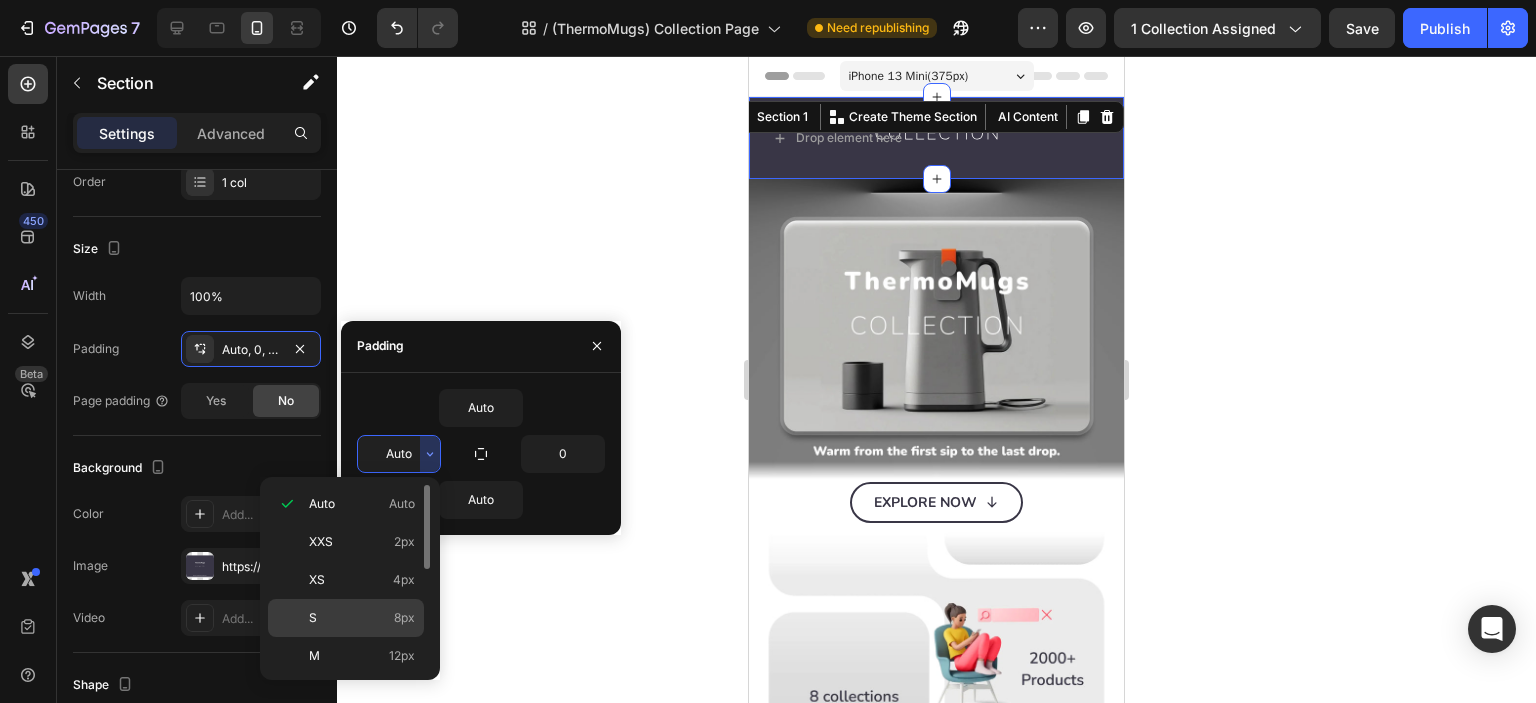 click on "S 8px" at bounding box center (362, 618) 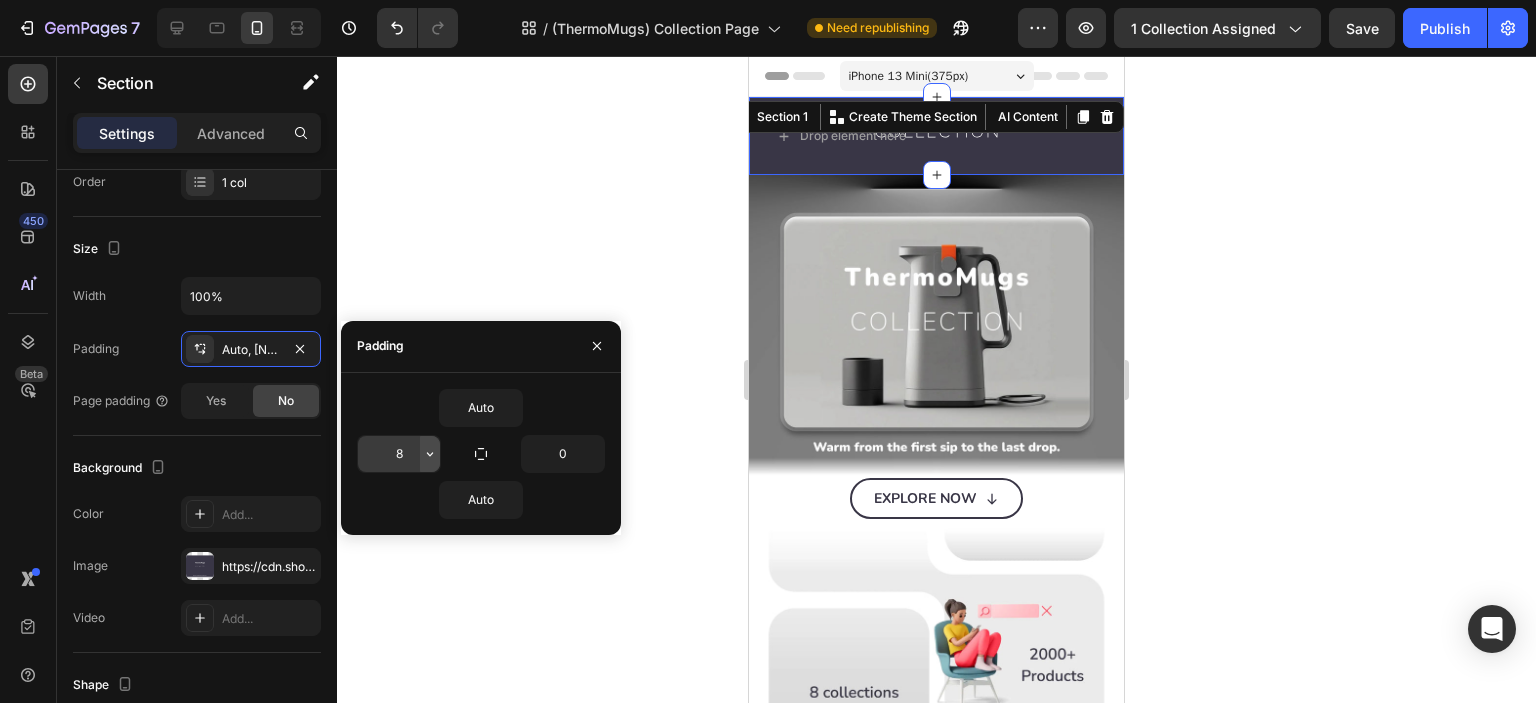 click 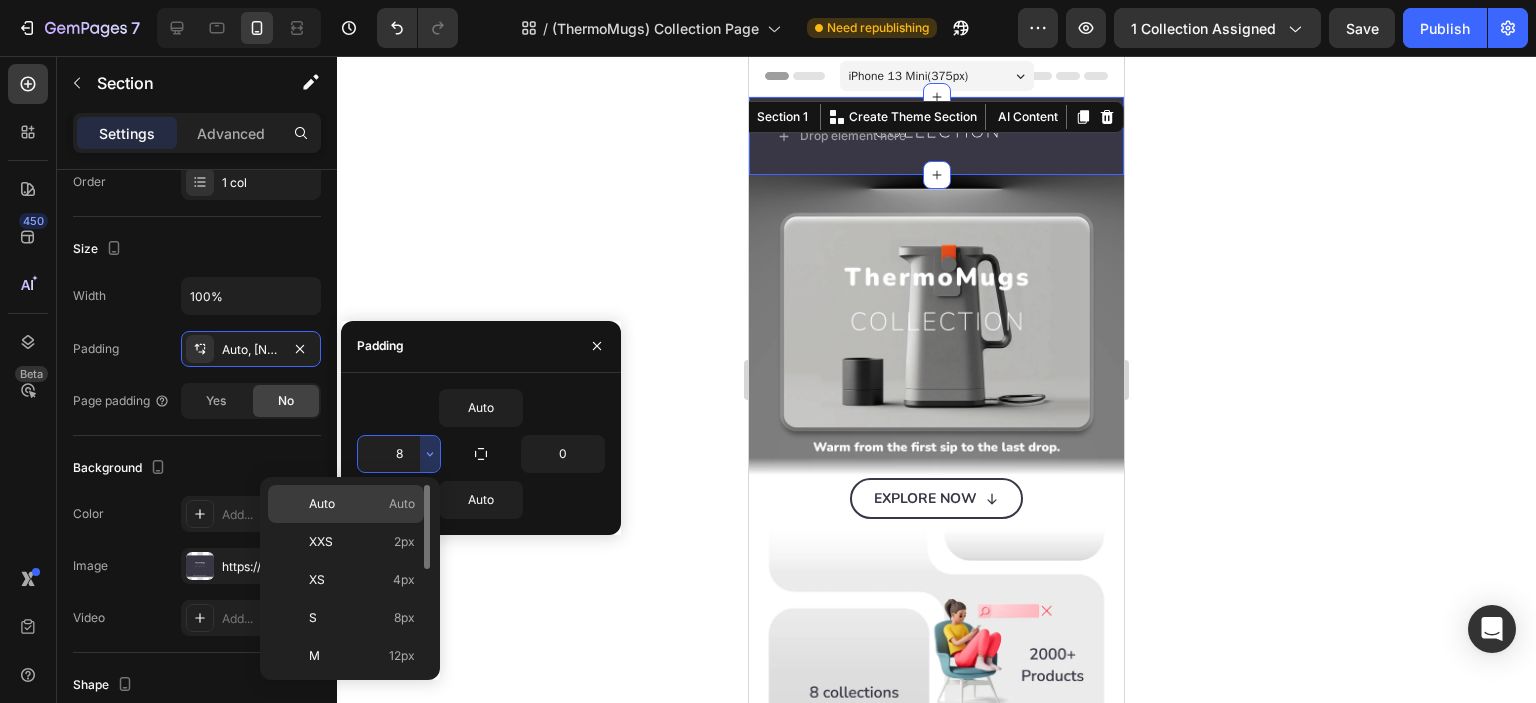 click on "Auto Auto" at bounding box center [362, 504] 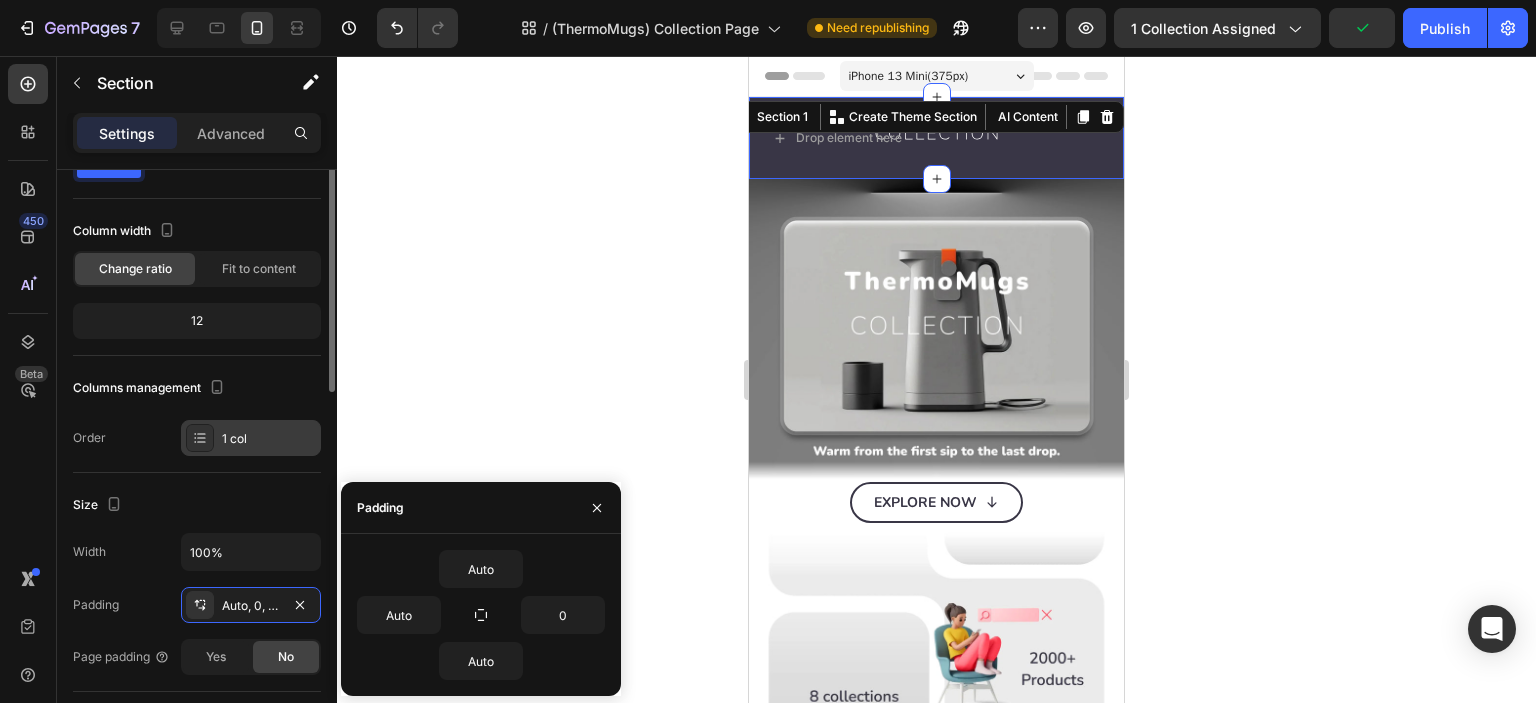 scroll, scrollTop: 0, scrollLeft: 0, axis: both 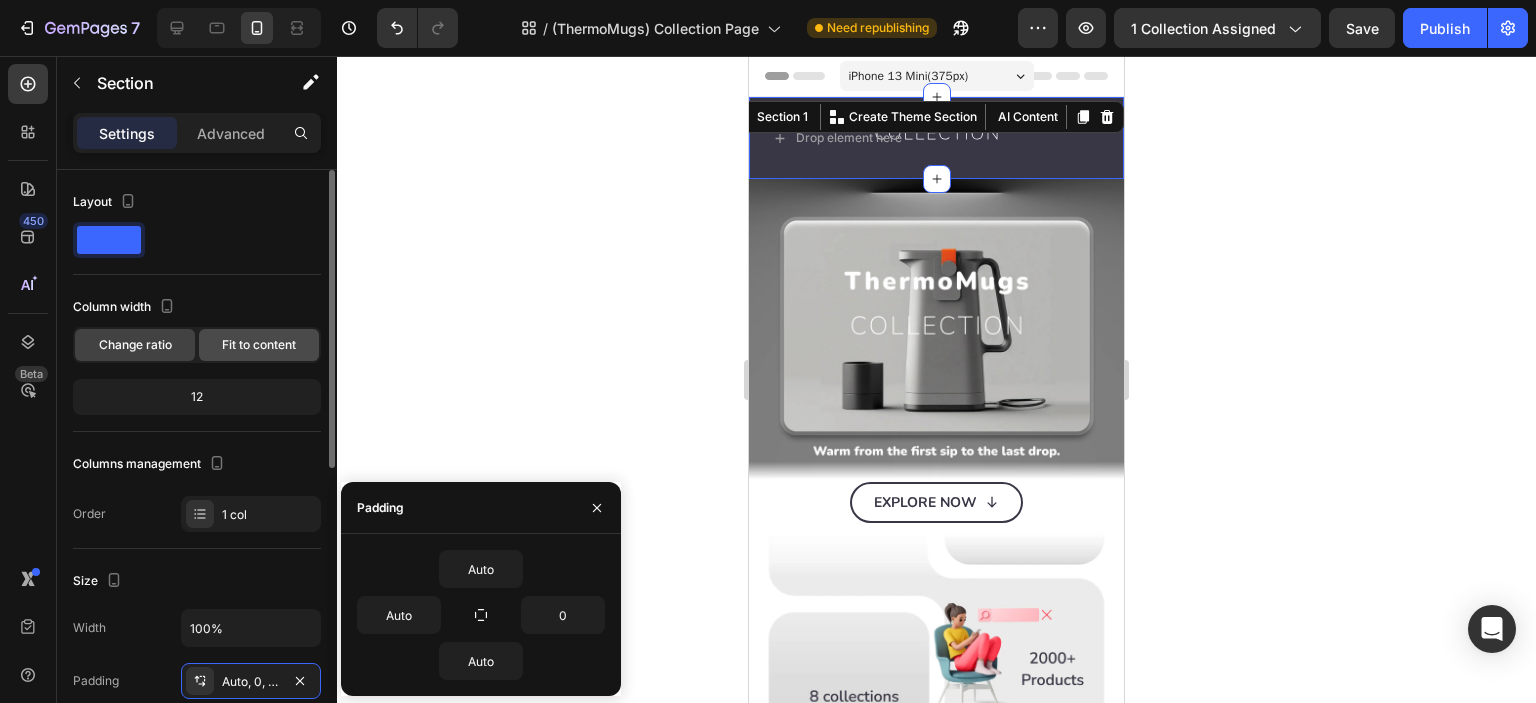 click on "Fit to content" 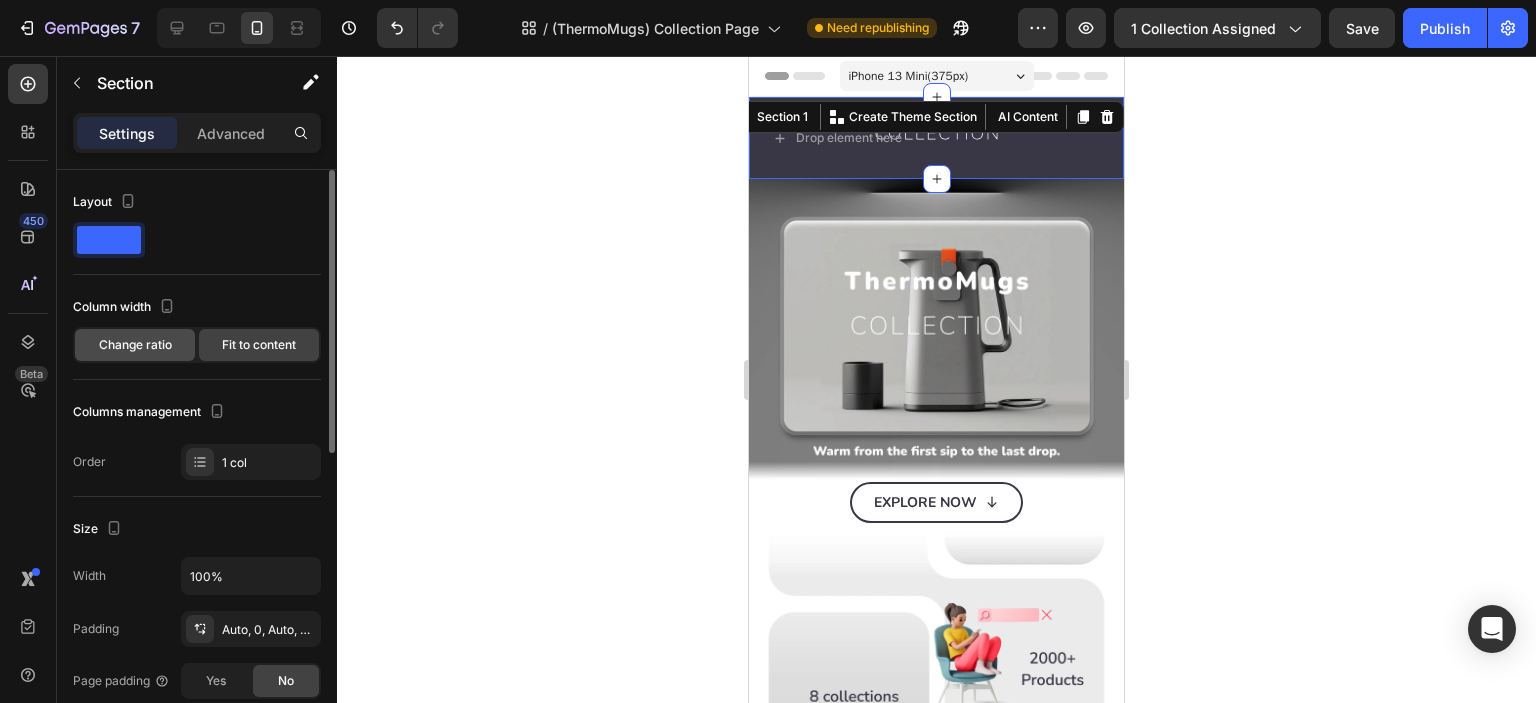 click on "Change ratio" 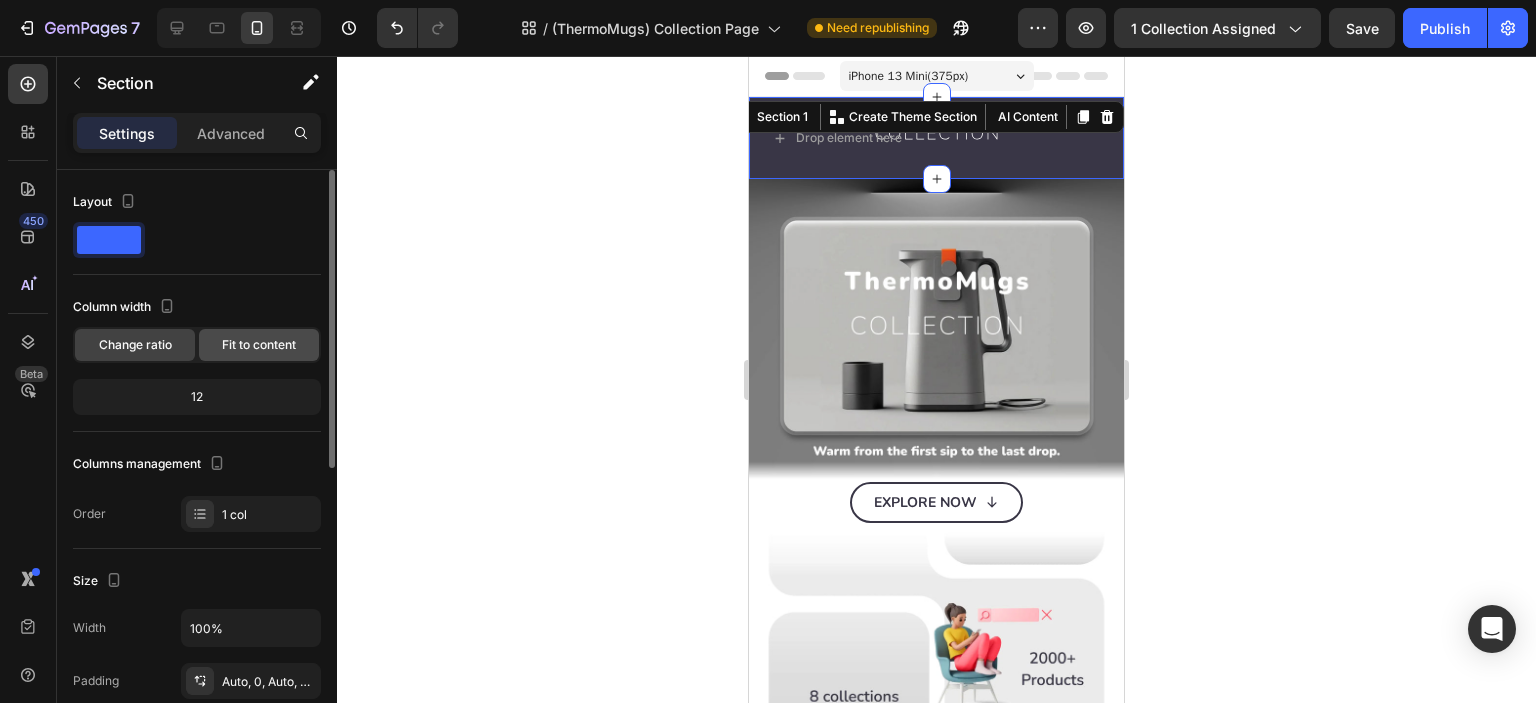 click on "Fit to content" 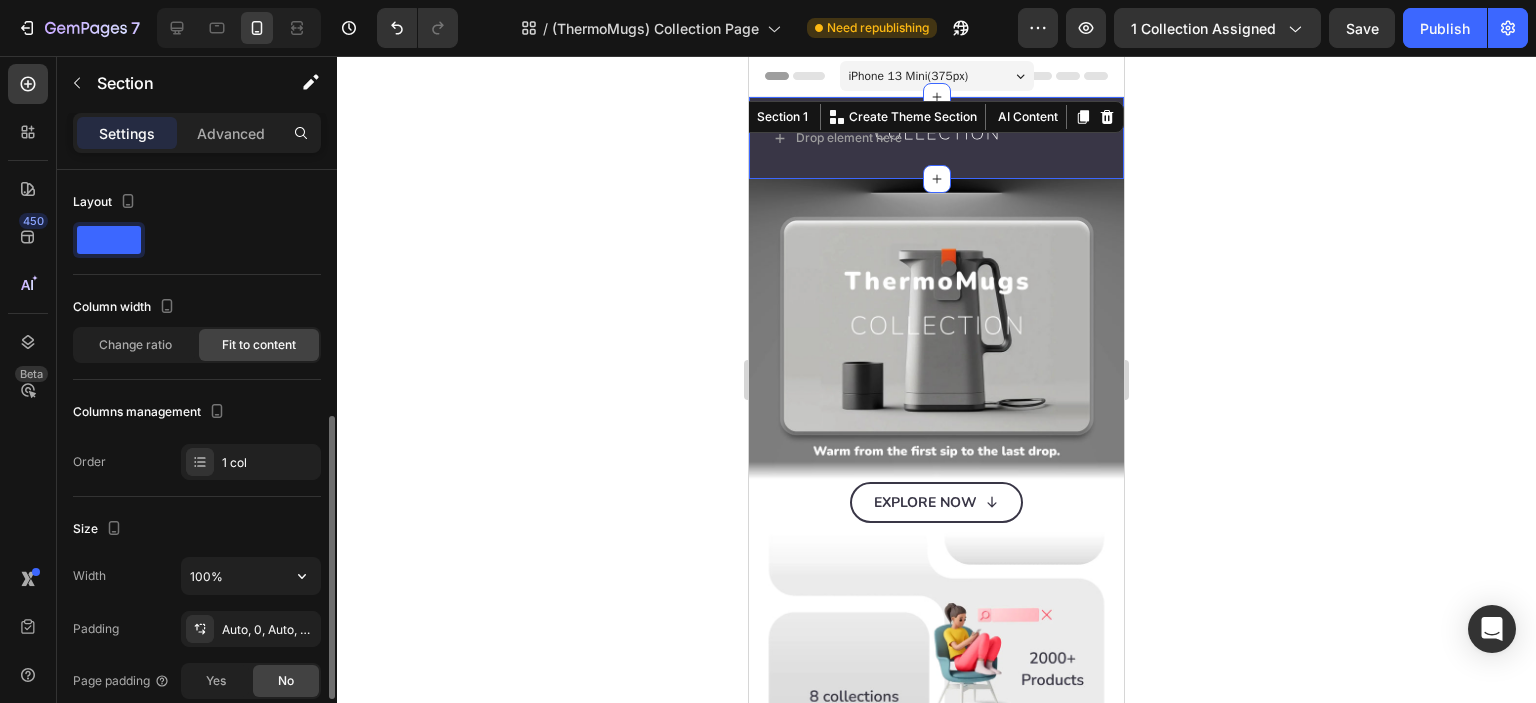 scroll, scrollTop: 166, scrollLeft: 0, axis: vertical 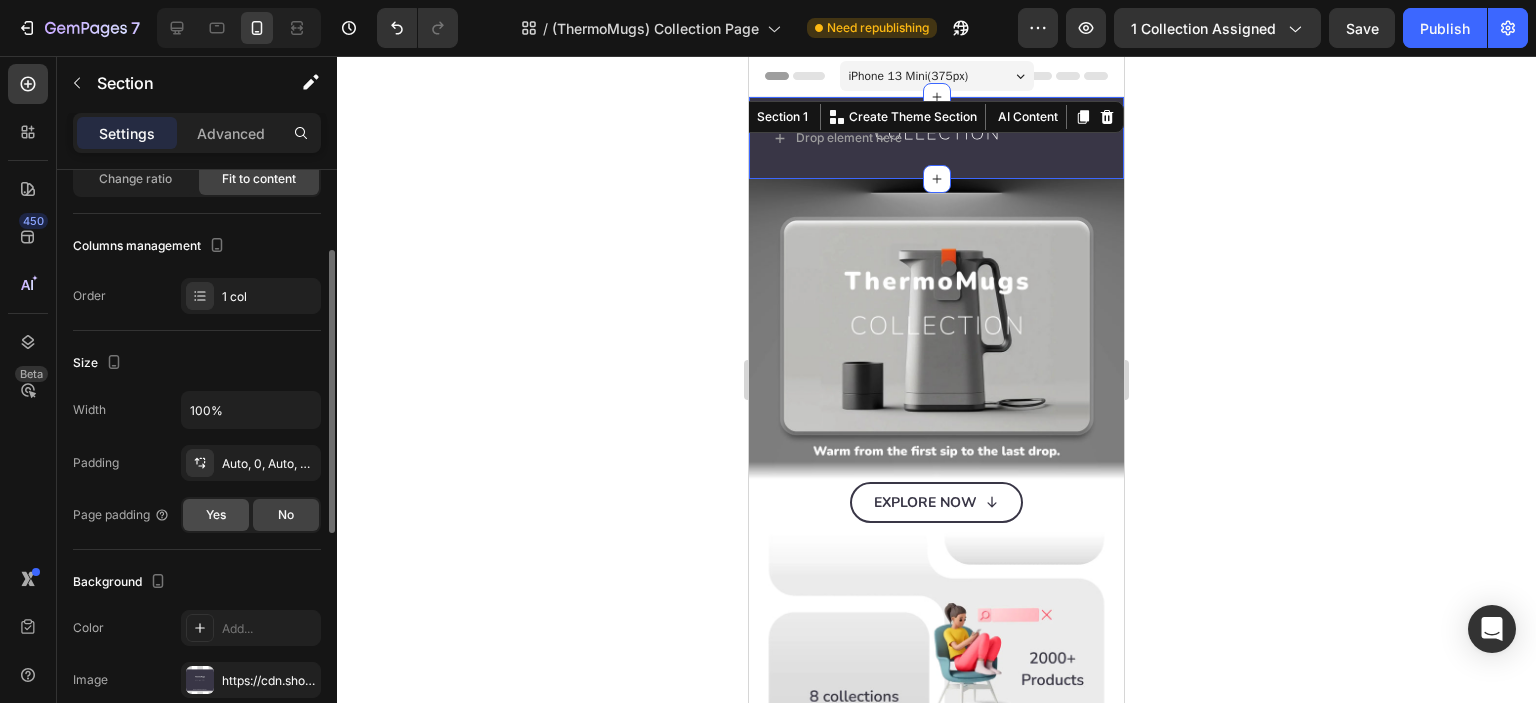 click on "Yes" 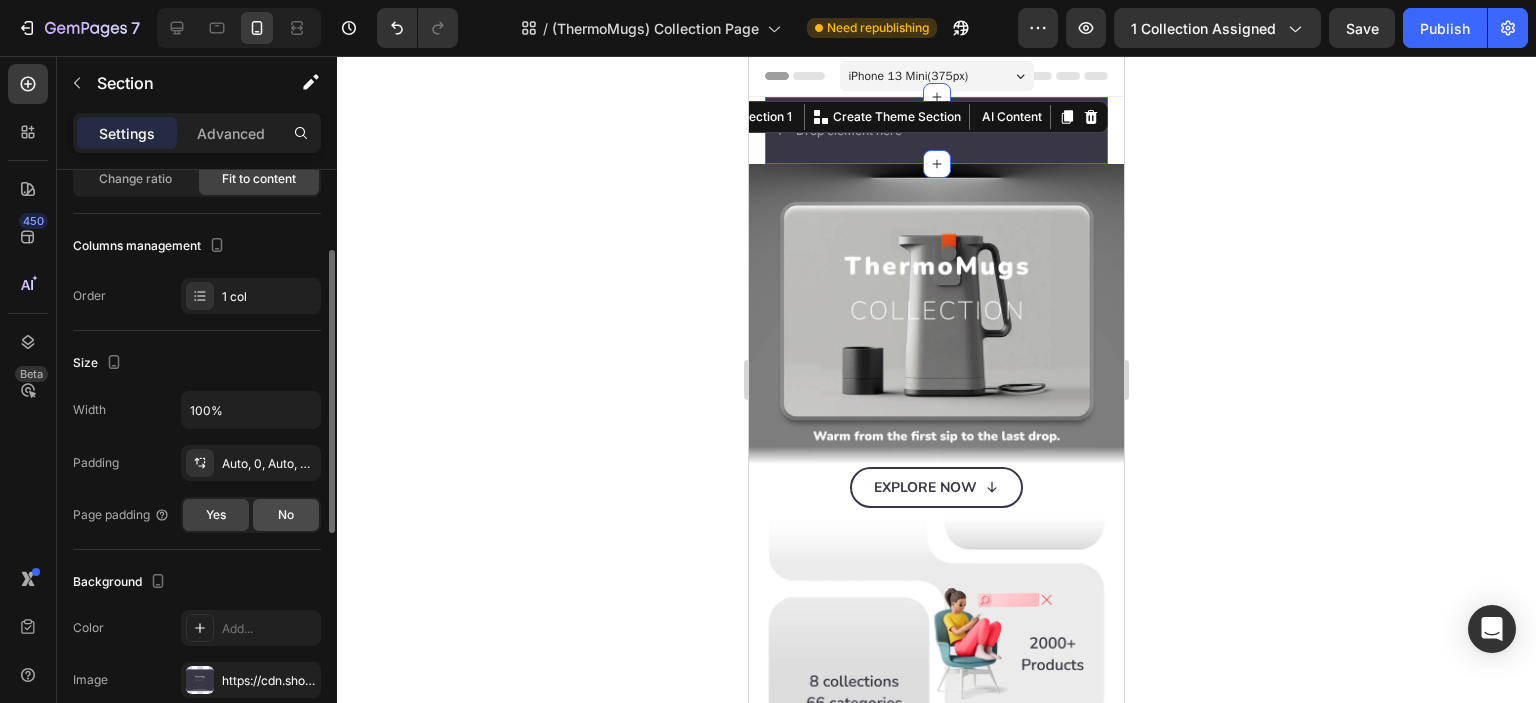 click on "No" 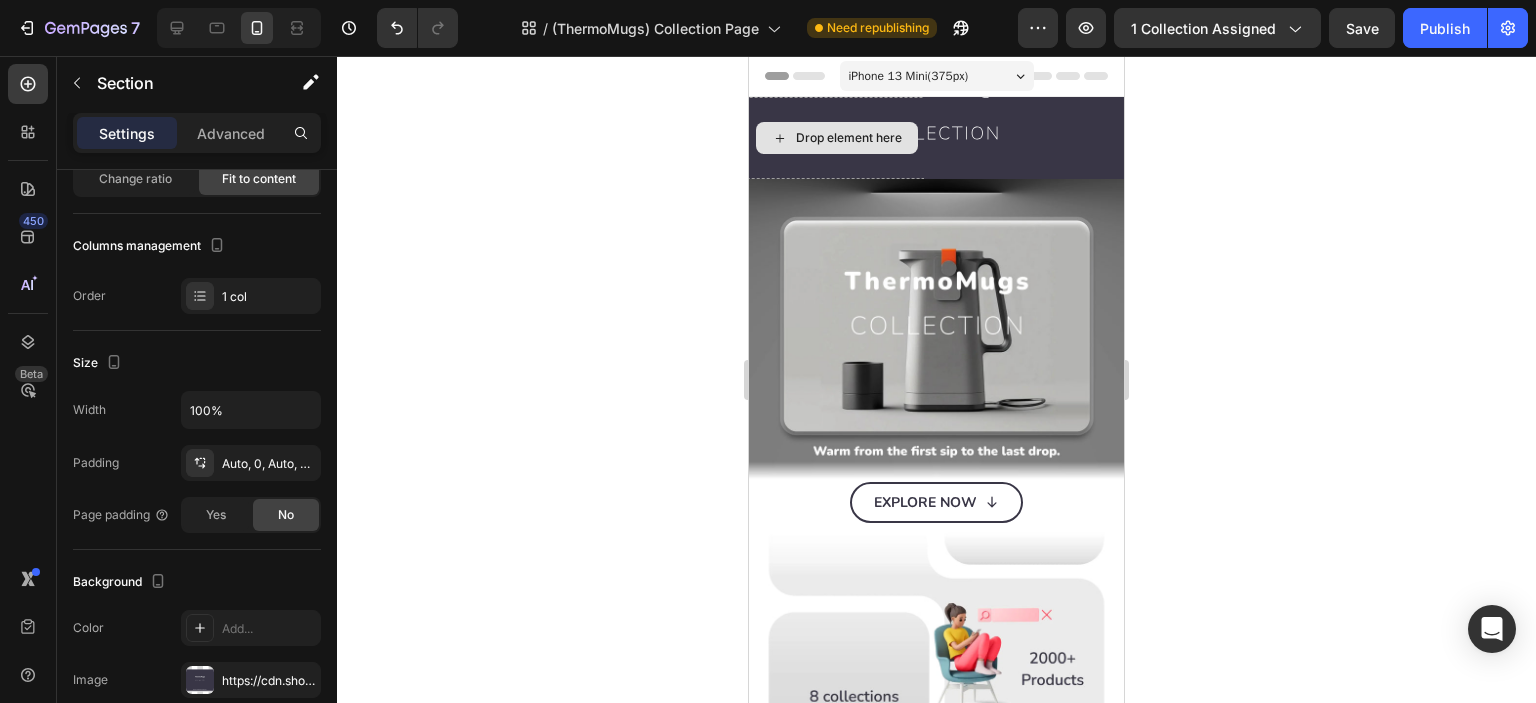 click on "Drop element here" at bounding box center (837, 138) 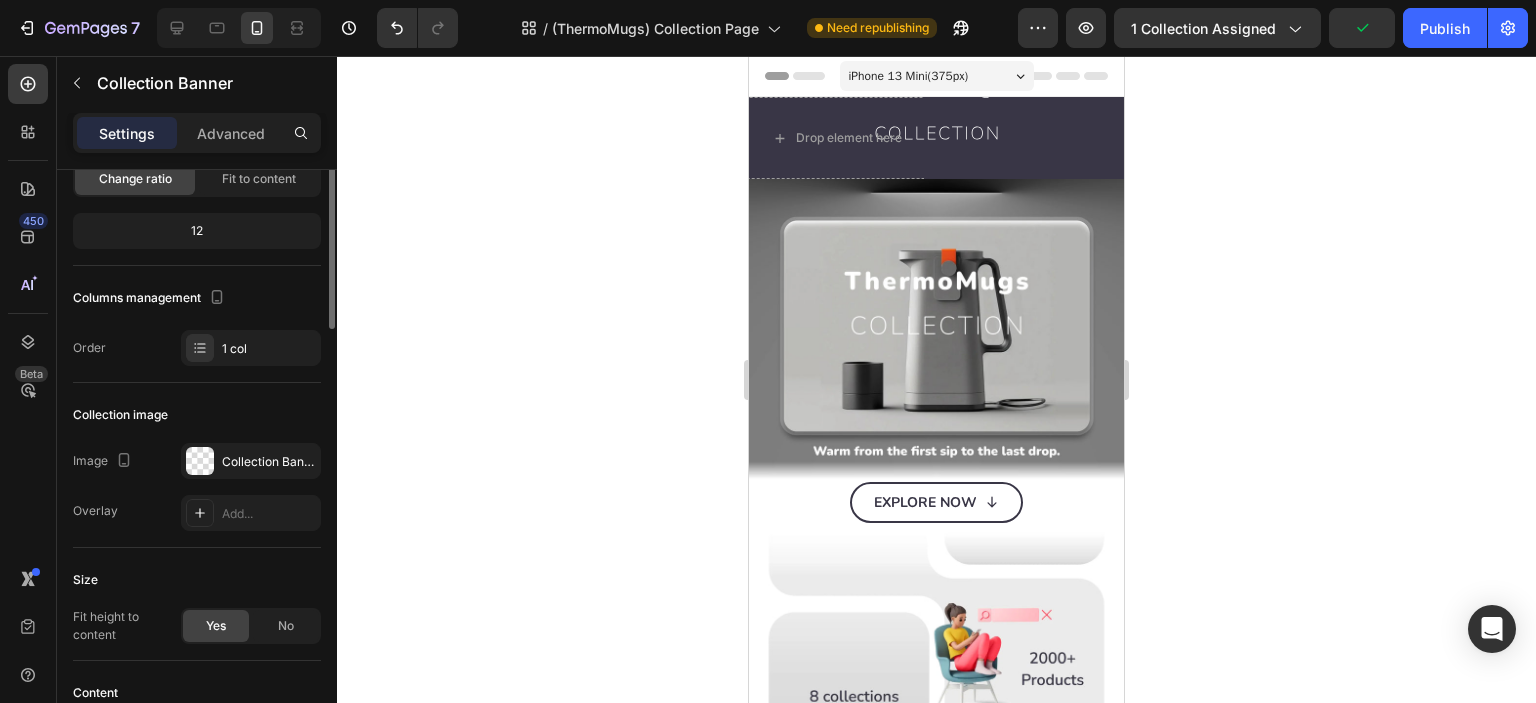 scroll, scrollTop: 0, scrollLeft: 0, axis: both 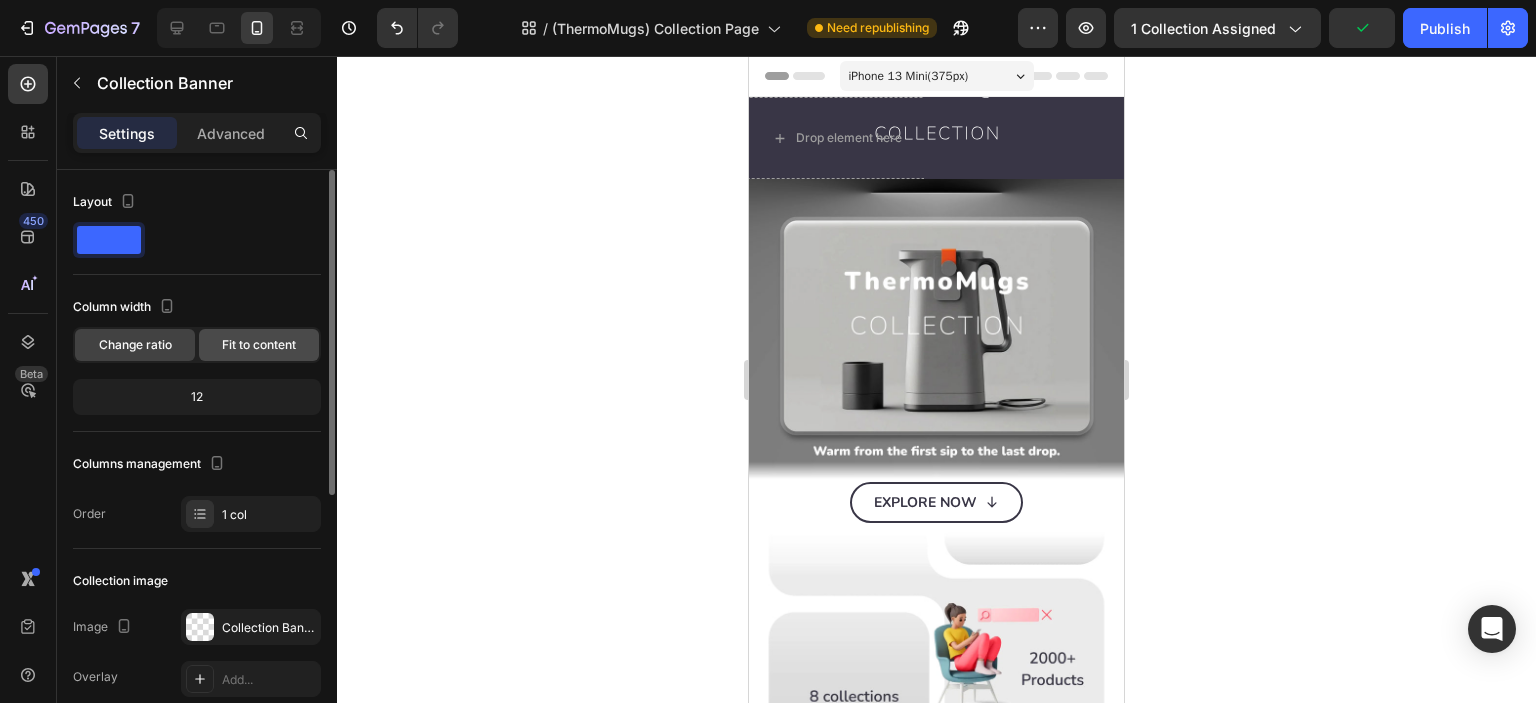 click on "Fit to content" 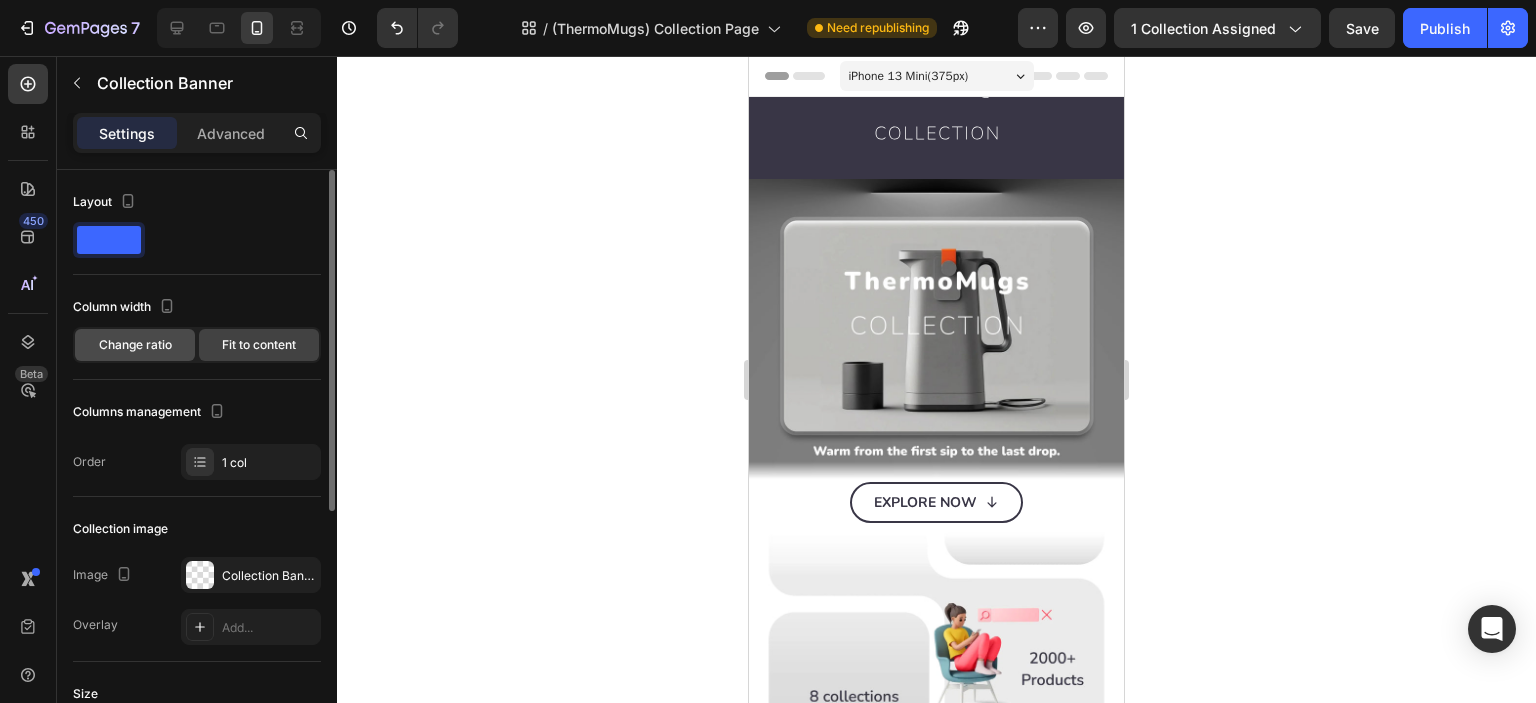 click on "Change ratio" 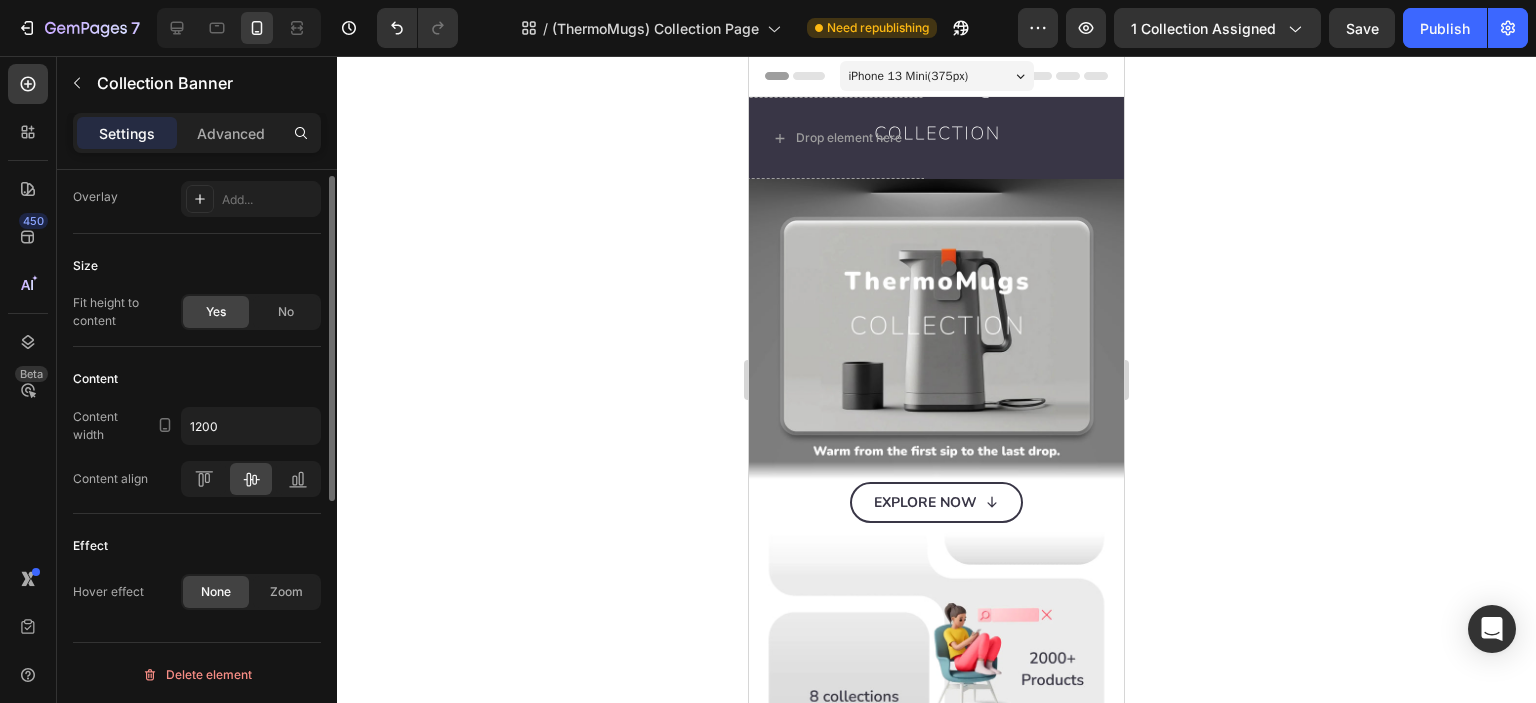 scroll, scrollTop: 314, scrollLeft: 0, axis: vertical 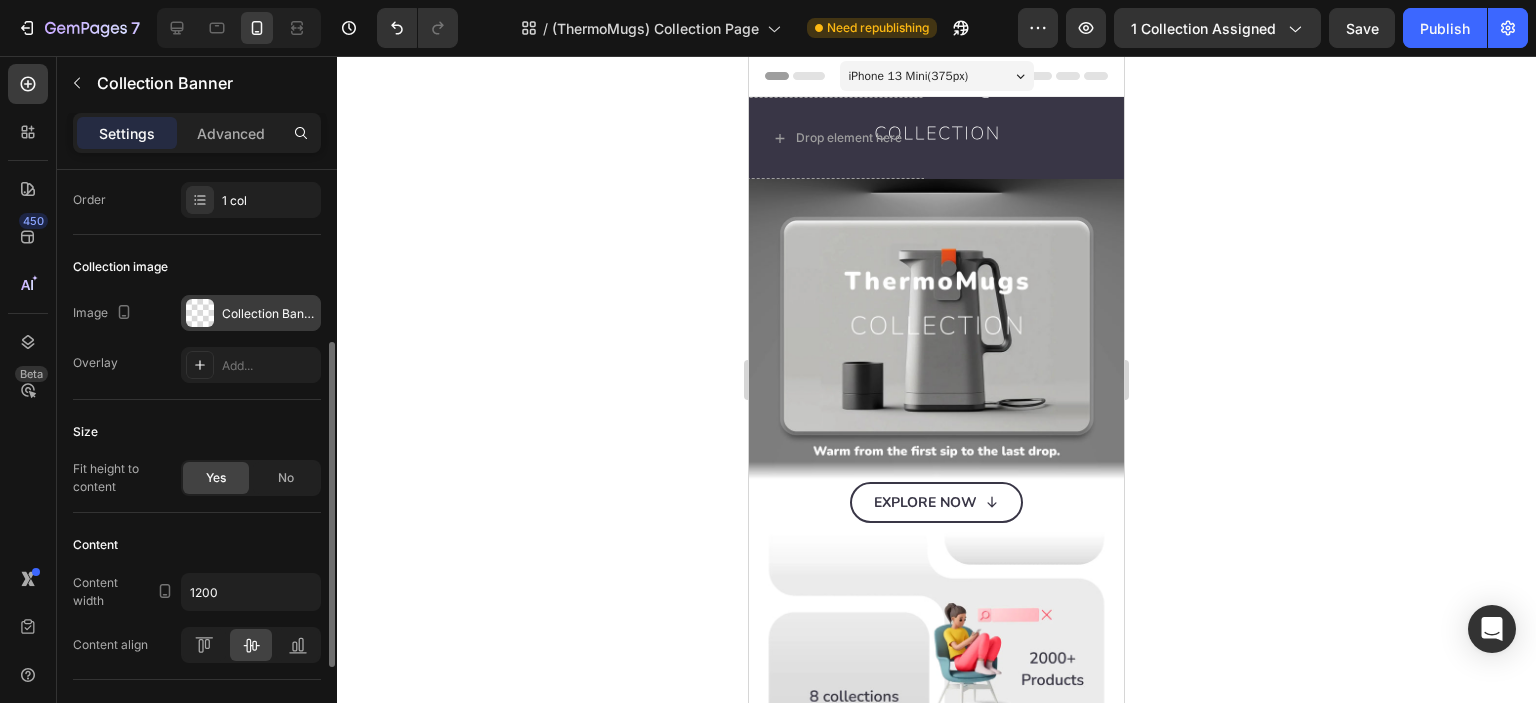 click on "Collection Banner" at bounding box center (251, 313) 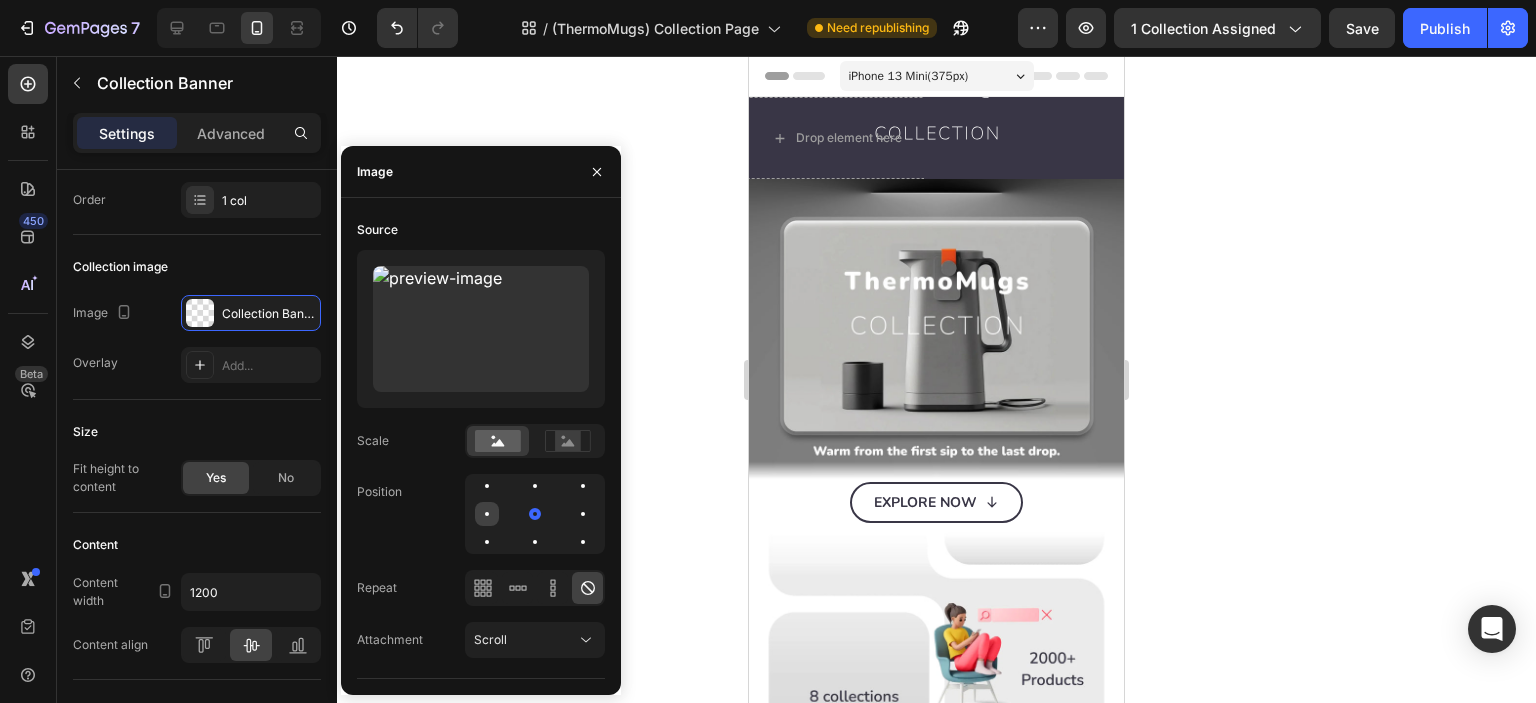 click 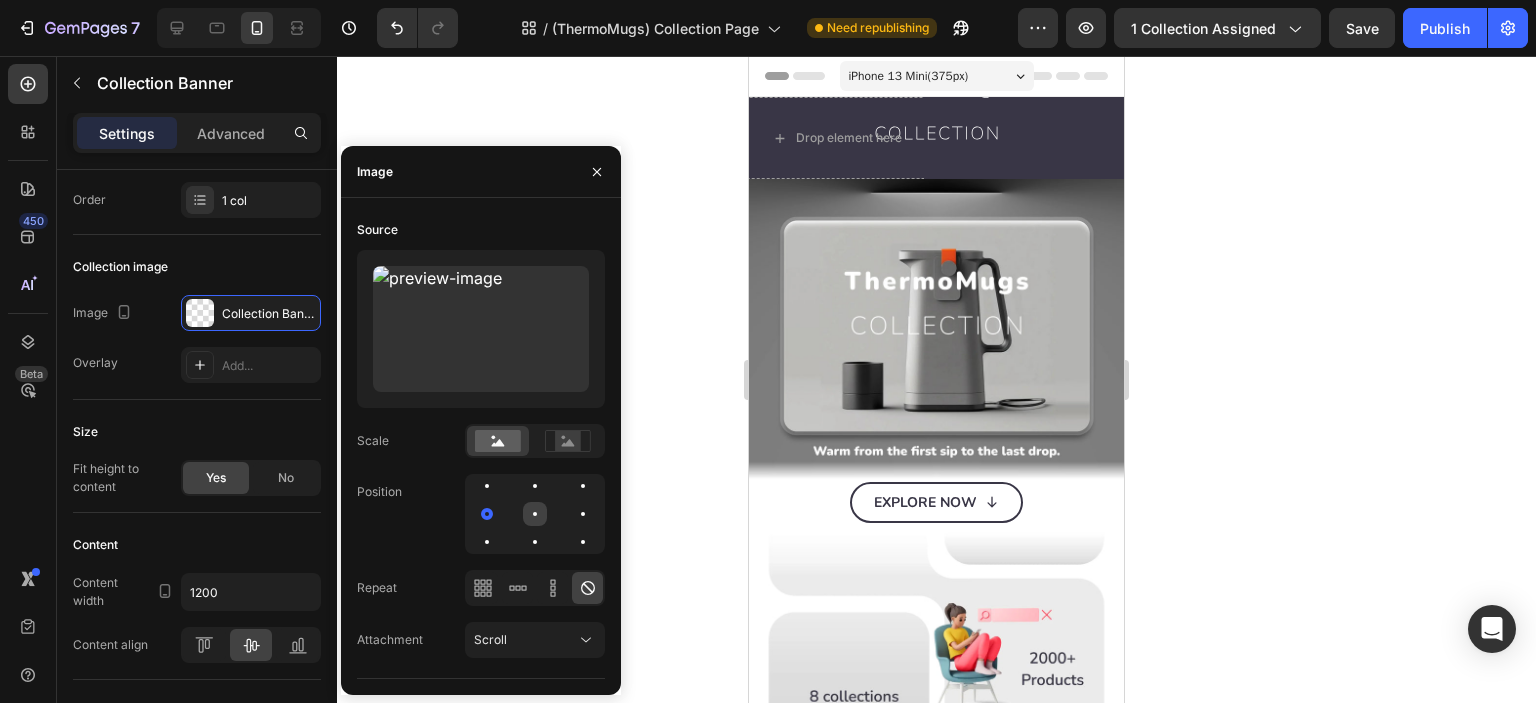 click 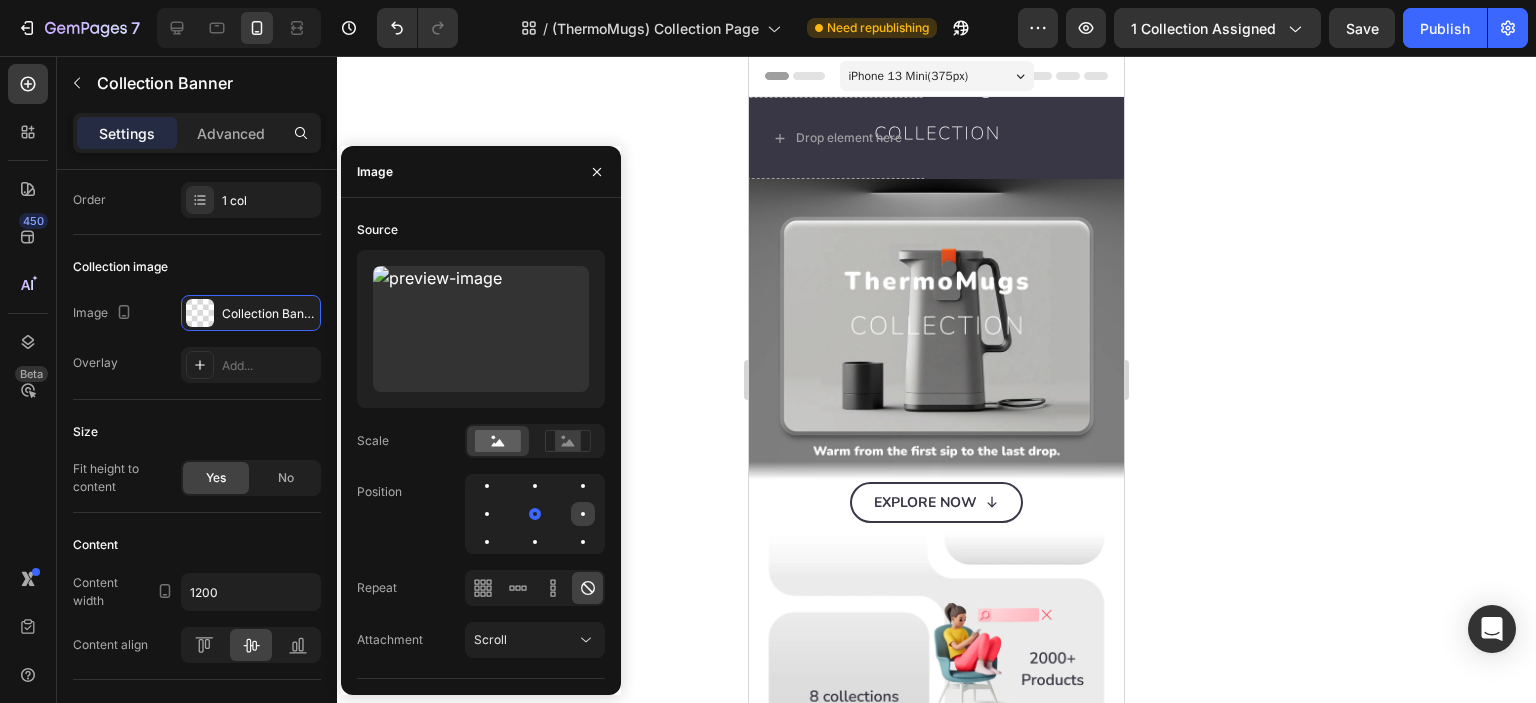 click 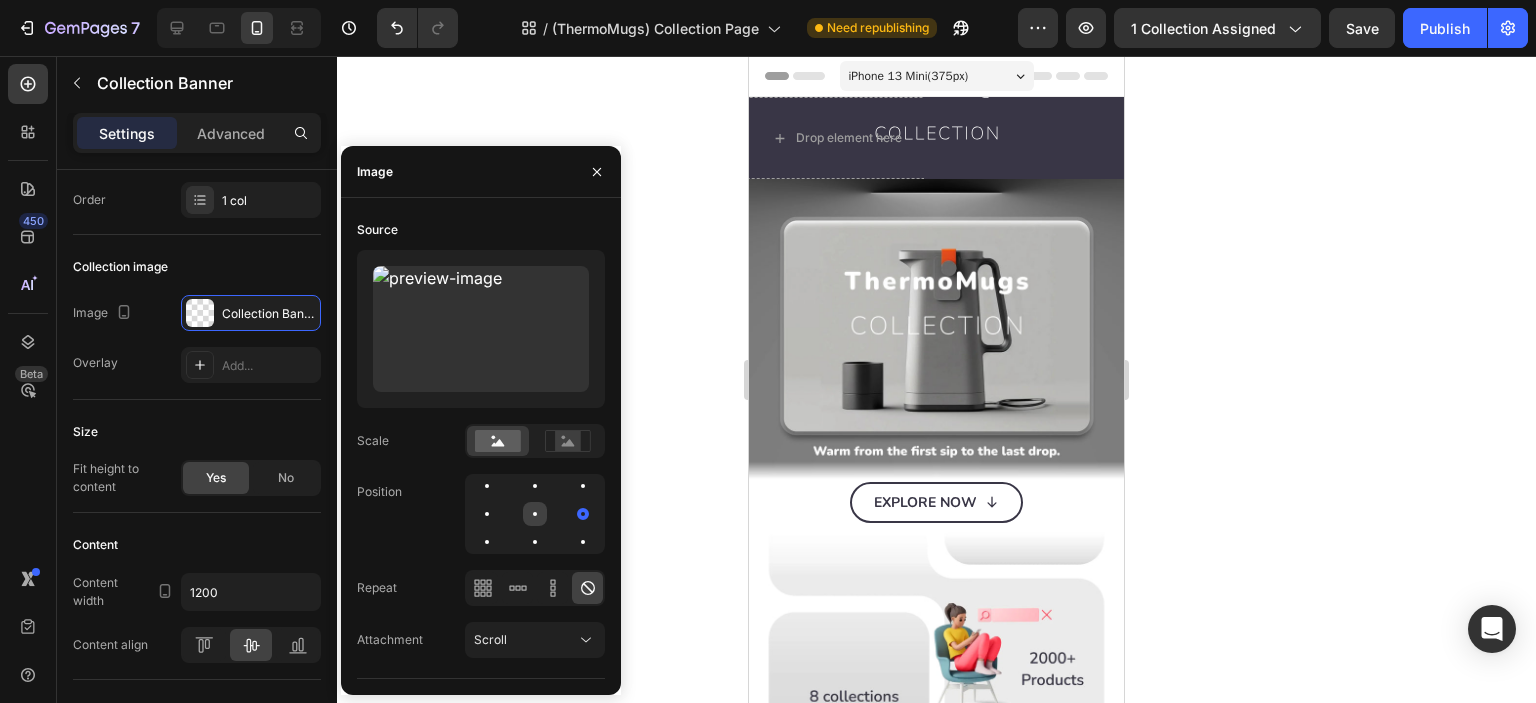 click 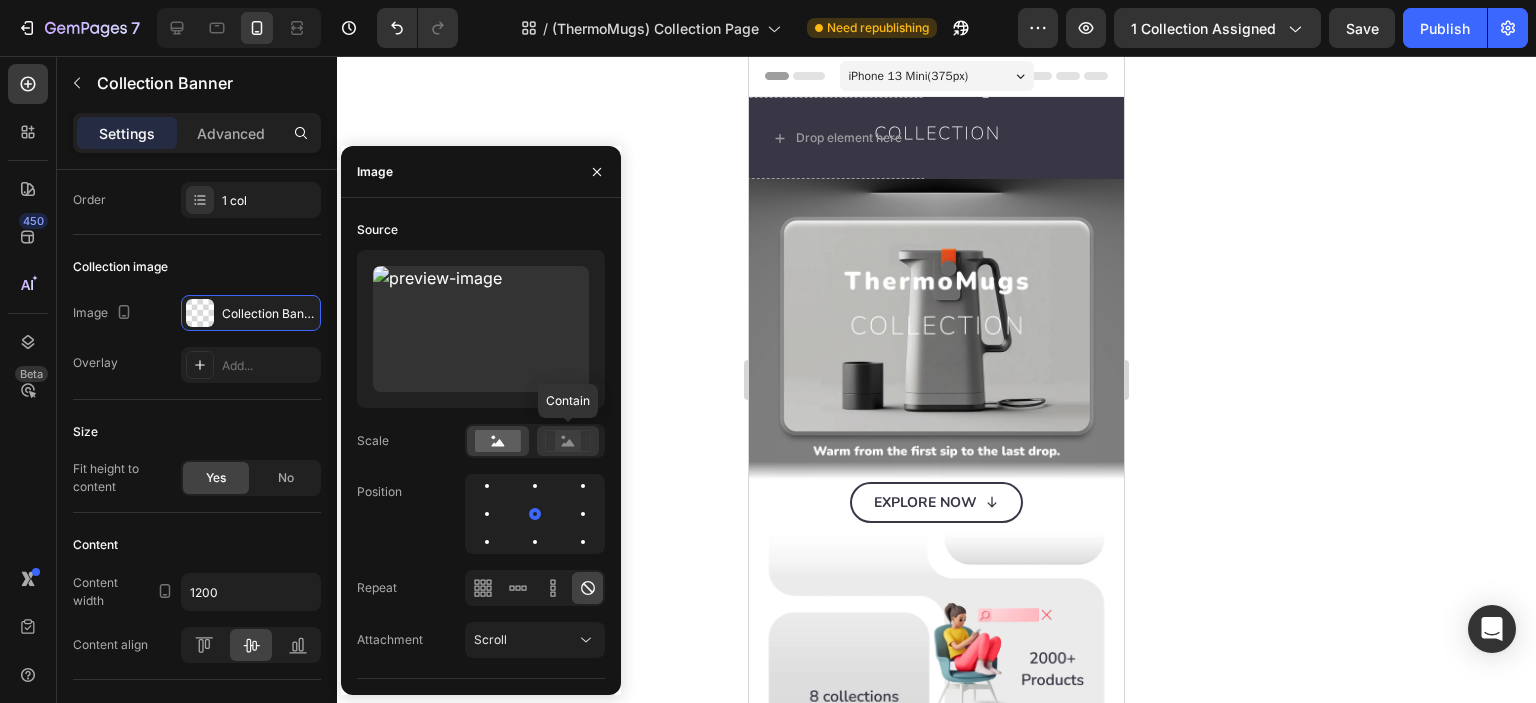 click 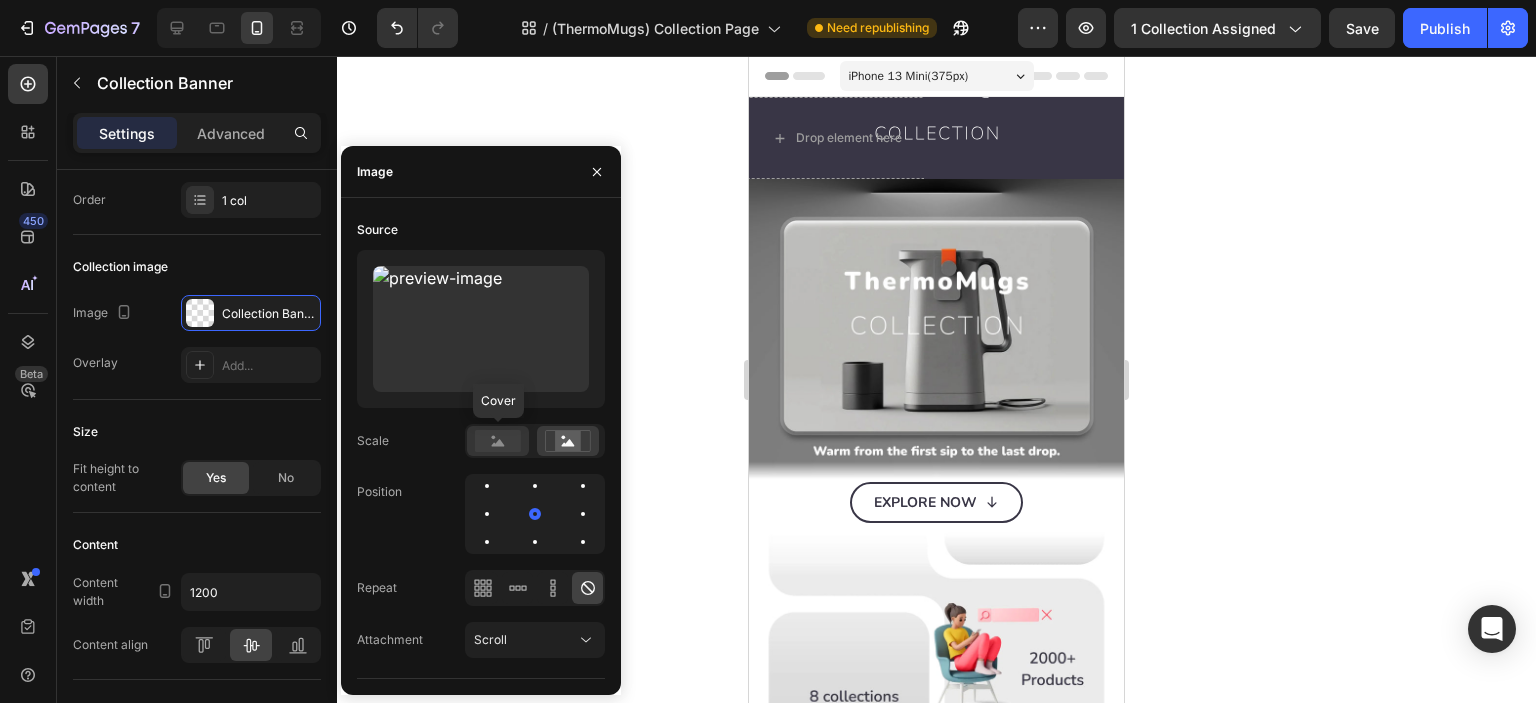 click 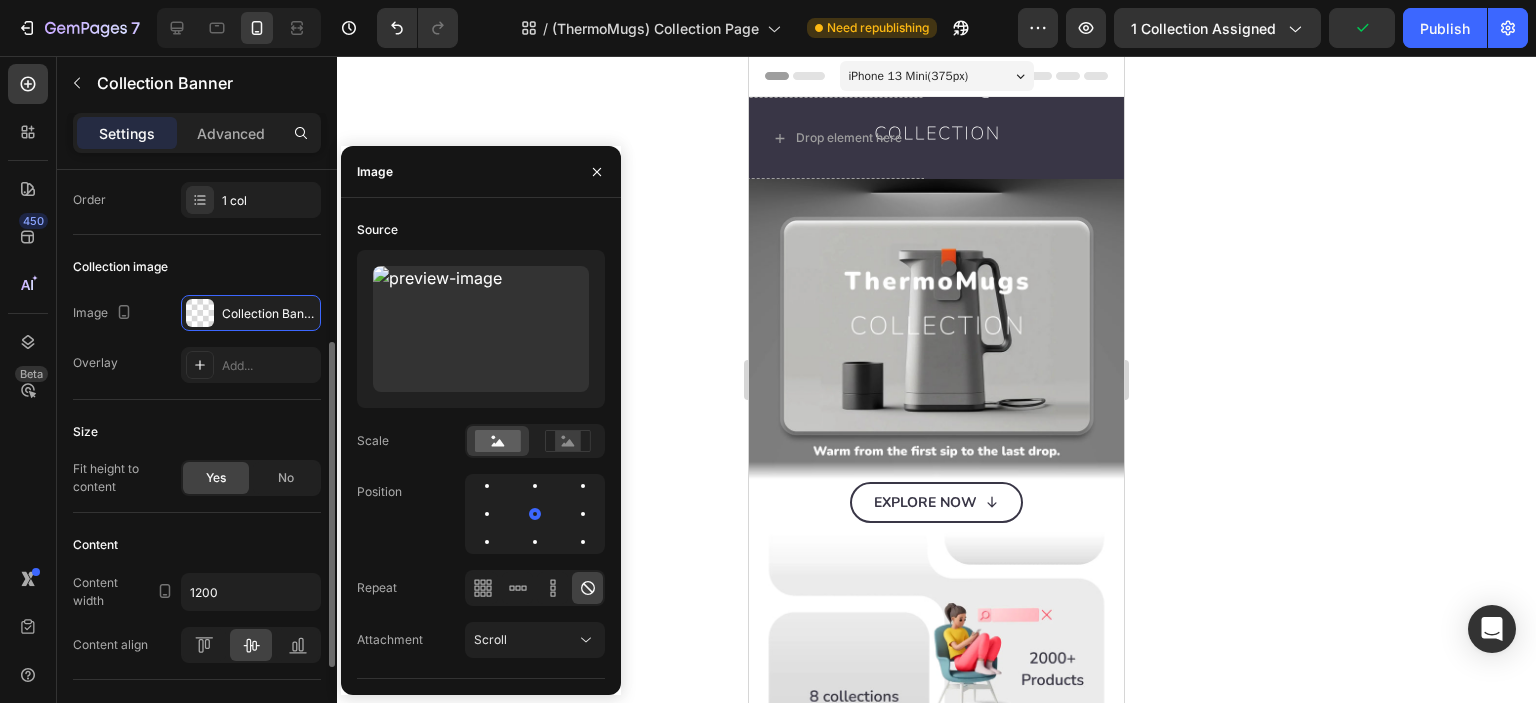 click on "Size" at bounding box center [197, 432] 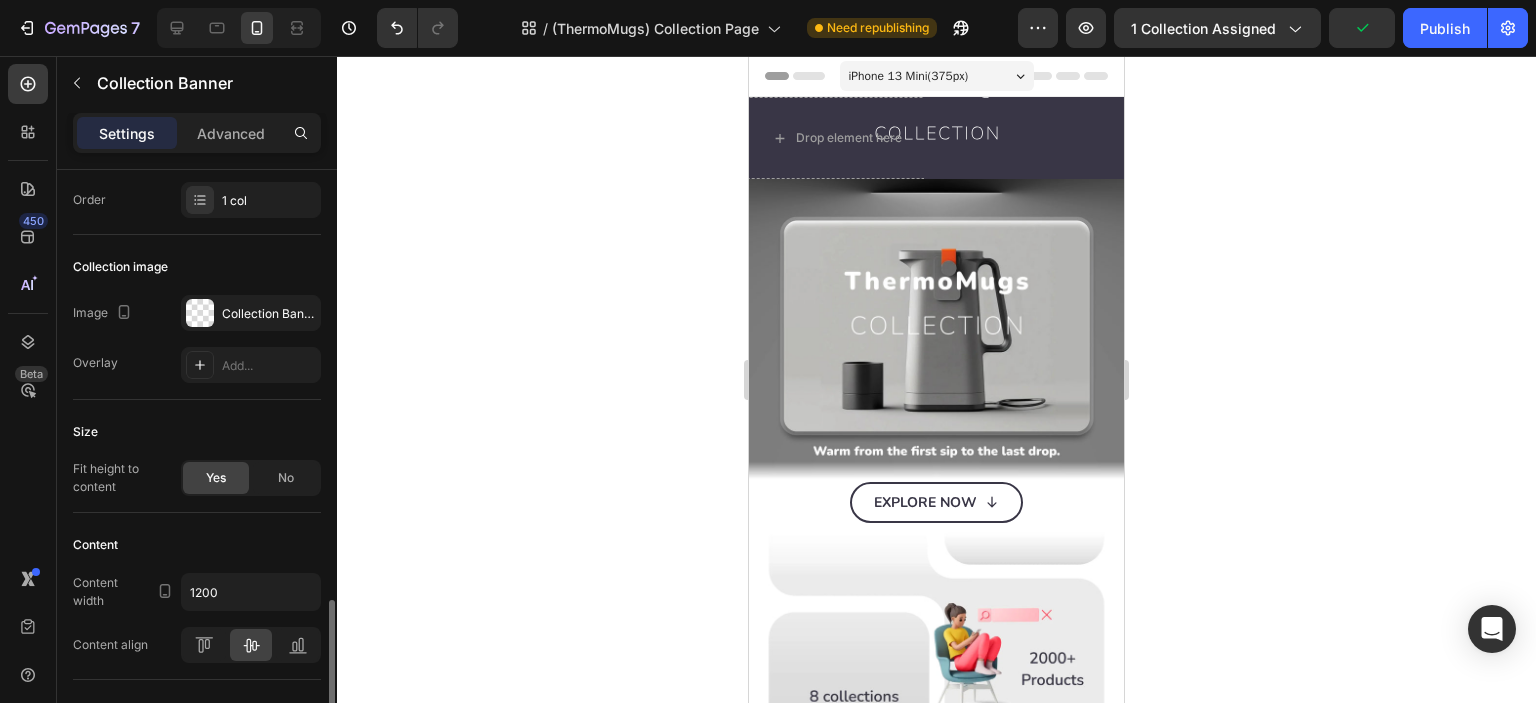 scroll, scrollTop: 480, scrollLeft: 0, axis: vertical 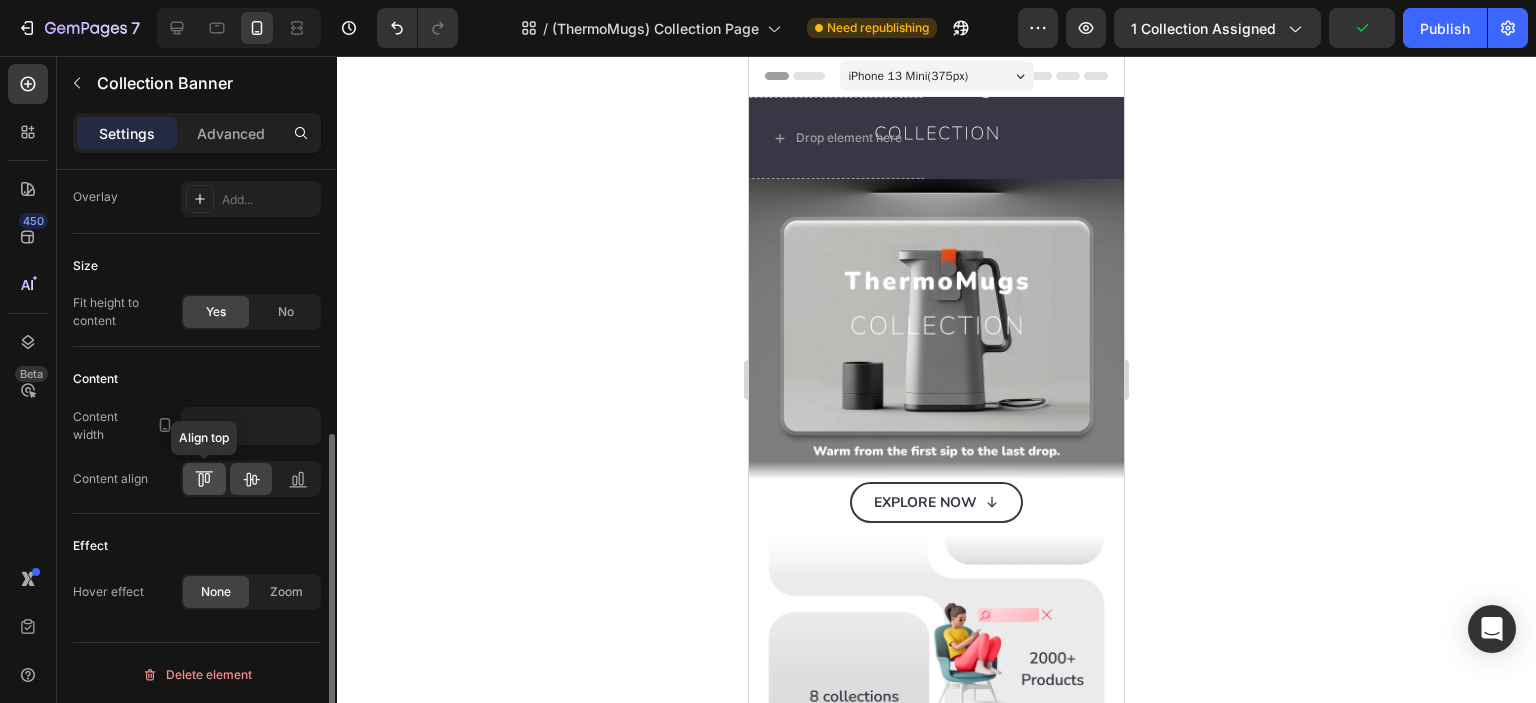 click 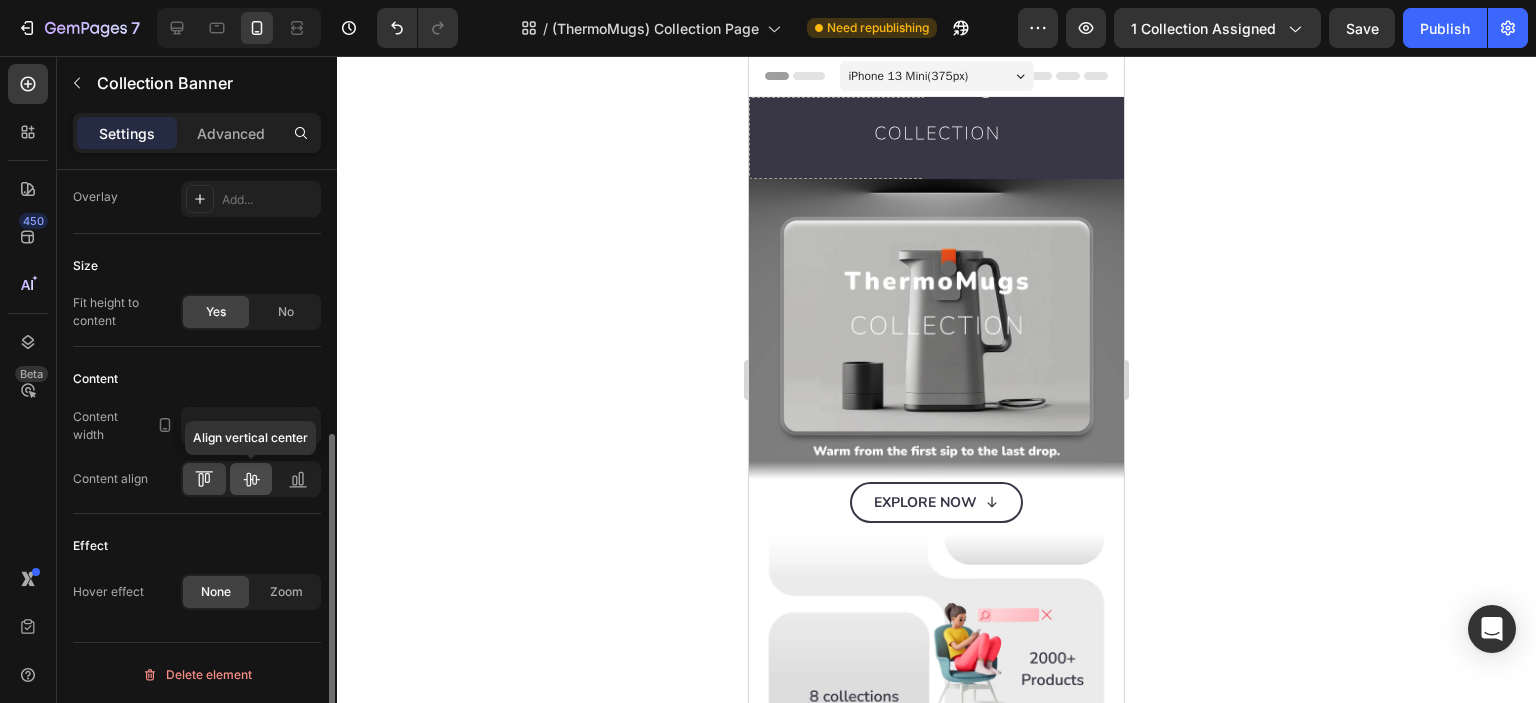 click 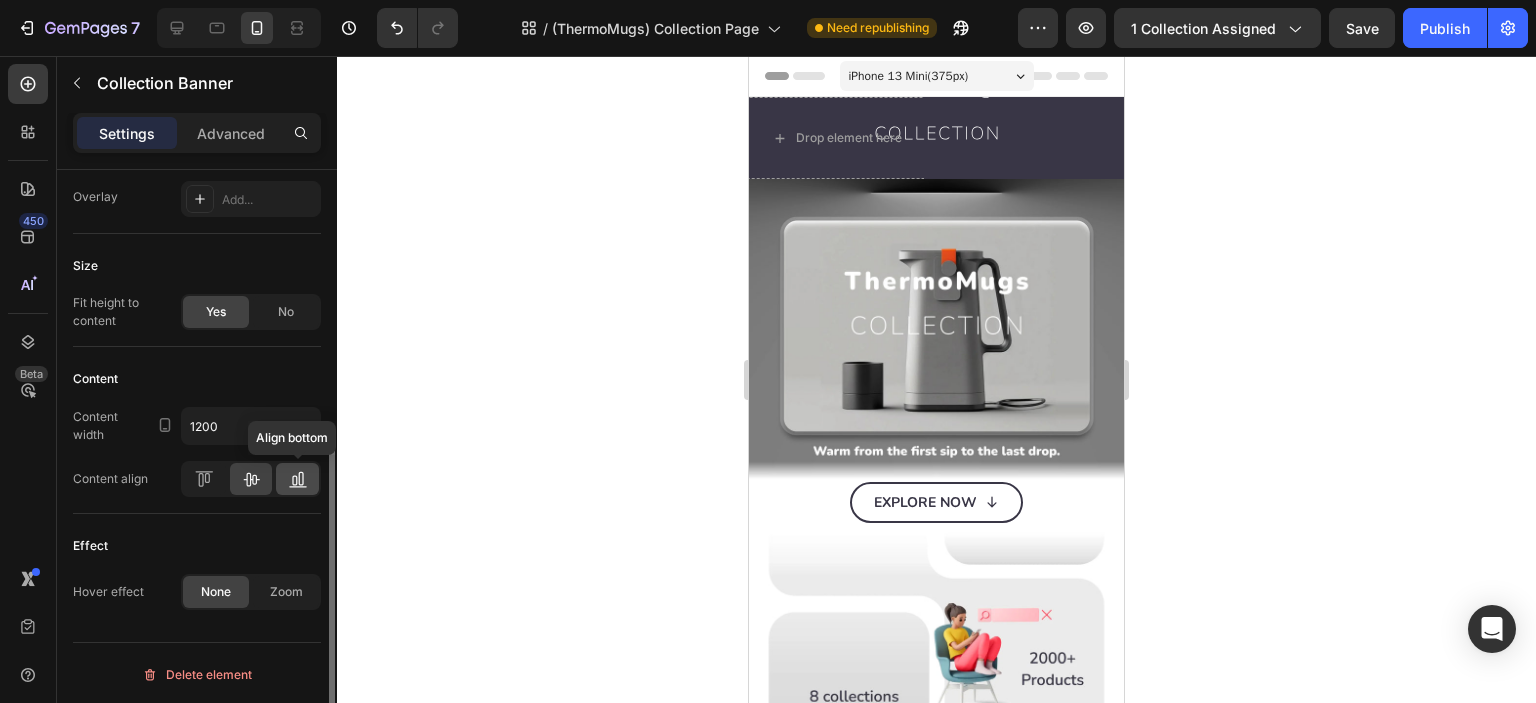 click 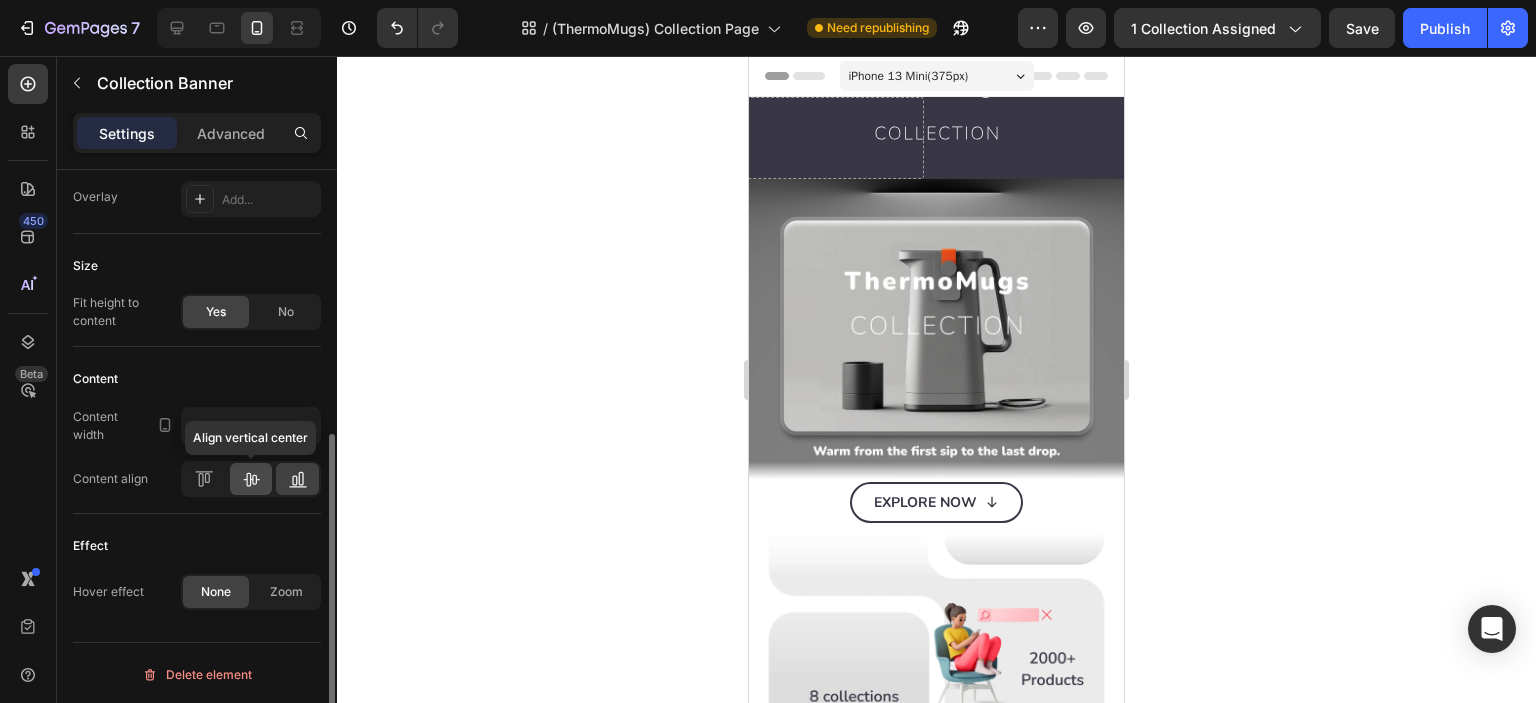 click 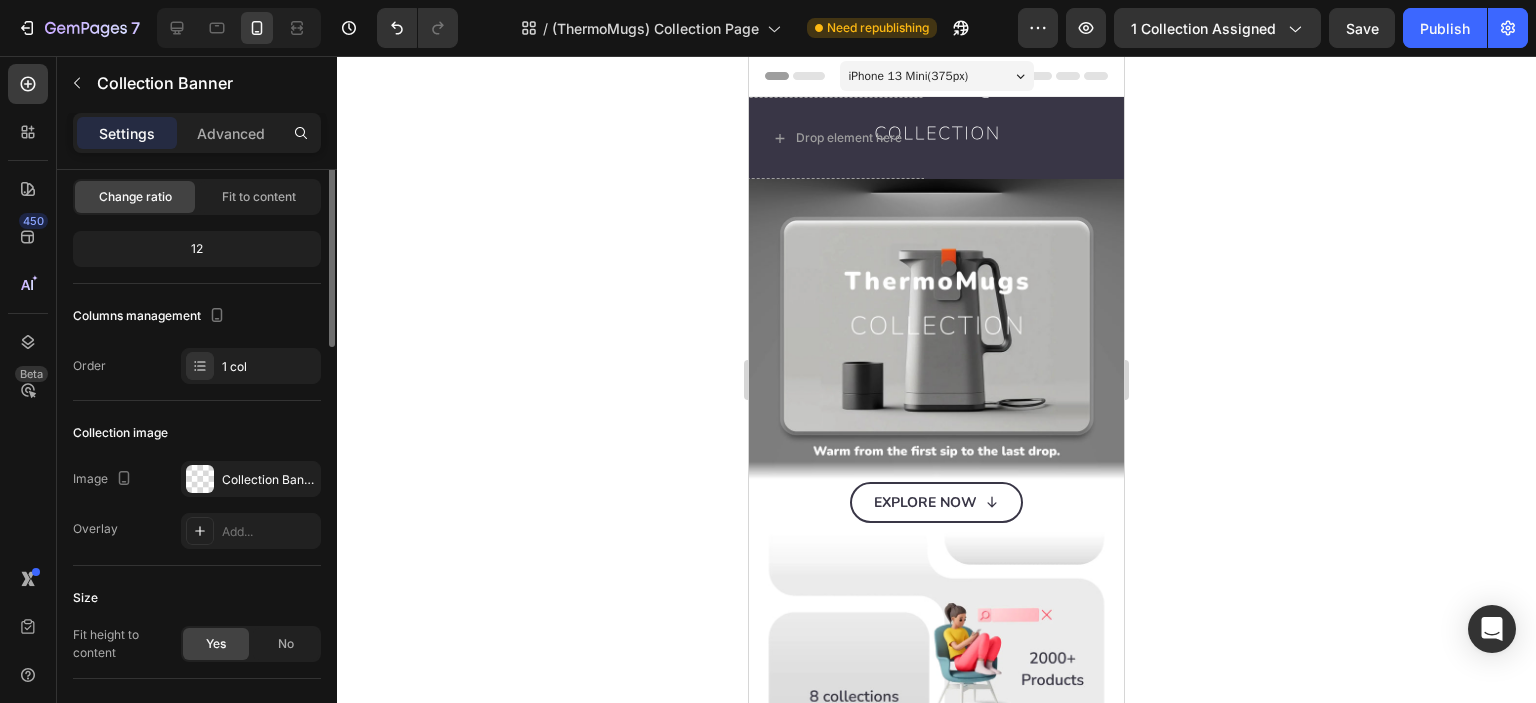 scroll, scrollTop: 0, scrollLeft: 0, axis: both 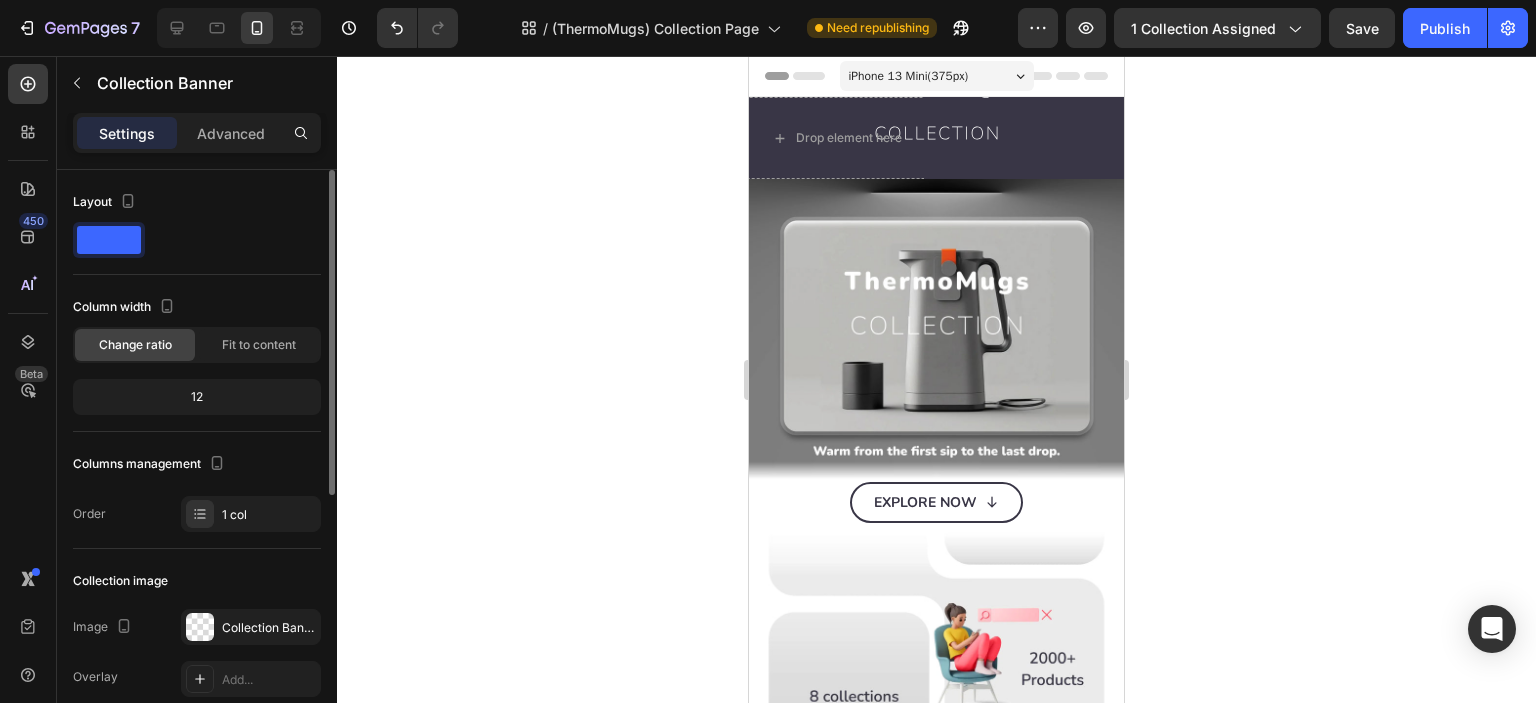 click 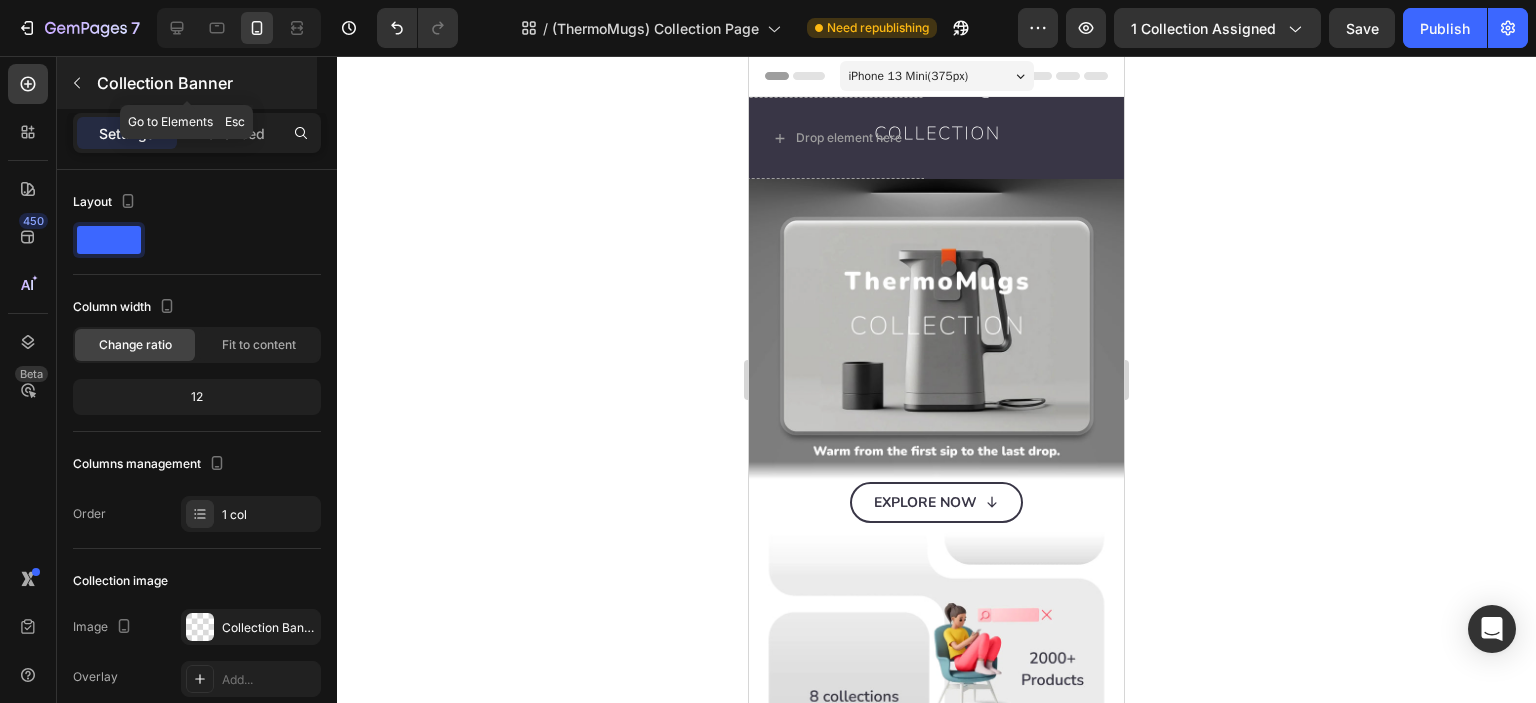 click on "Collection Banner" at bounding box center (187, 83) 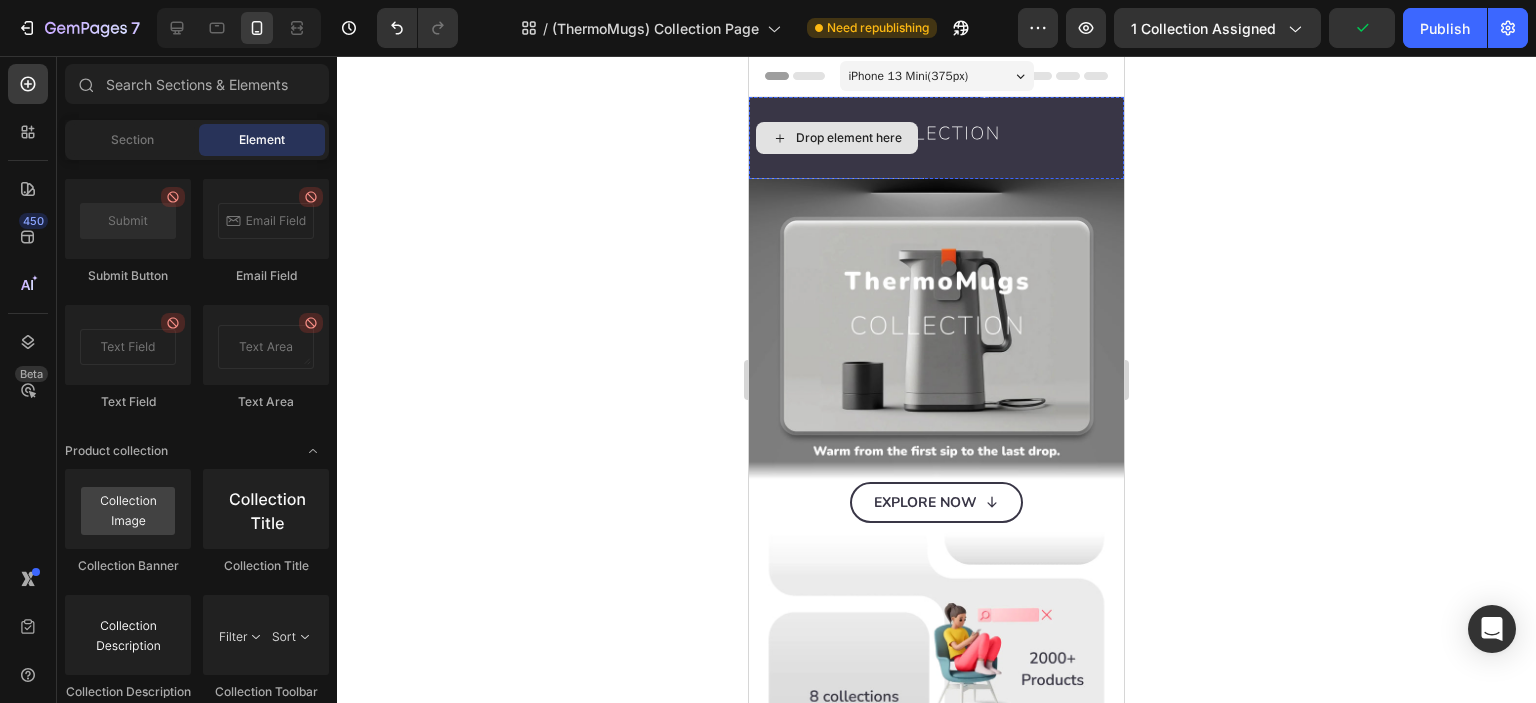 click on "Drop element here" at bounding box center [849, 138] 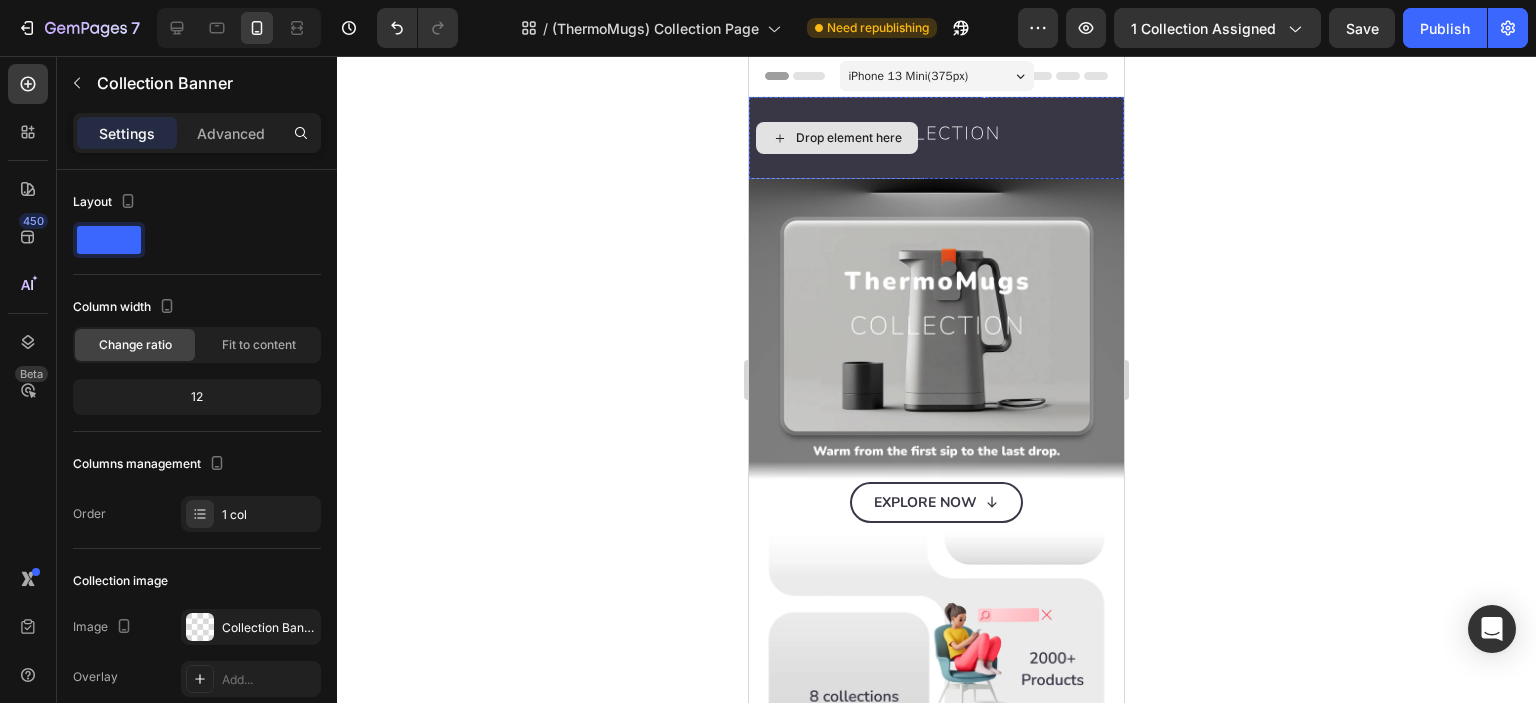 click on "Drop element here" at bounding box center (837, 138) 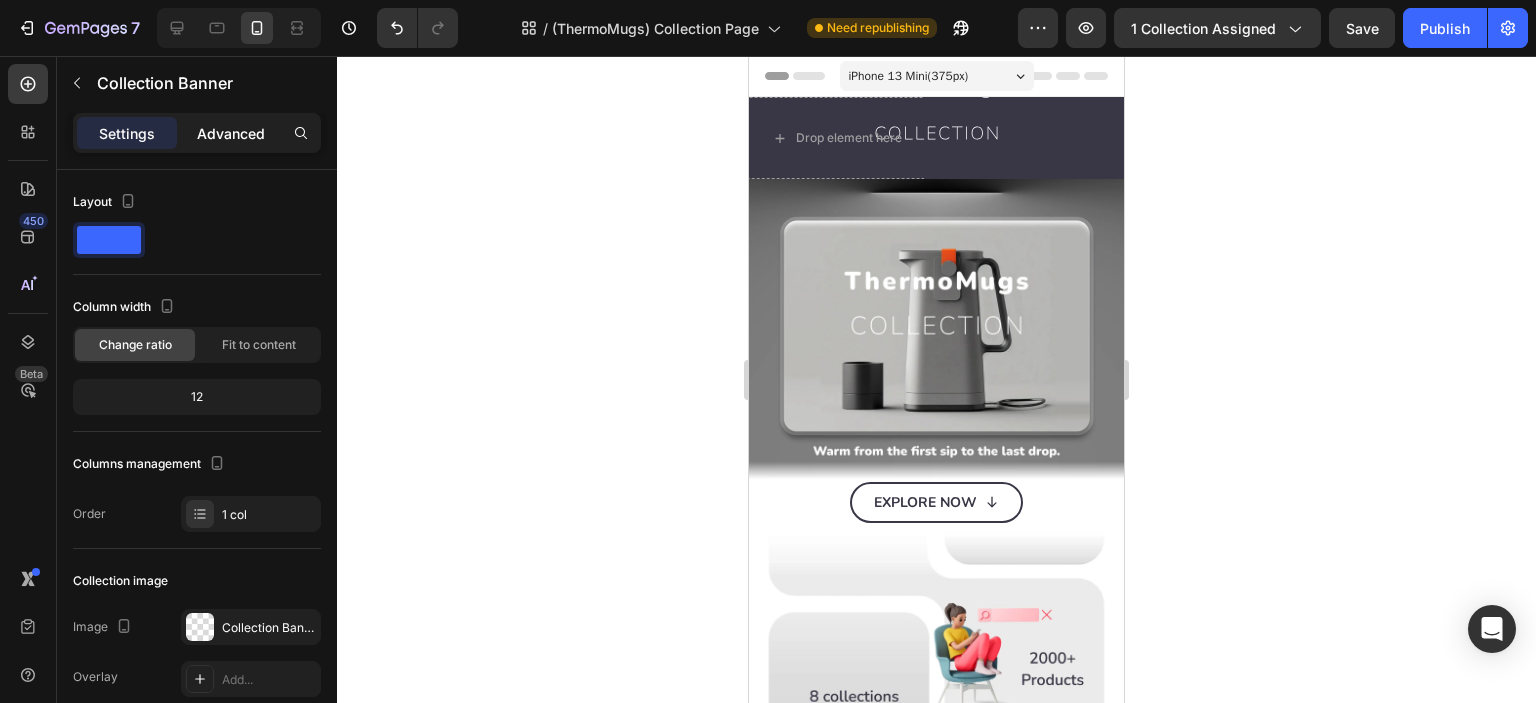 click on "Advanced" at bounding box center (231, 133) 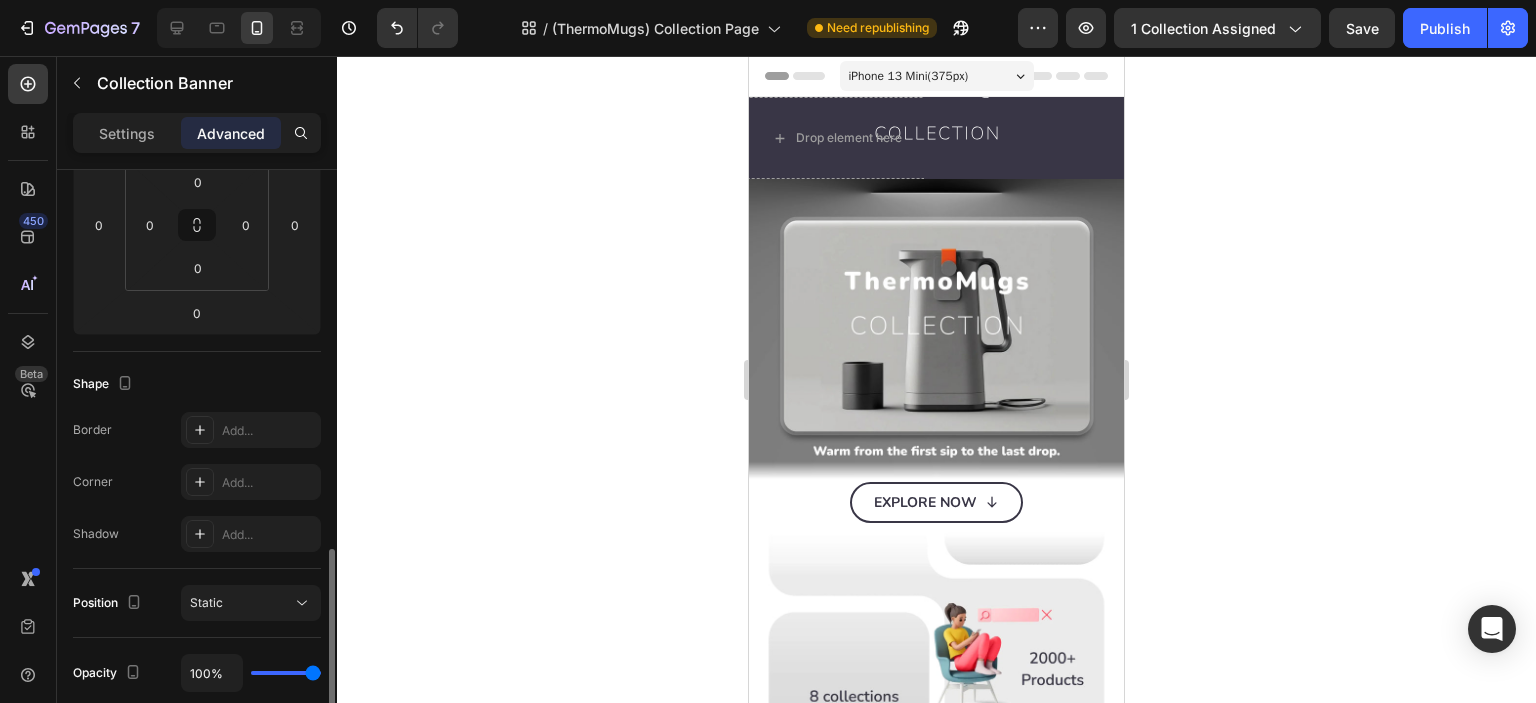 scroll, scrollTop: 499, scrollLeft: 0, axis: vertical 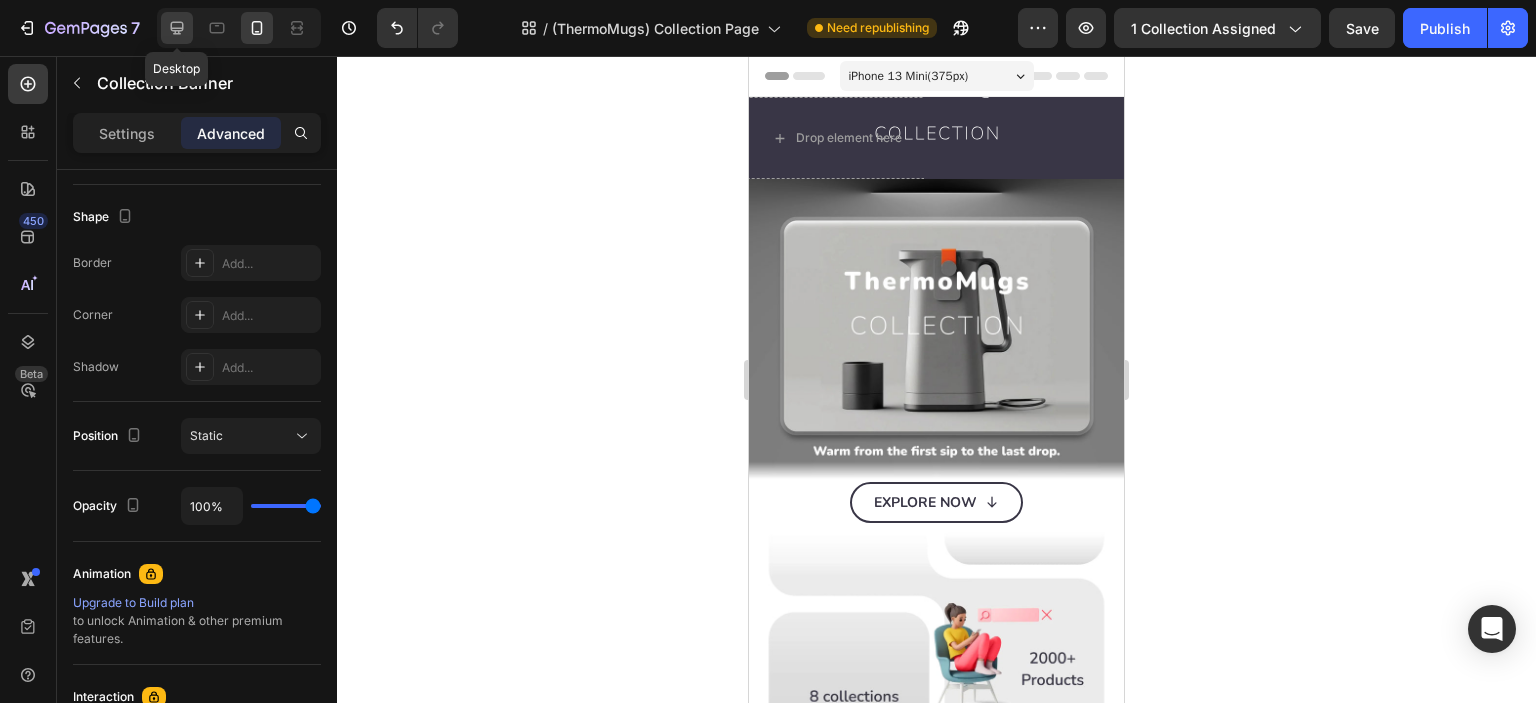 click 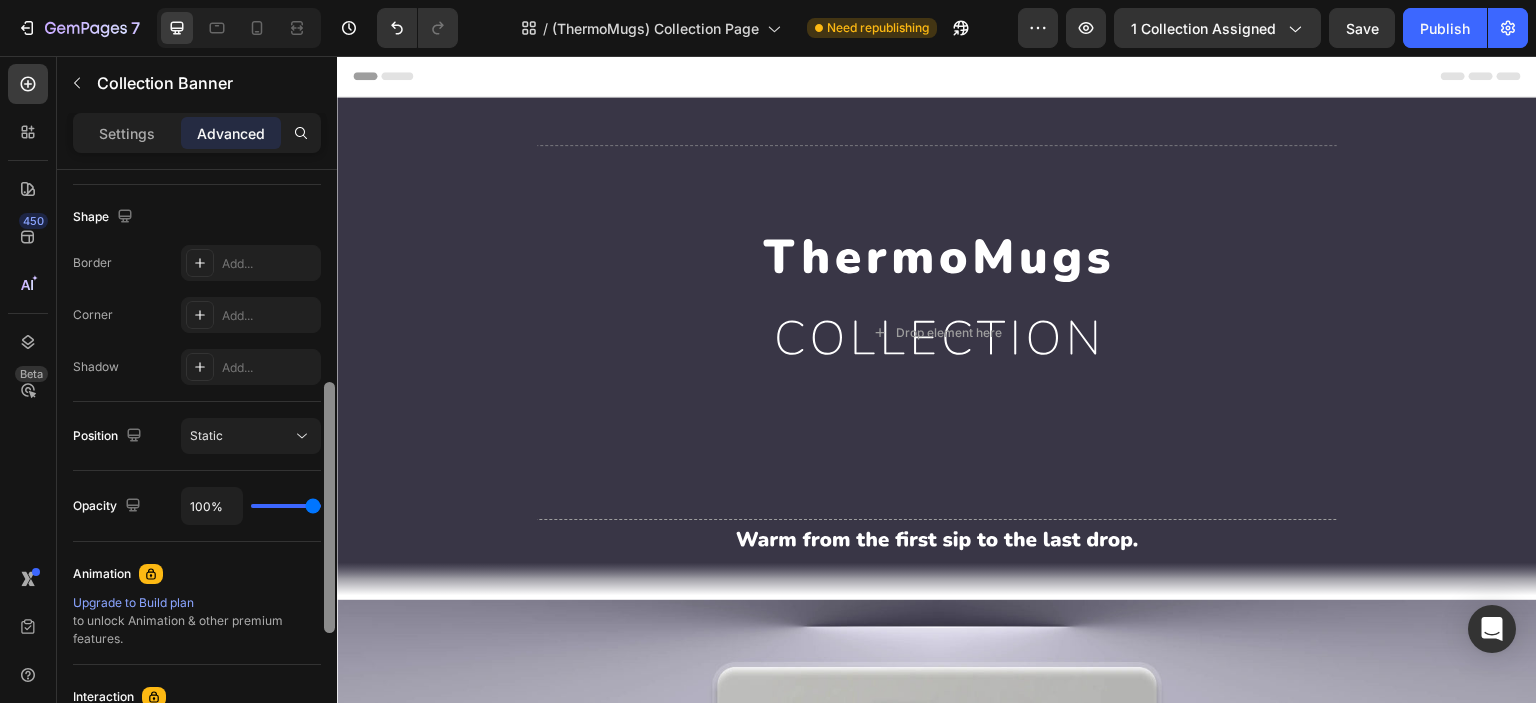 scroll, scrollTop: 19, scrollLeft: 0, axis: vertical 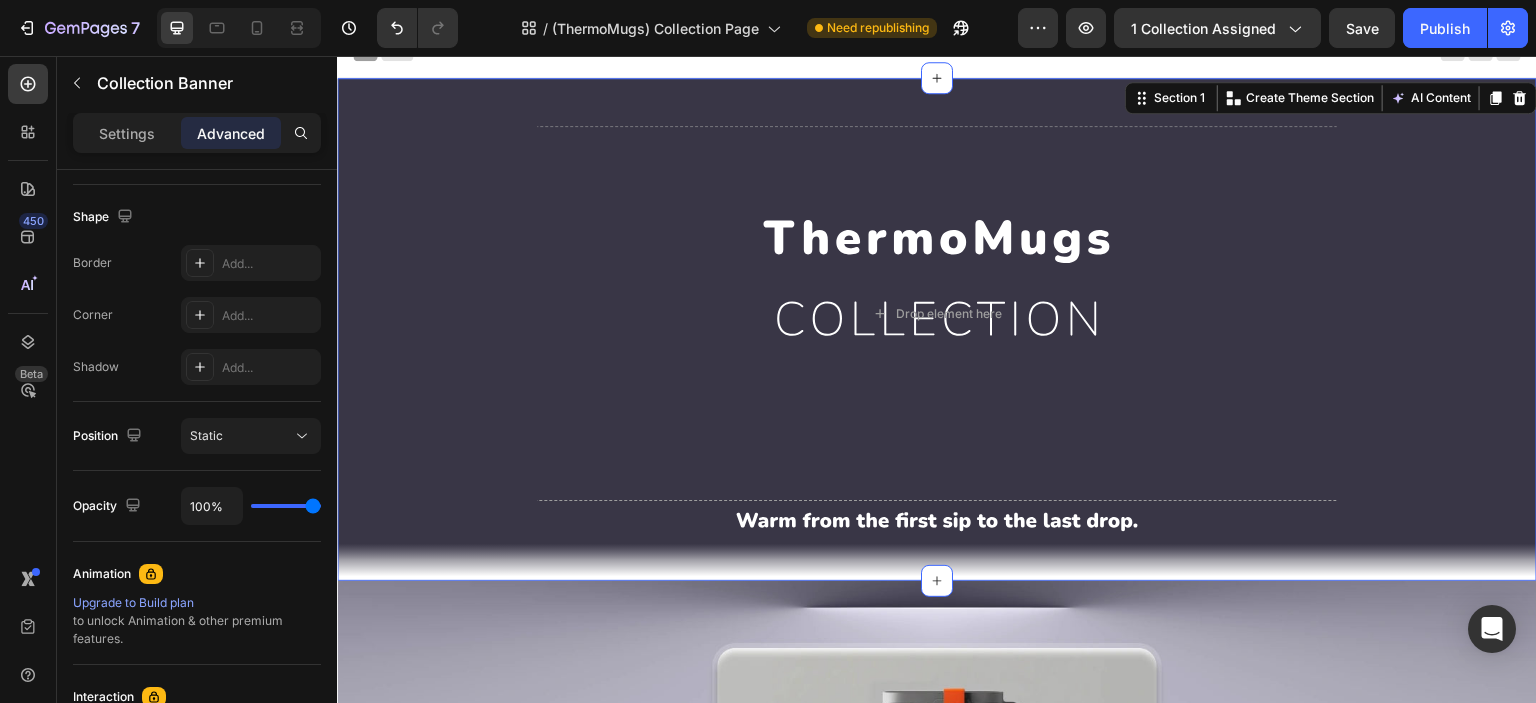 click on "Drop element here Collection Banner Section 1   You can create reusable sections Create Theme Section AI Content Write with GemAI What would you like to describe here? Tone and Voice Persuasive Product Automatic Magnetic Mixer Coffee Cup Show more Generate" at bounding box center (937, 329) 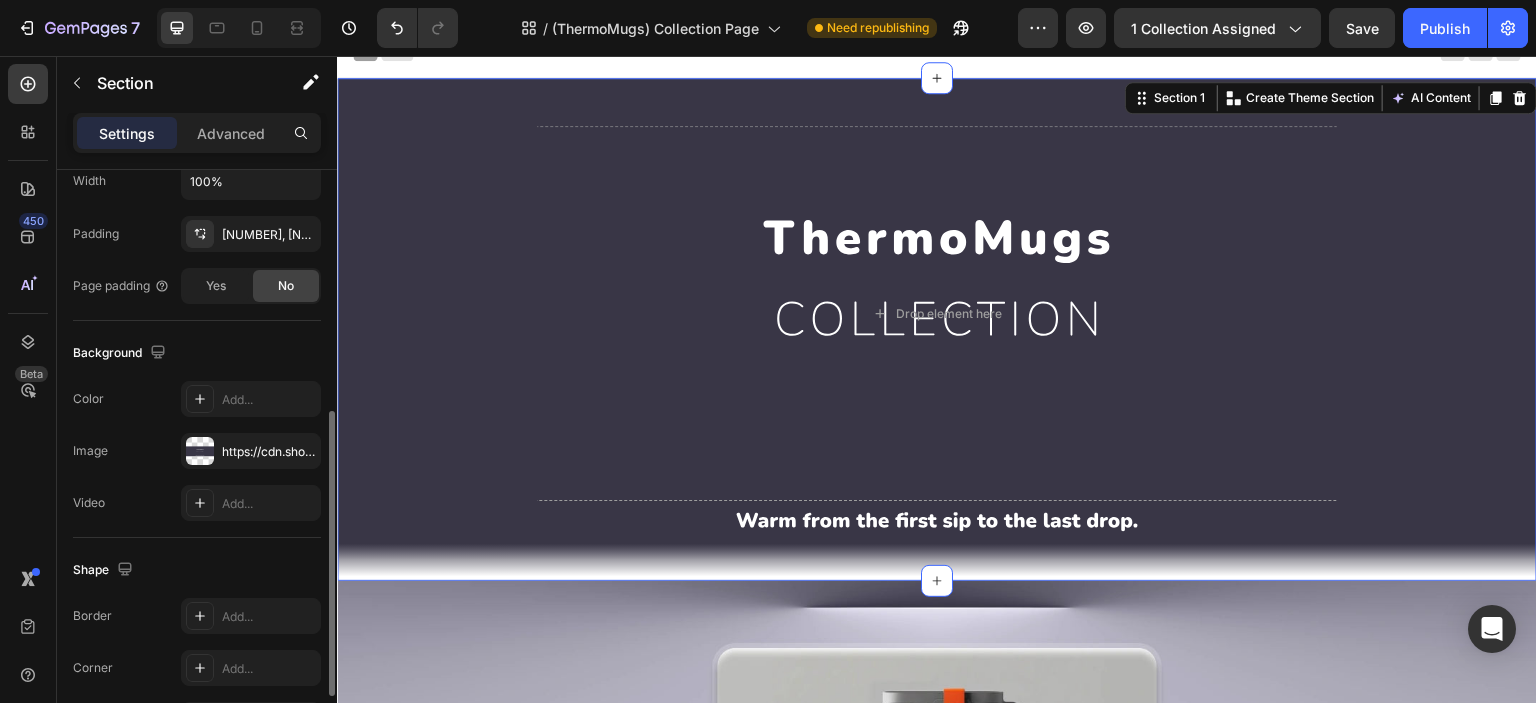 scroll, scrollTop: 0, scrollLeft: 0, axis: both 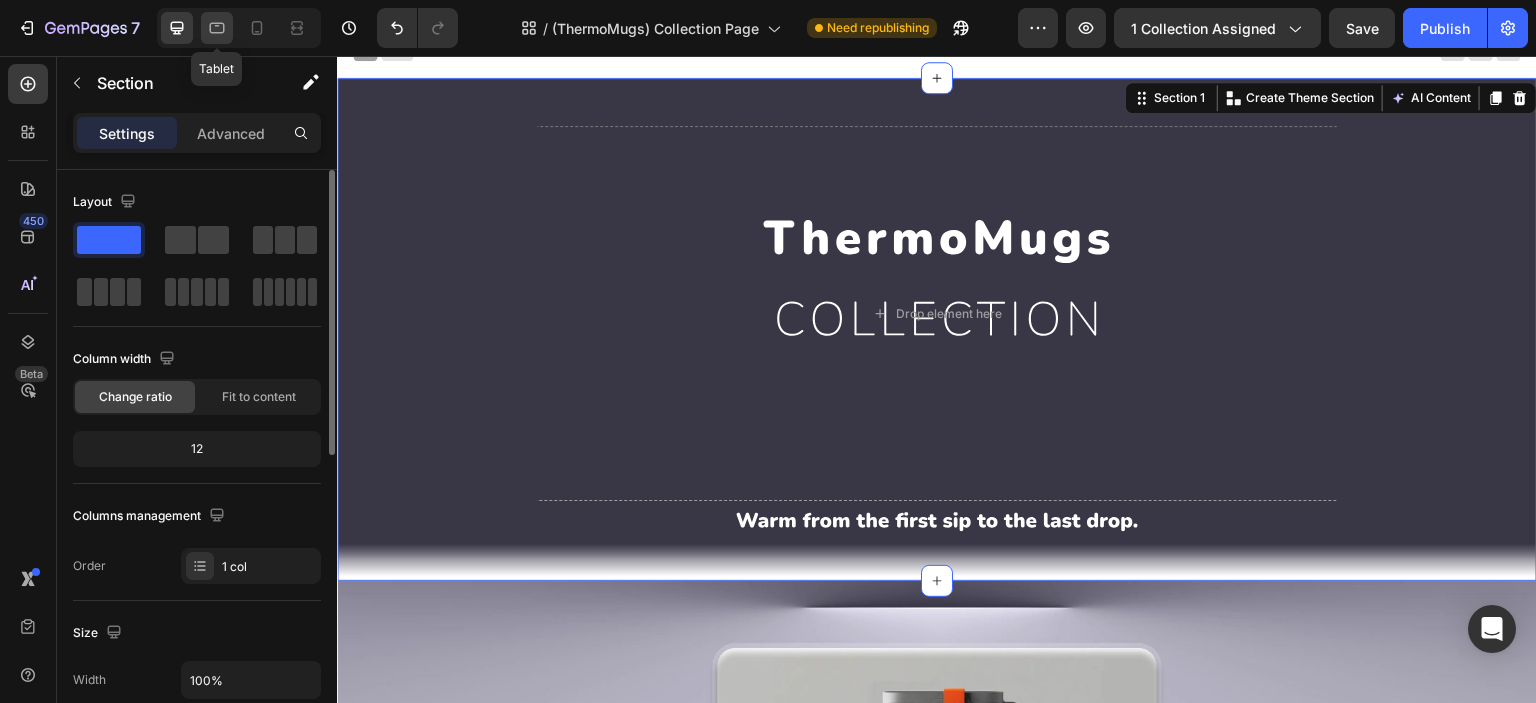 click 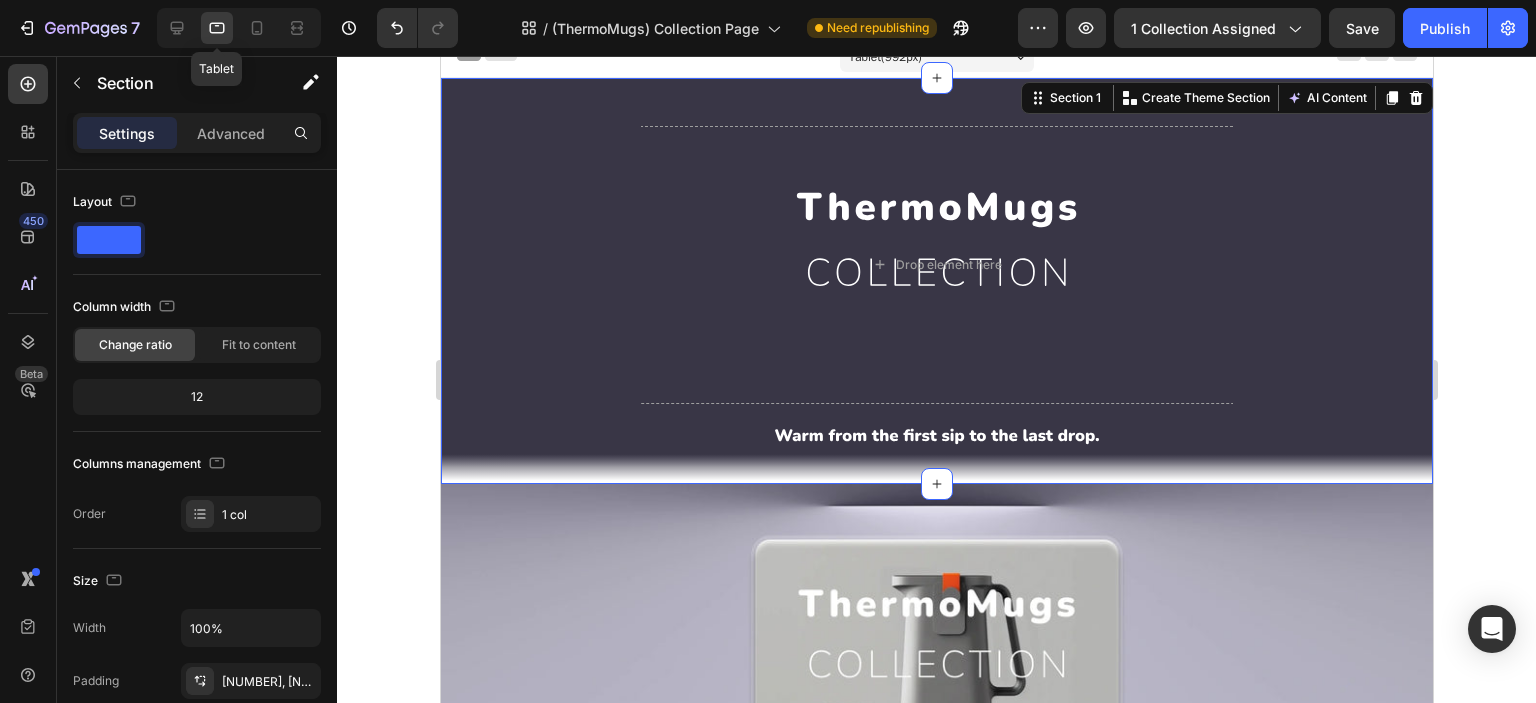 scroll, scrollTop: 0, scrollLeft: 0, axis: both 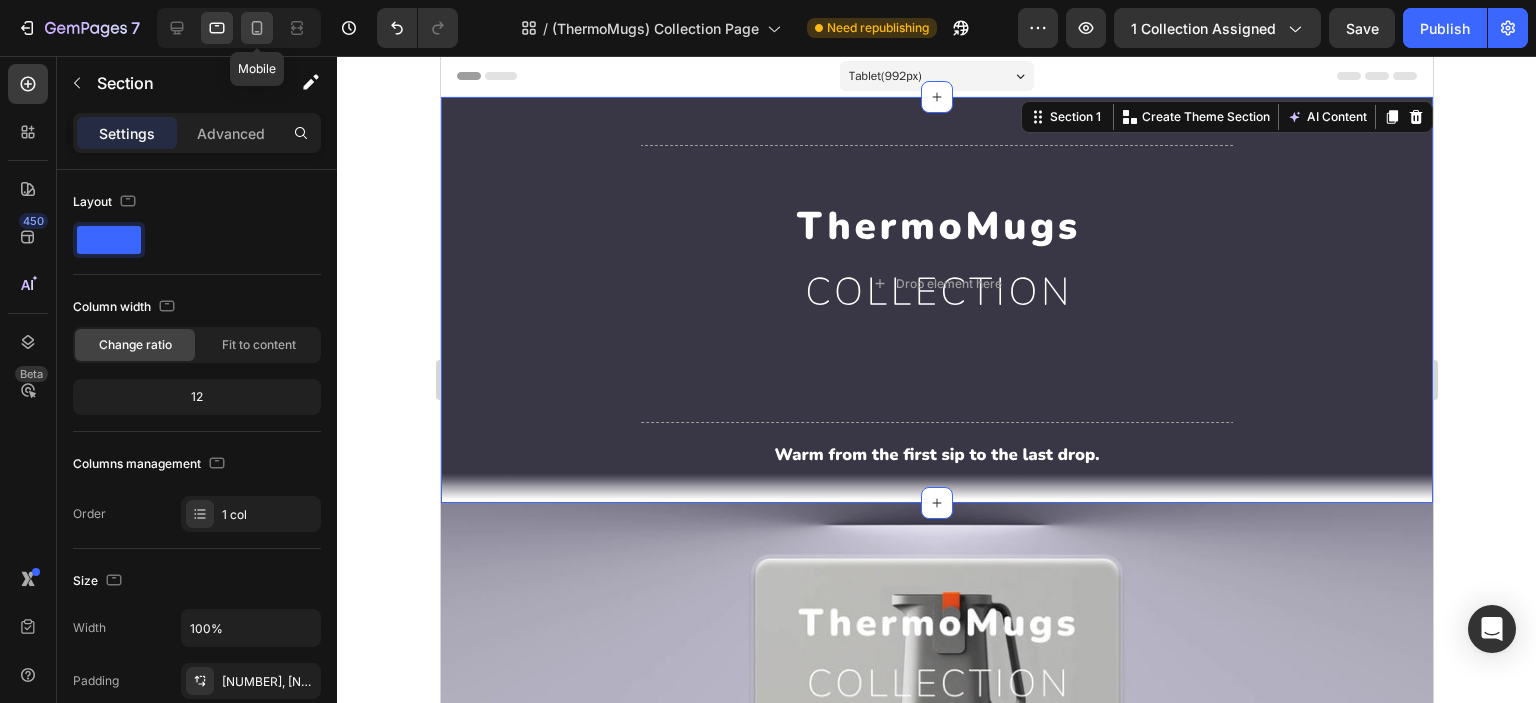click 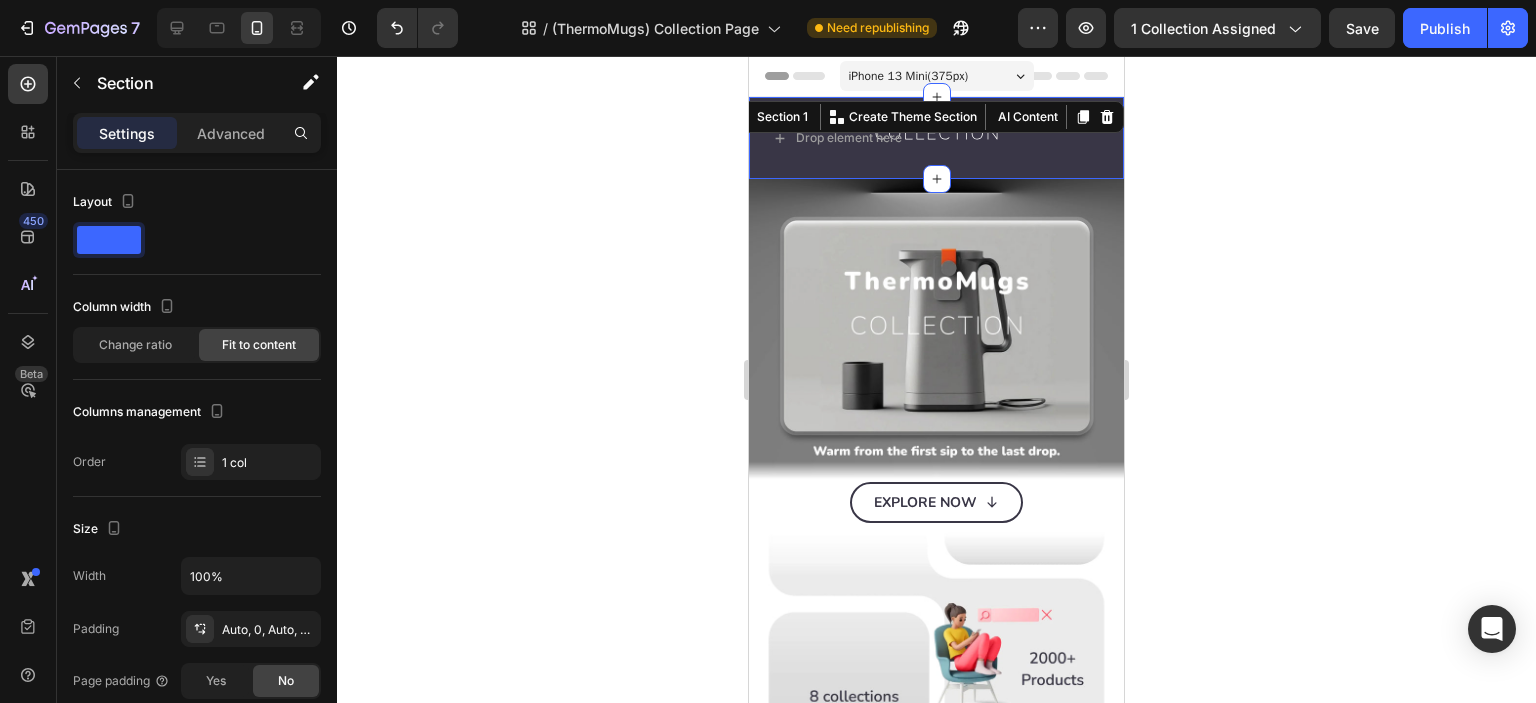 click on "Drop element here Collection Banner Section 1   You can create reusable sections Create Theme Section AI Content Write with GemAI What would you like to describe here? Tone and Voice Persuasive Product Automatic Magnetic Mixer Coffee Cup Show more Generate" at bounding box center (936, 138) 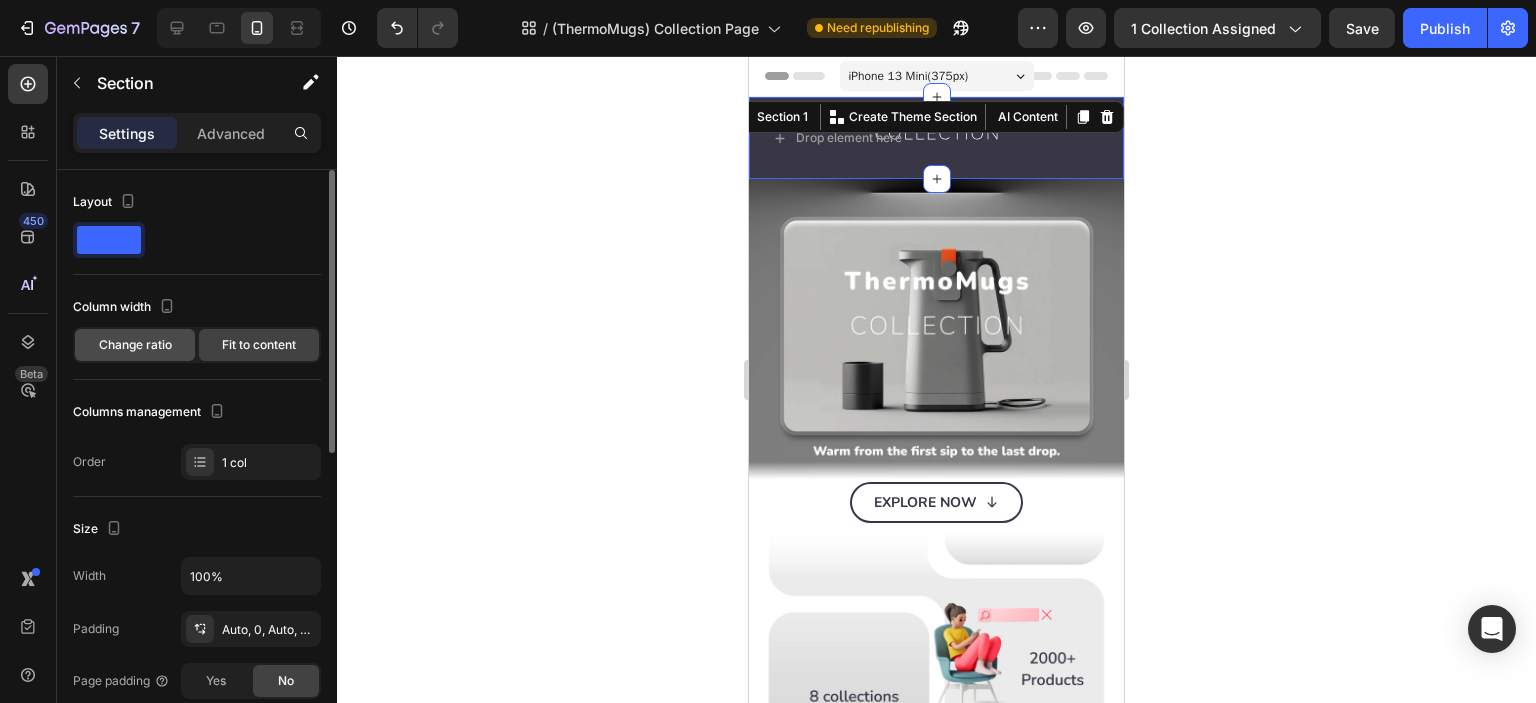 click on "Change ratio" 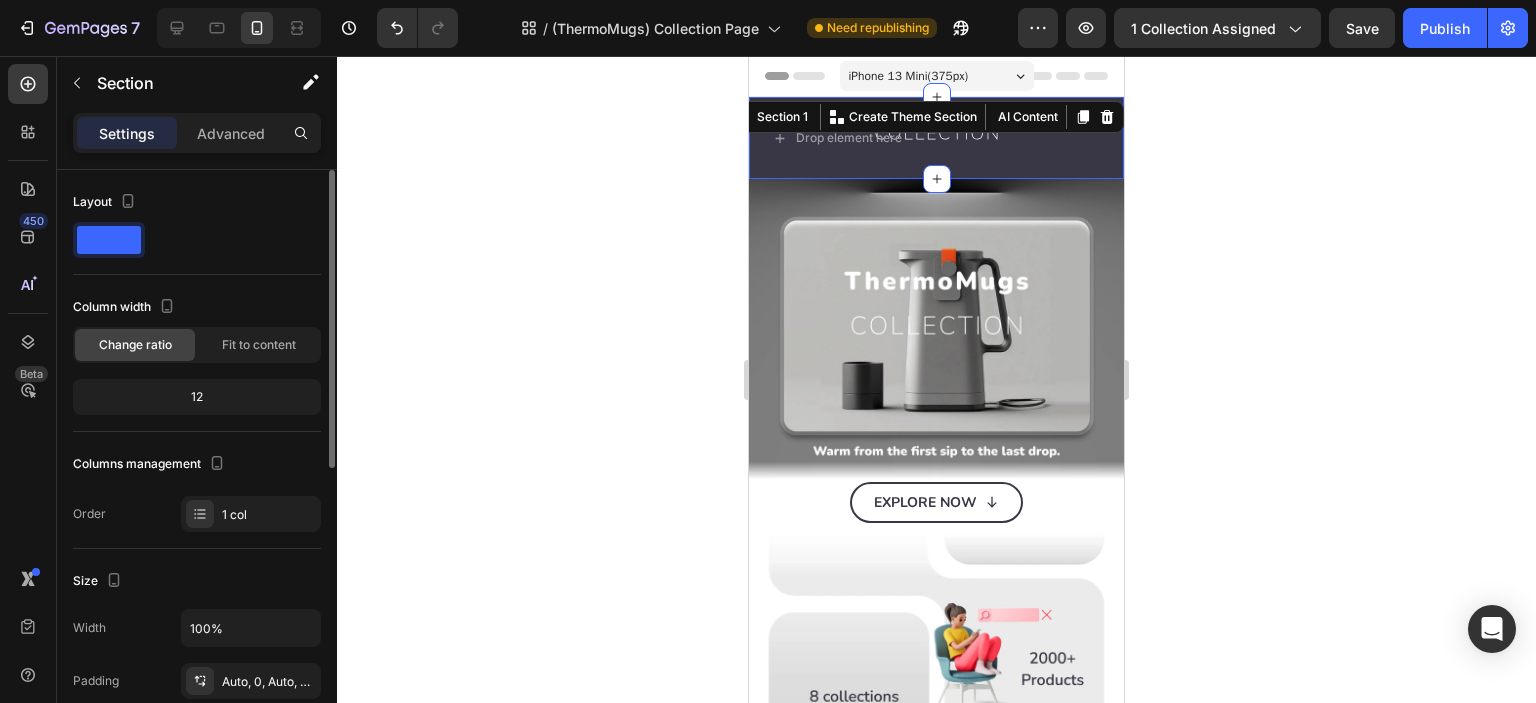 click on "12" 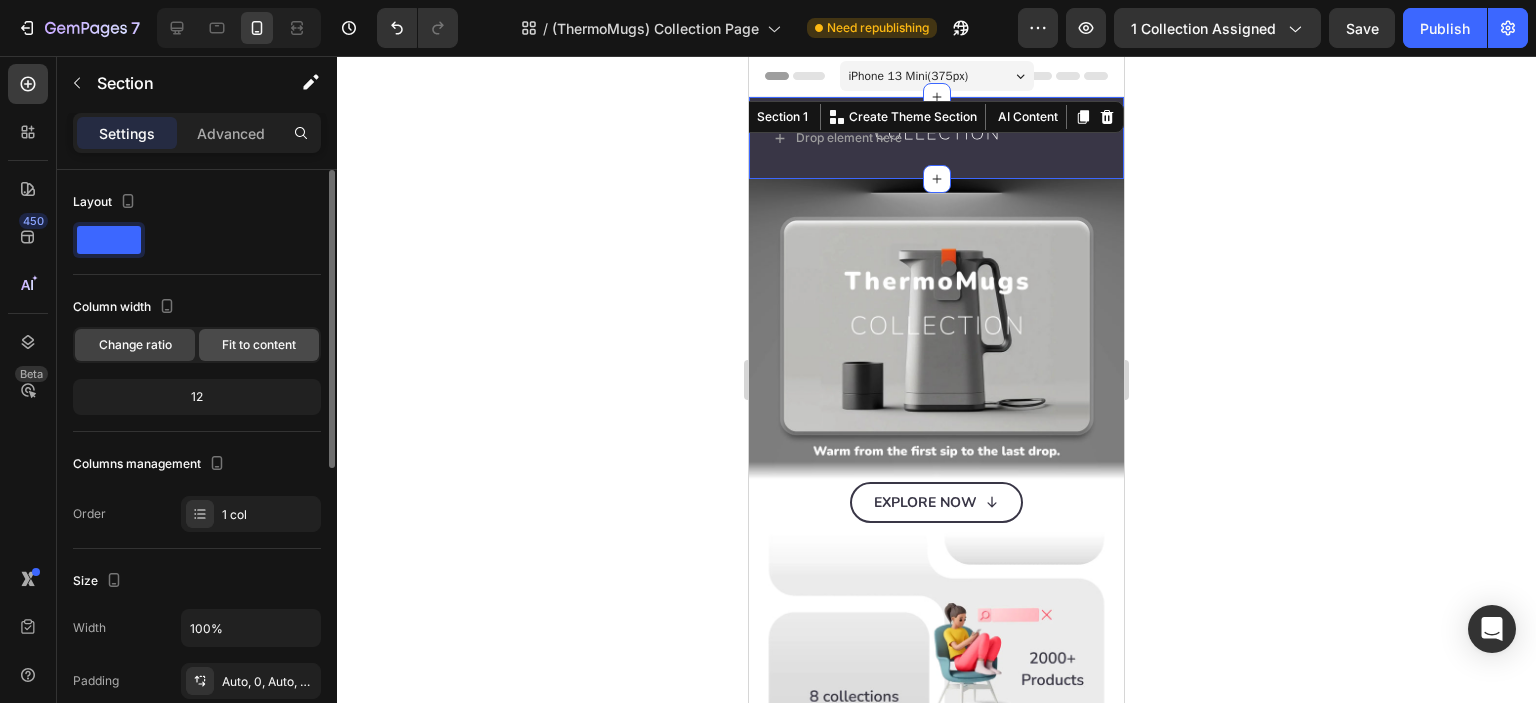 click on "Fit to content" 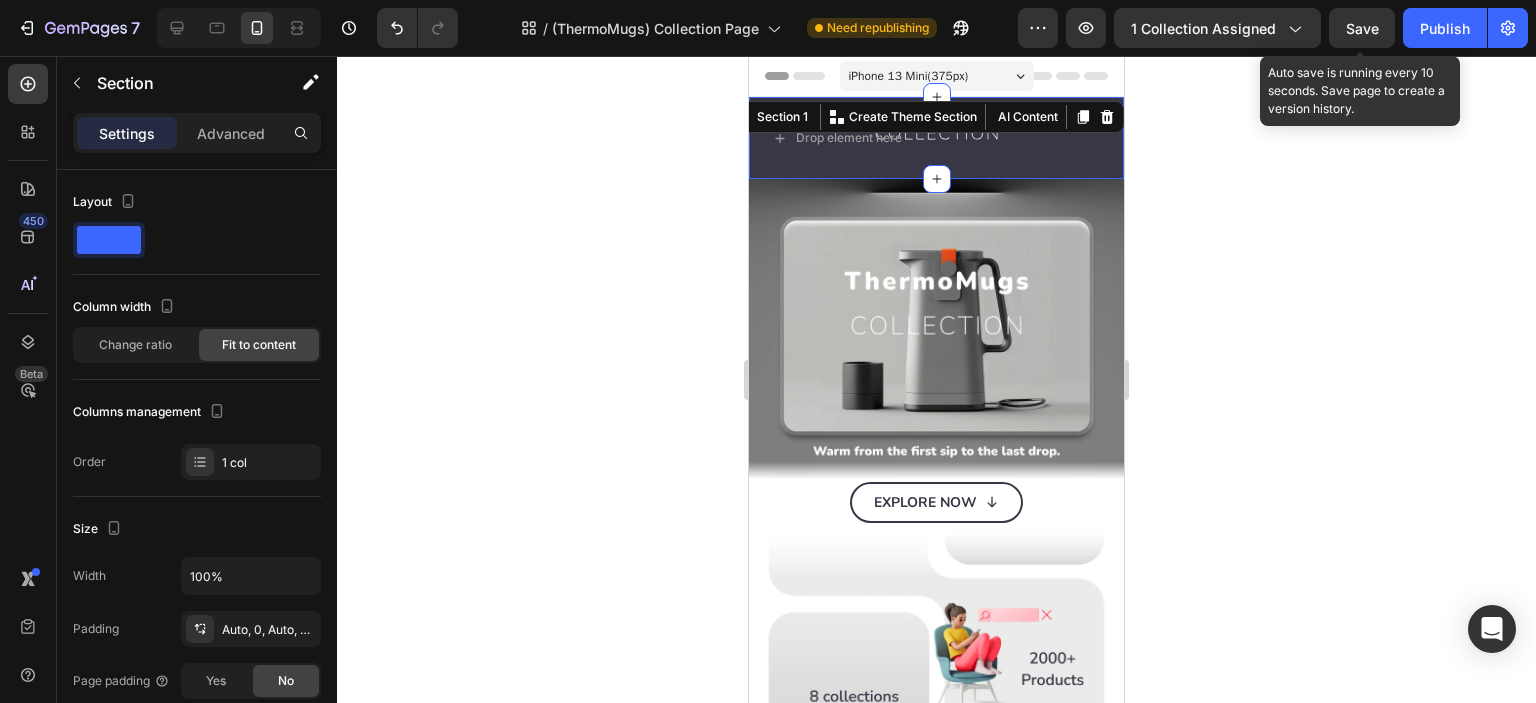 click on "Save" at bounding box center [1362, 28] 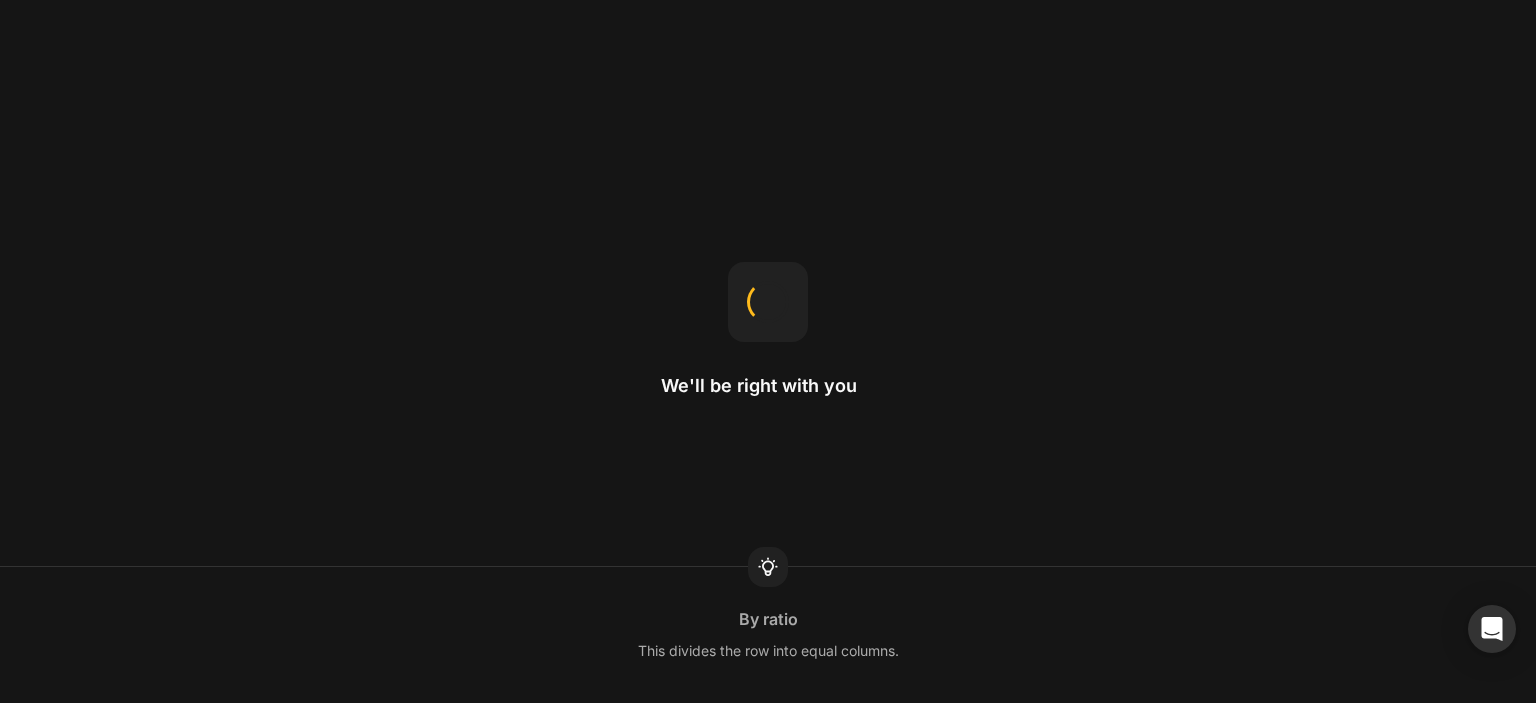 scroll, scrollTop: 0, scrollLeft: 0, axis: both 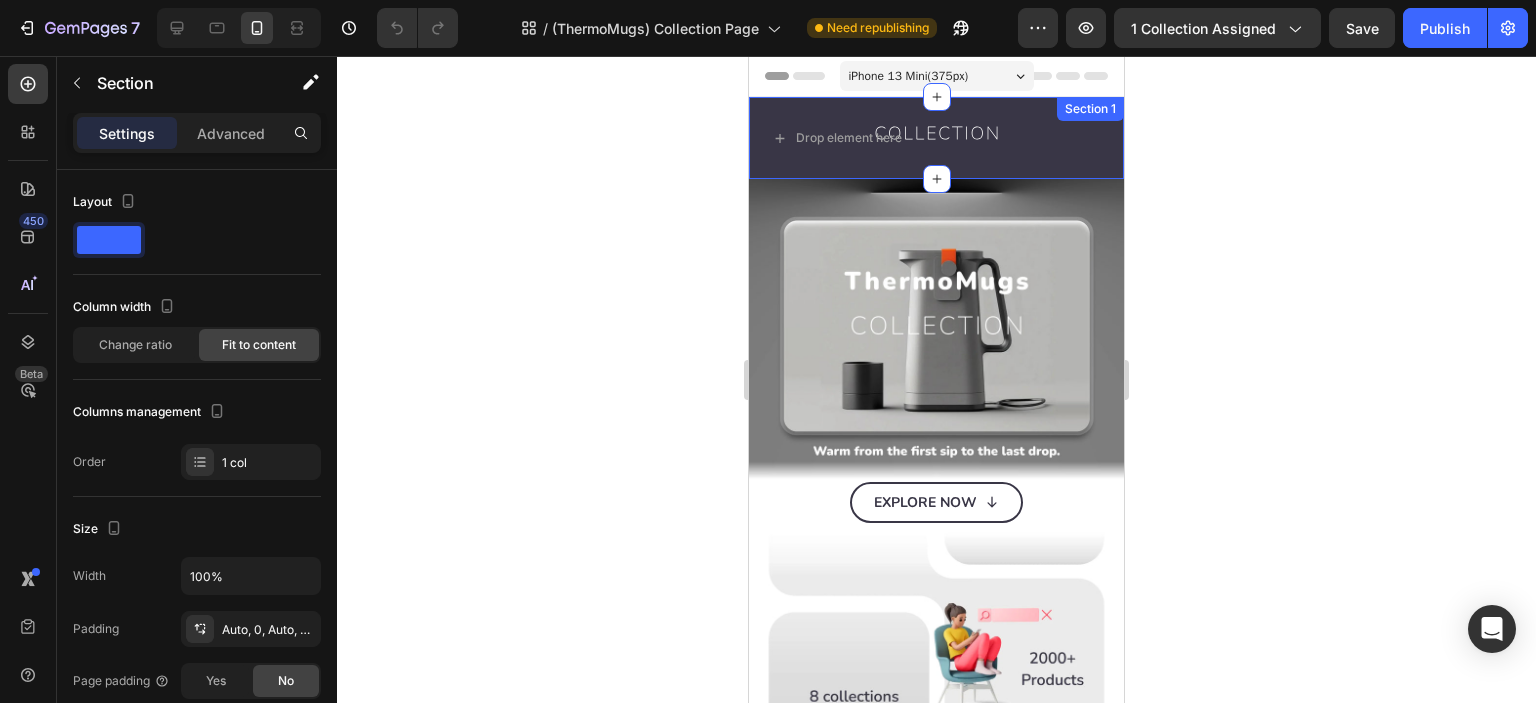 click on "Drop element here Collection Banner Section 1" at bounding box center (936, 138) 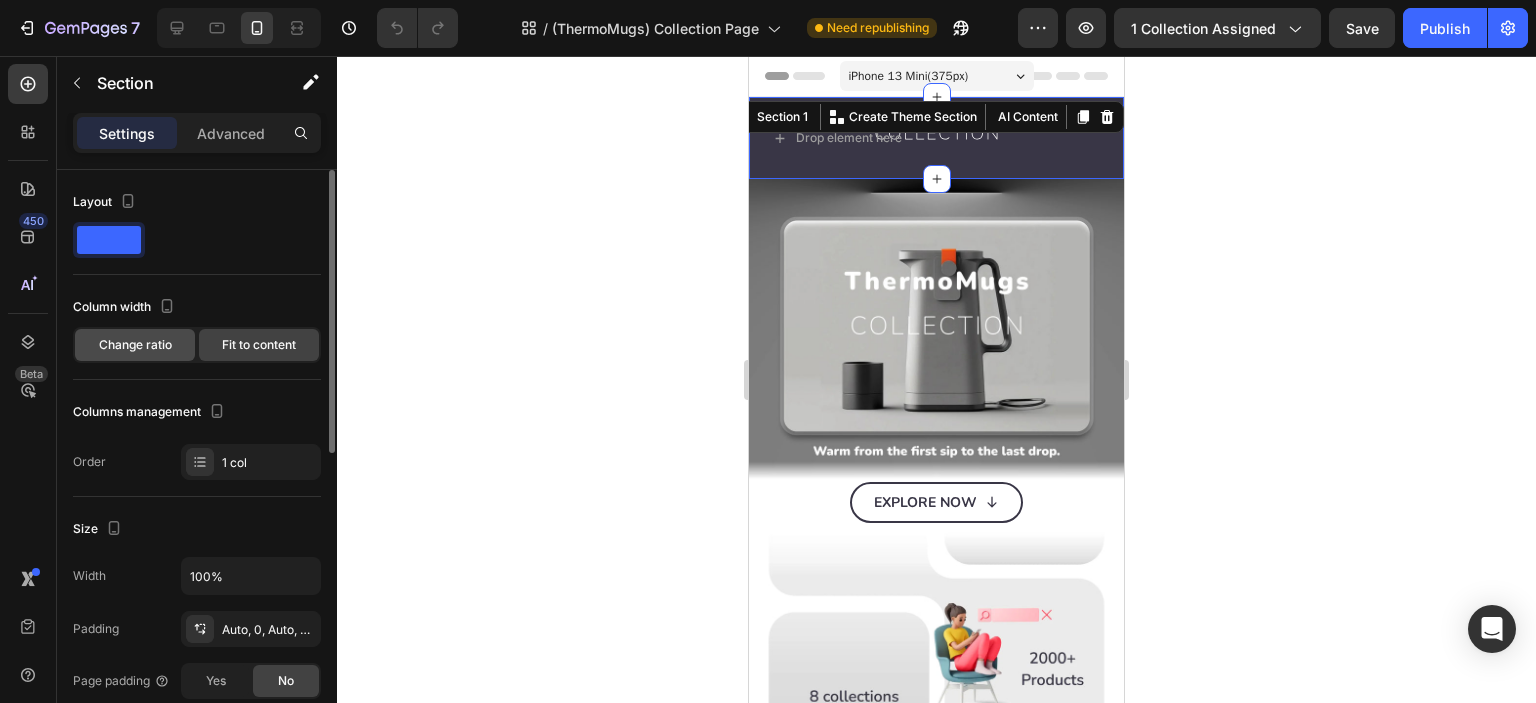 click on "Change ratio" 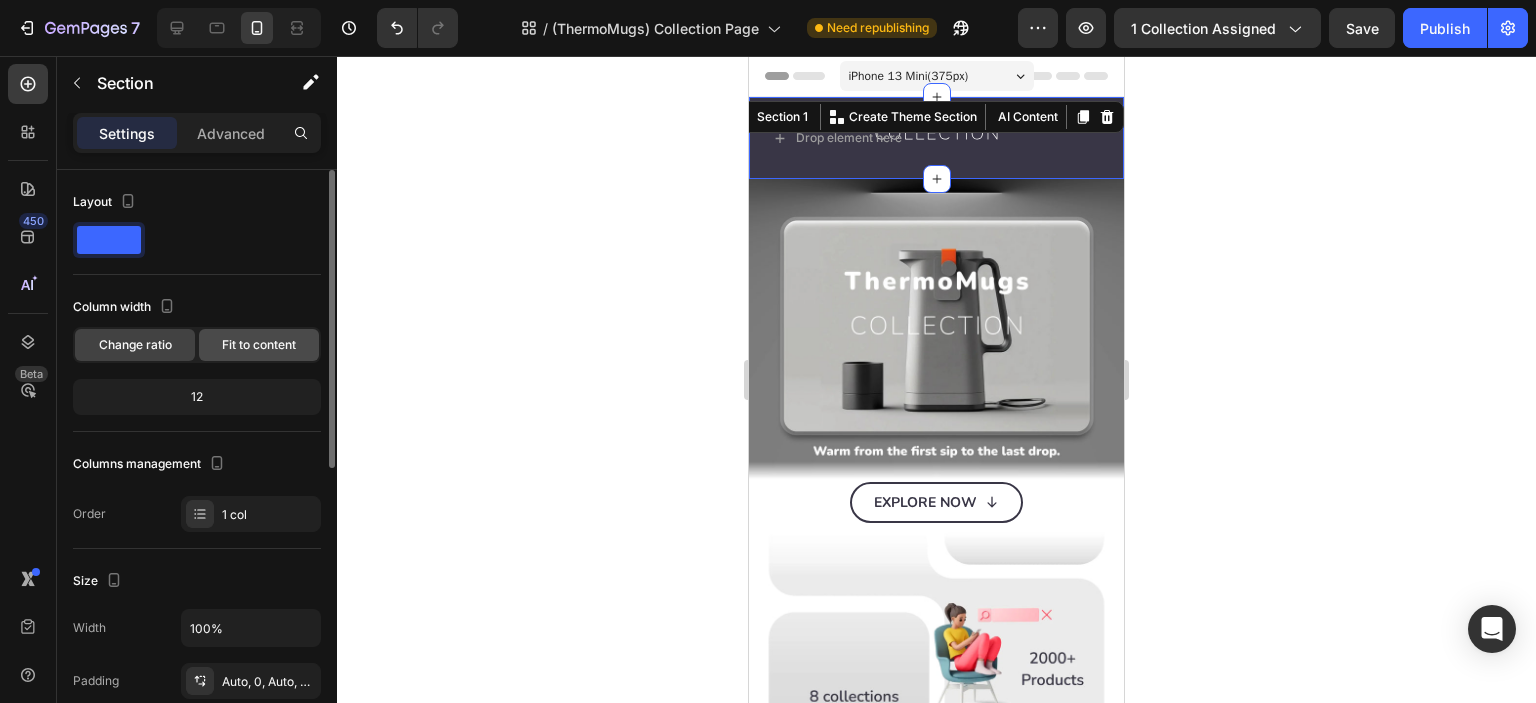 click on "Fit to content" 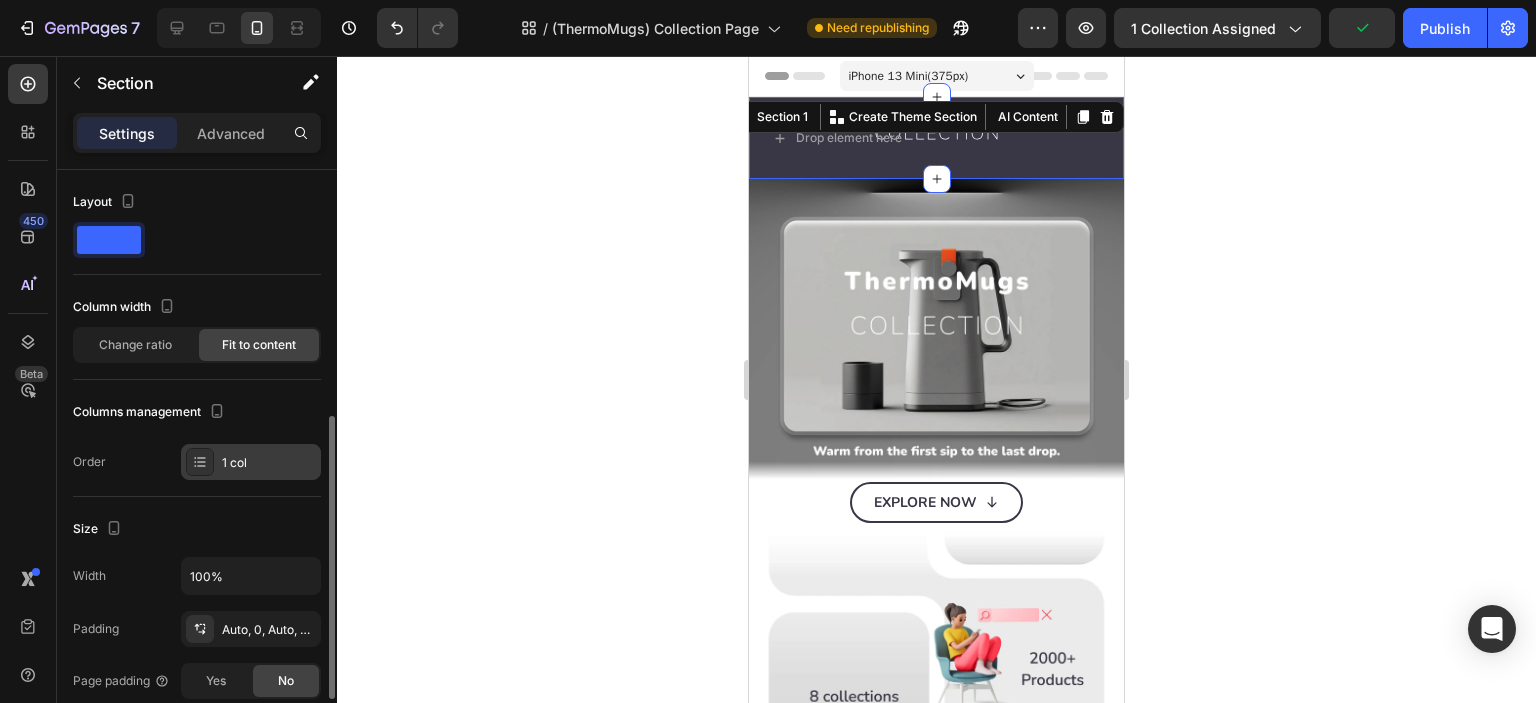scroll, scrollTop: 166, scrollLeft: 0, axis: vertical 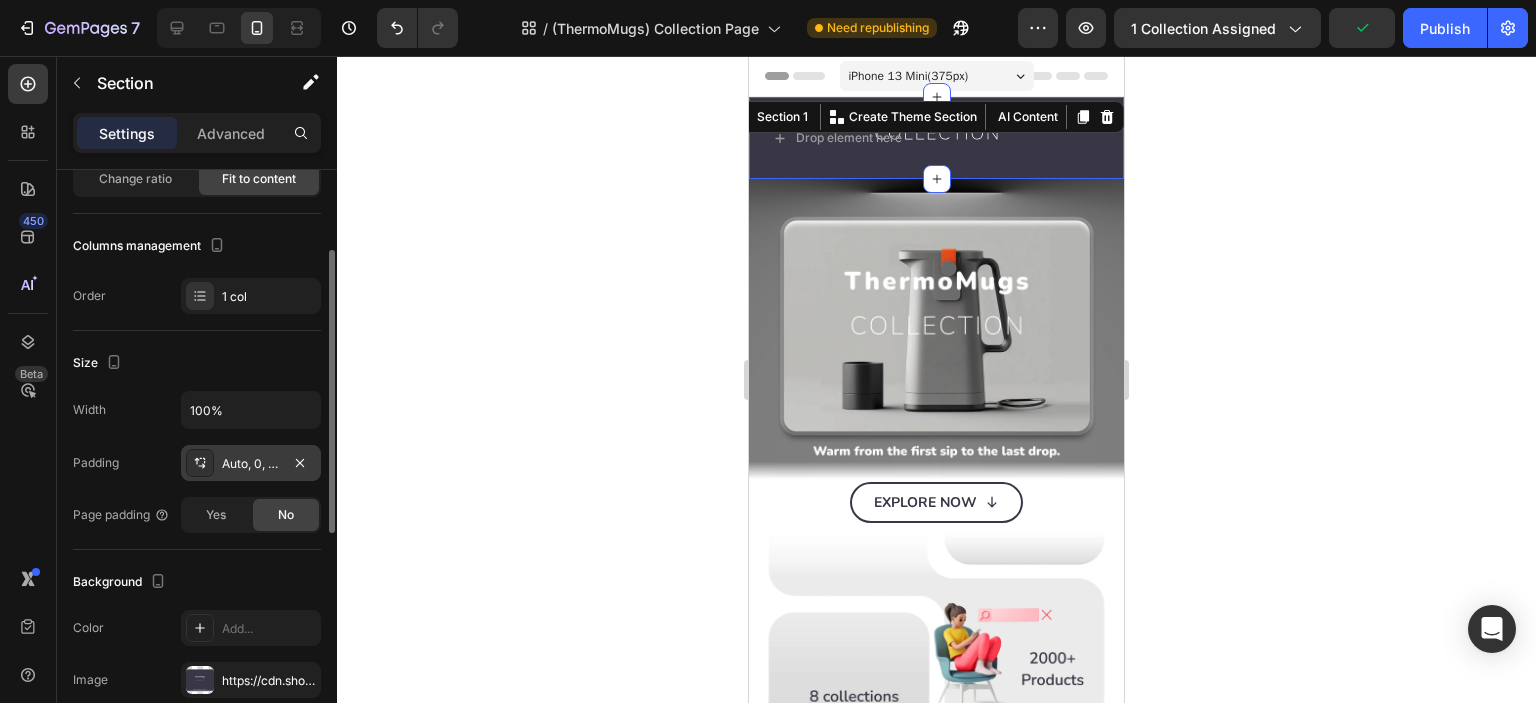 click 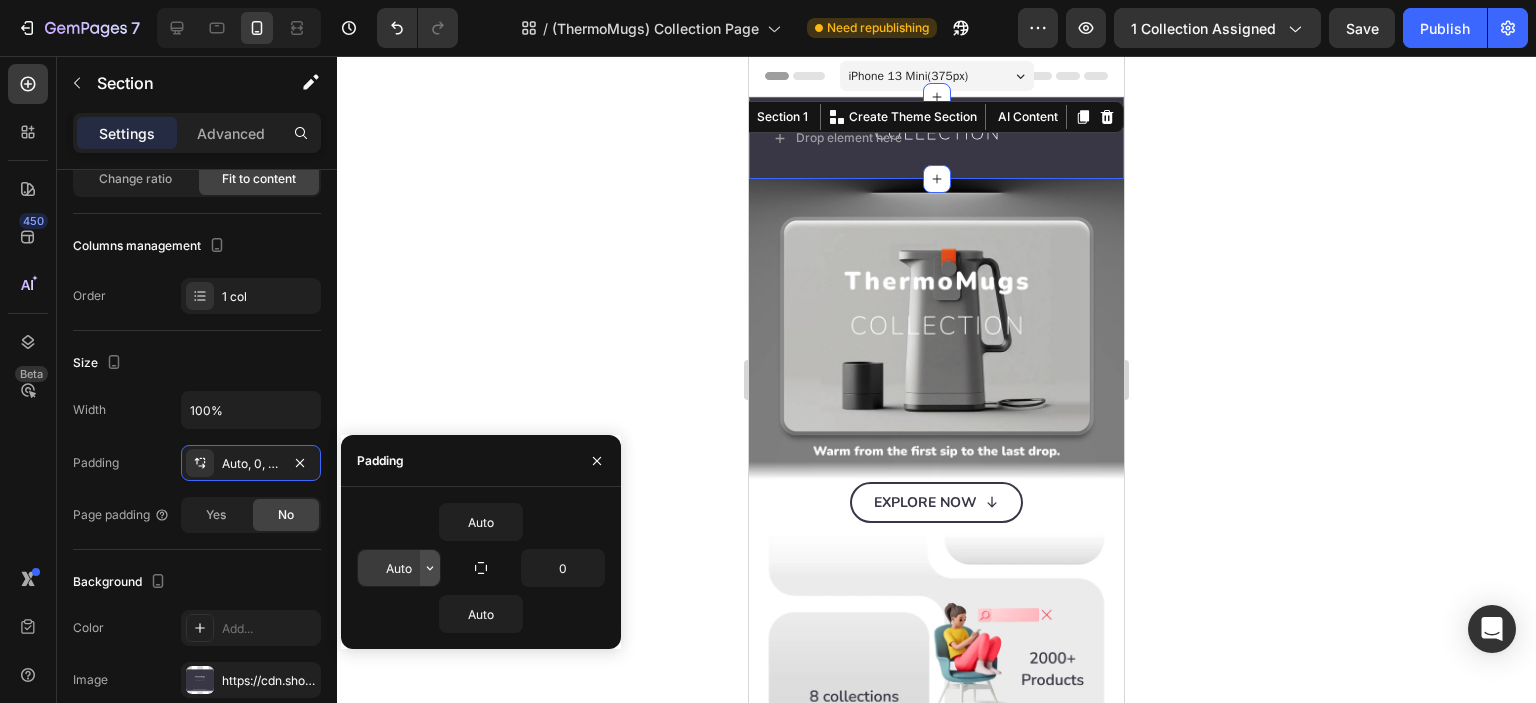 click 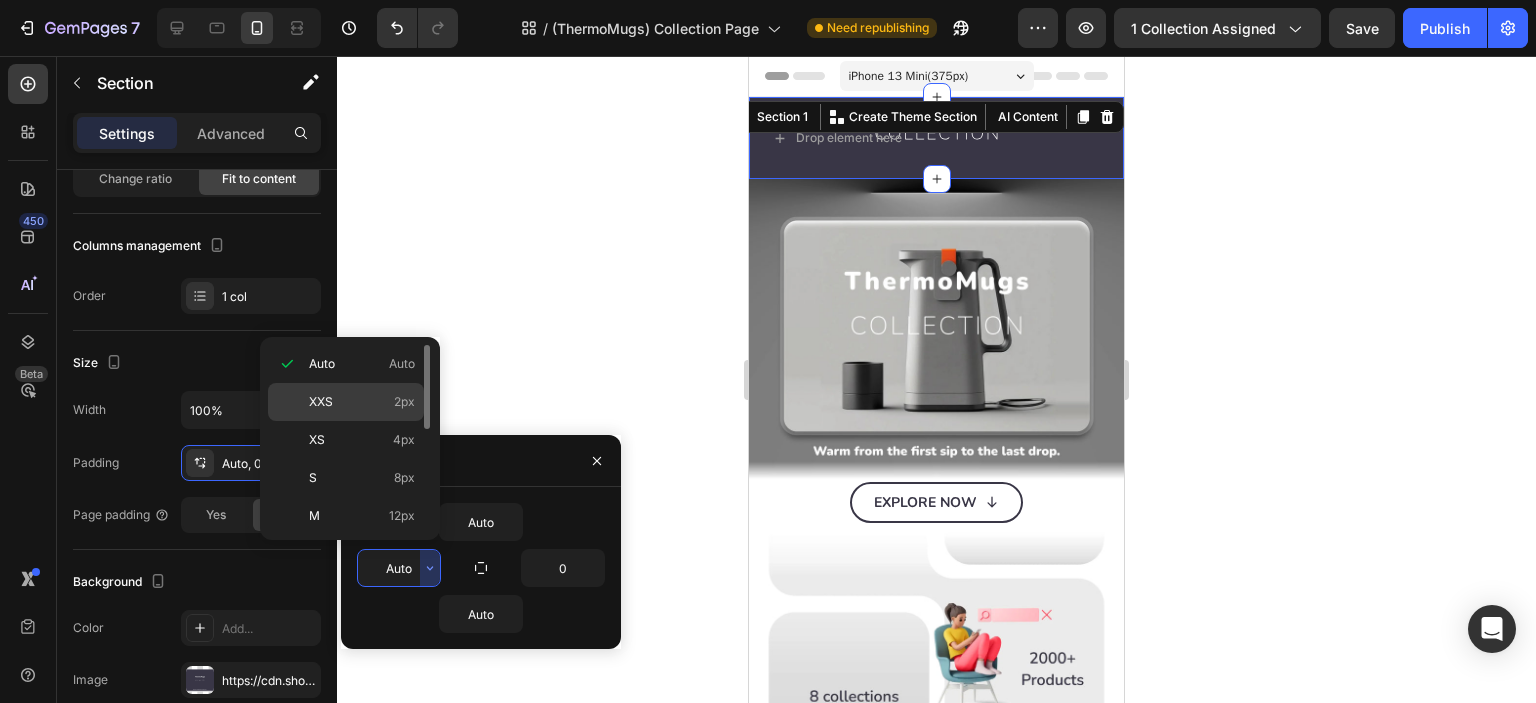 click on "XXS 2px" at bounding box center [362, 402] 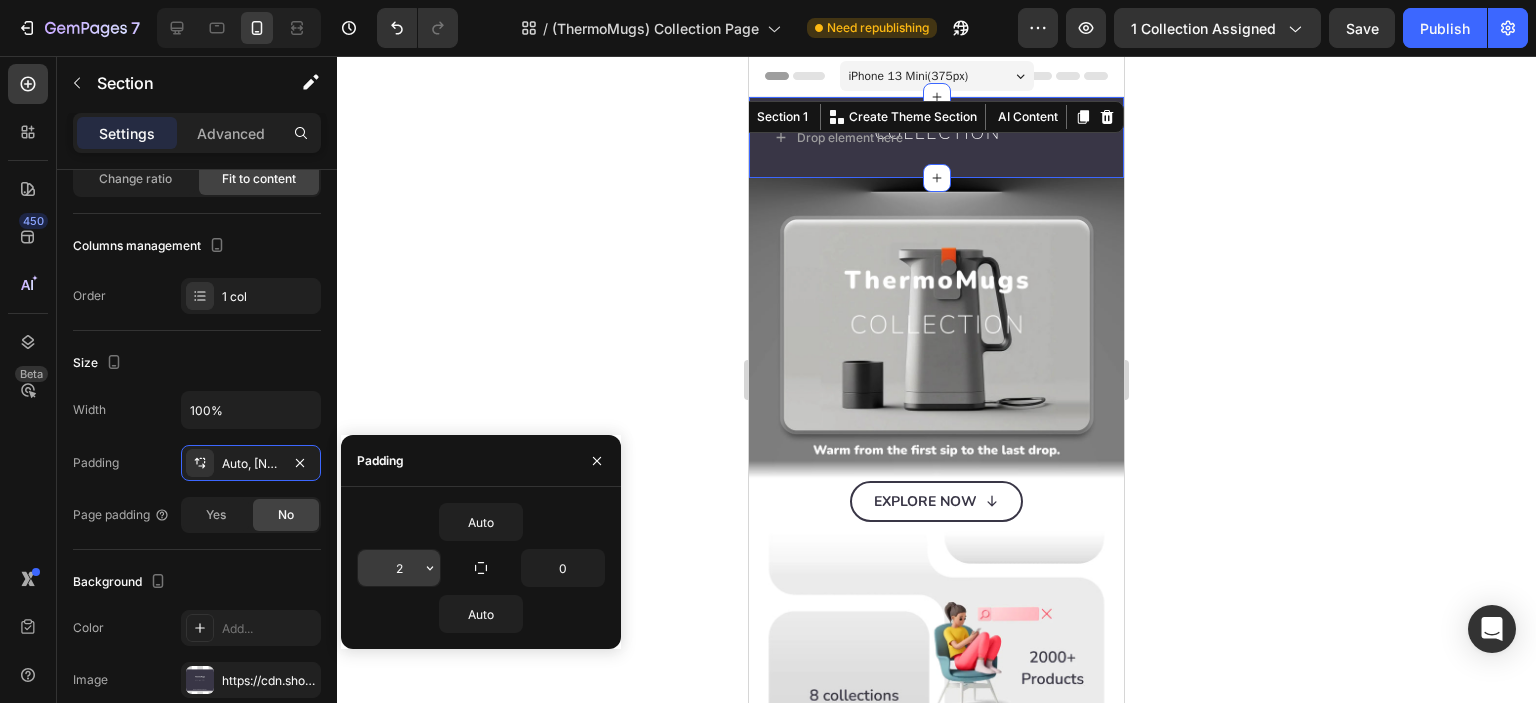 click 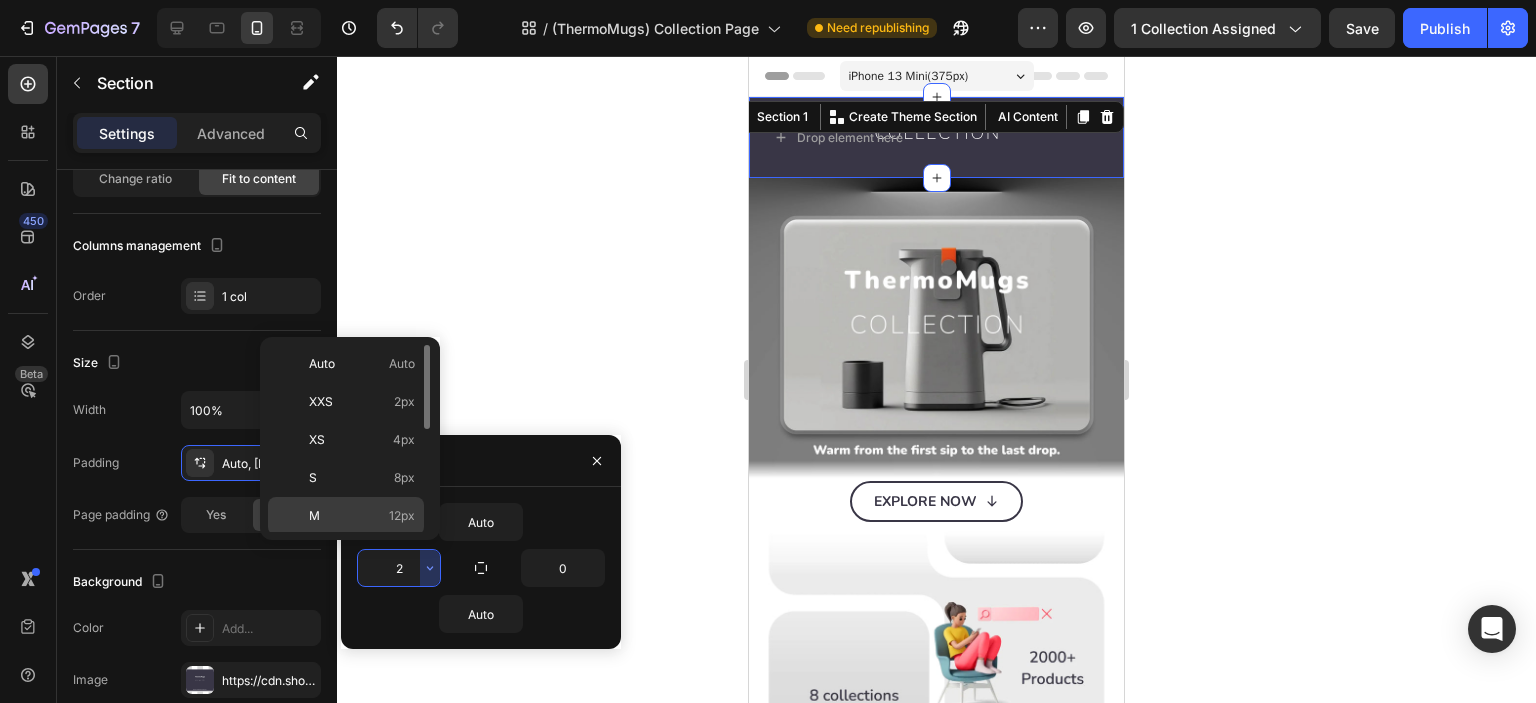 click on "M" at bounding box center [314, 516] 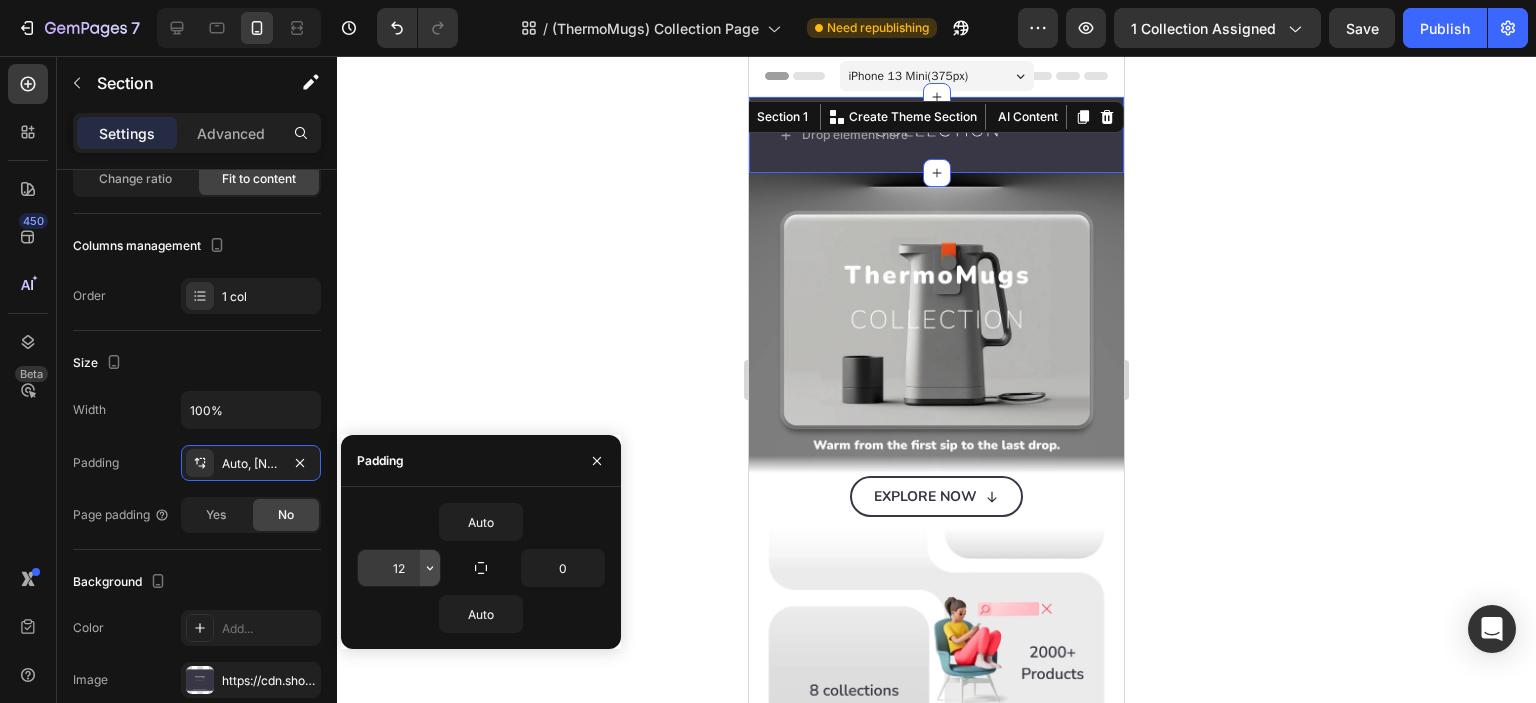 click 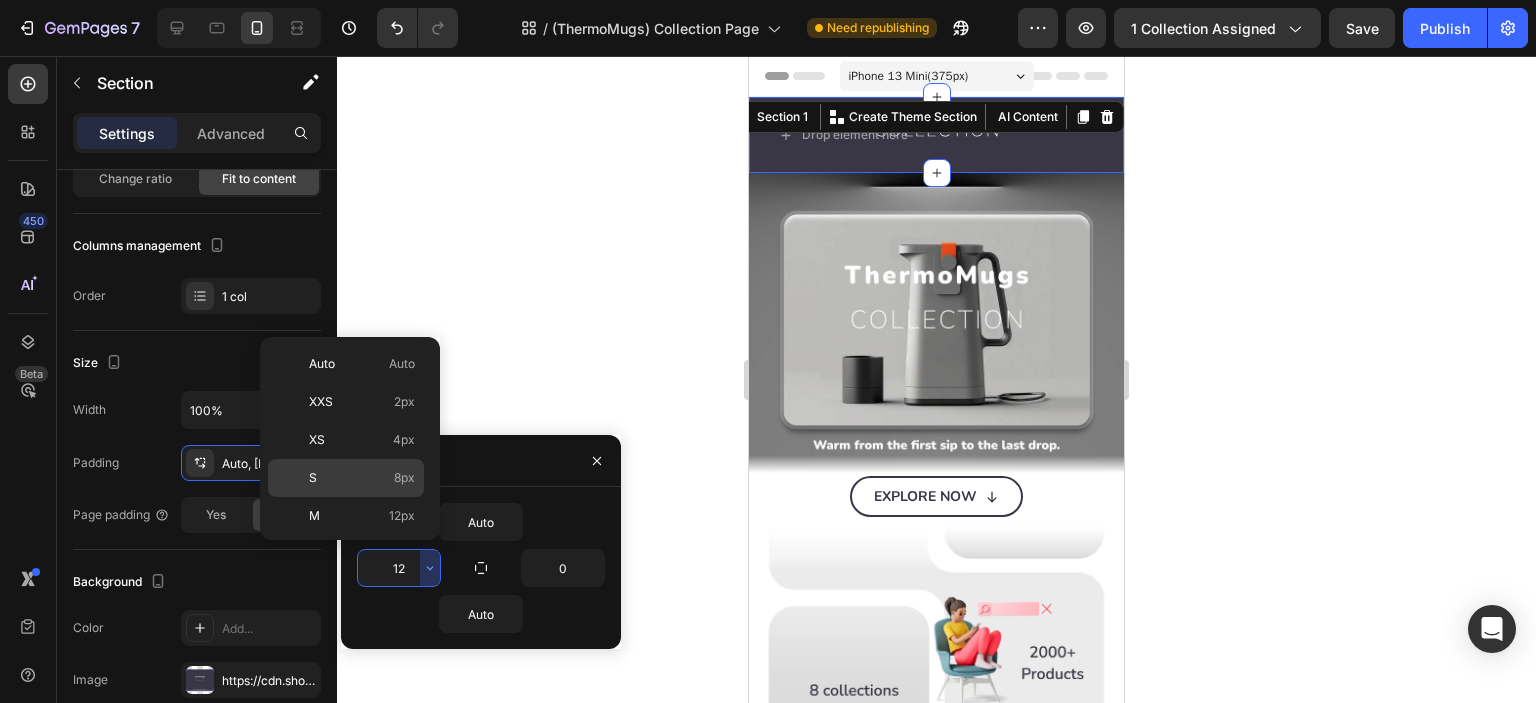 scroll, scrollTop: 226, scrollLeft: 0, axis: vertical 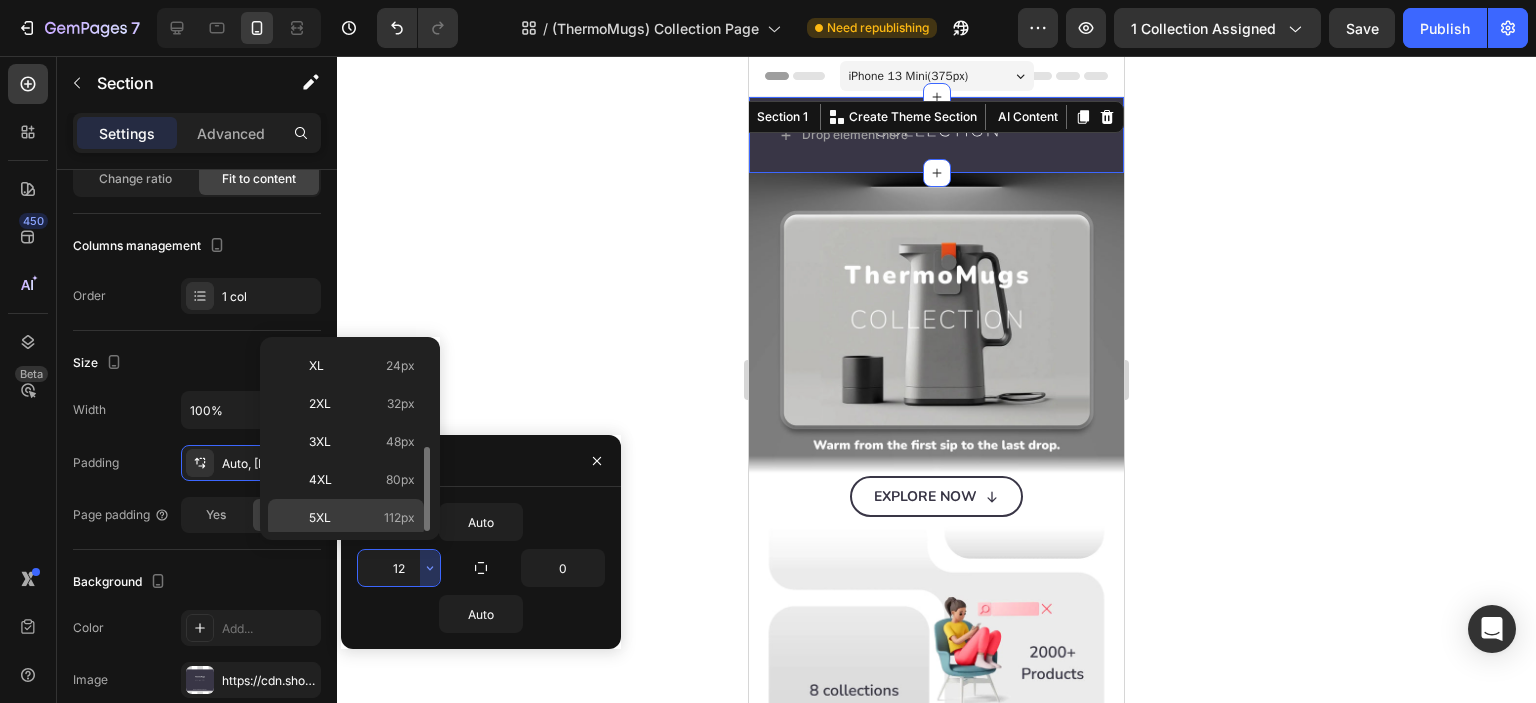 click on "5XL 112px" at bounding box center (362, 518) 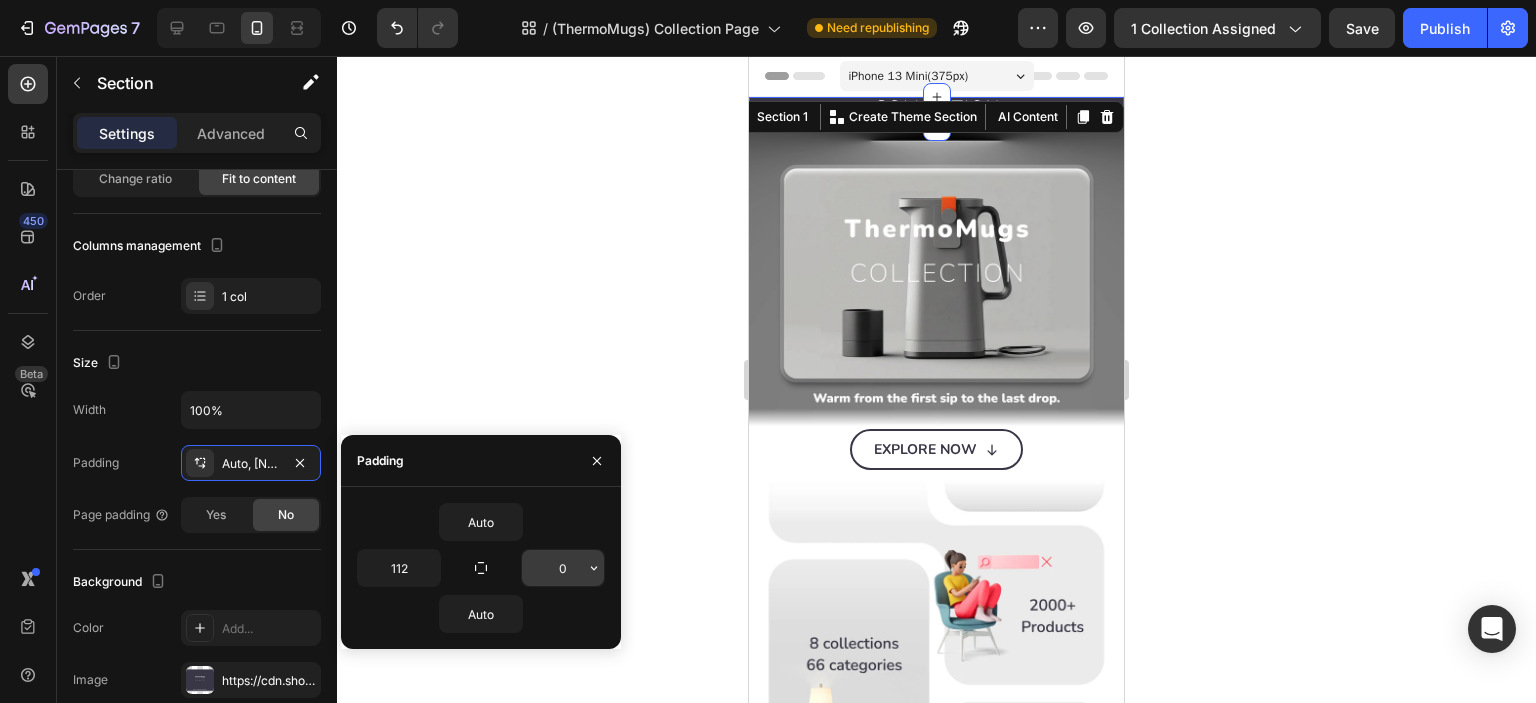 click on "0" at bounding box center (563, 568) 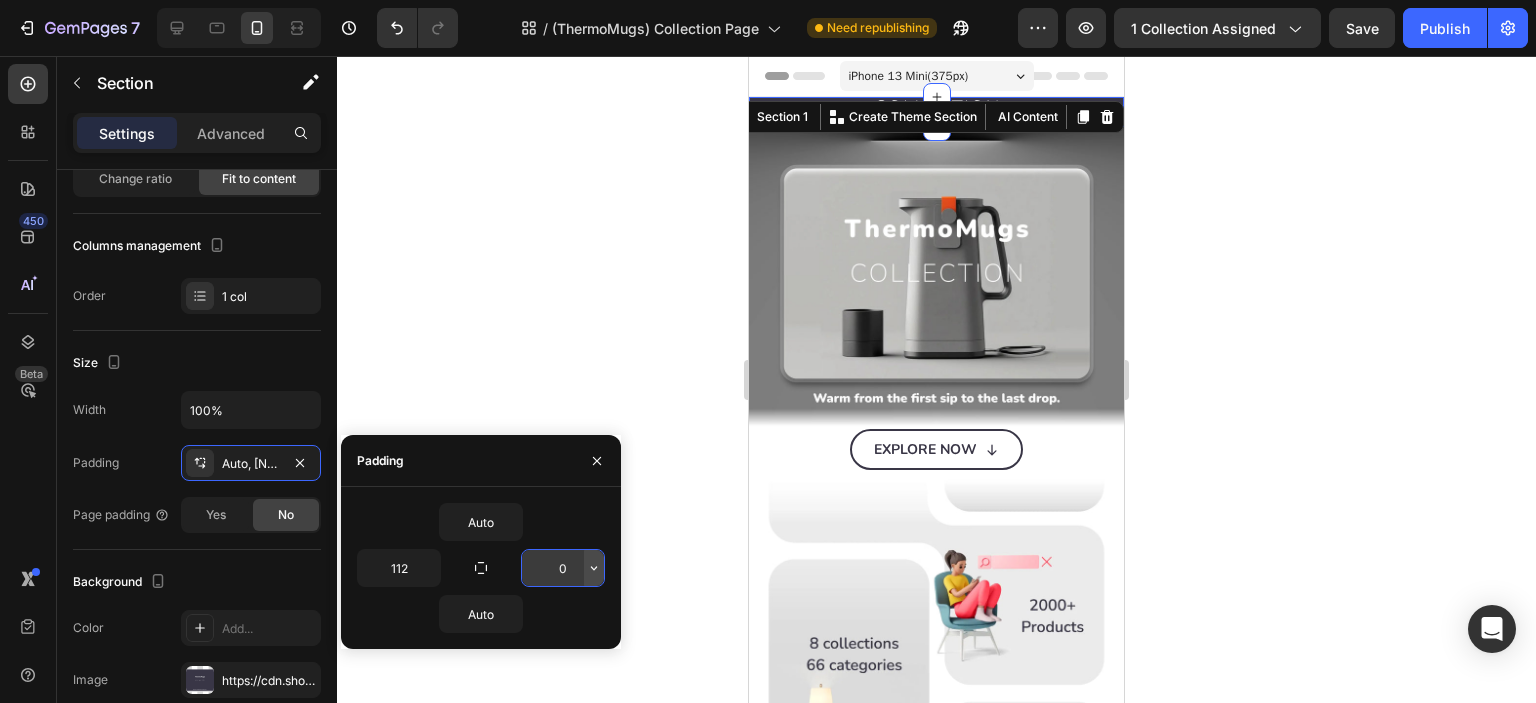 click 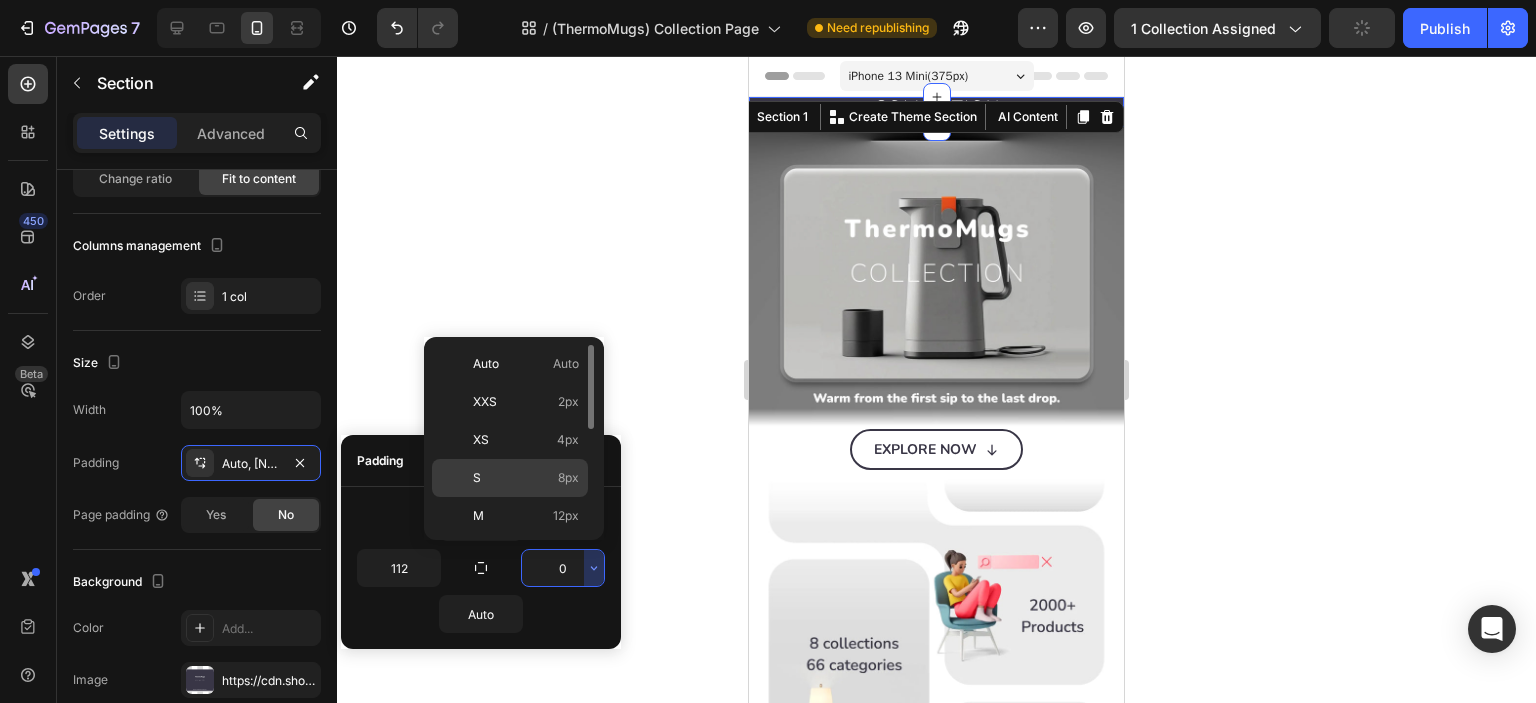 scroll, scrollTop: 226, scrollLeft: 0, axis: vertical 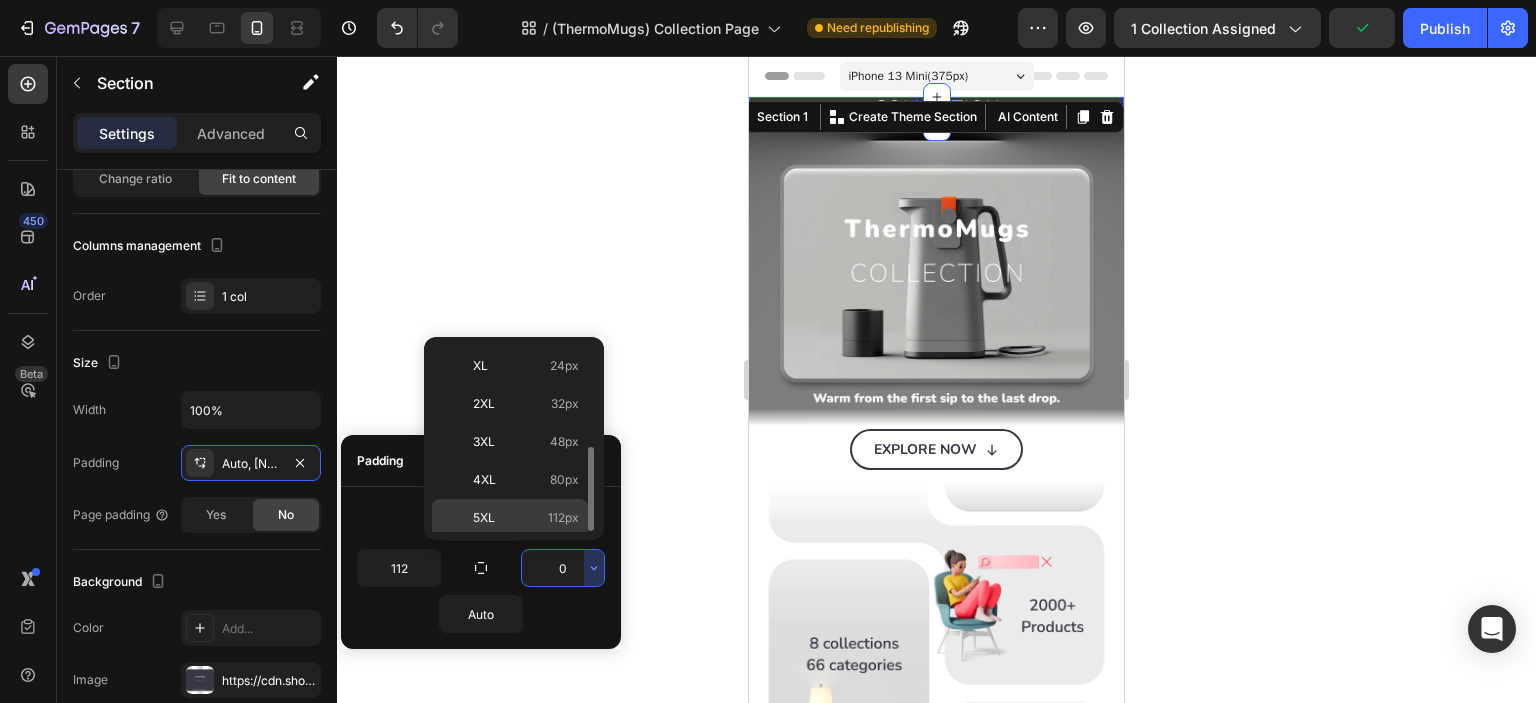 click on "5XL" at bounding box center (484, 518) 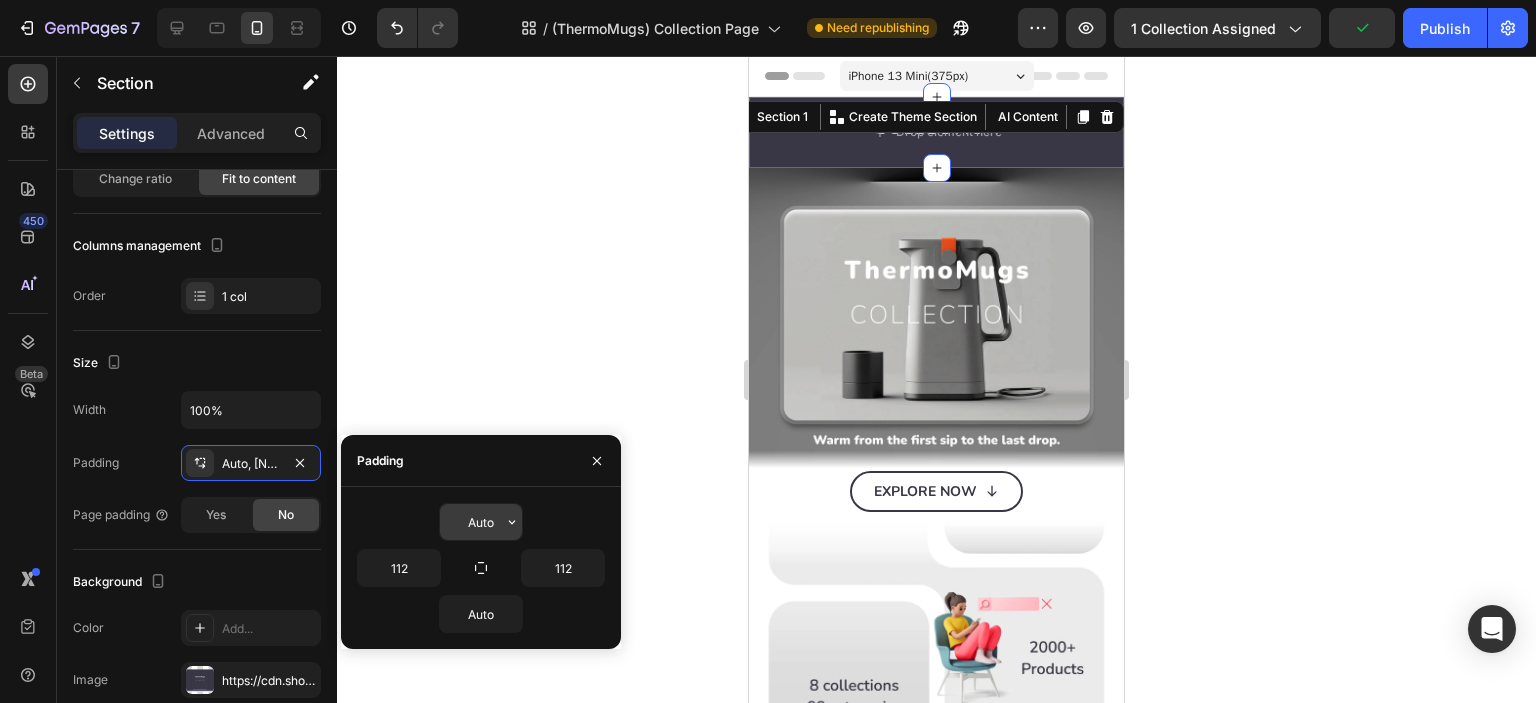 click 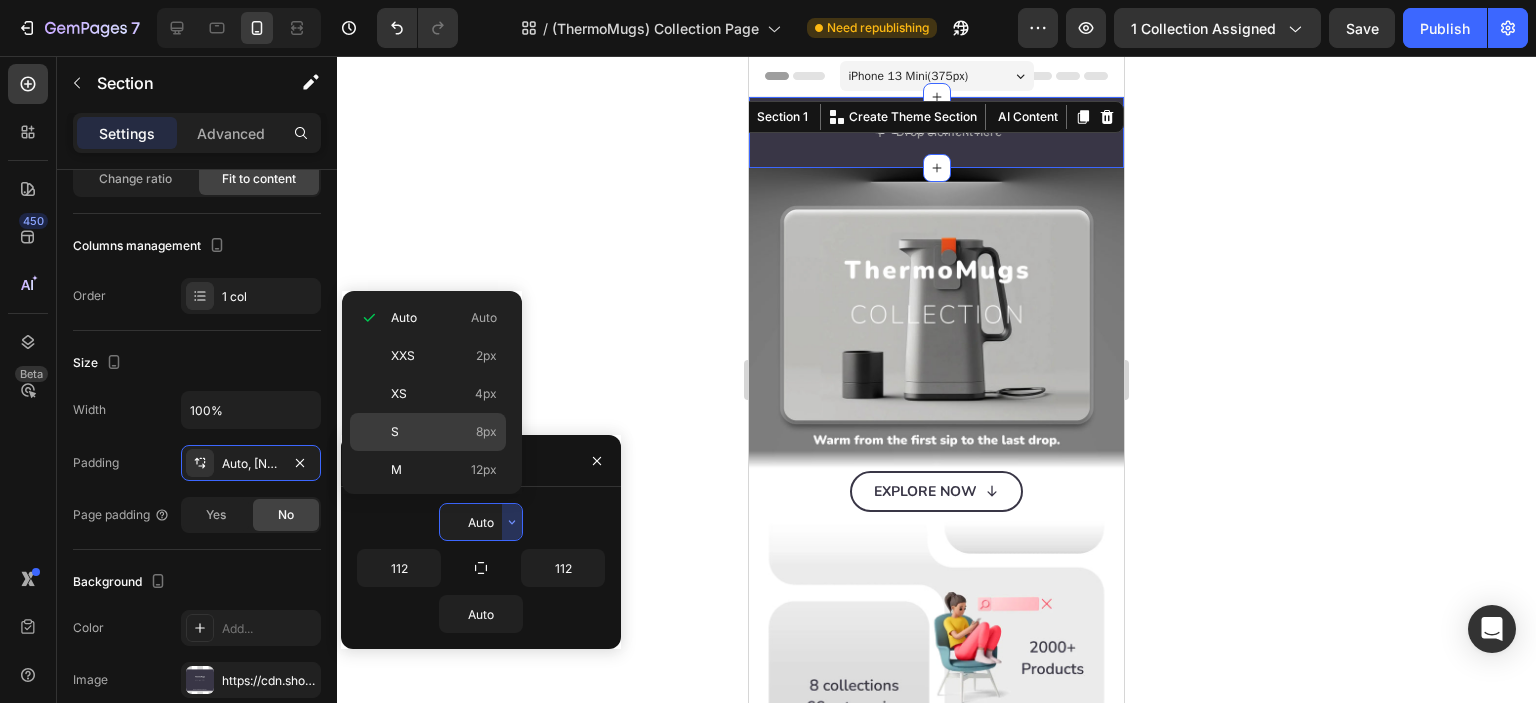 scroll, scrollTop: 226, scrollLeft: 0, axis: vertical 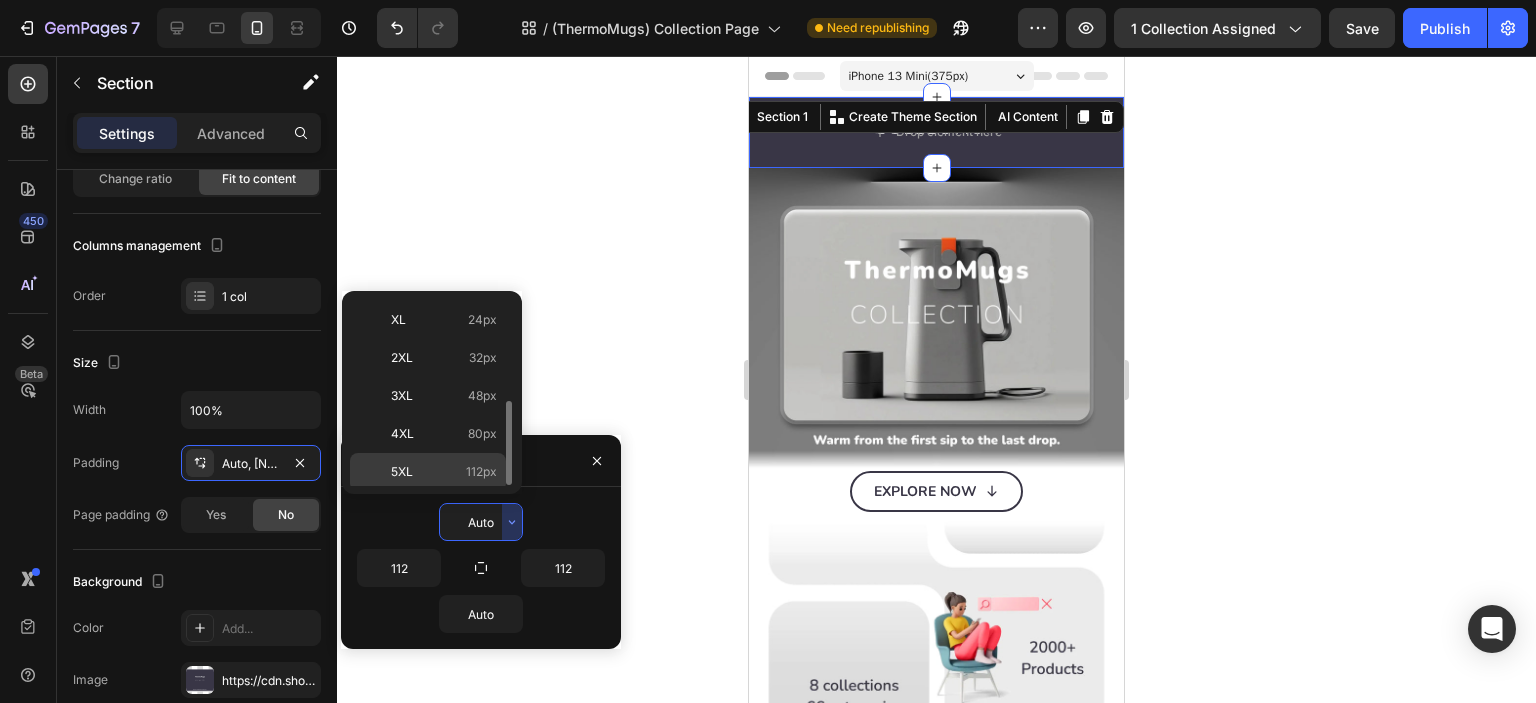 click on "5XL 112px" at bounding box center (444, 472) 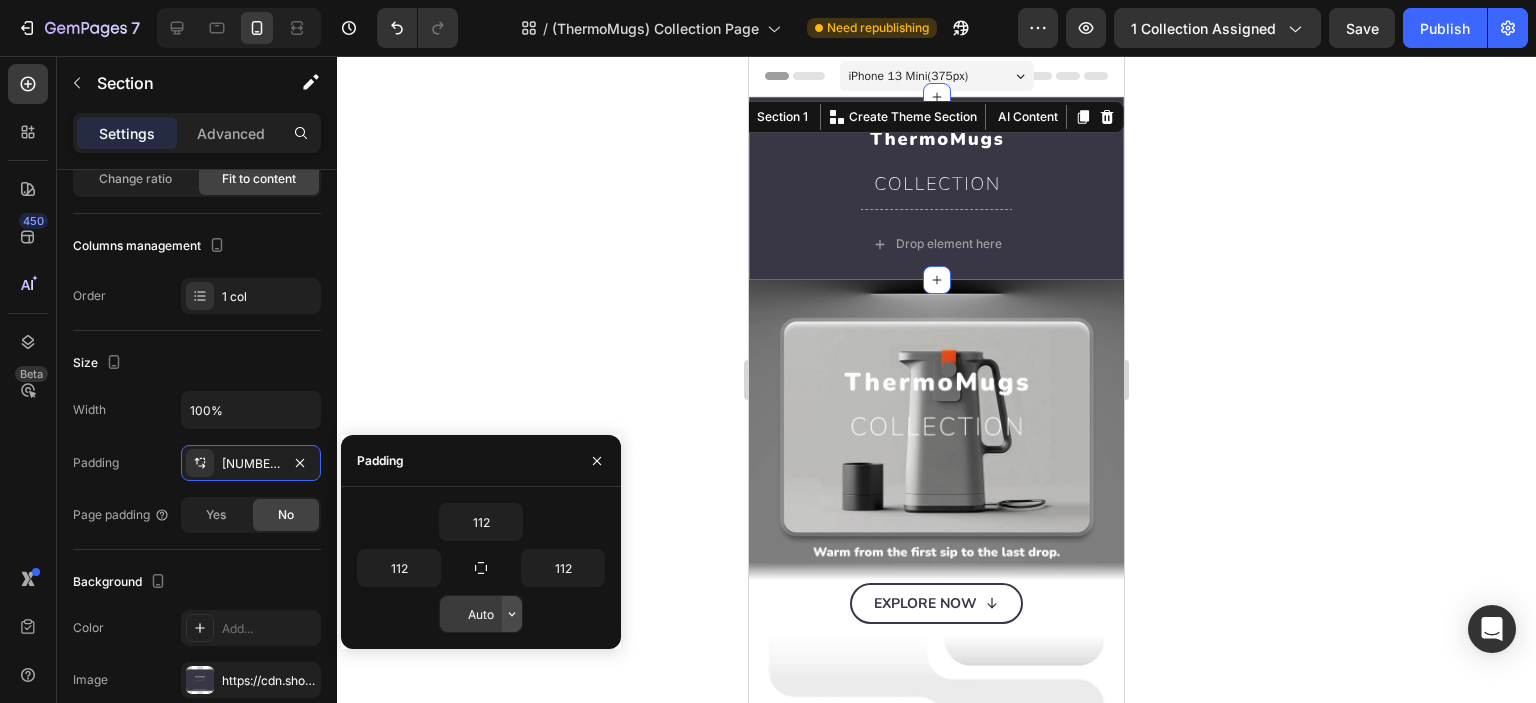 click 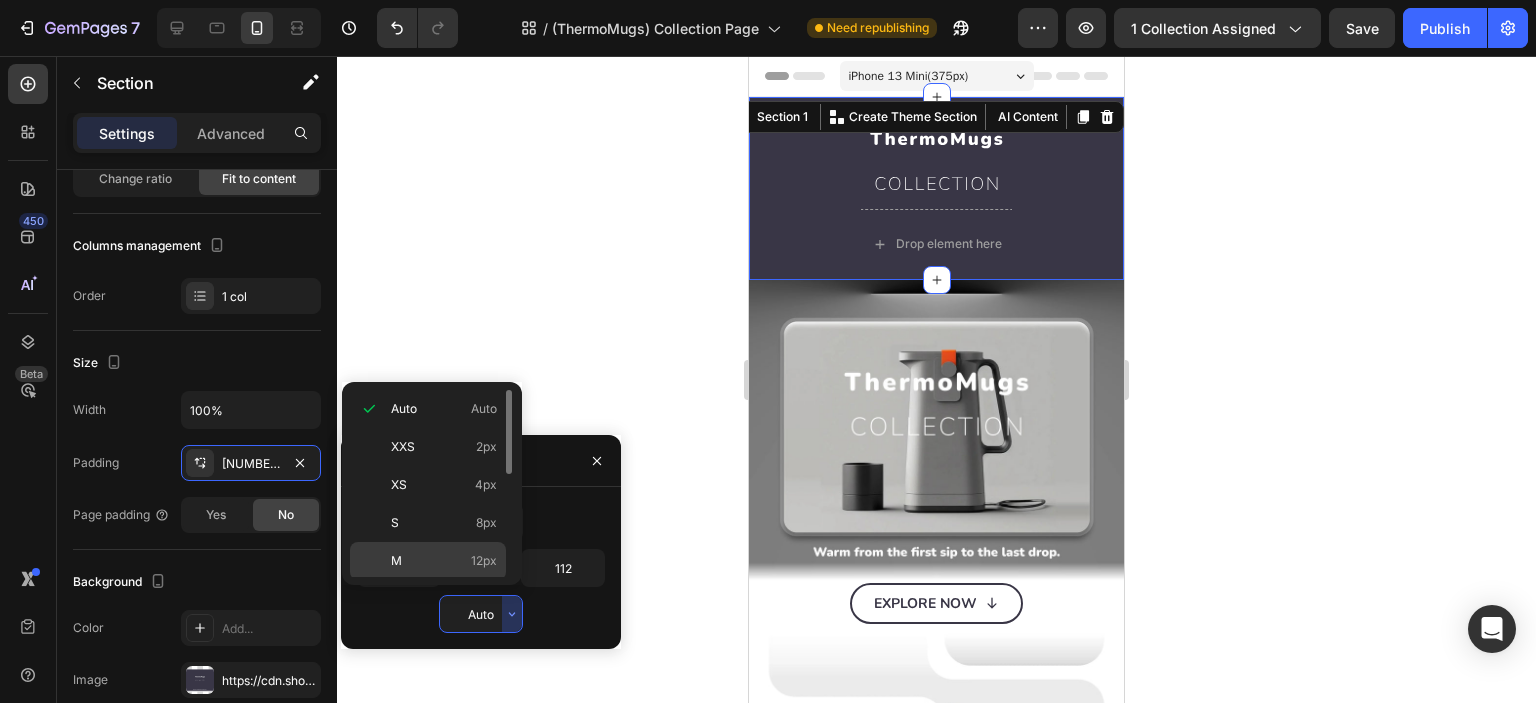 scroll, scrollTop: 226, scrollLeft: 0, axis: vertical 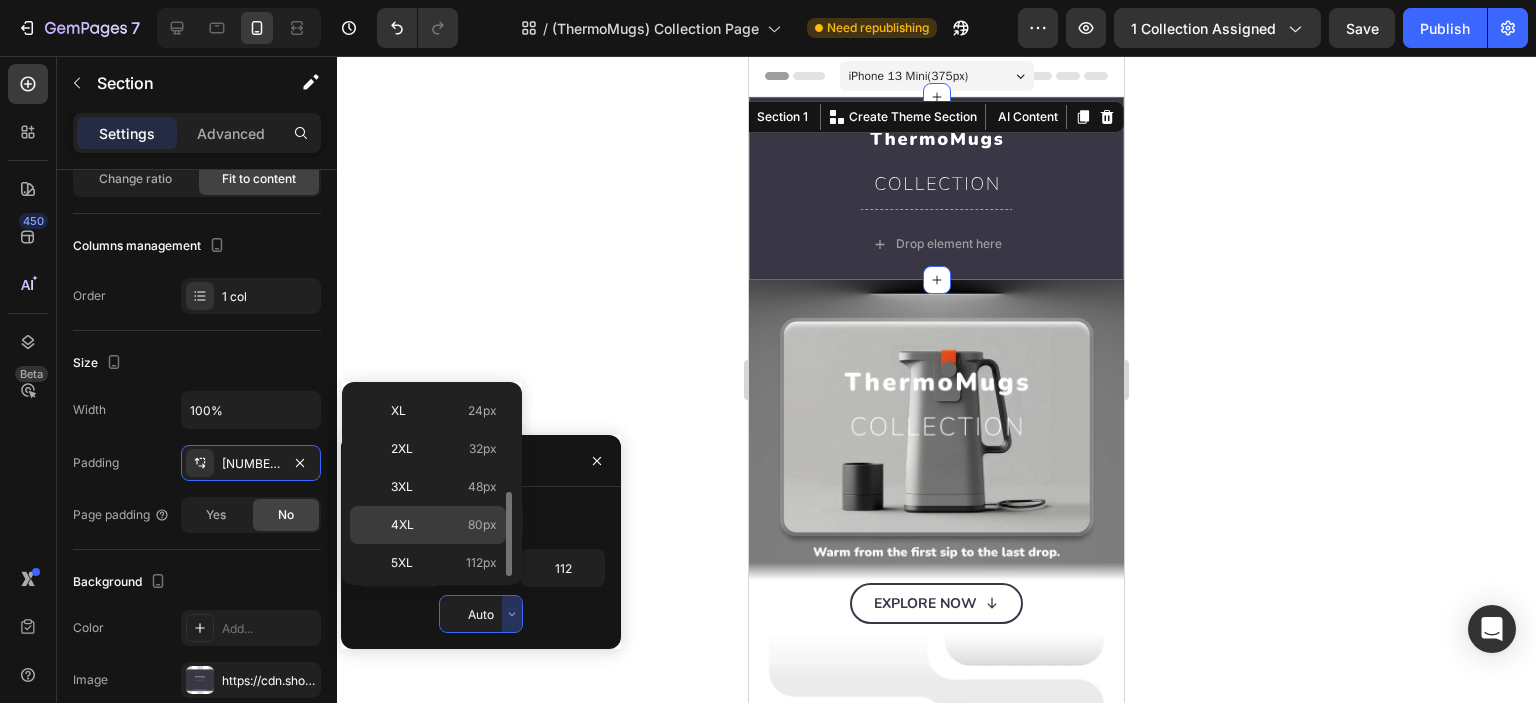 click on "4XL 80px" at bounding box center (444, 525) 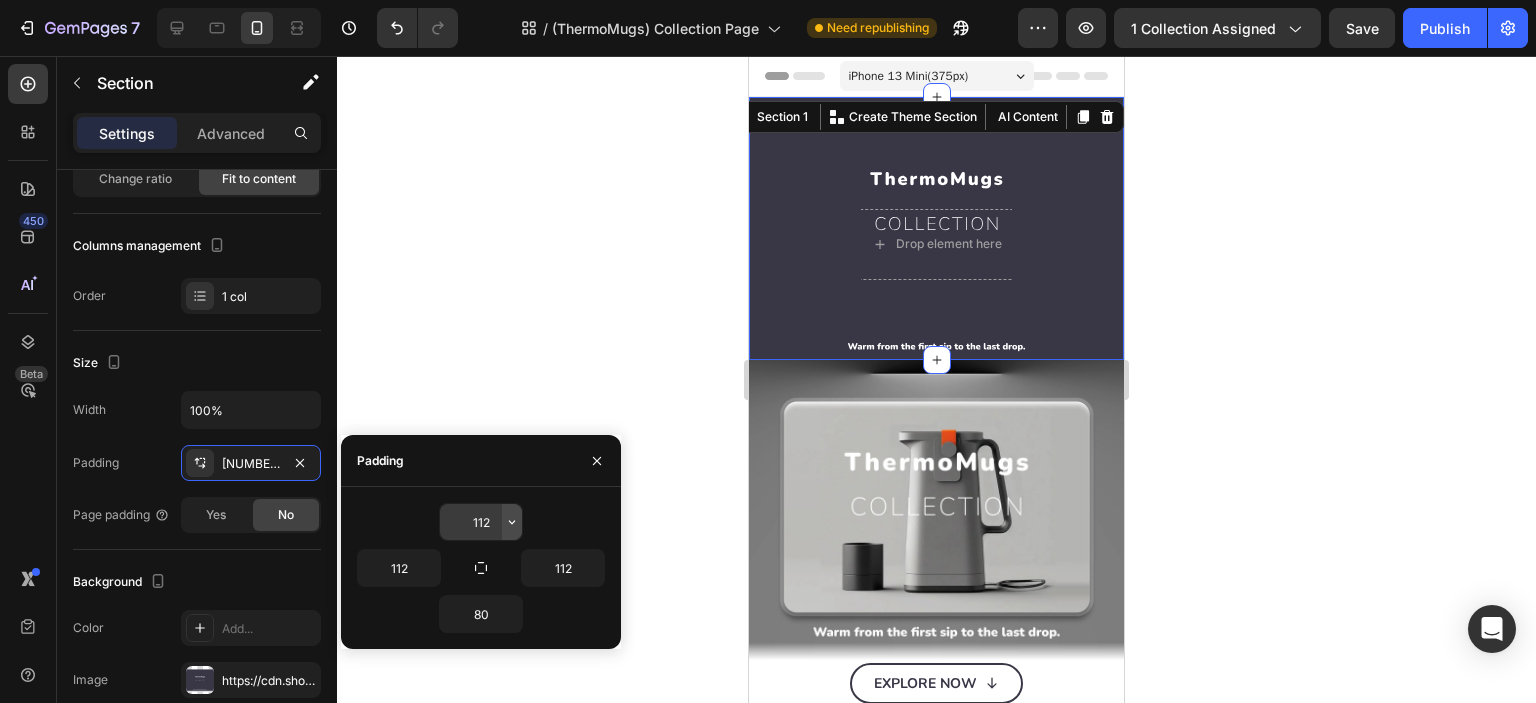 click 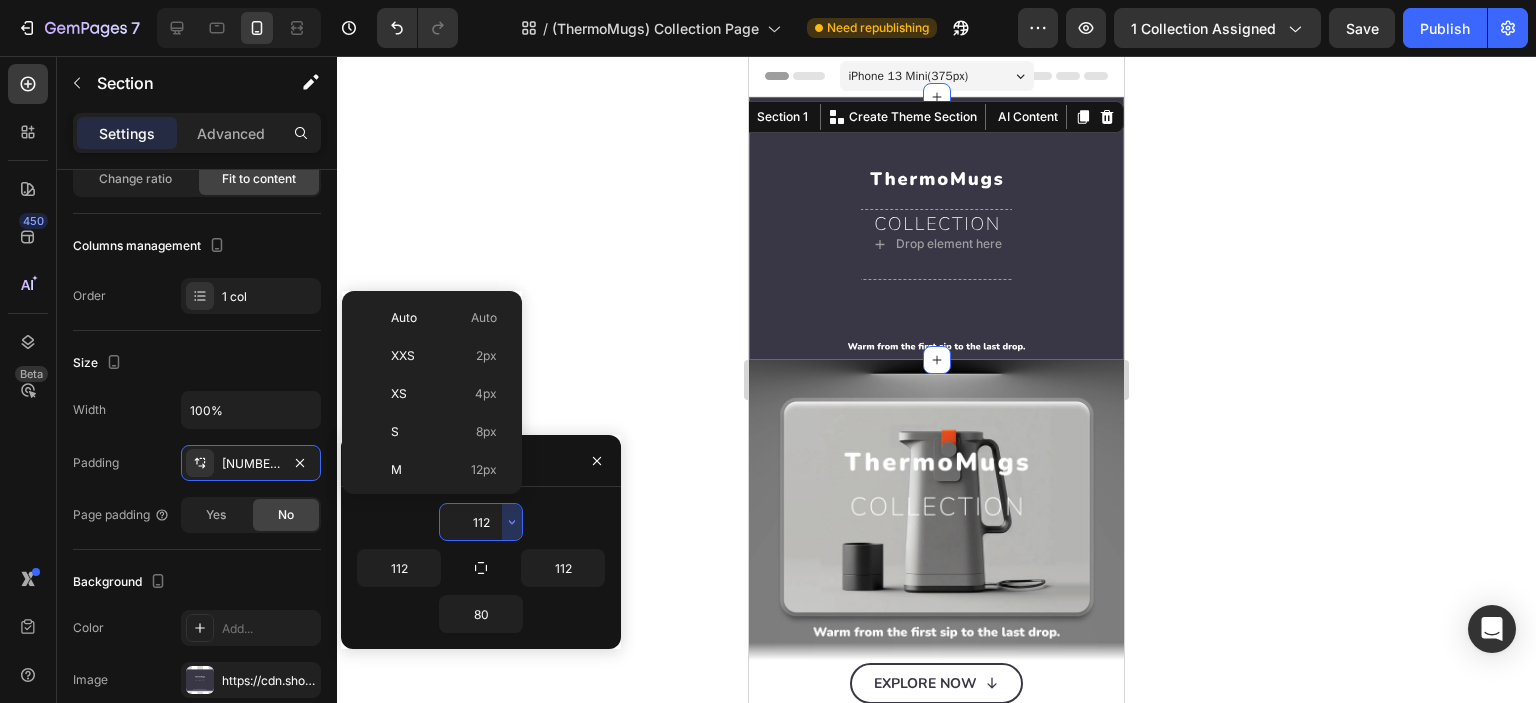 click on "112" at bounding box center [481, 522] 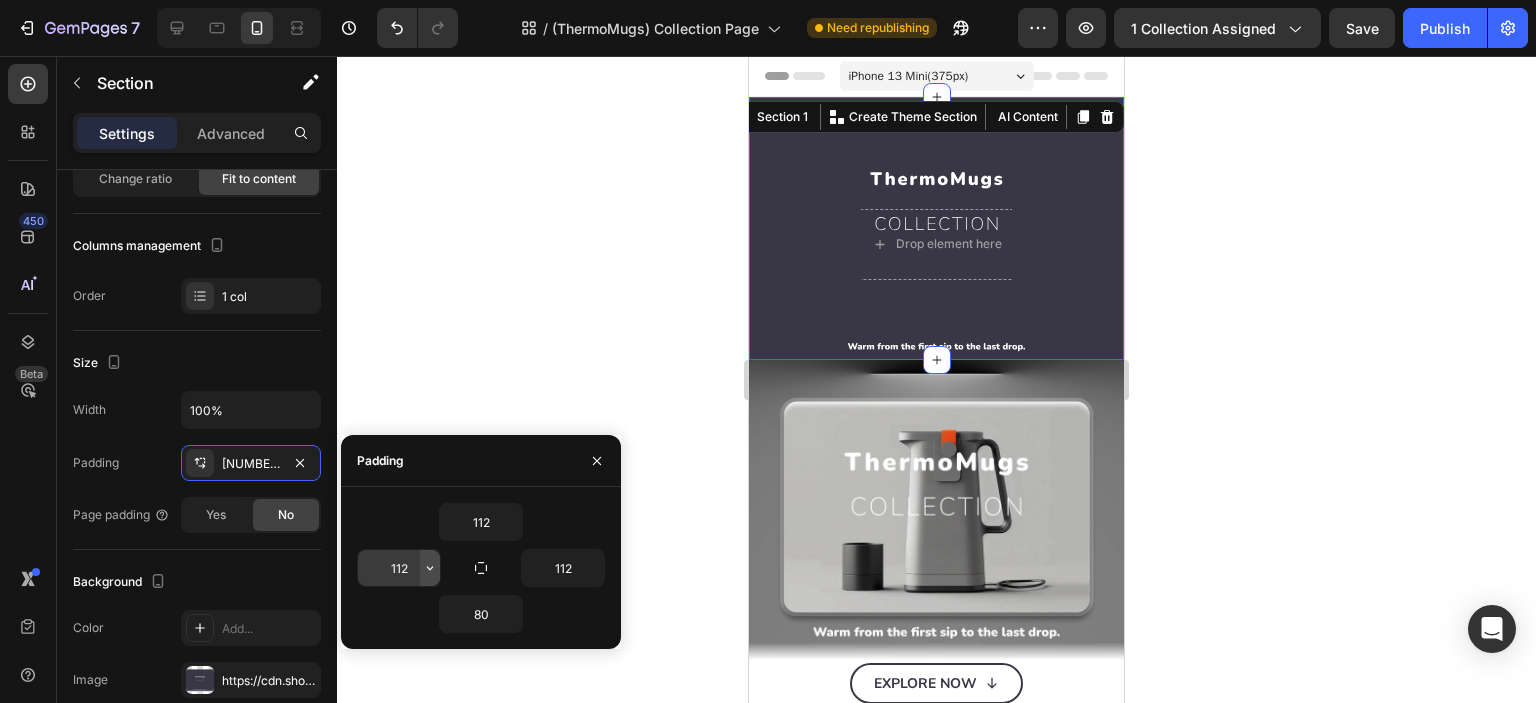 click 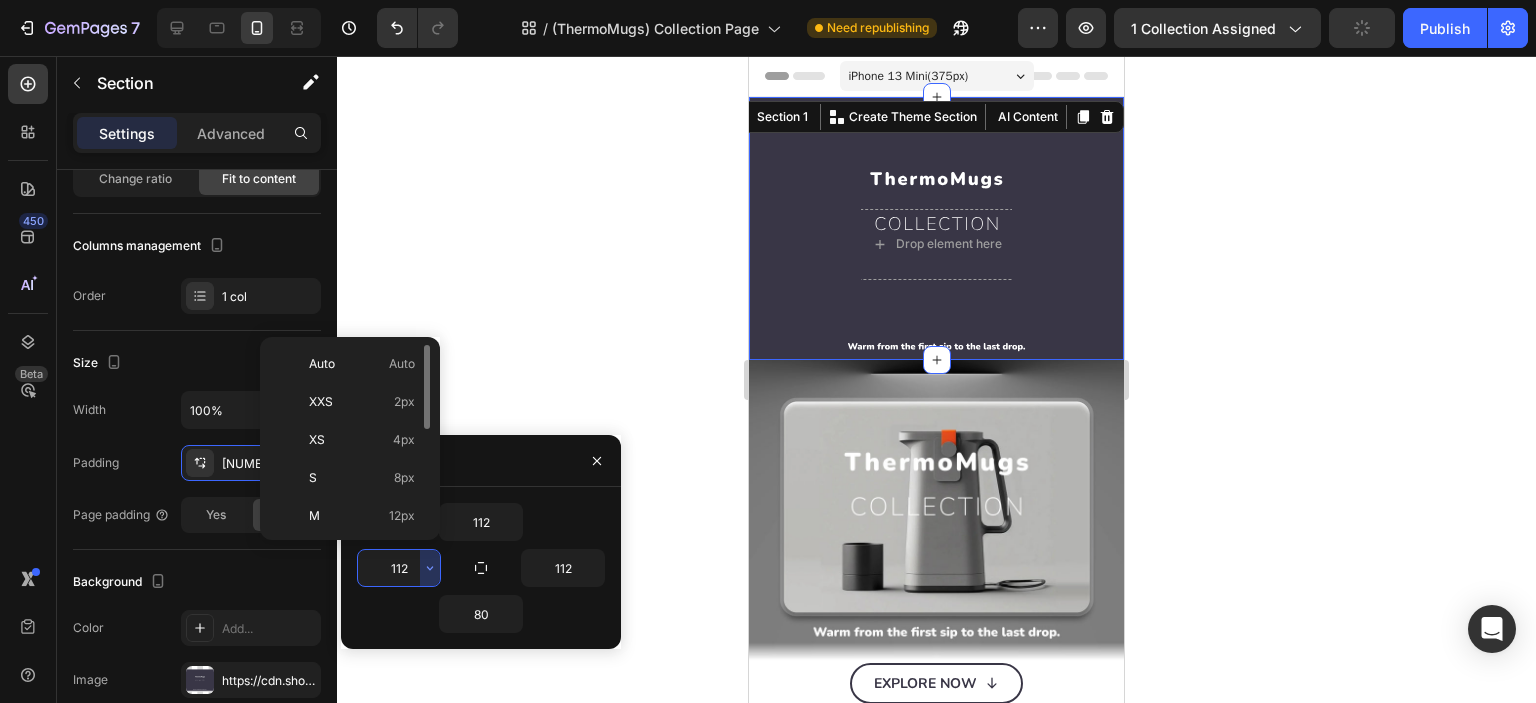 scroll, scrollTop: 226, scrollLeft: 0, axis: vertical 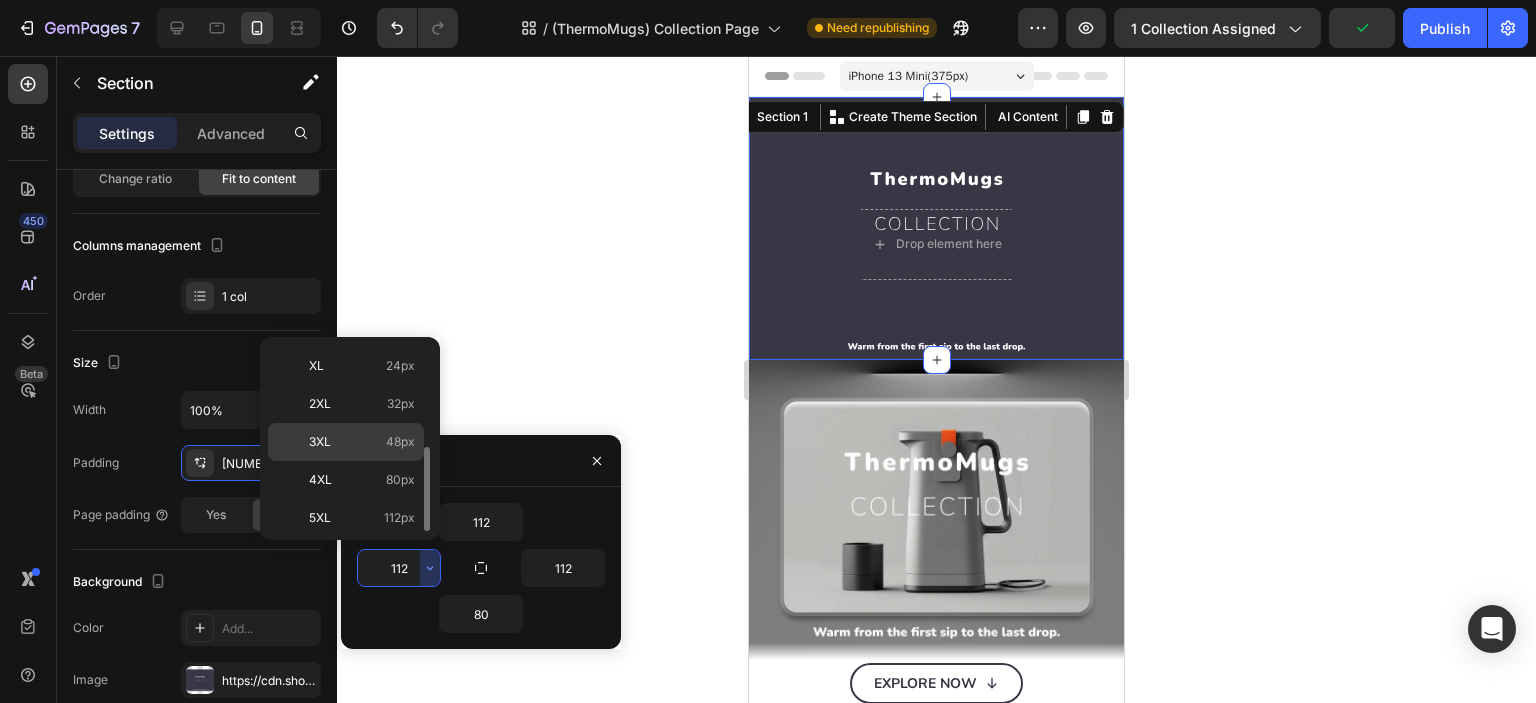 click on "3XL 48px" 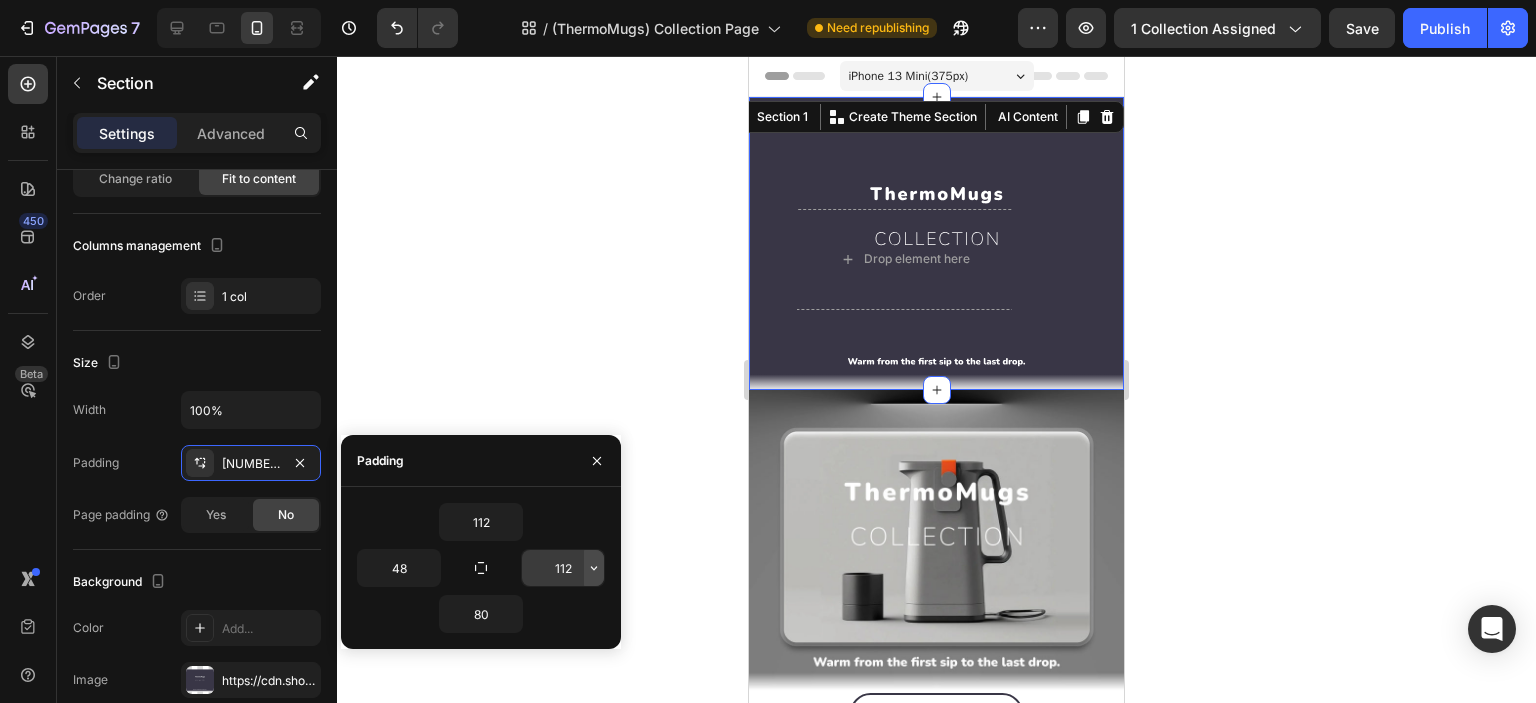 click 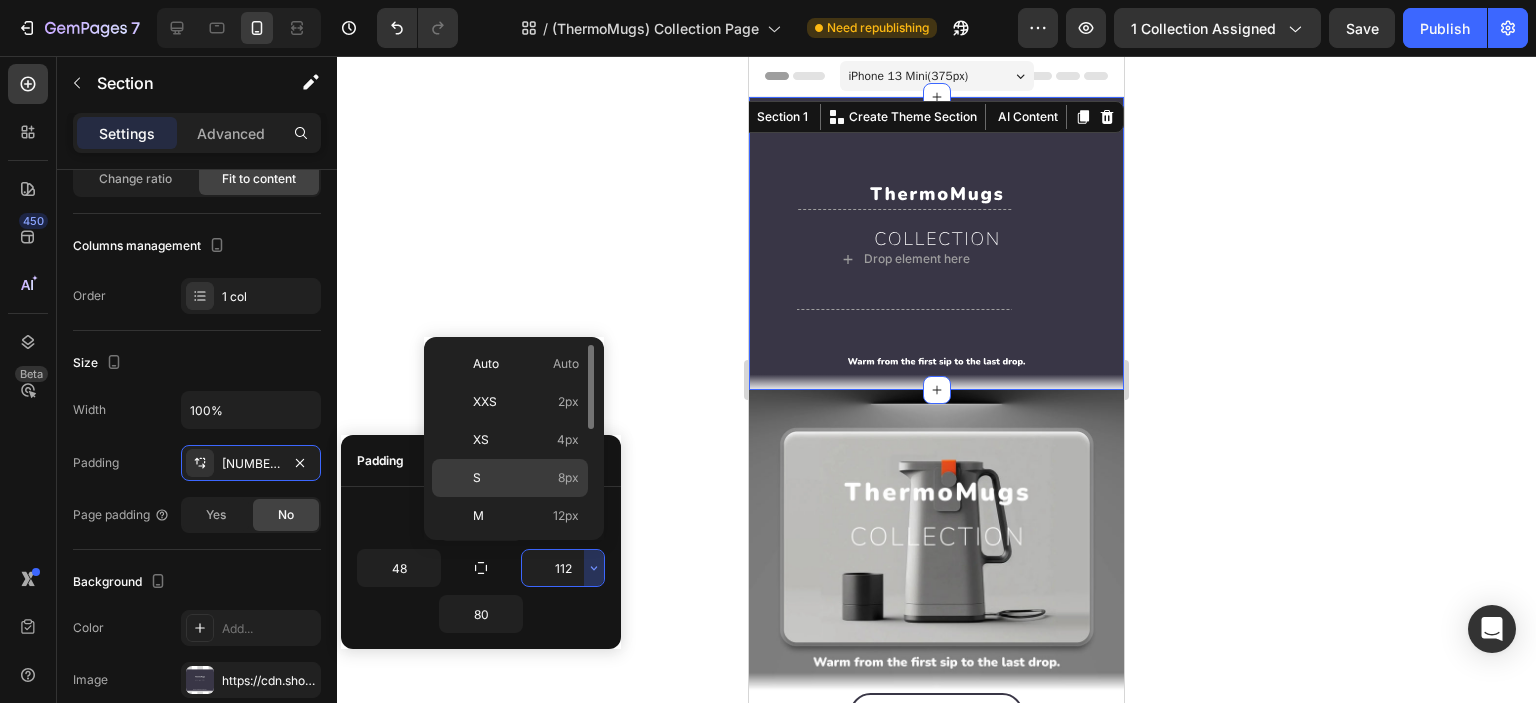 scroll, scrollTop: 166, scrollLeft: 0, axis: vertical 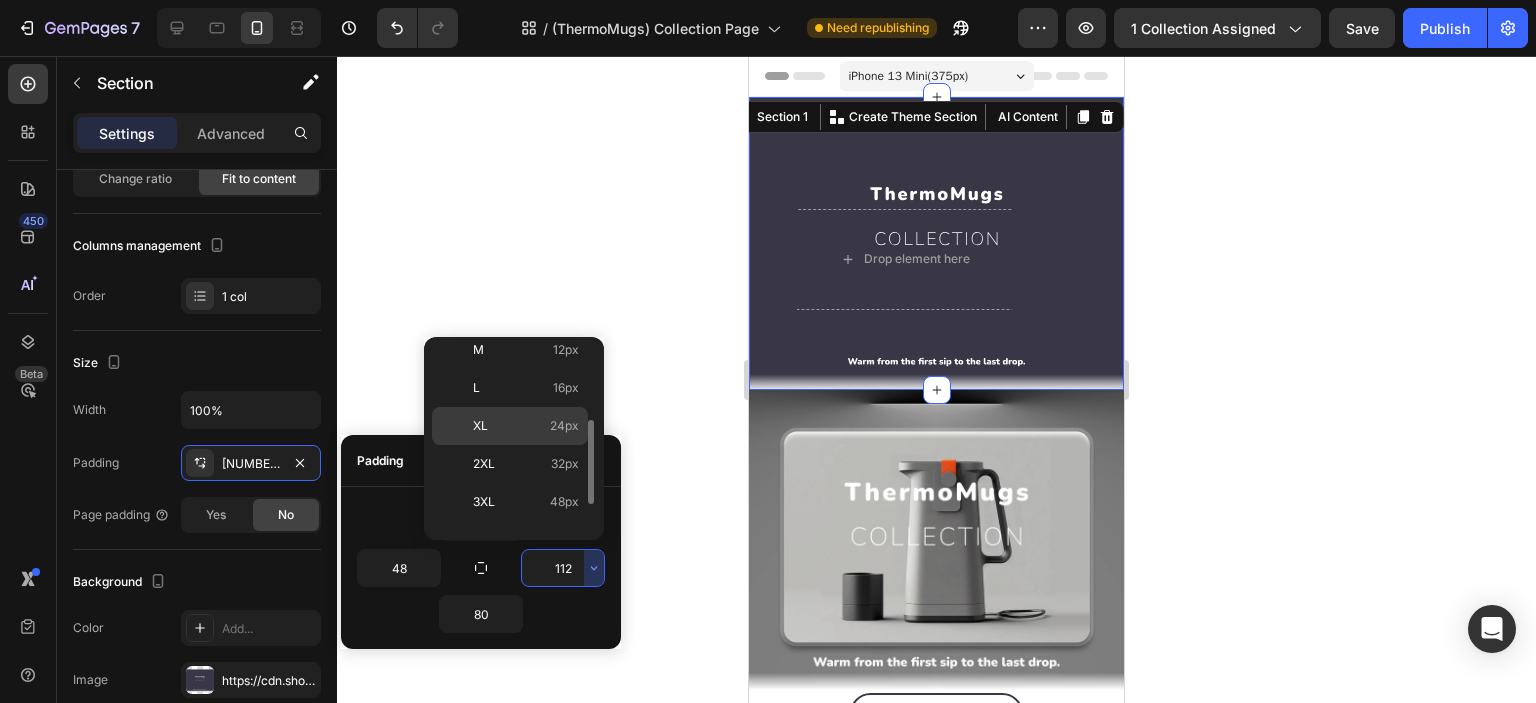 click on "XL 24px" at bounding box center (526, 426) 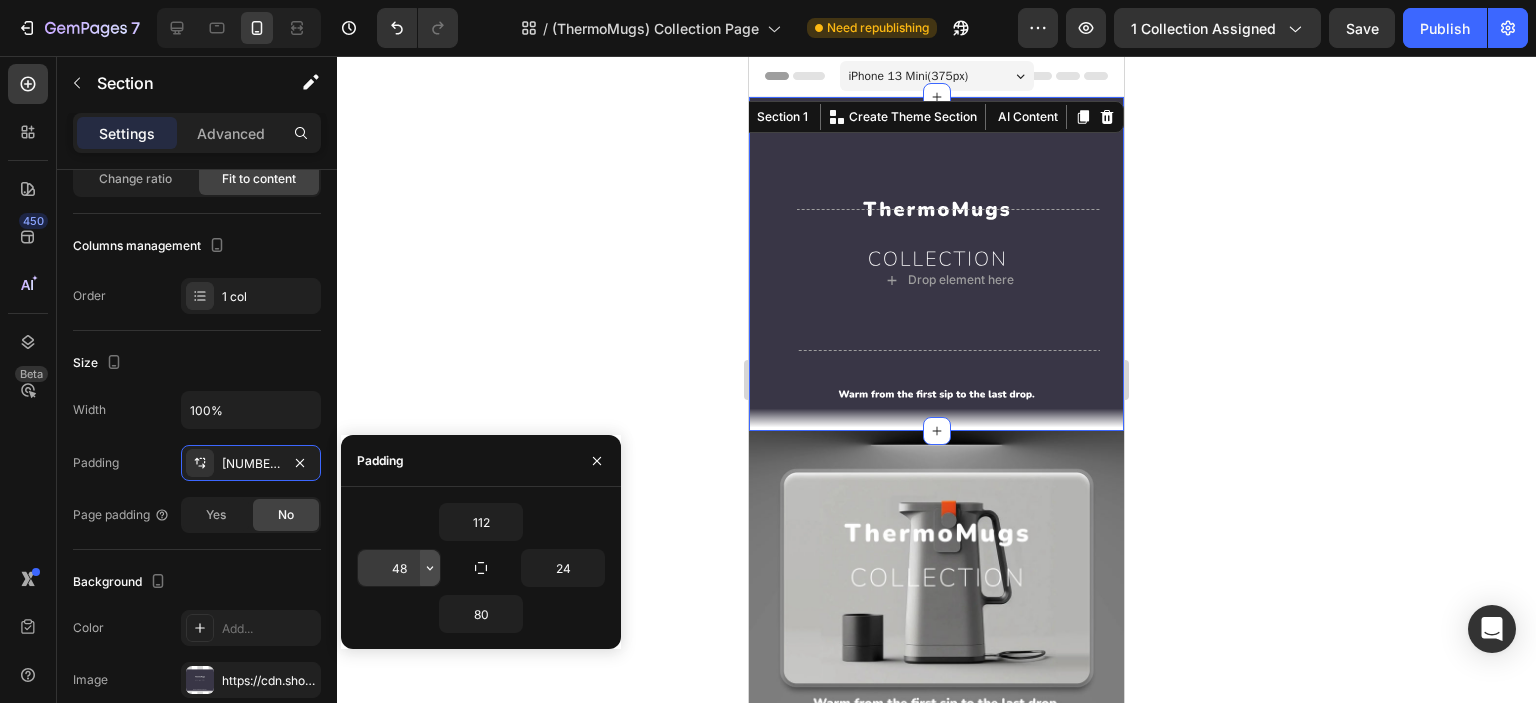 click 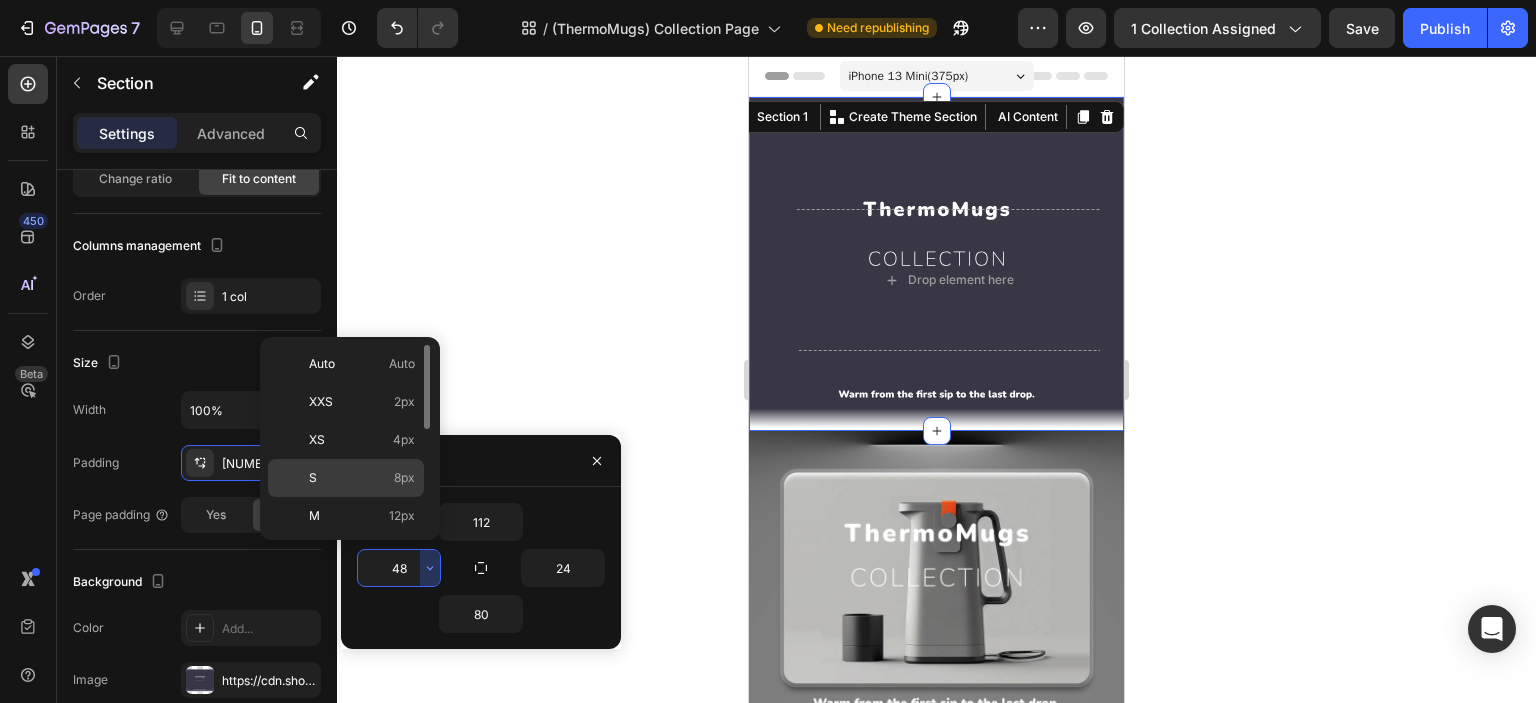 scroll, scrollTop: 166, scrollLeft: 0, axis: vertical 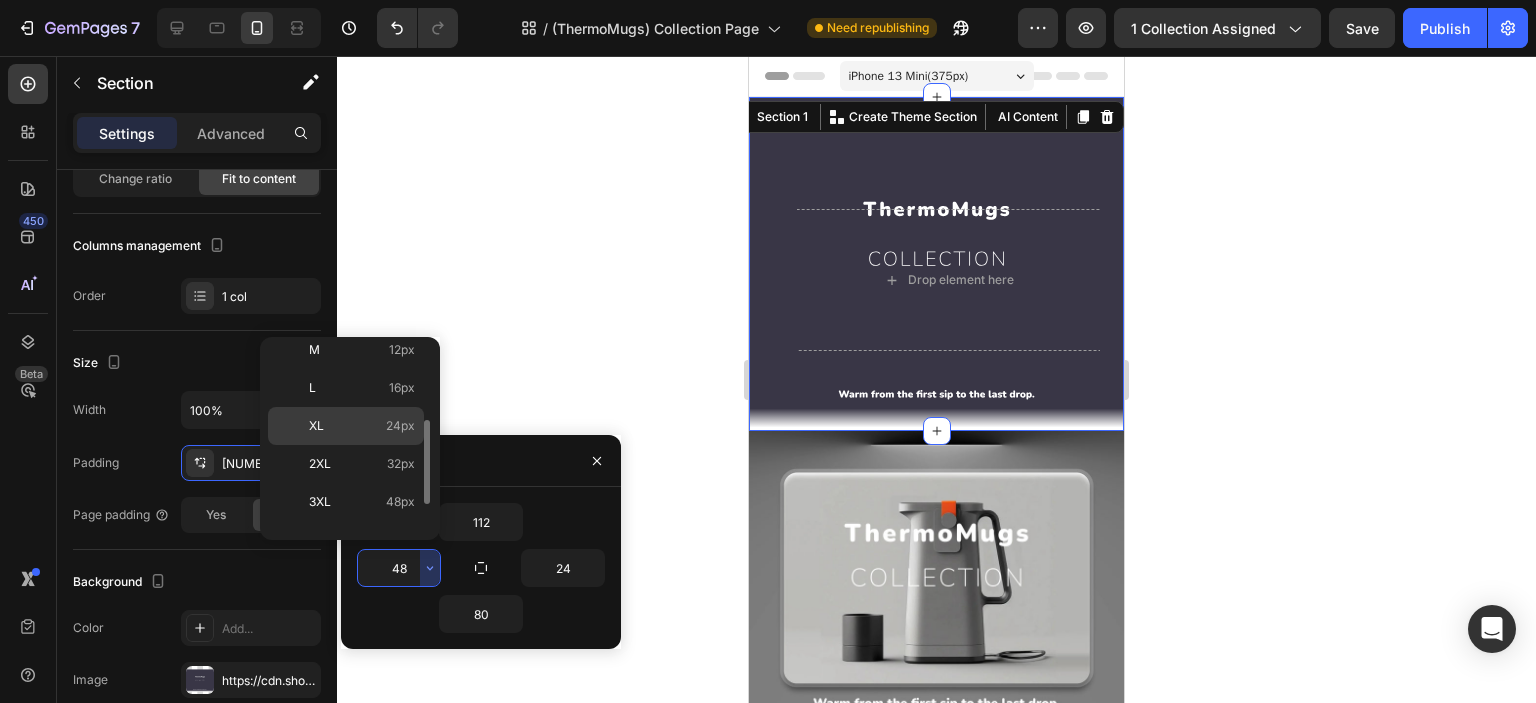 click on "XL 24px" at bounding box center [362, 426] 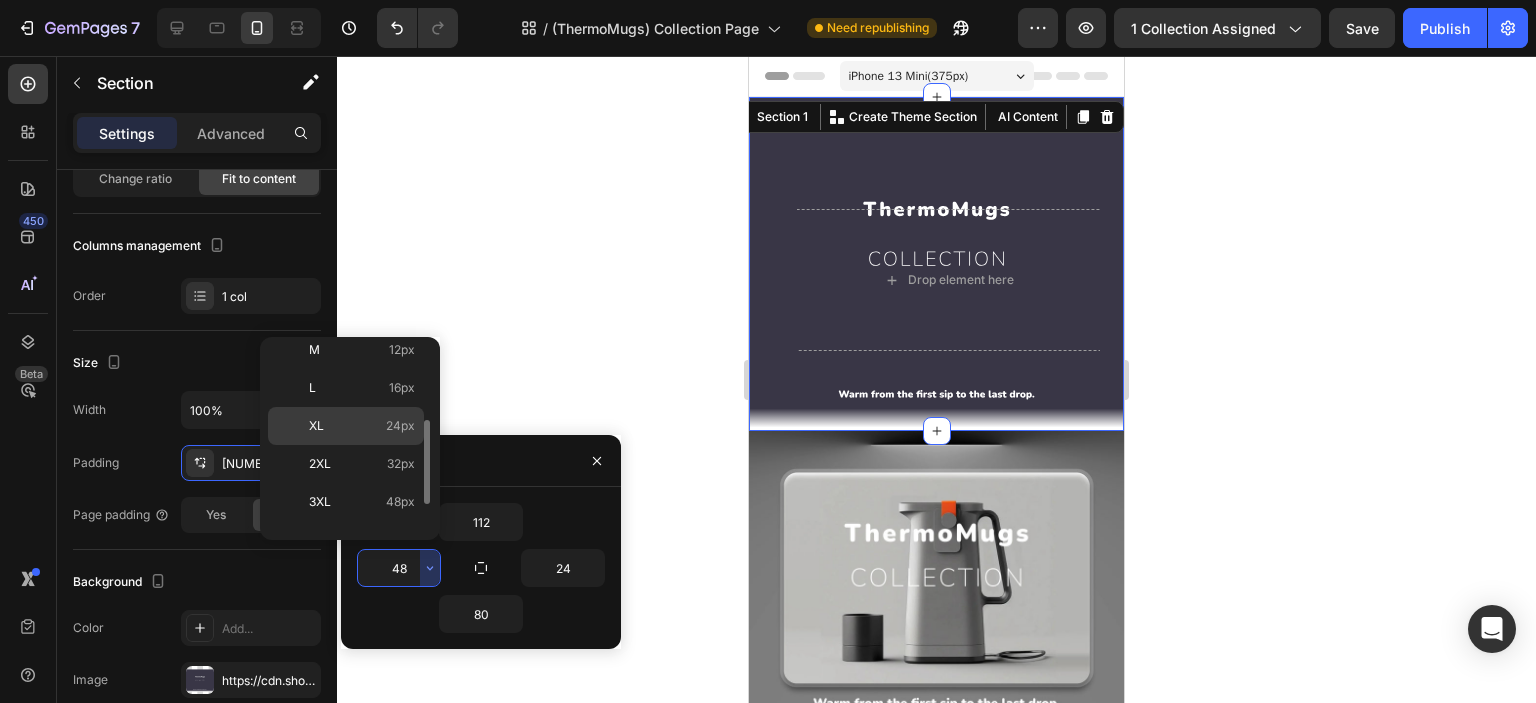 type on "24" 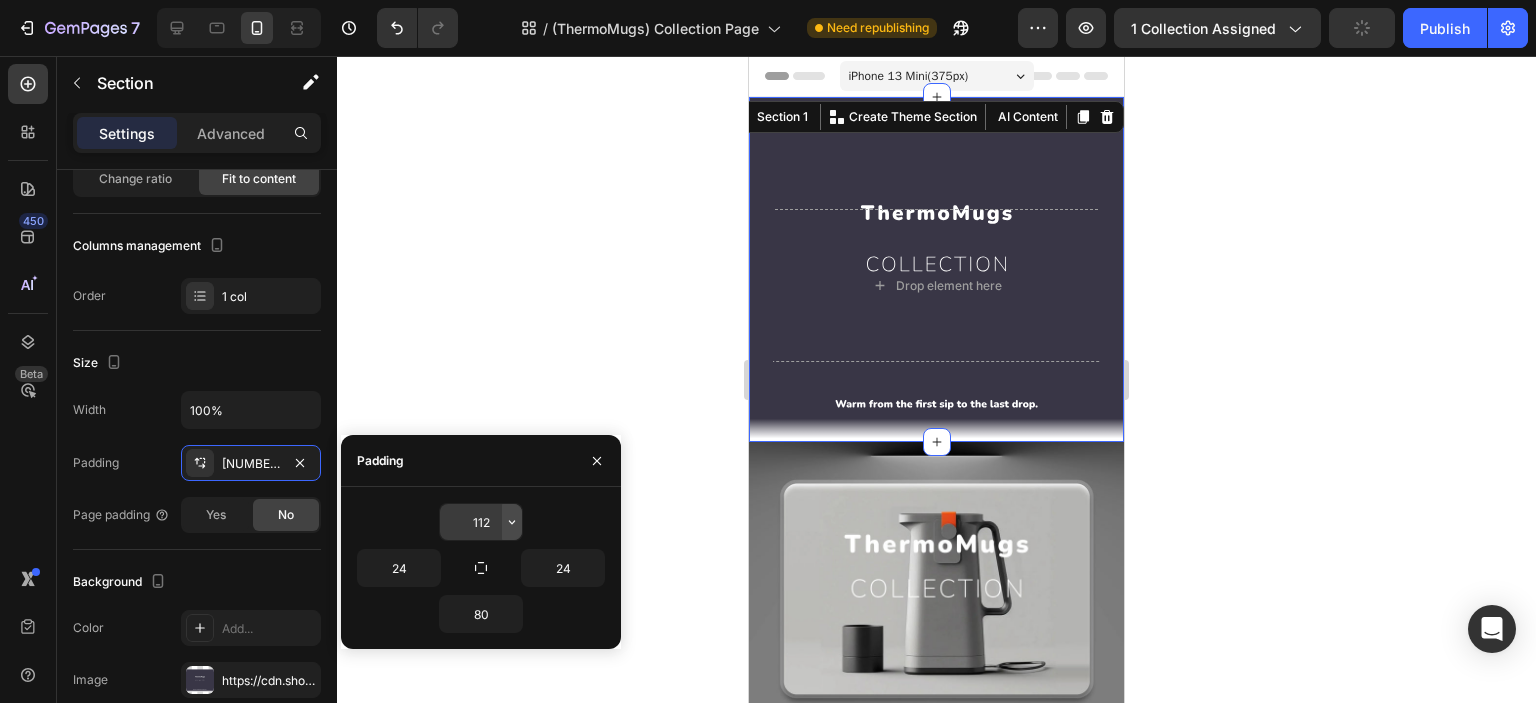 click 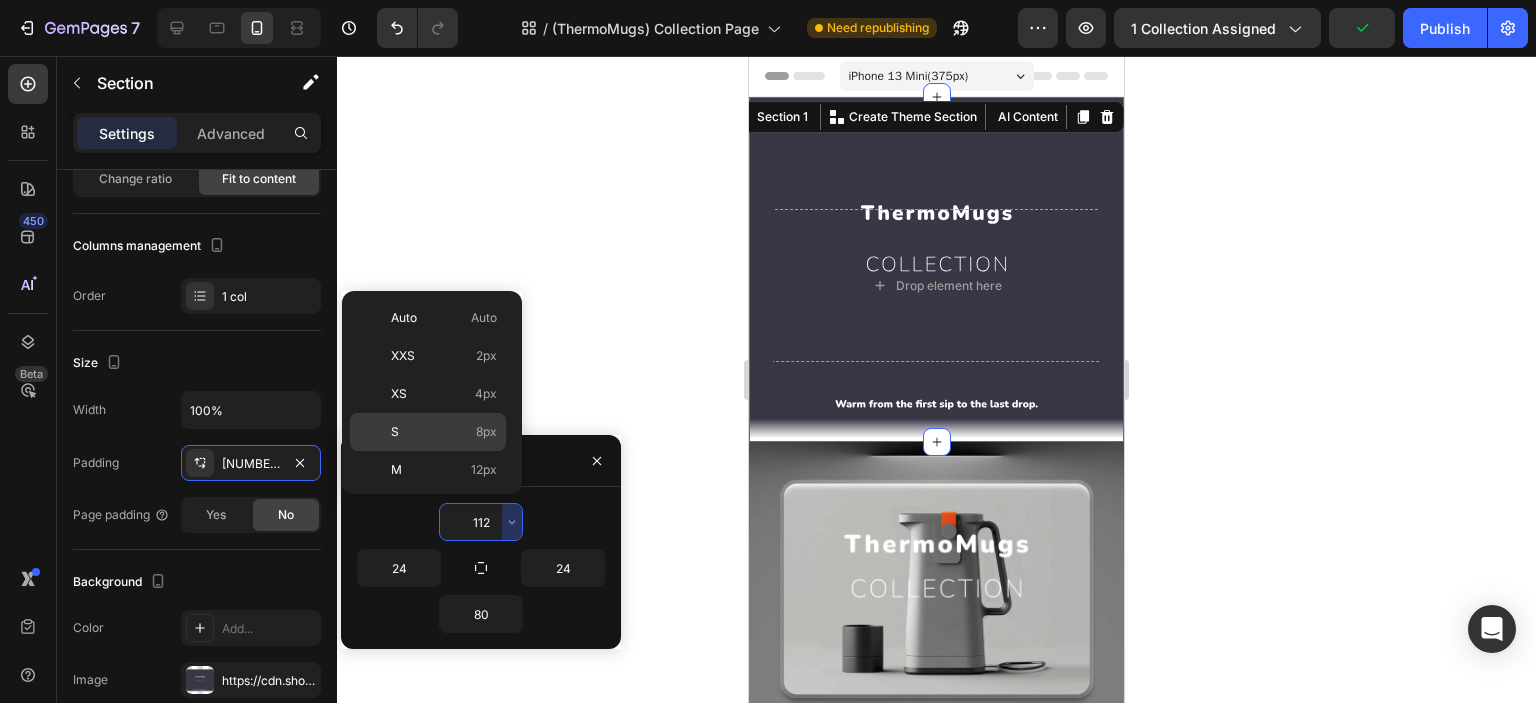 scroll, scrollTop: 166, scrollLeft: 0, axis: vertical 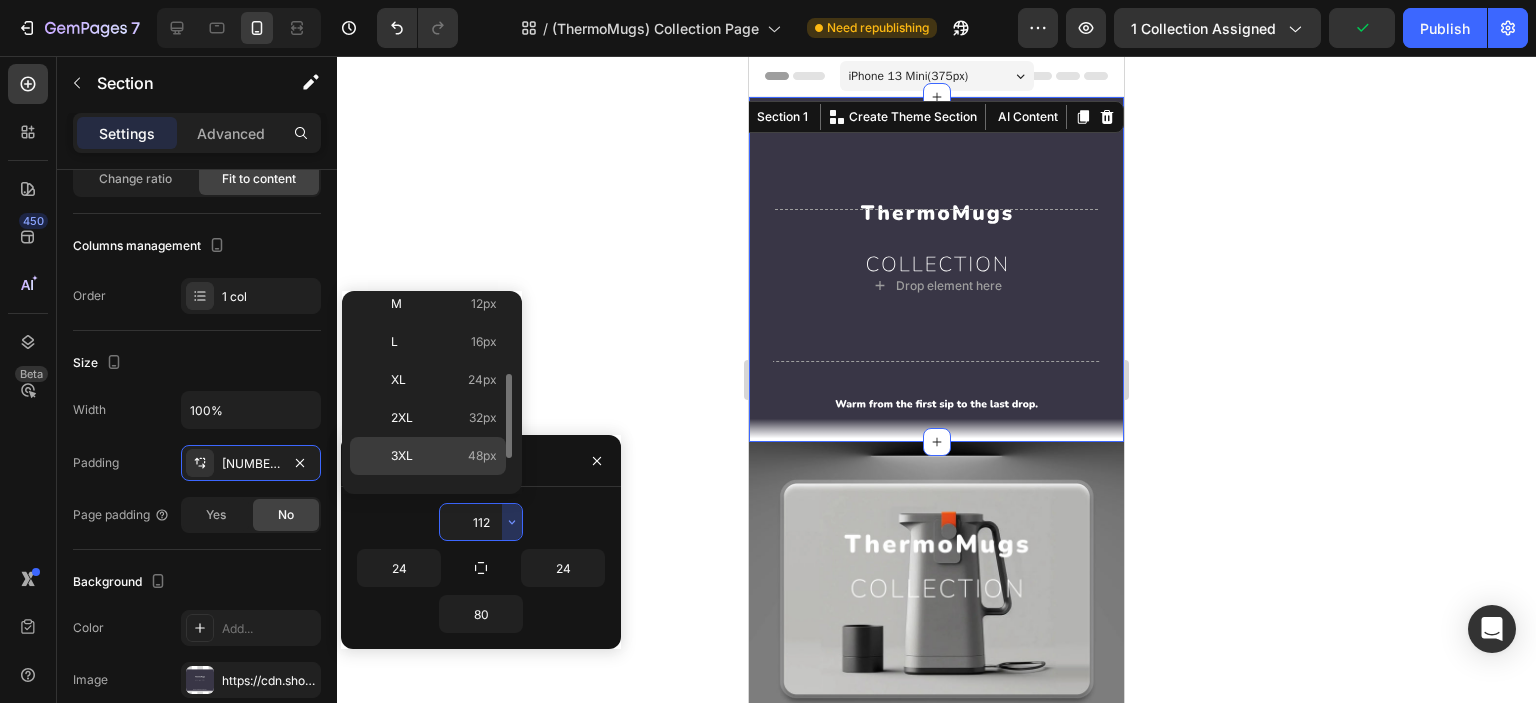 click on "3XL 48px" at bounding box center (444, 456) 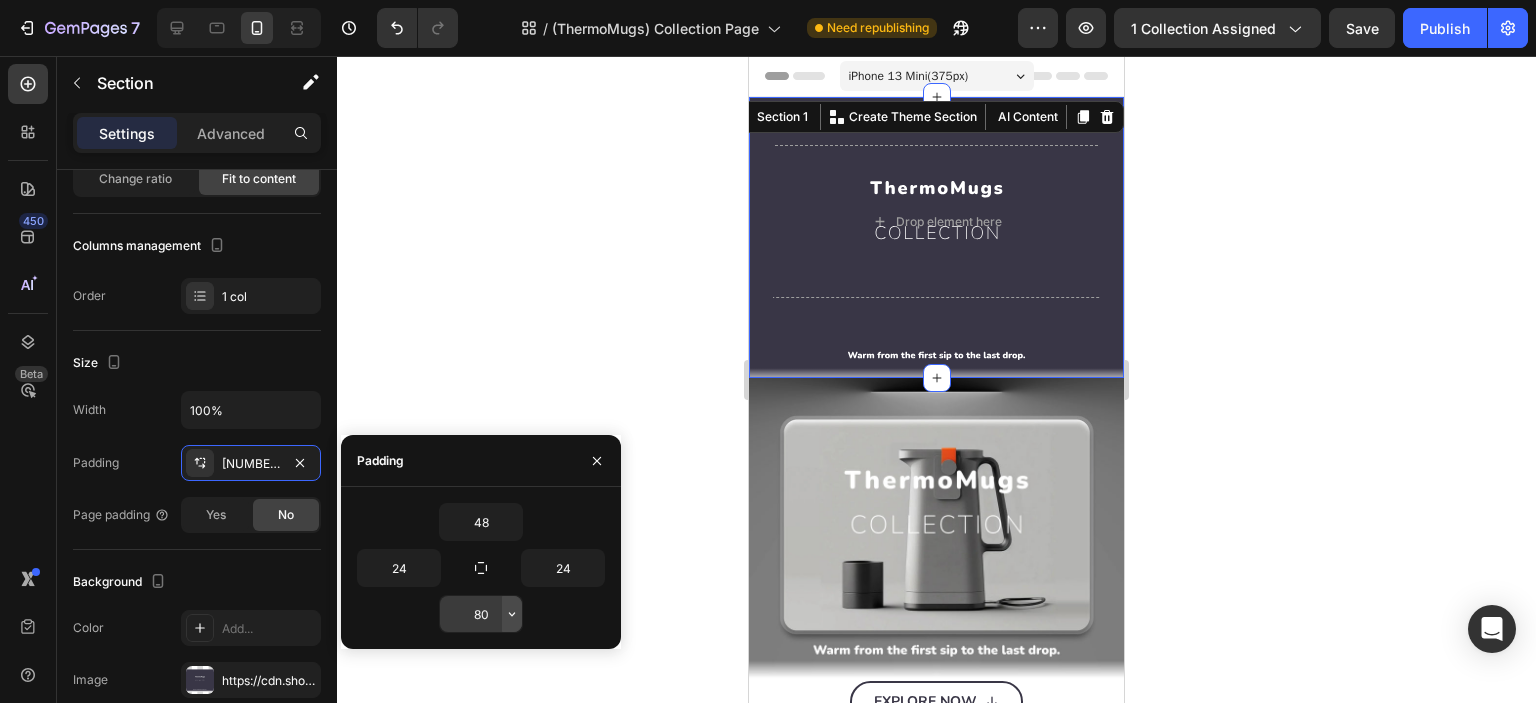 click 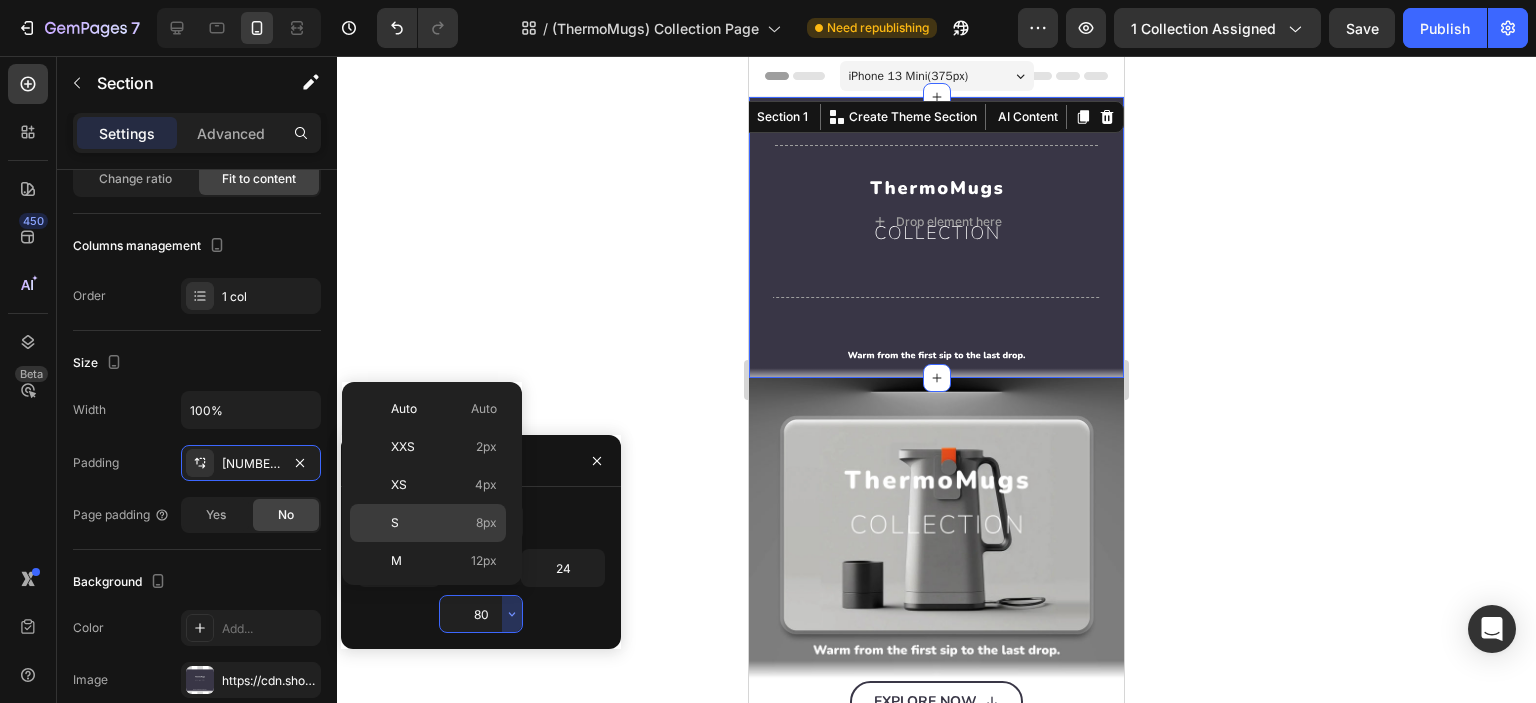 scroll, scrollTop: 166, scrollLeft: 0, axis: vertical 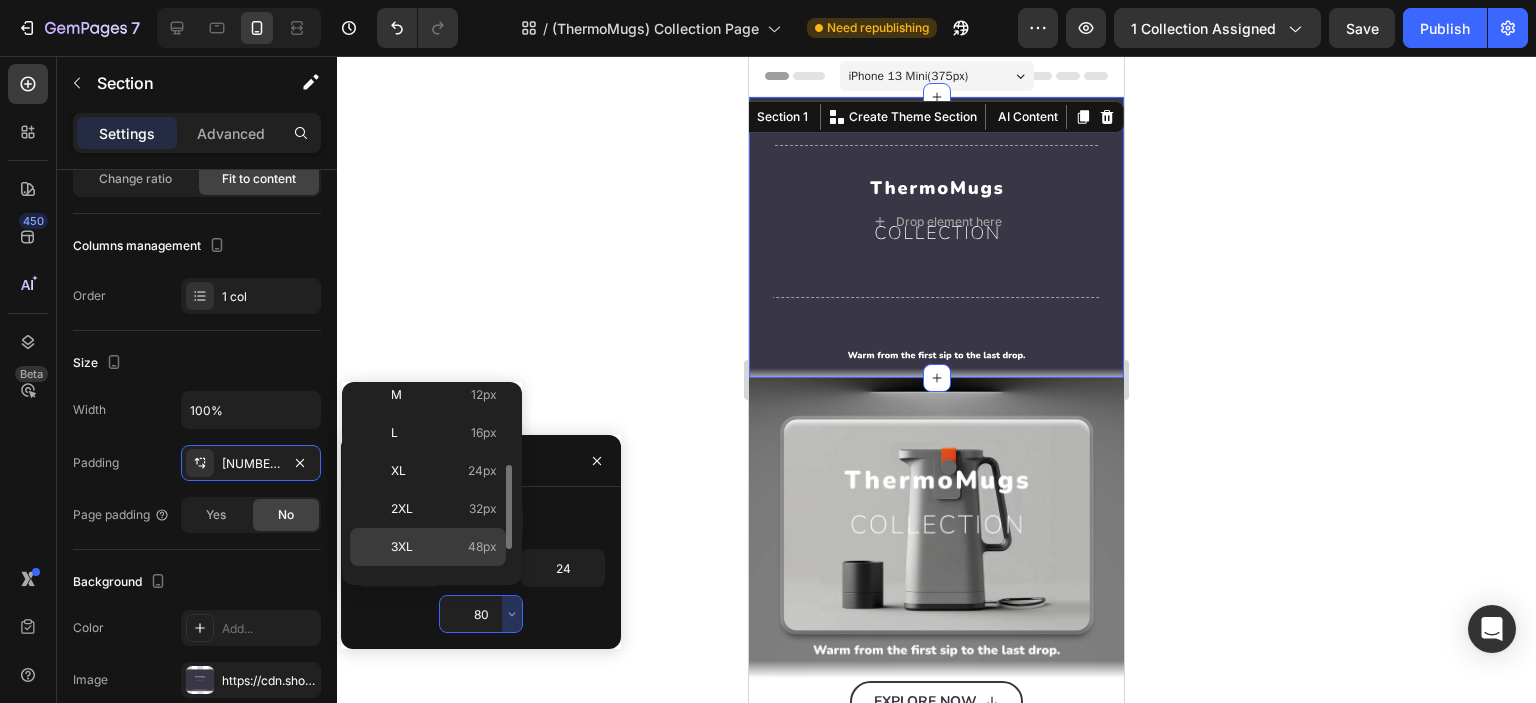 click on "3XL 48px" 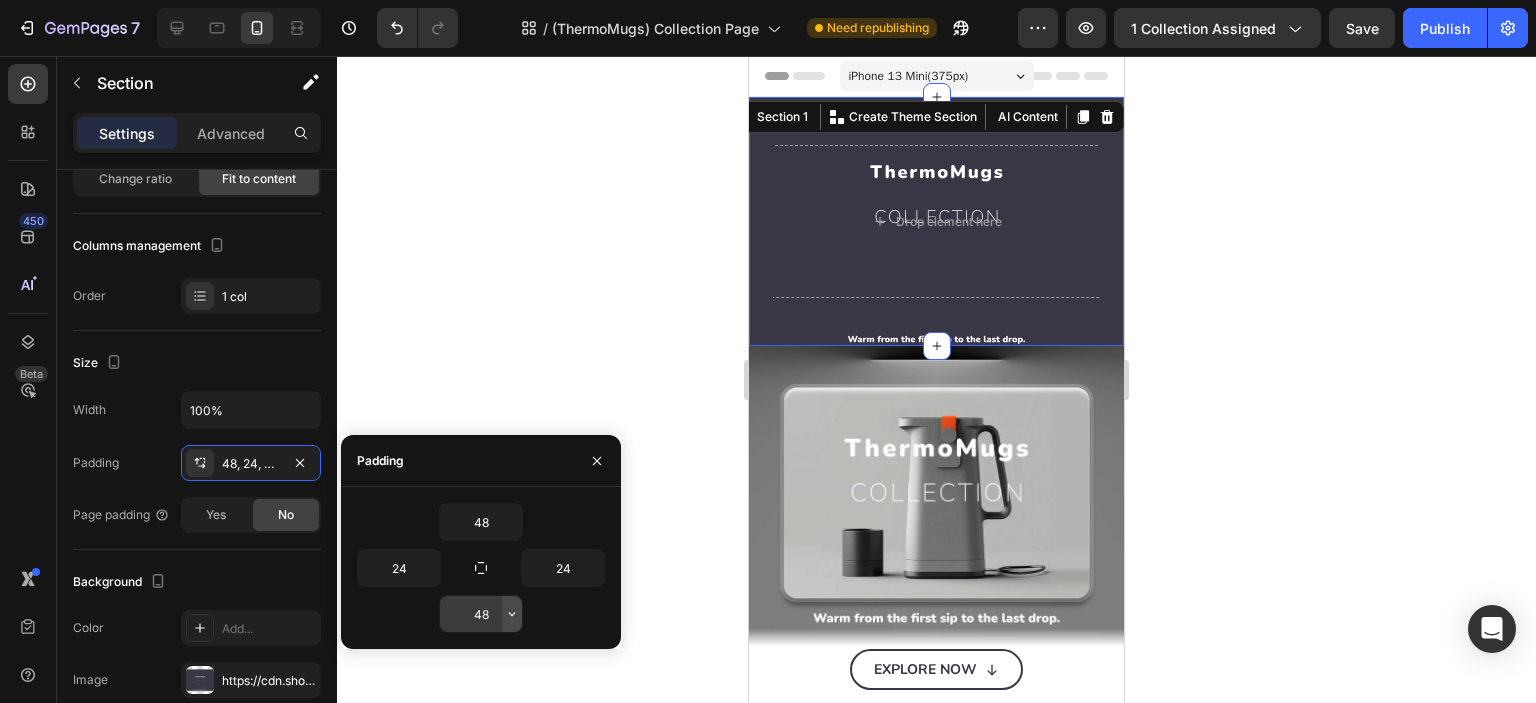 click 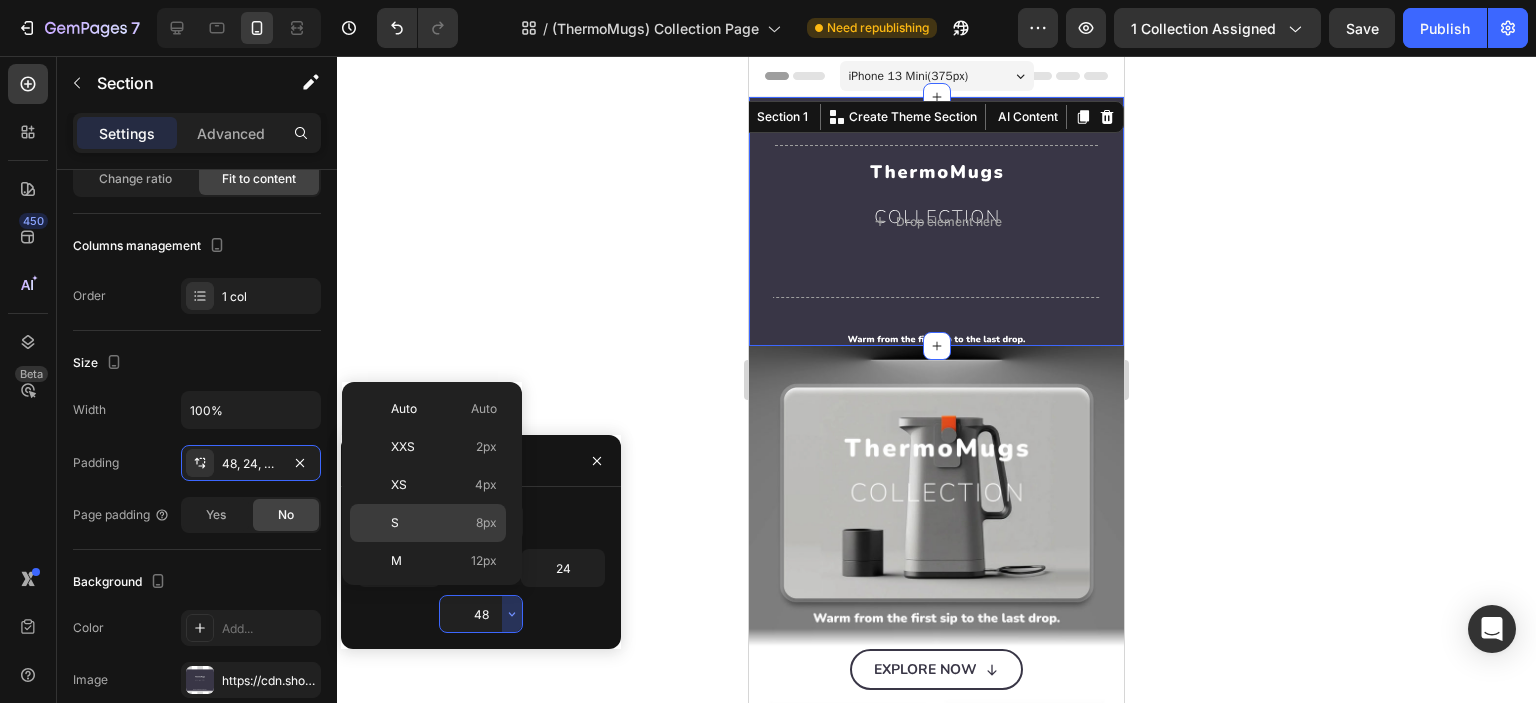 scroll, scrollTop: 166, scrollLeft: 0, axis: vertical 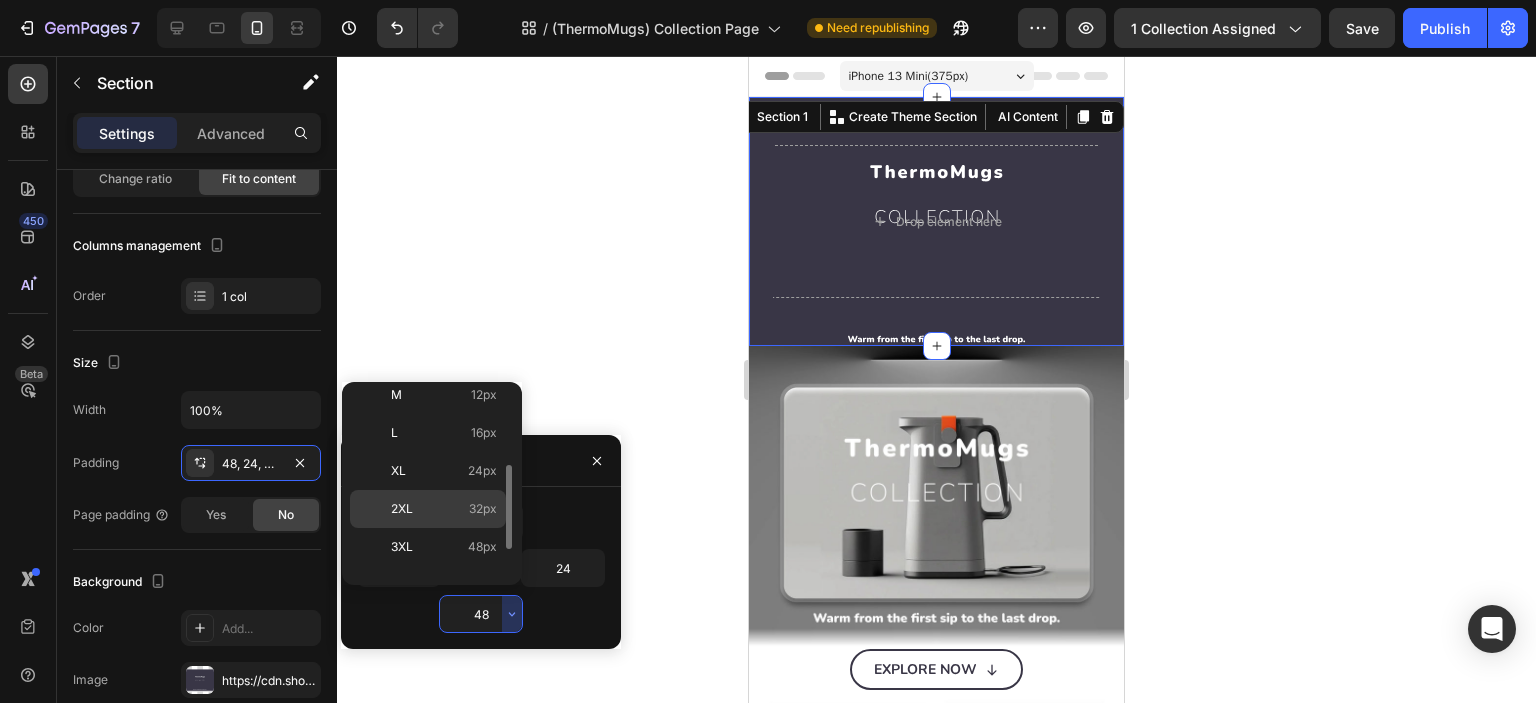 click on "2XL 32px" at bounding box center [444, 509] 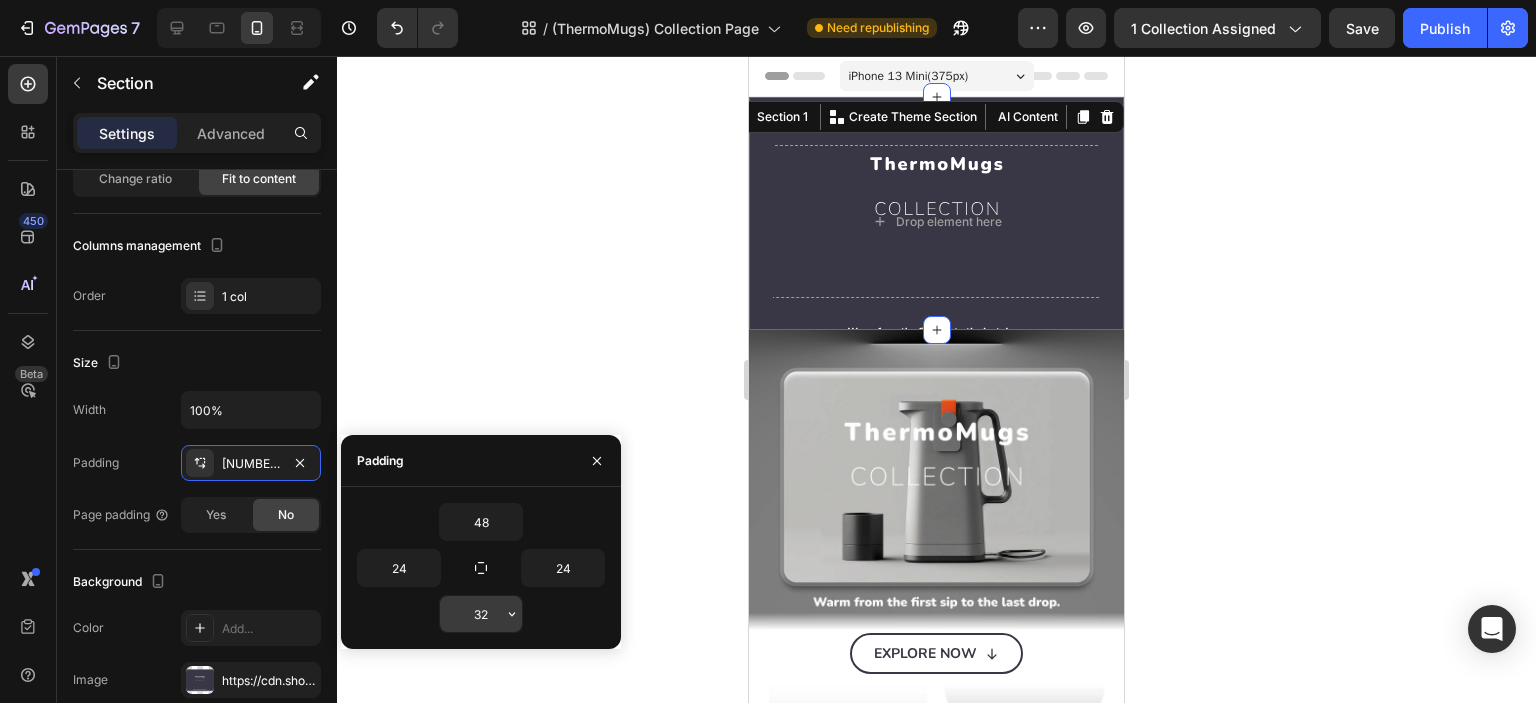 click 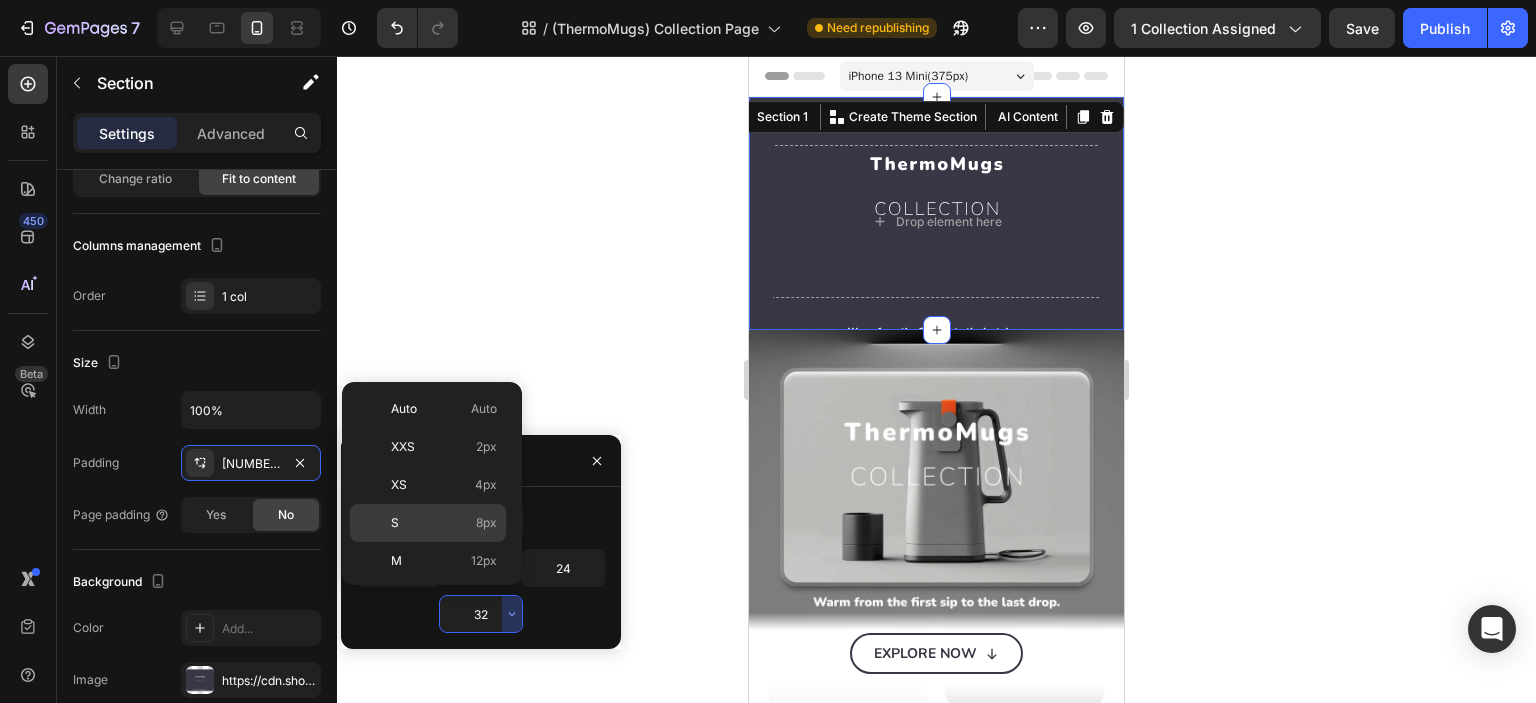scroll, scrollTop: 226, scrollLeft: 0, axis: vertical 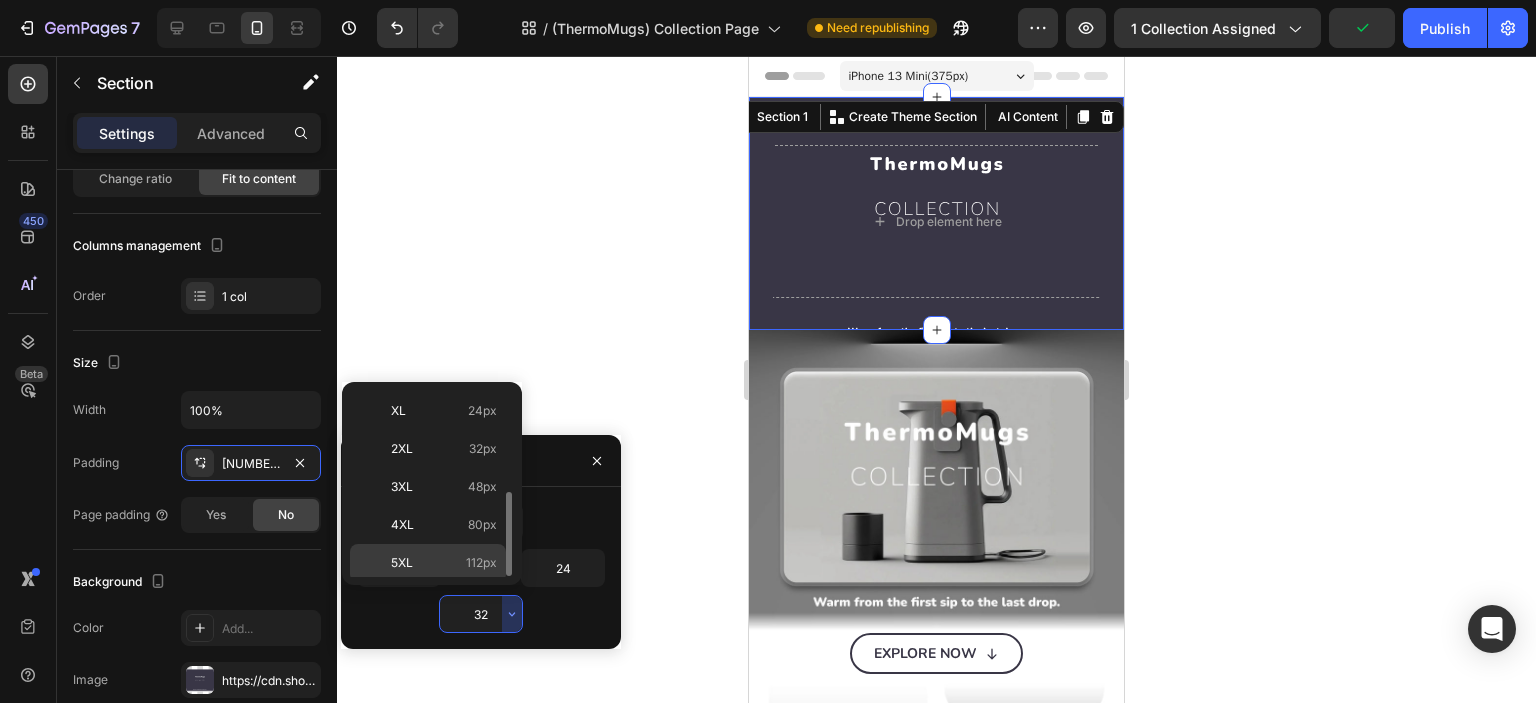 click on "5XL 112px" at bounding box center (444, 563) 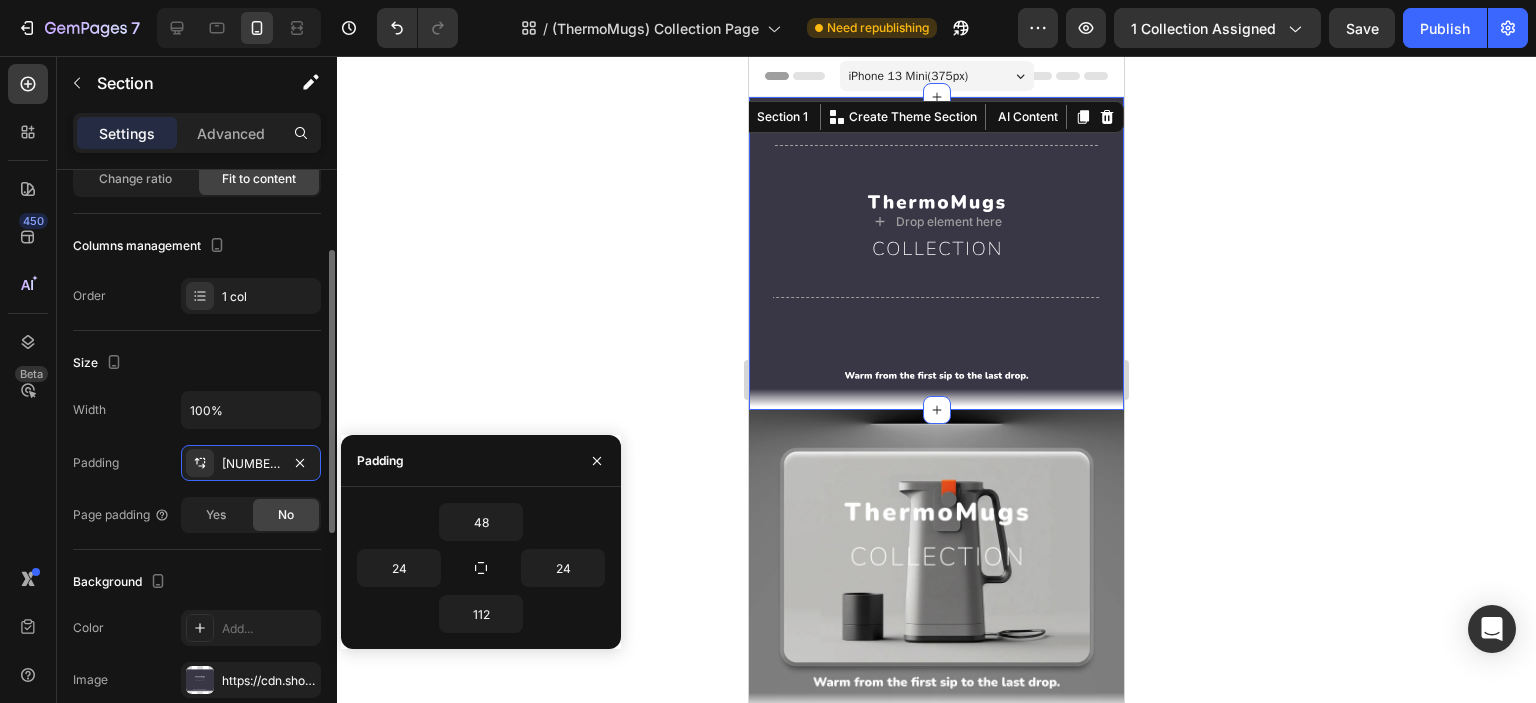 click on "Size" at bounding box center (197, 363) 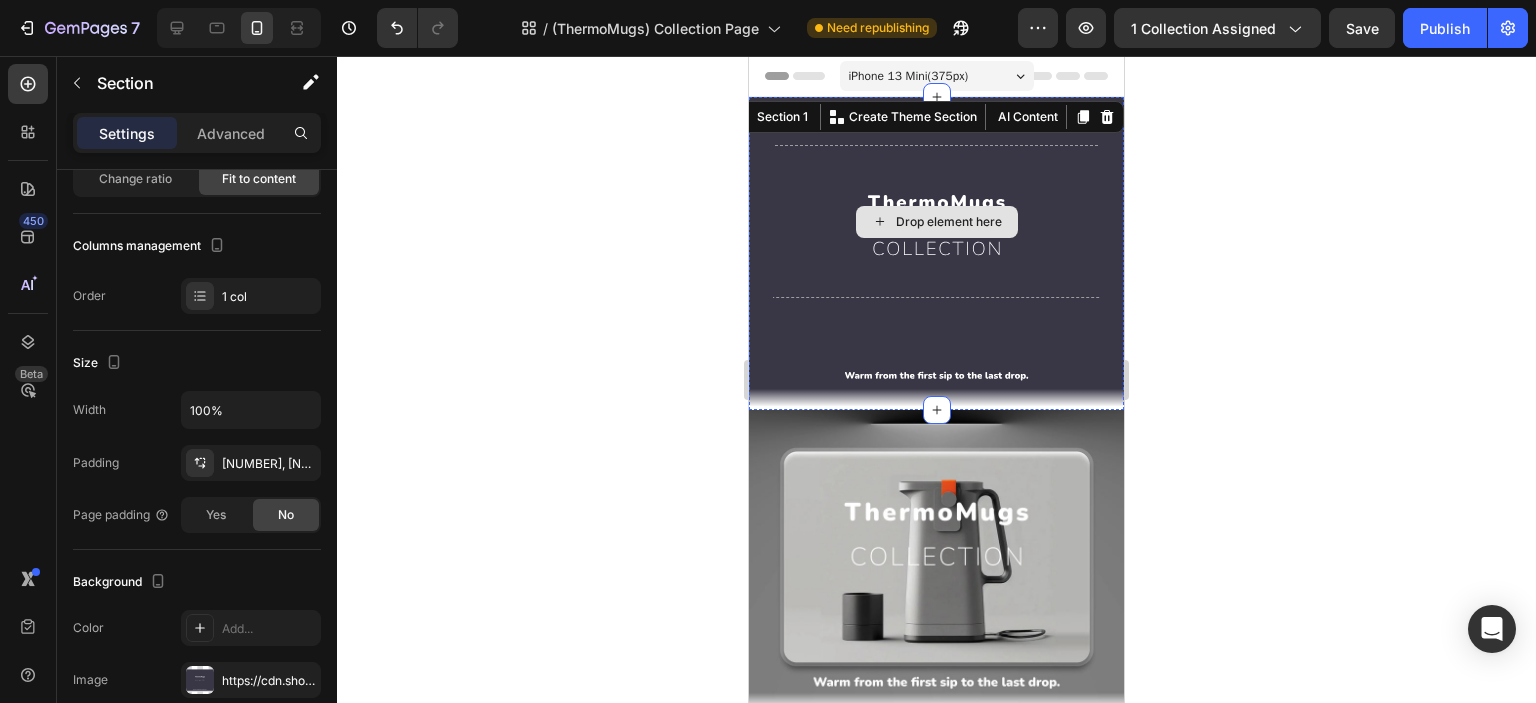 click on "Drop element here" at bounding box center (937, 221) 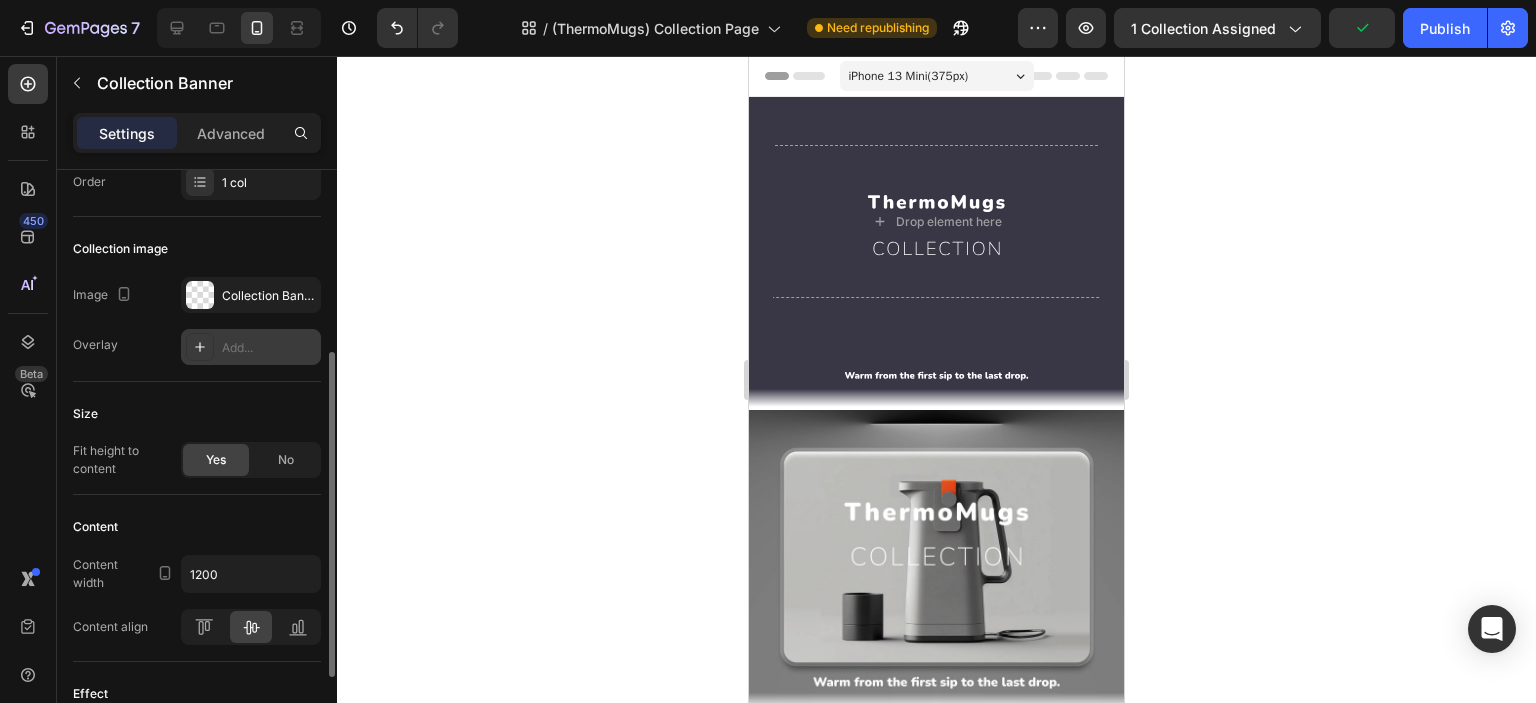 scroll, scrollTop: 480, scrollLeft: 0, axis: vertical 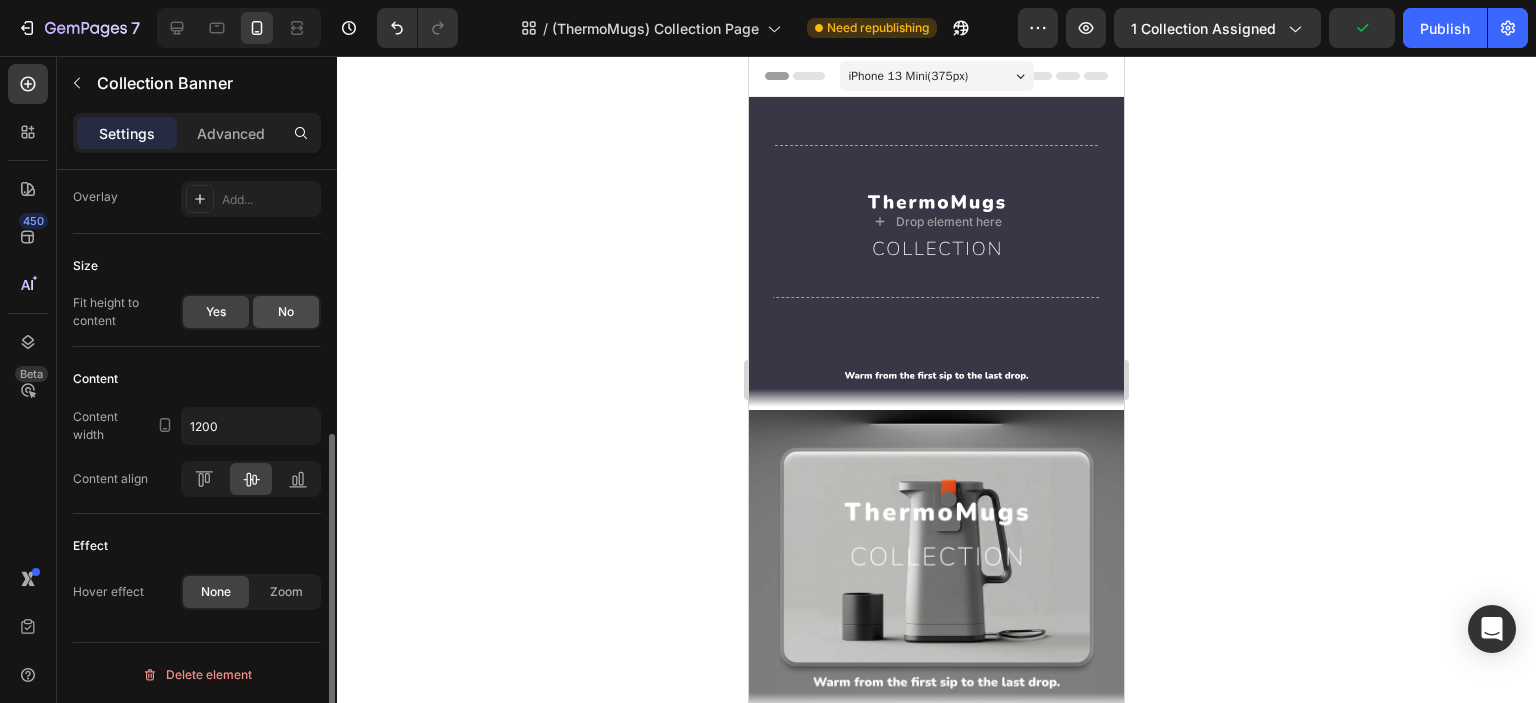 click on "No" 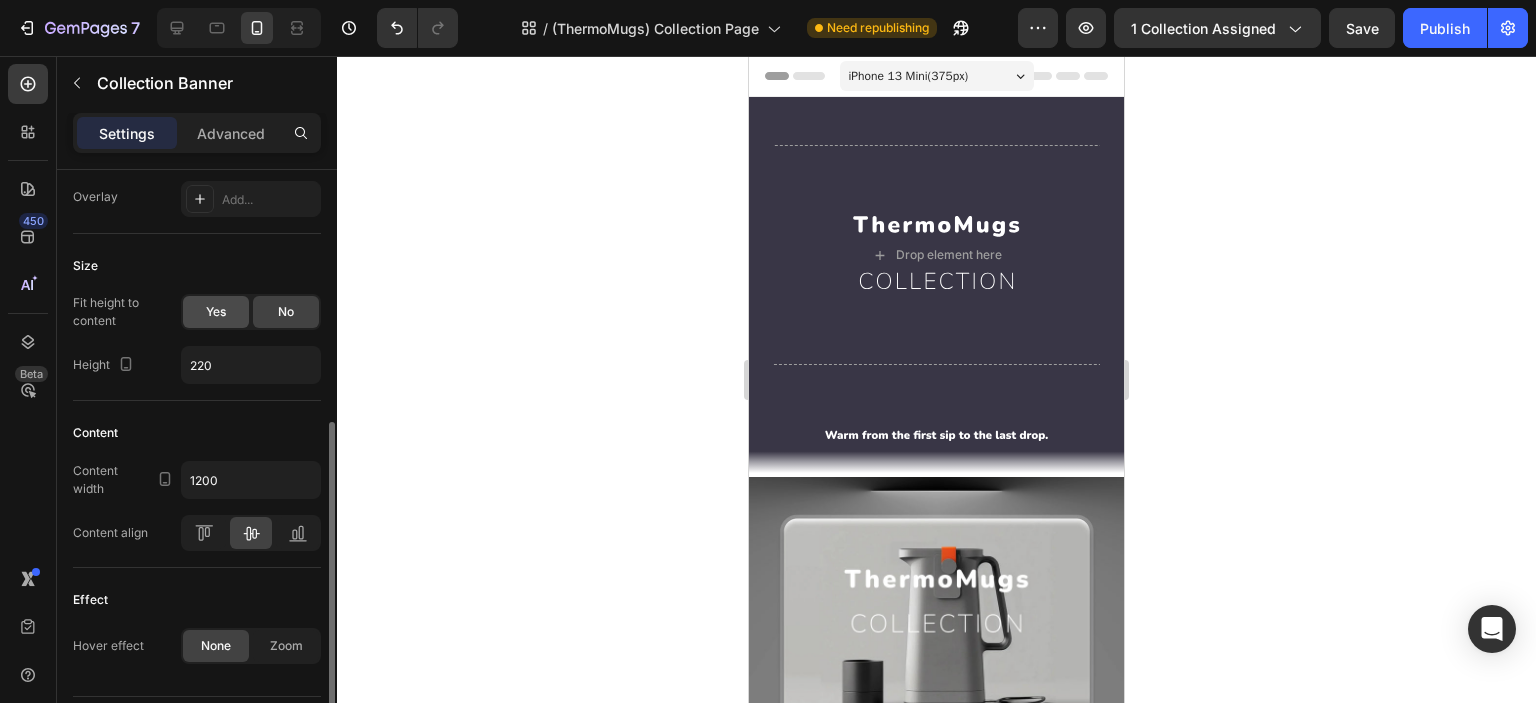 click on "Yes" 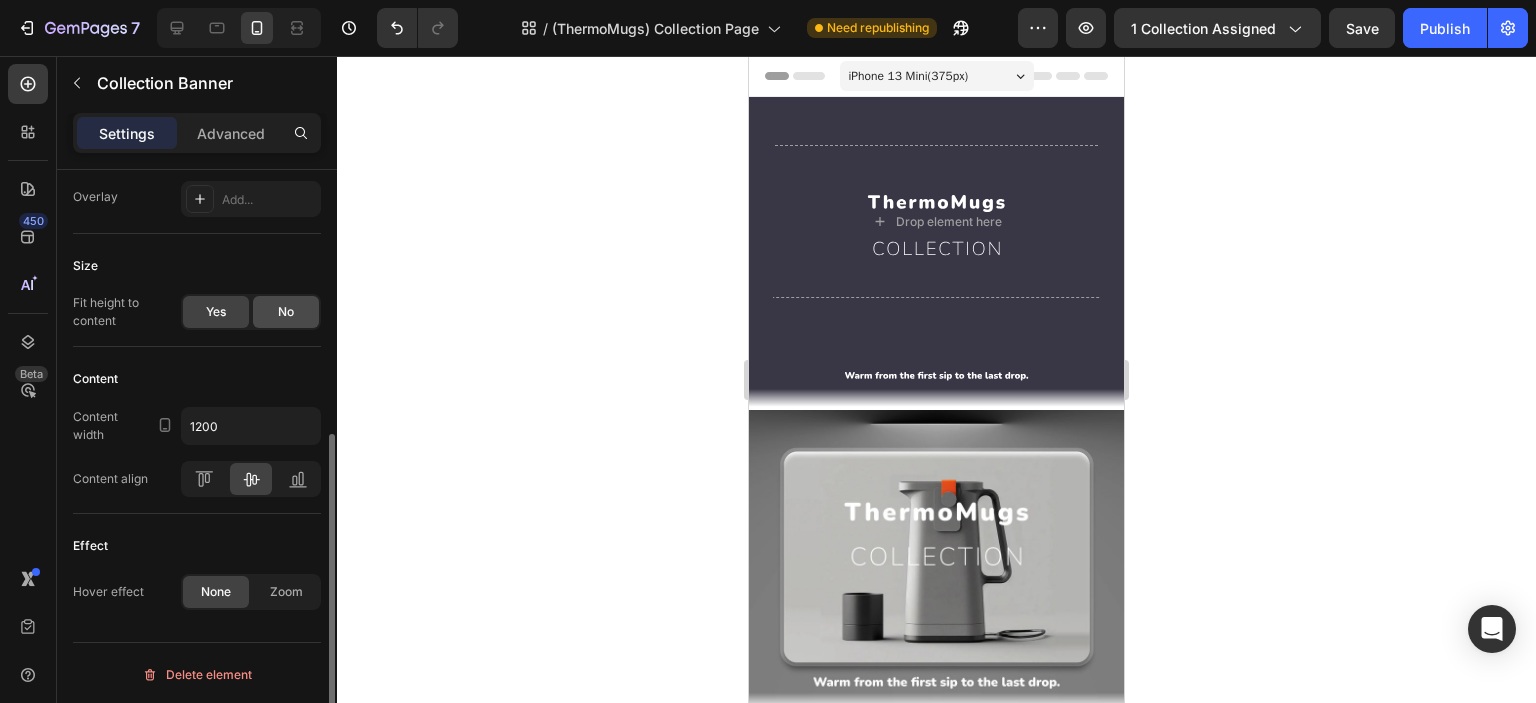click on "No" 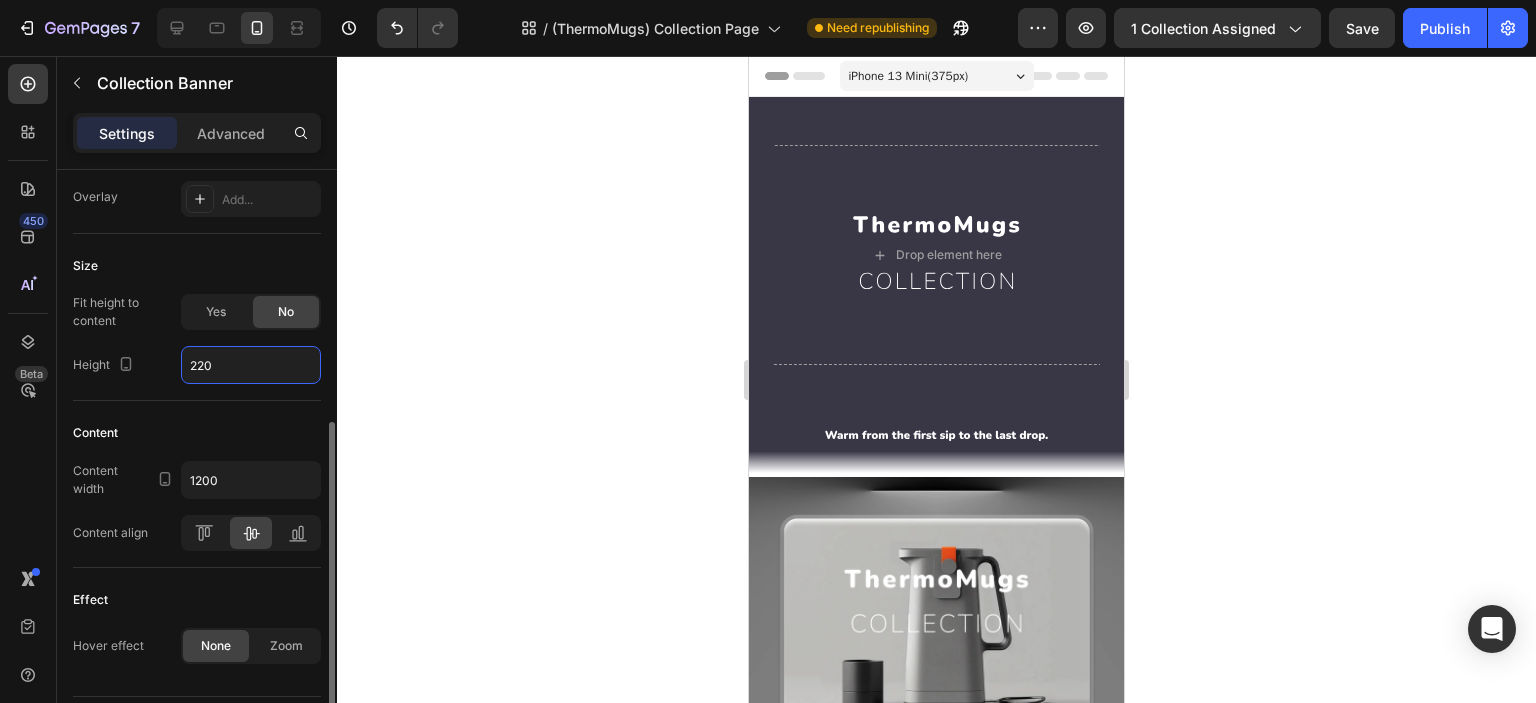 click on "220" at bounding box center [251, 365] 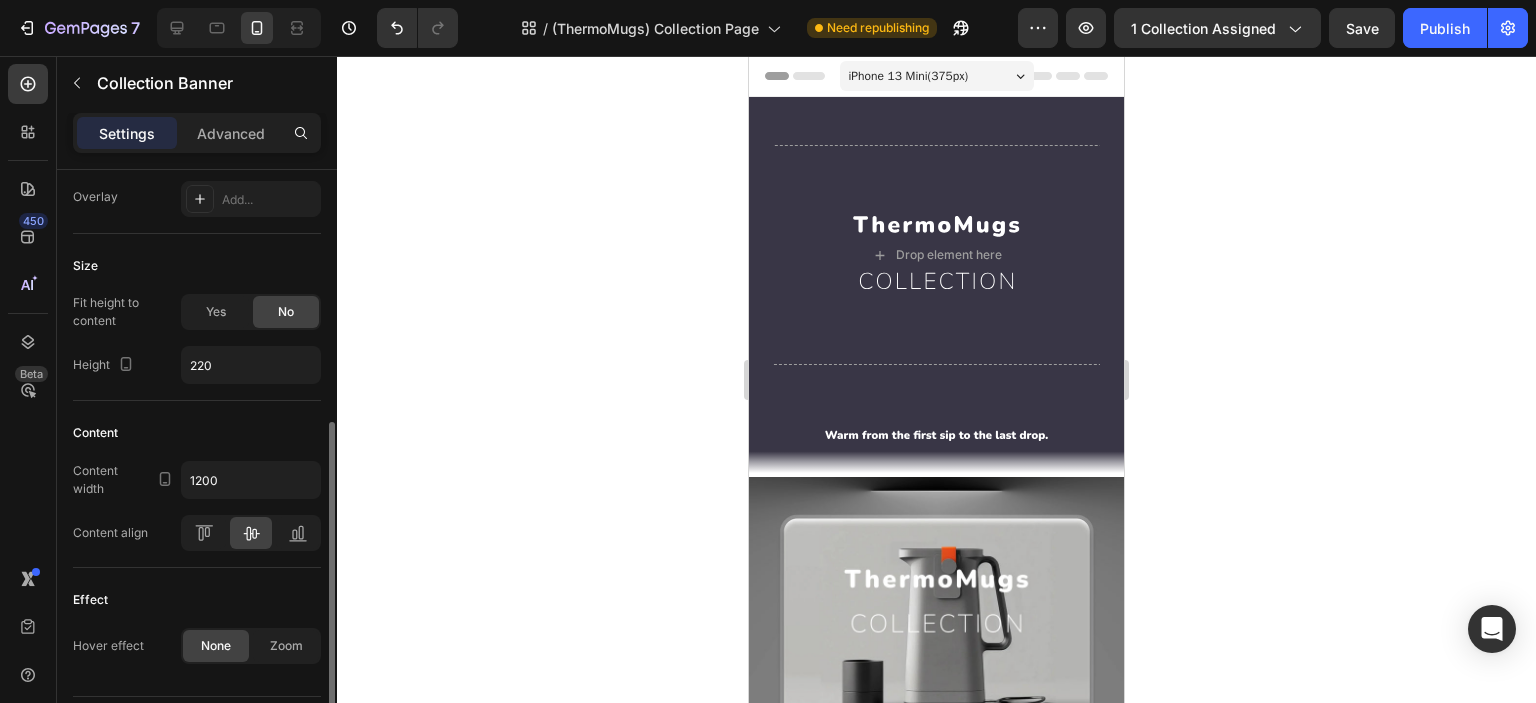 click on "Size" at bounding box center [197, 266] 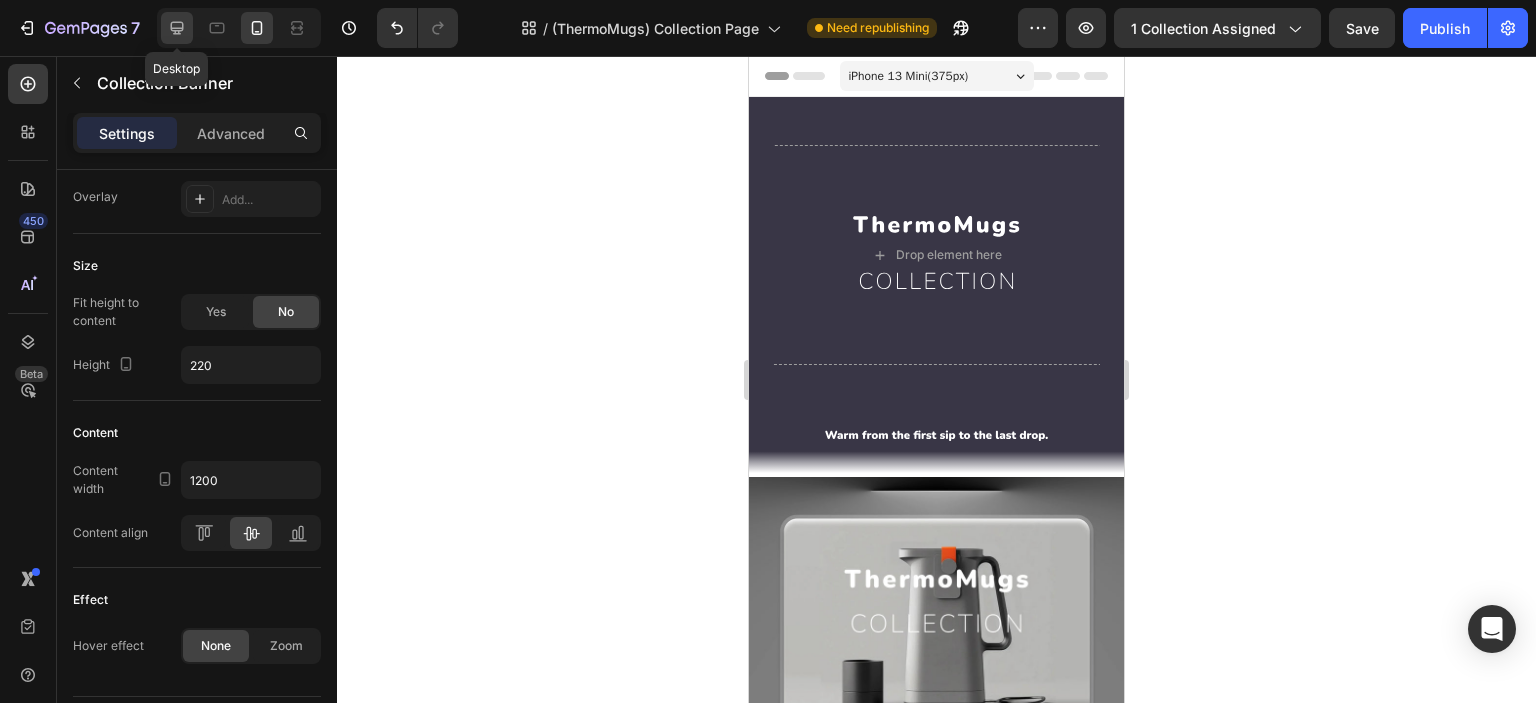 click 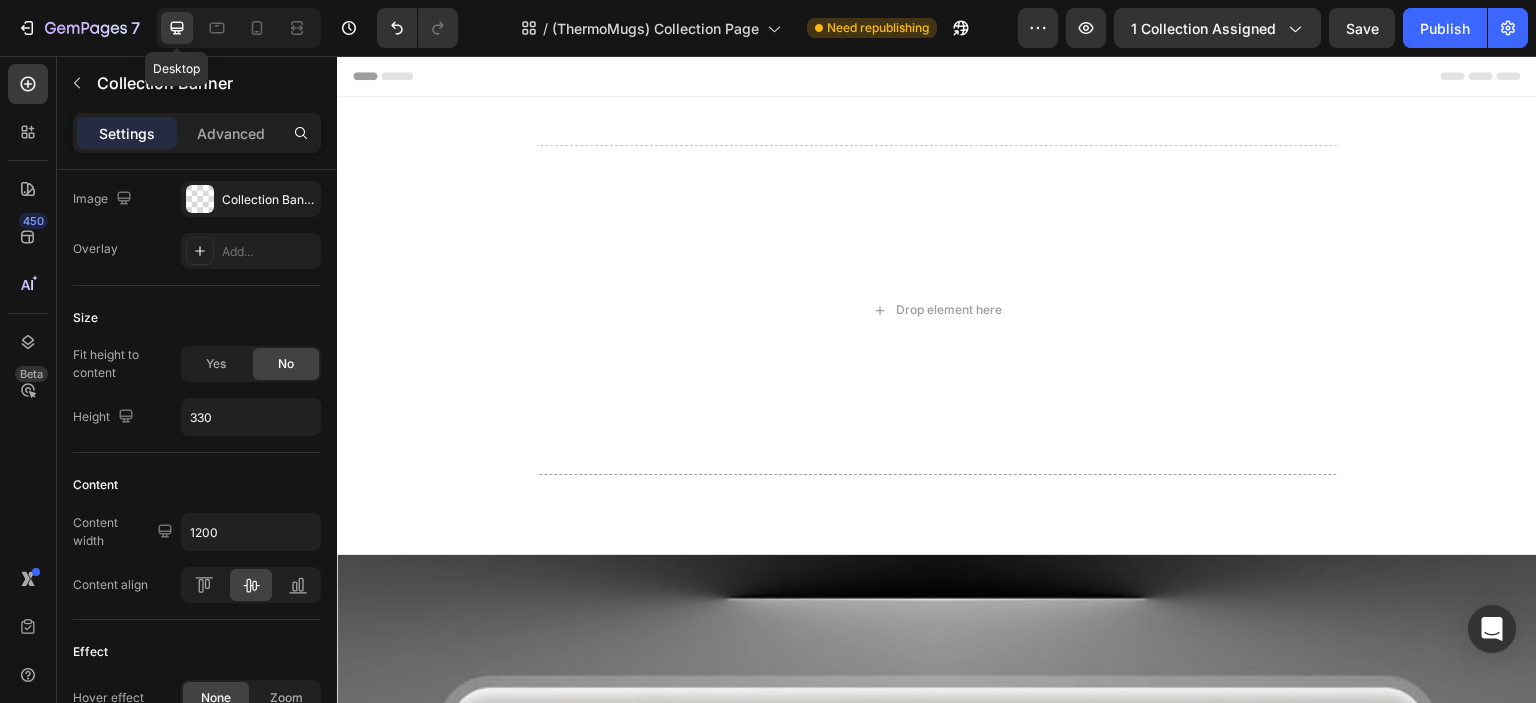 scroll, scrollTop: 19, scrollLeft: 0, axis: vertical 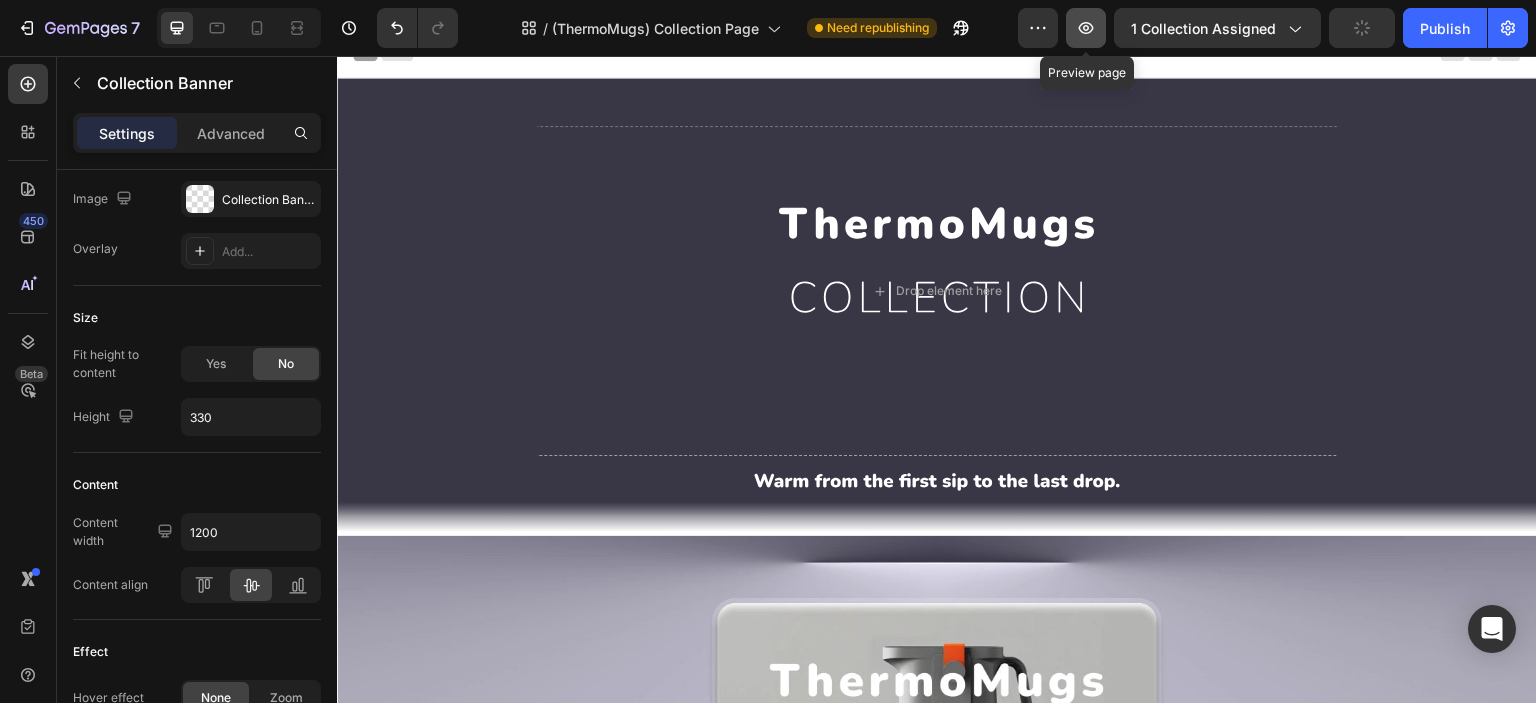 click 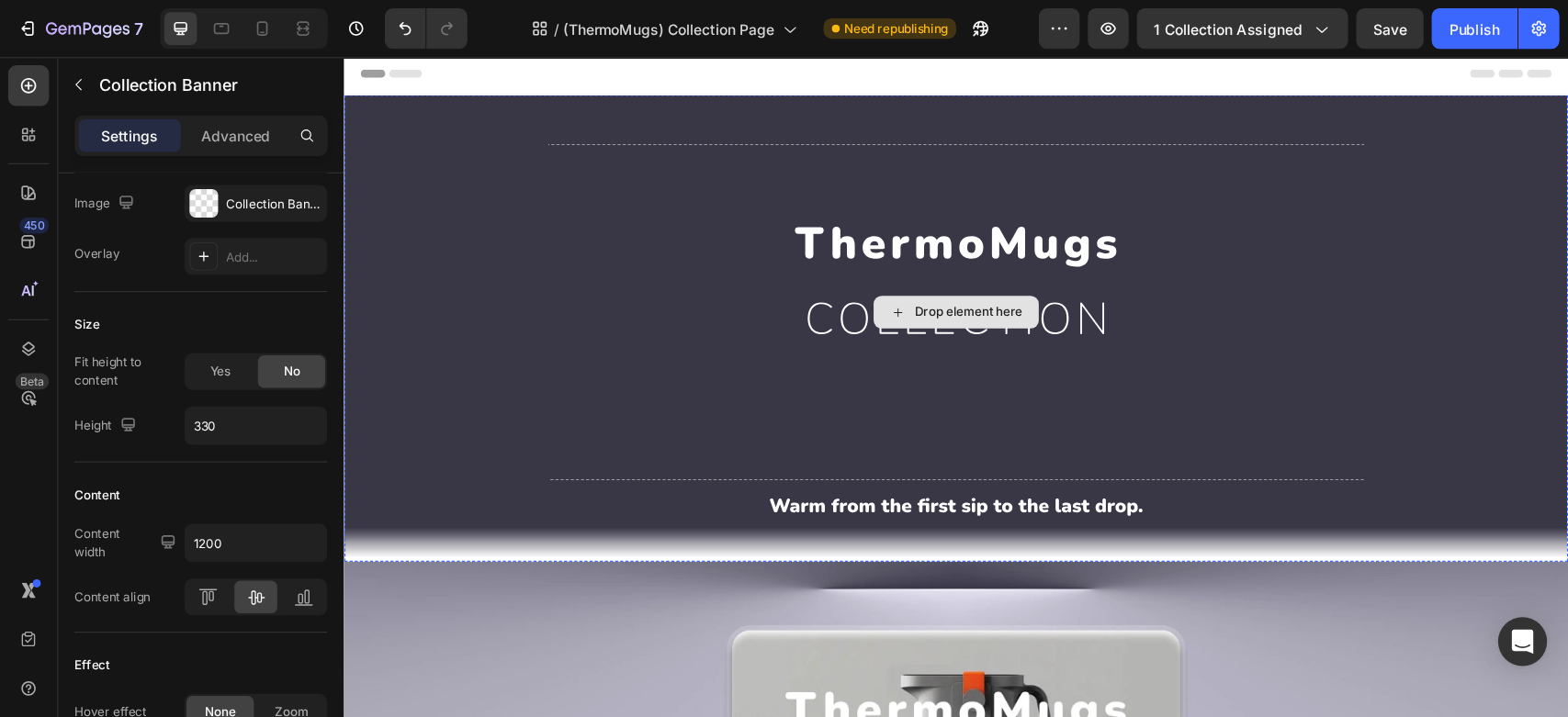 scroll, scrollTop: 0, scrollLeft: 0, axis: both 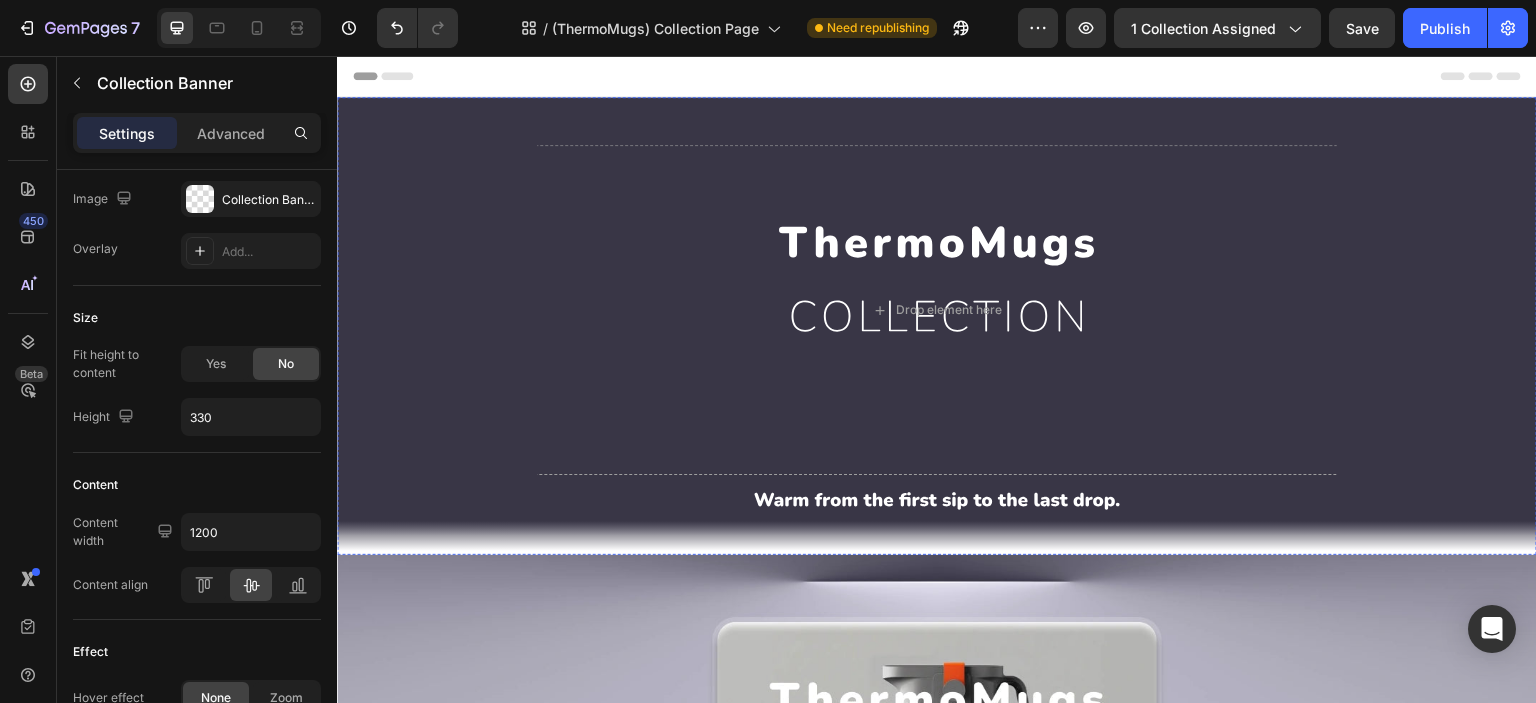 type 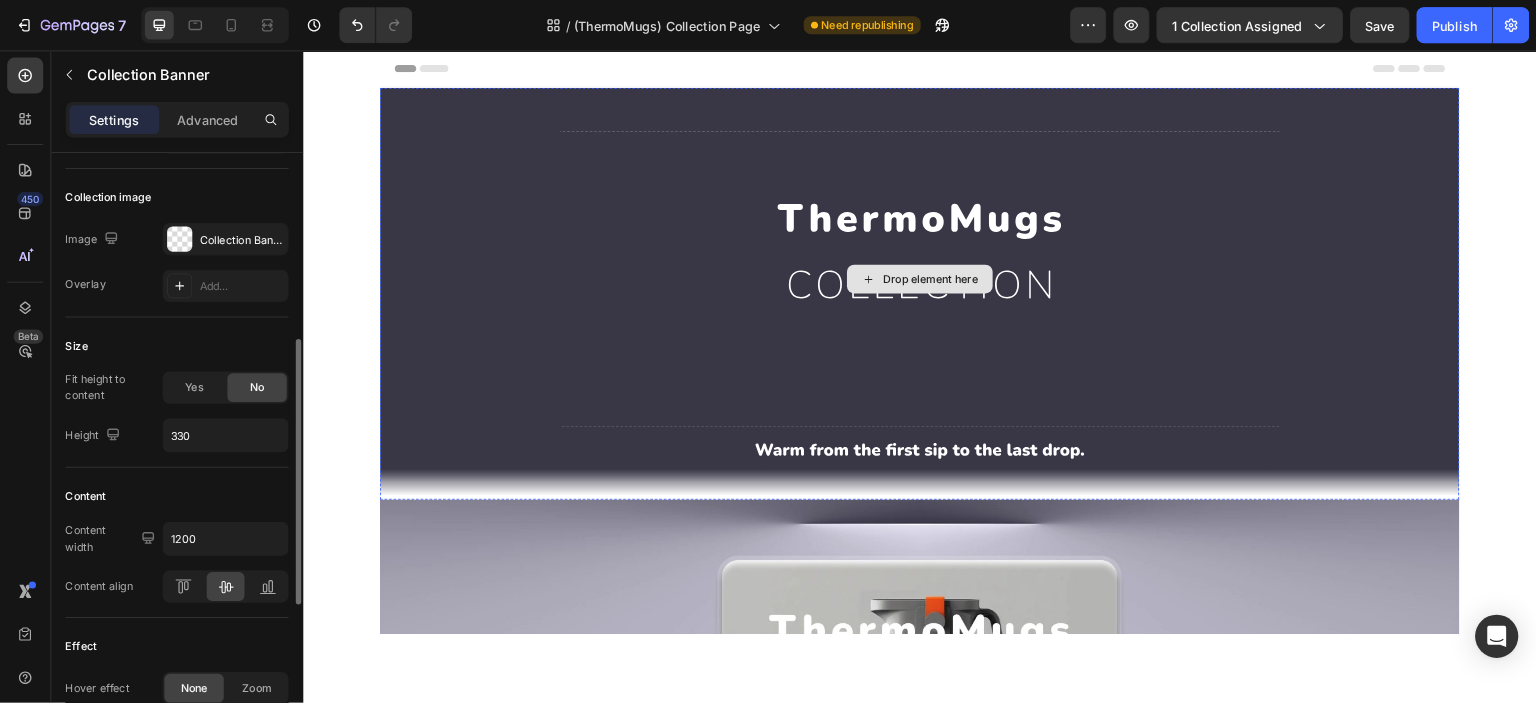 scroll, scrollTop: 413, scrollLeft: 0, axis: vertical 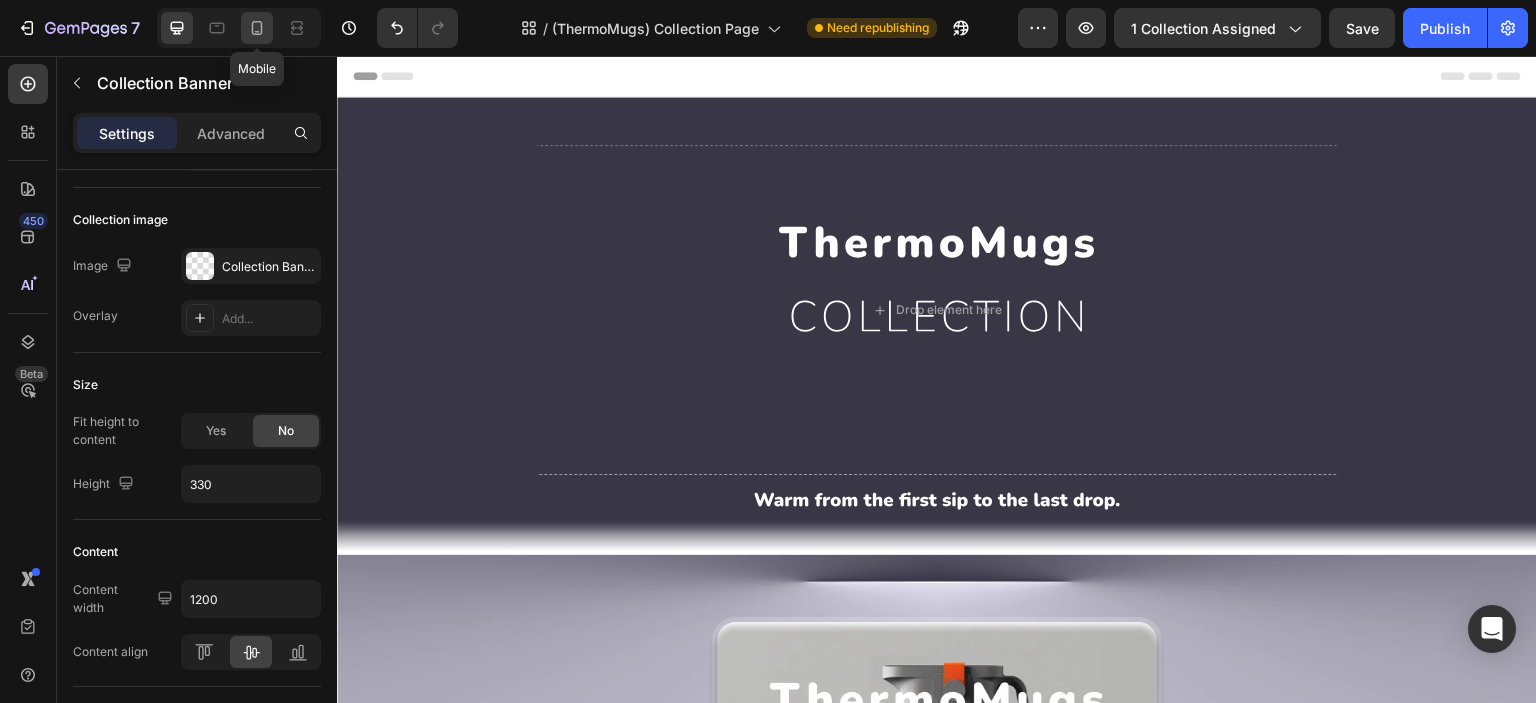 click 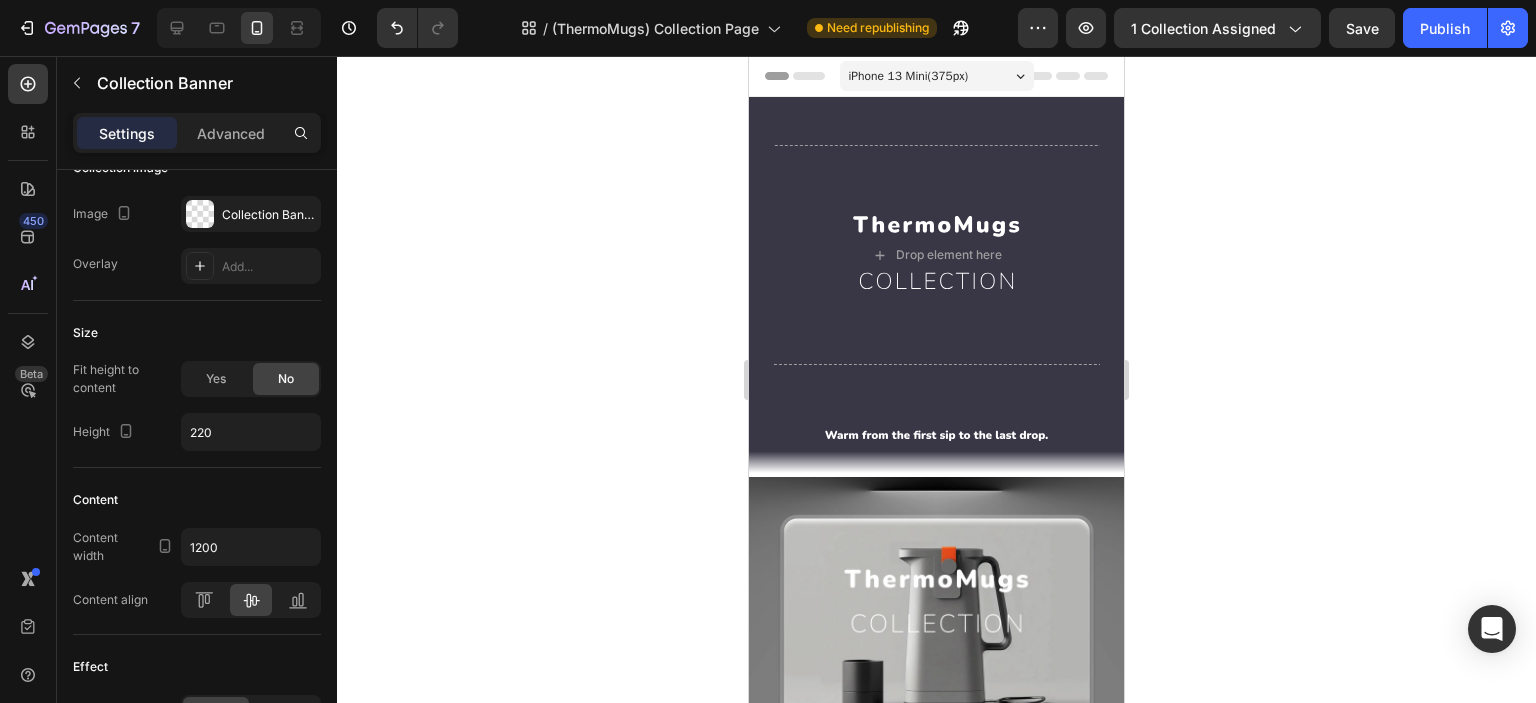 scroll, scrollTop: 0, scrollLeft: 0, axis: both 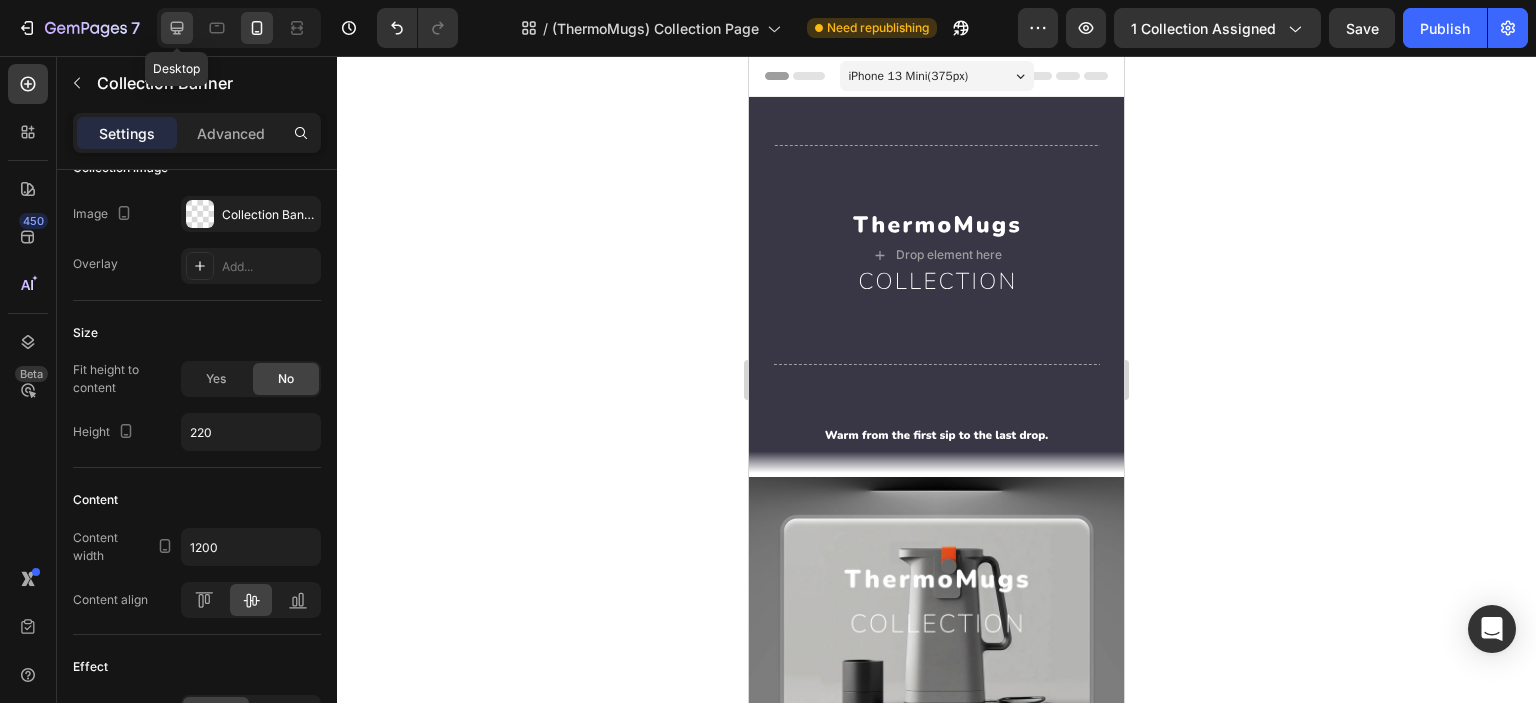 click 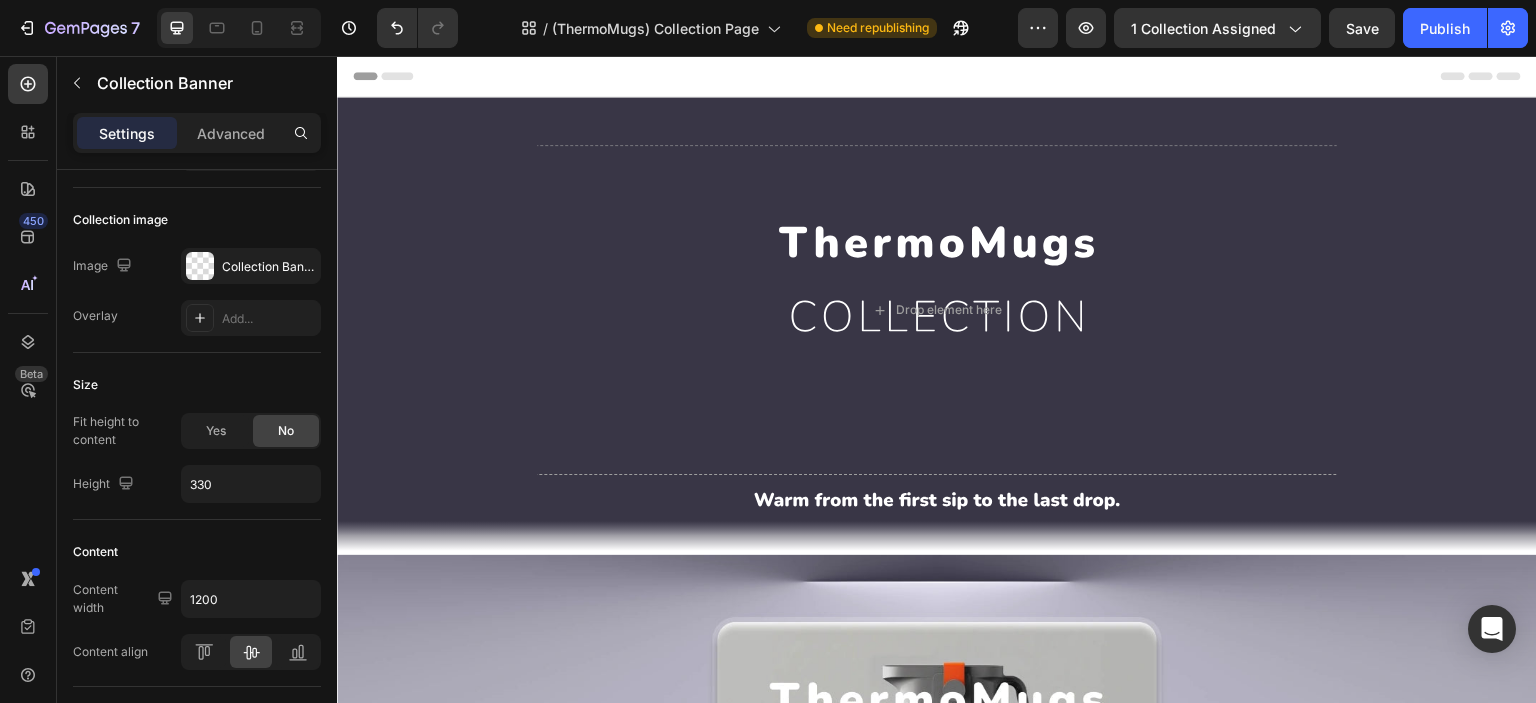 scroll, scrollTop: 19, scrollLeft: 0, axis: vertical 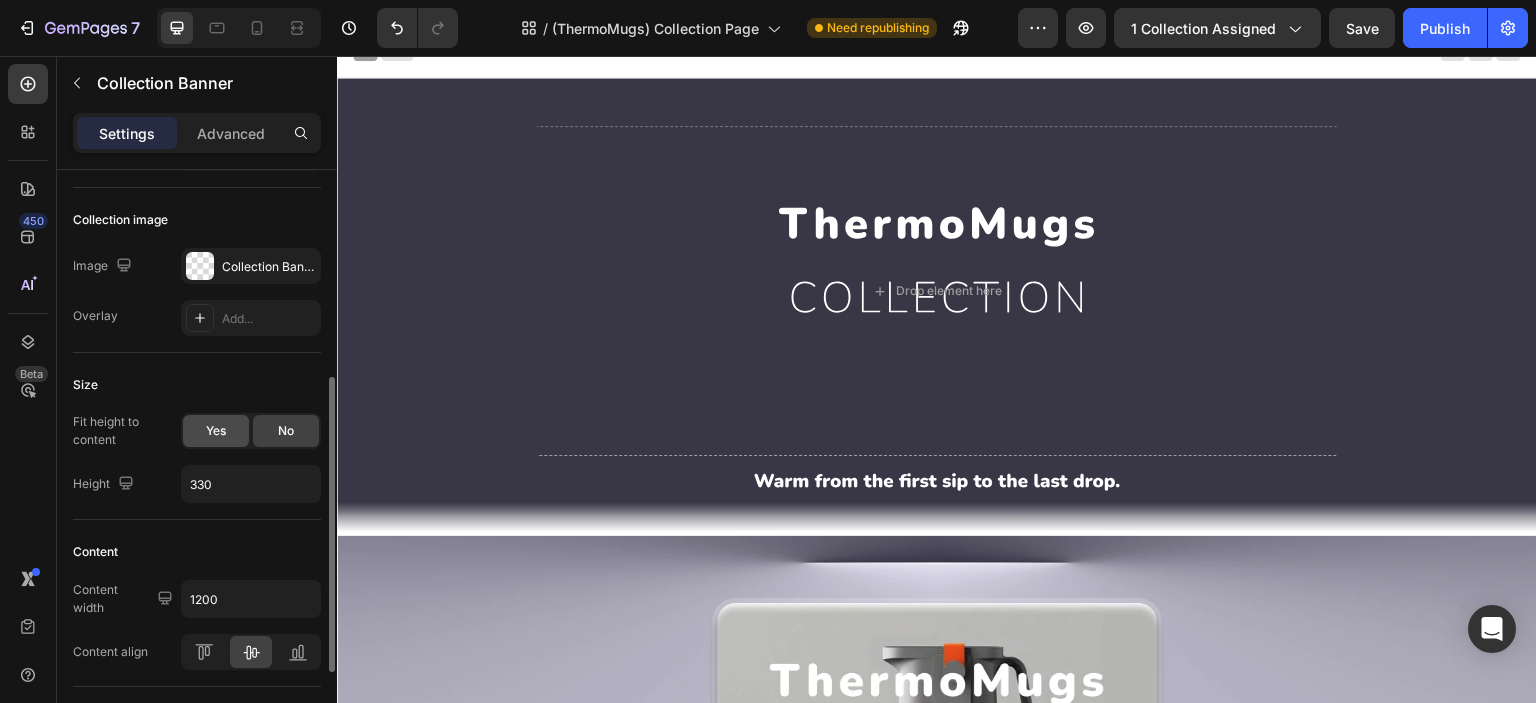 click on "Yes" 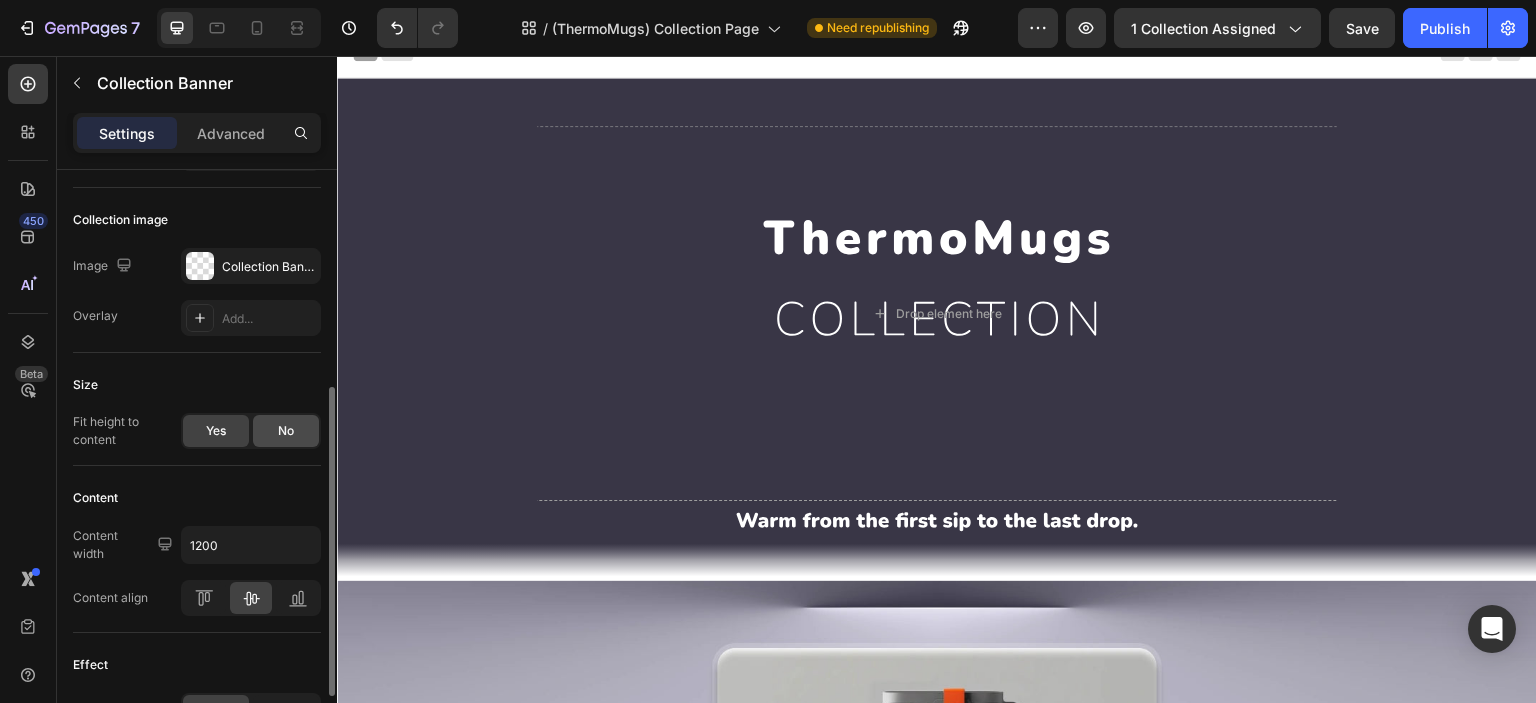 click on "No" 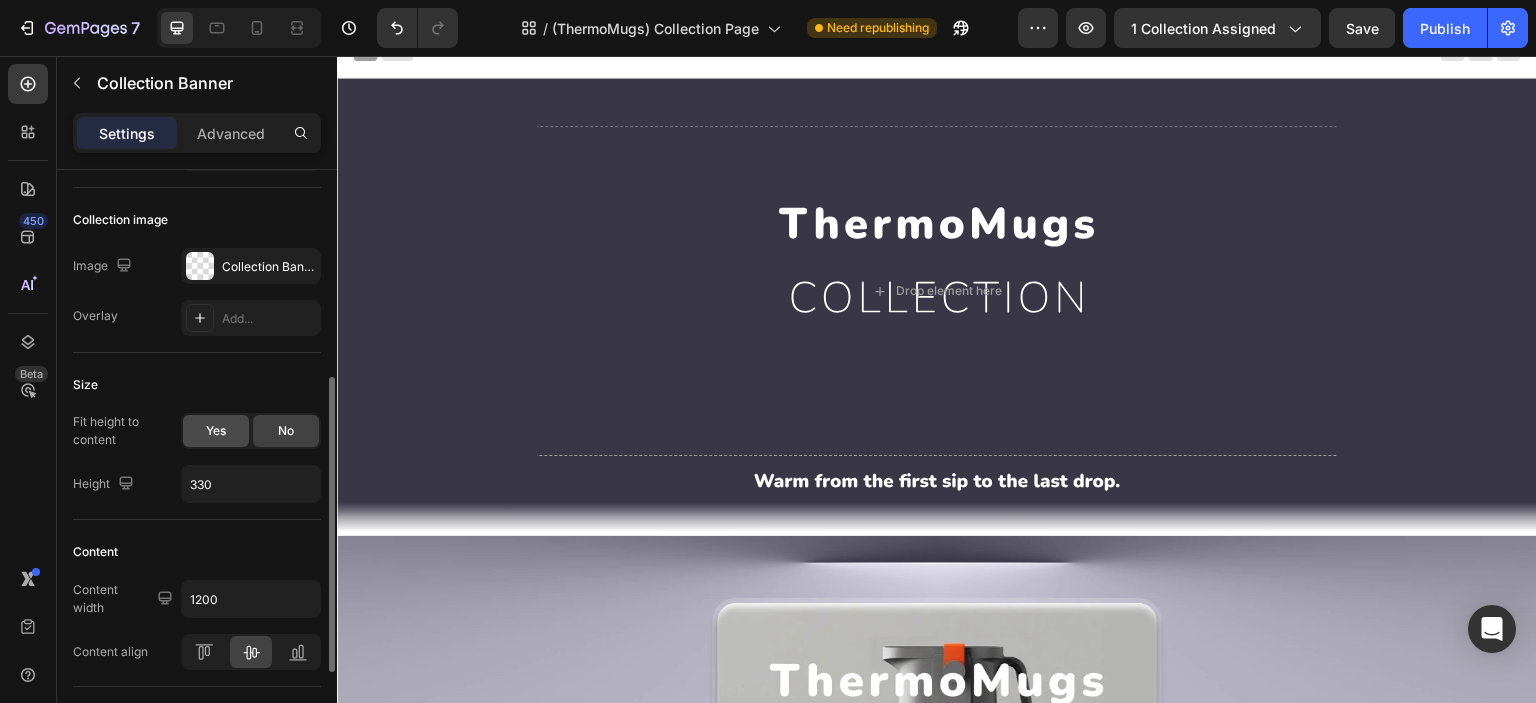 click on "Yes" 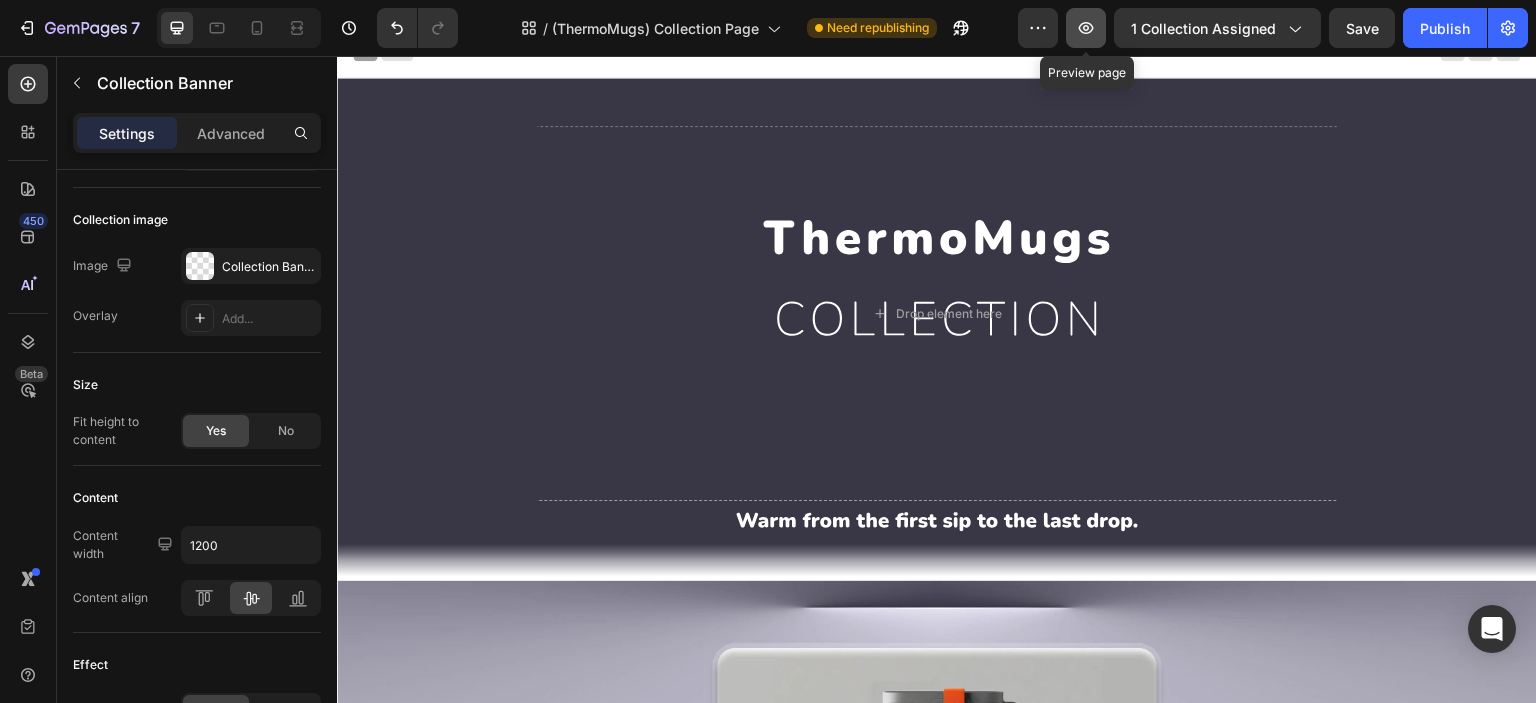 click 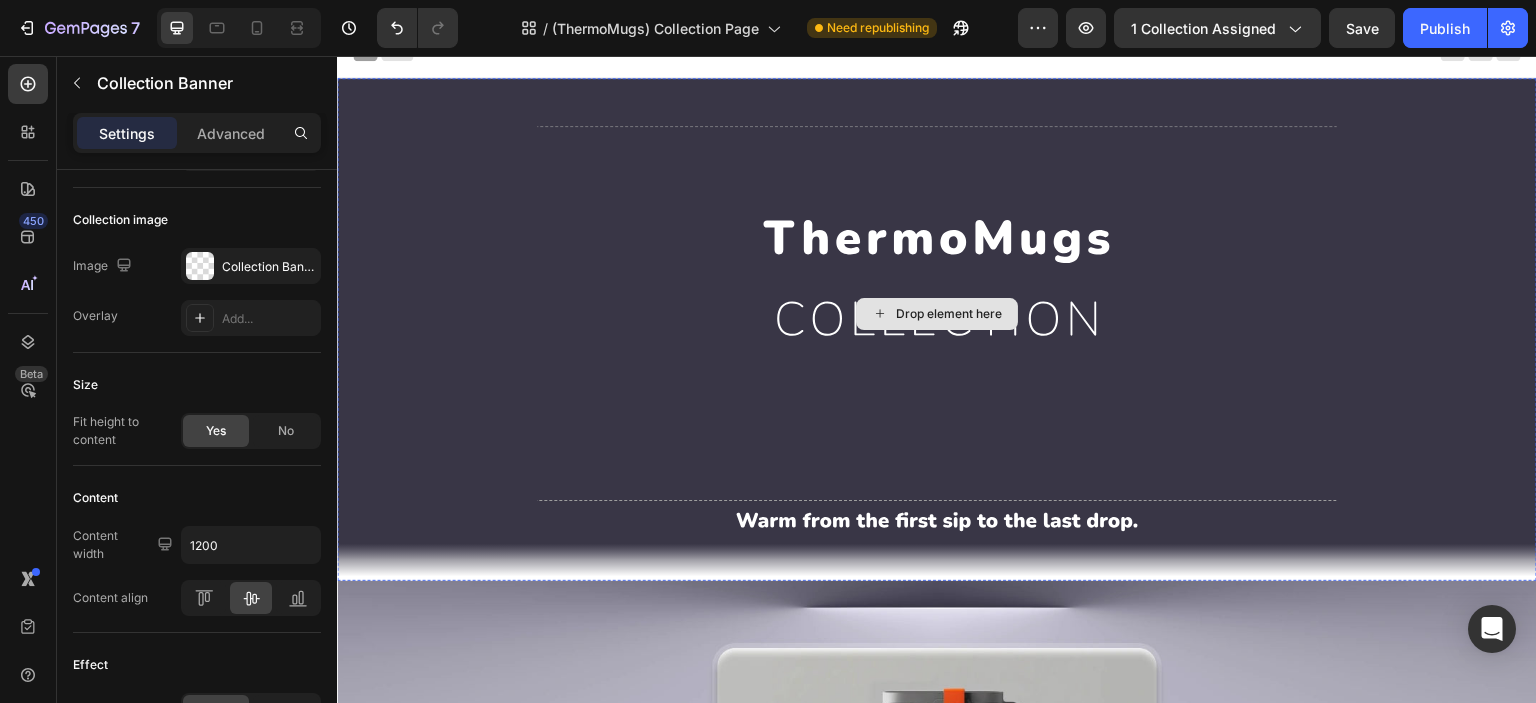 click on "Drop element here" at bounding box center [937, 313] 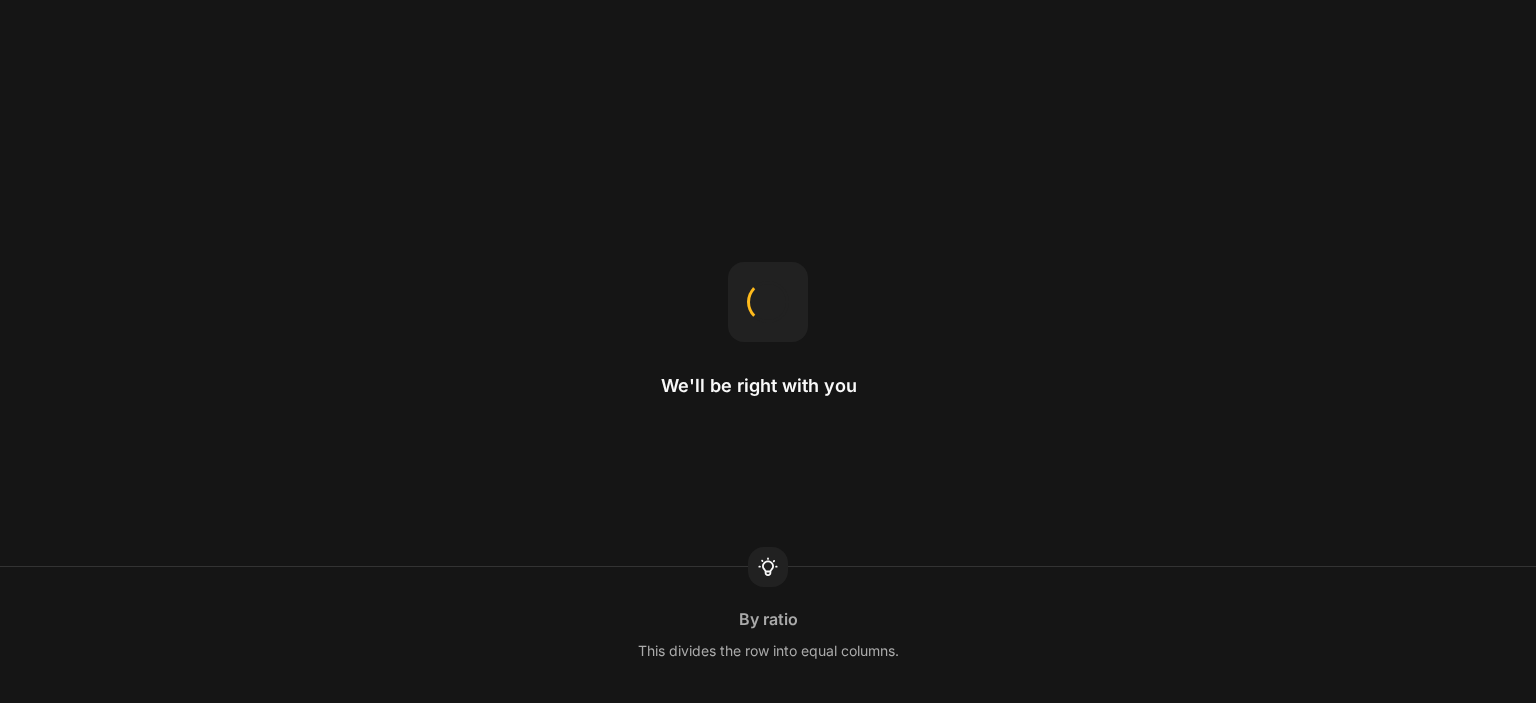 scroll, scrollTop: 0, scrollLeft: 0, axis: both 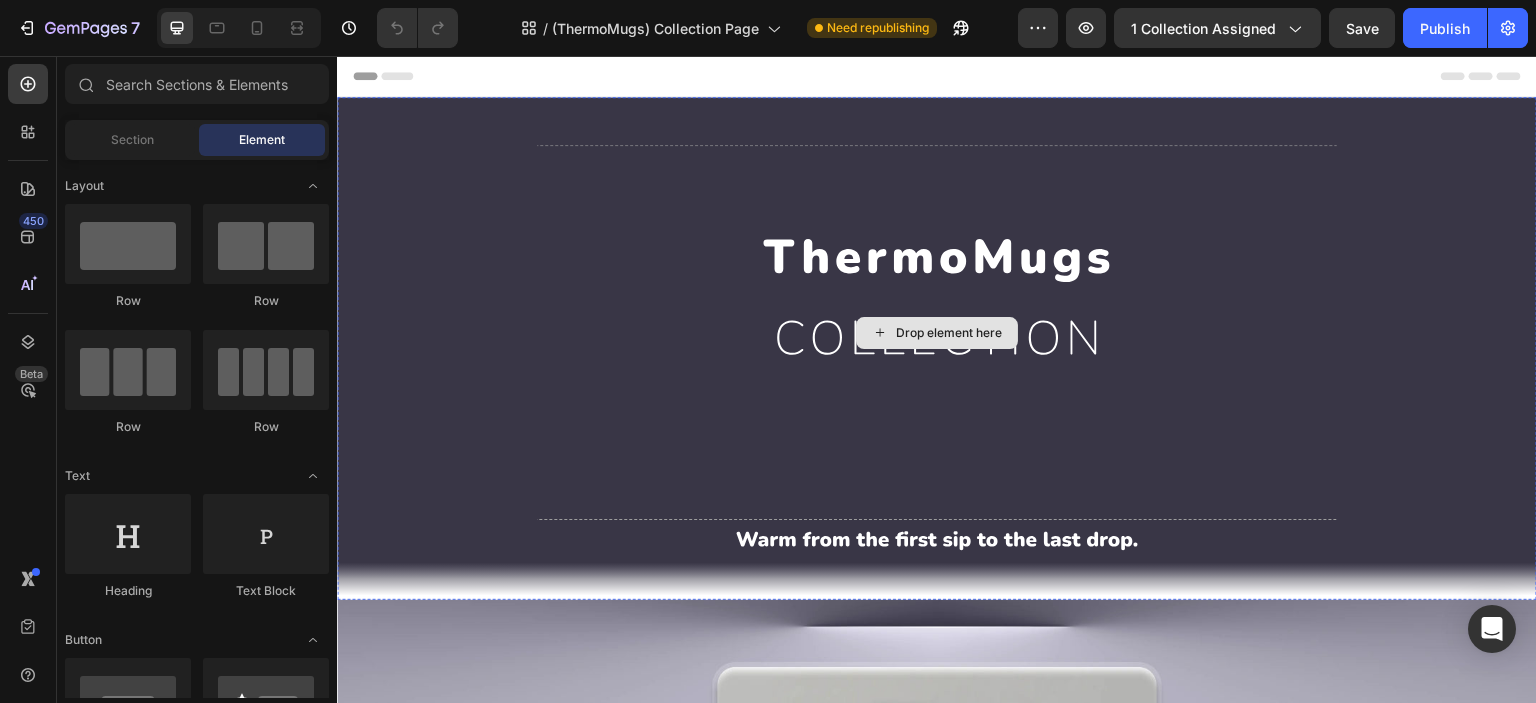 click on "Drop element here" at bounding box center (937, 332) 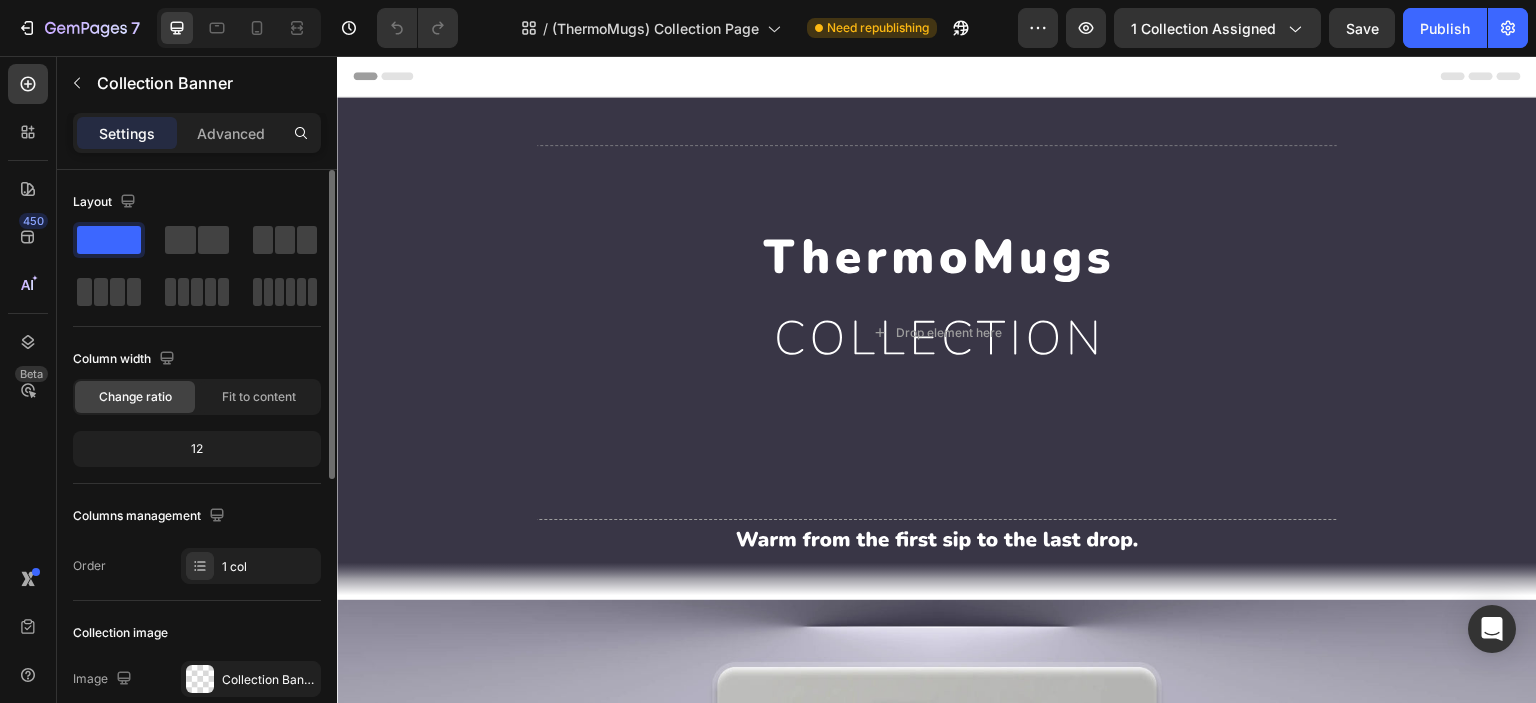 scroll, scrollTop: 332, scrollLeft: 0, axis: vertical 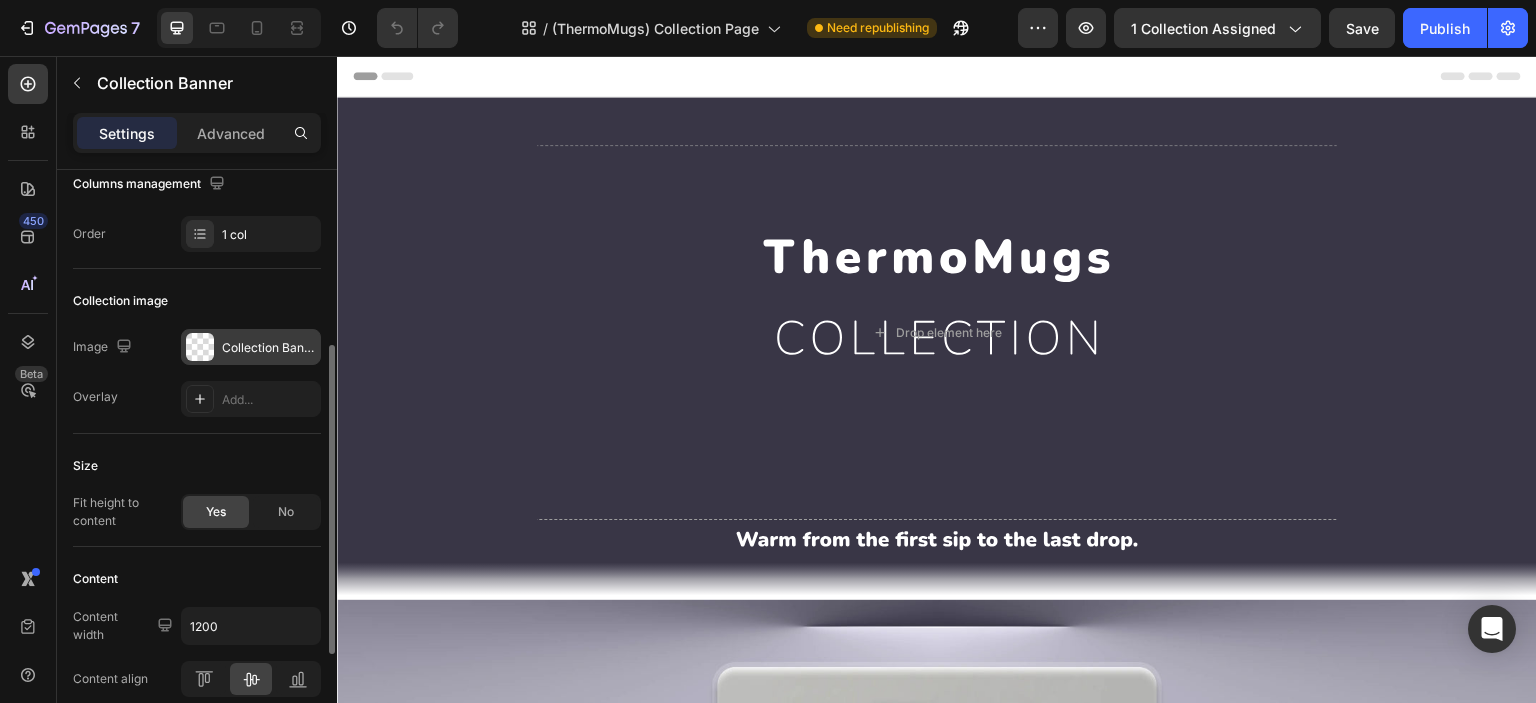 click on "Collection Banner" at bounding box center (269, 348) 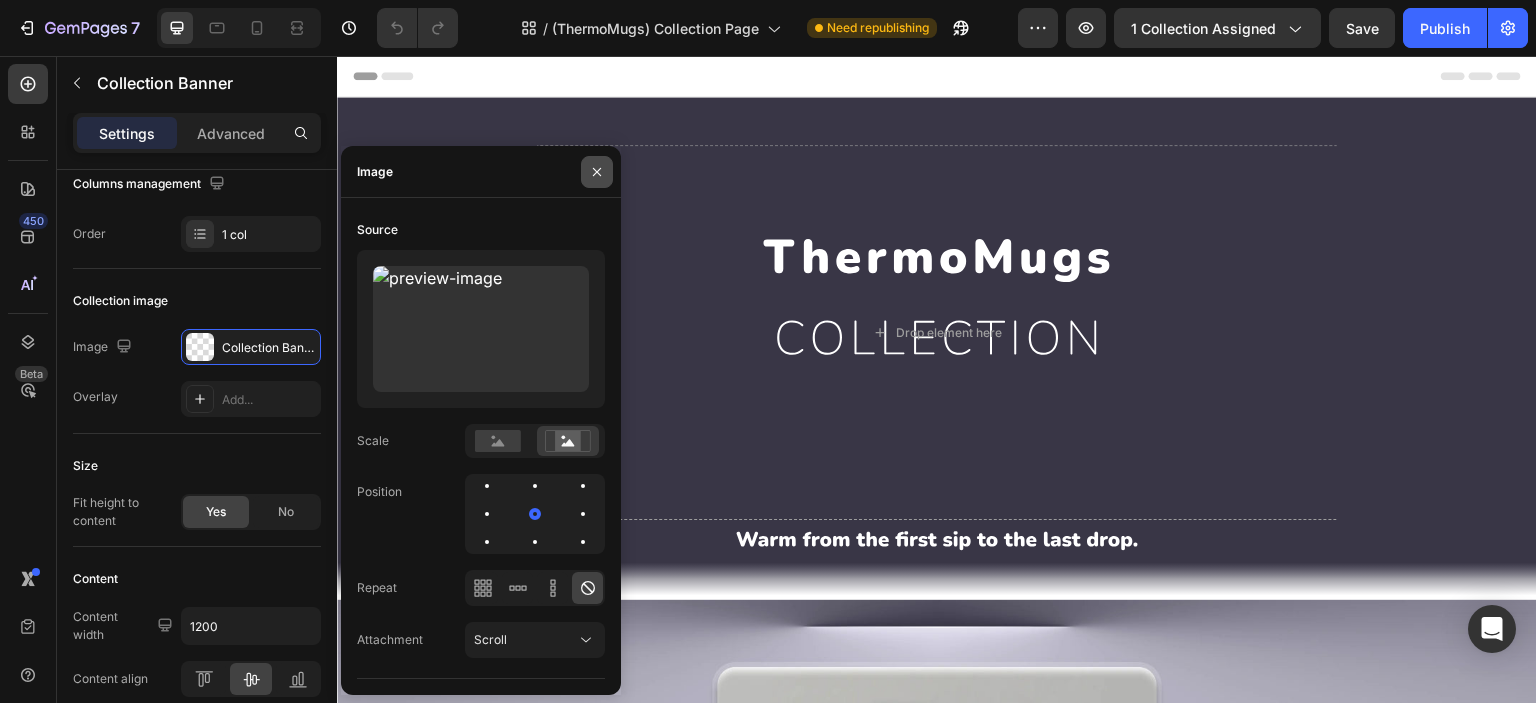 drag, startPoint x: 592, startPoint y: 172, endPoint x: 212, endPoint y: 46, distance: 400.34485 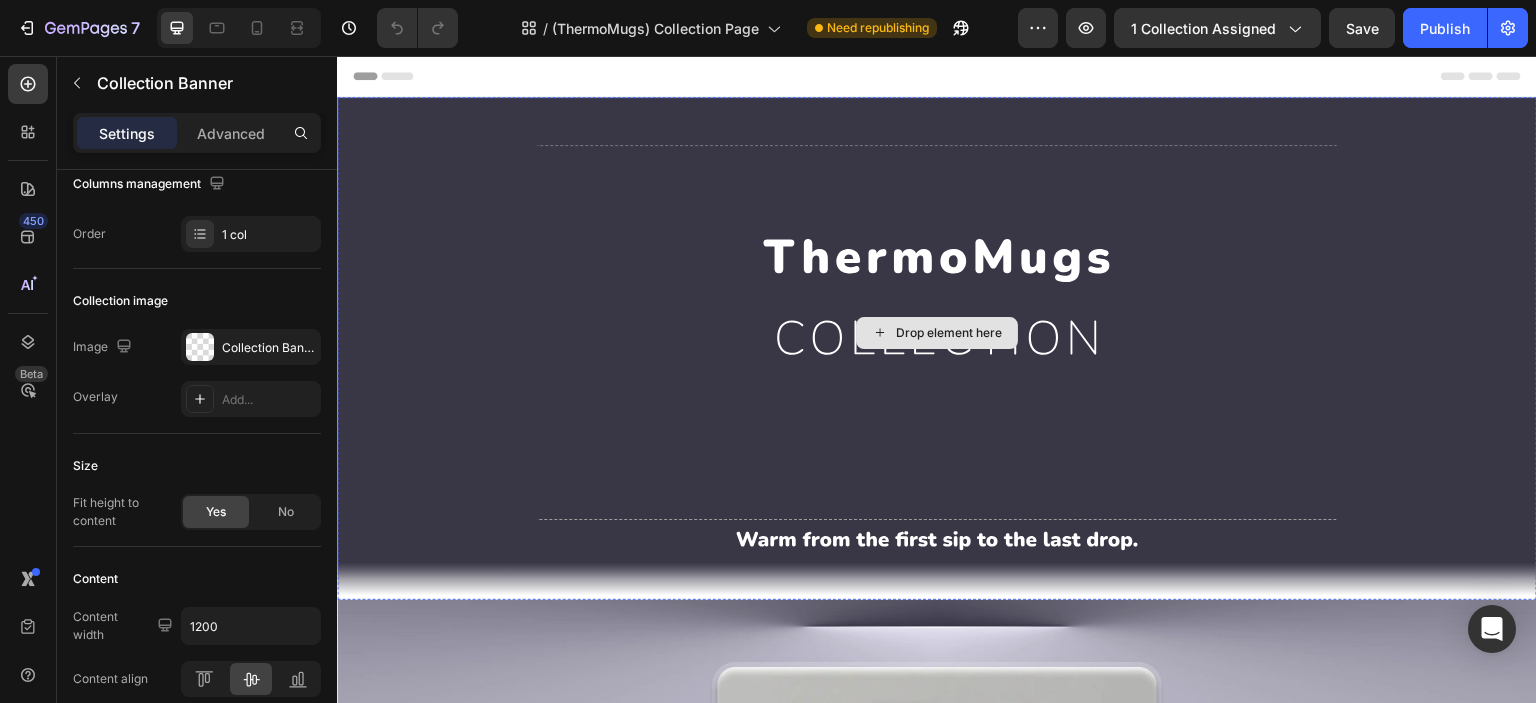 click on "Drop element here" at bounding box center [937, 332] 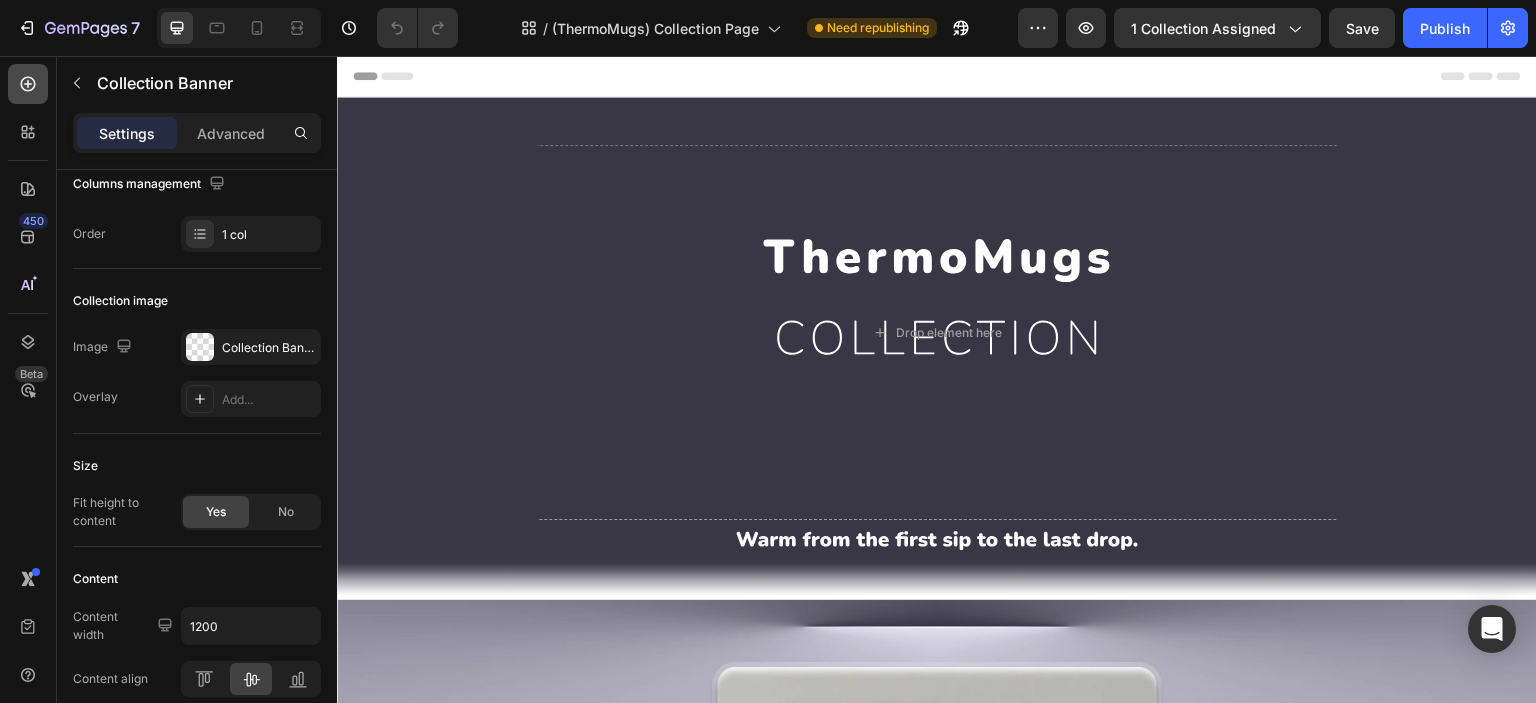 click 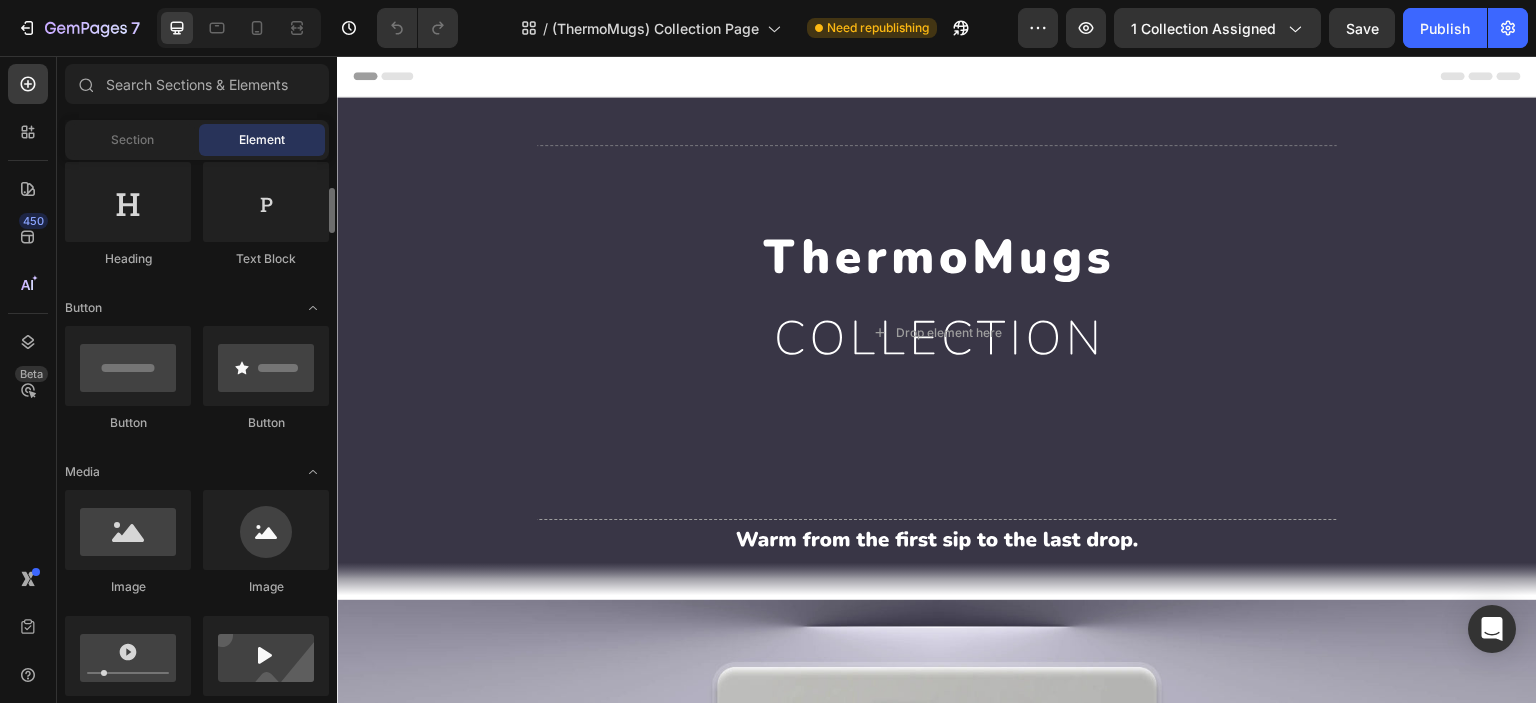 scroll, scrollTop: 499, scrollLeft: 0, axis: vertical 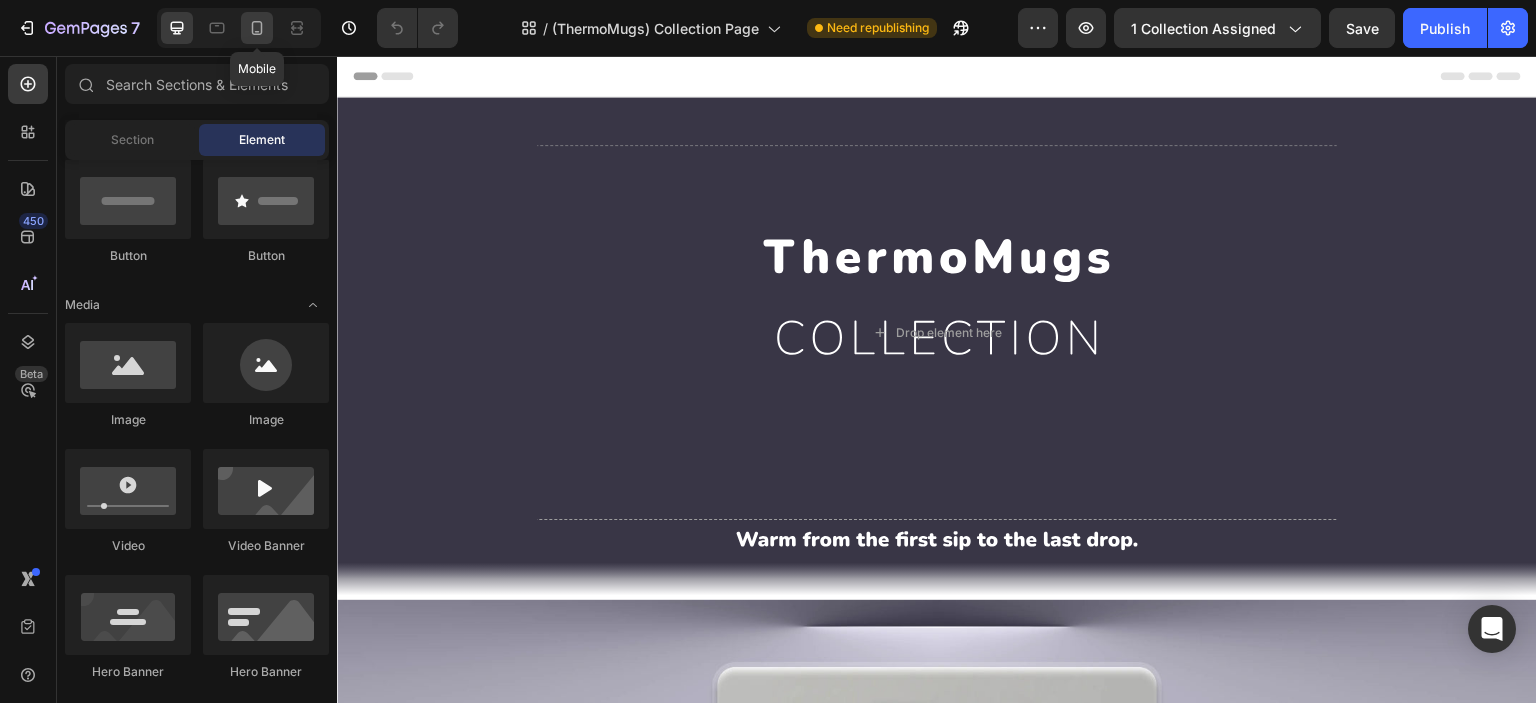 click 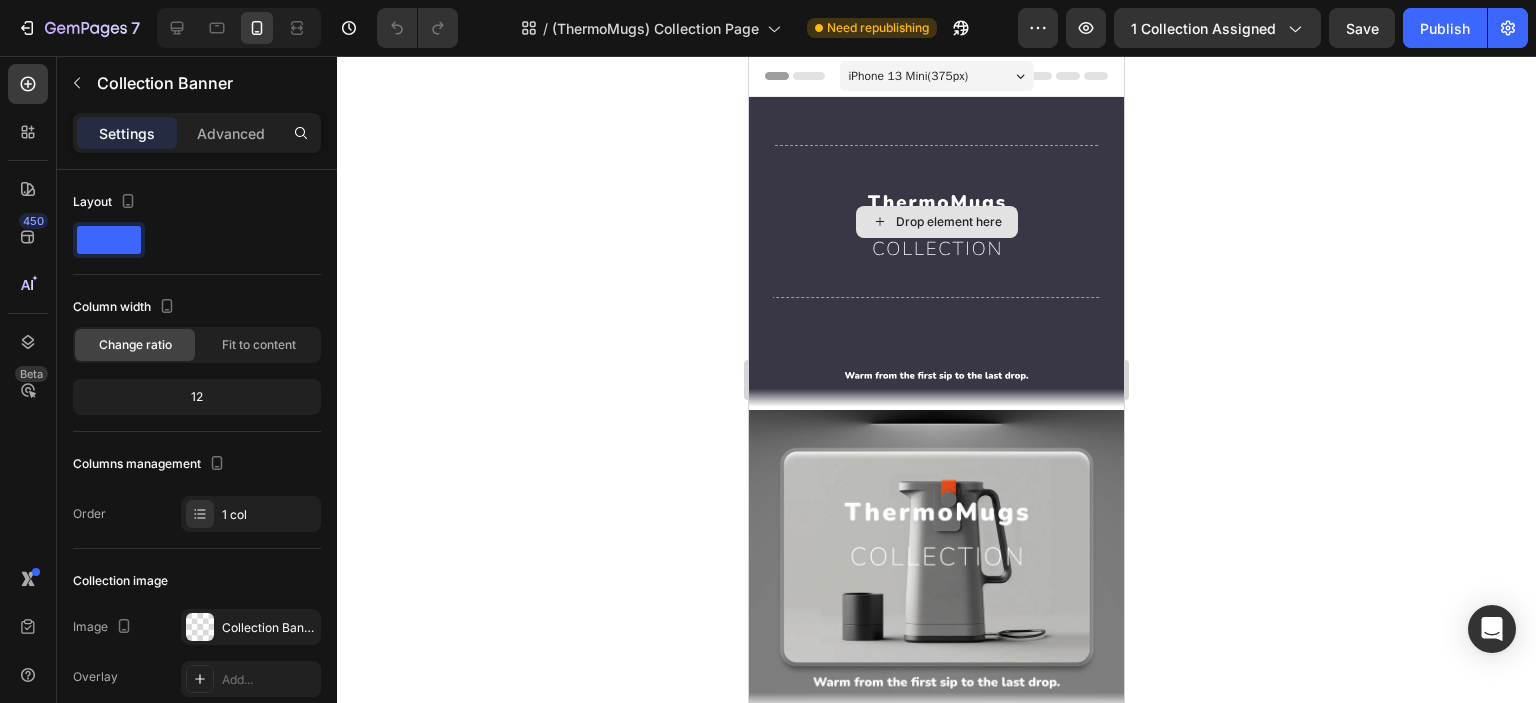 click on "Drop element here" at bounding box center (937, 221) 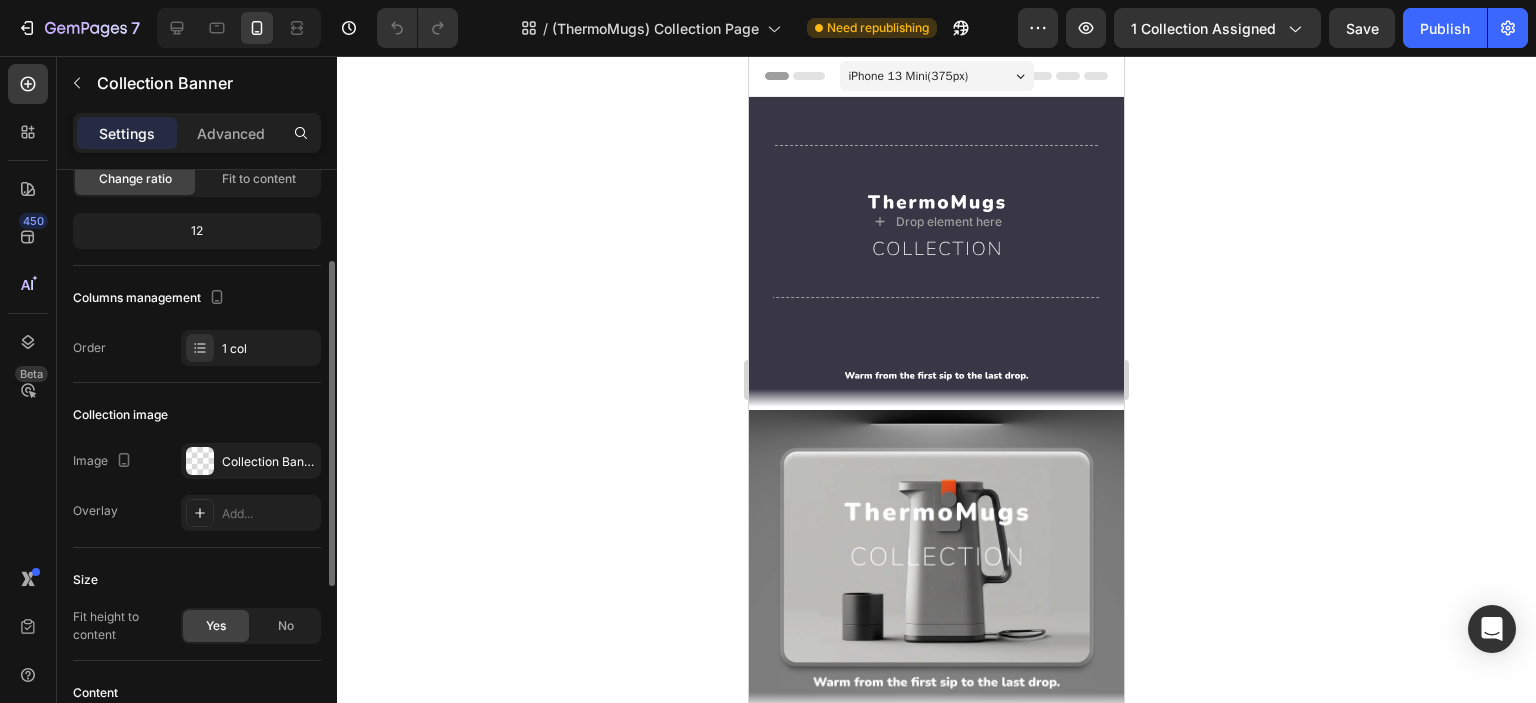 scroll, scrollTop: 332, scrollLeft: 0, axis: vertical 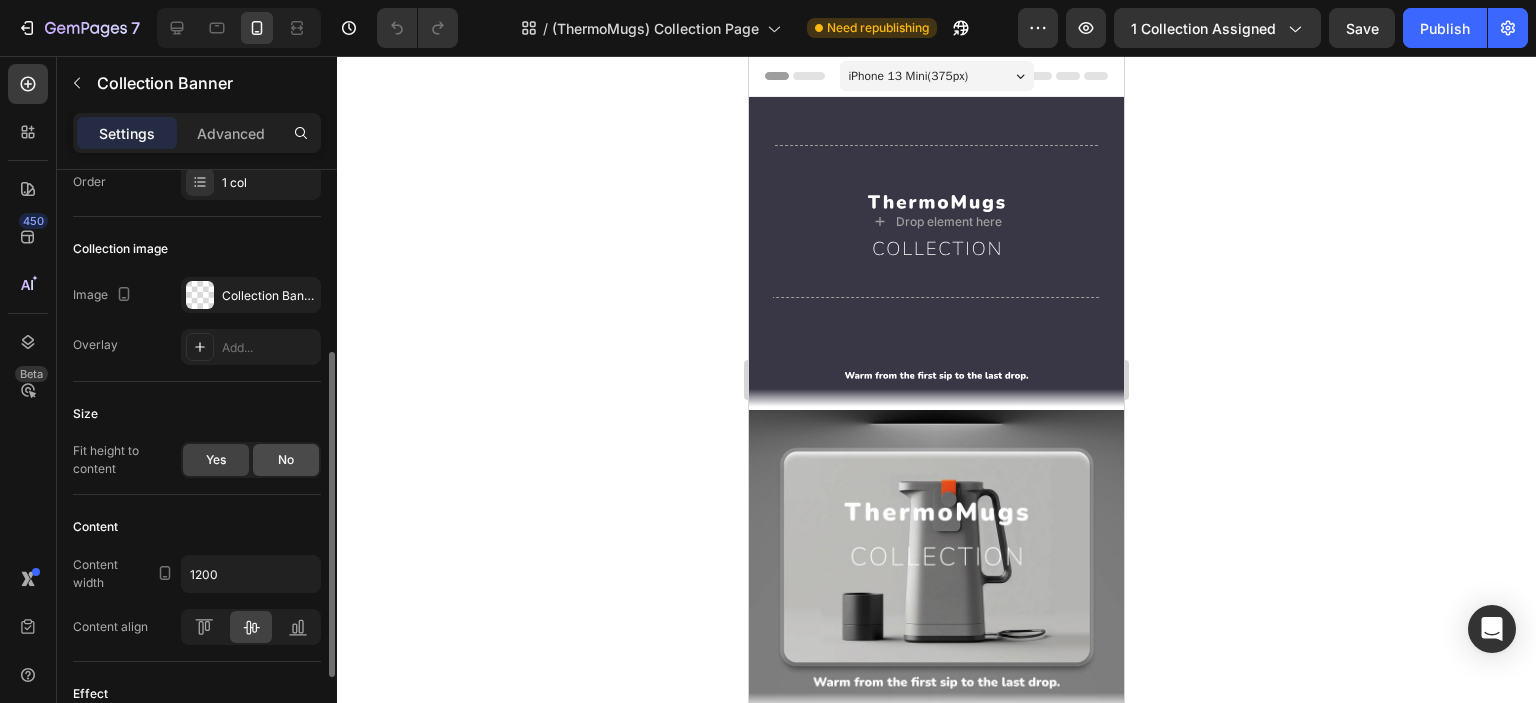 click on "No" 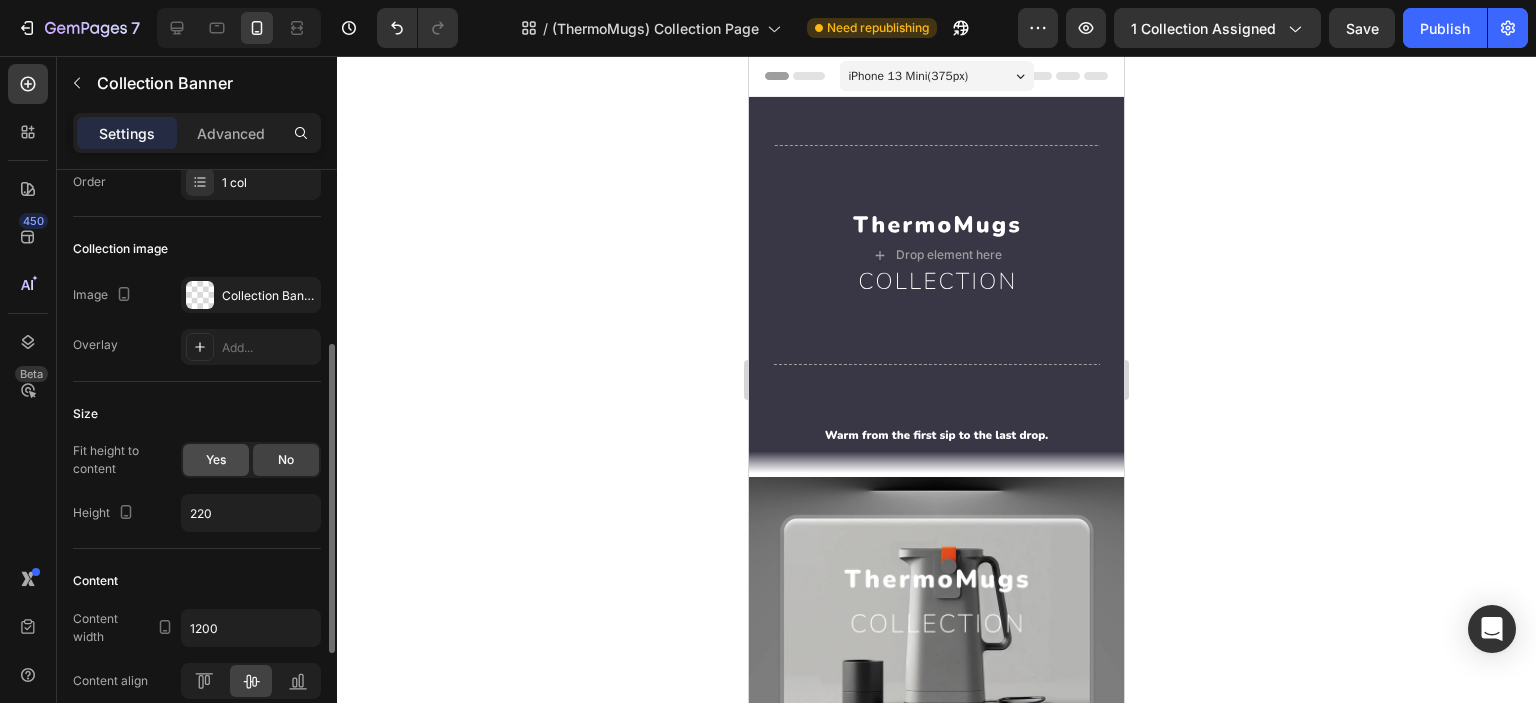 click on "Yes" 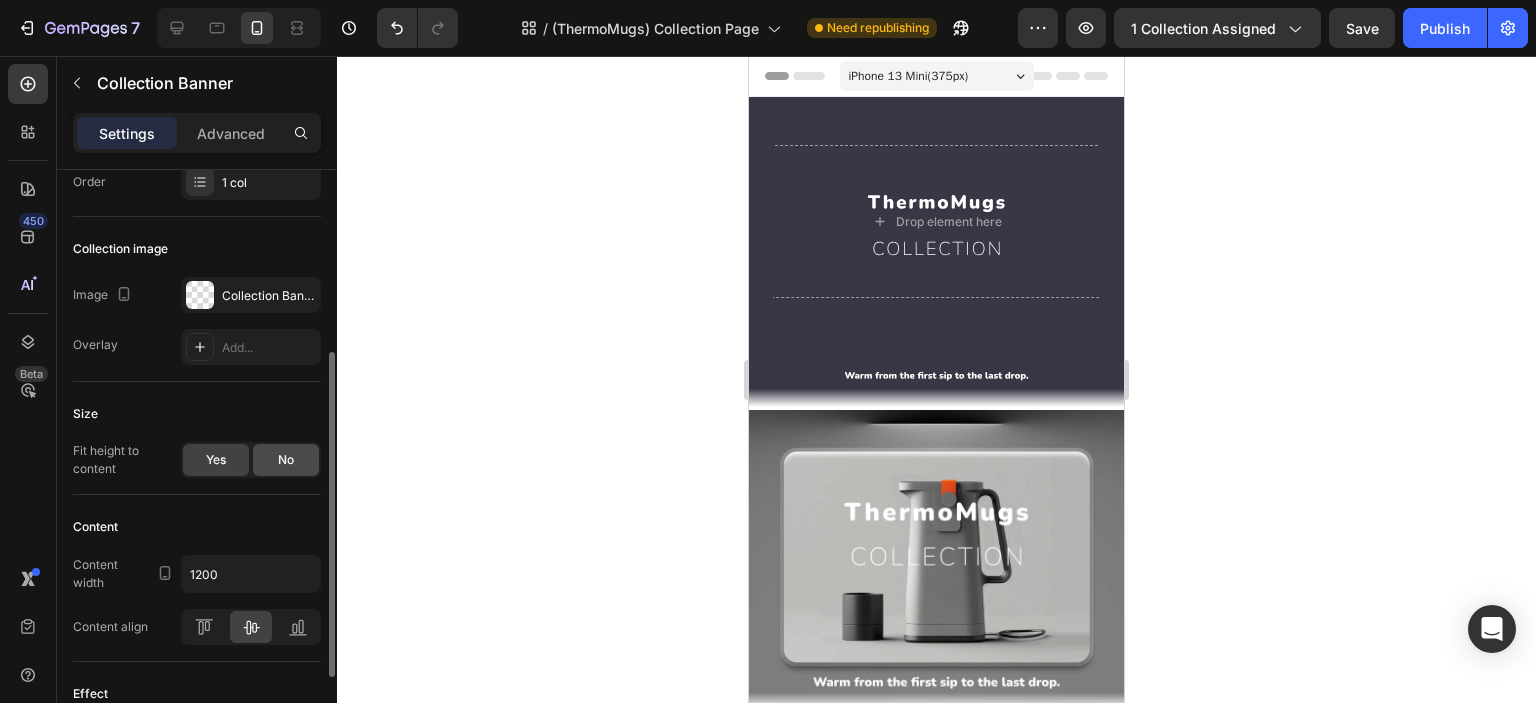 click on "No" 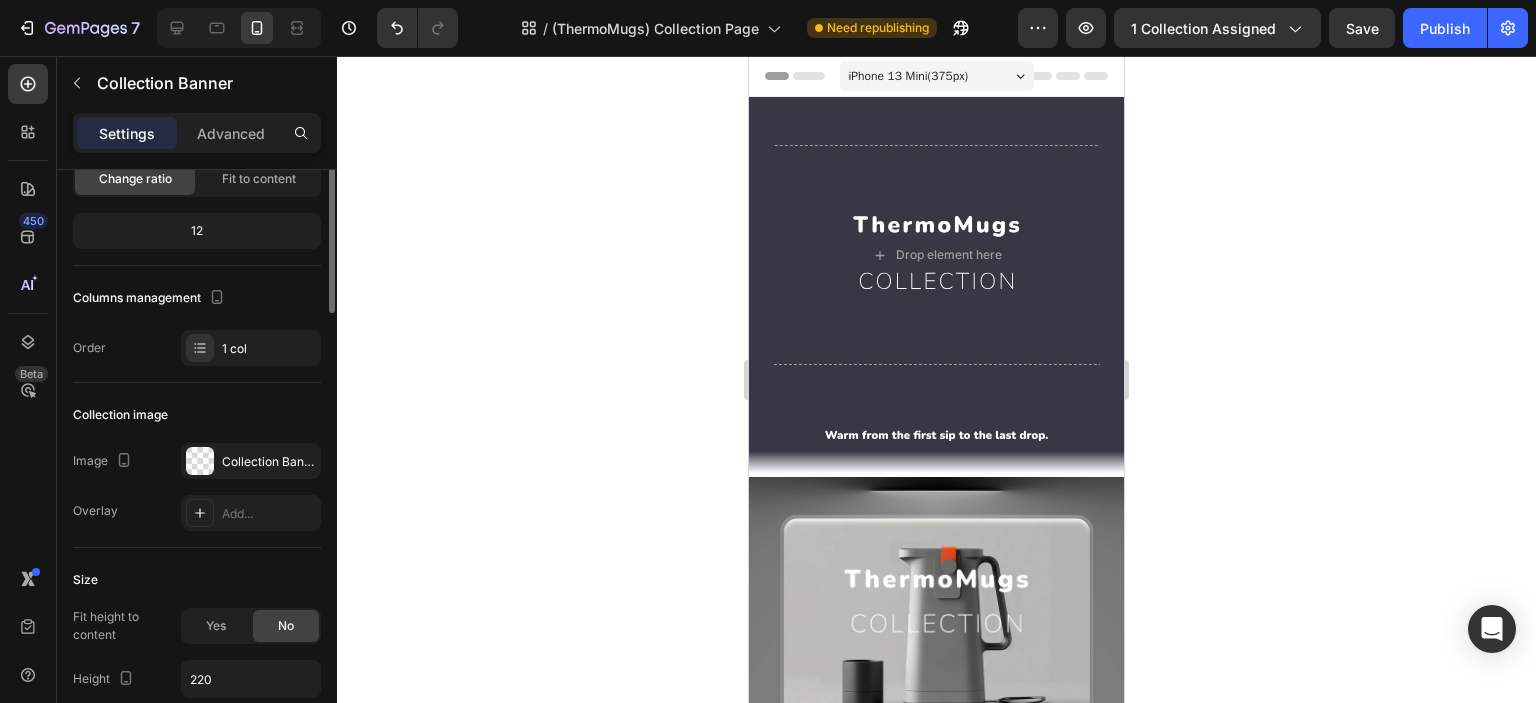 scroll, scrollTop: 0, scrollLeft: 0, axis: both 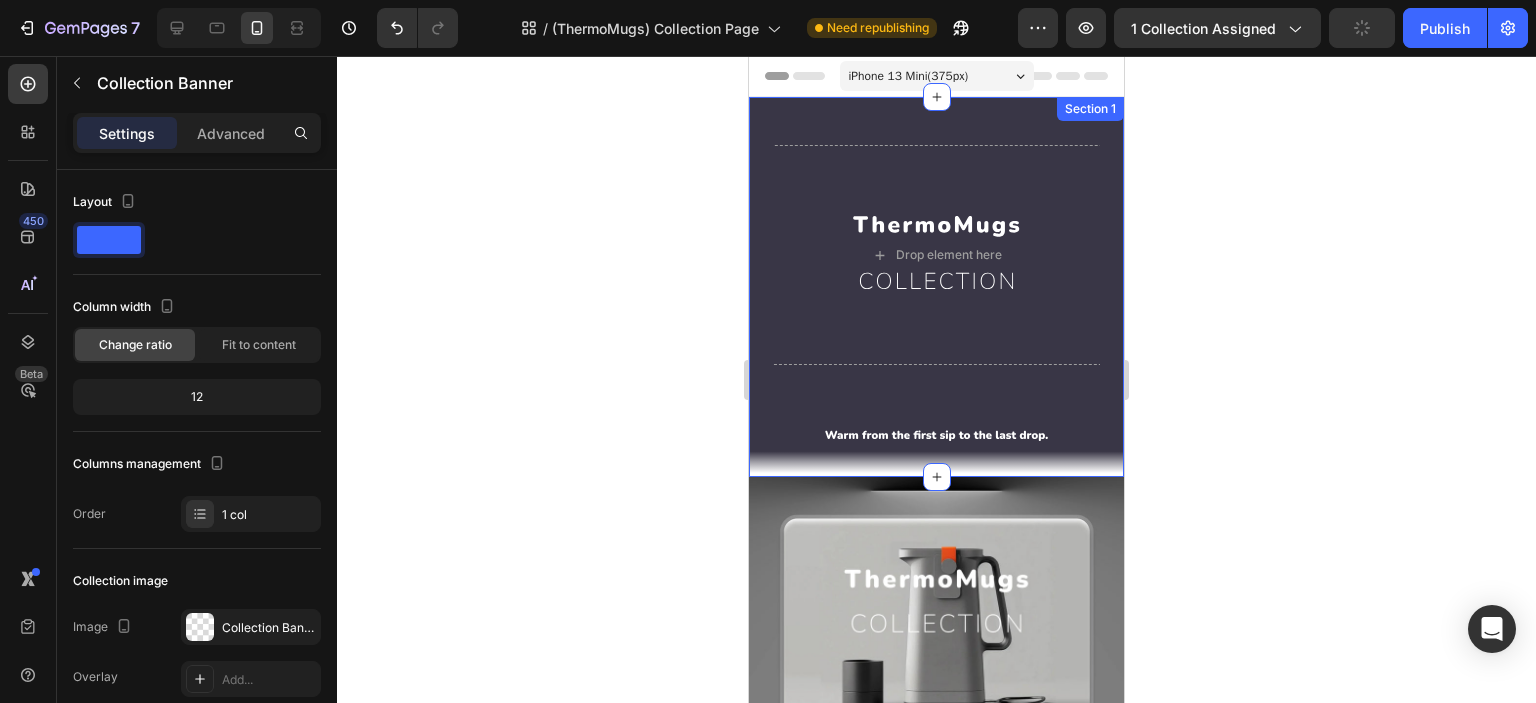 click on "Drop element here Collection Banner   0 Section 1" at bounding box center (936, 287) 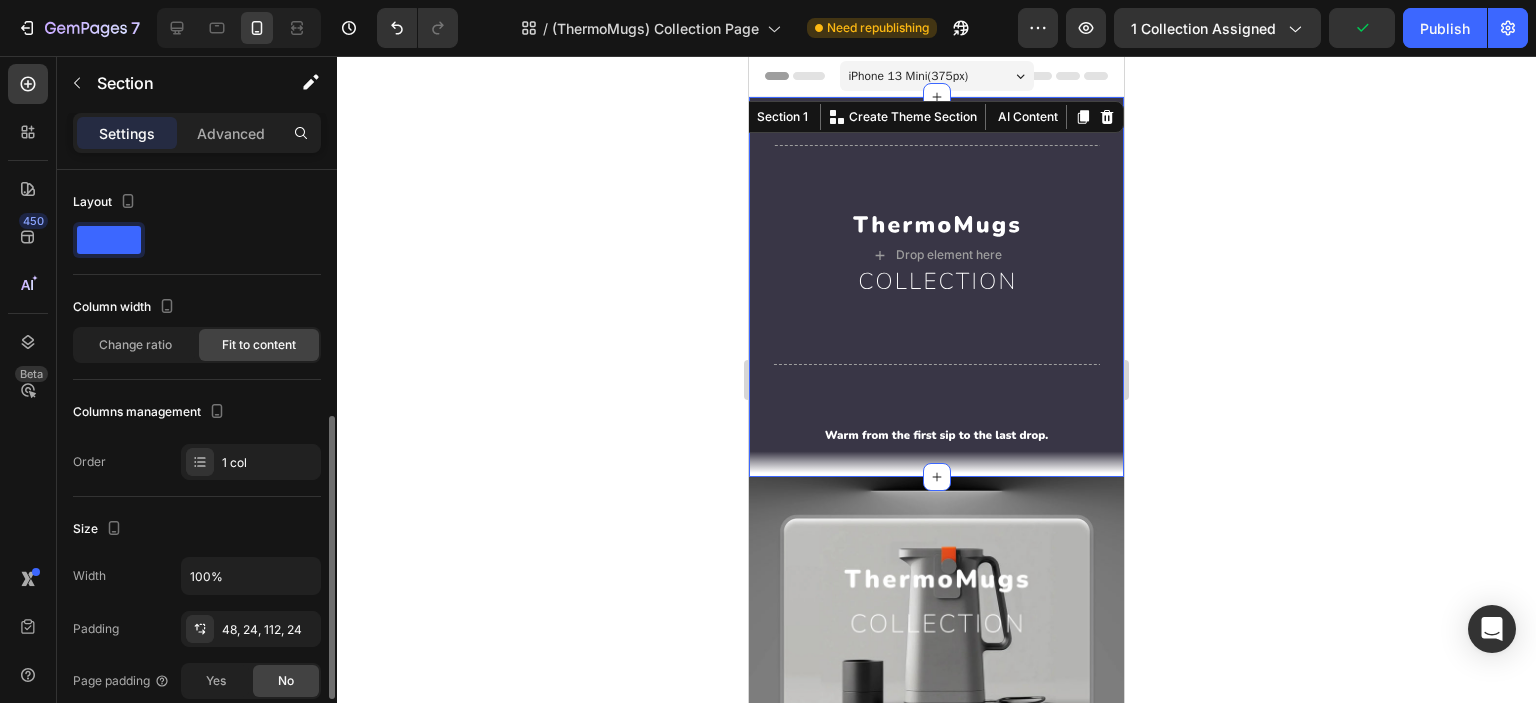 scroll, scrollTop: 166, scrollLeft: 0, axis: vertical 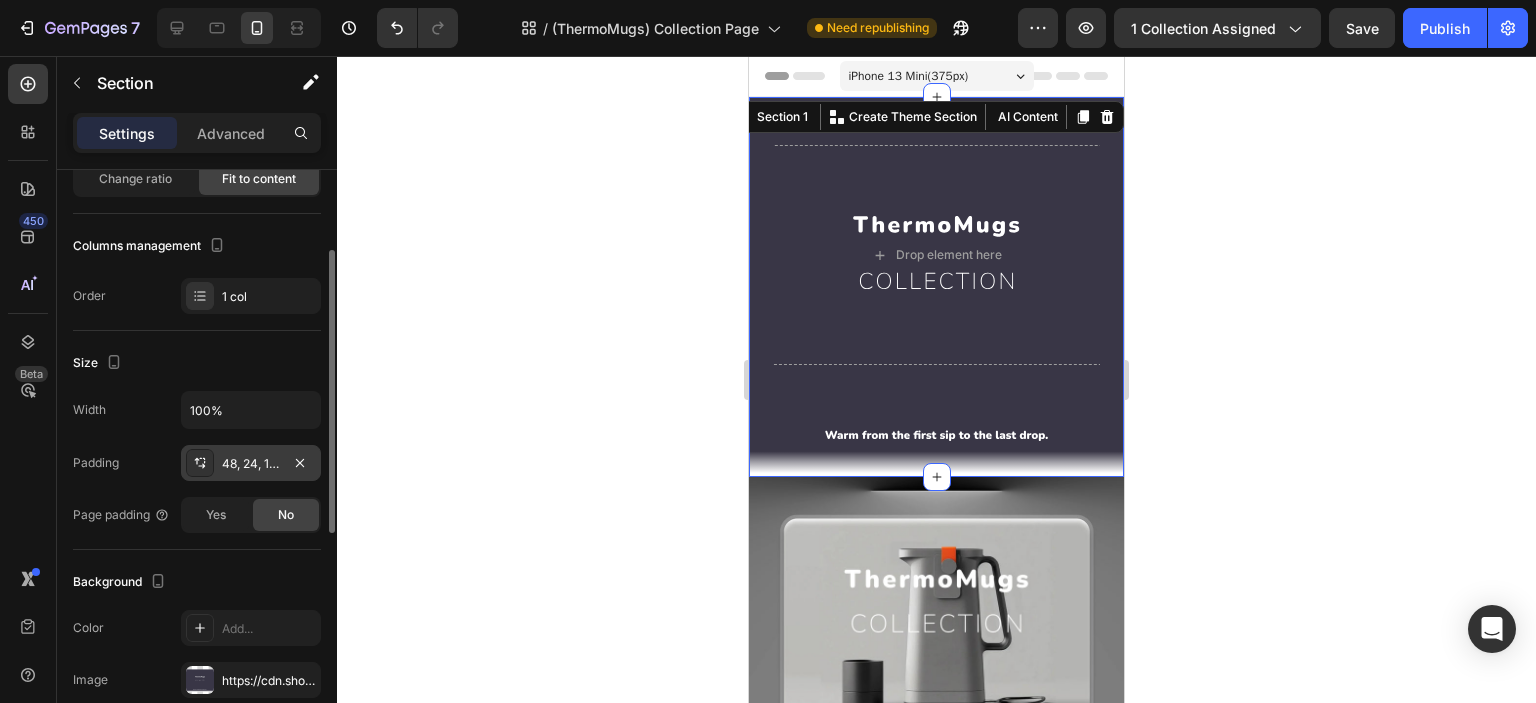 click 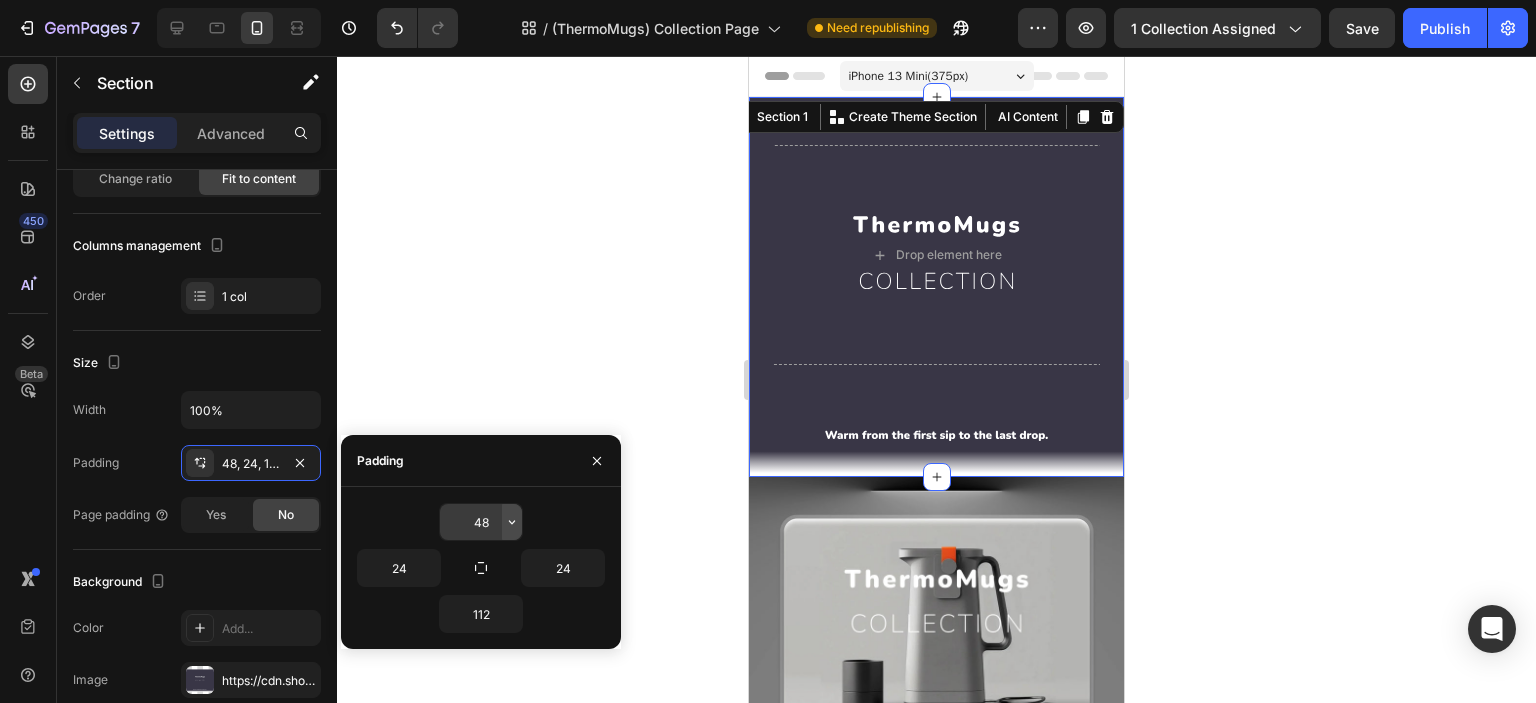 click 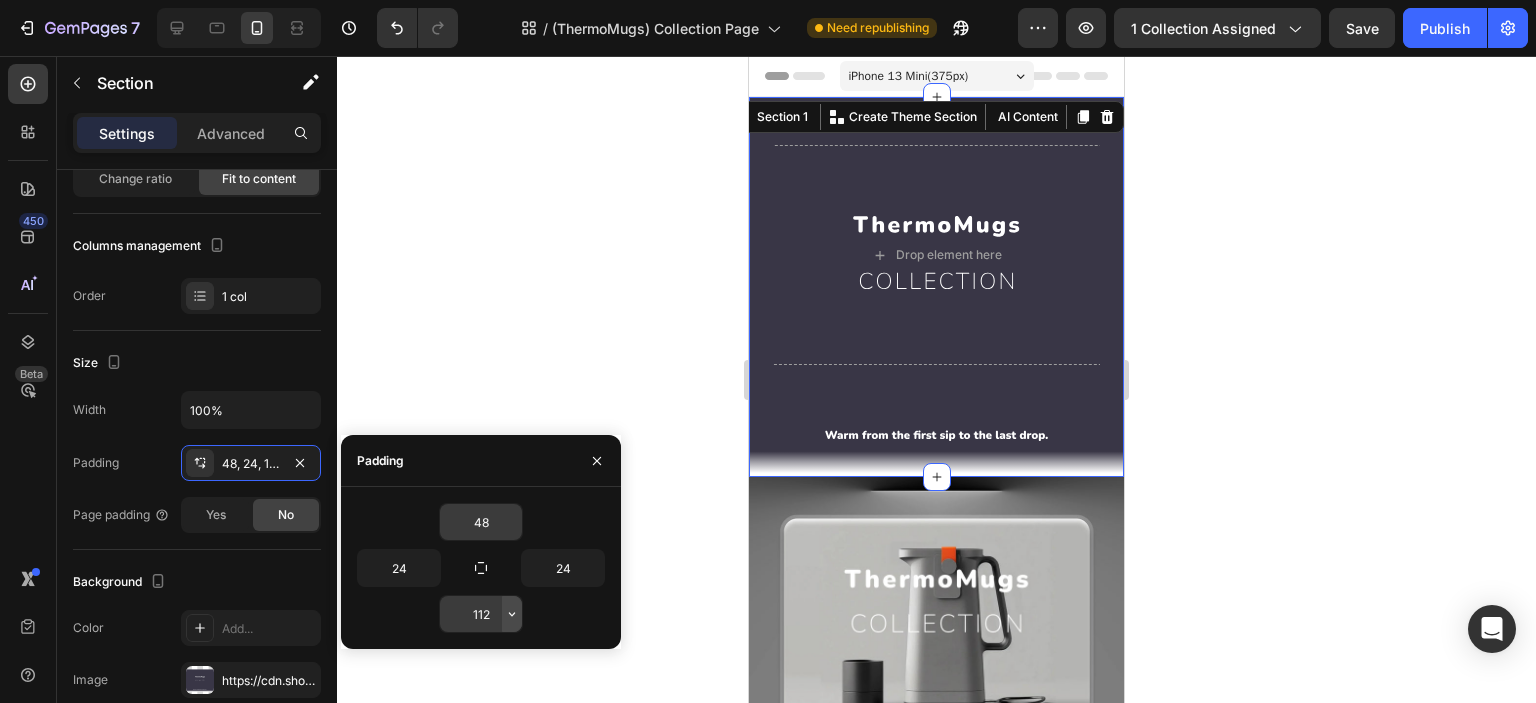 click 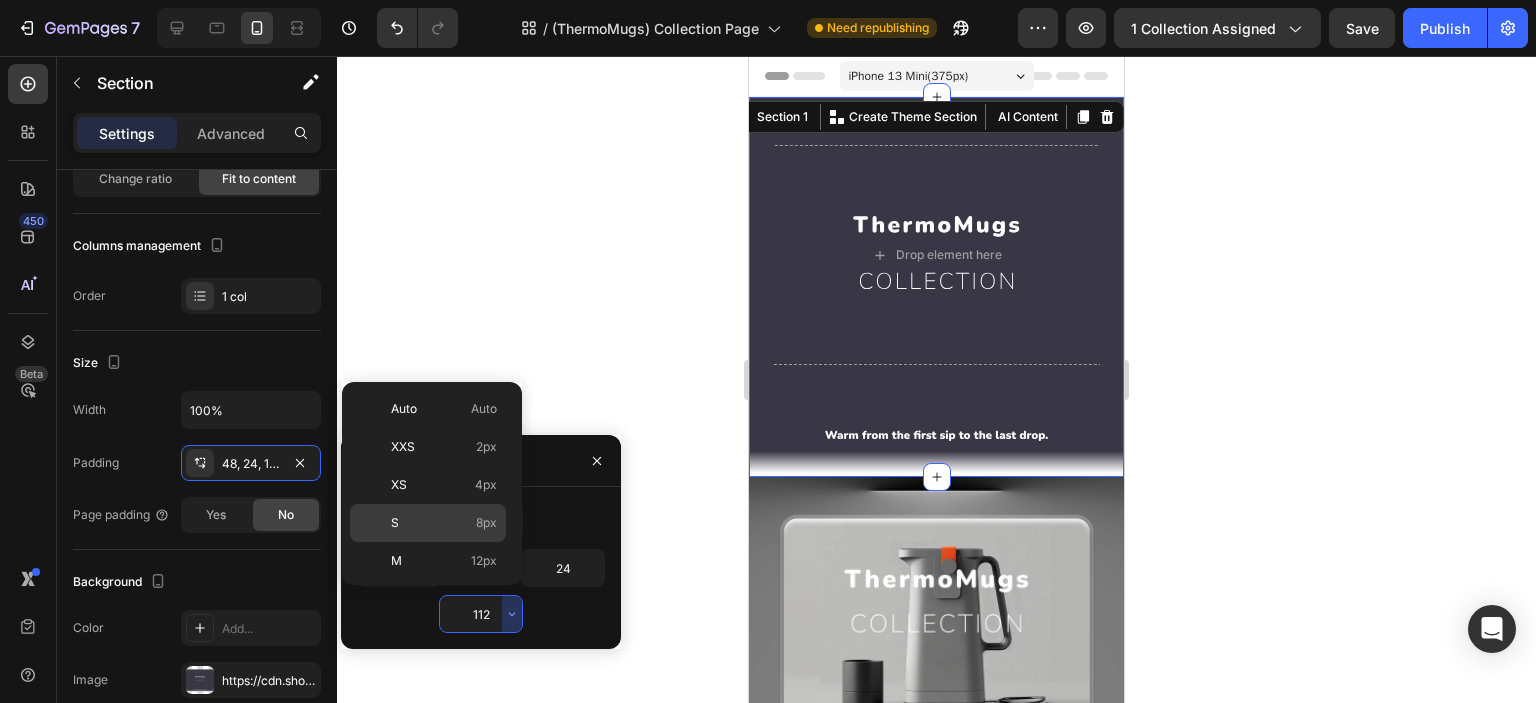 scroll, scrollTop: 226, scrollLeft: 0, axis: vertical 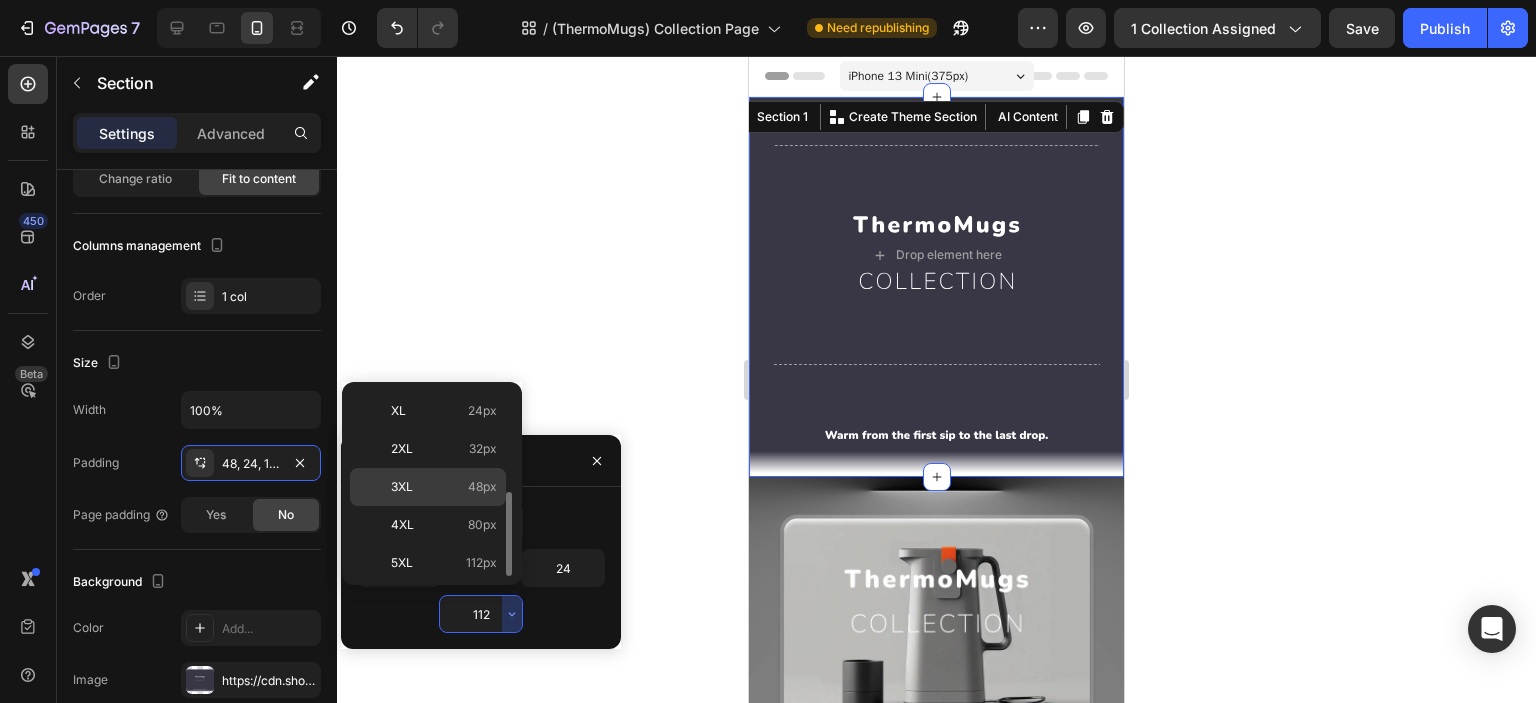 click on "3XL 48px" at bounding box center [444, 487] 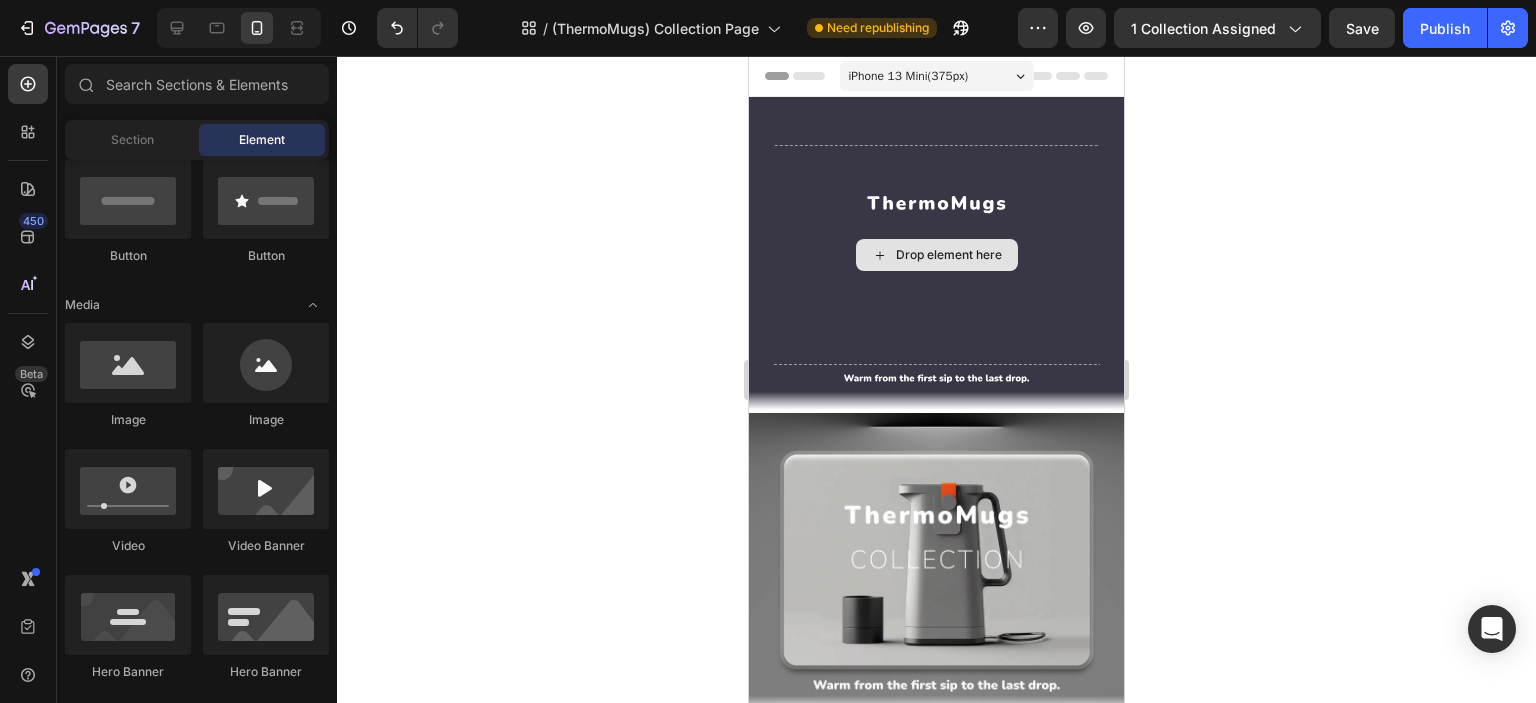 click on "Drop element here" at bounding box center [937, 255] 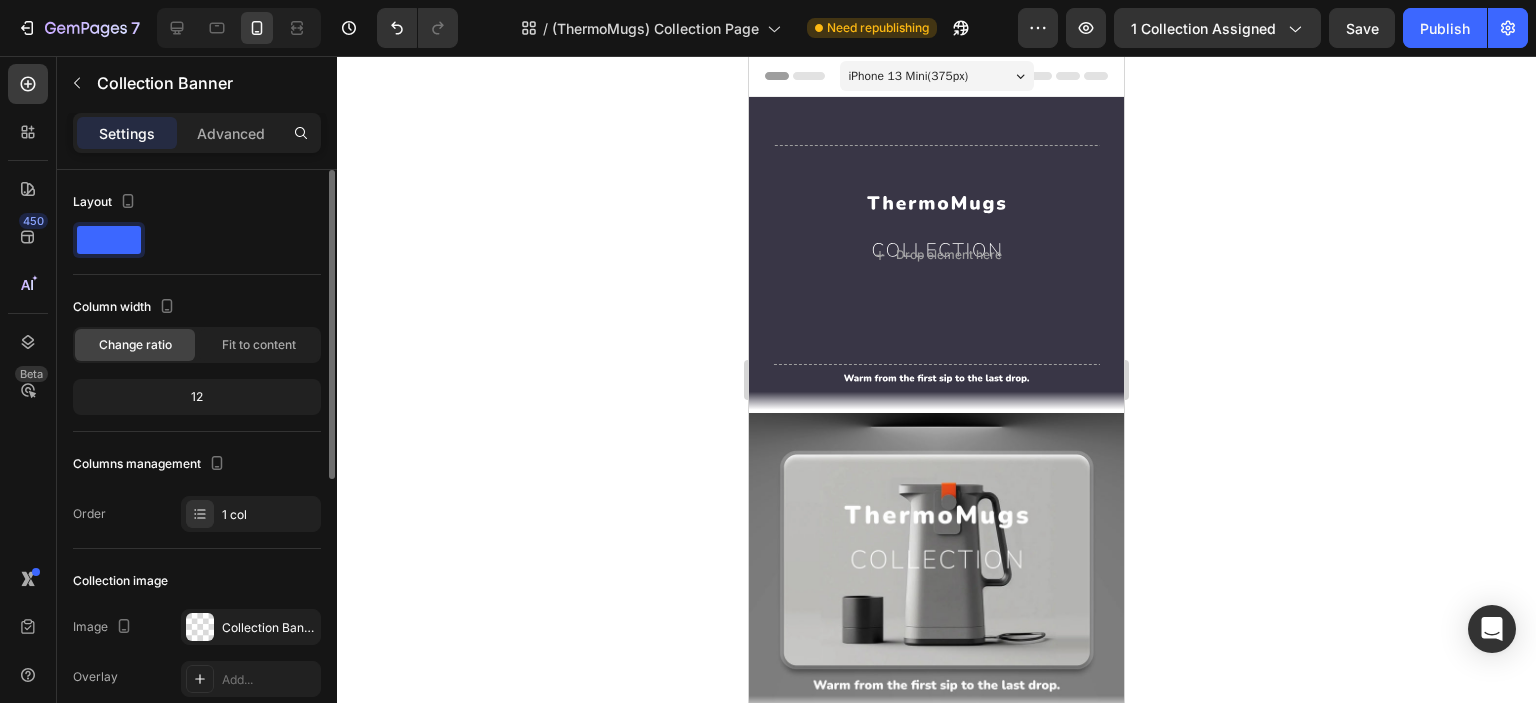 scroll, scrollTop: 166, scrollLeft: 0, axis: vertical 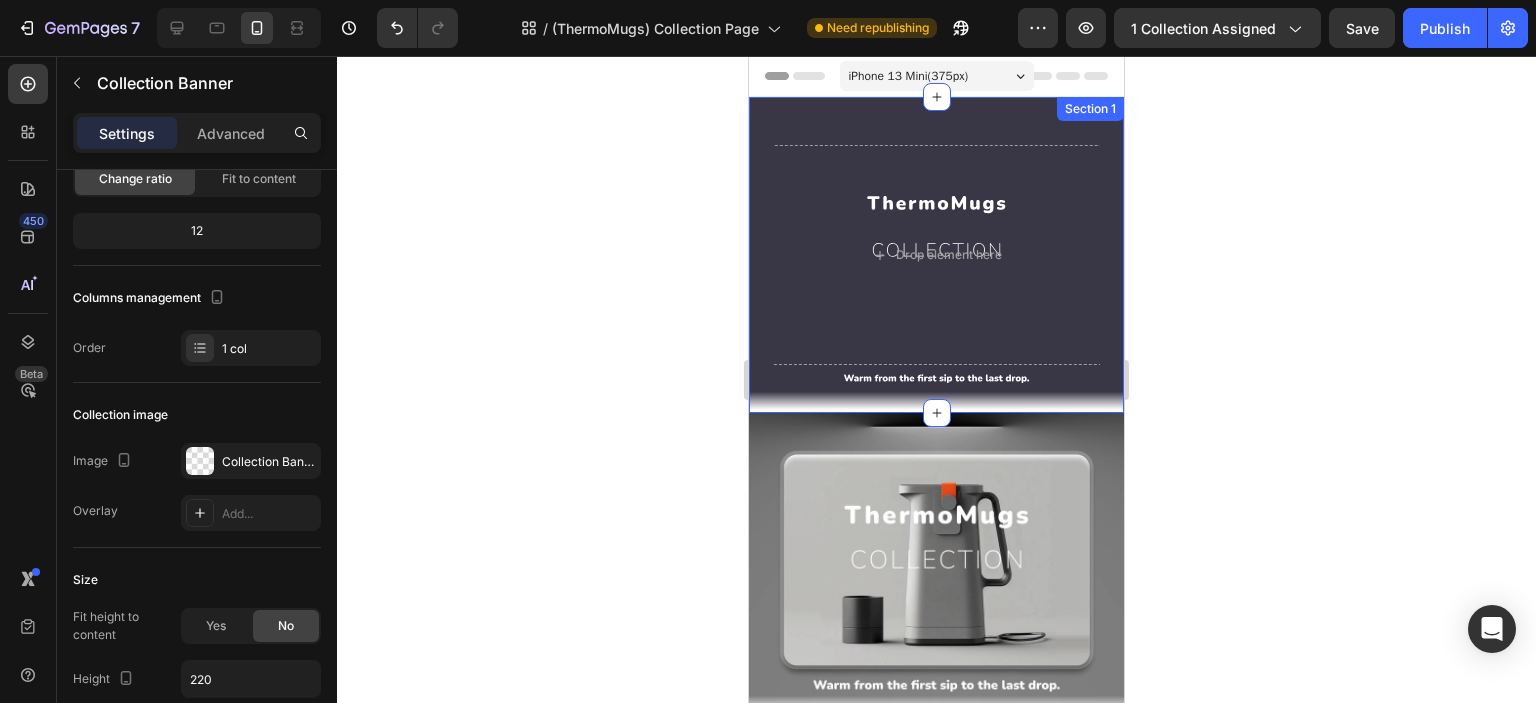 click on "Drop element here Collection Banner   0 Section 1" at bounding box center (936, 255) 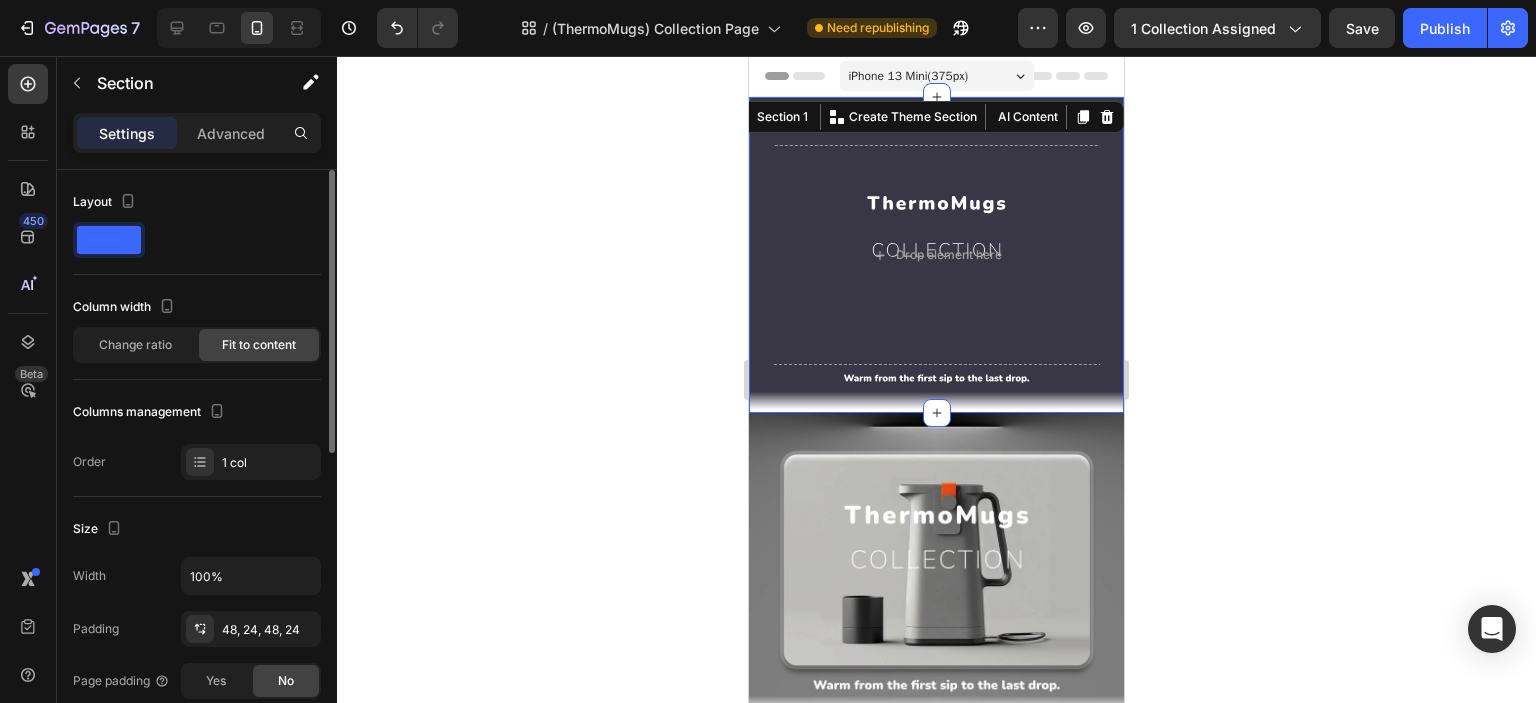 scroll, scrollTop: 166, scrollLeft: 0, axis: vertical 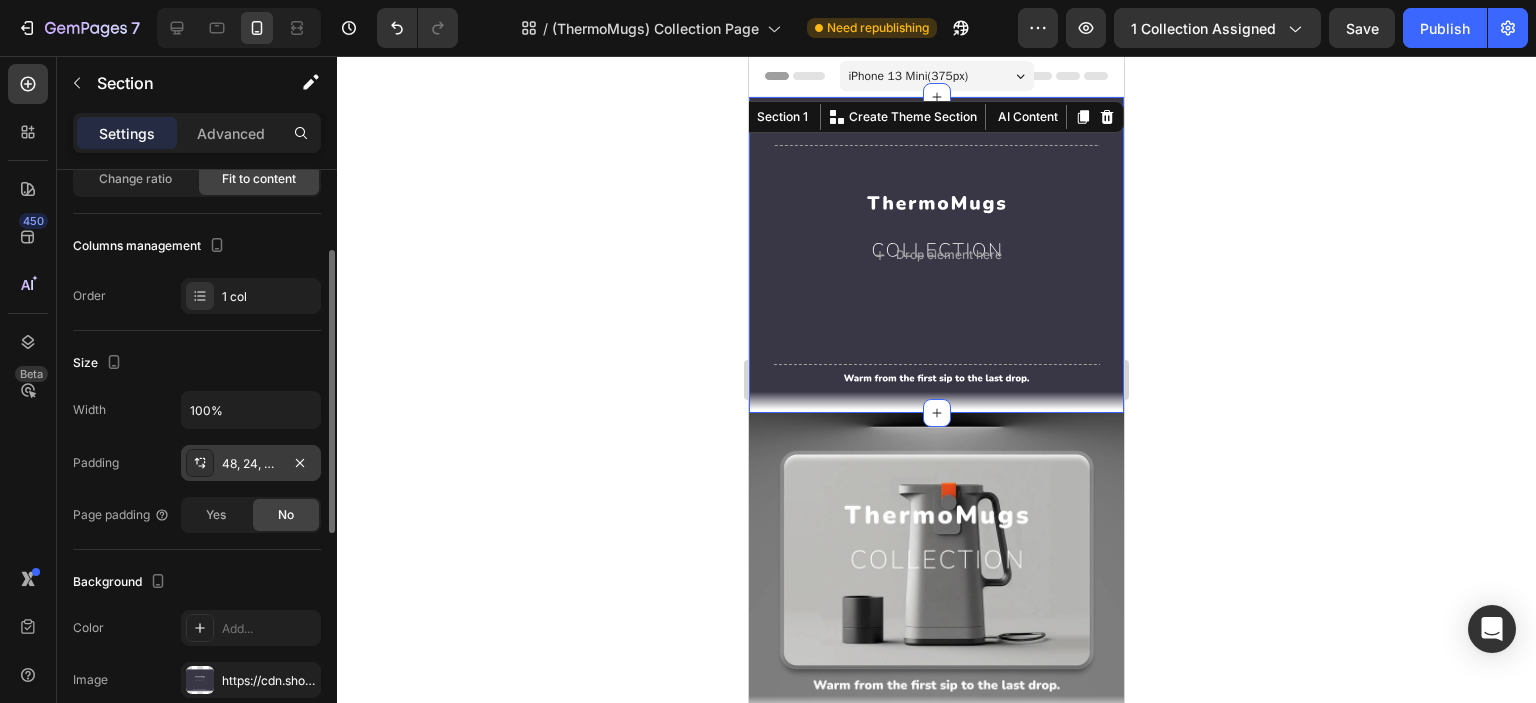 click at bounding box center [200, 463] 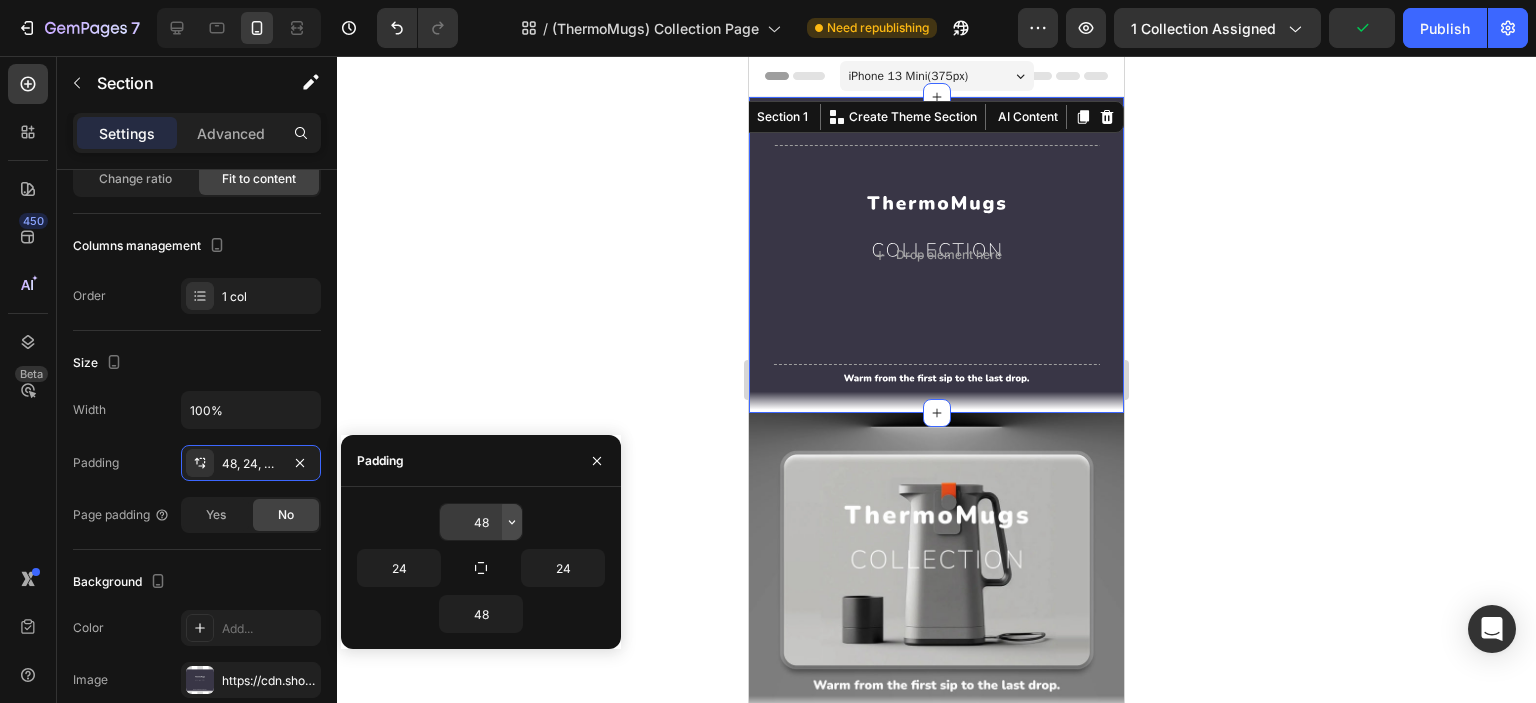 click 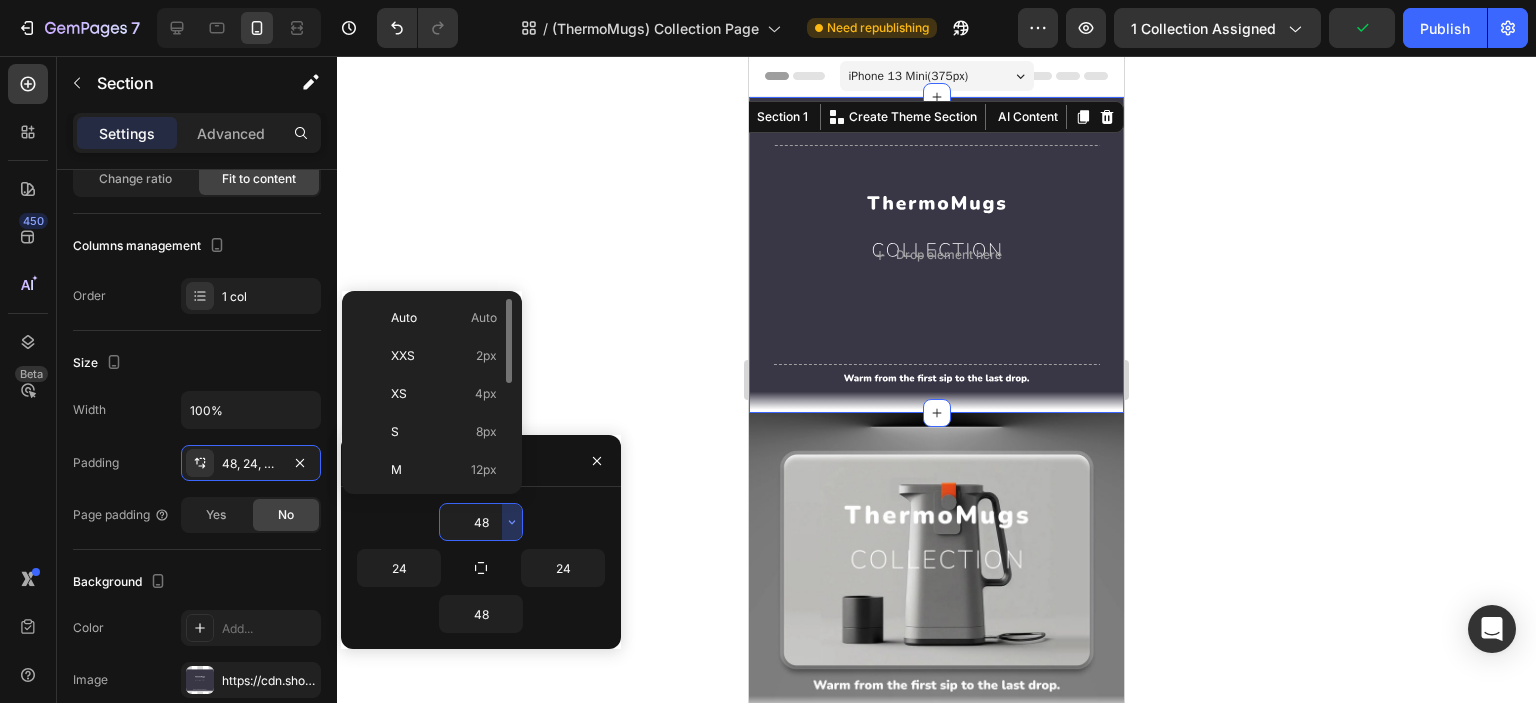 scroll, scrollTop: 166, scrollLeft: 0, axis: vertical 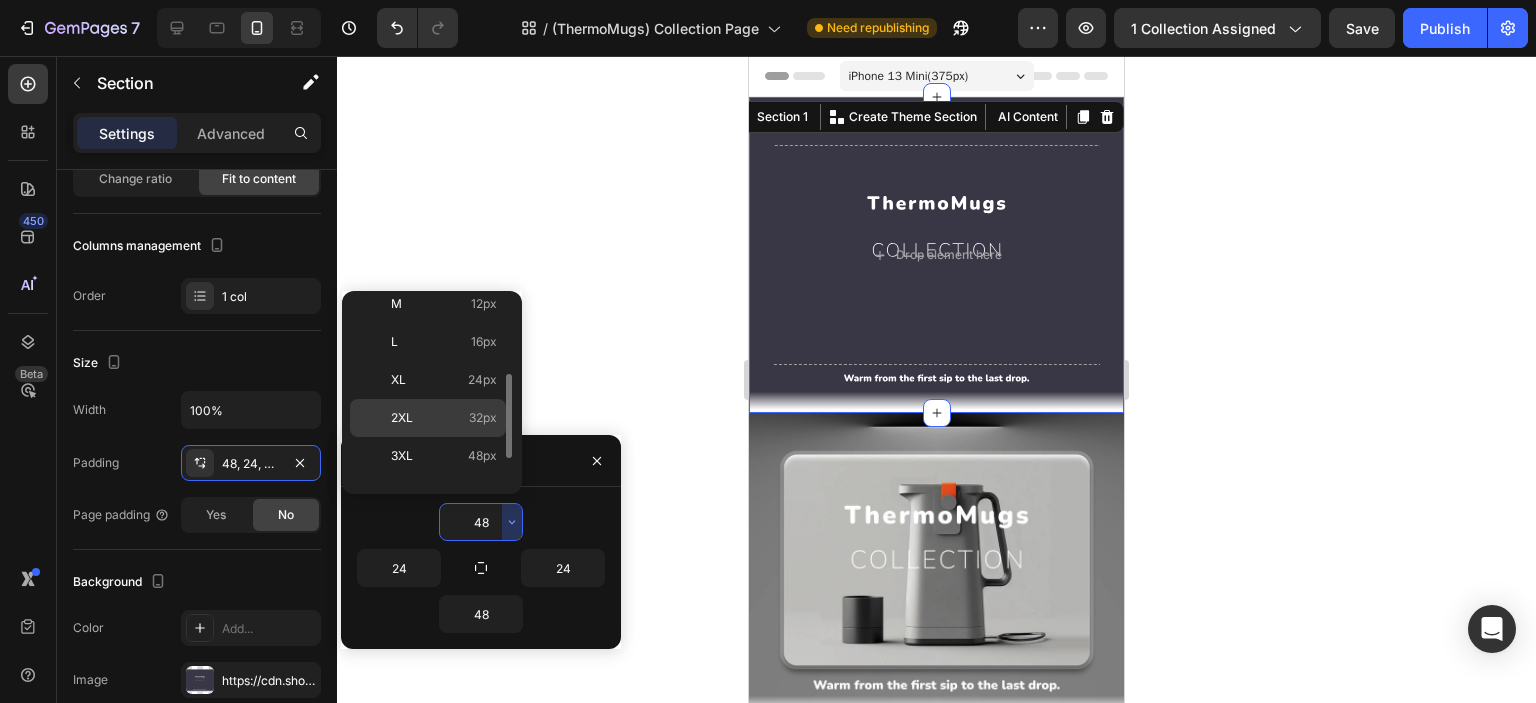 click on "2XL 32px" at bounding box center [444, 418] 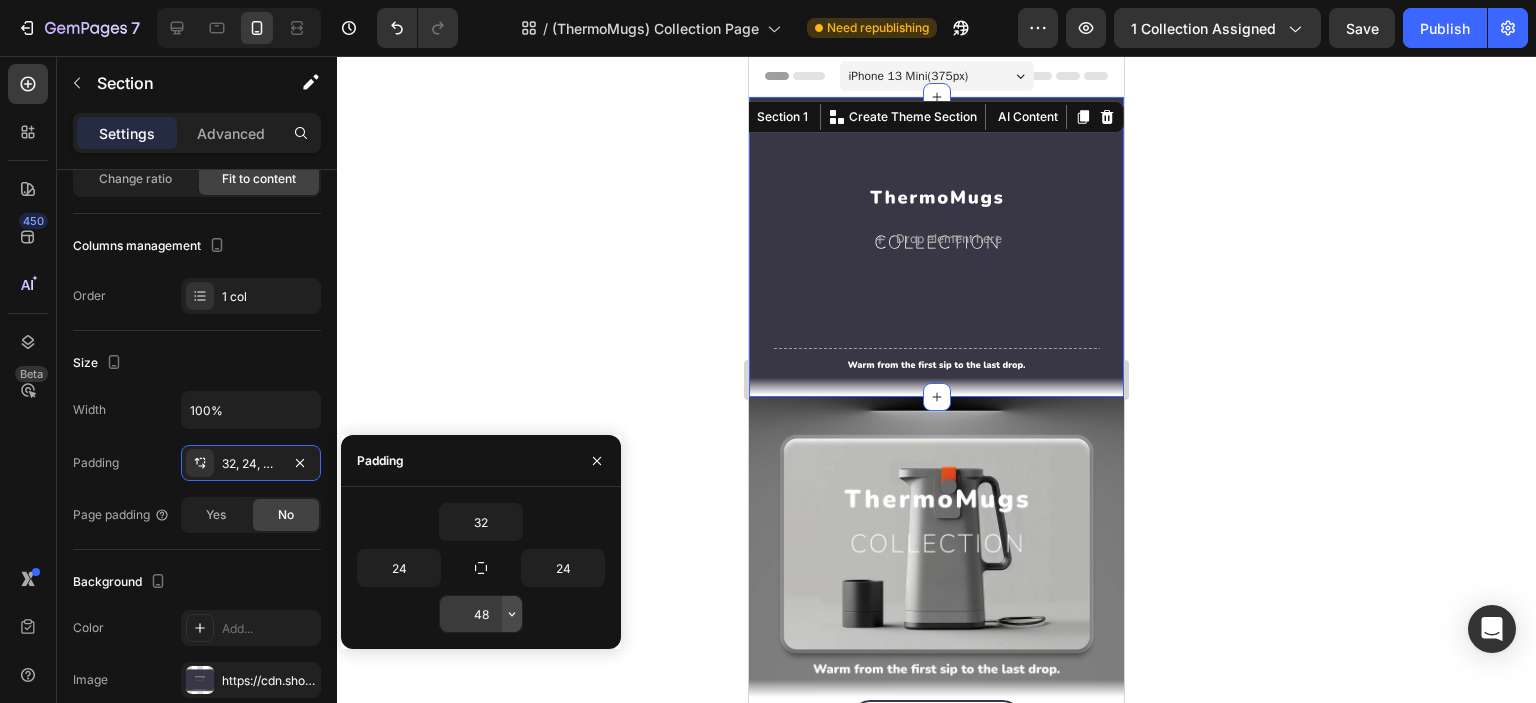 drag, startPoint x: 503, startPoint y: 594, endPoint x: 504, endPoint y: 607, distance: 13.038404 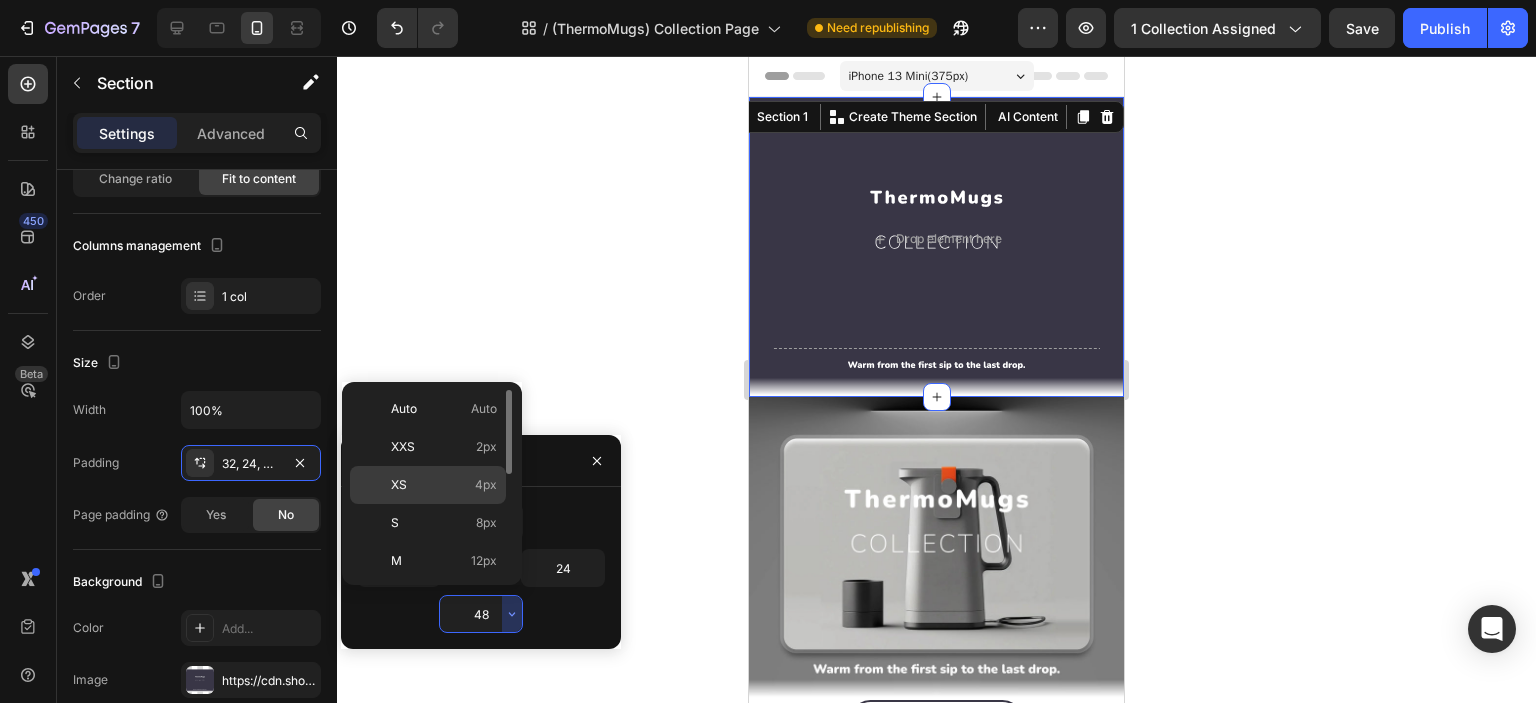 scroll, scrollTop: 166, scrollLeft: 0, axis: vertical 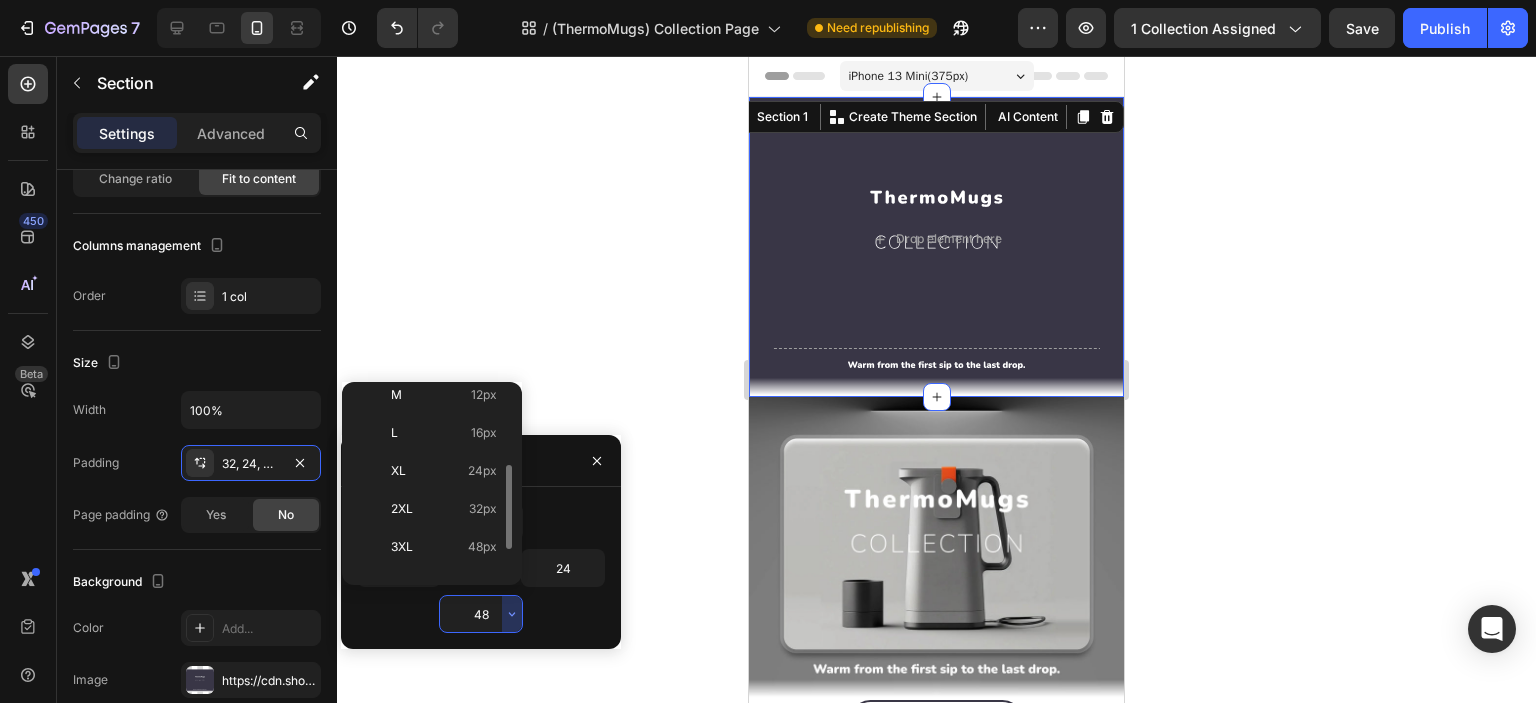 click on "2XL 32px" at bounding box center (444, 509) 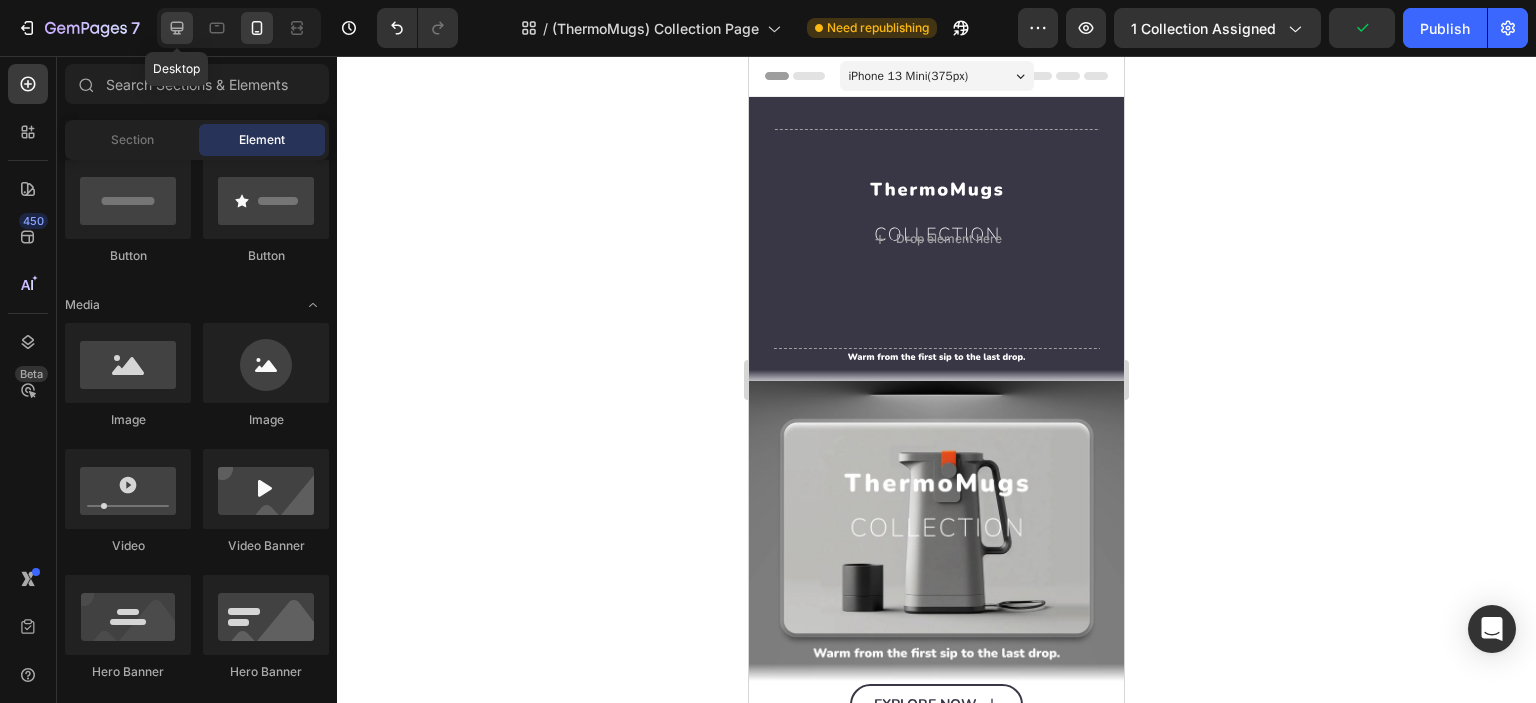 click 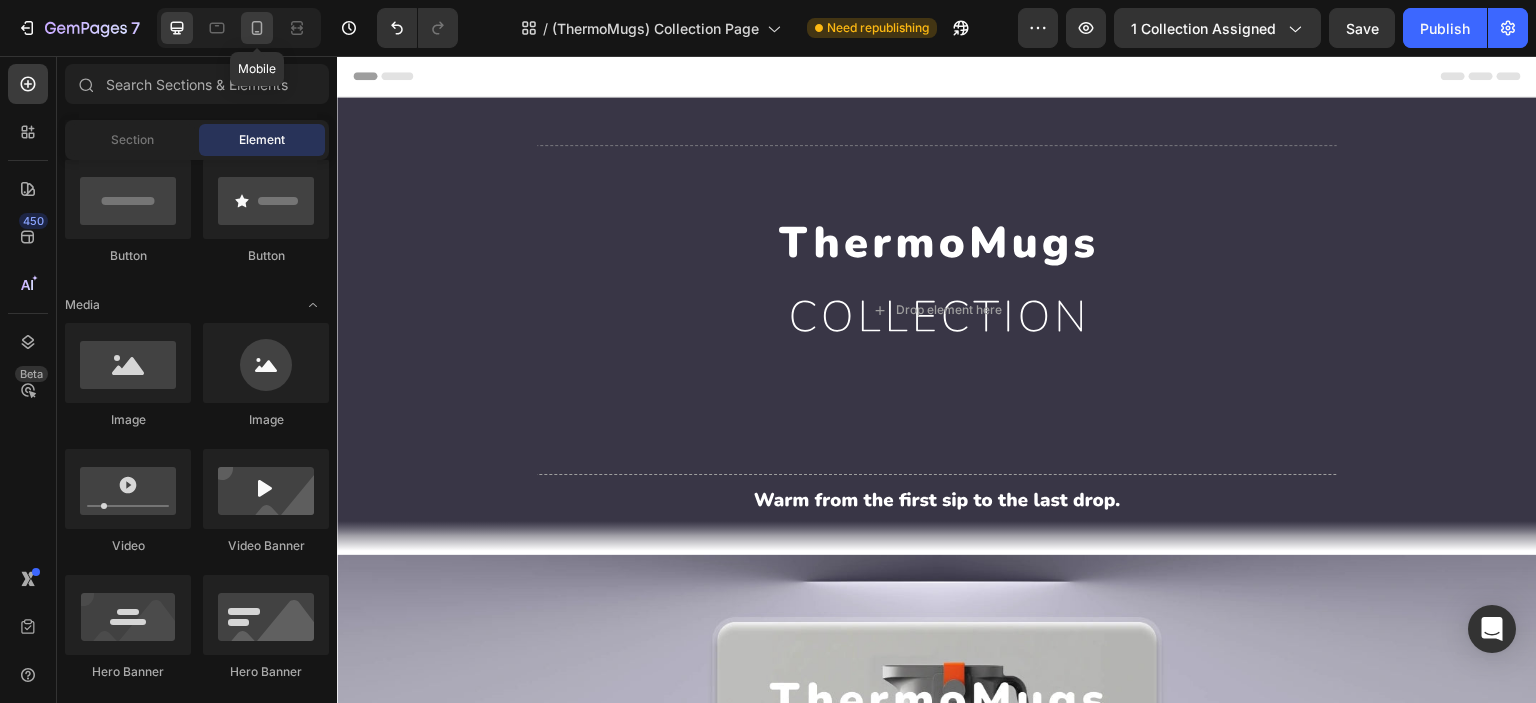 click 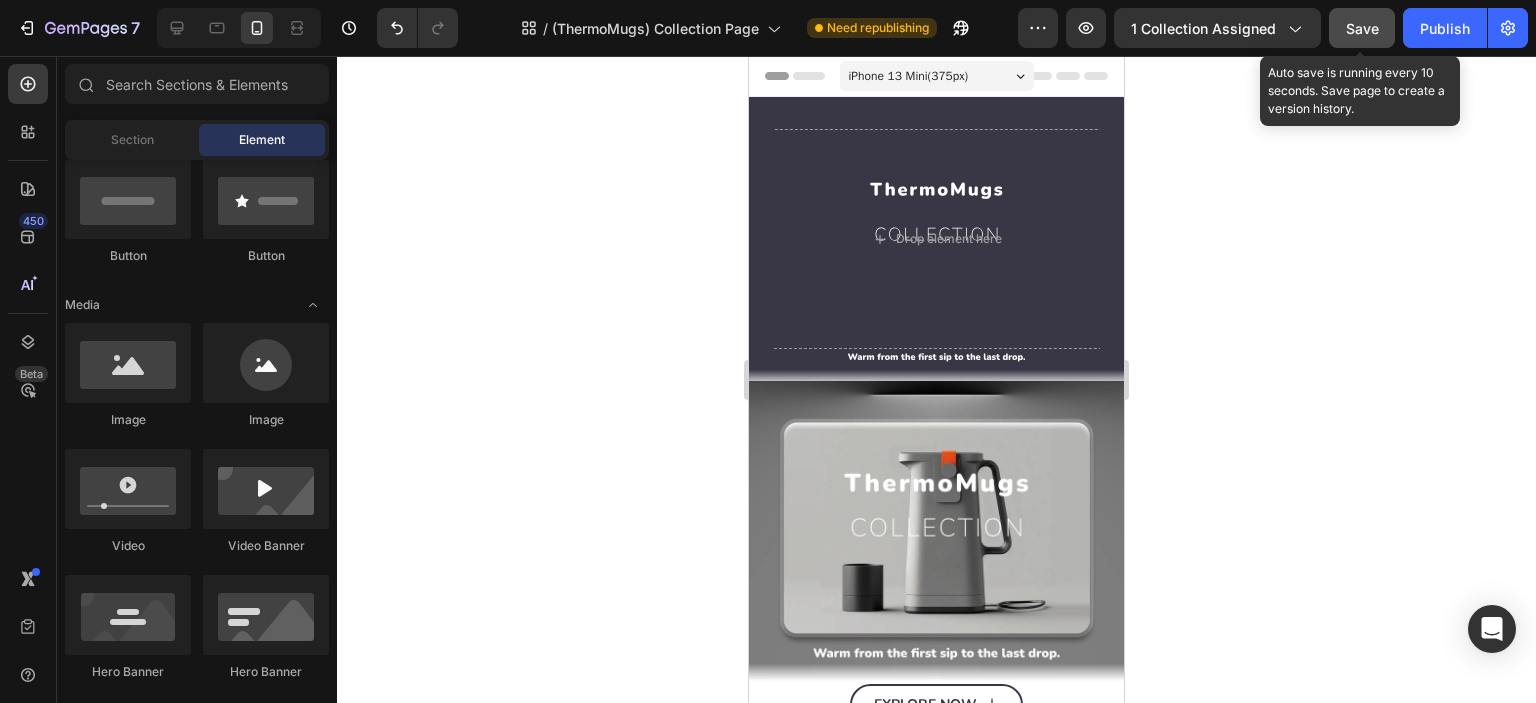 click on "Save" 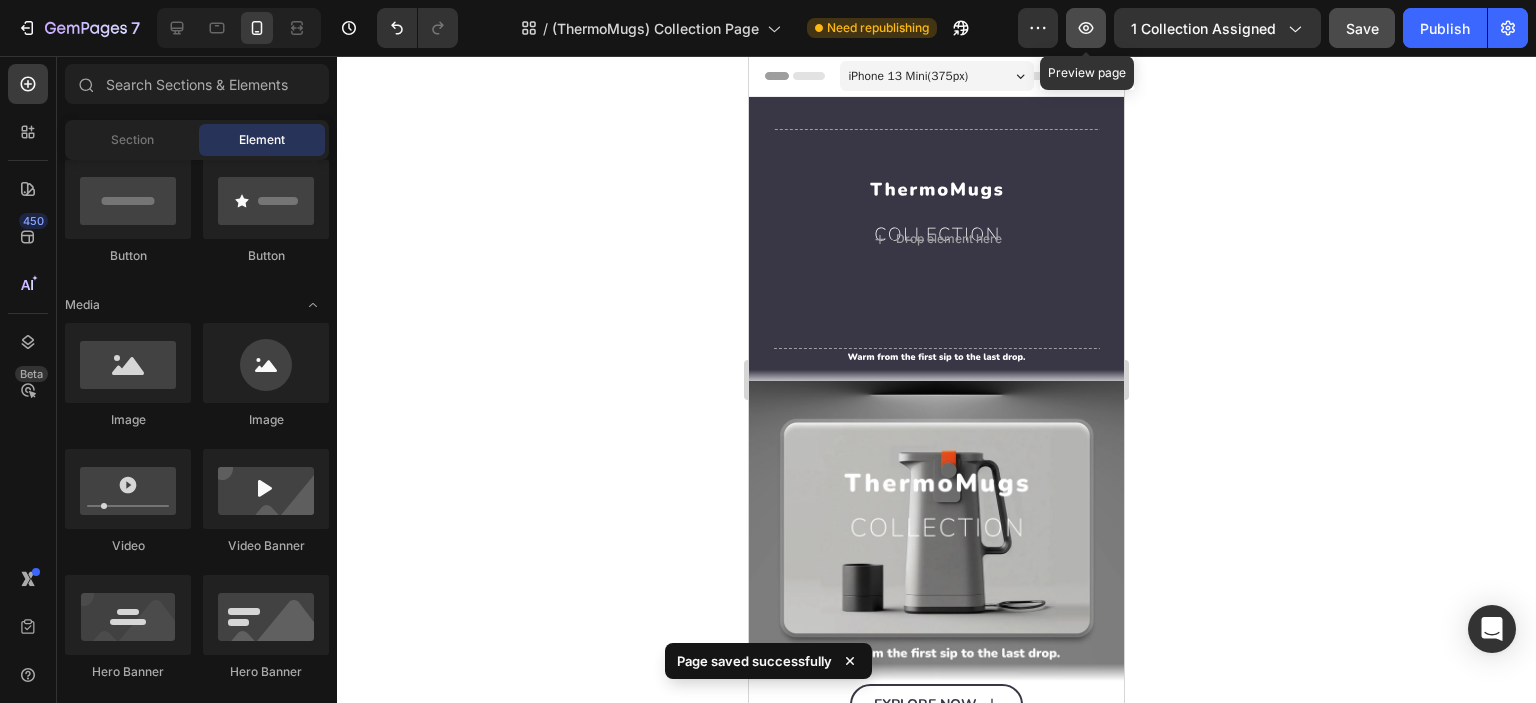 click 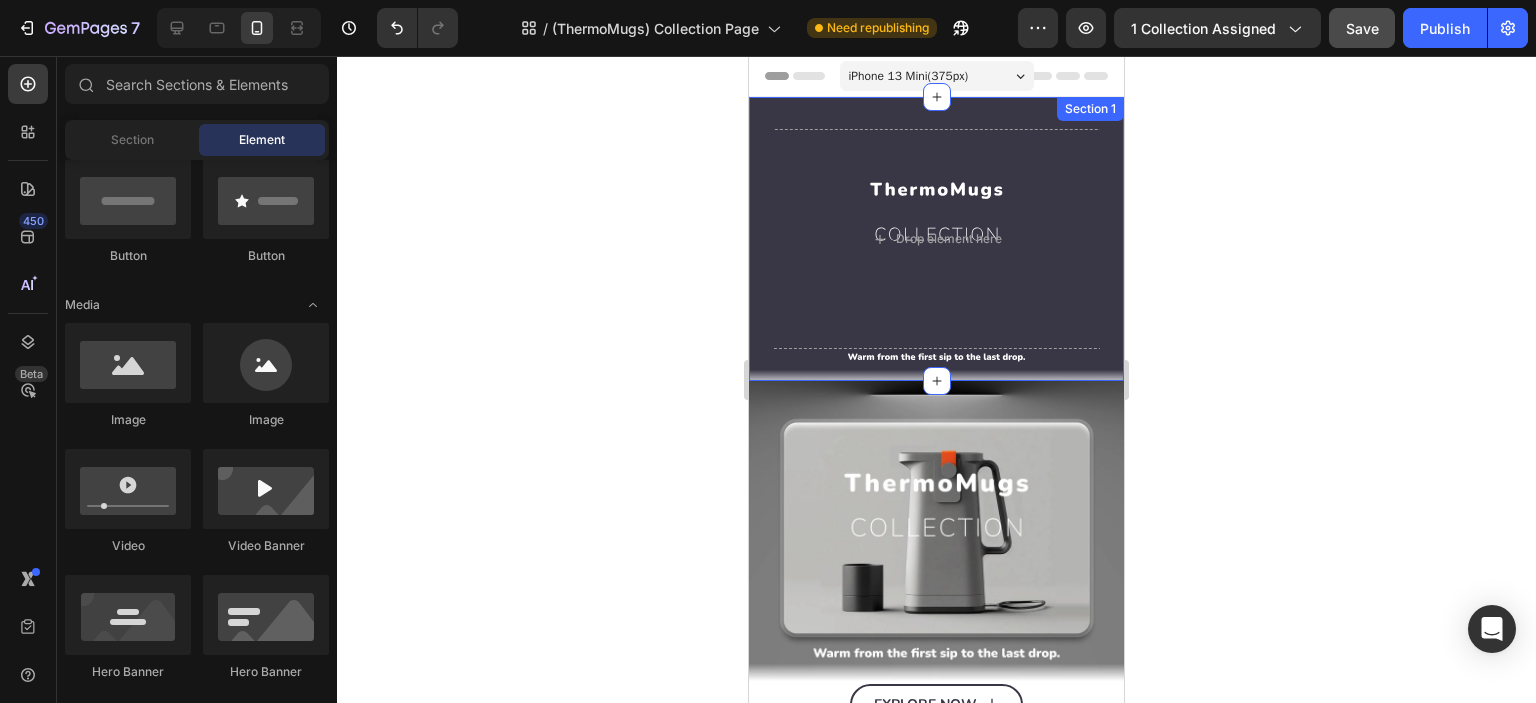 click on "Drop element here Collection Banner Section 1" at bounding box center [936, 239] 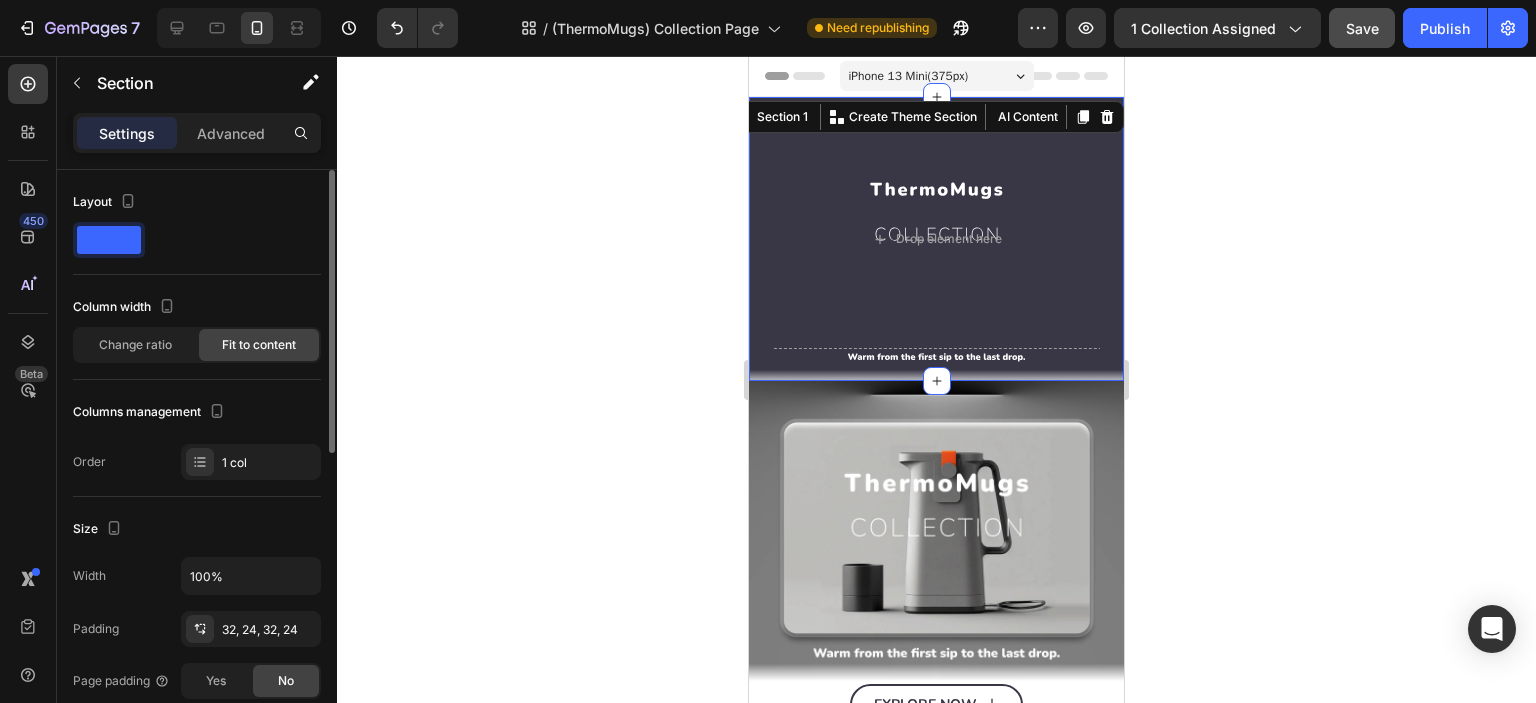 scroll, scrollTop: 166, scrollLeft: 0, axis: vertical 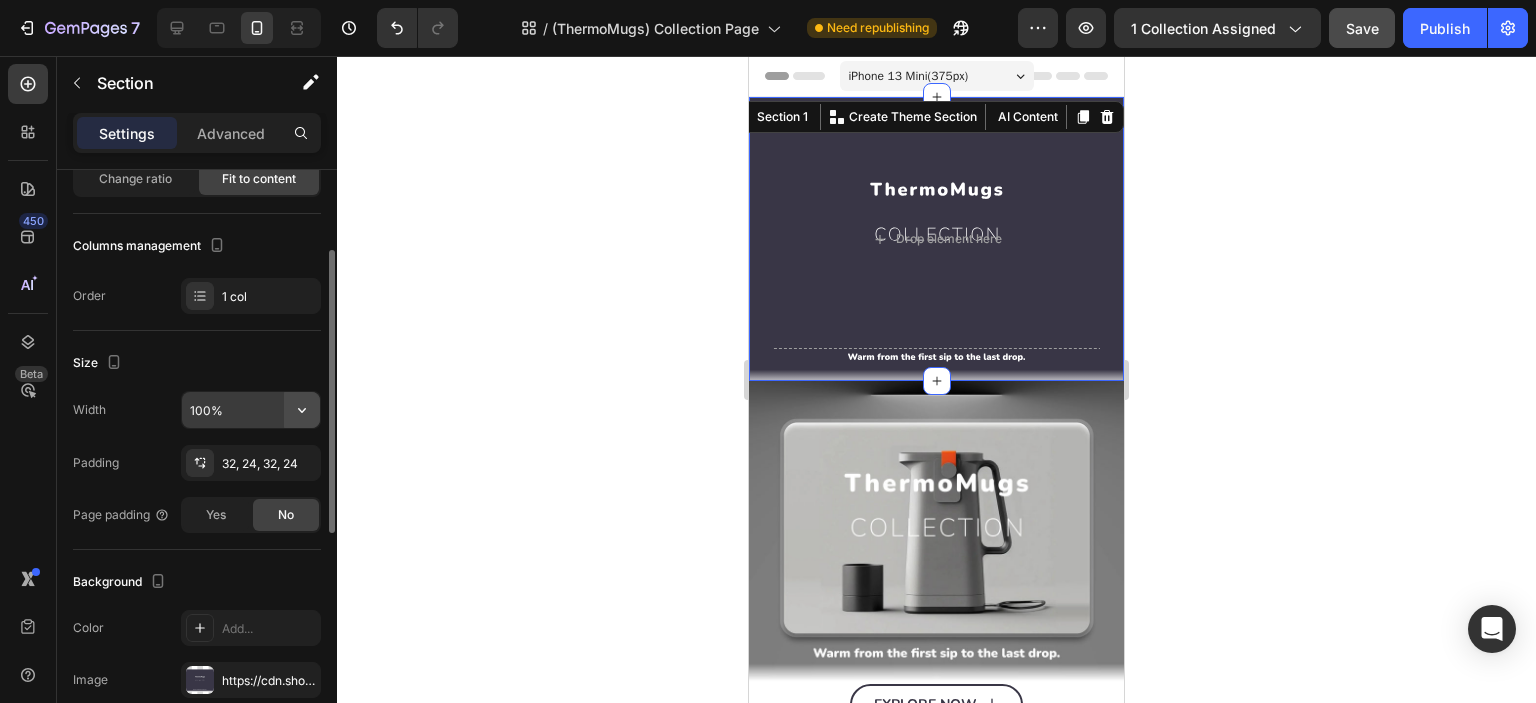 click 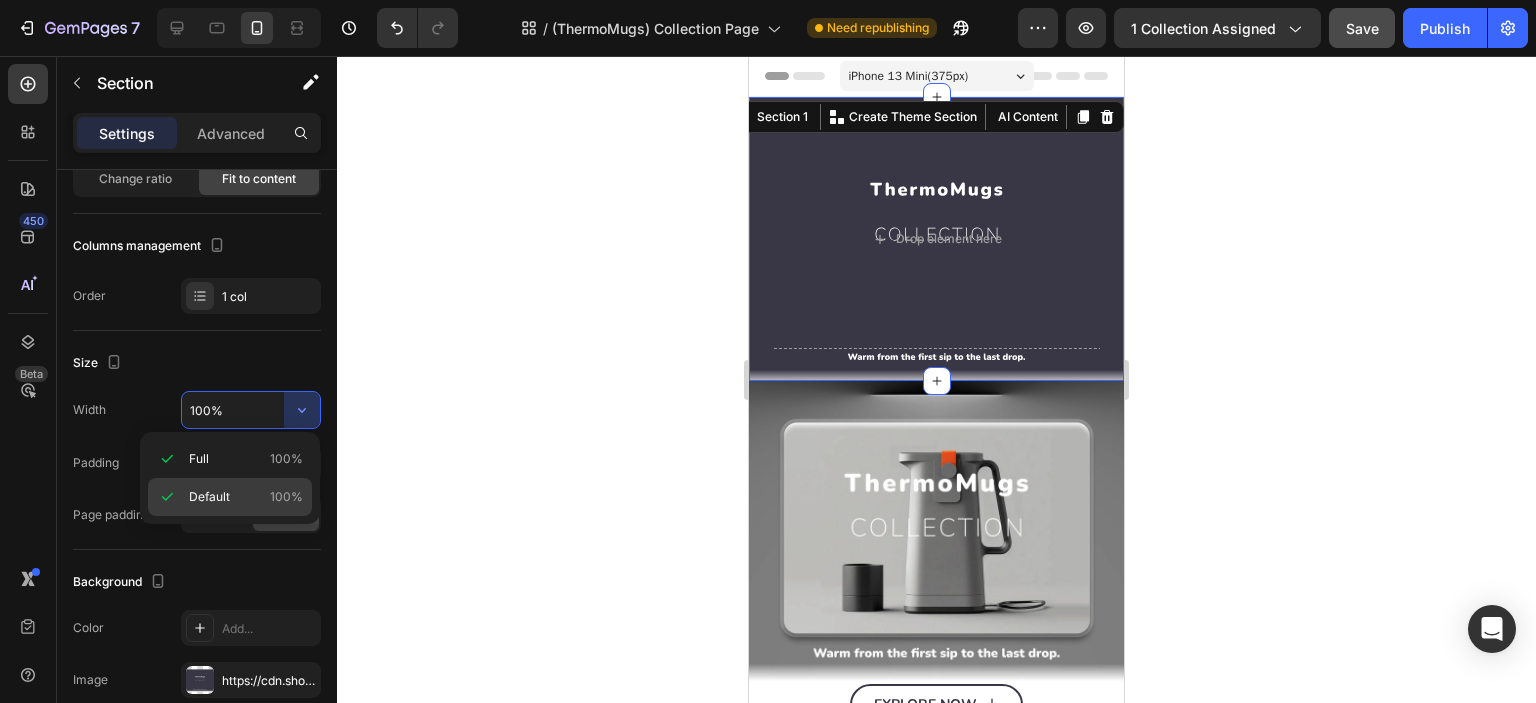 click on "Default" at bounding box center (209, 497) 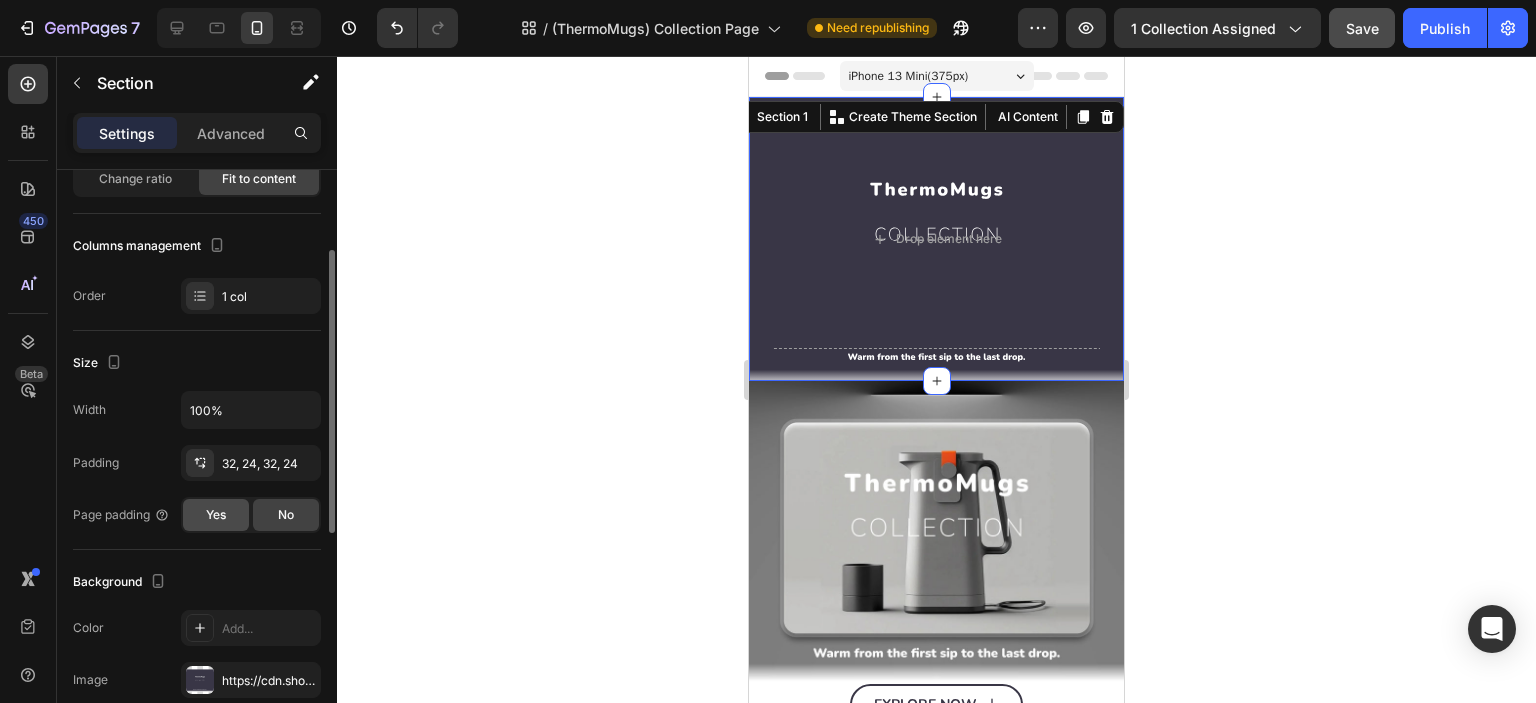 click on "Yes" 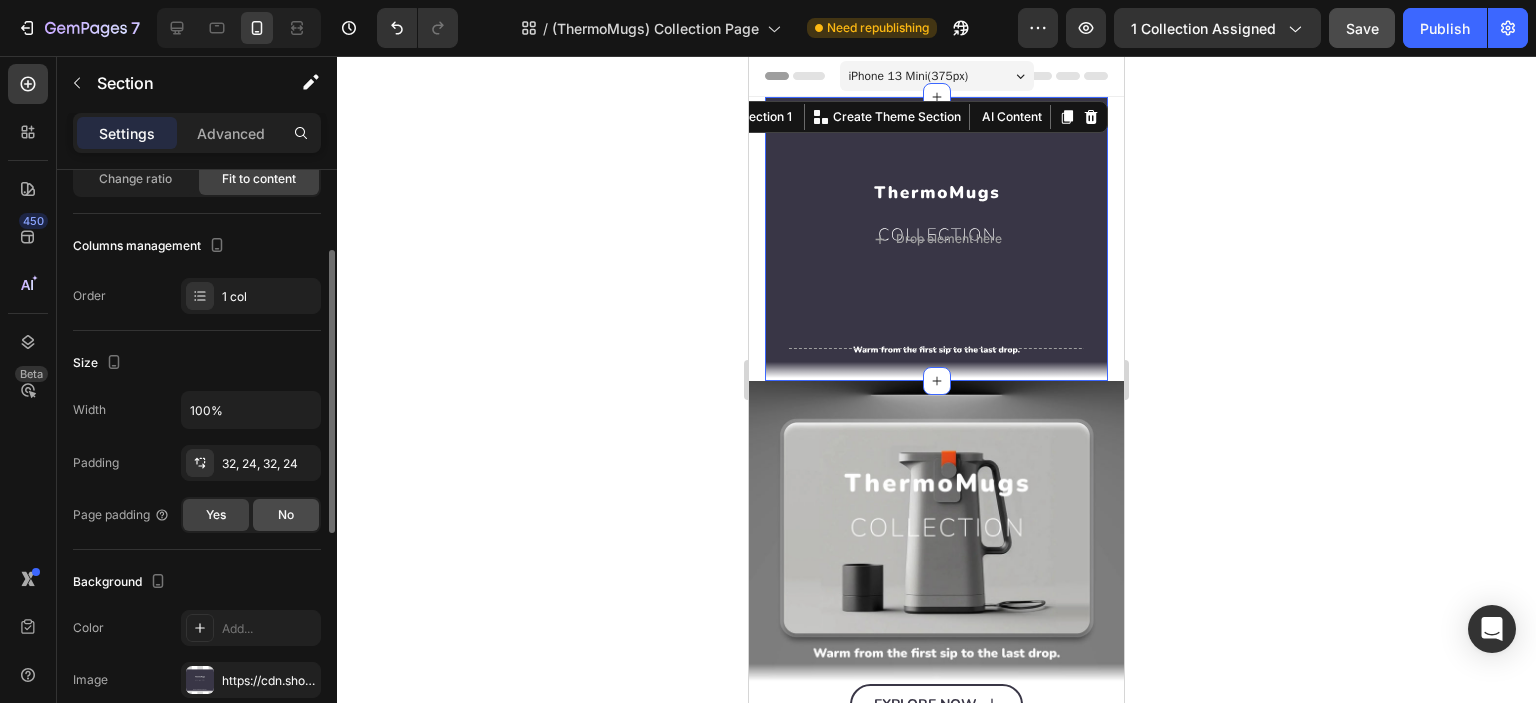 click on "No" 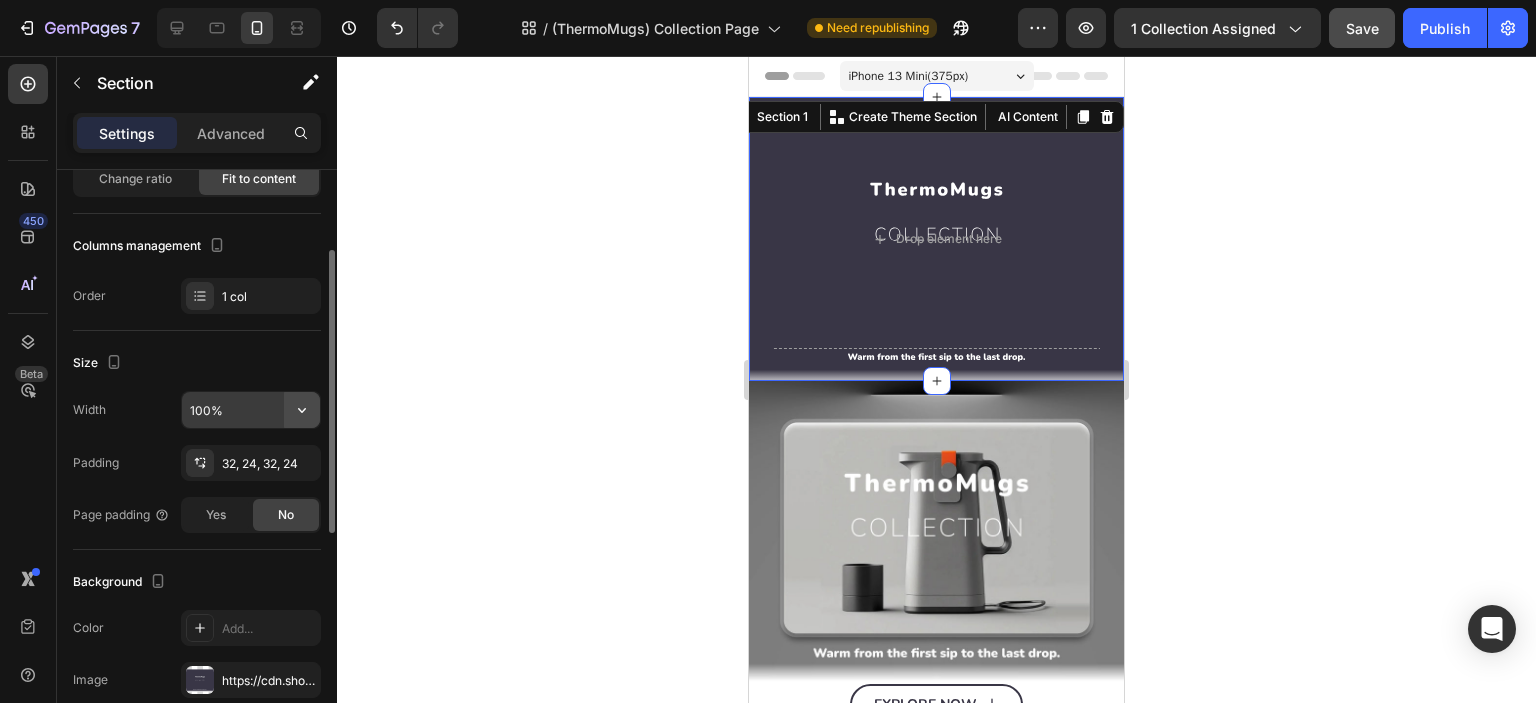 click 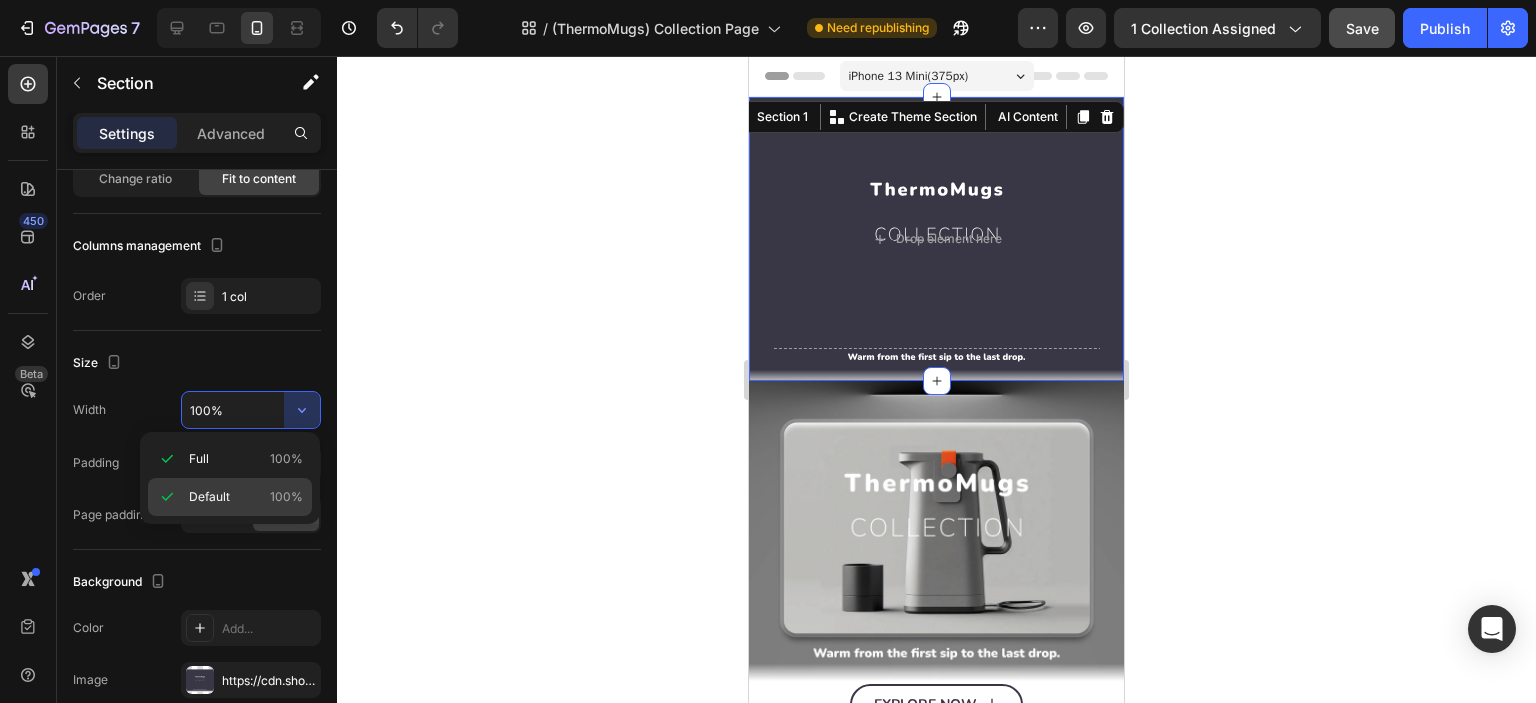 click on "Default 100%" at bounding box center [246, 497] 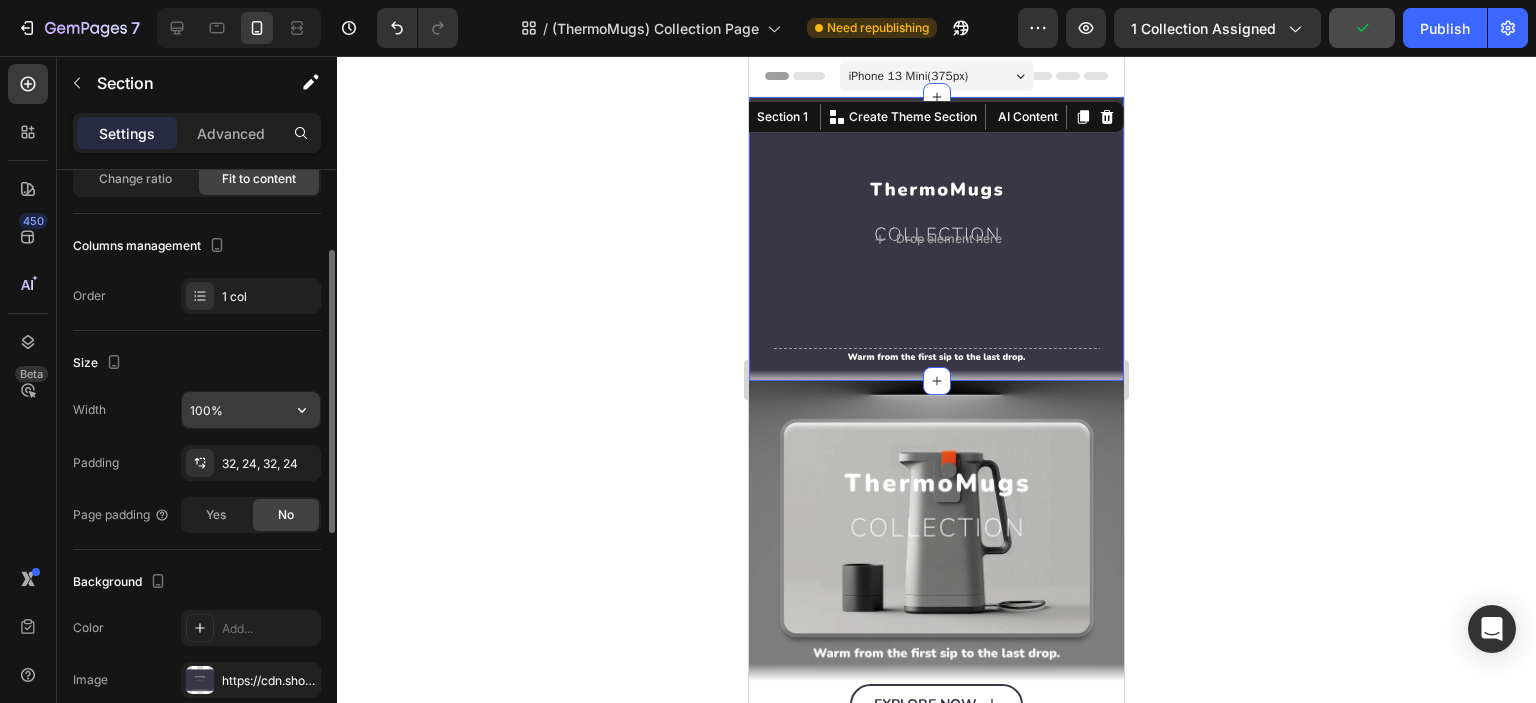 click on "100%" at bounding box center [251, 410] 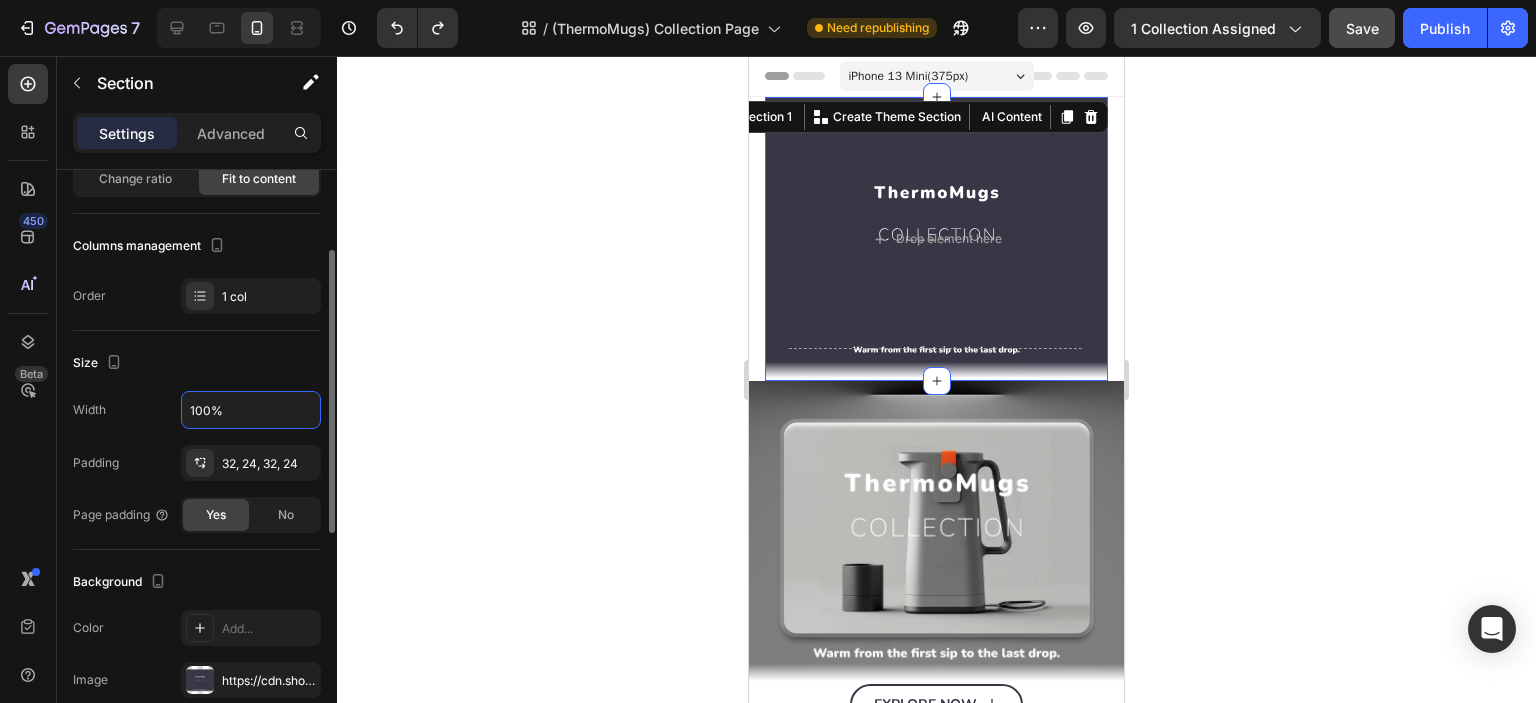 click on "Size" at bounding box center [197, 363] 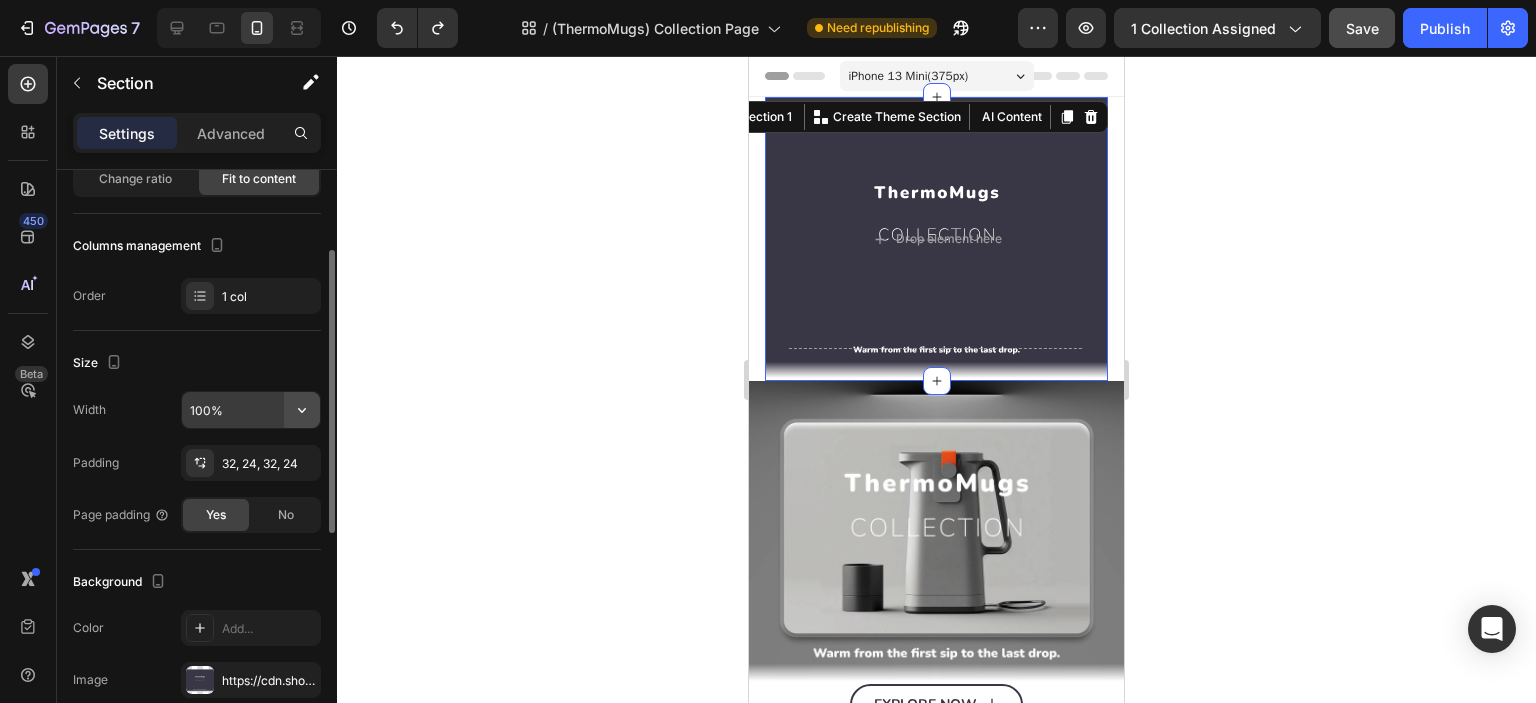 click 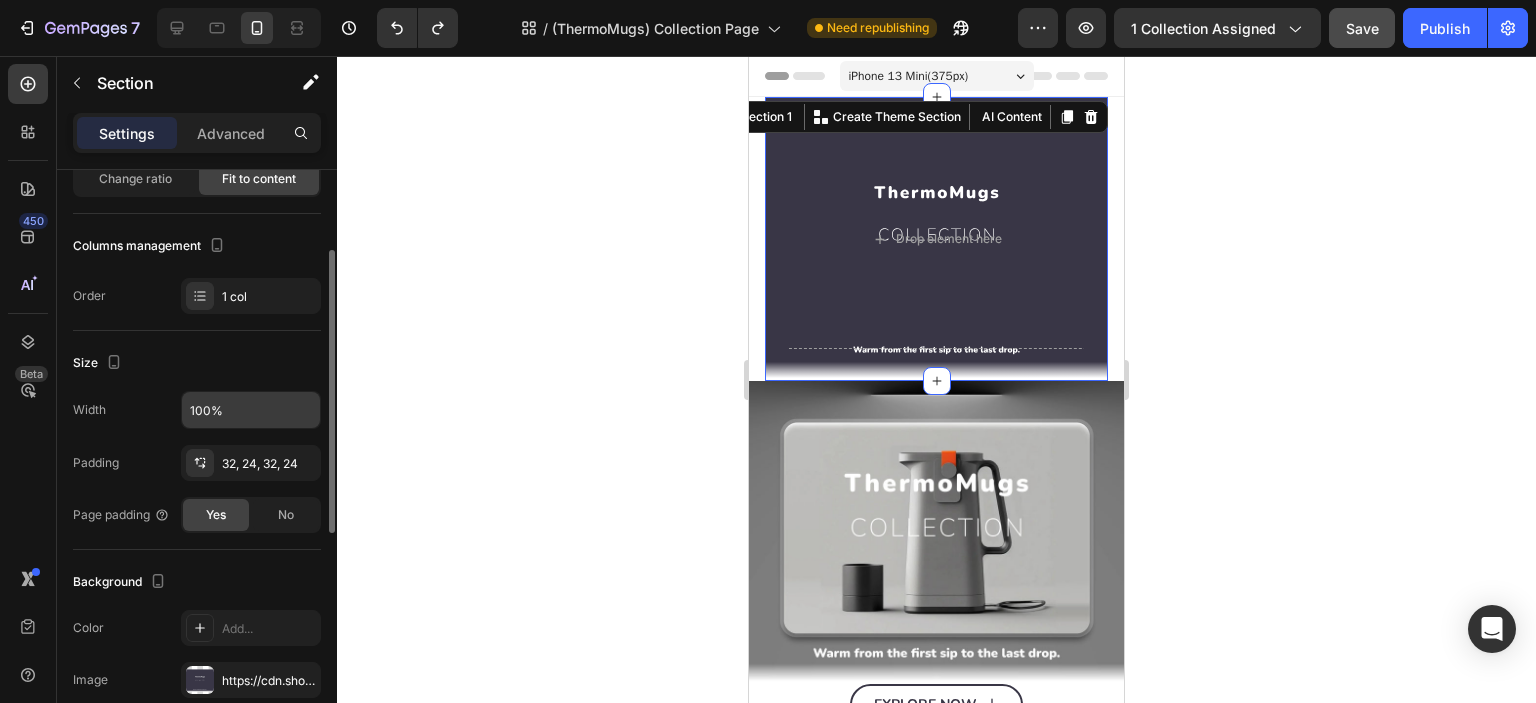 scroll, scrollTop: 332, scrollLeft: 0, axis: vertical 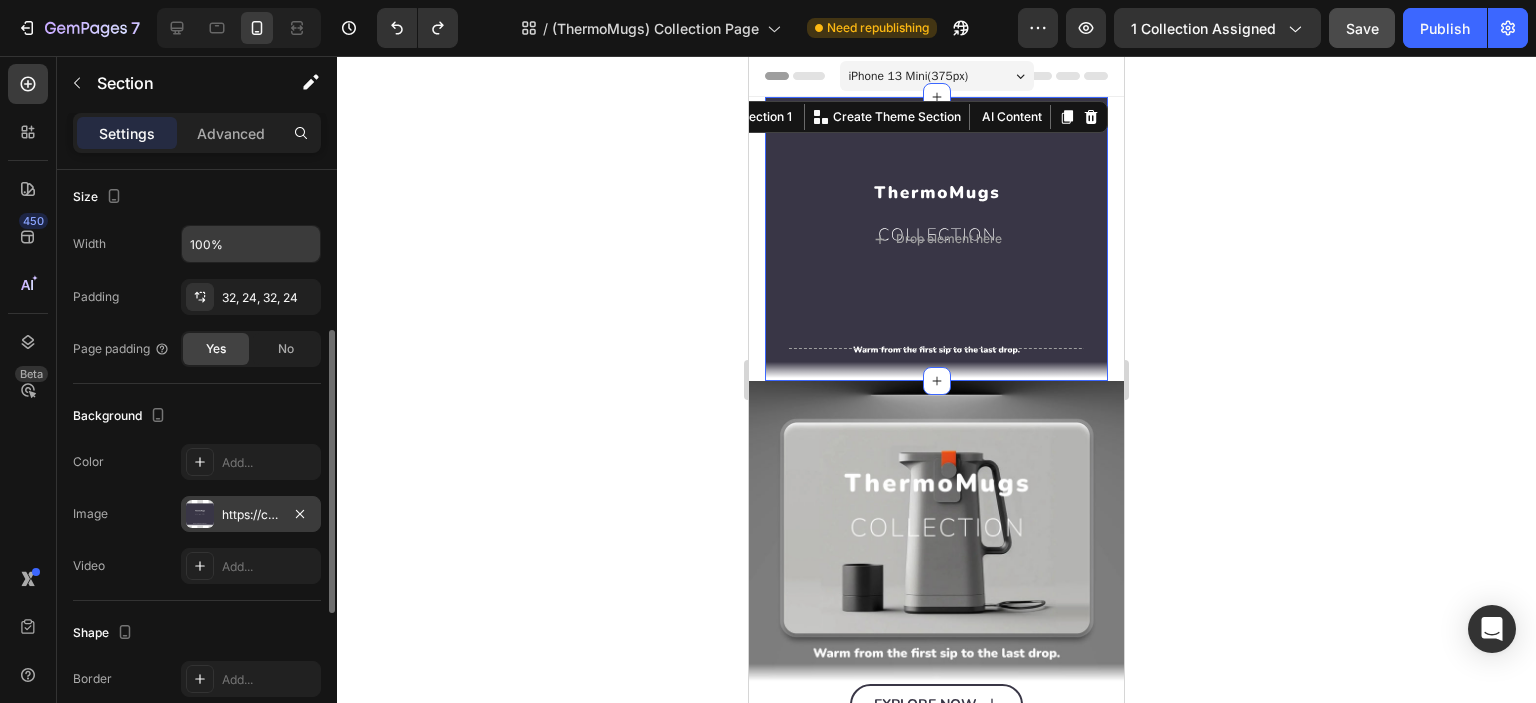 click at bounding box center [200, 514] 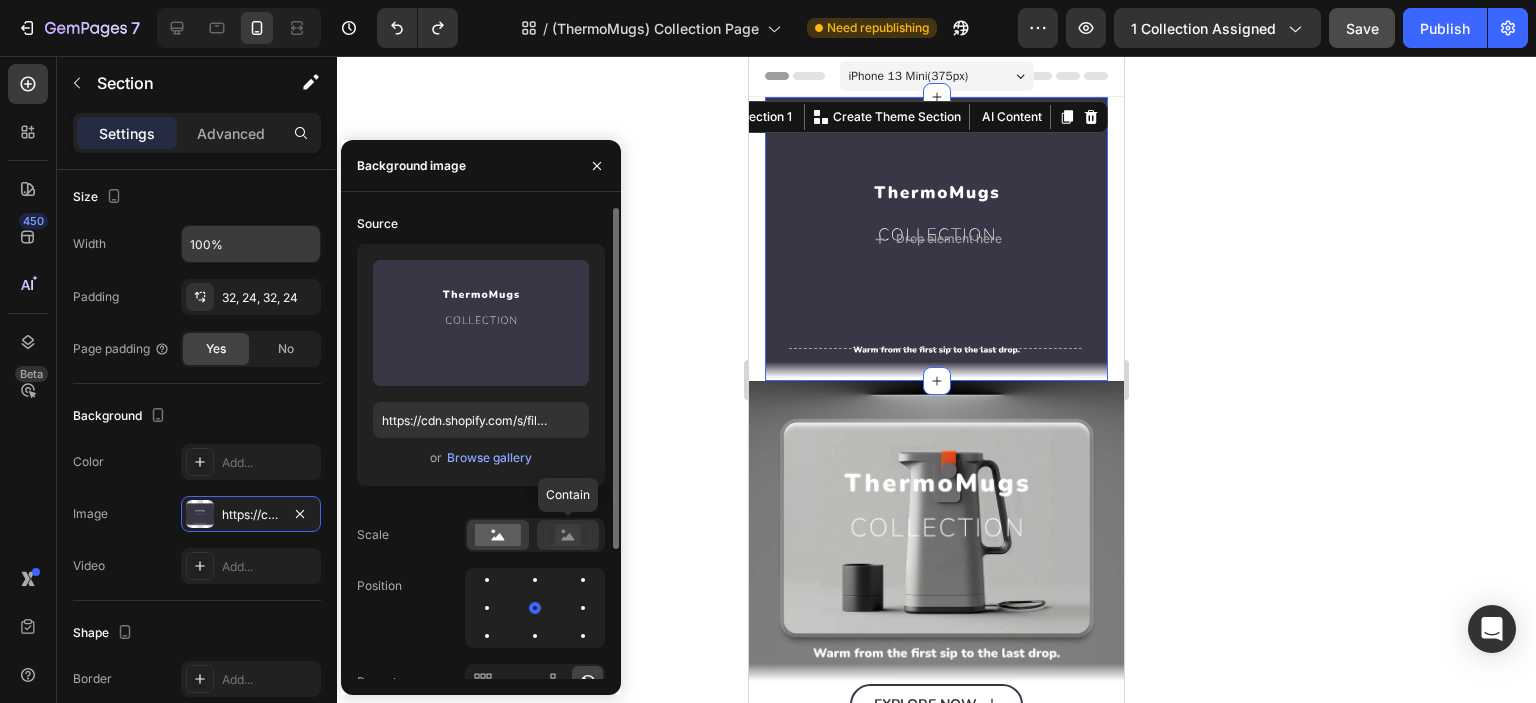 click 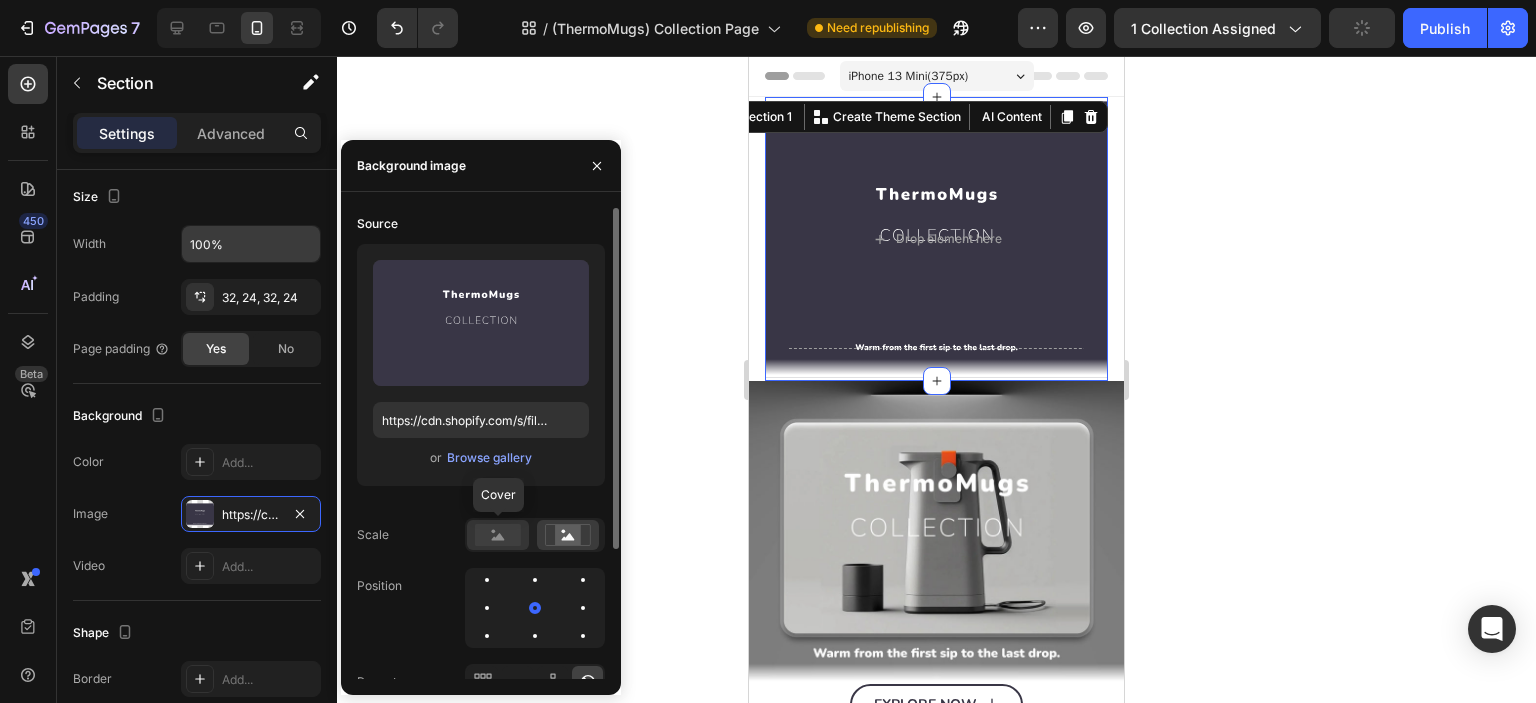 click 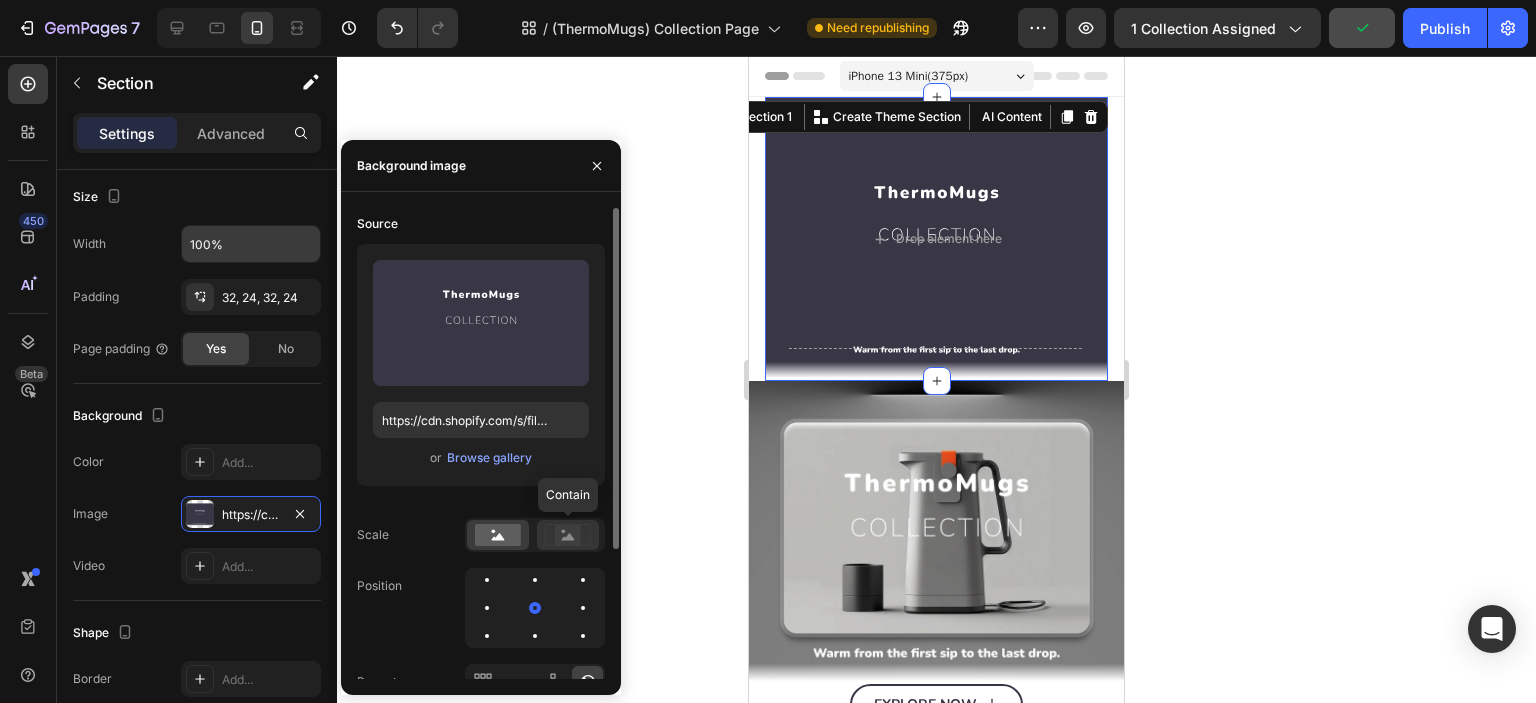 click 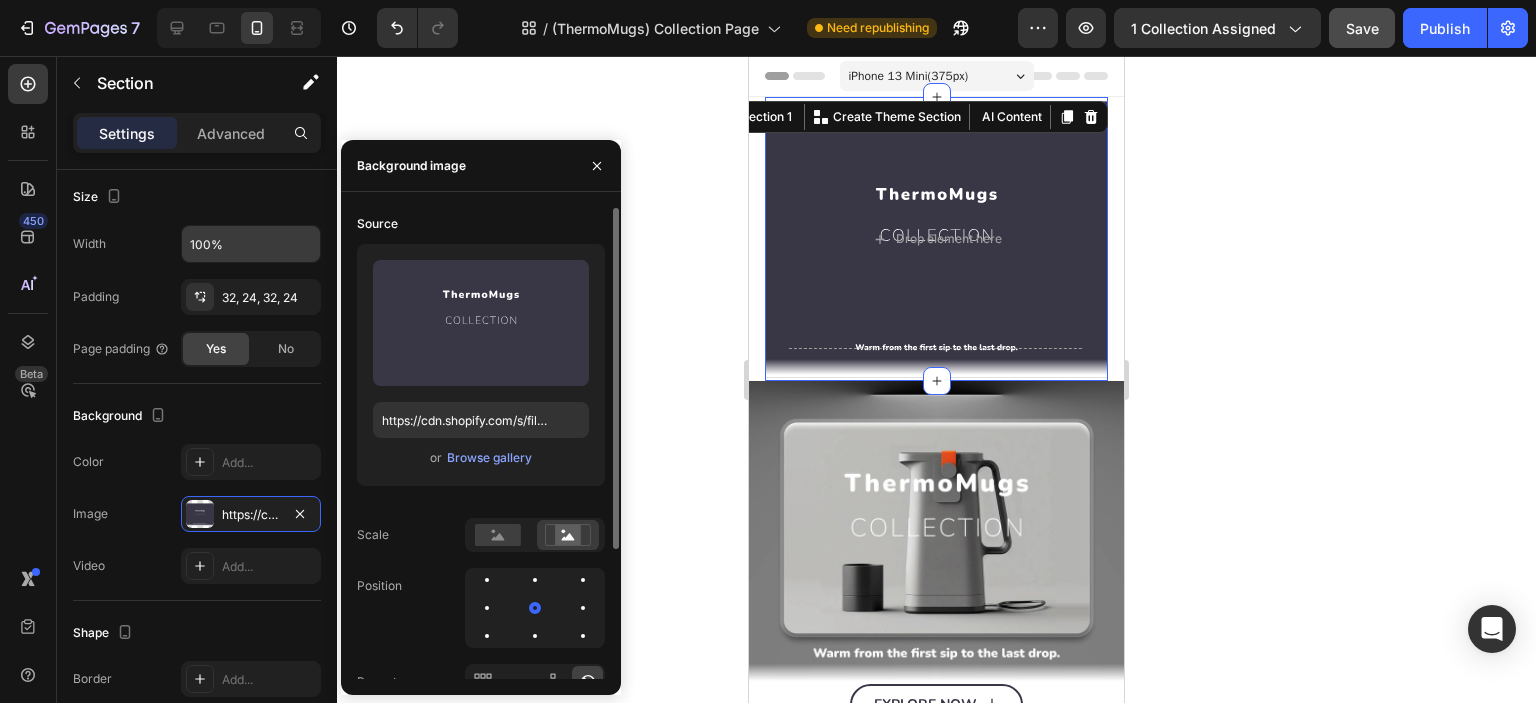 click on "Source Upload Image https://cdn.shopify.com/s/files/1/0609/2478/8807/files/gempages_567299303811318825-c320efbc-b497-408f-b000-9e601086cb9d.svg or Browse gallery Scale Position Repeat Attachment Scroll" at bounding box center (481, 490) 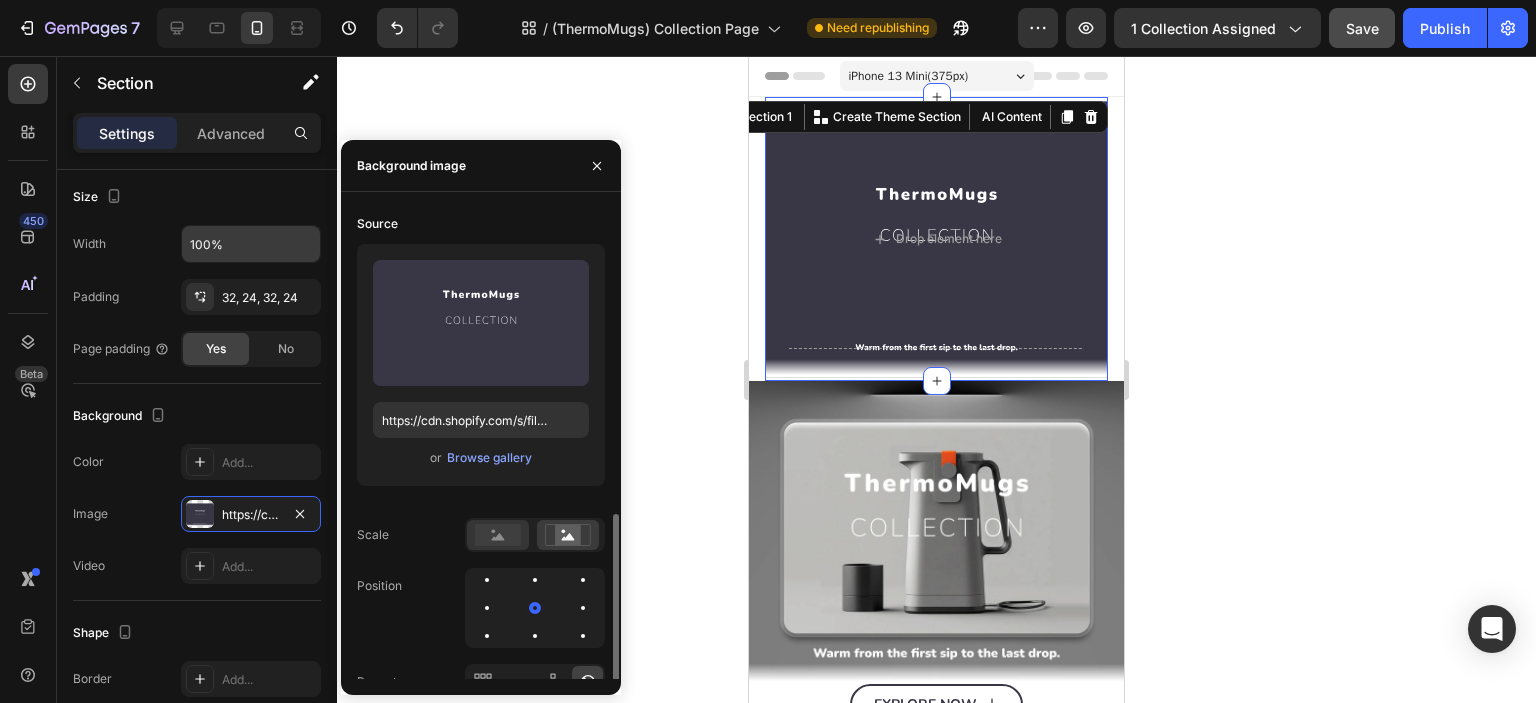 scroll, scrollTop: 177, scrollLeft: 0, axis: vertical 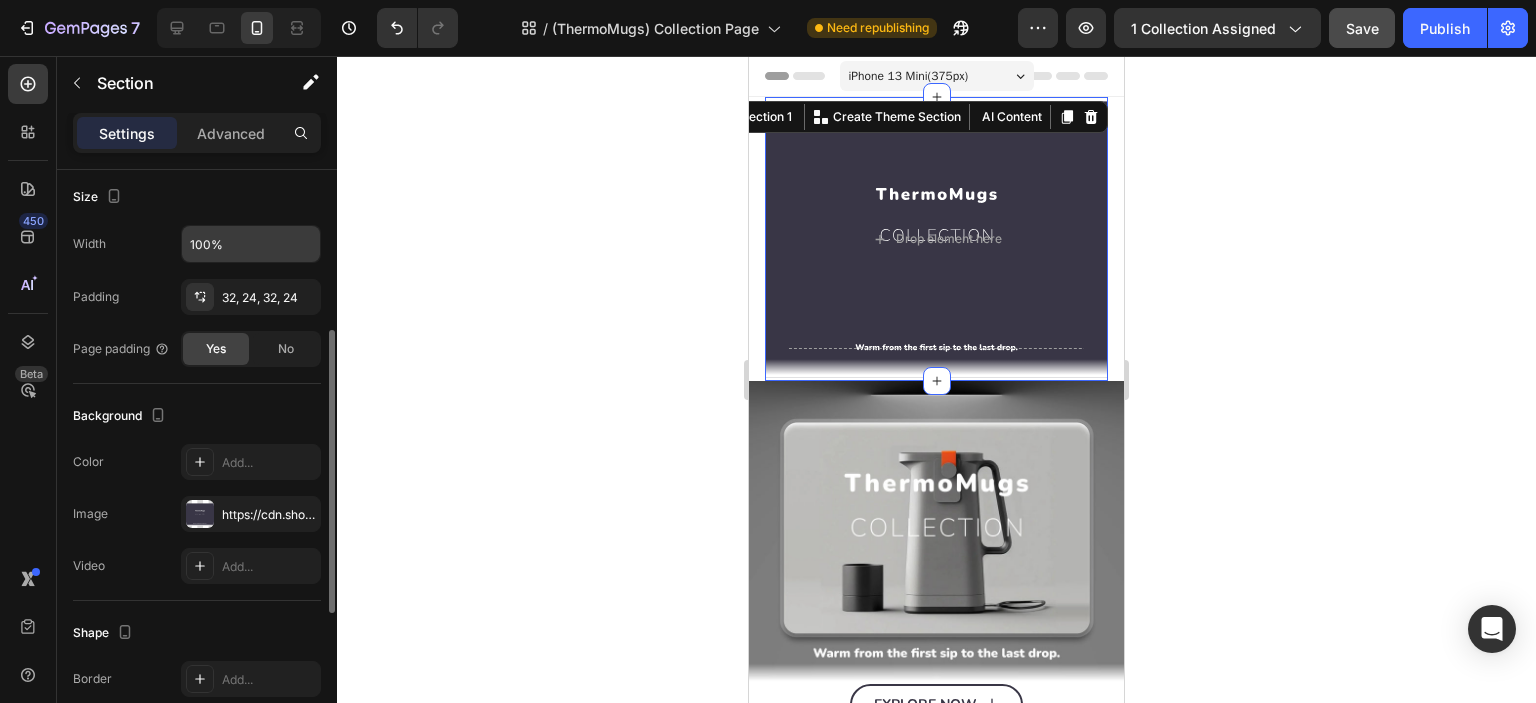 click on "Background" at bounding box center (197, 416) 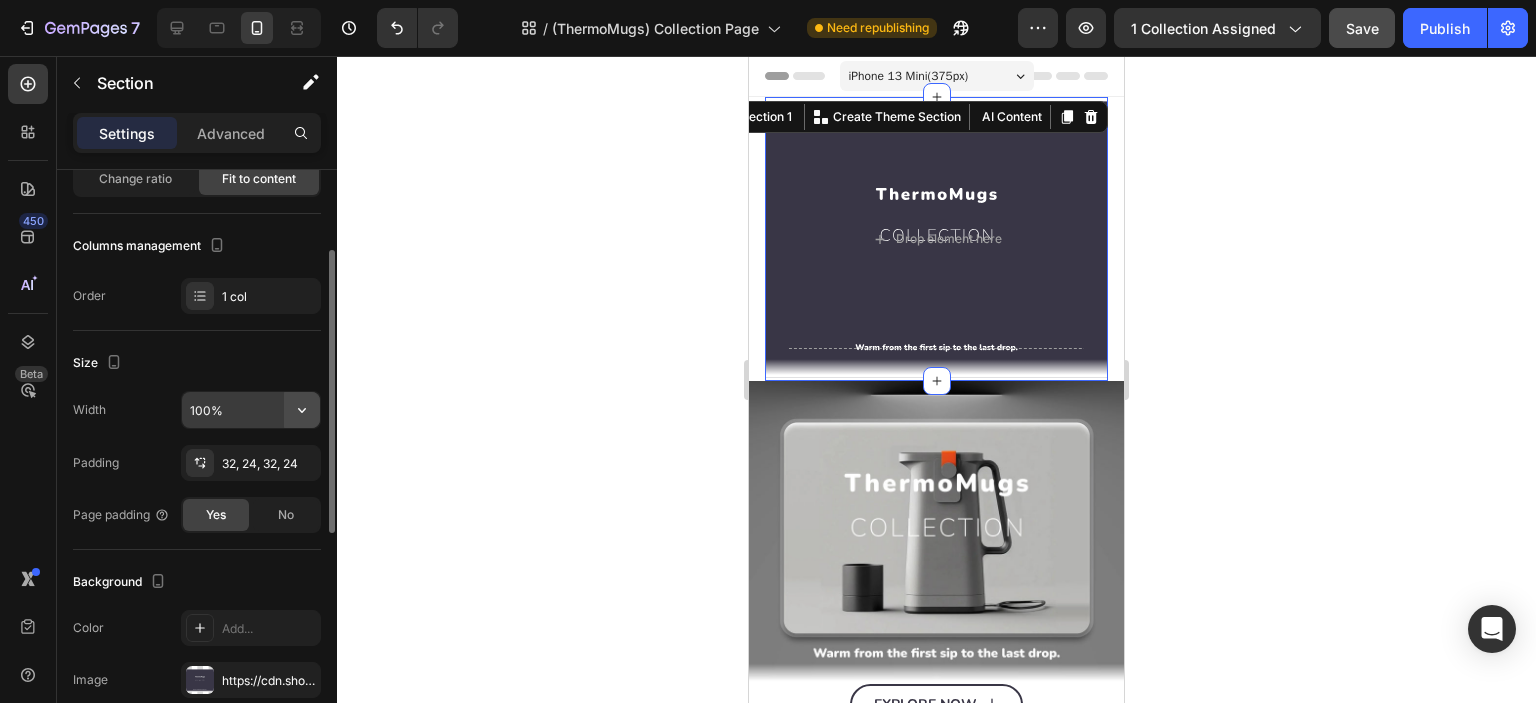 click 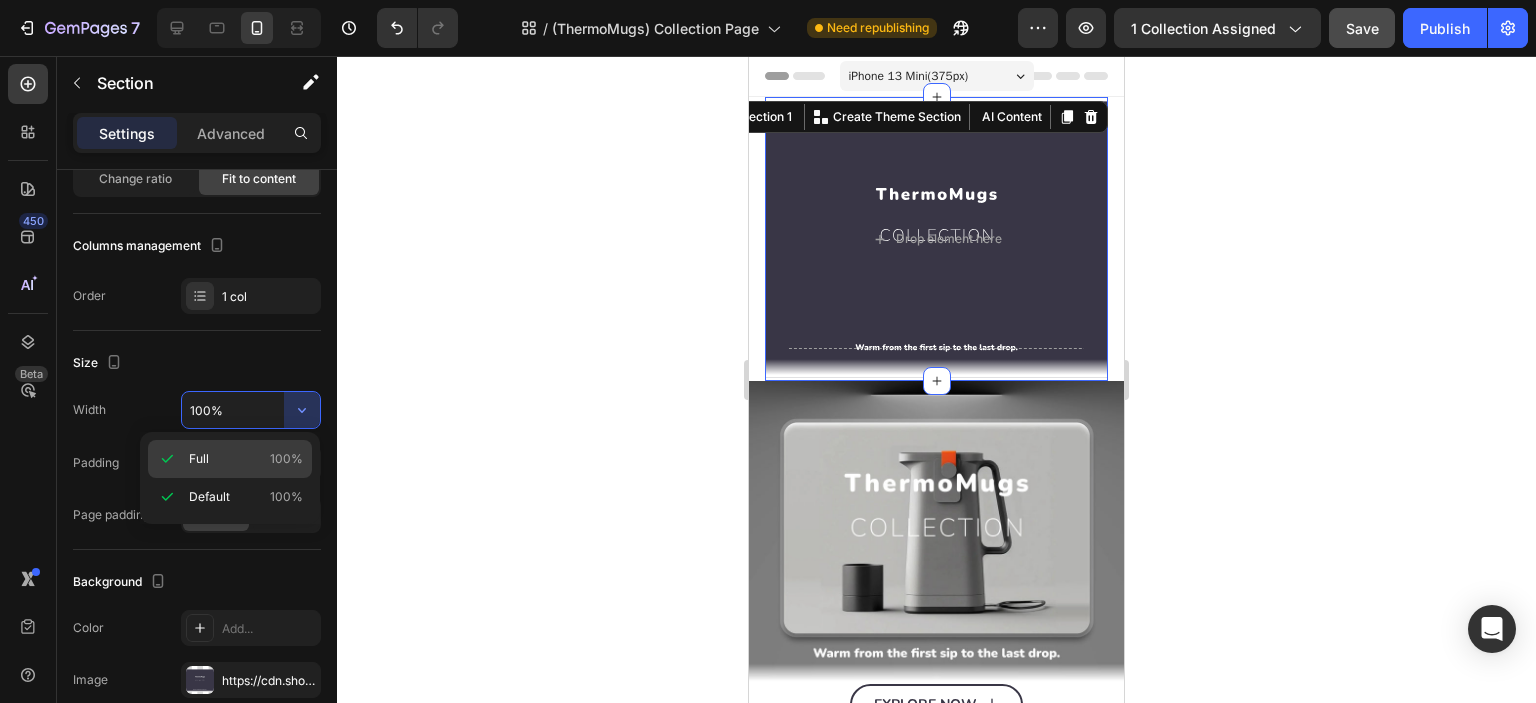 click on "Full 100%" at bounding box center (246, 459) 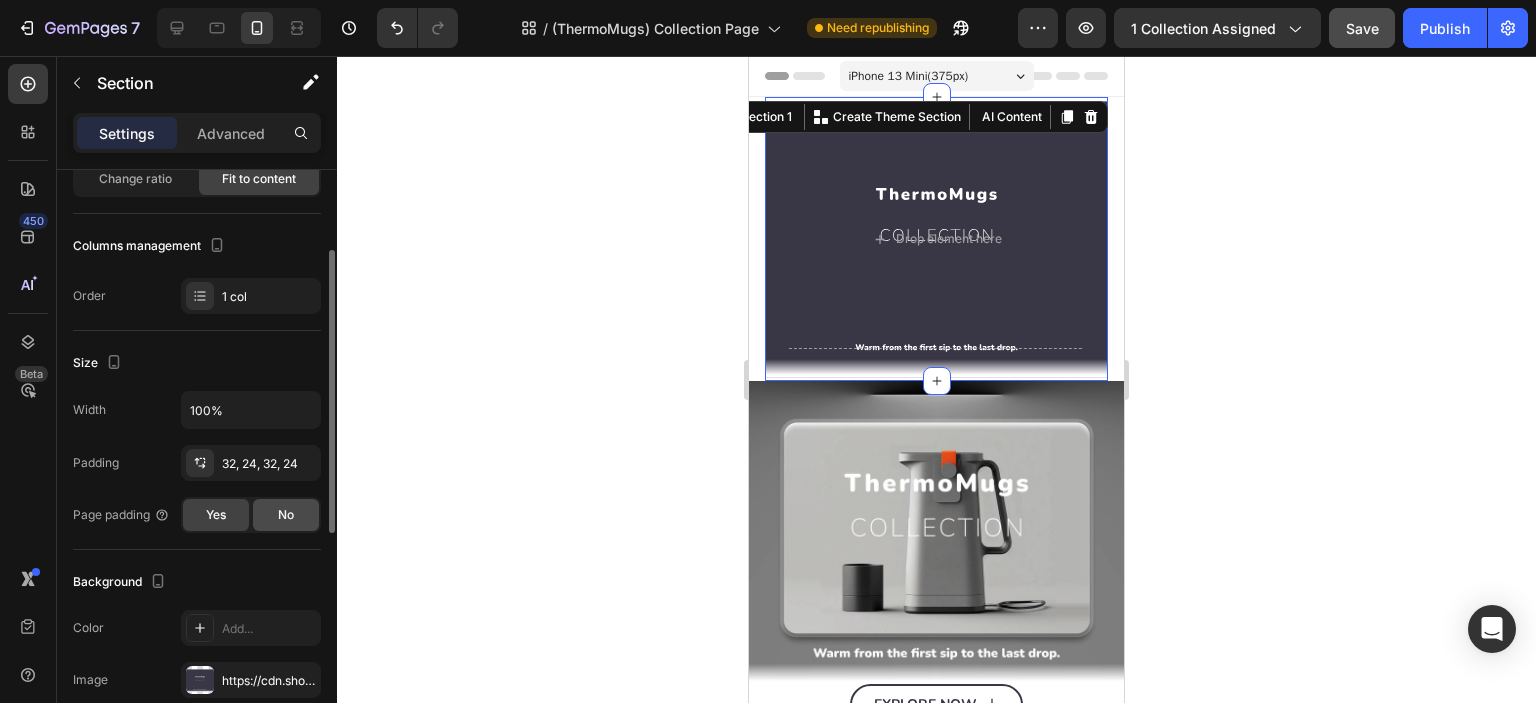click on "No" 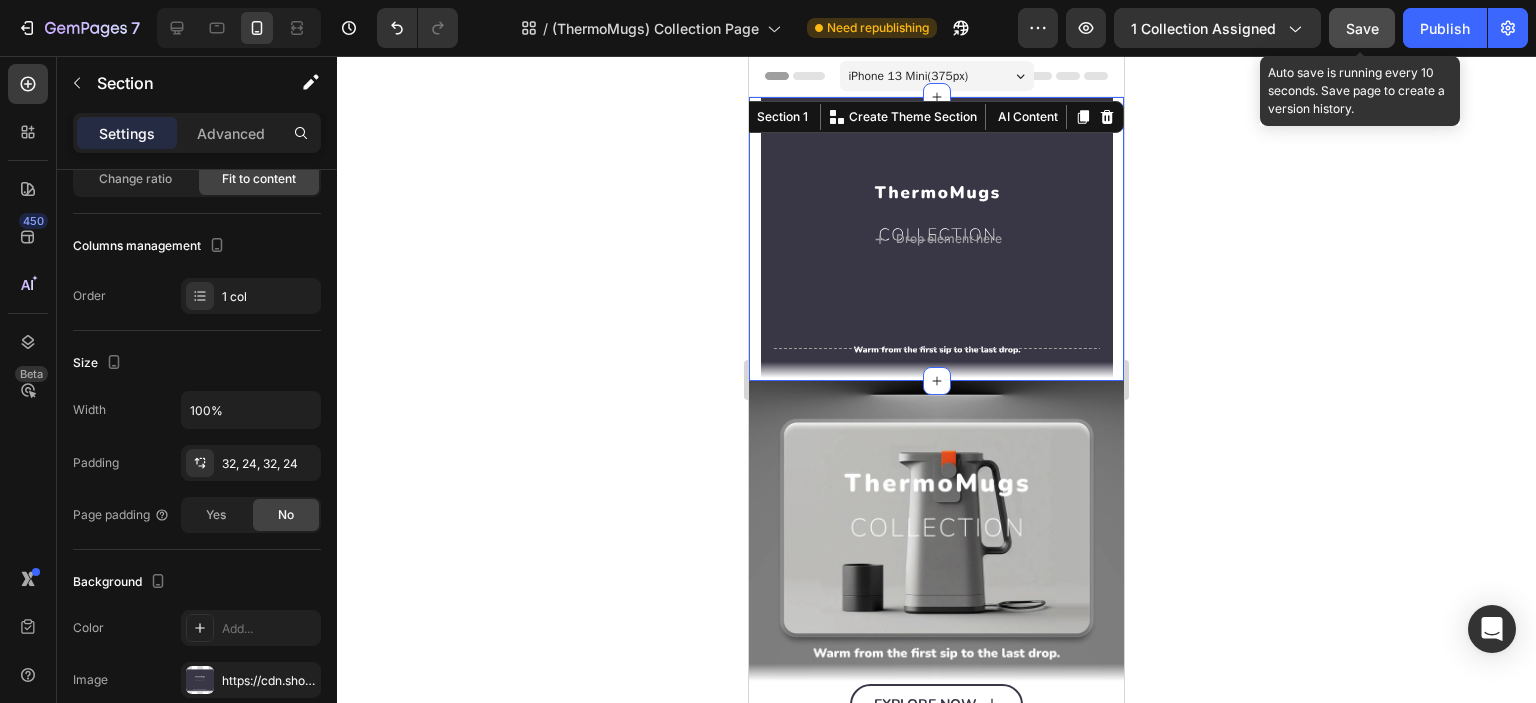 click on "Save" 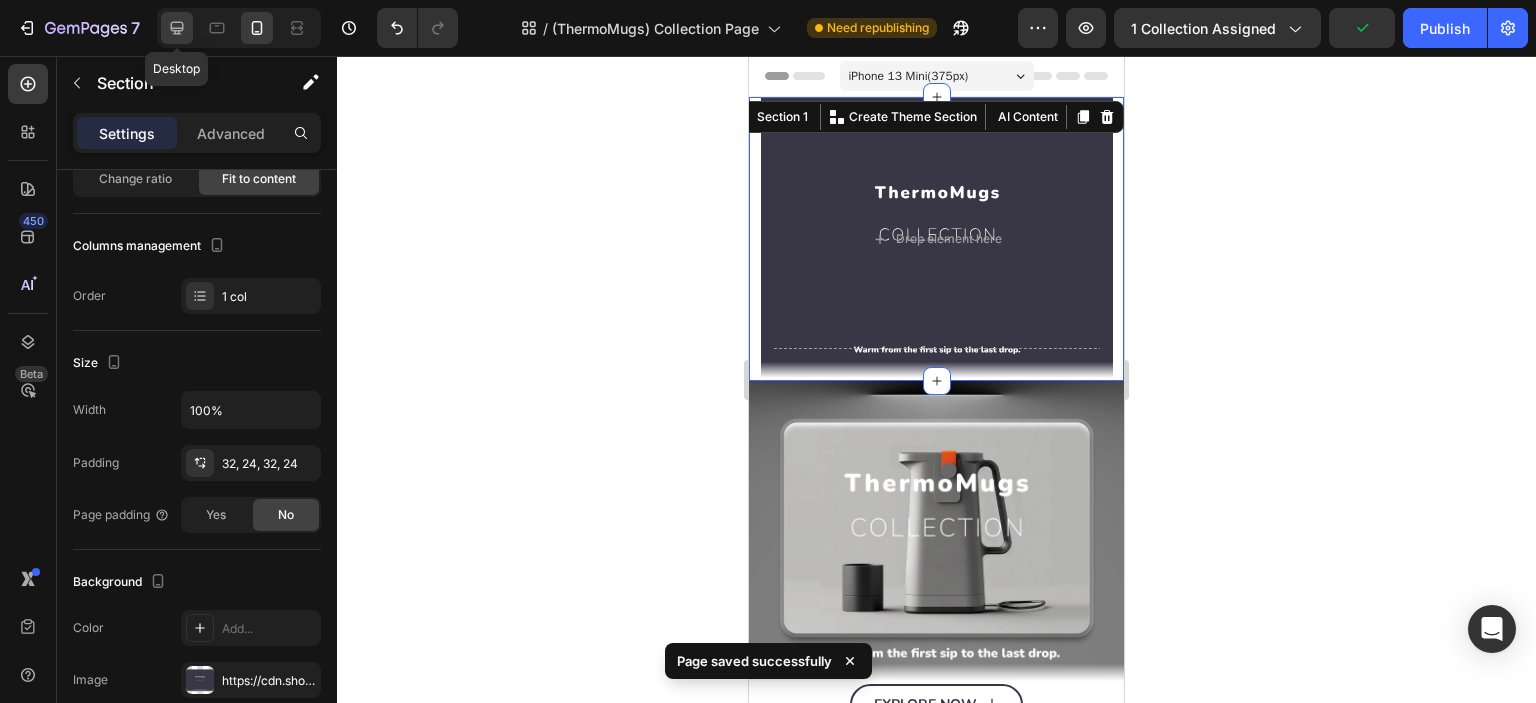 click 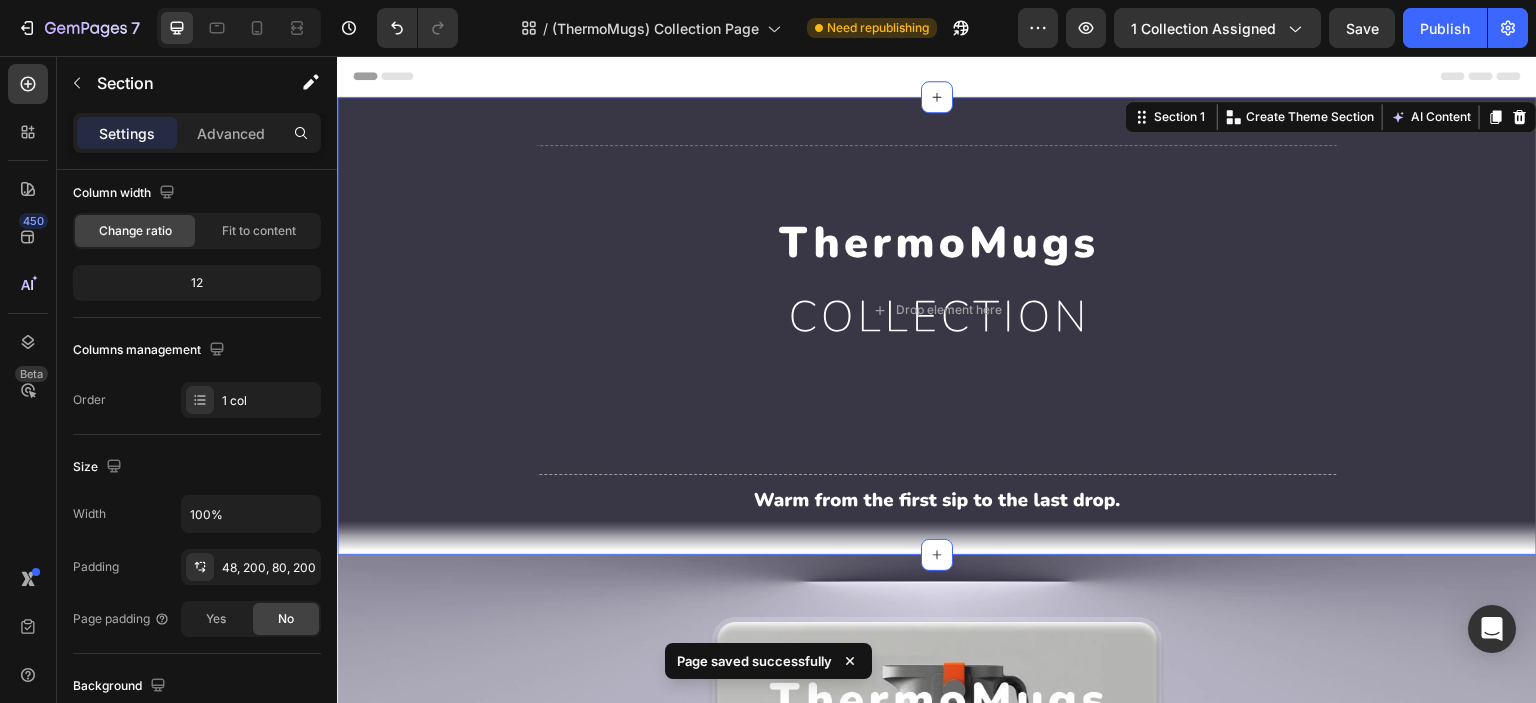 click on "Drop element here Collection Banner Section 1   You can create reusable sections Create Theme Section AI Content Write with GemAI What would you like to describe here? Tone and Voice Persuasive Product Automatic Magnetic Mixer Coffee Cup Show more Generate" at bounding box center [937, 326] 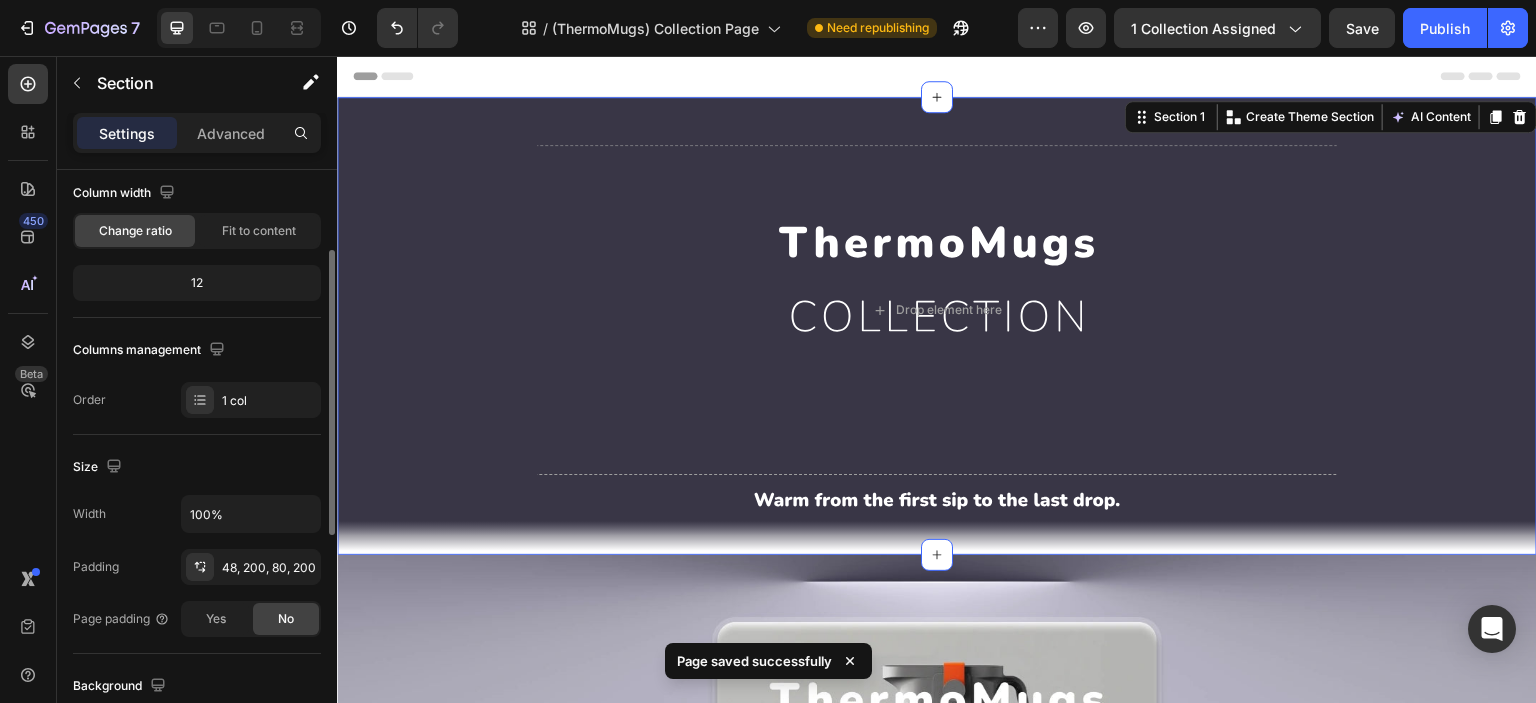 scroll, scrollTop: 332, scrollLeft: 0, axis: vertical 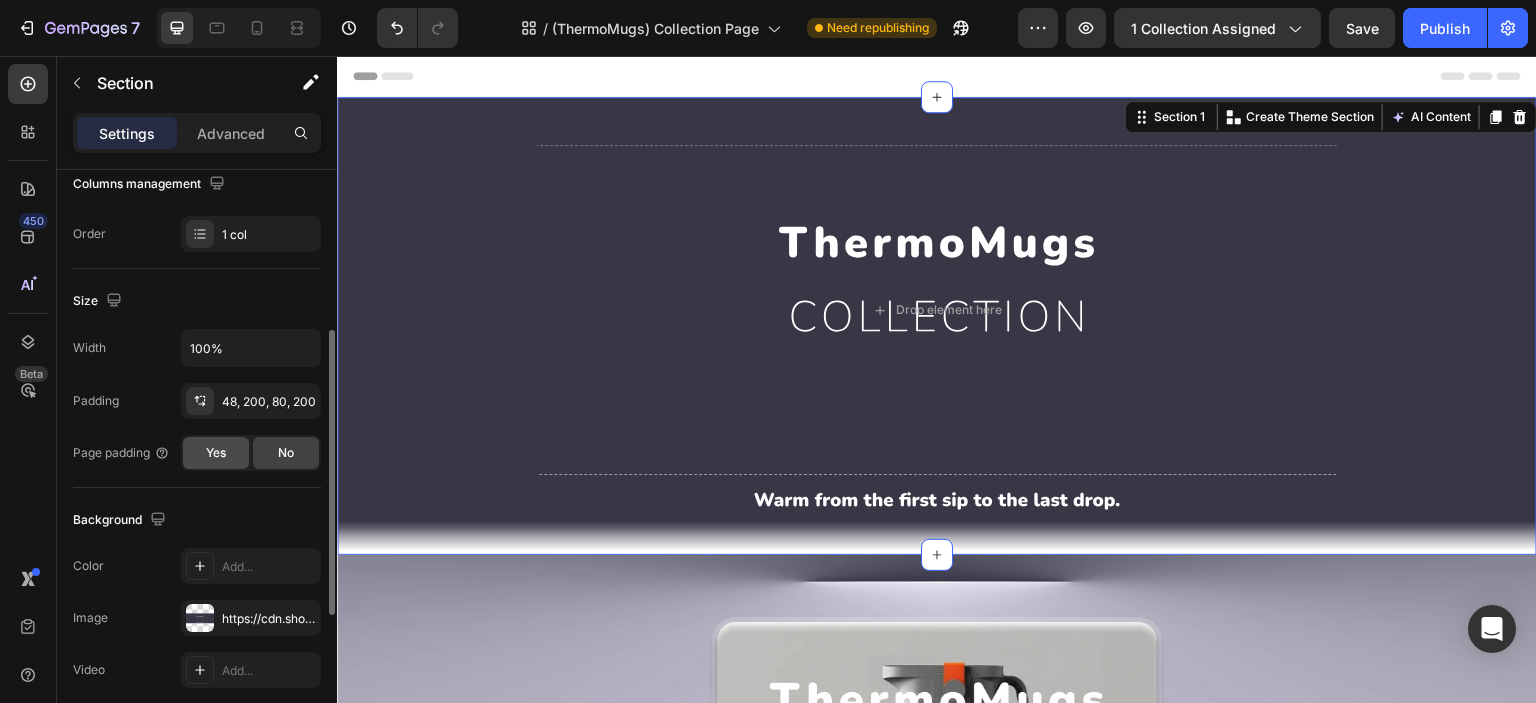 click on "Yes" 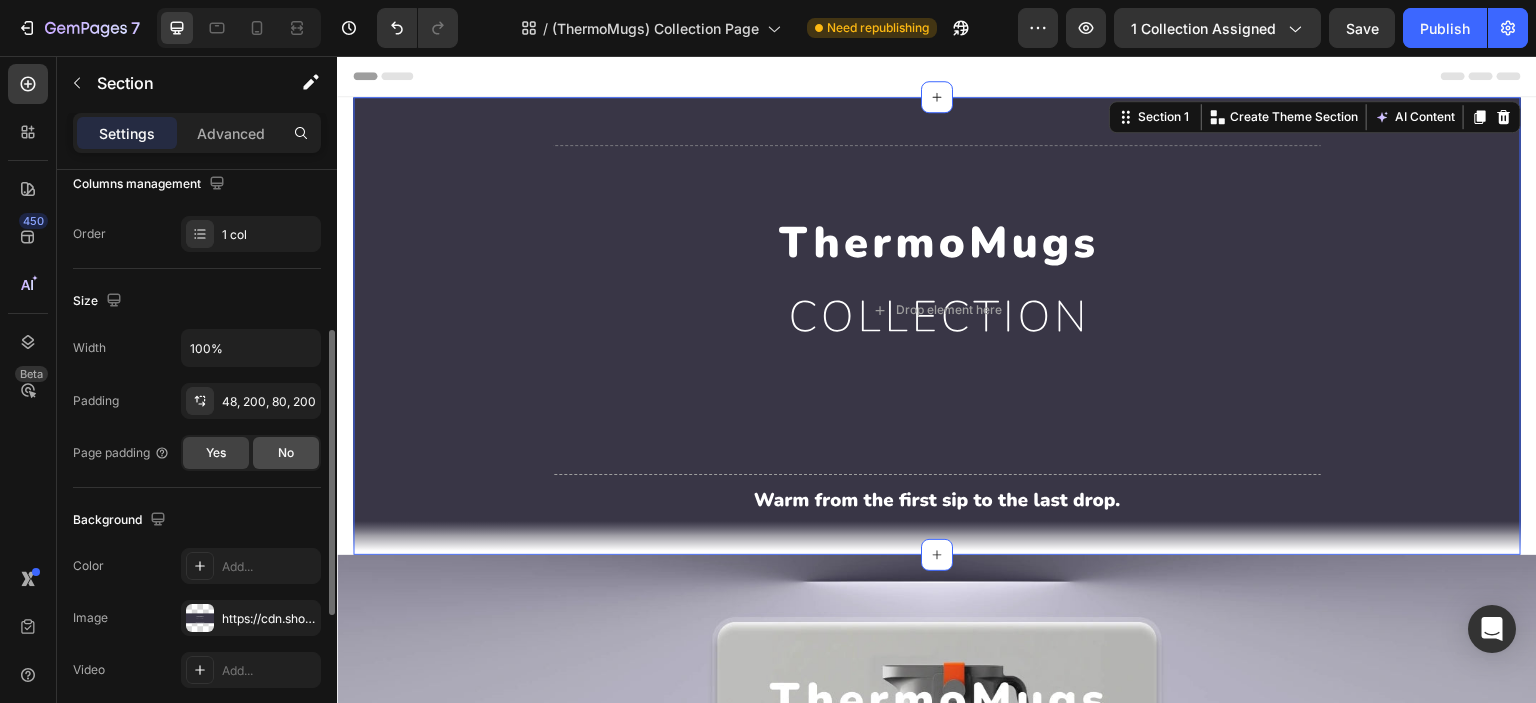 click on "No" 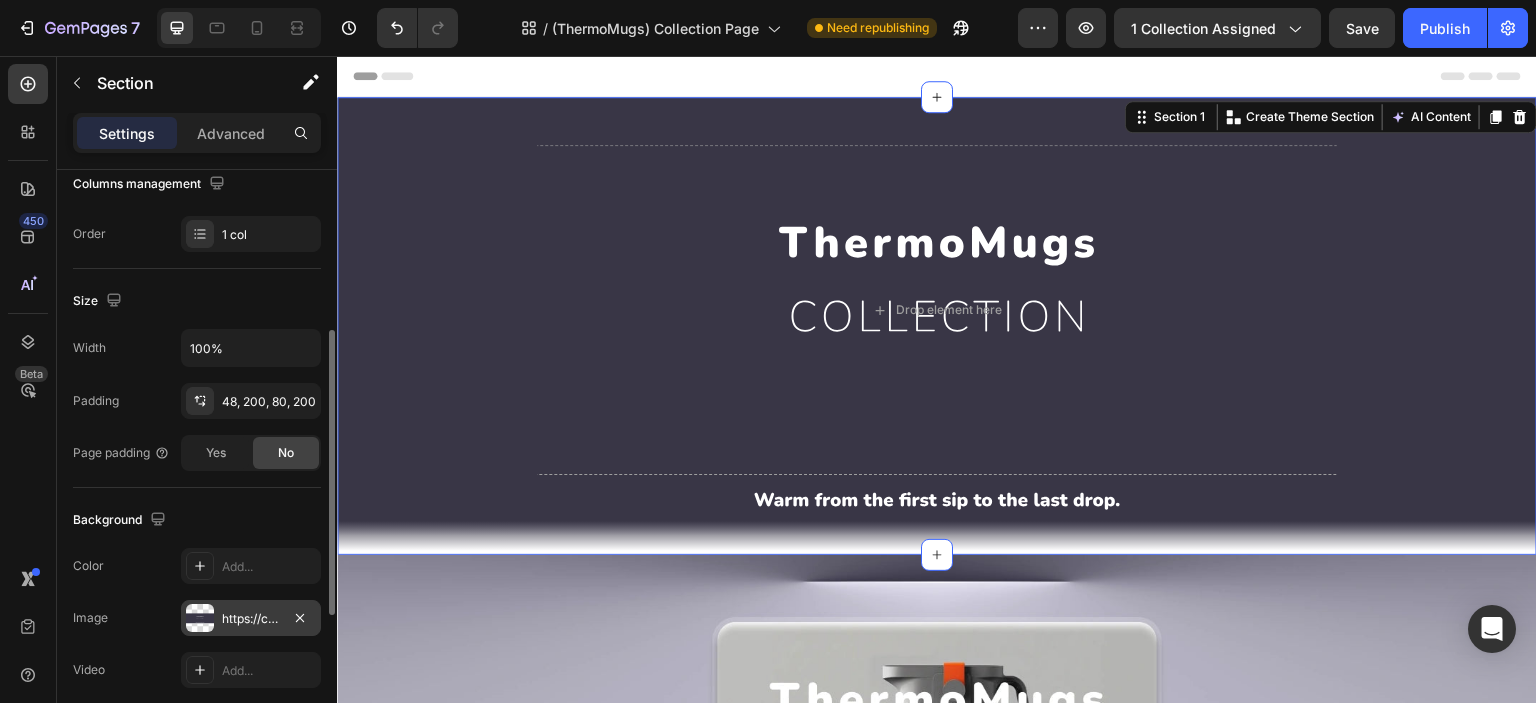 click at bounding box center [200, 618] 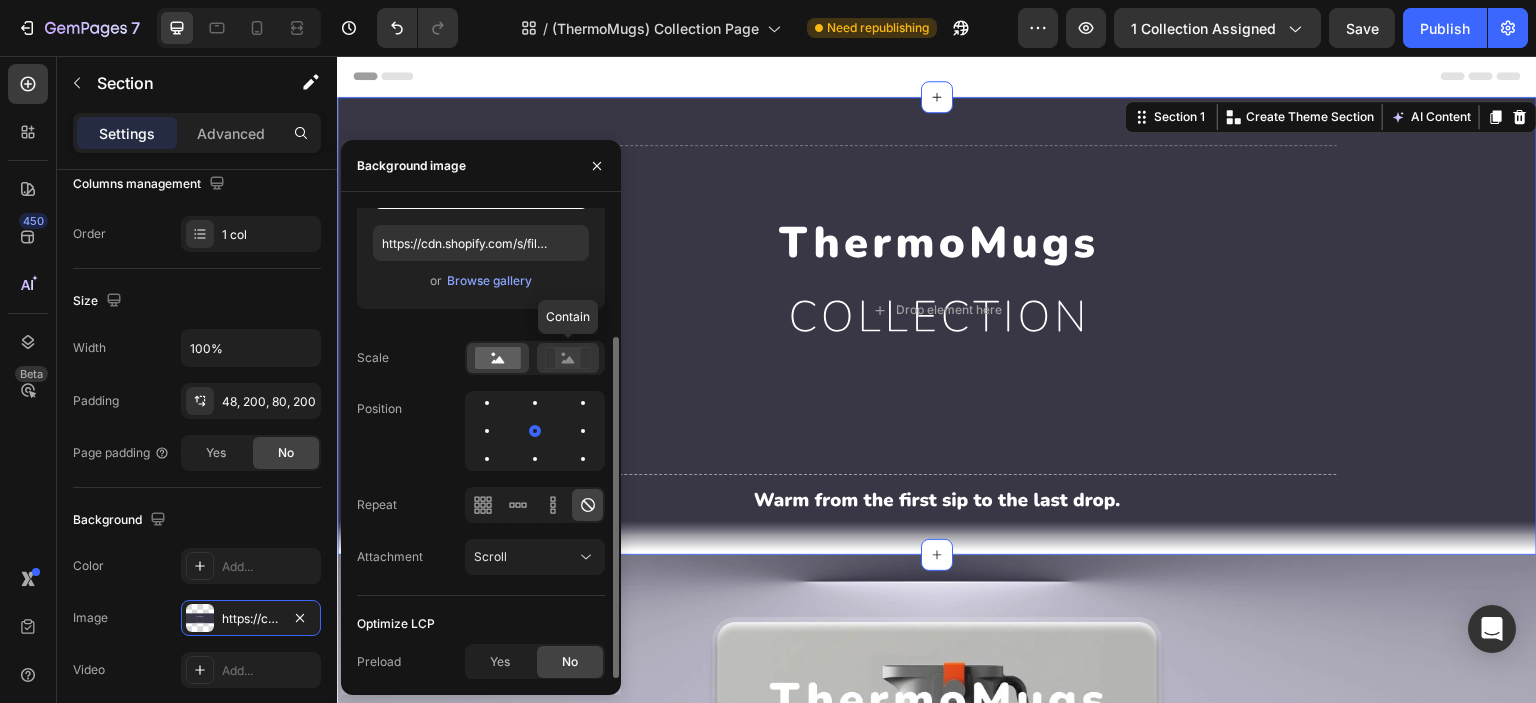 click 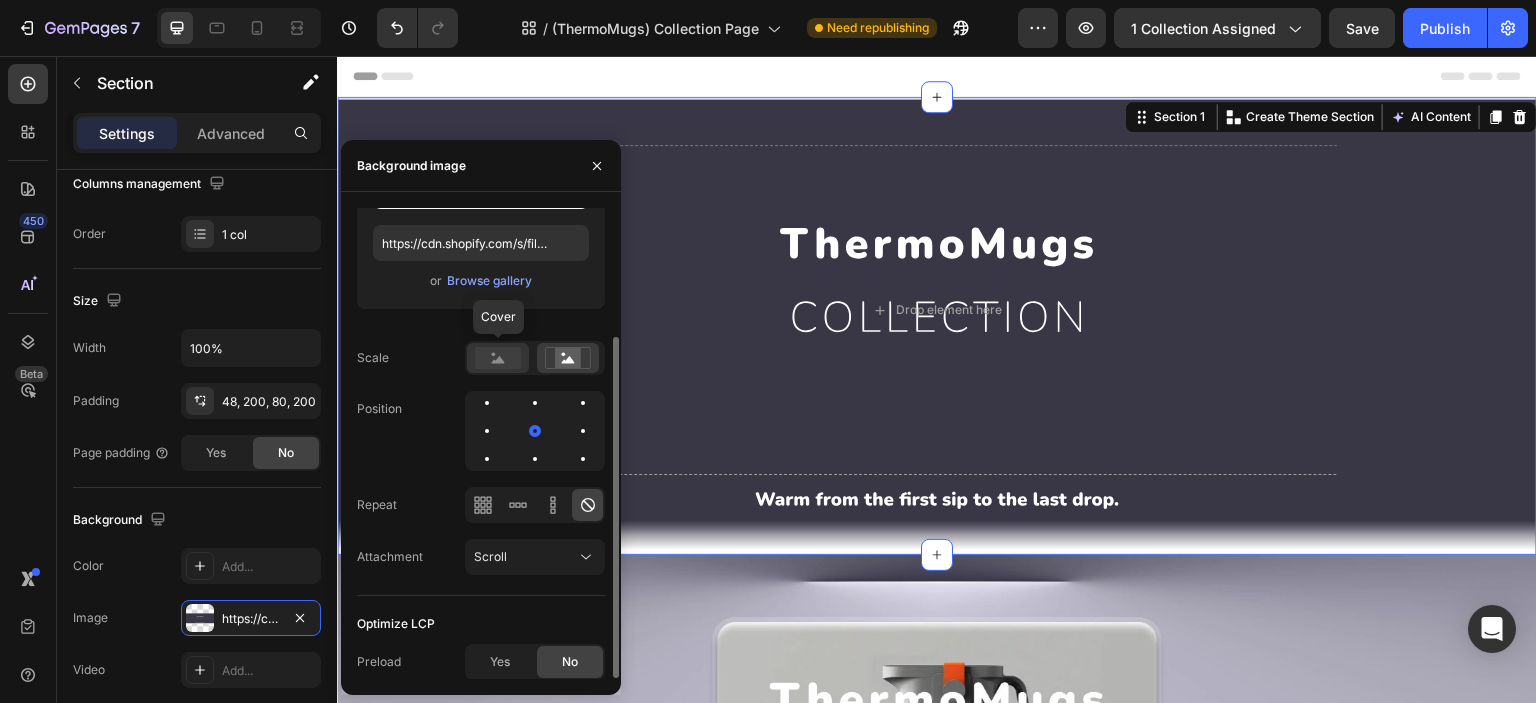 click 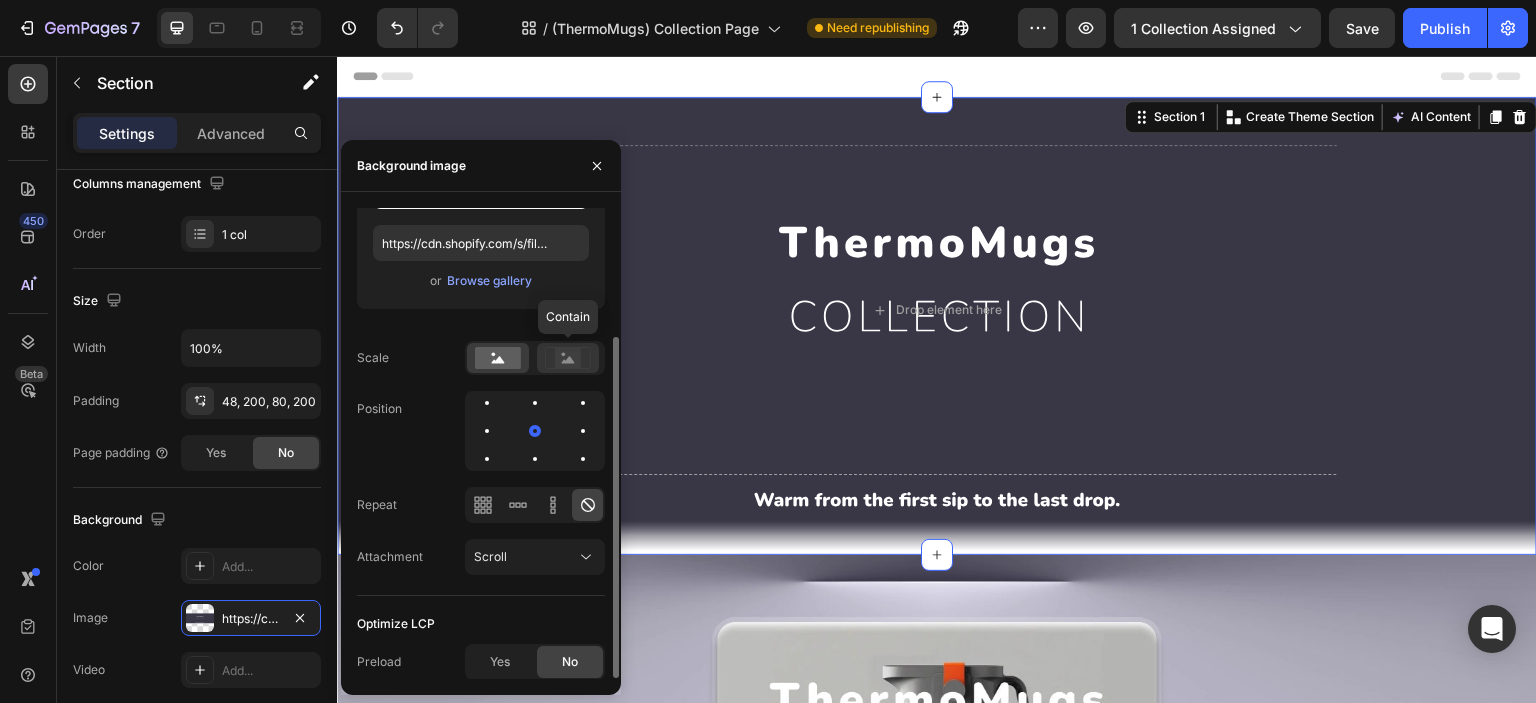 click 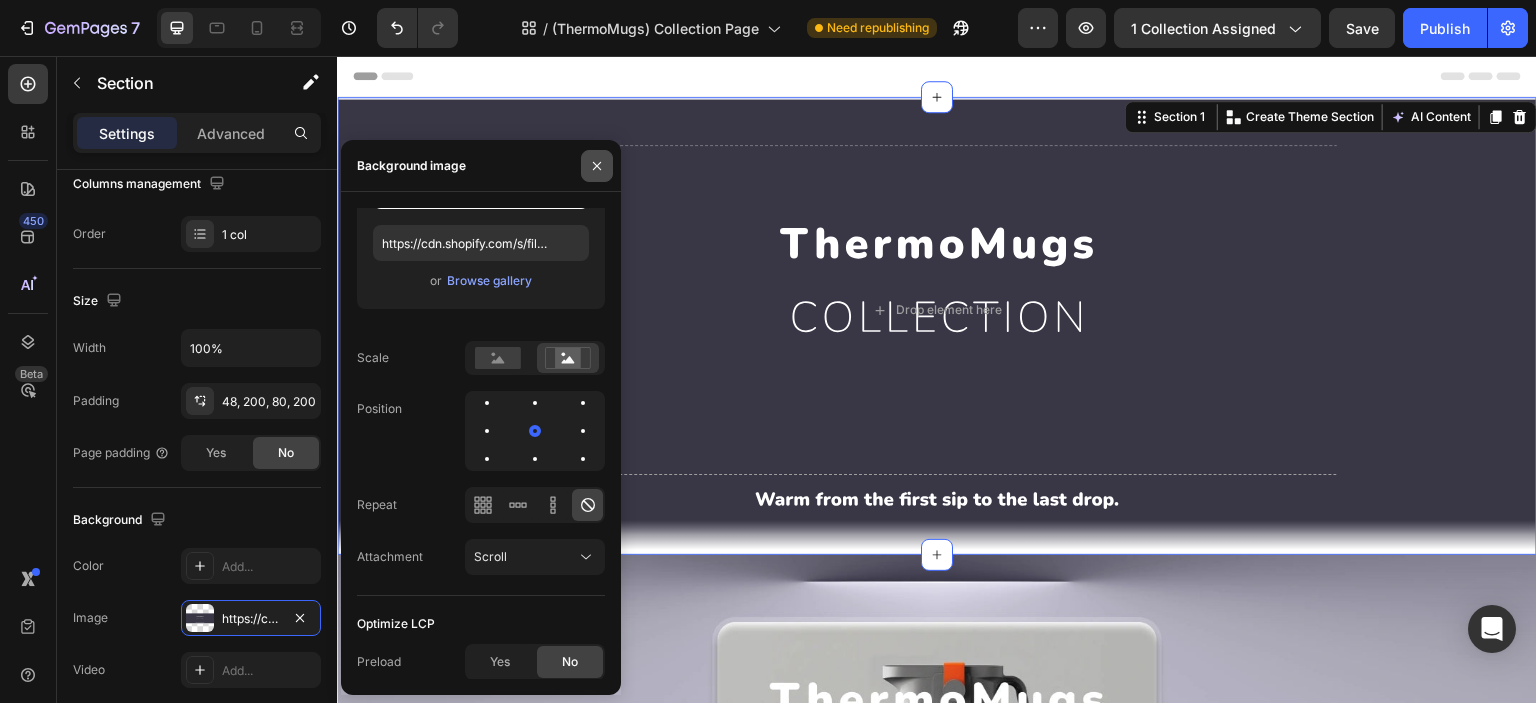 drag, startPoint x: 257, startPoint y: 111, endPoint x: 594, endPoint y: 167, distance: 341.62112 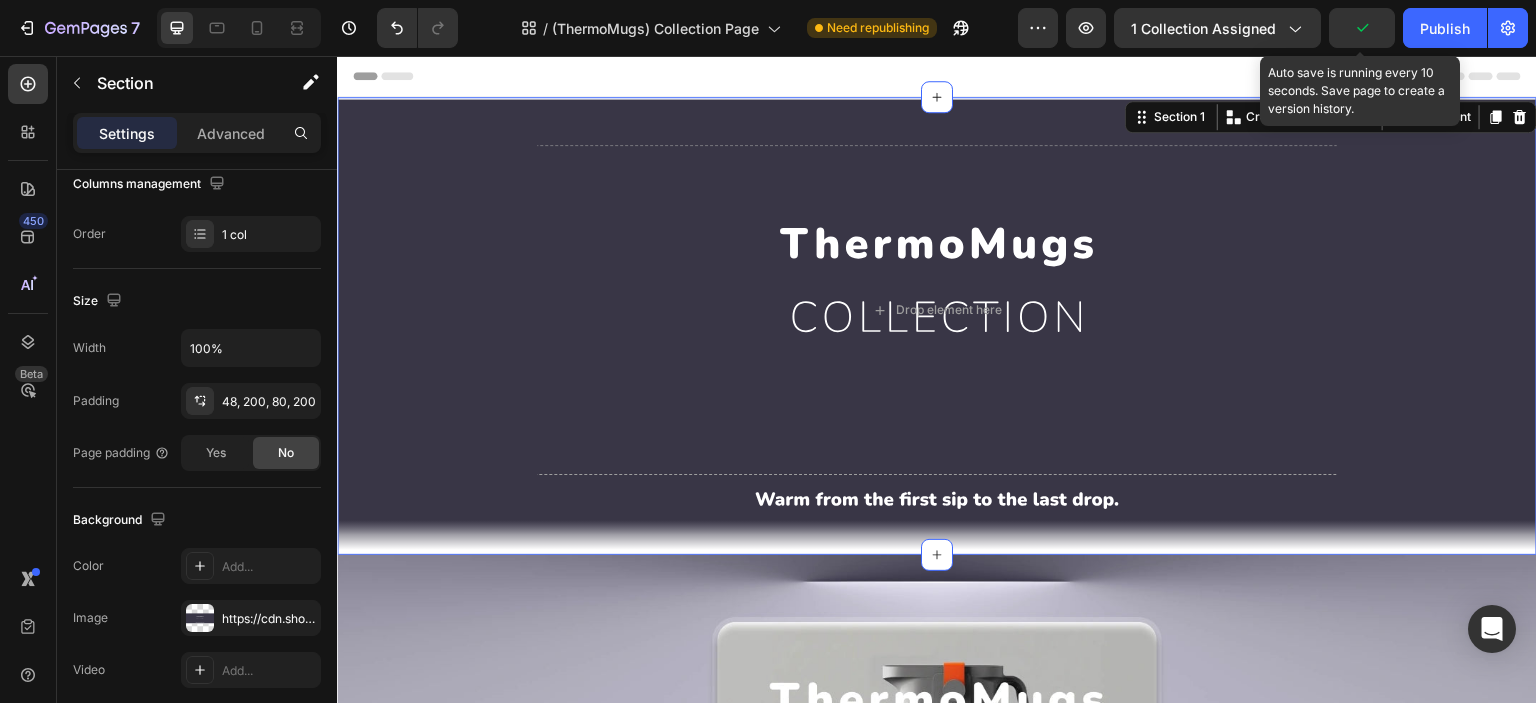 click 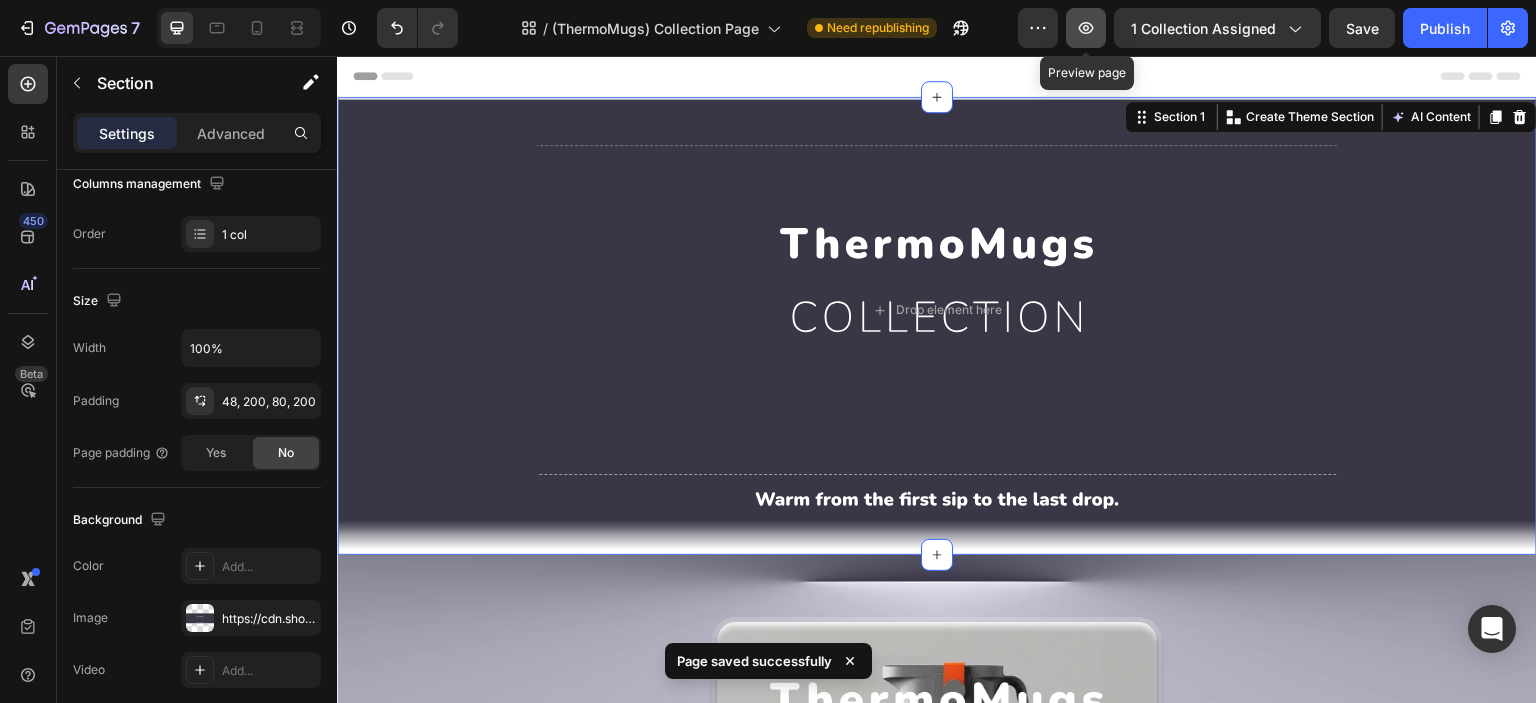 click 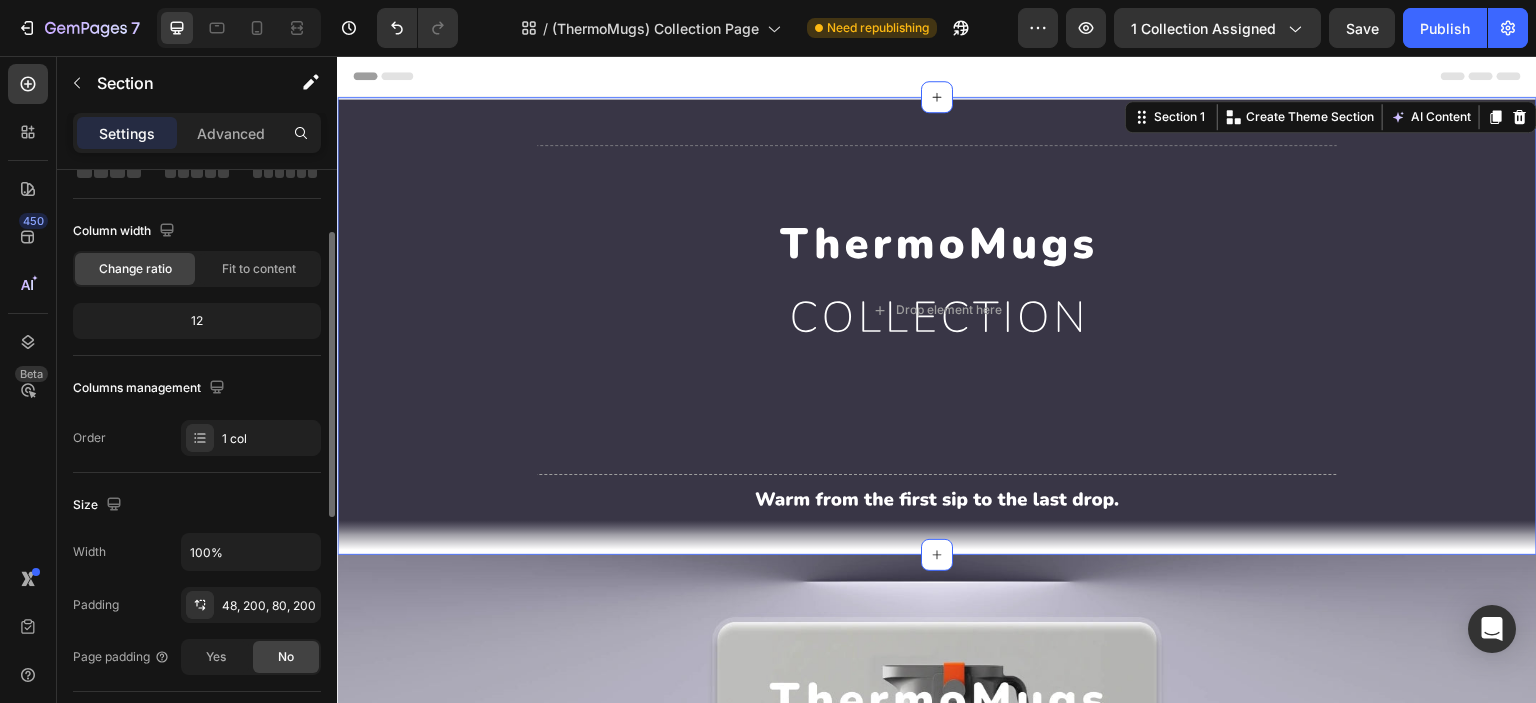 scroll, scrollTop: 0, scrollLeft: 0, axis: both 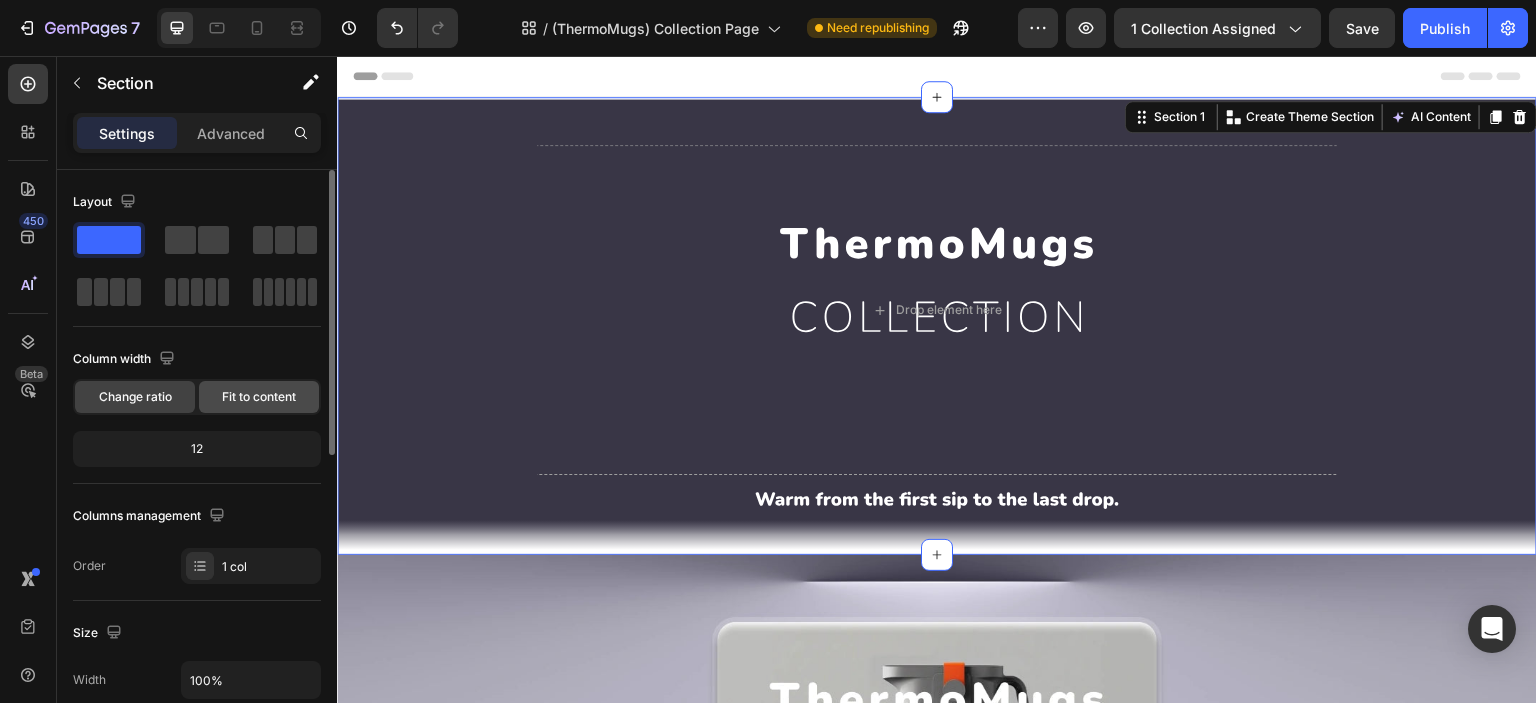 click on "Fit to content" 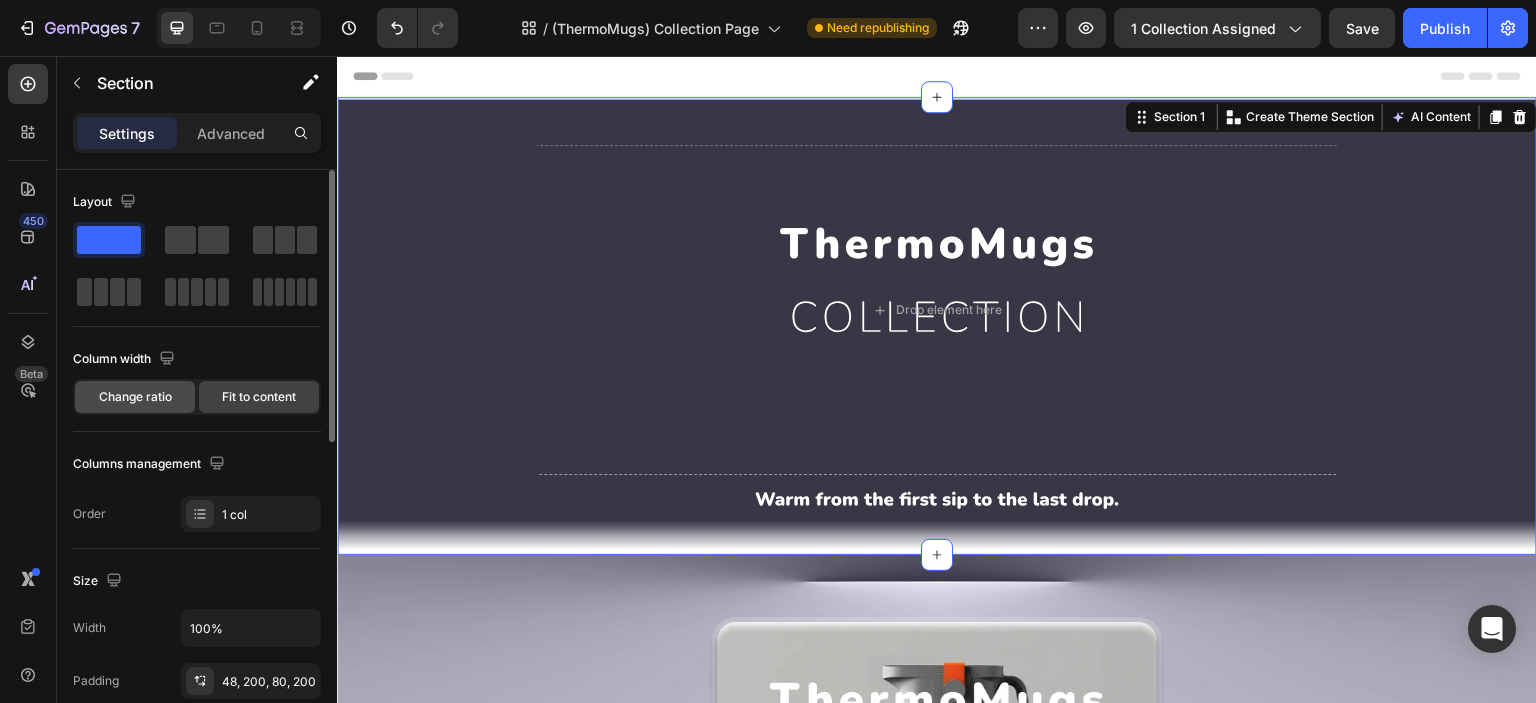 click on "Change ratio" 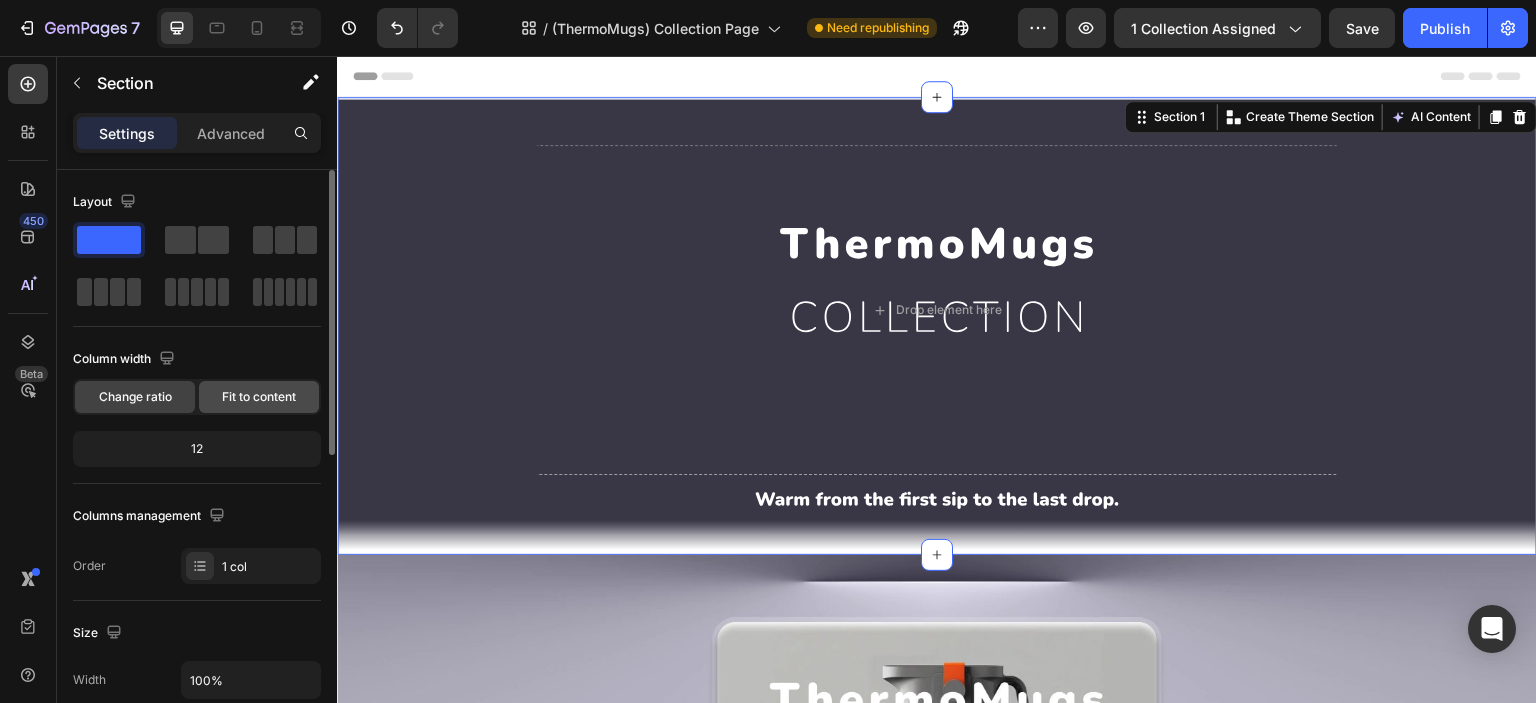 click on "Fit to content" 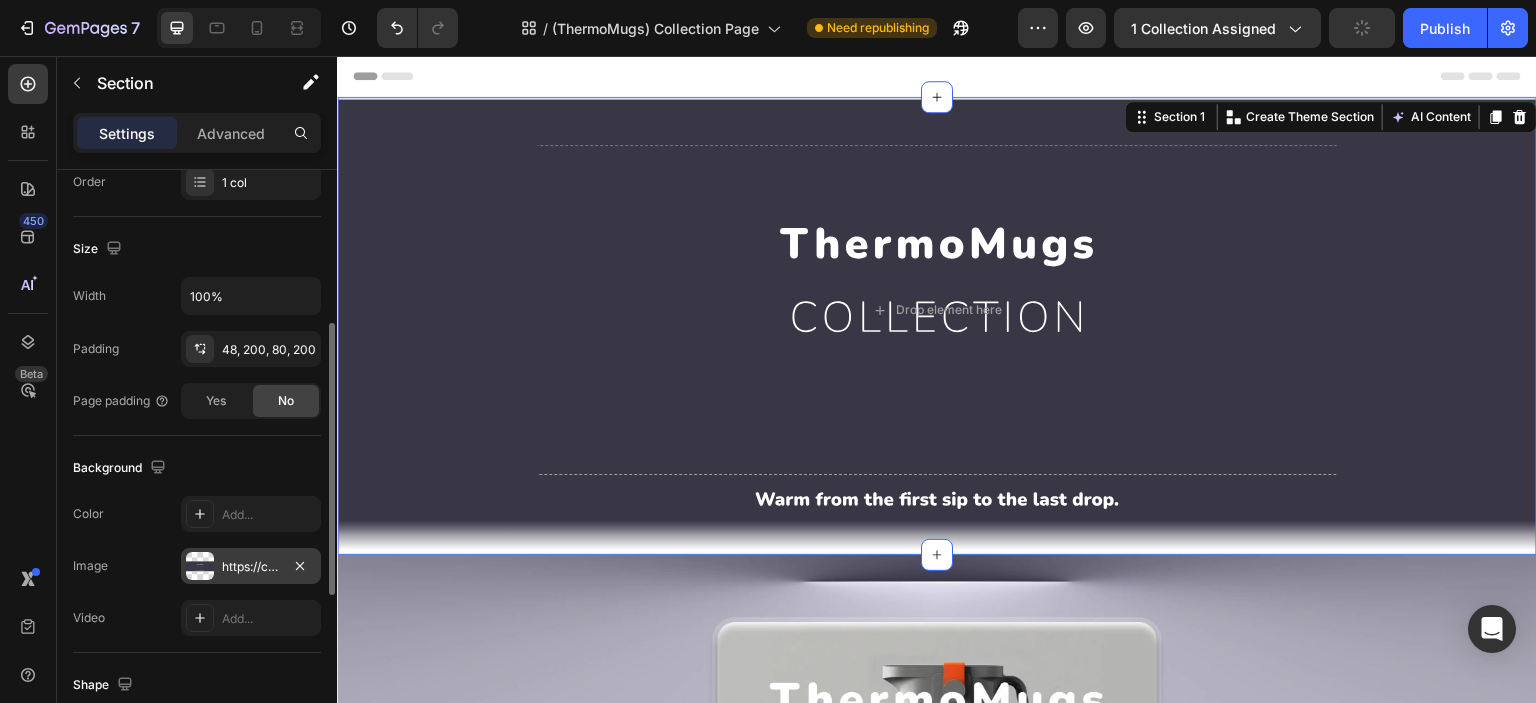 scroll, scrollTop: 499, scrollLeft: 0, axis: vertical 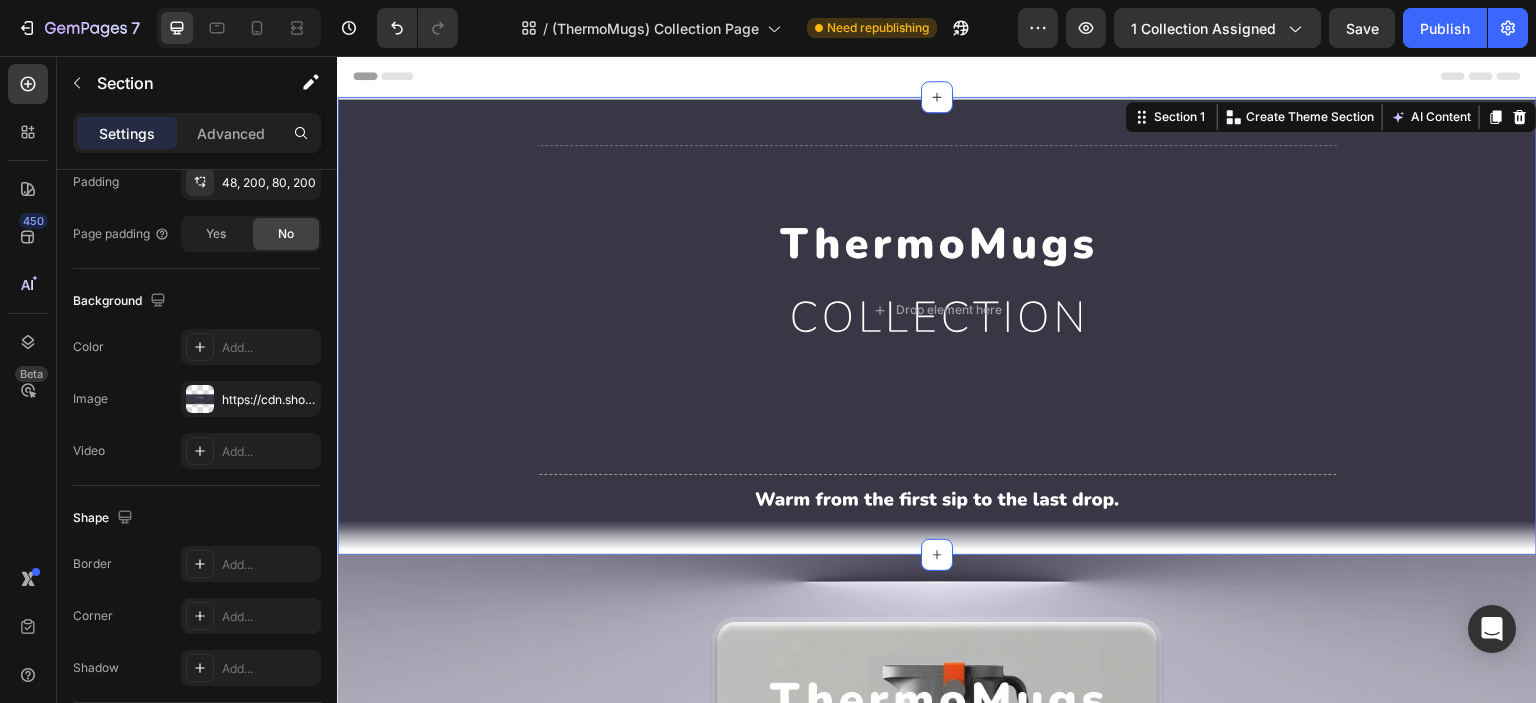 click on "Drop element here Collection Banner Section 1   You can create reusable sections Create Theme Section AI Content Write with GemAI What would you like to describe here? Tone and Voice Persuasive Product Automatic Magnetic Mixer Coffee Cup Show more Generate" at bounding box center (937, 326) 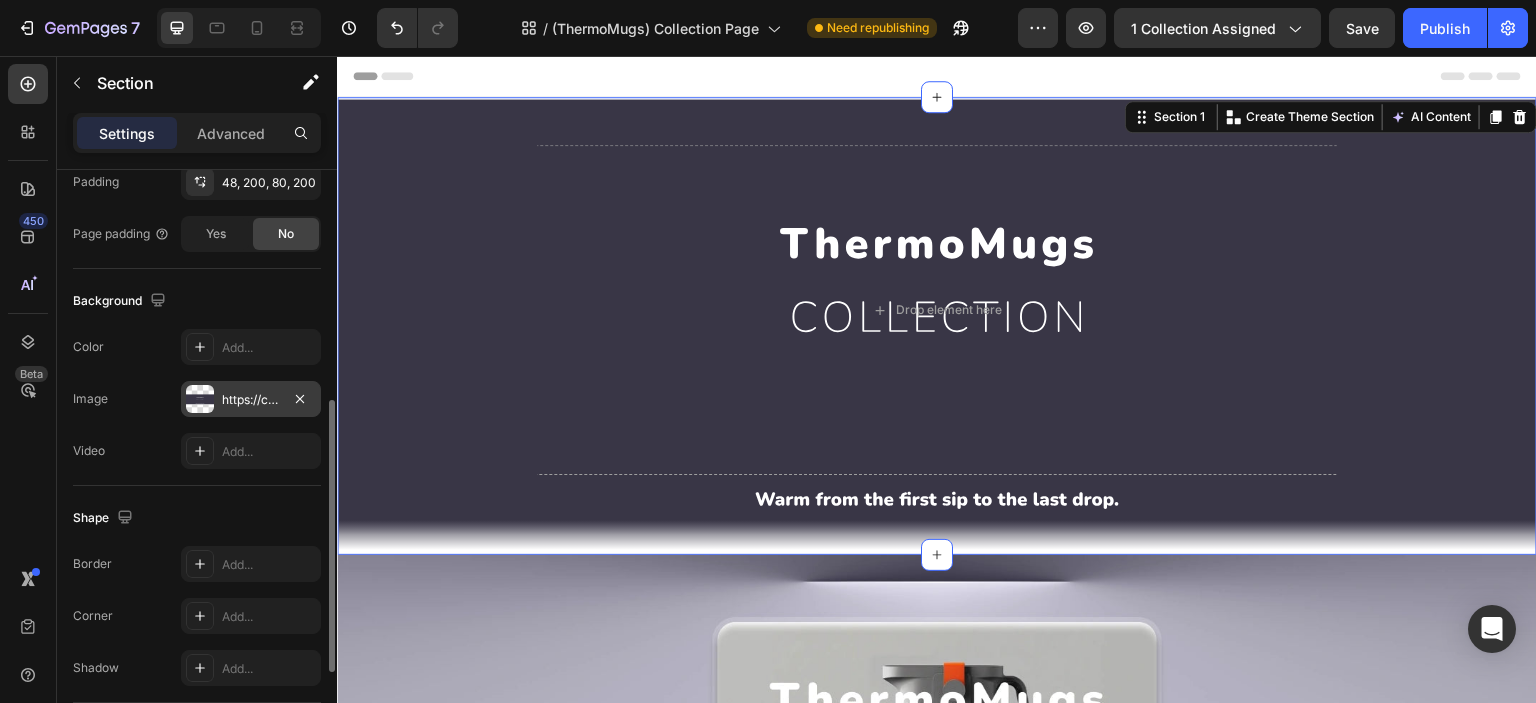 click at bounding box center (200, 399) 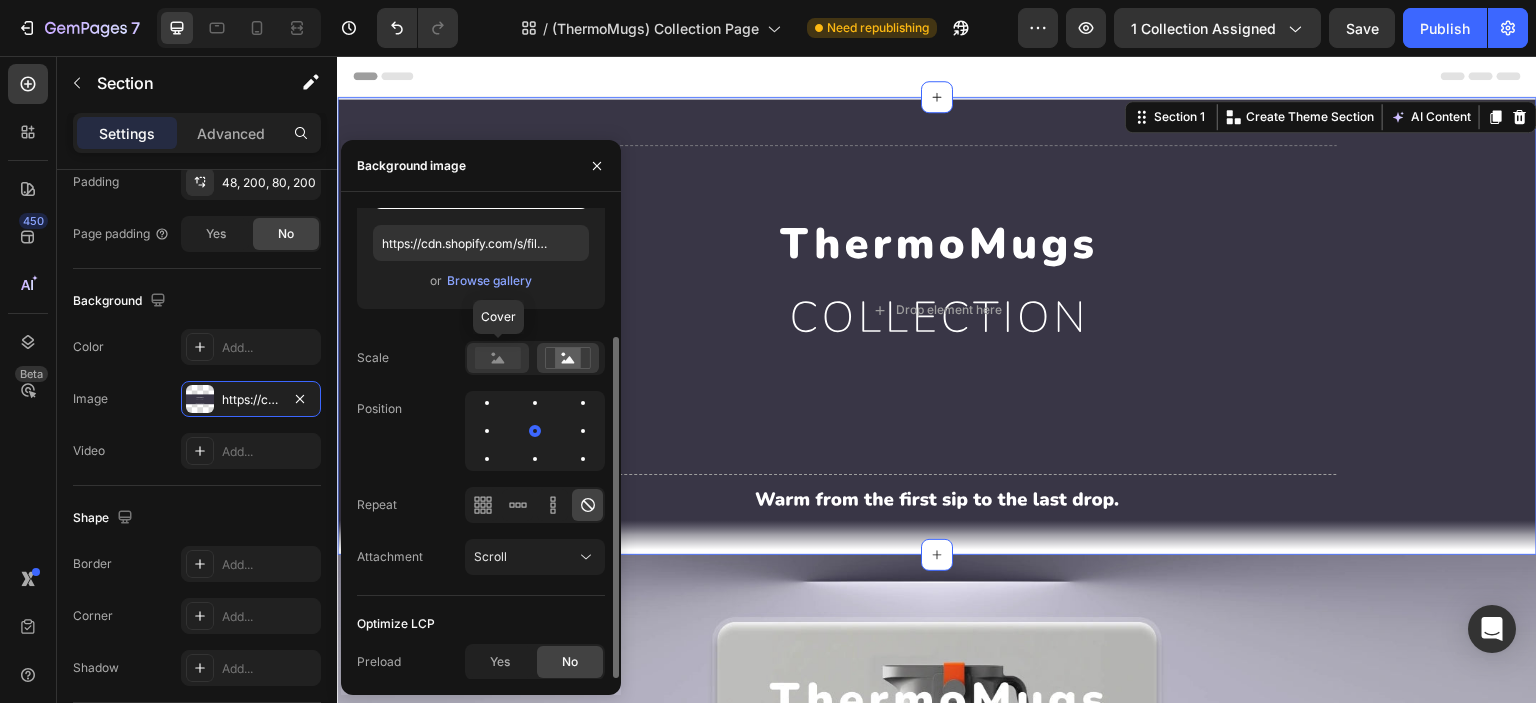 click 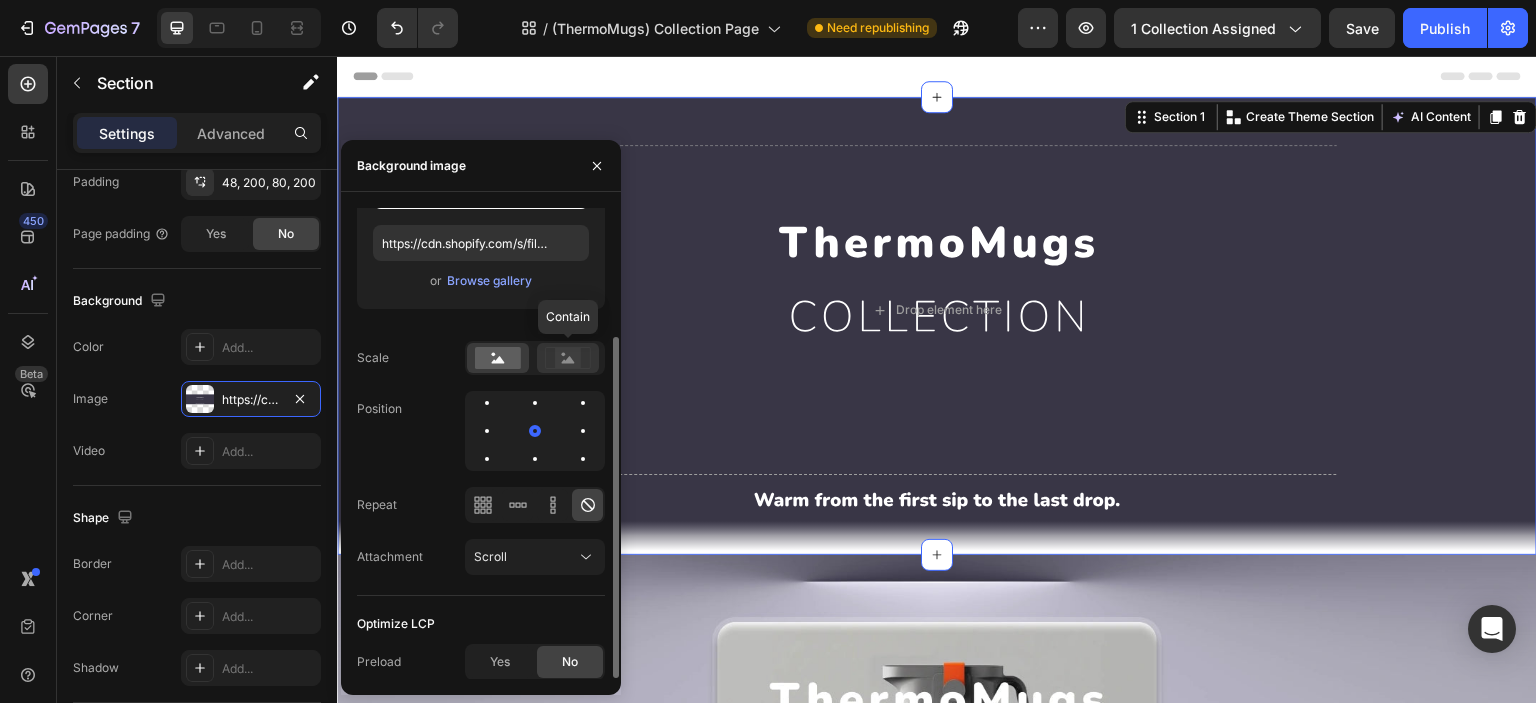 click 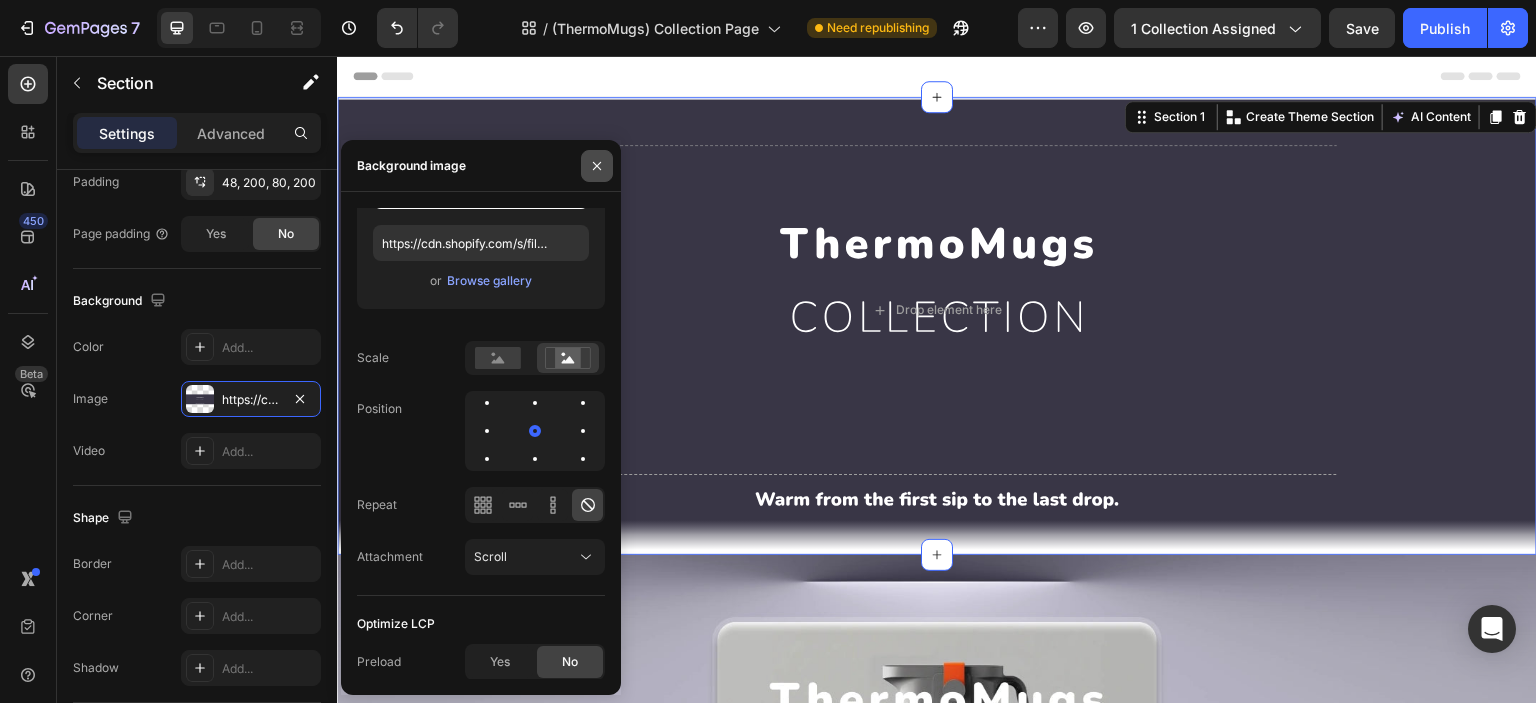 click 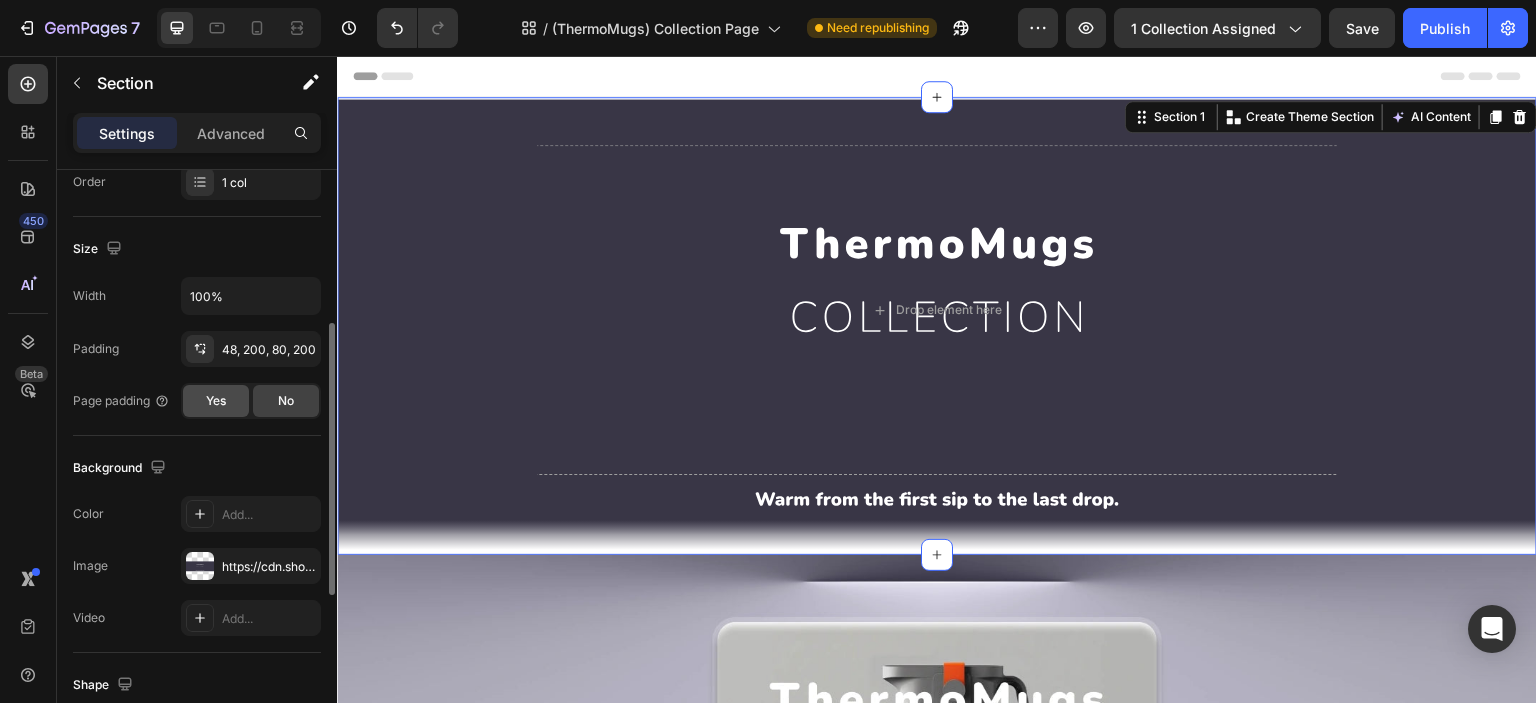 scroll, scrollTop: 166, scrollLeft: 0, axis: vertical 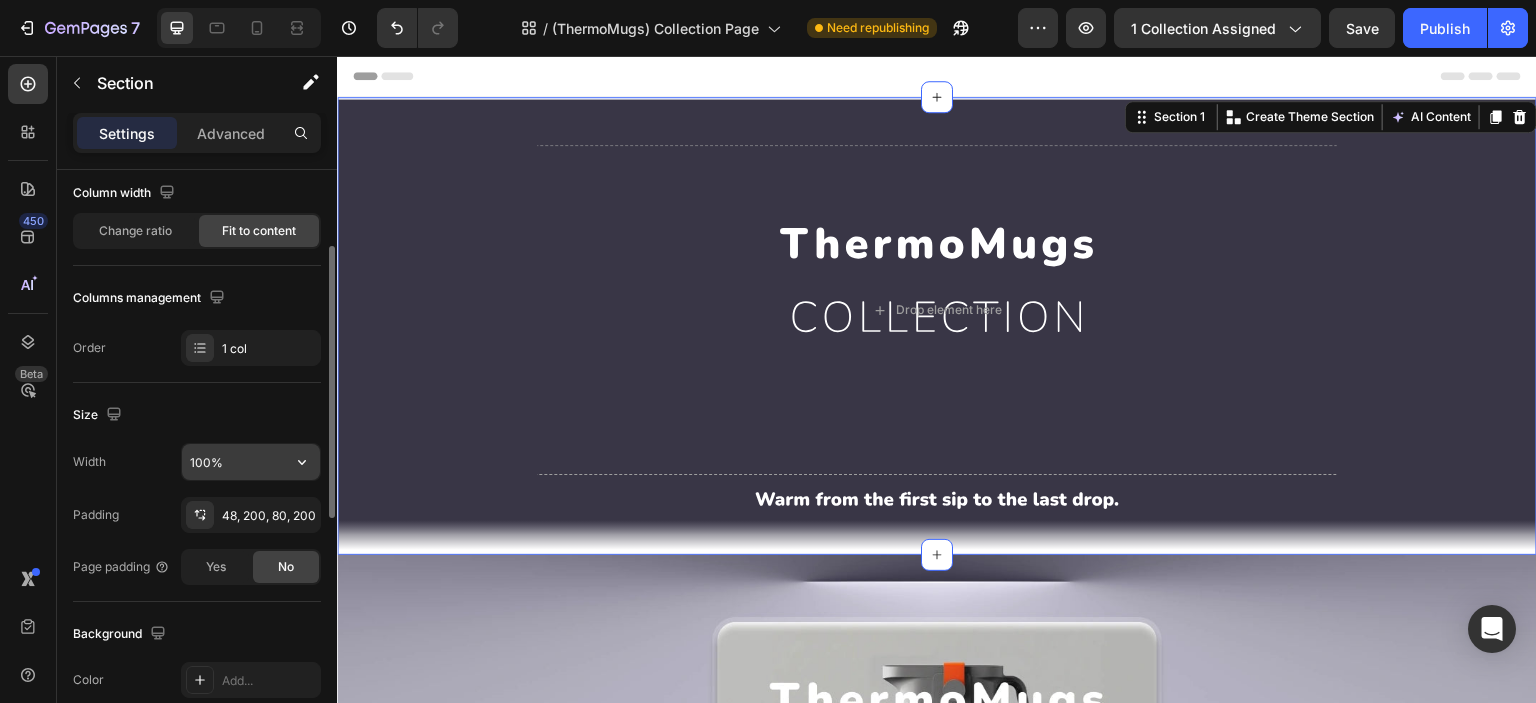 click on "100%" at bounding box center (251, 462) 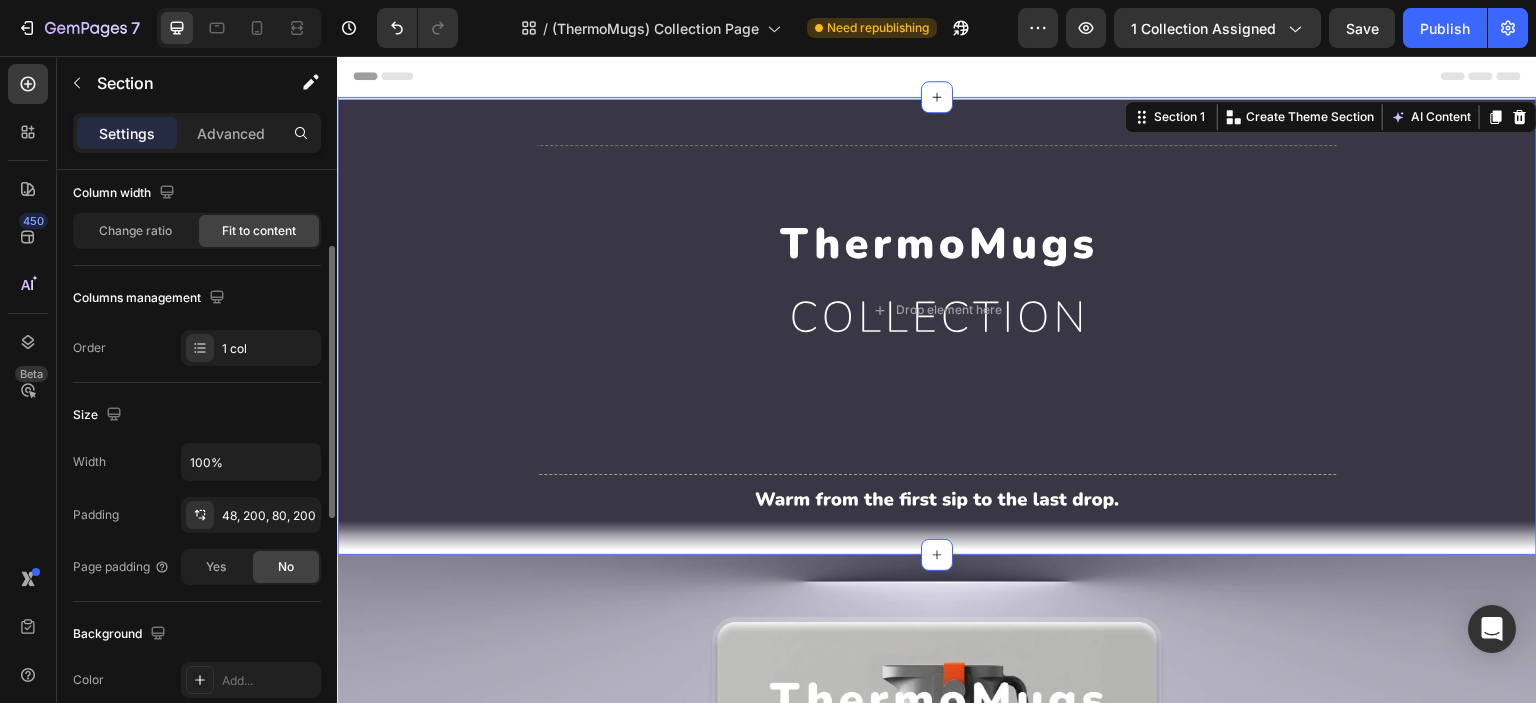 click on "Size" at bounding box center (197, 415) 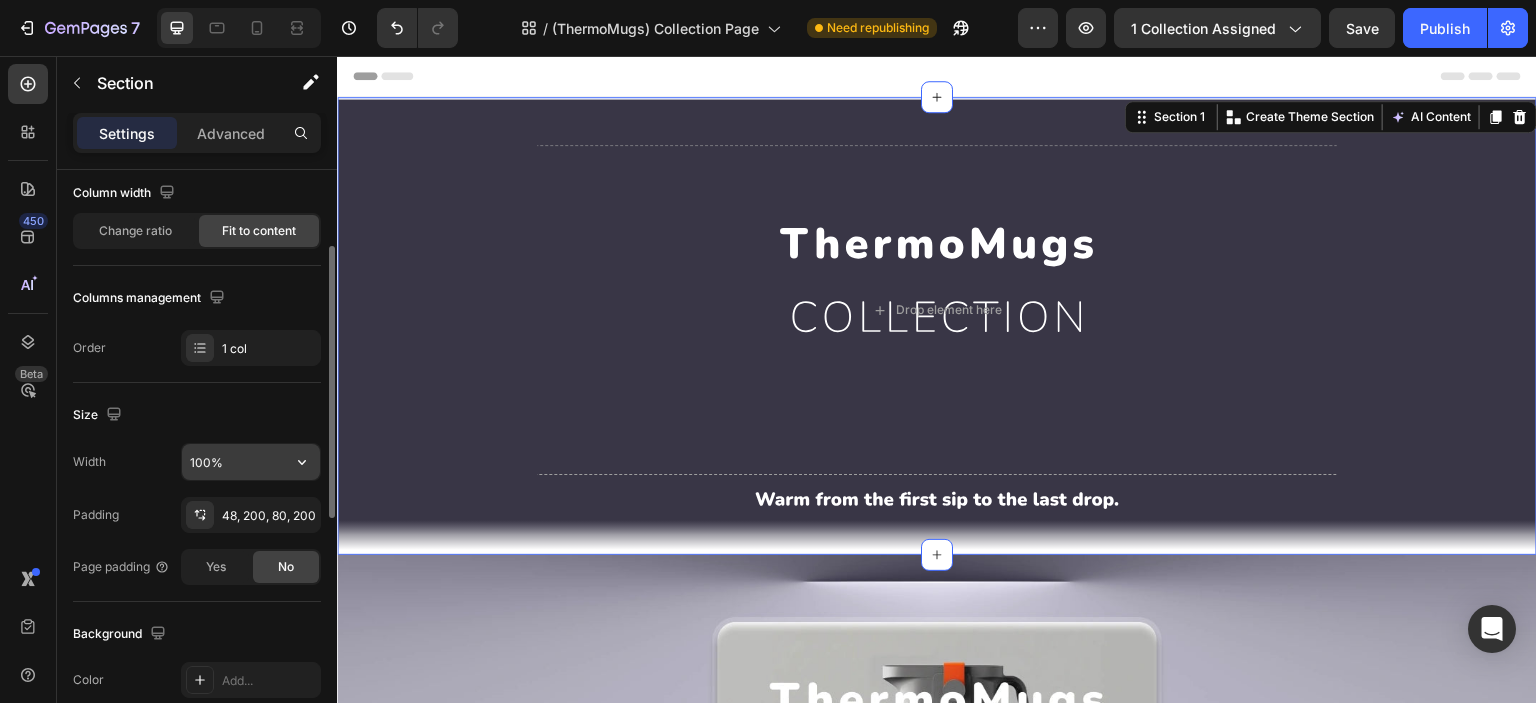 click 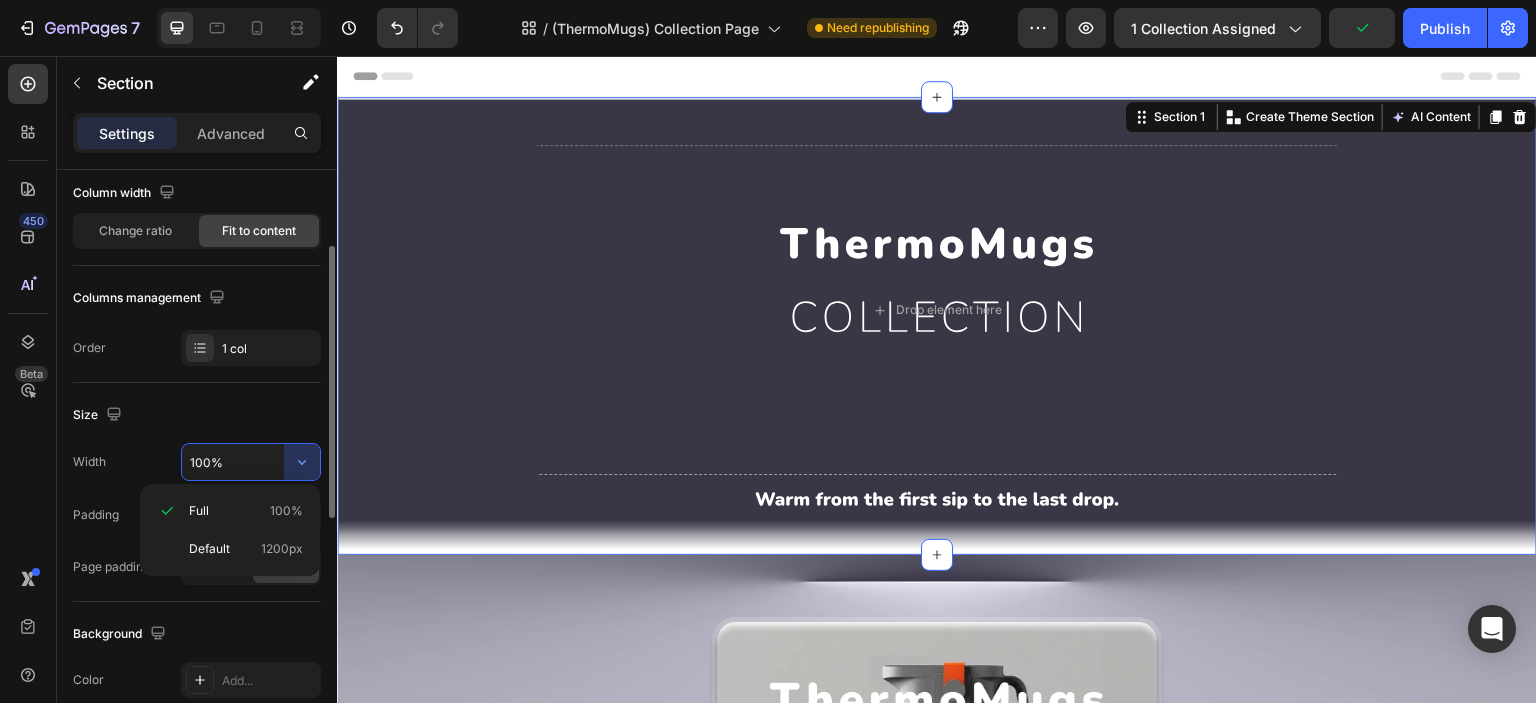 click on "100%" at bounding box center [251, 462] 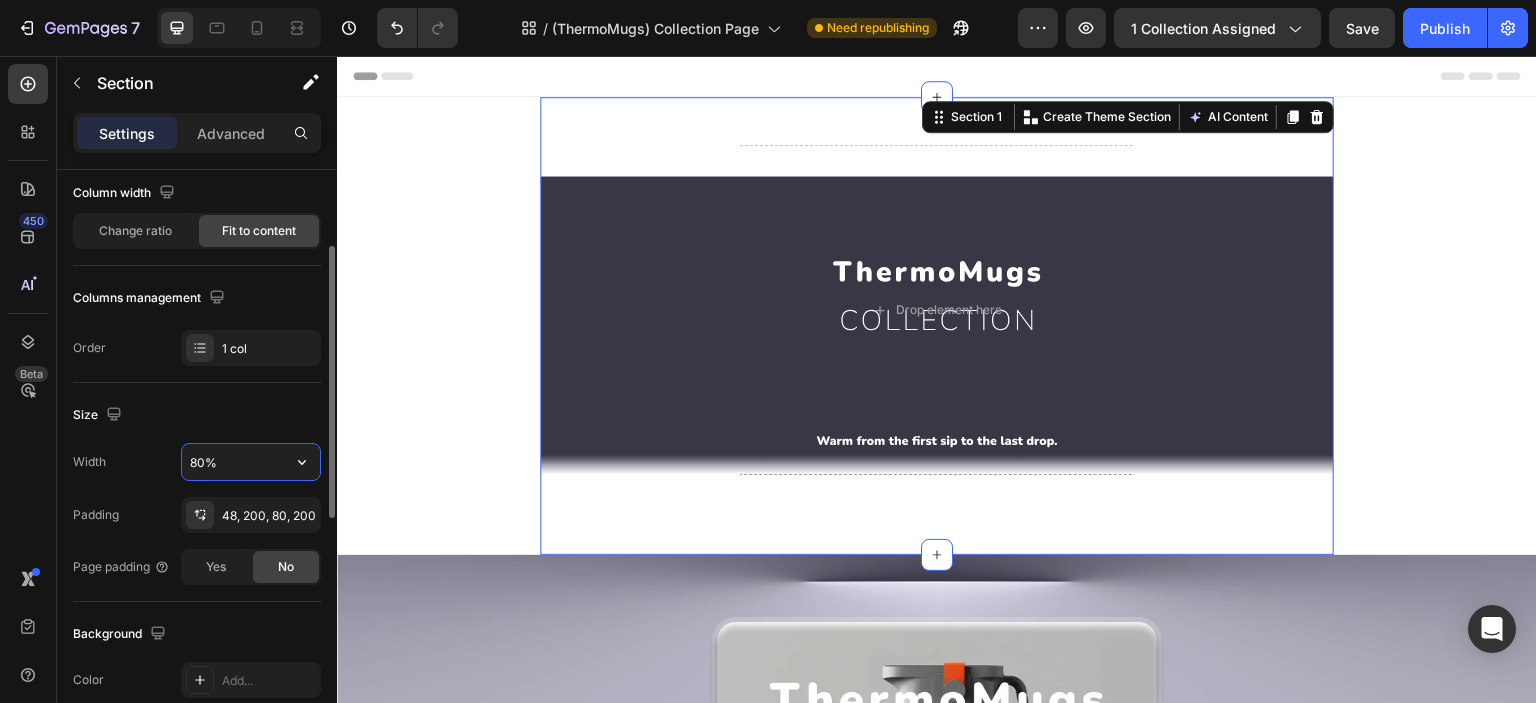type on "100%" 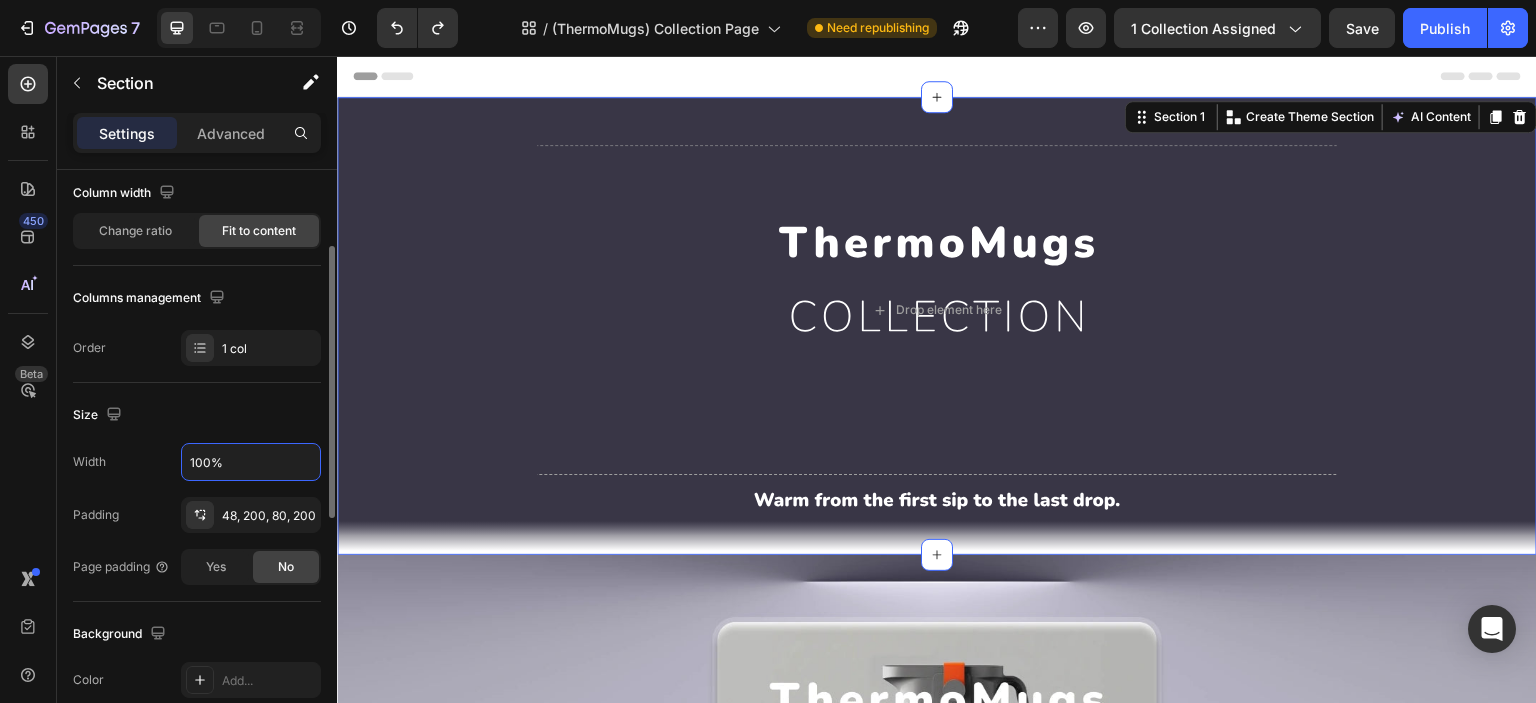 click on "Size" at bounding box center [197, 415] 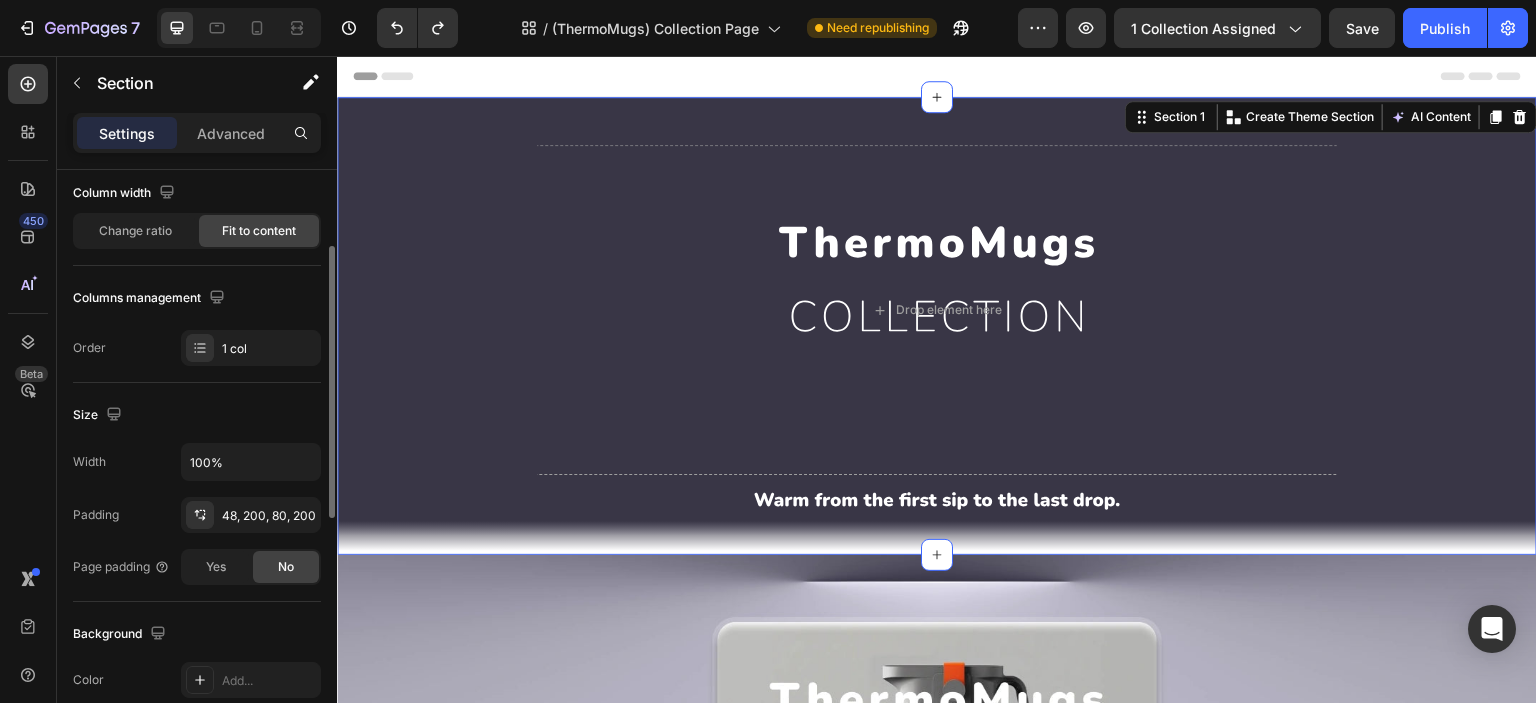 scroll, scrollTop: 0, scrollLeft: 0, axis: both 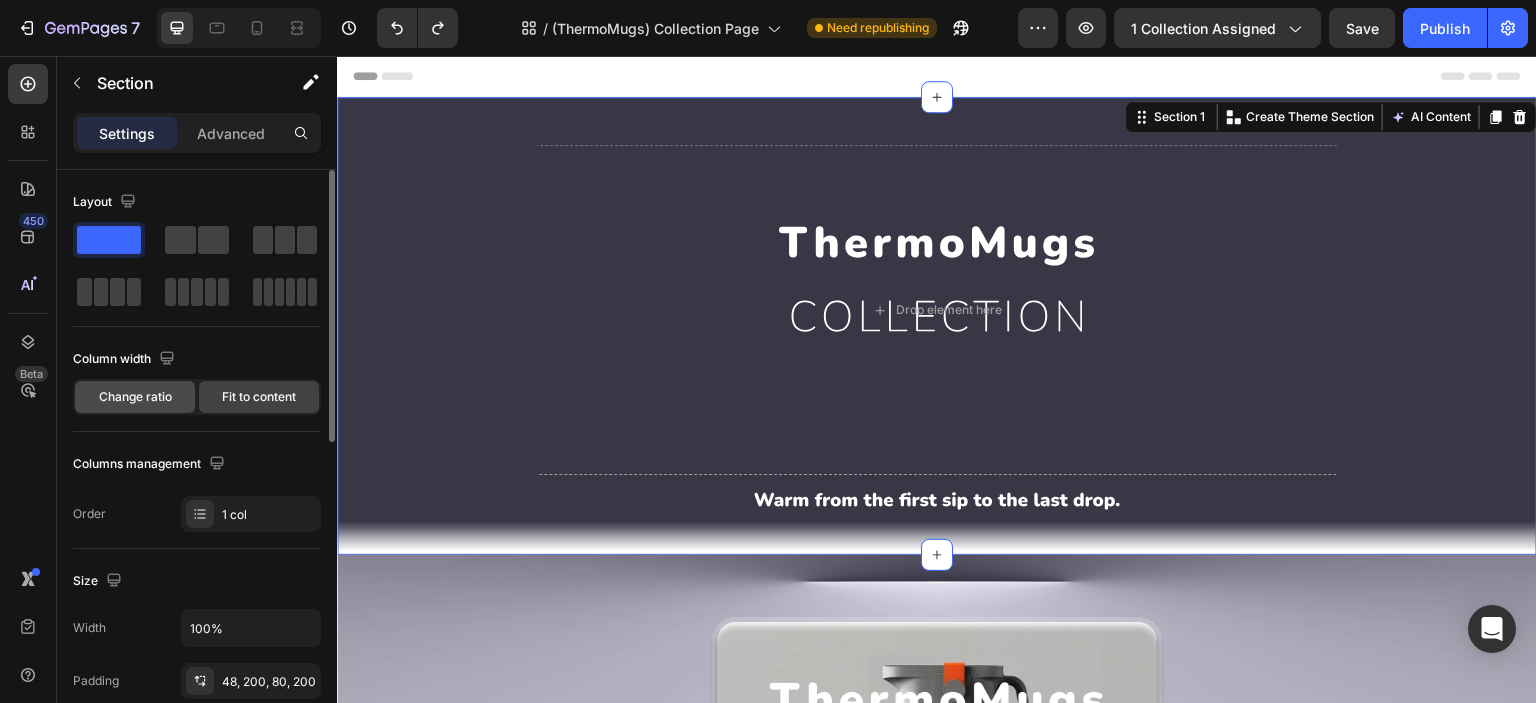 click on "Change ratio" 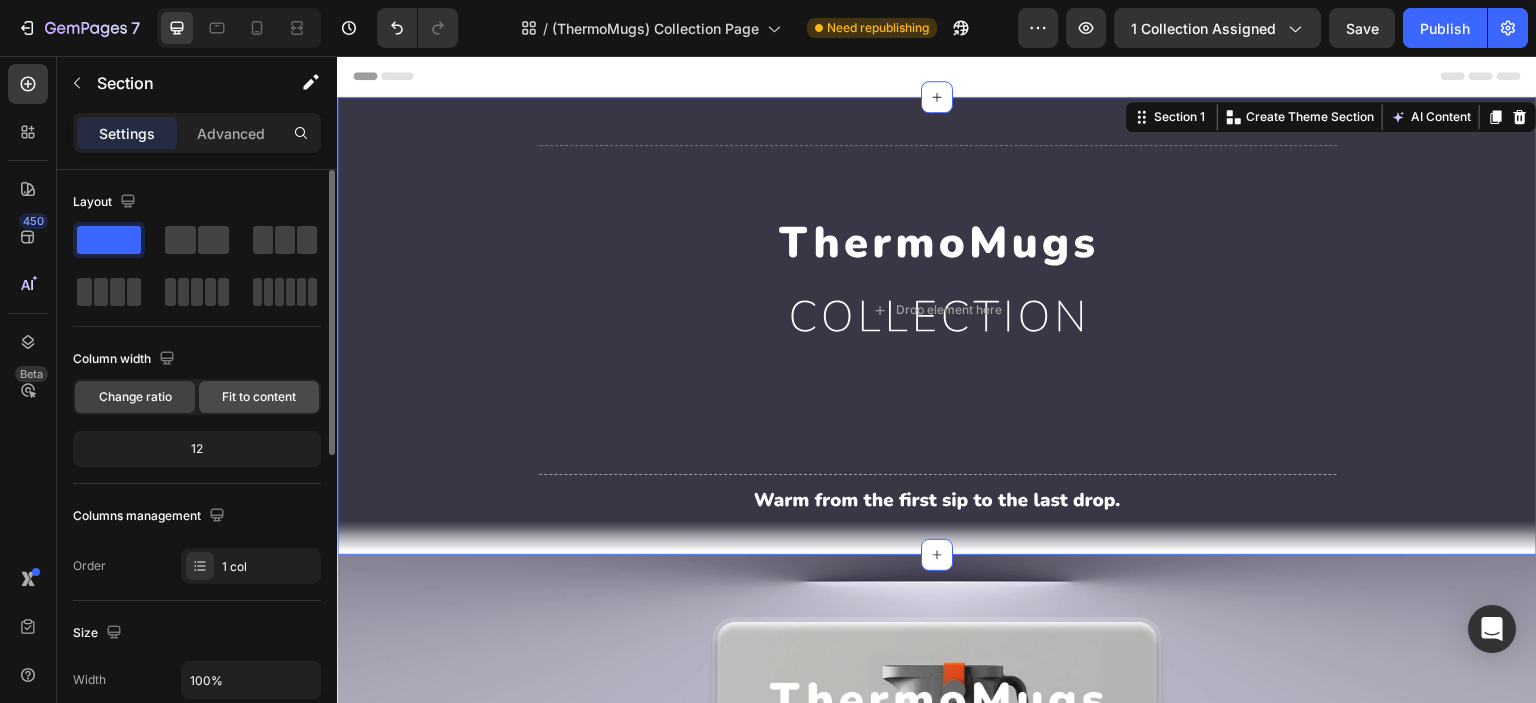 click on "Fit to content" 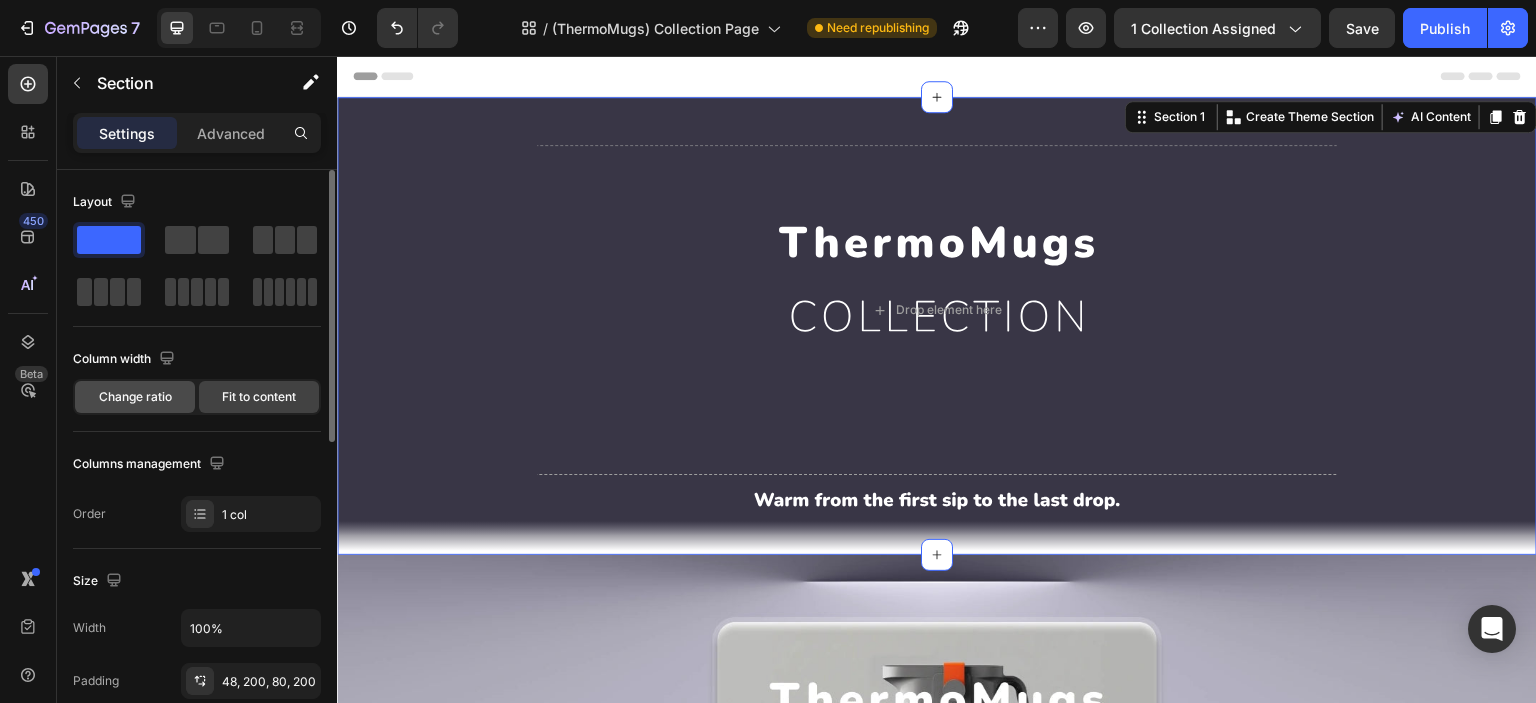 click on "Change ratio" 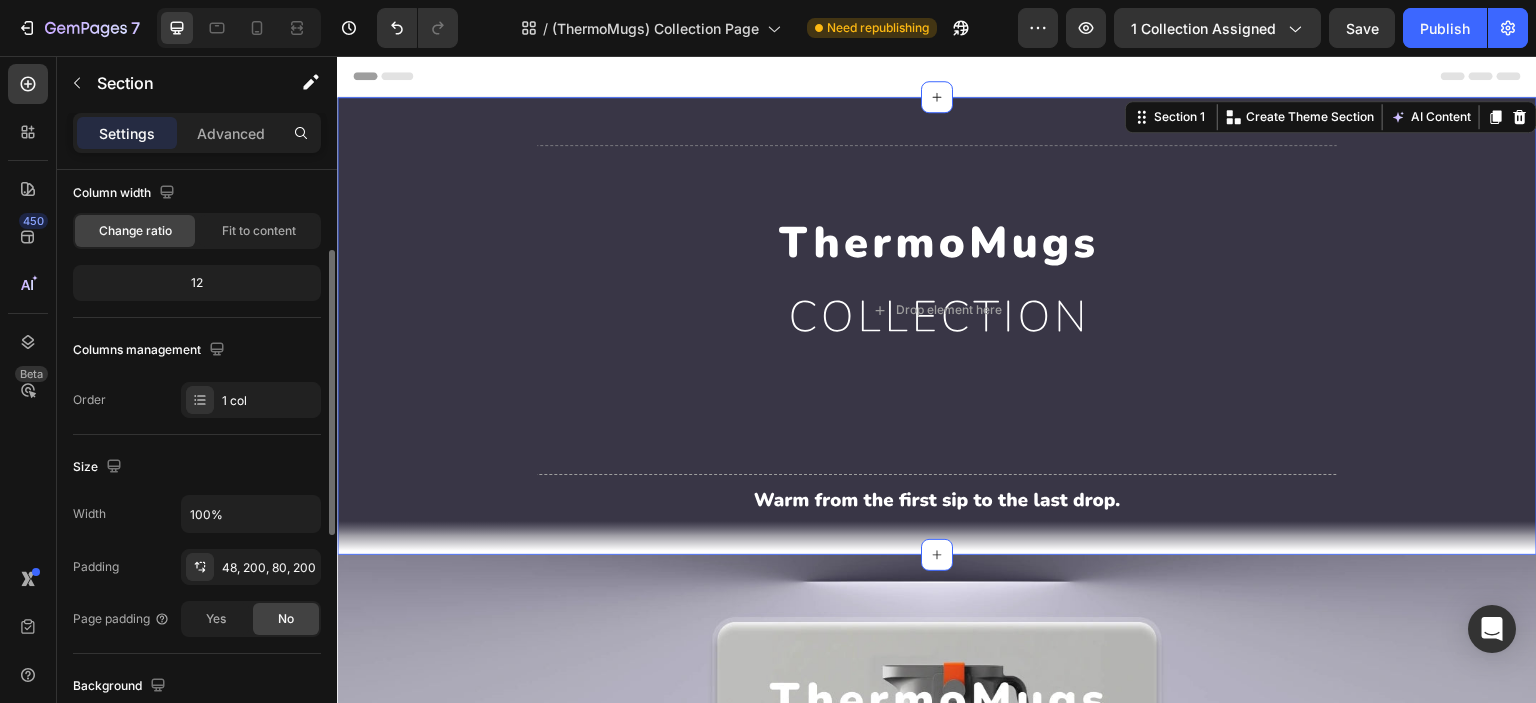 scroll, scrollTop: 332, scrollLeft: 0, axis: vertical 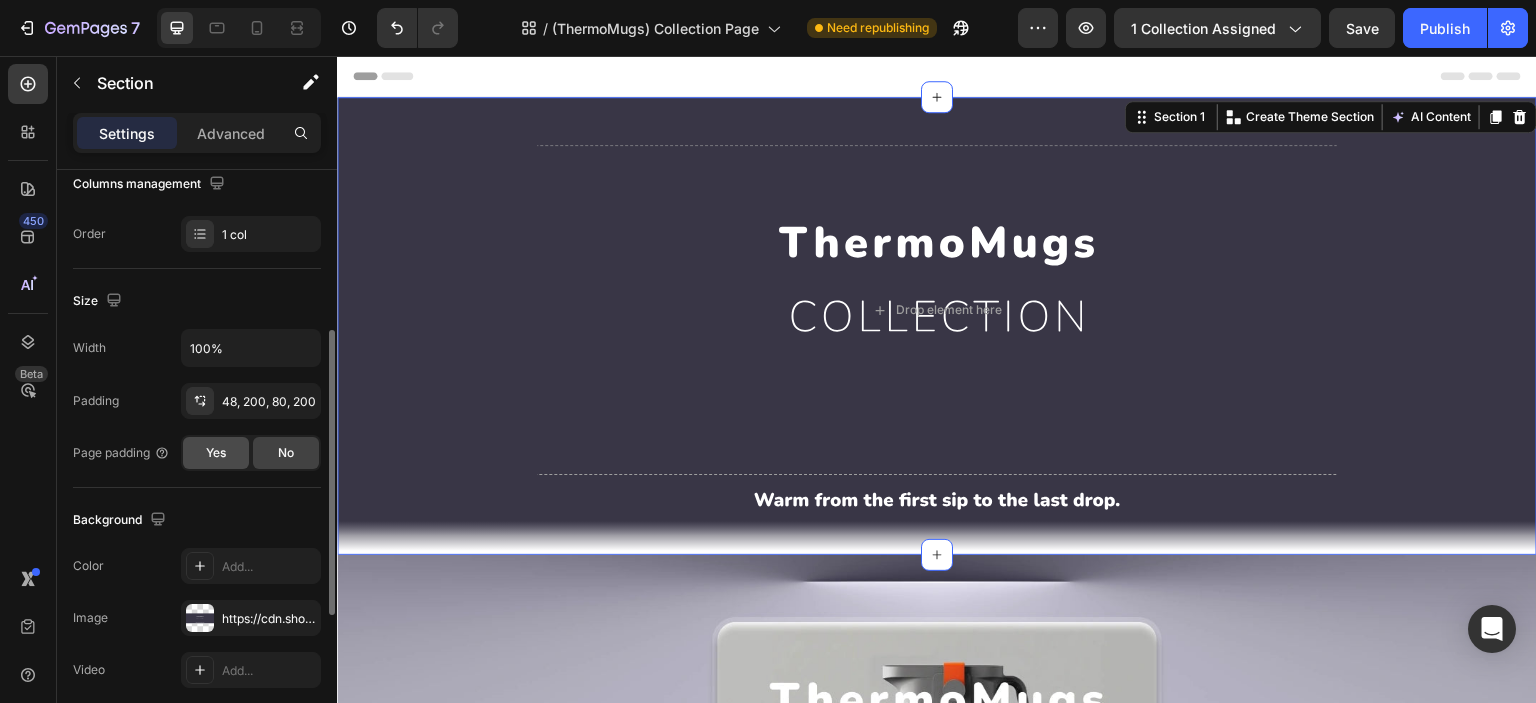 click on "Yes" 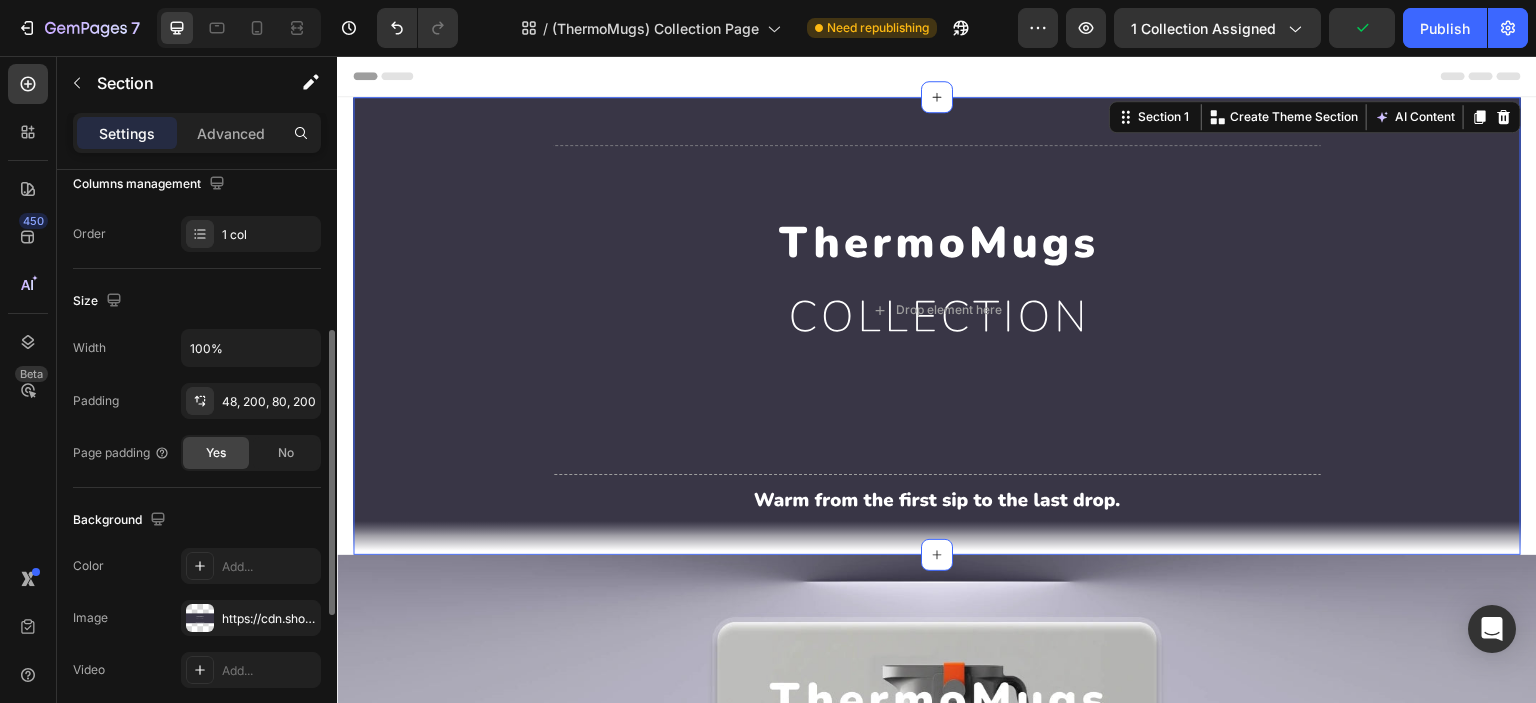 click on "Yes No" at bounding box center (251, 453) 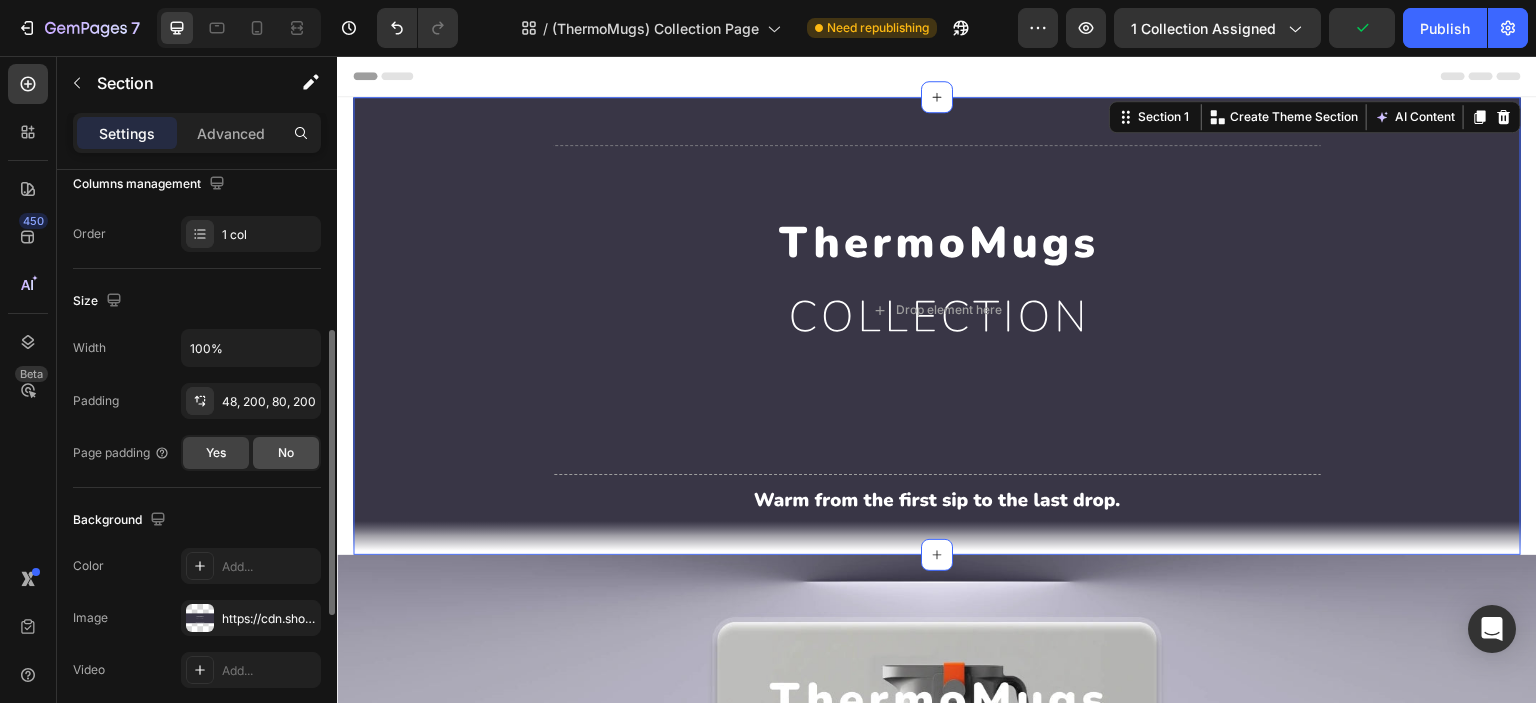 click on "No" 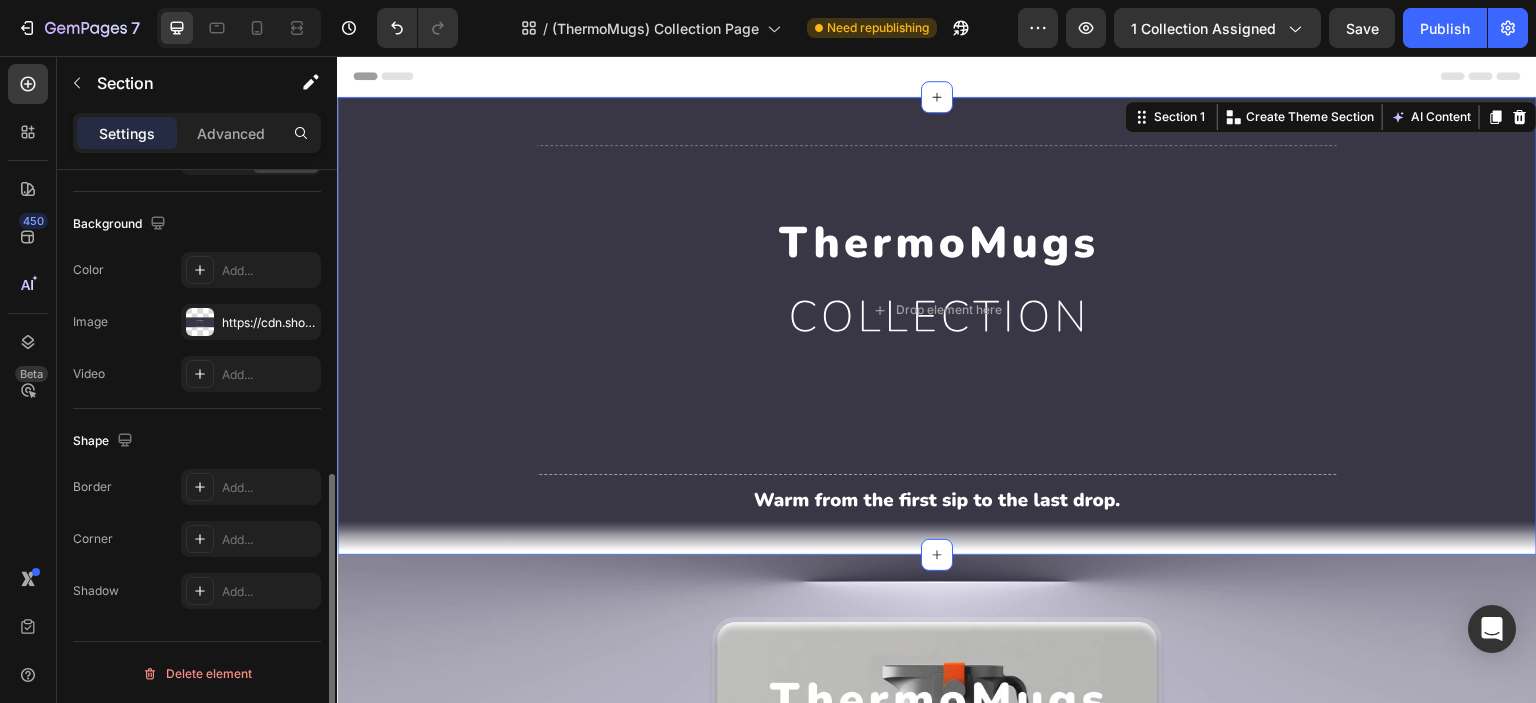 scroll, scrollTop: 461, scrollLeft: 0, axis: vertical 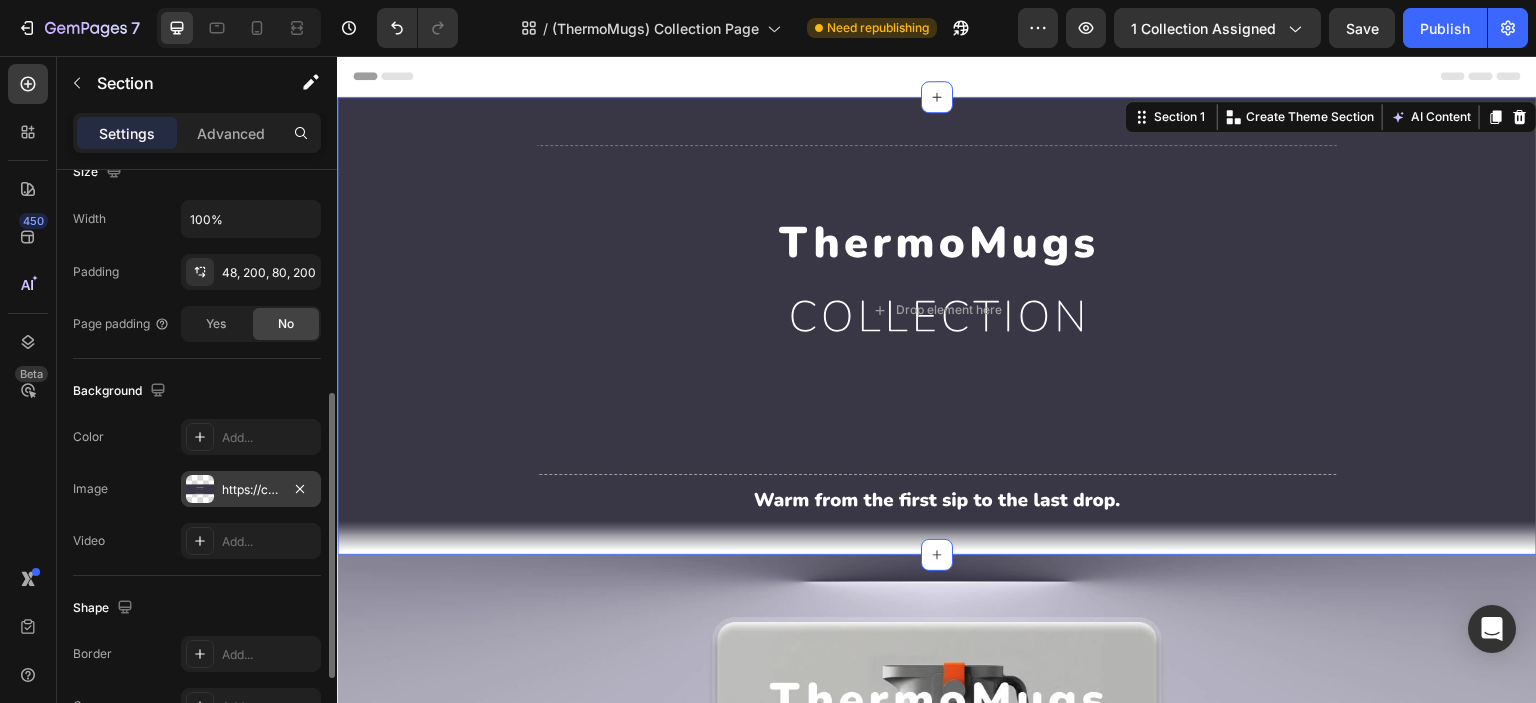 click at bounding box center (200, 489) 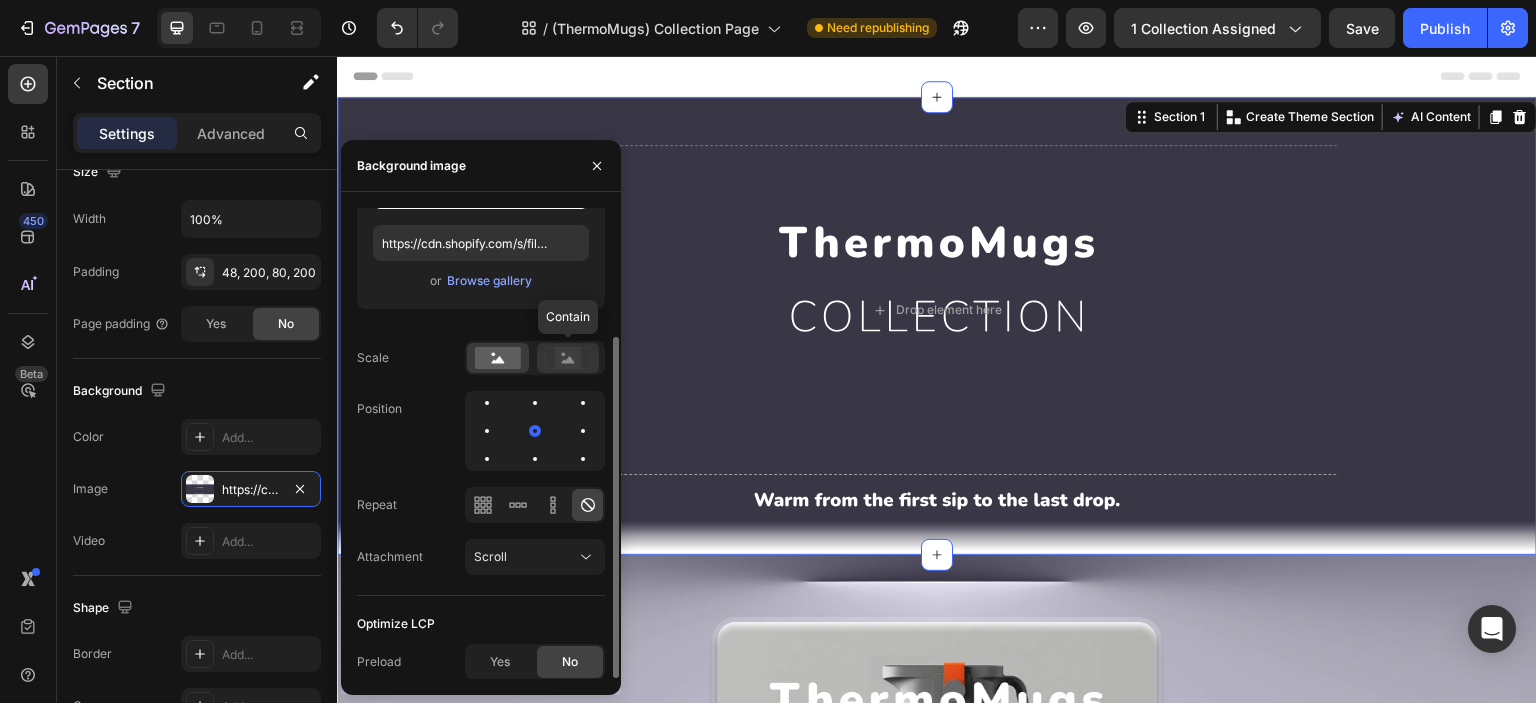 click 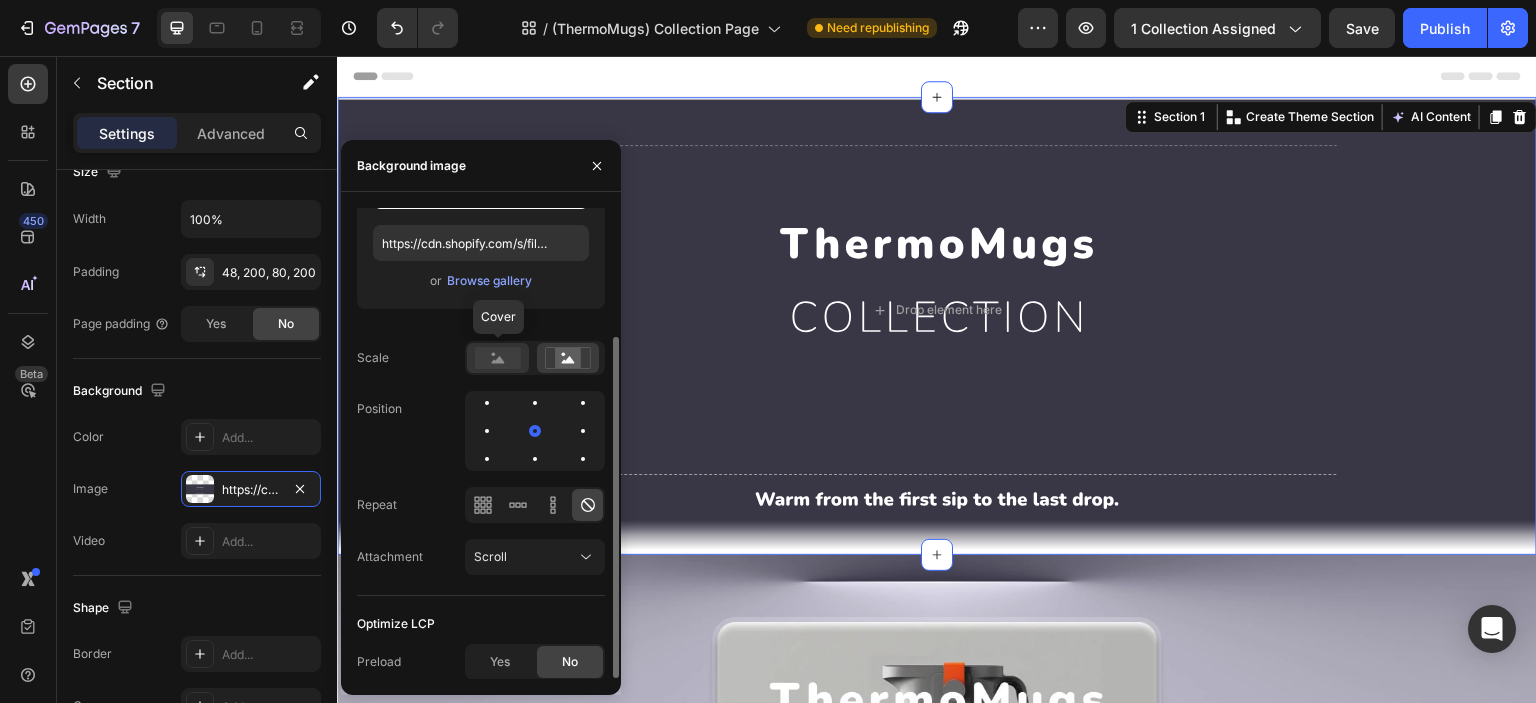 click 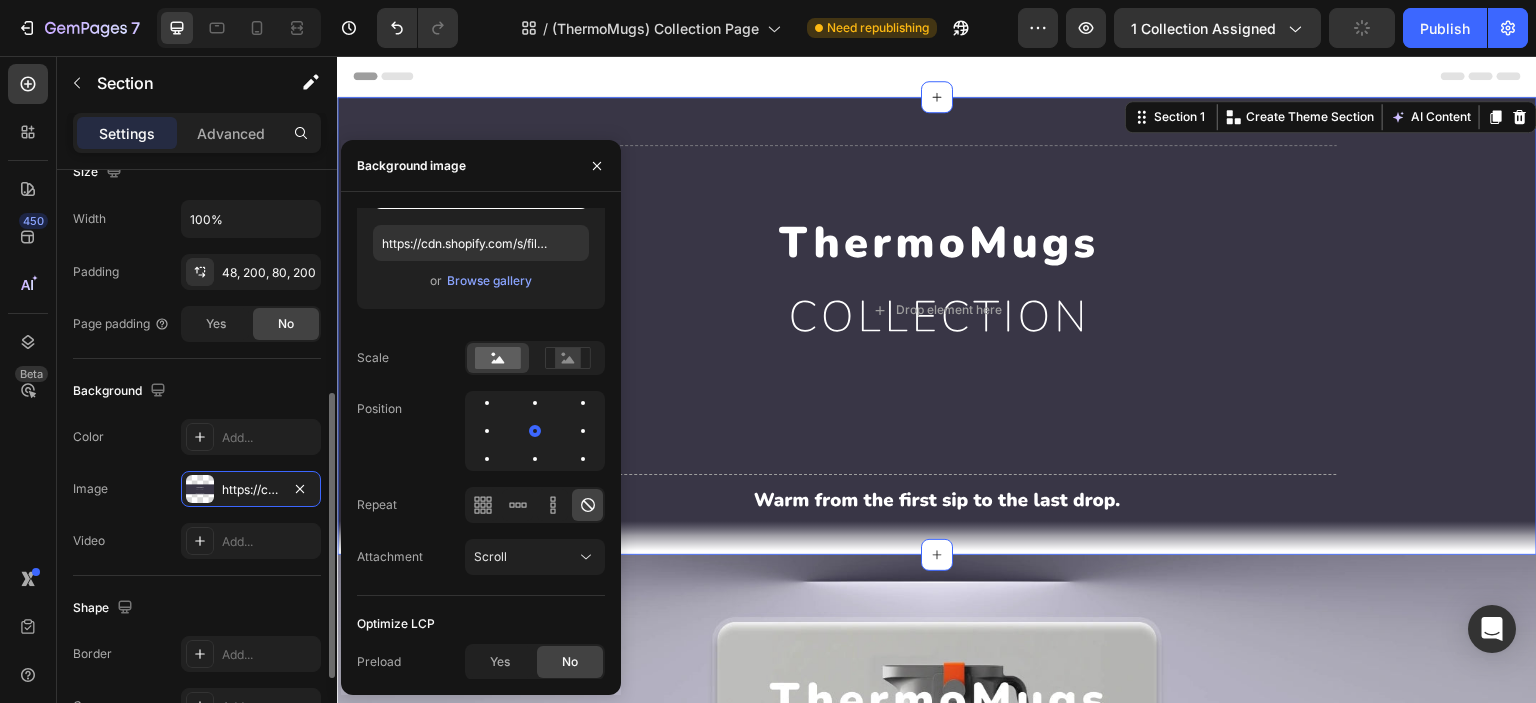 click on "Background" at bounding box center [197, 391] 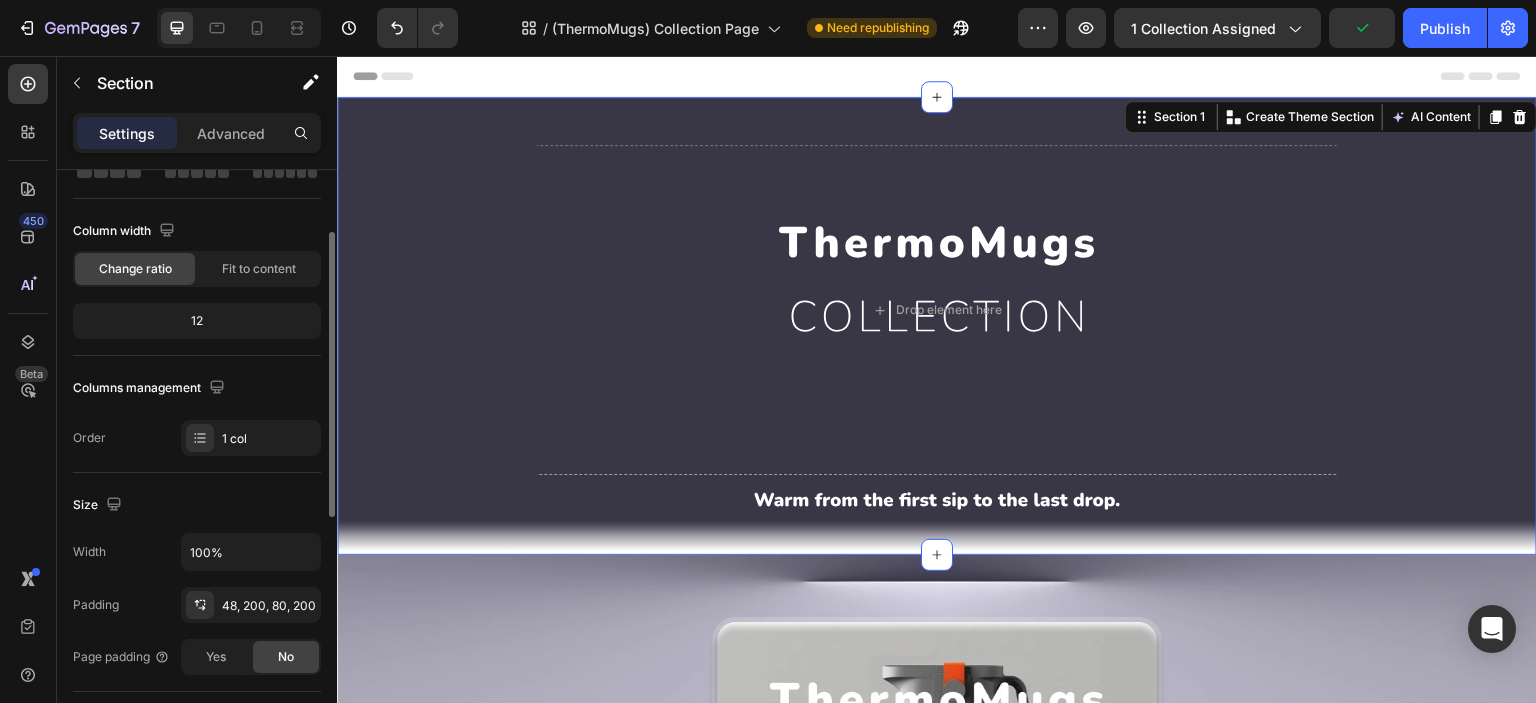 scroll, scrollTop: 0, scrollLeft: 0, axis: both 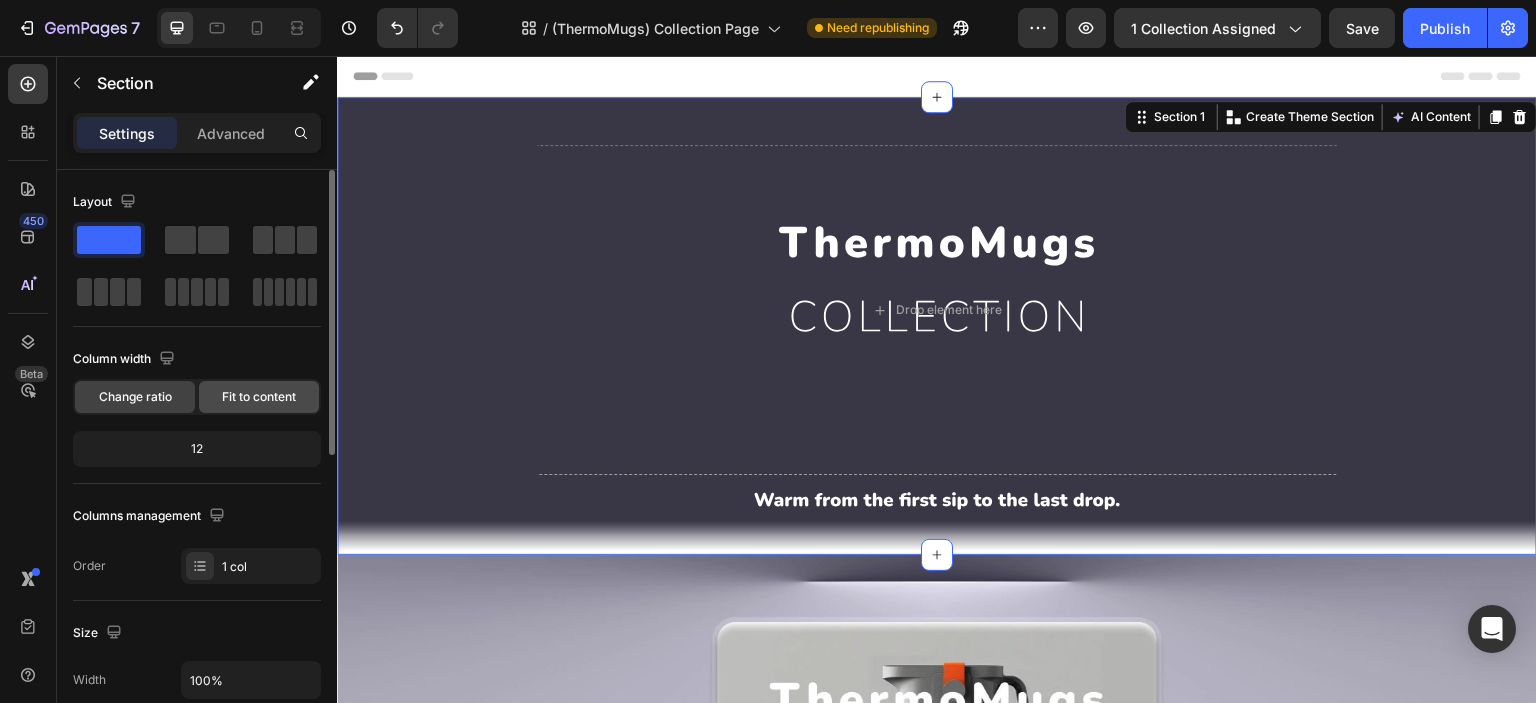 click on "Fit to content" 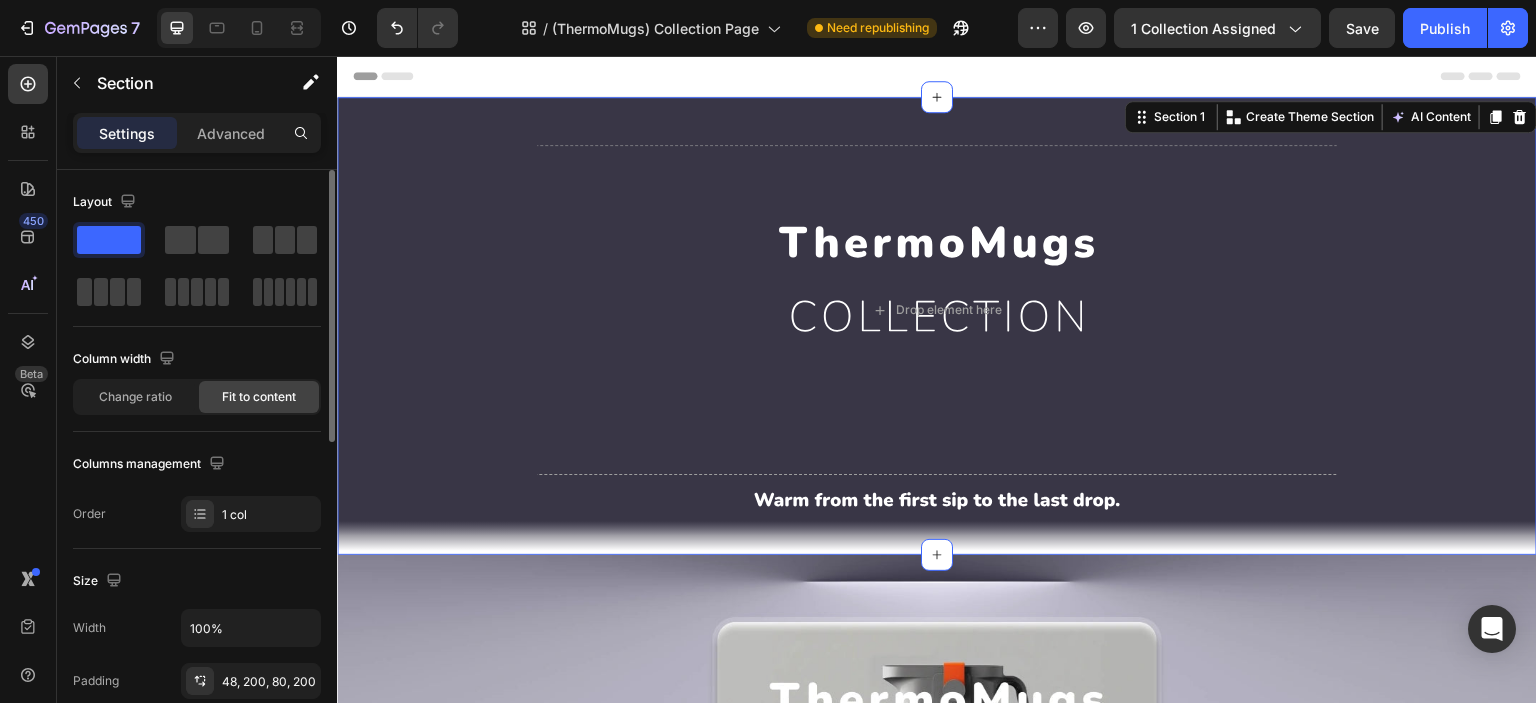 click on "Column width" at bounding box center [197, 359] 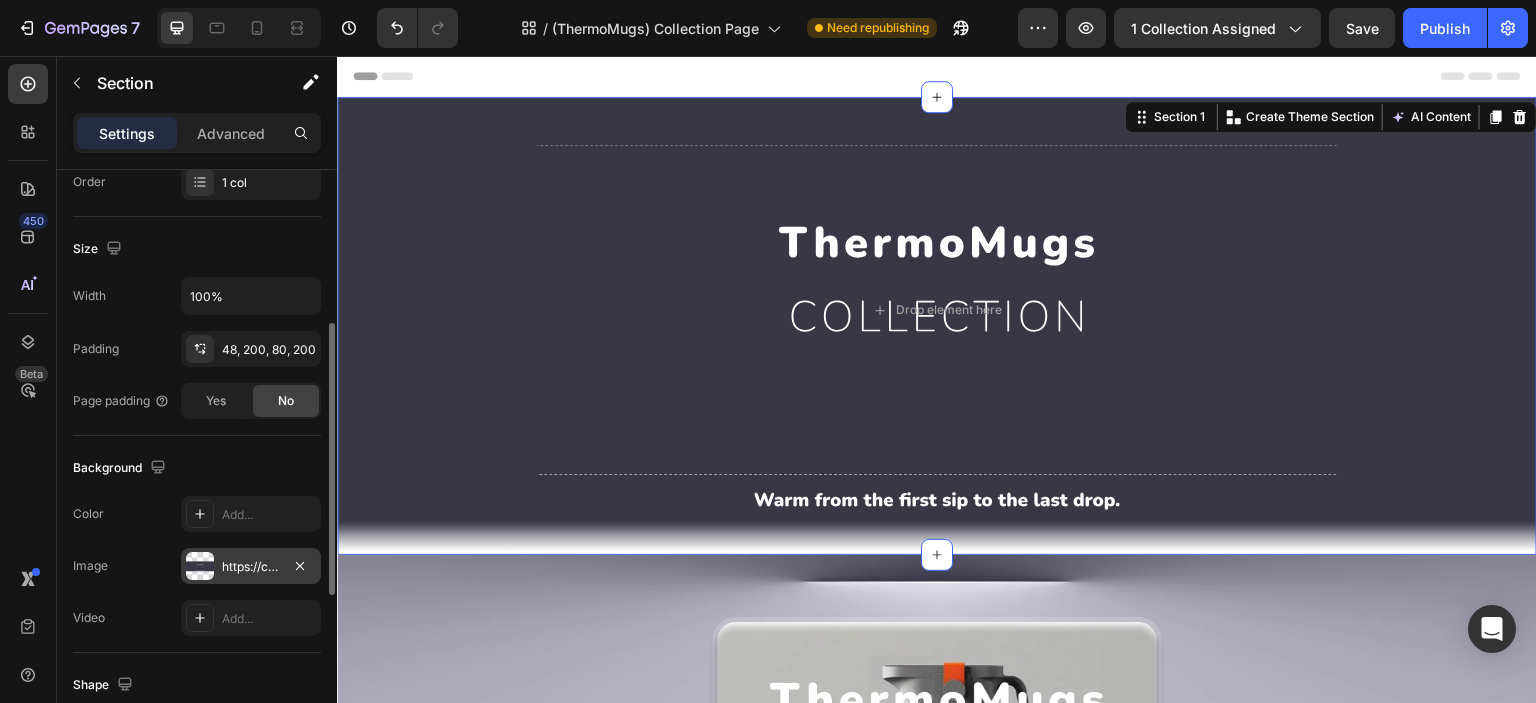 click at bounding box center (200, 566) 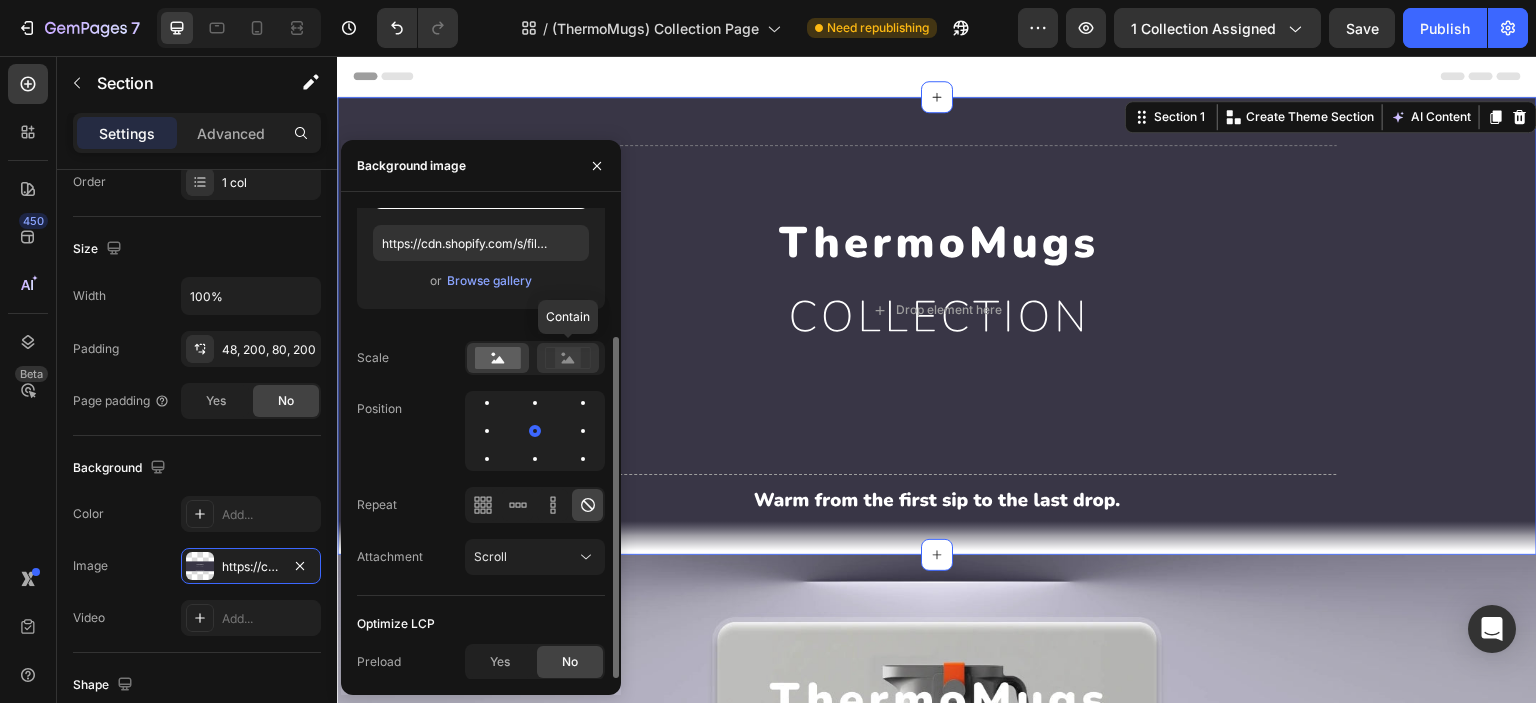 click 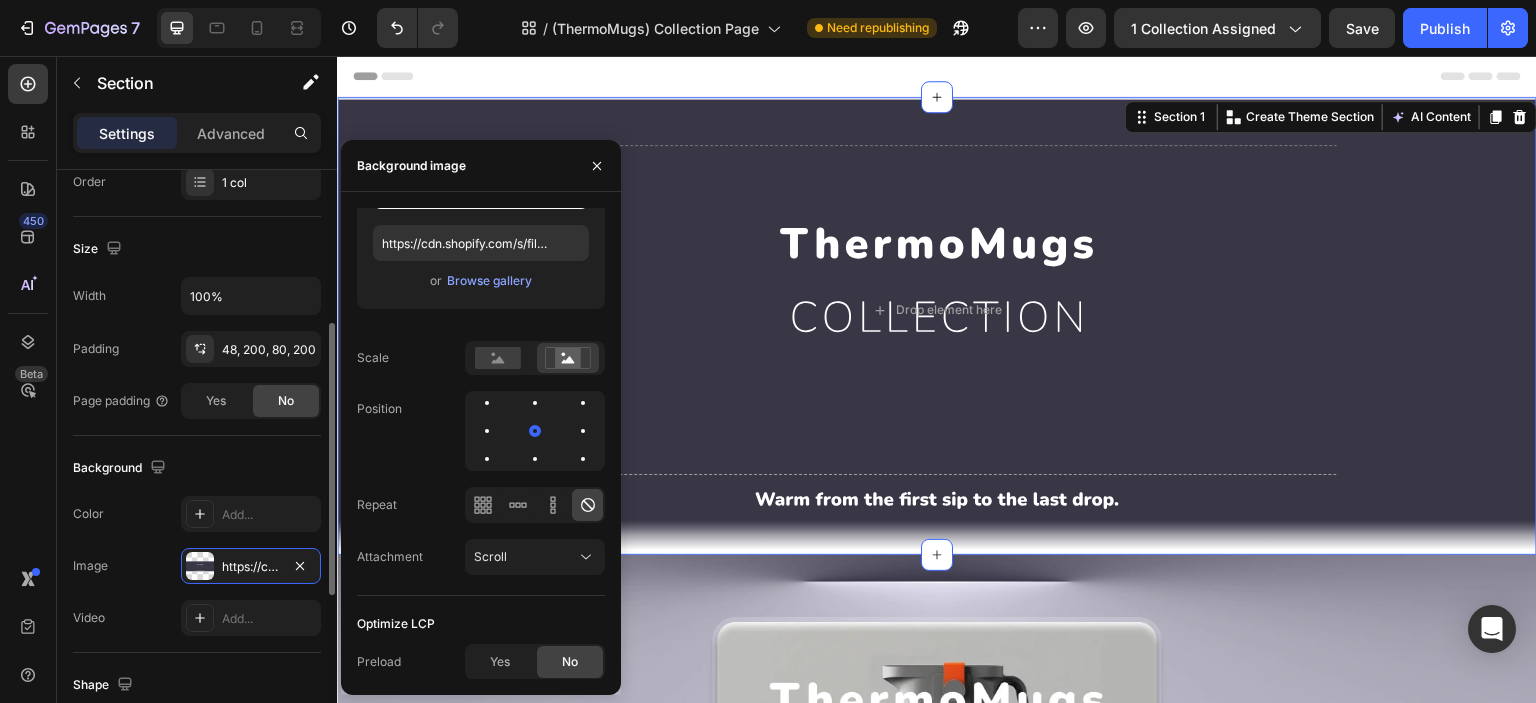 click on "Background The changes might be hidden by the video. Color Add... Image https://cdn.shopify.com/s/files/1/0609/2478/8807/files/gempages_567299303811318825-bc228ba8-04b6-4c7f-975f-220e0deeef53.svg Video Add..." 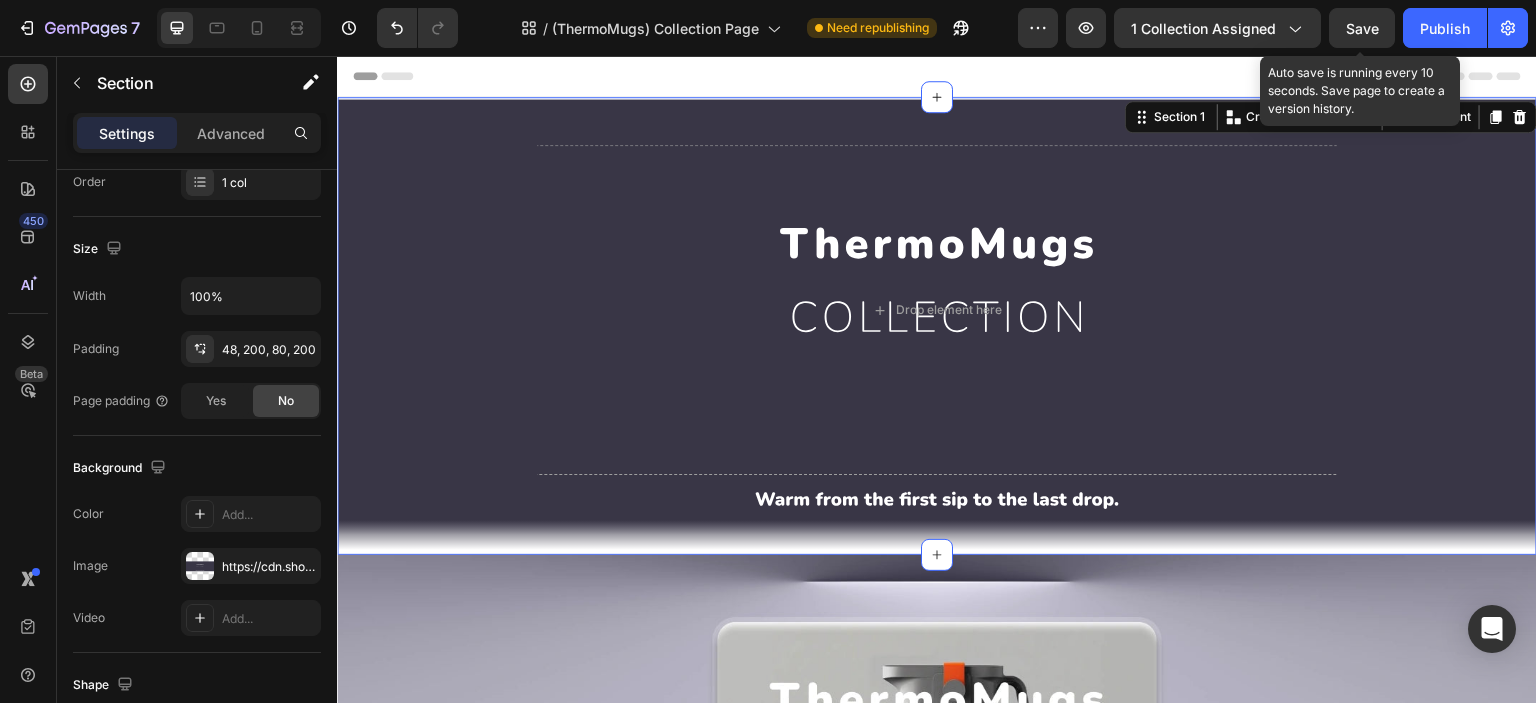 click on "Save" at bounding box center (1362, 28) 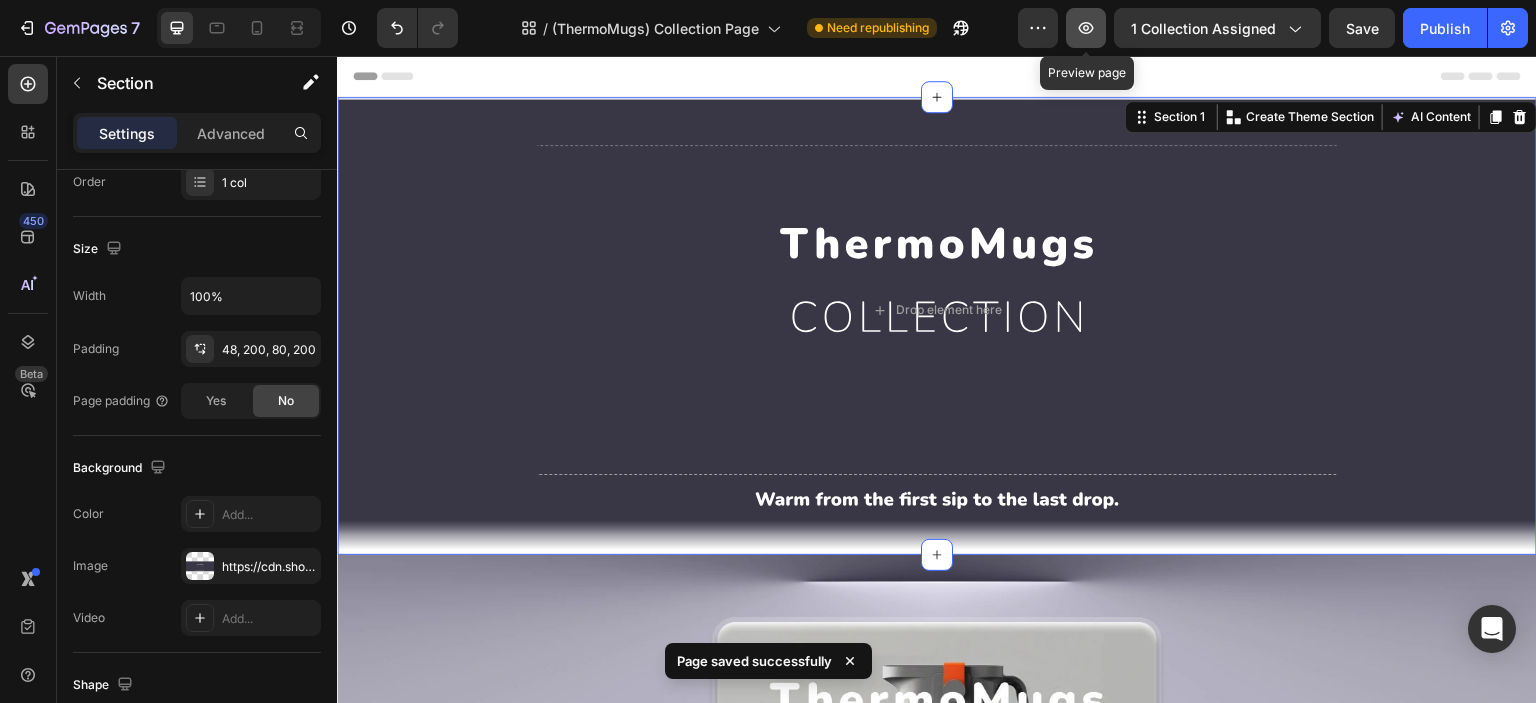 click 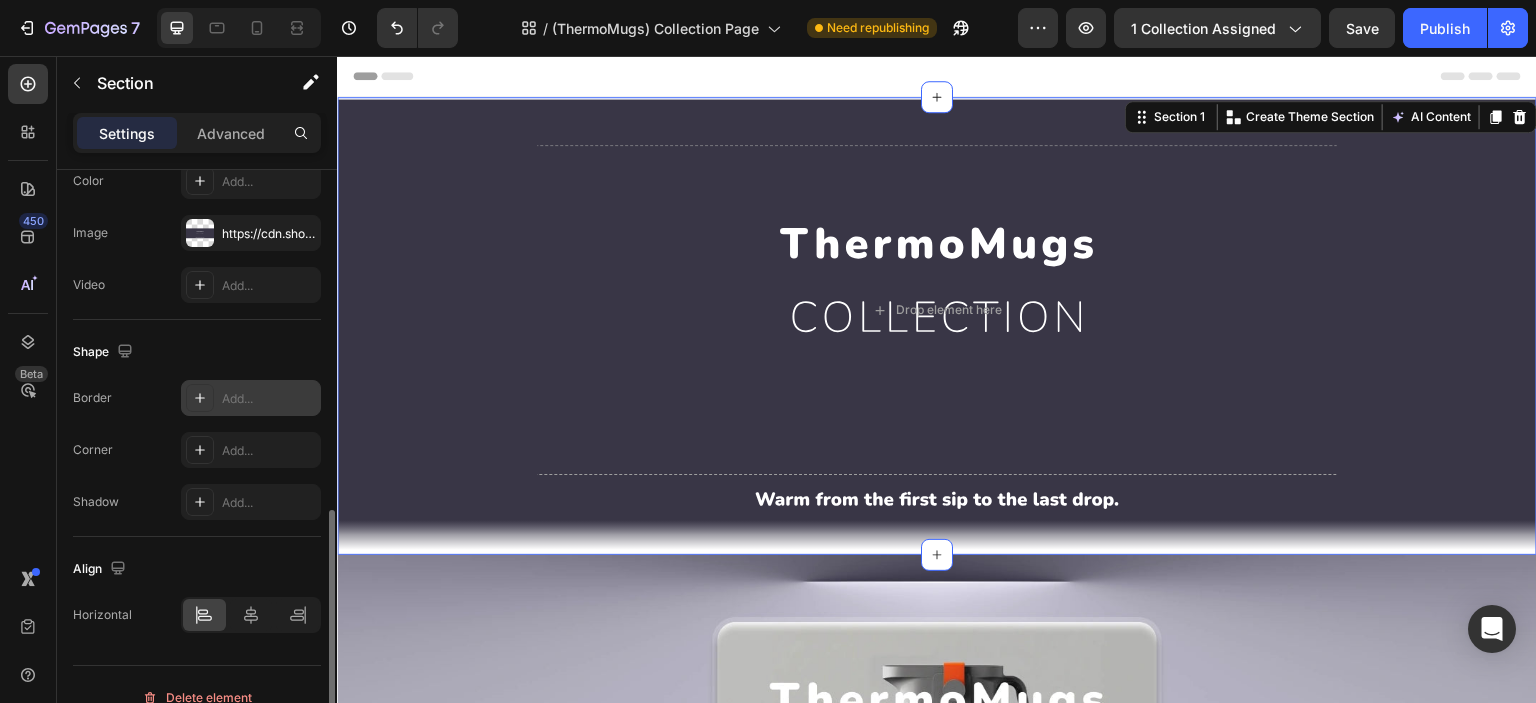 scroll, scrollTop: 688, scrollLeft: 0, axis: vertical 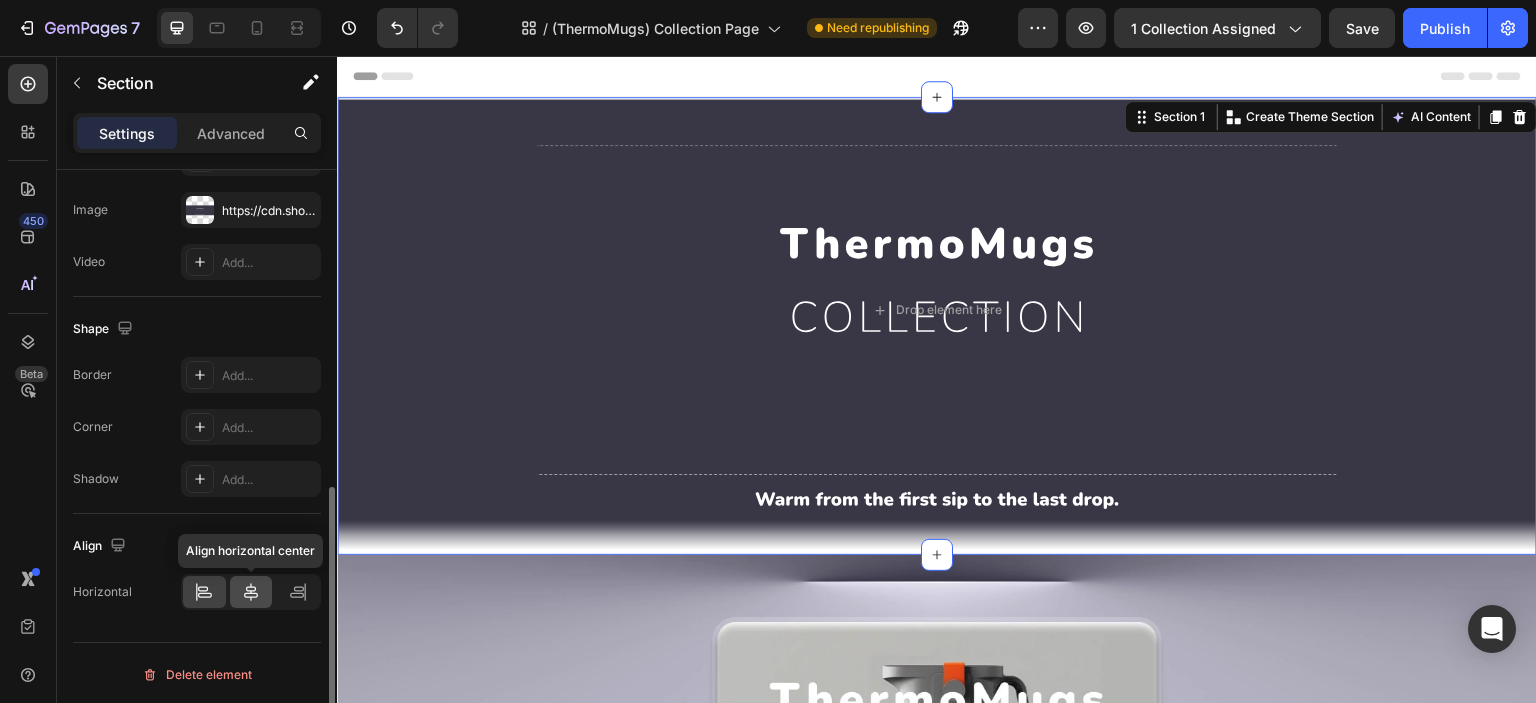 click 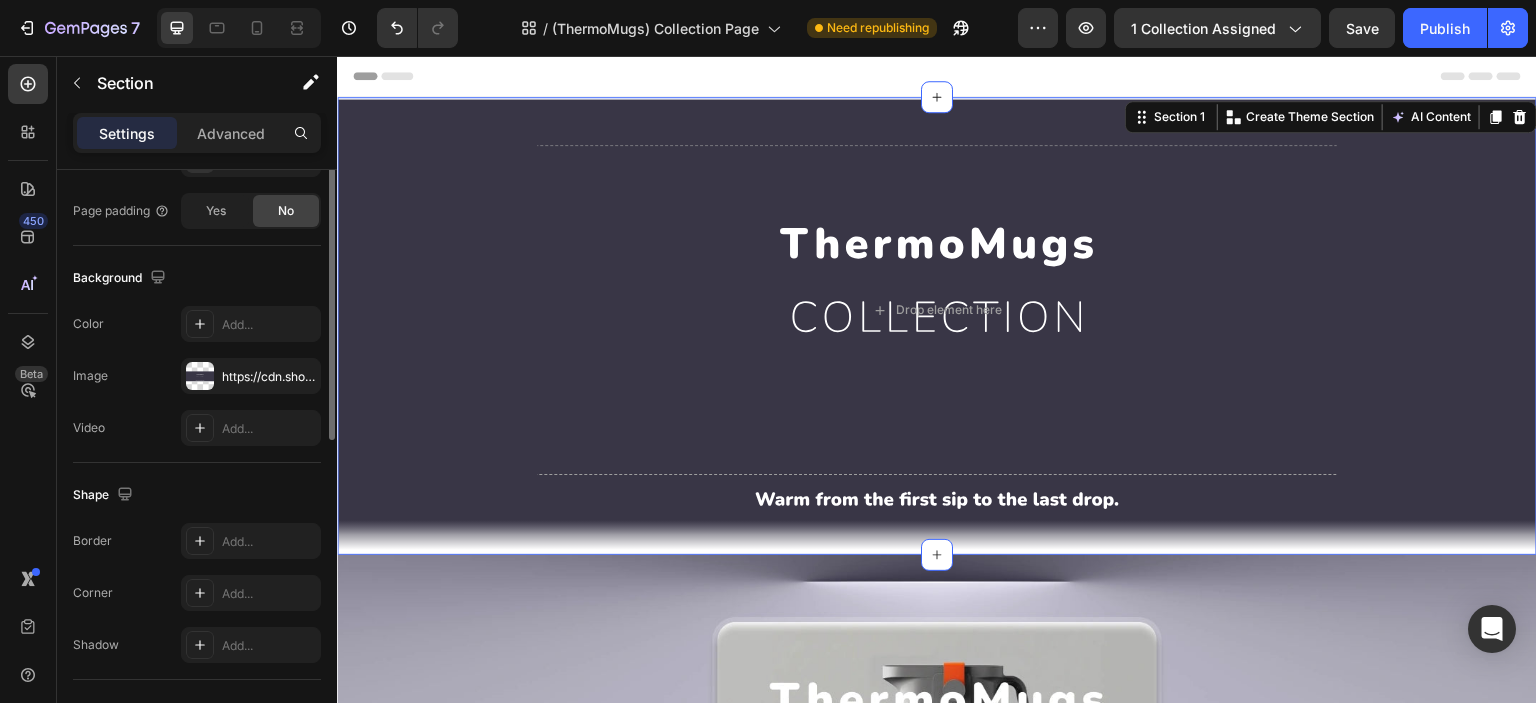 scroll, scrollTop: 356, scrollLeft: 0, axis: vertical 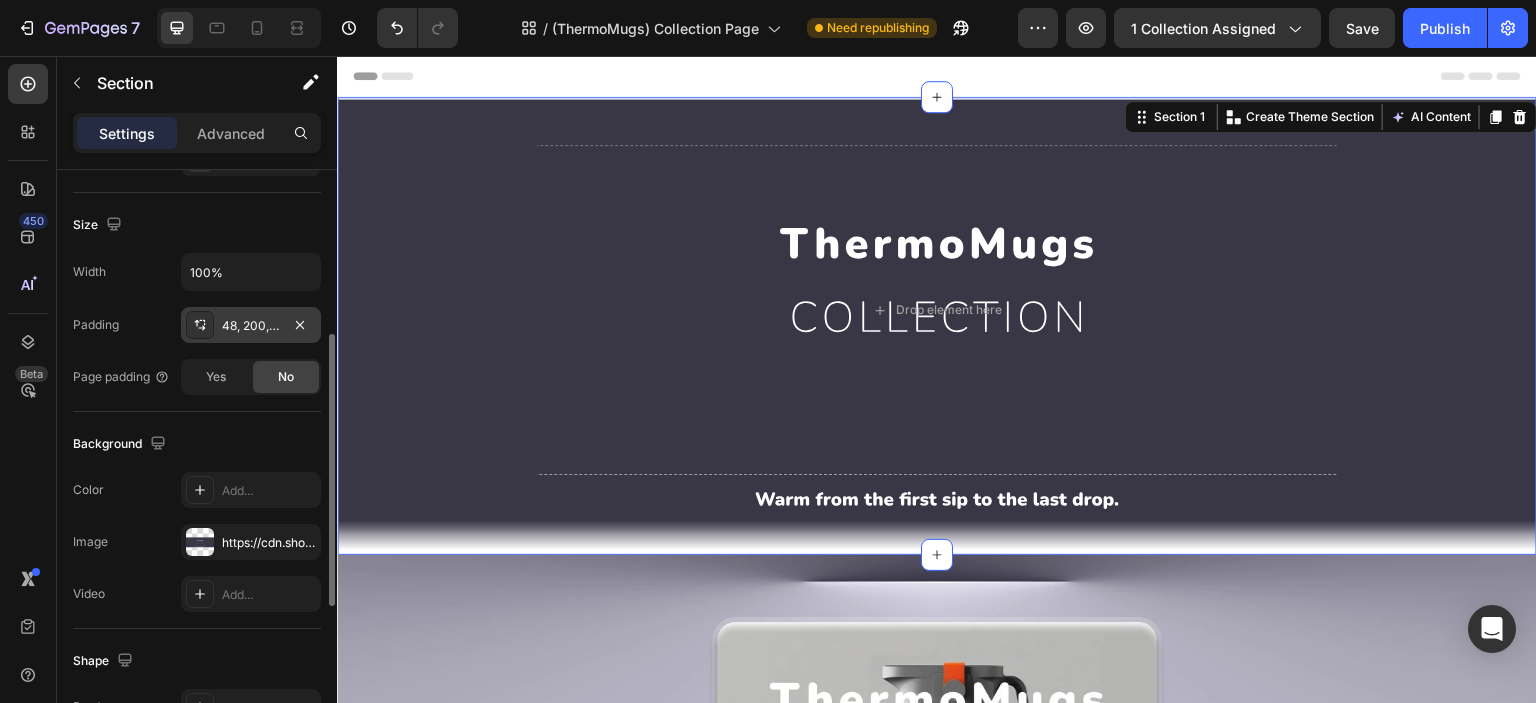 click on "48, 200, 80, 200" at bounding box center [251, 326] 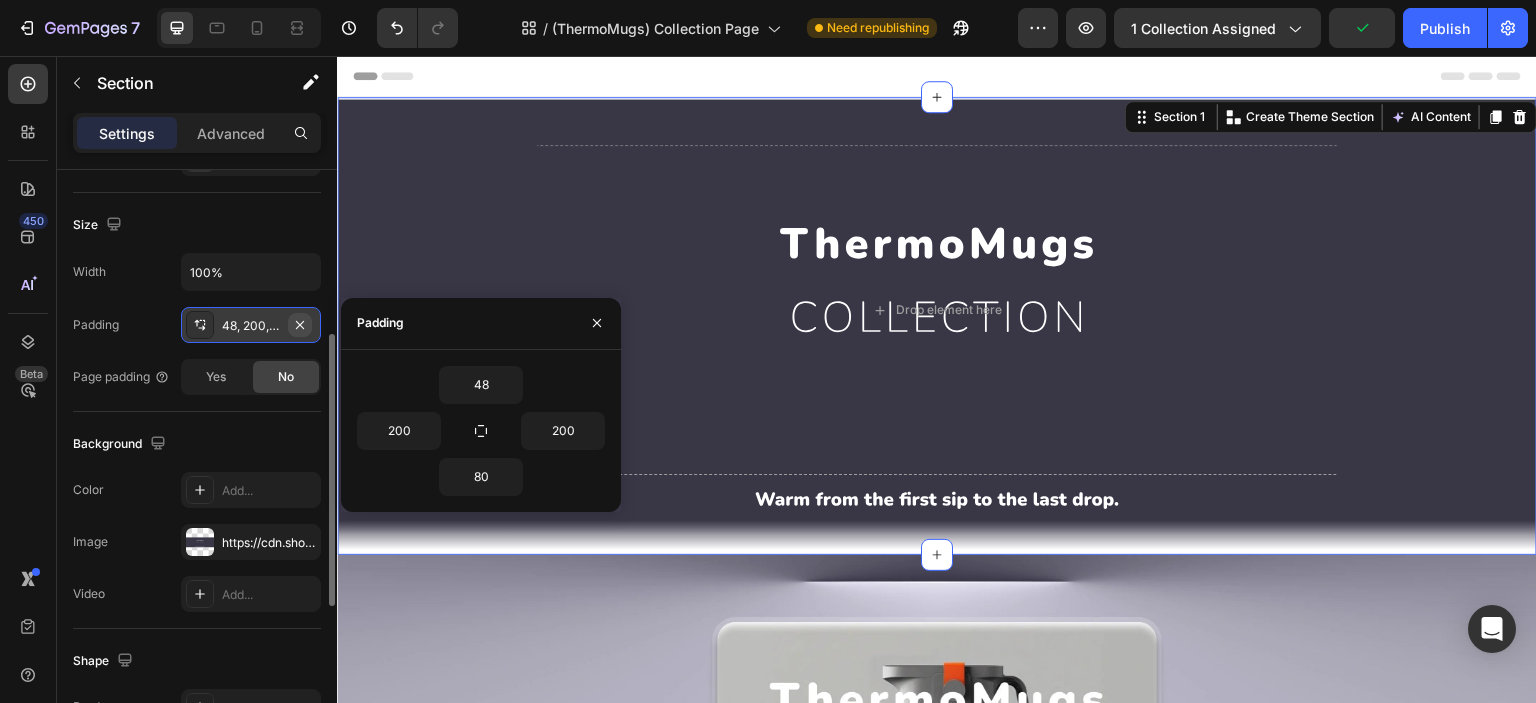 click 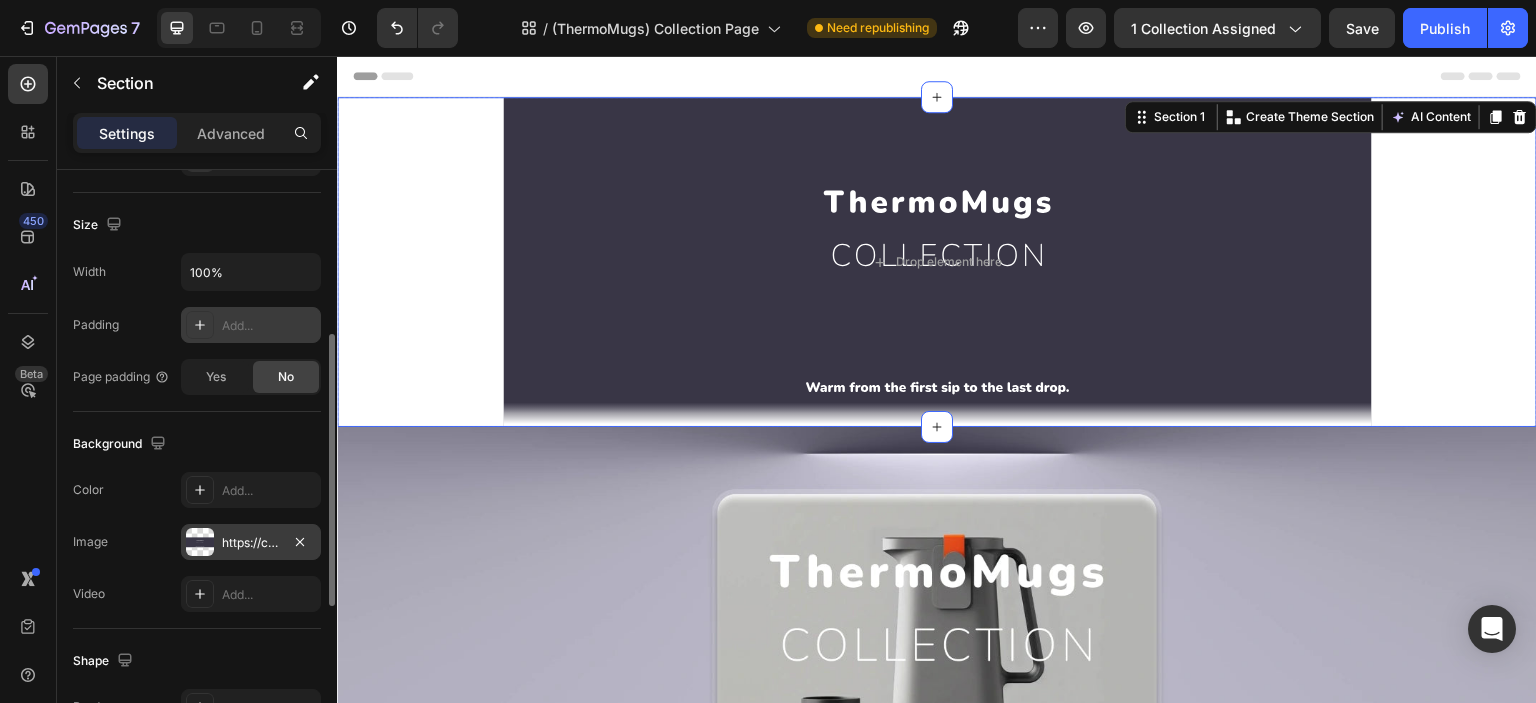 click at bounding box center [200, 542] 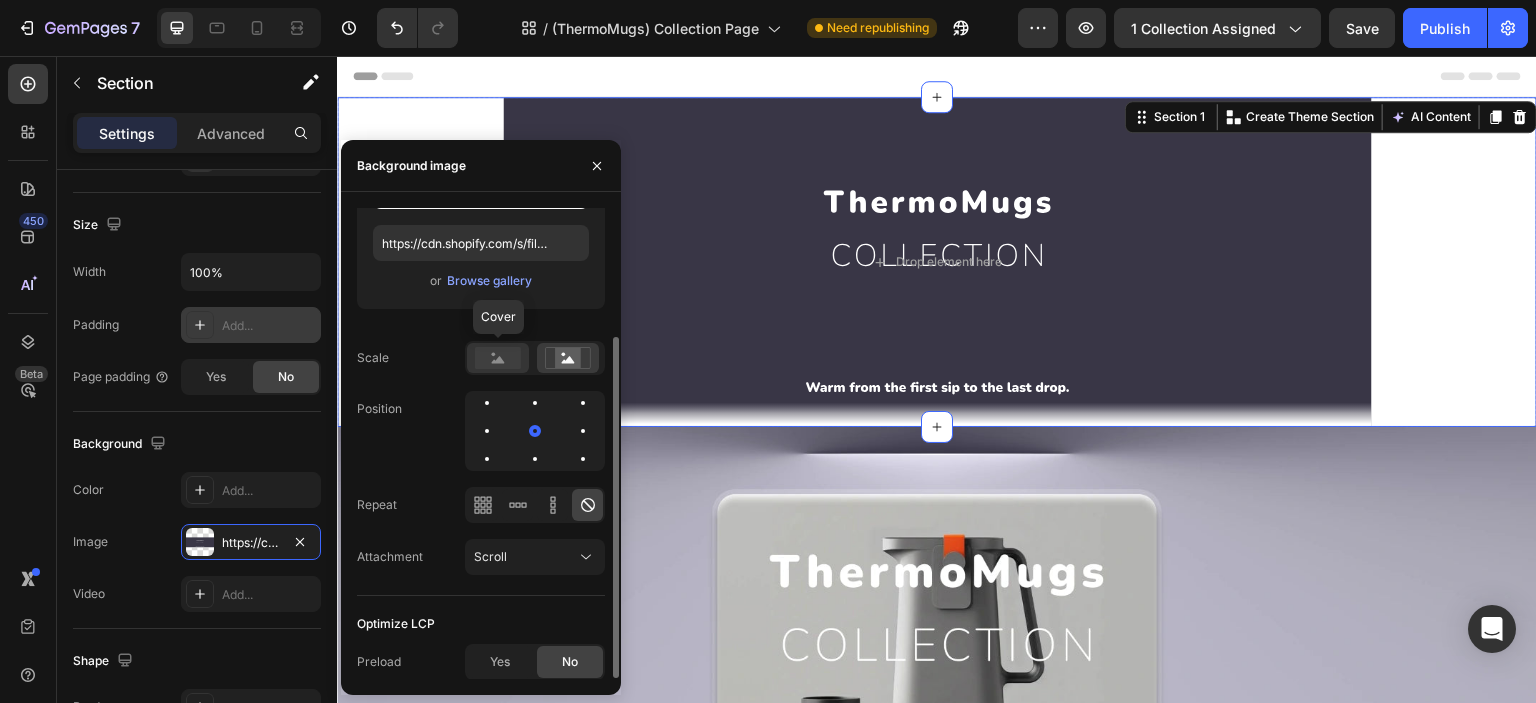 click 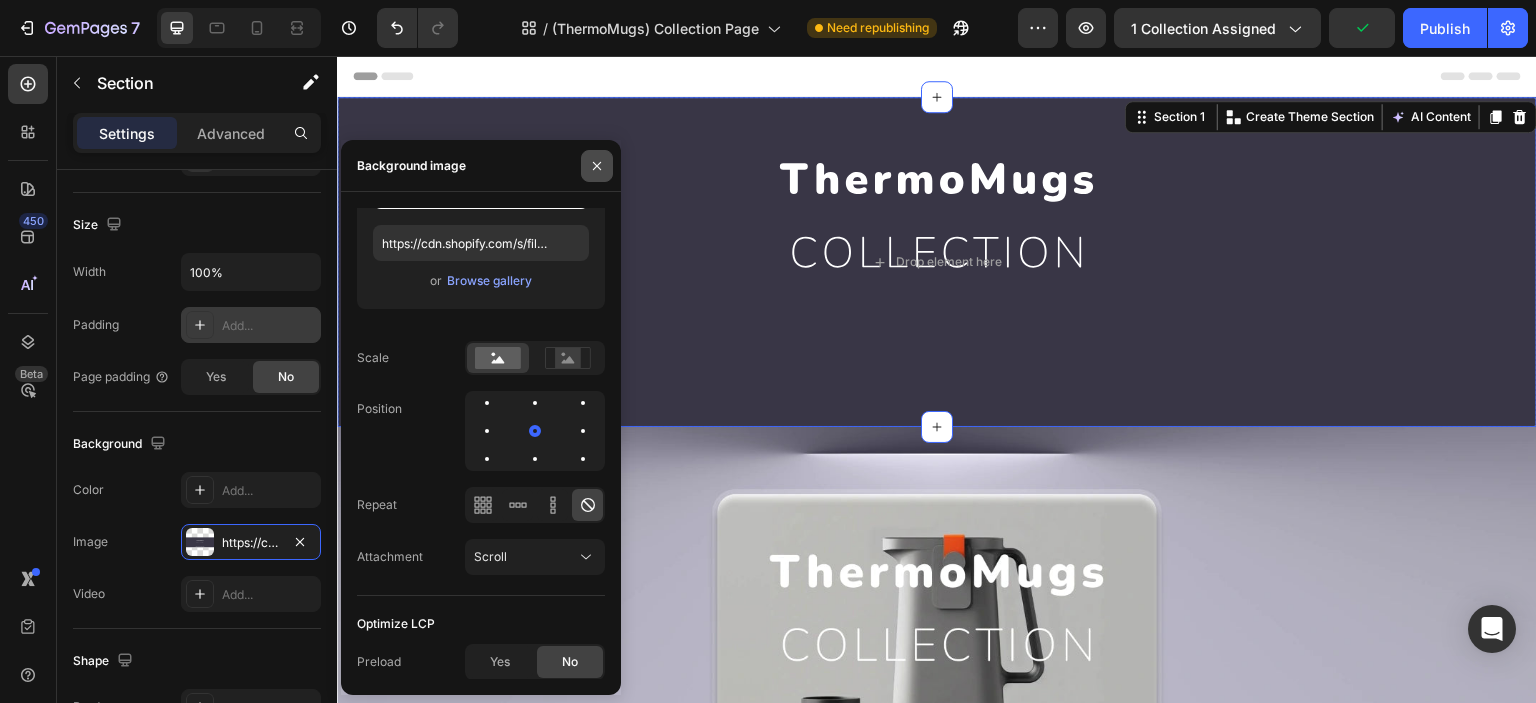 drag, startPoint x: 600, startPoint y: 165, endPoint x: 260, endPoint y: 115, distance: 343.6568 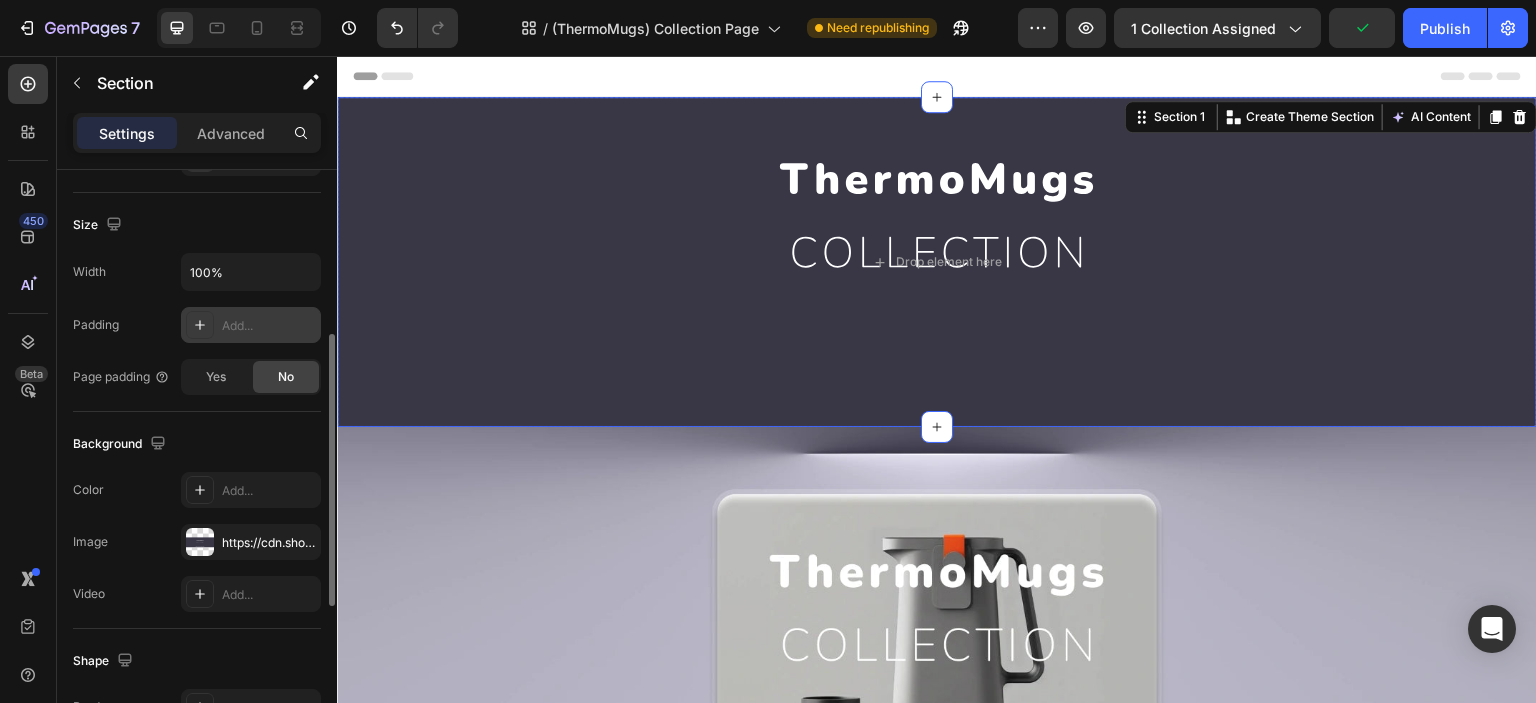 scroll, scrollTop: 0, scrollLeft: 0, axis: both 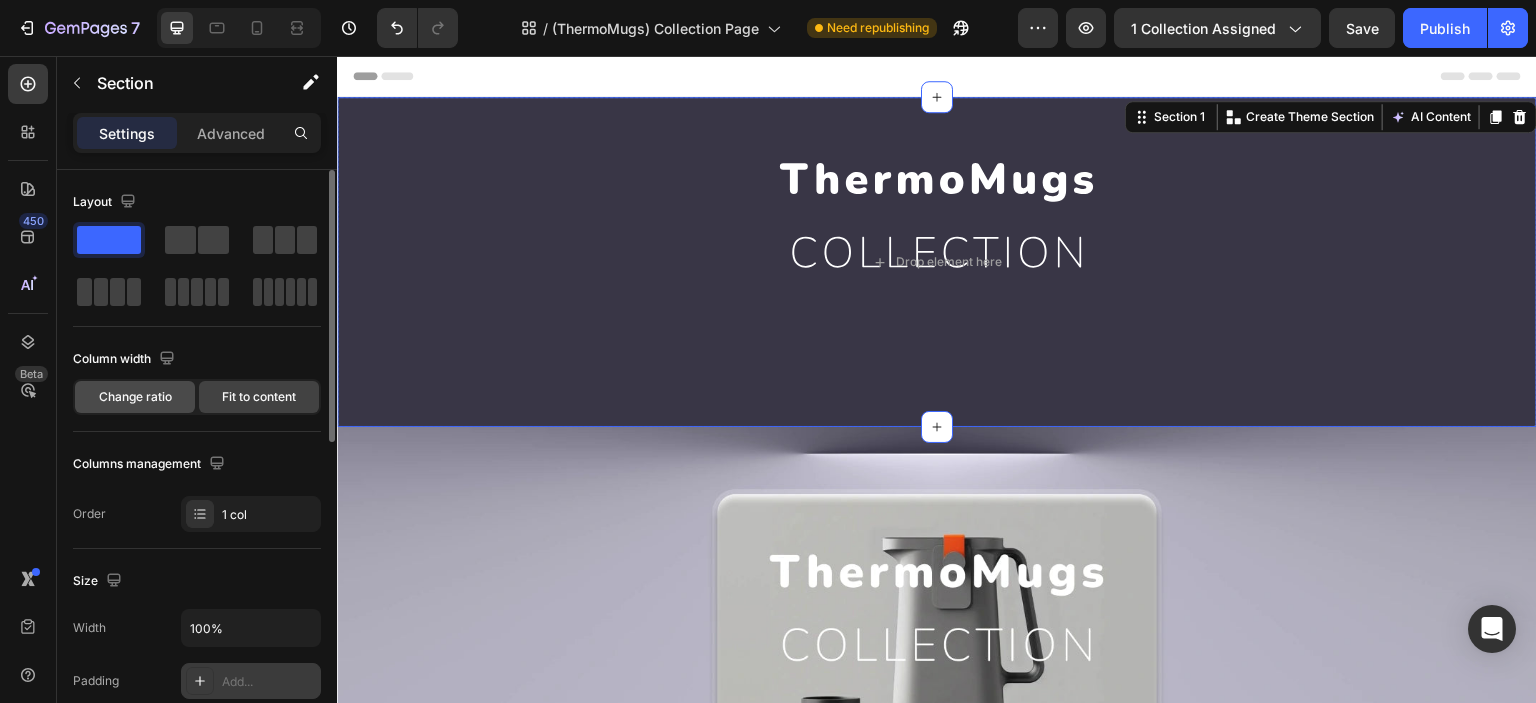 click on "Change ratio" 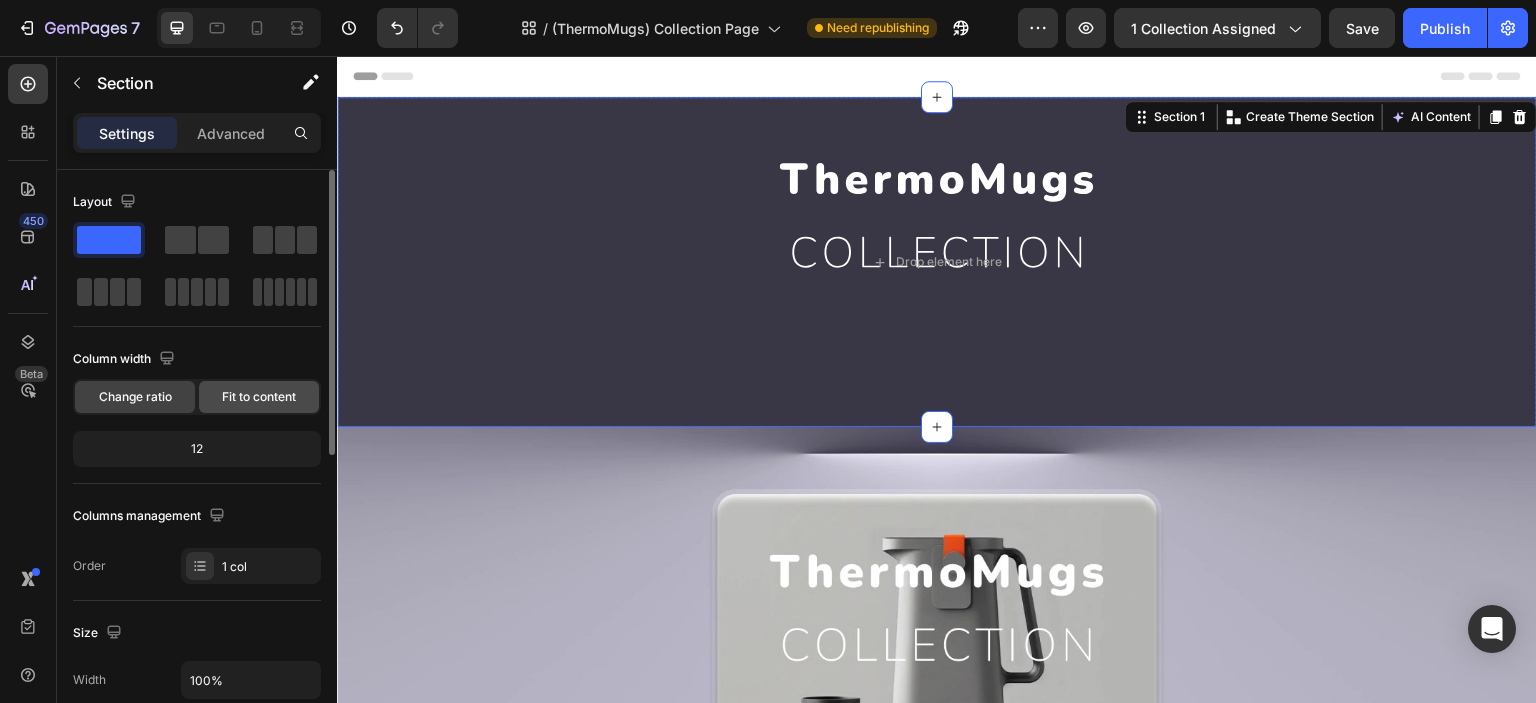 click on "Fit to content" 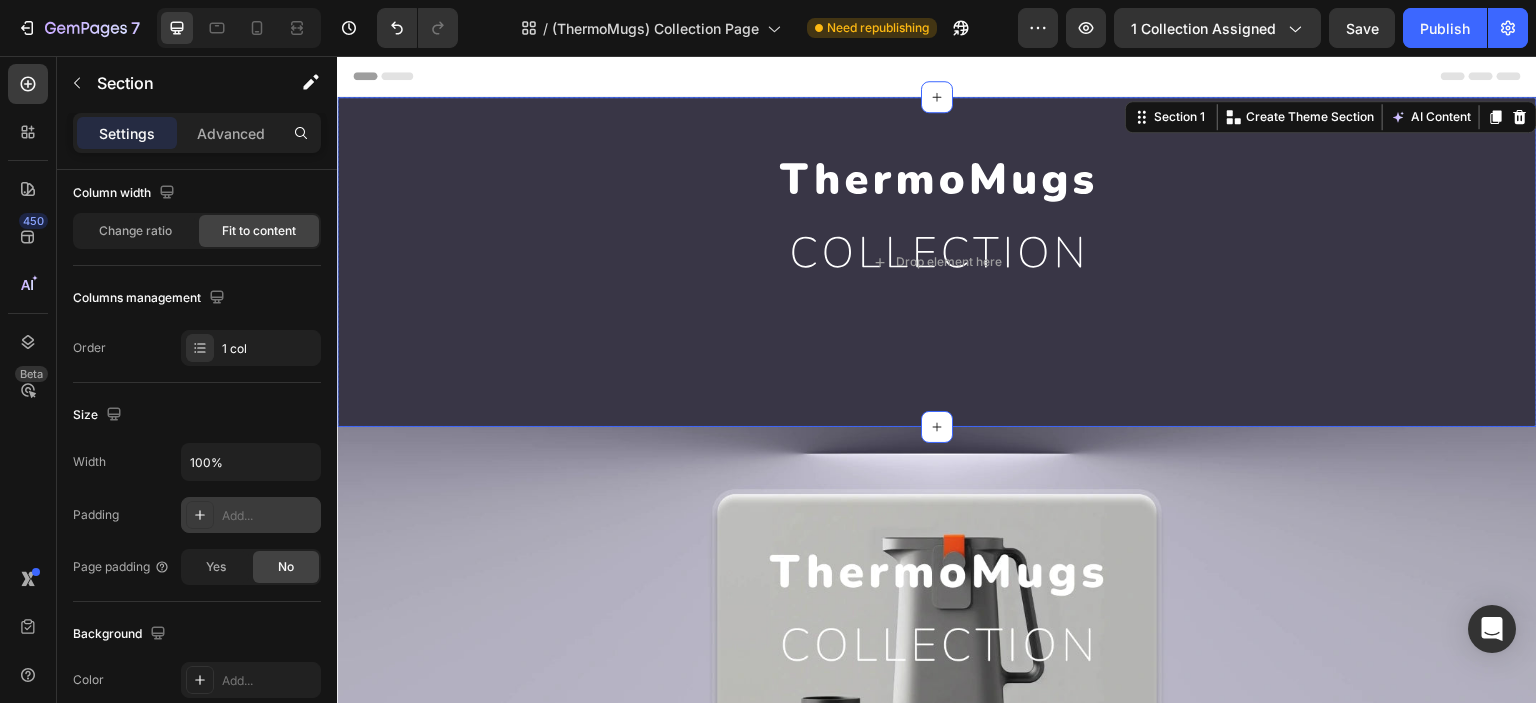 scroll, scrollTop: 332, scrollLeft: 0, axis: vertical 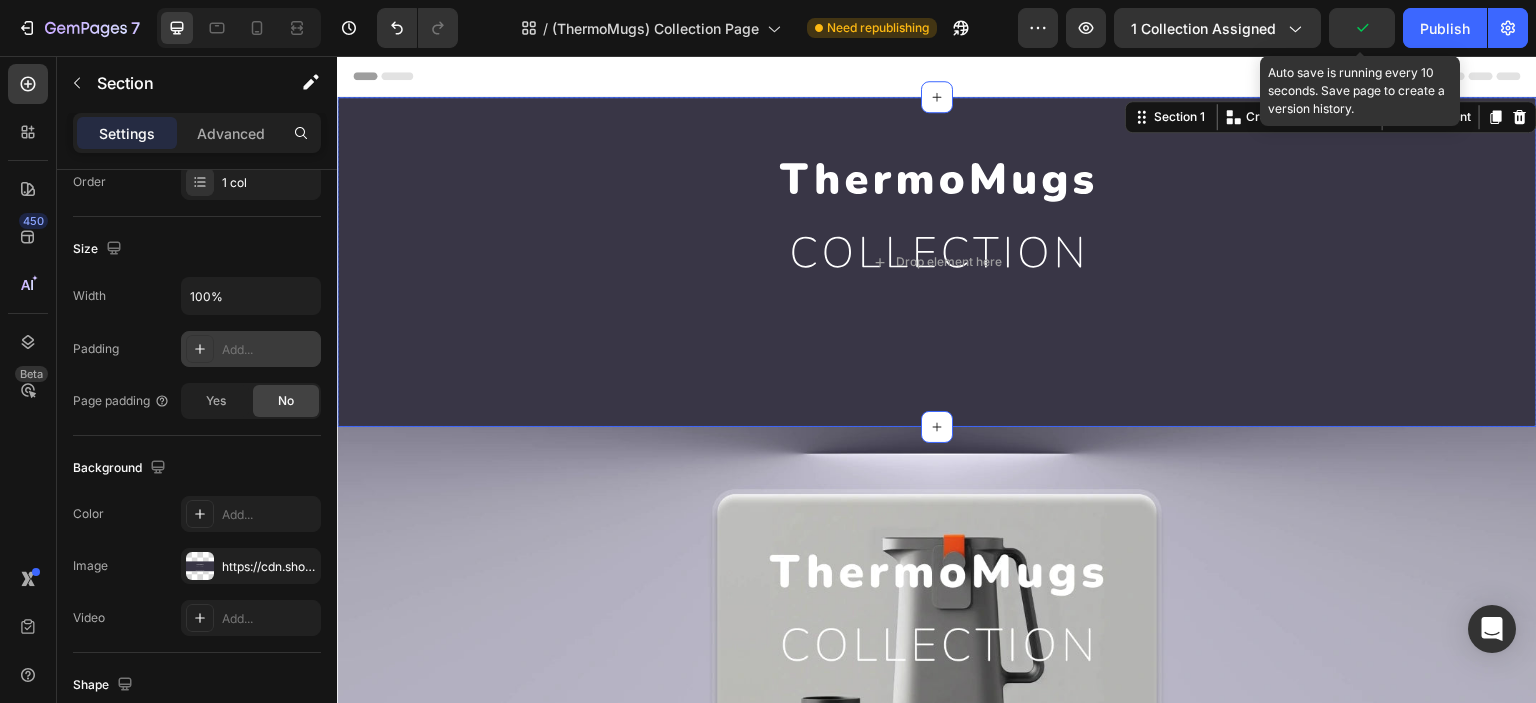 click 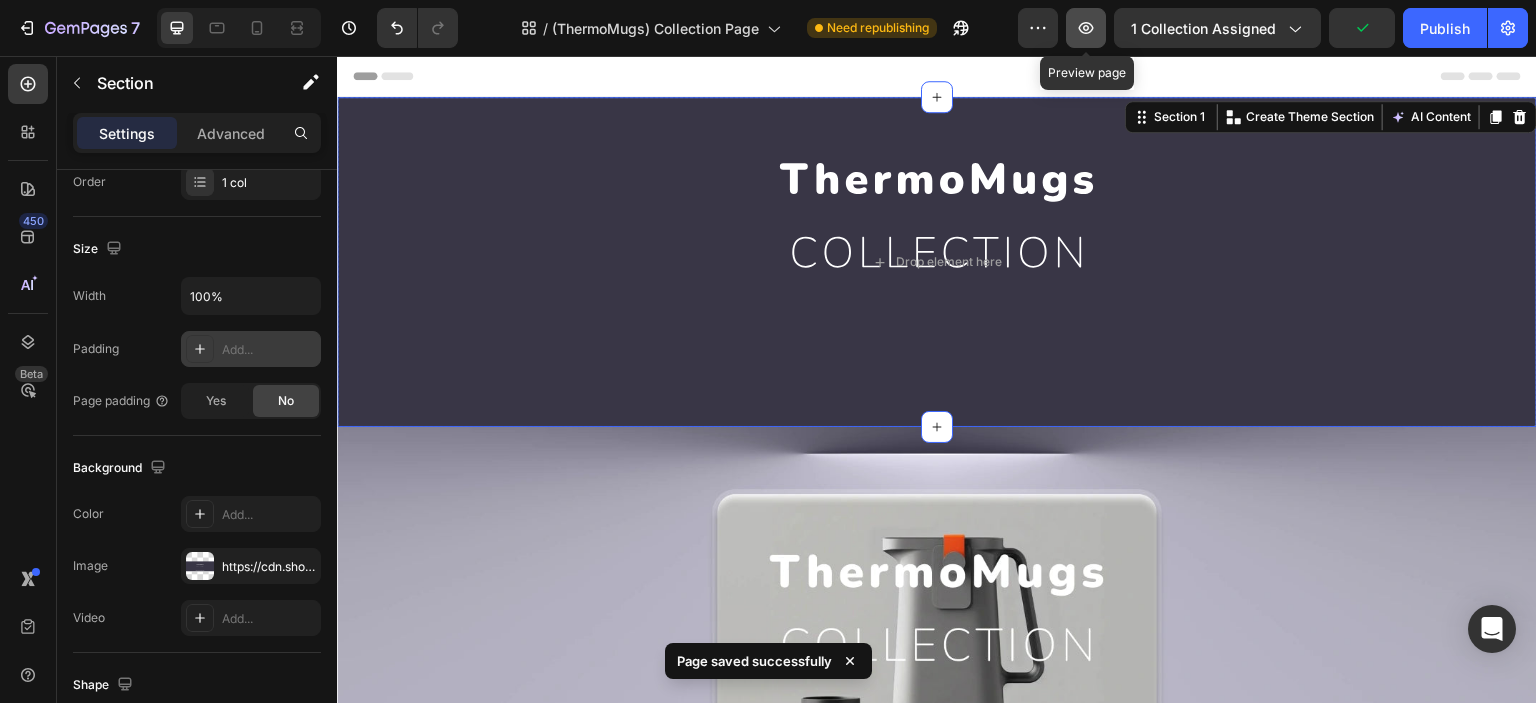 click 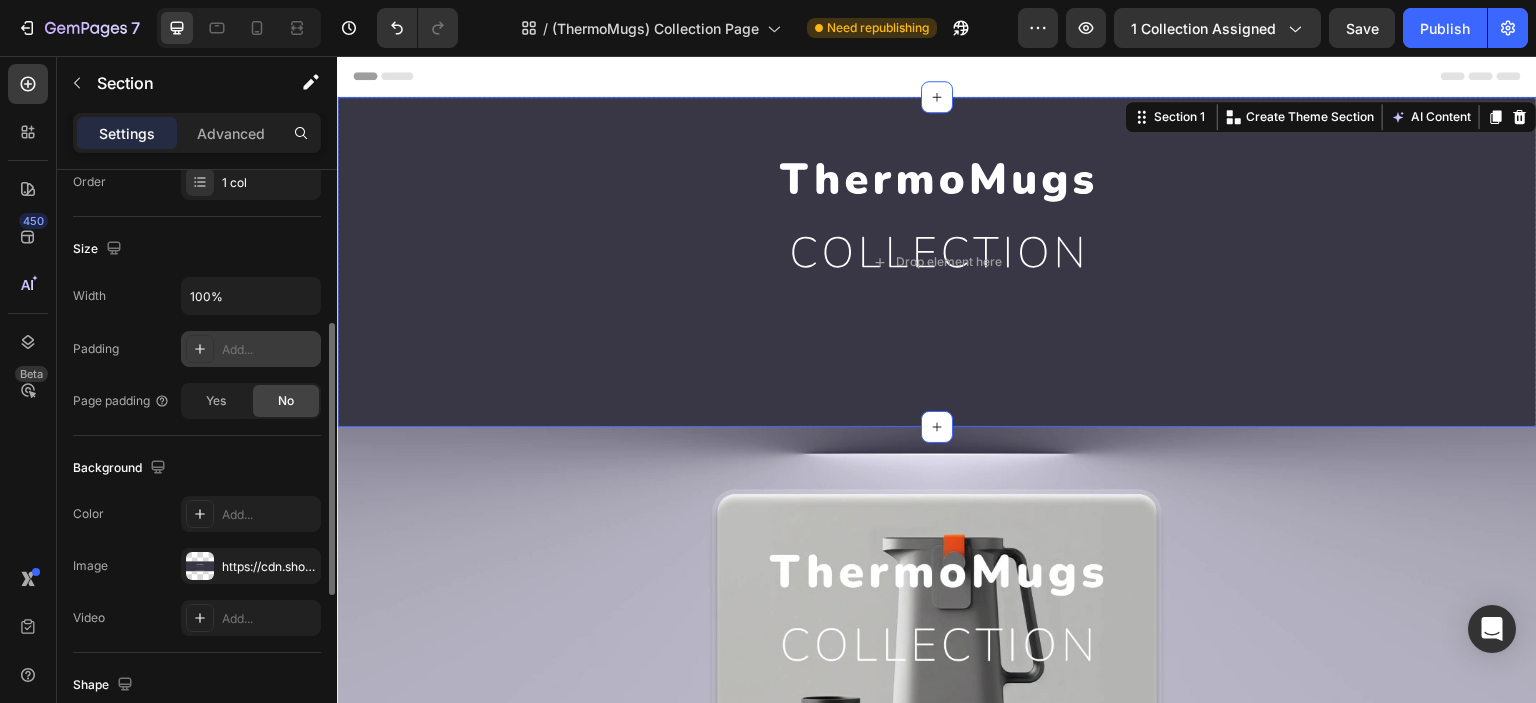 scroll, scrollTop: 166, scrollLeft: 0, axis: vertical 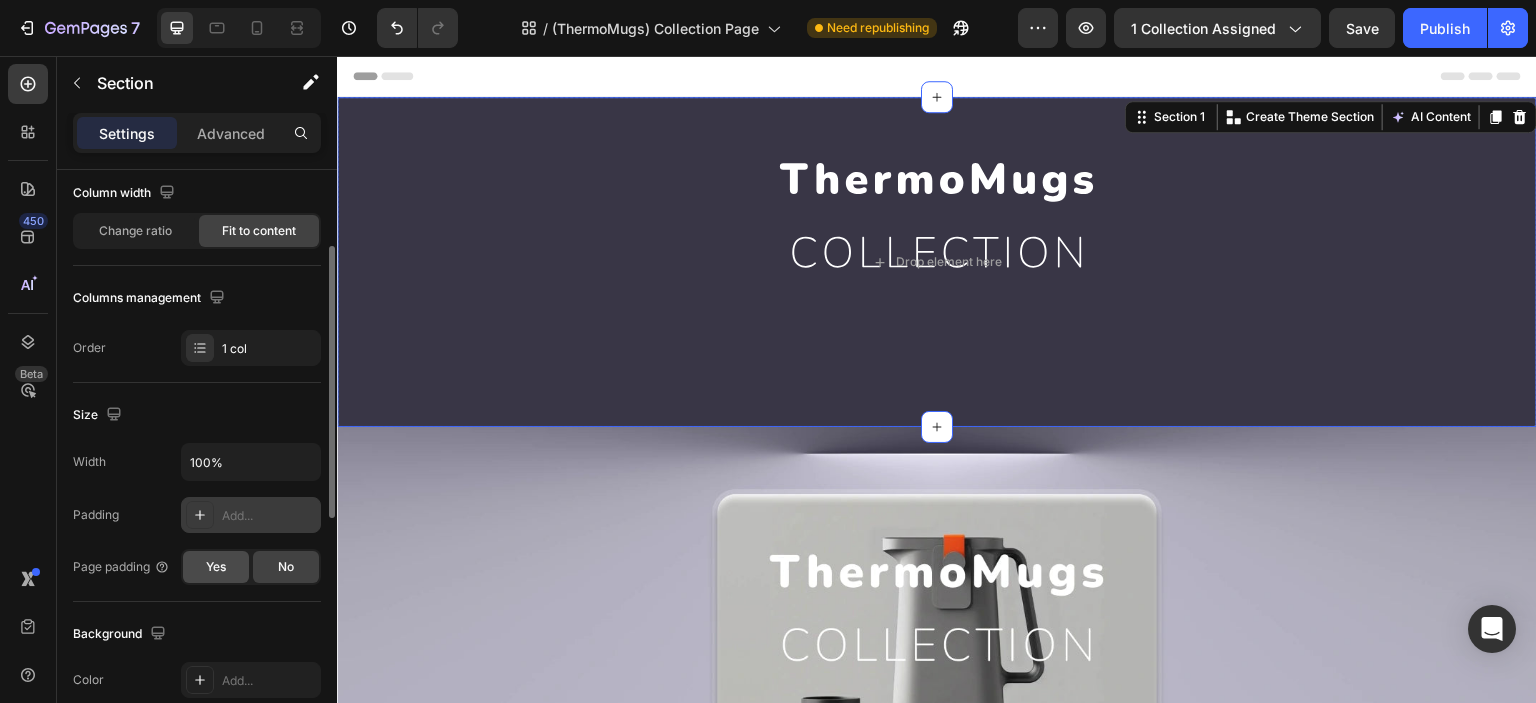 click on "Yes" 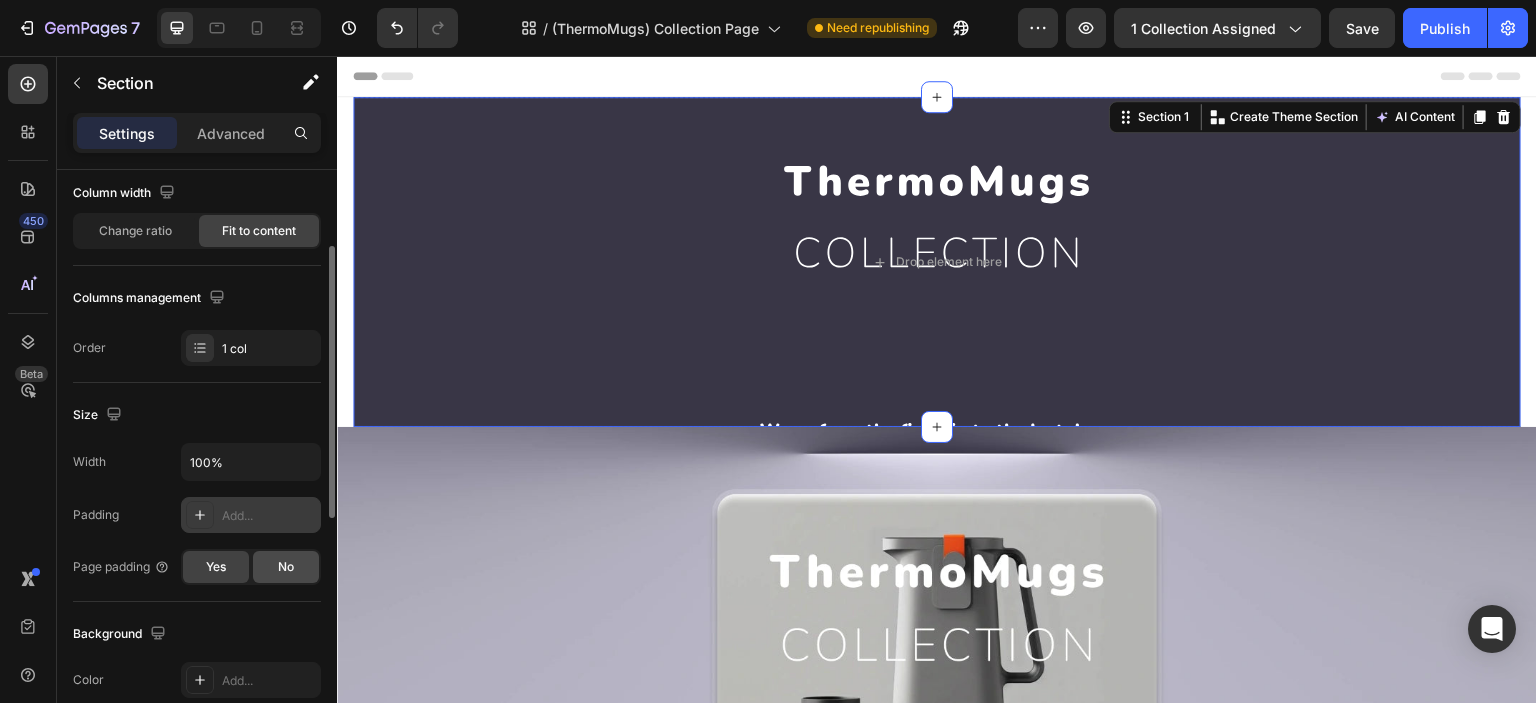 click on "No" 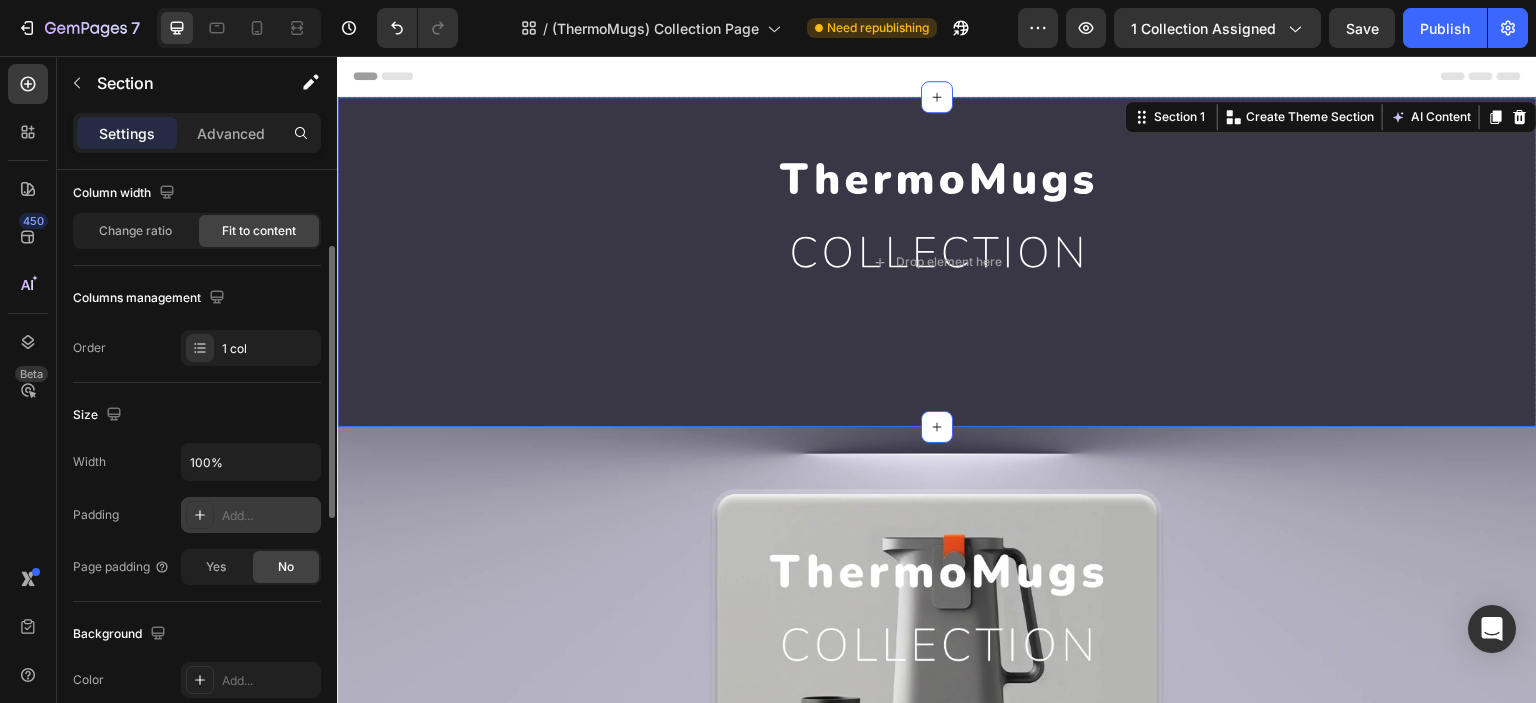 scroll, scrollTop: 332, scrollLeft: 0, axis: vertical 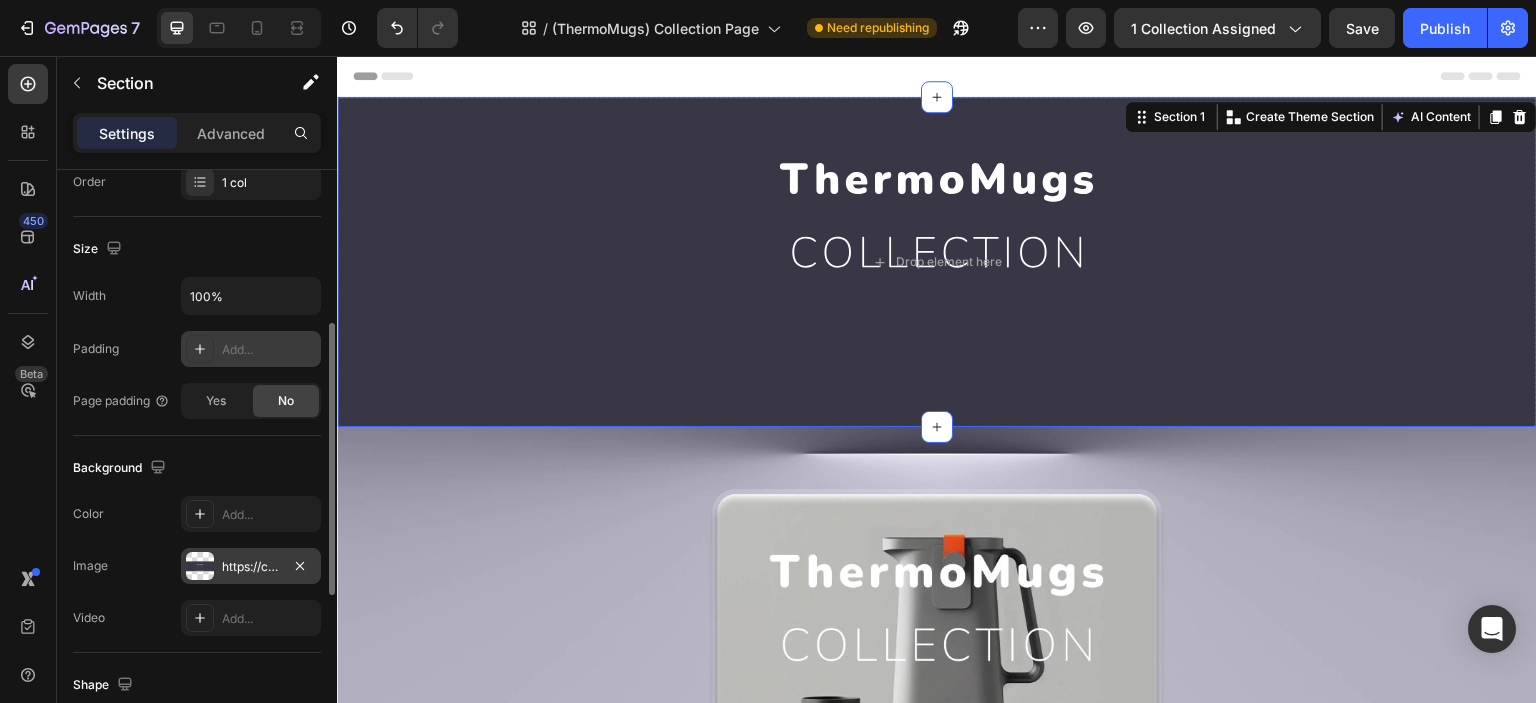 click at bounding box center [200, 566] 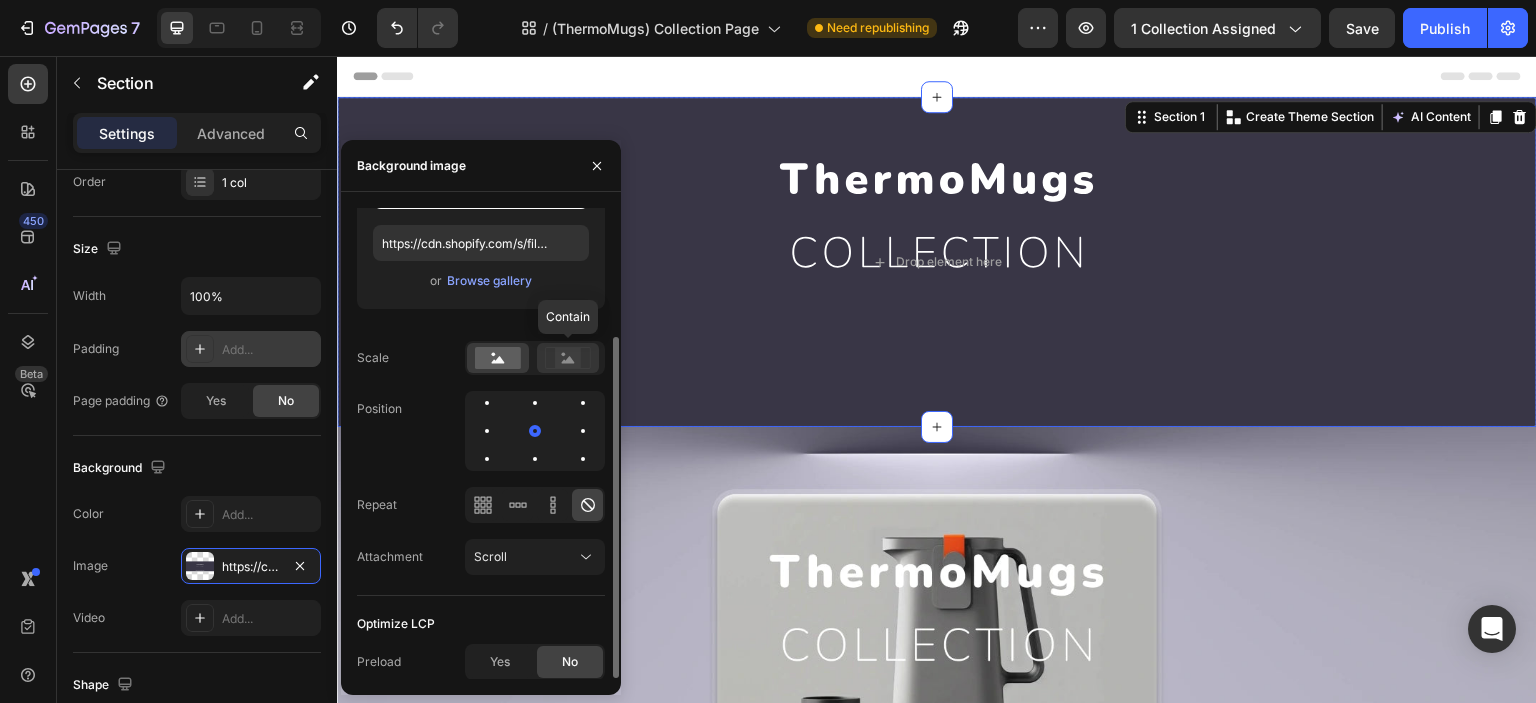 click 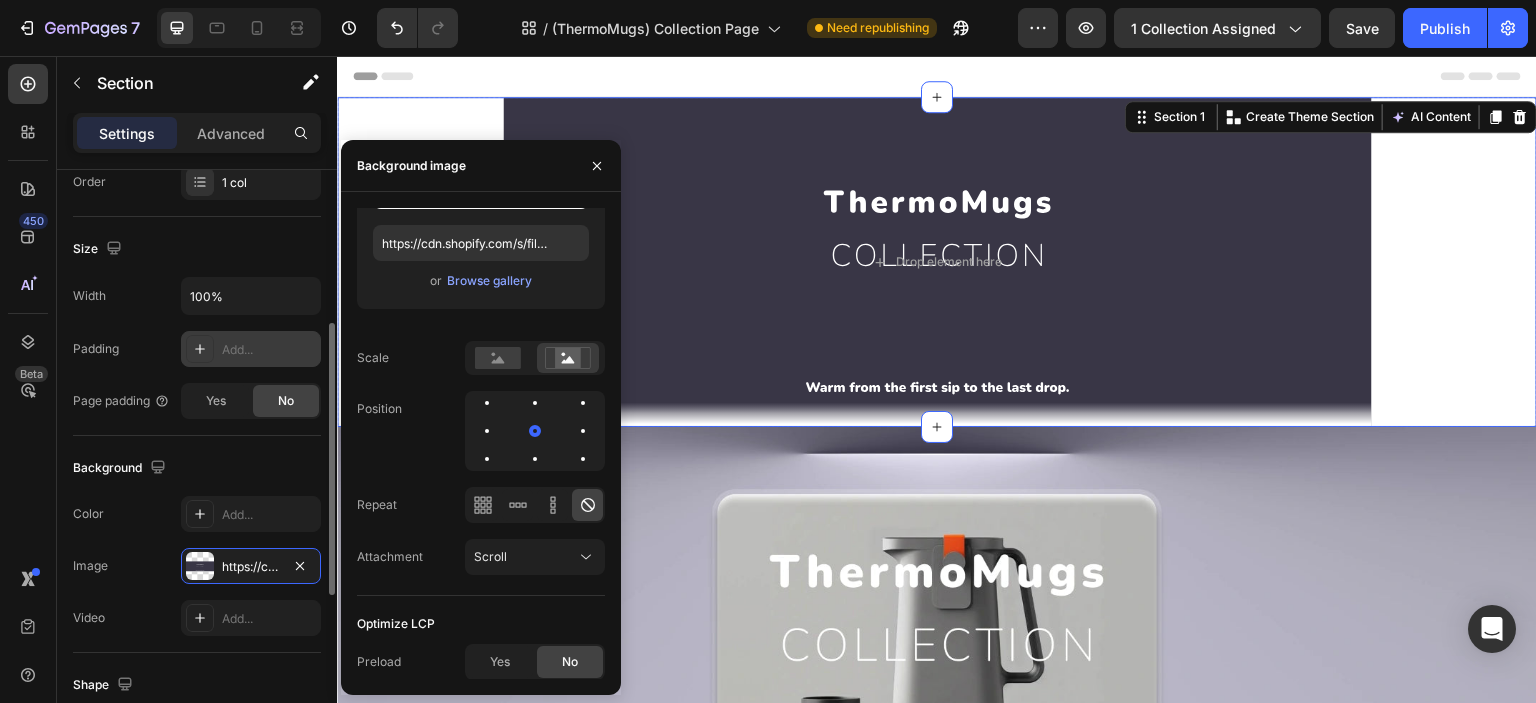 click on "Background The changes might be hidden by the video. Color Add... Image https://cdn.shopify.com/s/files/1/0609/2478/8807/files/gempages_567299303811318825-bc228ba8-04b6-4c7f-975f-220e0deeef53.svg Video Add..." 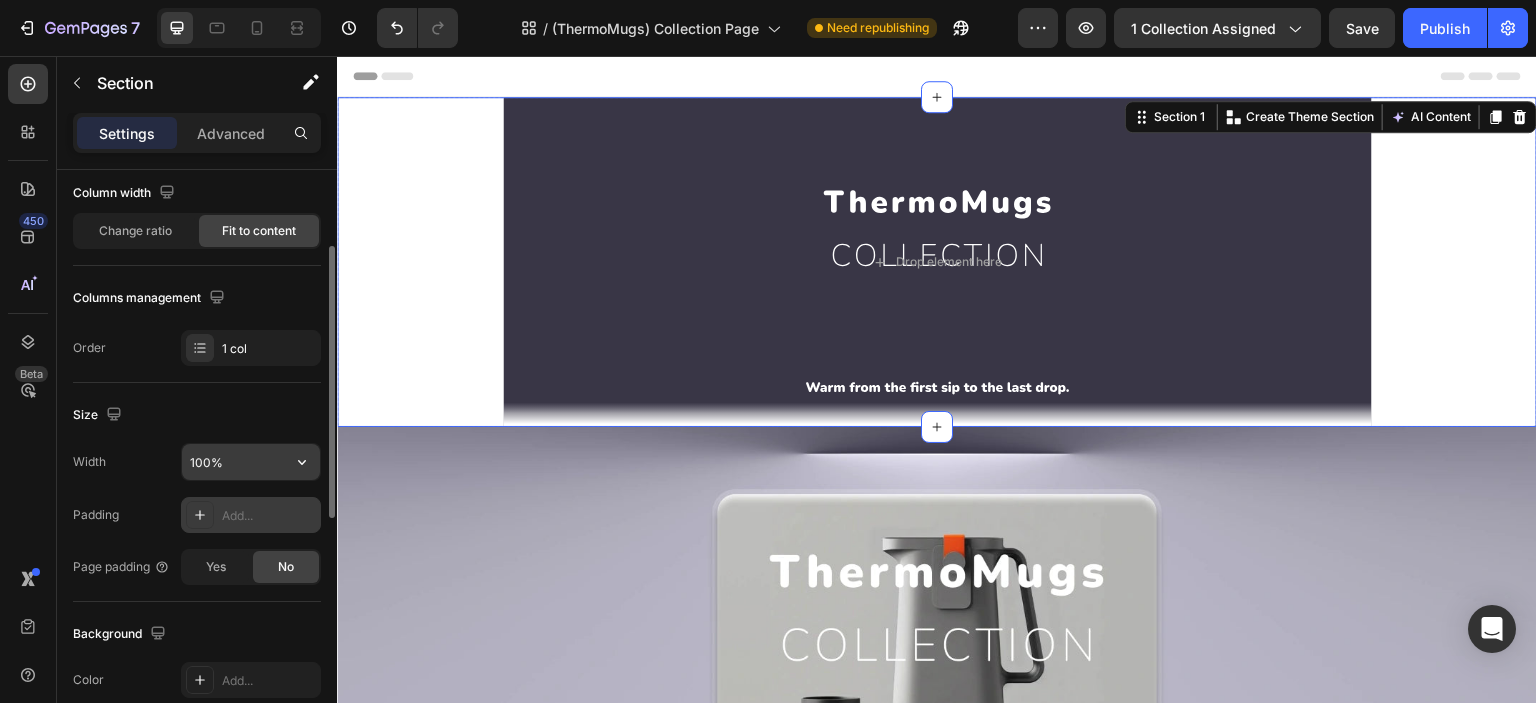 scroll, scrollTop: 0, scrollLeft: 0, axis: both 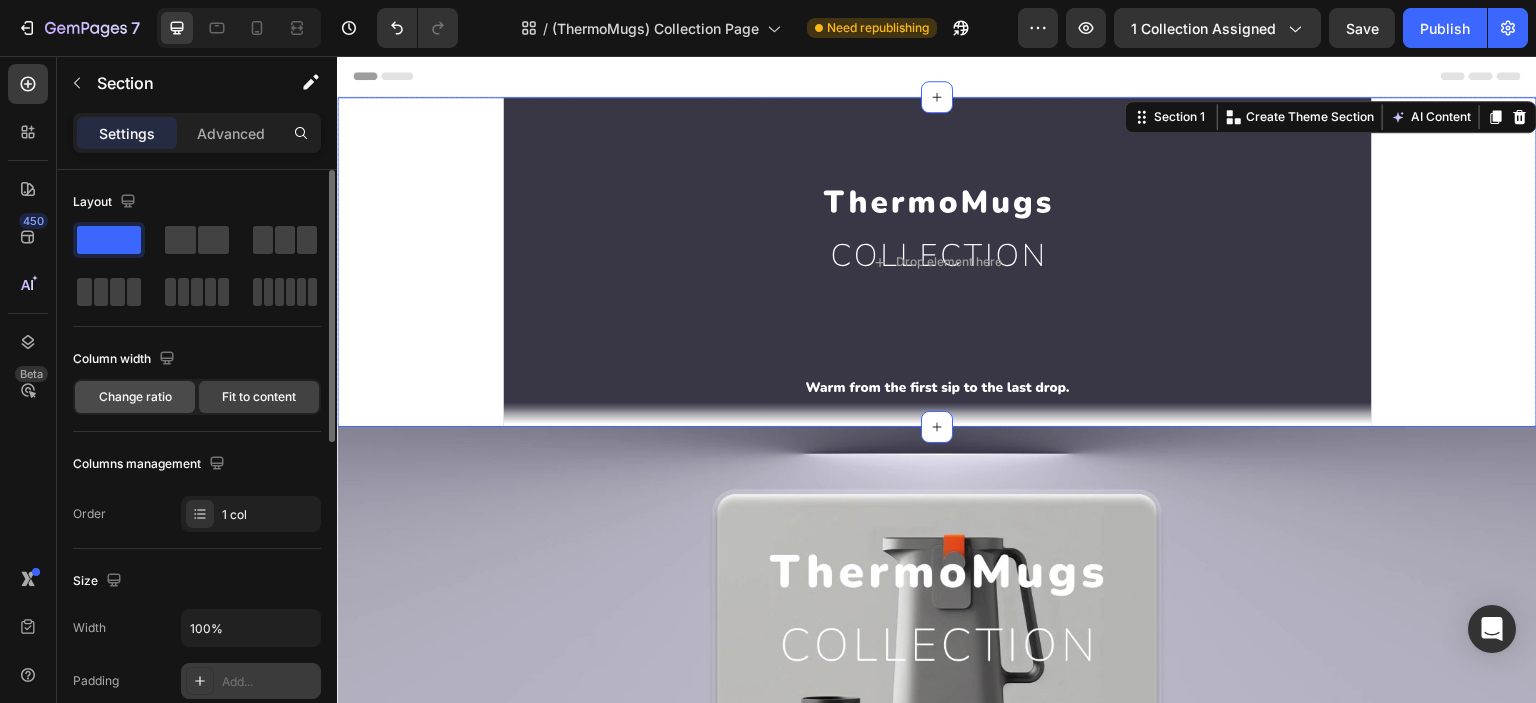 click on "Change ratio" 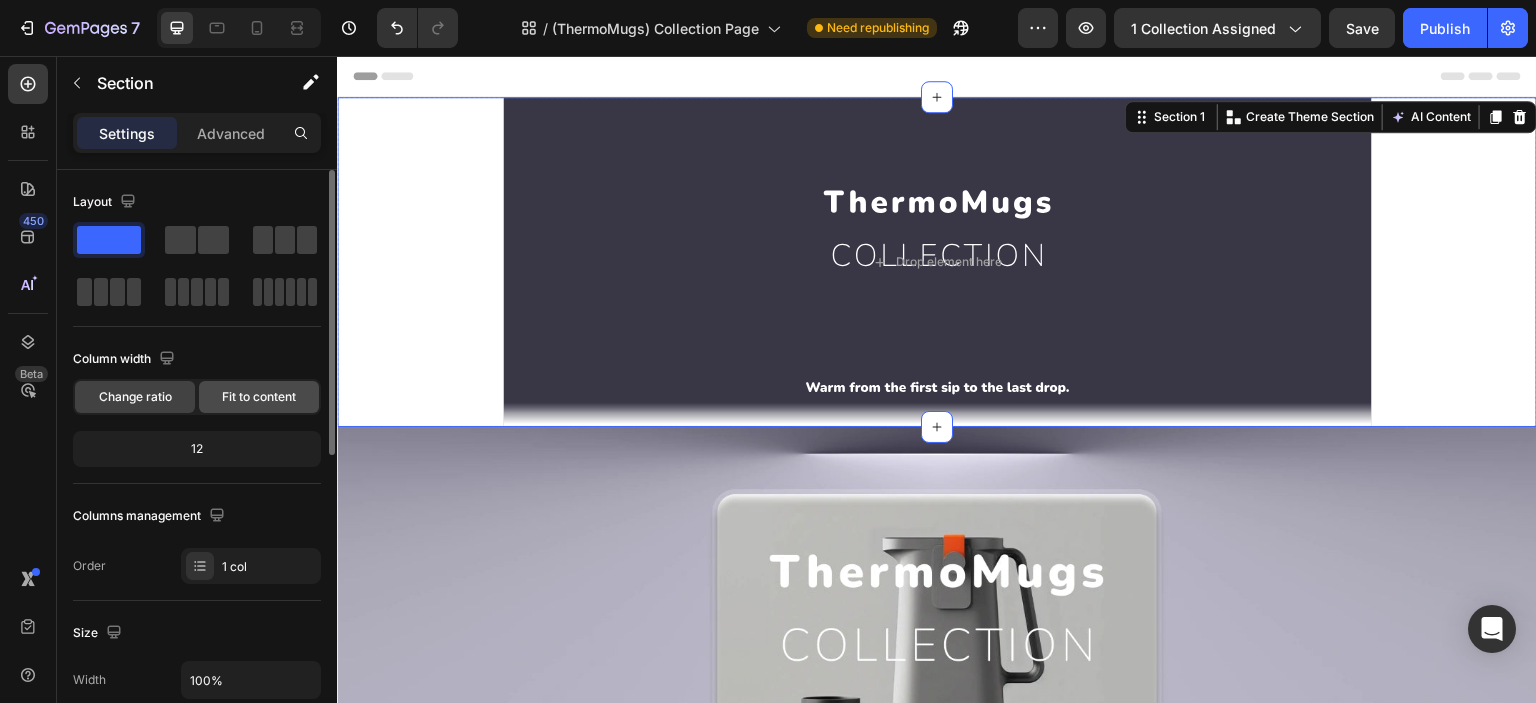 click on "Fit to content" 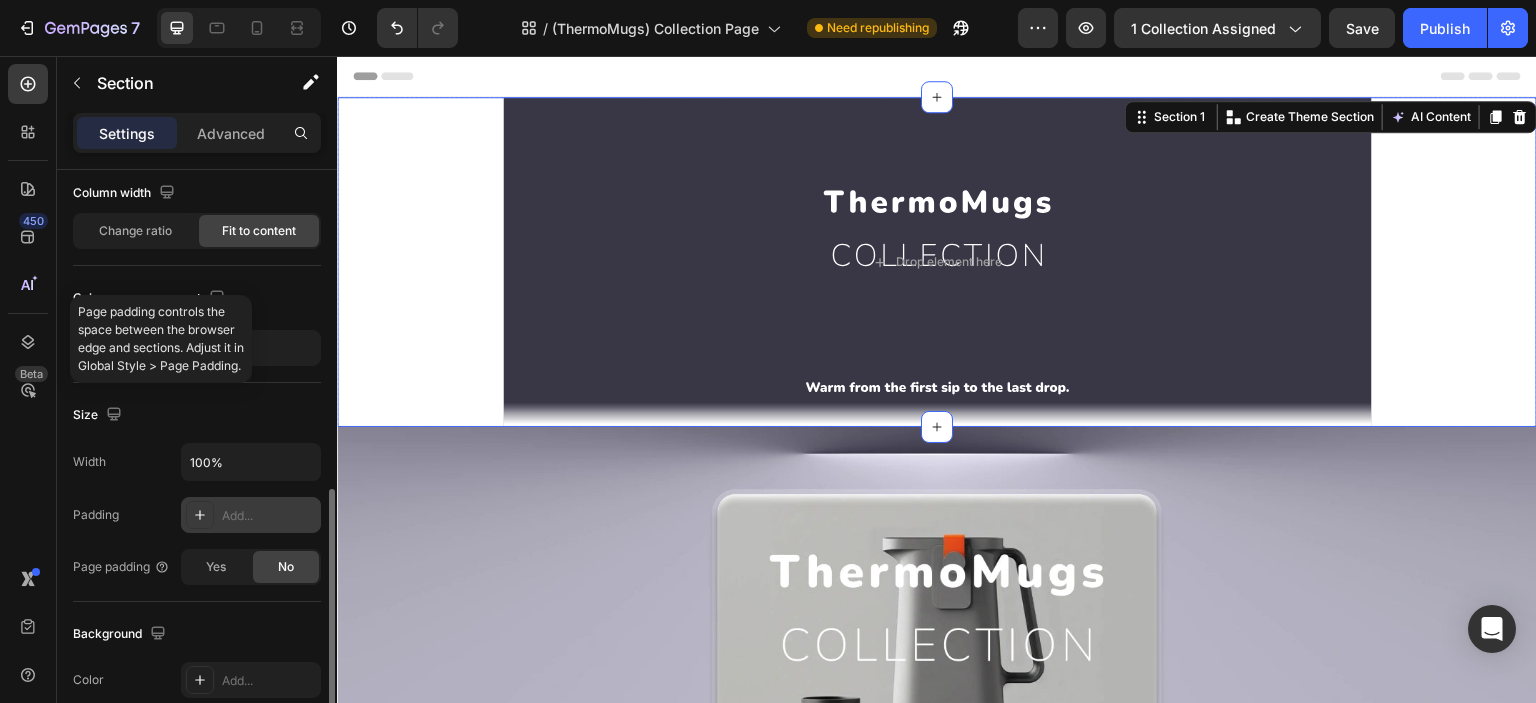 scroll, scrollTop: 332, scrollLeft: 0, axis: vertical 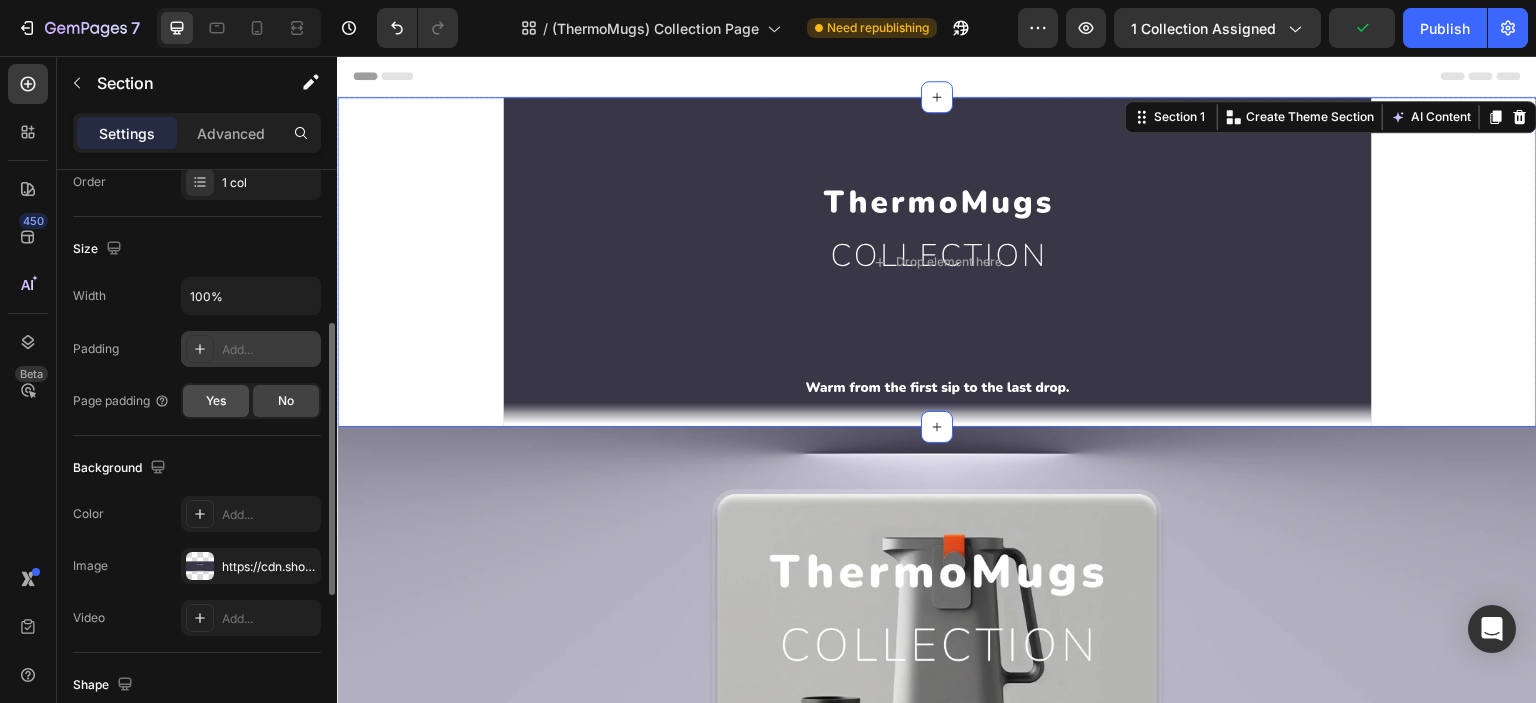 click on "Yes" 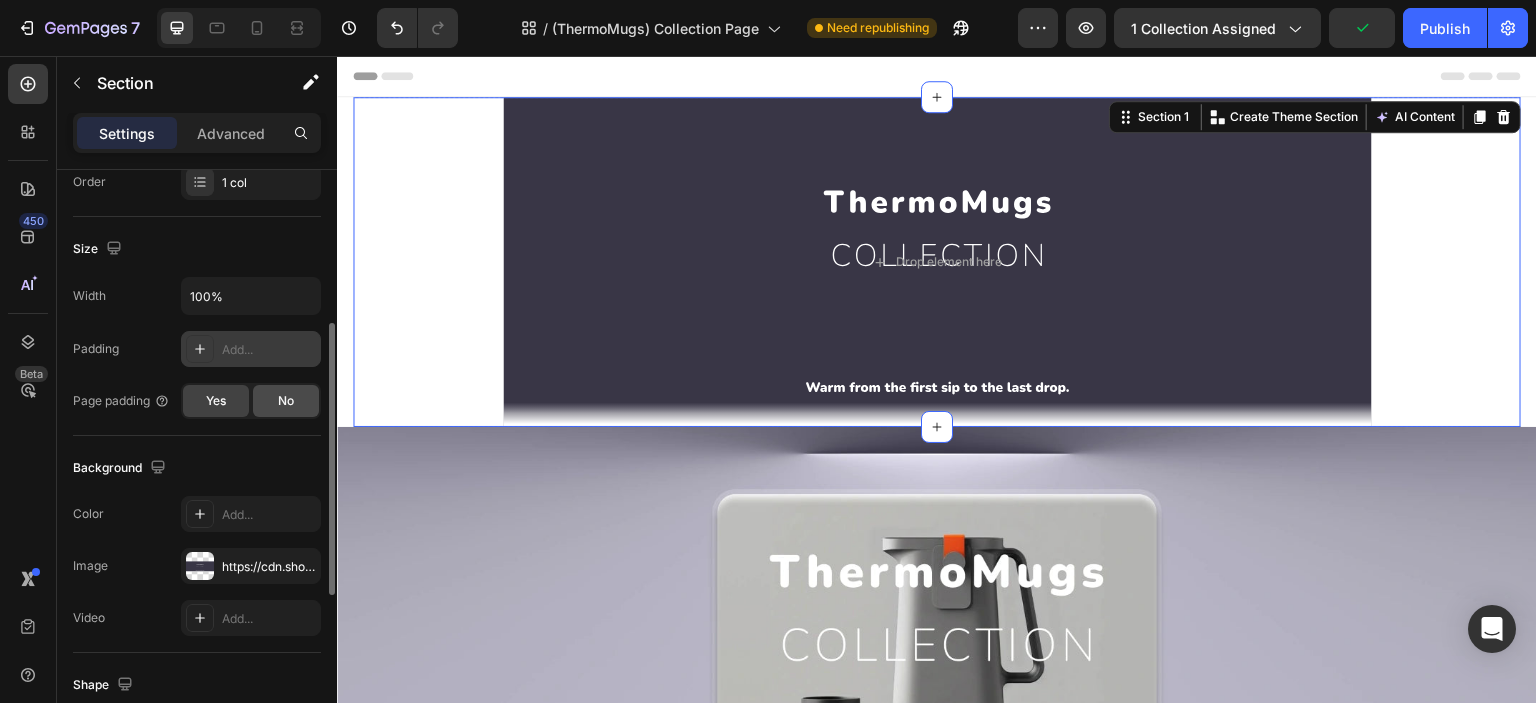 click on "No" 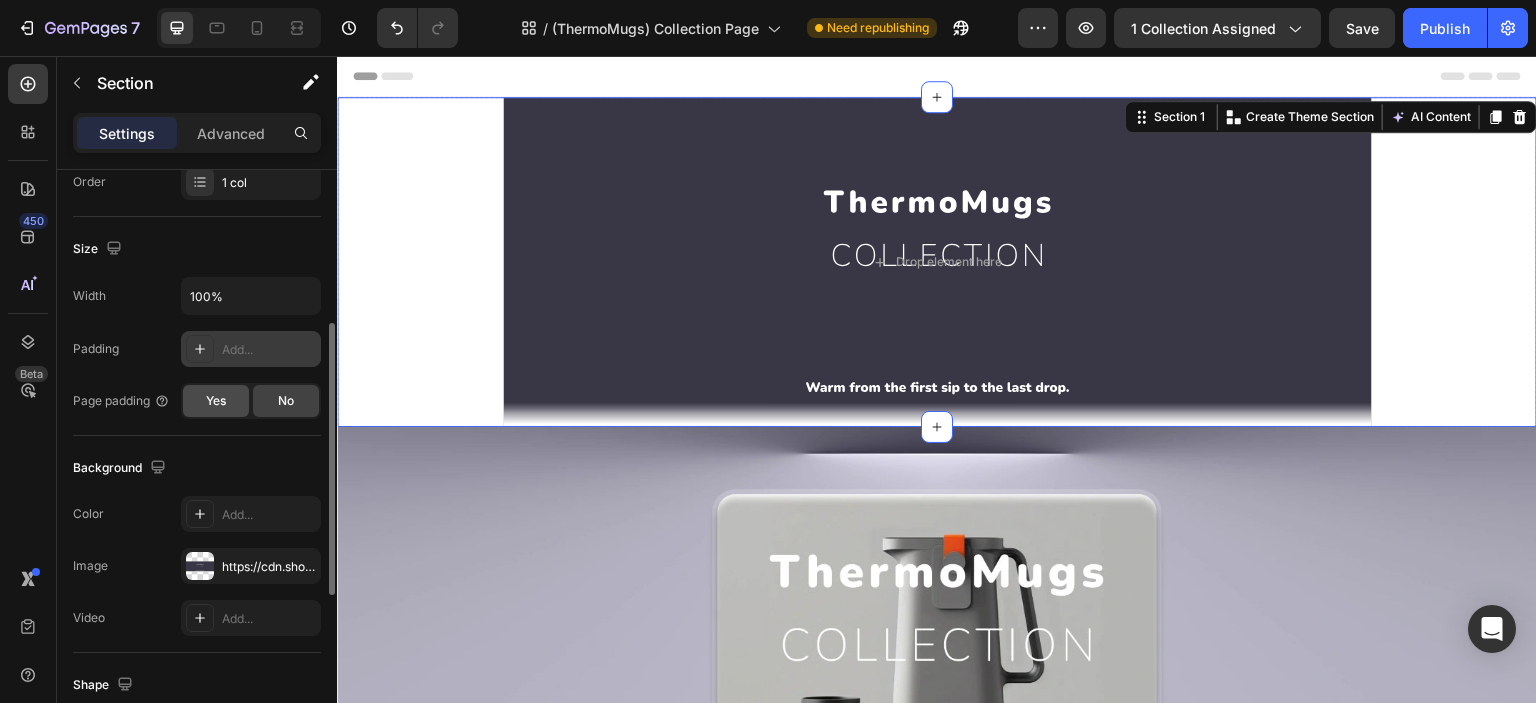 click on "Yes" 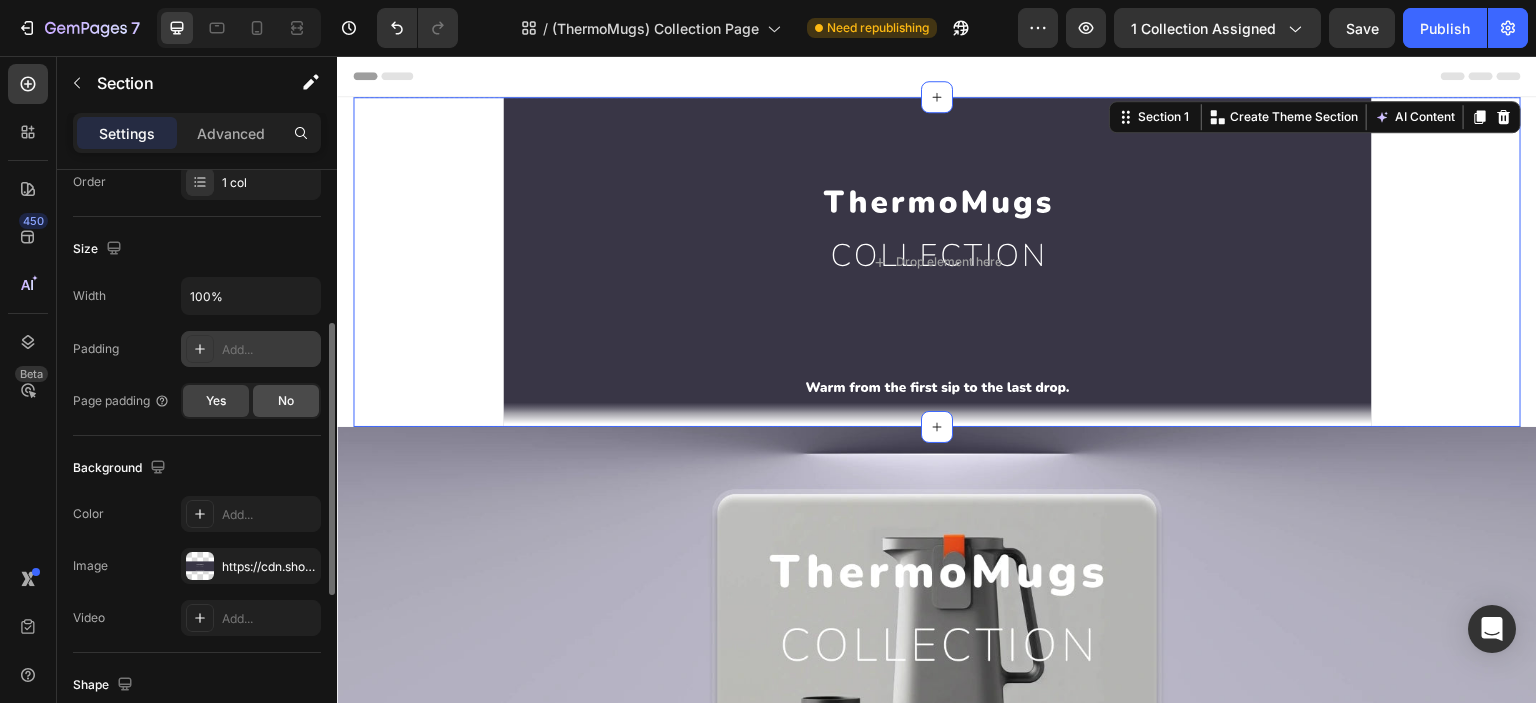click on "No" 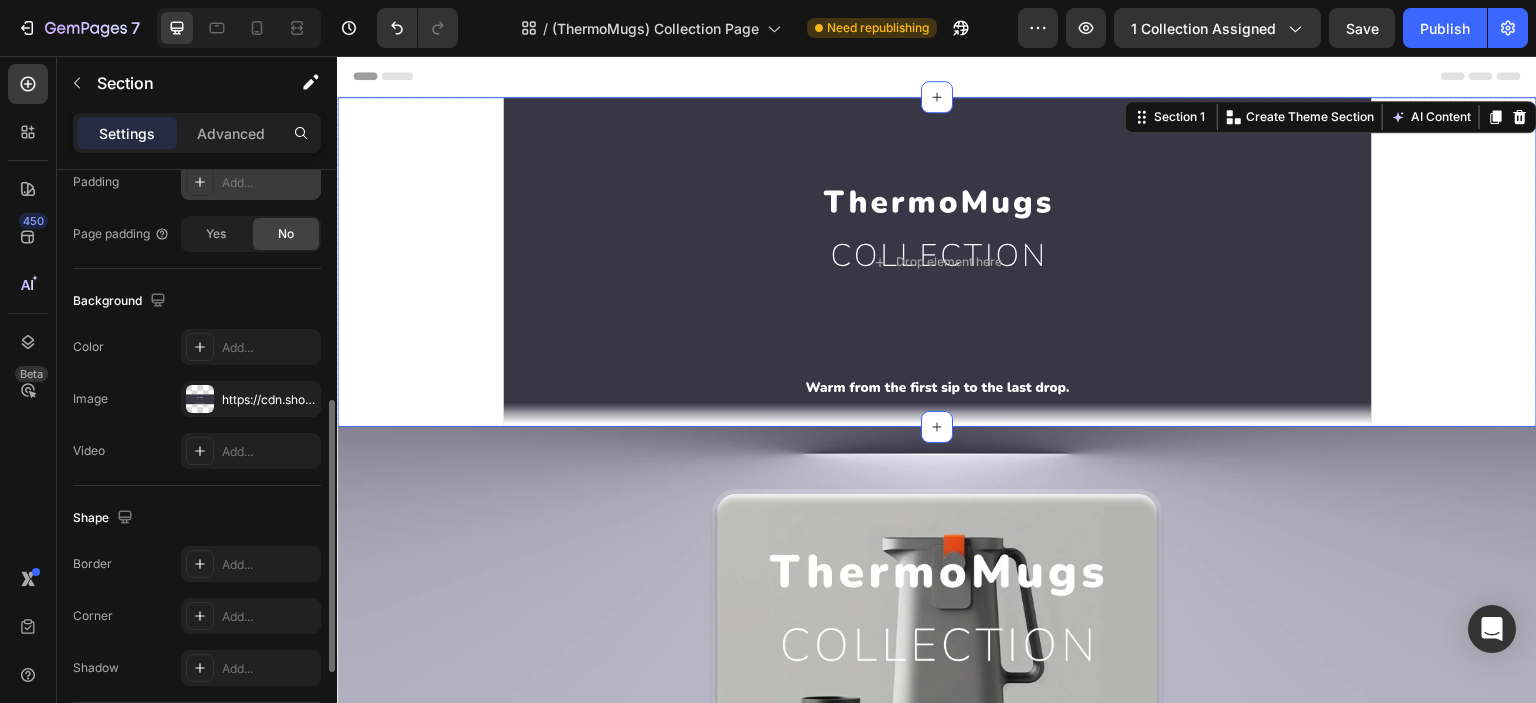 scroll, scrollTop: 665, scrollLeft: 0, axis: vertical 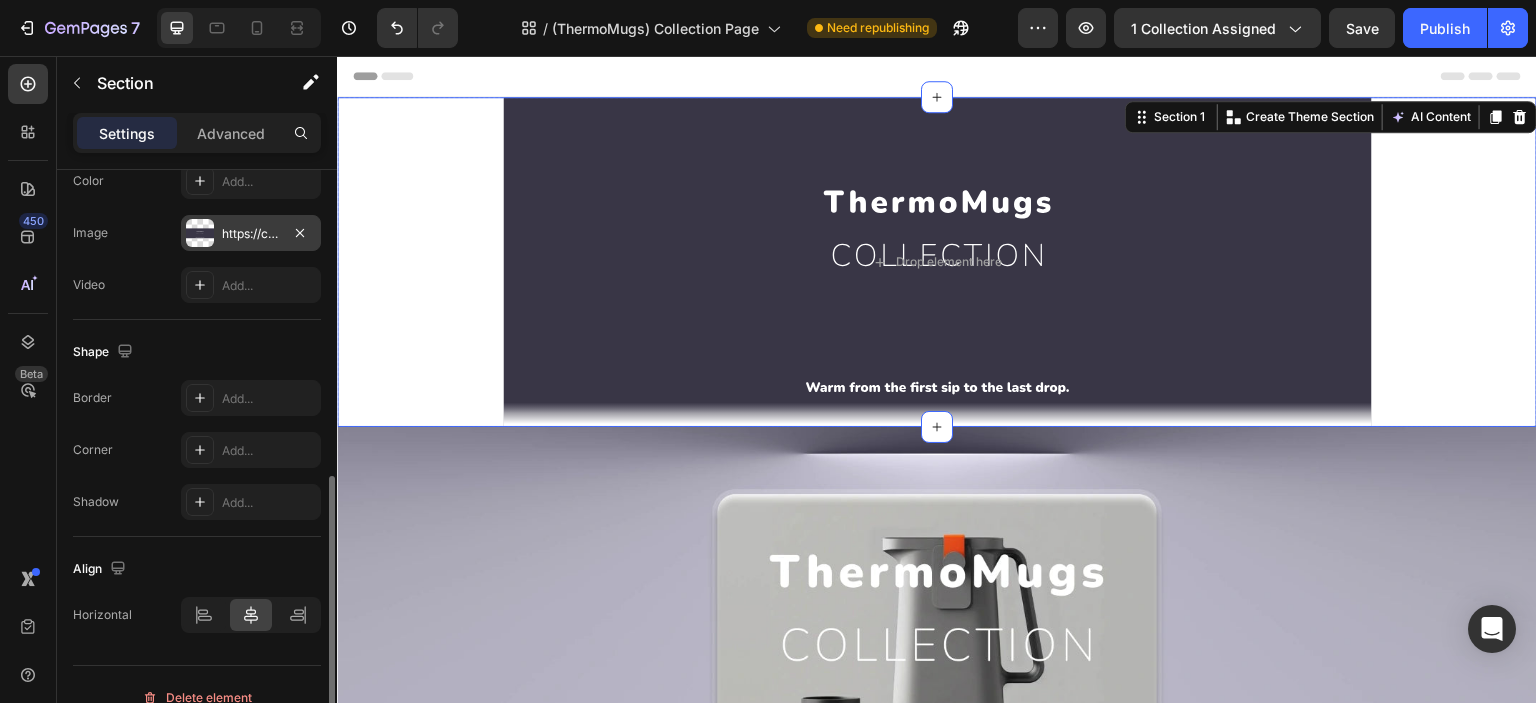 click on "https://cdn.shopify.com/s/files/1/0609/2478/8807/files/gempages_567299303811318825-bc228ba8-04b6-4c7f-975f-220e0deeef53.svg" at bounding box center [251, 234] 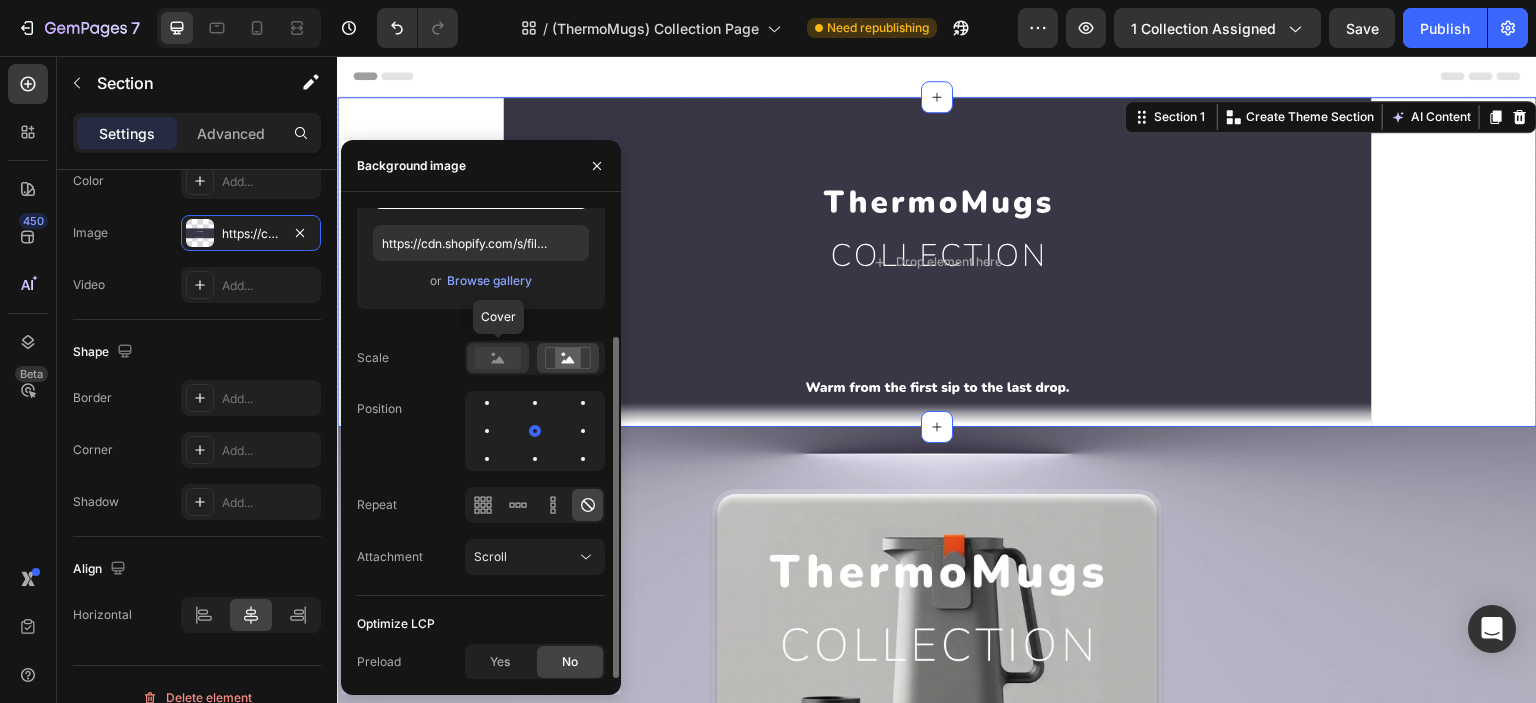 click 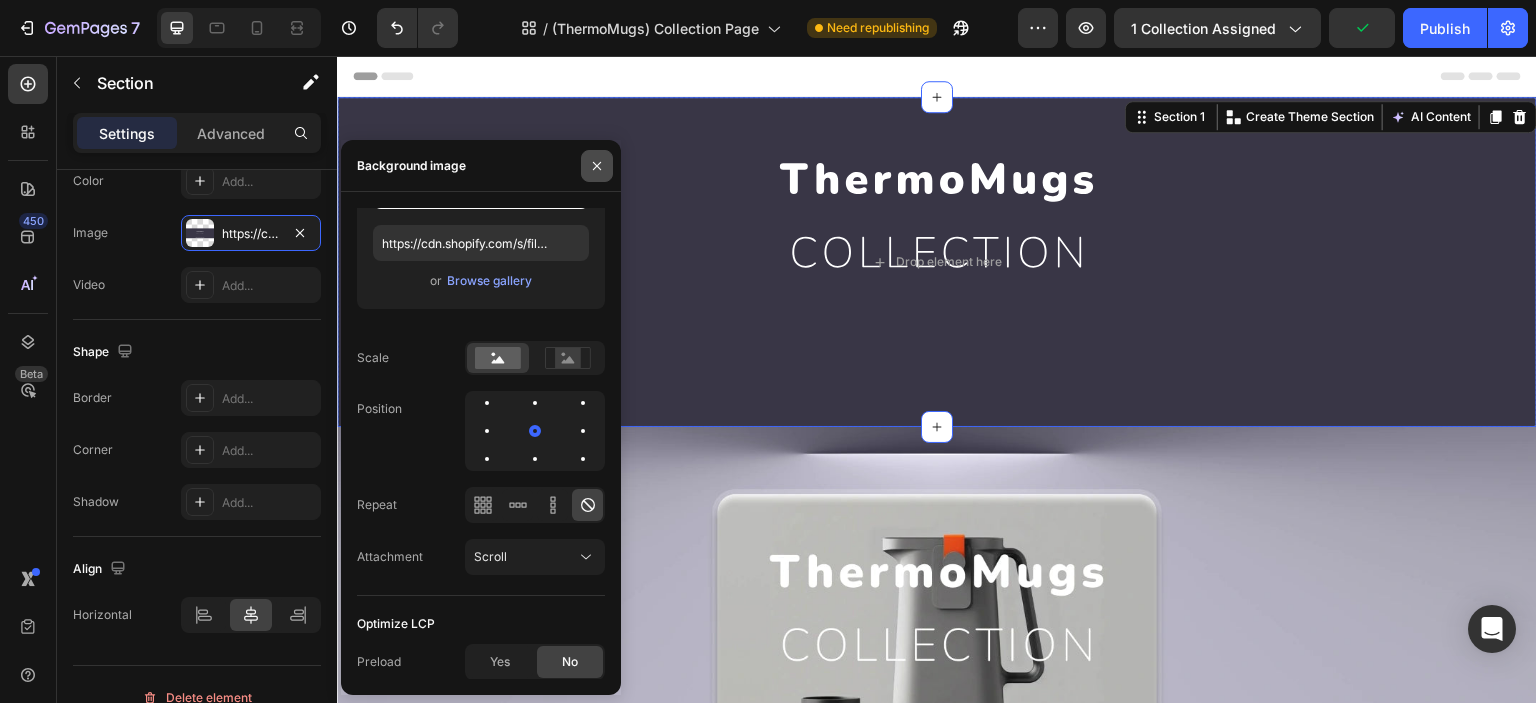 click 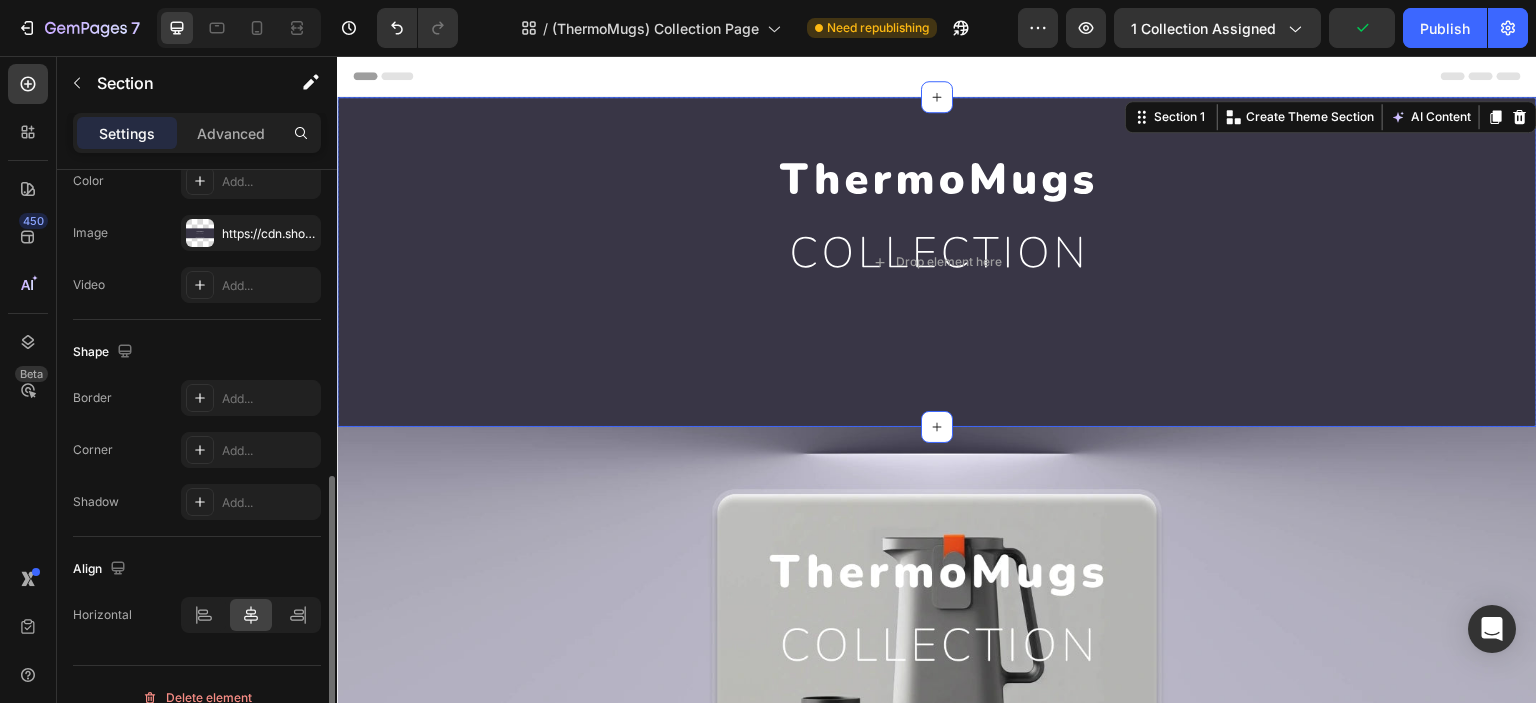 scroll, scrollTop: 688, scrollLeft: 0, axis: vertical 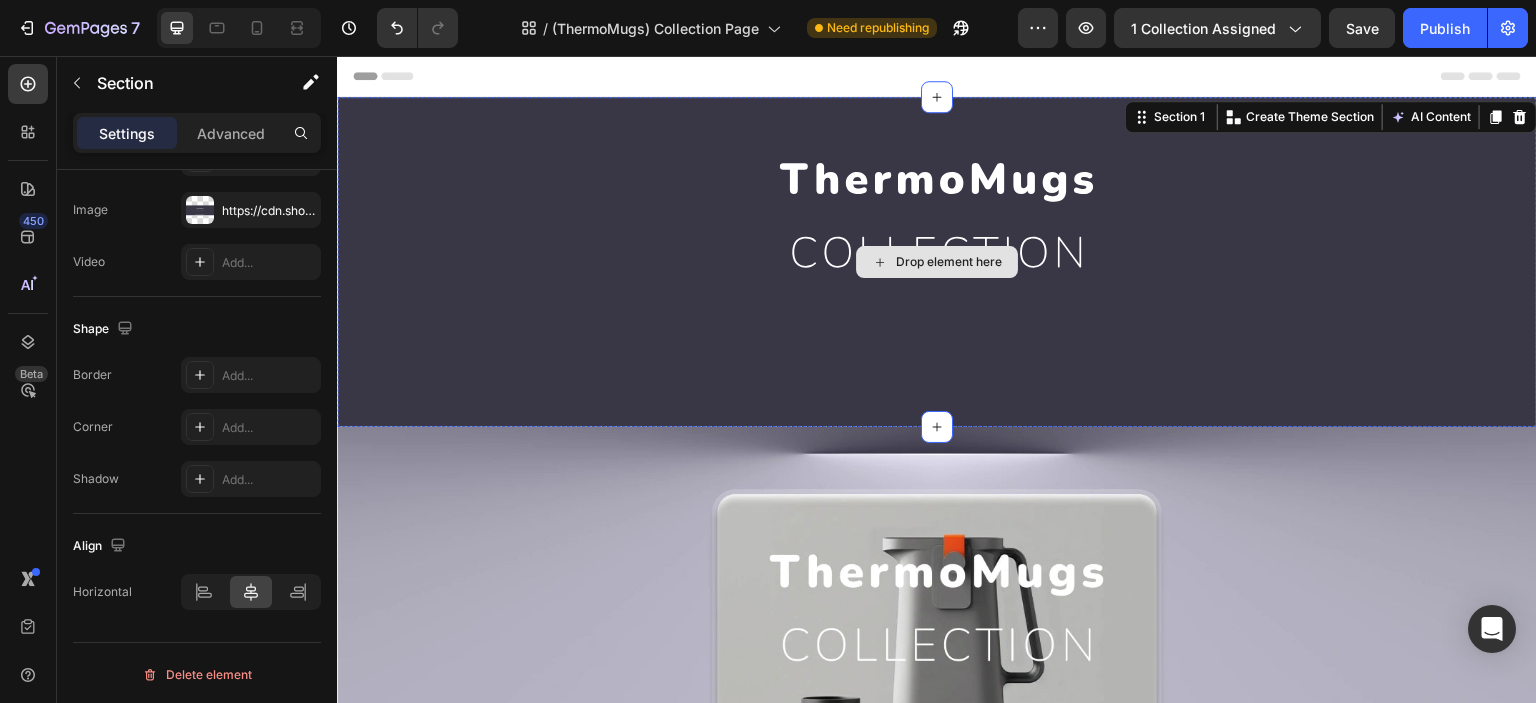 click on "Drop element here" at bounding box center [937, 262] 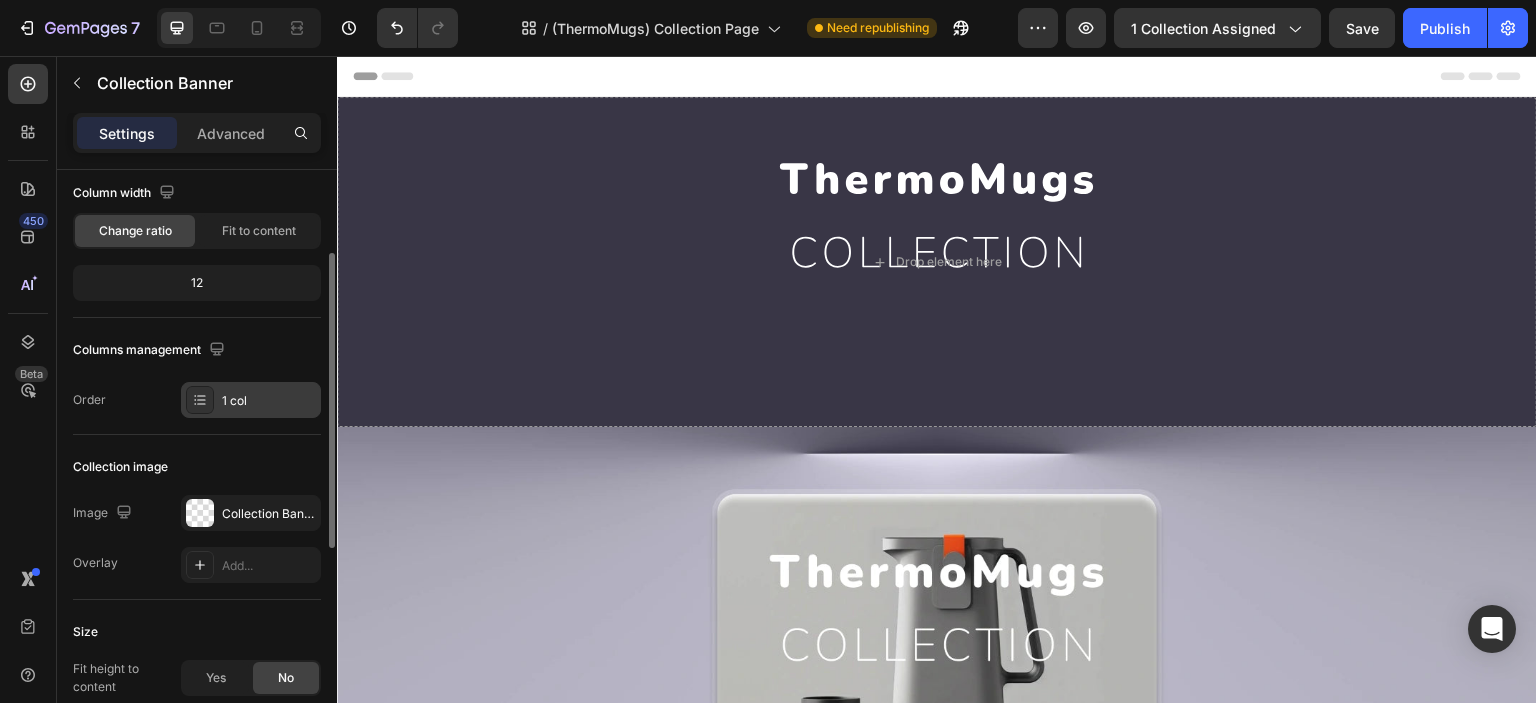 scroll, scrollTop: 332, scrollLeft: 0, axis: vertical 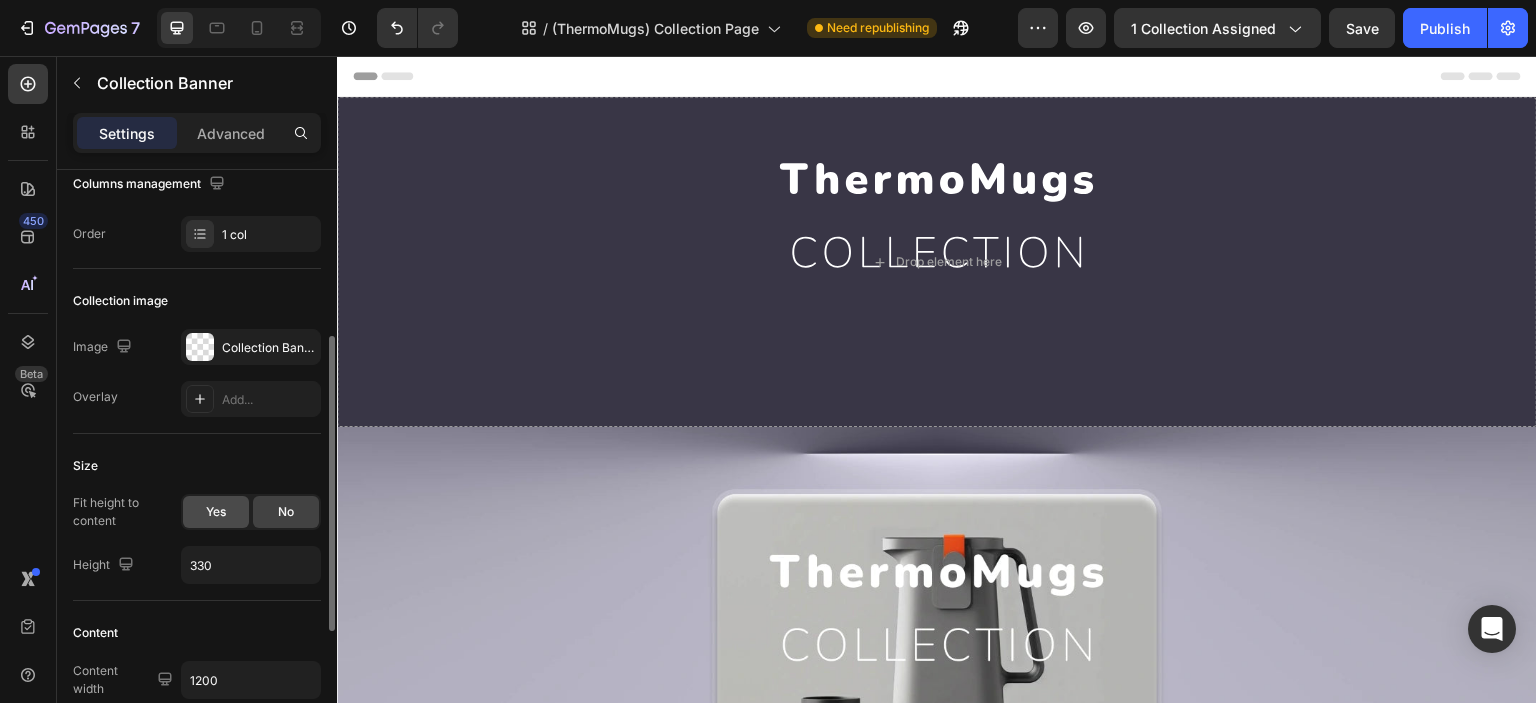 click on "Yes" 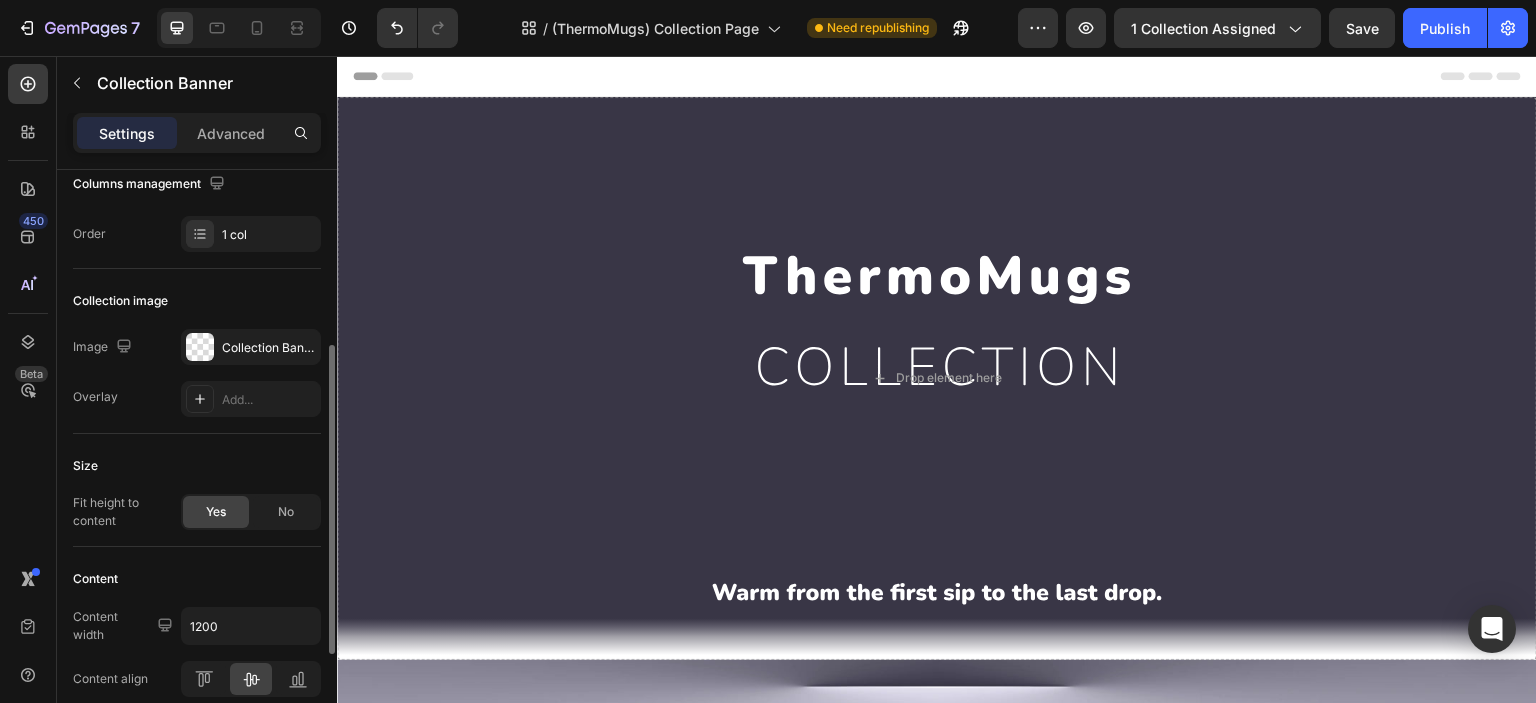 scroll, scrollTop: 499, scrollLeft: 0, axis: vertical 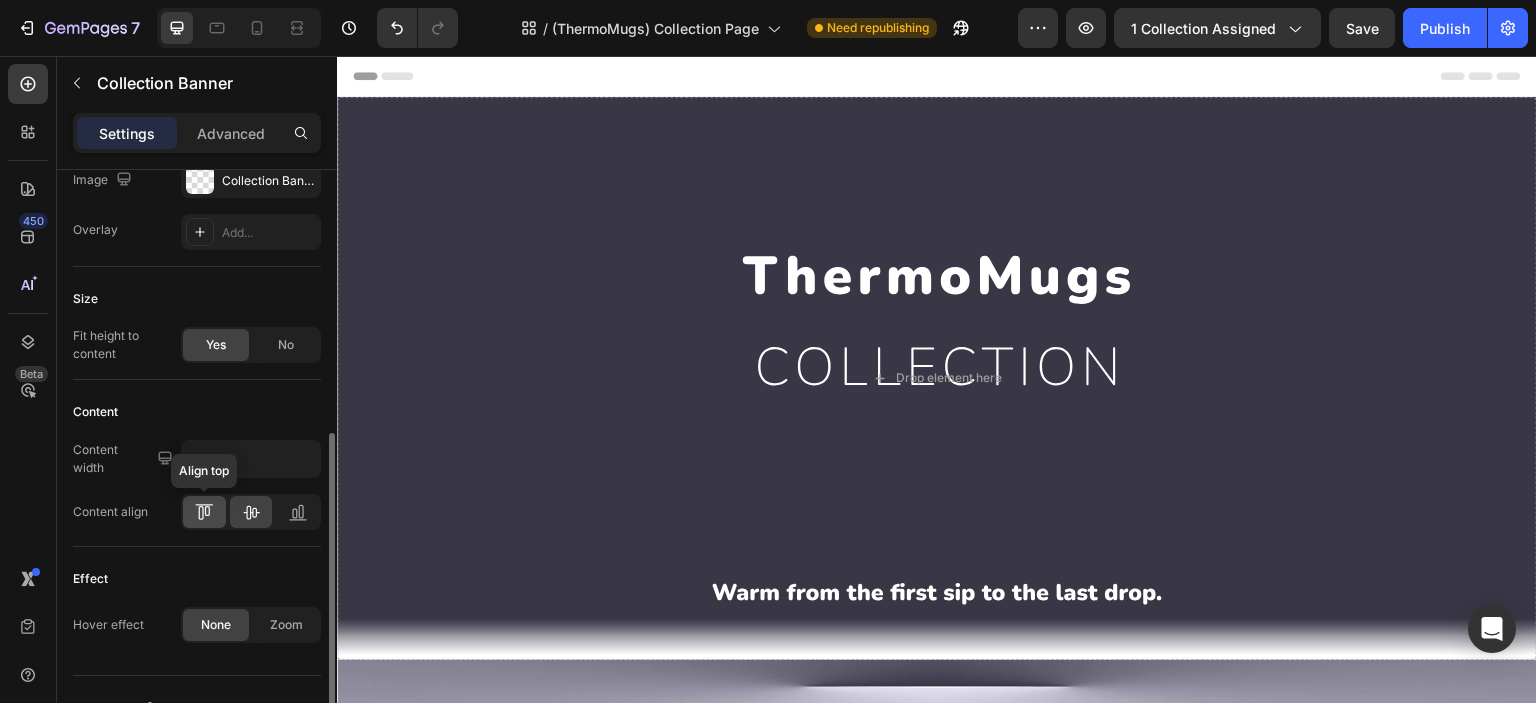 click 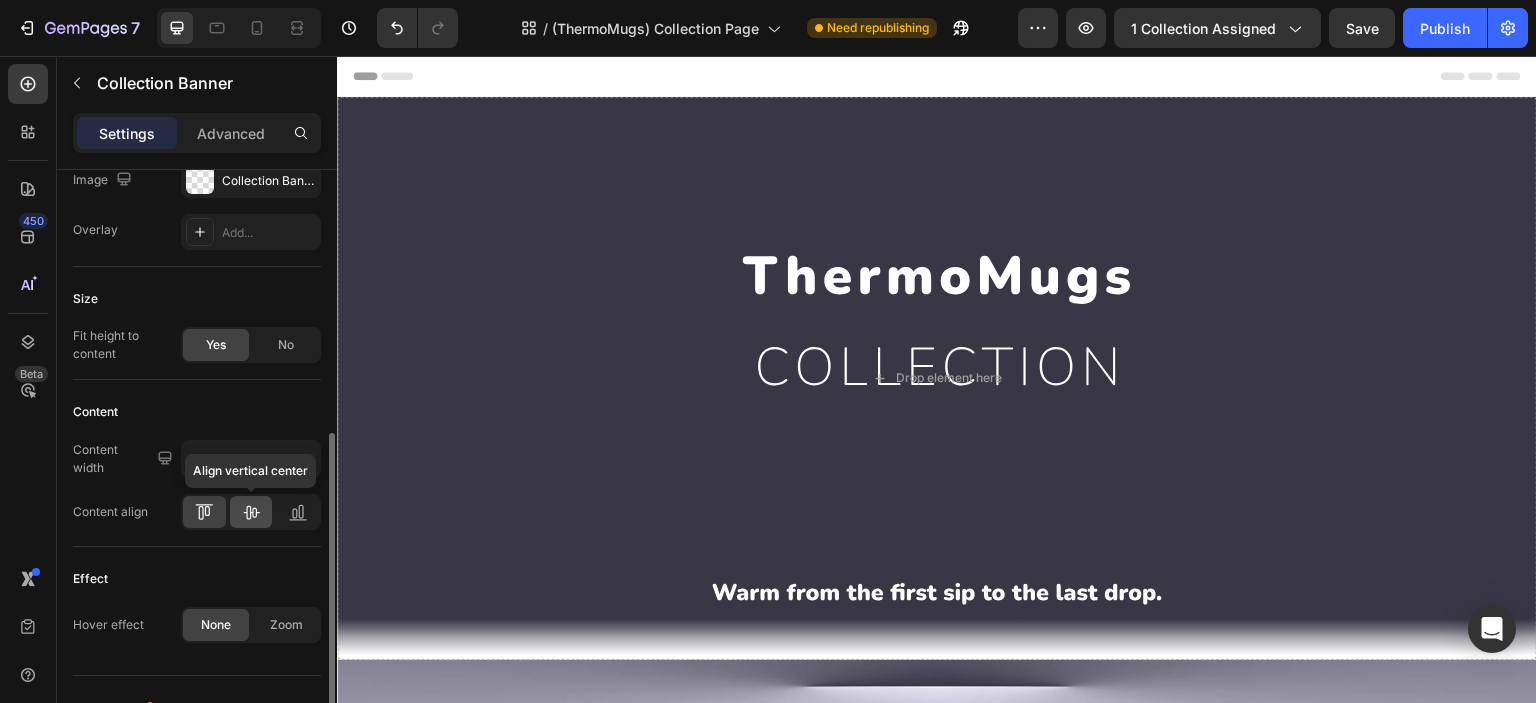 click 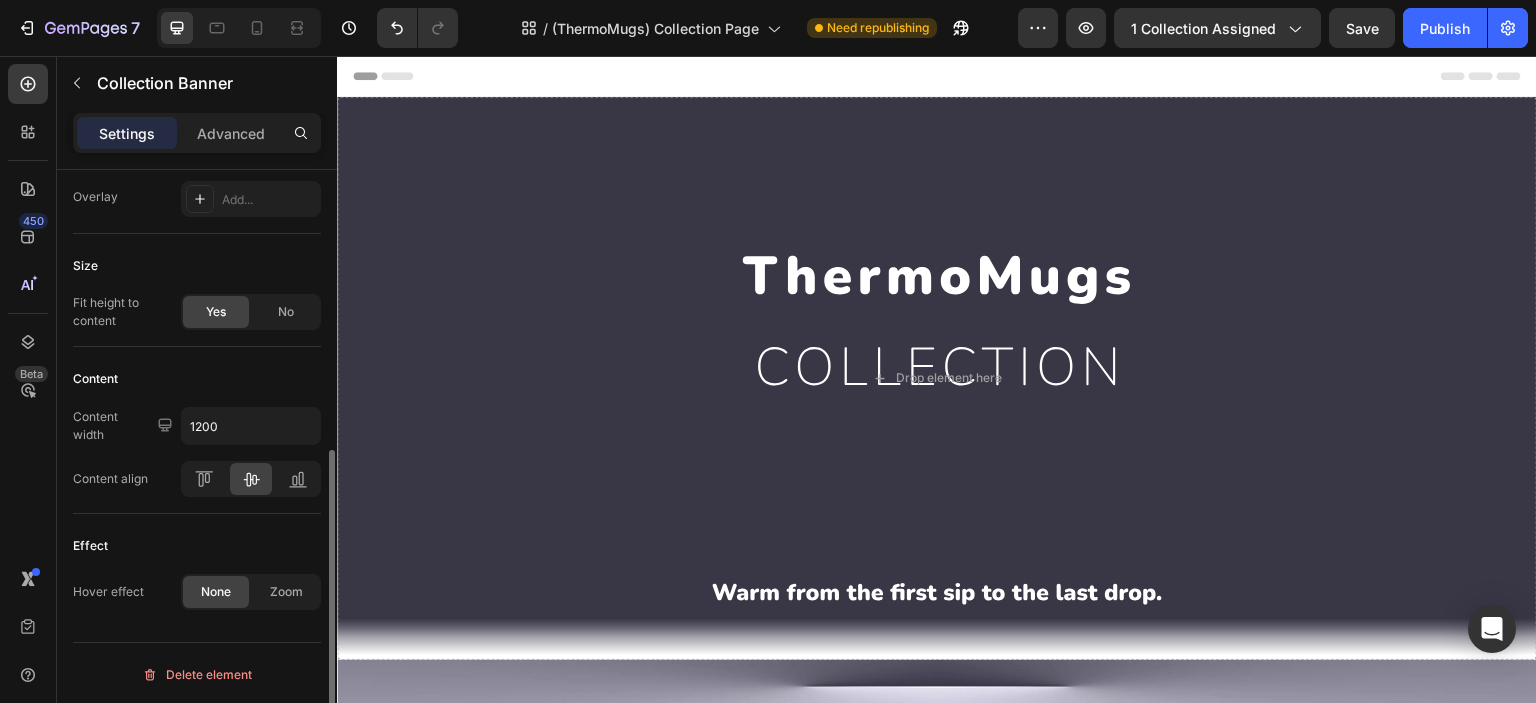 scroll, scrollTop: 366, scrollLeft: 0, axis: vertical 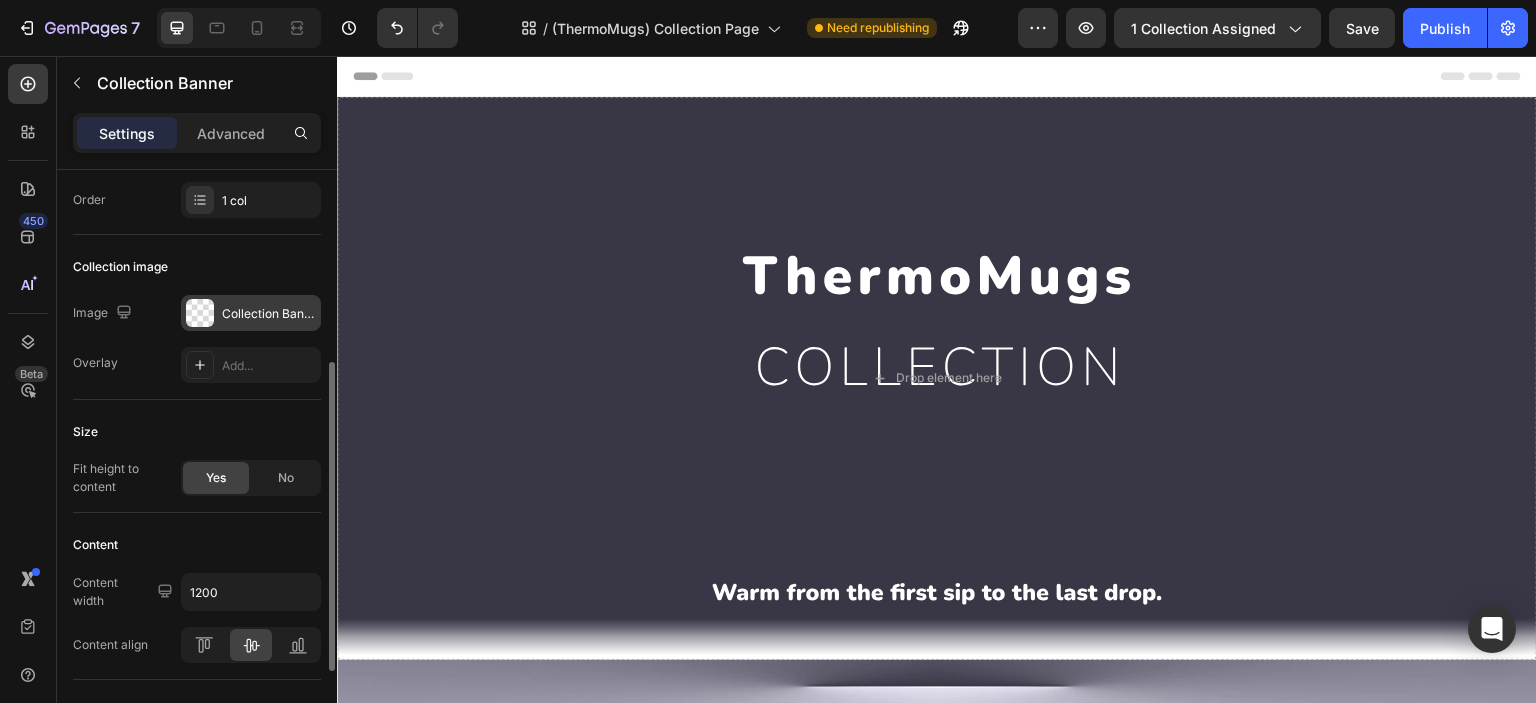 click at bounding box center (200, 313) 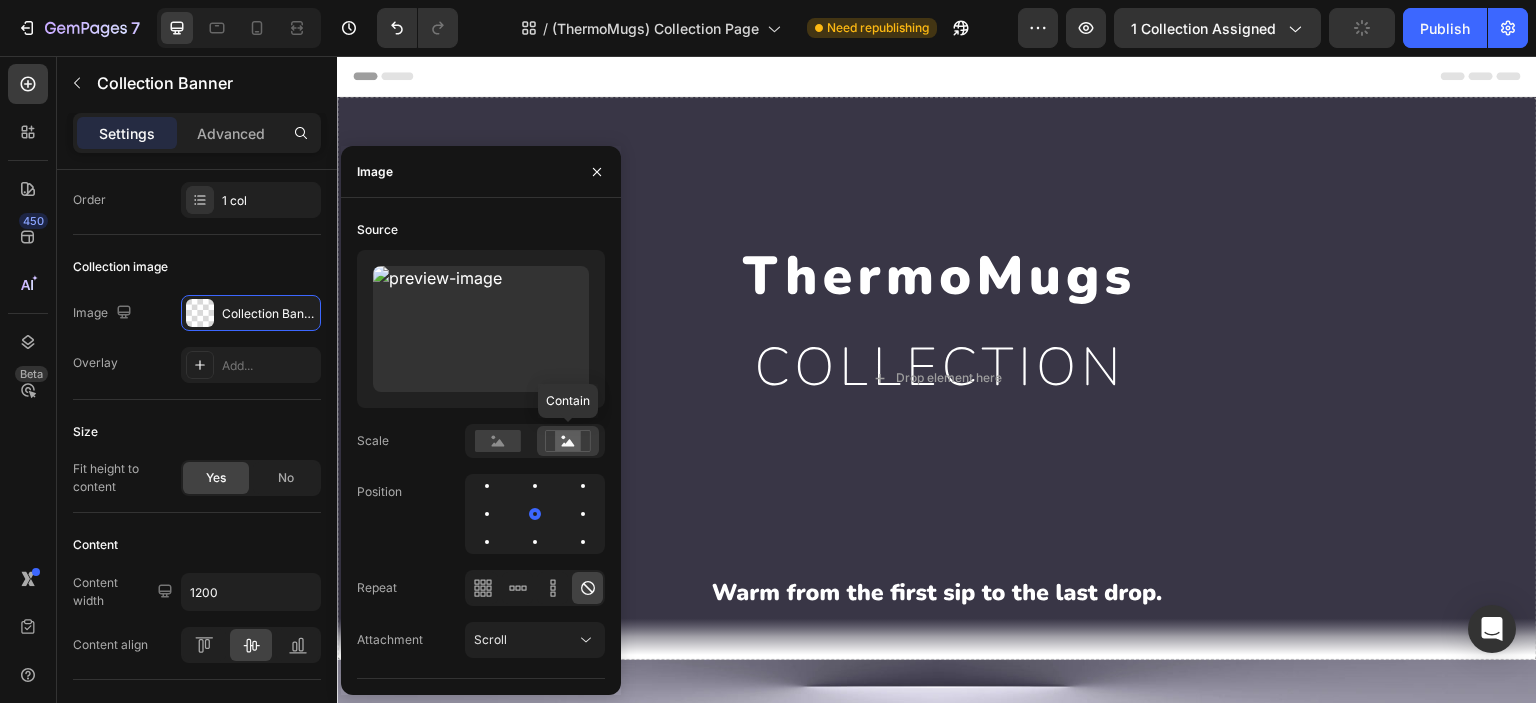 click 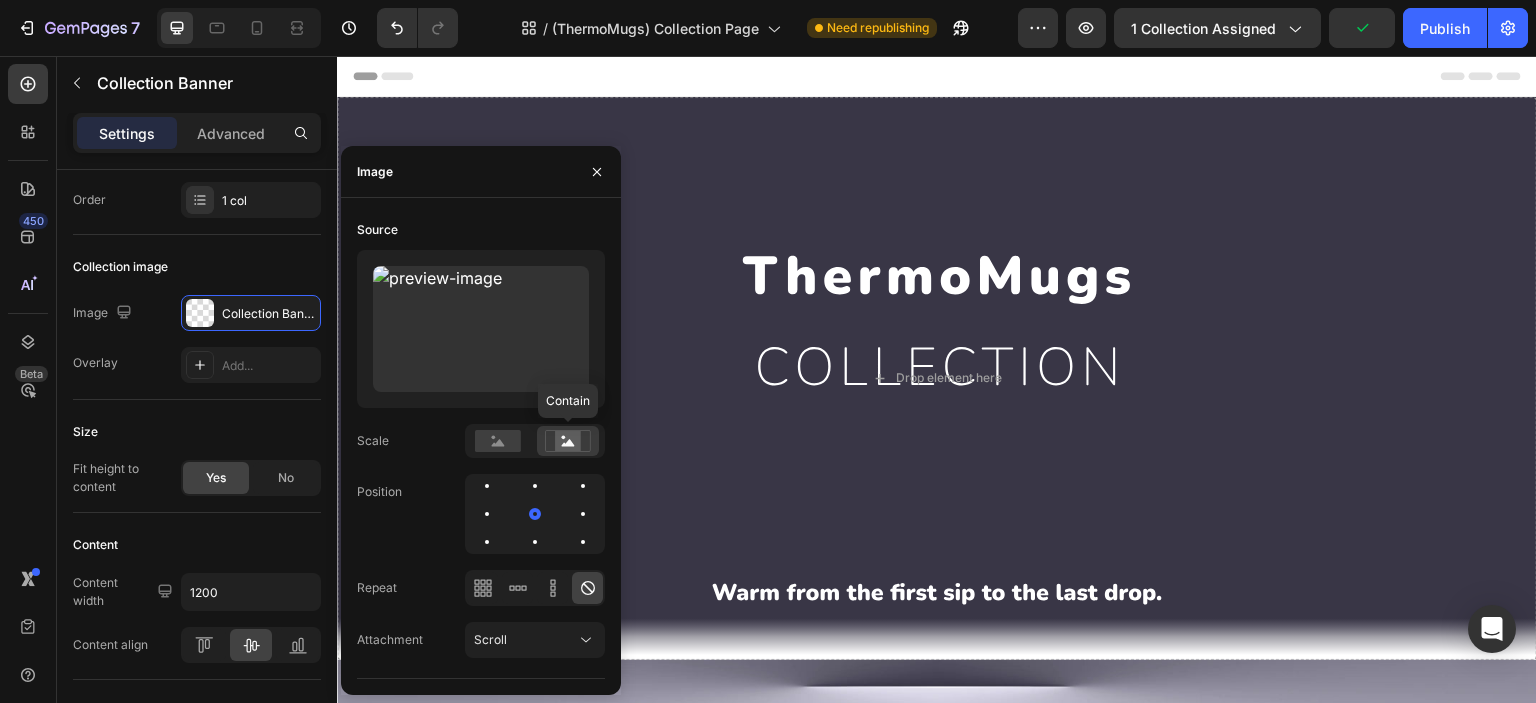click 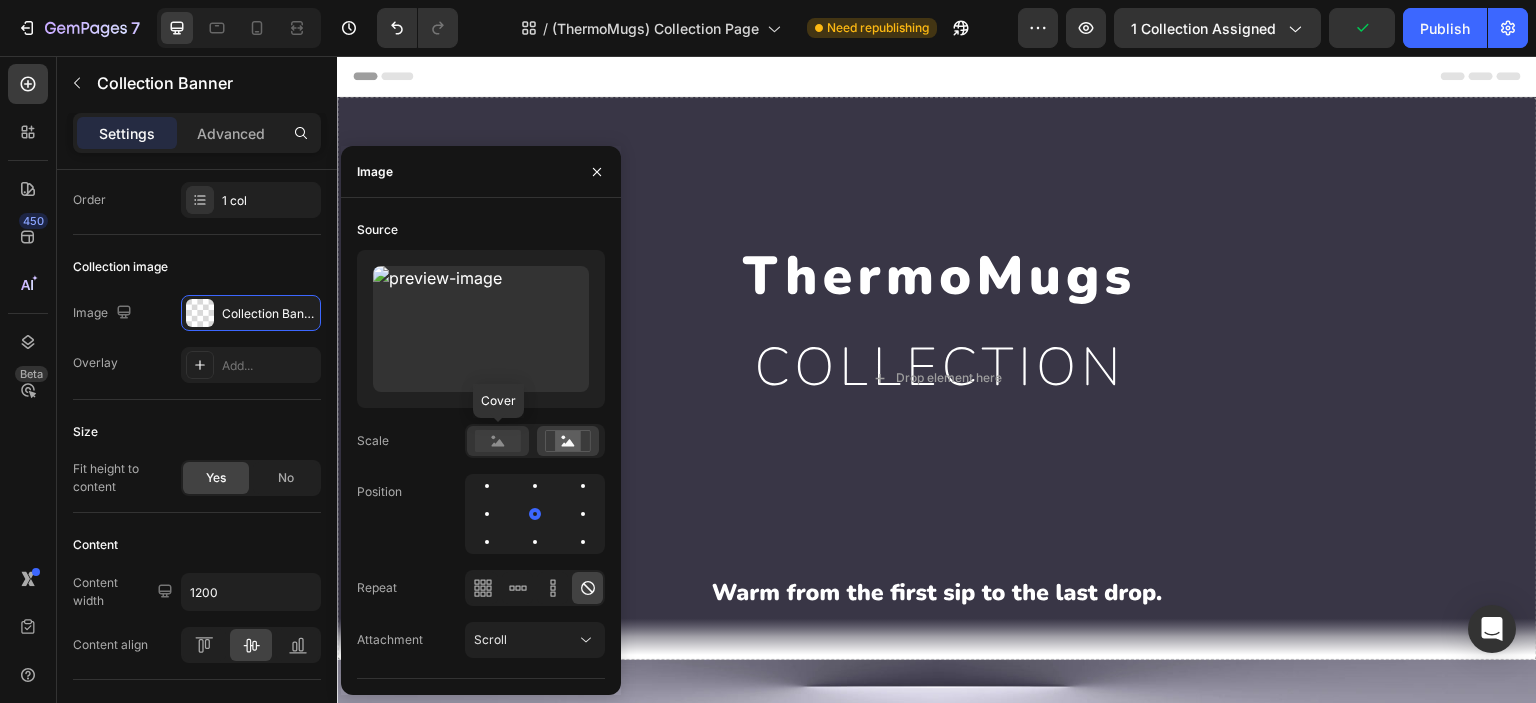 click 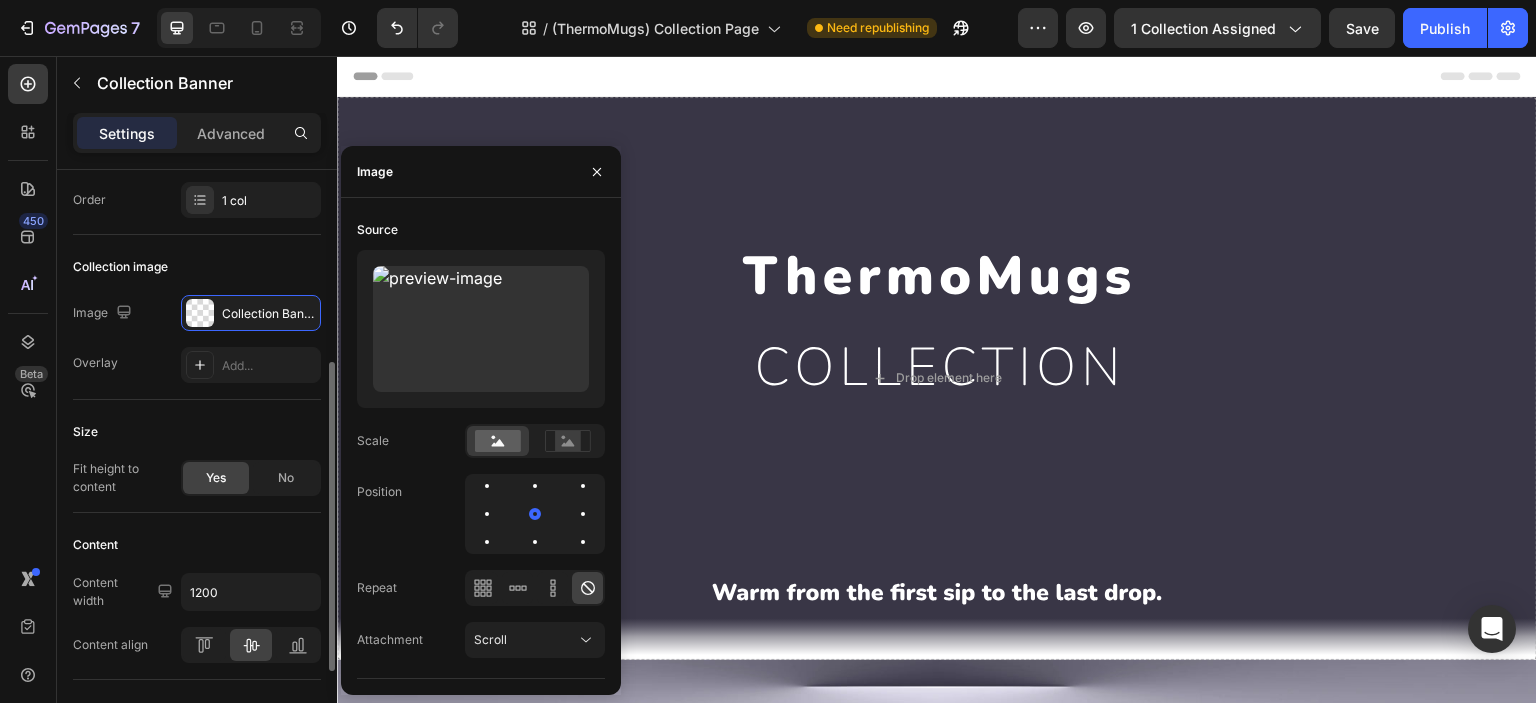 click on "Collection image" at bounding box center [197, 267] 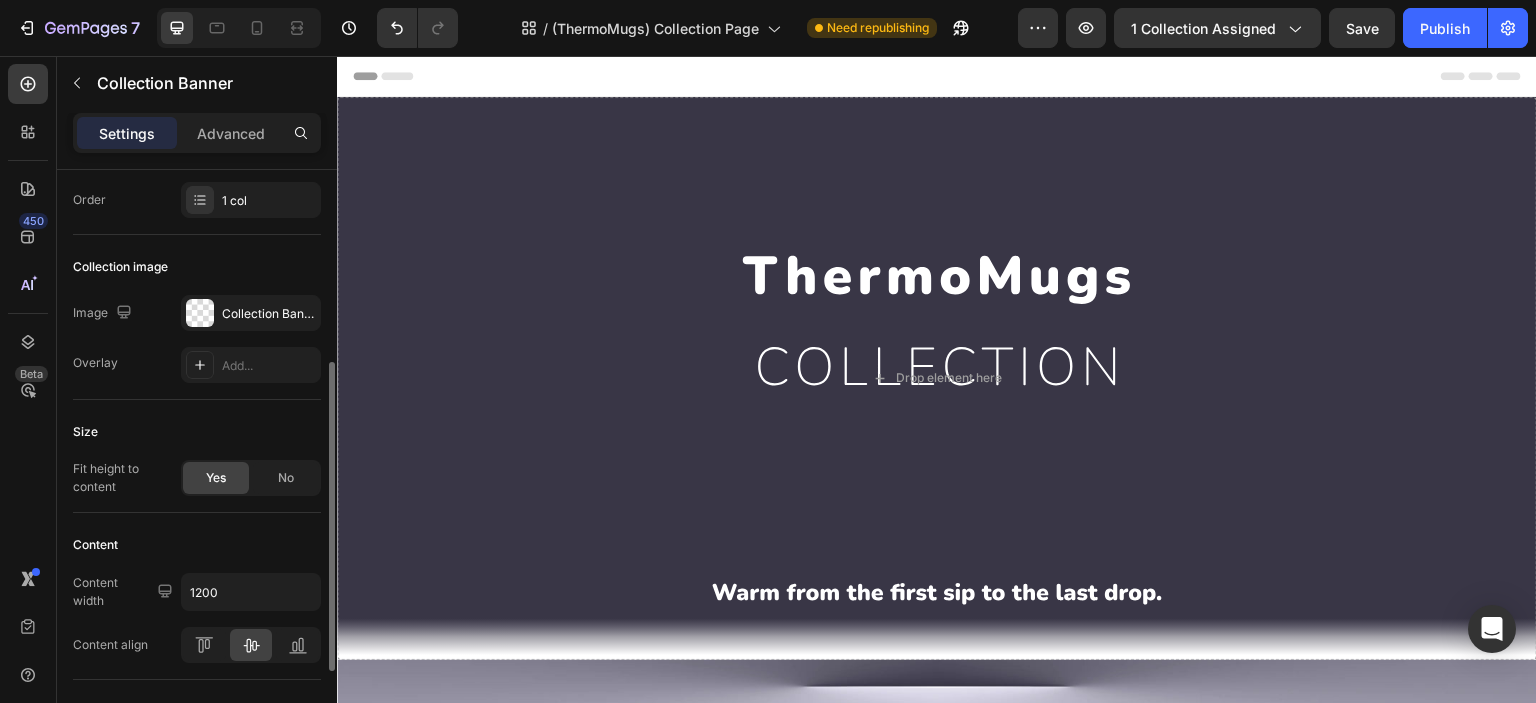 scroll, scrollTop: 33, scrollLeft: 0, axis: vertical 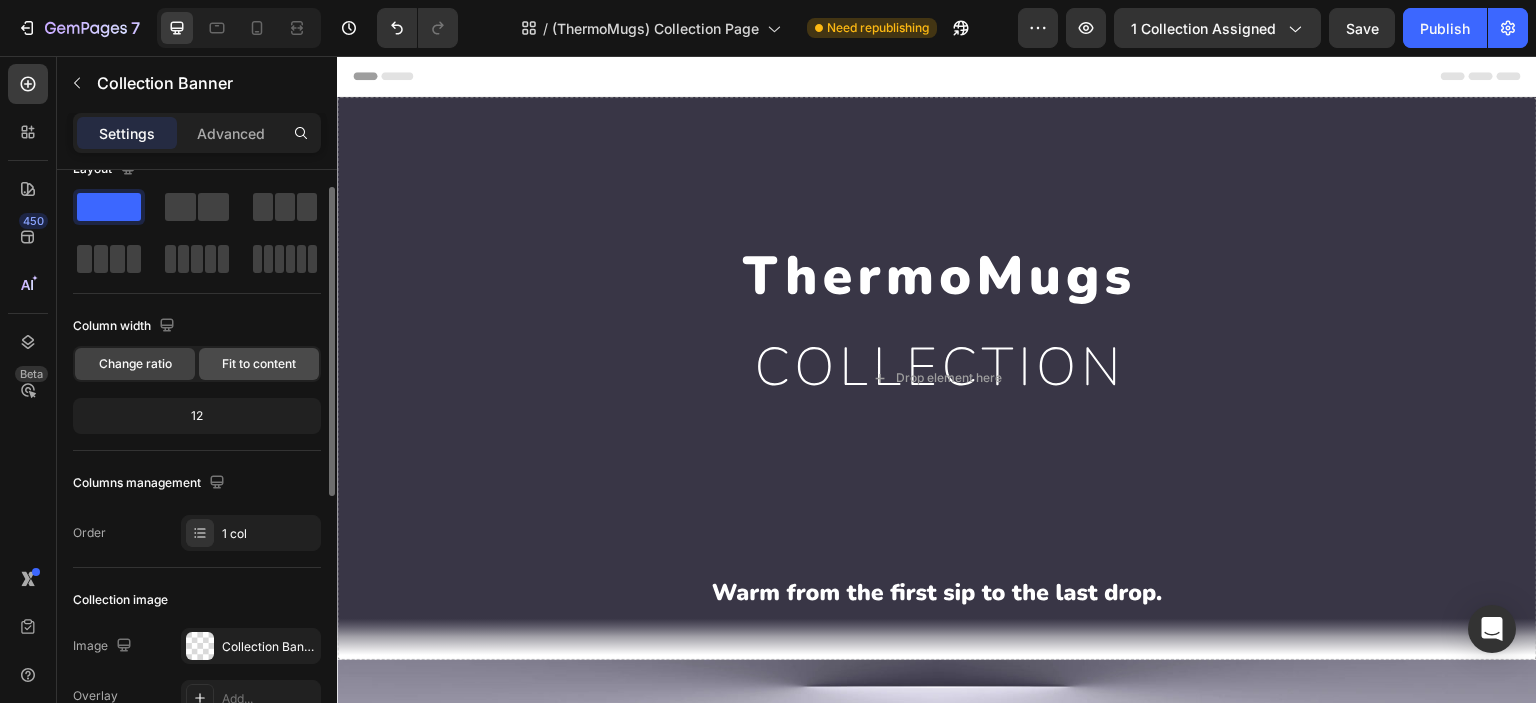 click on "Fit to content" 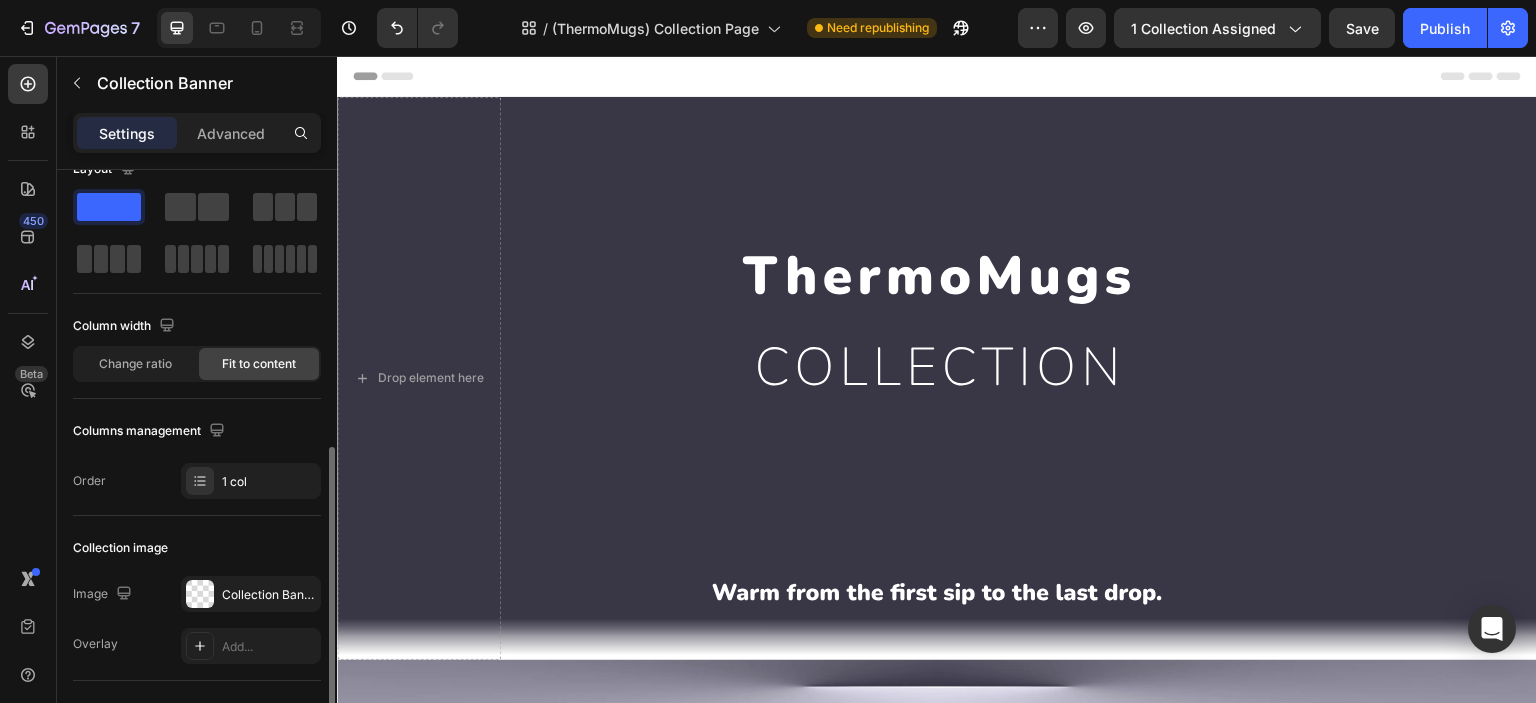 scroll, scrollTop: 200, scrollLeft: 0, axis: vertical 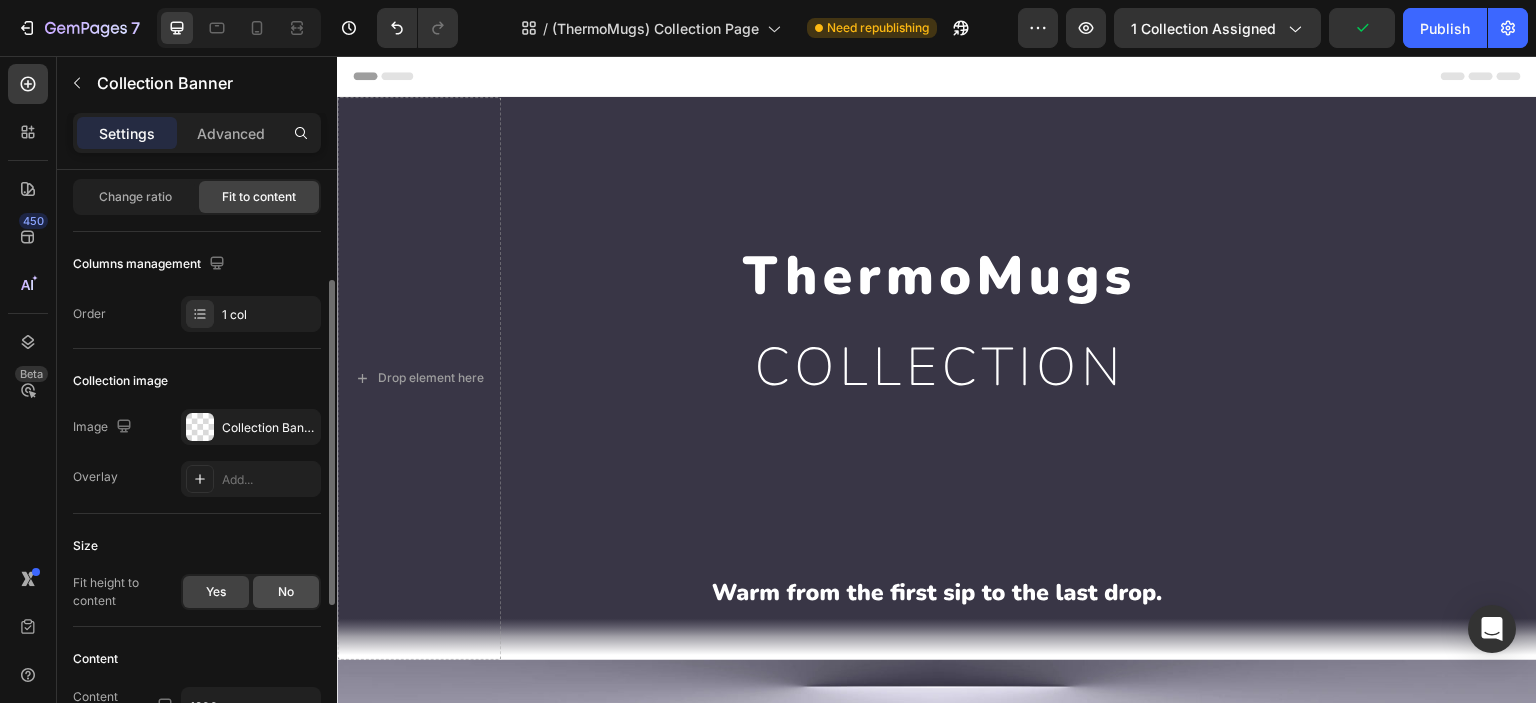 click on "No" 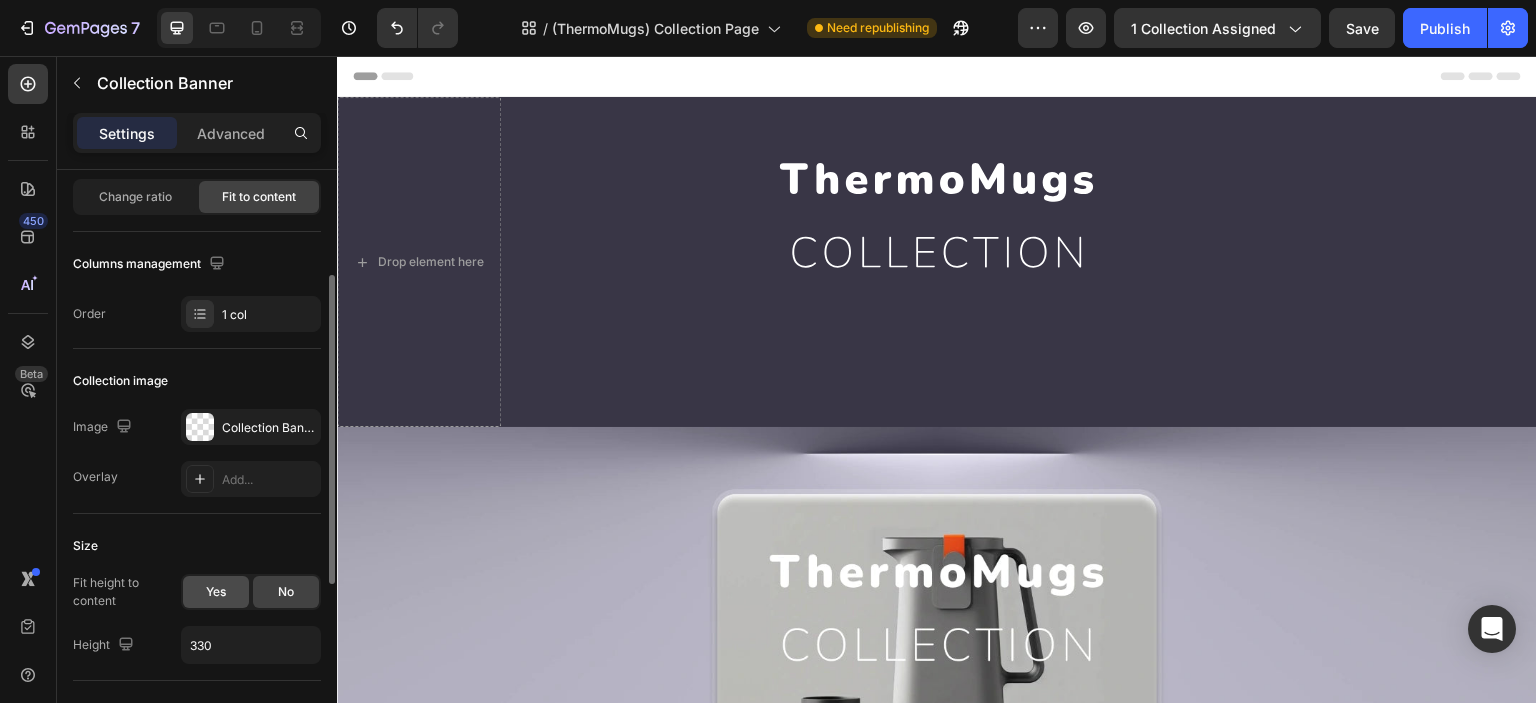 click on "Yes" 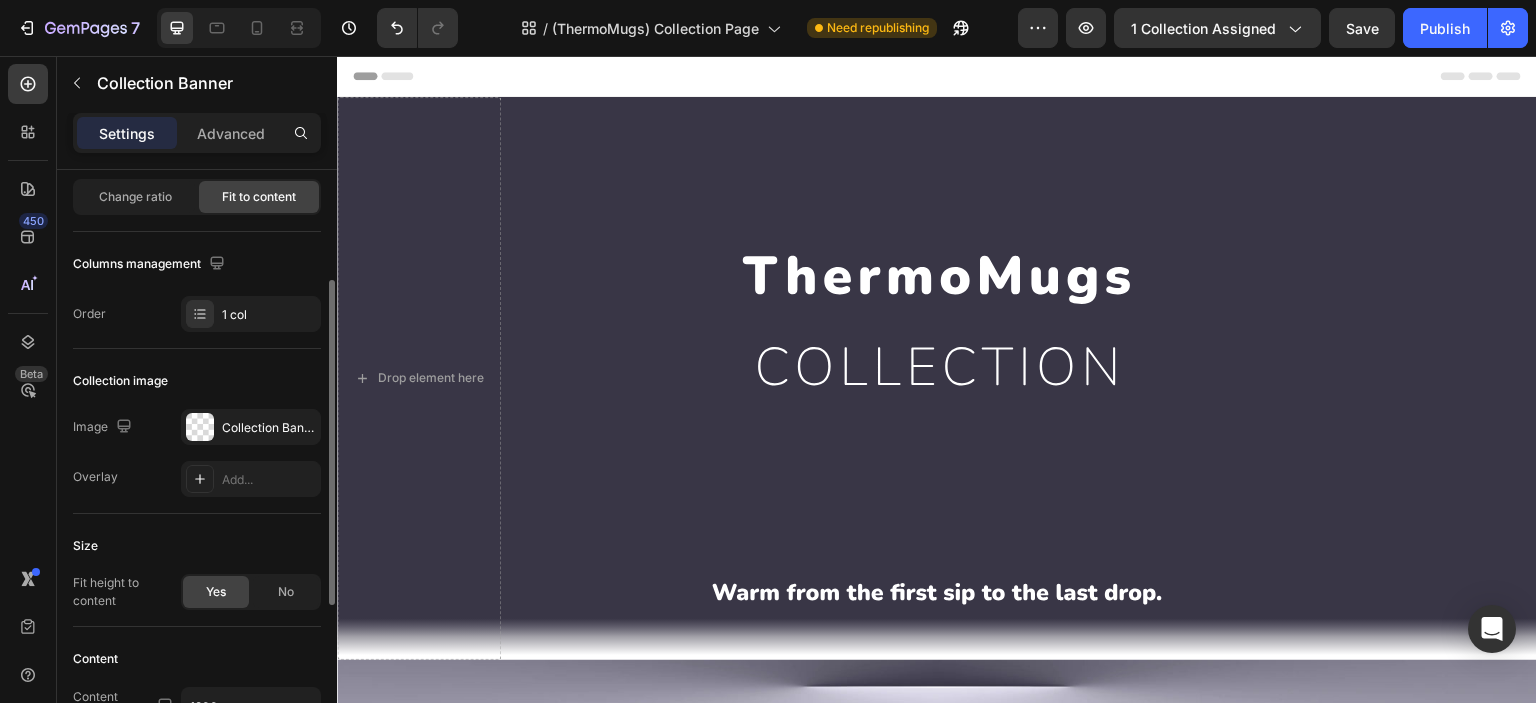 scroll, scrollTop: 0, scrollLeft: 0, axis: both 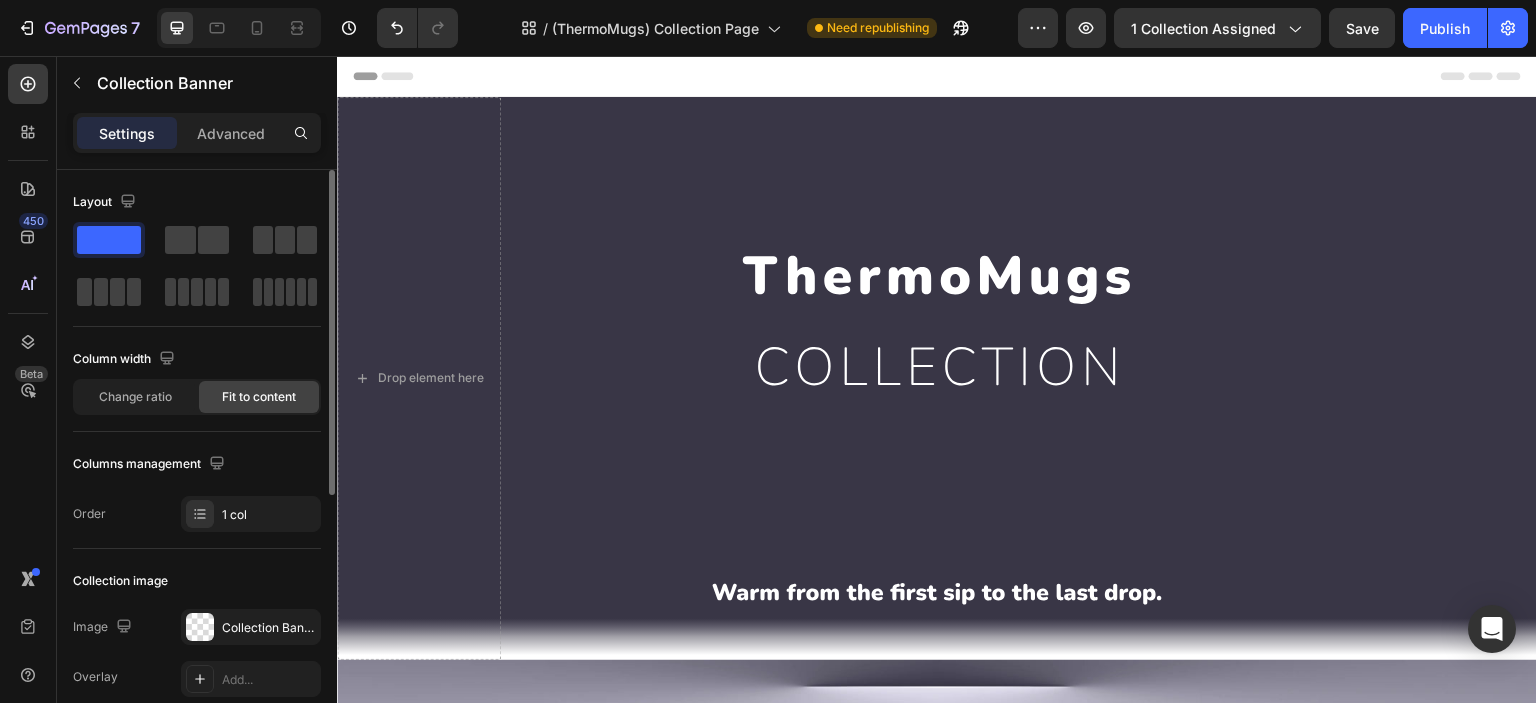 click on "Settings Advanced" at bounding box center [197, 133] 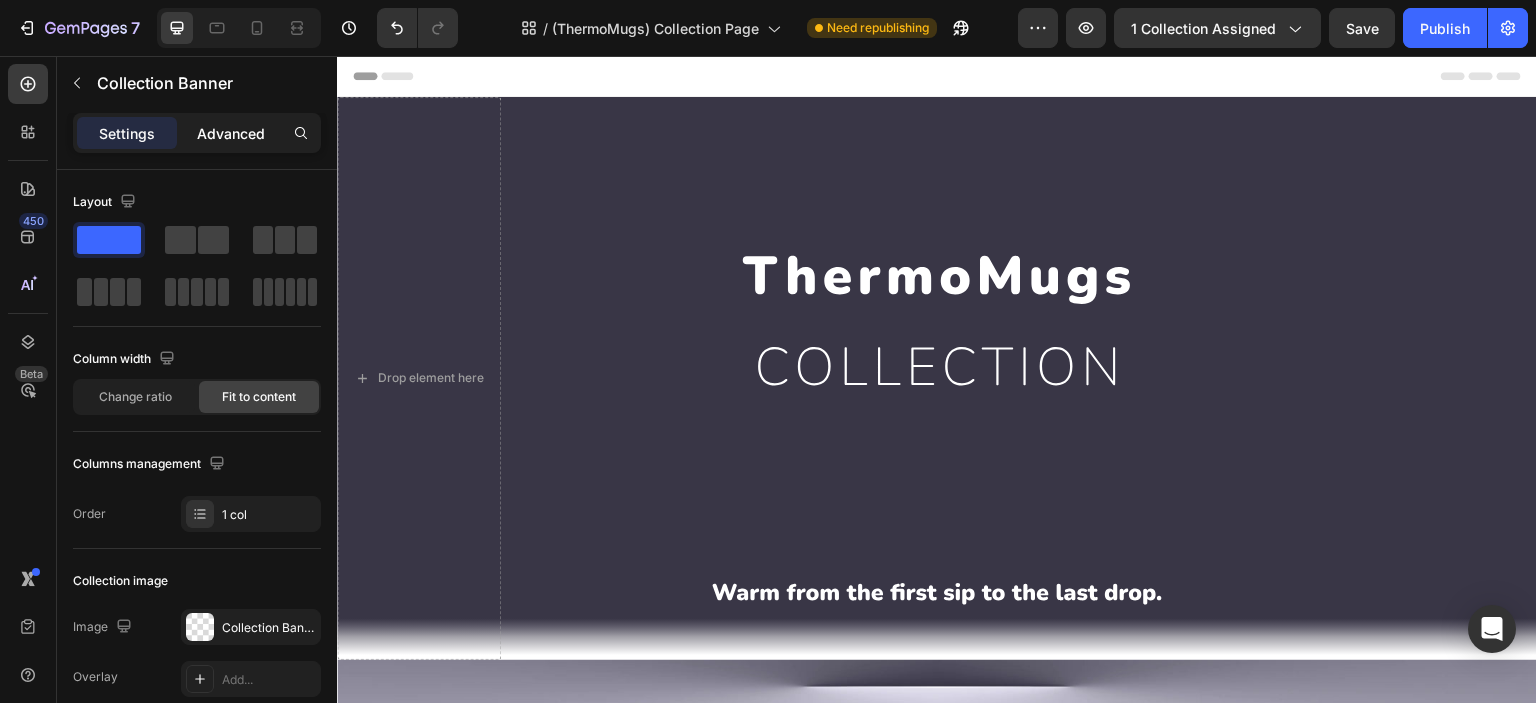 click on "Advanced" at bounding box center (231, 133) 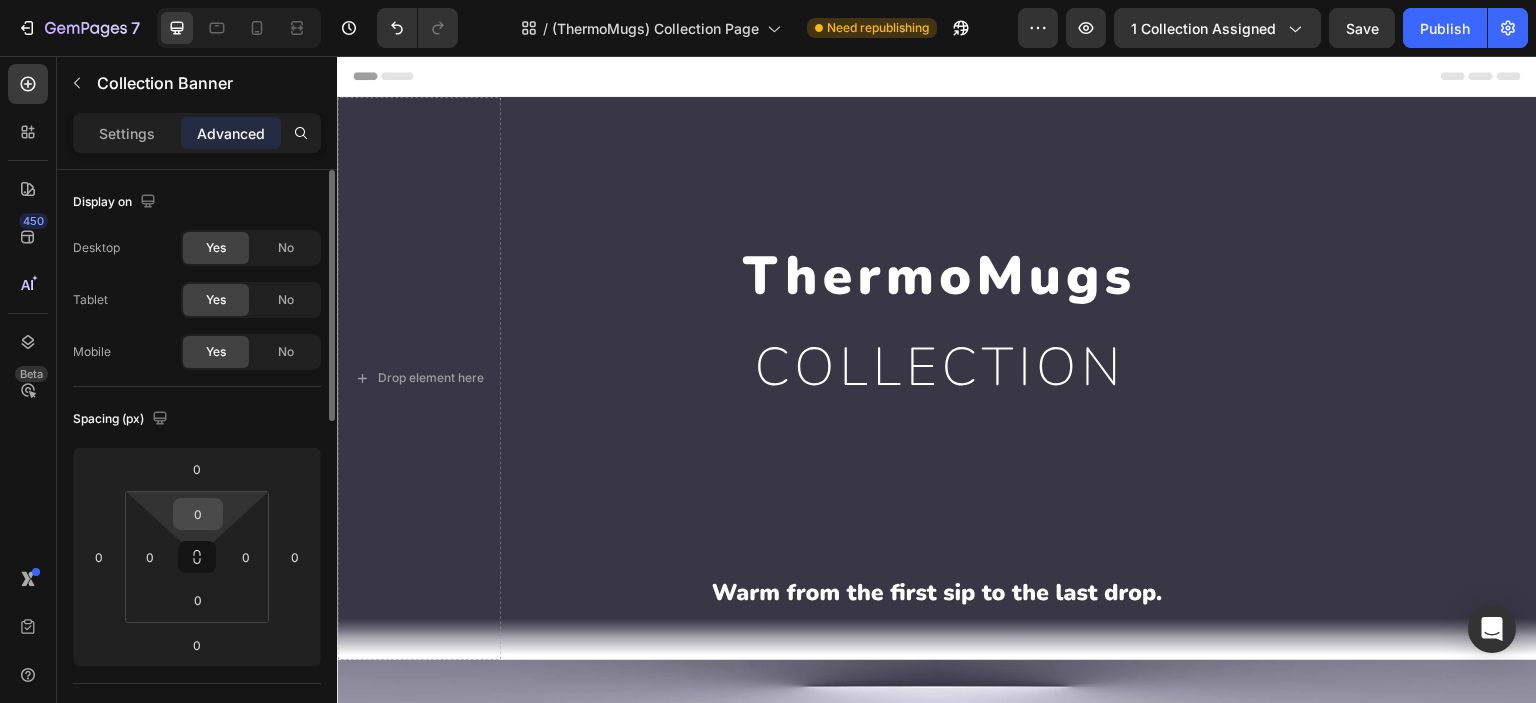 click on "0" at bounding box center [198, 514] 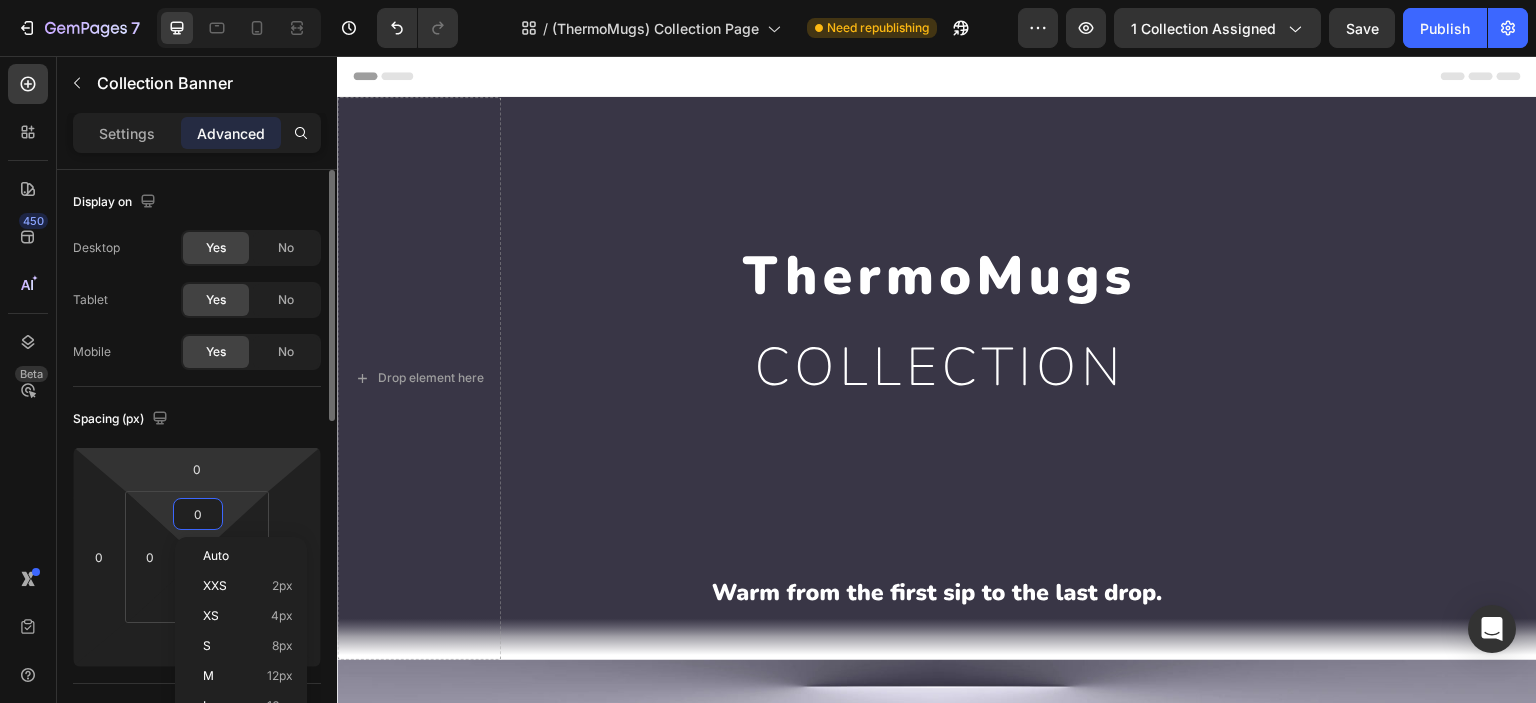 click on "Spacing (px) 0 0 0 0 0 0 0 0" 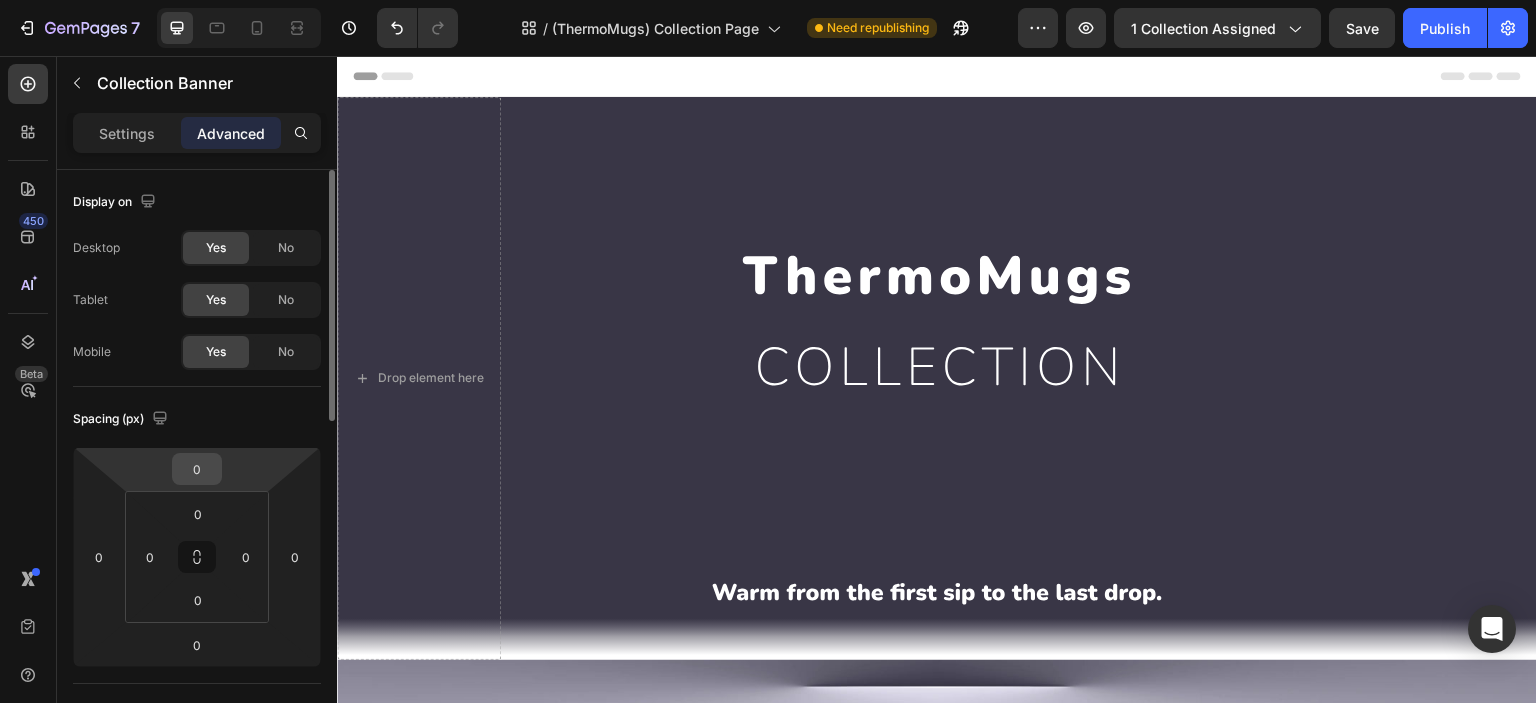 click on "0" at bounding box center [197, 469] 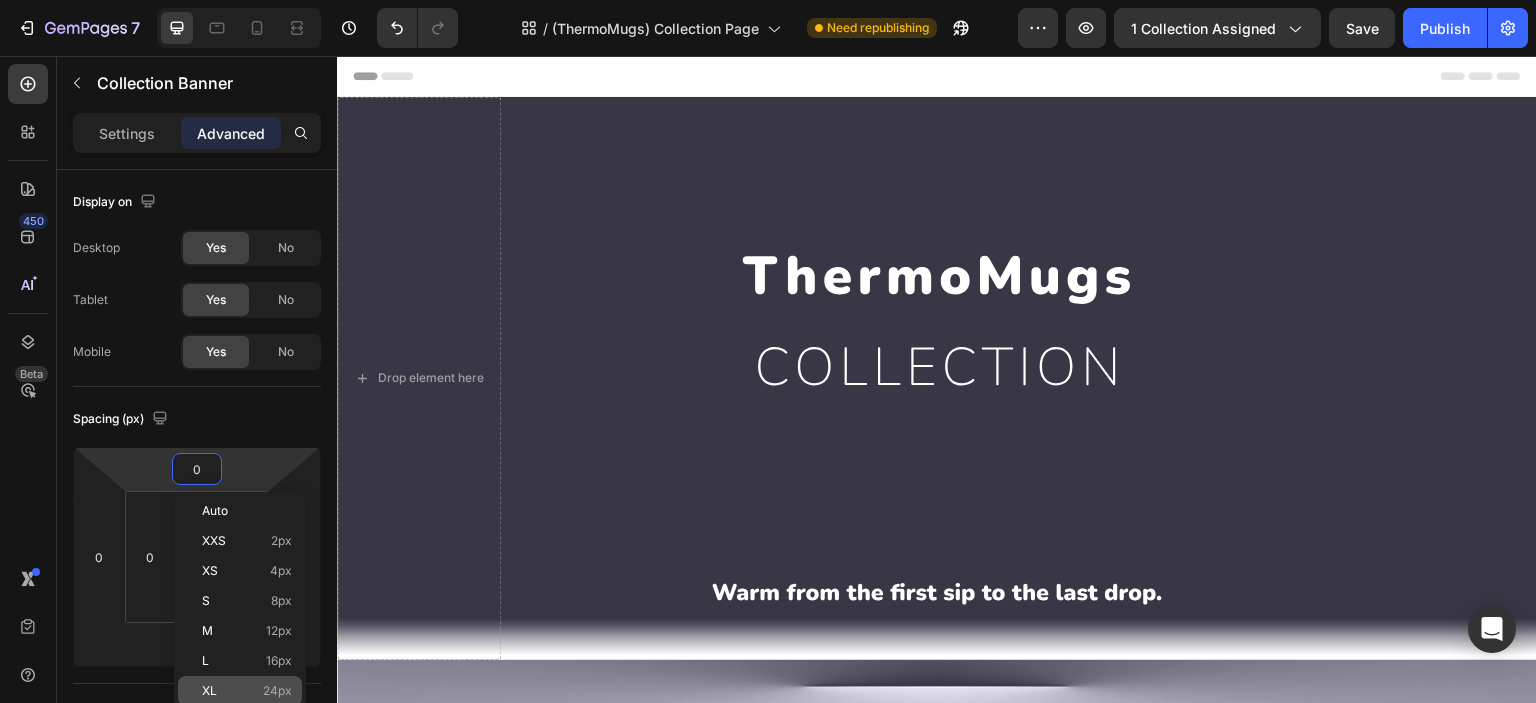 click on "XL 24px" at bounding box center [247, 691] 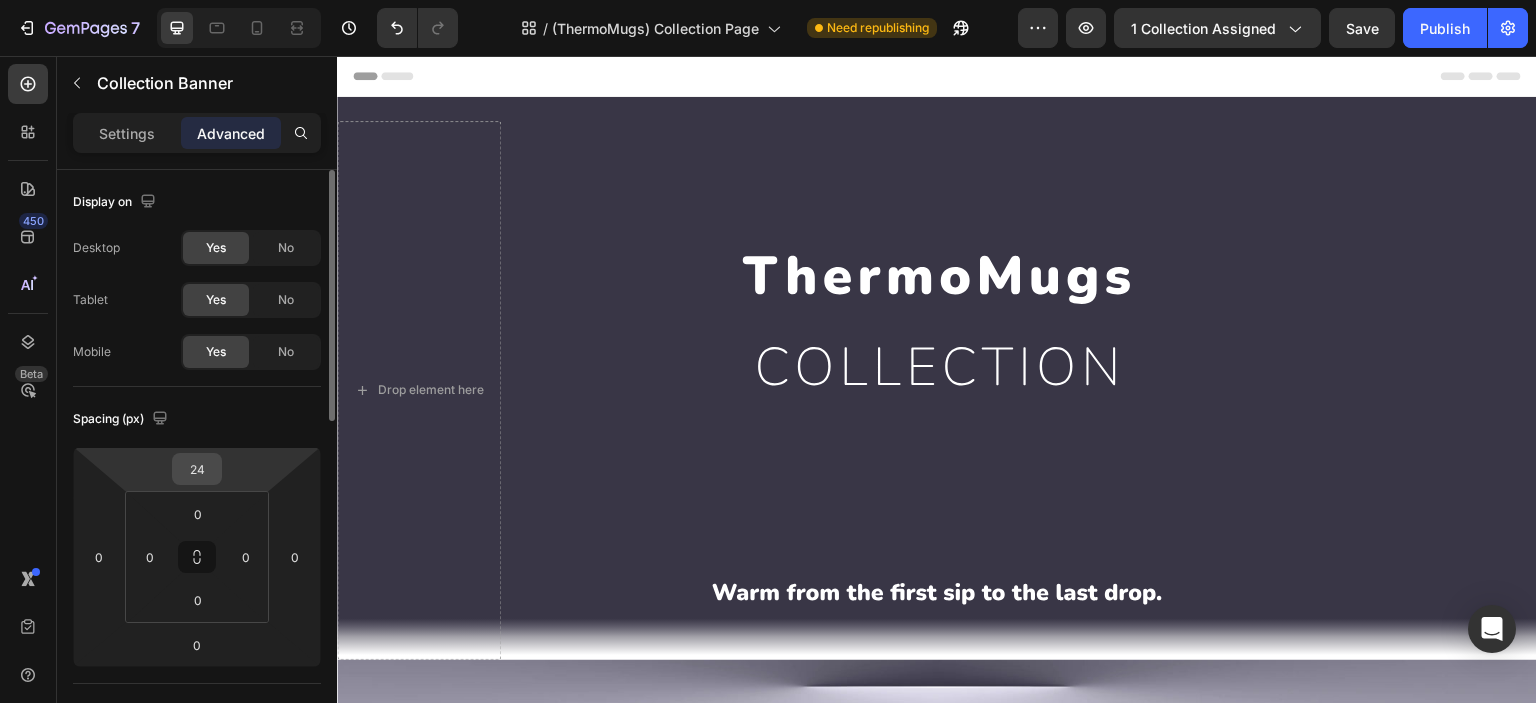 click on "24" at bounding box center (197, 469) 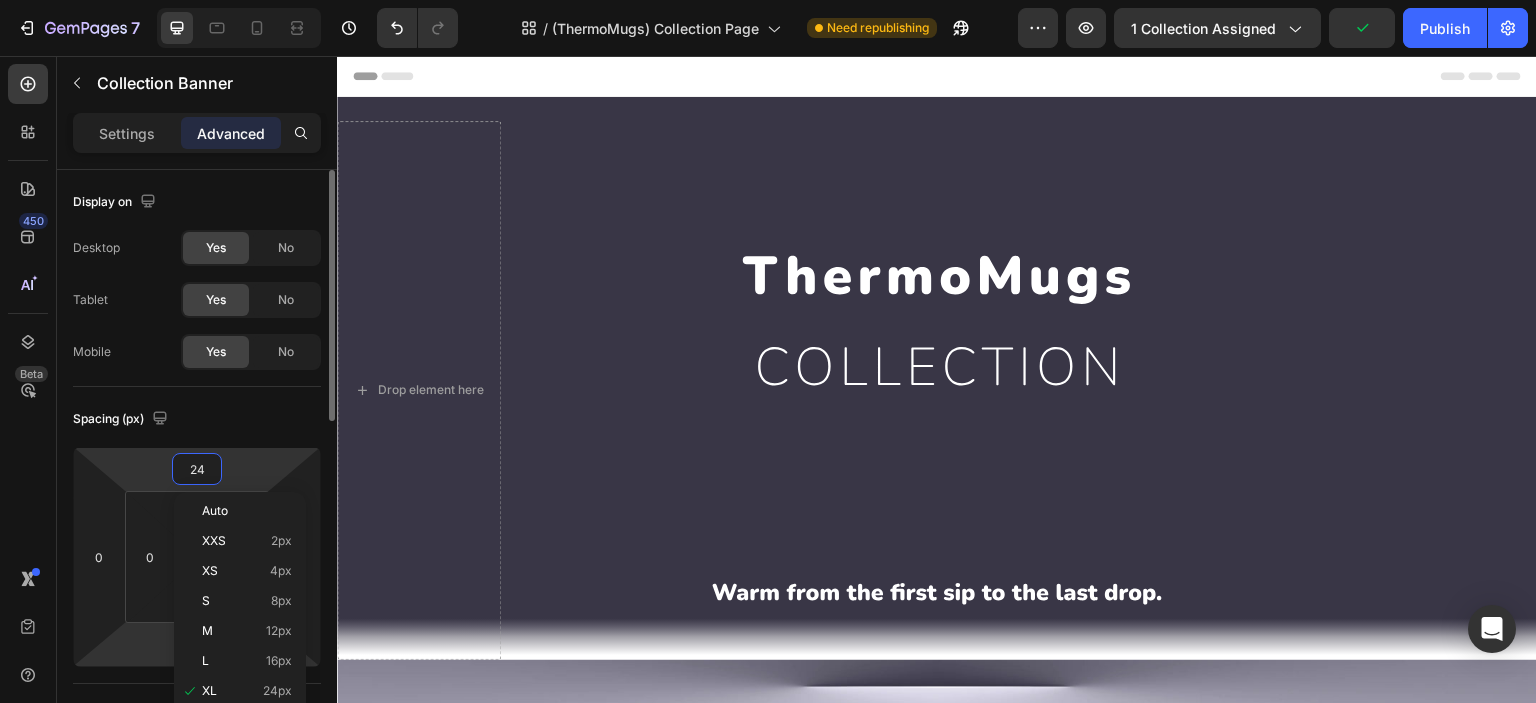 scroll, scrollTop: 166, scrollLeft: 0, axis: vertical 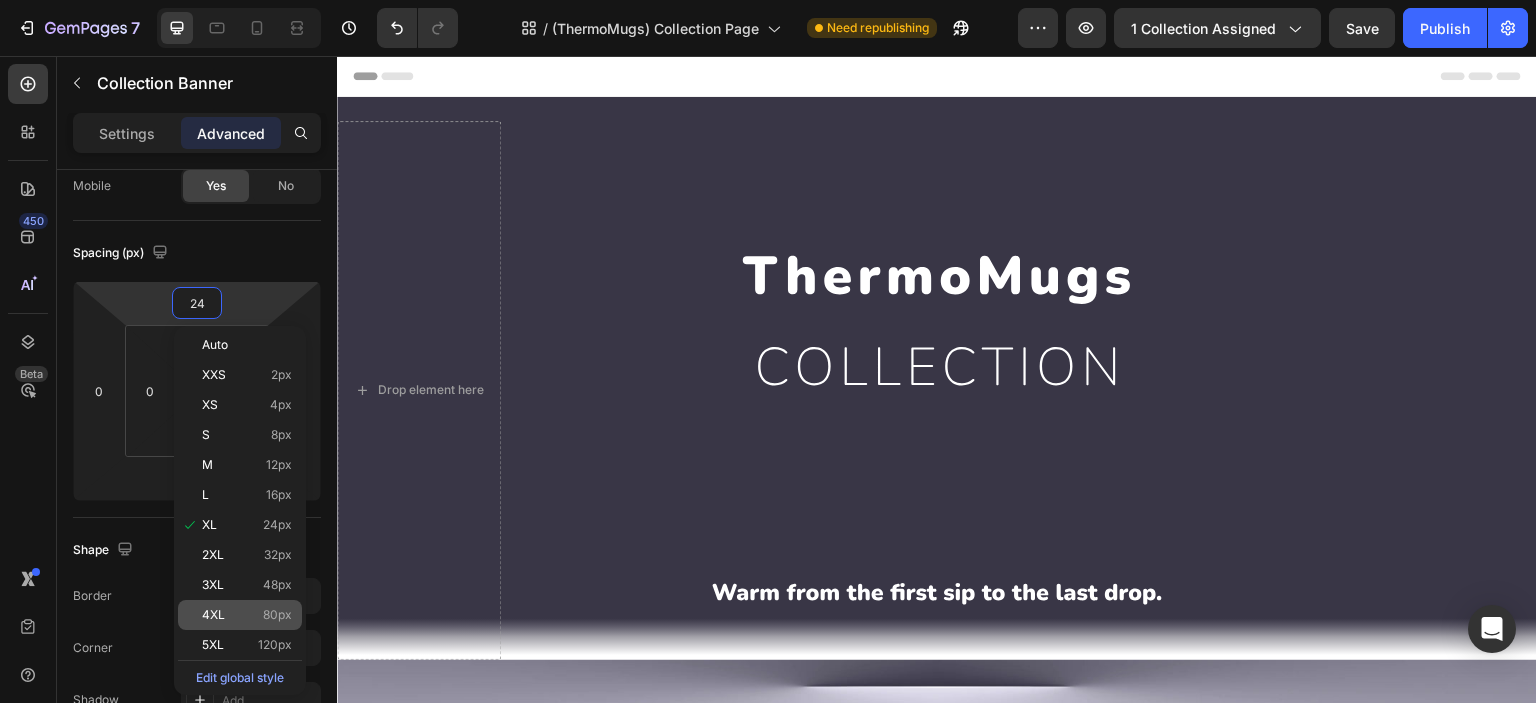 click on "4XL 80px" at bounding box center (247, 615) 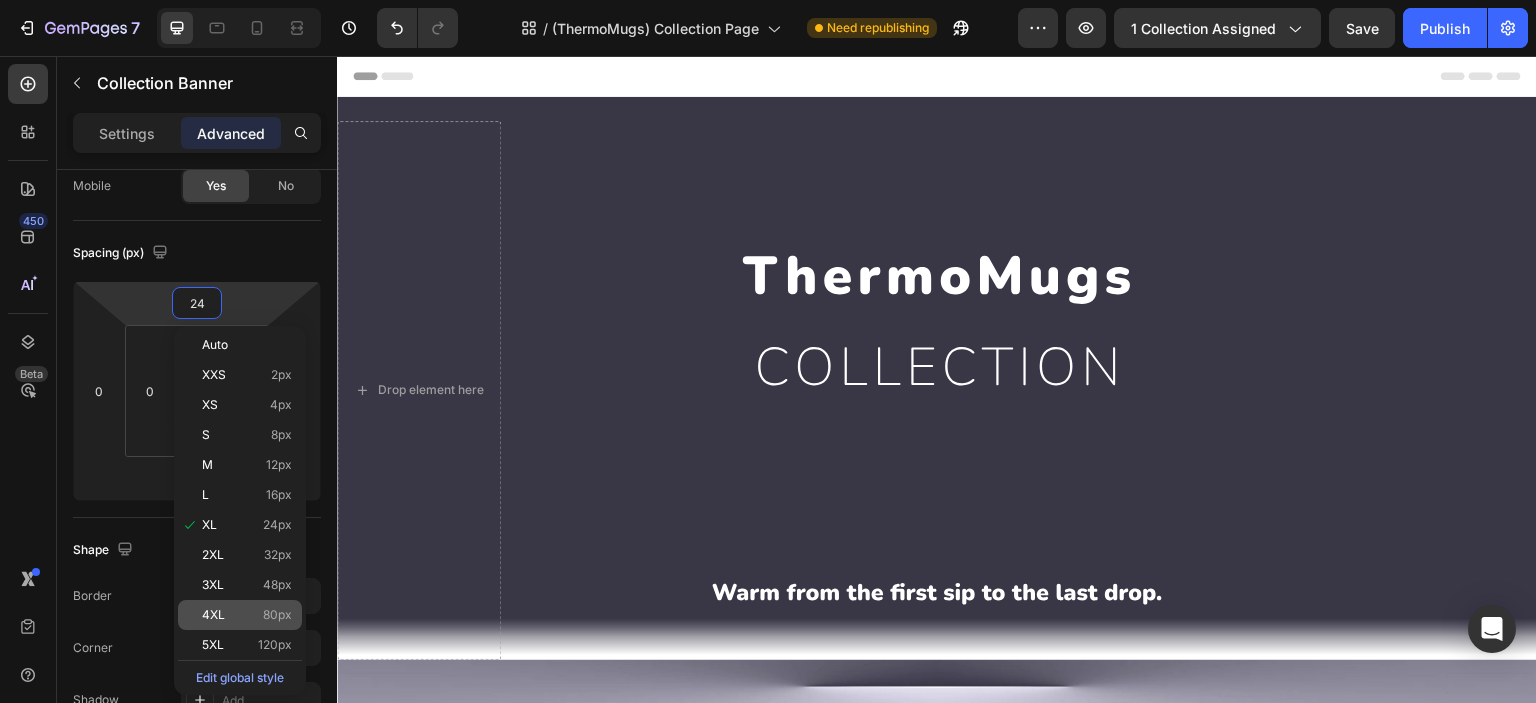 type on "80" 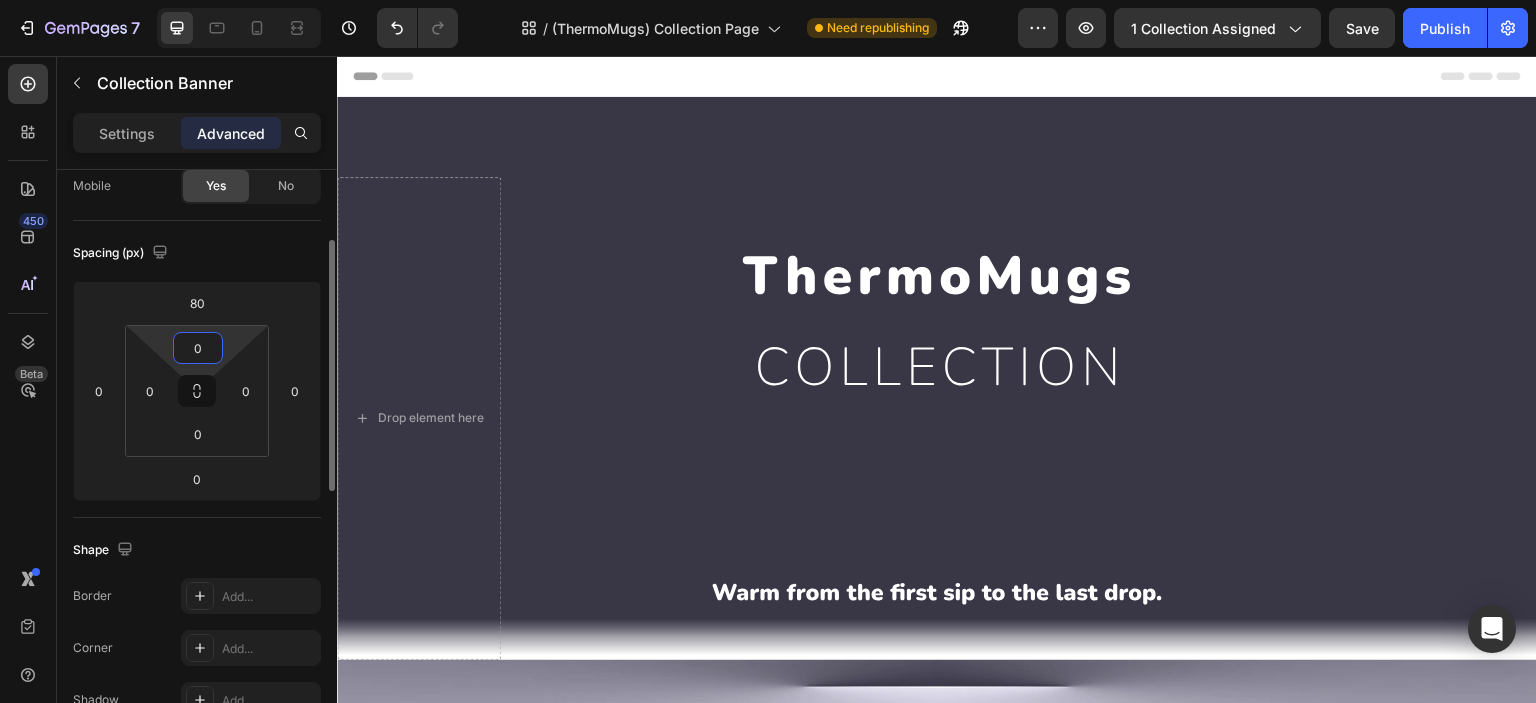 click on "0" at bounding box center [198, 348] 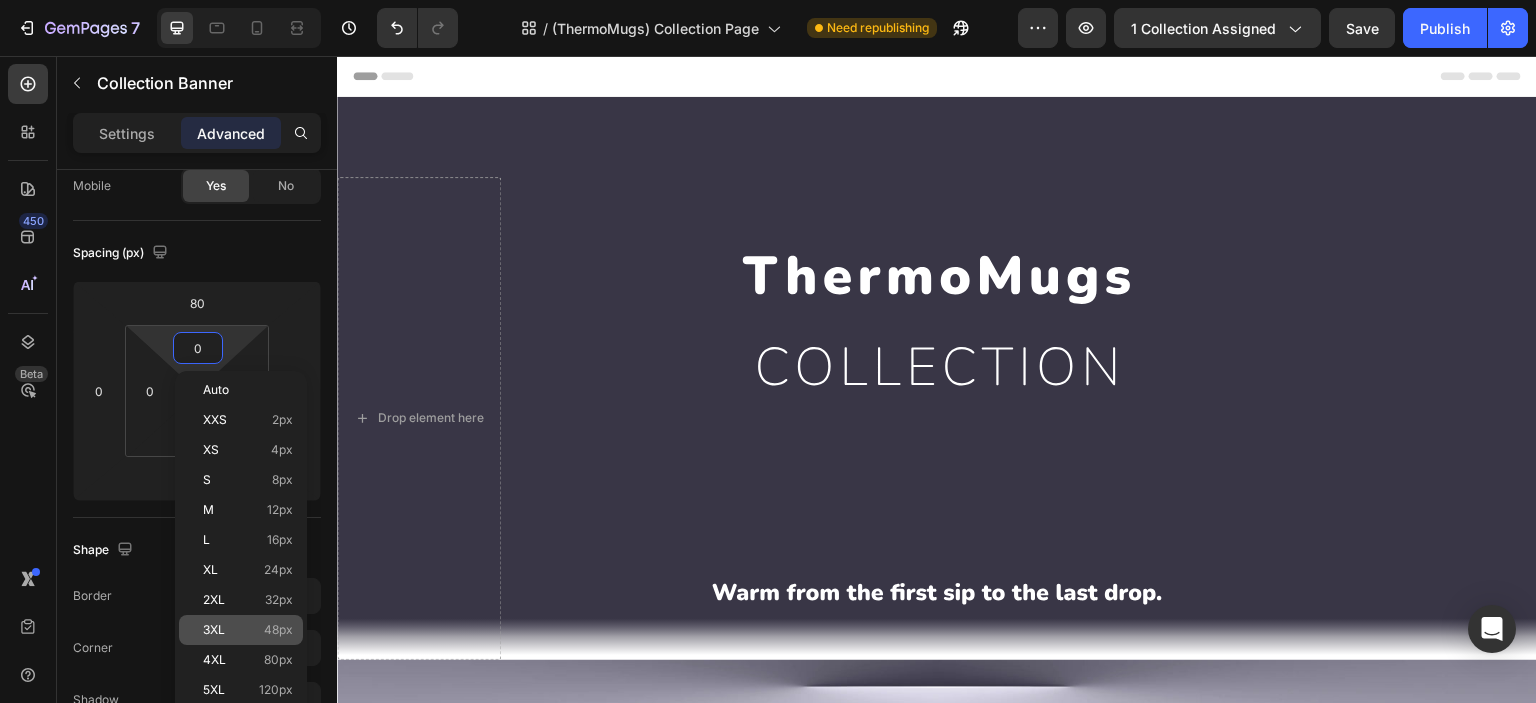 click on "3XL" at bounding box center [214, 630] 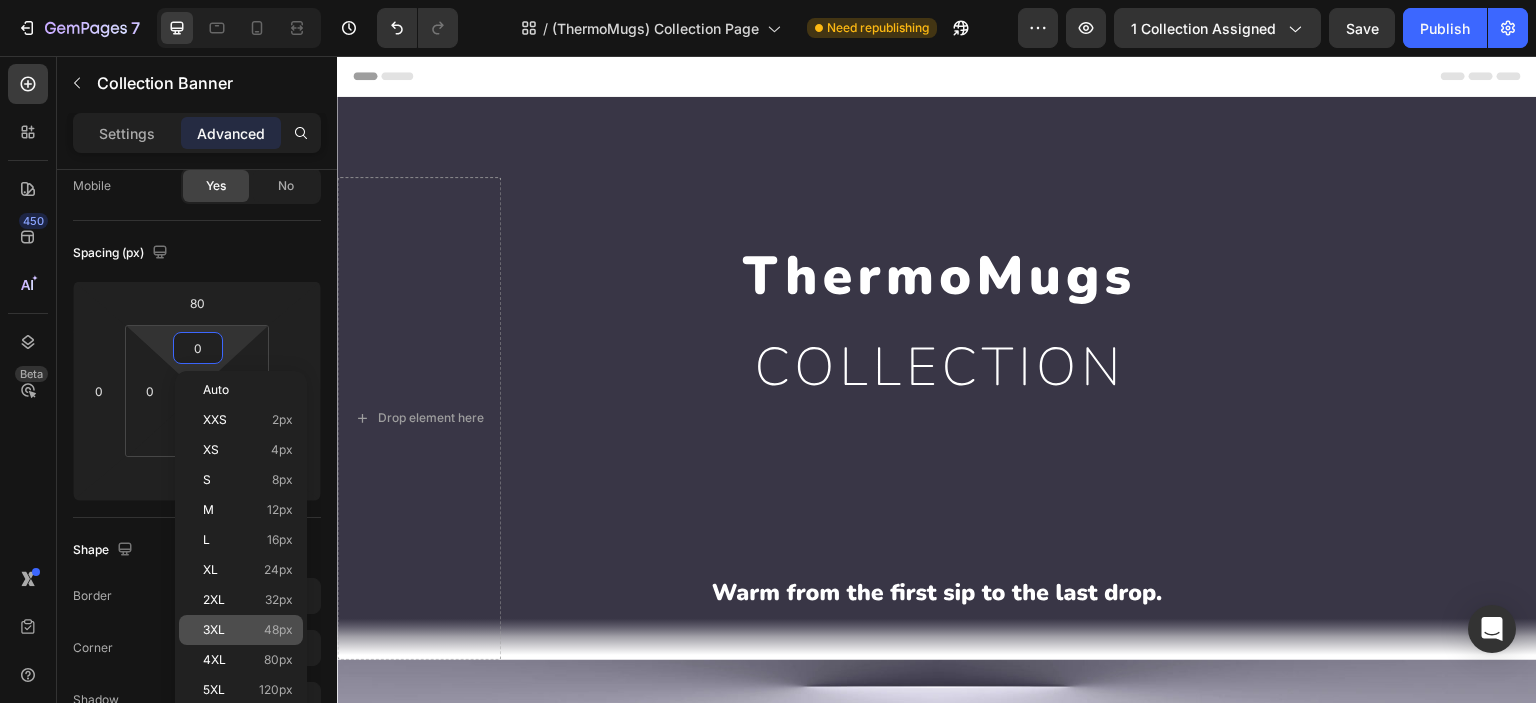 type on "48" 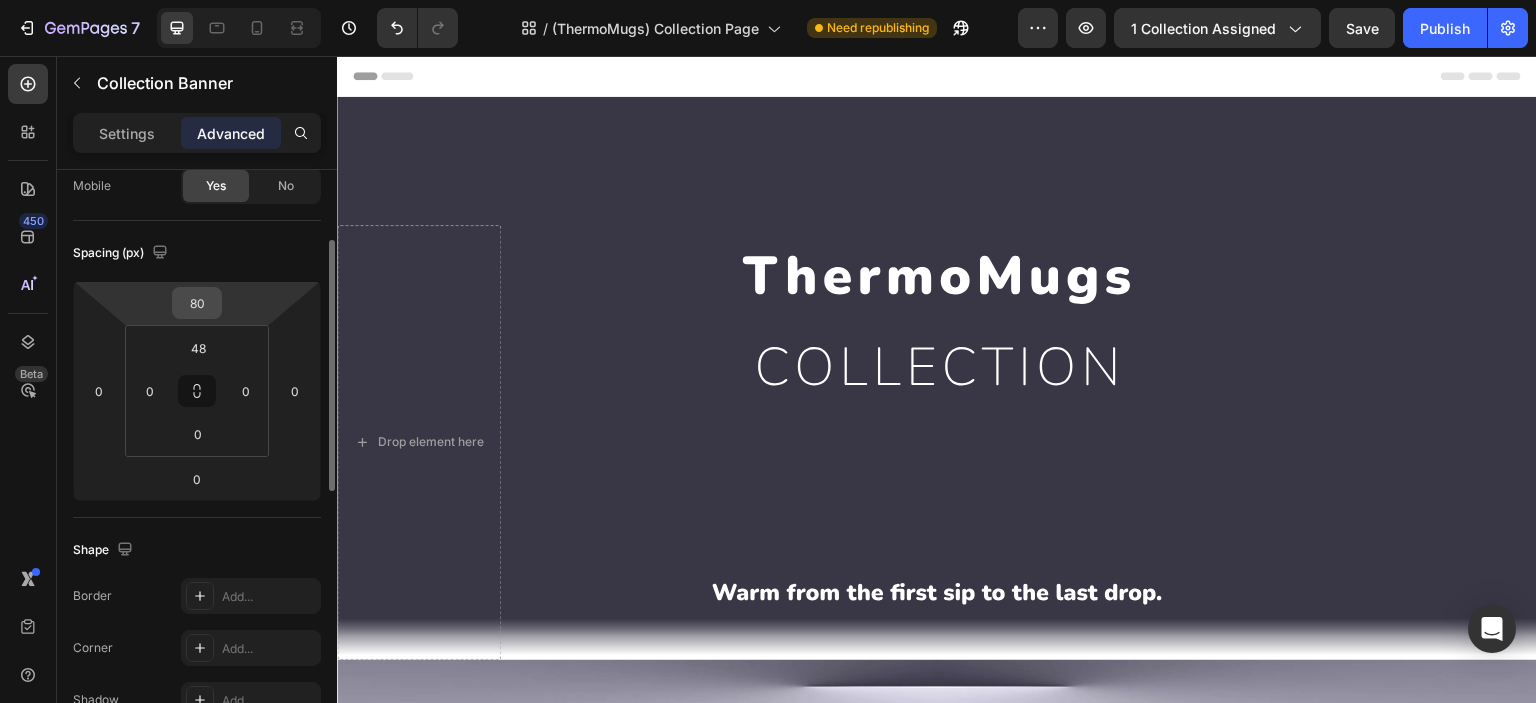 click on "80" at bounding box center [197, 303] 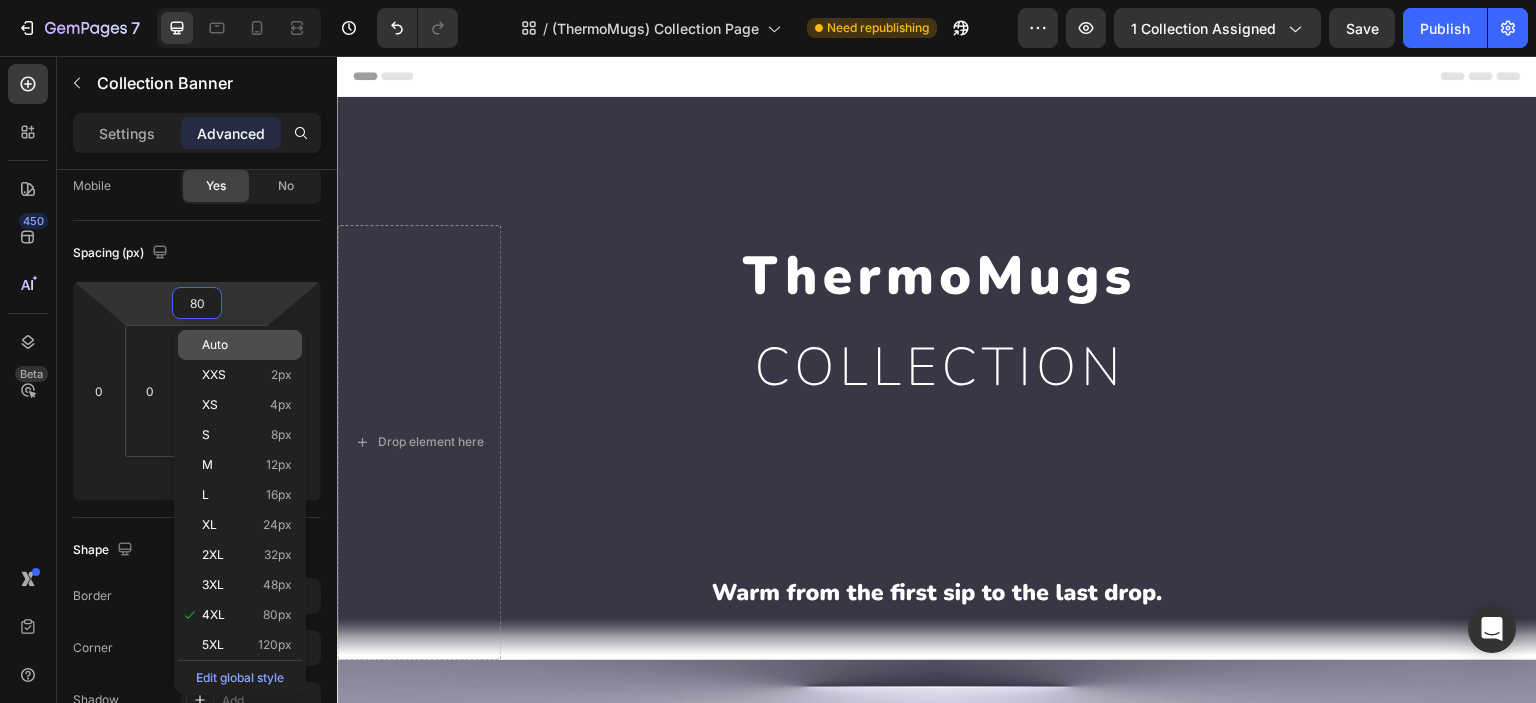 type on "4" 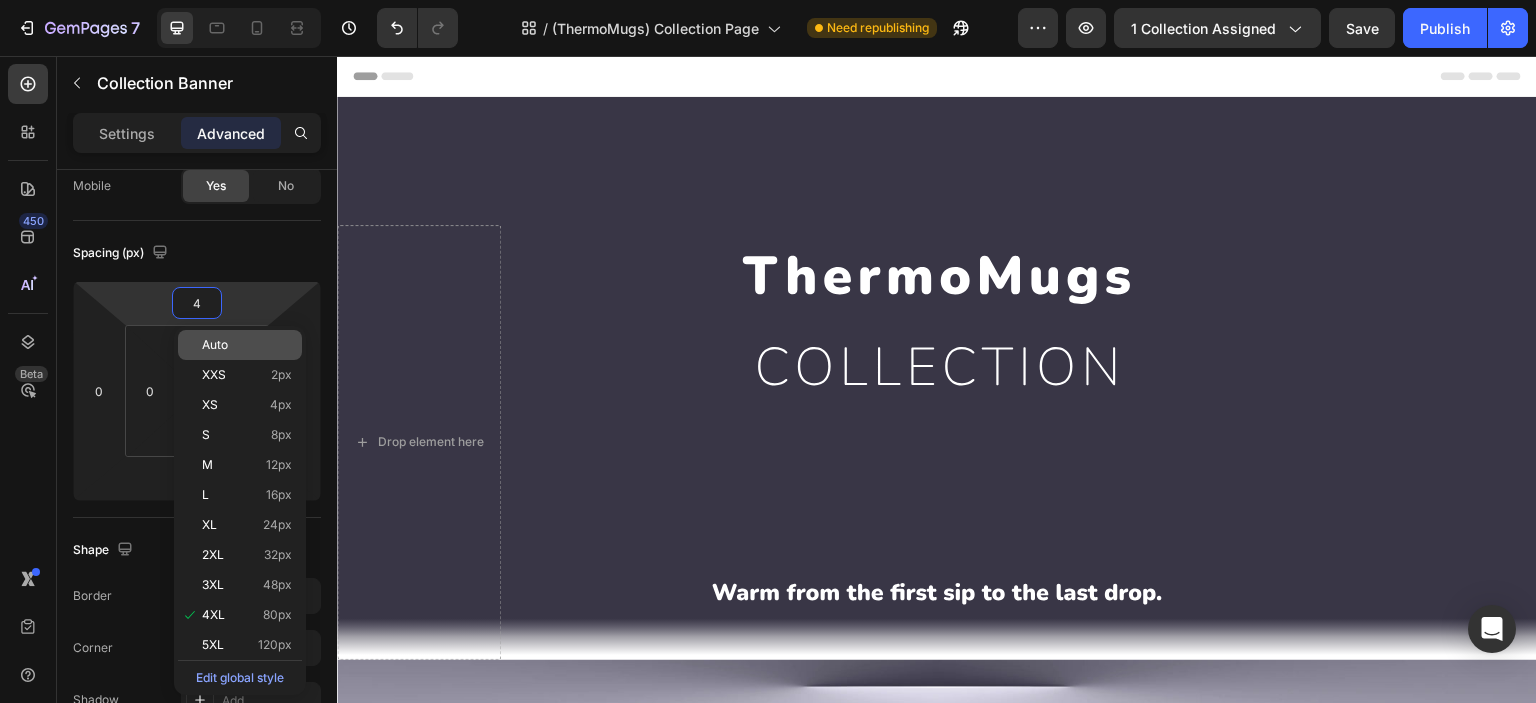 click on "Auto" 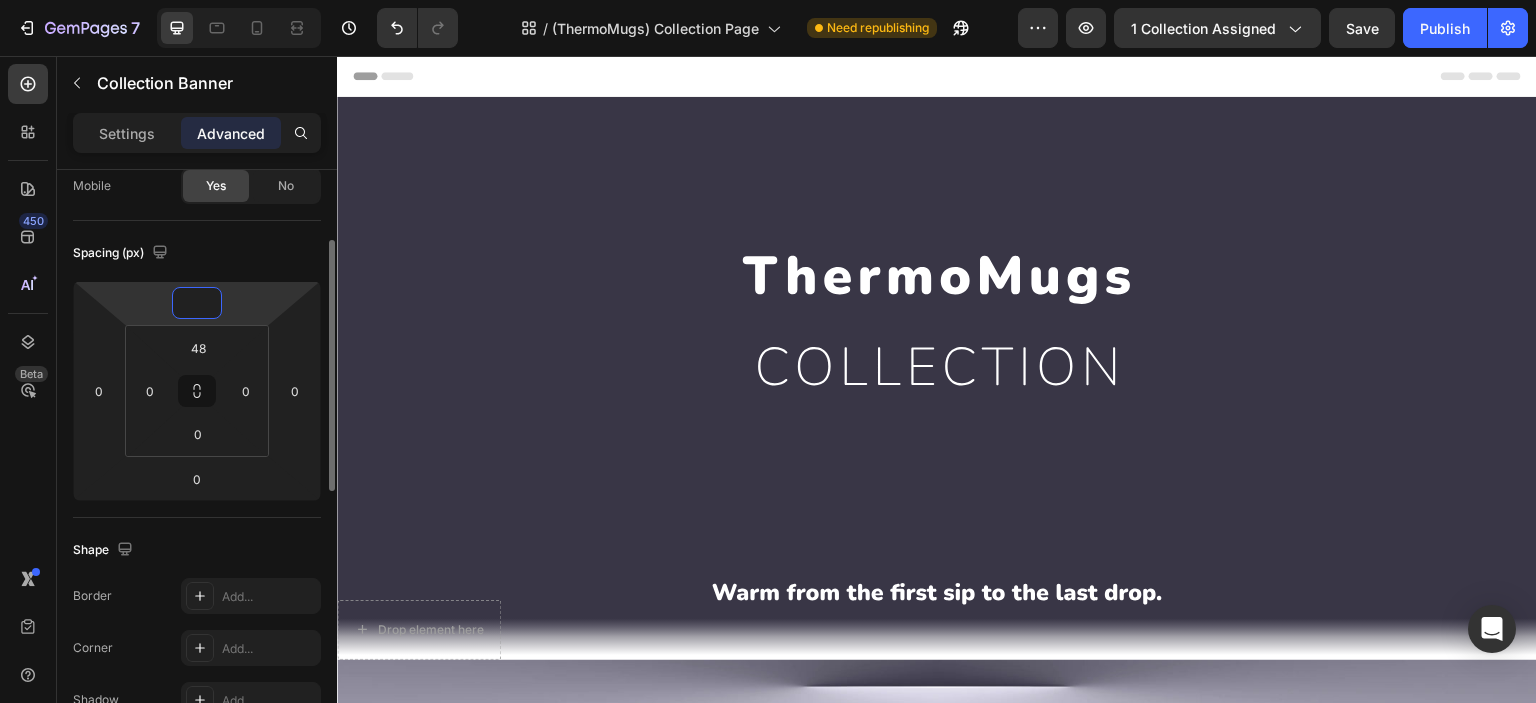 click at bounding box center [197, 303] 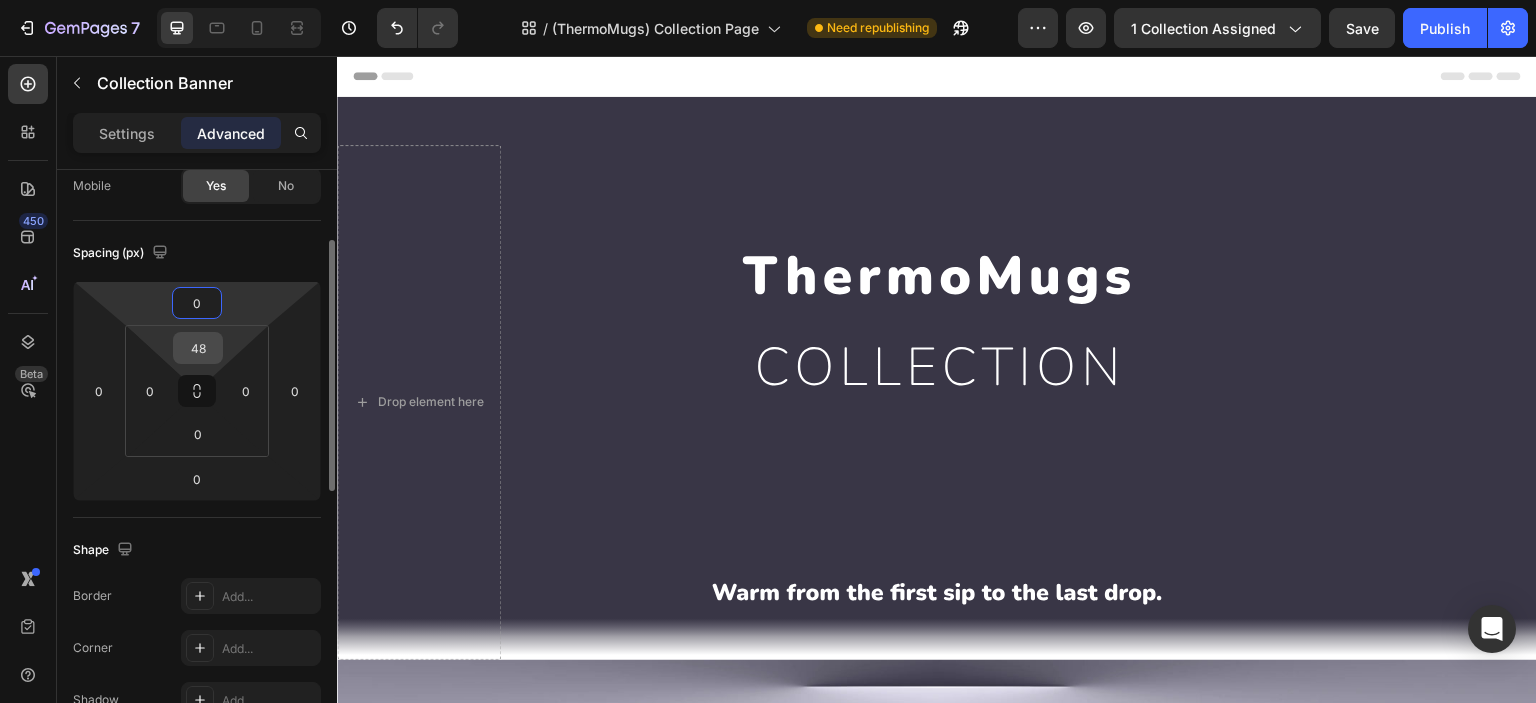 type on "0" 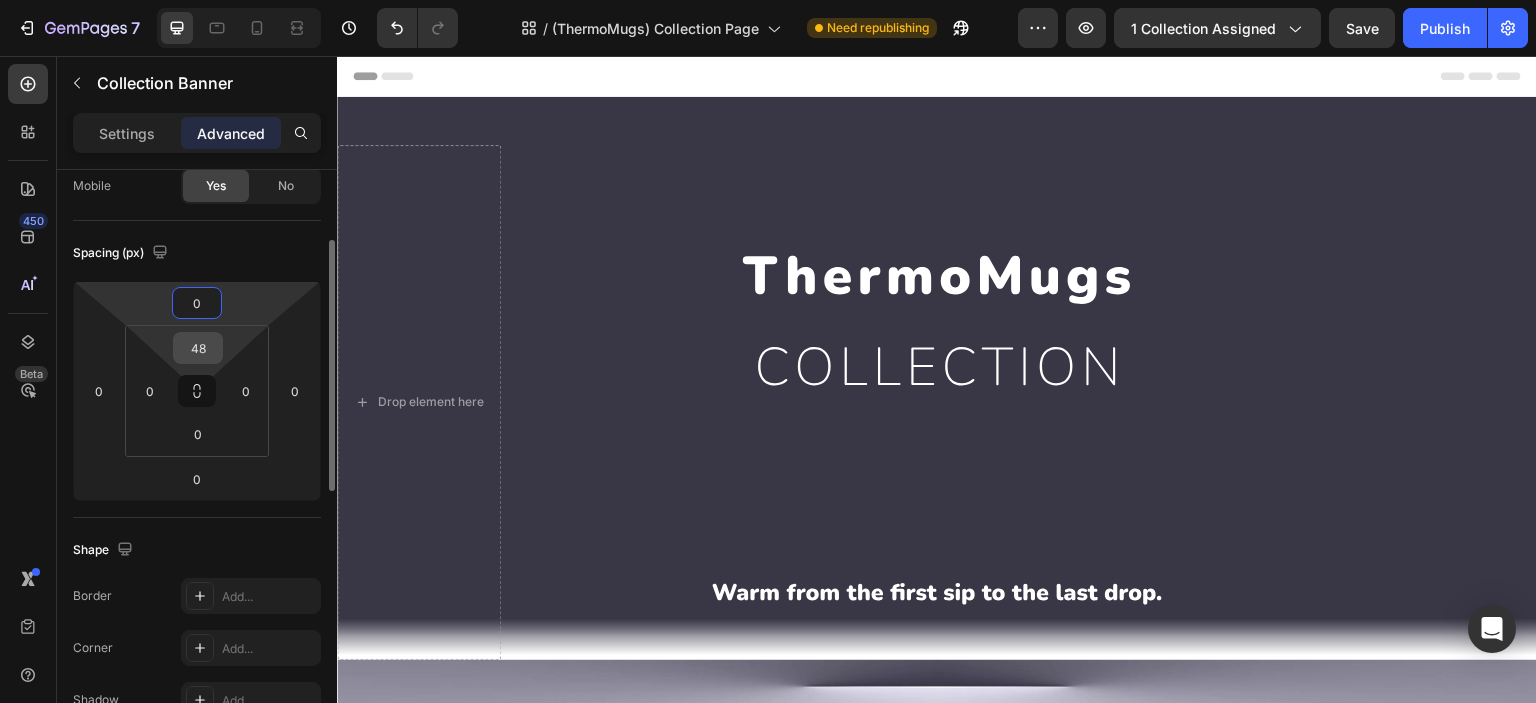 click on "48" at bounding box center [198, 348] 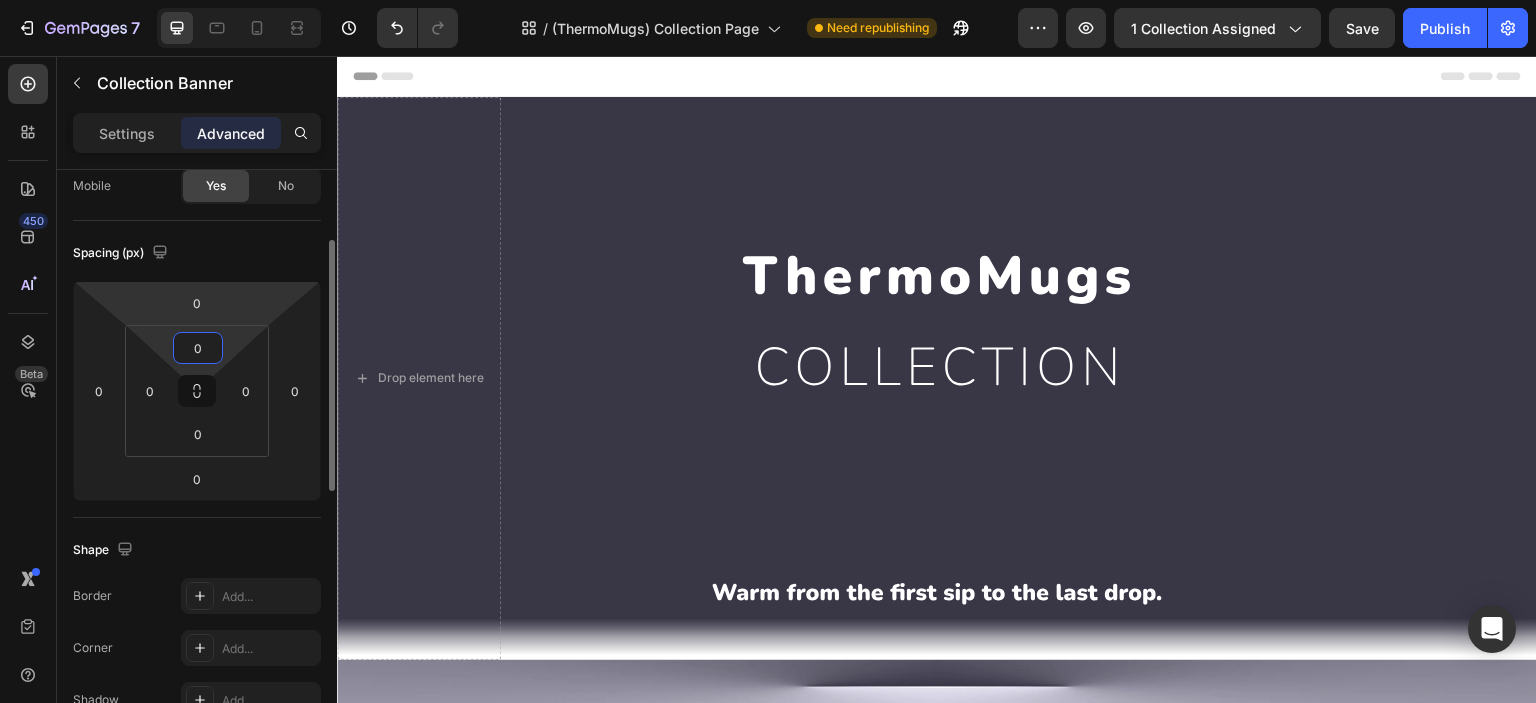type on "0" 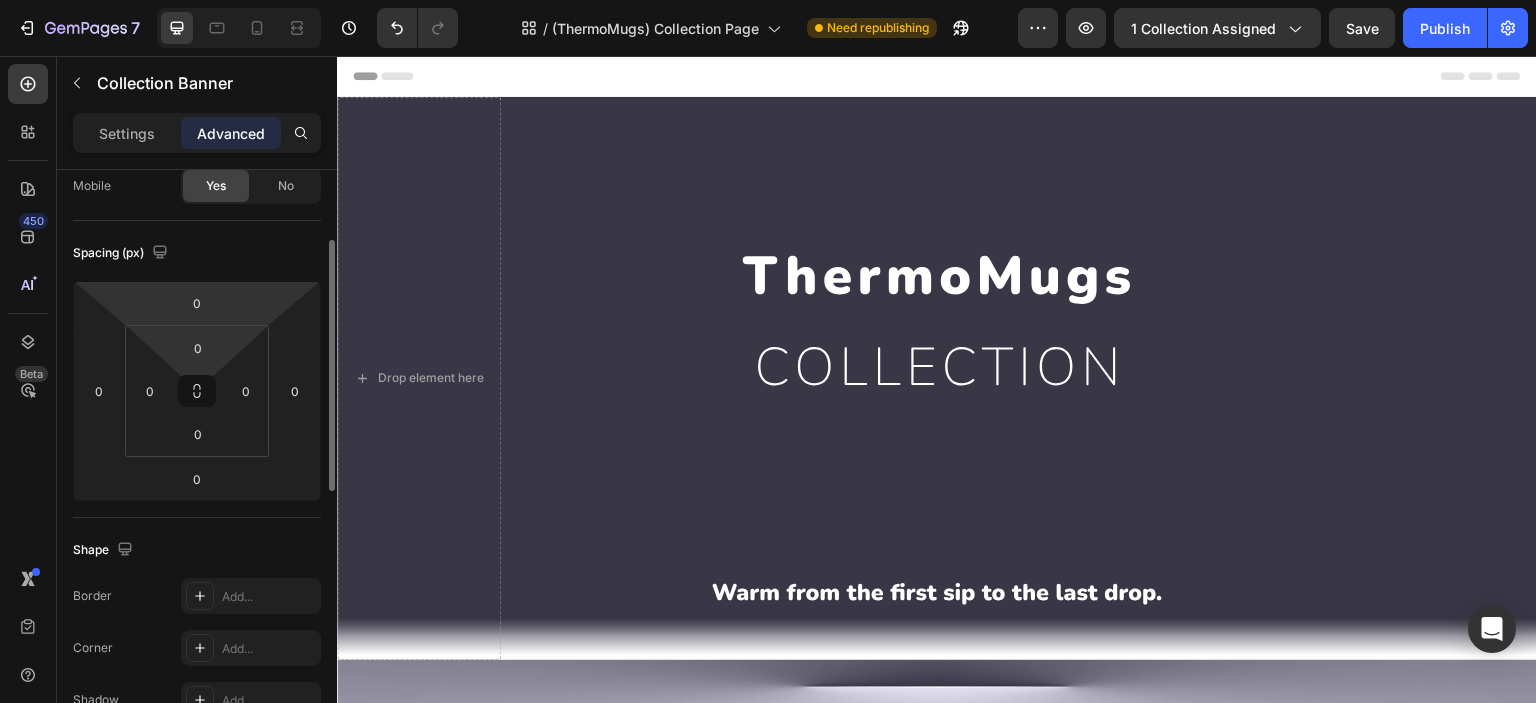 click on "Spacing (px)" at bounding box center (197, 253) 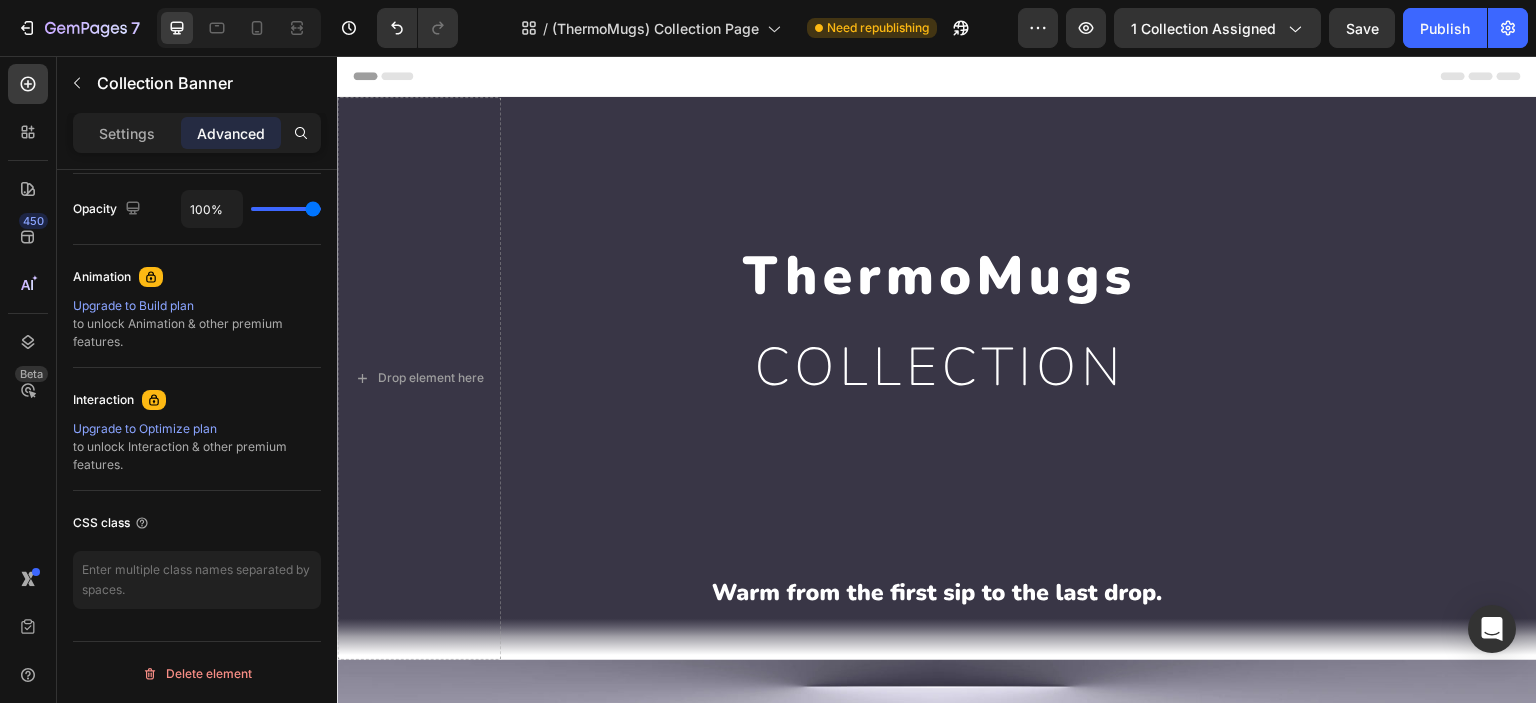 scroll, scrollTop: 0, scrollLeft: 0, axis: both 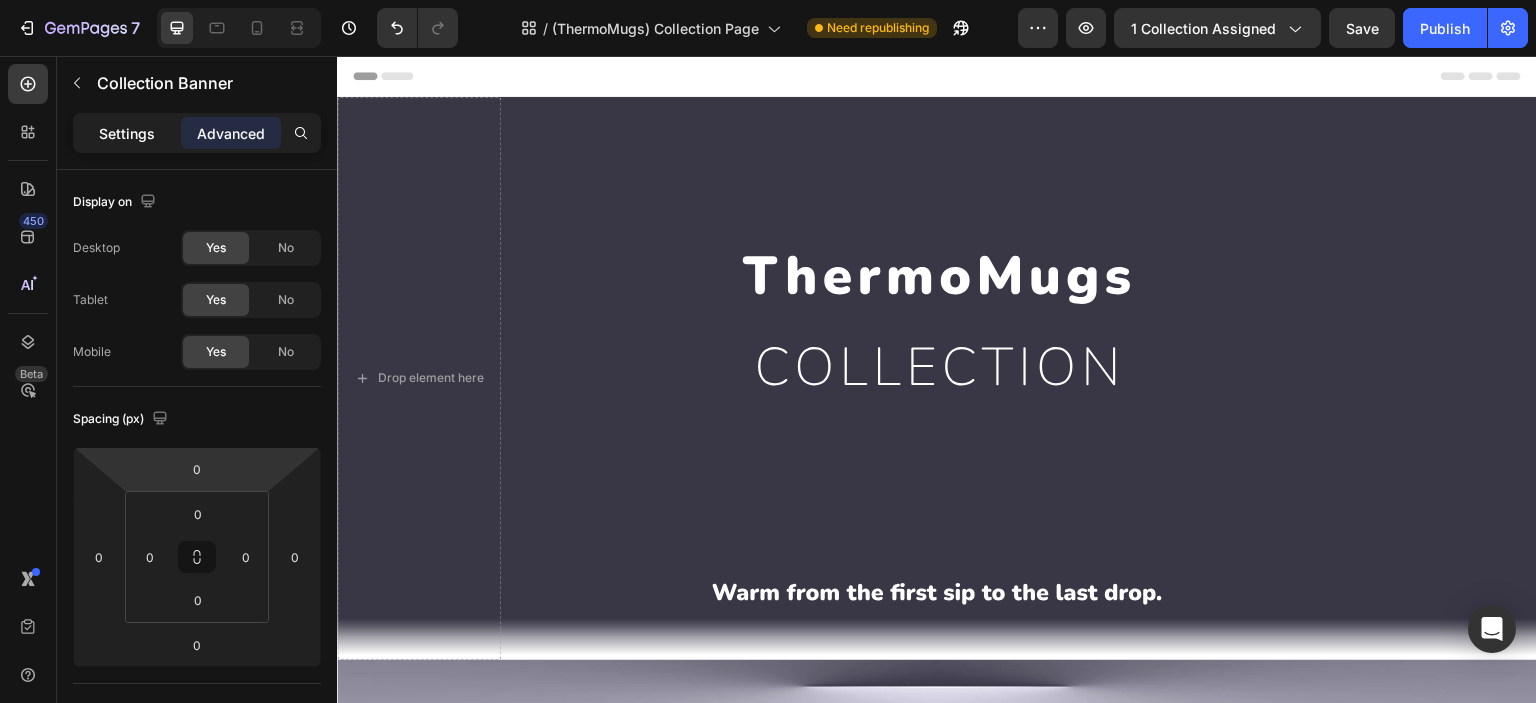 click on "Settings" at bounding box center [127, 133] 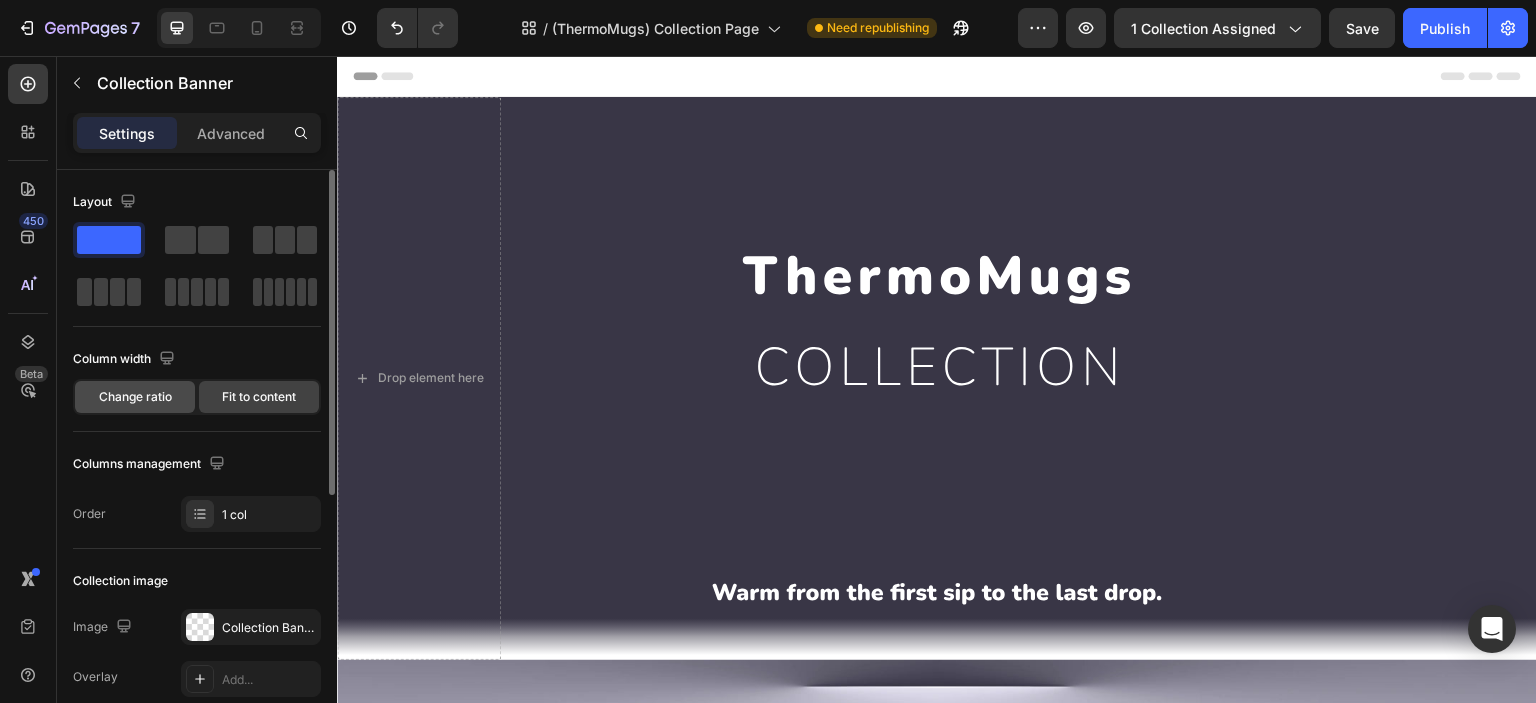 click on "Change ratio" 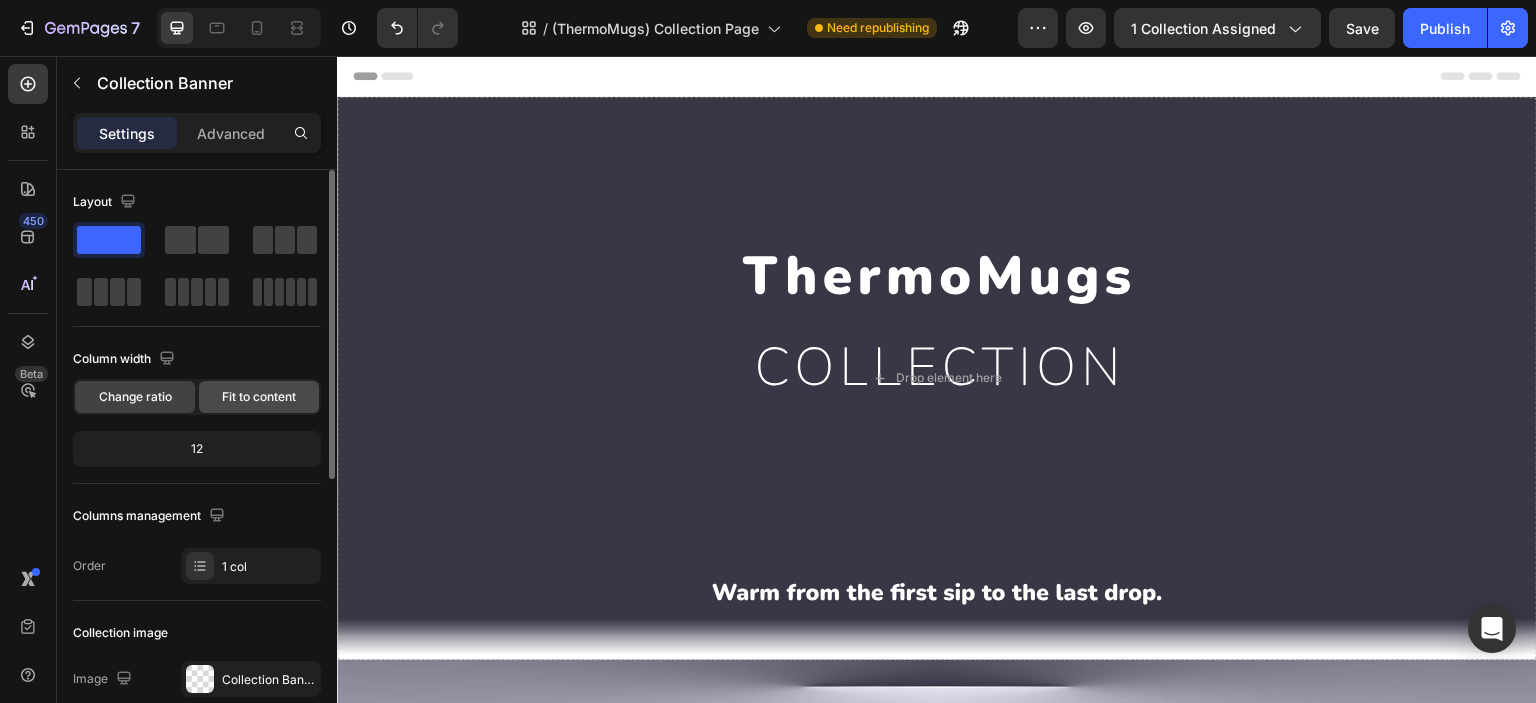 click on "Fit to content" 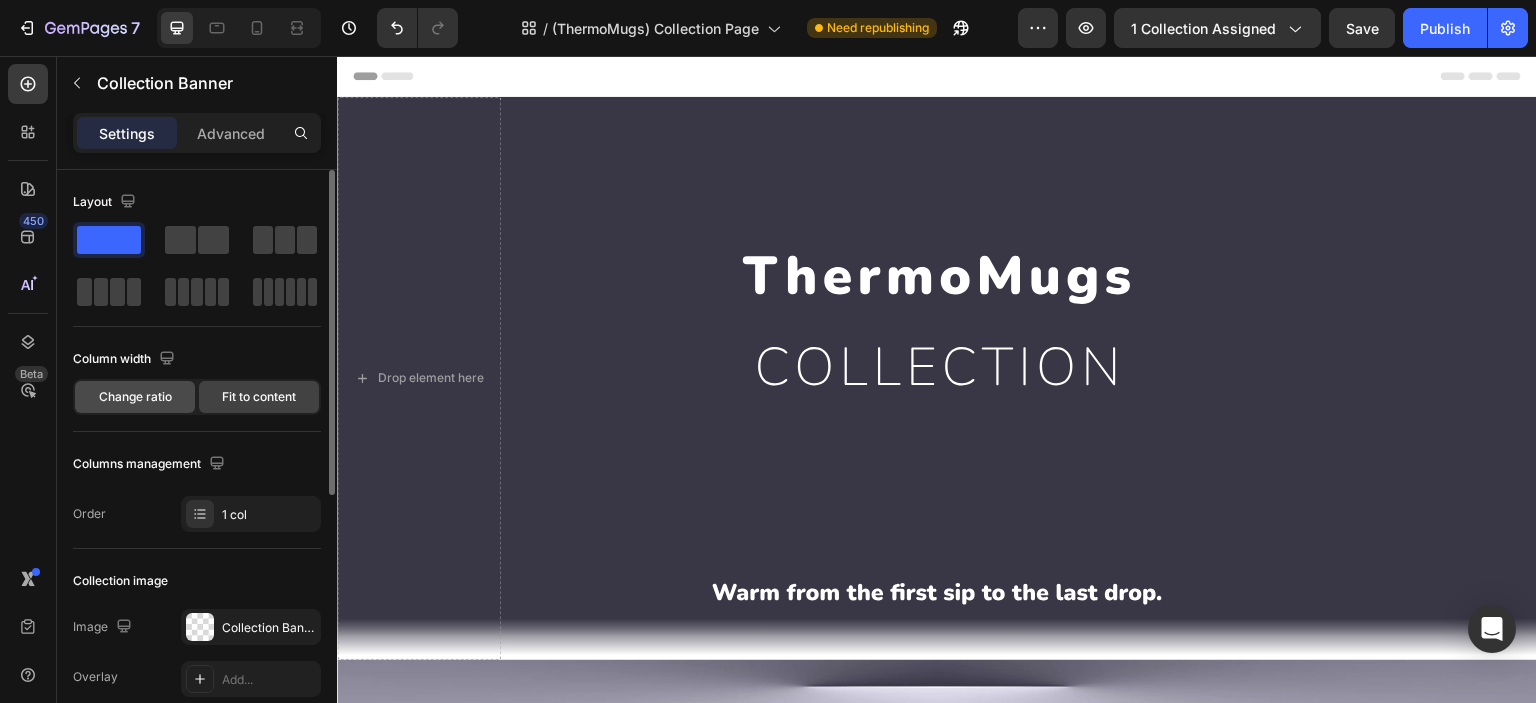 click on "Change ratio" 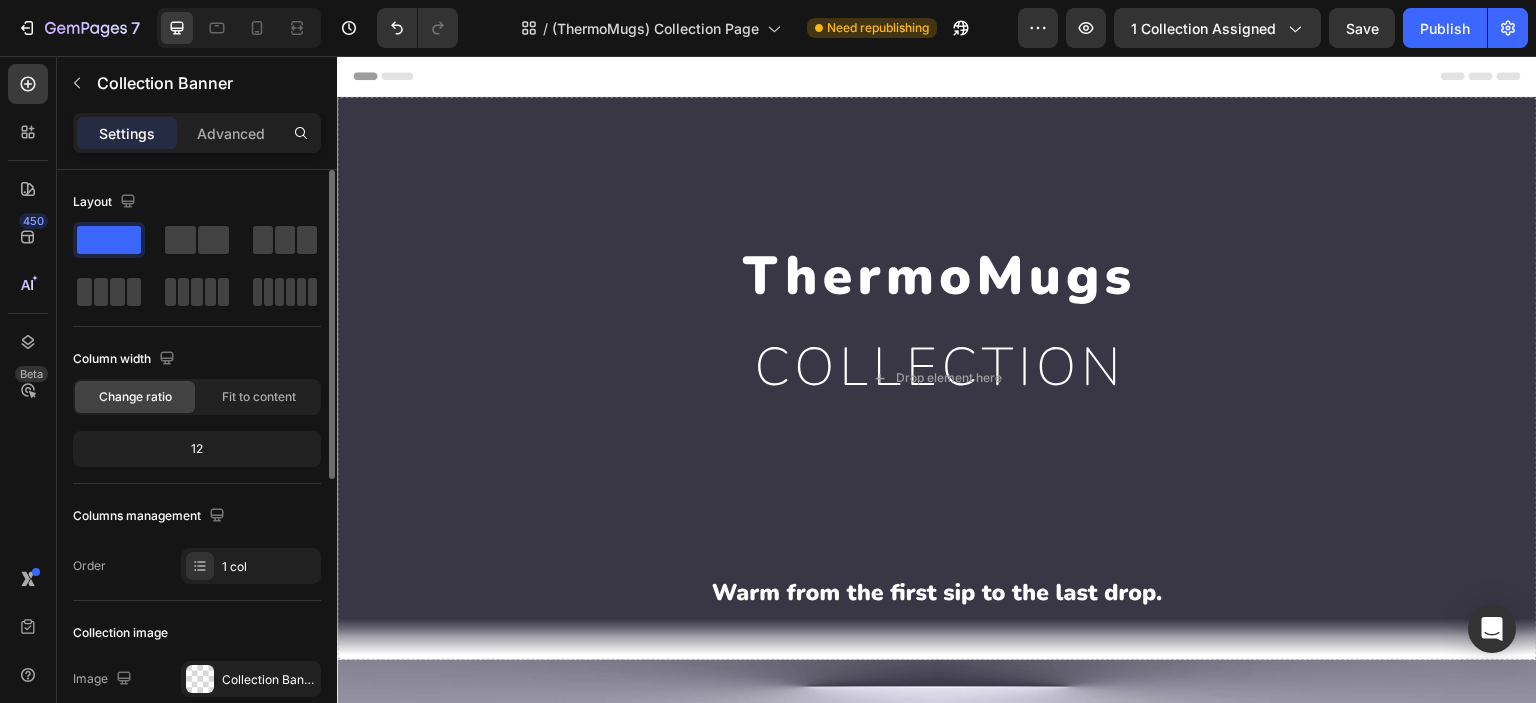 scroll, scrollTop: 166, scrollLeft: 0, axis: vertical 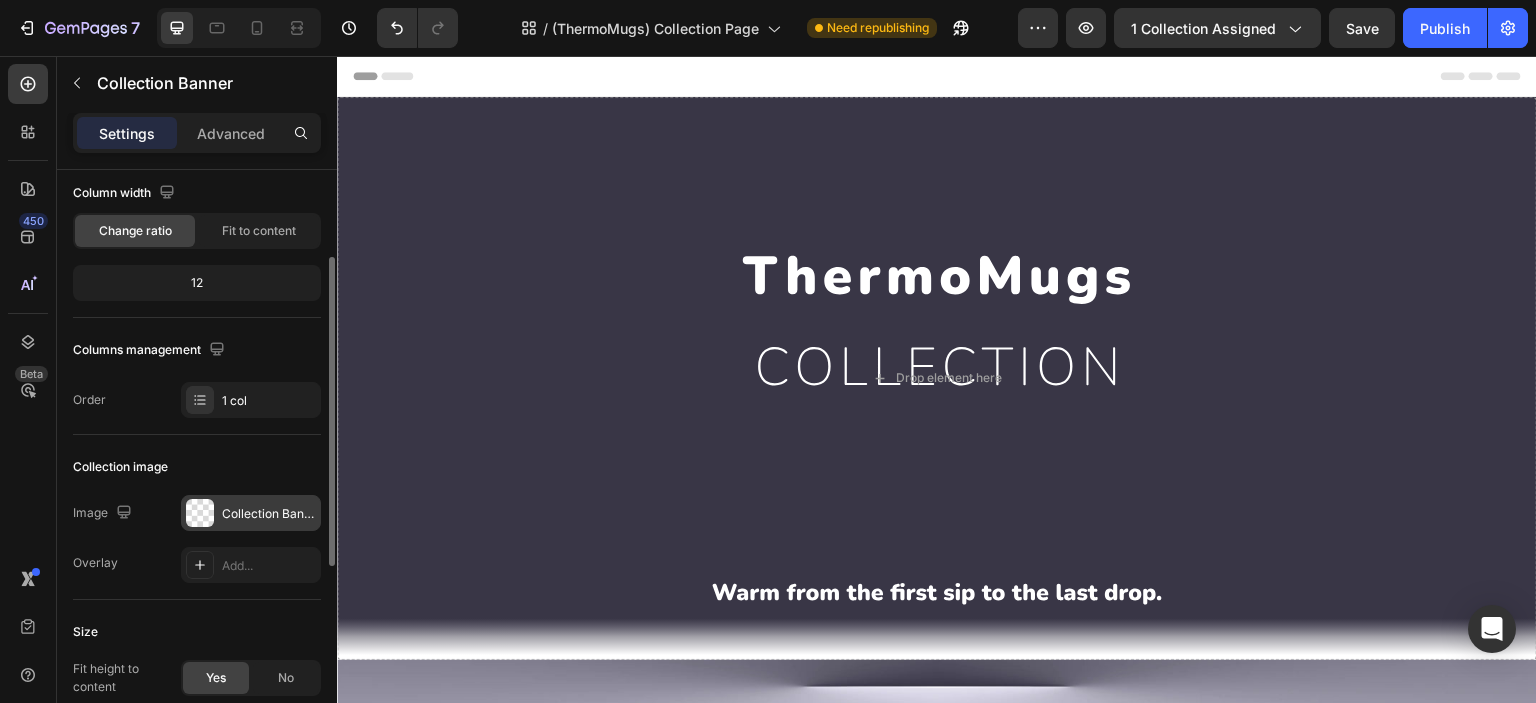 click at bounding box center [200, 513] 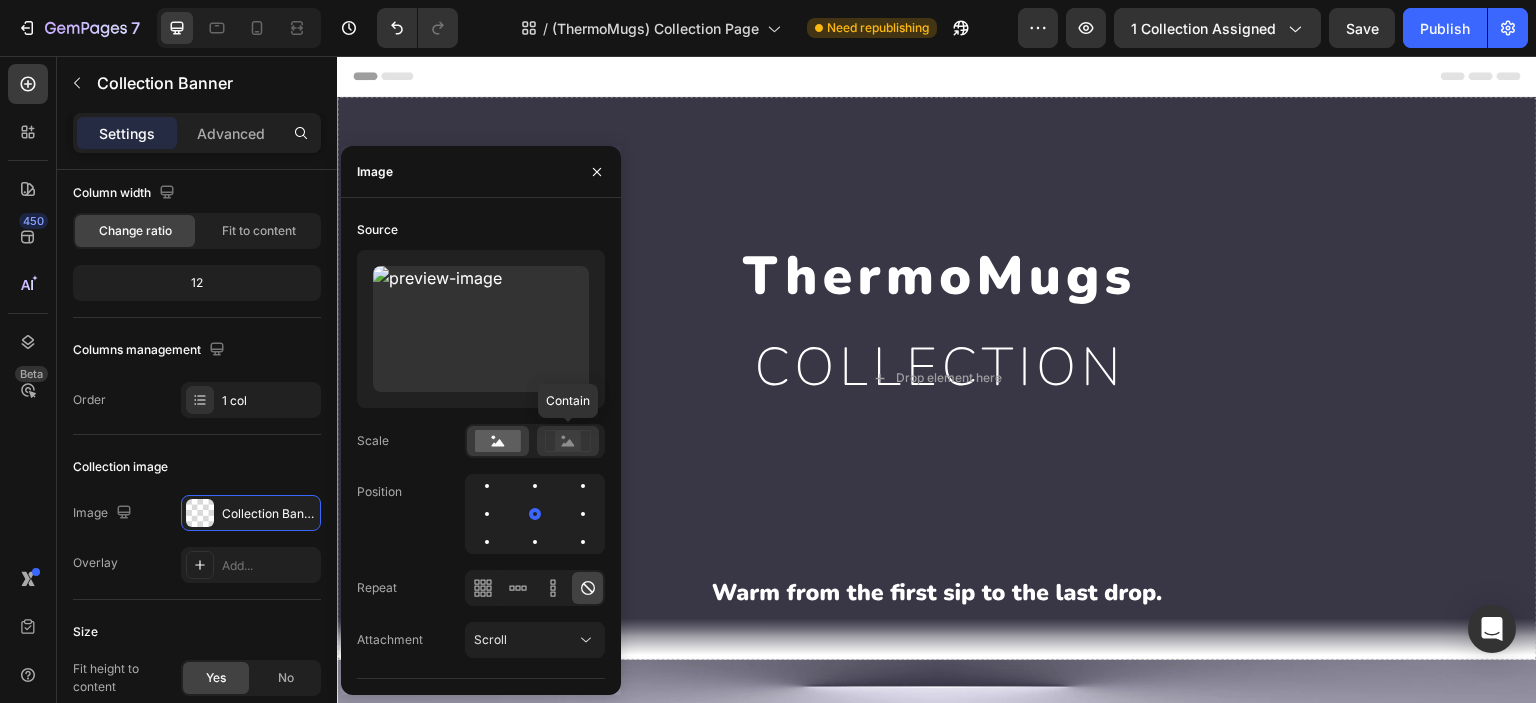 click 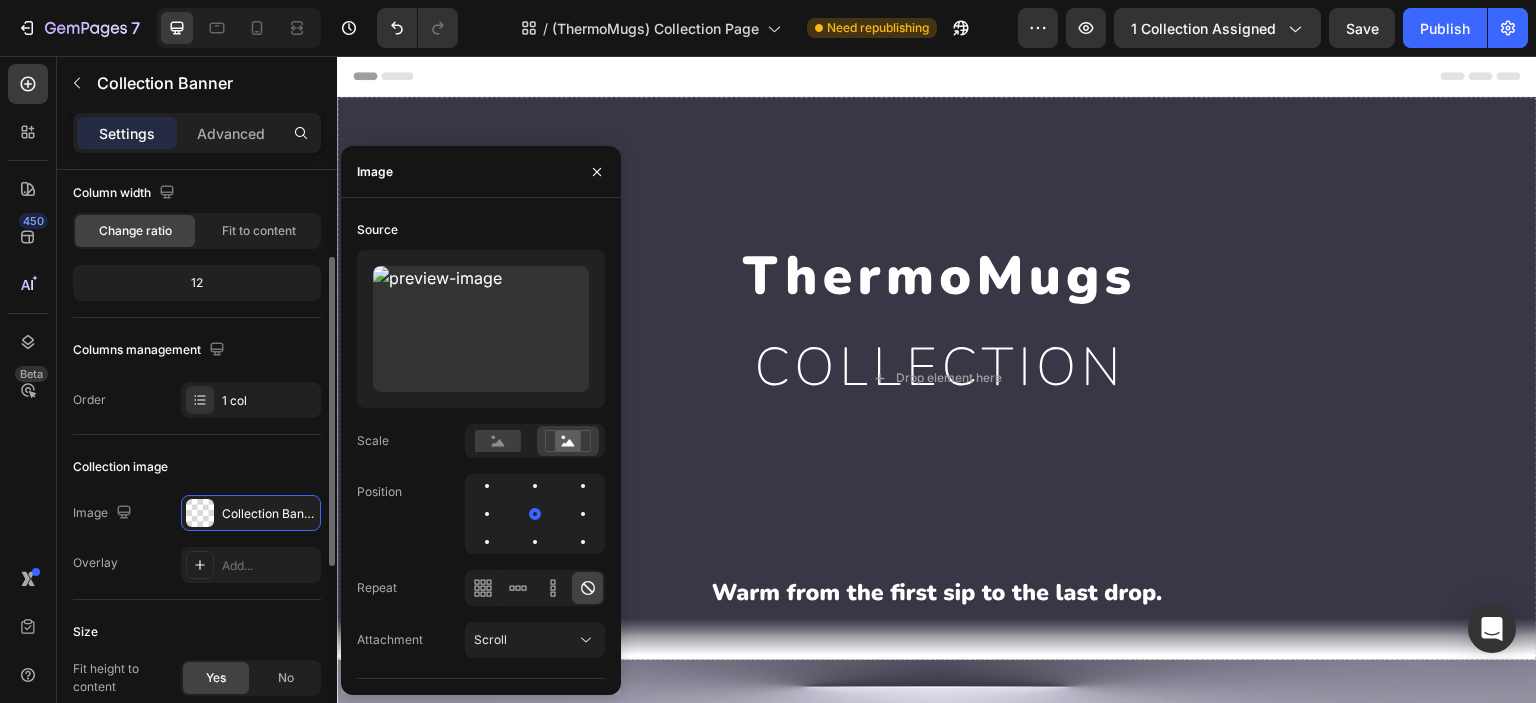 click on "Collection image" at bounding box center (197, 467) 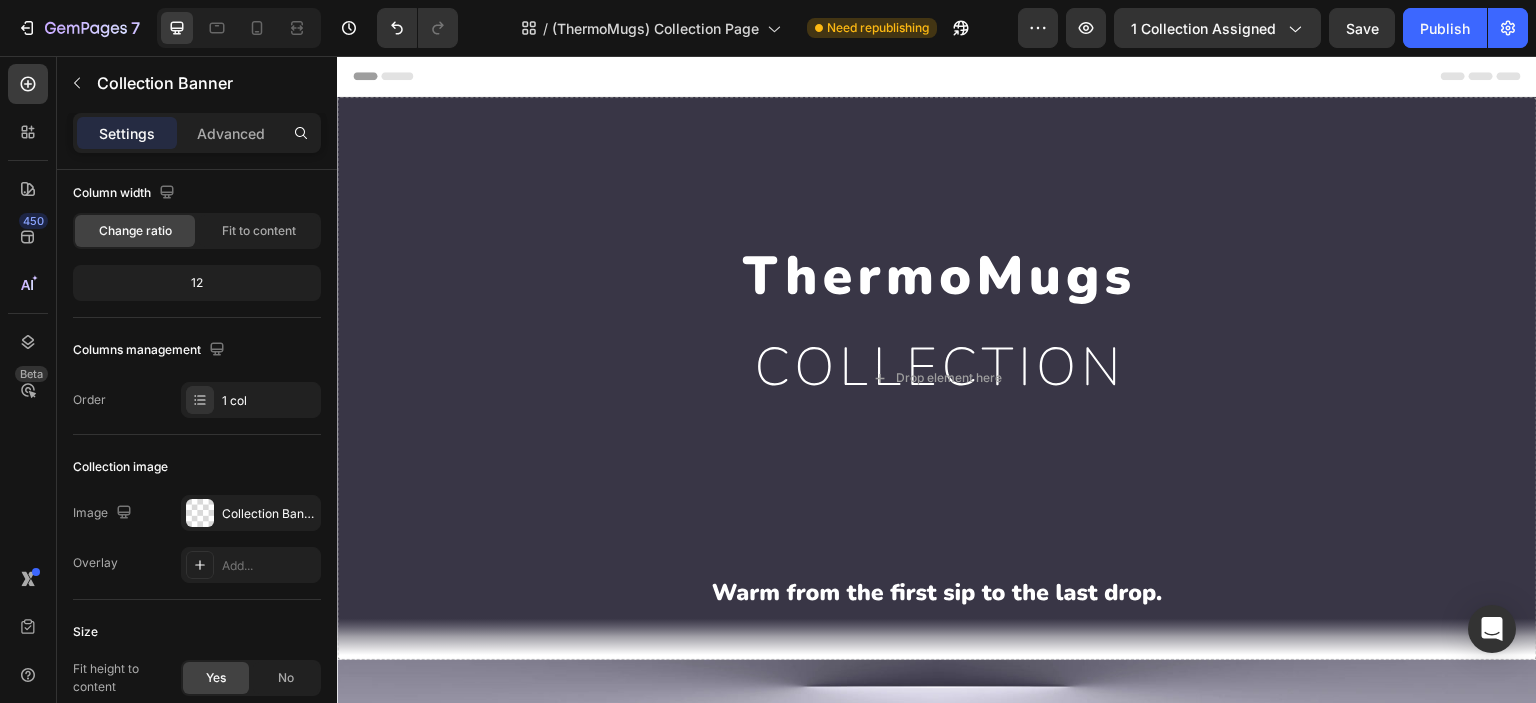 click on "Settings Advanced" at bounding box center [197, 133] 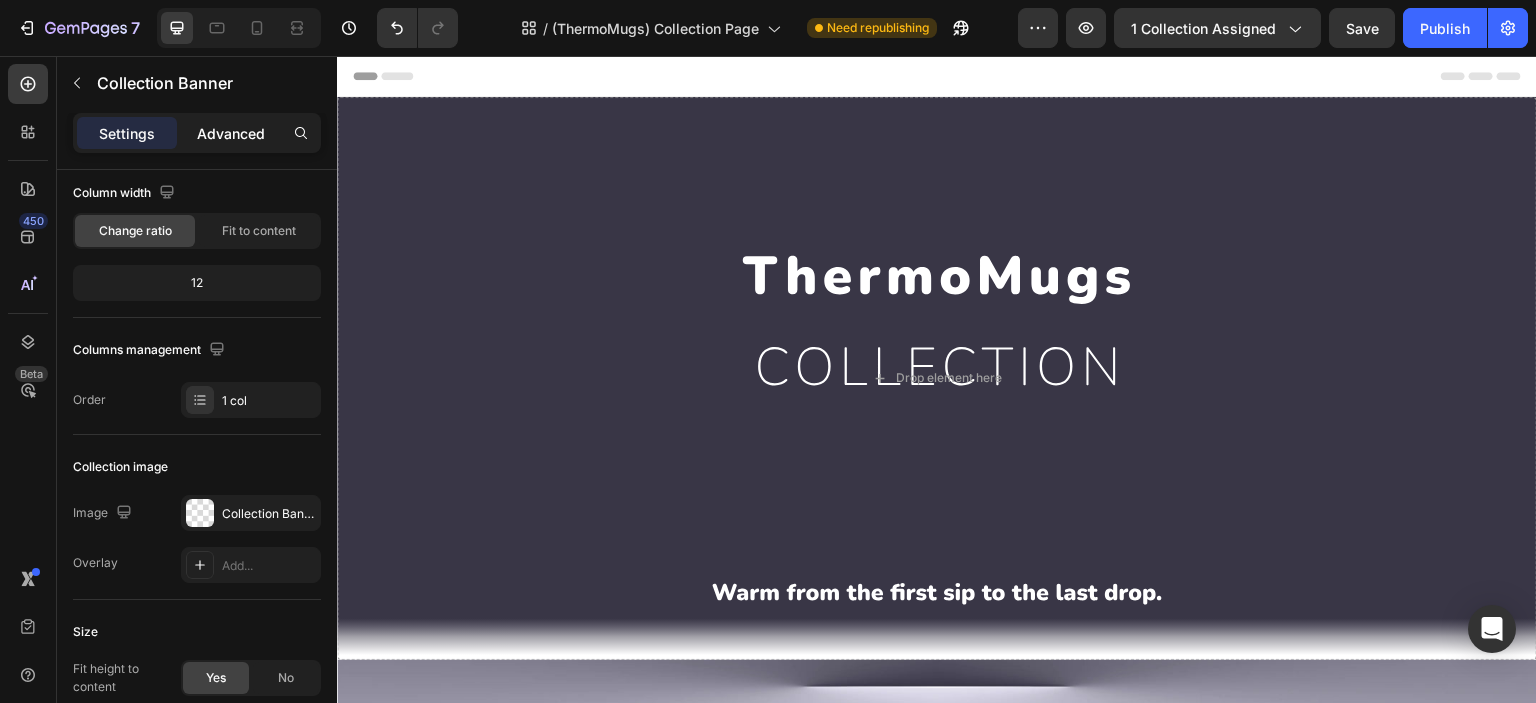 click on "Advanced" at bounding box center (231, 133) 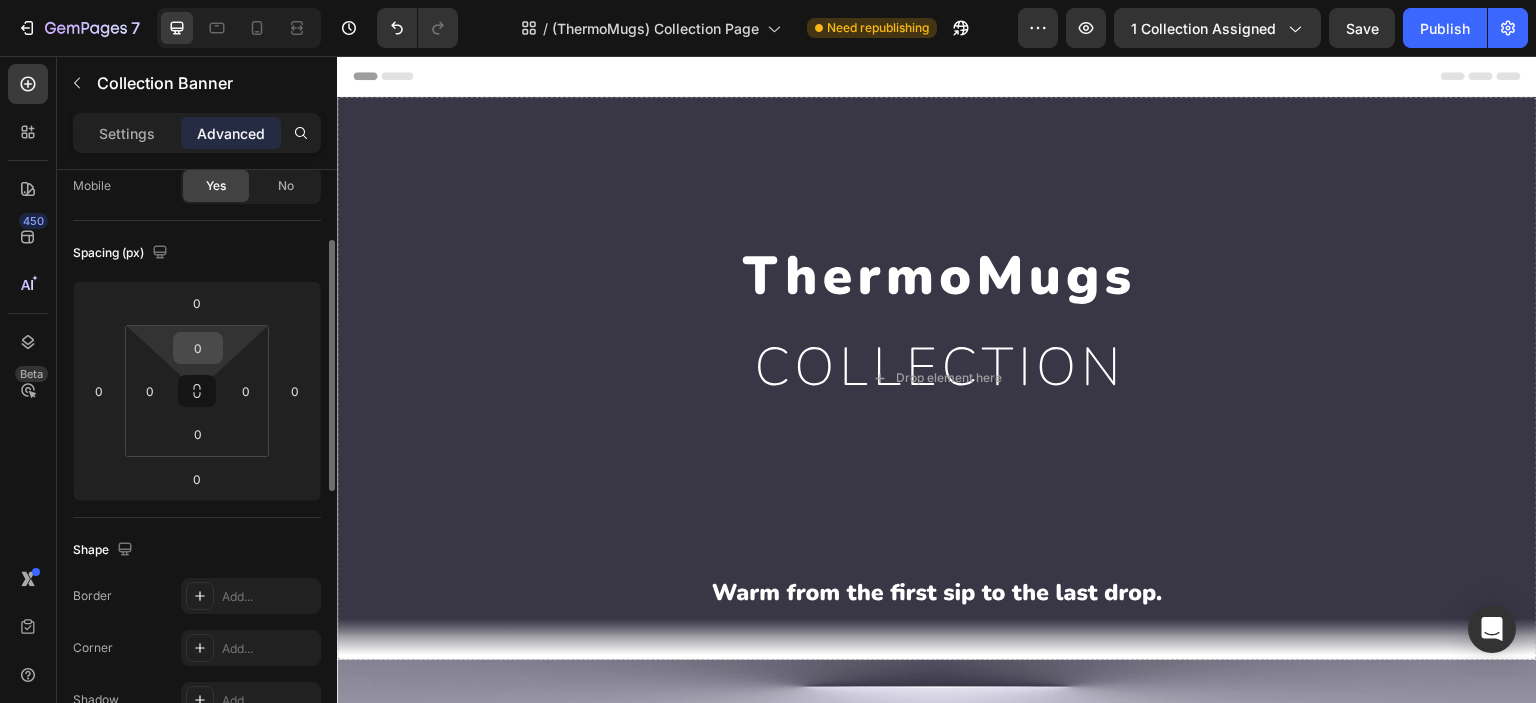 click on "0" at bounding box center (198, 348) 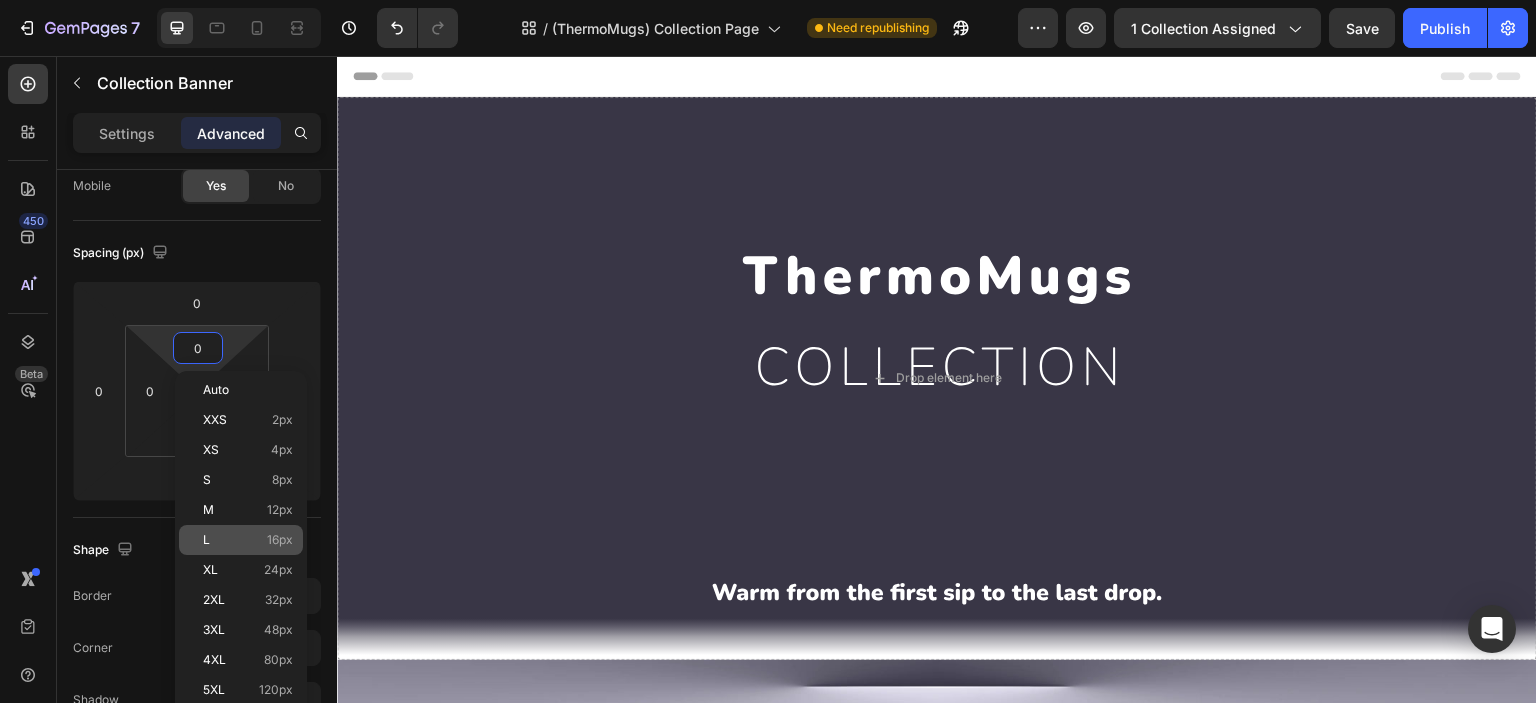 click on "L 16px" 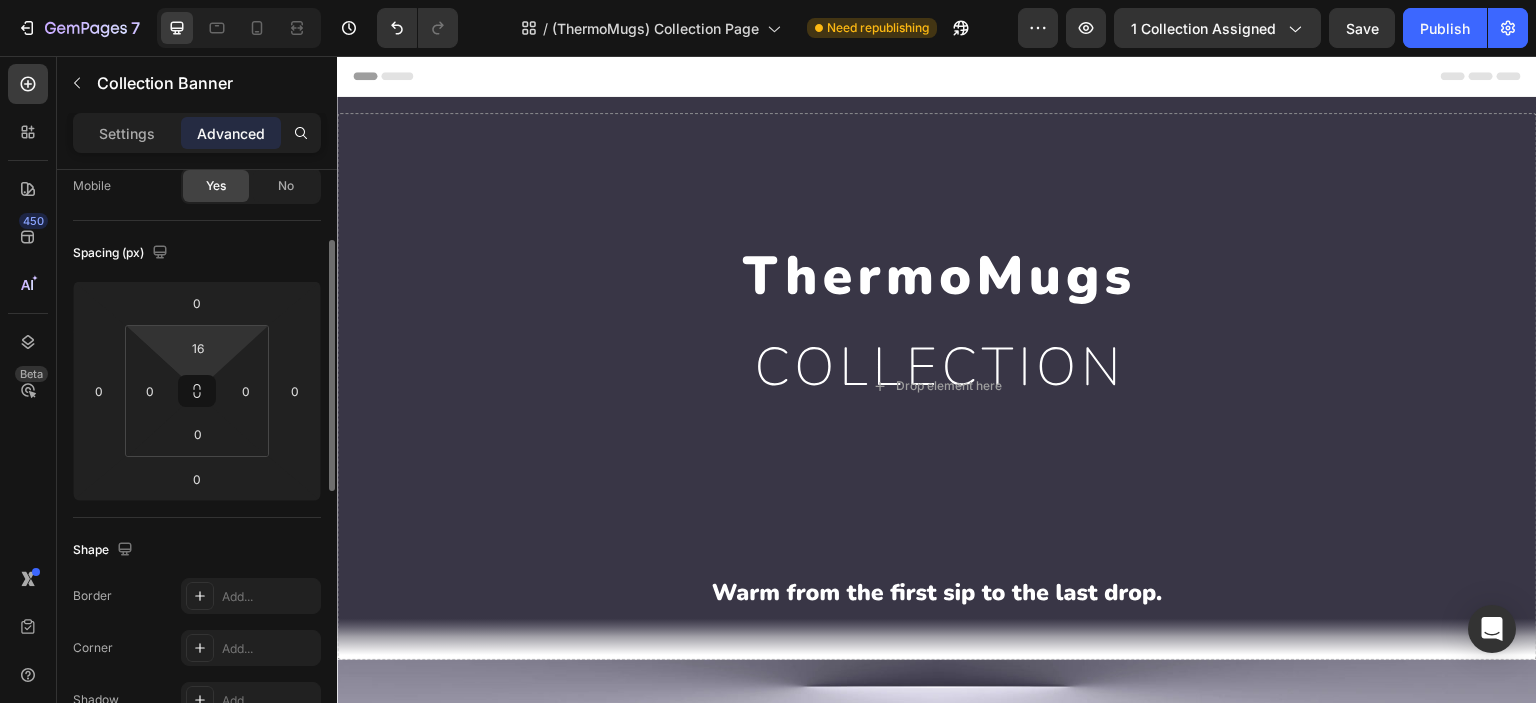 type on "0" 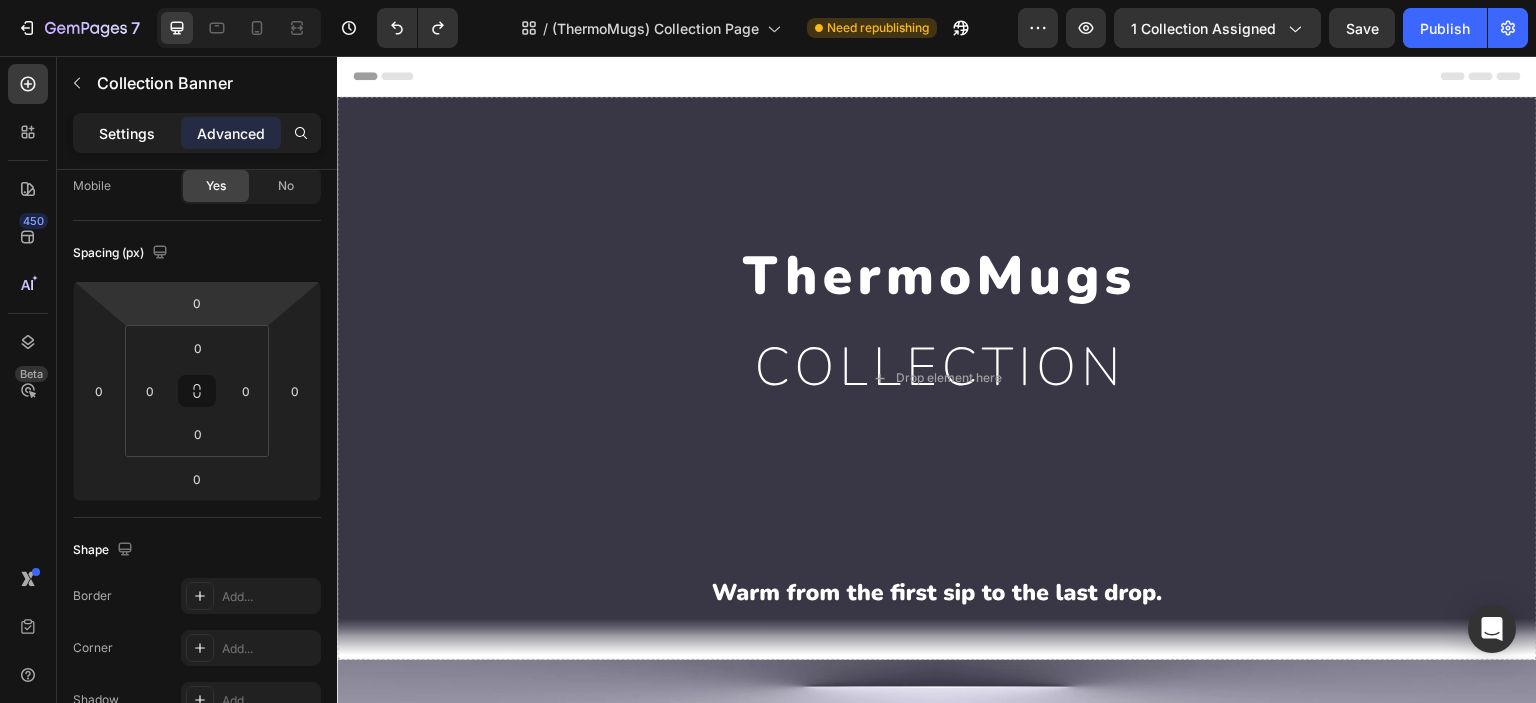 click on "Settings" at bounding box center [127, 133] 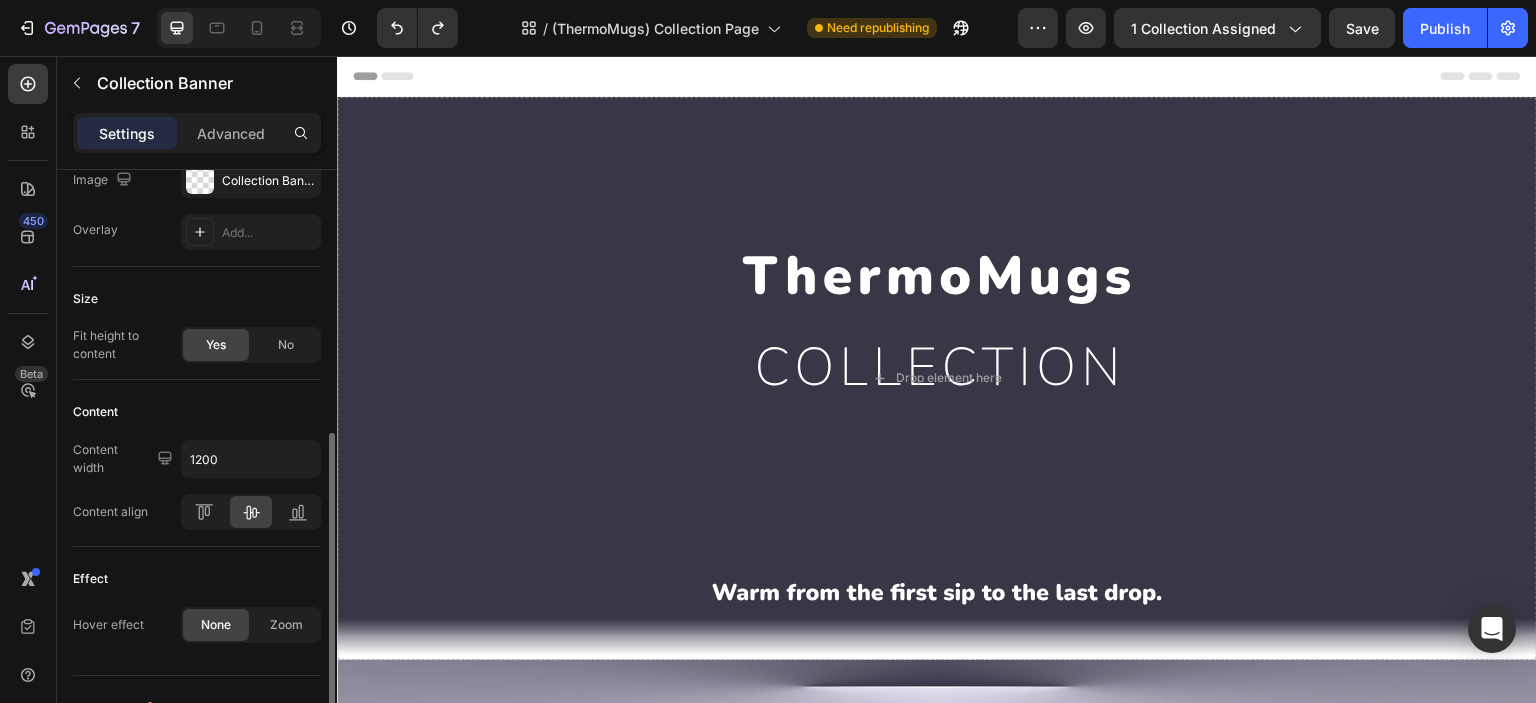 scroll, scrollTop: 532, scrollLeft: 0, axis: vertical 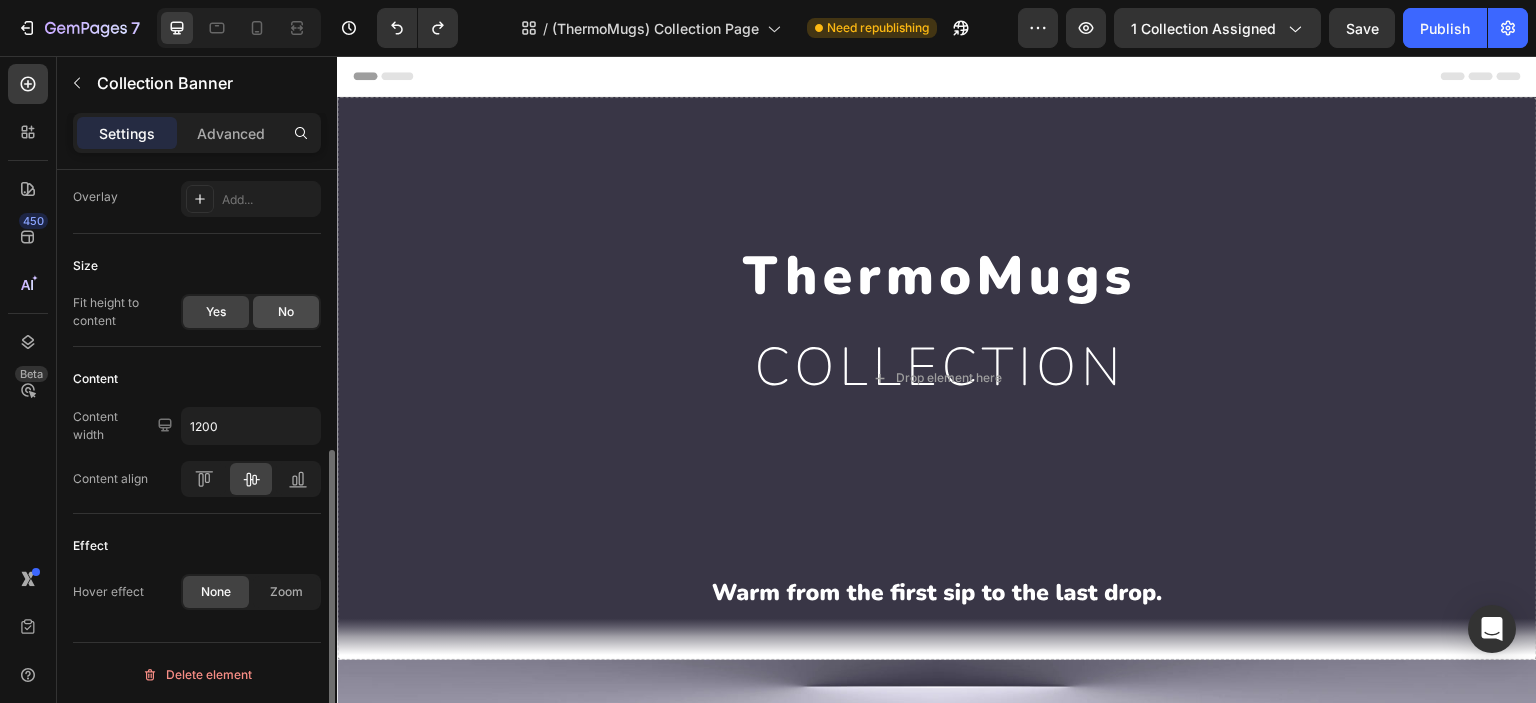 click on "No" 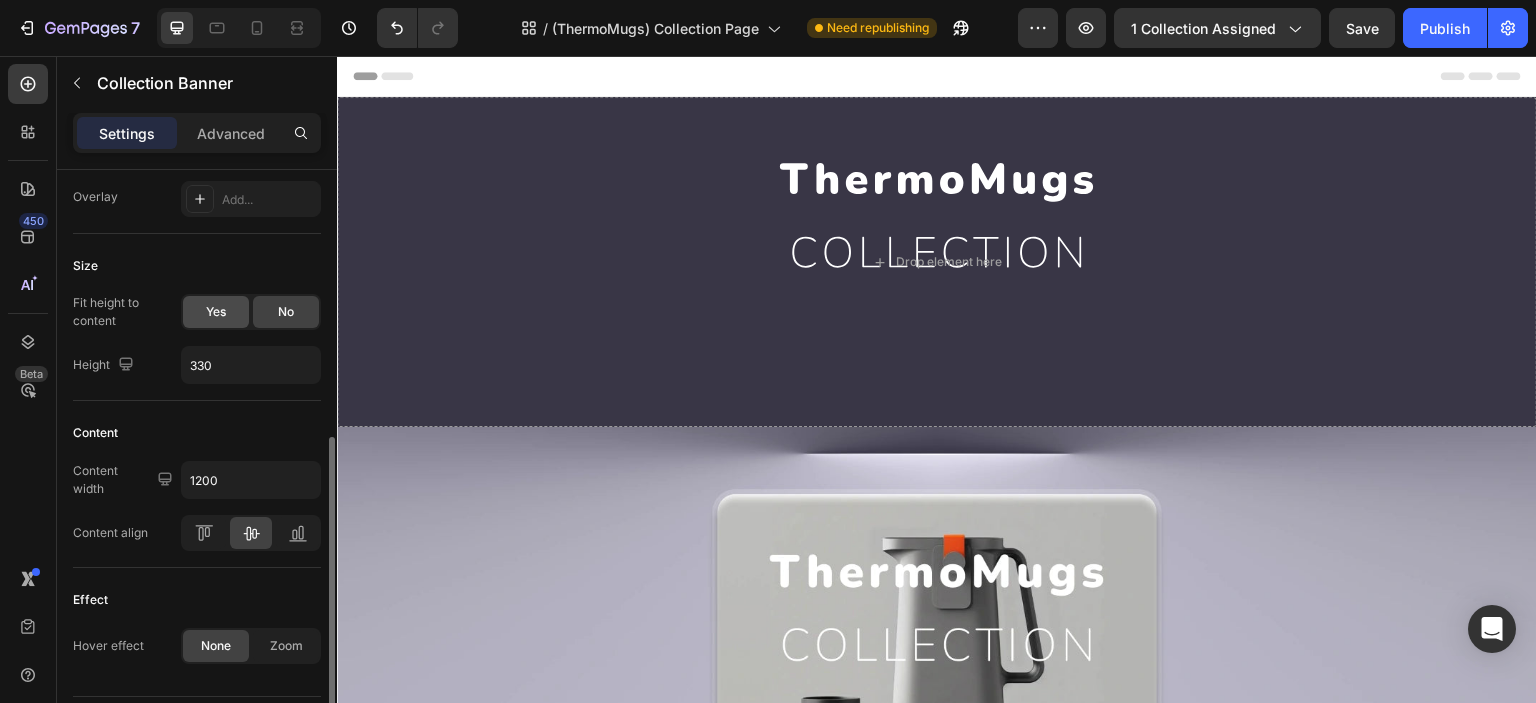 click on "Yes" 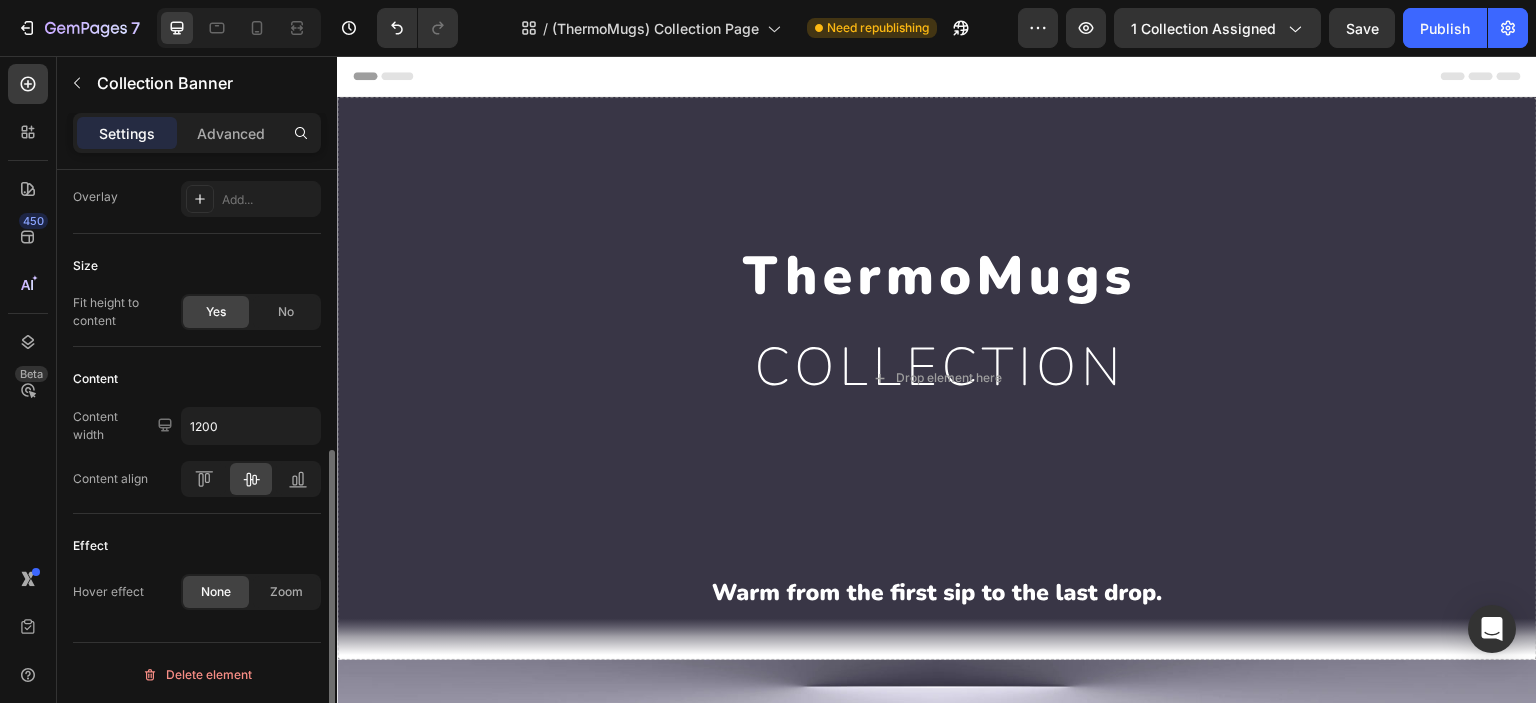 scroll, scrollTop: 200, scrollLeft: 0, axis: vertical 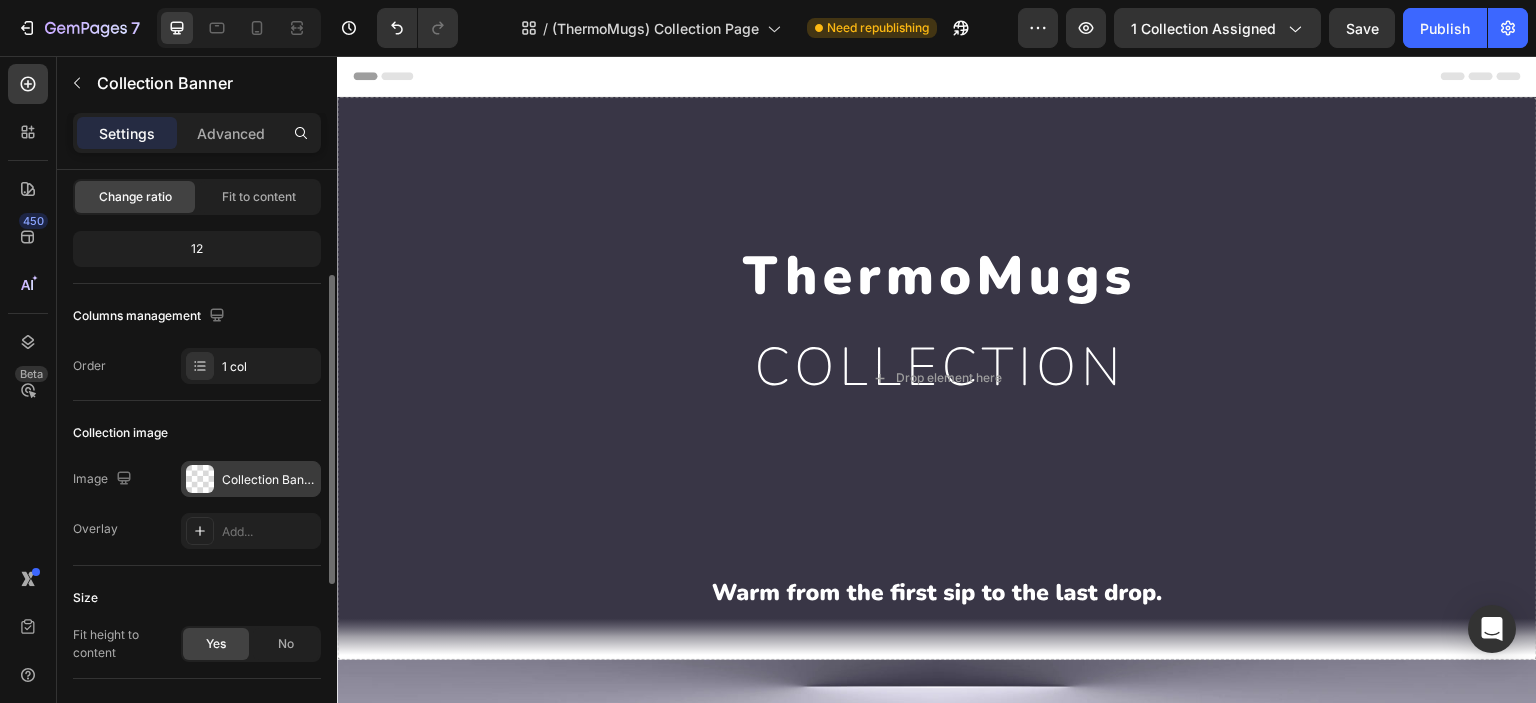 click on "Collection Banner" at bounding box center [269, 480] 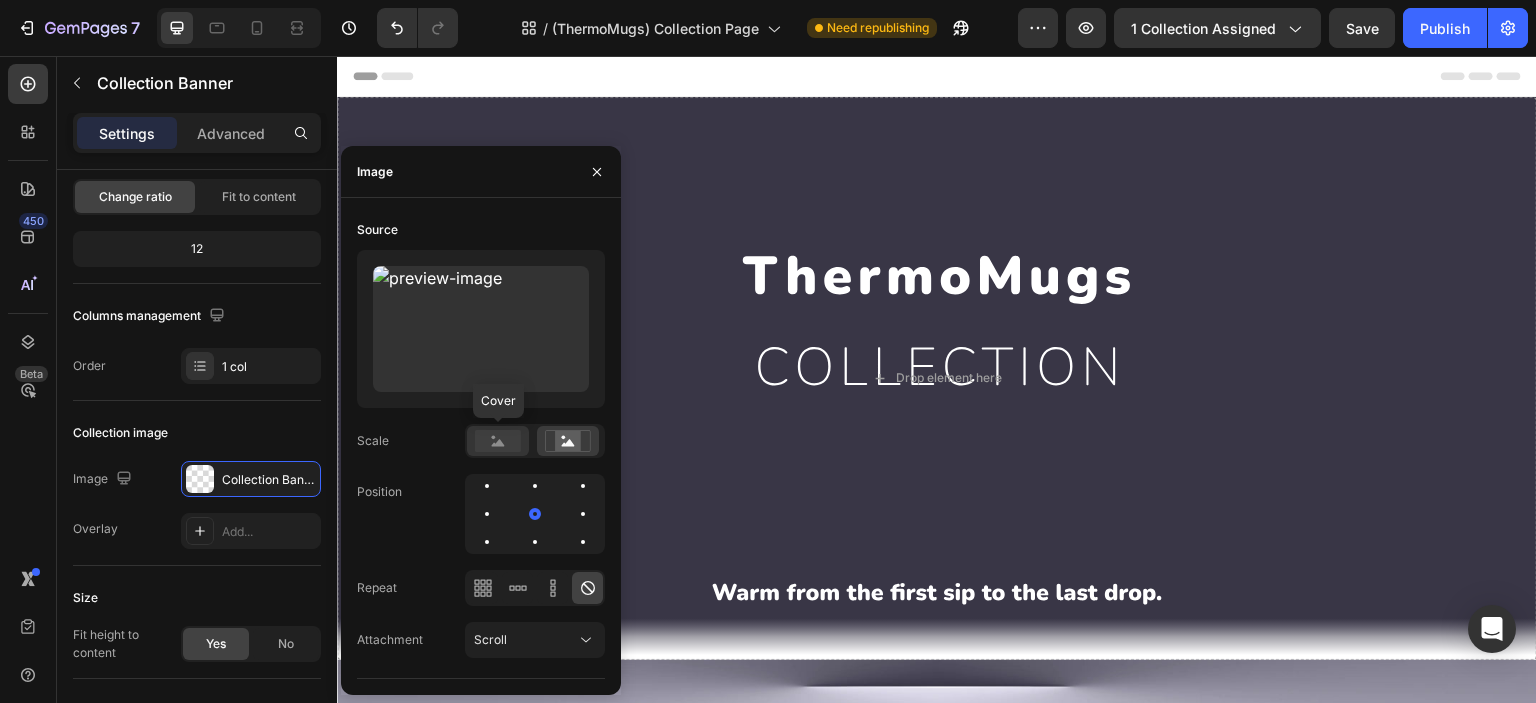 click 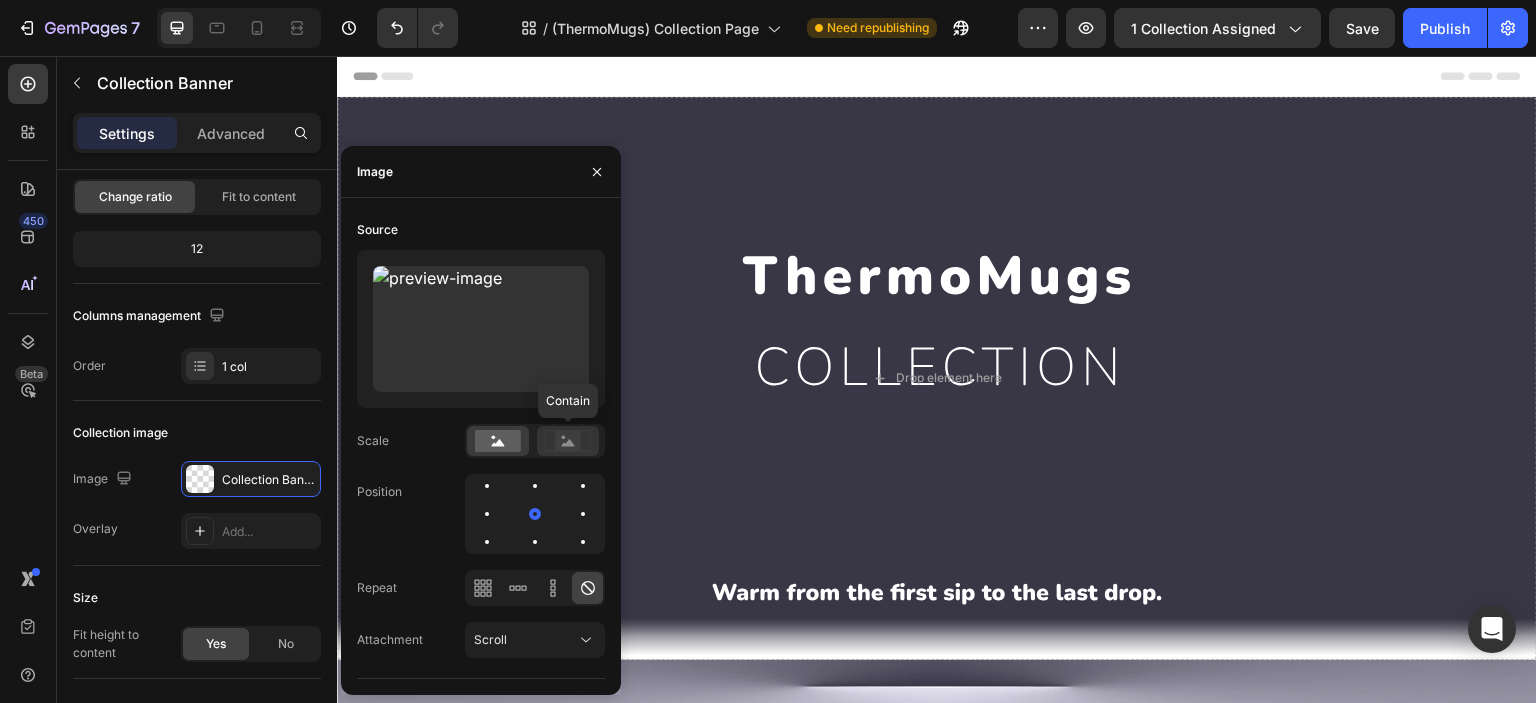 click 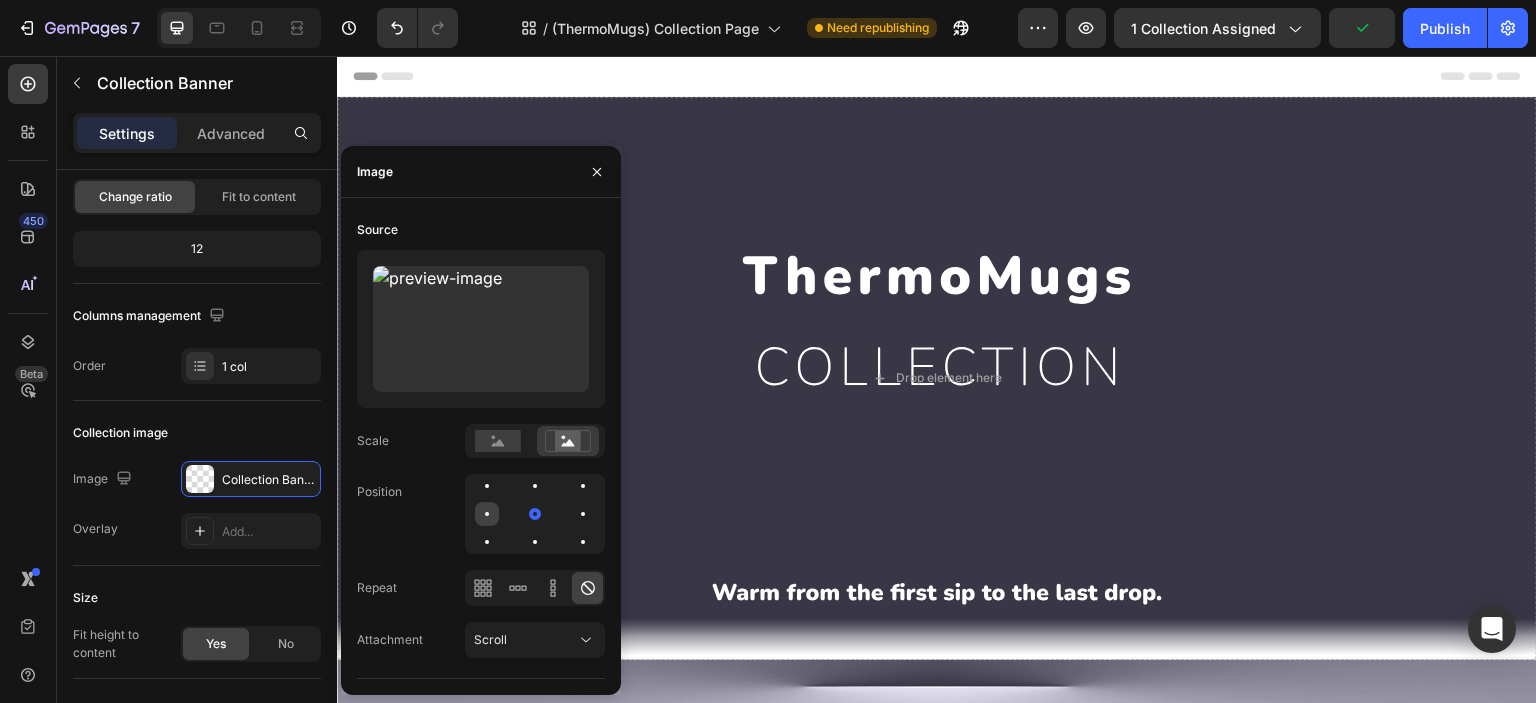 click 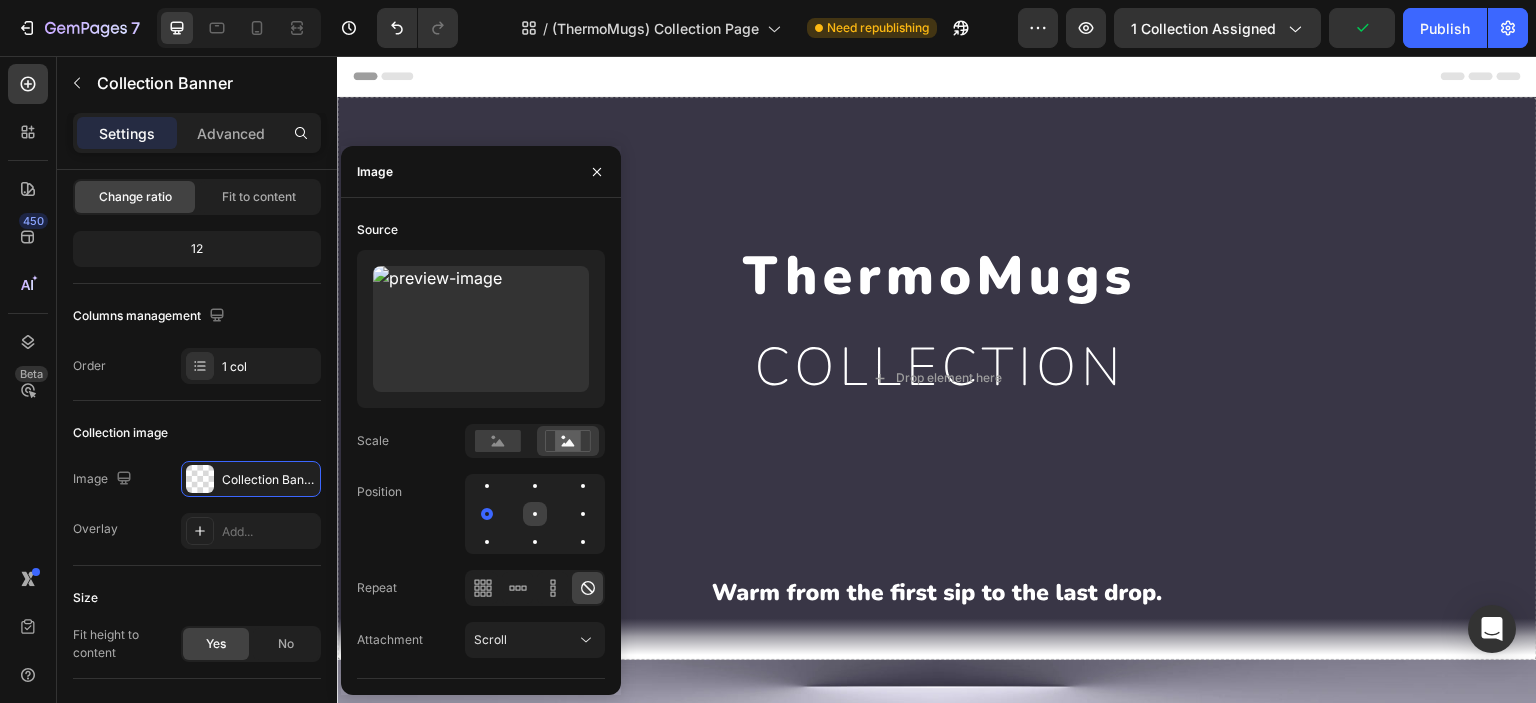 click 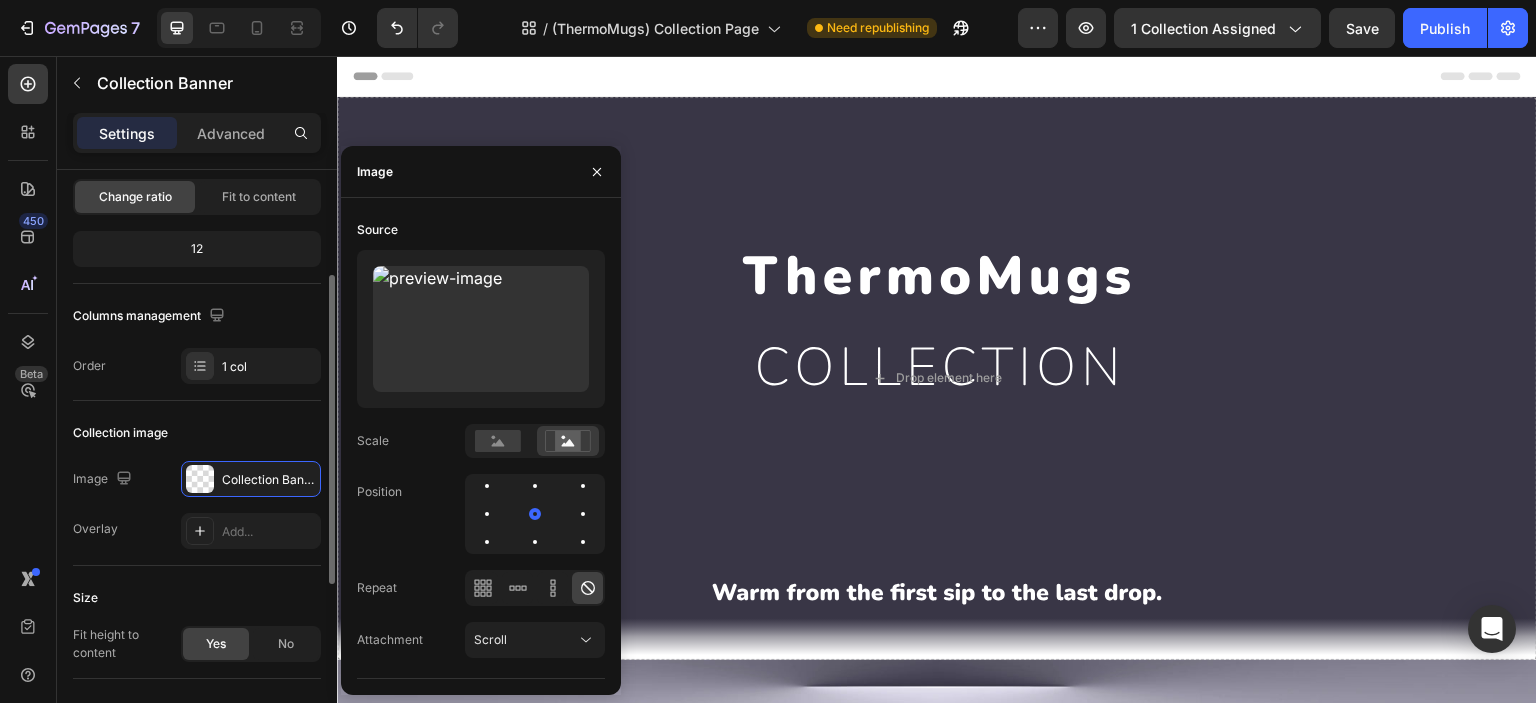 click on "Collection image" at bounding box center (197, 433) 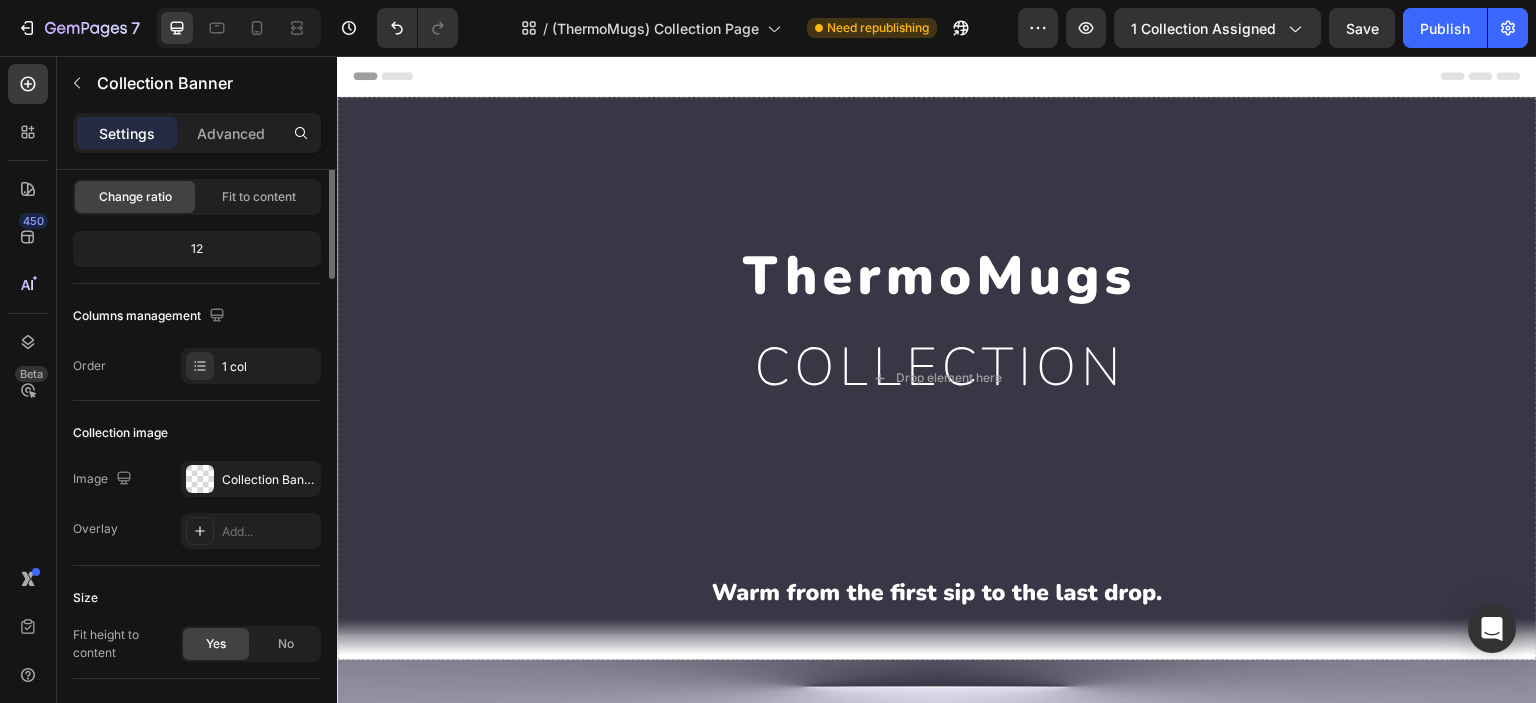 scroll, scrollTop: 0, scrollLeft: 0, axis: both 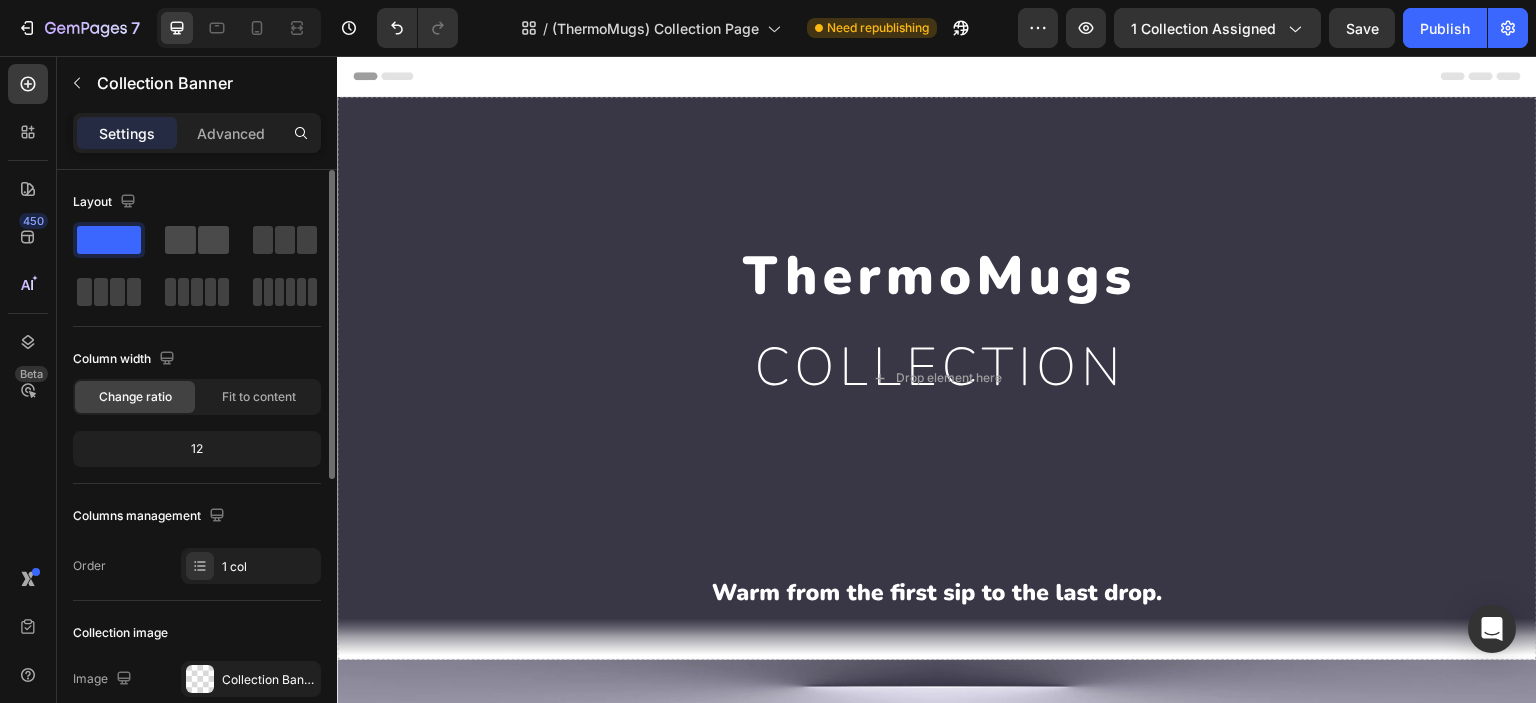 click at bounding box center [197, 240] 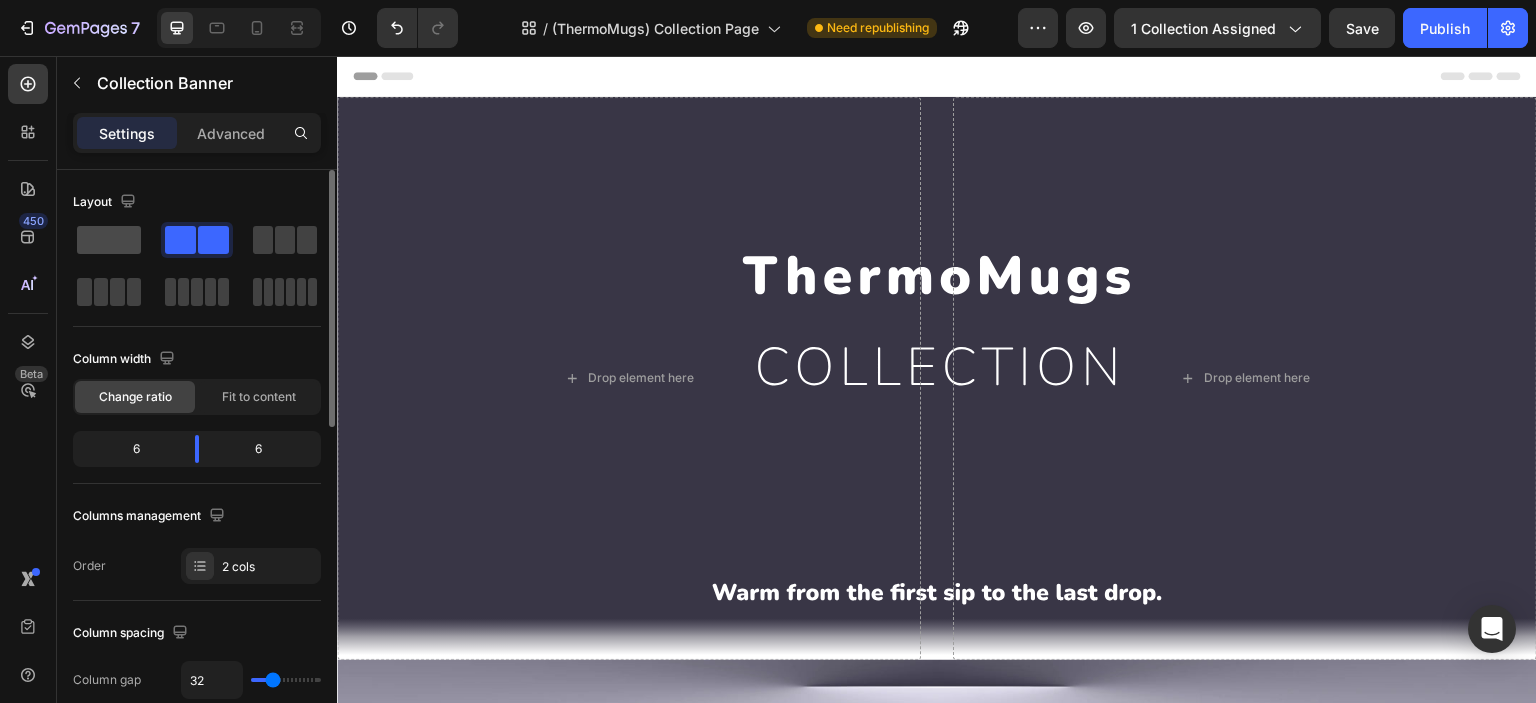 click 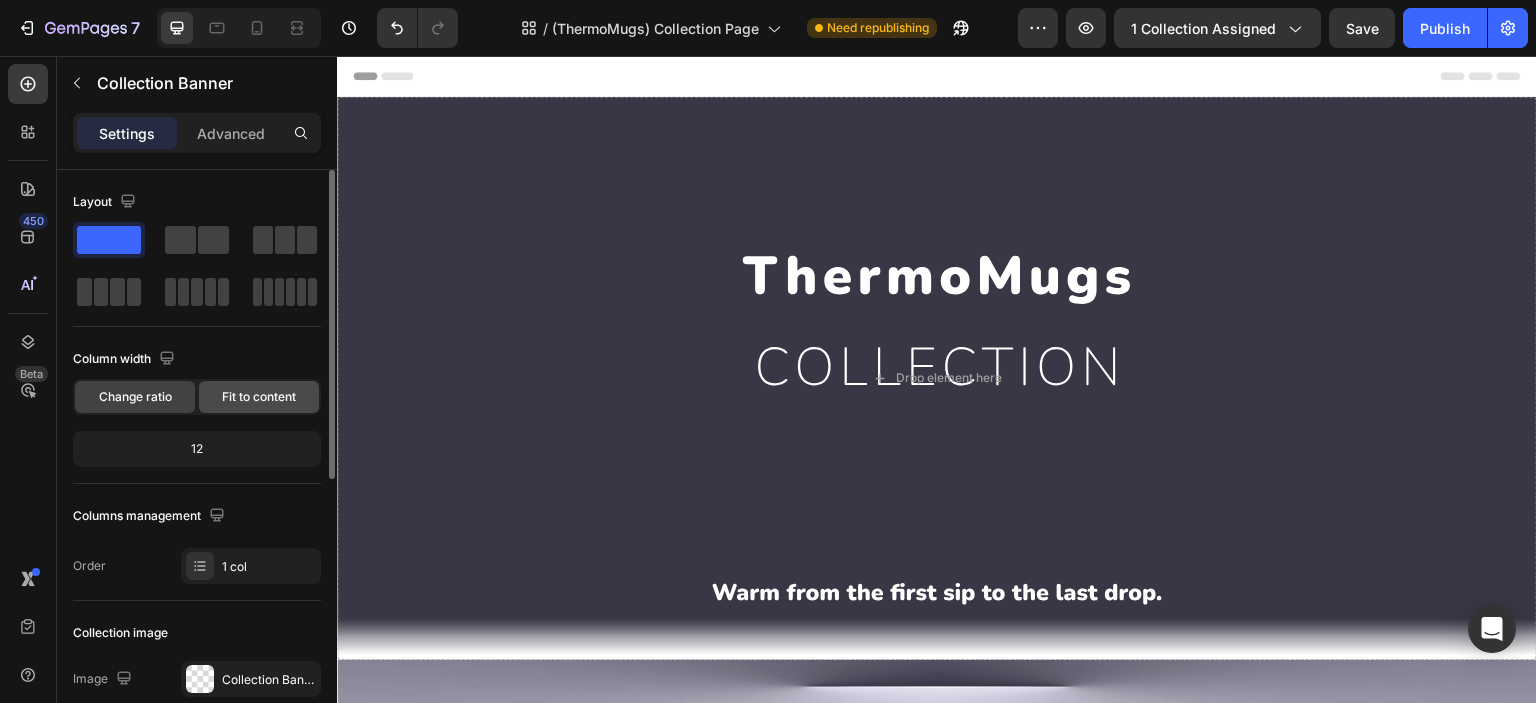 click on "Fit to content" 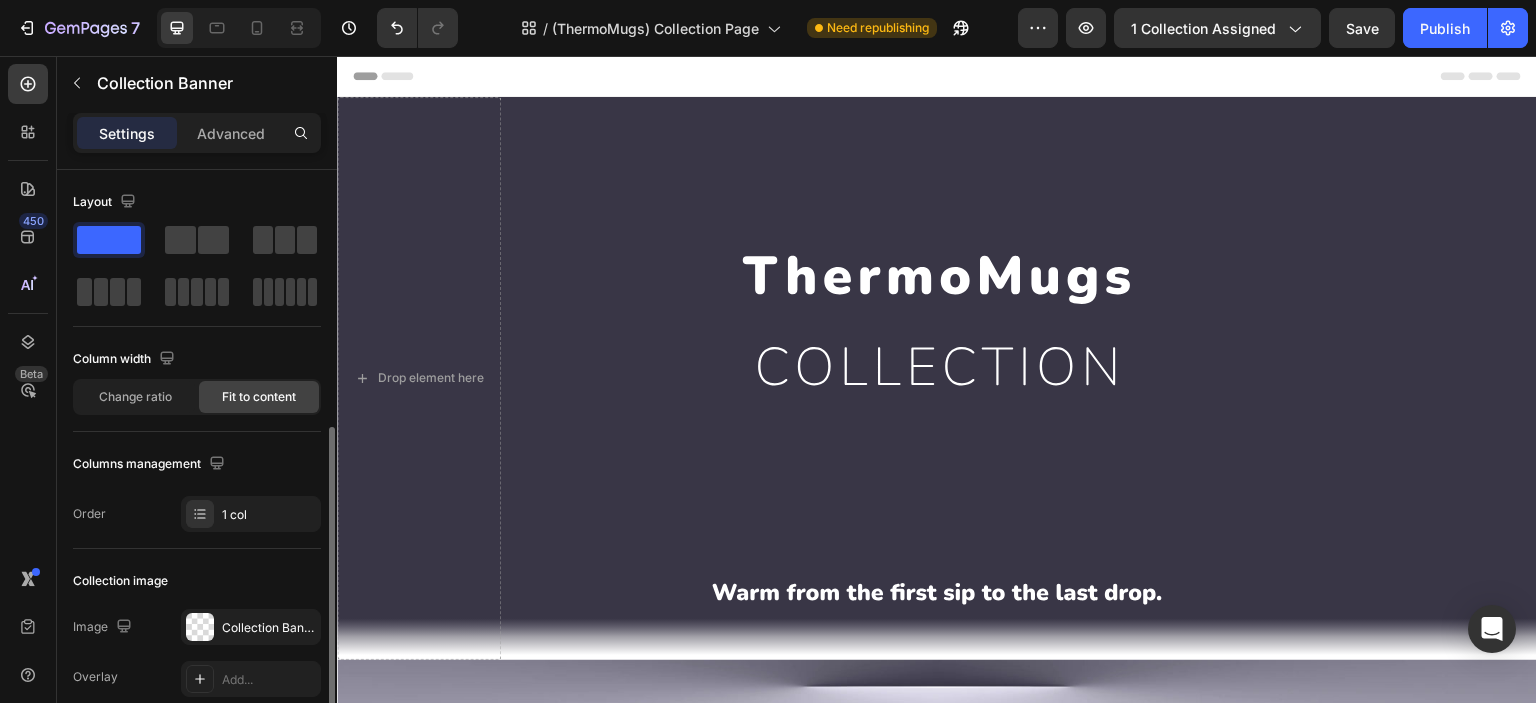 scroll, scrollTop: 166, scrollLeft: 0, axis: vertical 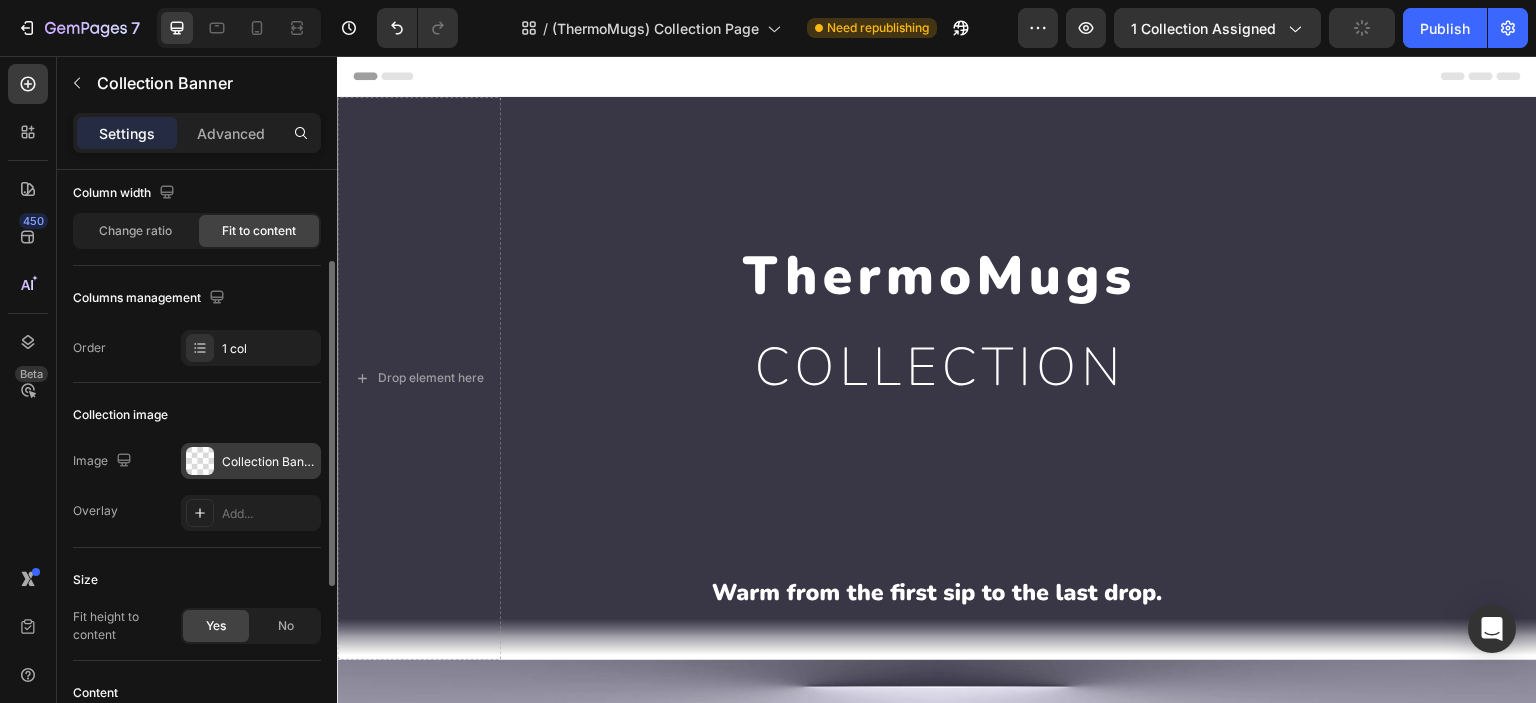 click at bounding box center [200, 461] 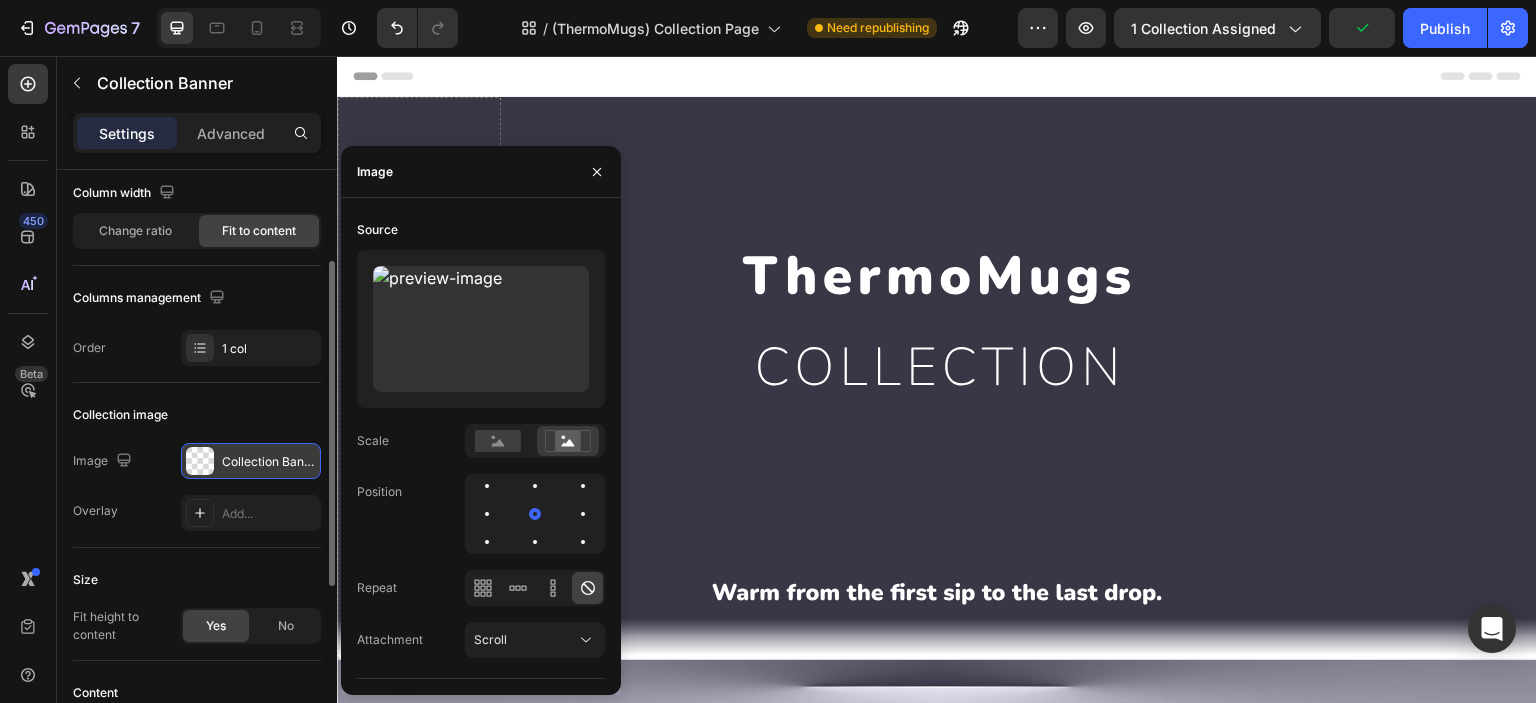 click at bounding box center [200, 461] 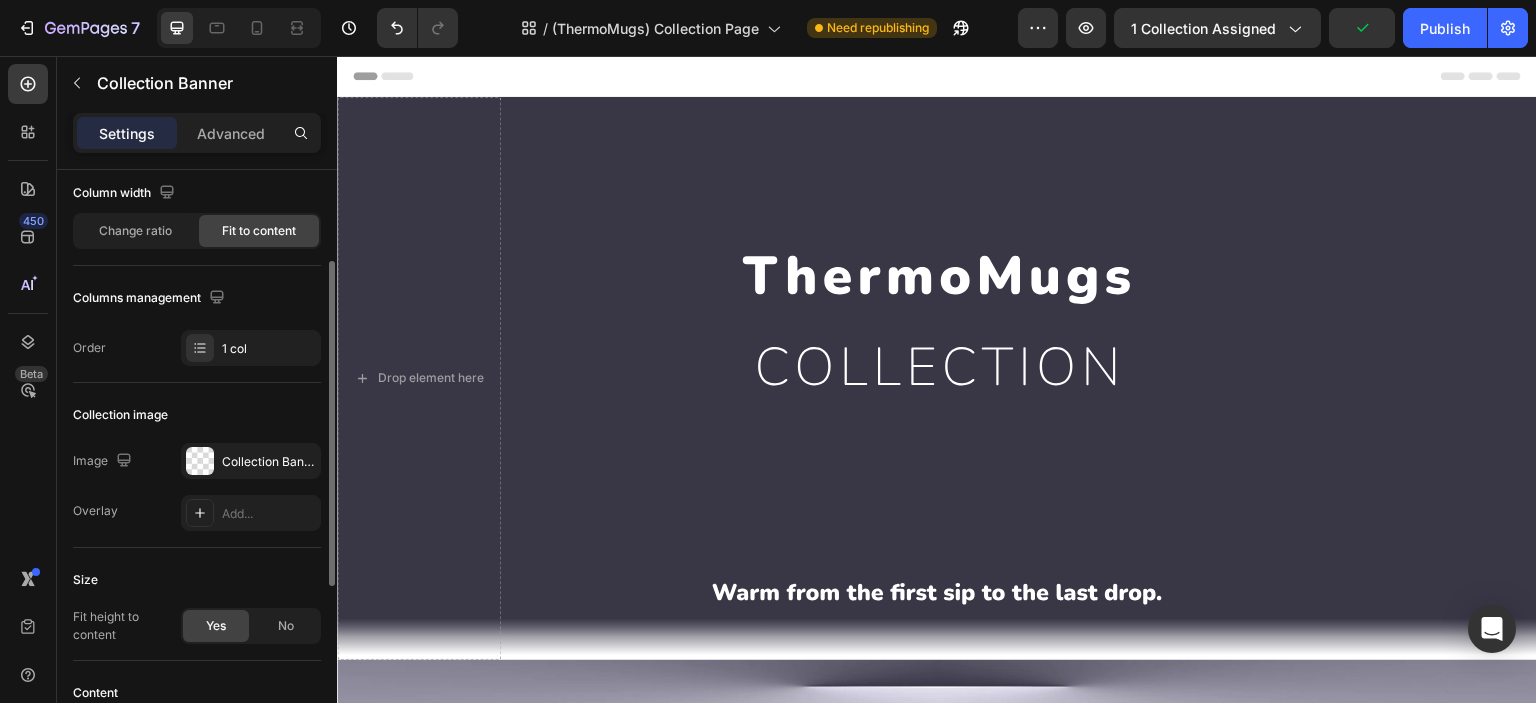 scroll, scrollTop: 332, scrollLeft: 0, axis: vertical 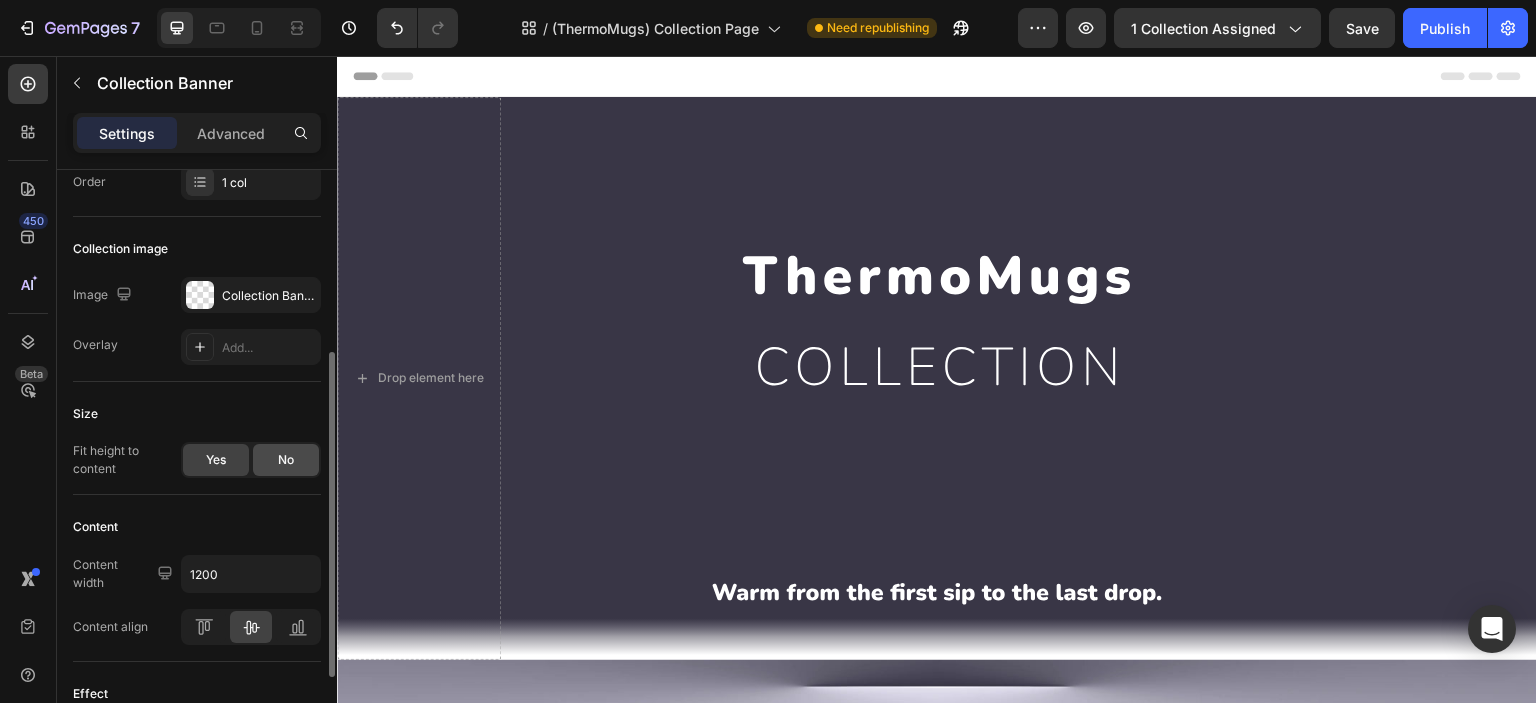 click on "No" 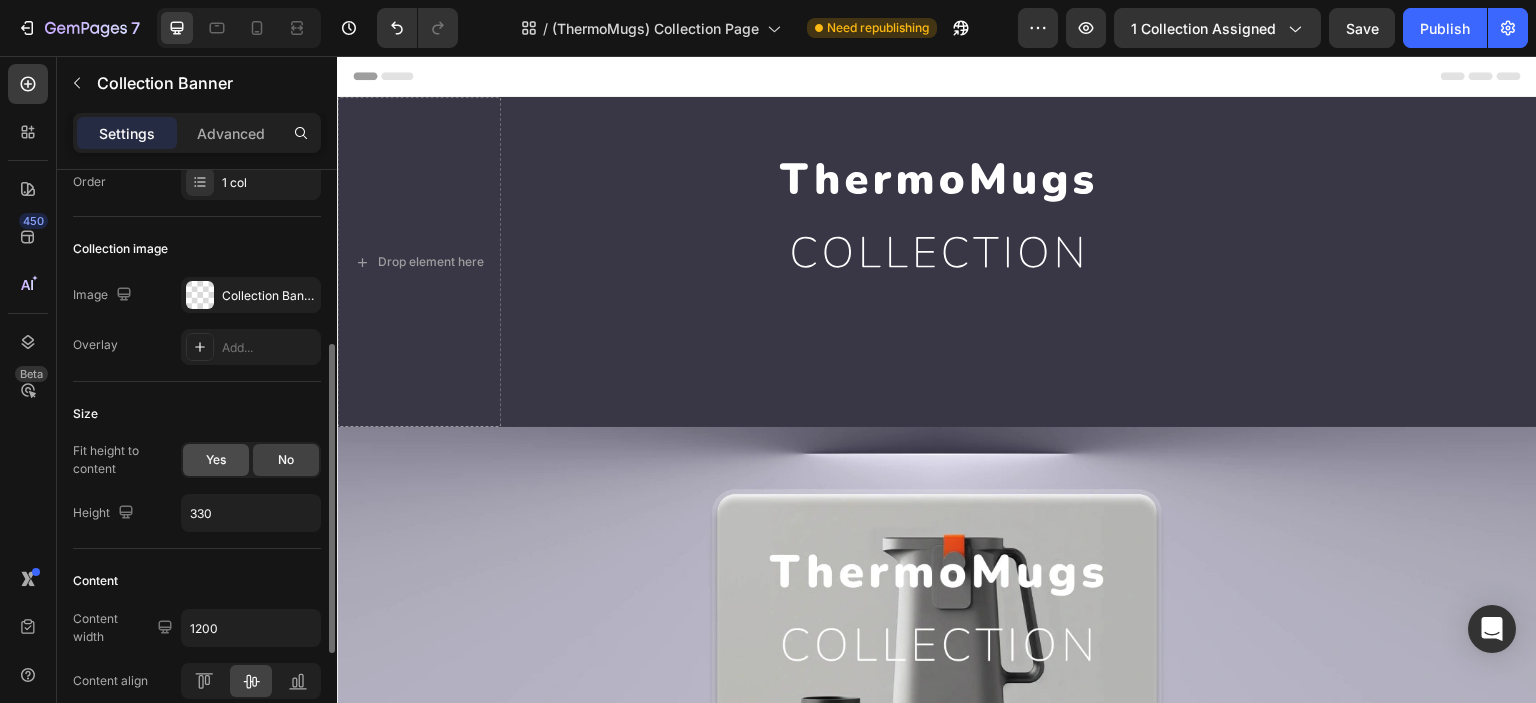 click on "Yes" 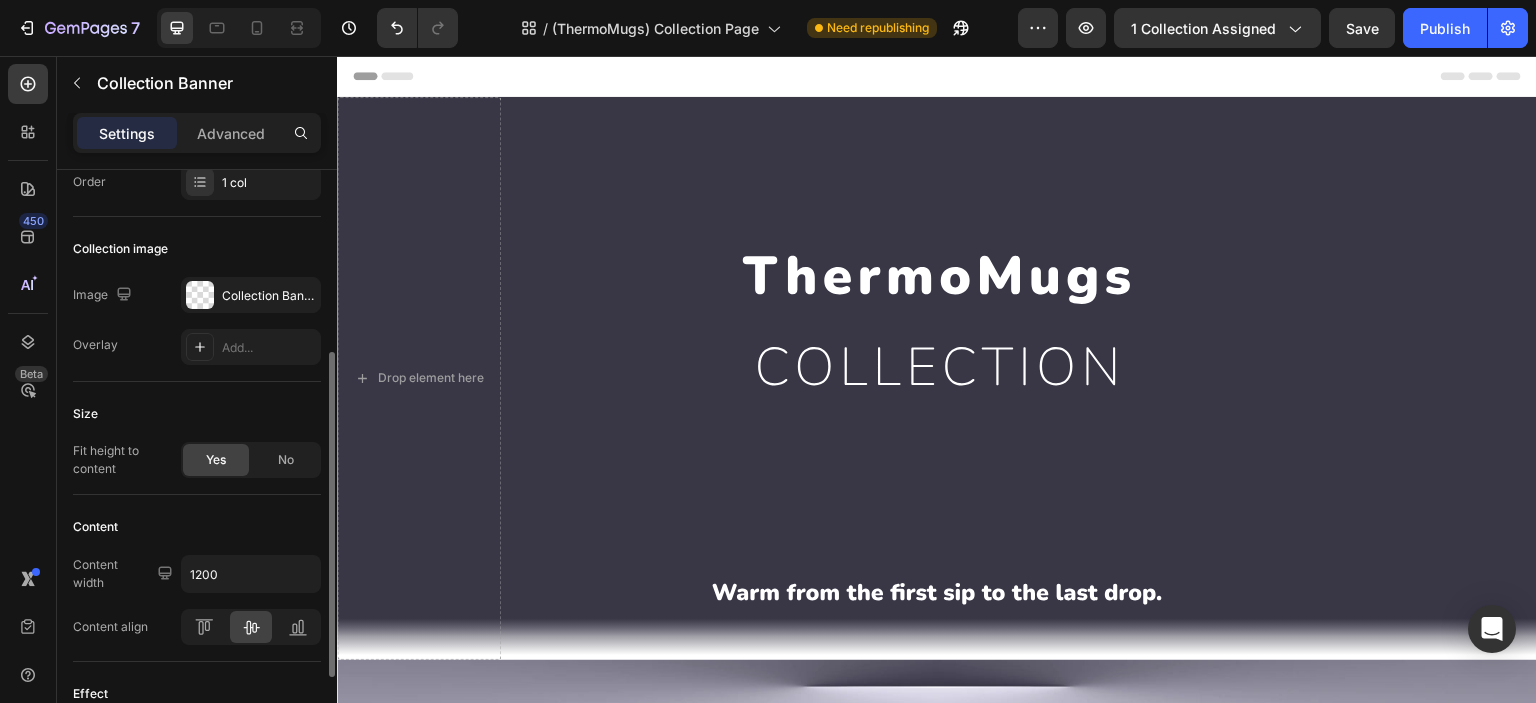 scroll, scrollTop: 480, scrollLeft: 0, axis: vertical 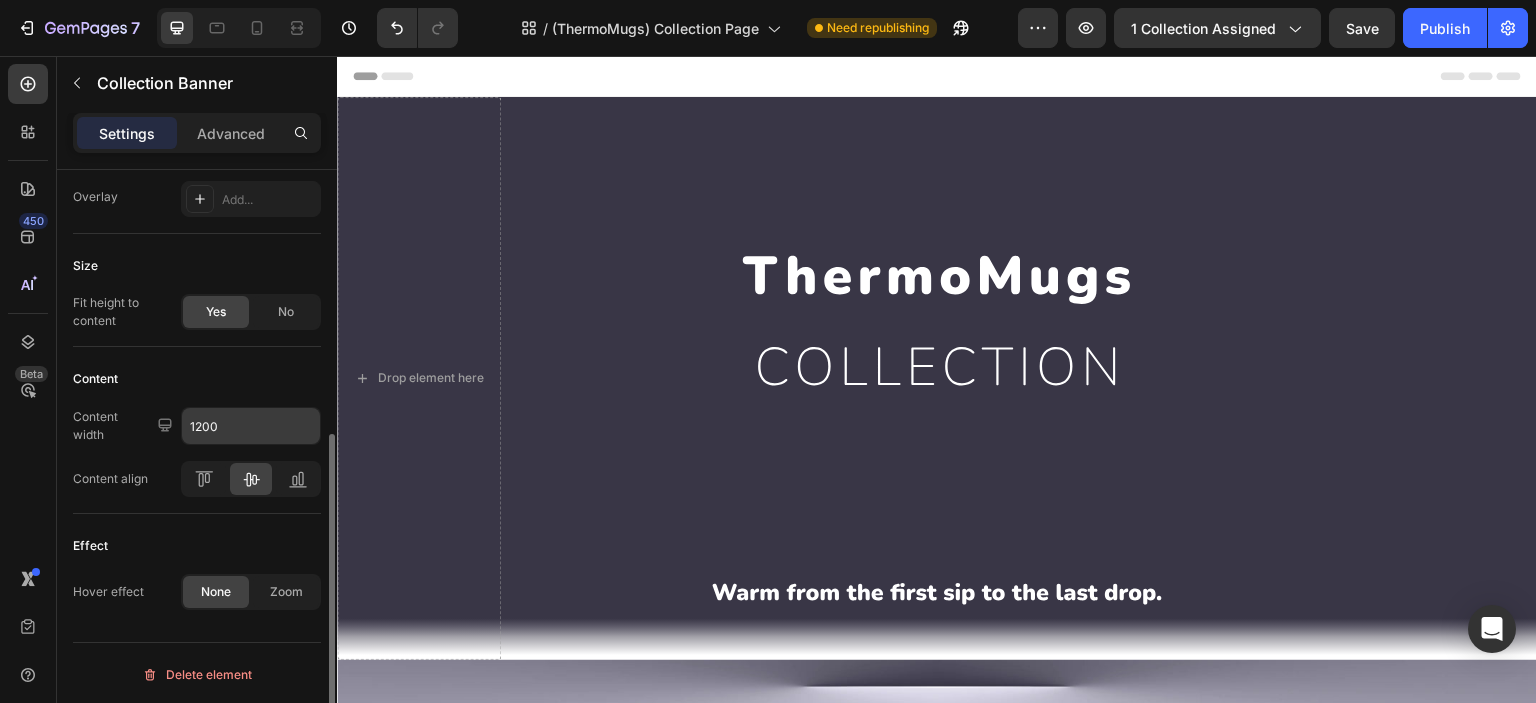 click on "1200" at bounding box center (251, 426) 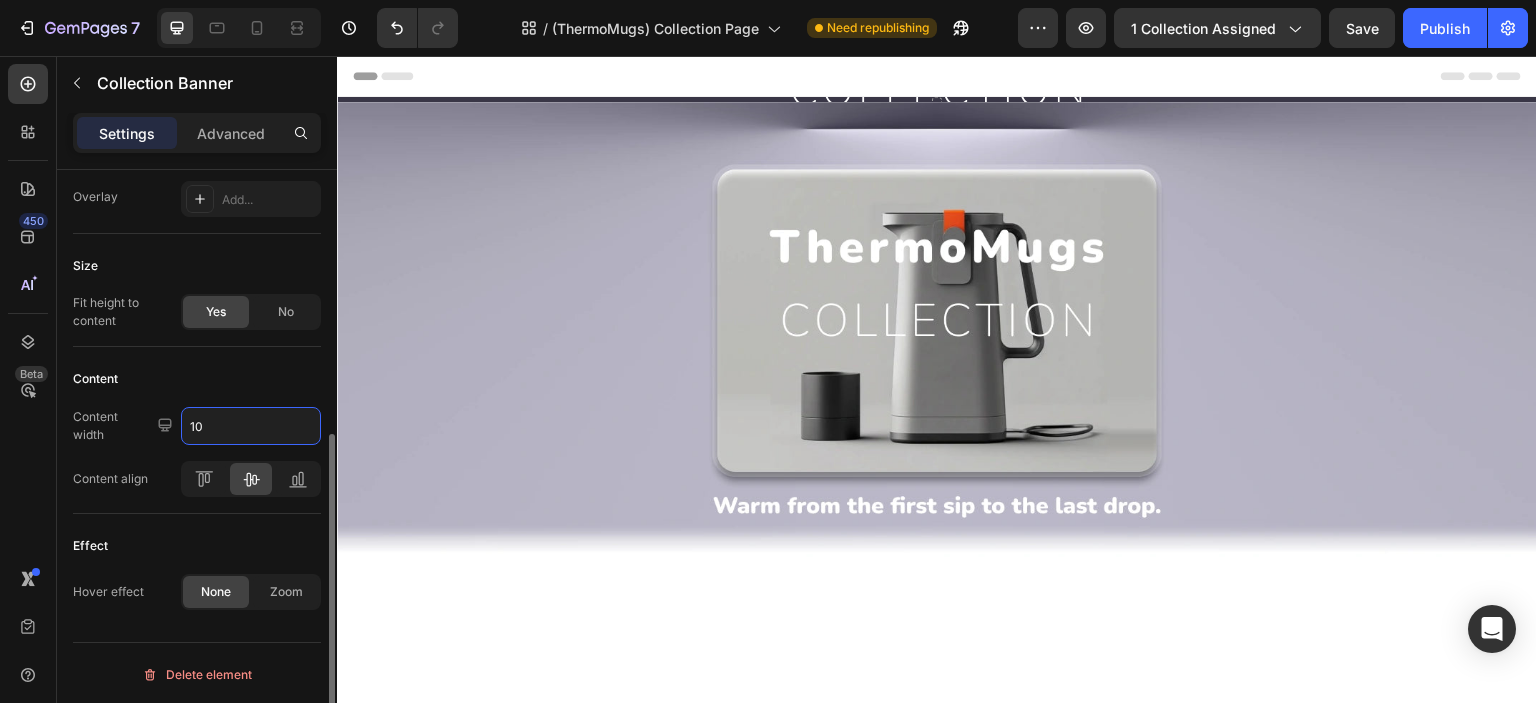 type on "1" 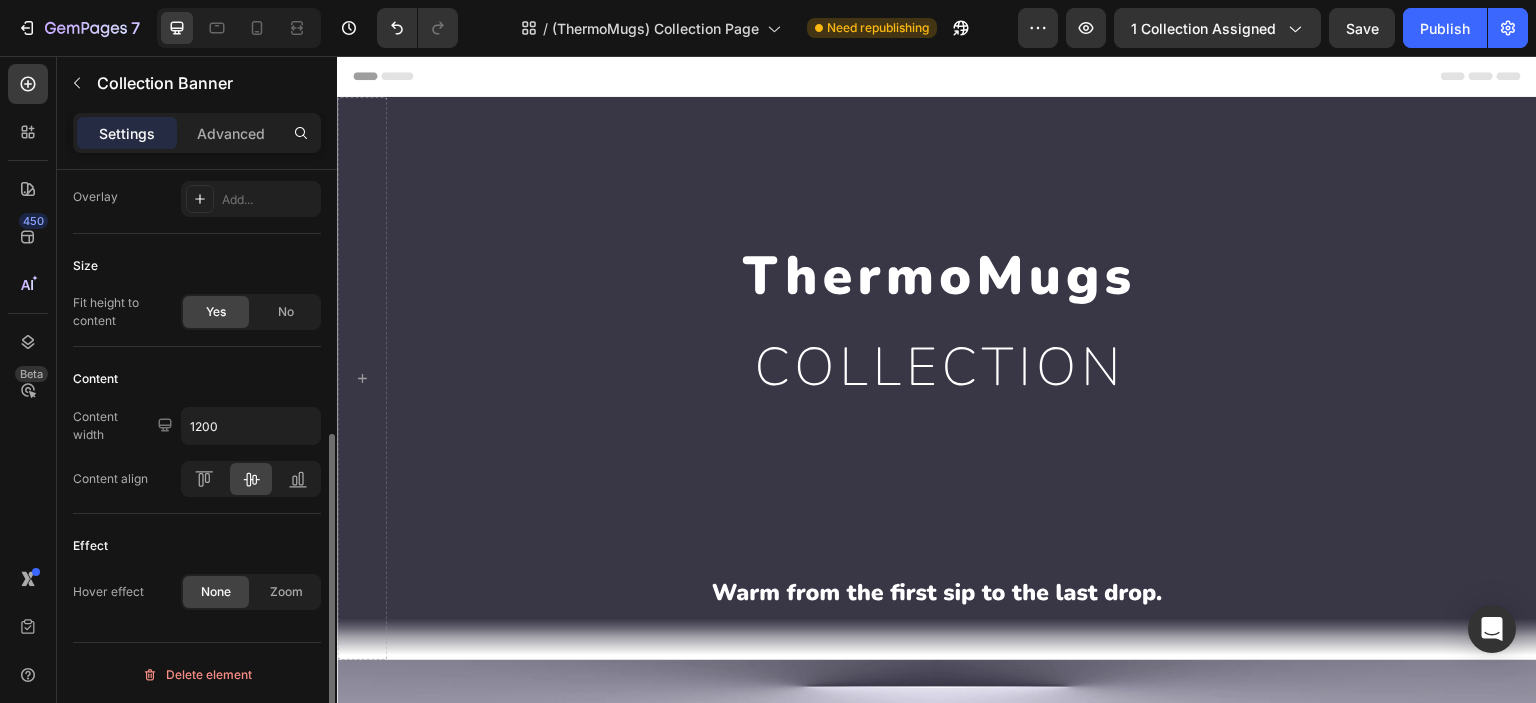 click on "Content" at bounding box center [197, 379] 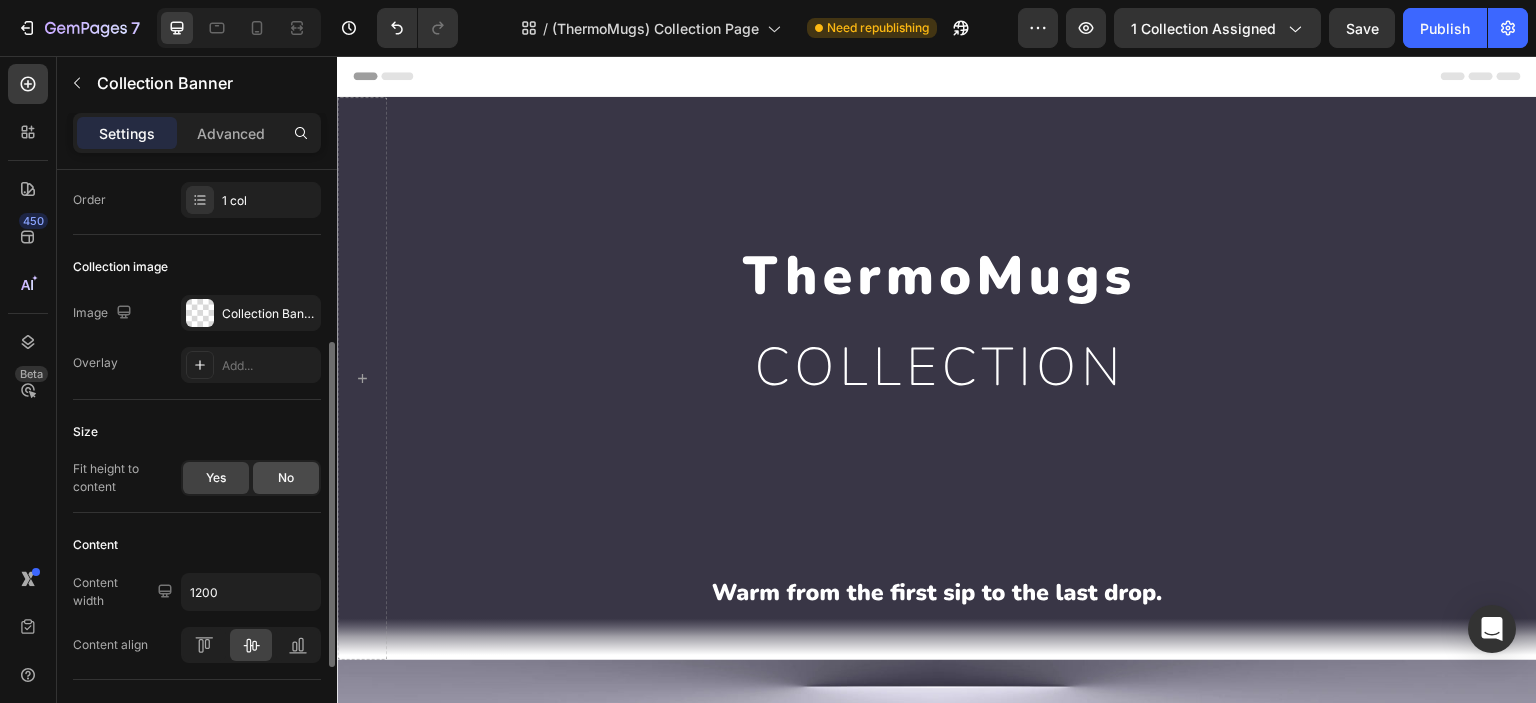 click on "No" 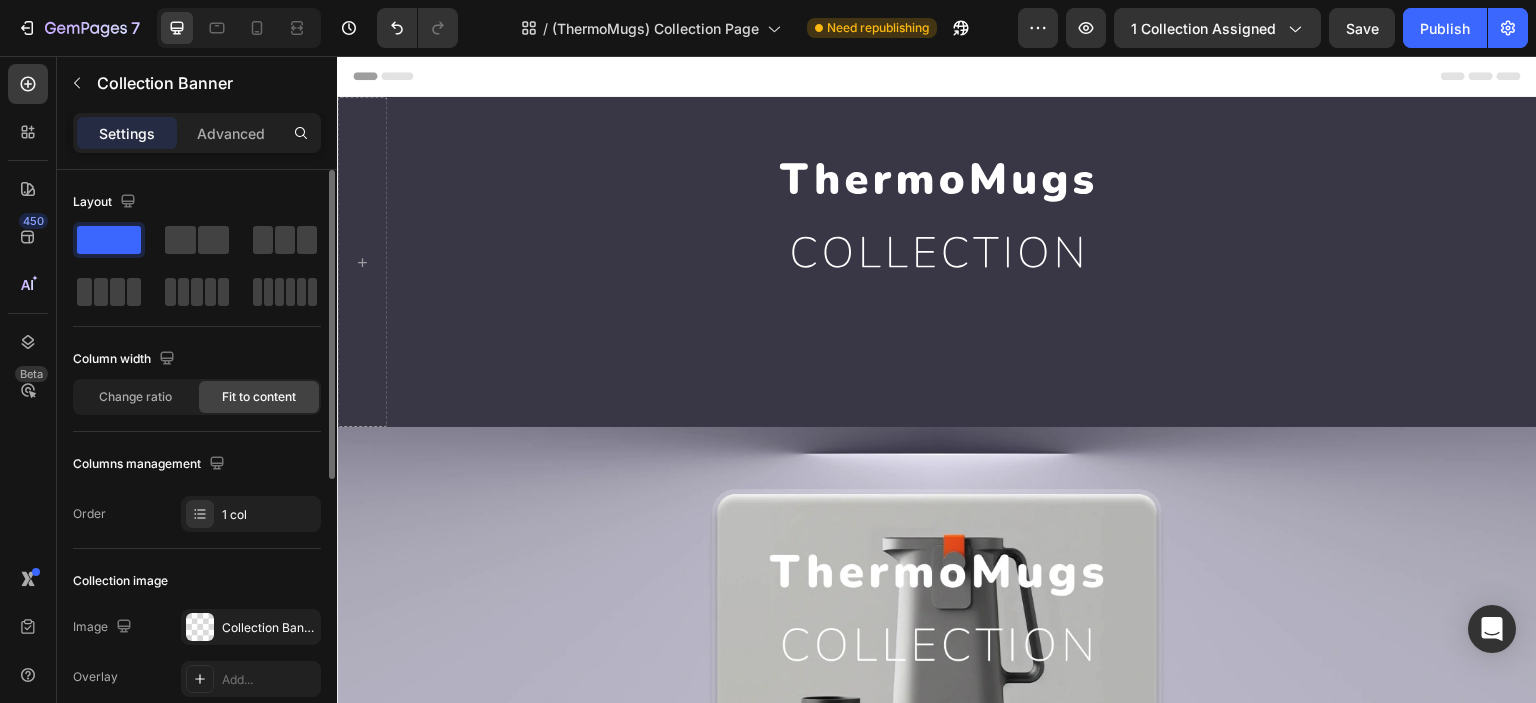scroll, scrollTop: 332, scrollLeft: 0, axis: vertical 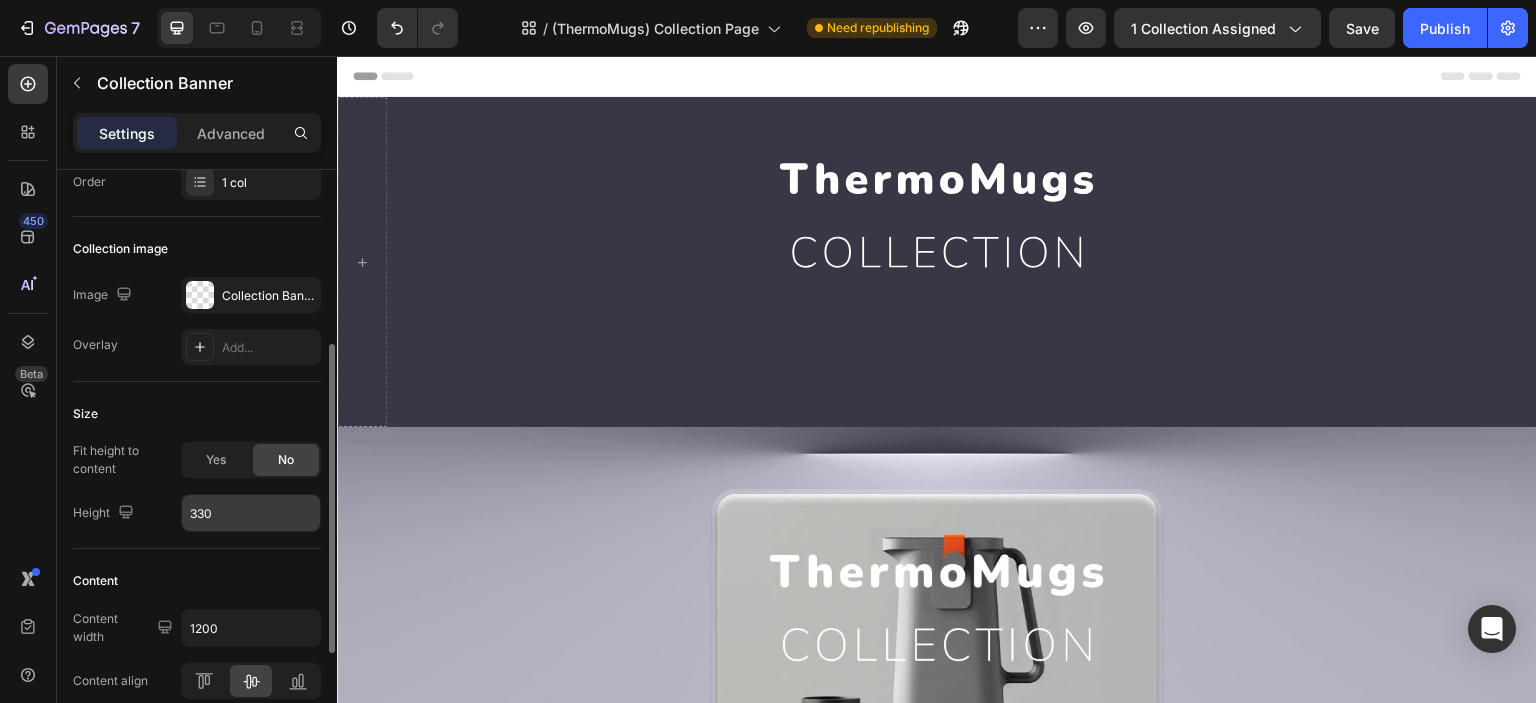 click on "330" at bounding box center (251, 513) 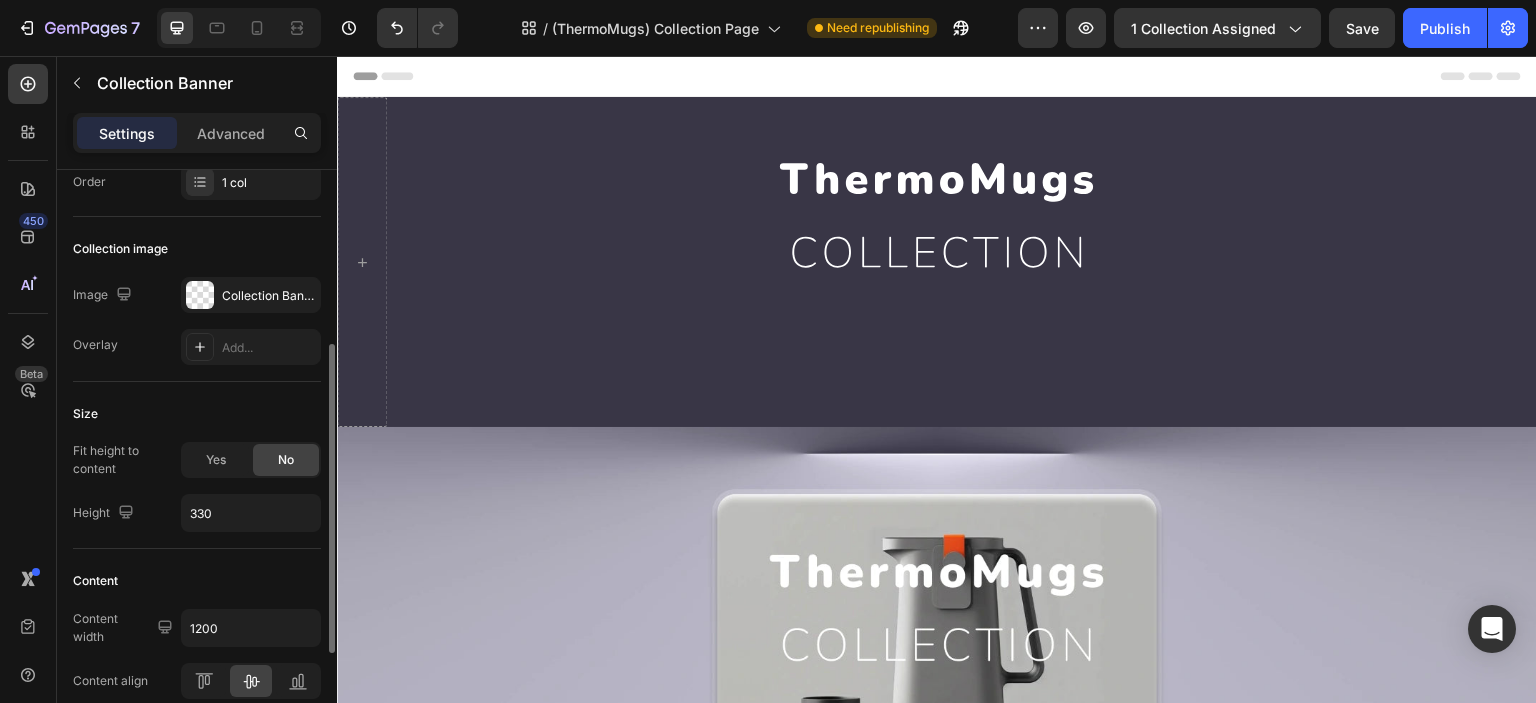 click on "Content Content width 1200 Content align" 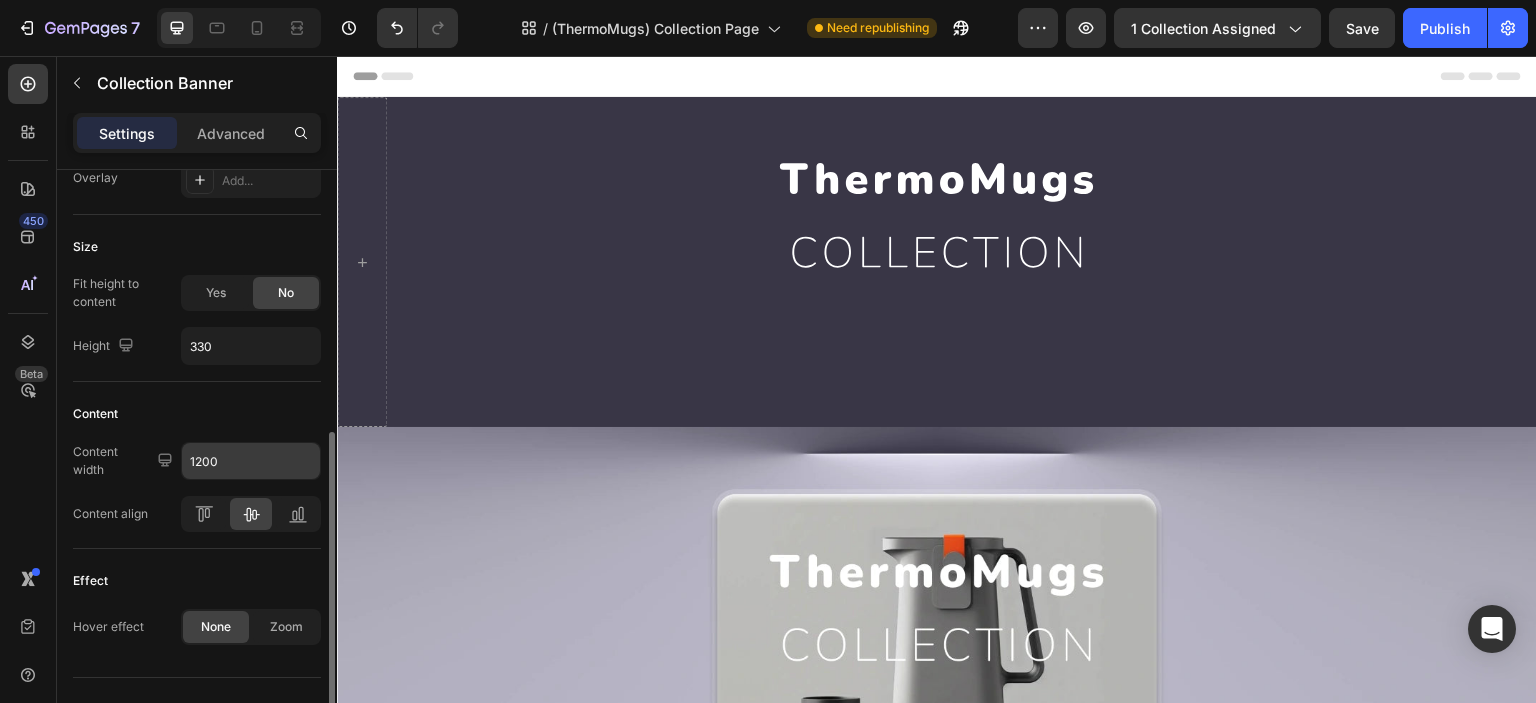 click on "1200" at bounding box center [251, 461] 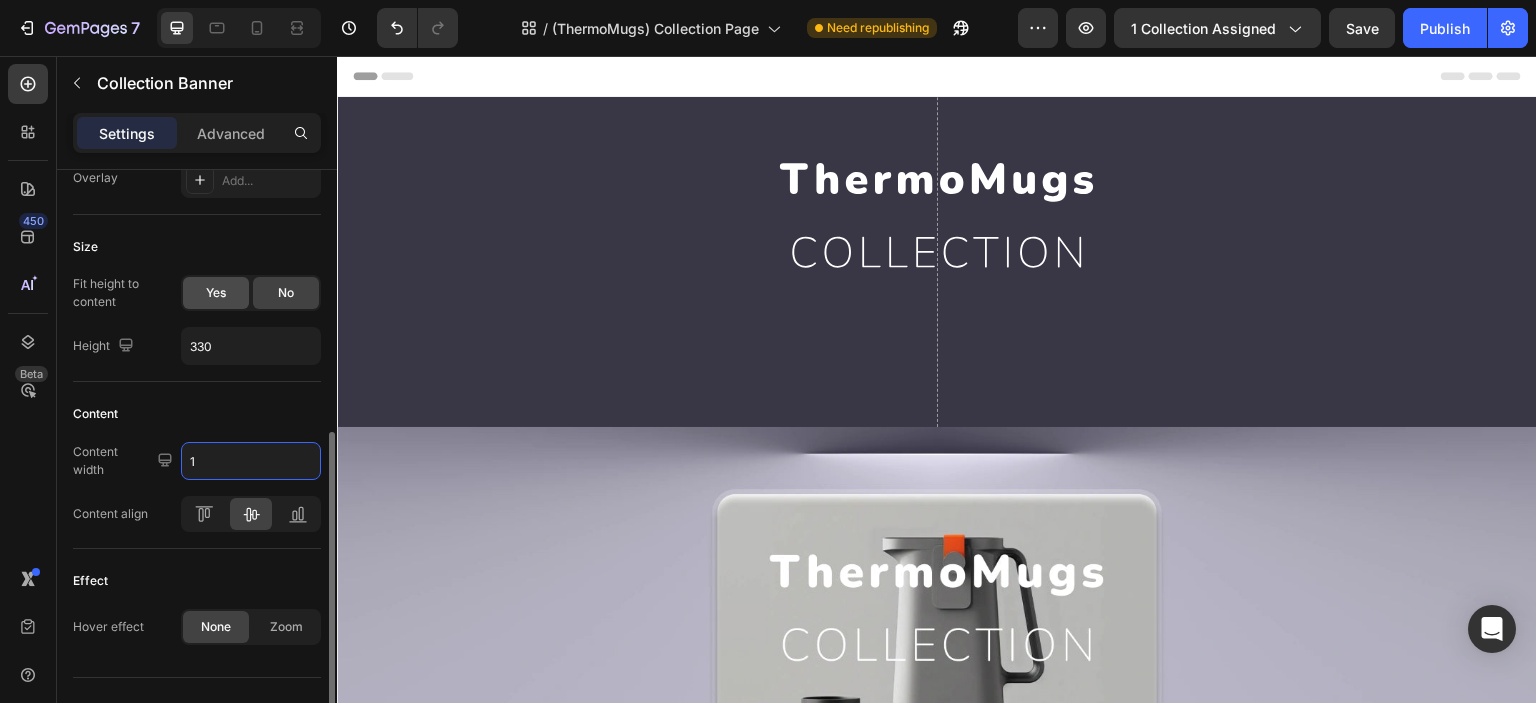 click on "Yes" 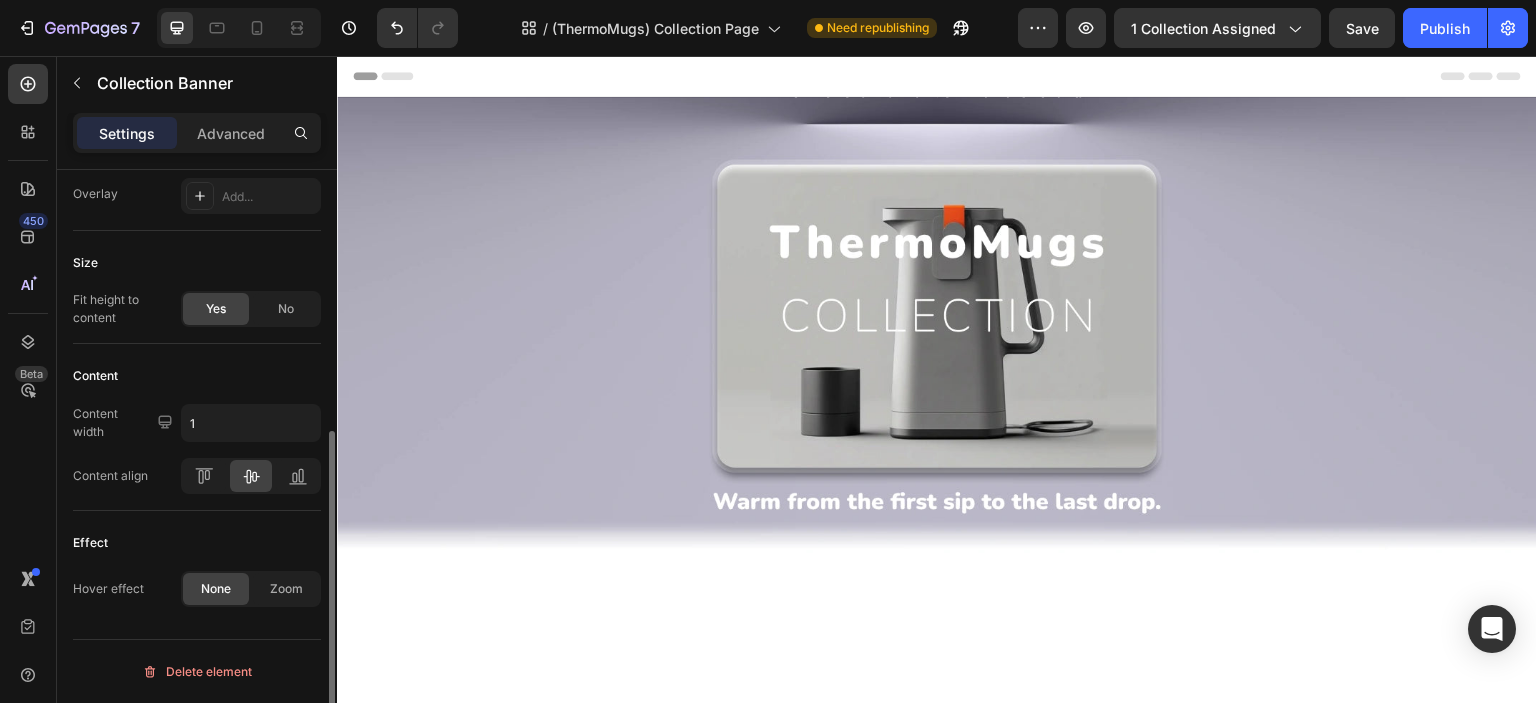 scroll, scrollTop: 480, scrollLeft: 0, axis: vertical 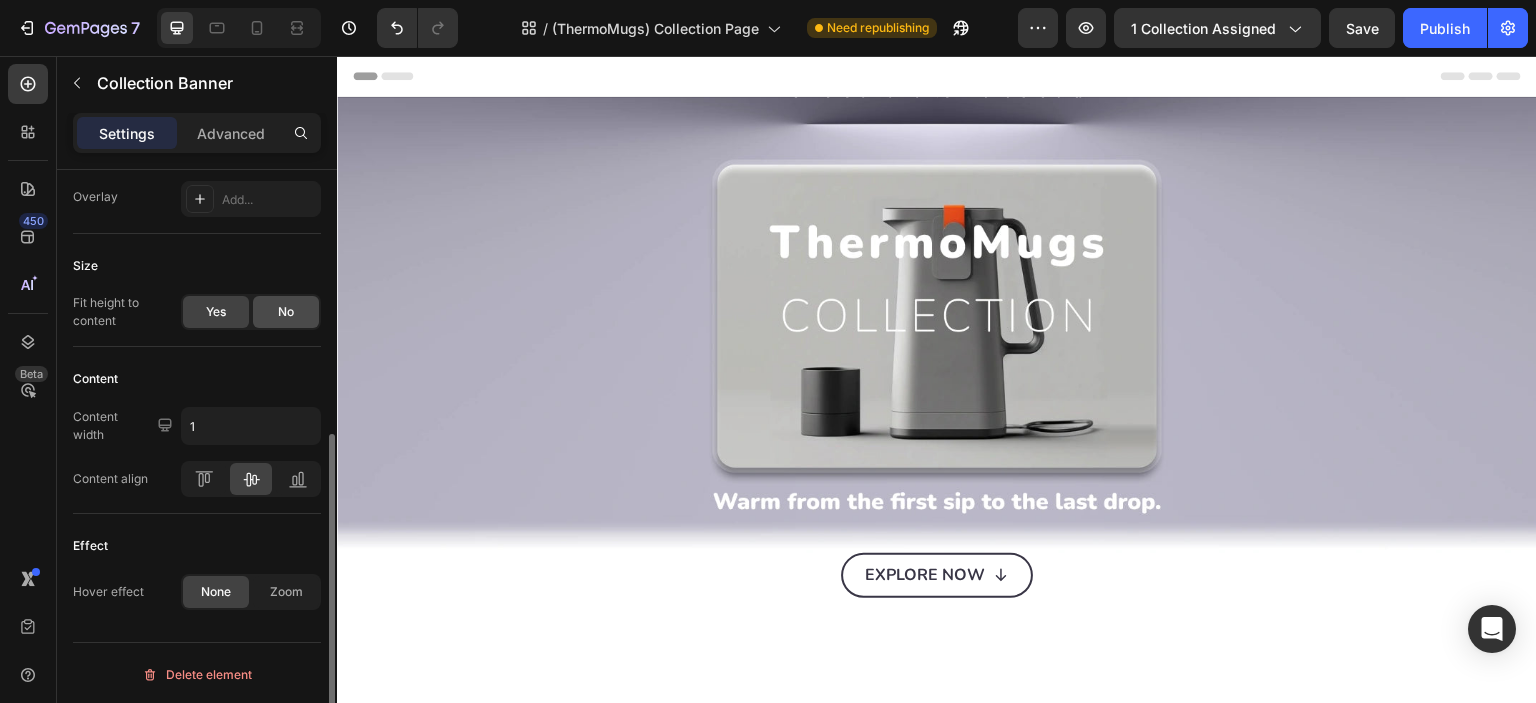 click on "No" 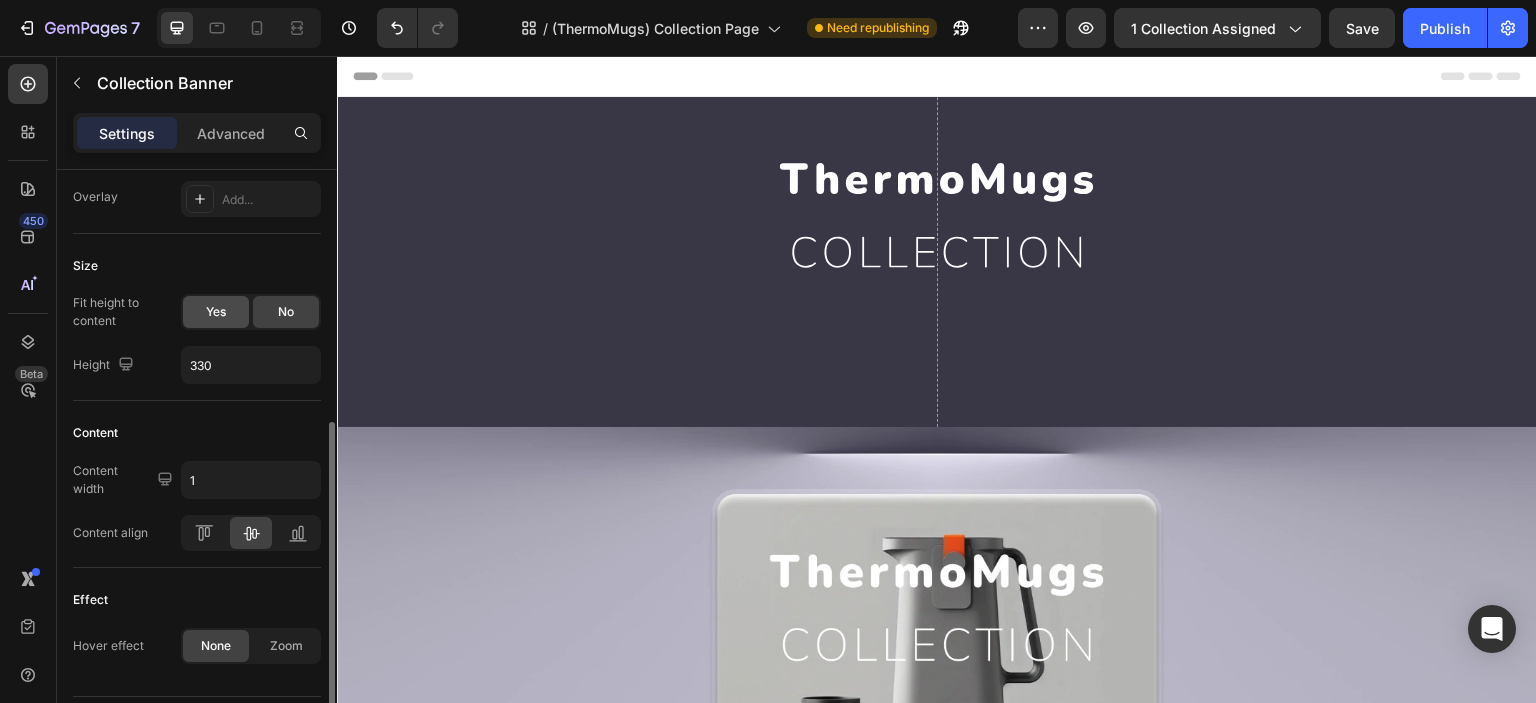 click on "Yes" 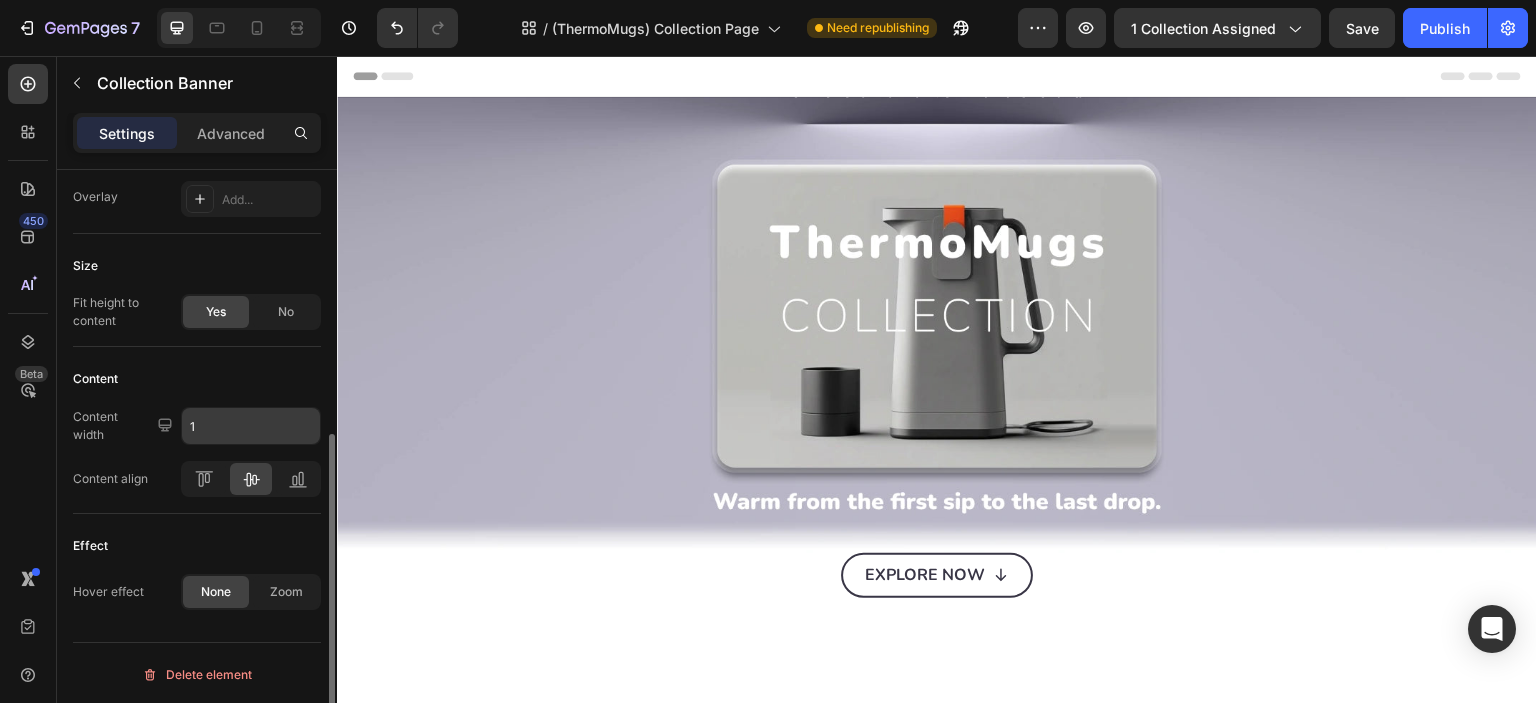 click on "1" at bounding box center (251, 426) 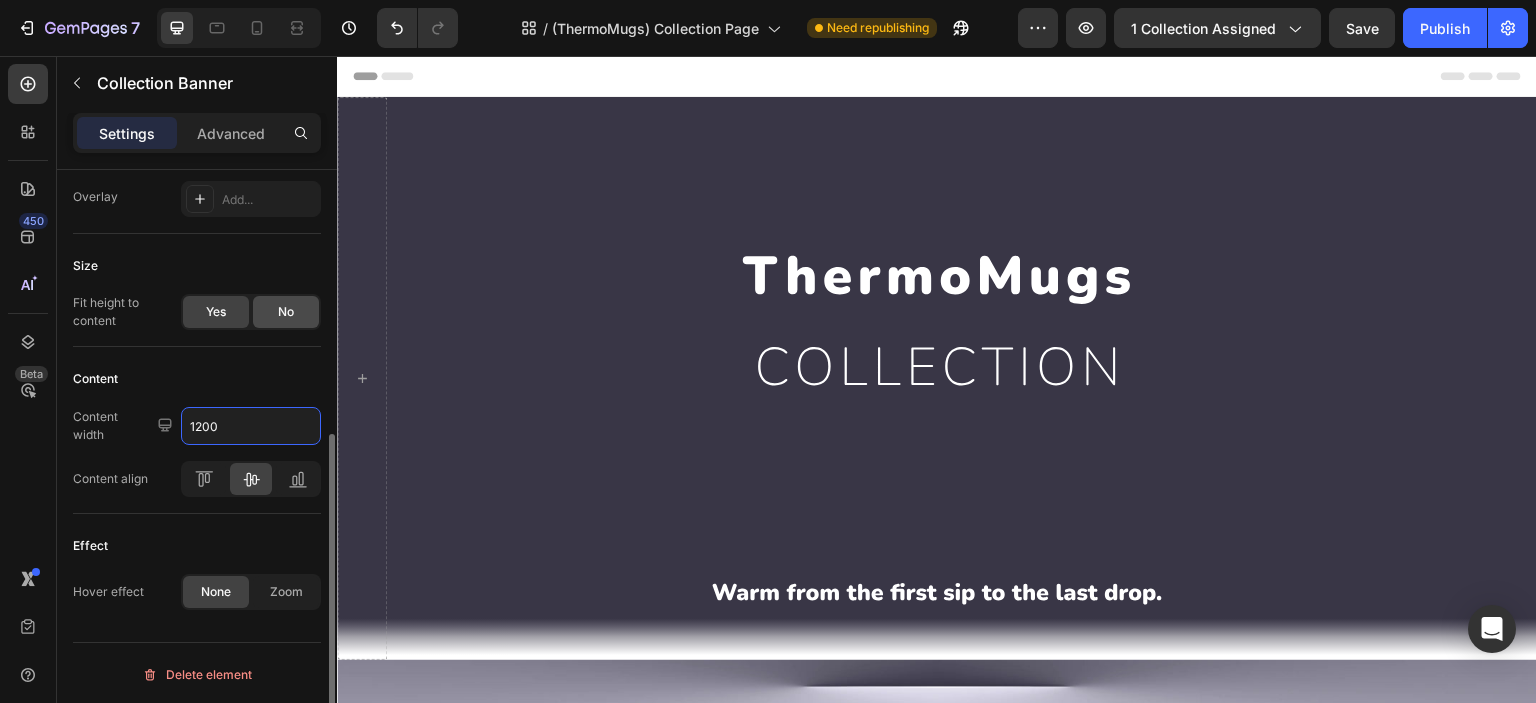 type on "1200" 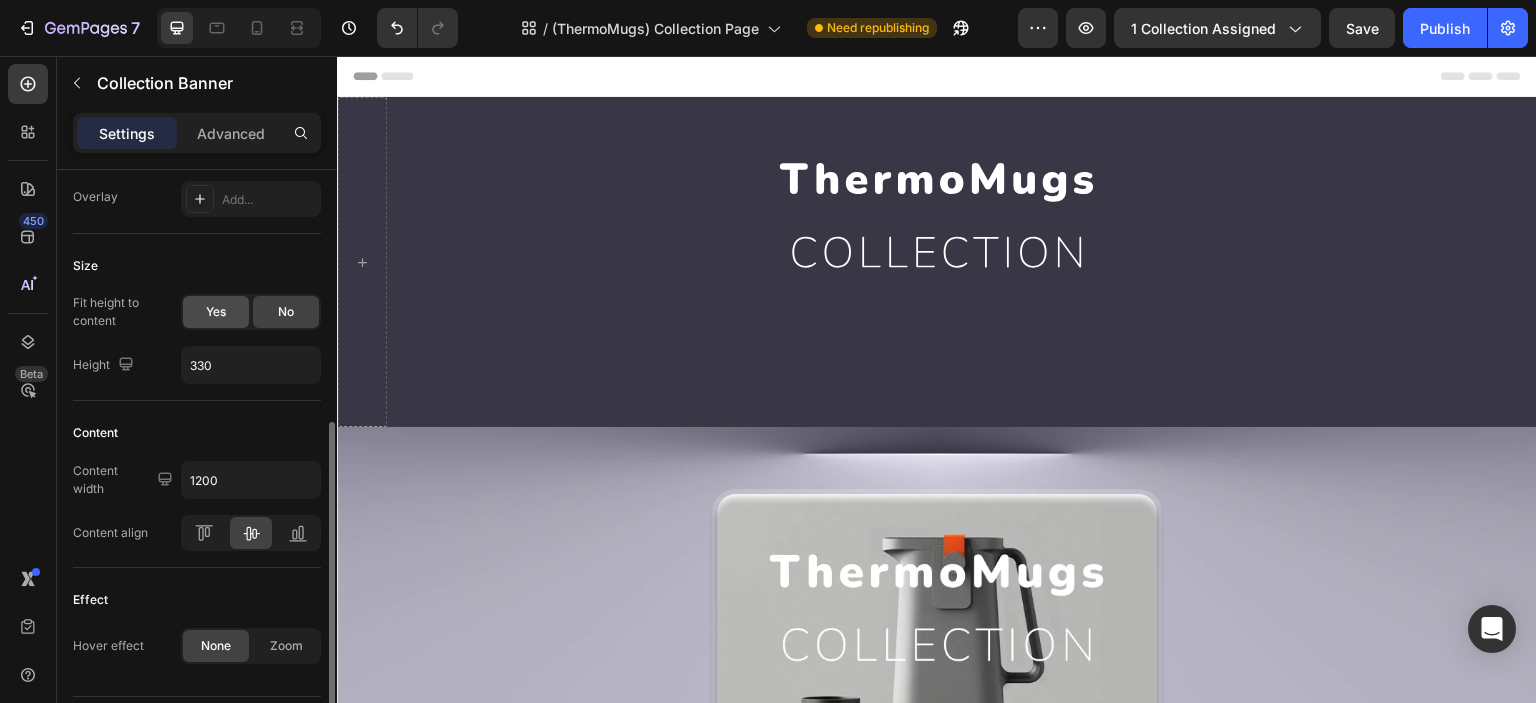 click on "Yes" 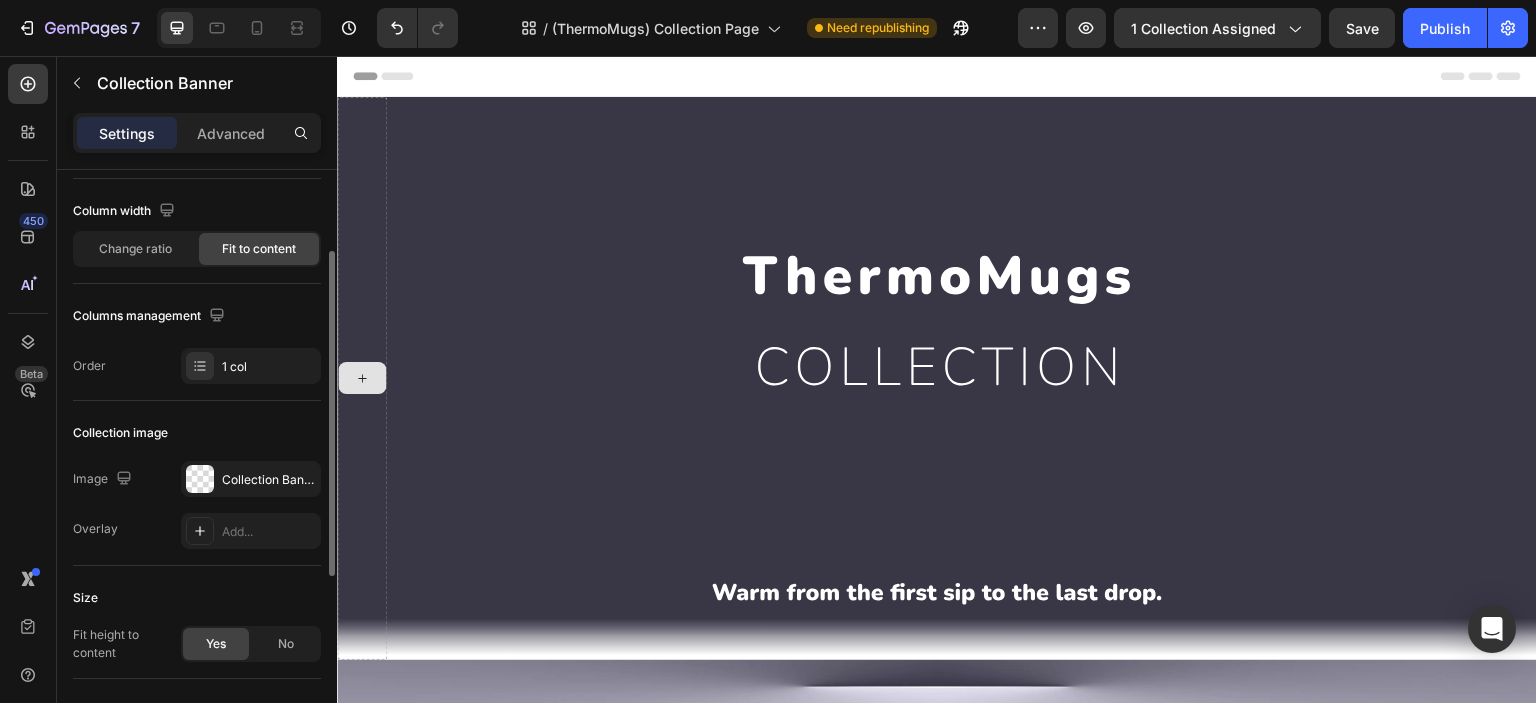 scroll, scrollTop: 0, scrollLeft: 0, axis: both 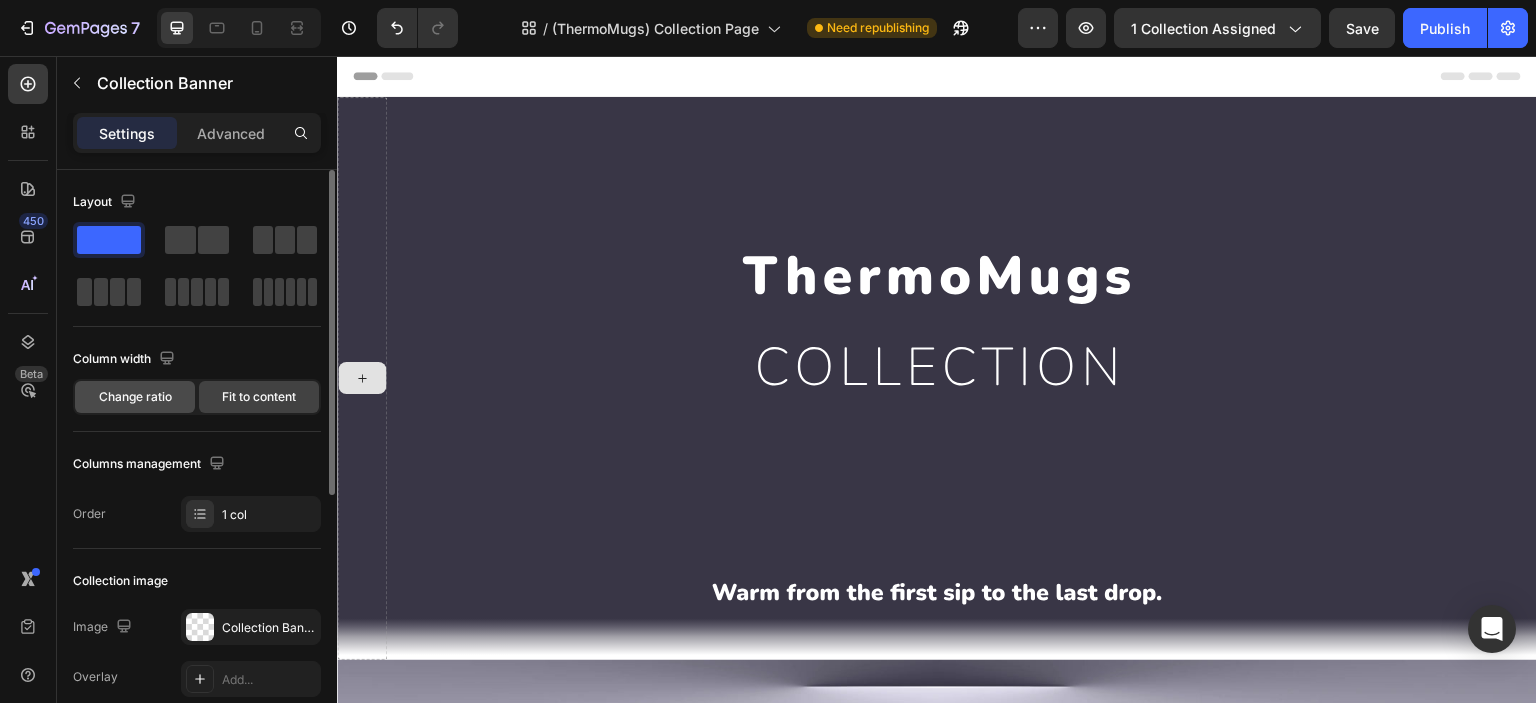 click on "Change ratio" 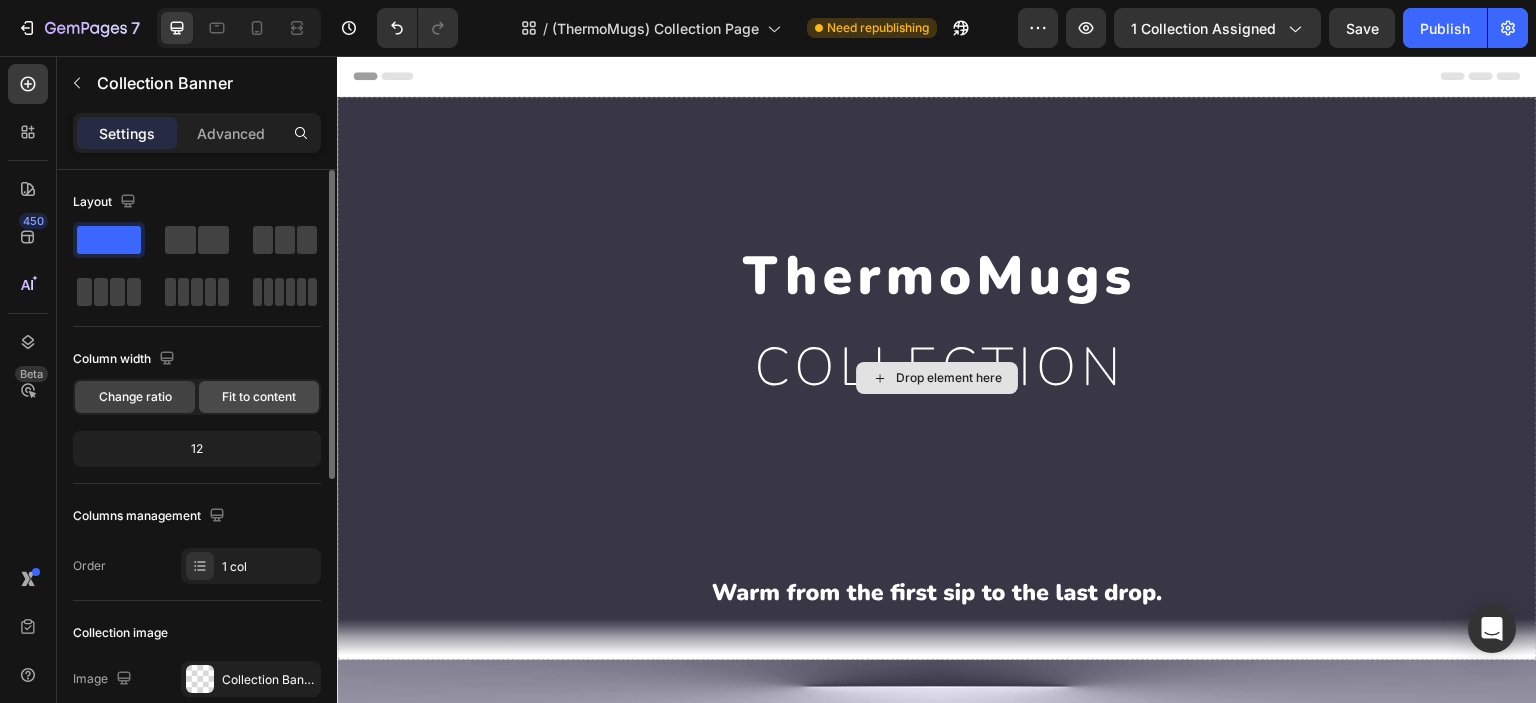 click on "Fit to content" 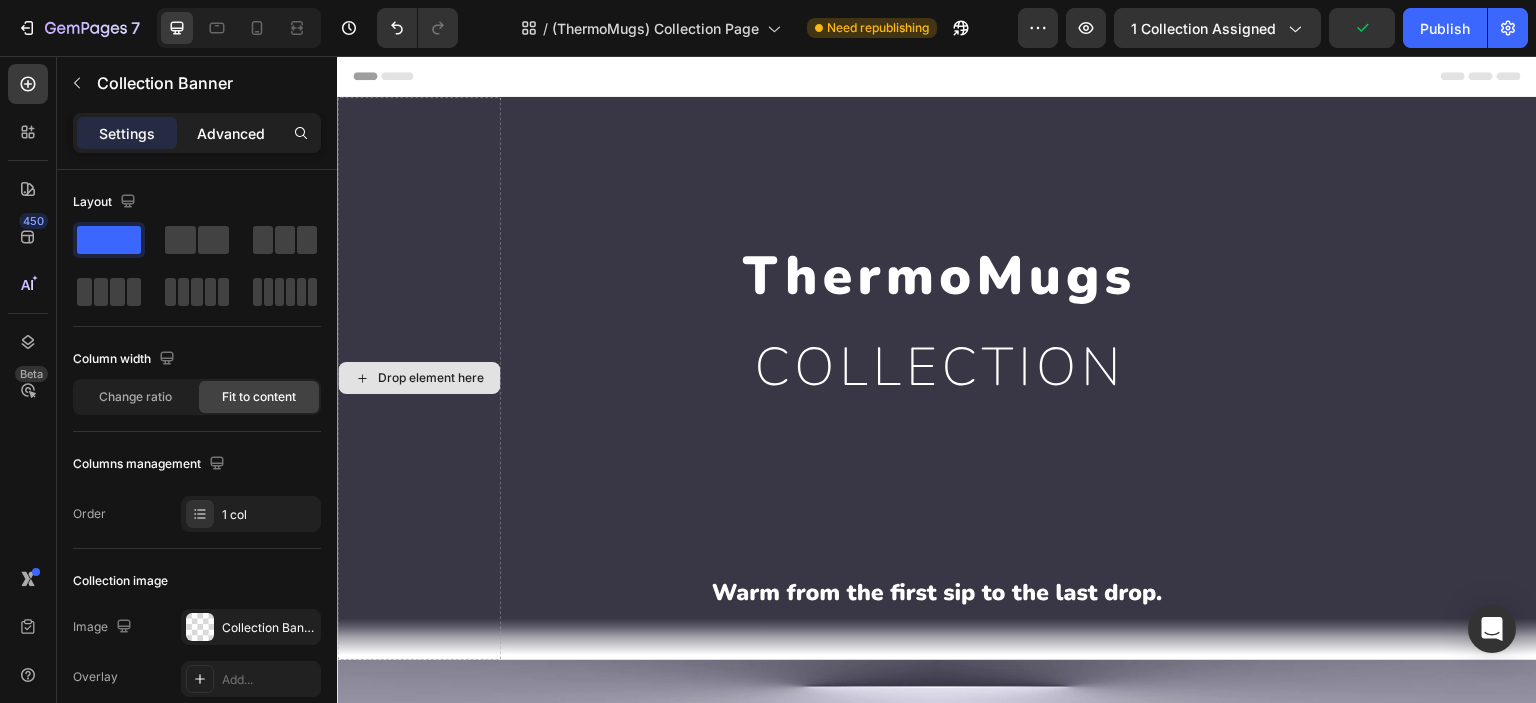 click on "Advanced" at bounding box center (231, 133) 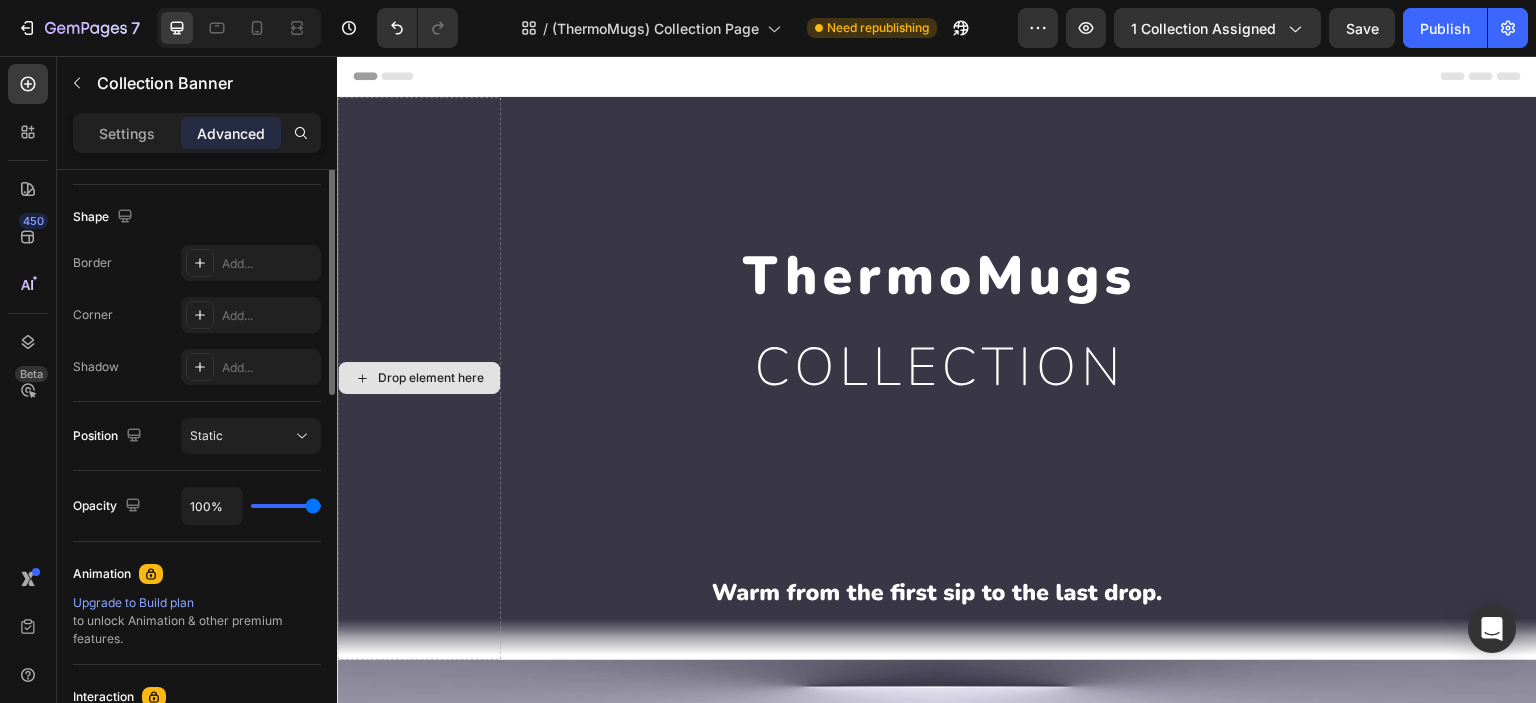 scroll, scrollTop: 0, scrollLeft: 0, axis: both 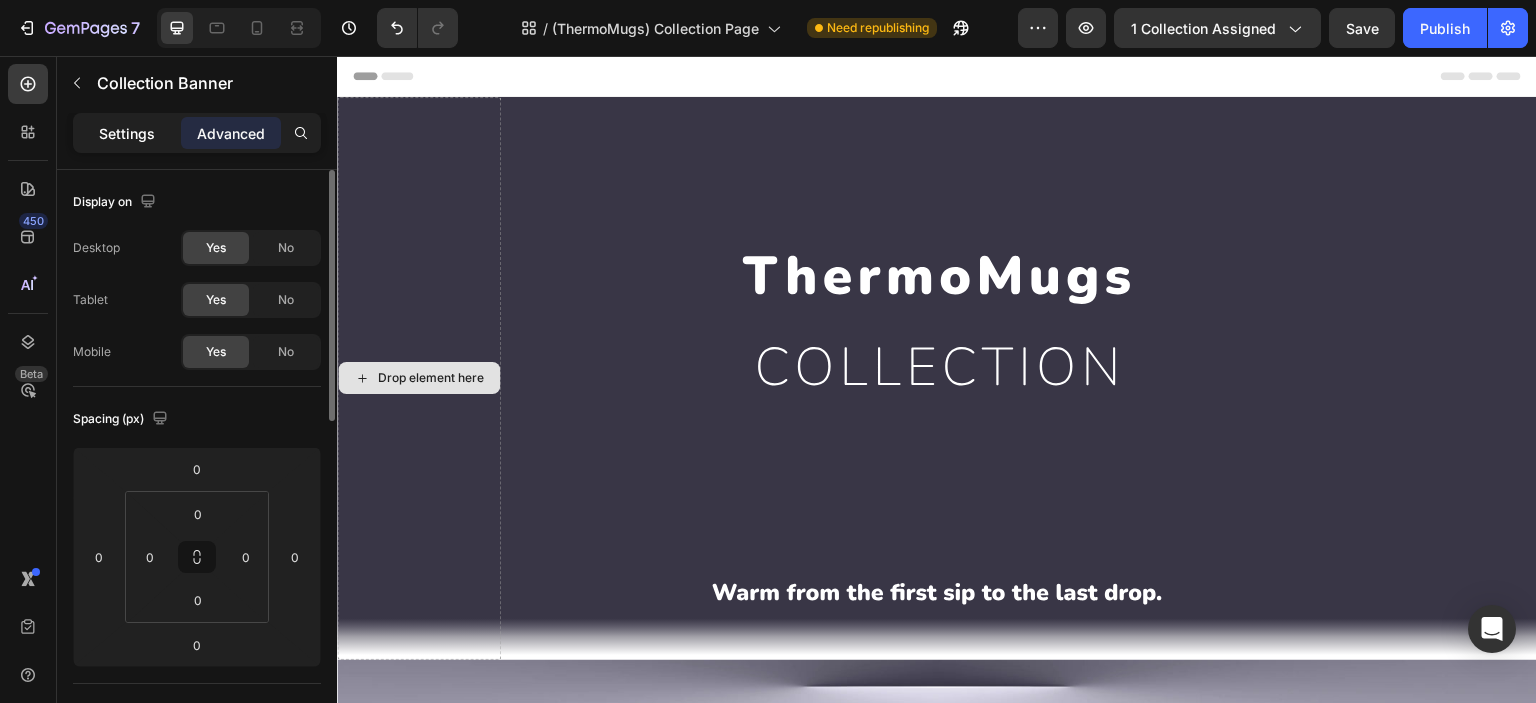 click on "Settings" 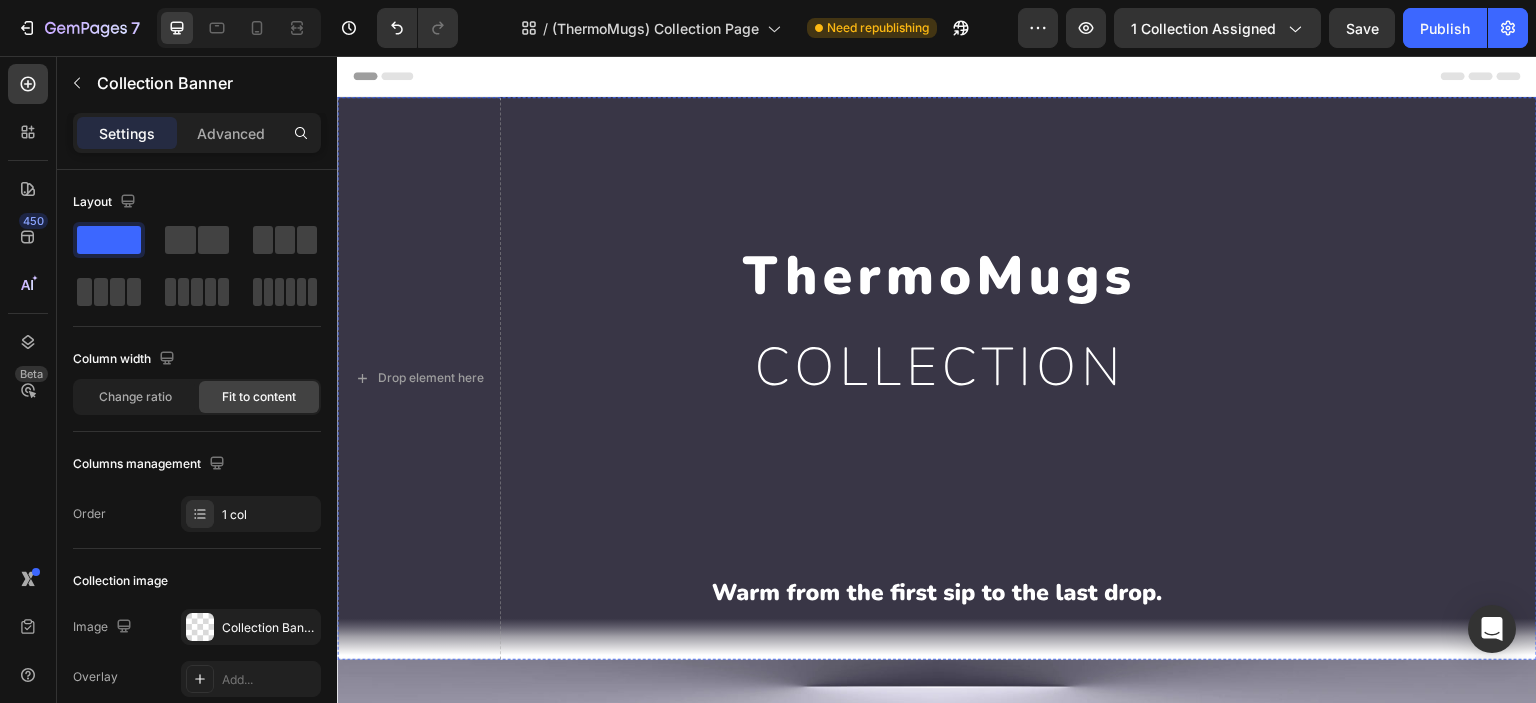 click on "Drop element here Collection Banner" at bounding box center (937, 378) 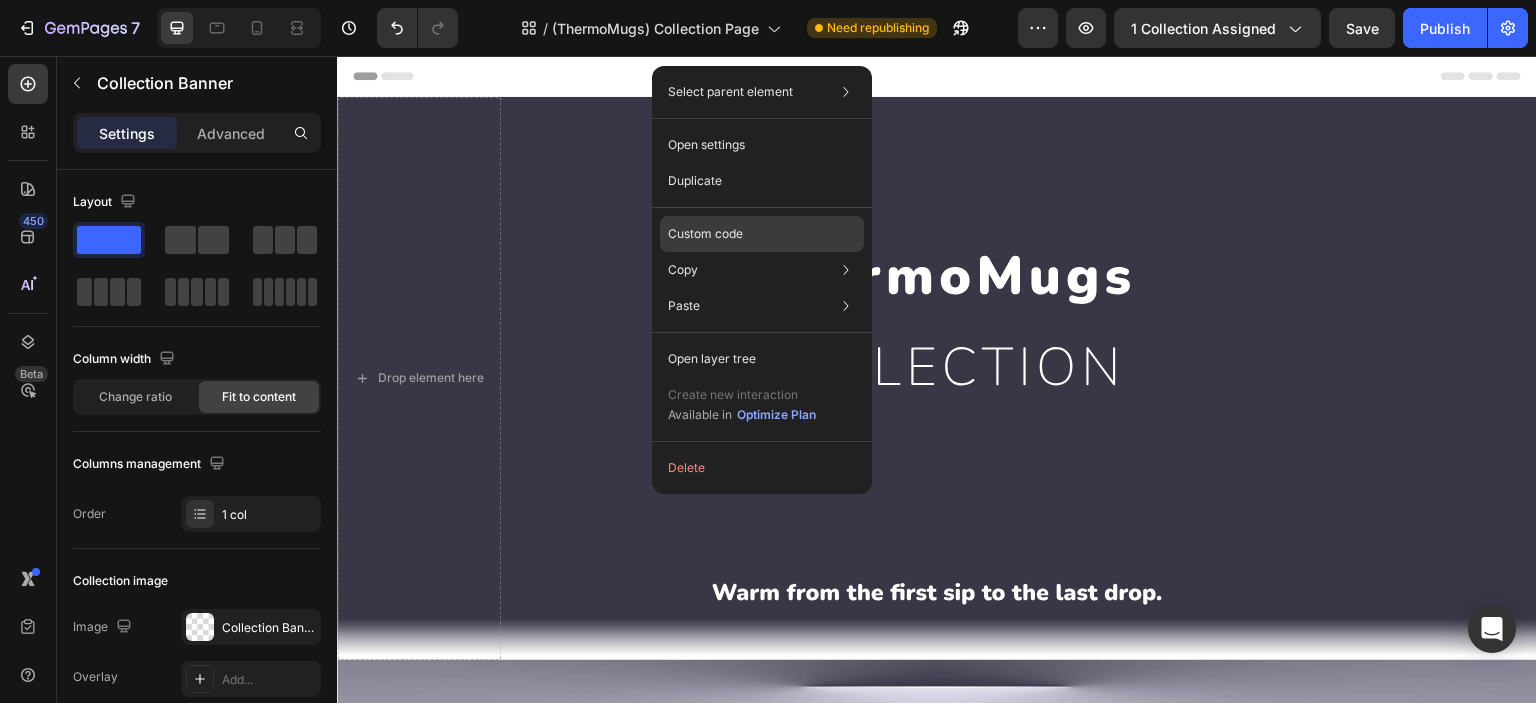 click on "Custom code" at bounding box center (705, 234) 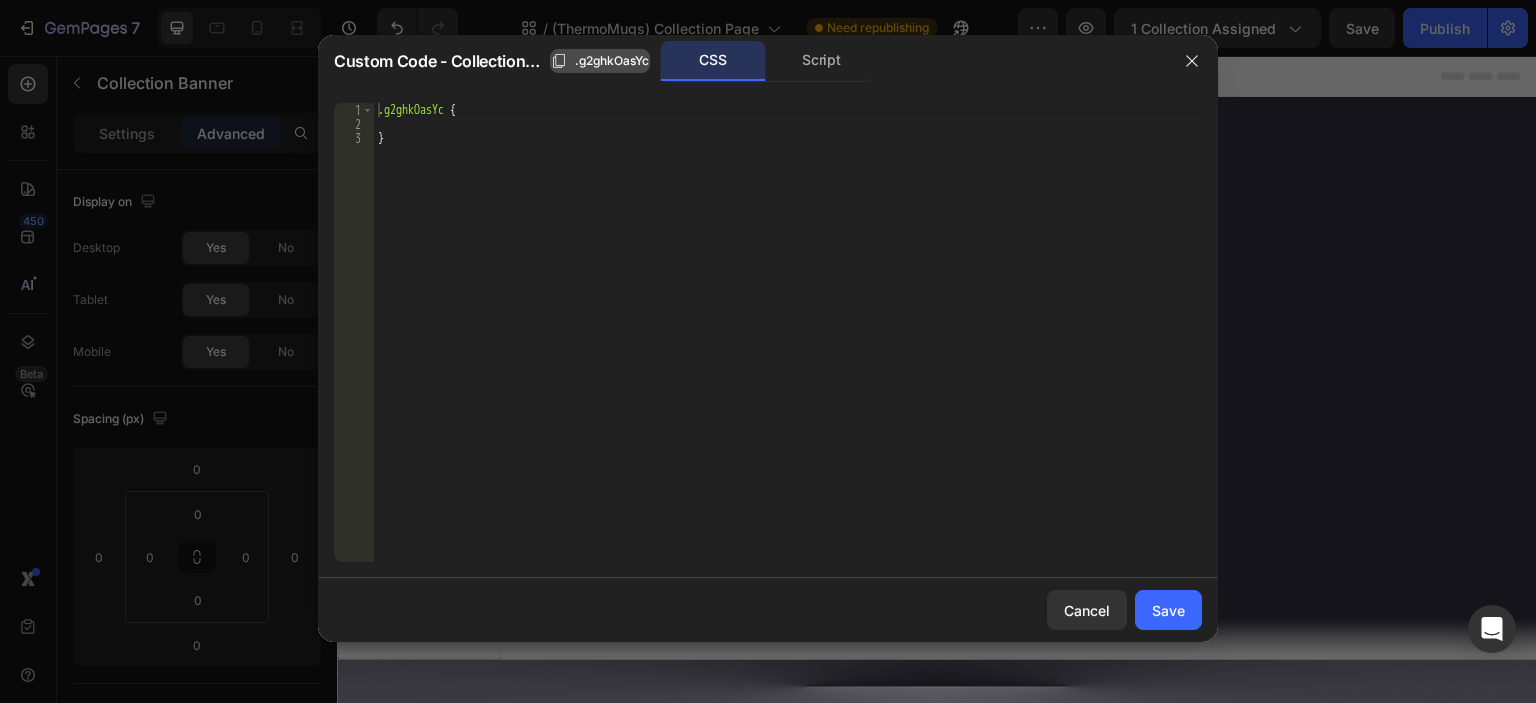click on ".g2ghkOasYc" 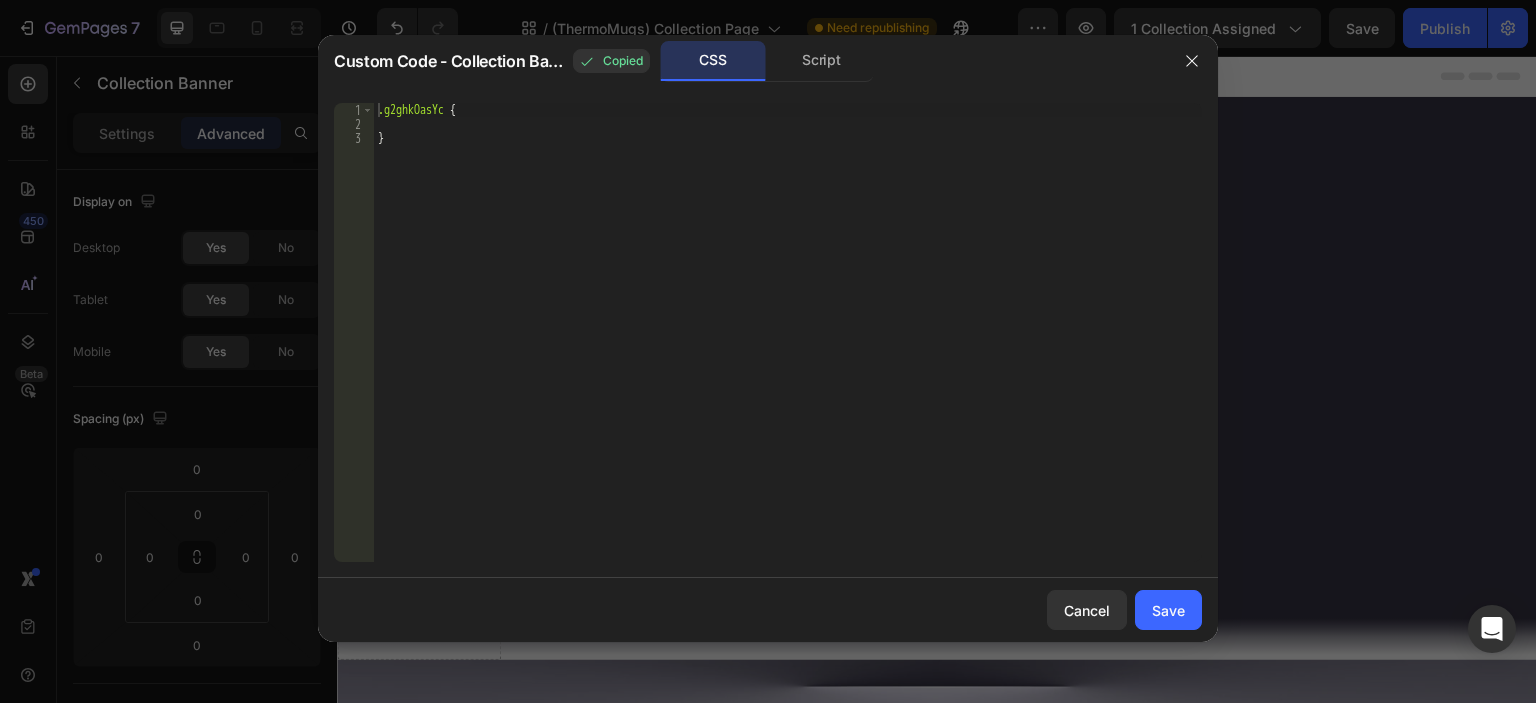 type 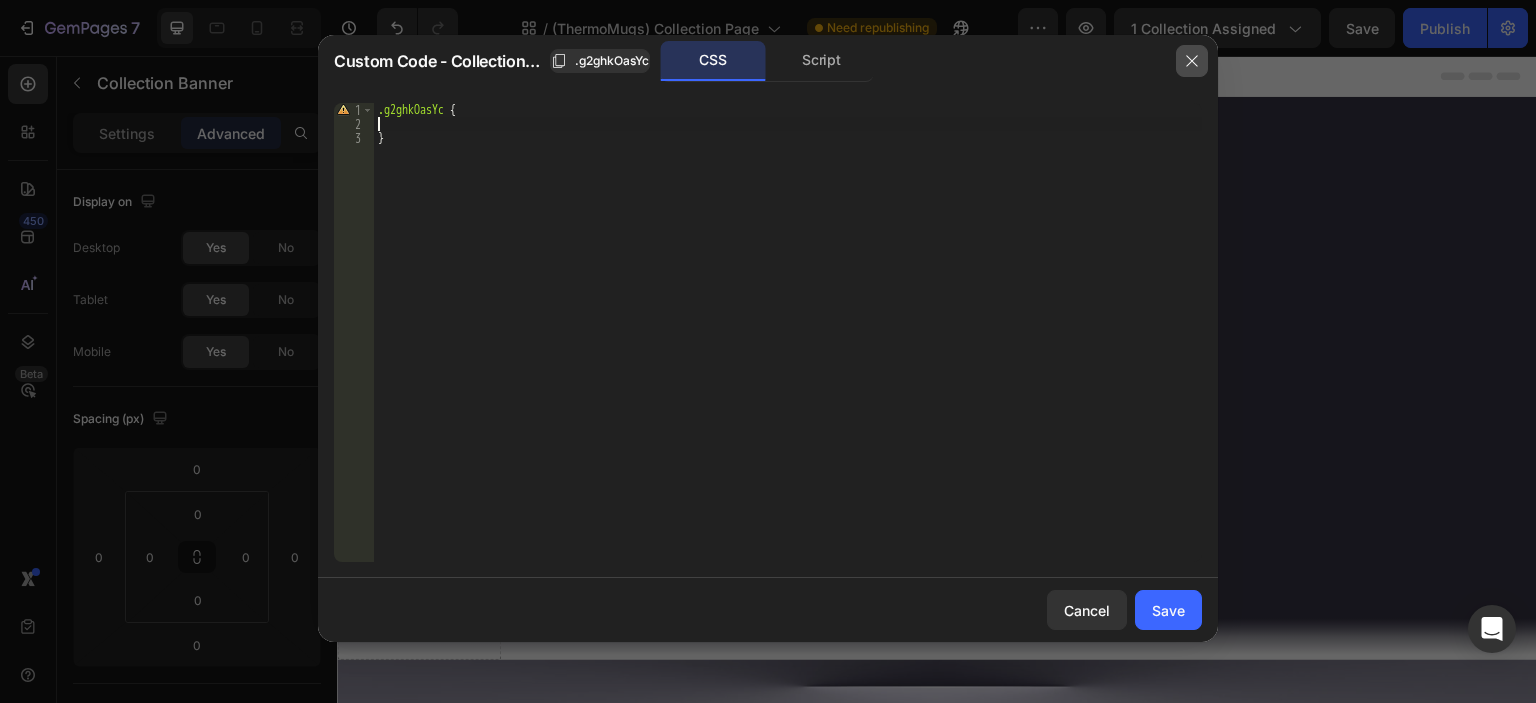 click 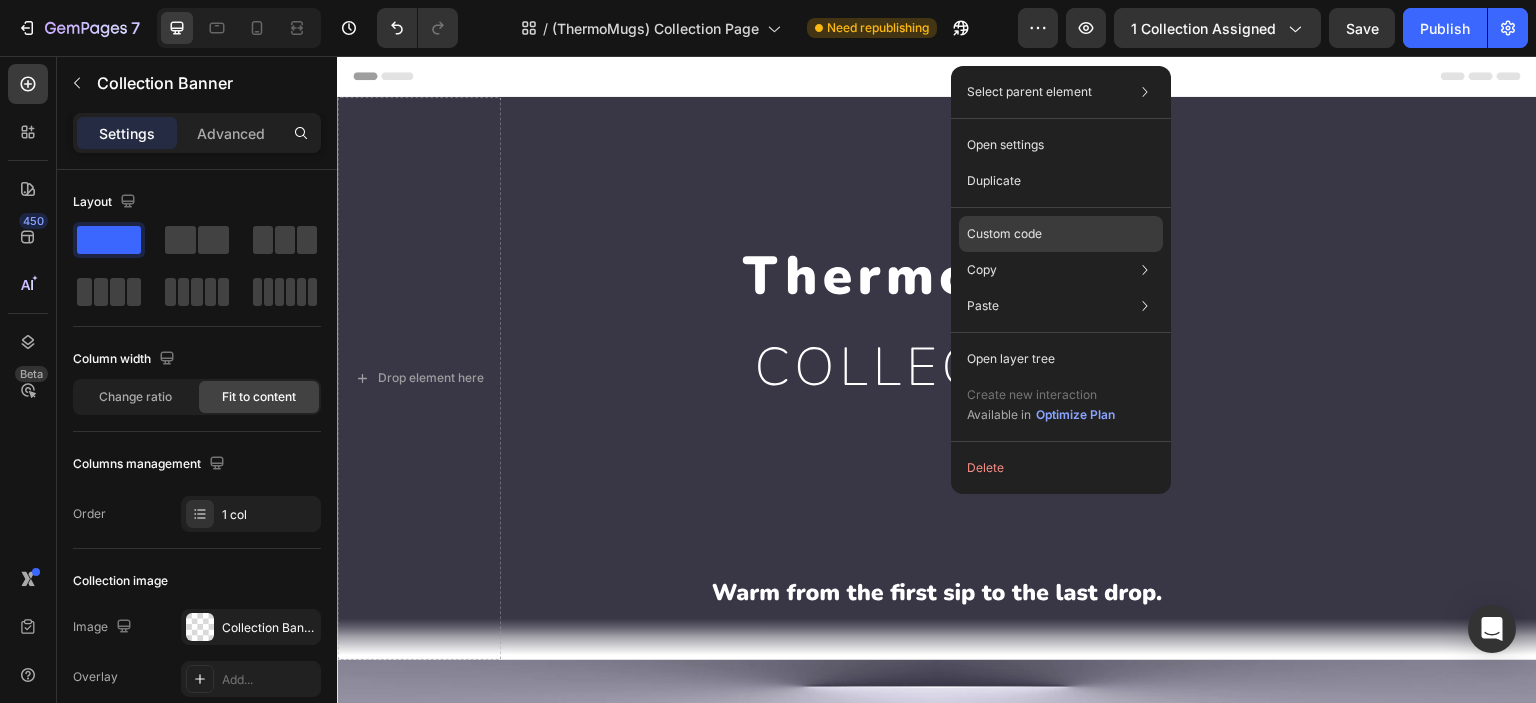 click on "Custom code" at bounding box center [1004, 234] 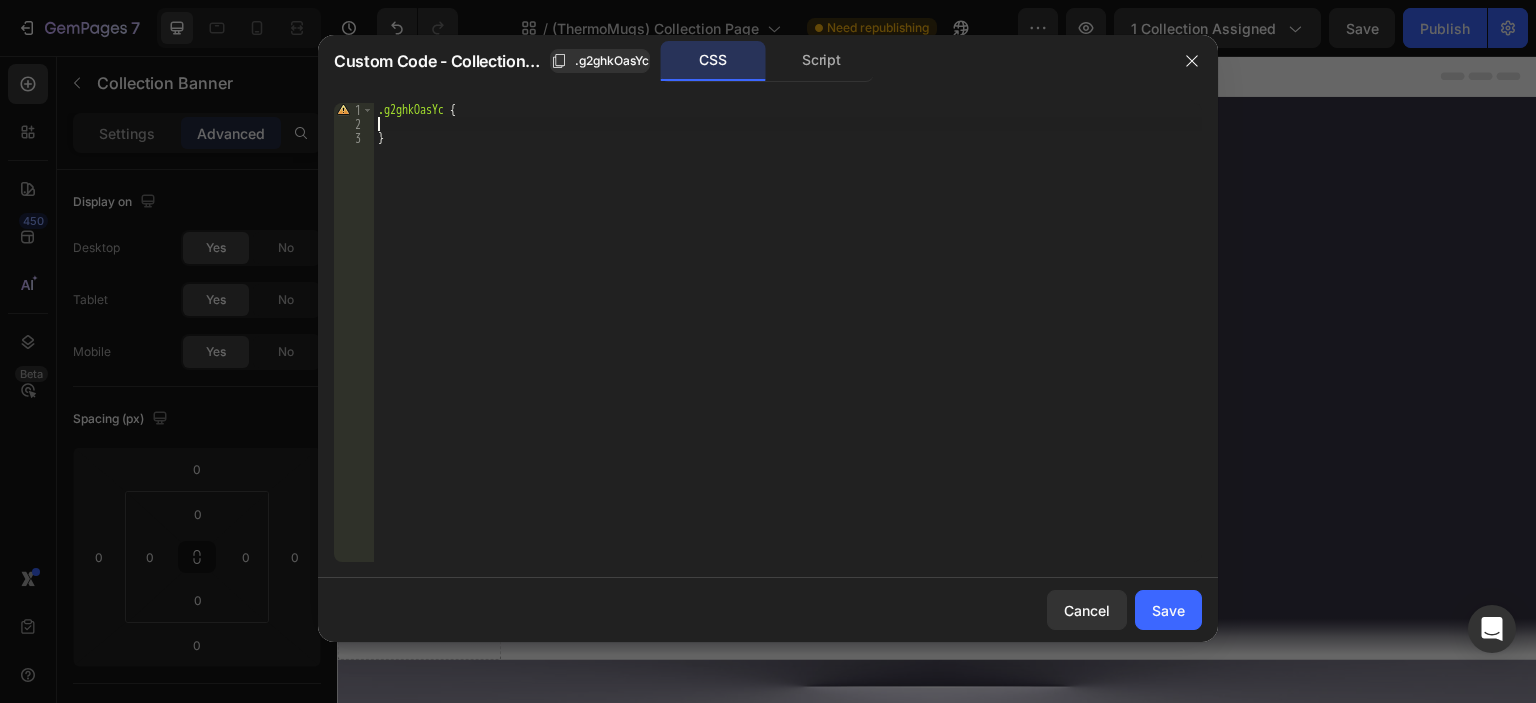 click on ".g2ghkOasYc   { }" at bounding box center [788, 346] 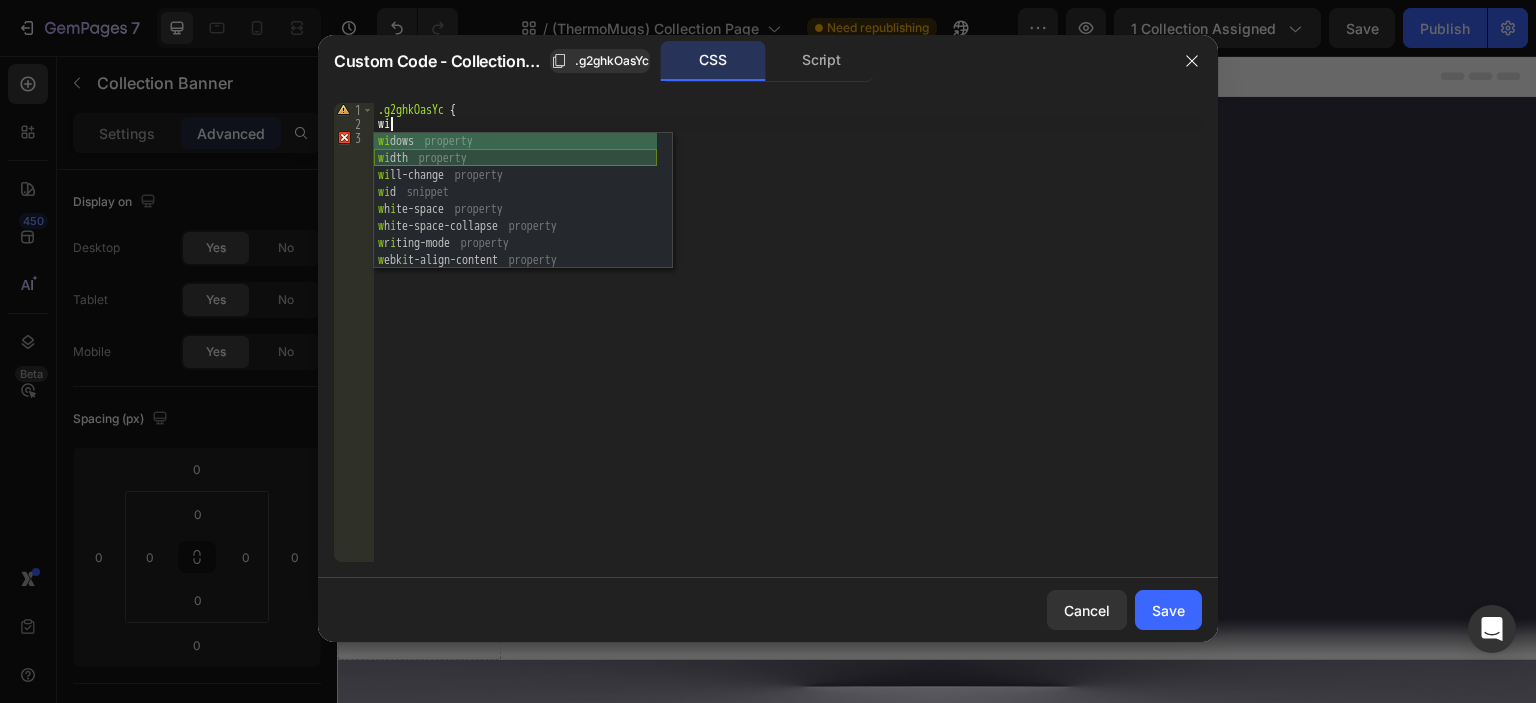 click on "wi dows property wi dth property wi ll-change property wi d snippet w h i te-space property w h i te-space-collapse property w r i ting-mode property w ebk i t-align-content property w ebk i t-align-items property" at bounding box center [515, 218] 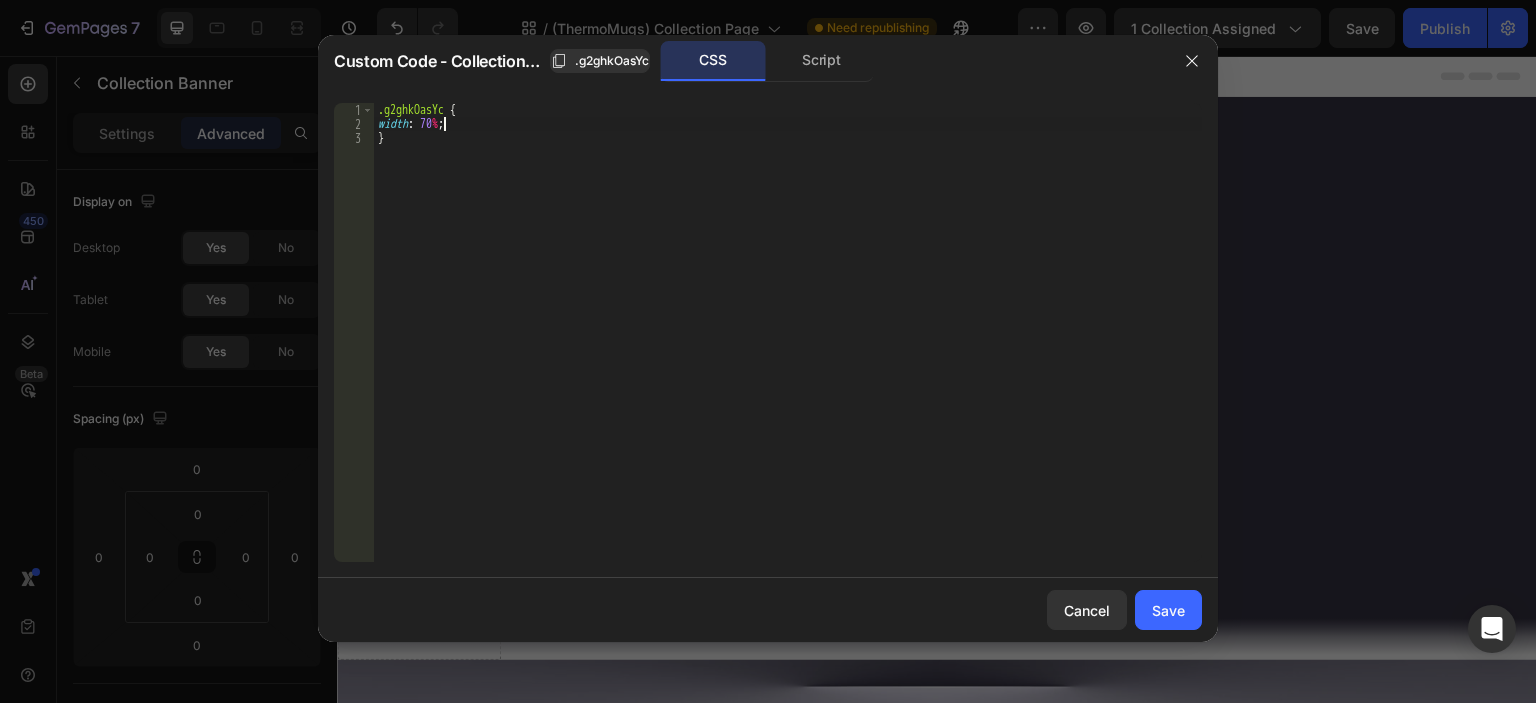 scroll, scrollTop: 0, scrollLeft: 4, axis: horizontal 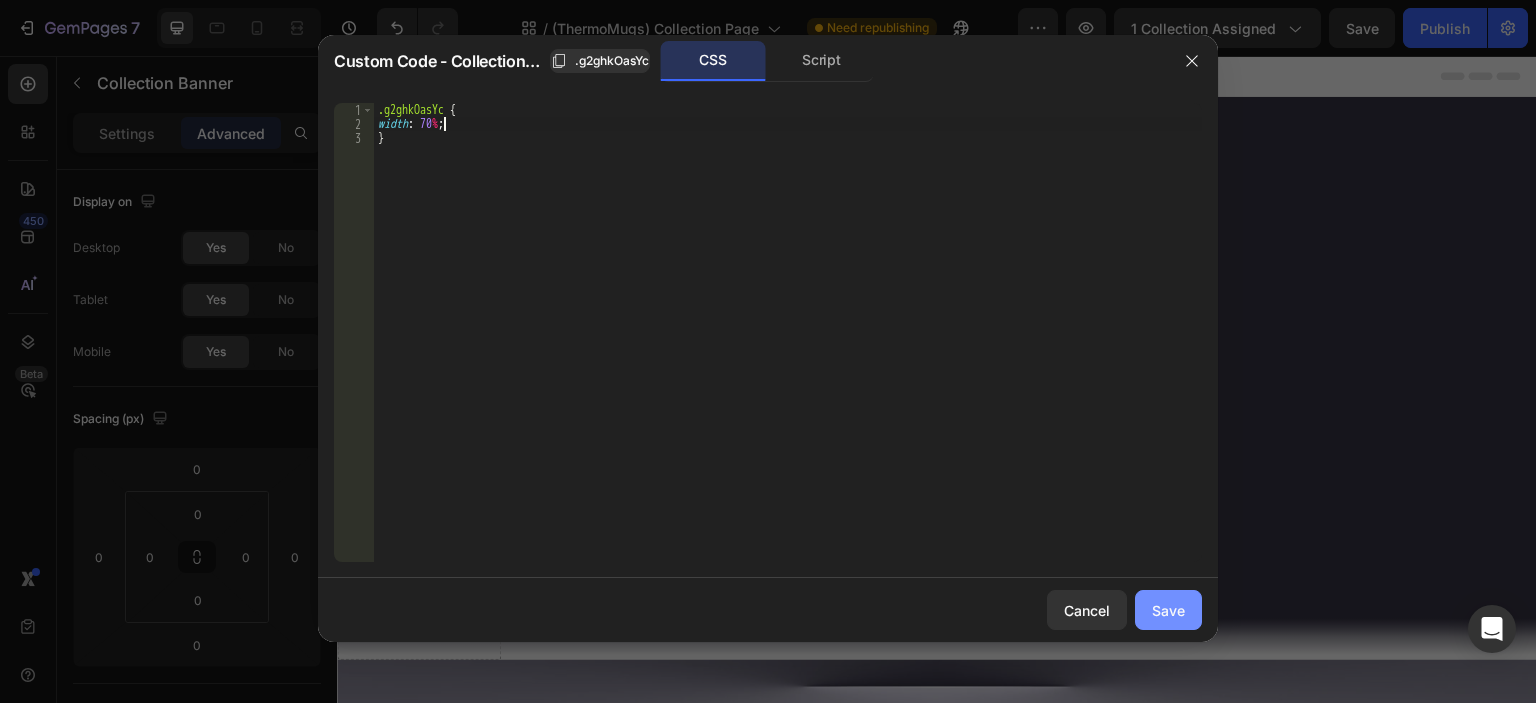 type on "width: 70%;" 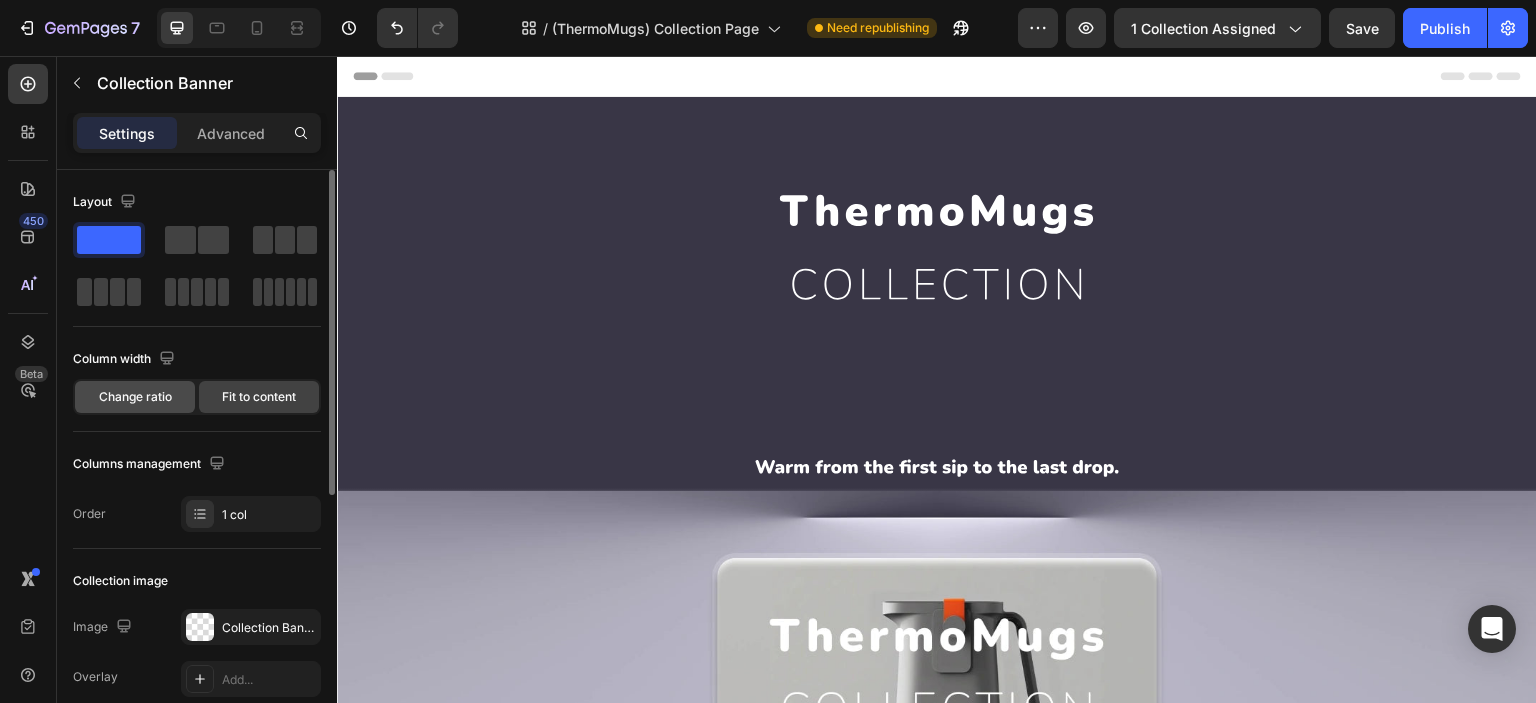 click on "Change ratio" 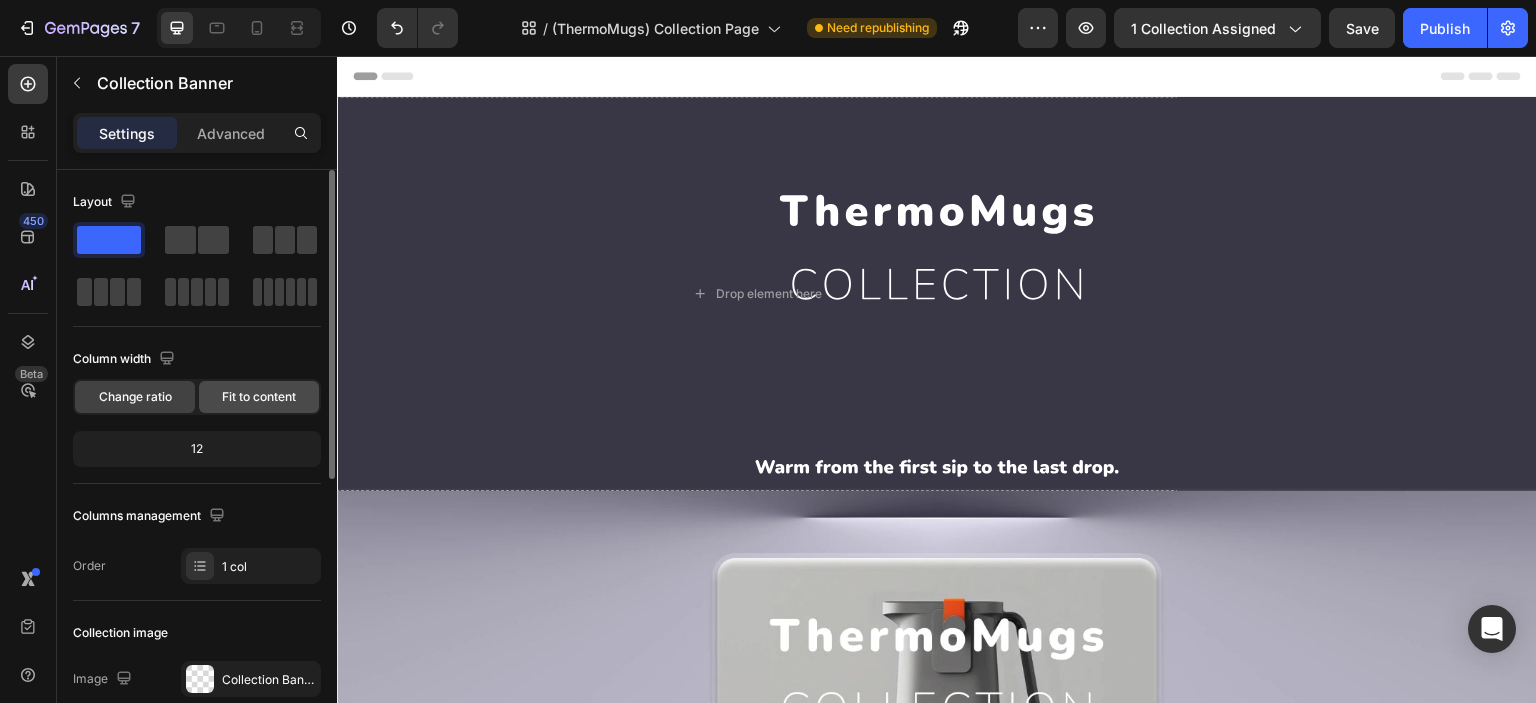 click on "Fit to content" 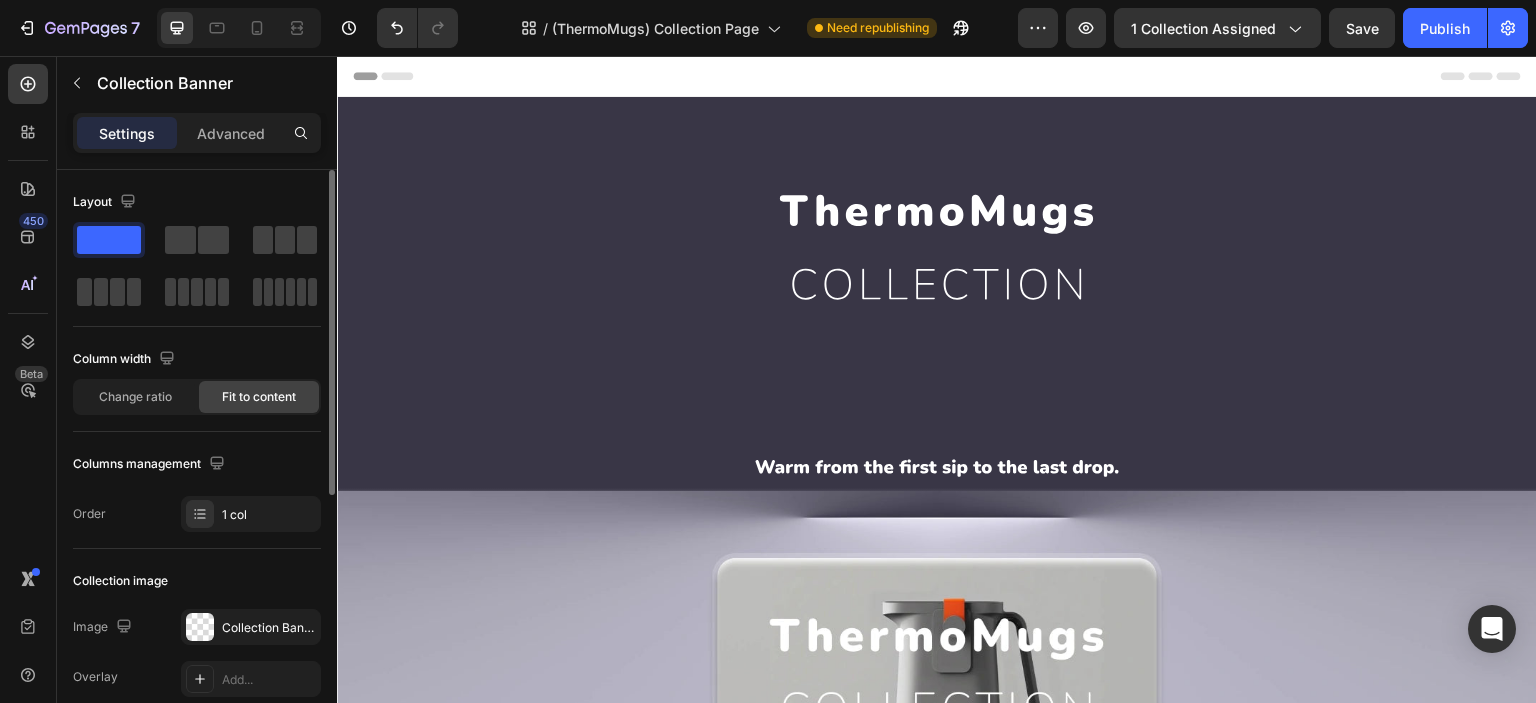 scroll, scrollTop: 166, scrollLeft: 0, axis: vertical 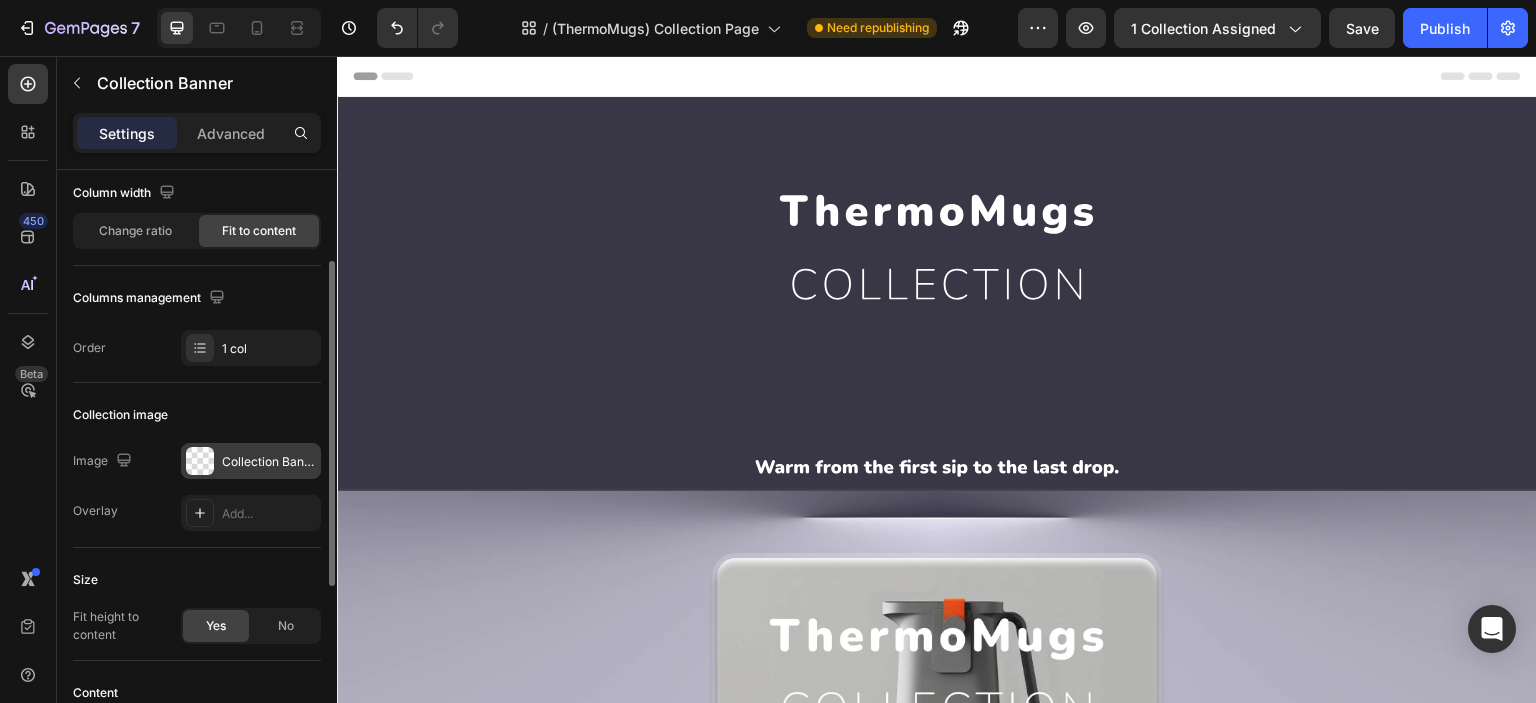 click on "Collection Banner" at bounding box center [269, 462] 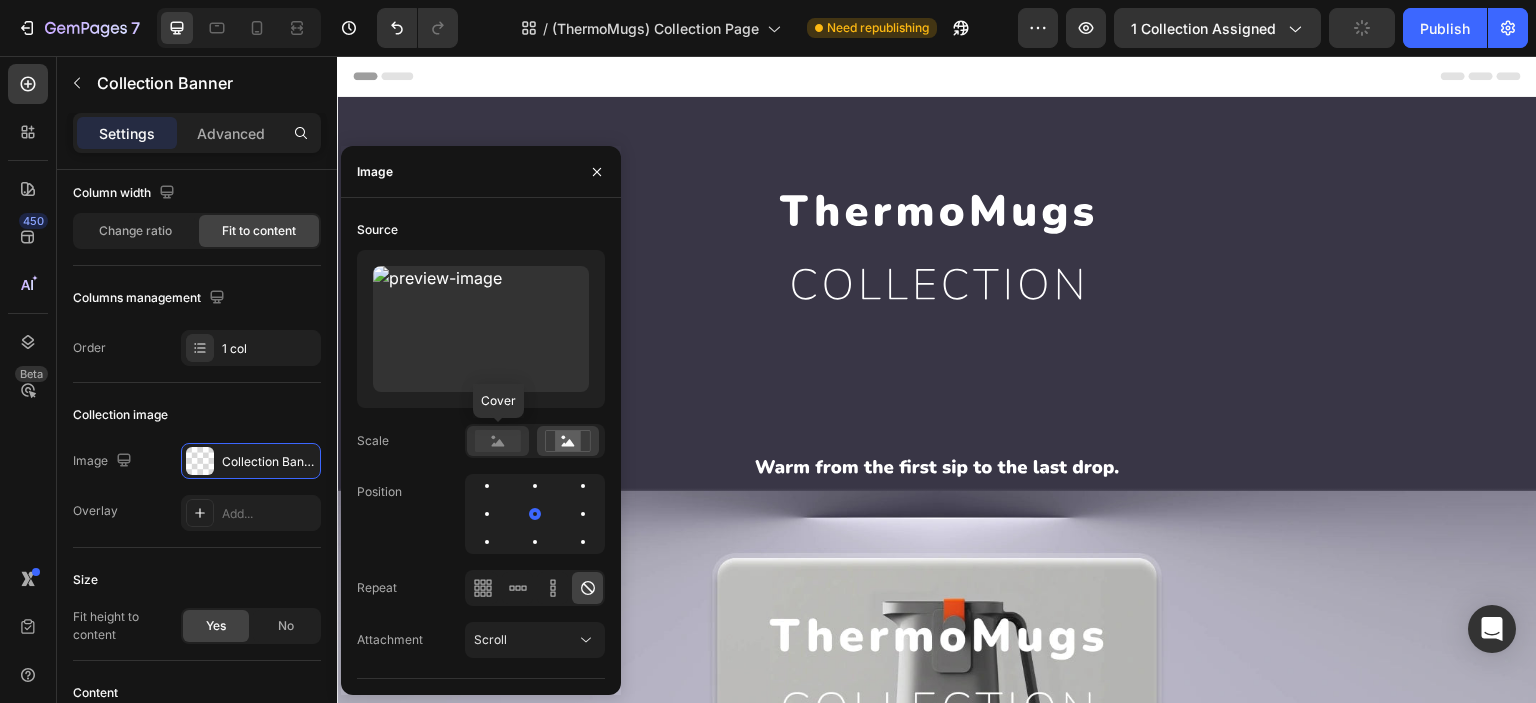 click 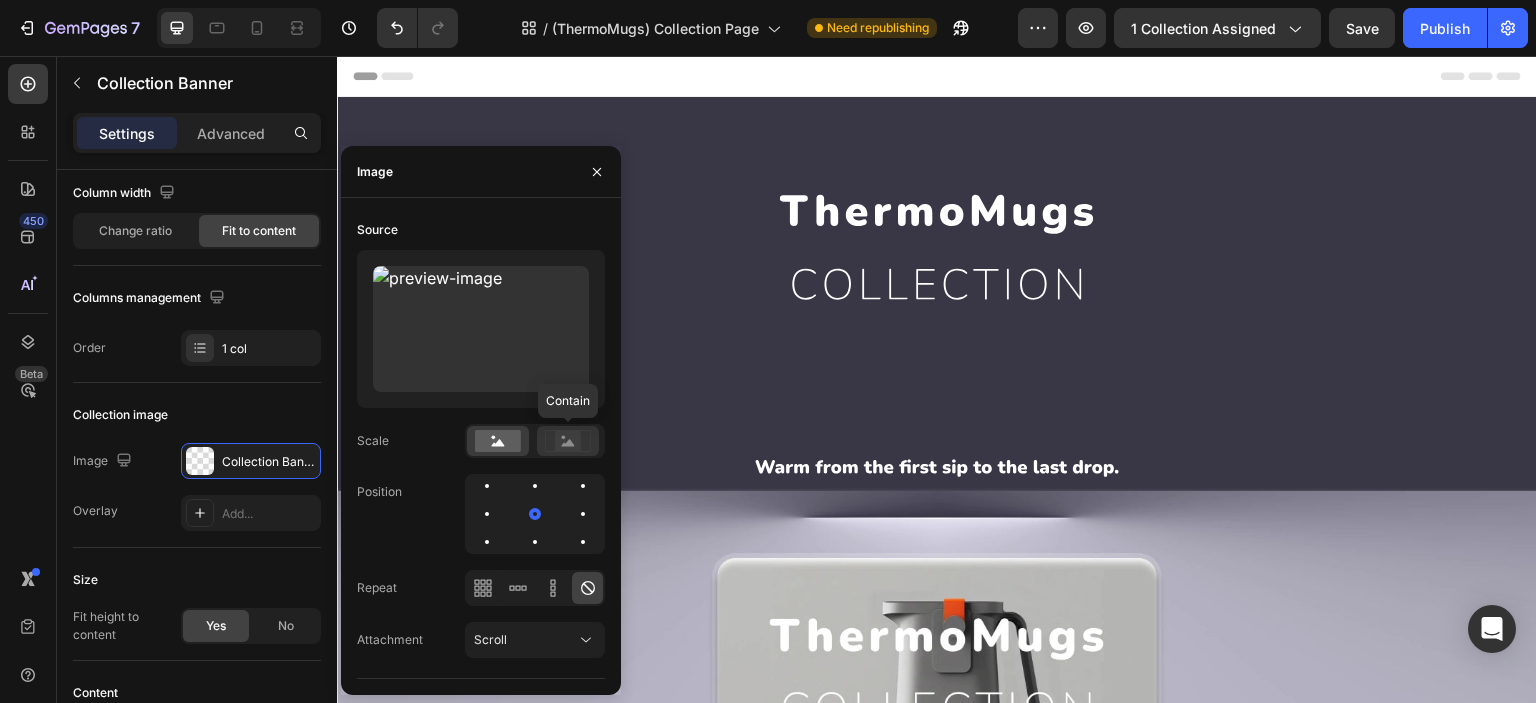 click 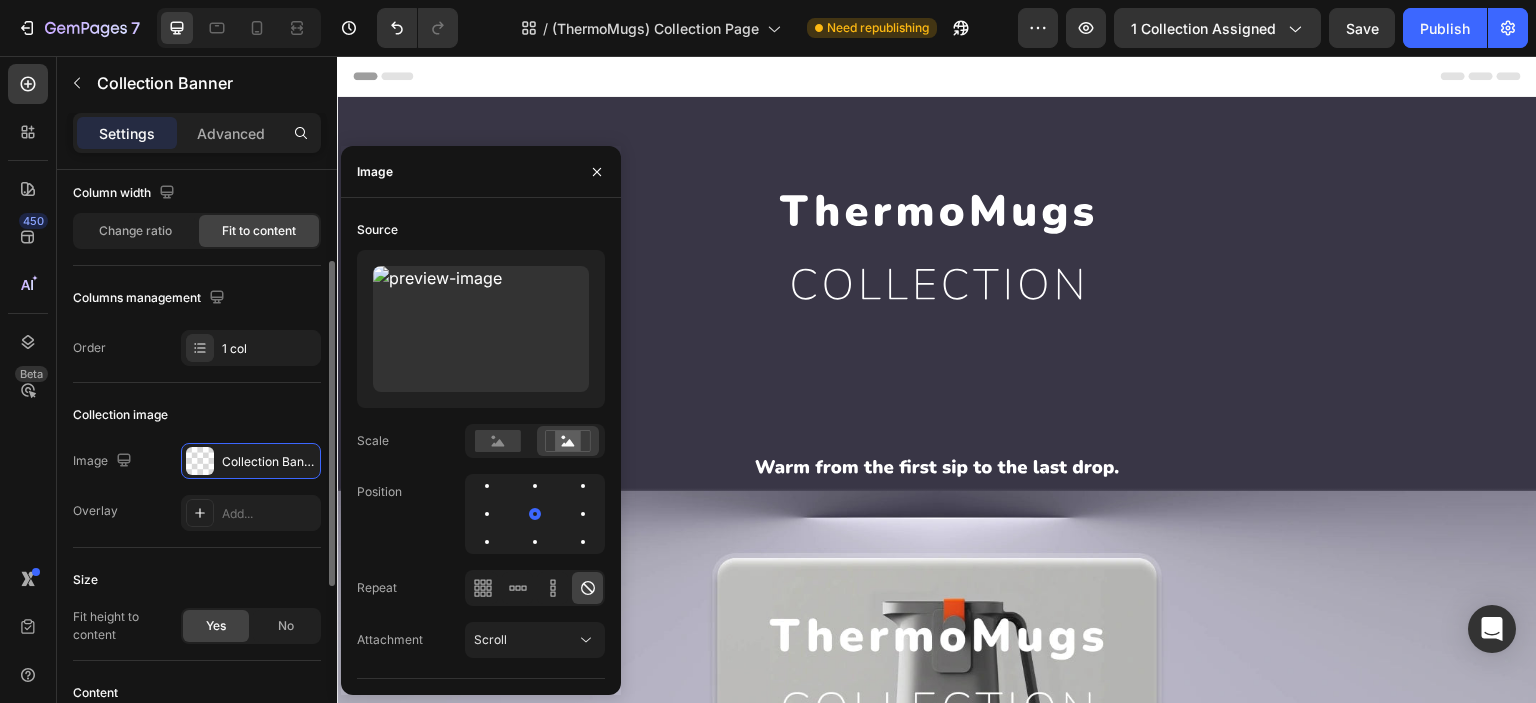 scroll, scrollTop: 332, scrollLeft: 0, axis: vertical 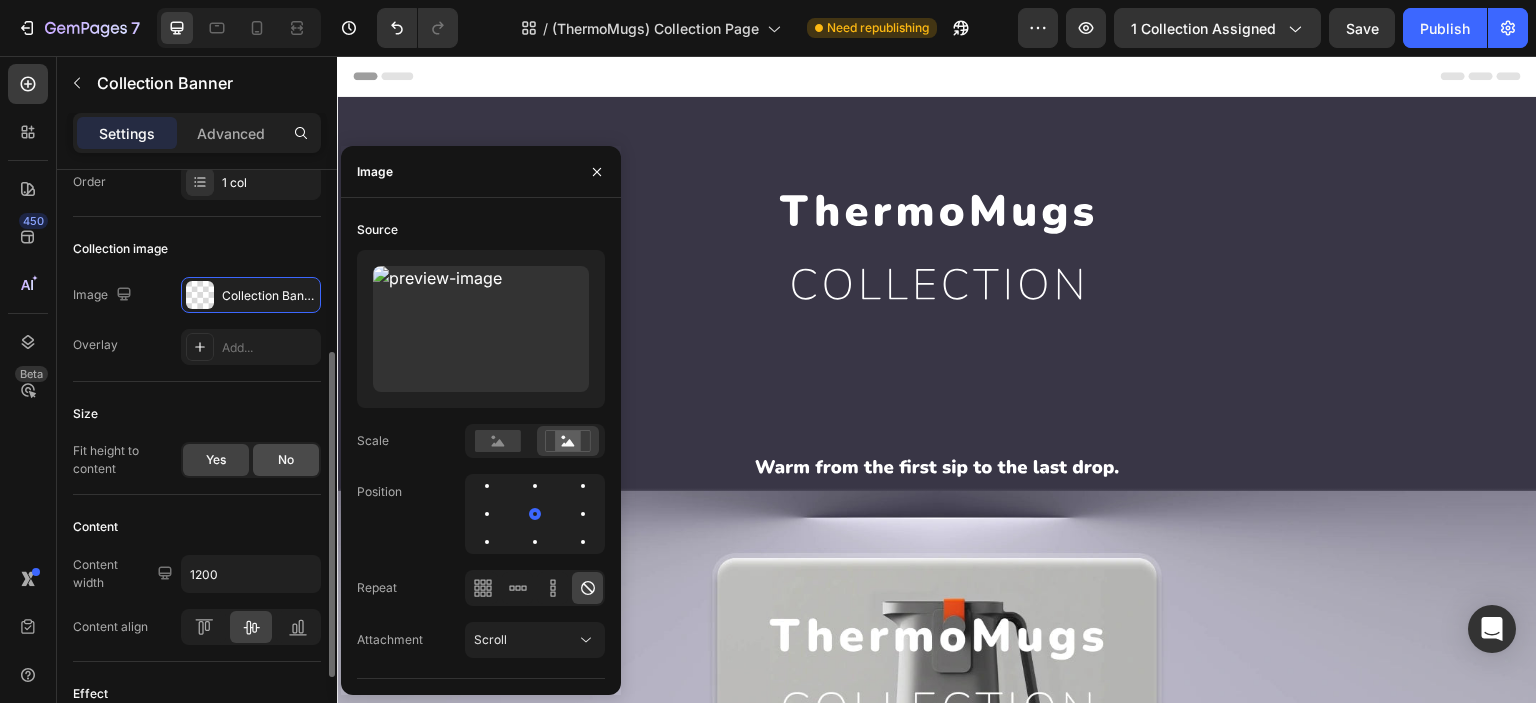 click on "No" 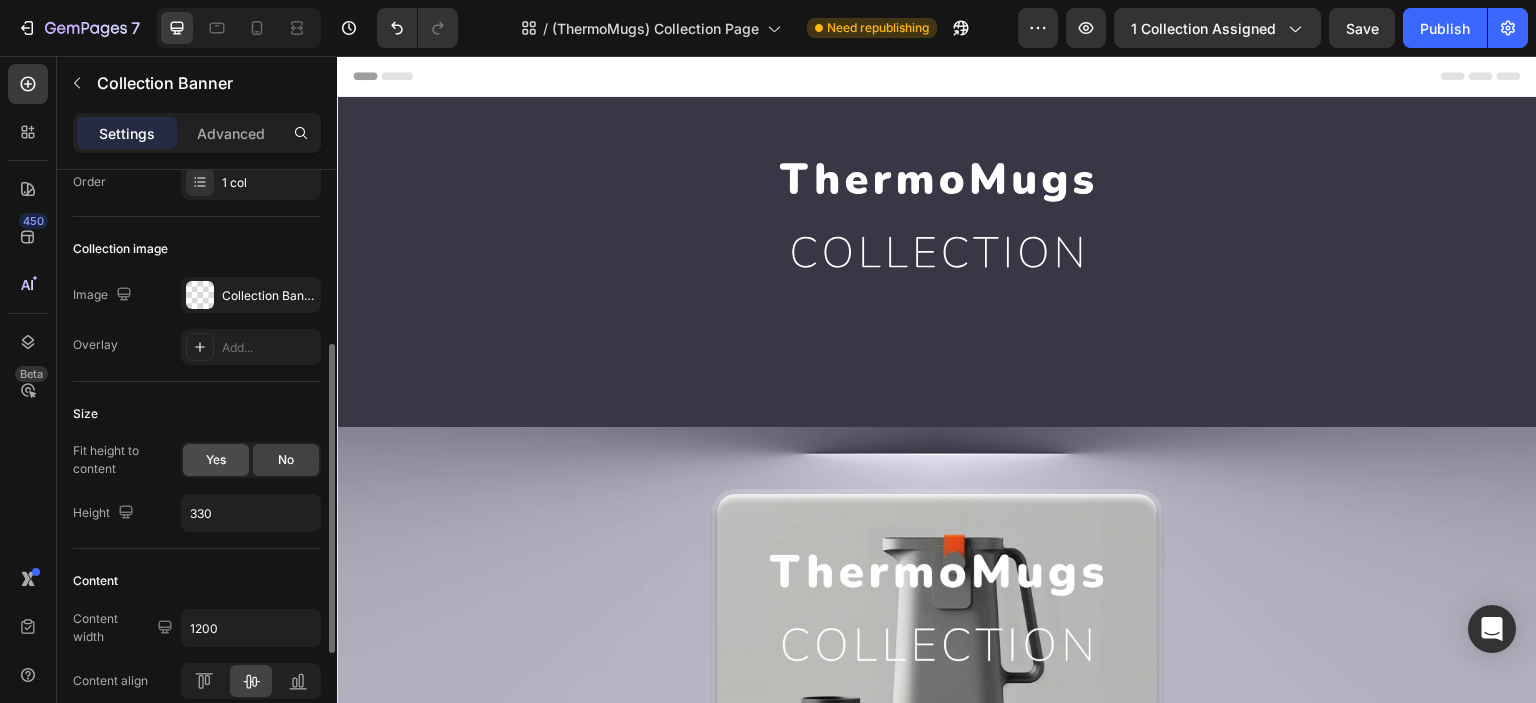 click on "Yes" 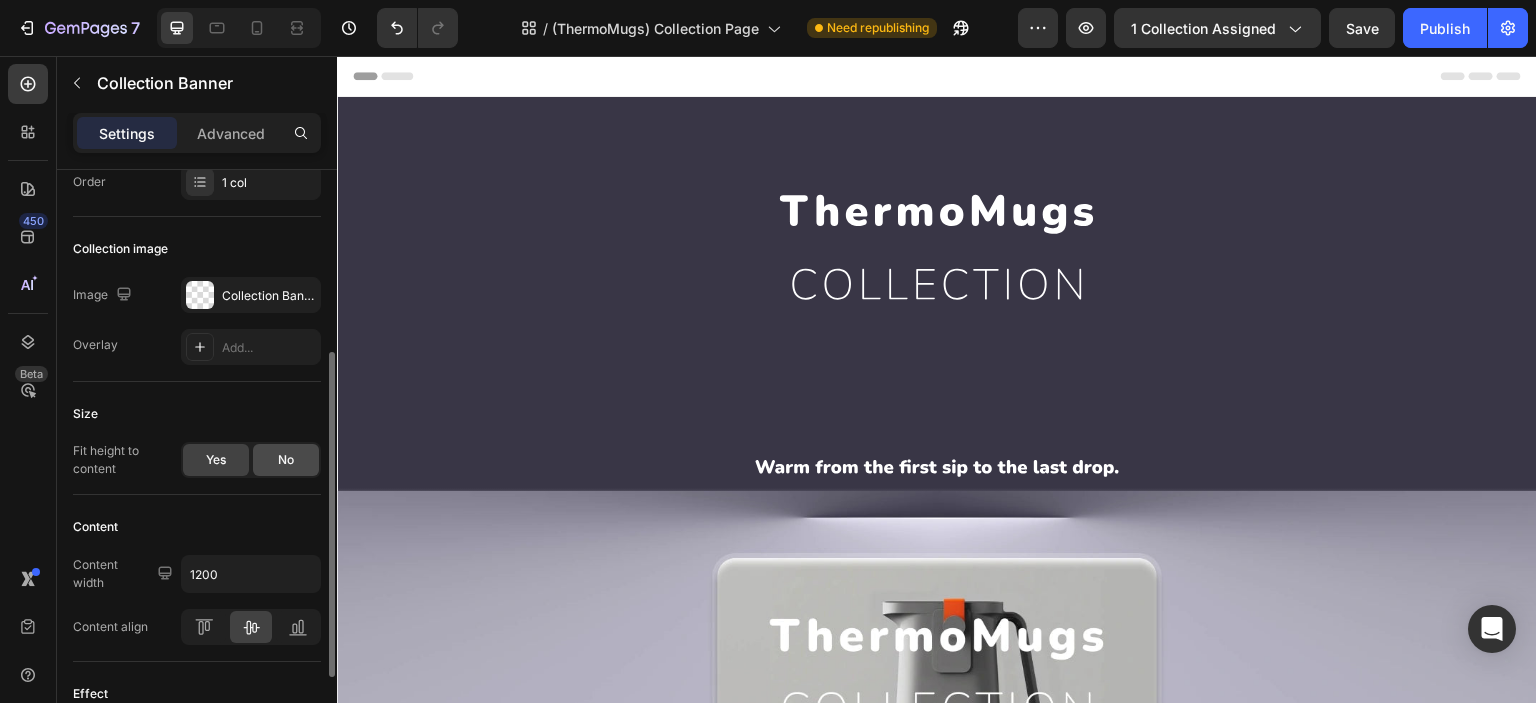click on "No" 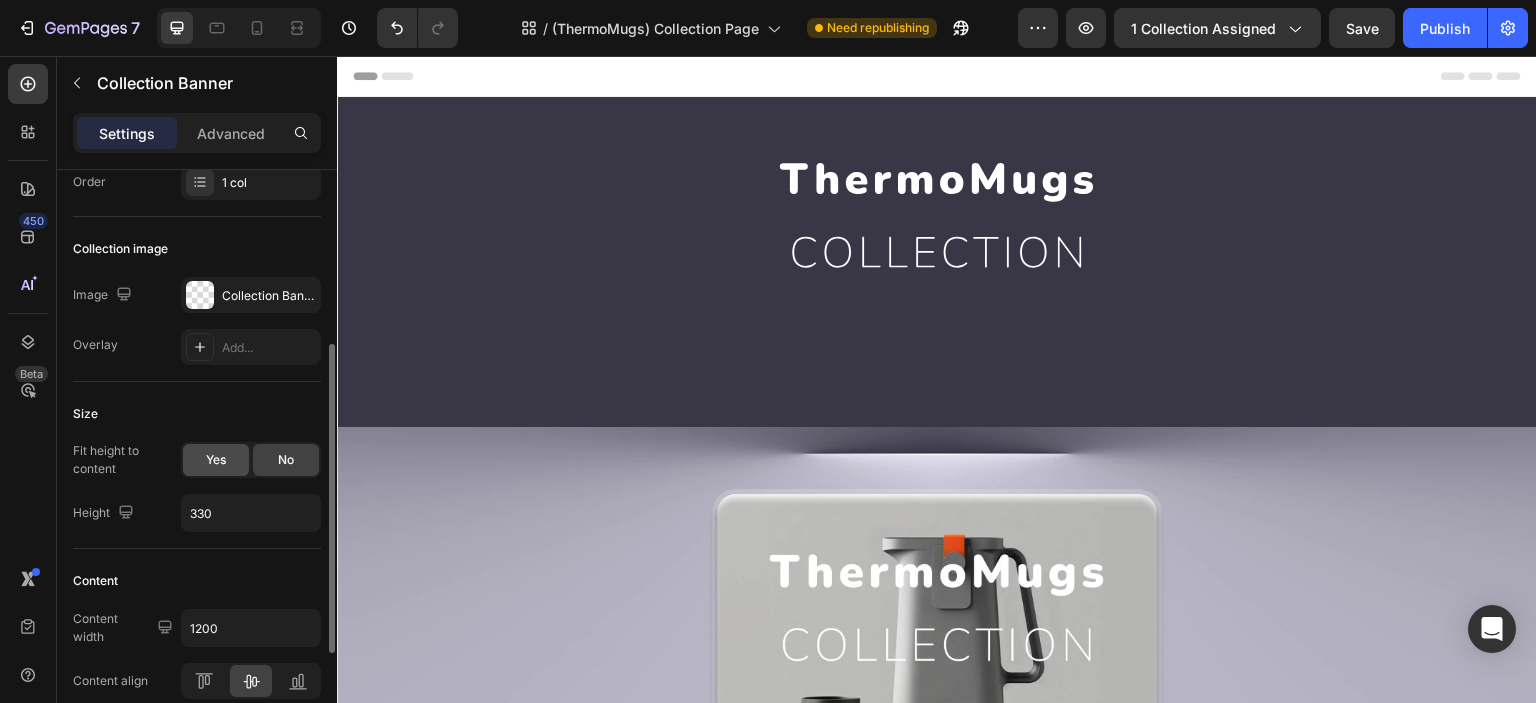 click on "Yes" 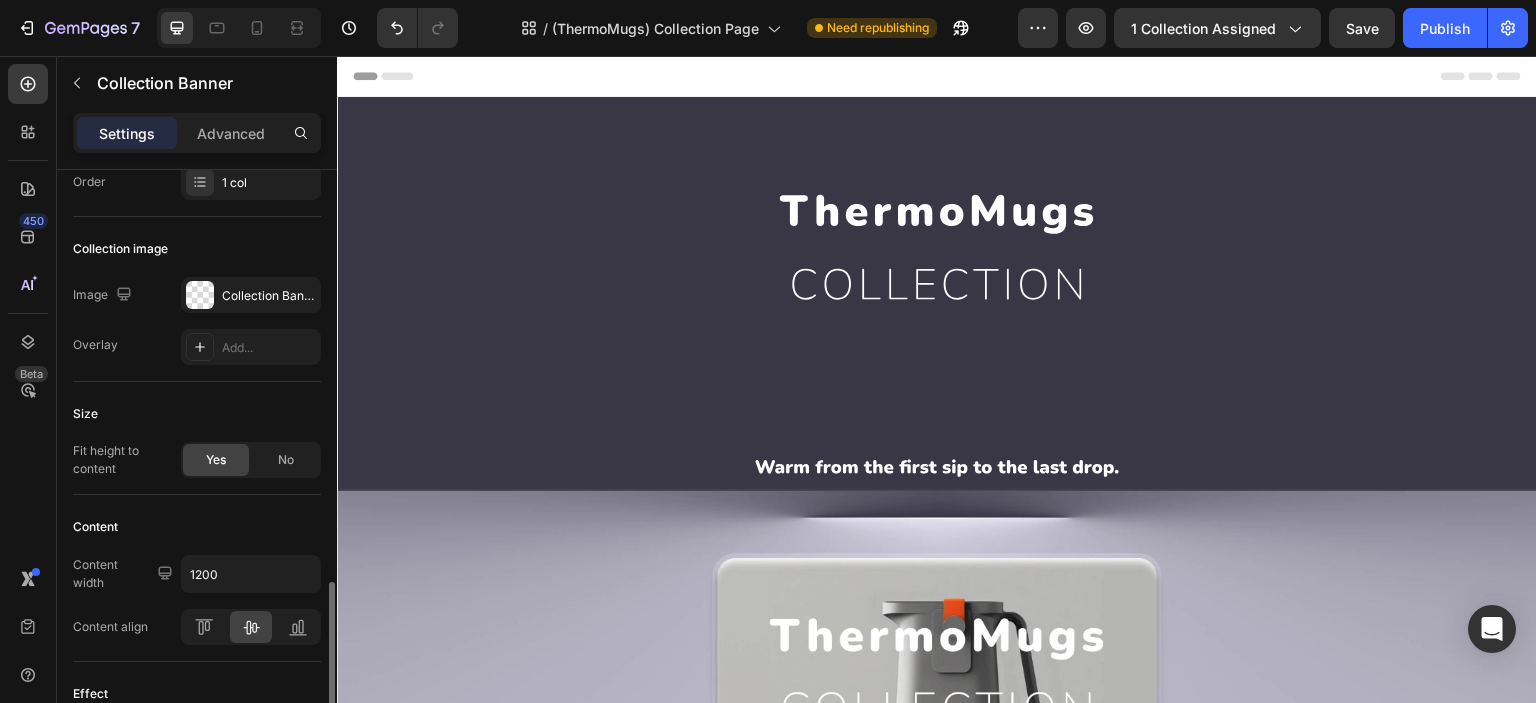 scroll, scrollTop: 480, scrollLeft: 0, axis: vertical 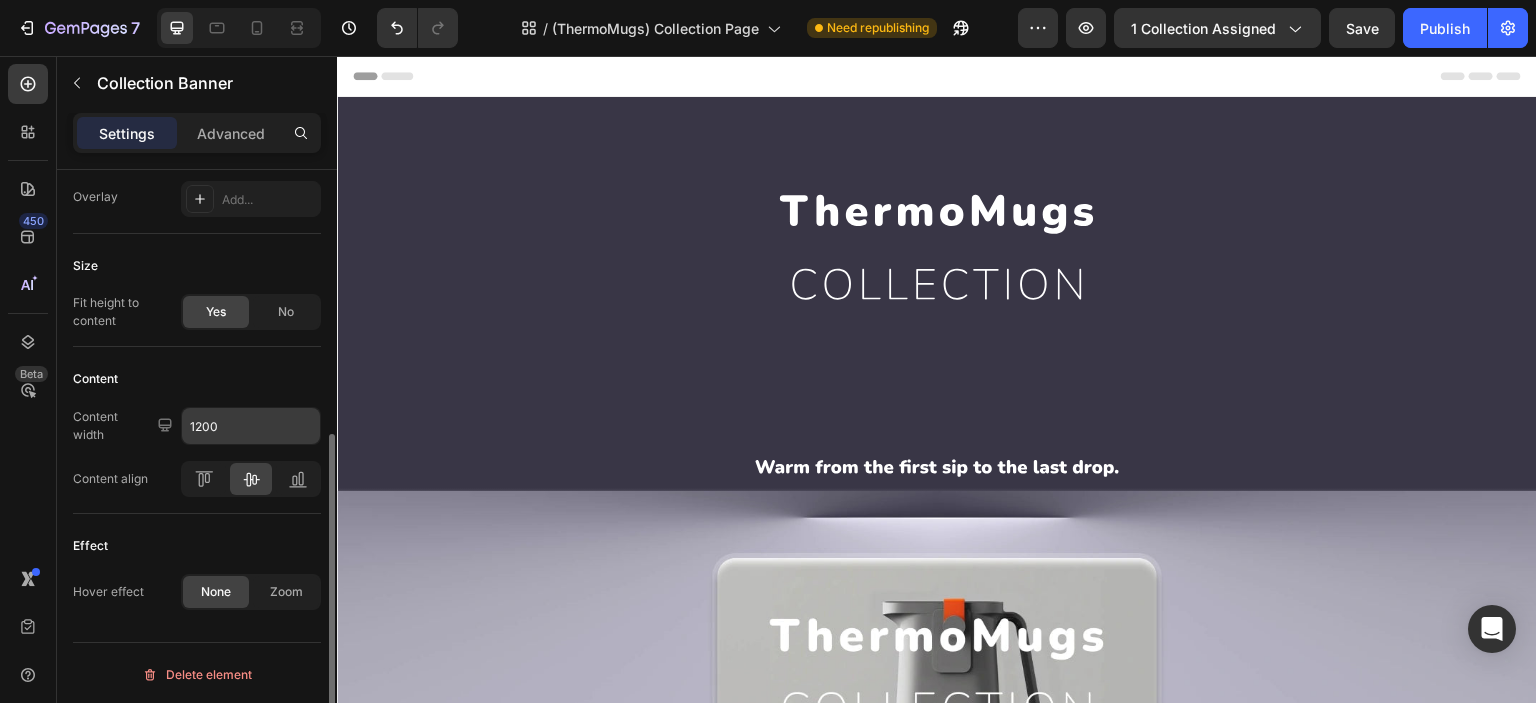 click on "1200" at bounding box center [251, 426] 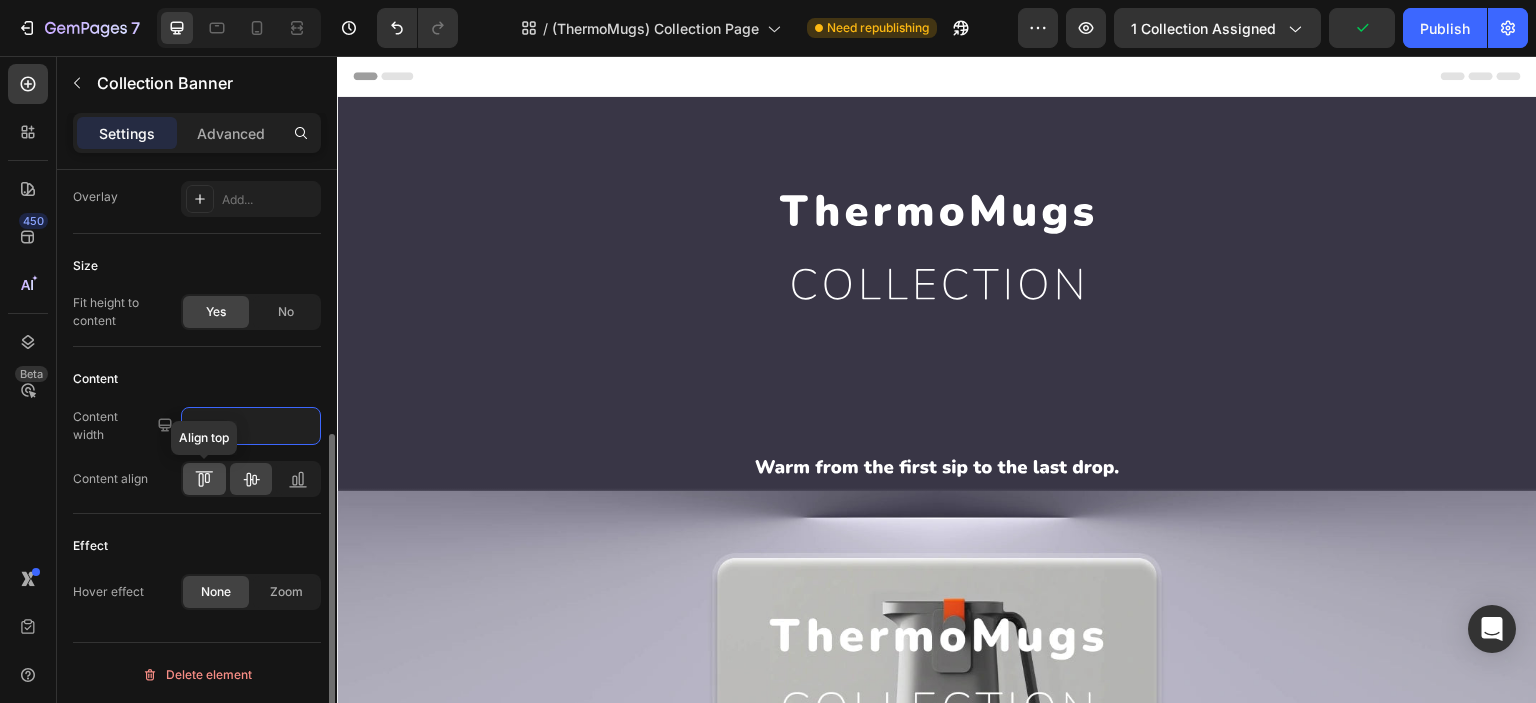 click 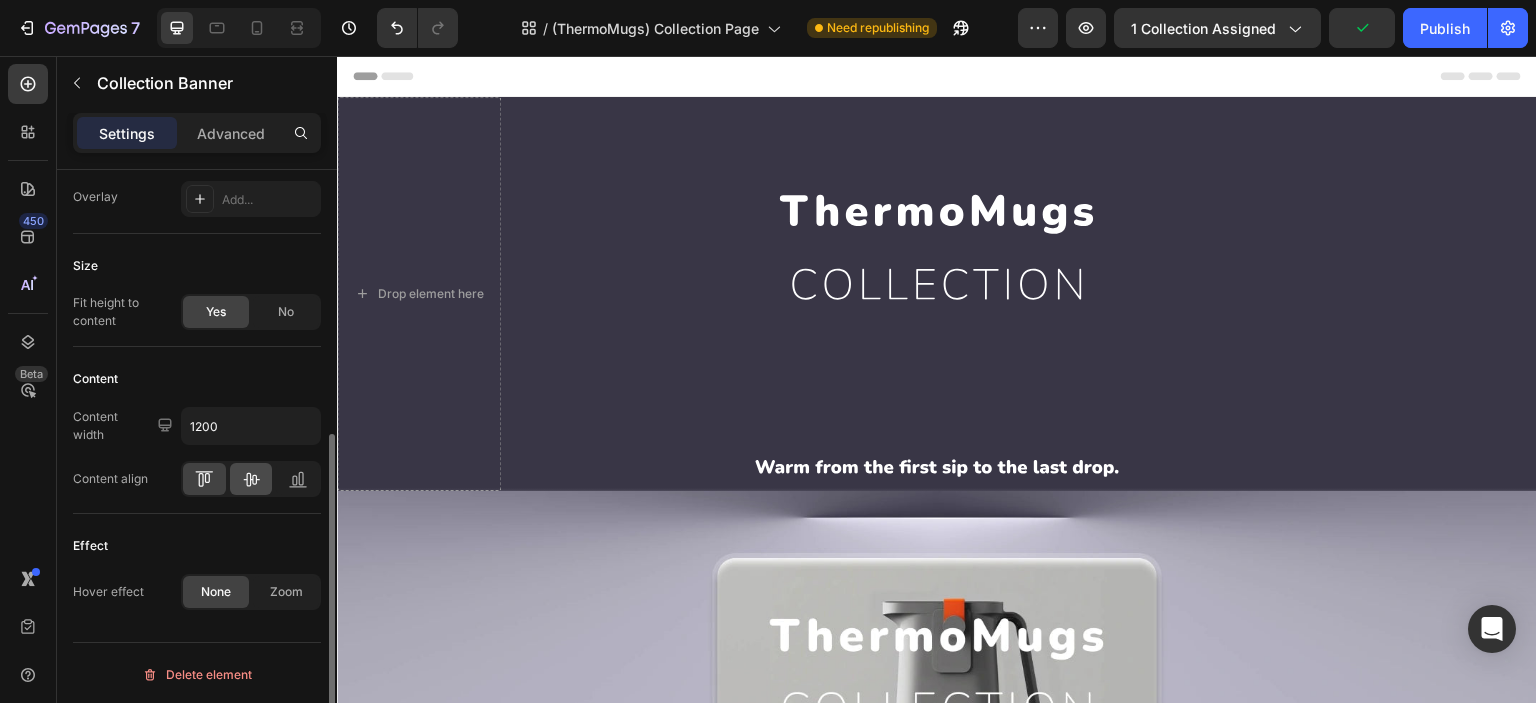 click 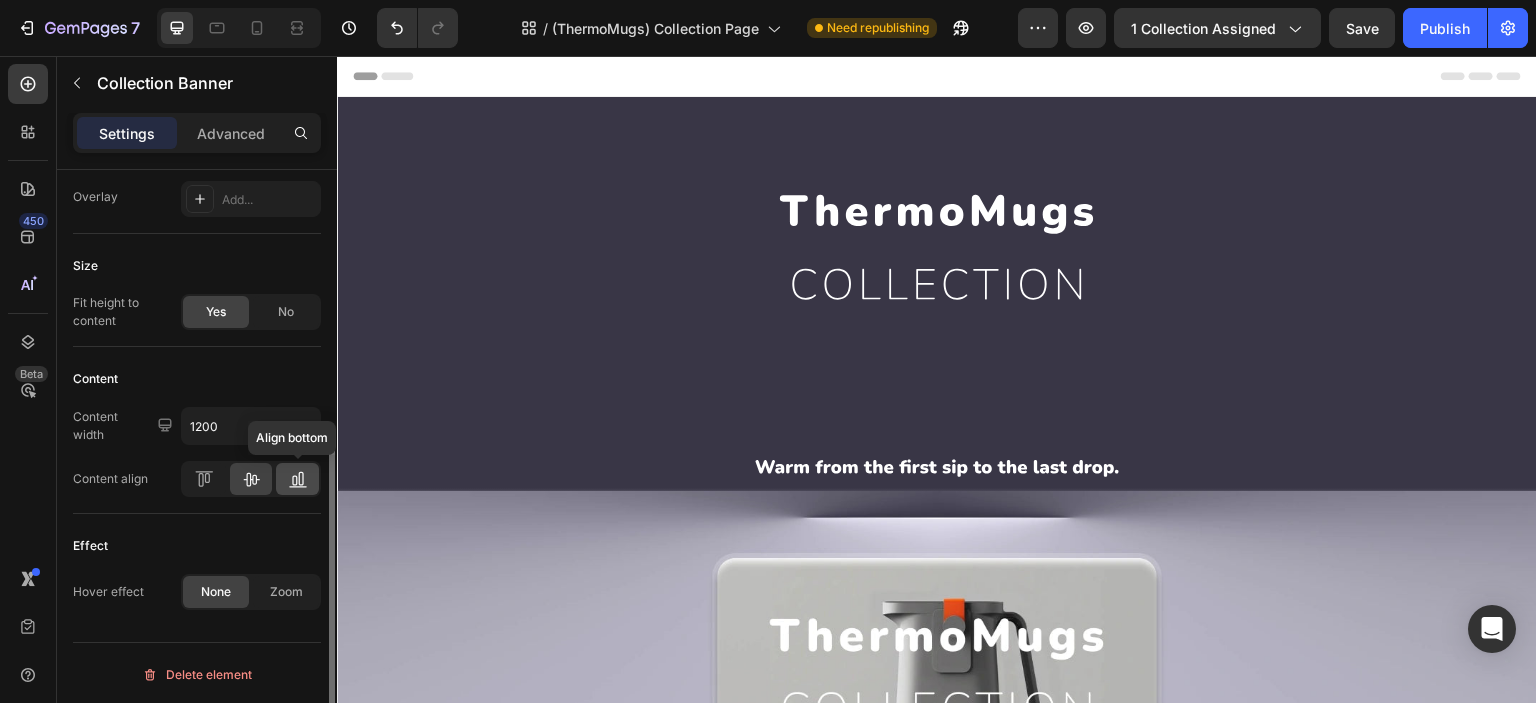 click 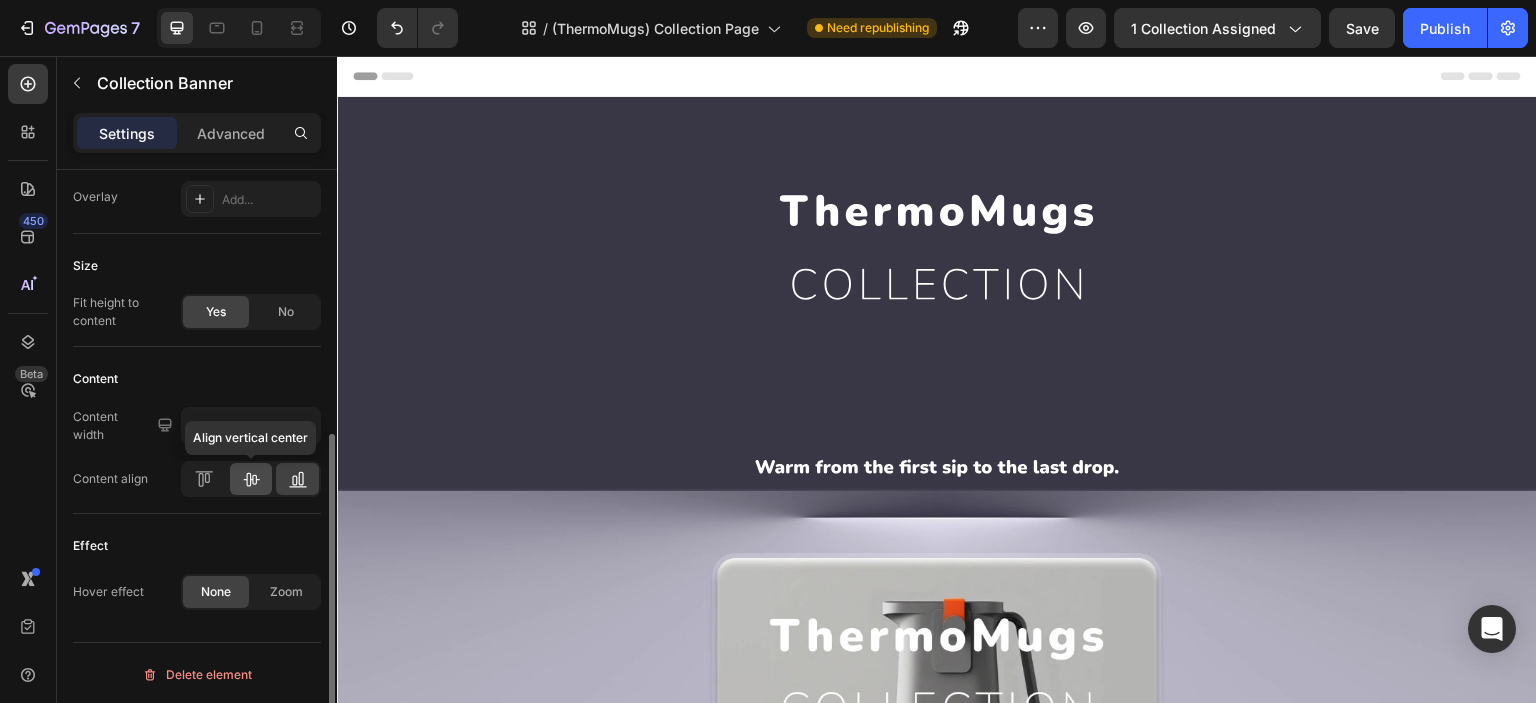 click 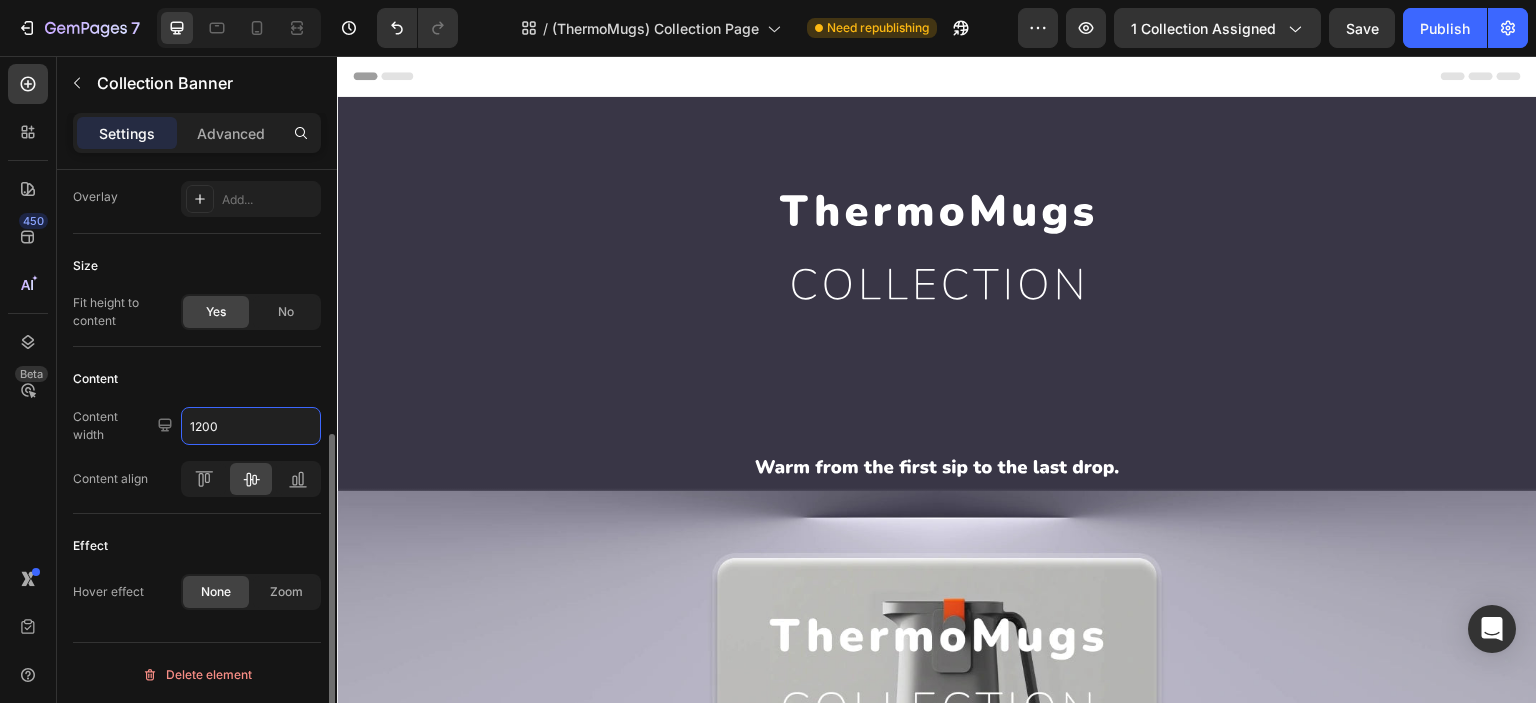click on "1200" at bounding box center (251, 426) 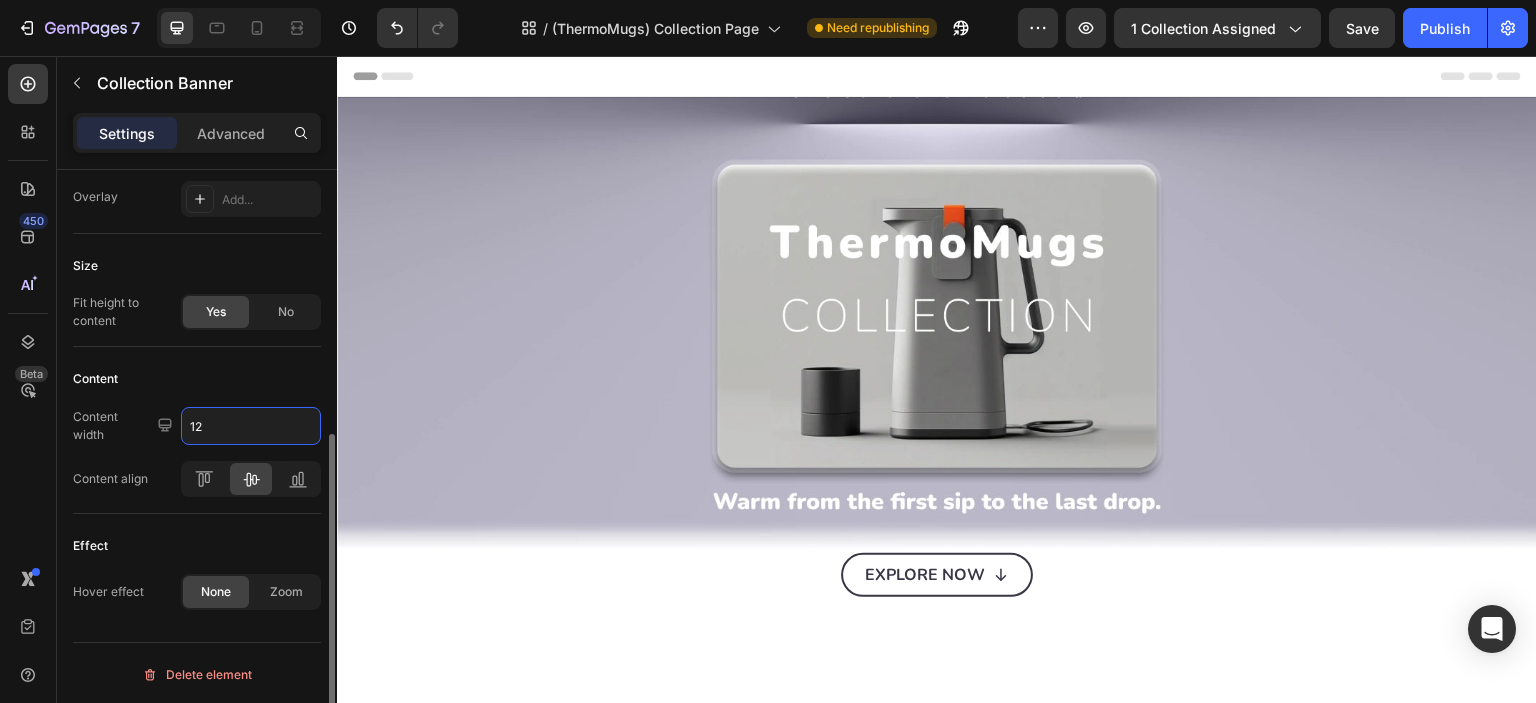 type on "1" 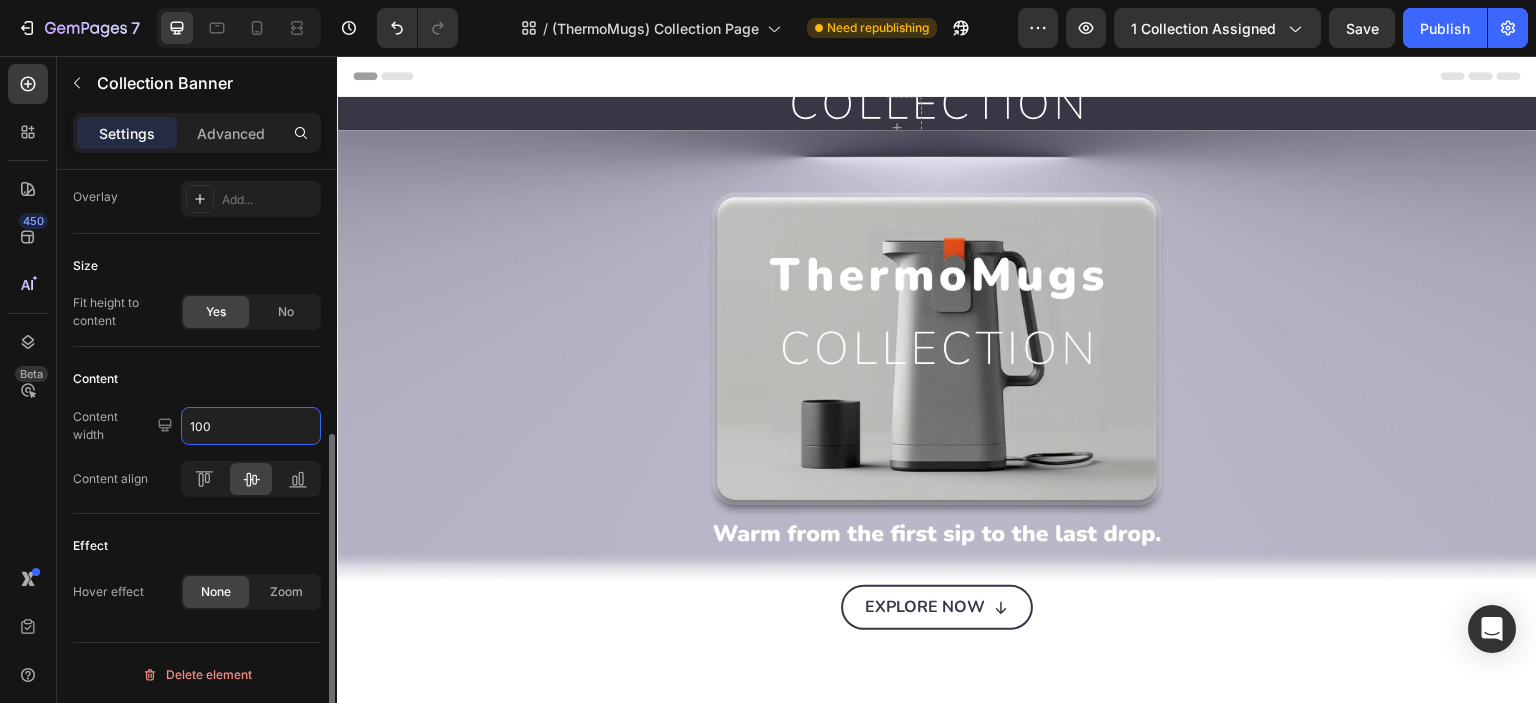 type on "1000" 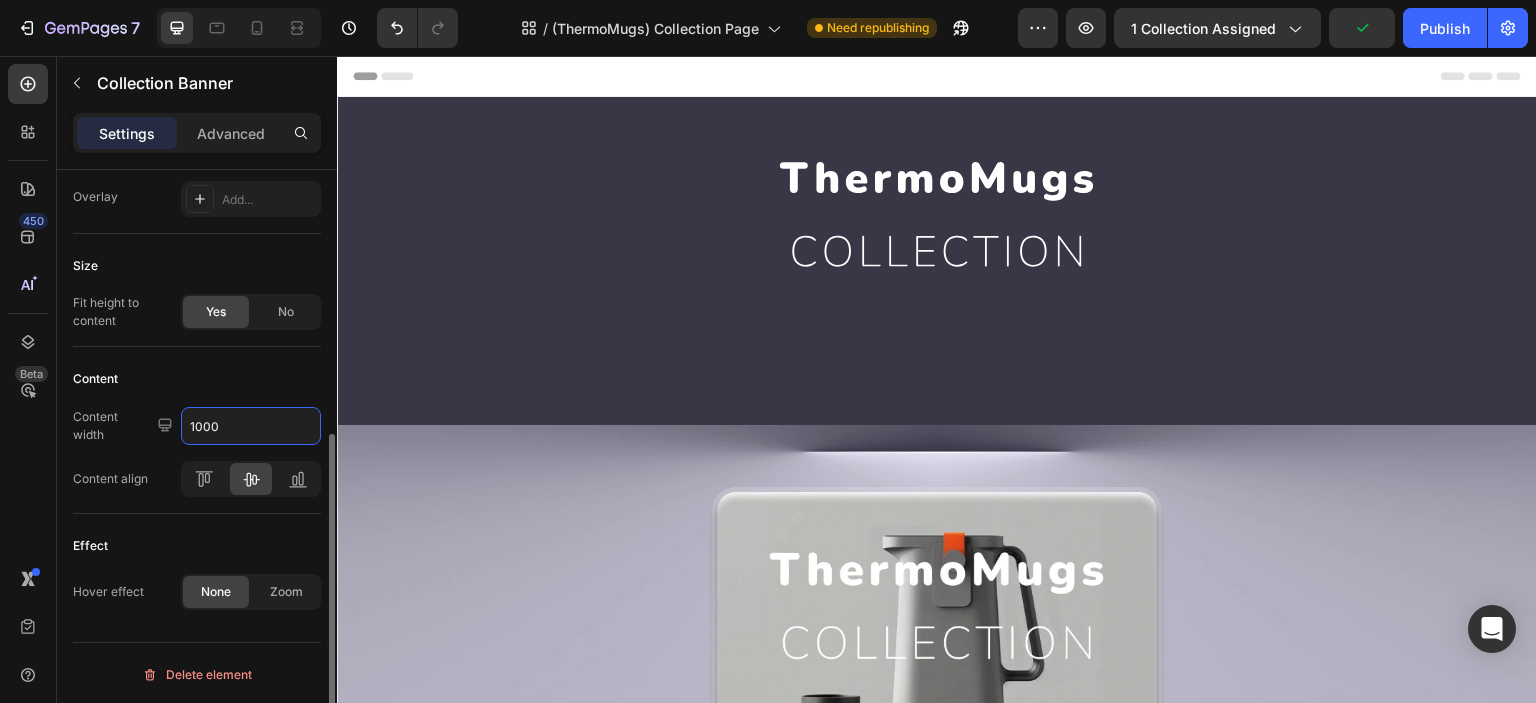 scroll, scrollTop: 0, scrollLeft: 0, axis: both 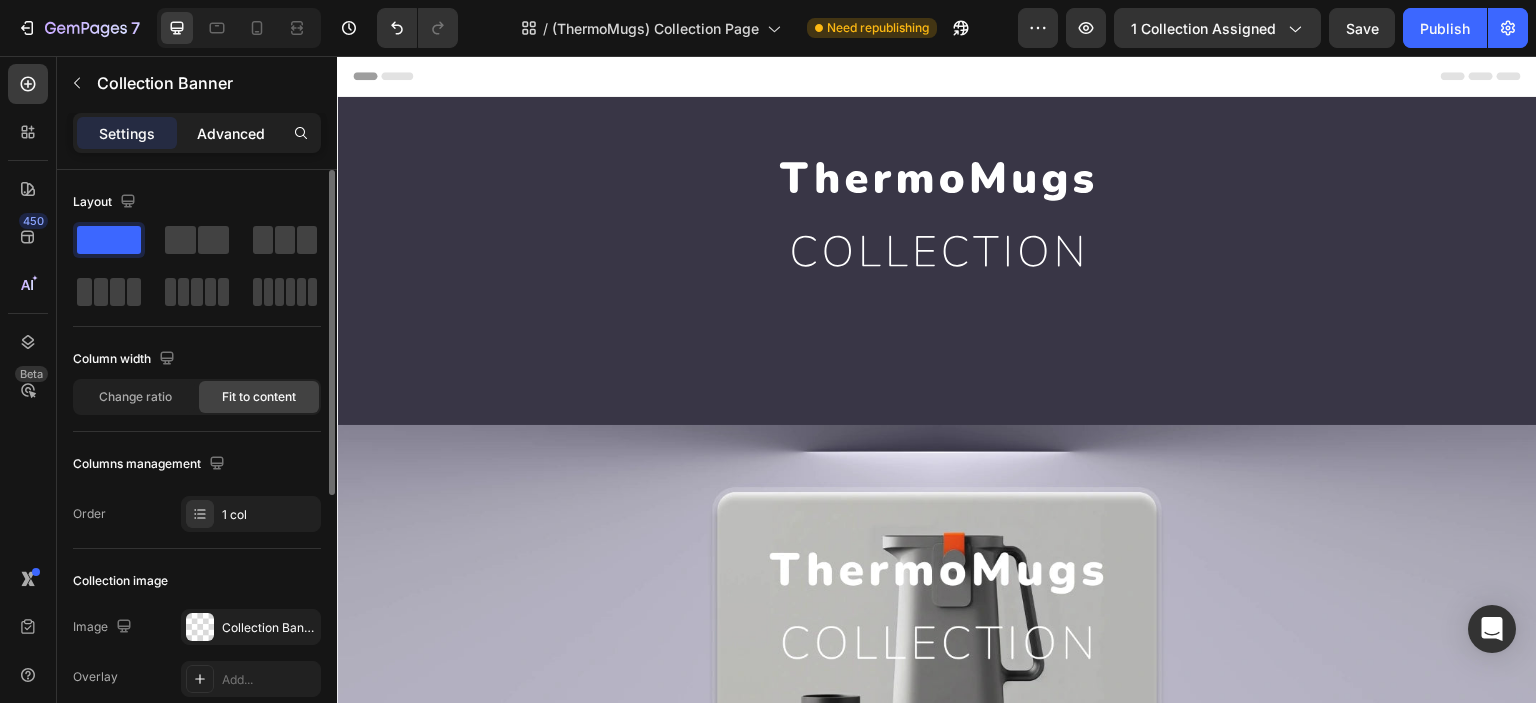 click on "Advanced" at bounding box center [231, 133] 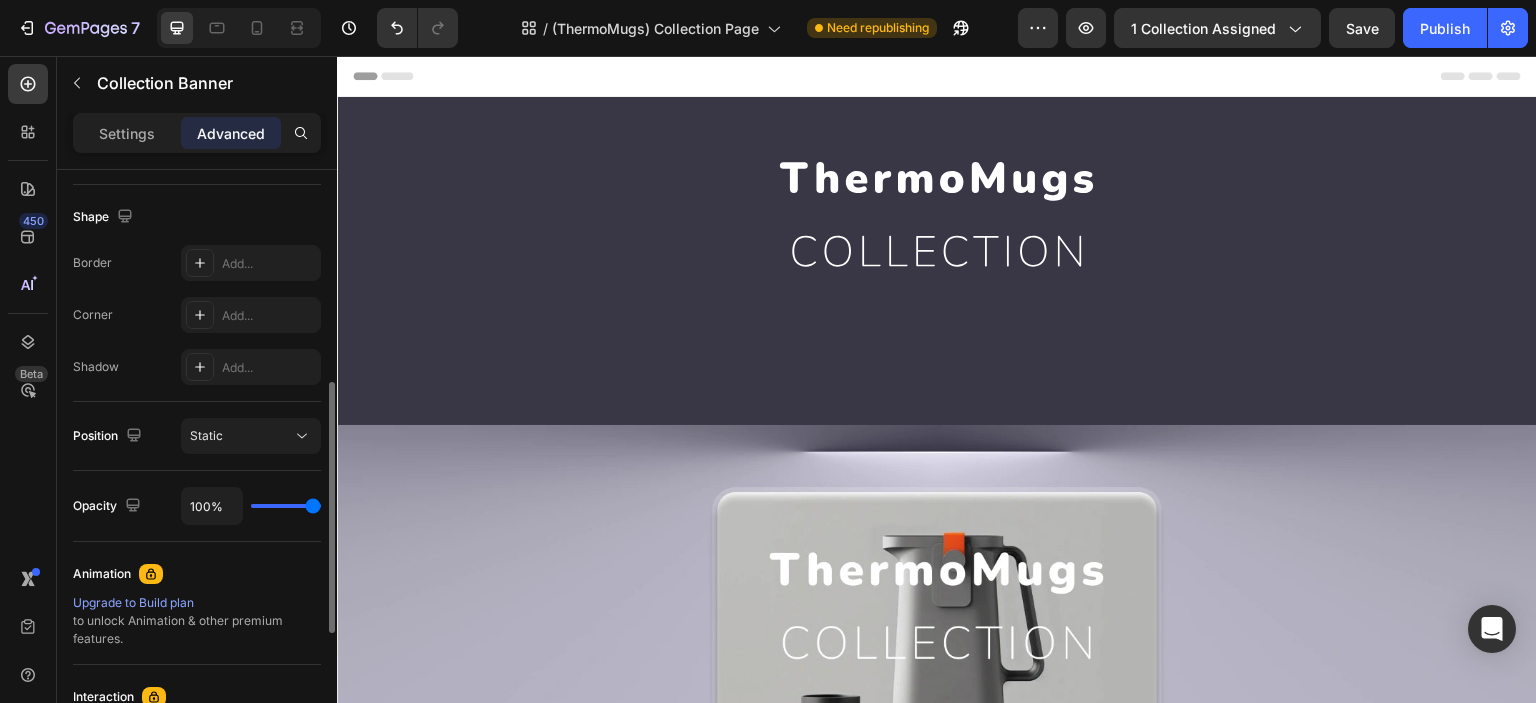 scroll, scrollTop: 0, scrollLeft: 0, axis: both 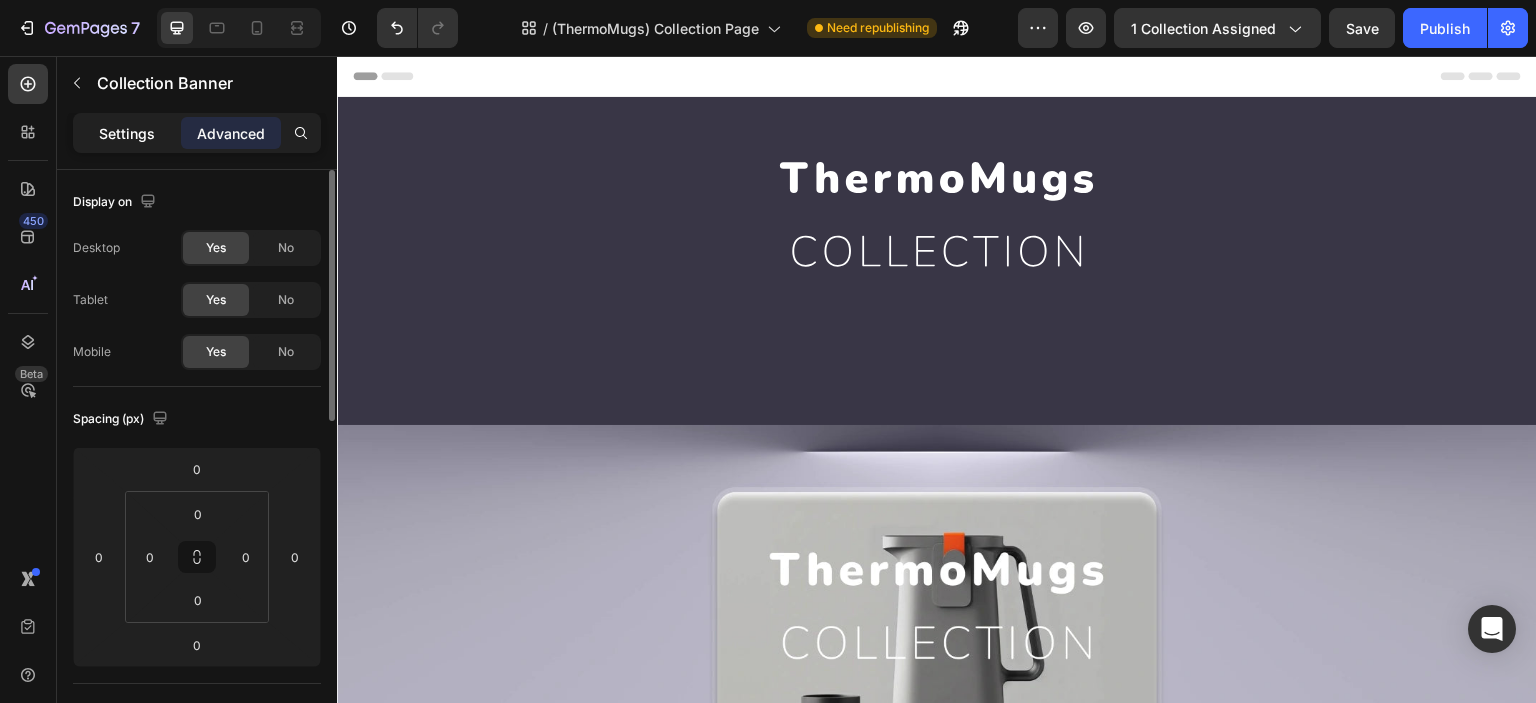 click on "Settings" at bounding box center [127, 133] 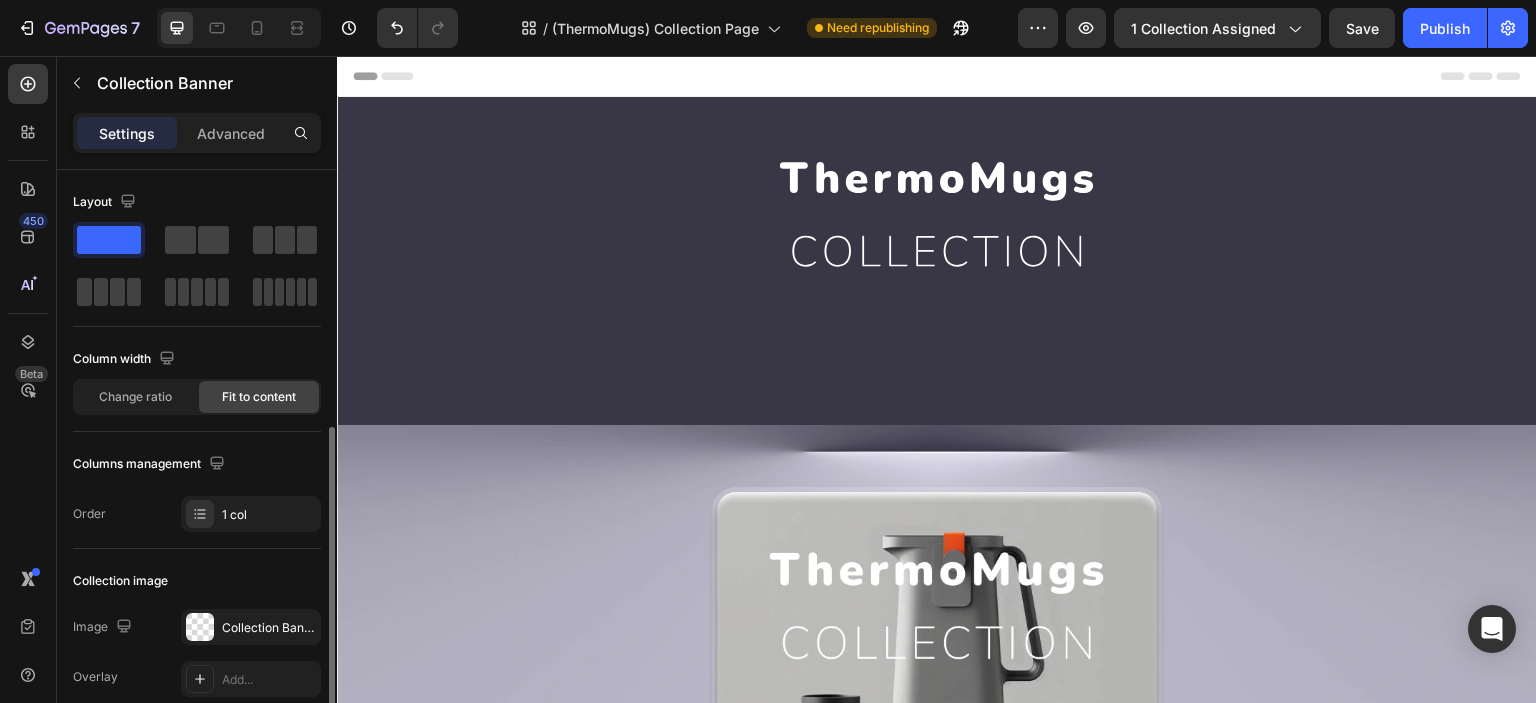 scroll, scrollTop: 166, scrollLeft: 0, axis: vertical 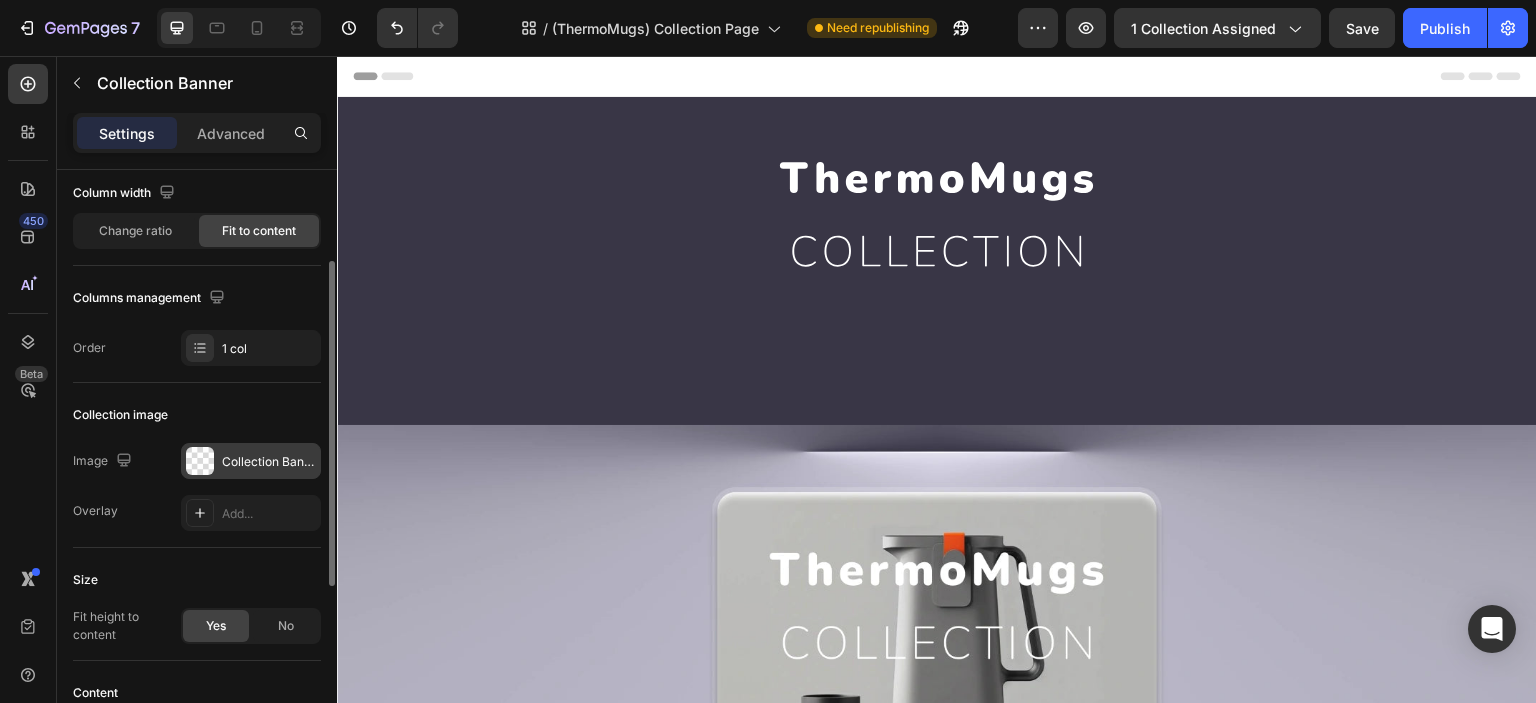 click at bounding box center (200, 461) 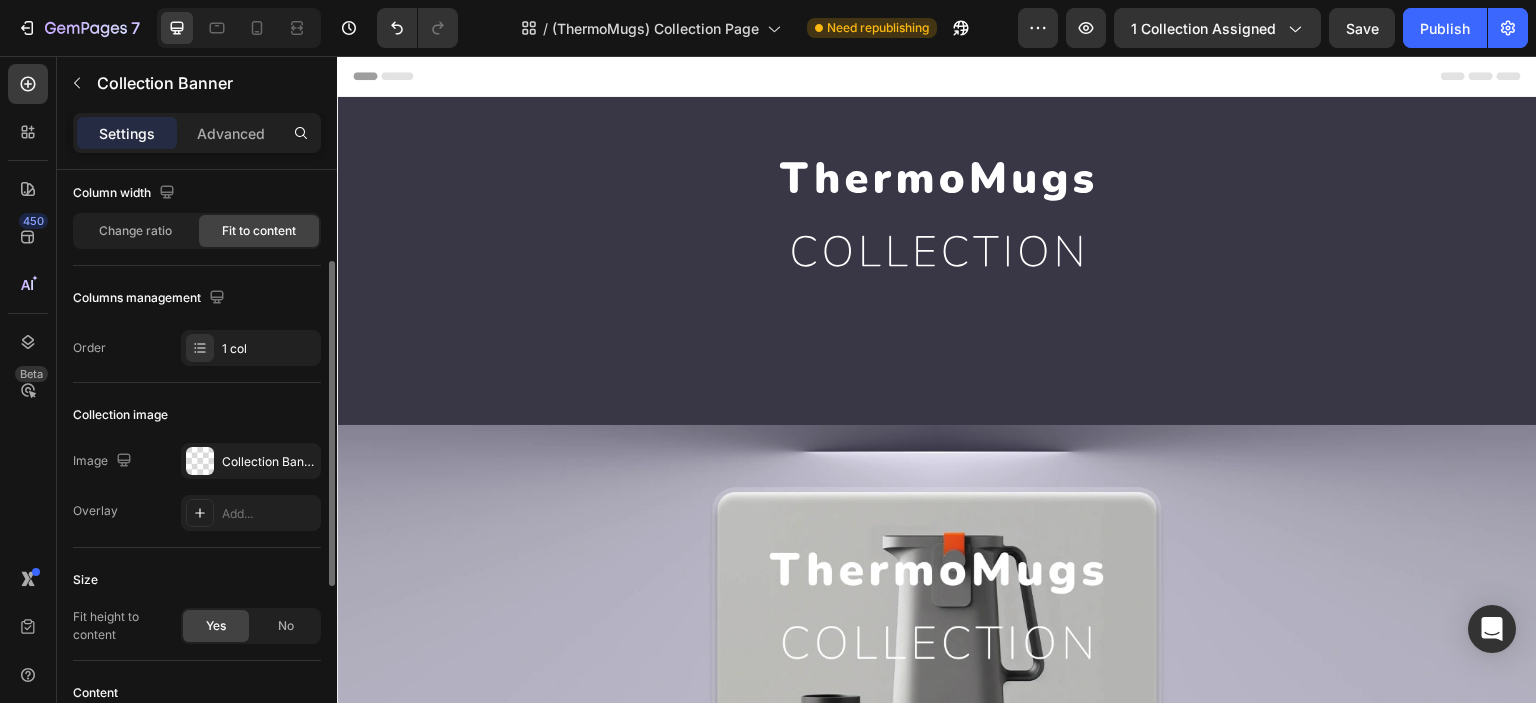drag, startPoint x: 200, startPoint y: 397, endPoint x: 99, endPoint y: 322, distance: 125.80143 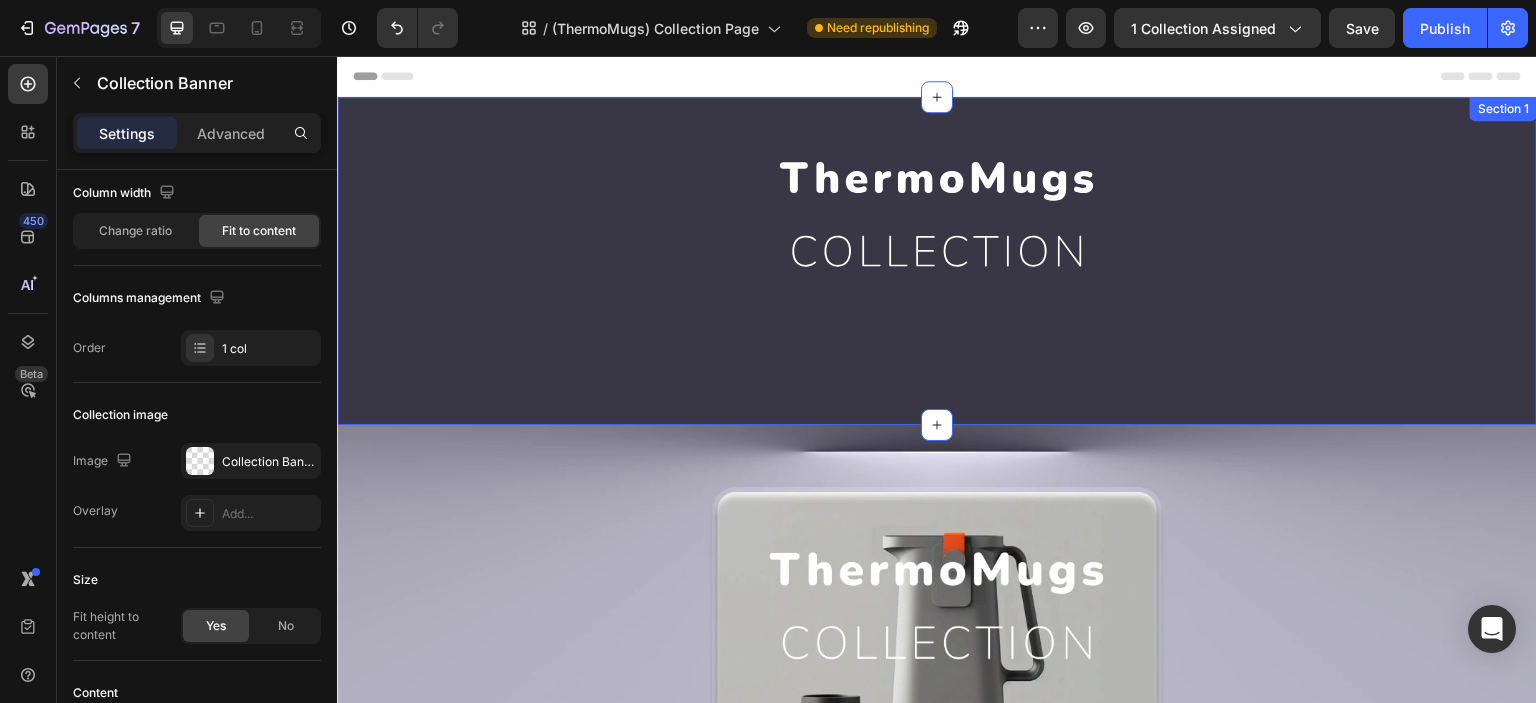 click on "Collection Banner" at bounding box center [937, 261] 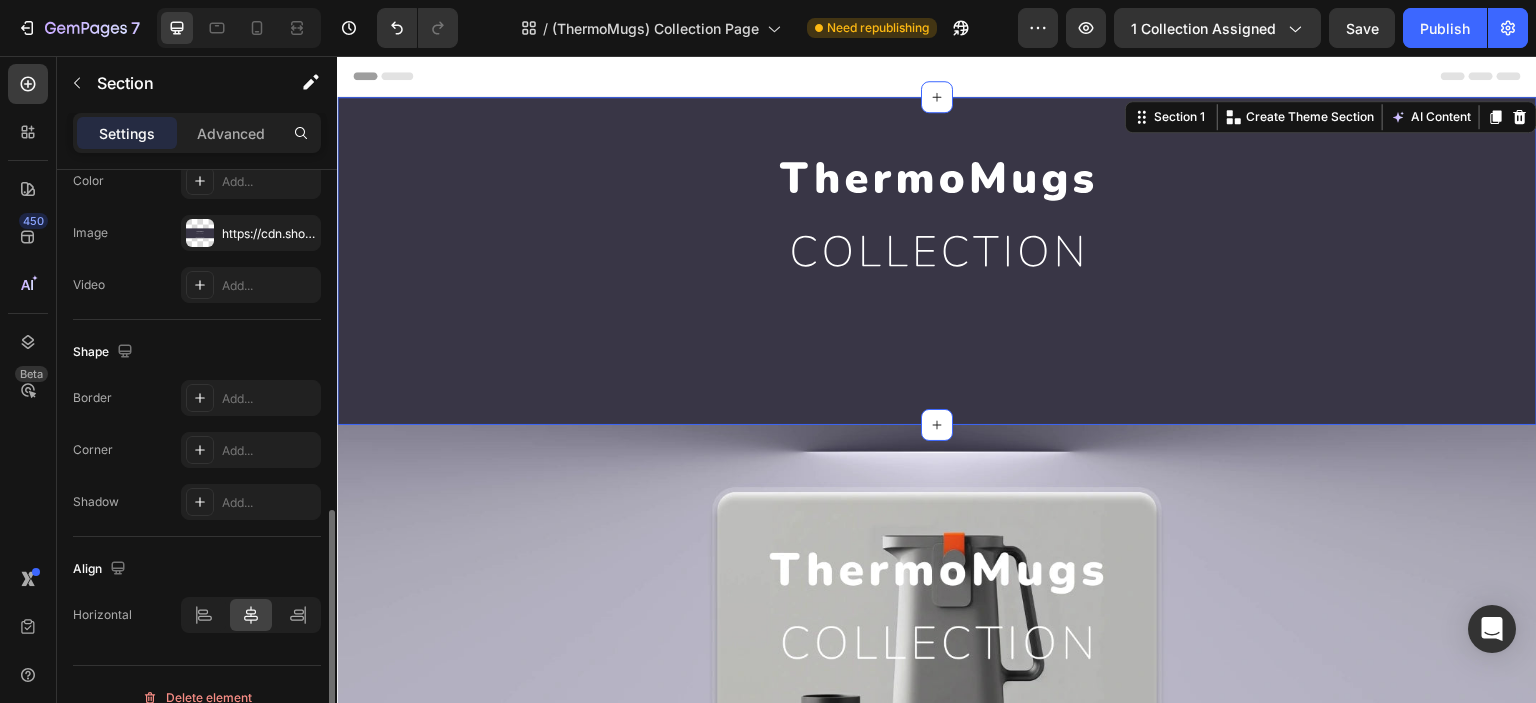 scroll, scrollTop: 688, scrollLeft: 0, axis: vertical 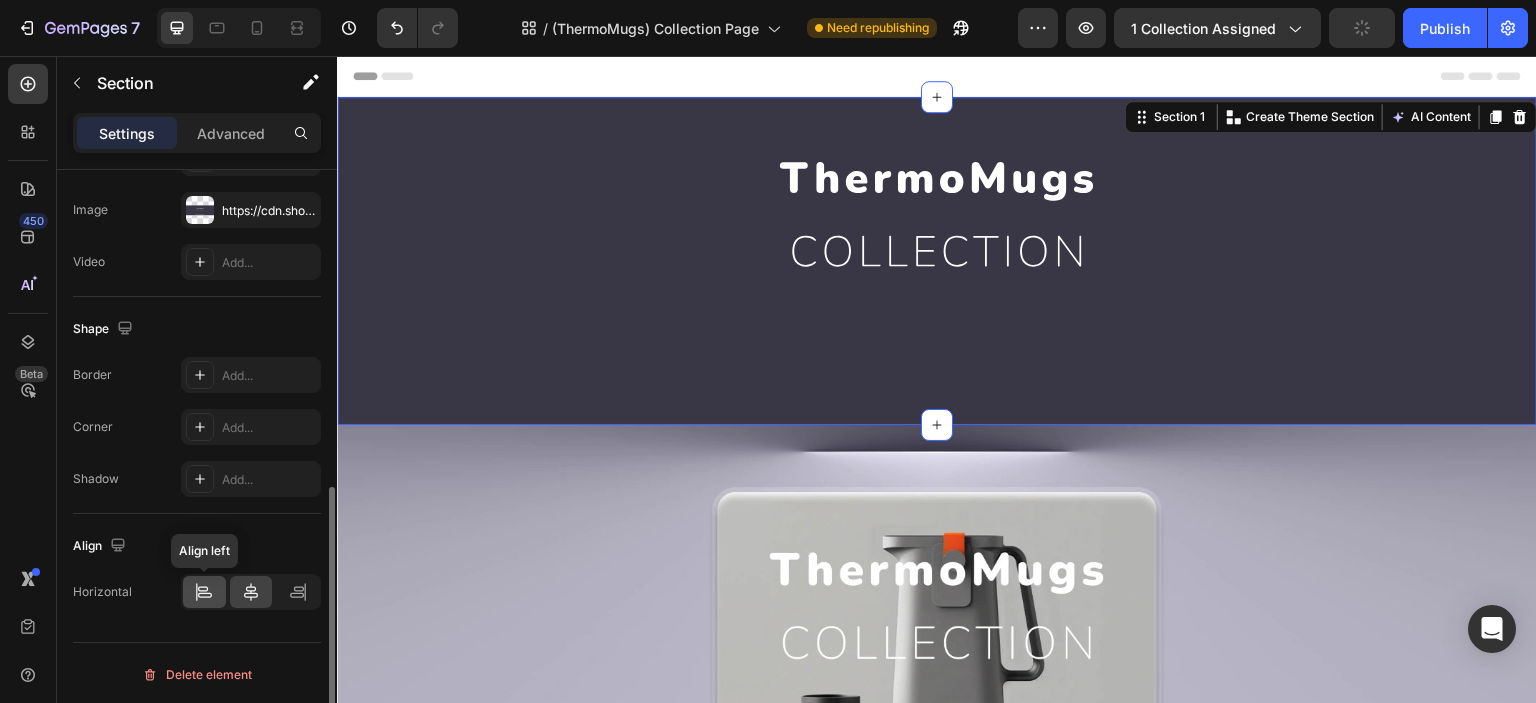 click 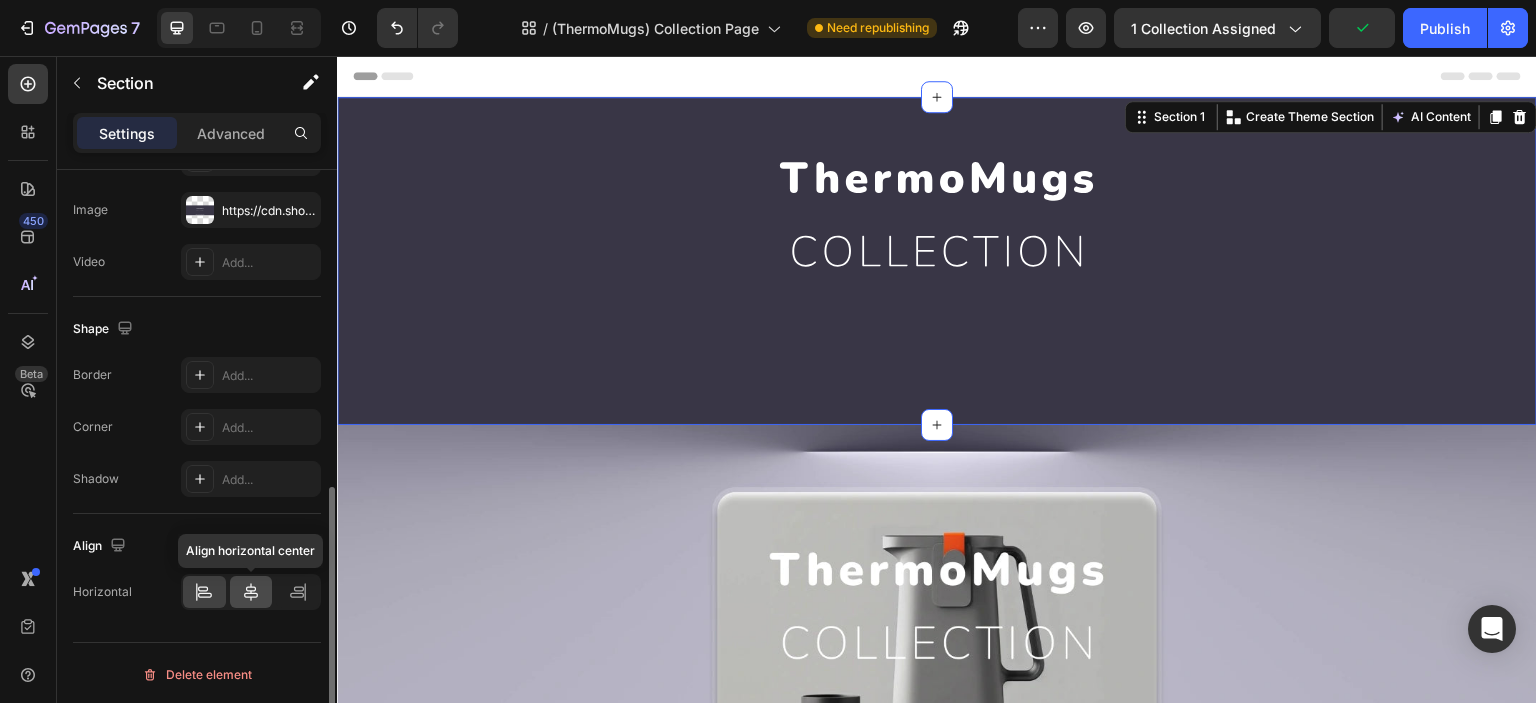 click 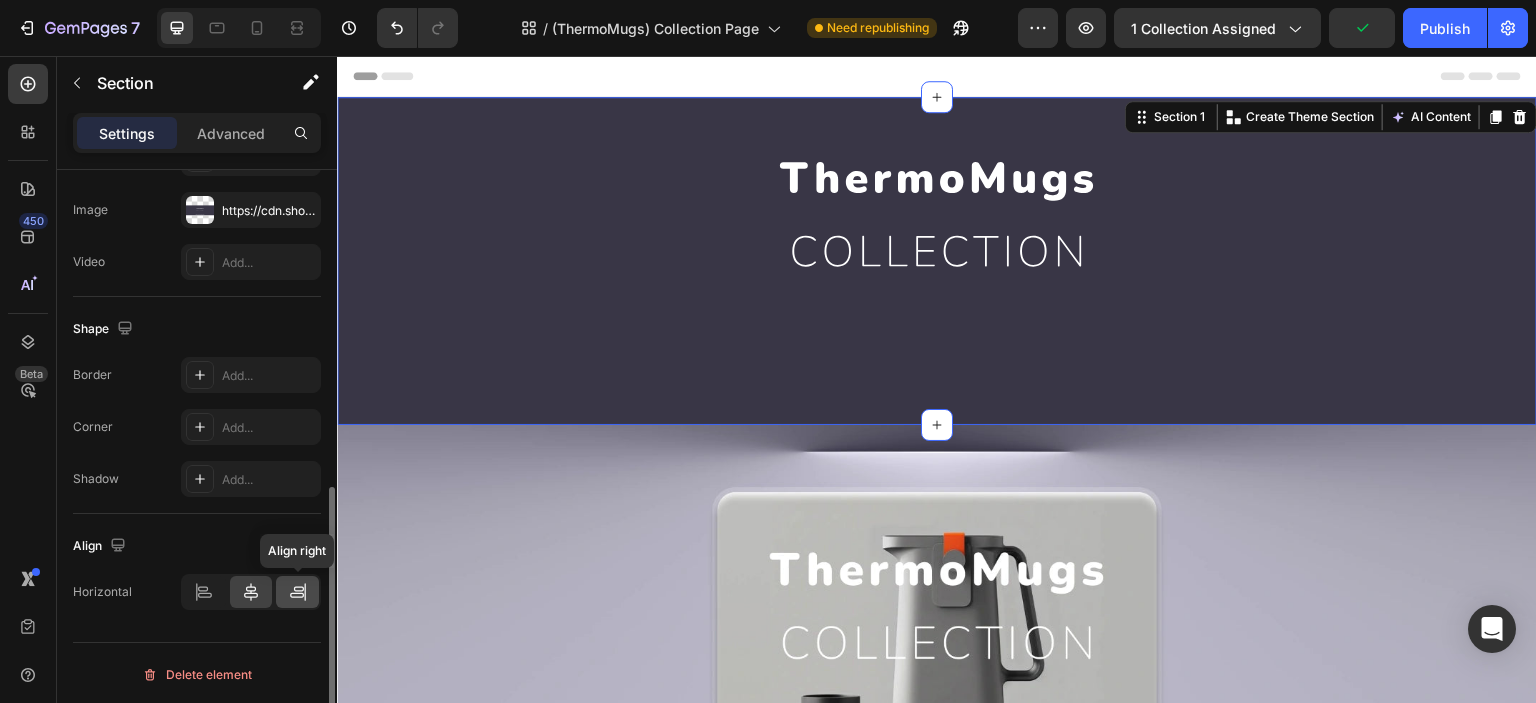 click 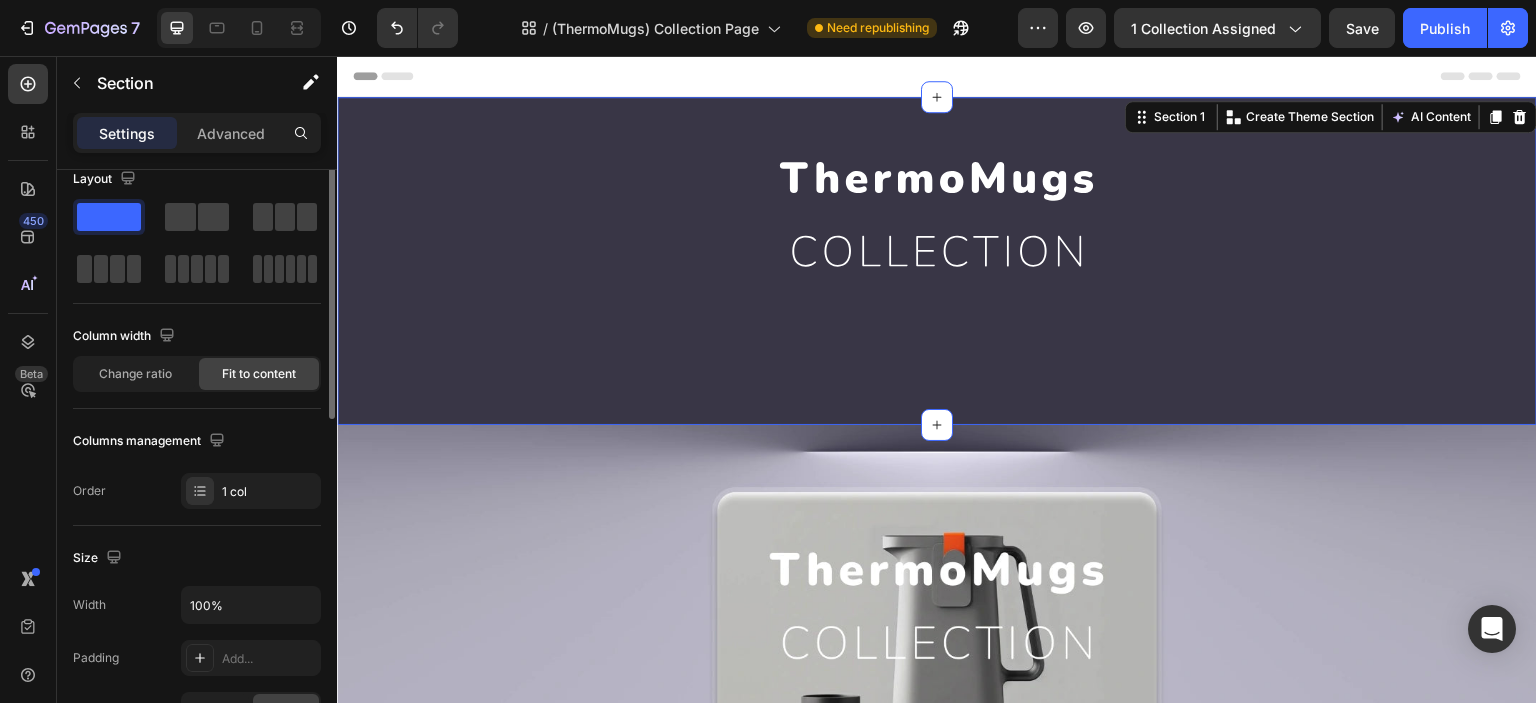 scroll, scrollTop: 0, scrollLeft: 0, axis: both 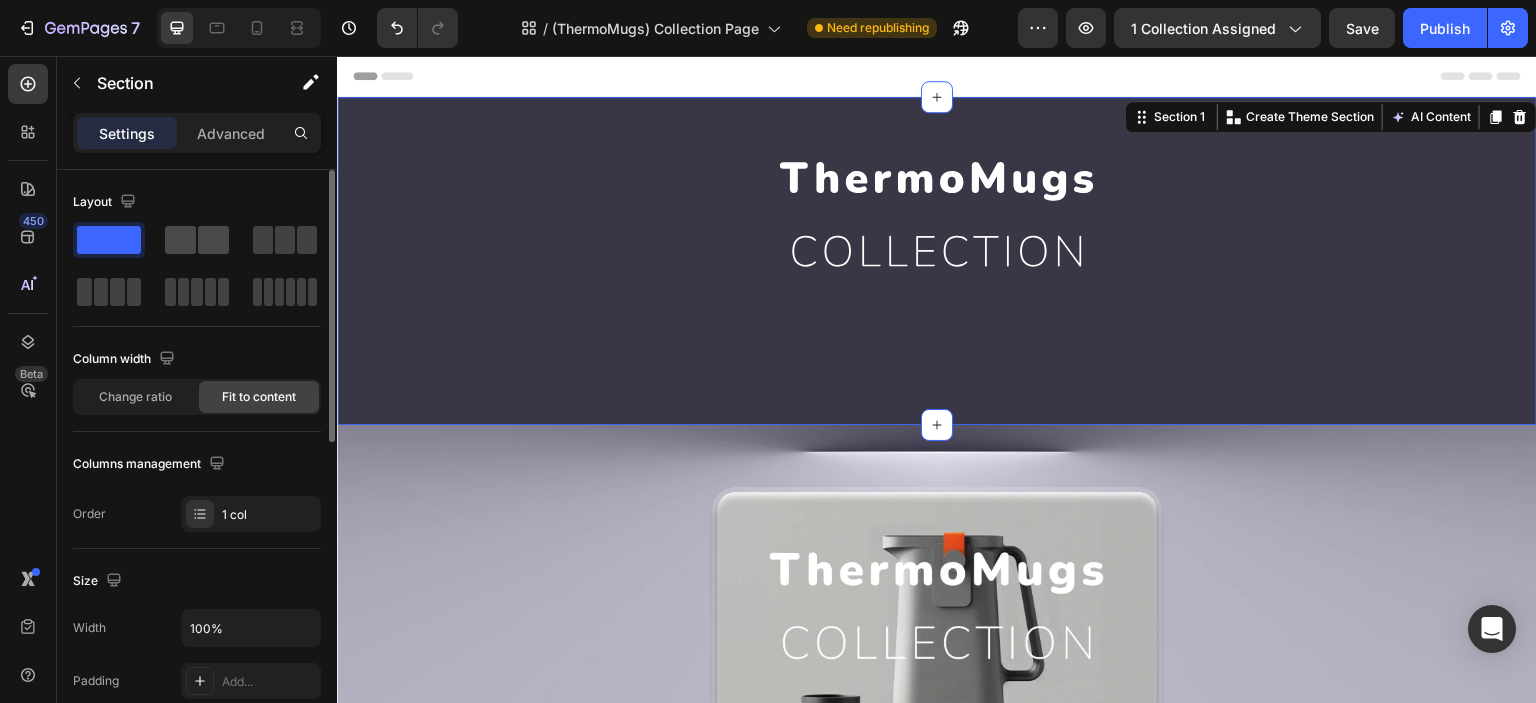 click 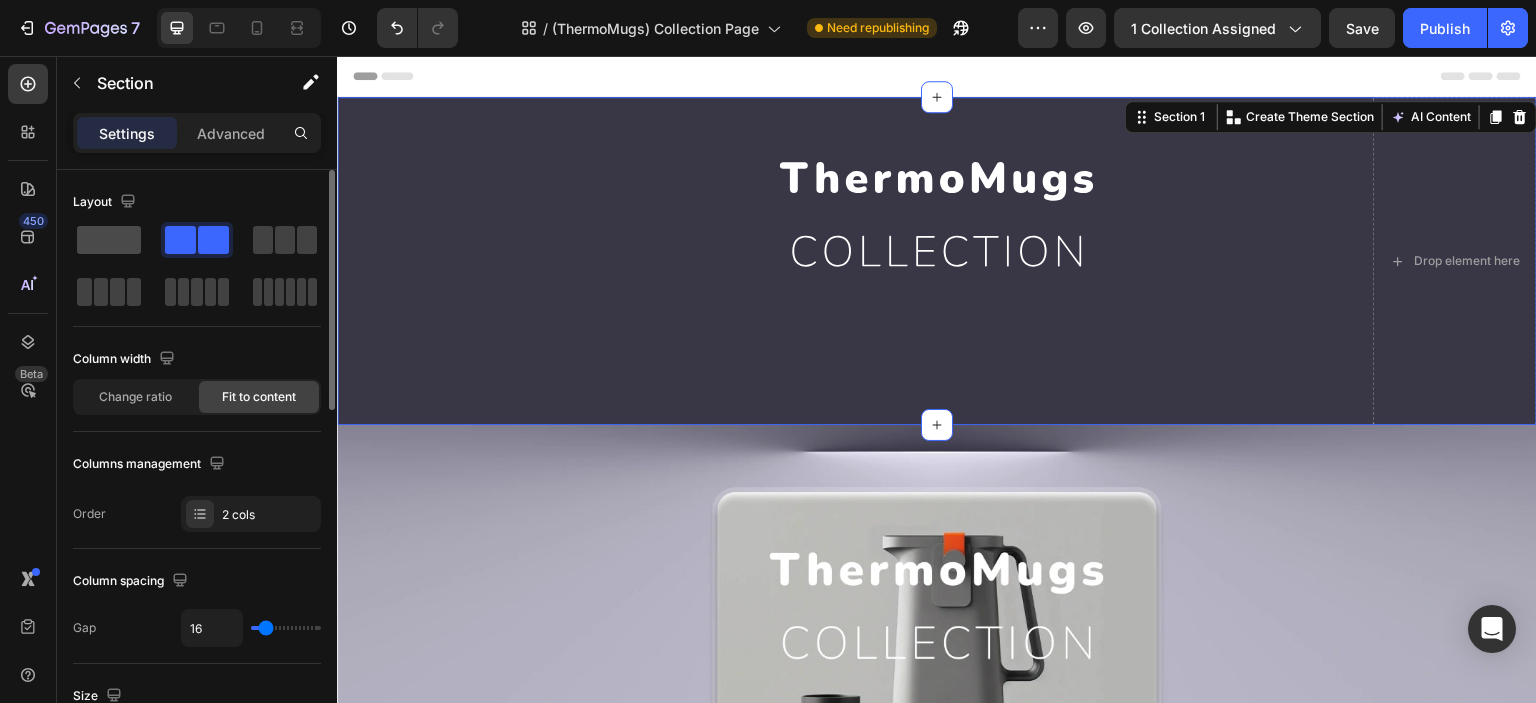 click 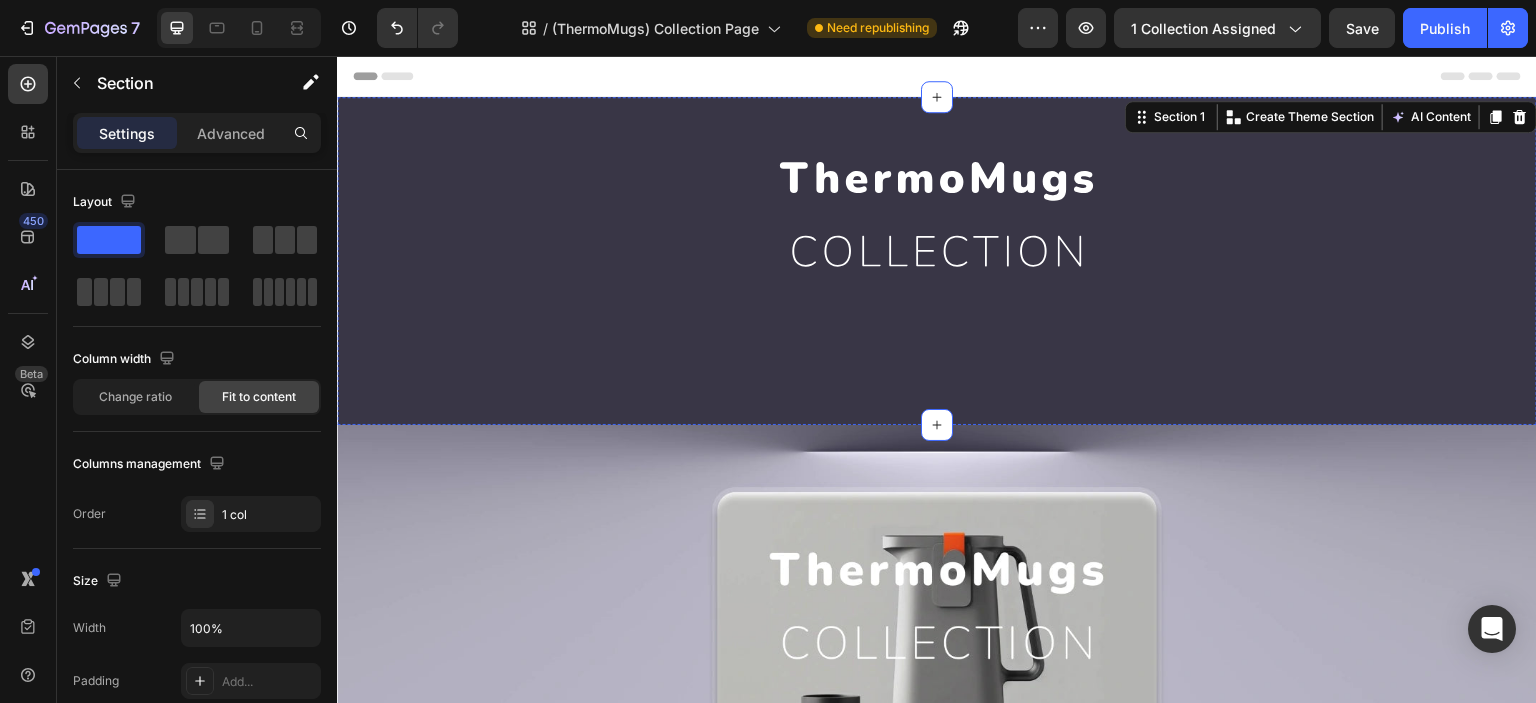click on "Collection Banner" at bounding box center (887, 261) 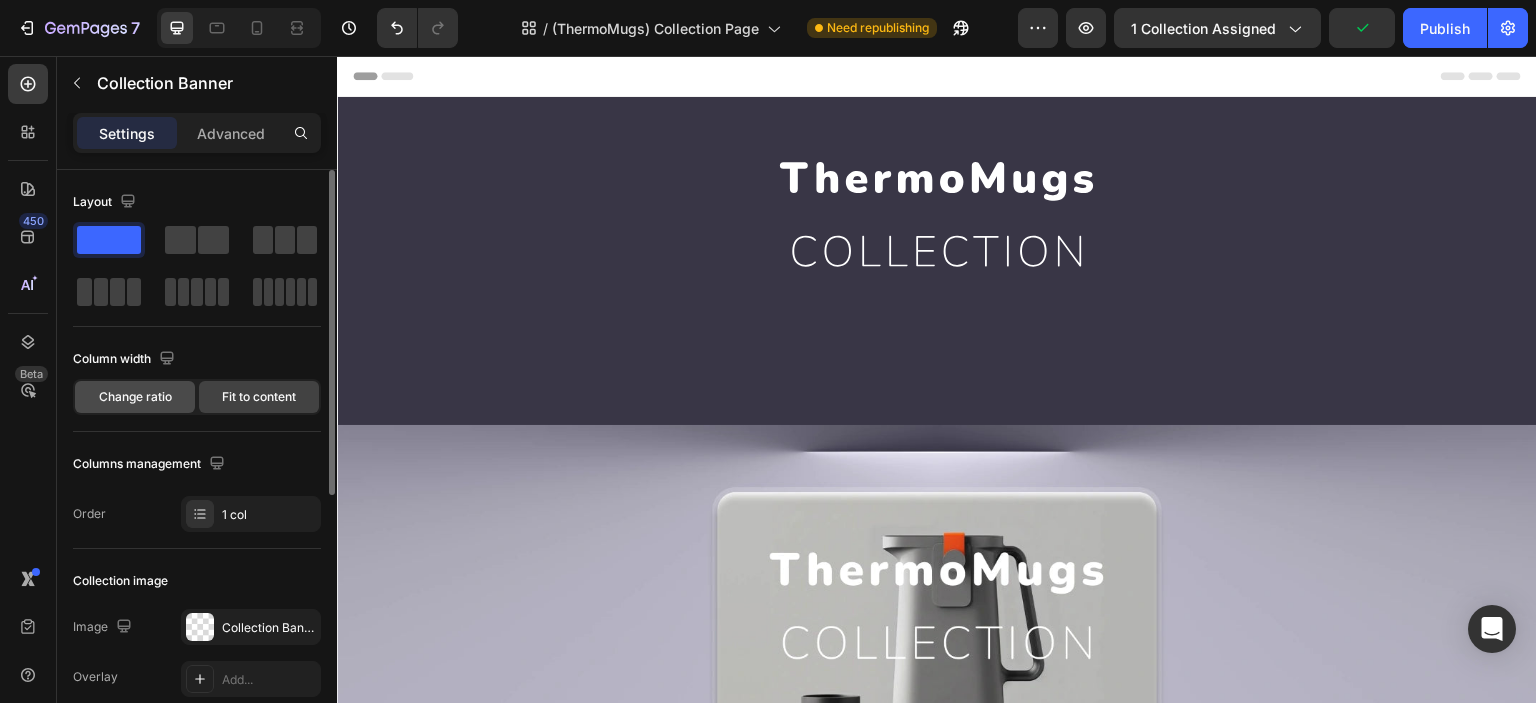click on "Change ratio" 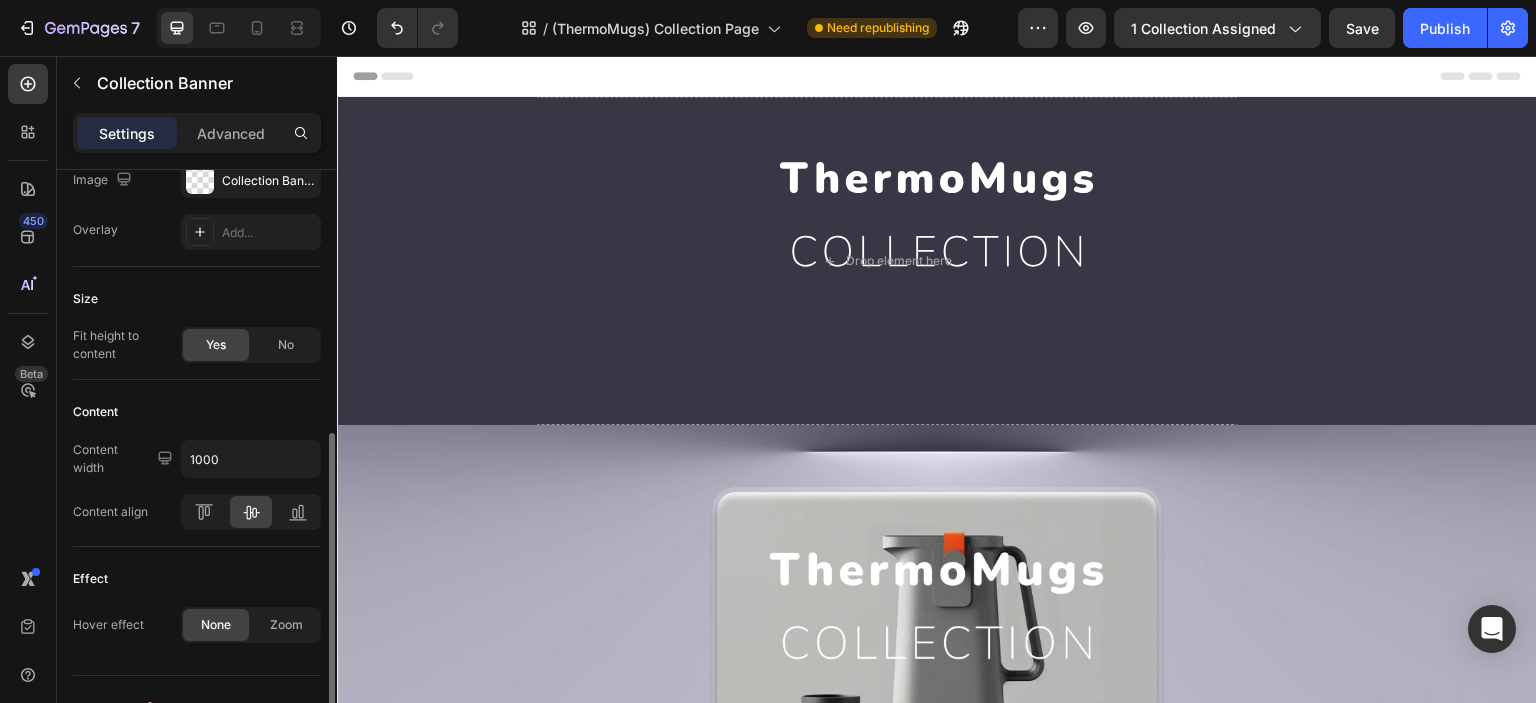 scroll, scrollTop: 532, scrollLeft: 0, axis: vertical 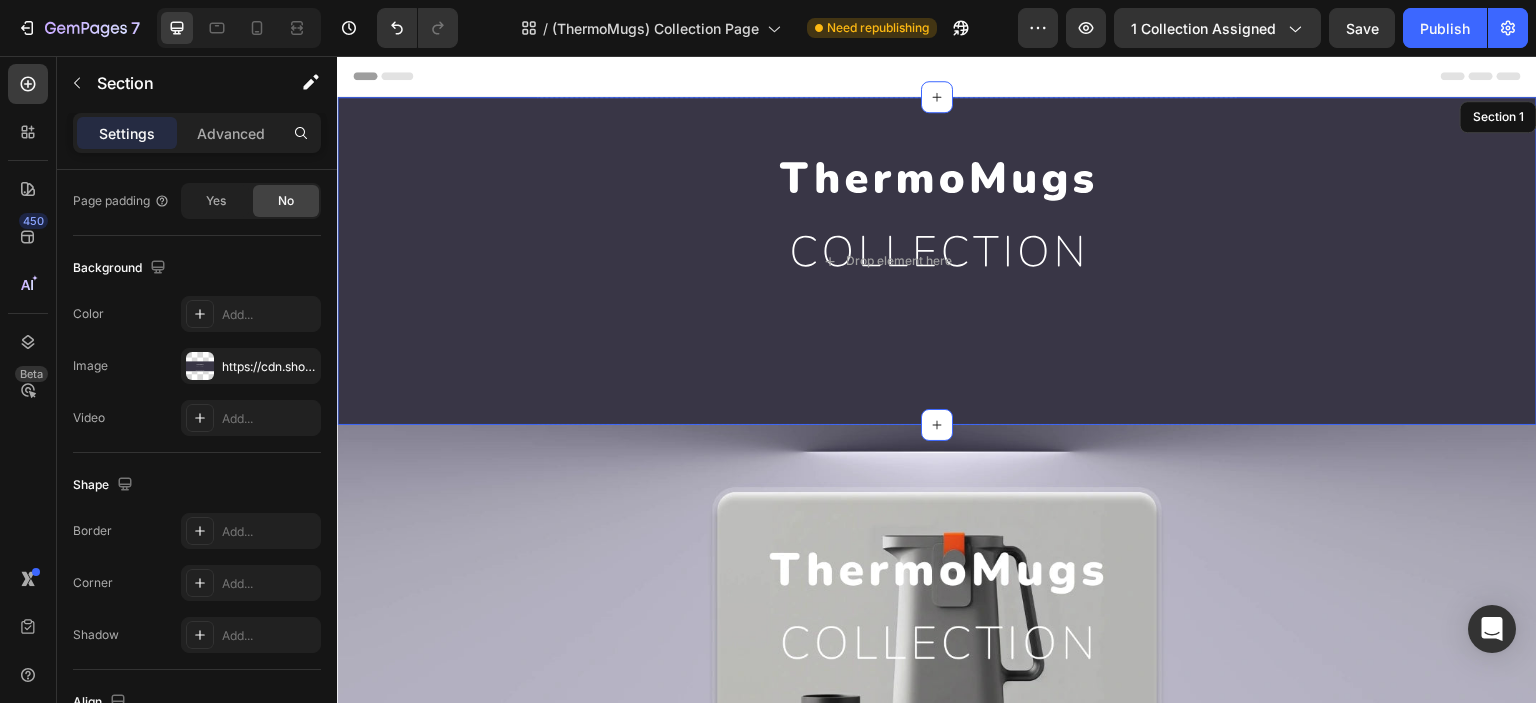 click on "Drop element here Collection Banner   0 Section 1" at bounding box center [937, 261] 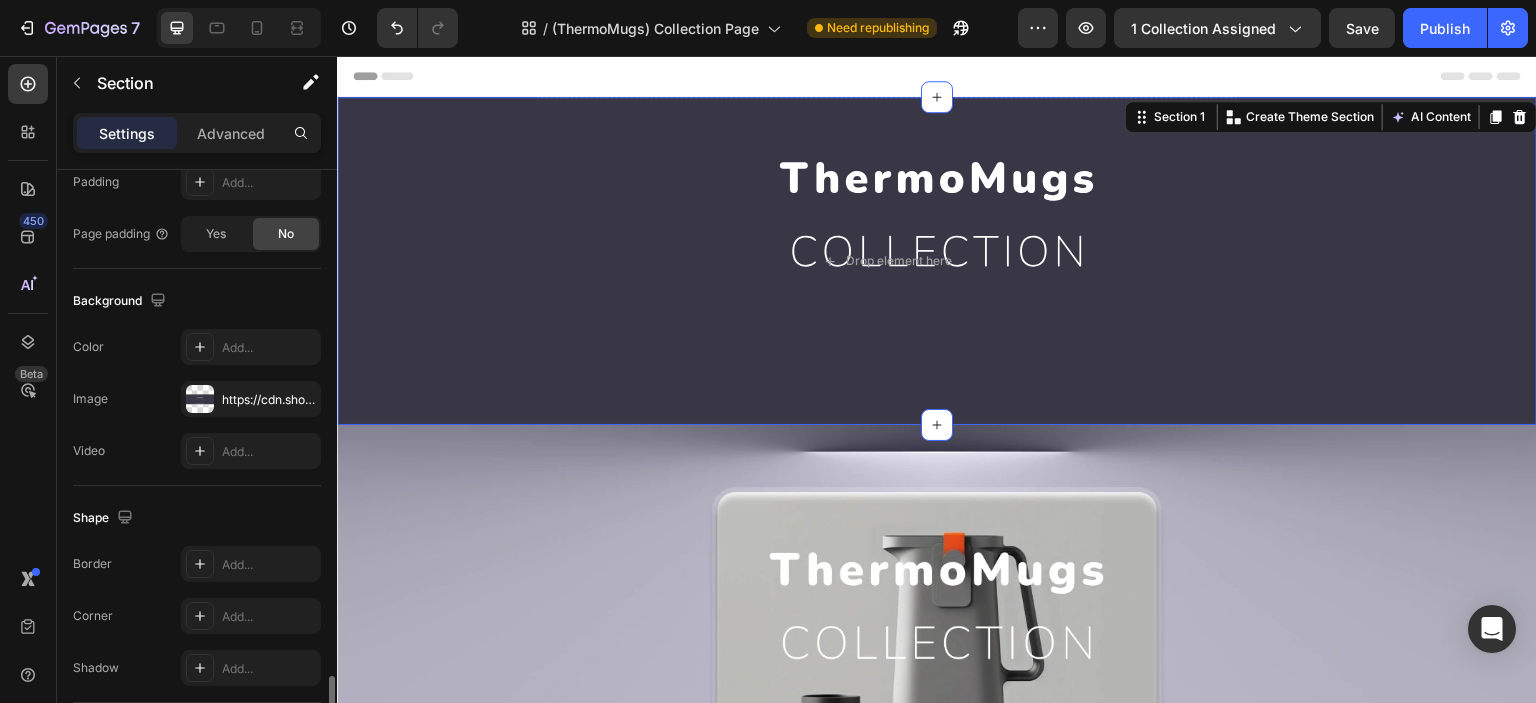 scroll, scrollTop: 688, scrollLeft: 0, axis: vertical 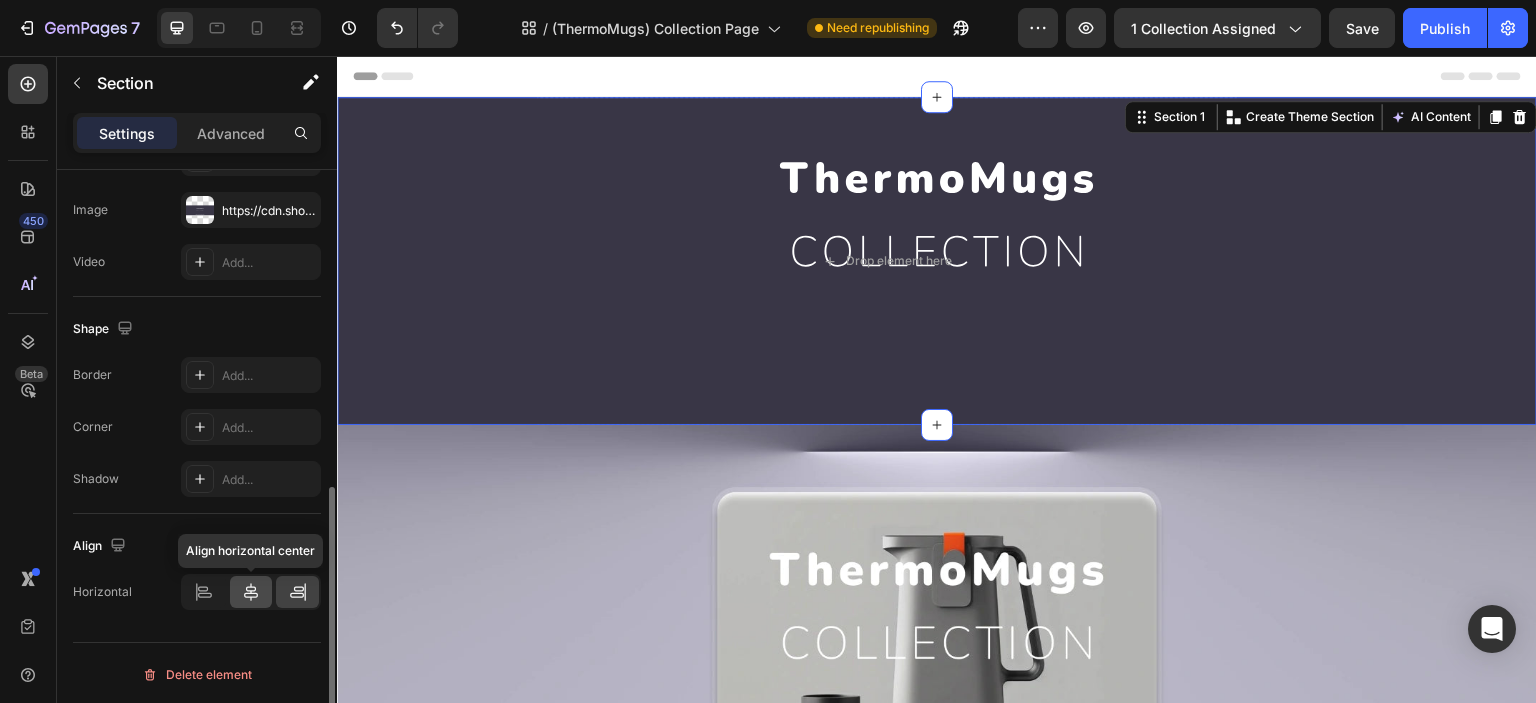 click 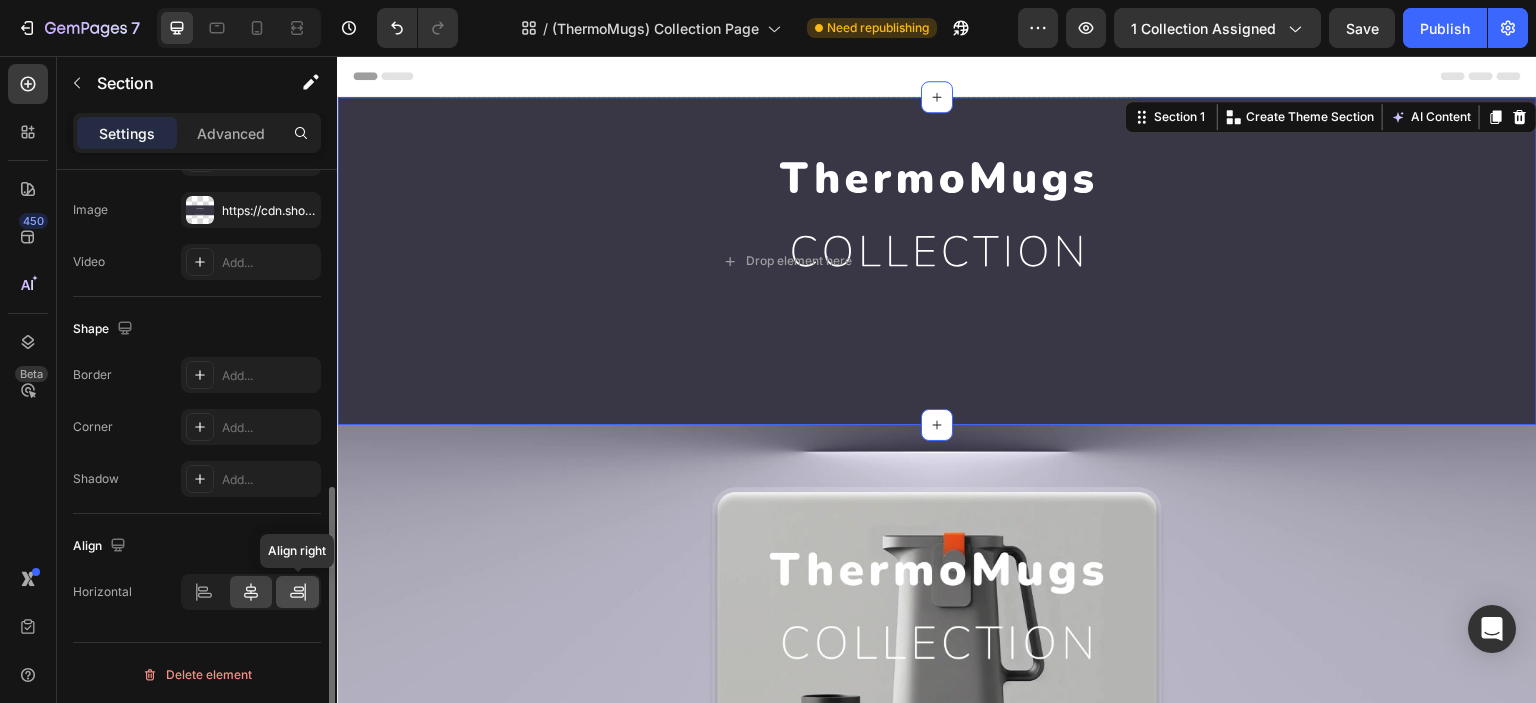 click 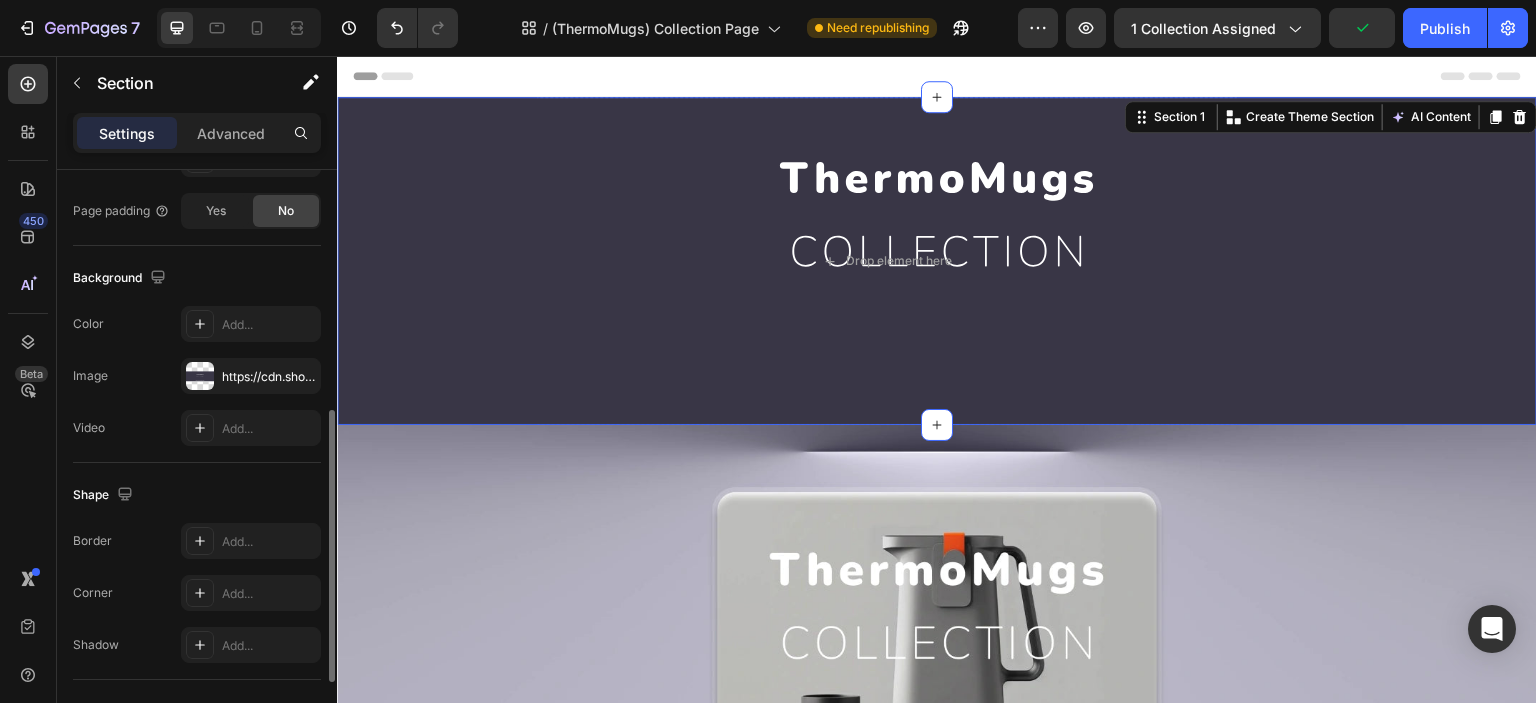 scroll, scrollTop: 356, scrollLeft: 0, axis: vertical 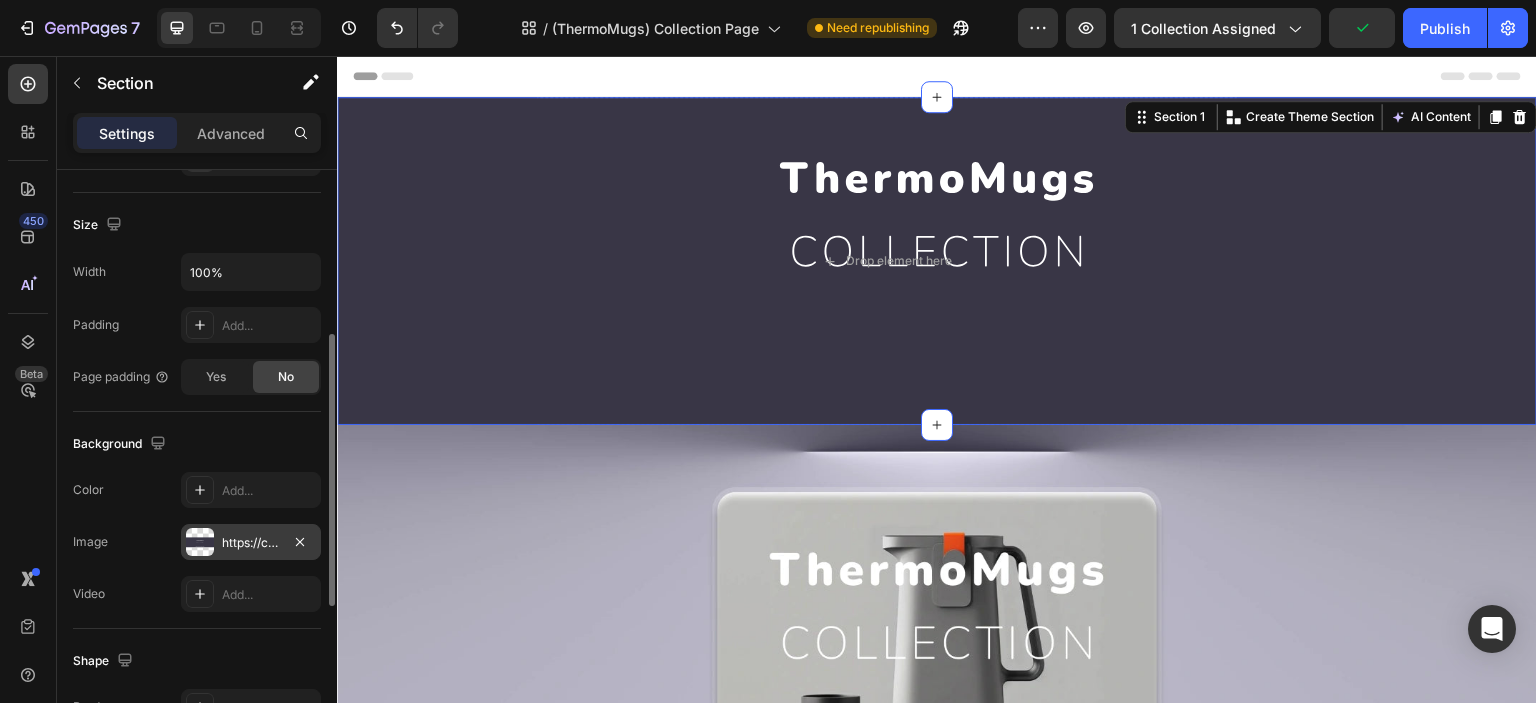 click at bounding box center [200, 542] 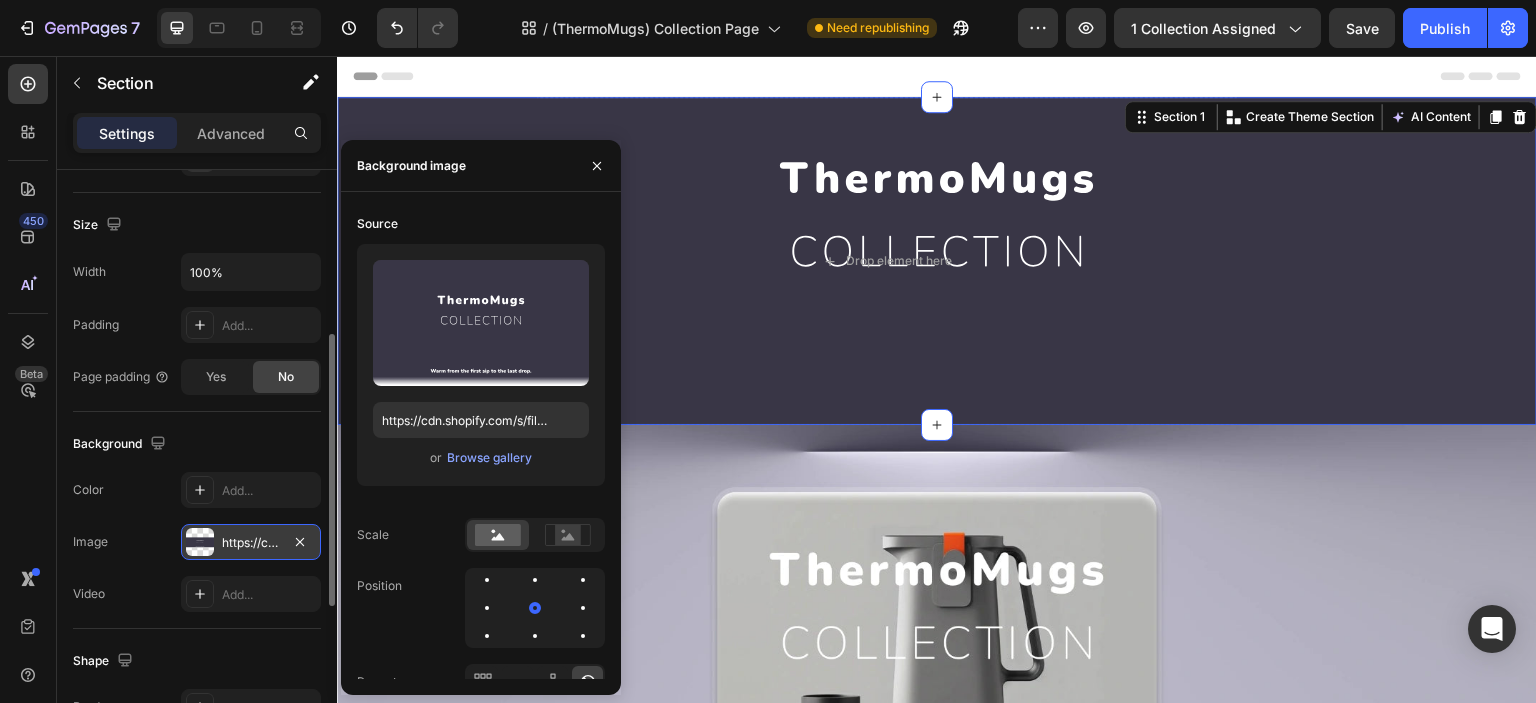 click at bounding box center [200, 542] 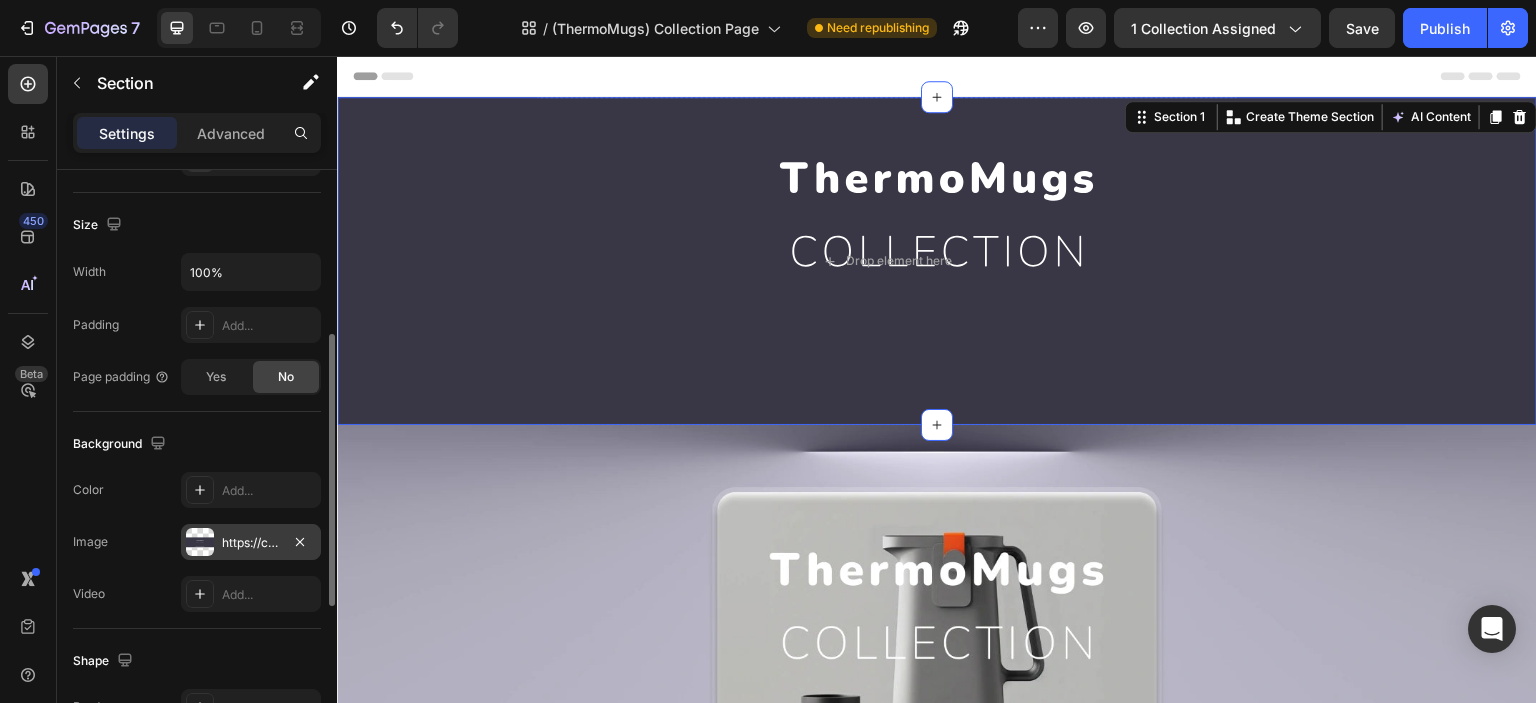 click at bounding box center (200, 542) 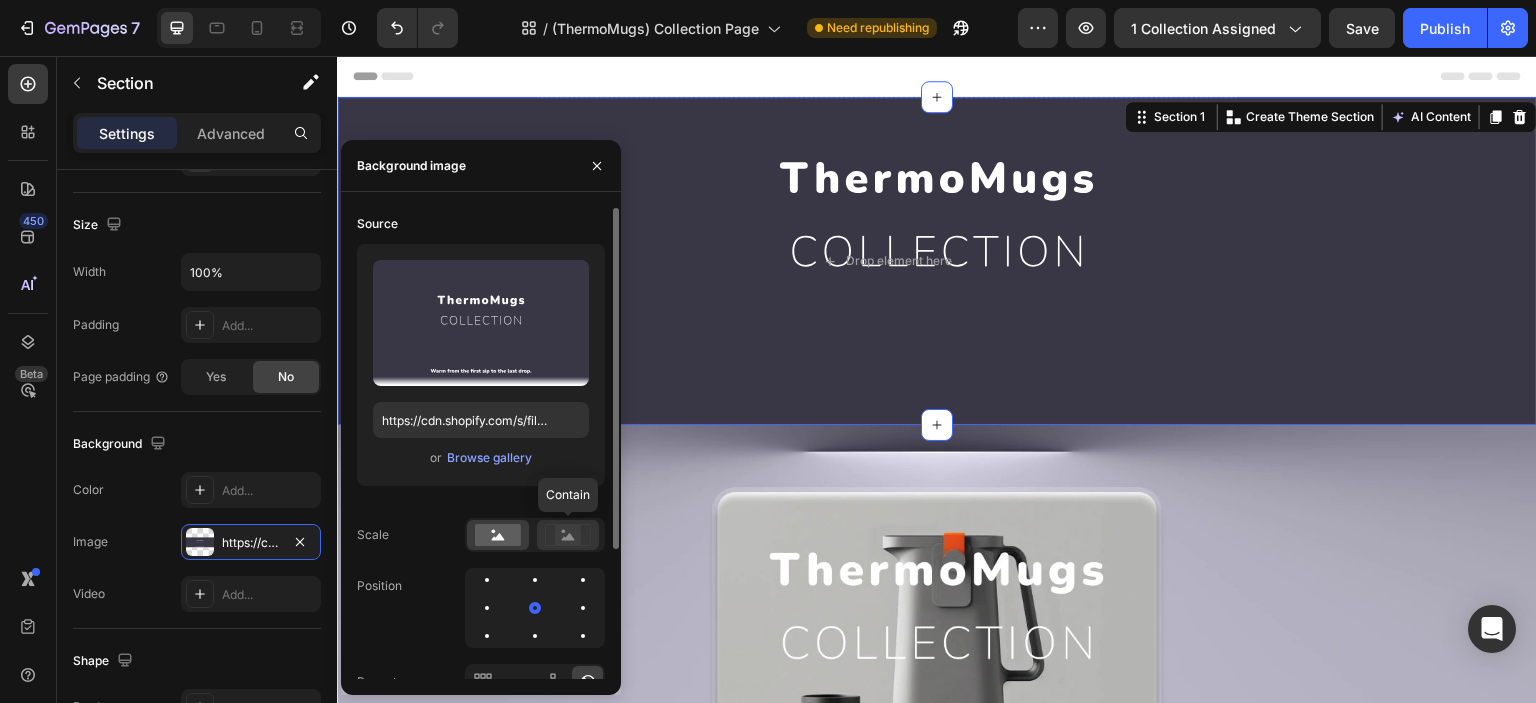 click 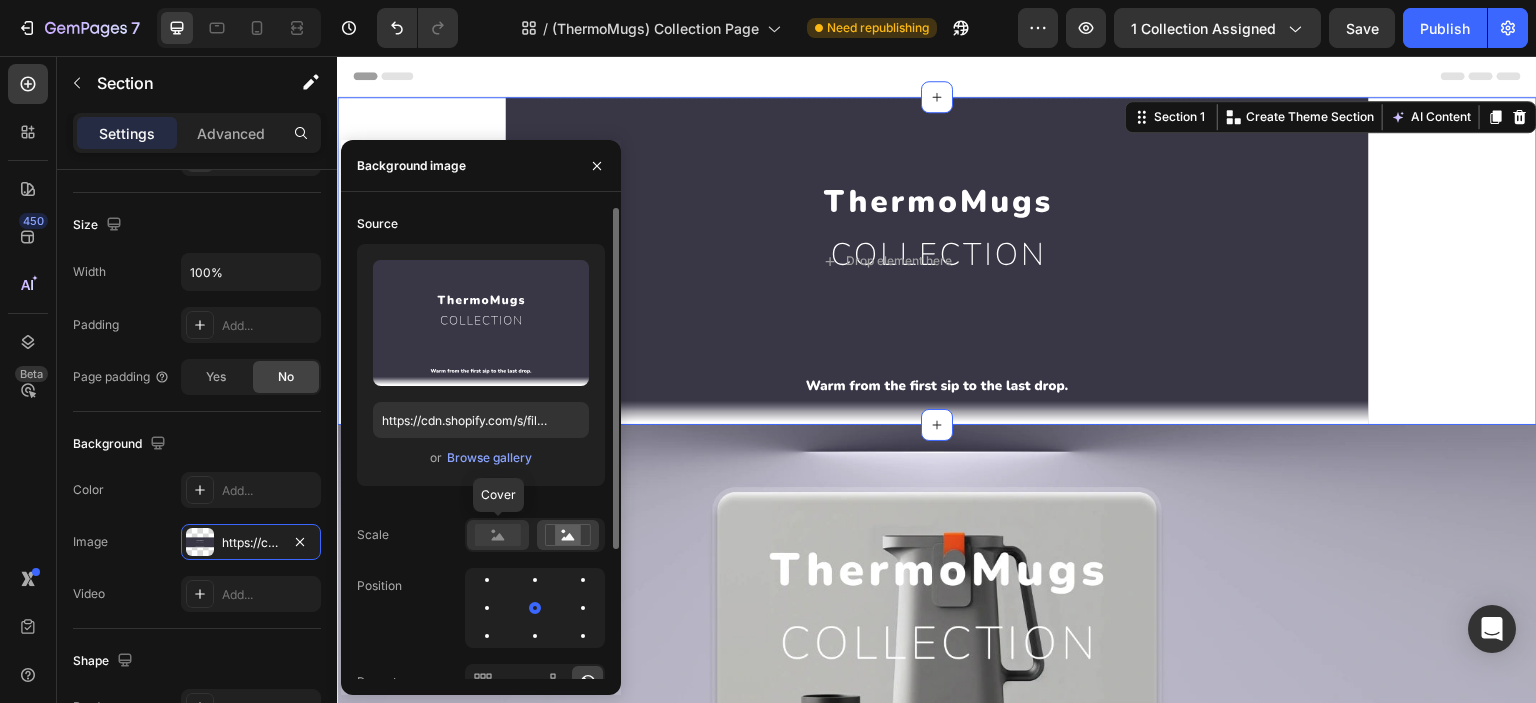 click 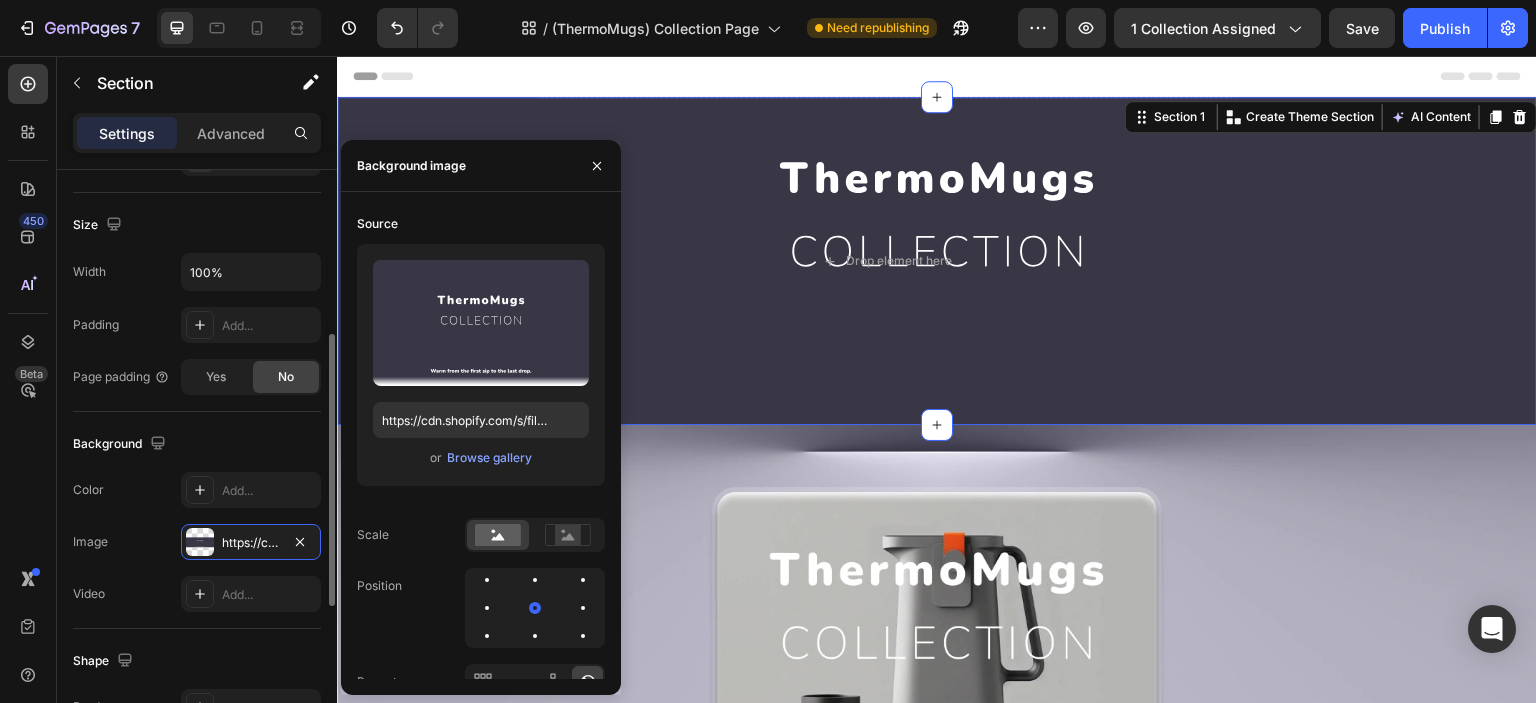 click on "Background" at bounding box center (197, 444) 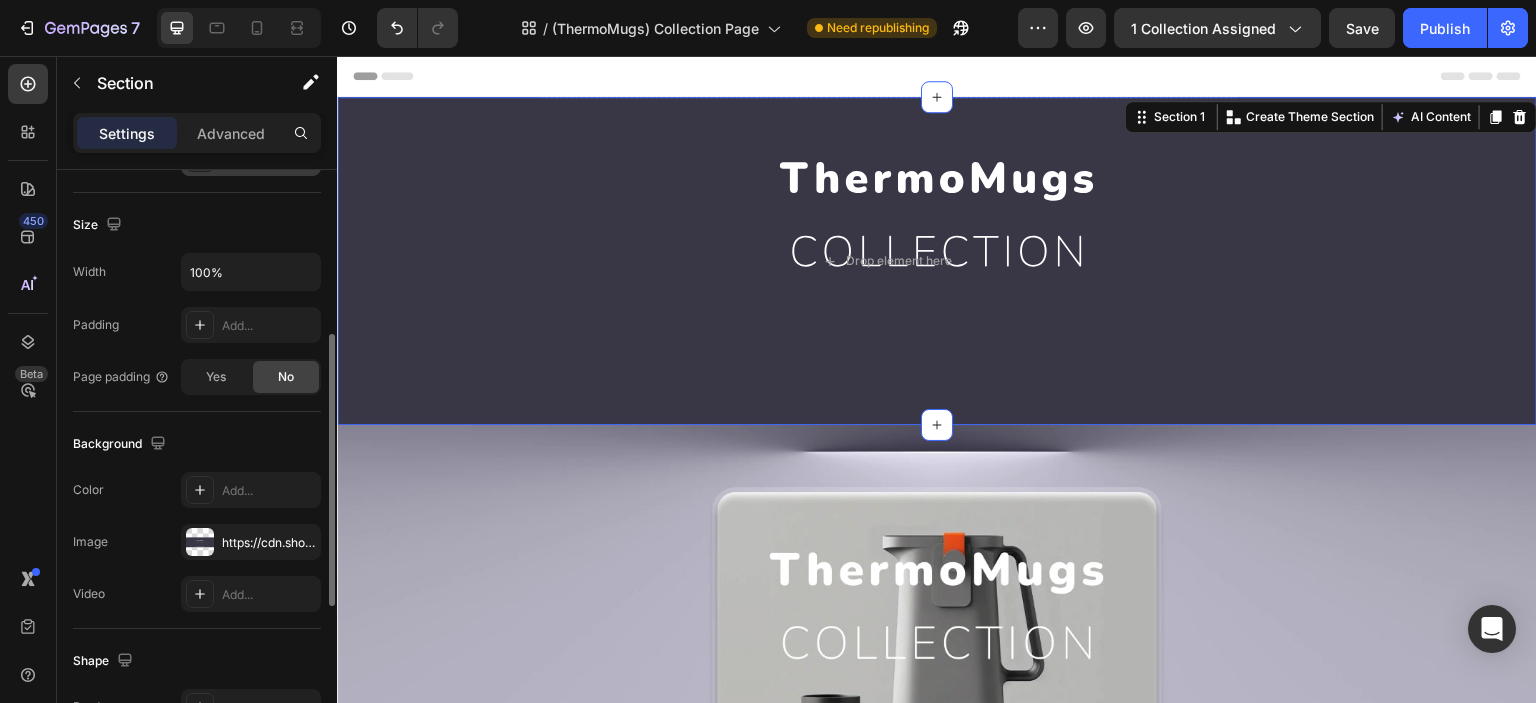 scroll, scrollTop: 189, scrollLeft: 0, axis: vertical 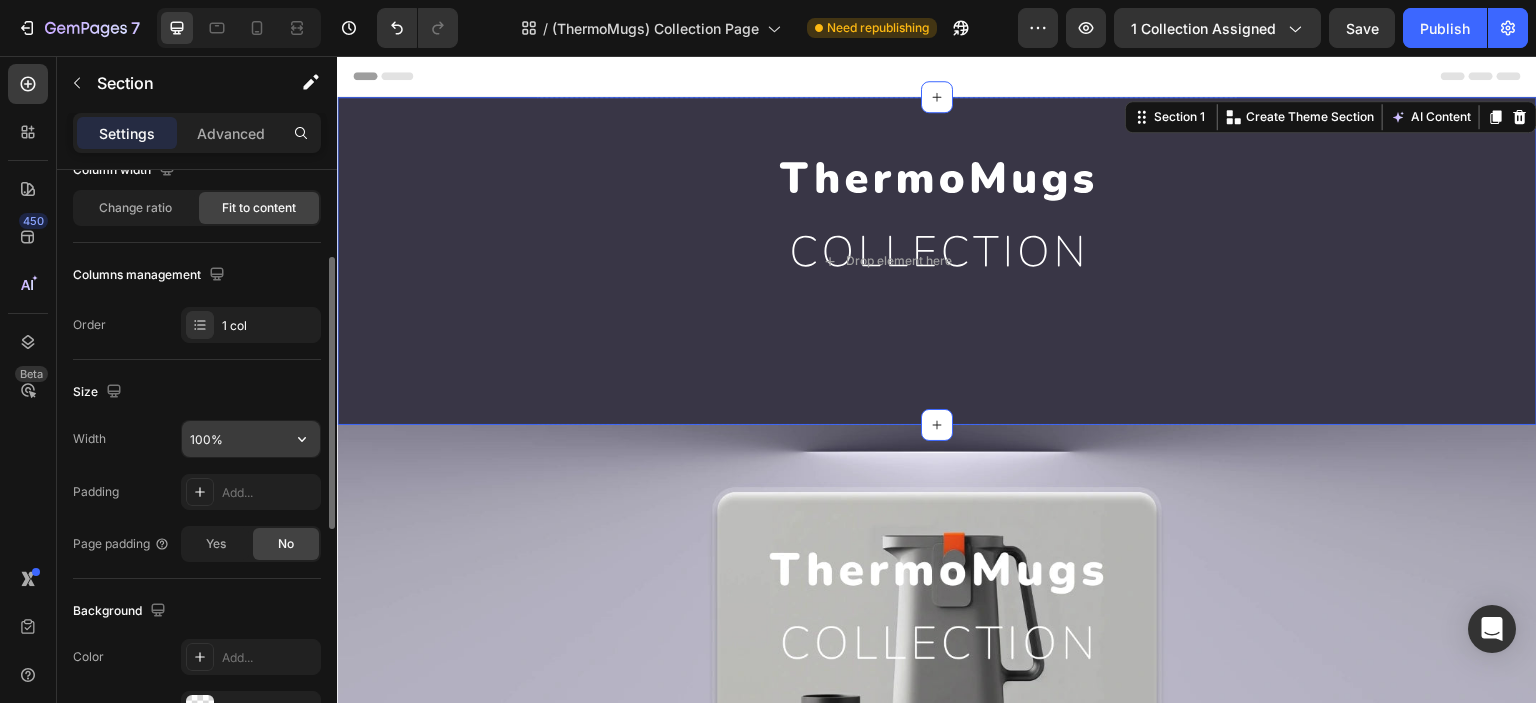 click on "100%" at bounding box center (251, 439) 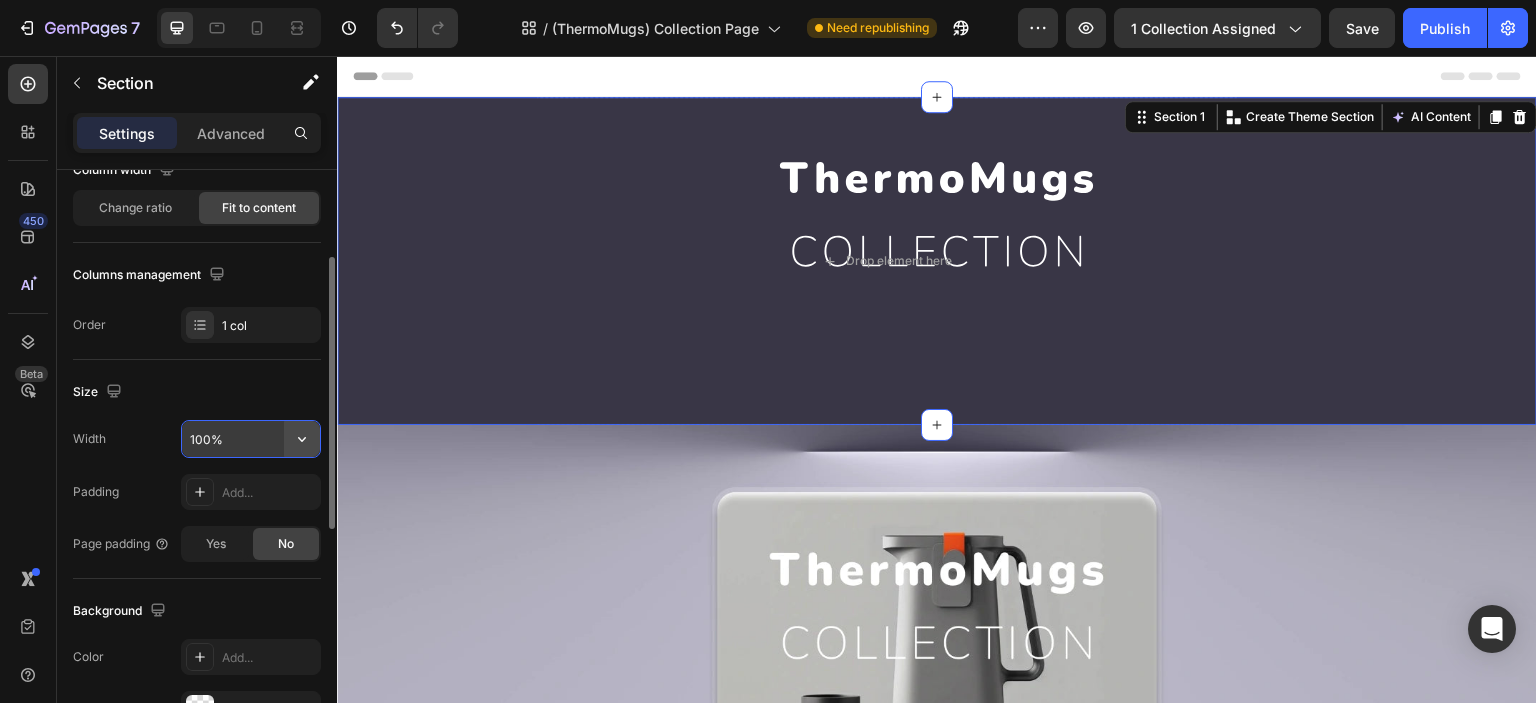 click 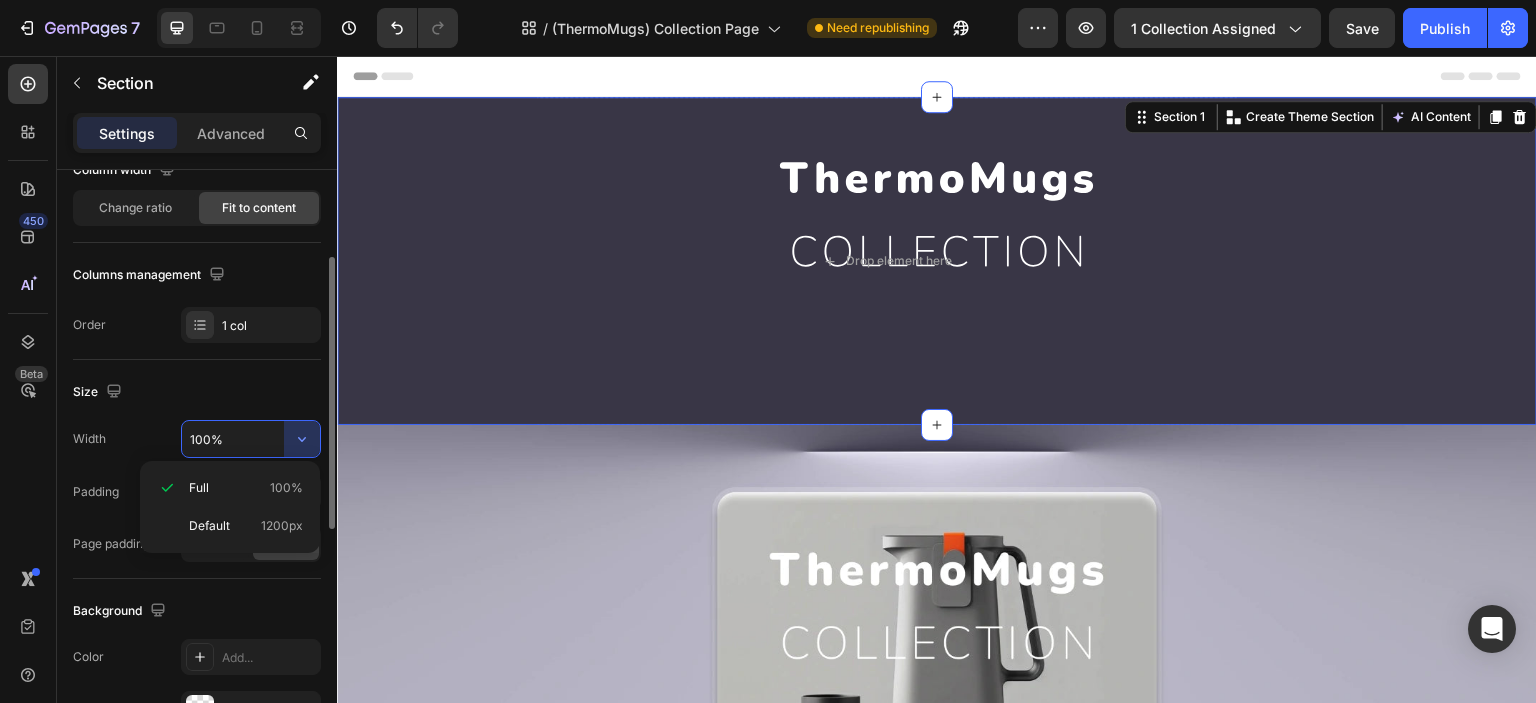 click on "100%" at bounding box center [251, 439] 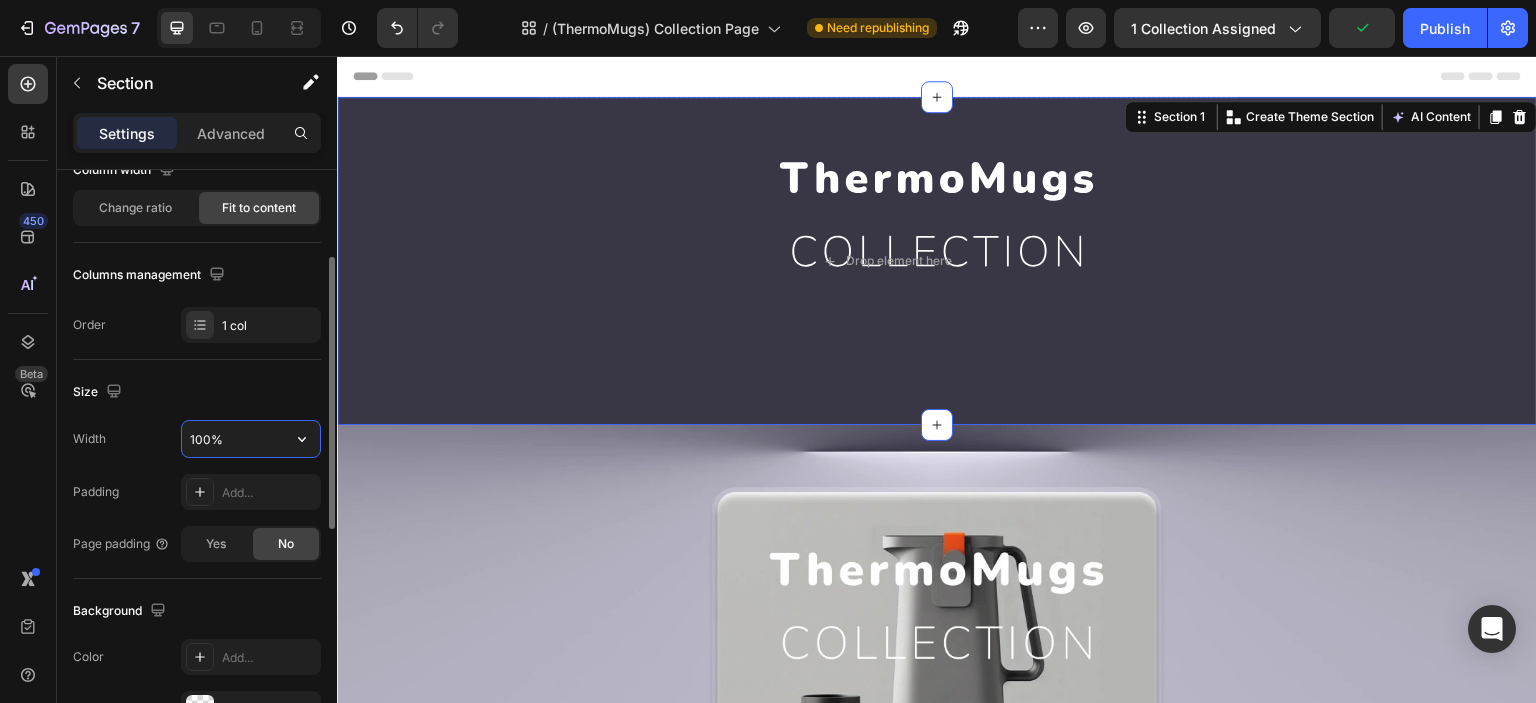 click on "100%" at bounding box center [251, 439] 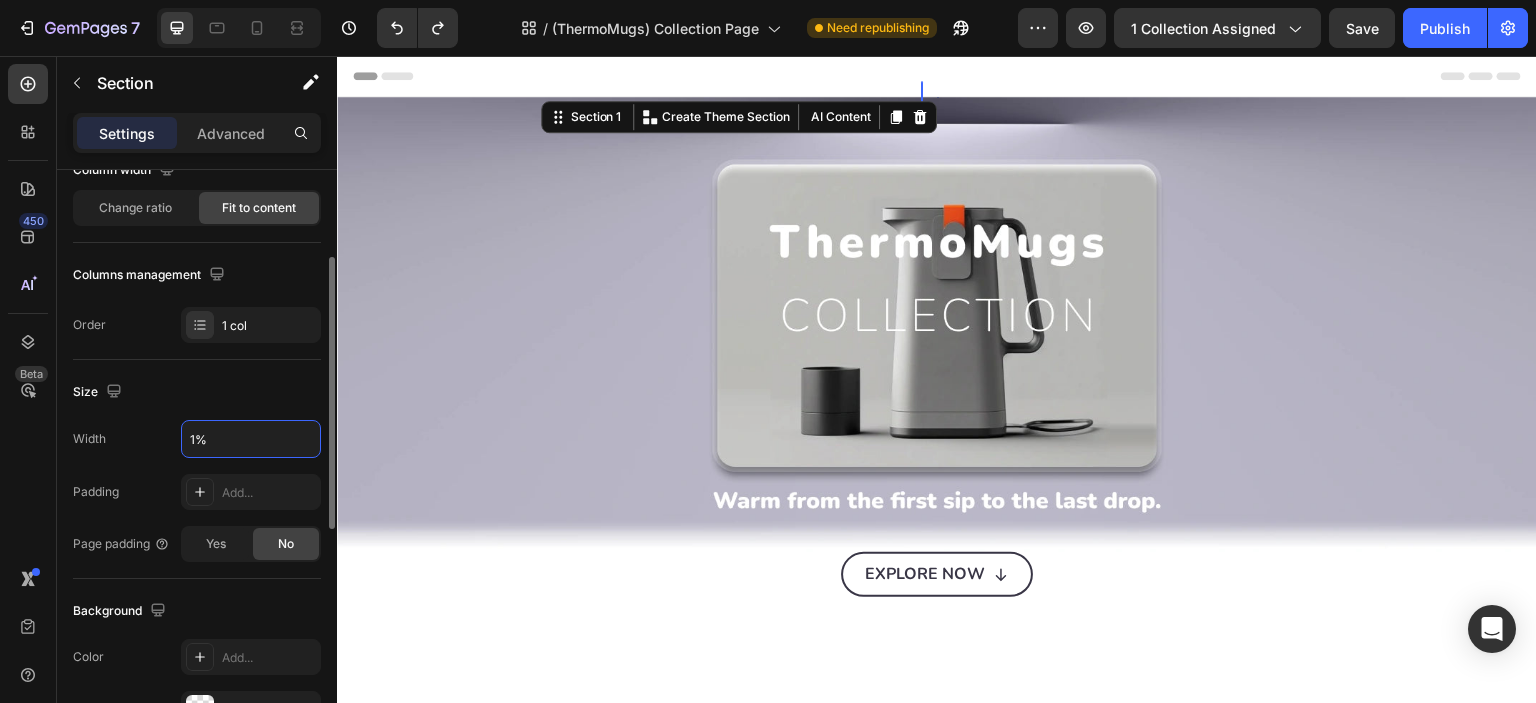 type on "100%" 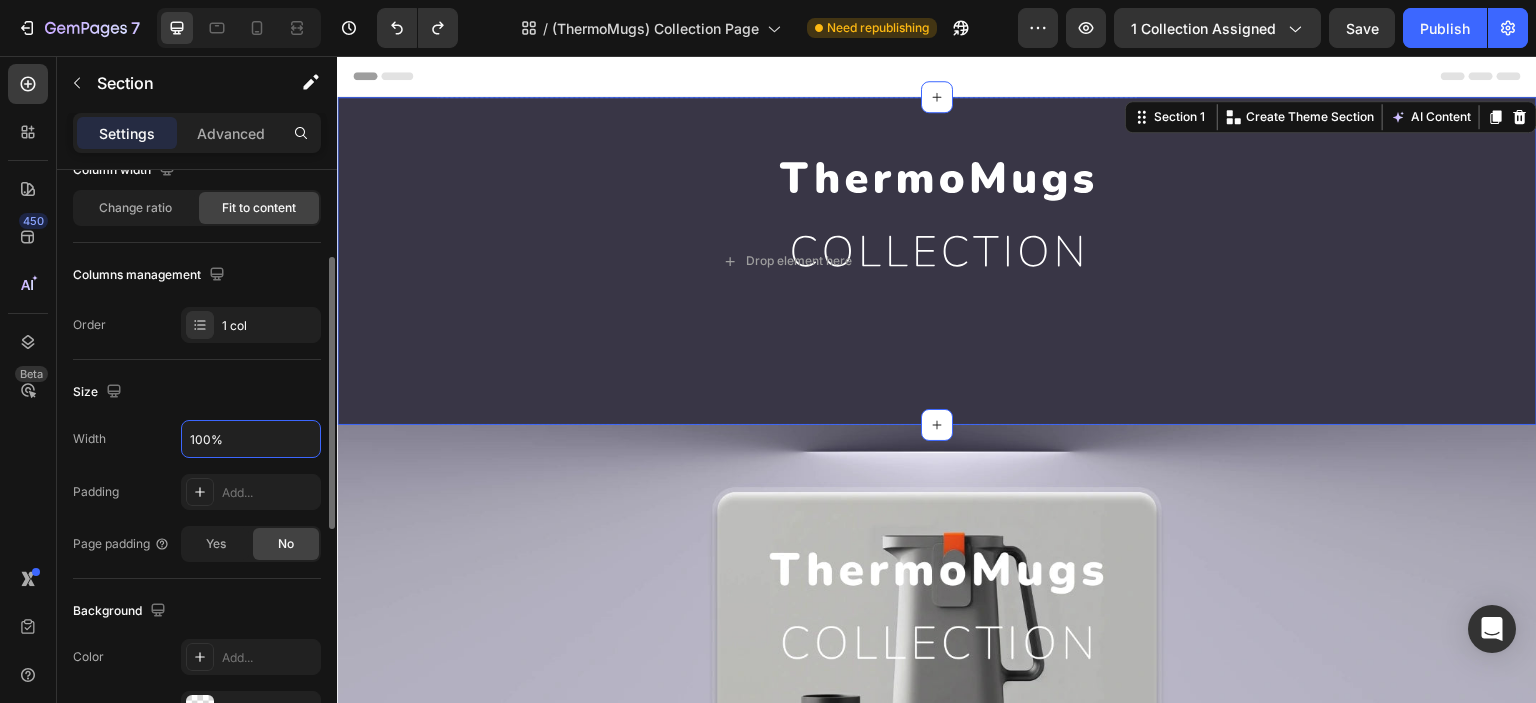 click on "Size" at bounding box center (197, 392) 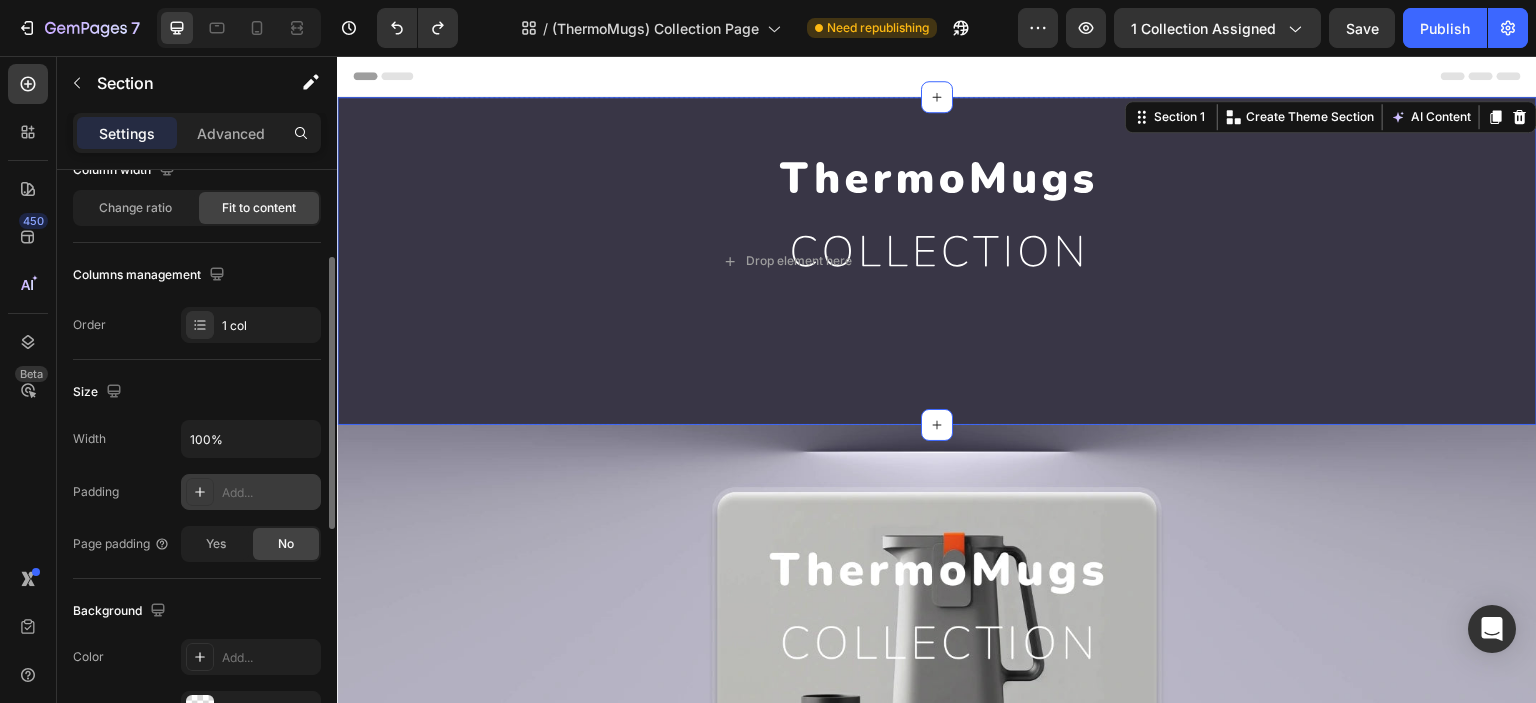 scroll, scrollTop: 23, scrollLeft: 0, axis: vertical 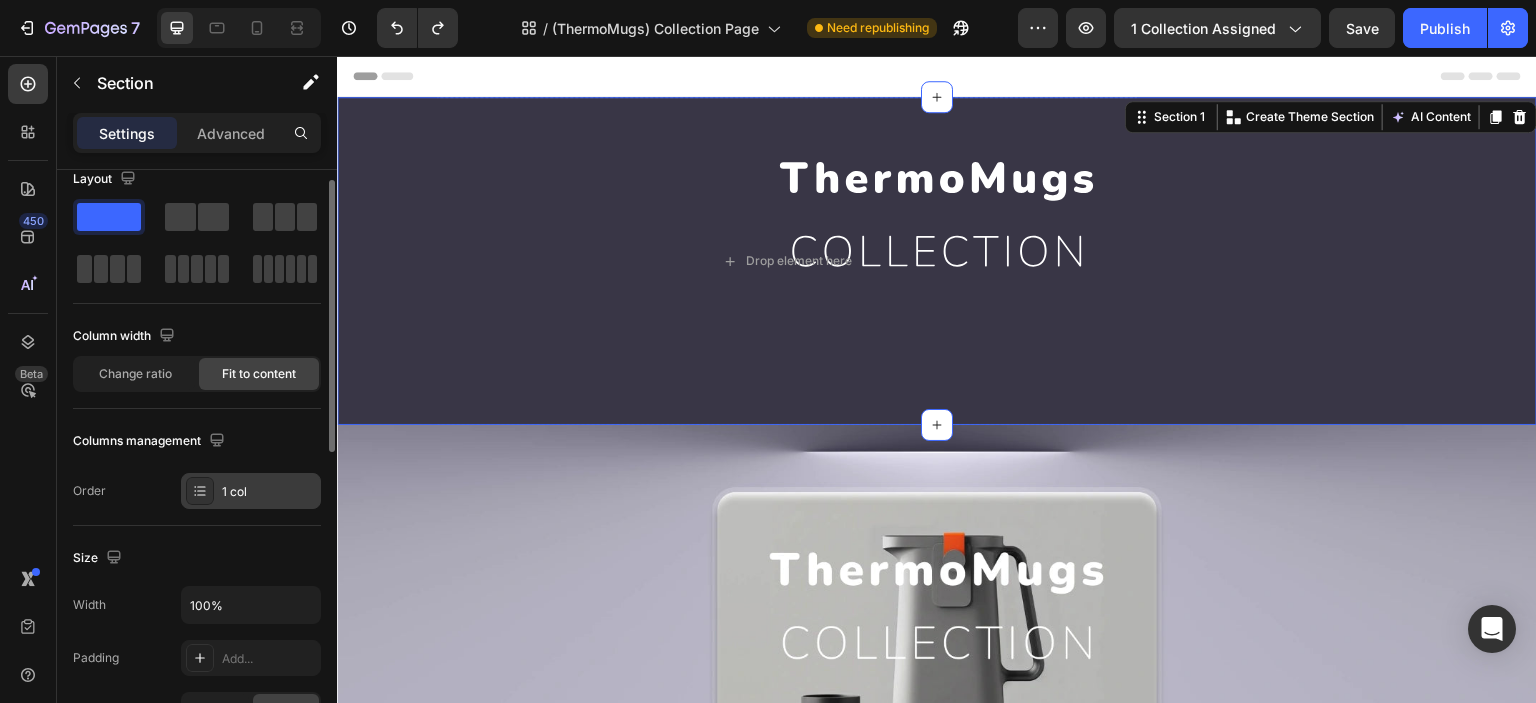 click at bounding box center (200, 491) 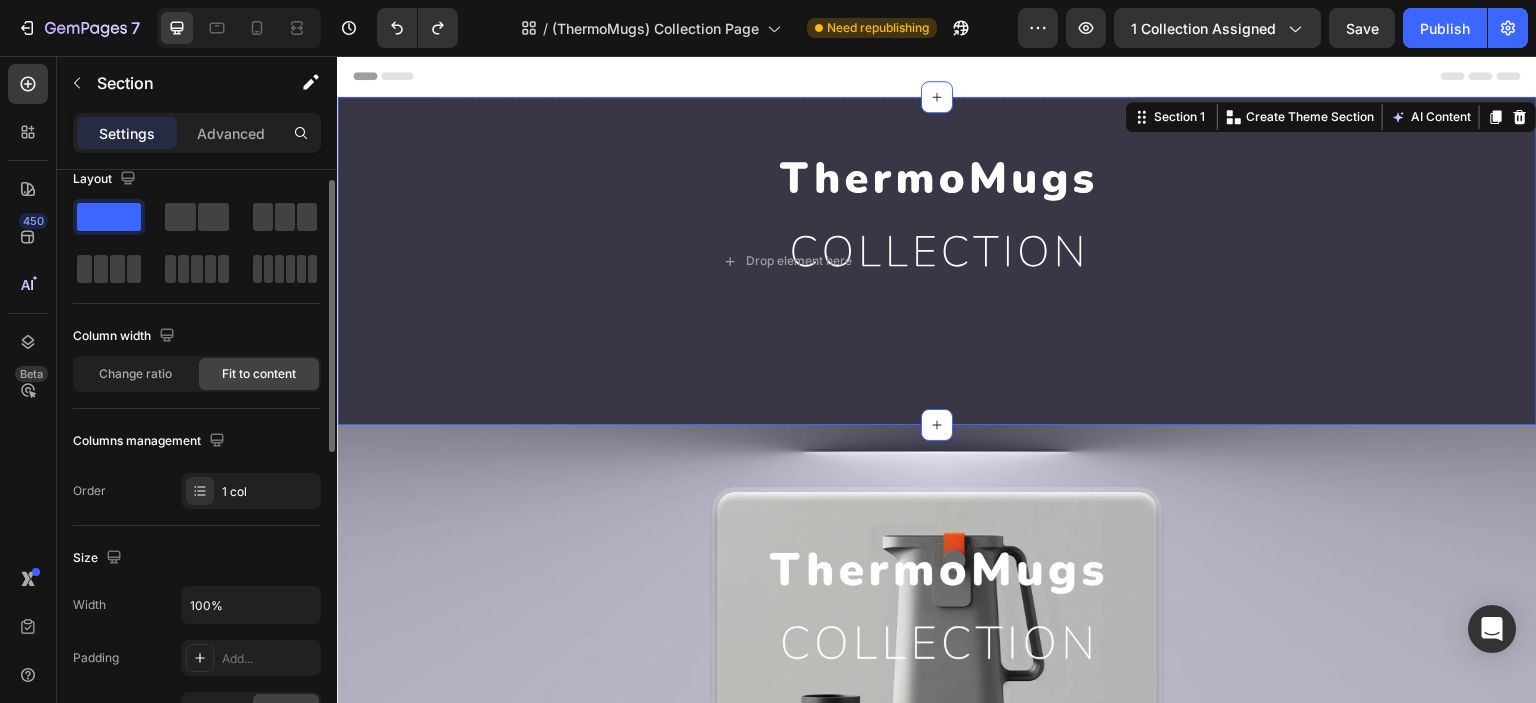 click on "Columns management" at bounding box center (197, 441) 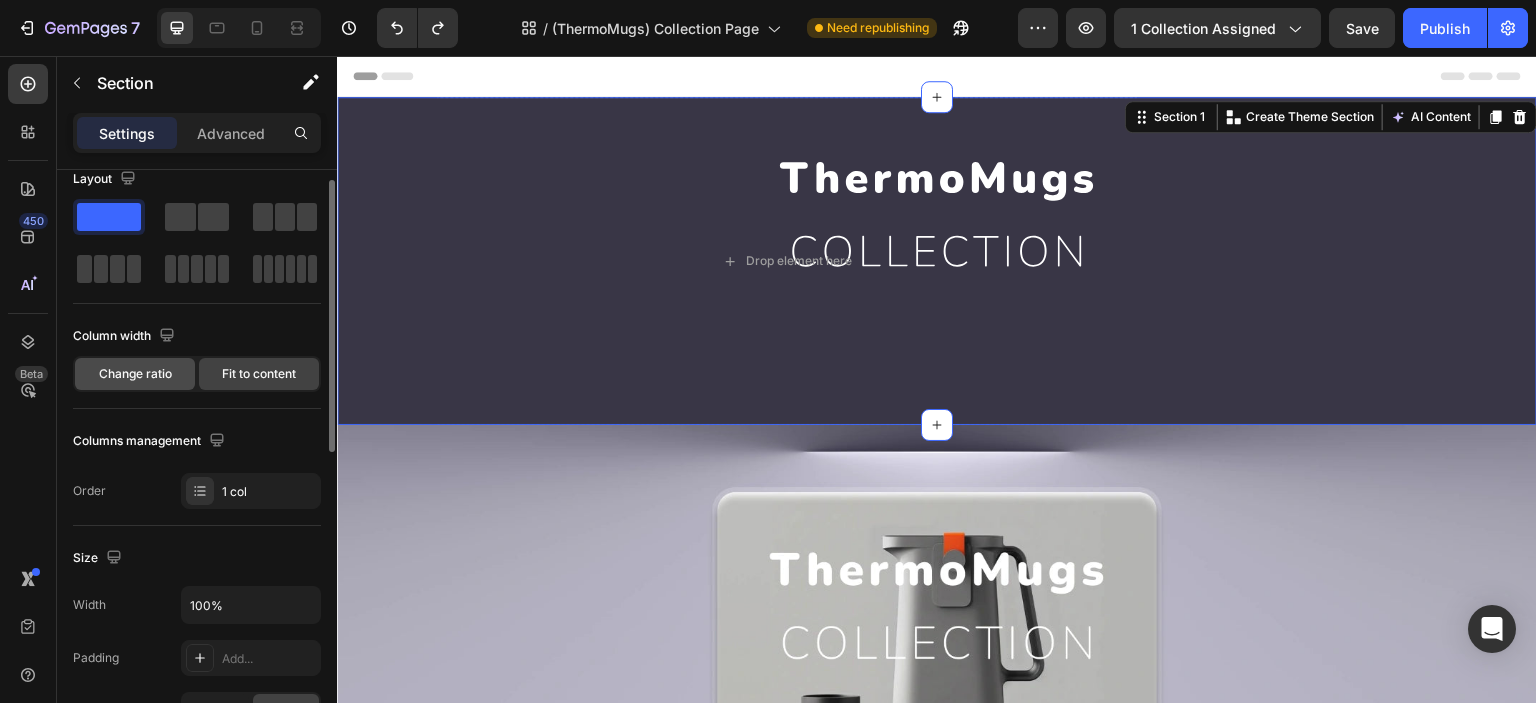 click on "Change ratio" 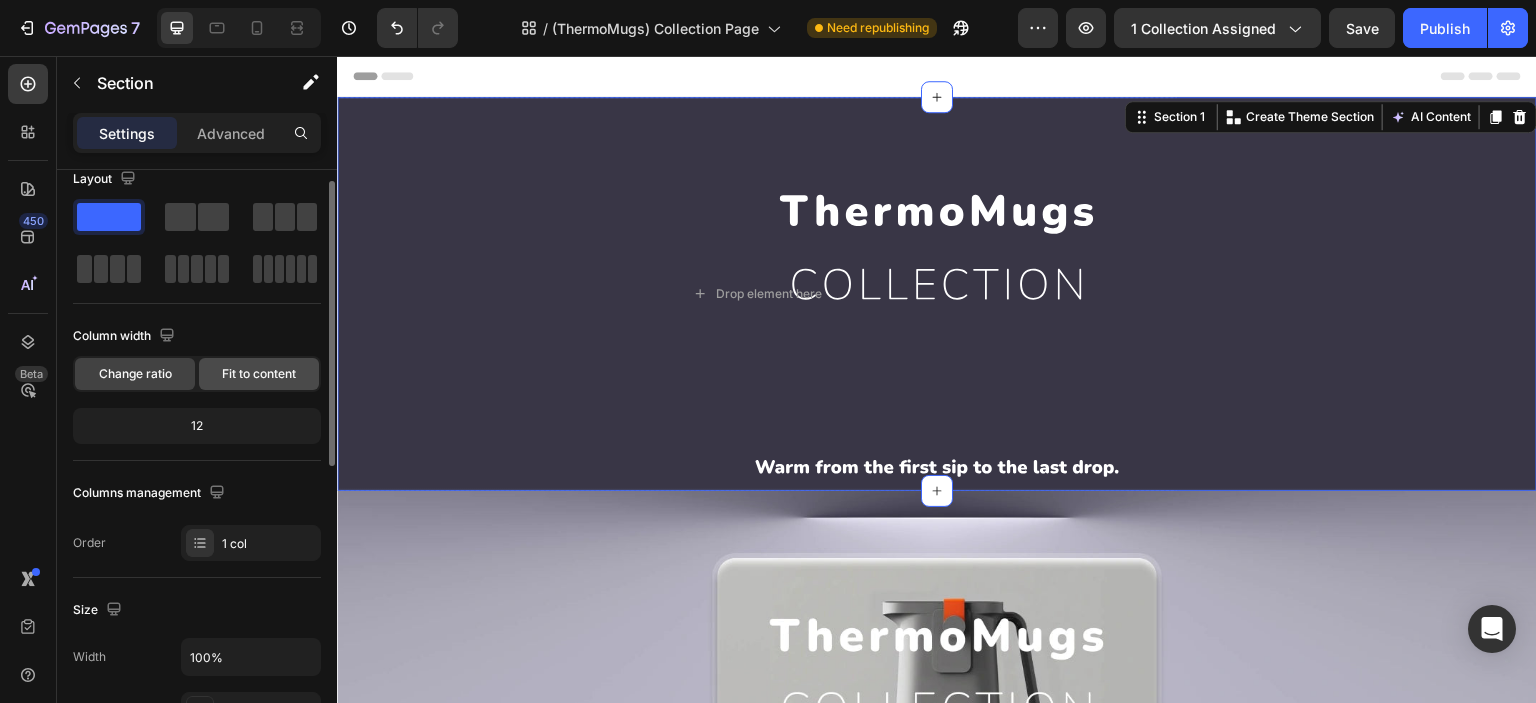 click on "Fit to content" 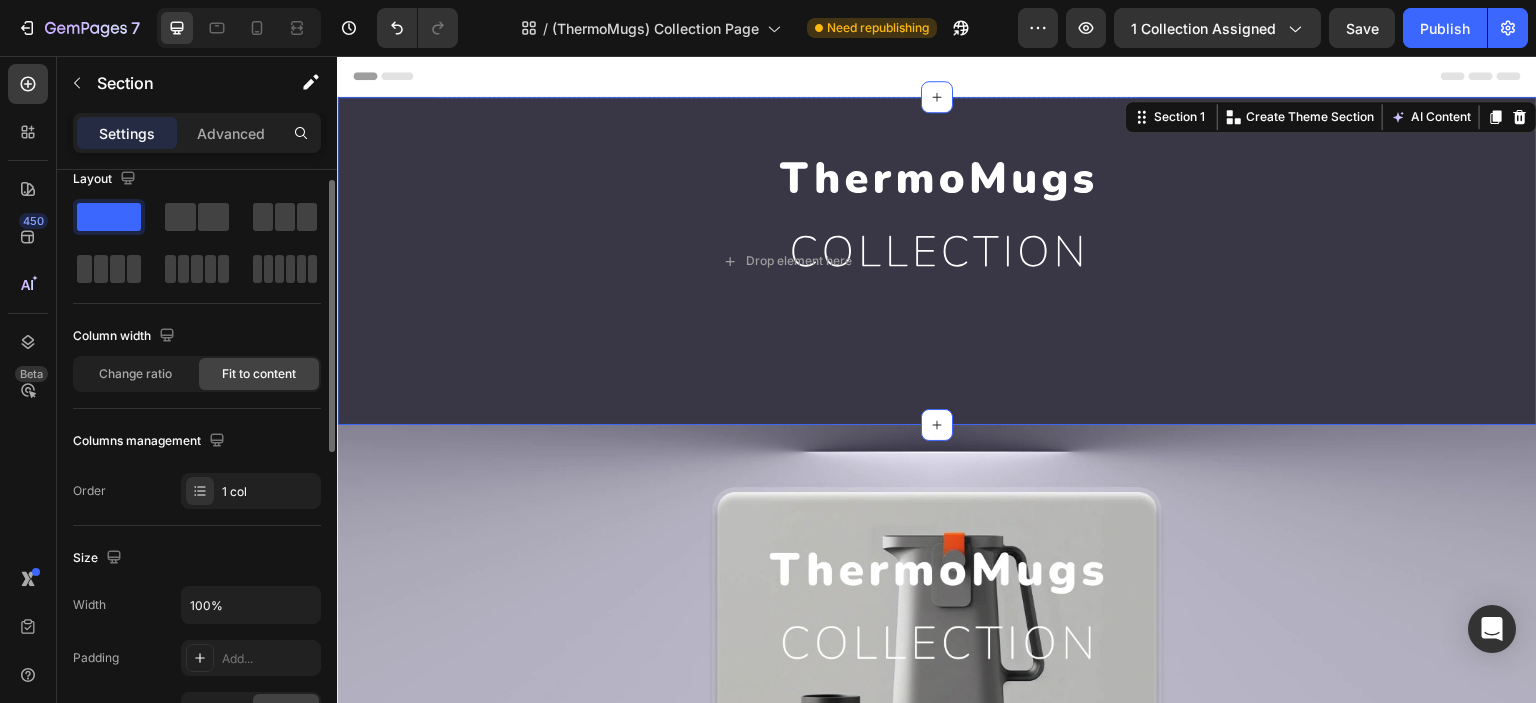 scroll, scrollTop: 0, scrollLeft: 0, axis: both 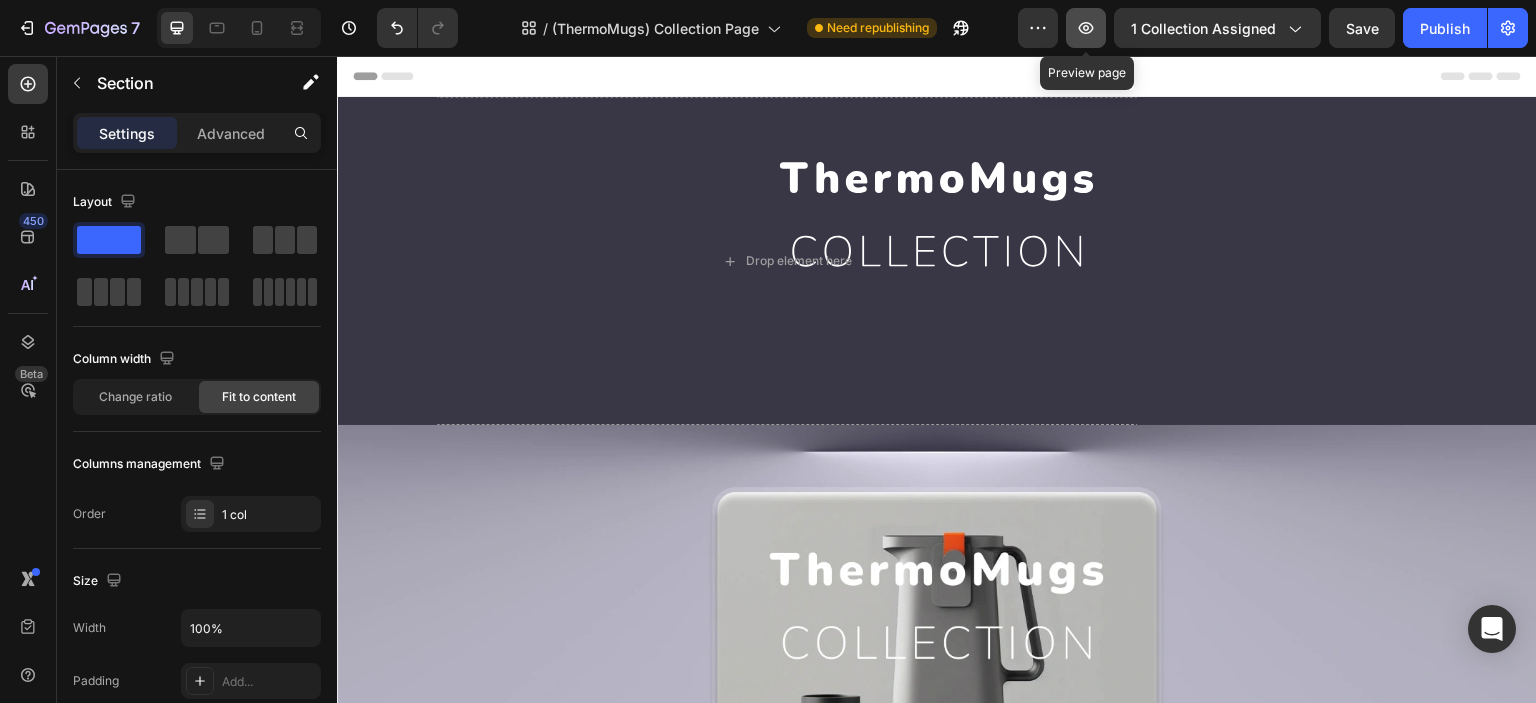 click 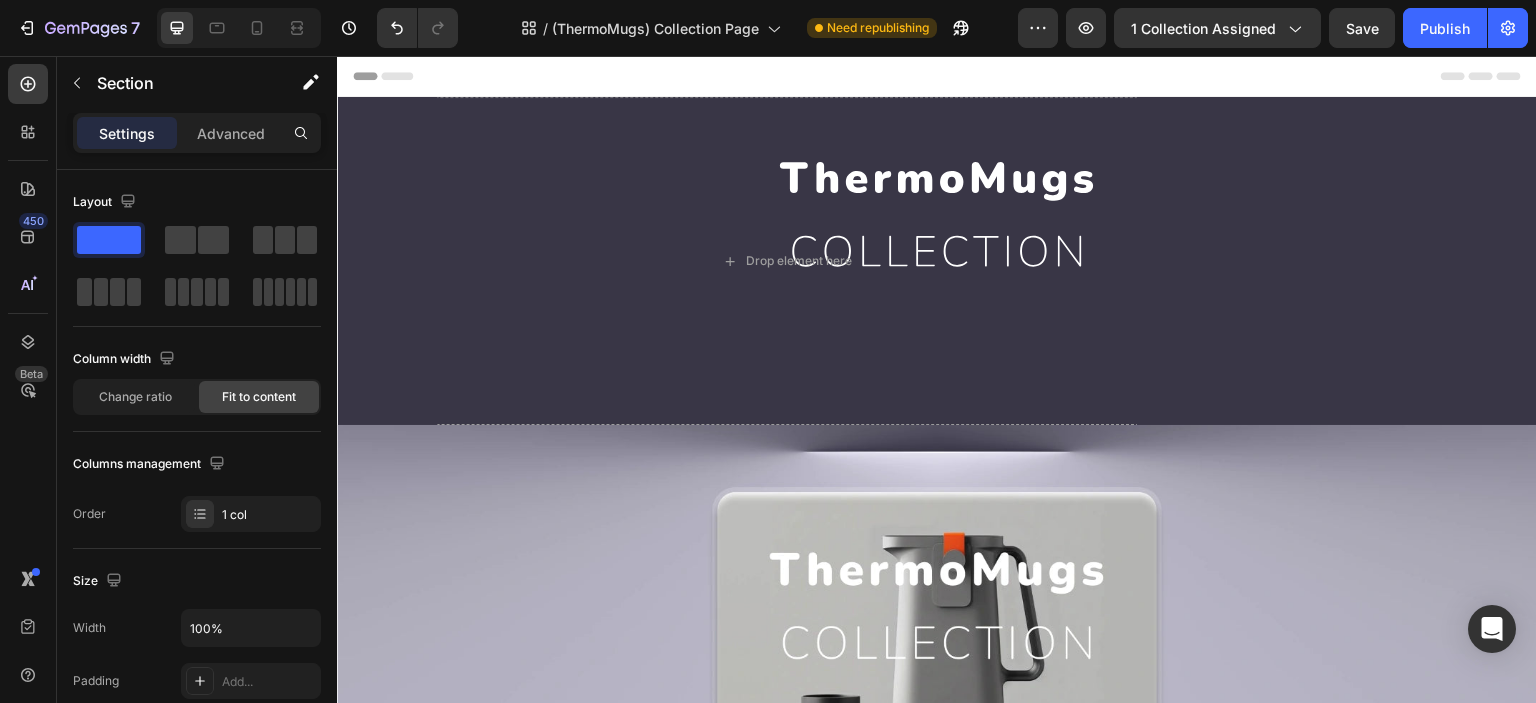 click on "Drop element here Collection Banner Section 1" at bounding box center (937, 261) 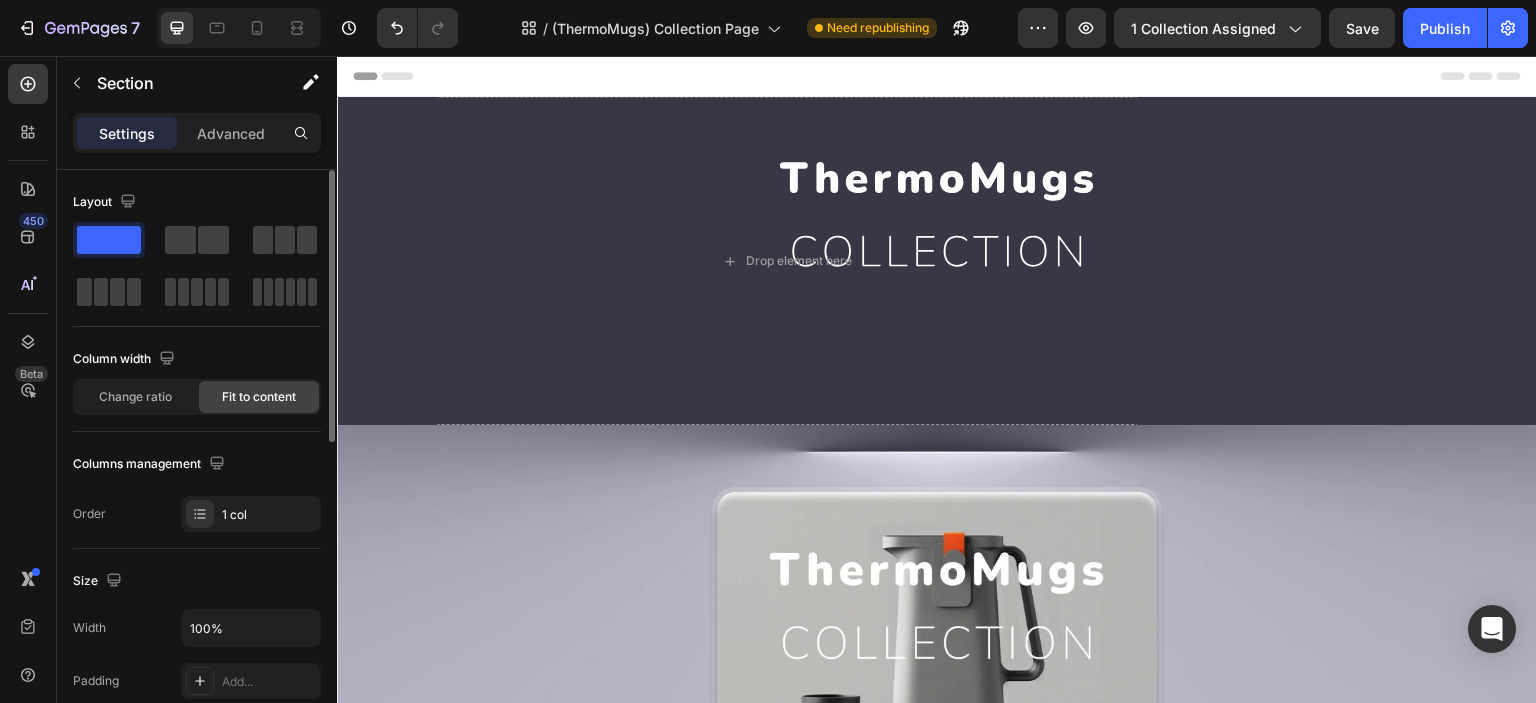 scroll, scrollTop: 688, scrollLeft: 0, axis: vertical 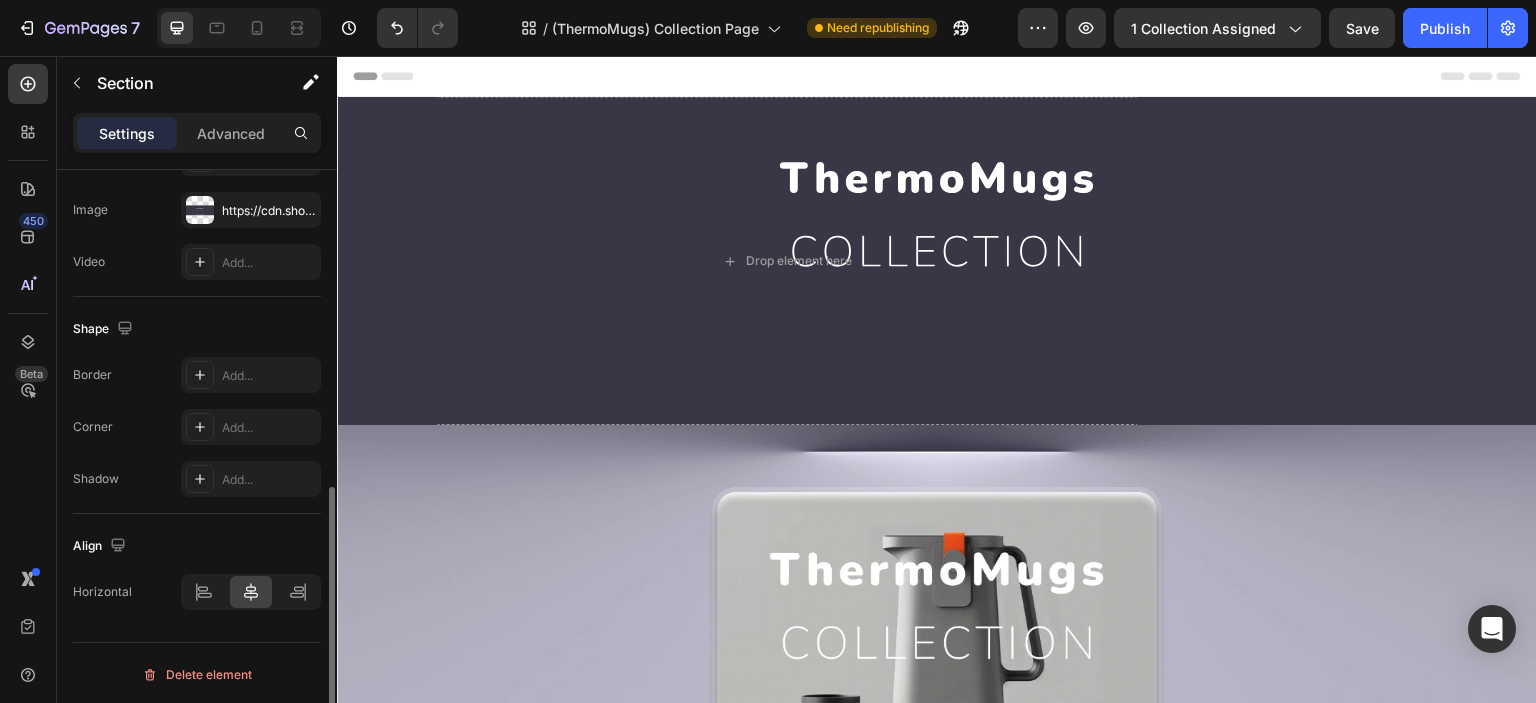 click on "Delete element" at bounding box center (197, 675) 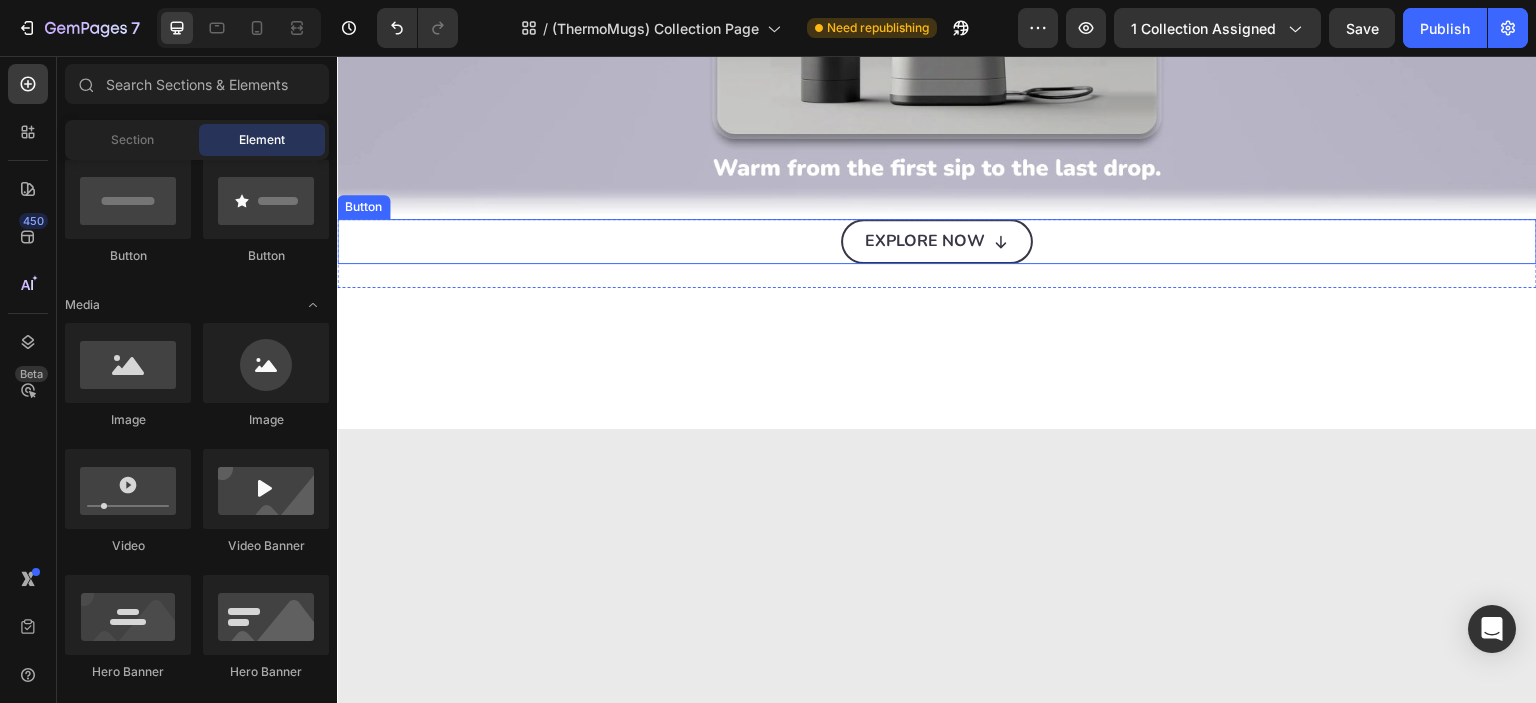 scroll, scrollTop: 0, scrollLeft: 0, axis: both 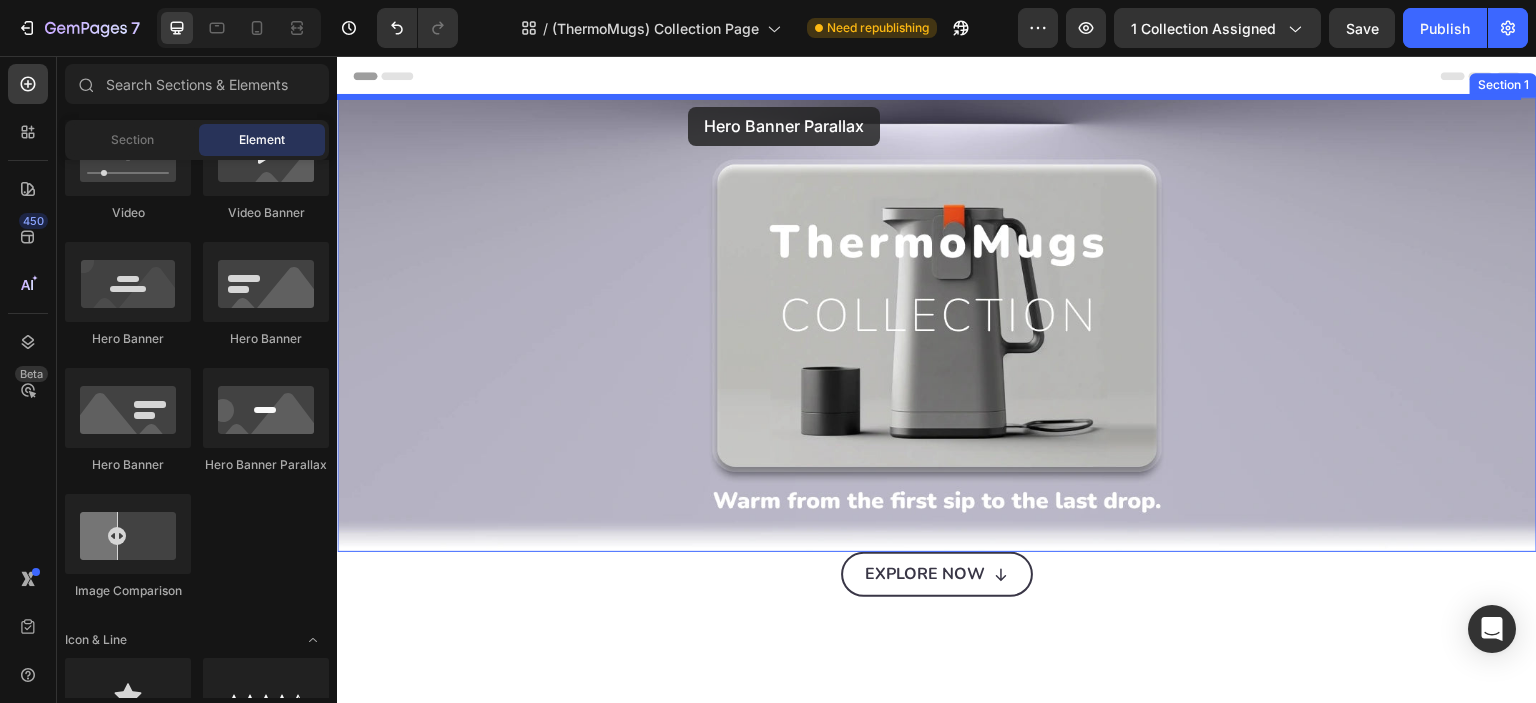 drag, startPoint x: 576, startPoint y: 478, endPoint x: 688, endPoint y: 107, distance: 387.5371 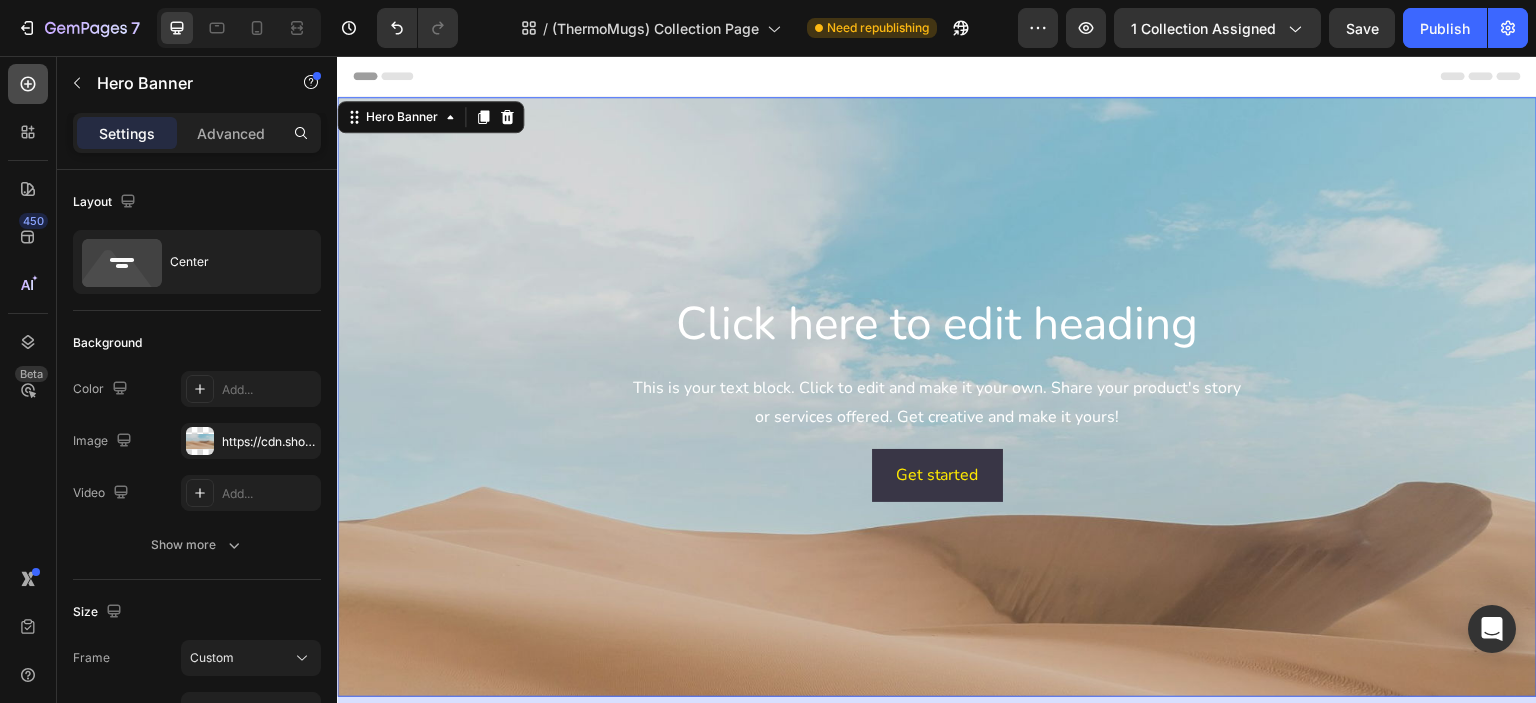 click 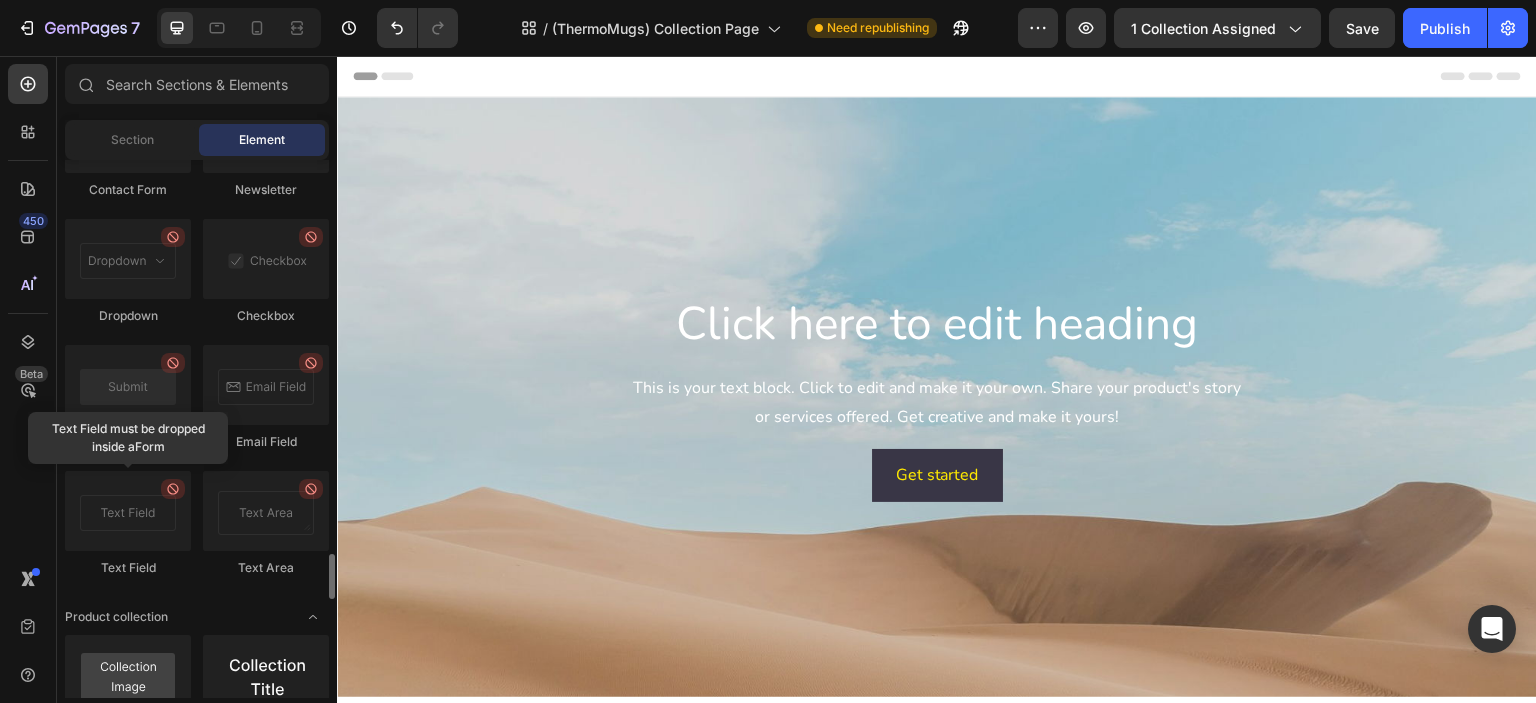 scroll, scrollTop: 4825, scrollLeft: 0, axis: vertical 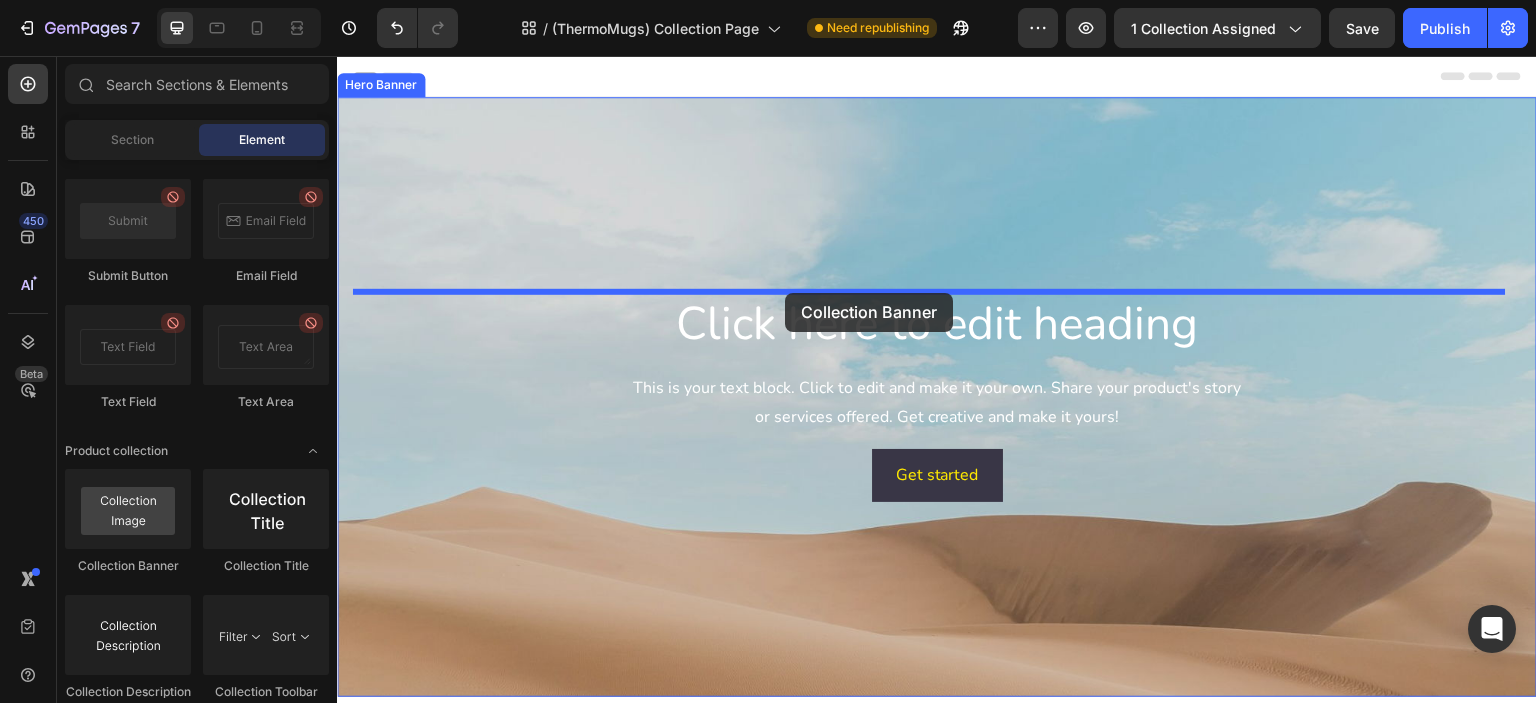 drag, startPoint x: 440, startPoint y: 583, endPoint x: 785, endPoint y: 293, distance: 450.6939 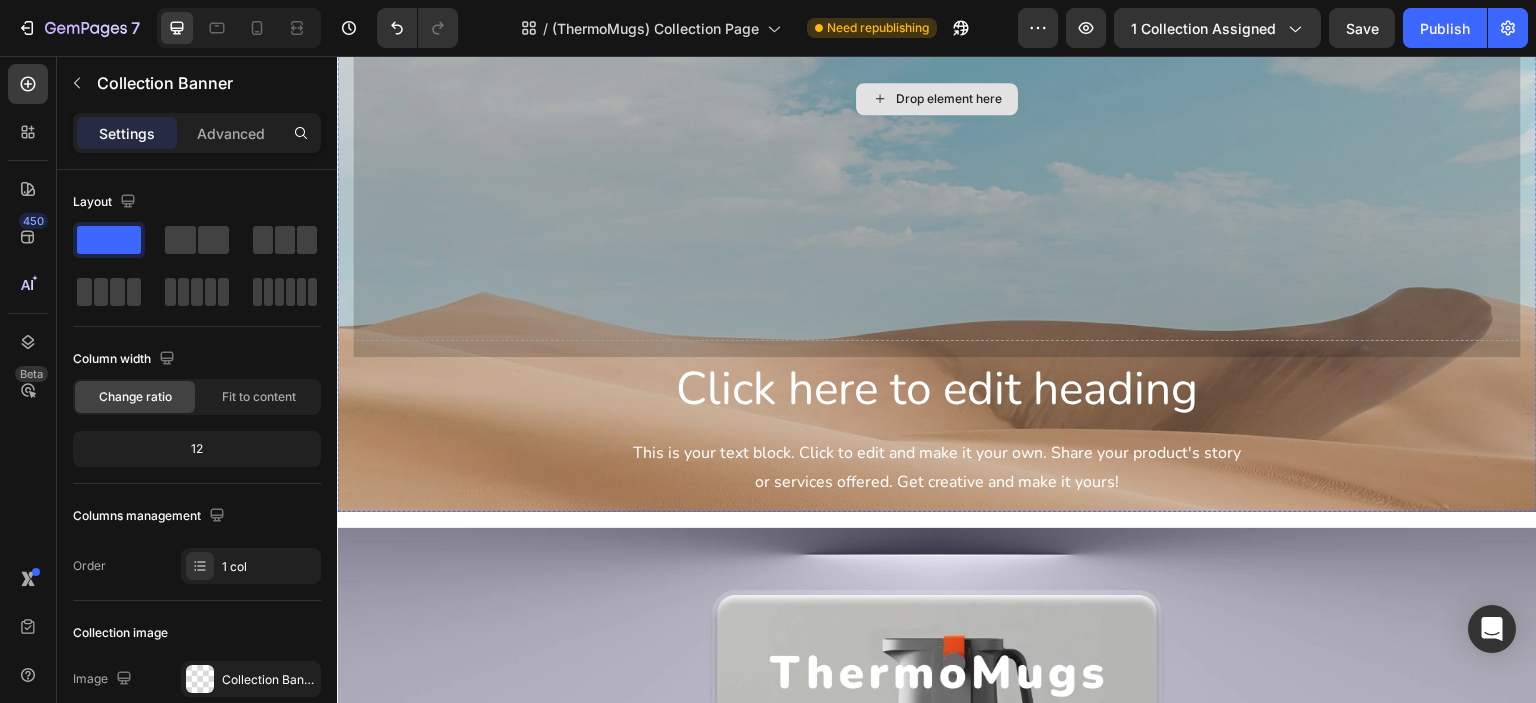 scroll, scrollTop: 333, scrollLeft: 0, axis: vertical 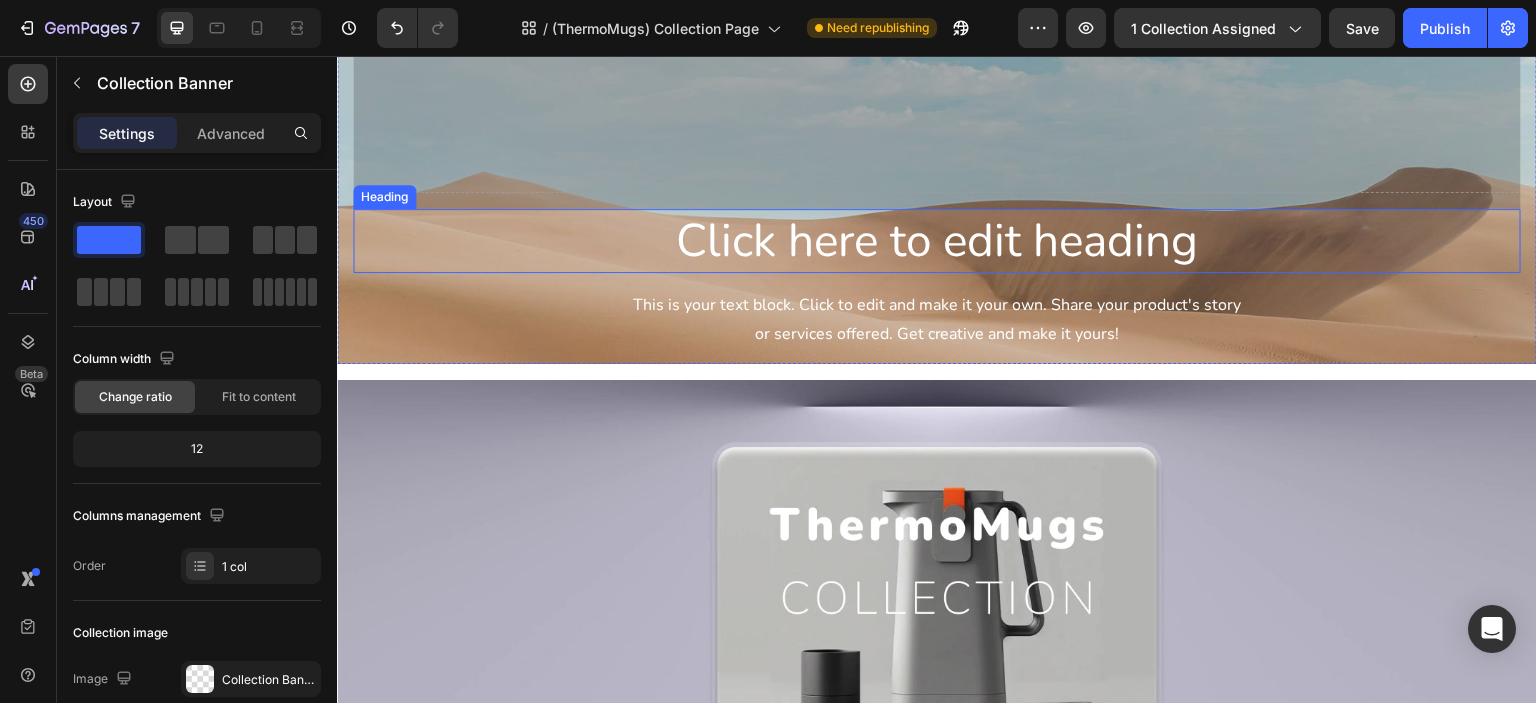 click on "Click here to edit heading" at bounding box center [937, 241] 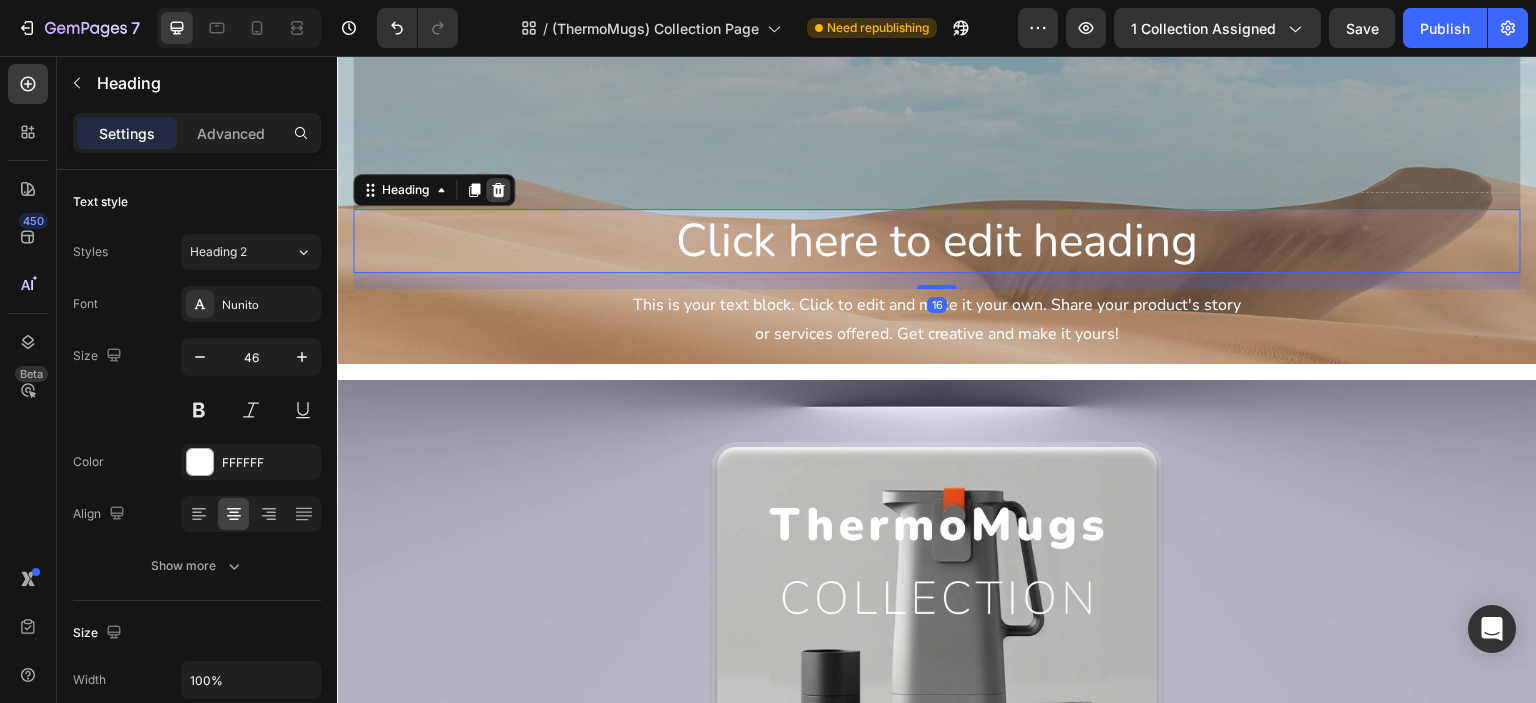 click 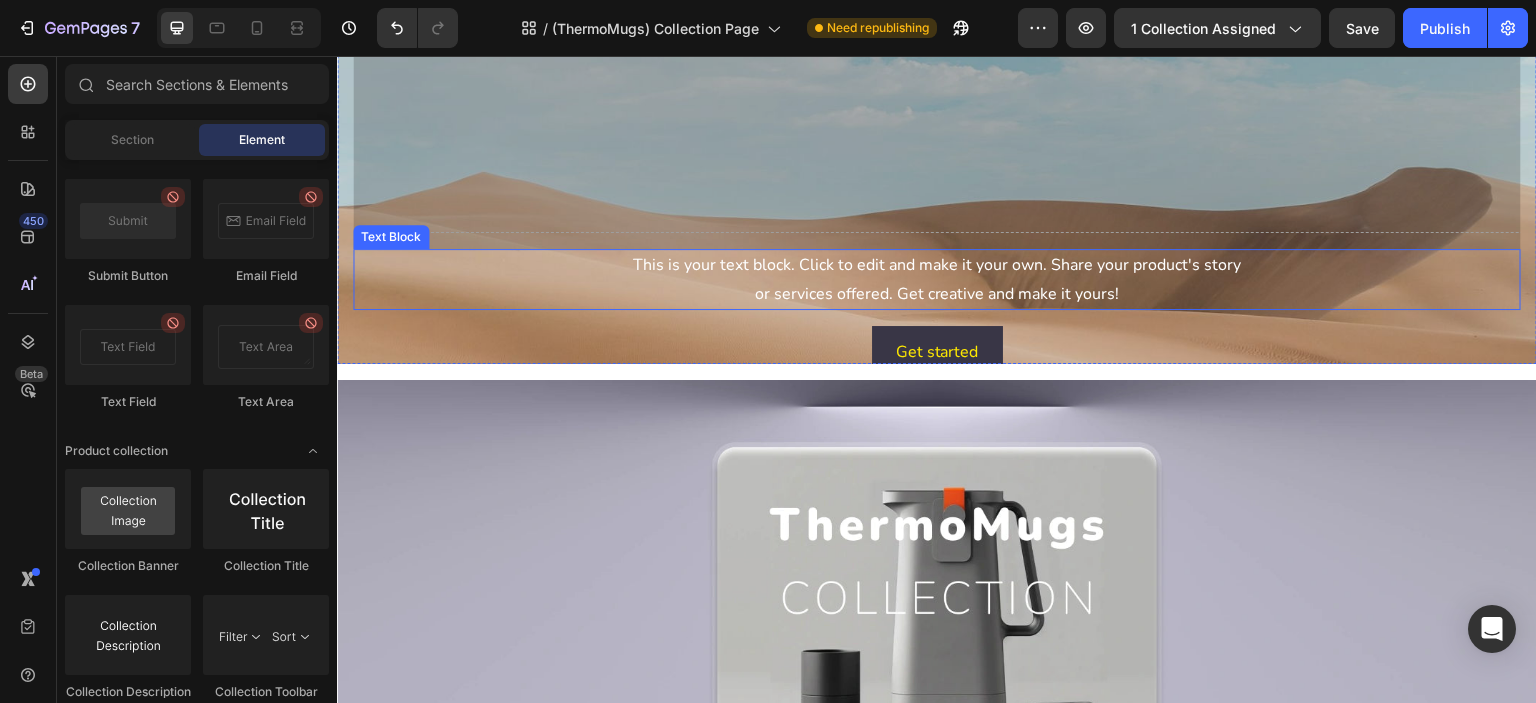 click on "This is your text block. Click to edit and make it your own. Share your product's story                   or services offered. Get creative and make it yours!" at bounding box center (937, 280) 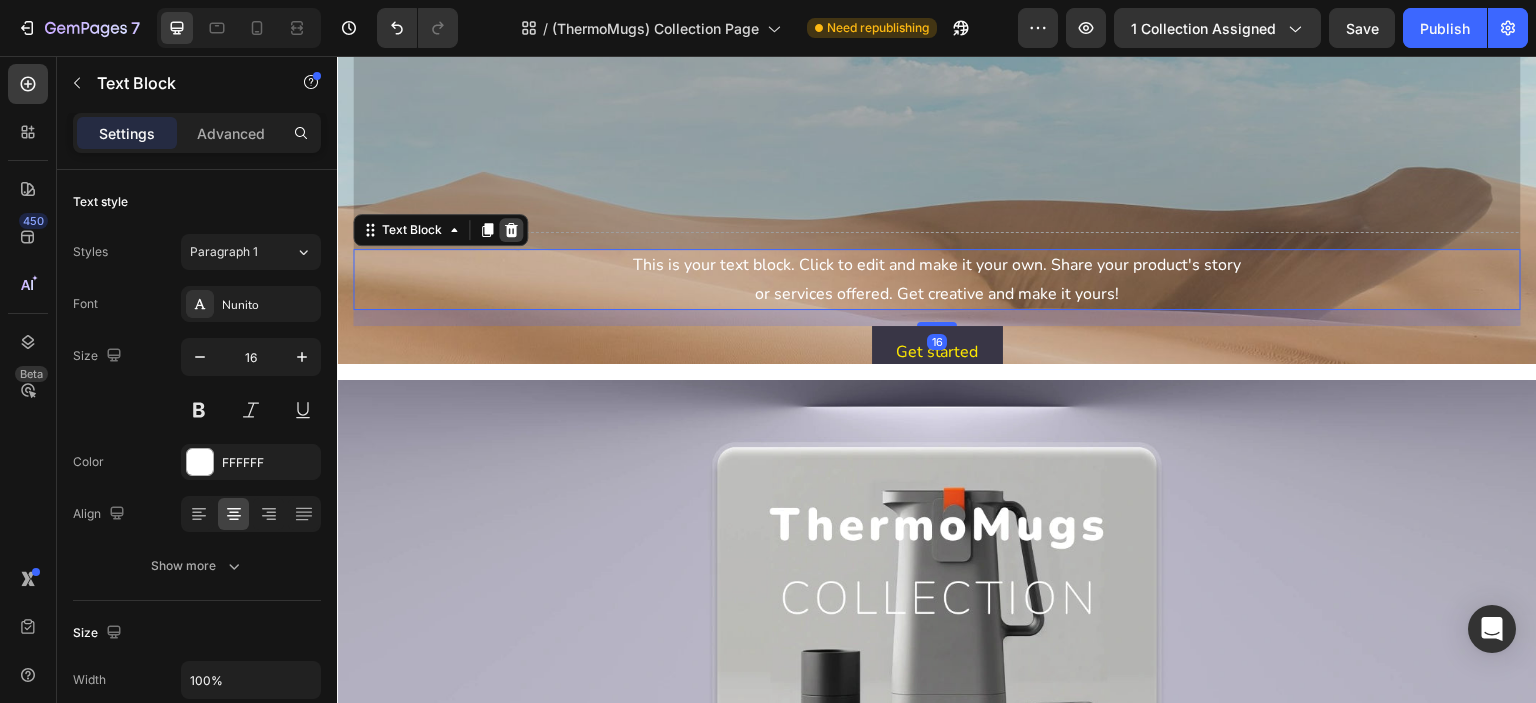 click 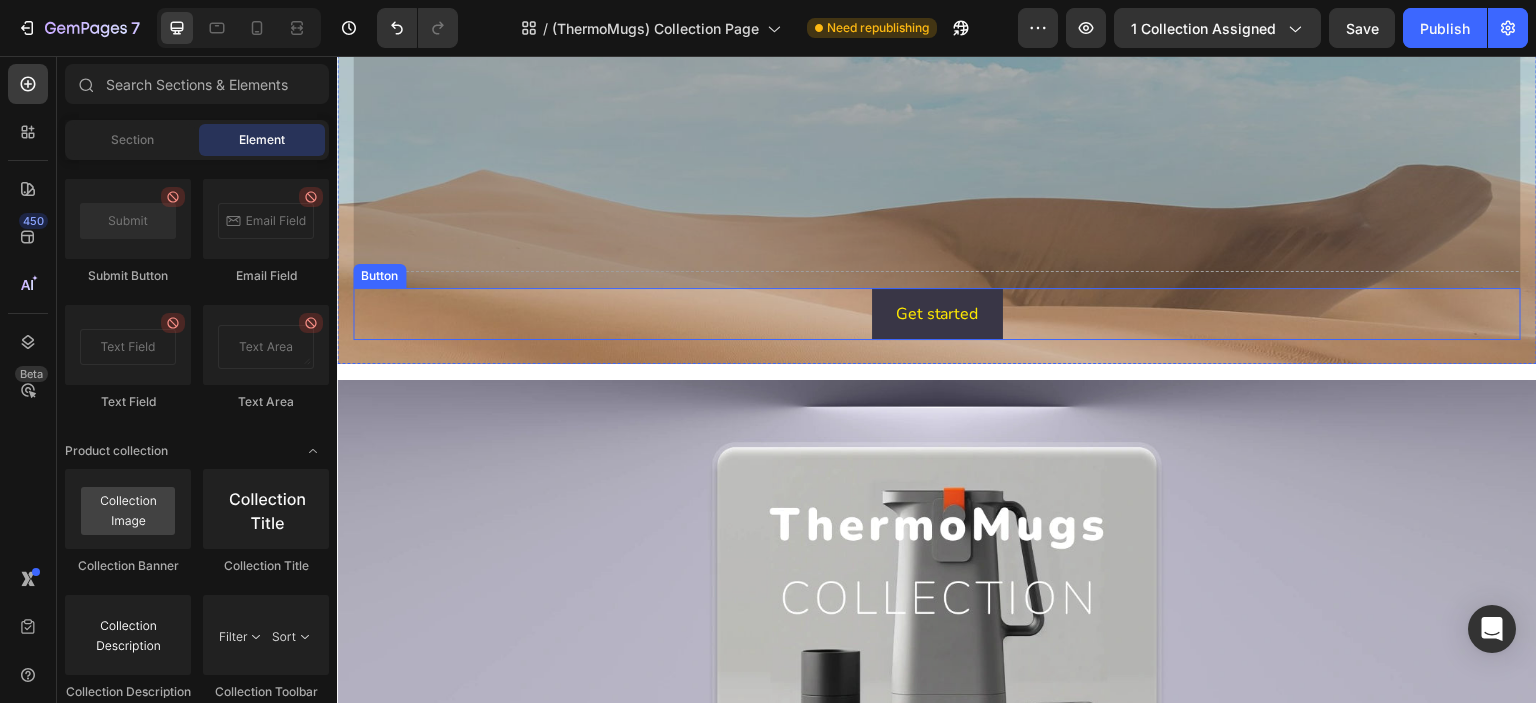 scroll, scrollTop: 0, scrollLeft: 0, axis: both 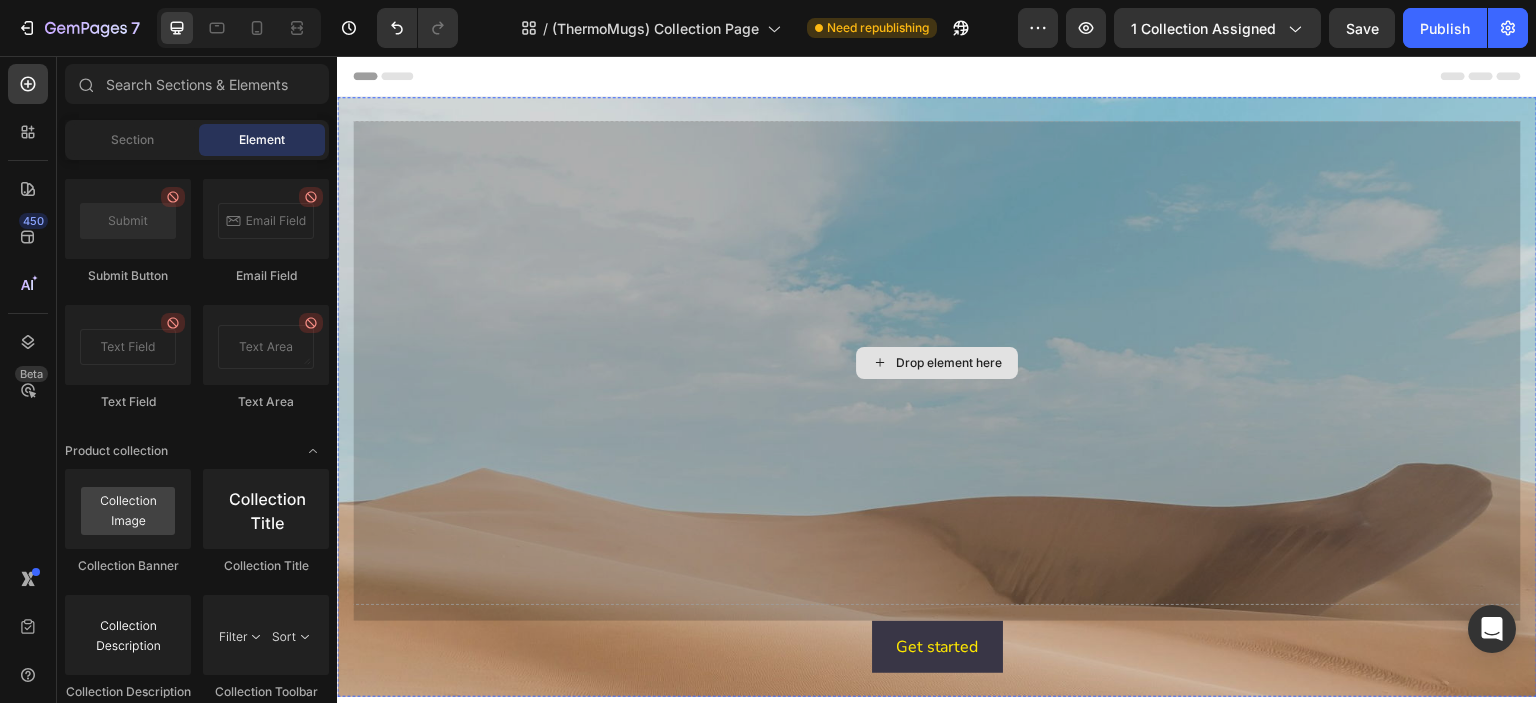 click on "Drop element here" at bounding box center (937, 363) 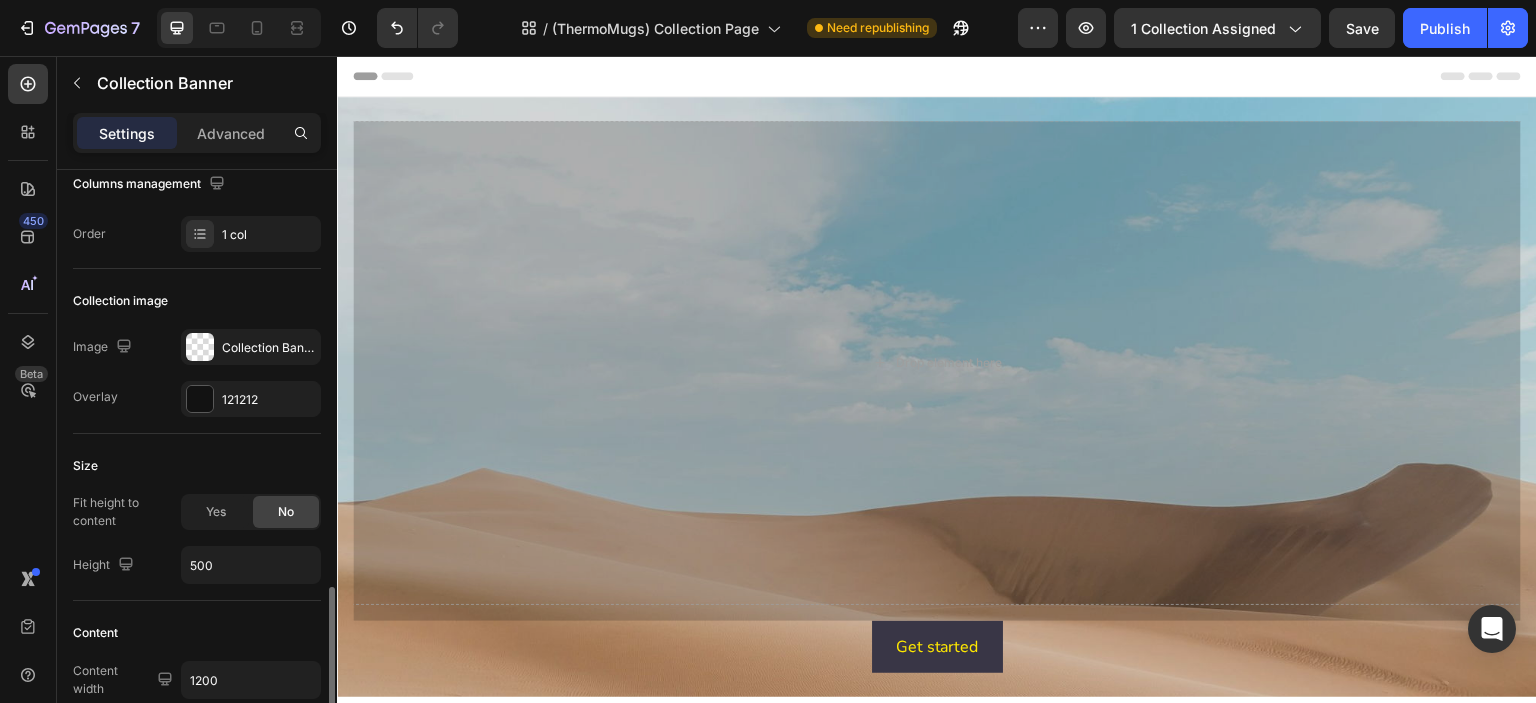 scroll, scrollTop: 499, scrollLeft: 0, axis: vertical 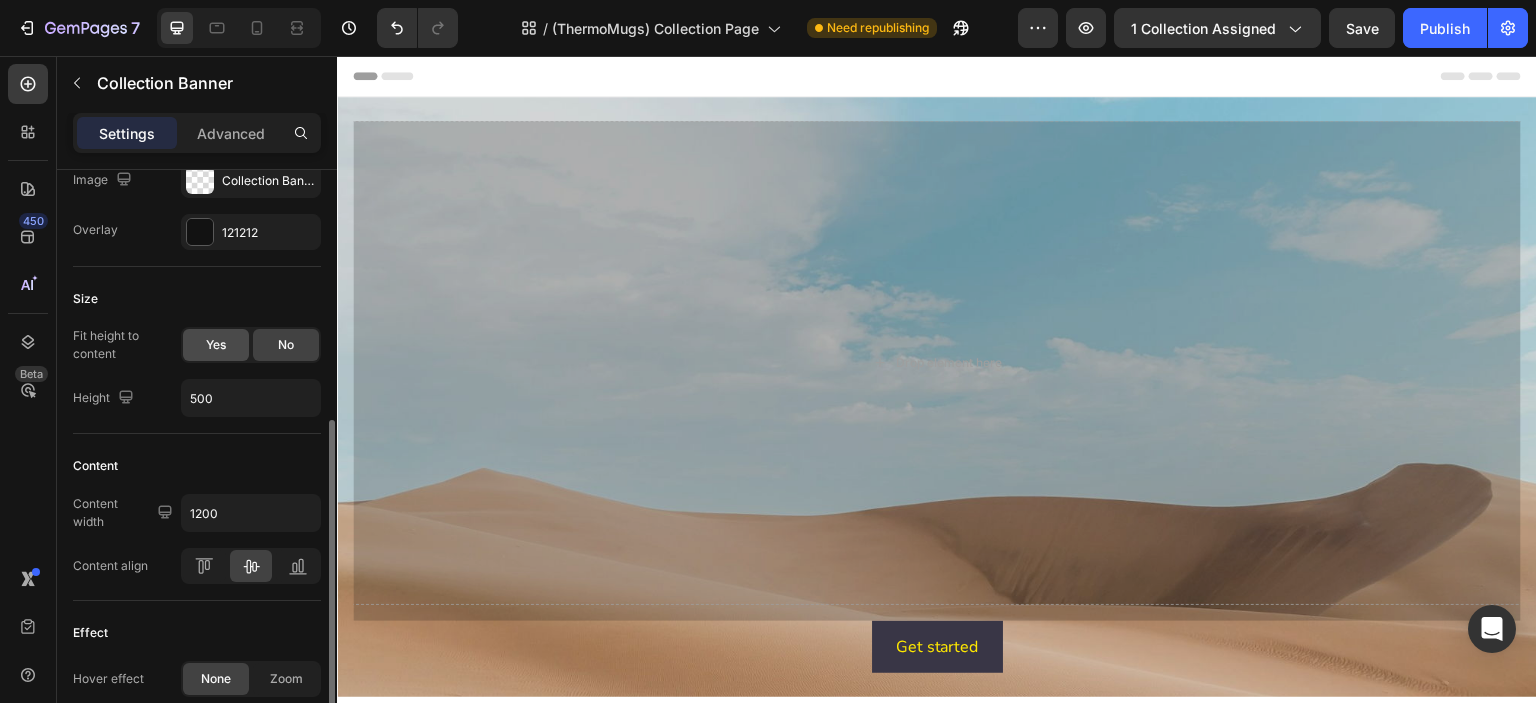 click on "Yes" 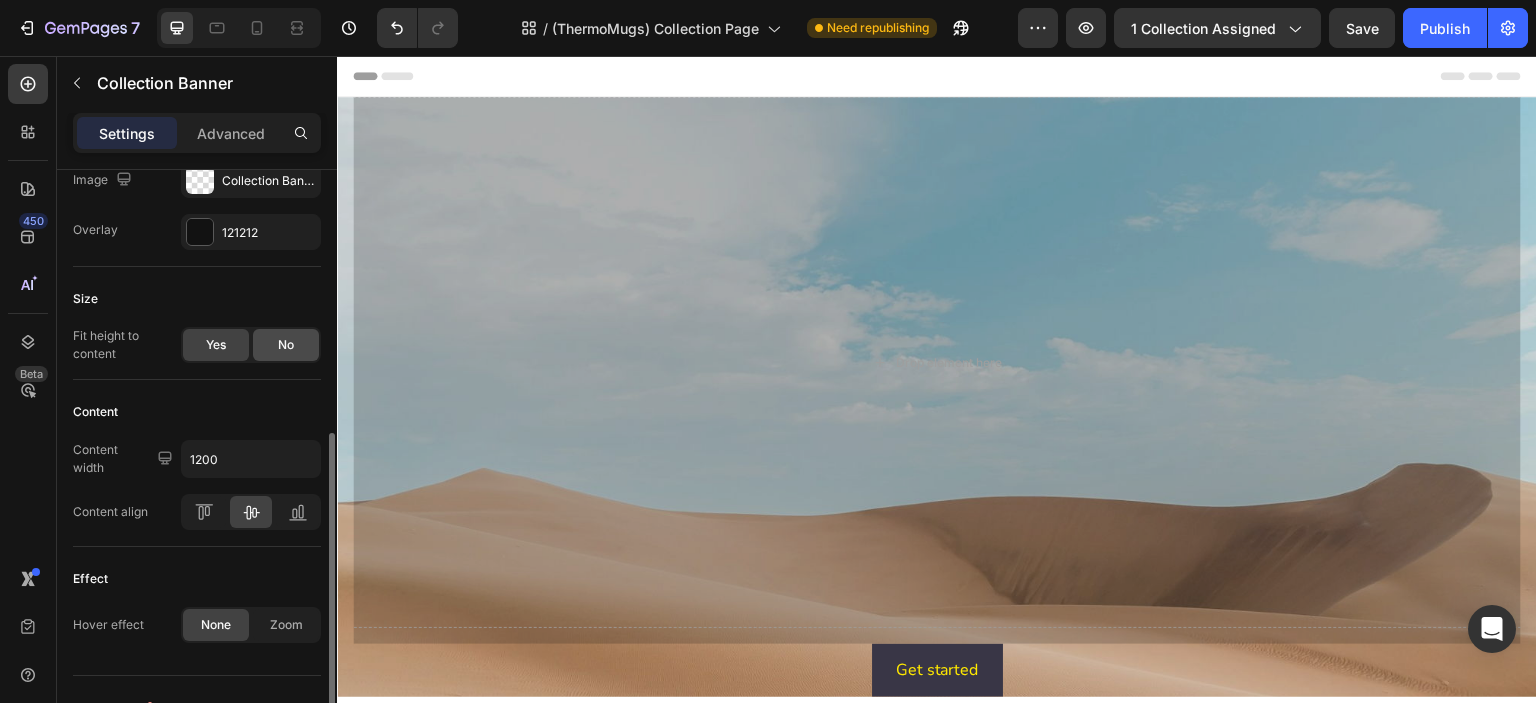click on "No" 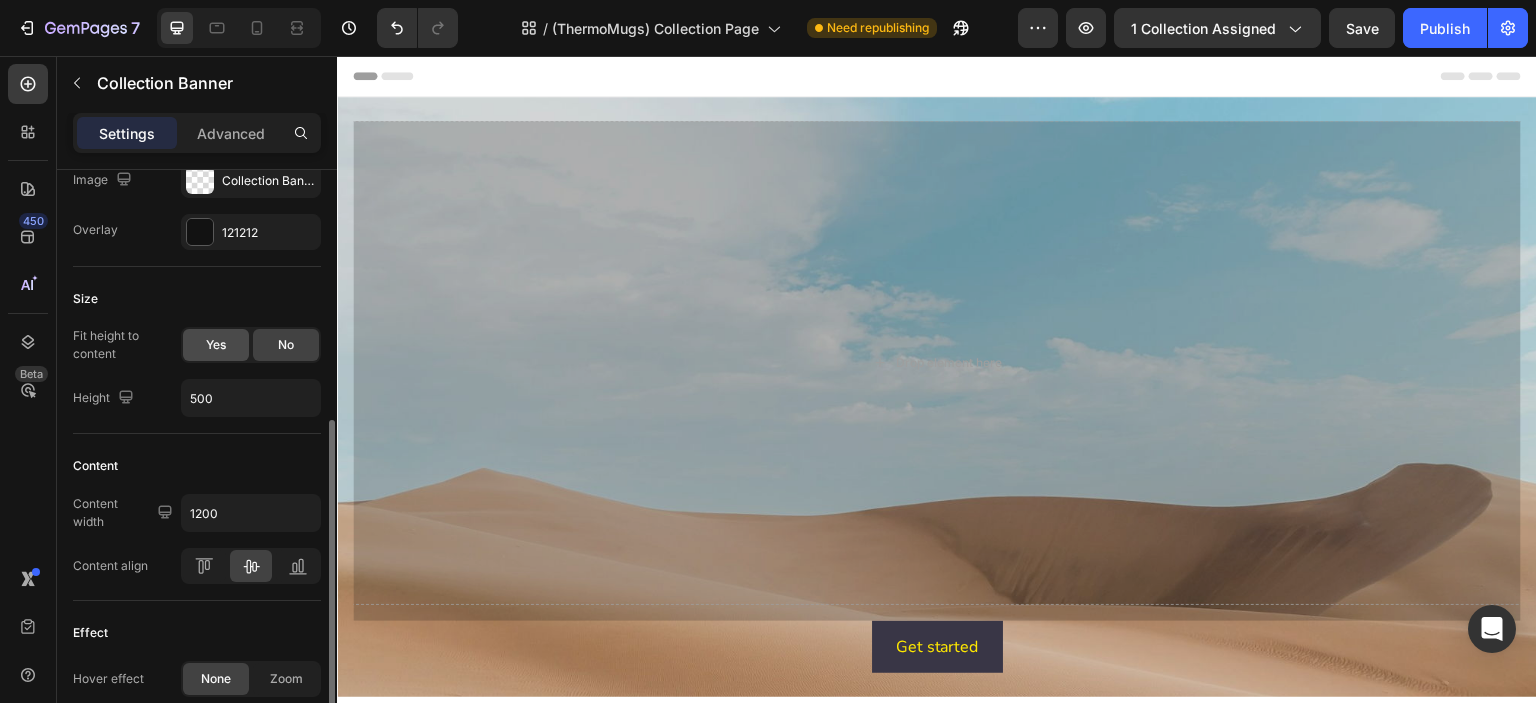 click on "Yes" 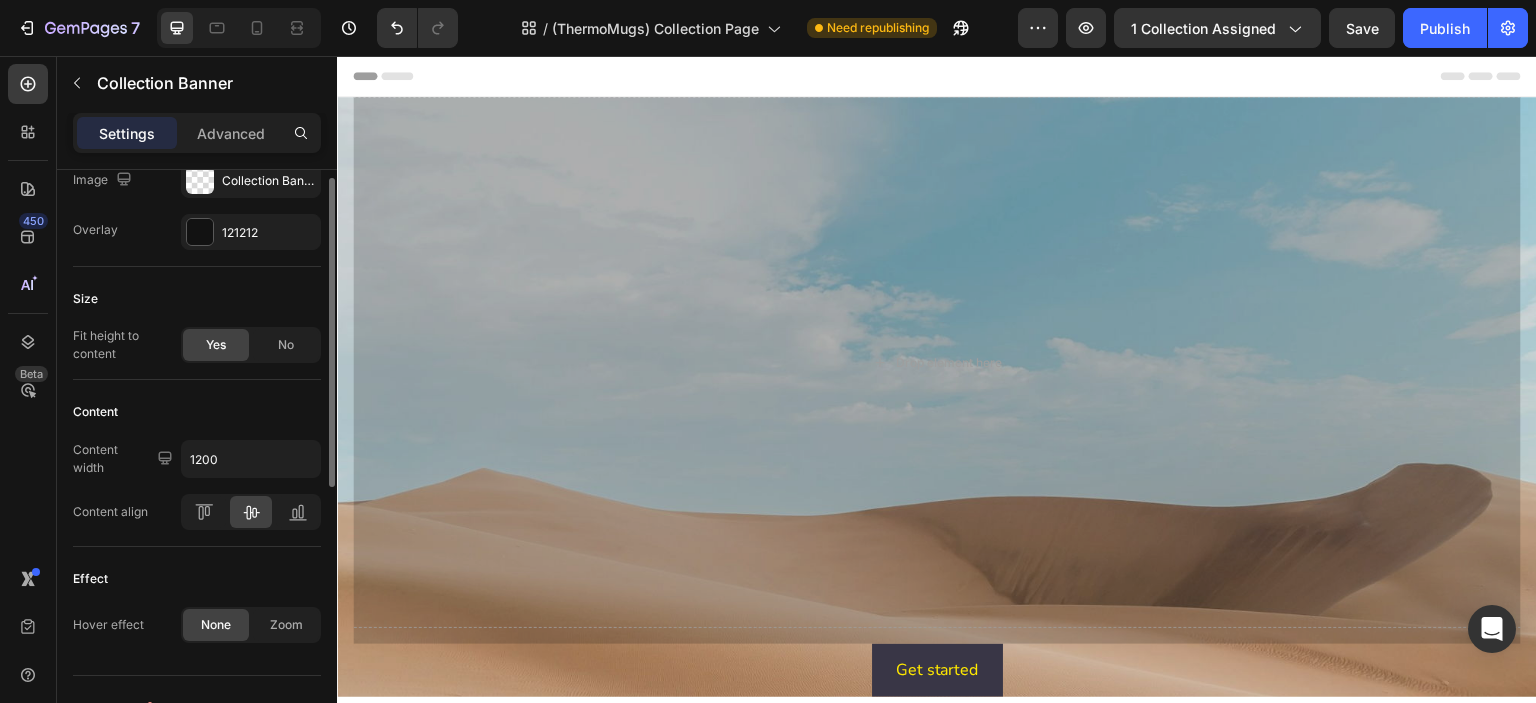 scroll, scrollTop: 332, scrollLeft: 0, axis: vertical 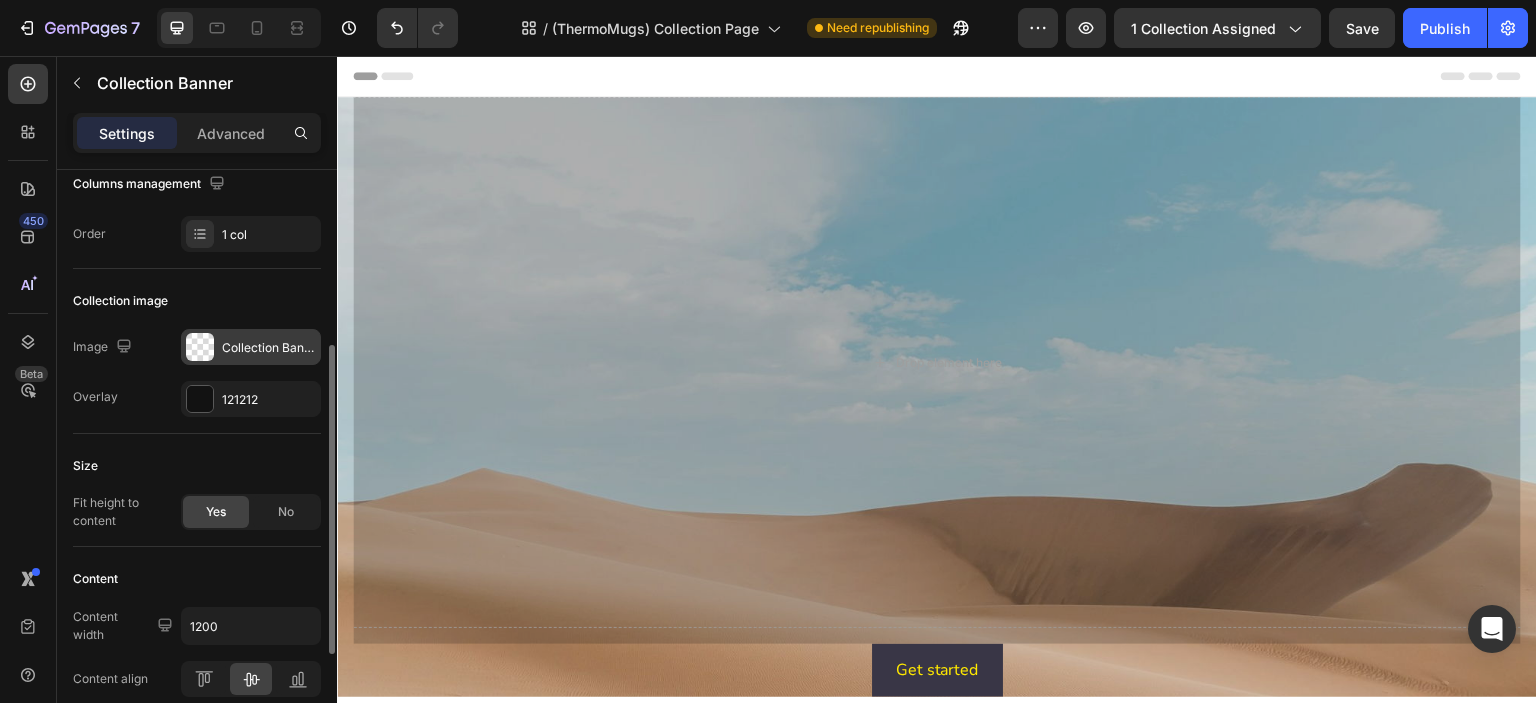 click at bounding box center (200, 347) 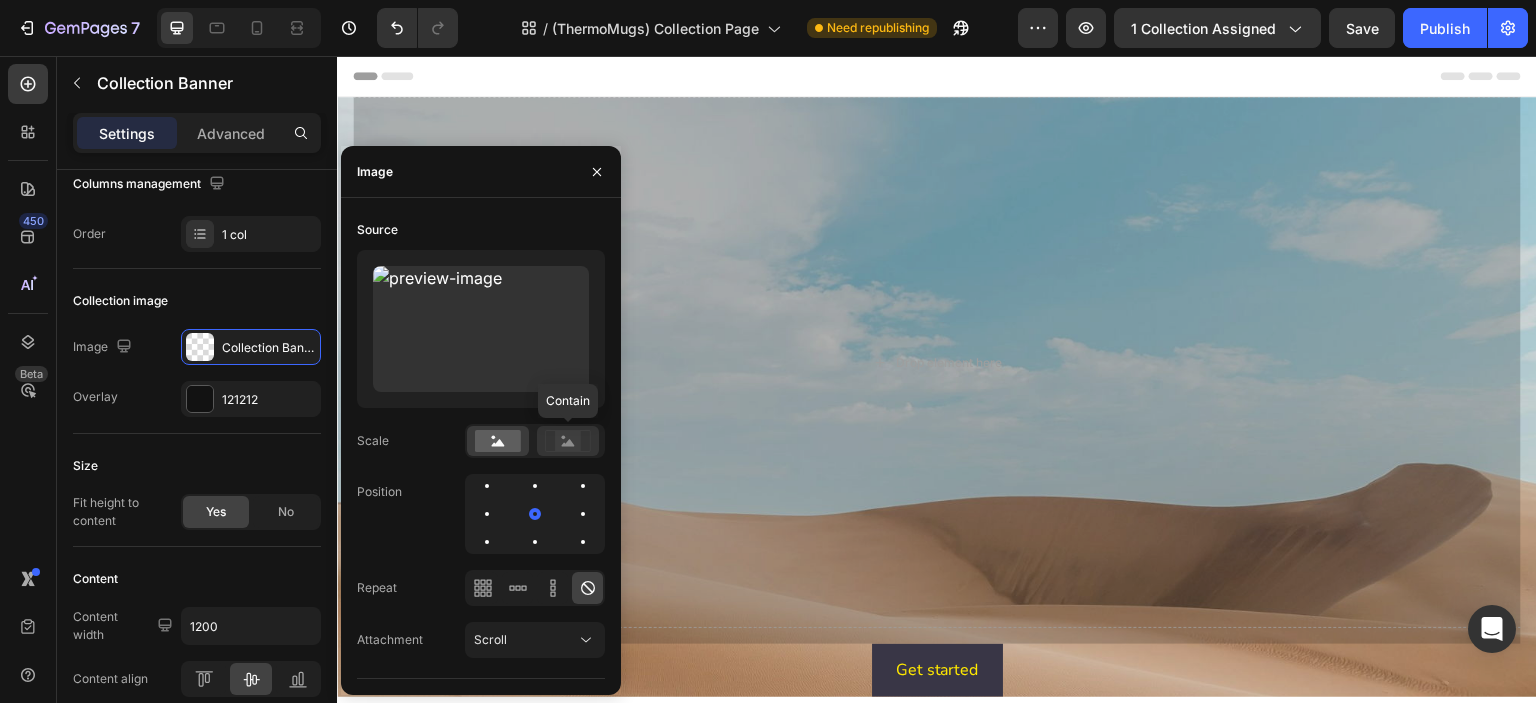 click 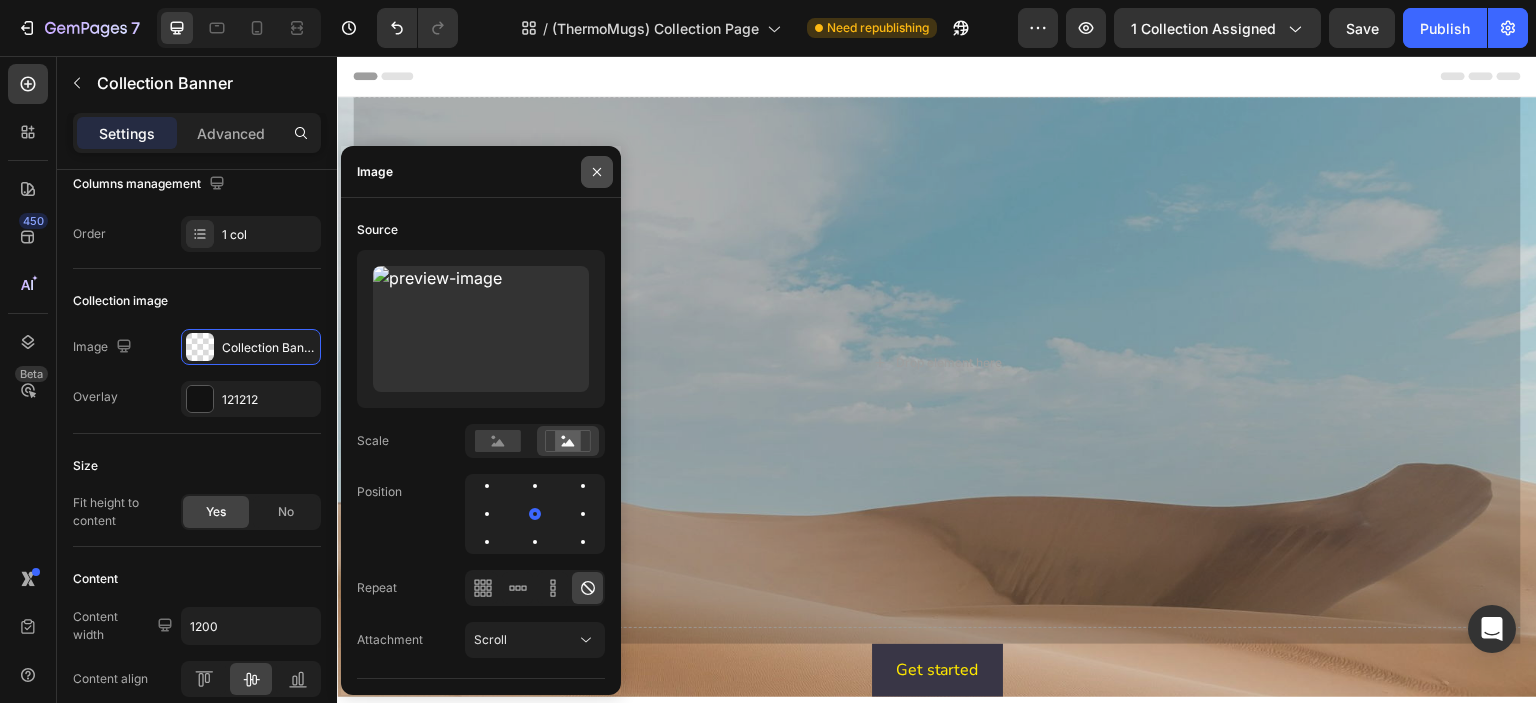 drag, startPoint x: 593, startPoint y: 169, endPoint x: 295, endPoint y: 175, distance: 298.0604 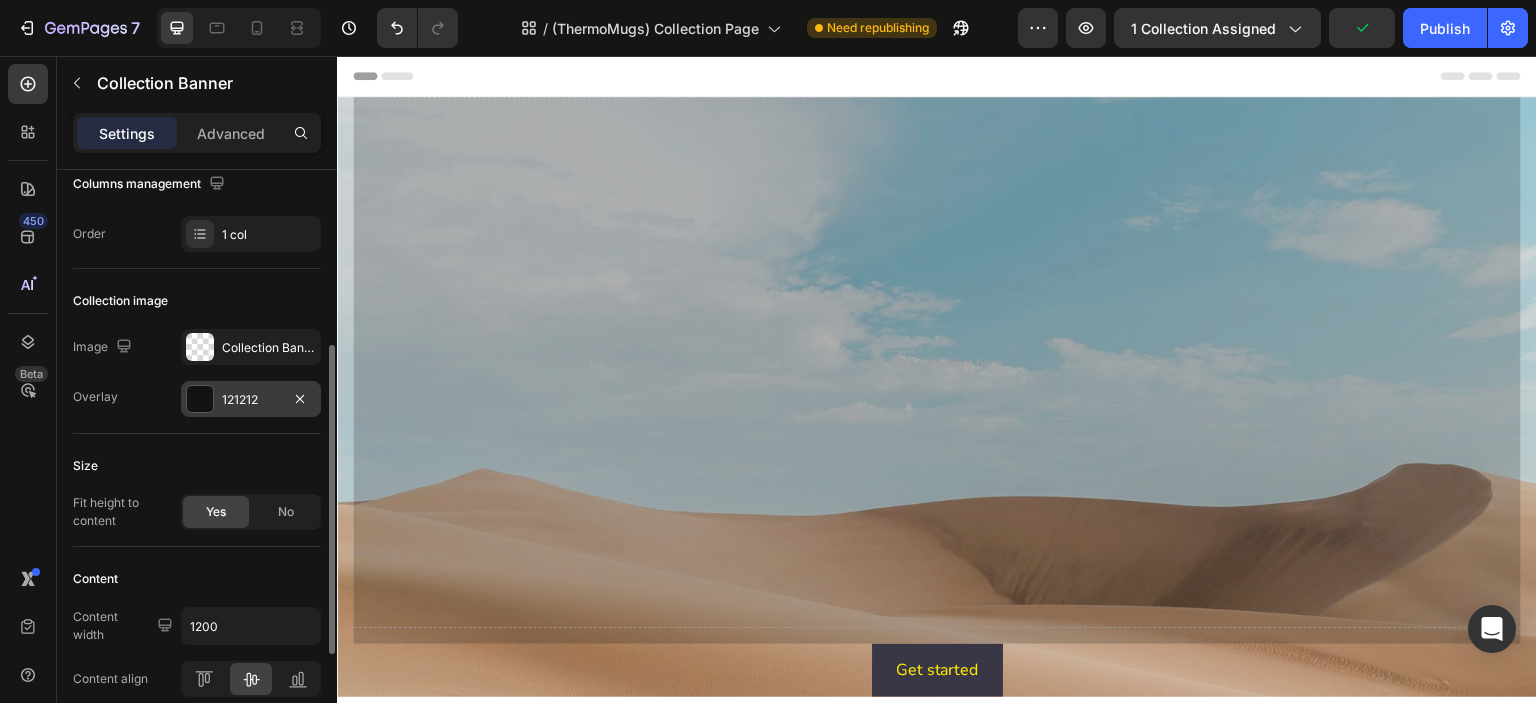 click at bounding box center [200, 399] 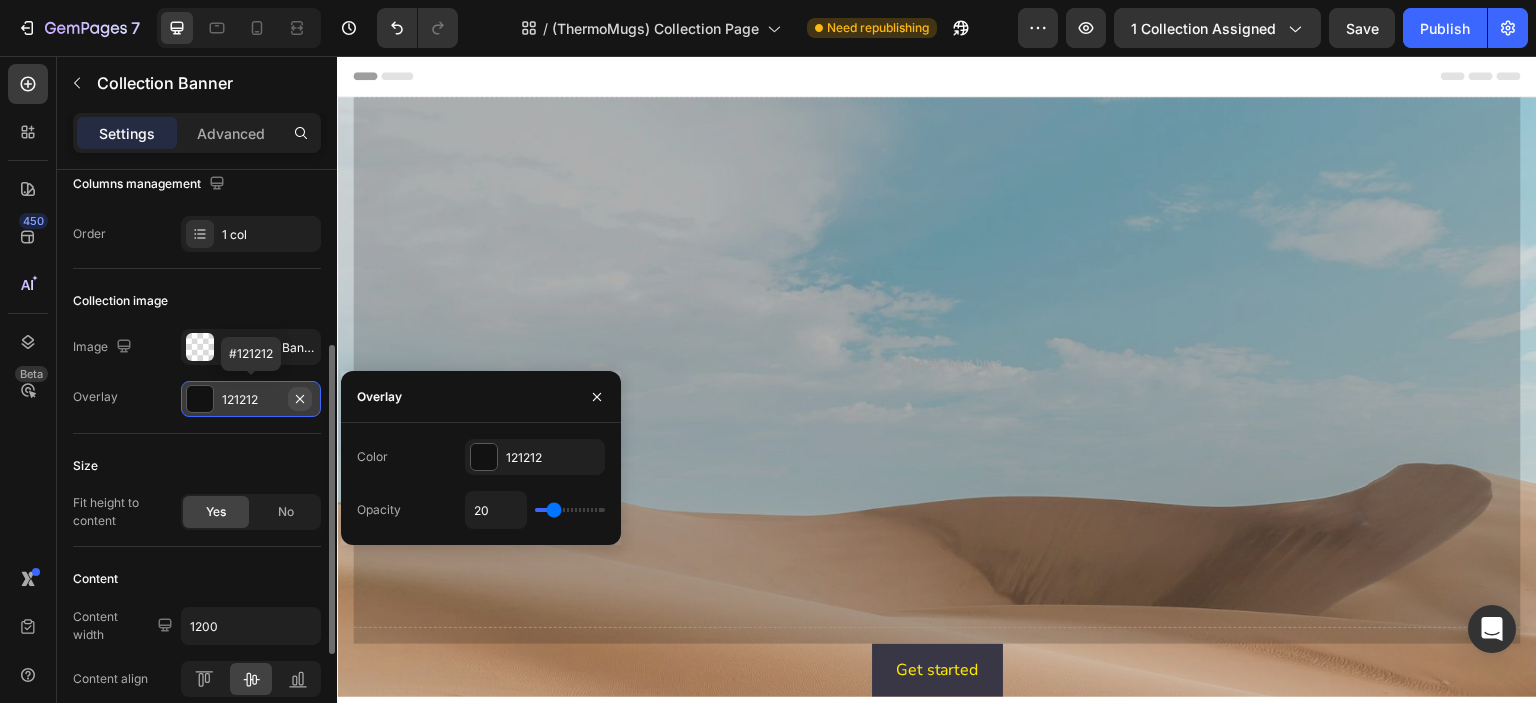 click 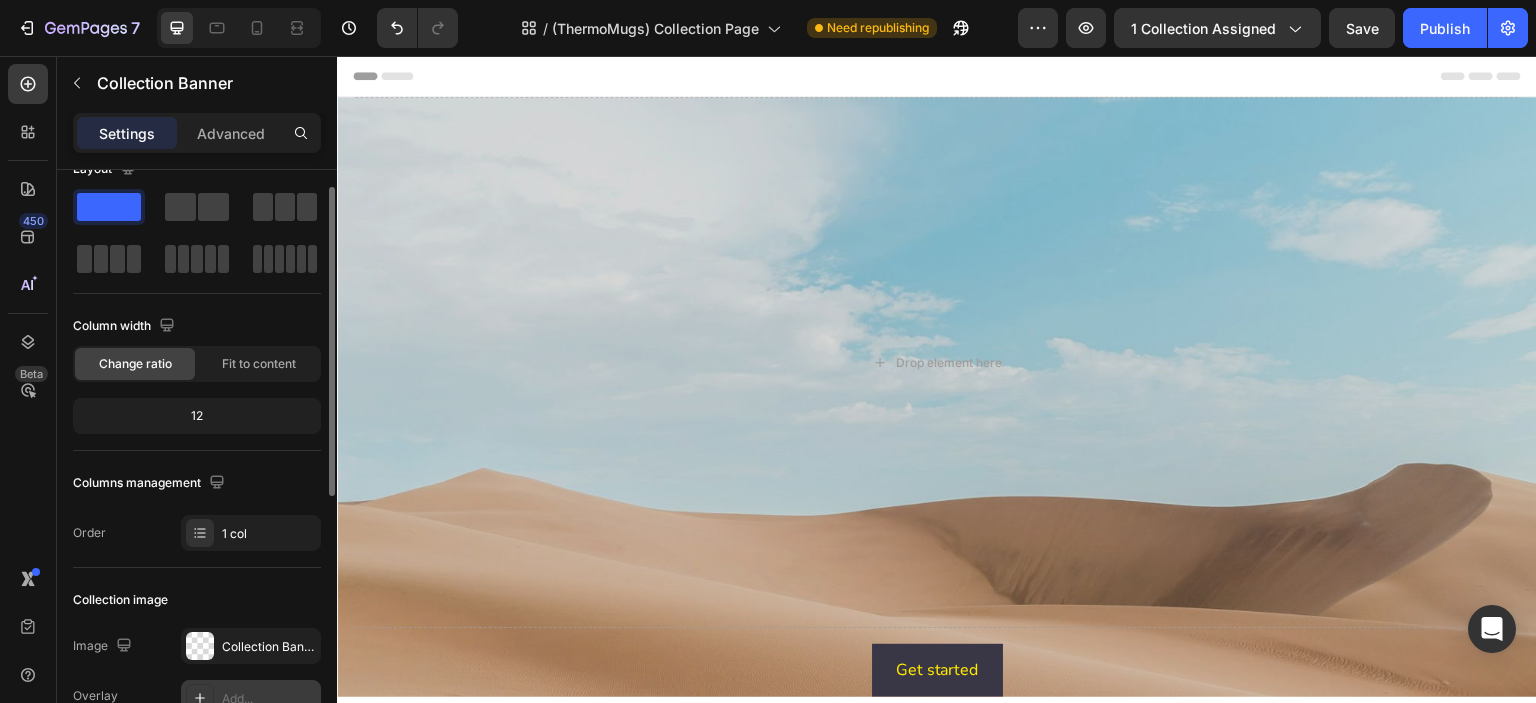 scroll, scrollTop: 0, scrollLeft: 0, axis: both 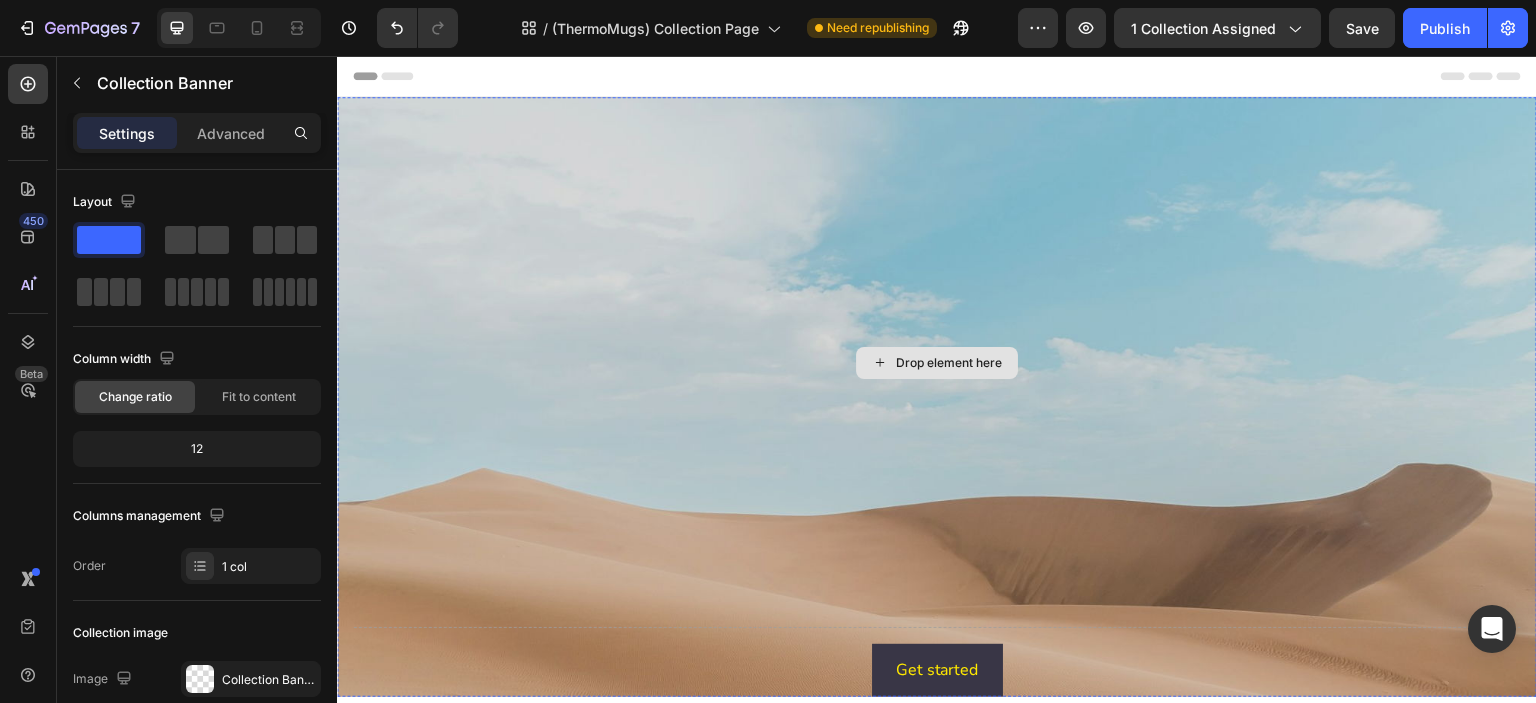click on "Drop element here" at bounding box center (937, 363) 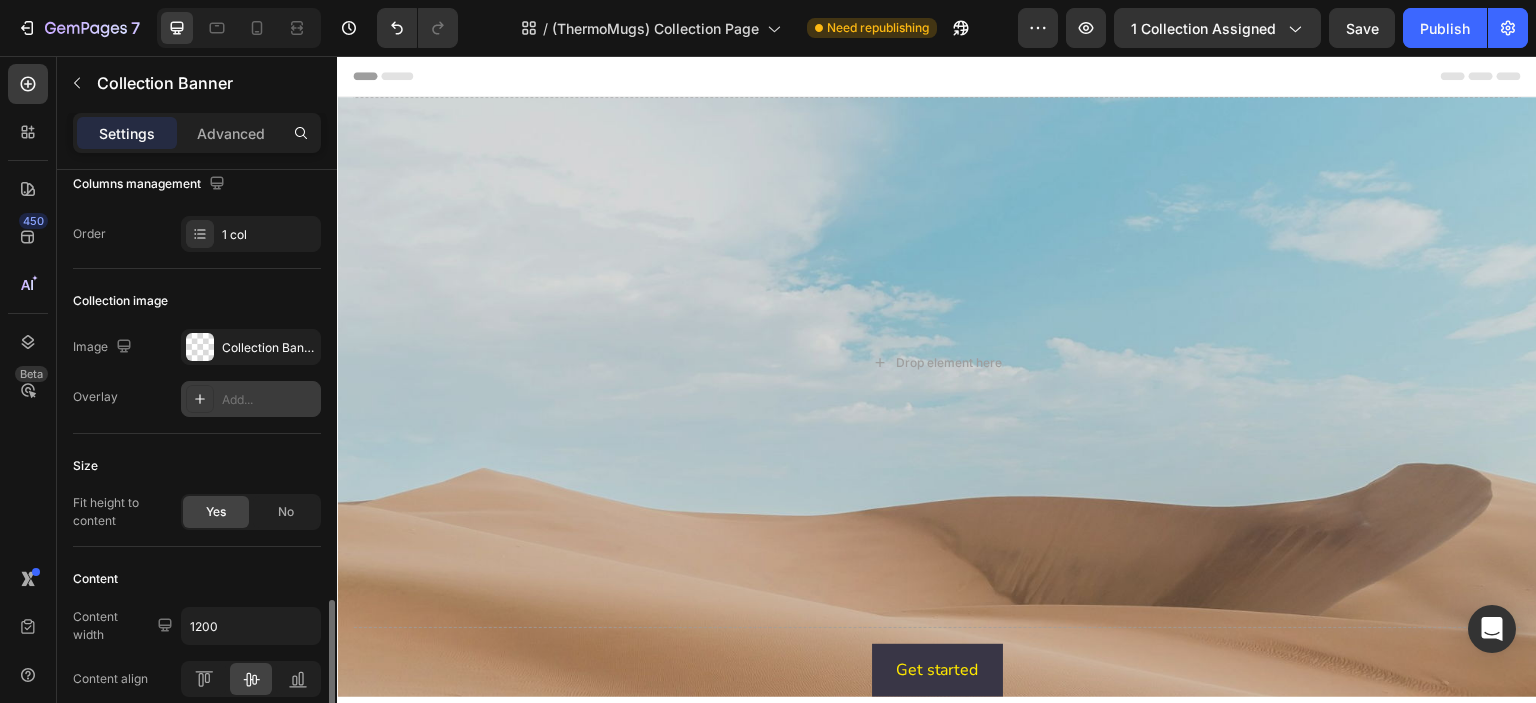 scroll, scrollTop: 499, scrollLeft: 0, axis: vertical 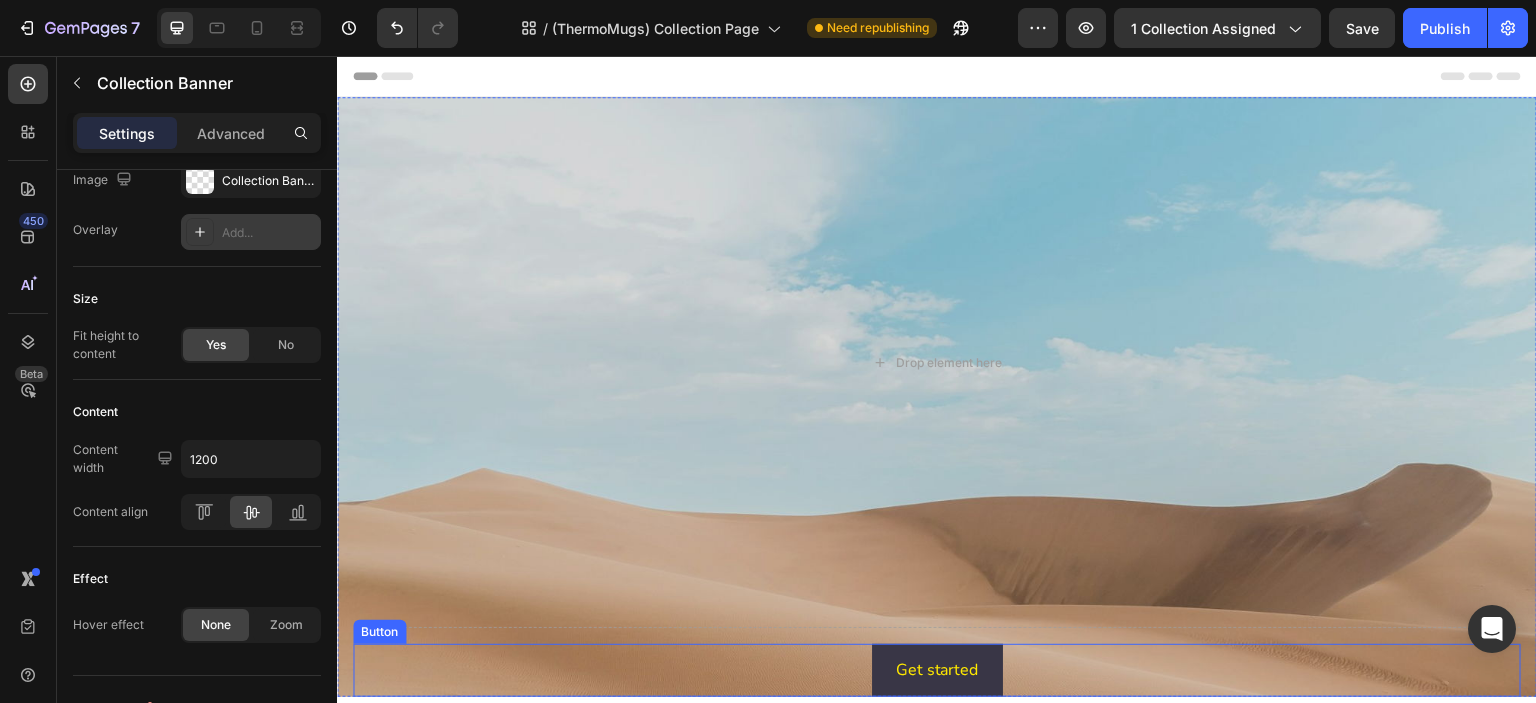 click on "Get started Button" at bounding box center [937, 670] 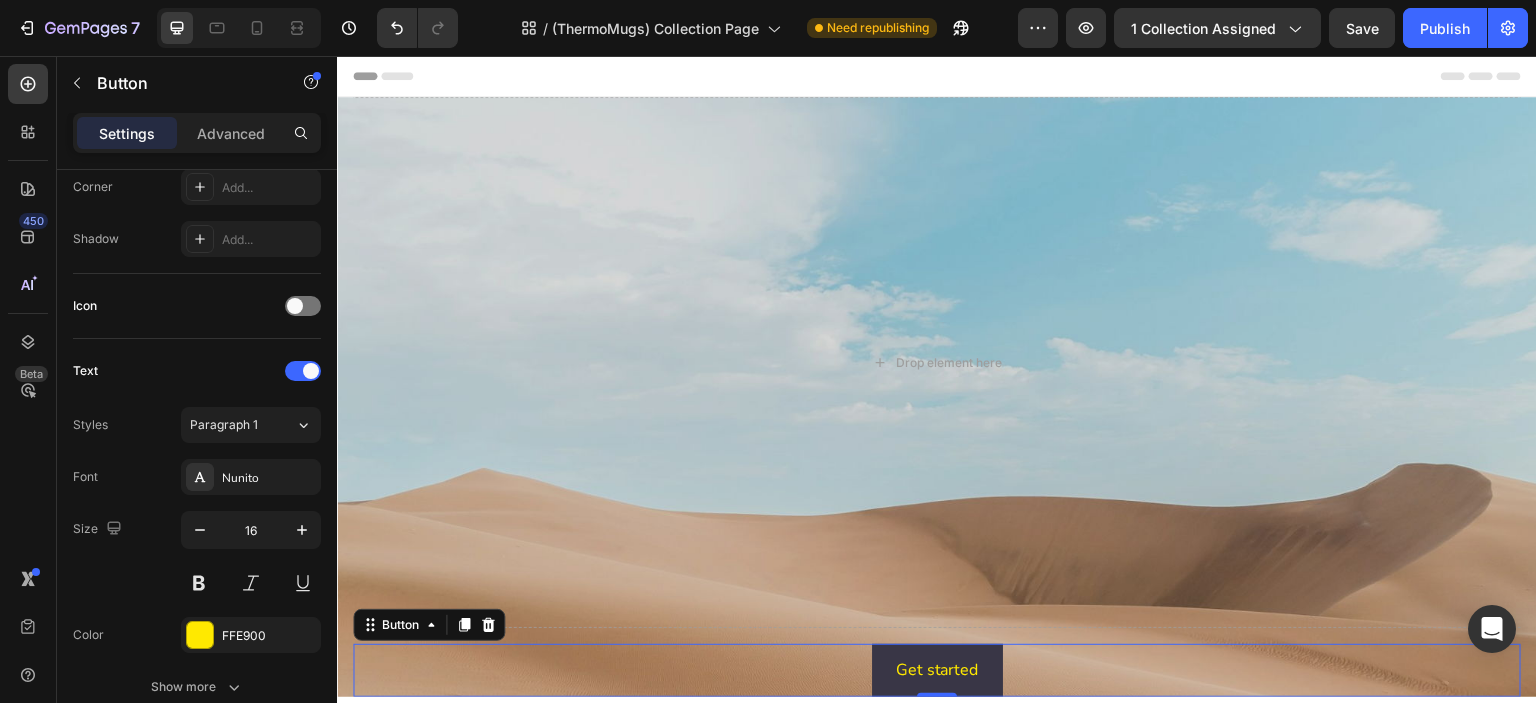 scroll, scrollTop: 0, scrollLeft: 0, axis: both 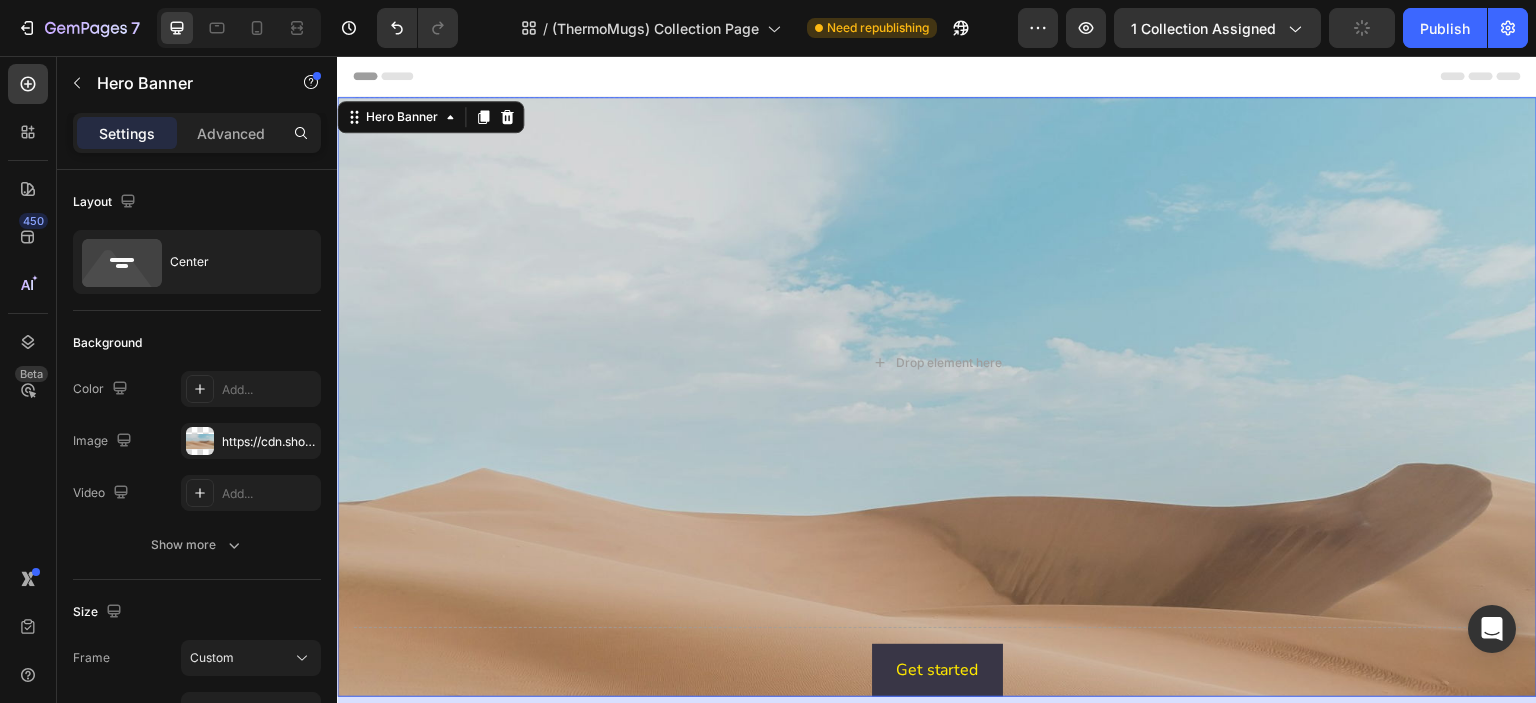 click on "Drop element here Collection Banner Get started Button" at bounding box center [937, 397] 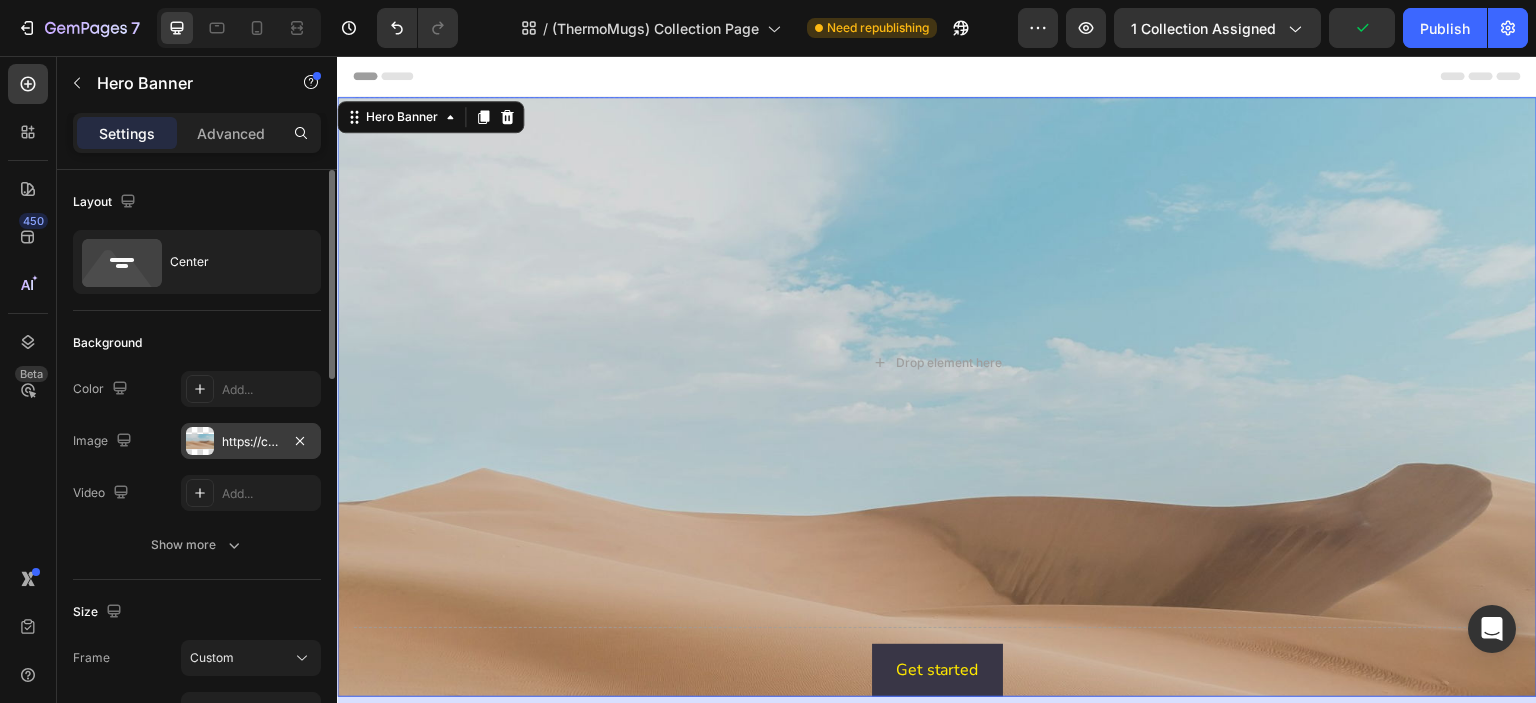 click at bounding box center (200, 441) 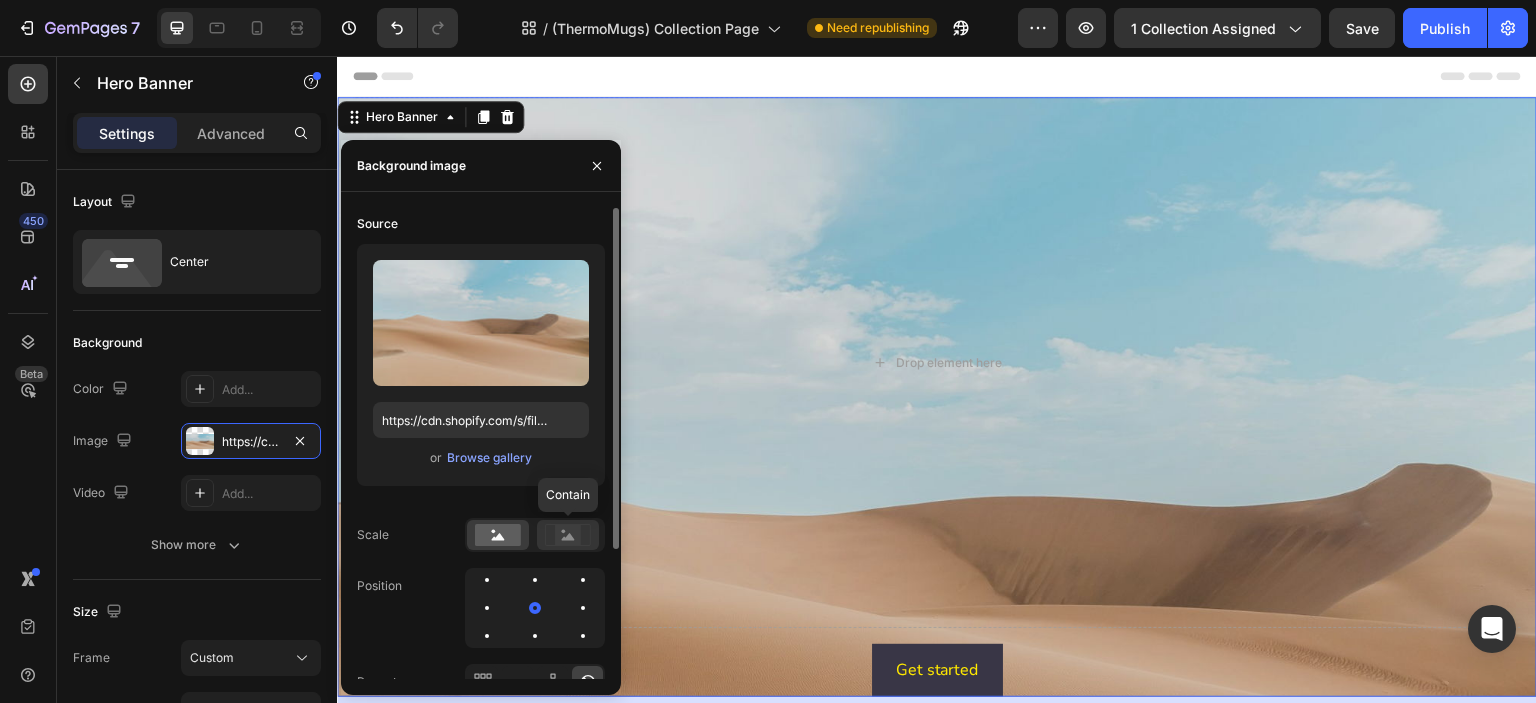 click 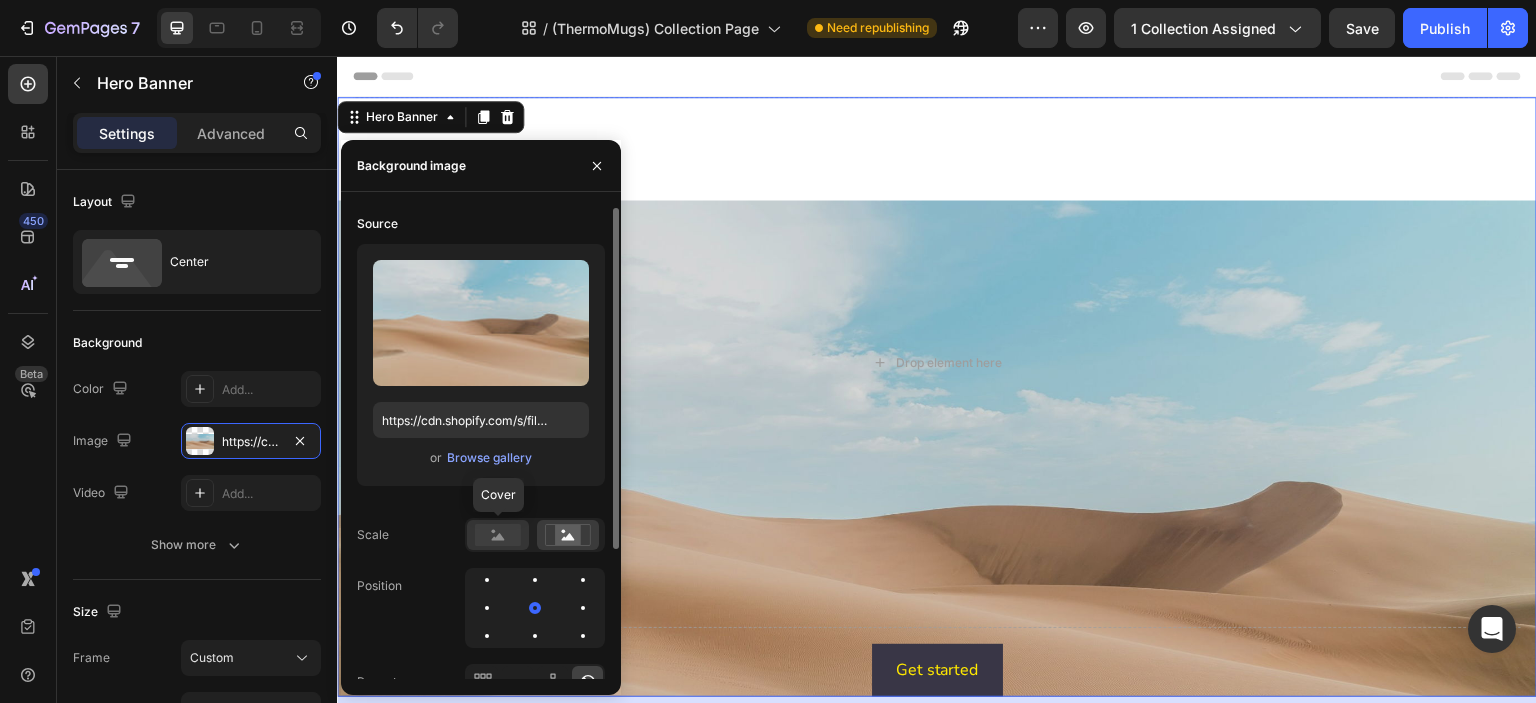 click 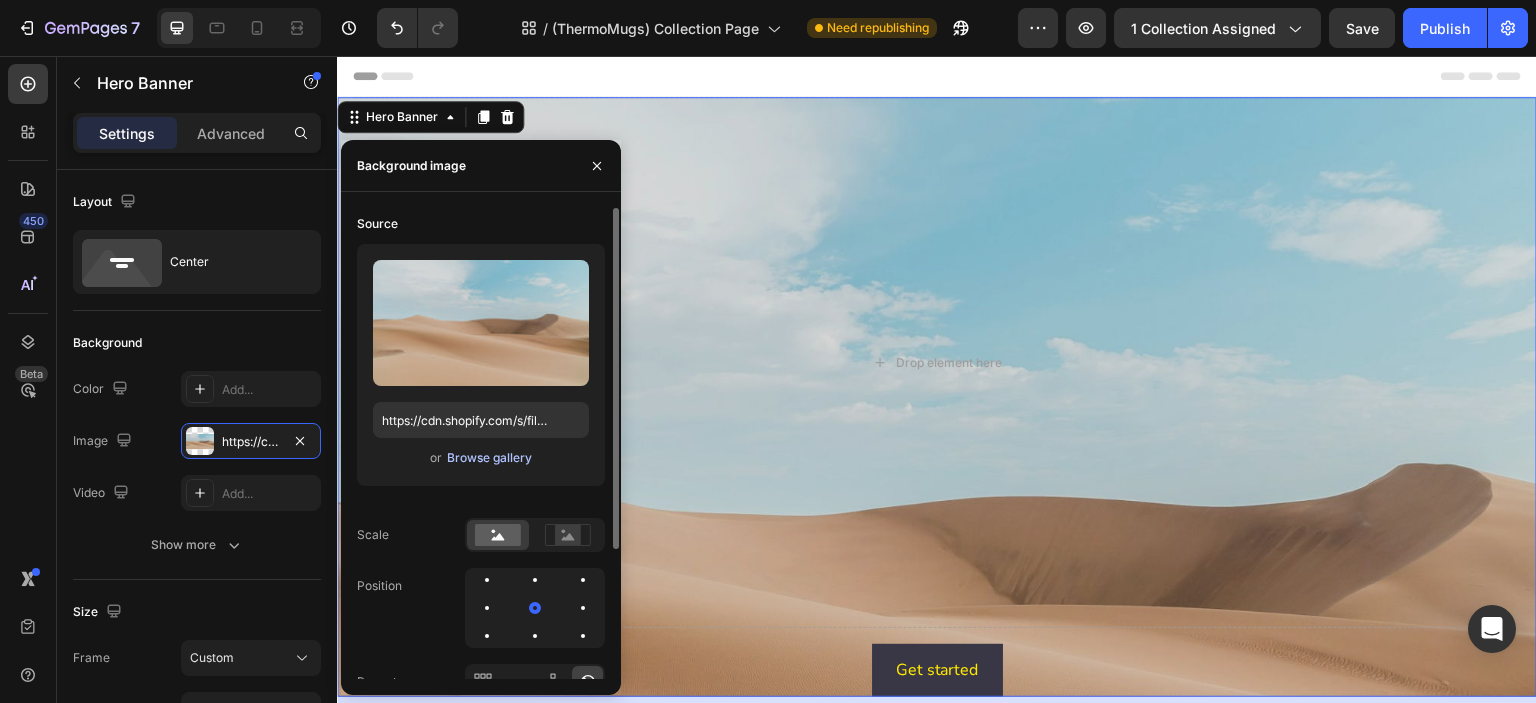 click on "Browse gallery" at bounding box center [489, 458] 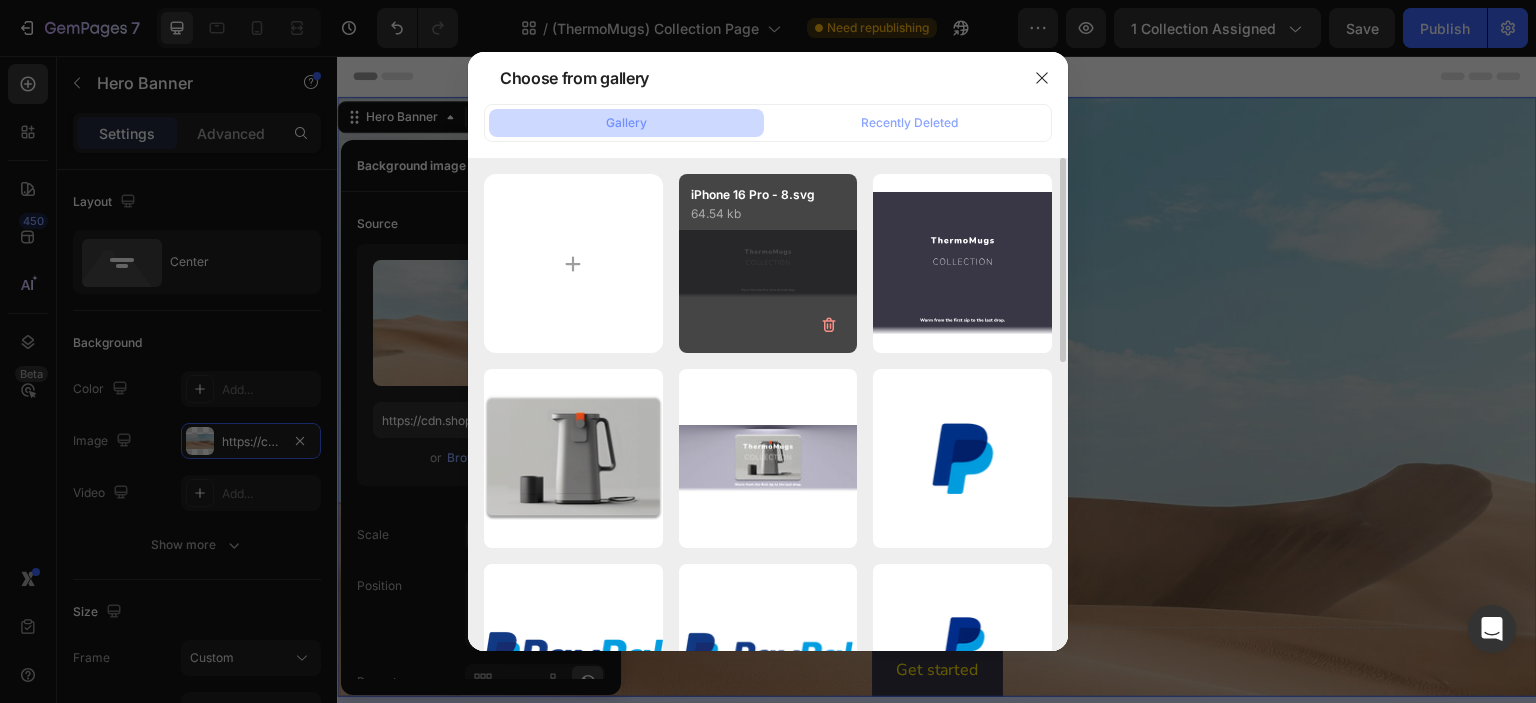 click on "iPhone 16 Pro - 8.svg [FILESIZE]" at bounding box center [768, 263] 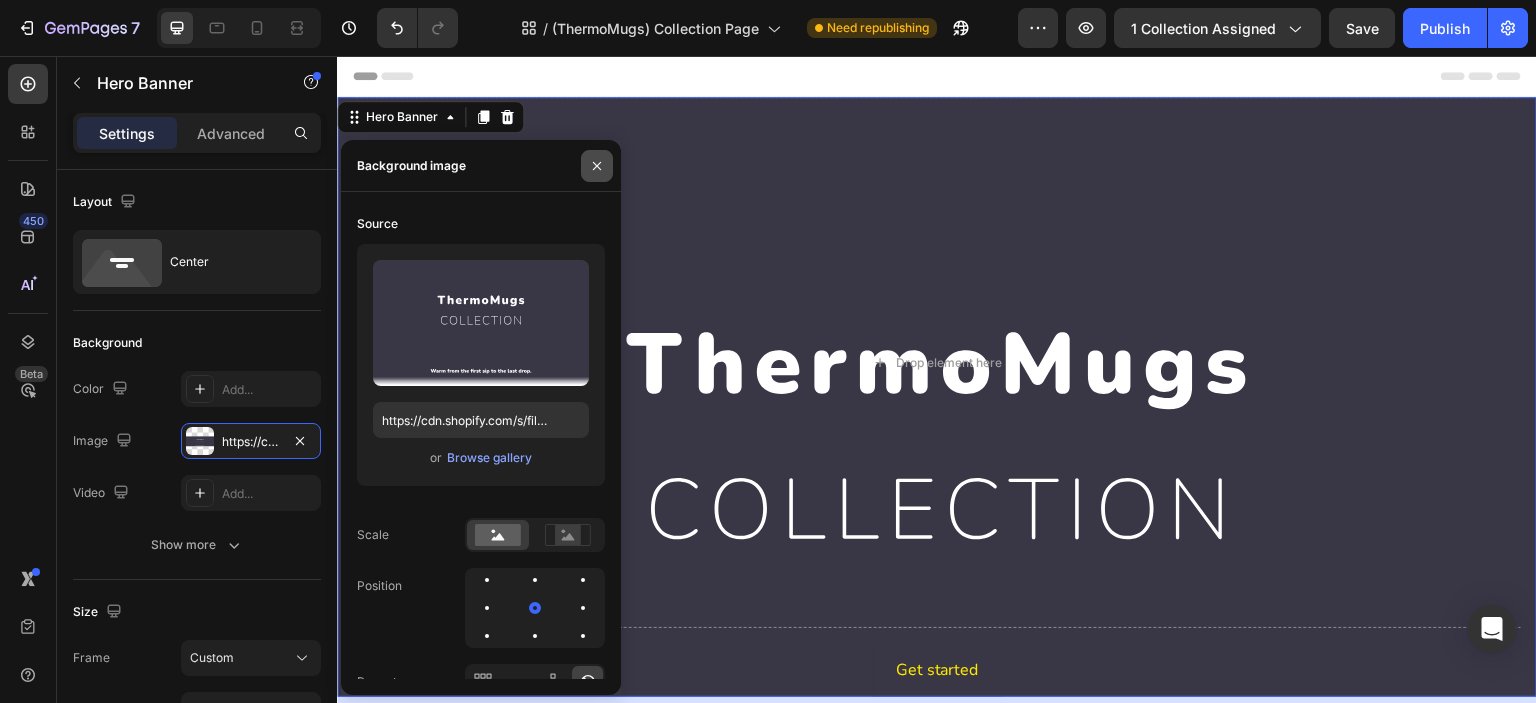 drag, startPoint x: 605, startPoint y: 165, endPoint x: 265, endPoint y: 119, distance: 343.09766 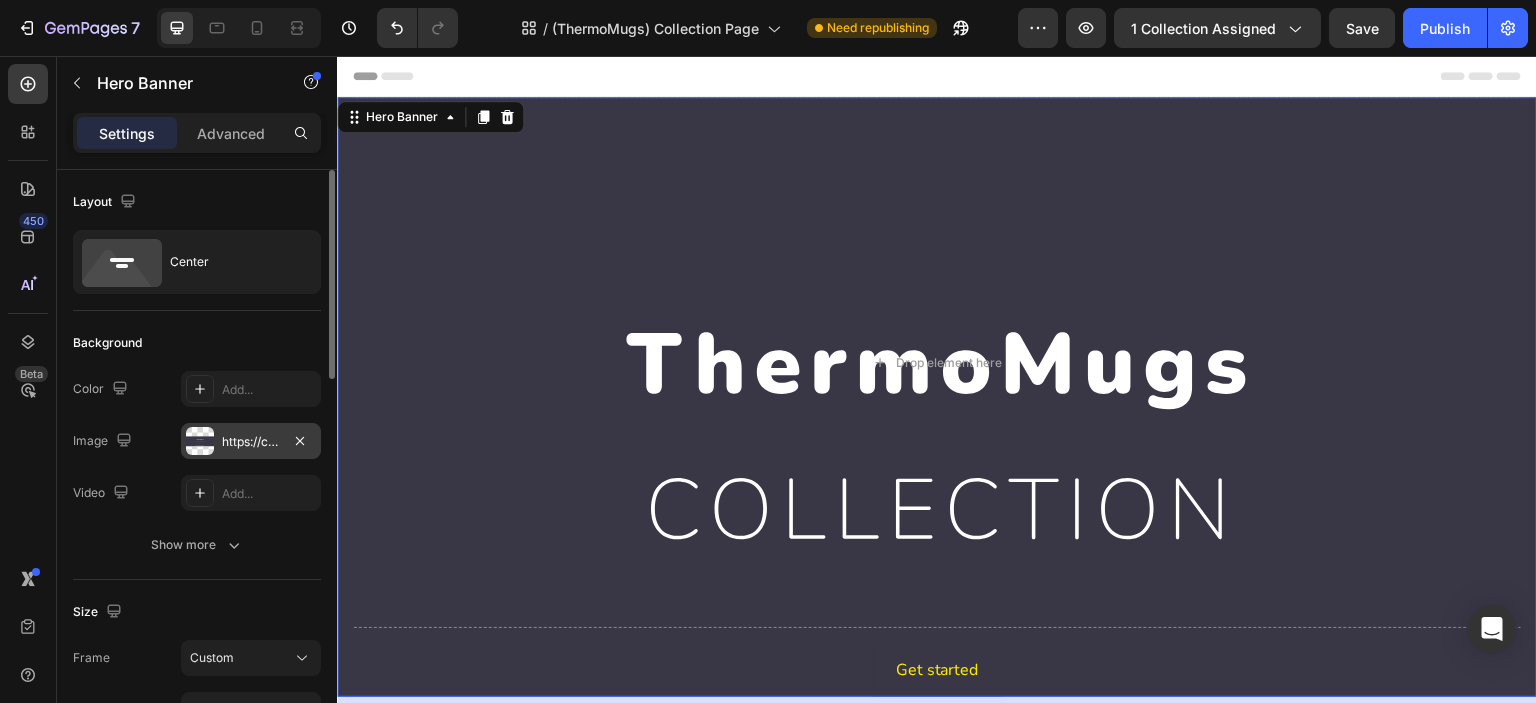 click at bounding box center (200, 441) 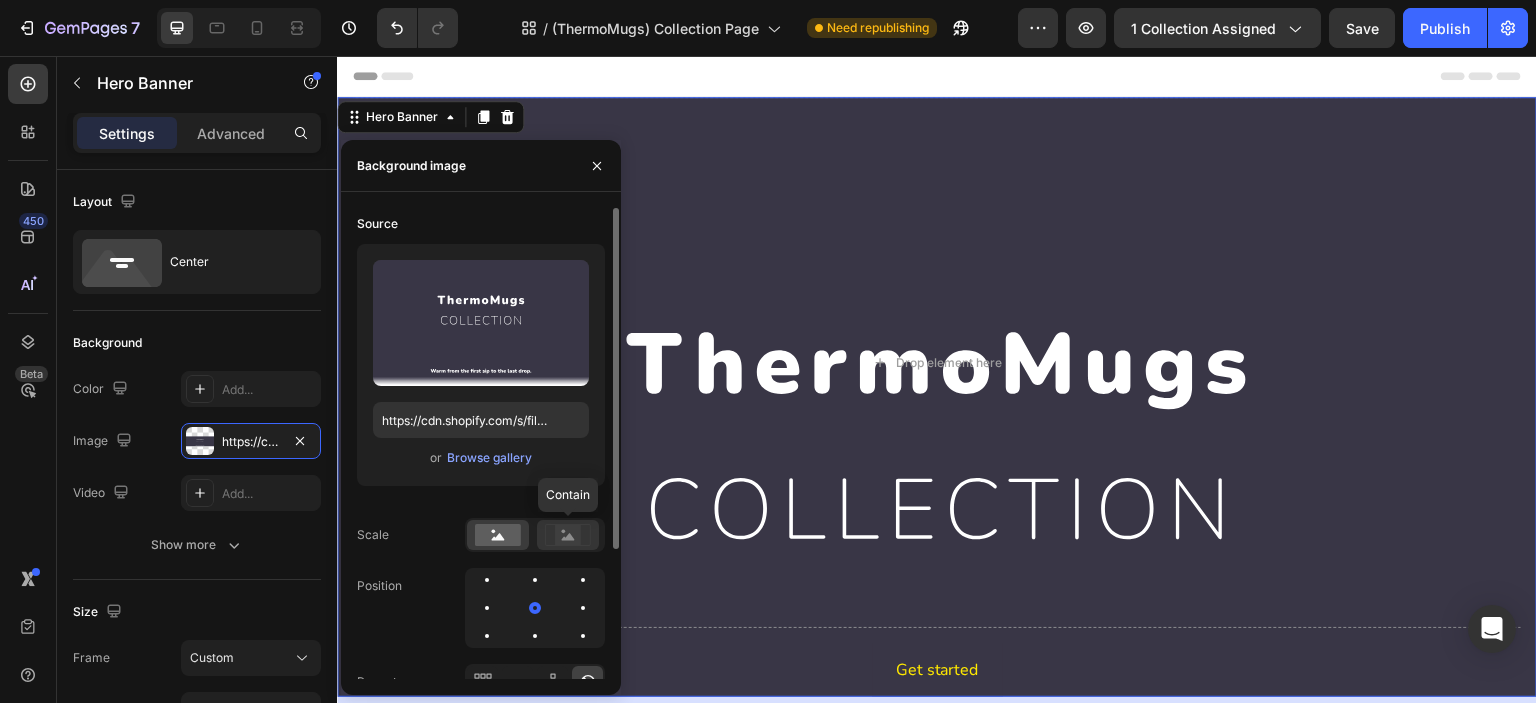 click 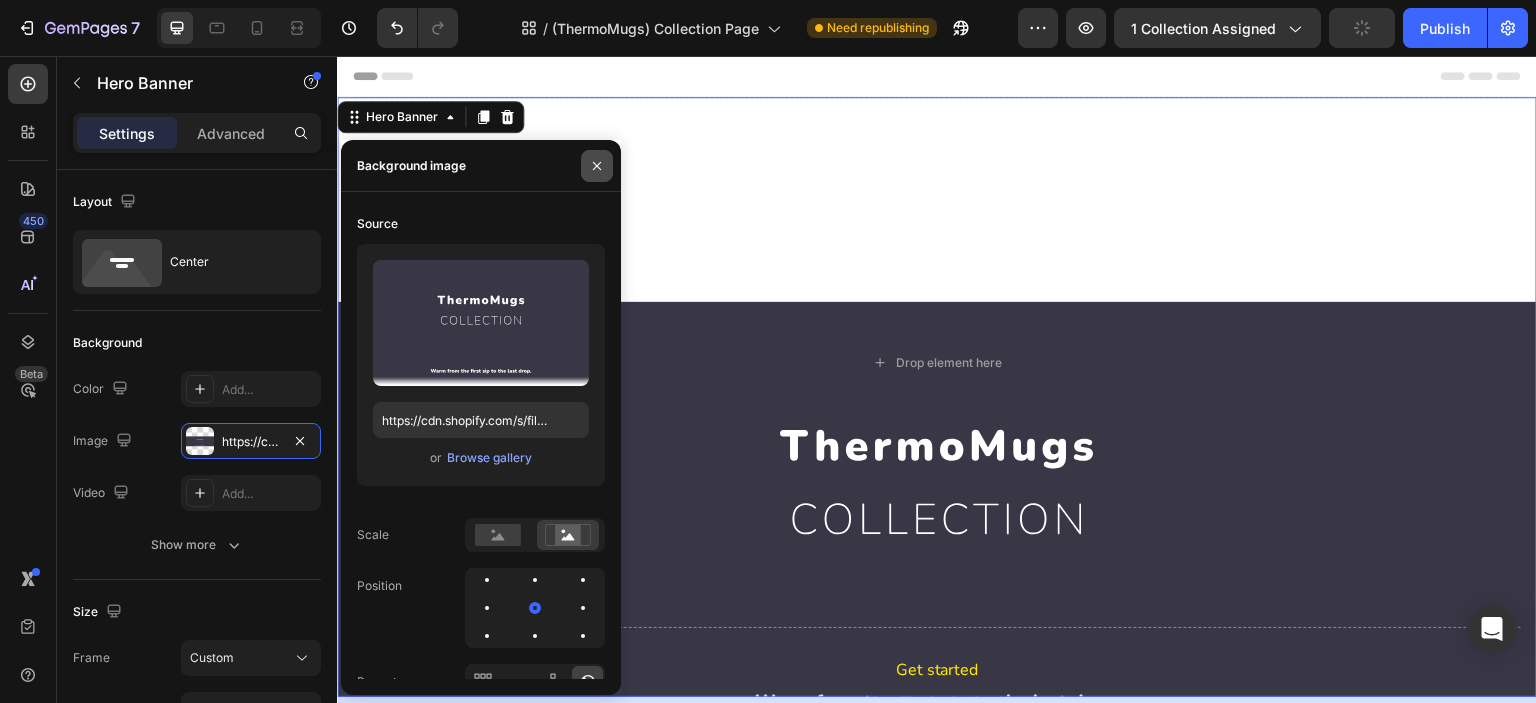 drag, startPoint x: 588, startPoint y: 161, endPoint x: 398, endPoint y: 202, distance: 194.37335 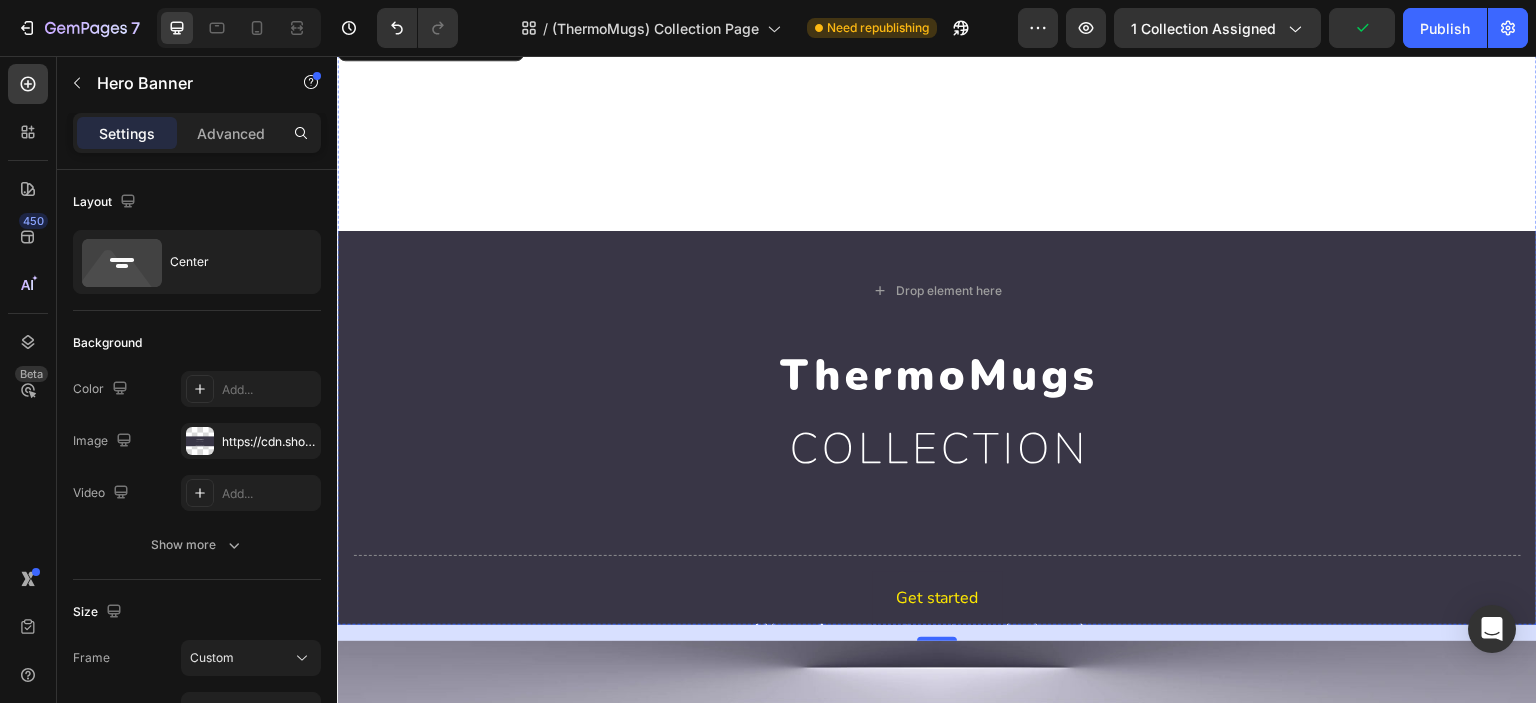 scroll, scrollTop: 0, scrollLeft: 0, axis: both 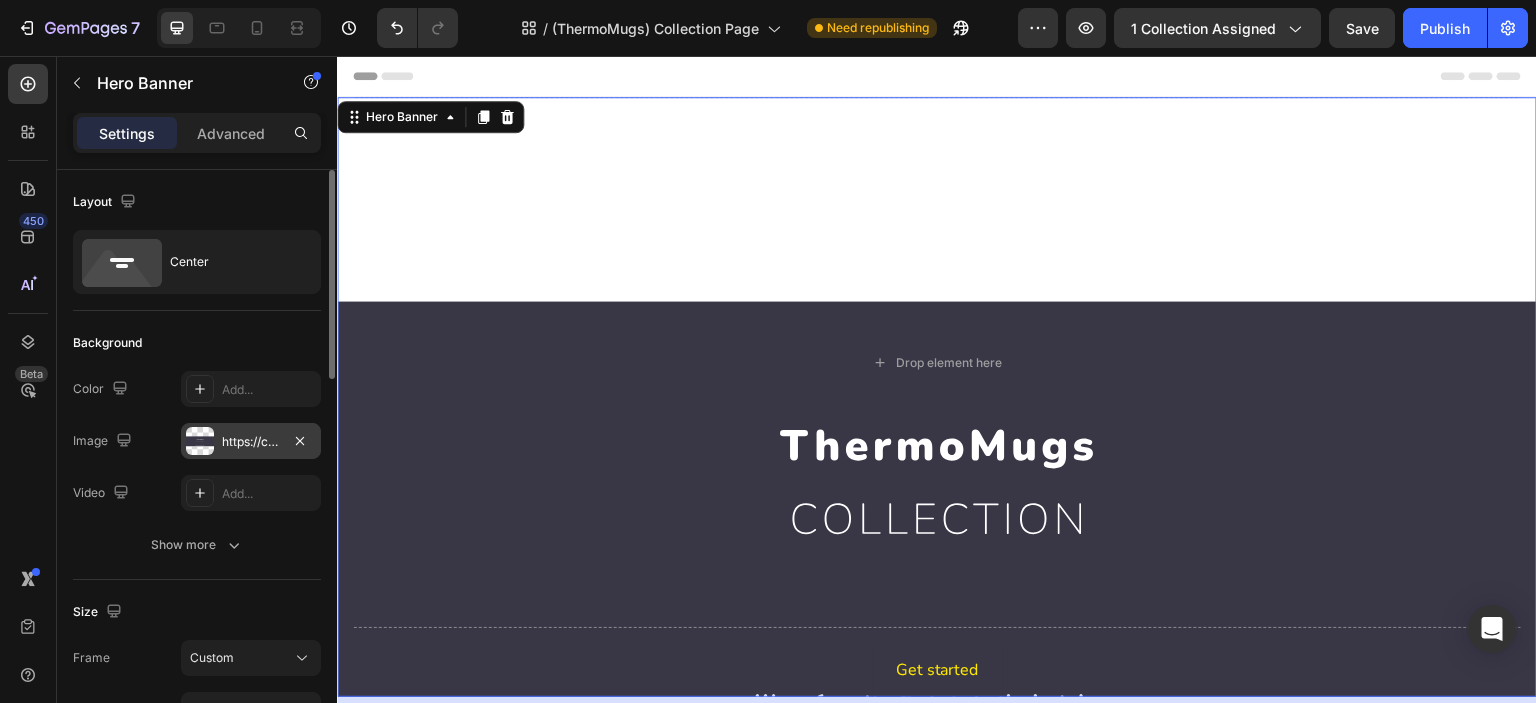 click at bounding box center [200, 441] 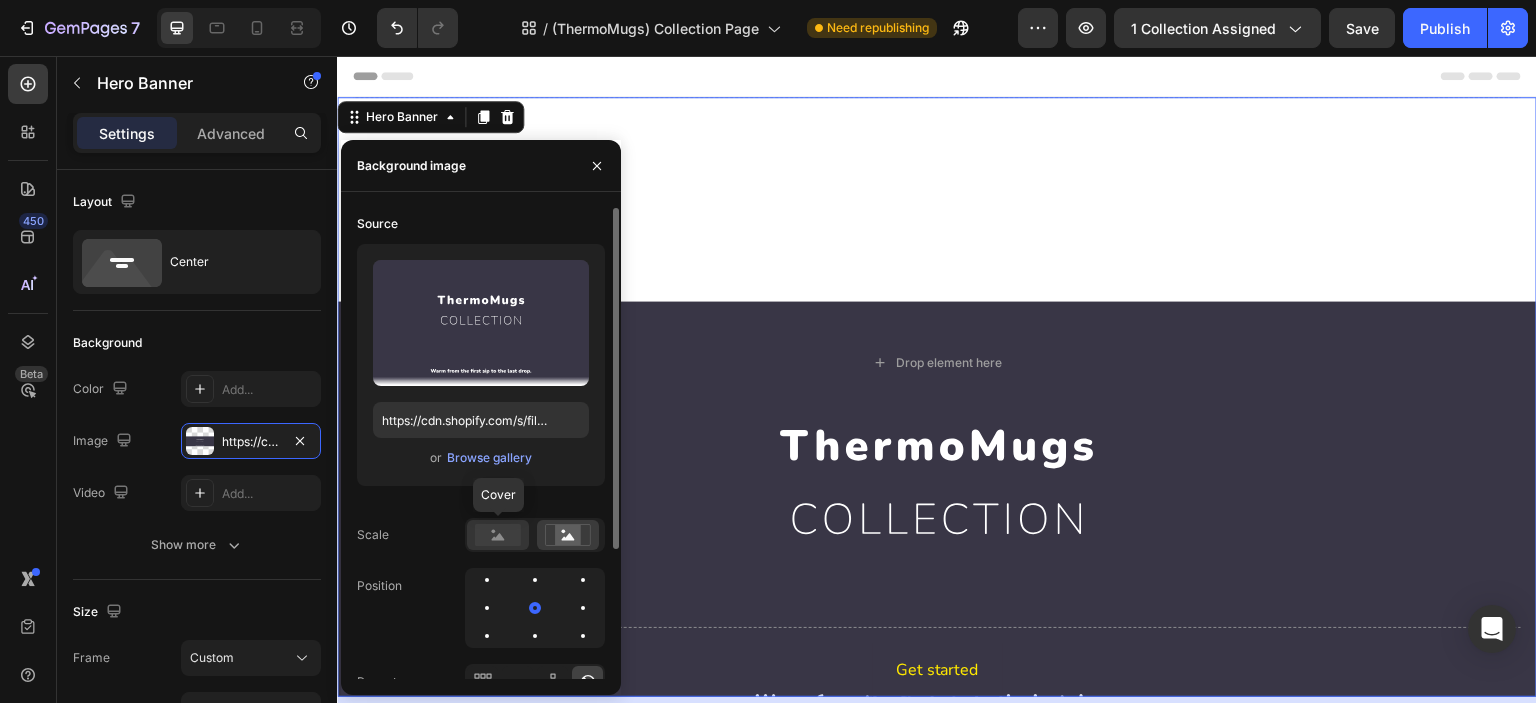 click 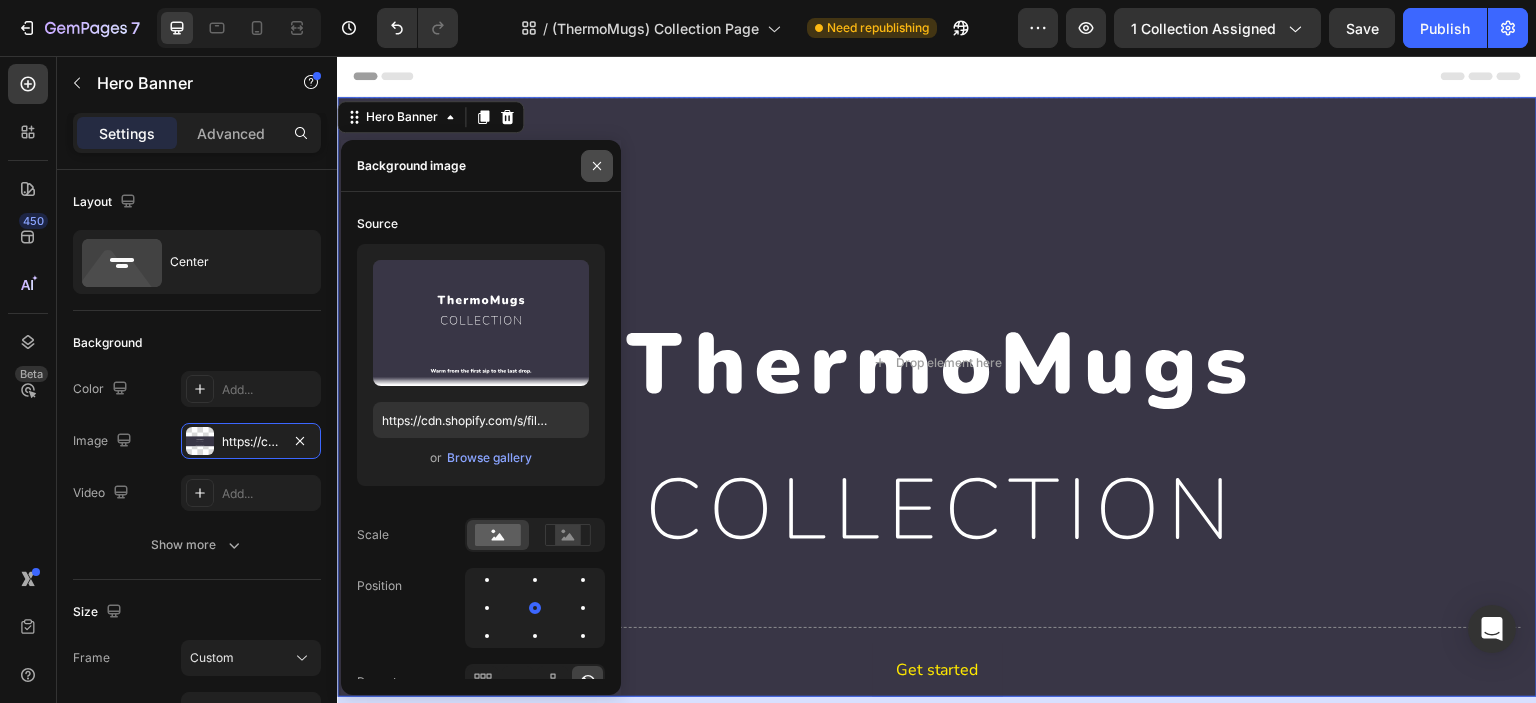 drag, startPoint x: 594, startPoint y: 167, endPoint x: 273, endPoint y: 115, distance: 325.18457 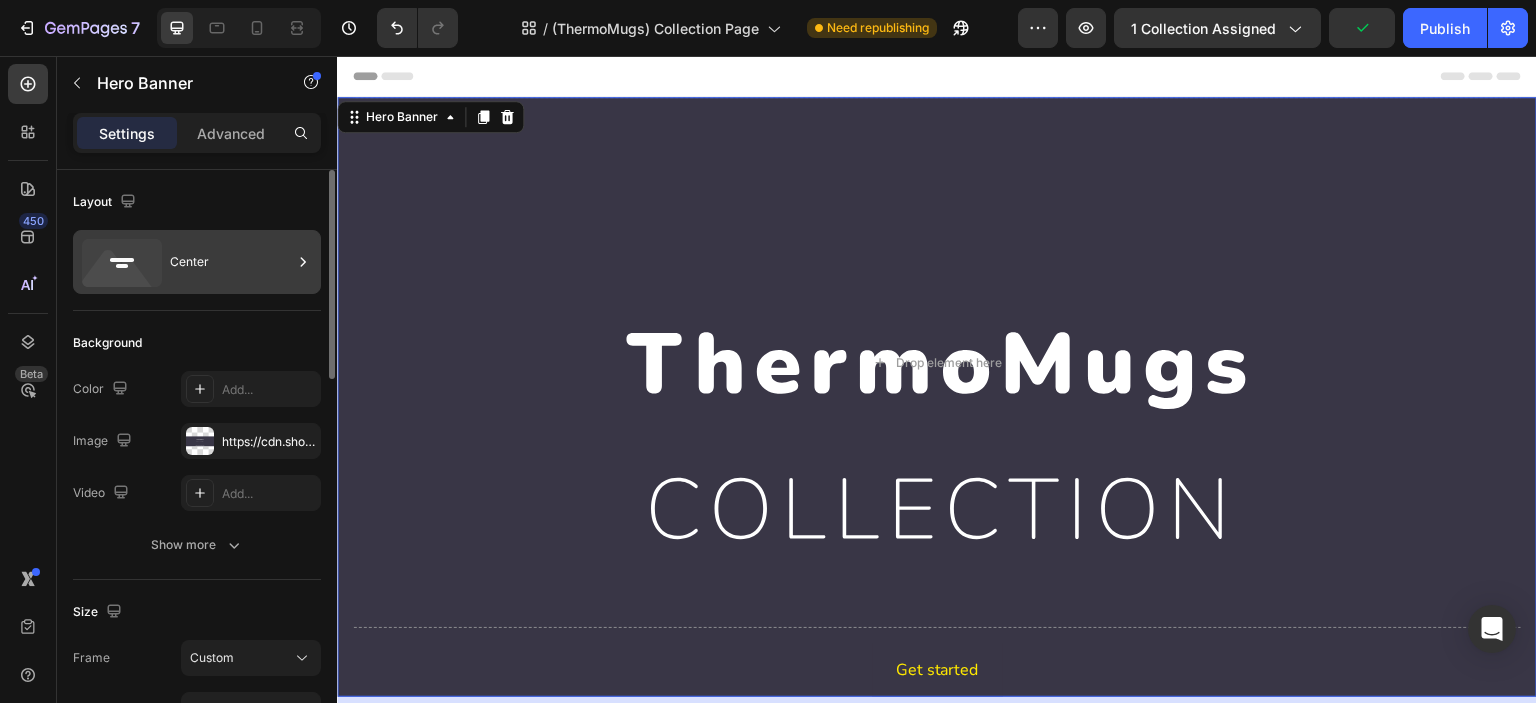 click on "Center" at bounding box center [231, 262] 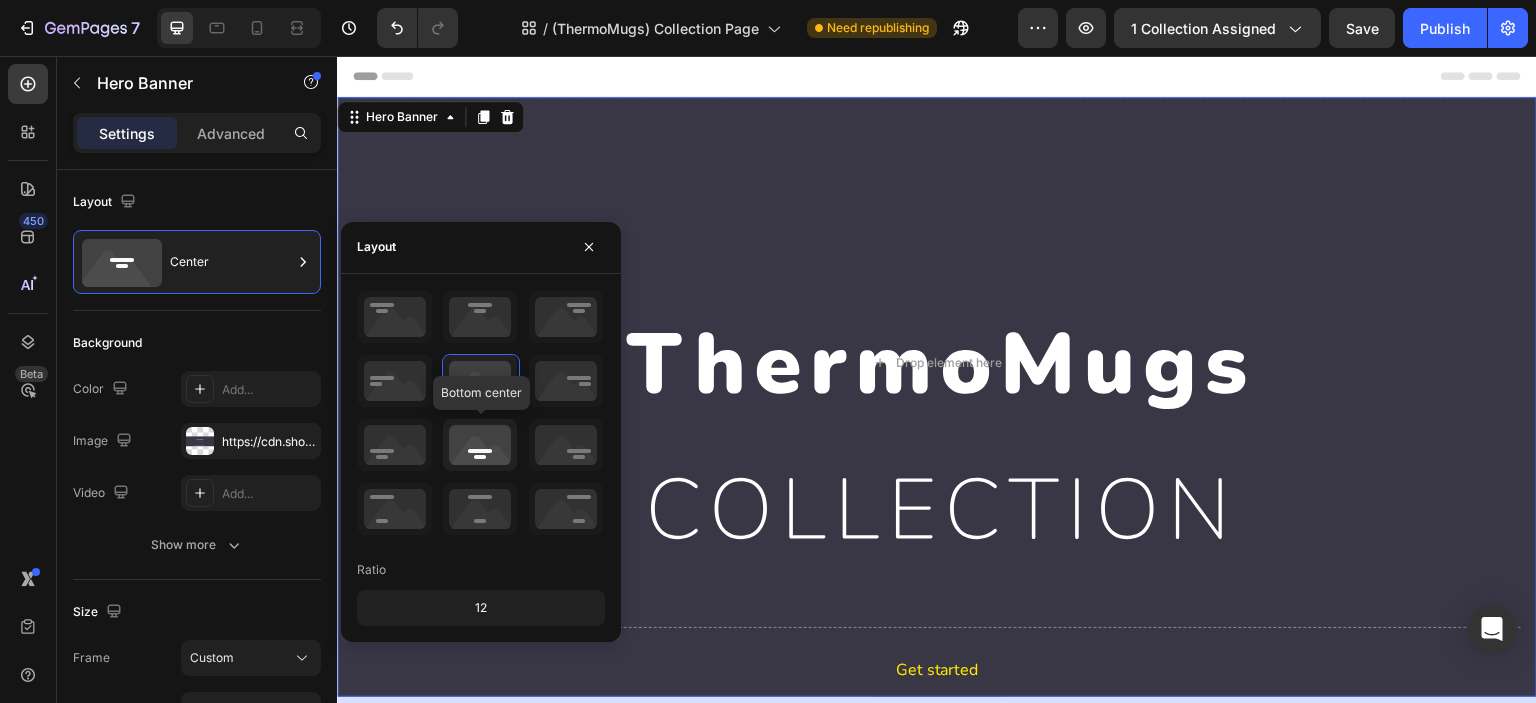 click 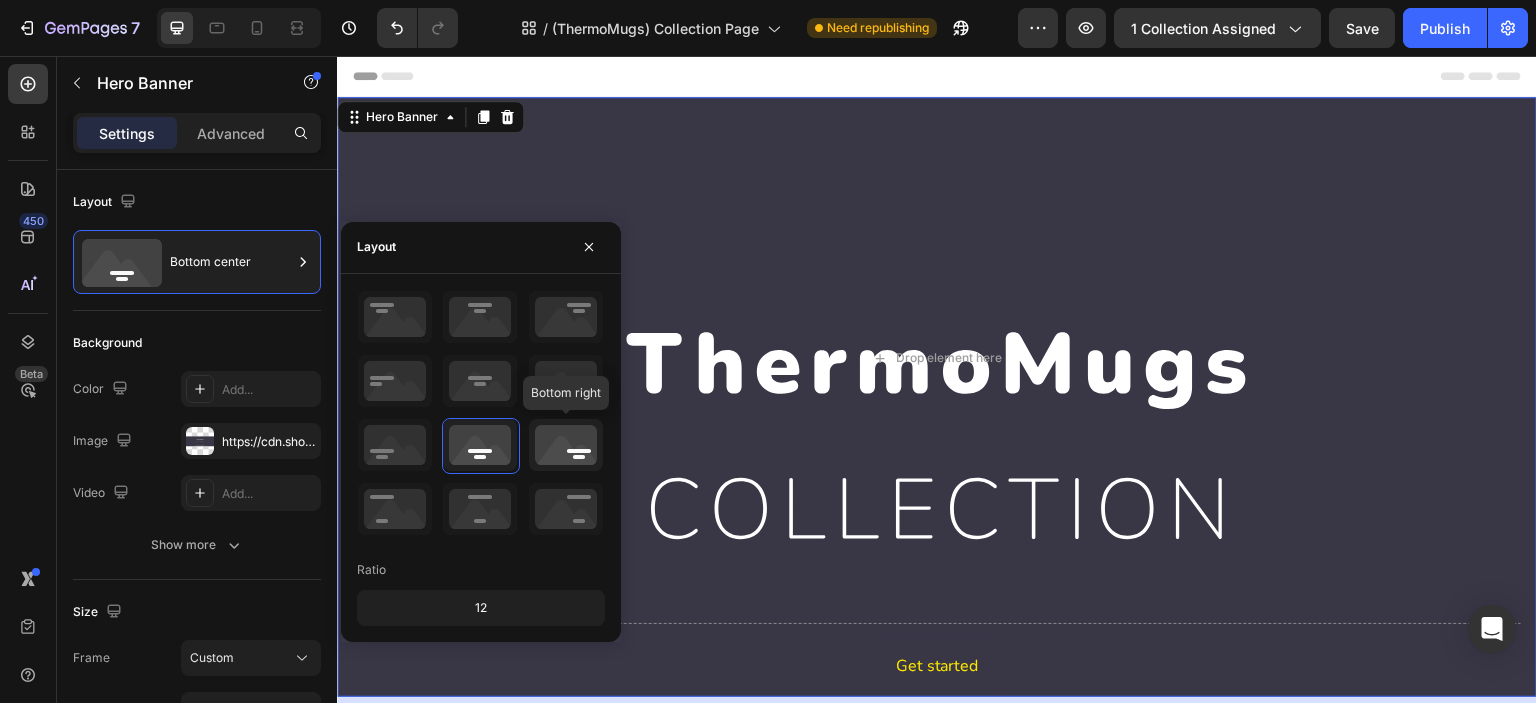 click 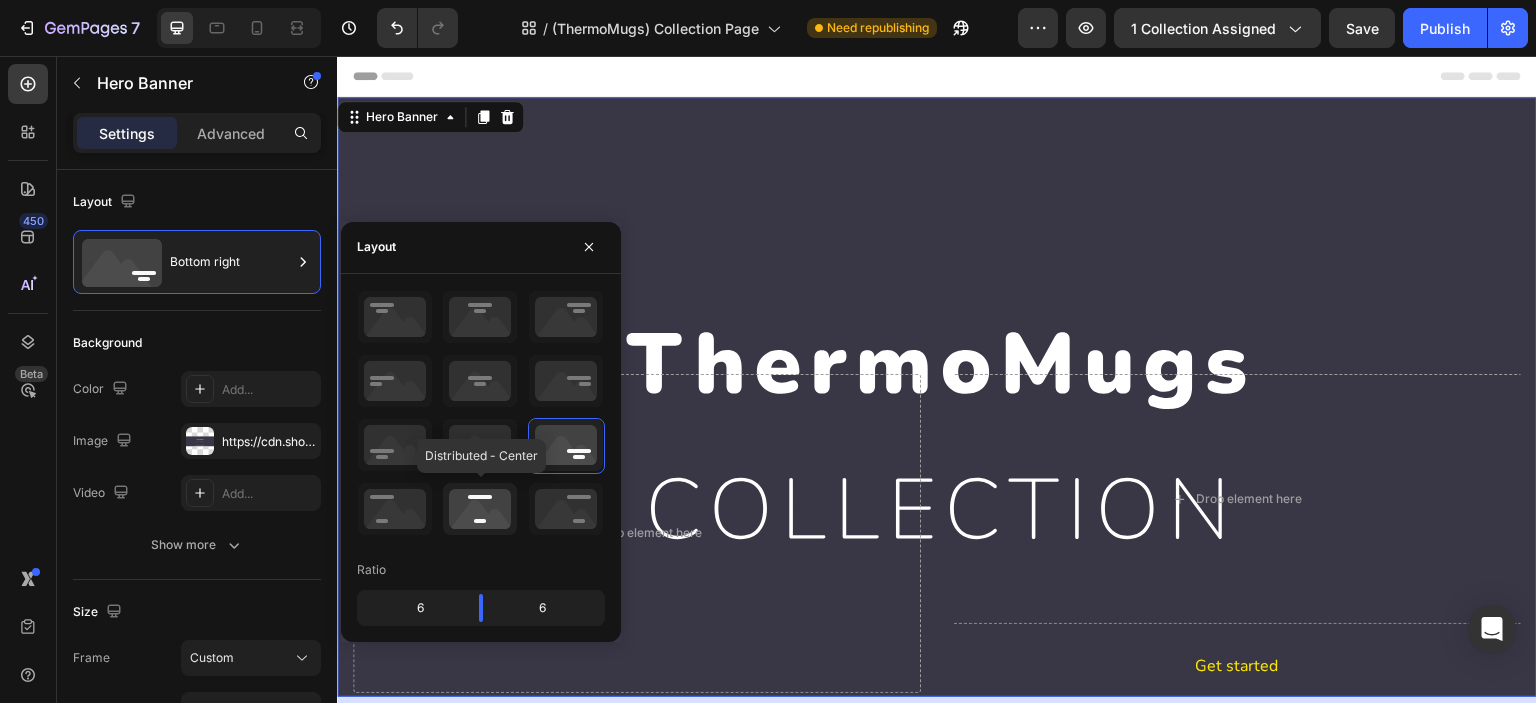 click 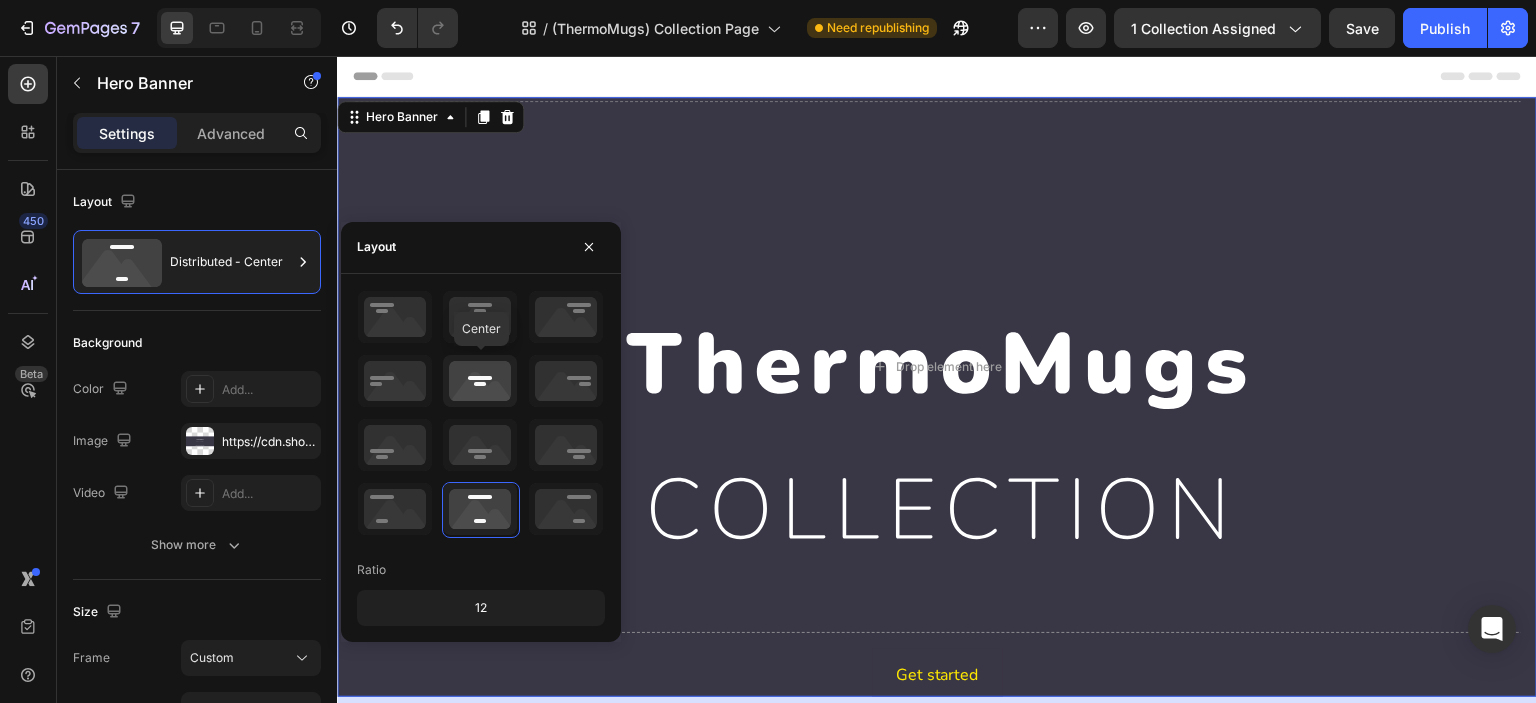 click 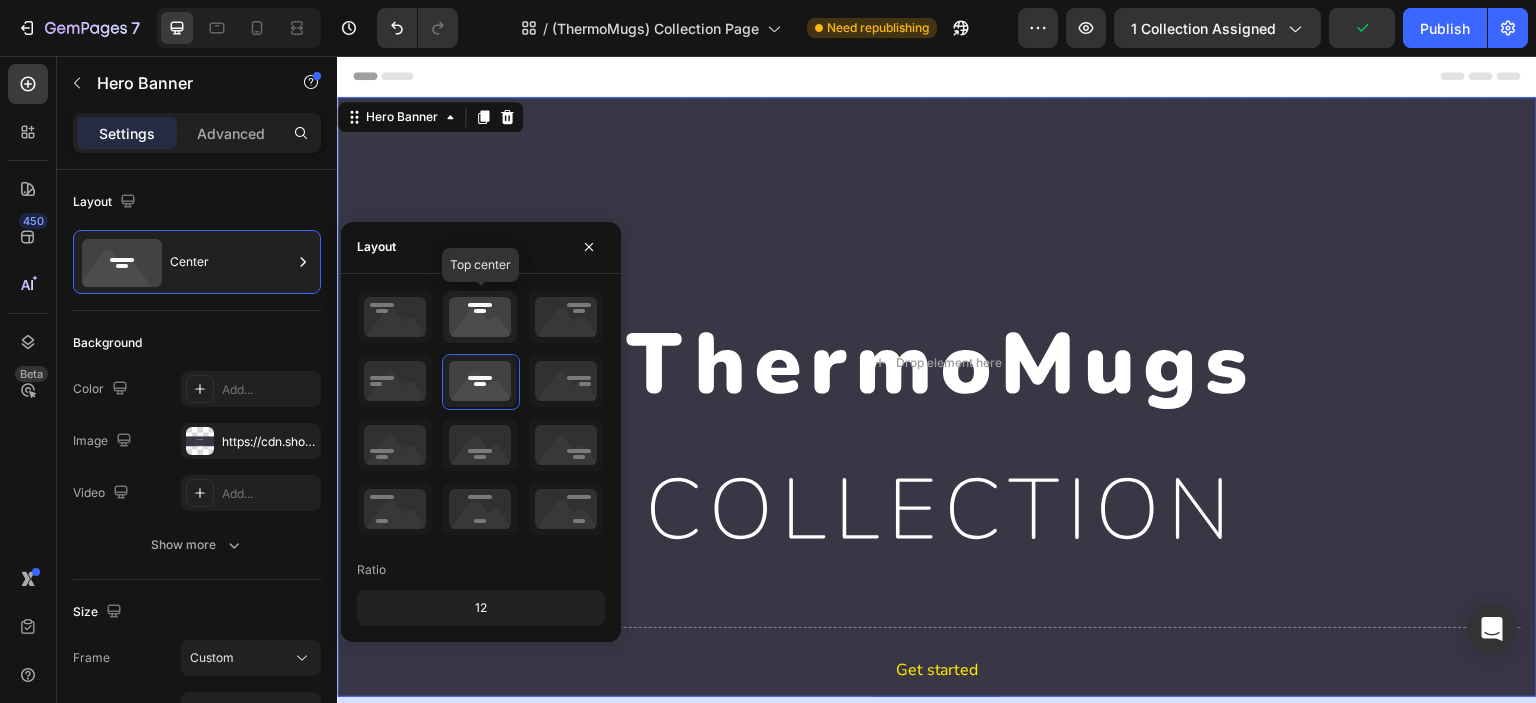 click 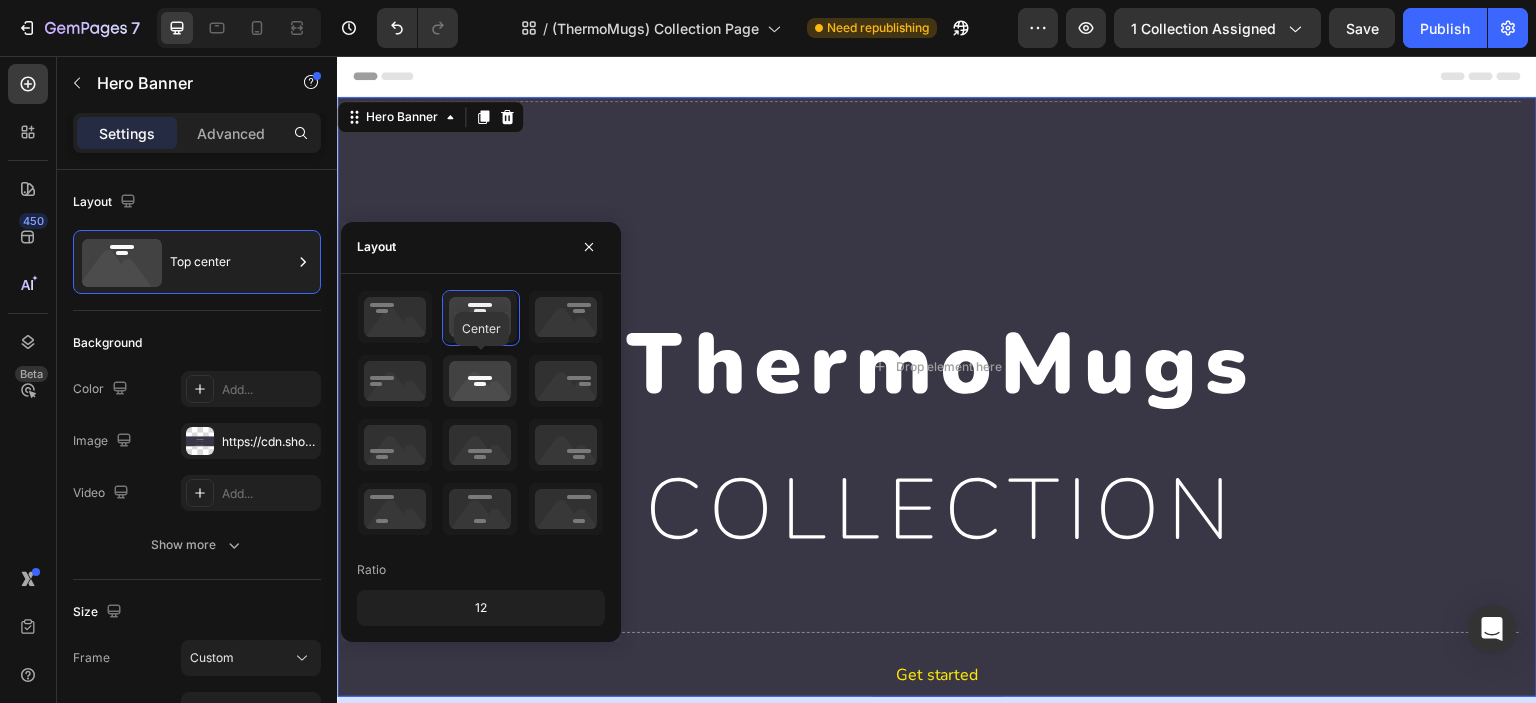 click 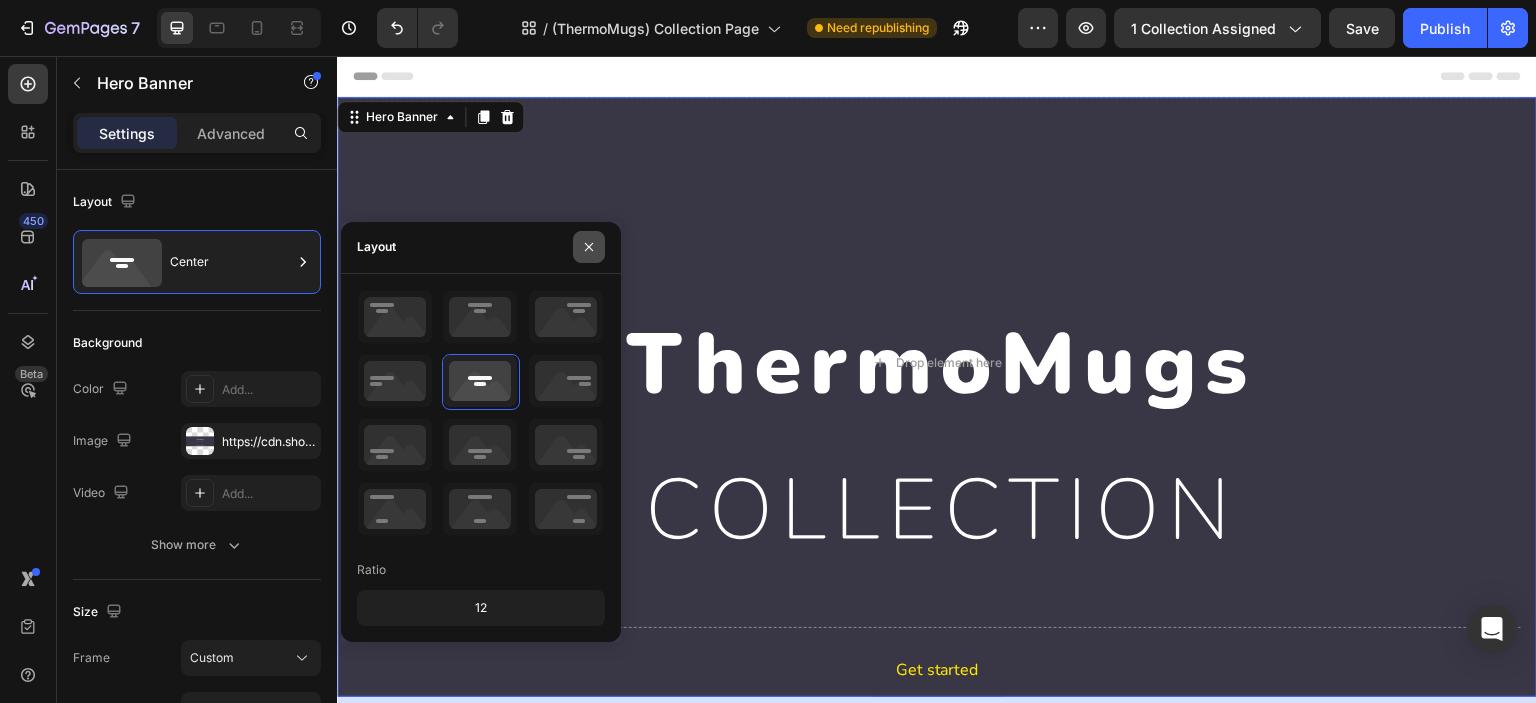click at bounding box center (589, 247) 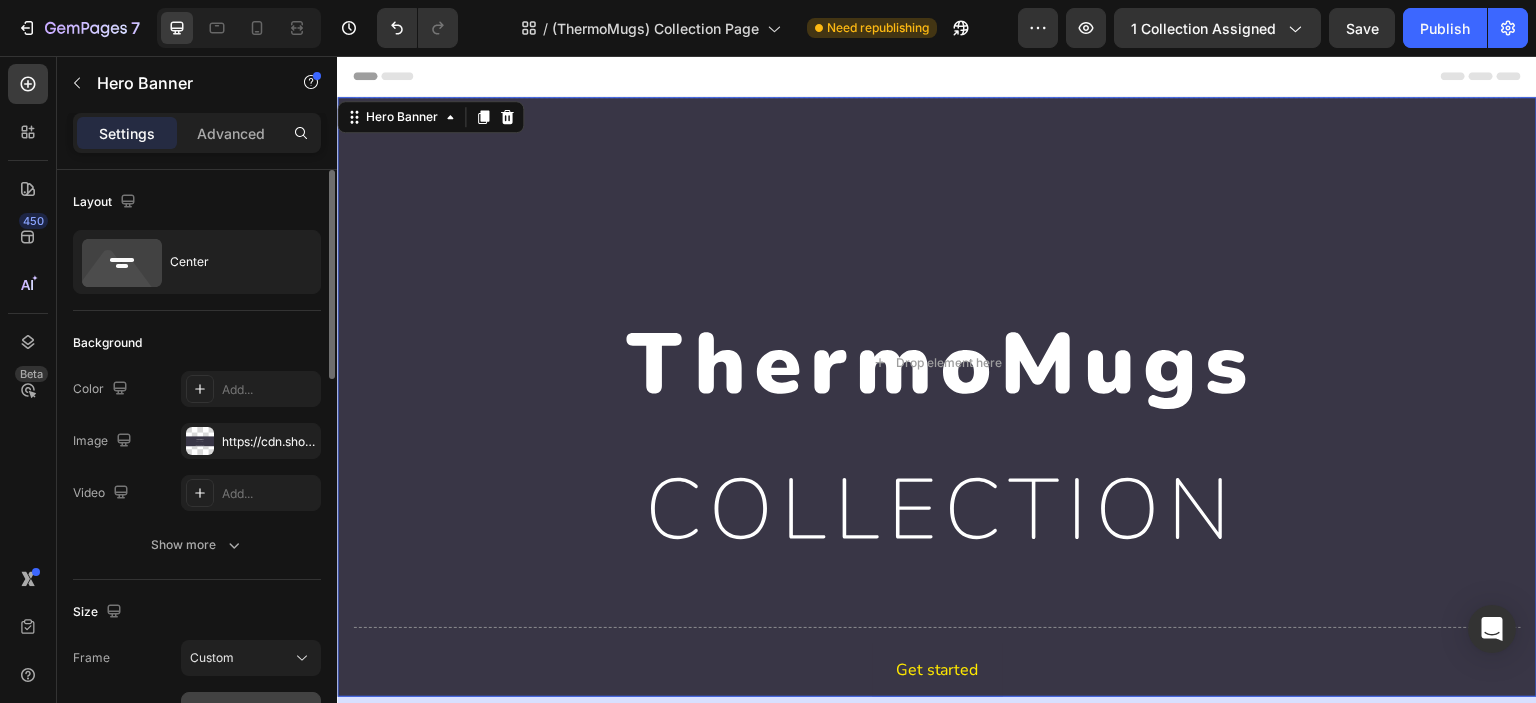 scroll, scrollTop: 166, scrollLeft: 0, axis: vertical 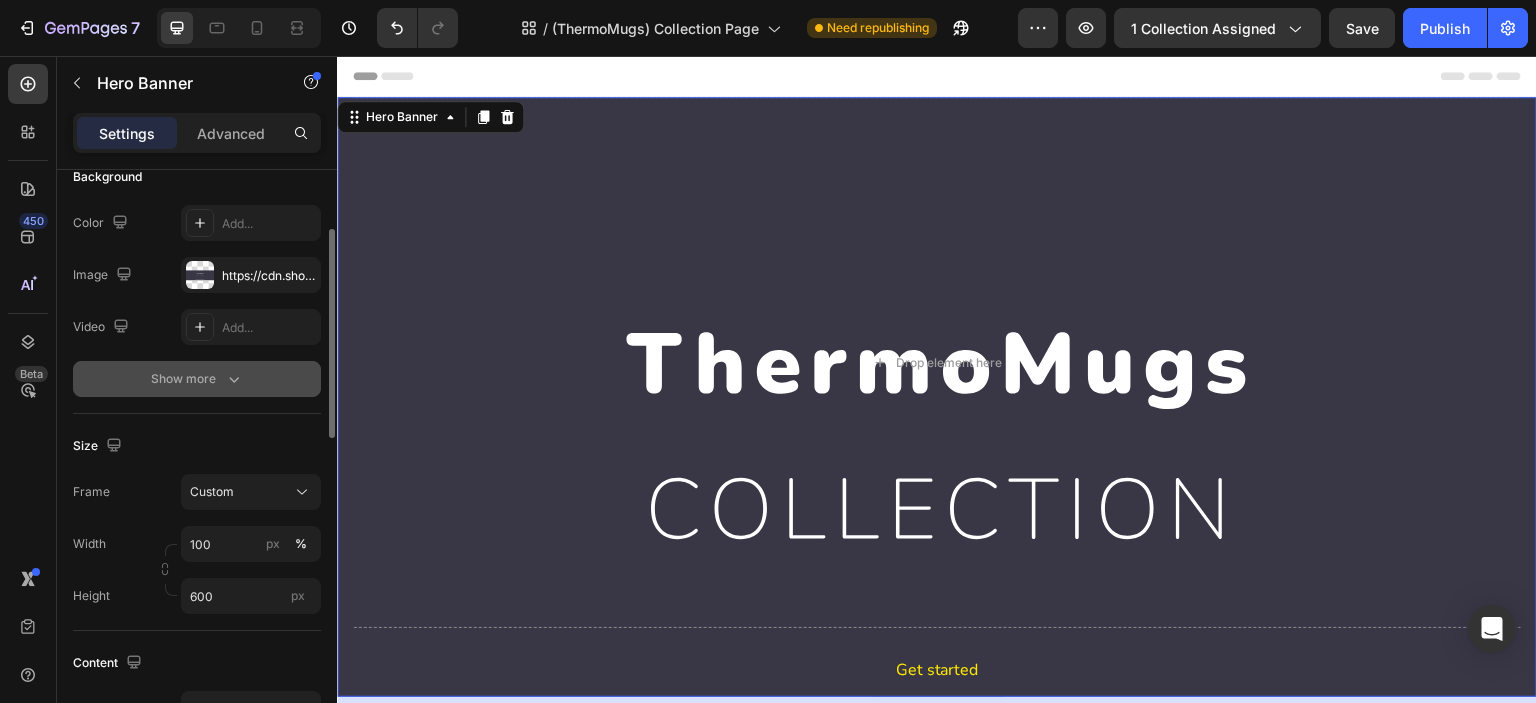 click 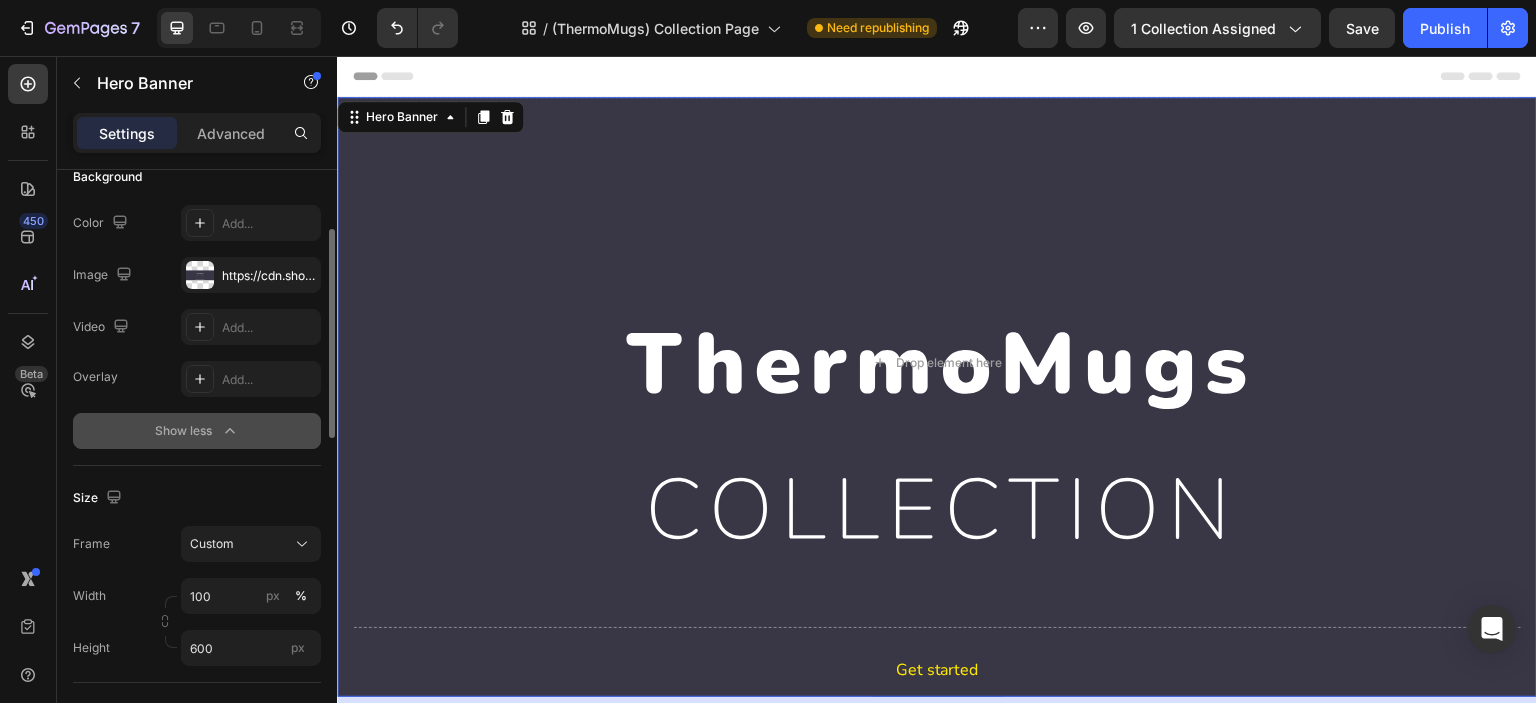 click 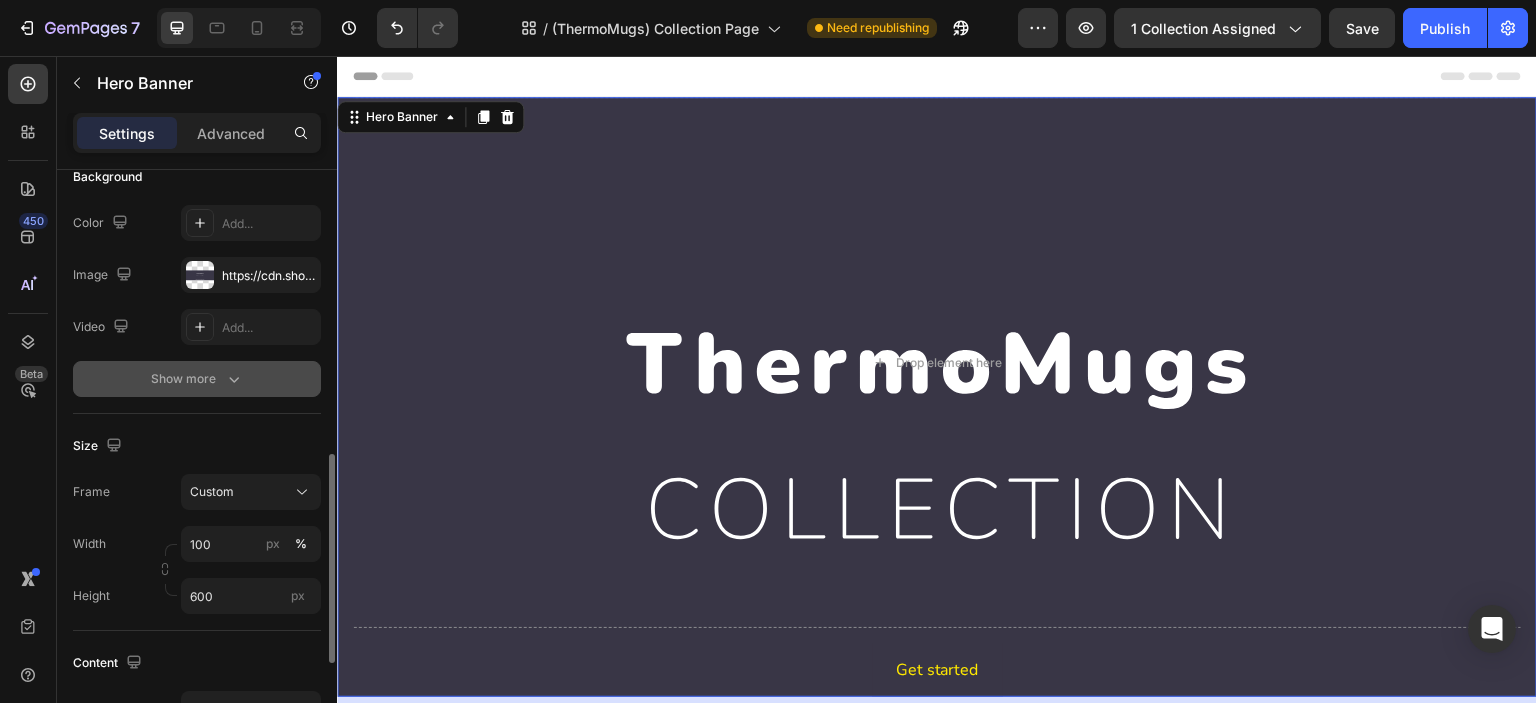 scroll, scrollTop: 332, scrollLeft: 0, axis: vertical 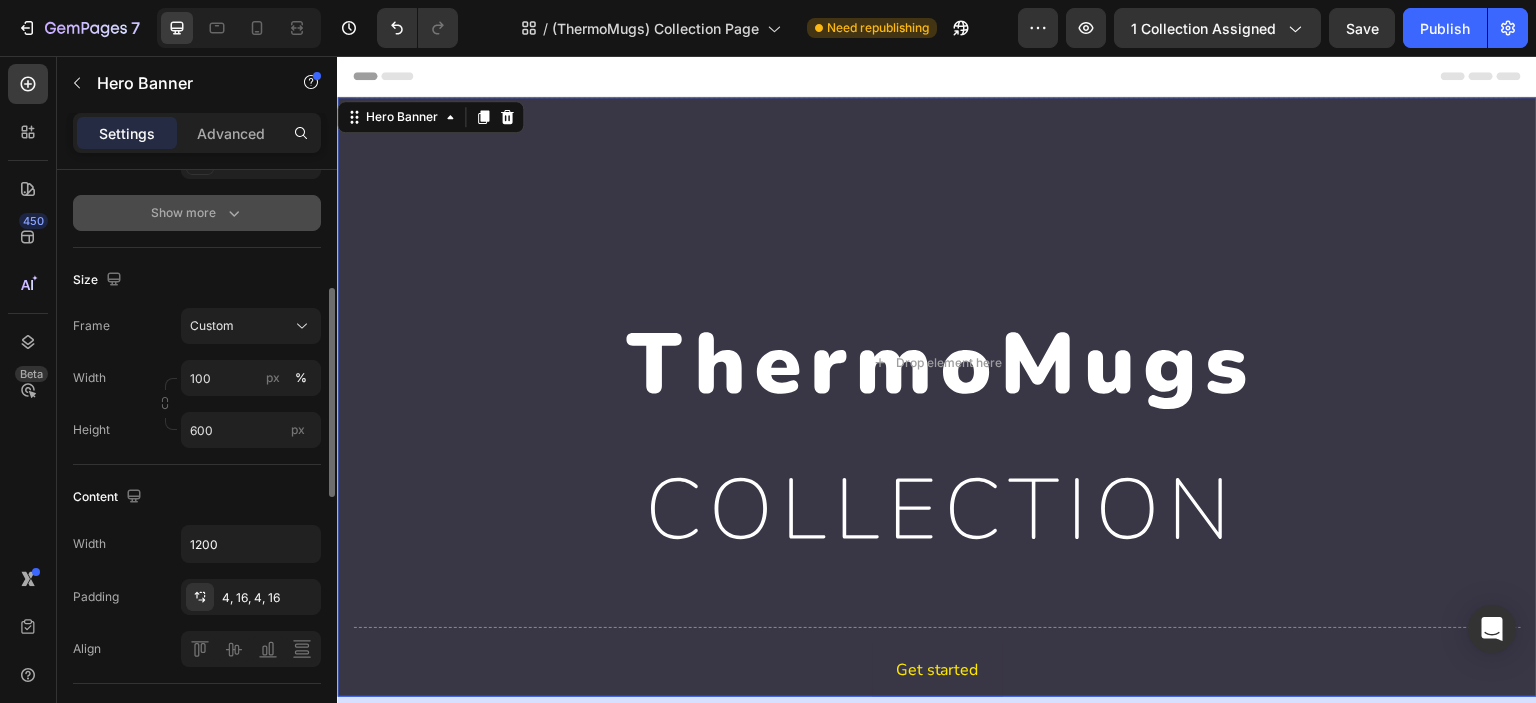 click on "Size Frame Custom Width 100 px % Height 600 px" 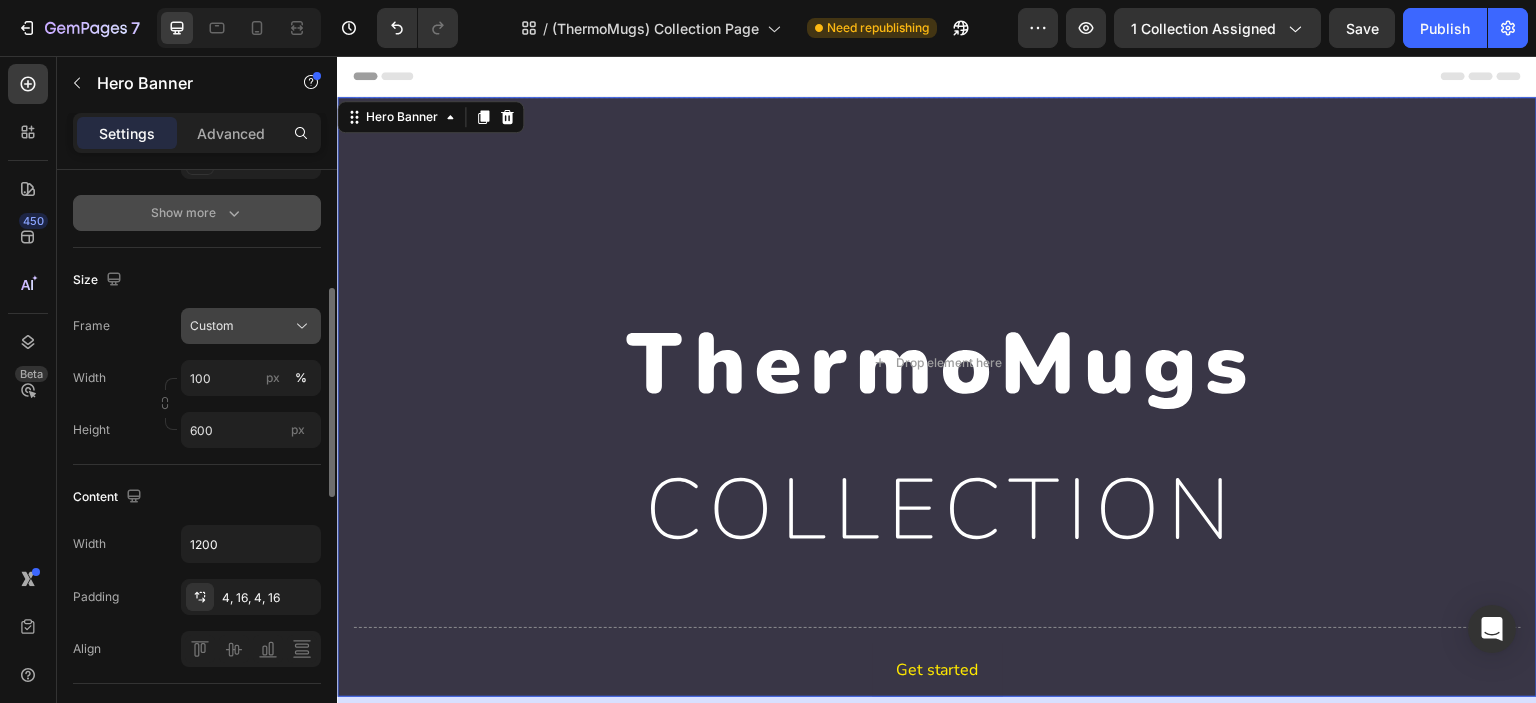 click on "Custom" 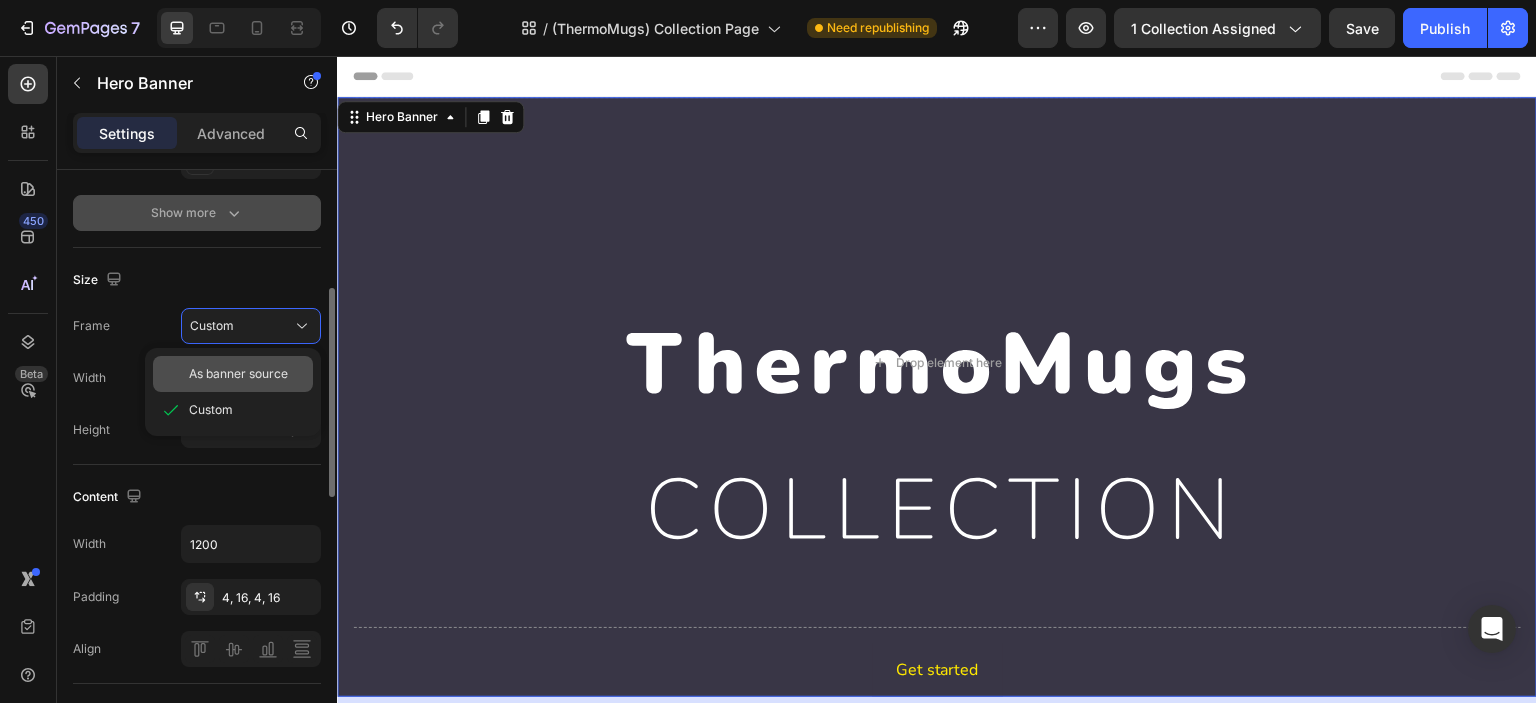click on "As banner source" at bounding box center [238, 374] 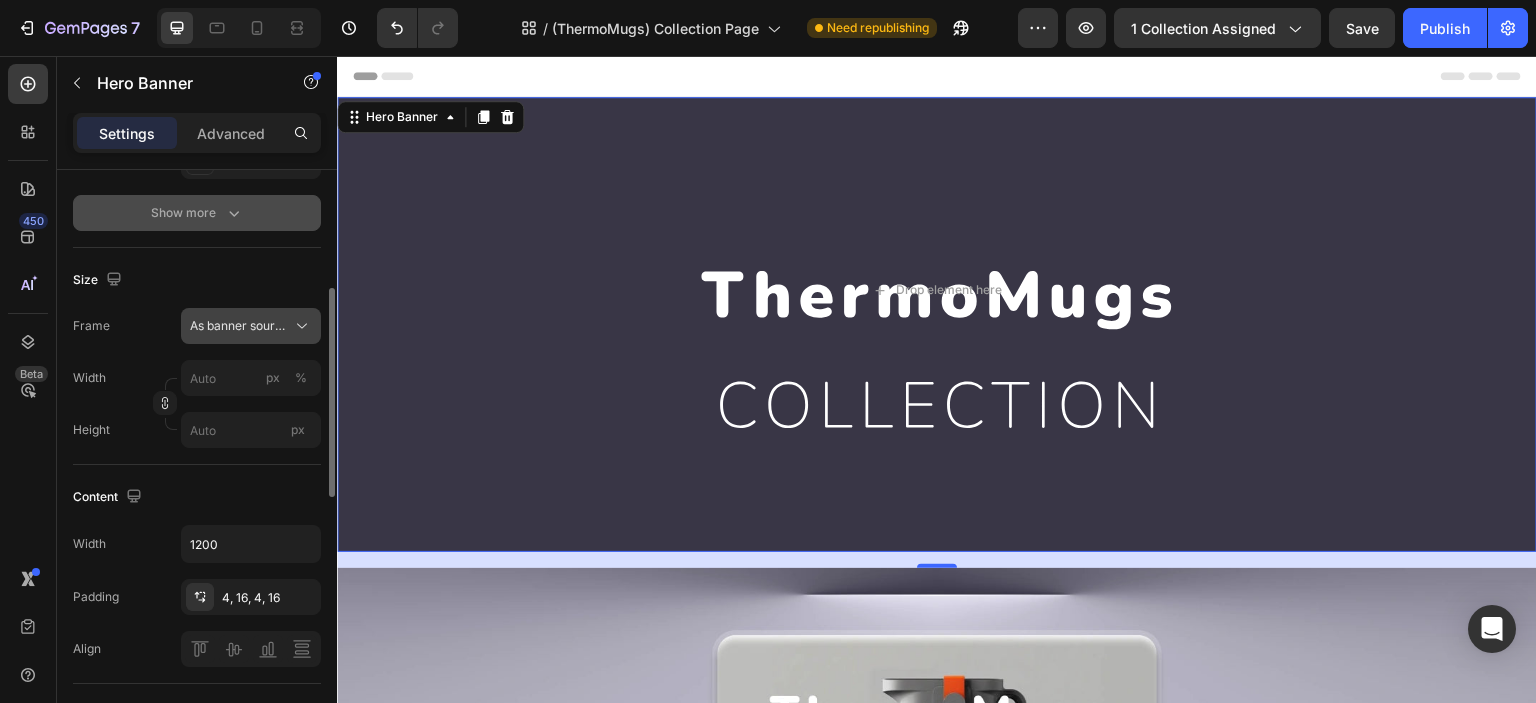 click 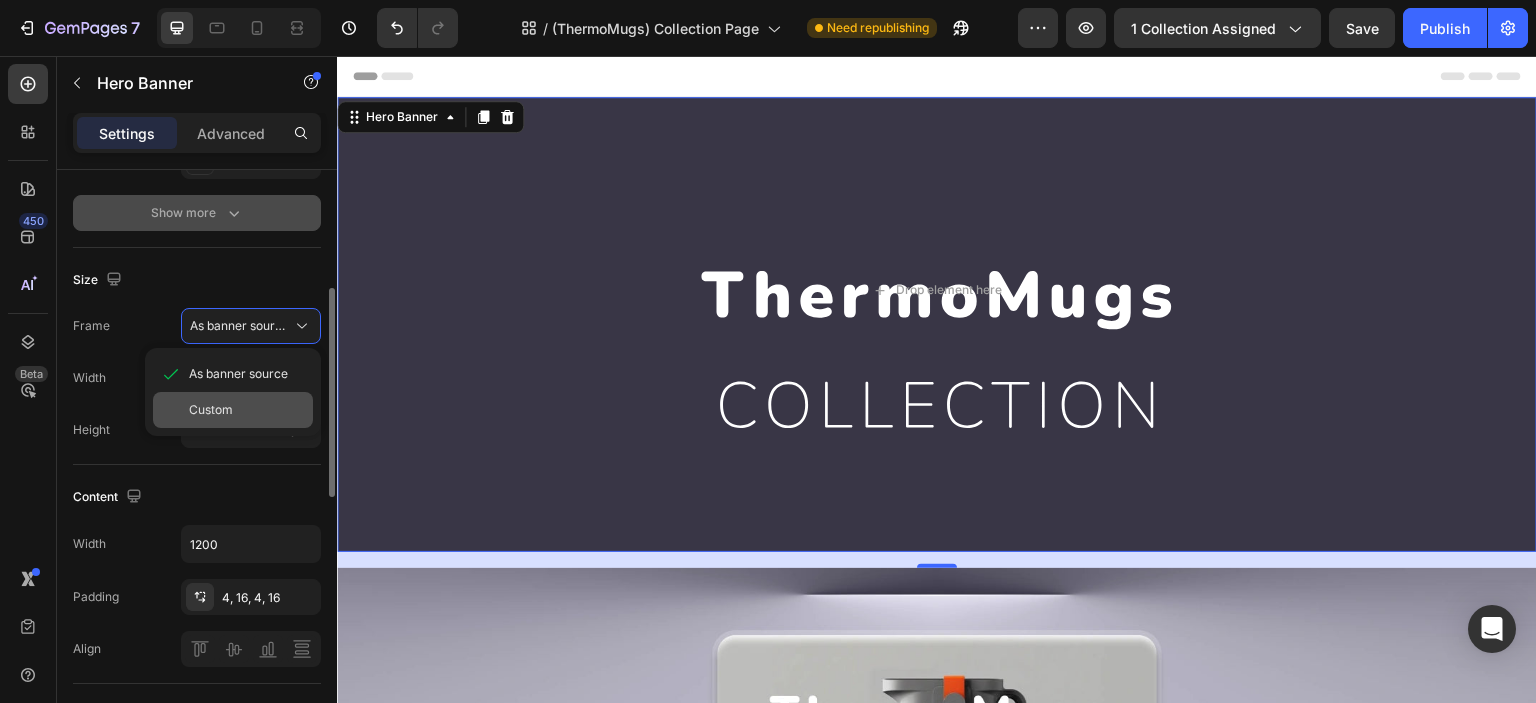 click on "Custom" at bounding box center [211, 410] 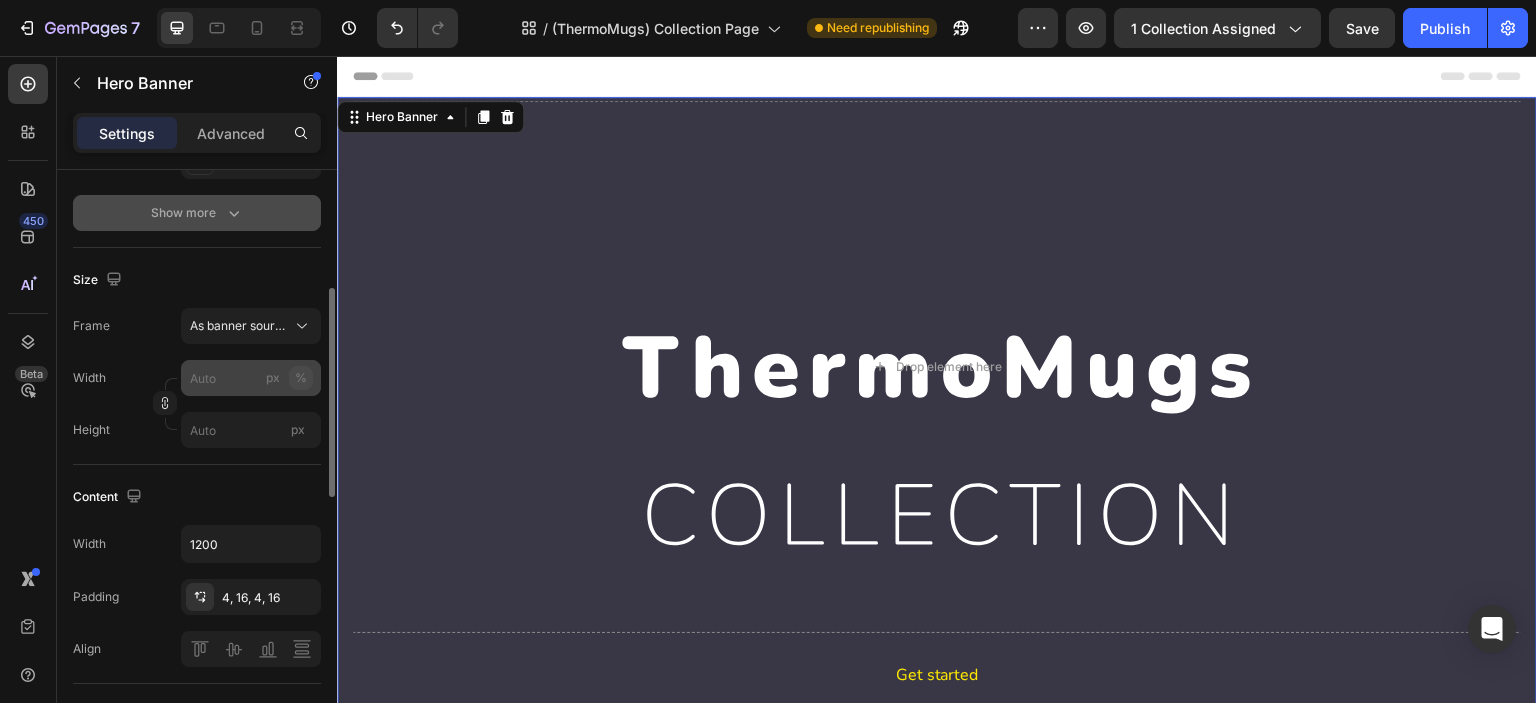 click on "%" at bounding box center [301, 378] 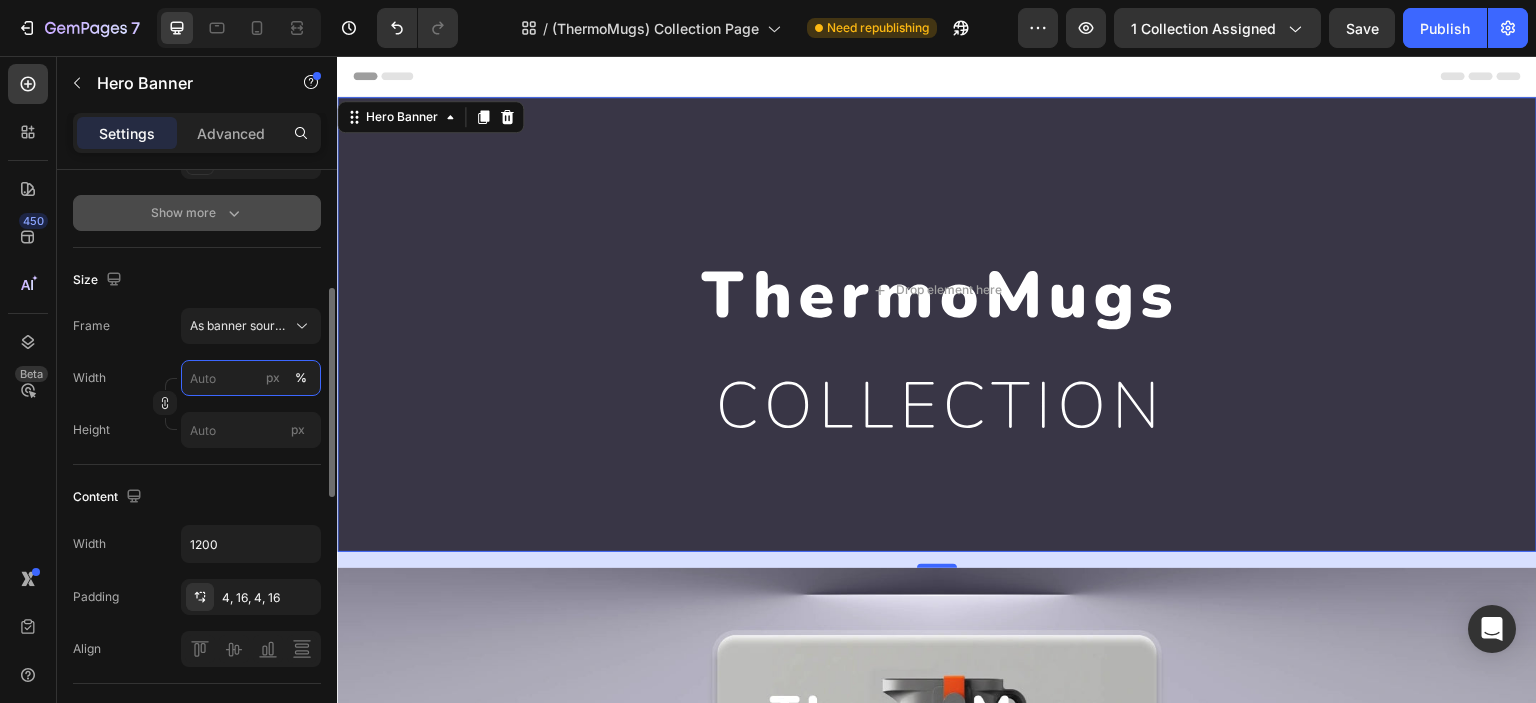 click on "px %" at bounding box center (251, 378) 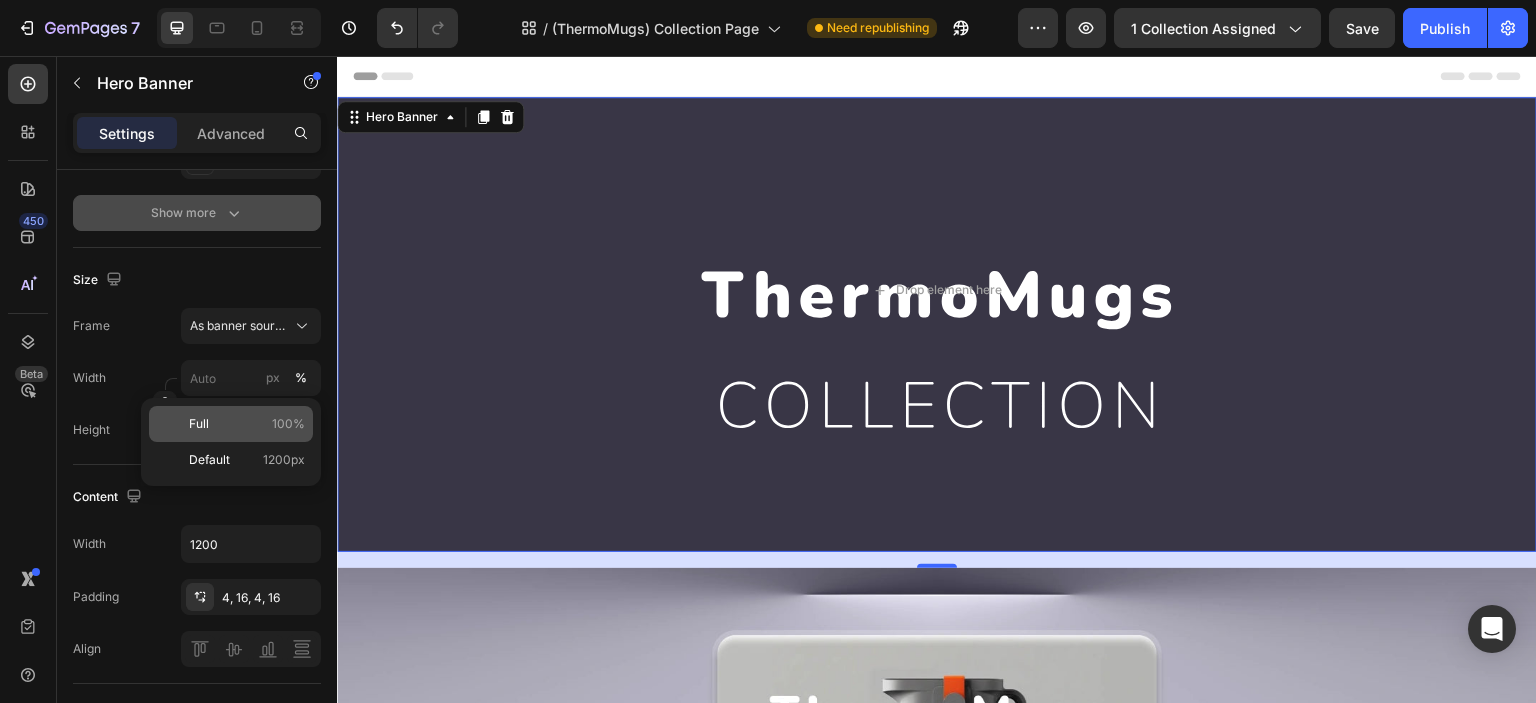 click on "Full 100%" at bounding box center (247, 424) 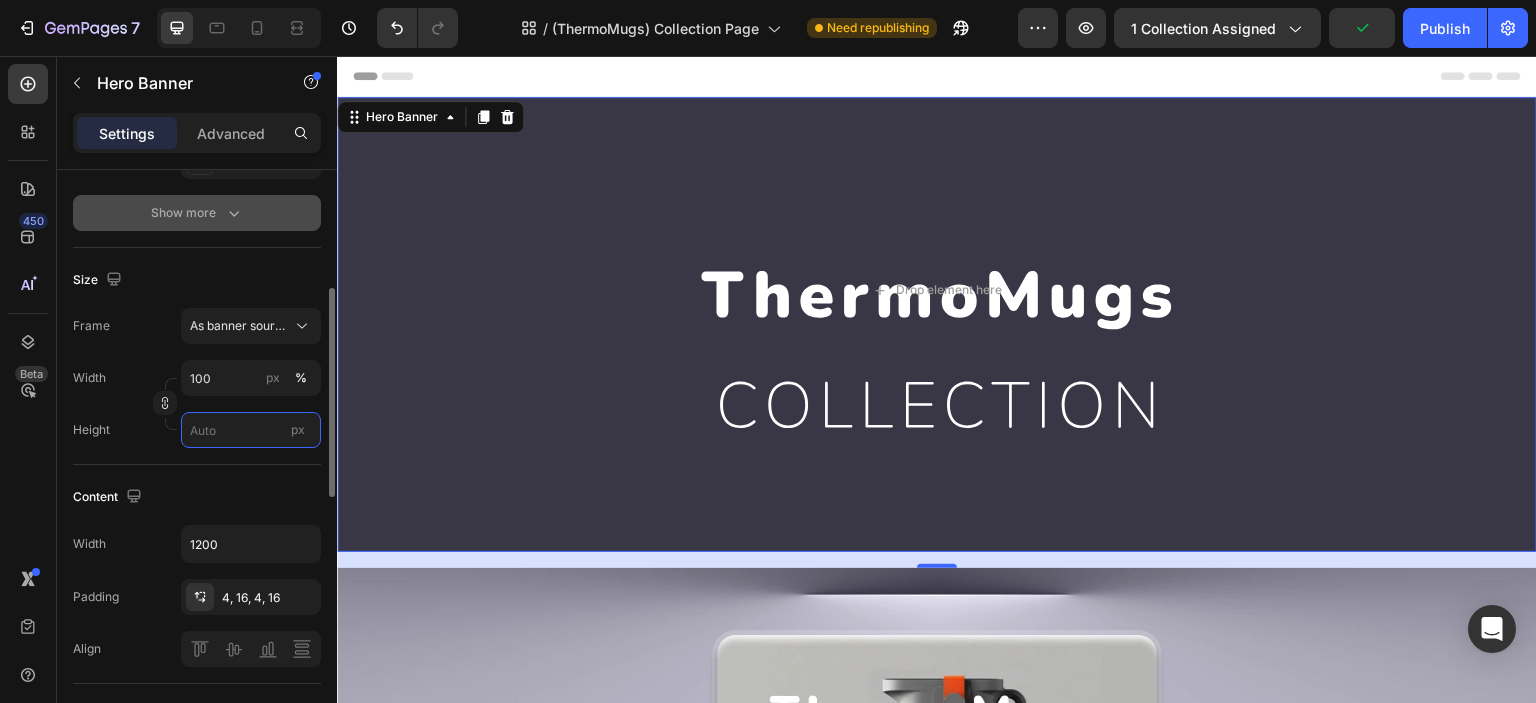 click on "px" at bounding box center [251, 430] 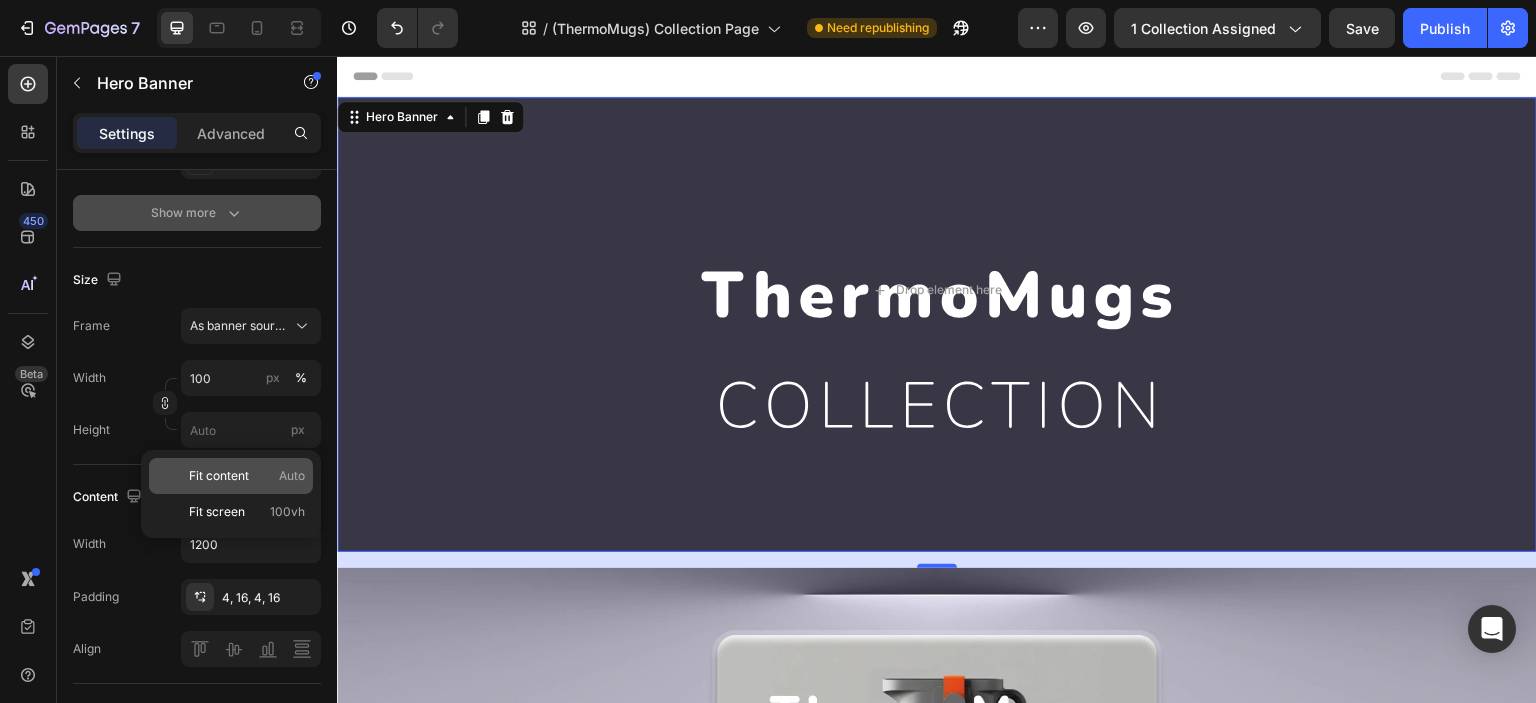 click on "Fit content" at bounding box center (219, 476) 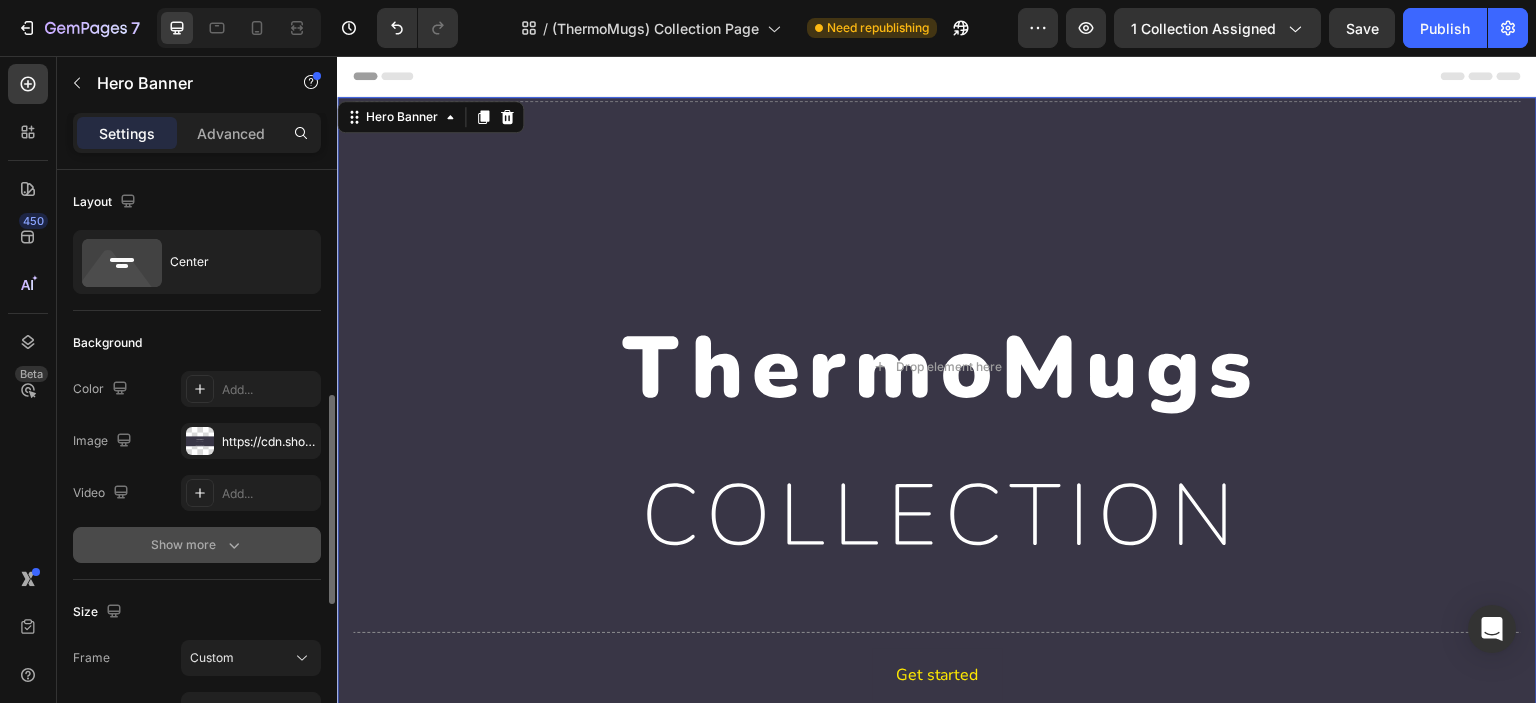 scroll, scrollTop: 166, scrollLeft: 0, axis: vertical 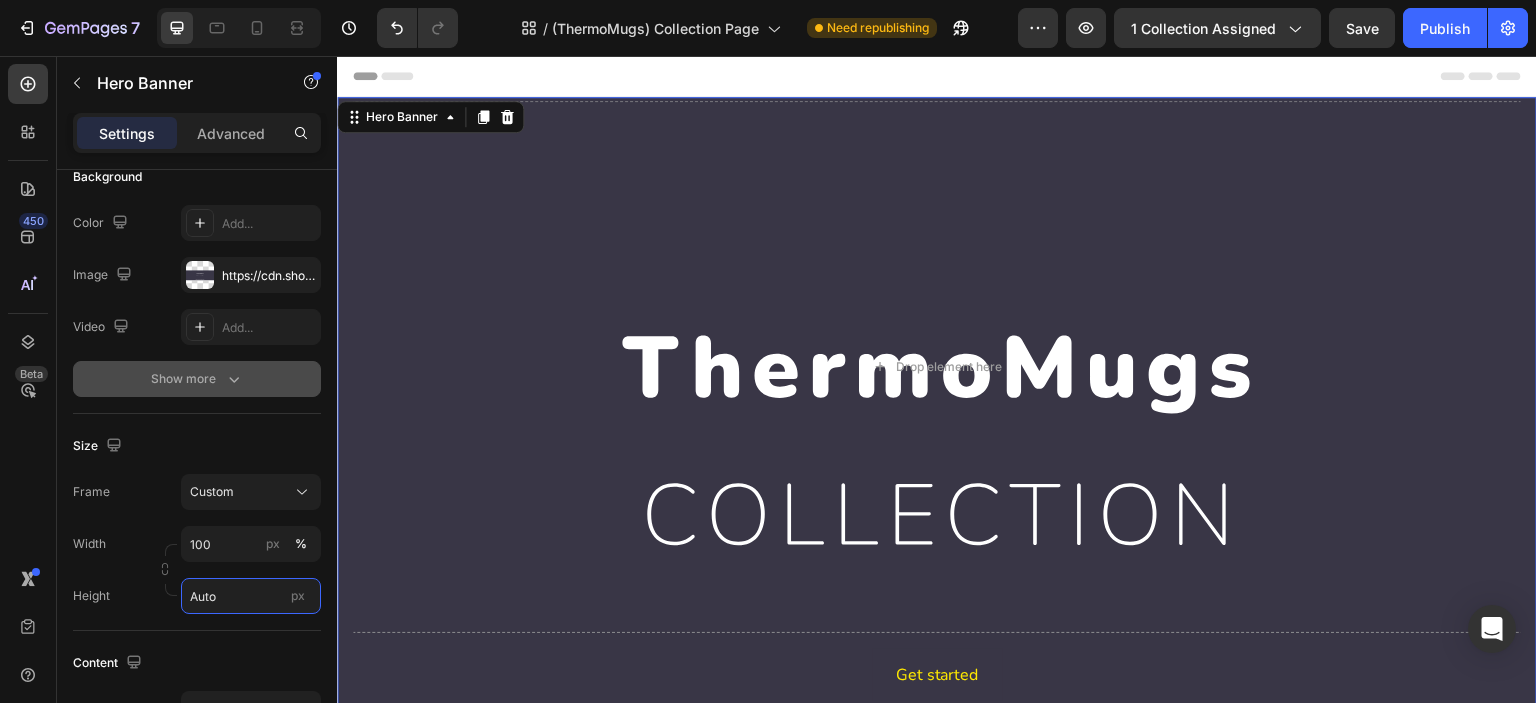 click on "Auto" at bounding box center [251, 596] 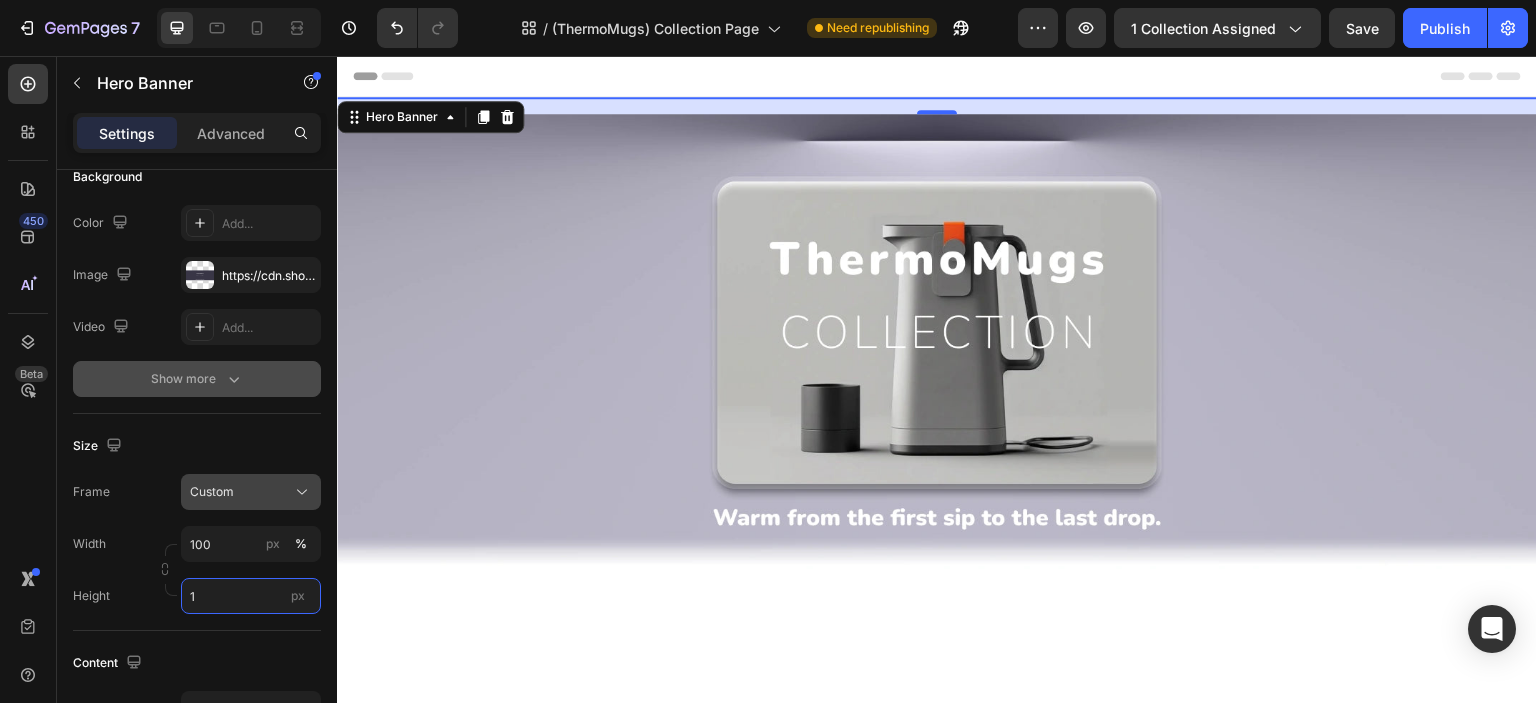 type on "1" 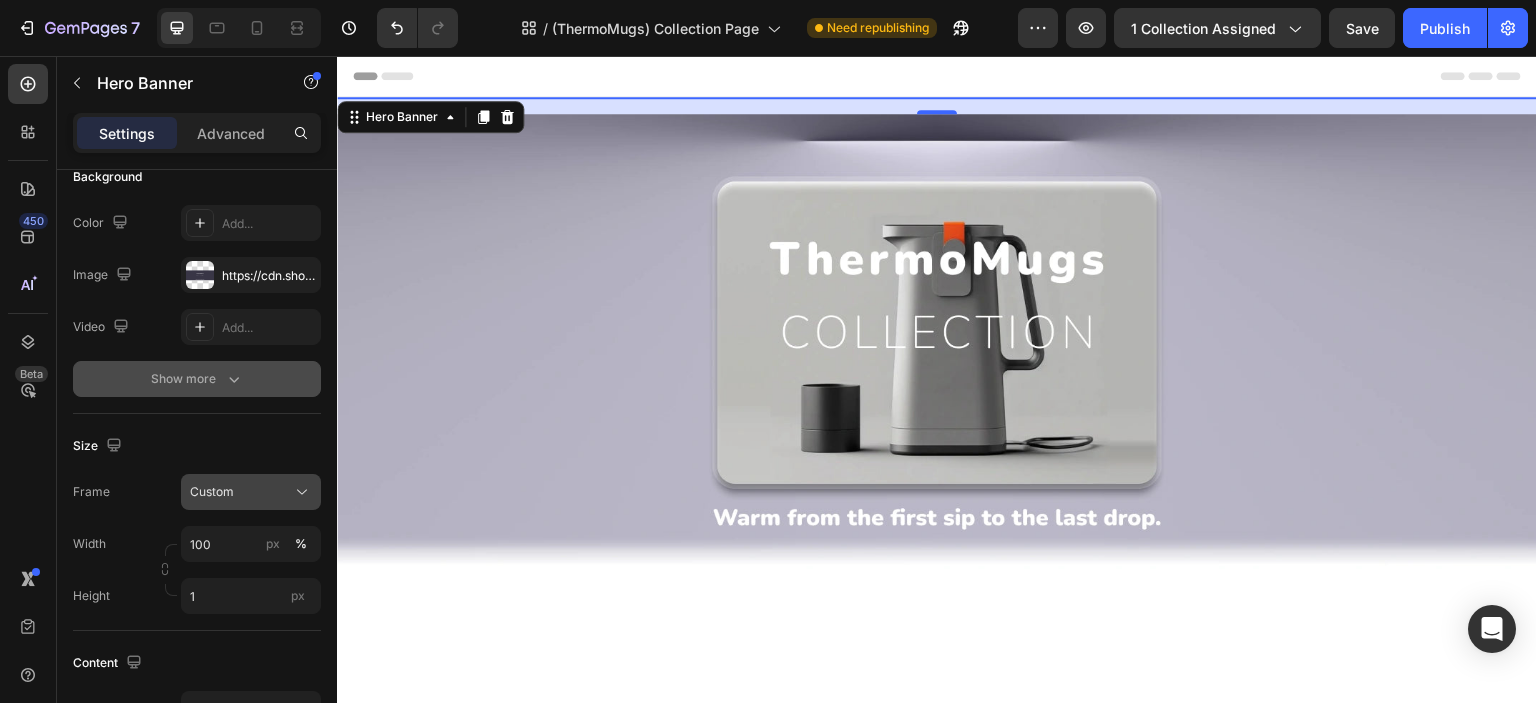click on "Custom" 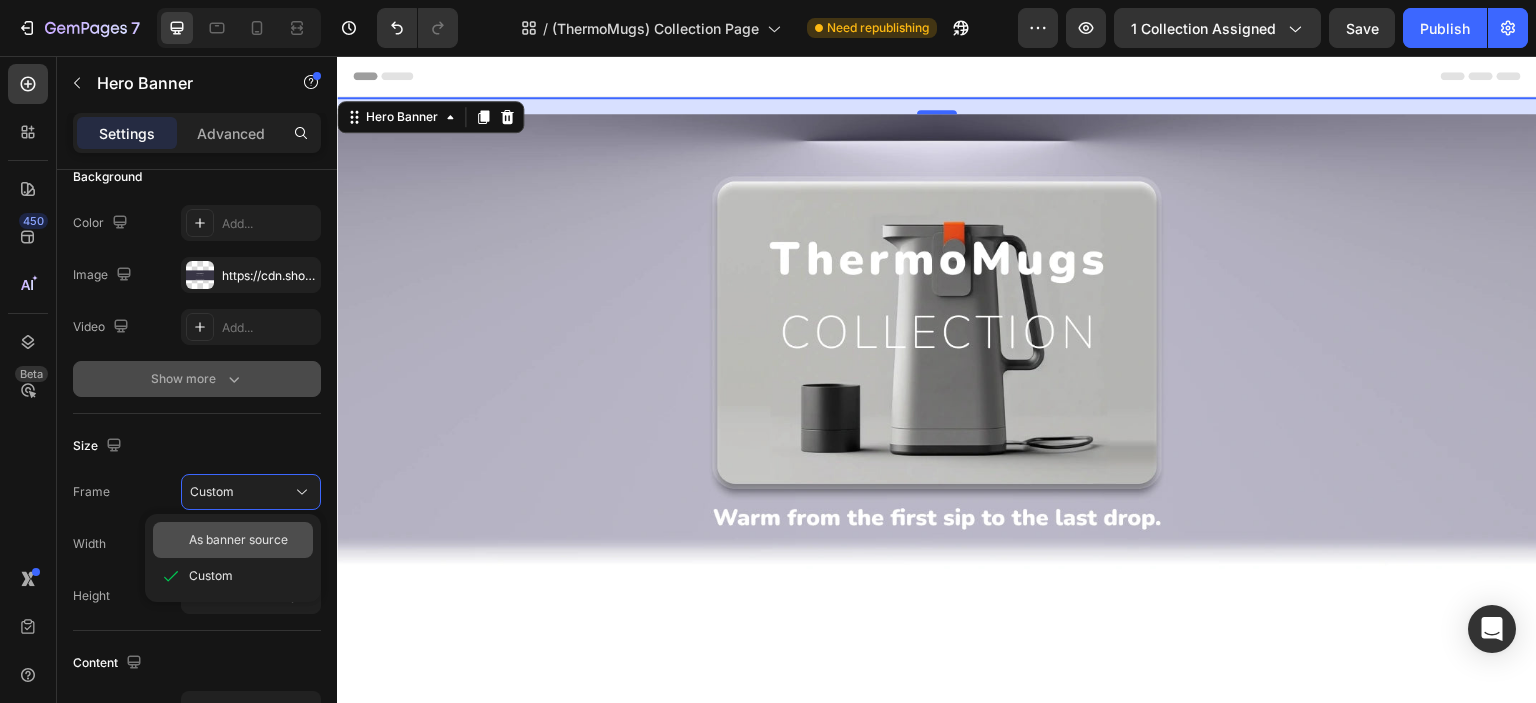 click on "As banner source" at bounding box center (238, 540) 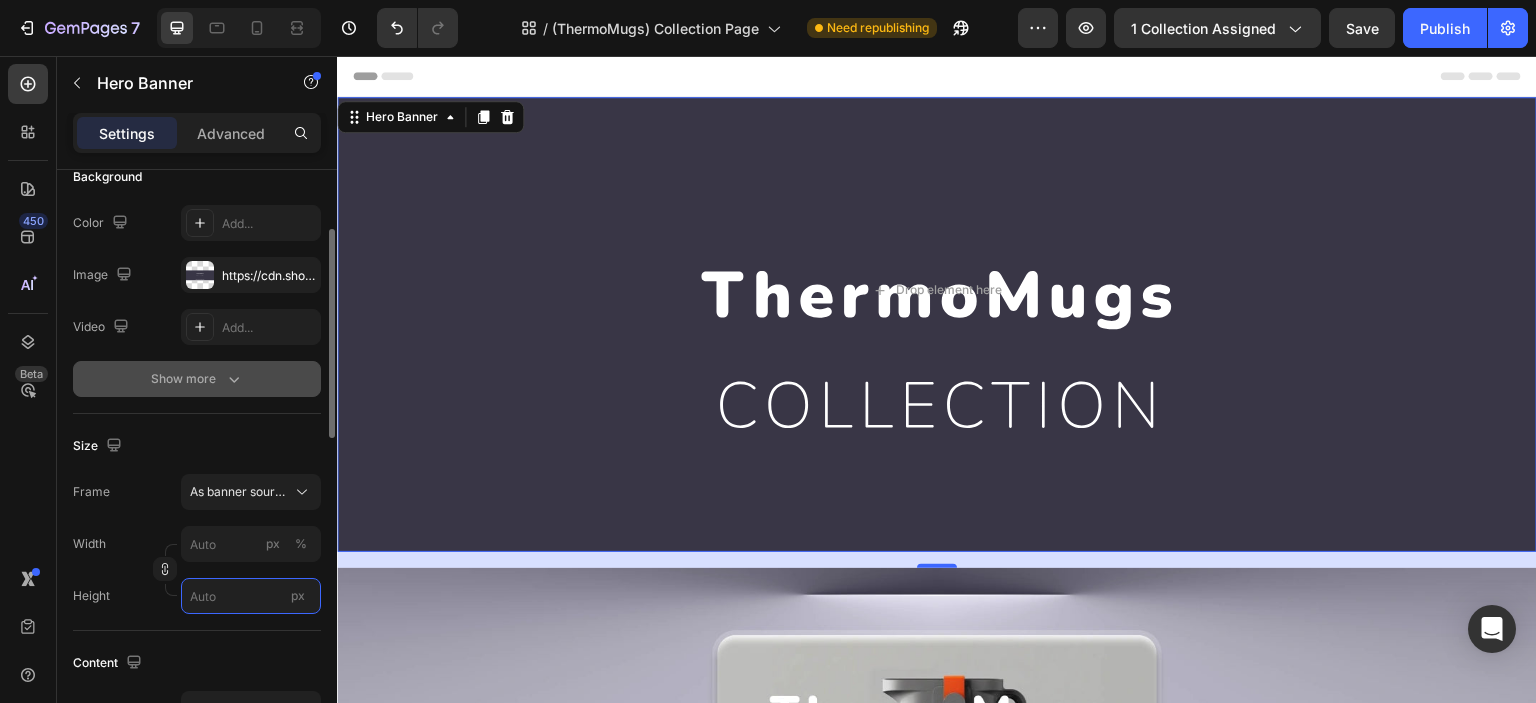 click on "px" at bounding box center (251, 596) 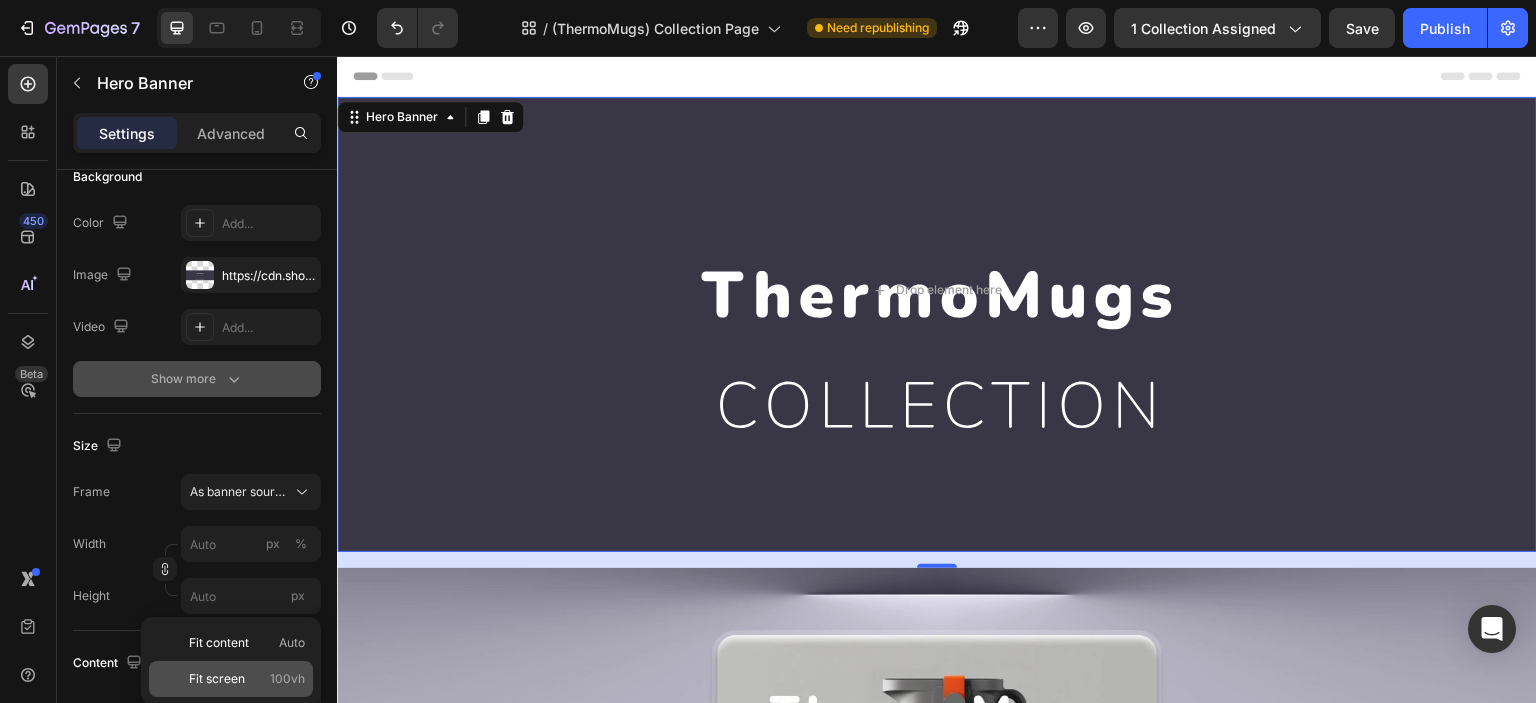 click on "Fit screen 100vh" 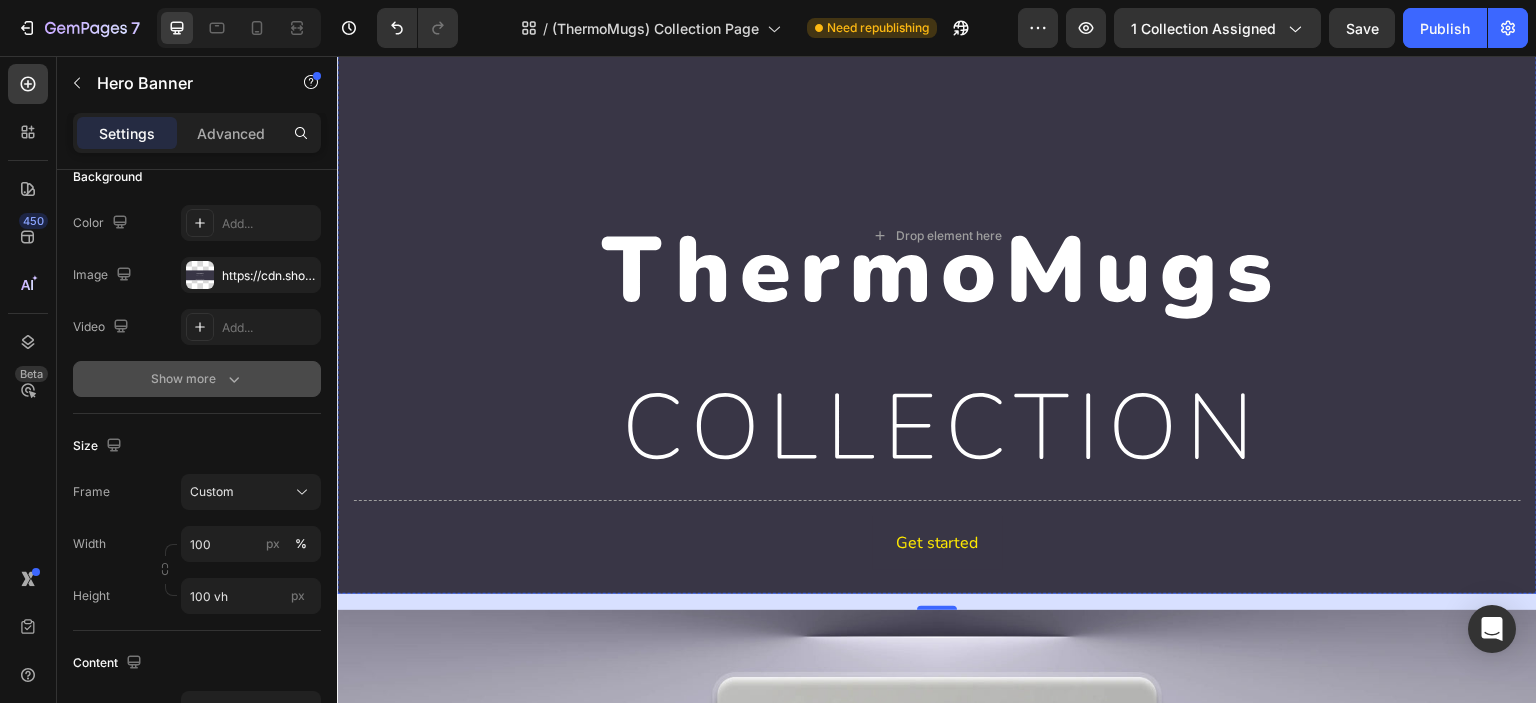 scroll, scrollTop: 0, scrollLeft: 0, axis: both 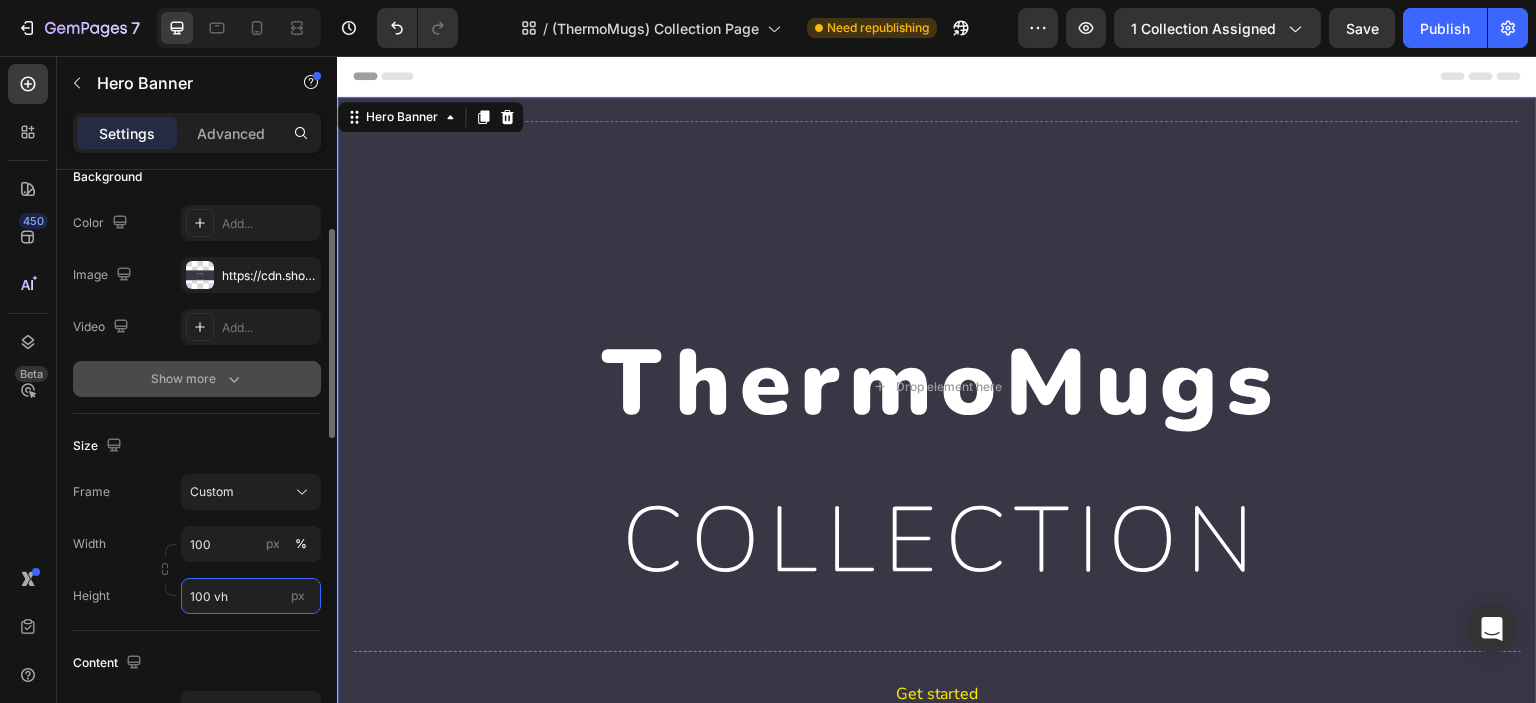 click on "100 vh" at bounding box center [251, 596] 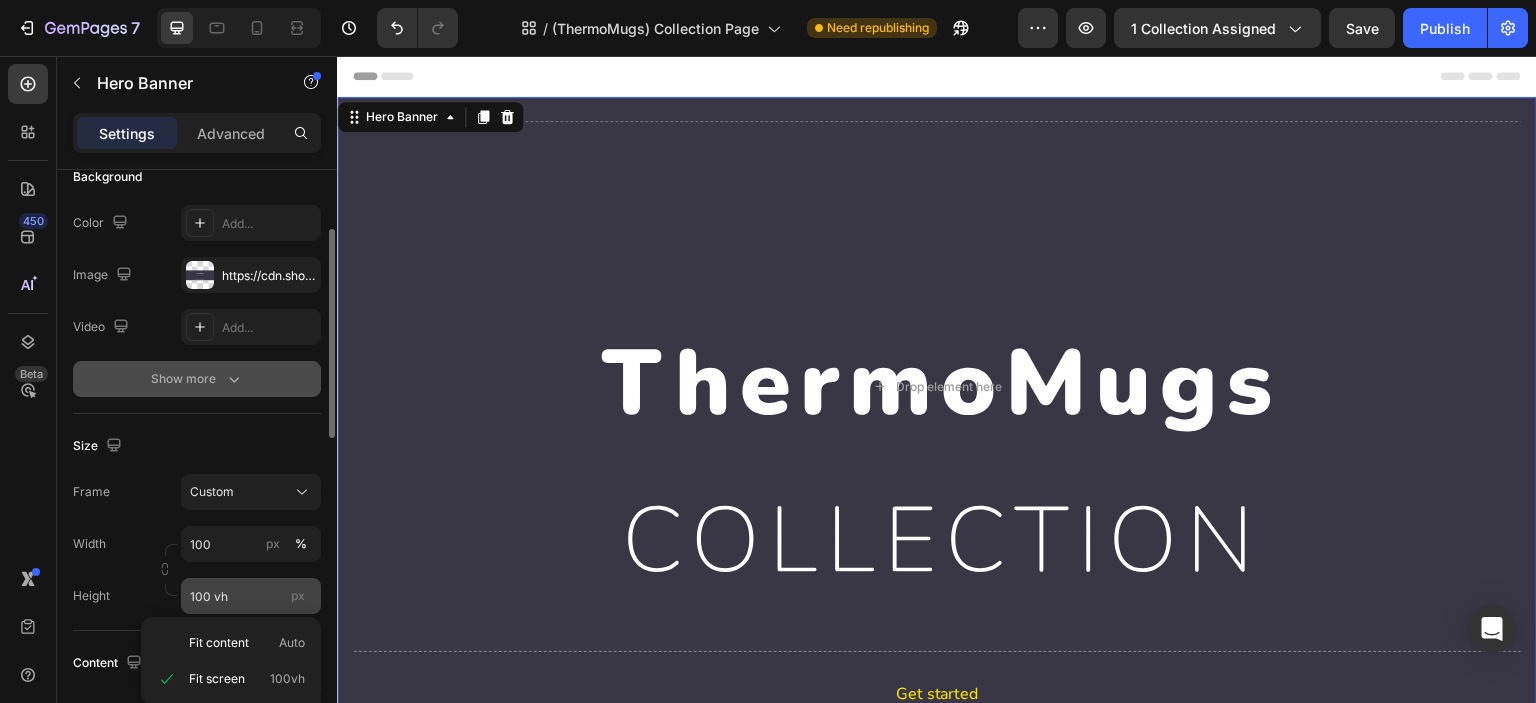 click on "px" at bounding box center (298, 595) 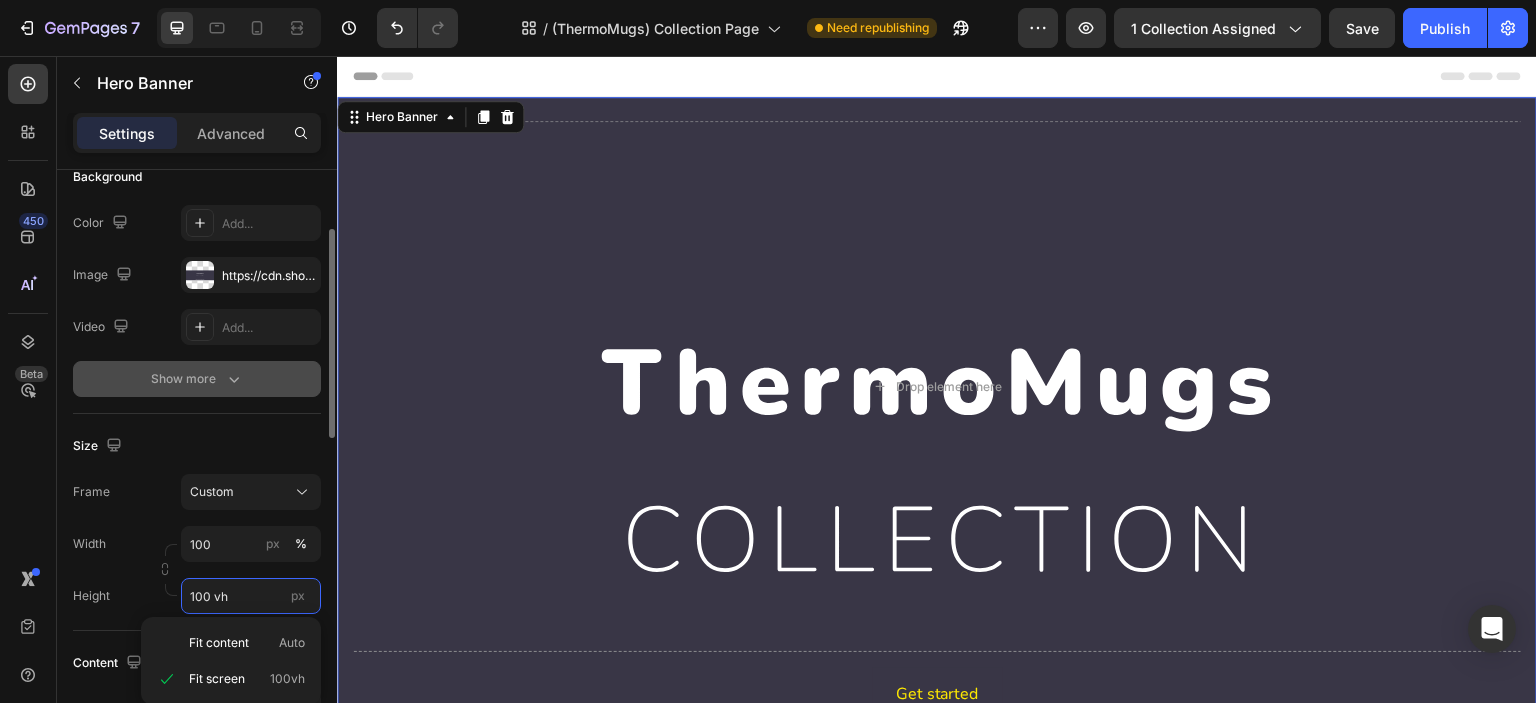 click on "100 vh" at bounding box center [251, 596] 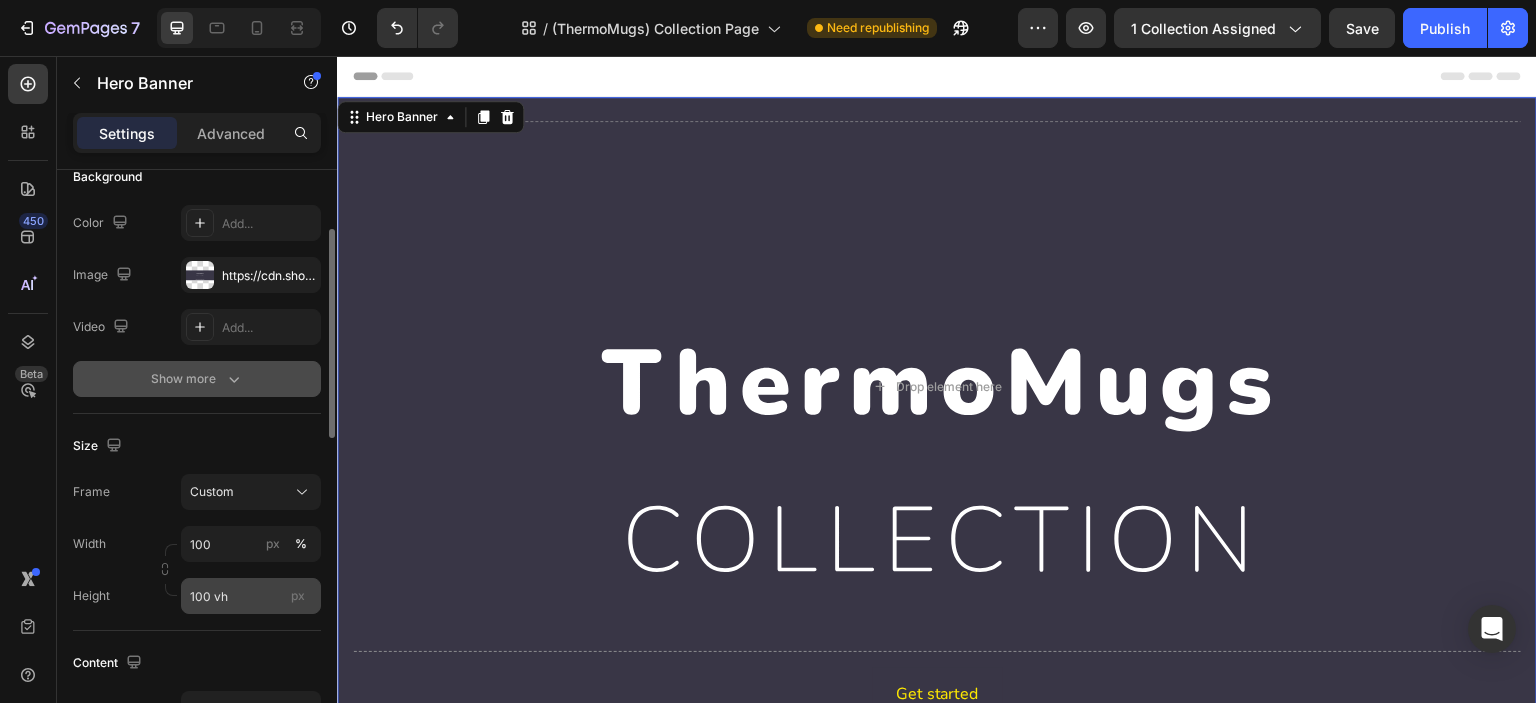 click on "px" at bounding box center (298, 595) 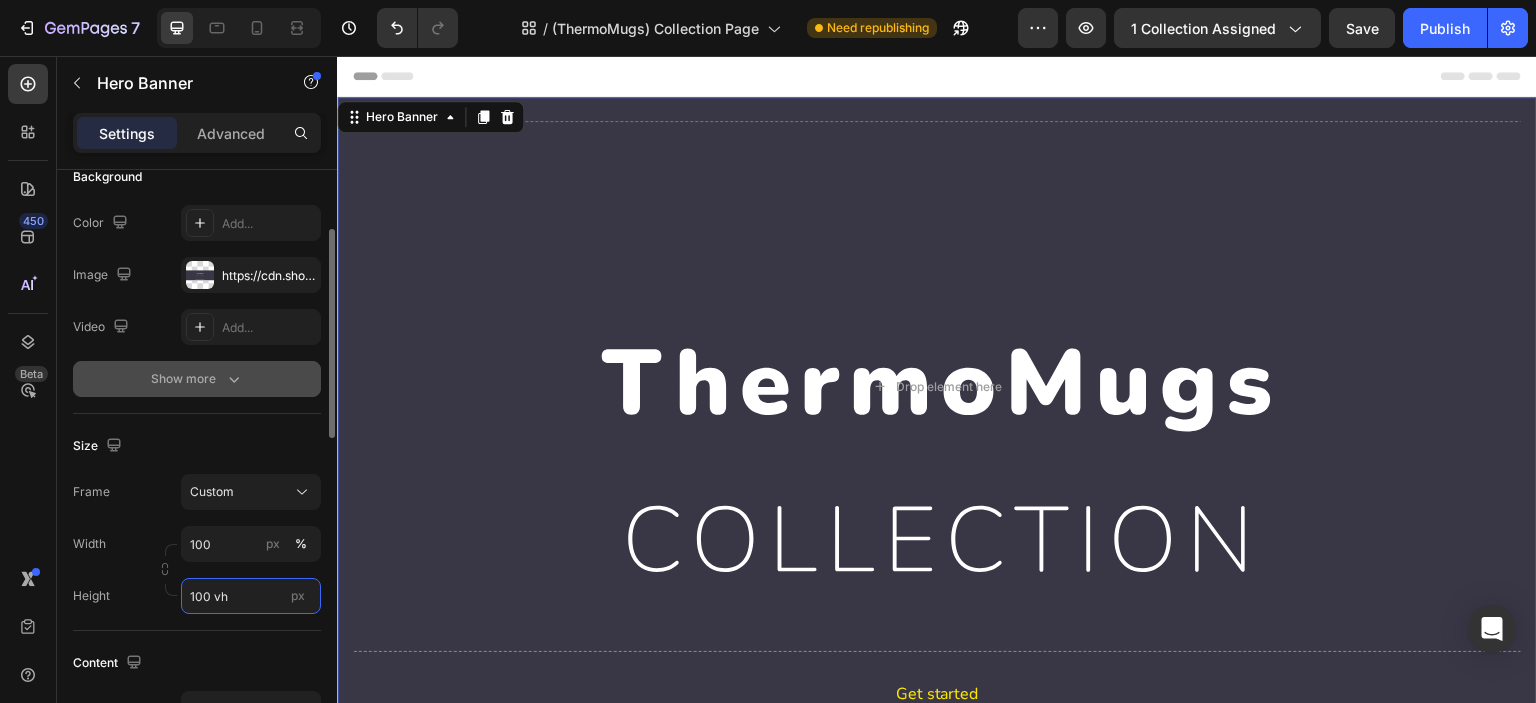 click on "100 vh" at bounding box center [251, 596] 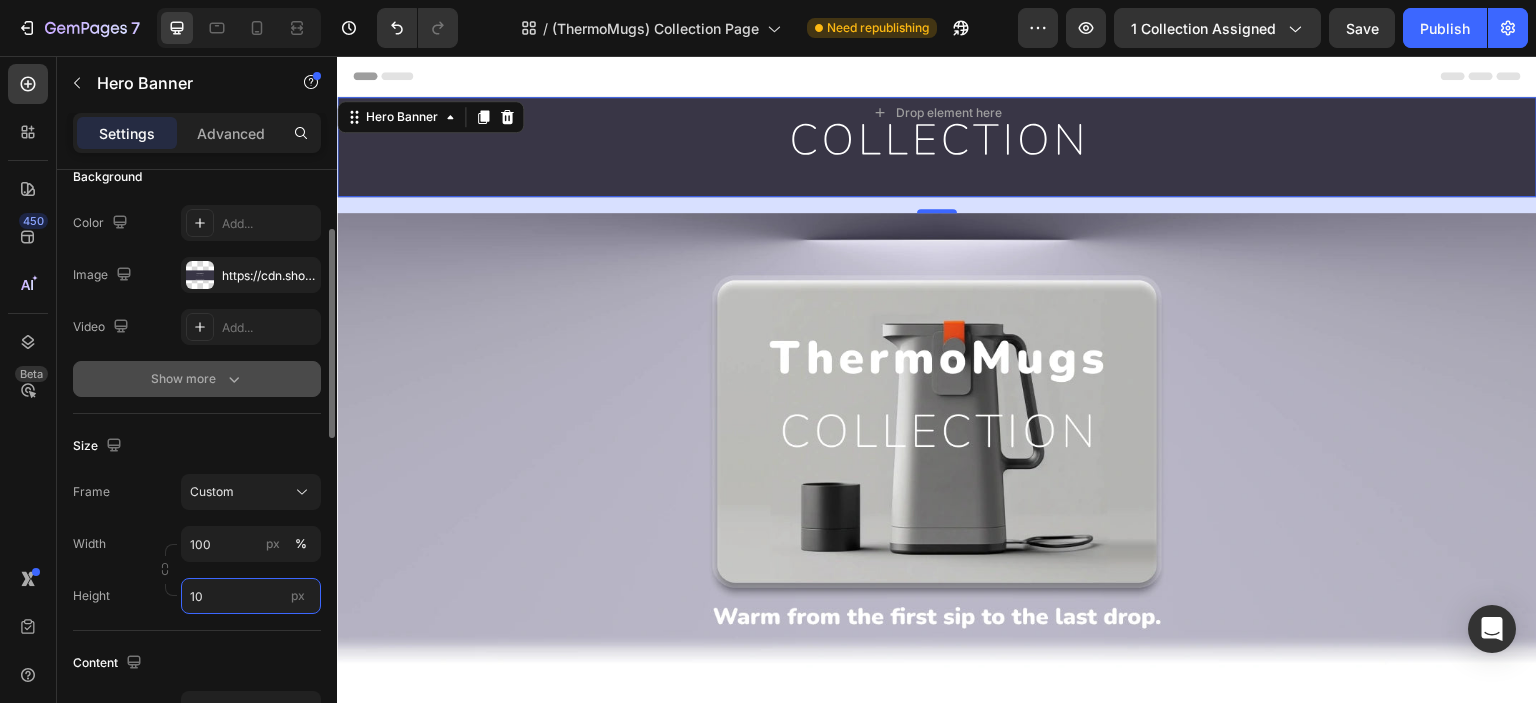 type on "1" 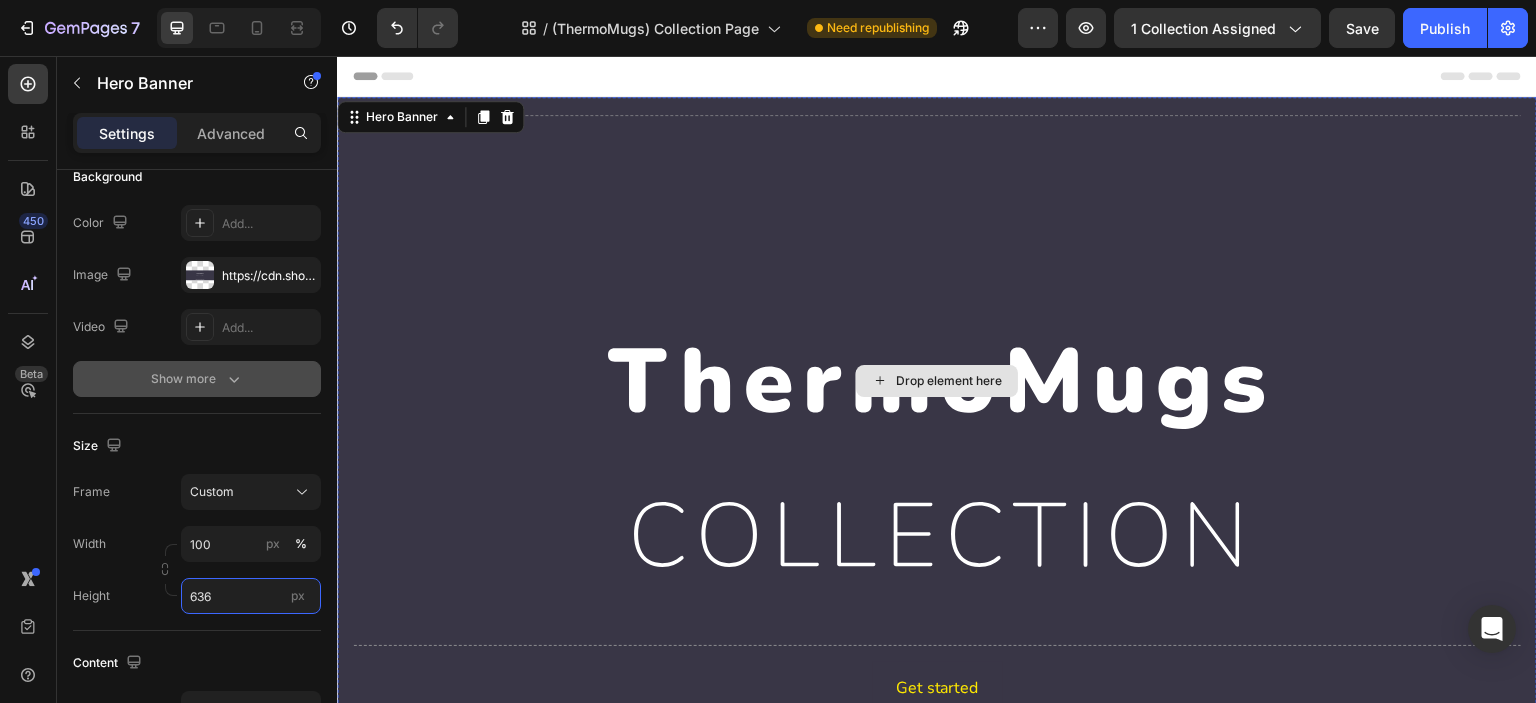 scroll, scrollTop: 166, scrollLeft: 0, axis: vertical 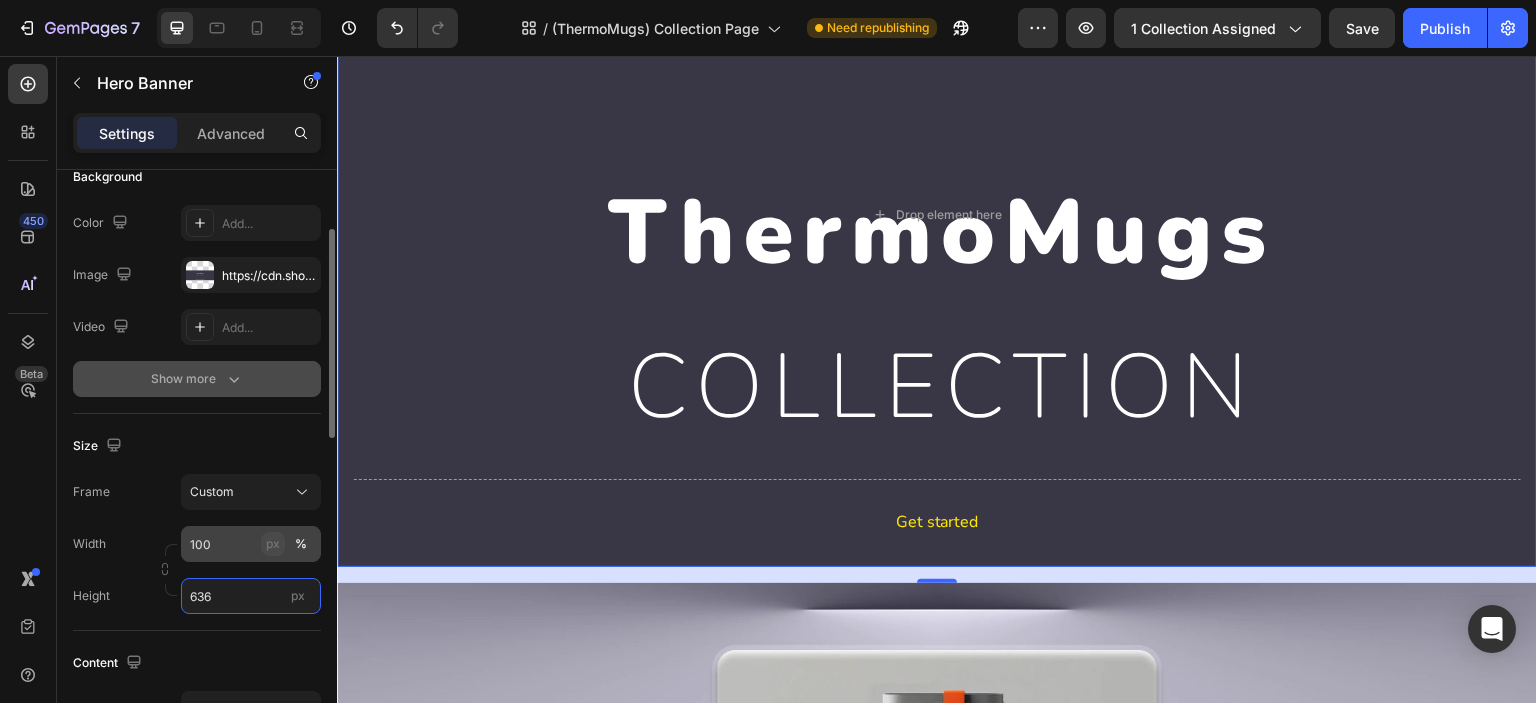 type on "636" 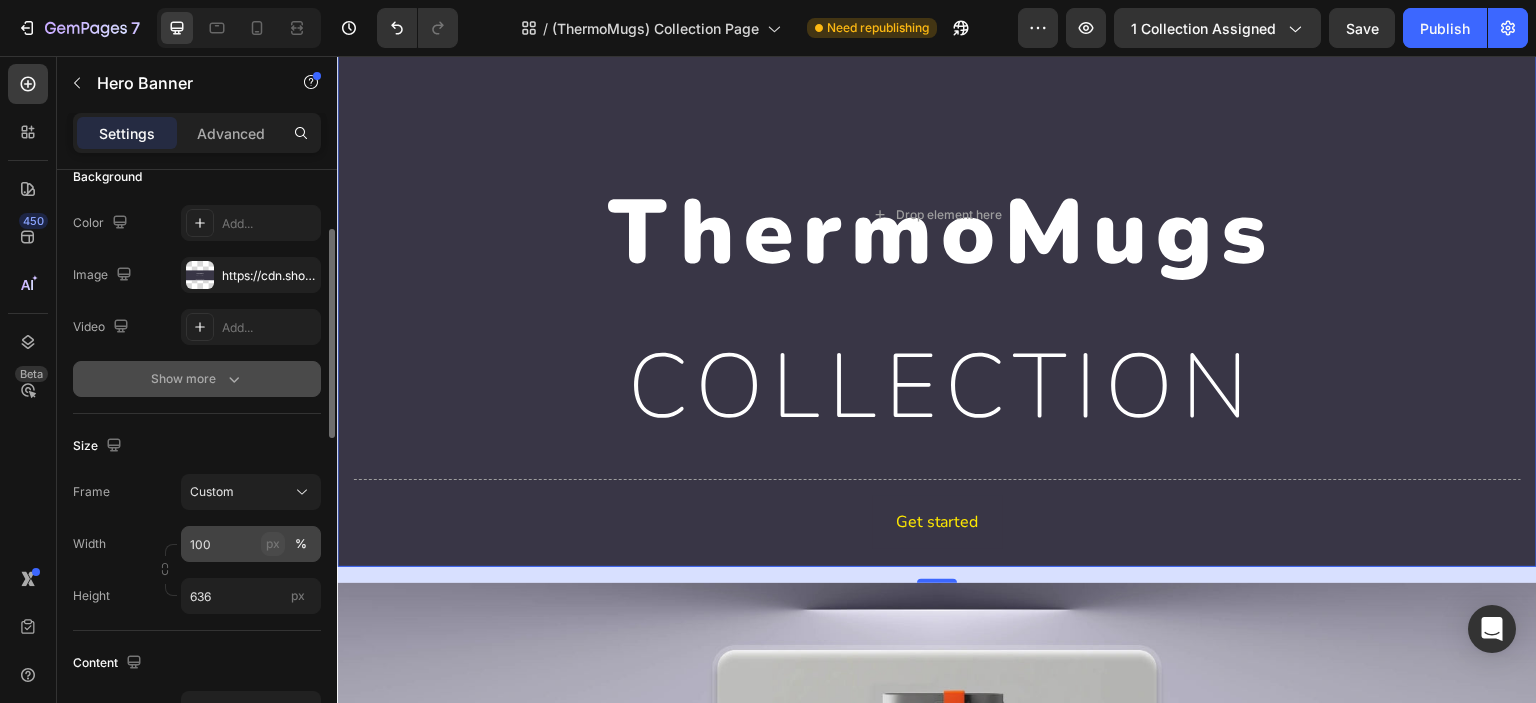 click on "px" 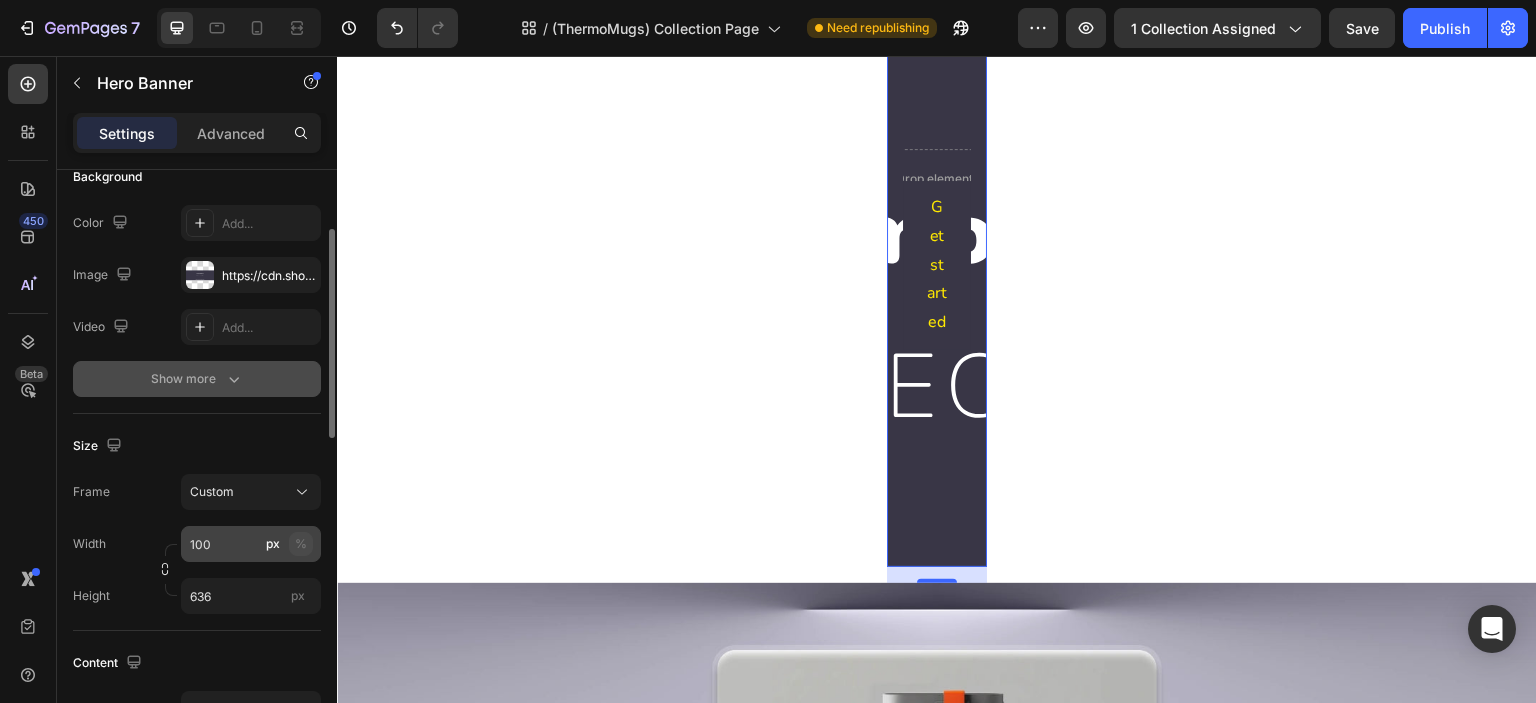 click on "%" at bounding box center [301, 544] 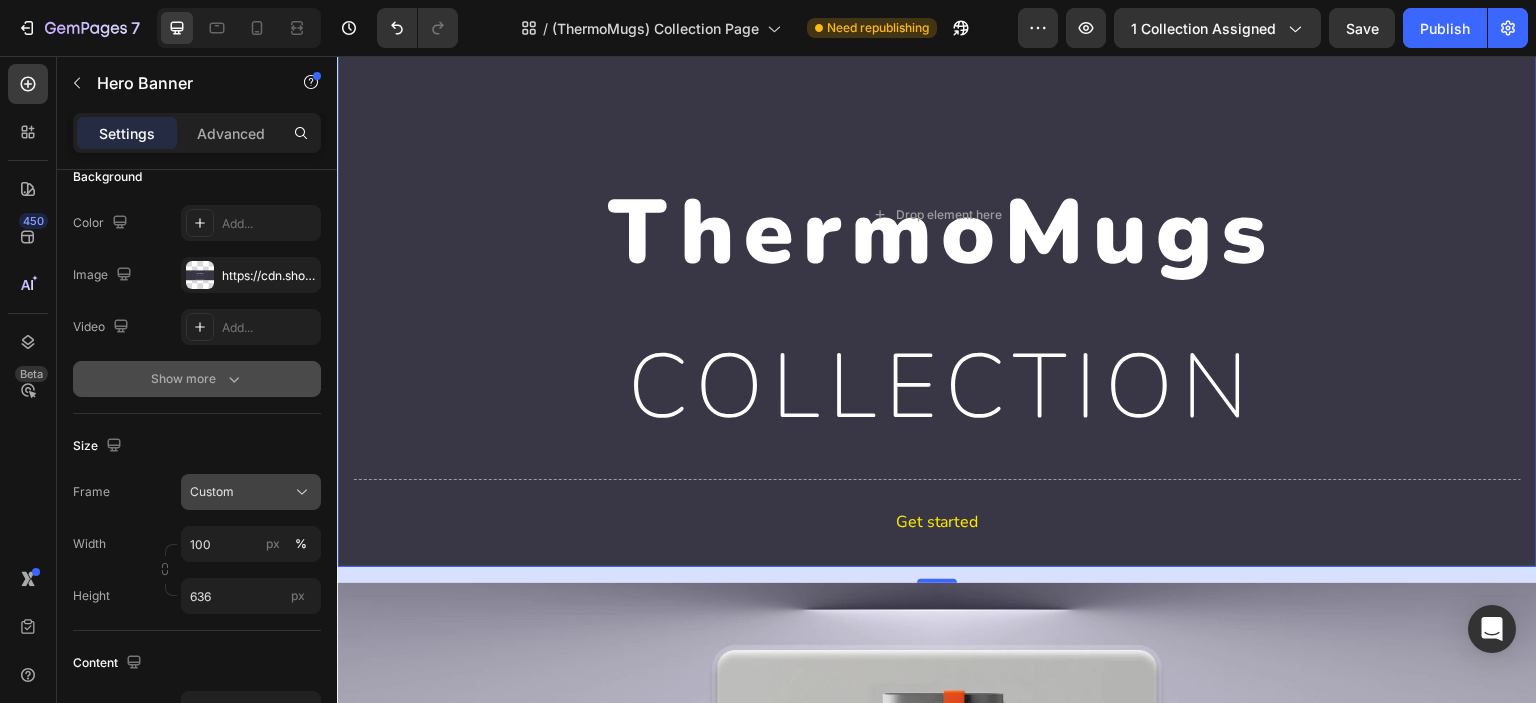 click on "Custom" at bounding box center (251, 492) 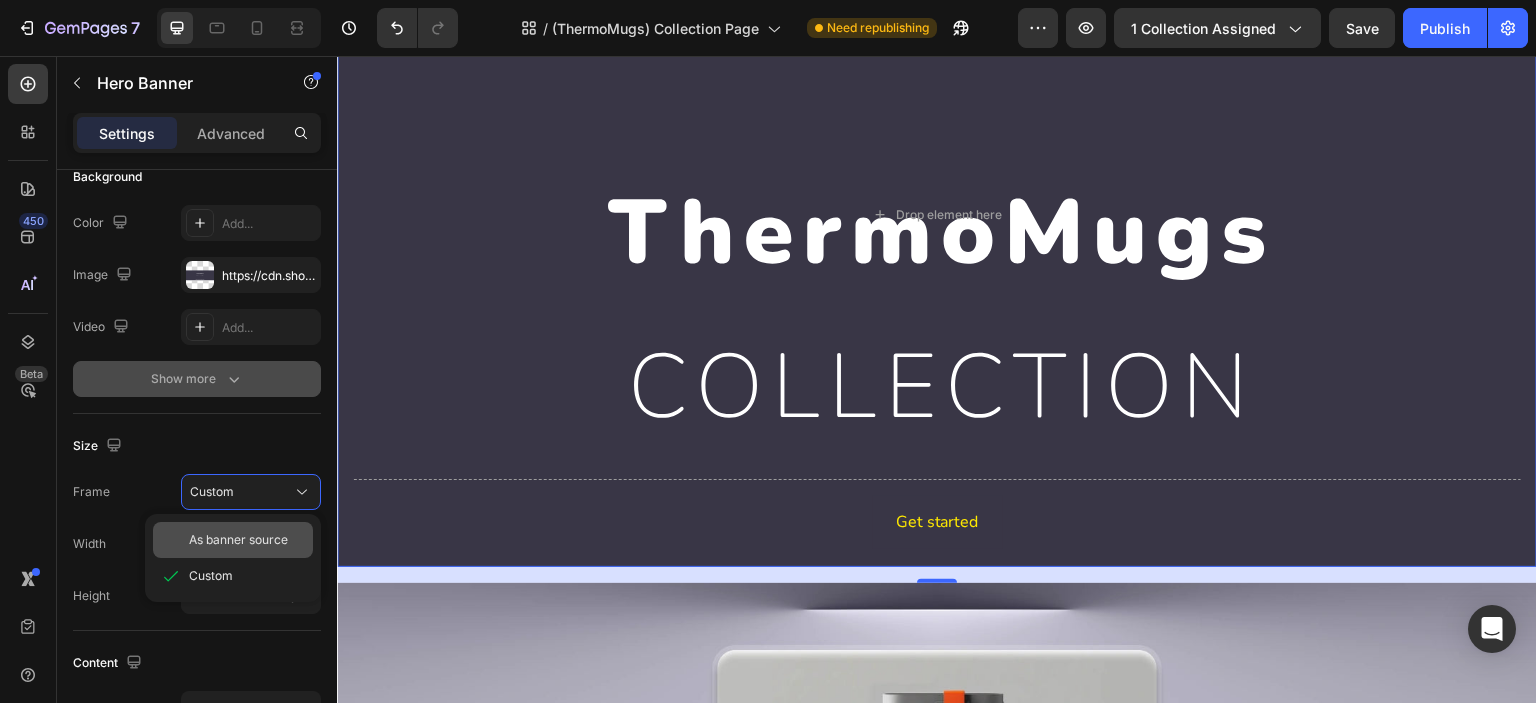 click on "As banner source" at bounding box center [238, 540] 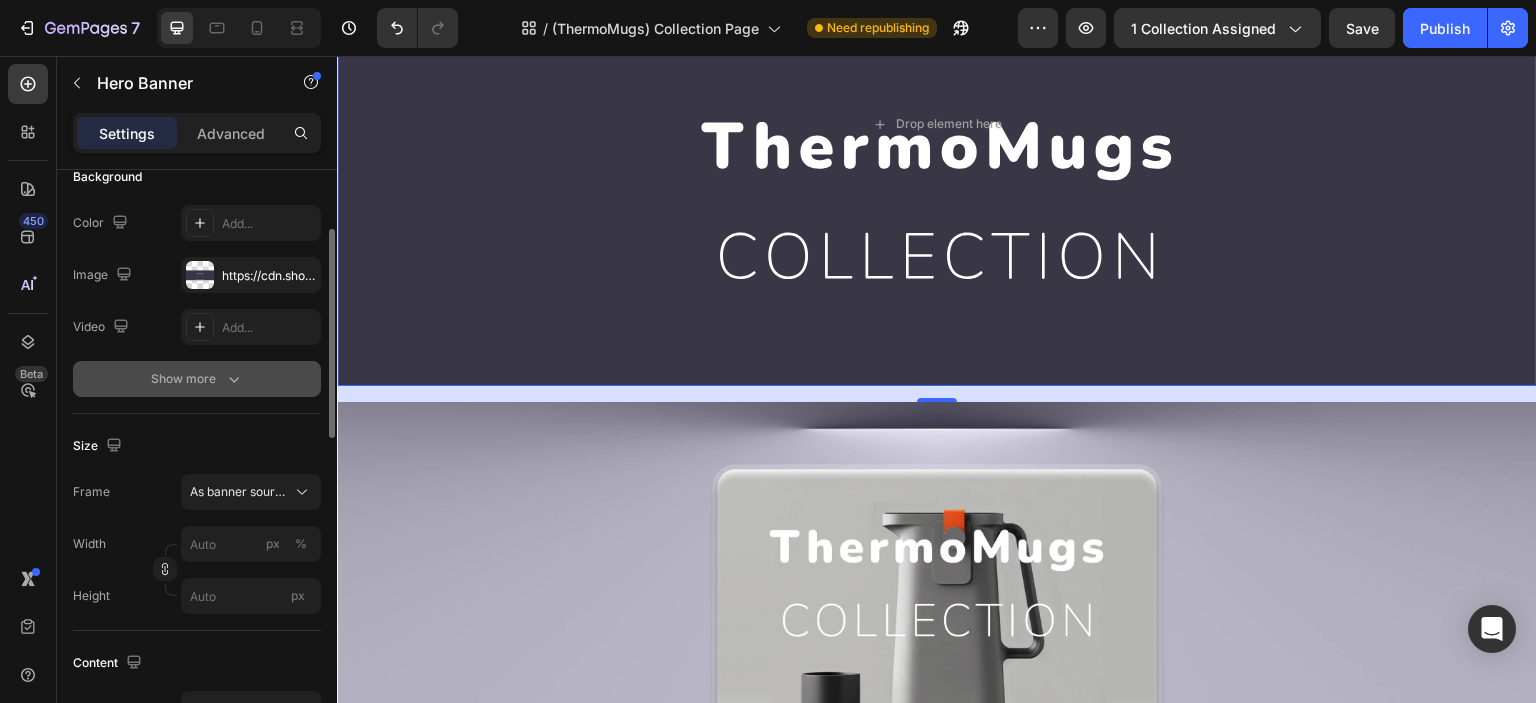 scroll, scrollTop: 332, scrollLeft: 0, axis: vertical 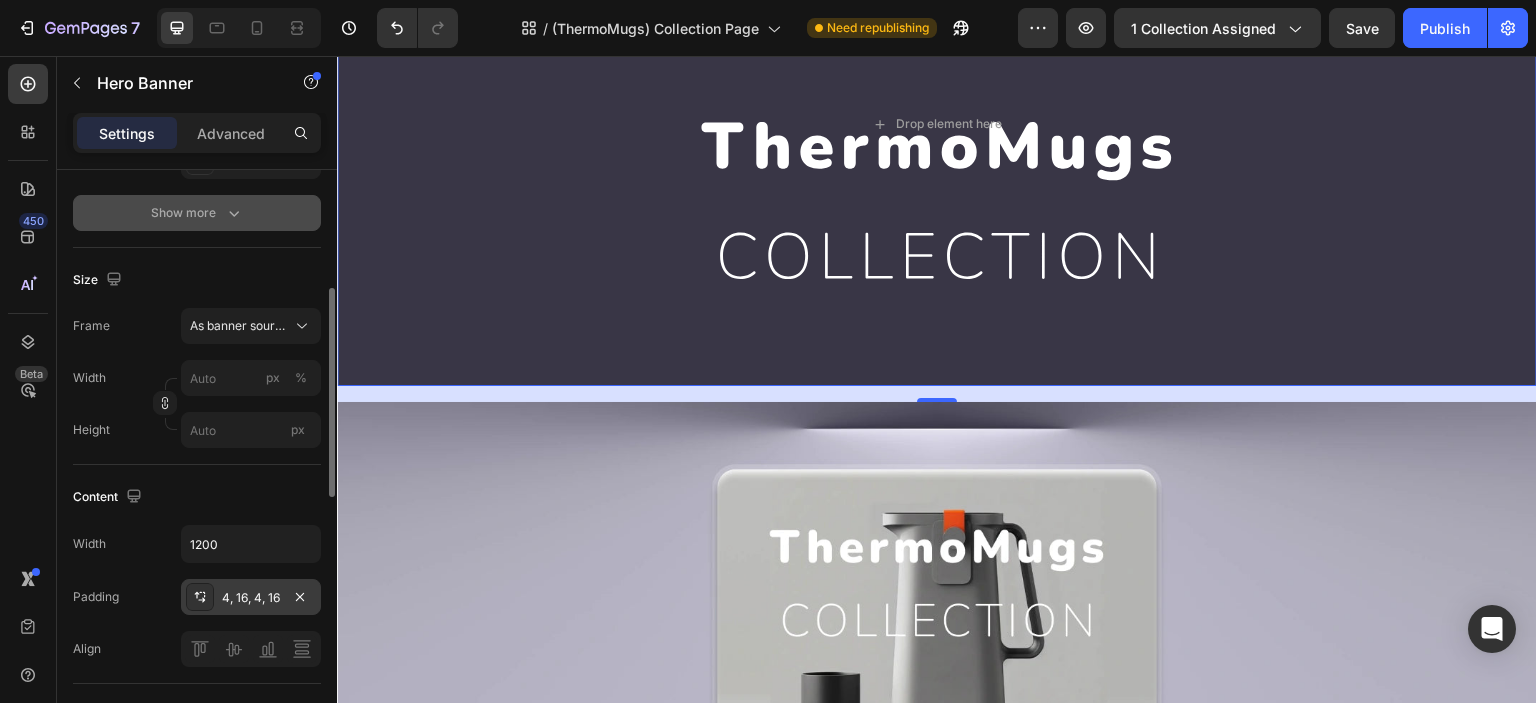 click 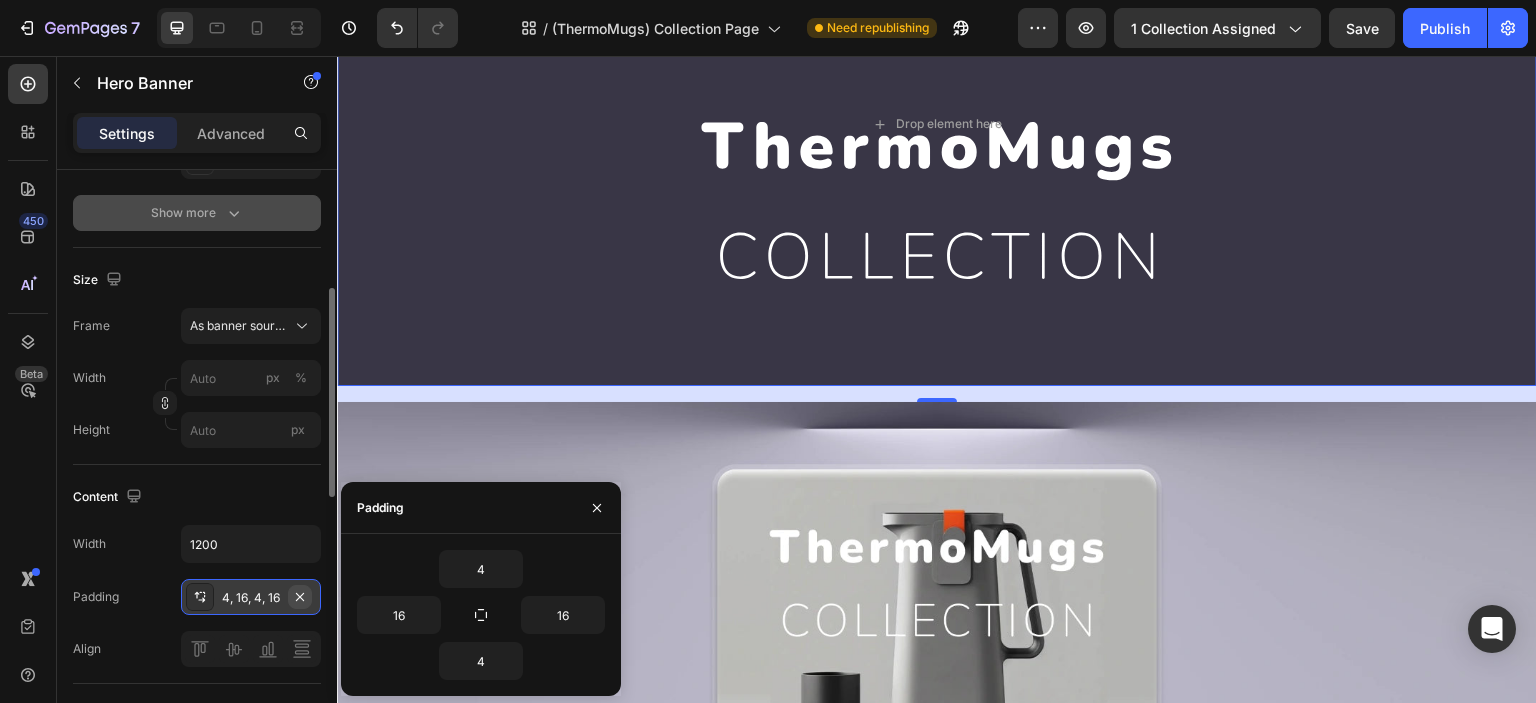 click 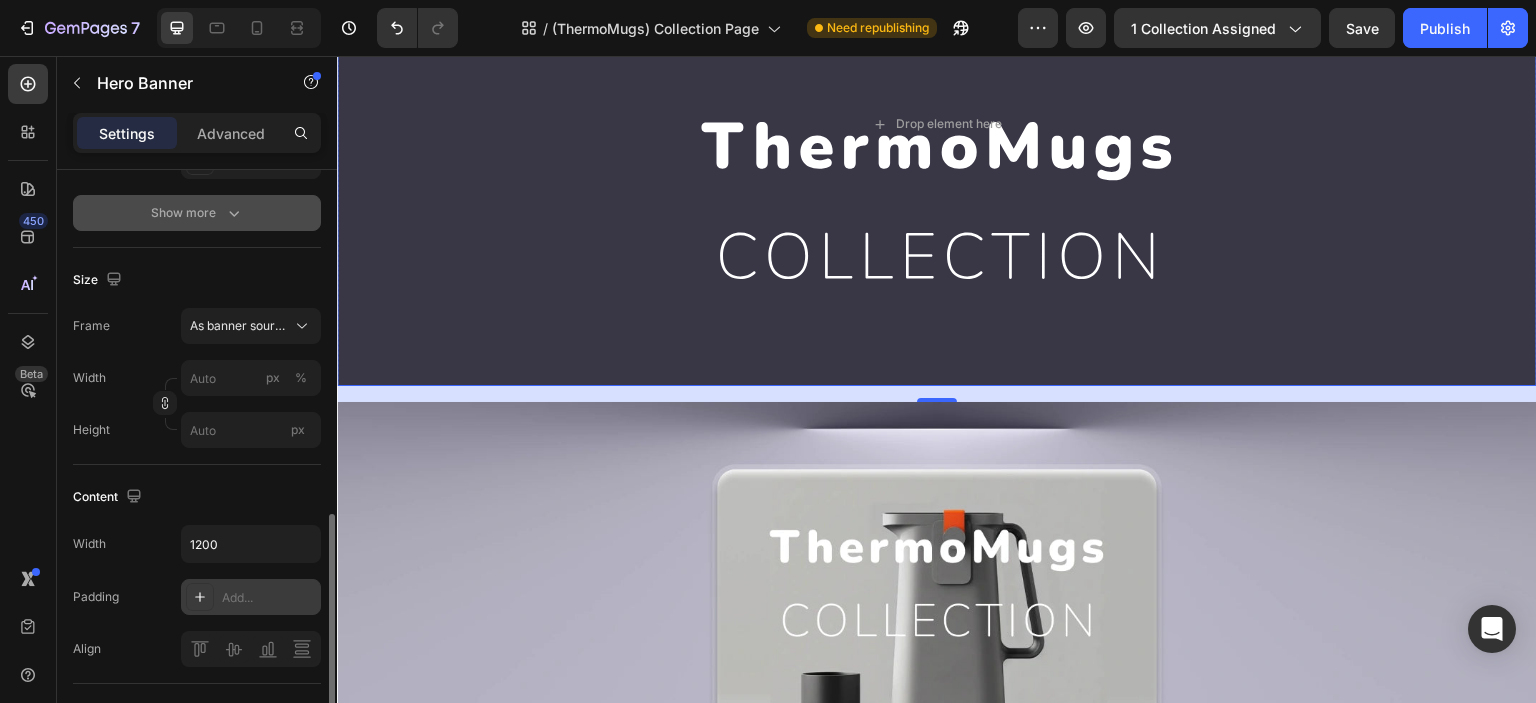 scroll, scrollTop: 499, scrollLeft: 0, axis: vertical 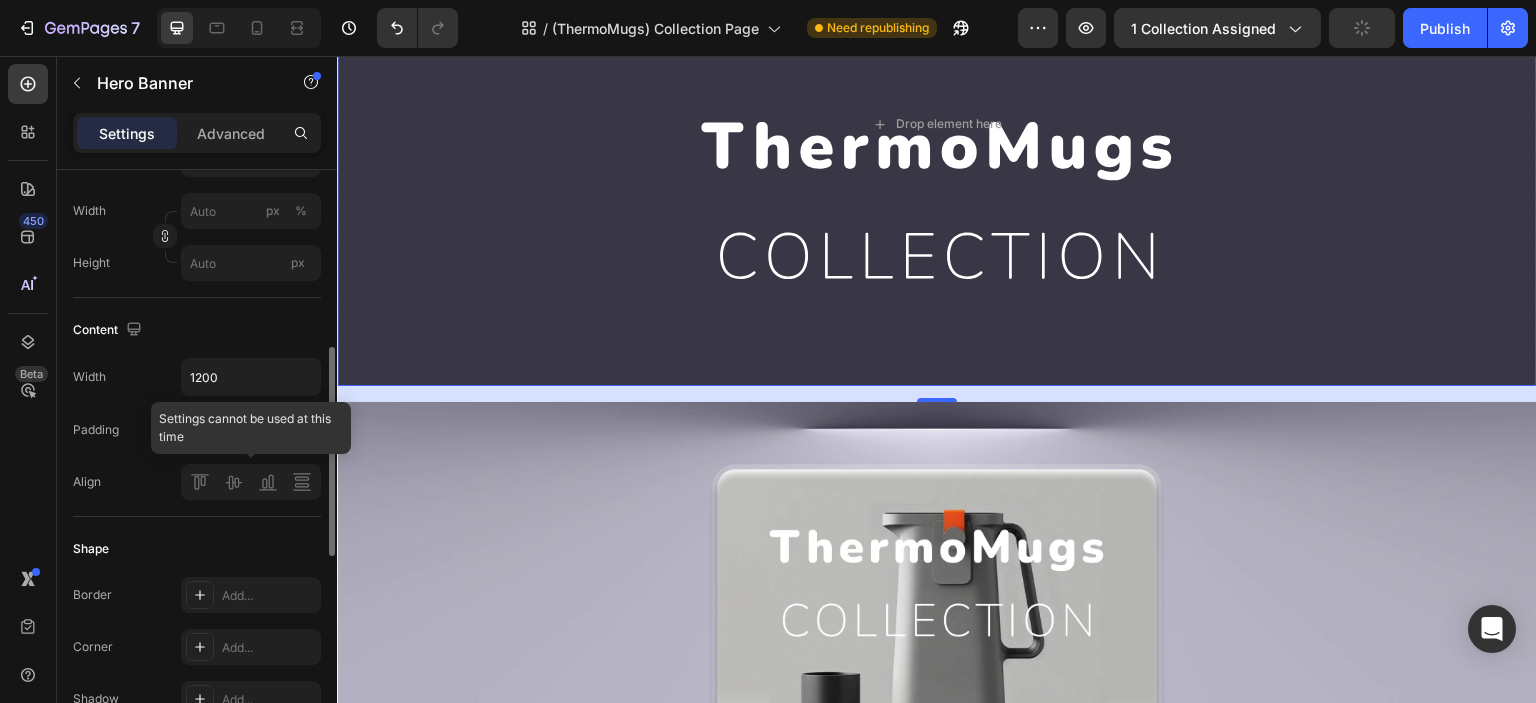 click 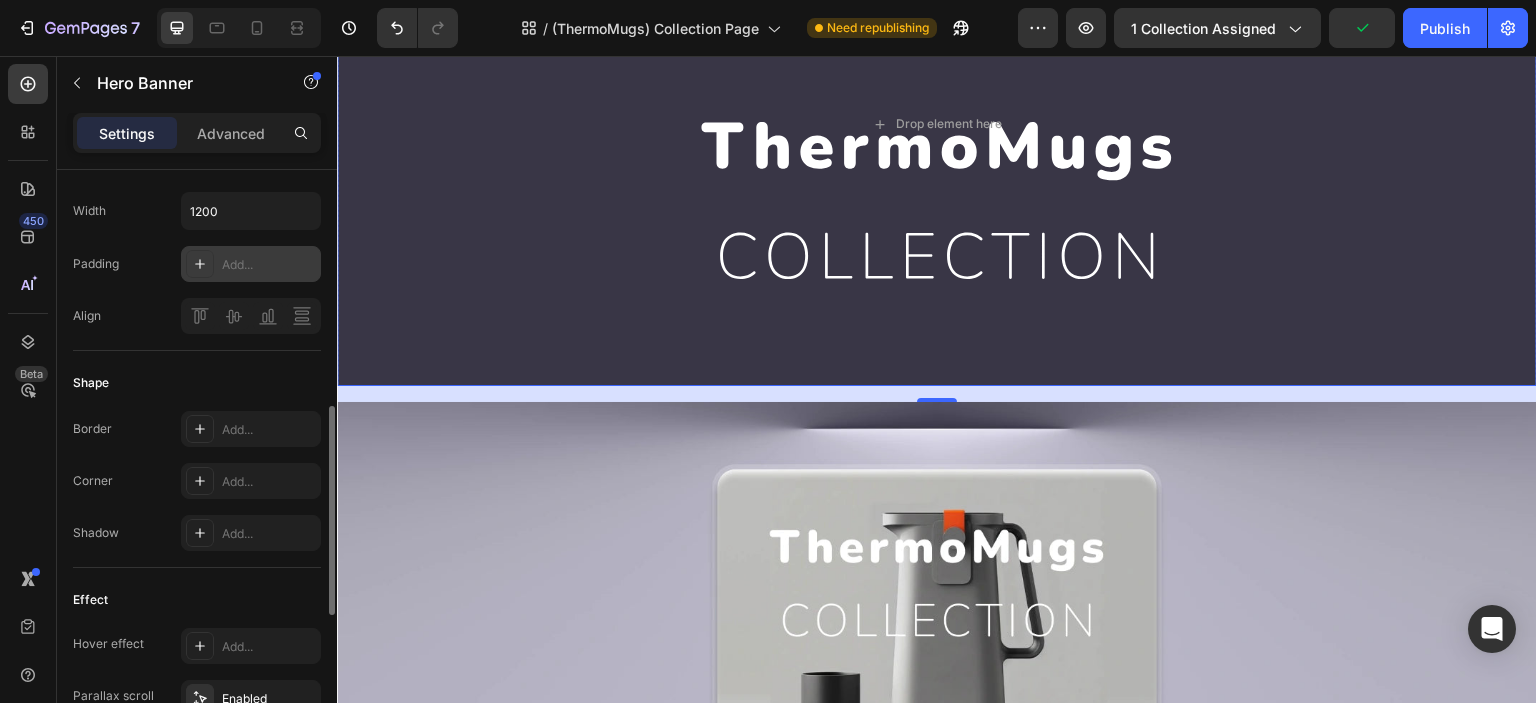 scroll, scrollTop: 832, scrollLeft: 0, axis: vertical 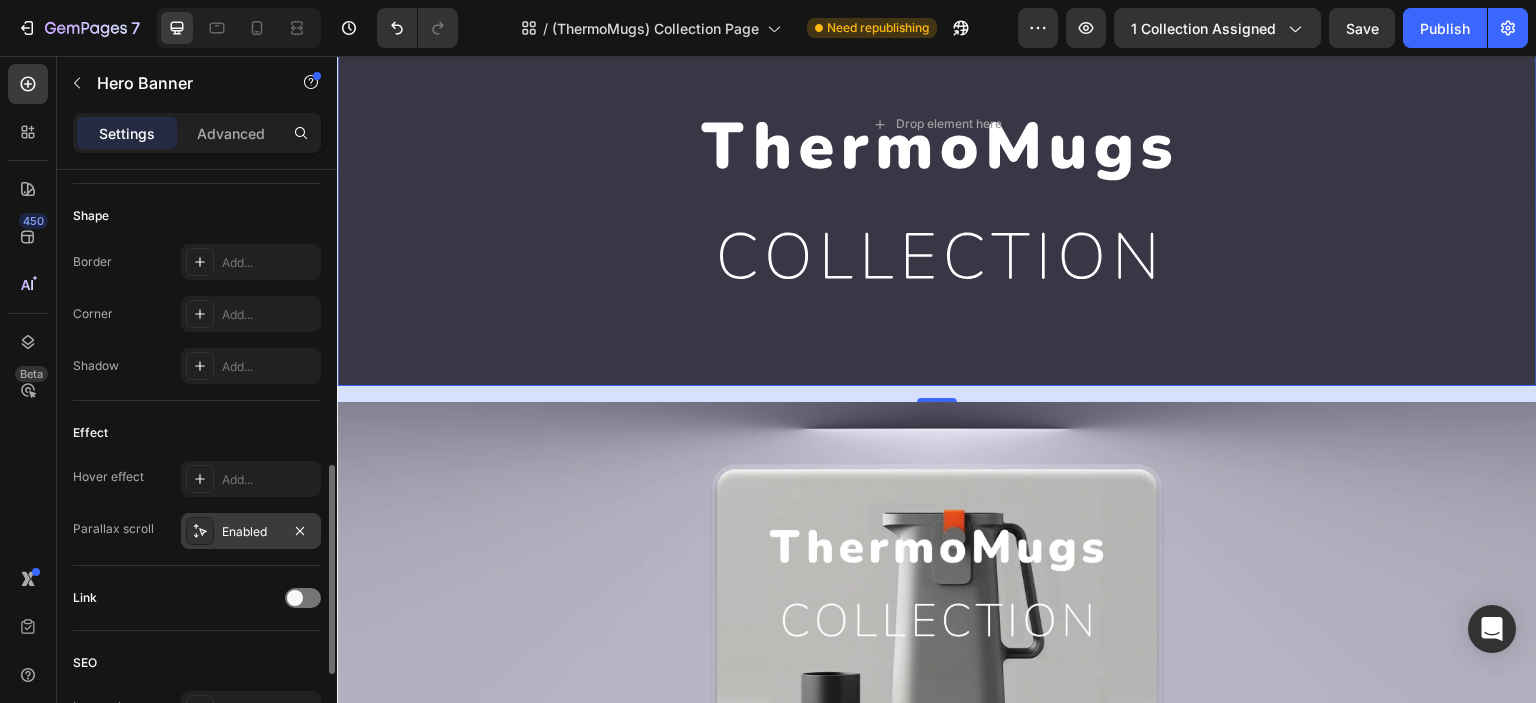 click on "Enabled" at bounding box center [251, 532] 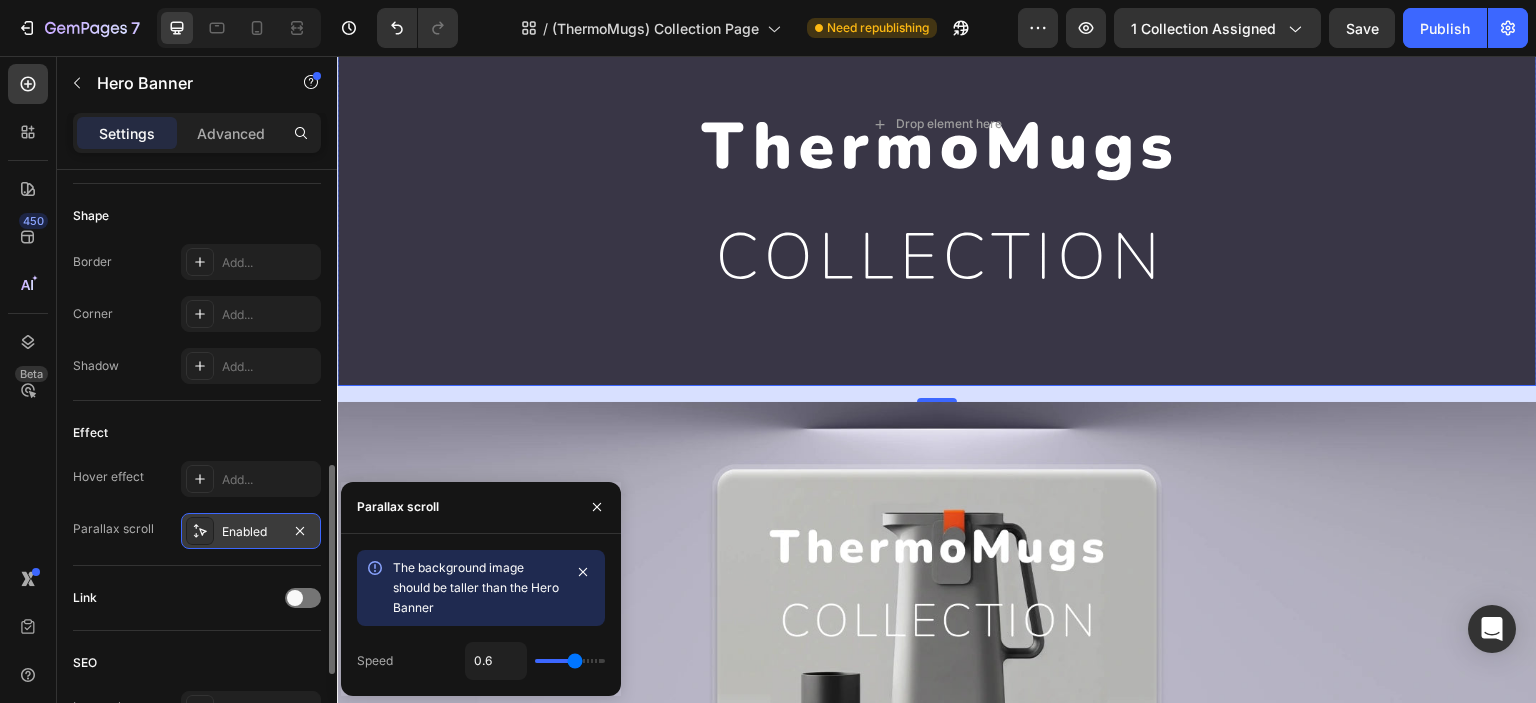 click at bounding box center [200, 531] 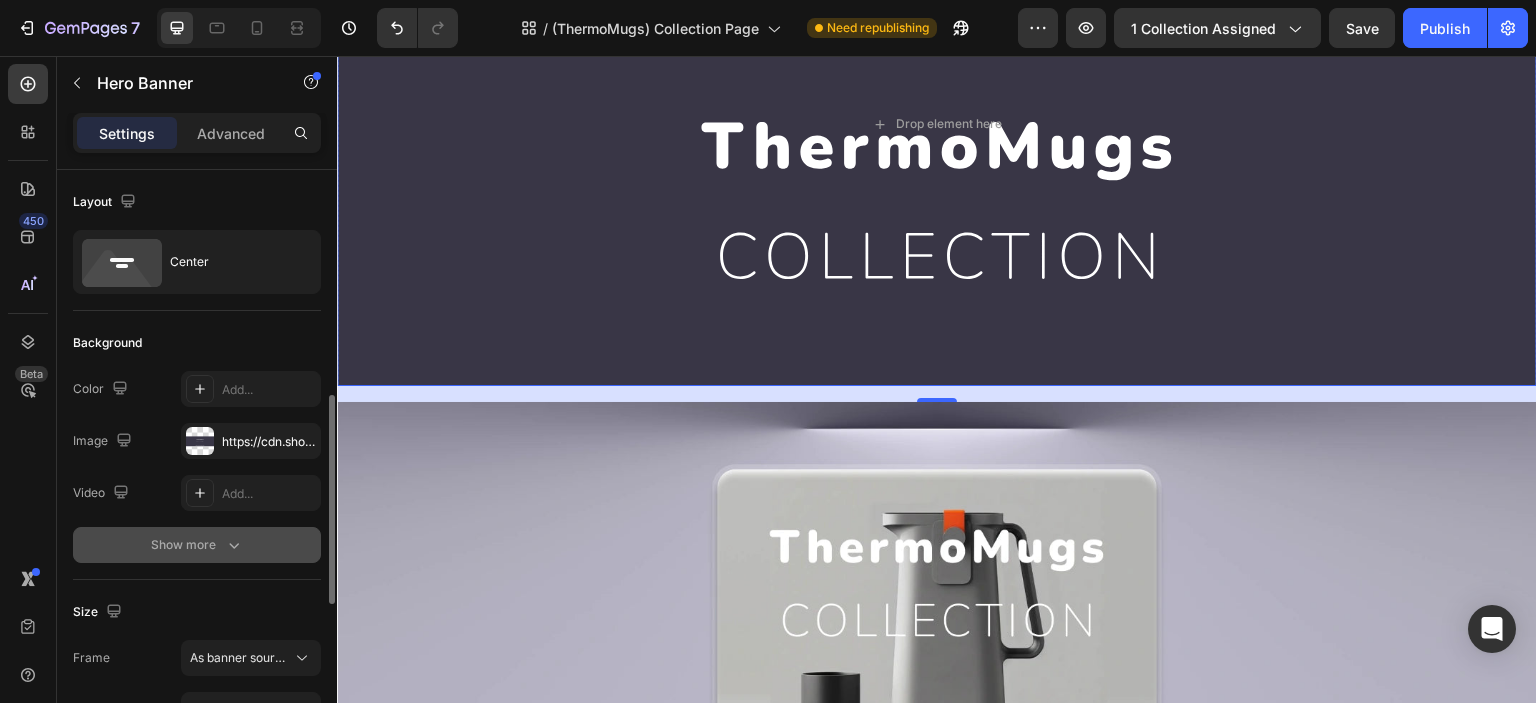 scroll, scrollTop: 166, scrollLeft: 0, axis: vertical 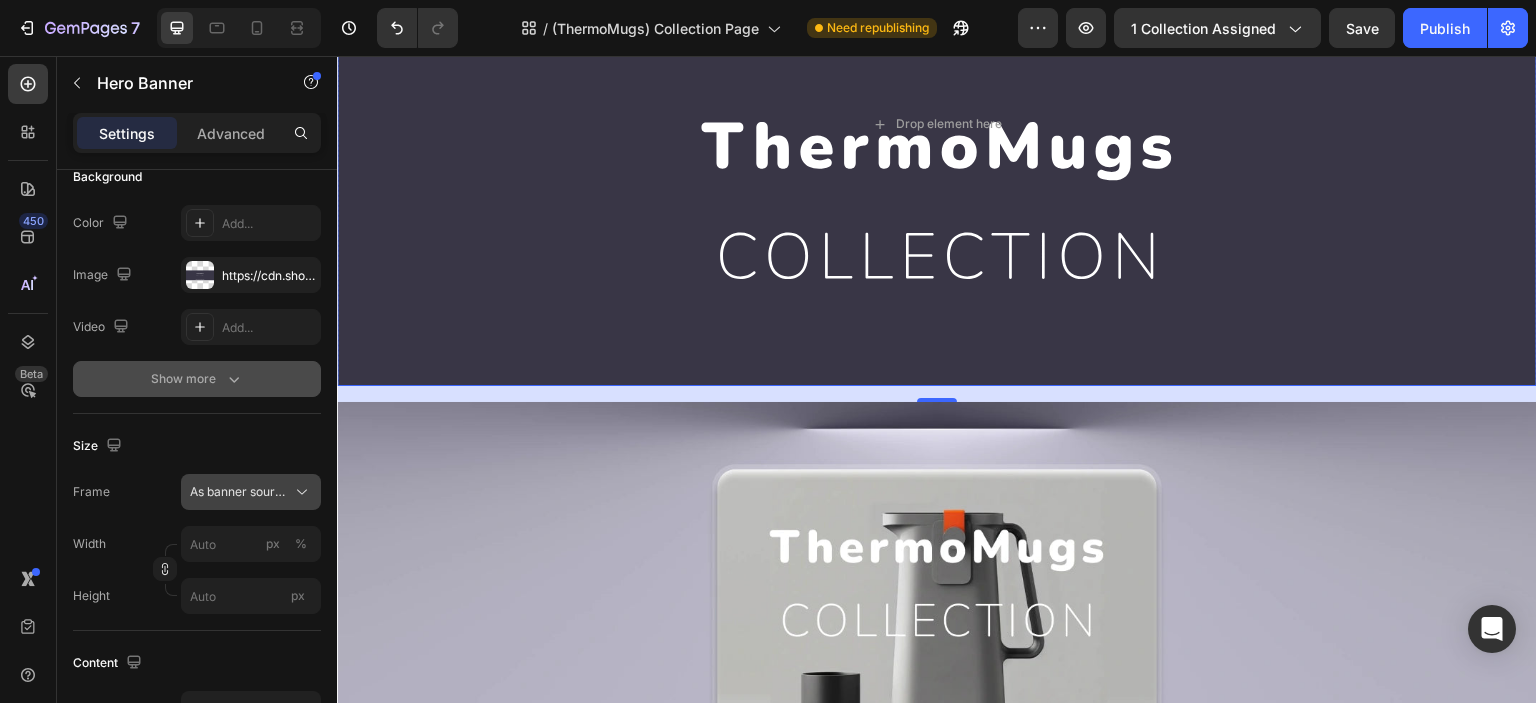 click on "As banner source" at bounding box center [239, 492] 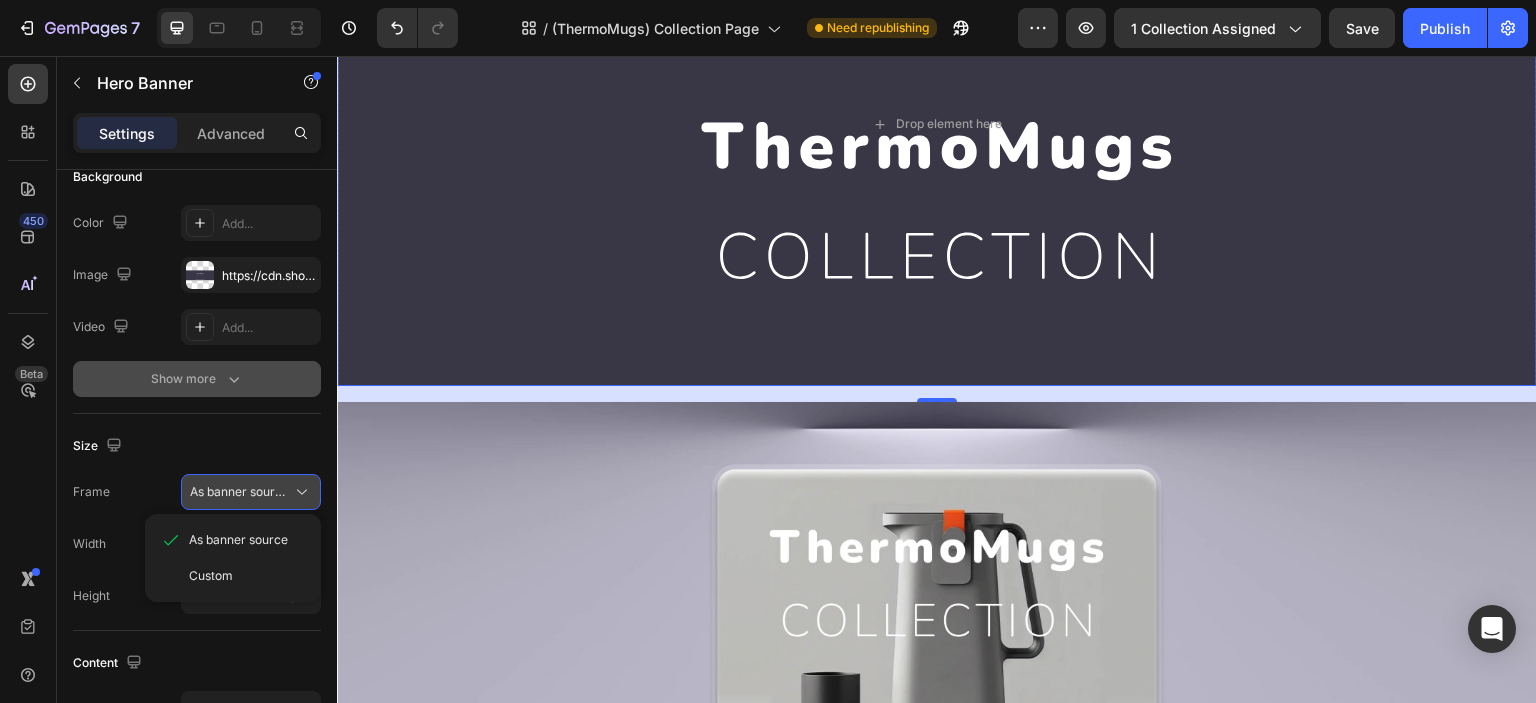 click on "As banner source" at bounding box center [239, 492] 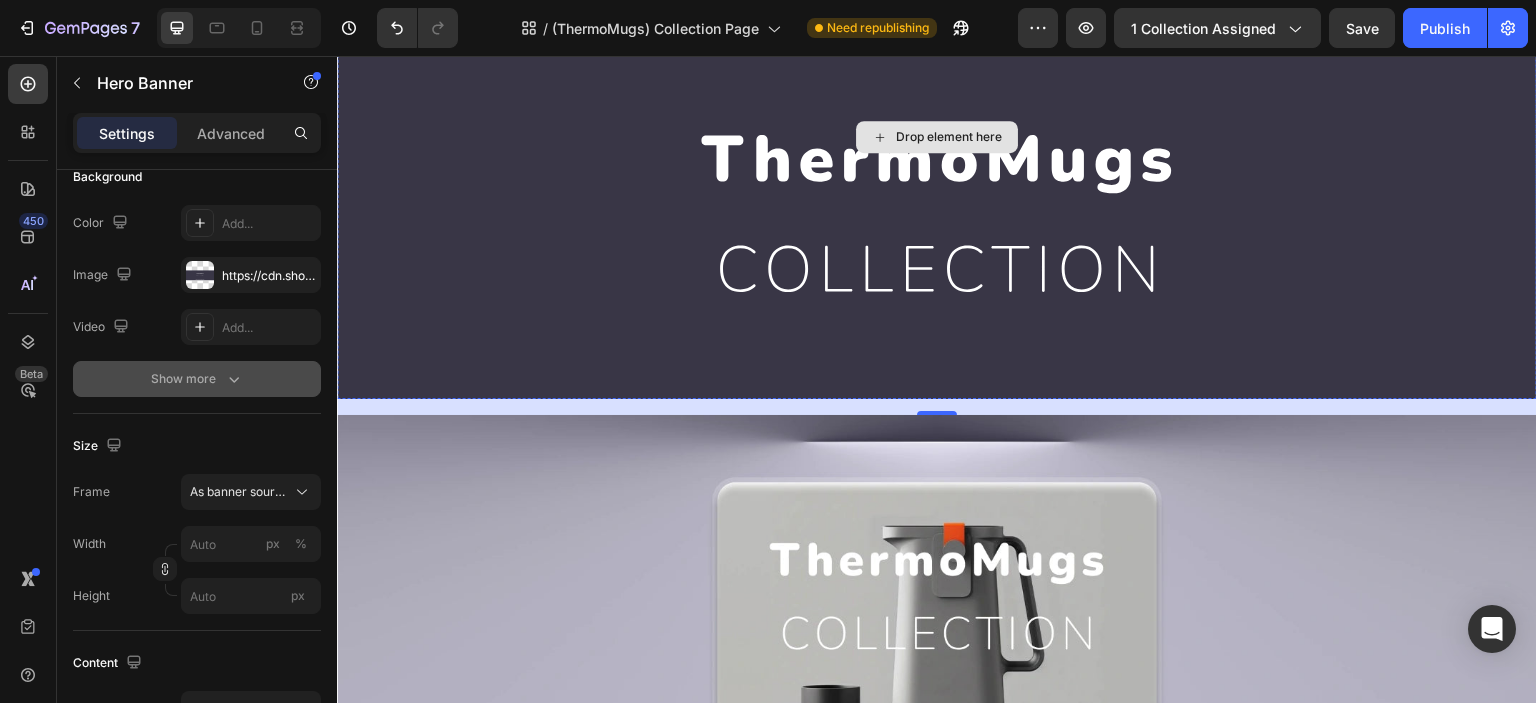scroll, scrollTop: 0, scrollLeft: 0, axis: both 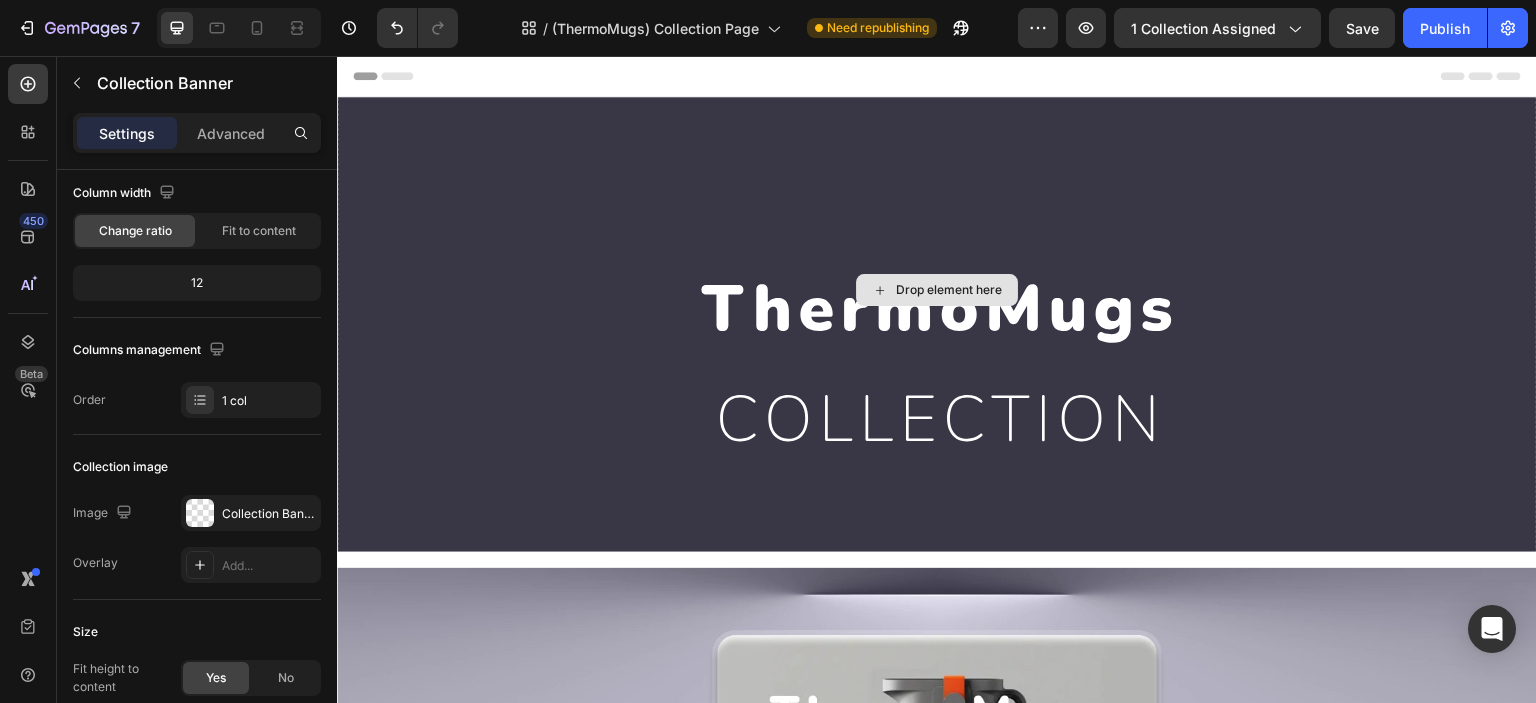 click on "Drop element here" at bounding box center (937, 290) 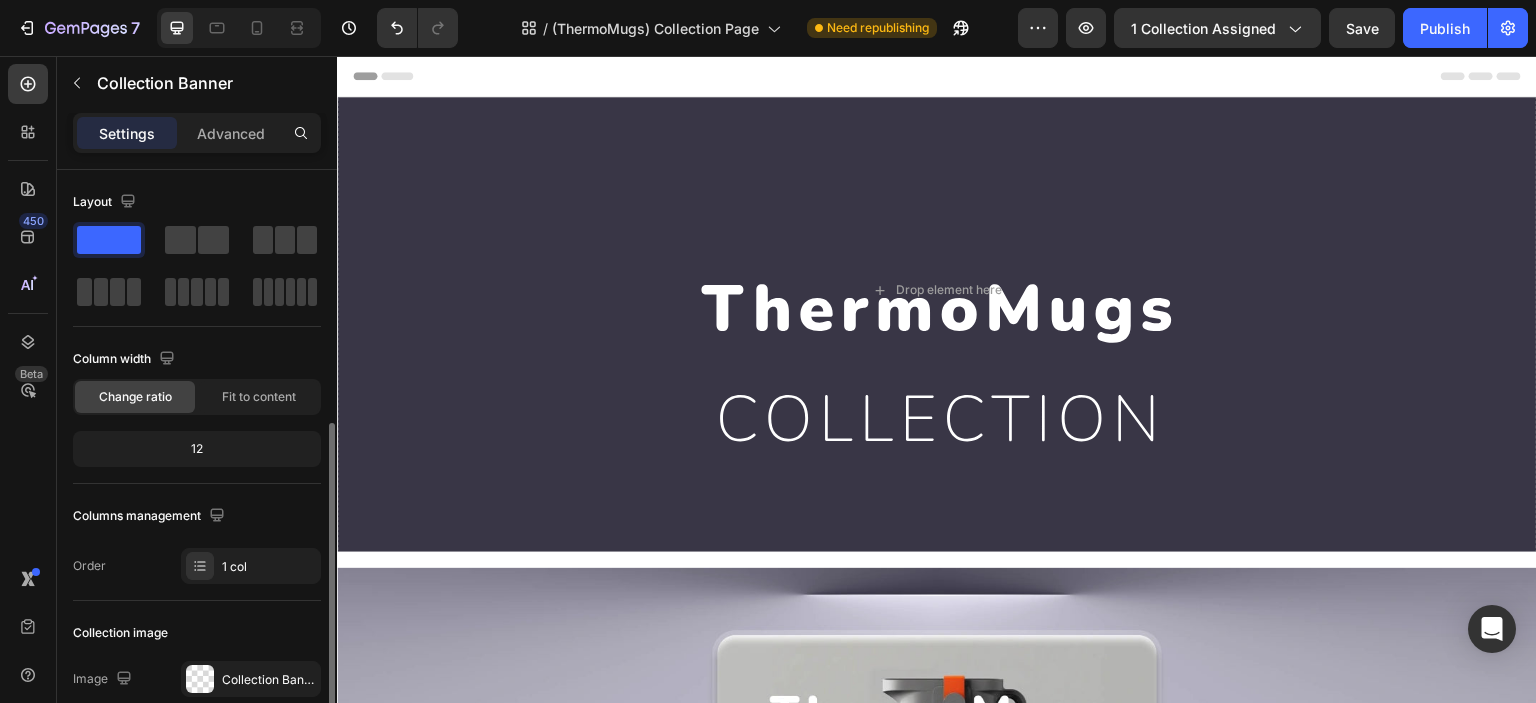 scroll, scrollTop: 166, scrollLeft: 0, axis: vertical 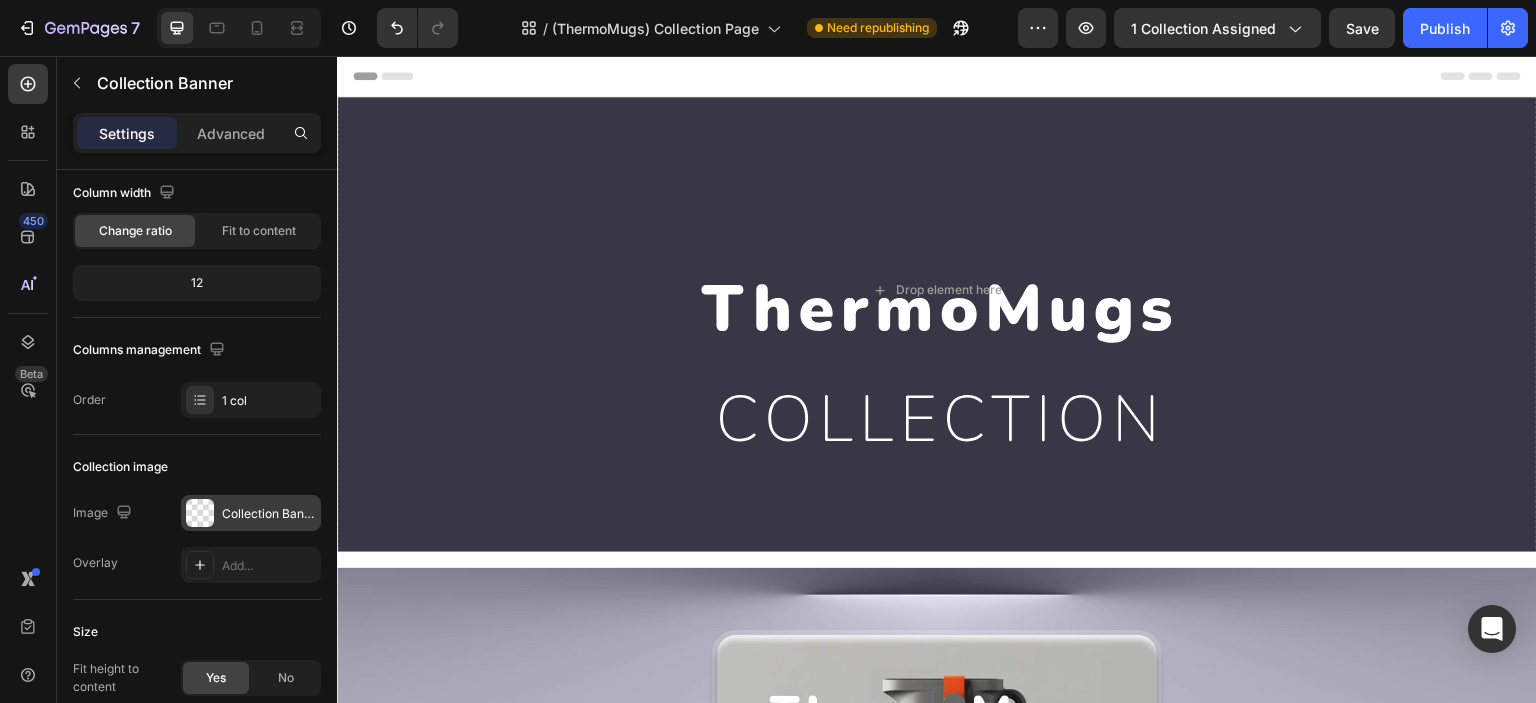 click at bounding box center (200, 513) 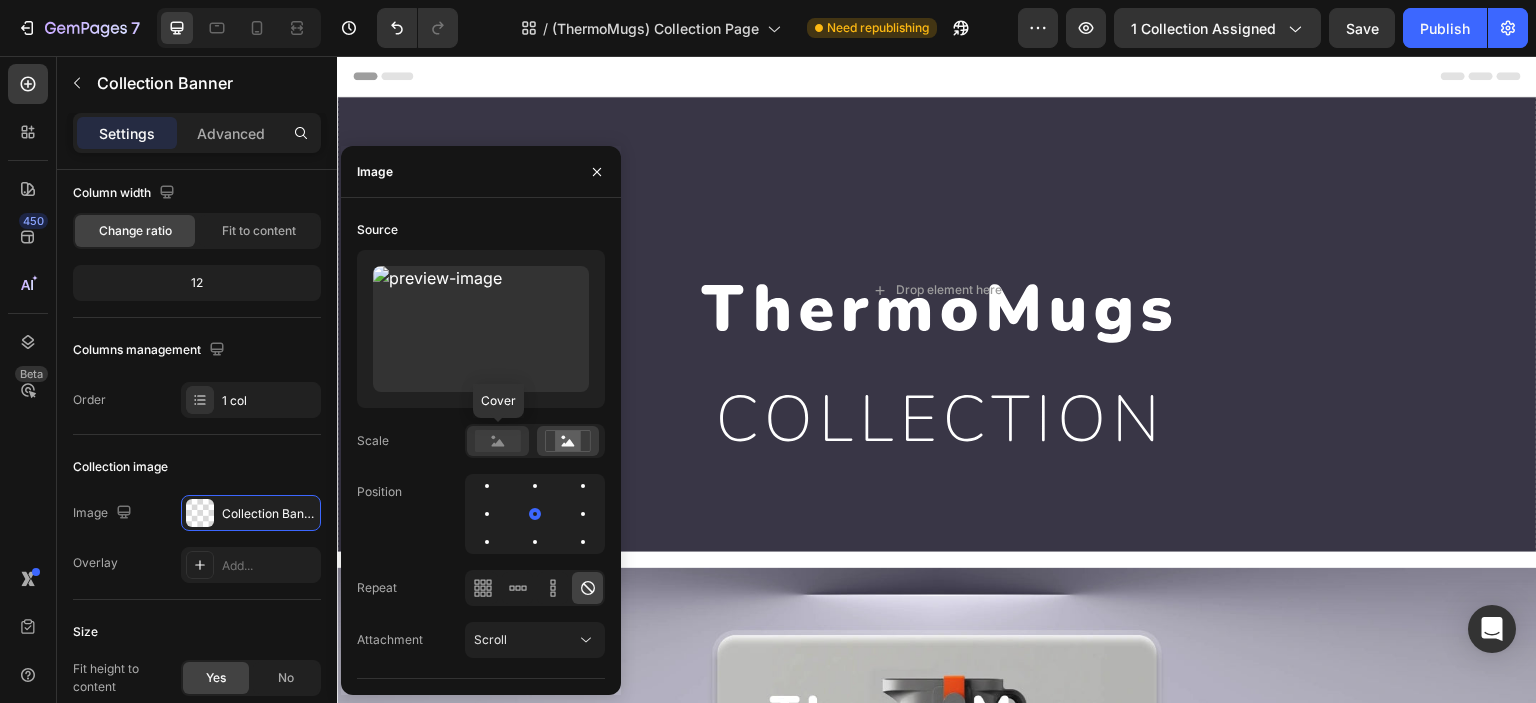 click 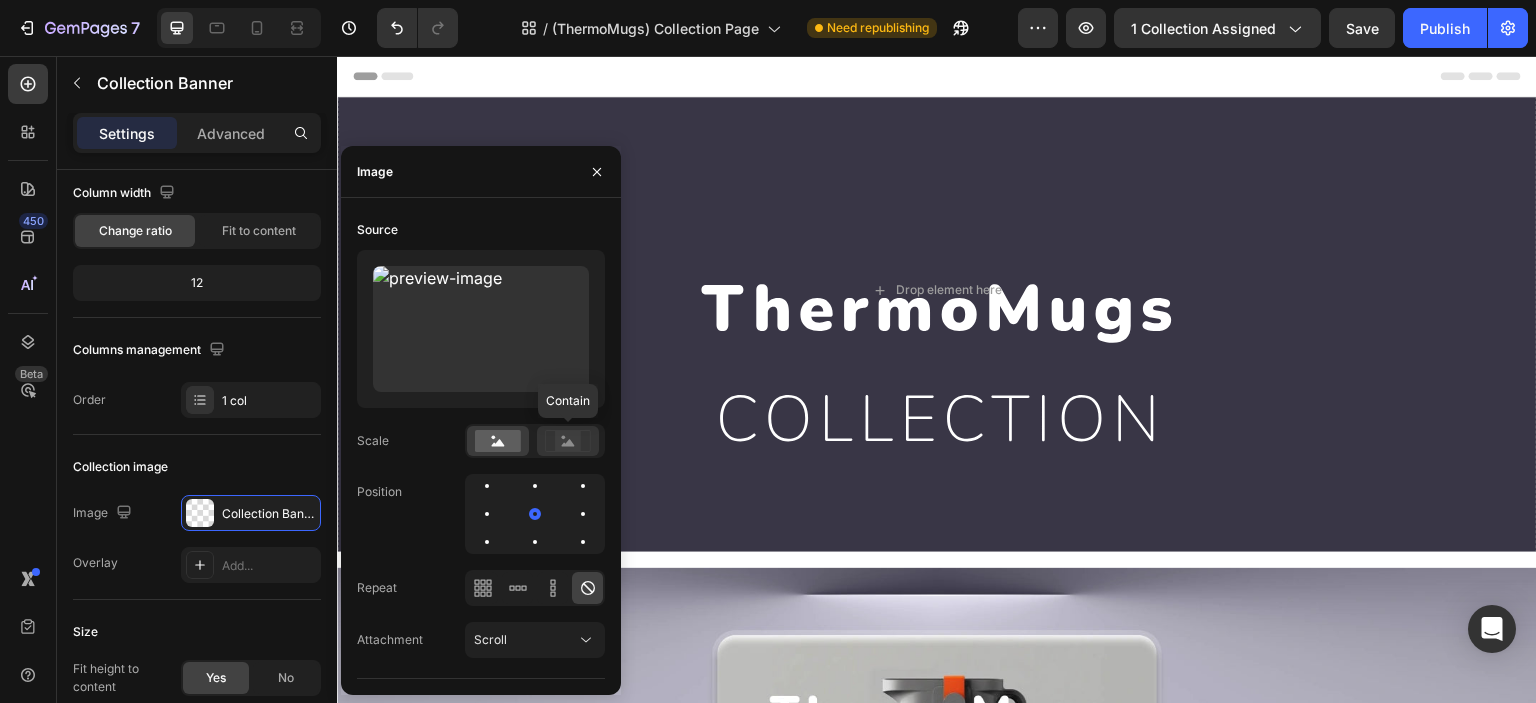 click 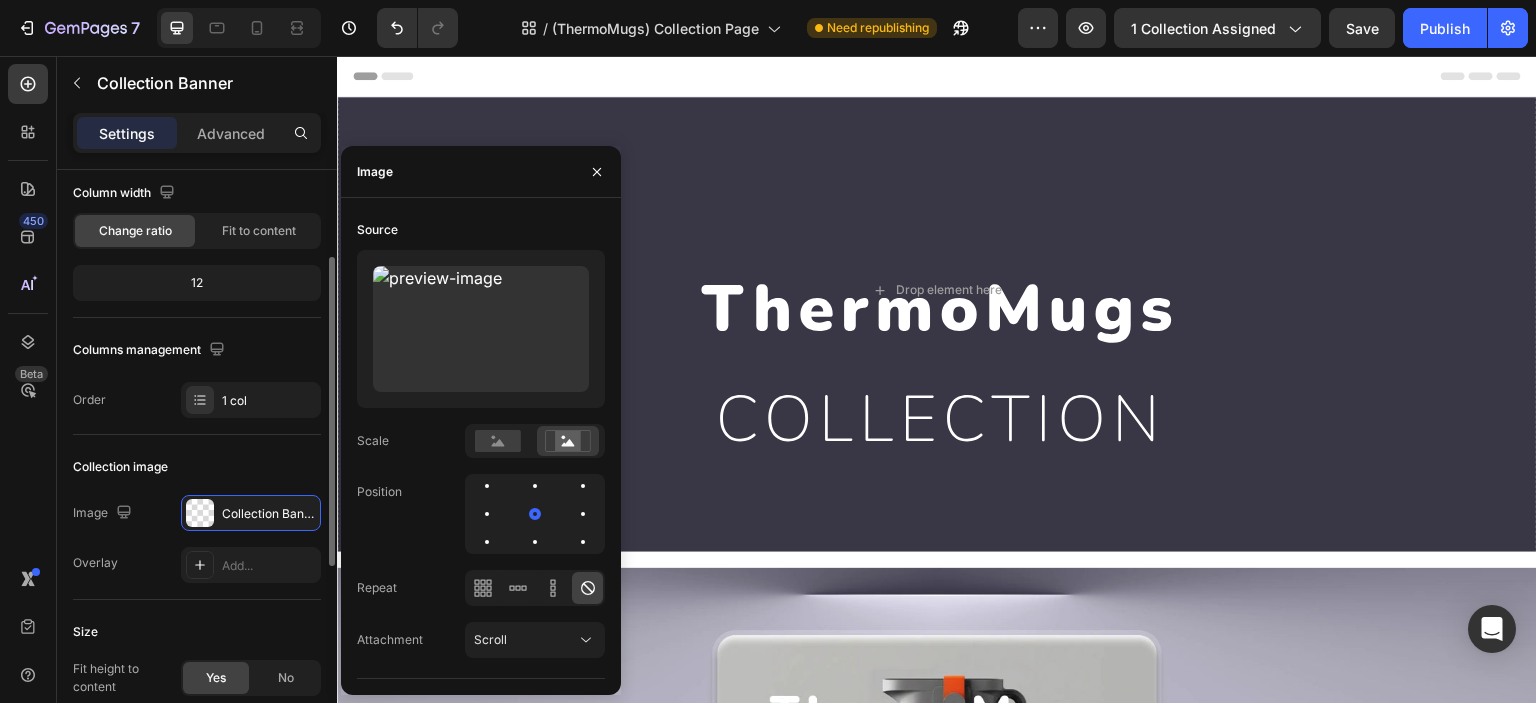 click on "Collection image" at bounding box center [197, 467] 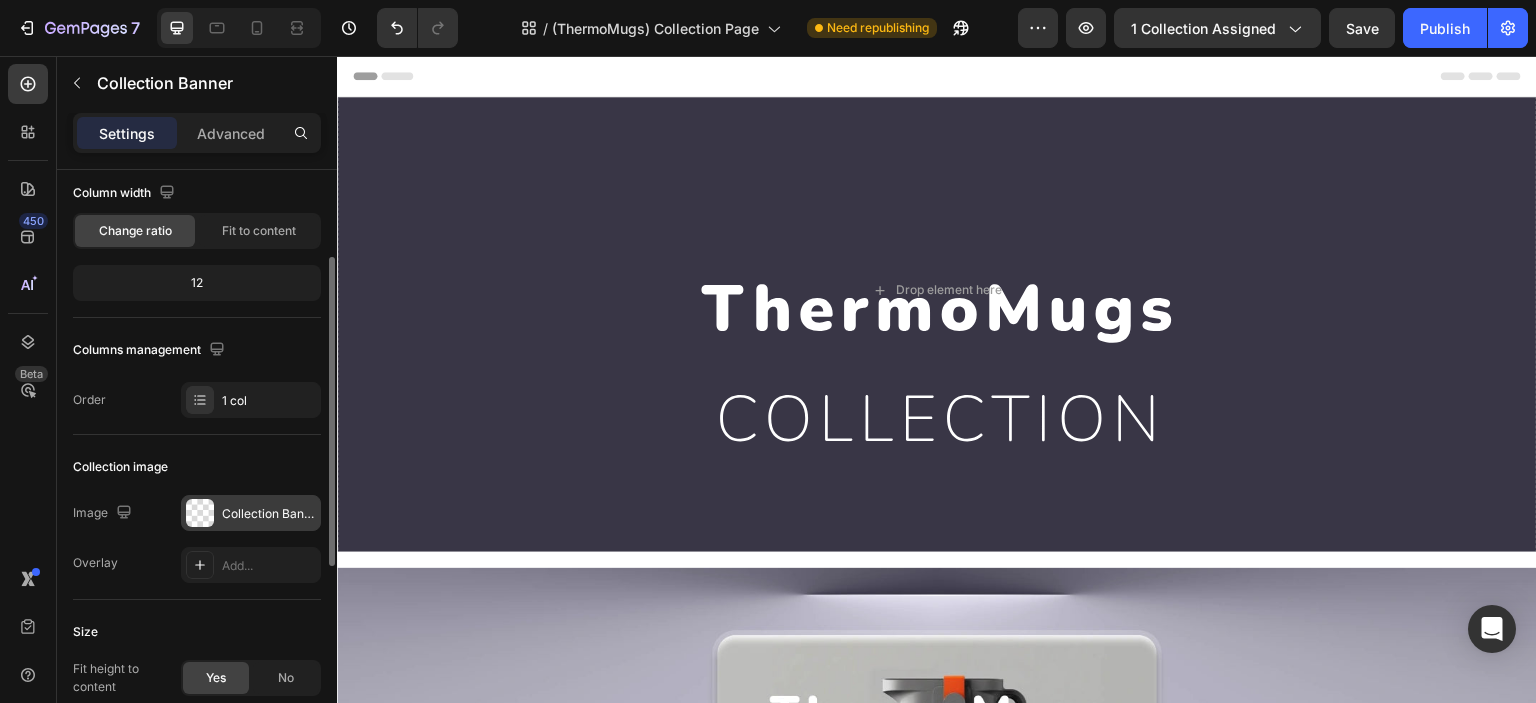 scroll, scrollTop: 332, scrollLeft: 0, axis: vertical 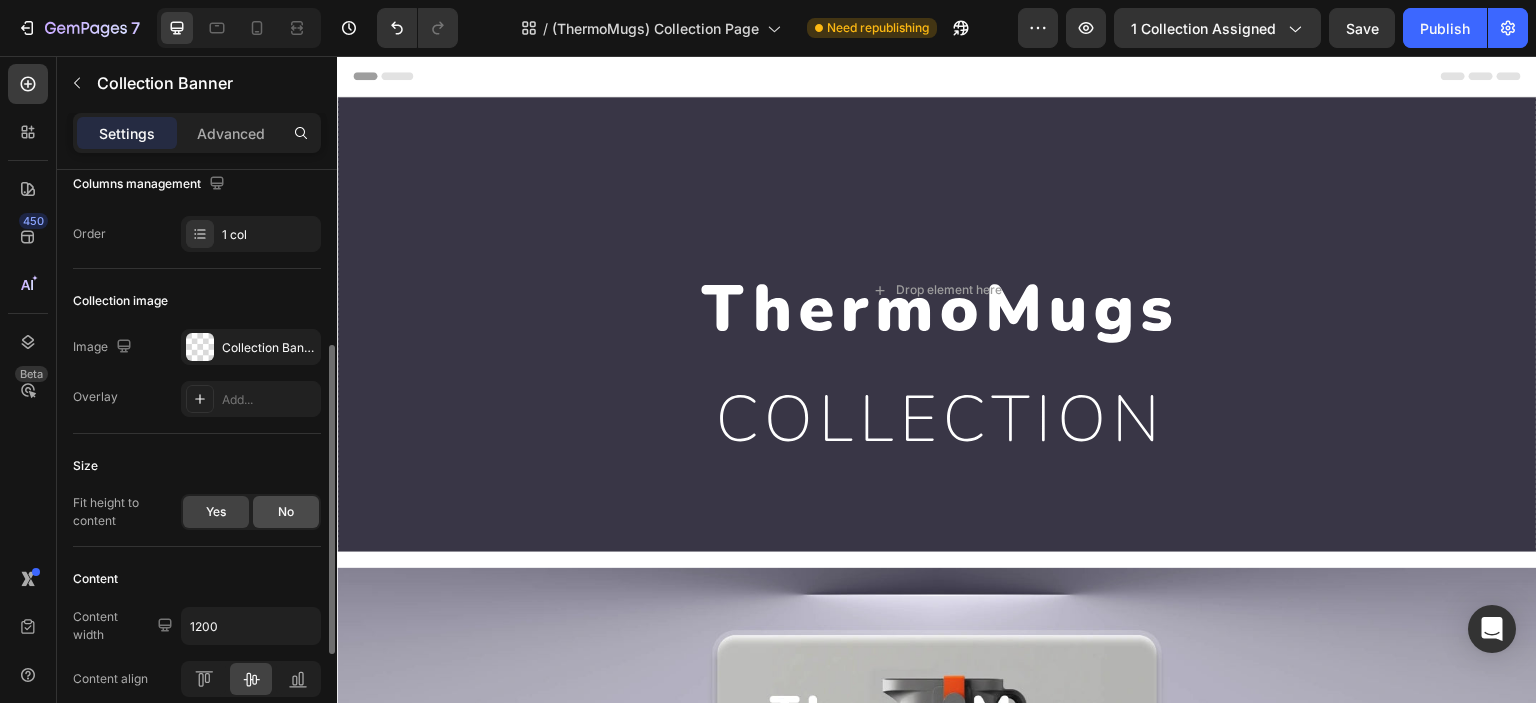 click on "No" 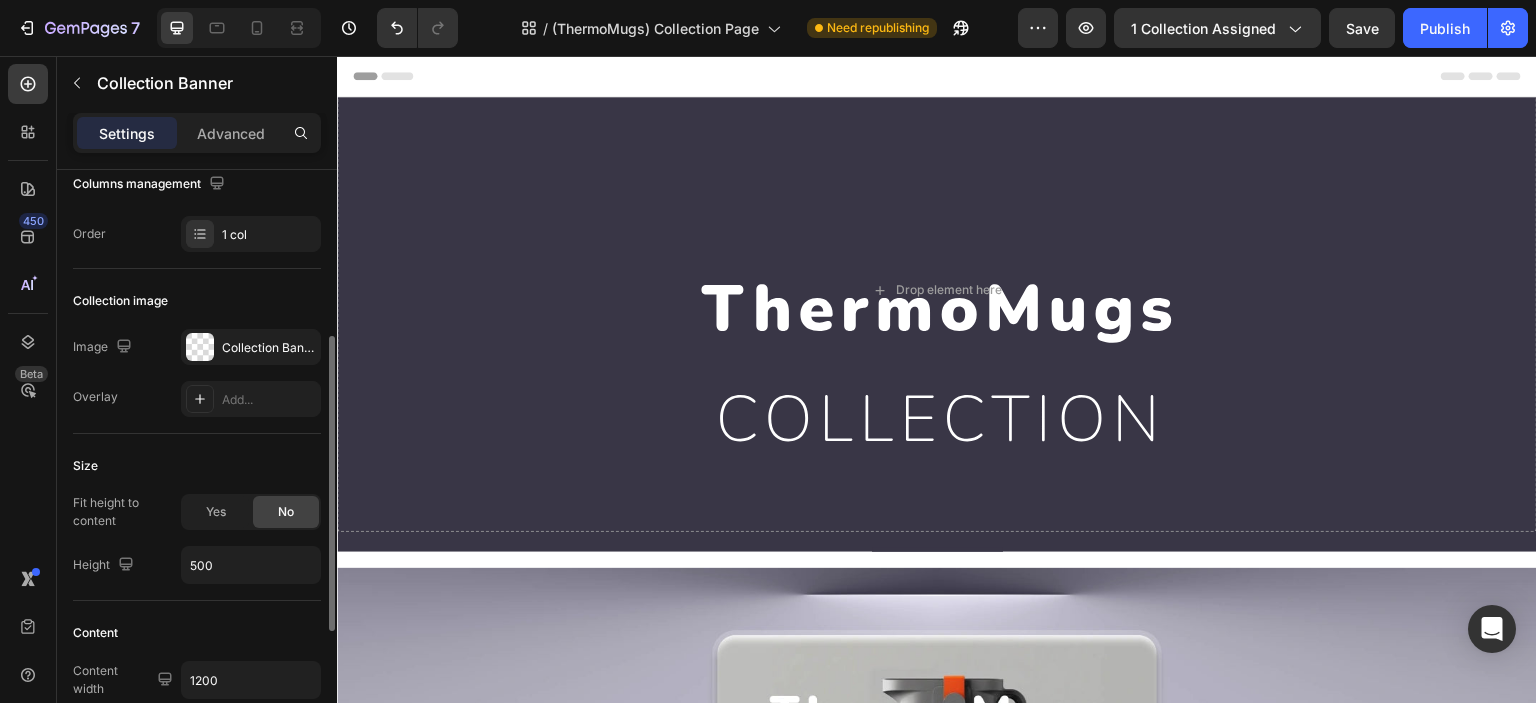 scroll, scrollTop: 499, scrollLeft: 0, axis: vertical 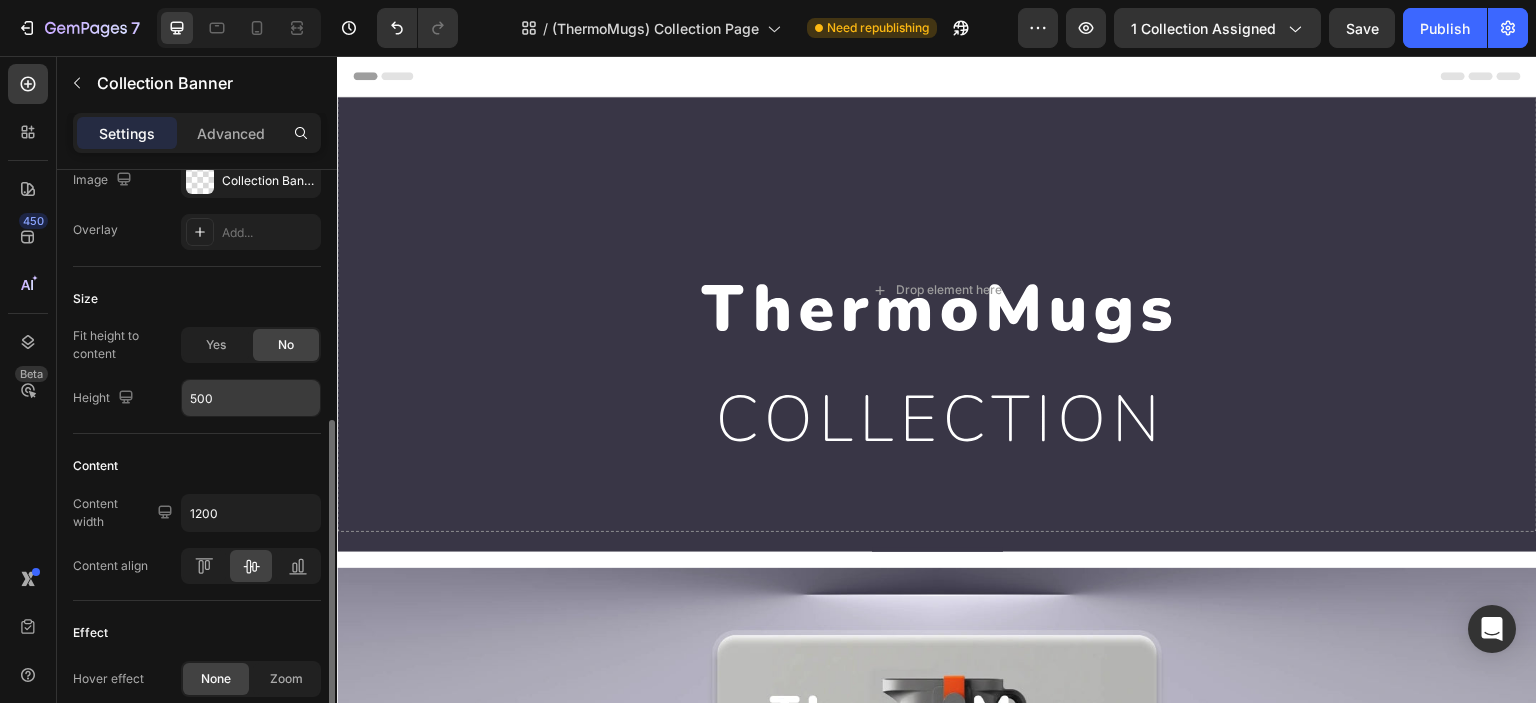 click on "500" at bounding box center [251, 398] 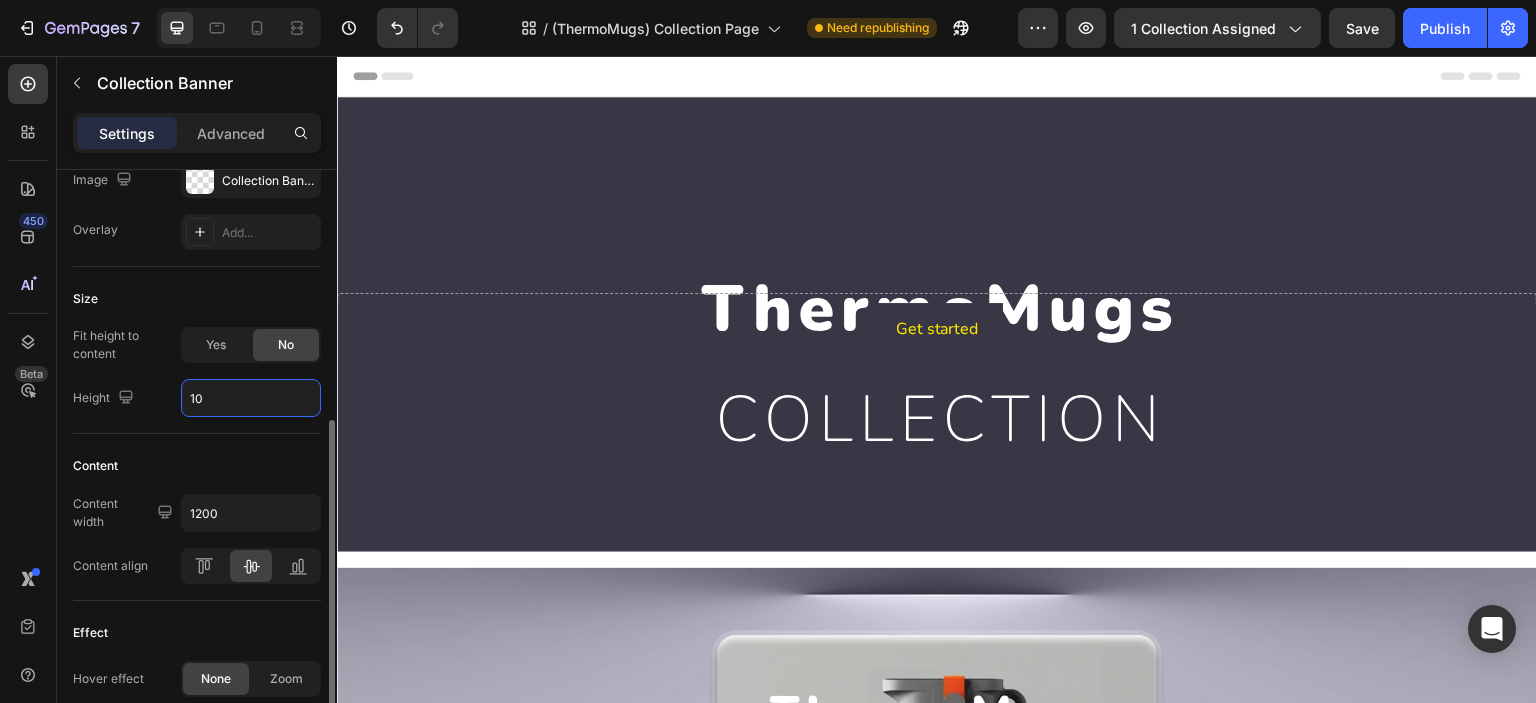type on "1" 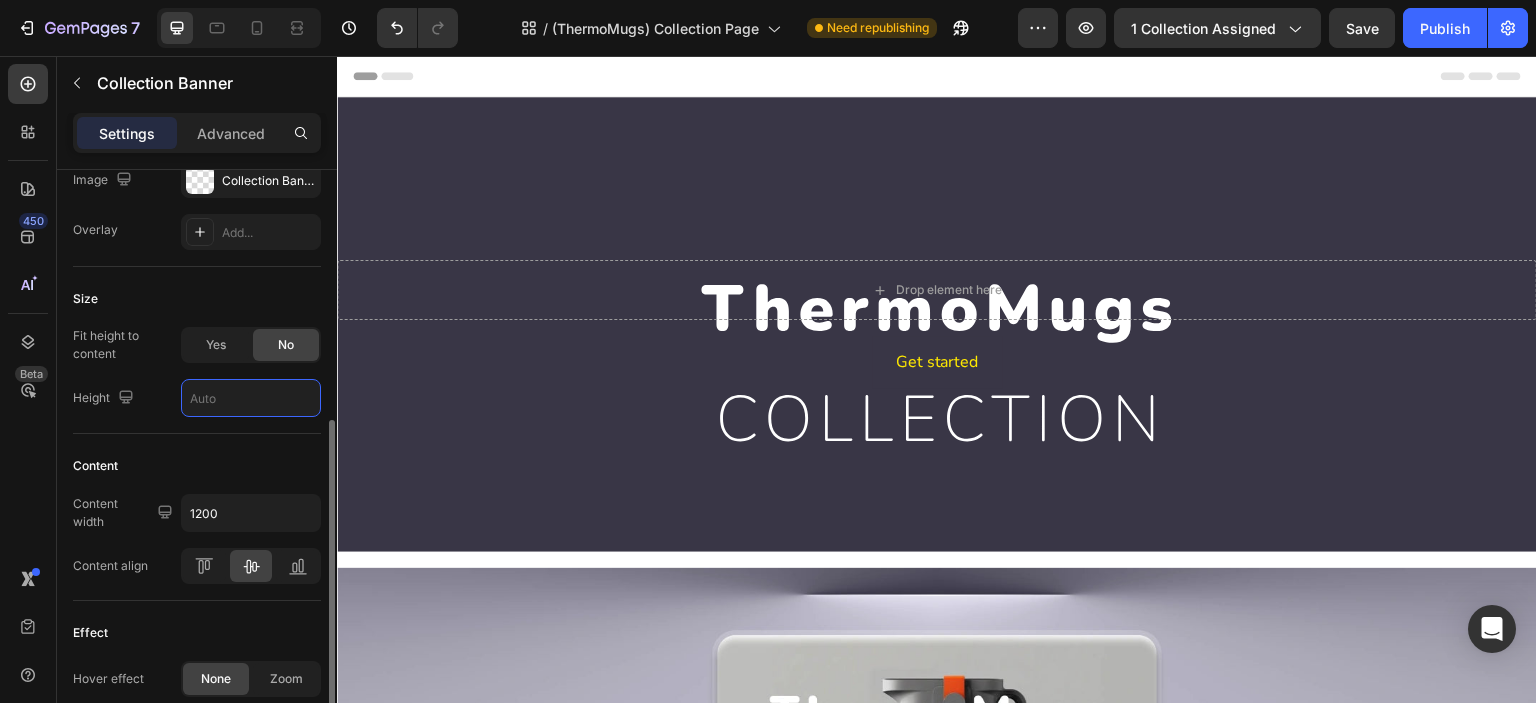 type 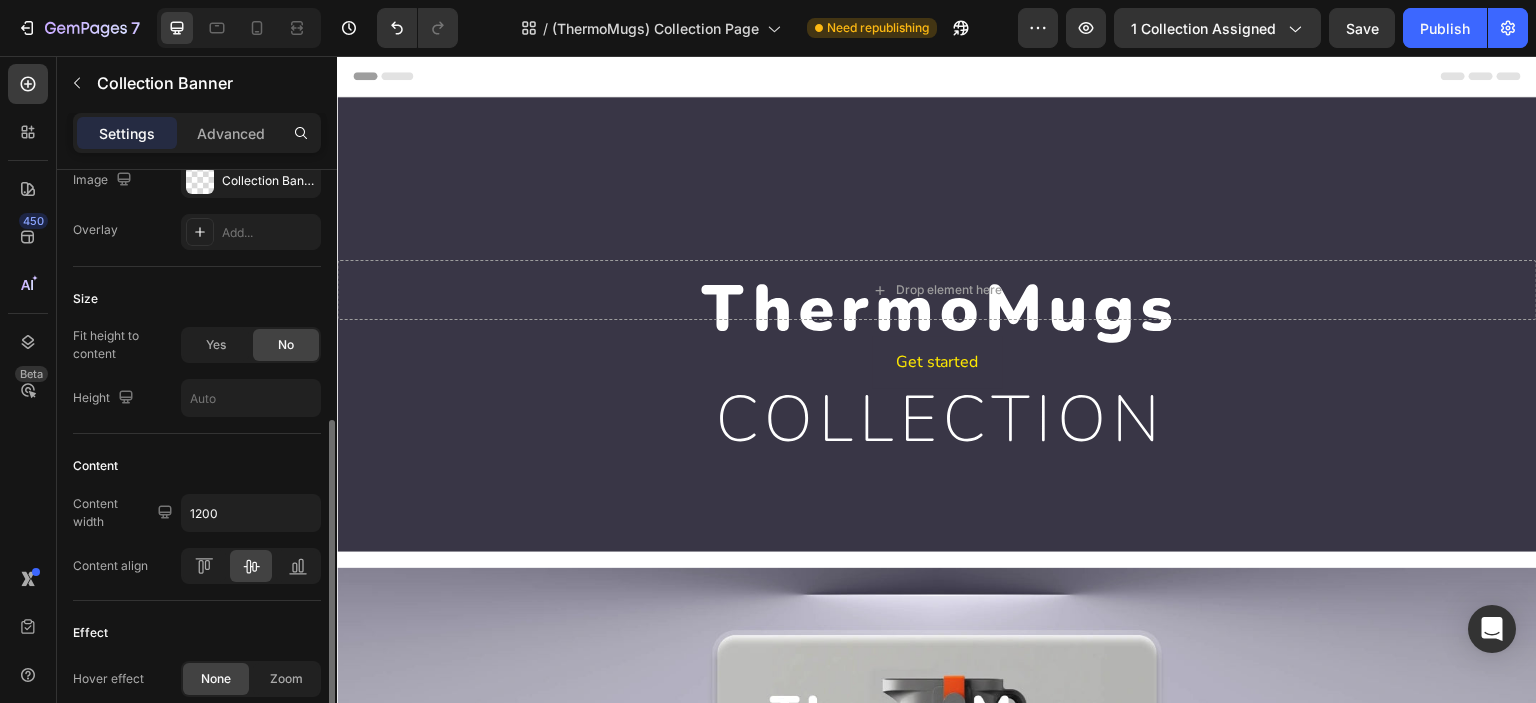 click on "Content Content width 1200 Content align" 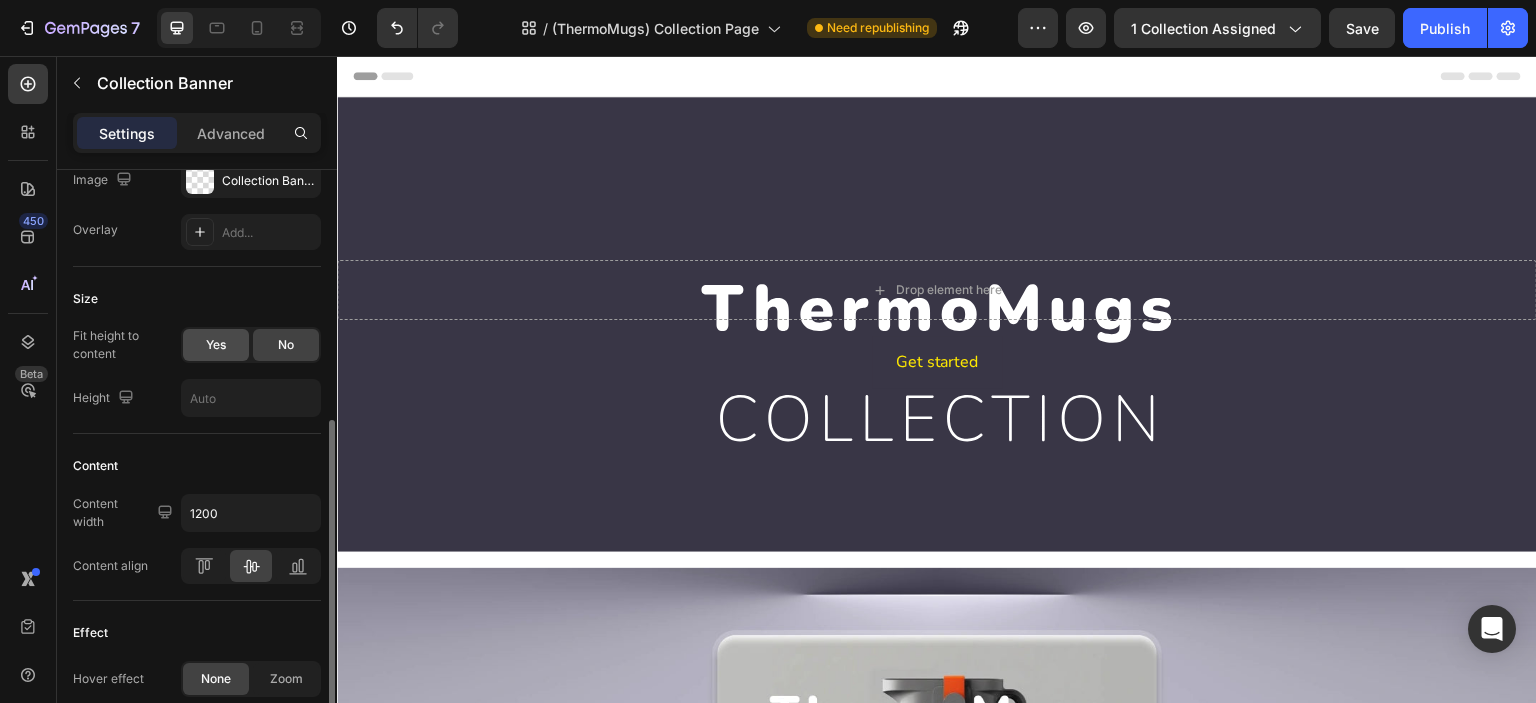 click on "Yes" 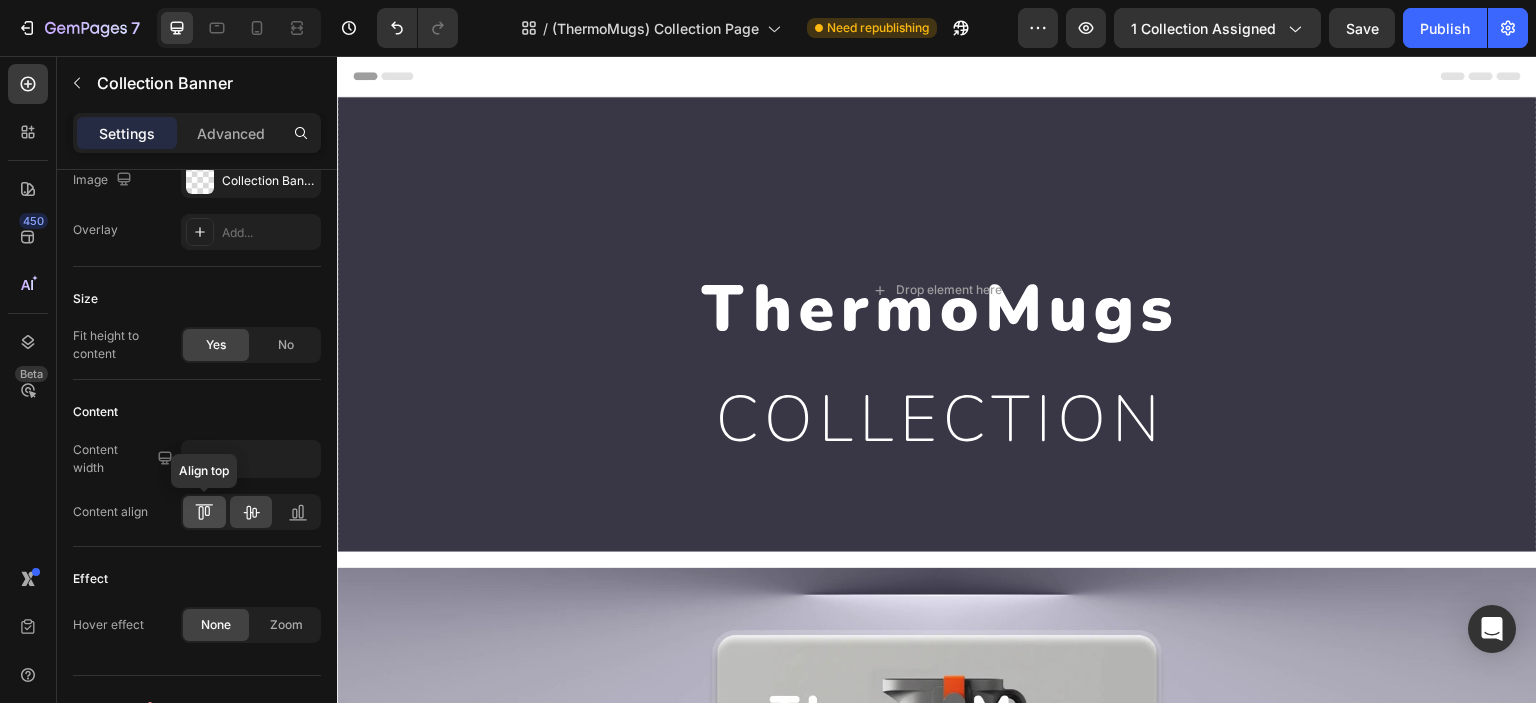 click 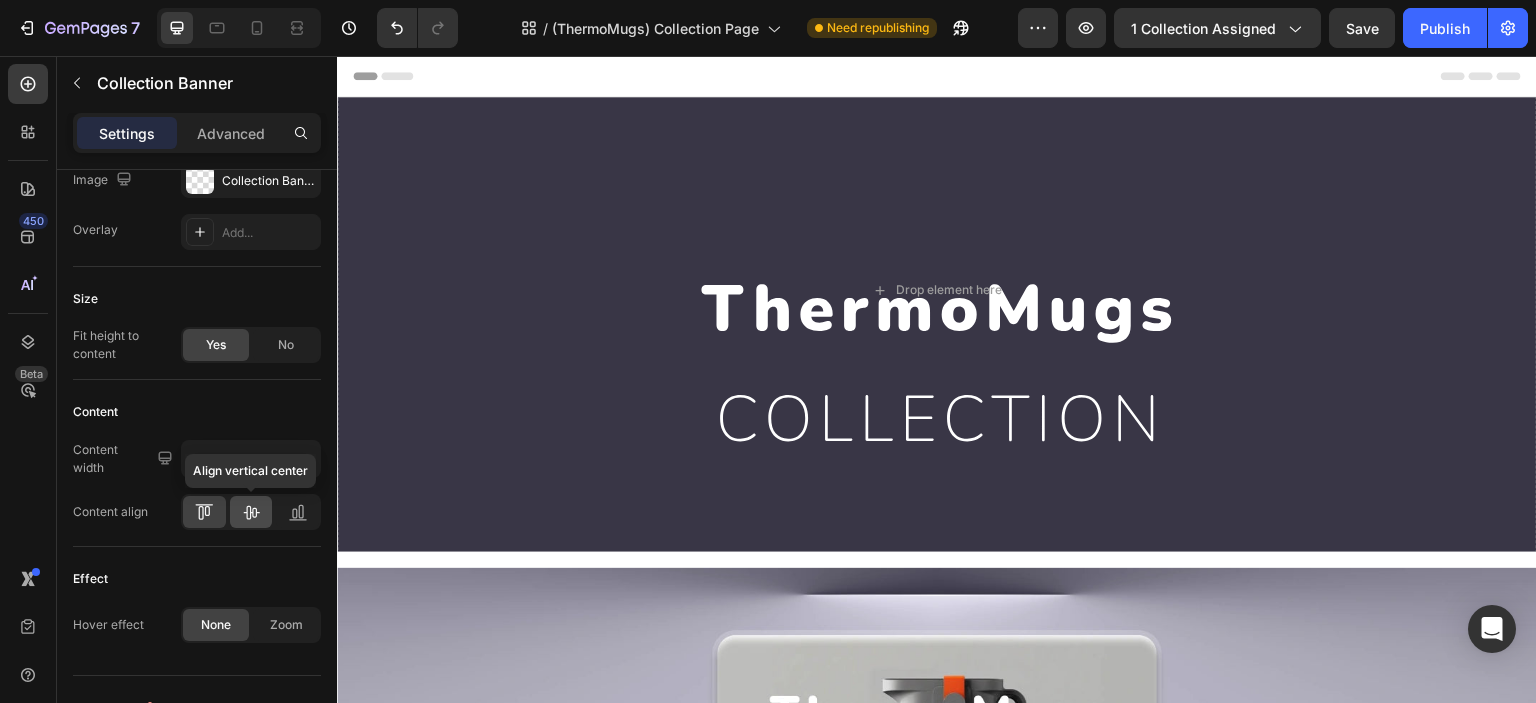 click 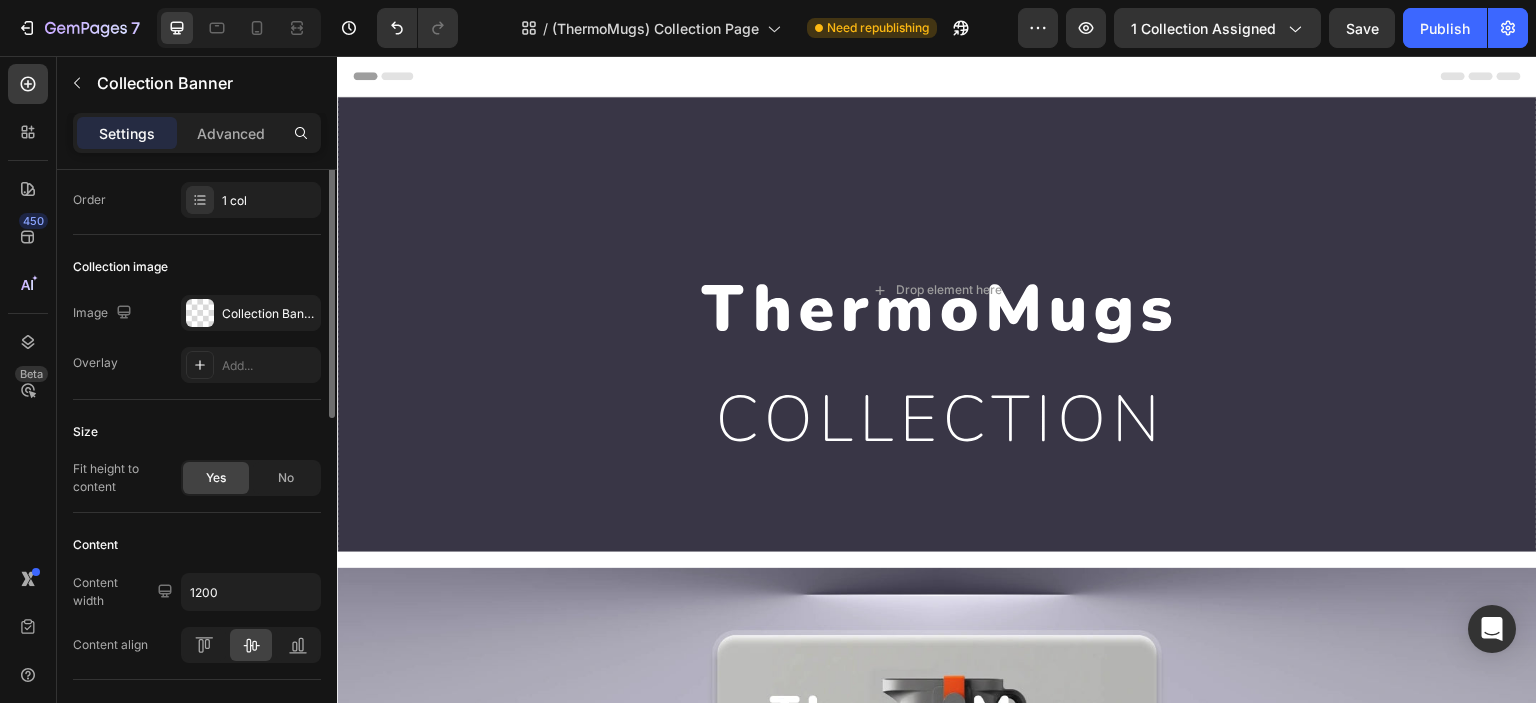 scroll, scrollTop: 33, scrollLeft: 0, axis: vertical 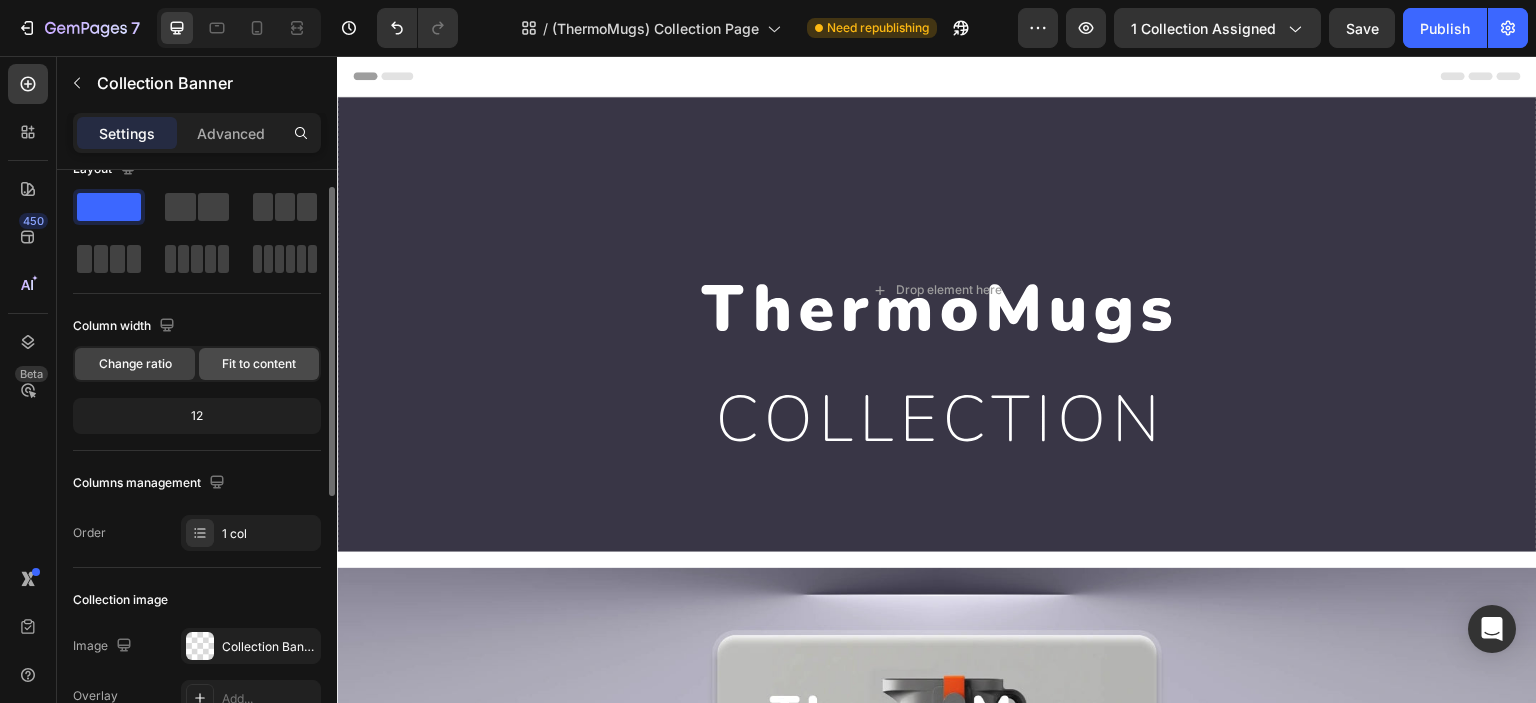 click on "Fit to content" 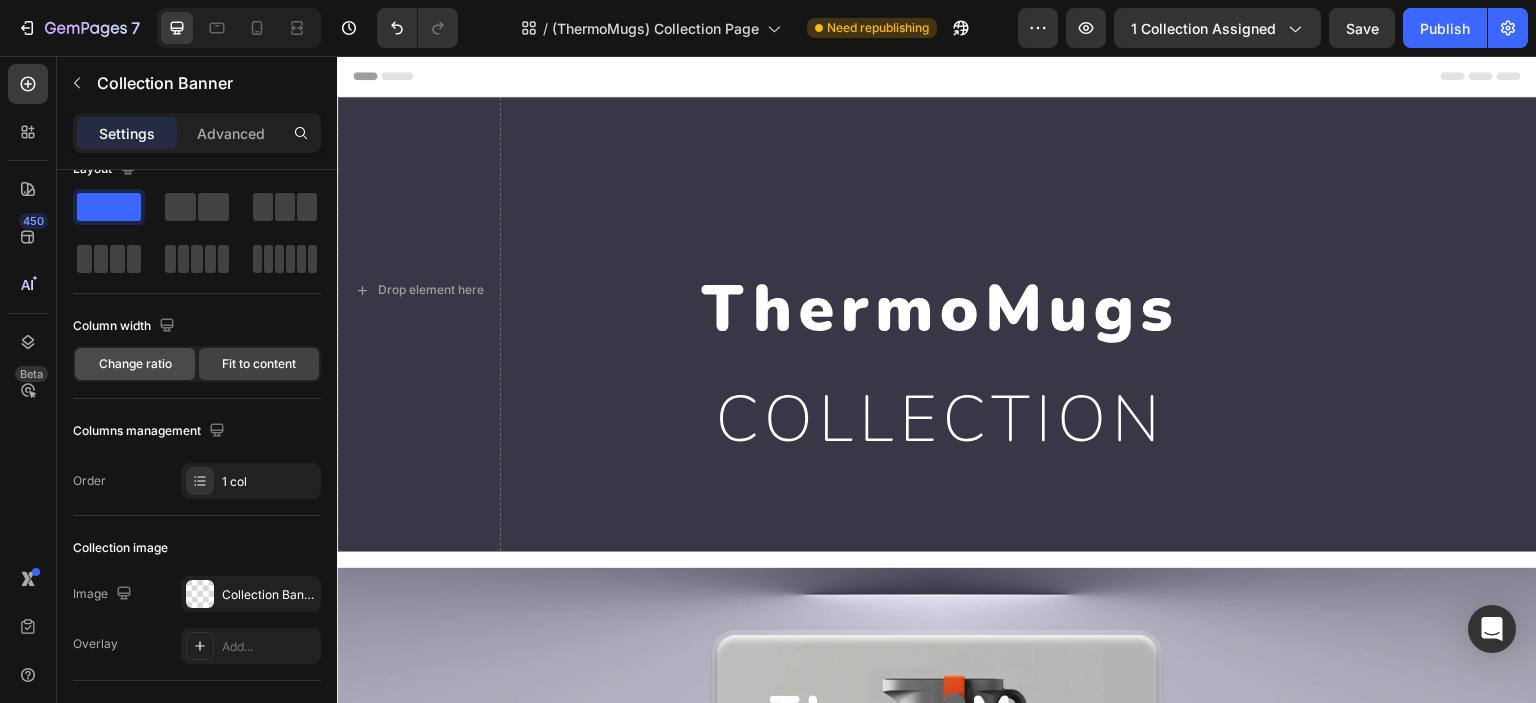click on "Change ratio" 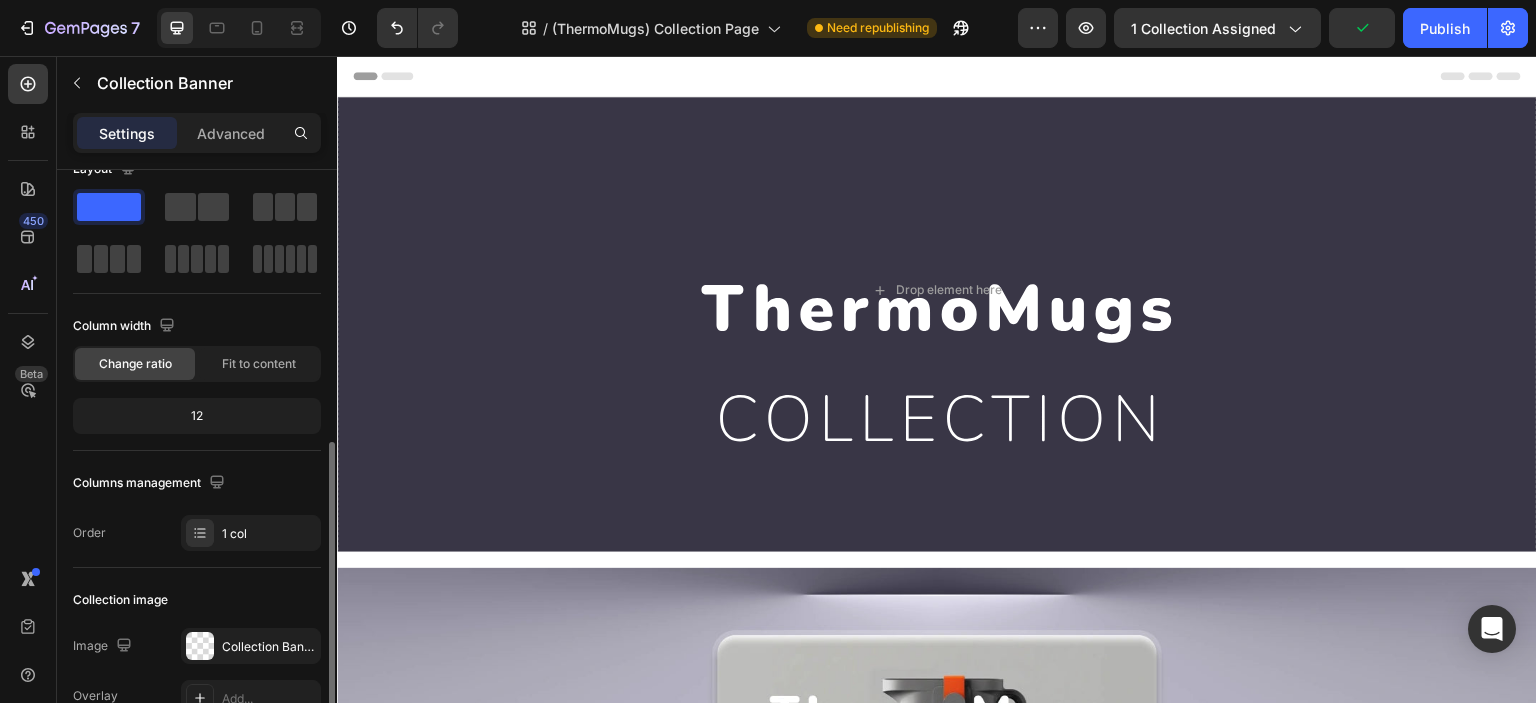 scroll, scrollTop: 200, scrollLeft: 0, axis: vertical 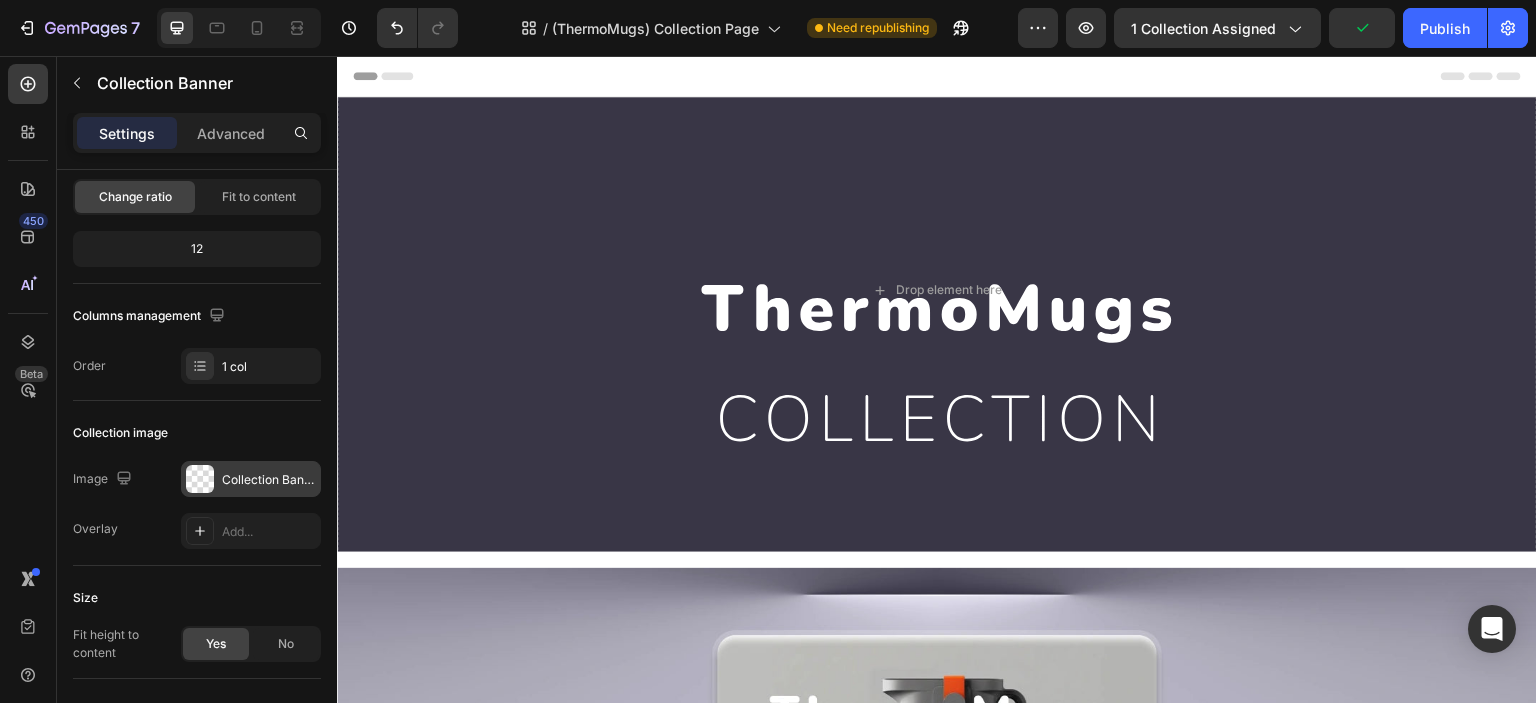 click on "Collection Banner" at bounding box center [251, 479] 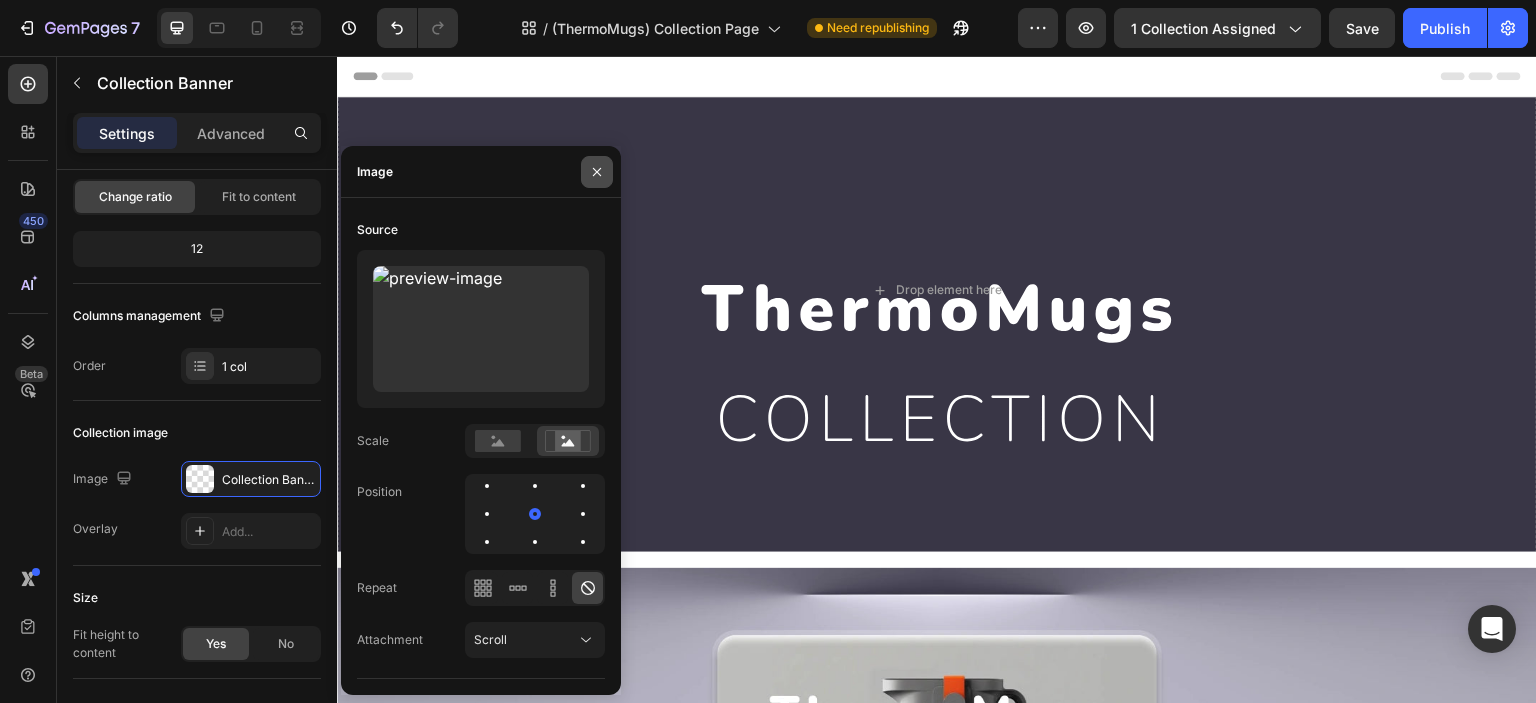 drag, startPoint x: 603, startPoint y: 171, endPoint x: 244, endPoint y: 123, distance: 362.1947 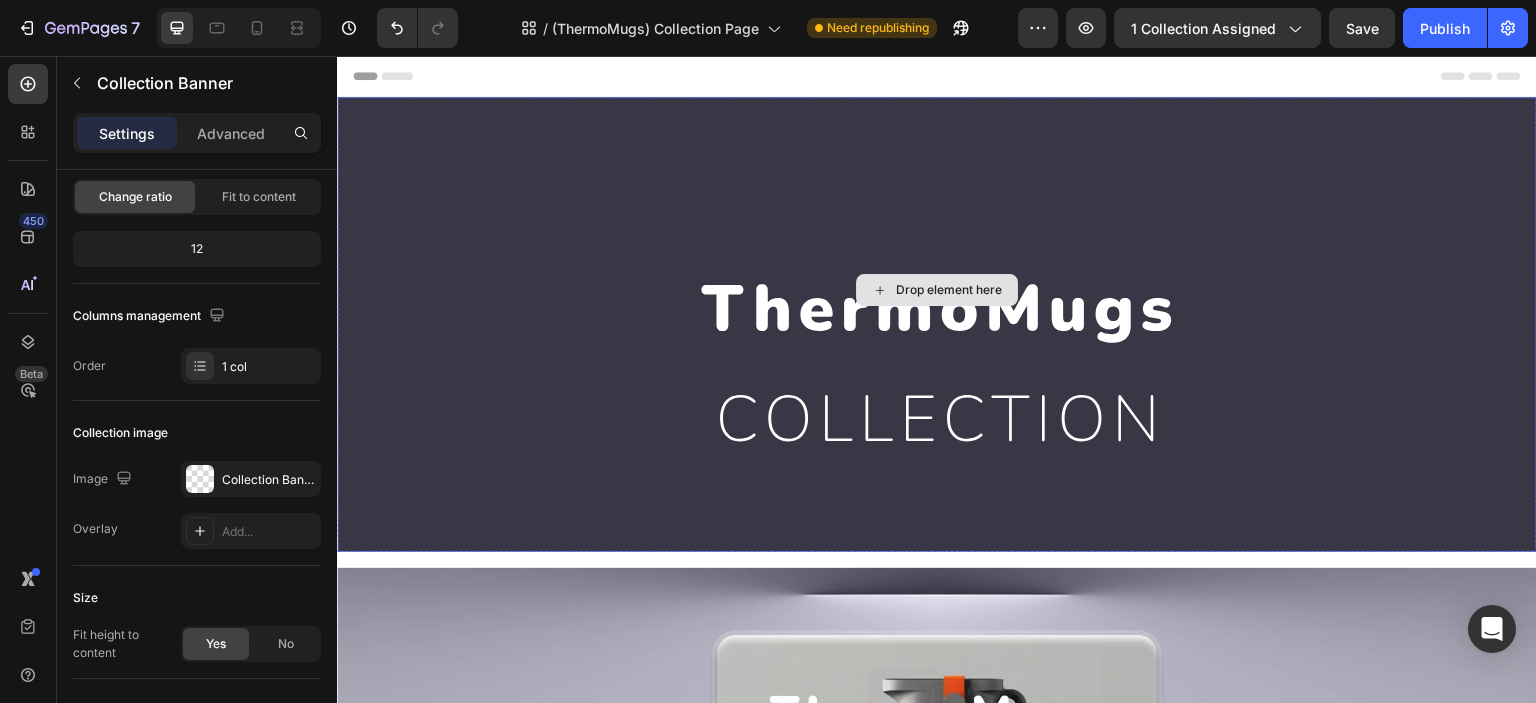 click on "Drop element here" at bounding box center [937, 290] 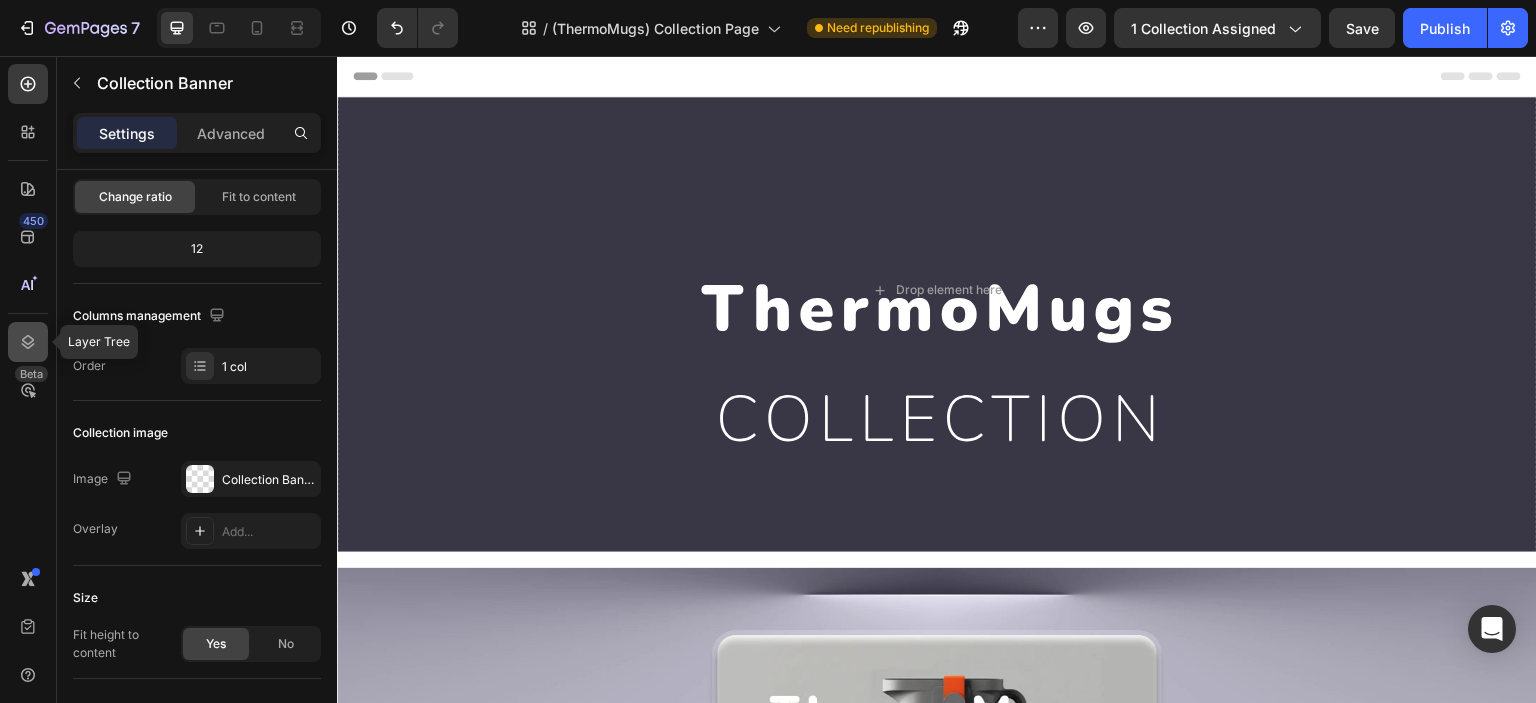 click 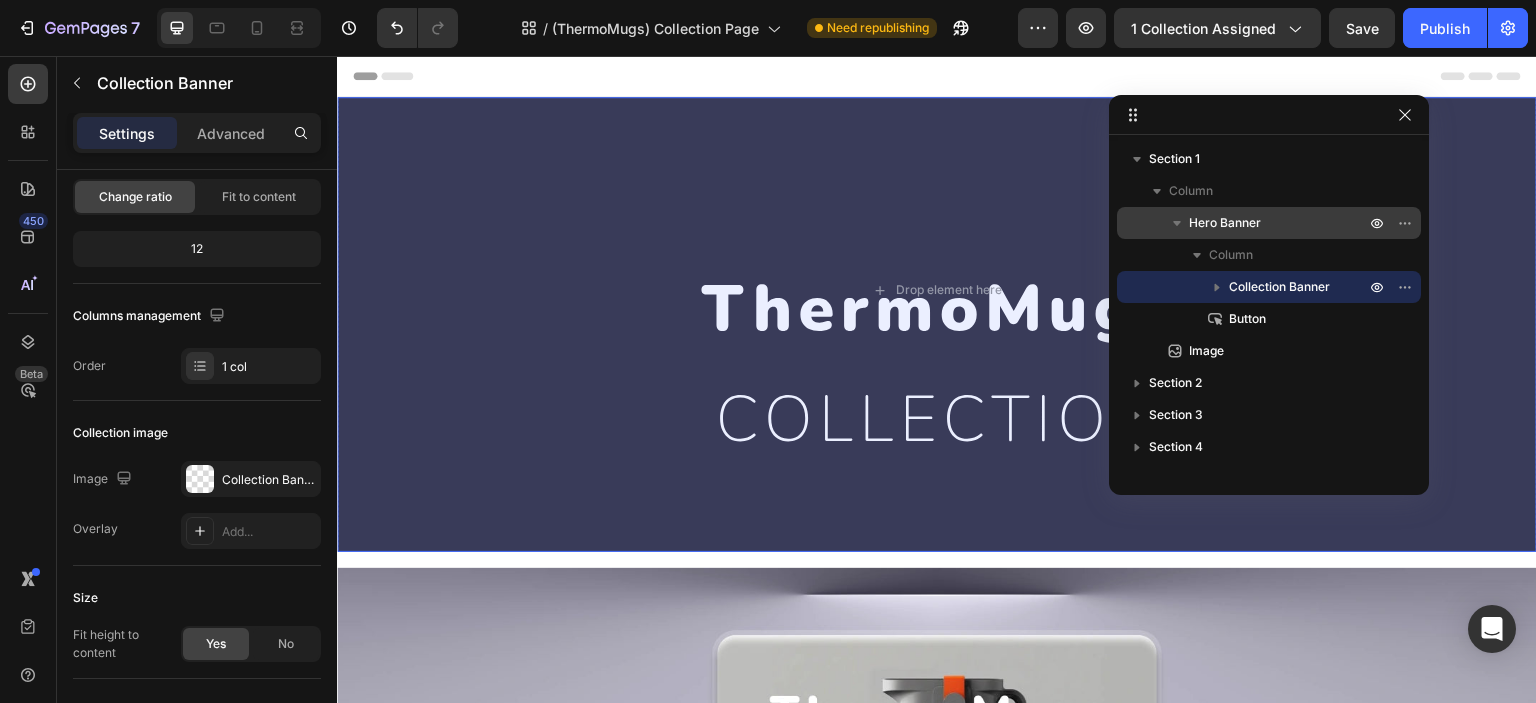 click on "Hero Banner" at bounding box center (1225, 223) 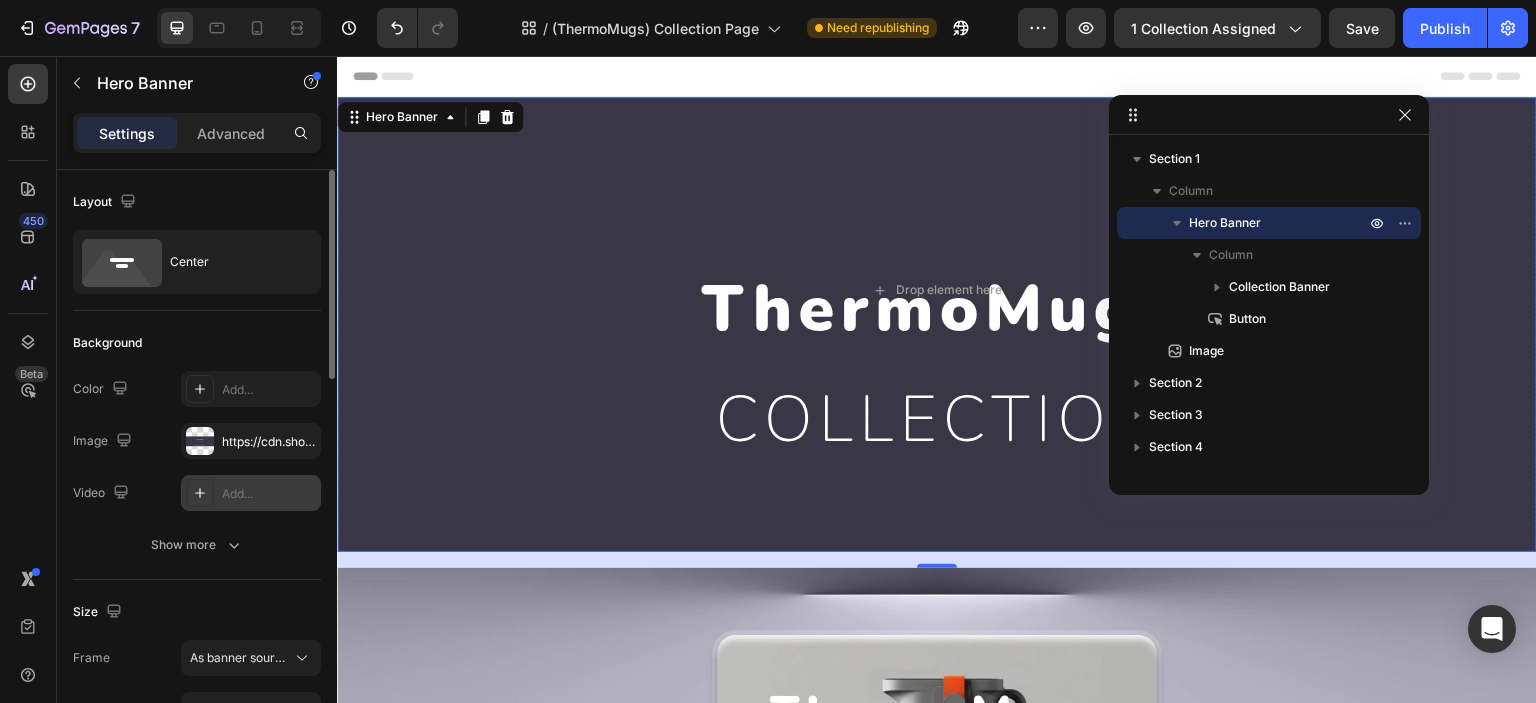 scroll, scrollTop: 166, scrollLeft: 0, axis: vertical 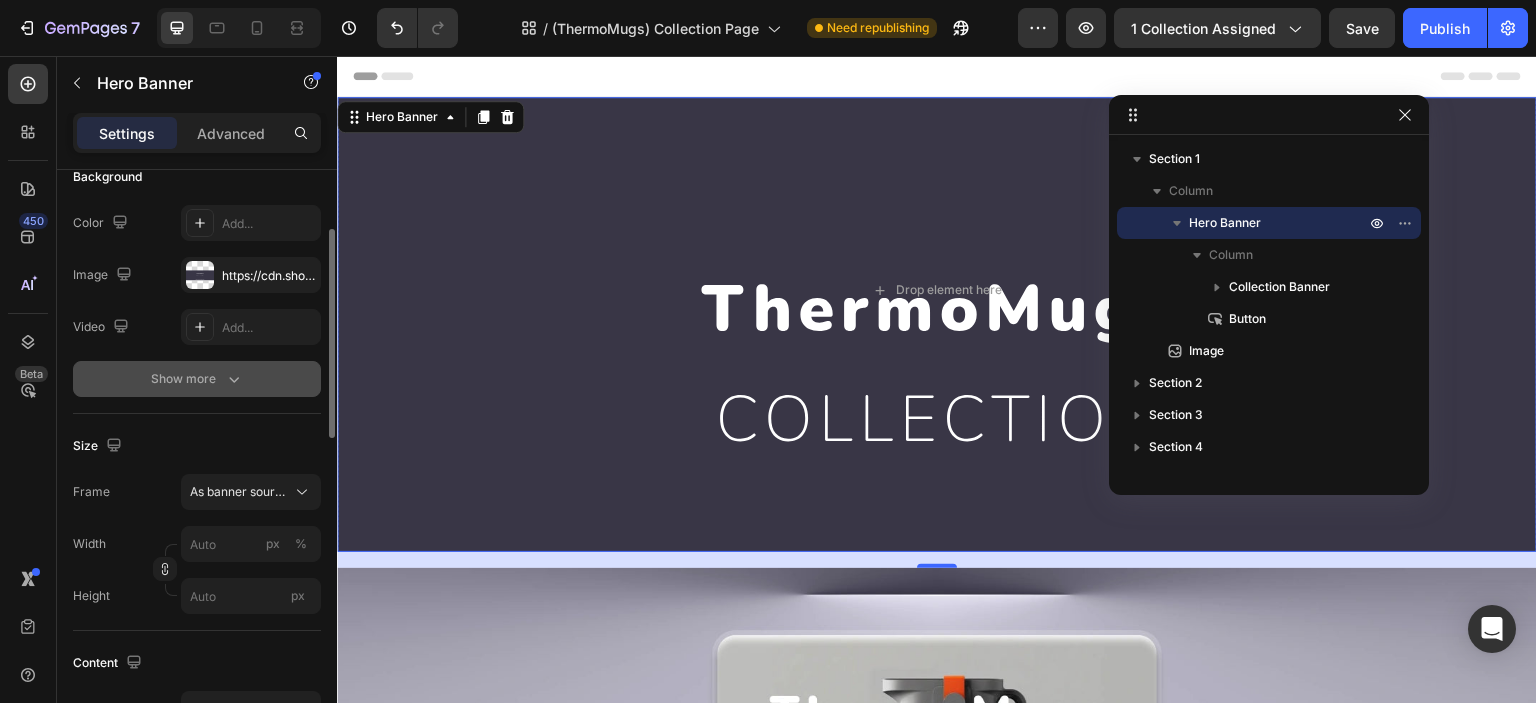 click on "Show more" at bounding box center [197, 379] 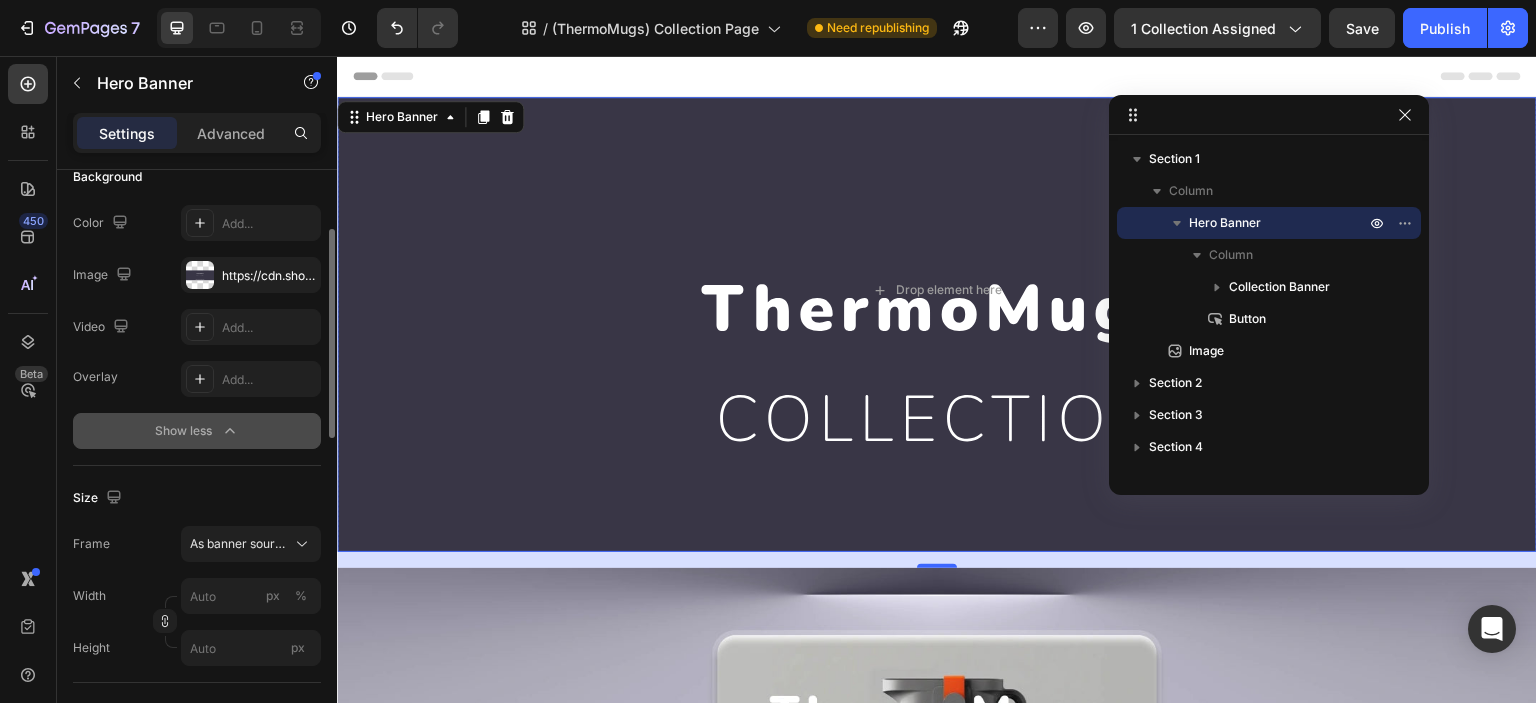click on "Show less" 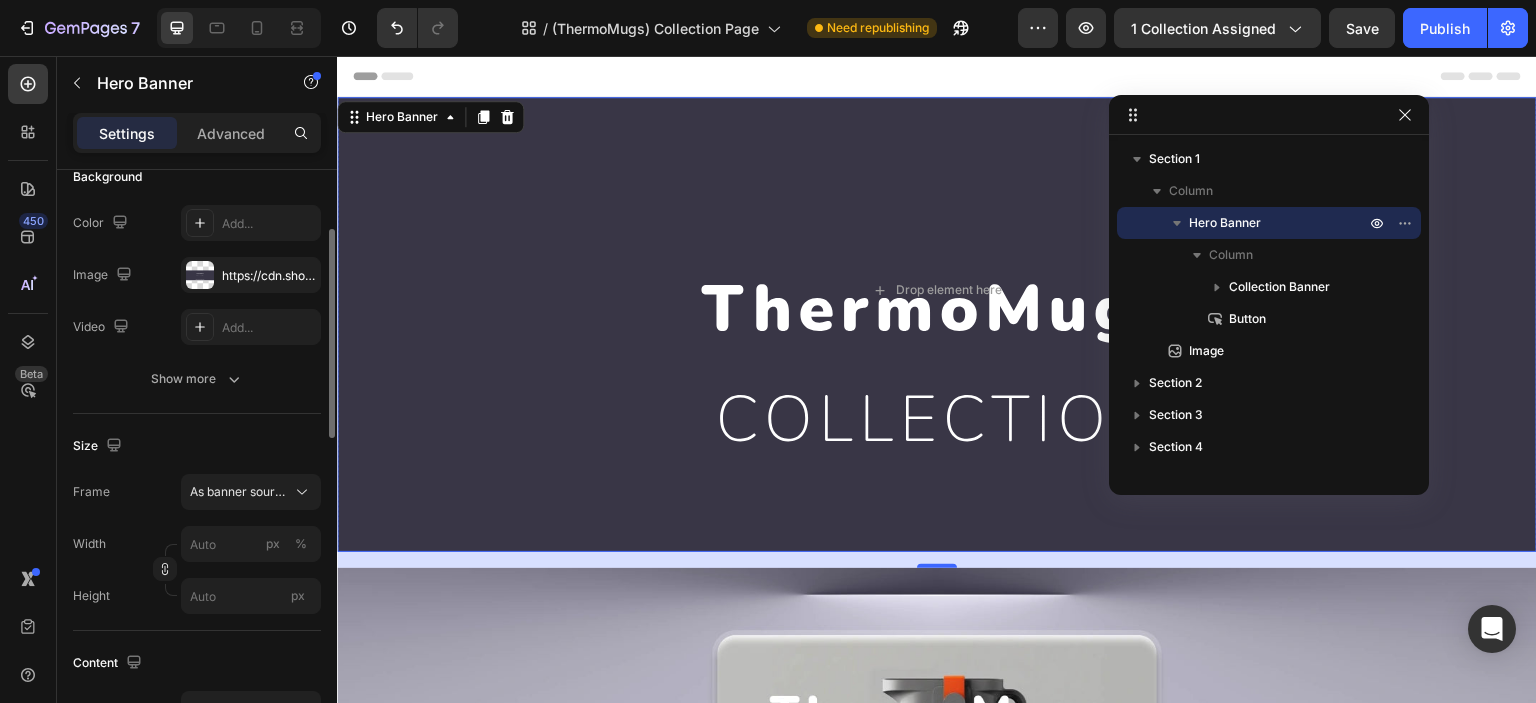 scroll, scrollTop: 332, scrollLeft: 0, axis: vertical 